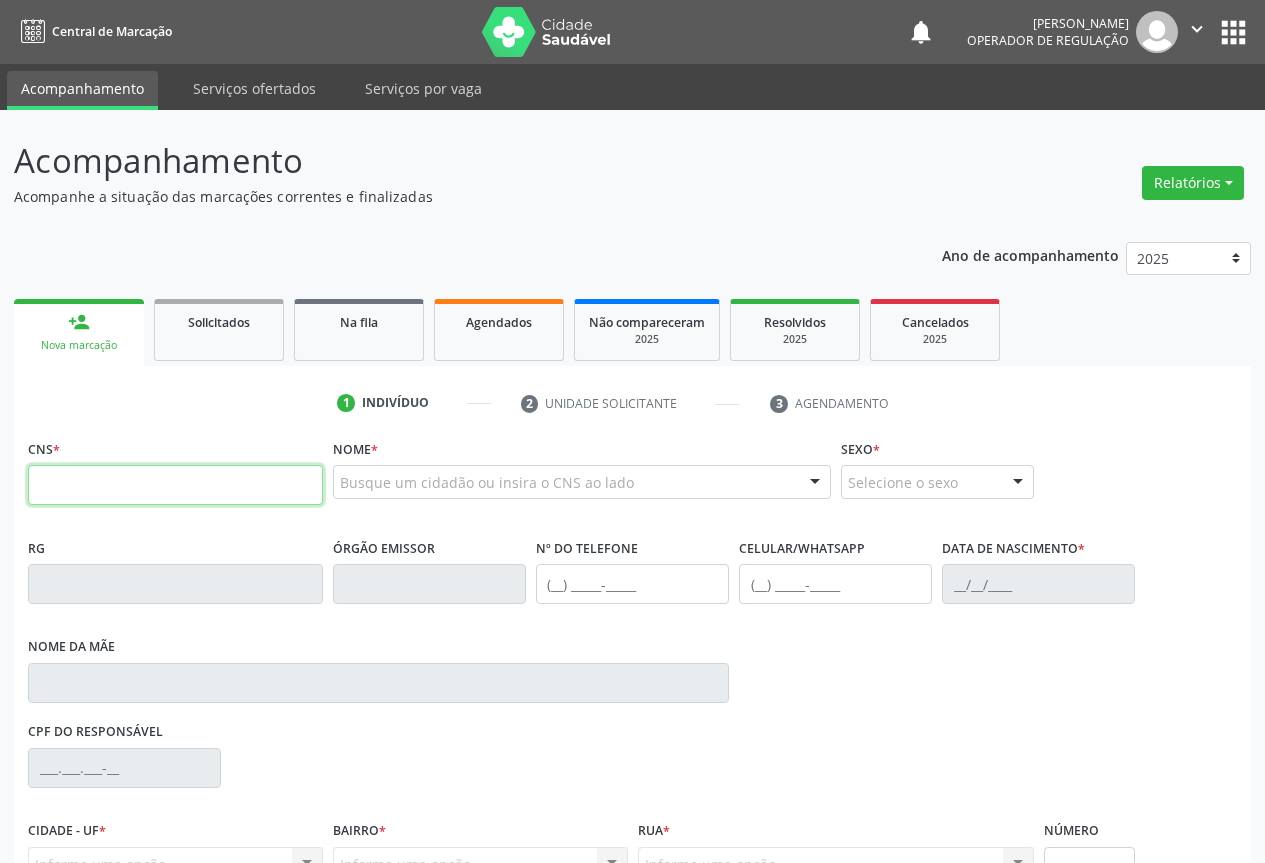 scroll, scrollTop: 0, scrollLeft: 0, axis: both 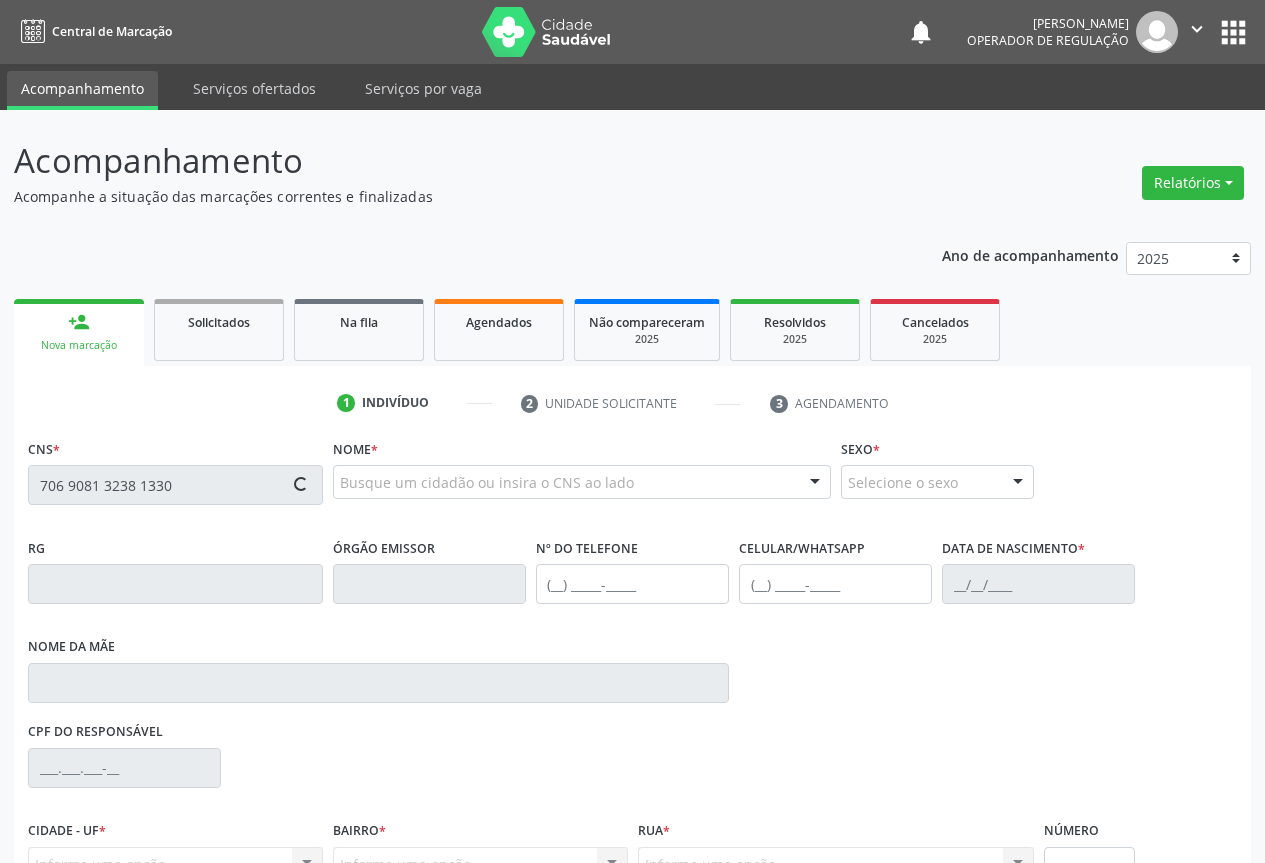 type on "706 9081 3238 1330" 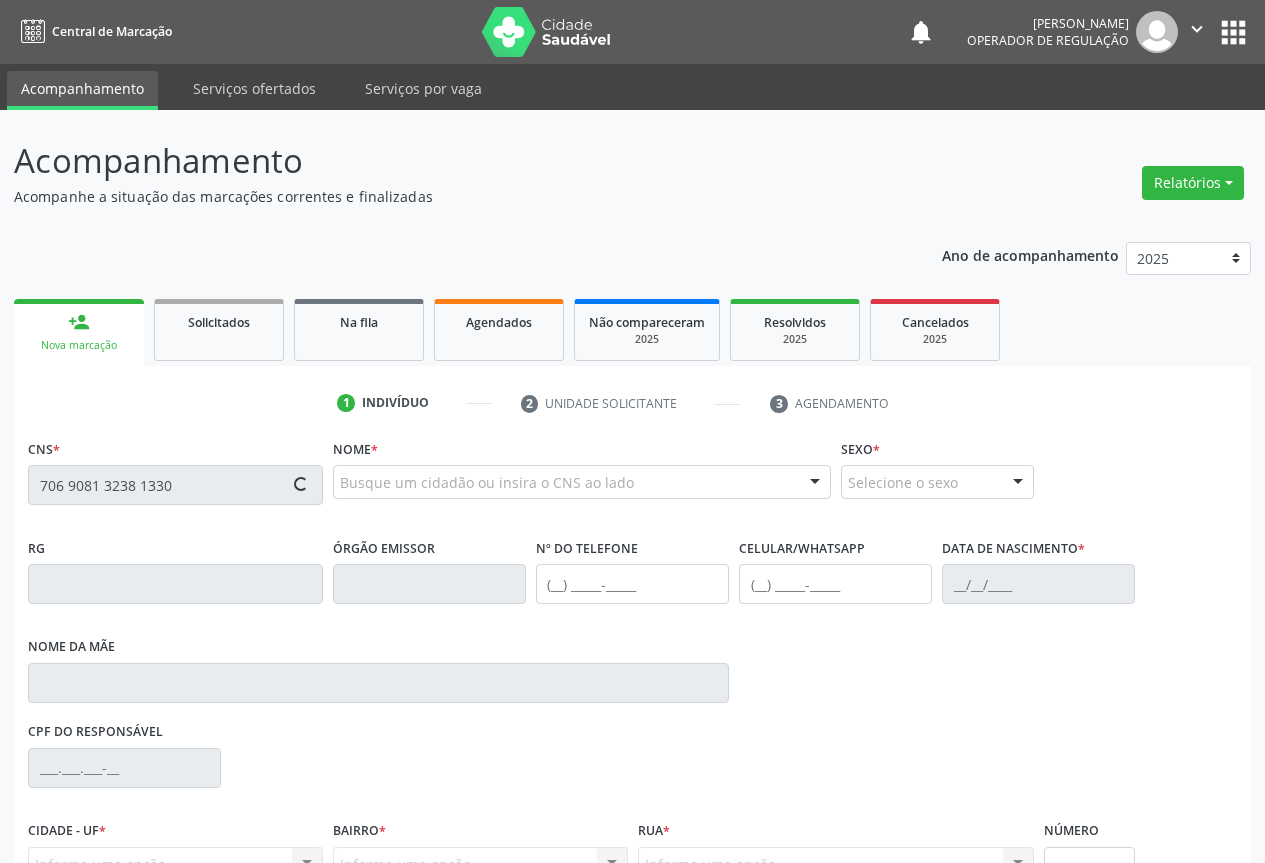 type 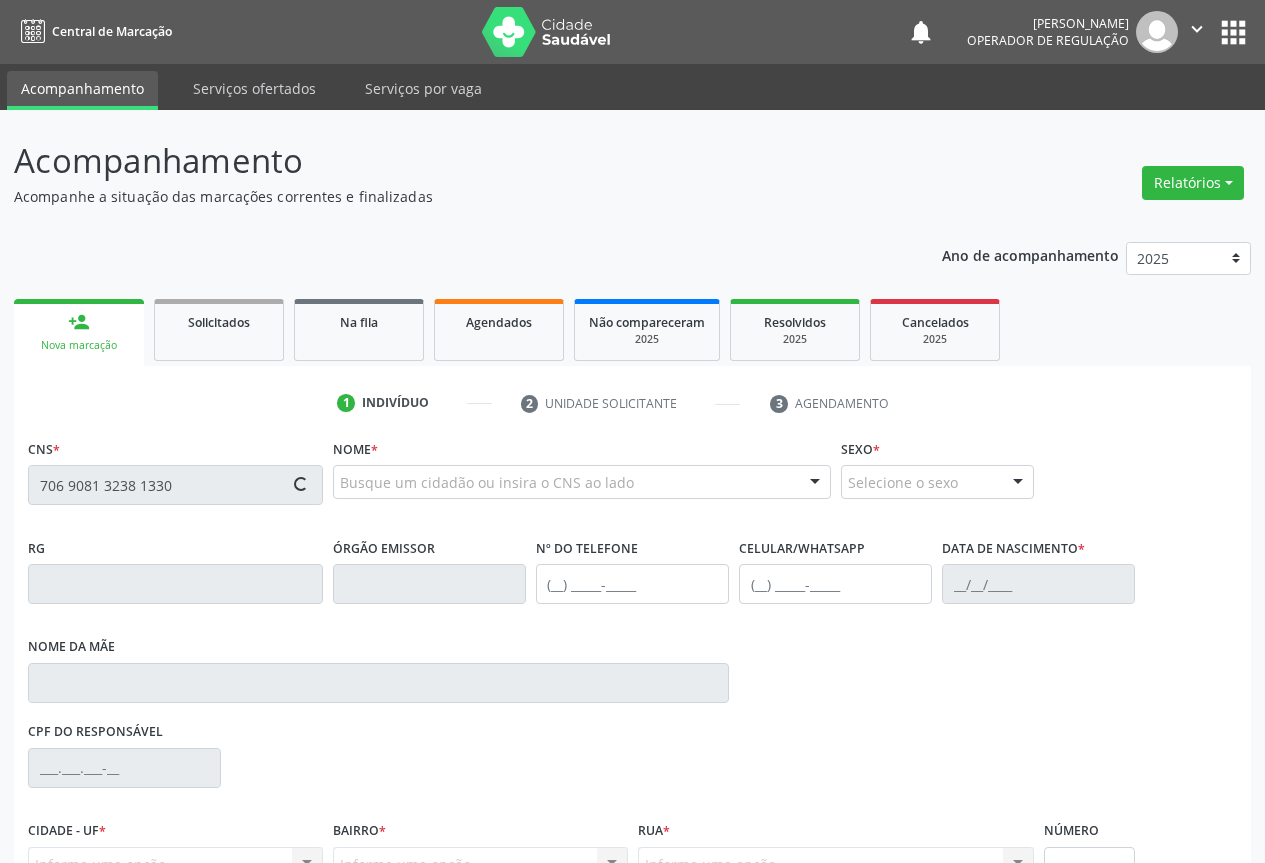 type 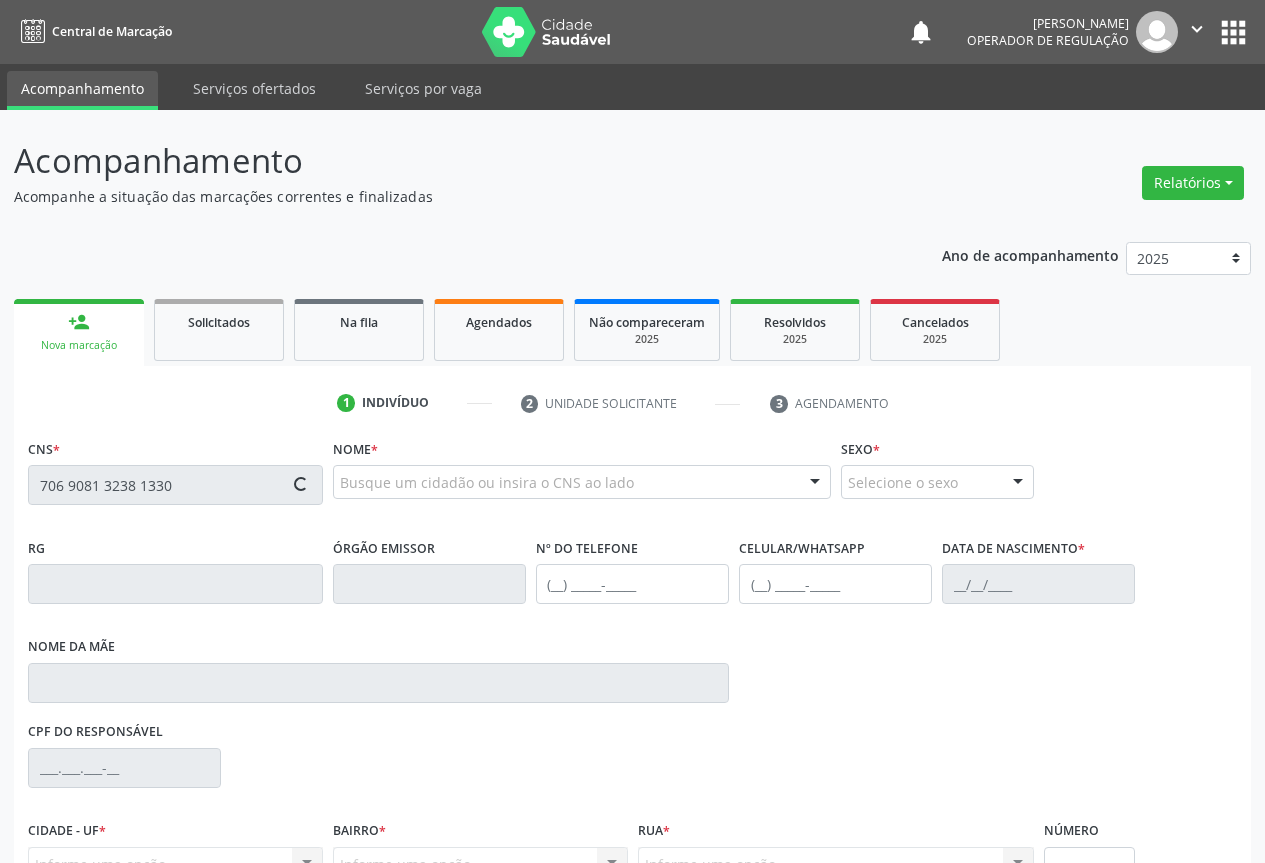 type 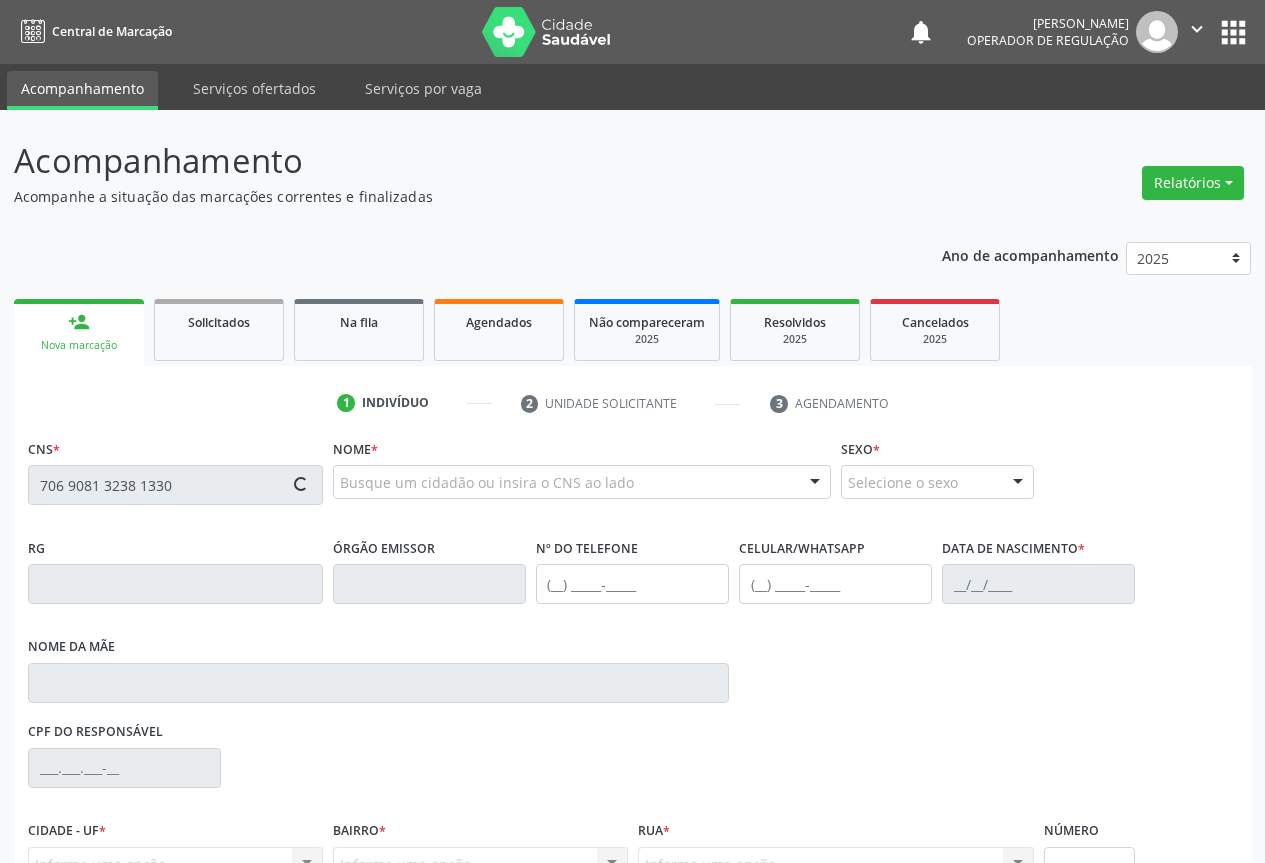 type 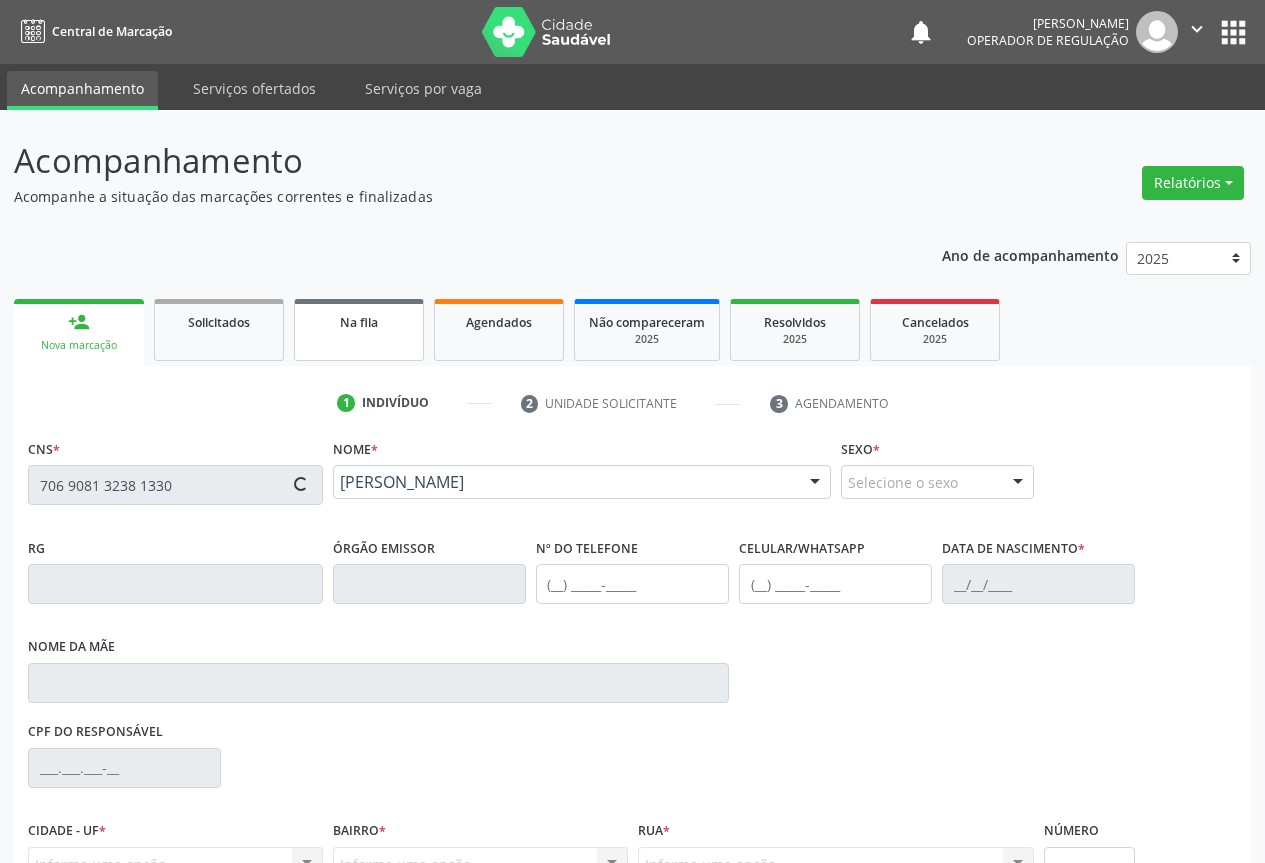 click on "Na fila" at bounding box center (359, 330) 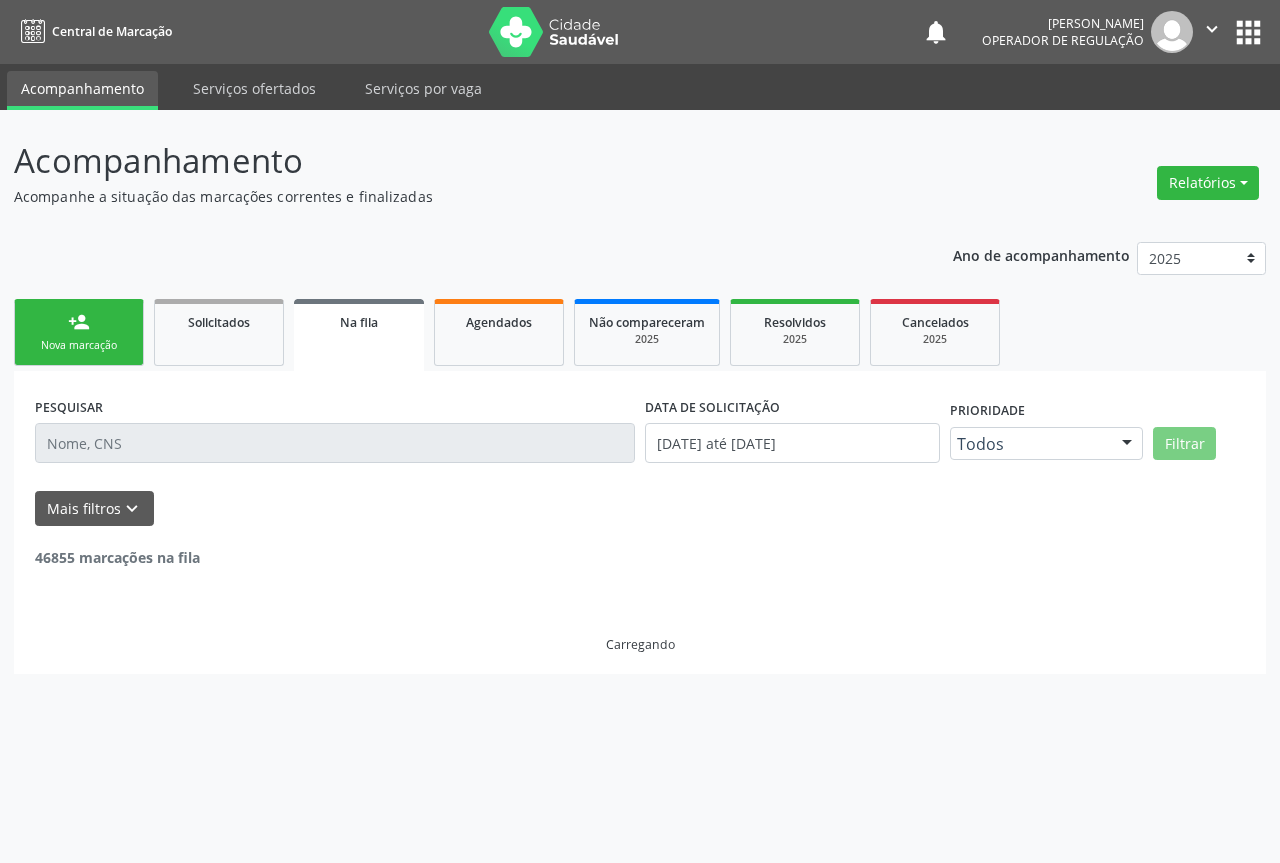 click at bounding box center (335, 443) 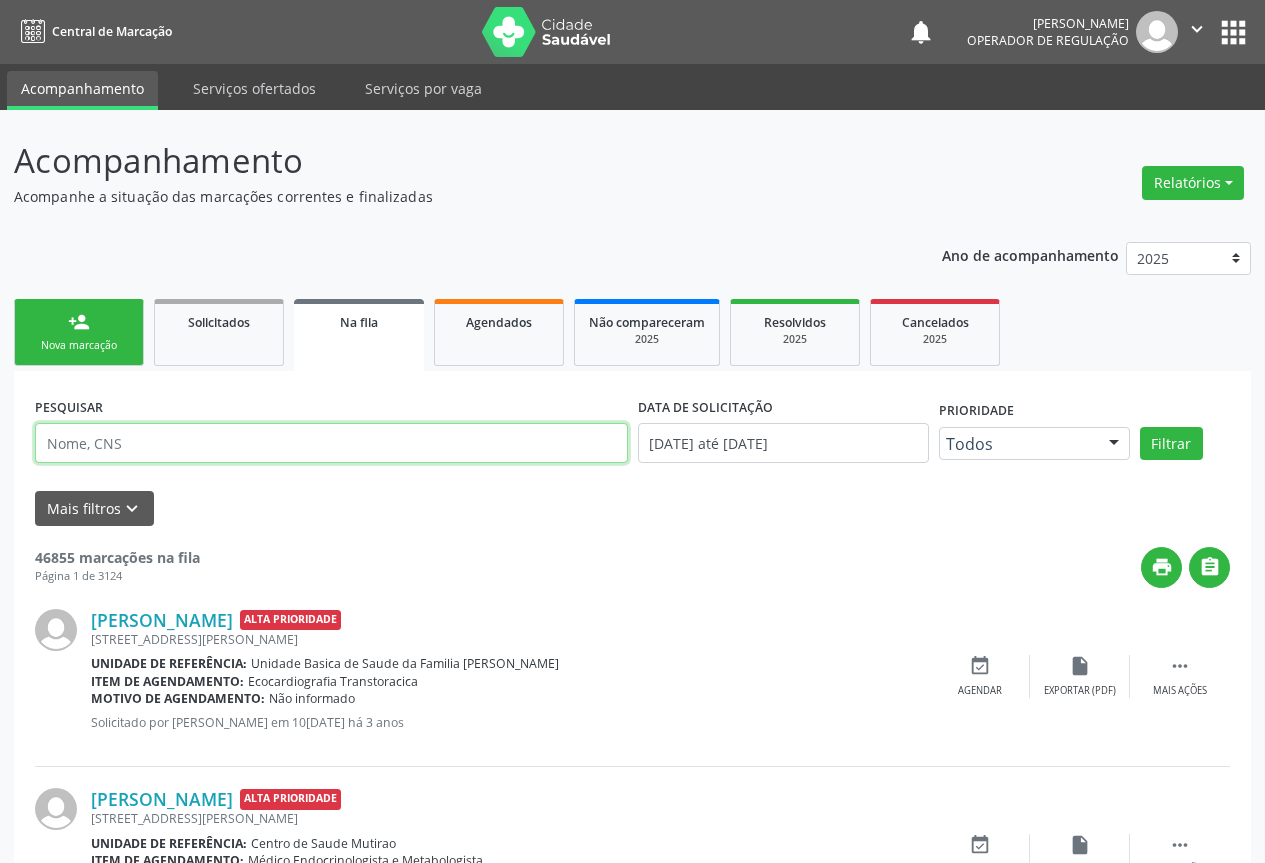 click at bounding box center [331, 443] 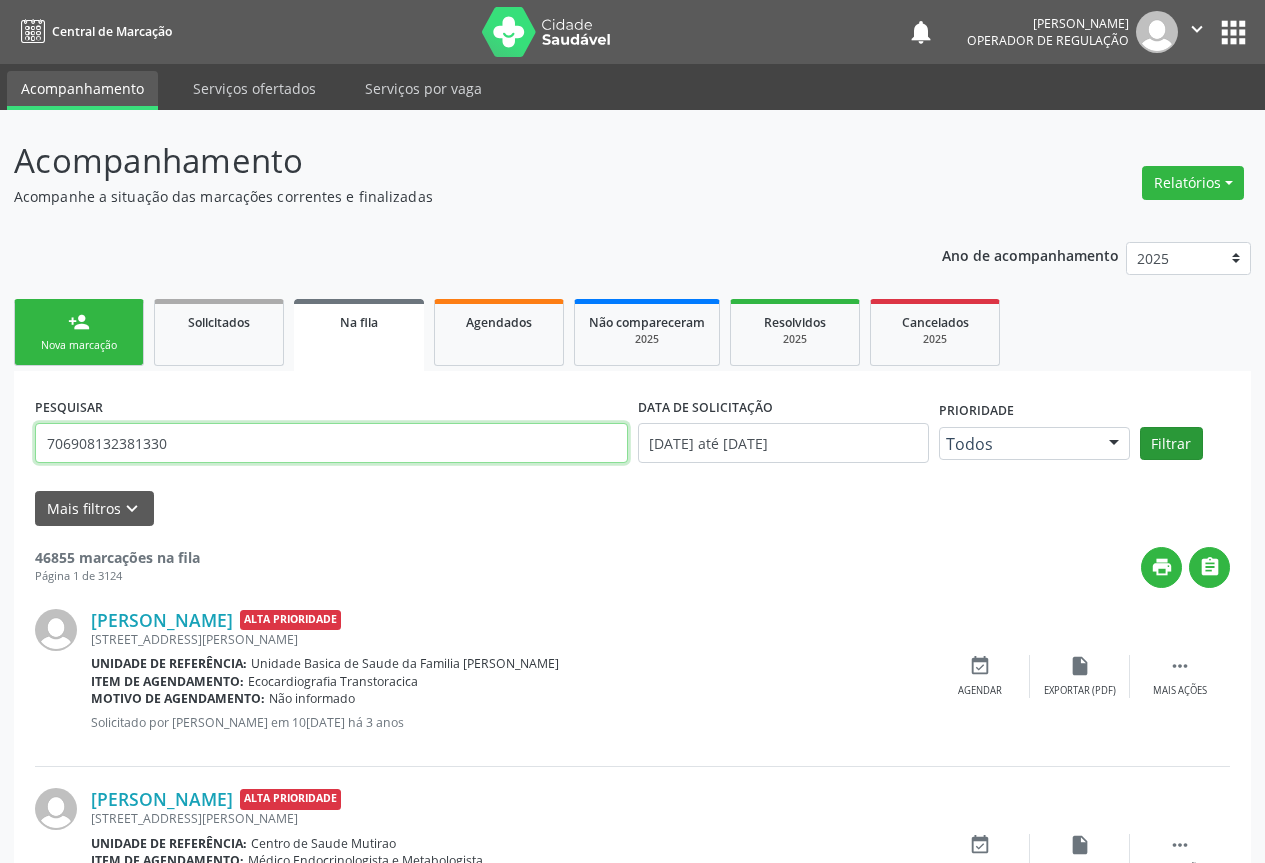 type on "706908132381330" 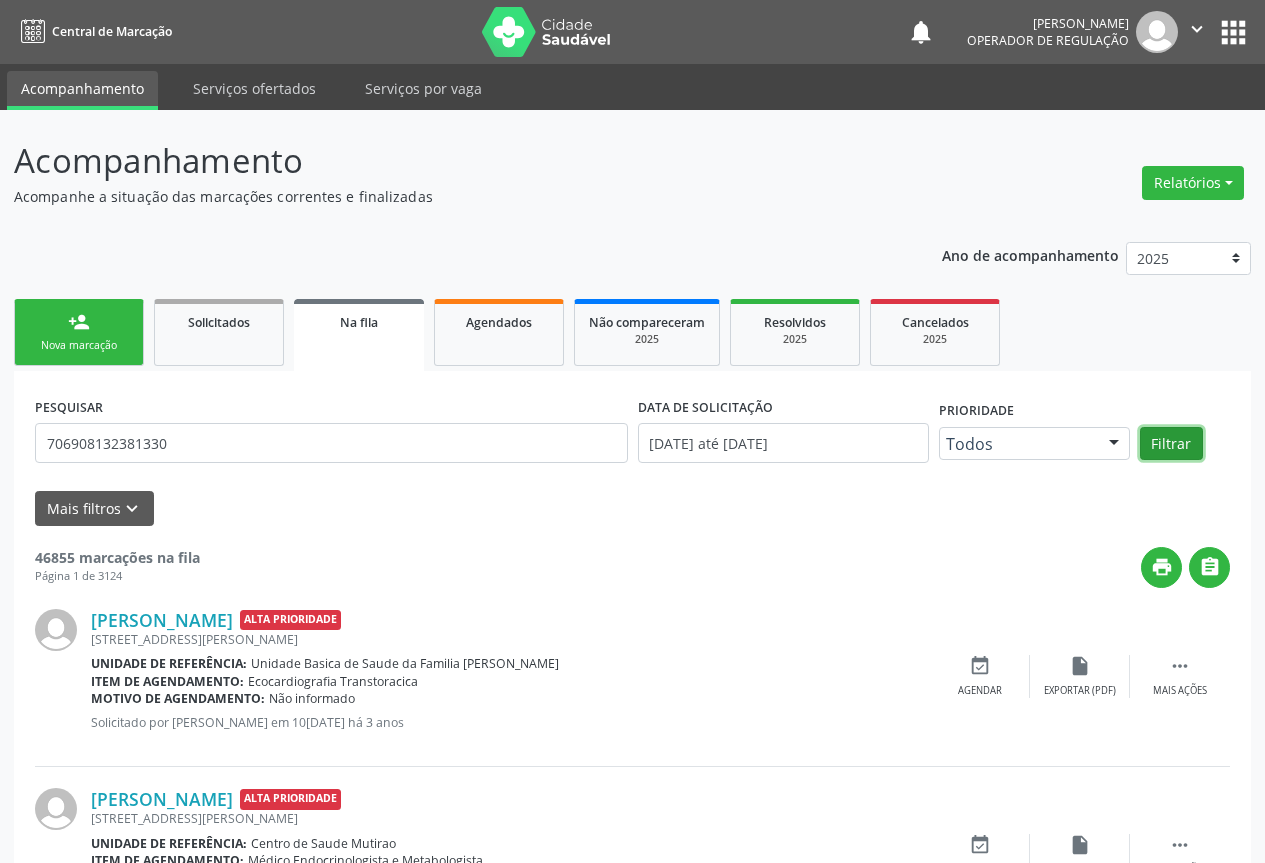 click on "Filtrar" at bounding box center [1171, 444] 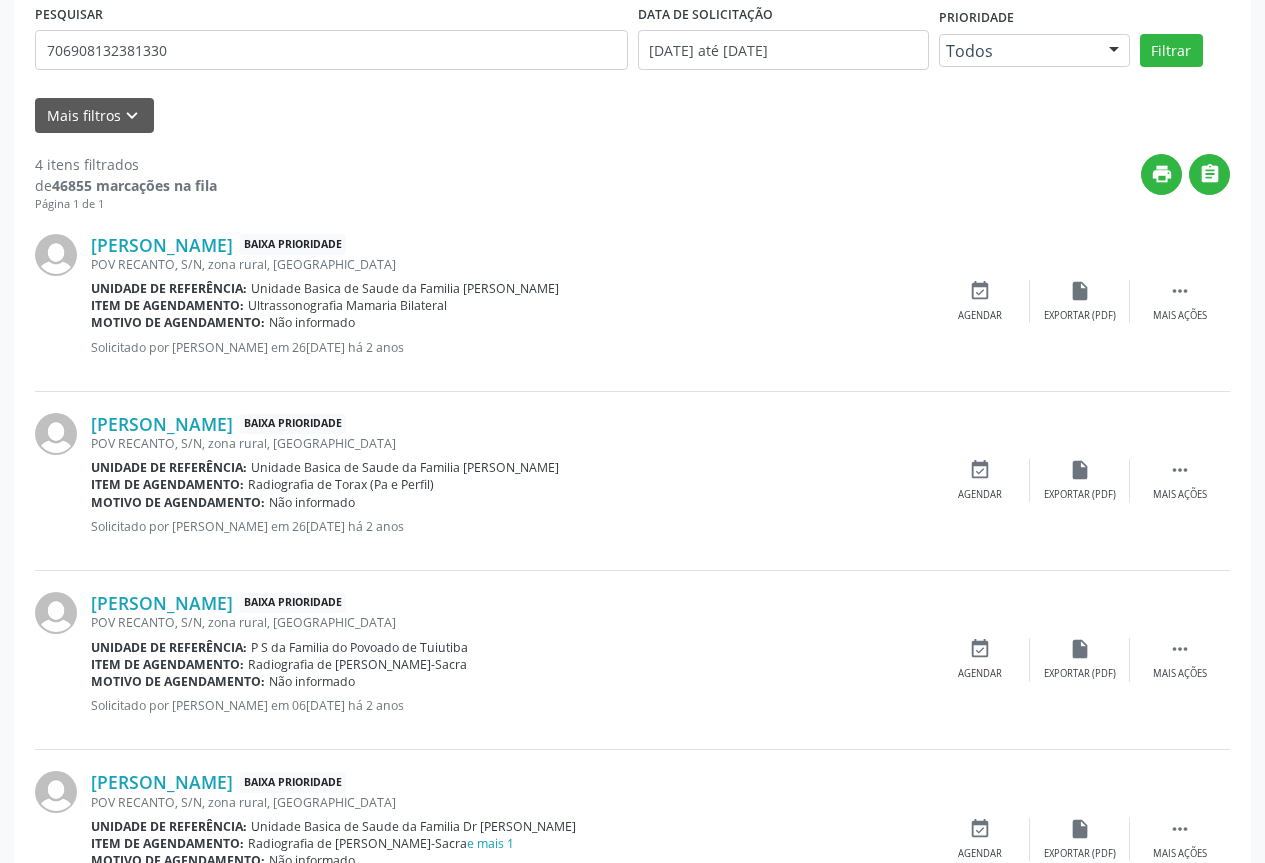 scroll, scrollTop: 493, scrollLeft: 0, axis: vertical 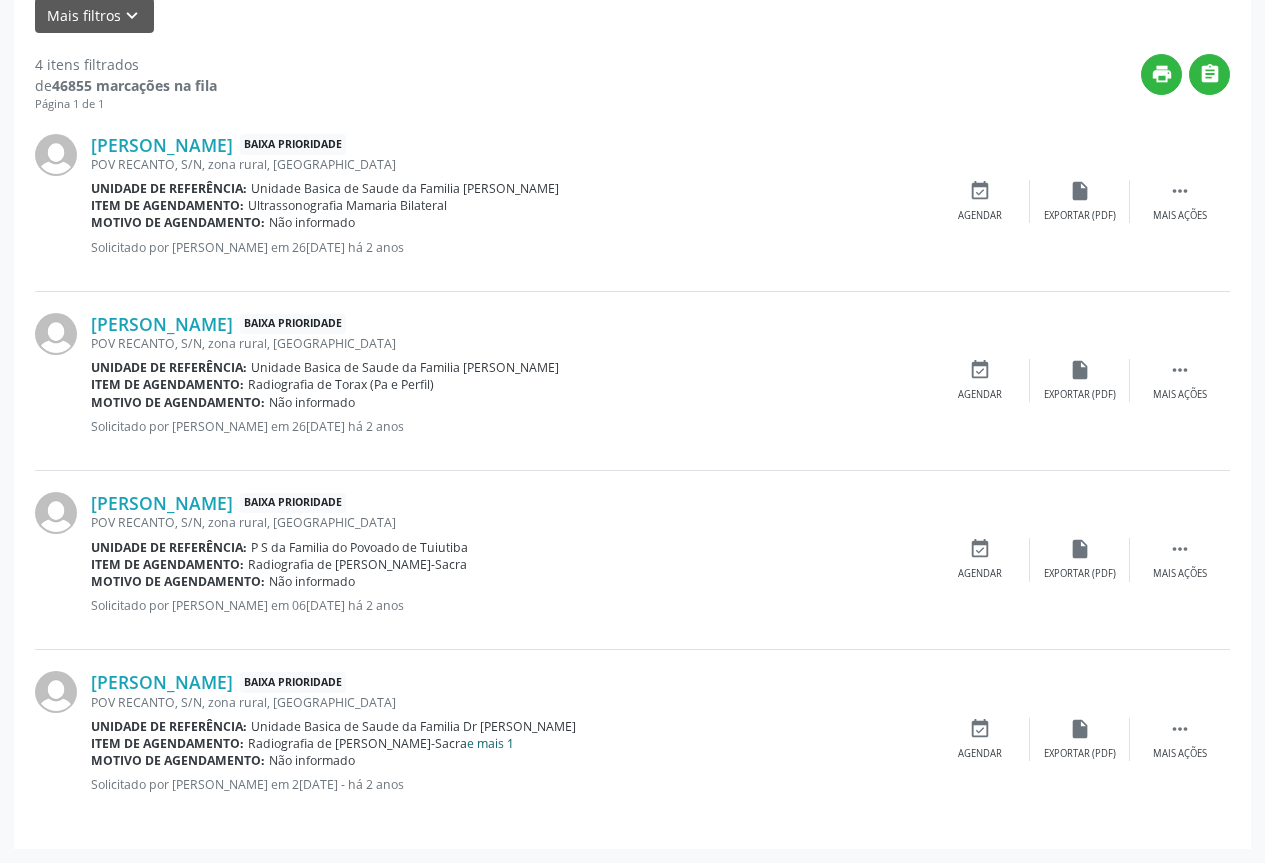 click on "e mais 1" at bounding box center [490, 743] 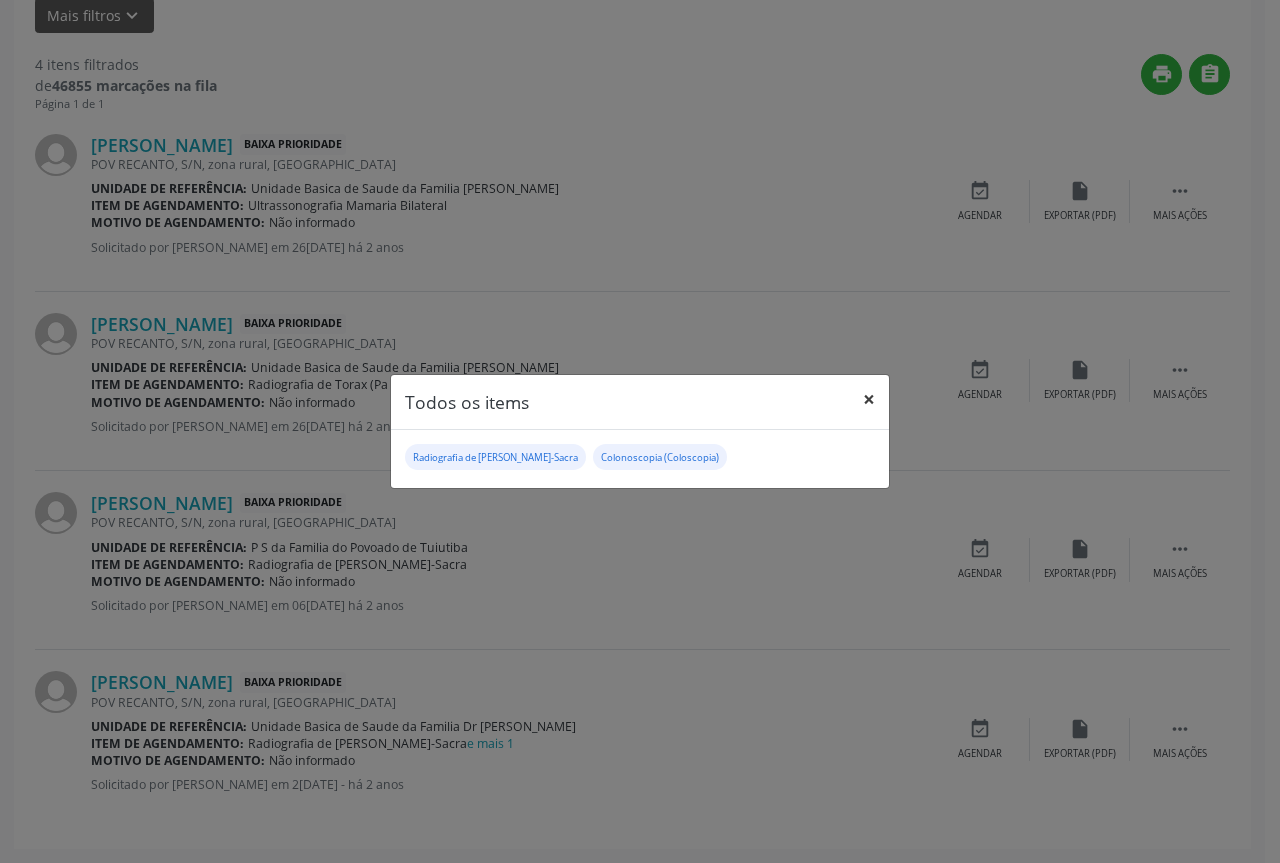 click on "×" at bounding box center (869, 399) 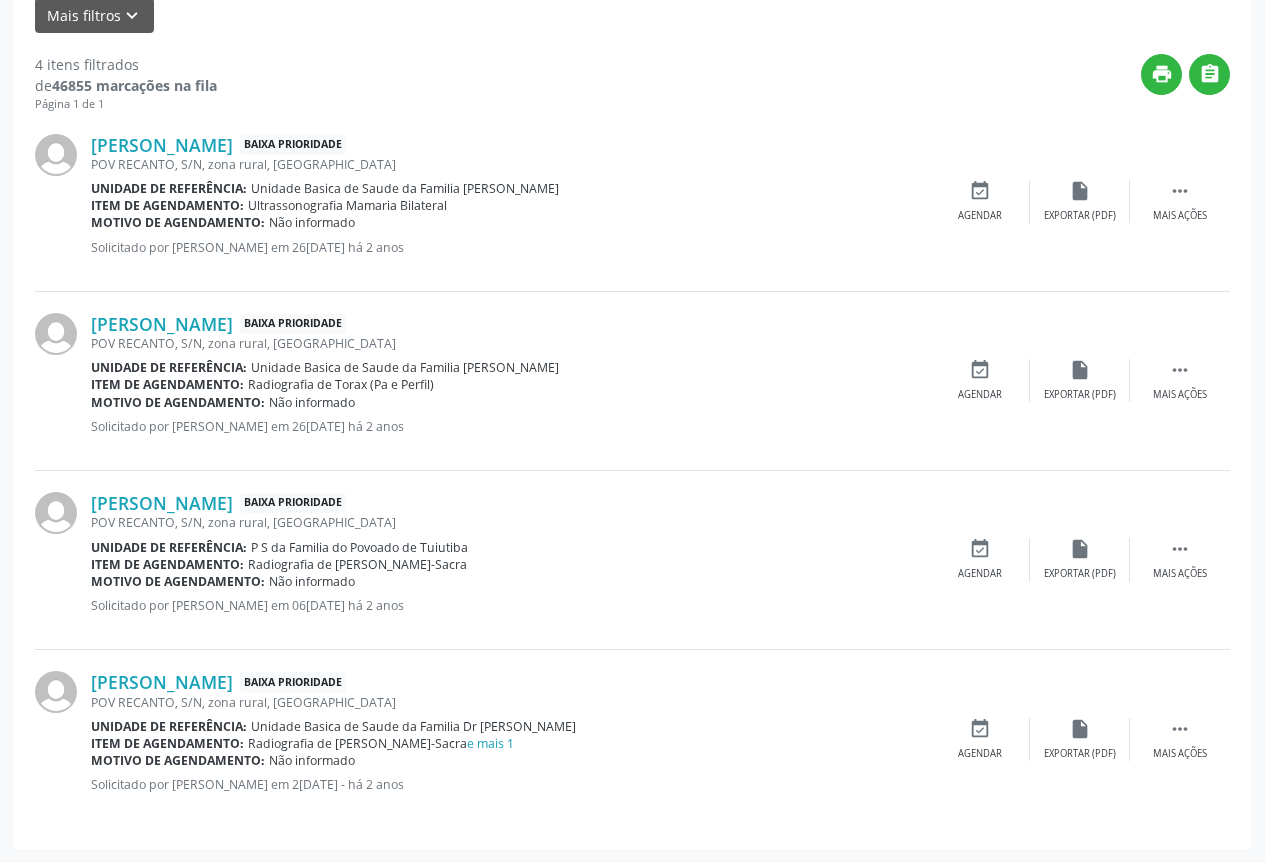 scroll, scrollTop: 93, scrollLeft: 0, axis: vertical 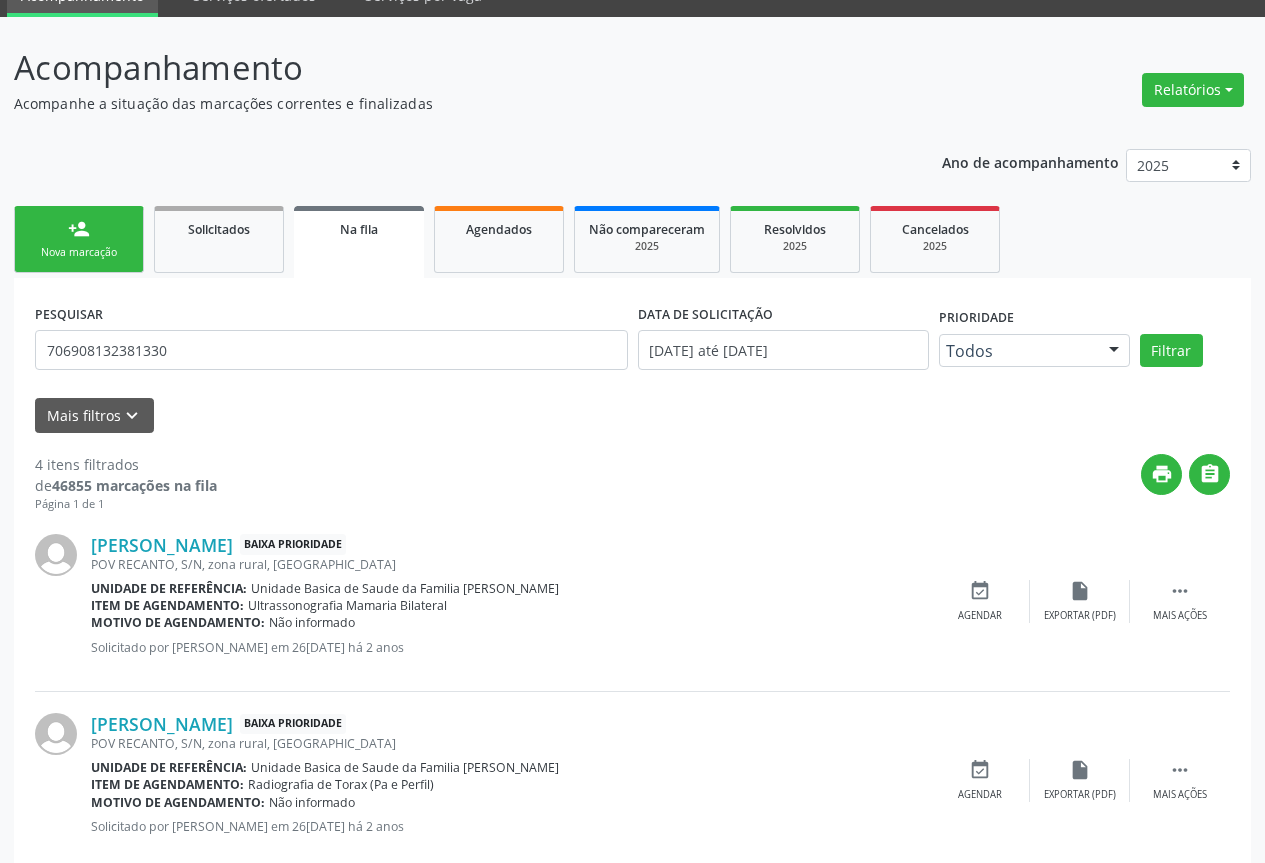 click on "person_add
Nova marcação" at bounding box center (79, 239) 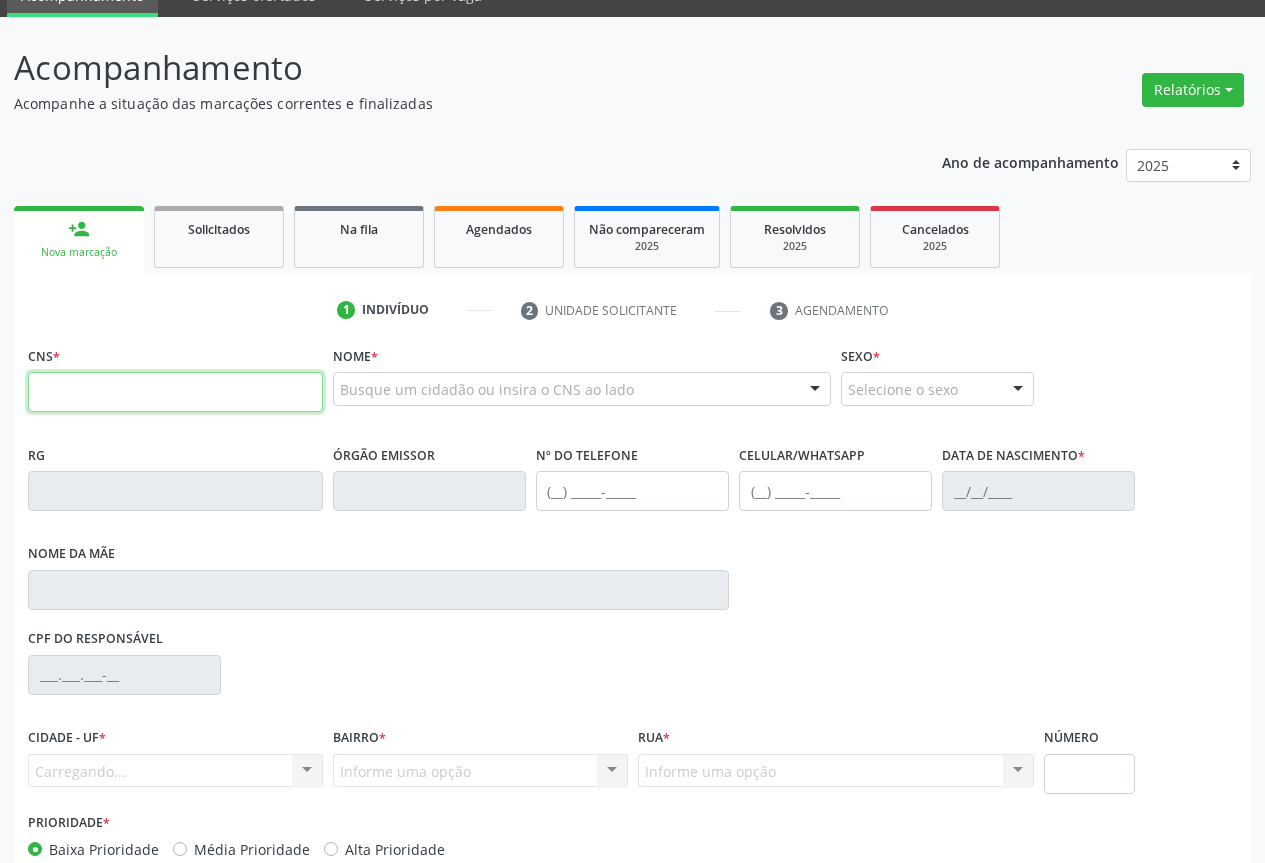 click at bounding box center (175, 392) 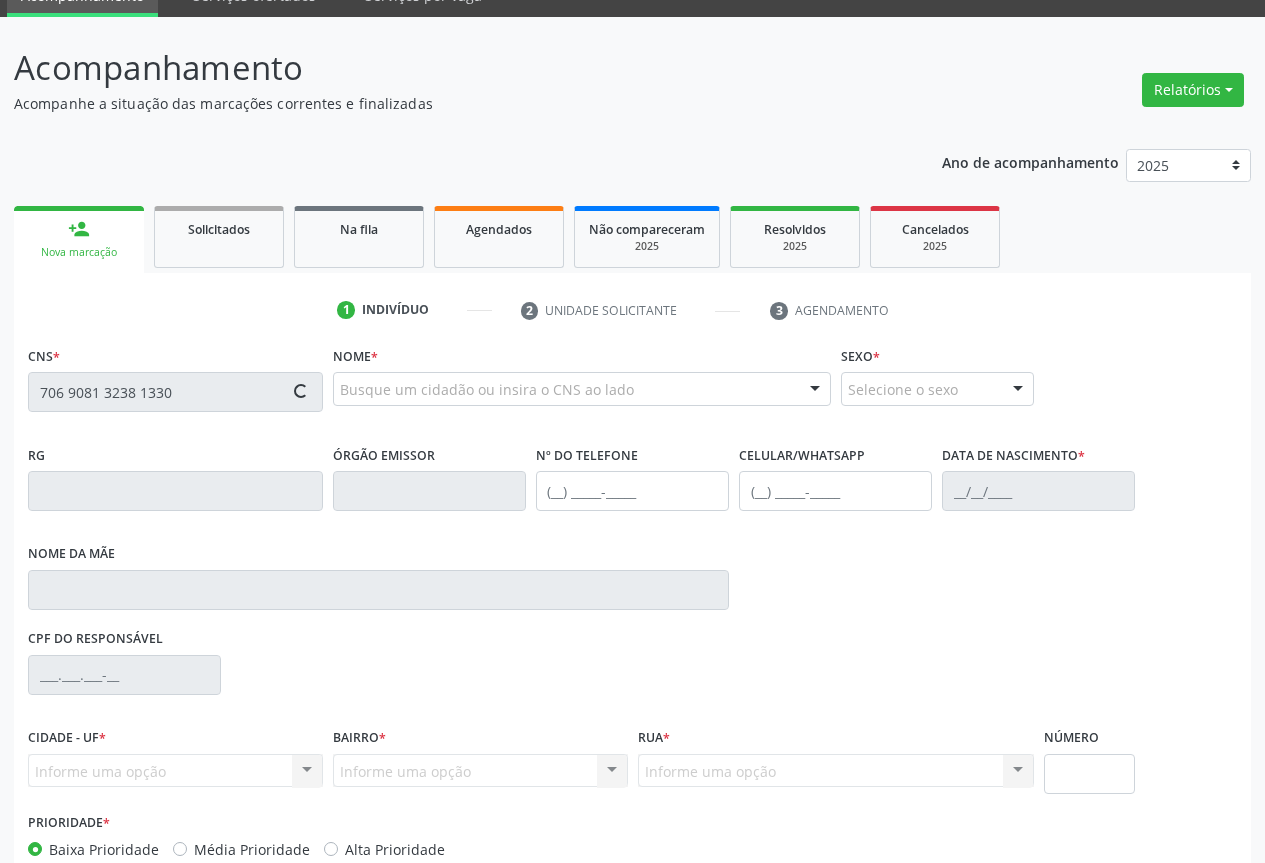 type on "706 9081 3238 1330" 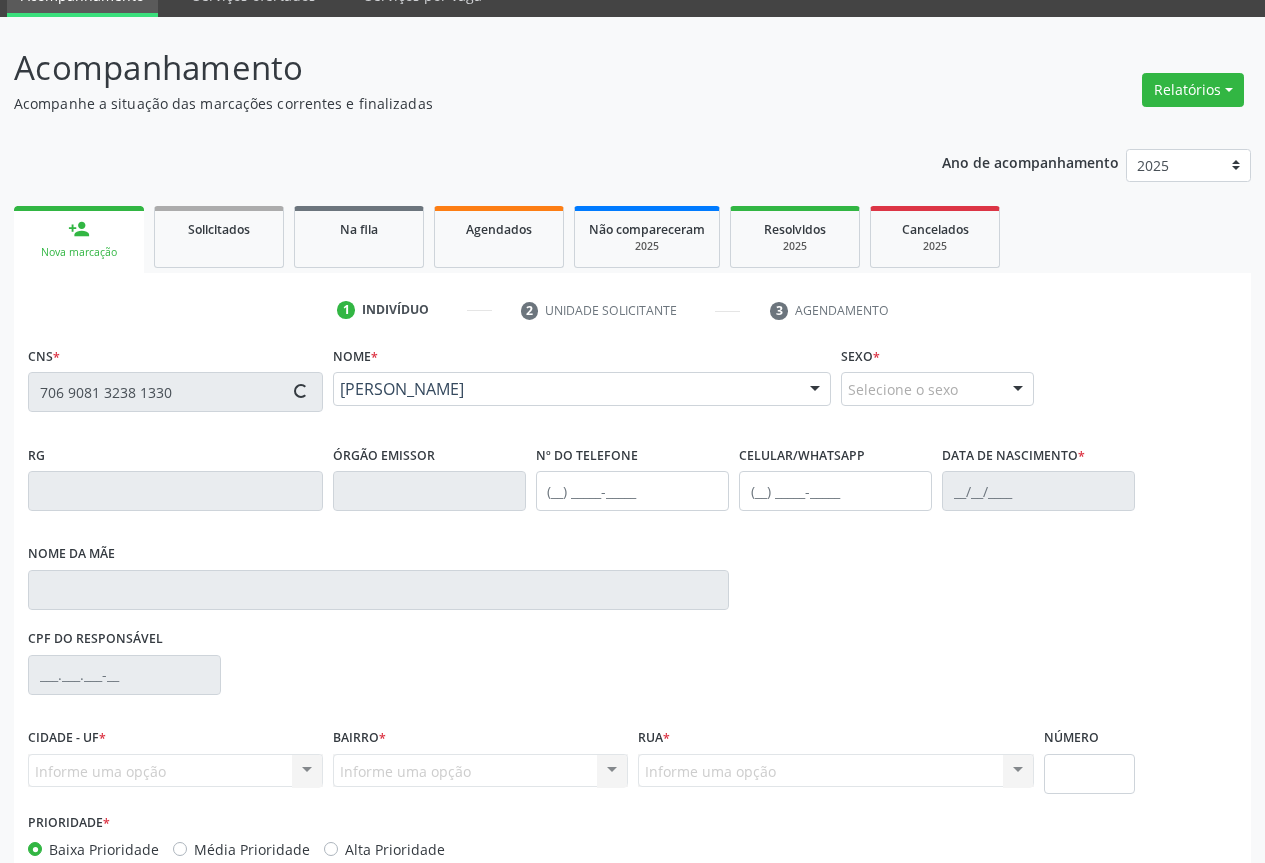 type on "478026882" 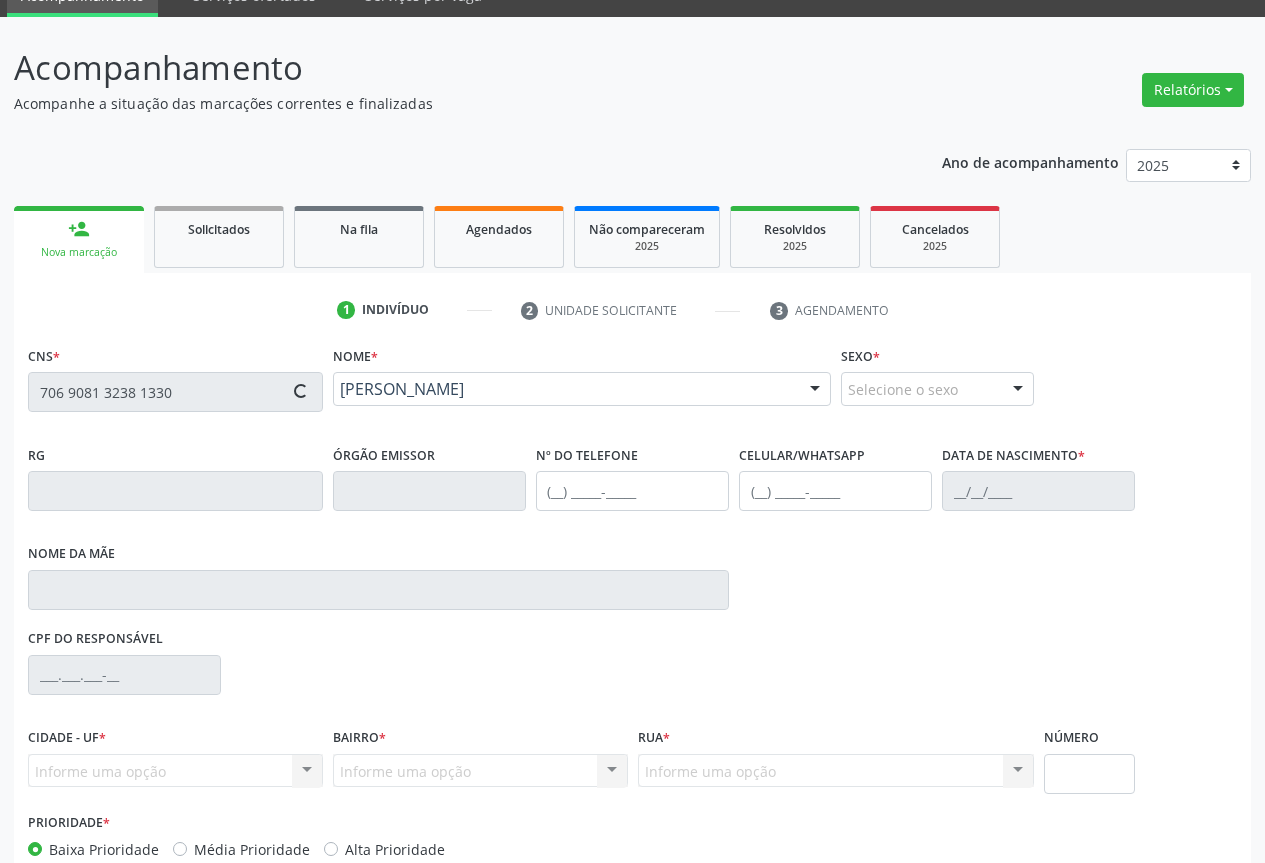type on "(74) 9911-4713" 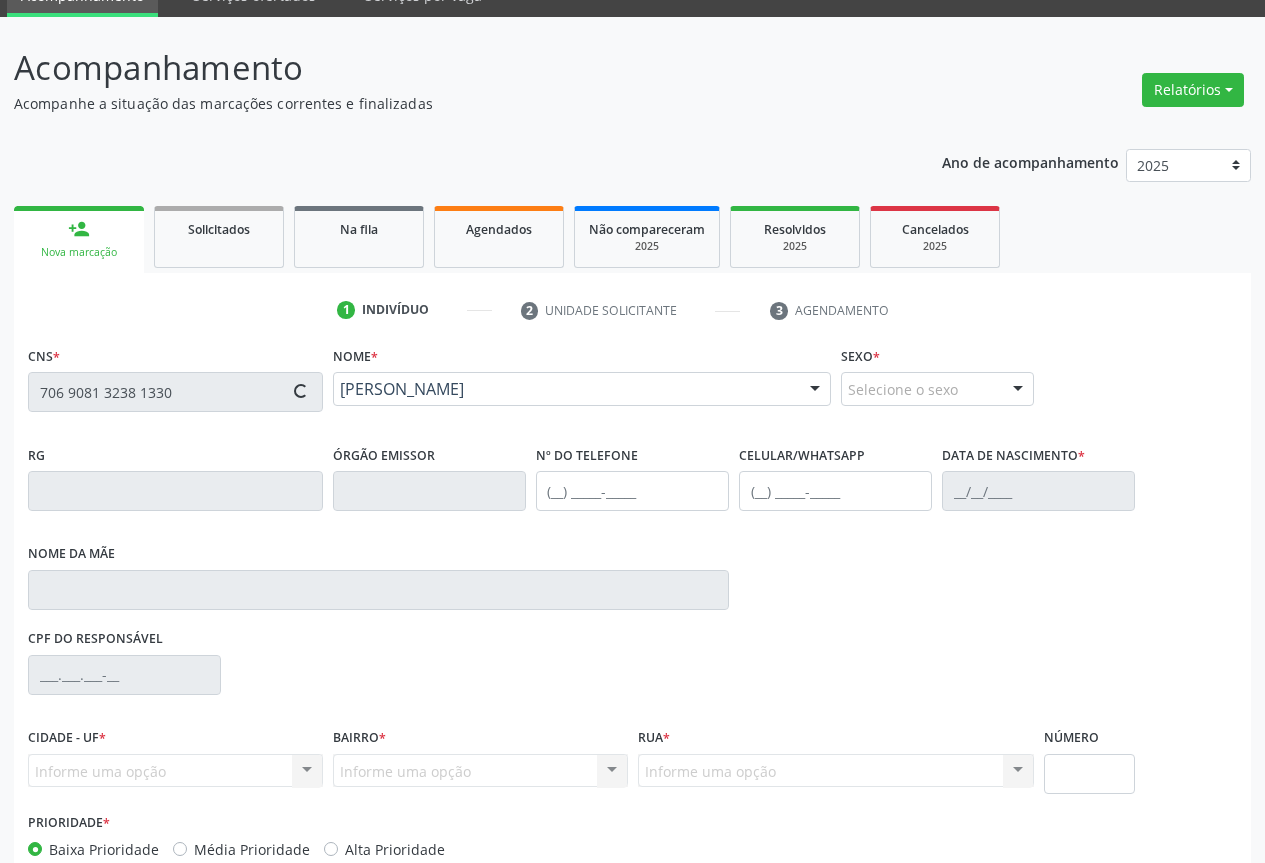 type on "(74) 9994-1976" 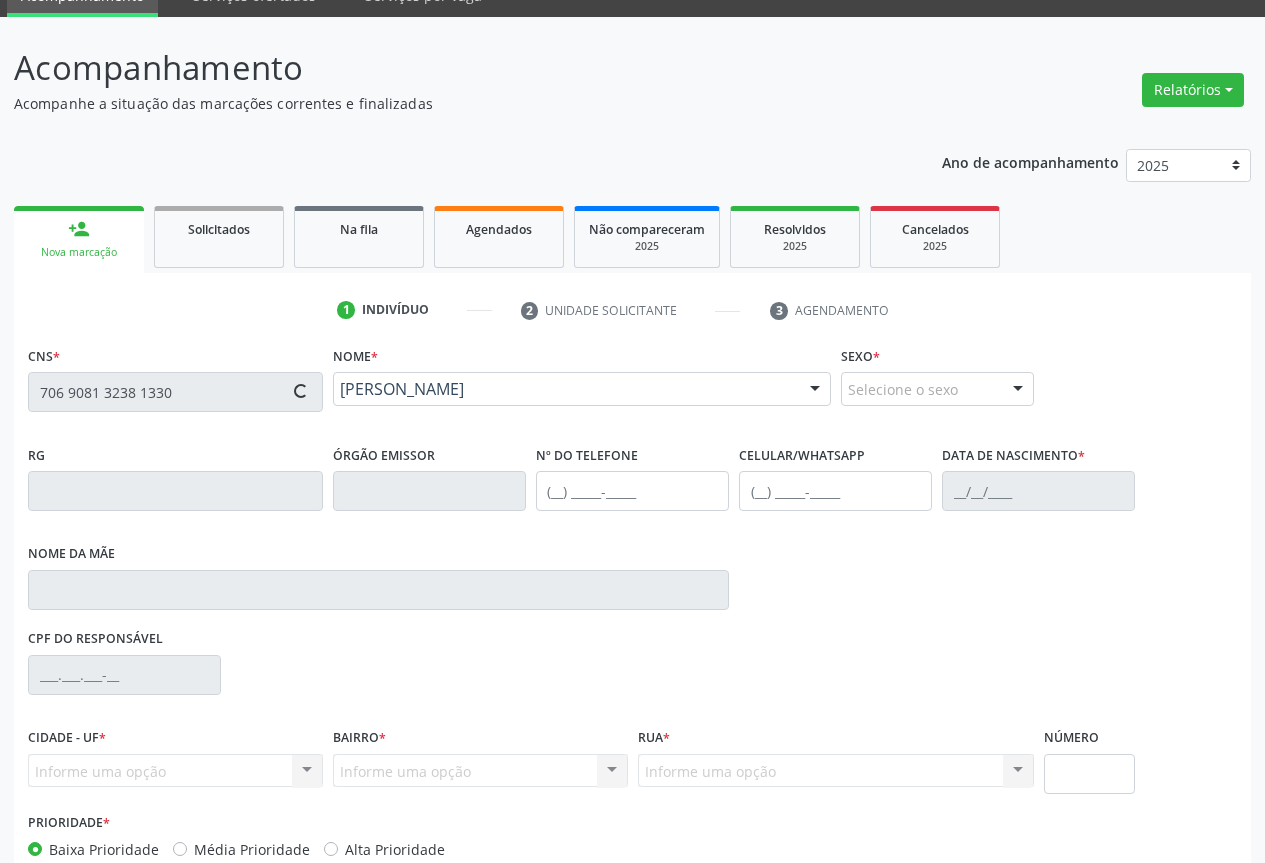 type on "S/N" 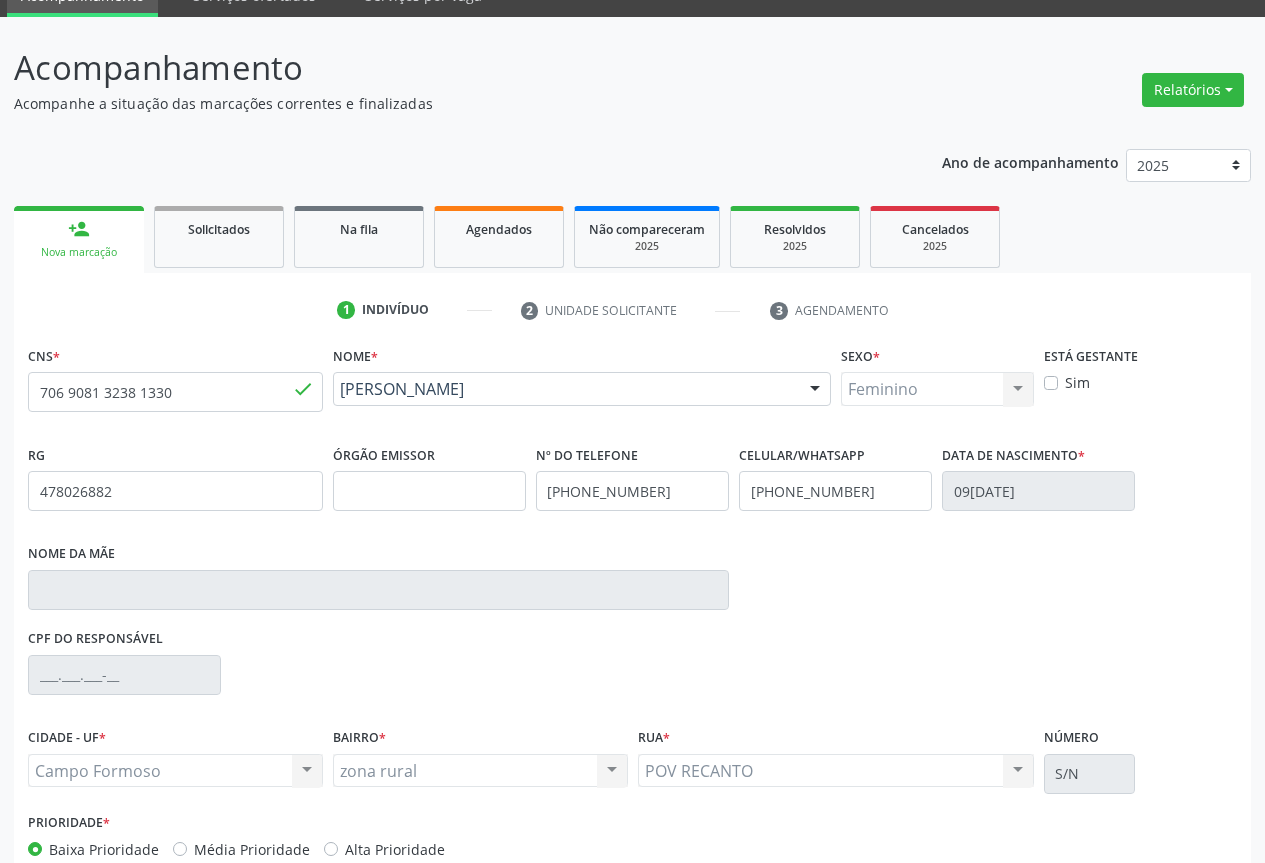 scroll, scrollTop: 207, scrollLeft: 0, axis: vertical 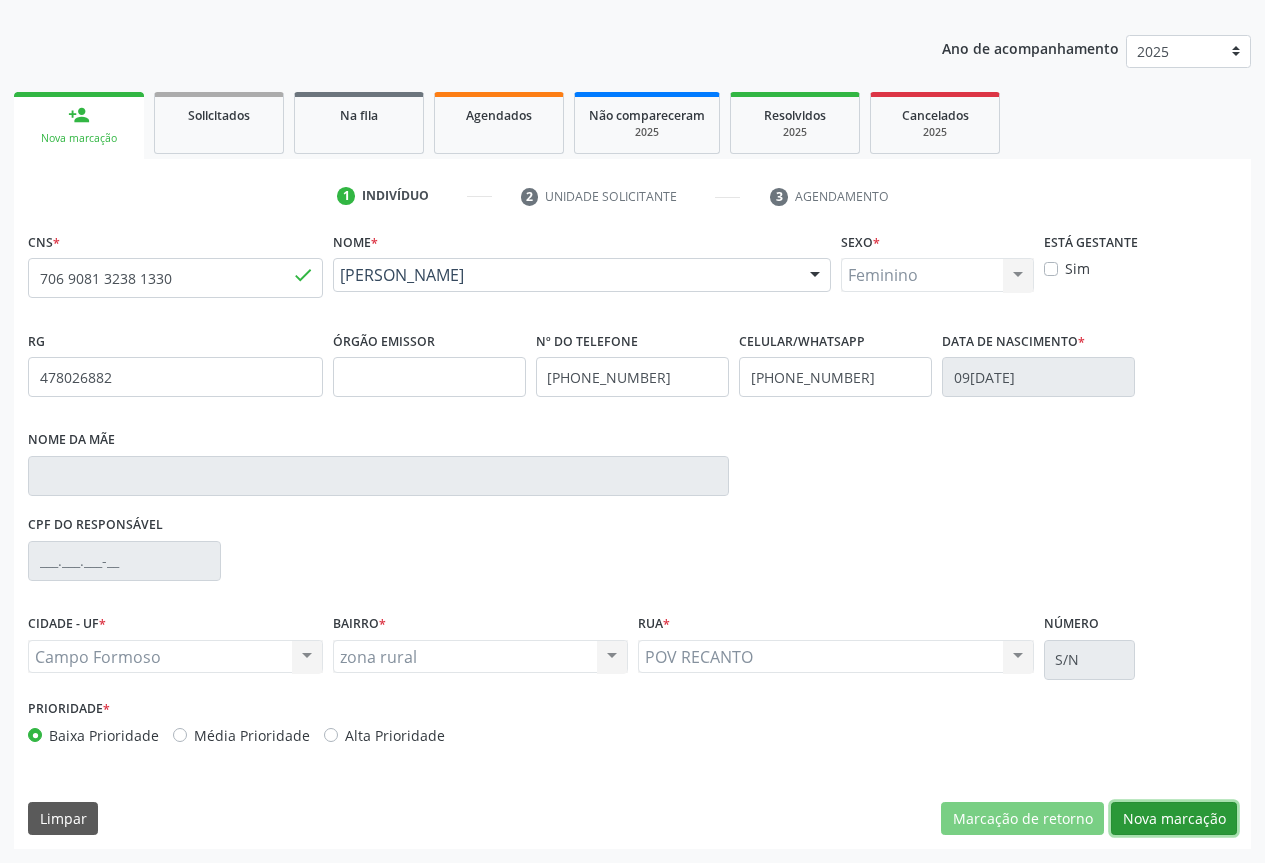 click on "Nova marcação" at bounding box center [1174, 819] 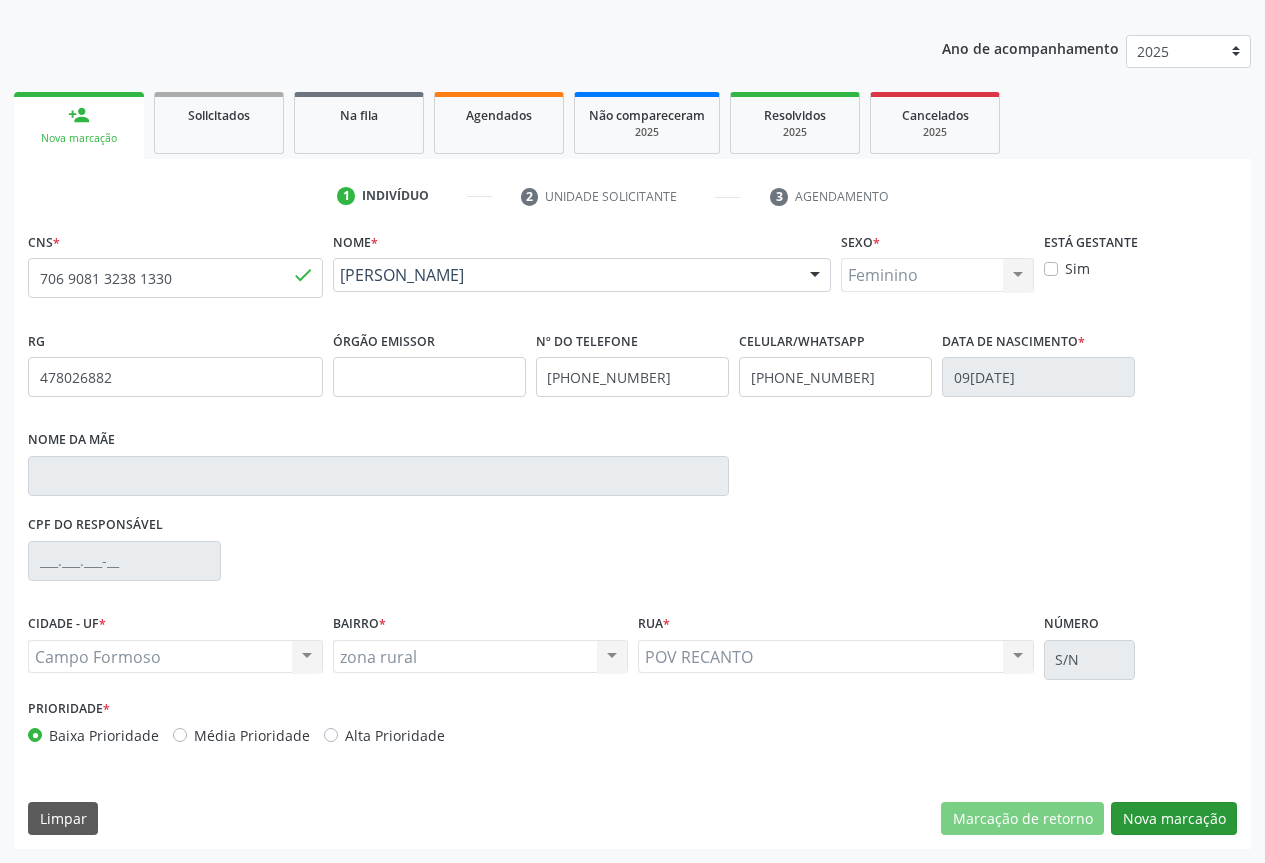 scroll, scrollTop: 43, scrollLeft: 0, axis: vertical 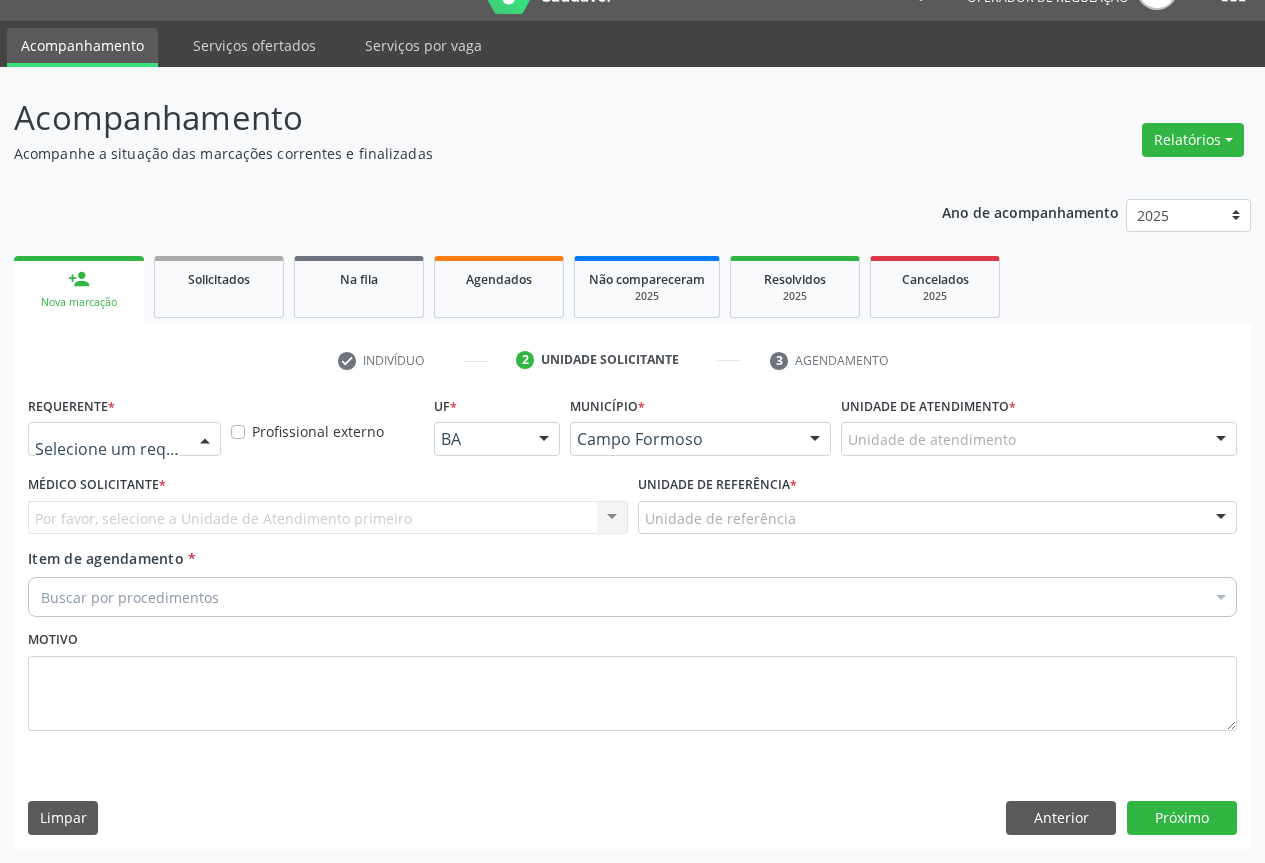 click at bounding box center [205, 440] 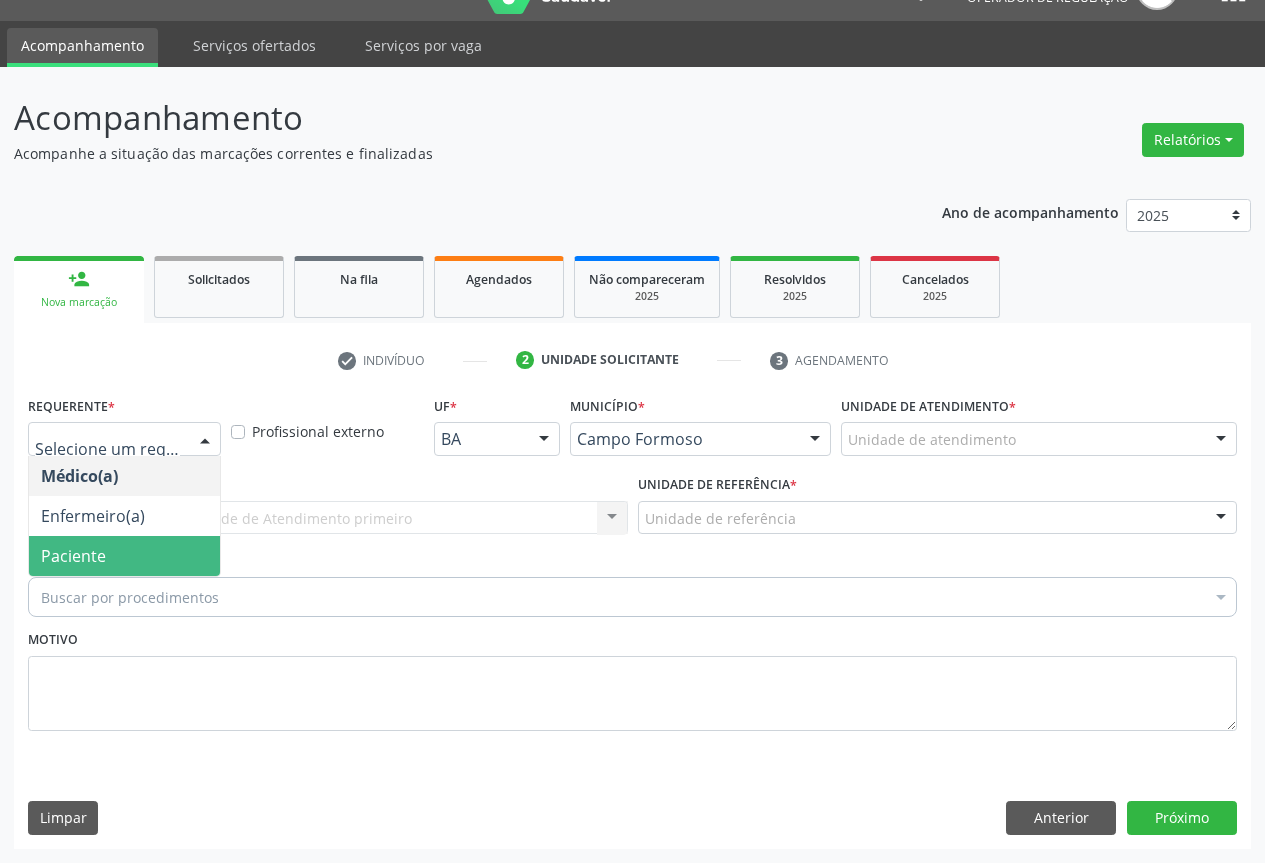 click on "Paciente" at bounding box center [124, 556] 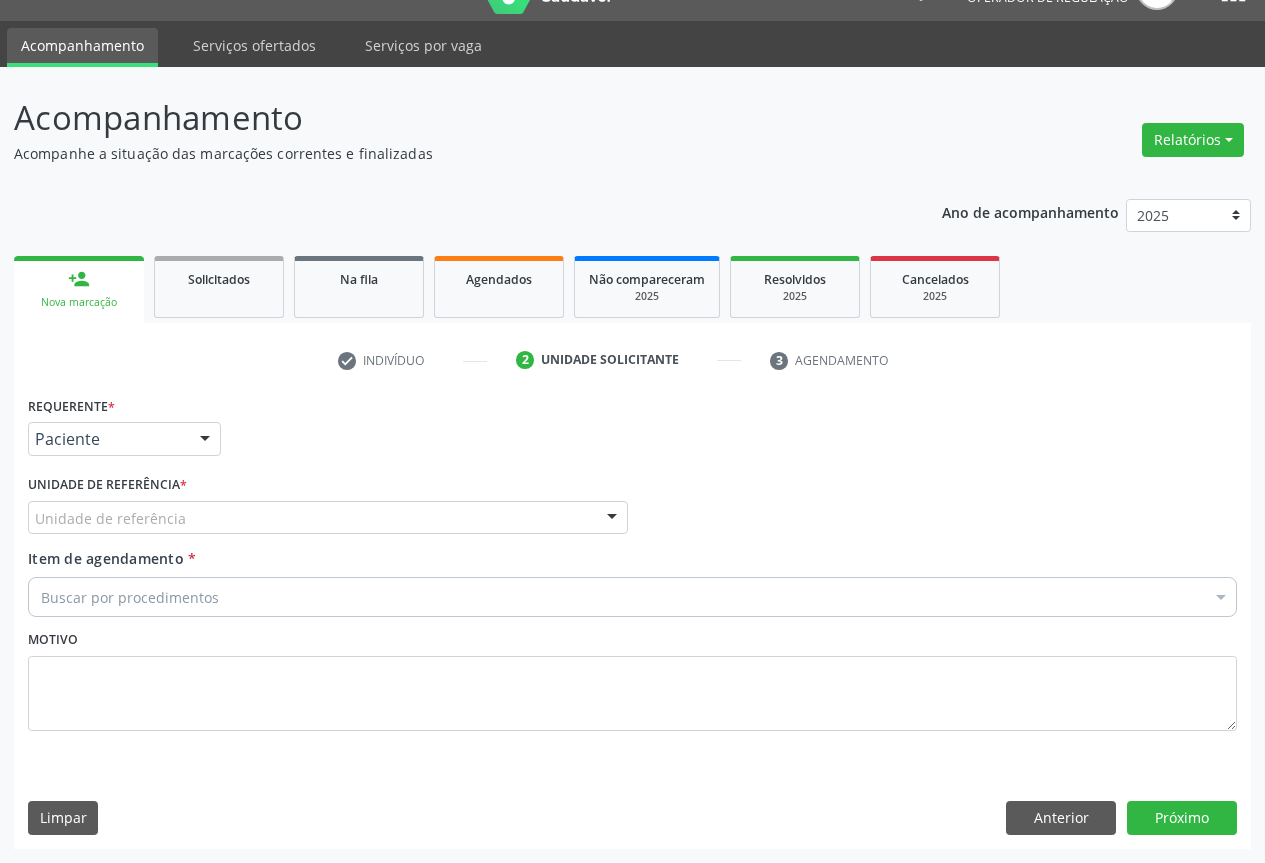click at bounding box center (612, 519) 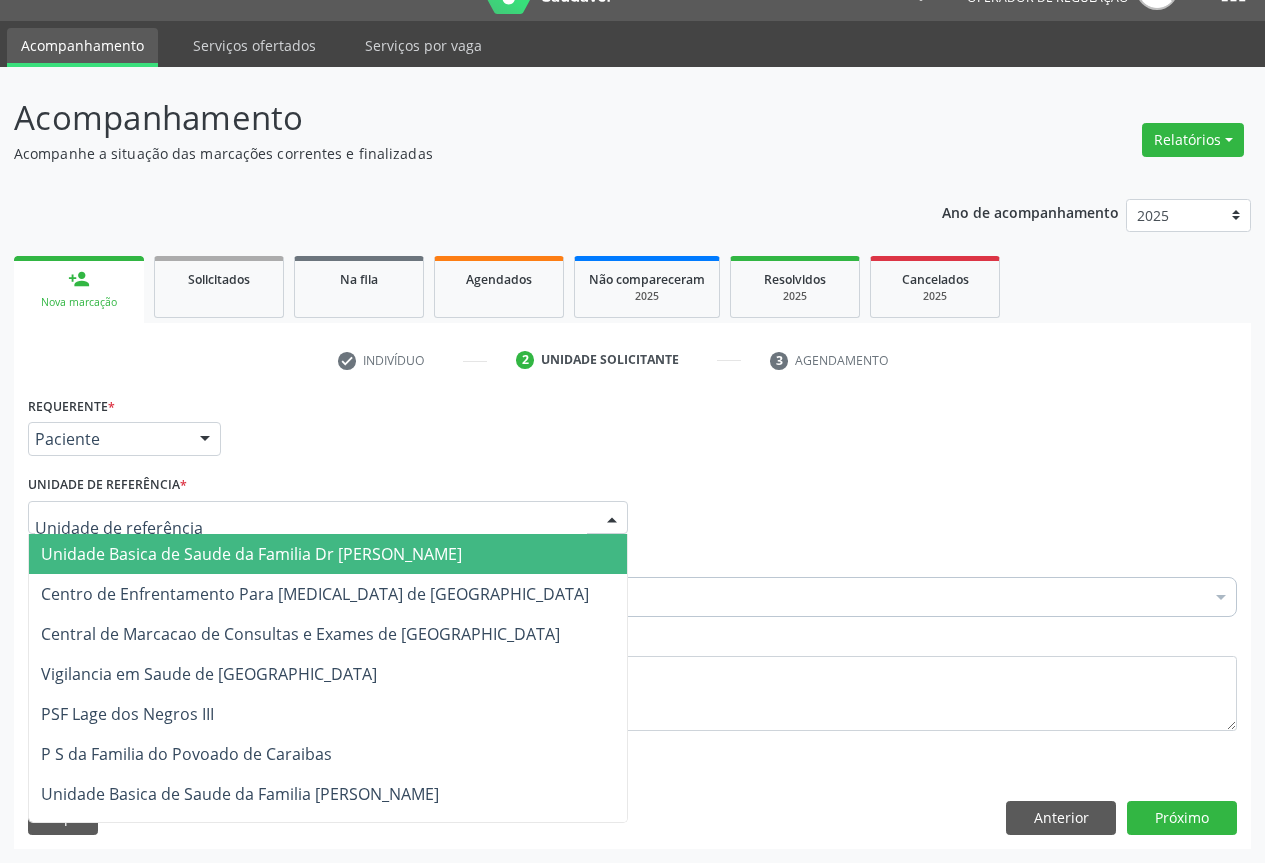 click on "Unidade Basica de Saude da Familia Dr [PERSON_NAME]" at bounding box center [328, 554] 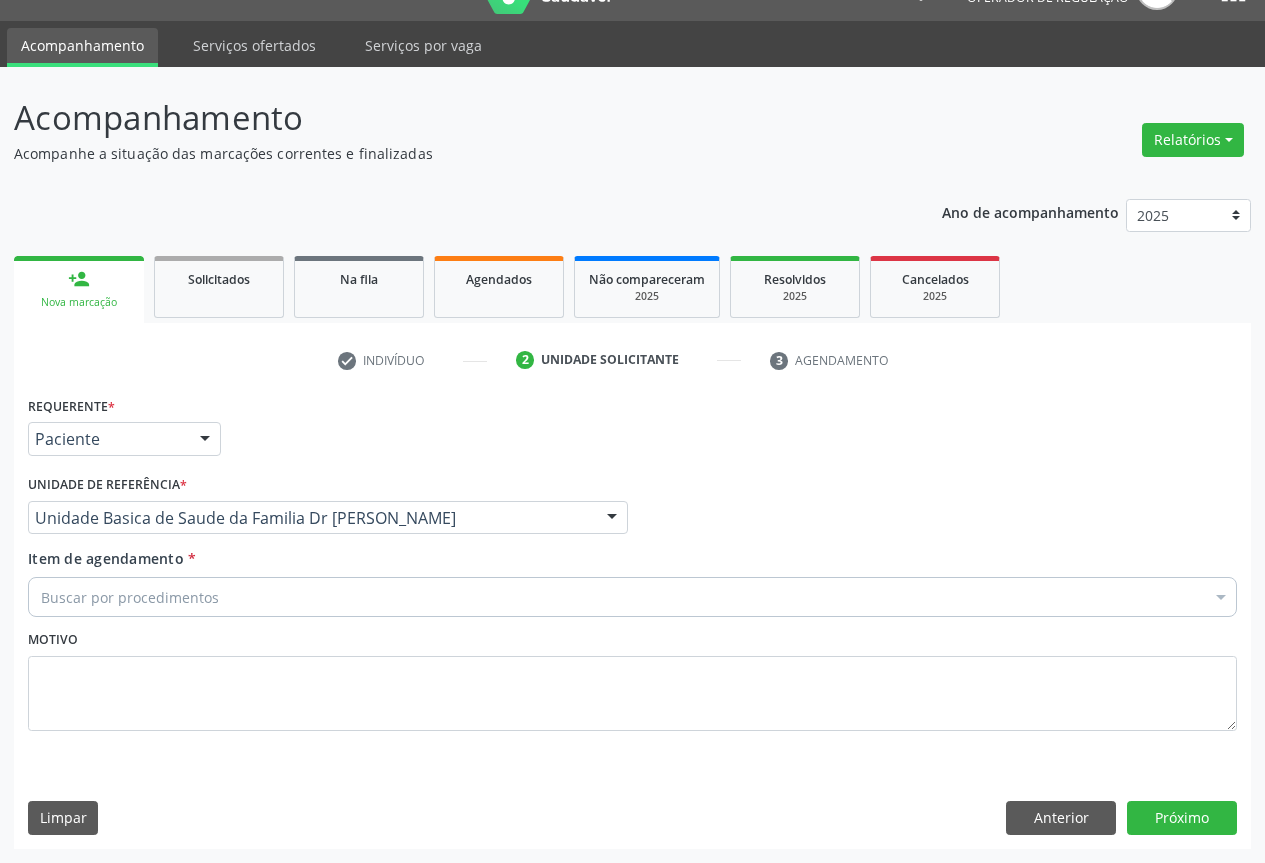 click on "Buscar por procedimentos" at bounding box center [632, 597] 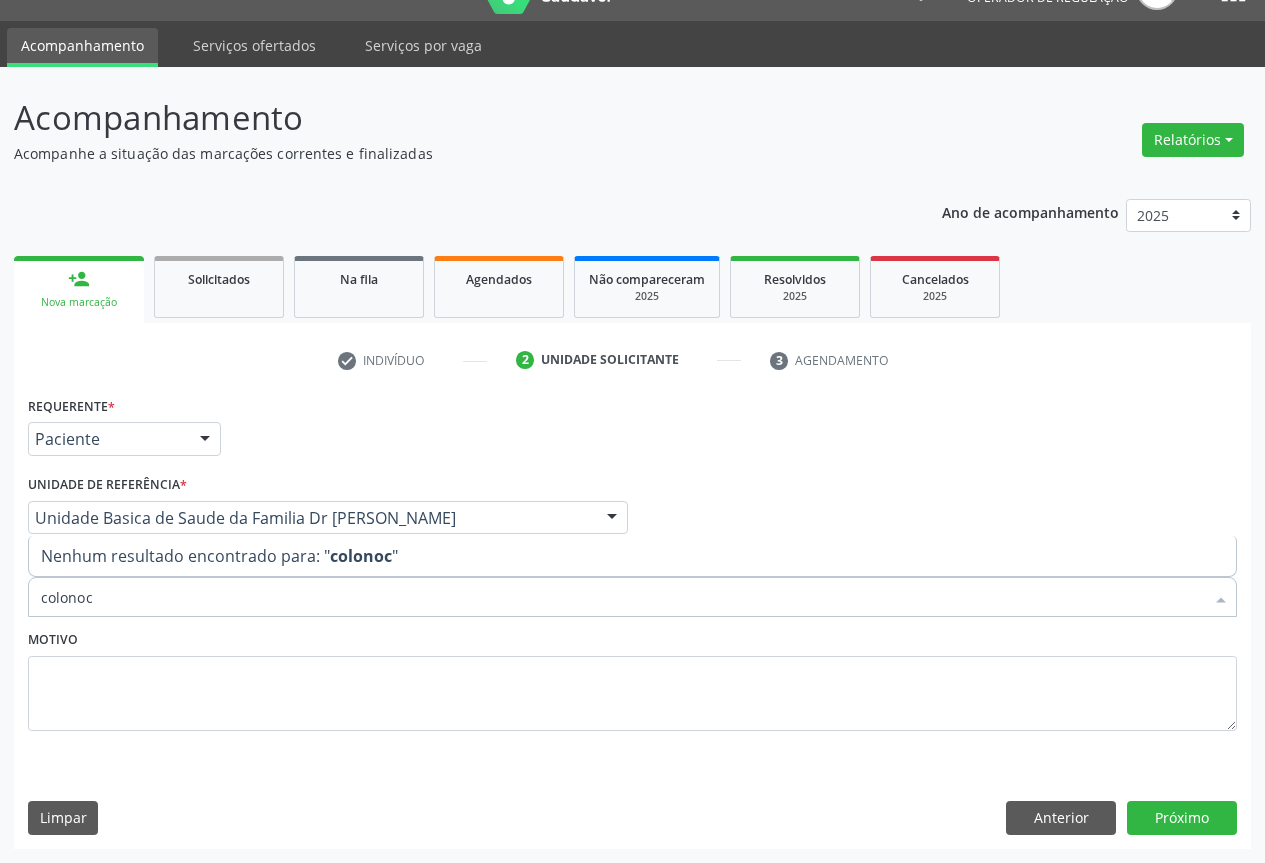 type on "colono" 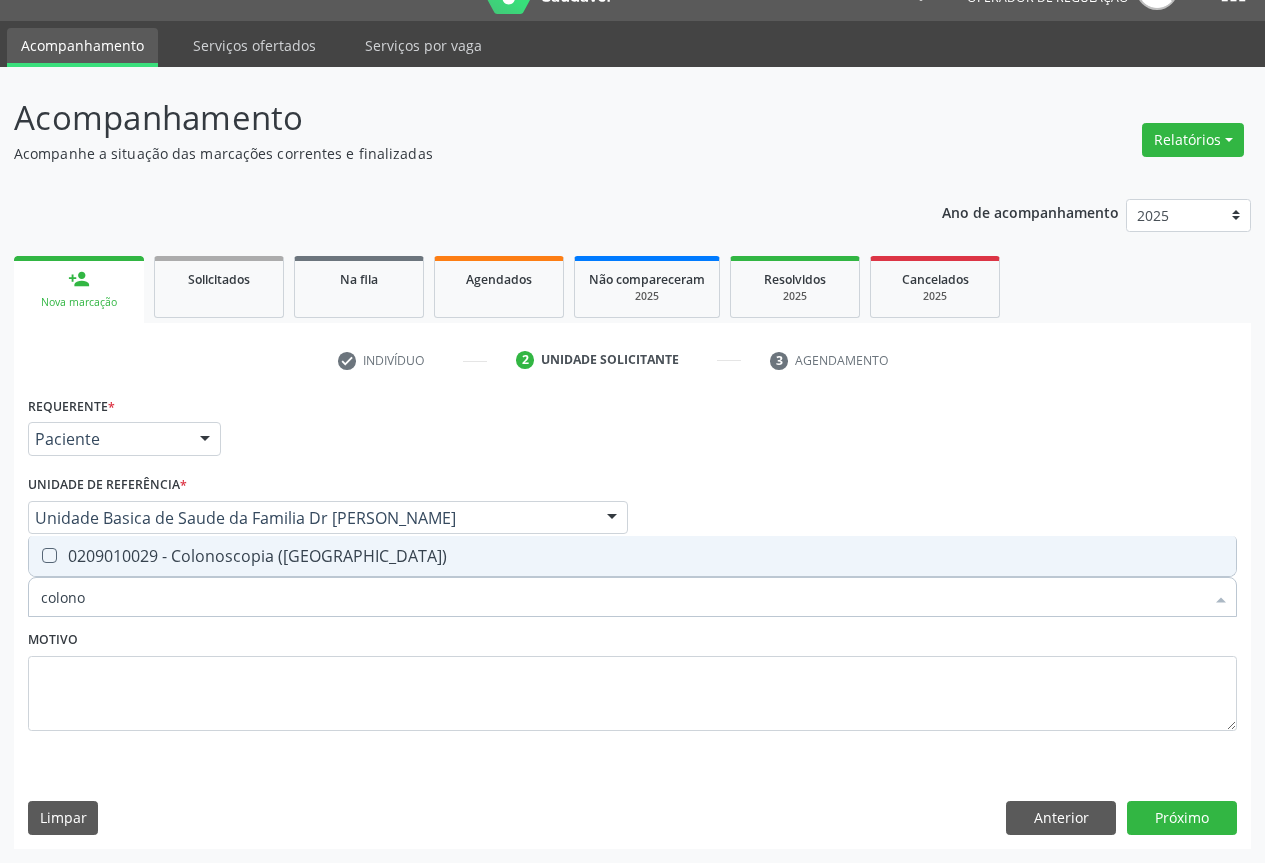 click on "0209010029 - Colonoscopia ([GEOGRAPHIC_DATA])" at bounding box center [632, 556] 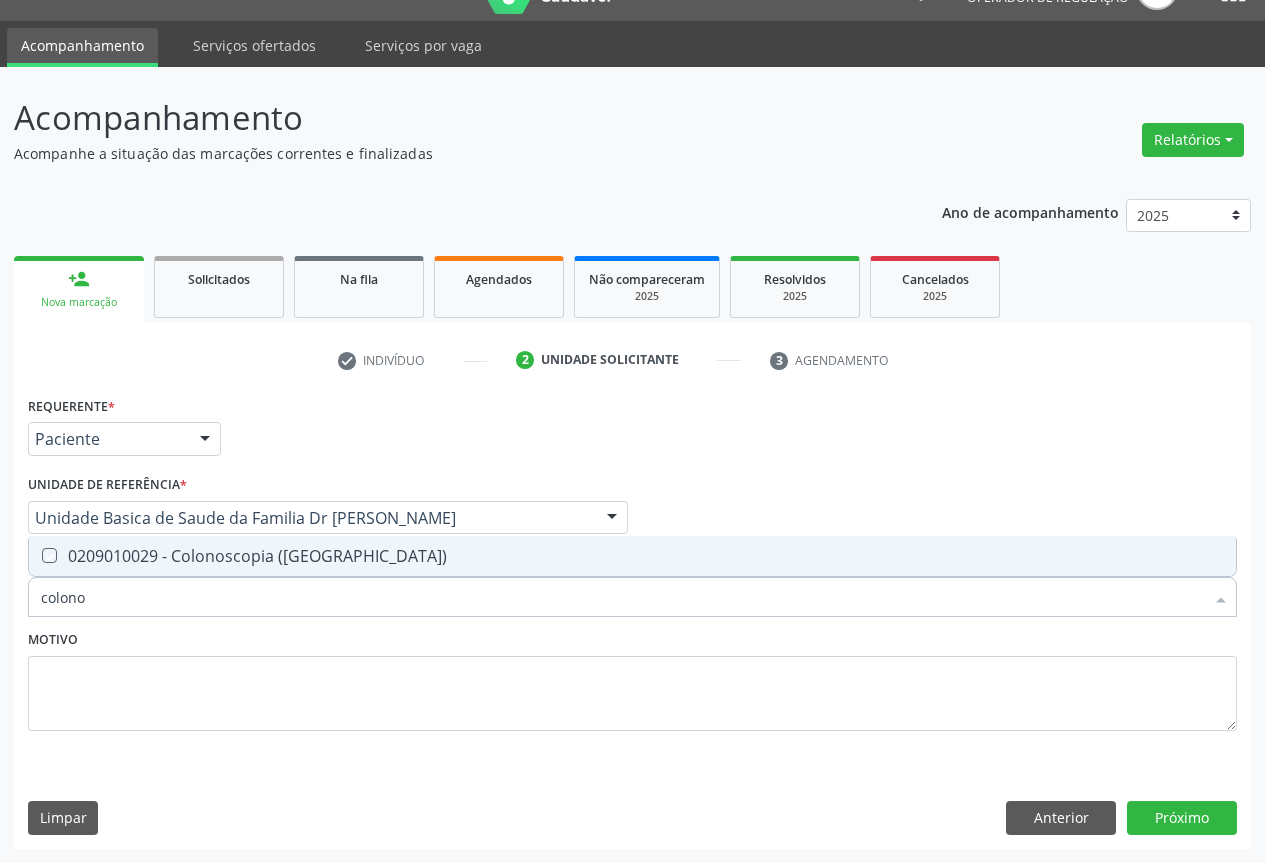 checkbox on "true" 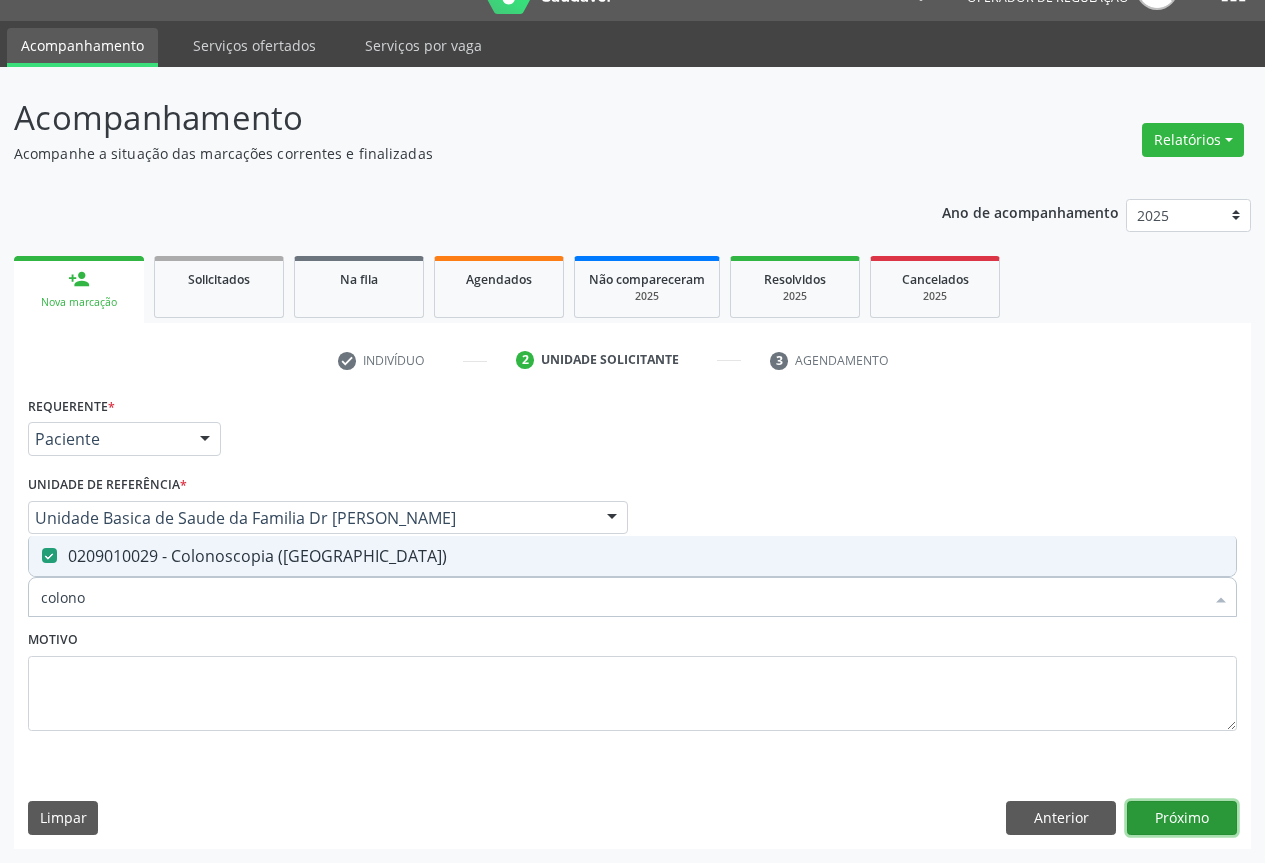 click on "Próximo" at bounding box center [1182, 818] 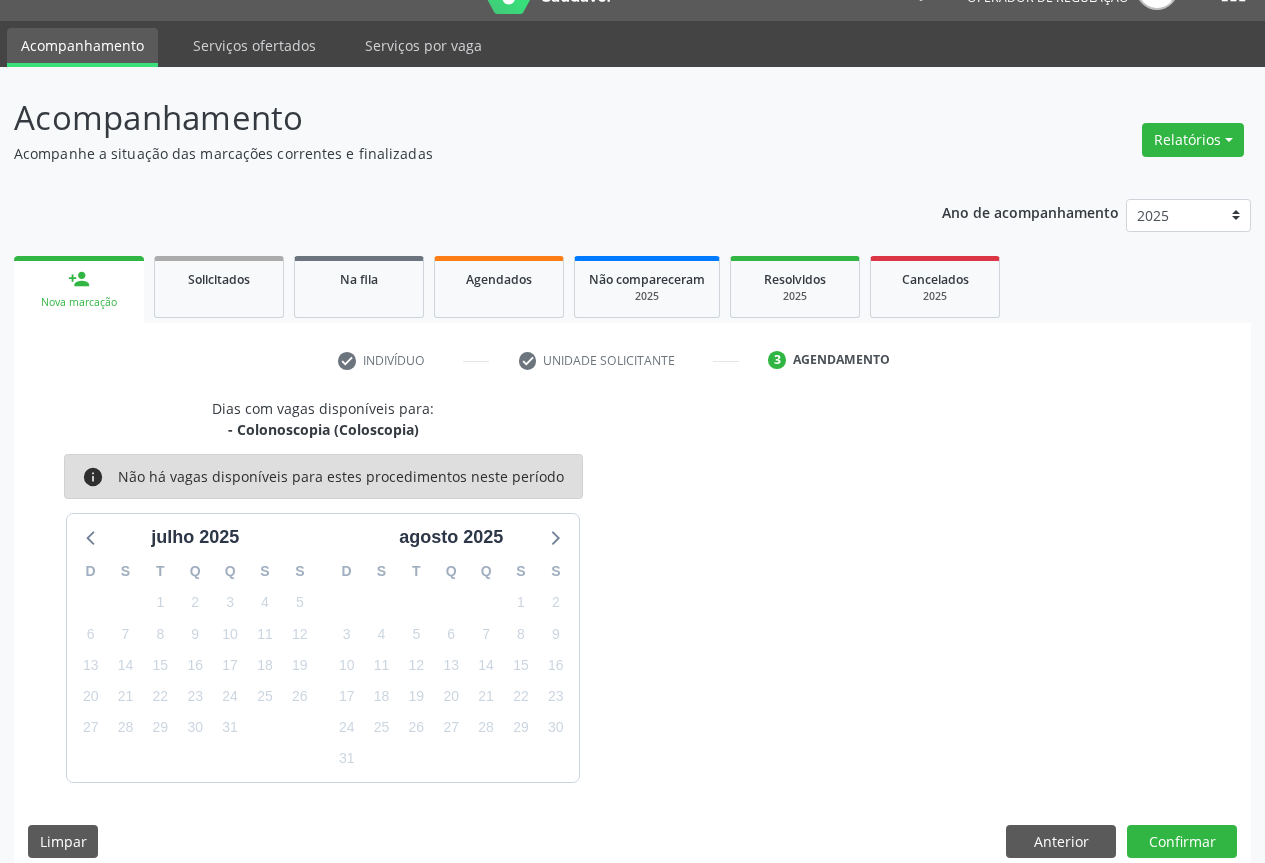 scroll, scrollTop: 66, scrollLeft: 0, axis: vertical 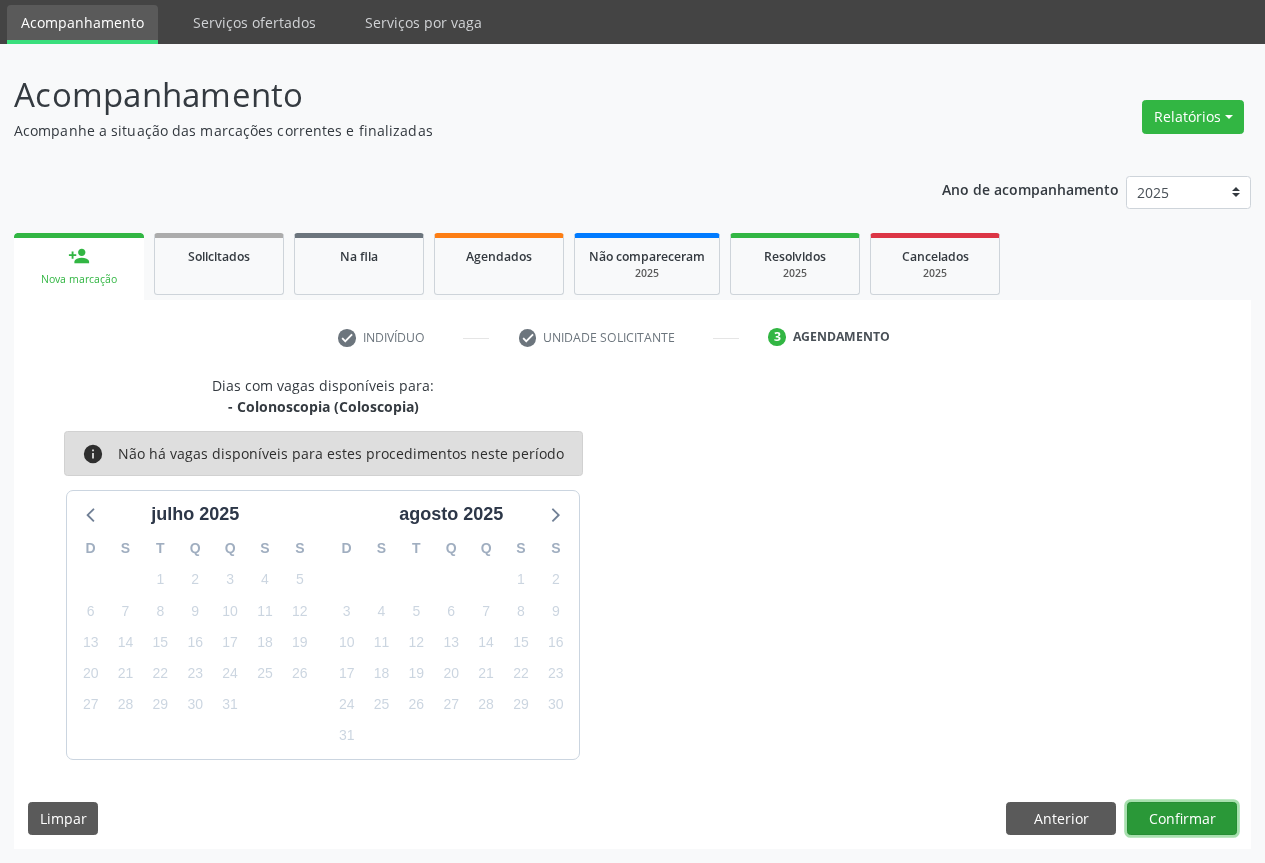 click on "Confirmar" at bounding box center (1182, 819) 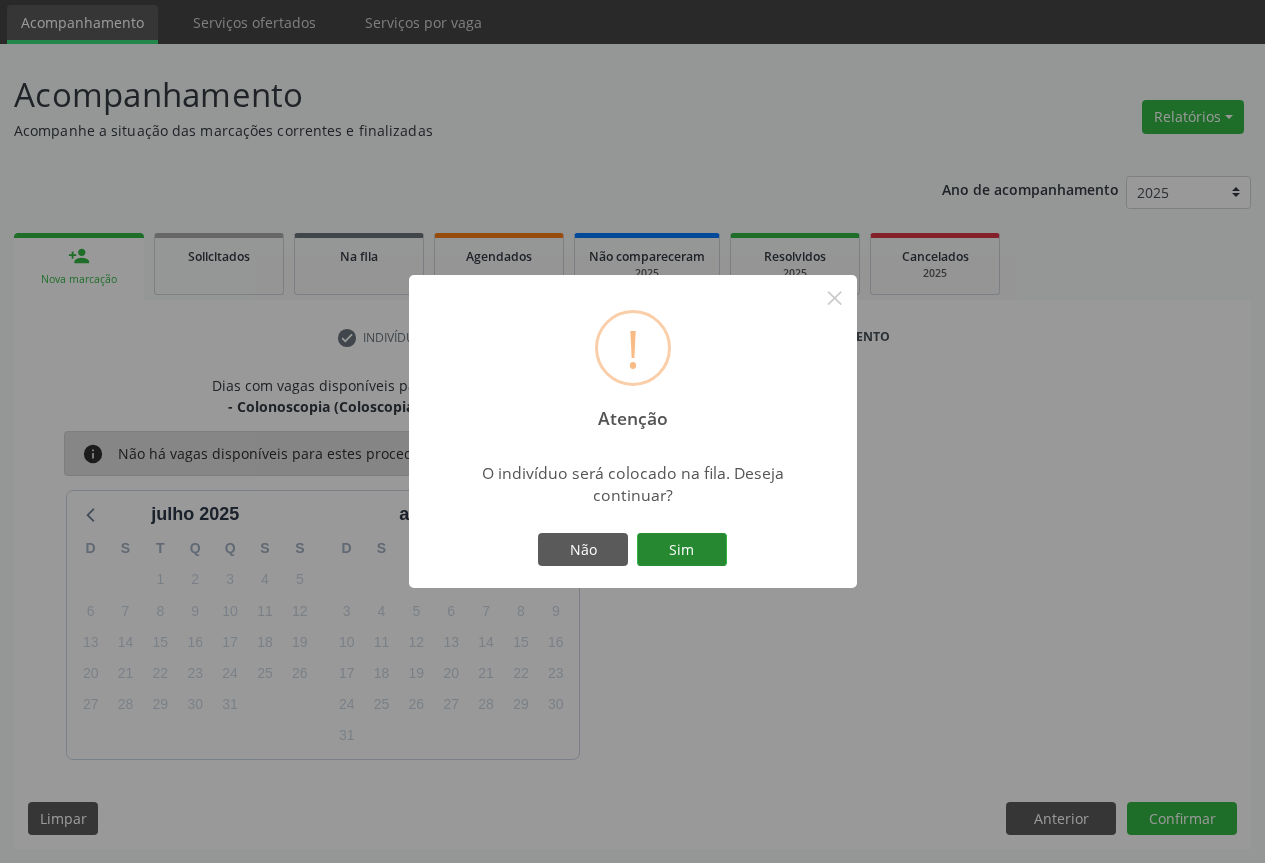 click on "Sim" at bounding box center [682, 550] 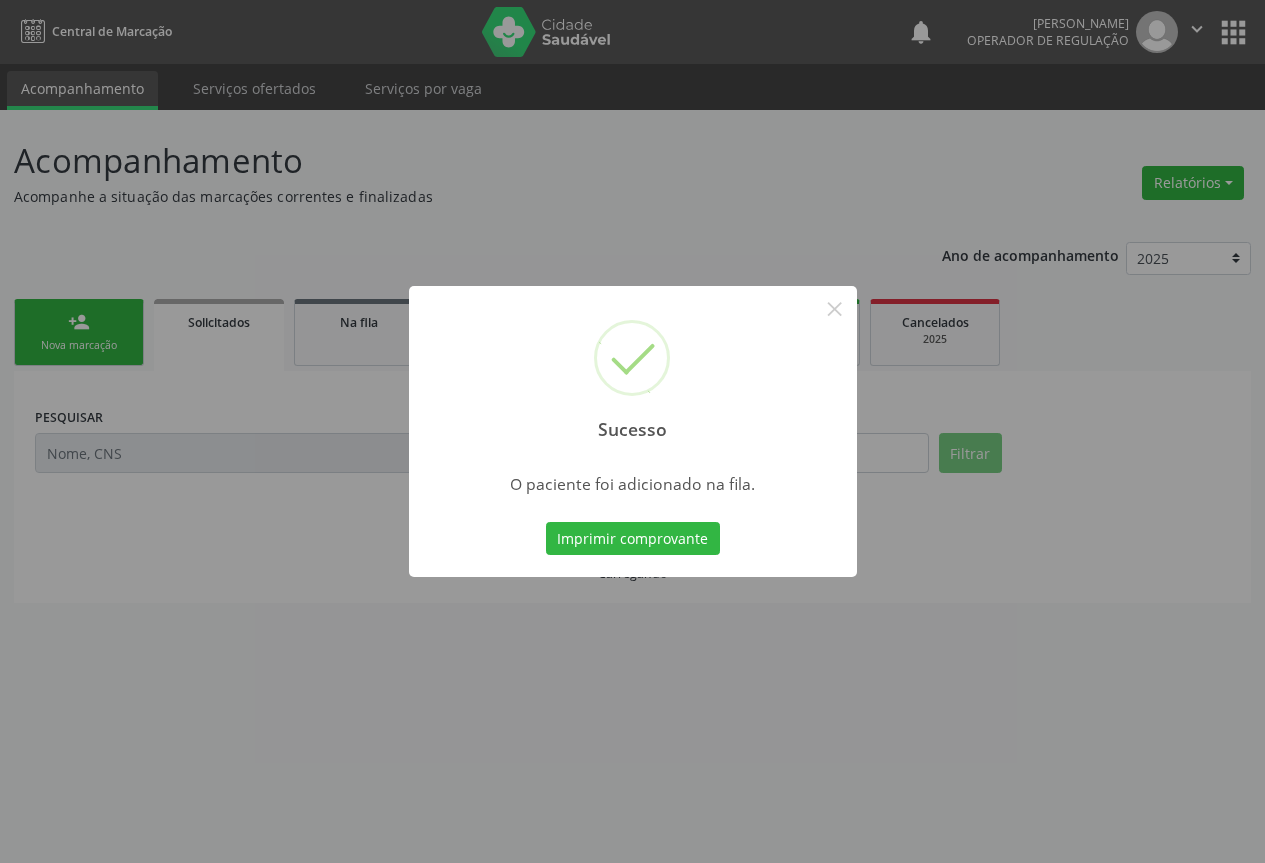 scroll, scrollTop: 0, scrollLeft: 0, axis: both 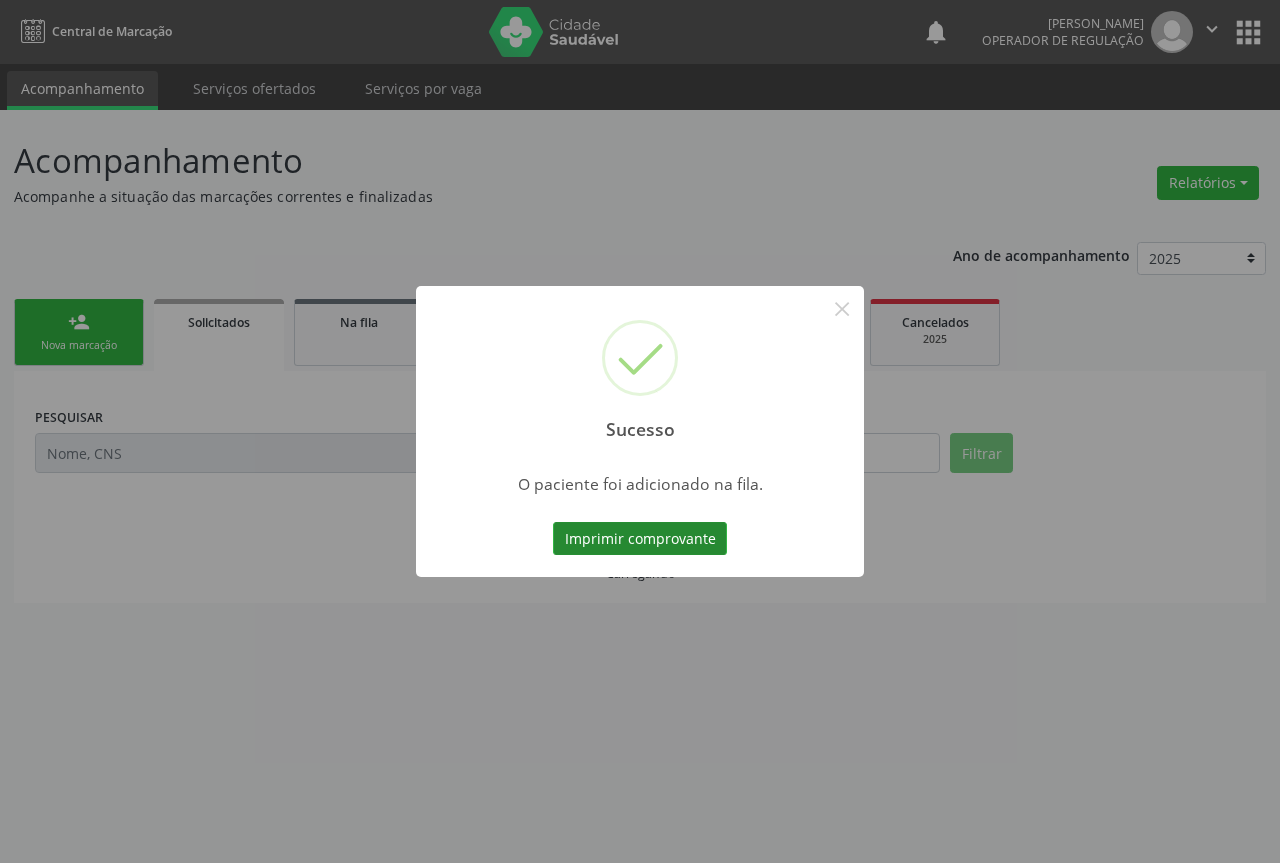 click on "Imprimir comprovante" at bounding box center [640, 539] 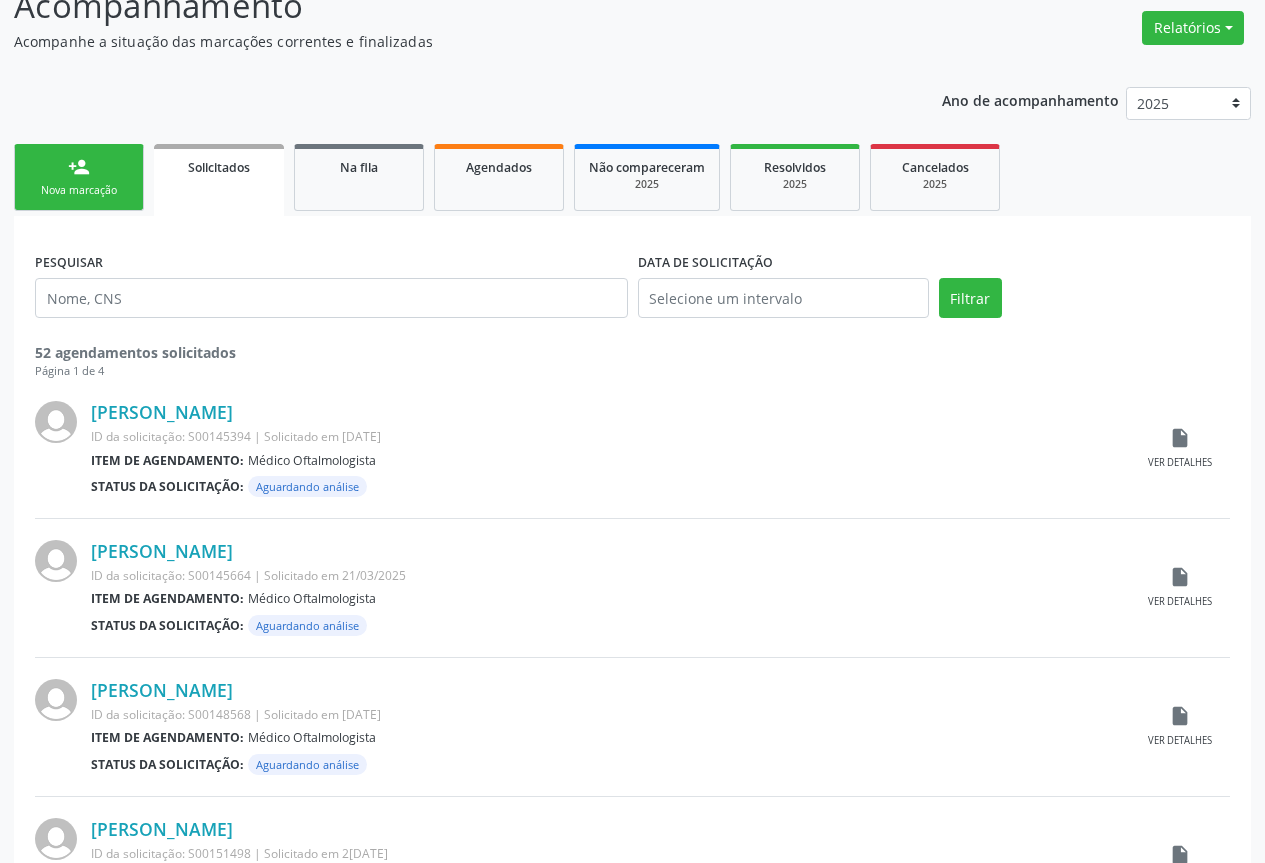 scroll, scrollTop: 0, scrollLeft: 0, axis: both 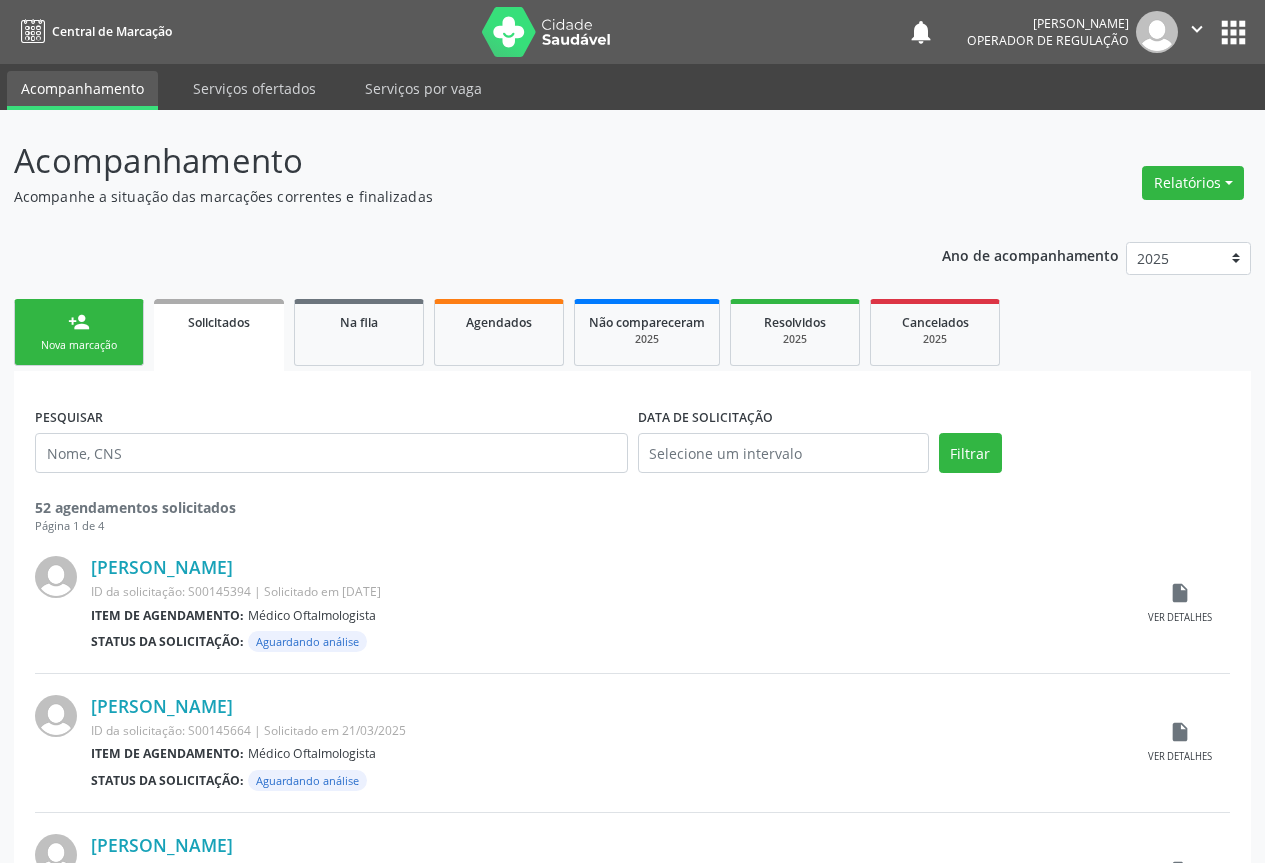 click on "Nova marcação" at bounding box center [79, 345] 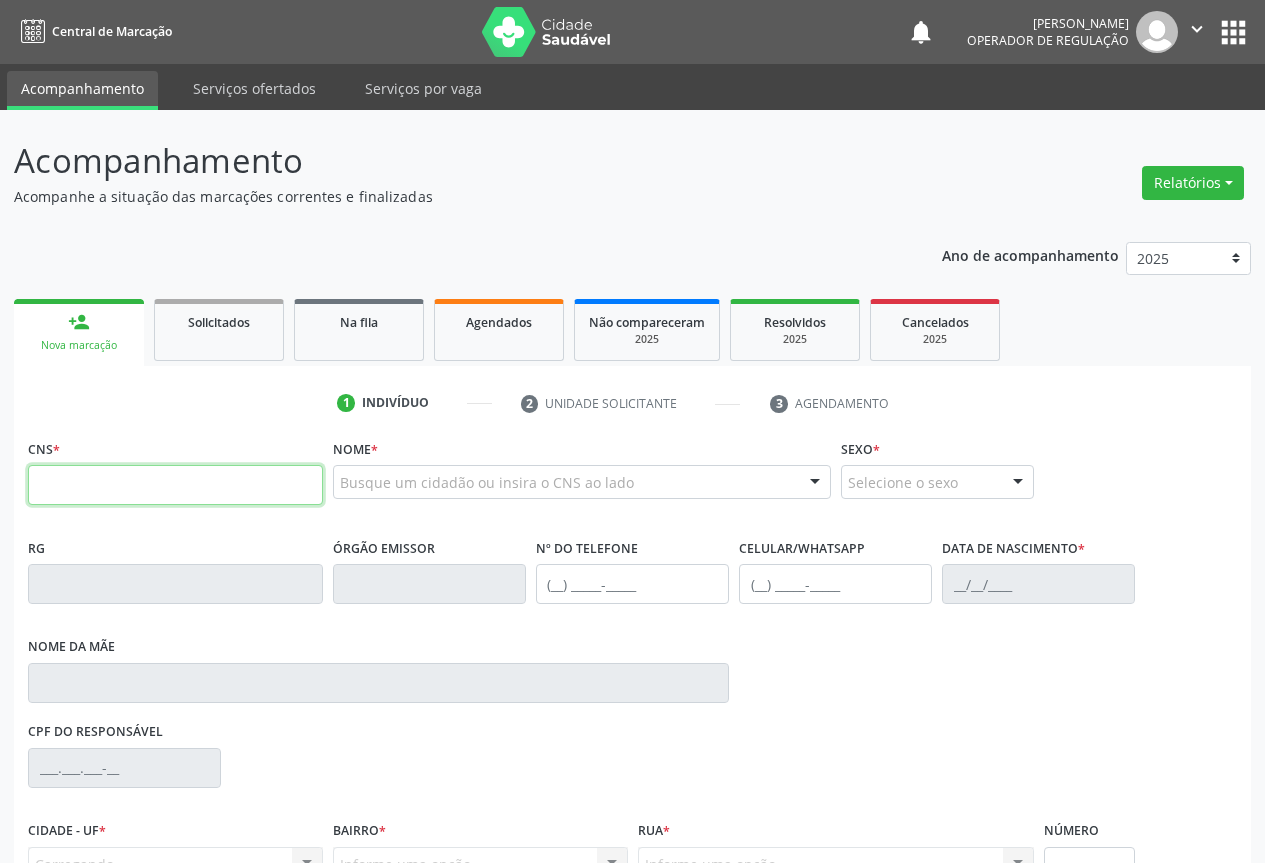 click at bounding box center (175, 485) 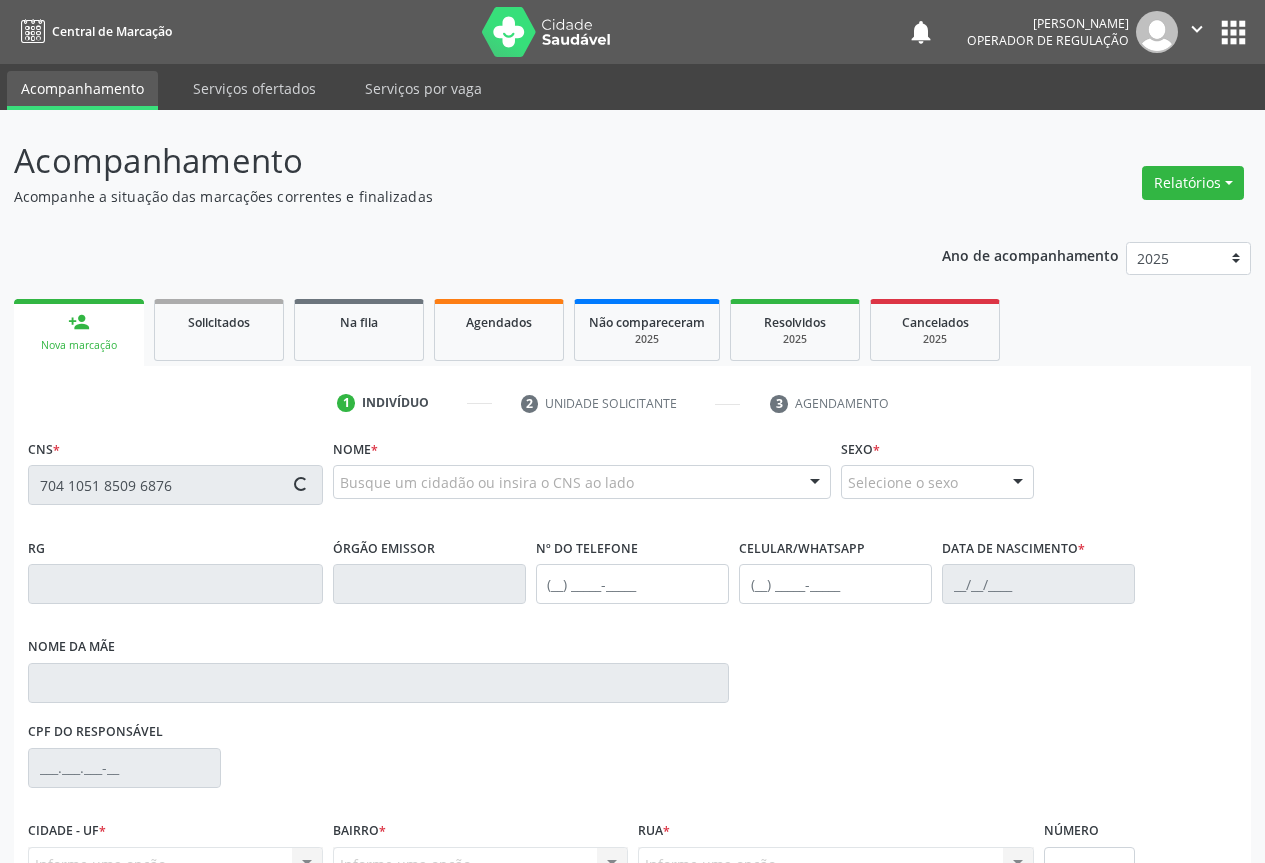 type on "704 1051 8509 6876" 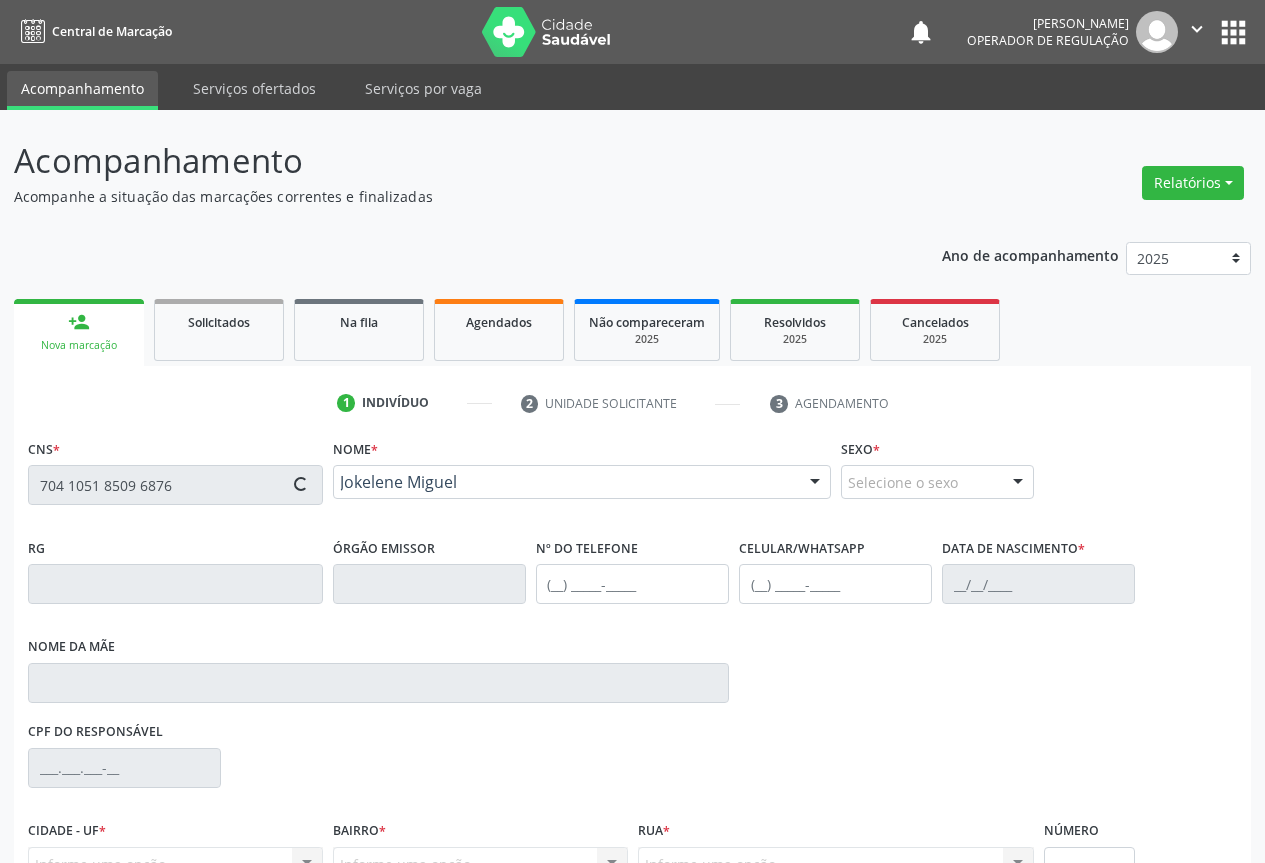 type on "587634649" 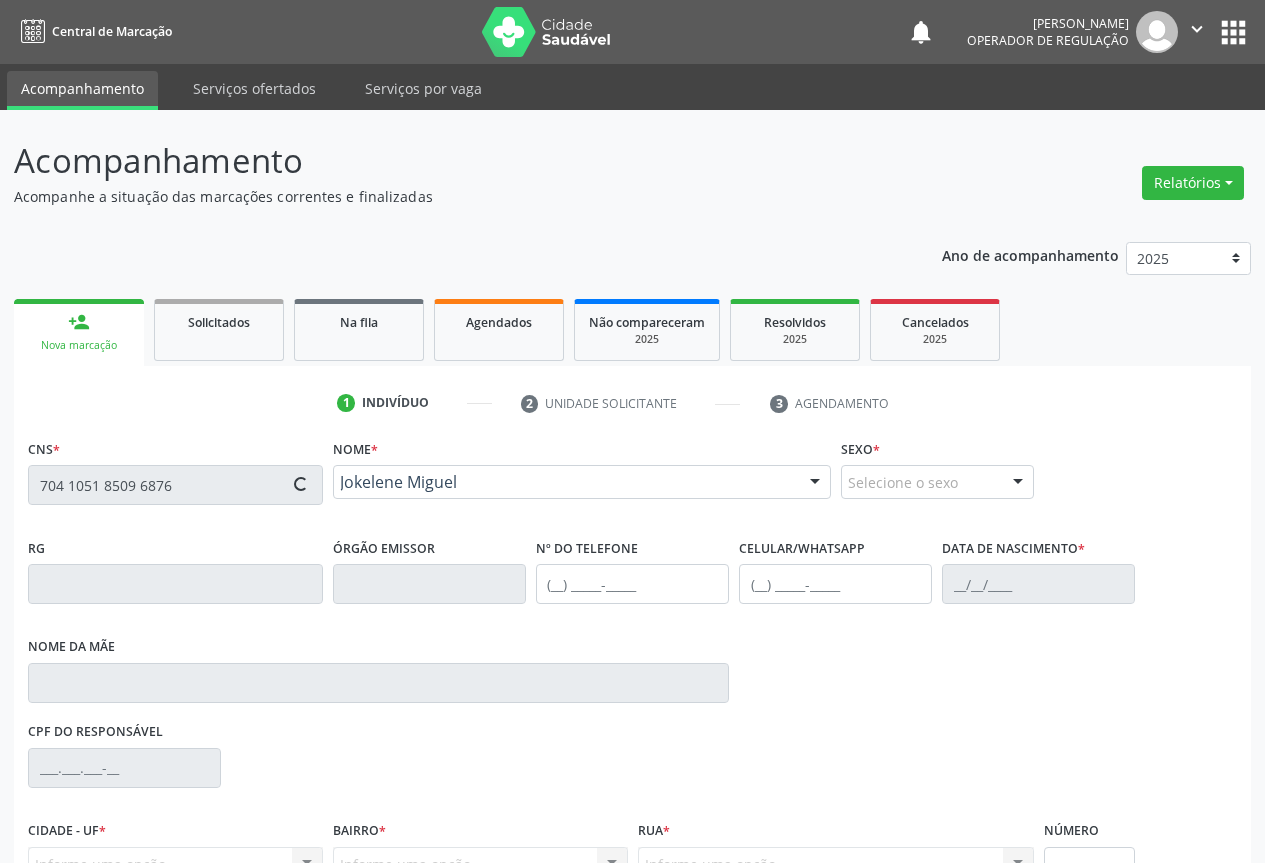 type on "(74) 99103-8253" 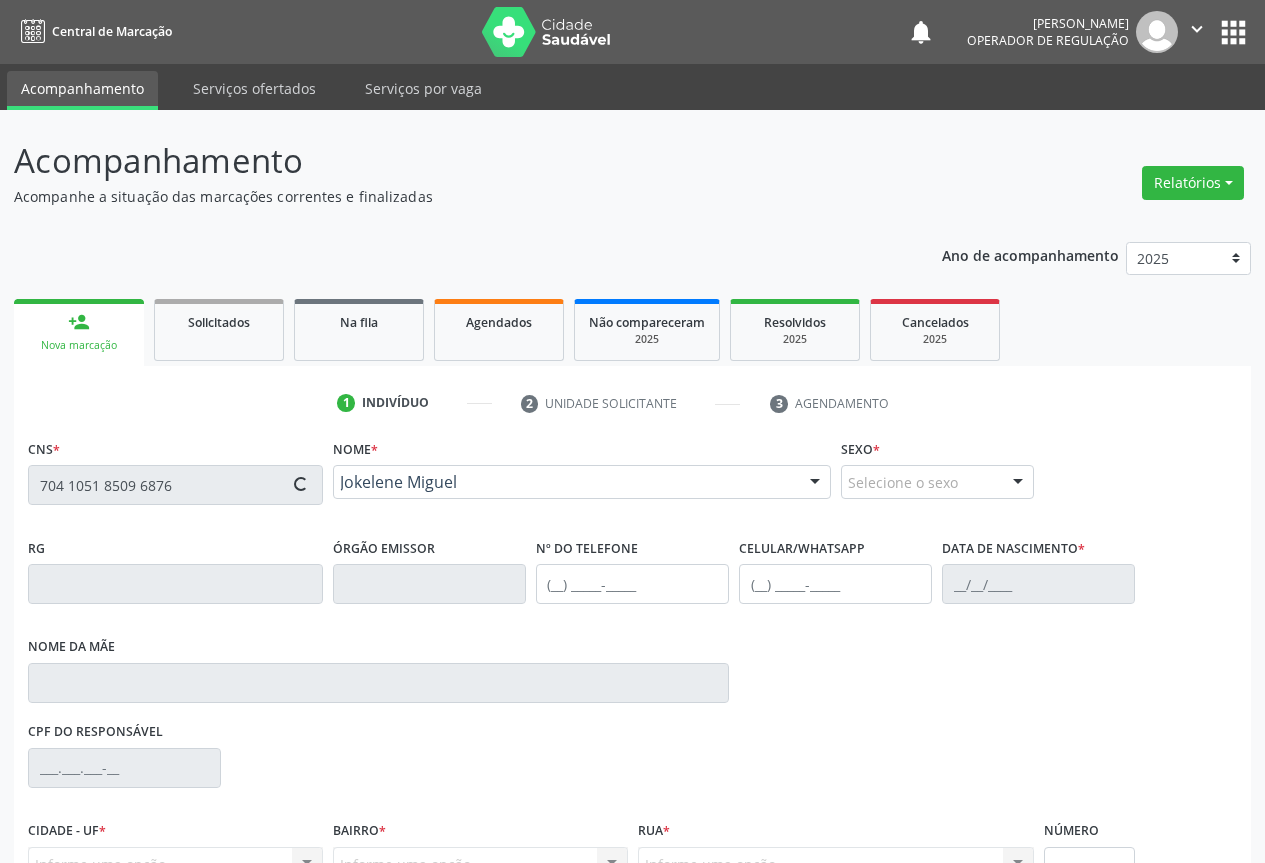 type on "(74) 99103-8253" 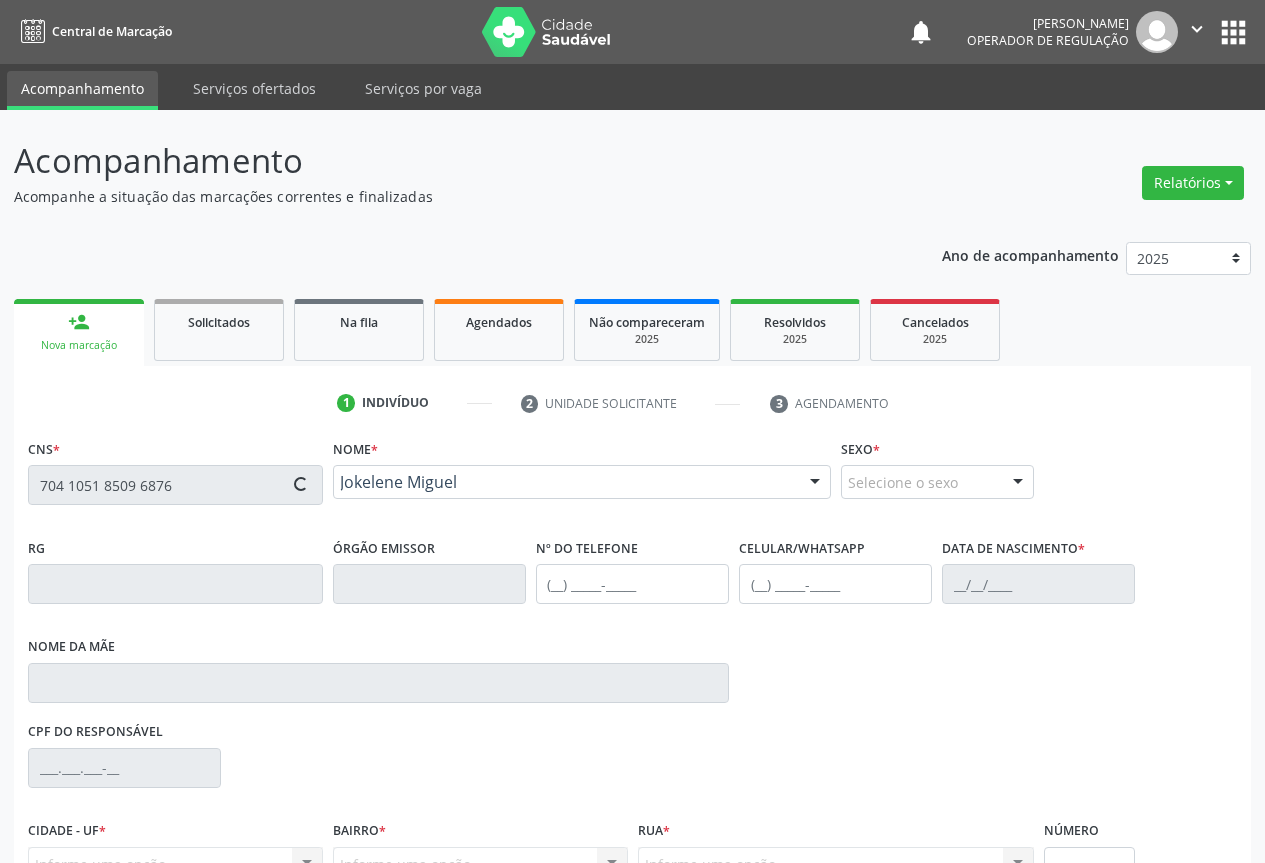 type on "20" 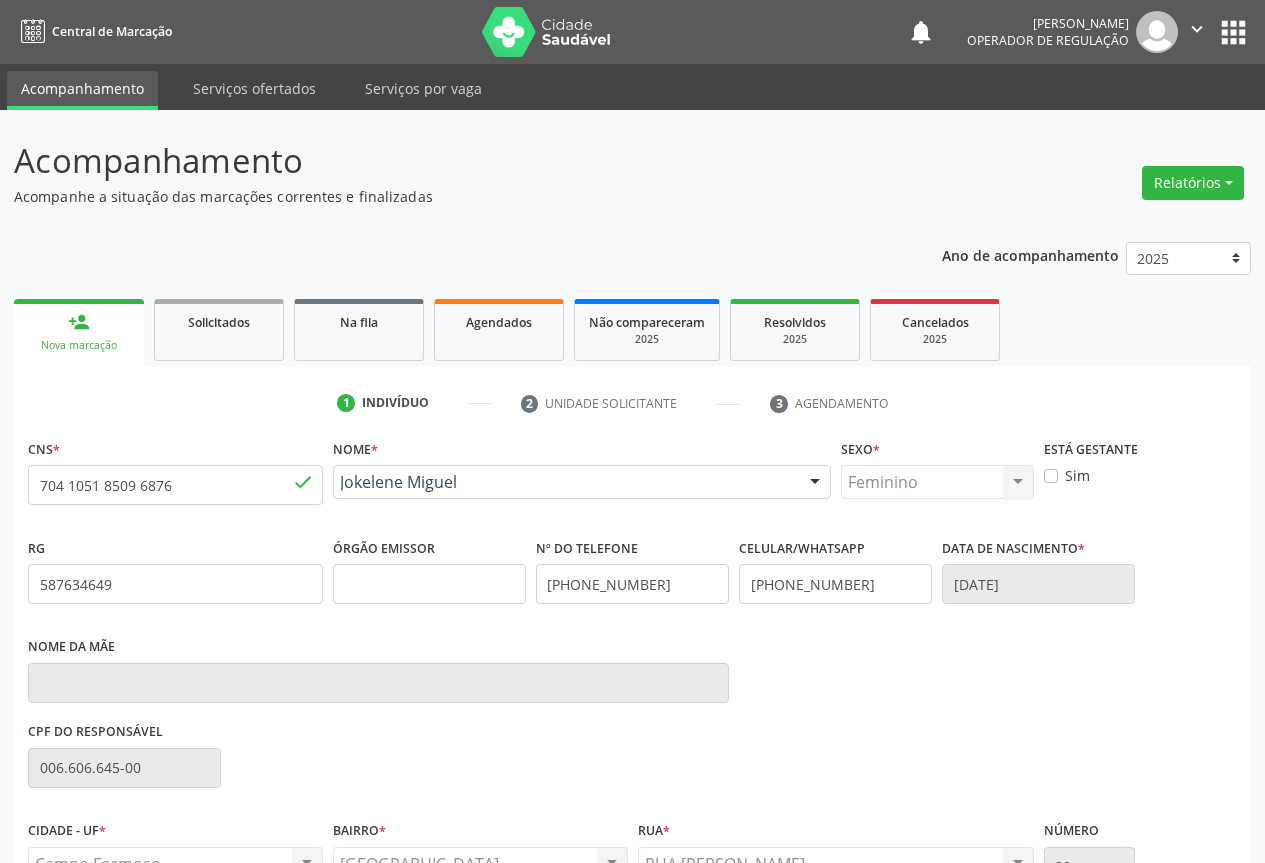 scroll, scrollTop: 207, scrollLeft: 0, axis: vertical 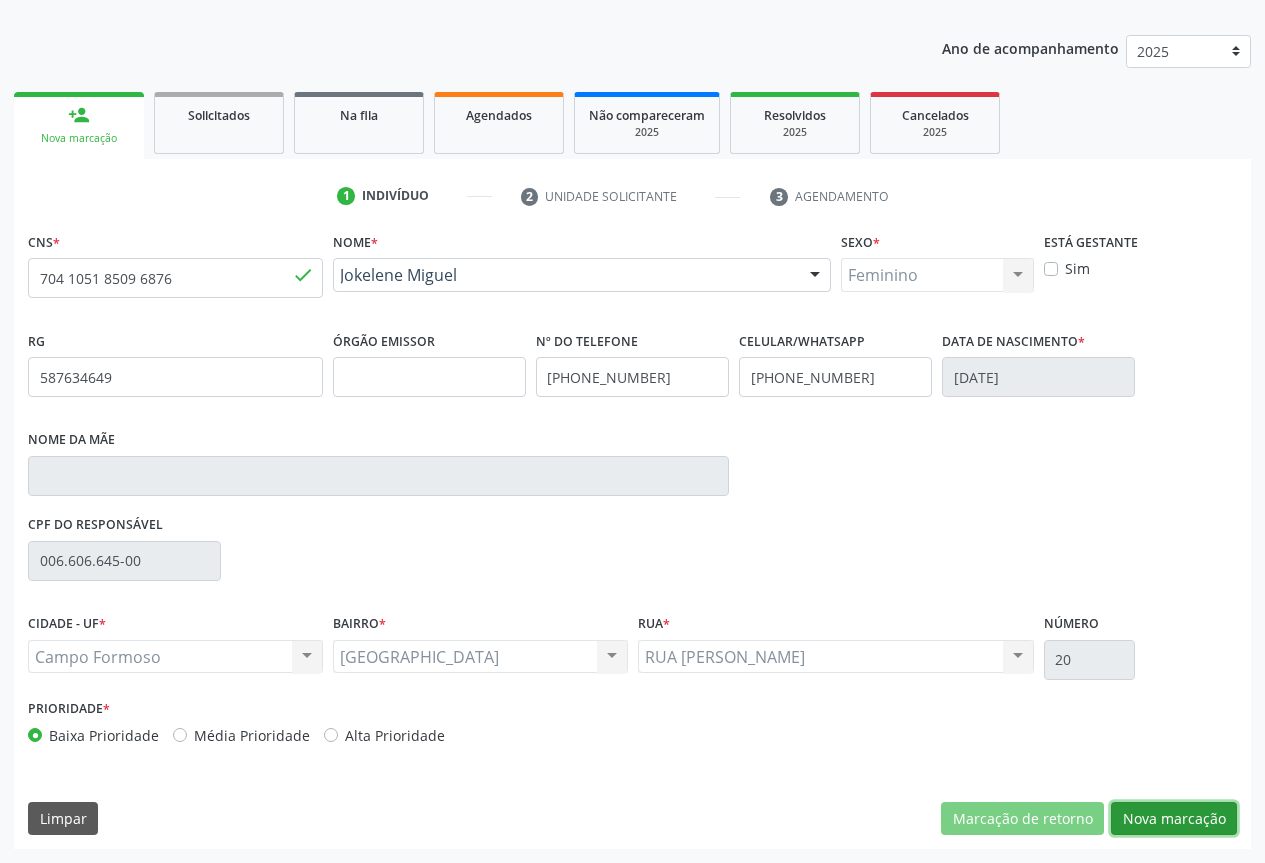 click on "Nova marcação" at bounding box center (1174, 819) 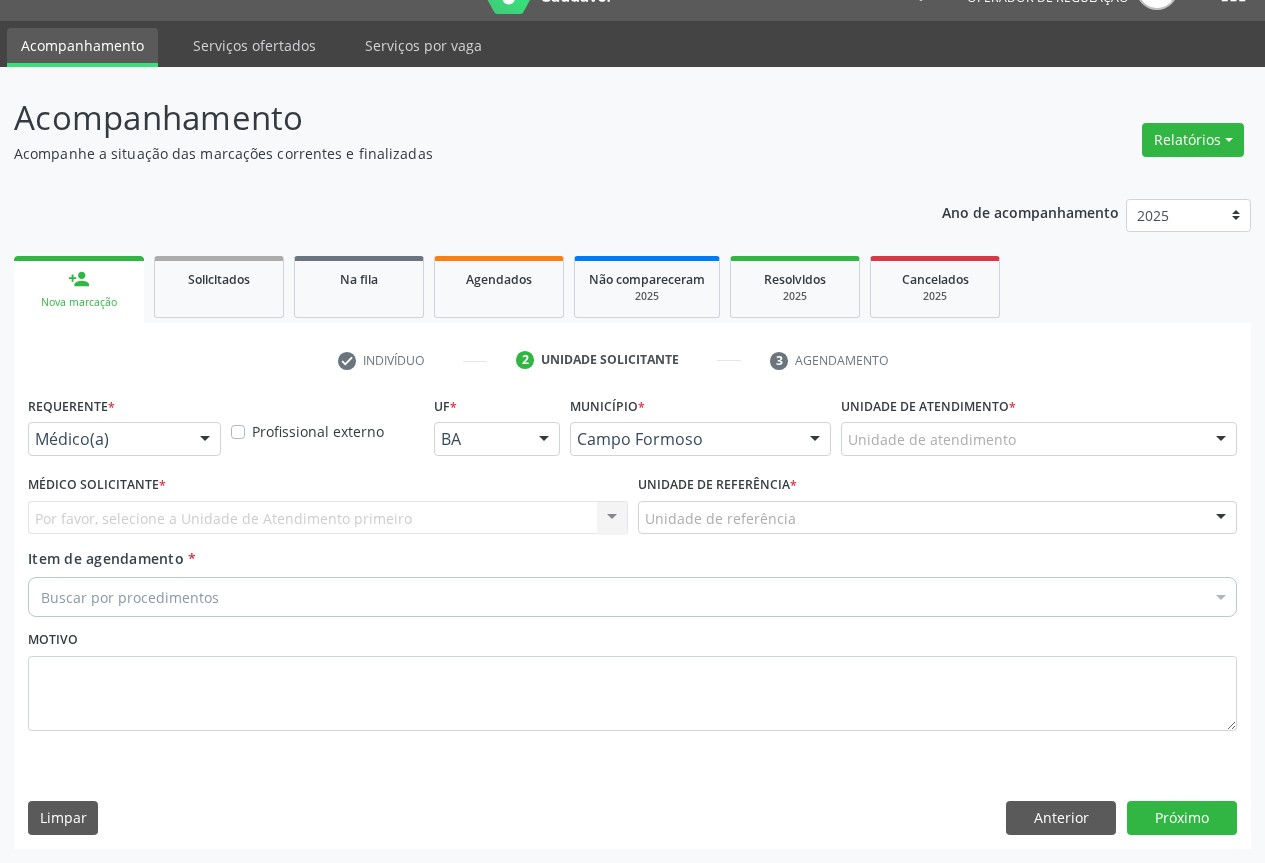 scroll, scrollTop: 43, scrollLeft: 0, axis: vertical 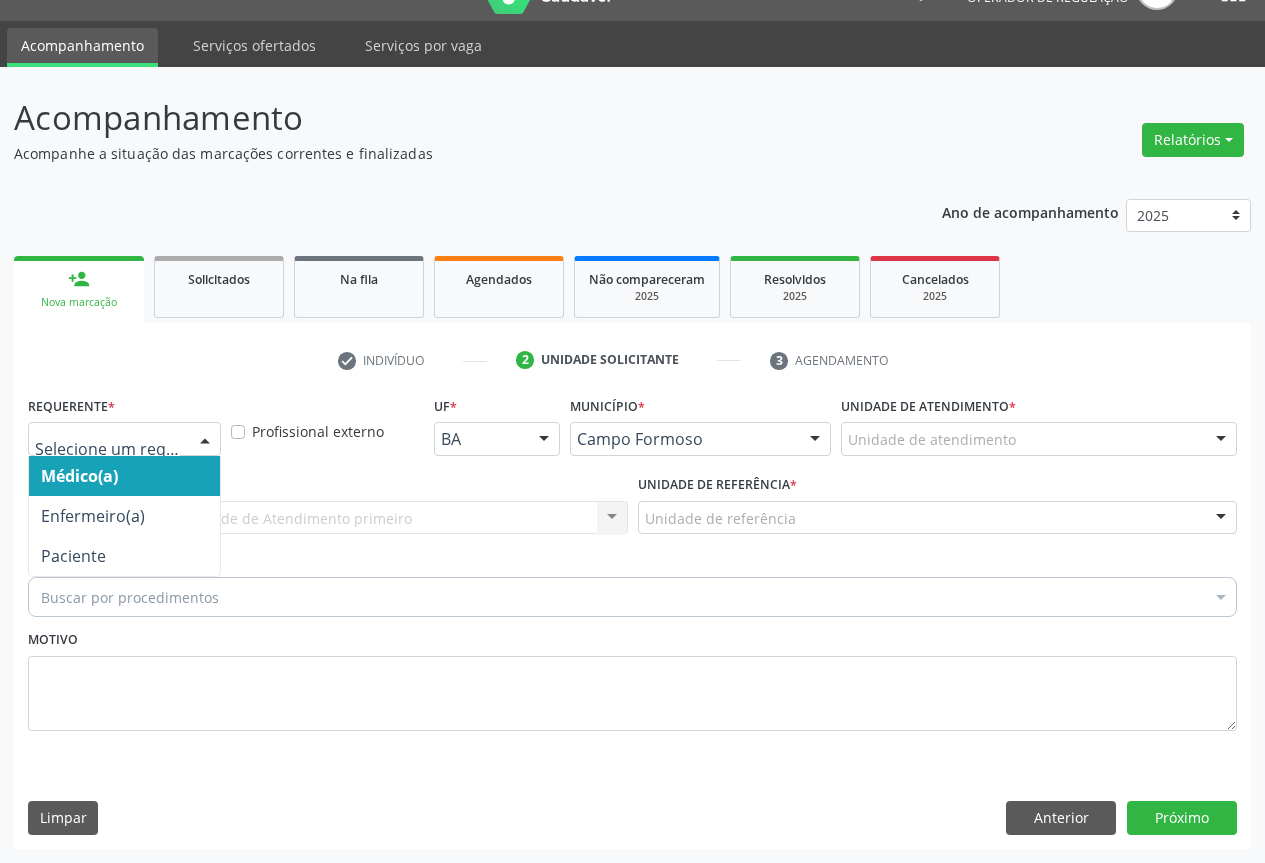 click at bounding box center [205, 440] 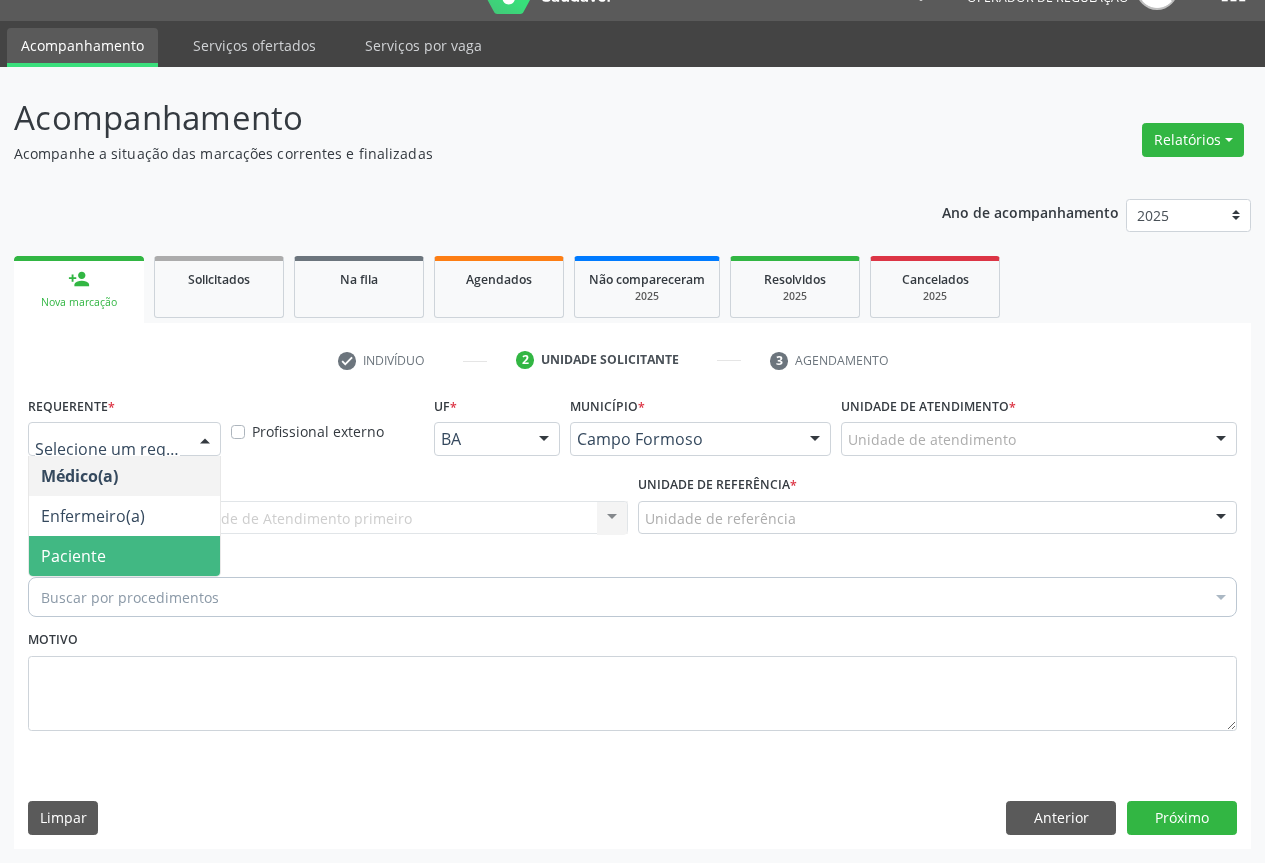 click on "Paciente" at bounding box center (124, 556) 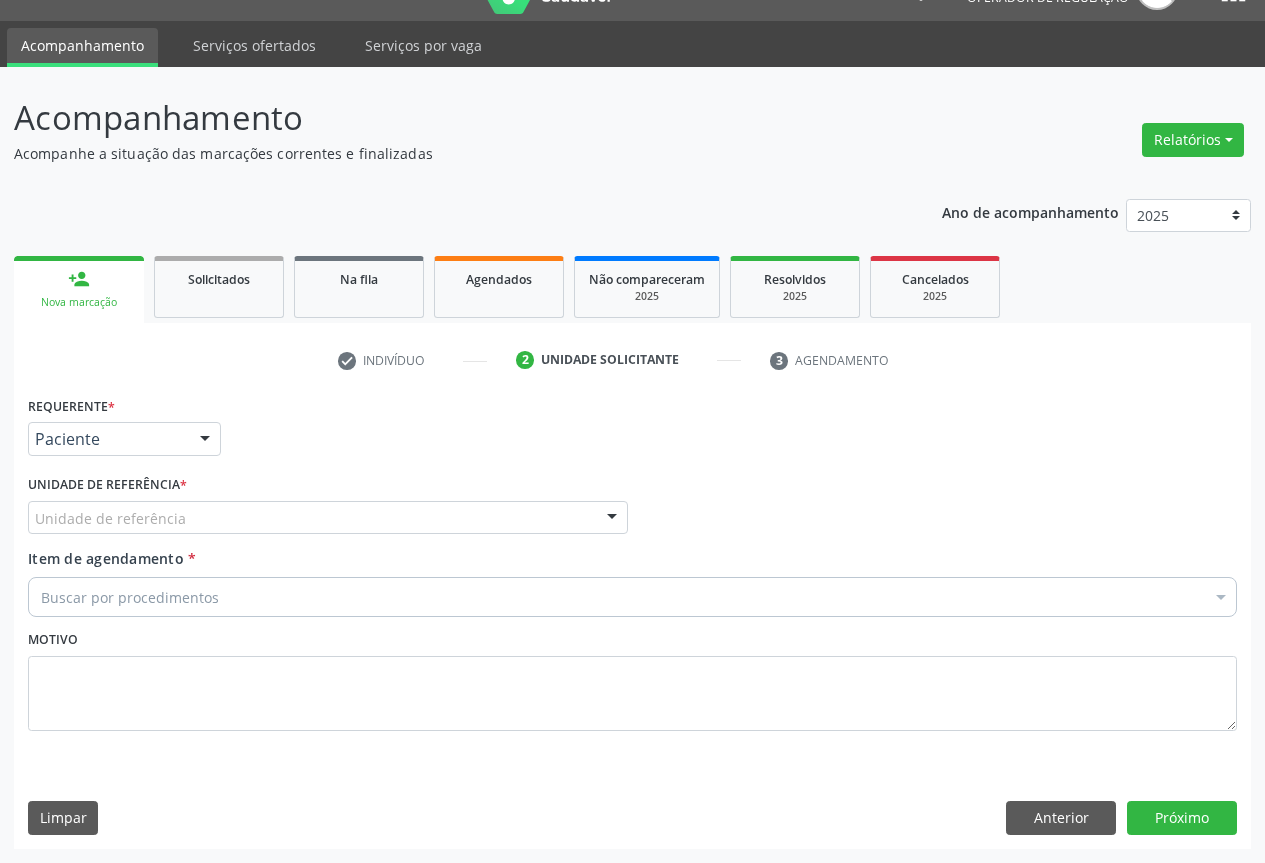 click at bounding box center (612, 519) 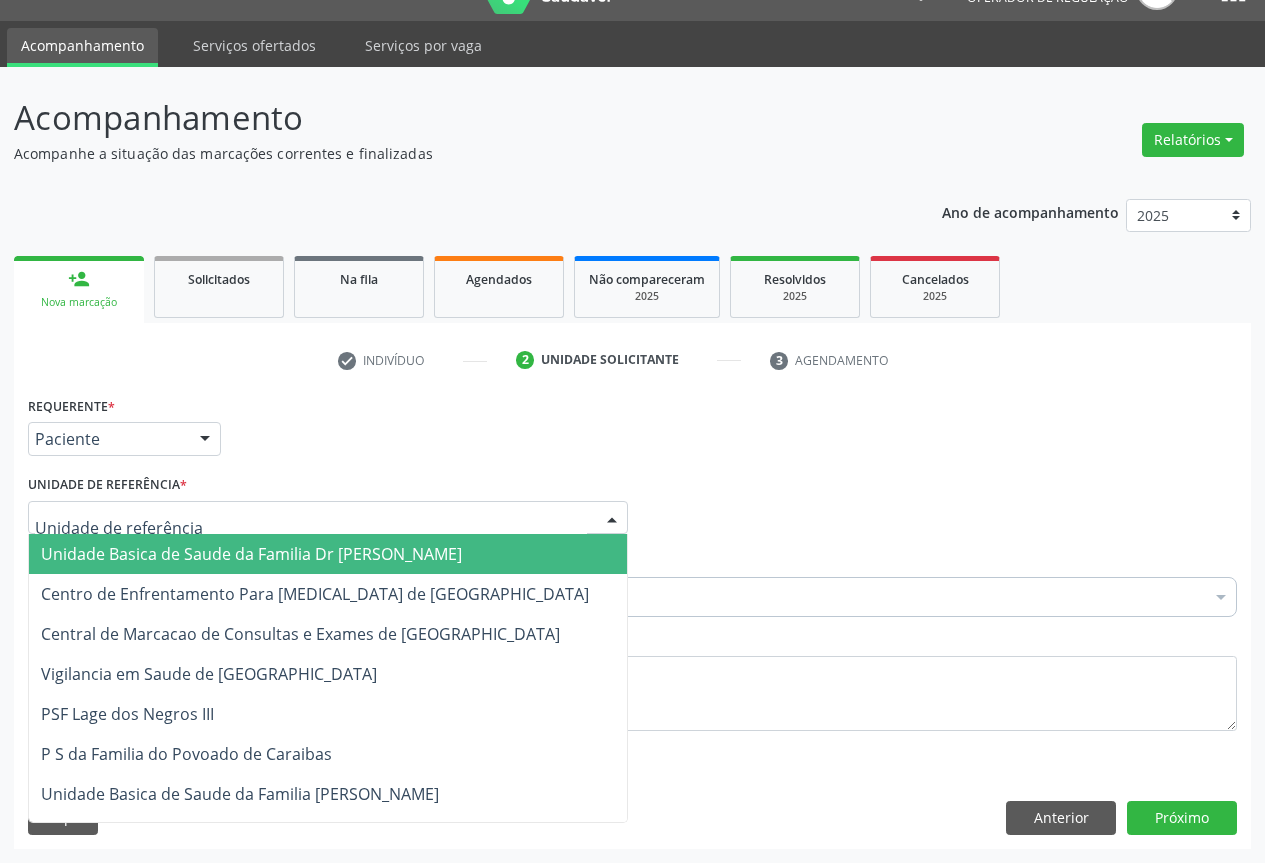 click on "Unidade Basica de Saude da Familia Dr [PERSON_NAME]" at bounding box center (328, 554) 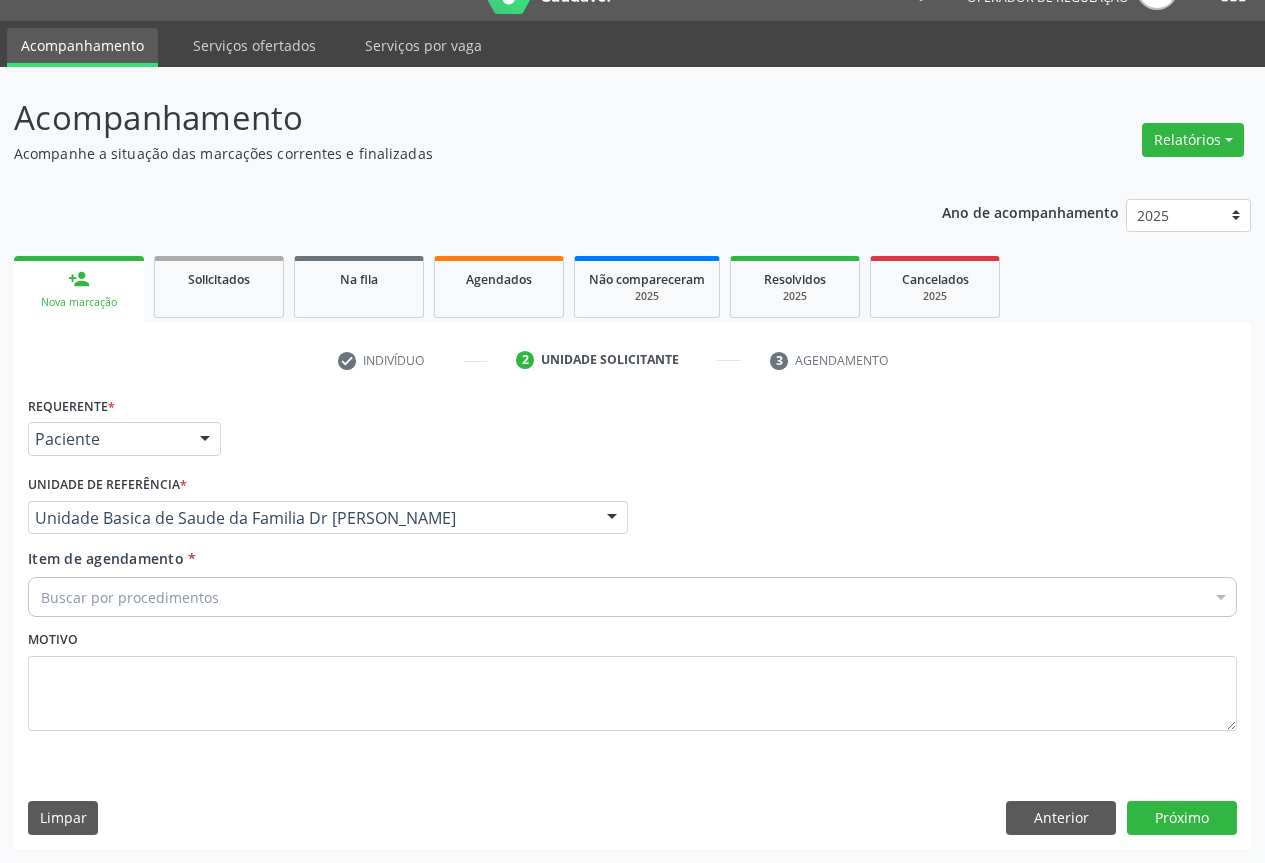 click on "Buscar por procedimentos" at bounding box center (632, 597) 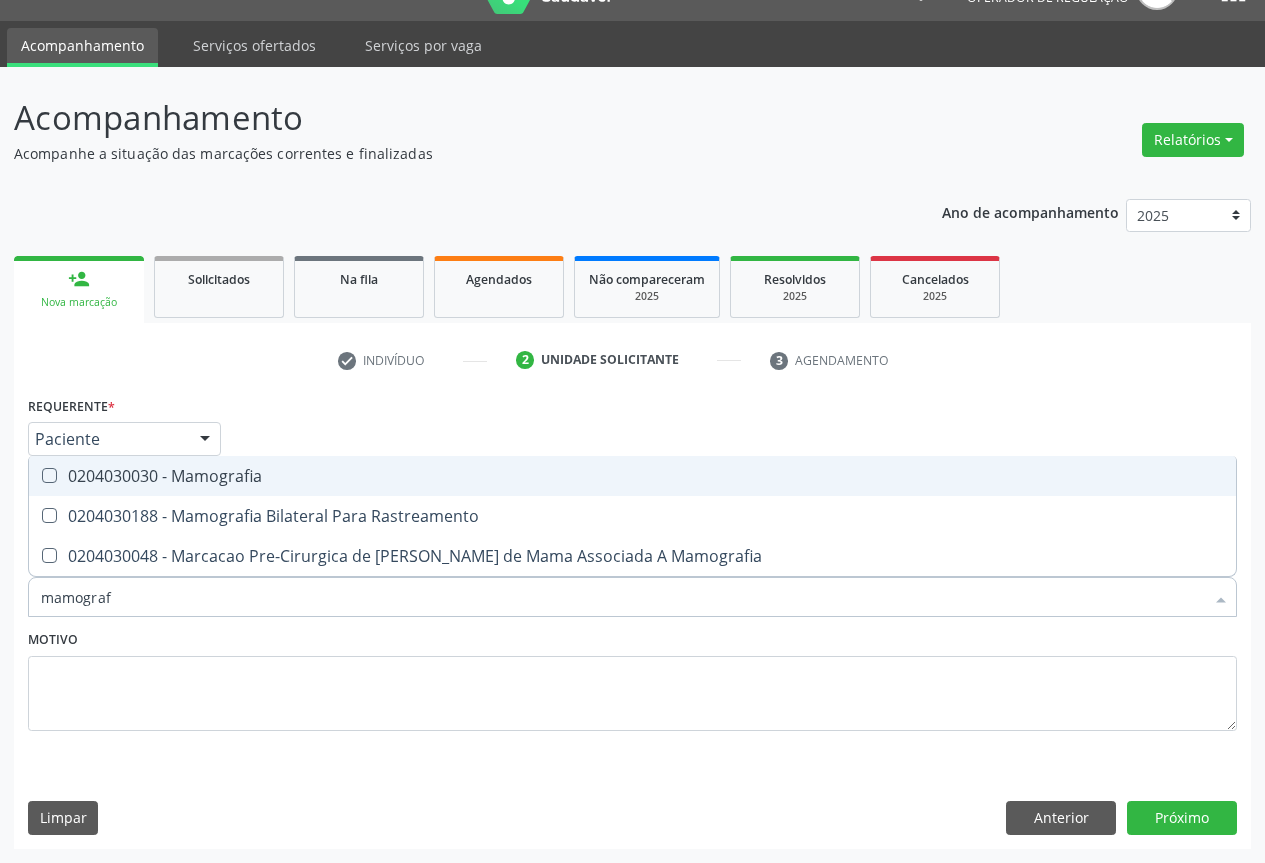 type on "mamogra" 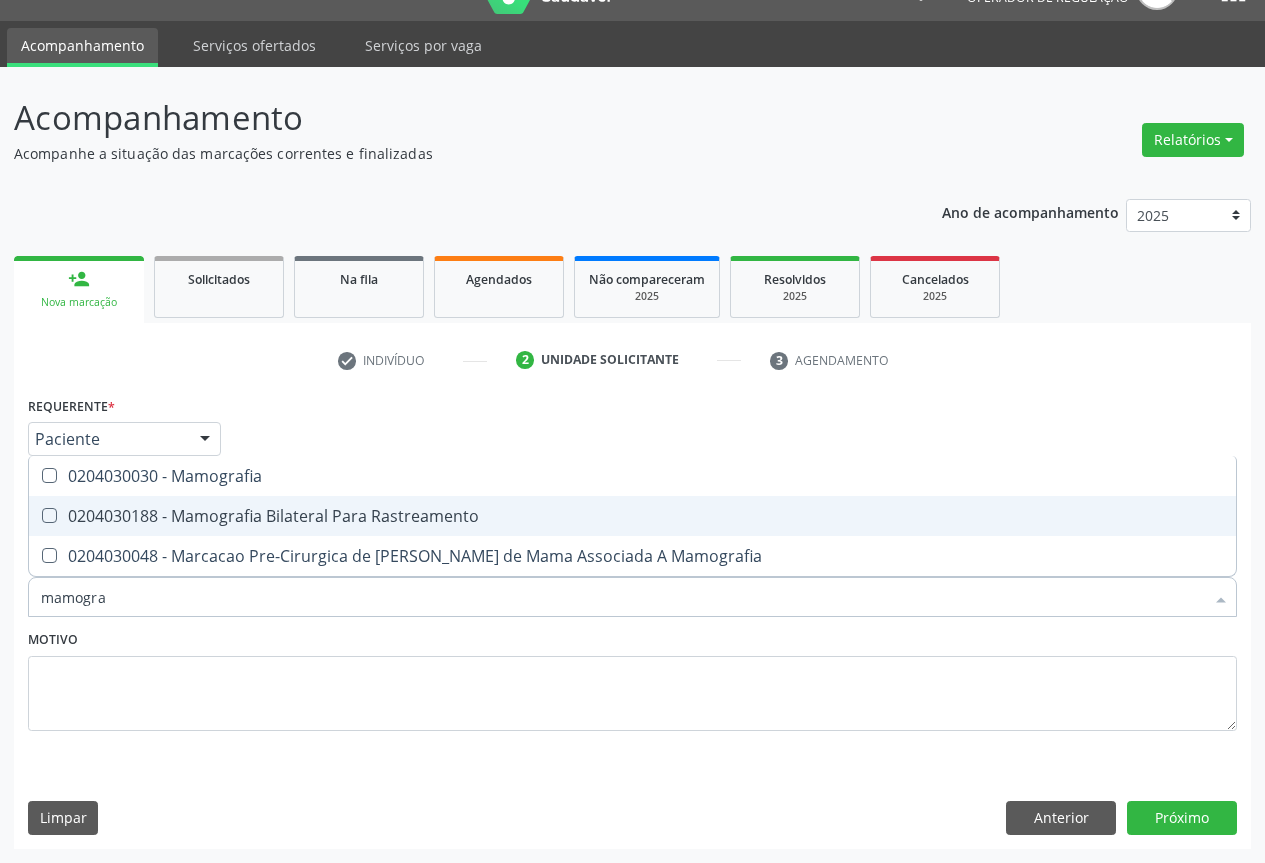 click on "0204030188 - Mamografia Bilateral Para Rastreamento" at bounding box center (632, 516) 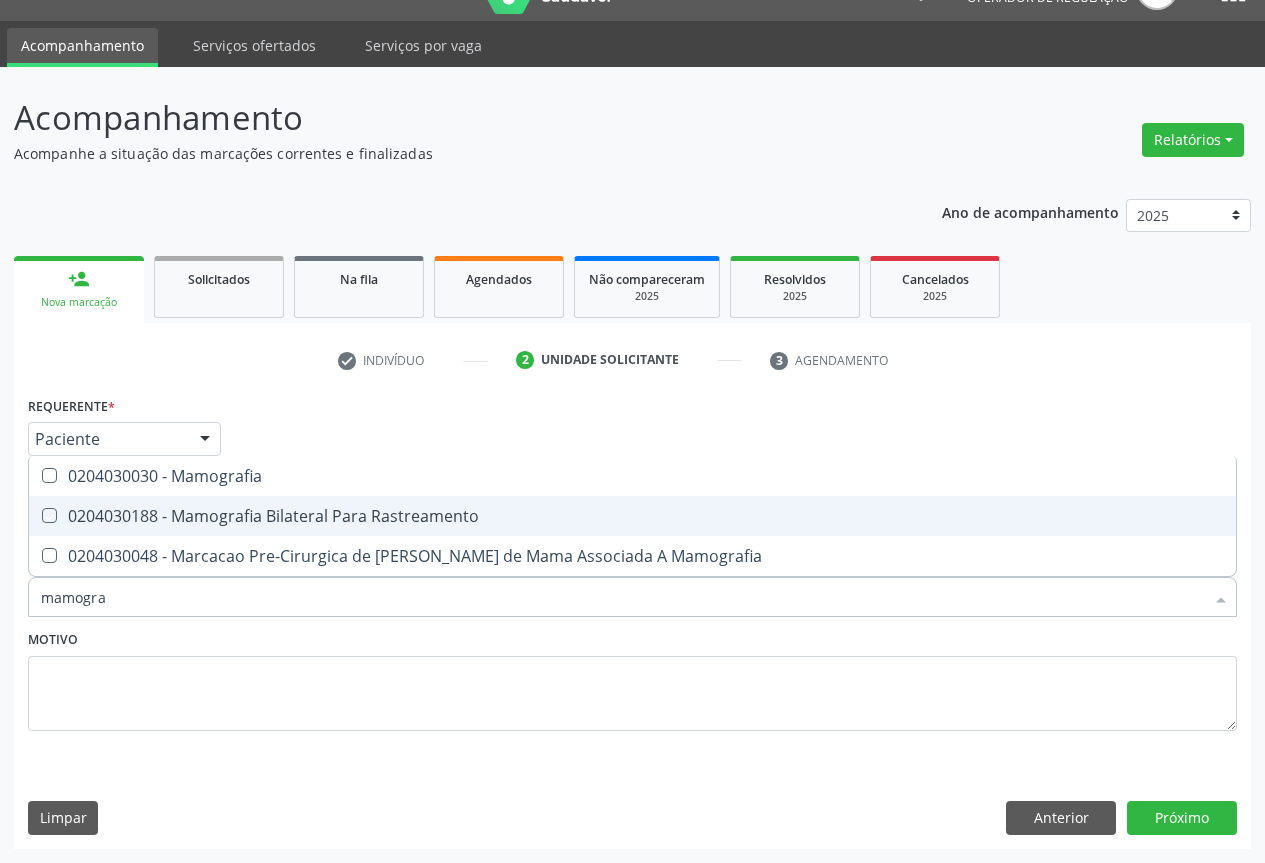 checkbox on "true" 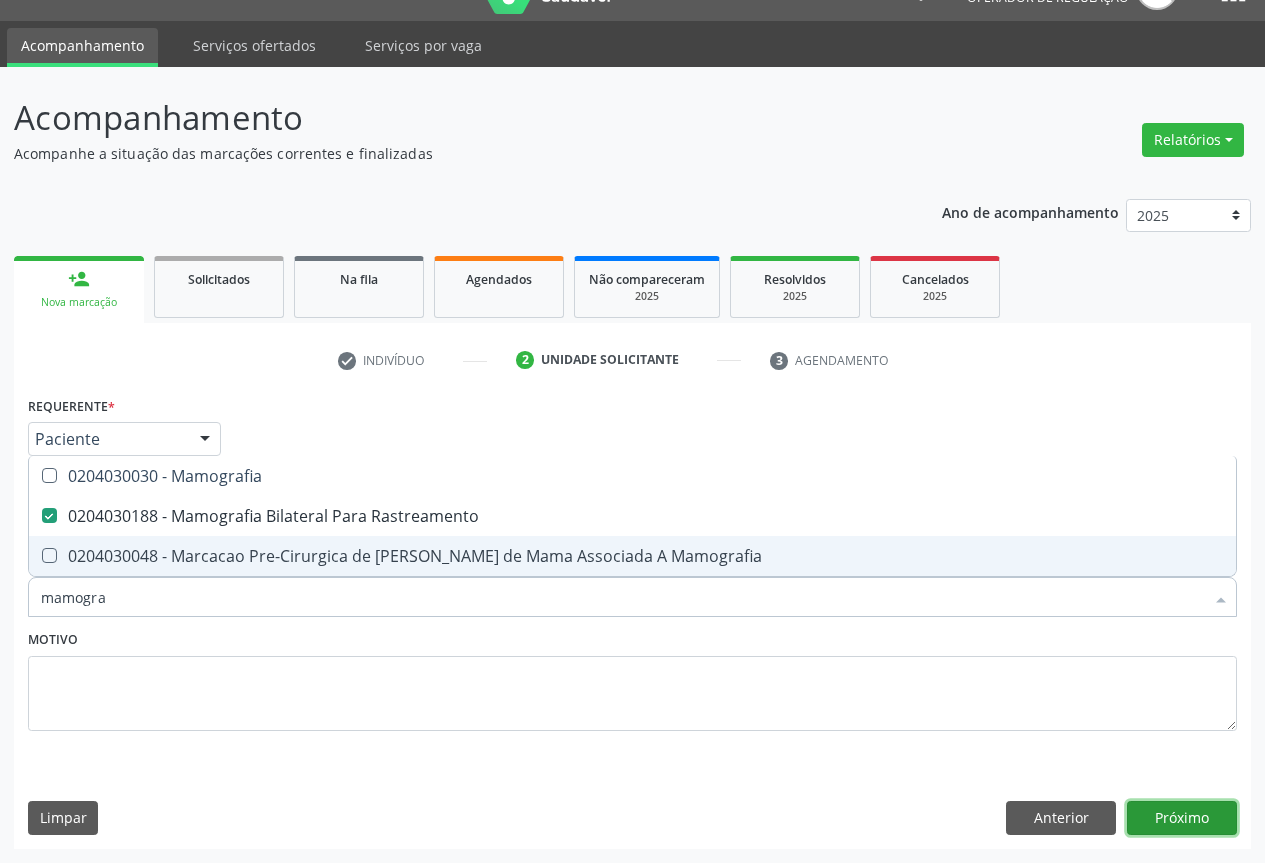 click on "Próximo" at bounding box center (1182, 818) 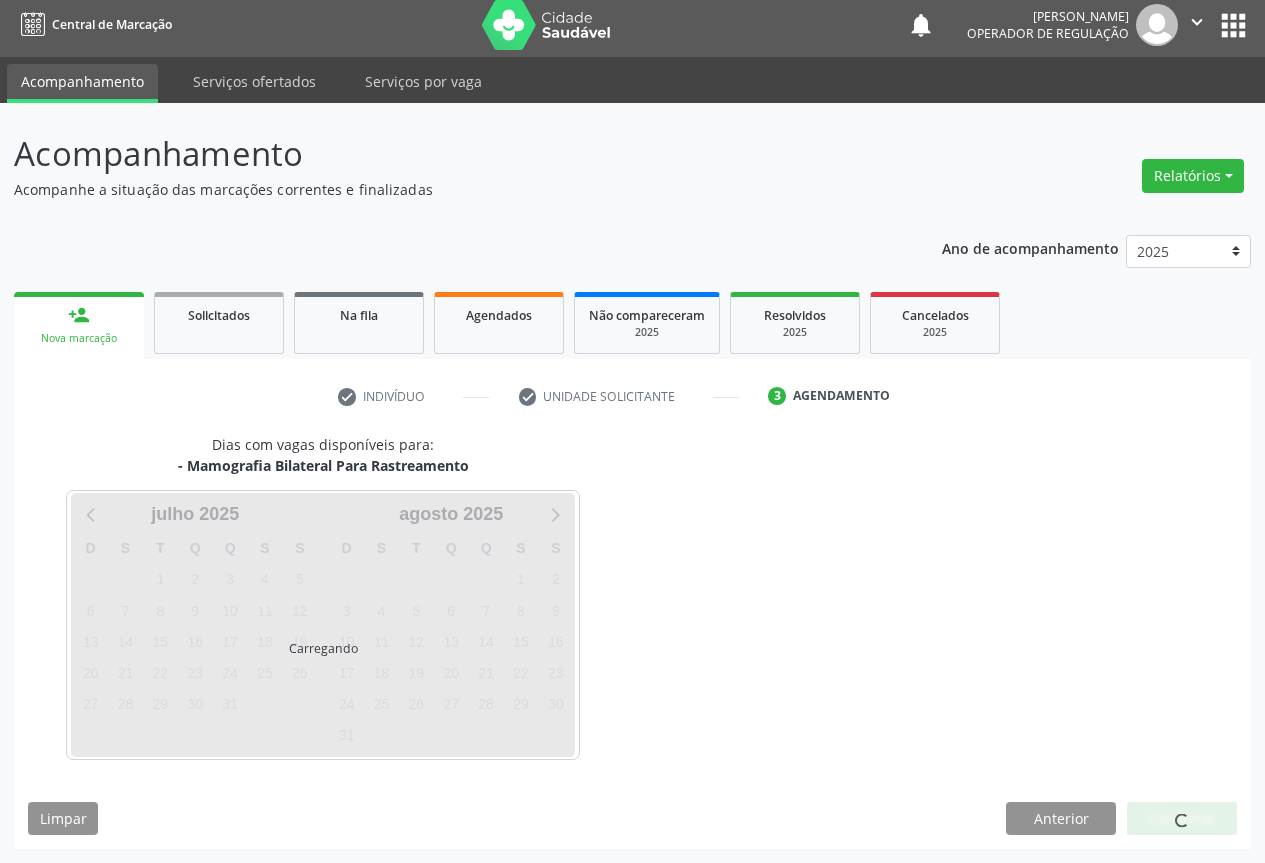 scroll, scrollTop: 7, scrollLeft: 0, axis: vertical 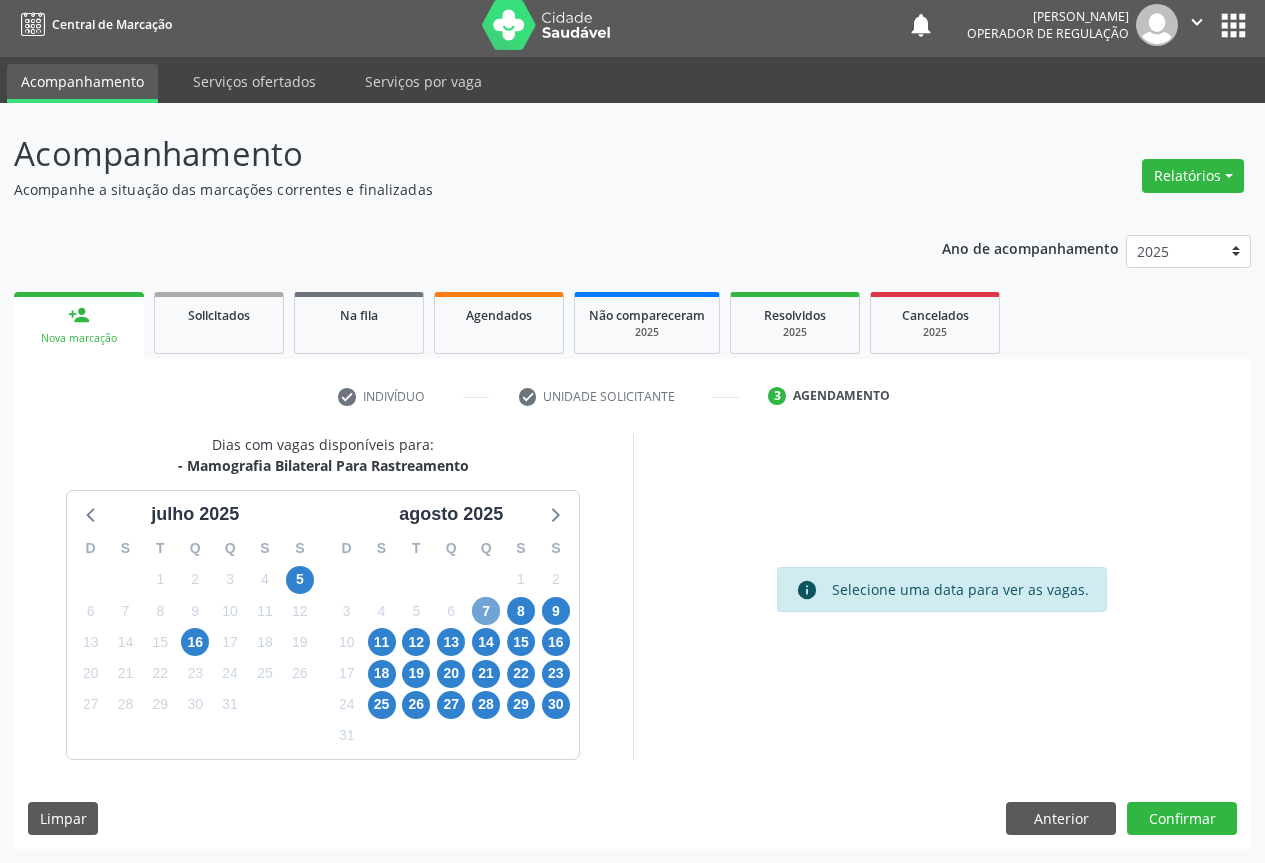 click on "7" at bounding box center (486, 611) 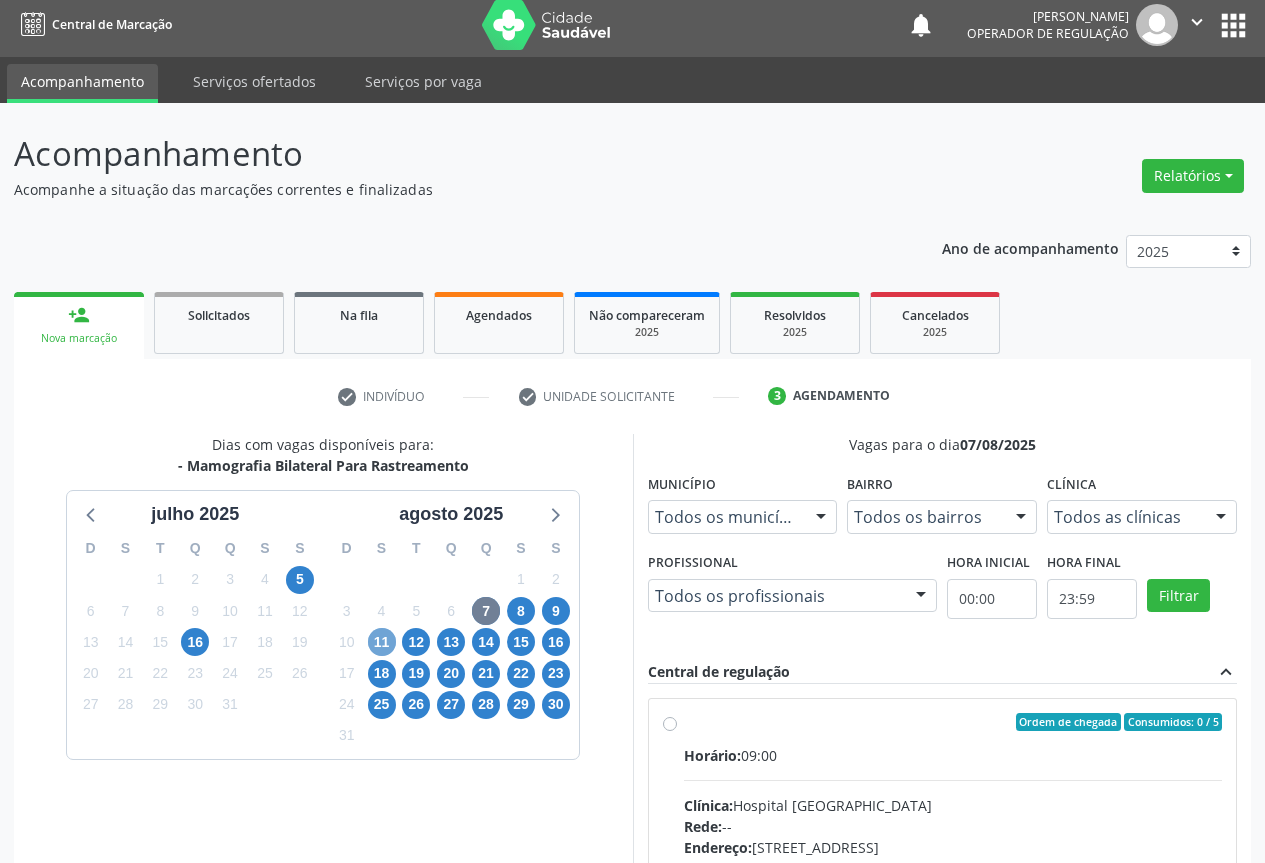 click on "11" at bounding box center (382, 642) 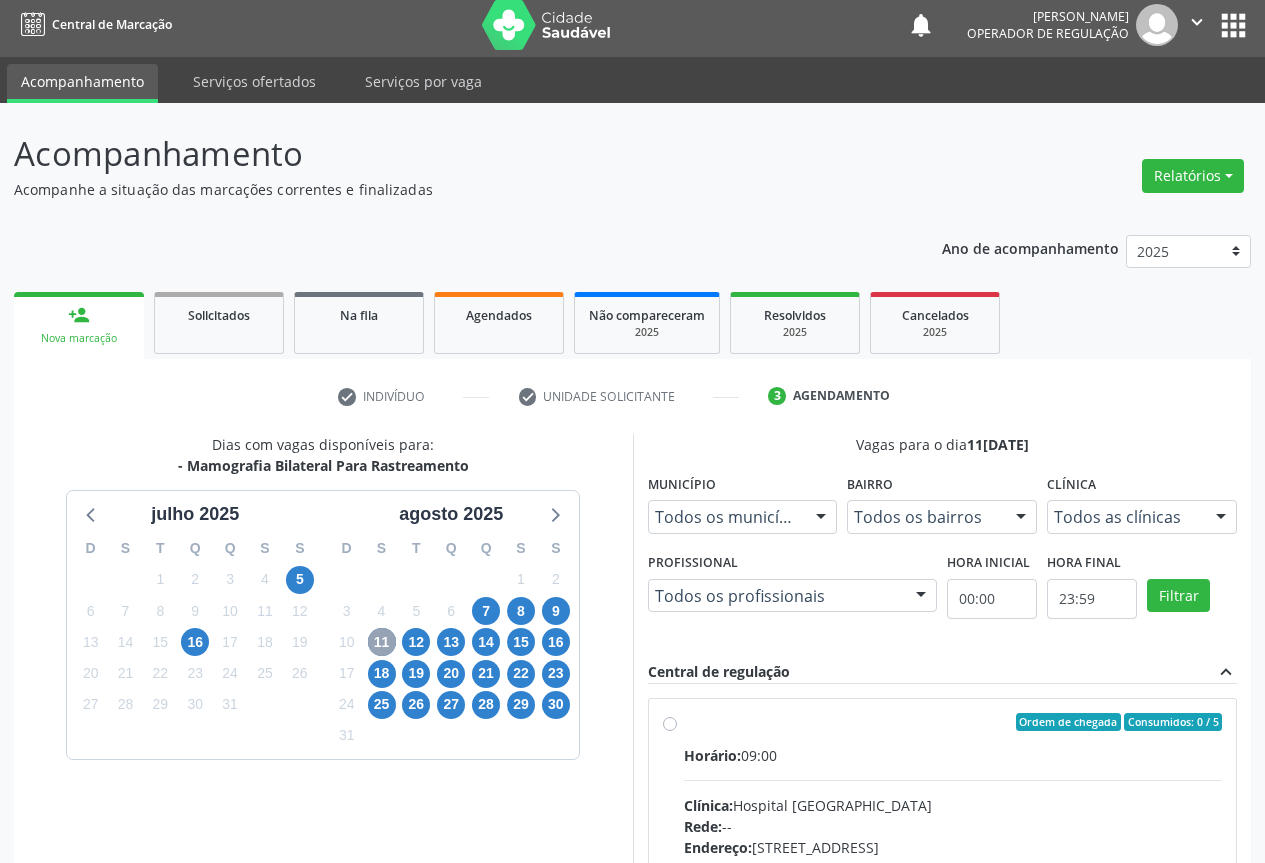 scroll, scrollTop: 207, scrollLeft: 0, axis: vertical 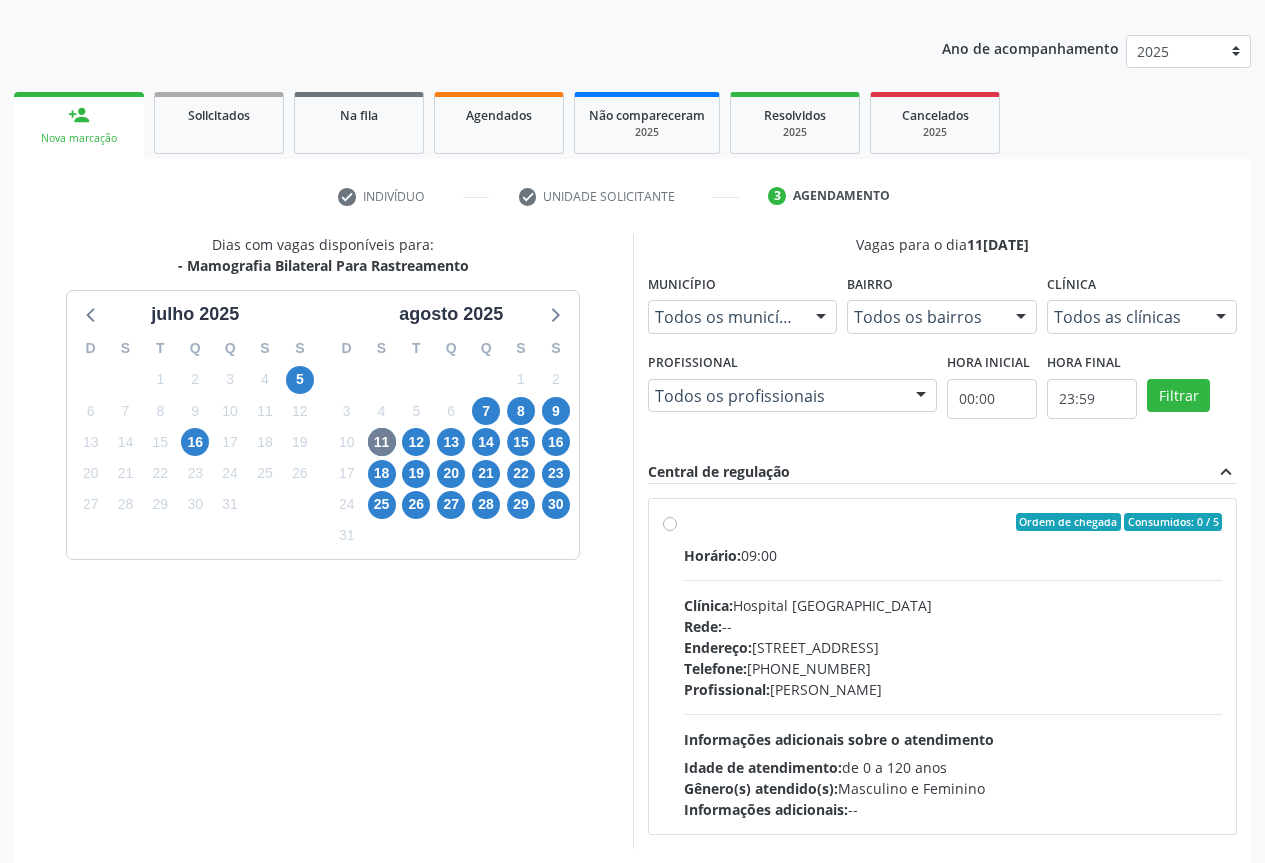 click on "Ordem de chegada
Consumidos: 0 / 5
Horário:   09:00
Clínica:  Hospital Sao Francisco
Rede:
--
Endereço:   Blocos, nº 258, Centro, Campo Formoso - BA
Telefone:   (74) 36451217
Profissional:
Joel da Rocha Almeida
Informações adicionais sobre o atendimento
Idade de atendimento:
de 0 a 120 anos
Gênero(s) atendido(s):
Masculino e Feminino
Informações adicionais:
--" at bounding box center (943, 666) 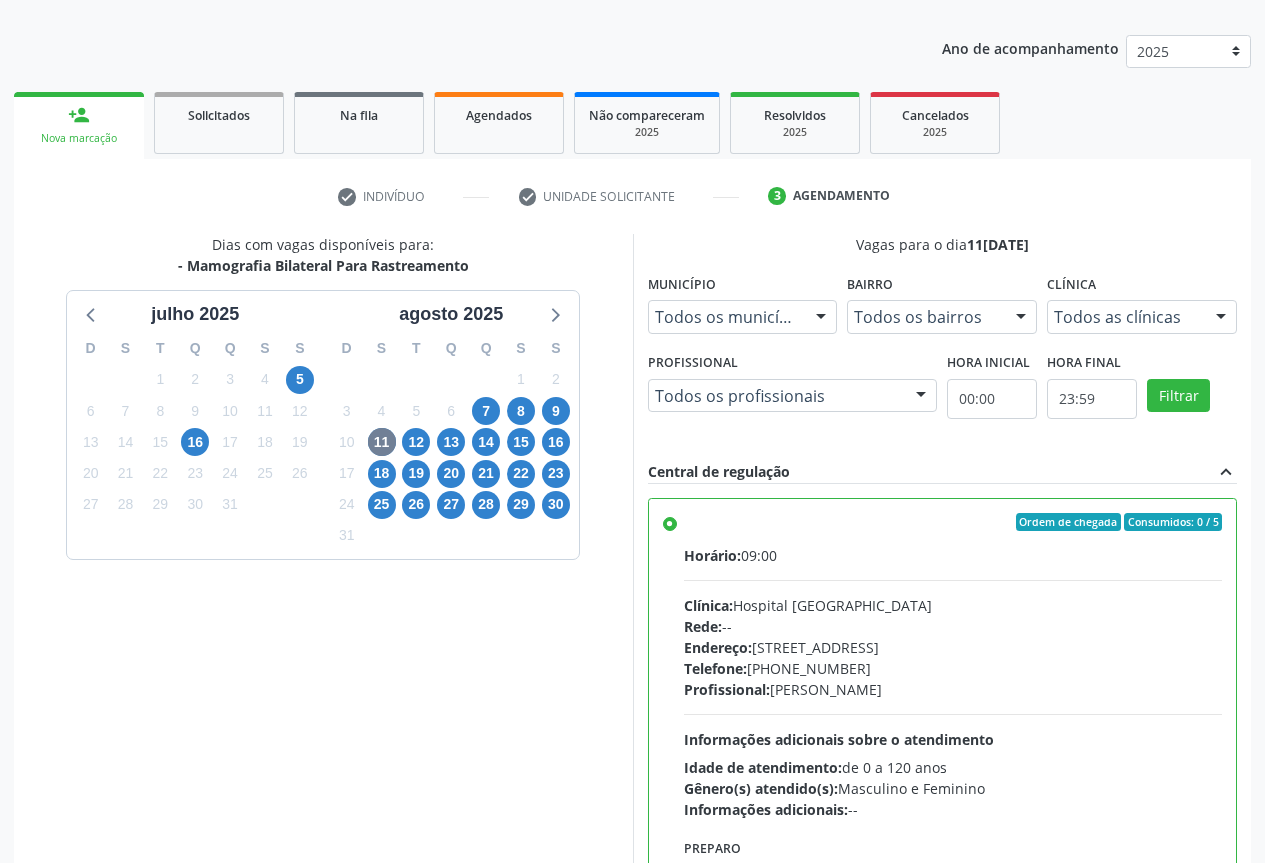 scroll, scrollTop: 332, scrollLeft: 0, axis: vertical 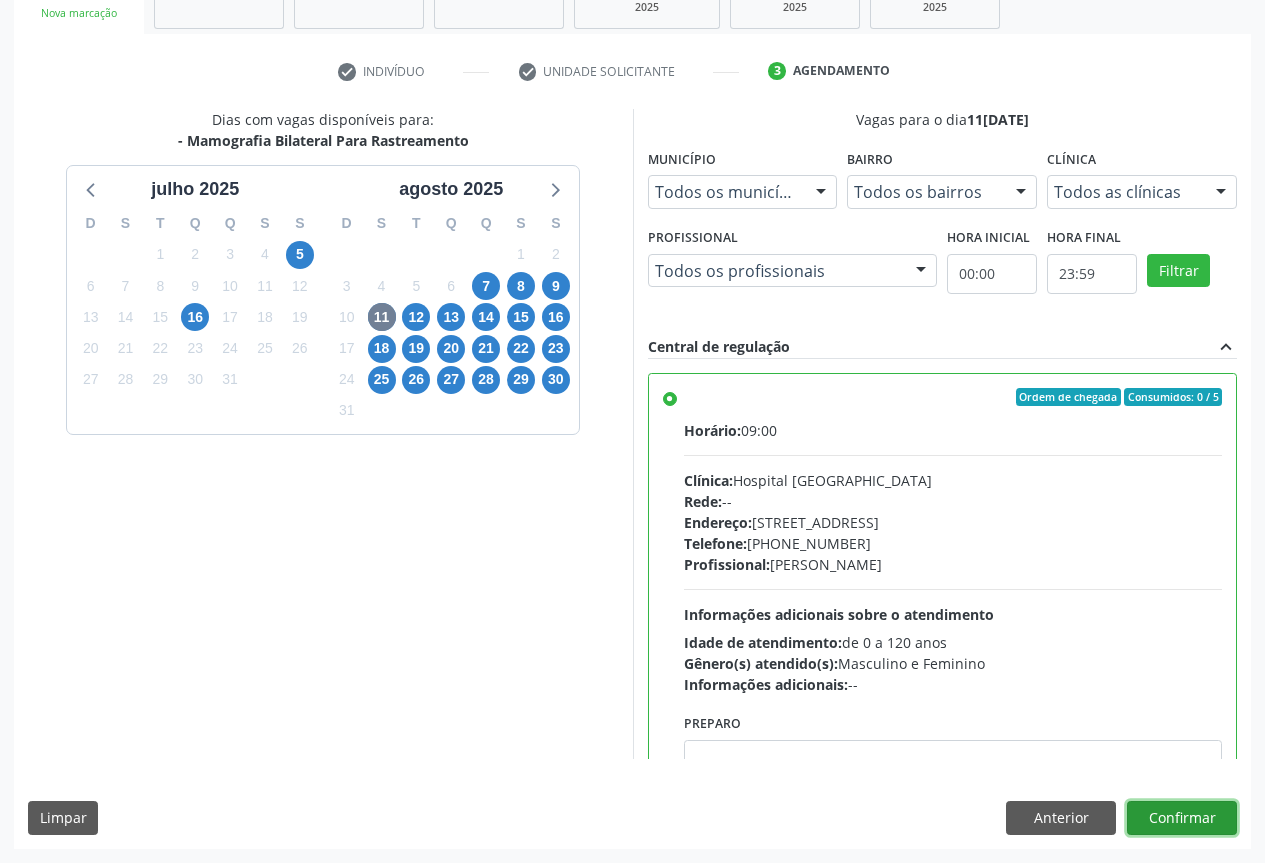 click on "Confirmar" at bounding box center (1182, 818) 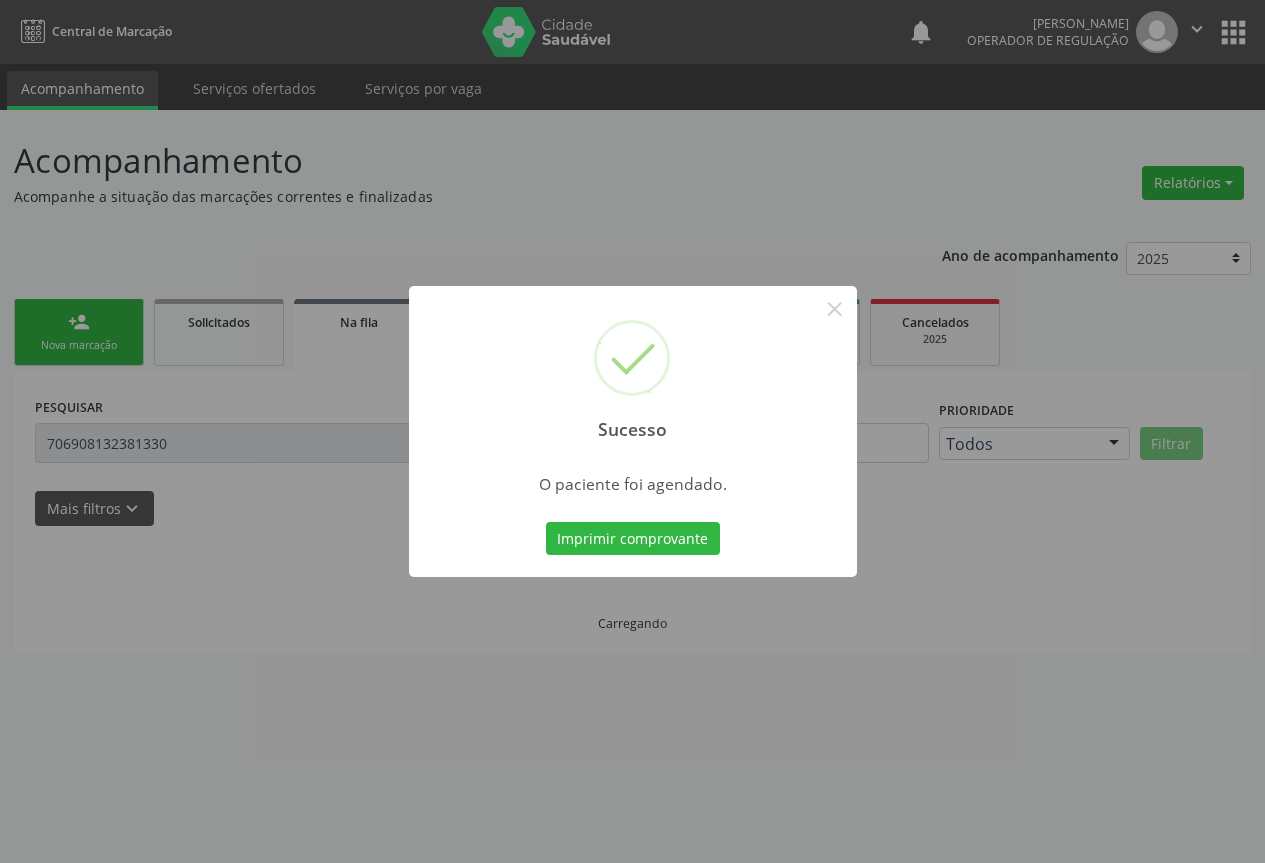 scroll, scrollTop: 0, scrollLeft: 0, axis: both 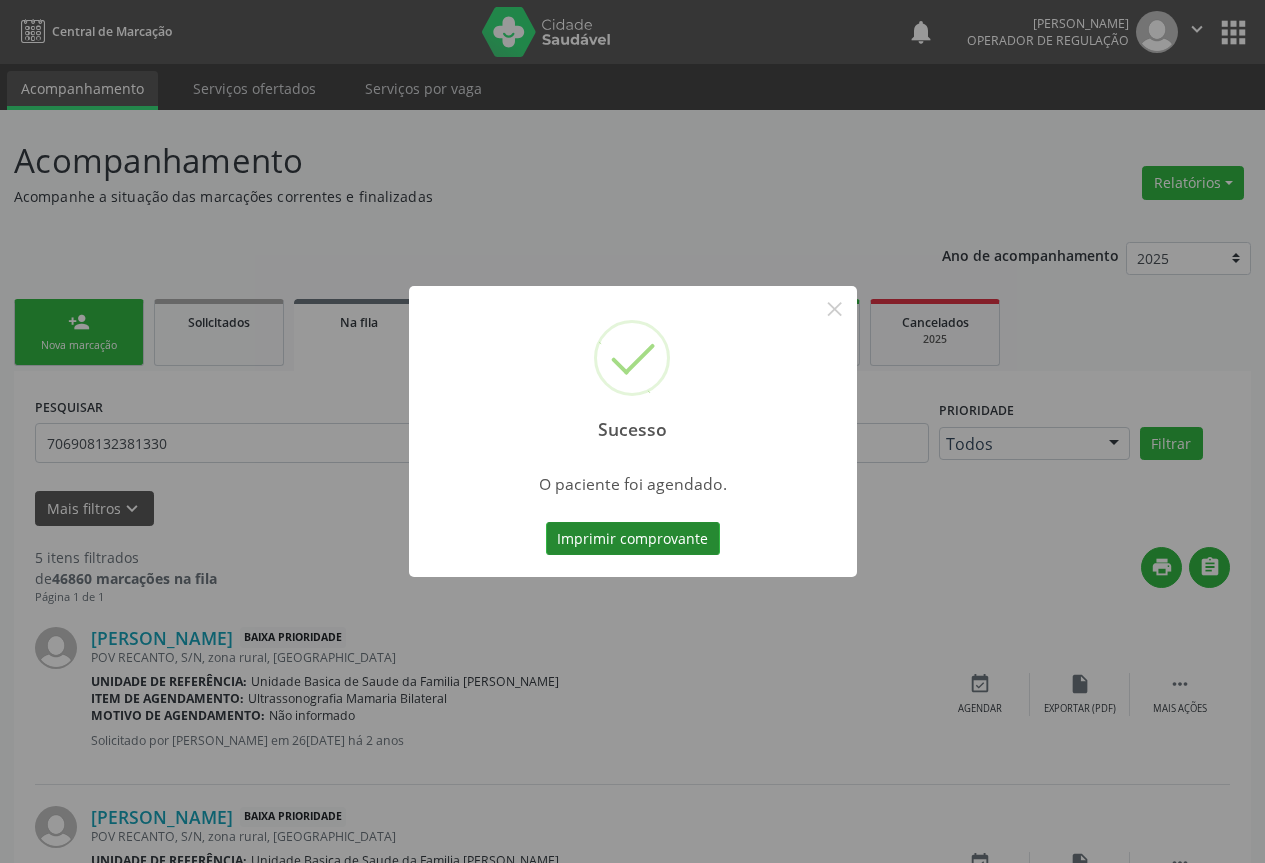 click on "Imprimir comprovante" at bounding box center (633, 539) 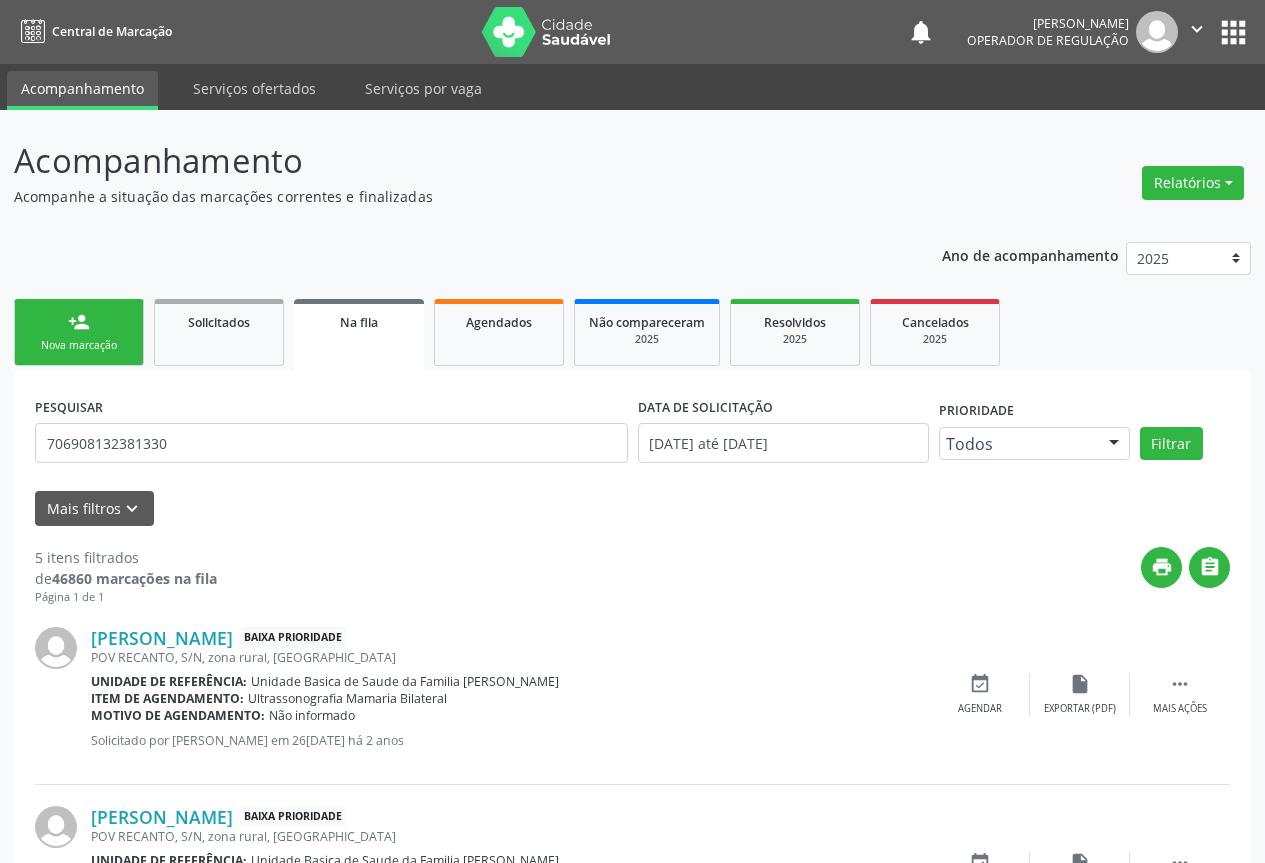 click on "person_add
Nova marcação" at bounding box center [79, 332] 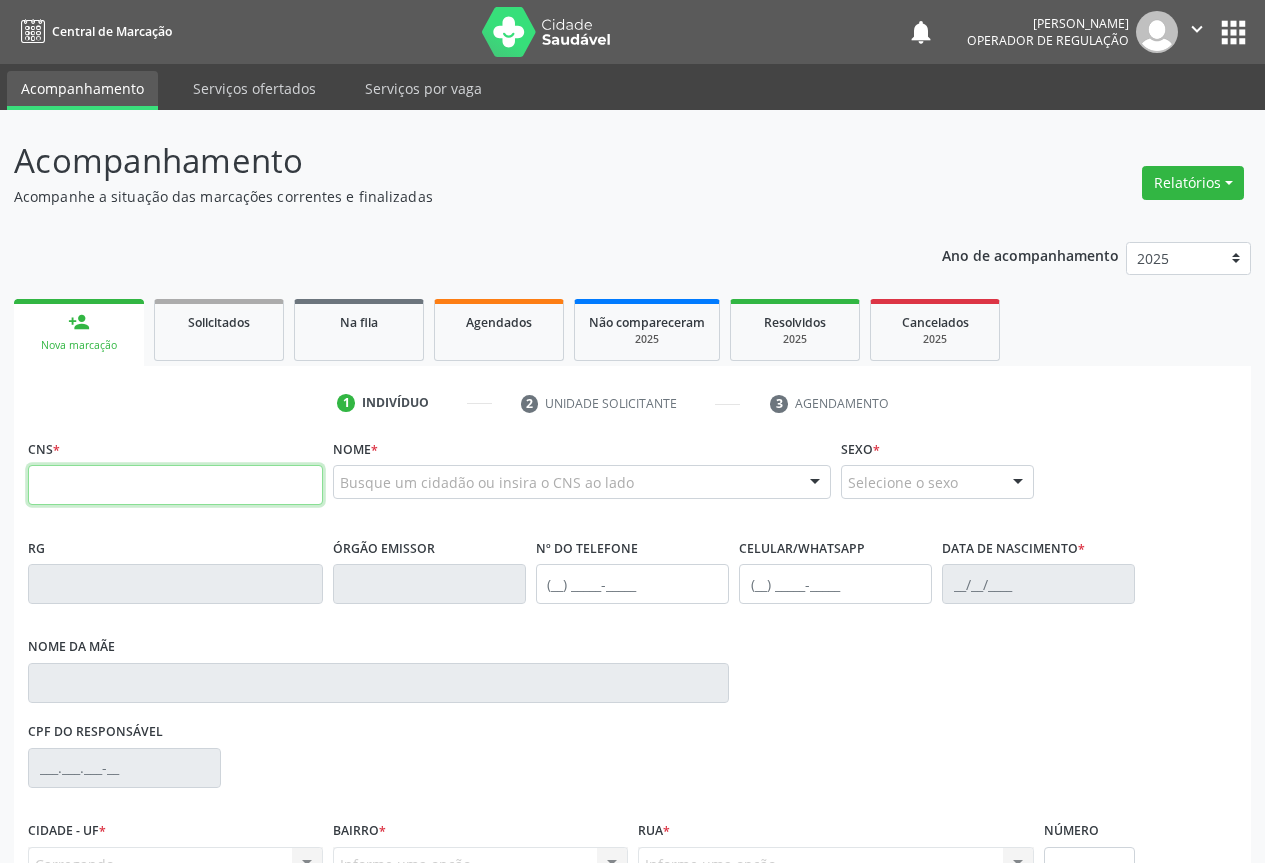click at bounding box center [175, 485] 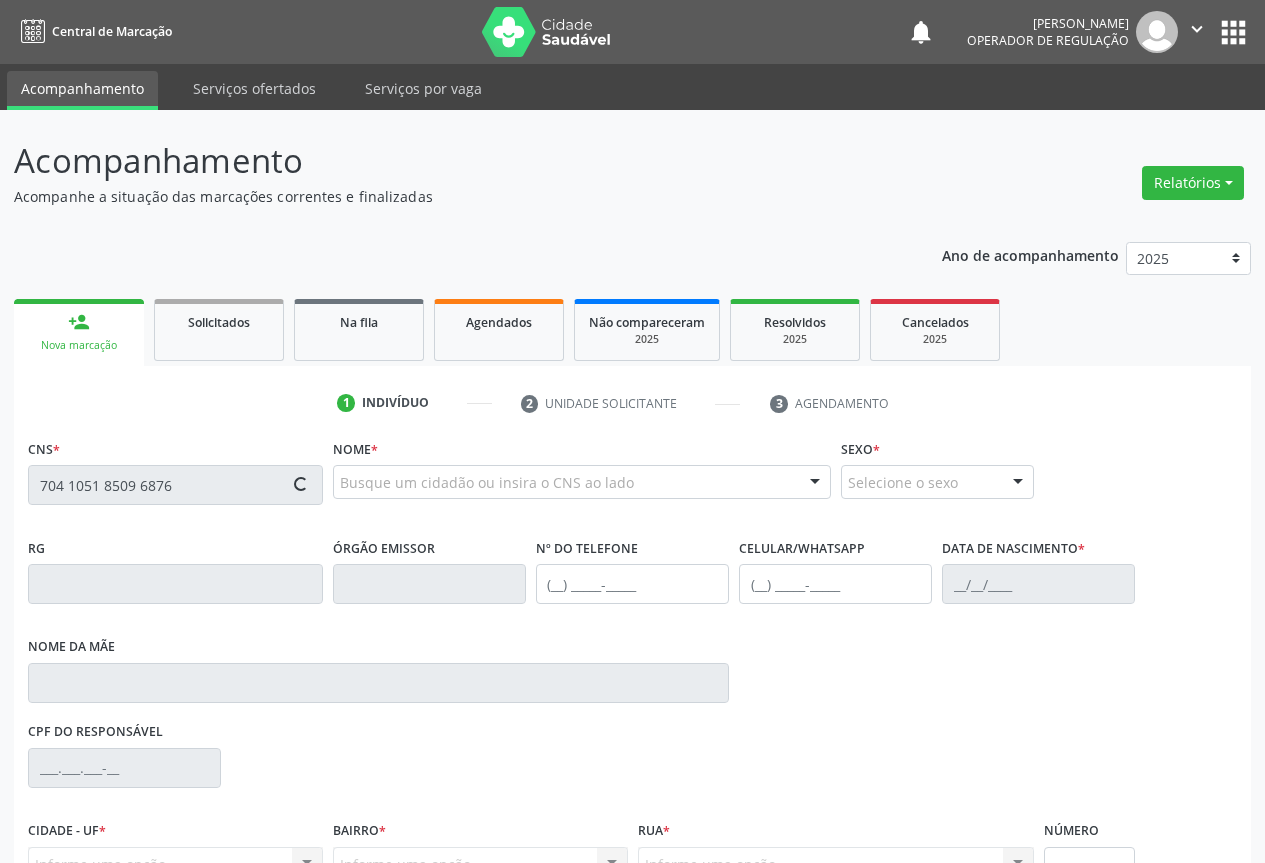 type on "704 1051 8509 6876" 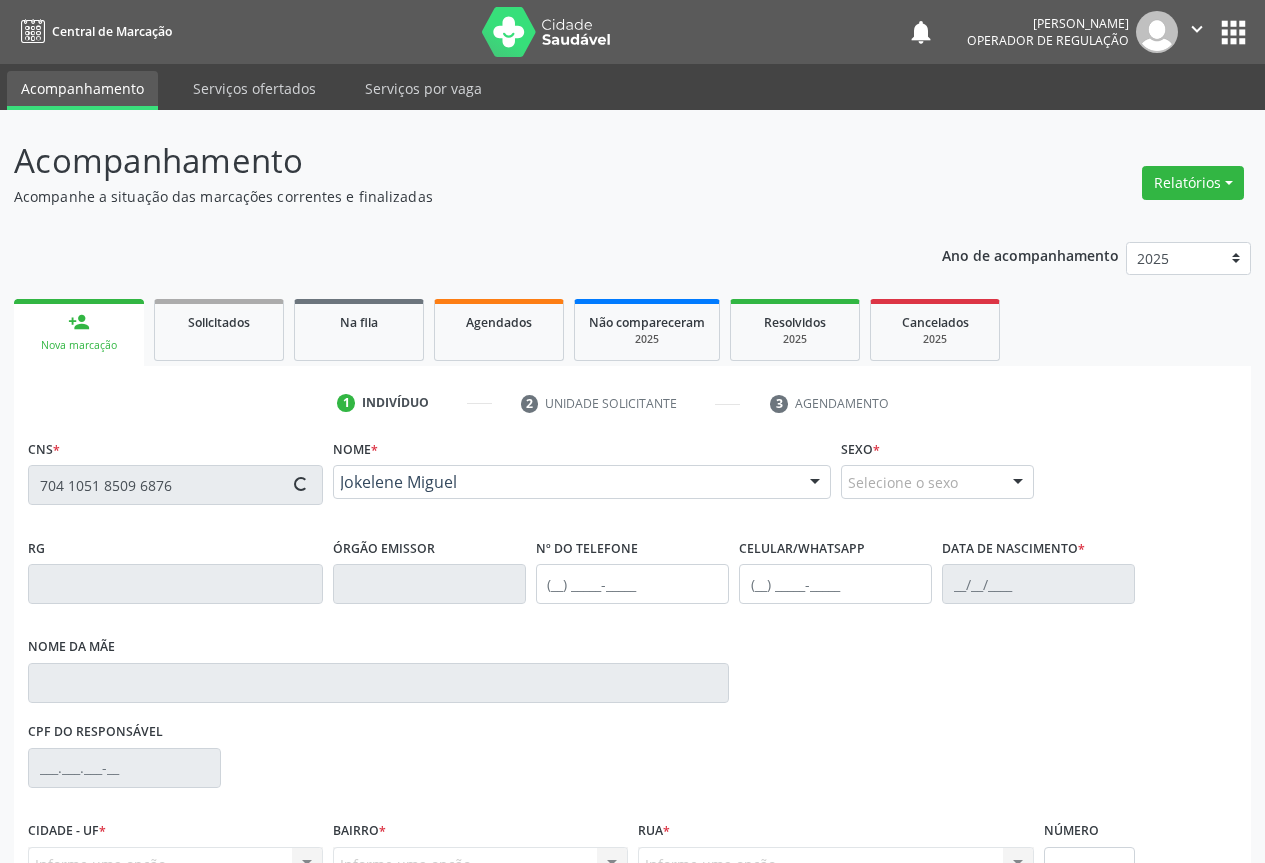 type on "587634649" 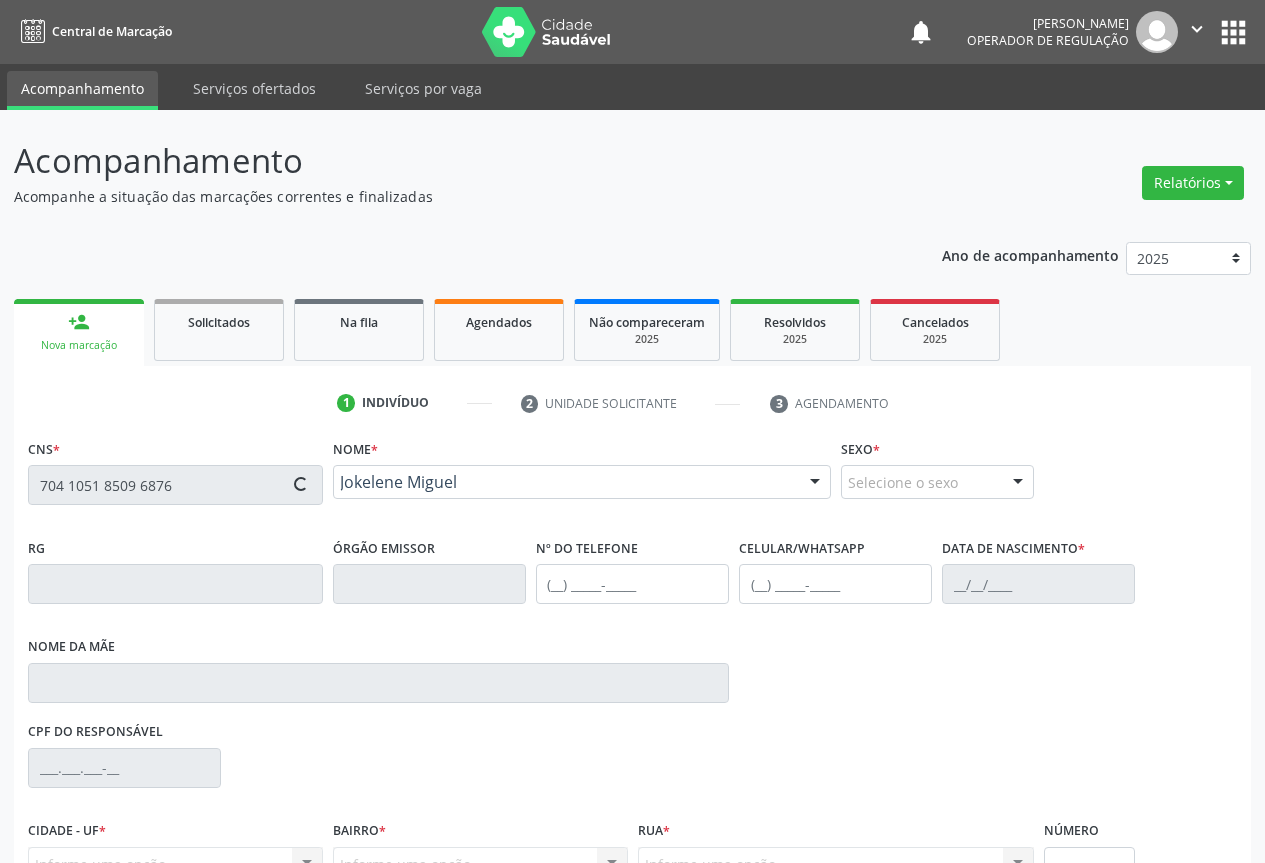 type on "(74) 99103-8253" 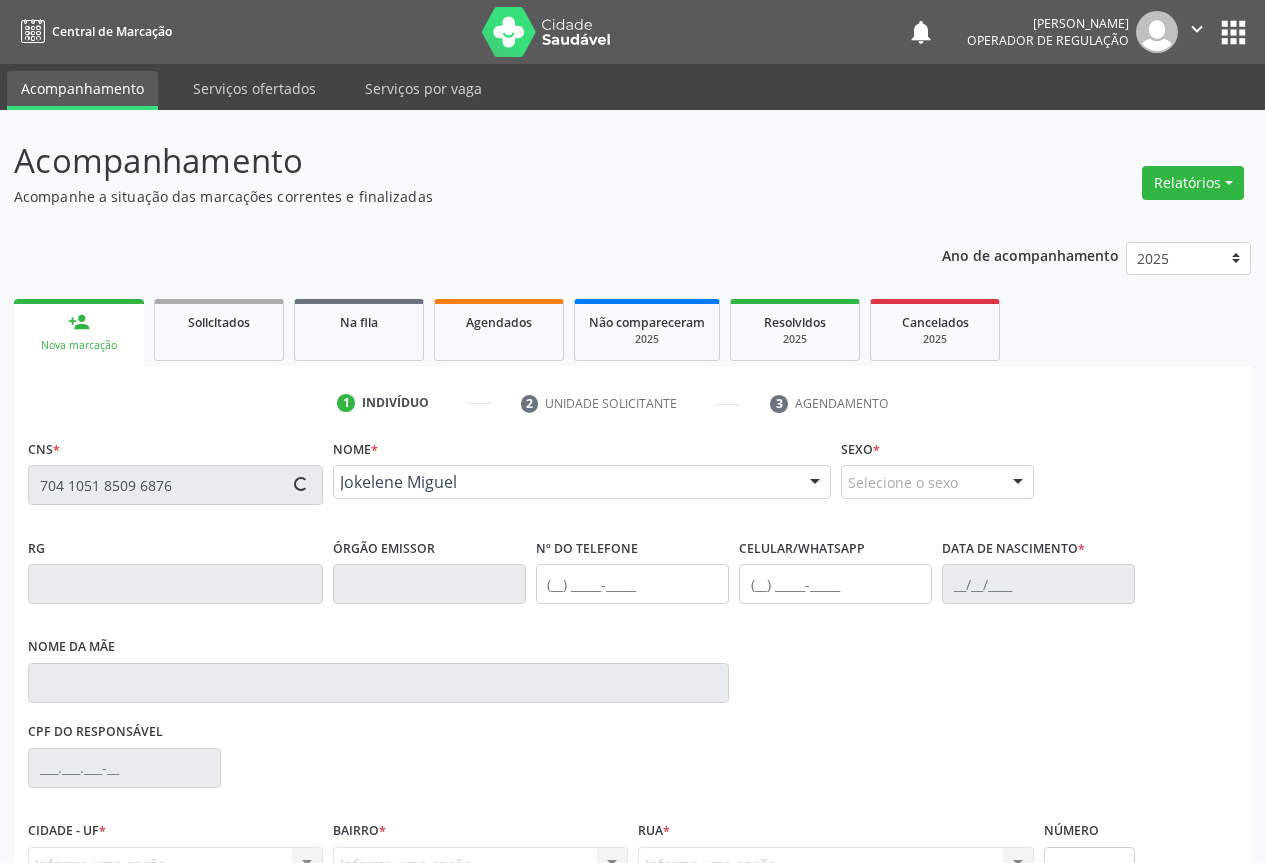 type on "02/04/1982" 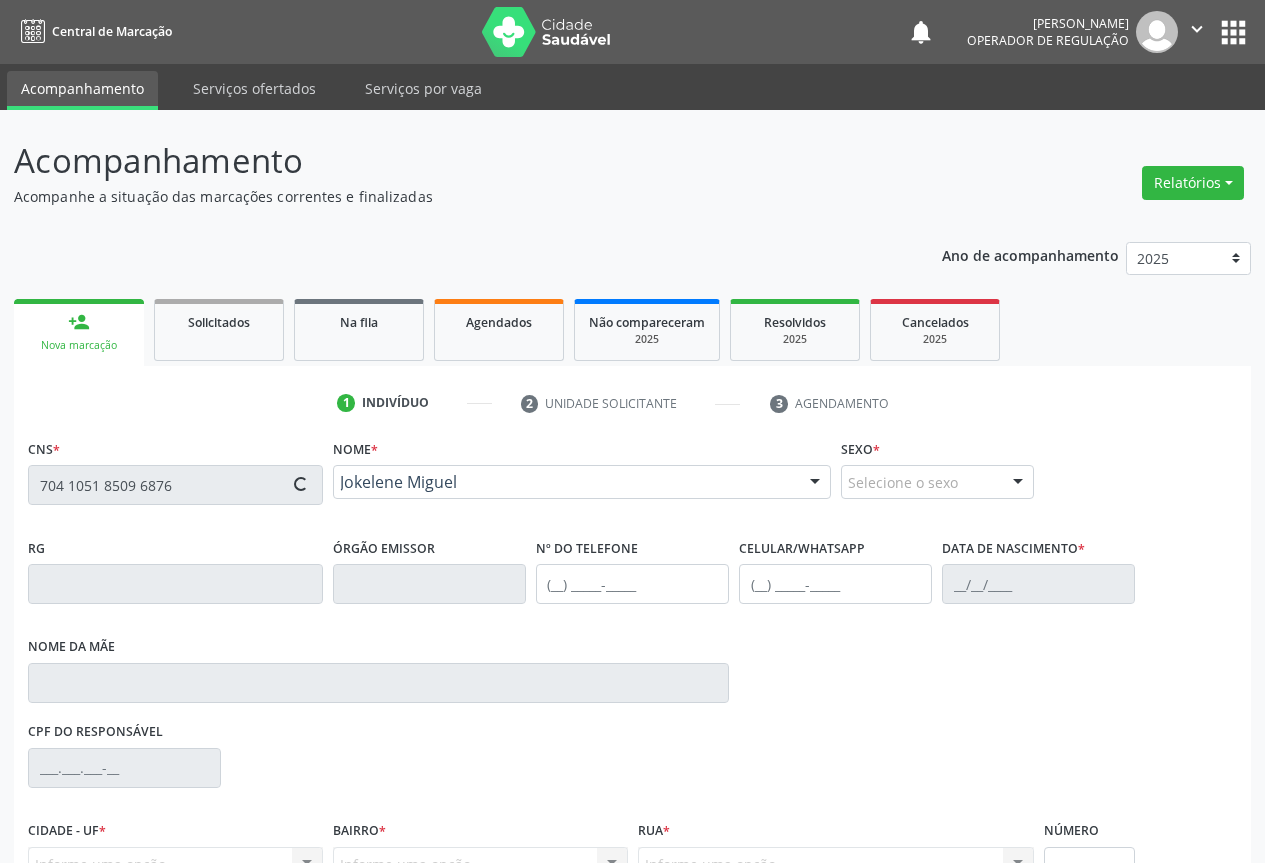type on "006.606.645-00" 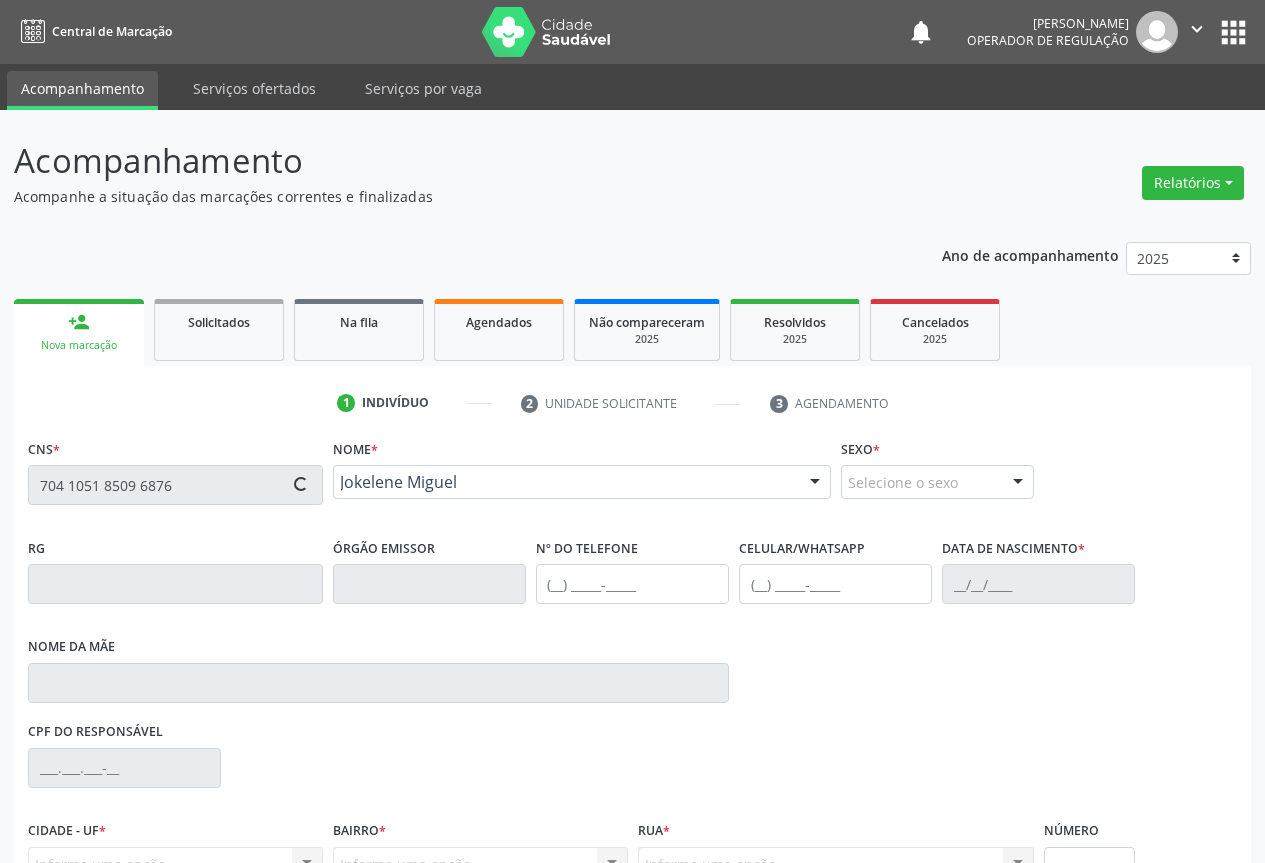 type on "20" 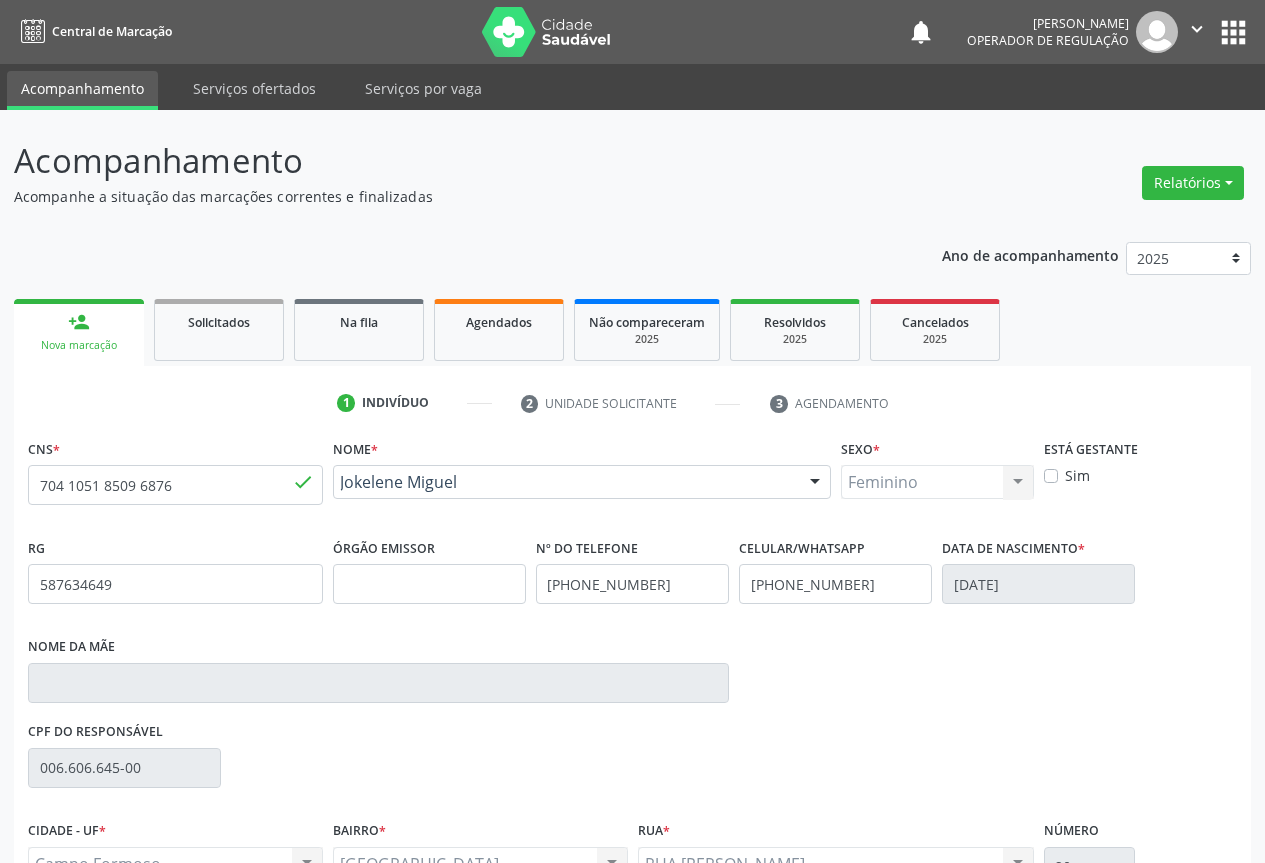 scroll, scrollTop: 207, scrollLeft: 0, axis: vertical 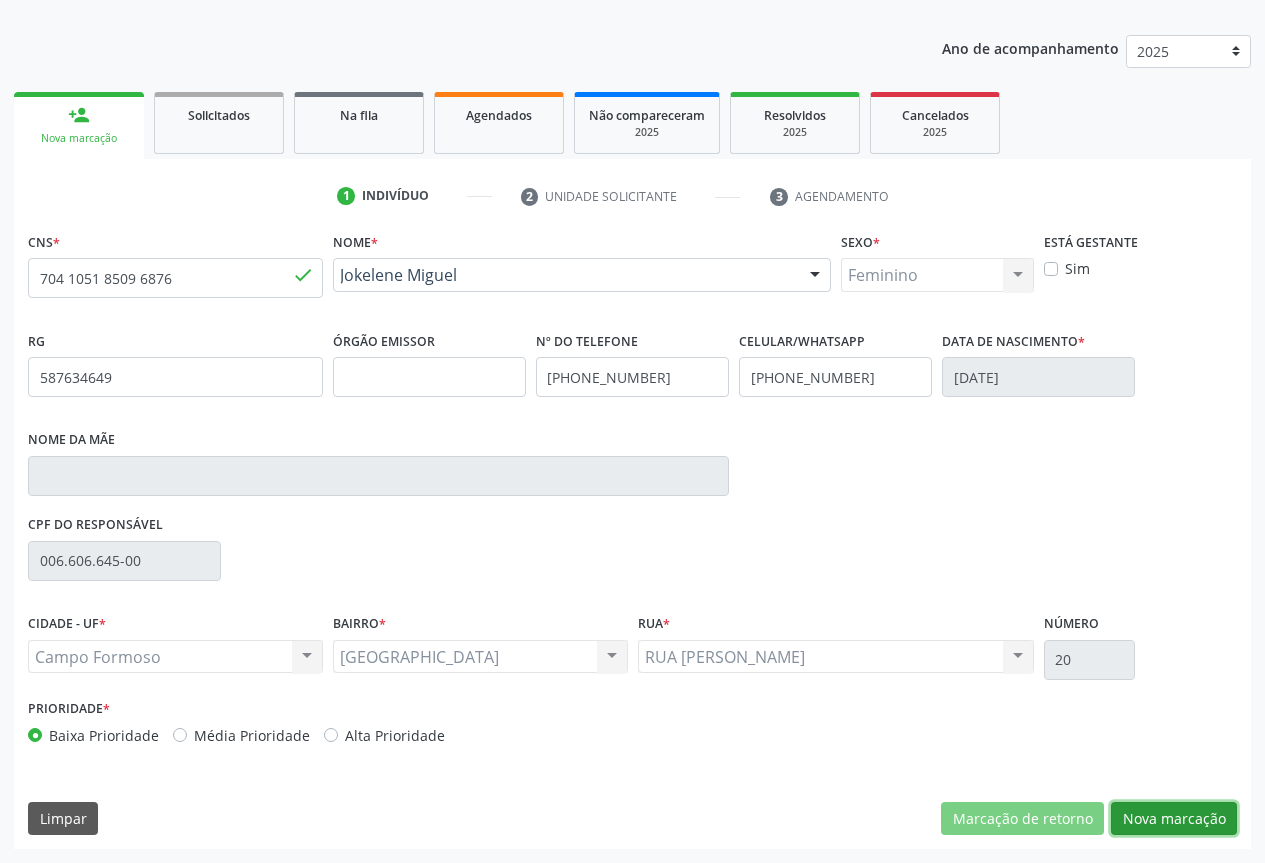 click on "Nova marcação" at bounding box center (1174, 819) 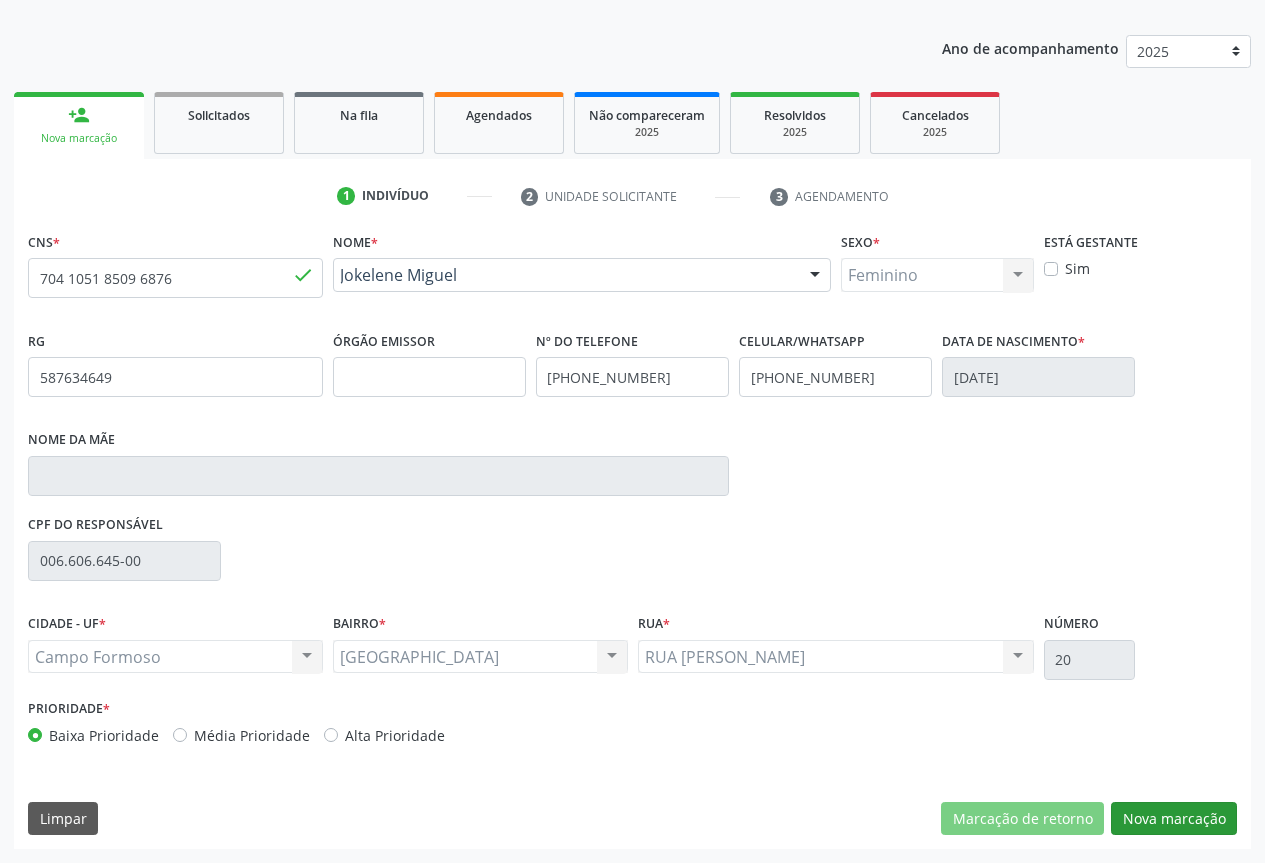 scroll, scrollTop: 43, scrollLeft: 0, axis: vertical 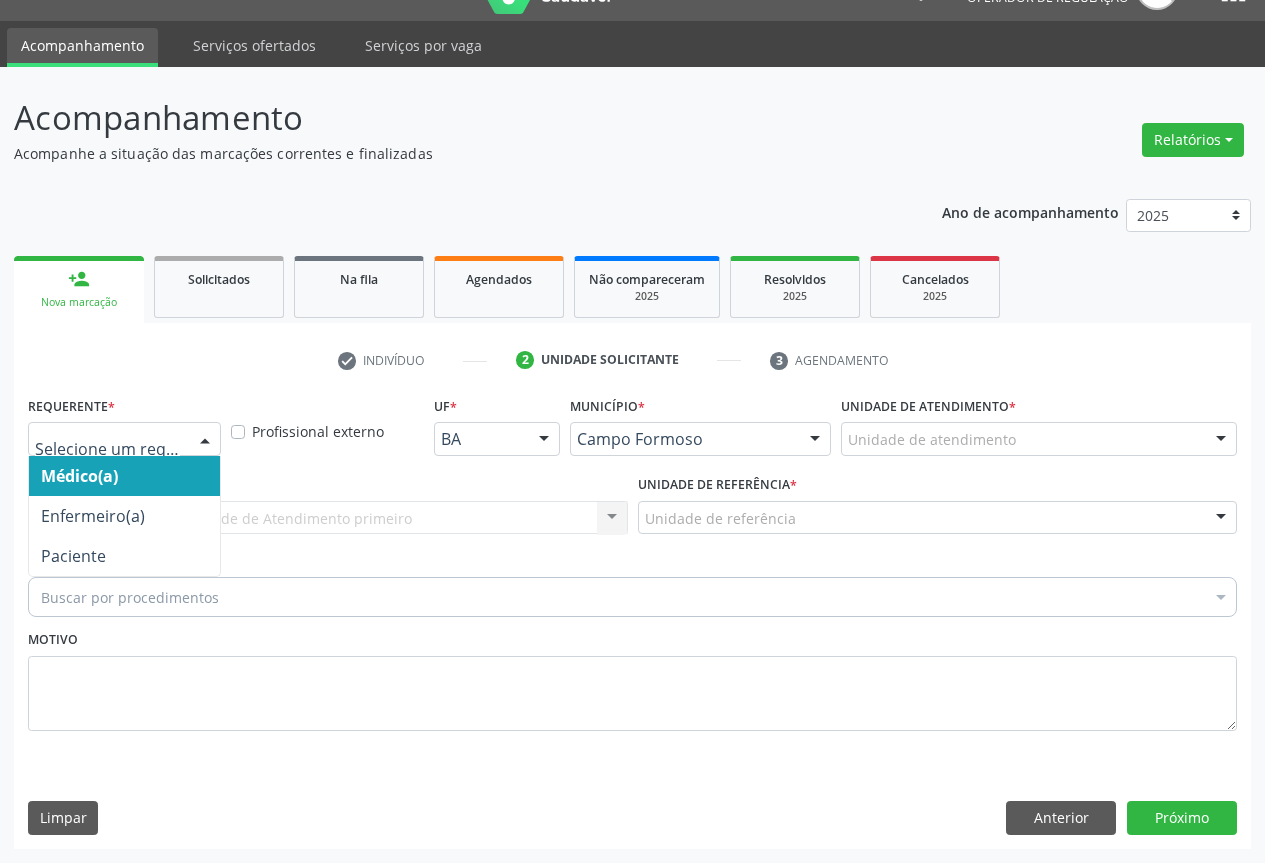 click at bounding box center (205, 440) 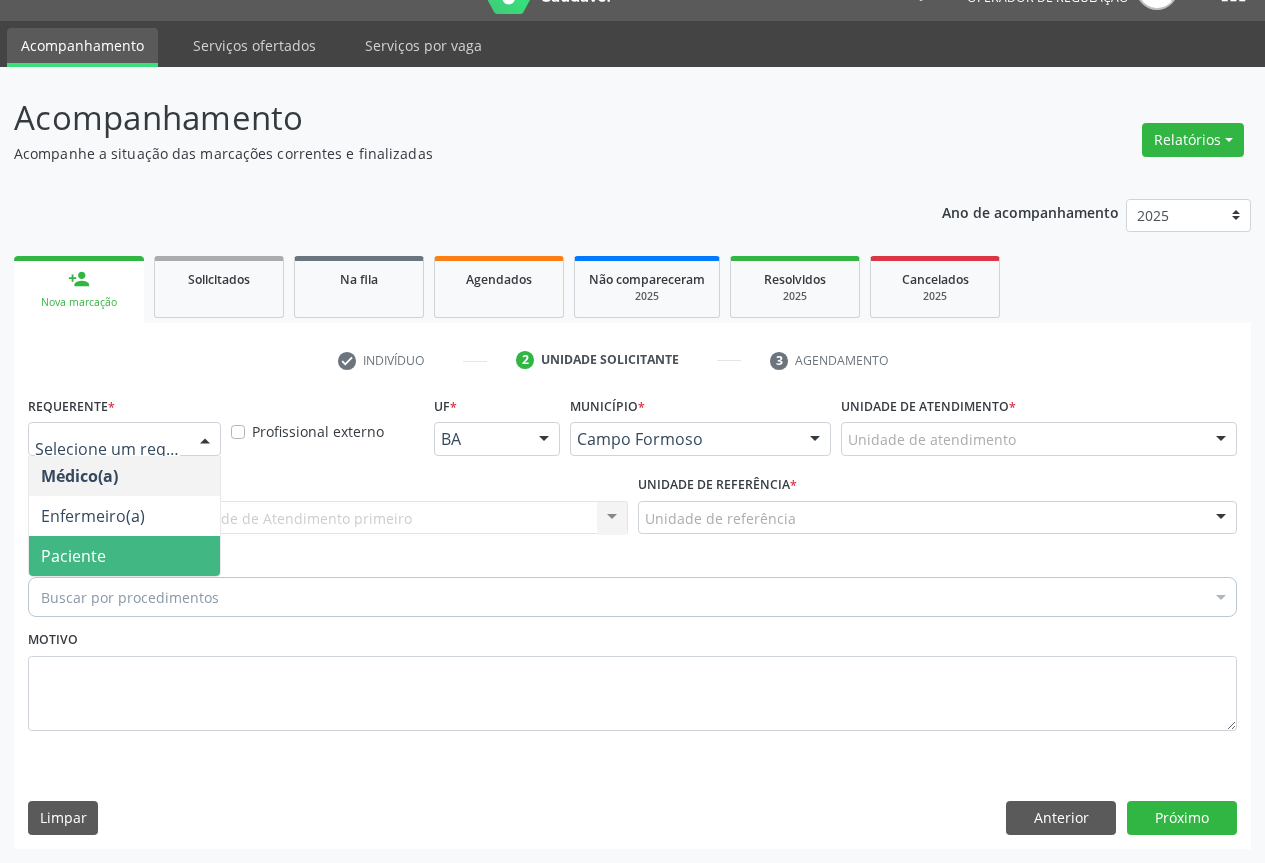 click on "Paciente" at bounding box center [73, 556] 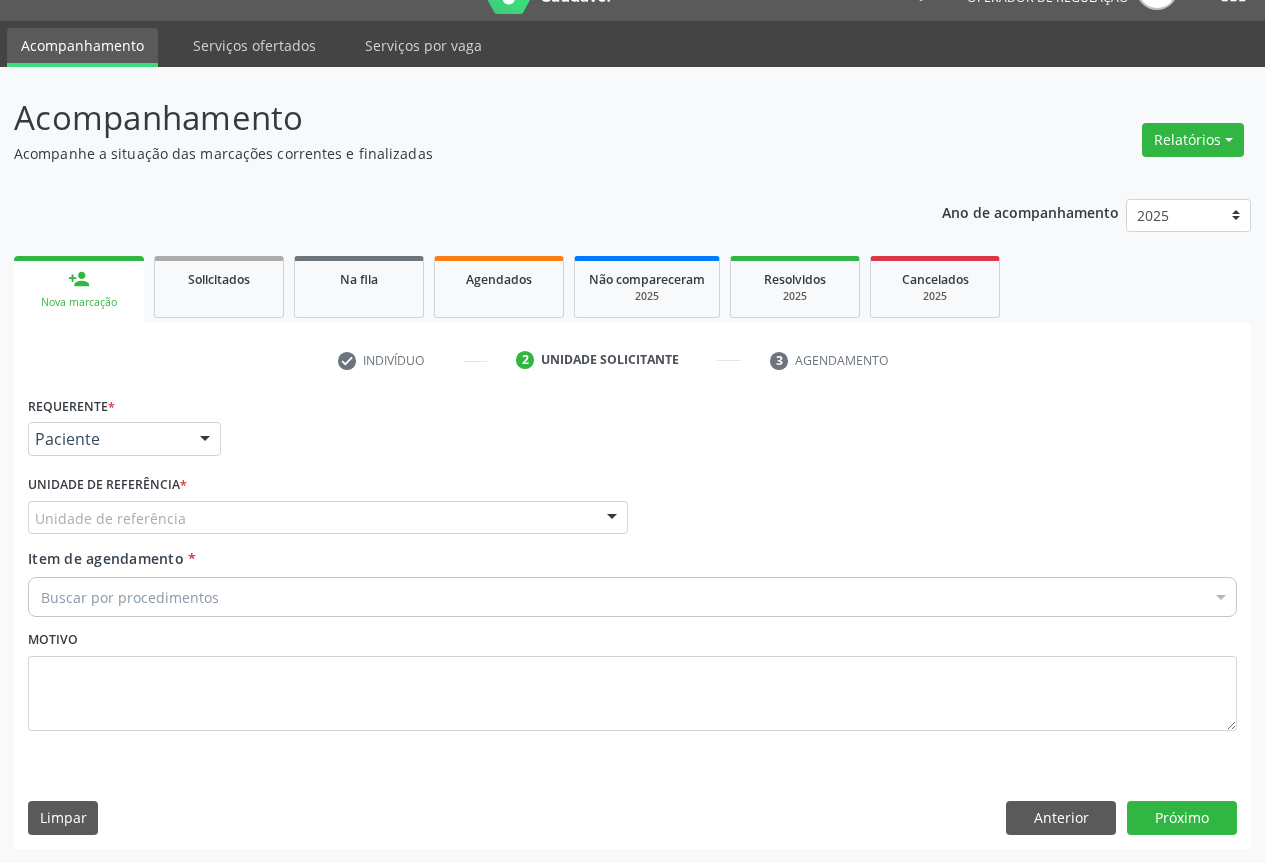 click at bounding box center (612, 519) 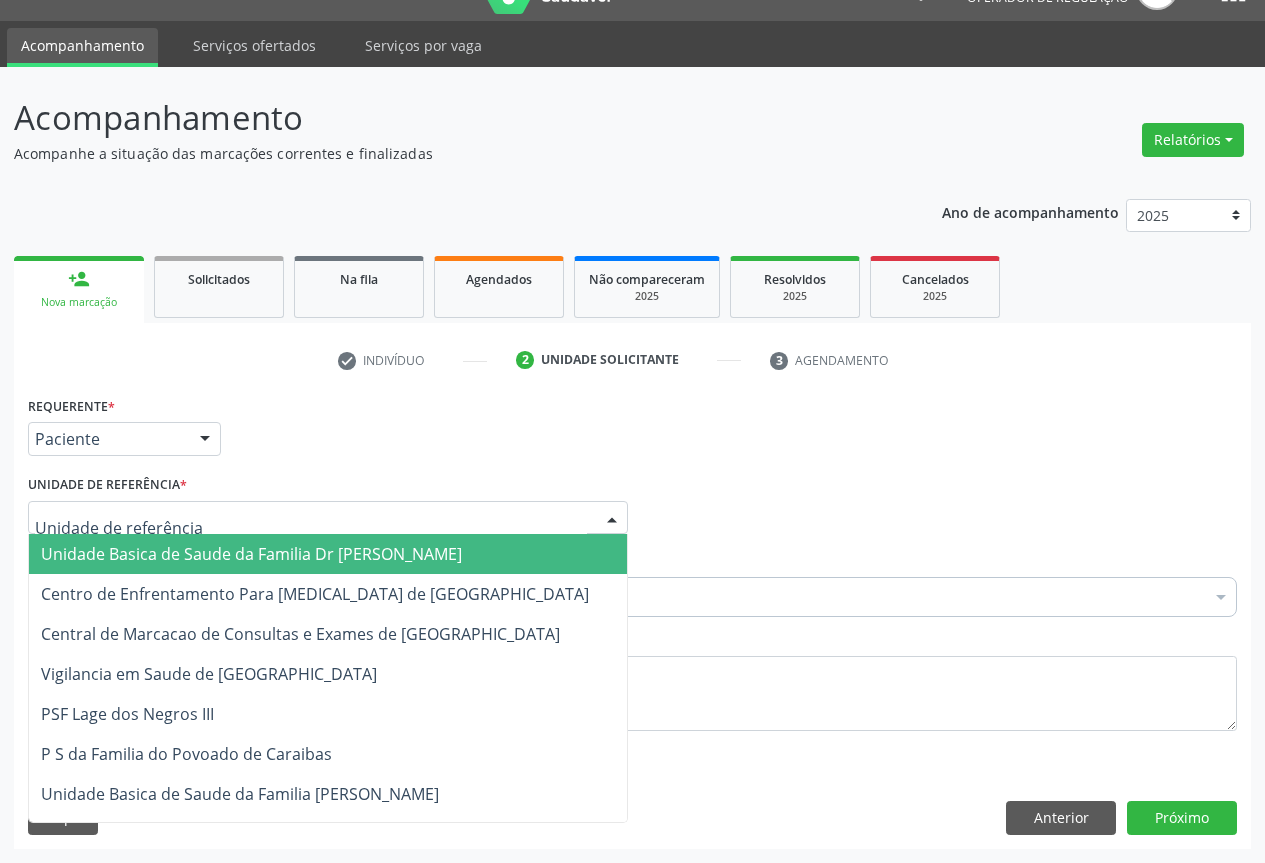 drag, startPoint x: 481, startPoint y: 556, endPoint x: 447, endPoint y: 567, distance: 35.735138 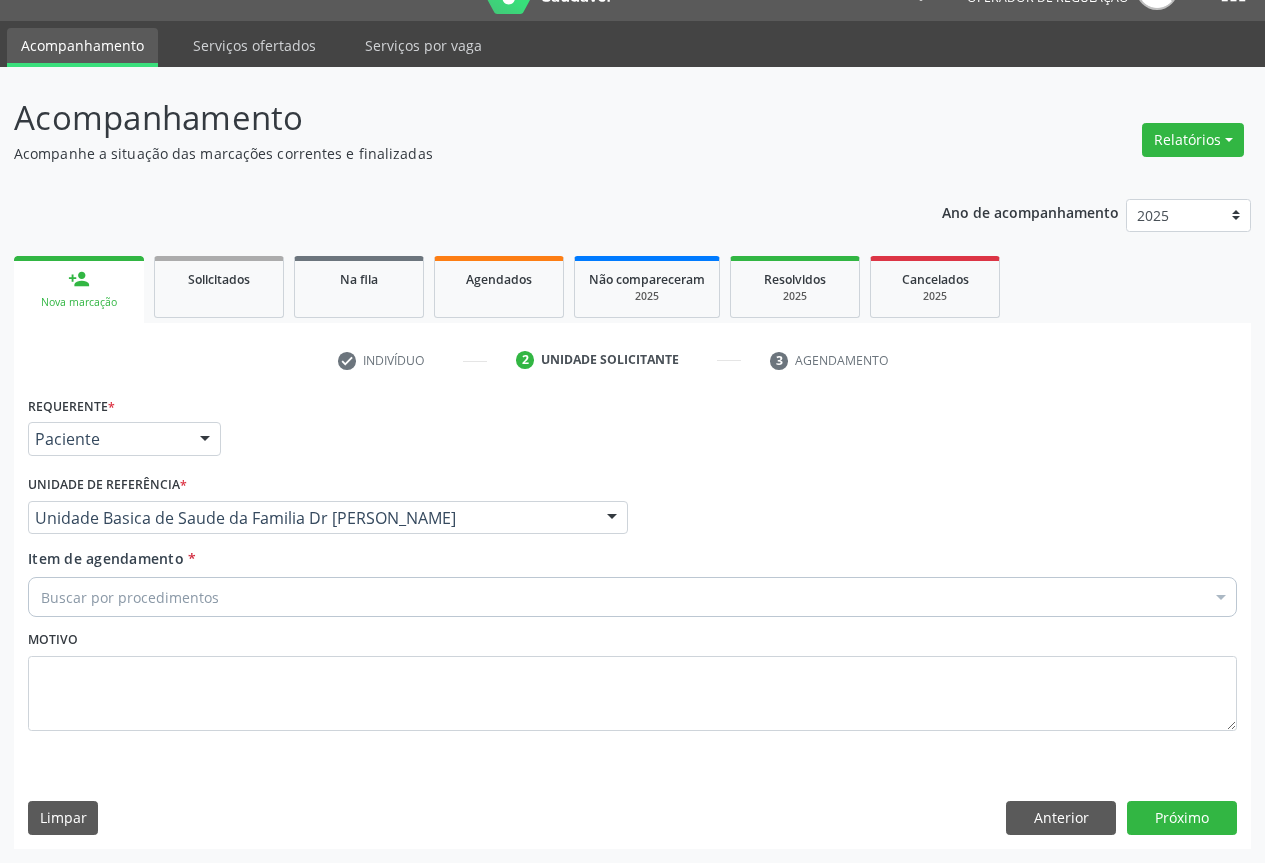 click on "Buscar por procedimentos" at bounding box center [632, 597] 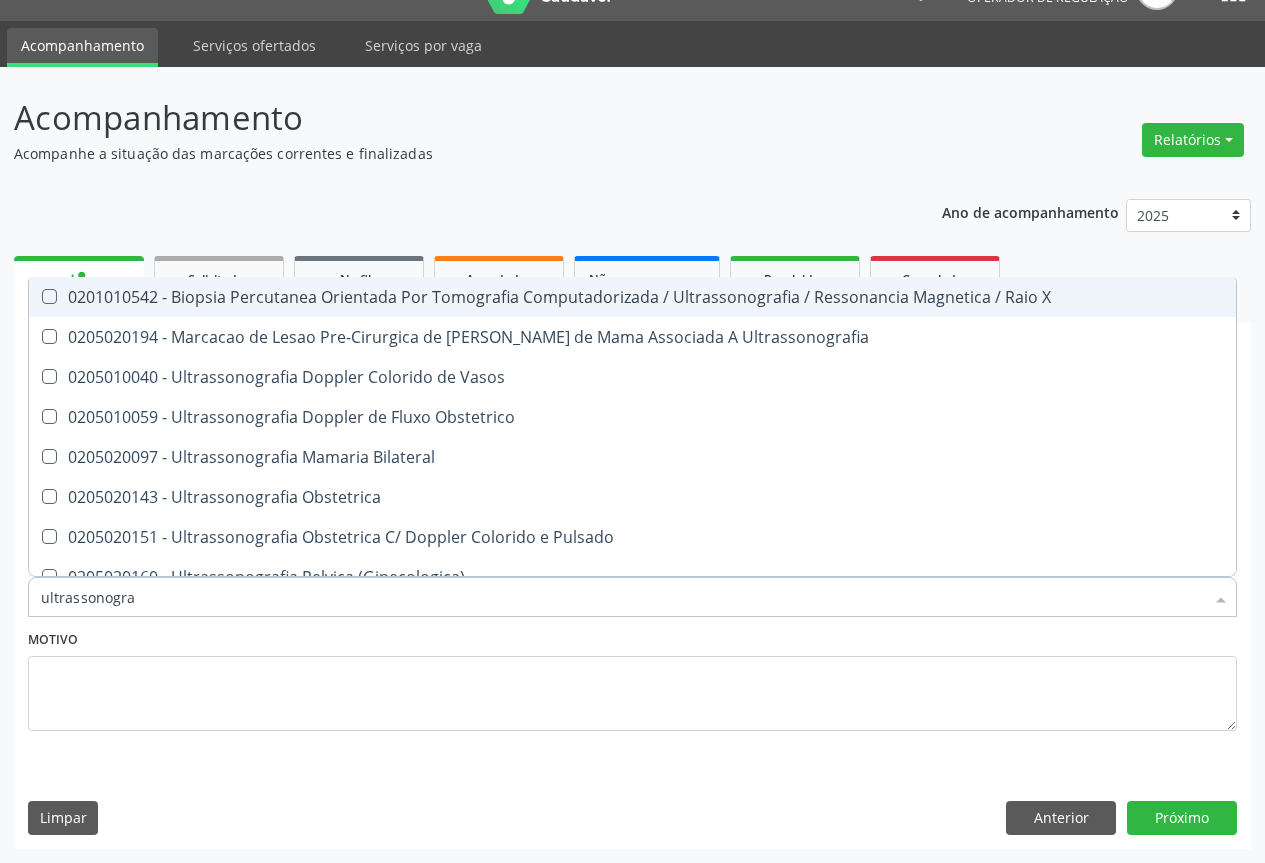 type on "ultrassonograf" 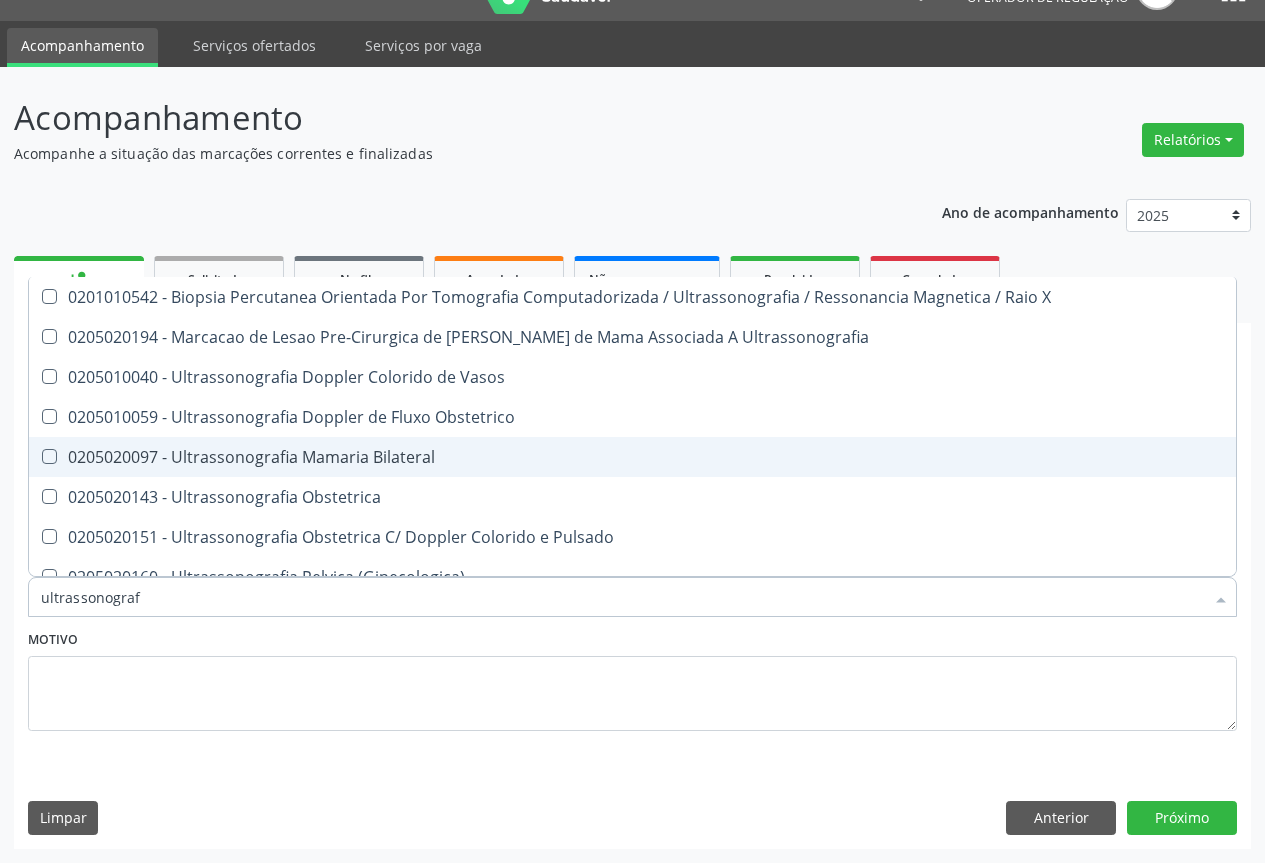 click on "0205020097 - Ultrassonografia Mamaria Bilateral" at bounding box center [632, 457] 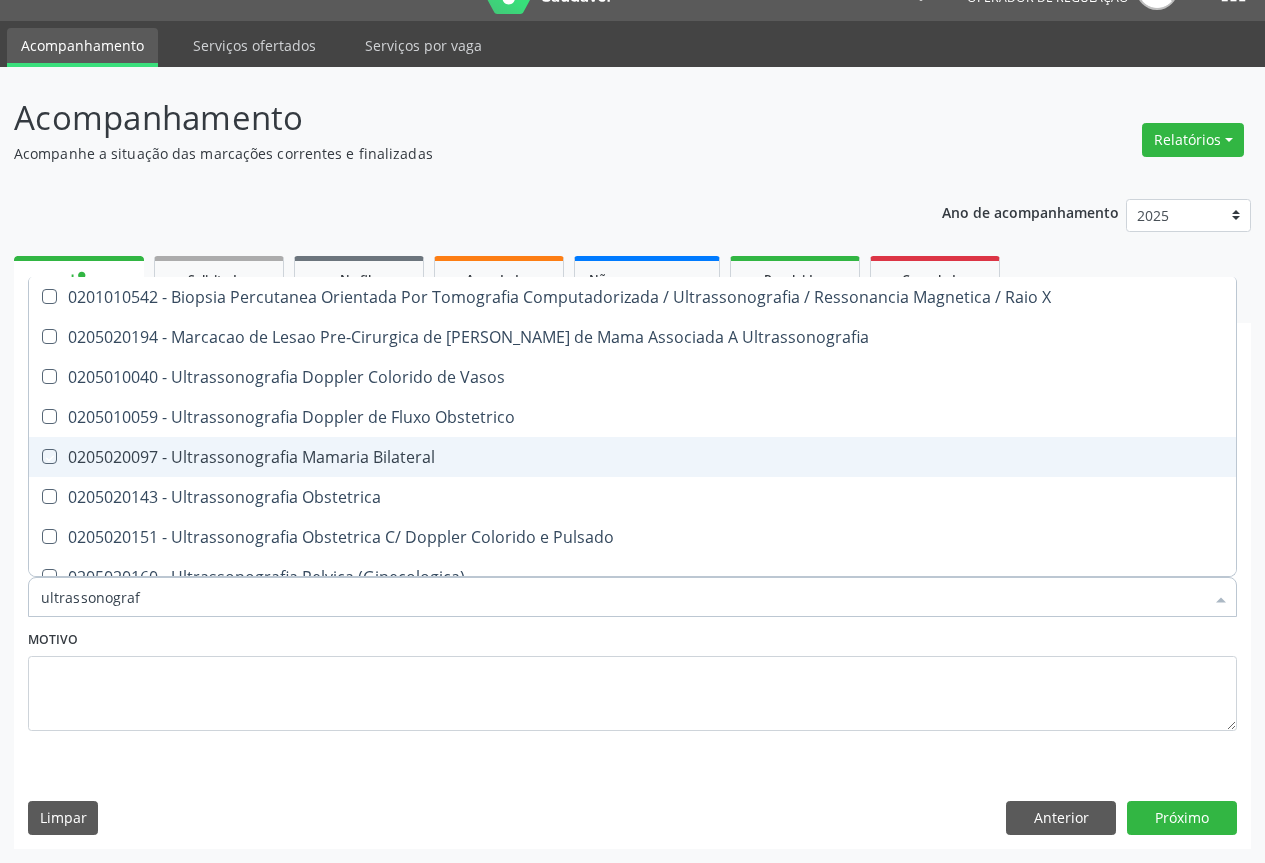 checkbox on "true" 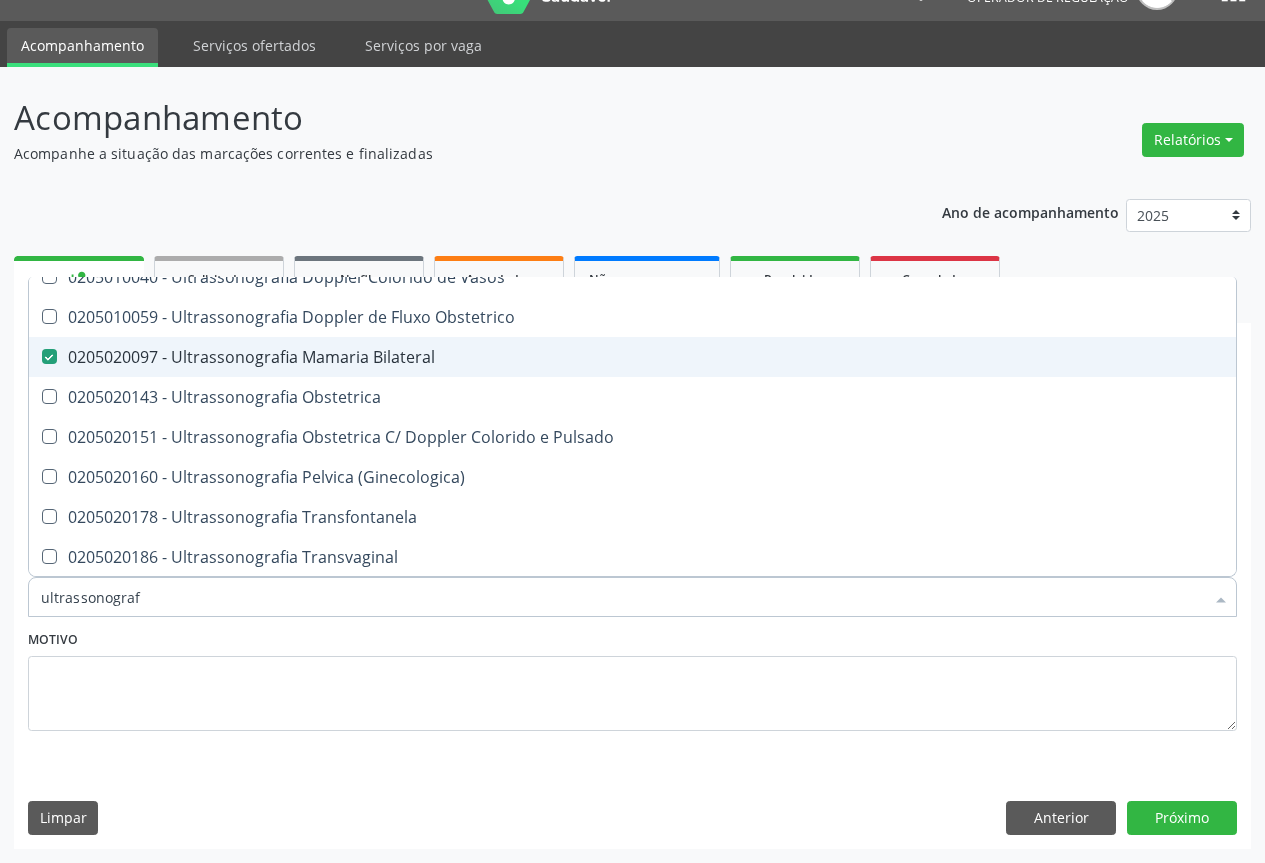 scroll, scrollTop: 200, scrollLeft: 0, axis: vertical 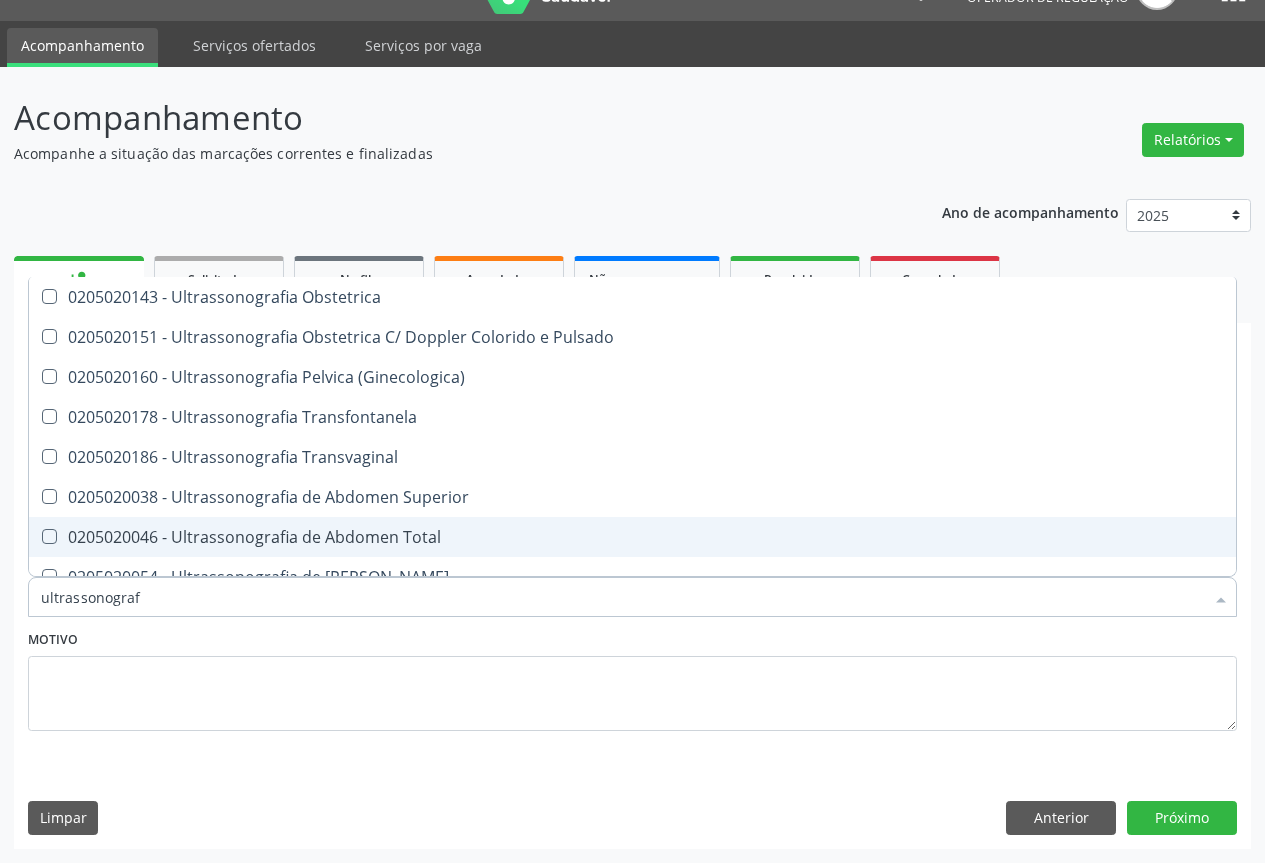 click on "0205020046 - Ultrassonografia de Abdomen Total" at bounding box center (632, 537) 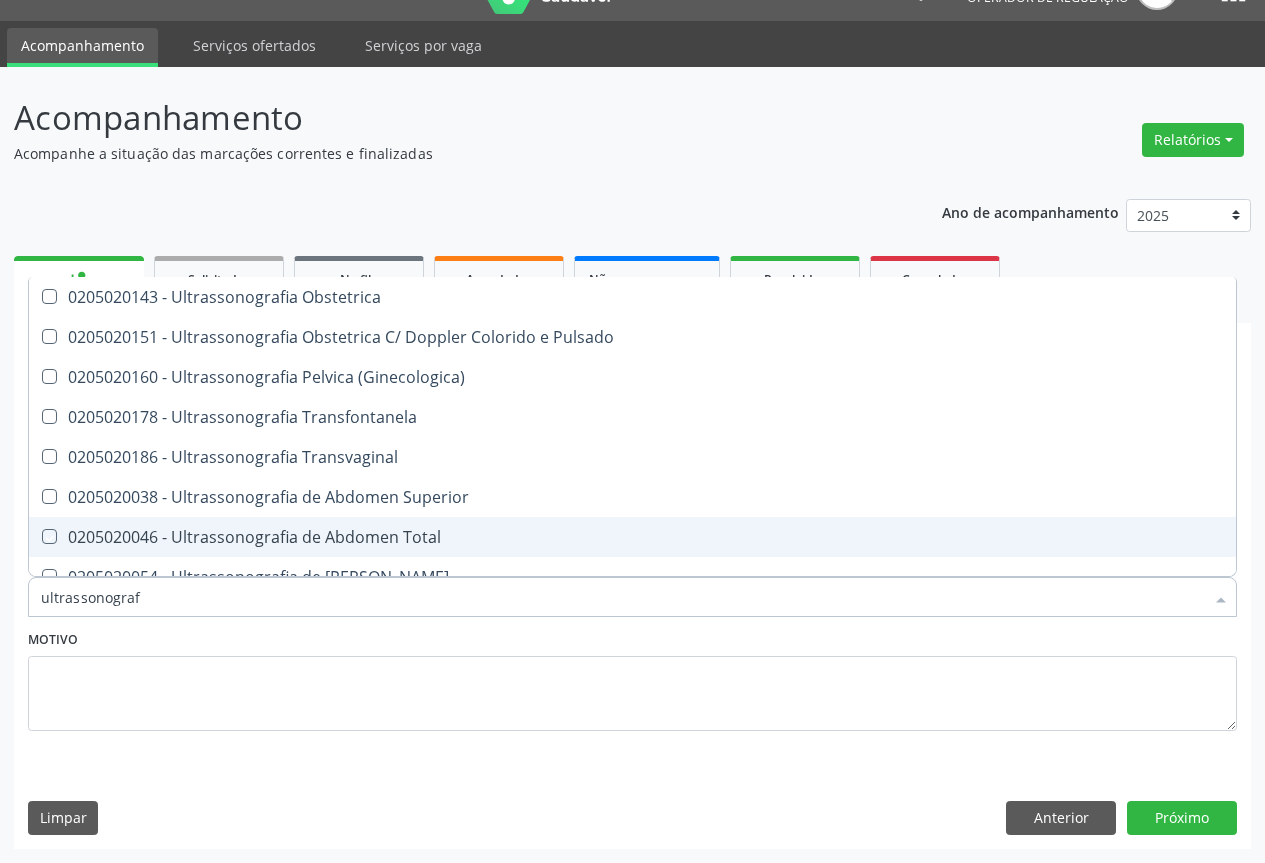 checkbox on "true" 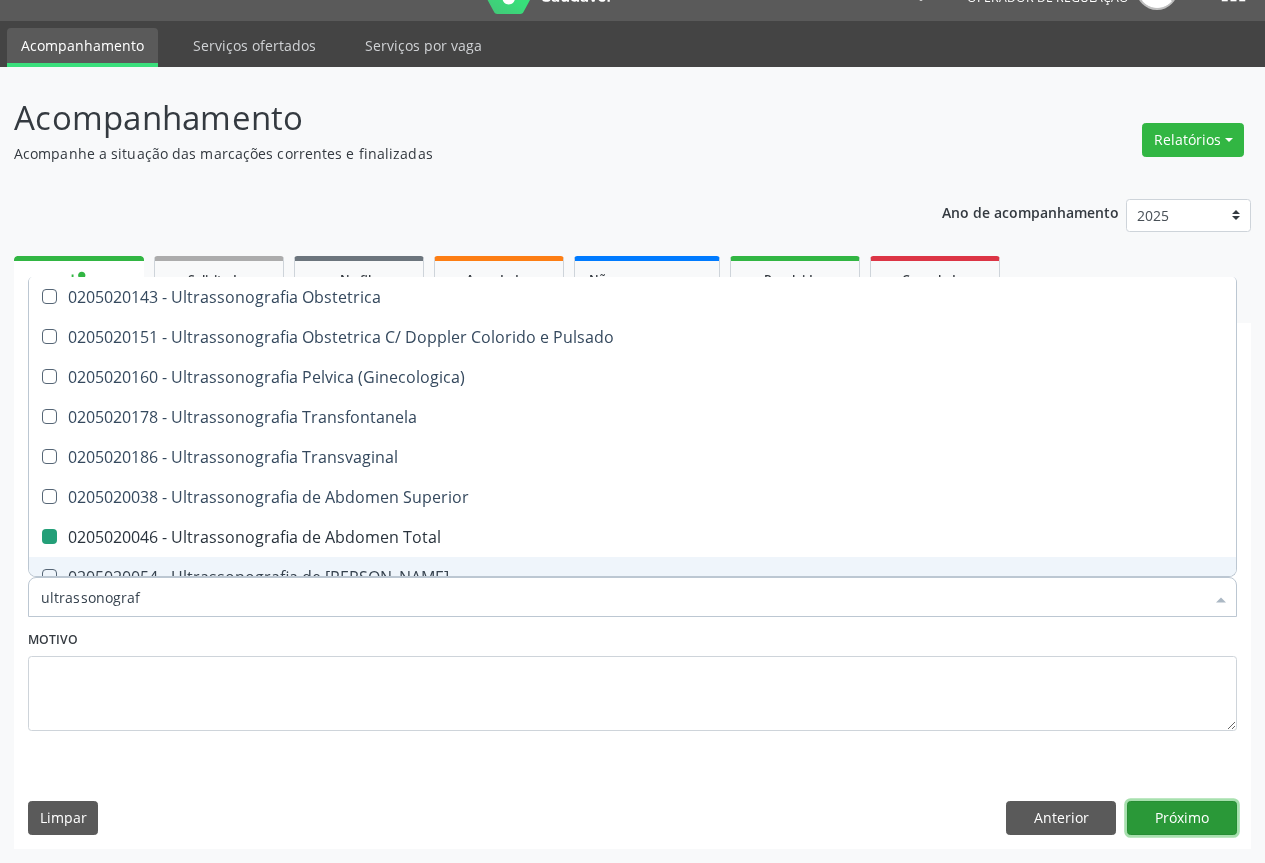 click on "Próximo" at bounding box center (1182, 818) 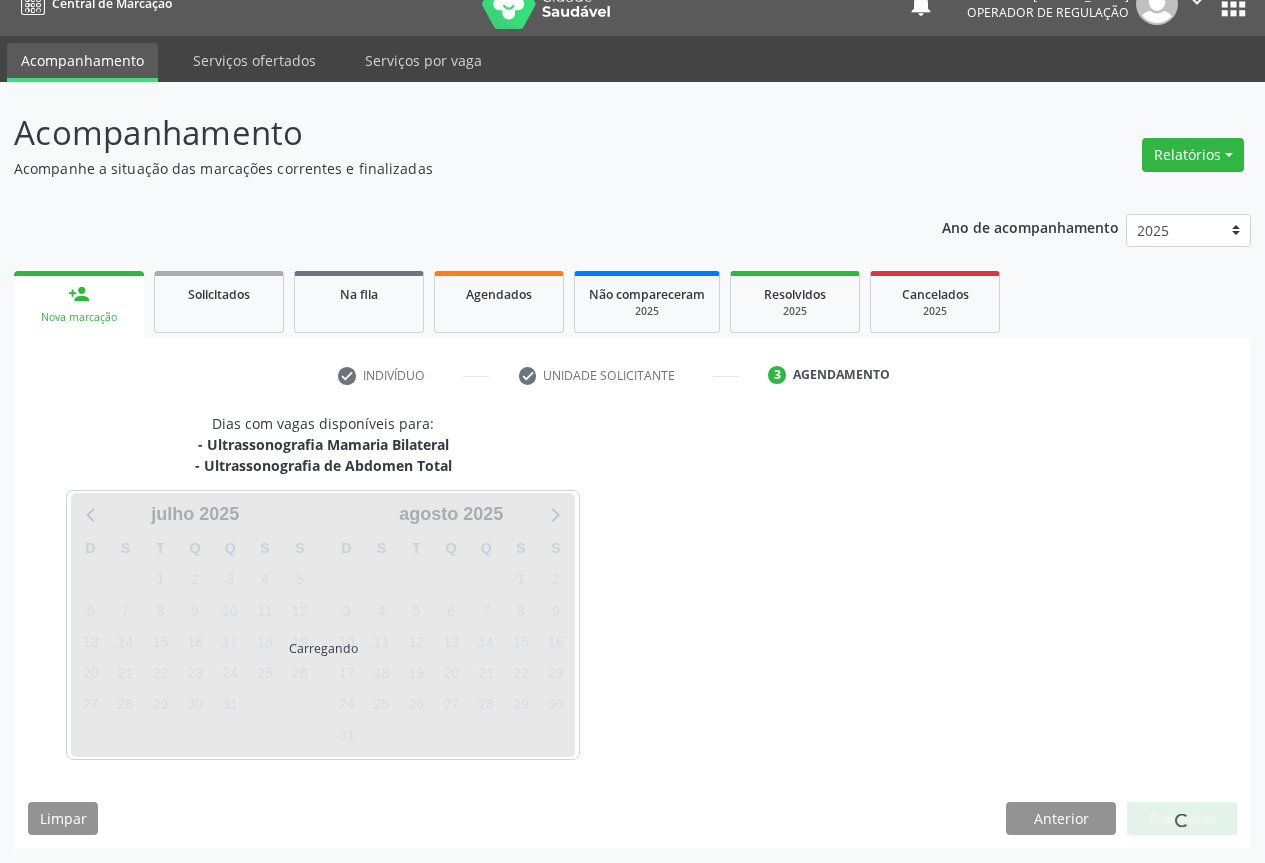 scroll, scrollTop: 28, scrollLeft: 0, axis: vertical 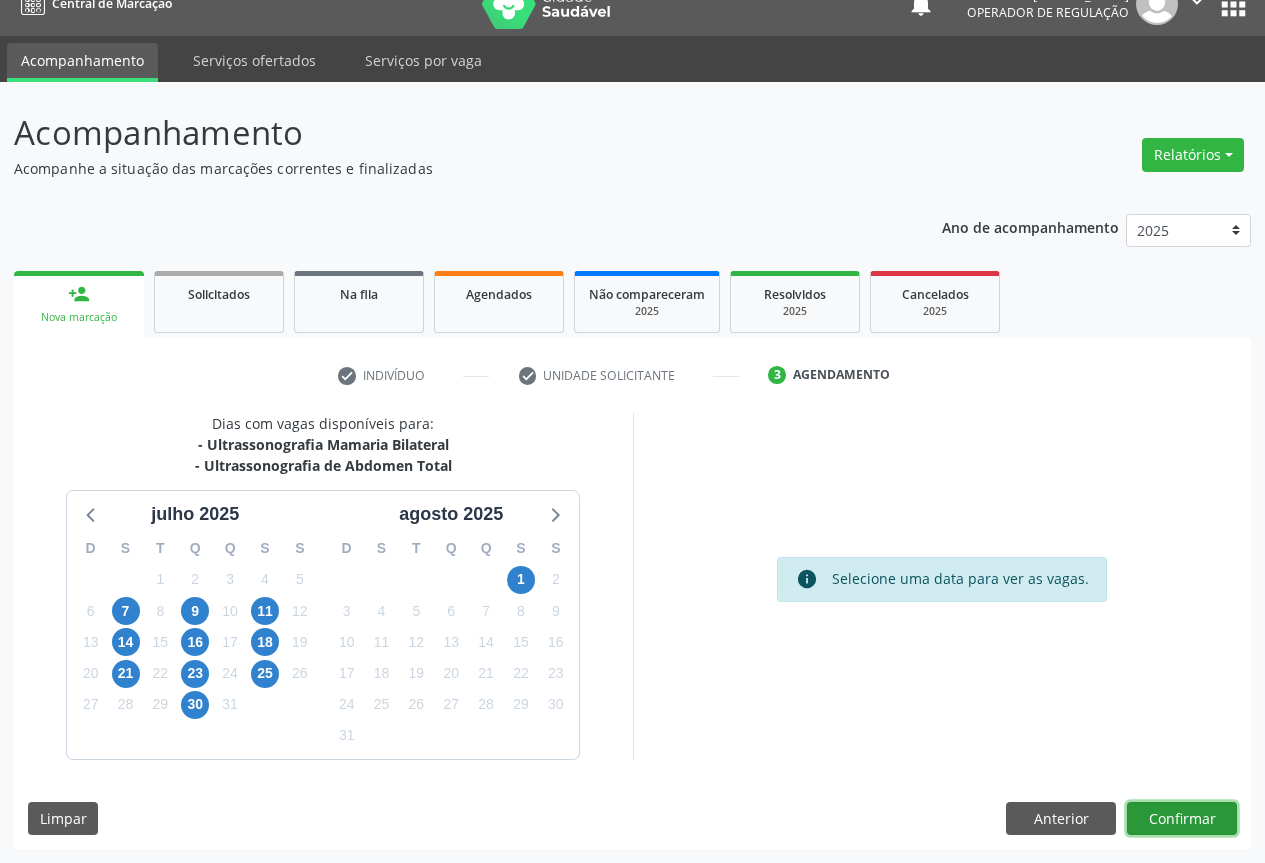 click on "Confirmar" at bounding box center [1182, 819] 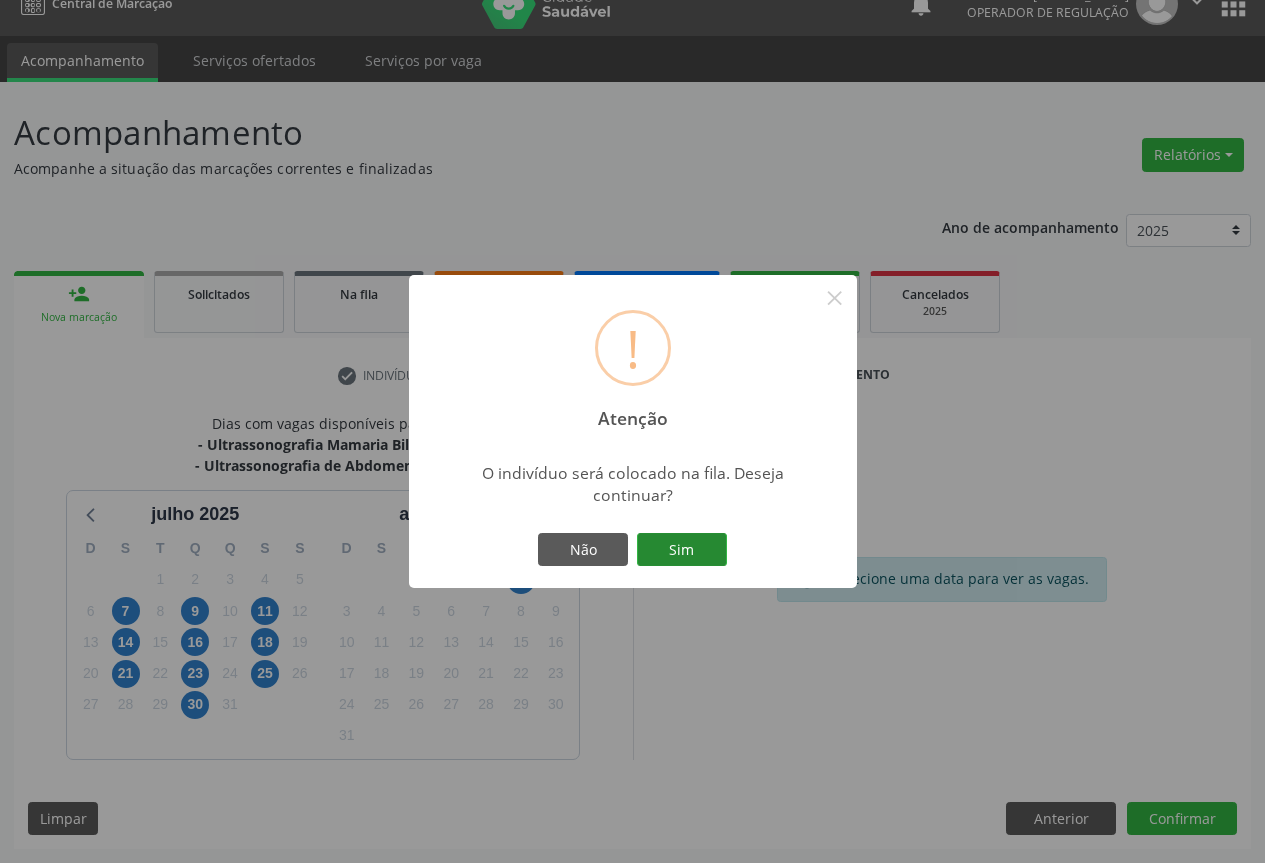 click on "Sim" at bounding box center [682, 550] 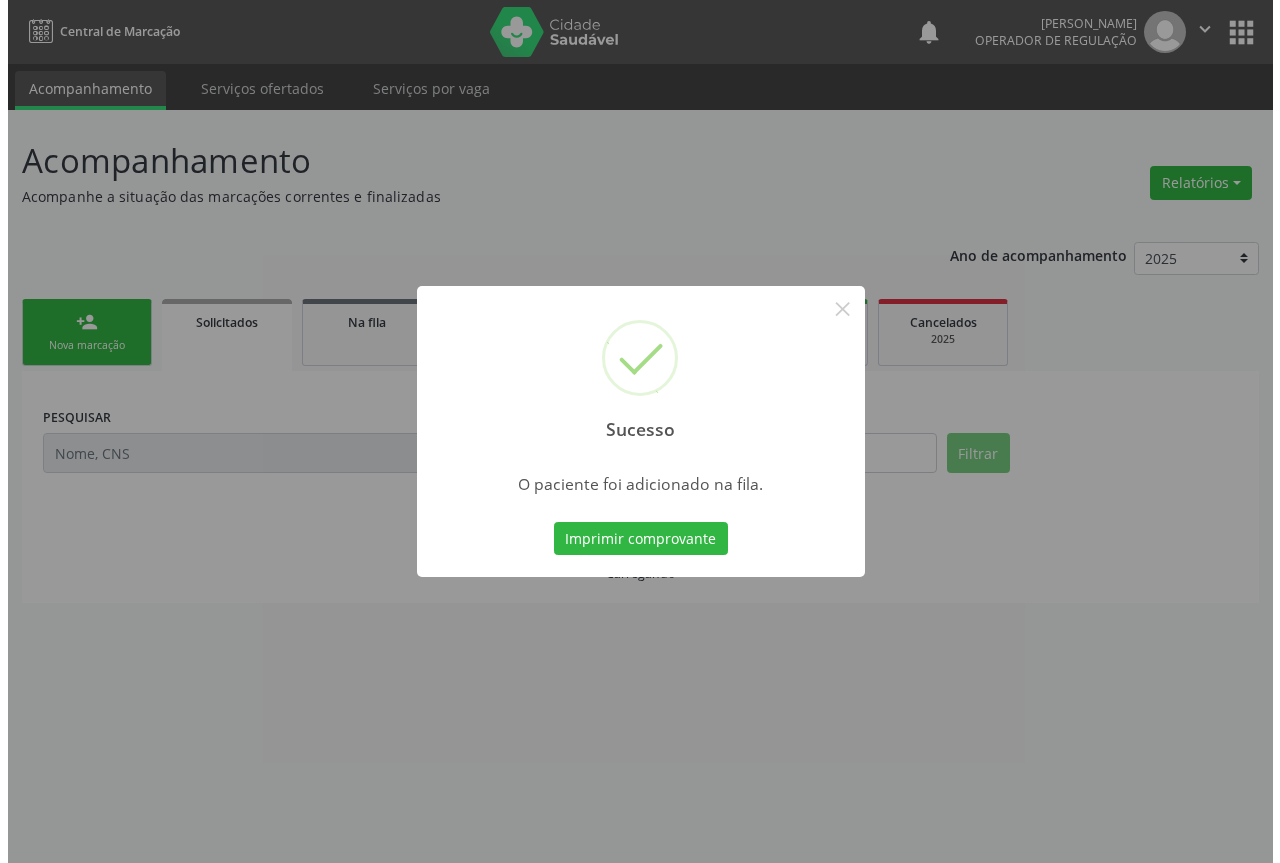 scroll, scrollTop: 0, scrollLeft: 0, axis: both 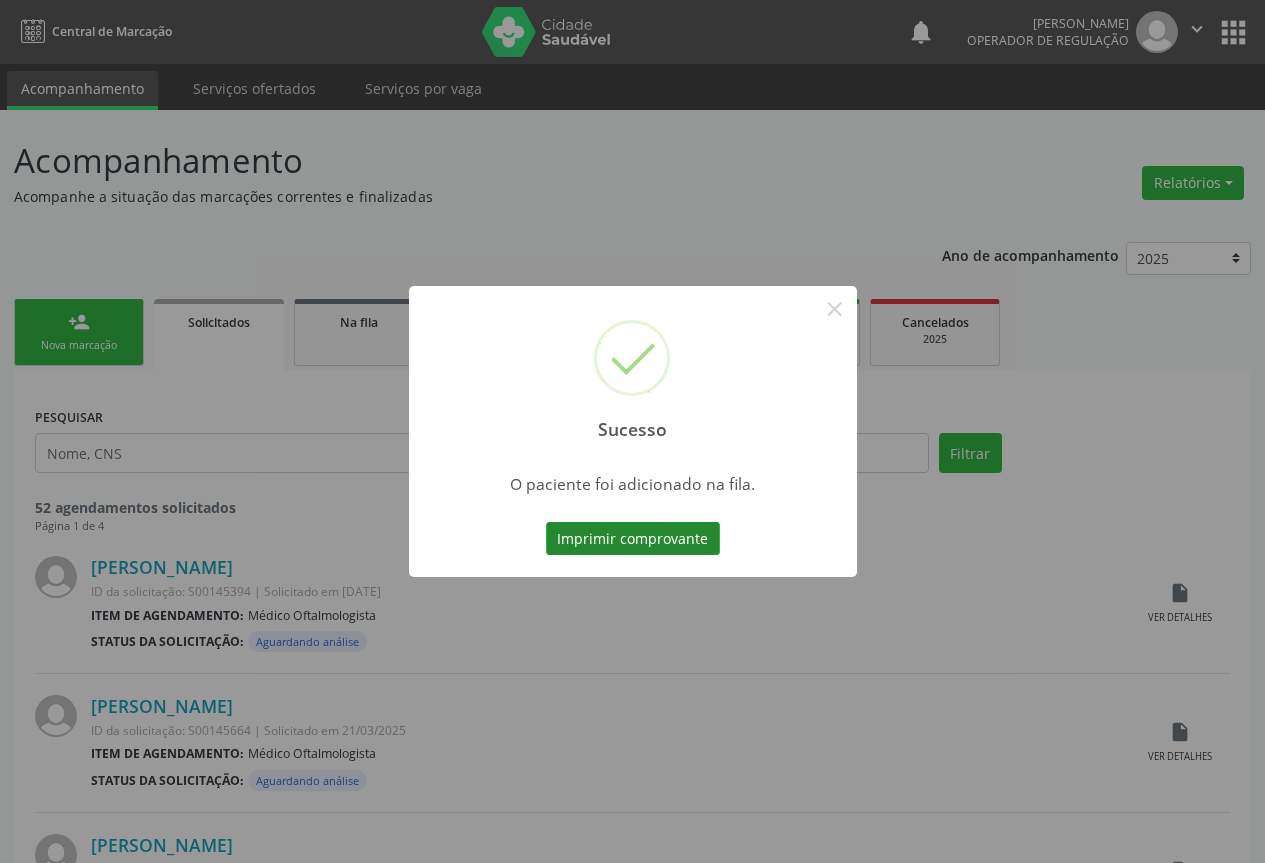 click on "Imprimir comprovante" at bounding box center [633, 539] 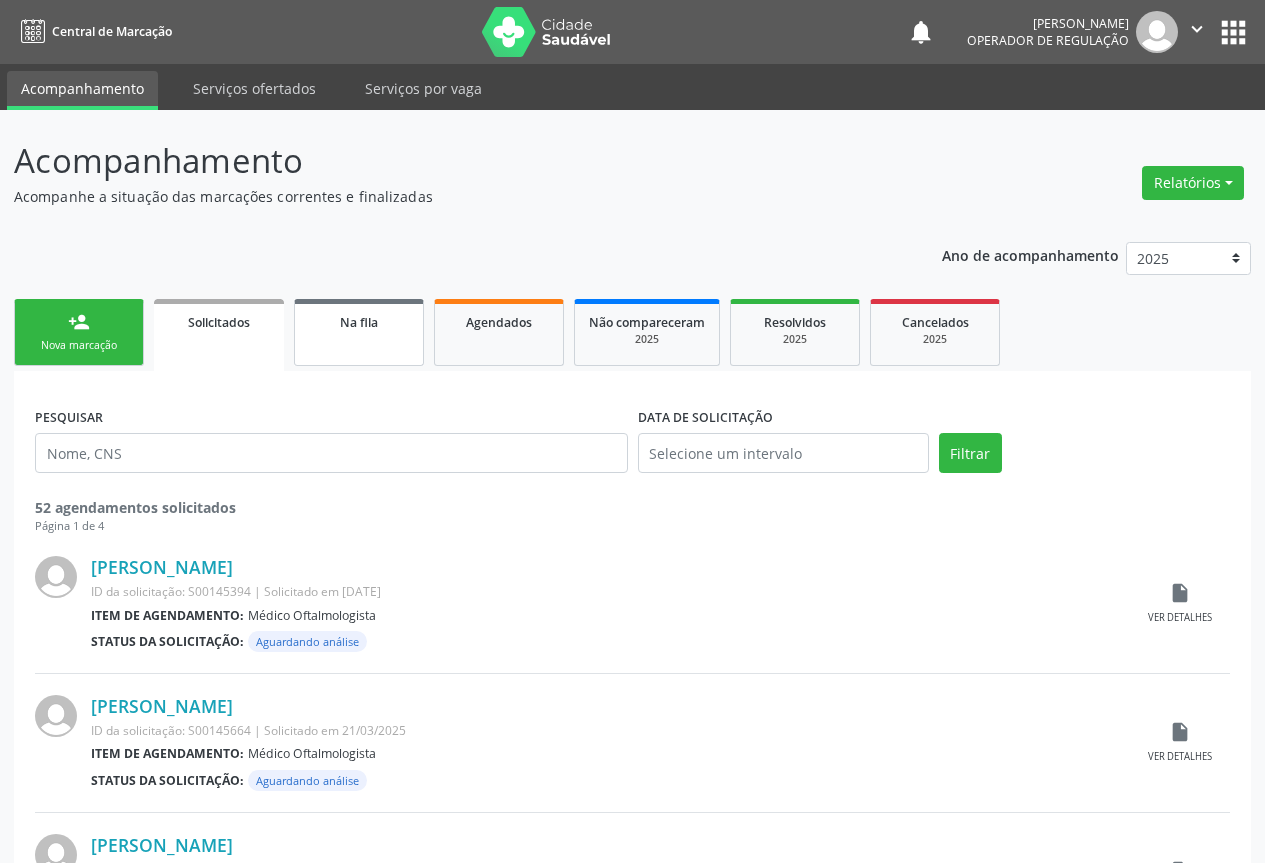 click on "Na fila" at bounding box center (359, 332) 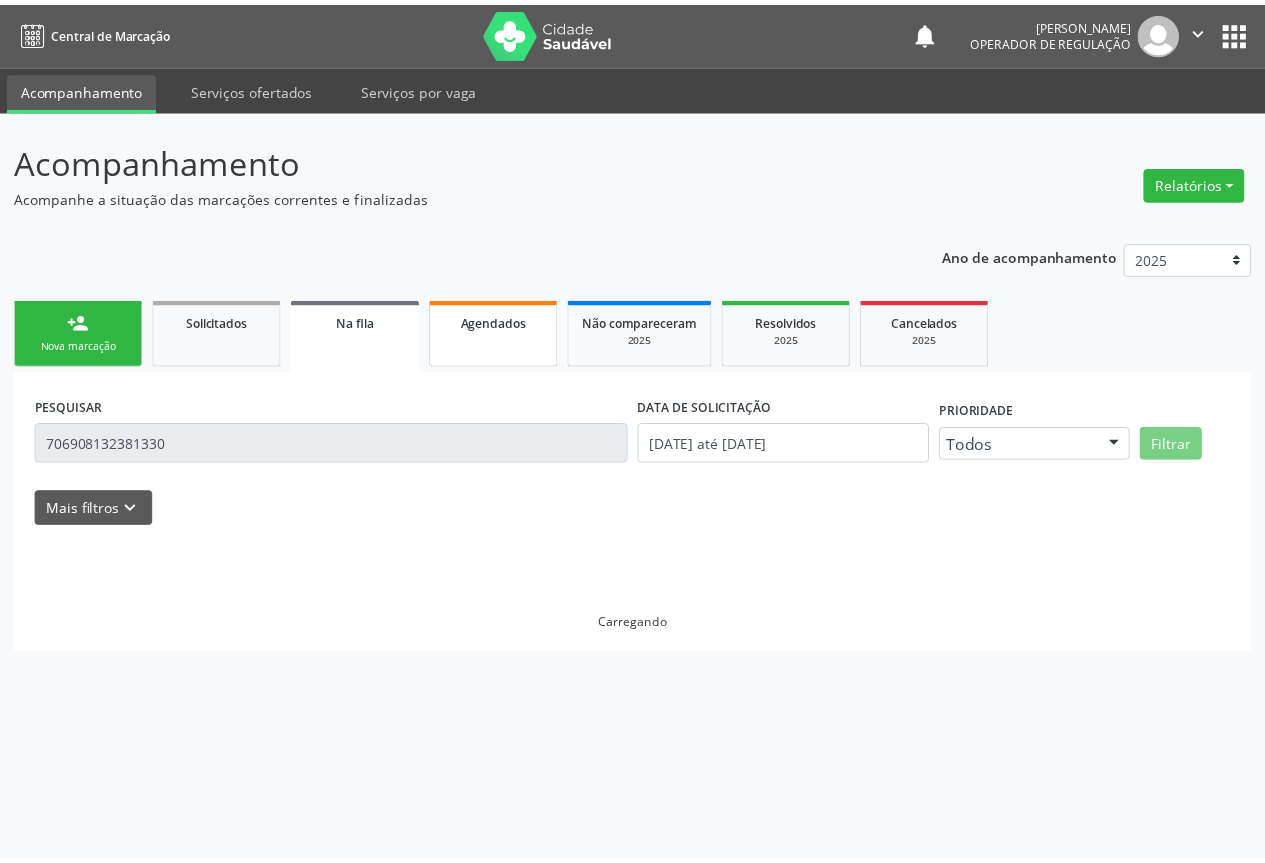 scroll, scrollTop: 100, scrollLeft: 0, axis: vertical 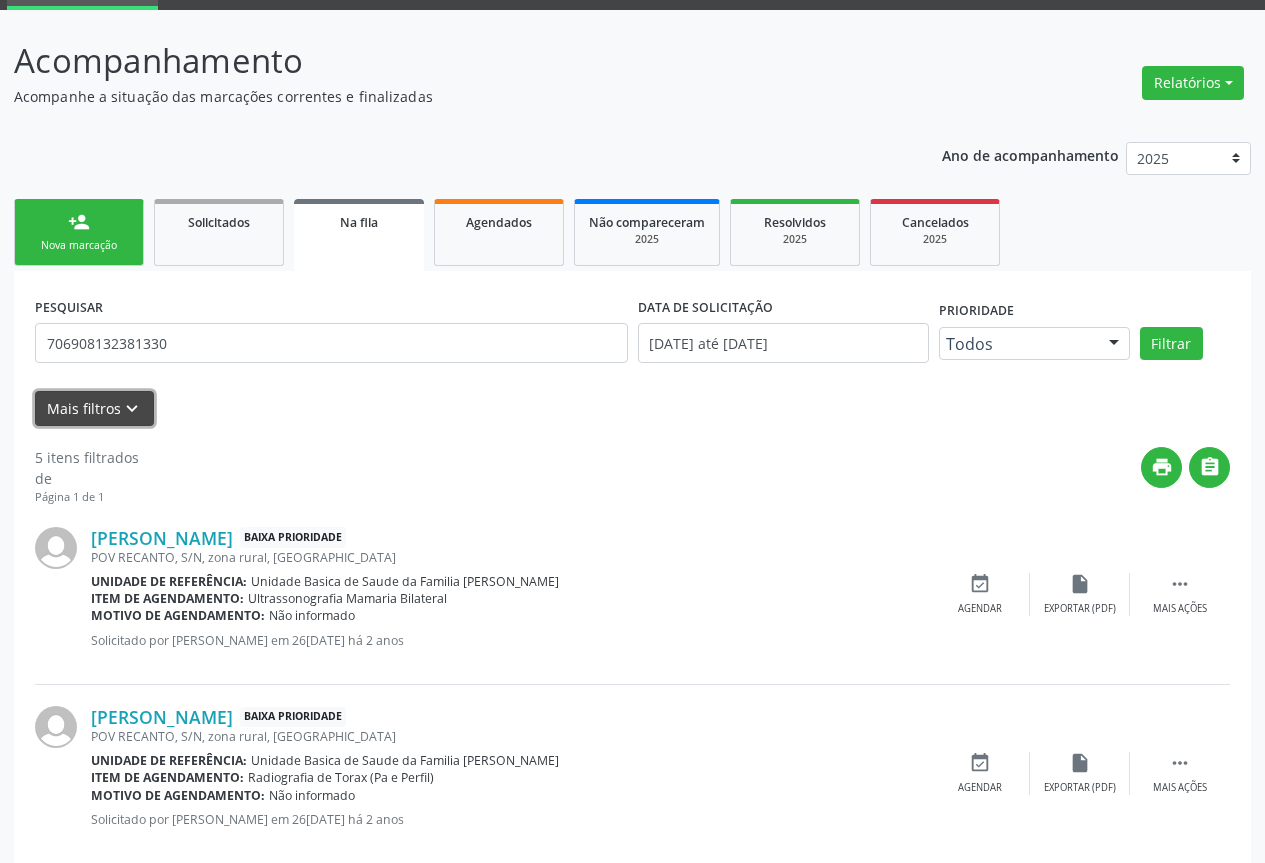 click on "keyboard_arrow_down" at bounding box center [132, 409] 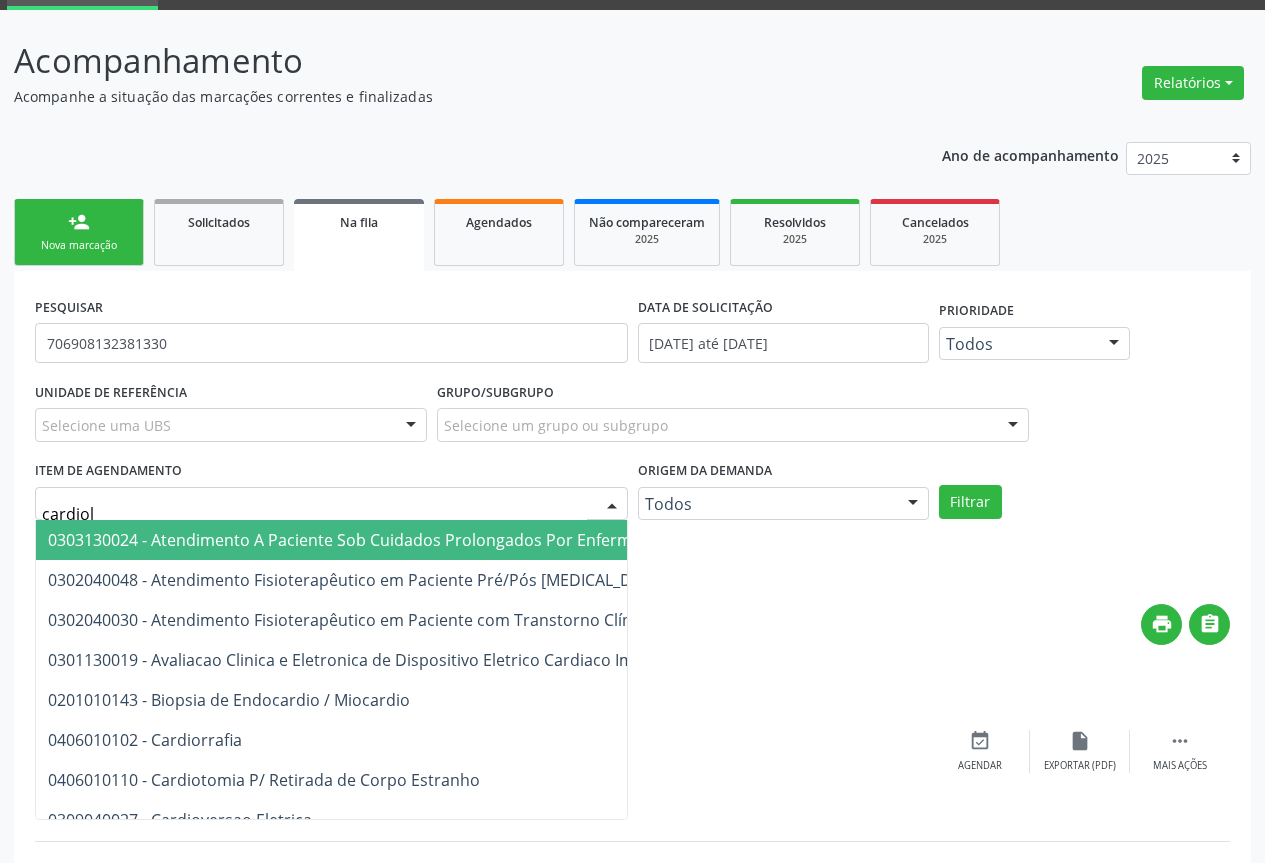 type on "cardiolo" 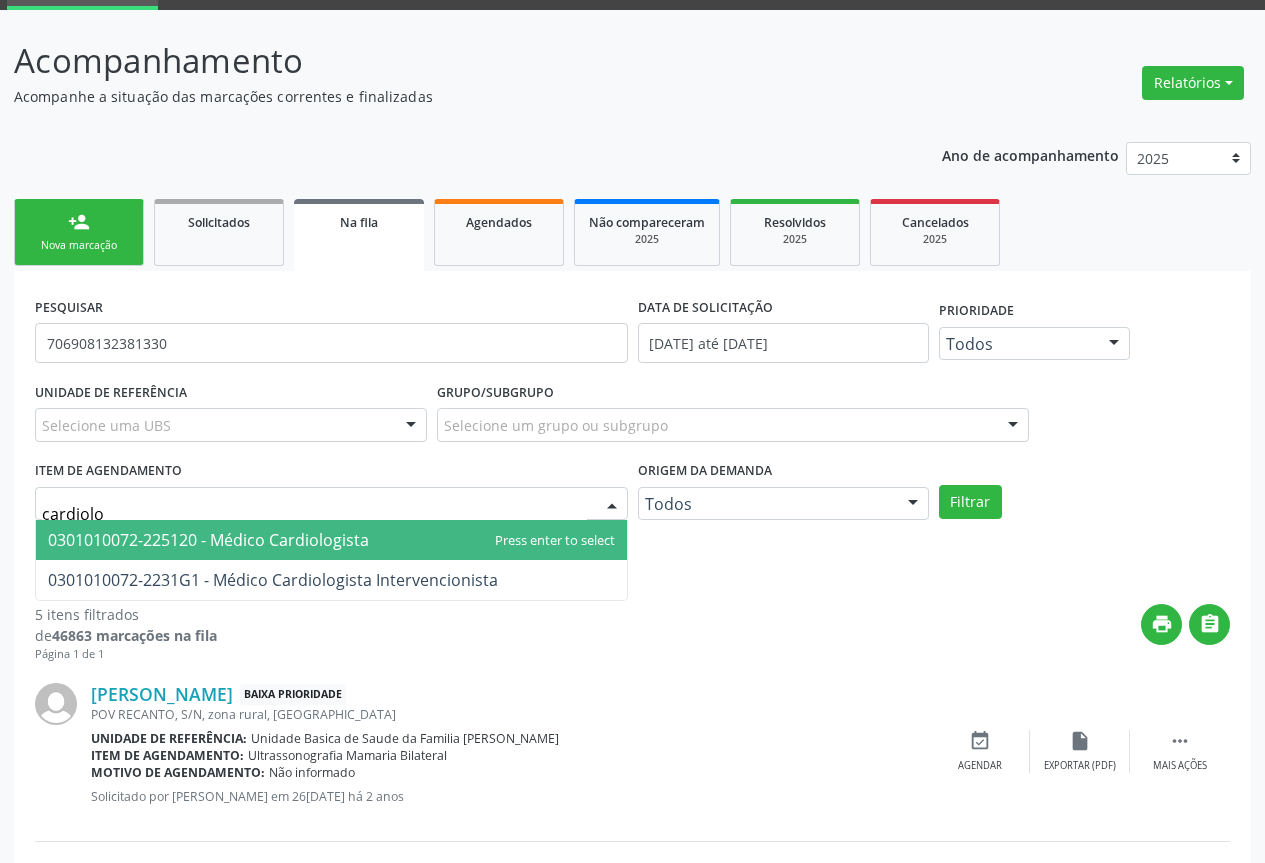 click on "0301010072-225120 - Médico Cardiologista" at bounding box center [331, 540] 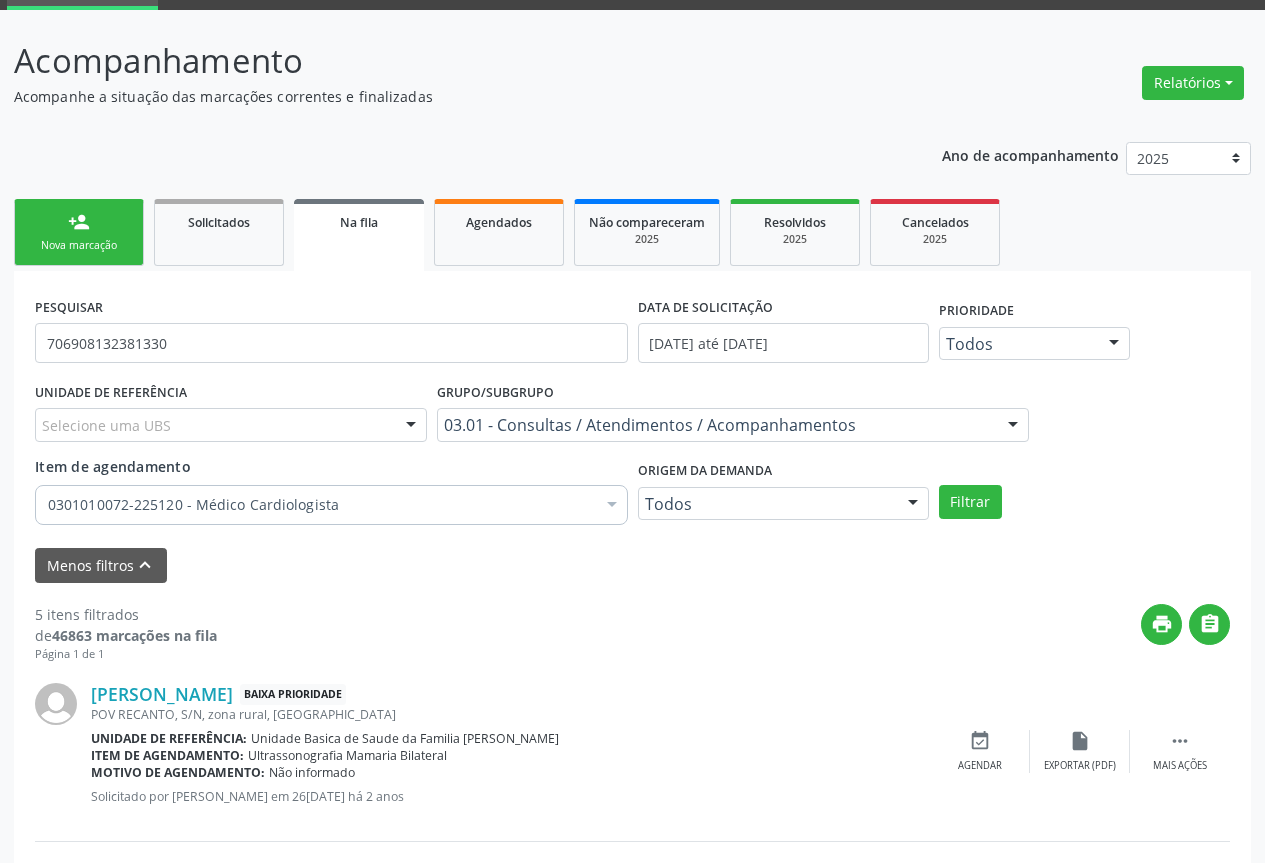 click on "UNIDADE DE REFERÊNCIA
Selecione uma UBS
Todas as UBS   Unidade Basica de Saude da Familia Dr Paulo Sudre   Centro de Enfrentamento Para Covid 19 de Campo Formoso   Central de Marcacao de Consultas e Exames de Campo Formoso   Vigilancia em Saude de Campo Formoso   PSF Lage dos Negros III   P S da Familia do Povoado de Caraibas   Unidade Basica de Saude da Familia Maninho Ferreira   P S de Curral da Ponta Psf Oseas Manoel da Silva   Farmacia Basica   Unidade Basica de Saude da Familia de Brejao da Caatinga   P S da Familia do Povoado de Pocos   P S da Familia do Povoado de Tiquara   P S da Familia do Povoado de Sao Tome   P S de Lages dos Negros   P S da Familia do Povoado de Tuiutiba   P S de Curral Velho   Centro de Saude Mutirao   Caps Centro de Atencao Psicossocial   Unidade Odontologica Movel   Unidade Basica de Saude da Familia Limoeiro   Unidade Basica de Saude da Familia Izabel Godinho de Freitas     Samu 192 Campo Formoso   NASF Campo Formoso" at bounding box center (632, 455) 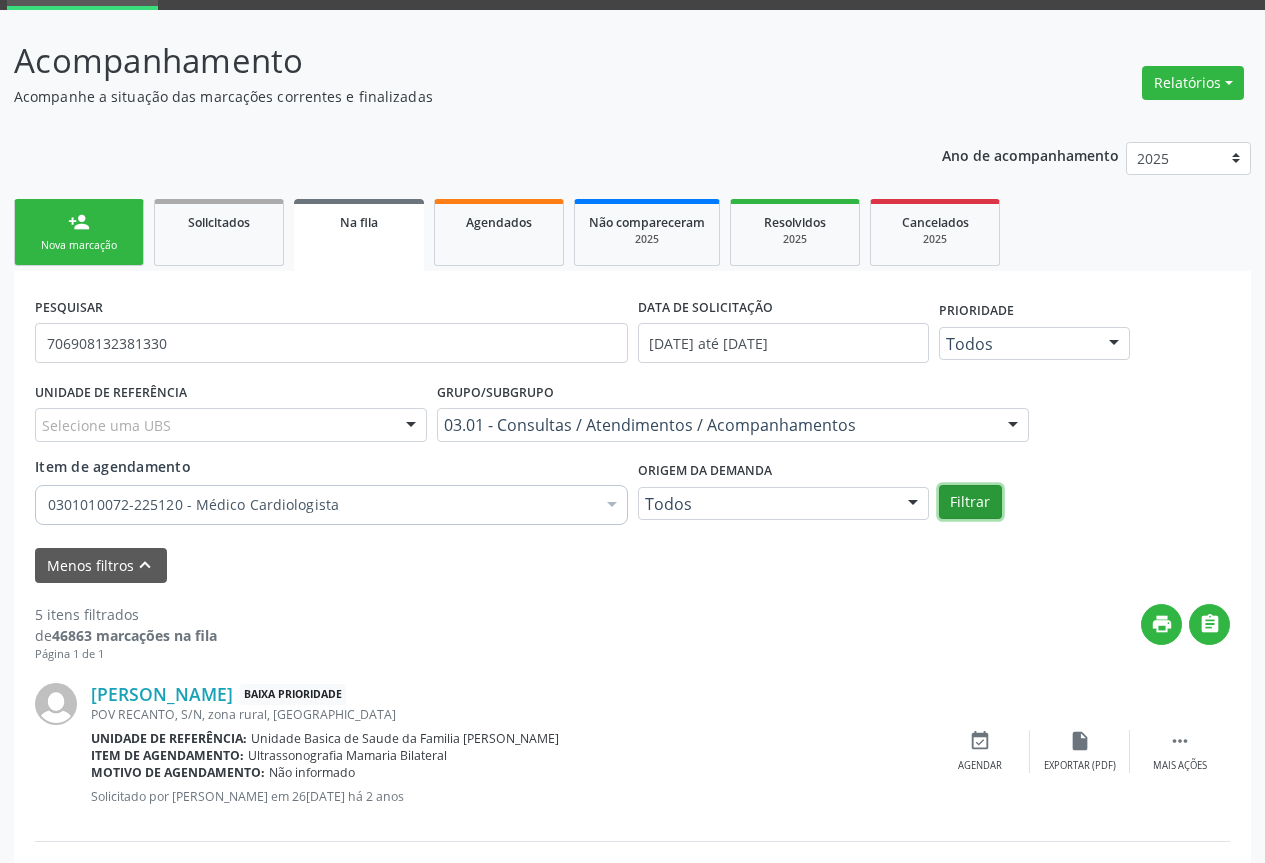 click on "Filtrar" at bounding box center [970, 502] 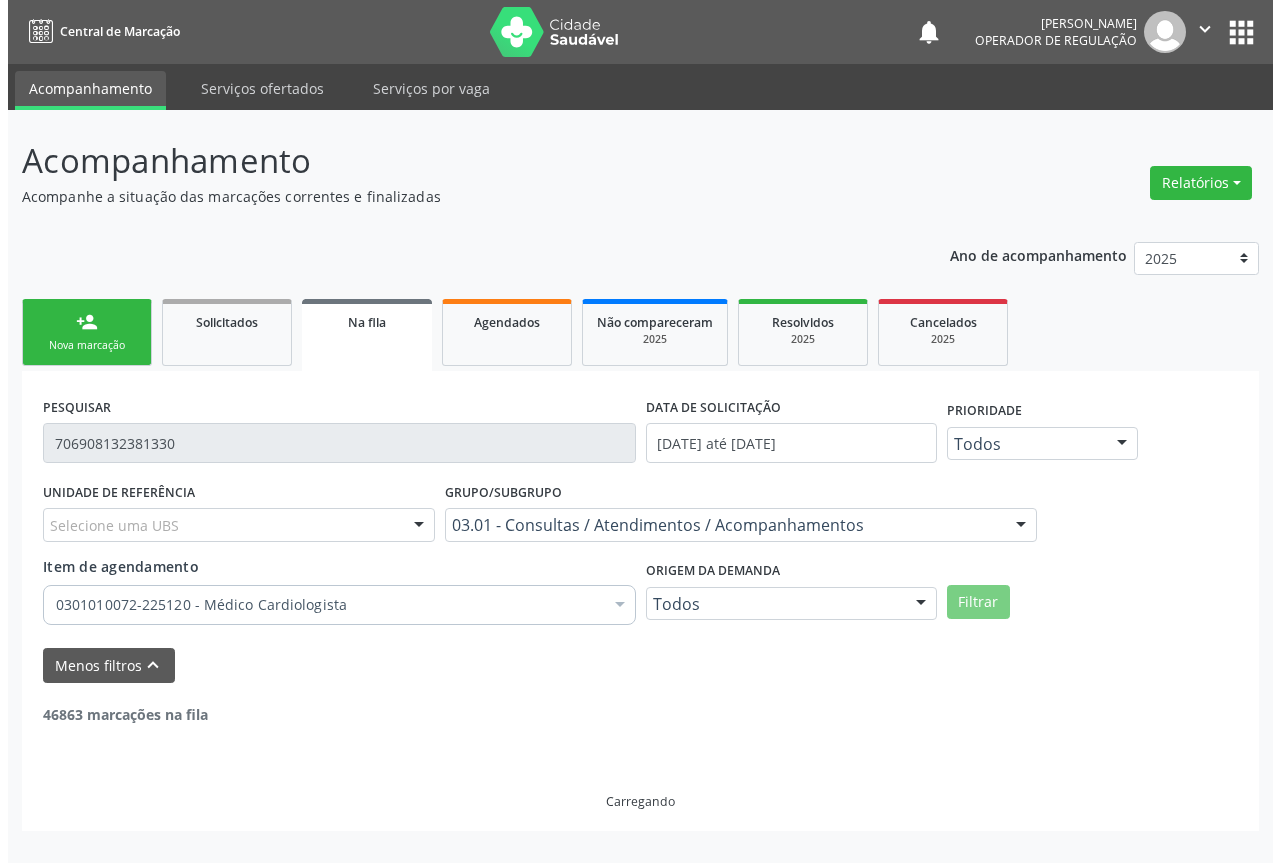scroll, scrollTop: 0, scrollLeft: 0, axis: both 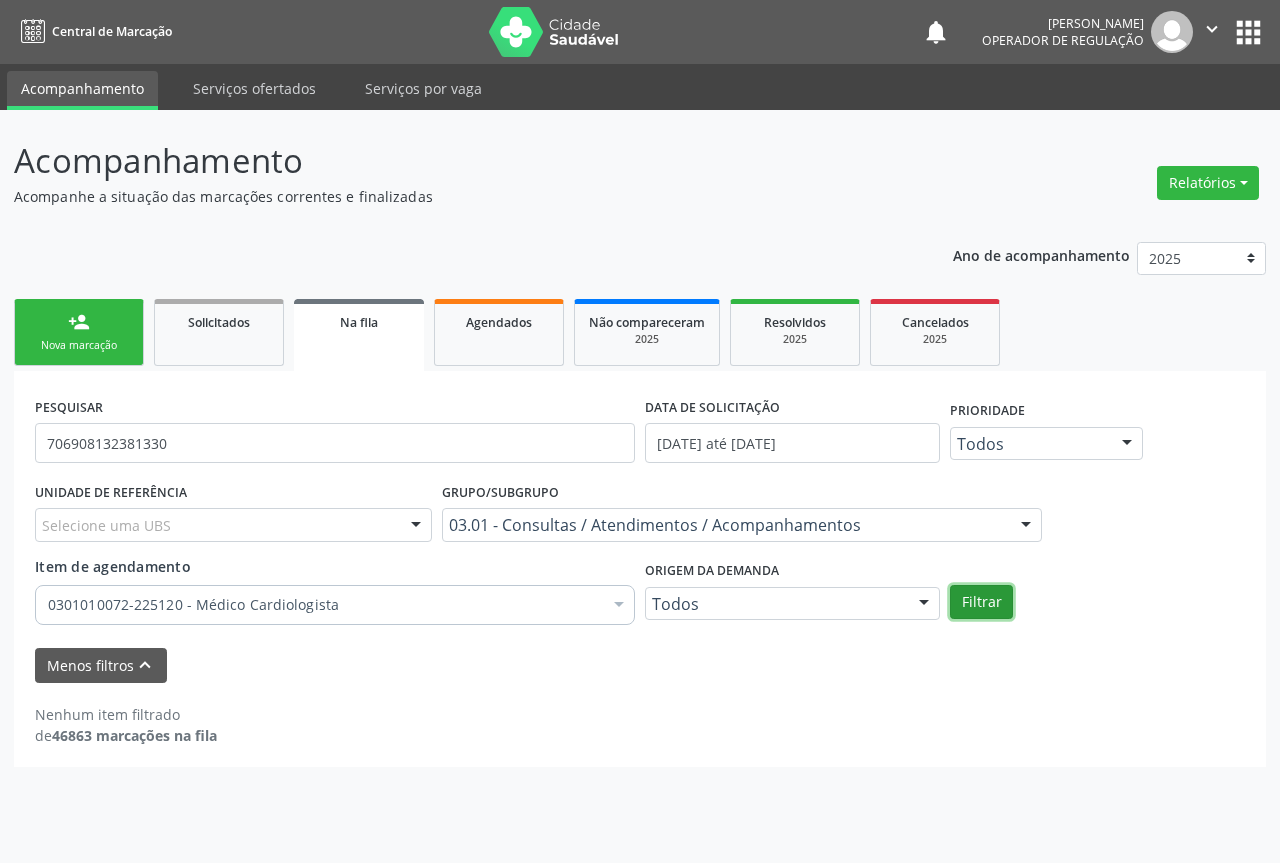 click on "Filtrar" at bounding box center [981, 602] 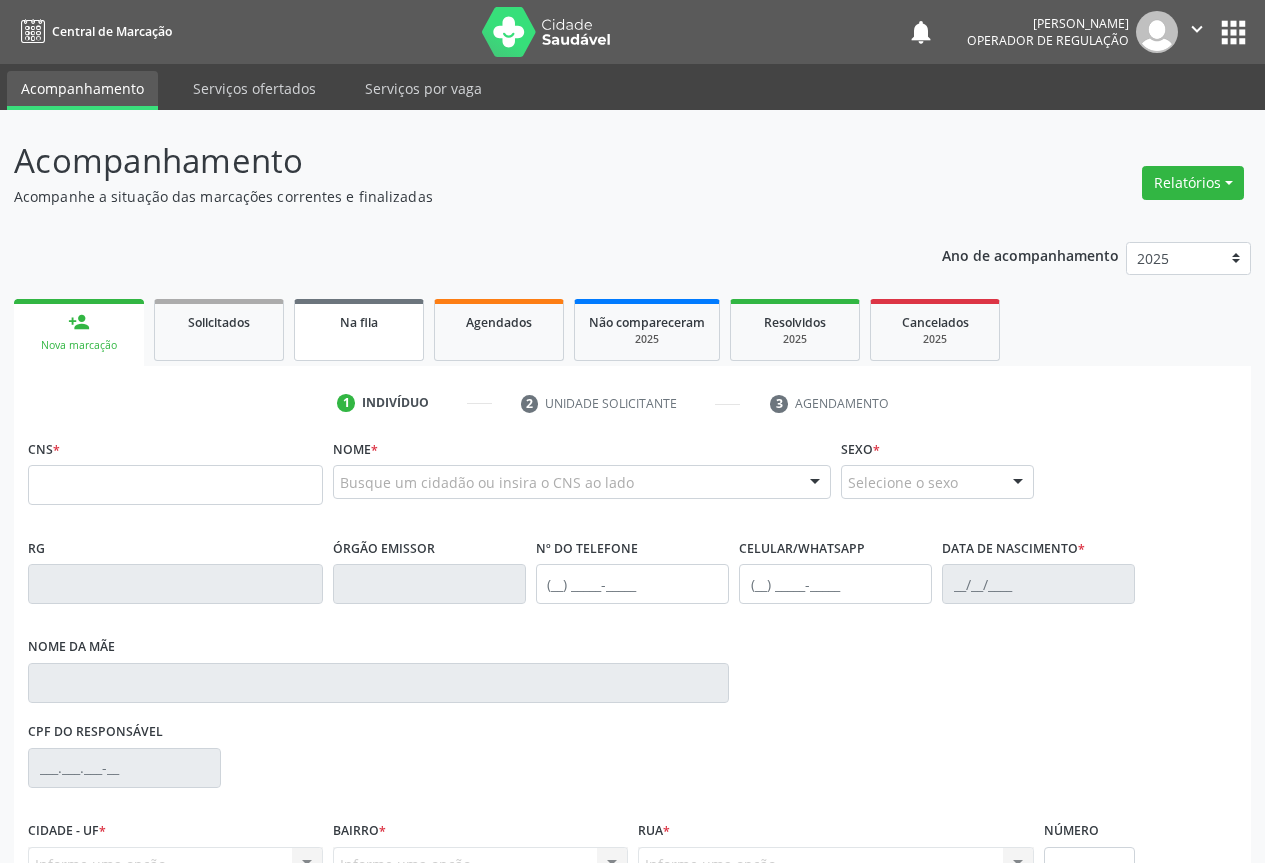 scroll, scrollTop: 0, scrollLeft: 0, axis: both 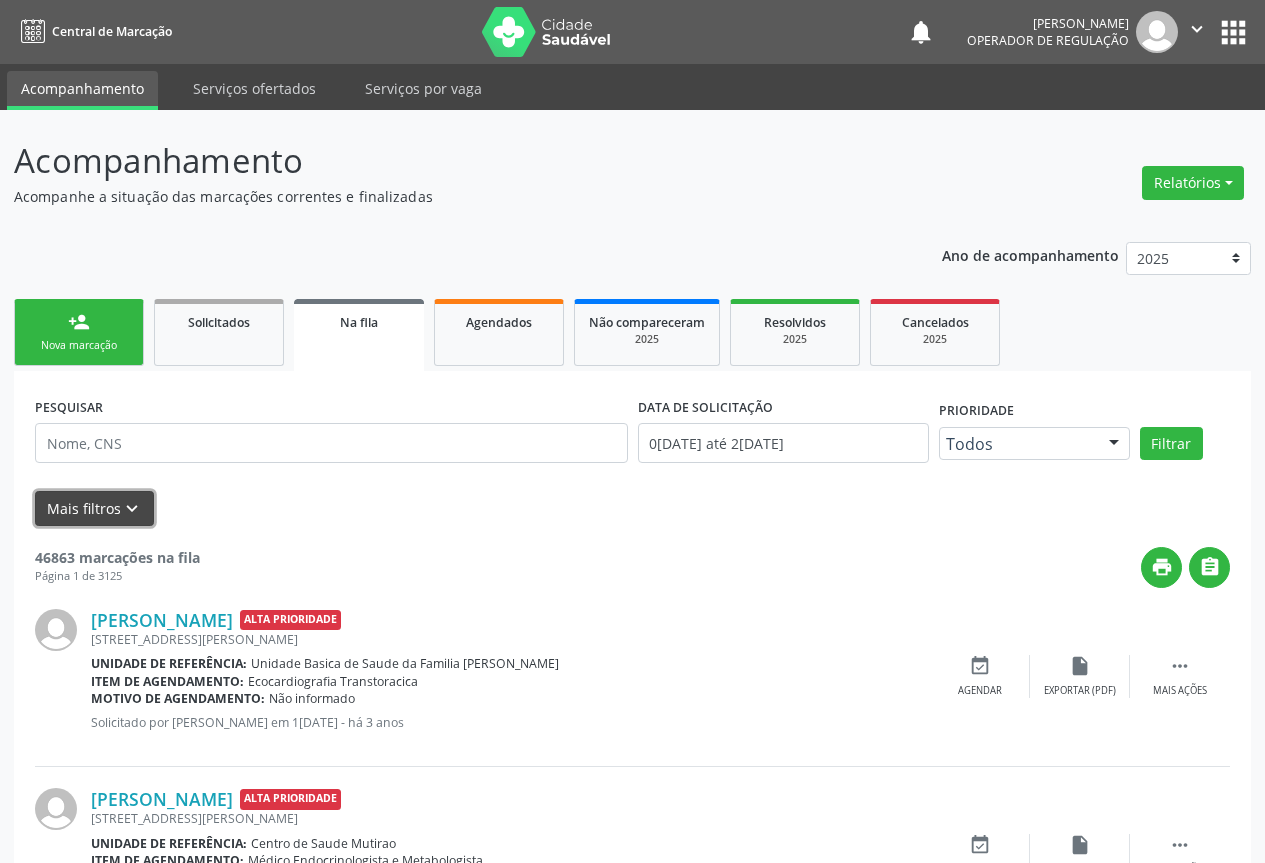 click on "keyboard_arrow_down" at bounding box center (132, 509) 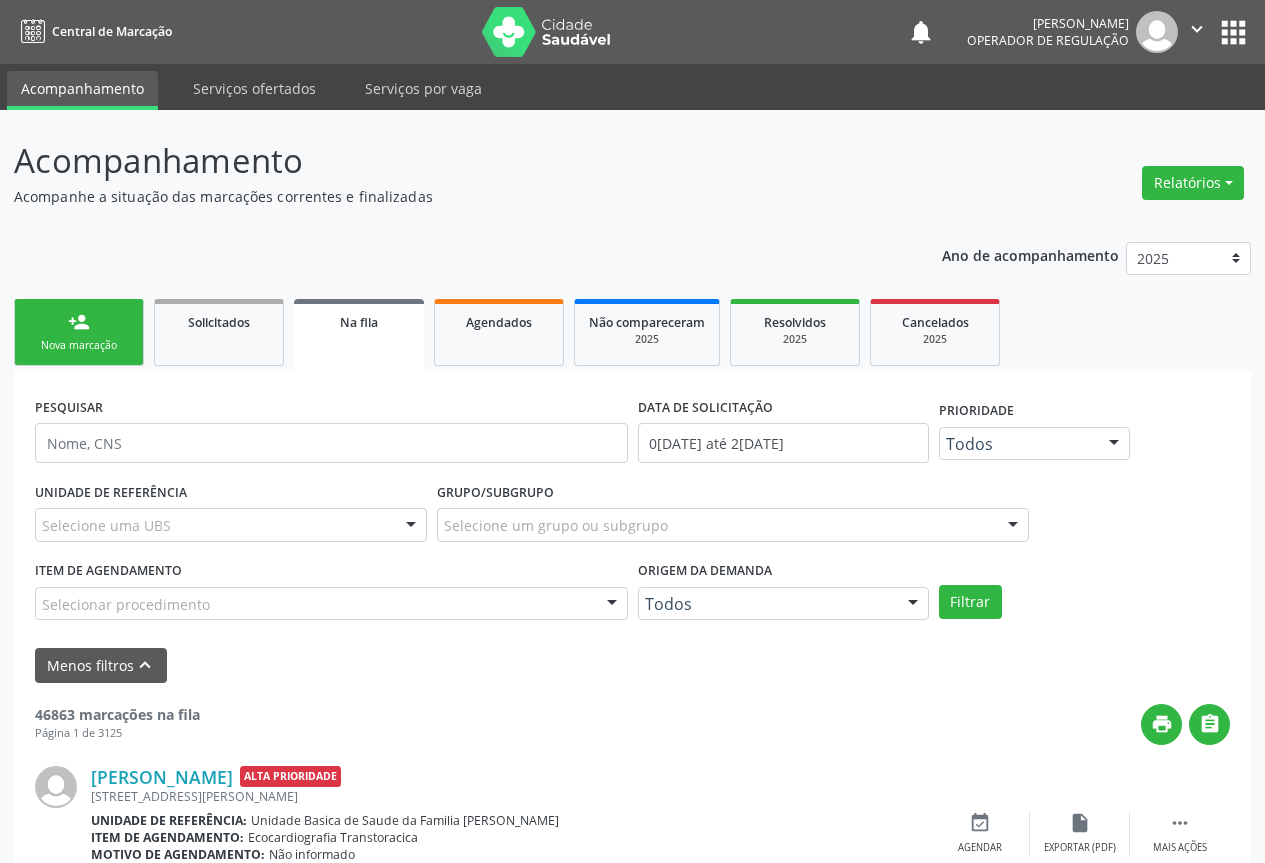 click at bounding box center (612, 605) 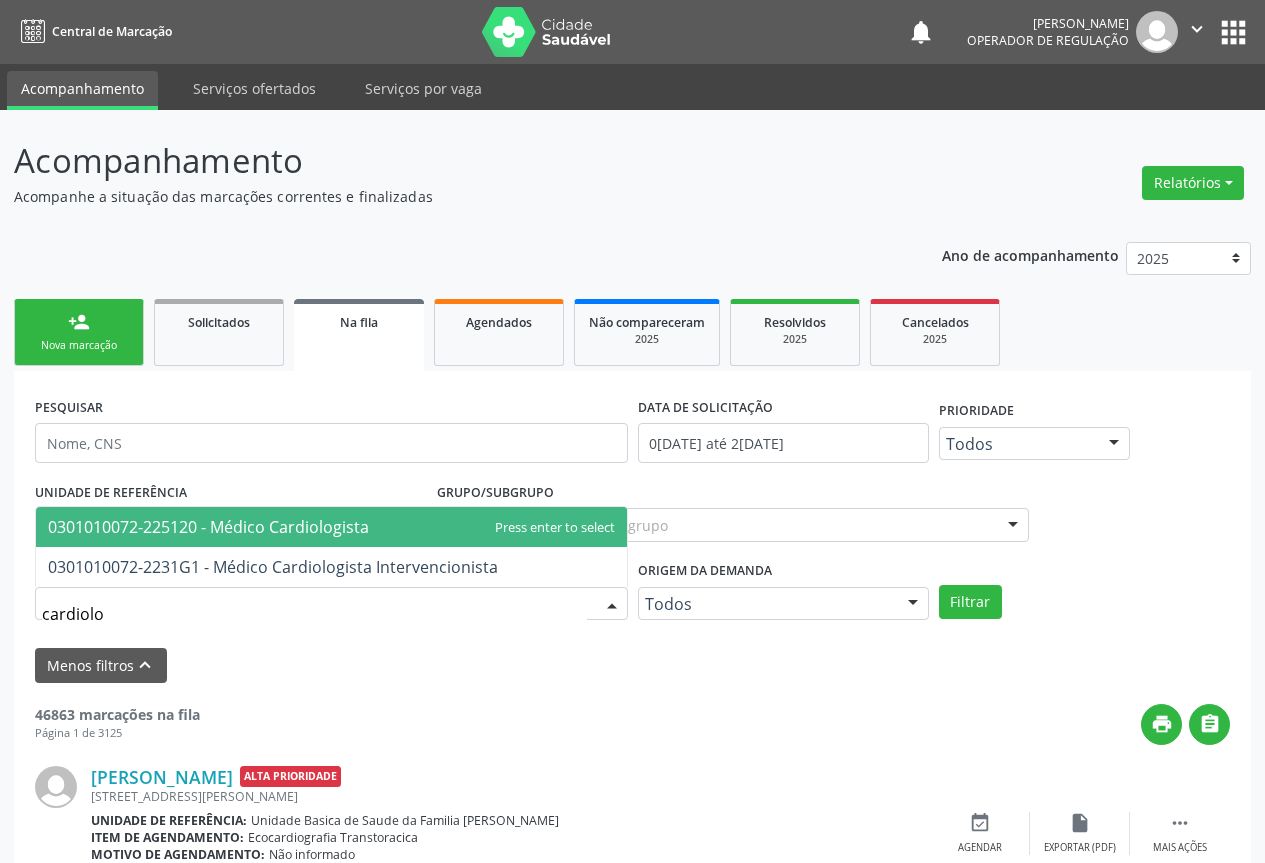 type on "cardiolog" 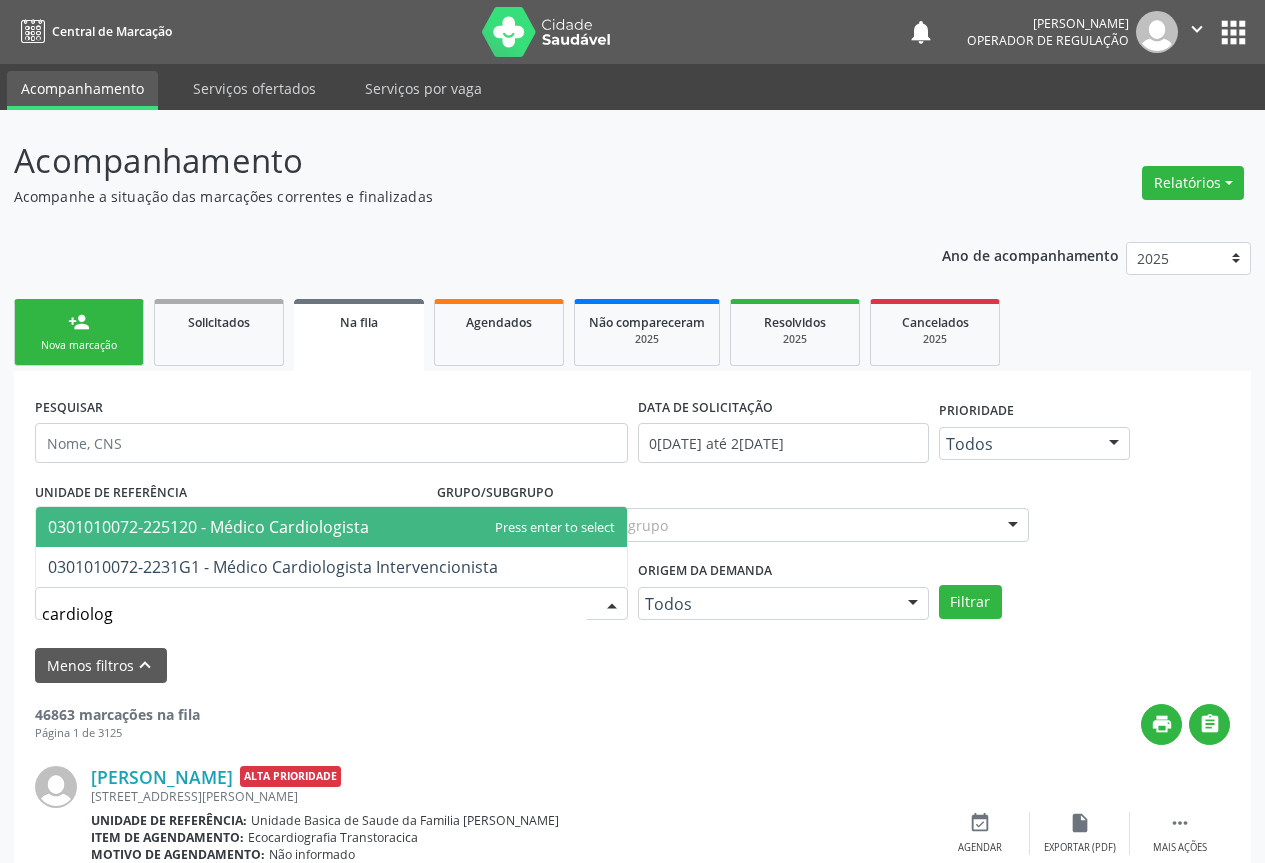 click on "0301010072-225120 - Médico Cardiologista" at bounding box center [331, 527] 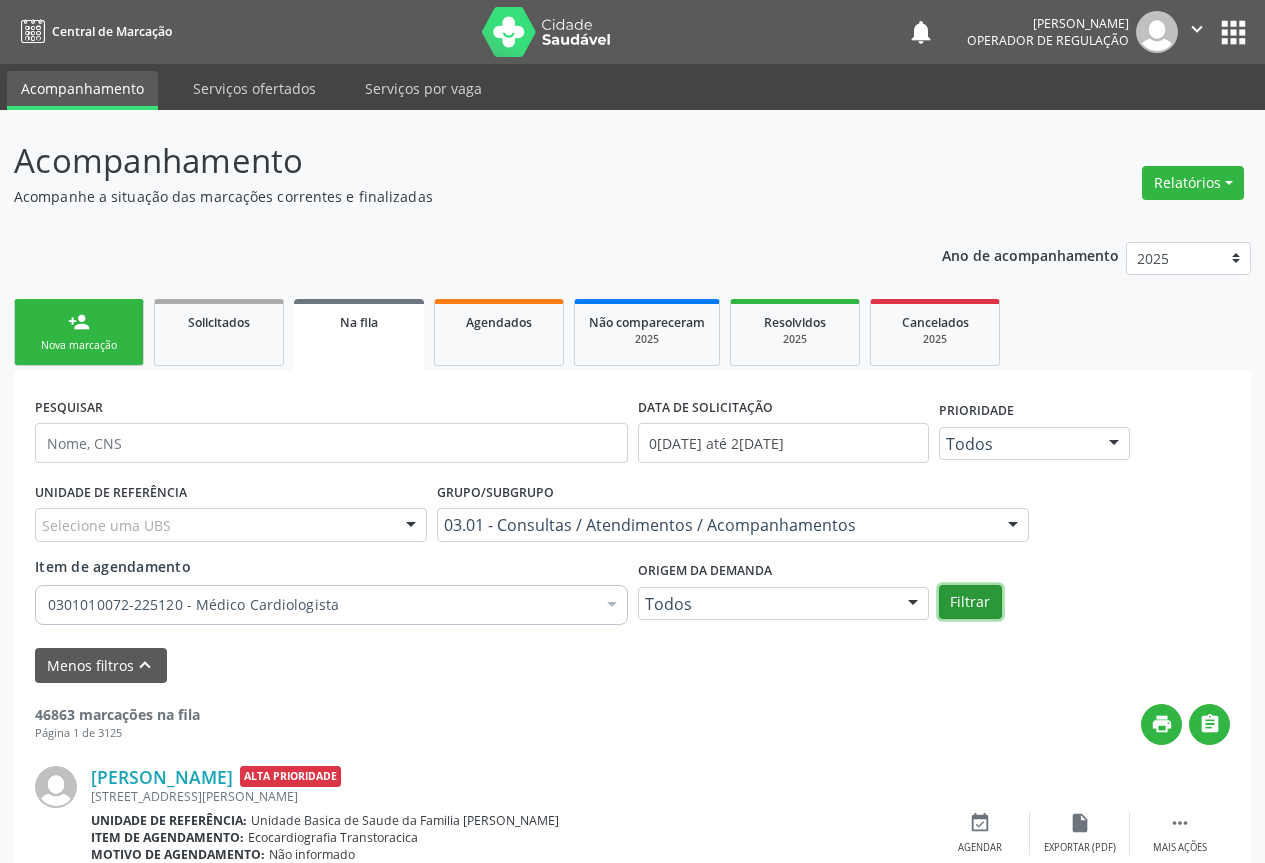click on "Filtrar" at bounding box center [970, 602] 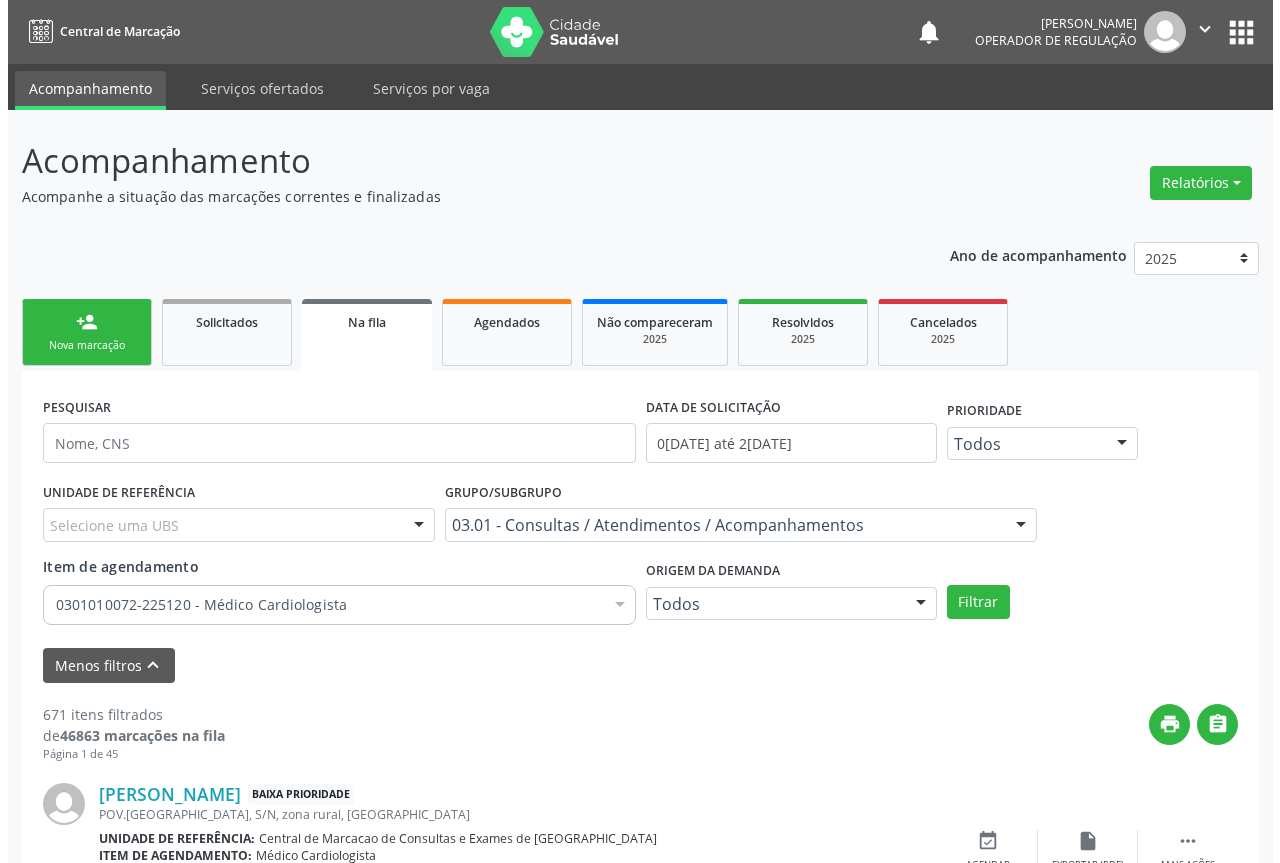 scroll, scrollTop: 200, scrollLeft: 0, axis: vertical 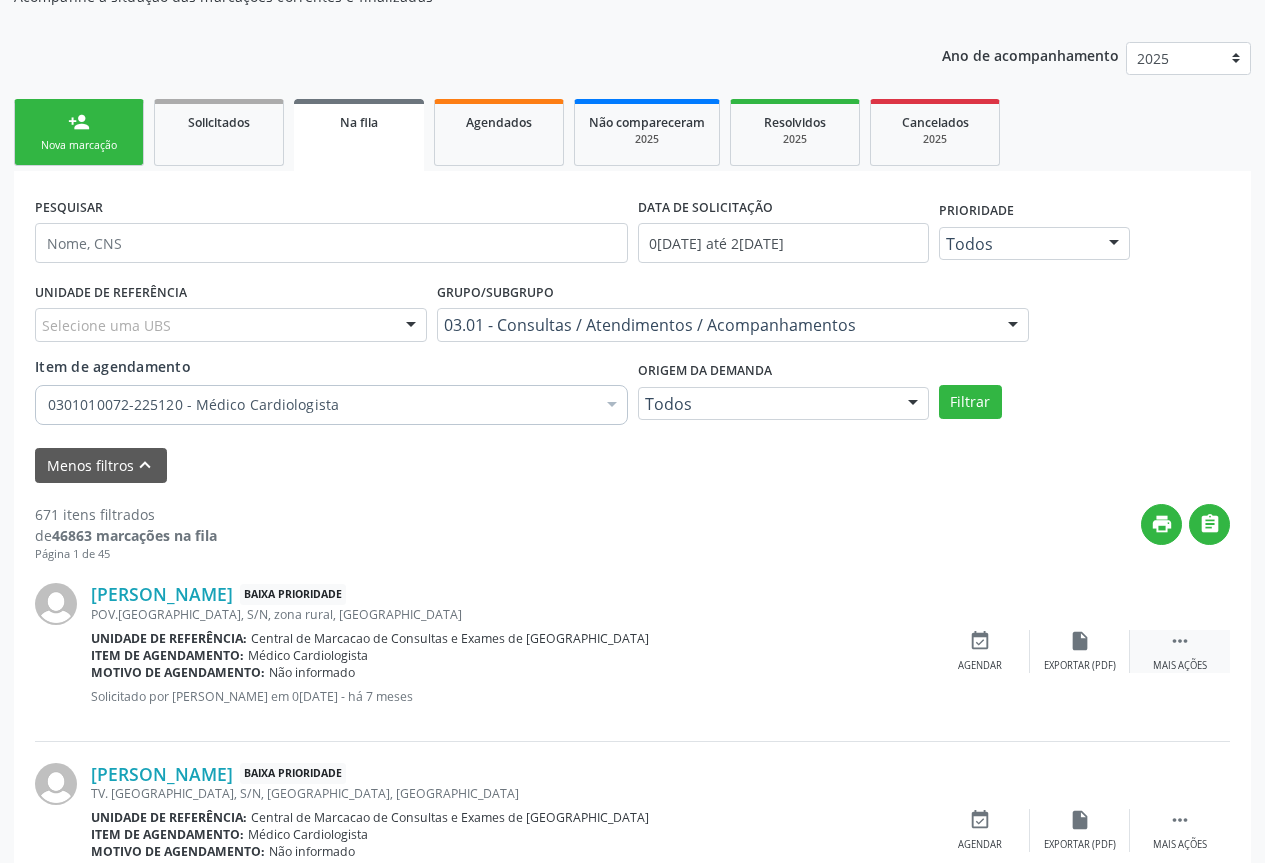 click on "Mais ações" at bounding box center (1180, 666) 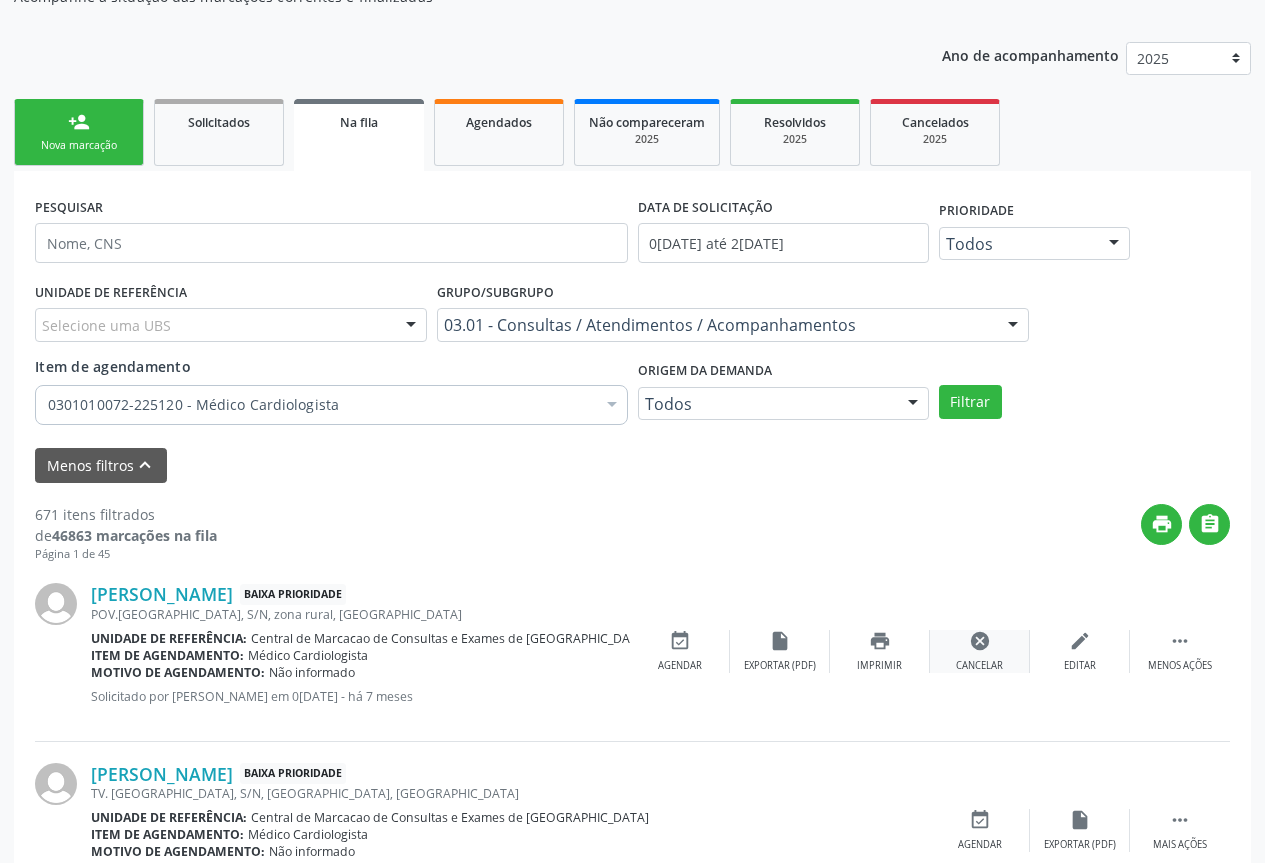 click on "cancel
Cancelar" at bounding box center (980, 651) 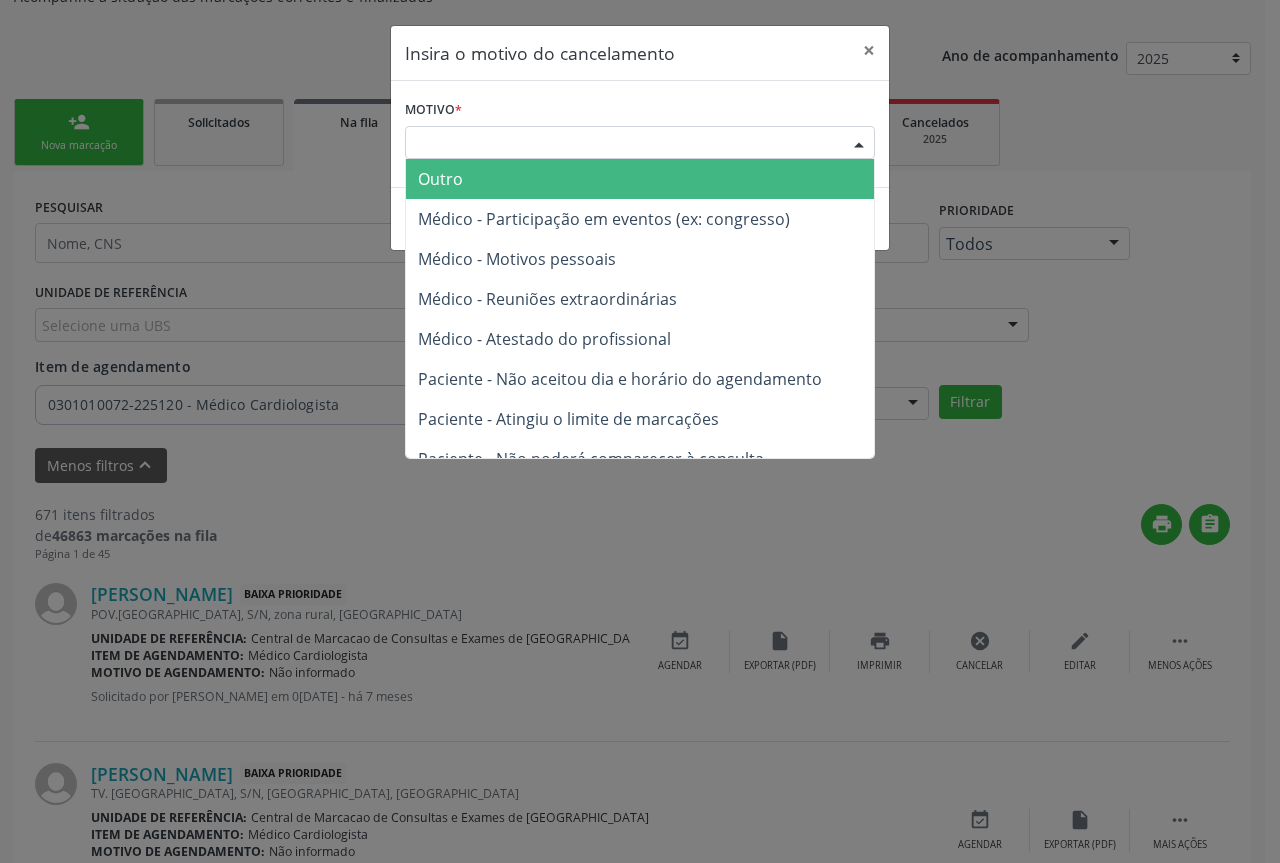 click at bounding box center (859, 144) 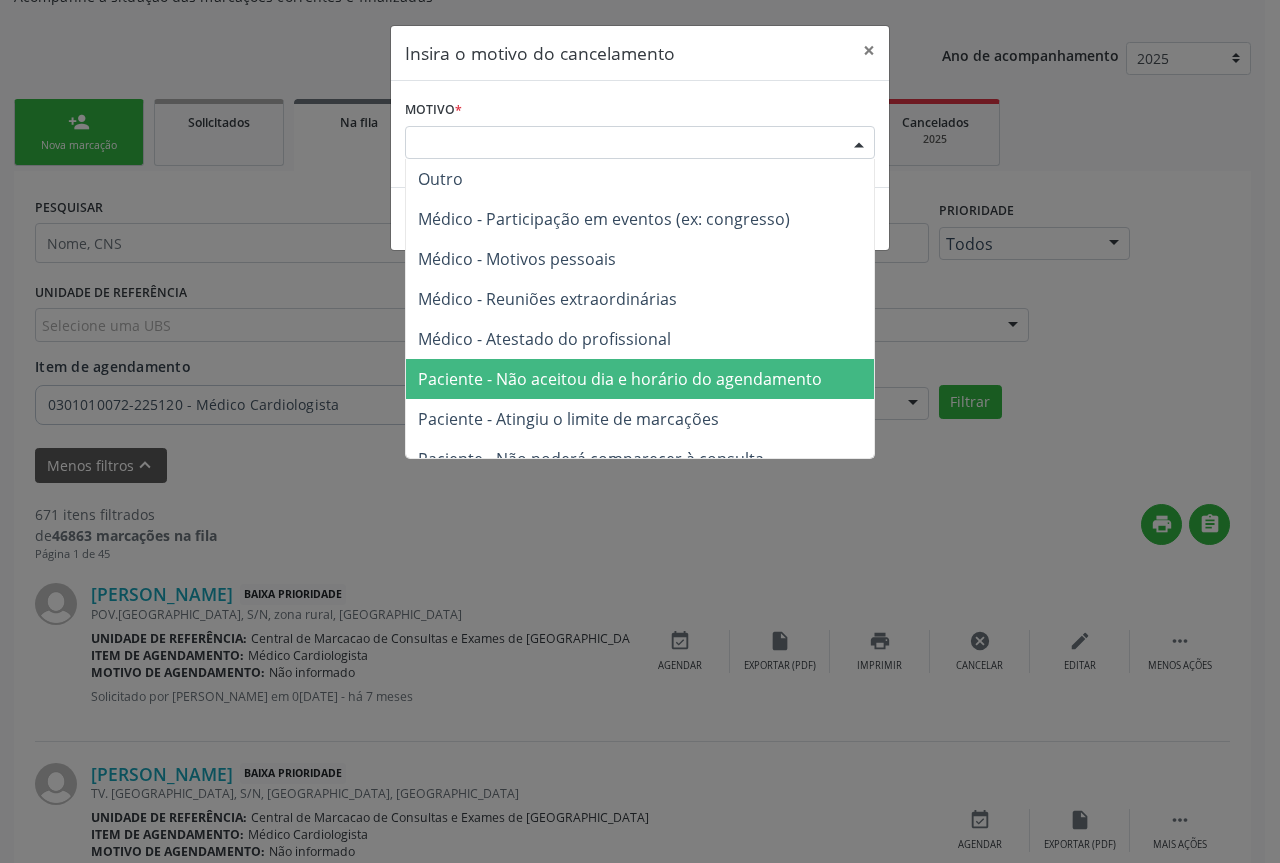 click on "Paciente - Não aceitou dia e horário do agendamento" at bounding box center [620, 379] 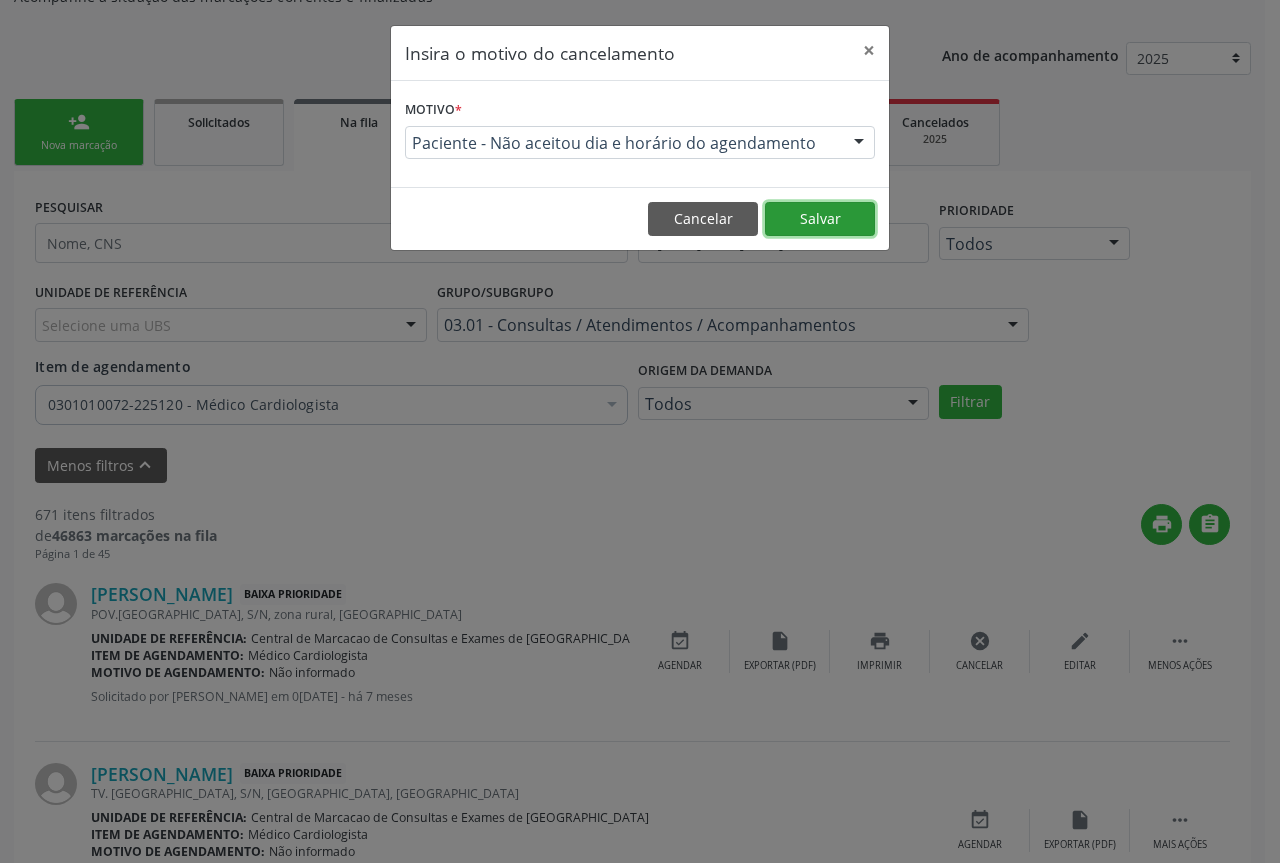click on "Salvar" at bounding box center [820, 219] 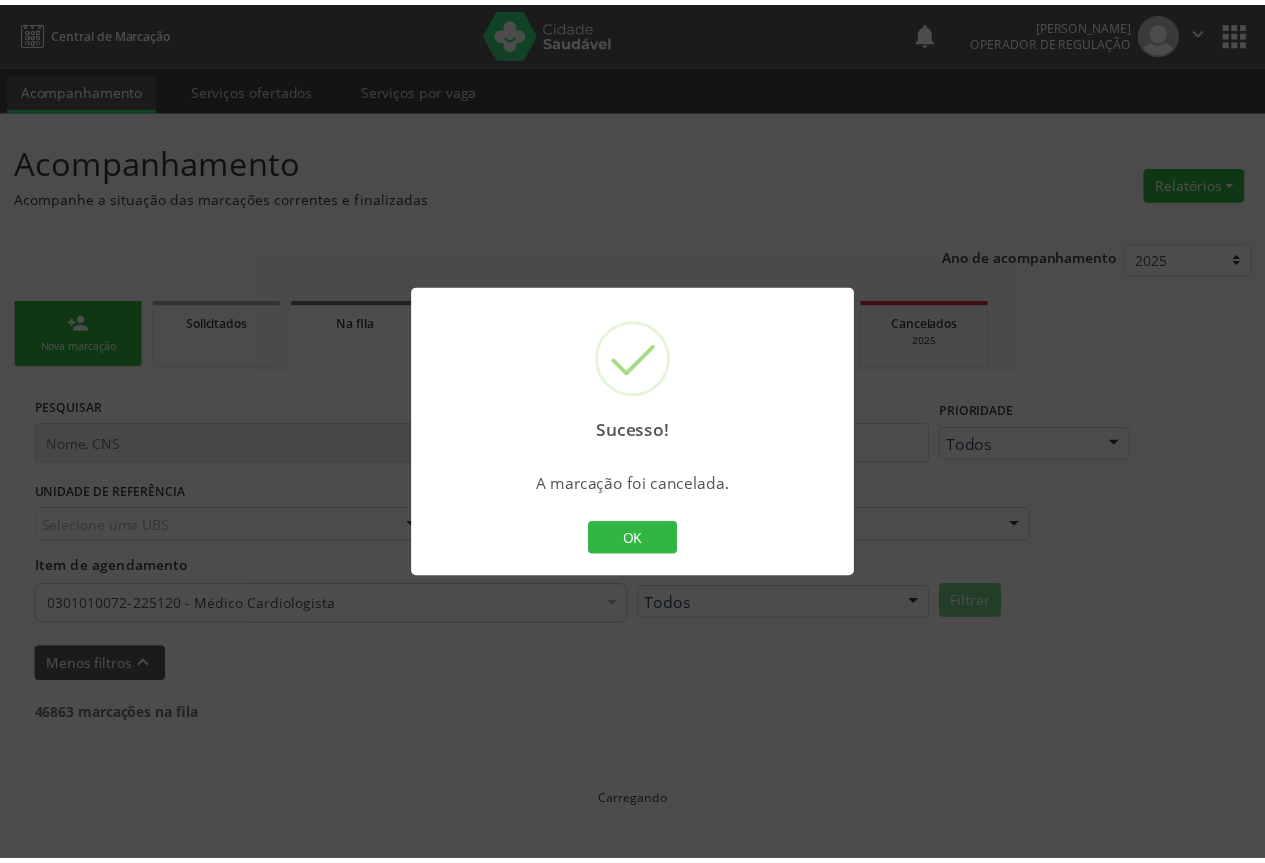scroll, scrollTop: 0, scrollLeft: 0, axis: both 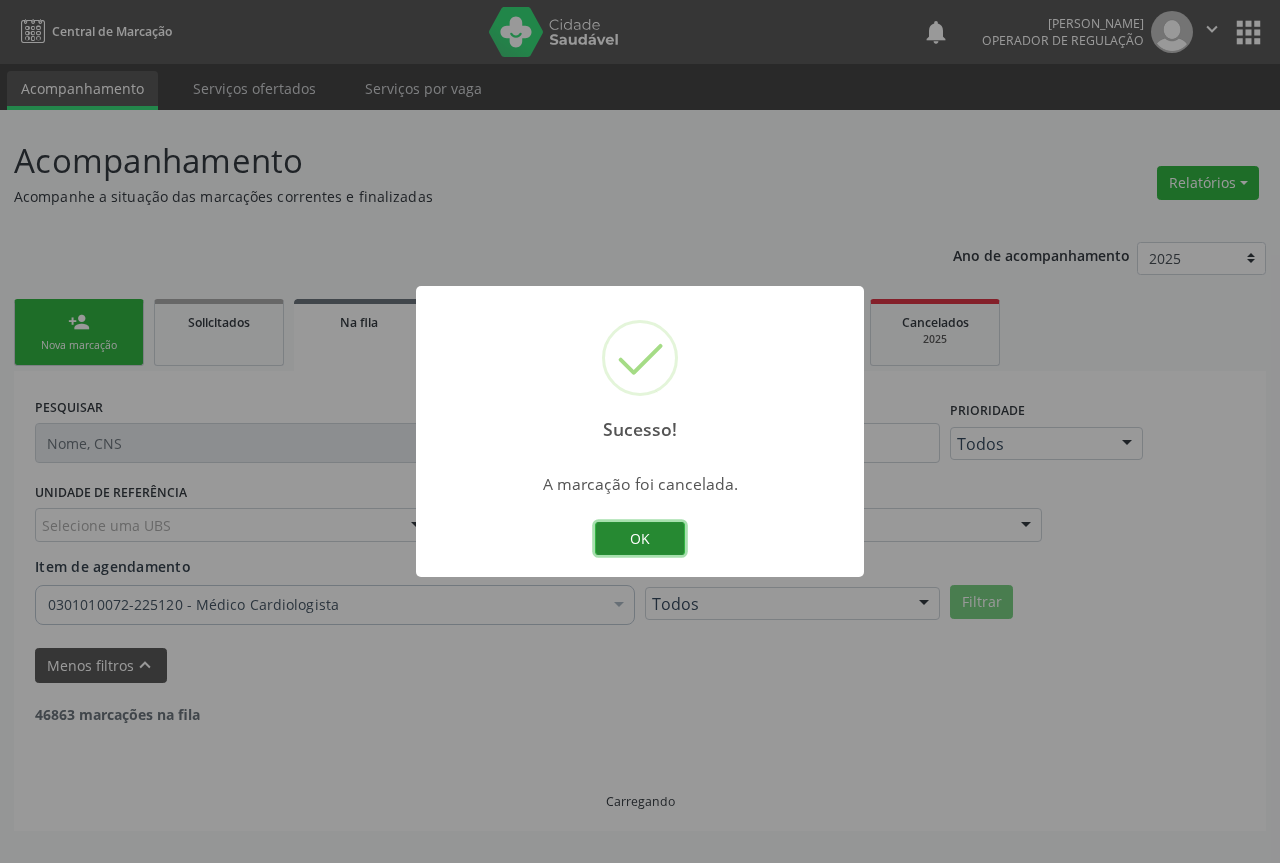click on "OK" at bounding box center (640, 539) 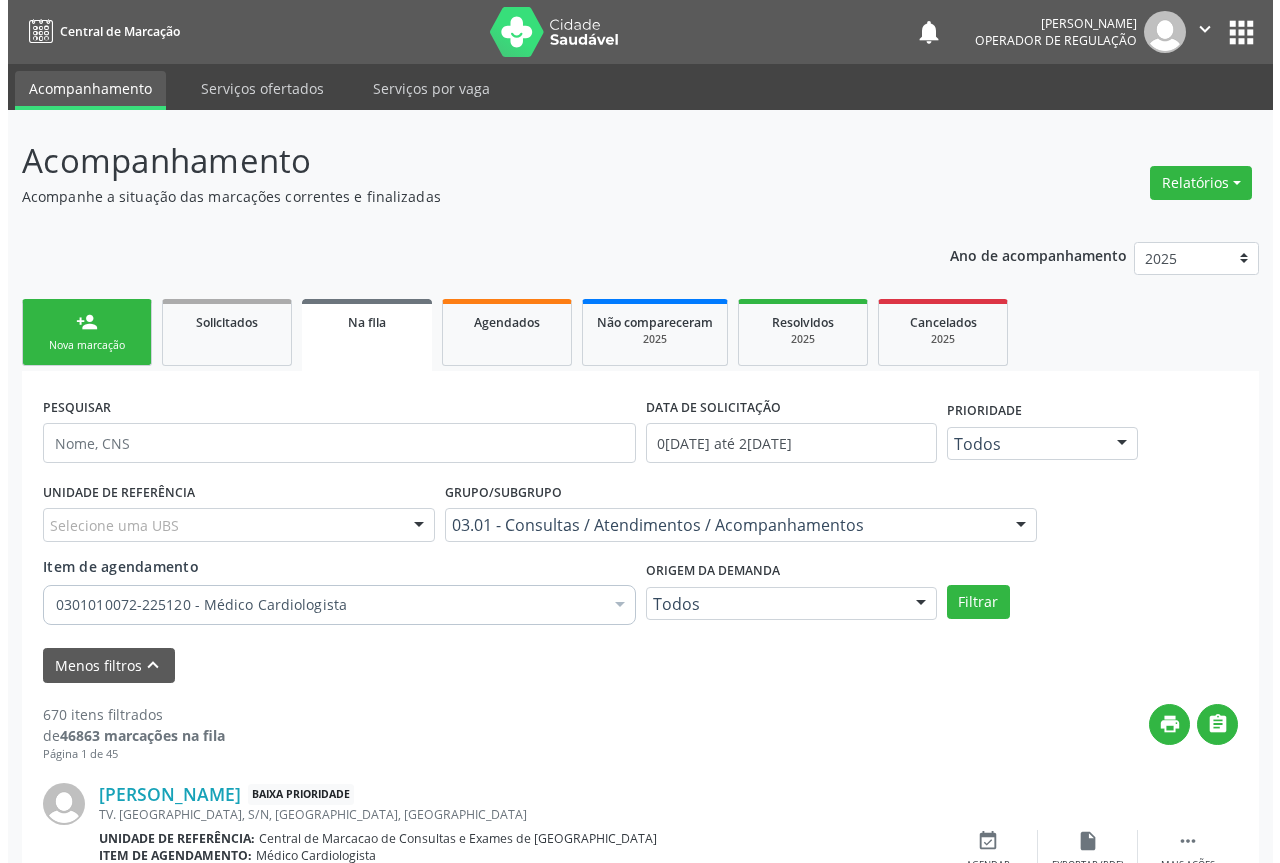 scroll, scrollTop: 300, scrollLeft: 0, axis: vertical 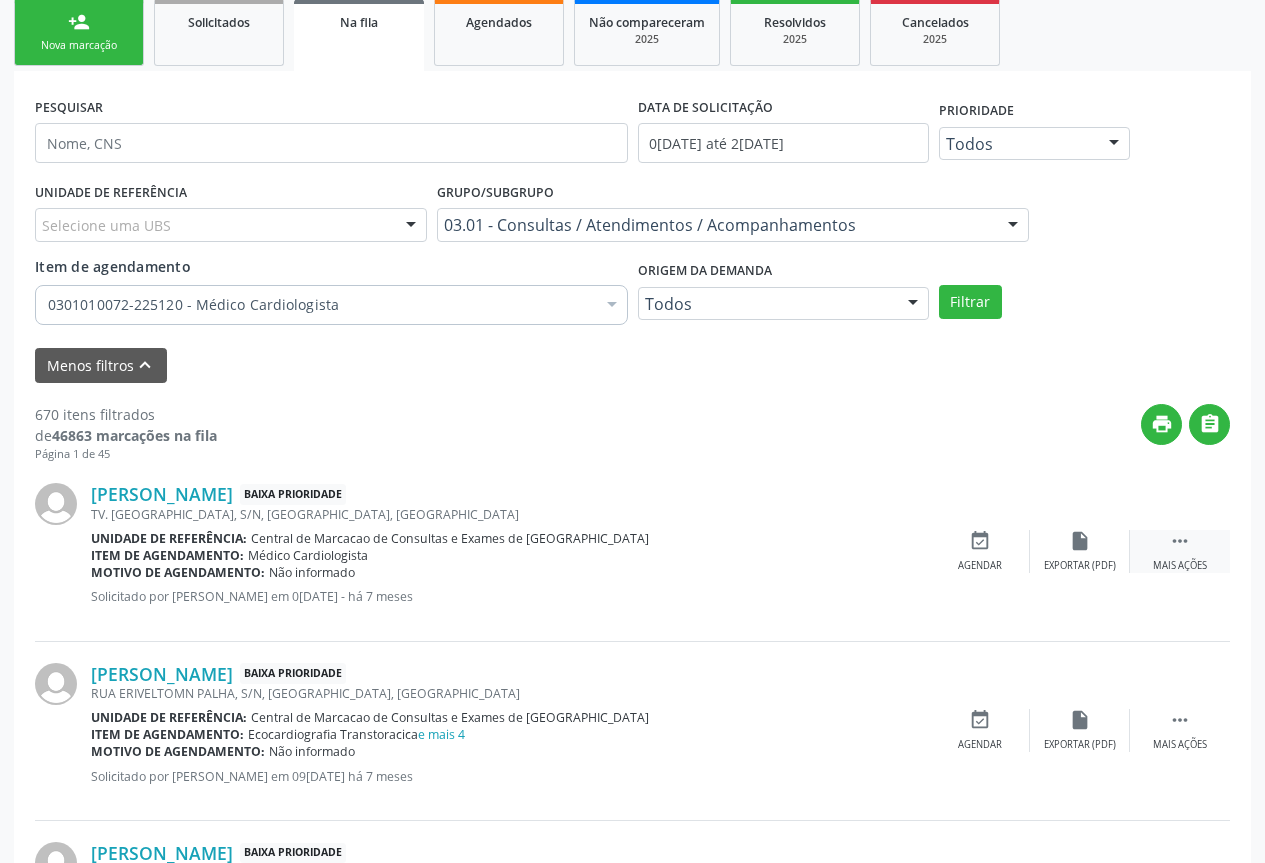 click on "
Mais ações" at bounding box center [1180, 551] 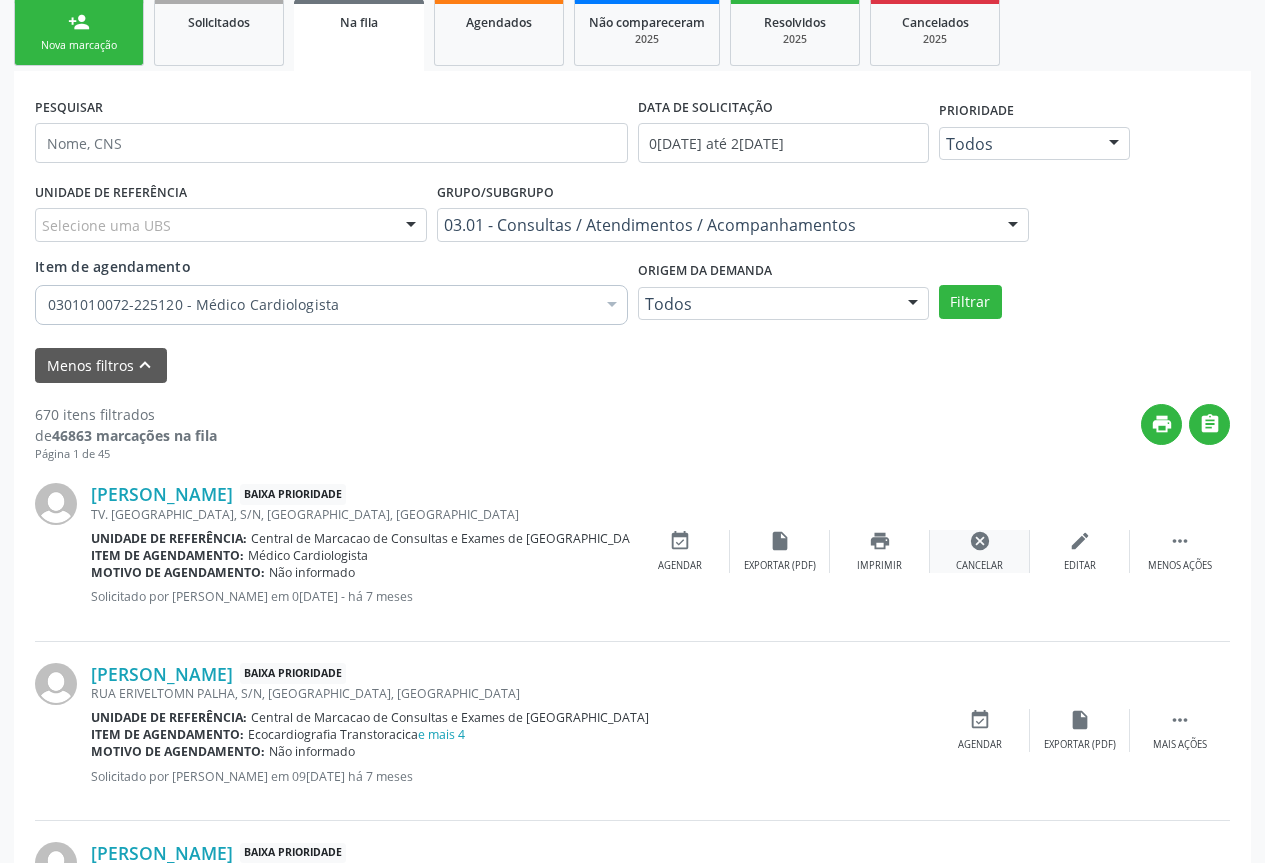 click on "cancel" at bounding box center (980, 541) 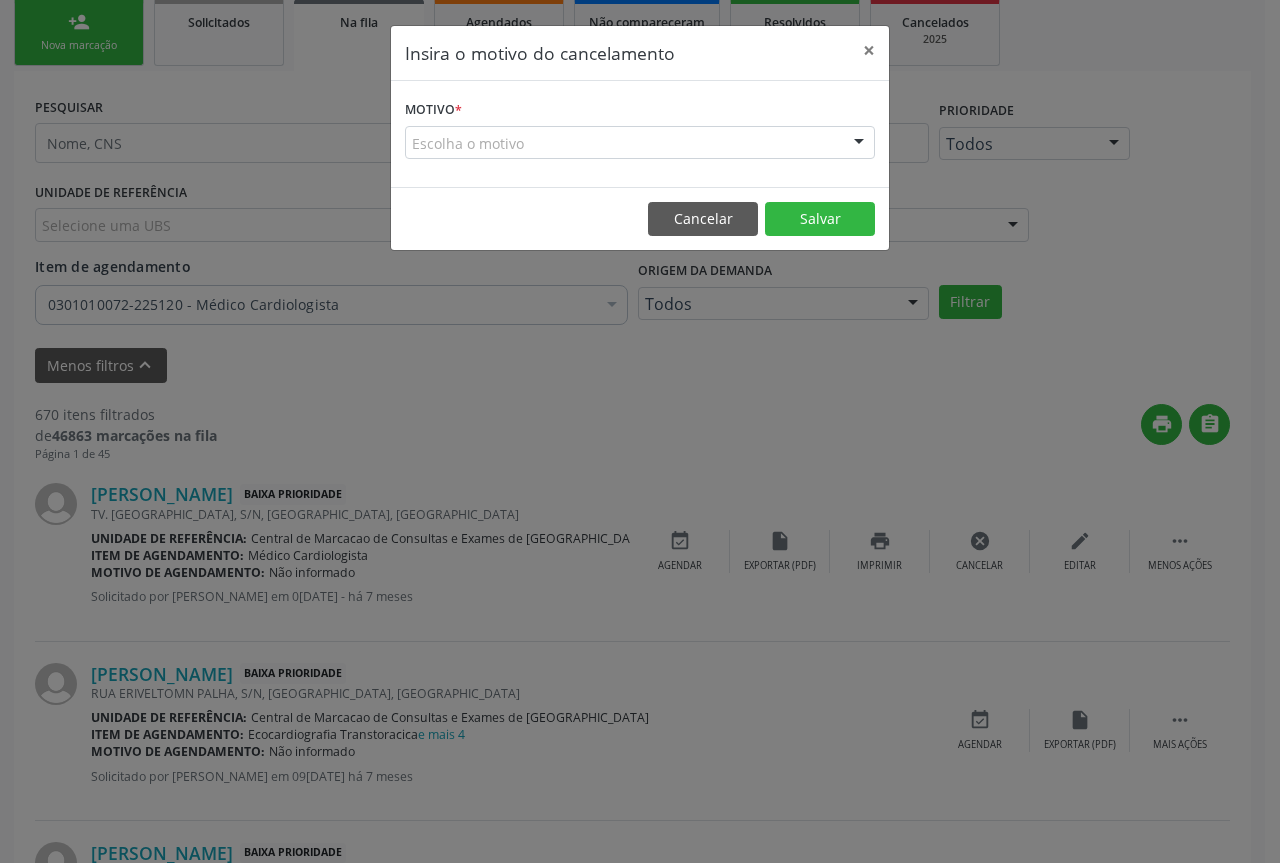 click at bounding box center [859, 144] 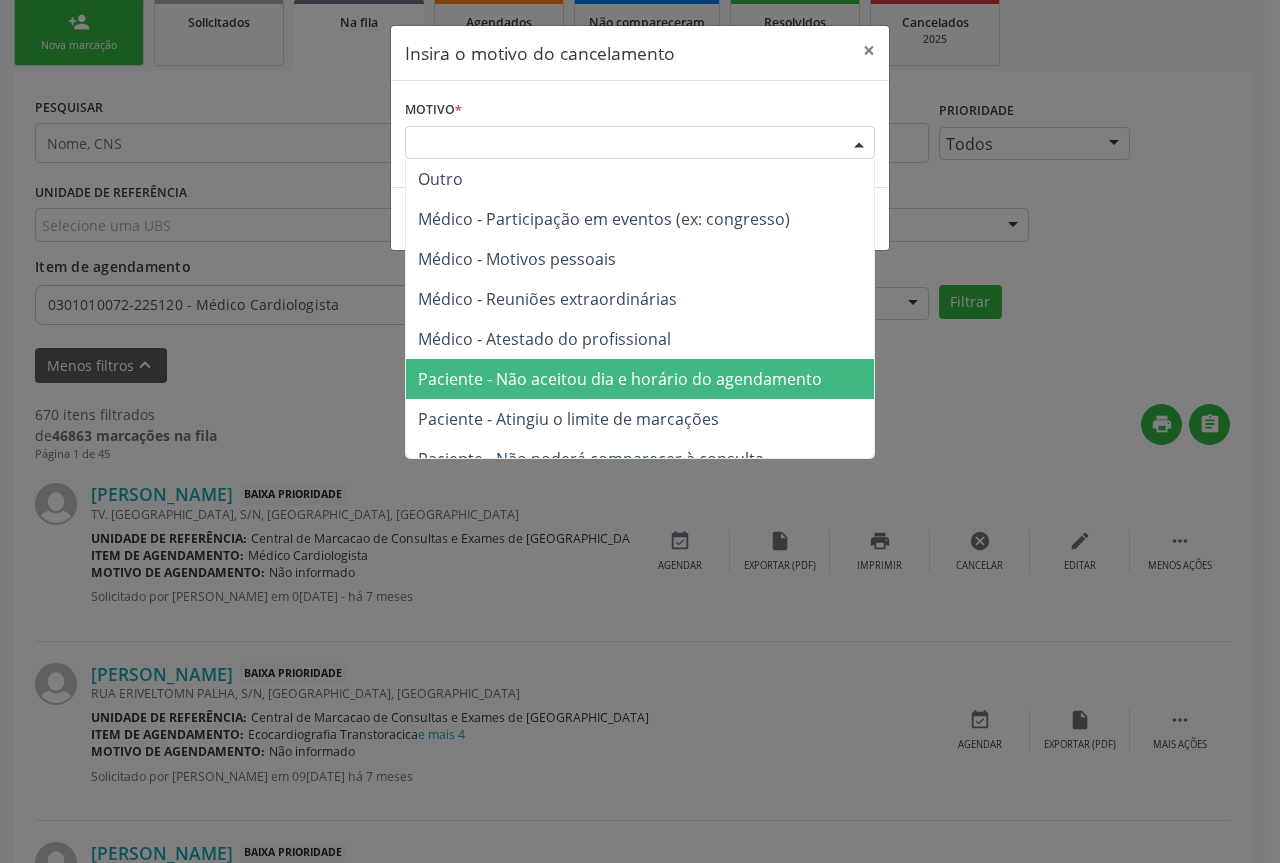 click on "Paciente - Não aceitou dia e horário do agendamento" at bounding box center [620, 379] 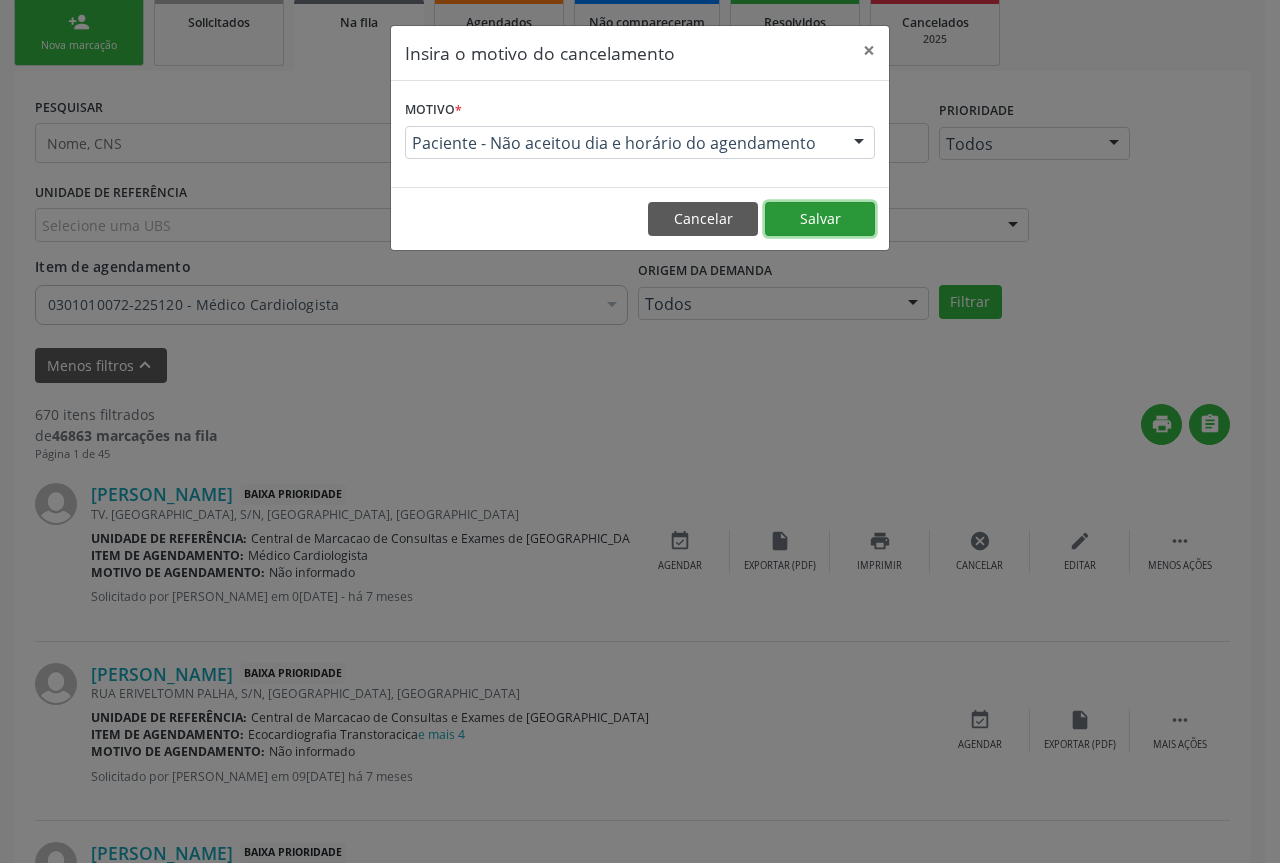 click on "Salvar" at bounding box center [820, 219] 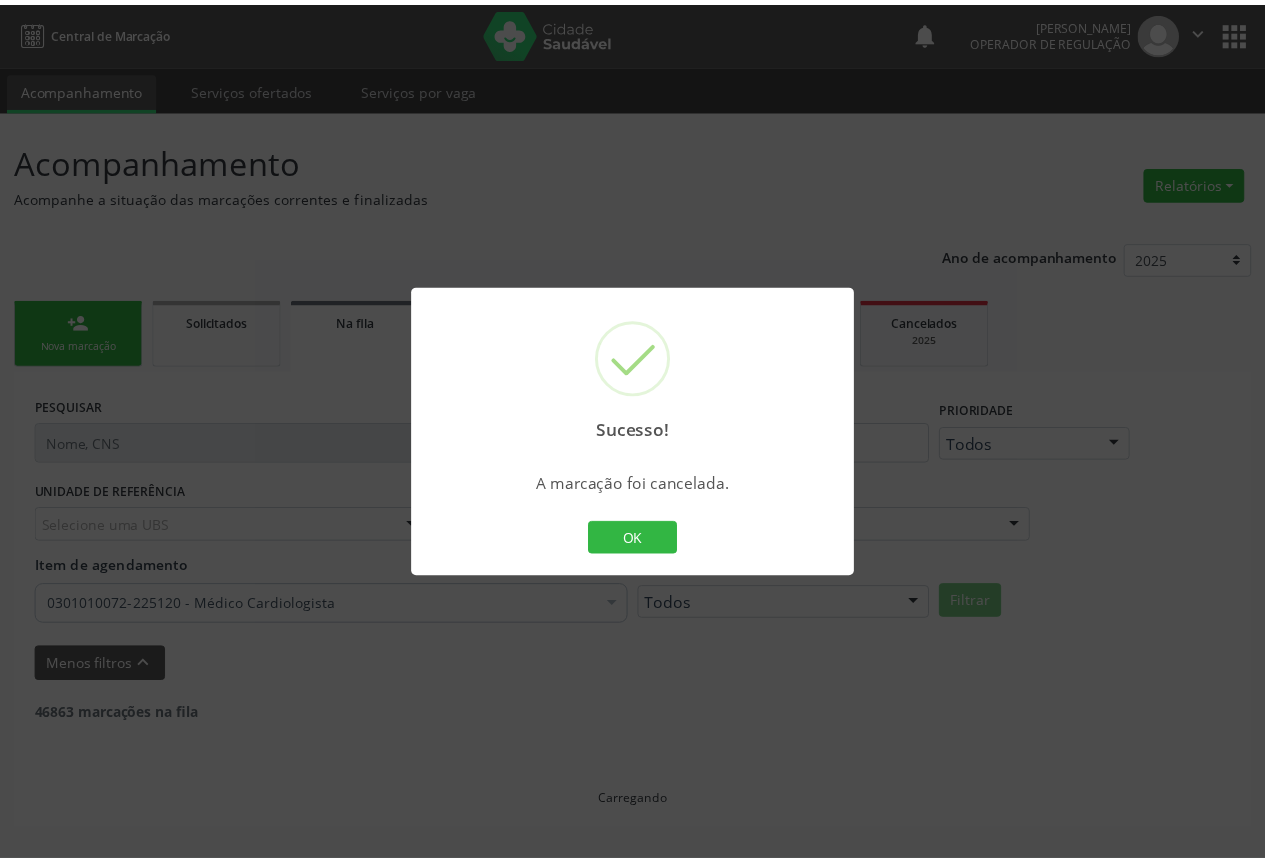 scroll, scrollTop: 0, scrollLeft: 0, axis: both 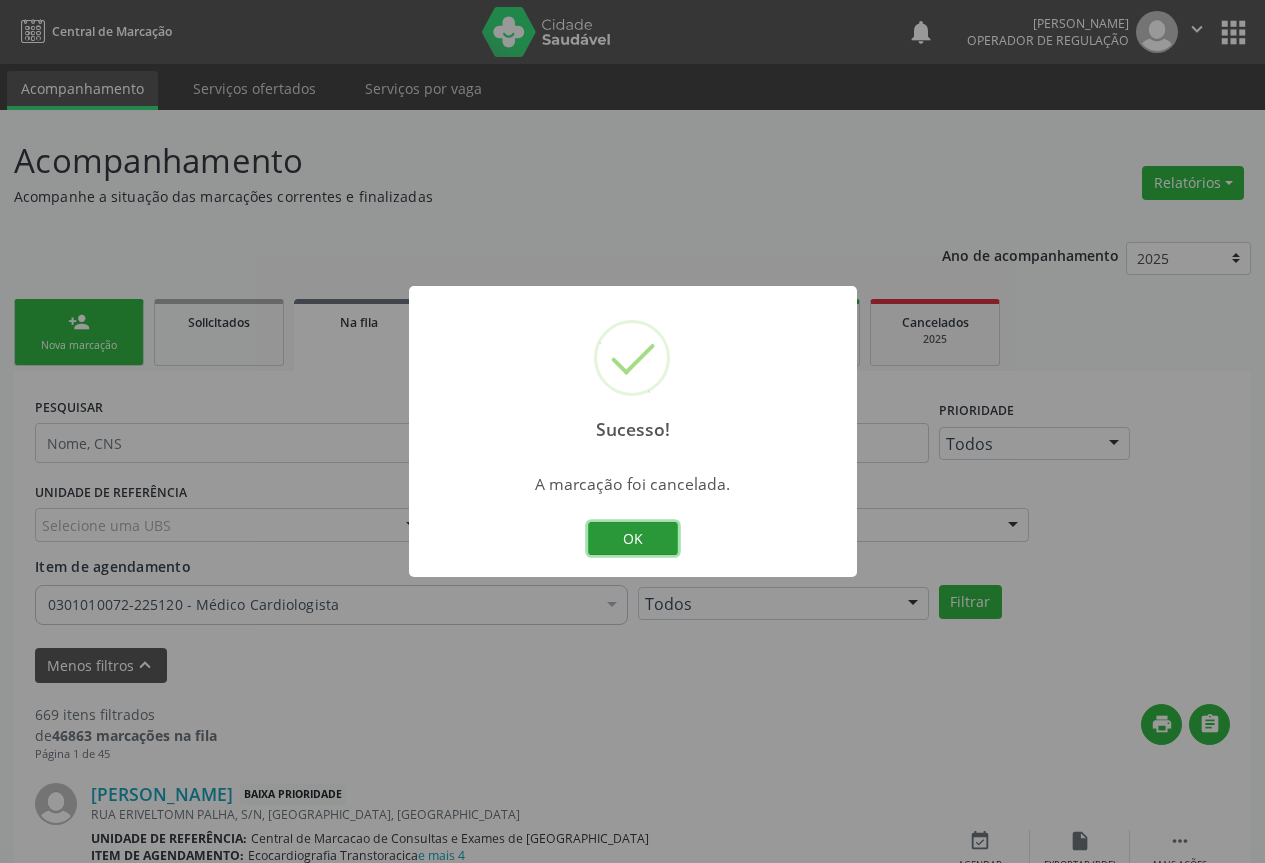 drag, startPoint x: 621, startPoint y: 554, endPoint x: 607, endPoint y: 560, distance: 15.231546 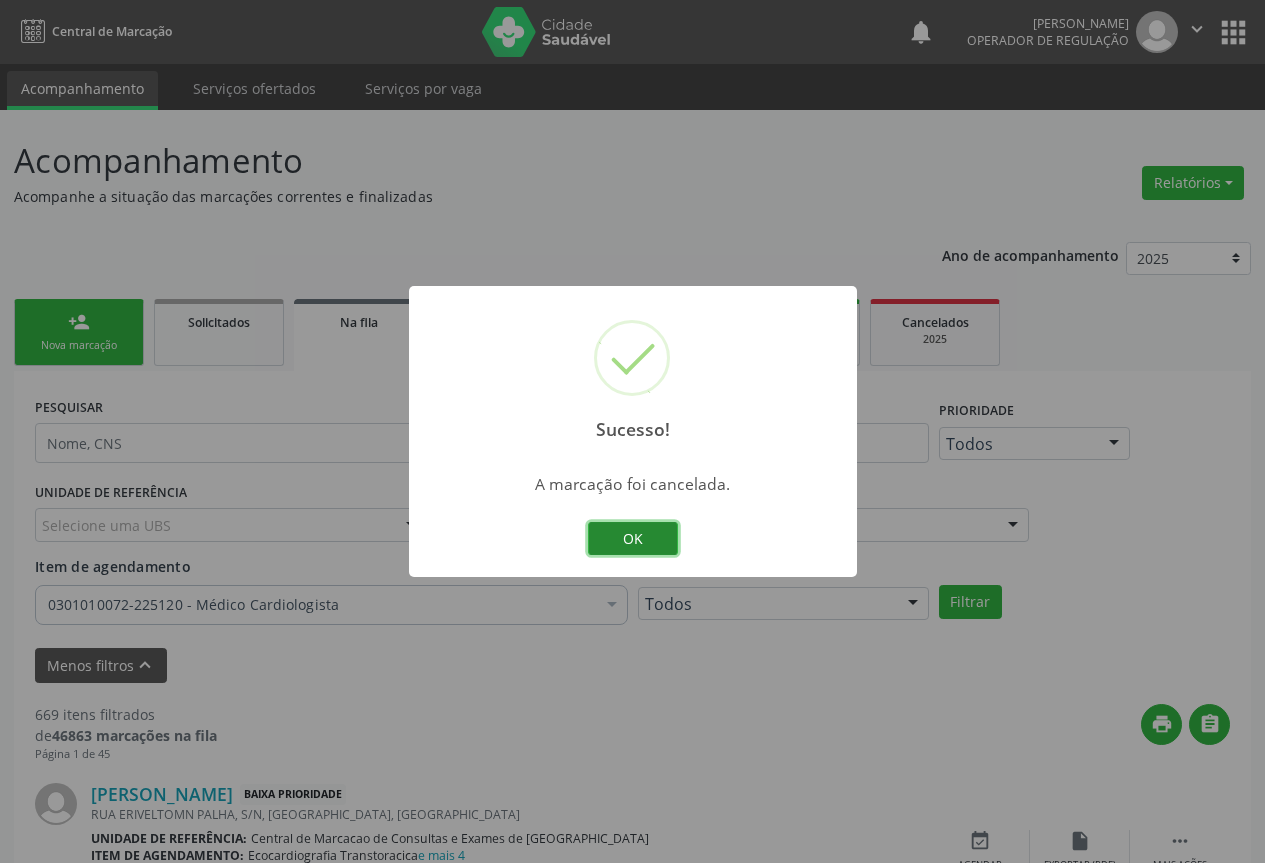 click on "OK" at bounding box center (633, 539) 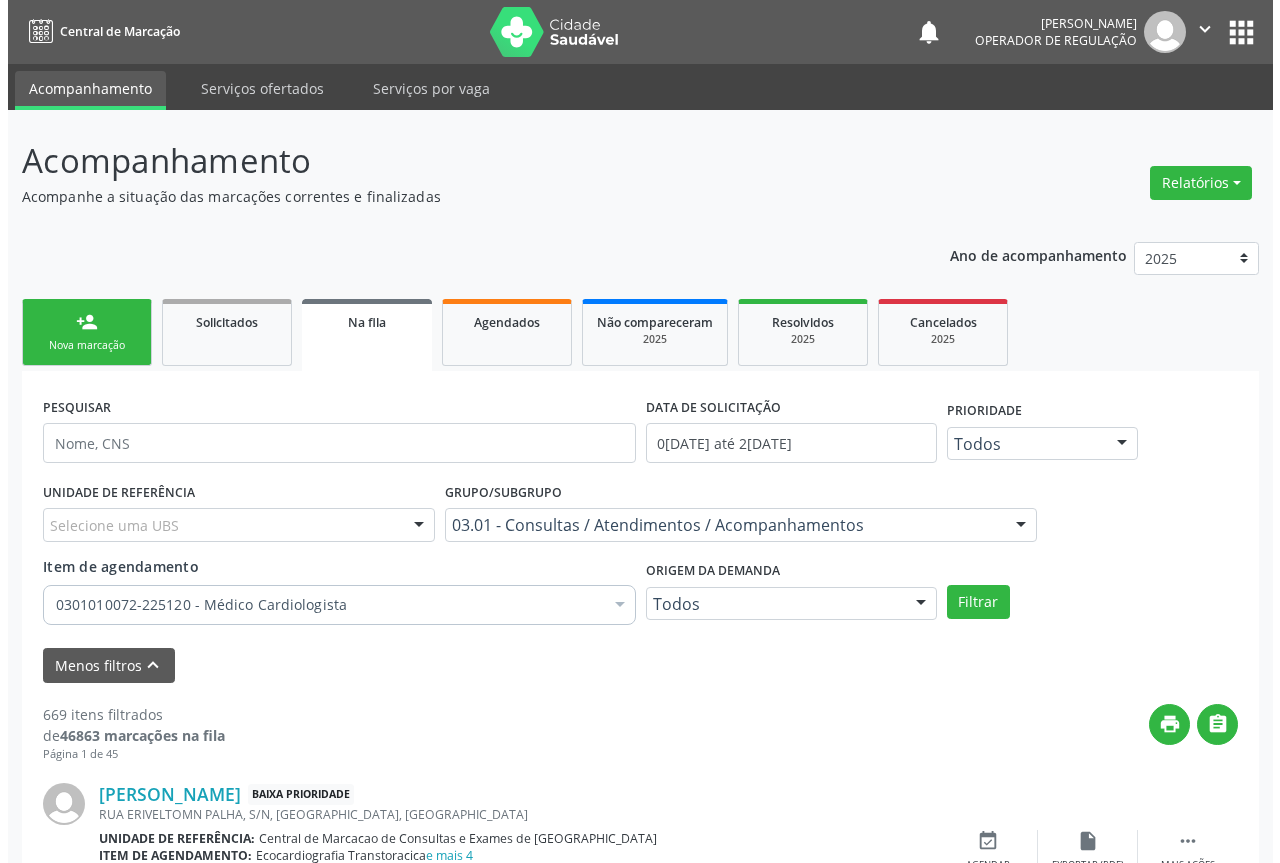 scroll, scrollTop: 200, scrollLeft: 0, axis: vertical 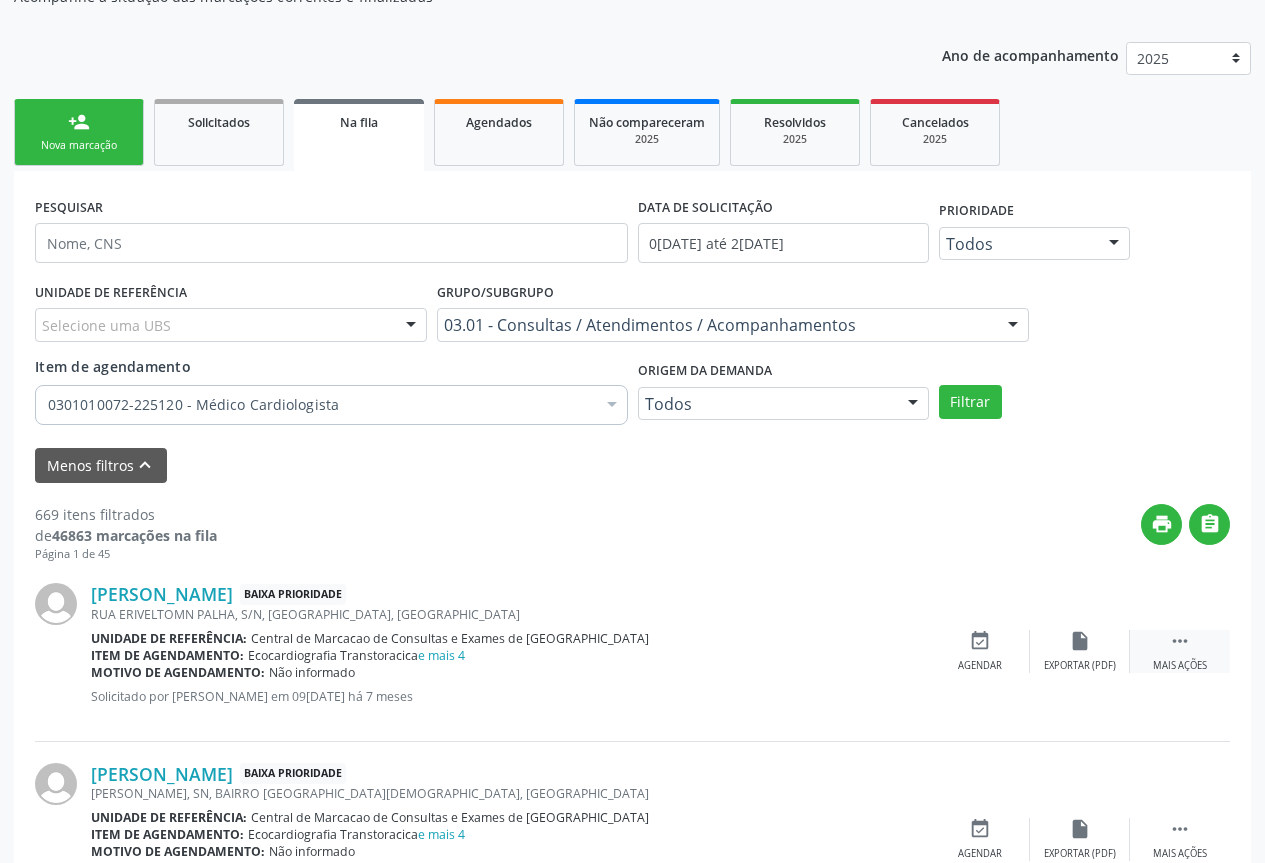 drag, startPoint x: 1186, startPoint y: 651, endPoint x: 1203, endPoint y: 644, distance: 18.384777 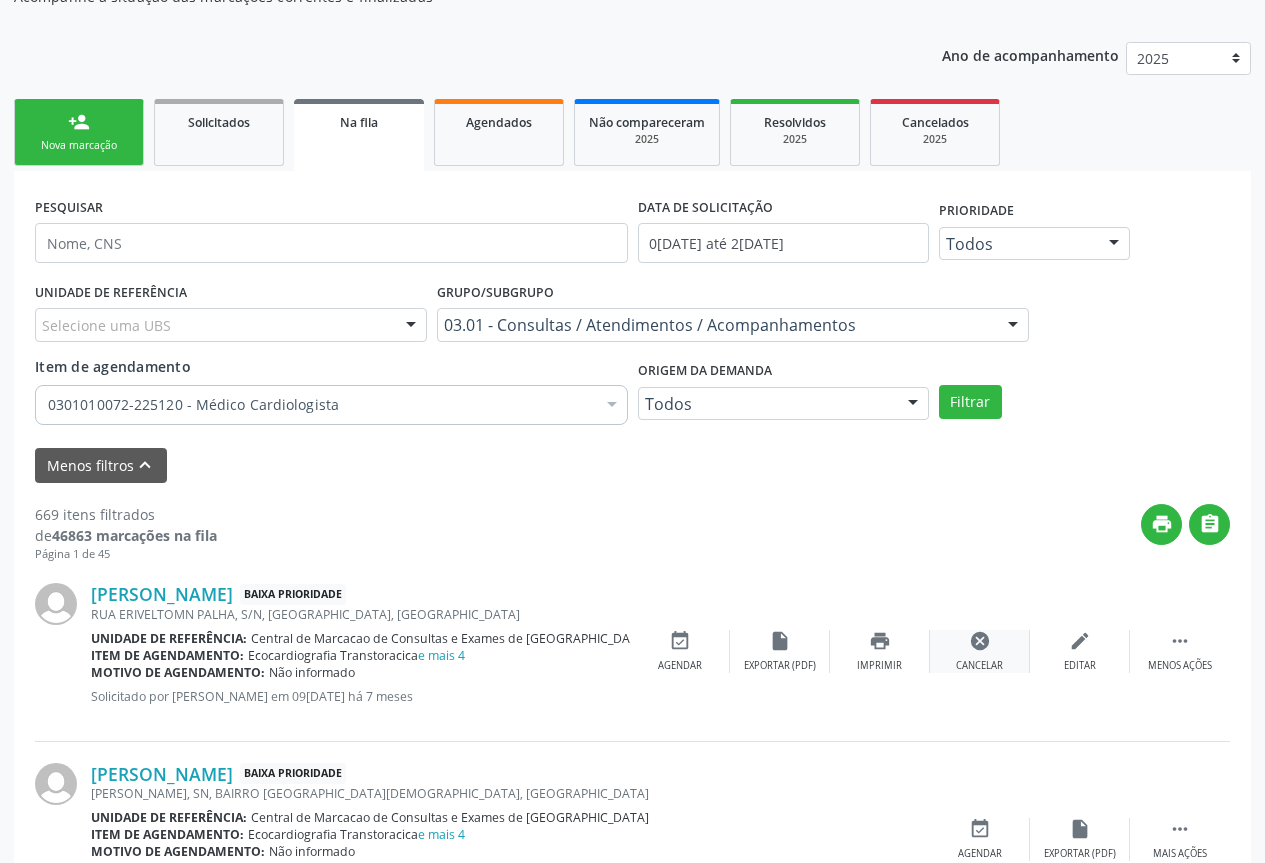 click on "cancel
Cancelar" at bounding box center [980, 651] 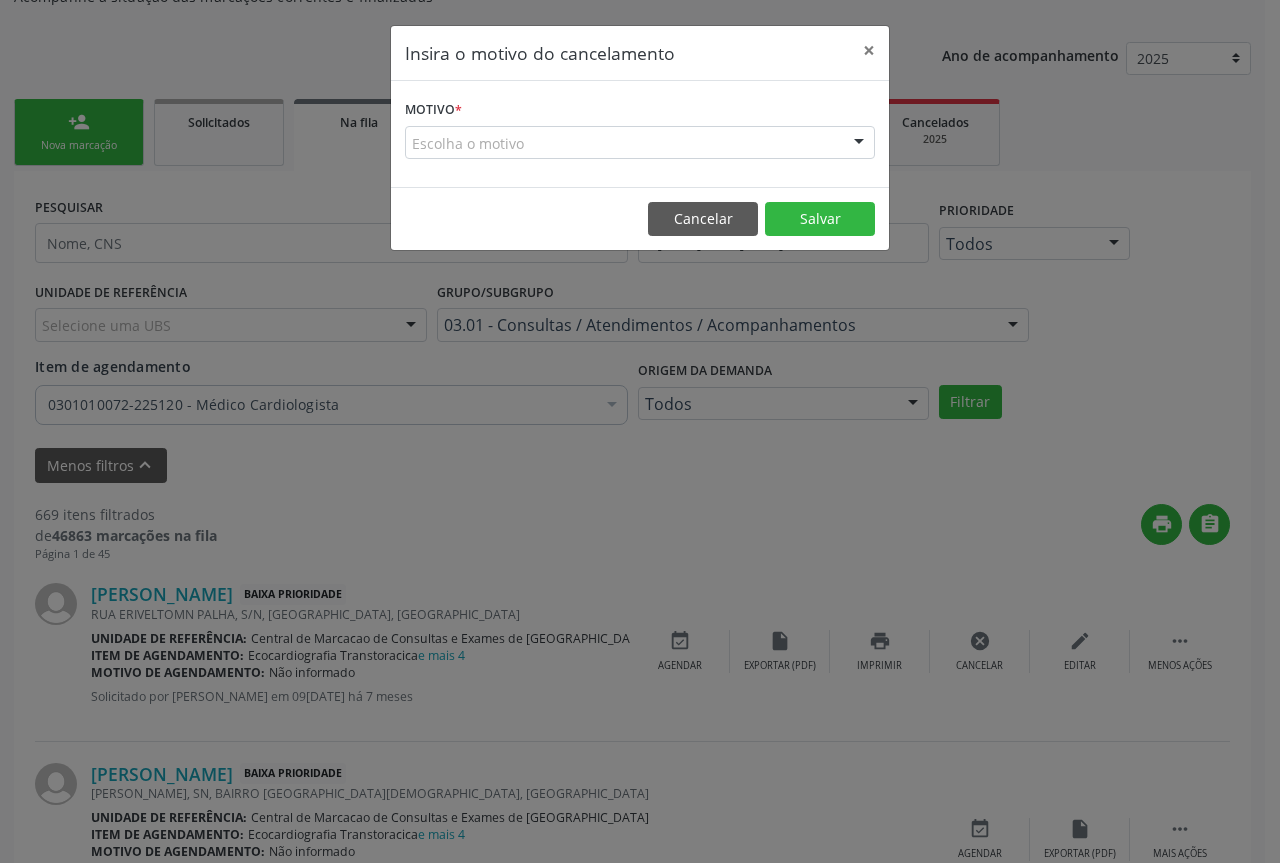 click at bounding box center [859, 144] 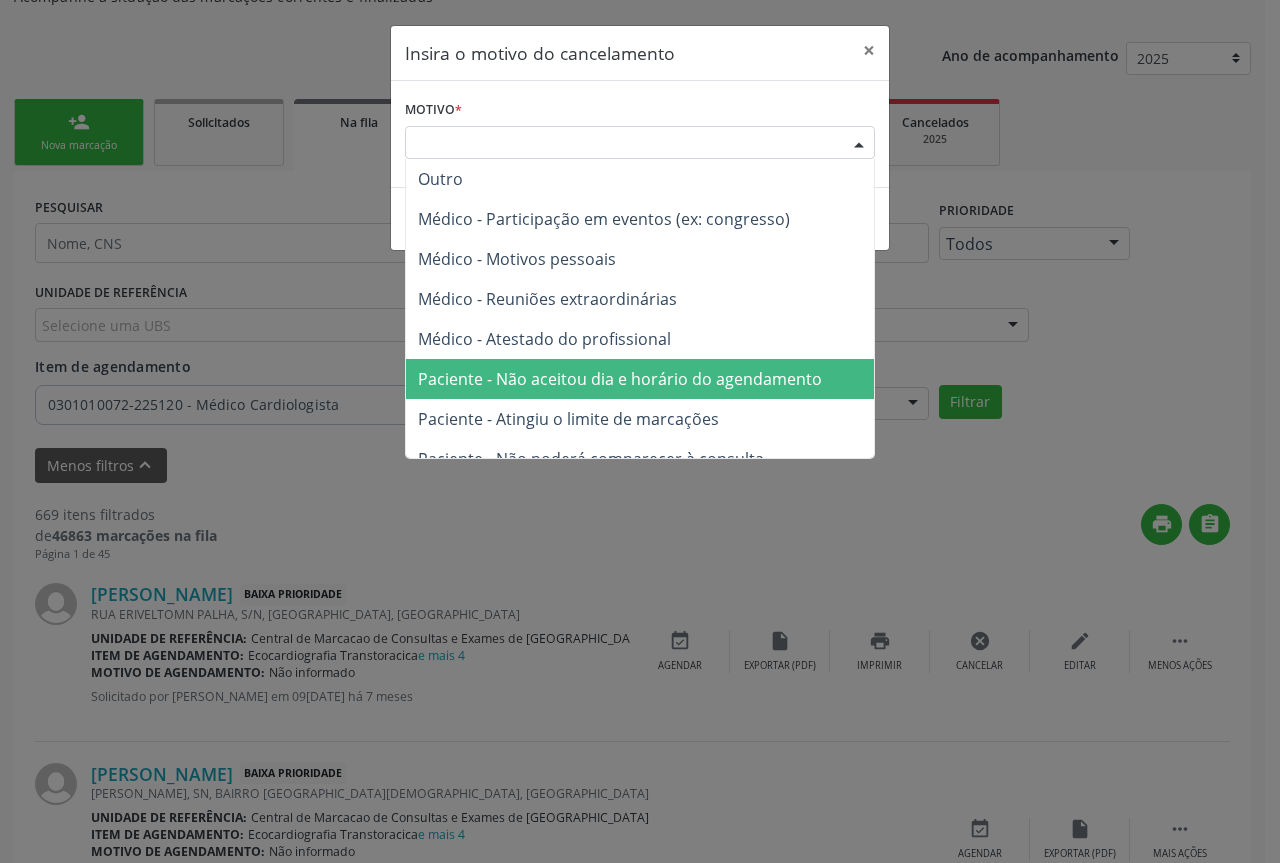 click on "Paciente - Não aceitou dia e horário do agendamento" at bounding box center [640, 379] 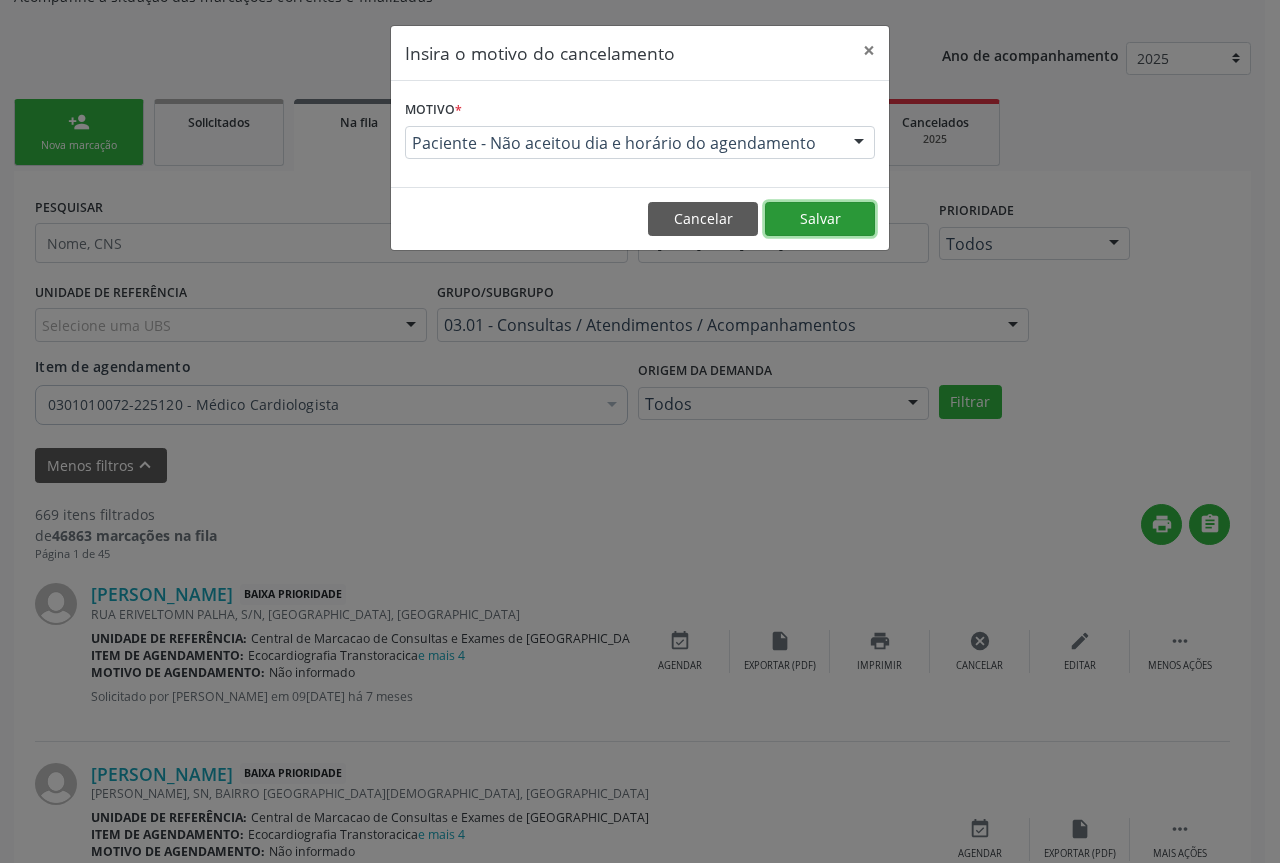 click on "Salvar" at bounding box center (820, 219) 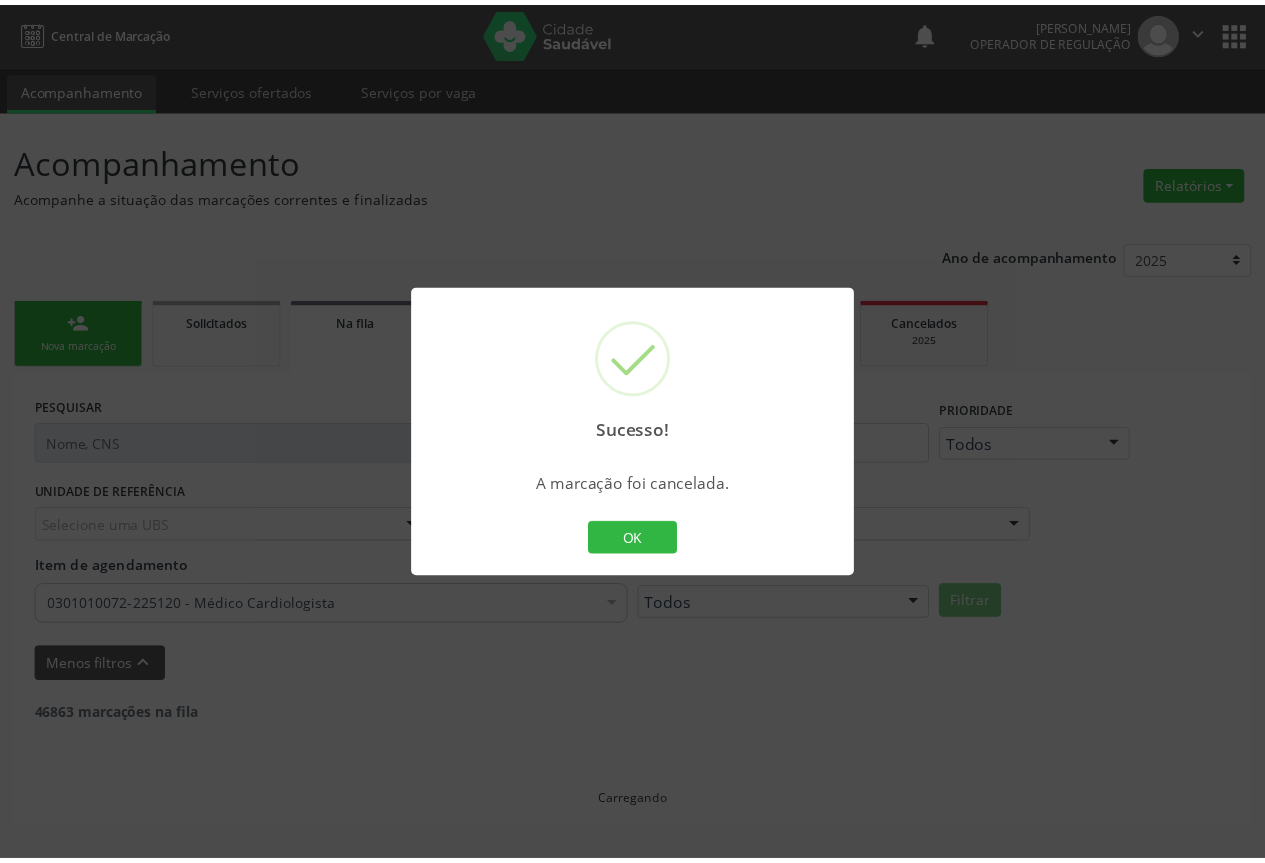 scroll, scrollTop: 0, scrollLeft: 0, axis: both 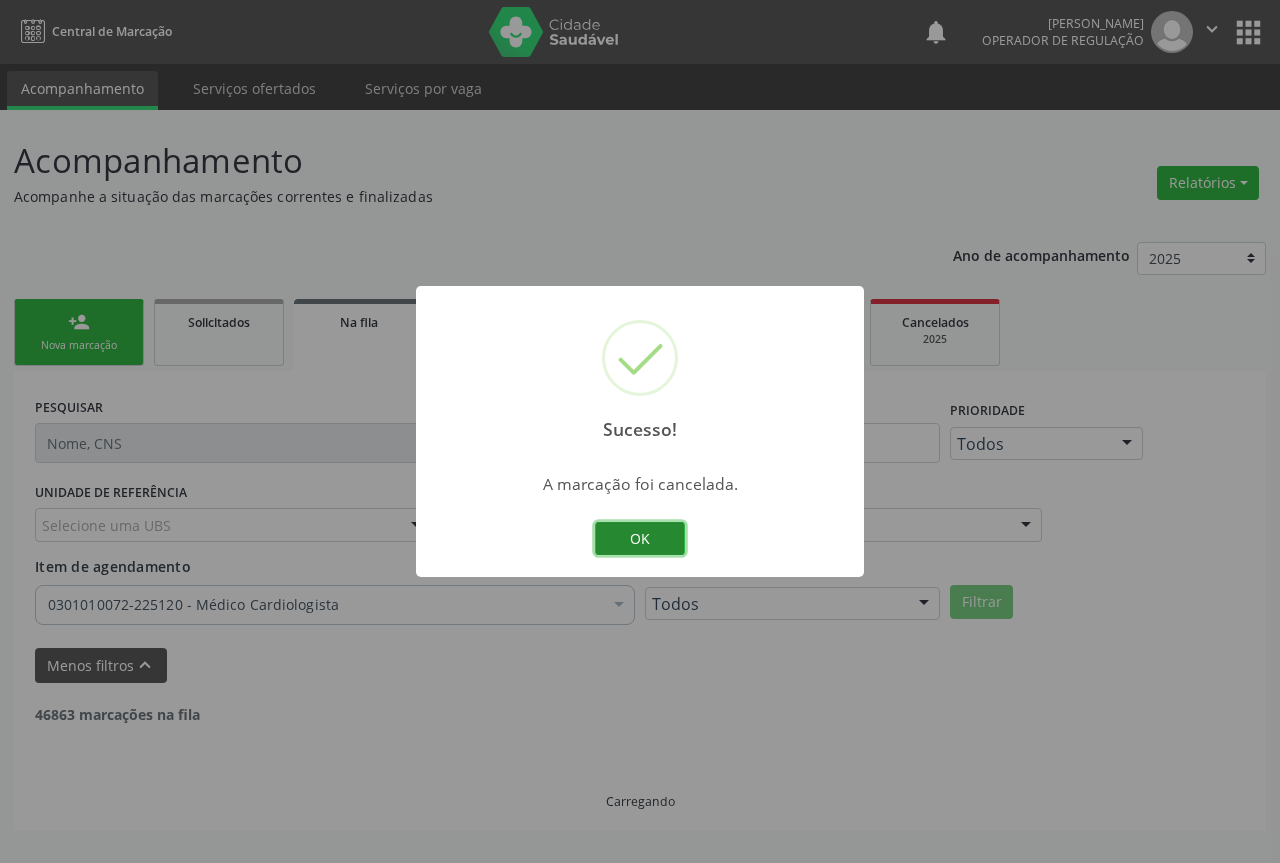 click on "OK" at bounding box center (640, 539) 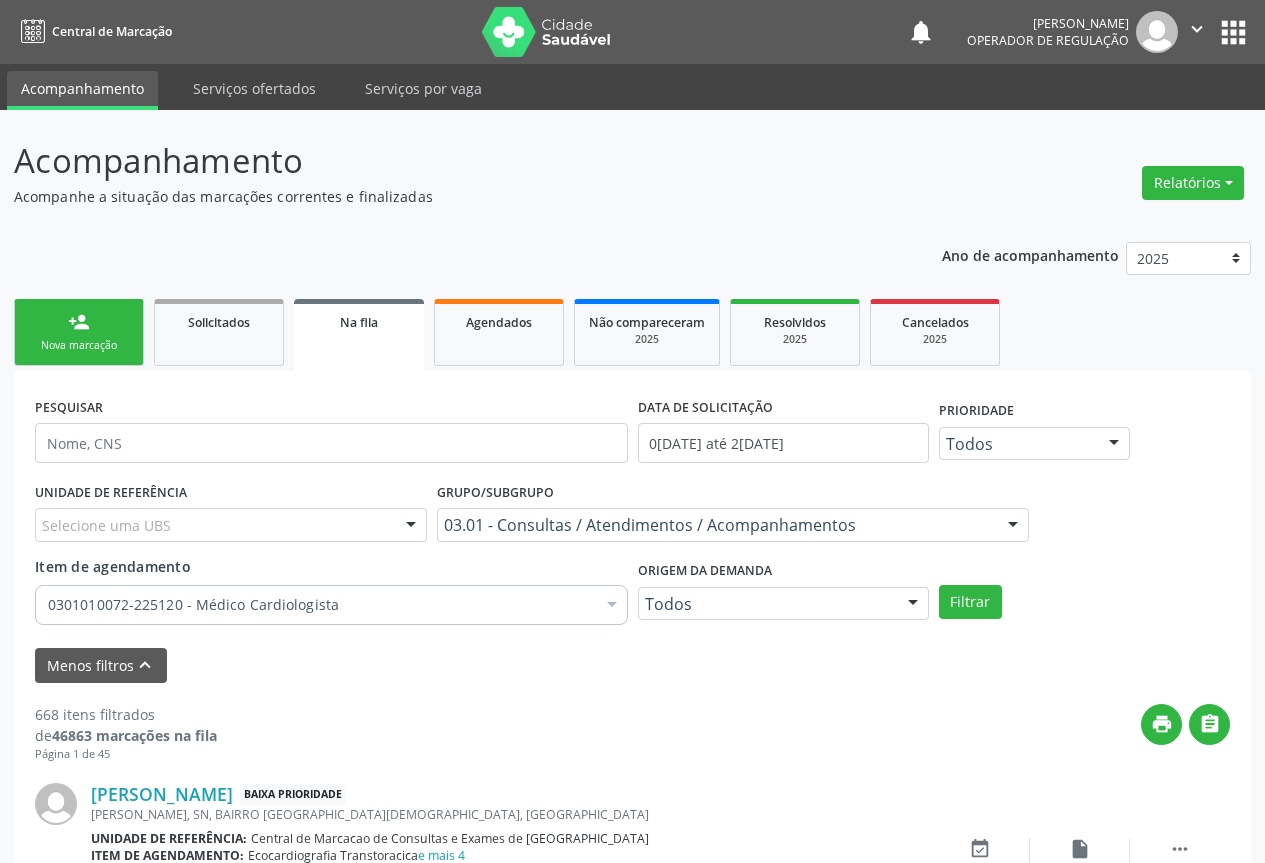 scroll, scrollTop: 500, scrollLeft: 0, axis: vertical 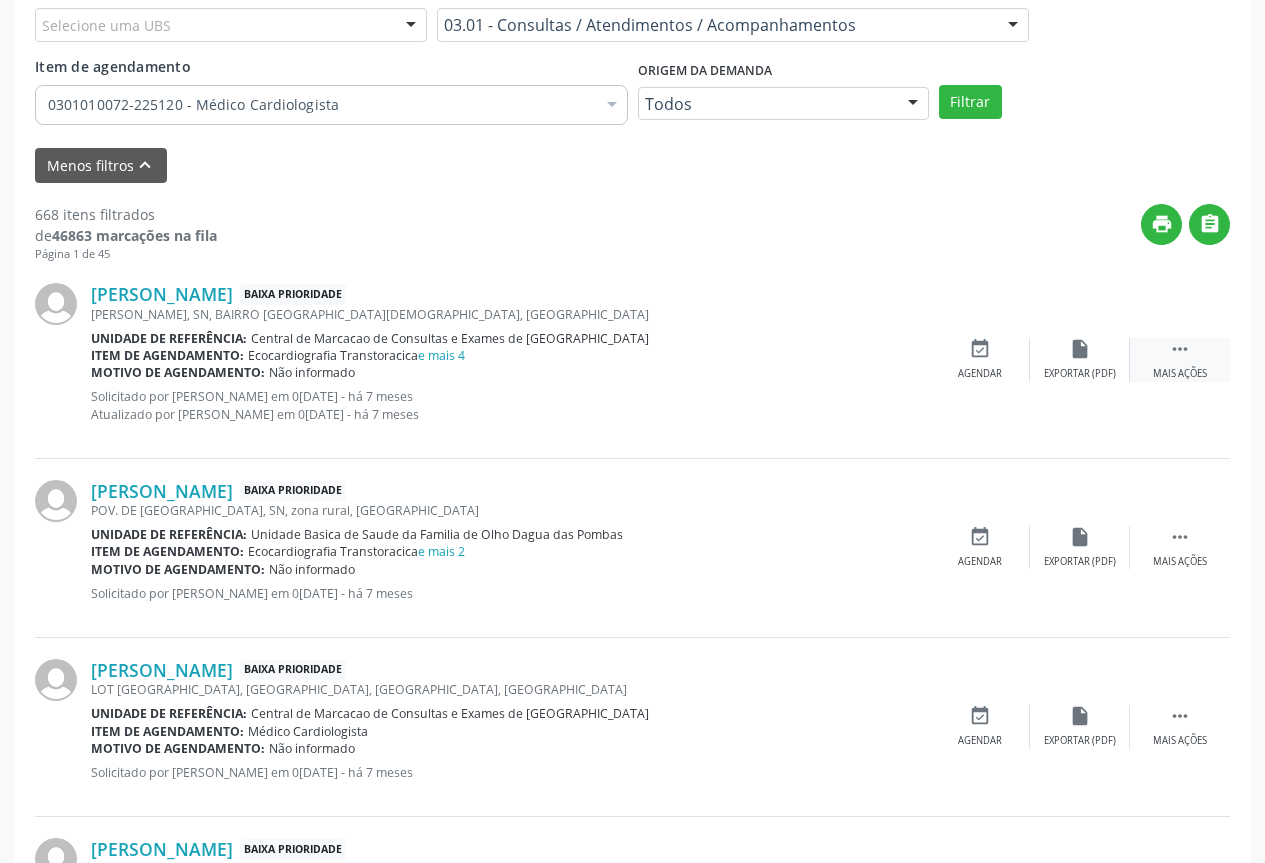 click on "Mais ações" at bounding box center (1180, 374) 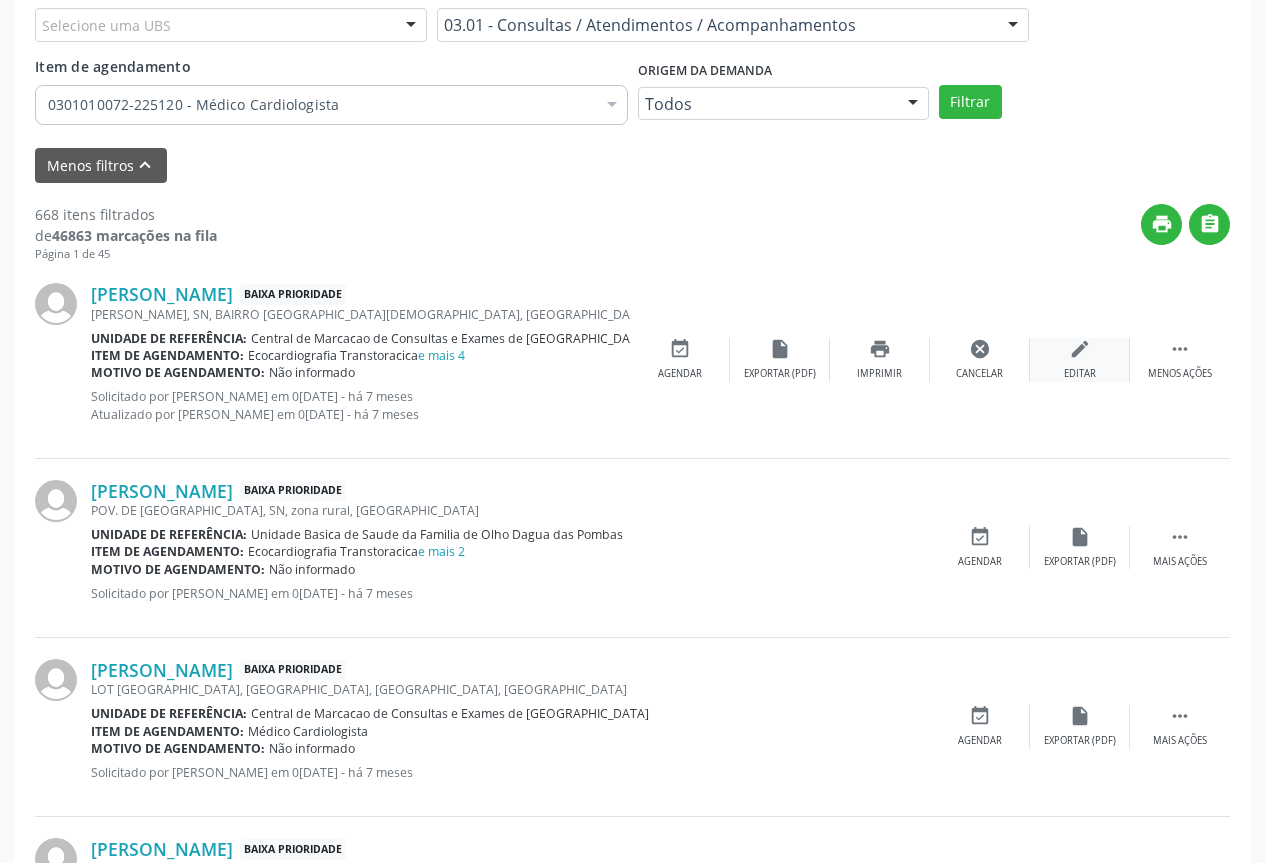 click on "edit
Editar" at bounding box center [1080, 359] 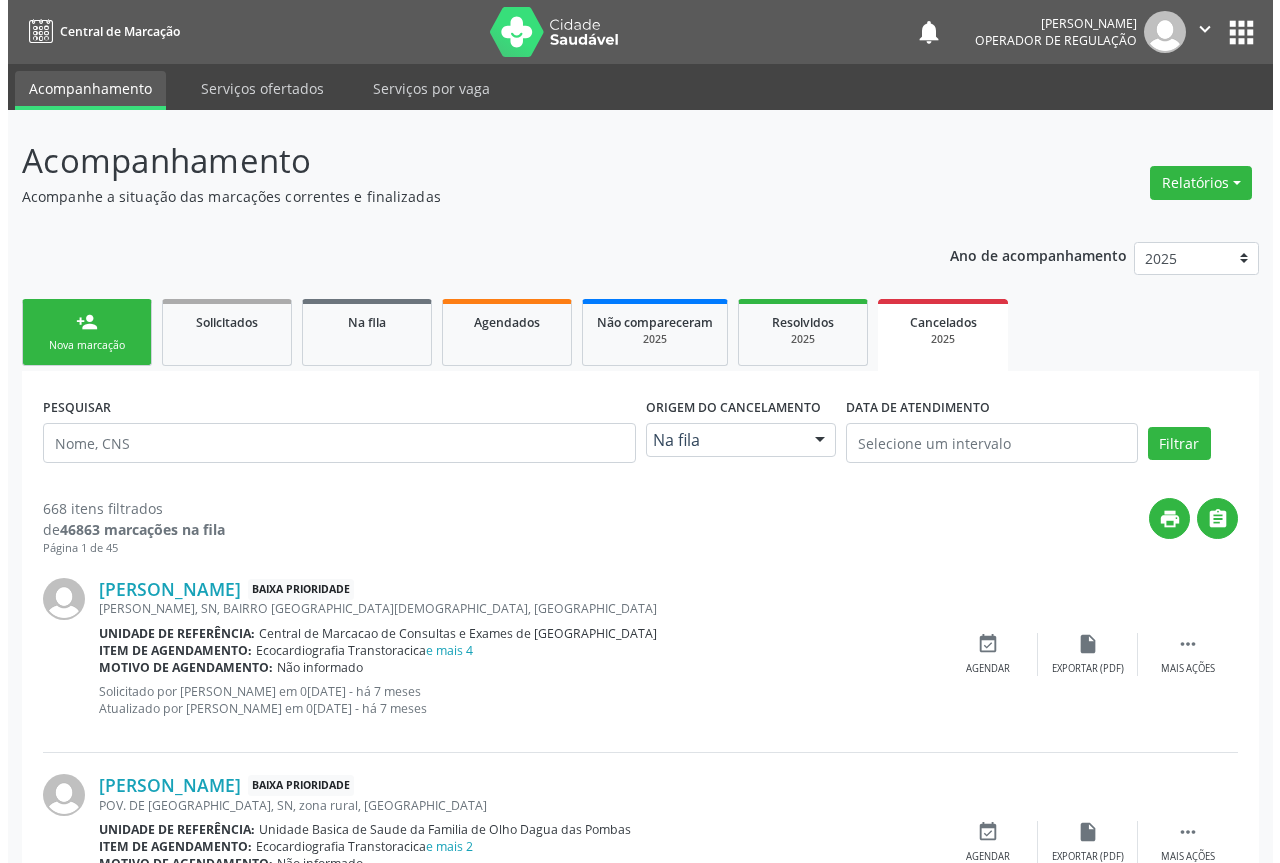 scroll, scrollTop: 200, scrollLeft: 0, axis: vertical 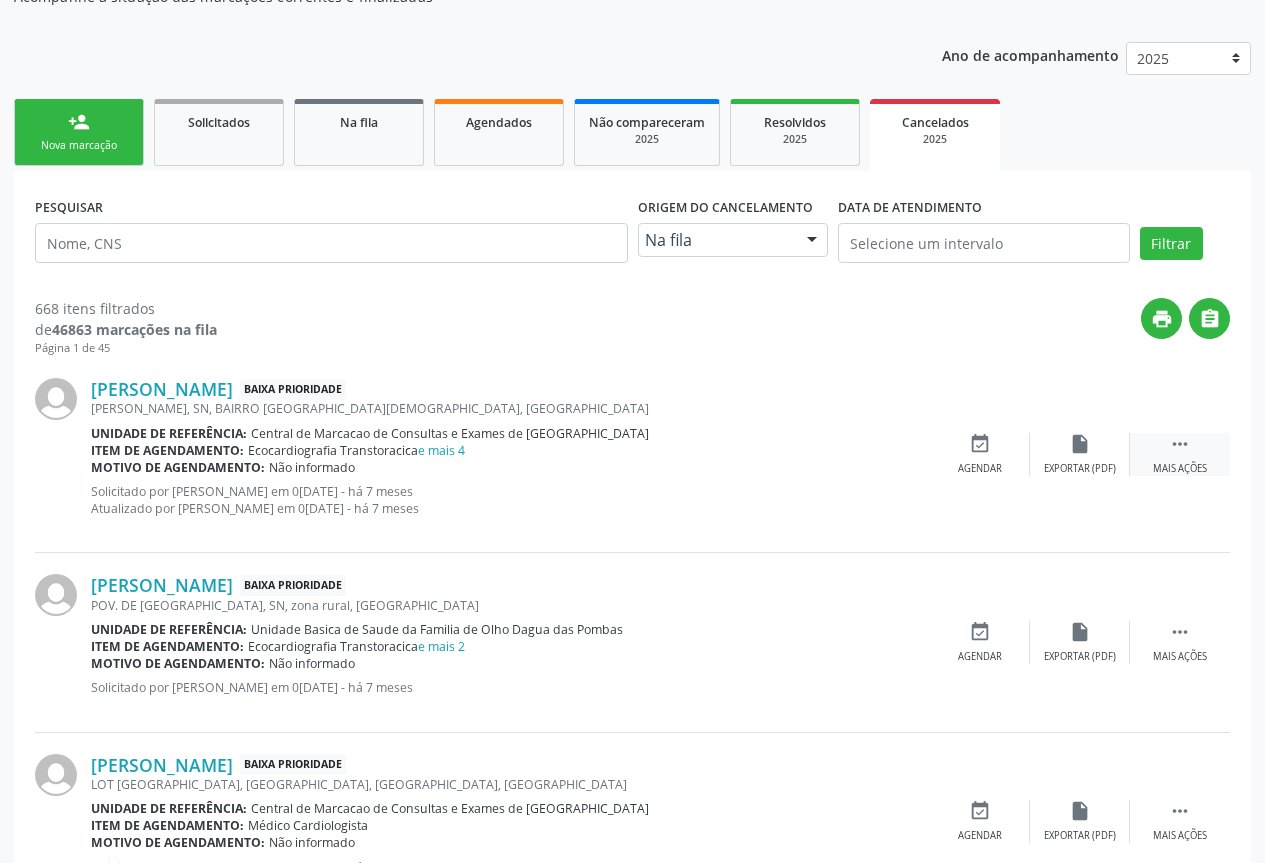 click on "" at bounding box center [1180, 444] 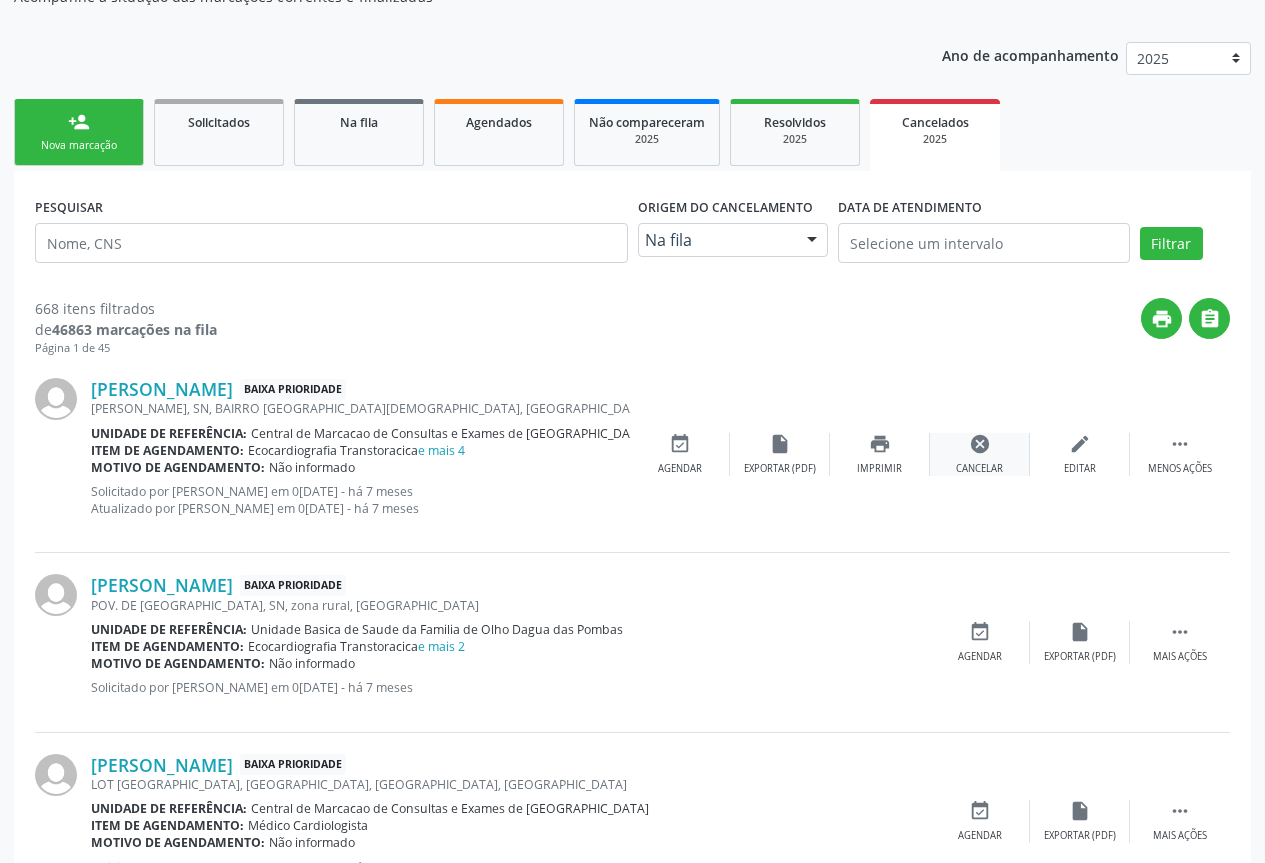 click on "cancel
Cancelar" at bounding box center (980, 454) 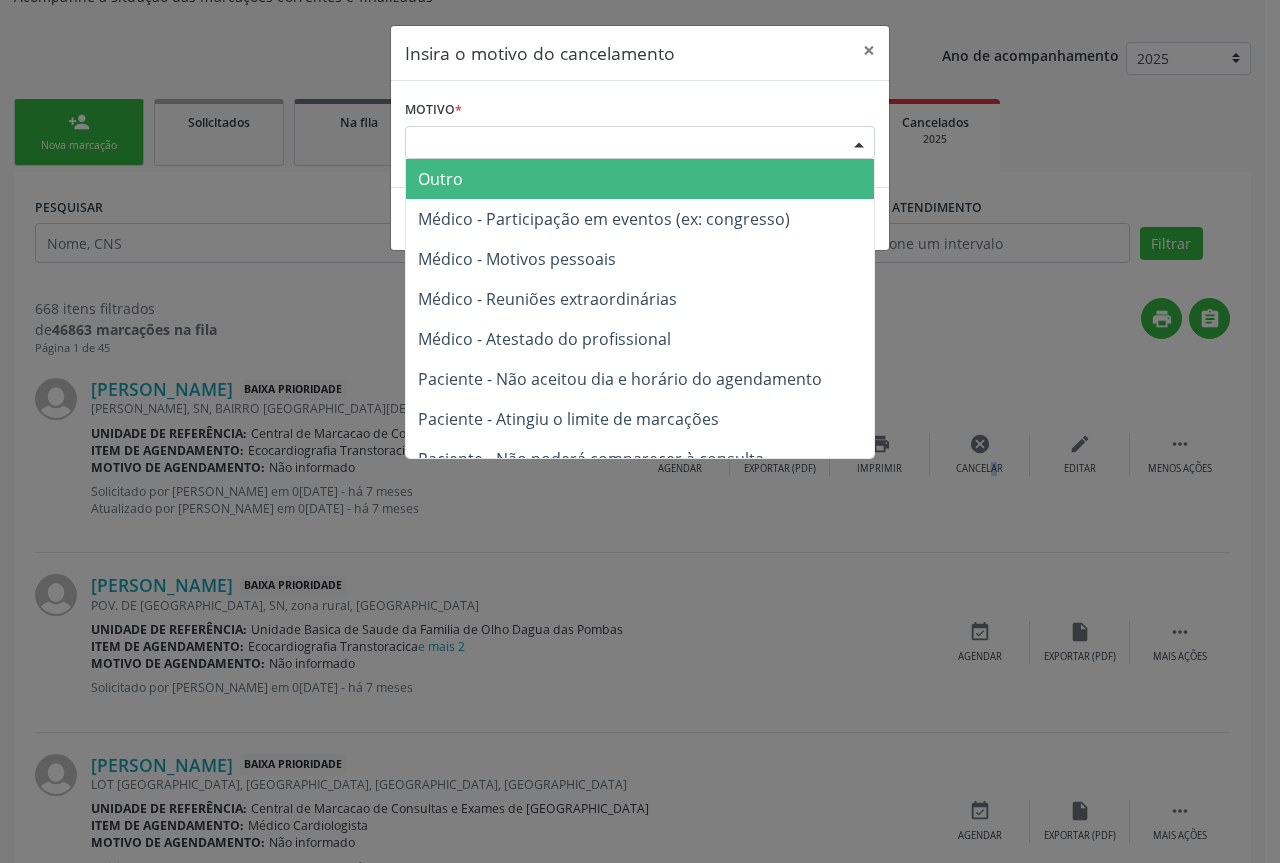 click at bounding box center (859, 144) 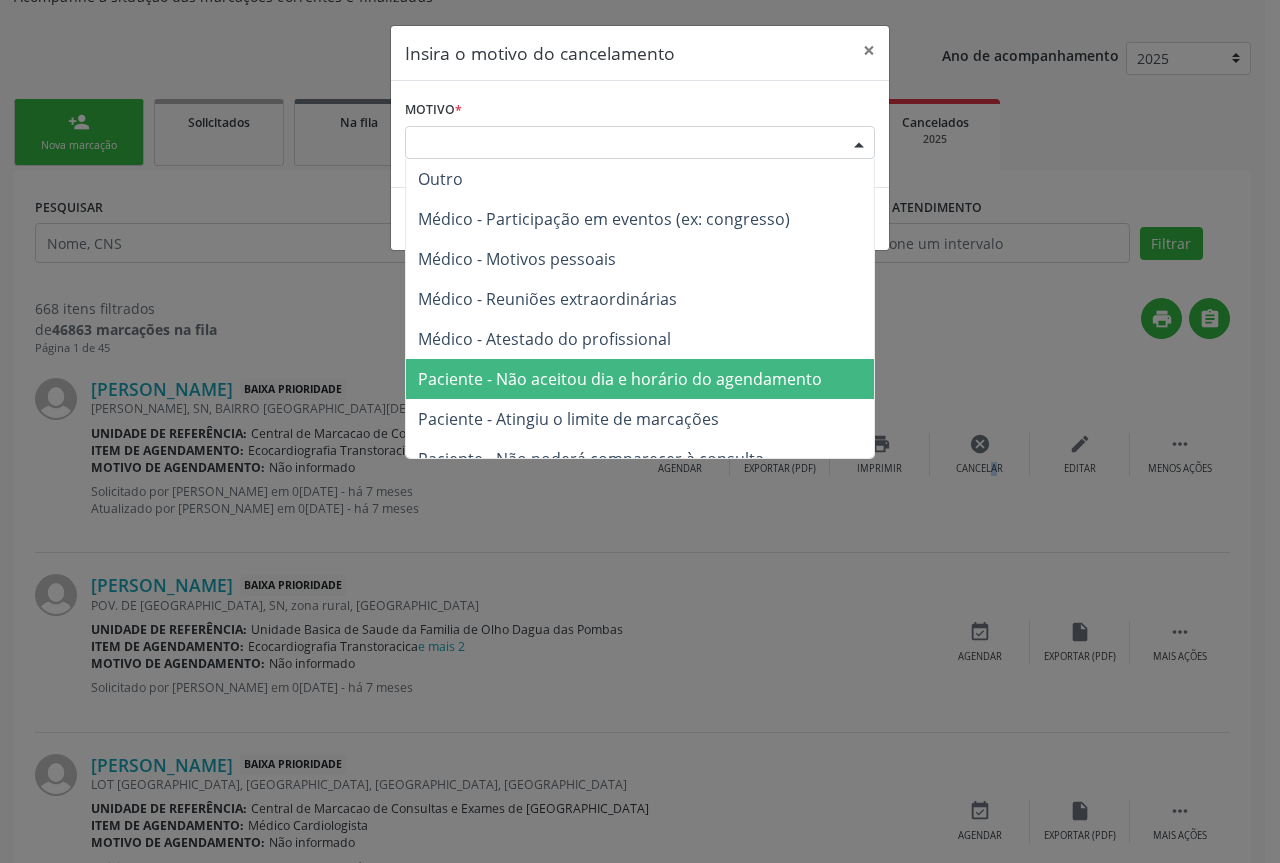 click on "Paciente - Não aceitou dia e horário do agendamento" at bounding box center [640, 379] 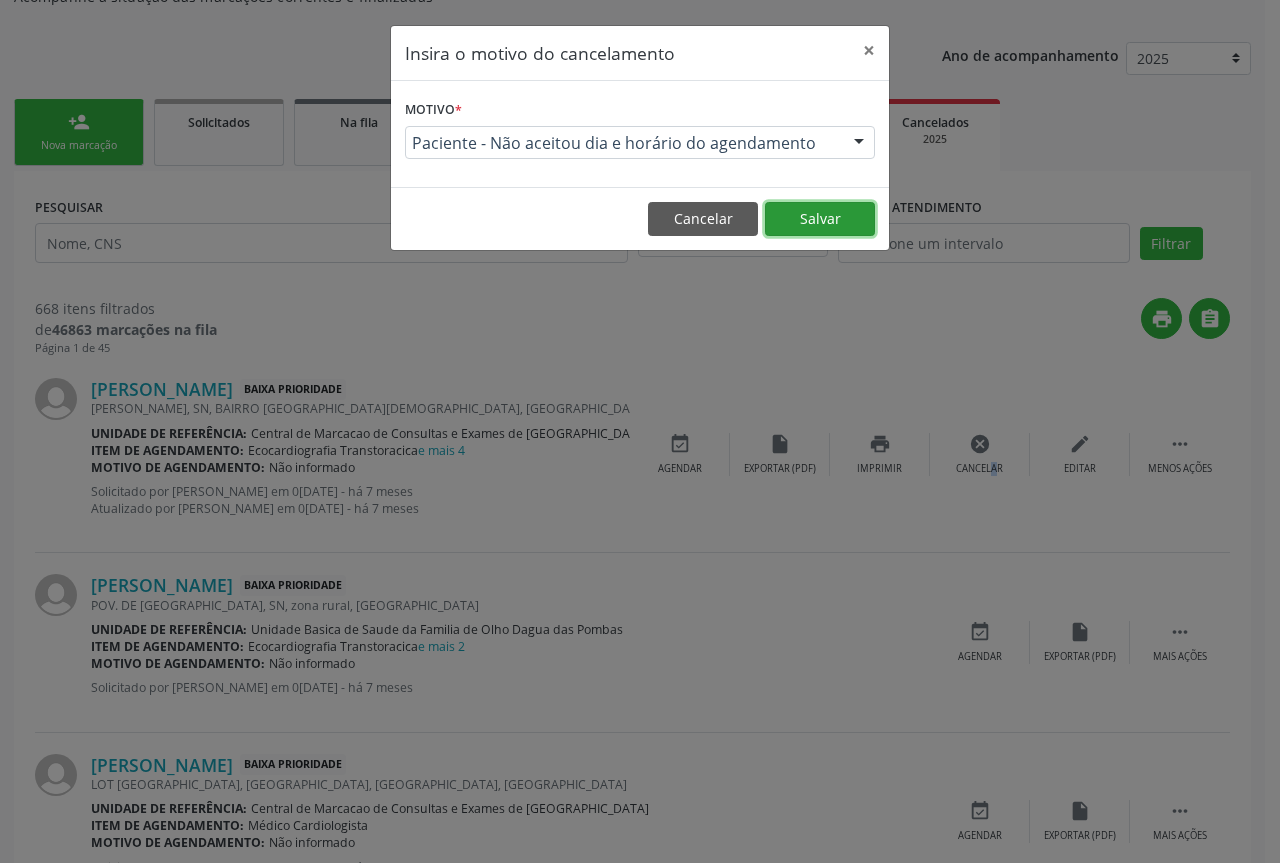 click on "Salvar" at bounding box center [820, 219] 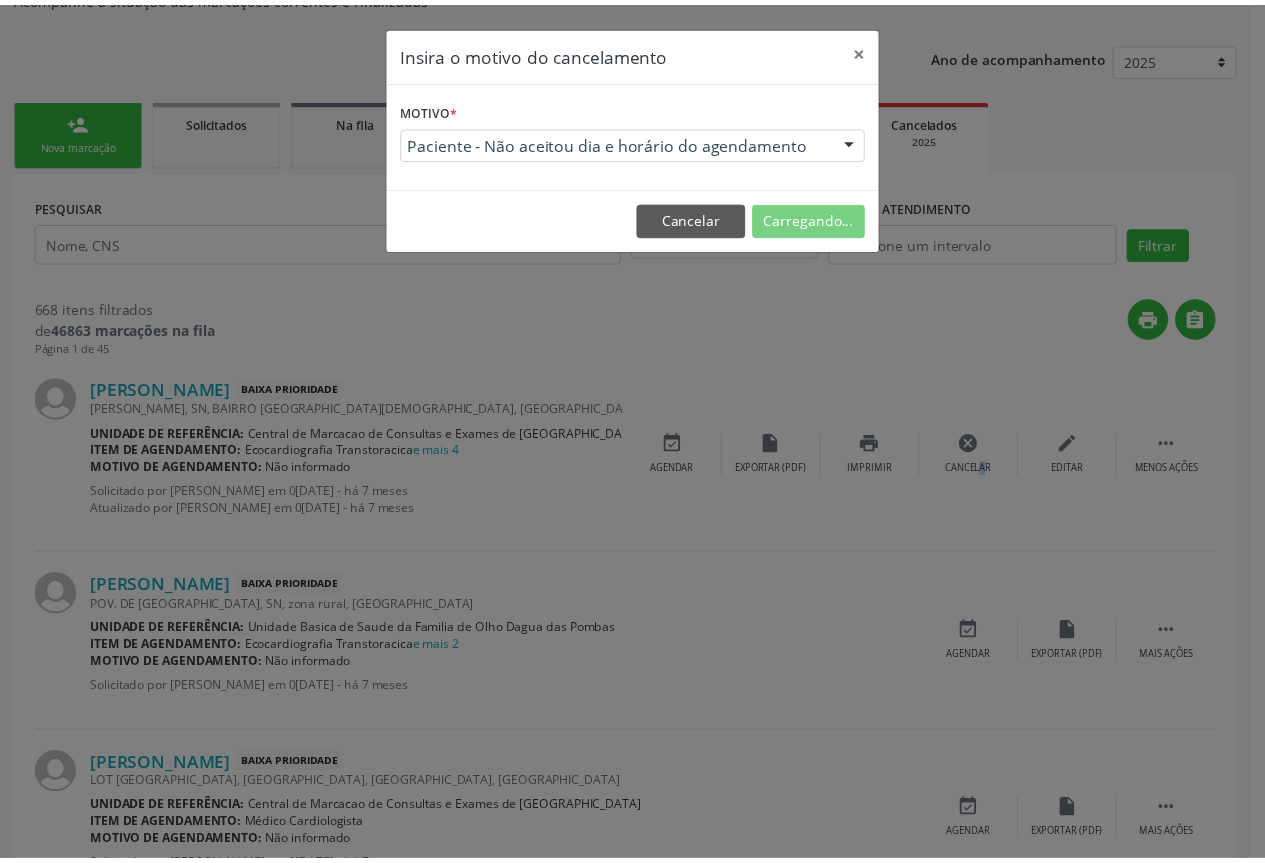 scroll, scrollTop: 0, scrollLeft: 0, axis: both 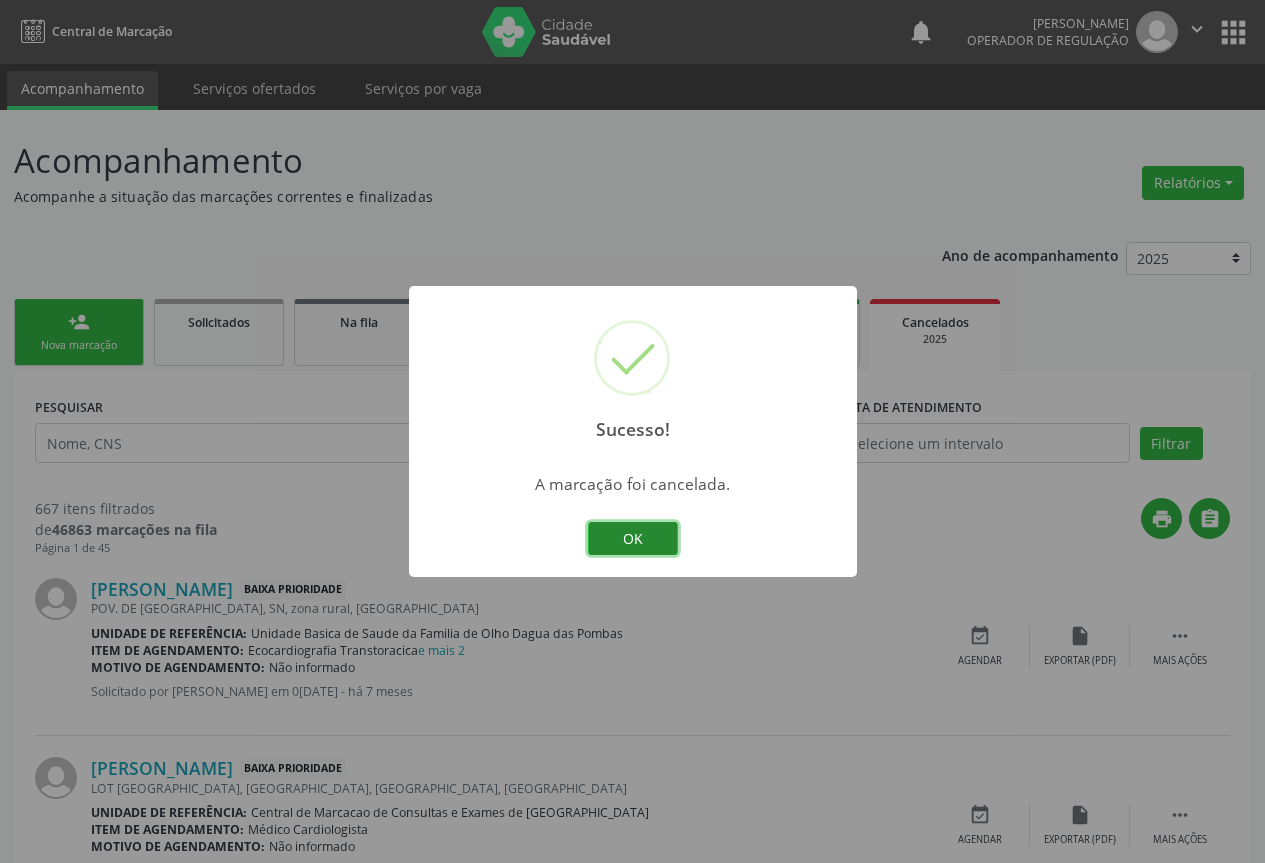 click on "OK" at bounding box center (633, 539) 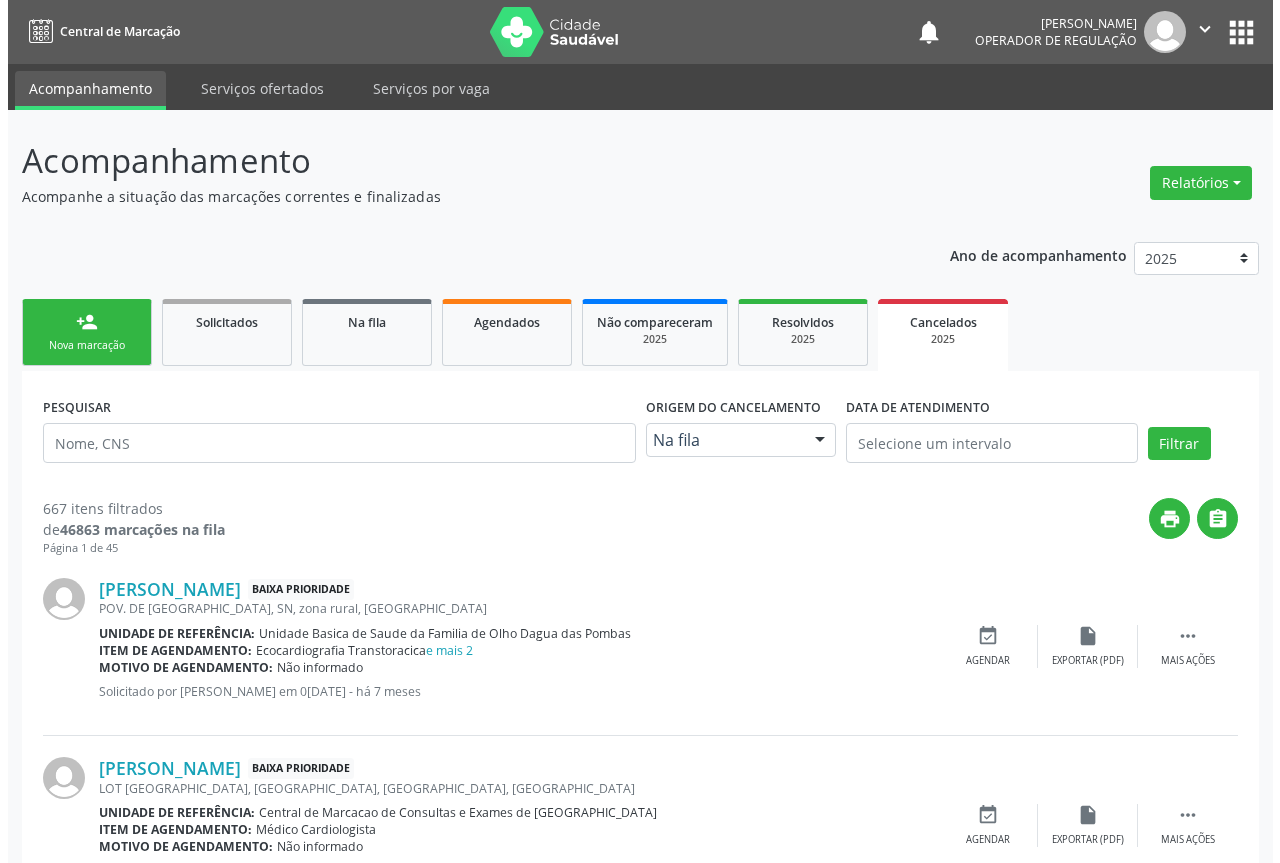 scroll, scrollTop: 300, scrollLeft: 0, axis: vertical 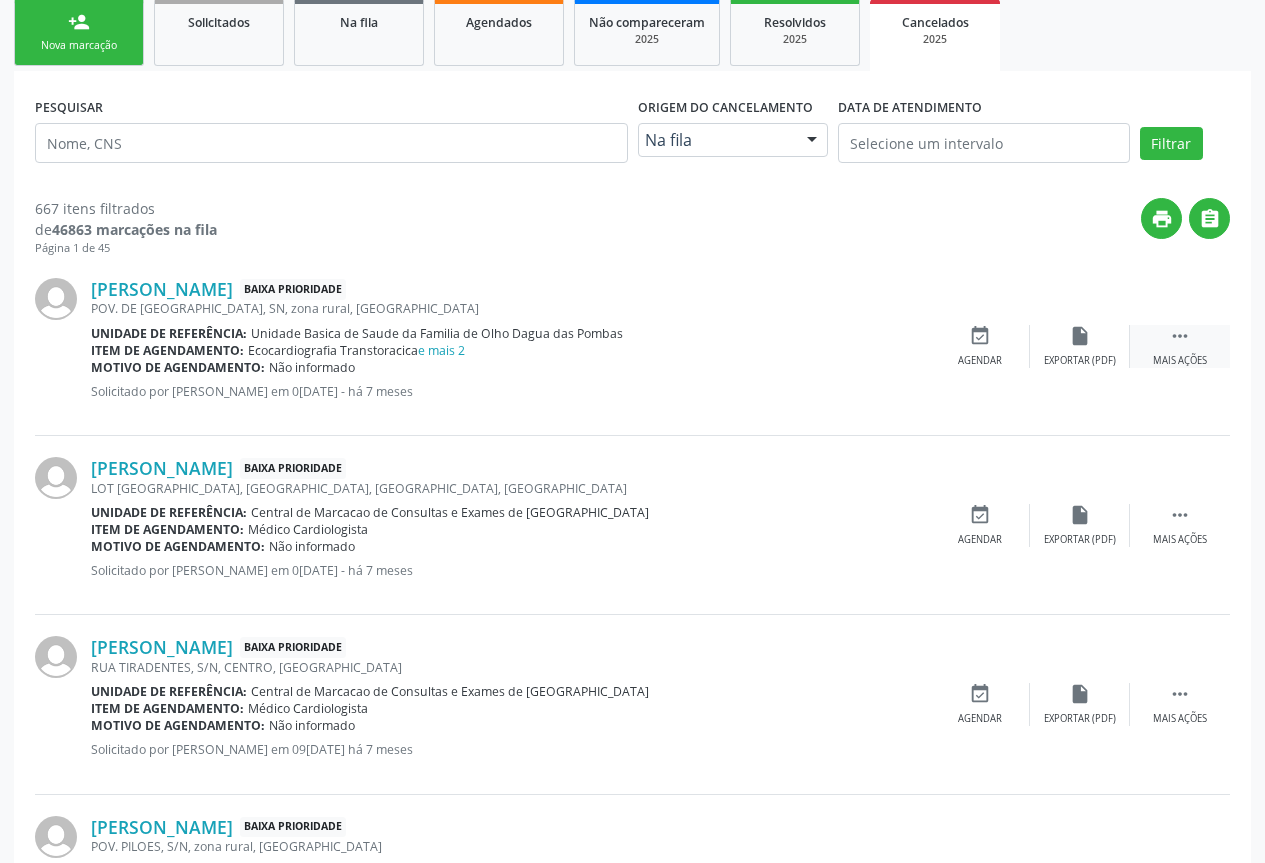 click on "" at bounding box center [1180, 336] 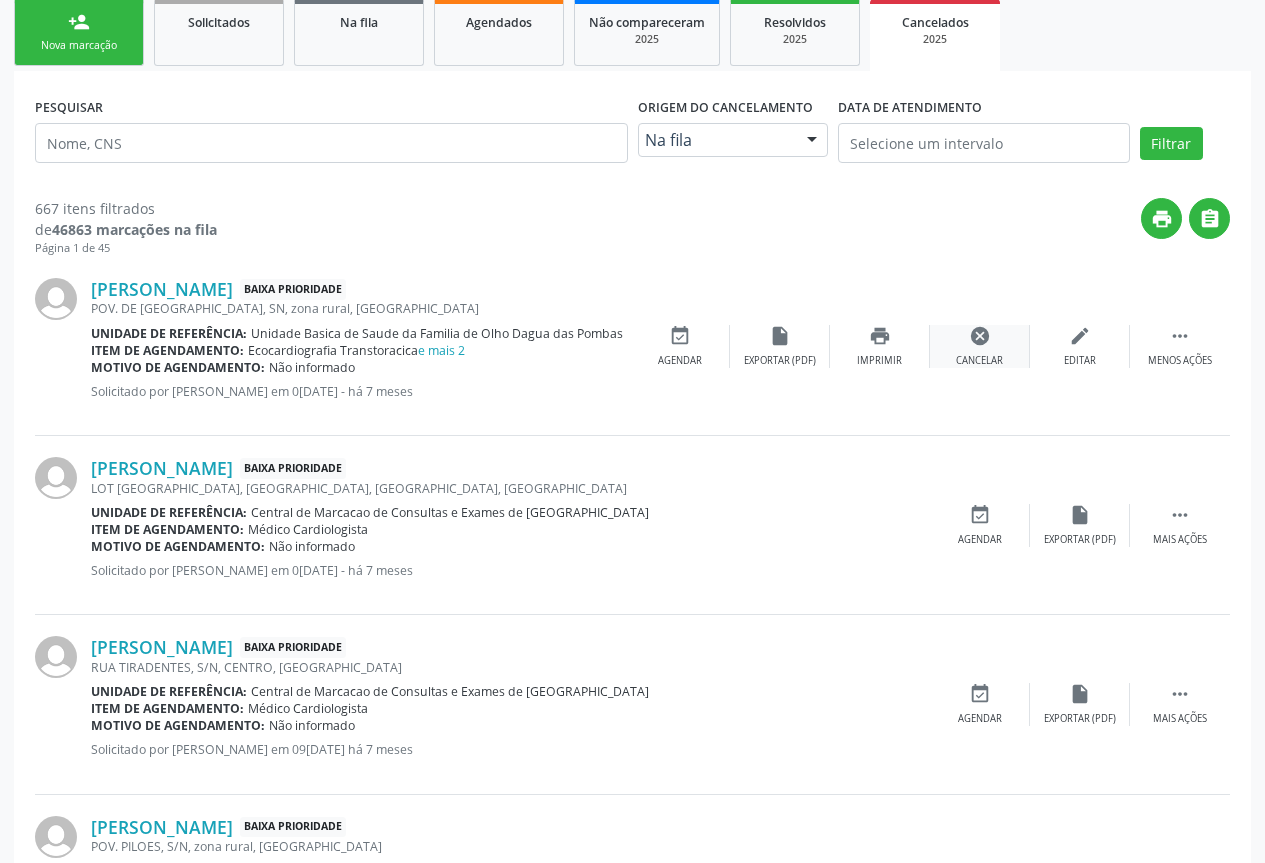 click on "cancel" at bounding box center (980, 336) 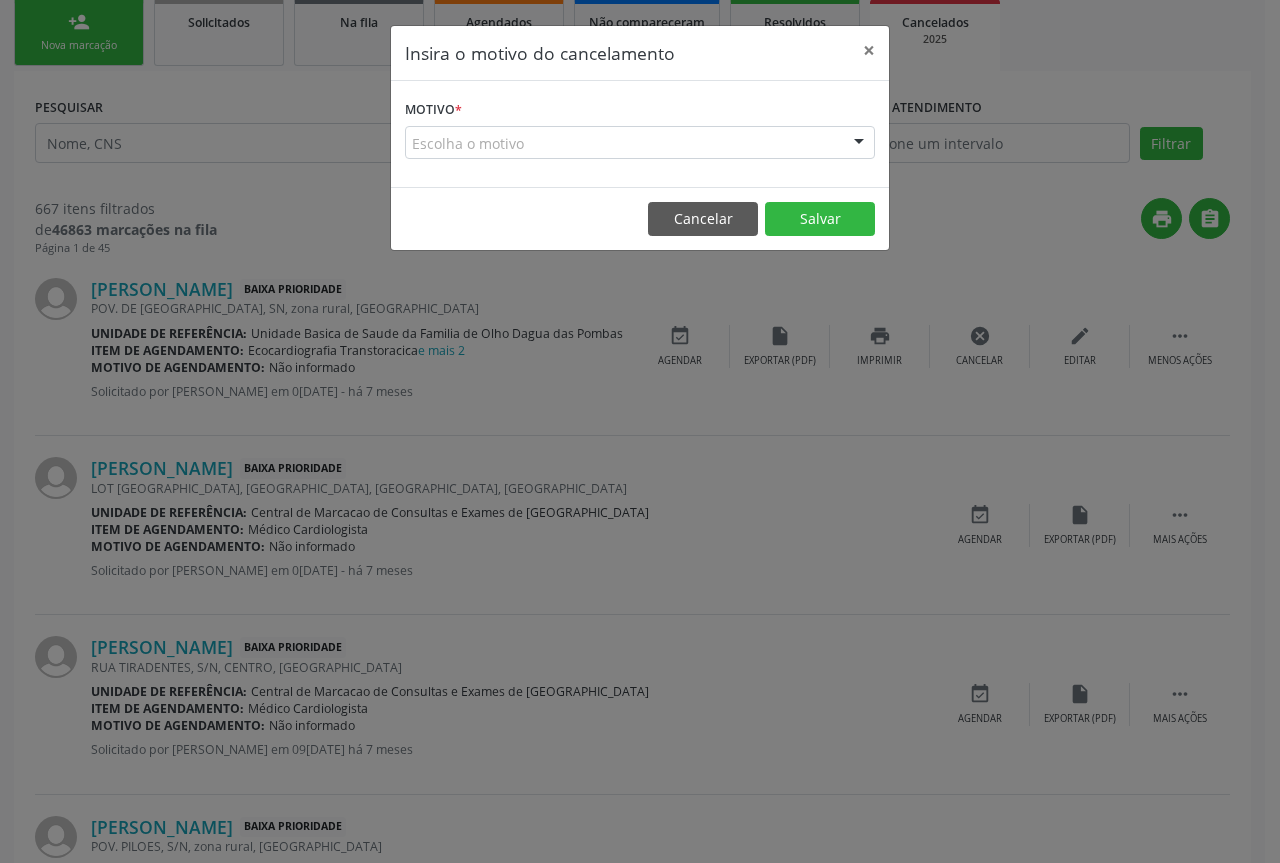 click at bounding box center (859, 144) 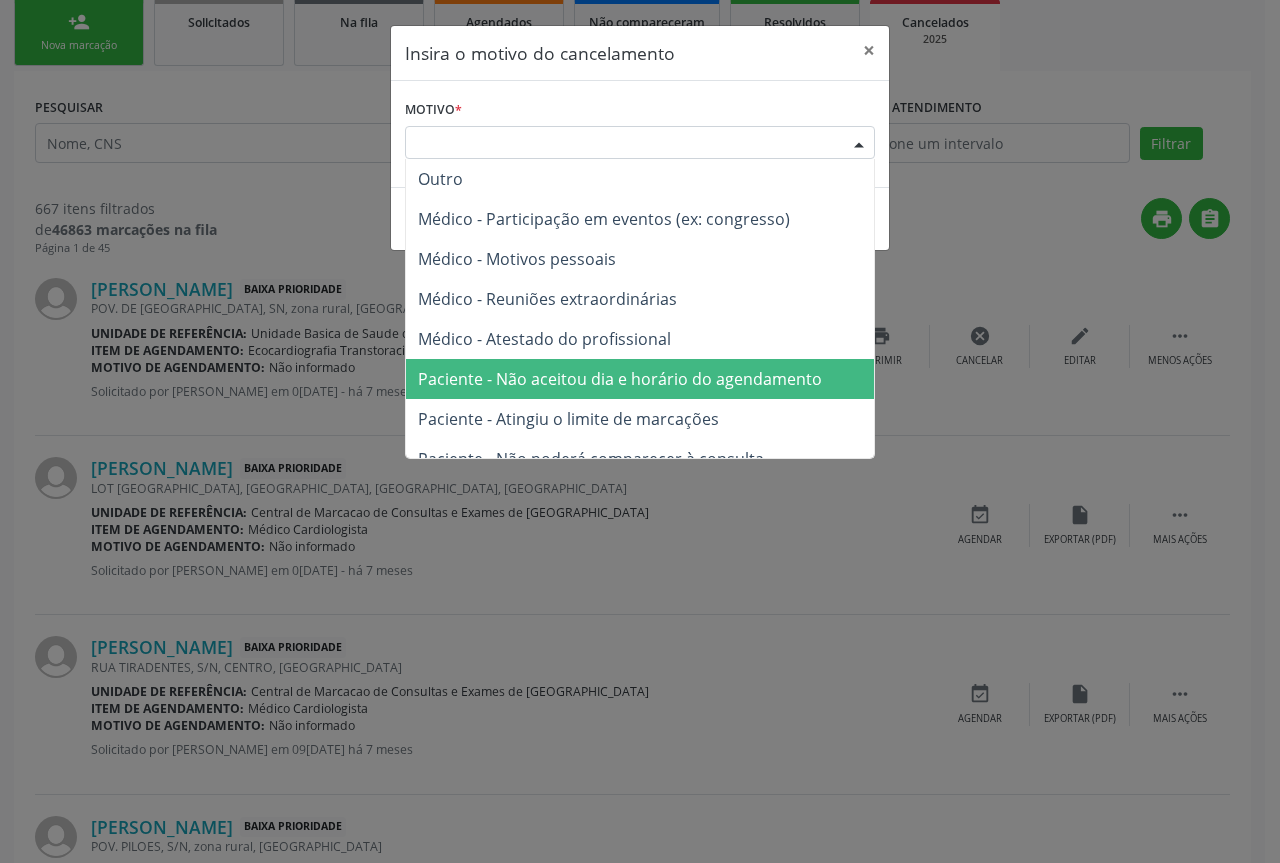 click on "Paciente - Não aceitou dia e horário do agendamento" at bounding box center [620, 379] 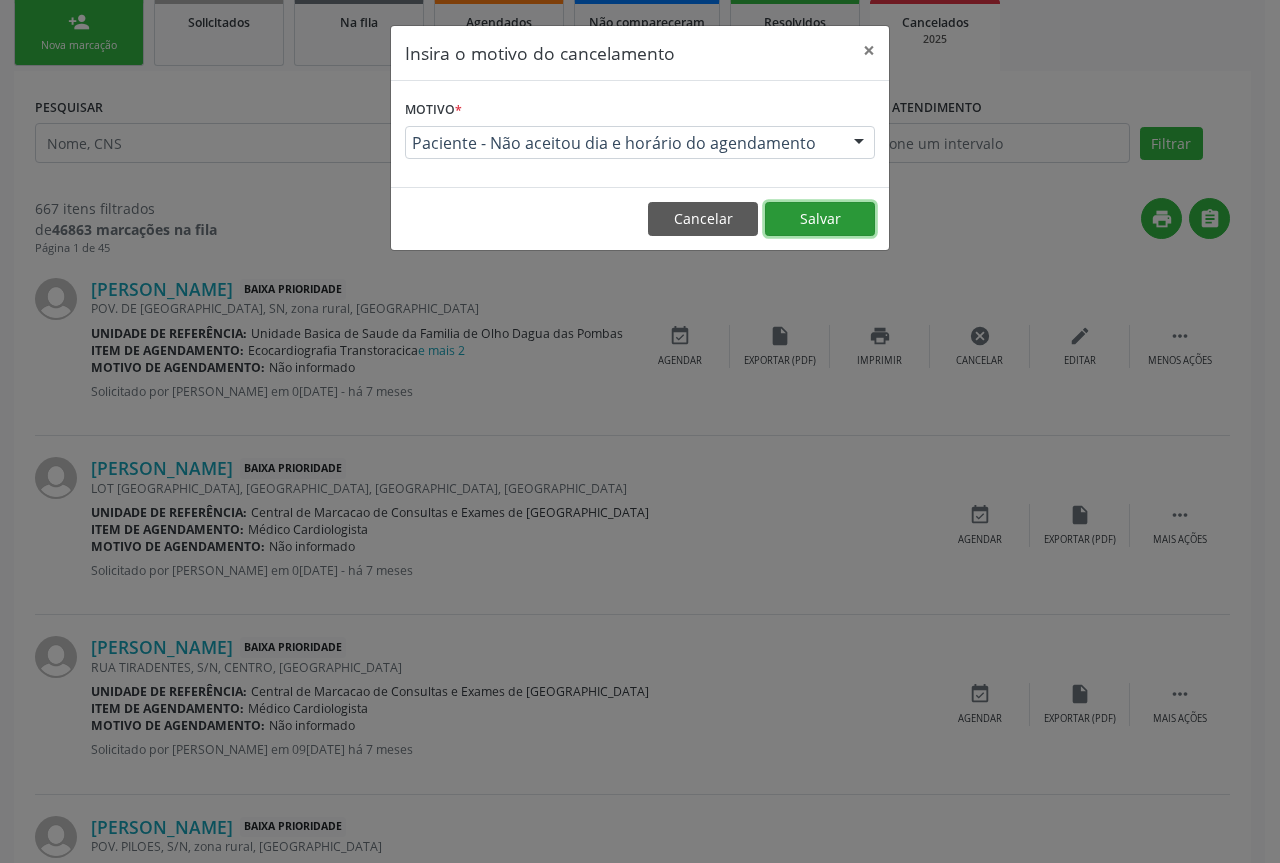 click on "Salvar" at bounding box center (820, 219) 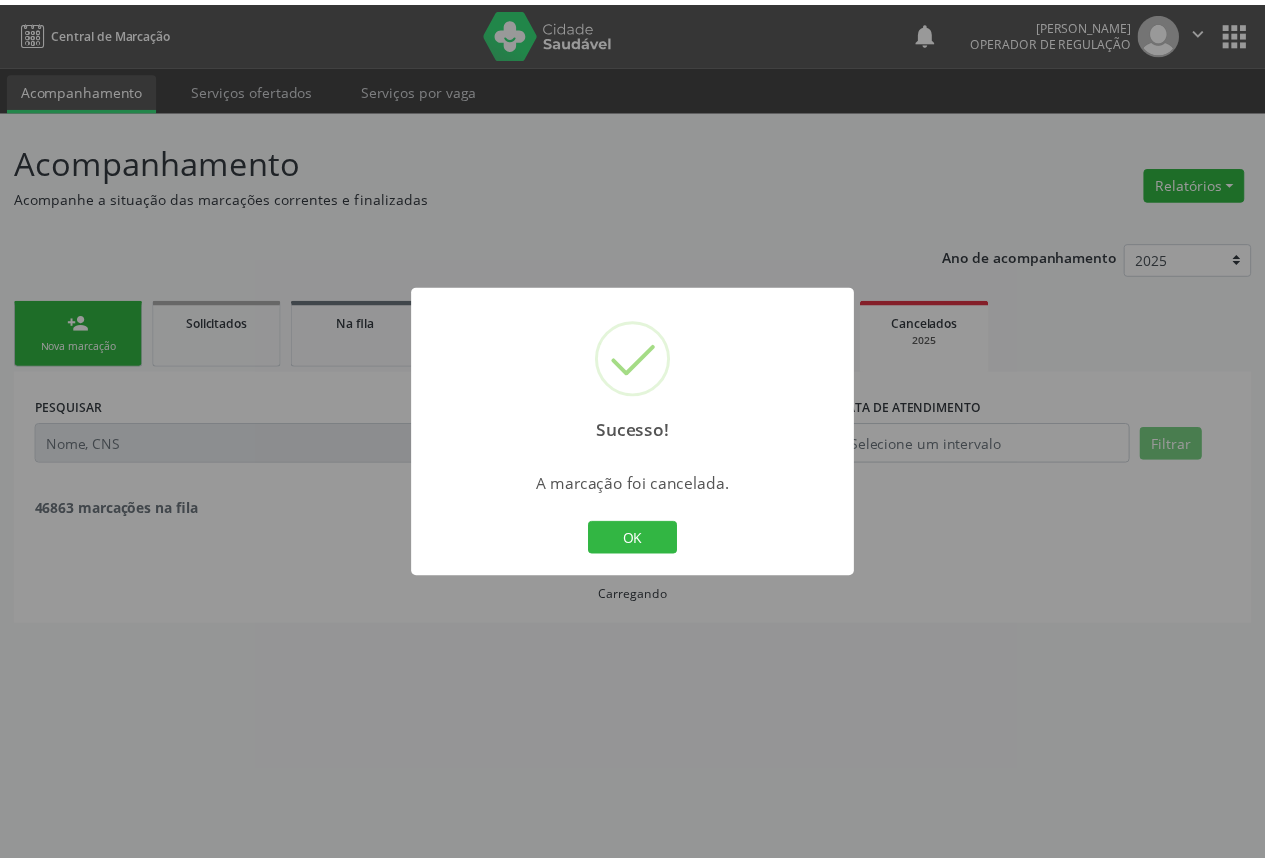 scroll, scrollTop: 0, scrollLeft: 0, axis: both 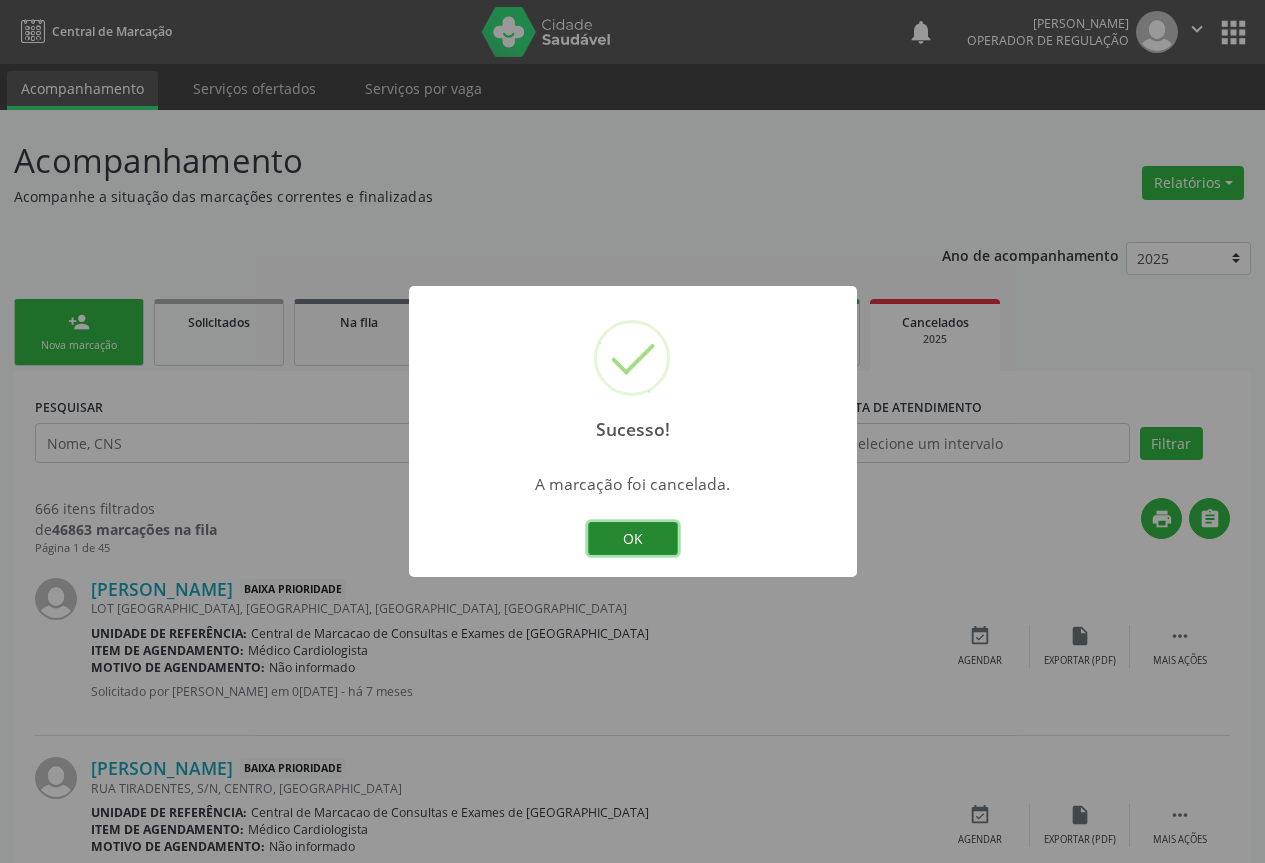 click on "OK" at bounding box center [633, 539] 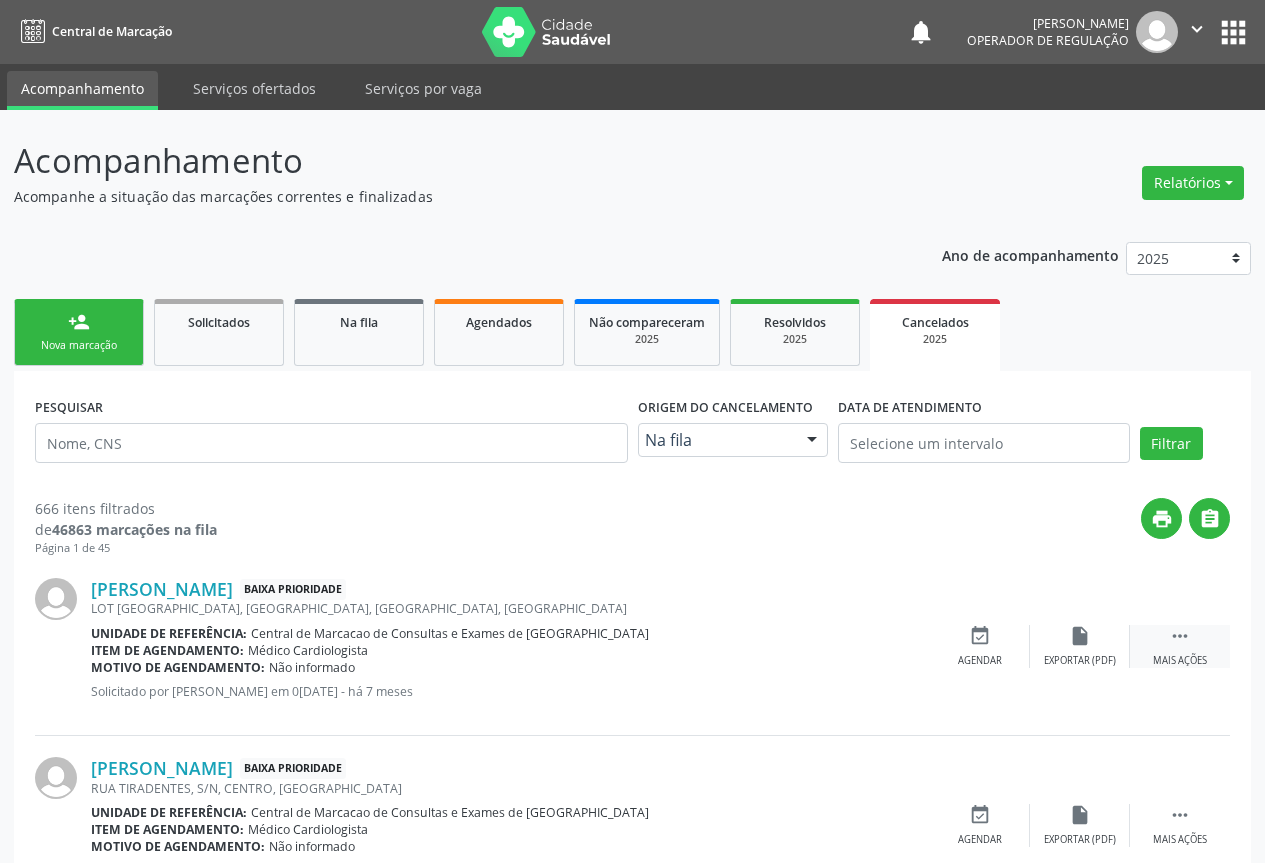 click on "" at bounding box center [1180, 636] 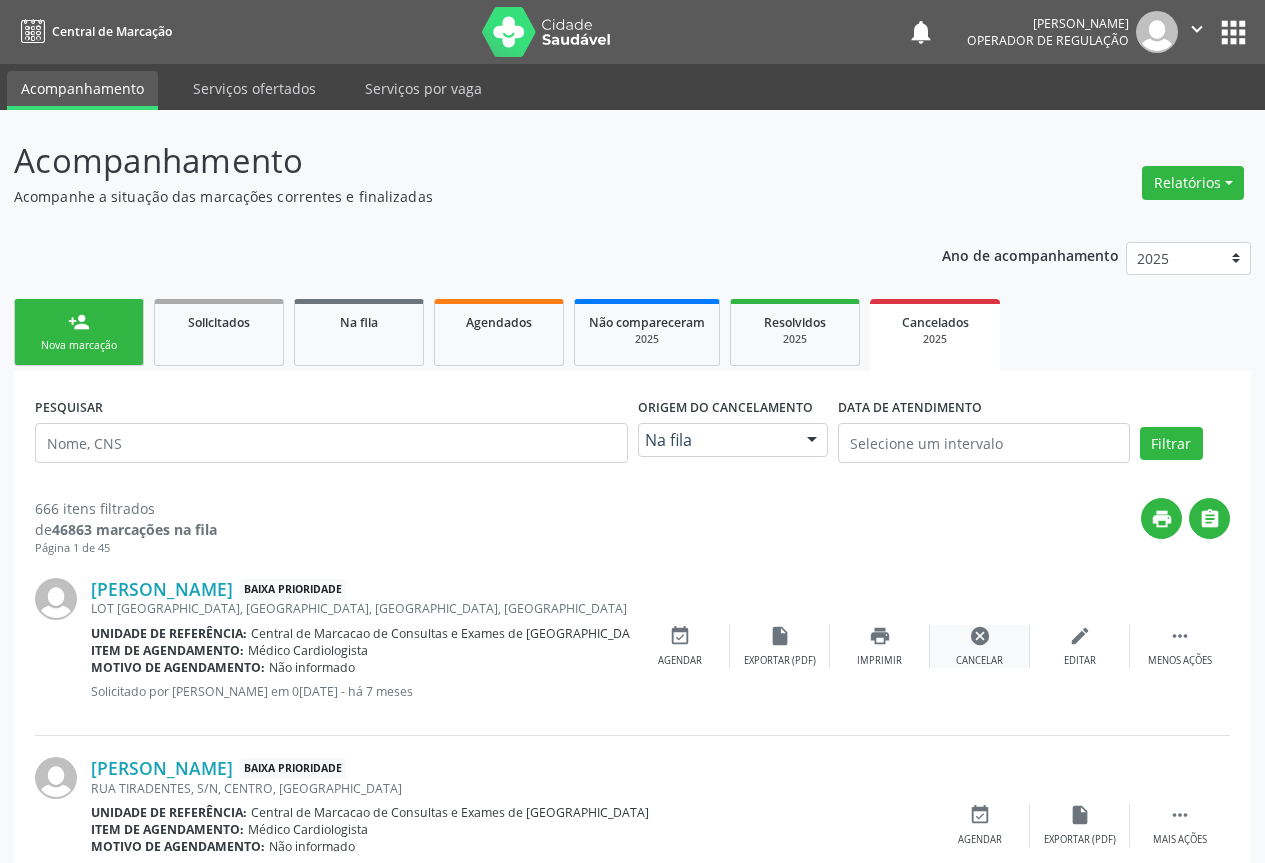 click on "cancel
Cancelar" at bounding box center [980, 646] 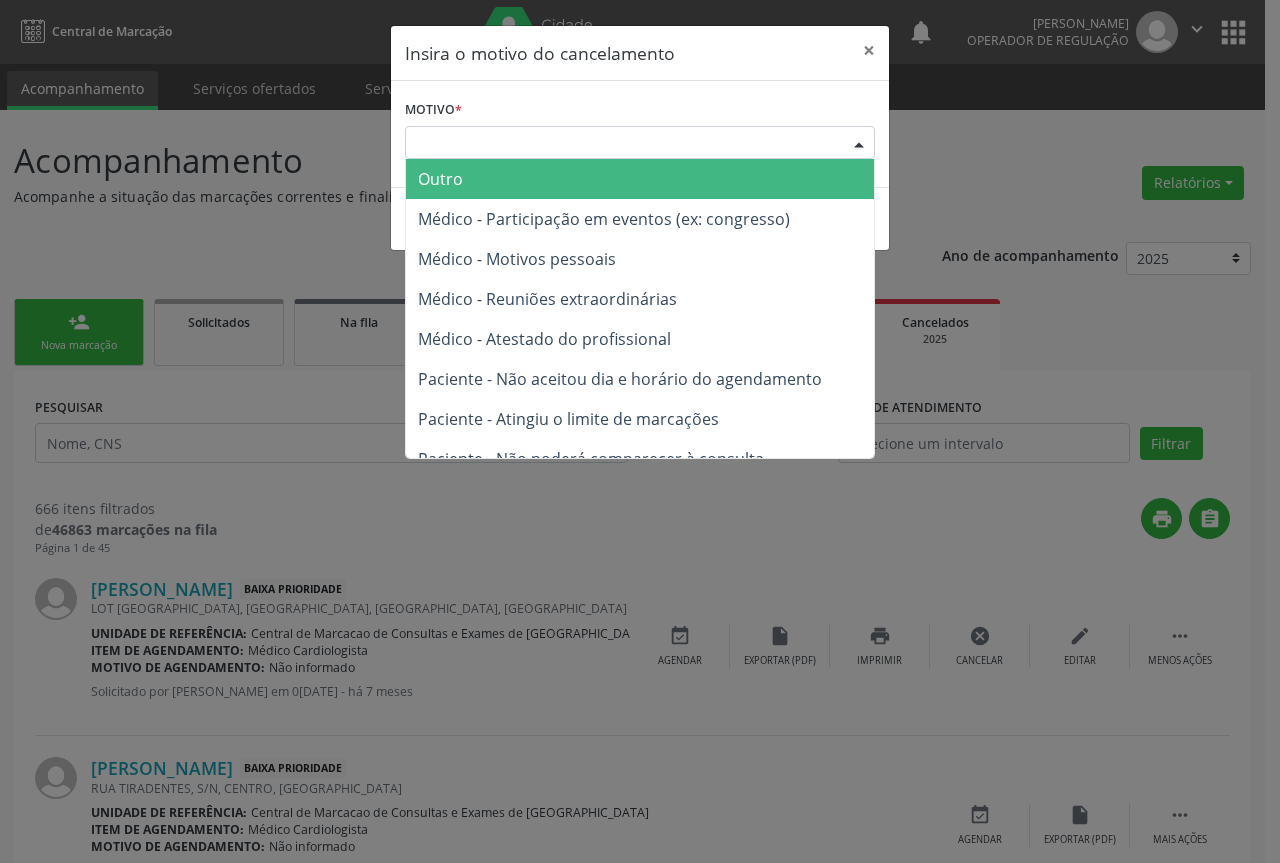 click at bounding box center [859, 144] 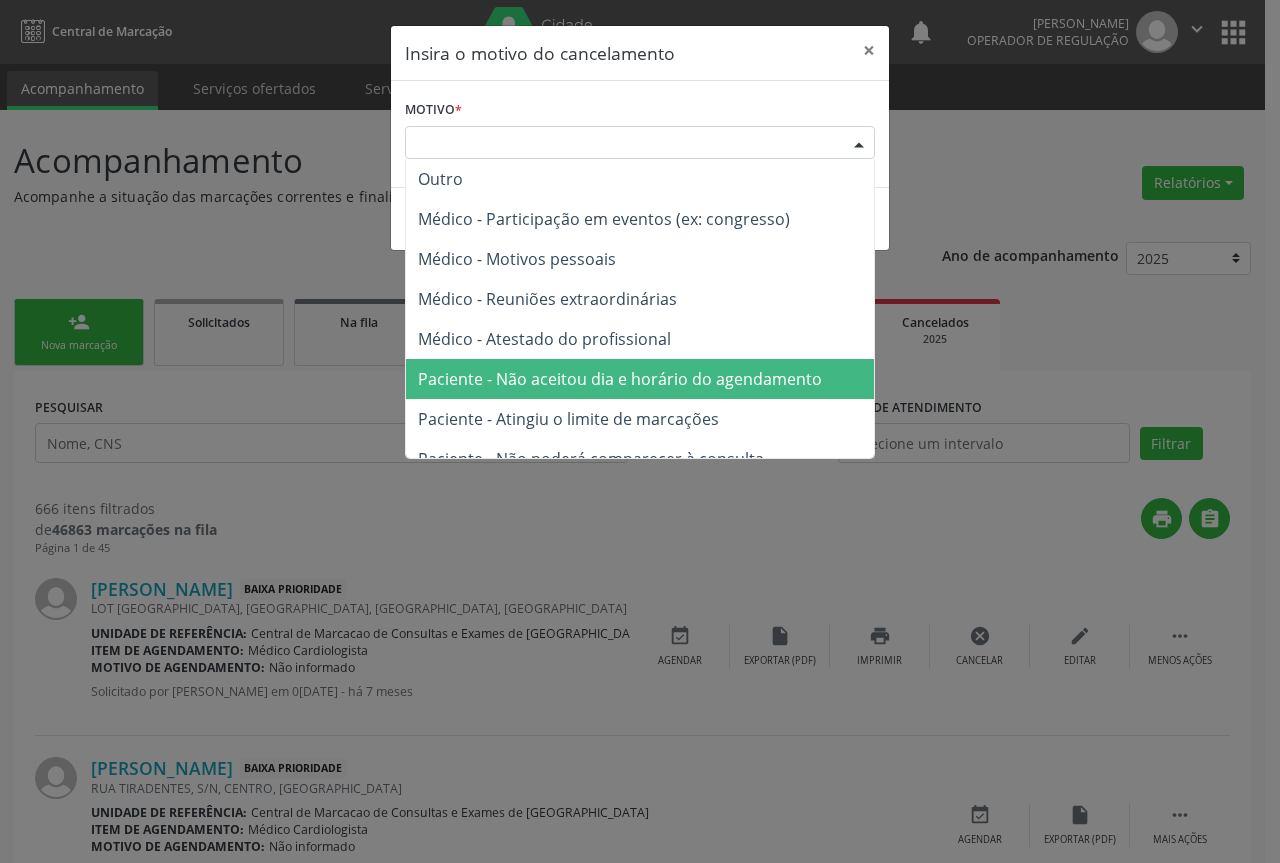 click on "Paciente - Não aceitou dia e horário do agendamento" at bounding box center (620, 379) 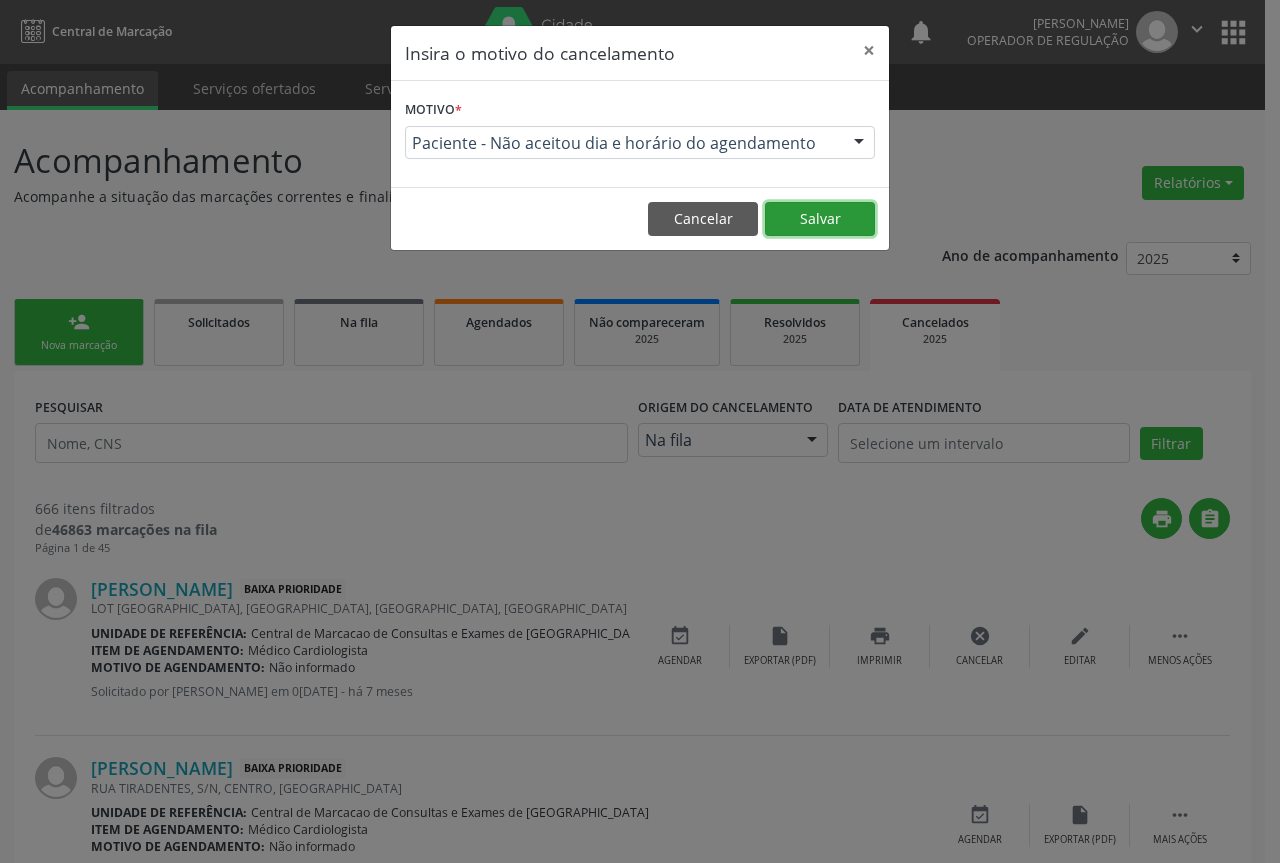 click on "Salvar" at bounding box center [820, 219] 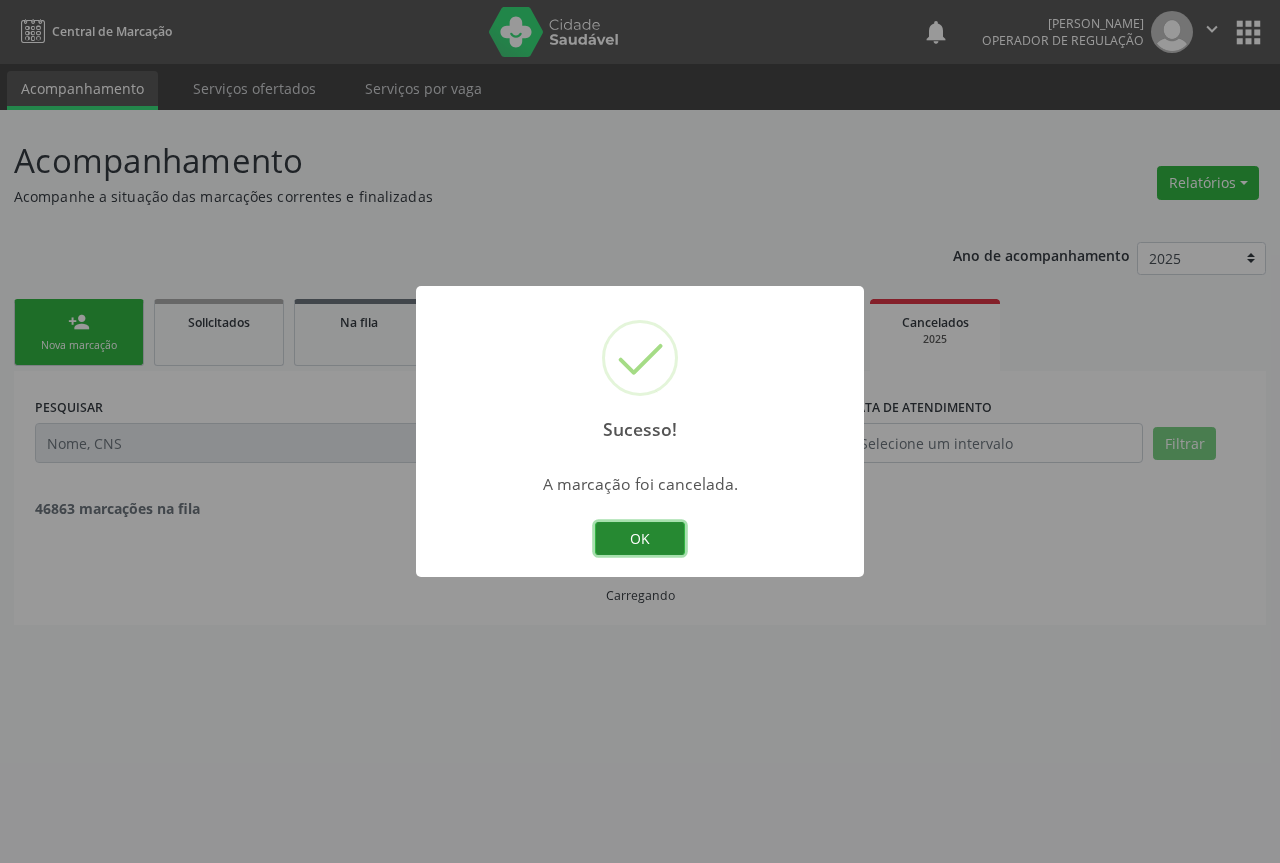 click on "OK" at bounding box center (640, 539) 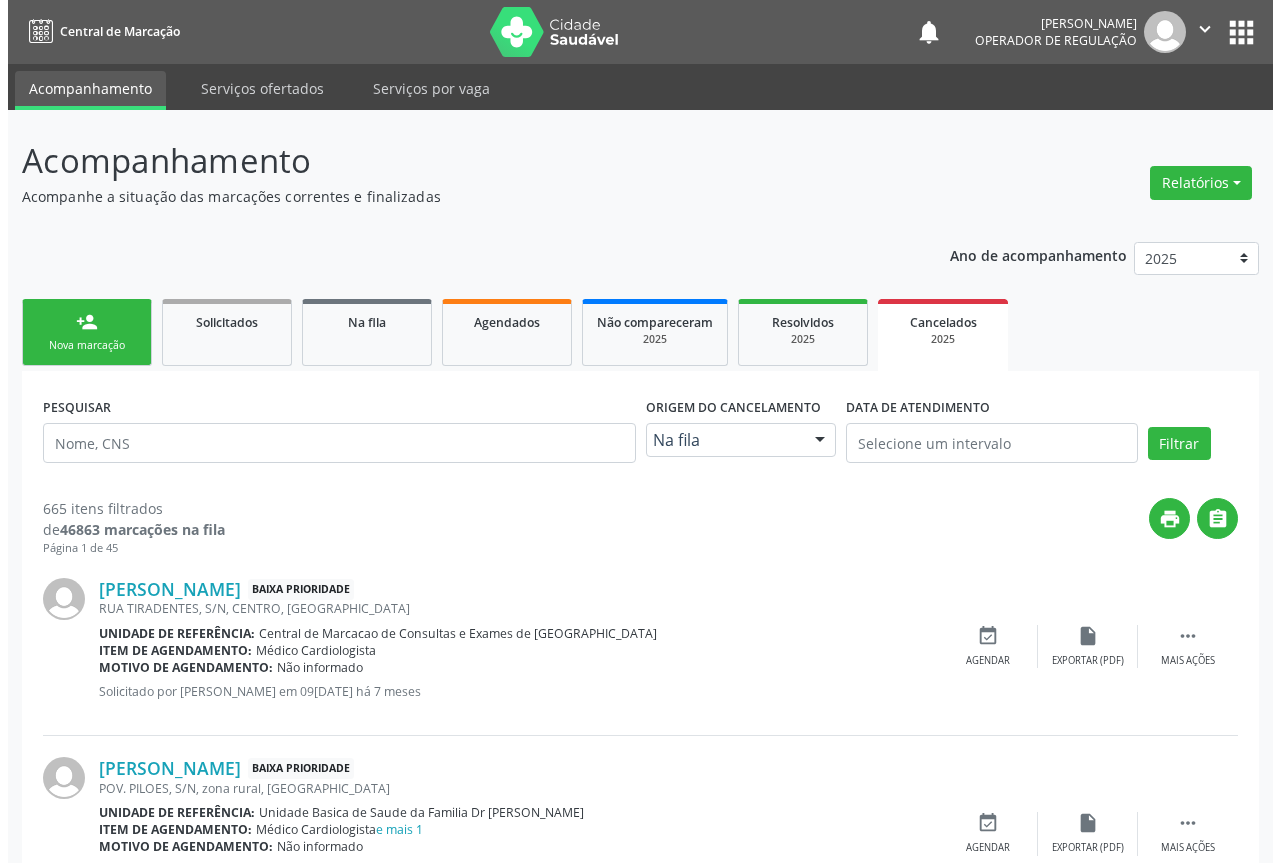 scroll, scrollTop: 200, scrollLeft: 0, axis: vertical 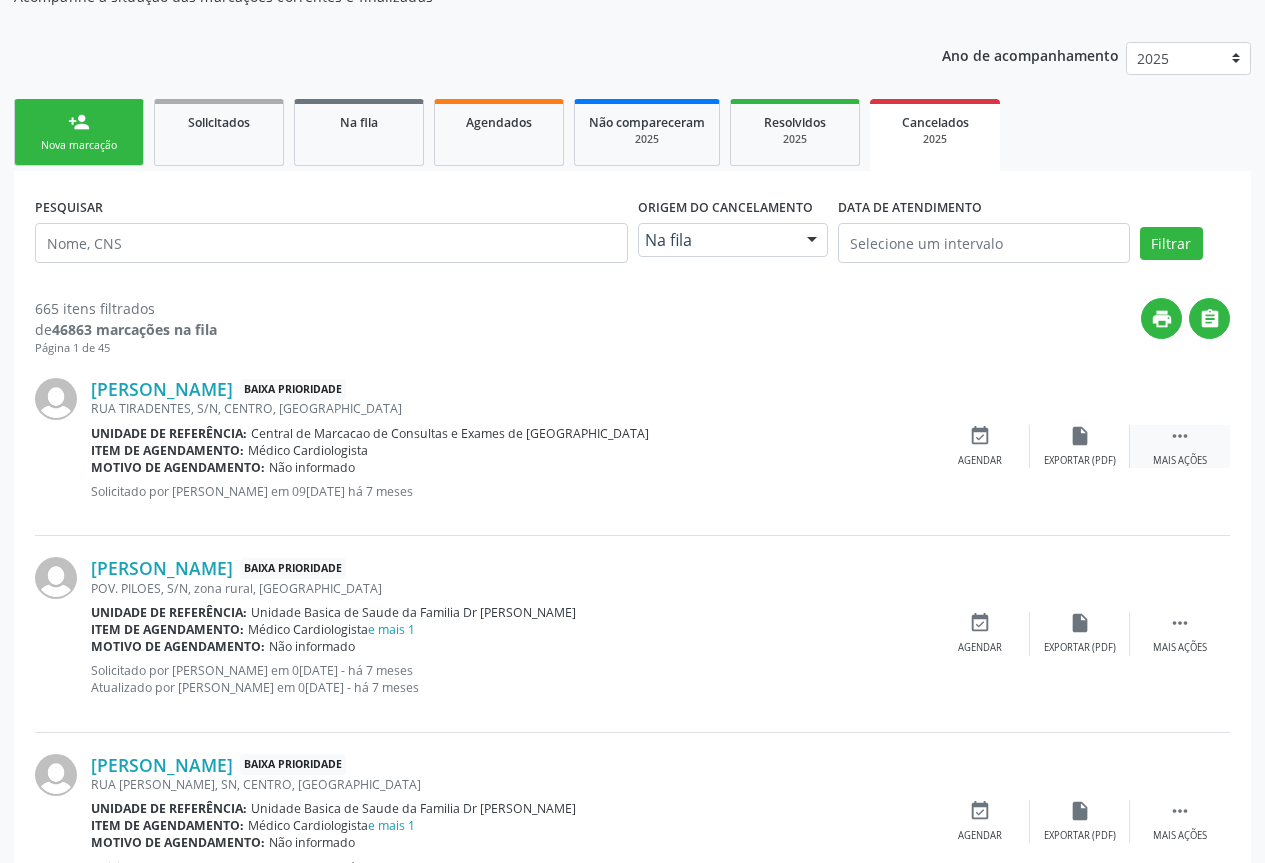 click on "
Mais ações" at bounding box center (1180, 446) 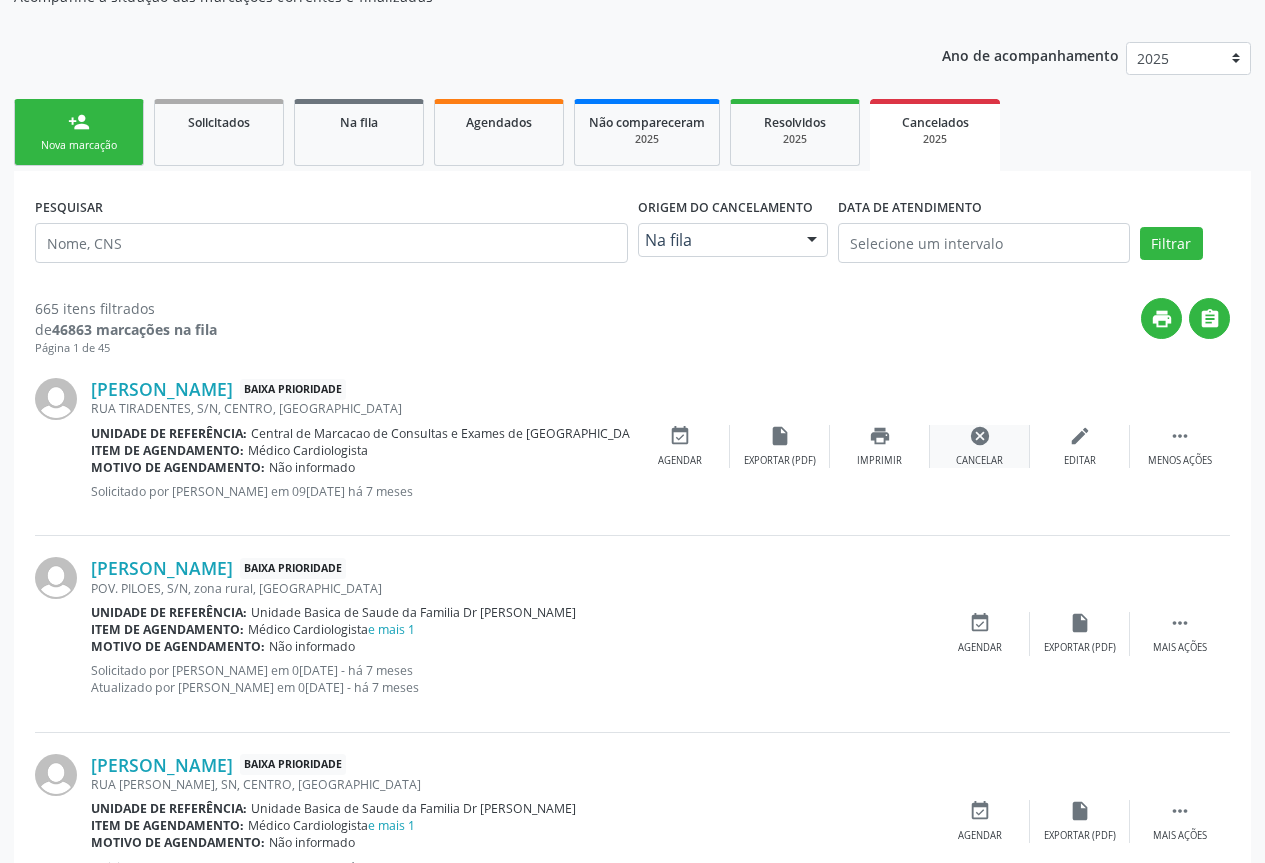 click on "cancel
Cancelar" at bounding box center [980, 446] 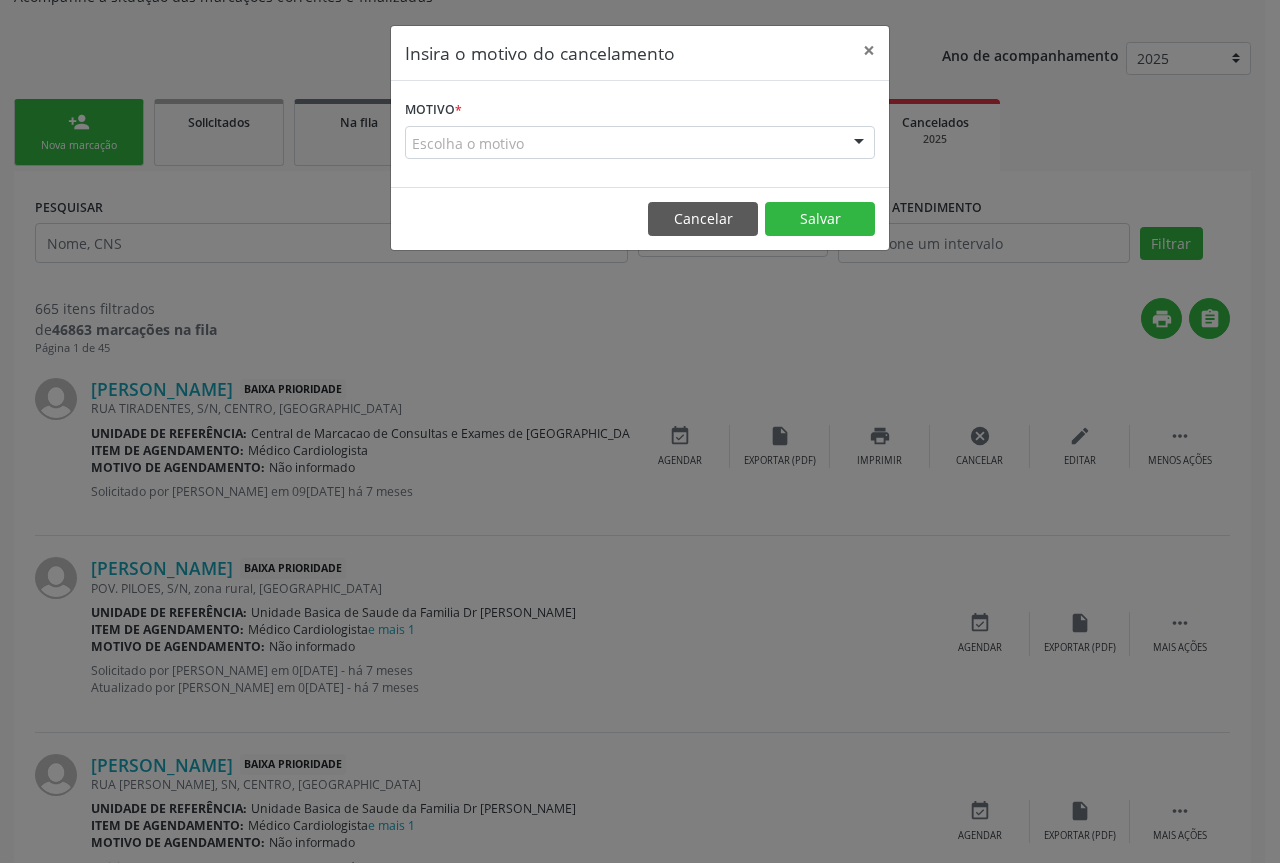 click at bounding box center (859, 144) 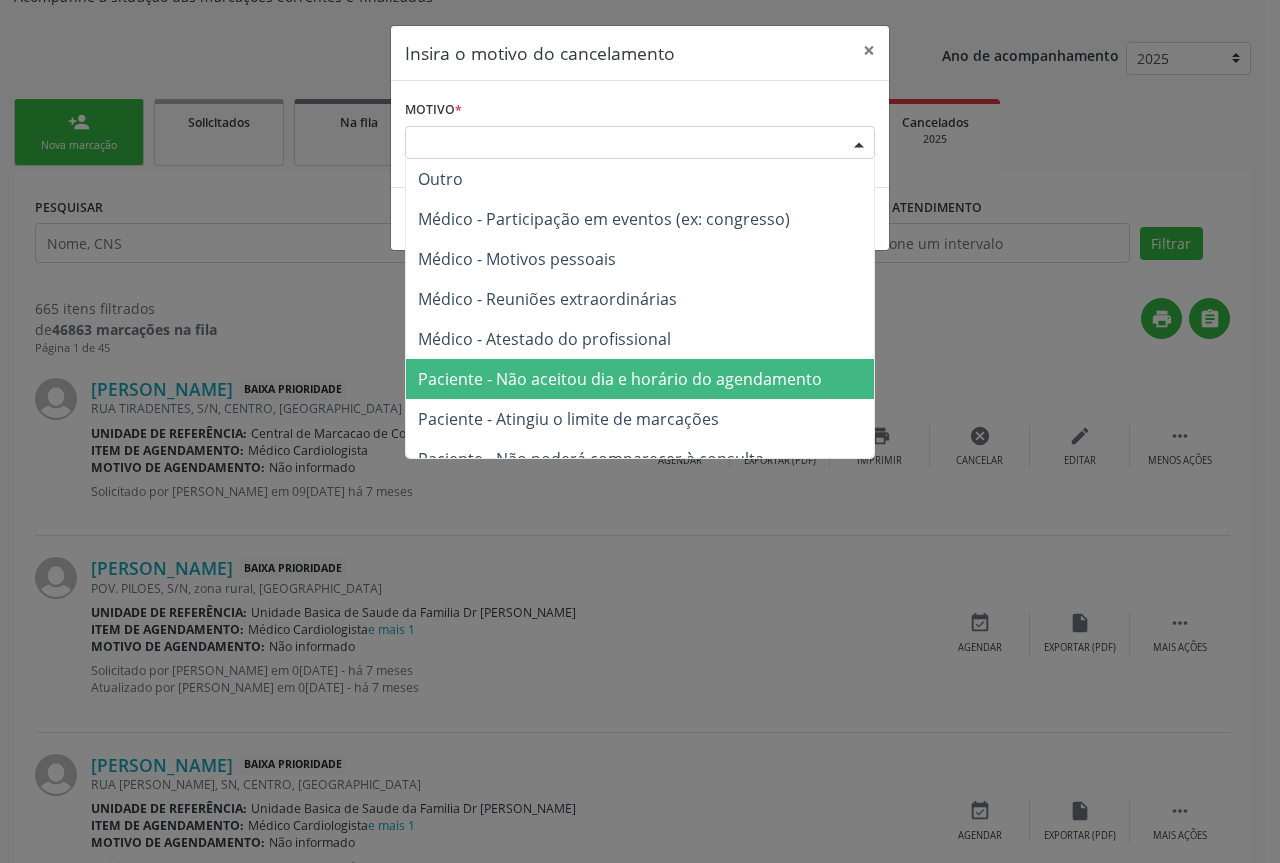 click on "Paciente - Não aceitou dia e horário do agendamento" at bounding box center [620, 379] 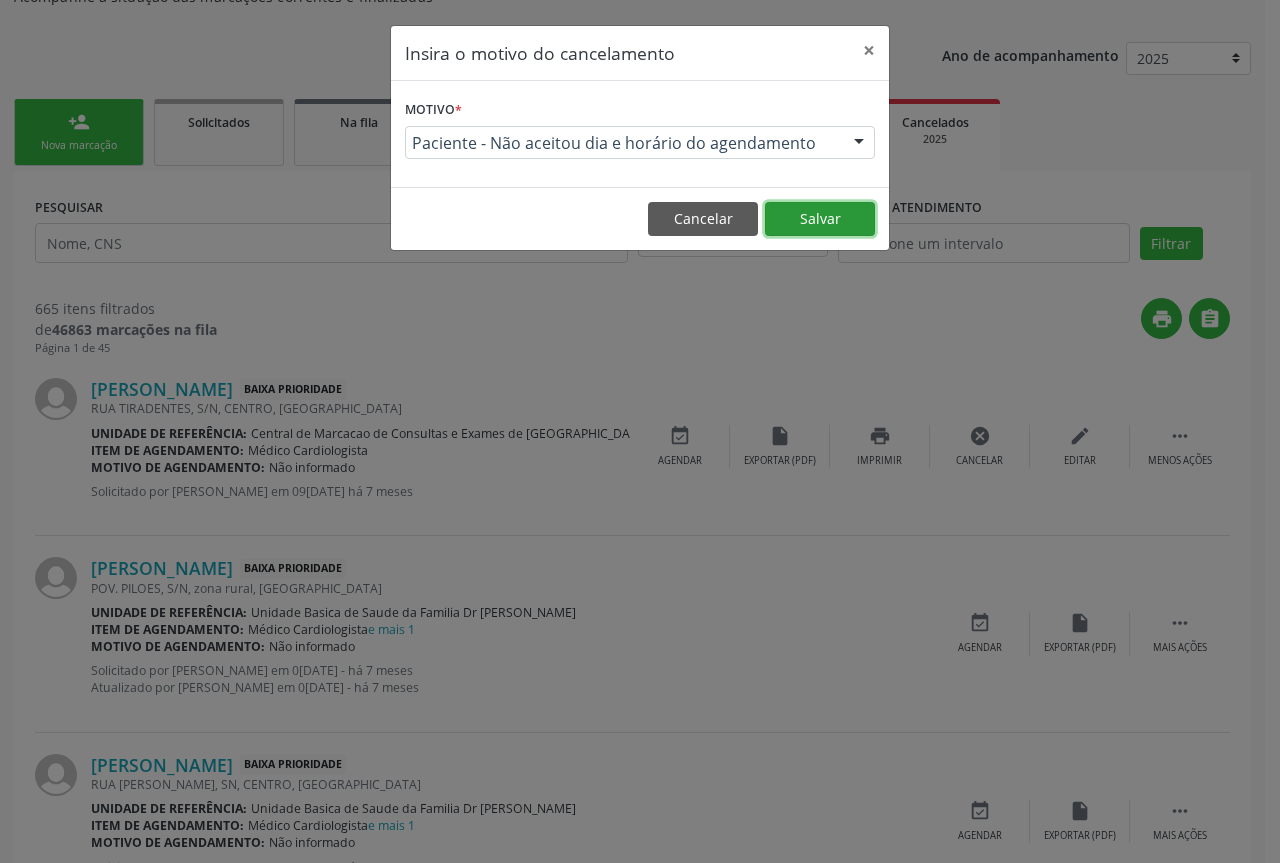 click on "Salvar" at bounding box center (820, 219) 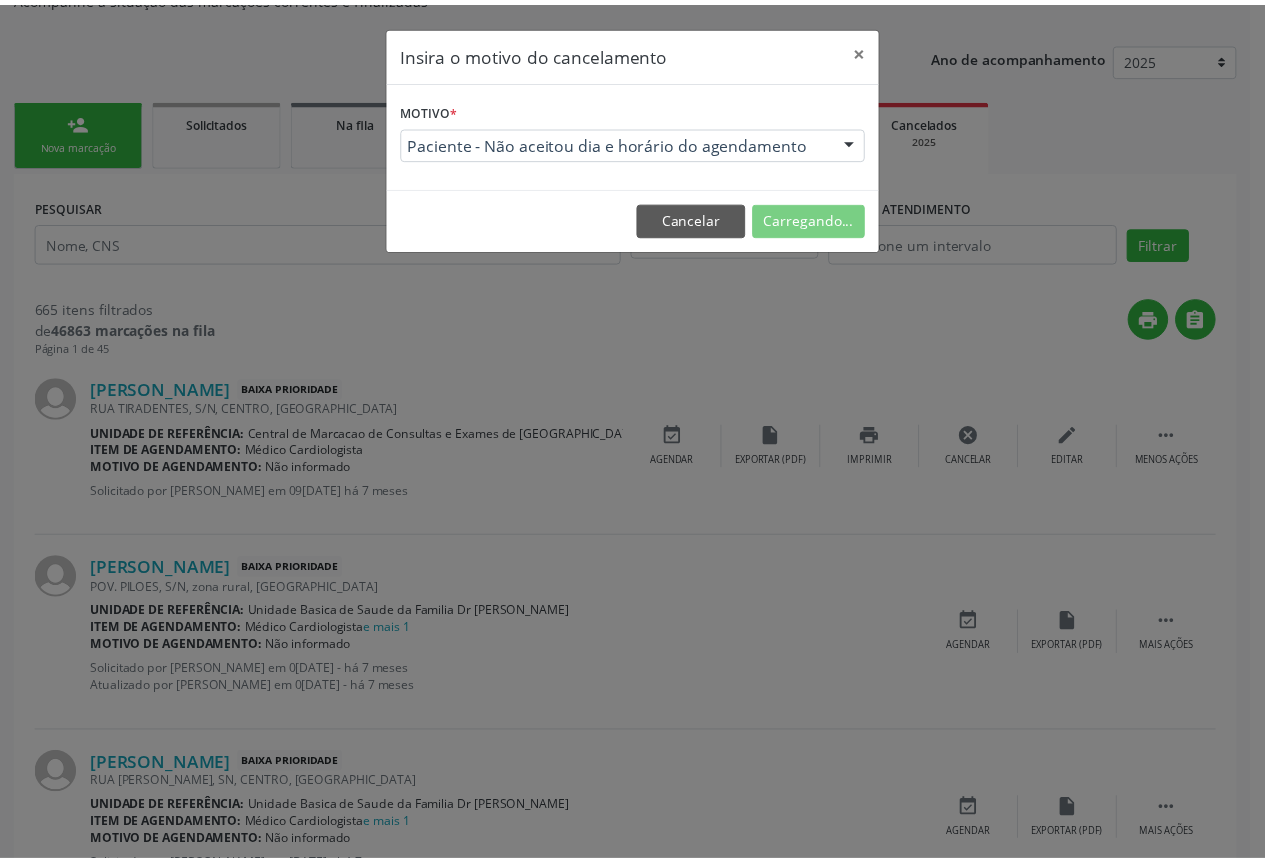 scroll, scrollTop: 0, scrollLeft: 0, axis: both 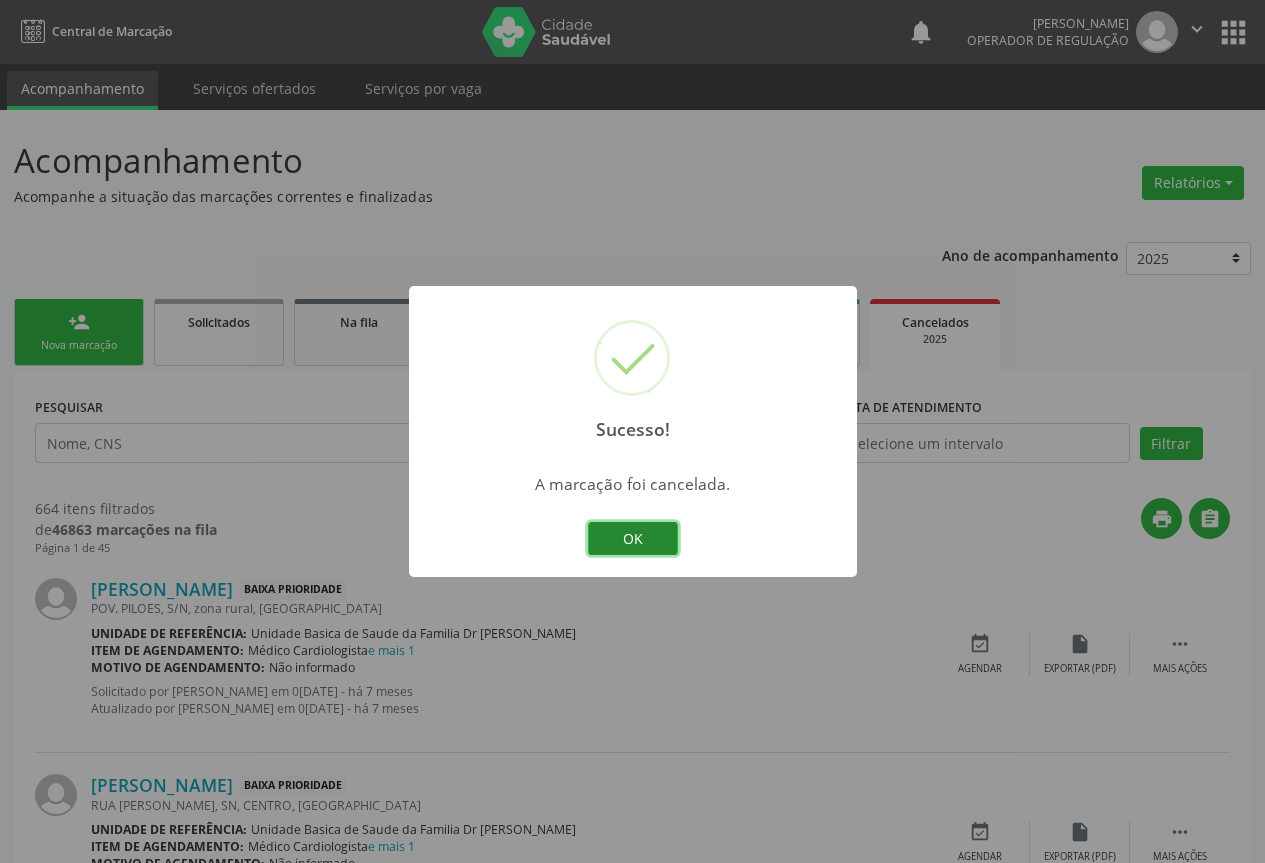 click on "OK" at bounding box center (633, 539) 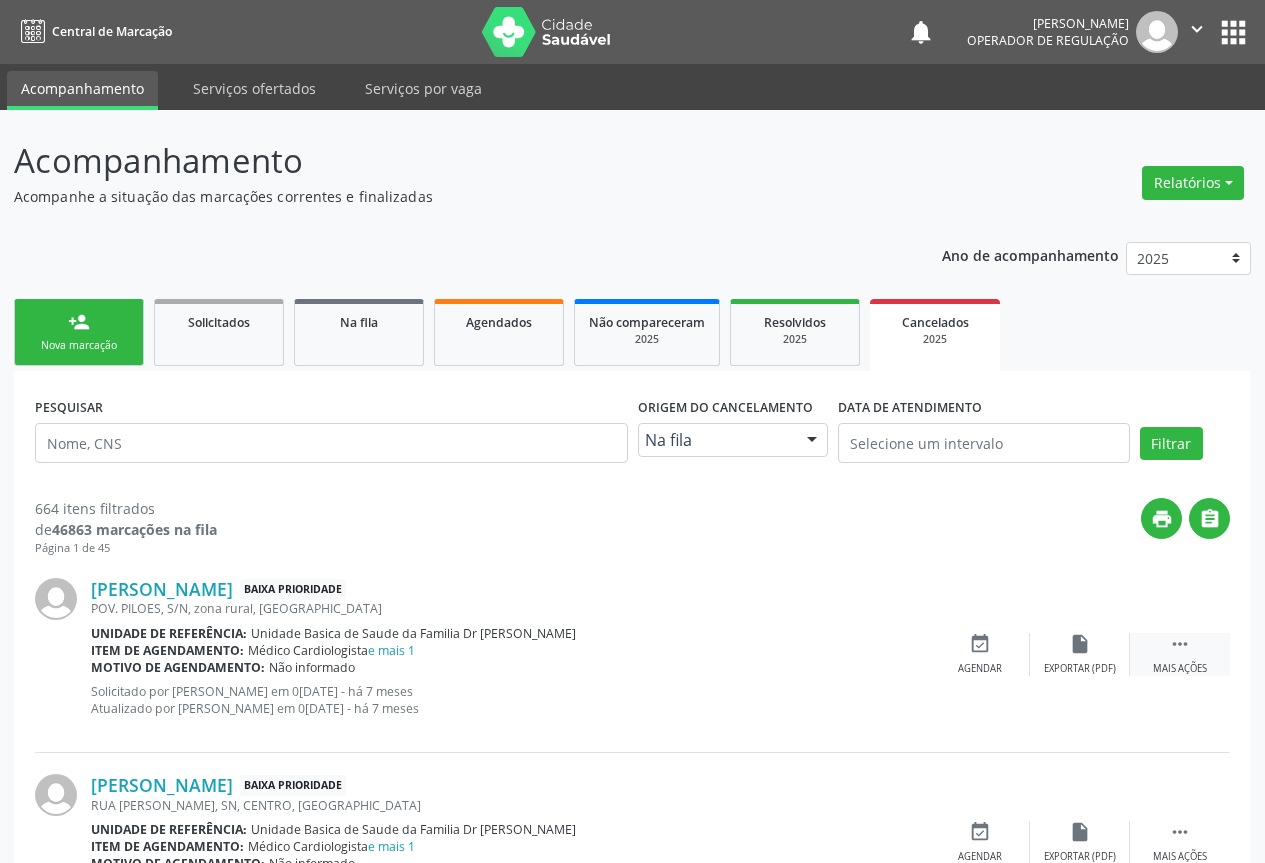 click on "" at bounding box center (1180, 644) 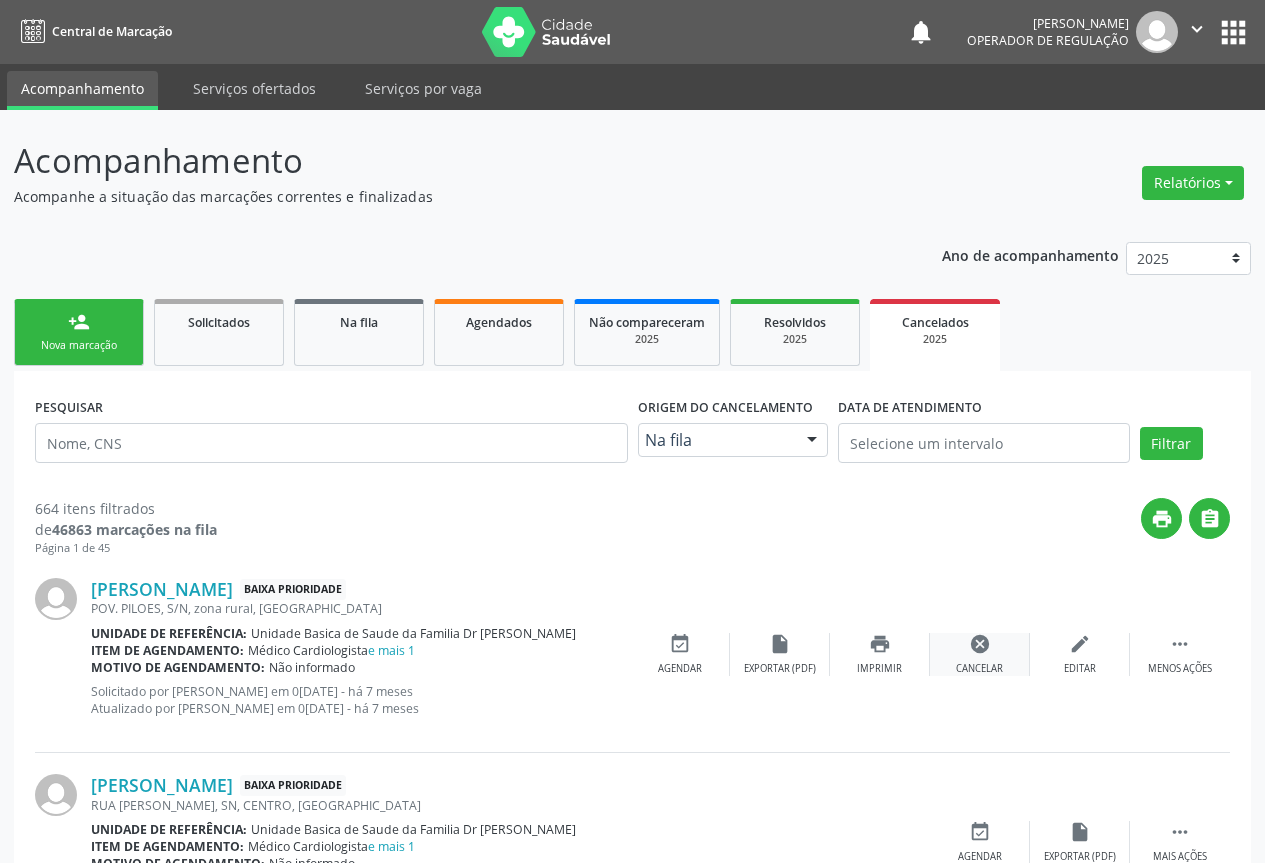 click on "cancel" at bounding box center [980, 644] 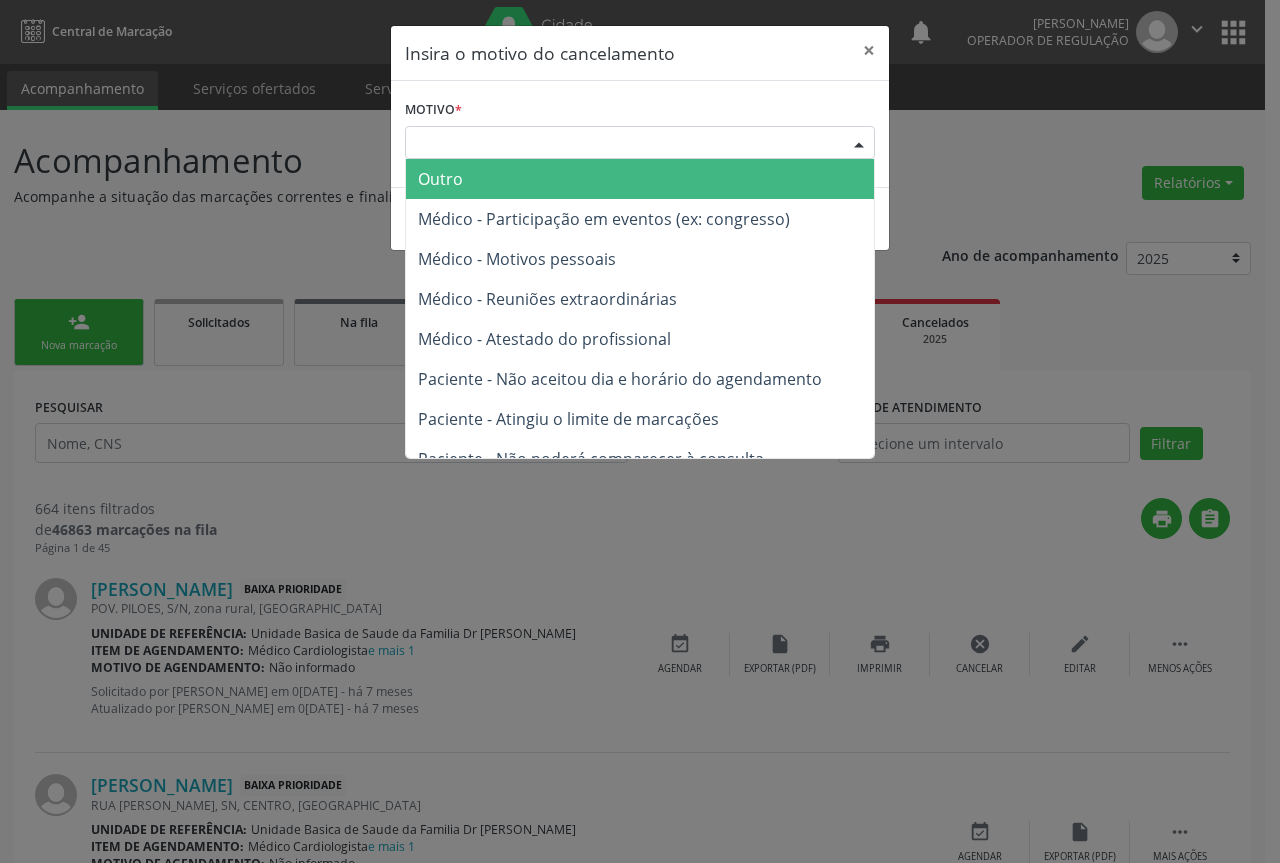 click at bounding box center [859, 144] 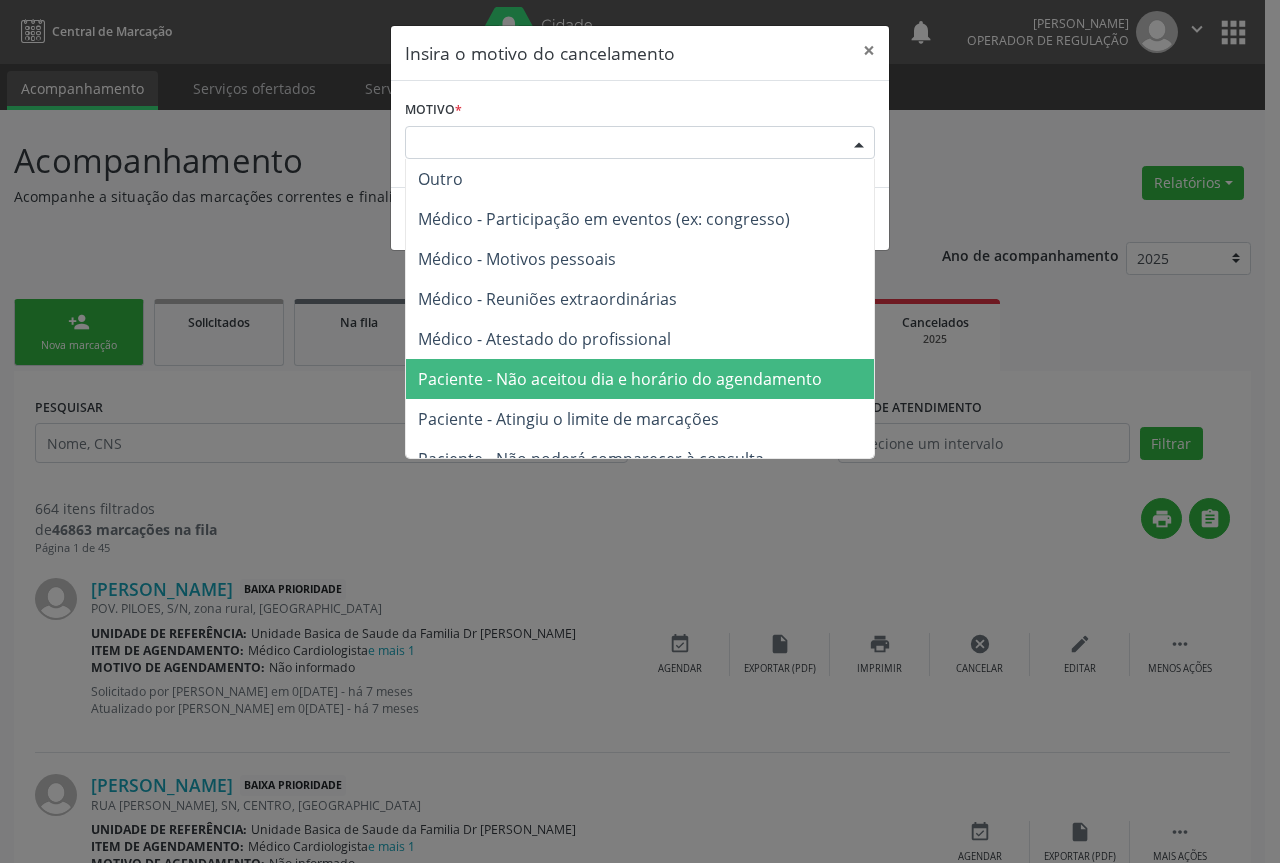 click on "Paciente - Não aceitou dia e horário do agendamento" at bounding box center [640, 379] 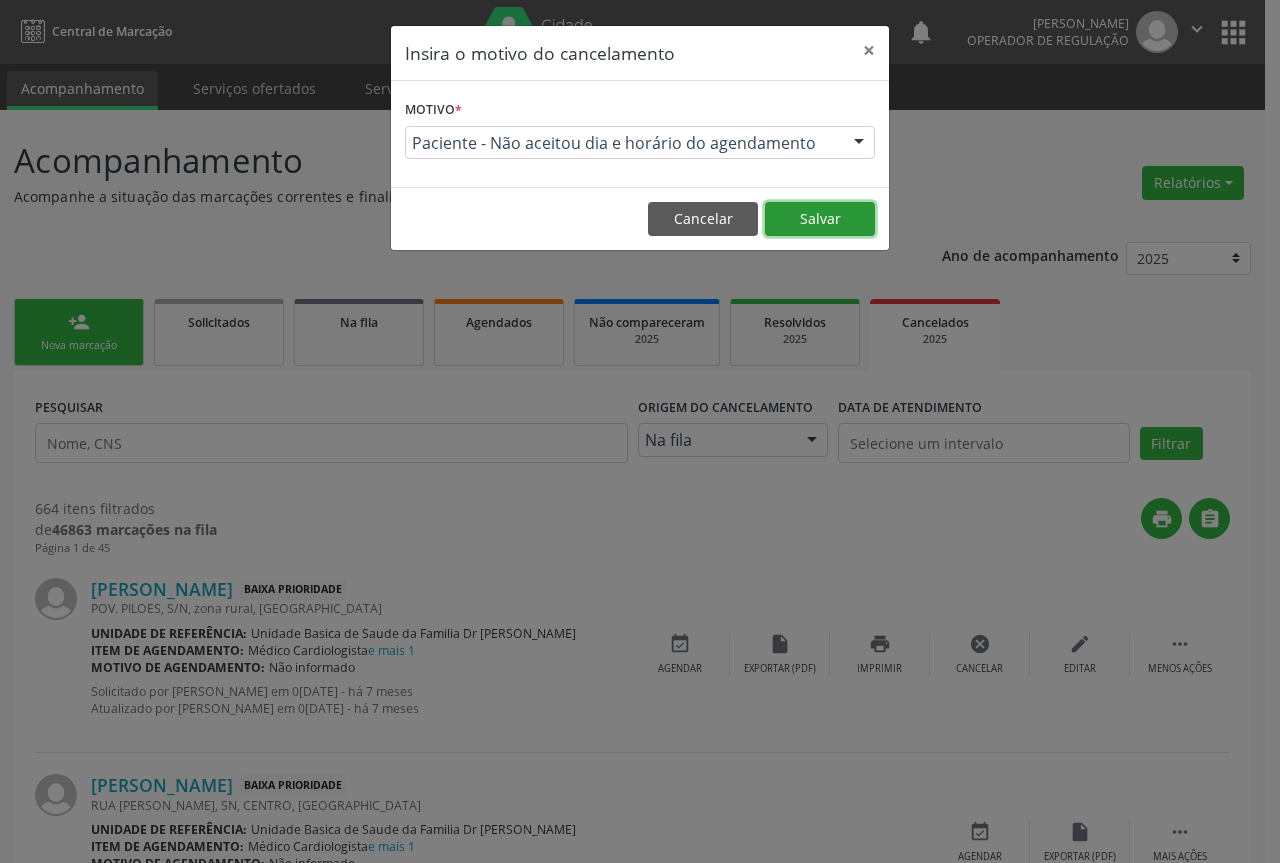 click on "Salvar" at bounding box center (820, 219) 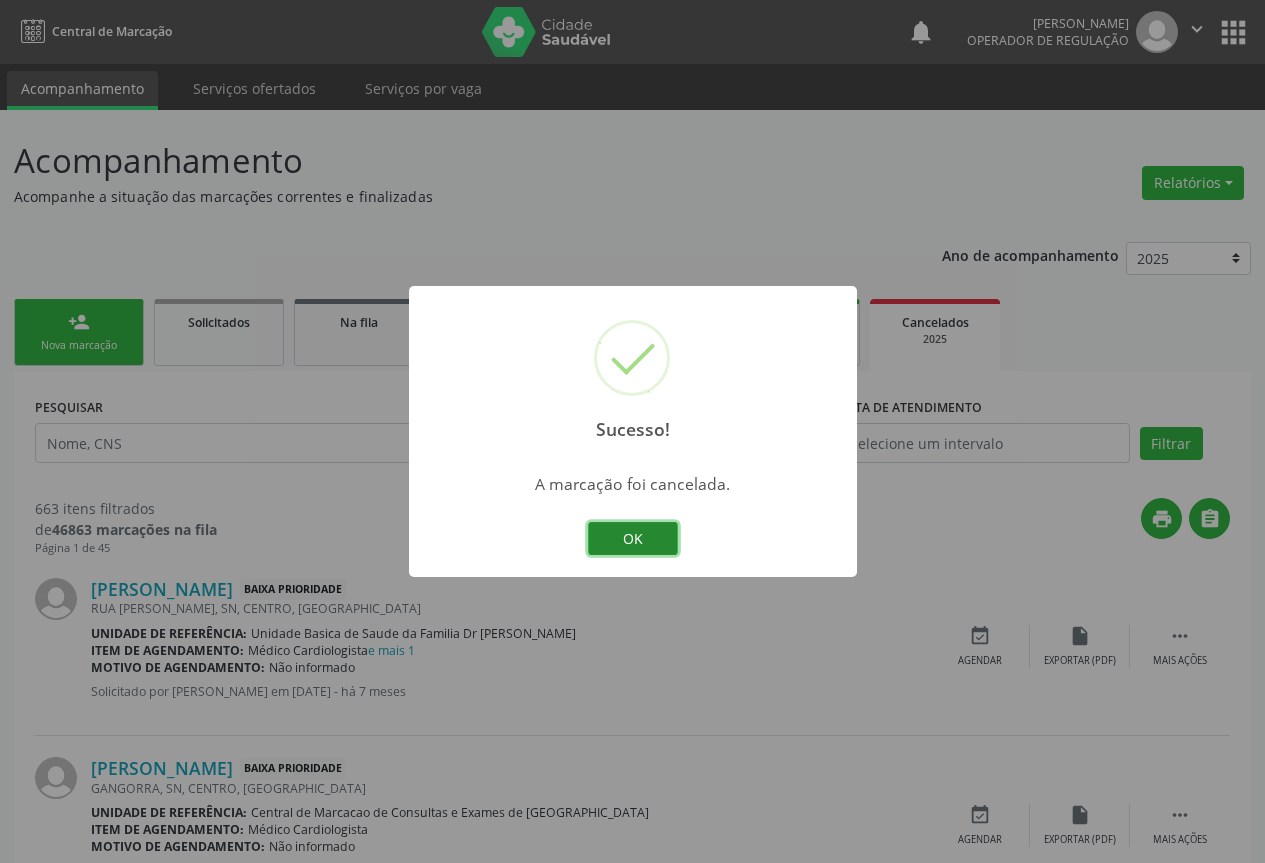 click on "OK" at bounding box center (633, 539) 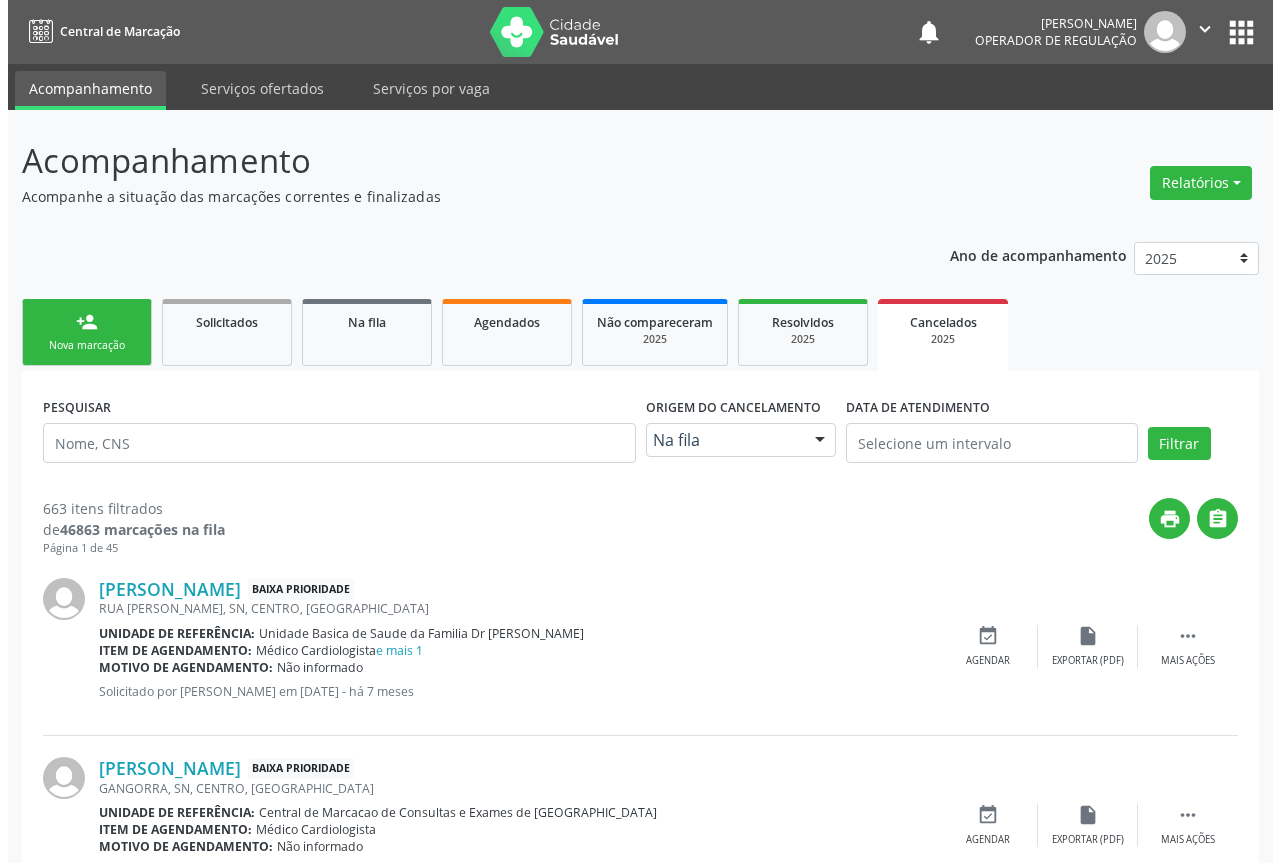 scroll, scrollTop: 200, scrollLeft: 0, axis: vertical 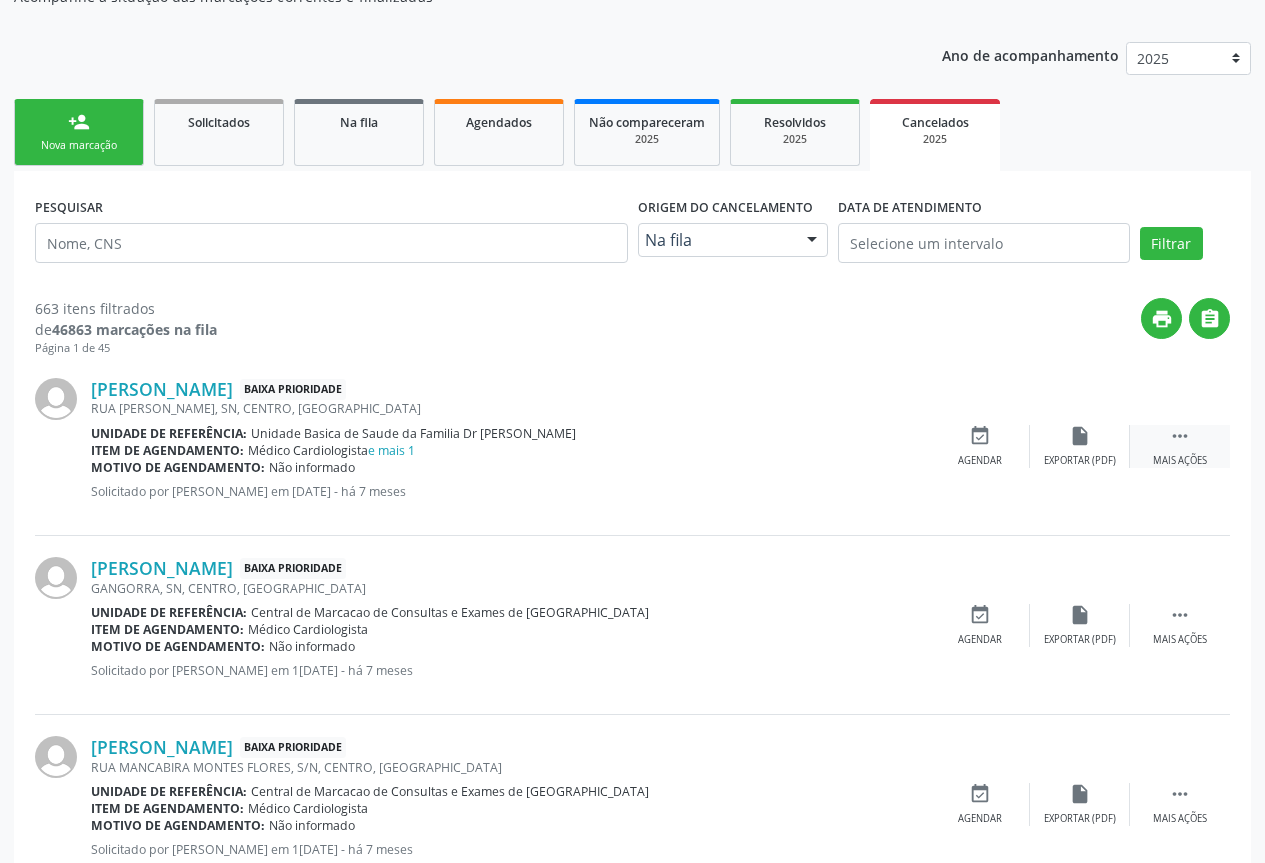 click on "Mais ações" at bounding box center [1180, 461] 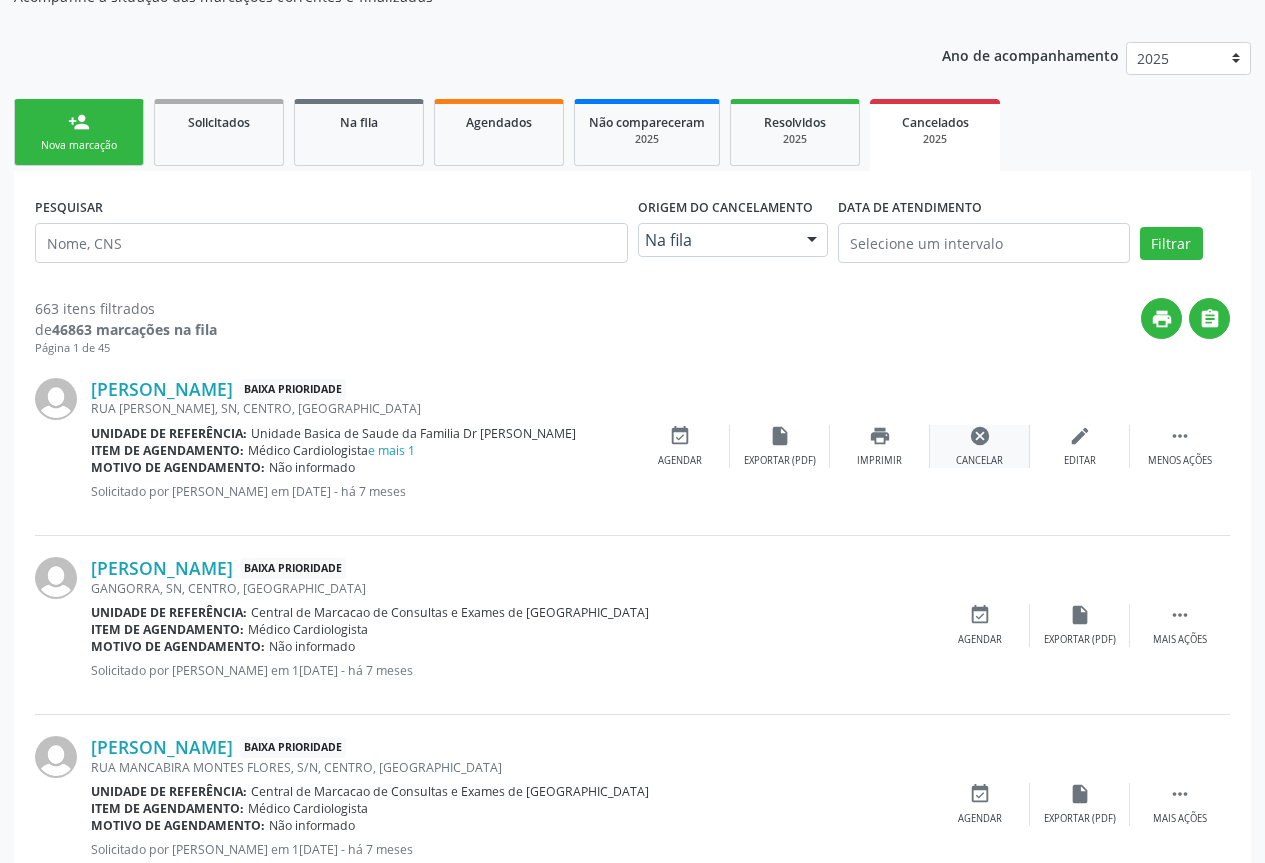 click on "cancel
Cancelar" at bounding box center [980, 446] 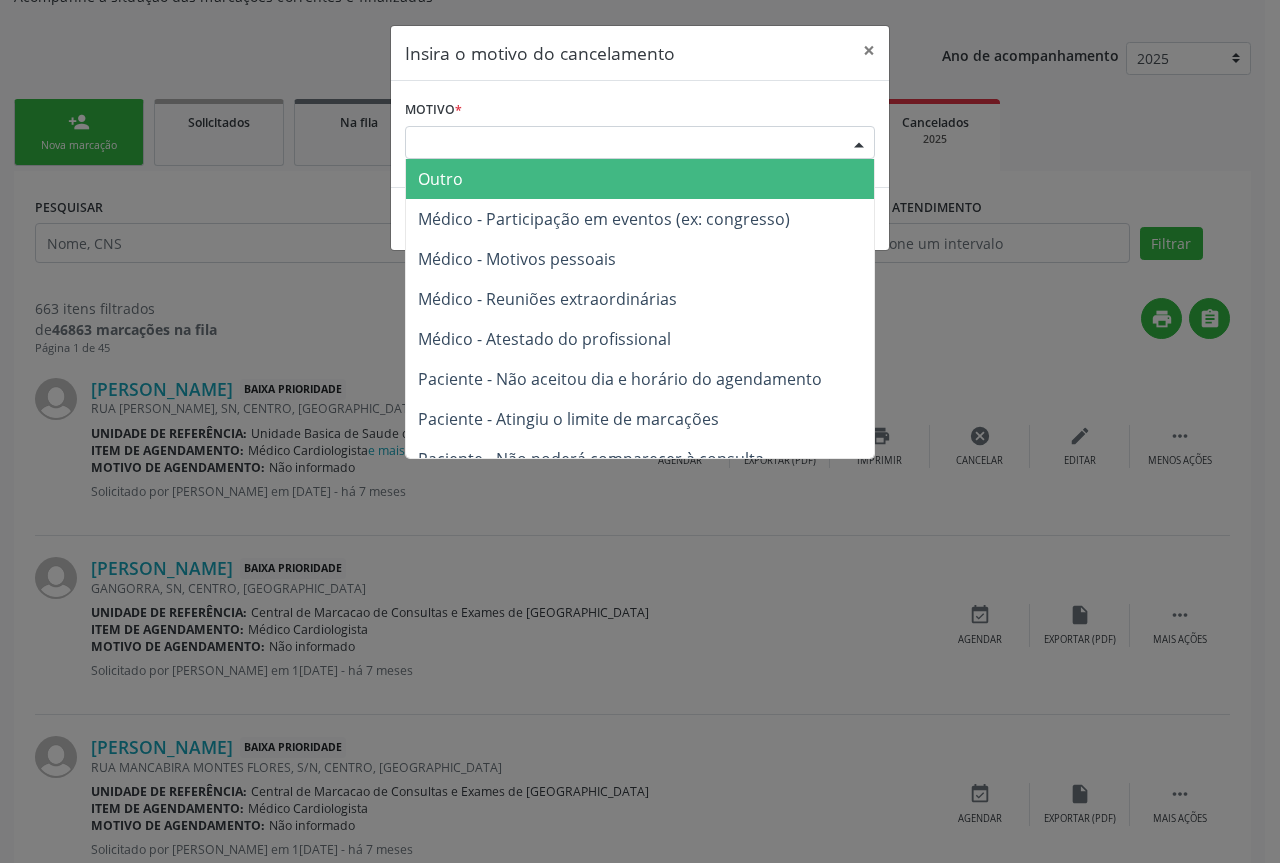 click at bounding box center (859, 144) 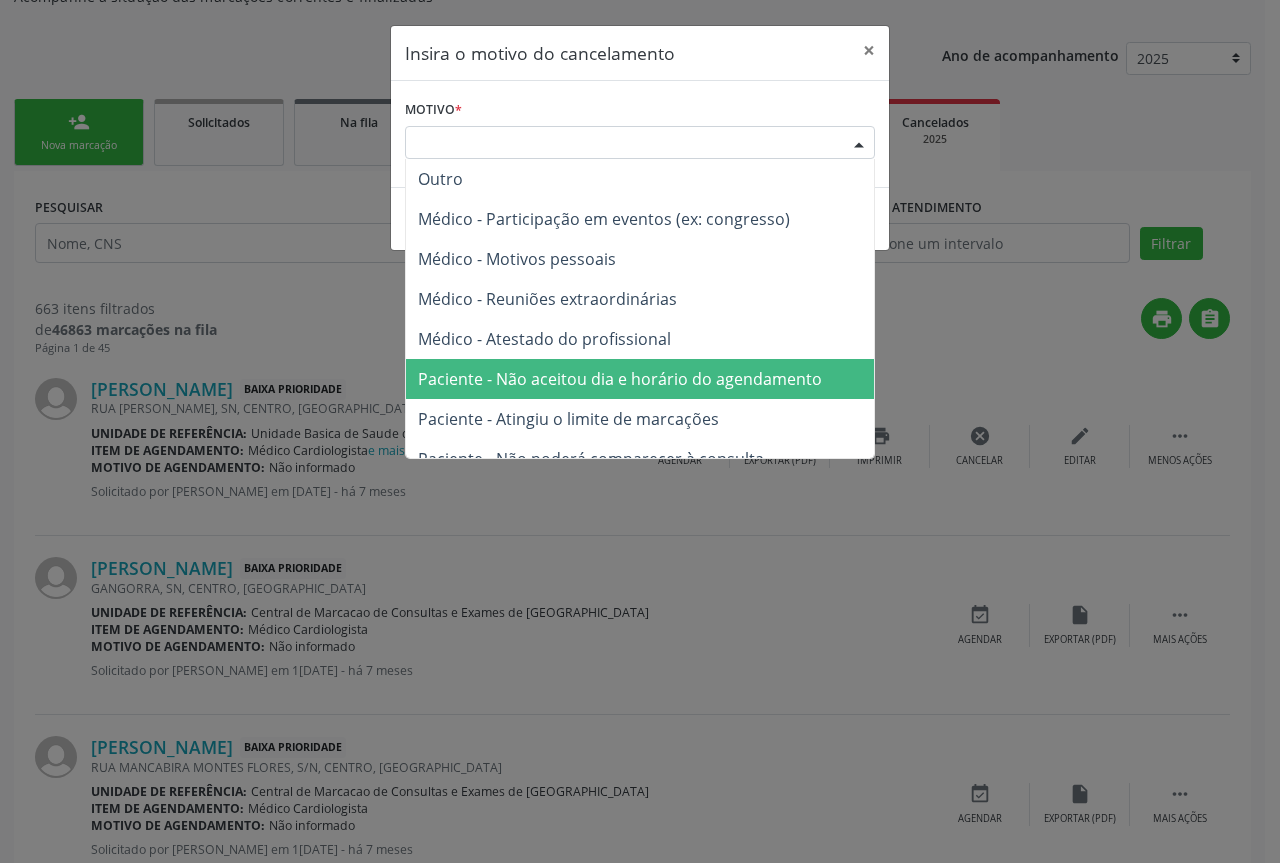 click on "Paciente - Não aceitou dia e horário do agendamento" at bounding box center (640, 379) 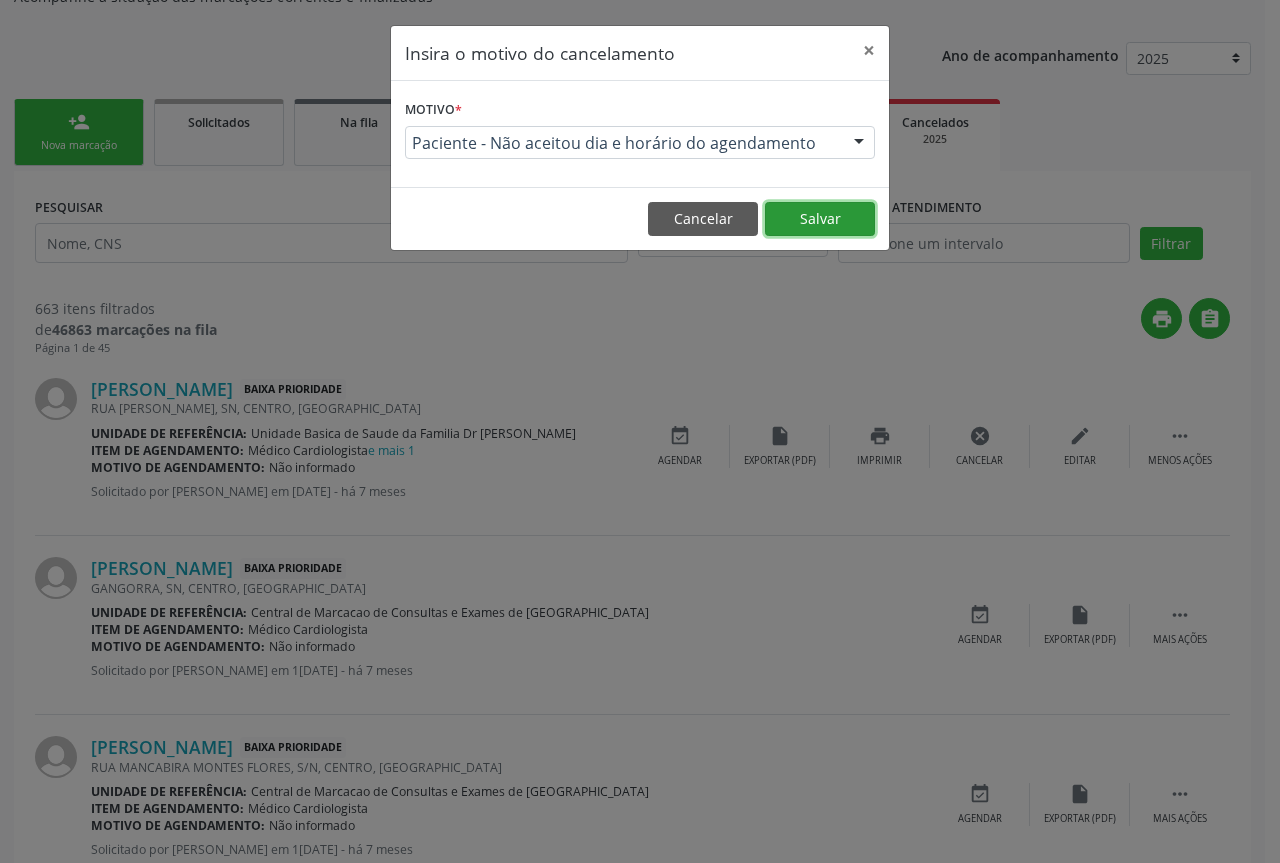 click on "Salvar" at bounding box center [820, 219] 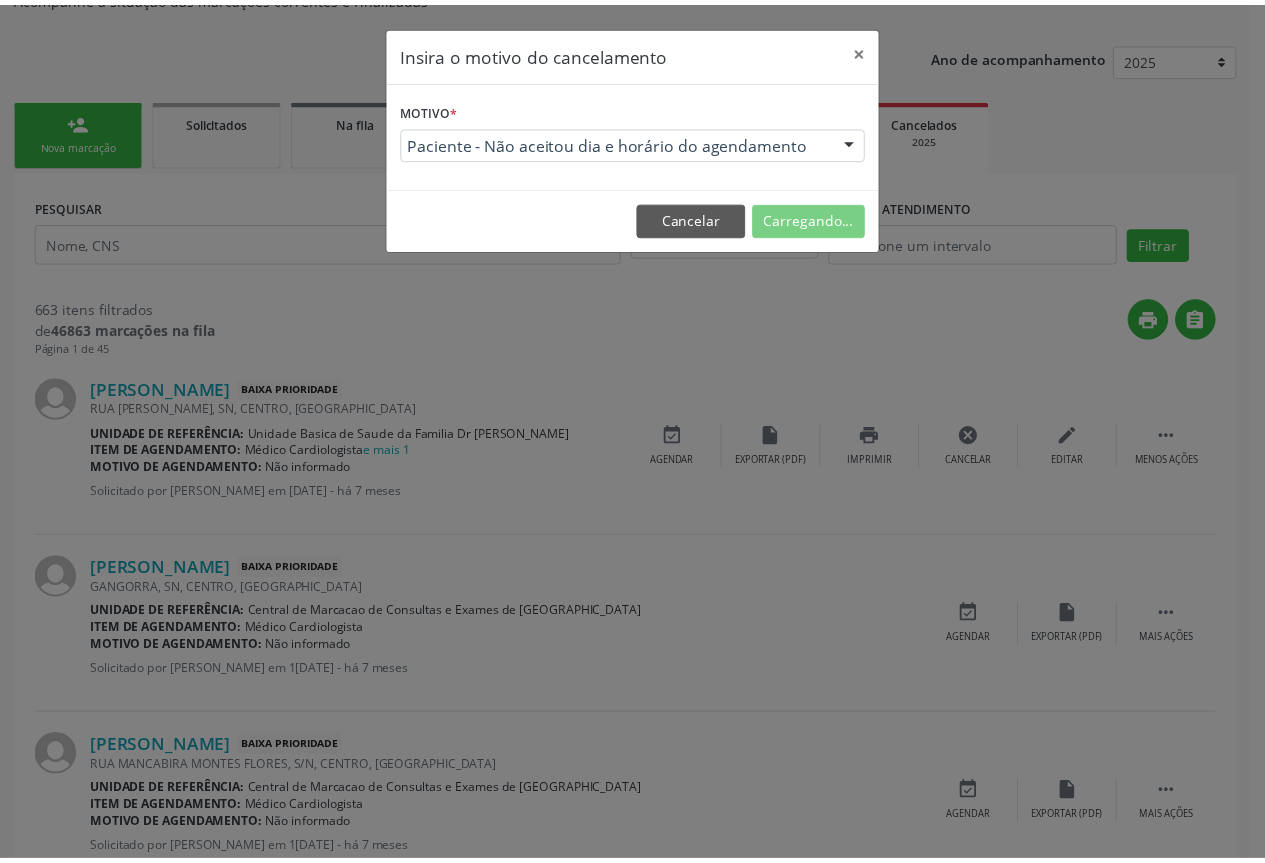 scroll, scrollTop: 0, scrollLeft: 0, axis: both 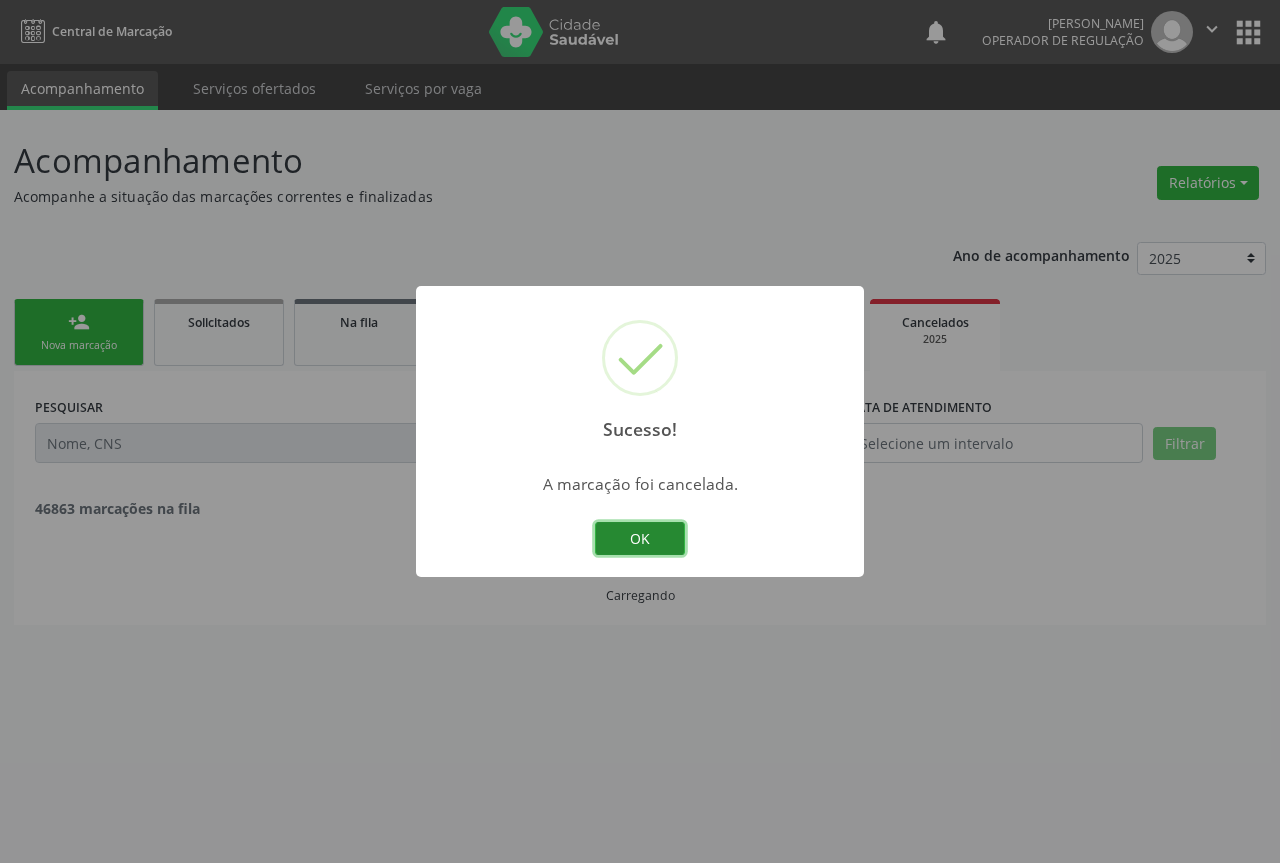 click on "OK" at bounding box center (640, 539) 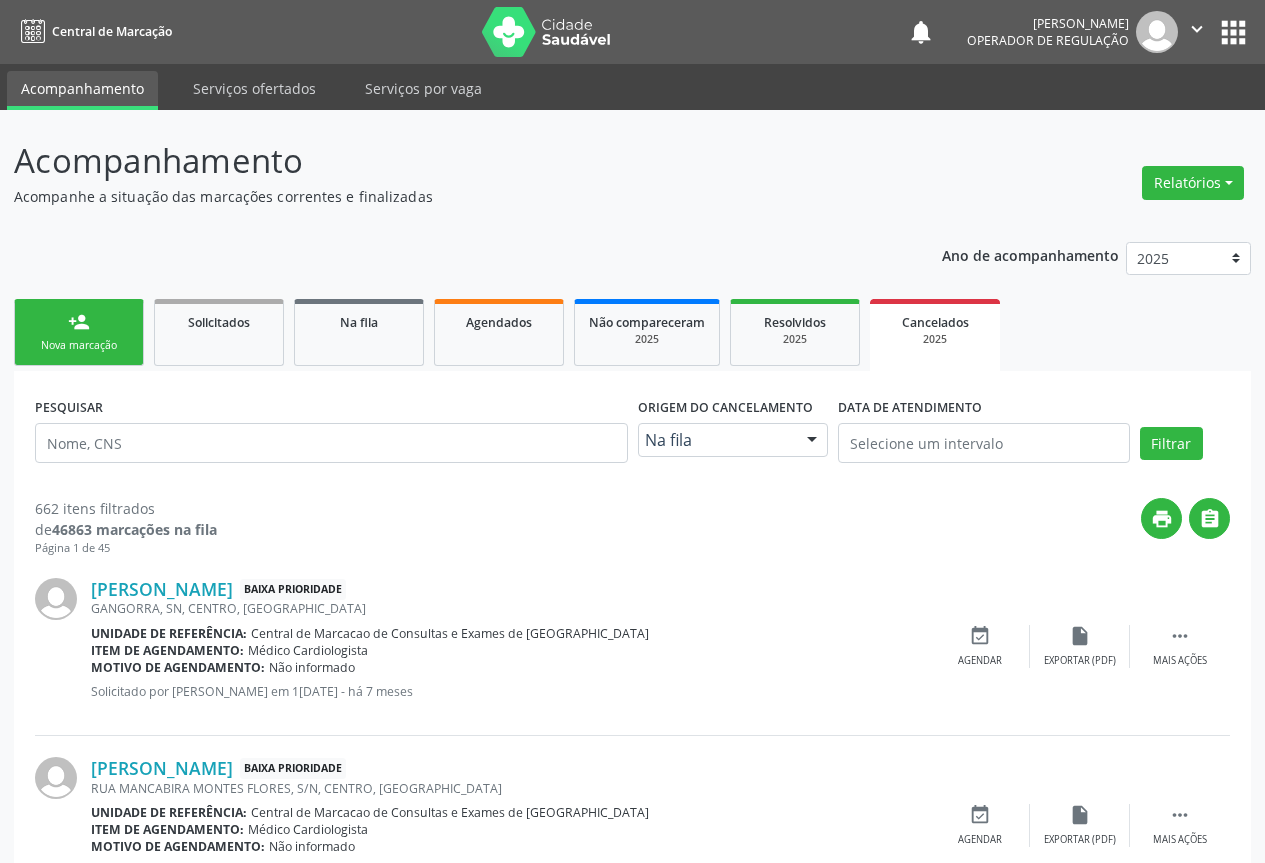 click on "Helbert Silva Batista
Baixa Prioridade
GANGORRA, SN, CENTRO, Campo Formoso - BA
Unidade de referência:
Central de Marcacao de Consultas e Exames de Campo Formoso
Item de agendamento:
Médico Cardiologista
Motivo de agendamento:
Não informado
Solicitado por Laislla Ellen Silva Dantas em 13/01/2025 - há 7 meses

Mais ações
insert_drive_file
Exportar (PDF)
event_available
Agendar" at bounding box center [632, 646] 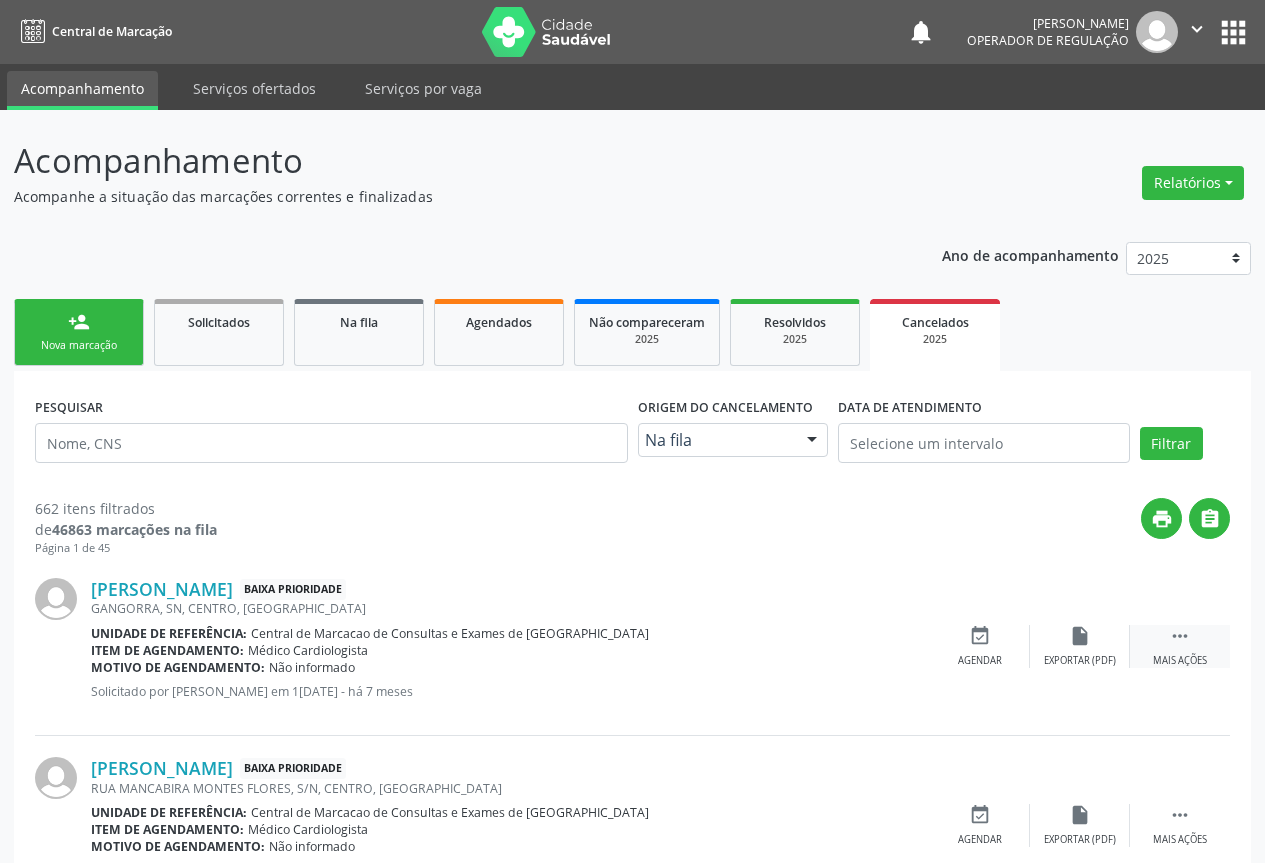 click on "" at bounding box center (1180, 636) 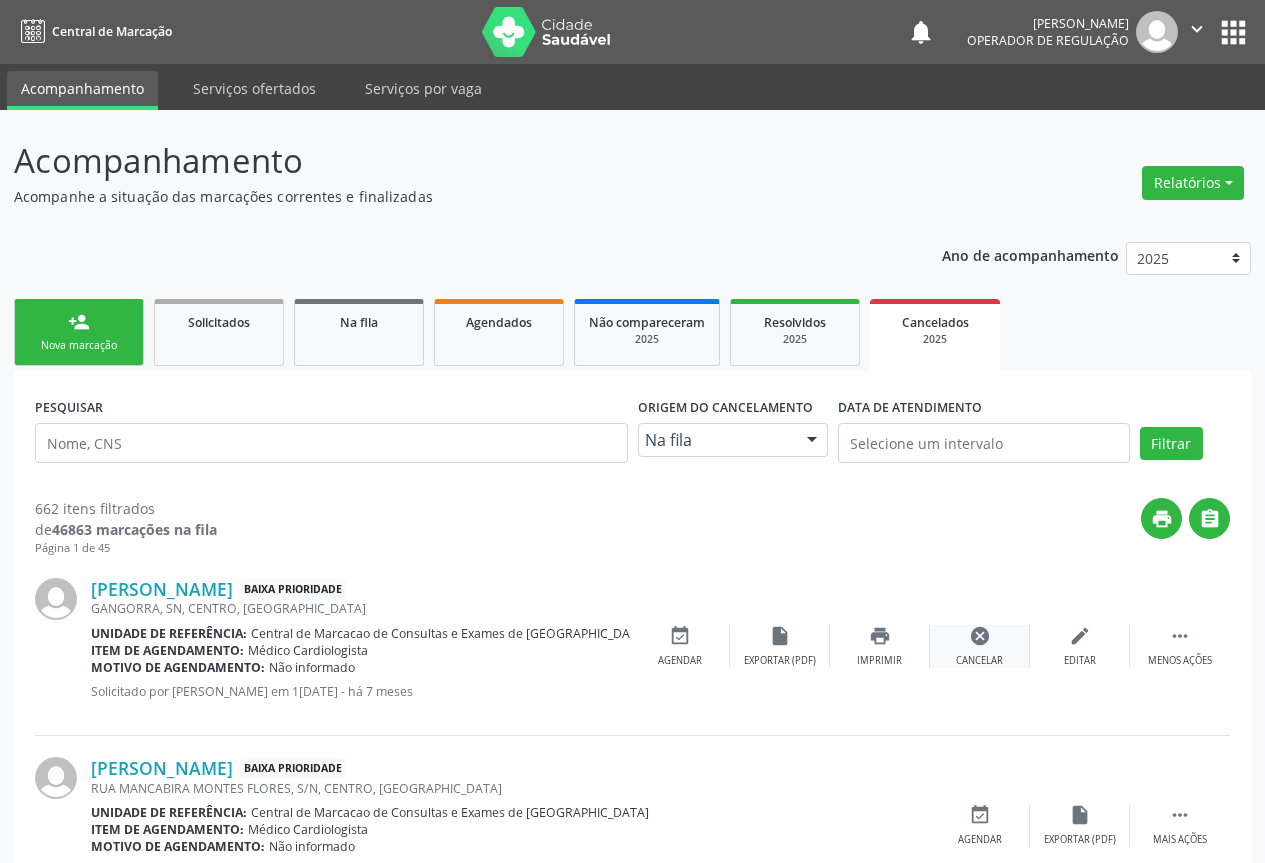 click on "cancel" at bounding box center [980, 636] 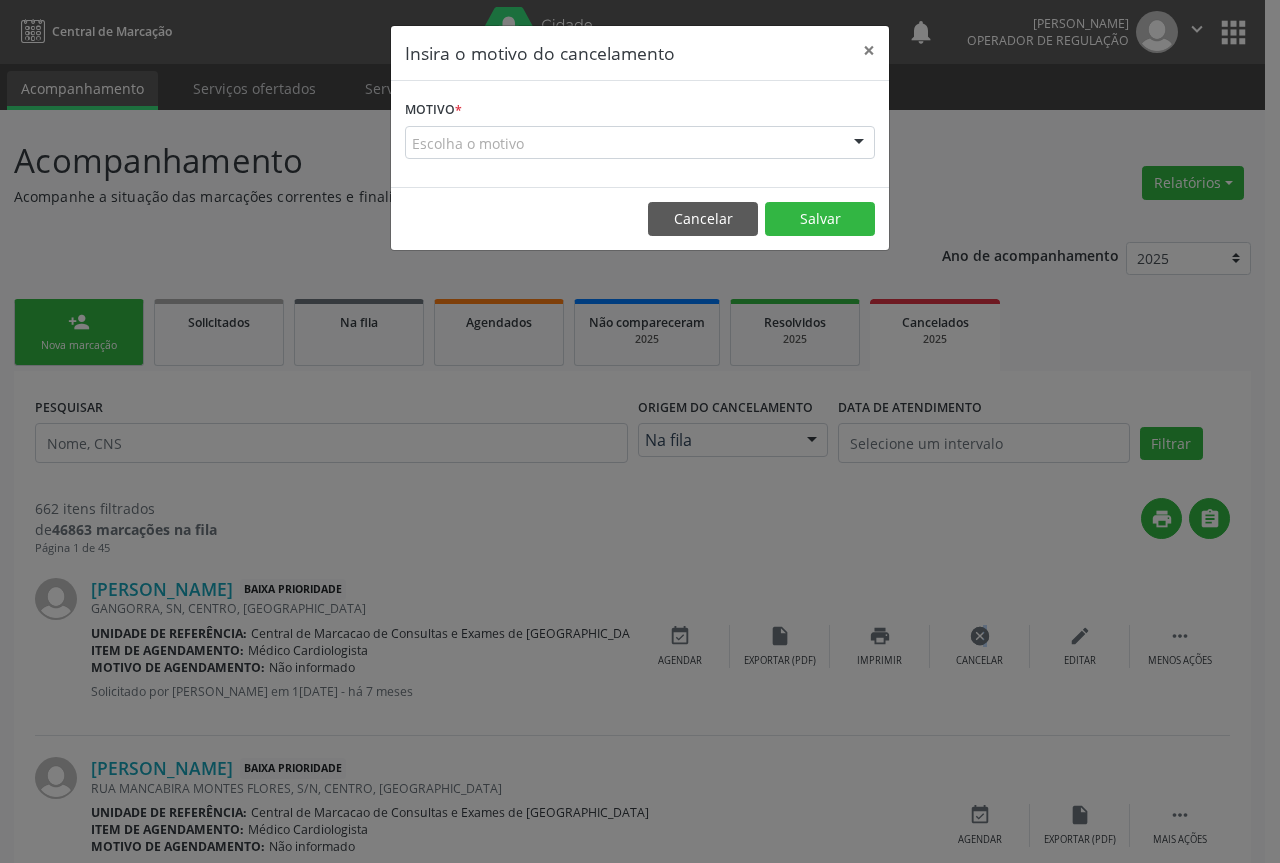click at bounding box center [859, 144] 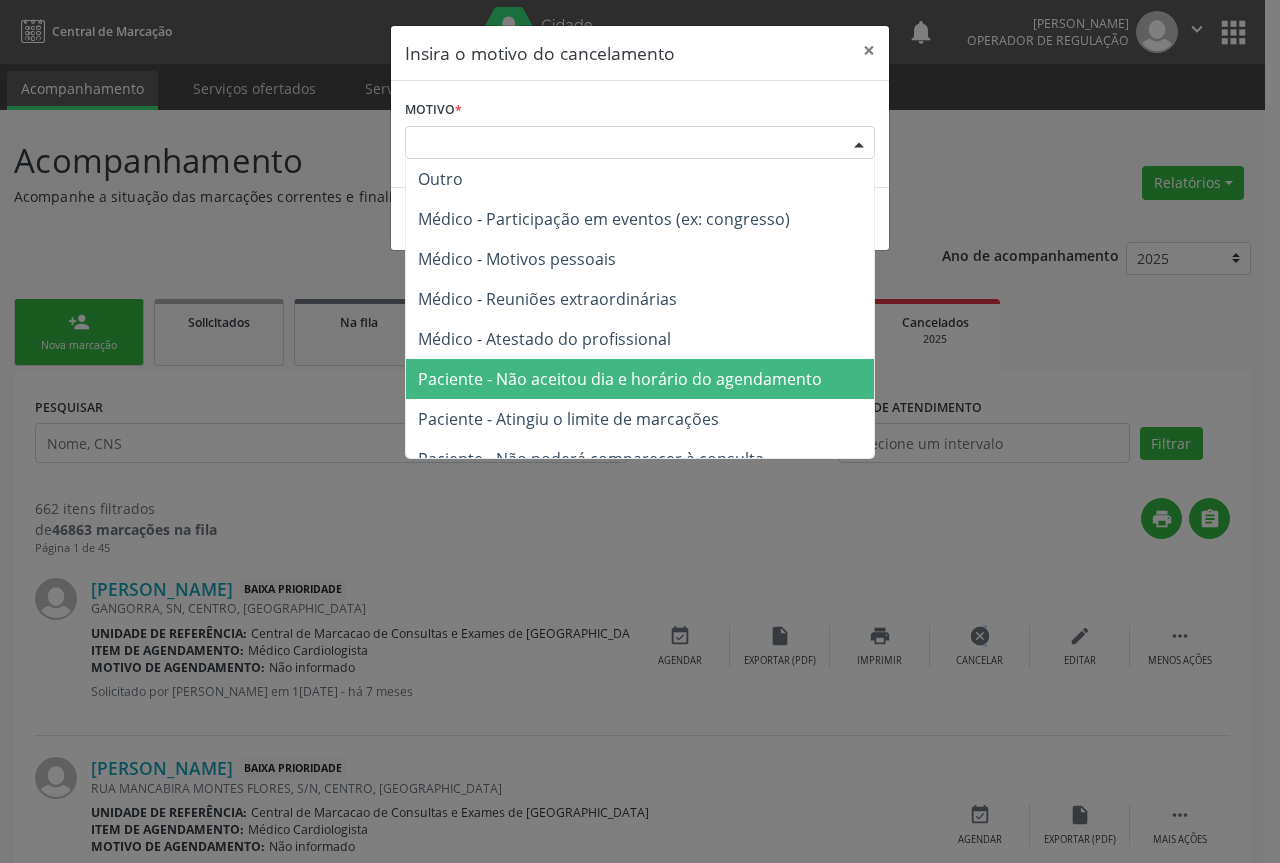 click on "Paciente - Não aceitou dia e horário do agendamento" at bounding box center [620, 379] 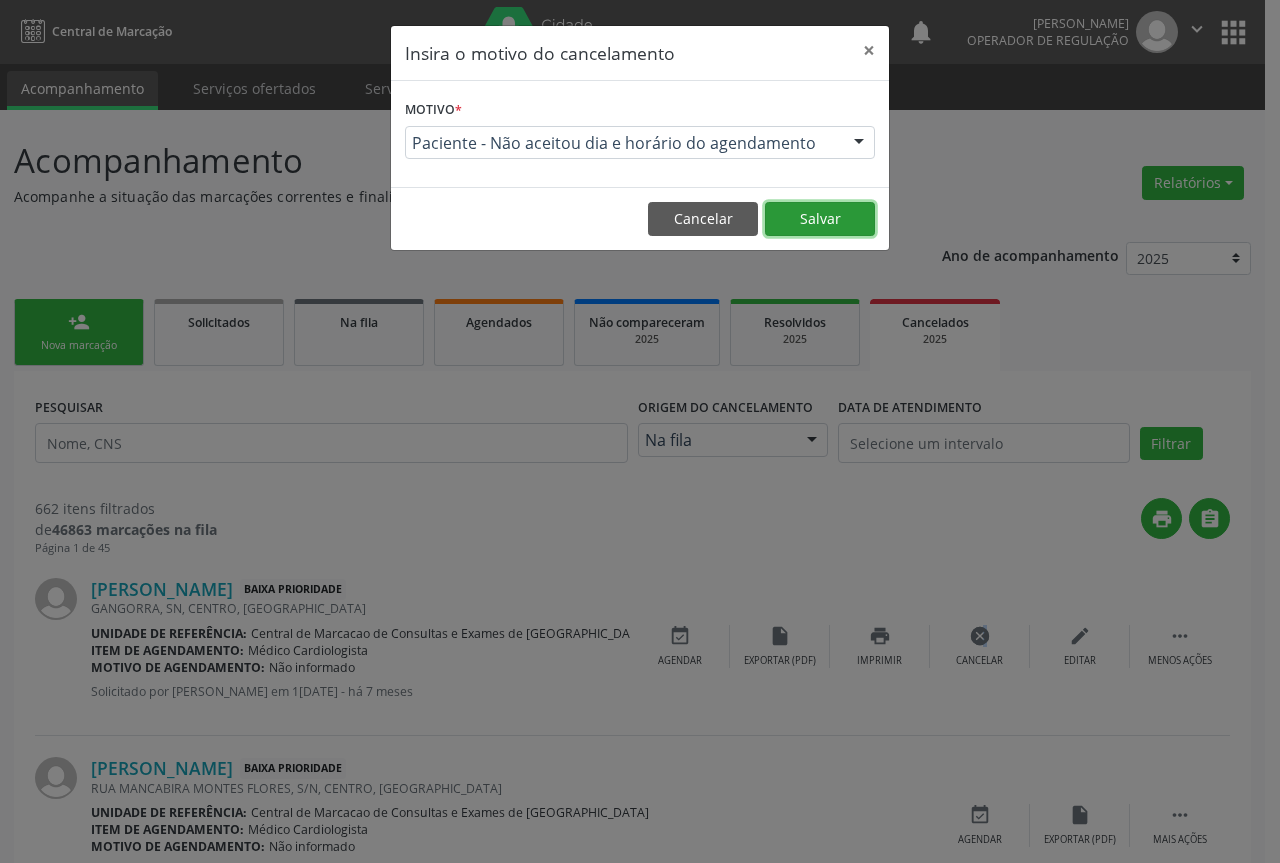 click on "Salvar" at bounding box center (820, 219) 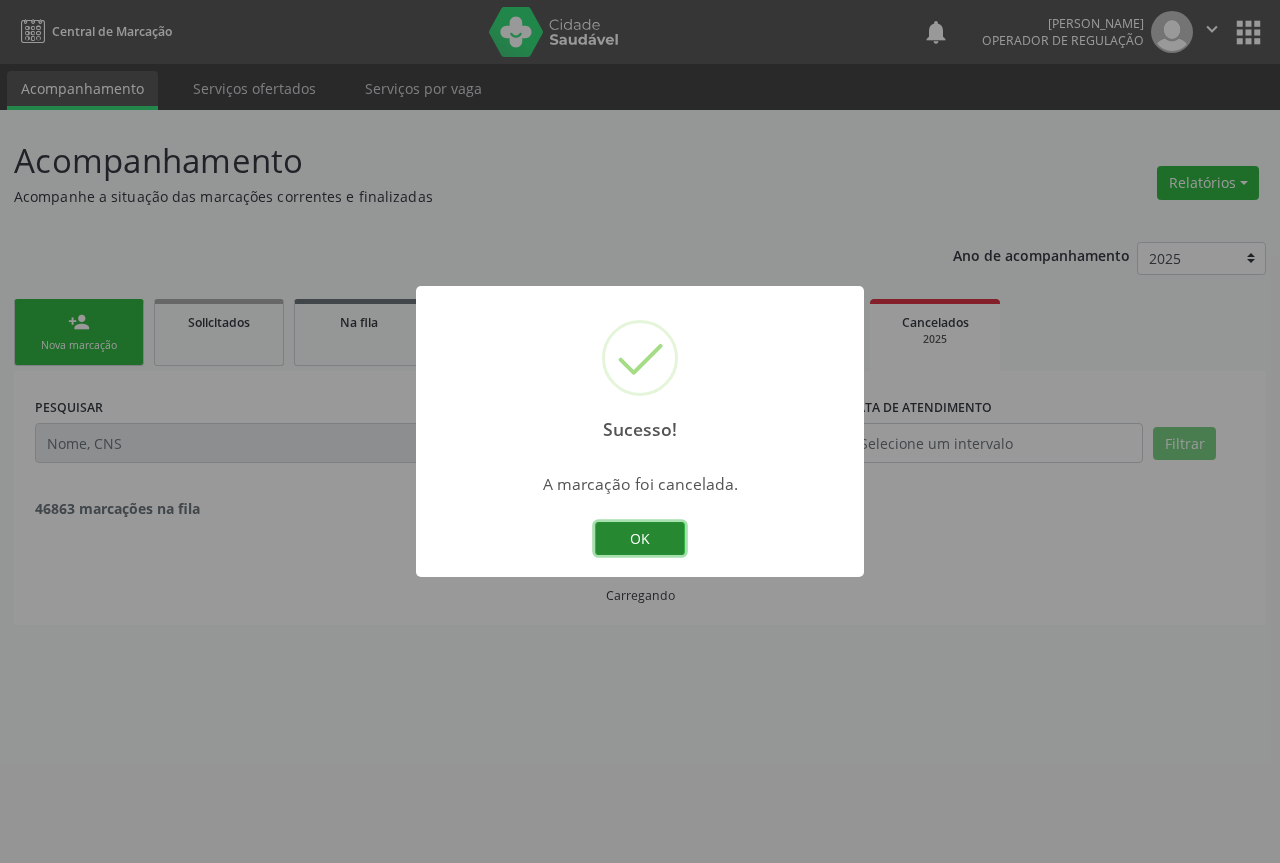 click on "OK" at bounding box center (640, 539) 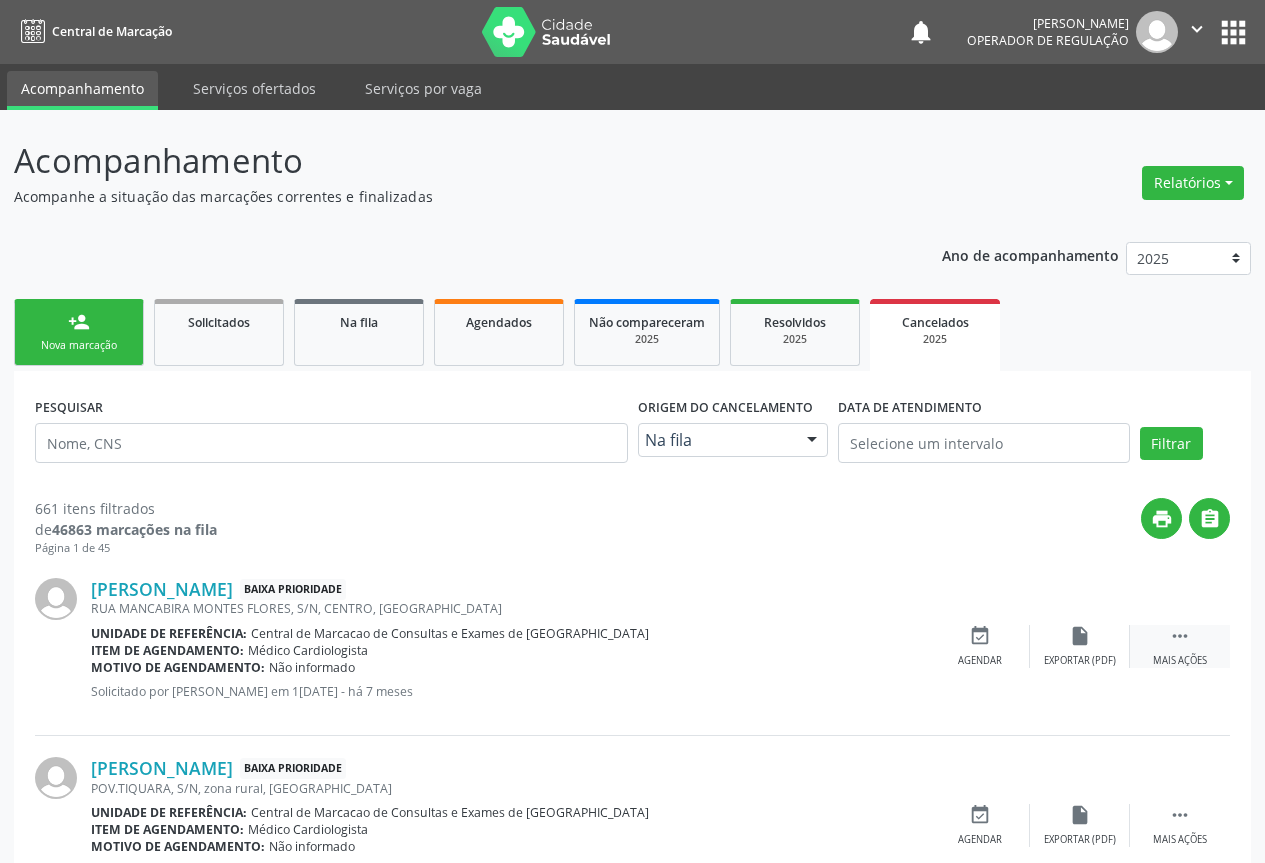 click on "
Mais ações" at bounding box center (1180, 646) 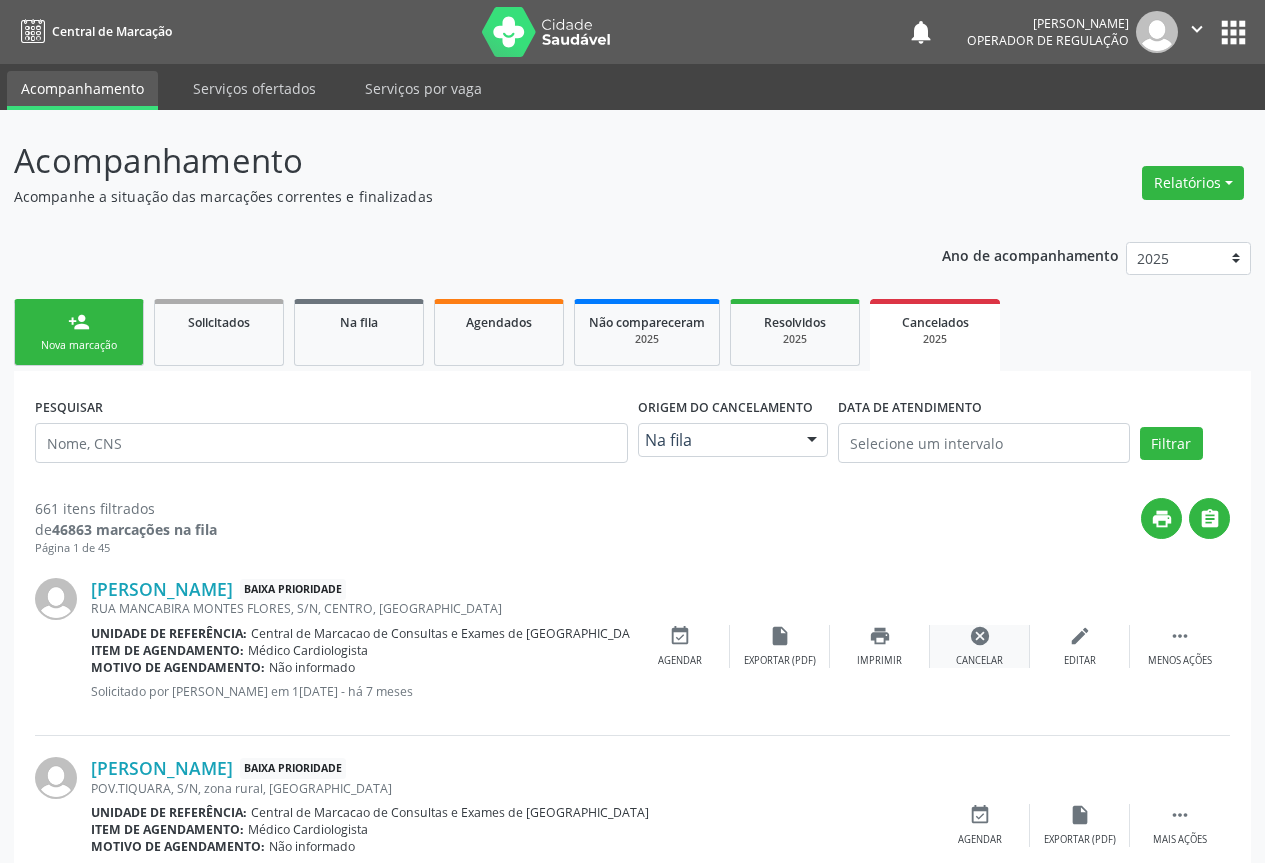click on "cancel" at bounding box center (980, 636) 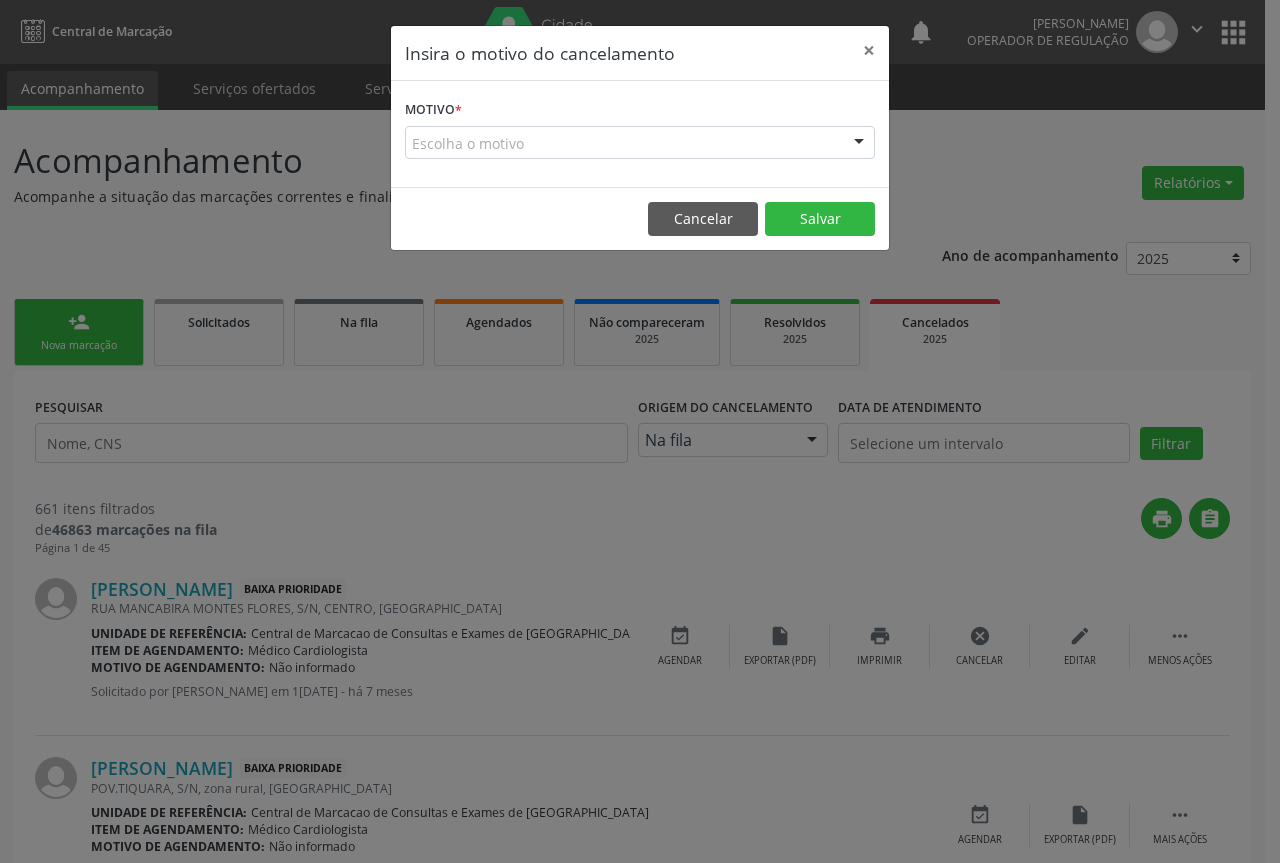 click at bounding box center [859, 144] 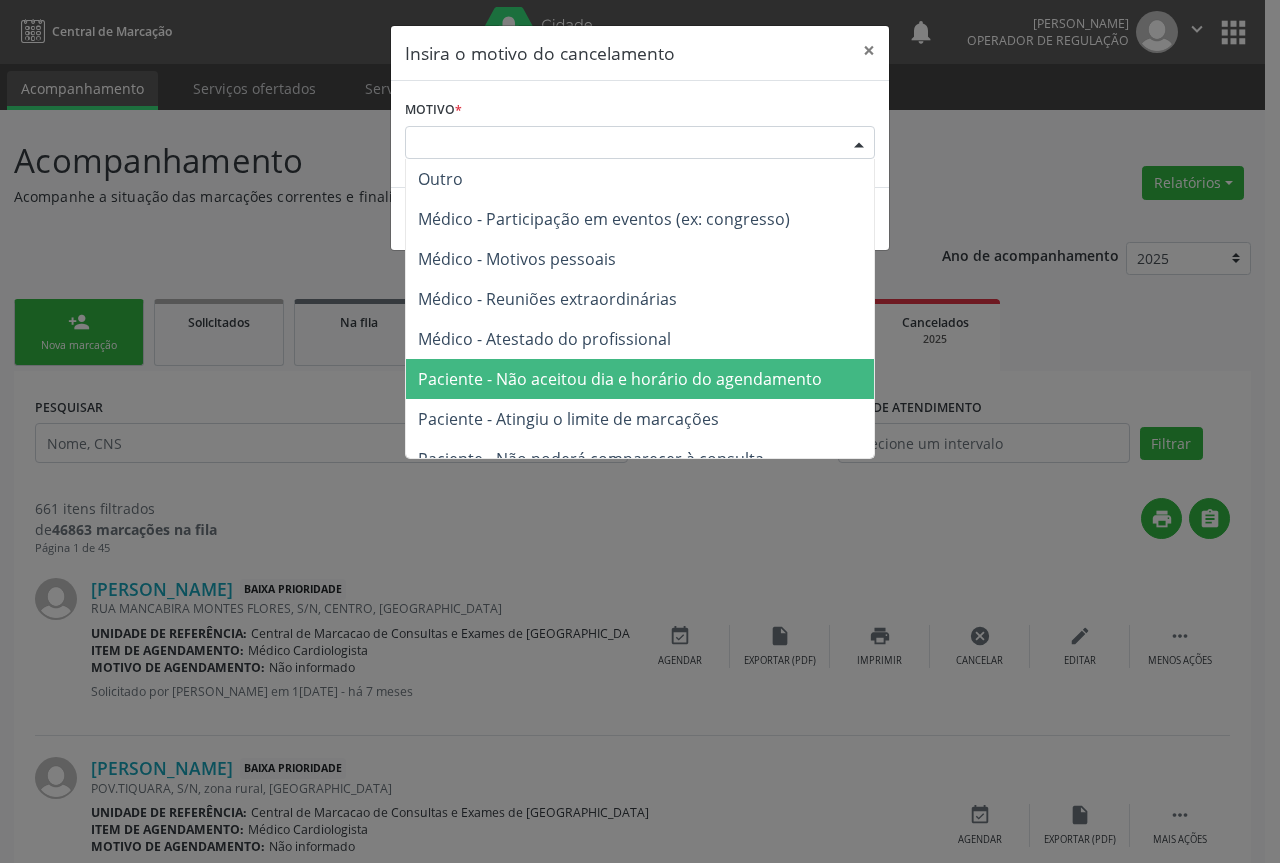 click on "Paciente - Não aceitou dia e horário do agendamento" at bounding box center (620, 379) 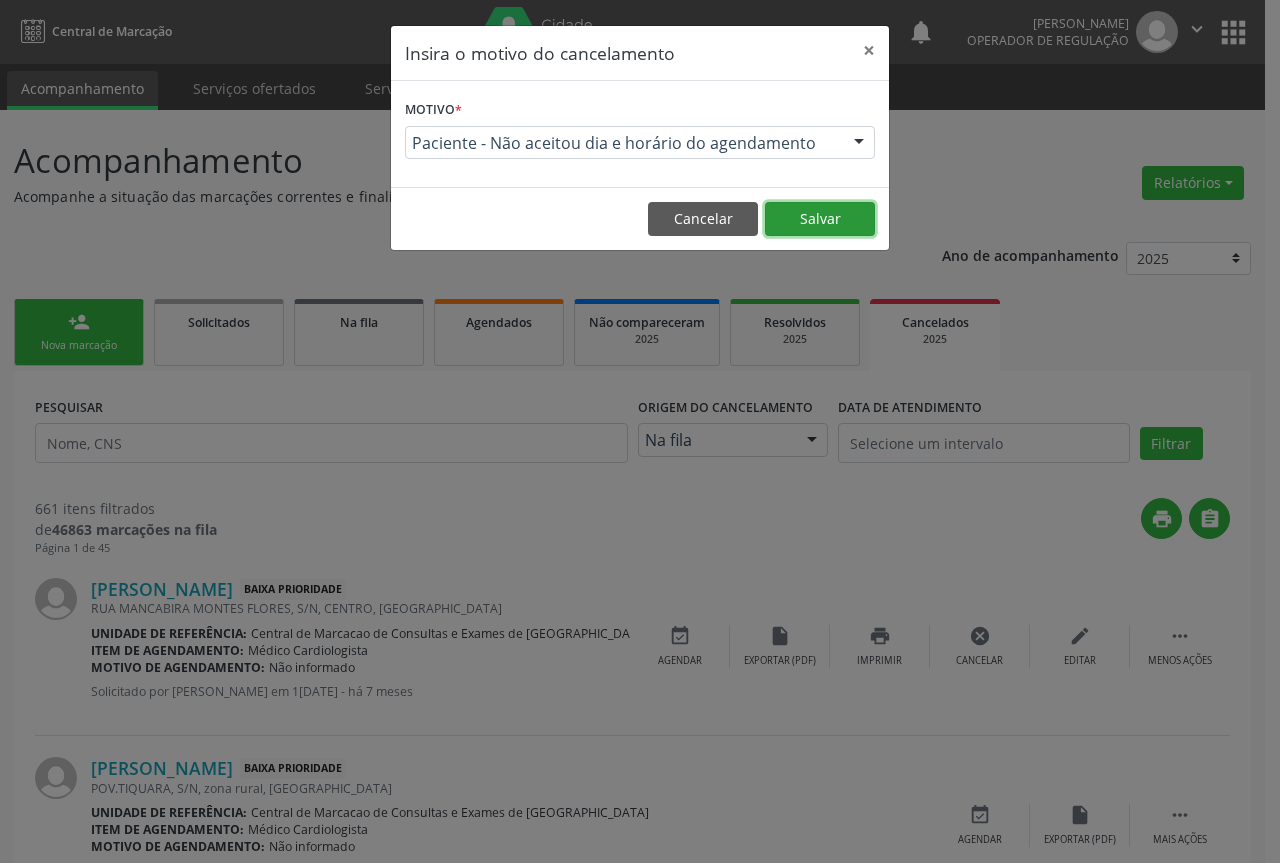 click on "Salvar" at bounding box center [820, 219] 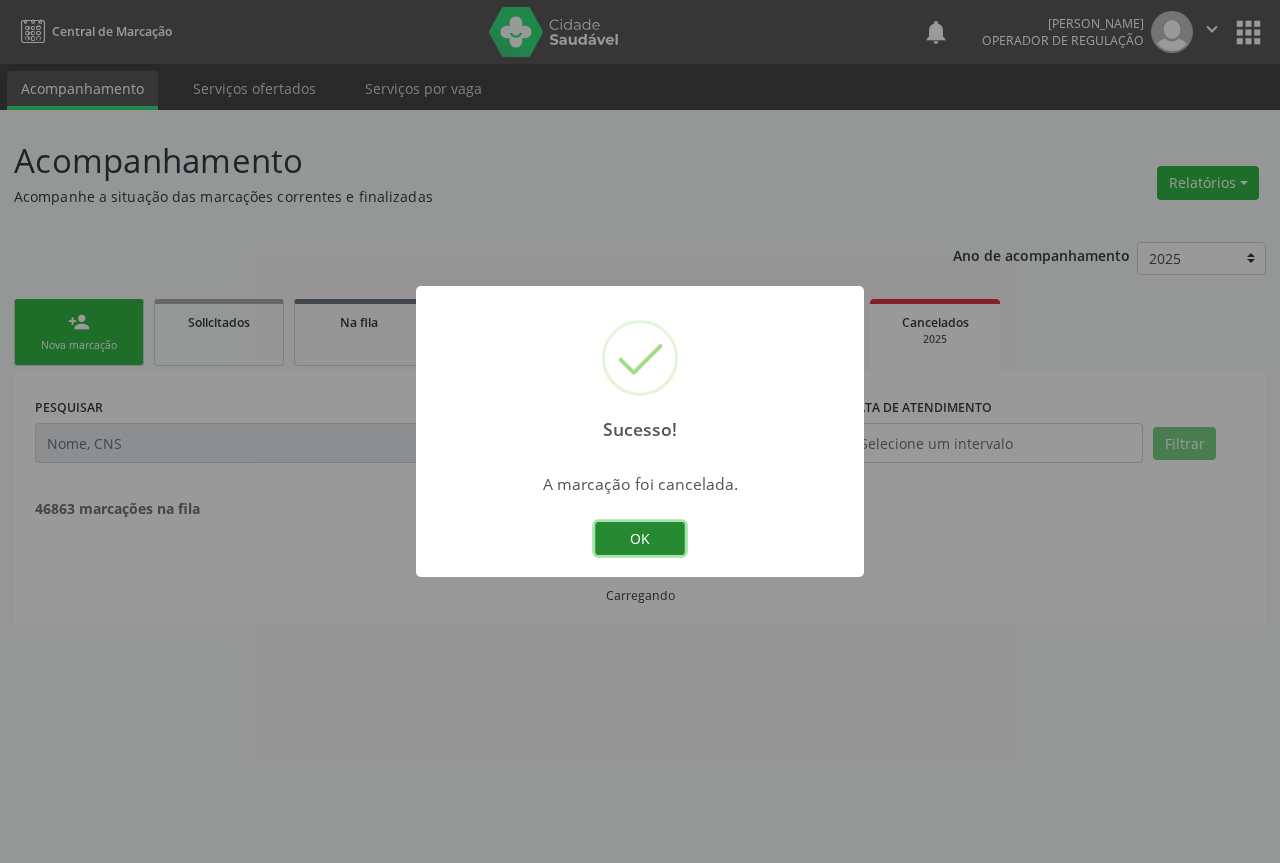 click on "OK" at bounding box center [640, 539] 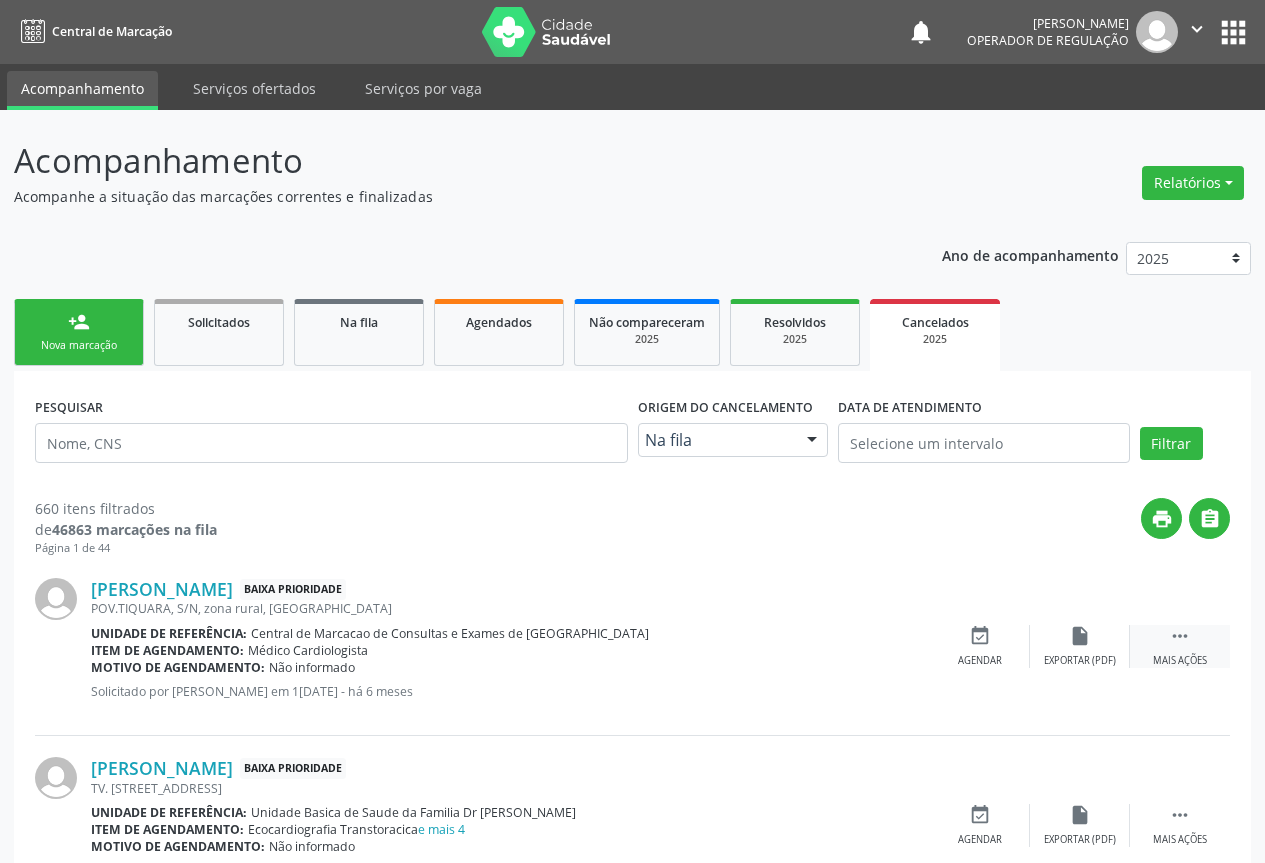 click on "" at bounding box center [1180, 636] 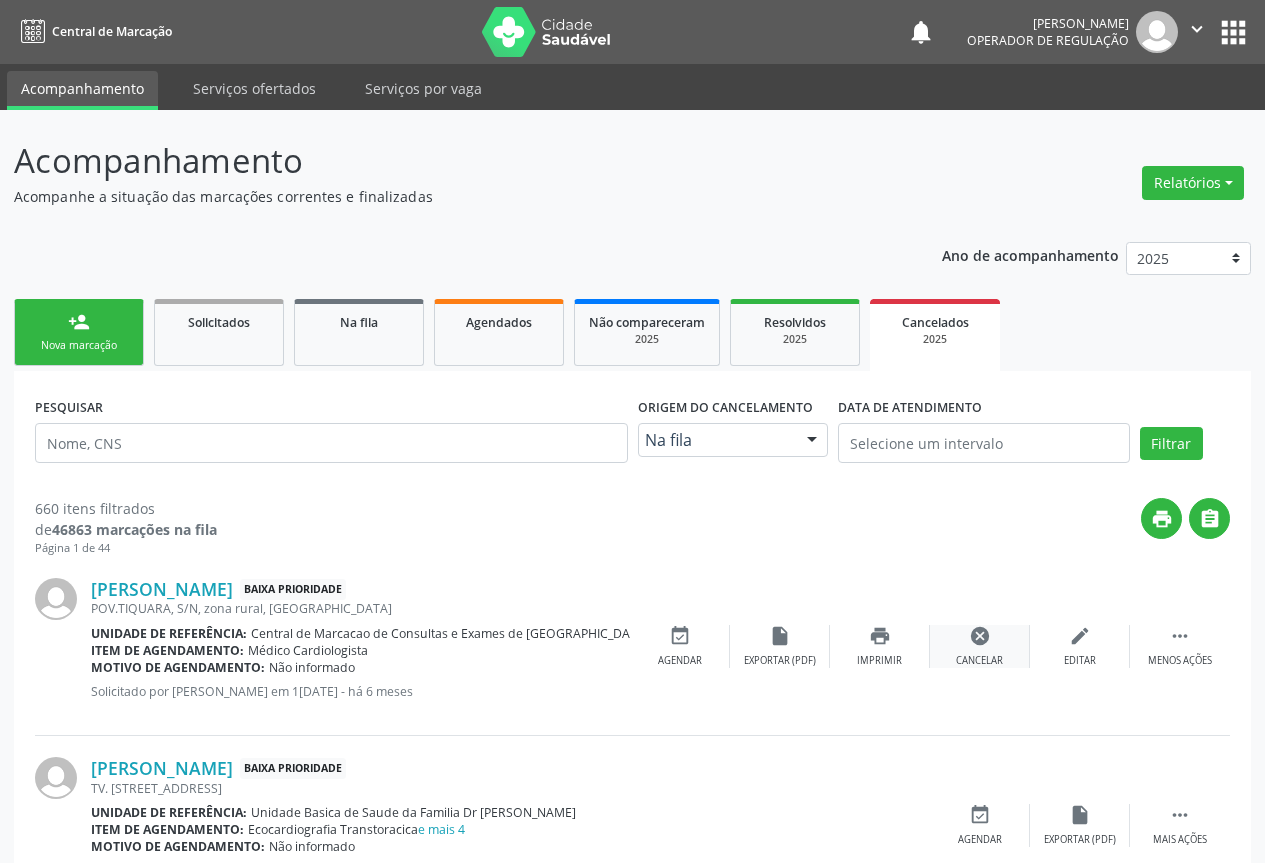 click on "cancel" at bounding box center [980, 636] 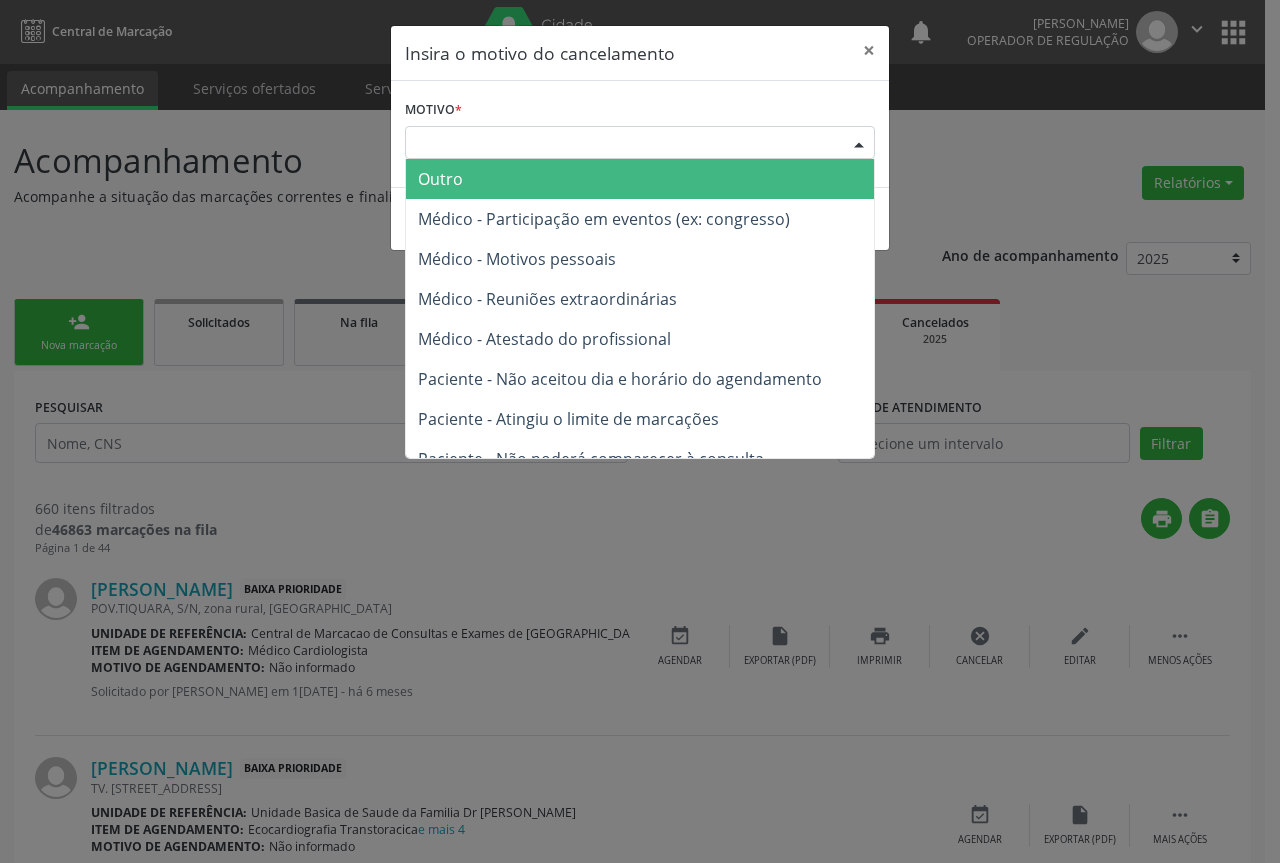 click at bounding box center (859, 144) 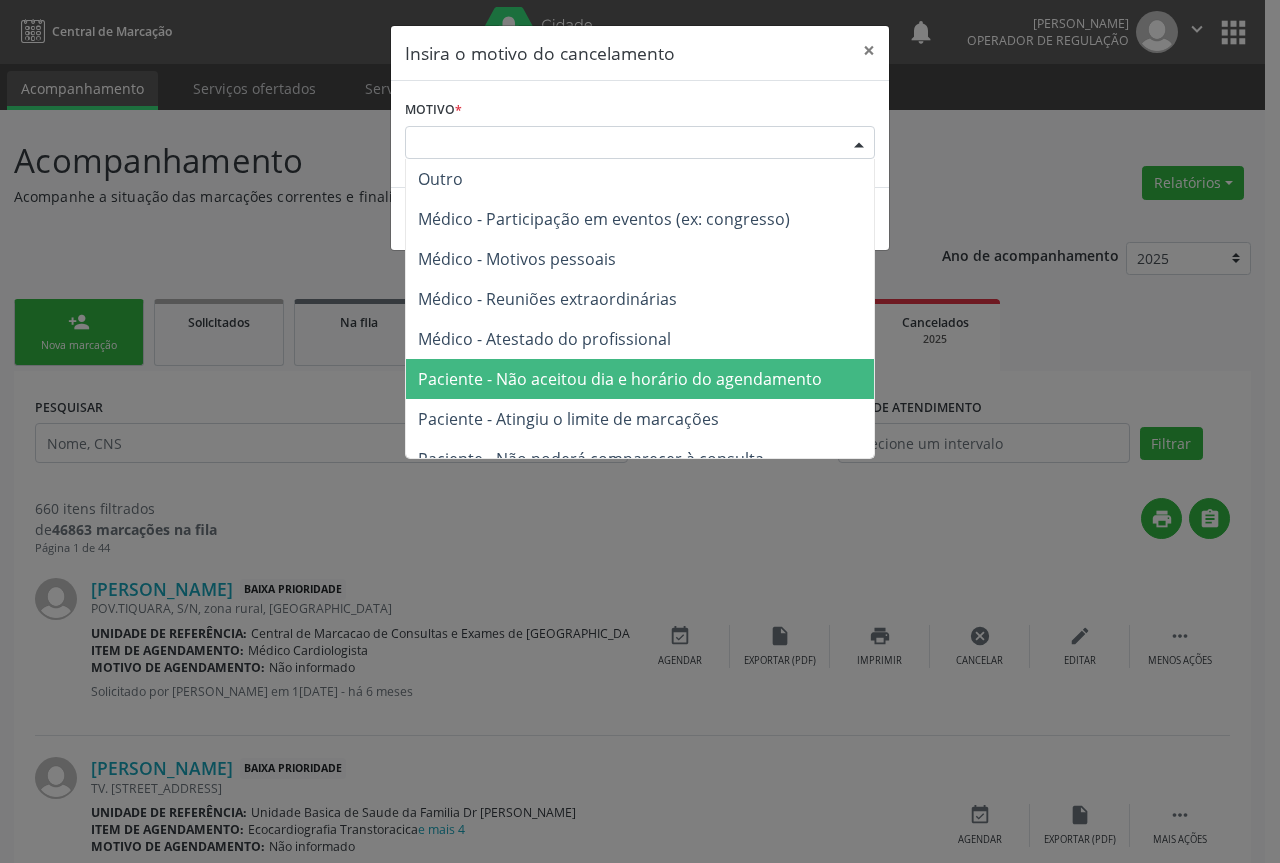 click on "Paciente - Não aceitou dia e horário do agendamento" at bounding box center [620, 379] 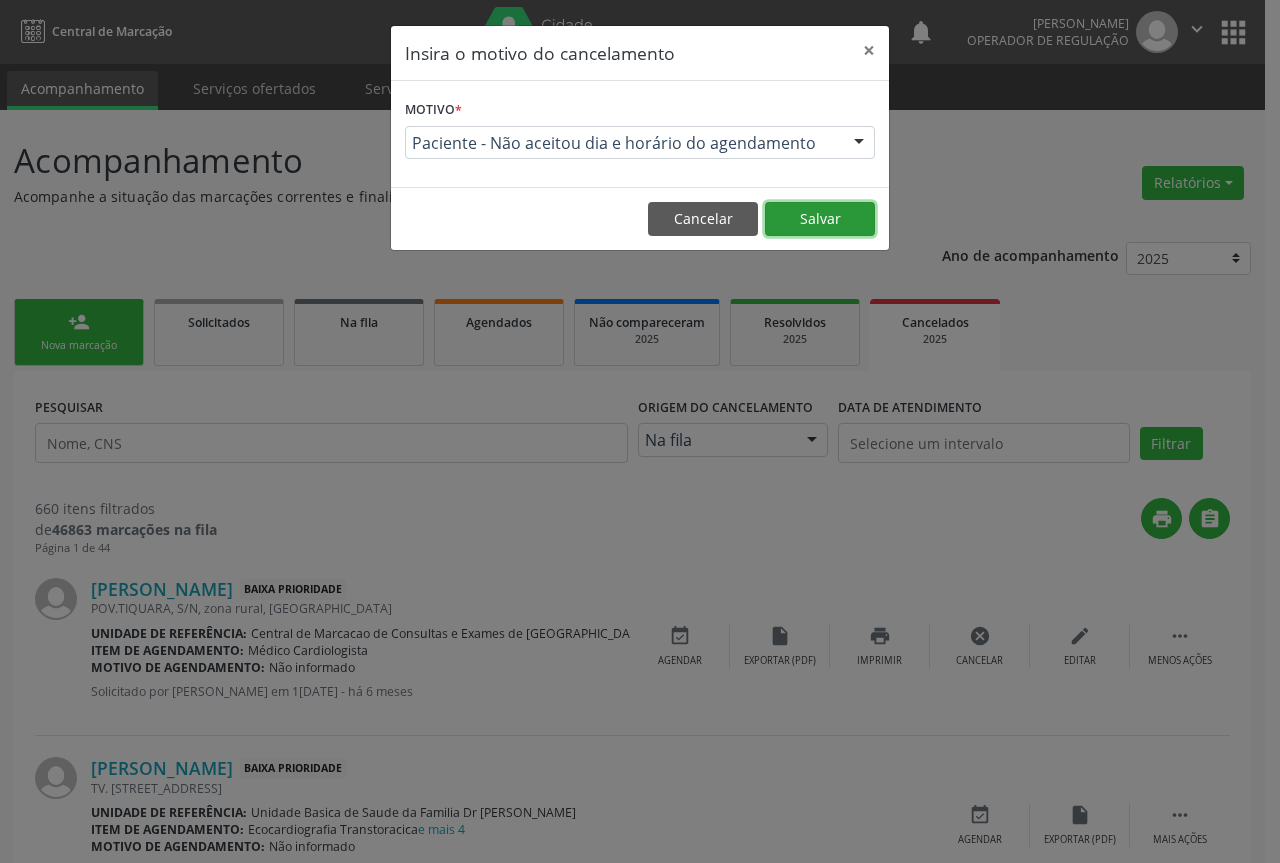 click on "Salvar" at bounding box center (820, 219) 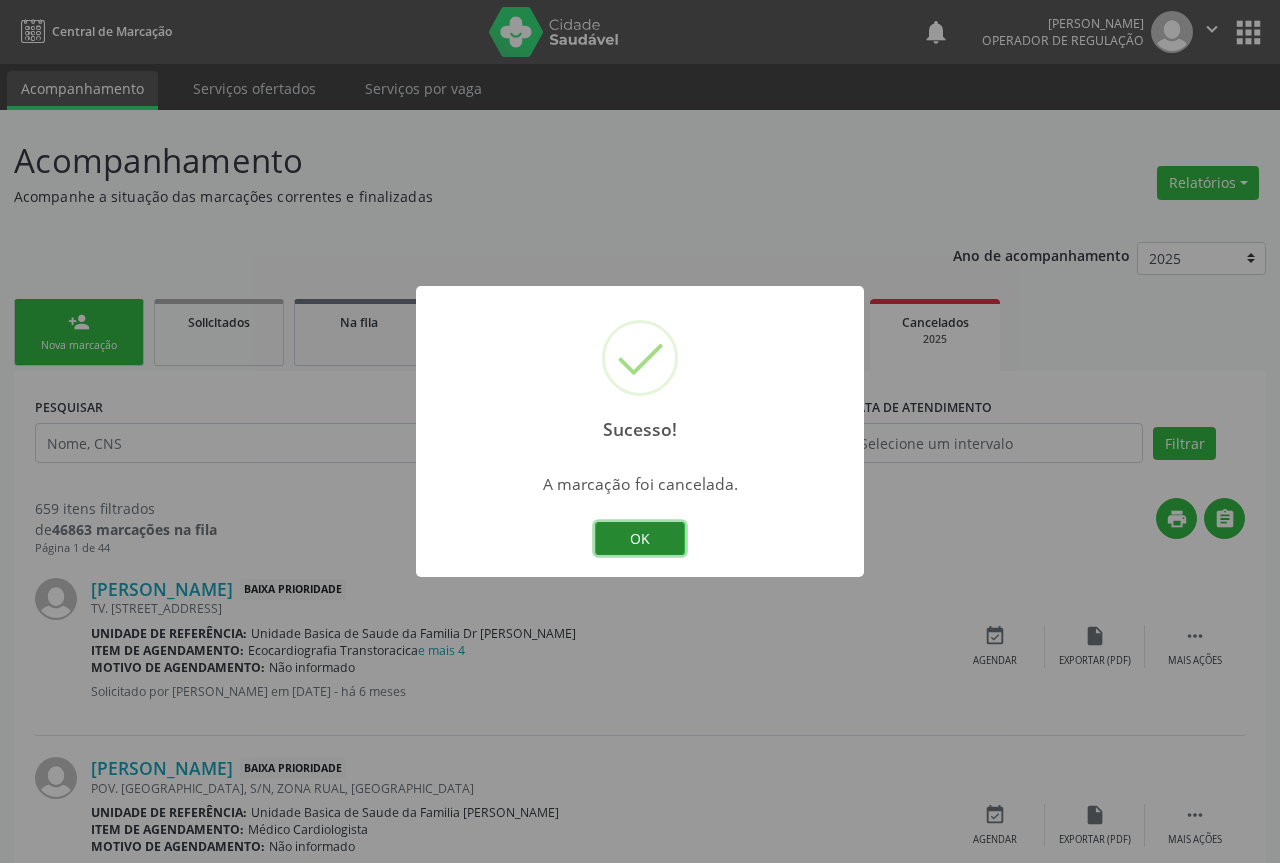 click on "OK" at bounding box center [640, 539] 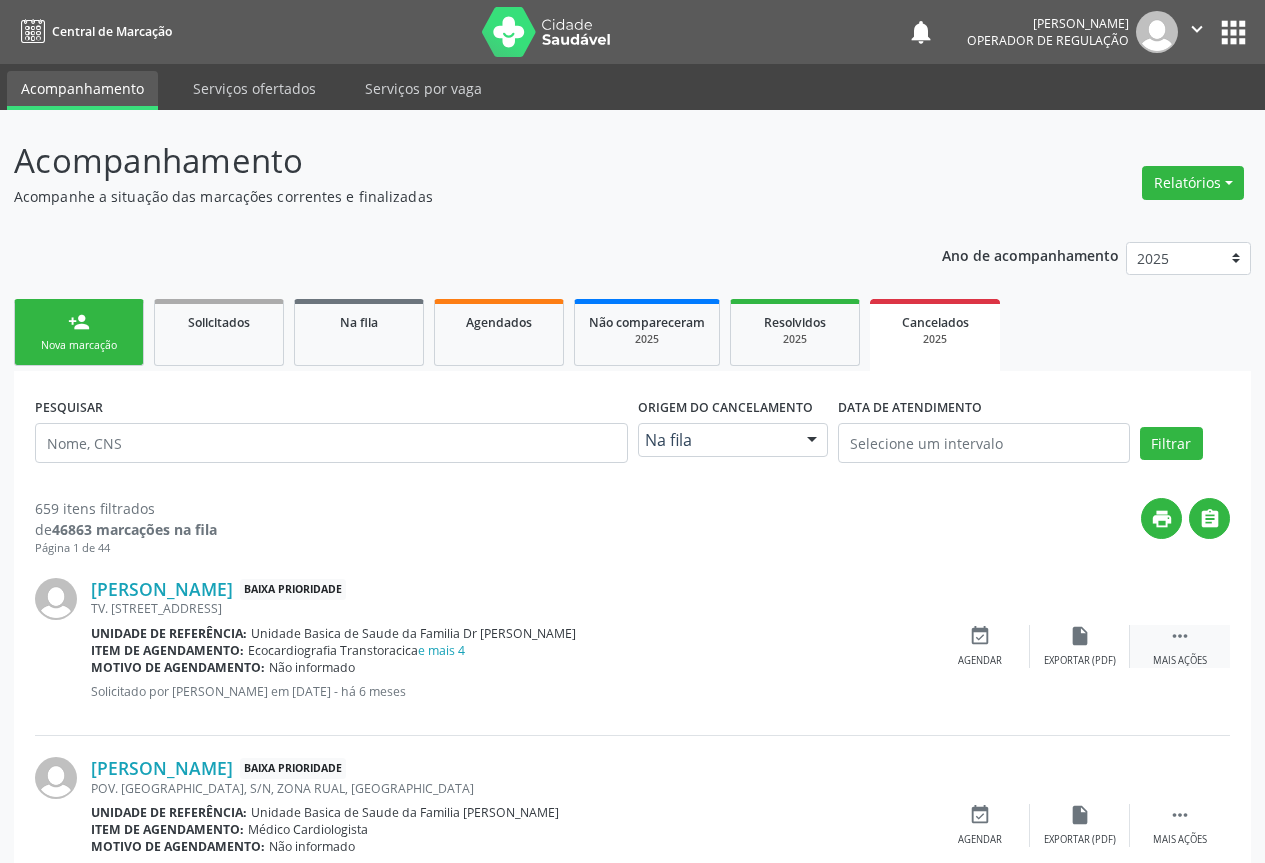 click on "" at bounding box center (1180, 636) 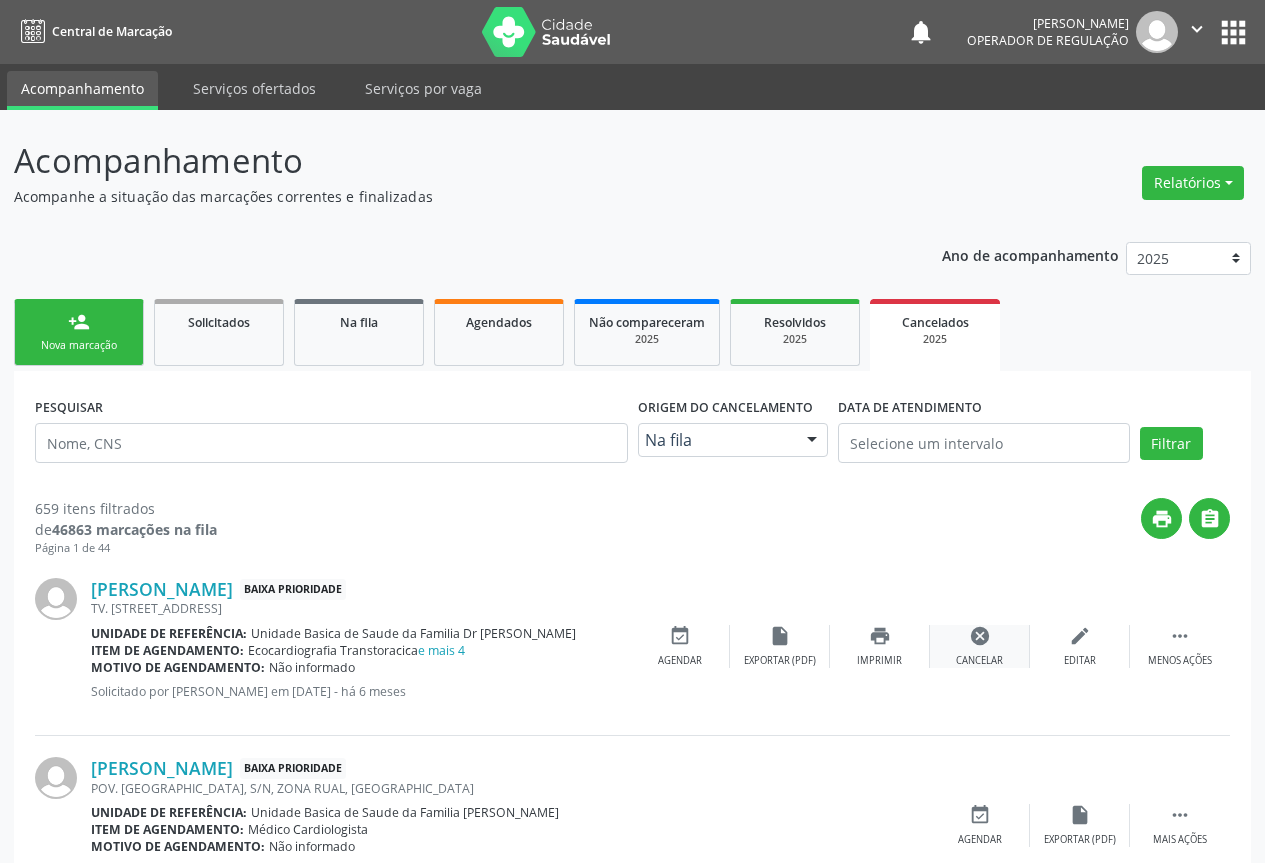 click on "cancel
Cancelar" at bounding box center [980, 646] 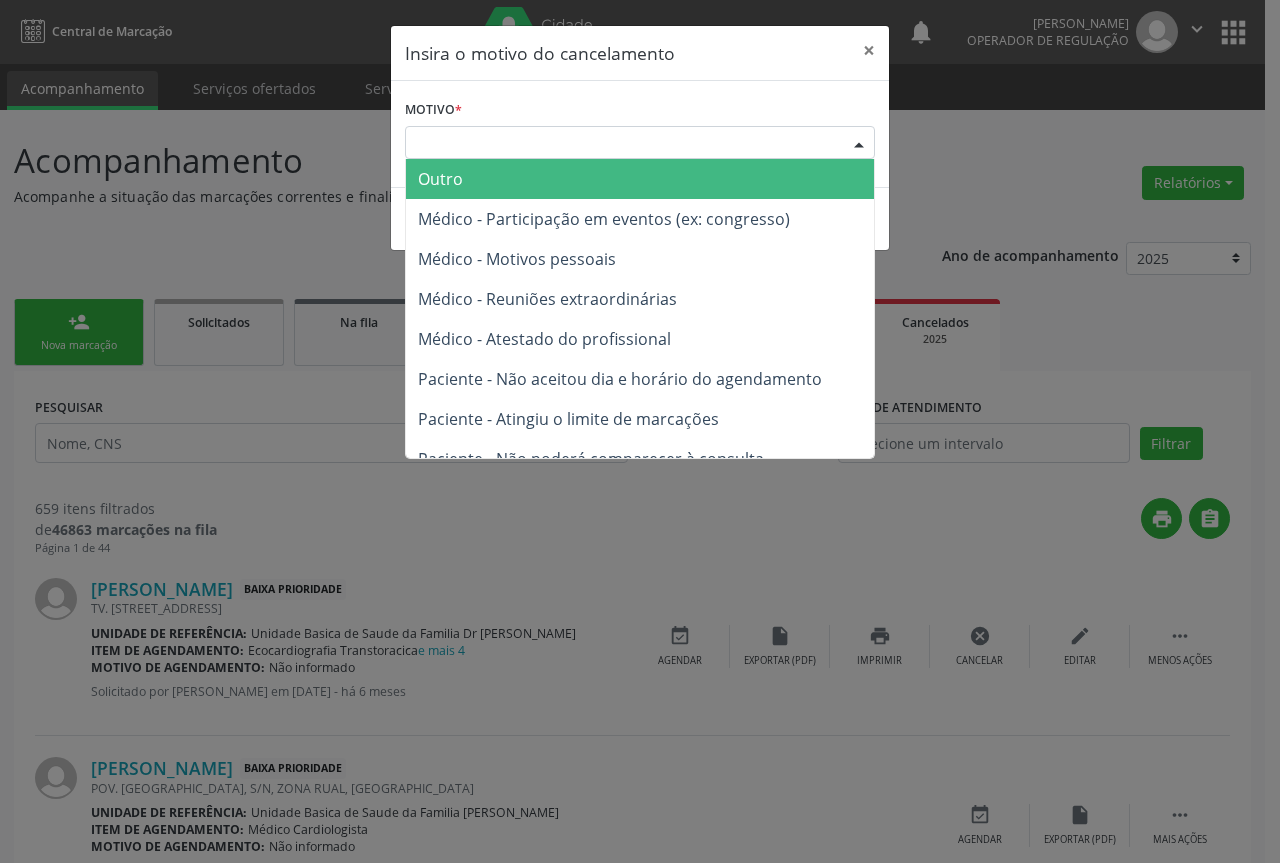 click at bounding box center [859, 144] 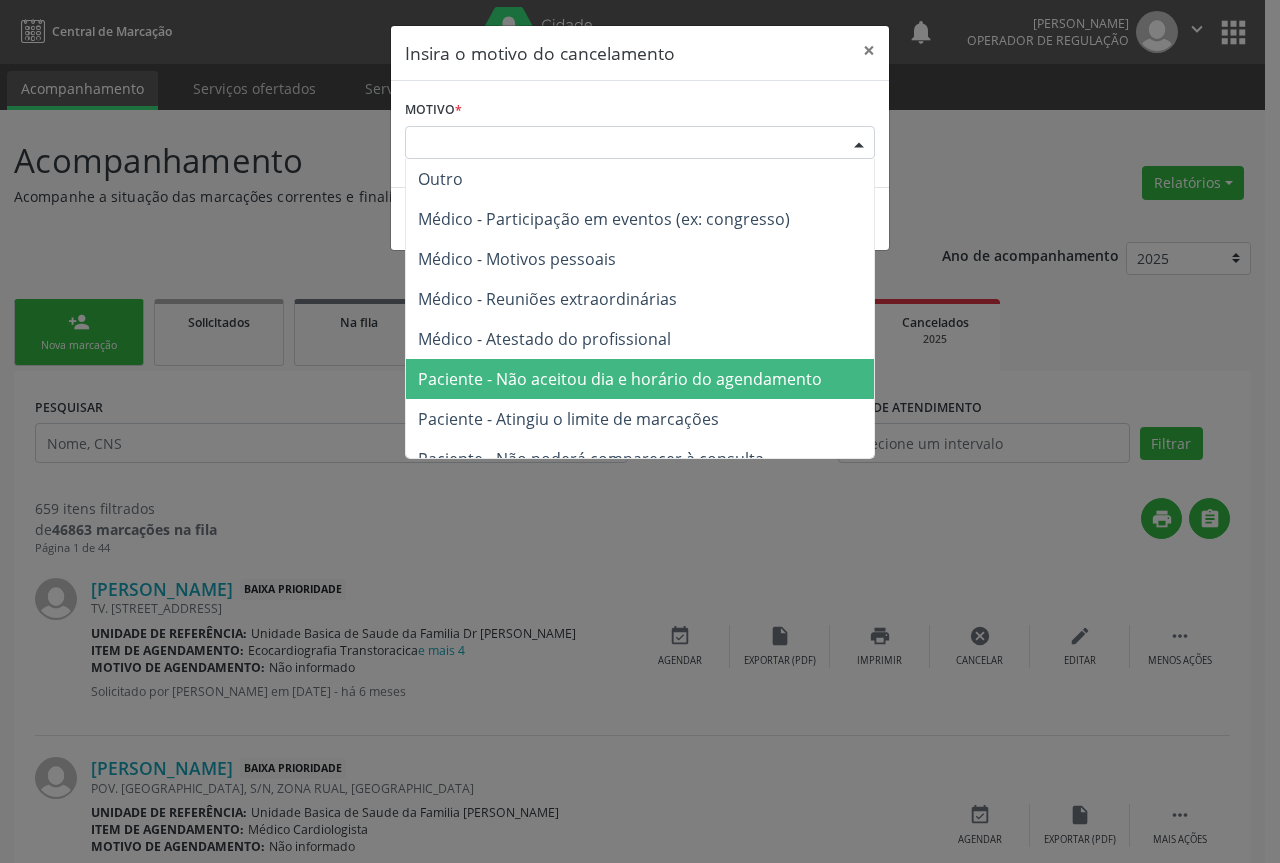 click on "Paciente - Não aceitou dia e horário do agendamento" at bounding box center [640, 379] 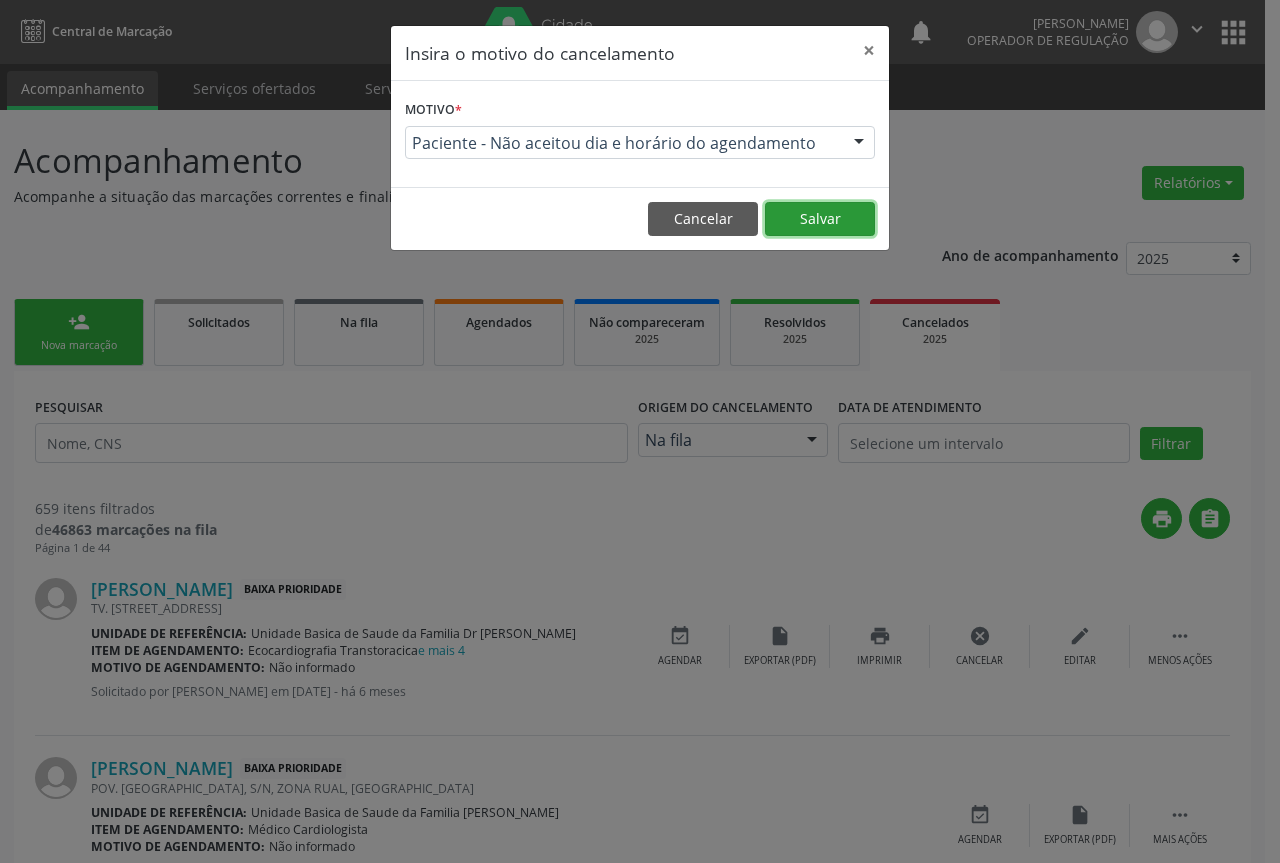 click on "Salvar" at bounding box center [820, 219] 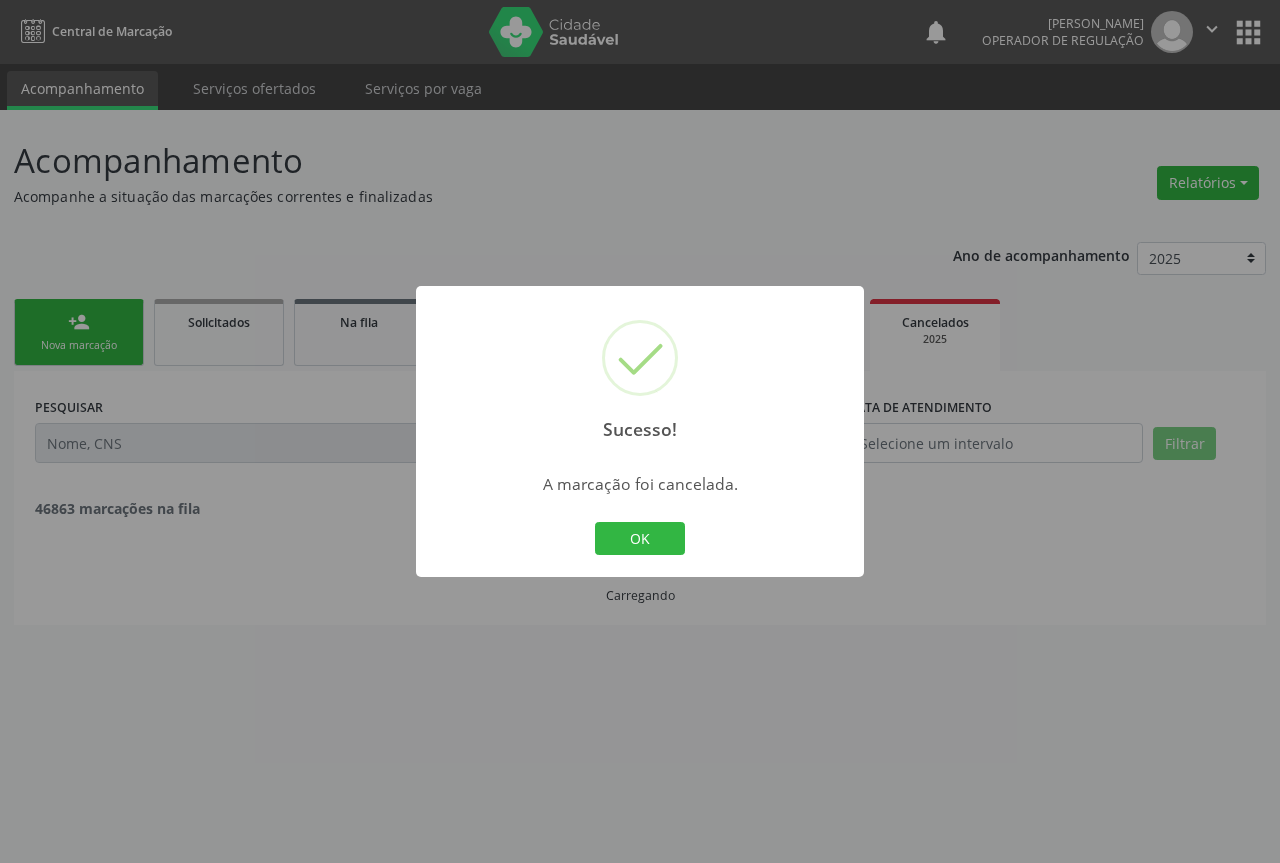 click on "OK Cancel" at bounding box center [640, 539] 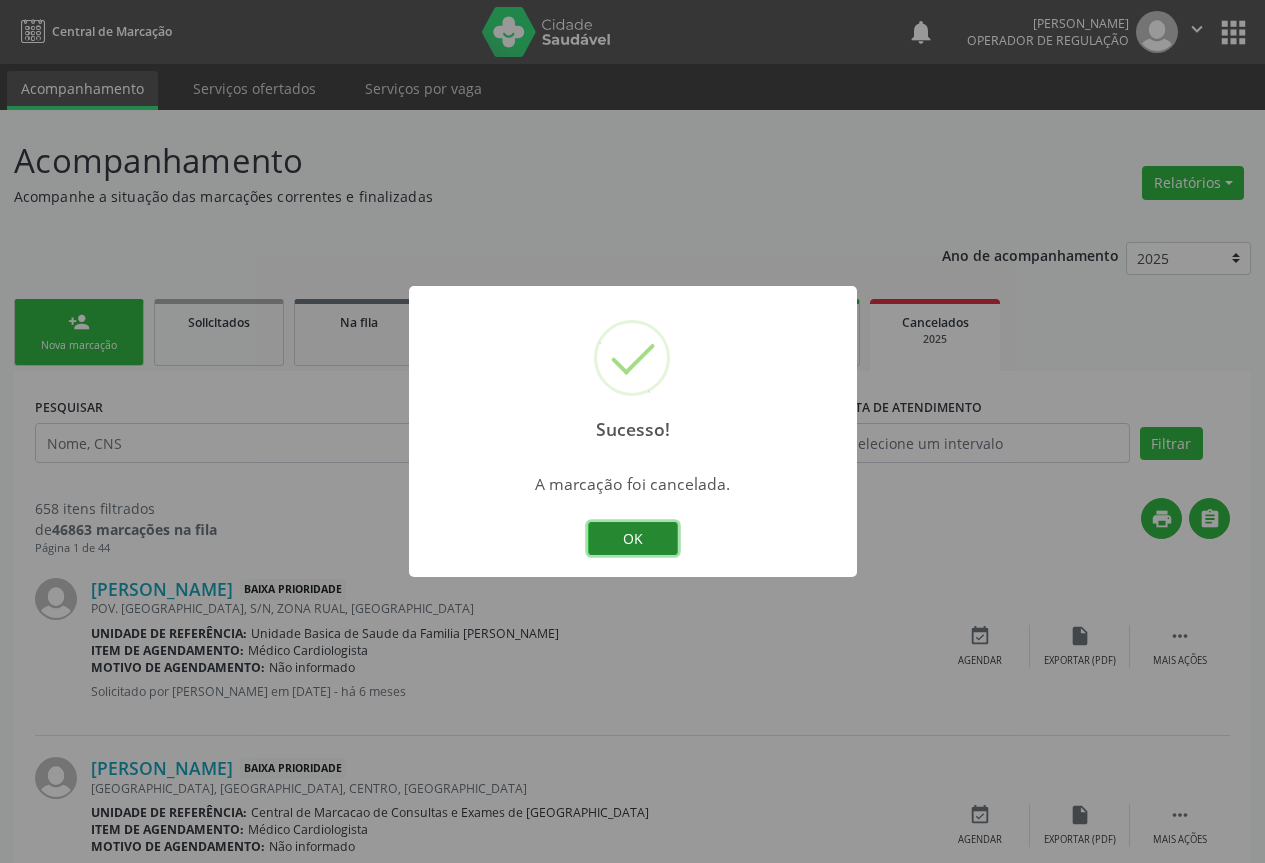 click on "OK" at bounding box center [633, 539] 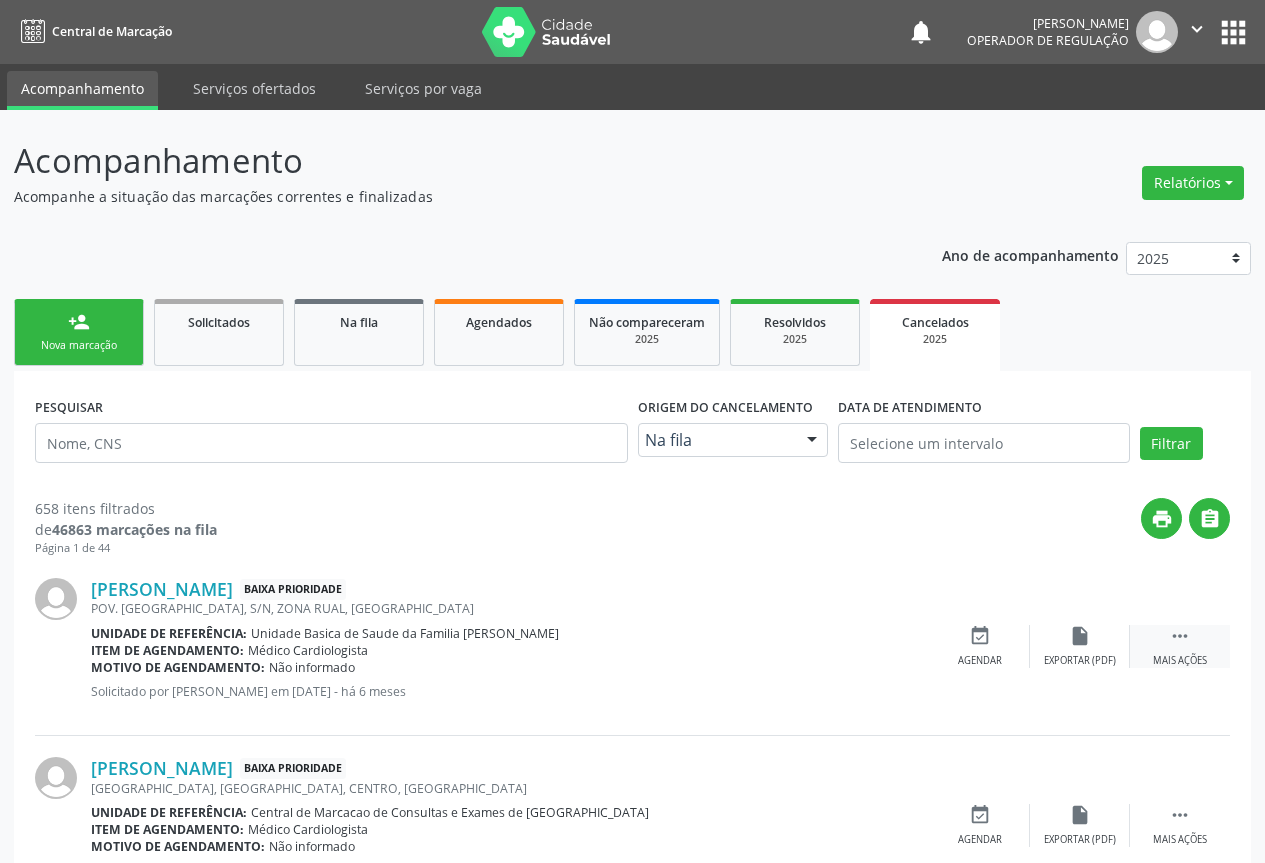 click on "" at bounding box center [1180, 636] 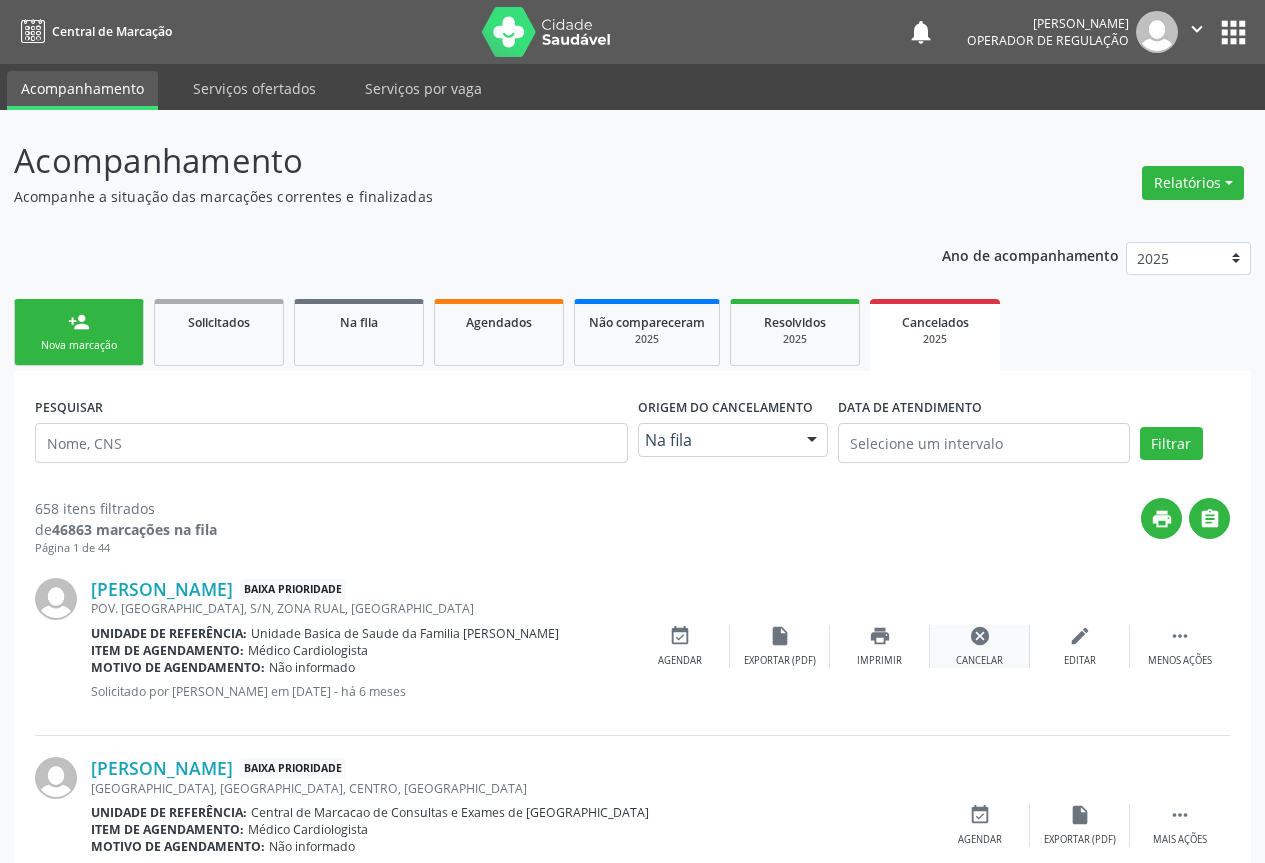 click on "cancel
Cancelar" at bounding box center [980, 646] 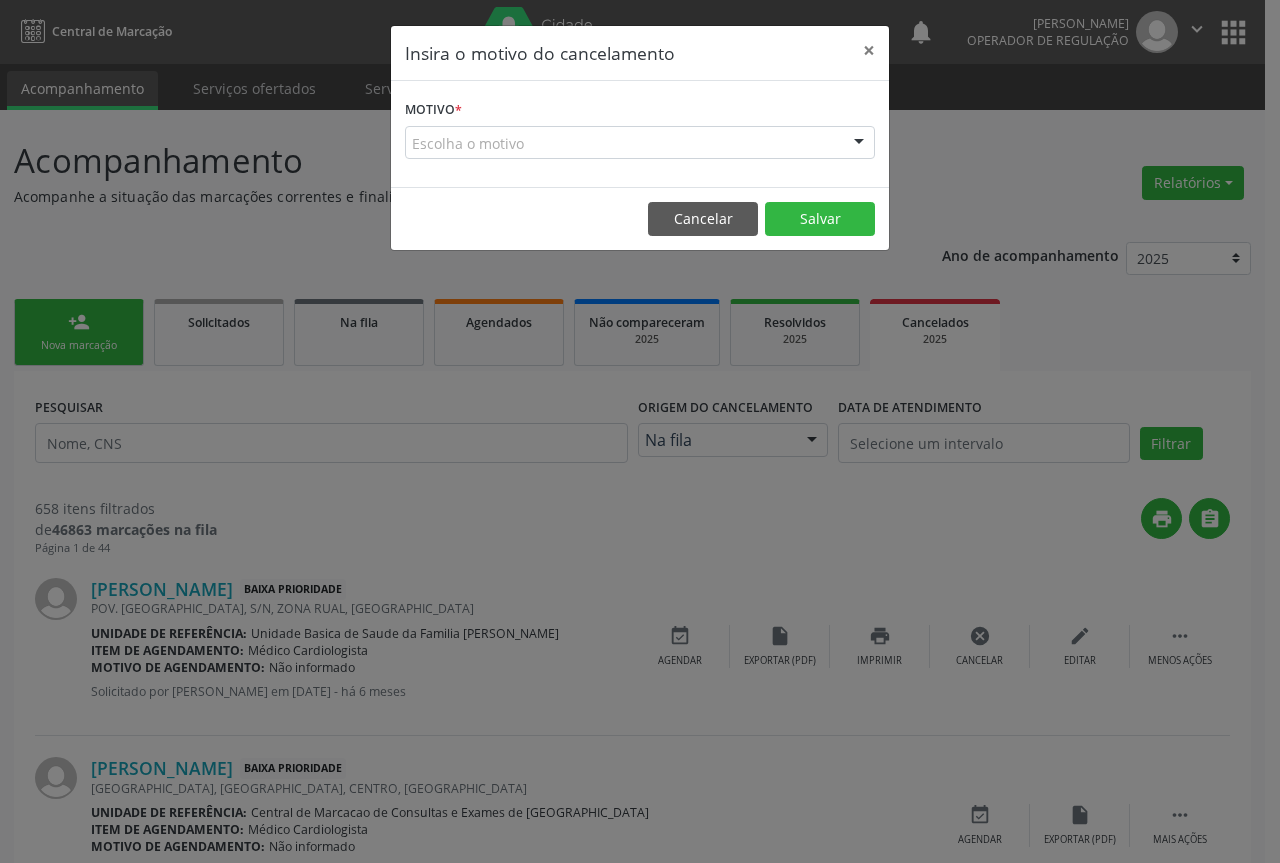 click at bounding box center (859, 144) 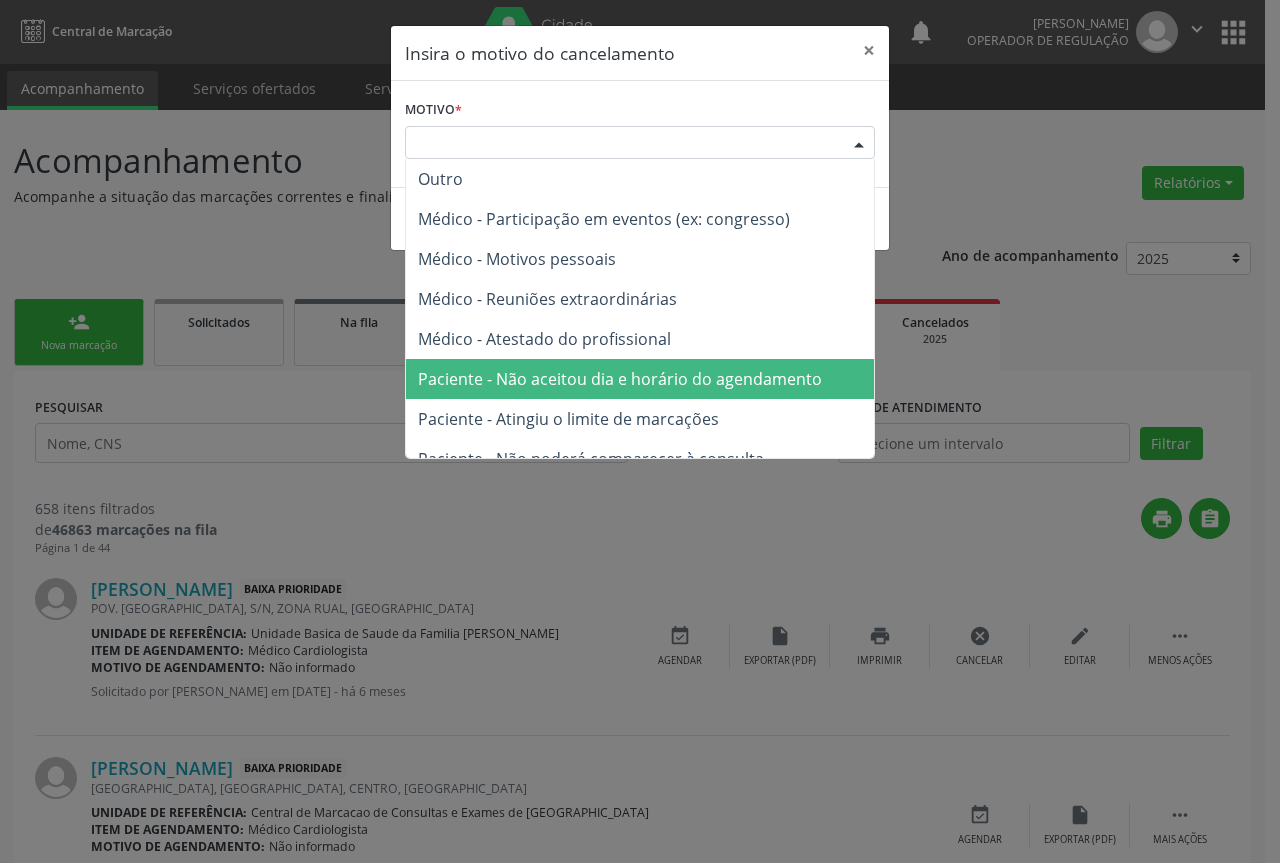 click on "Paciente - Não aceitou dia e horário do agendamento" at bounding box center [620, 379] 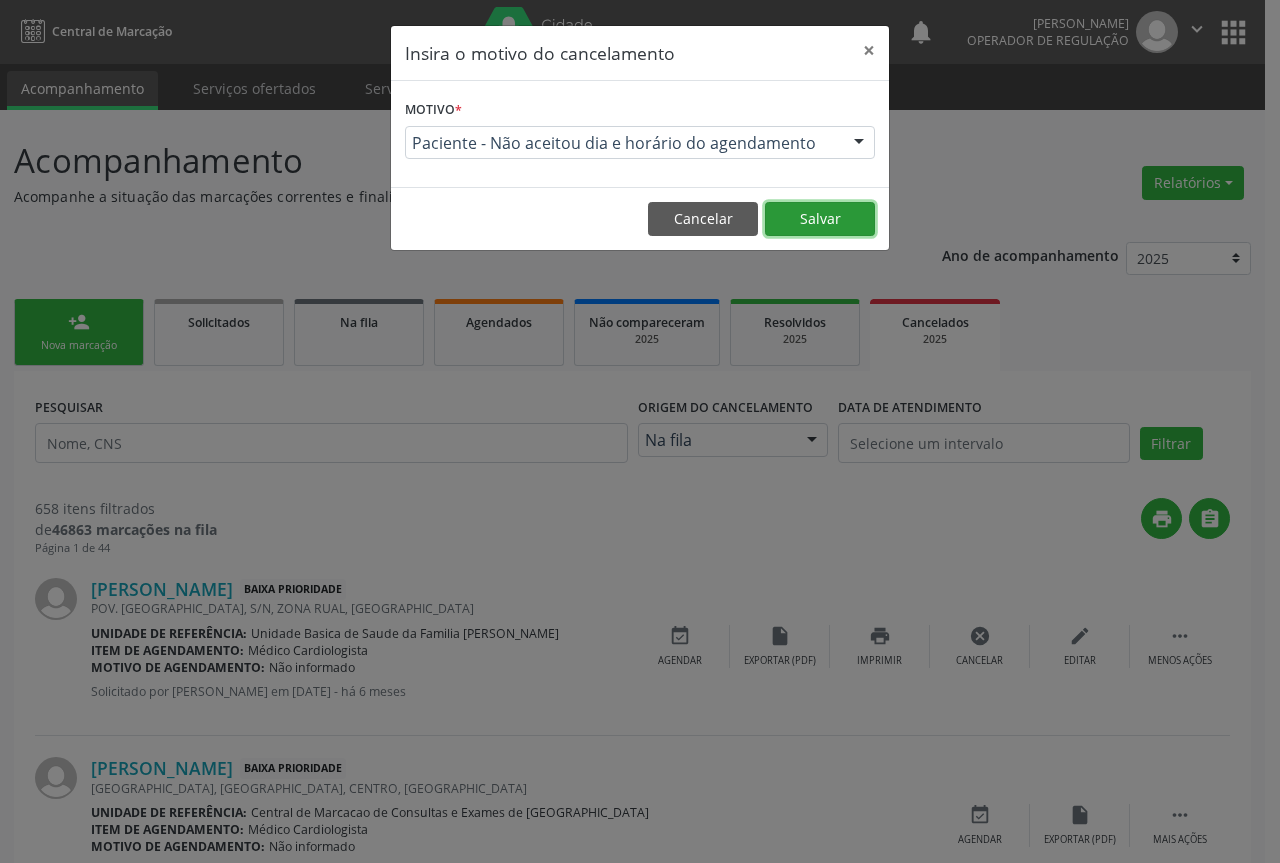 click on "Salvar" at bounding box center (820, 219) 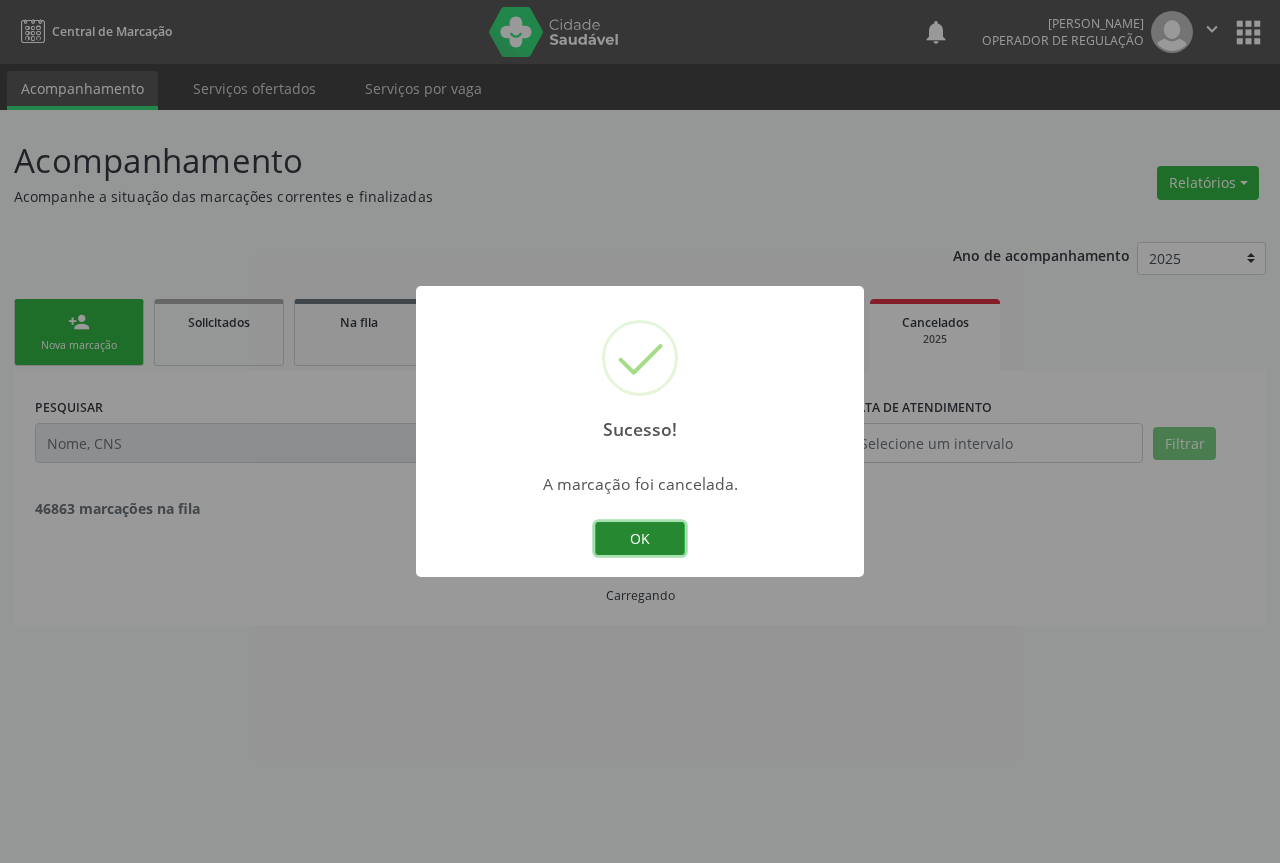 click on "OK" at bounding box center (640, 539) 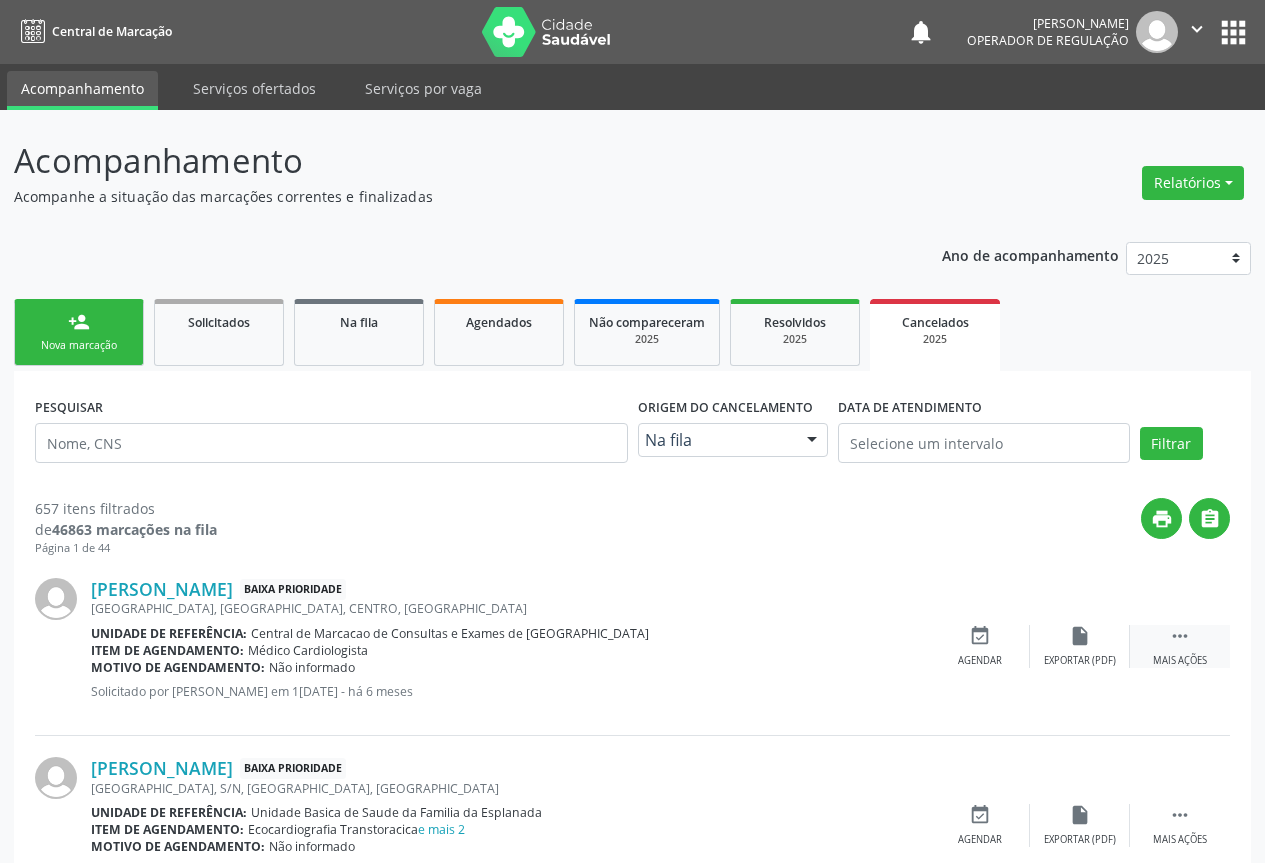 click on "" at bounding box center (1180, 636) 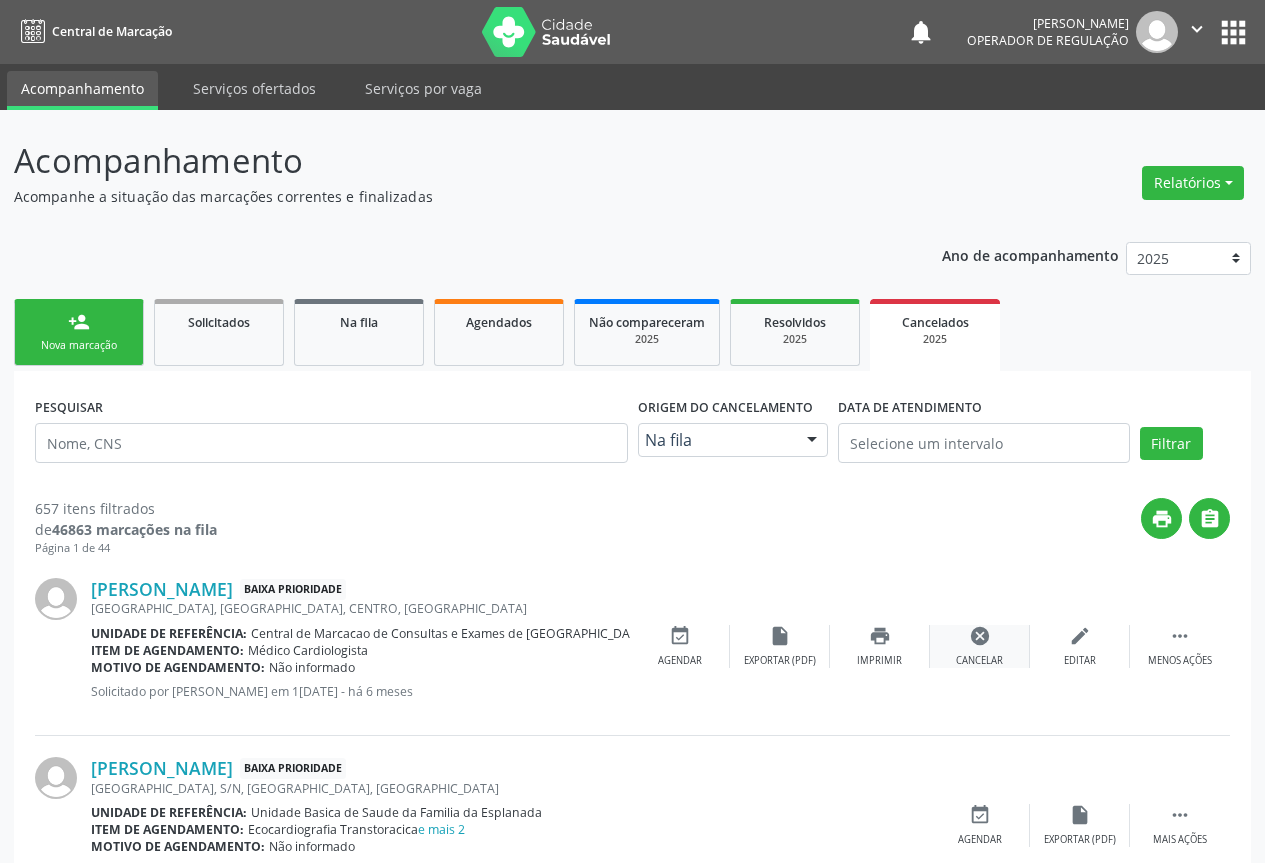 click on "Cancelar" at bounding box center [979, 661] 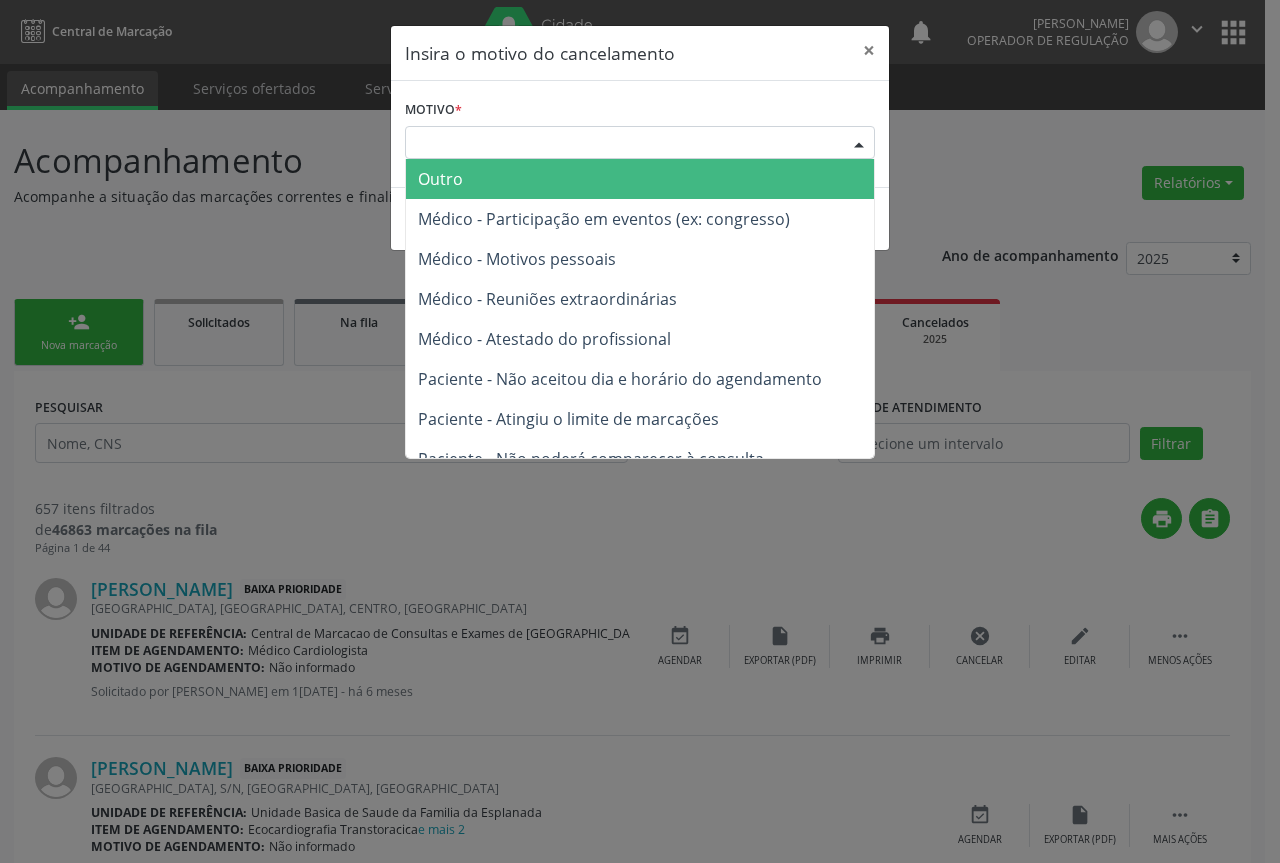 click at bounding box center [859, 144] 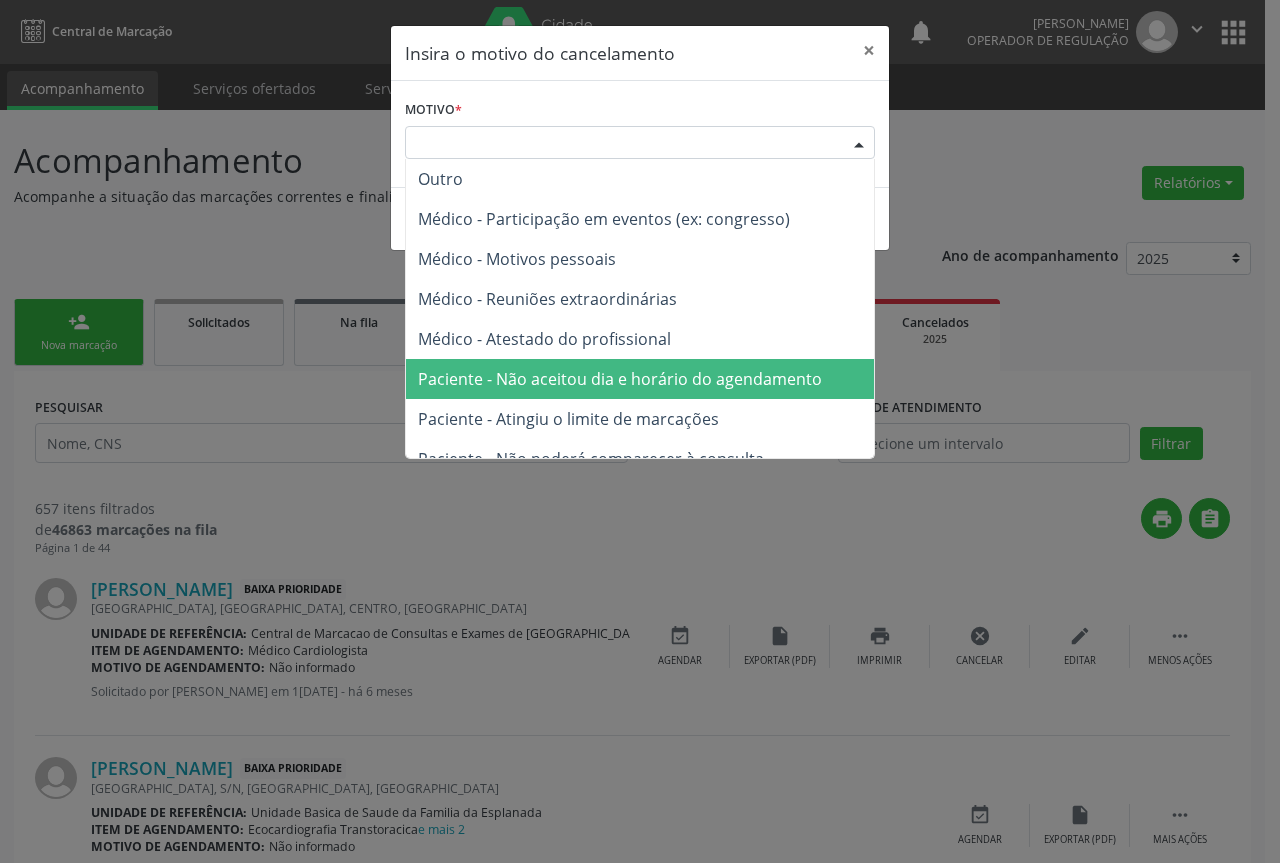 click on "Paciente - Não aceitou dia e horário do agendamento" at bounding box center (620, 379) 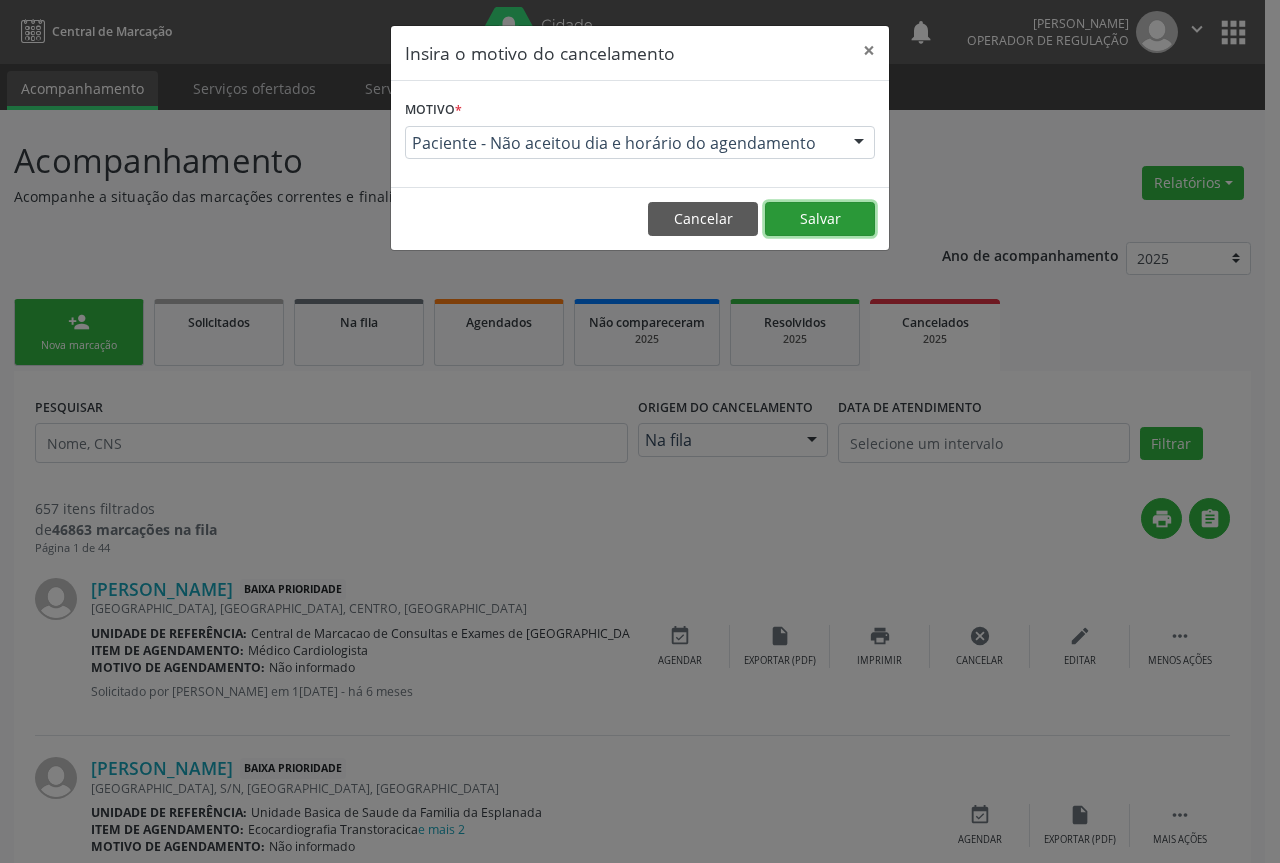 click on "Salvar" at bounding box center (820, 219) 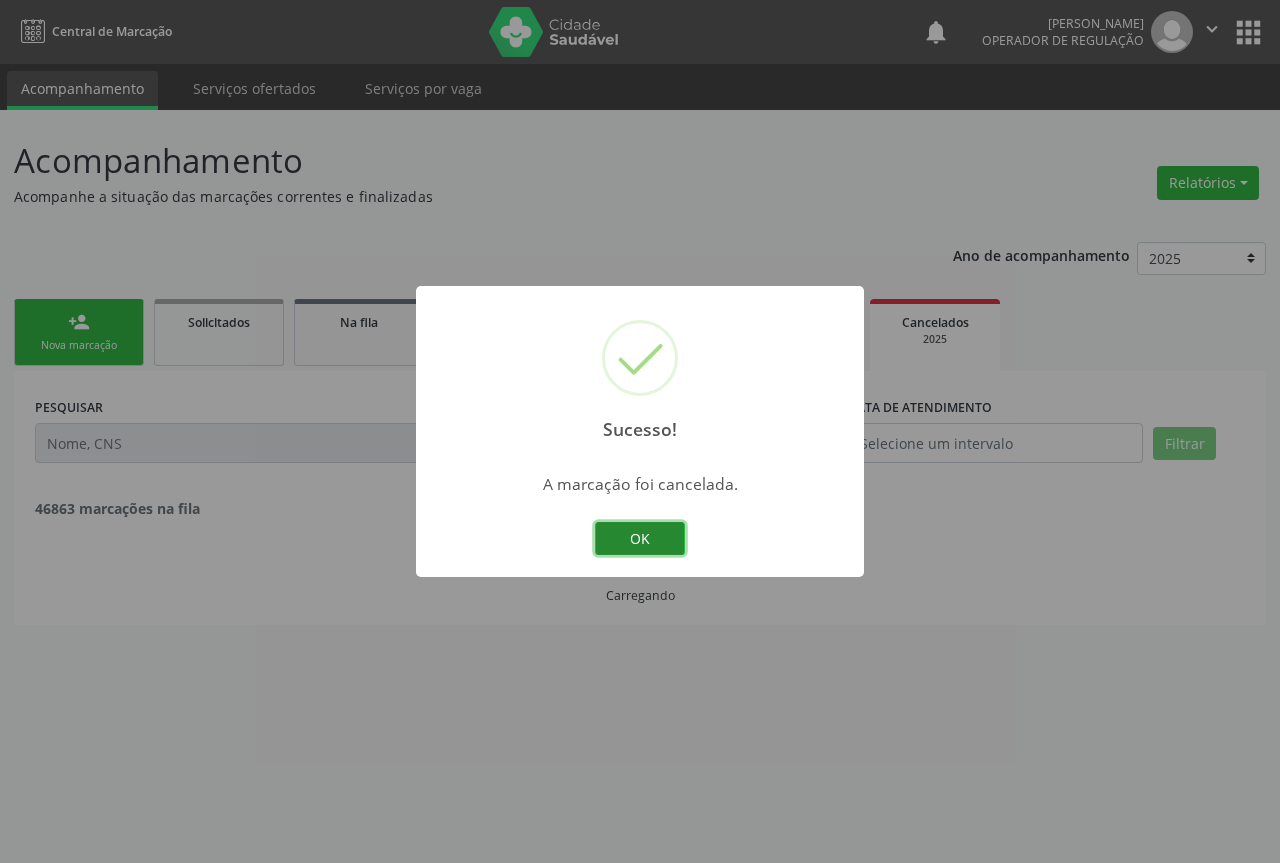 click on "OK" at bounding box center [640, 539] 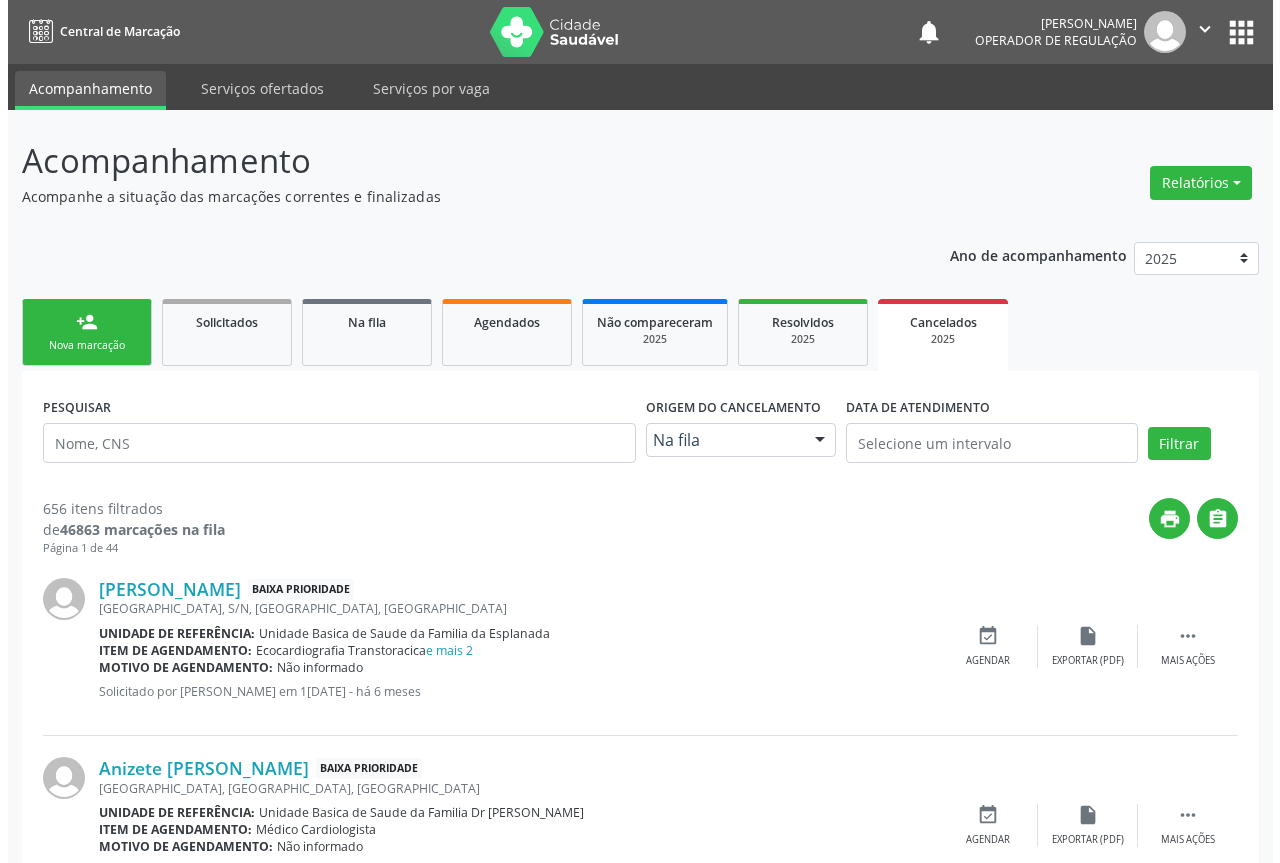 scroll, scrollTop: 200, scrollLeft: 0, axis: vertical 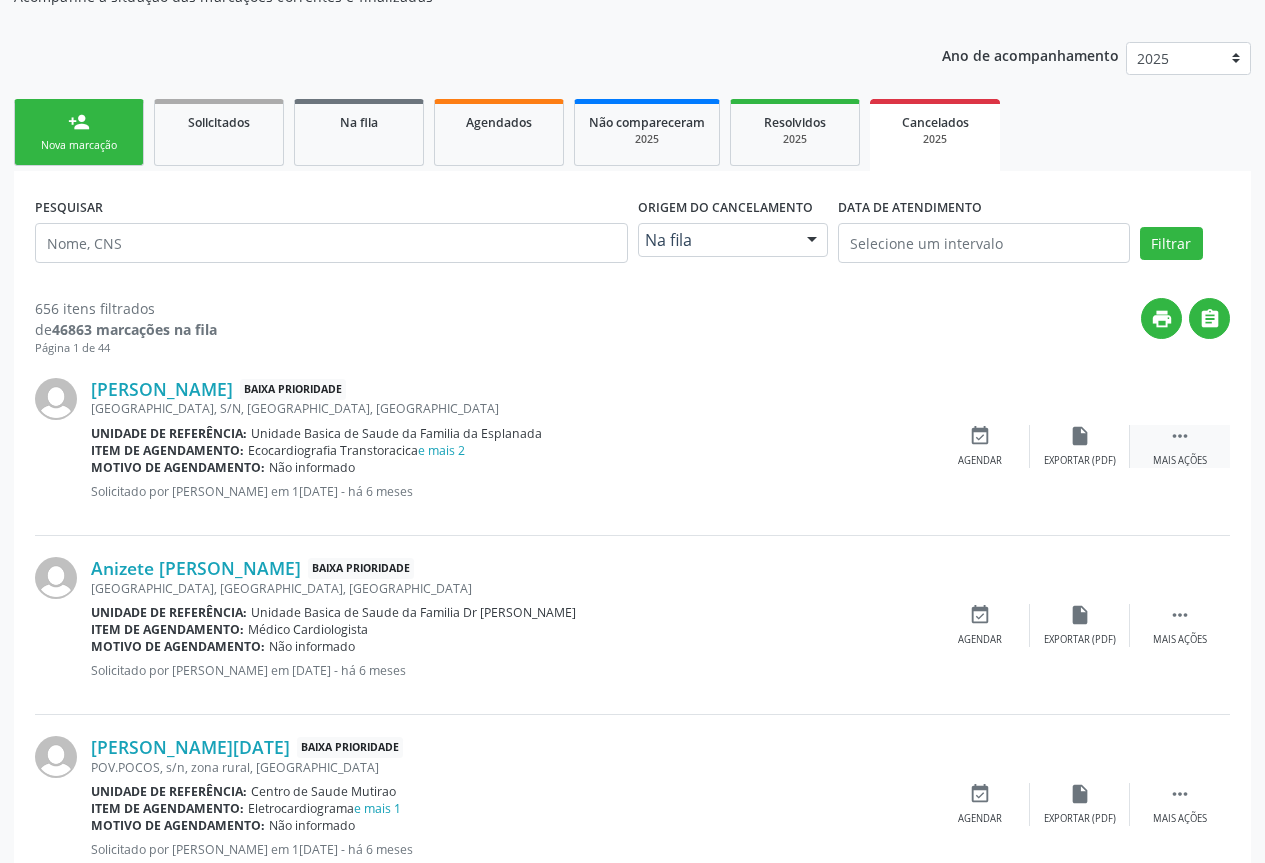 click on "" at bounding box center [1180, 436] 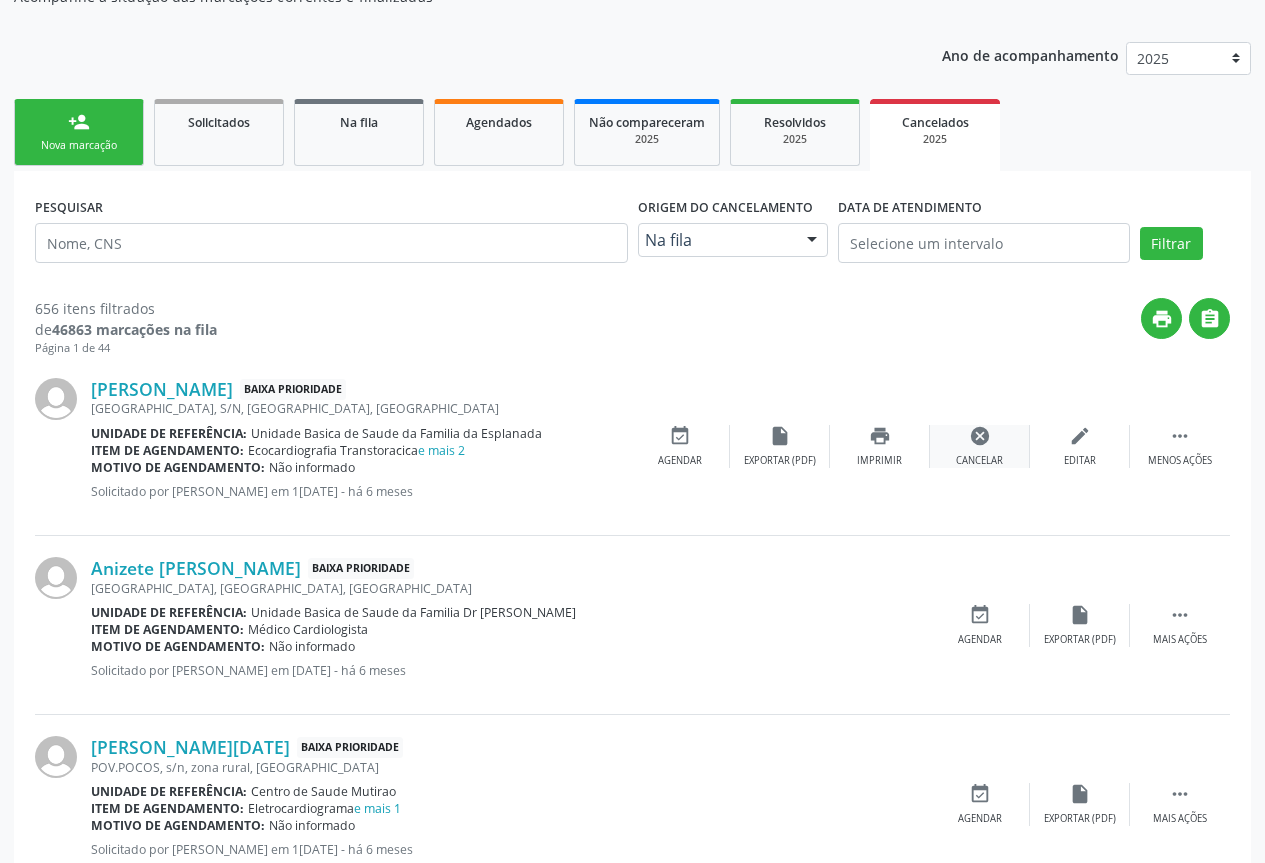 click on "cancel" at bounding box center [980, 436] 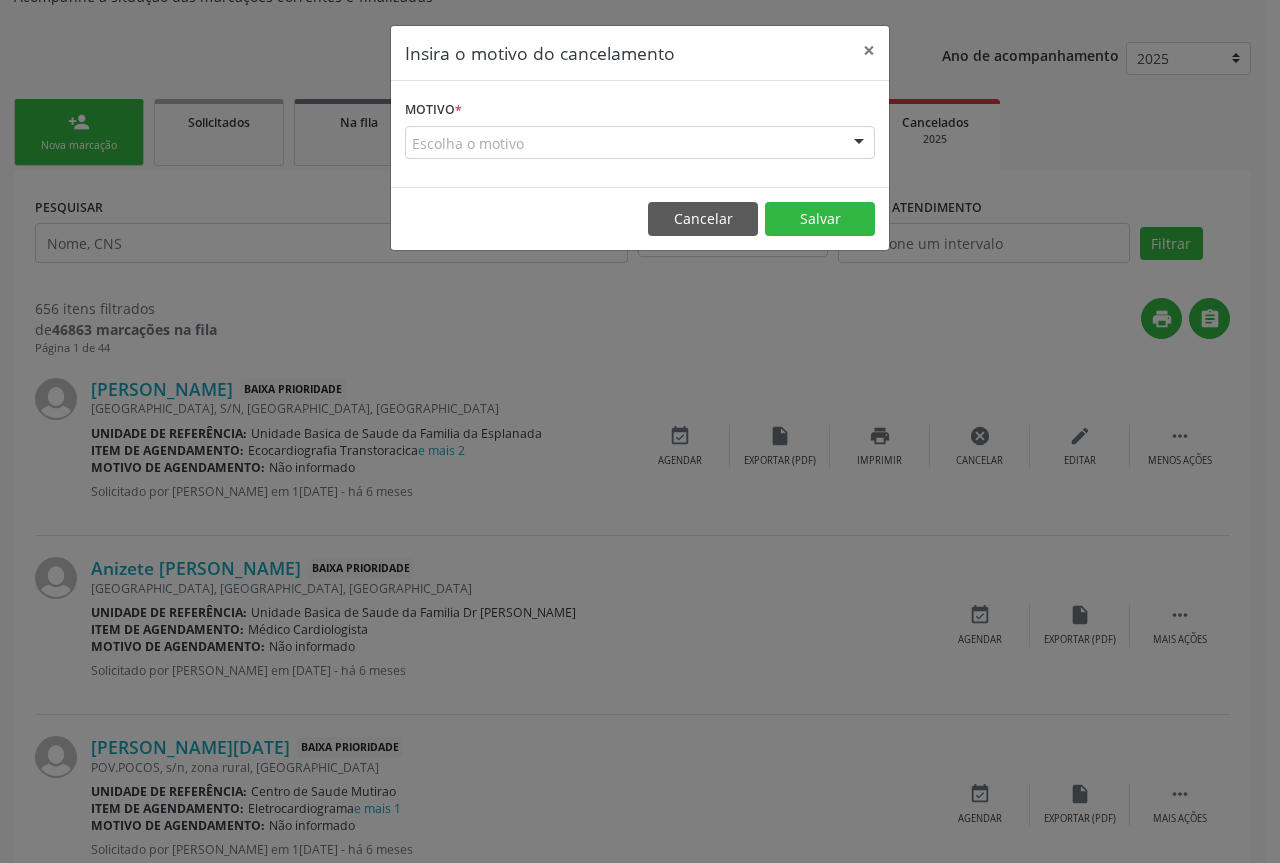 click at bounding box center (859, 144) 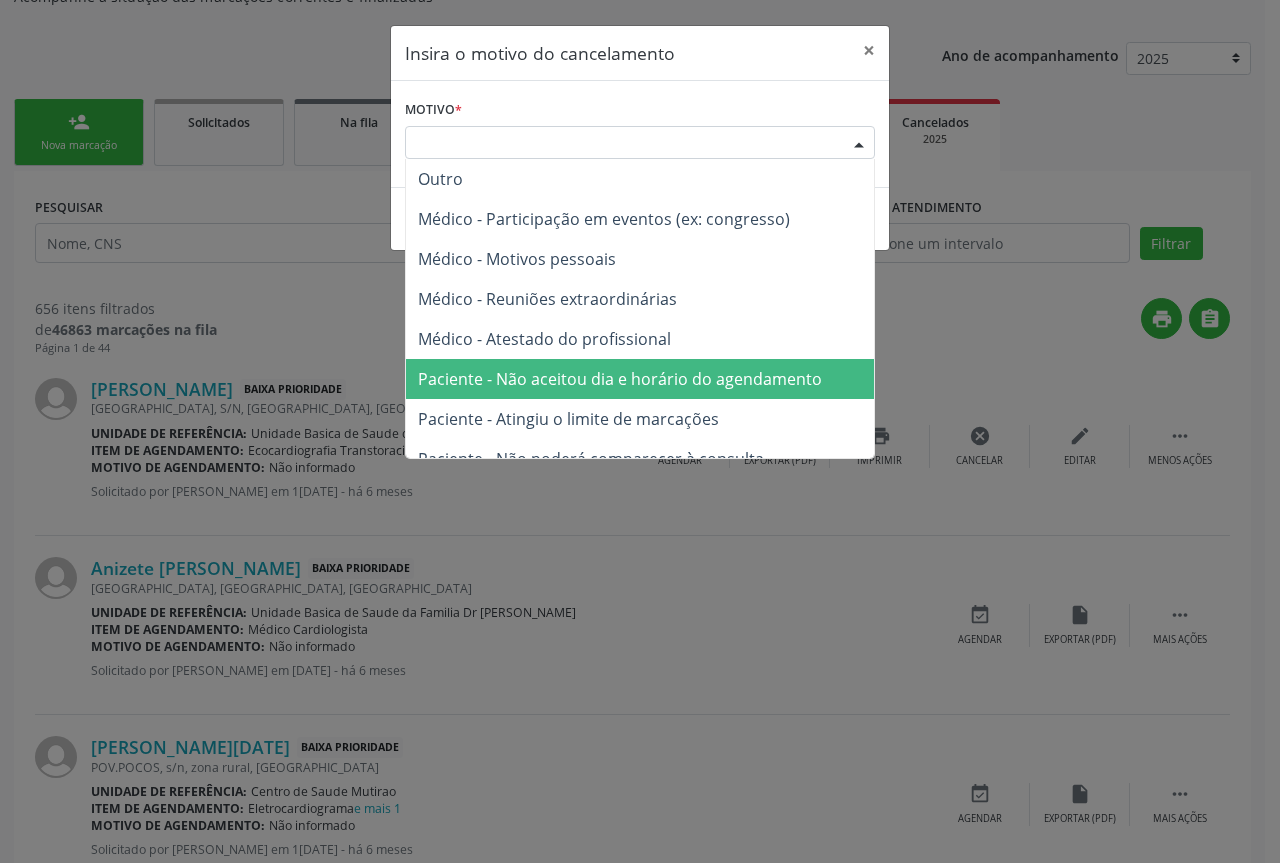 click on "Paciente - Não aceitou dia e horário do agendamento" at bounding box center [620, 379] 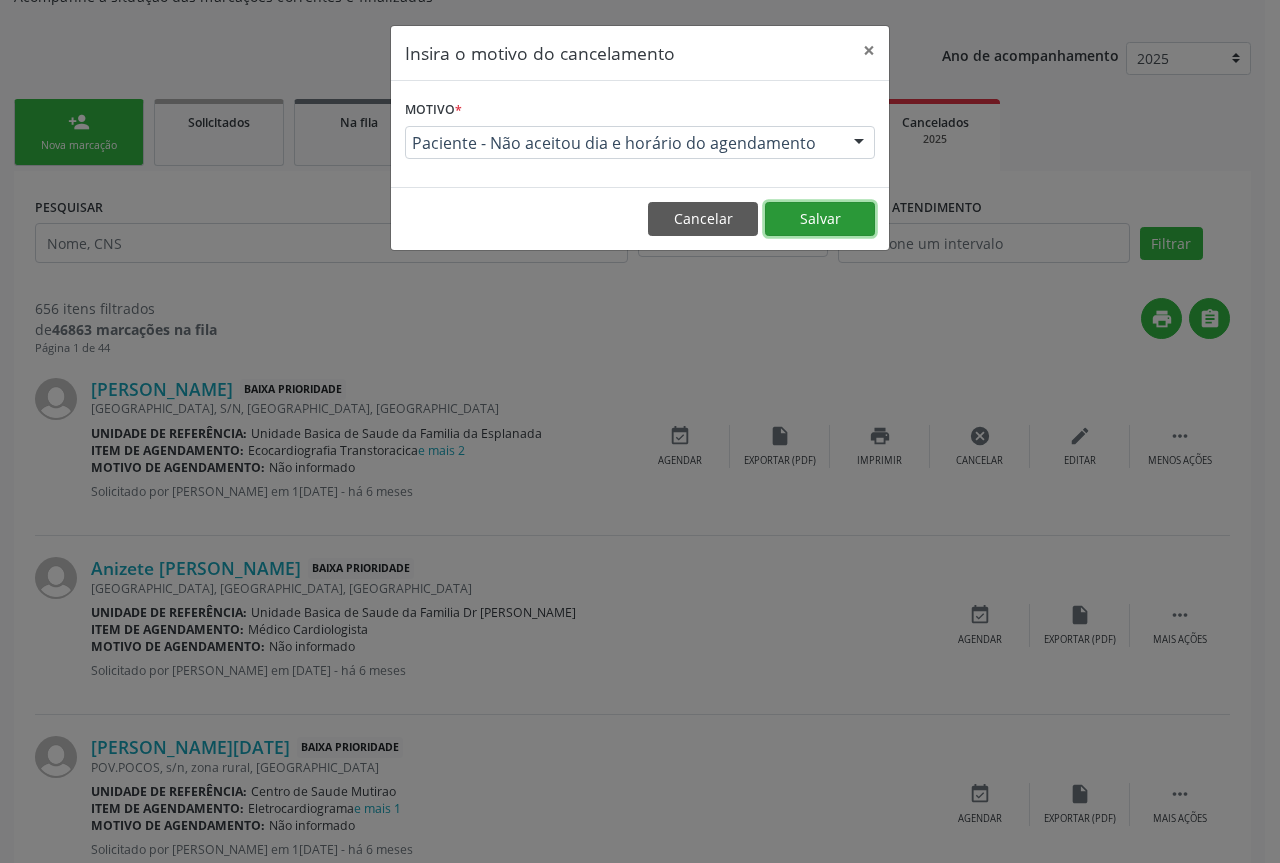 click on "Salvar" at bounding box center (820, 219) 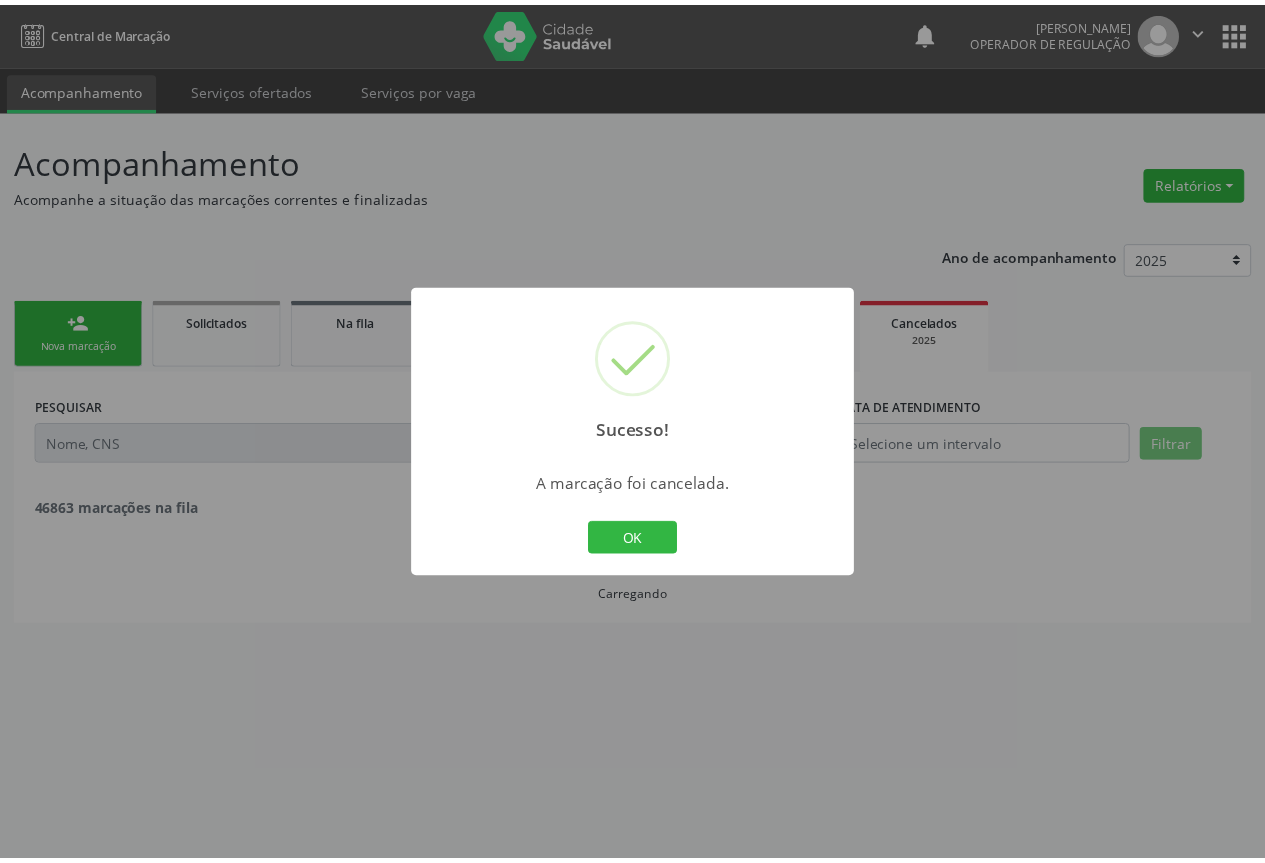 scroll, scrollTop: 0, scrollLeft: 0, axis: both 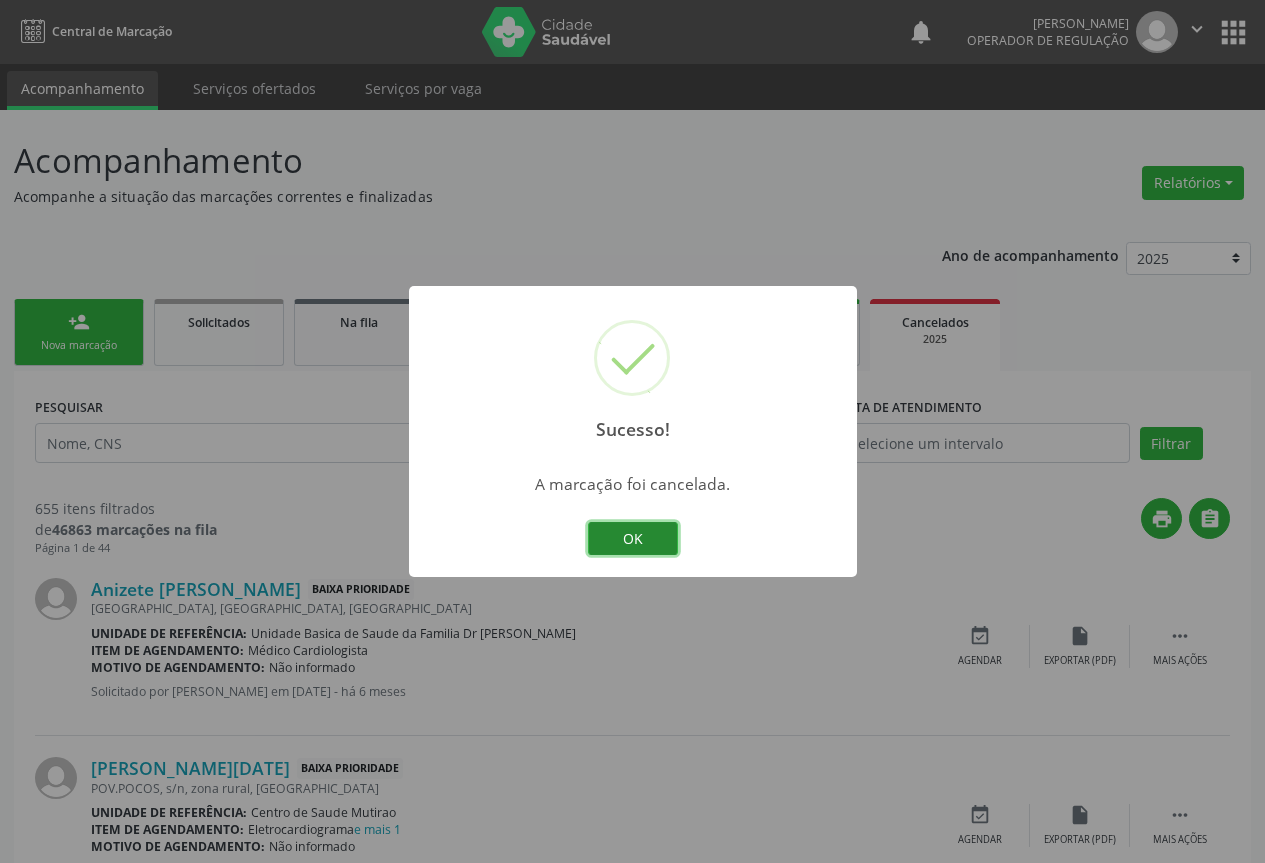 click on "OK" at bounding box center (633, 539) 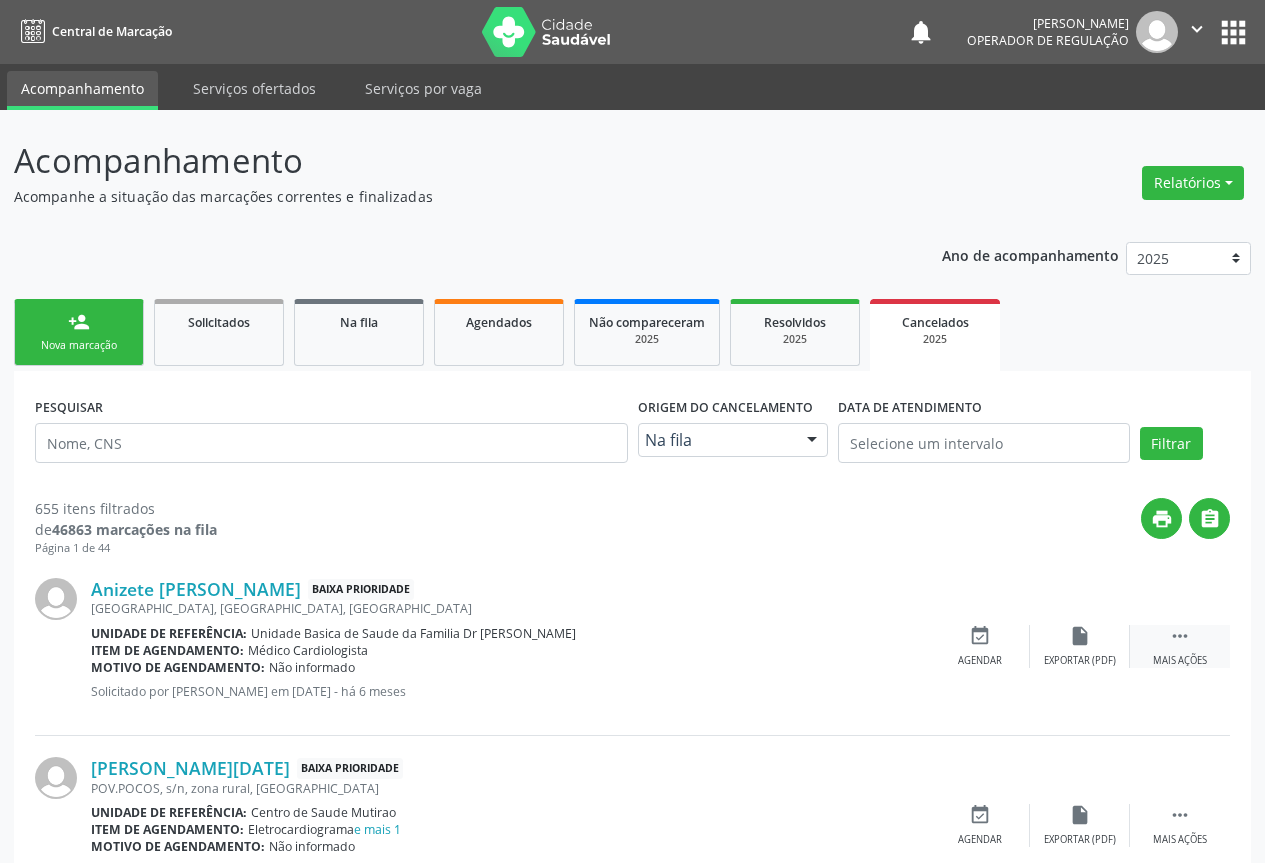 click on "" at bounding box center [1180, 636] 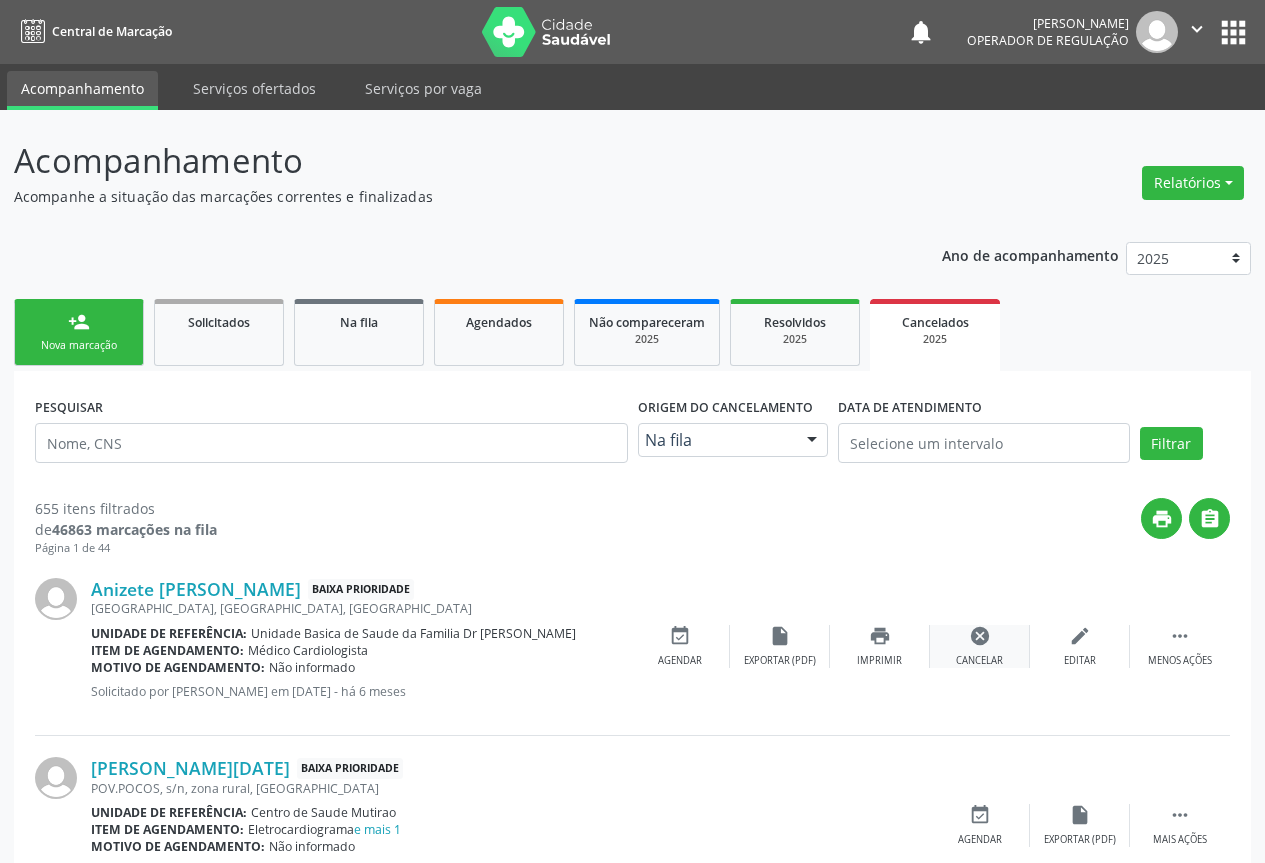 click on "cancel" at bounding box center [980, 636] 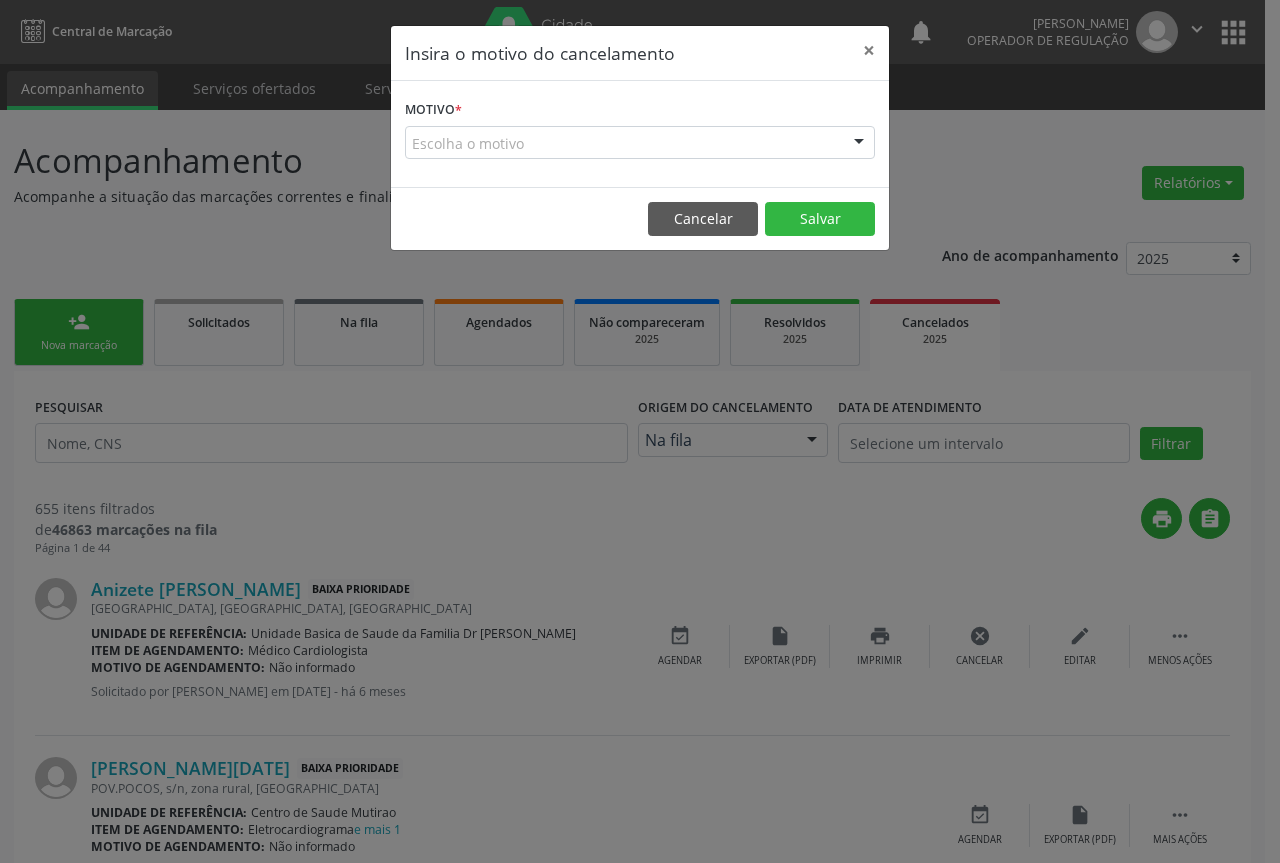 click at bounding box center (859, 144) 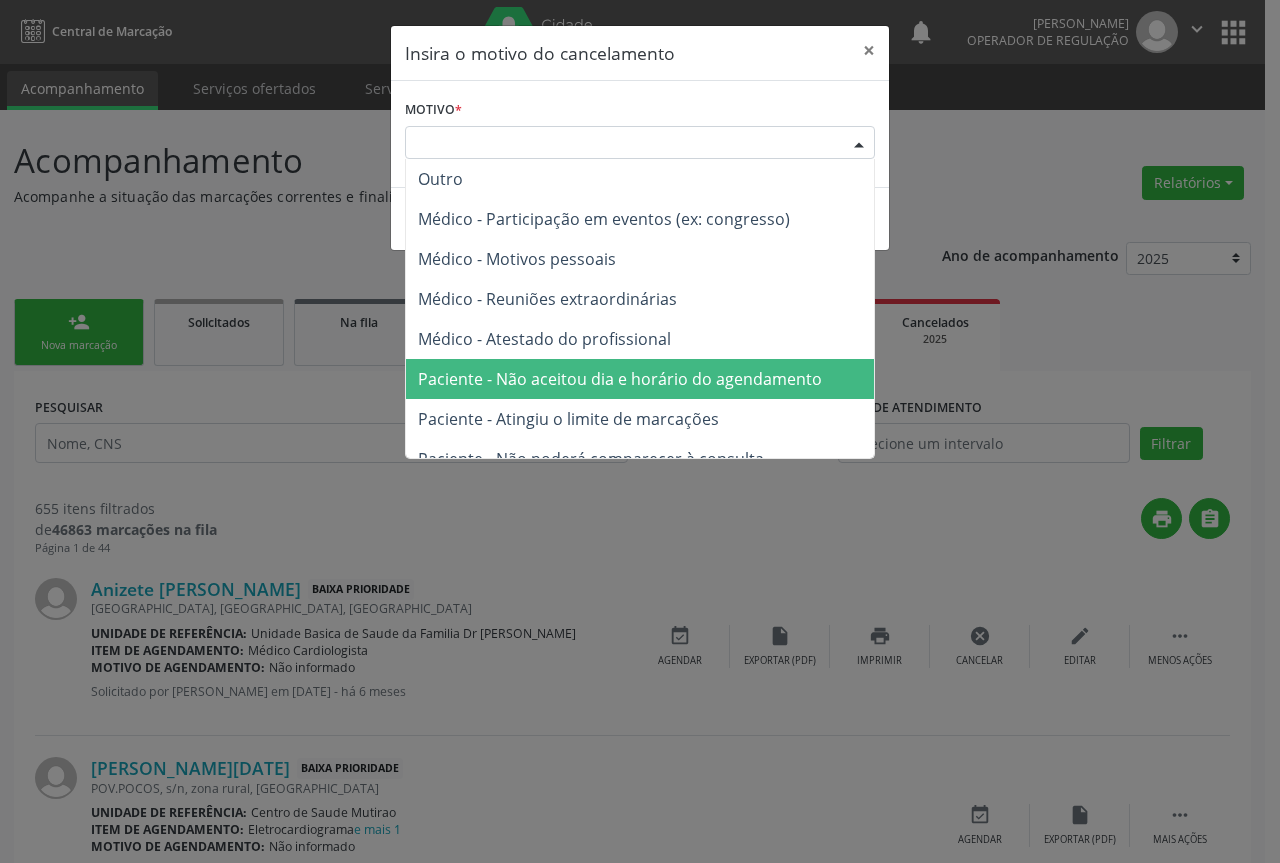 click on "Paciente - Não aceitou dia e horário do agendamento" at bounding box center (620, 379) 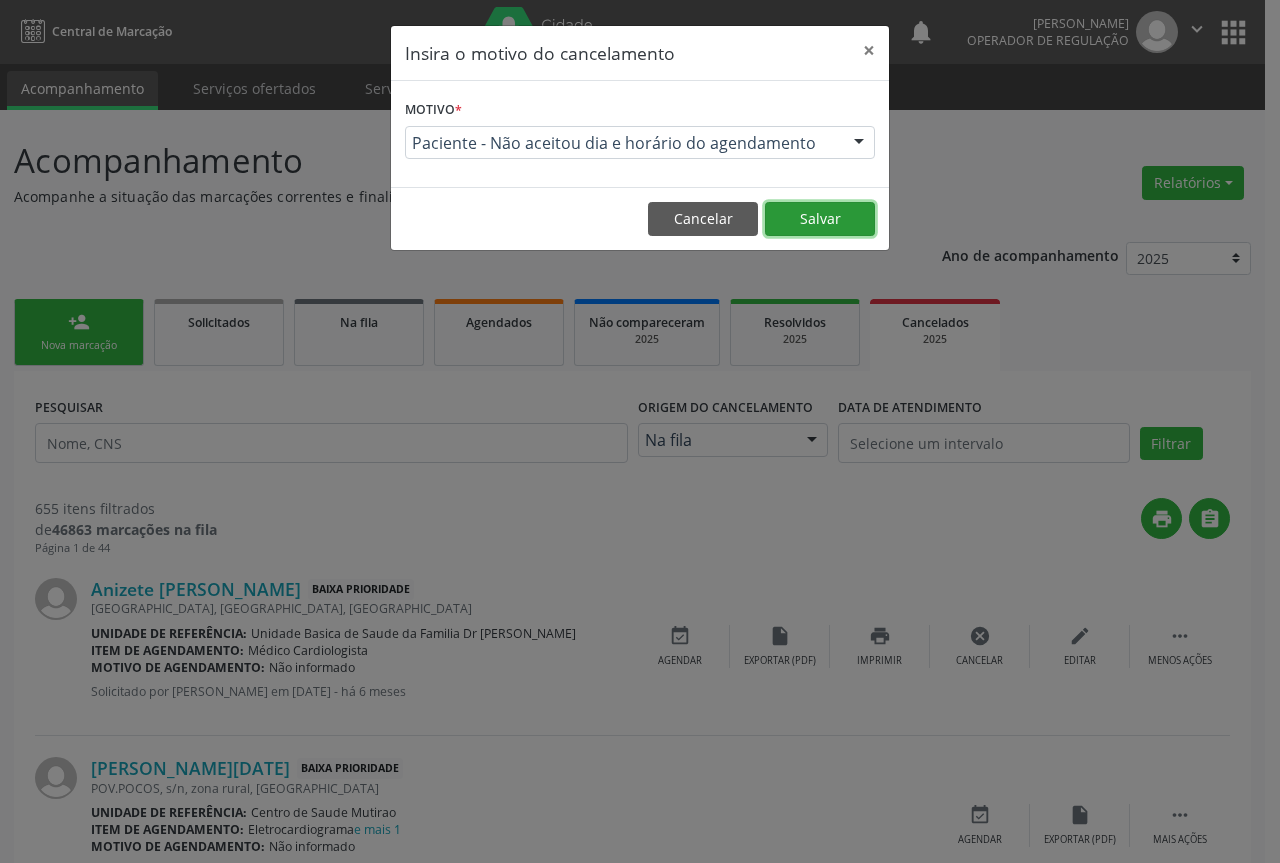 click on "Salvar" at bounding box center (820, 219) 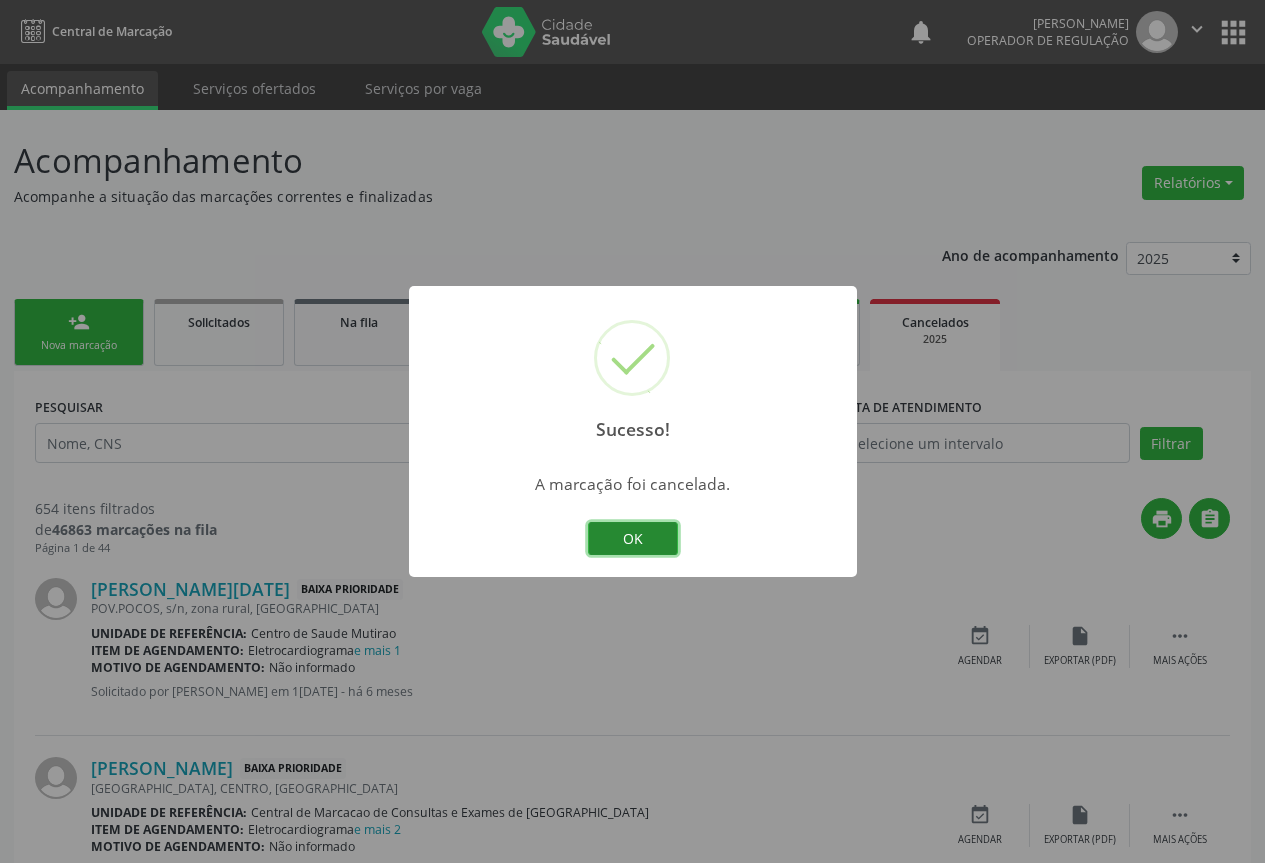 click on "OK" at bounding box center [633, 539] 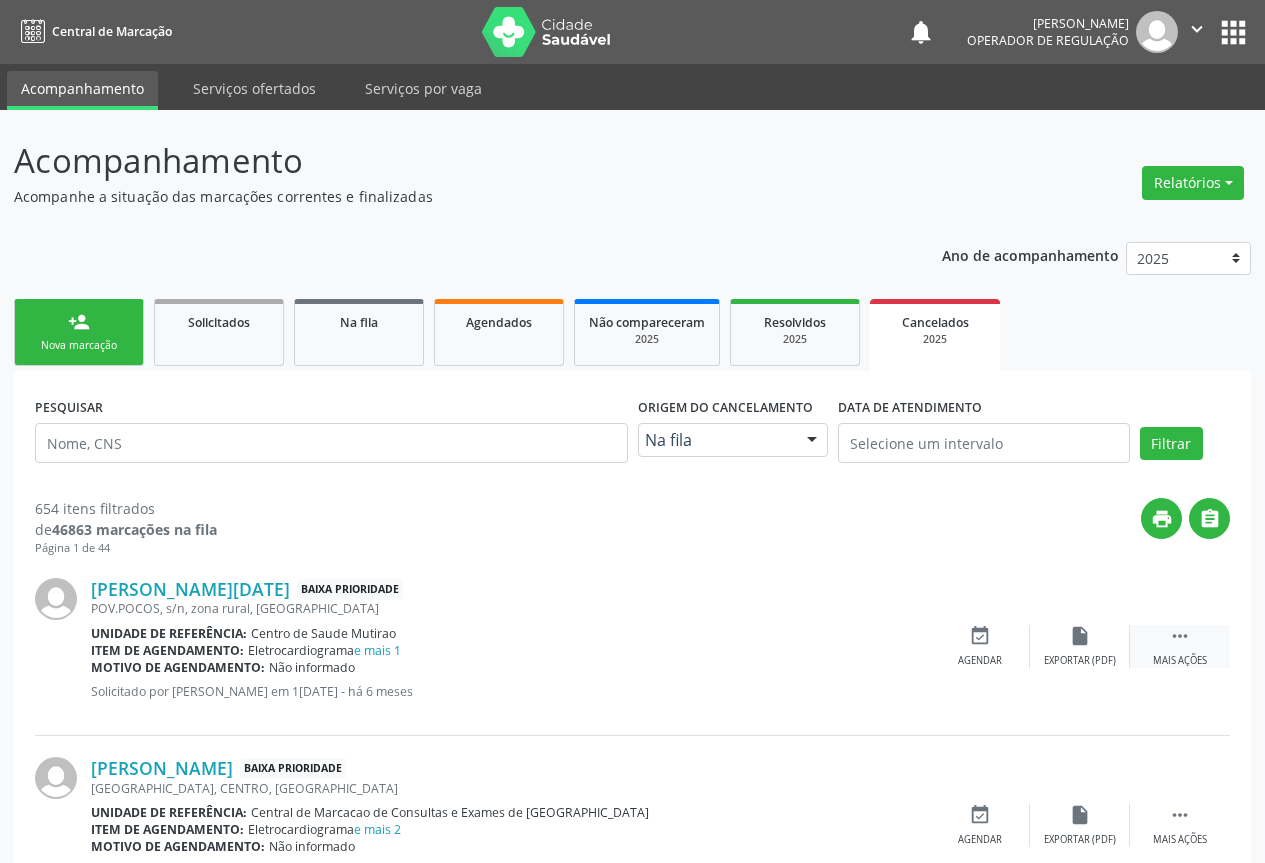 click on "
Mais ações" at bounding box center [1180, 646] 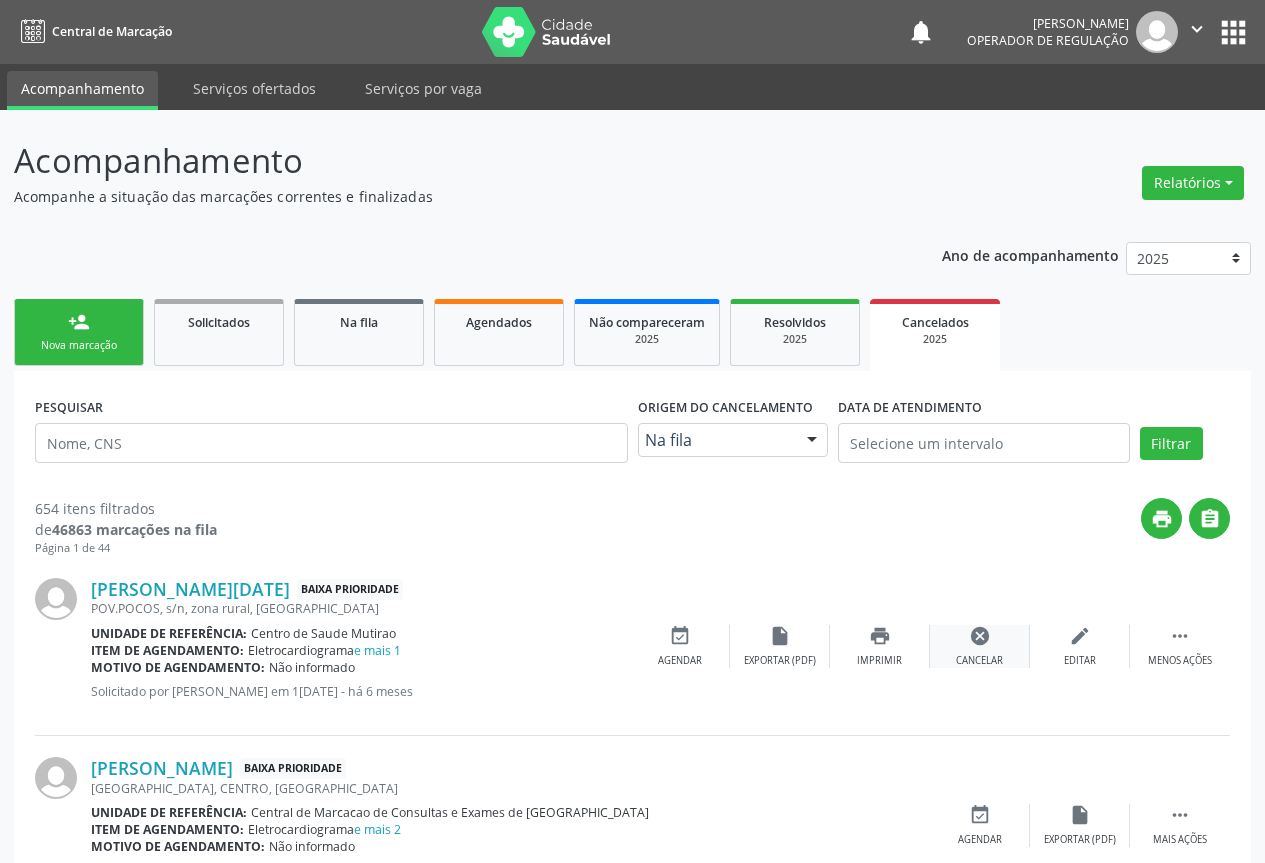 click on "cancel
Cancelar" at bounding box center [980, 646] 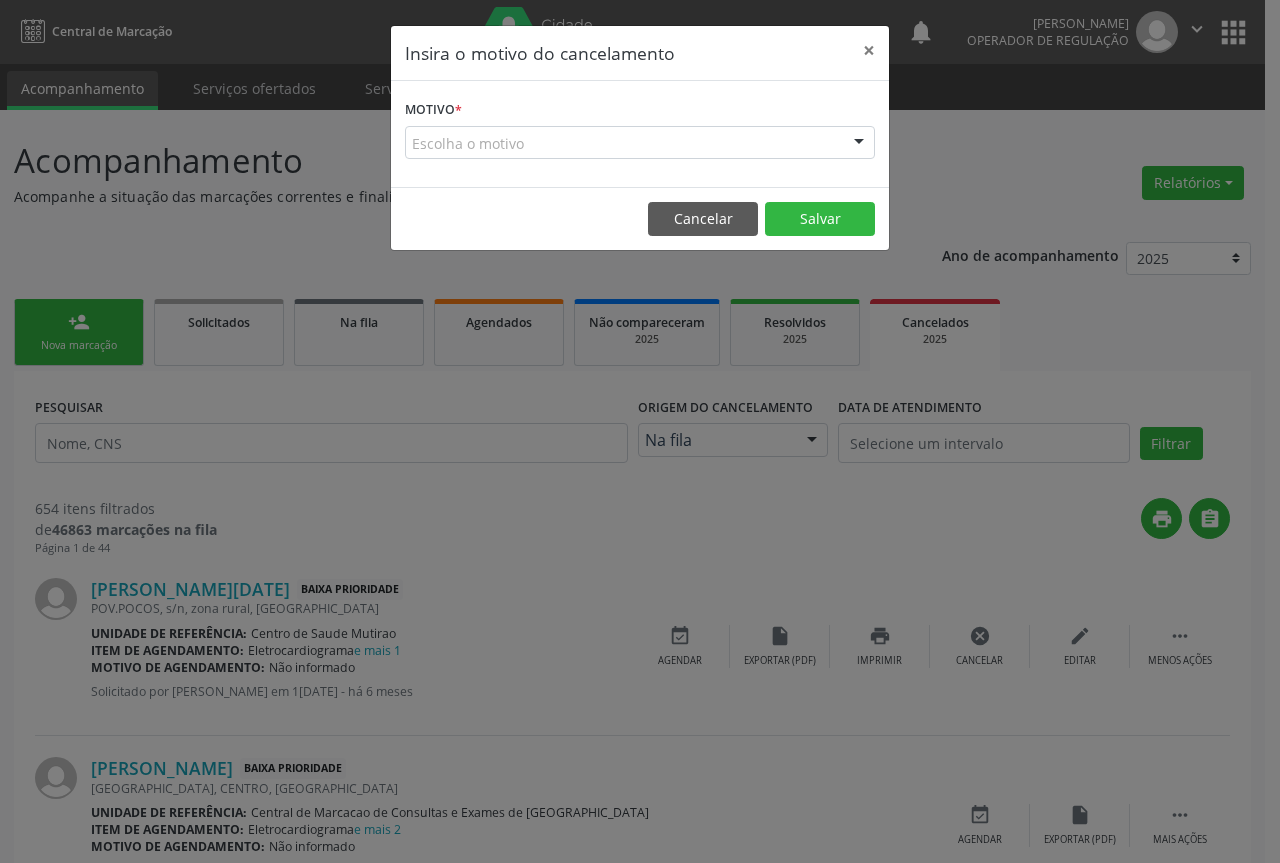click at bounding box center (859, 144) 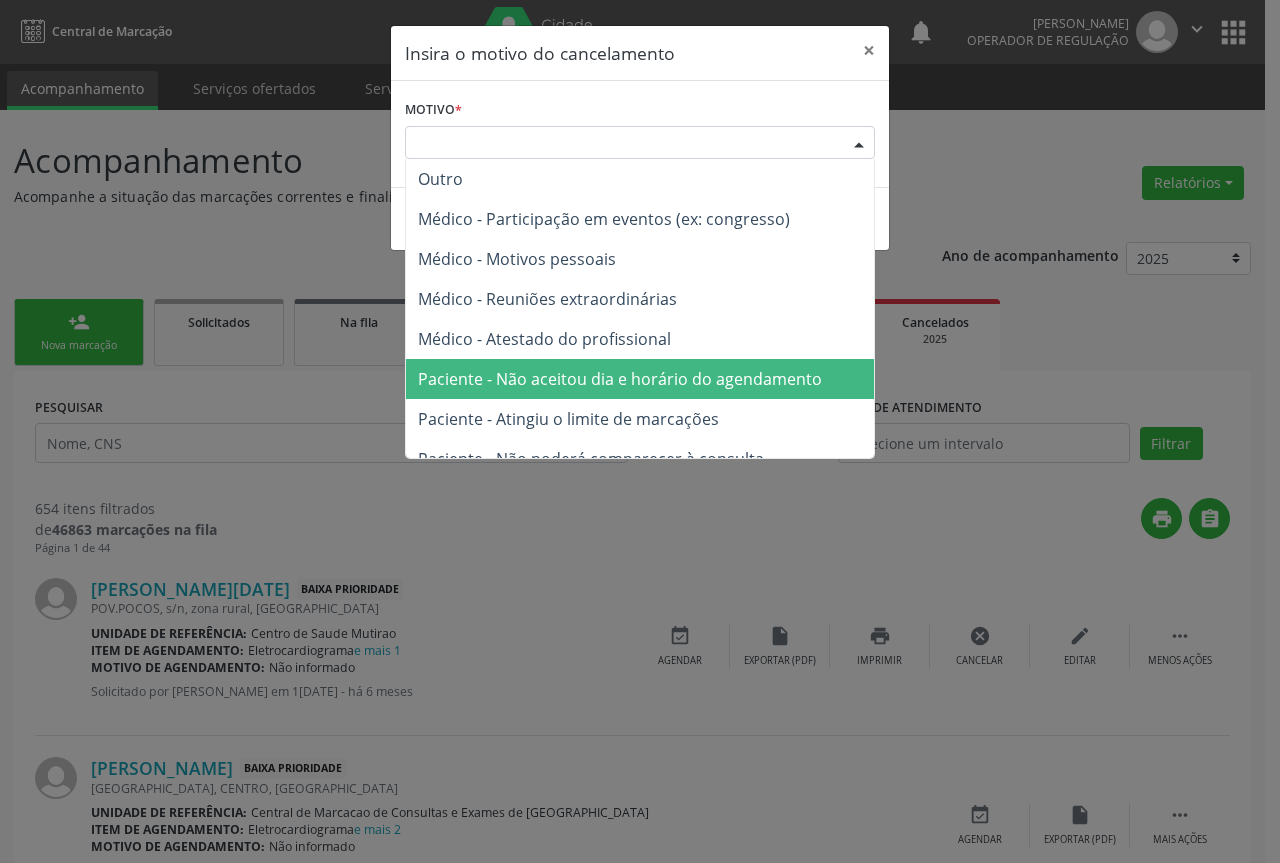 drag, startPoint x: 548, startPoint y: 370, endPoint x: 563, endPoint y: 364, distance: 16.155495 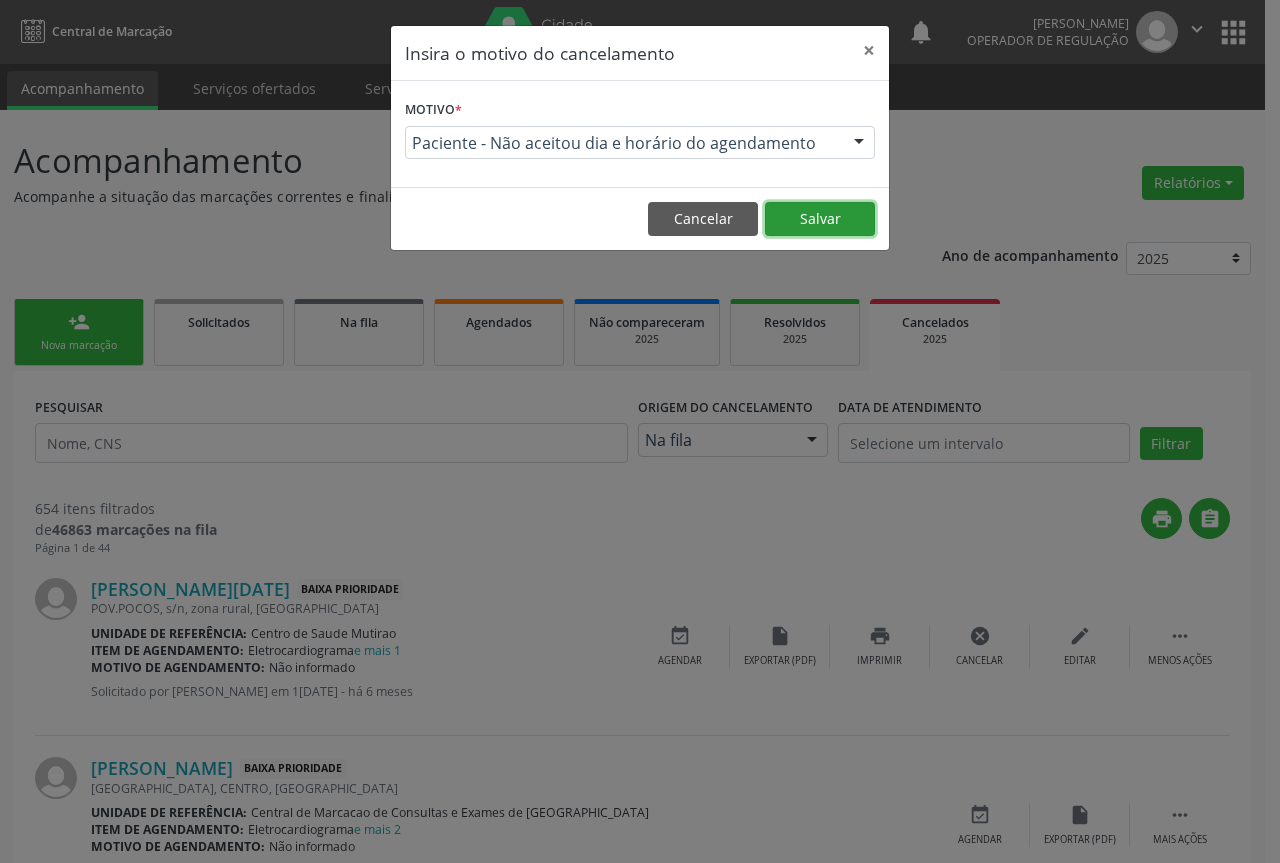click on "Salvar" at bounding box center [820, 219] 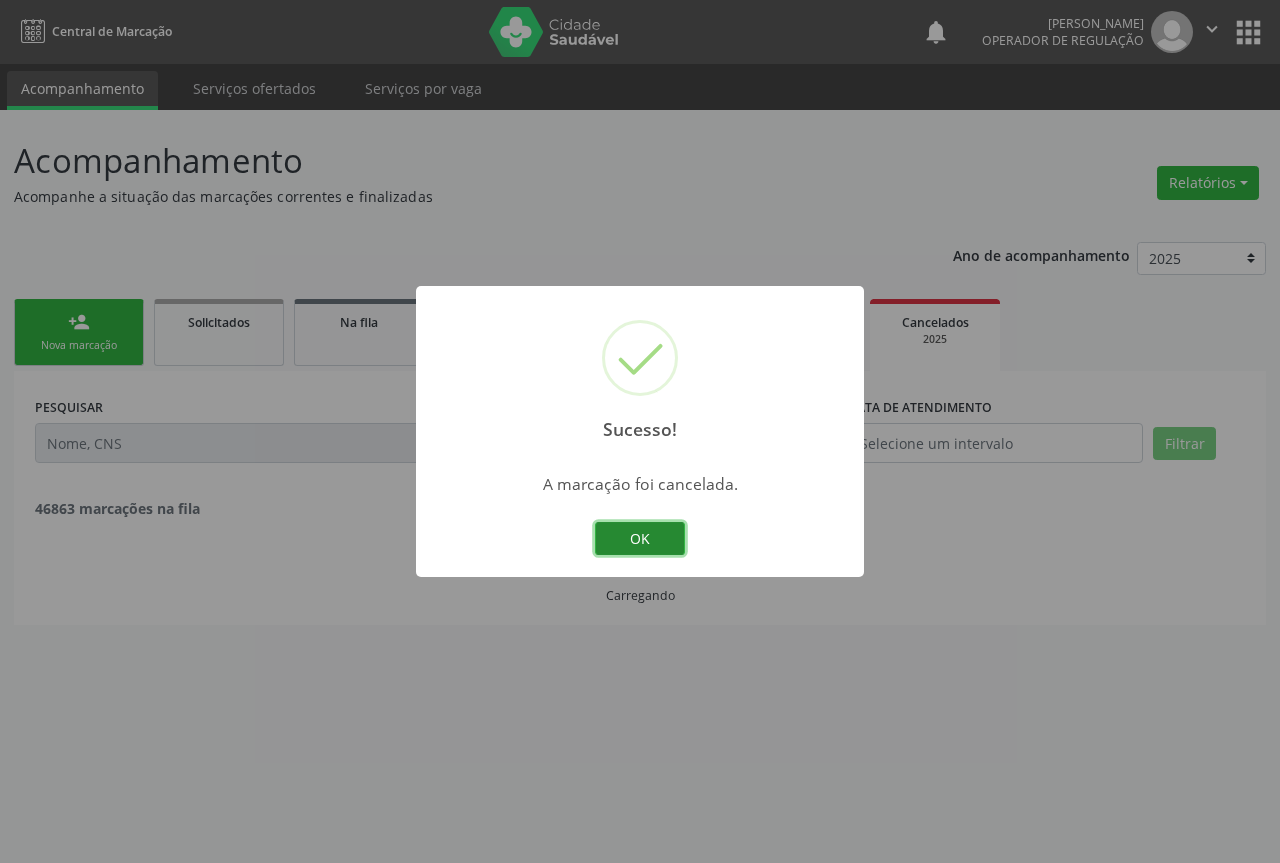 click on "OK" at bounding box center [640, 539] 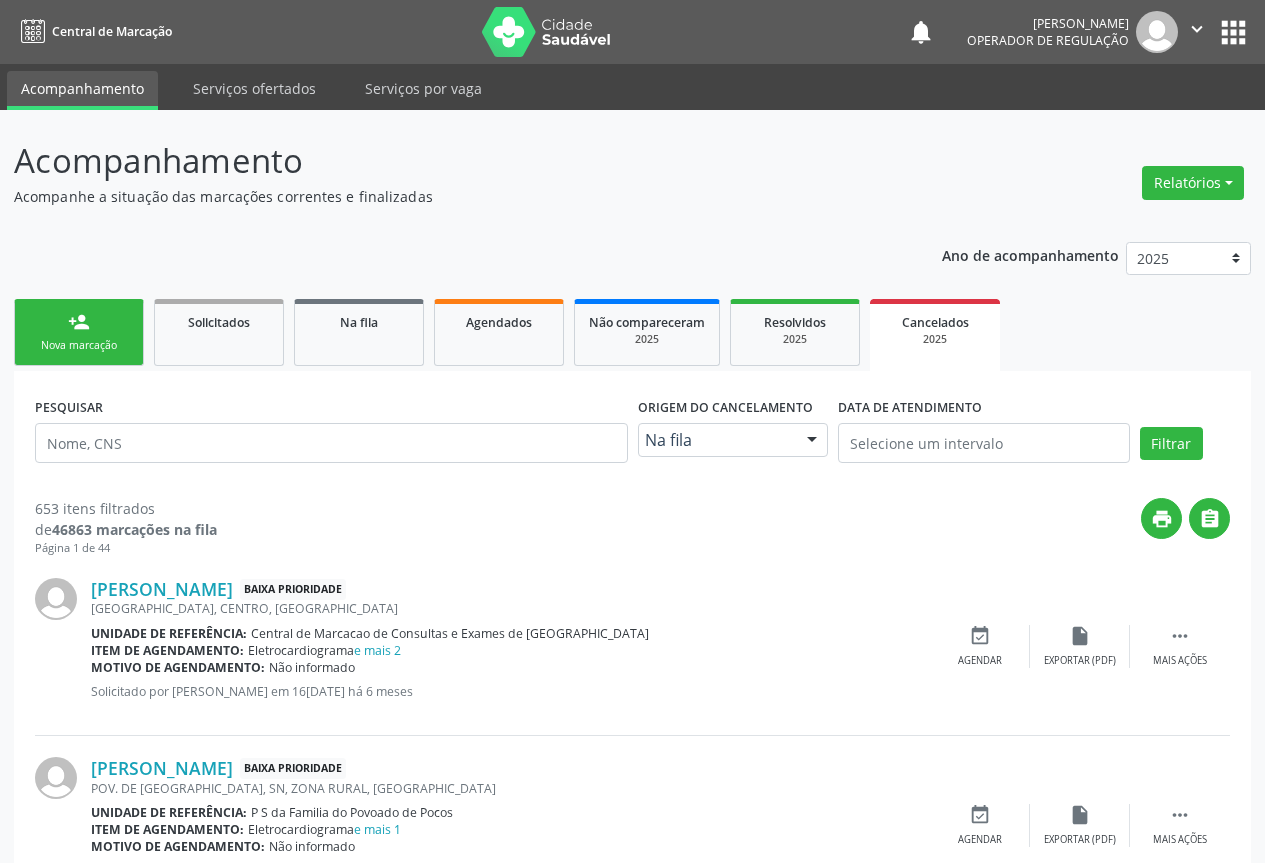 click on "Luzia Maria de Souza Santos
Baixa Prioridade
rua santo antonio, S/N, CENTRO, Campo Formoso - BA
Unidade de referência:
Central de Marcacao de Consultas e Exames de Campo Formoso
Item de agendamento:
Eletrocardiograma
e mais 2
Motivo de agendamento:
Não informado
Solicitado por Daiane Luzia Batista Dantas Oliveira em 16/01/2025 - há 6 meses

Mais ações
insert_drive_file
Exportar (PDF)
event_available
Agendar" at bounding box center [632, 646] 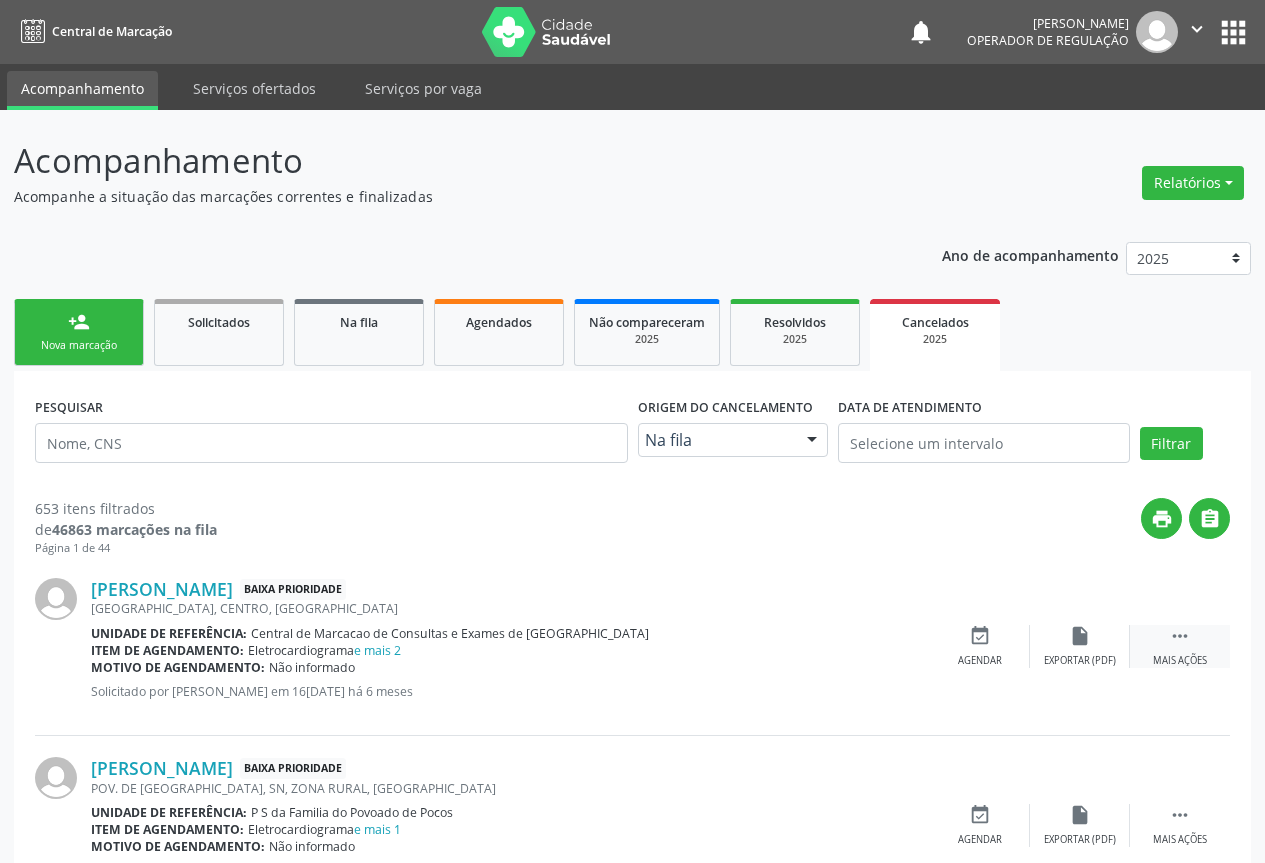 click on "" at bounding box center [1180, 636] 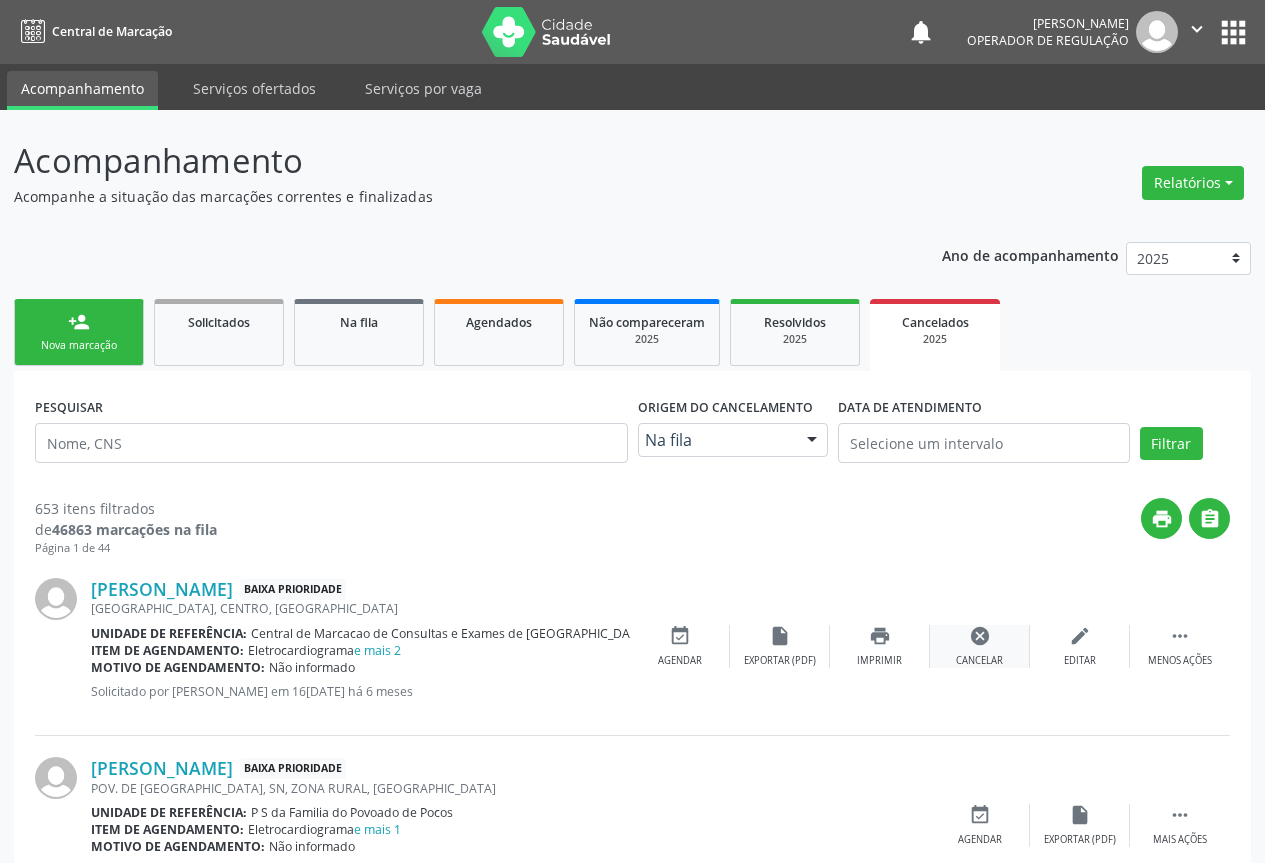 click on "cancel
Cancelar" at bounding box center [980, 646] 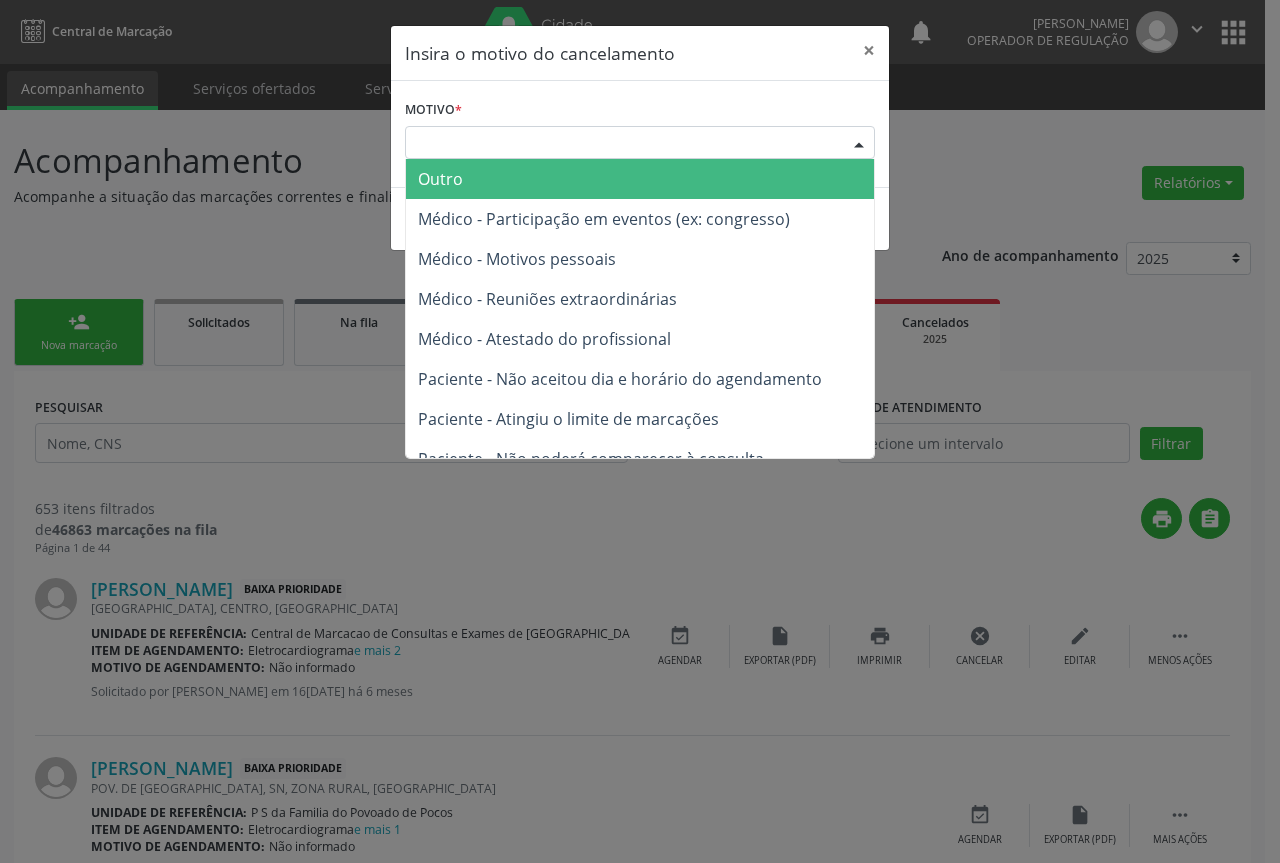 click at bounding box center [859, 144] 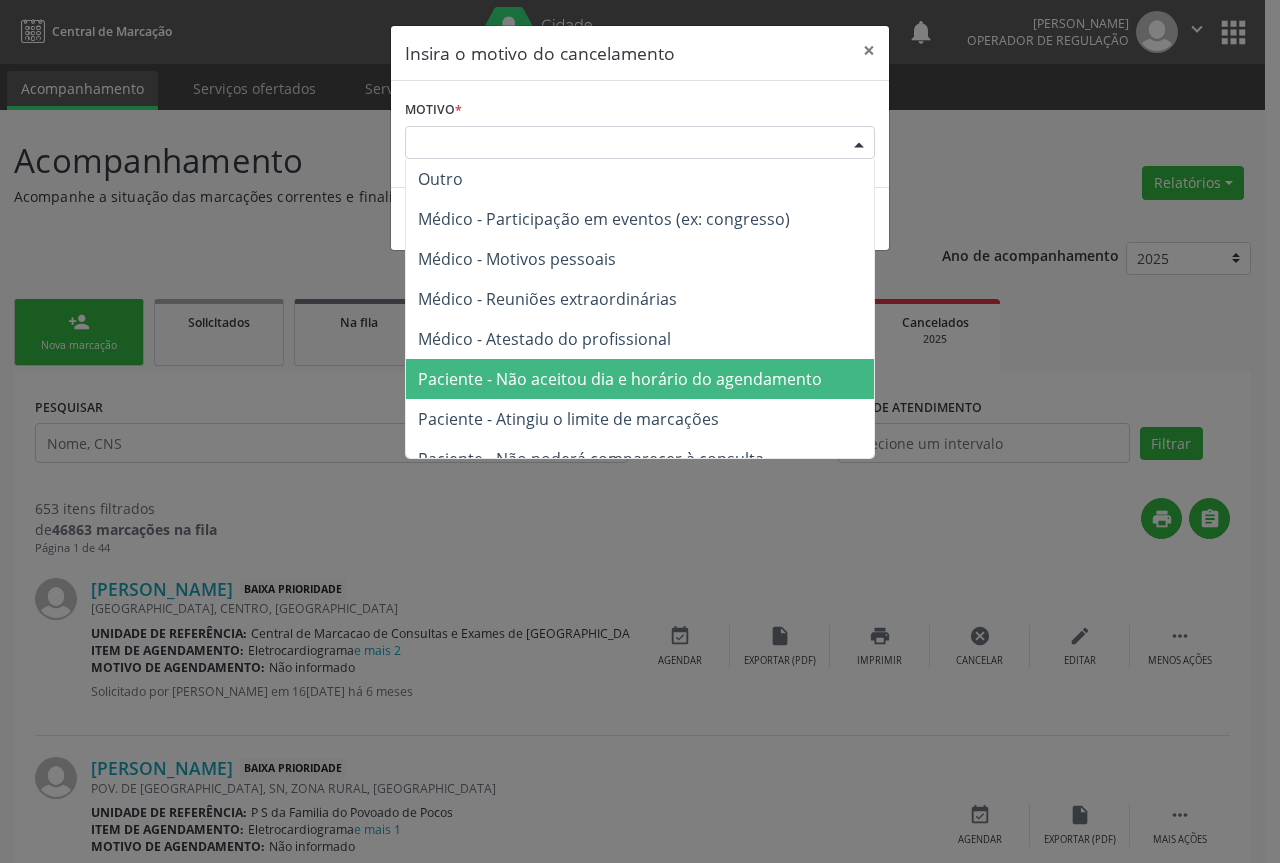 click on "Paciente - Não aceitou dia e horário do agendamento" at bounding box center [620, 379] 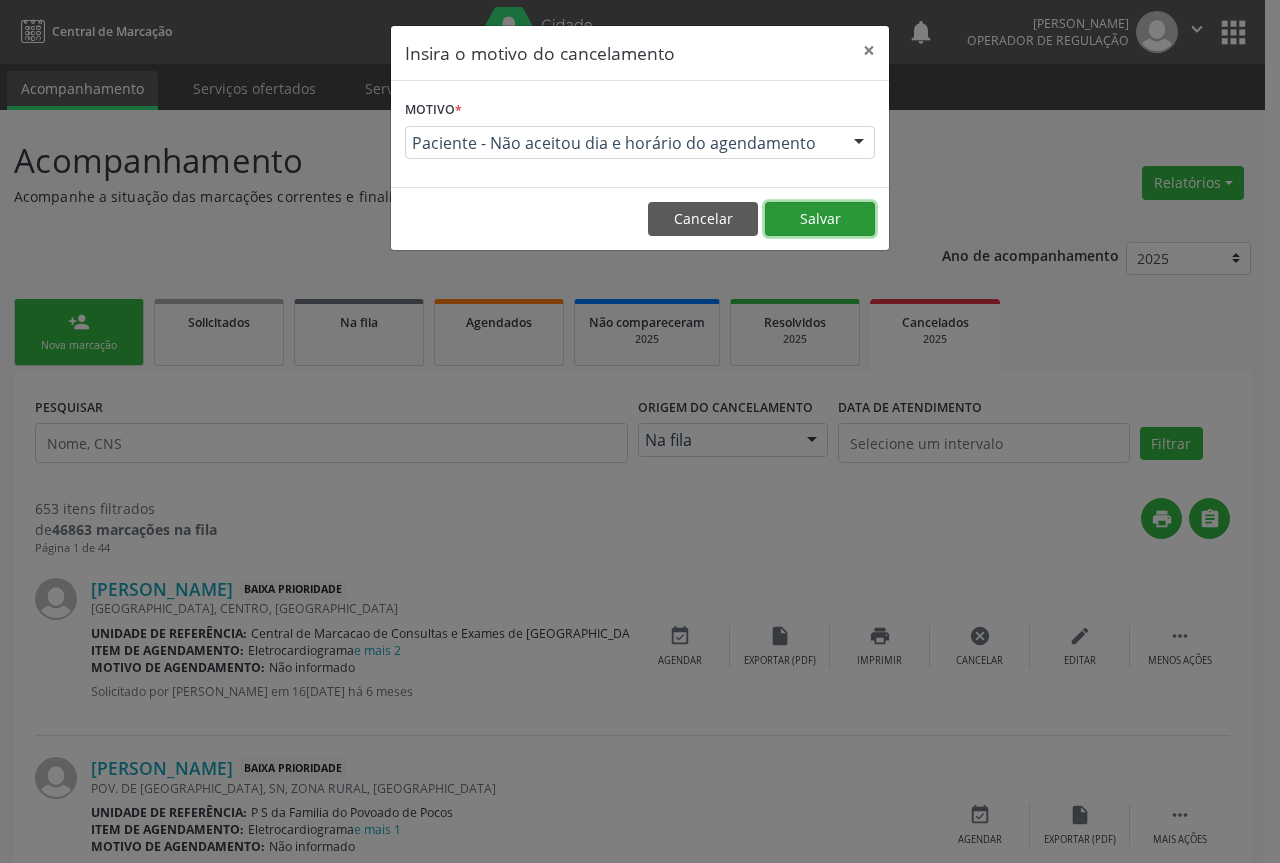 click on "Salvar" at bounding box center [820, 219] 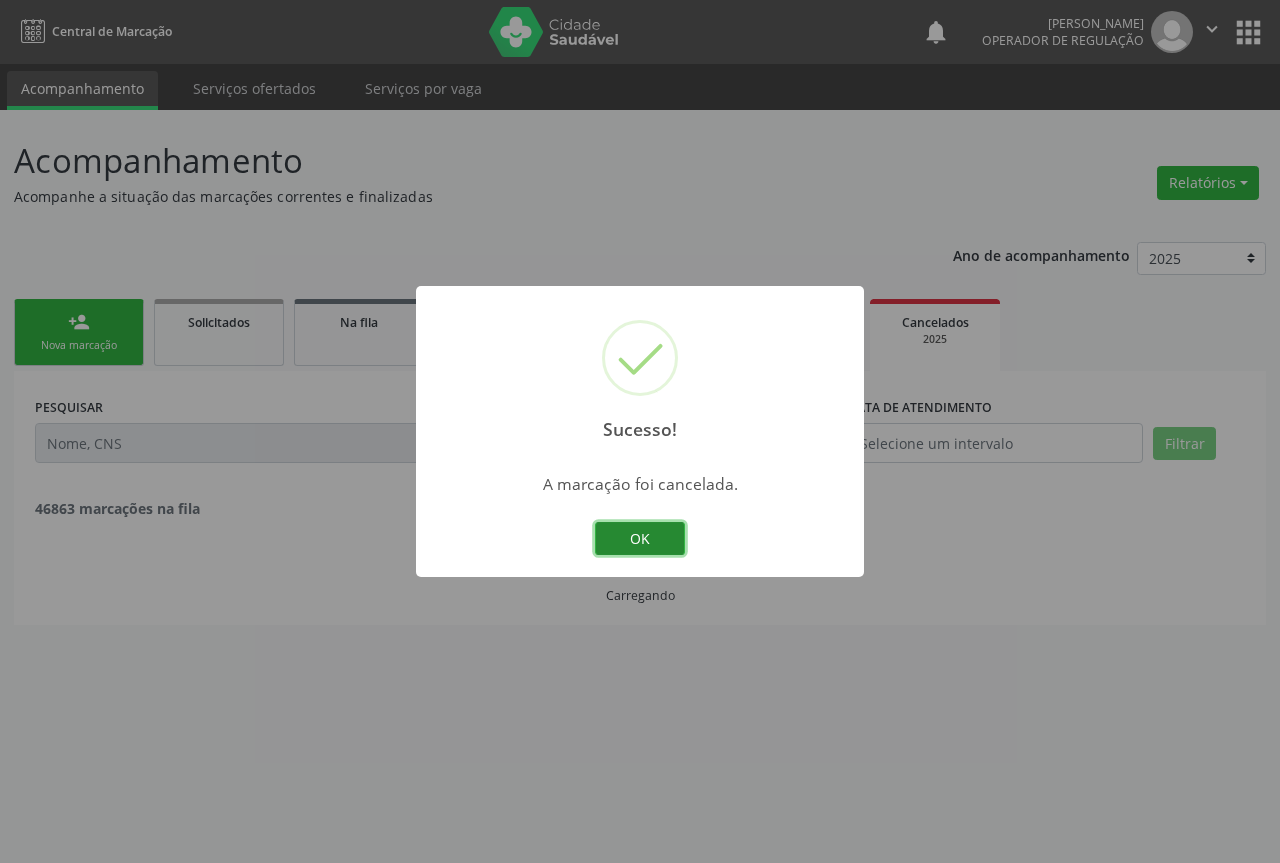 click on "OK" at bounding box center [640, 539] 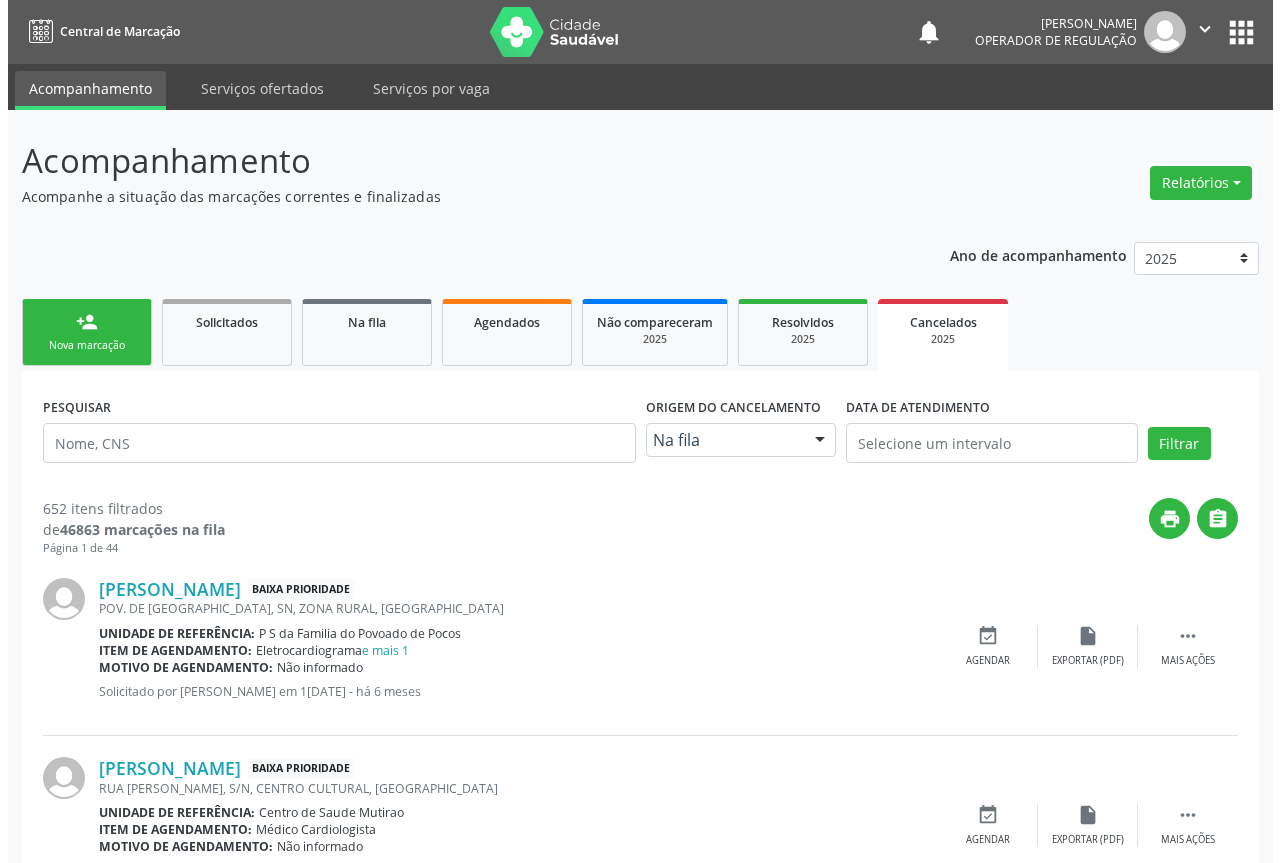 scroll, scrollTop: 200, scrollLeft: 0, axis: vertical 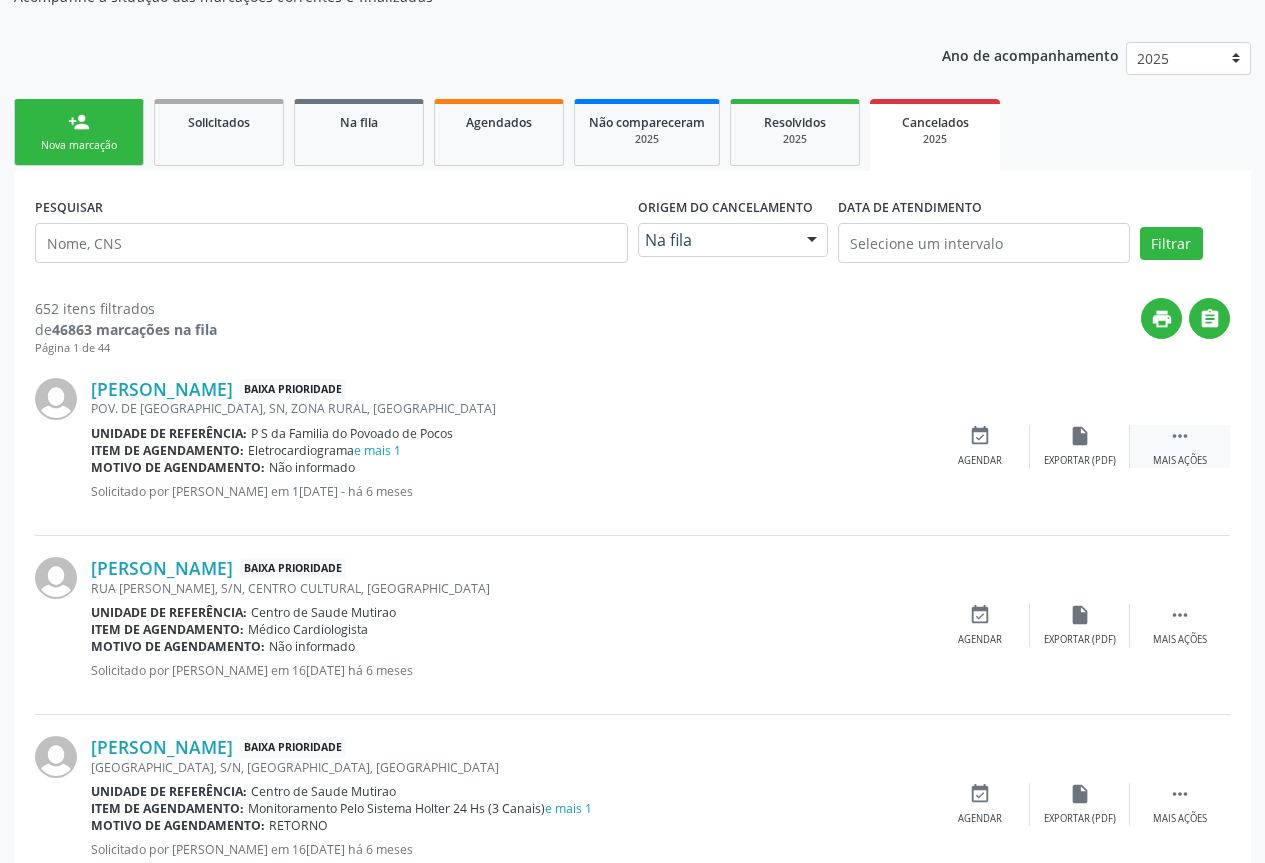 click on "
Mais ações" at bounding box center [1180, 446] 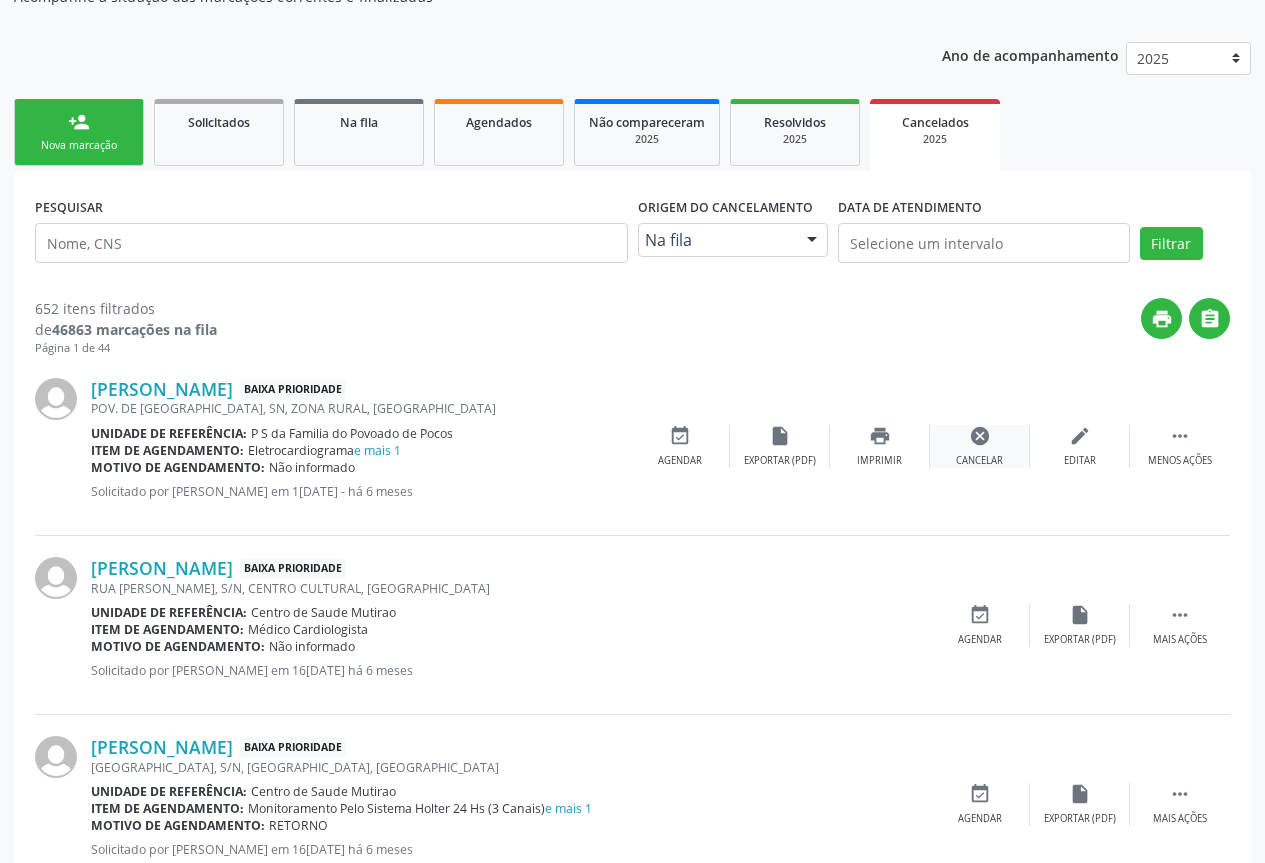 click on "cancel" at bounding box center (980, 436) 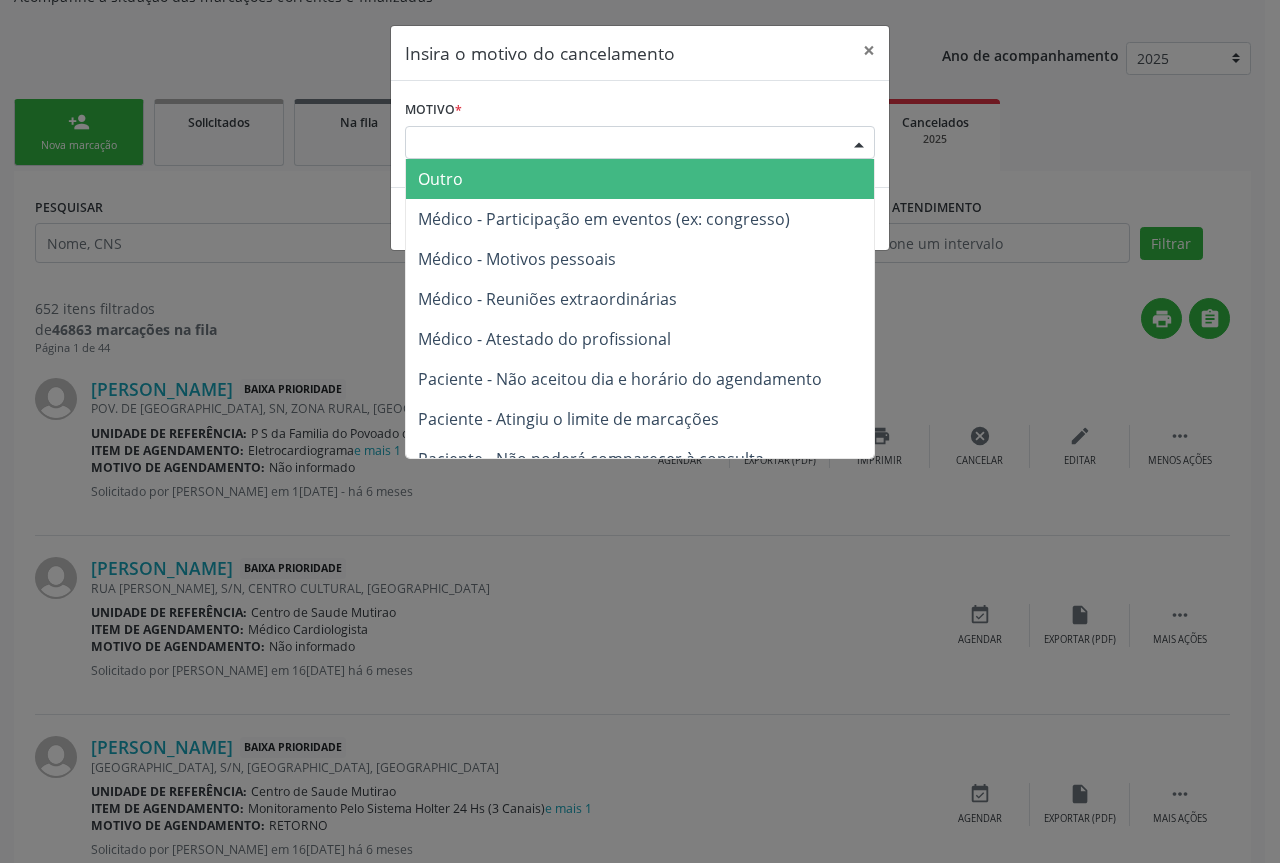 click at bounding box center [859, 144] 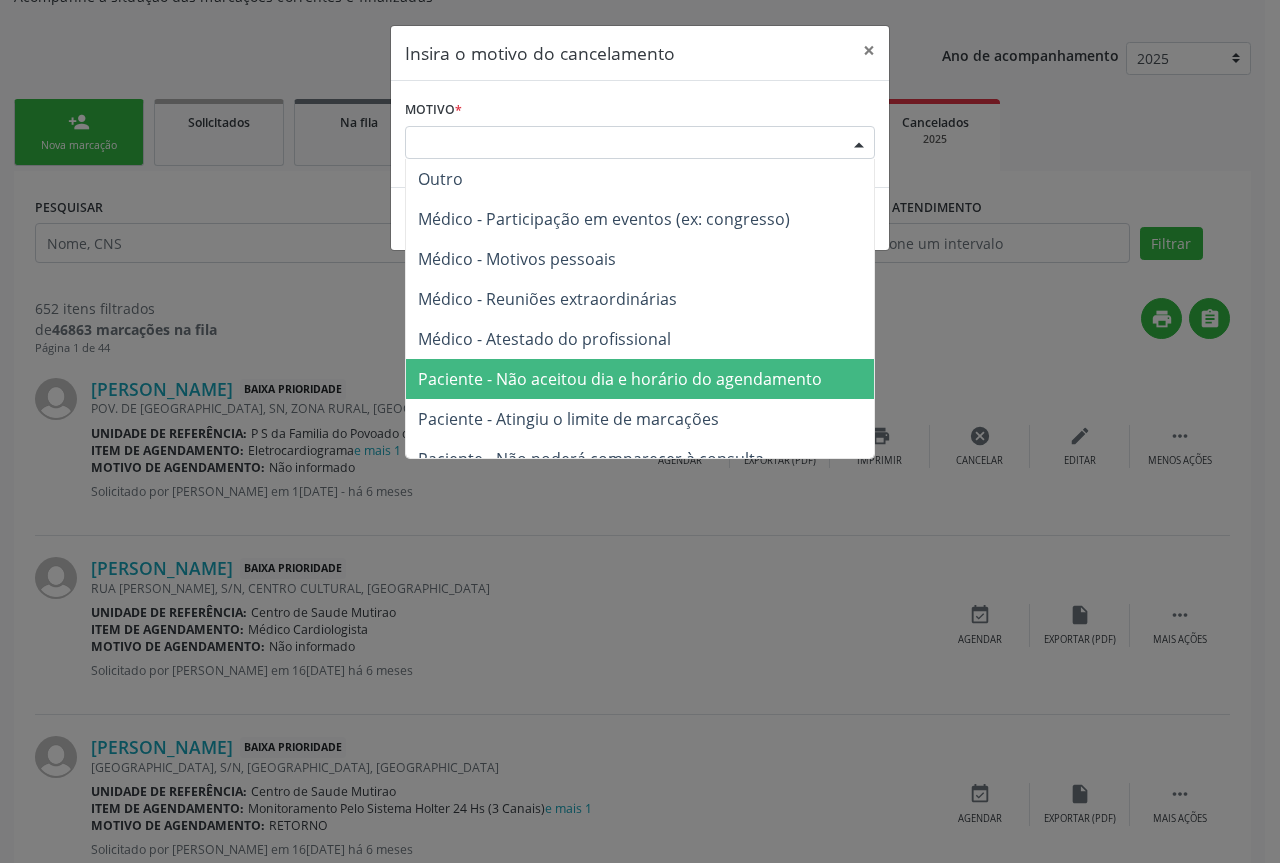 click on "Paciente - Não aceitou dia e horário do agendamento" at bounding box center [620, 379] 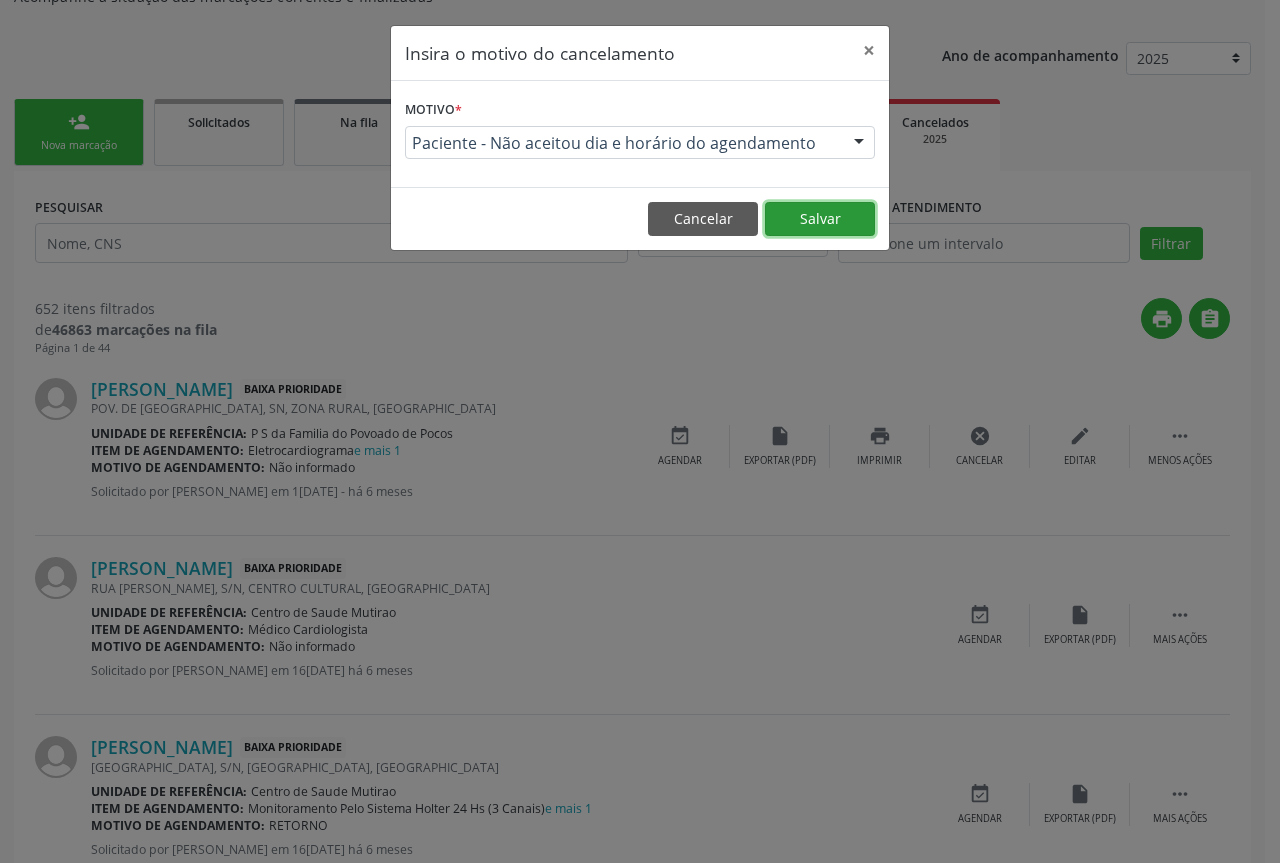 click on "Salvar" at bounding box center [820, 219] 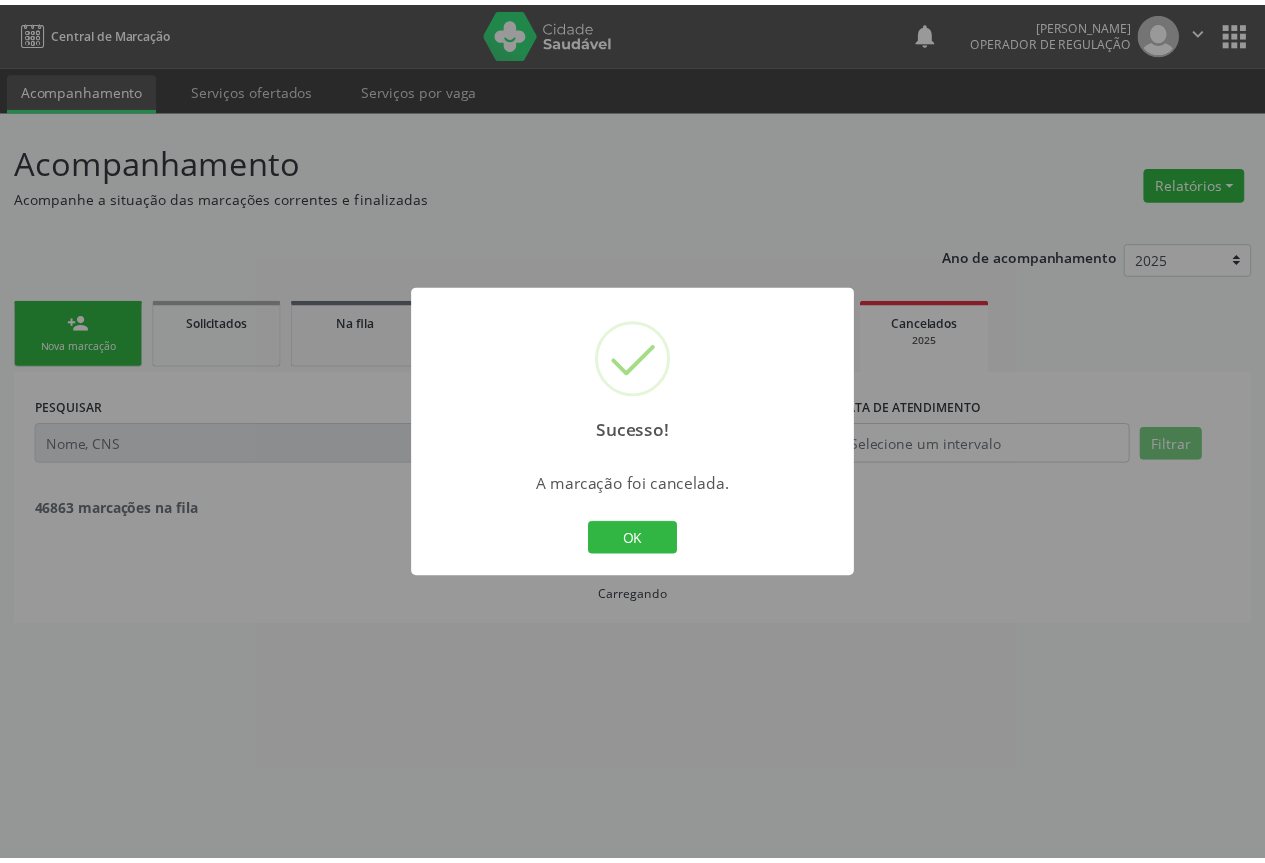 scroll, scrollTop: 0, scrollLeft: 0, axis: both 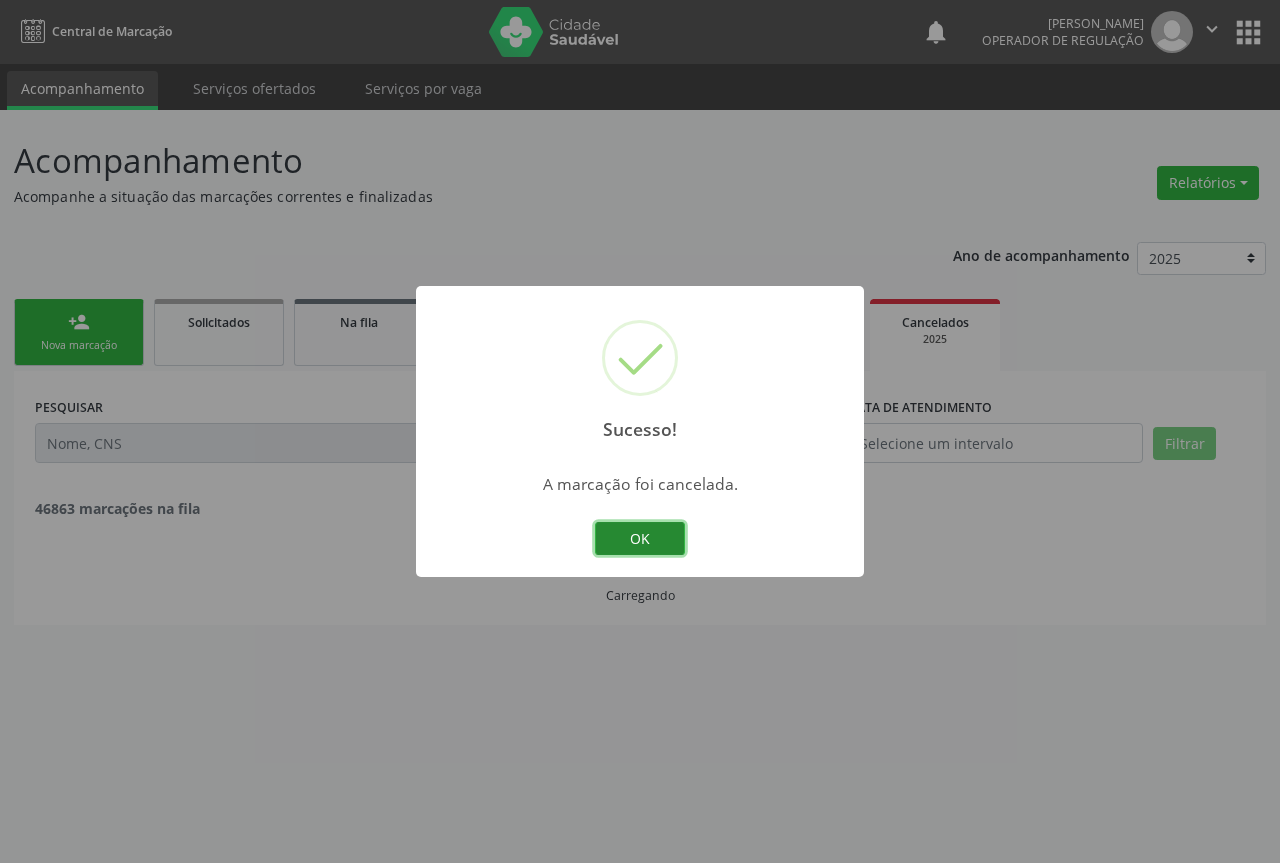 click on "OK" at bounding box center [640, 539] 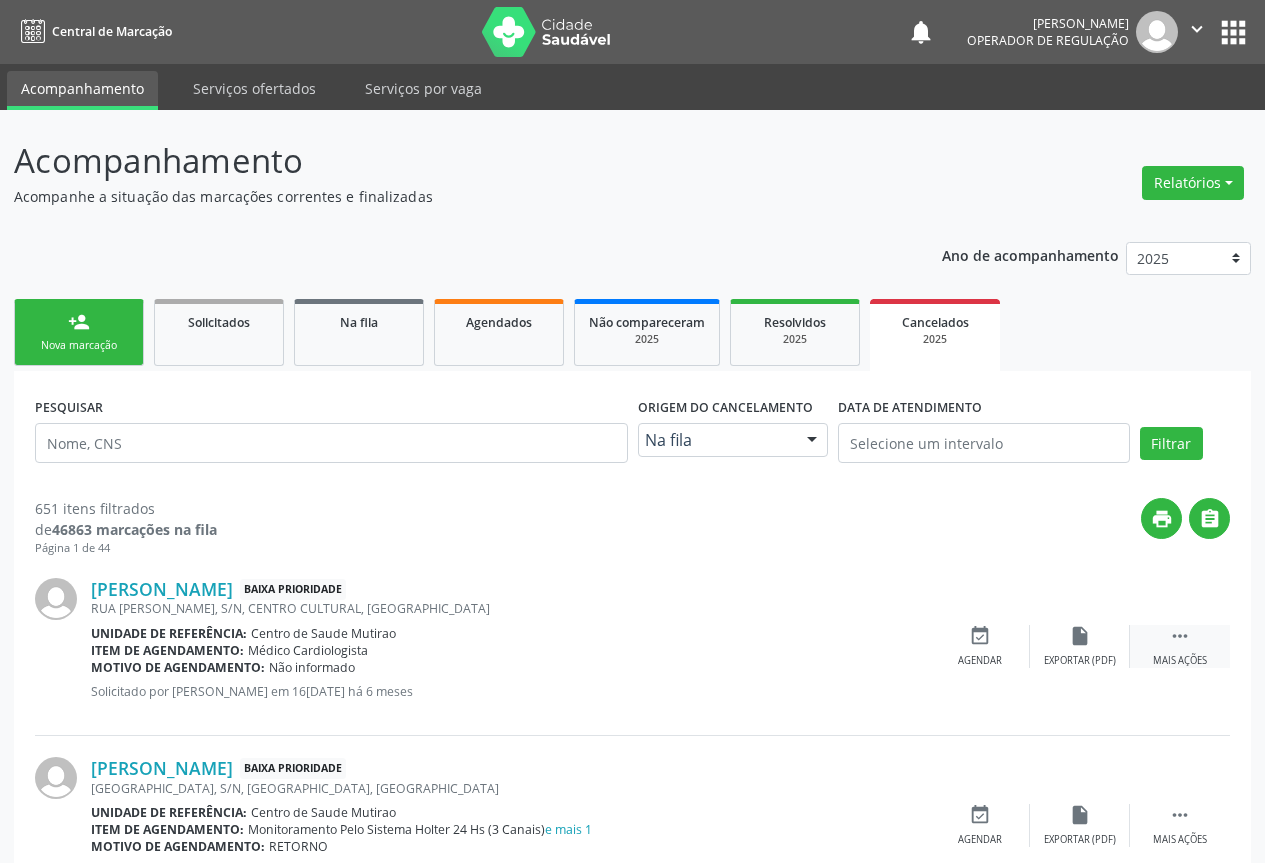 click on "
Mais ações" at bounding box center [1180, 646] 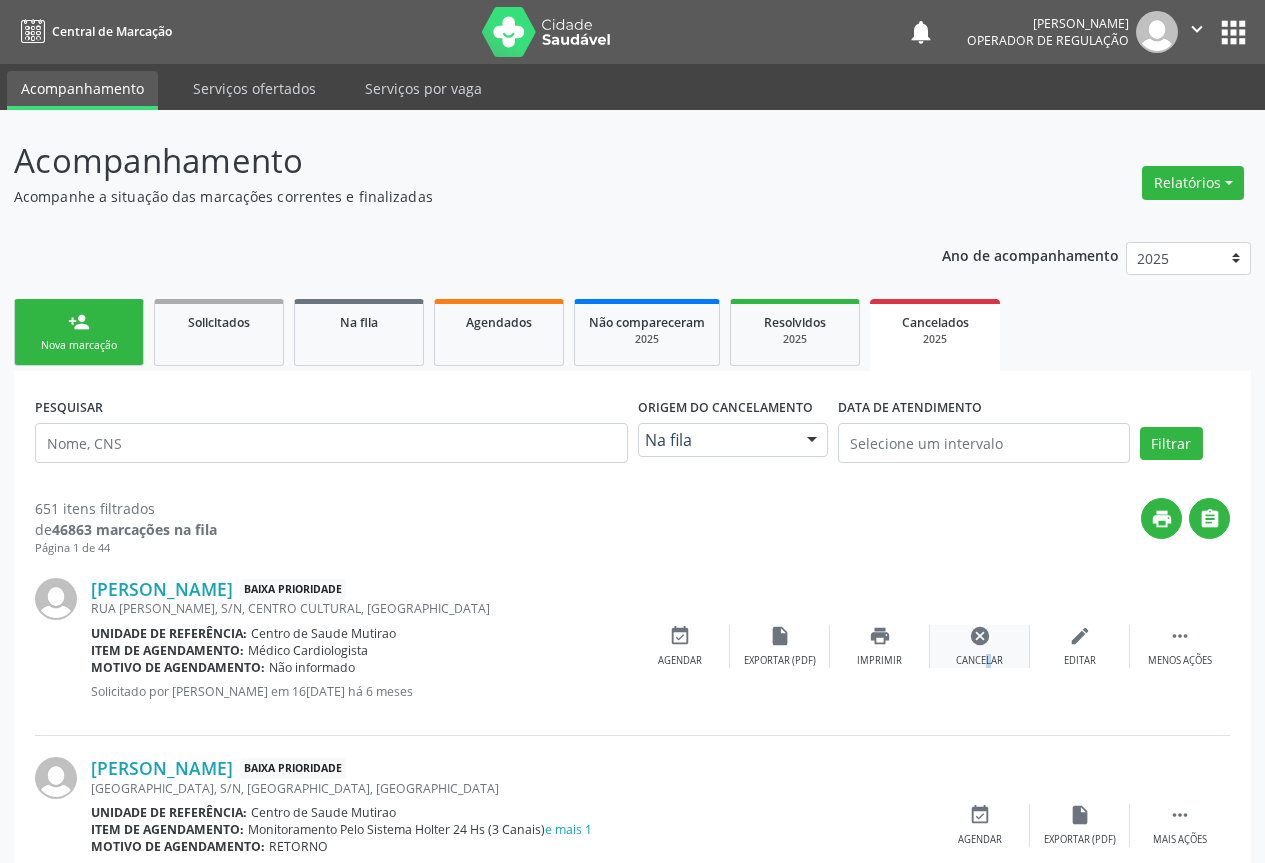 click on "cancel
Cancelar" at bounding box center (980, 646) 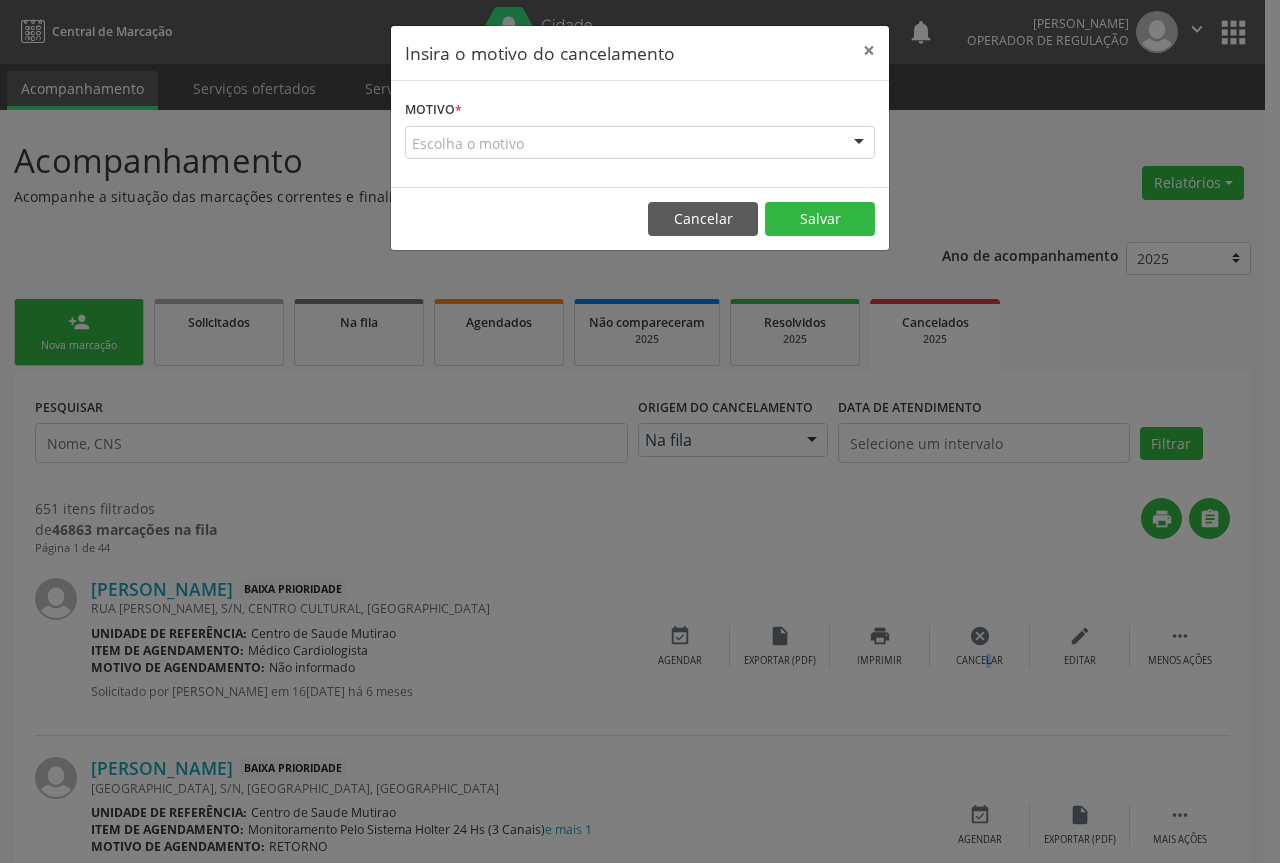 click at bounding box center [859, 144] 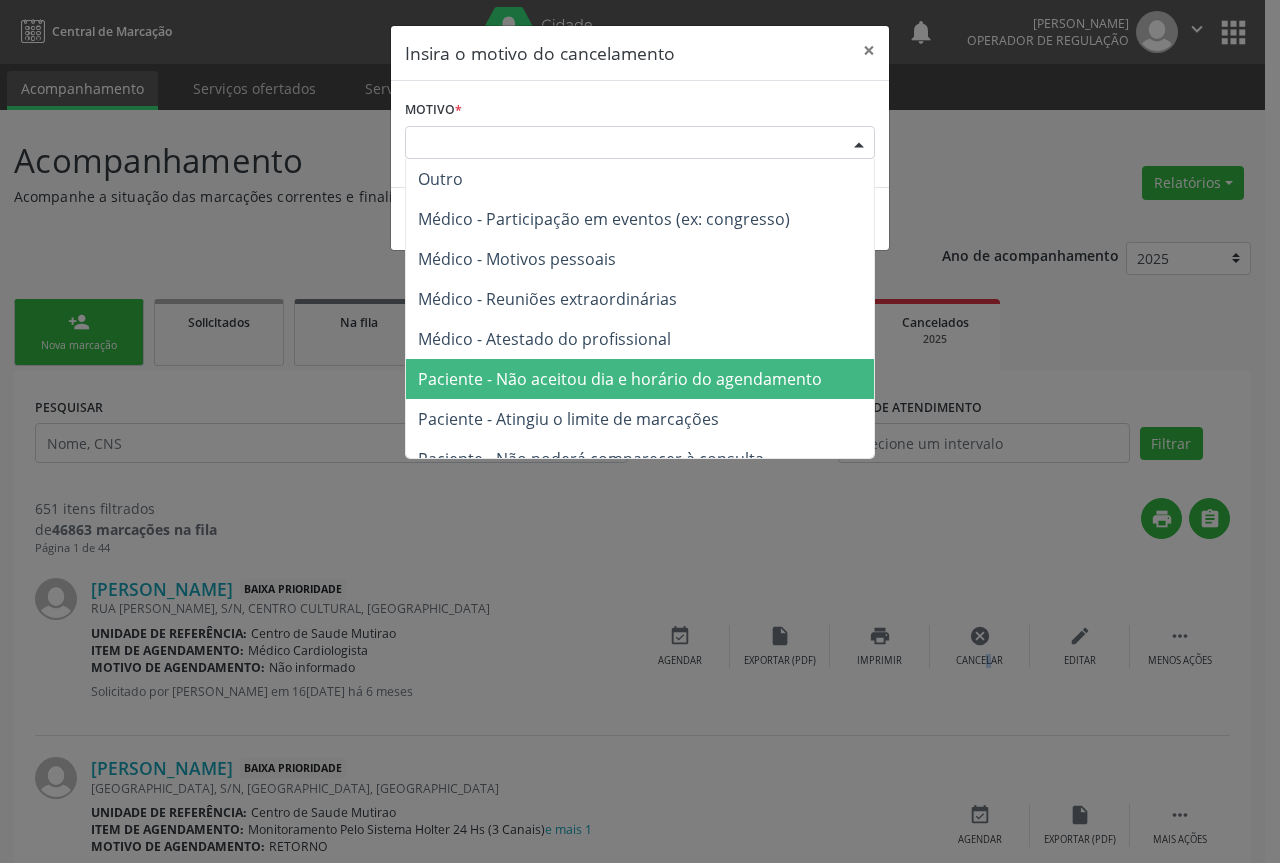 click on "Paciente - Não aceitou dia e horário do agendamento" at bounding box center (620, 379) 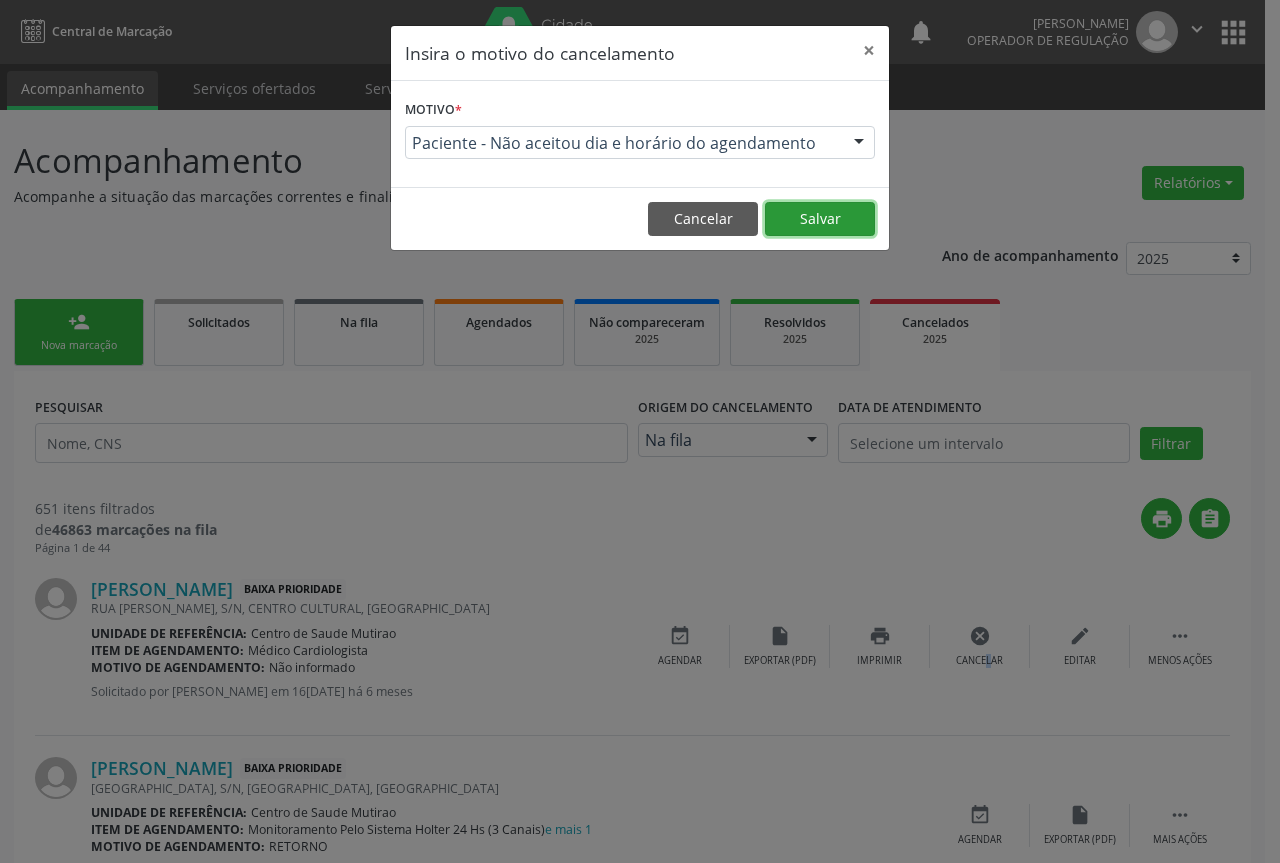 click on "Salvar" at bounding box center (820, 219) 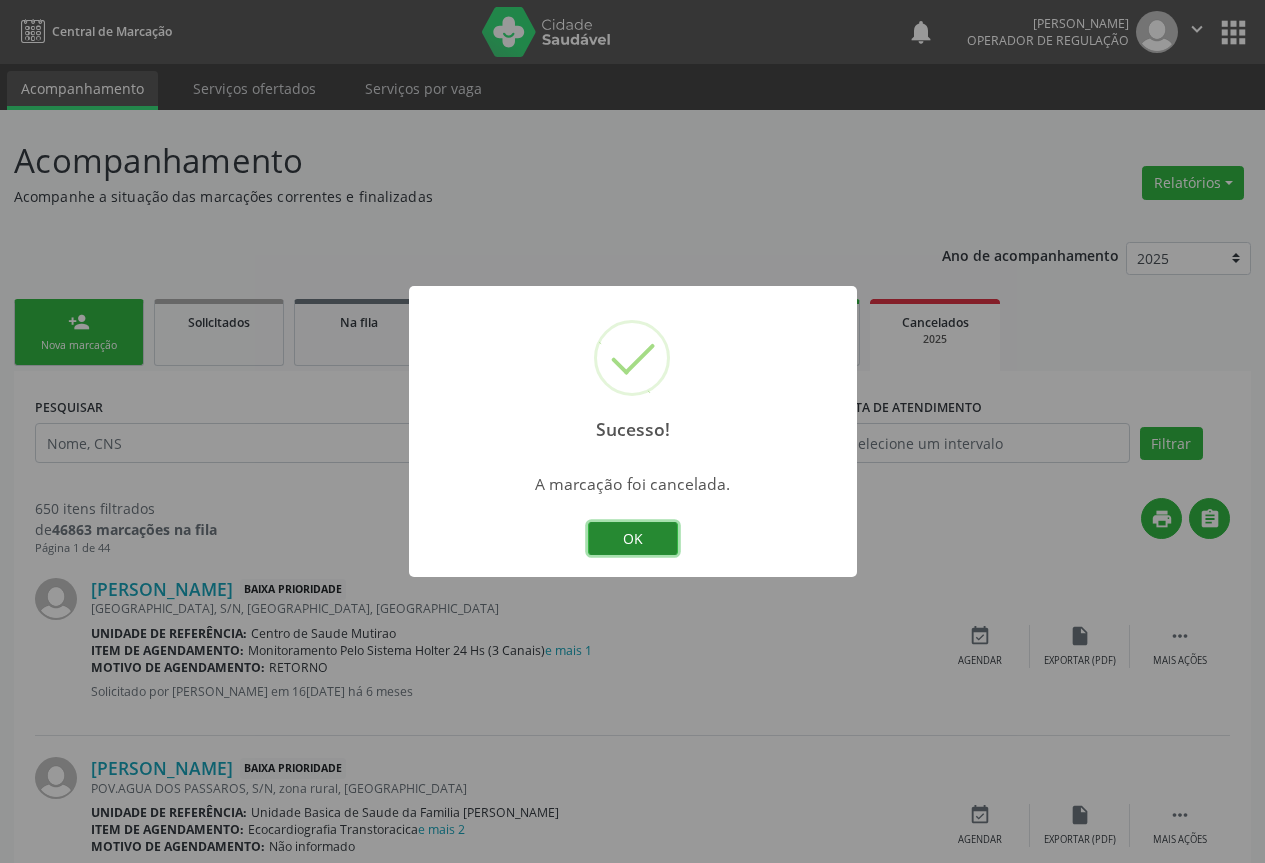 click on "OK" at bounding box center (633, 539) 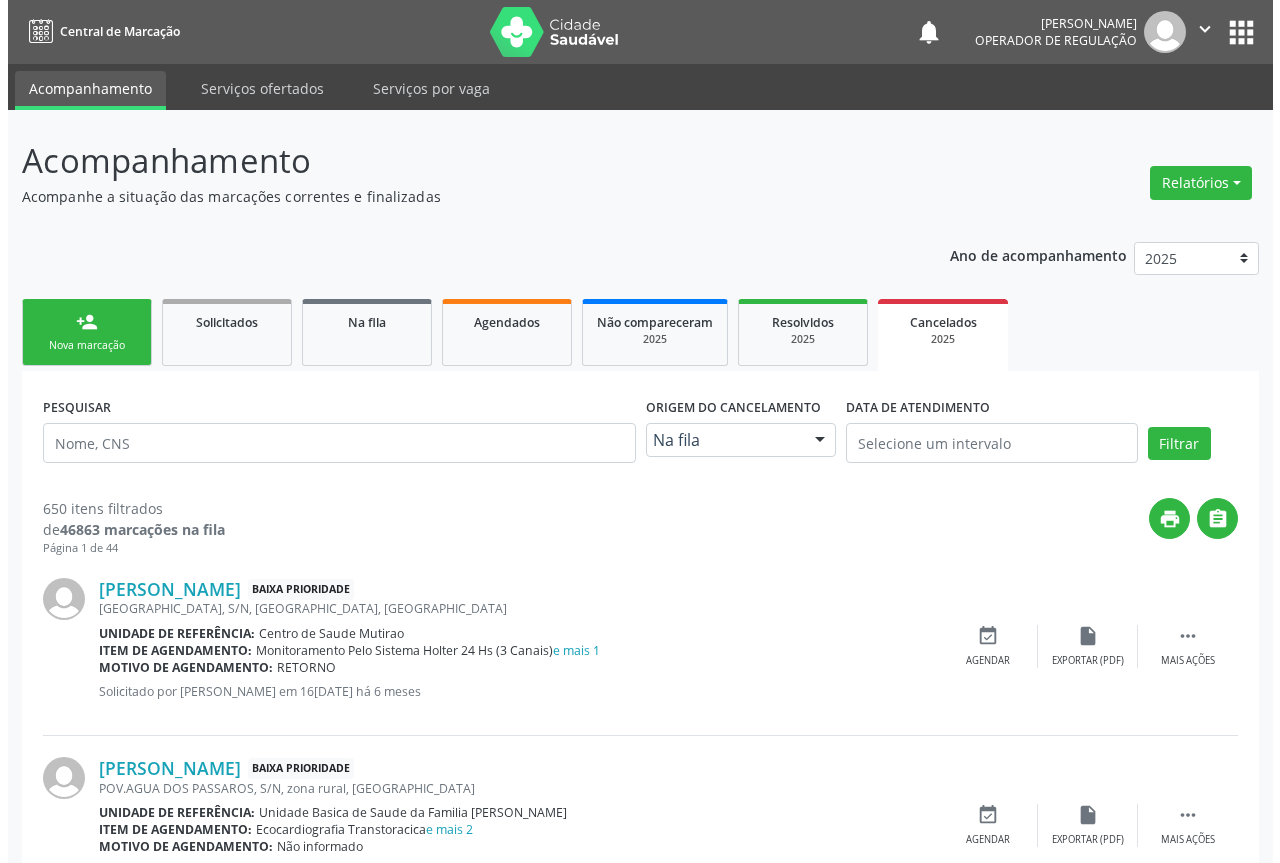 scroll, scrollTop: 200, scrollLeft: 0, axis: vertical 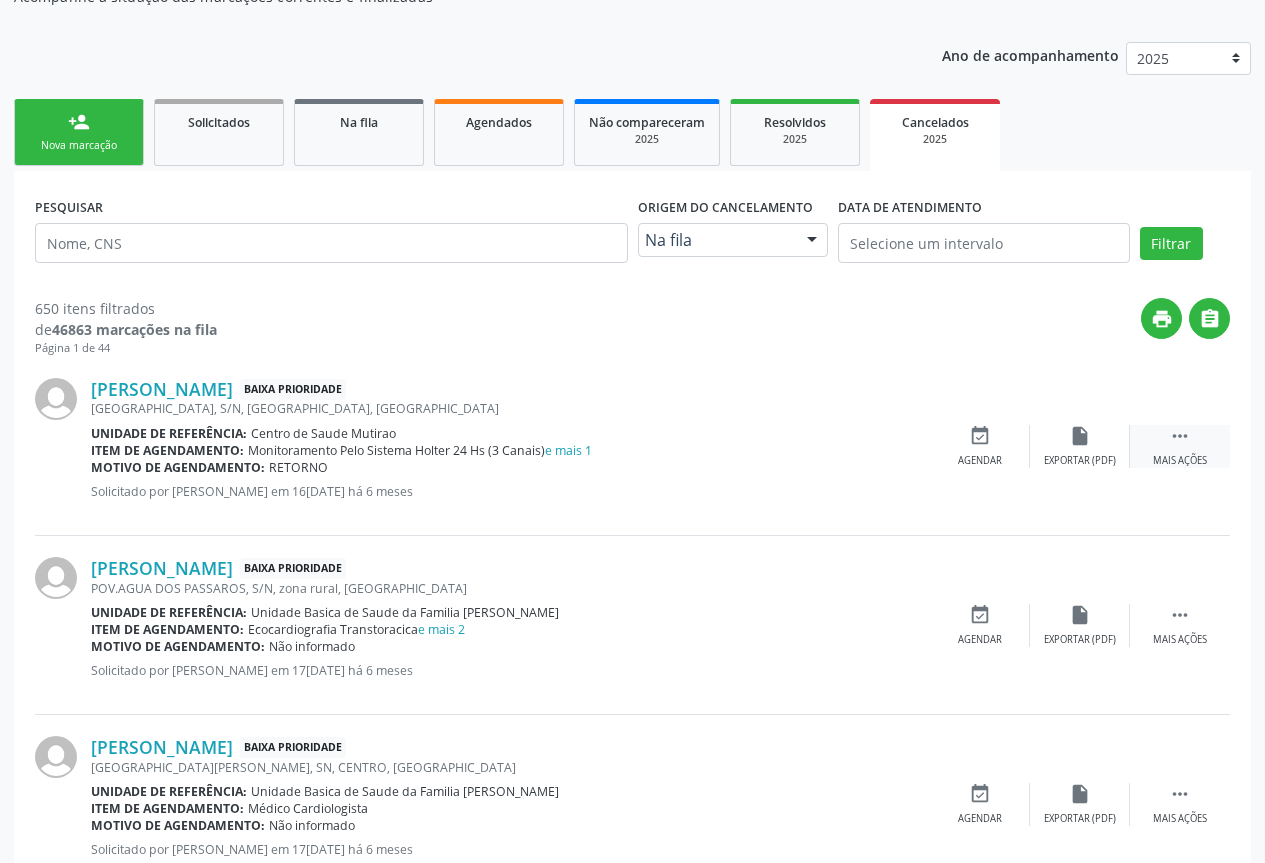 click on "
Mais ações" at bounding box center [1180, 446] 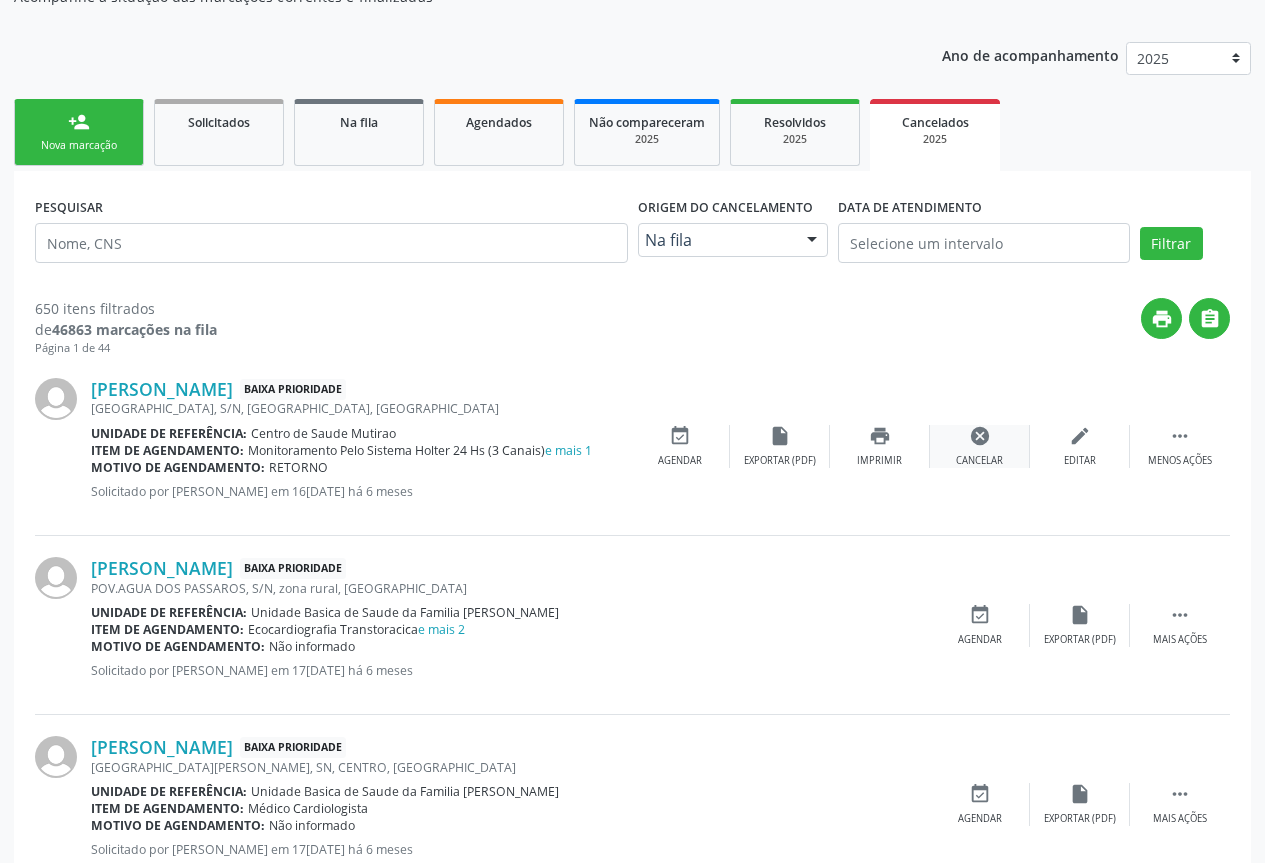 click on "Cancelar" at bounding box center [979, 461] 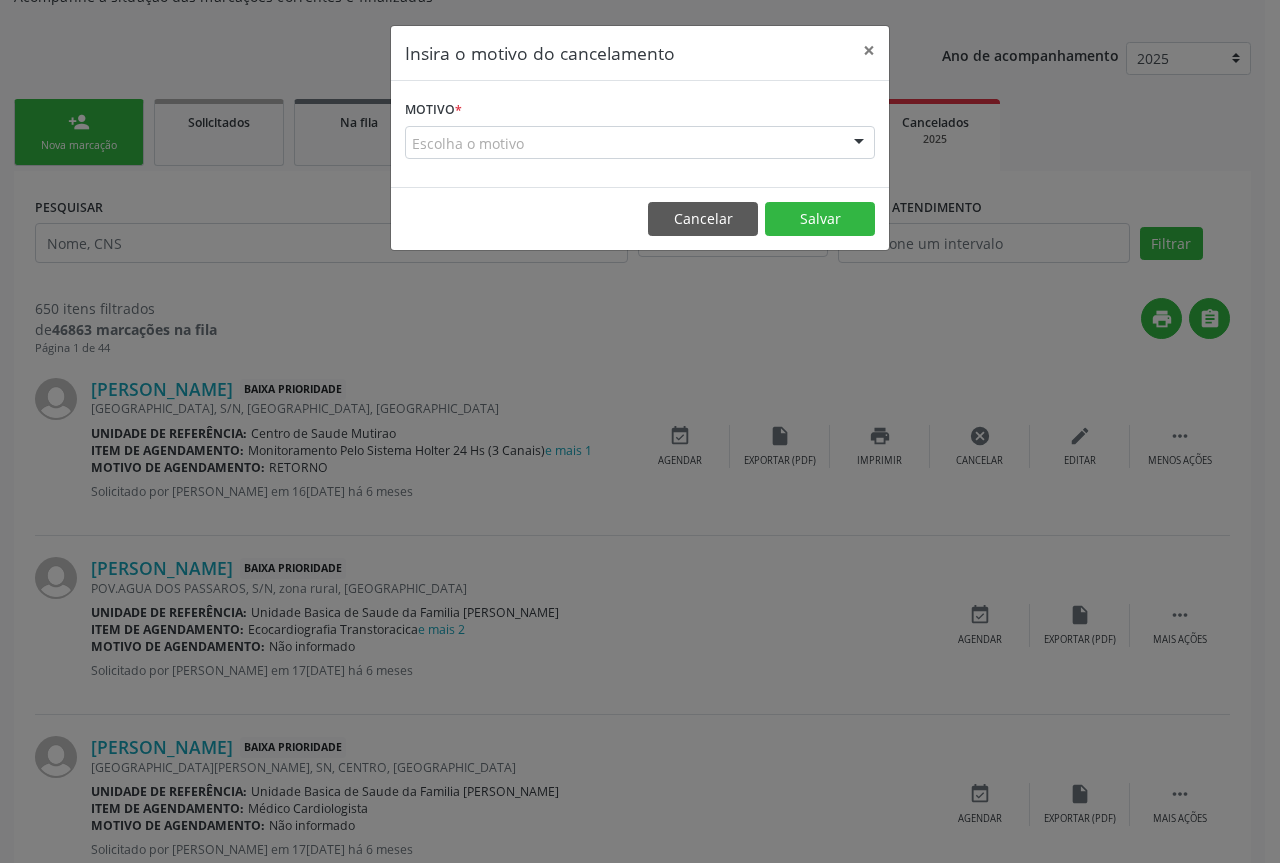 click at bounding box center [859, 144] 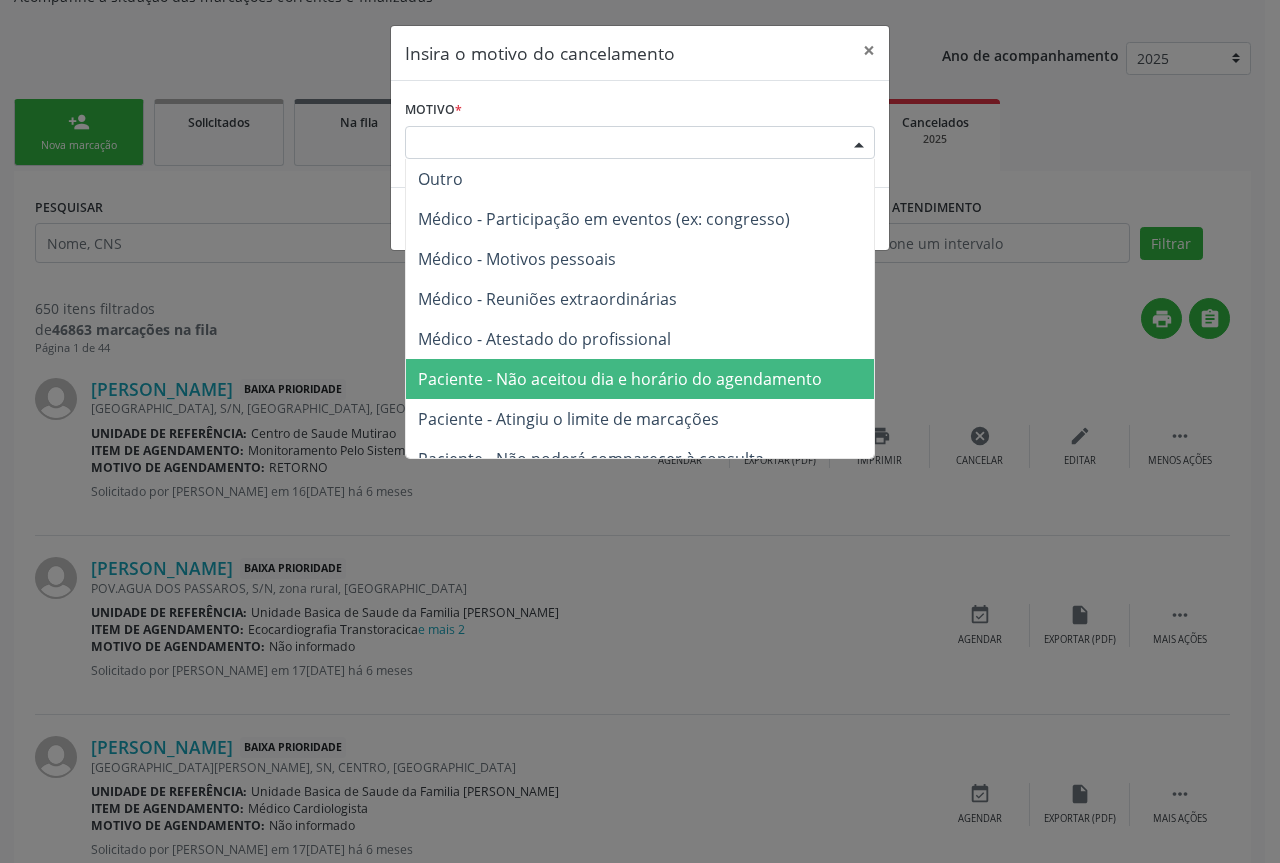 click on "Paciente - Não aceitou dia e horário do agendamento" at bounding box center (620, 379) 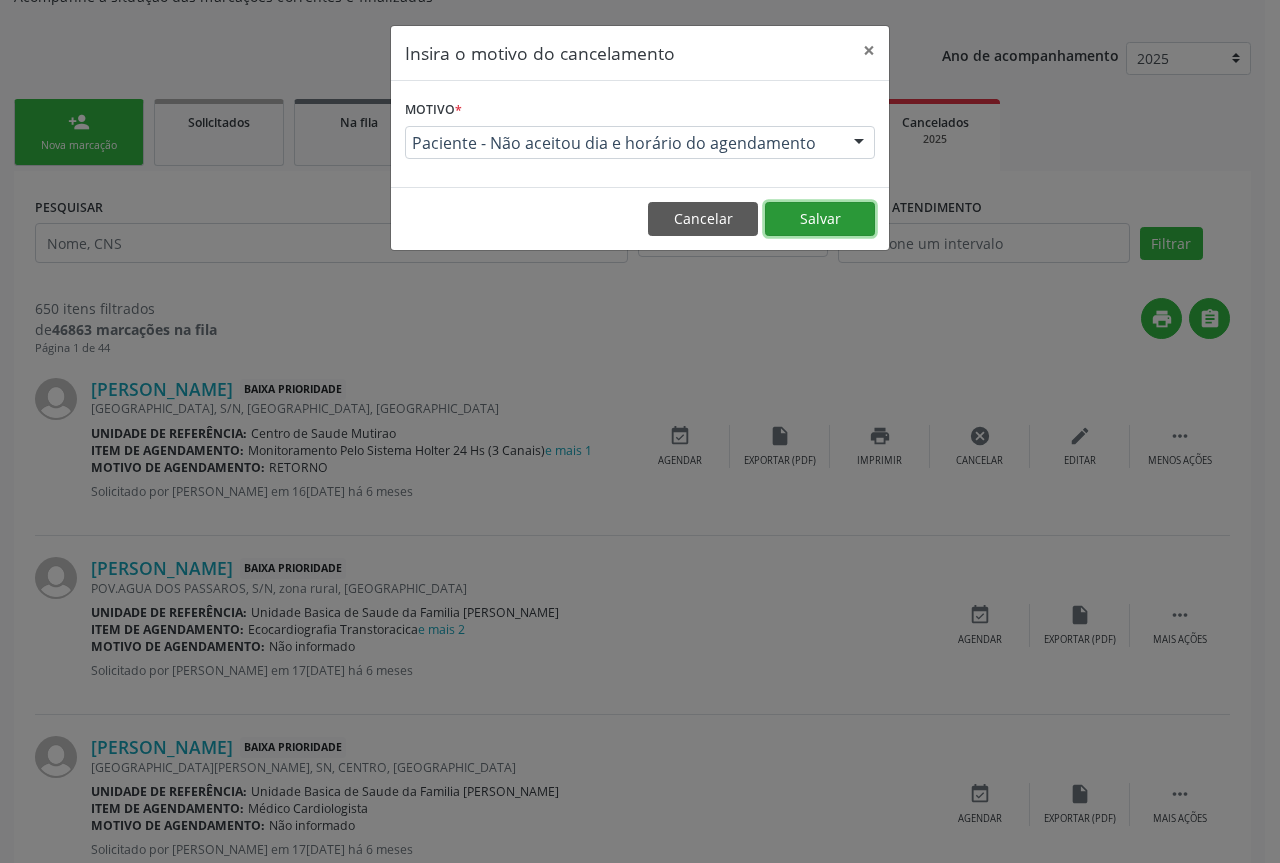 click on "Salvar" at bounding box center [820, 219] 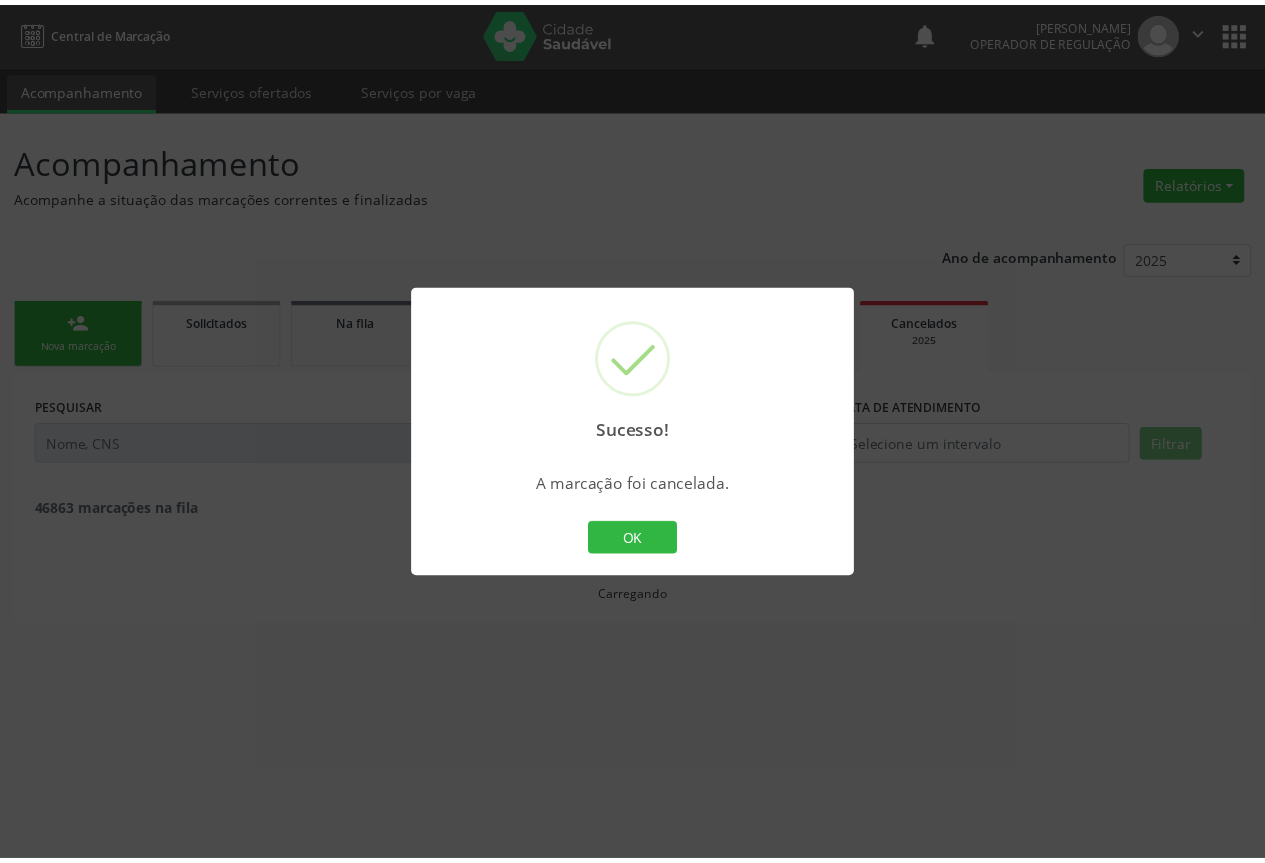 scroll, scrollTop: 0, scrollLeft: 0, axis: both 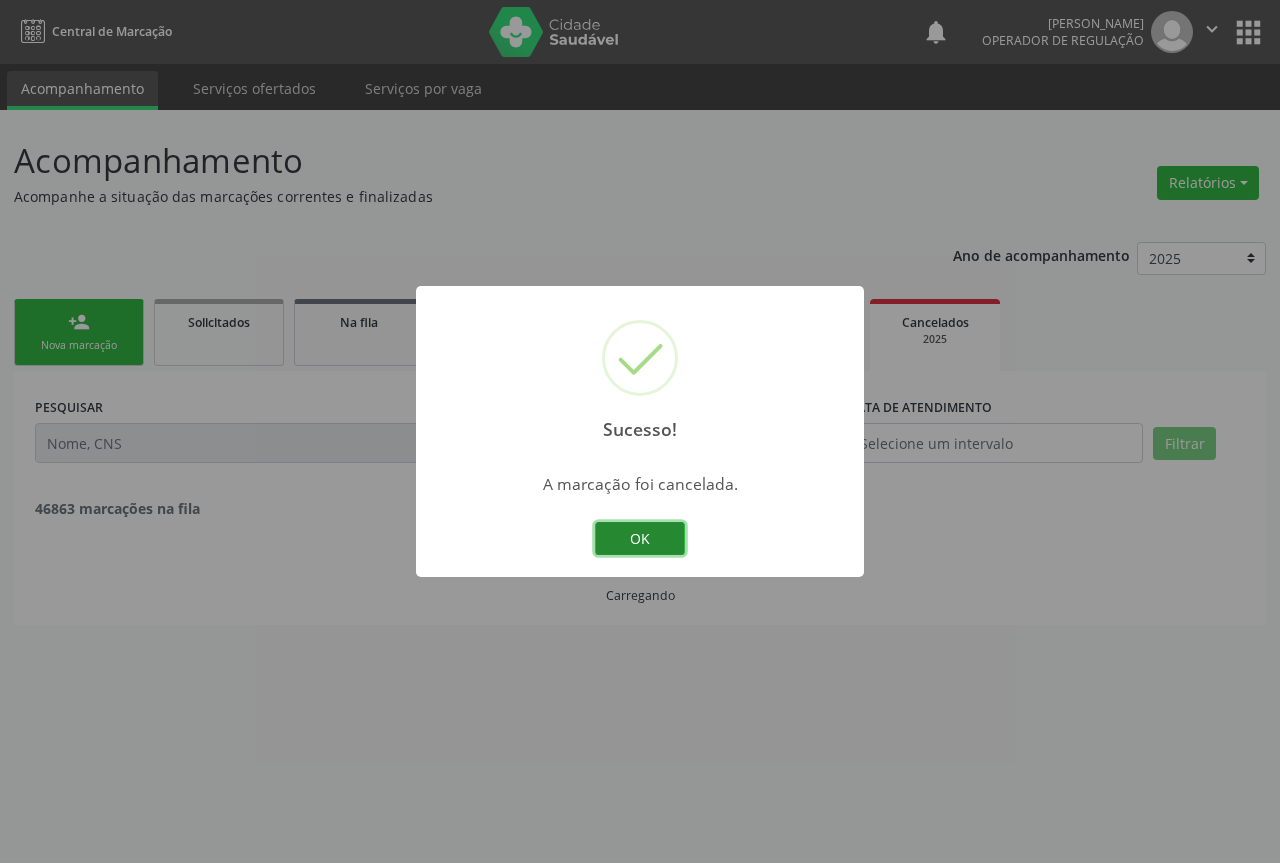 click on "OK" at bounding box center (640, 539) 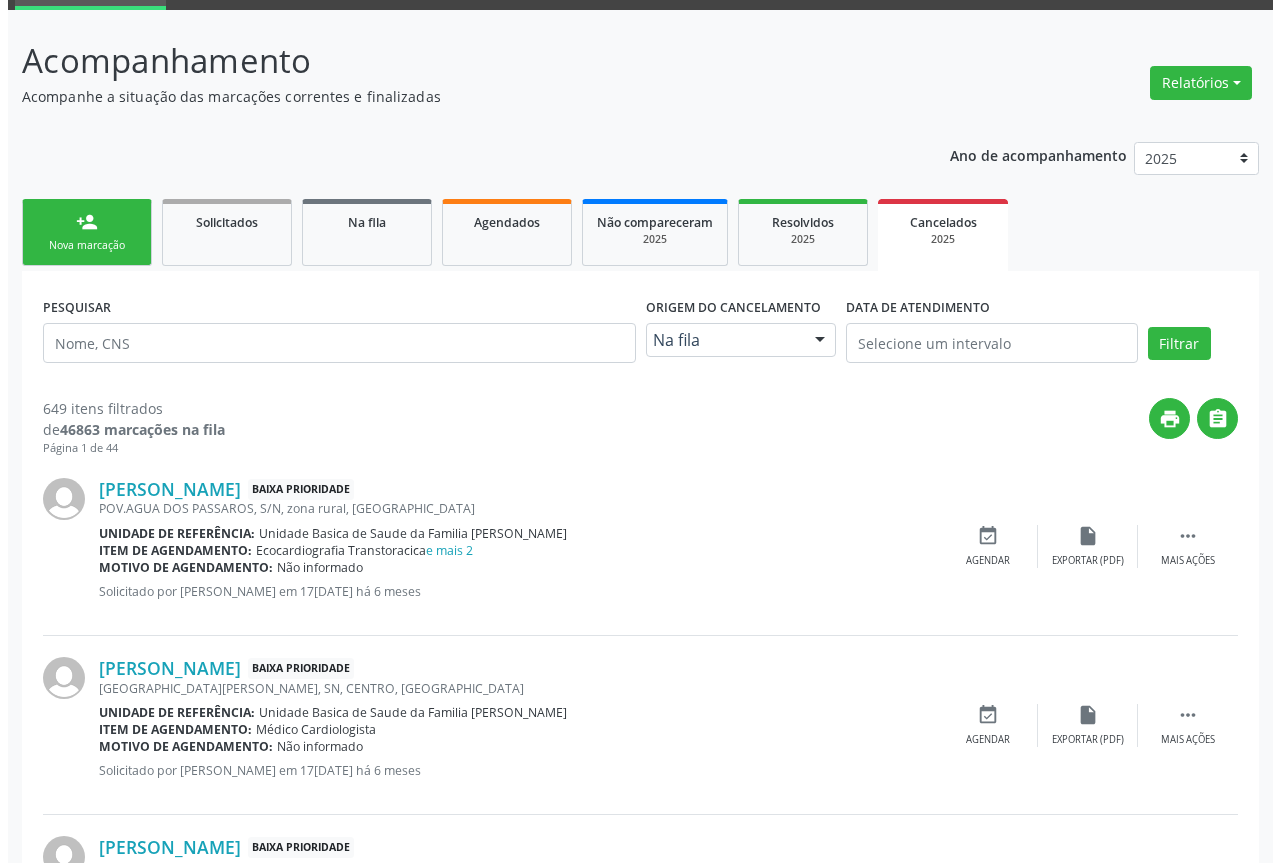 scroll, scrollTop: 200, scrollLeft: 0, axis: vertical 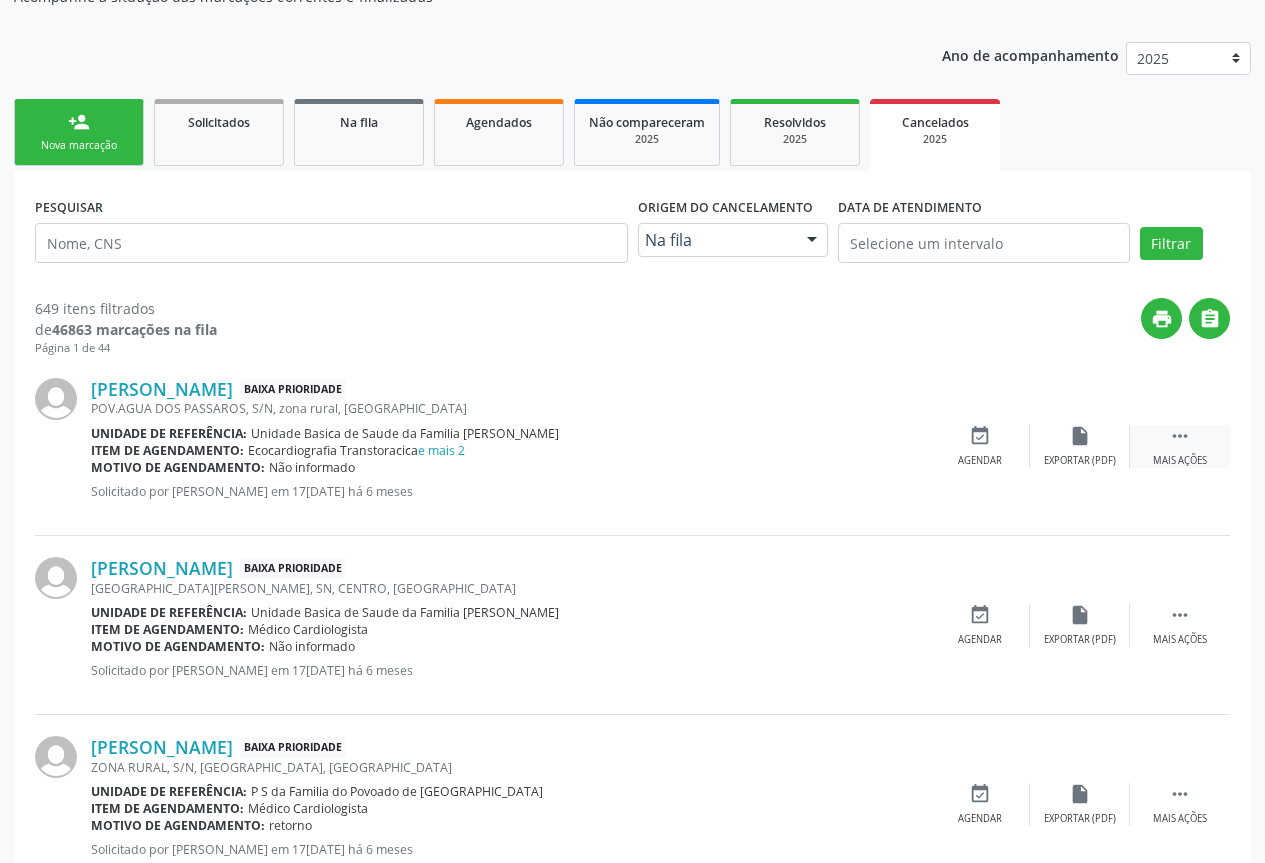 click on "Mais ações" at bounding box center [1180, 461] 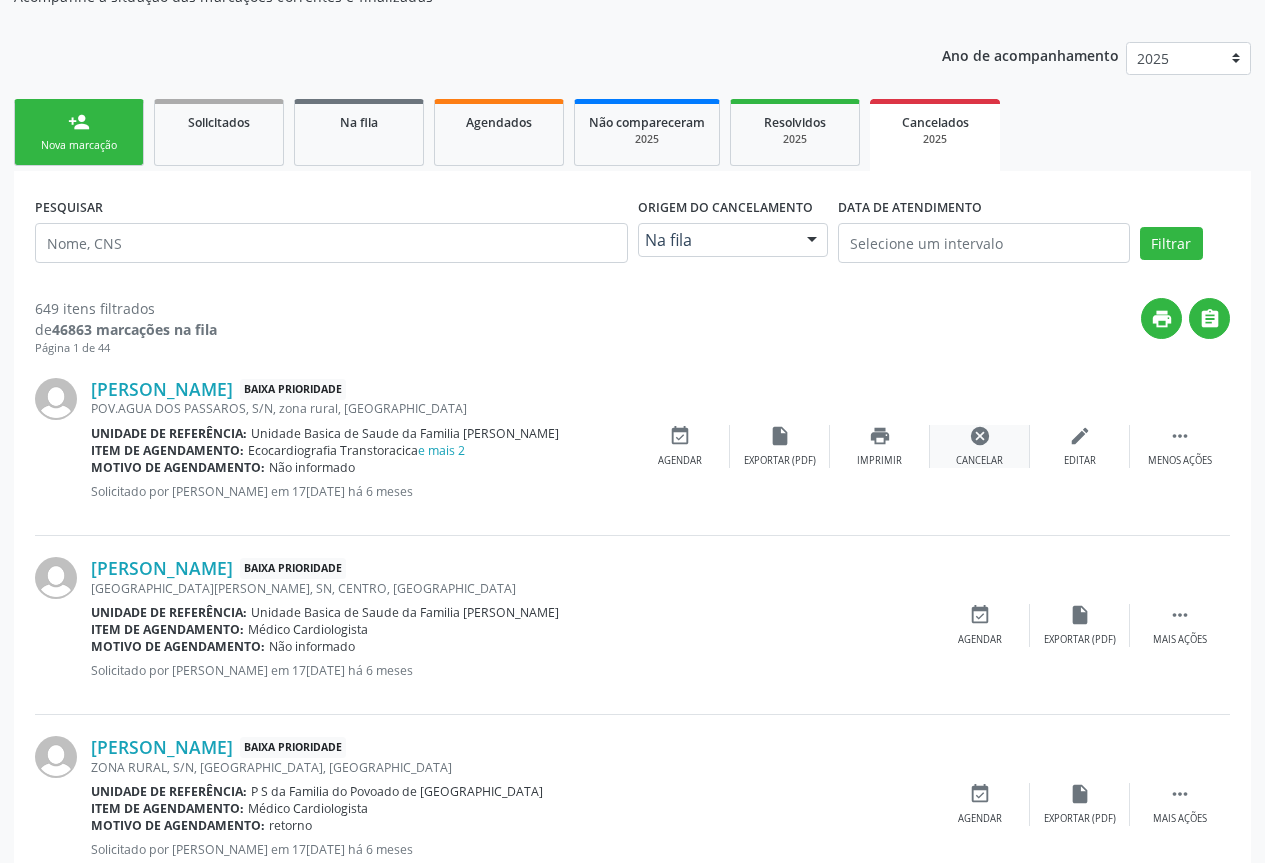 click on "cancel" at bounding box center [980, 436] 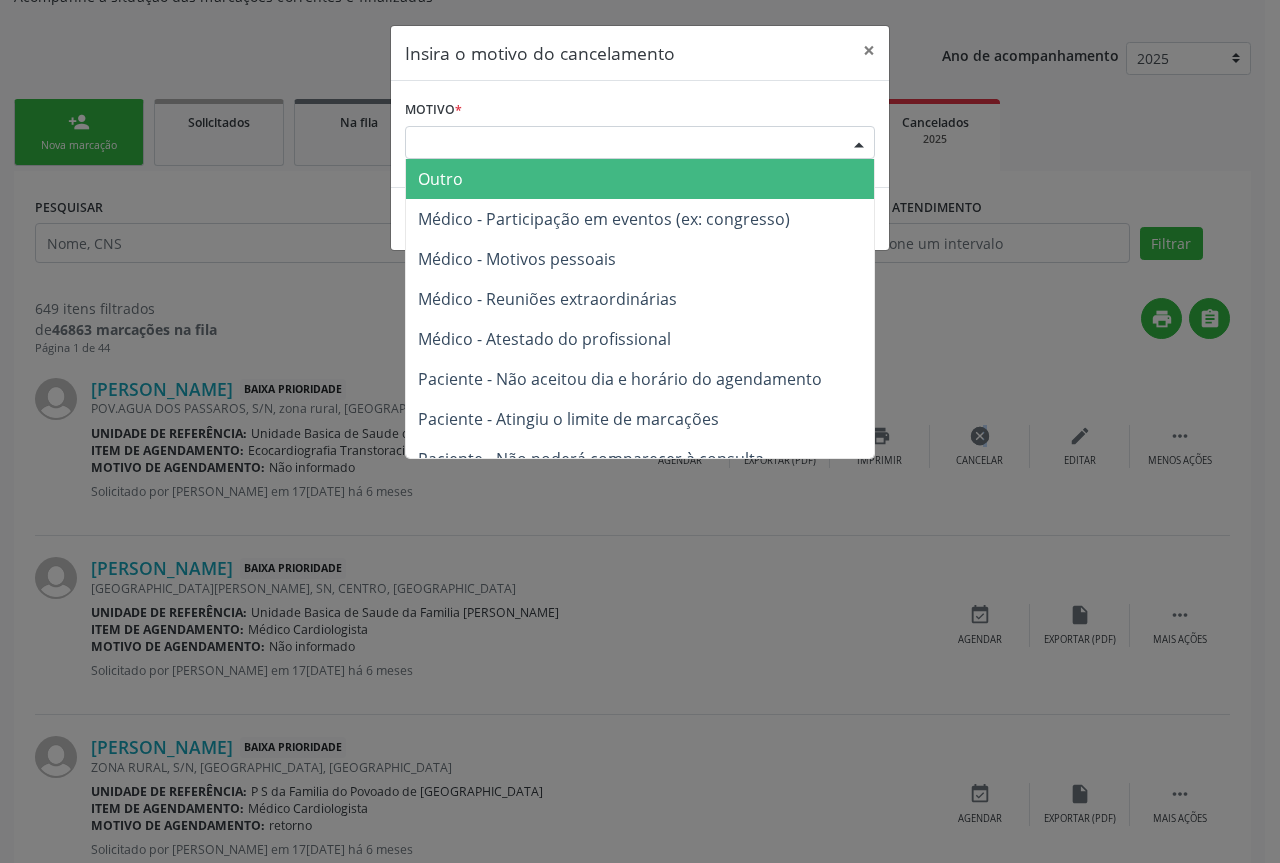 click at bounding box center [859, 144] 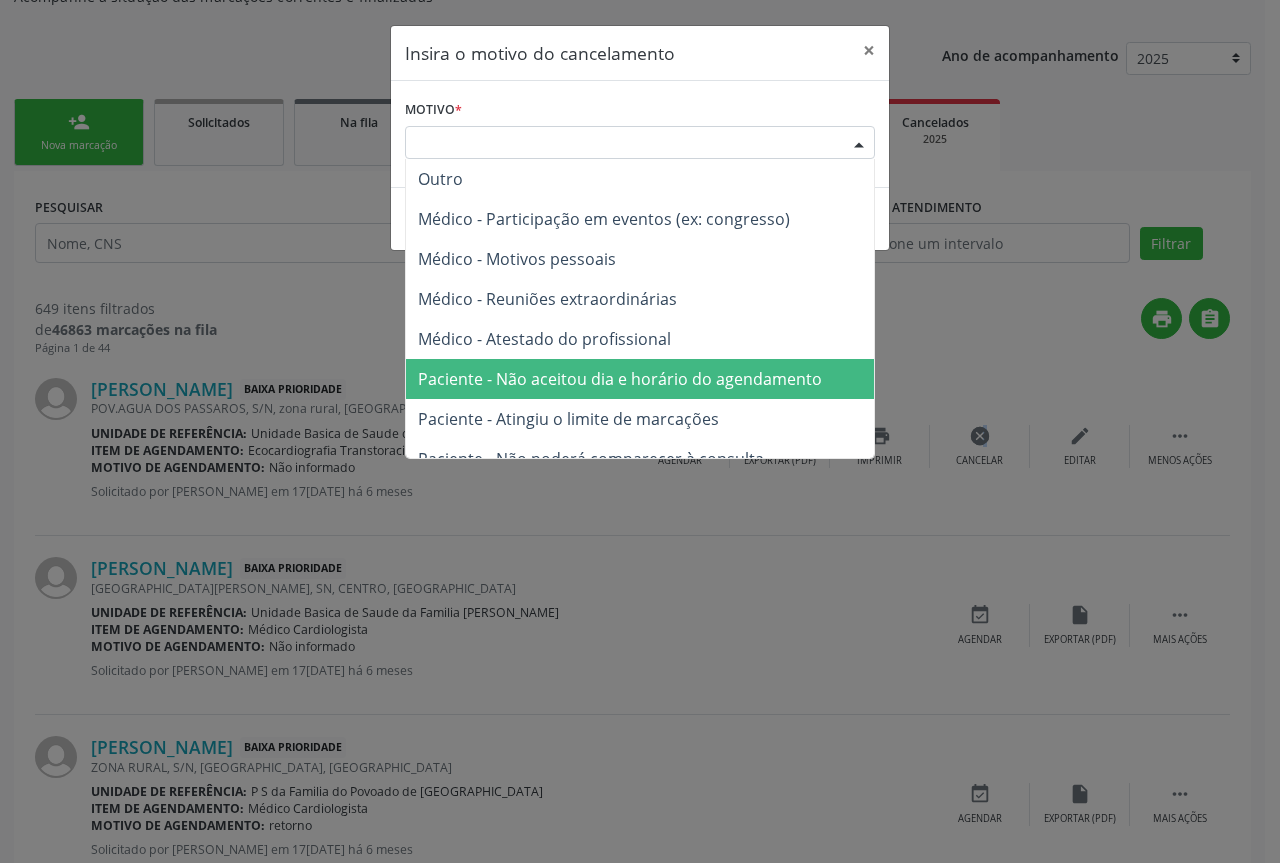 click on "Paciente - Não aceitou dia e horário do agendamento" at bounding box center (620, 379) 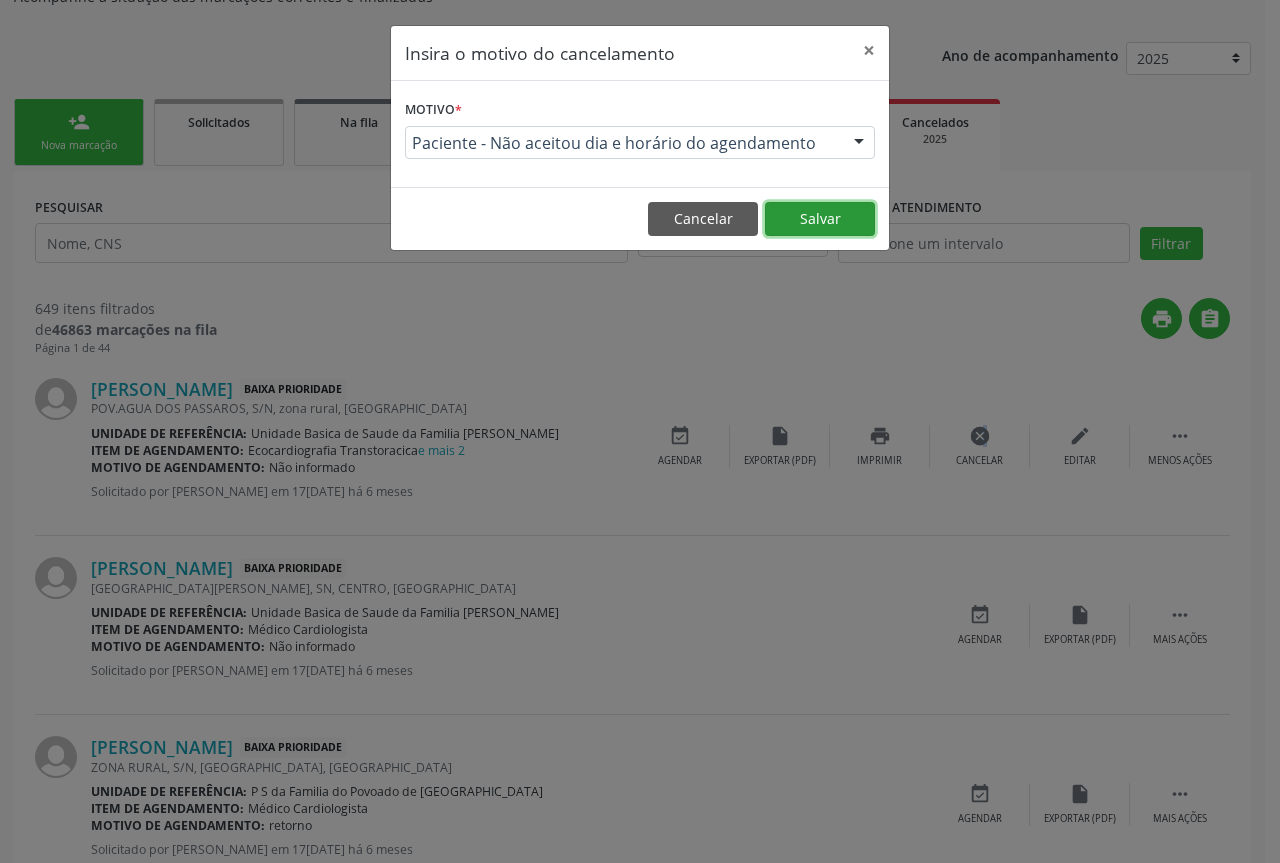 click on "Salvar" at bounding box center (820, 219) 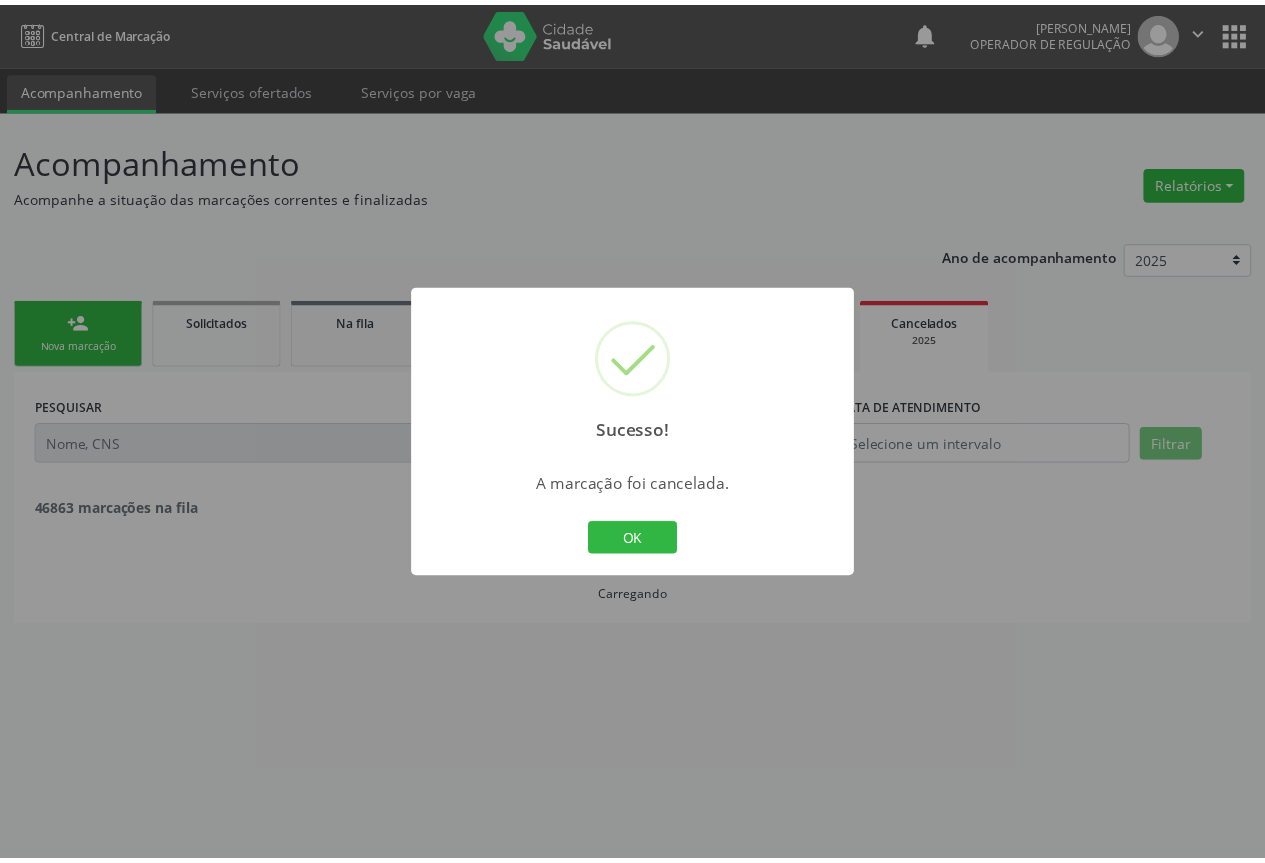 scroll, scrollTop: 0, scrollLeft: 0, axis: both 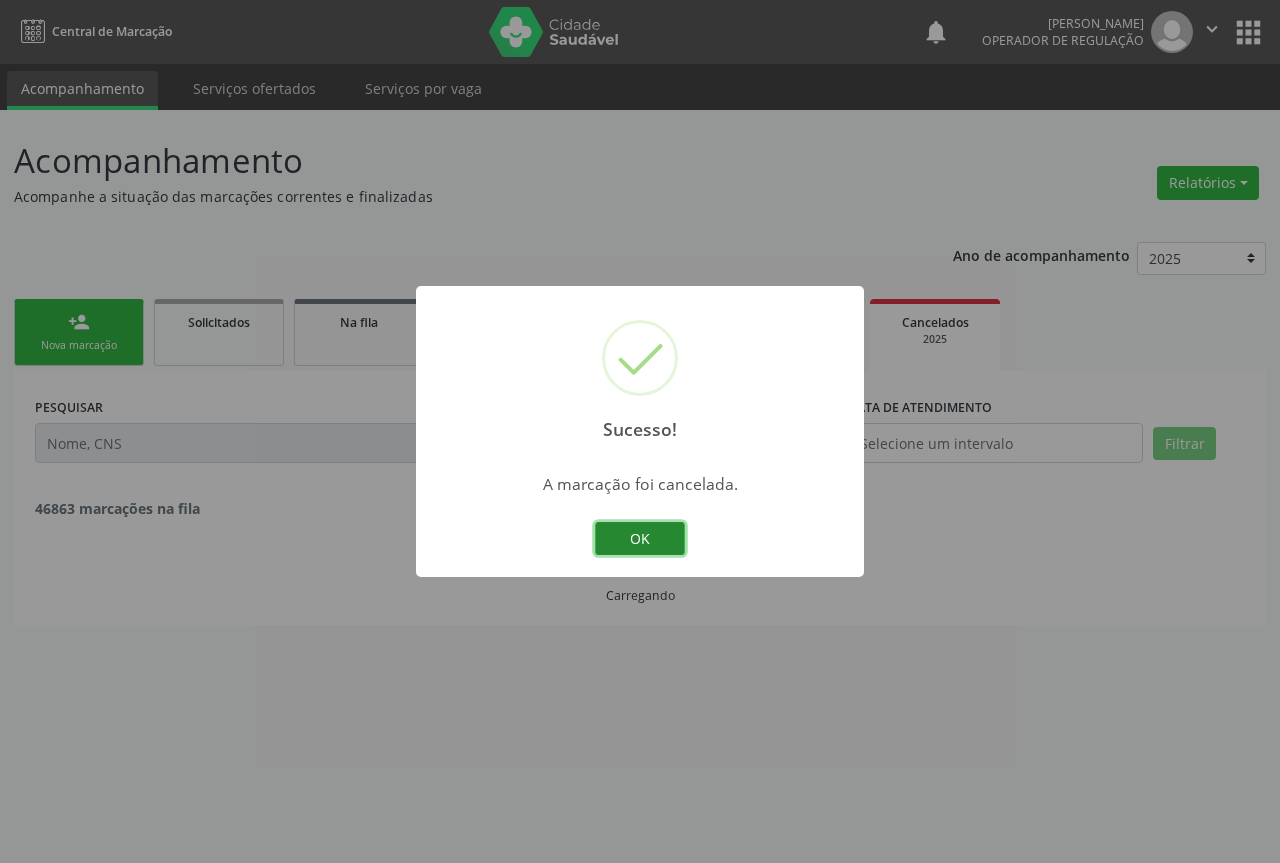 click on "OK" at bounding box center (640, 539) 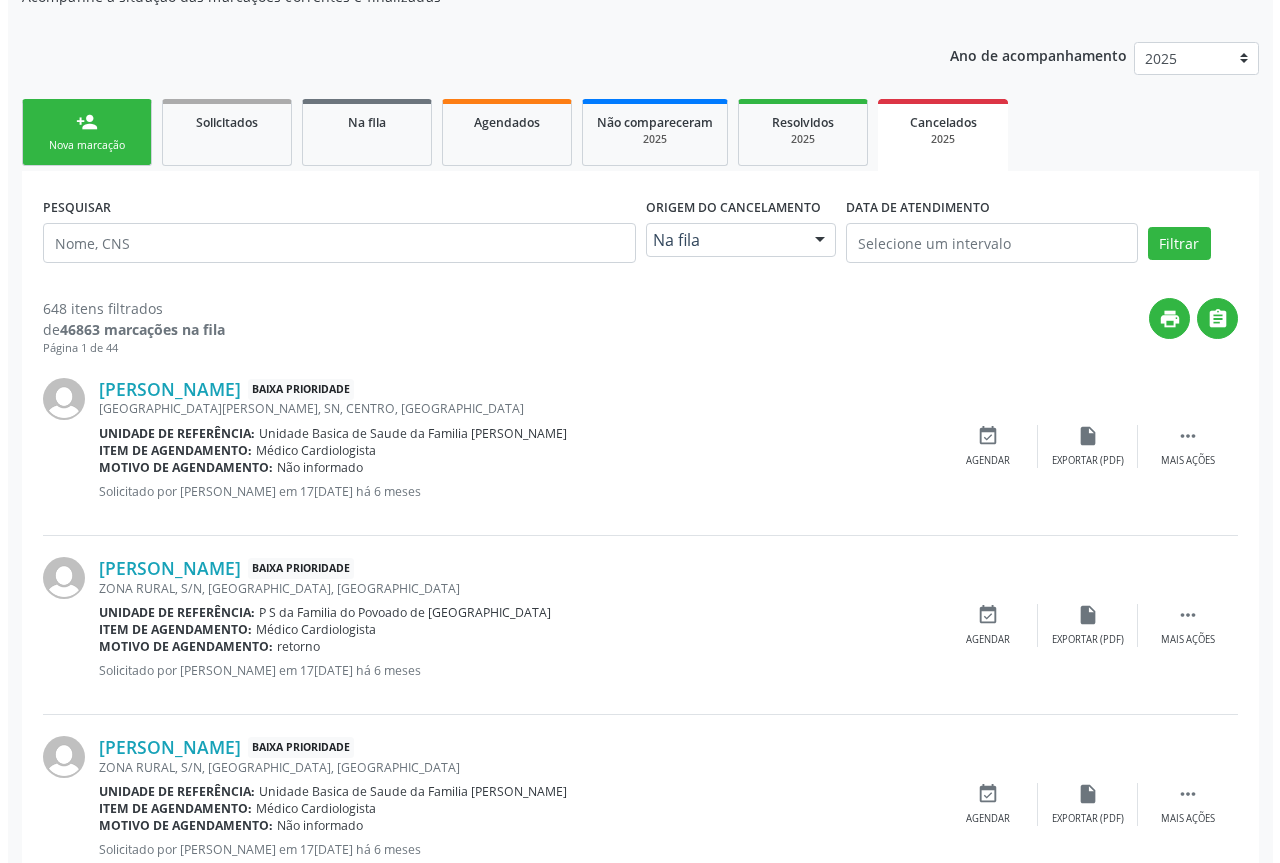 scroll, scrollTop: 300, scrollLeft: 0, axis: vertical 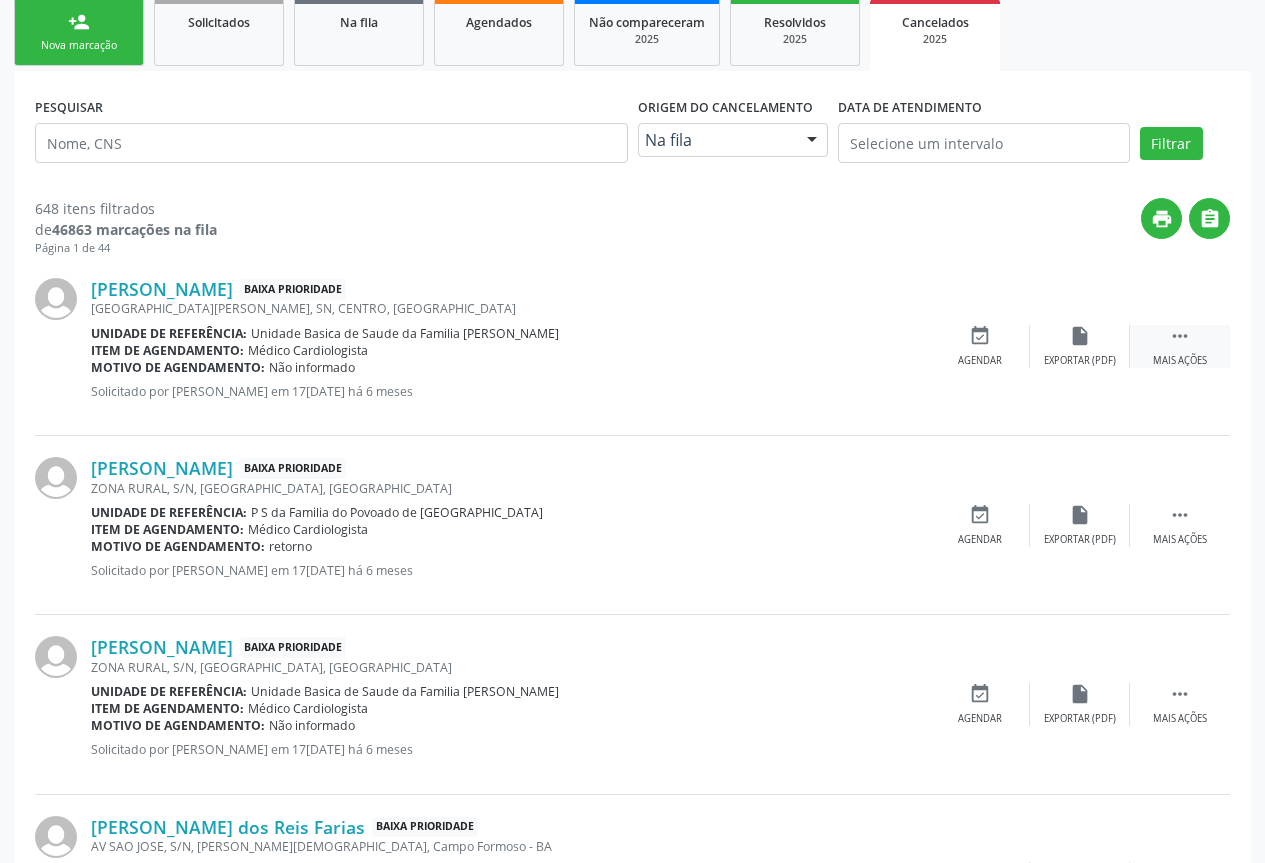 click on "" at bounding box center [1180, 336] 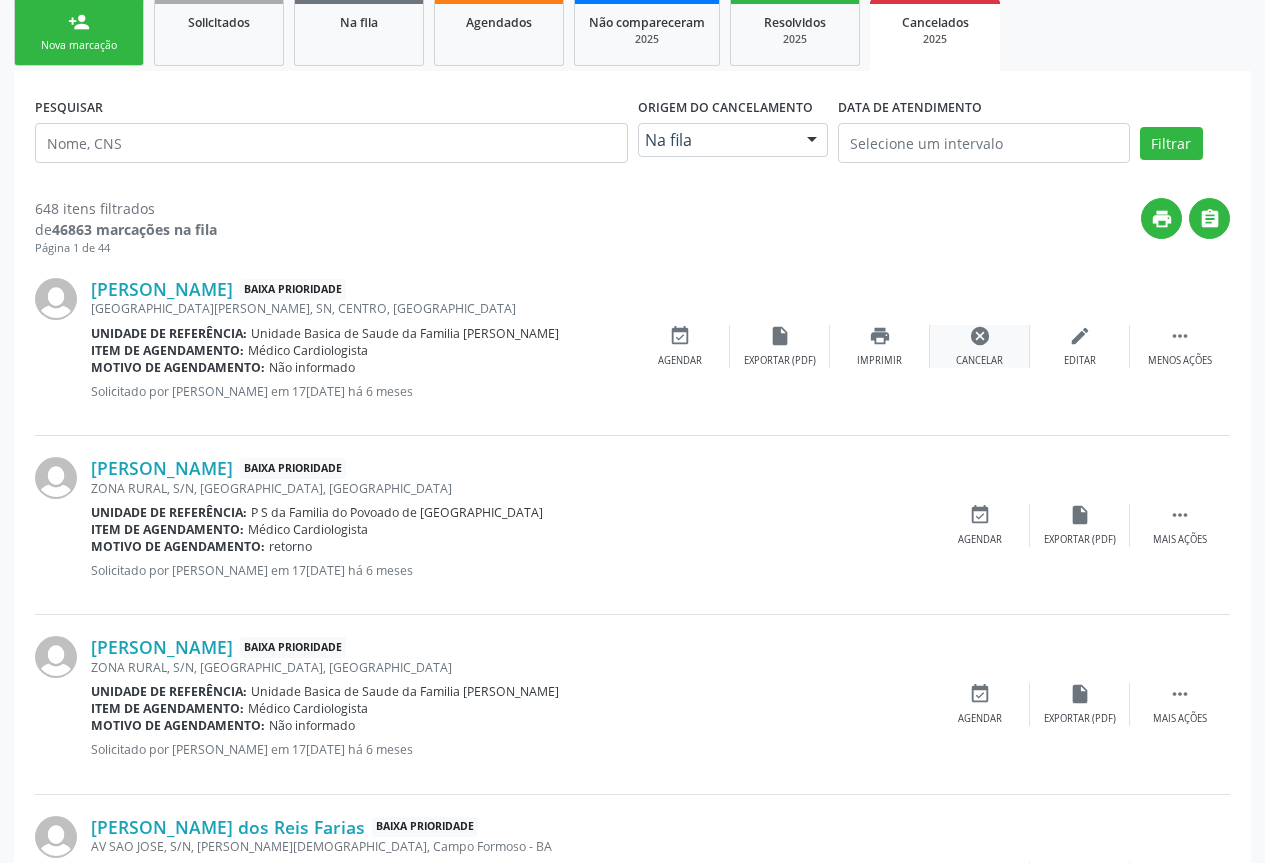 click on "cancel" at bounding box center (980, 336) 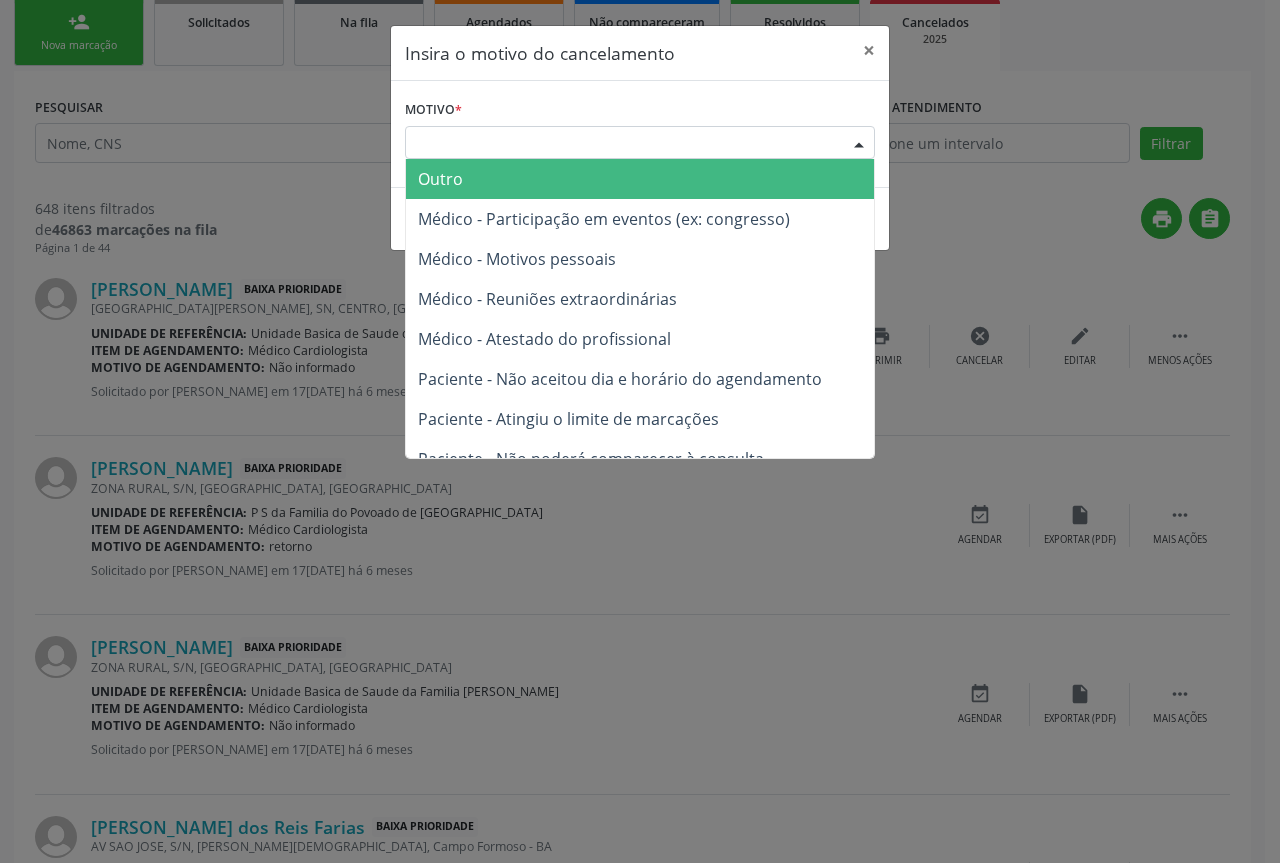 click at bounding box center [859, 144] 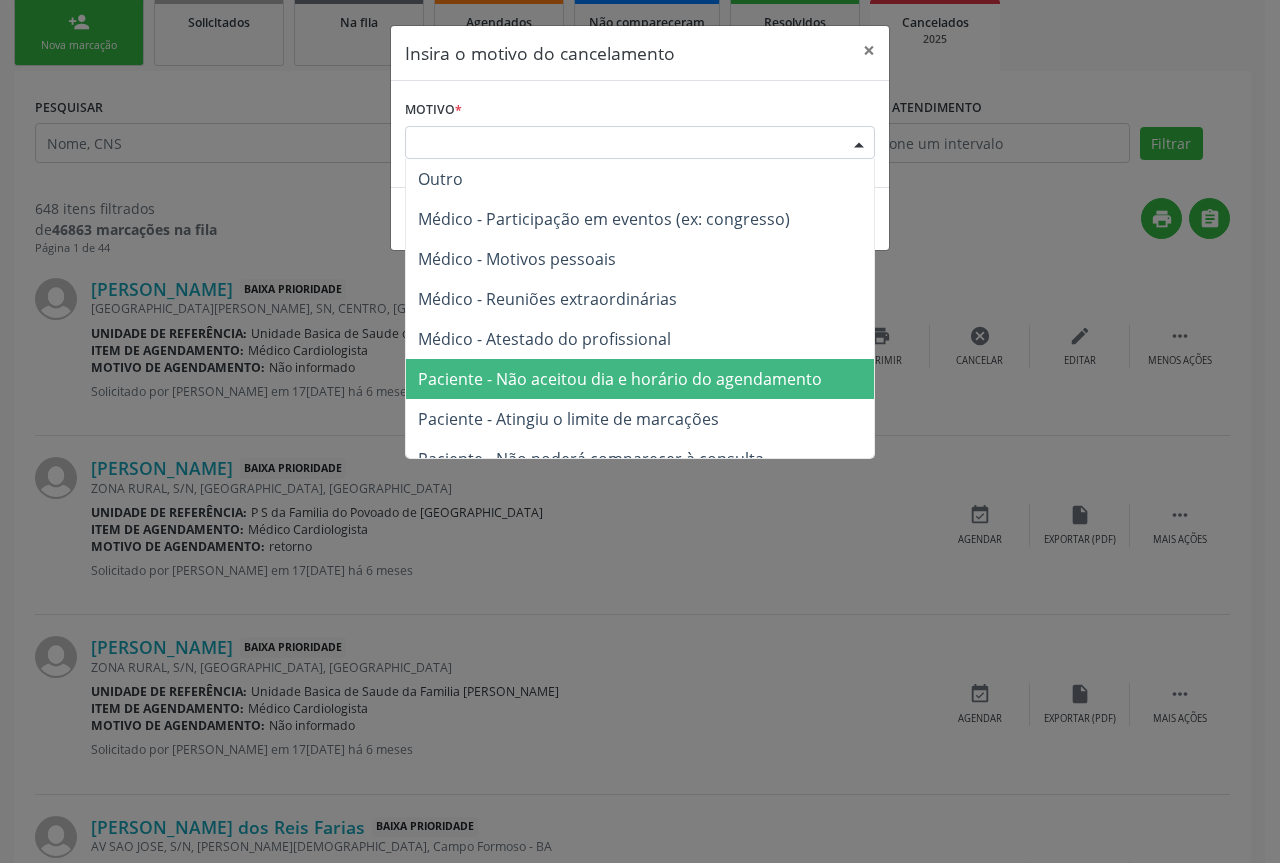 click on "Paciente - Não aceitou dia e horário do agendamento" at bounding box center (620, 379) 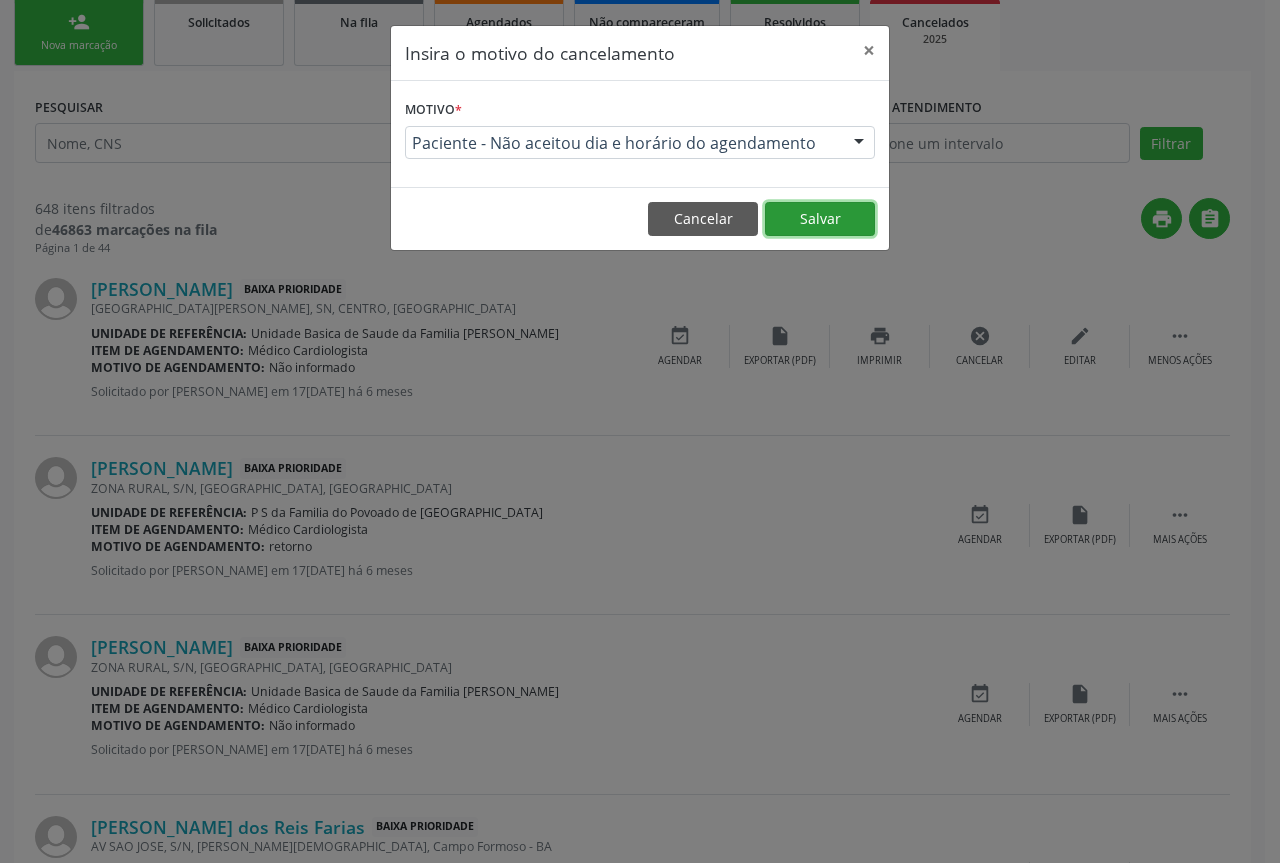 click on "Salvar" at bounding box center [820, 219] 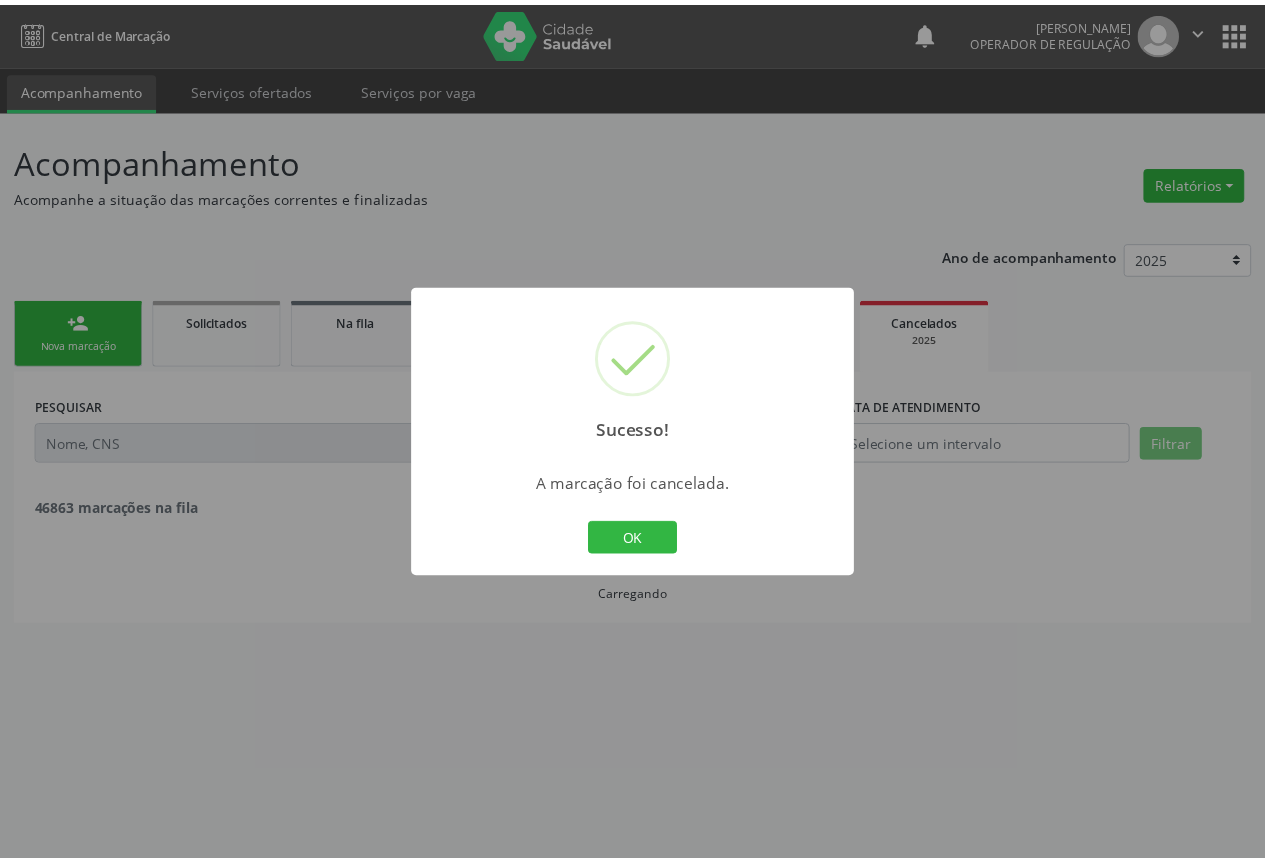 scroll, scrollTop: 0, scrollLeft: 0, axis: both 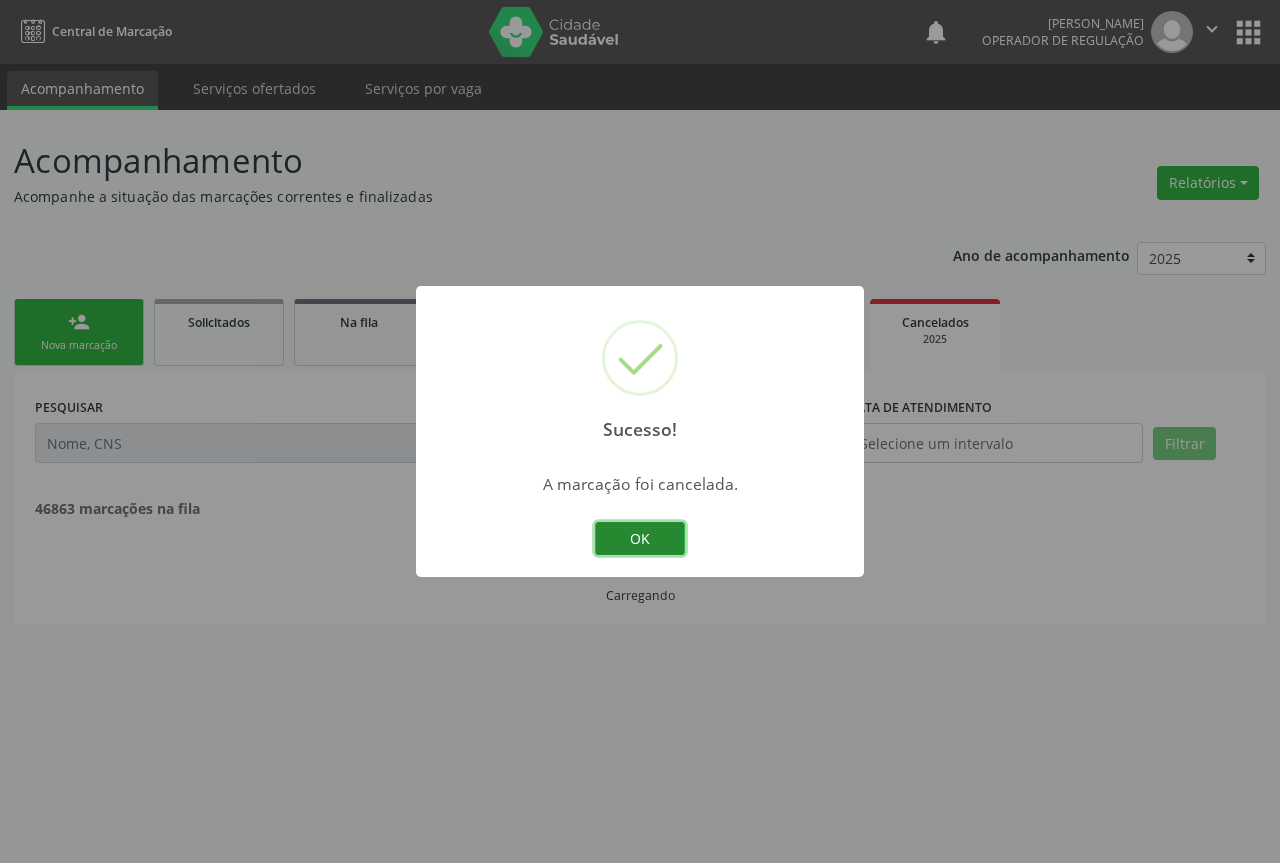 click on "OK" at bounding box center [640, 539] 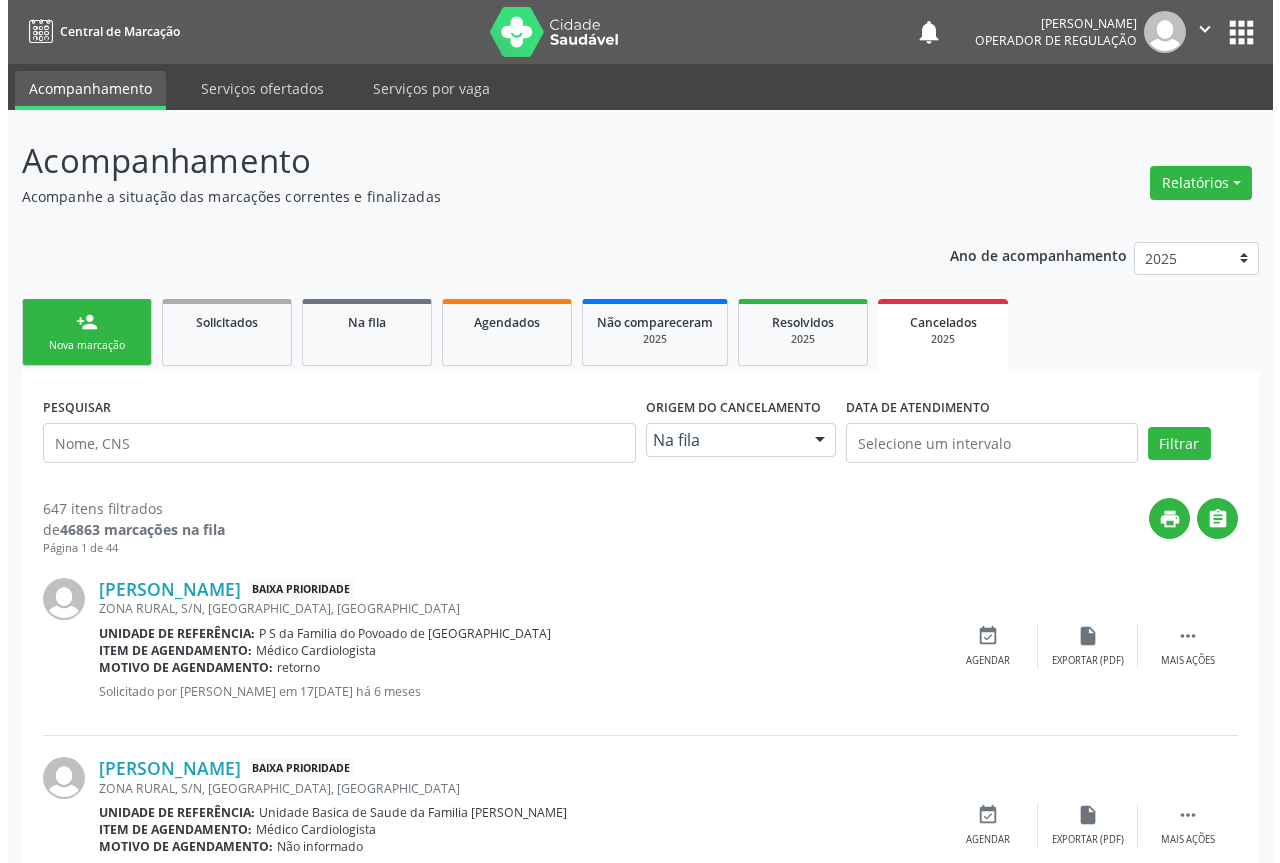 scroll, scrollTop: 200, scrollLeft: 0, axis: vertical 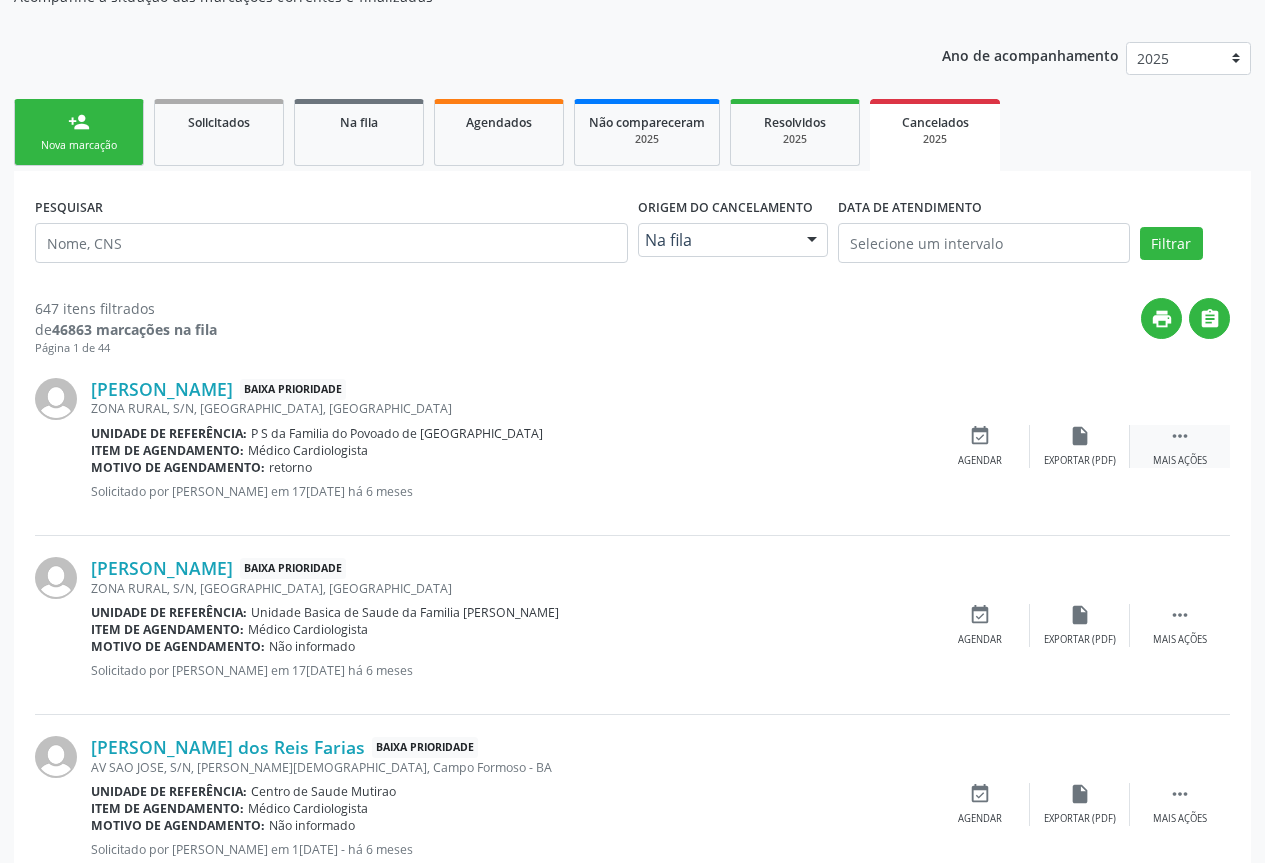 click on "" at bounding box center (1180, 436) 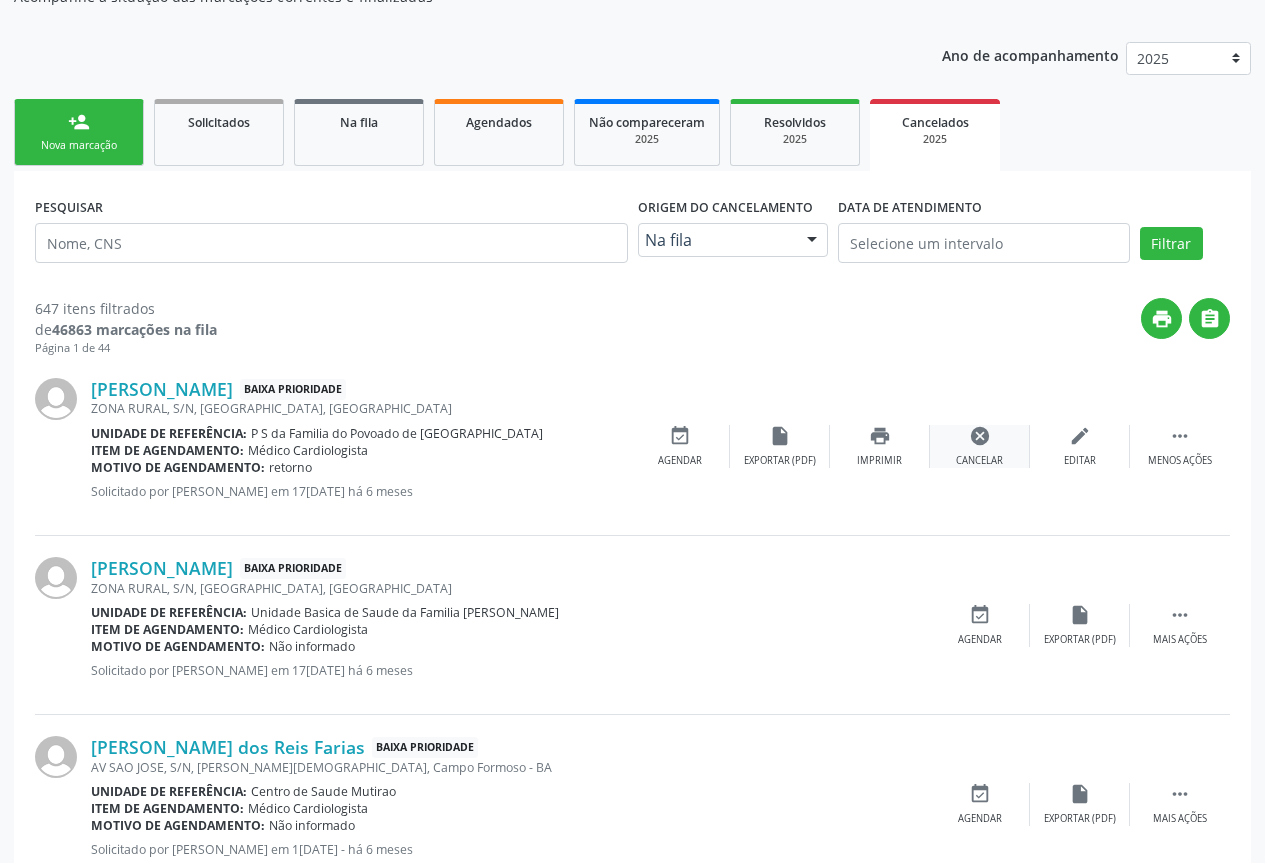 click on "cancel" at bounding box center (980, 436) 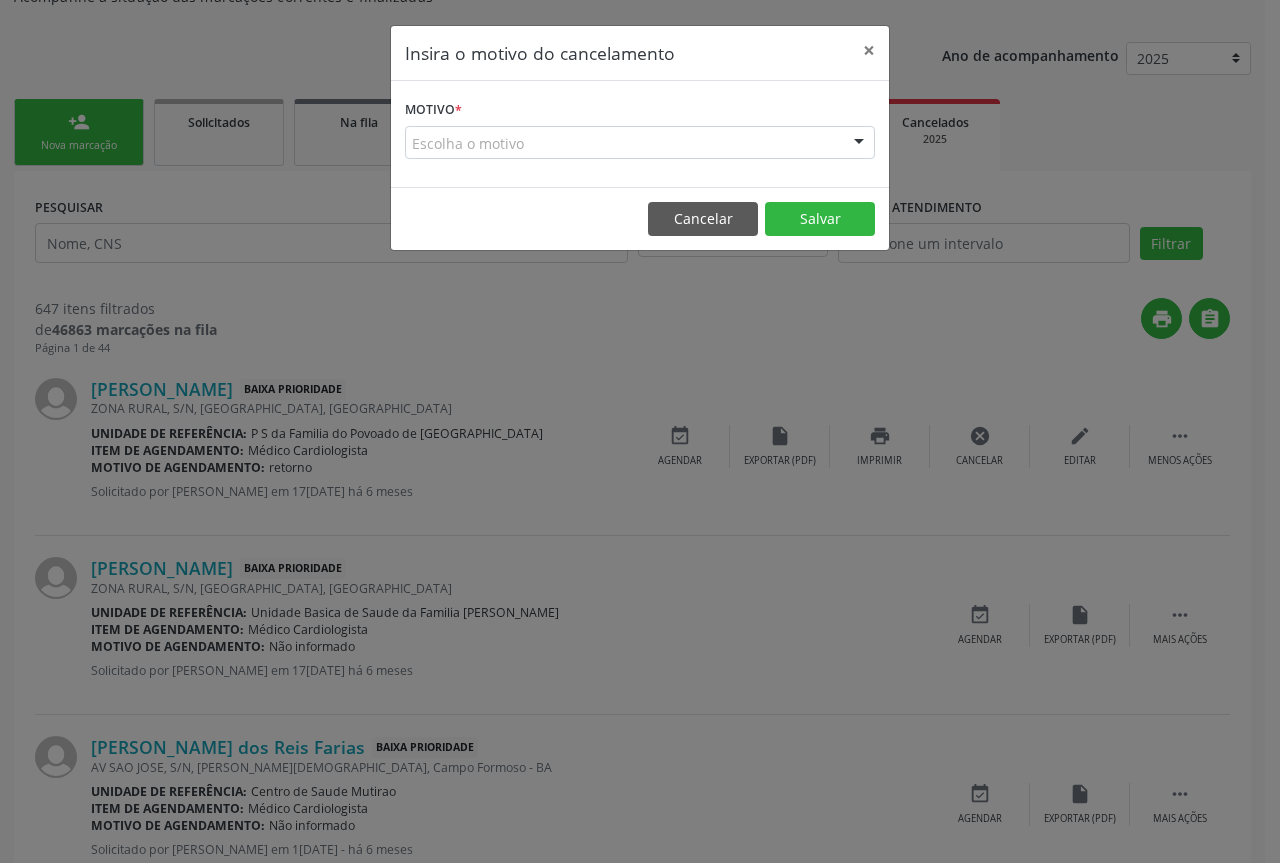 click at bounding box center (859, 144) 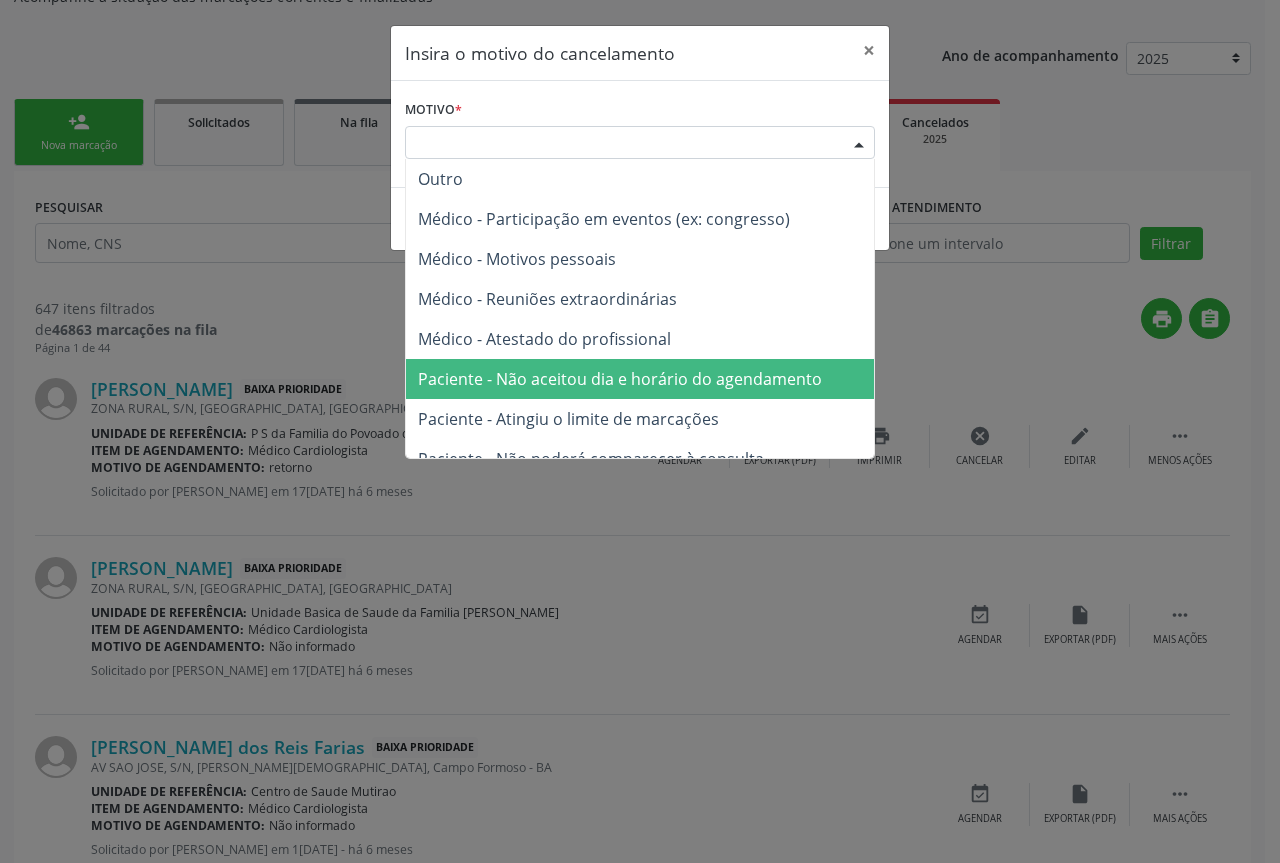 click on "Paciente - Não aceitou dia e horário do agendamento" at bounding box center [620, 379] 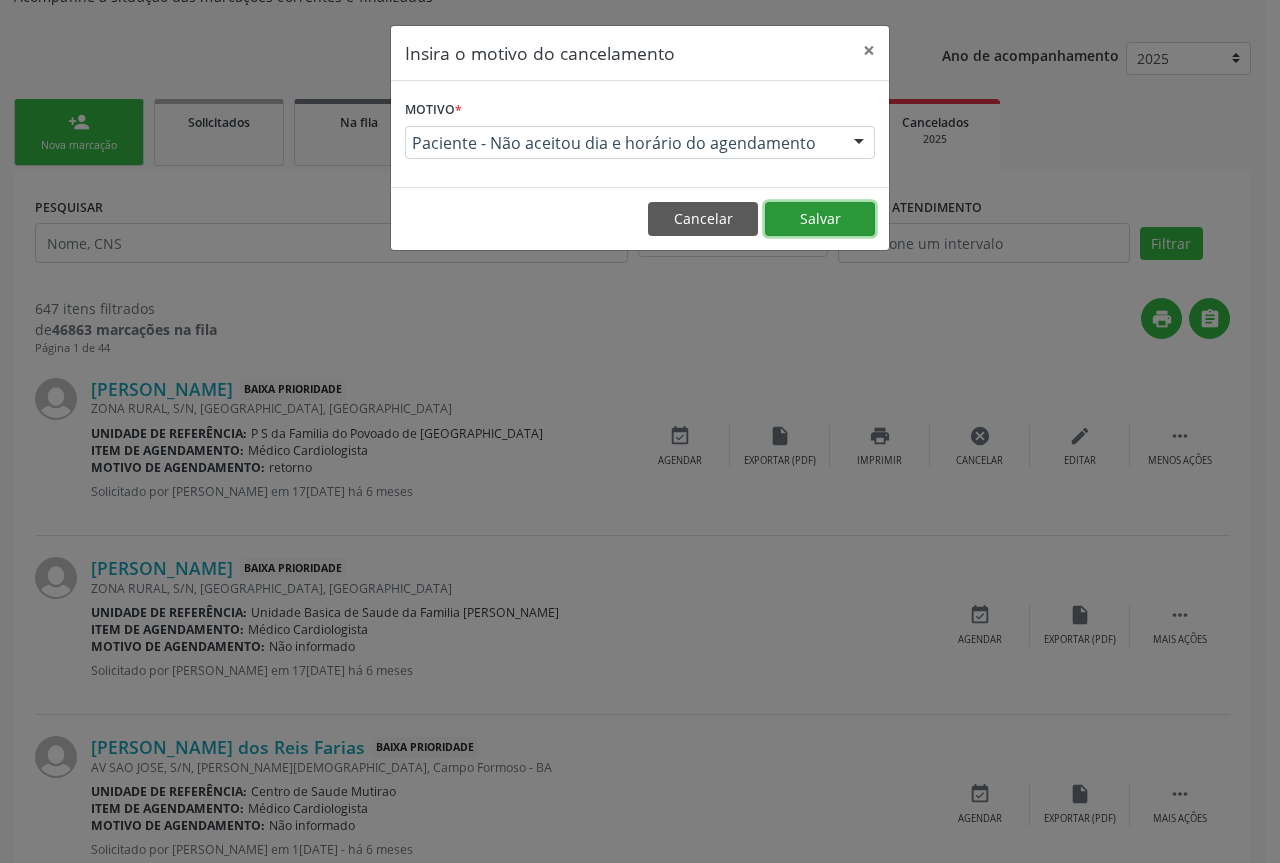 click on "Salvar" at bounding box center [820, 219] 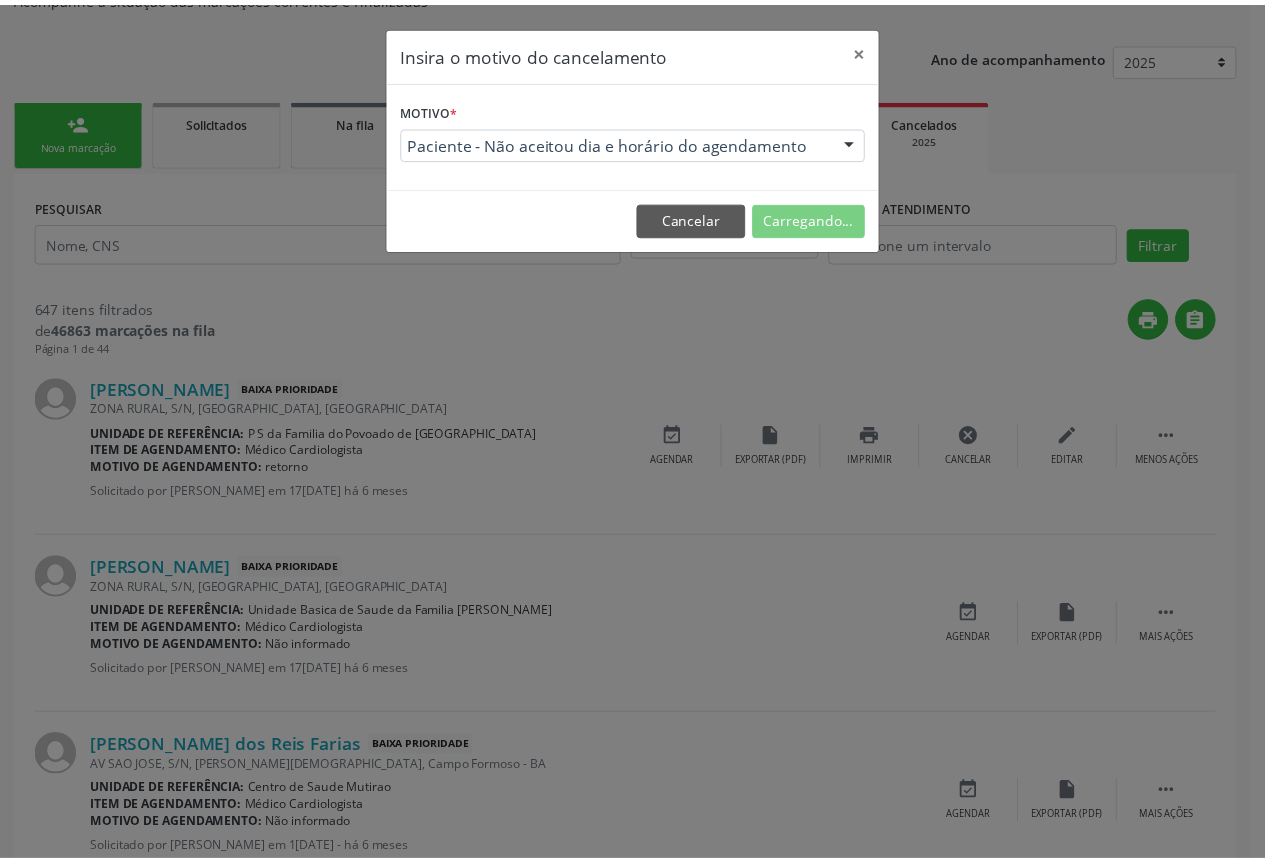 scroll, scrollTop: 0, scrollLeft: 0, axis: both 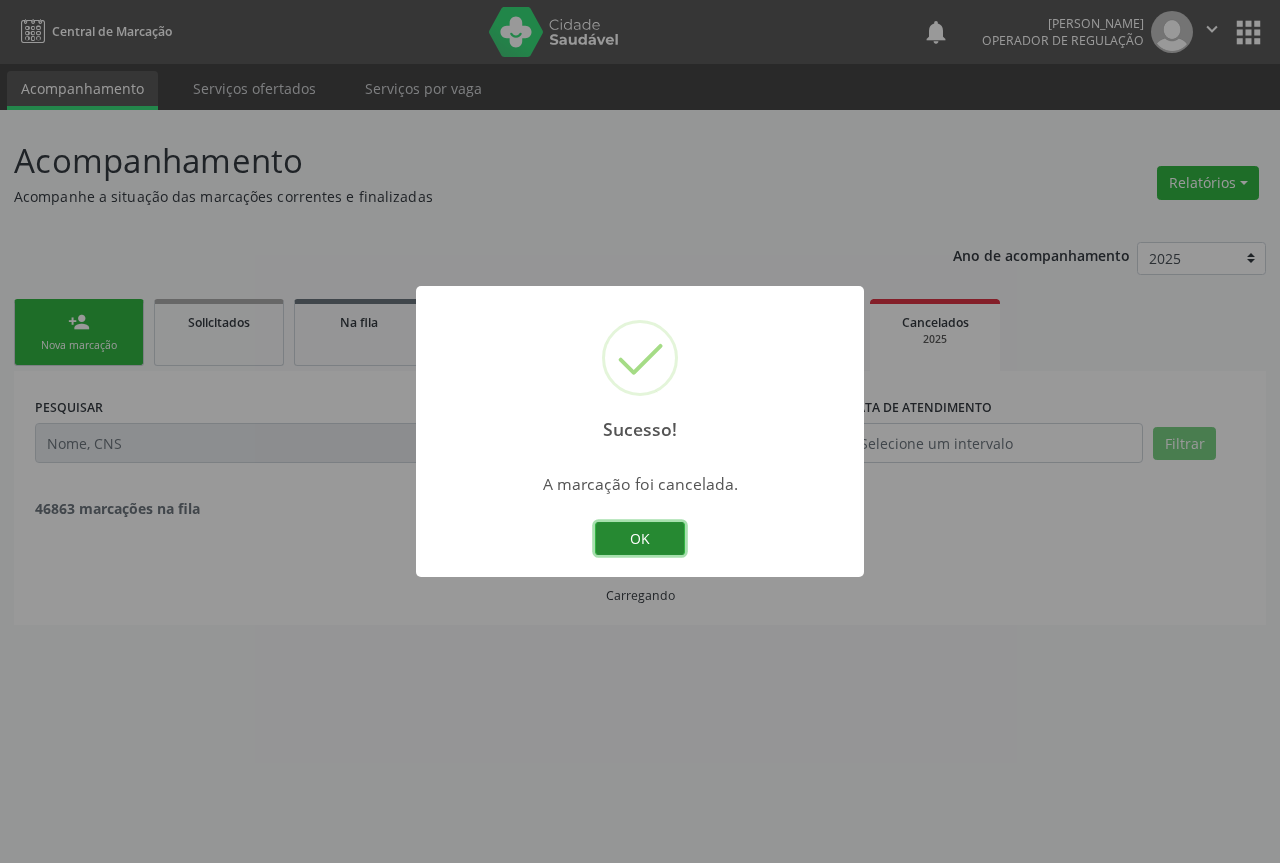click on "OK" at bounding box center [640, 539] 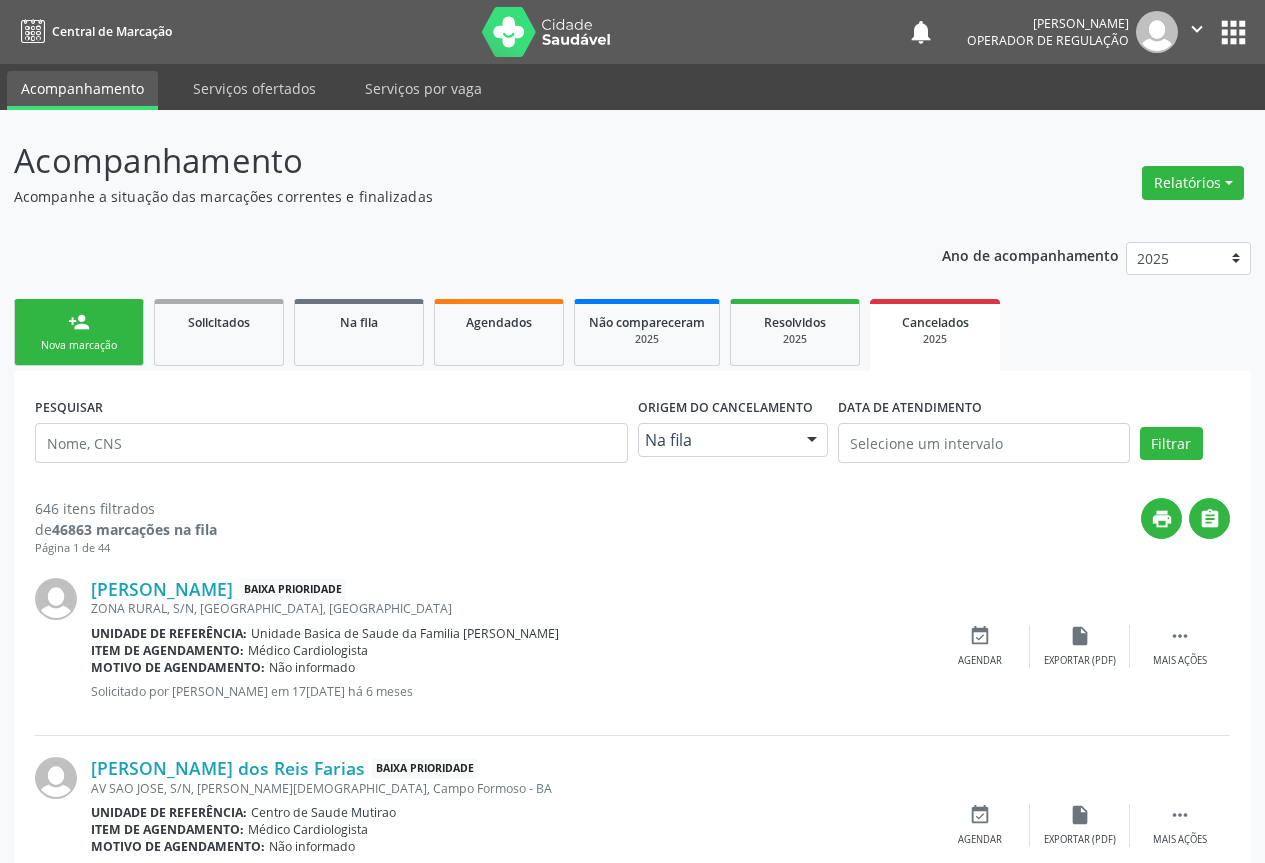 click on "Angelita Vieira da Silva
Baixa Prioridade
ZONA RURAL, S/N, TRES BARRAS, Campo Formoso - BA
Unidade de referência:
Unidade Basica de Saude da Familia Izabel Godinho de Freitas
Item de agendamento:
Médico Cardiologista
Motivo de agendamento:
Não informado
Solicitado por Eliene Batista de Melo Silva em 17/01/2025 - há 6 meses

Mais ações
insert_drive_file
Exportar (PDF)
event_available
Agendar" at bounding box center [632, 646] 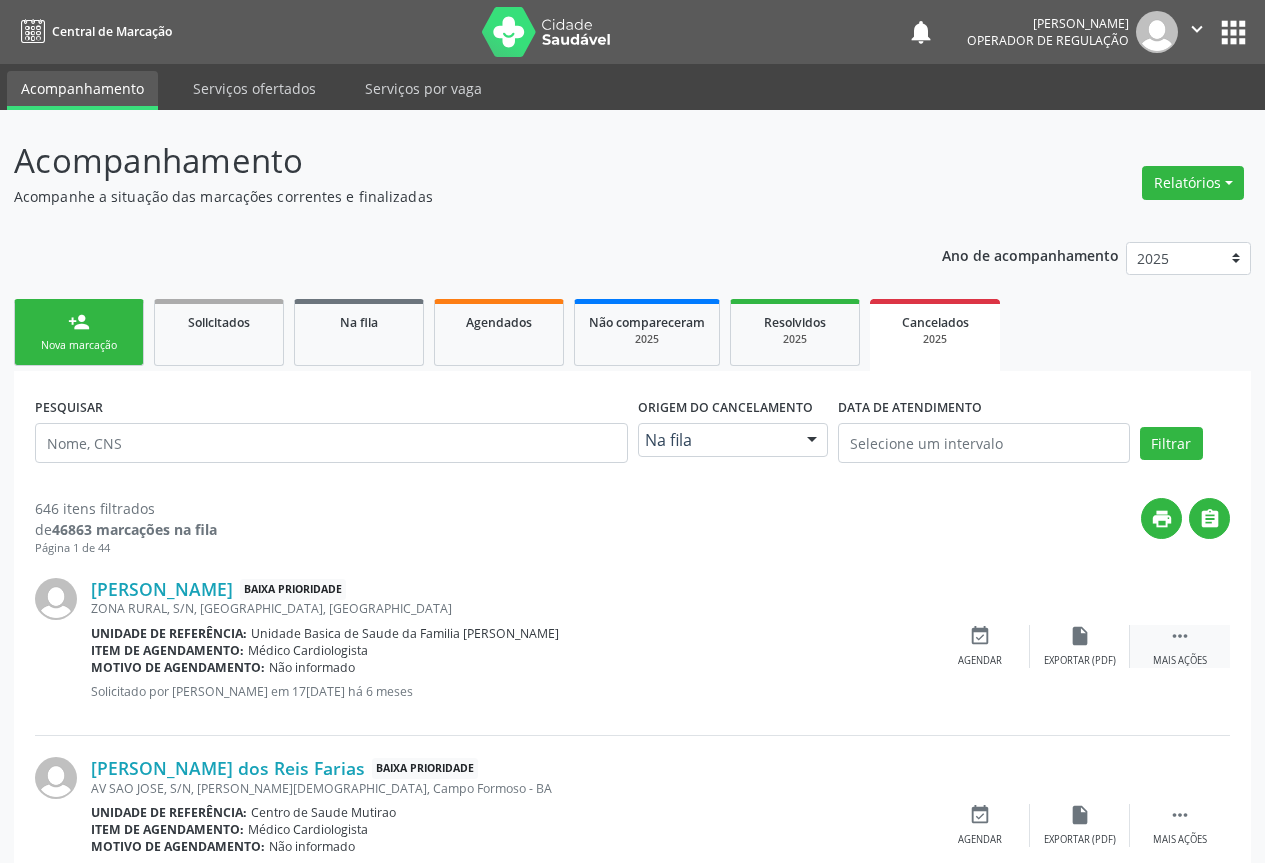 click on "
Mais ações" at bounding box center [1180, 646] 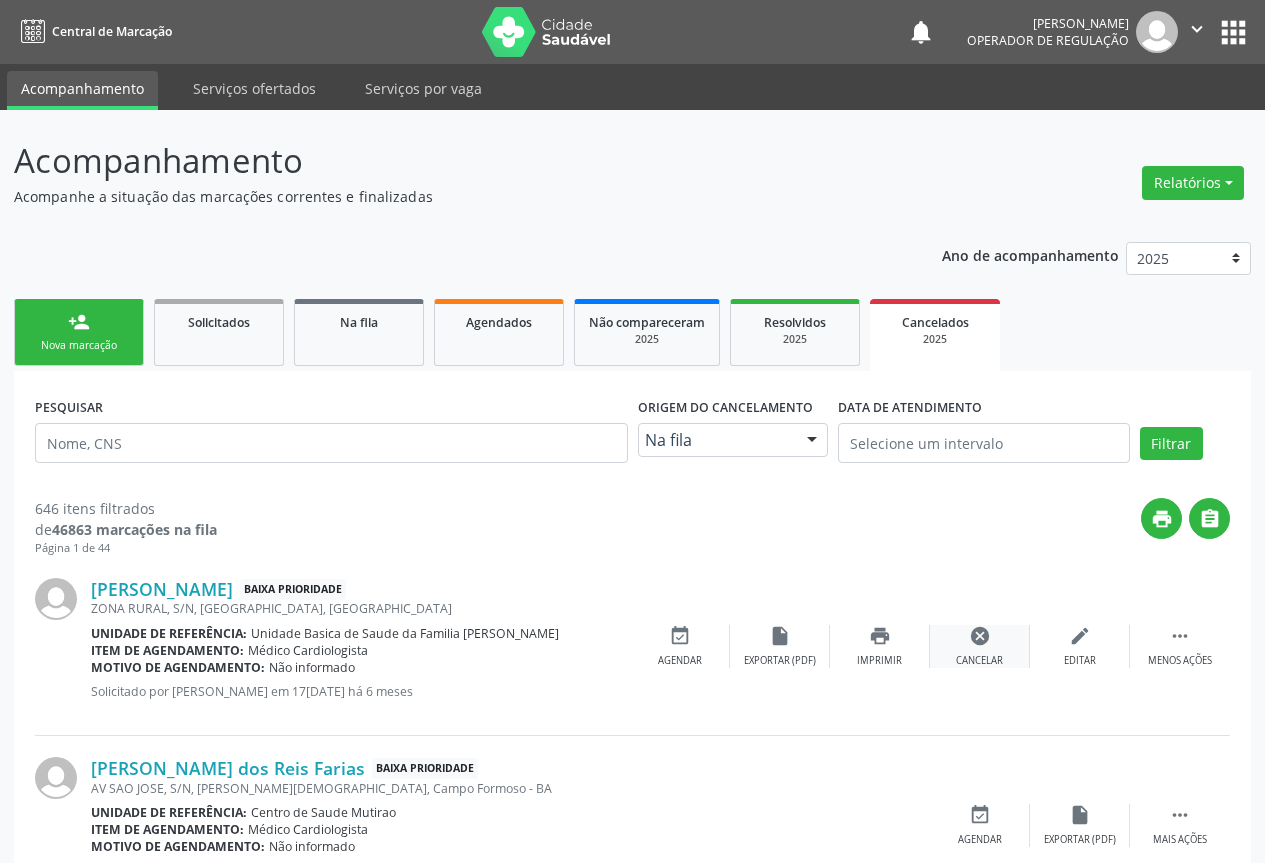 click on "cancel
Cancelar" at bounding box center [980, 646] 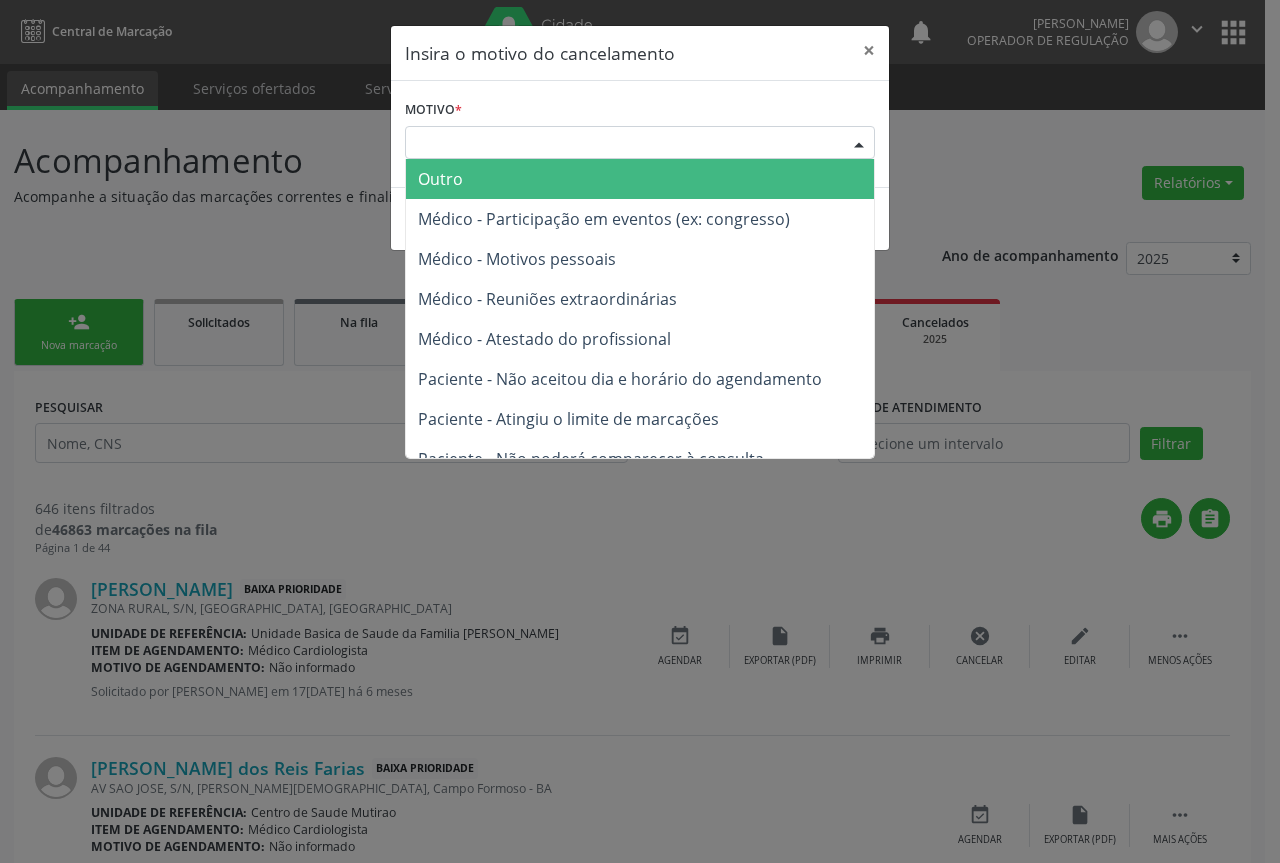 click at bounding box center [859, 144] 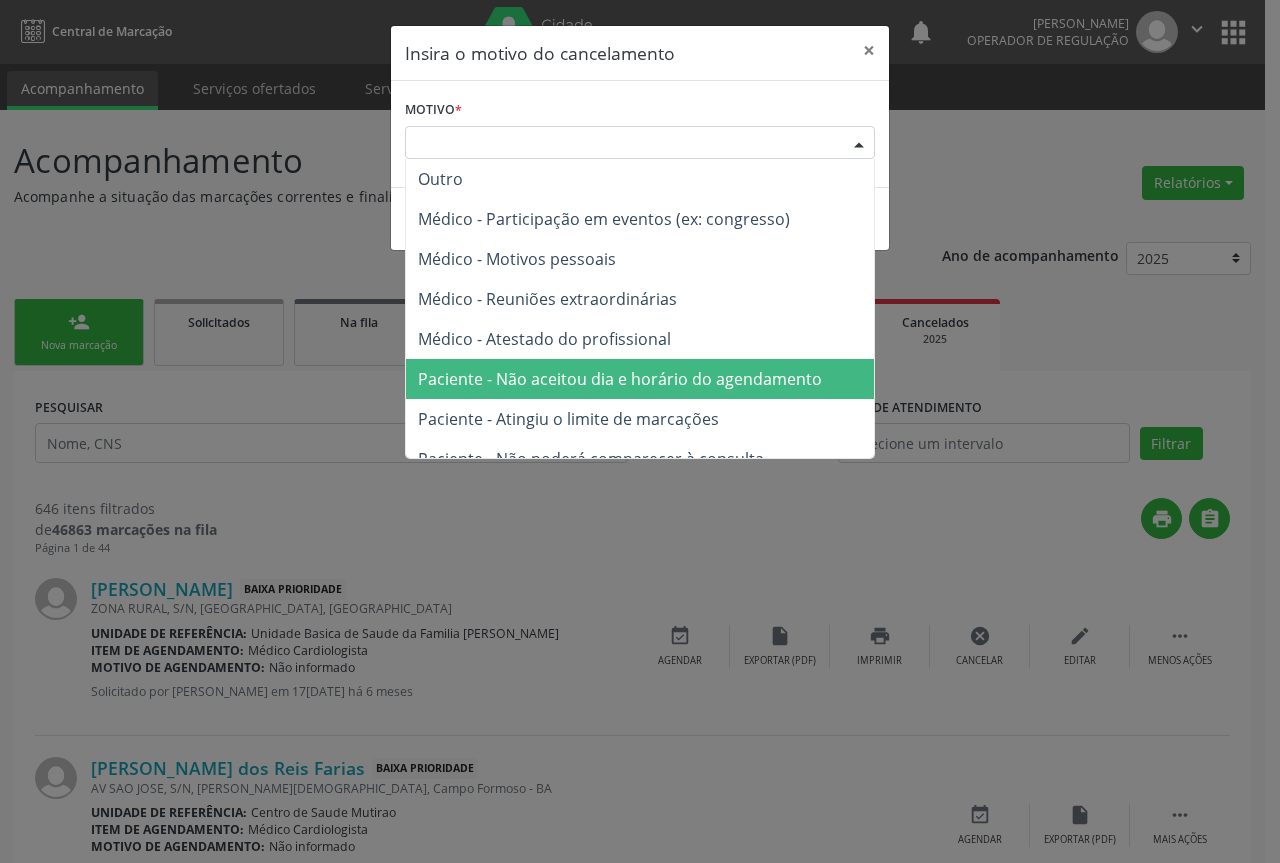 click on "Paciente - Não aceitou dia e horário do agendamento" at bounding box center (640, 379) 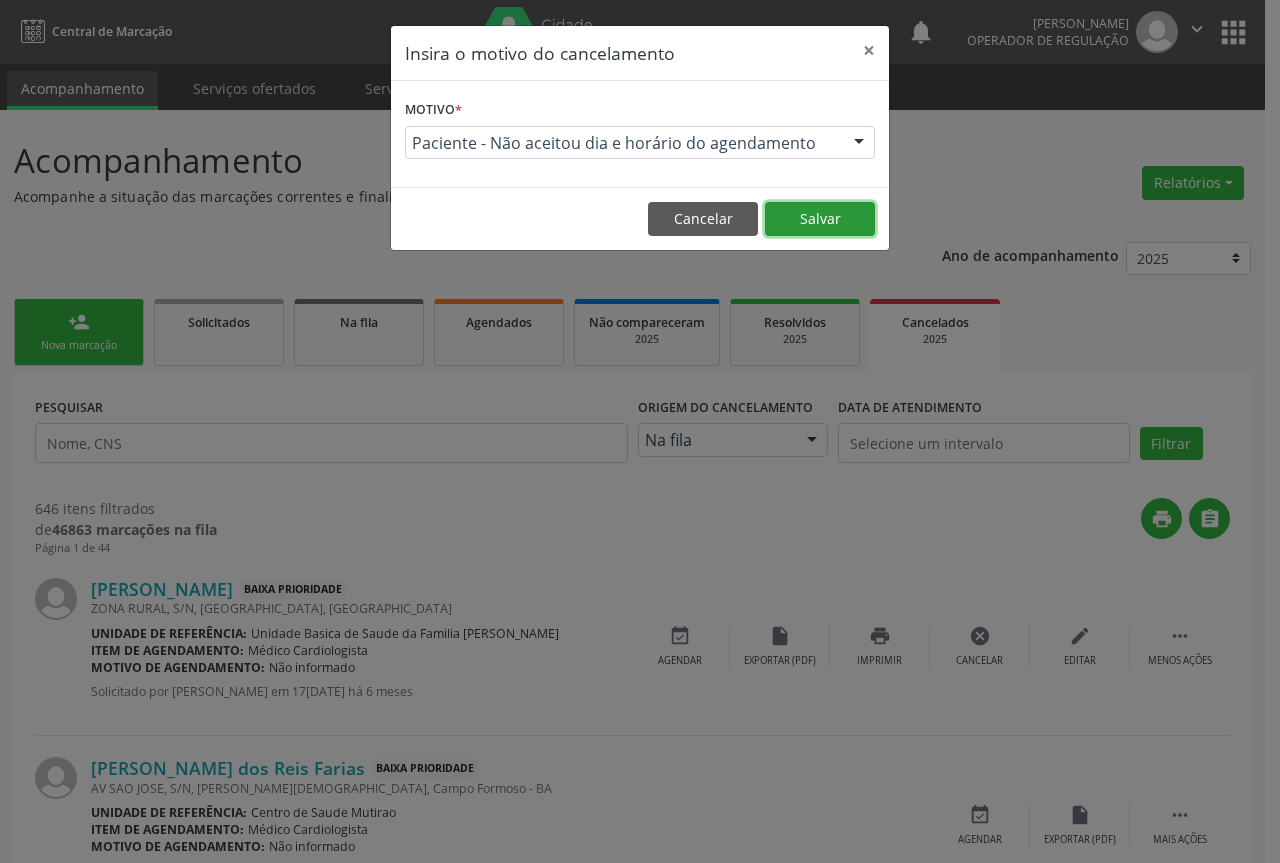 click on "Salvar" at bounding box center (820, 219) 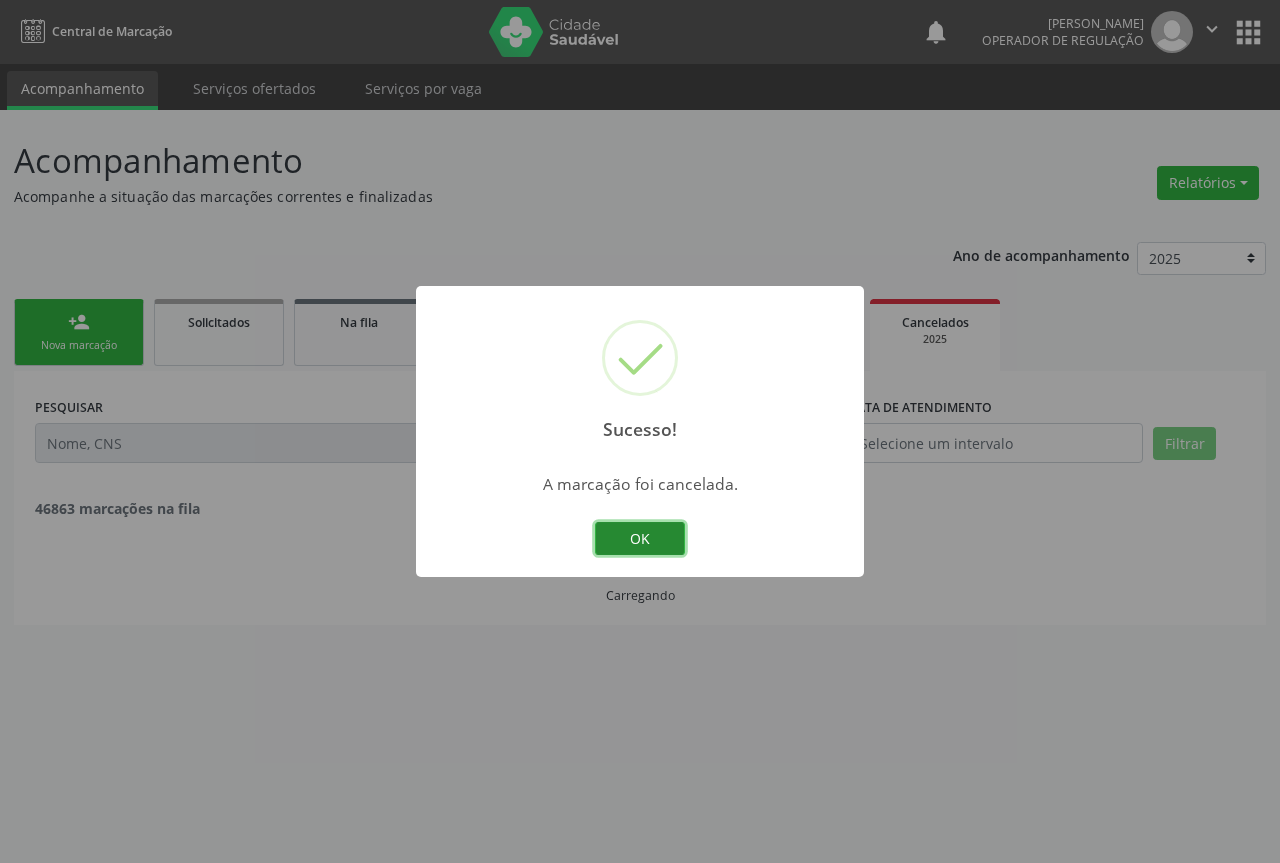 click on "OK" at bounding box center [640, 539] 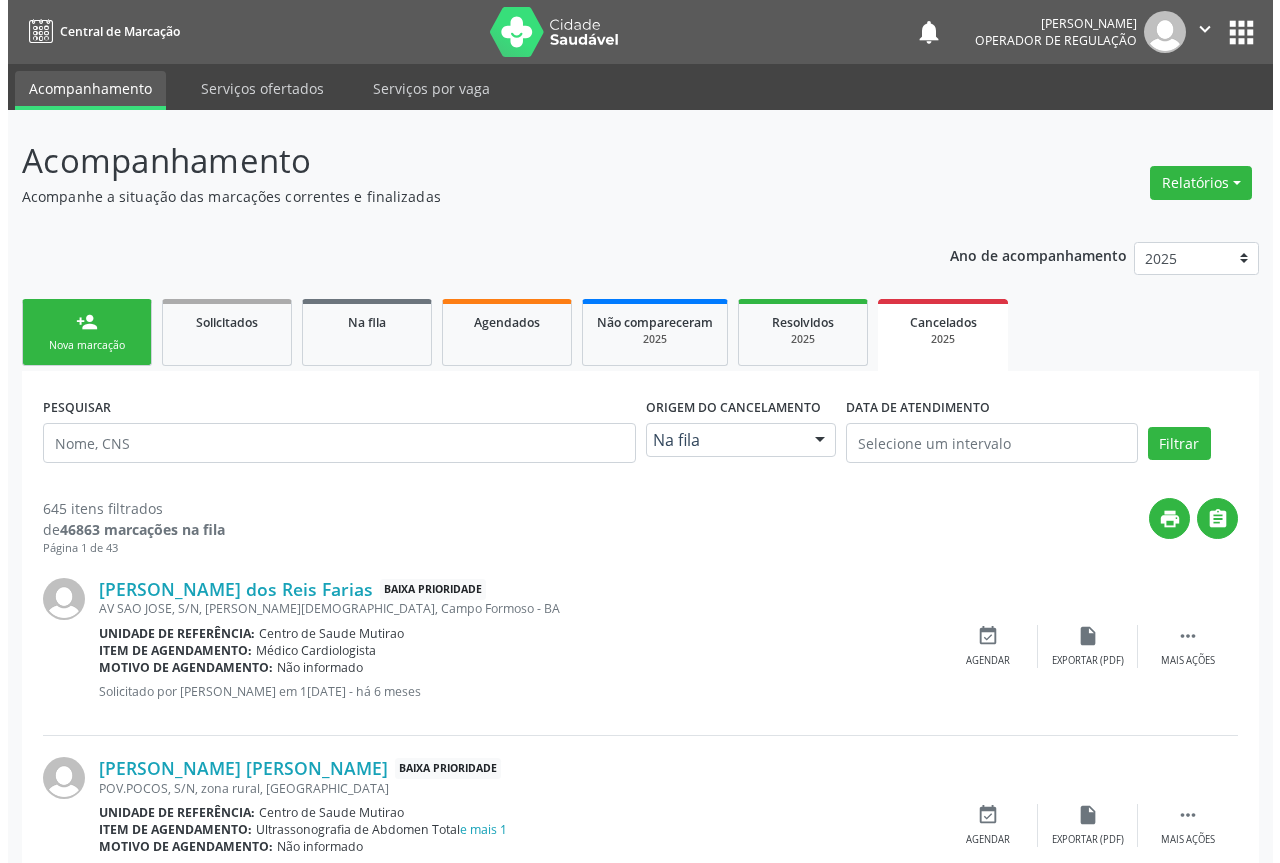 scroll, scrollTop: 300, scrollLeft: 0, axis: vertical 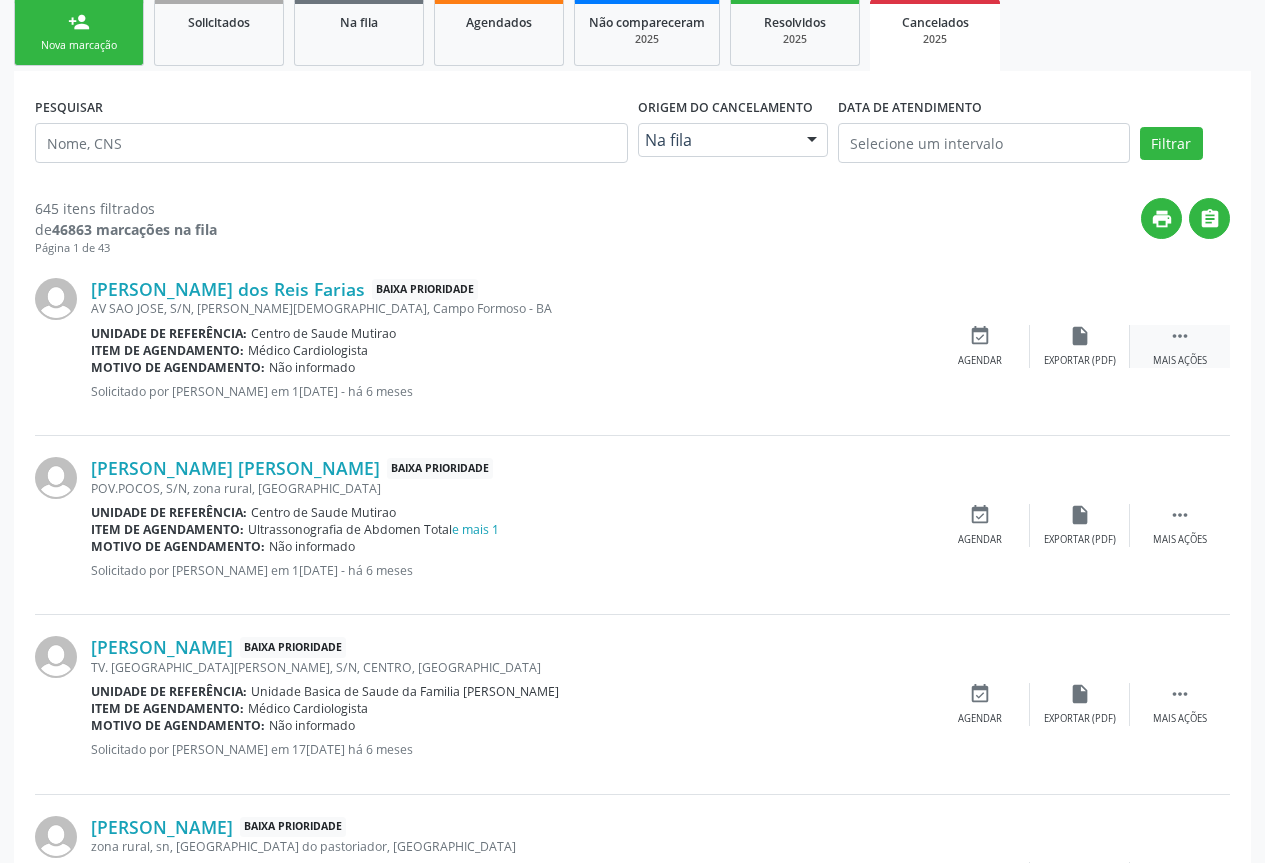 click on "" at bounding box center (1180, 336) 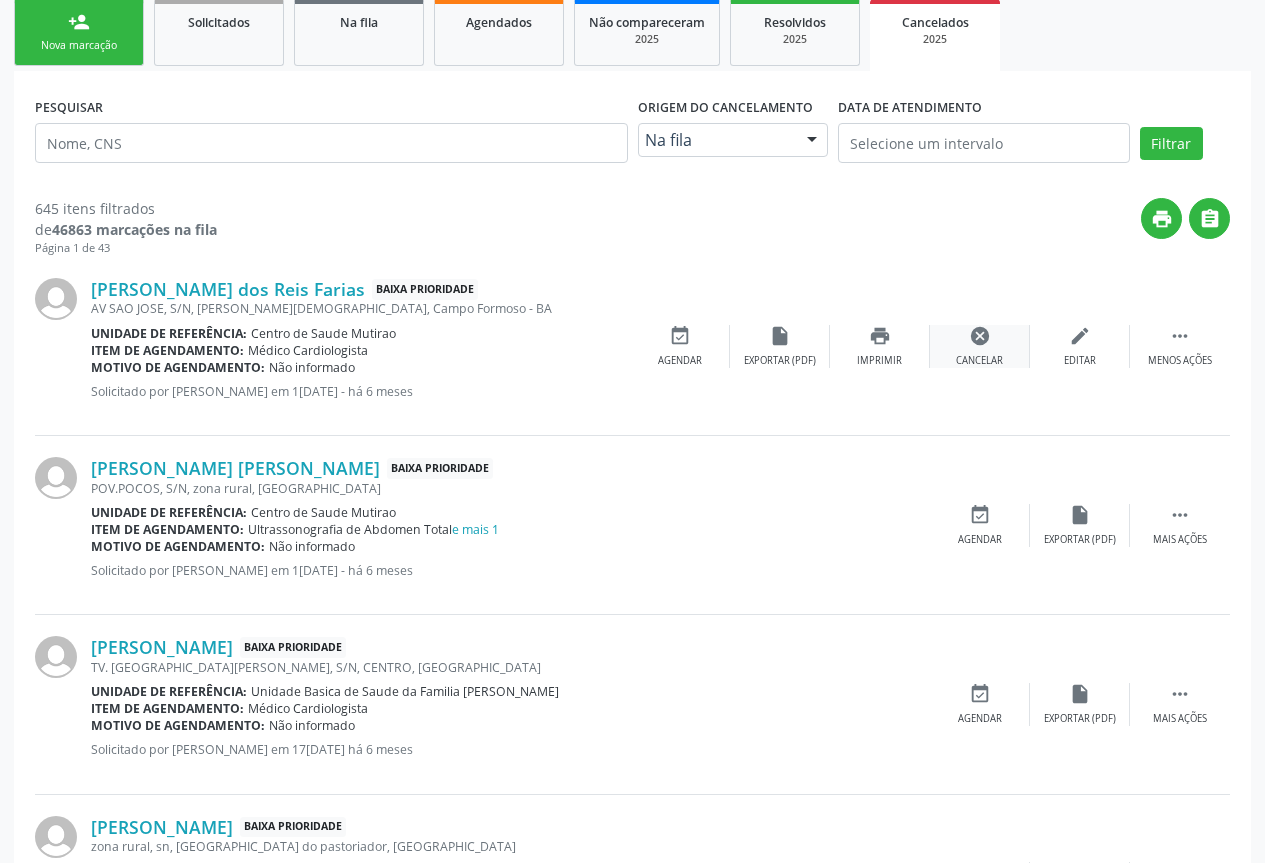 click on "cancel" at bounding box center (980, 336) 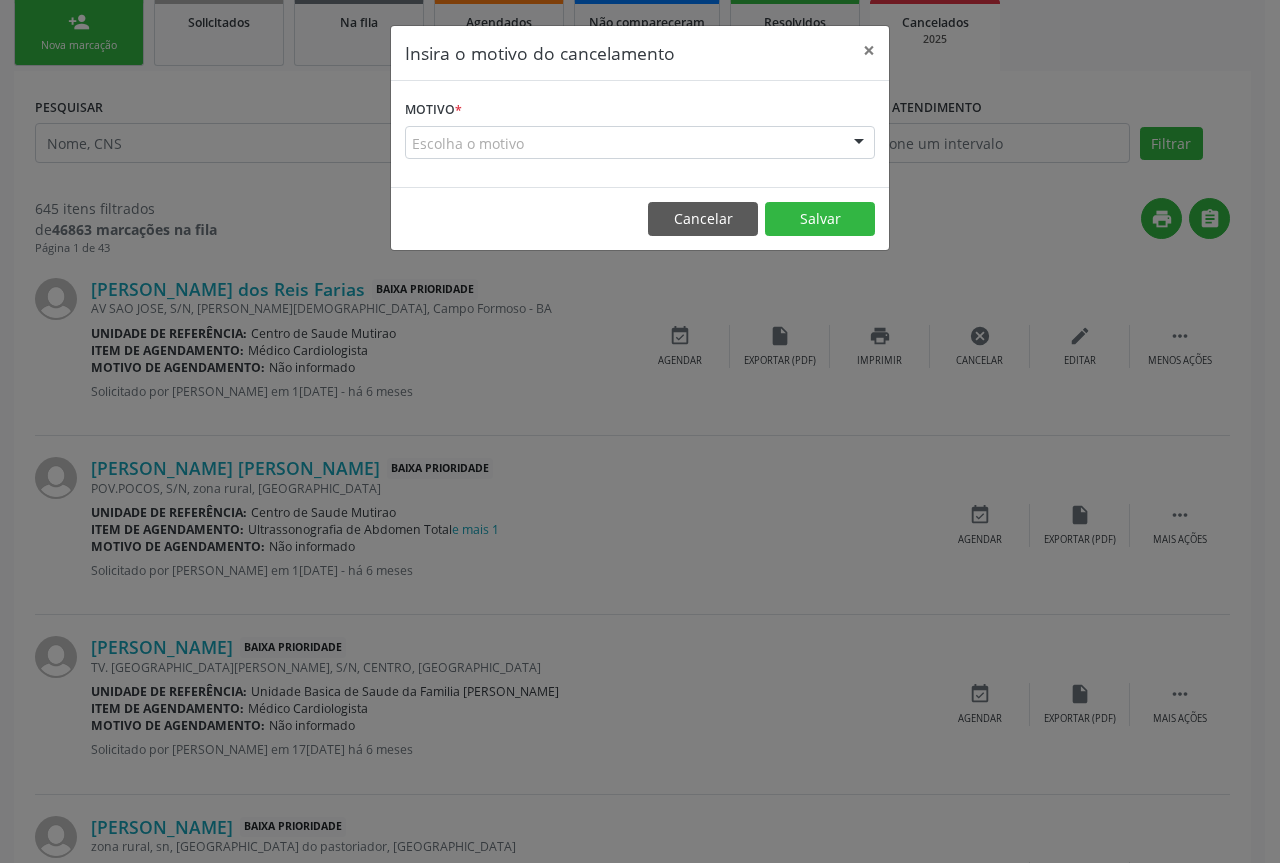 click at bounding box center (859, 144) 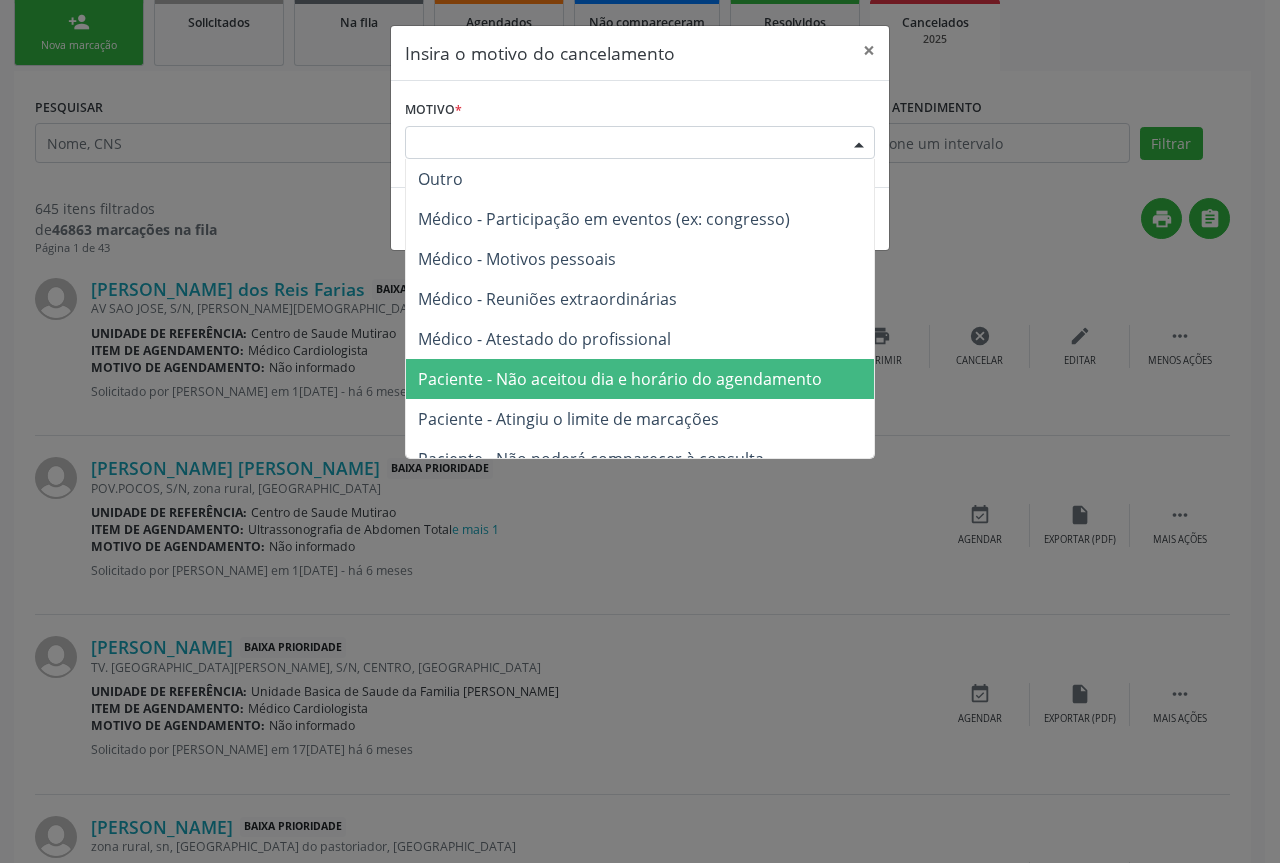 click on "Paciente - Não aceitou dia e horário do agendamento" at bounding box center (620, 379) 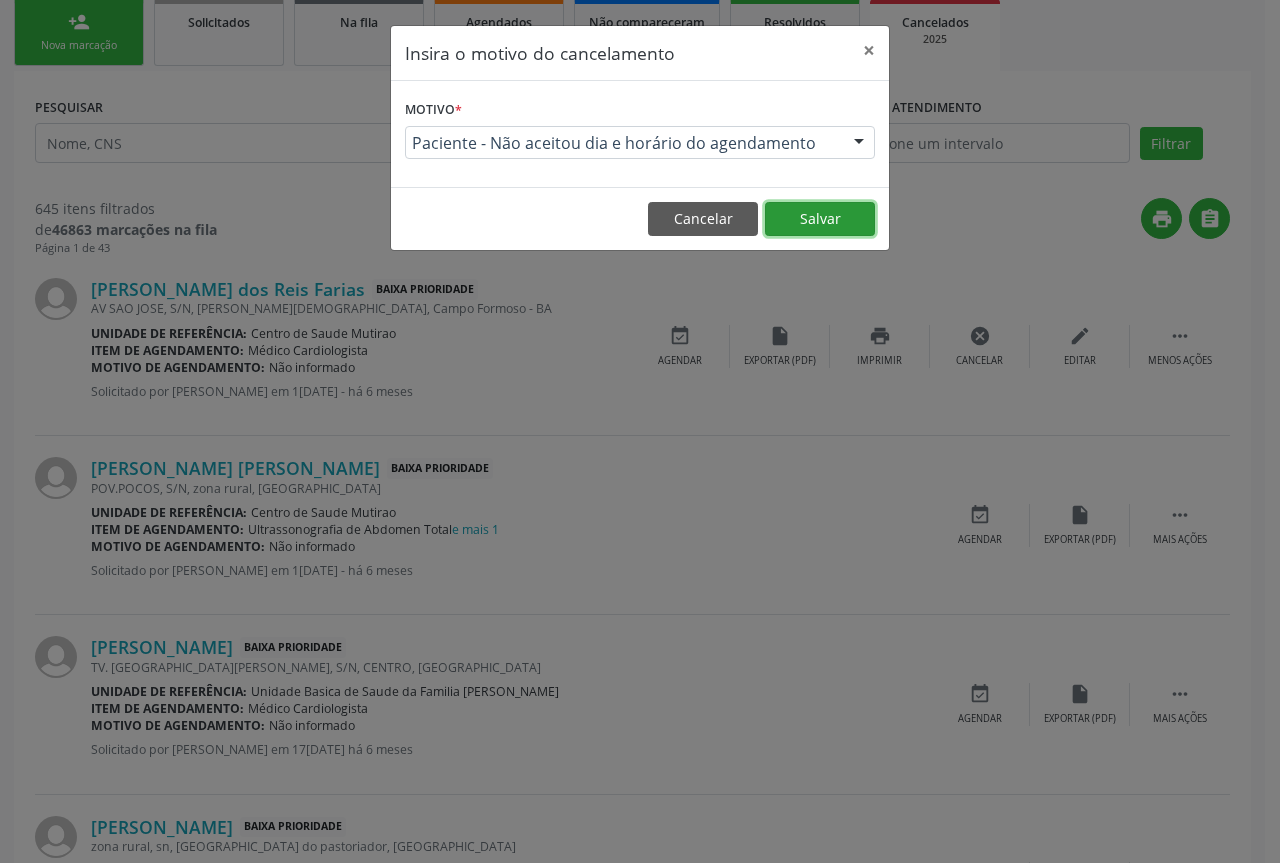 click on "Salvar" at bounding box center [820, 219] 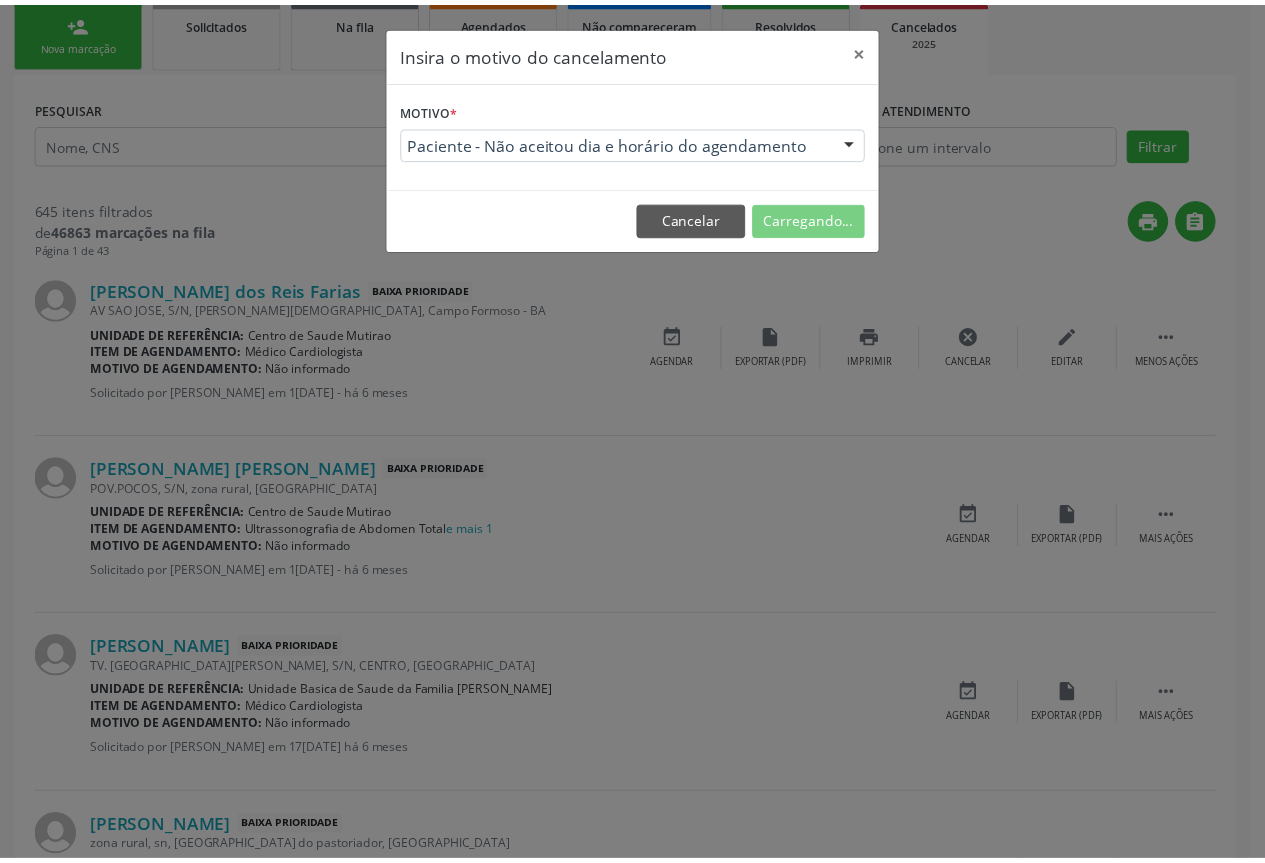 scroll, scrollTop: 0, scrollLeft: 0, axis: both 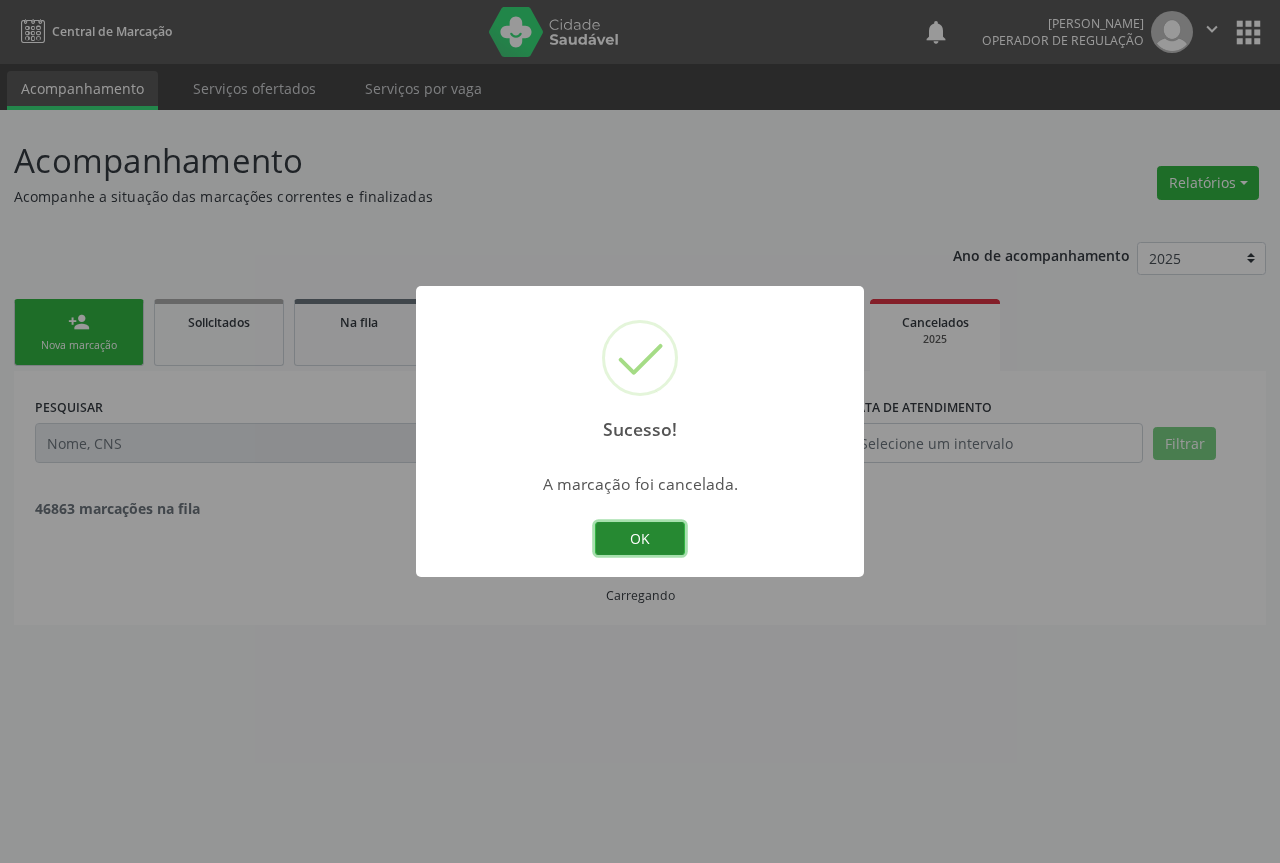 click on "OK" at bounding box center (640, 539) 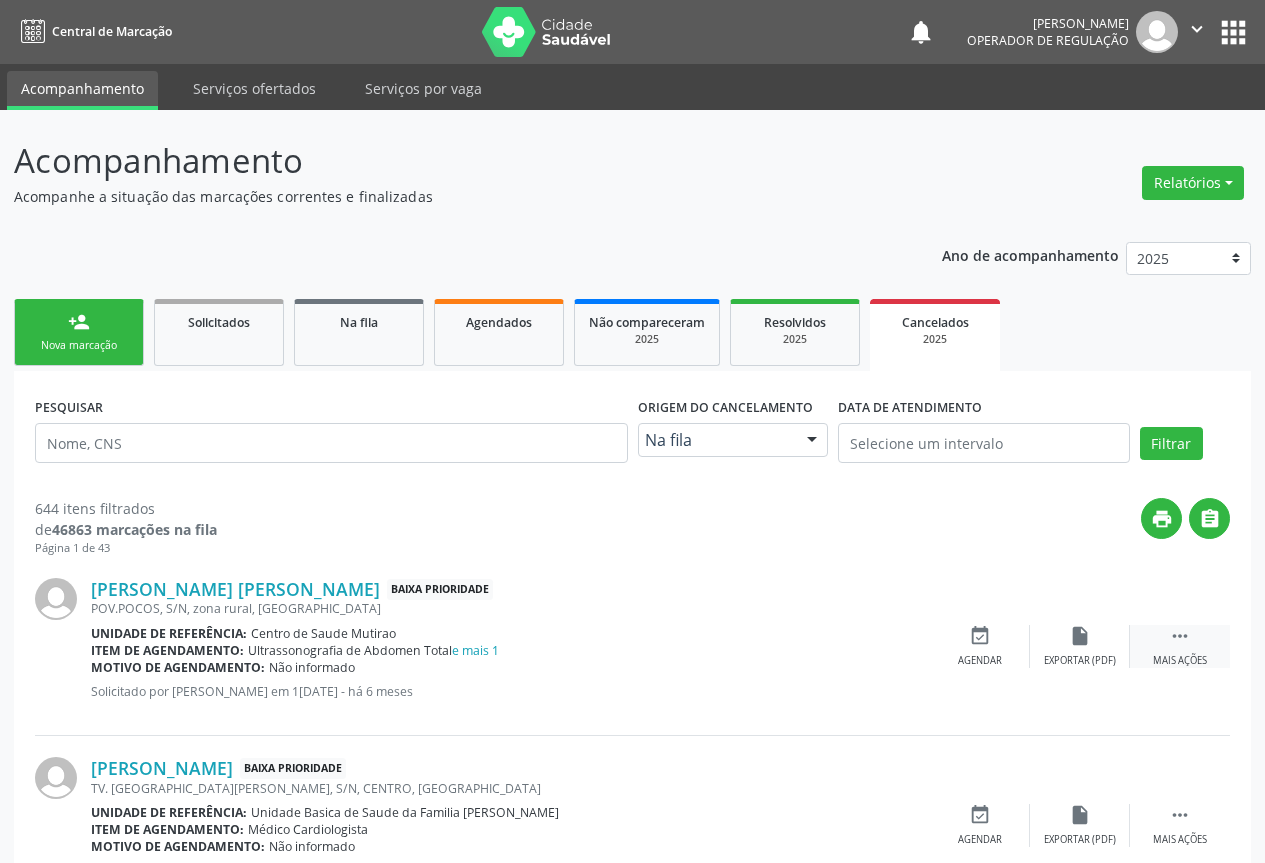 click on "
Mais ações" at bounding box center (1180, 646) 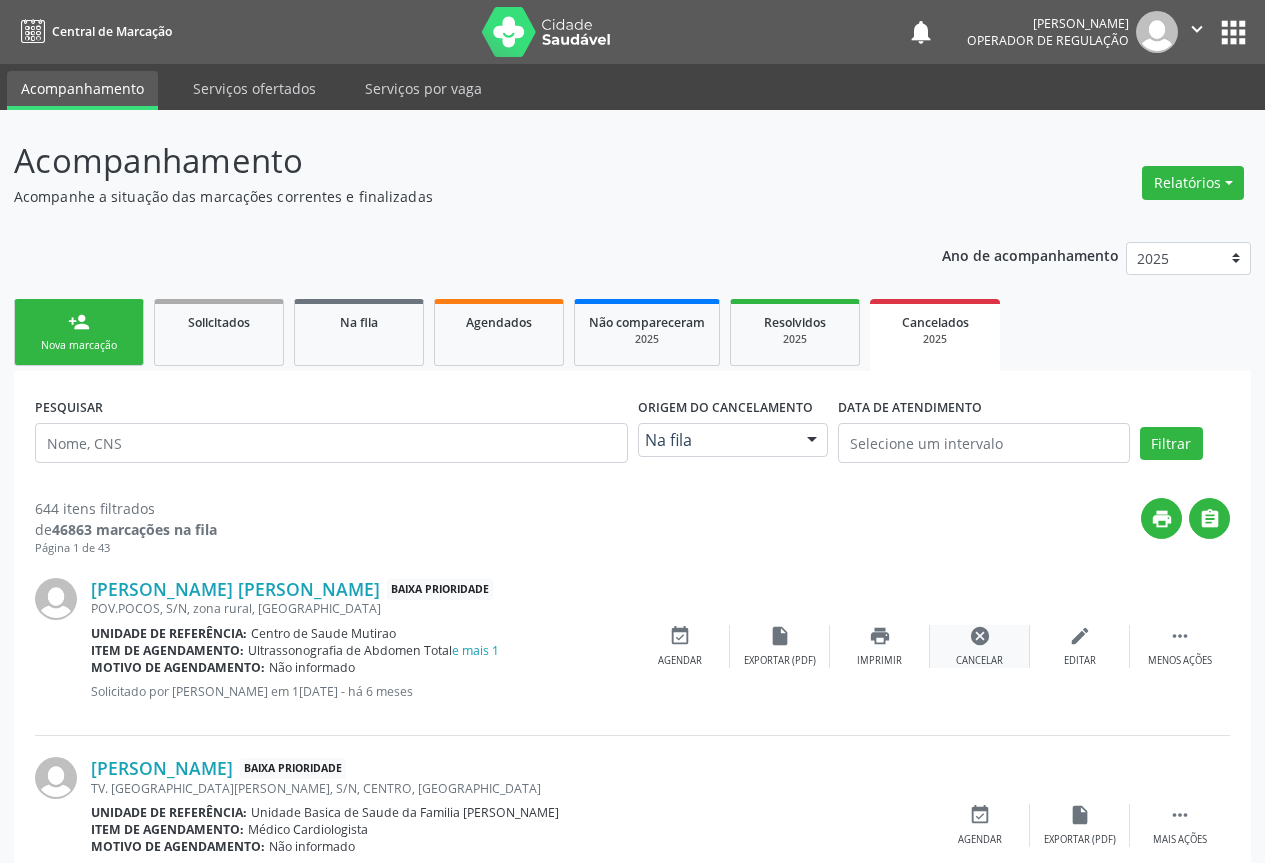 click on "cancel" at bounding box center [980, 636] 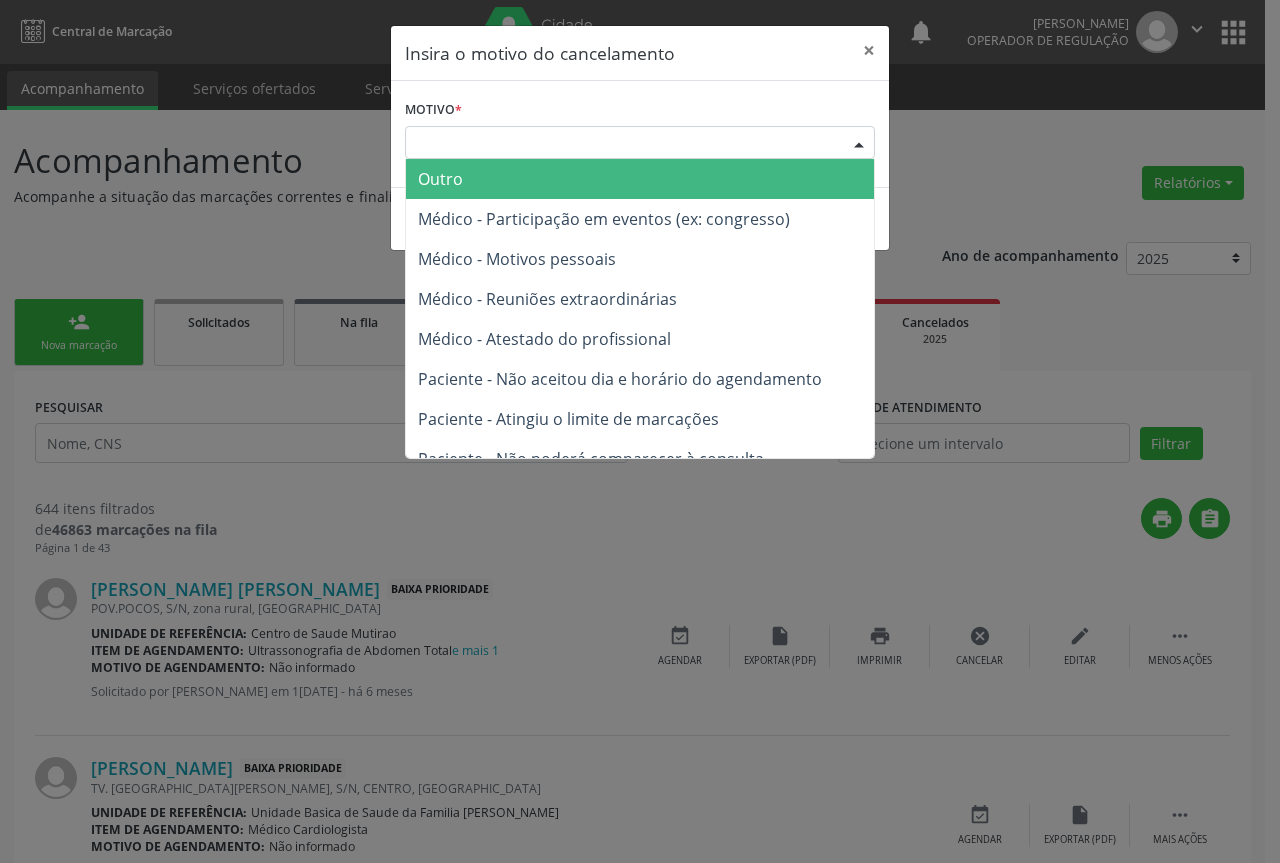 click at bounding box center (859, 144) 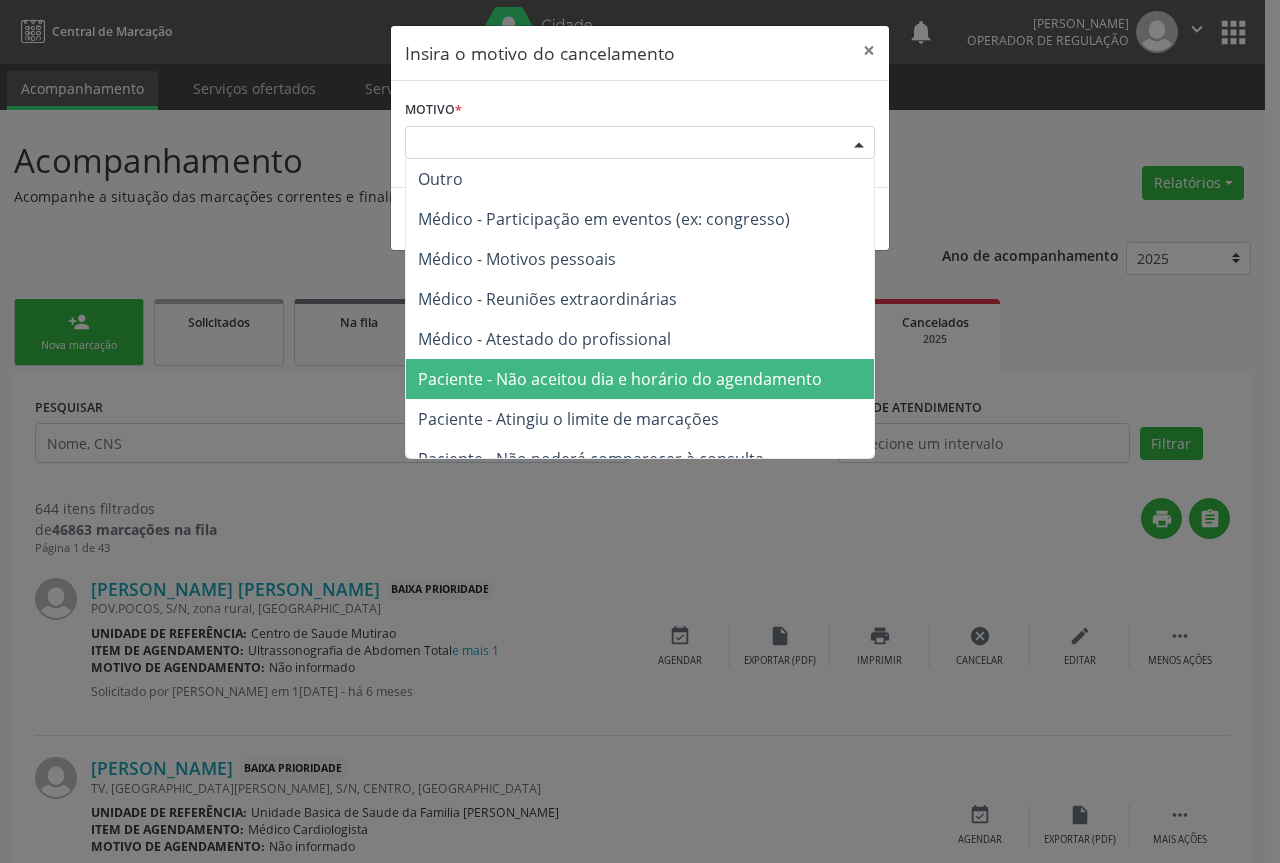 click on "Paciente - Não aceitou dia e horário do agendamento" at bounding box center [620, 379] 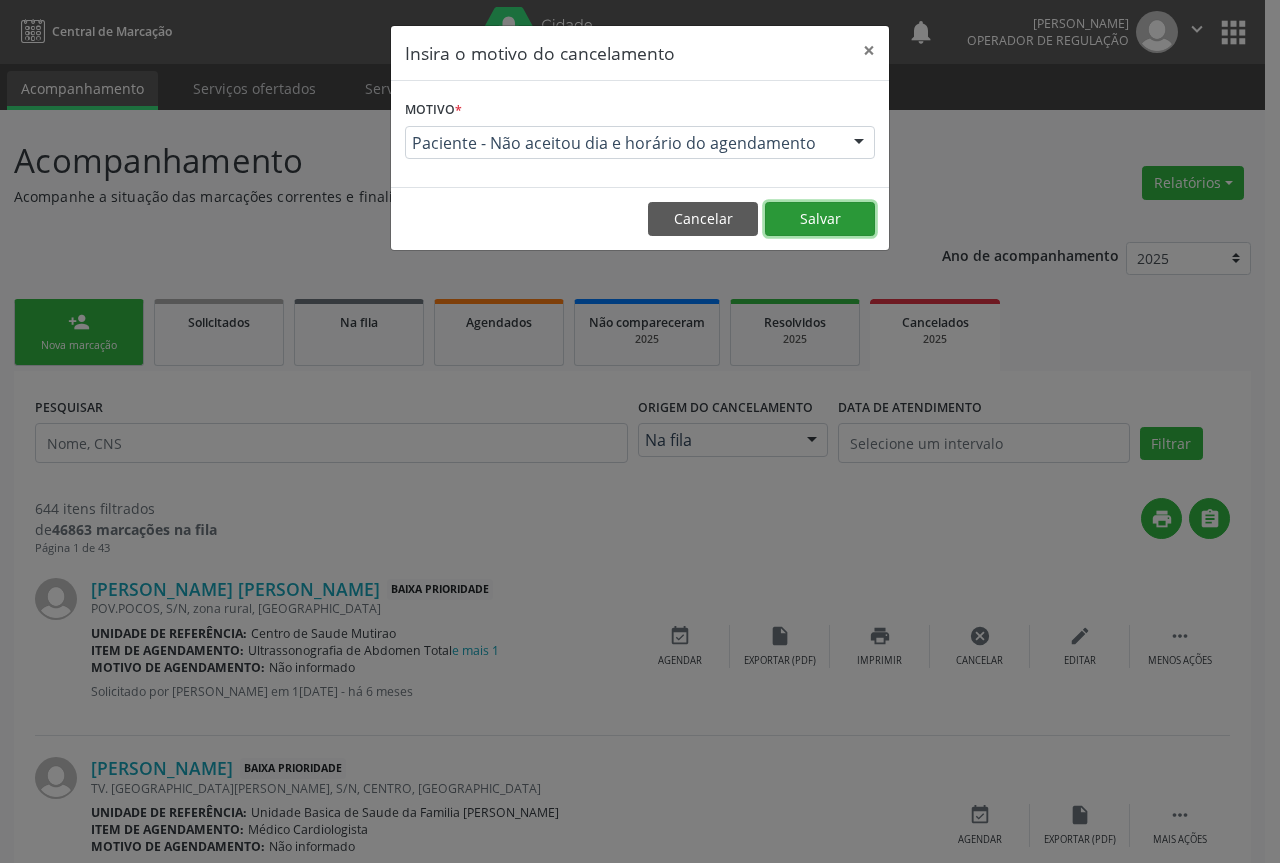 click on "Salvar" at bounding box center (820, 219) 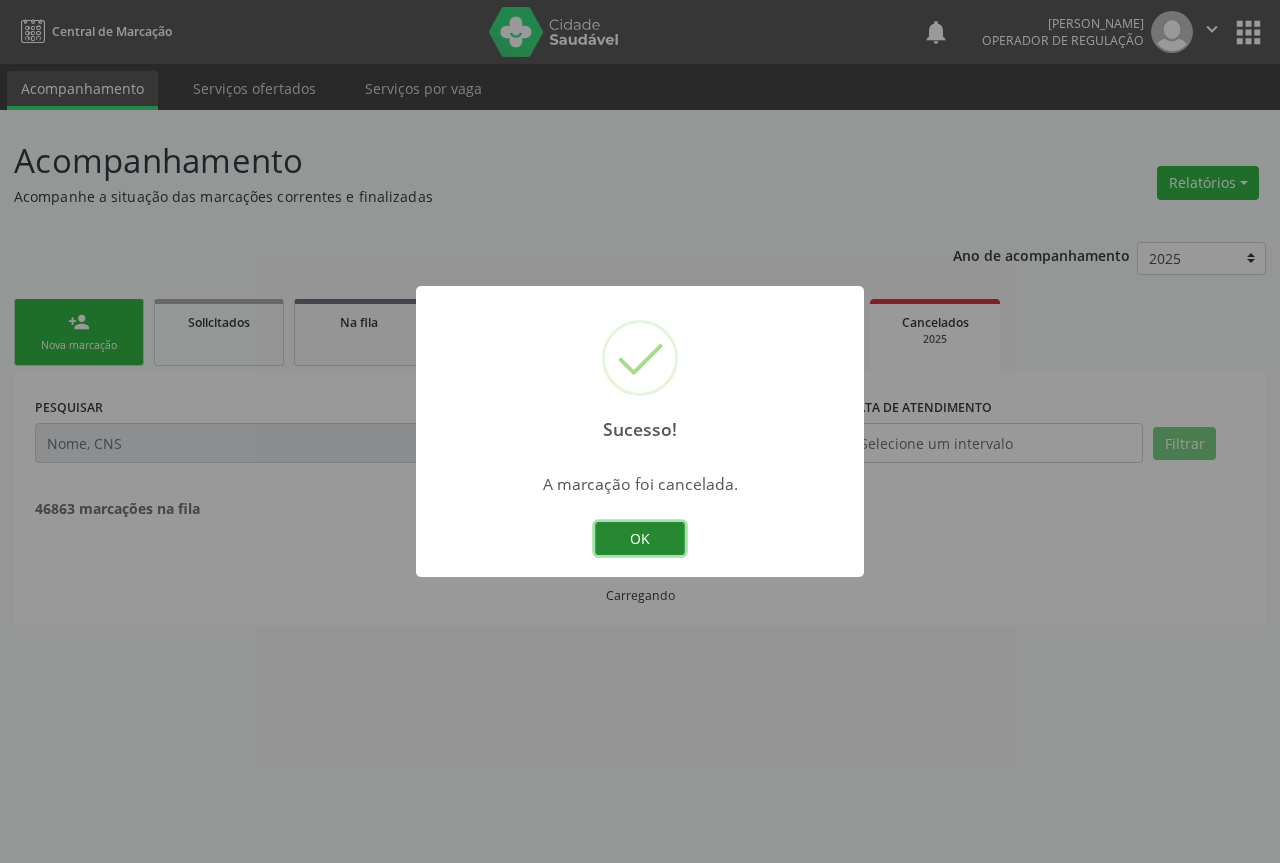 click on "OK" at bounding box center [640, 539] 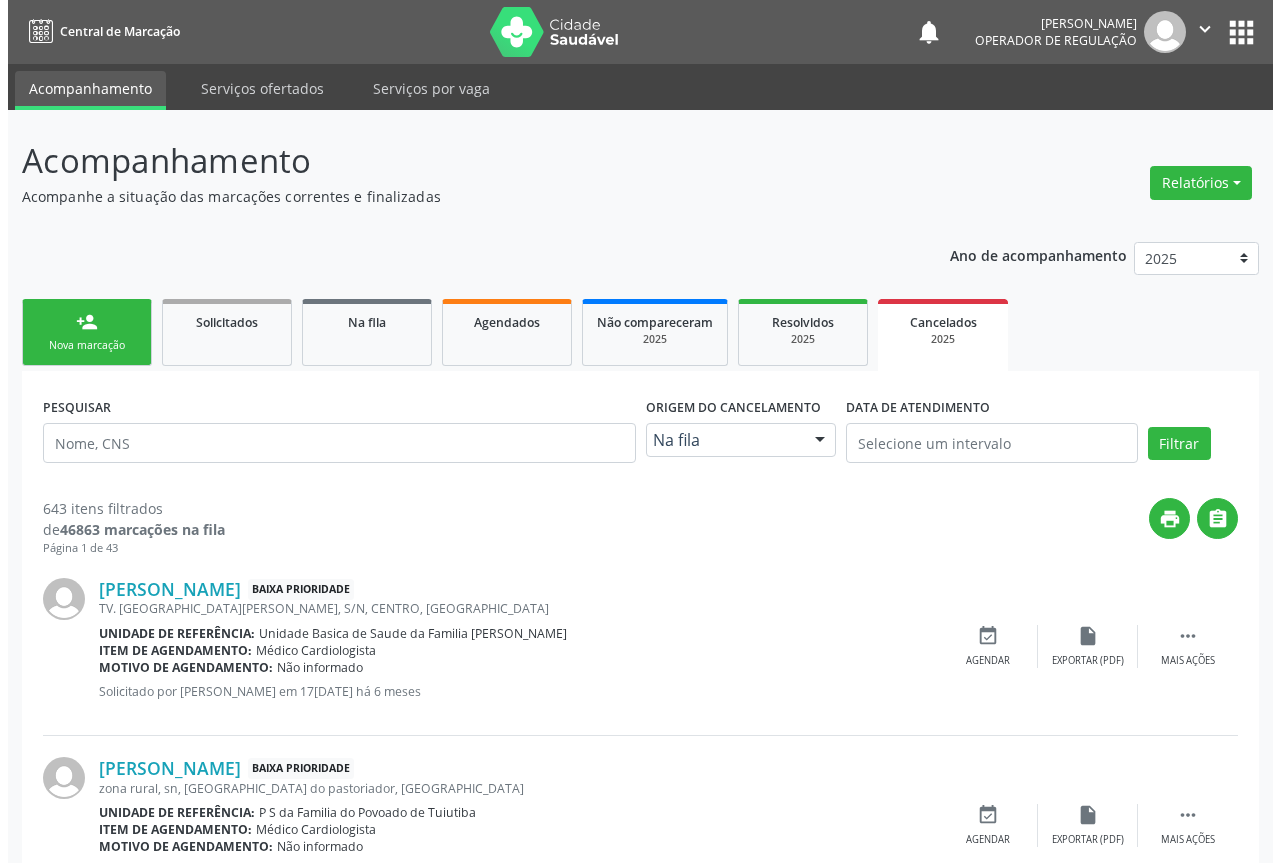 scroll, scrollTop: 200, scrollLeft: 0, axis: vertical 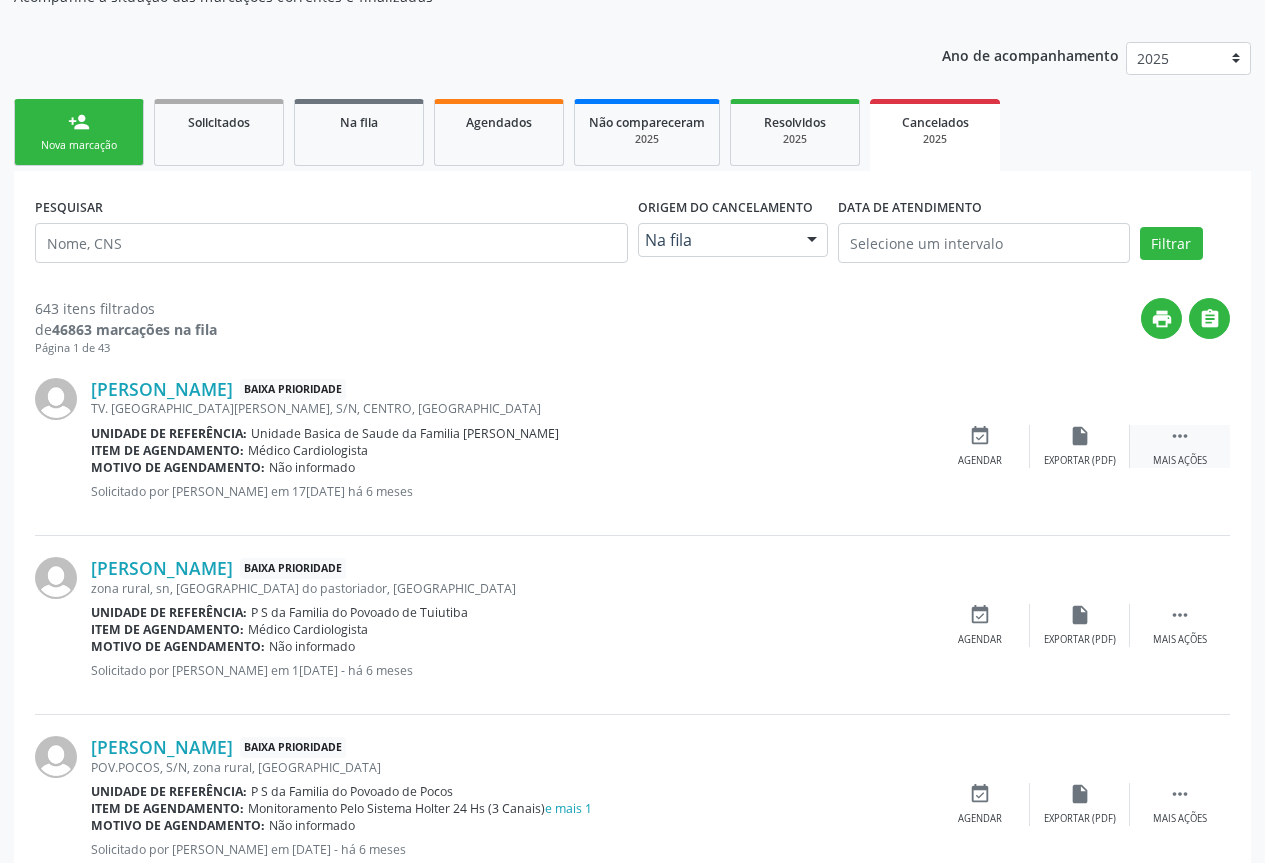 click on "
Mais ações" at bounding box center [1180, 446] 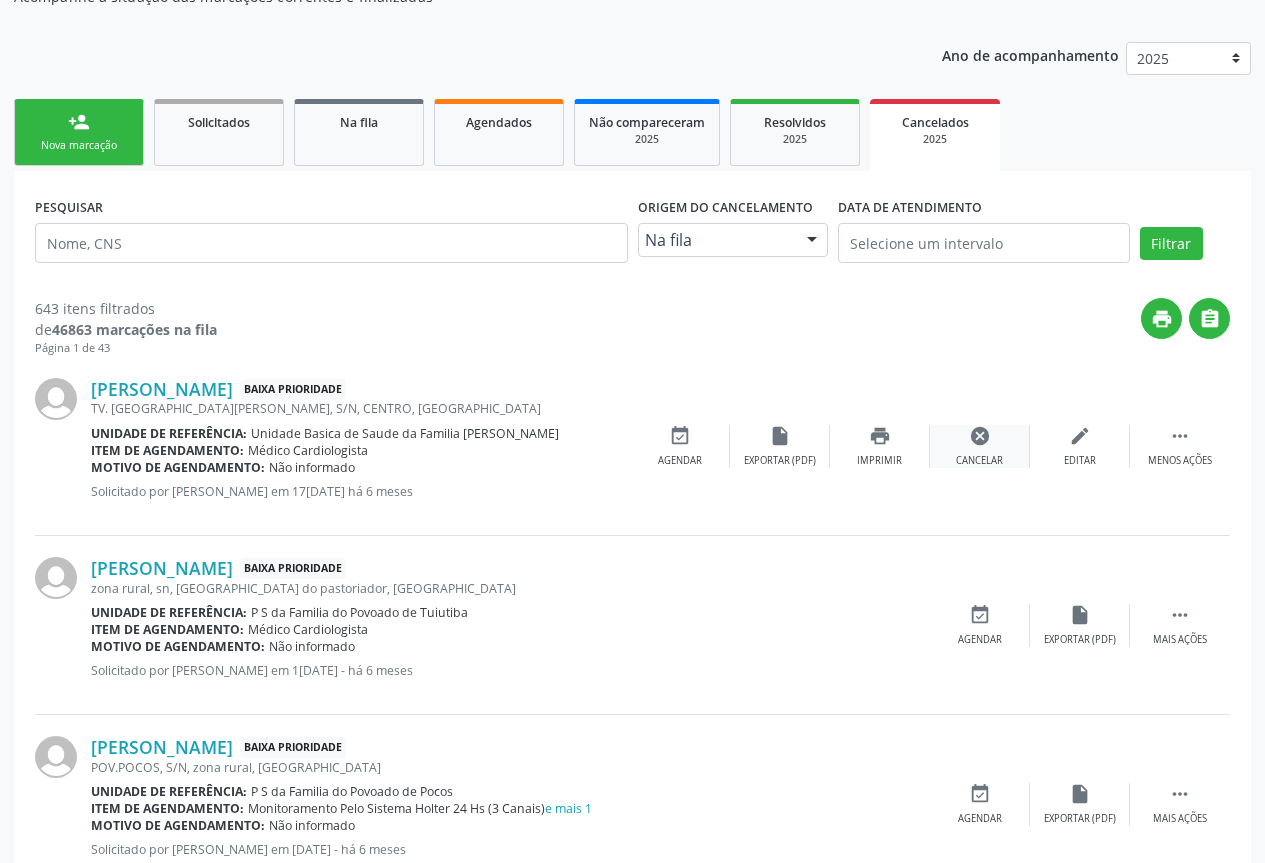click on "cancel
Cancelar" at bounding box center (980, 446) 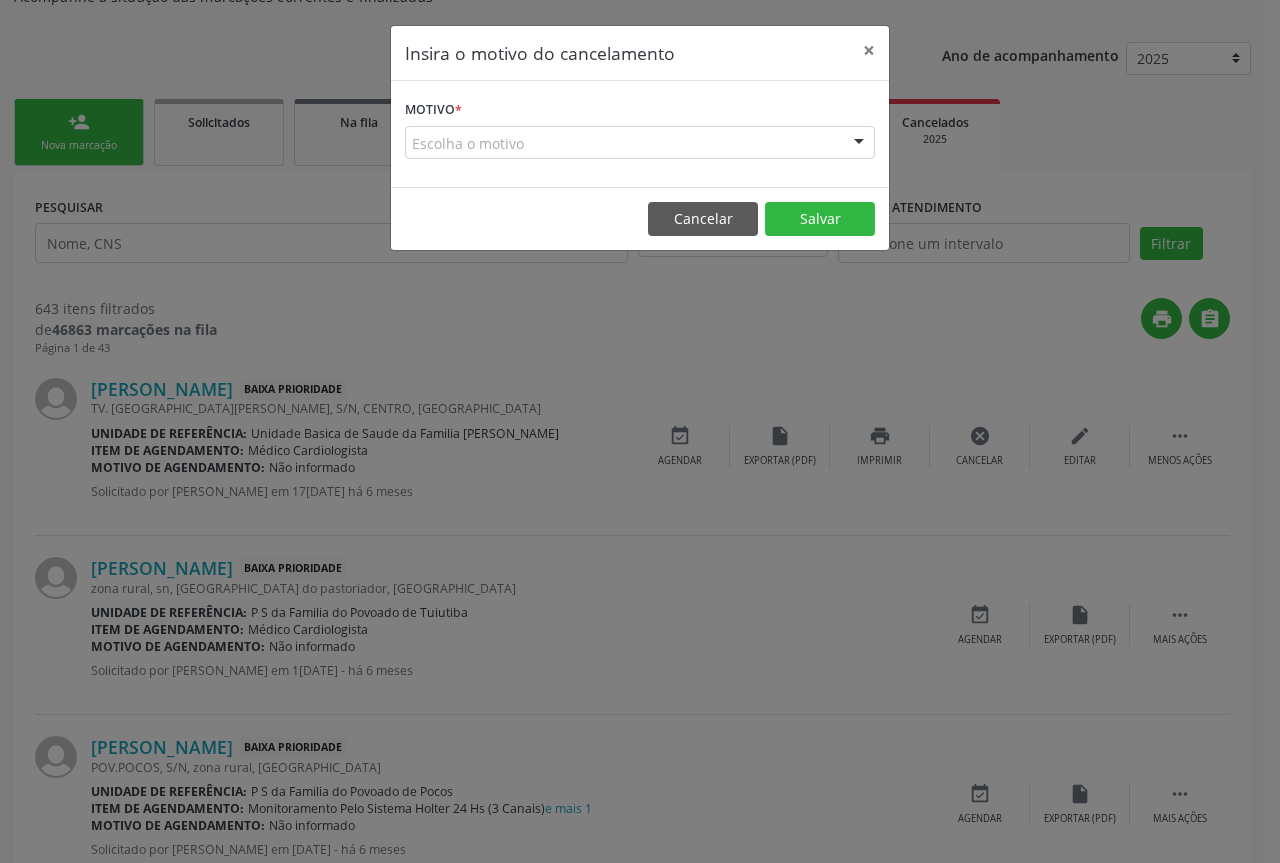 click at bounding box center [859, 144] 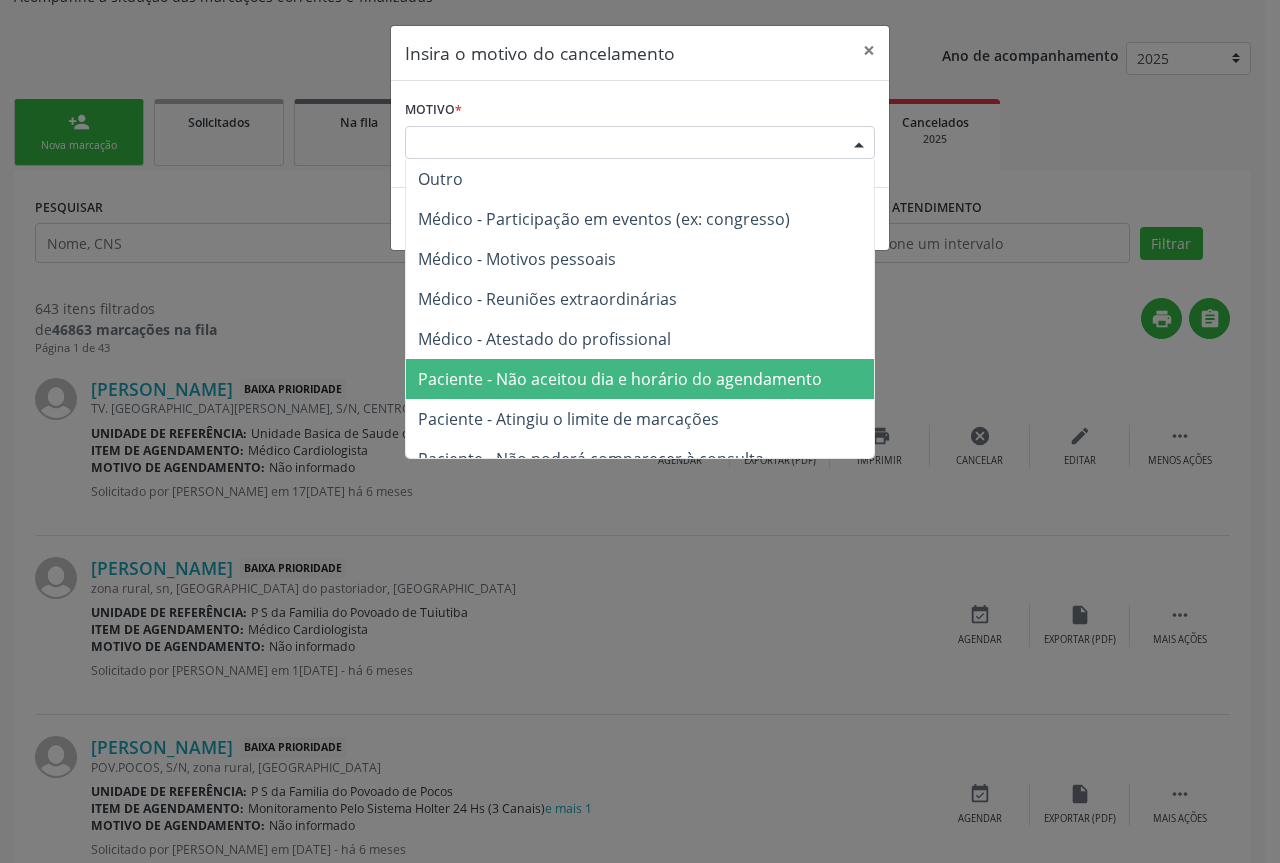 click on "Paciente - Não aceitou dia e horário do agendamento" at bounding box center [620, 379] 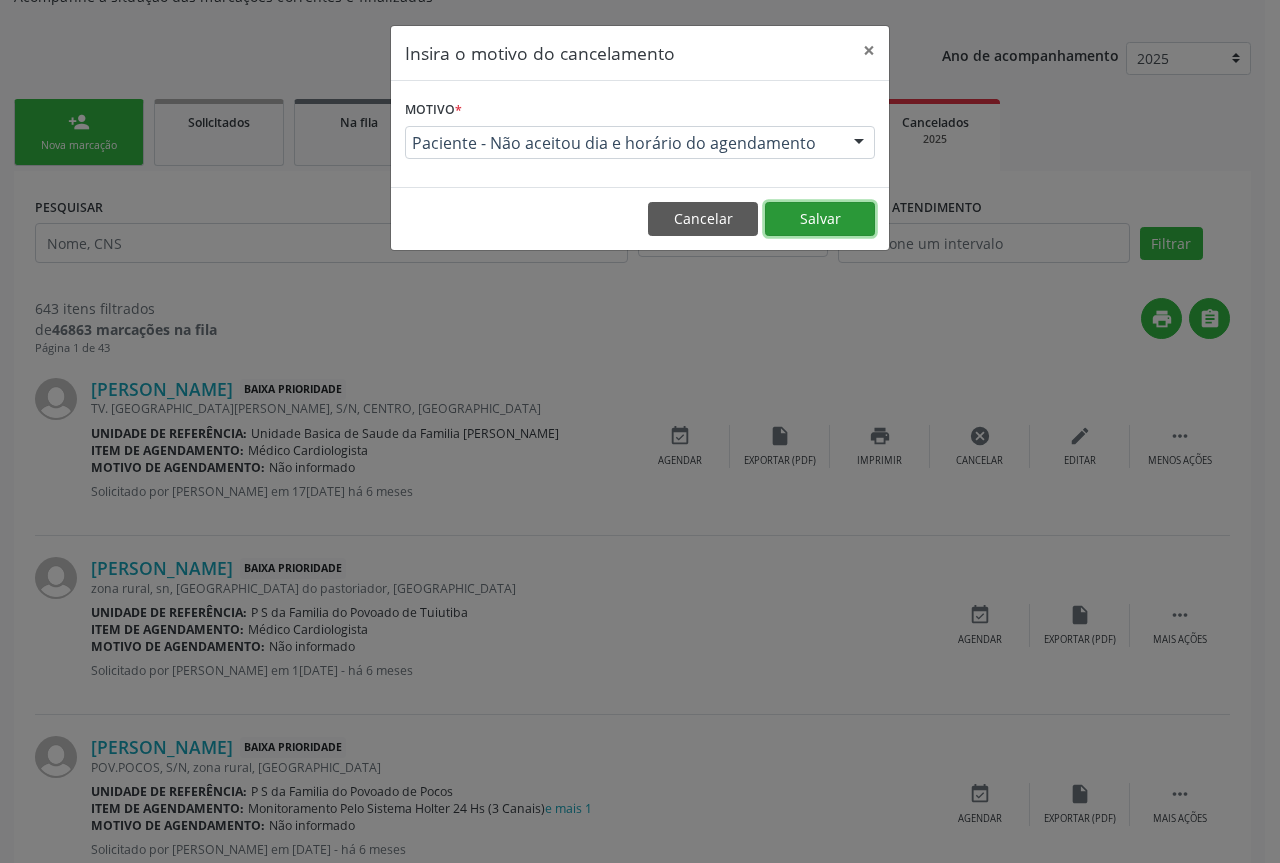 click on "Salvar" at bounding box center (820, 219) 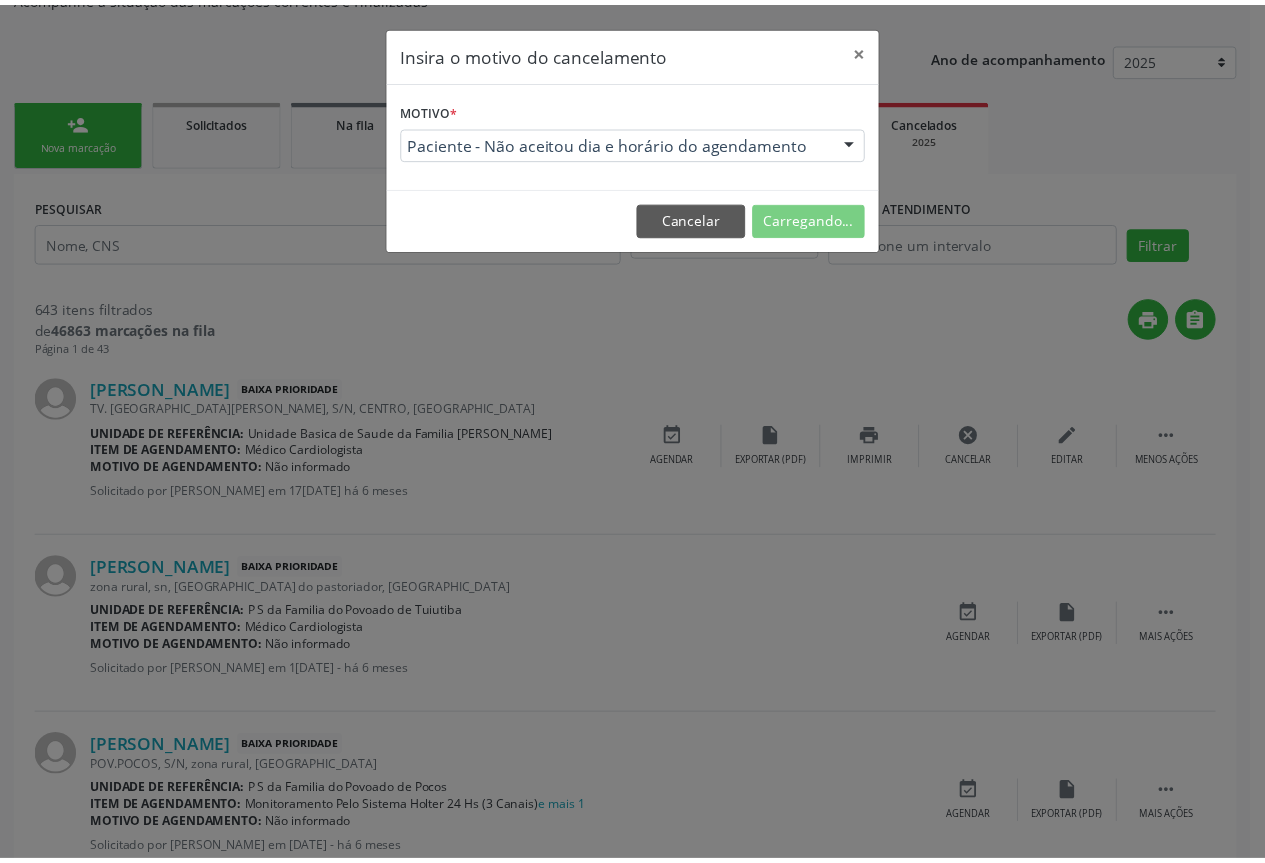 scroll, scrollTop: 0, scrollLeft: 0, axis: both 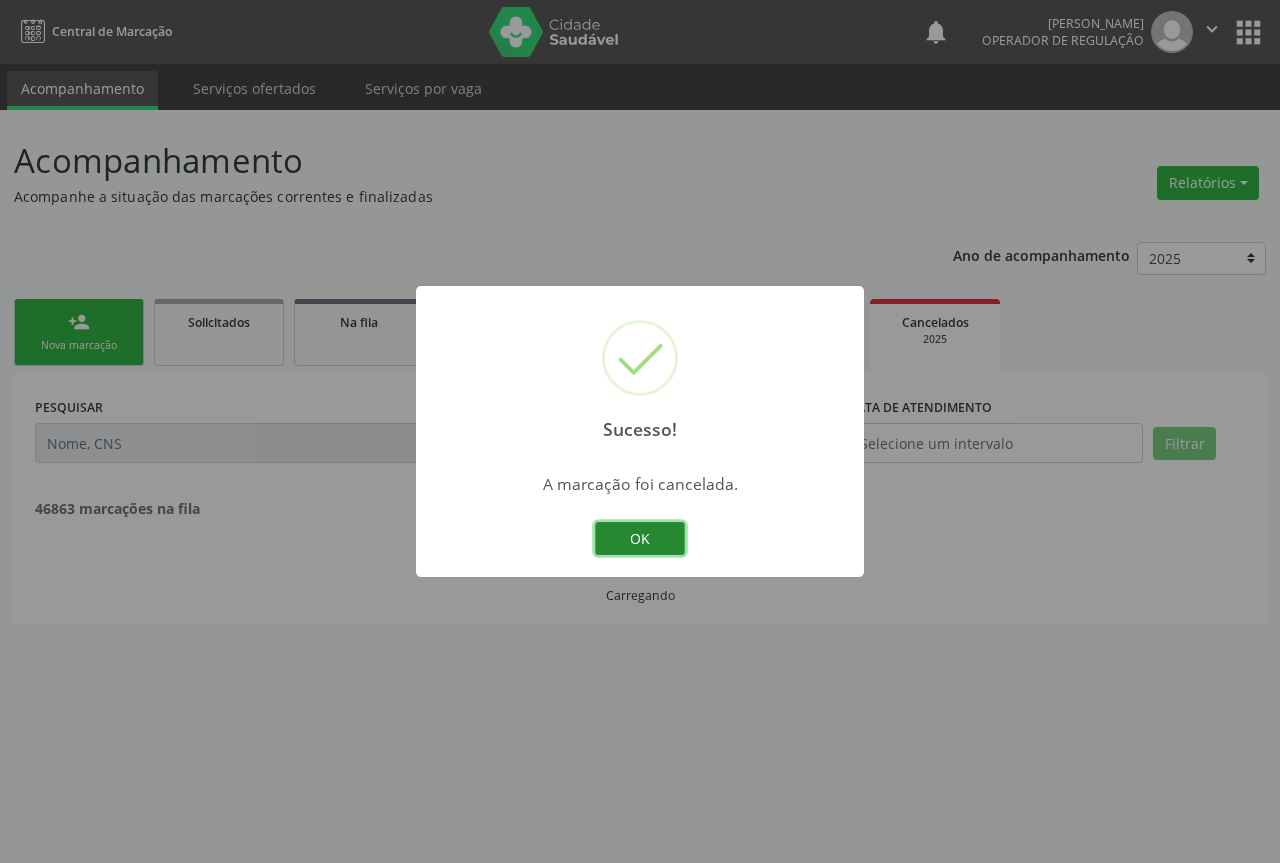 click on "OK" at bounding box center (640, 539) 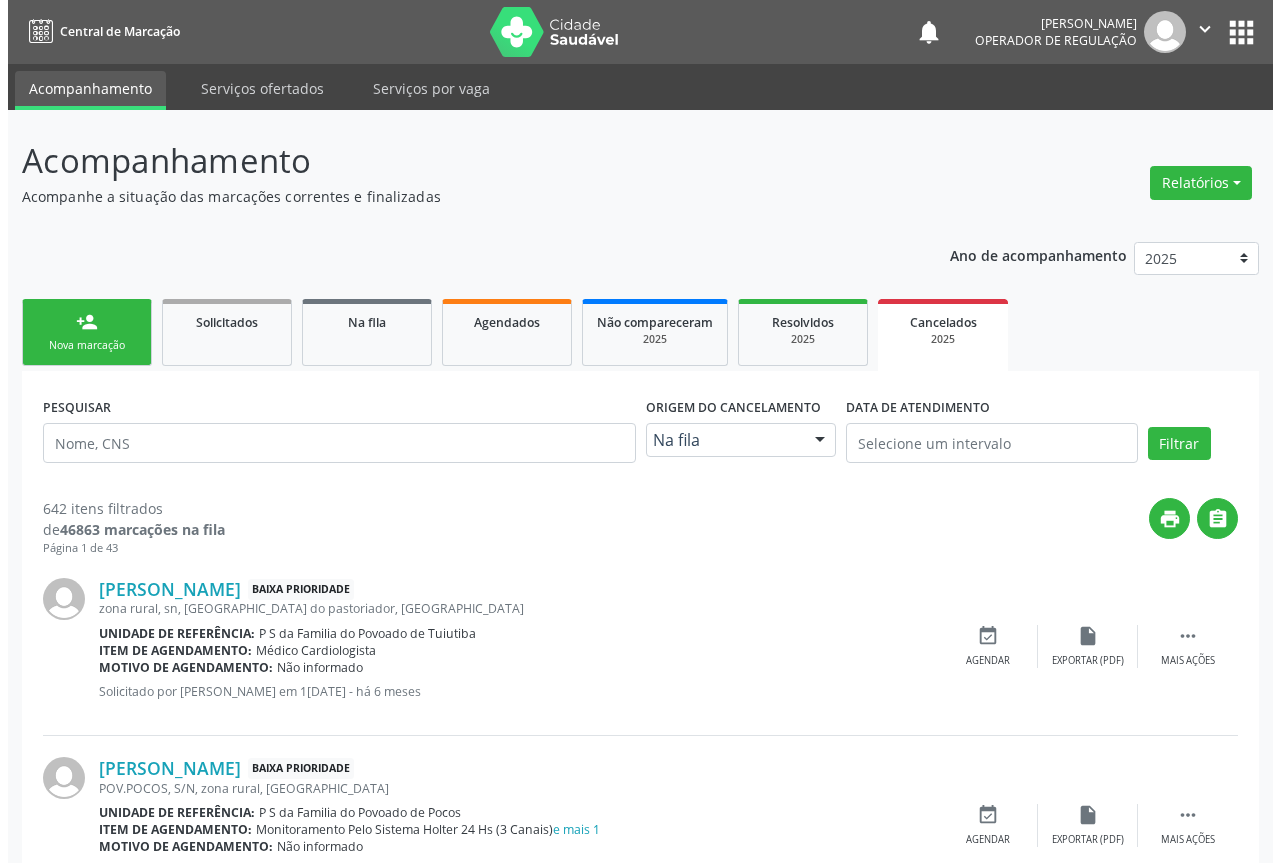 scroll, scrollTop: 300, scrollLeft: 0, axis: vertical 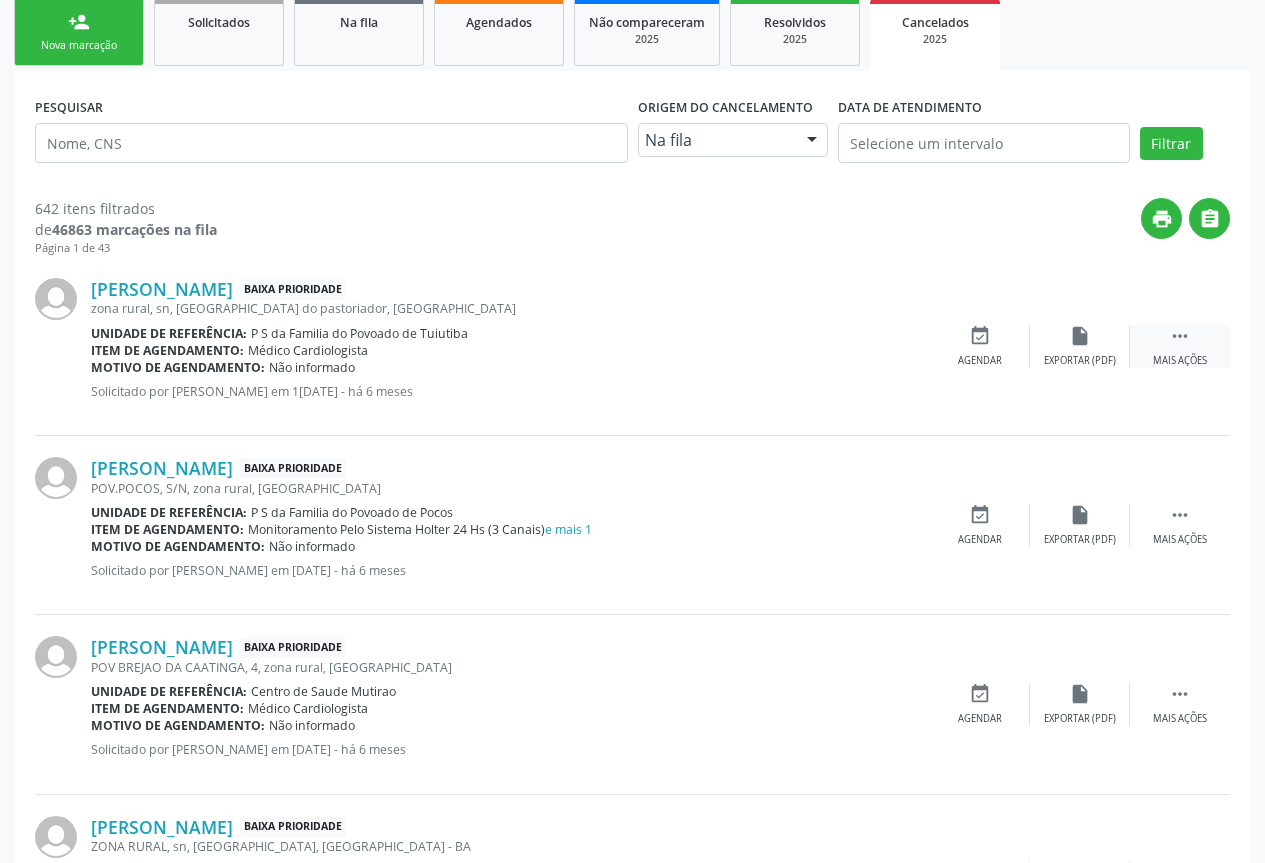 click on "Mais ações" at bounding box center (1180, 361) 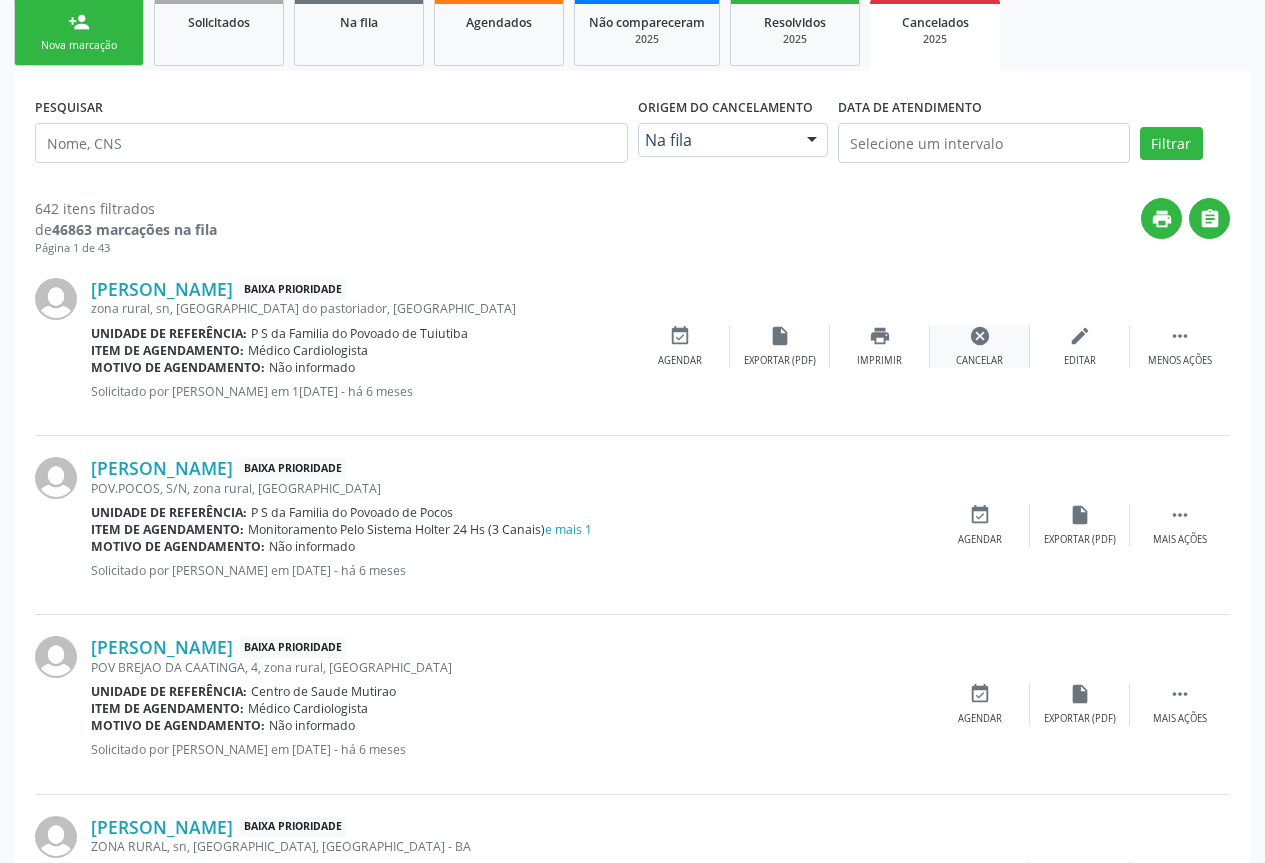 click on "Cancelar" at bounding box center [979, 361] 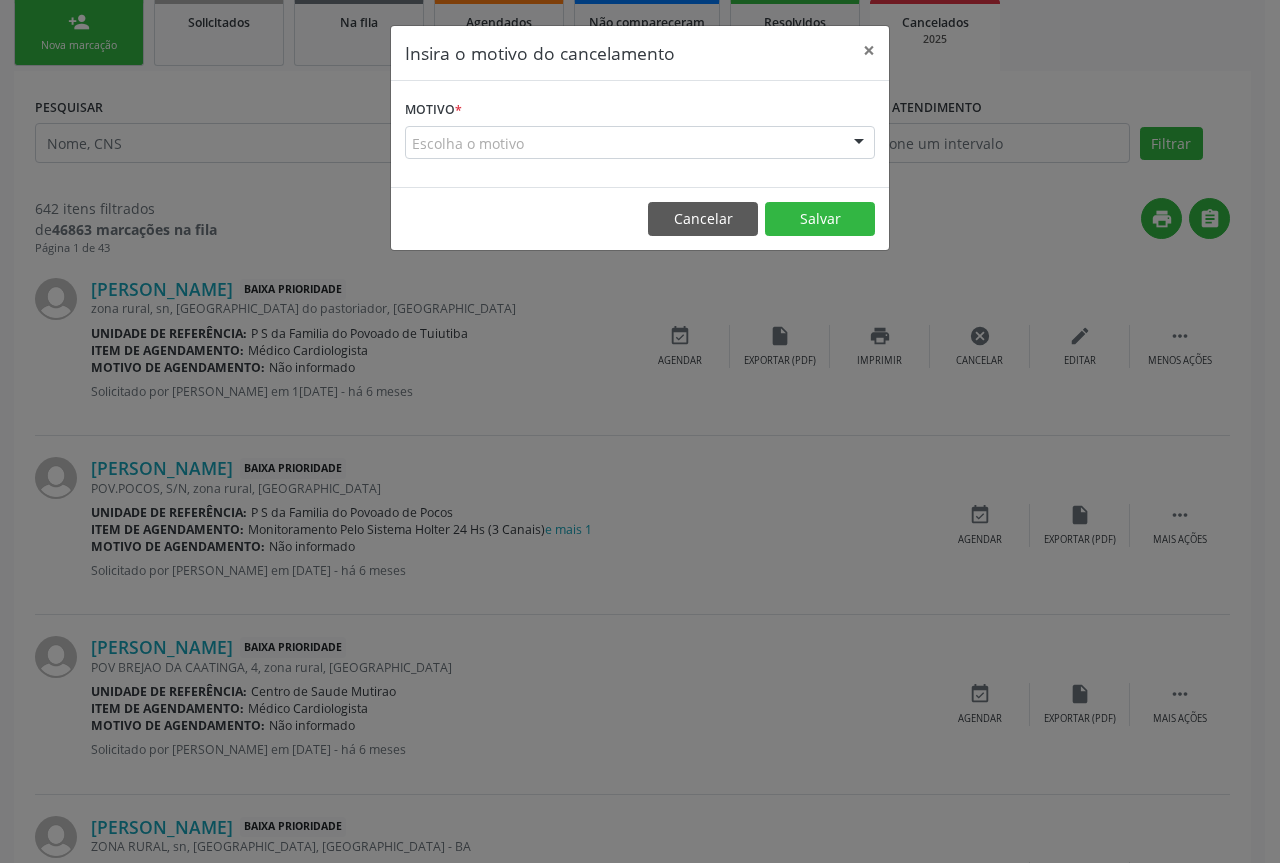 click at bounding box center [859, 144] 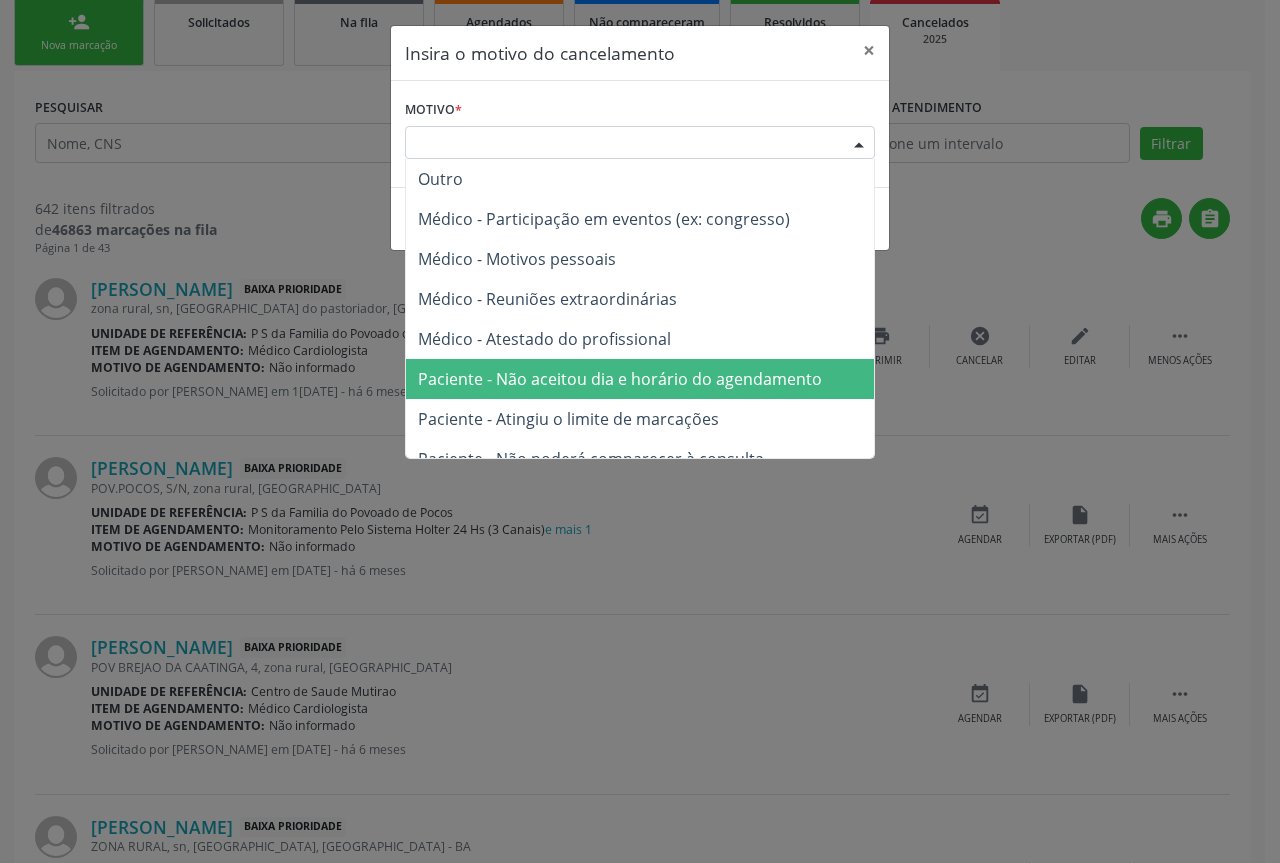 click on "Paciente - Não aceitou dia e horário do agendamento" at bounding box center [620, 379] 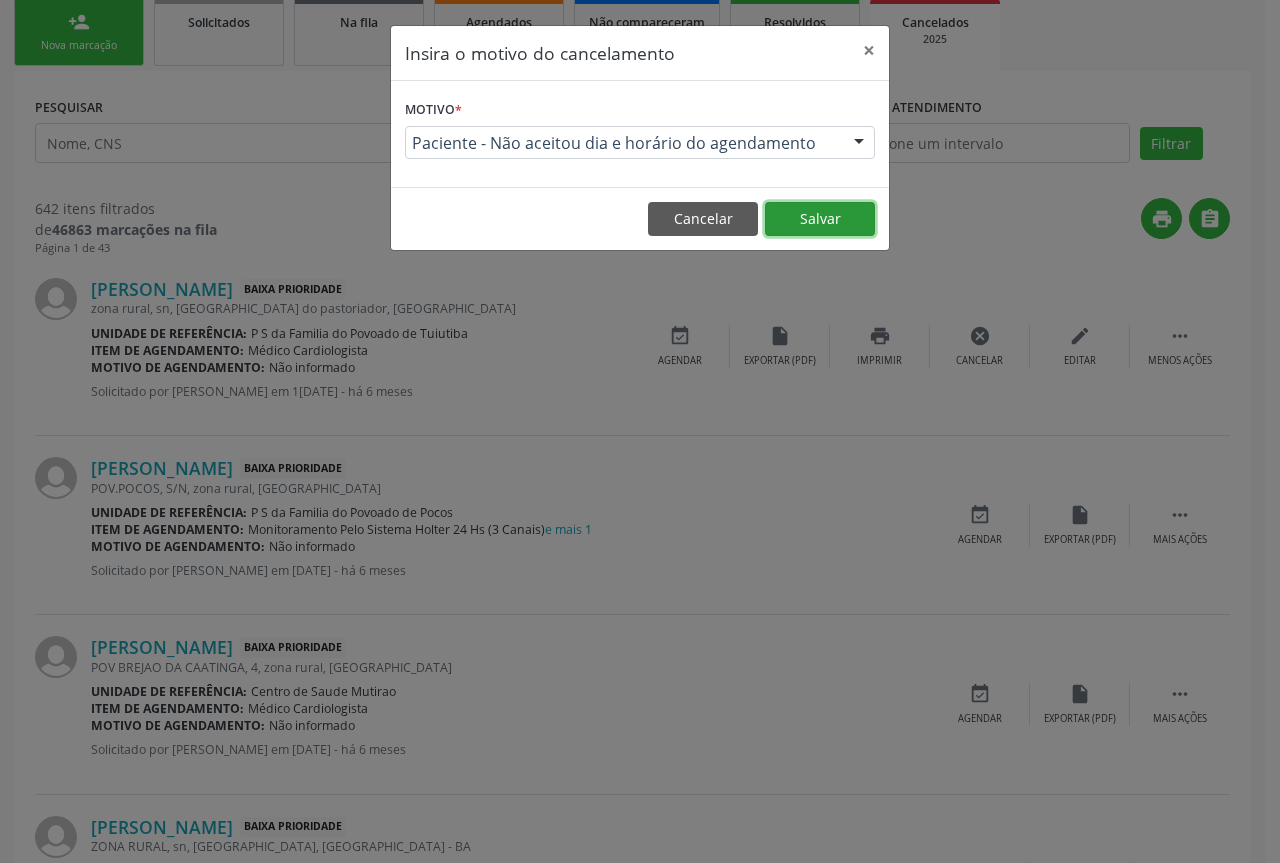 click on "Salvar" at bounding box center [820, 219] 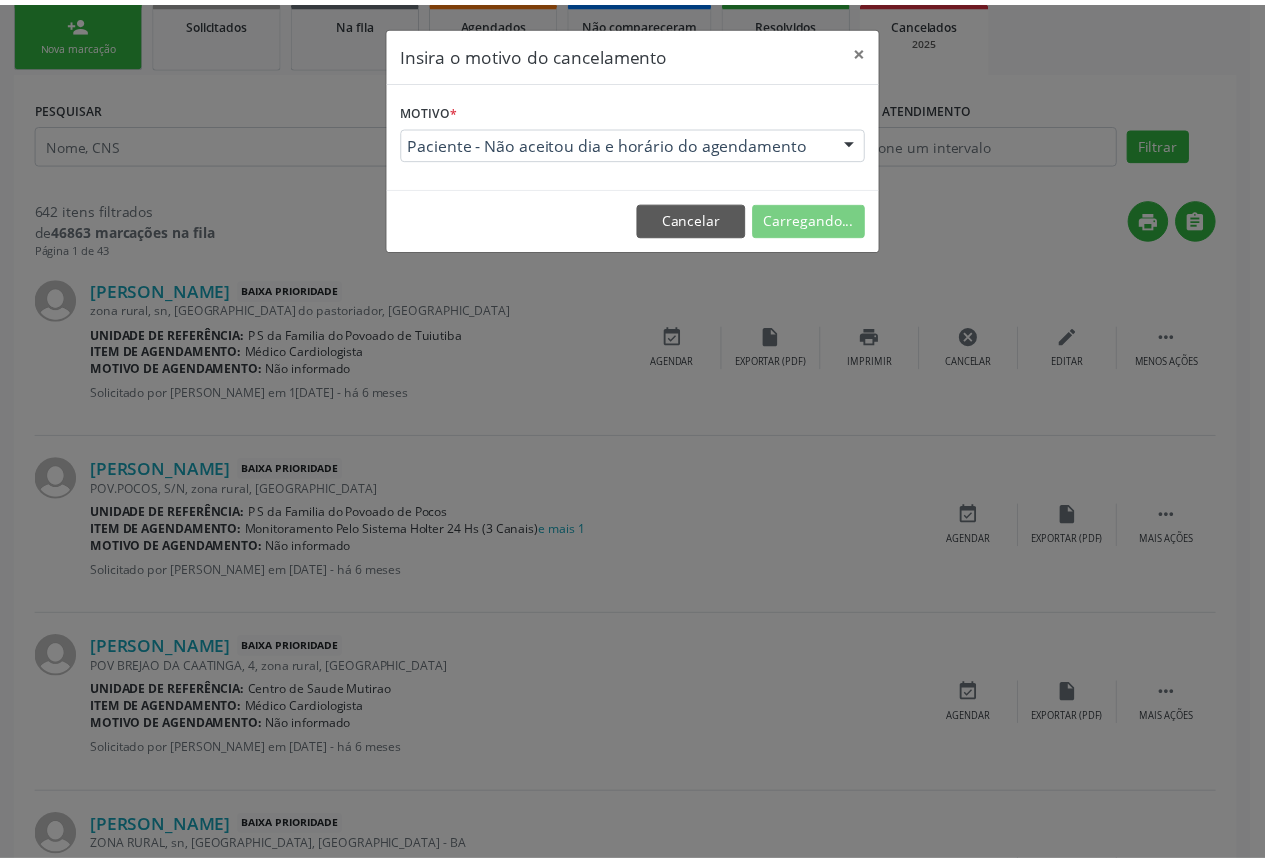 scroll, scrollTop: 0, scrollLeft: 0, axis: both 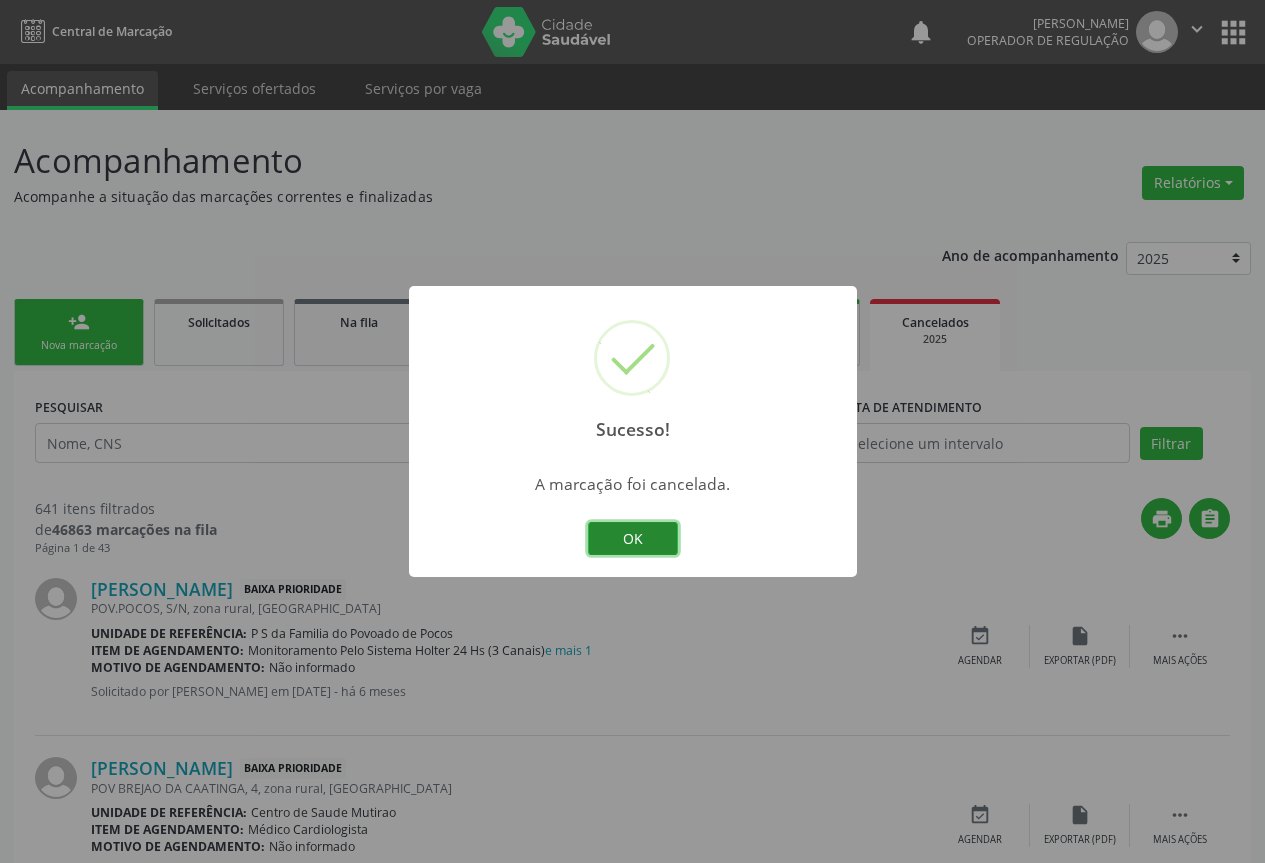 click on "OK" at bounding box center [633, 539] 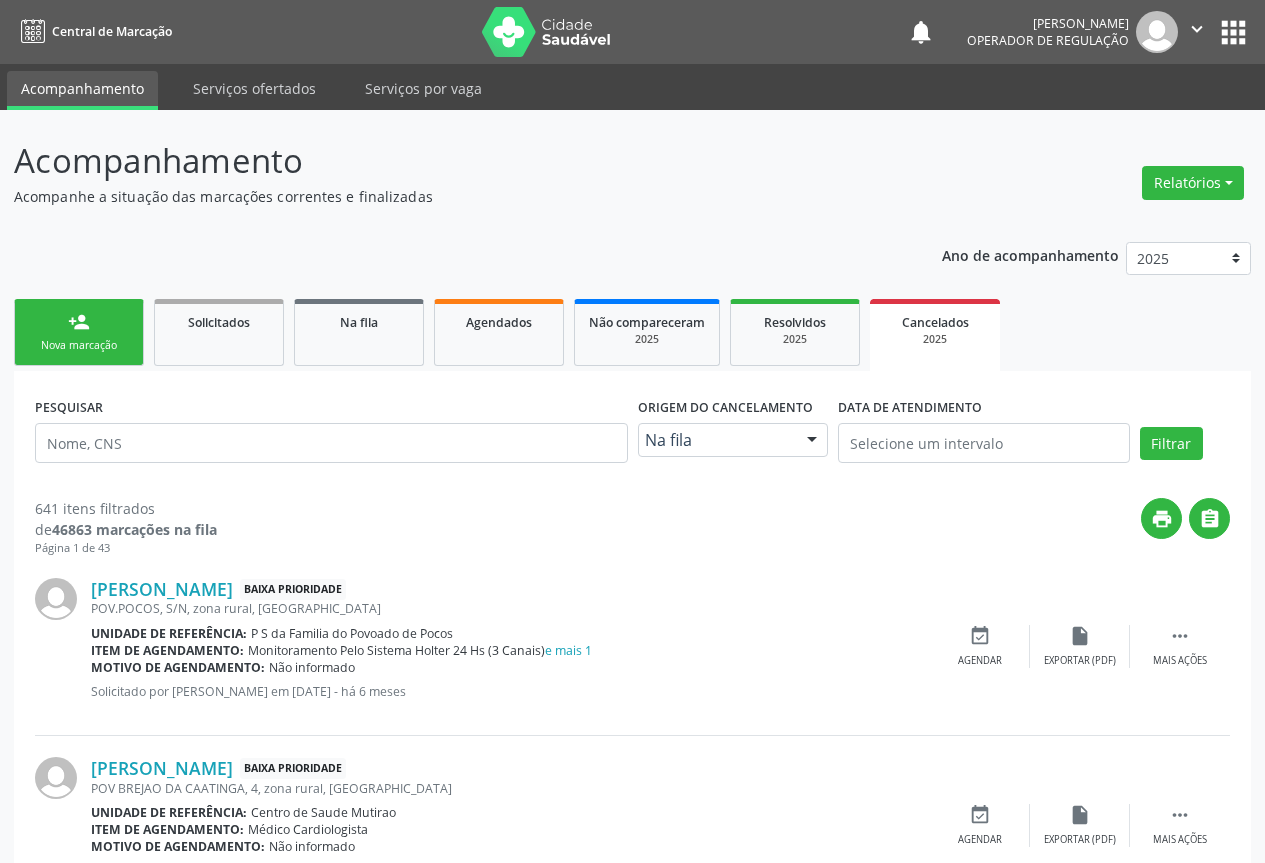 click on "Jose Bernardino de Souza
Baixa Prioridade
POV.POCOS, S/N, zona rural, Campo Formoso - BA
Unidade de referência:
P S da Familia do Povoado de Pocos
Item de agendamento:
Monitoramento Pelo Sistema Holter 24 Hs (3 Canais)
e mais 1
Motivo de agendamento:
Não informado
Solicitado por Valdirene Ferreira da Silva em 20/01/2025 - há 6 meses

Mais ações
insert_drive_file
Exportar (PDF)
event_available
Agendar" at bounding box center (632, 646) 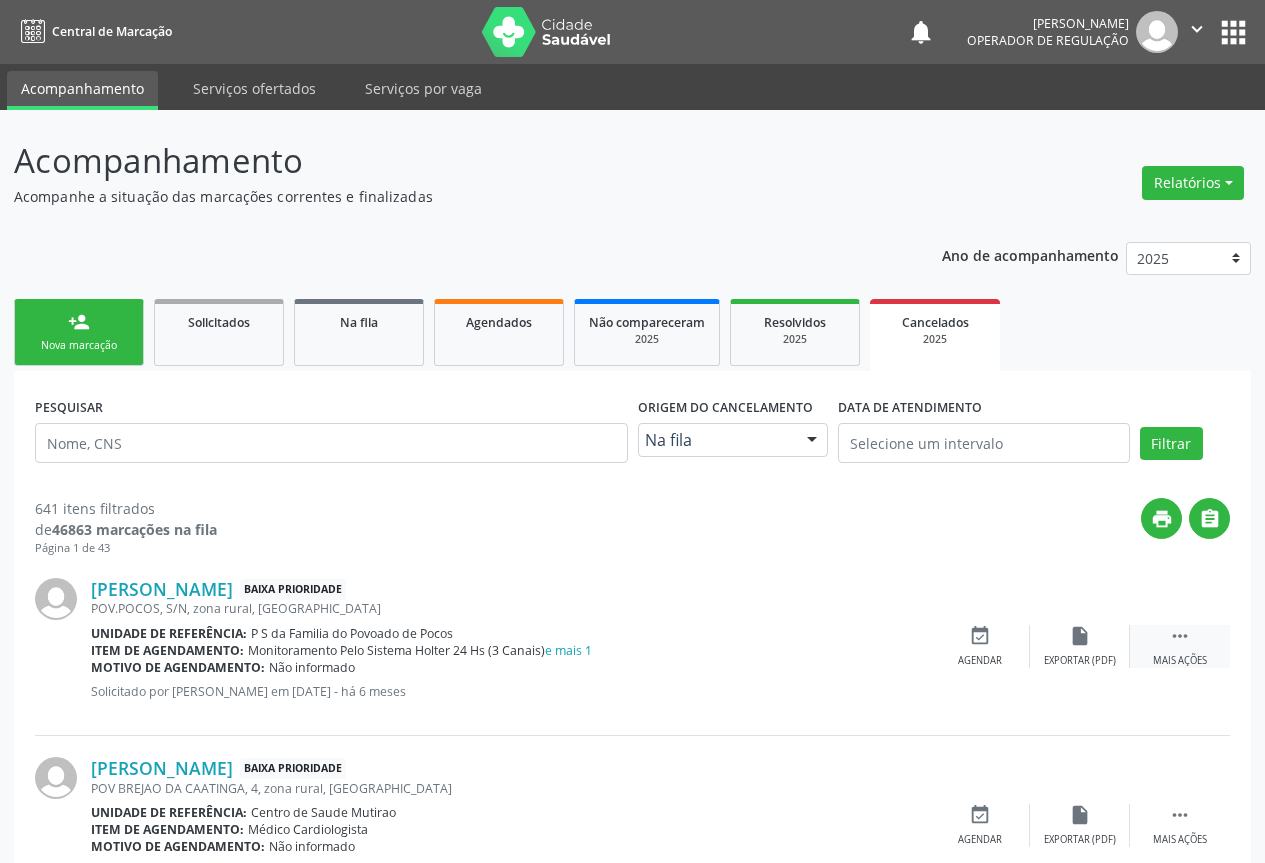 click on "" at bounding box center [1180, 636] 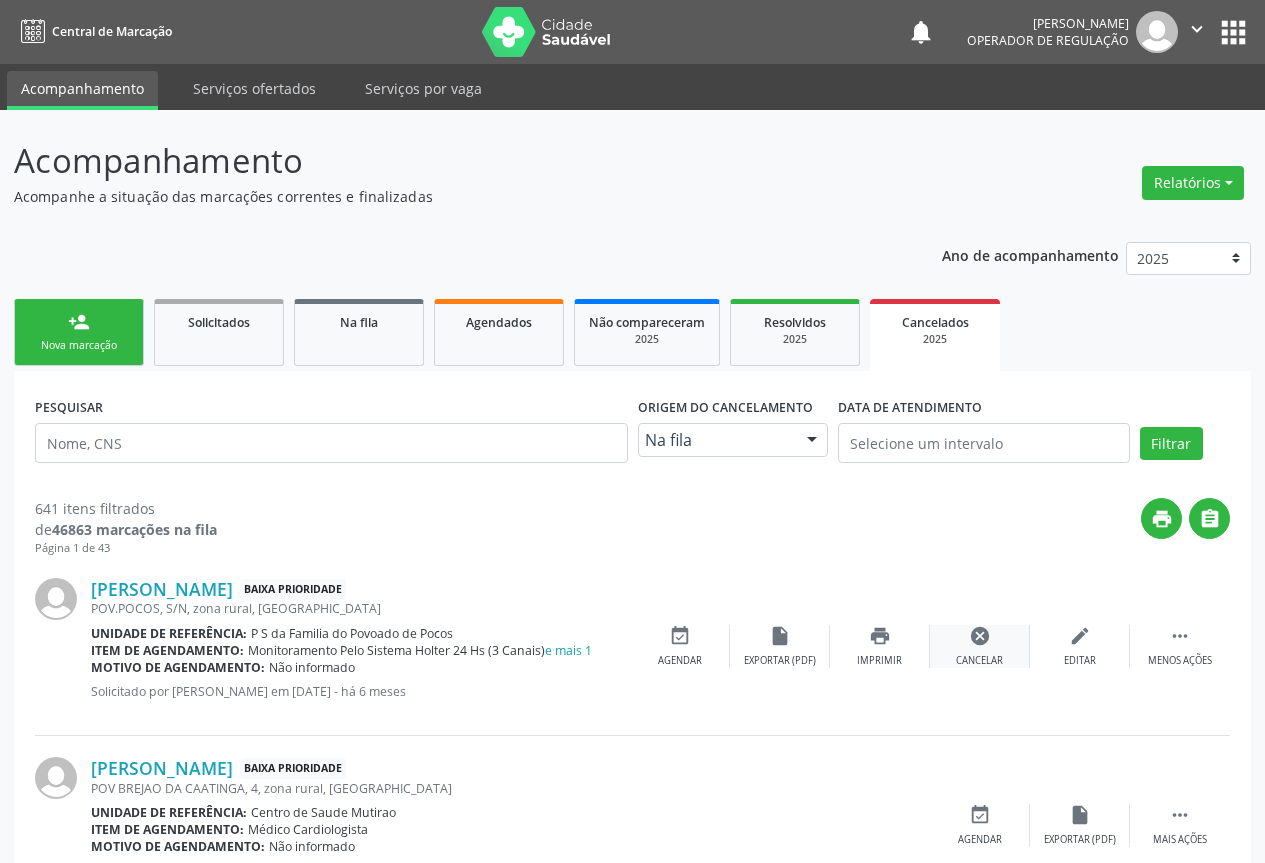 click on "cancel
Cancelar" at bounding box center [980, 646] 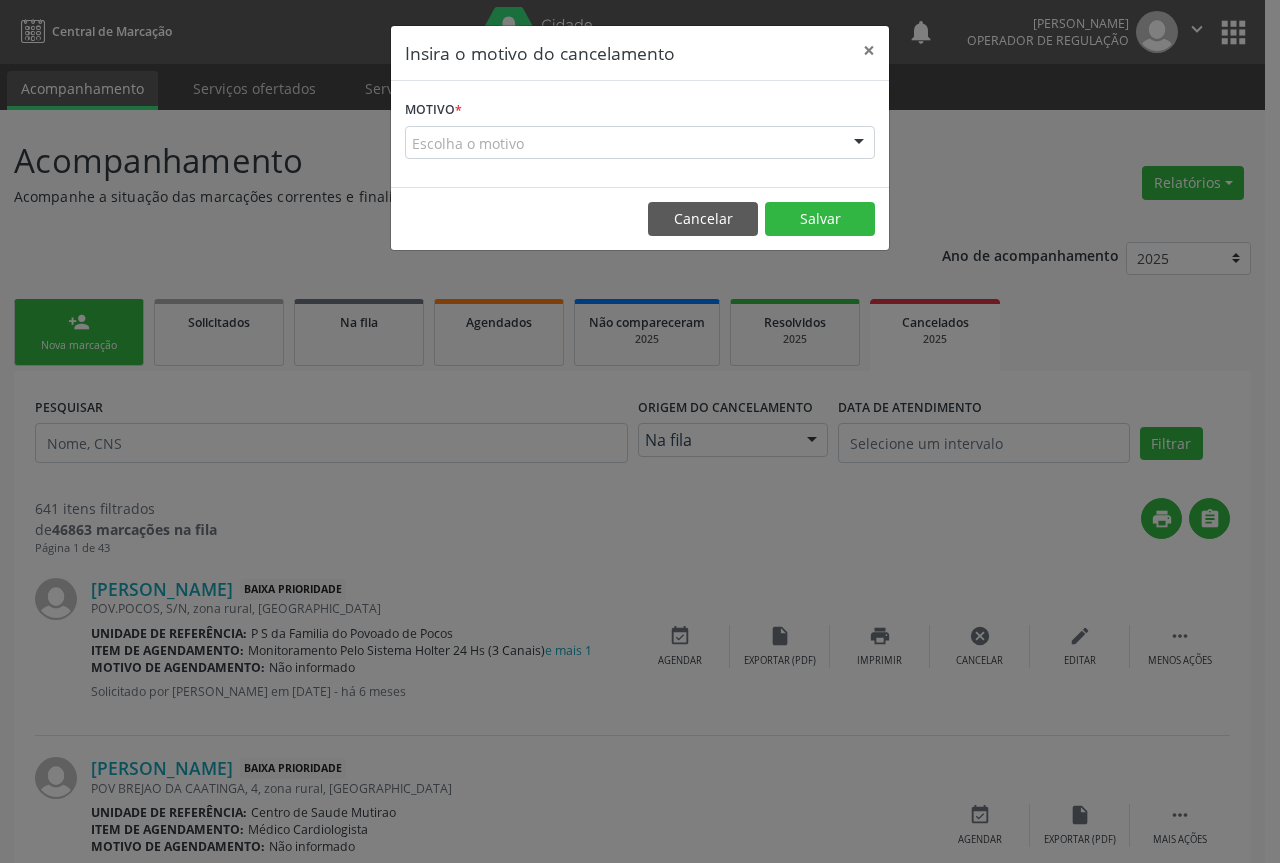 click at bounding box center (859, 144) 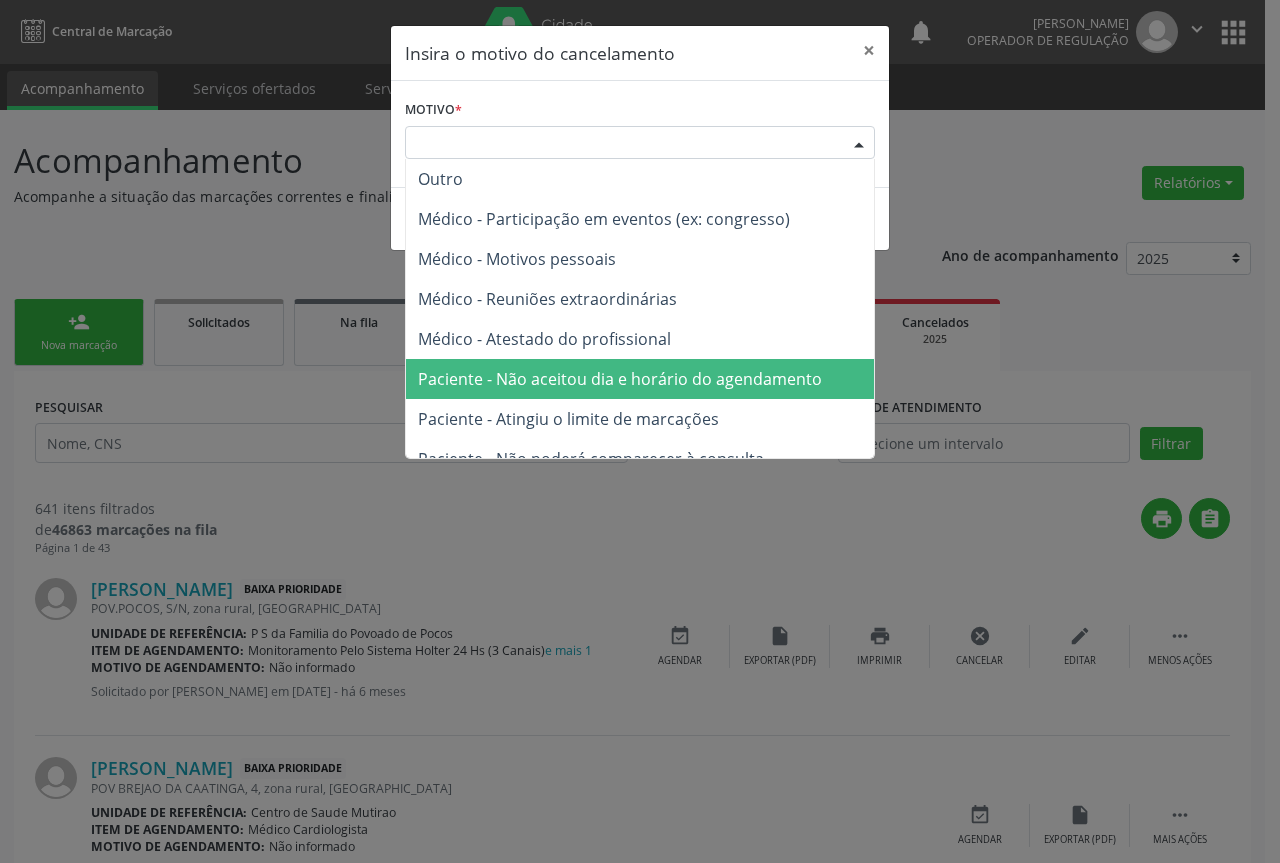 click on "Paciente - Não aceitou dia e horário do agendamento" at bounding box center [620, 379] 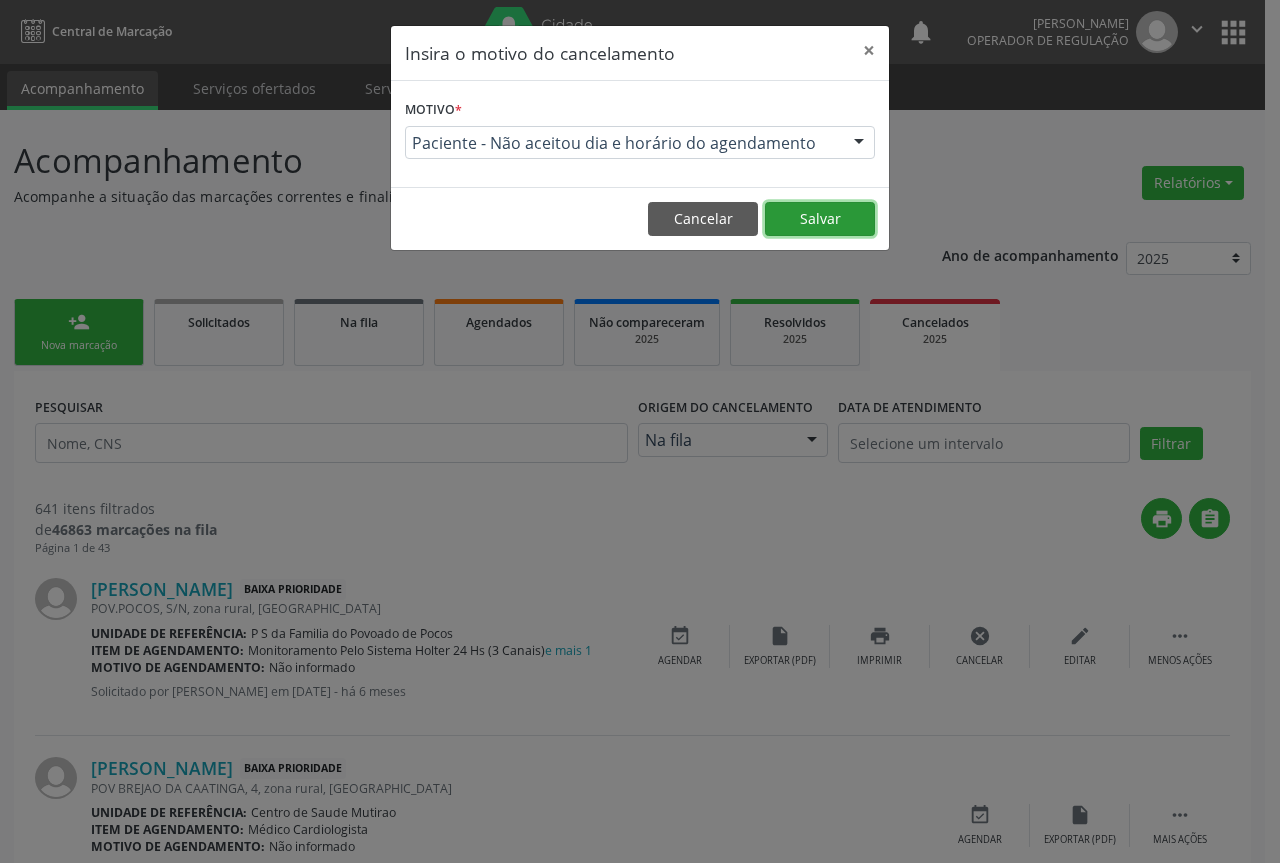 click on "Salvar" at bounding box center (820, 219) 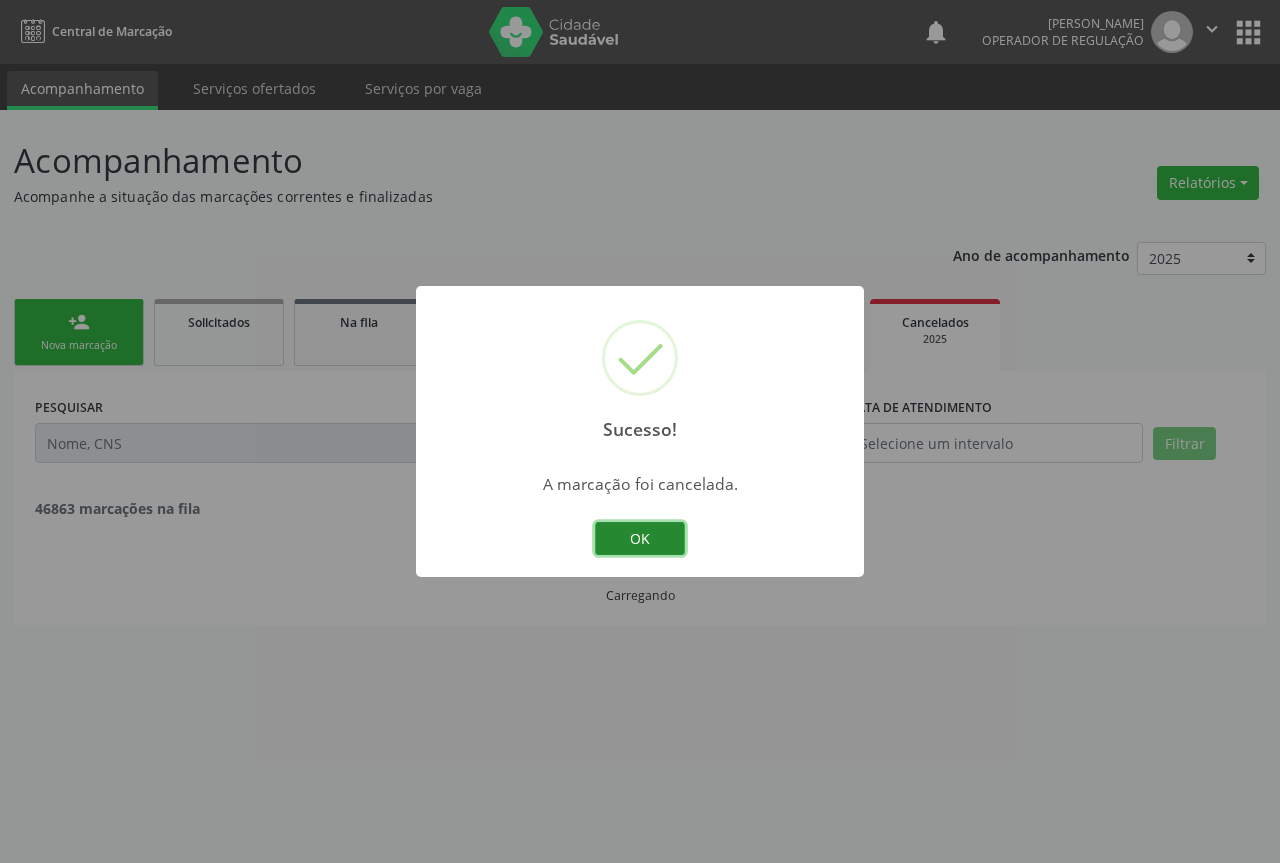 click on "OK" at bounding box center [640, 539] 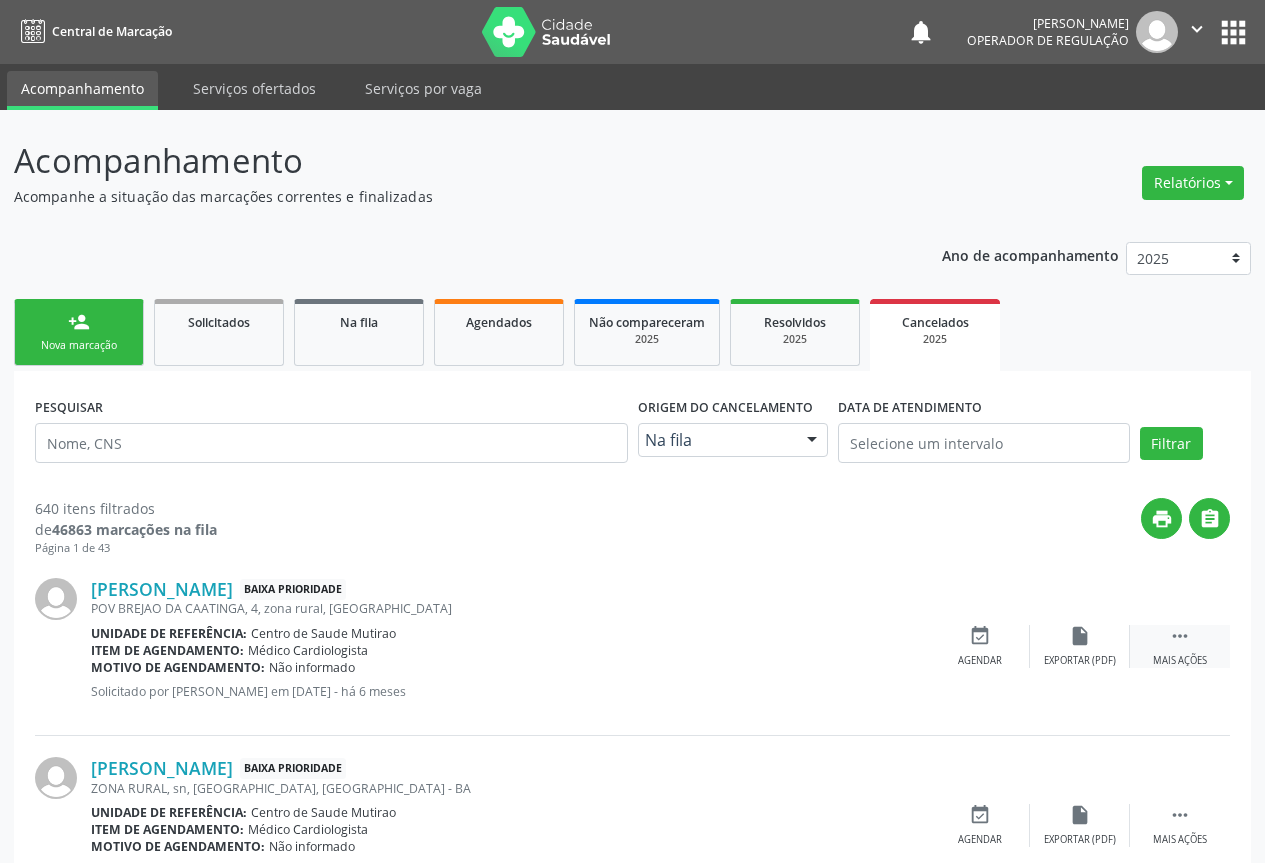 click on "
Mais ações" at bounding box center (1180, 646) 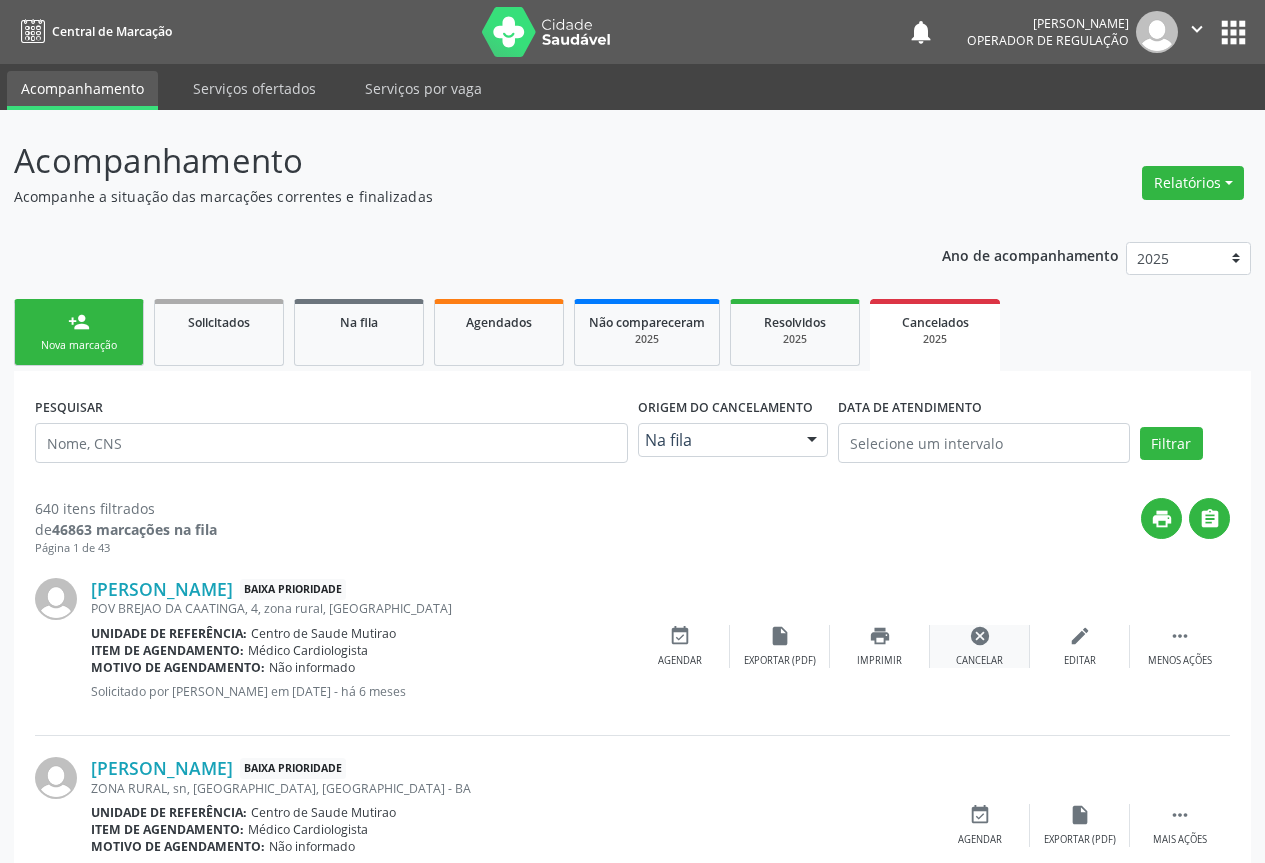 click on "Cancelar" at bounding box center (979, 661) 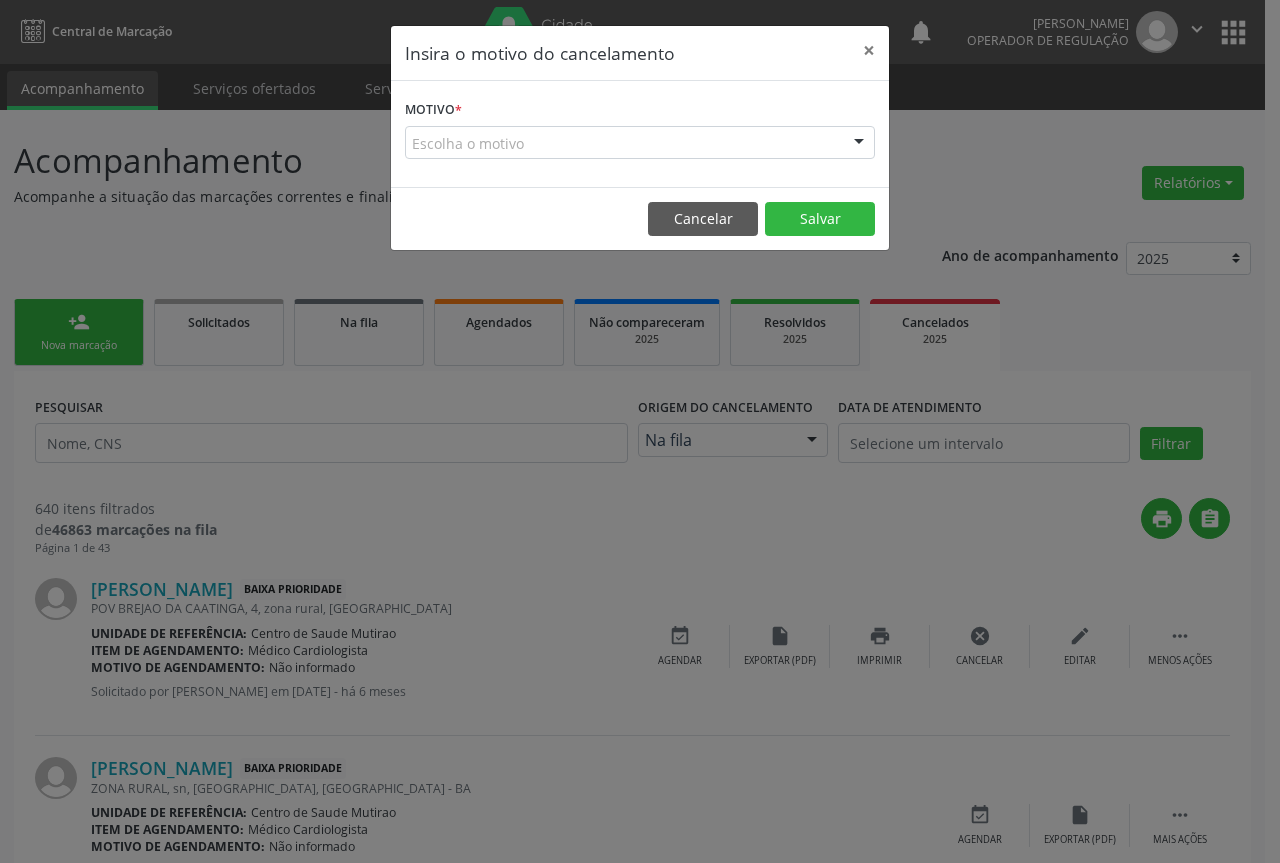 click at bounding box center [859, 144] 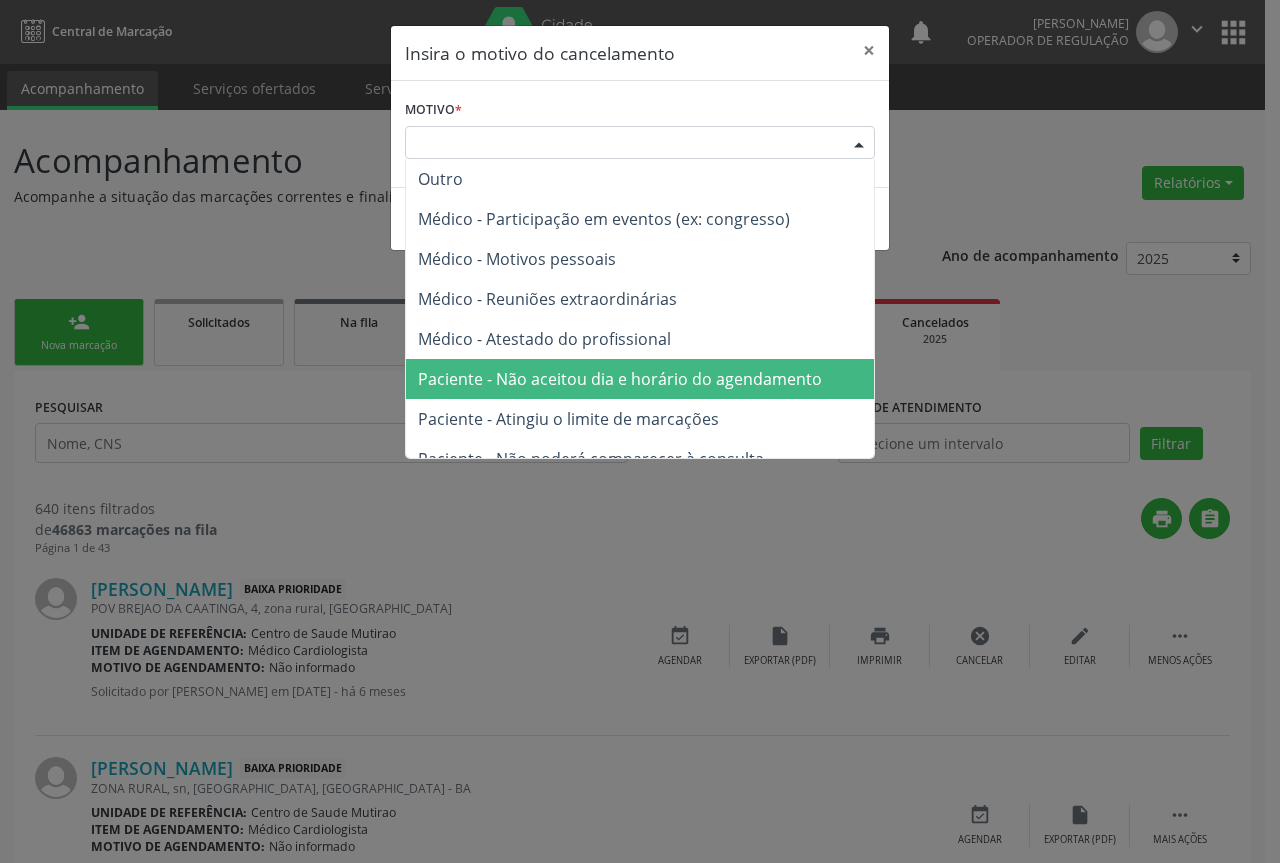 click on "Paciente - Não aceitou dia e horário do agendamento" at bounding box center [620, 379] 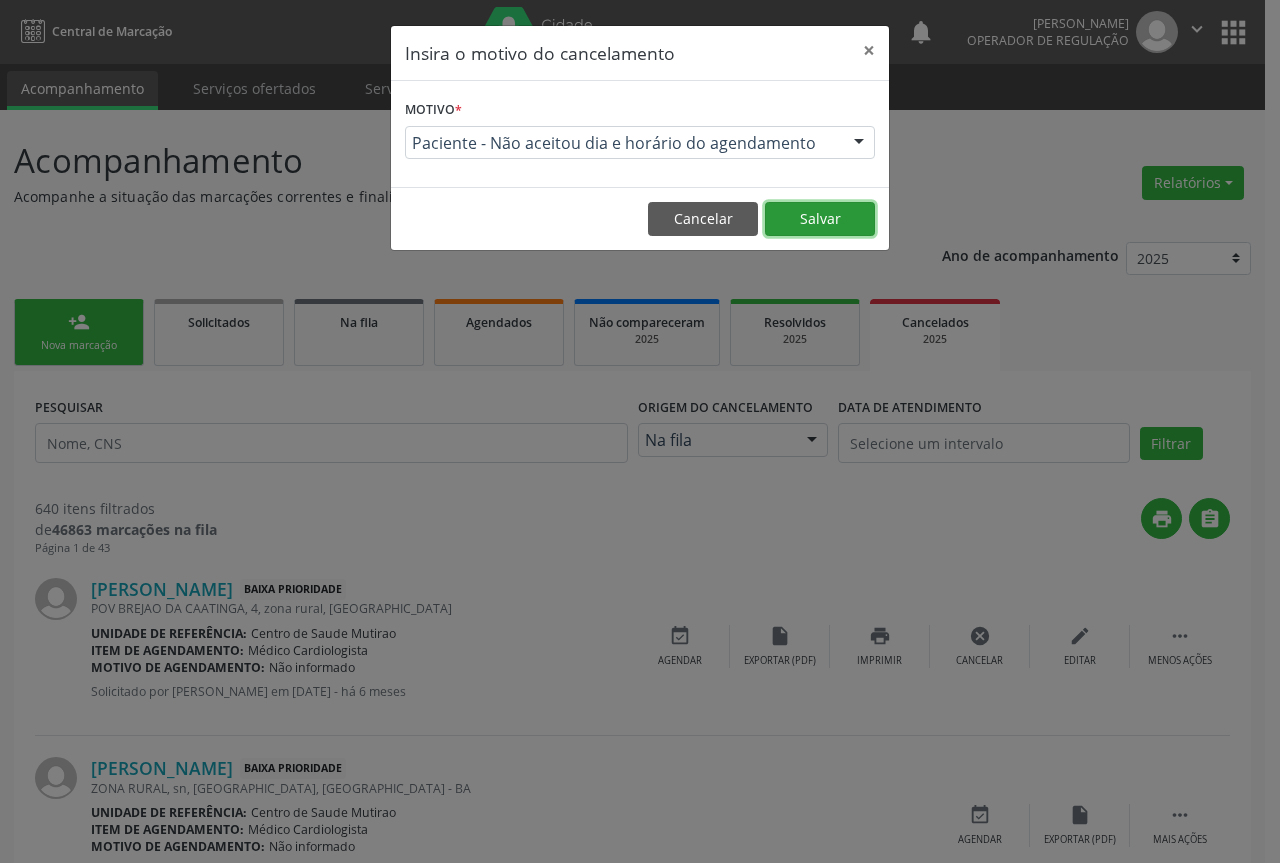 click on "Salvar" at bounding box center (820, 219) 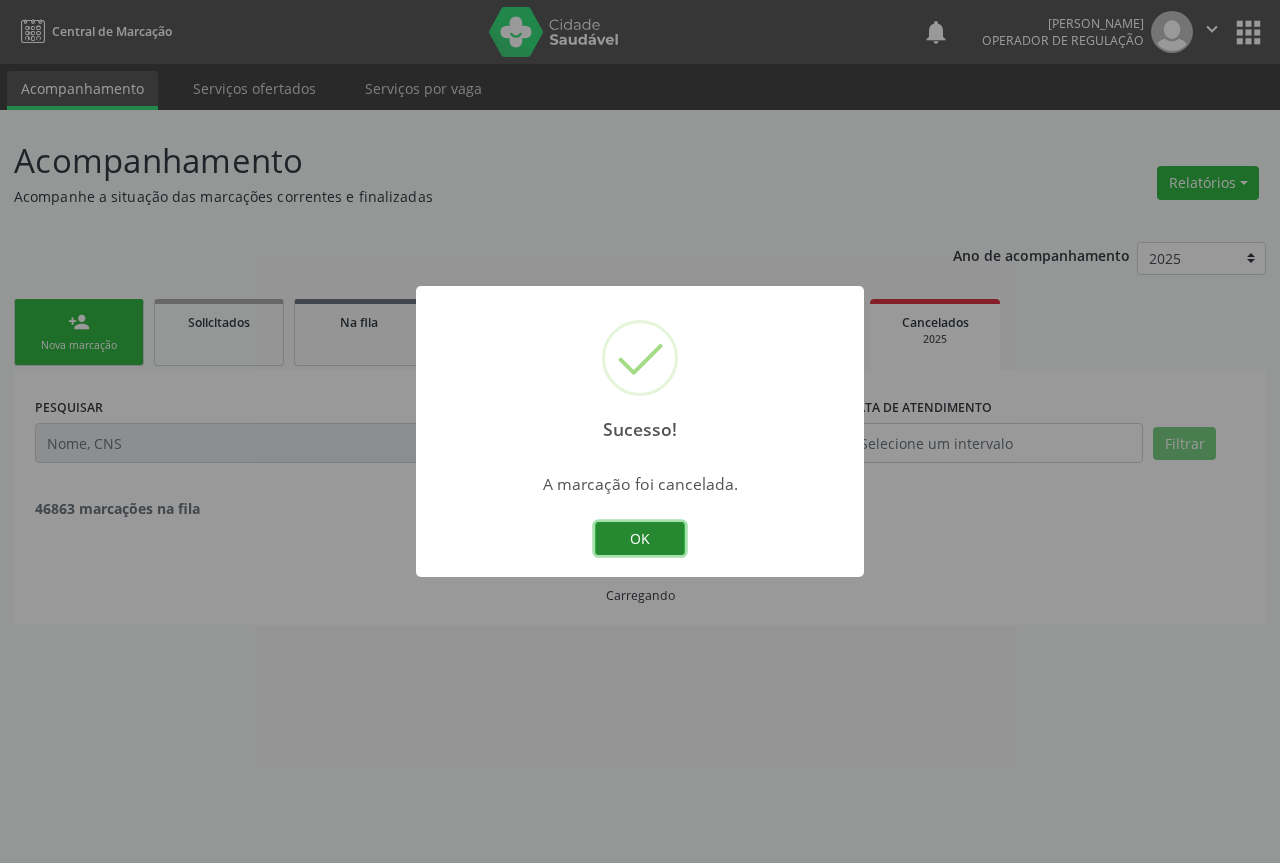 click on "OK" at bounding box center (640, 539) 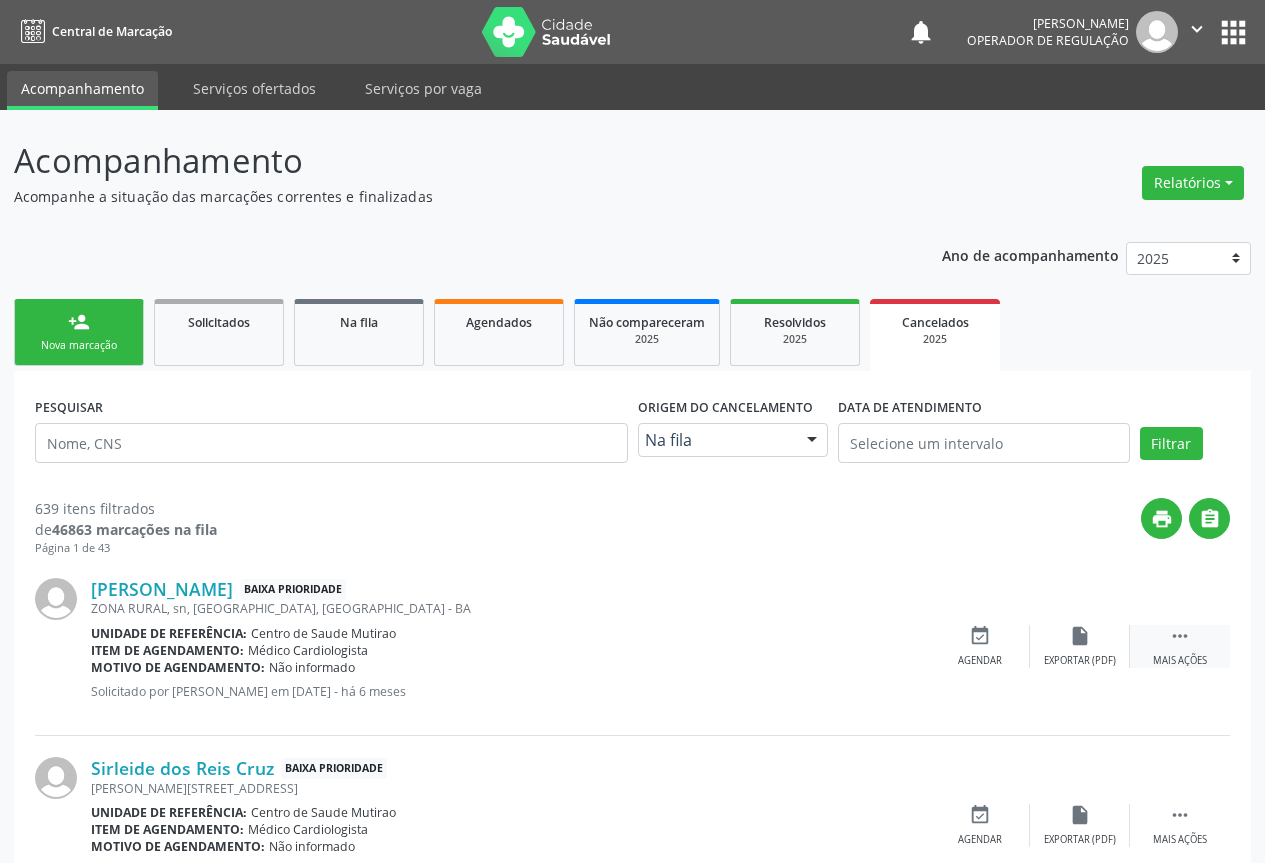 click on "
Mais ações" at bounding box center (1180, 646) 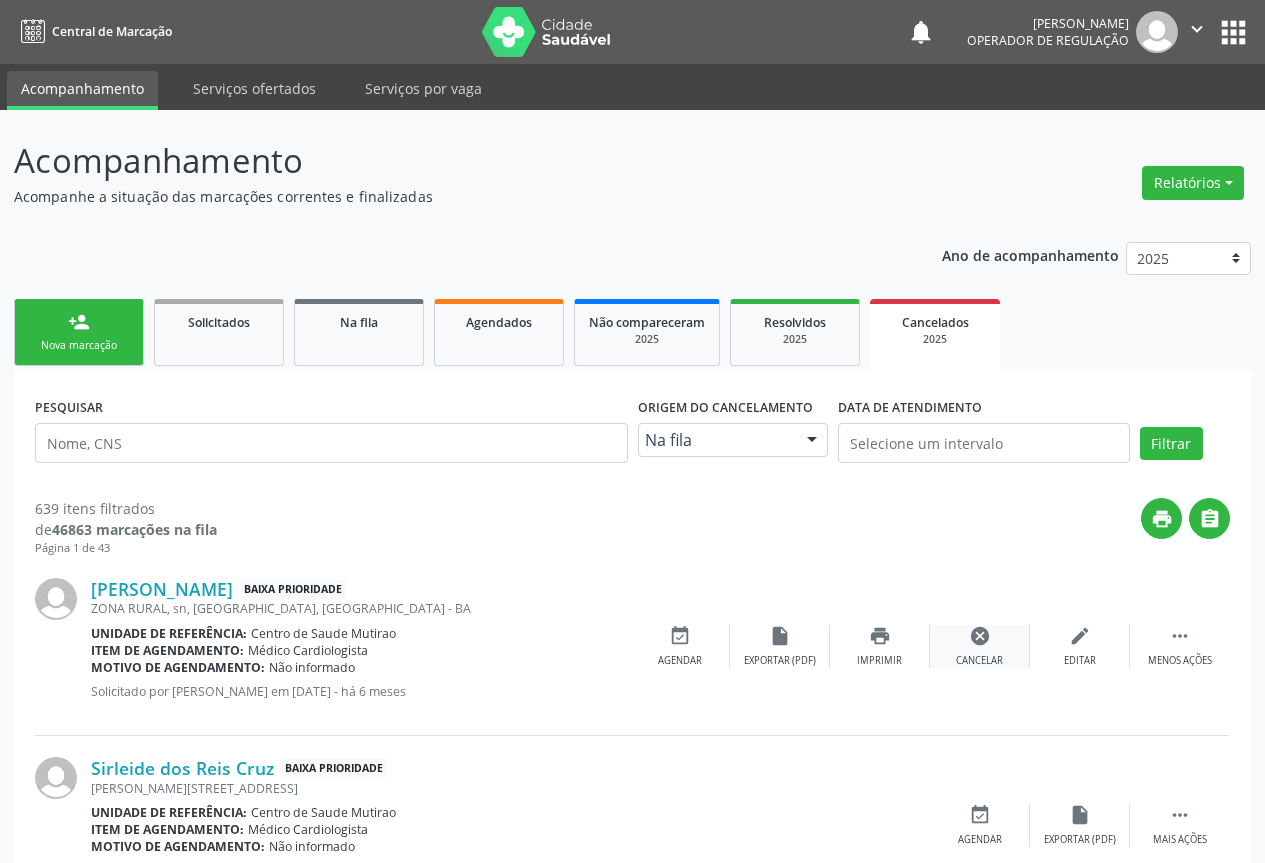 click on "cancel" at bounding box center [980, 636] 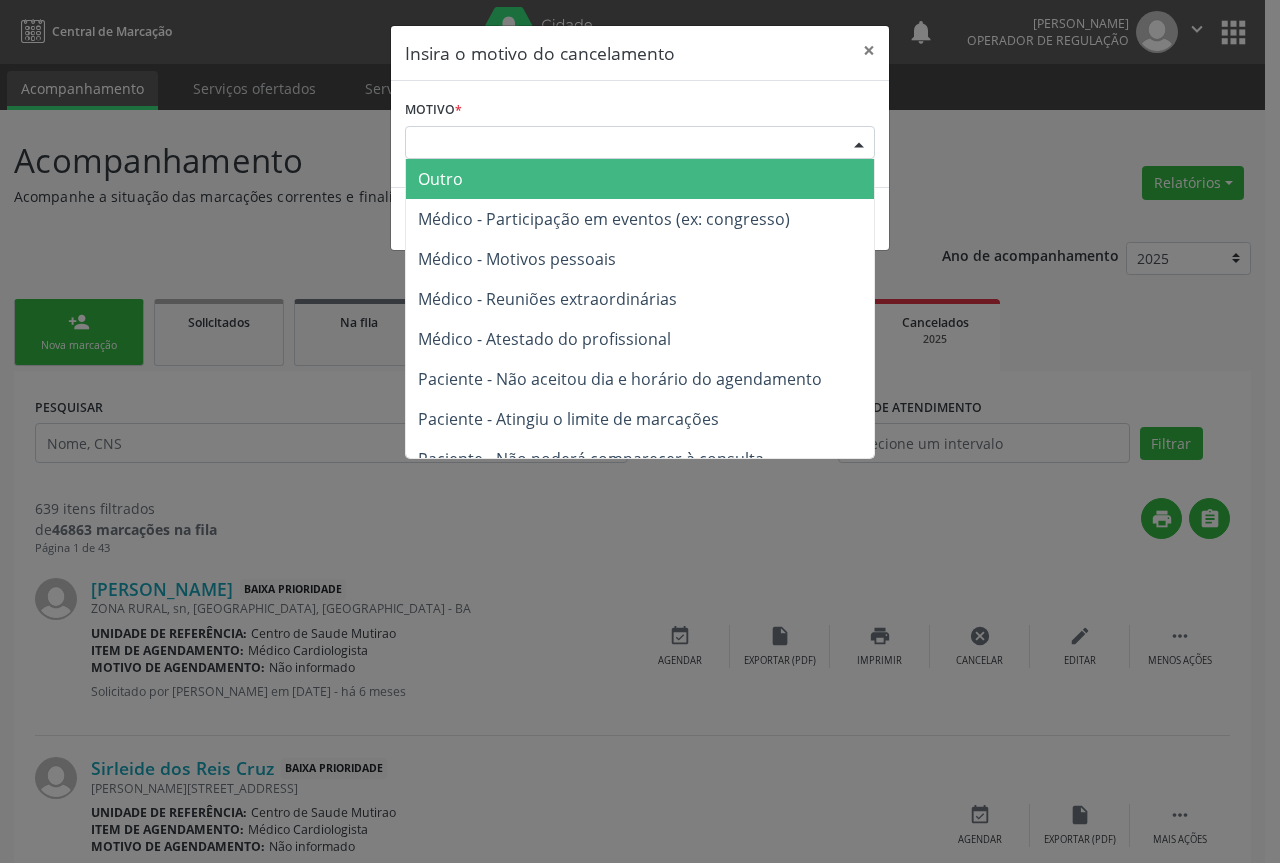 click at bounding box center (859, 144) 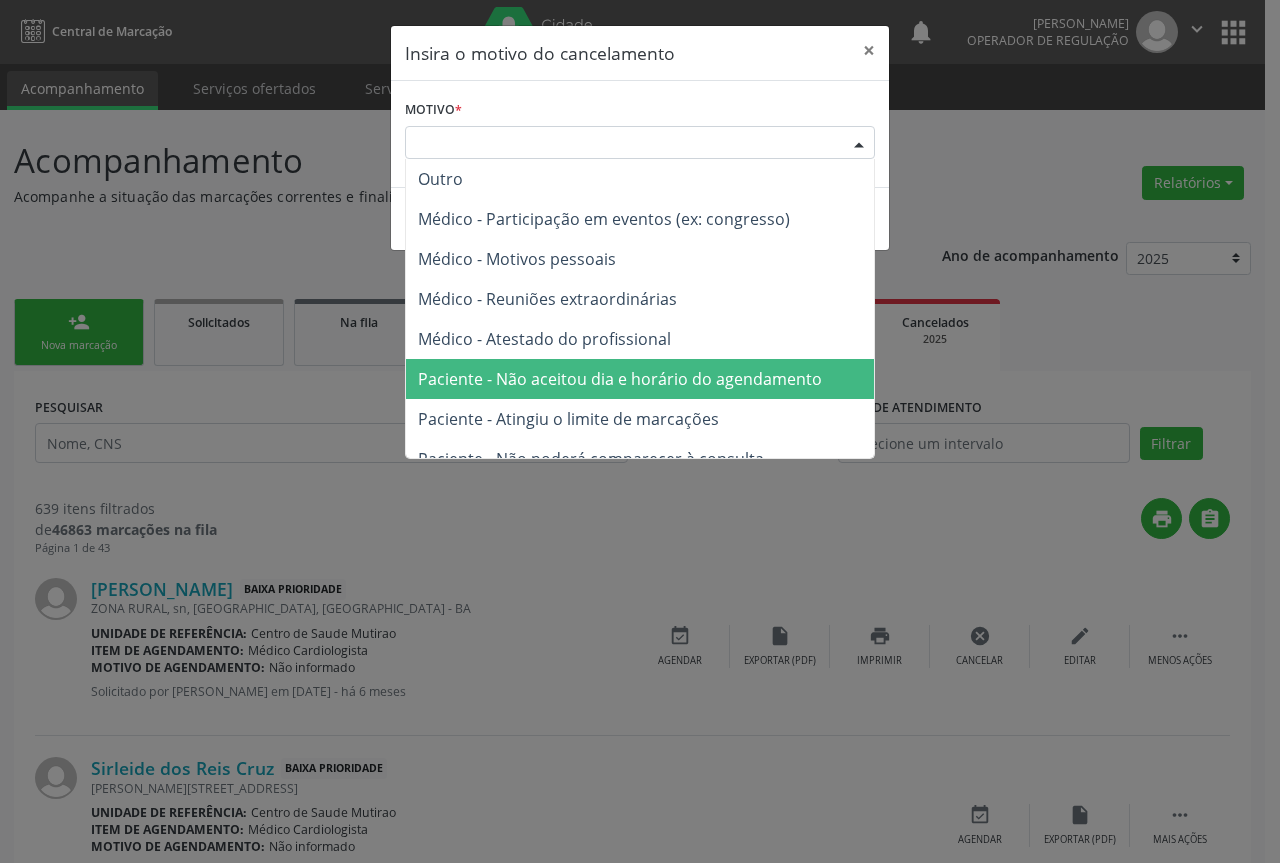 click on "Paciente - Não aceitou dia e horário do agendamento" at bounding box center (620, 379) 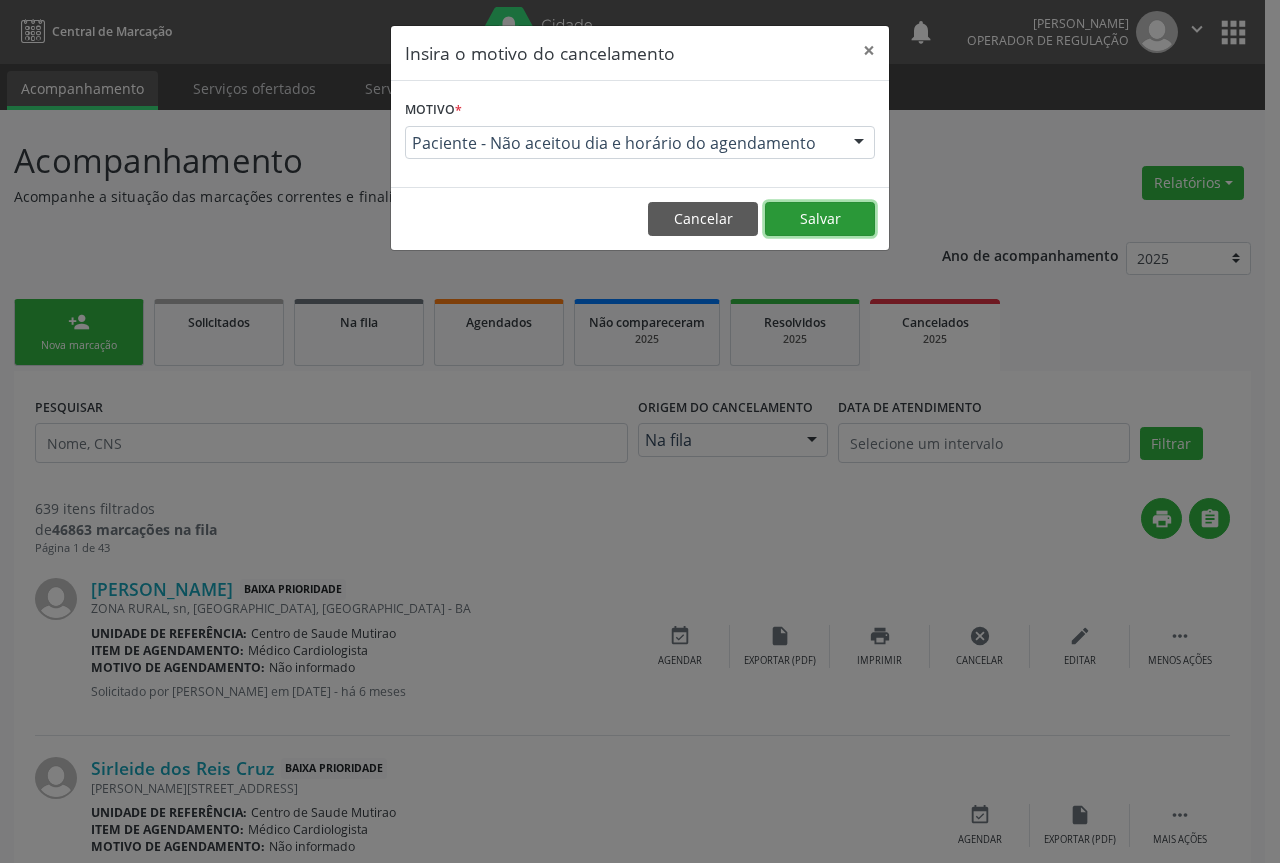 click on "Salvar" at bounding box center [820, 219] 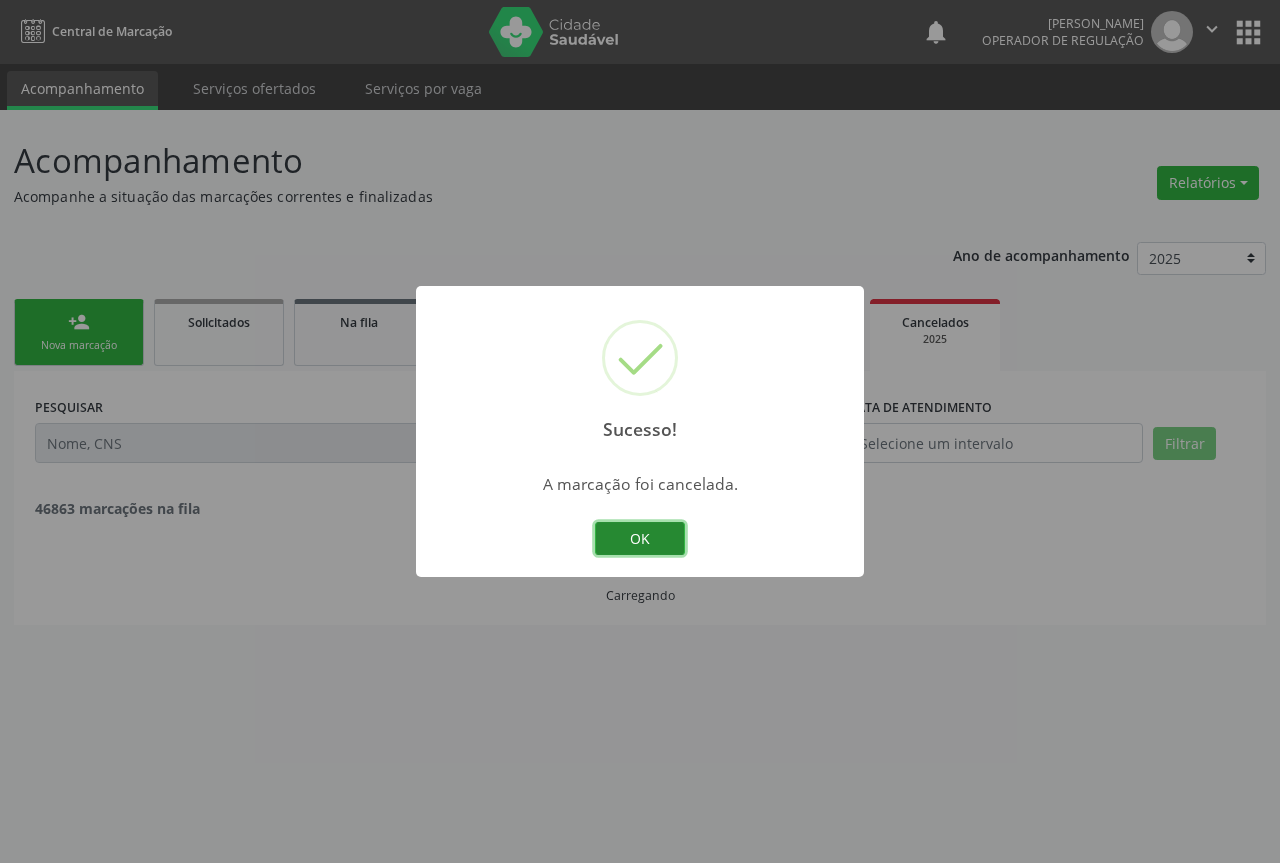 click on "OK" at bounding box center (640, 539) 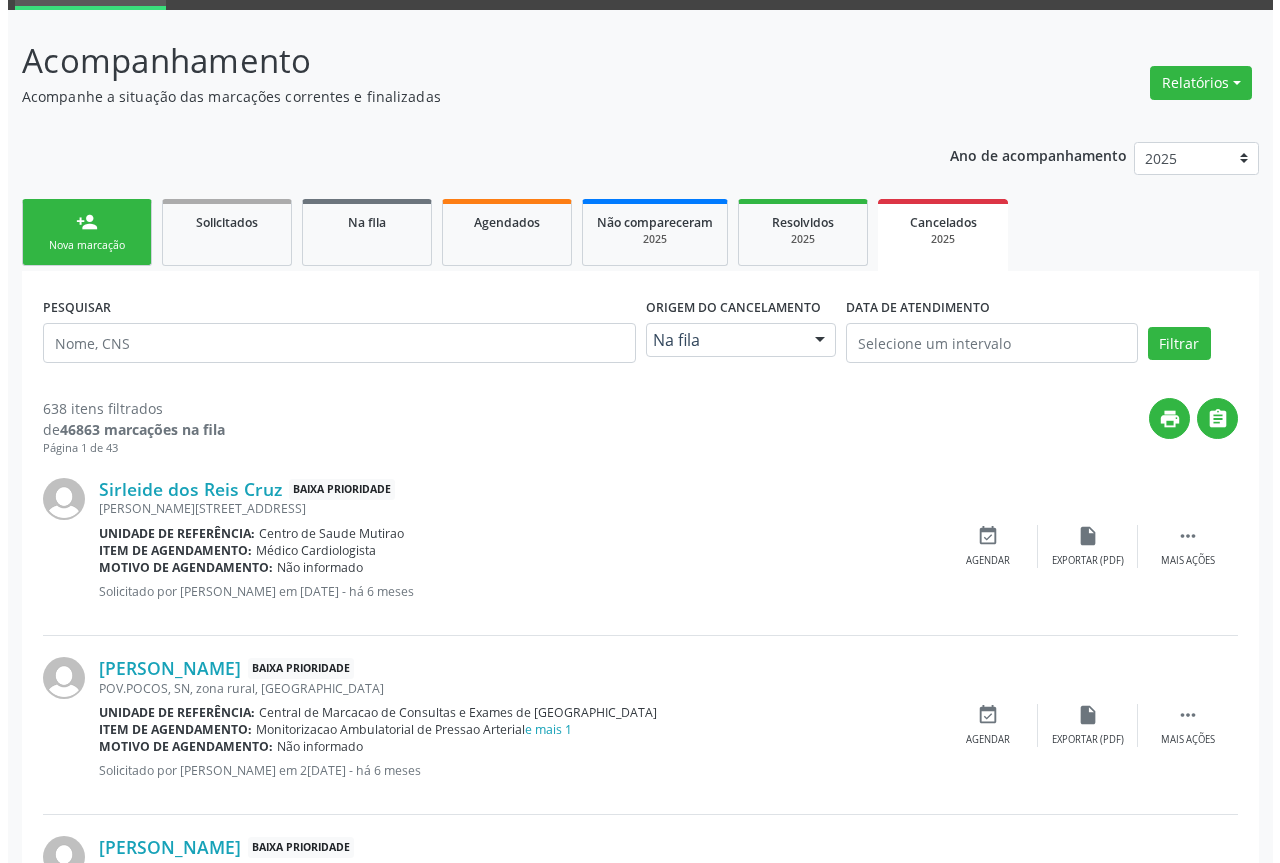 scroll, scrollTop: 200, scrollLeft: 0, axis: vertical 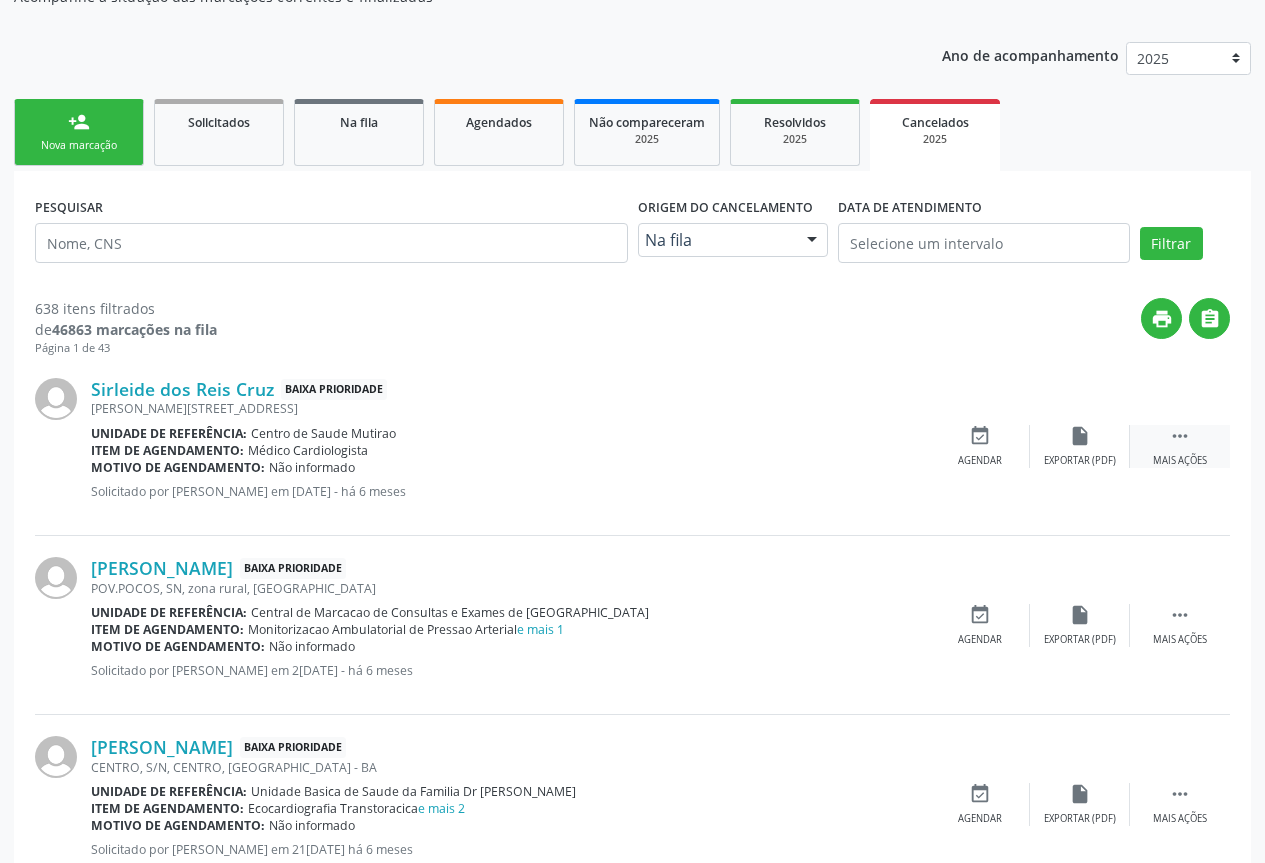 click on "" at bounding box center (1180, 436) 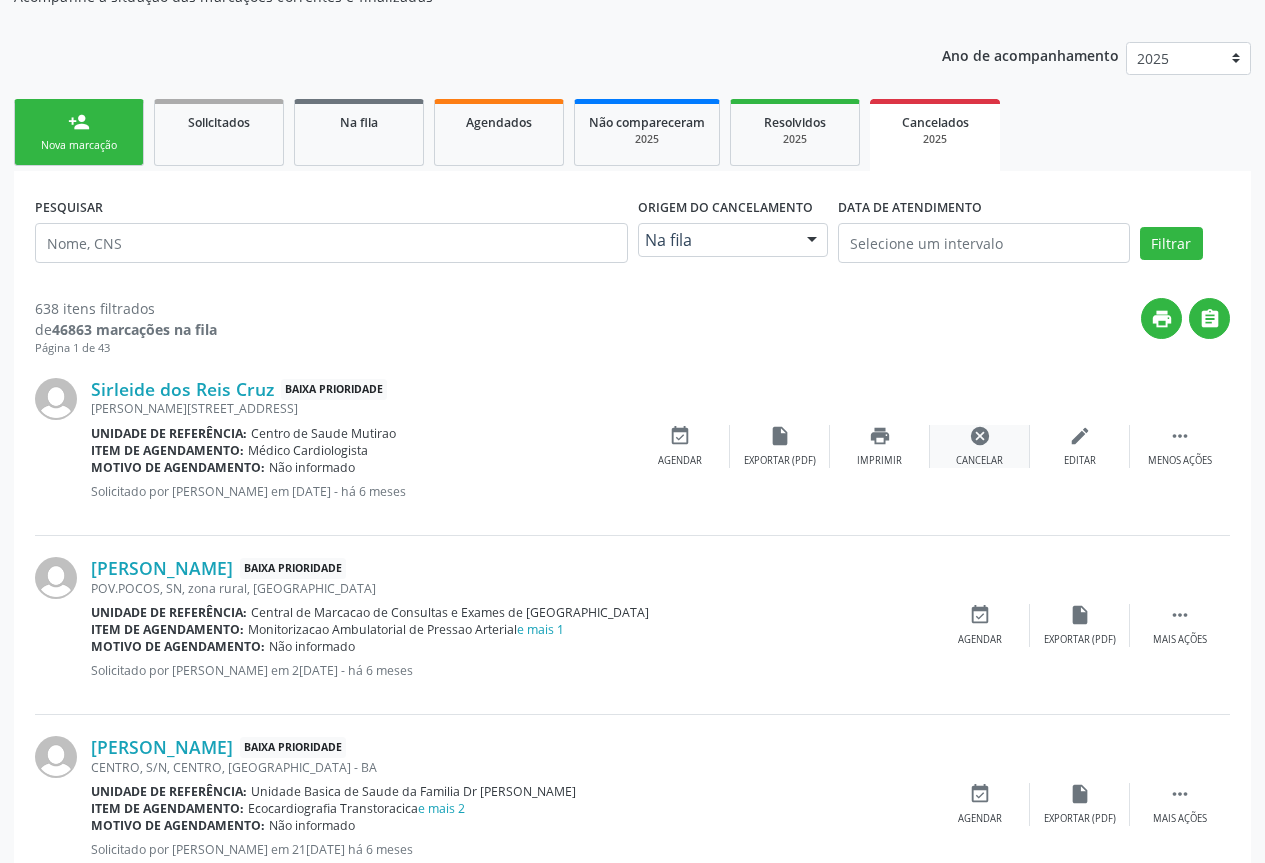 click on "cancel
Cancelar" at bounding box center (980, 446) 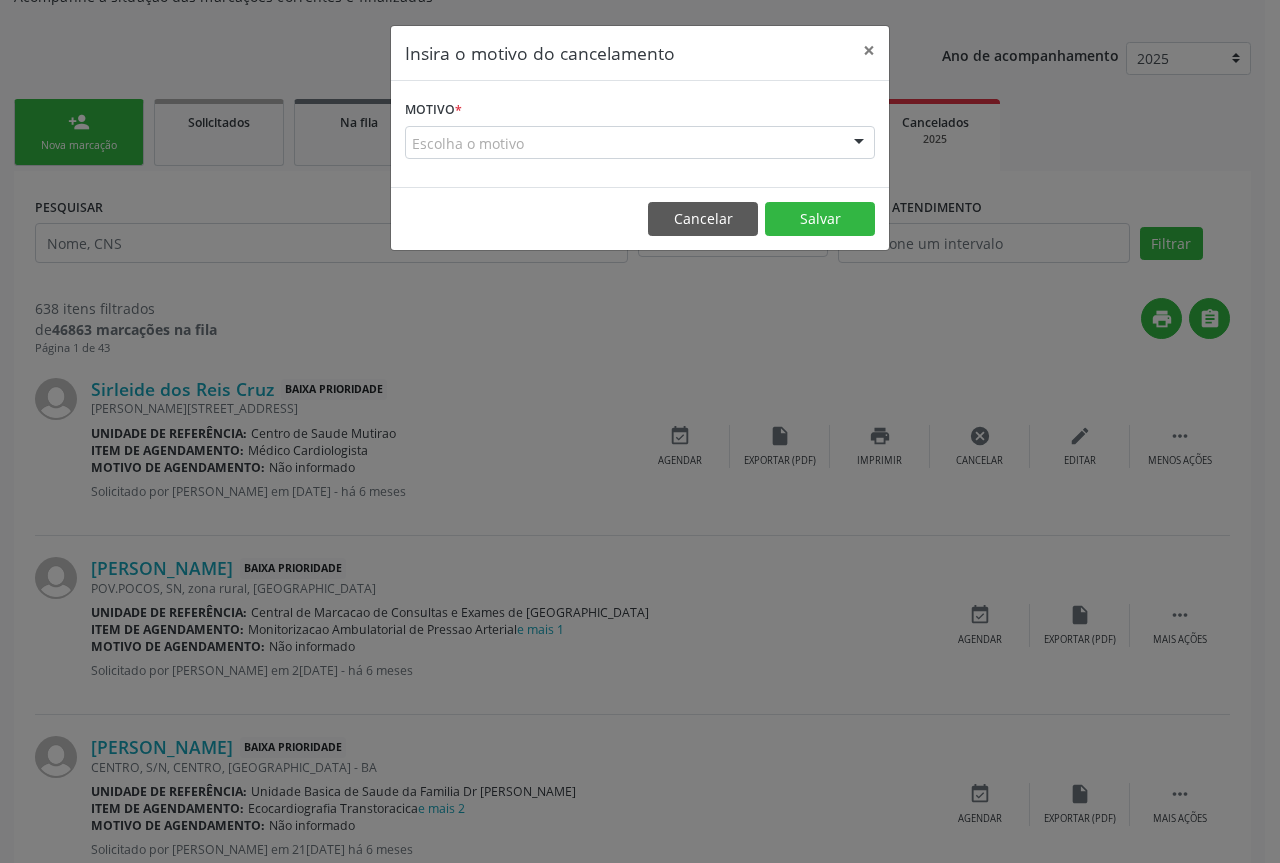 click at bounding box center (859, 144) 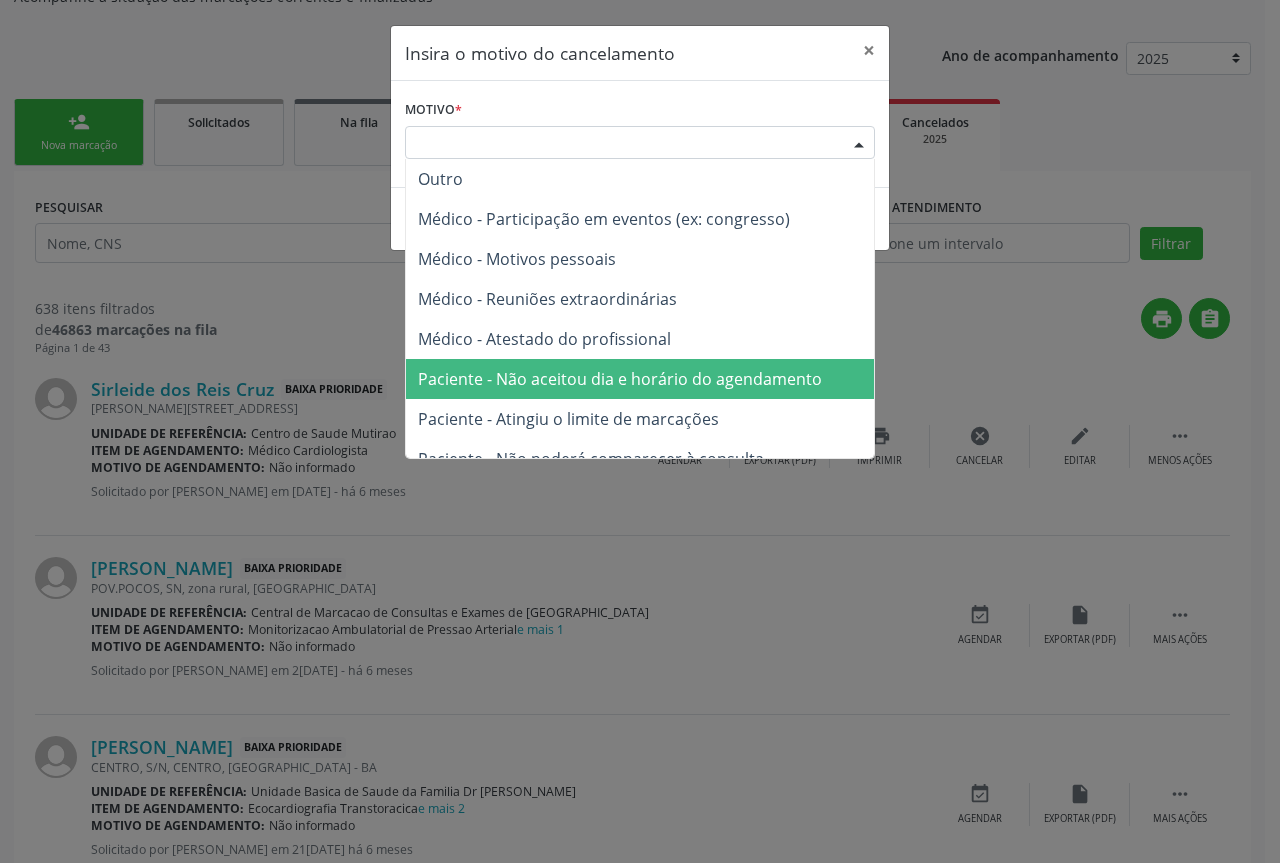 click on "Paciente - Não aceitou dia e horário do agendamento" at bounding box center [640, 379] 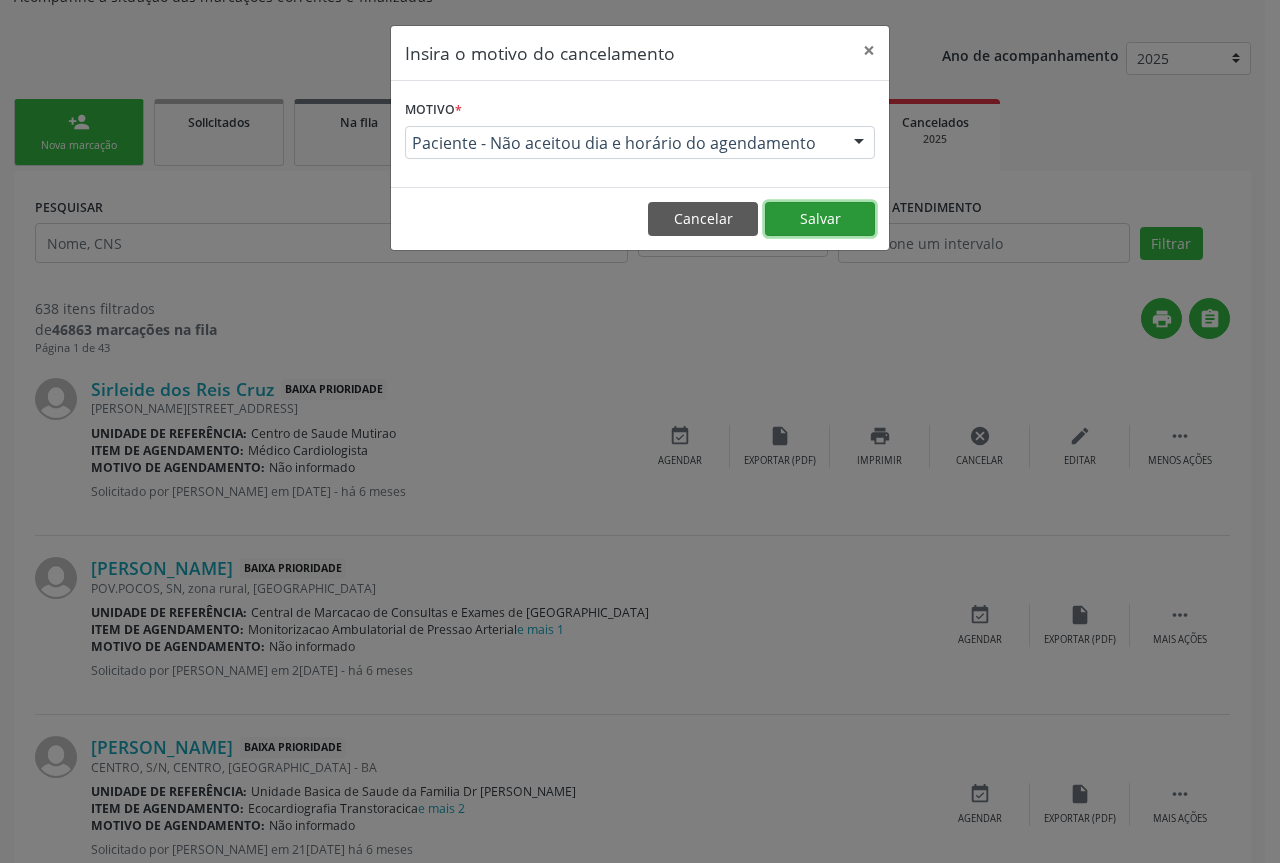 click on "Salvar" at bounding box center [820, 219] 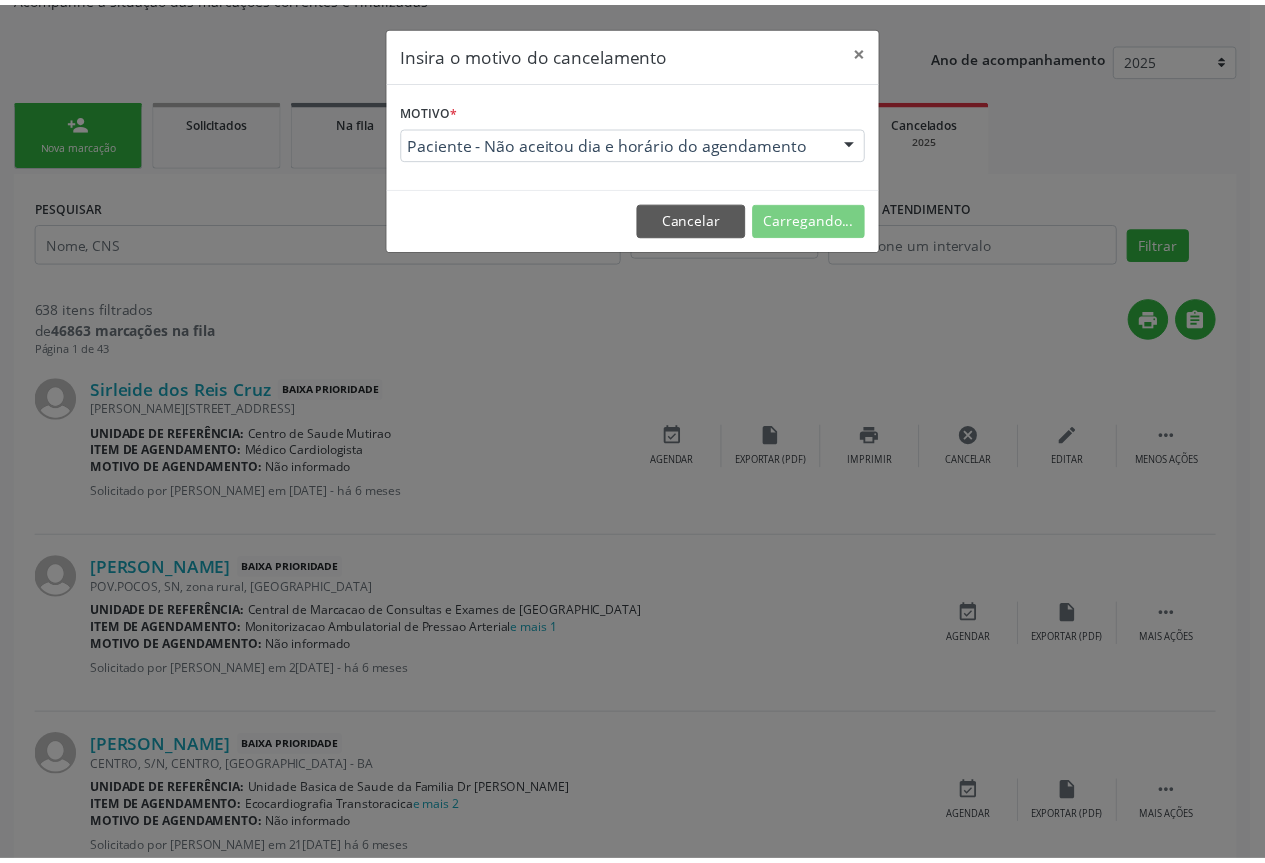 scroll, scrollTop: 0, scrollLeft: 0, axis: both 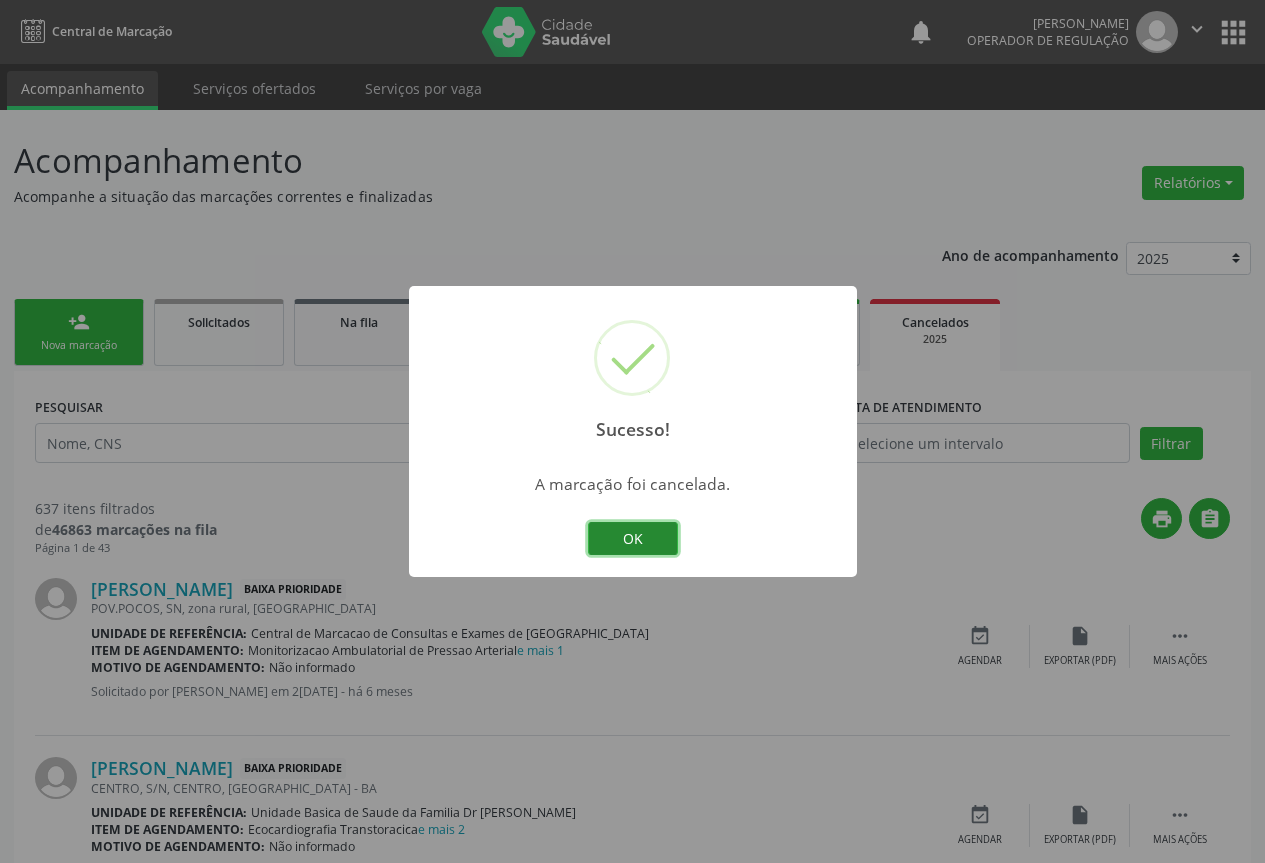 click on "OK" at bounding box center (633, 539) 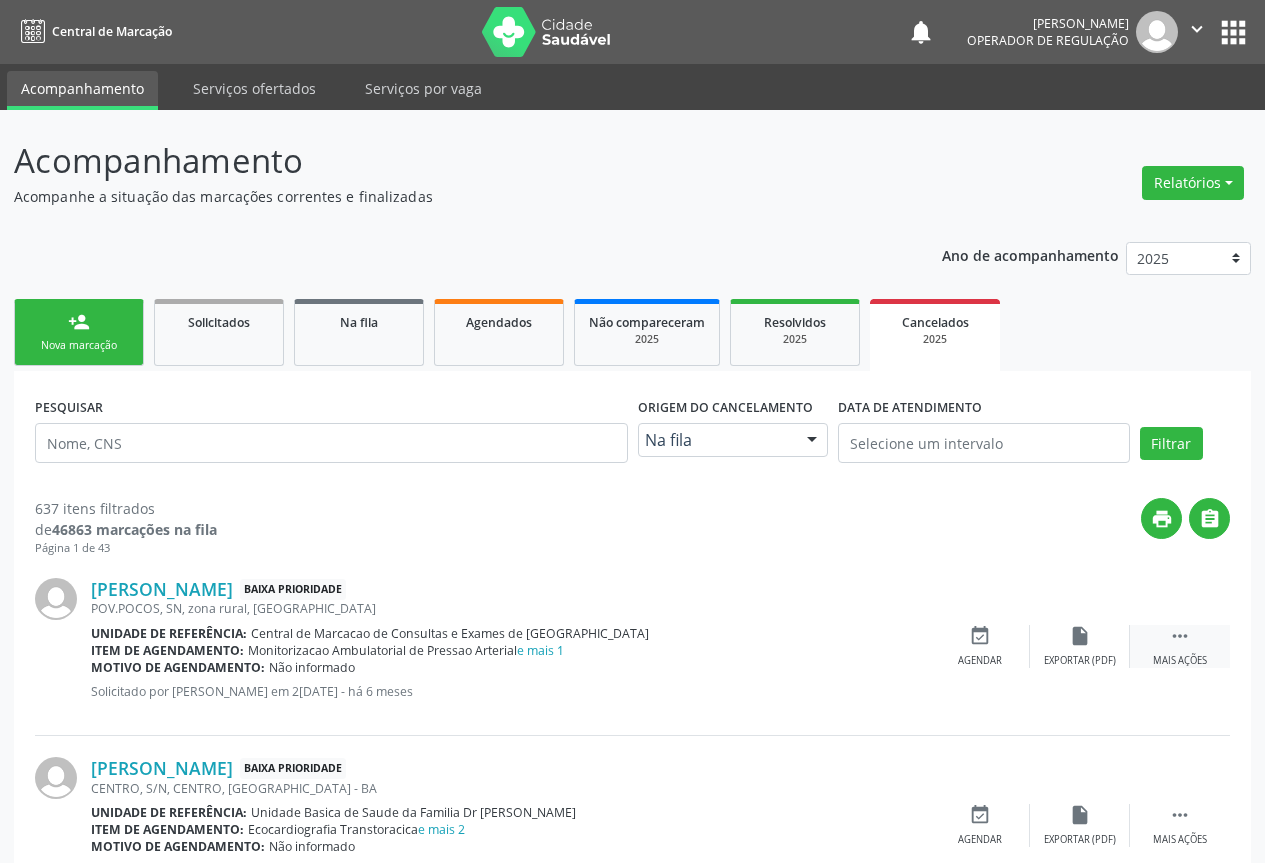 click on "
Mais ações" at bounding box center [1180, 646] 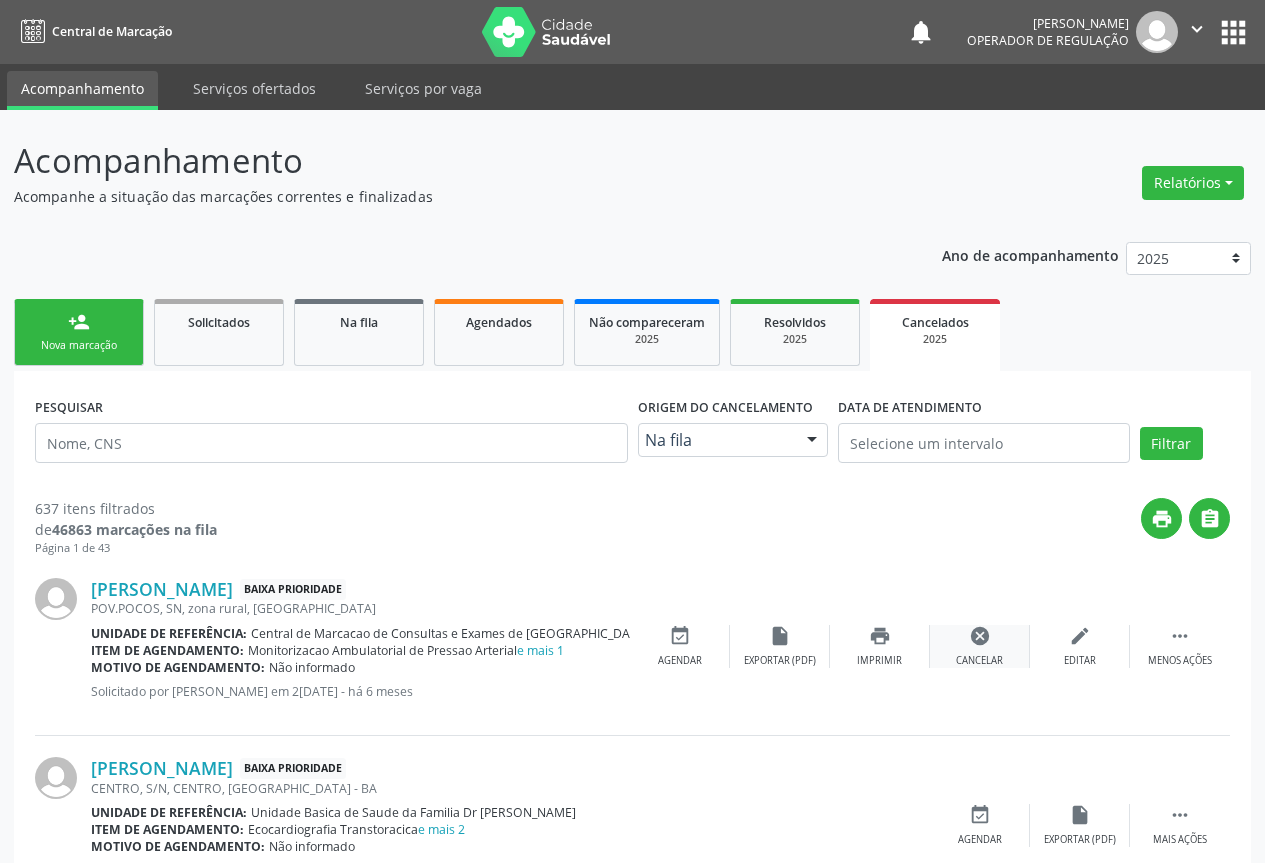 click on "cancel" at bounding box center [980, 636] 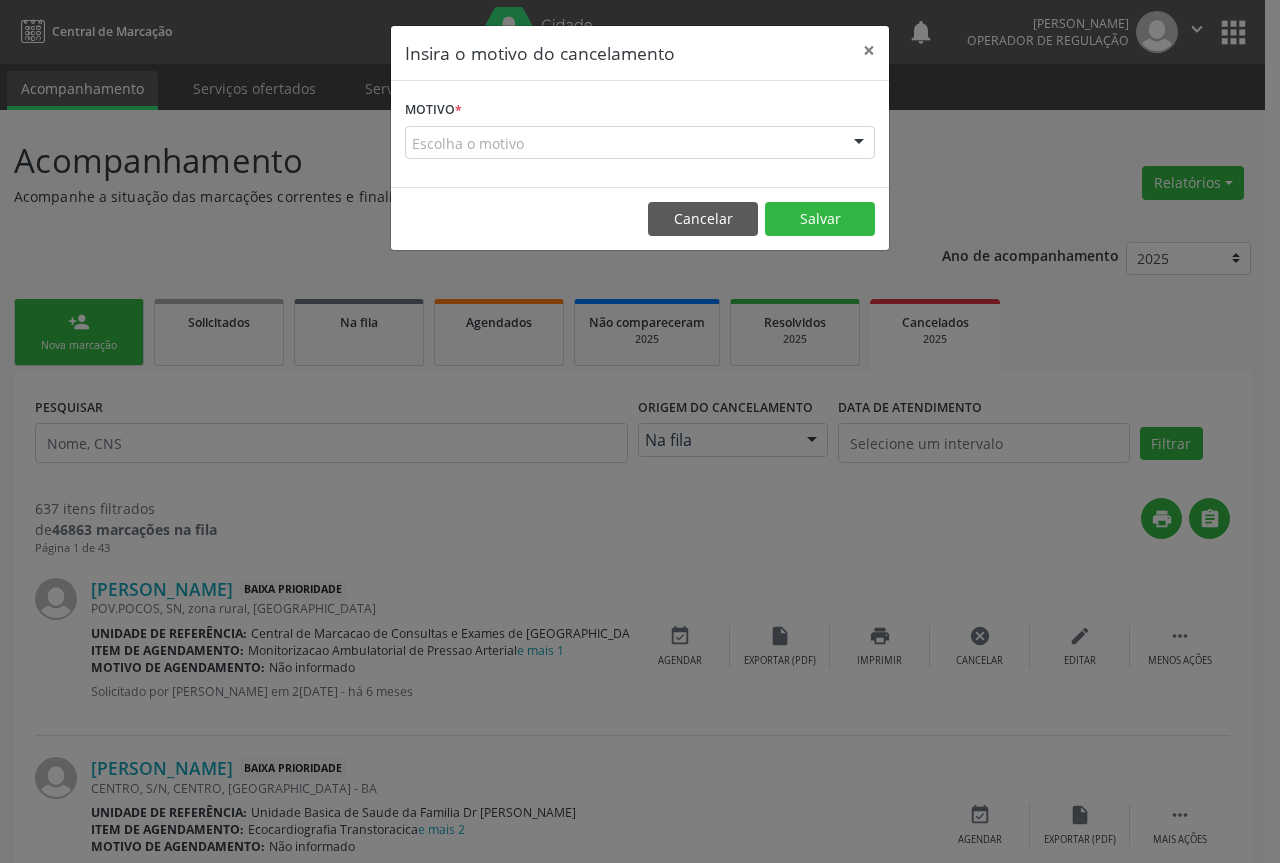click at bounding box center (859, 144) 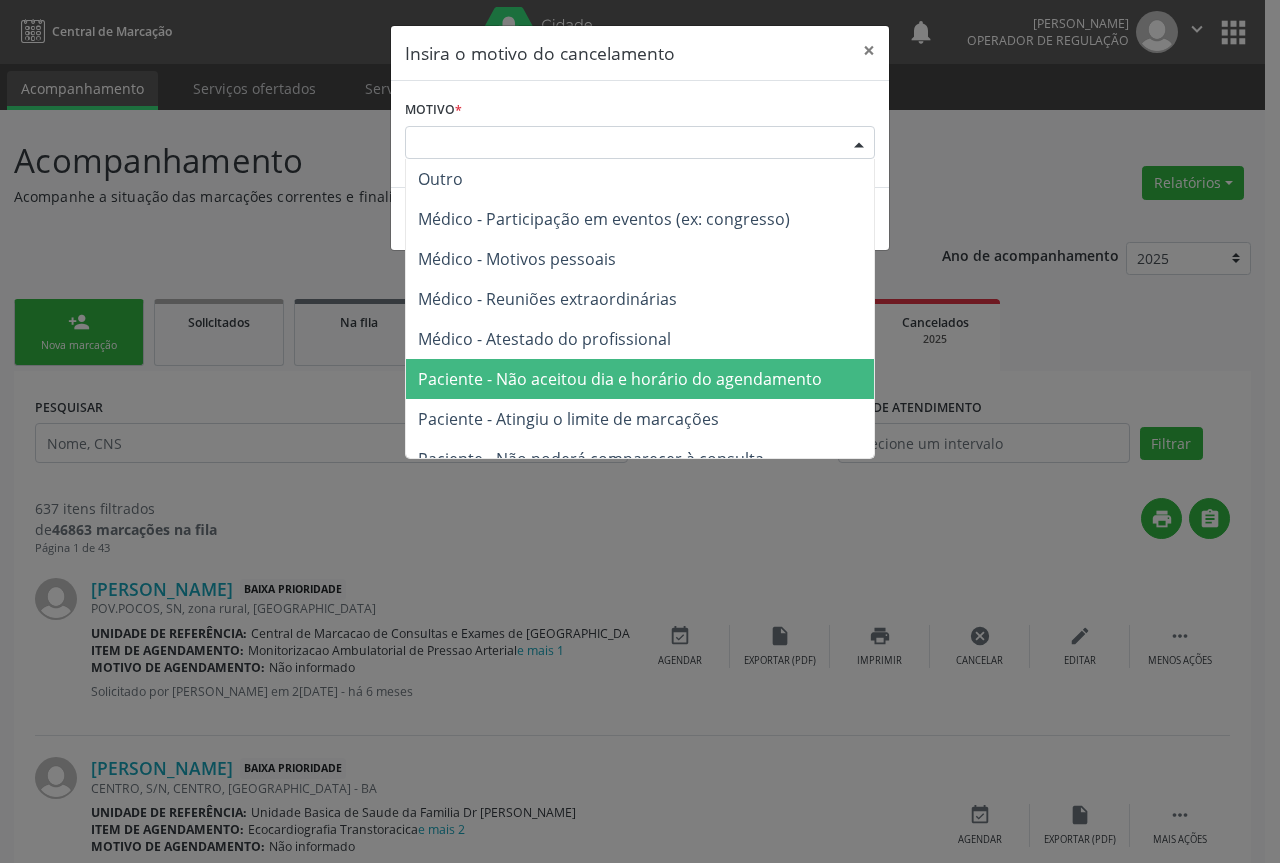 click on "Paciente - Não aceitou dia e horário do agendamento" at bounding box center (620, 379) 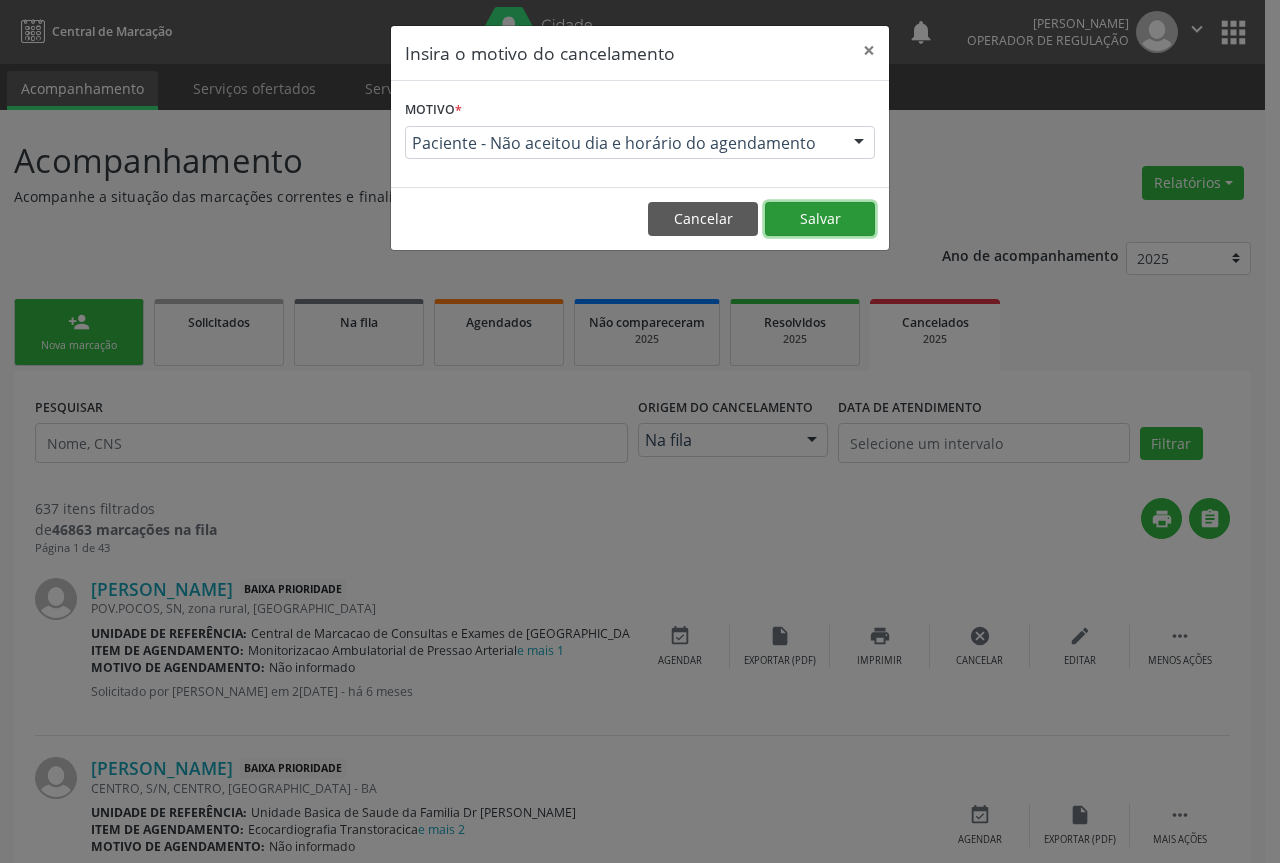 click on "Salvar" at bounding box center [820, 219] 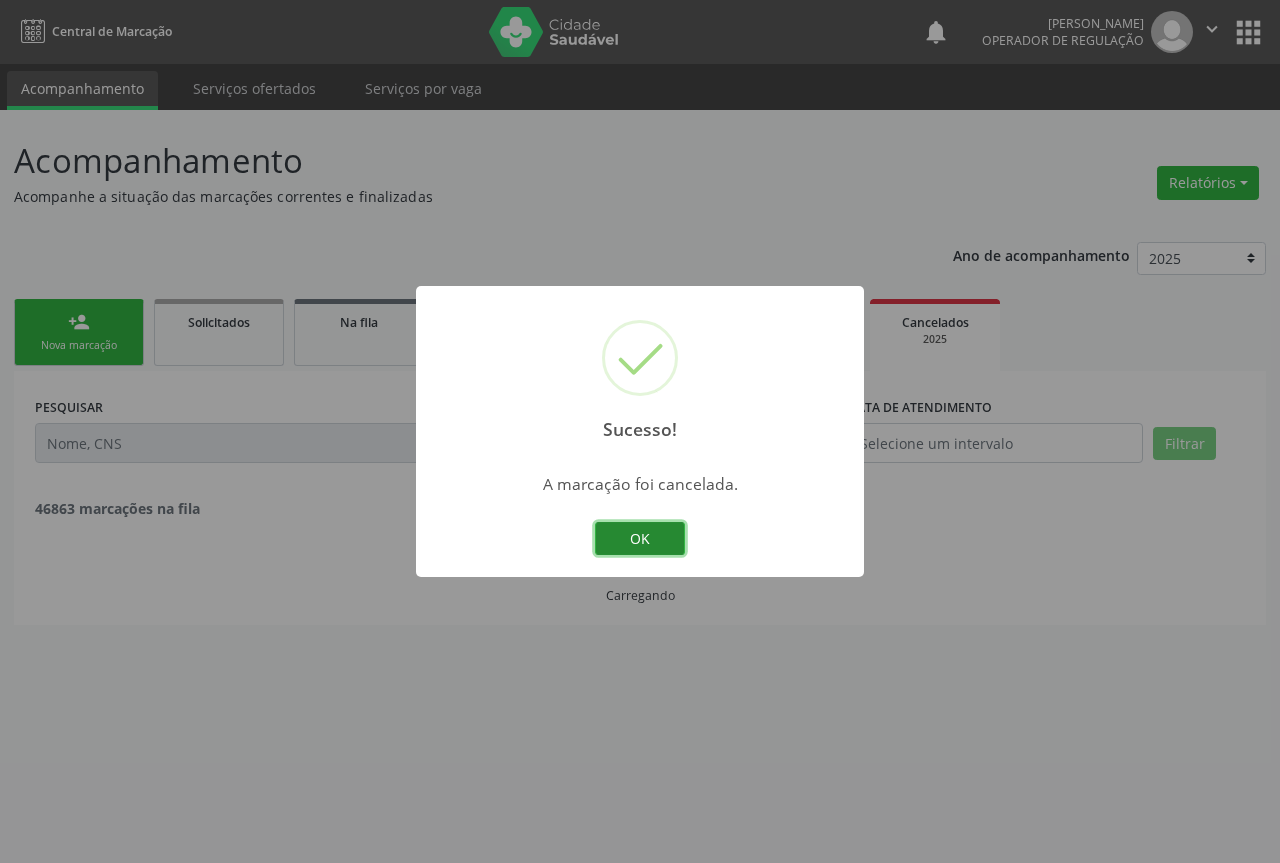 click on "OK" at bounding box center [640, 539] 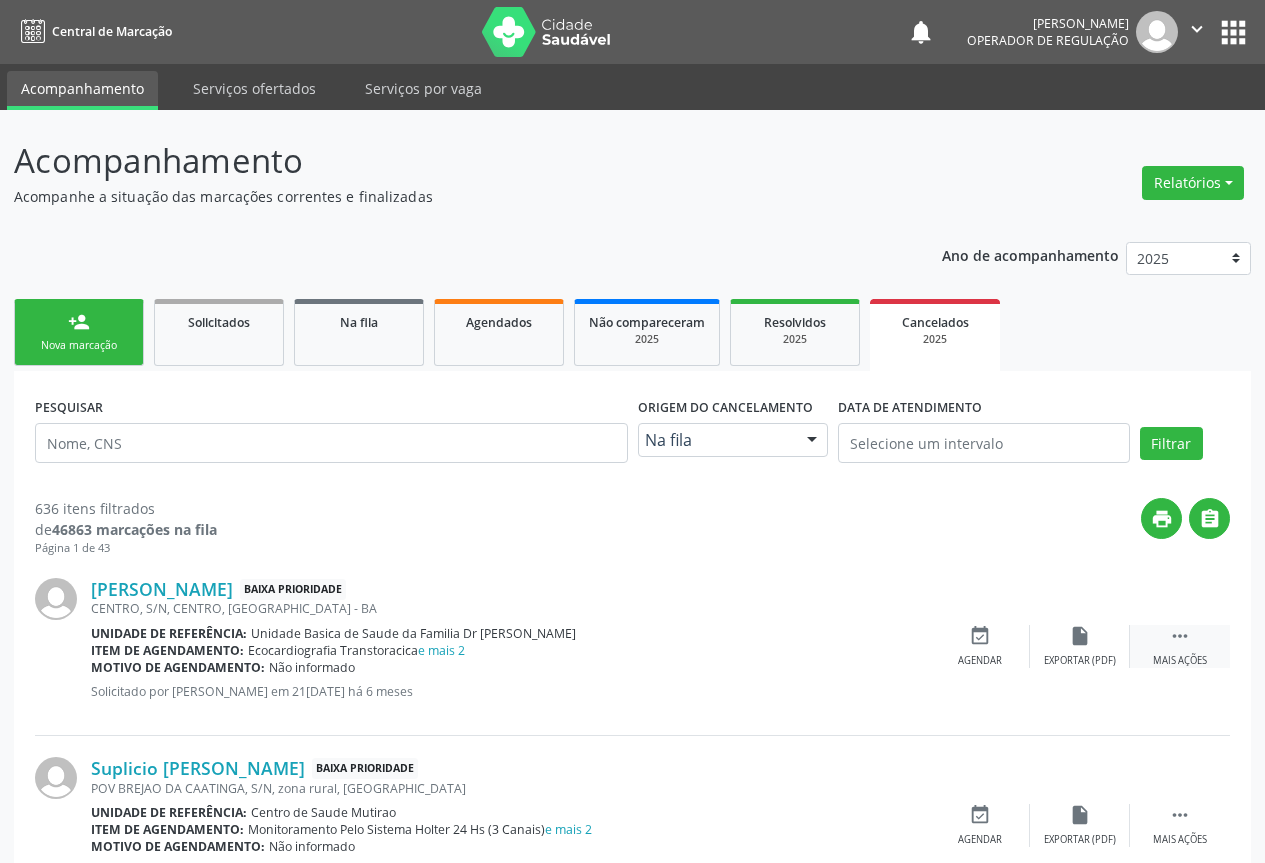 click on "" at bounding box center (1180, 636) 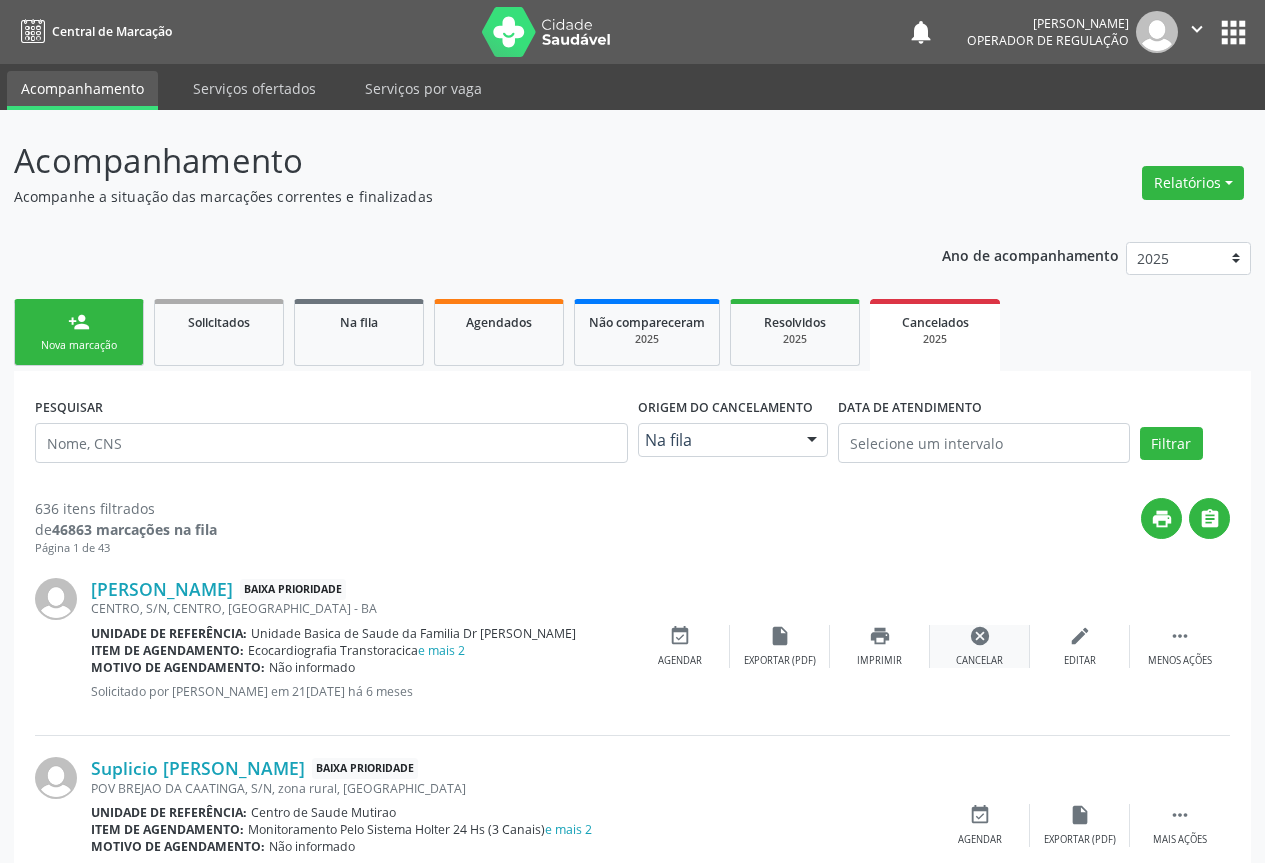 click on "cancel" at bounding box center [980, 636] 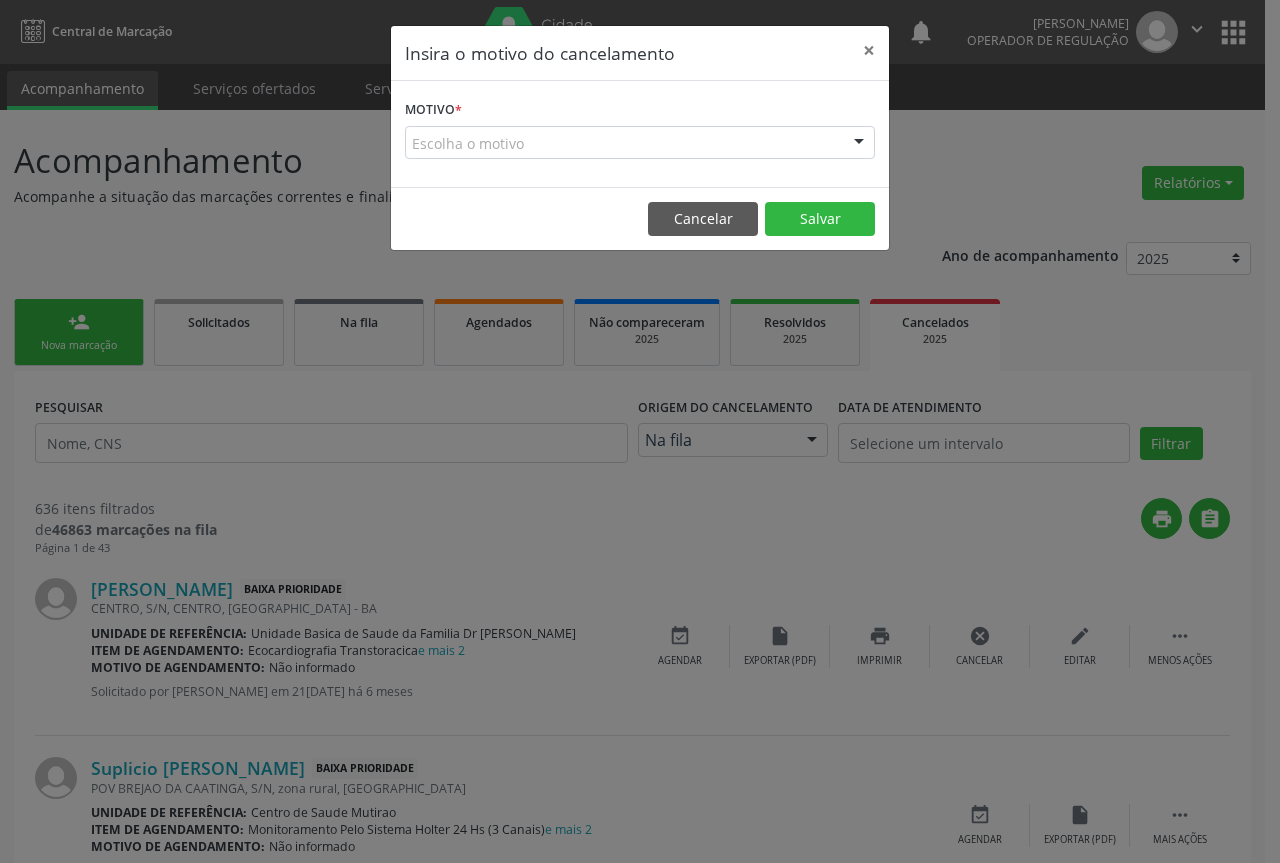 click at bounding box center (859, 144) 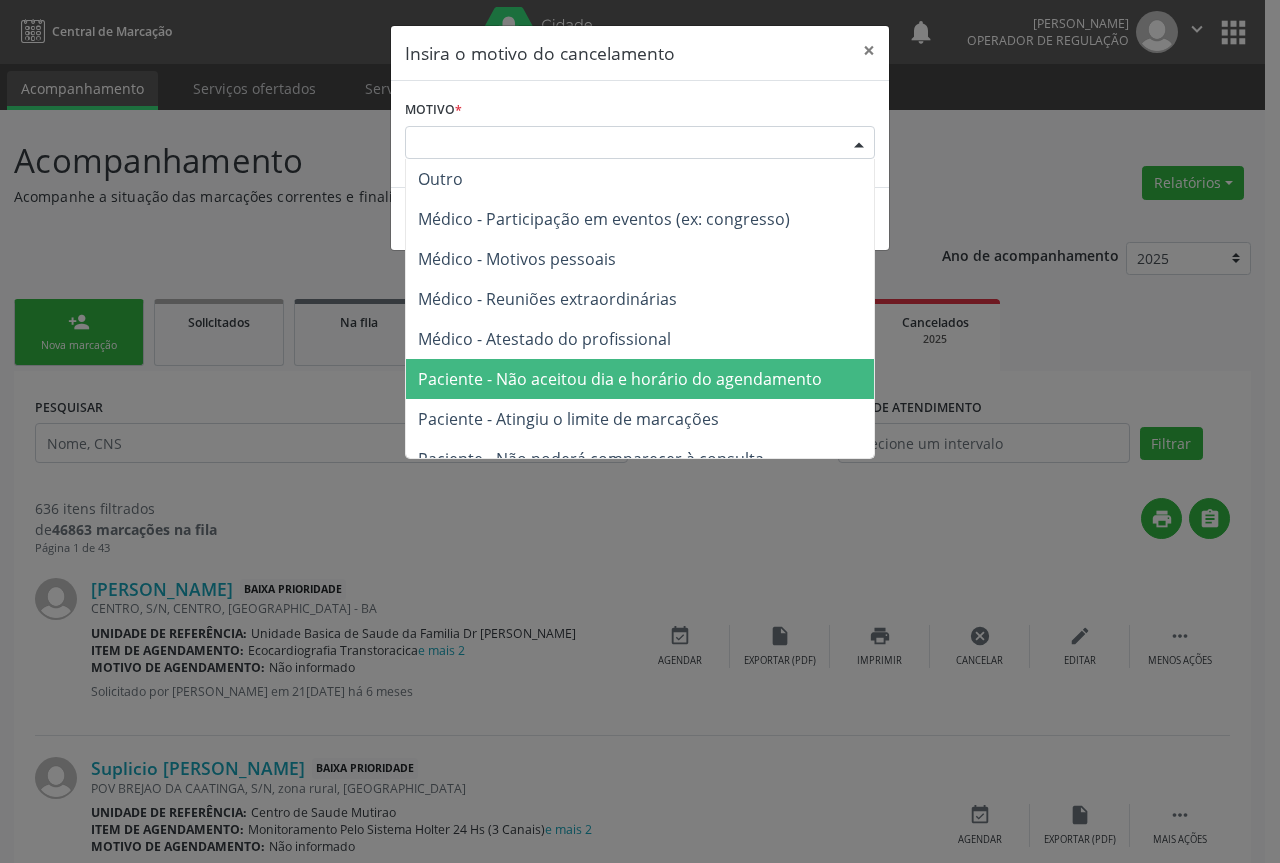 drag, startPoint x: 743, startPoint y: 362, endPoint x: 777, endPoint y: 327, distance: 48.79549 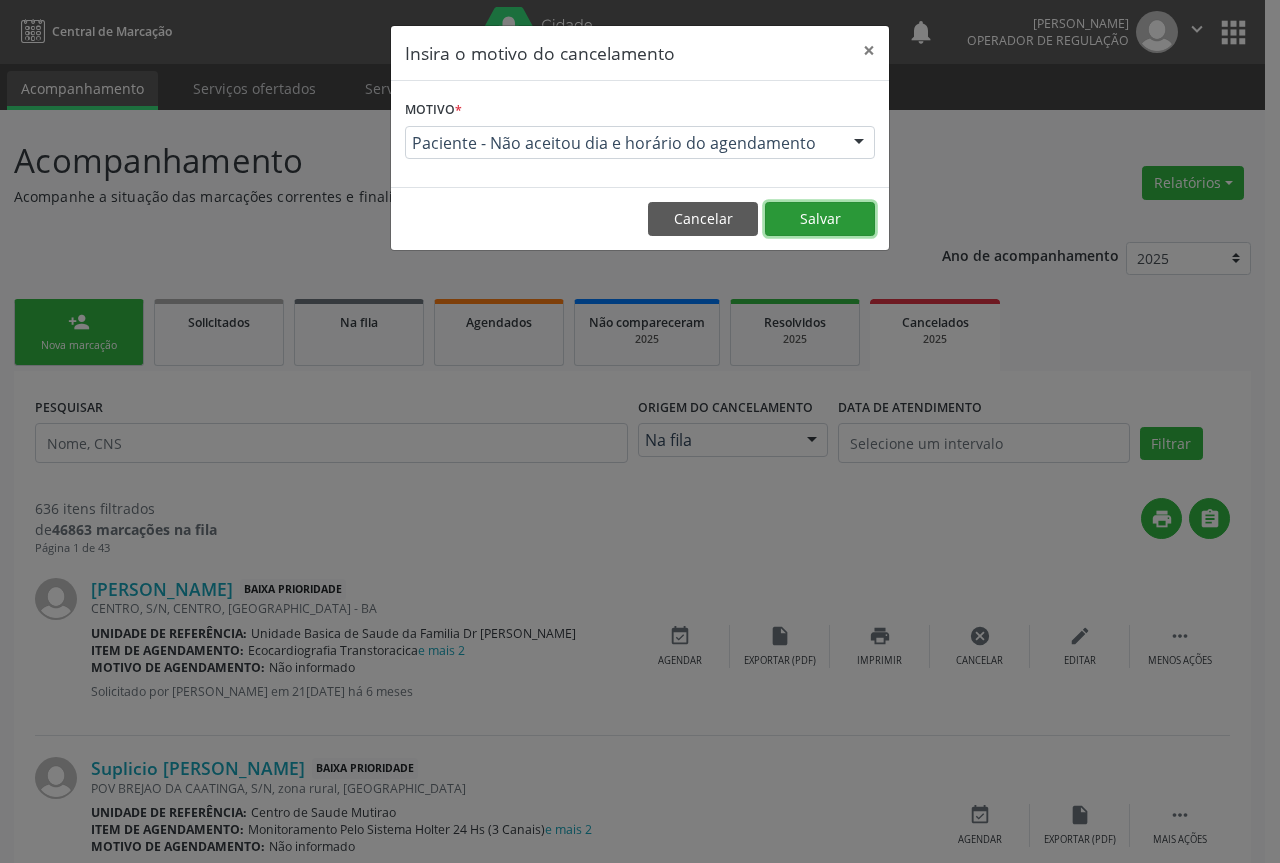click on "Salvar" at bounding box center (820, 219) 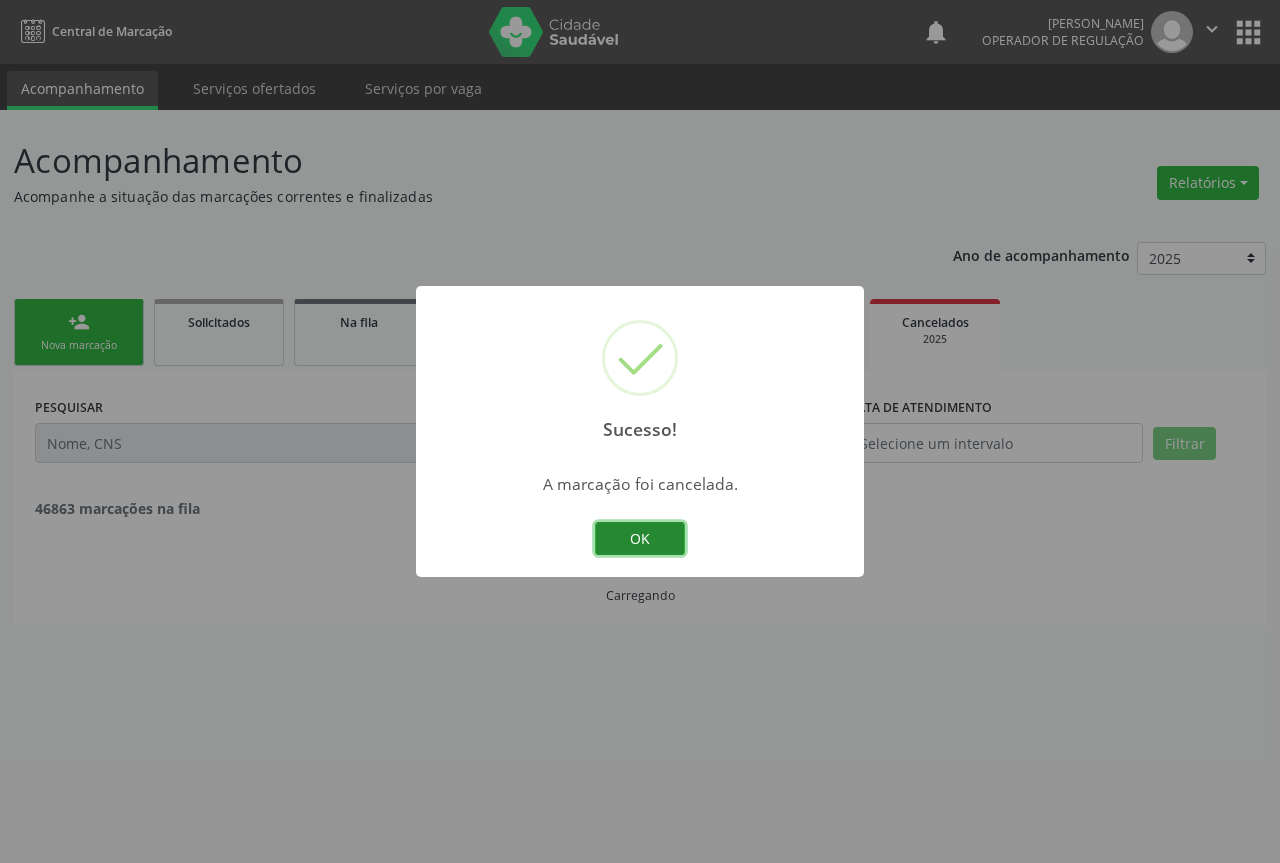 click on "OK" at bounding box center [640, 539] 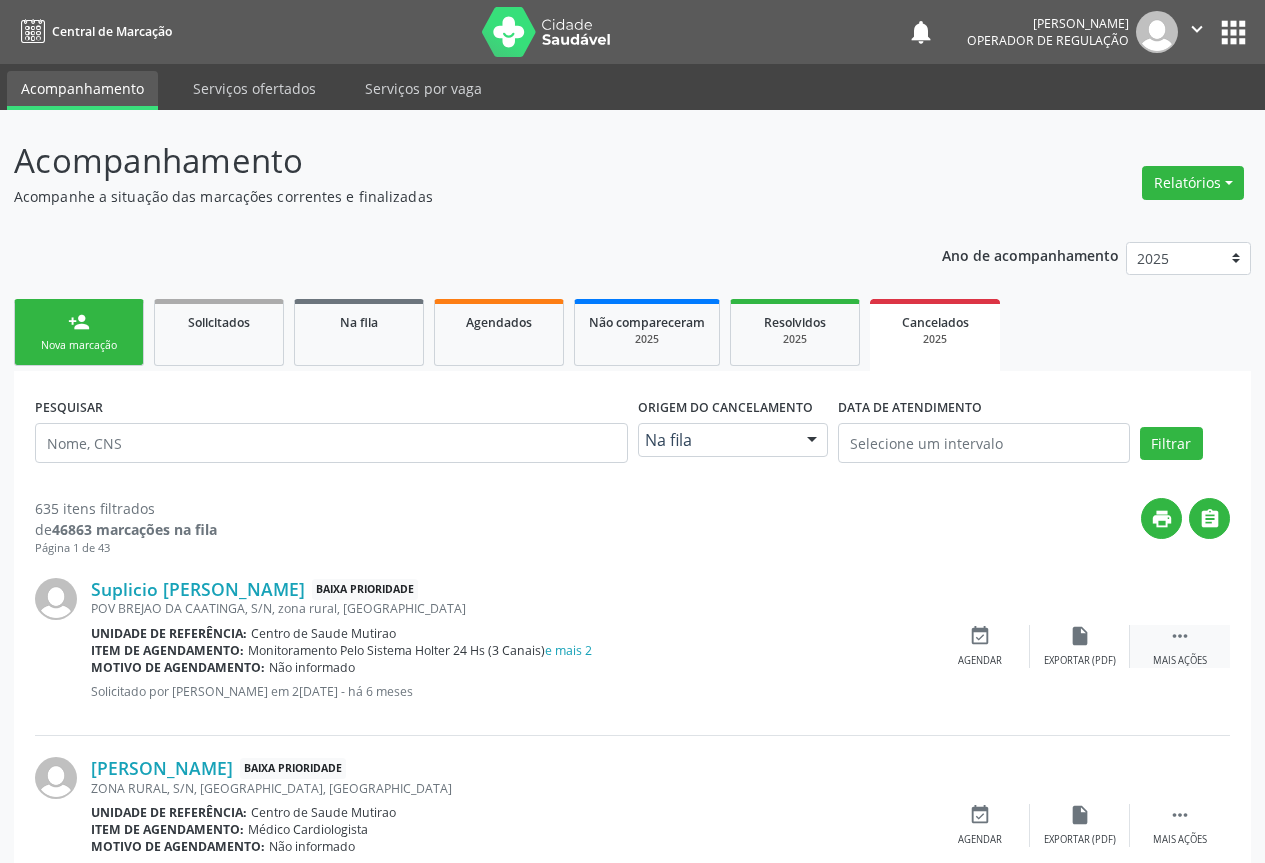 click on "" at bounding box center (1180, 636) 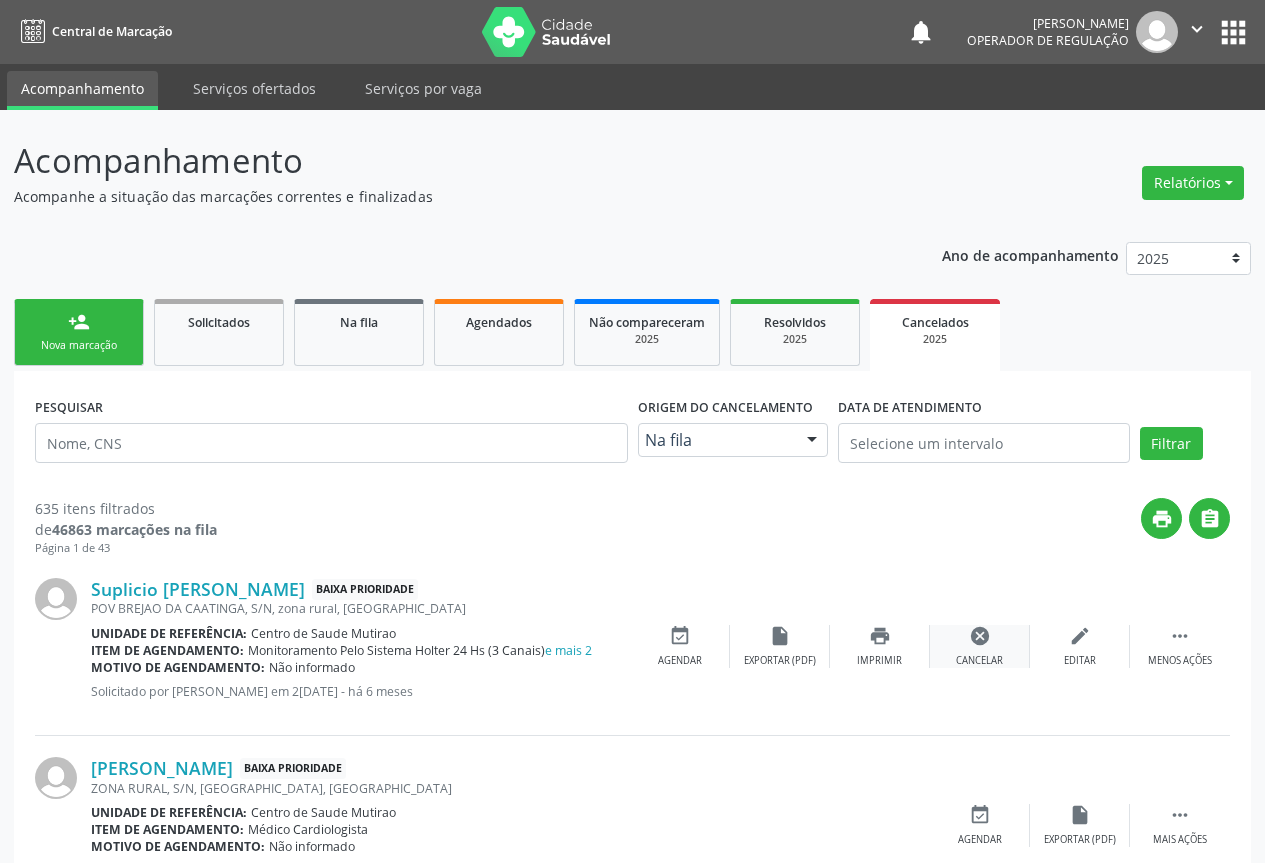 click on "cancel" at bounding box center [980, 636] 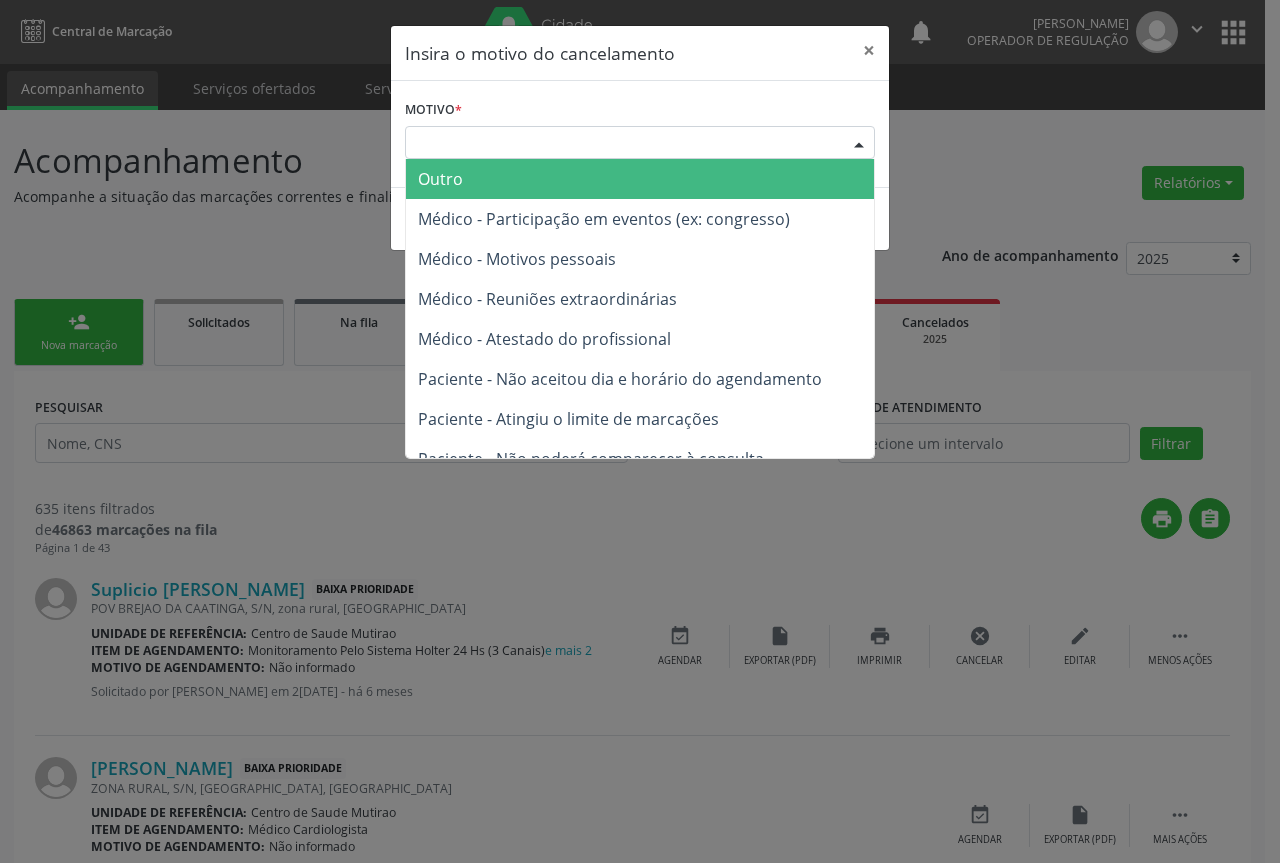 click at bounding box center [859, 144] 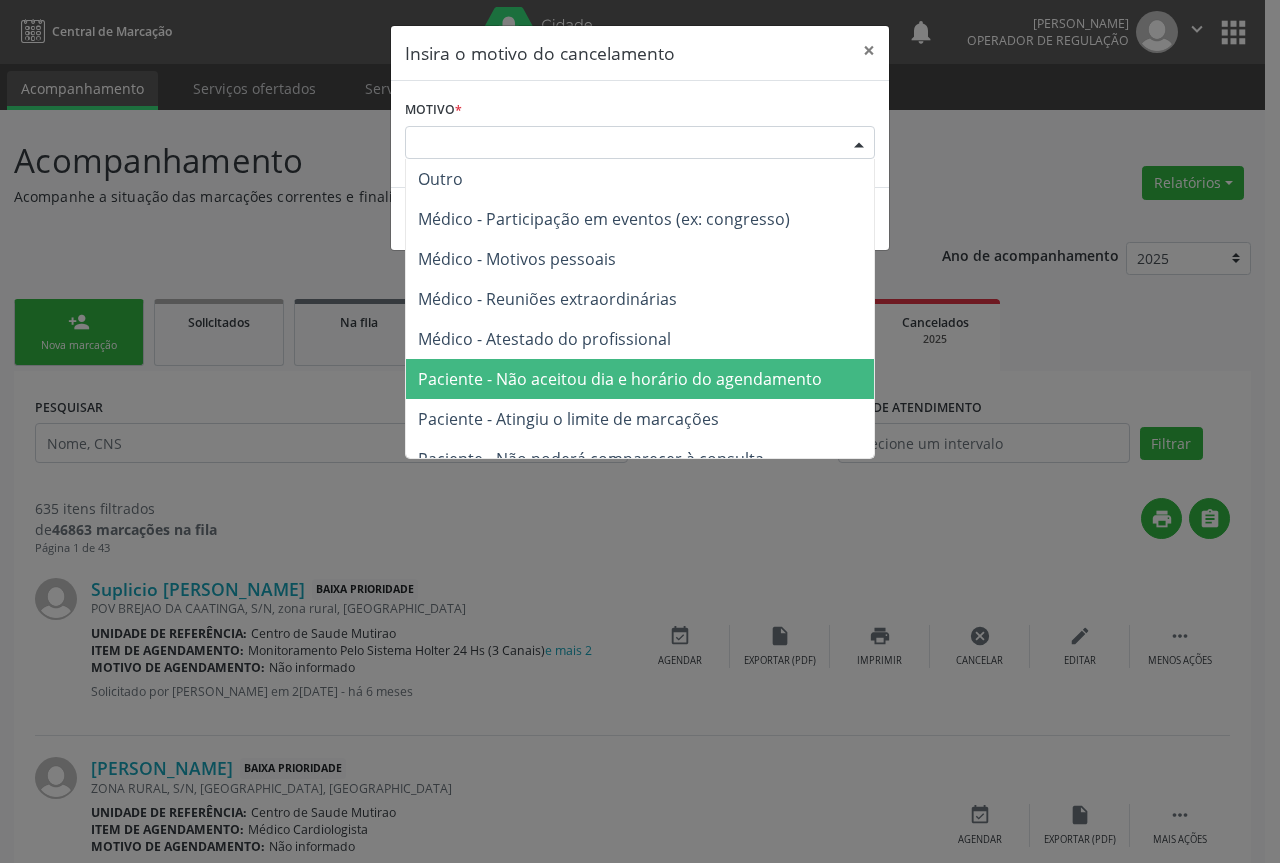 click on "Paciente - Não aceitou dia e horário do agendamento" at bounding box center (620, 379) 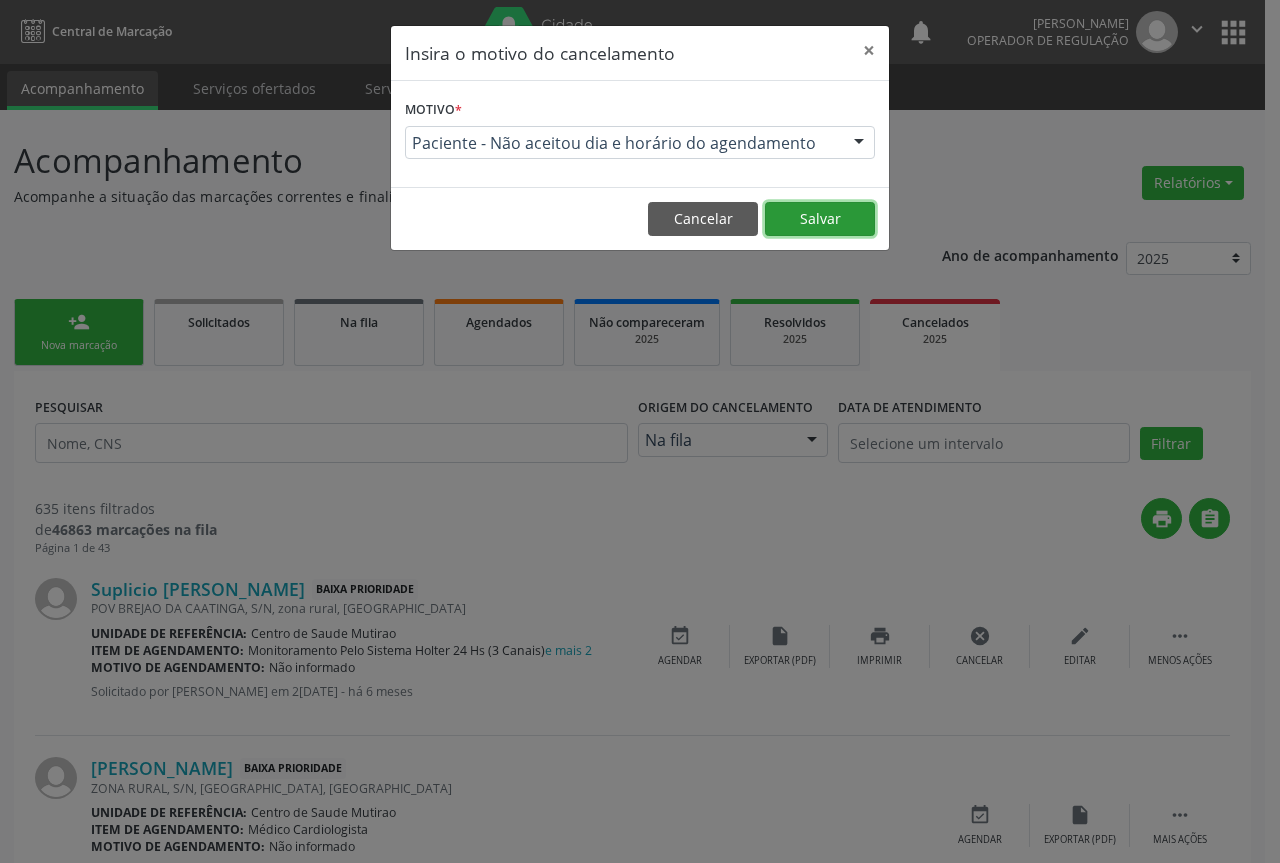 click on "Salvar" at bounding box center [820, 219] 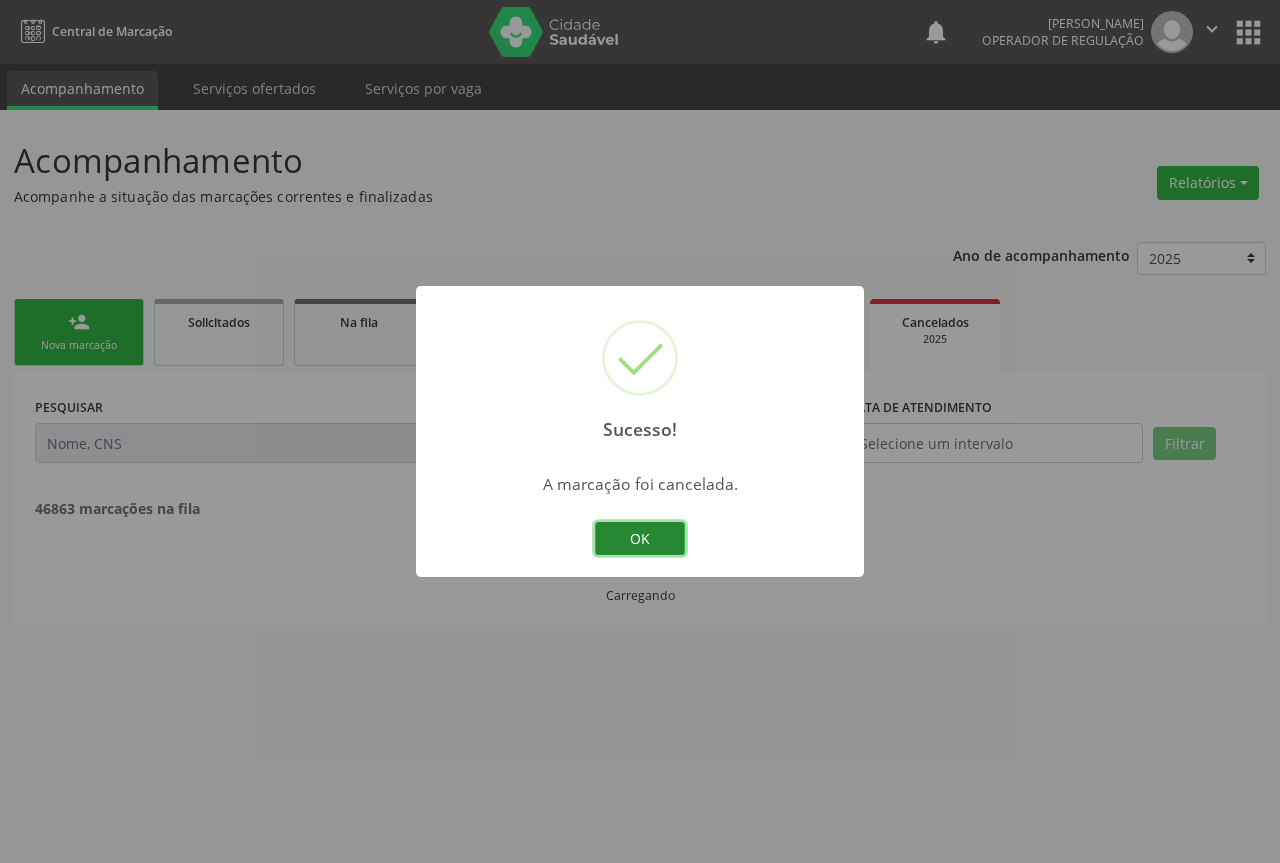 click on "OK" at bounding box center [640, 539] 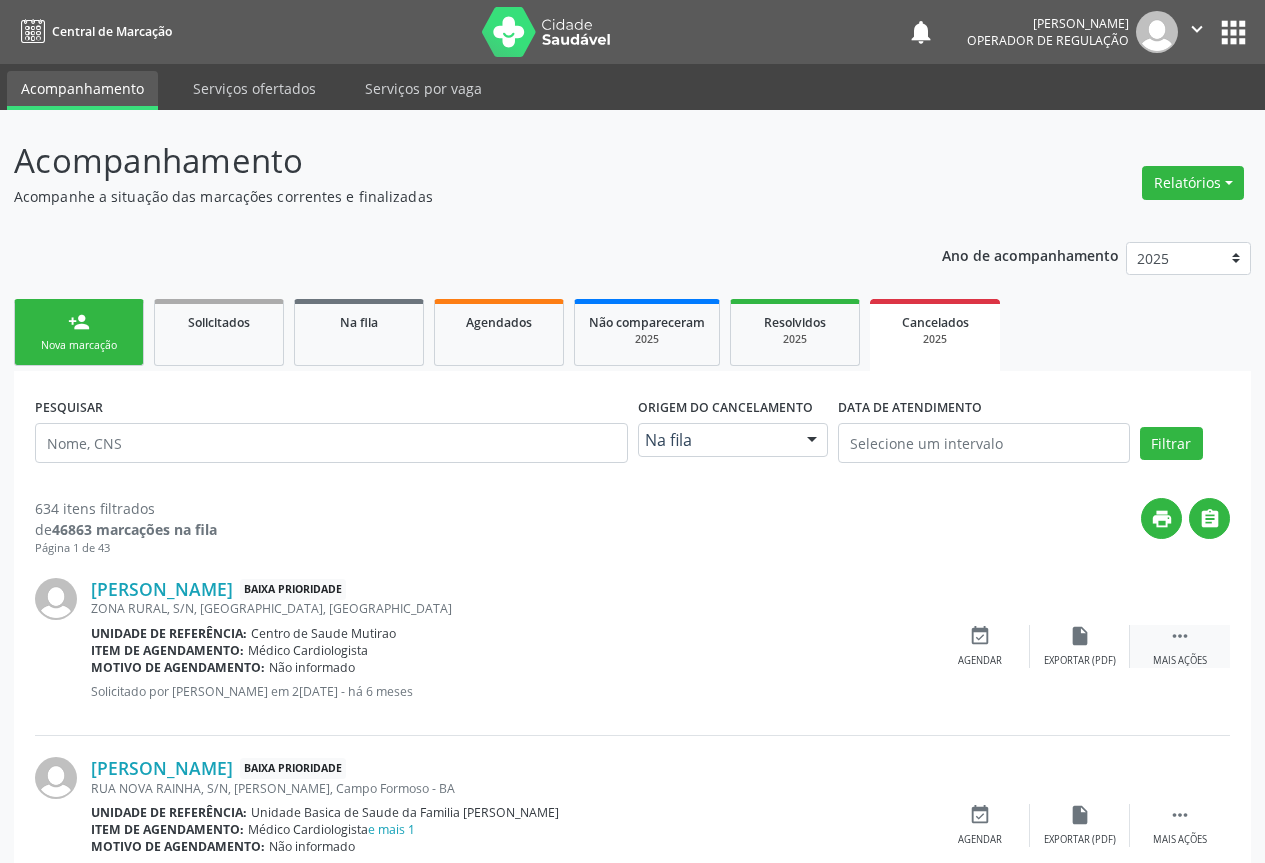 click on "" at bounding box center (1180, 636) 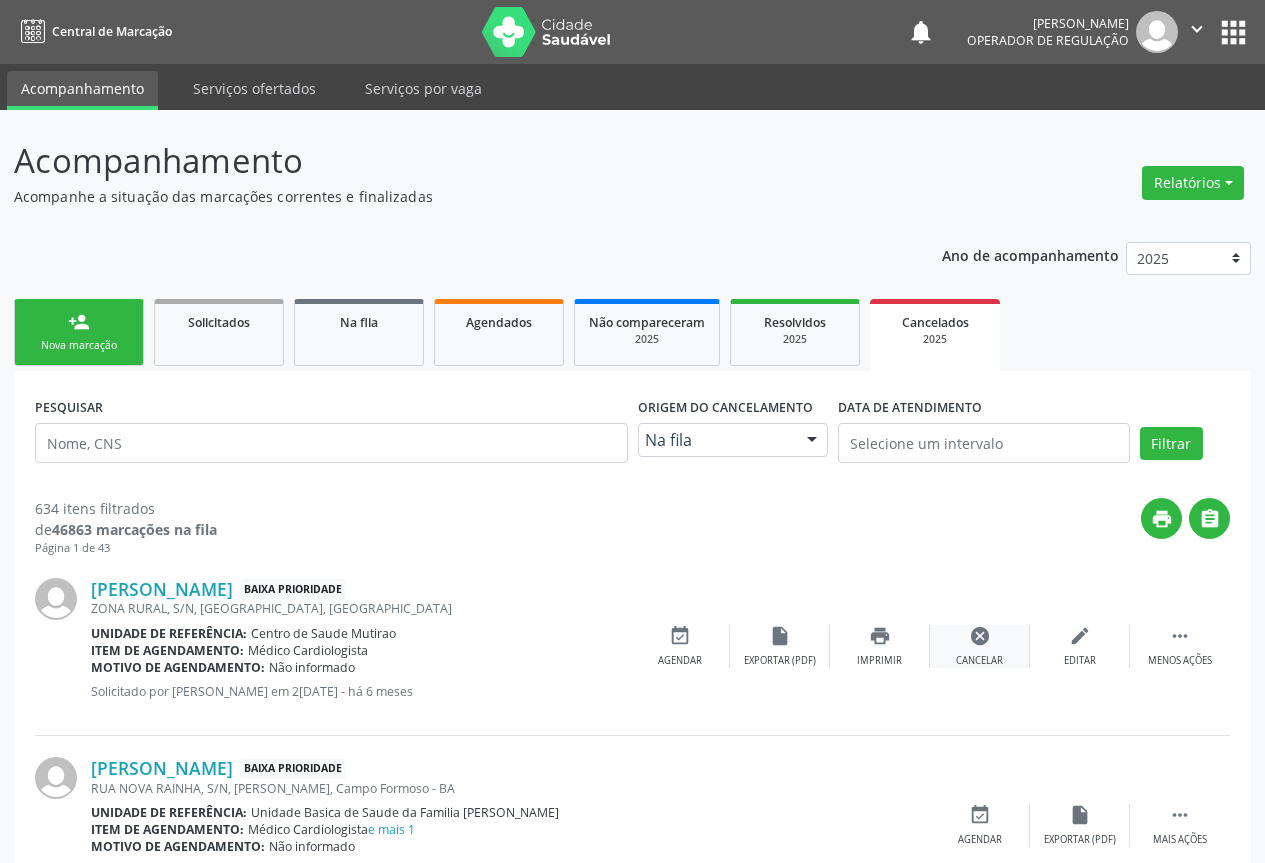 click on "cancel" at bounding box center (980, 636) 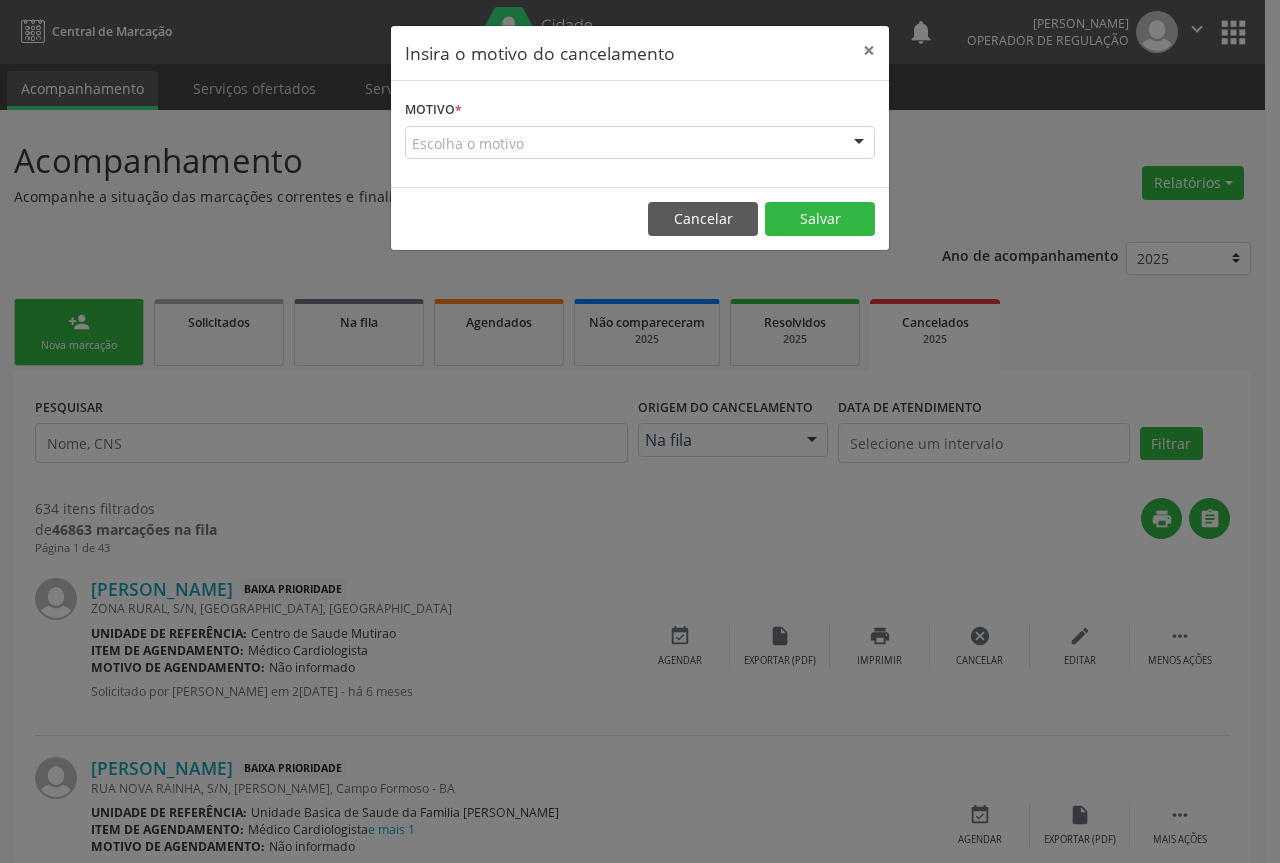 click at bounding box center (859, 144) 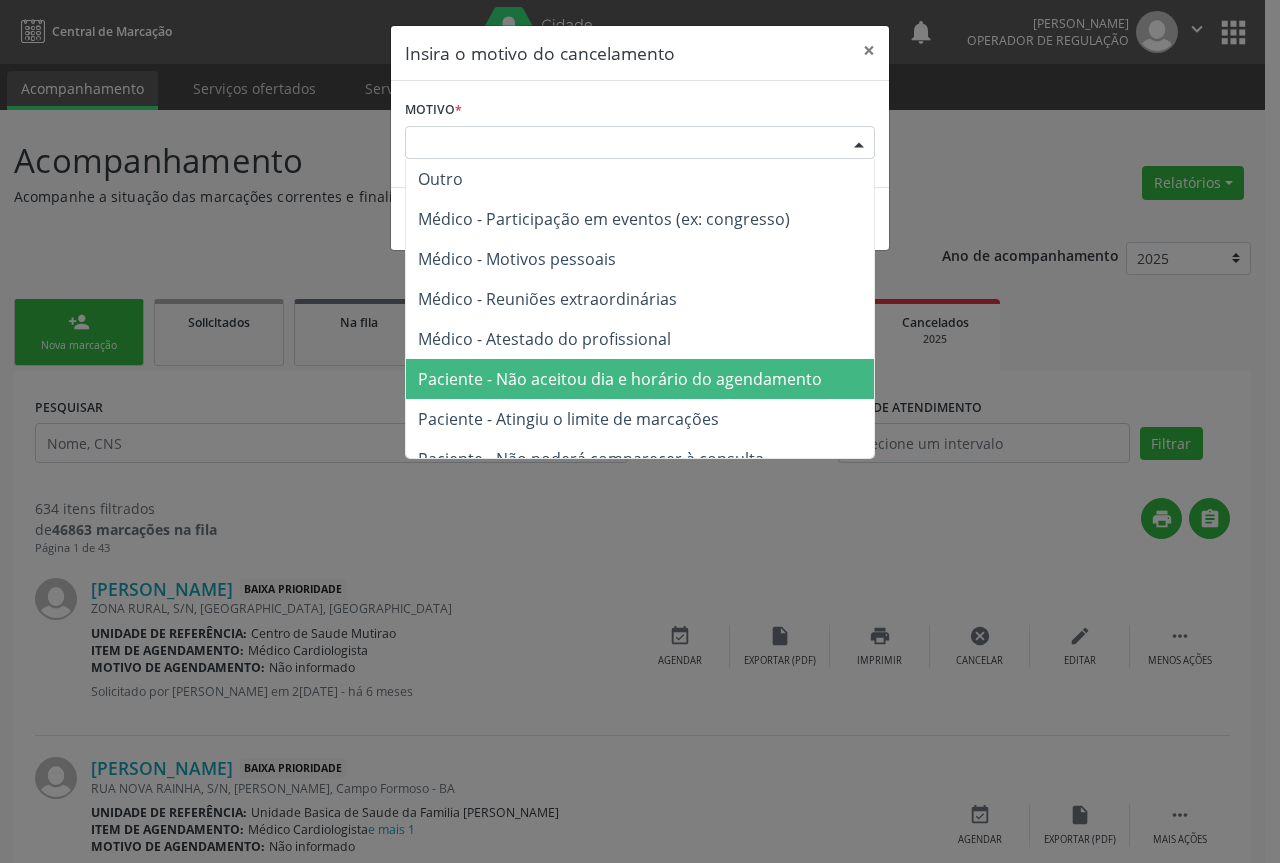 click on "Paciente - Não aceitou dia e horário do agendamento" at bounding box center [620, 379] 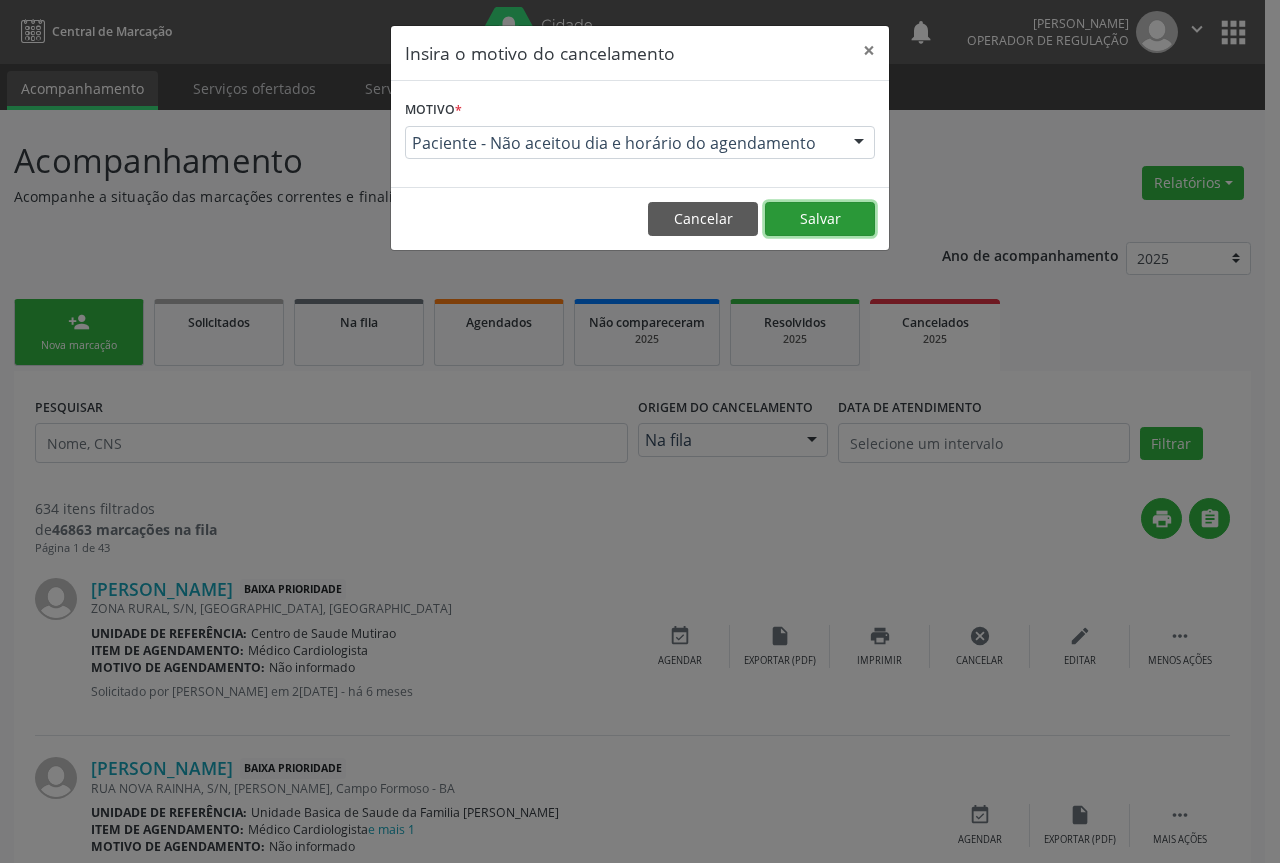 click on "Salvar" at bounding box center (820, 219) 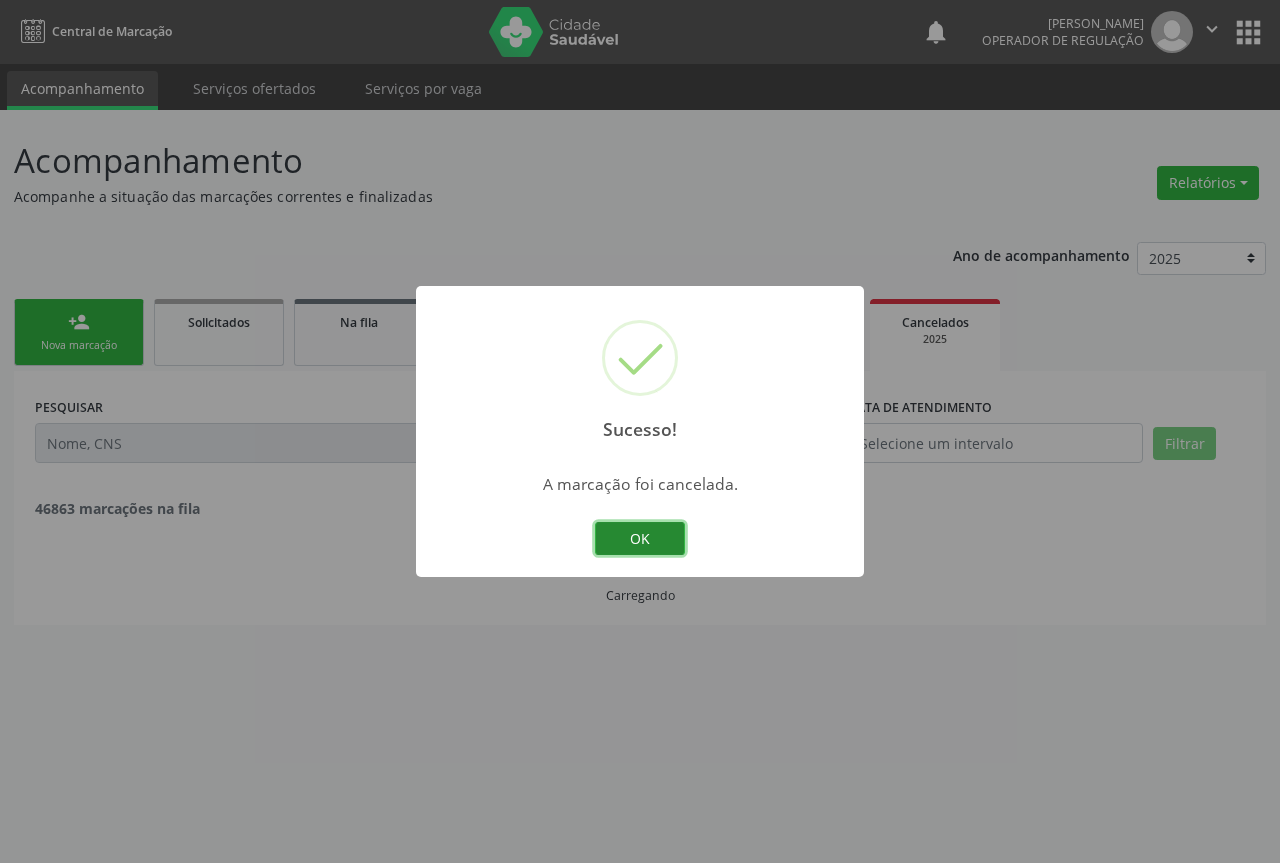 click on "OK" at bounding box center (640, 539) 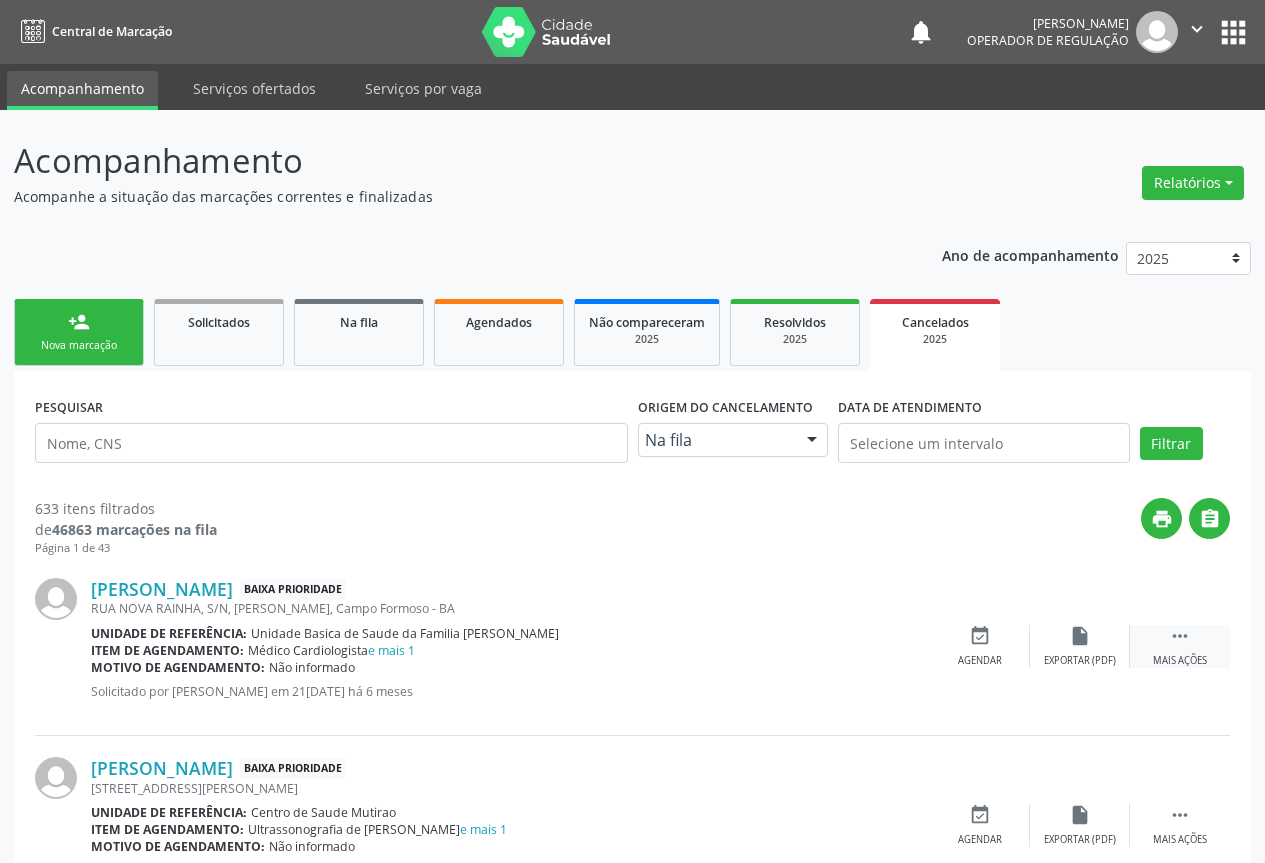 click on "" at bounding box center (1180, 636) 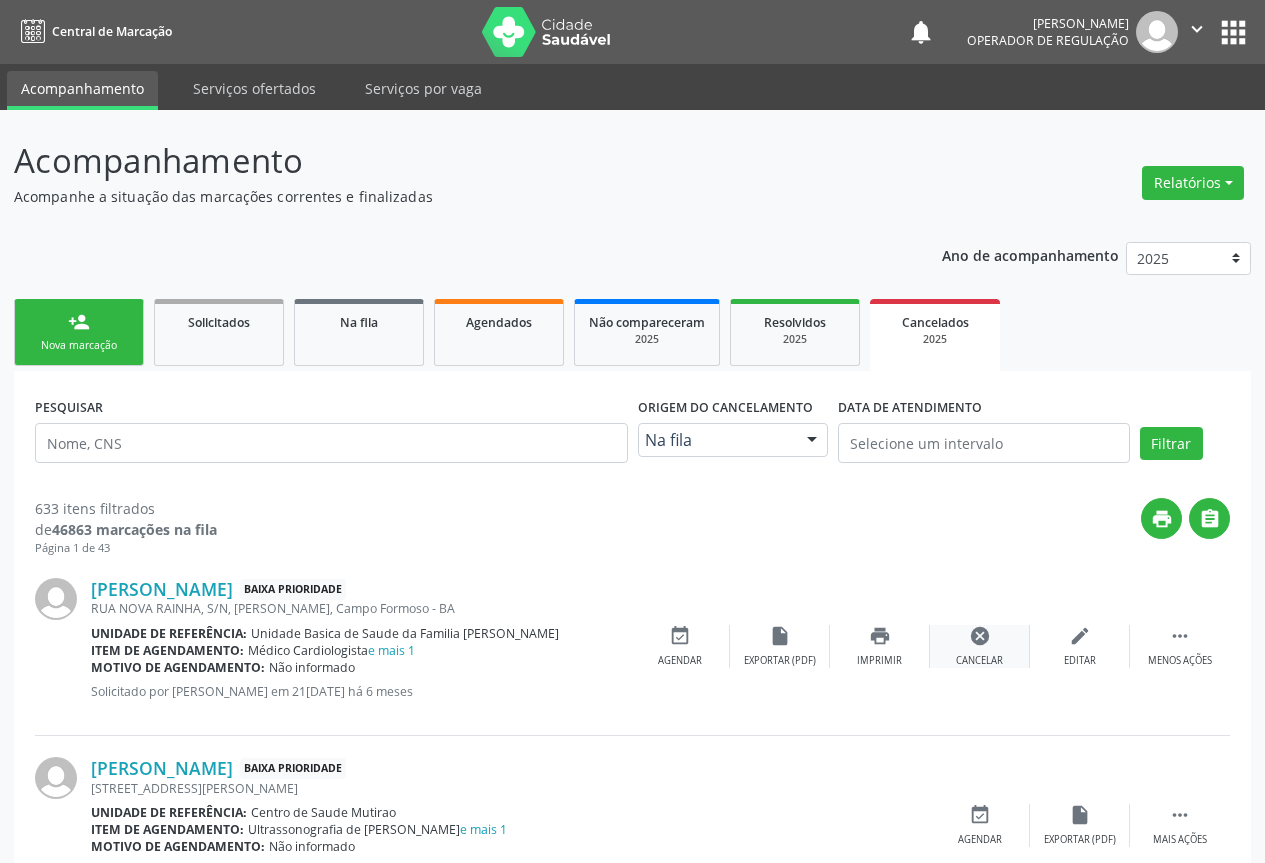click on "cancel" at bounding box center (980, 636) 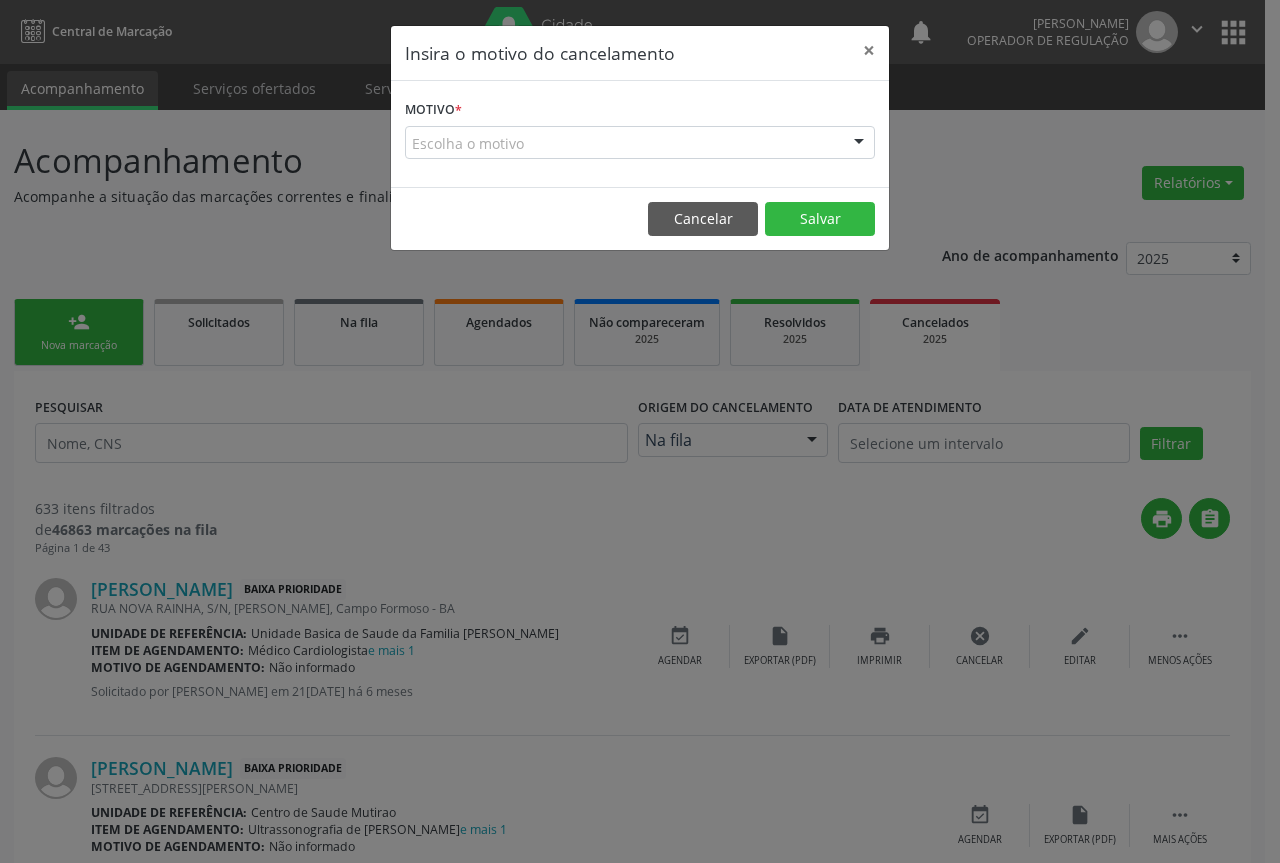 click at bounding box center (859, 144) 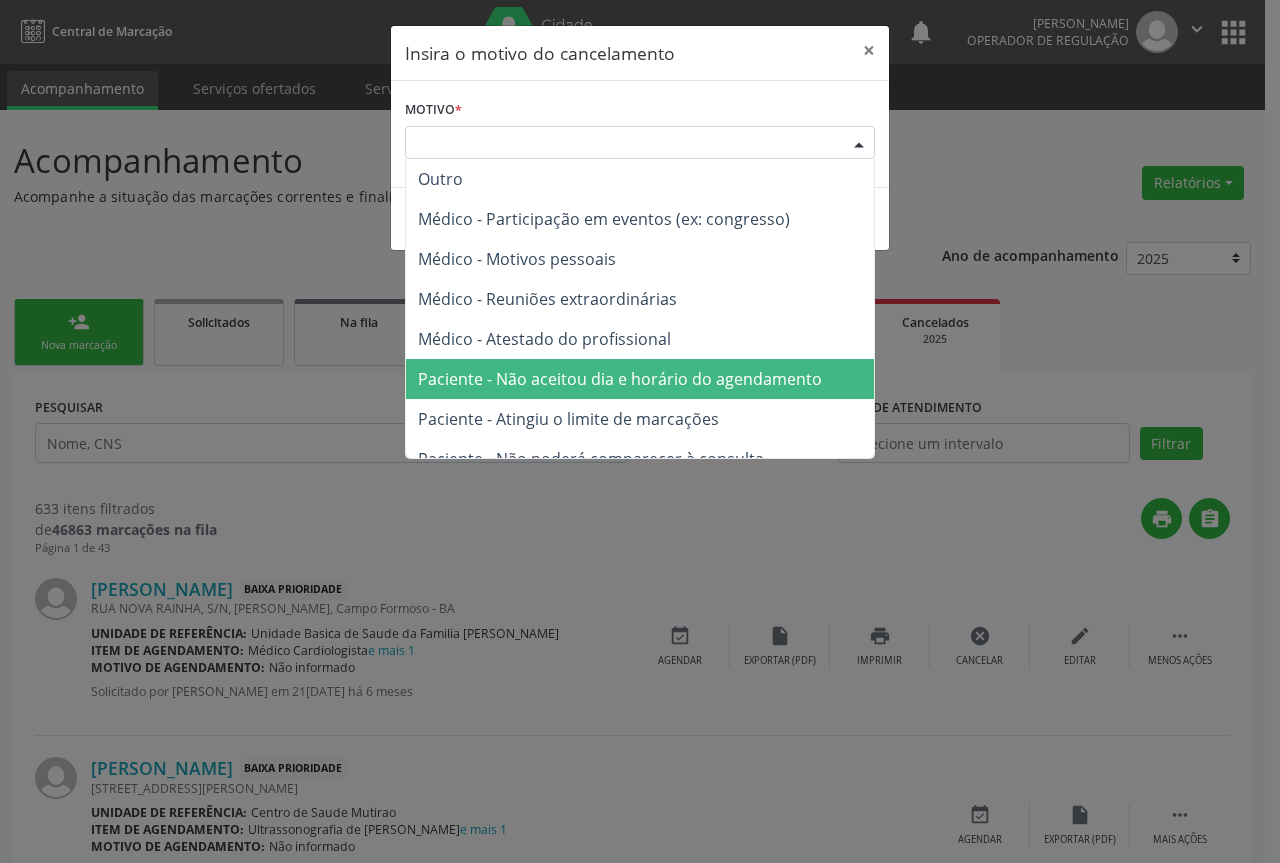click on "Paciente - Não aceitou dia e horário do agendamento" at bounding box center (620, 379) 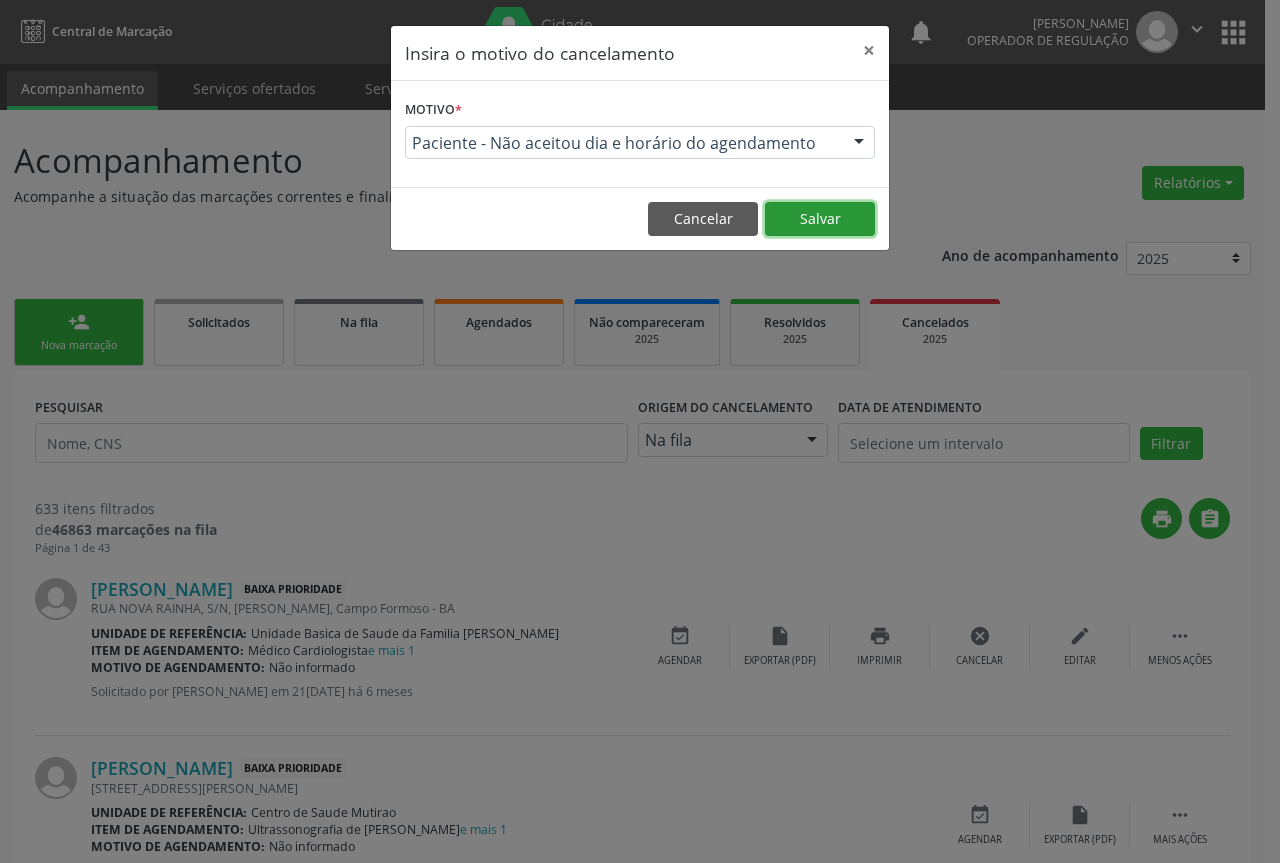 click on "Salvar" at bounding box center (820, 219) 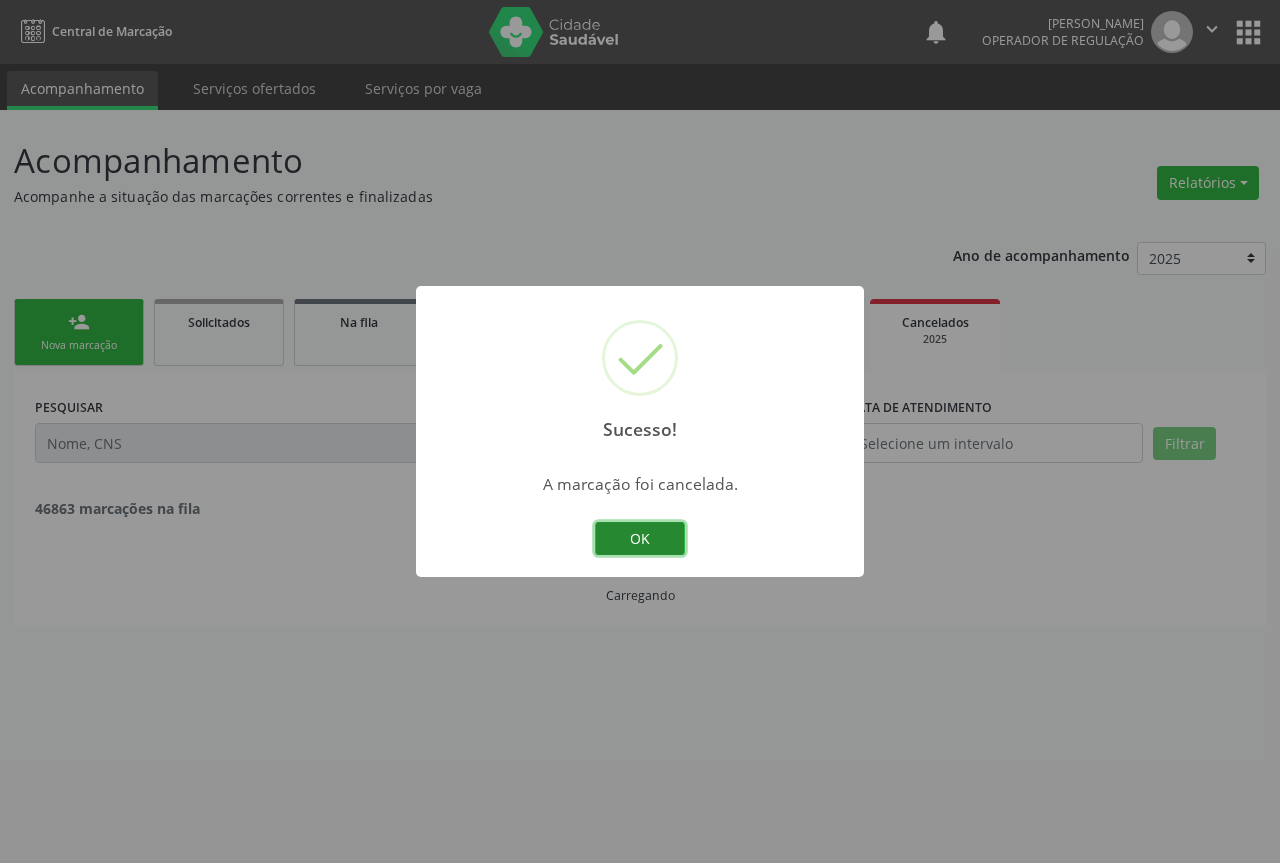 click on "OK" at bounding box center (640, 539) 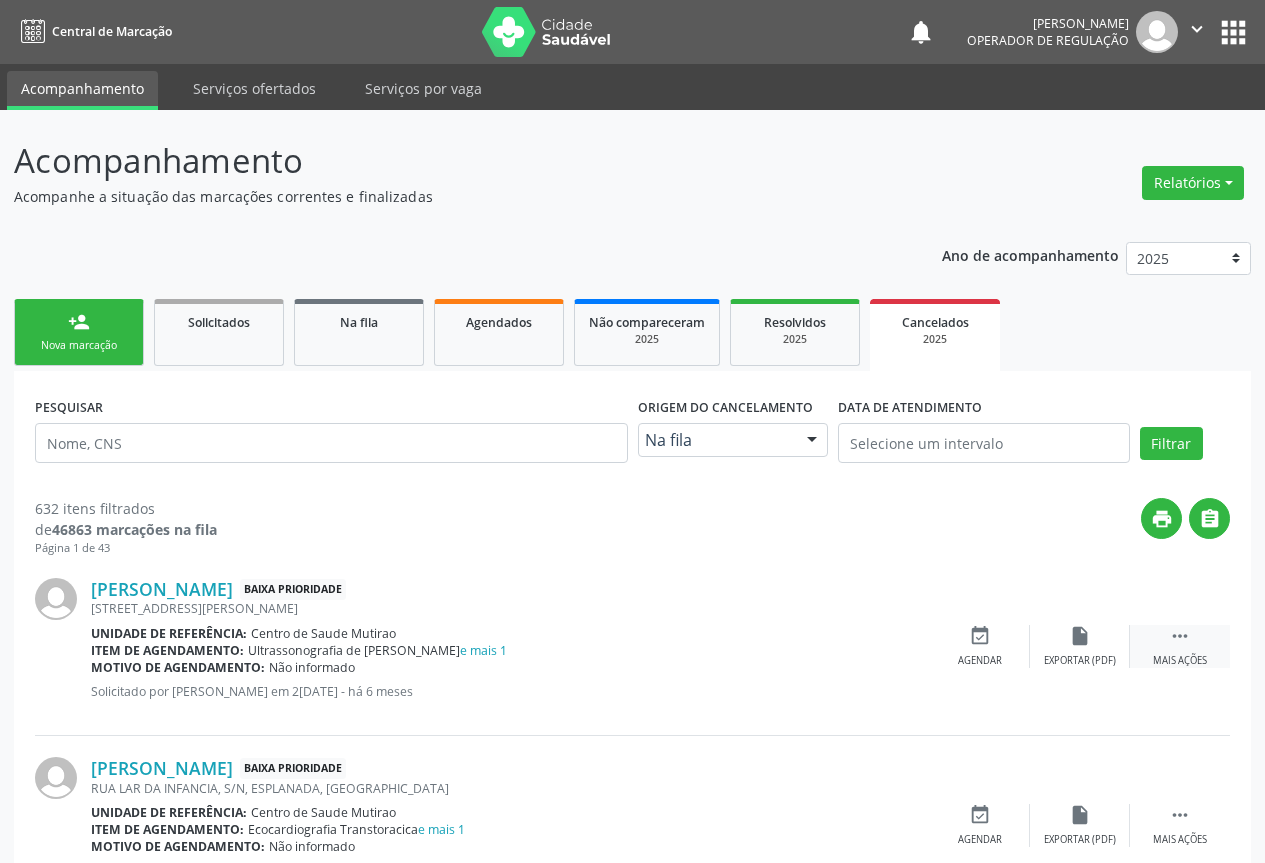 click on "" at bounding box center (1180, 636) 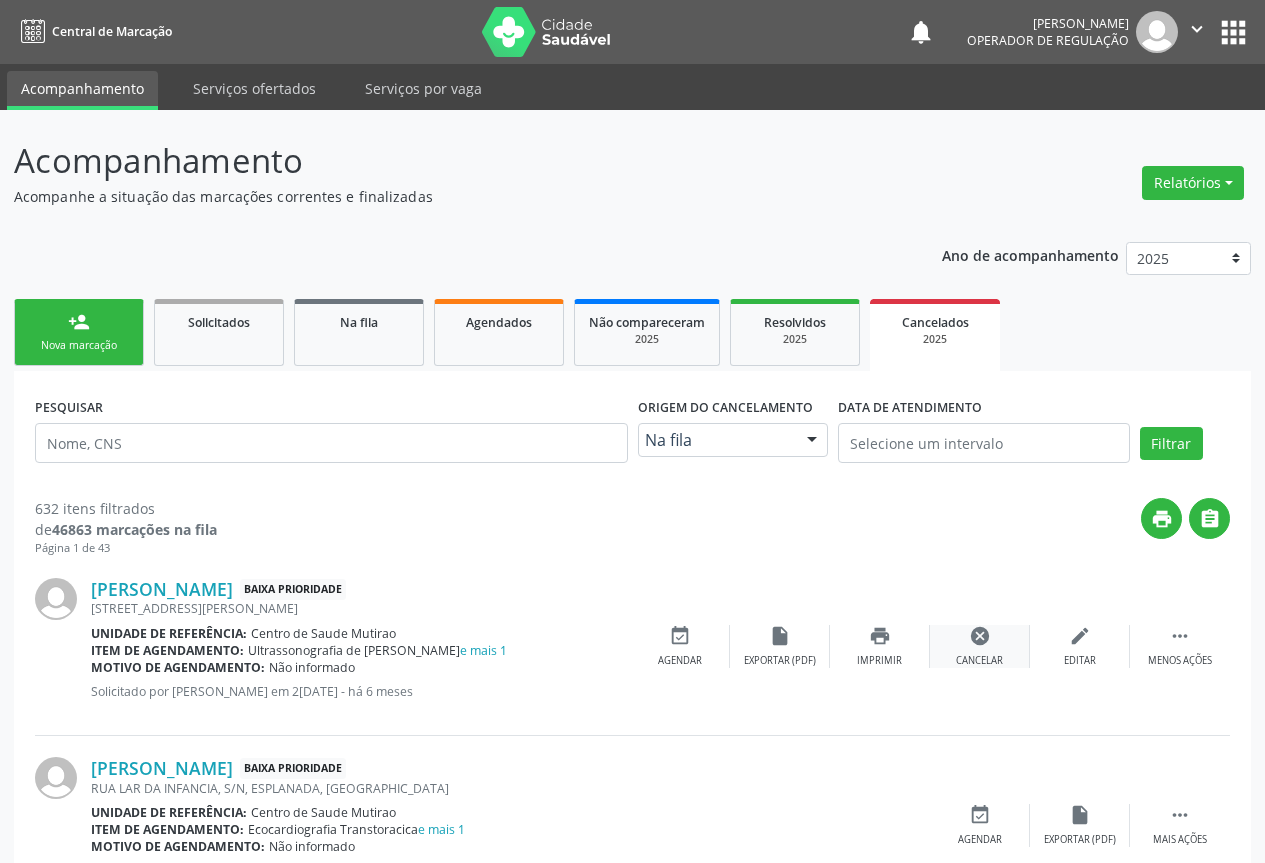 click on "cancel" at bounding box center (980, 636) 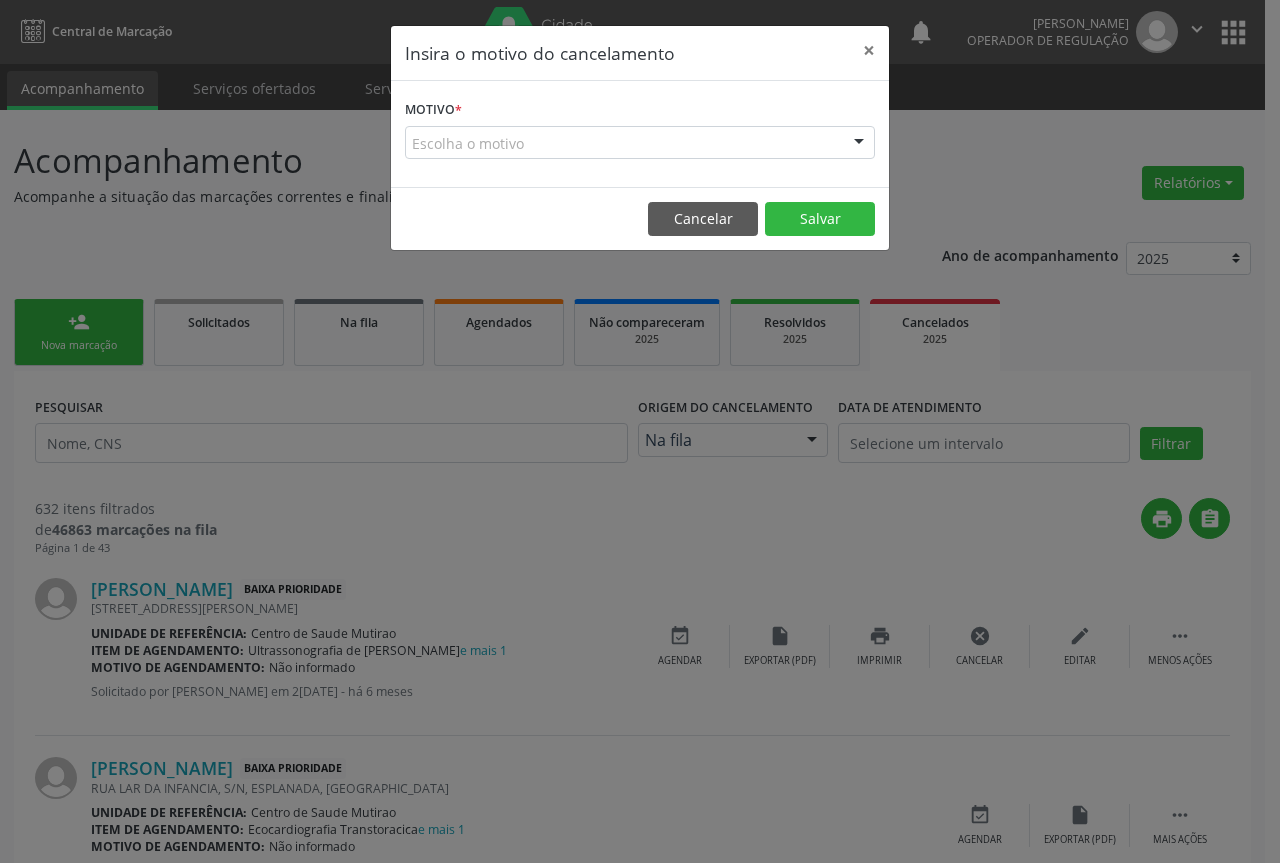 click at bounding box center (859, 144) 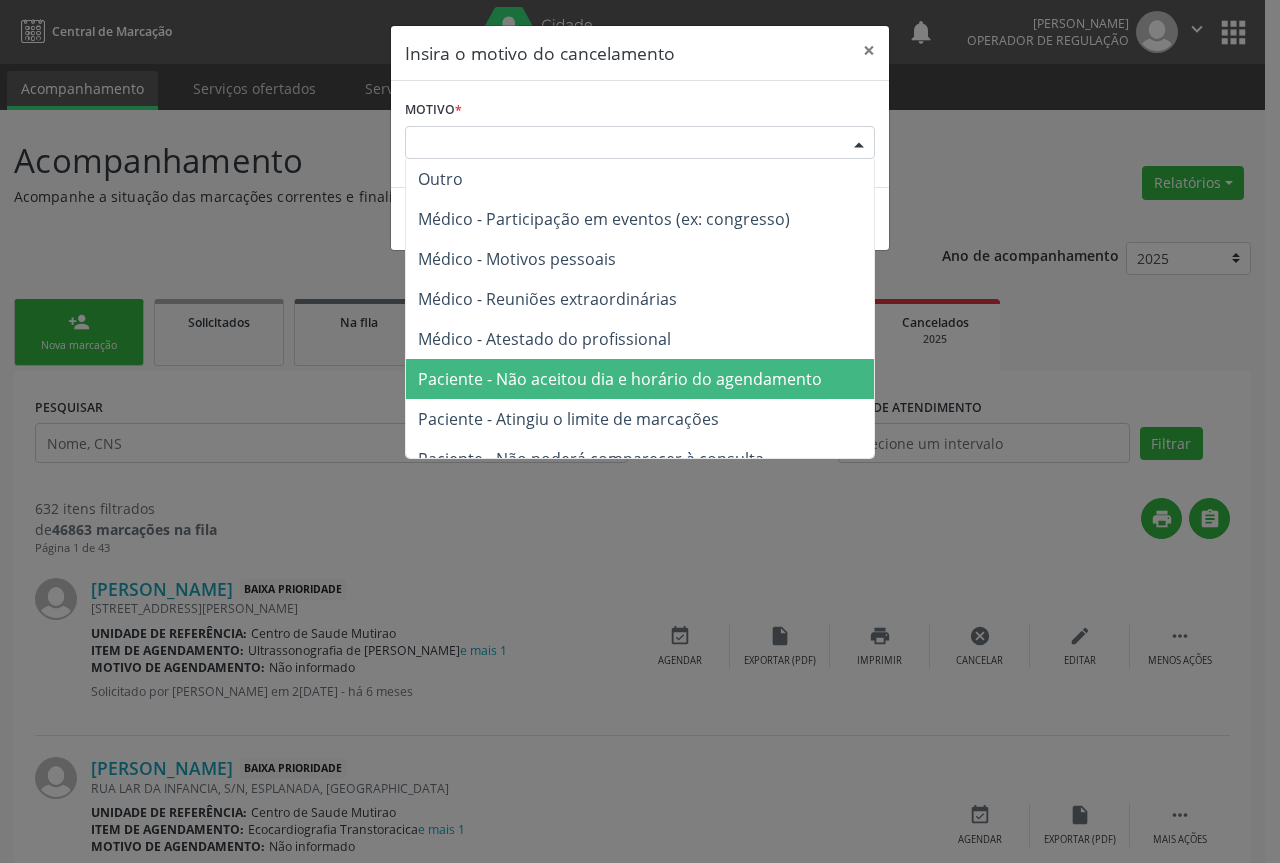 click on "Paciente - Não aceitou dia e horário do agendamento" at bounding box center [640, 379] 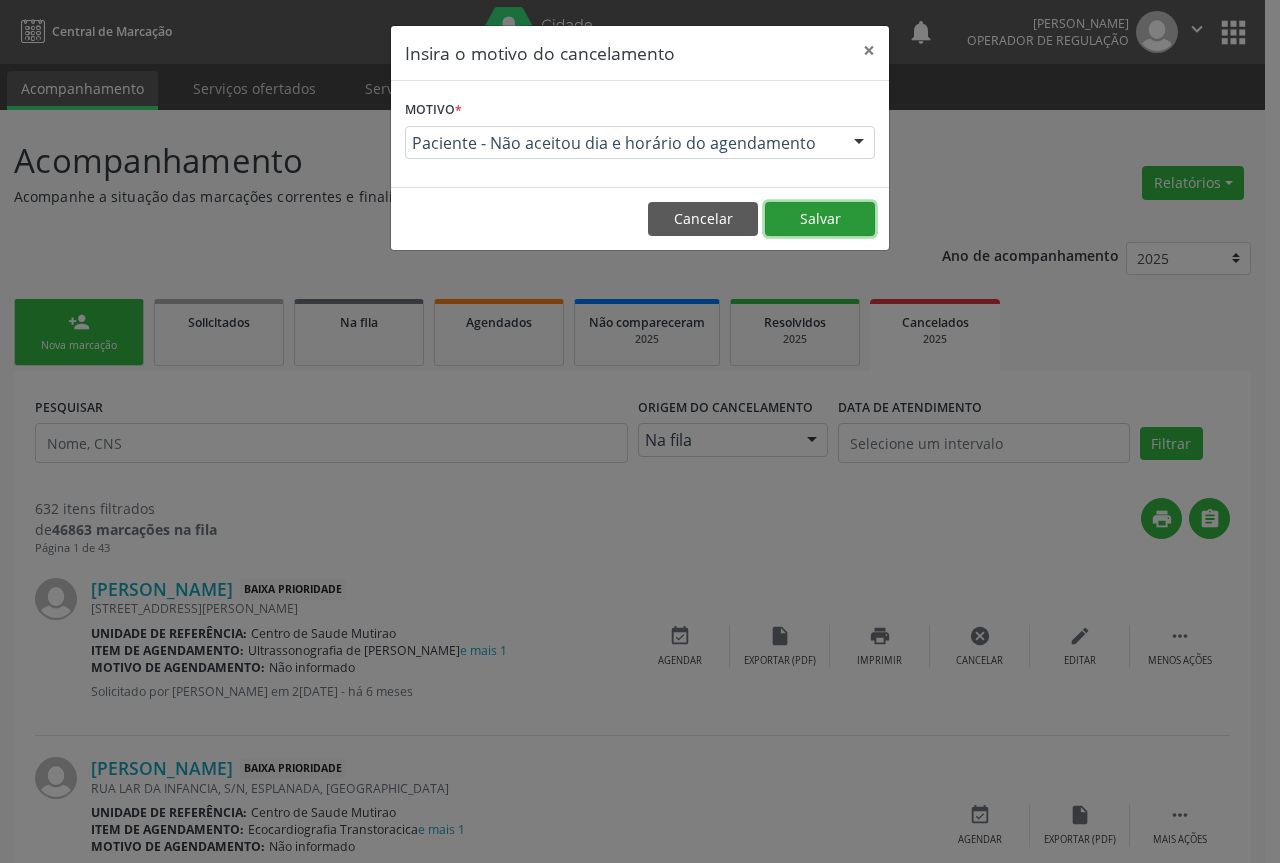 click on "Salvar" at bounding box center (820, 219) 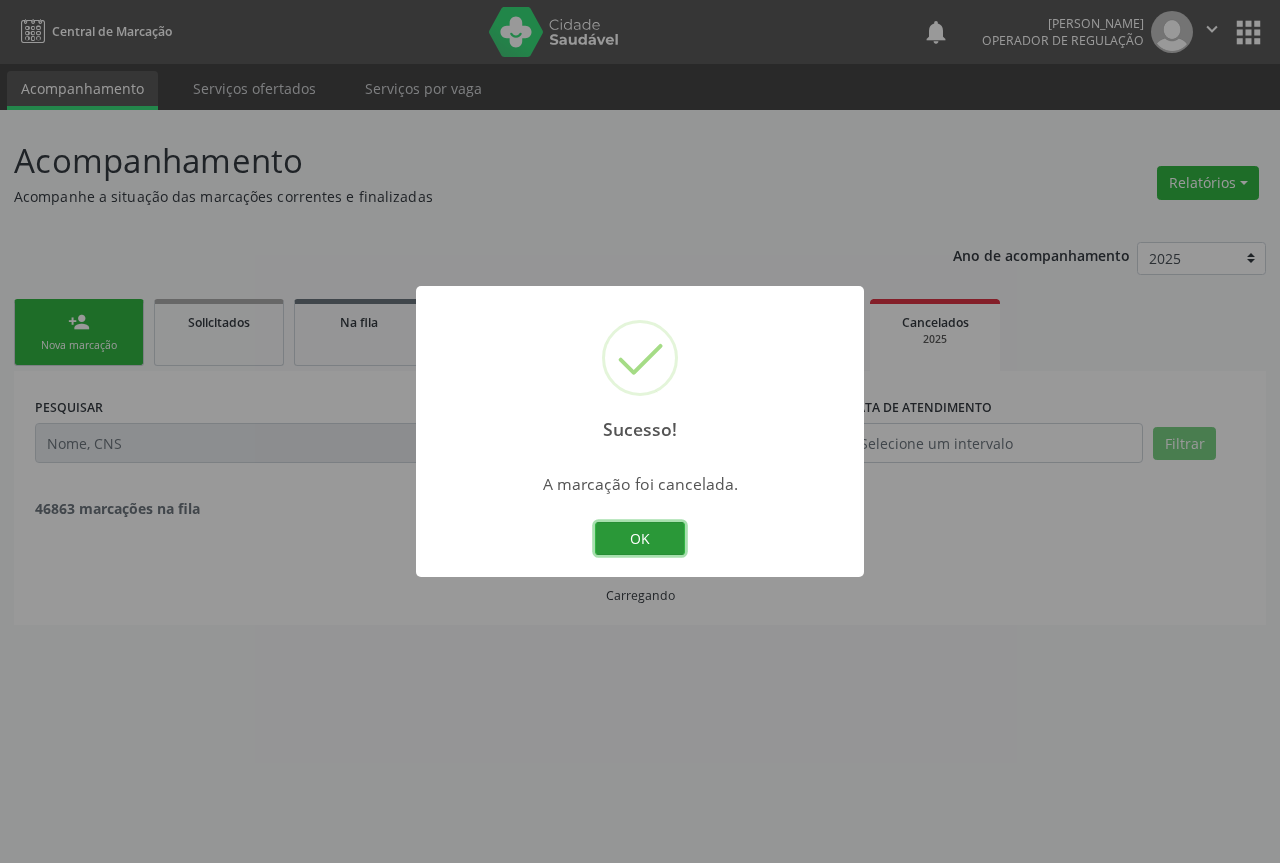 click on "OK" at bounding box center [640, 539] 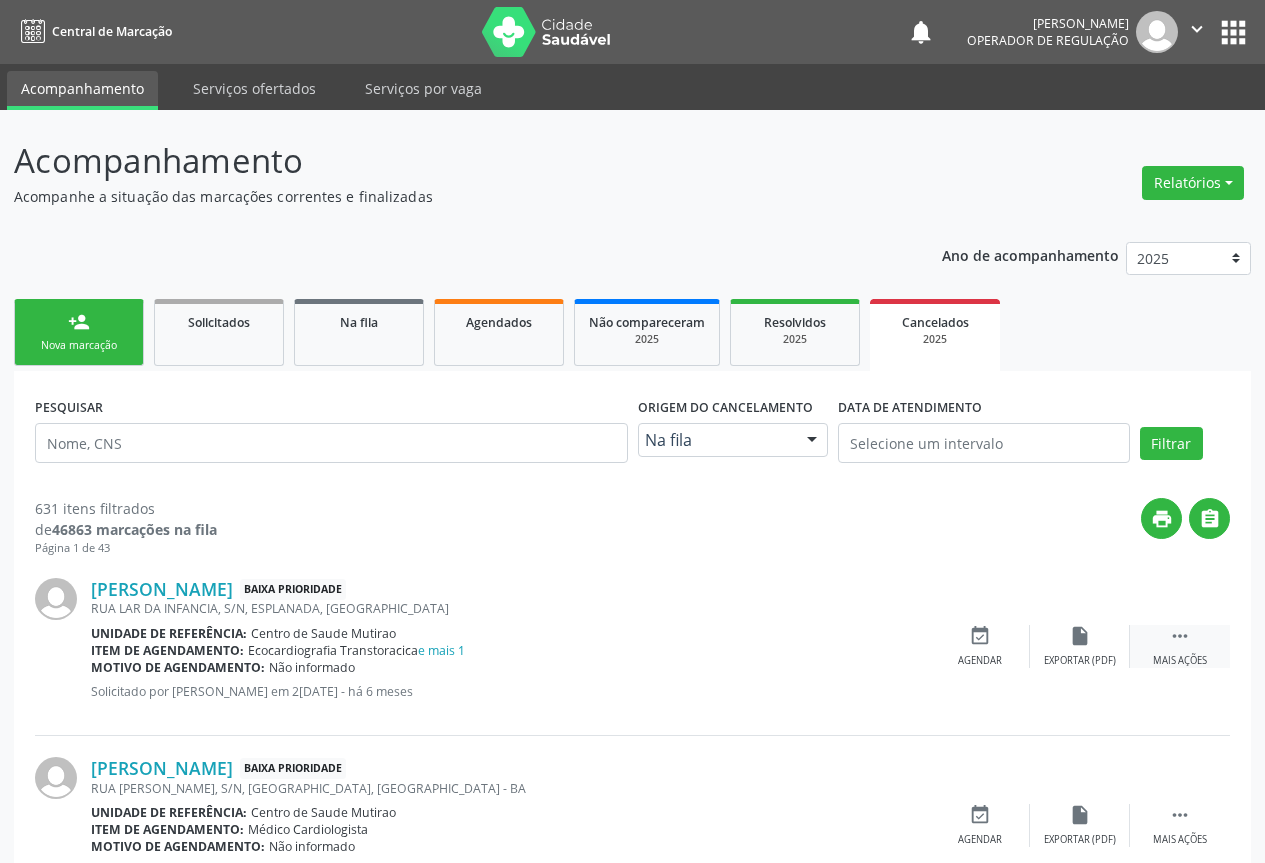 drag, startPoint x: 1175, startPoint y: 665, endPoint x: 1151, endPoint y: 650, distance: 28.301943 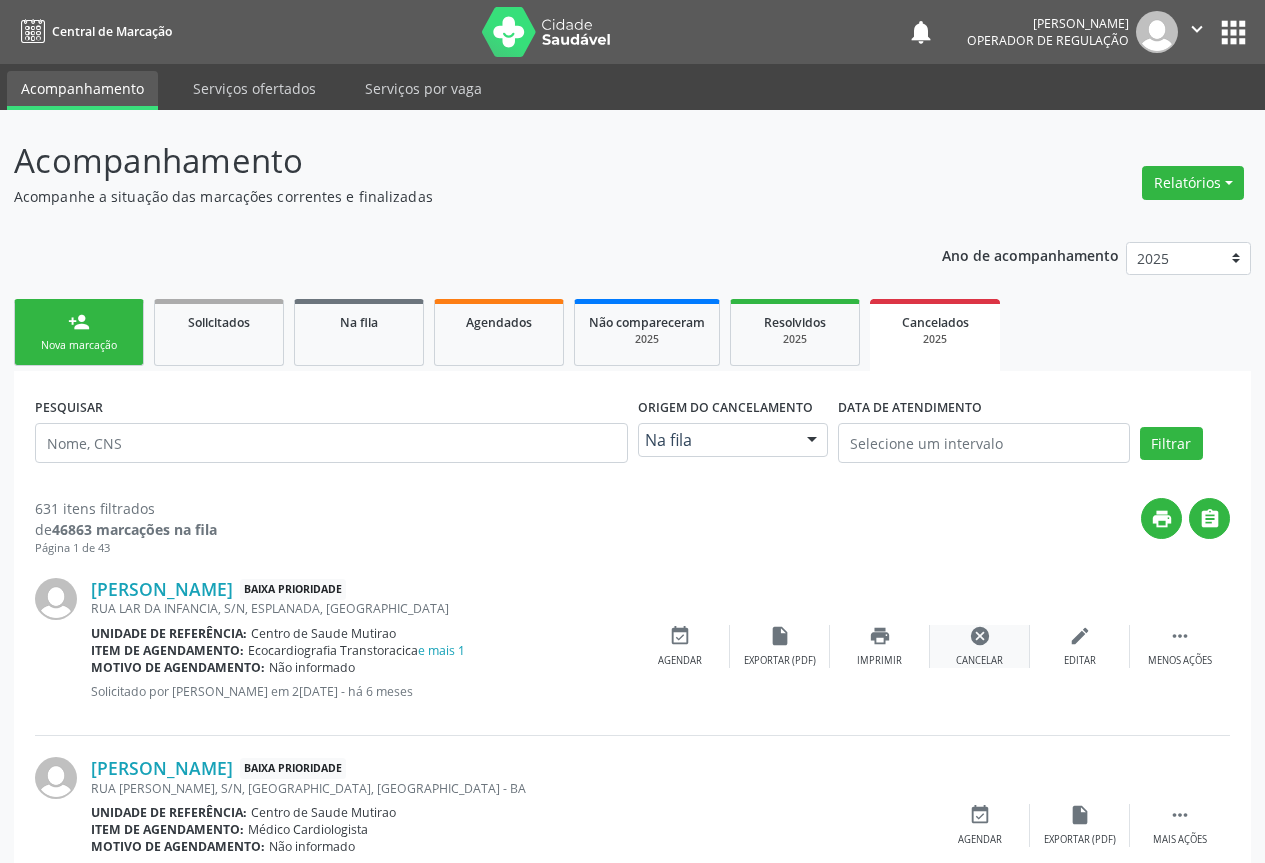 click on "cancel" at bounding box center (980, 636) 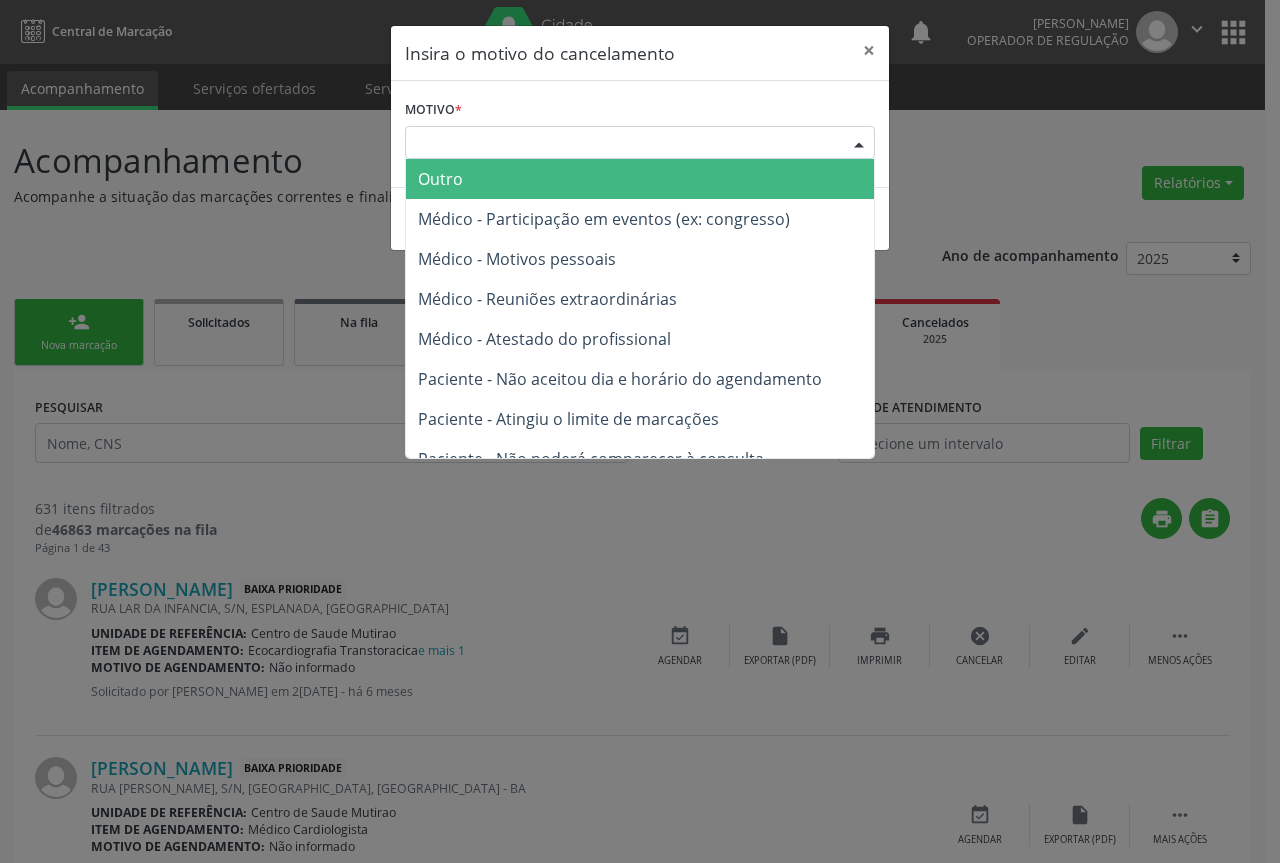 click at bounding box center (859, 144) 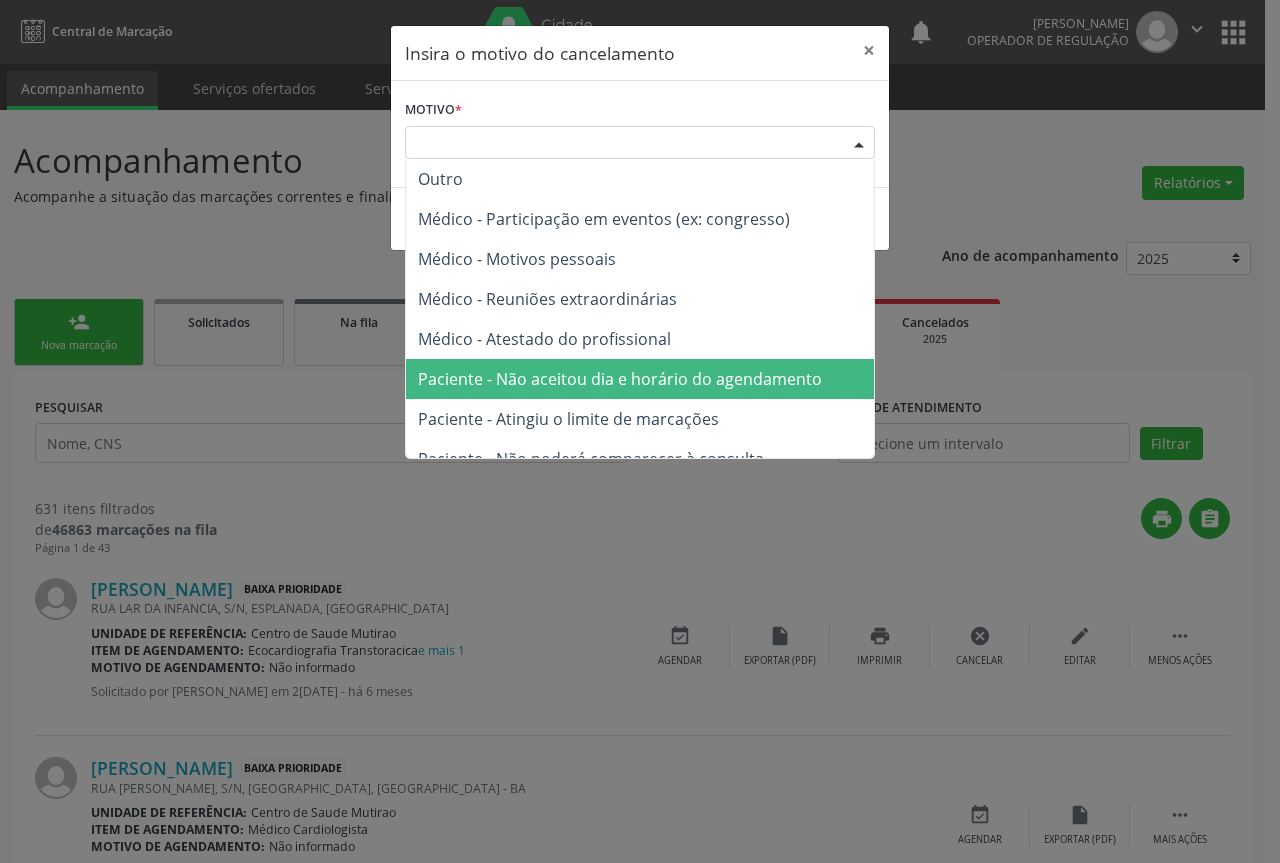 click on "Paciente - Não aceitou dia e horário do agendamento" at bounding box center (620, 379) 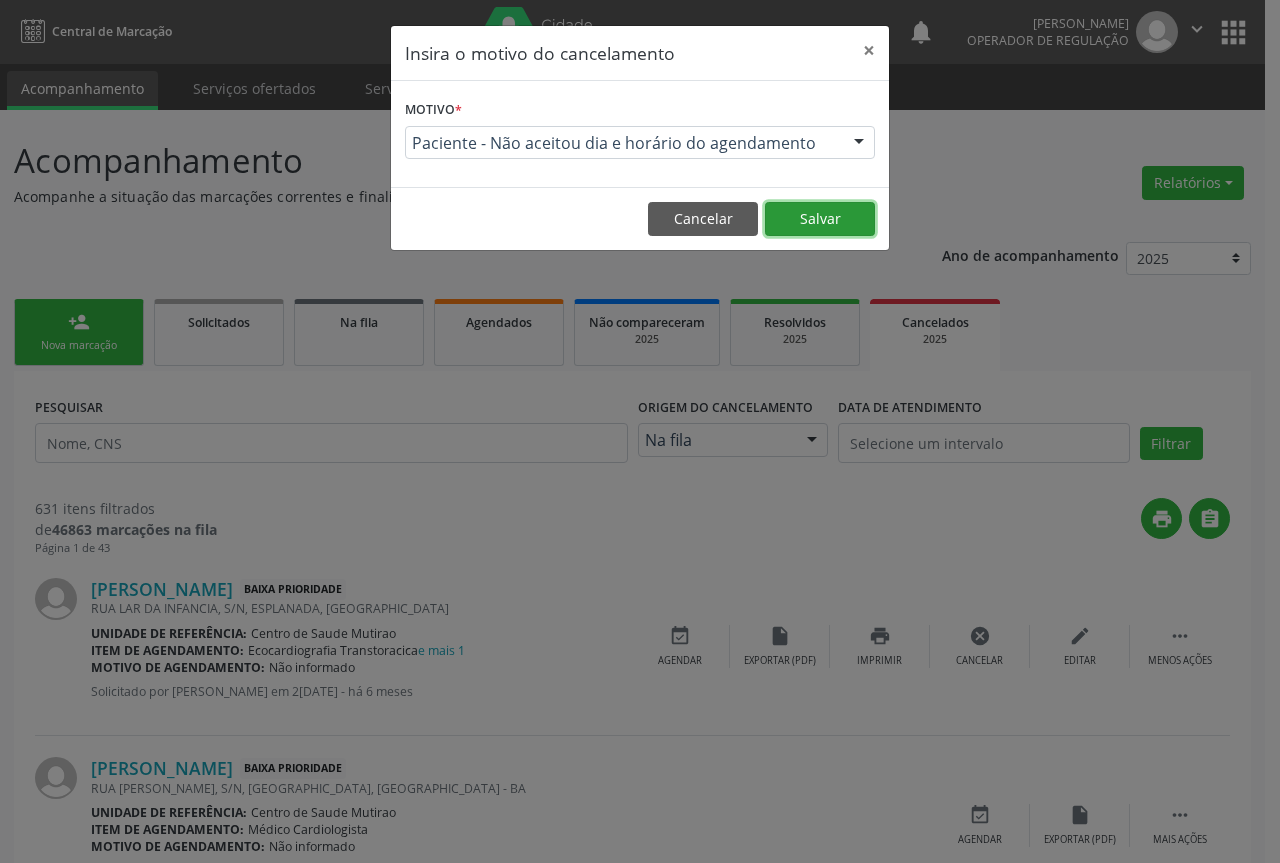 click on "Salvar" at bounding box center (820, 219) 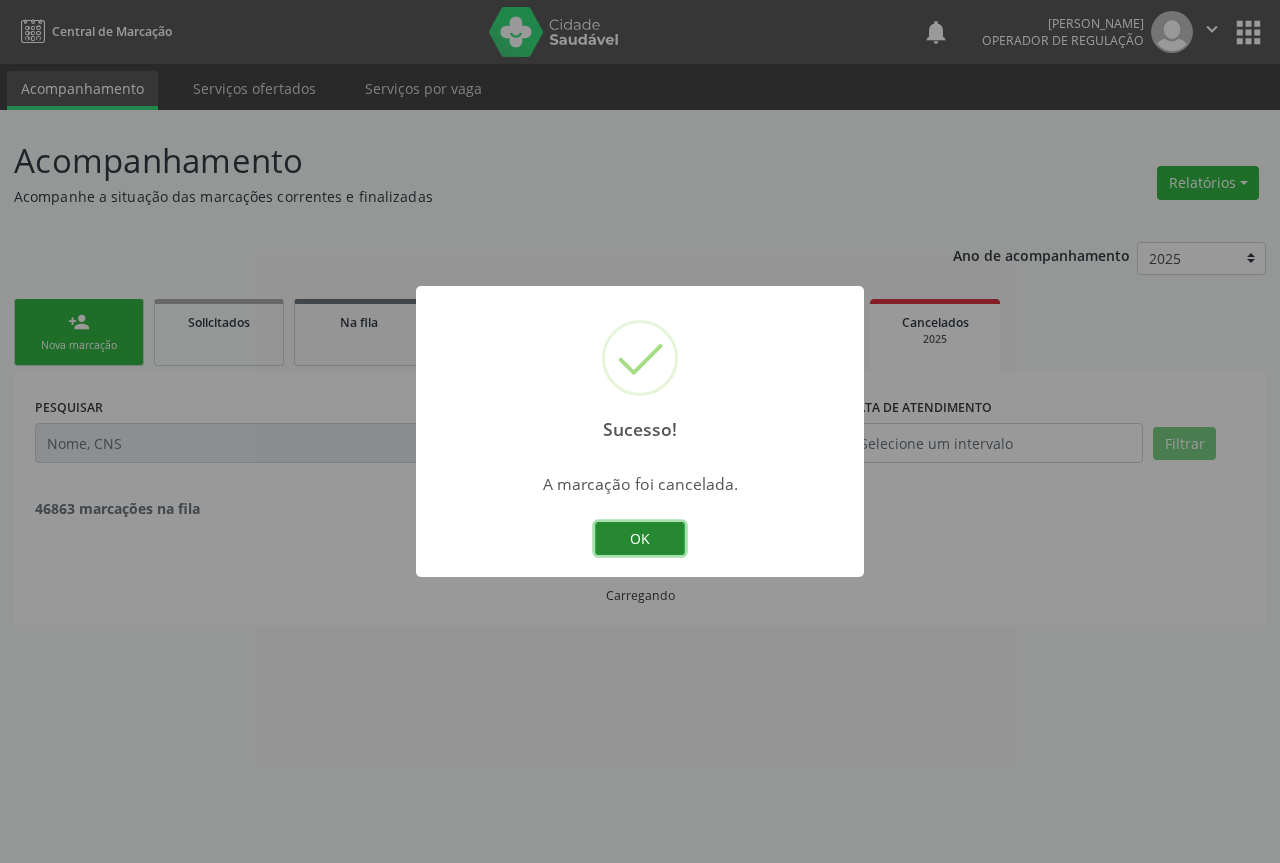 click on "OK" at bounding box center [640, 539] 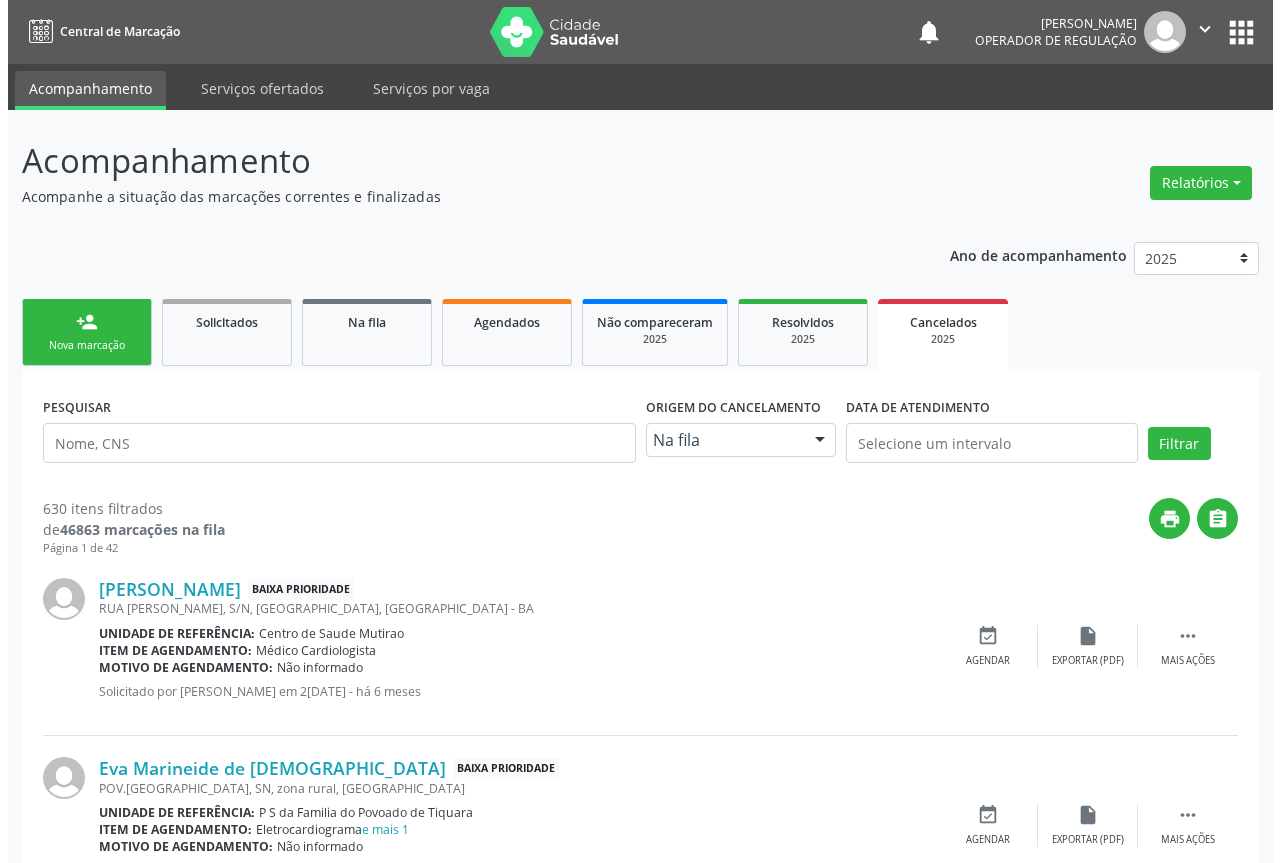 scroll, scrollTop: 300, scrollLeft: 0, axis: vertical 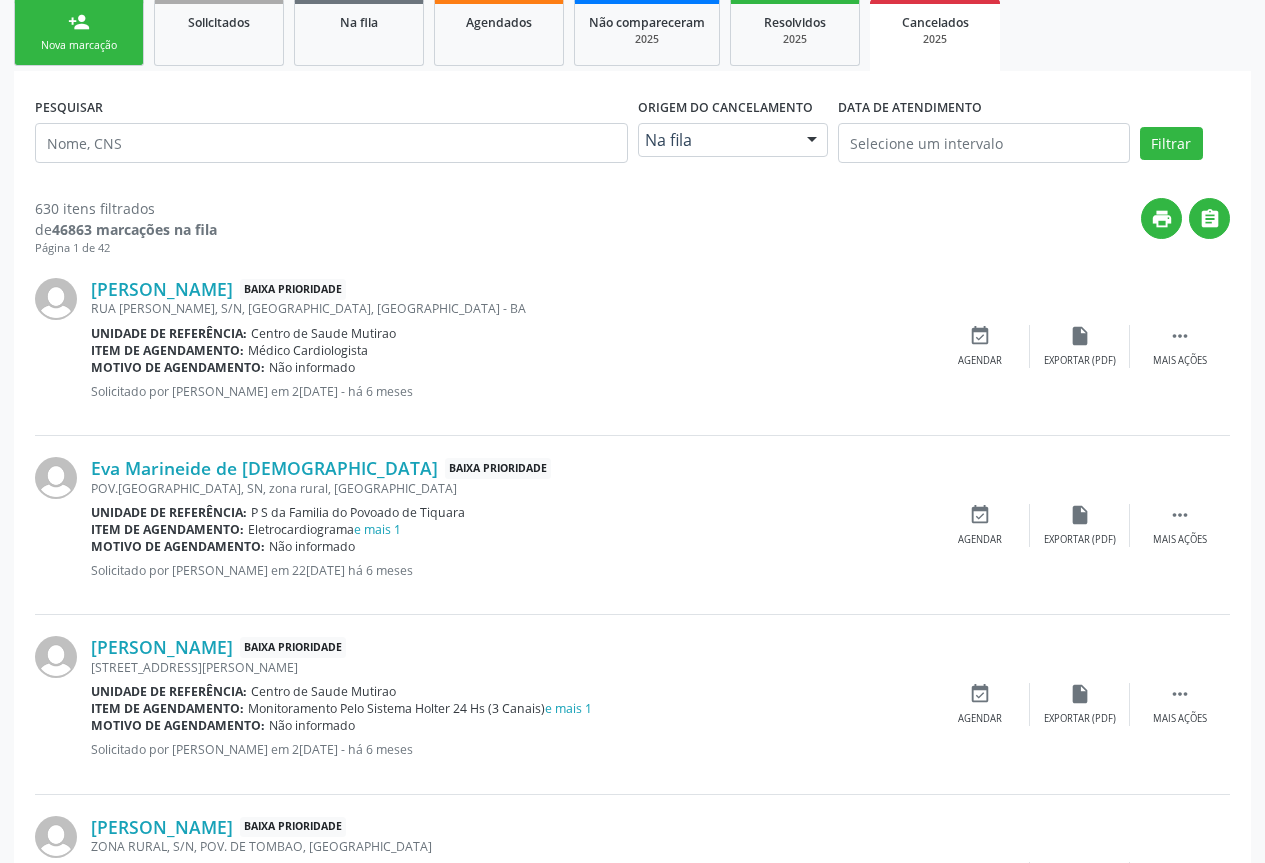 click on "Valdira Alves da Silva
Baixa Prioridade
RUA ANTONIO VALENCA, S/N, SAO FRANCISCO, Campo Formoso - BA
Unidade de referência:
Centro de Saude Mutirao
Item de agendamento:
Médico Cardiologista
Motivo de agendamento:
Não informado
Solicitado por Valdirene Ferreira da Silva em 21/01/2025 - há 6 meses

Mais ações
insert_drive_file
Exportar (PDF)
event_available
Agendar" at bounding box center (632, 346) 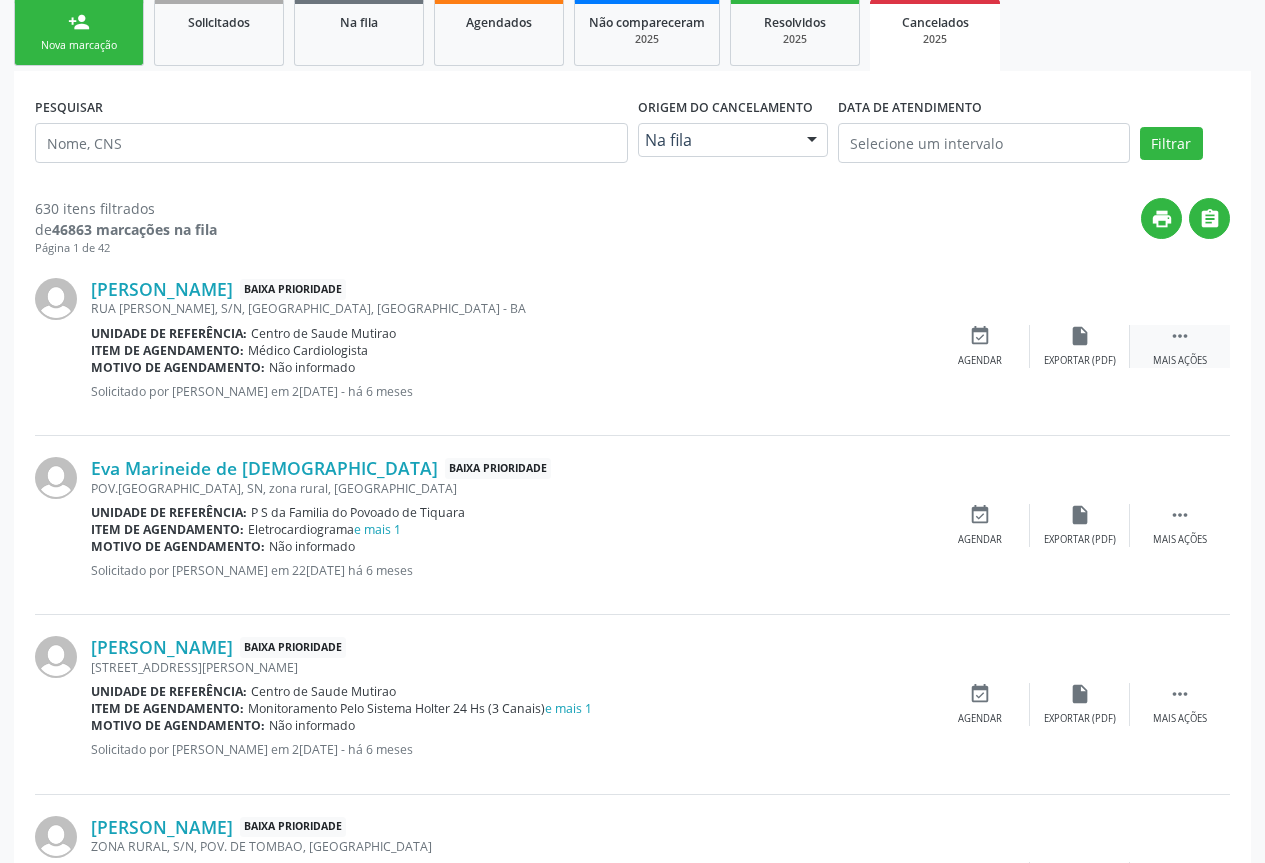 click on "
Mais ações" at bounding box center [1180, 346] 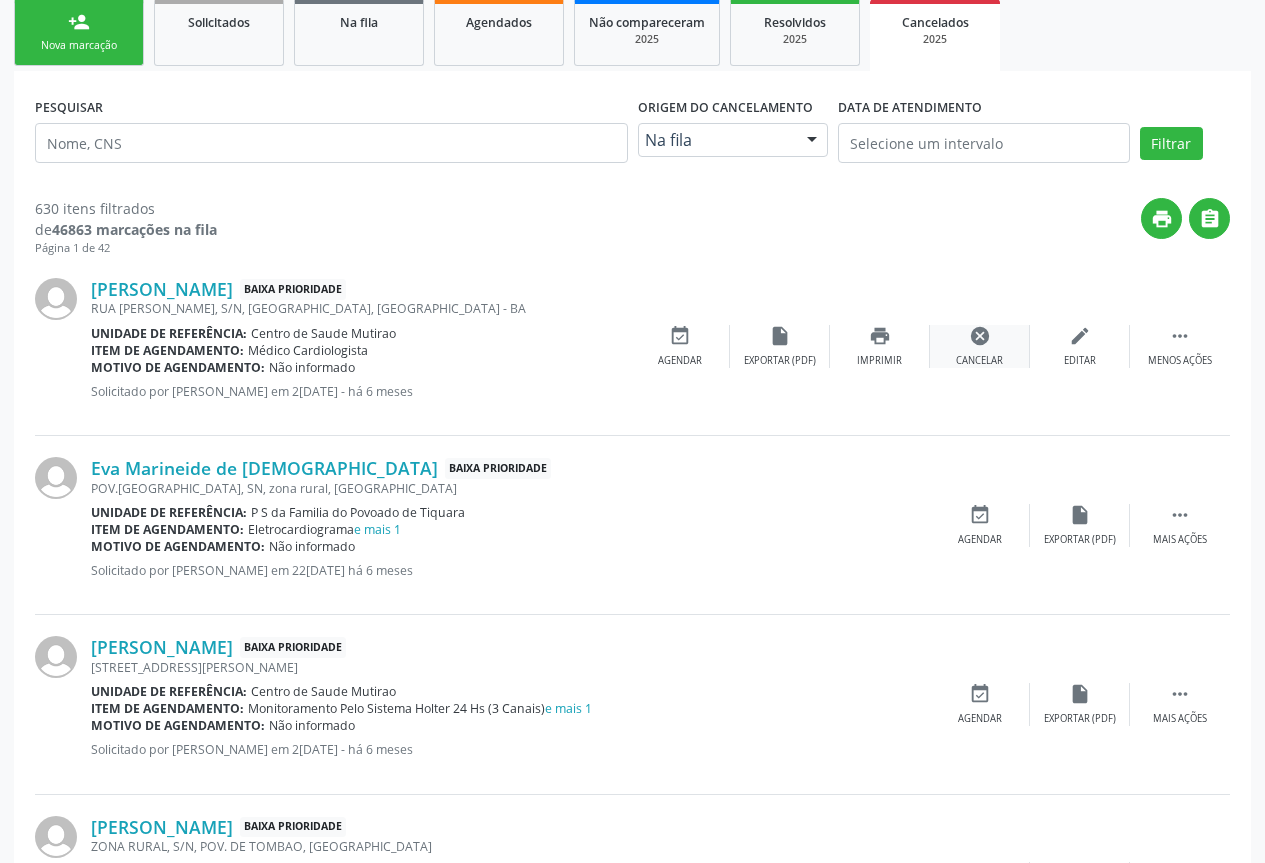 click on "cancel
Cancelar" at bounding box center [980, 346] 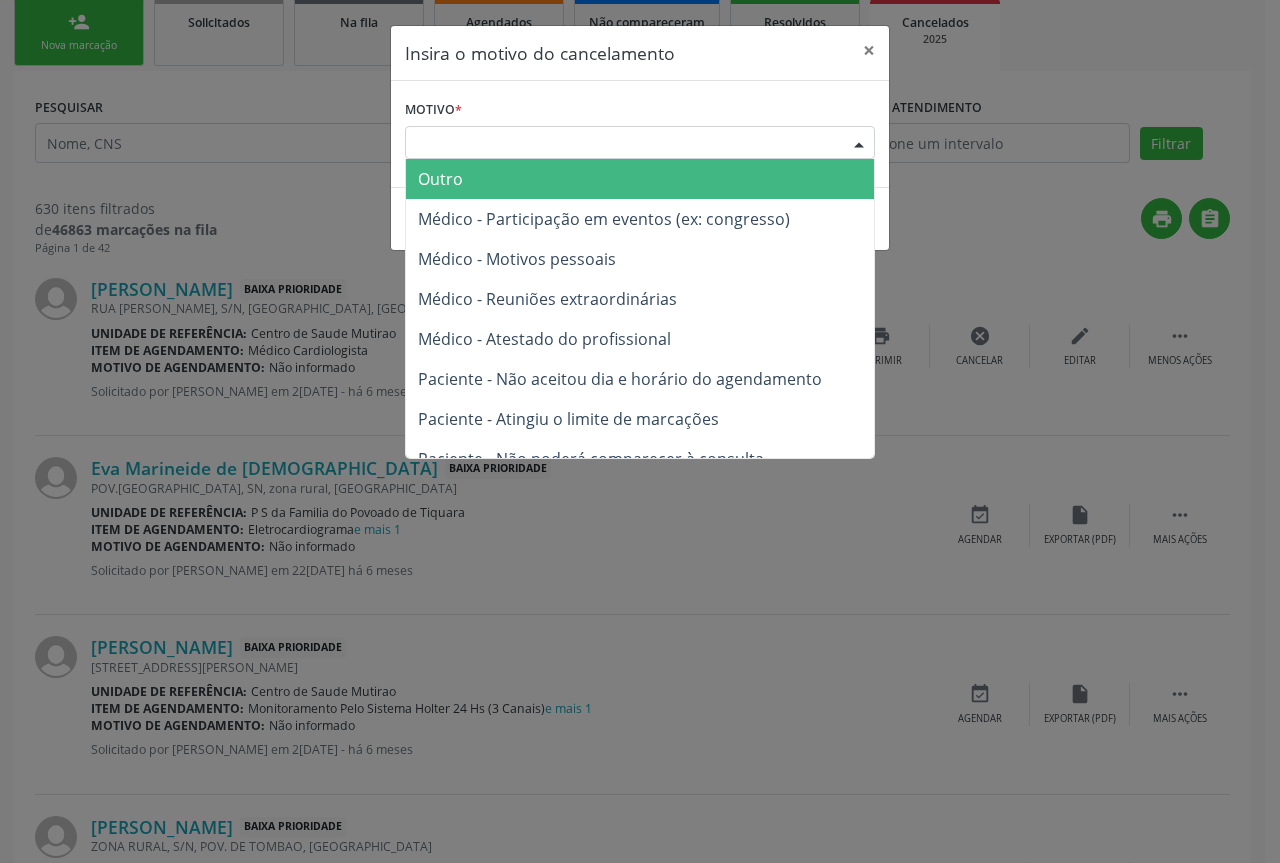 click at bounding box center (859, 144) 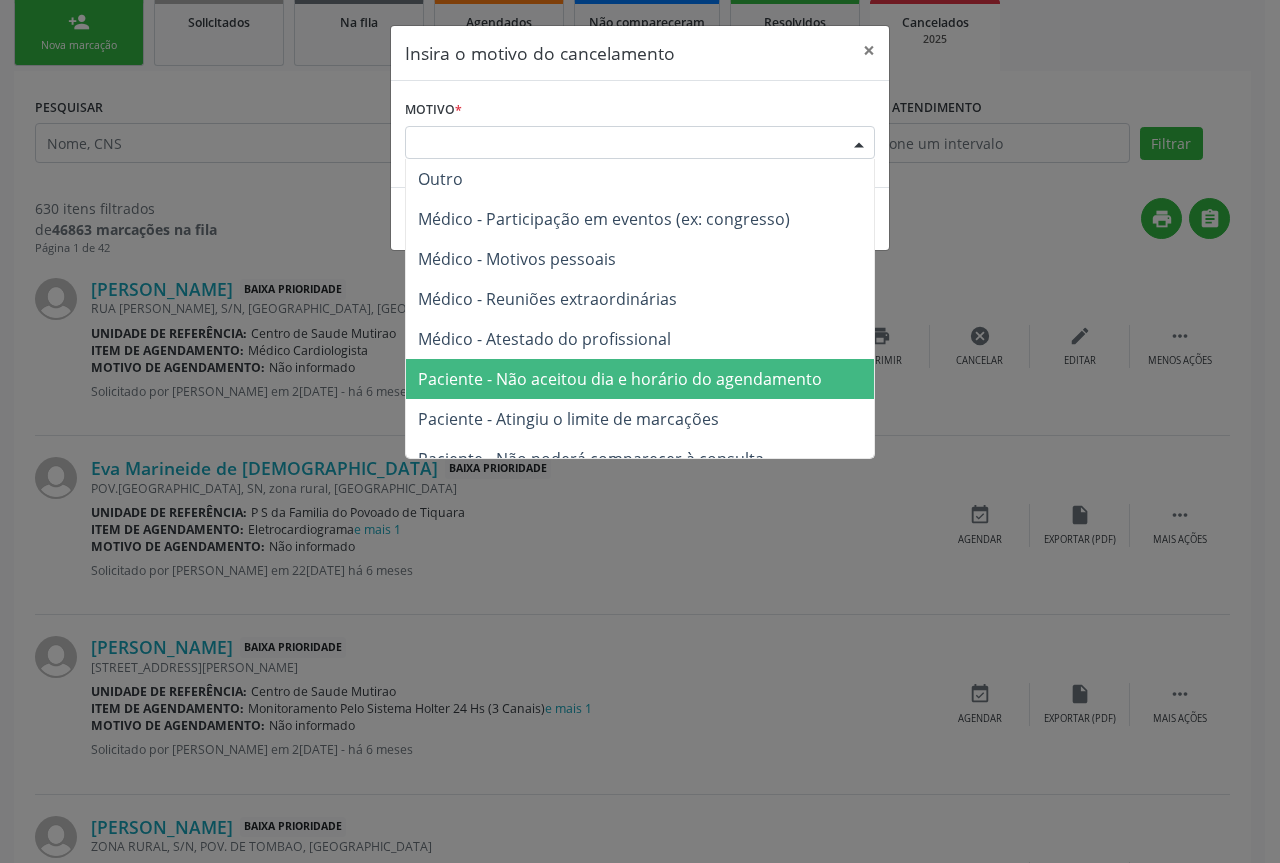 click on "Paciente - Não aceitou dia e horário do agendamento" at bounding box center [640, 379] 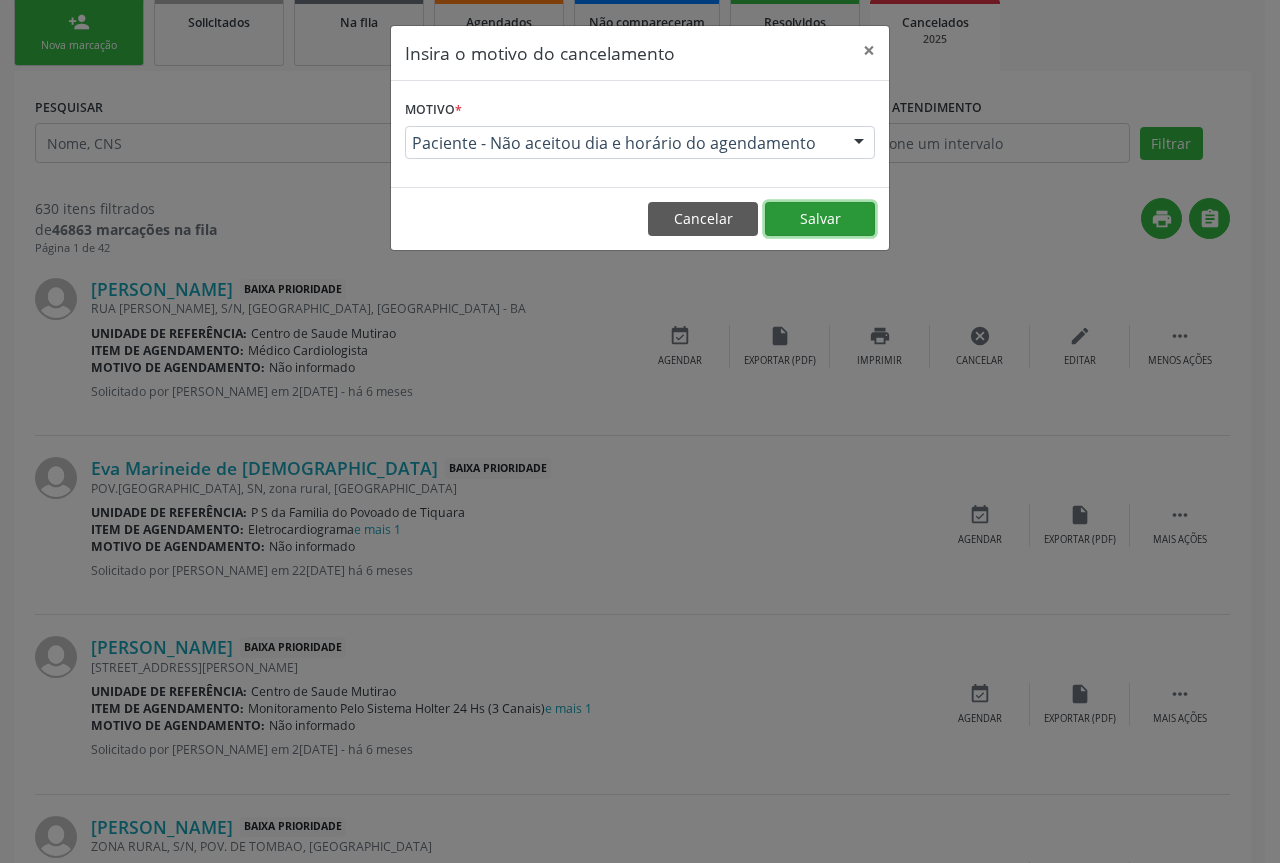 click on "Salvar" at bounding box center (820, 219) 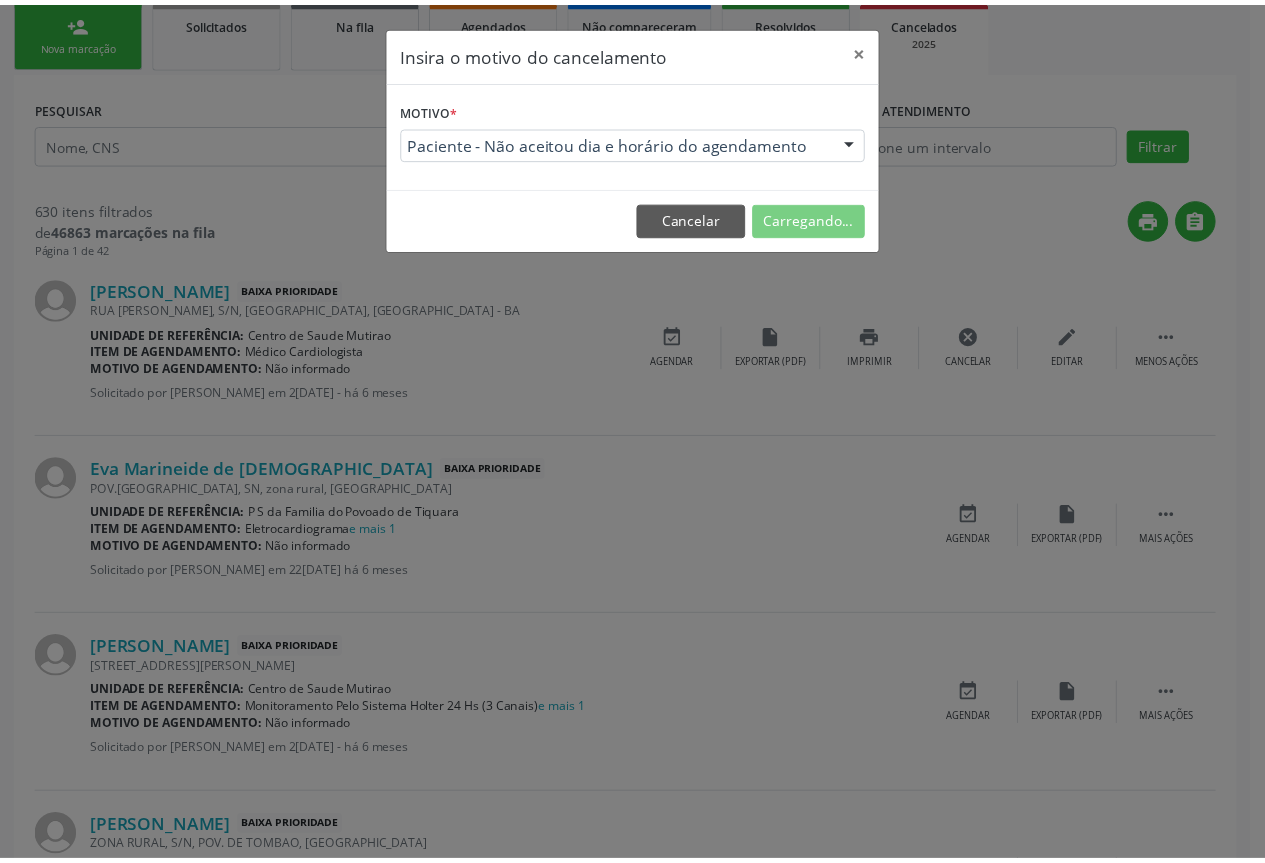 scroll, scrollTop: 0, scrollLeft: 0, axis: both 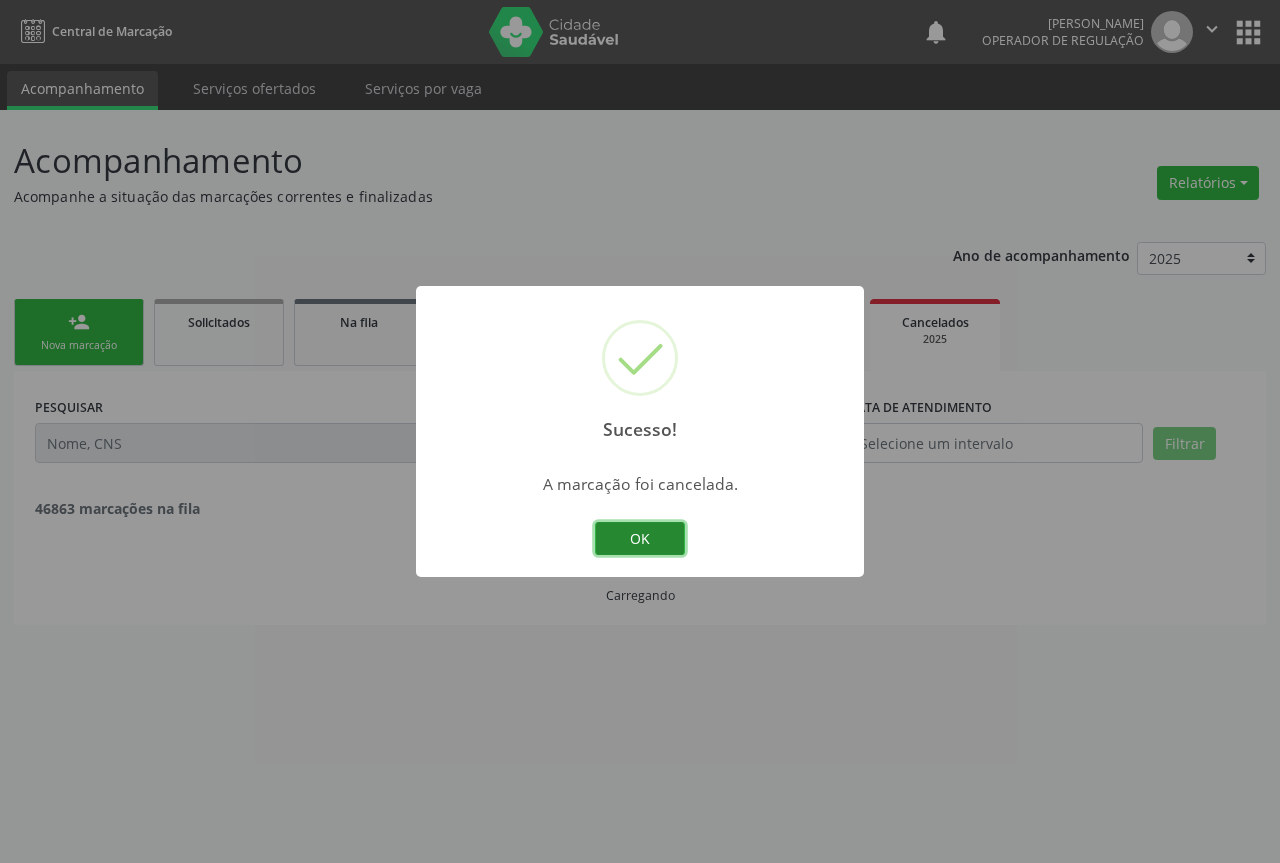 click on "OK" at bounding box center (640, 539) 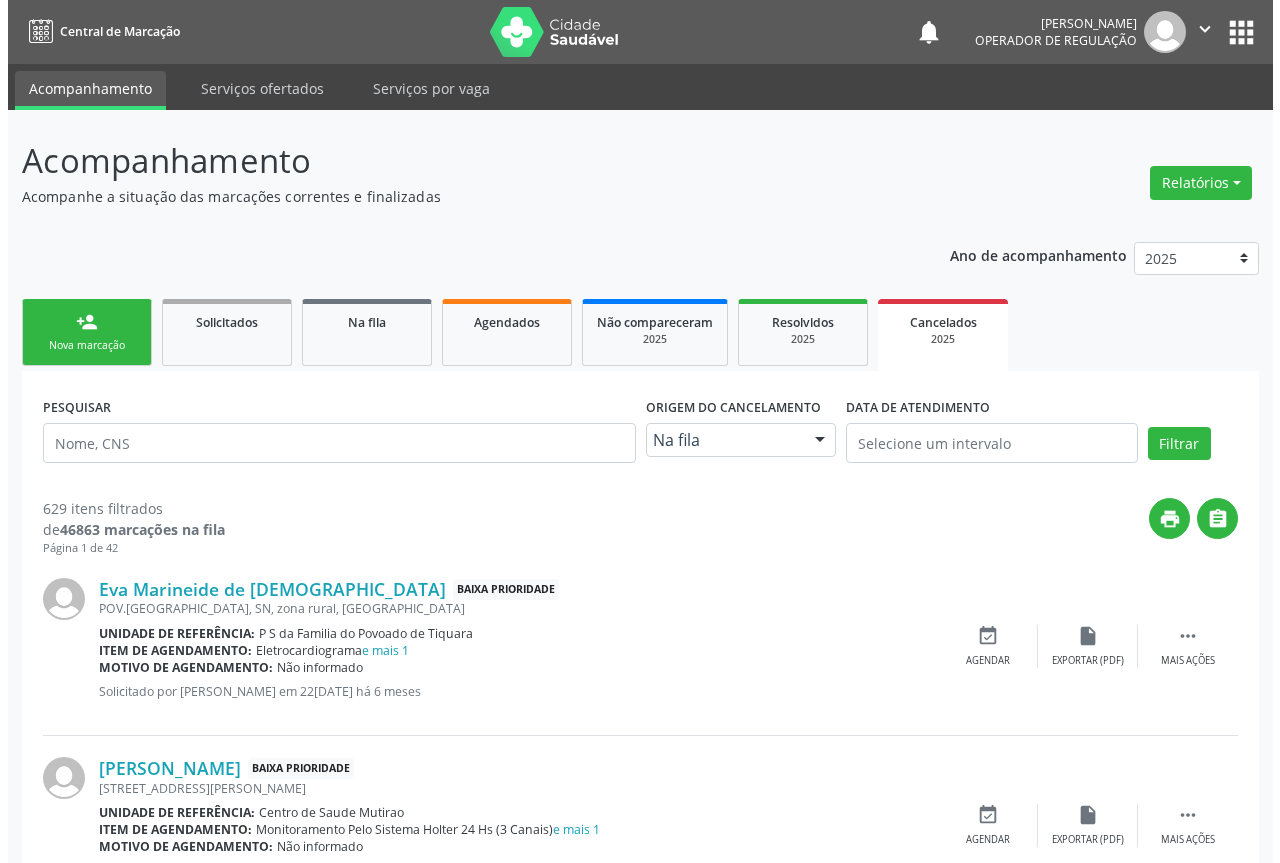 scroll, scrollTop: 200, scrollLeft: 0, axis: vertical 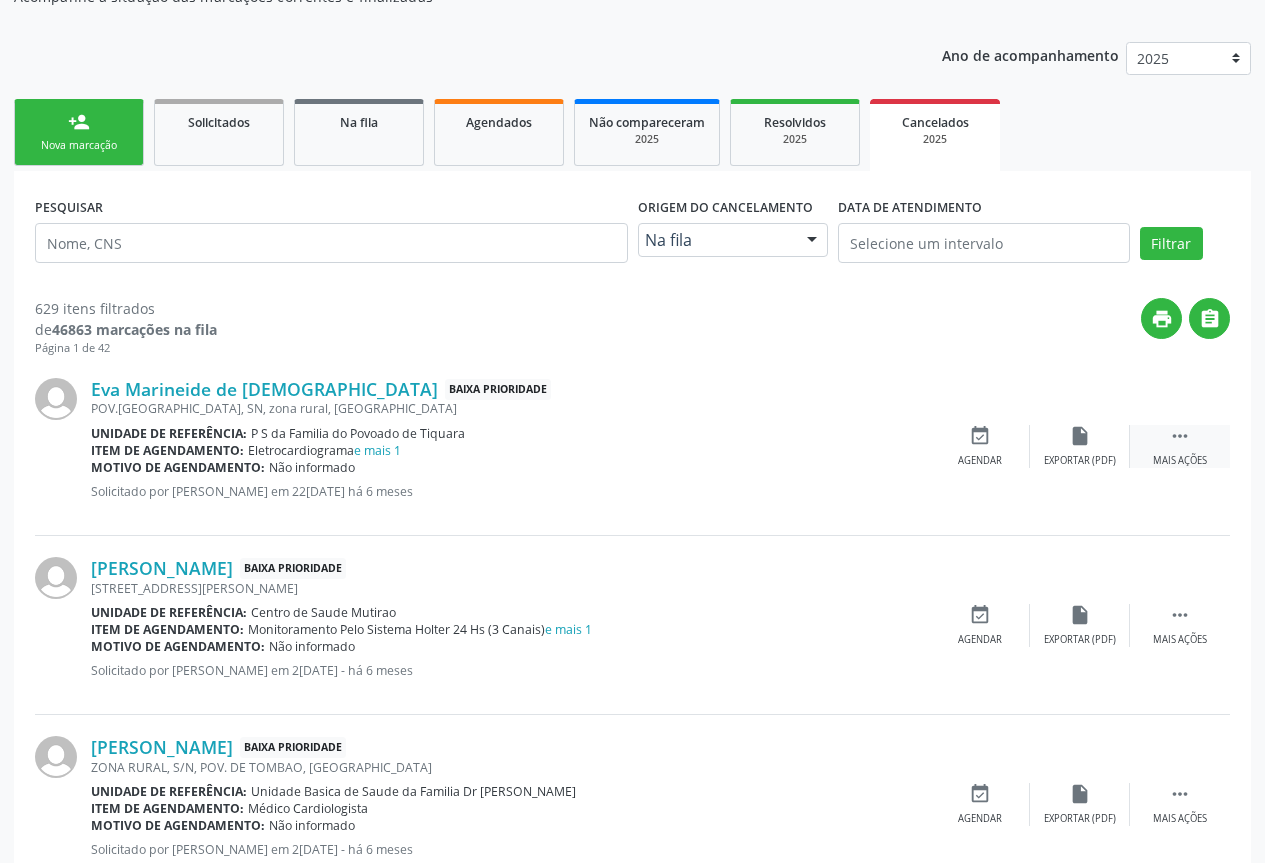 click on "" at bounding box center (1180, 436) 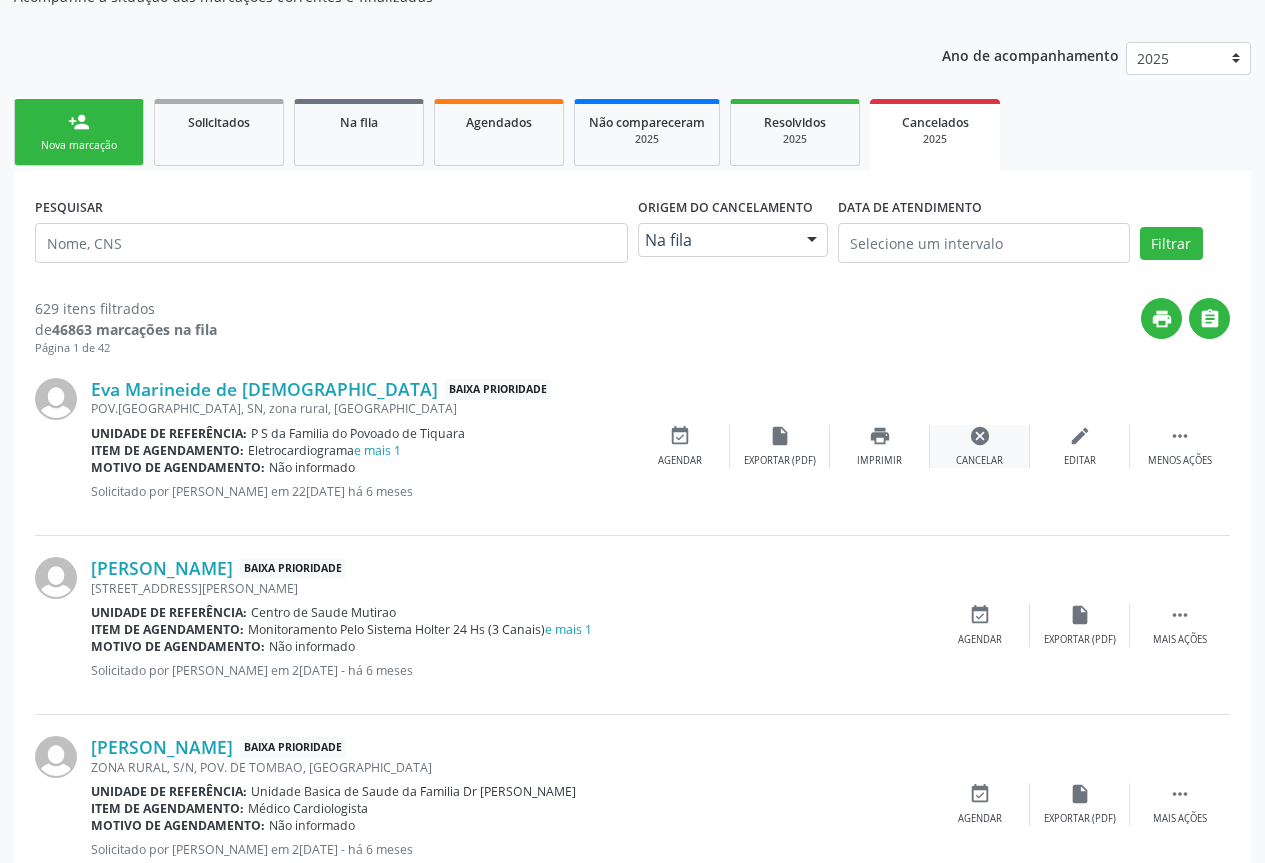 click on "cancel" at bounding box center (980, 436) 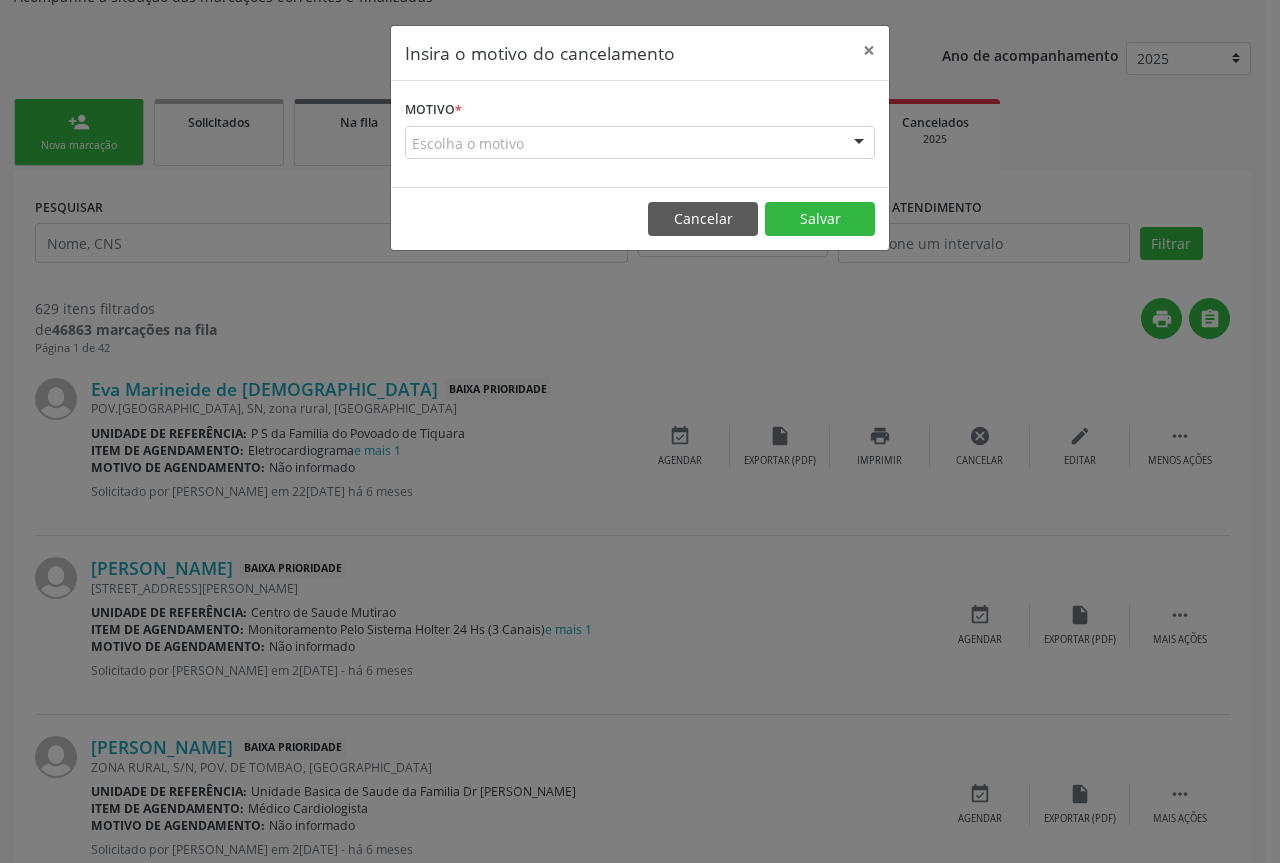 click at bounding box center (859, 144) 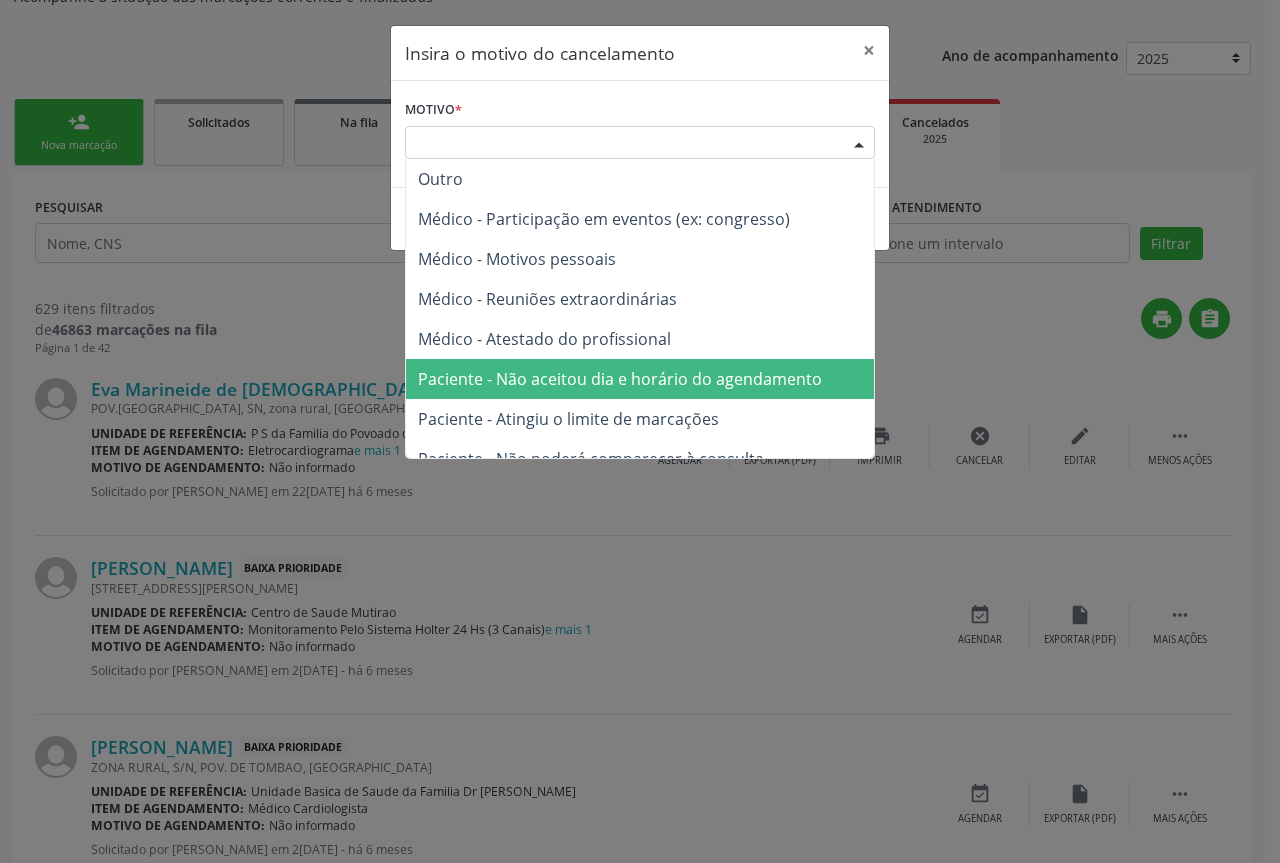 click on "Paciente - Não aceitou dia e horário do agendamento" at bounding box center [620, 379] 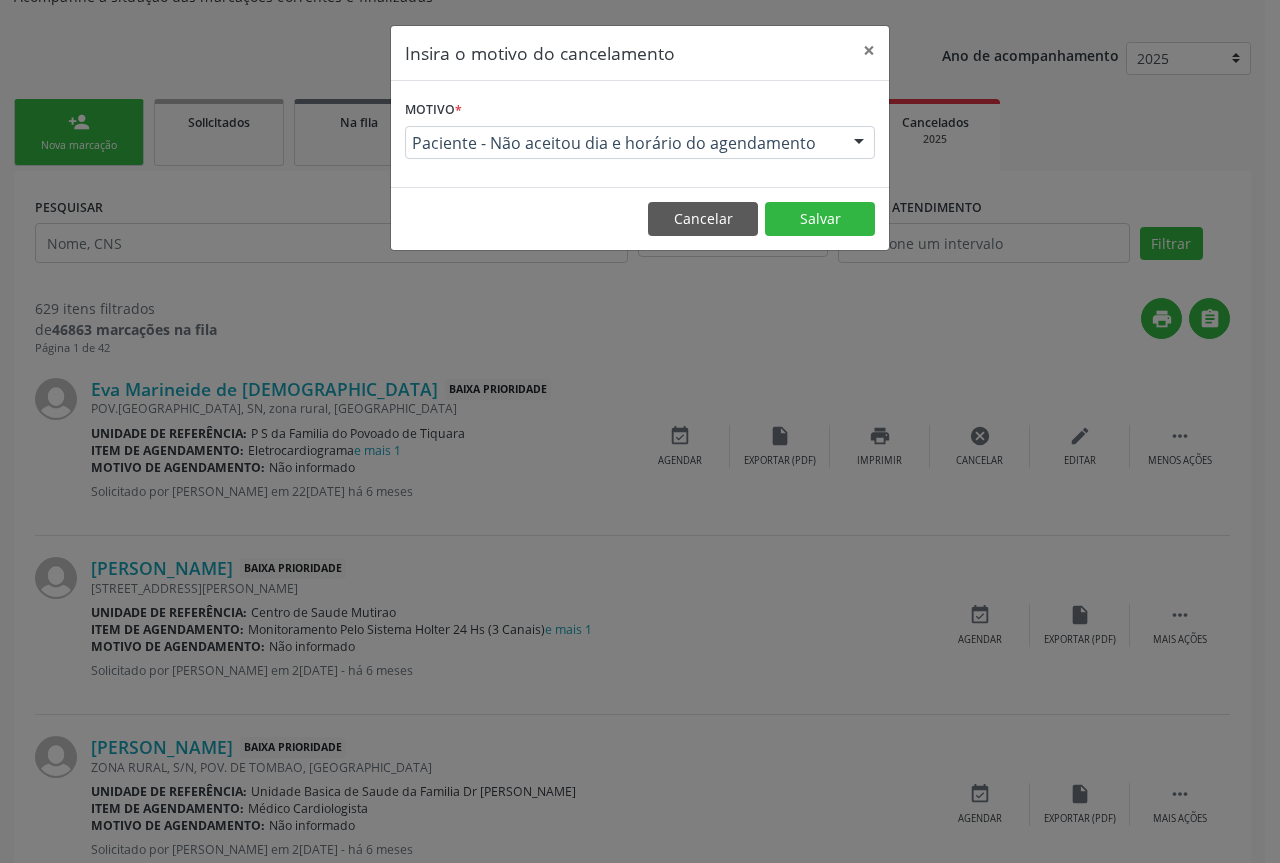 click on "Cancelar Salvar" at bounding box center [640, 218] 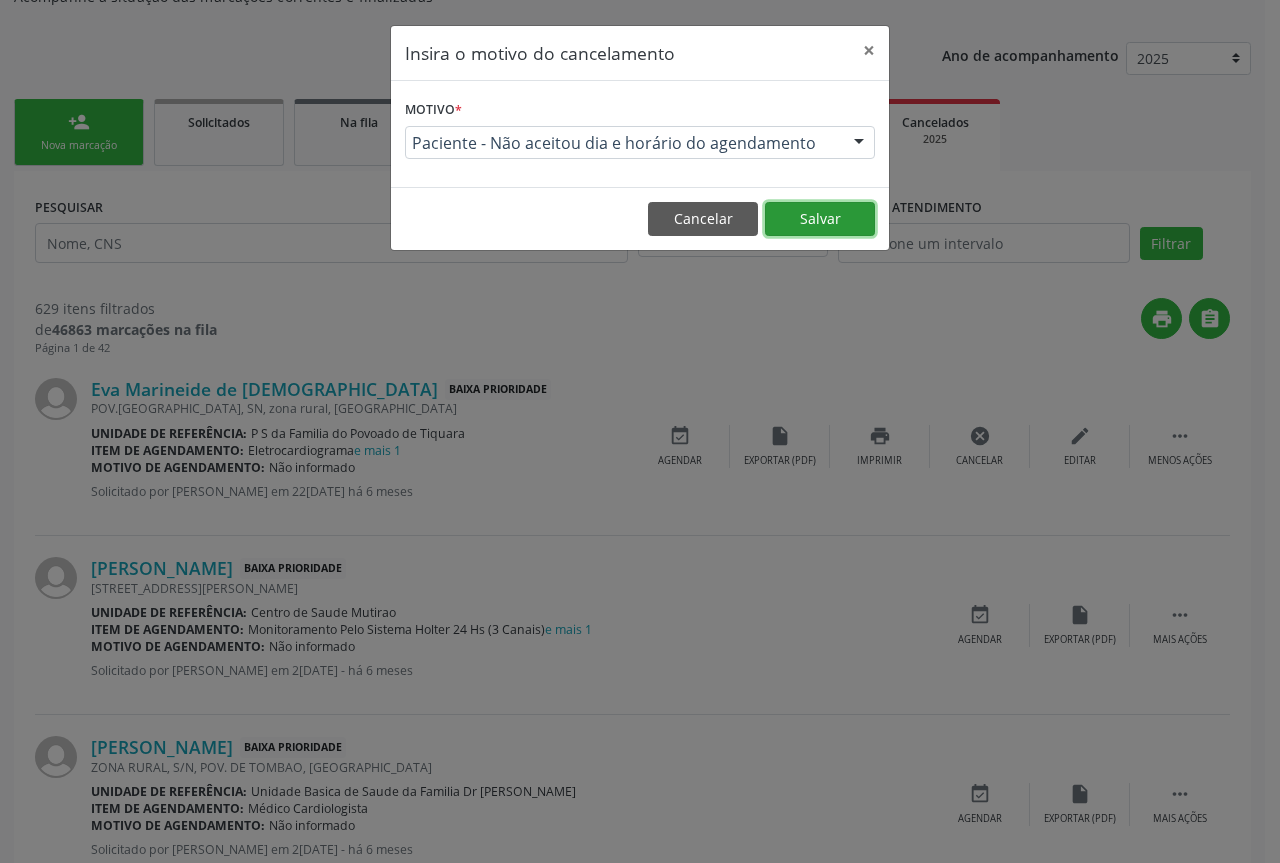 click on "Salvar" at bounding box center (820, 219) 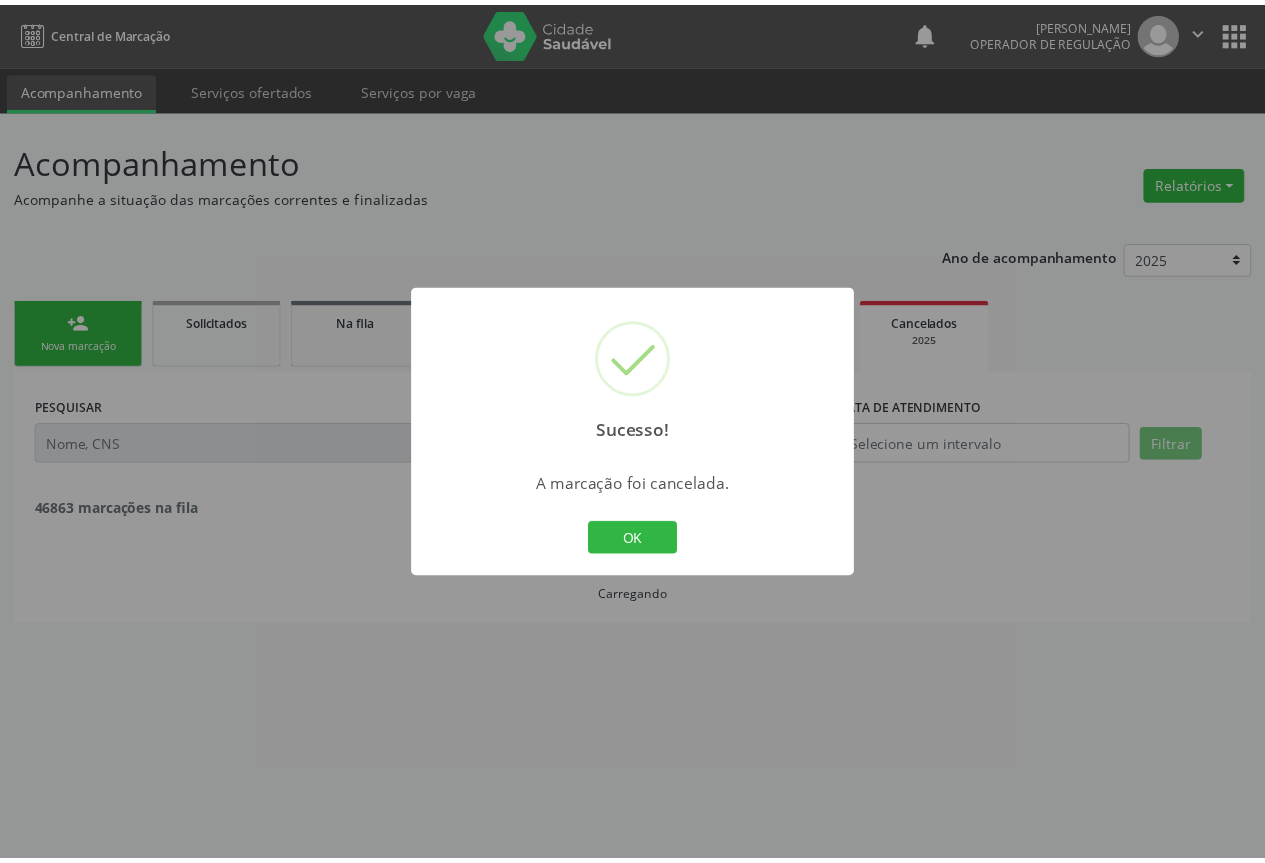 scroll, scrollTop: 0, scrollLeft: 0, axis: both 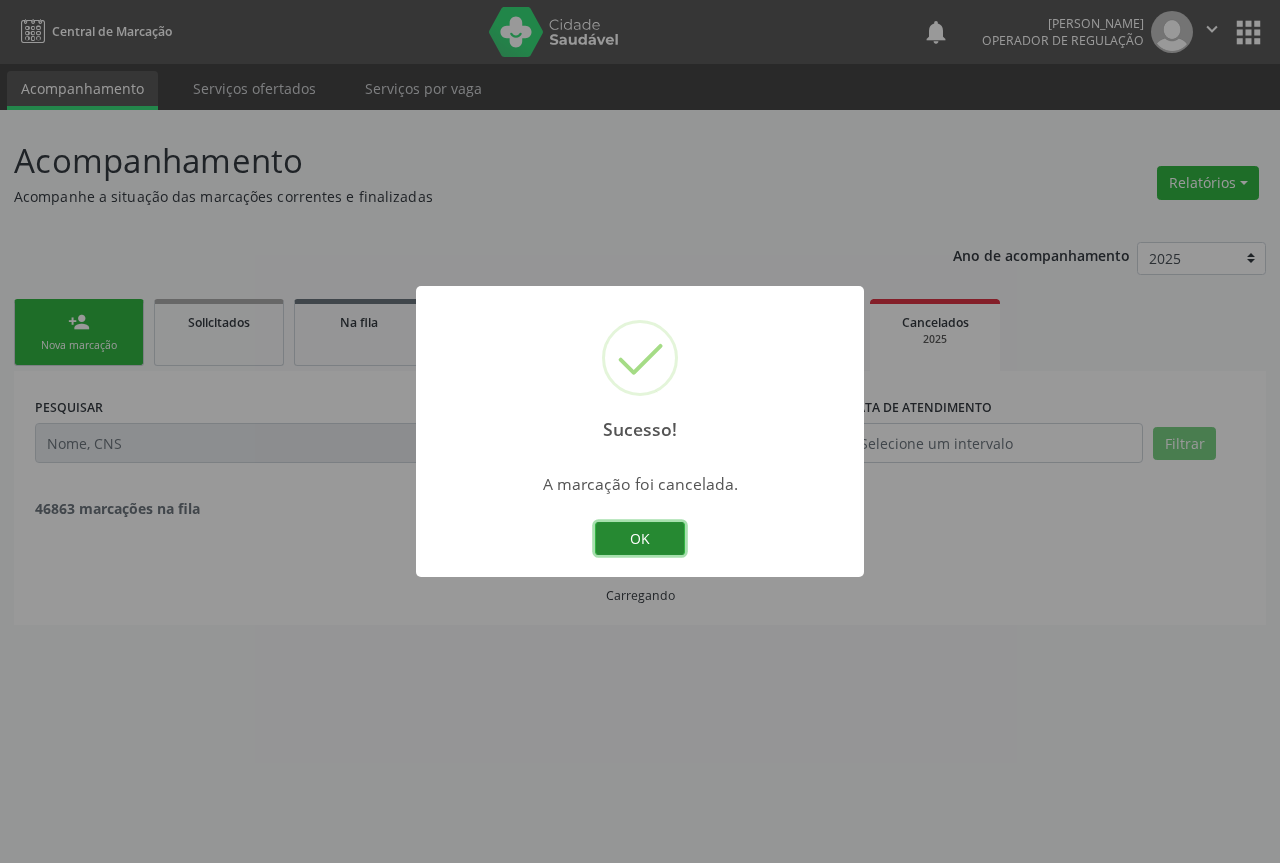 click on "OK" at bounding box center [640, 539] 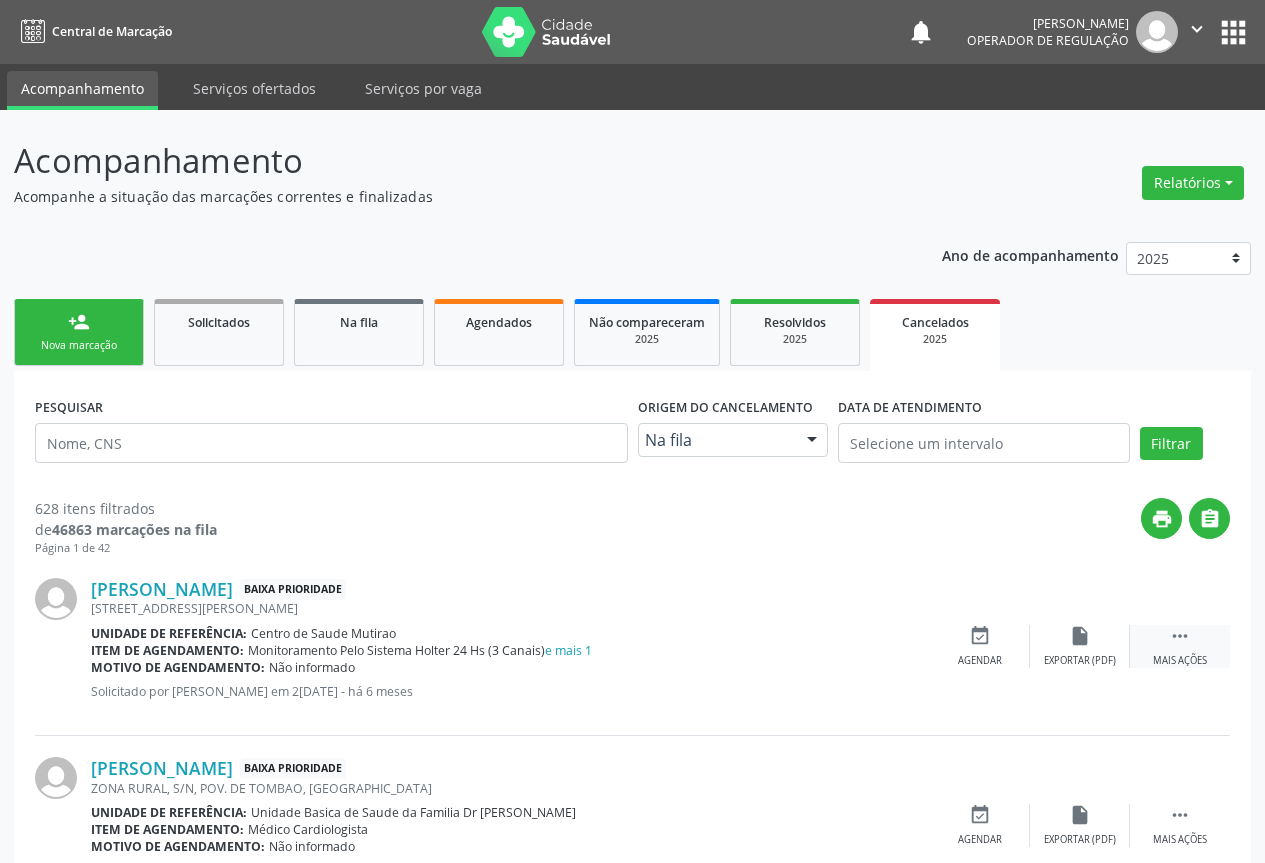 click on "" at bounding box center [1180, 636] 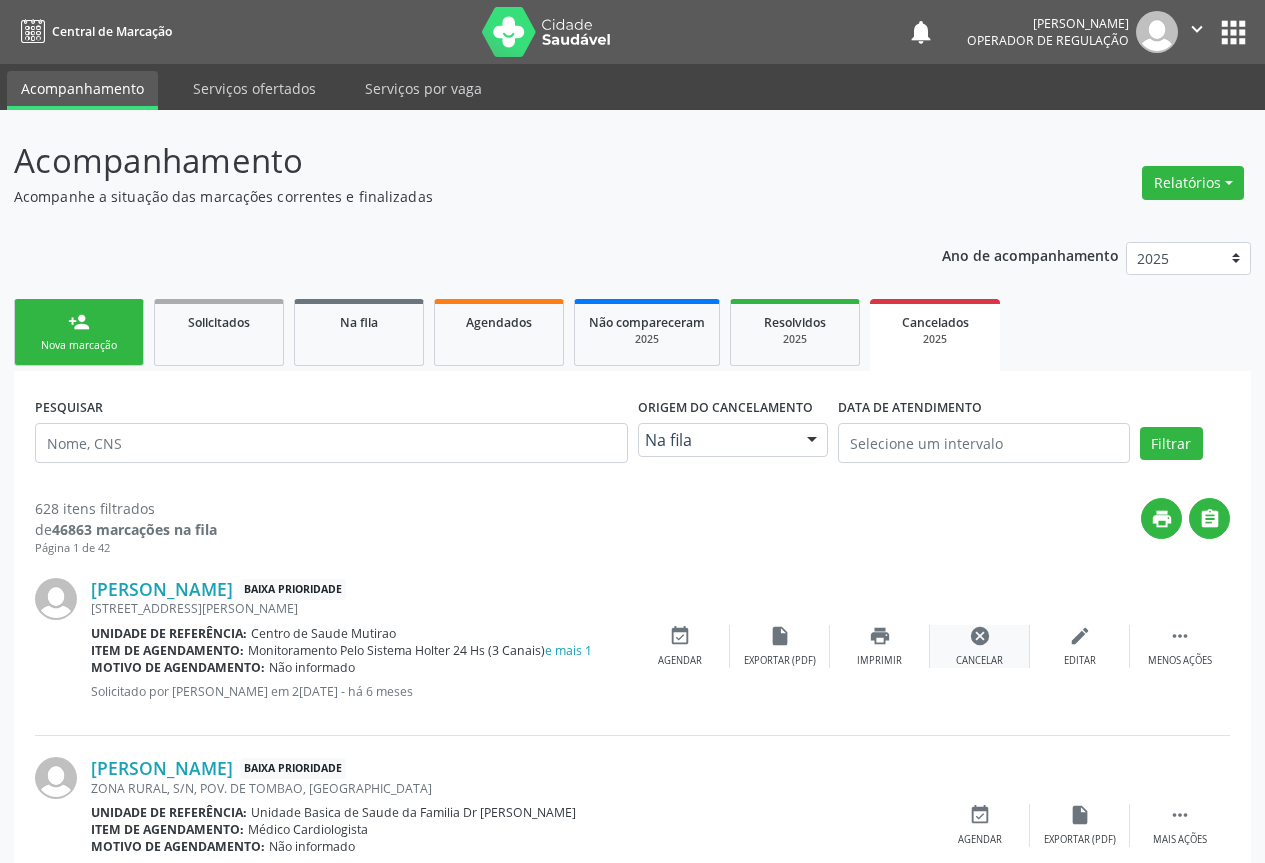 click on "cancel" at bounding box center (980, 636) 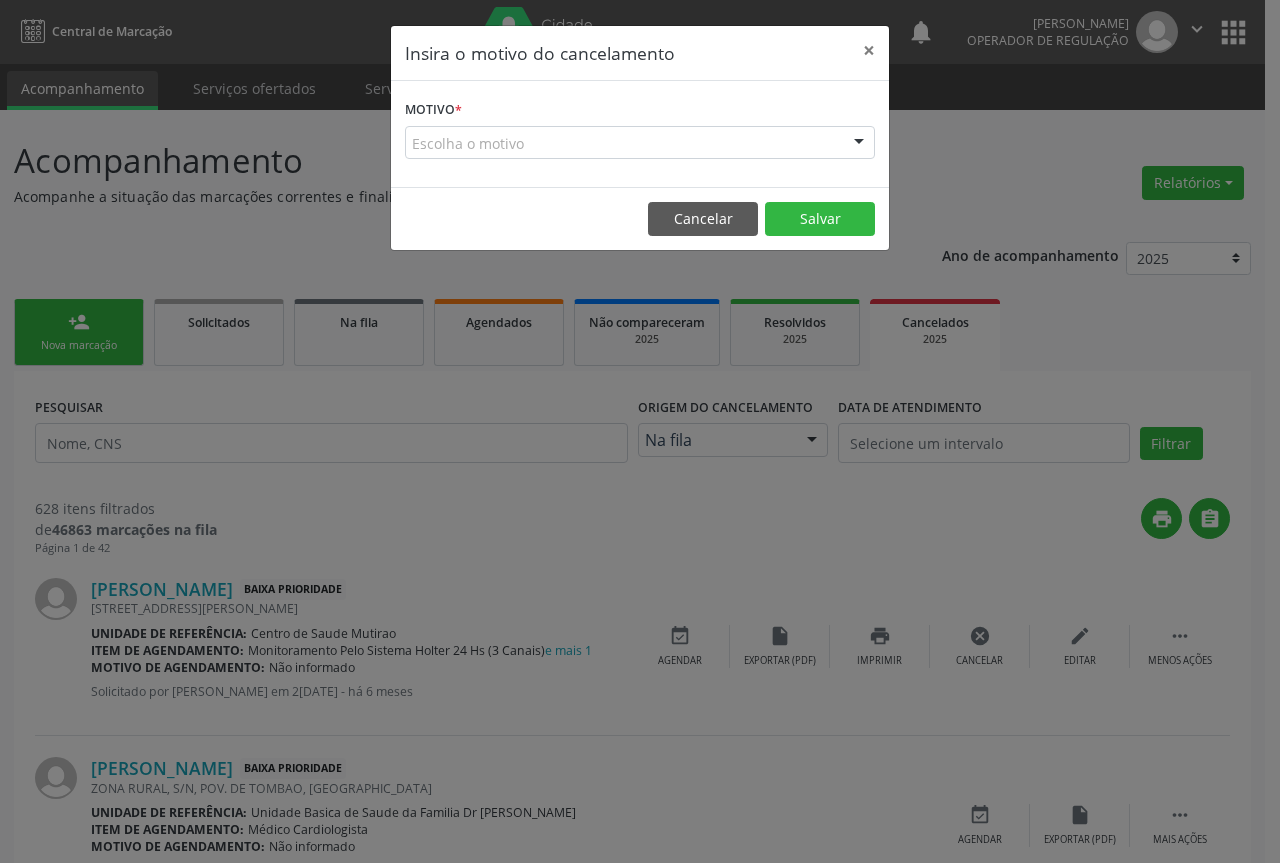 click at bounding box center [859, 144] 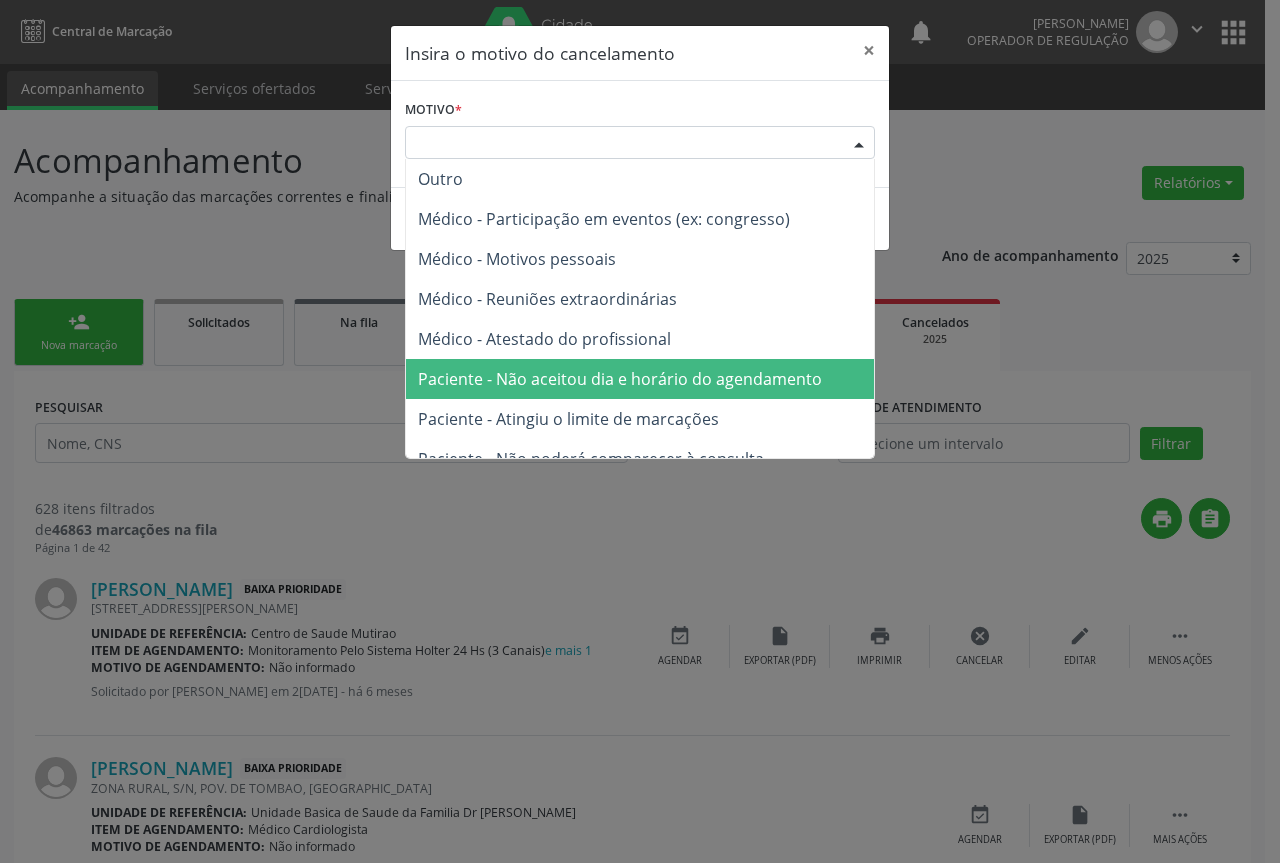 click on "Paciente - Não aceitou dia e horário do agendamento" at bounding box center [620, 379] 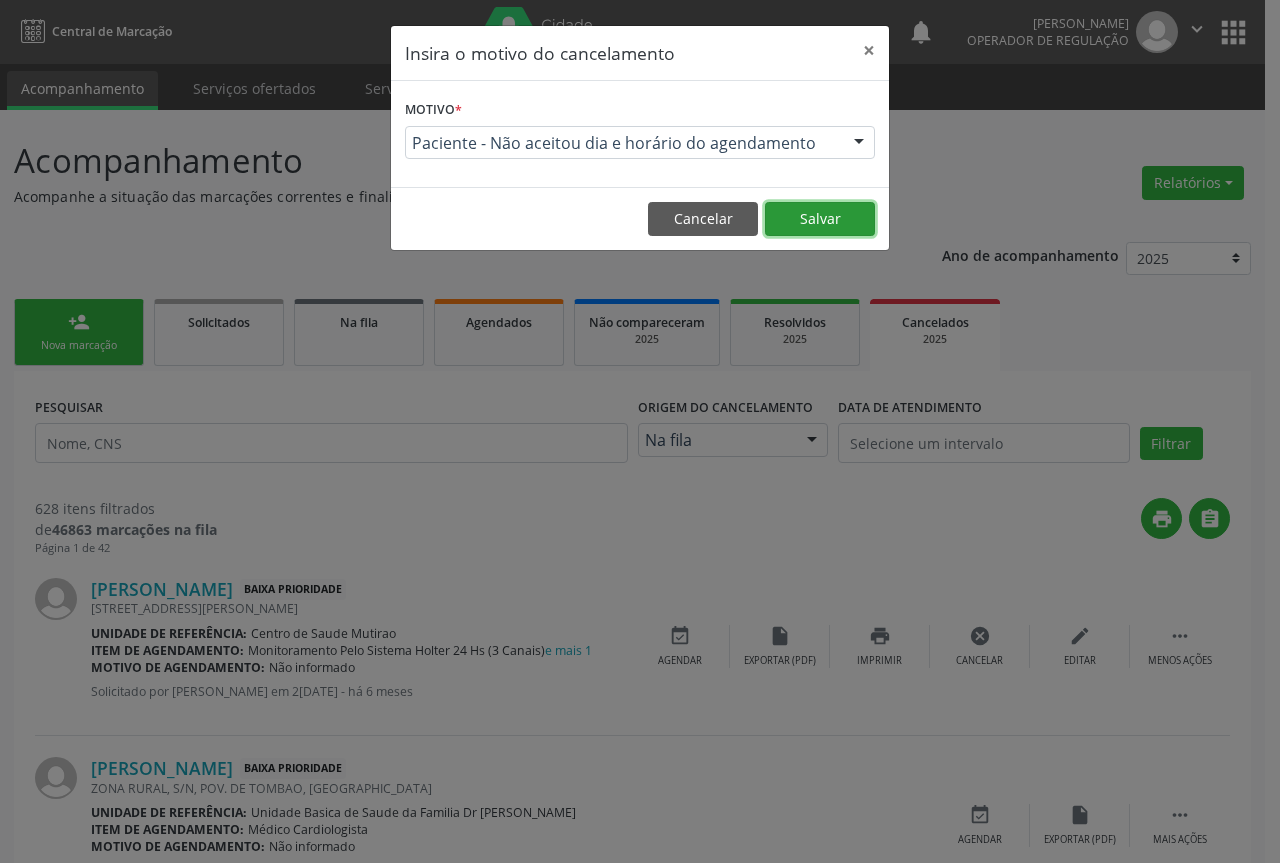click on "Salvar" at bounding box center (820, 219) 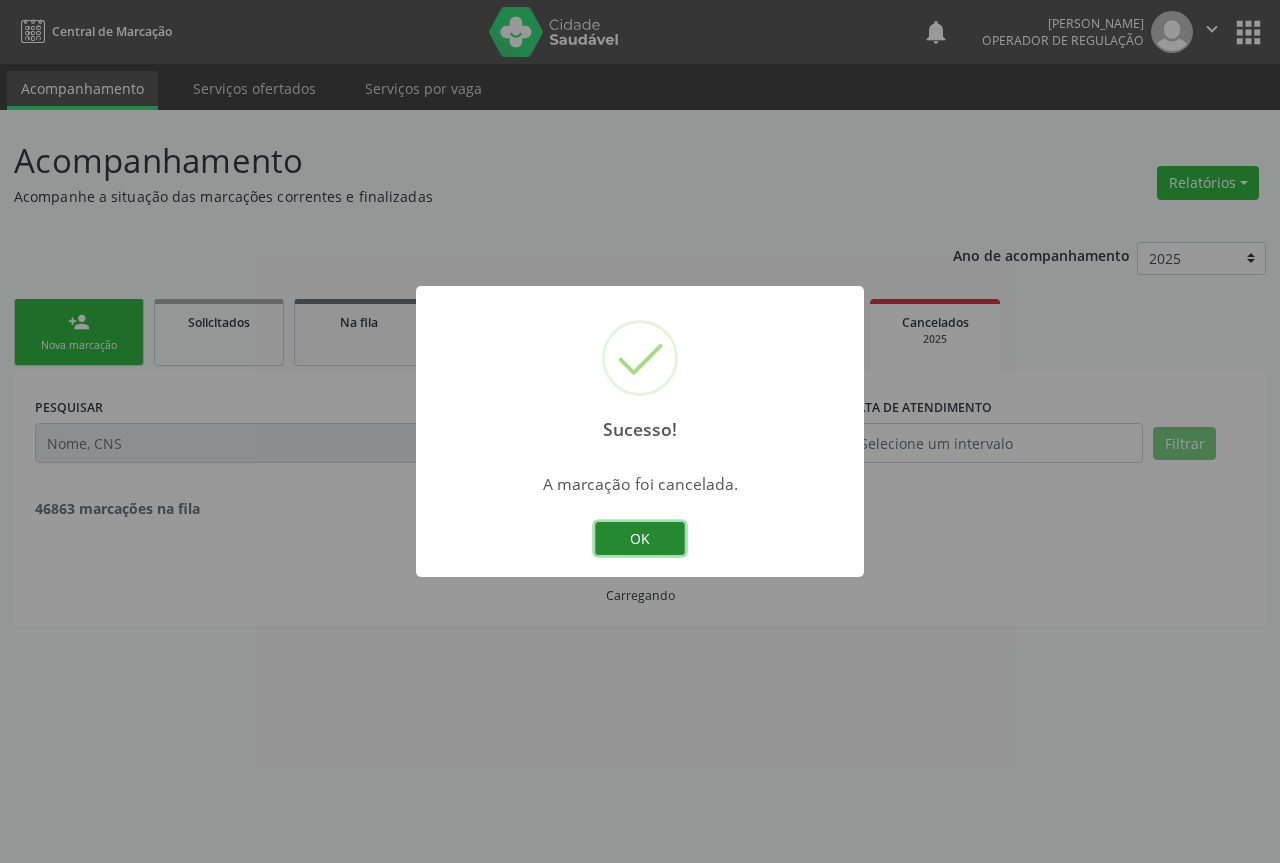 click on "OK" at bounding box center (640, 539) 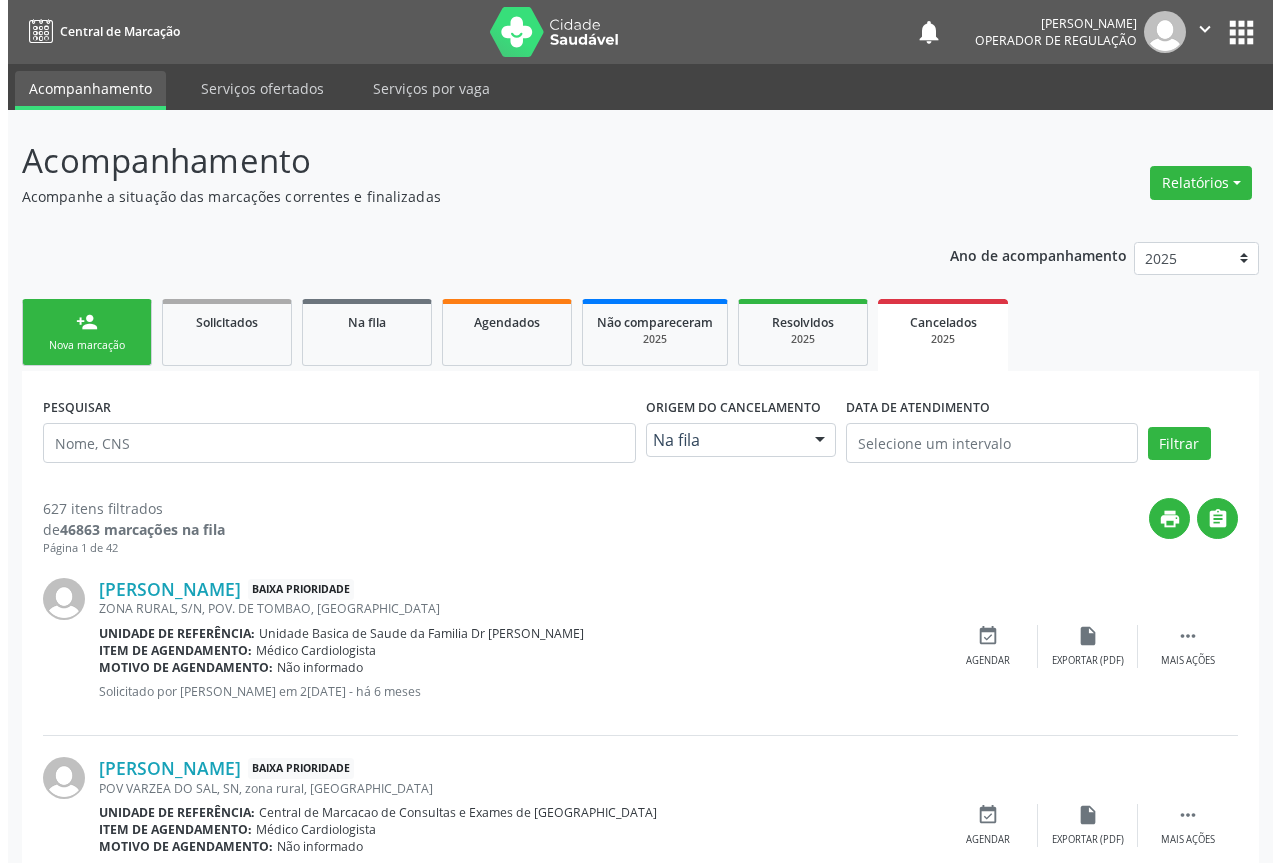 scroll, scrollTop: 100, scrollLeft: 0, axis: vertical 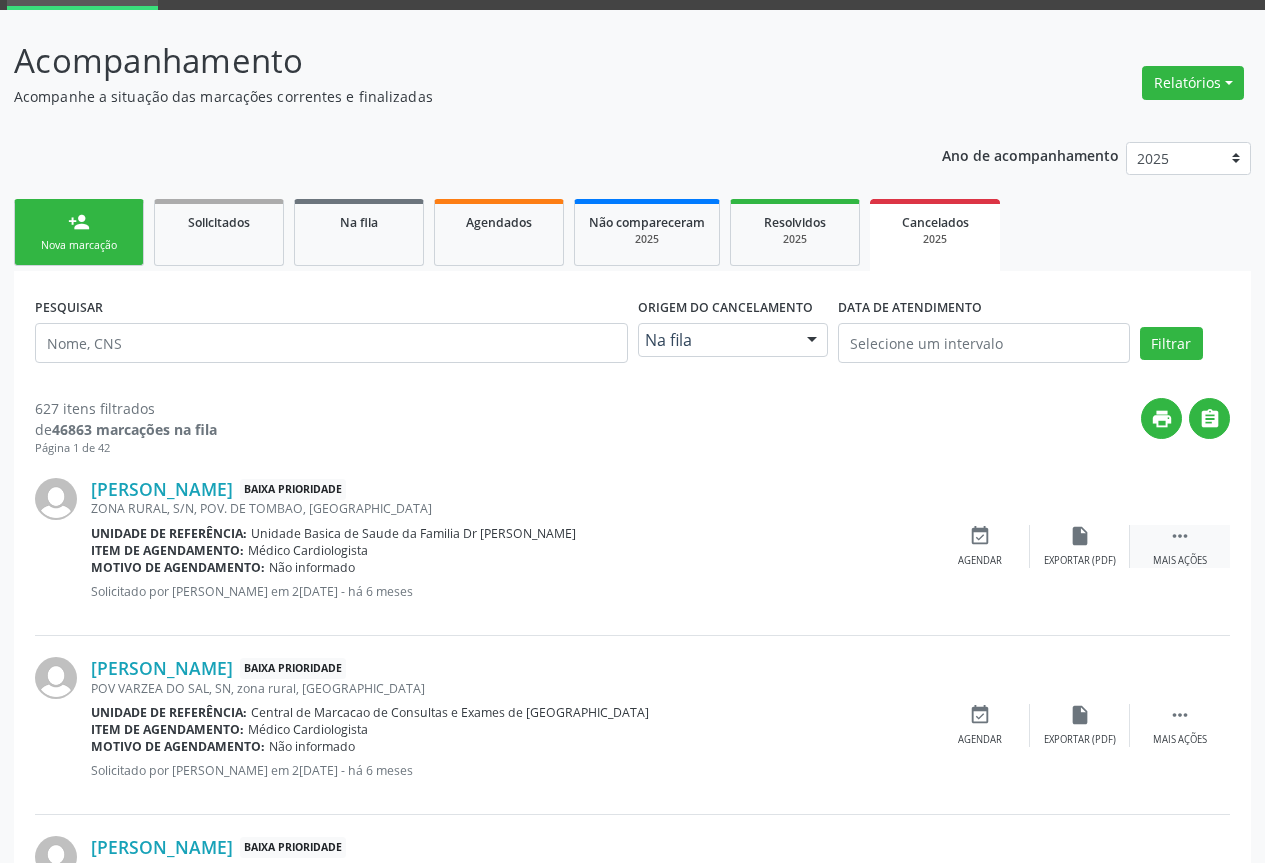 click on "" at bounding box center [1180, 536] 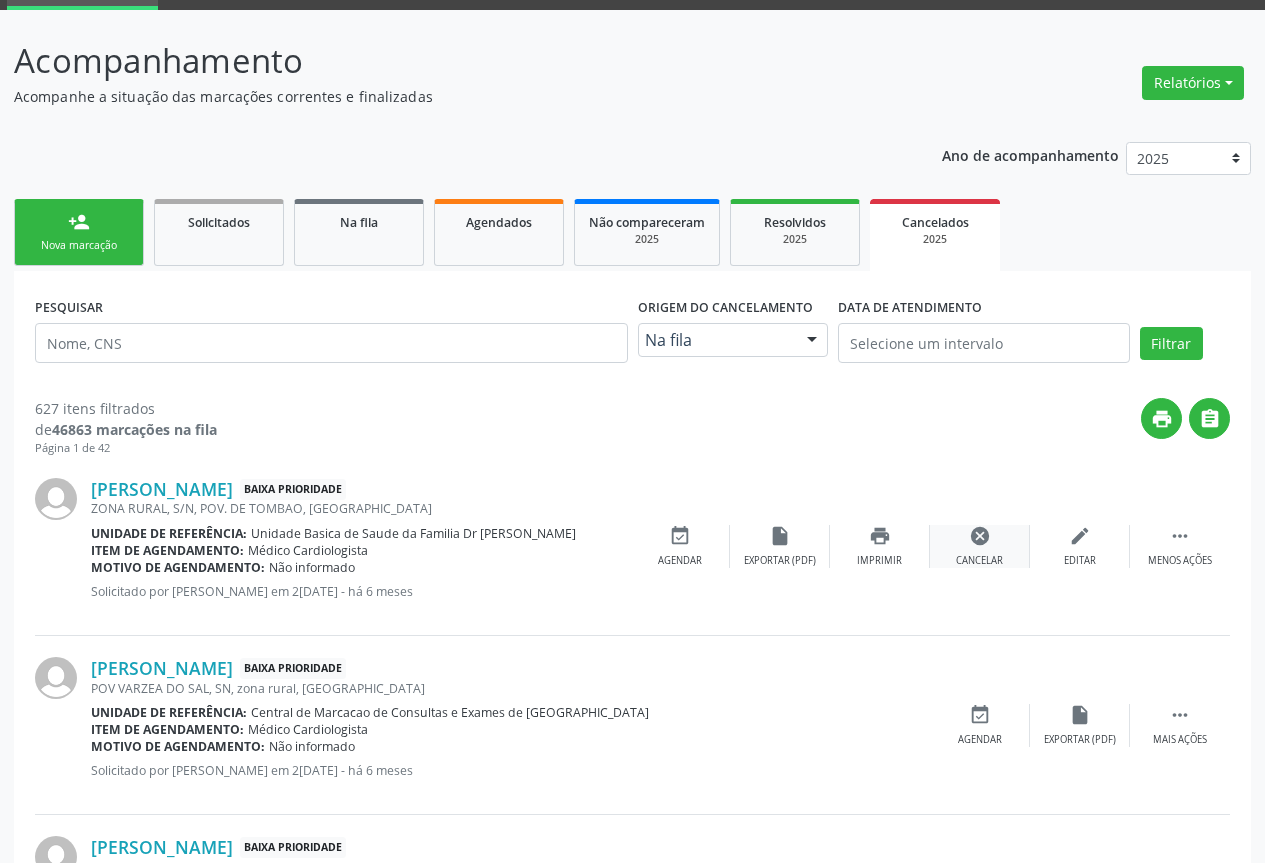 click on "cancel" at bounding box center [980, 536] 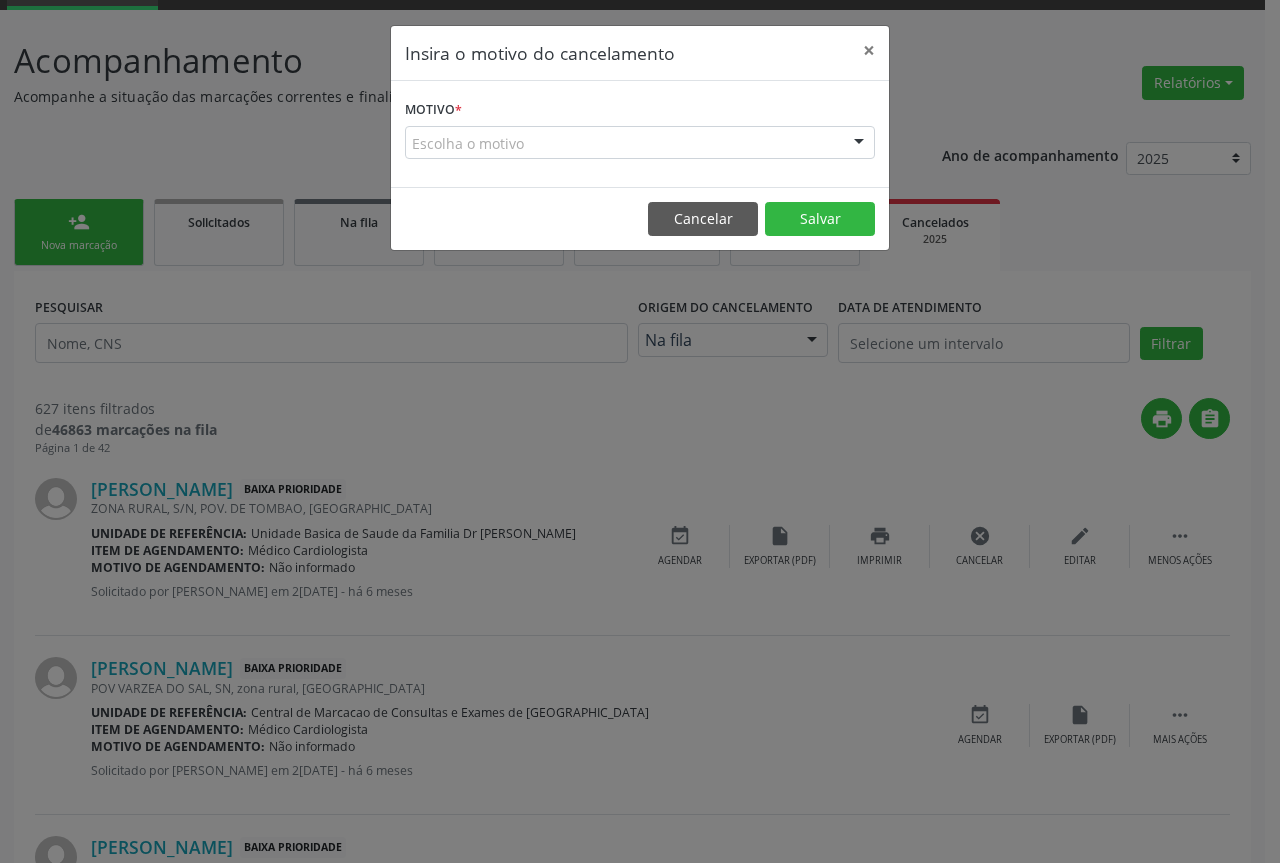 click at bounding box center [859, 144] 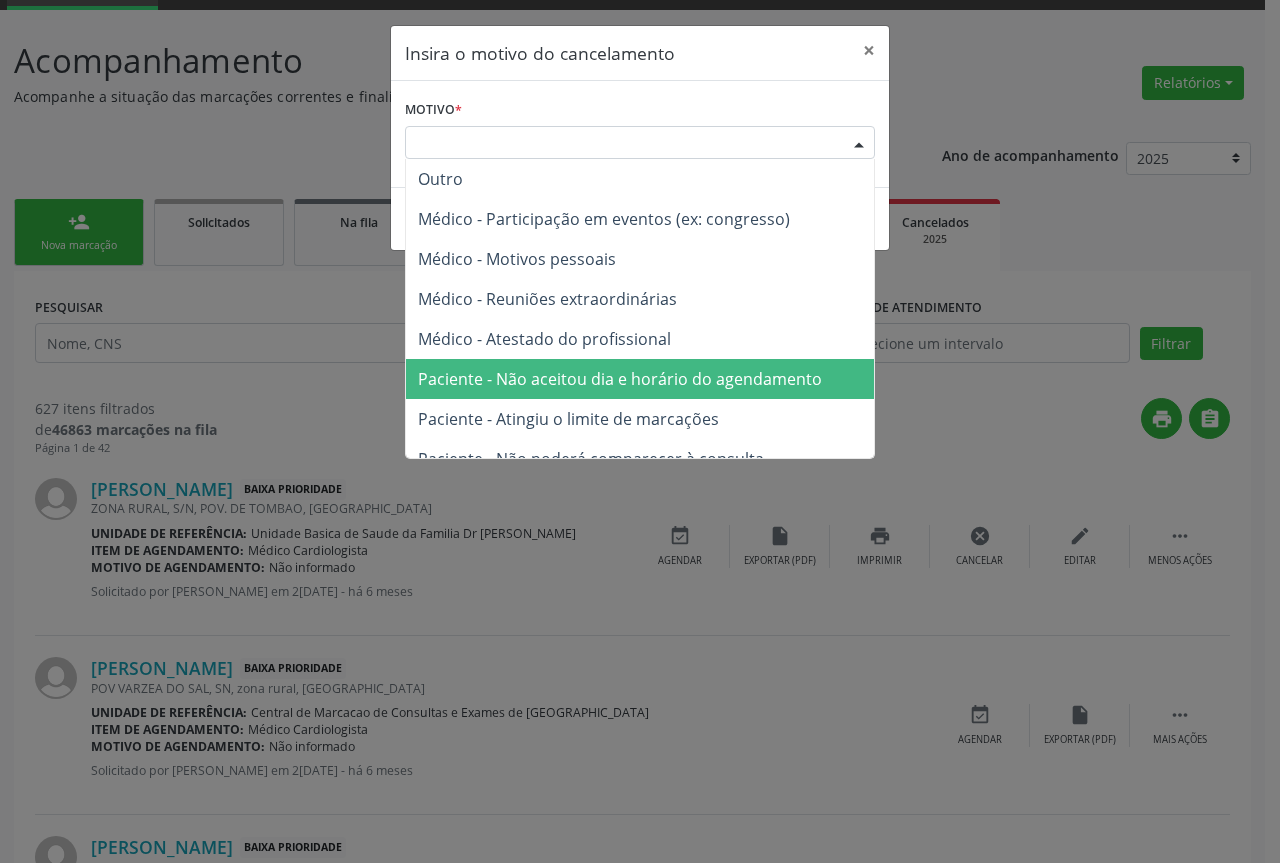 click on "Paciente - Não aceitou dia e horário do agendamento" at bounding box center (620, 379) 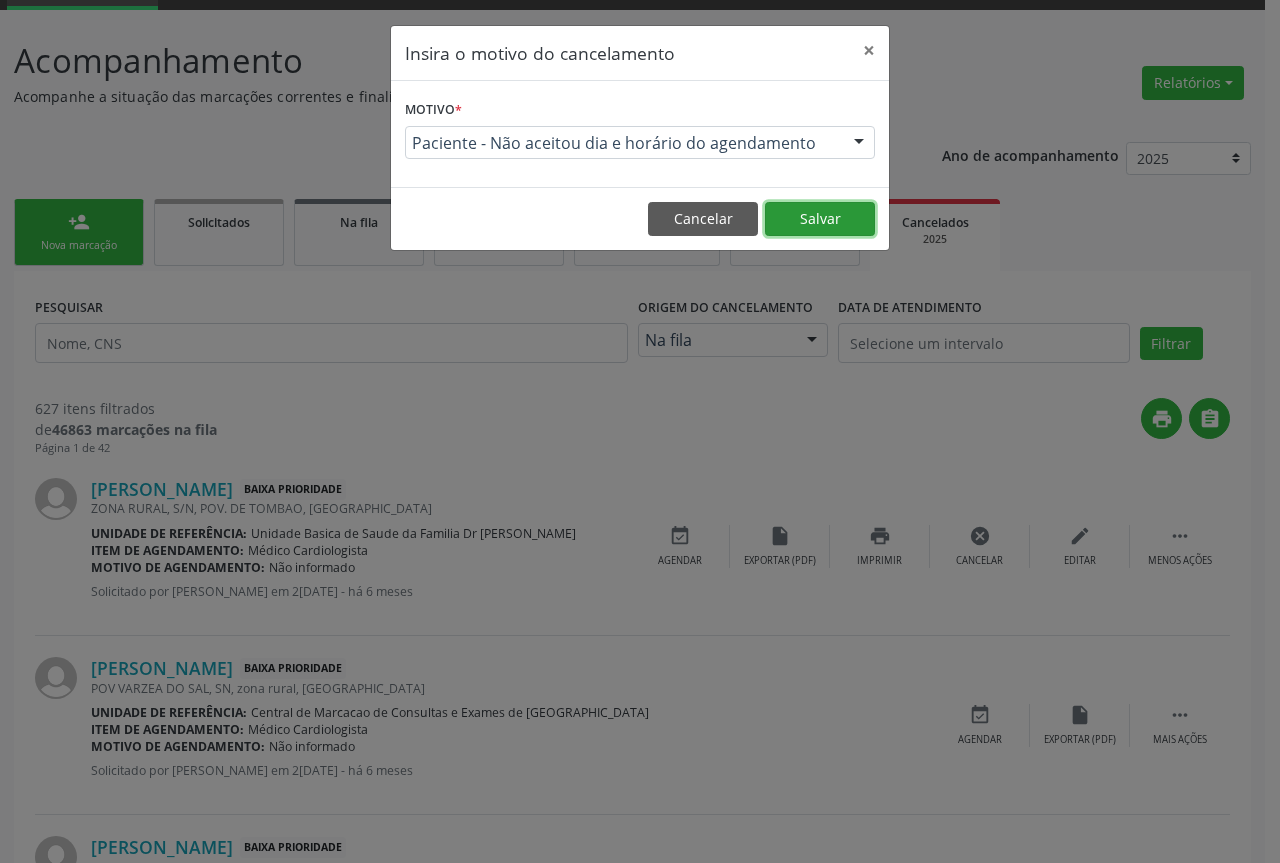 click on "Salvar" at bounding box center (820, 219) 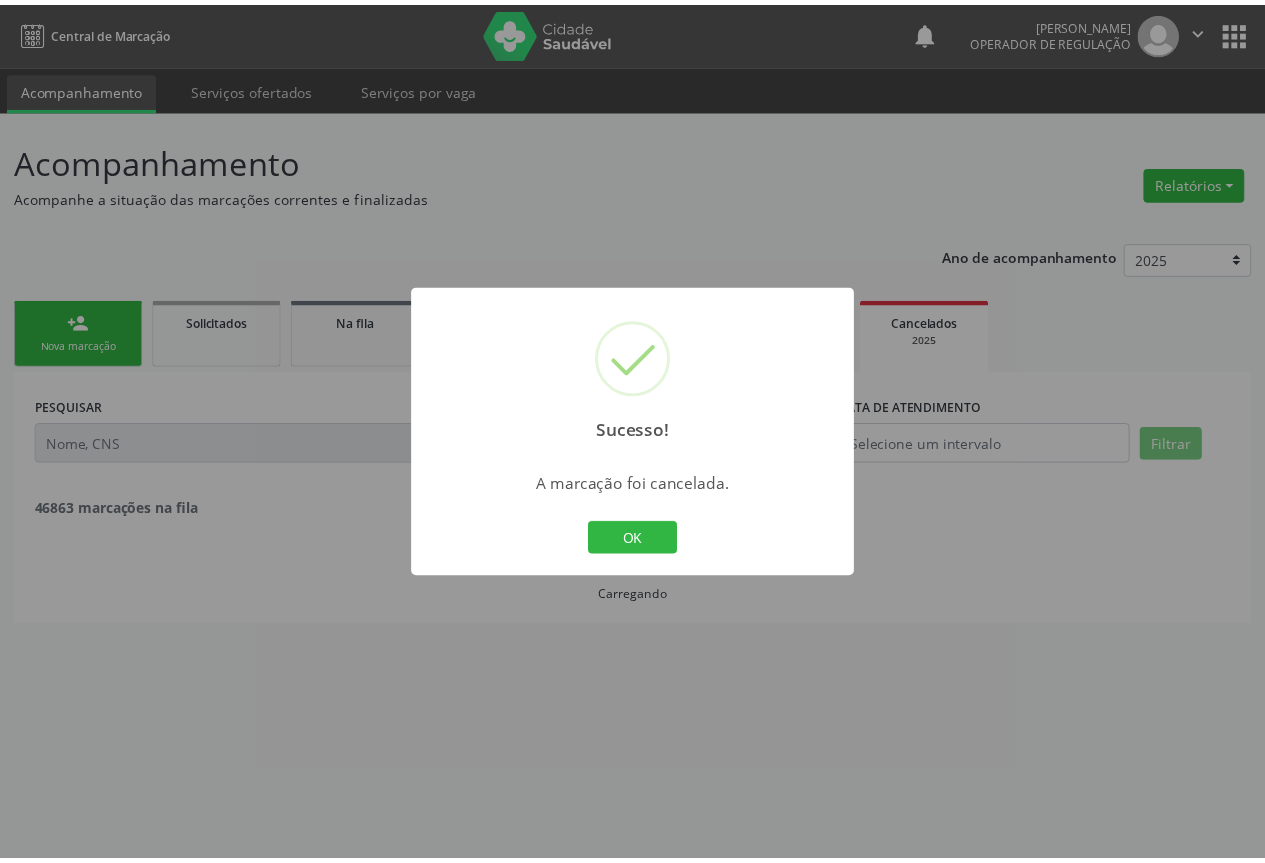 scroll, scrollTop: 0, scrollLeft: 0, axis: both 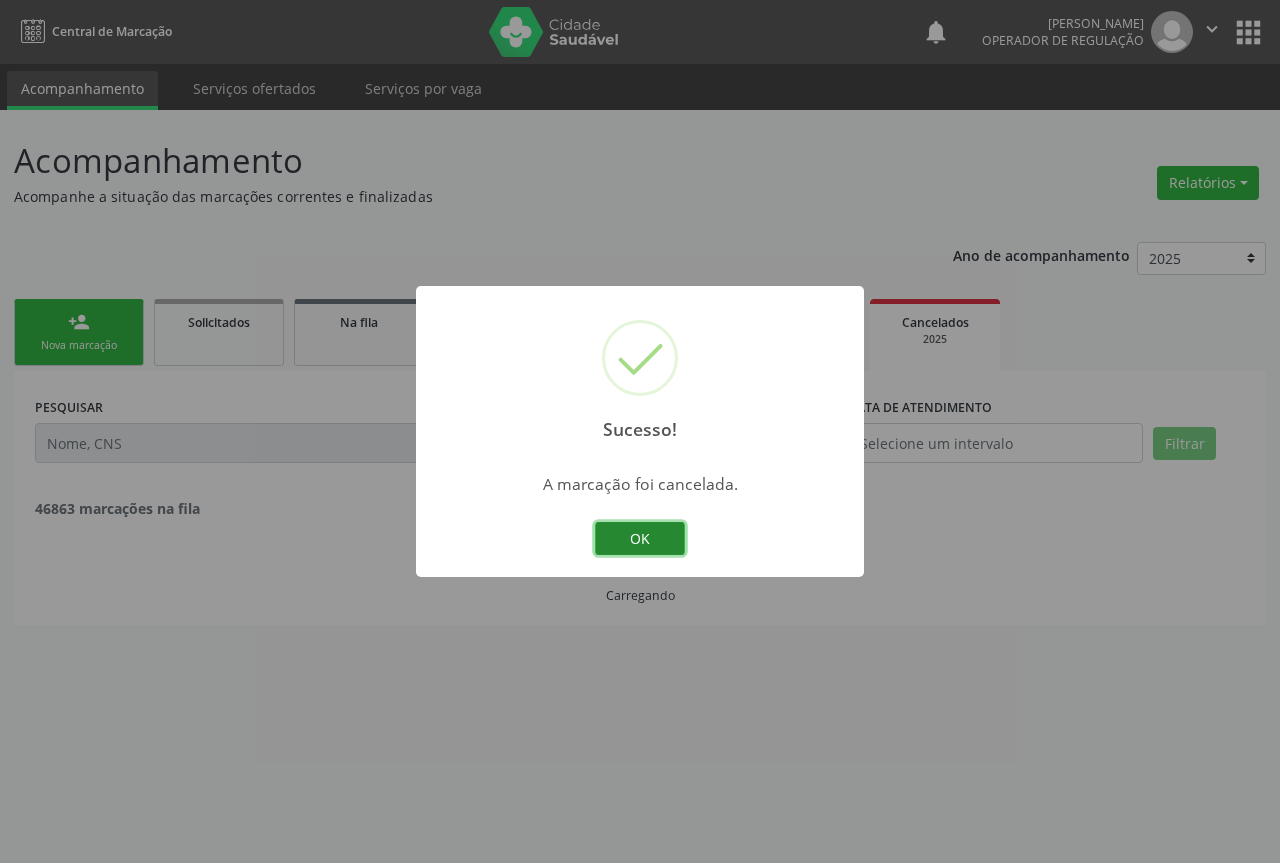 click on "OK" at bounding box center [640, 539] 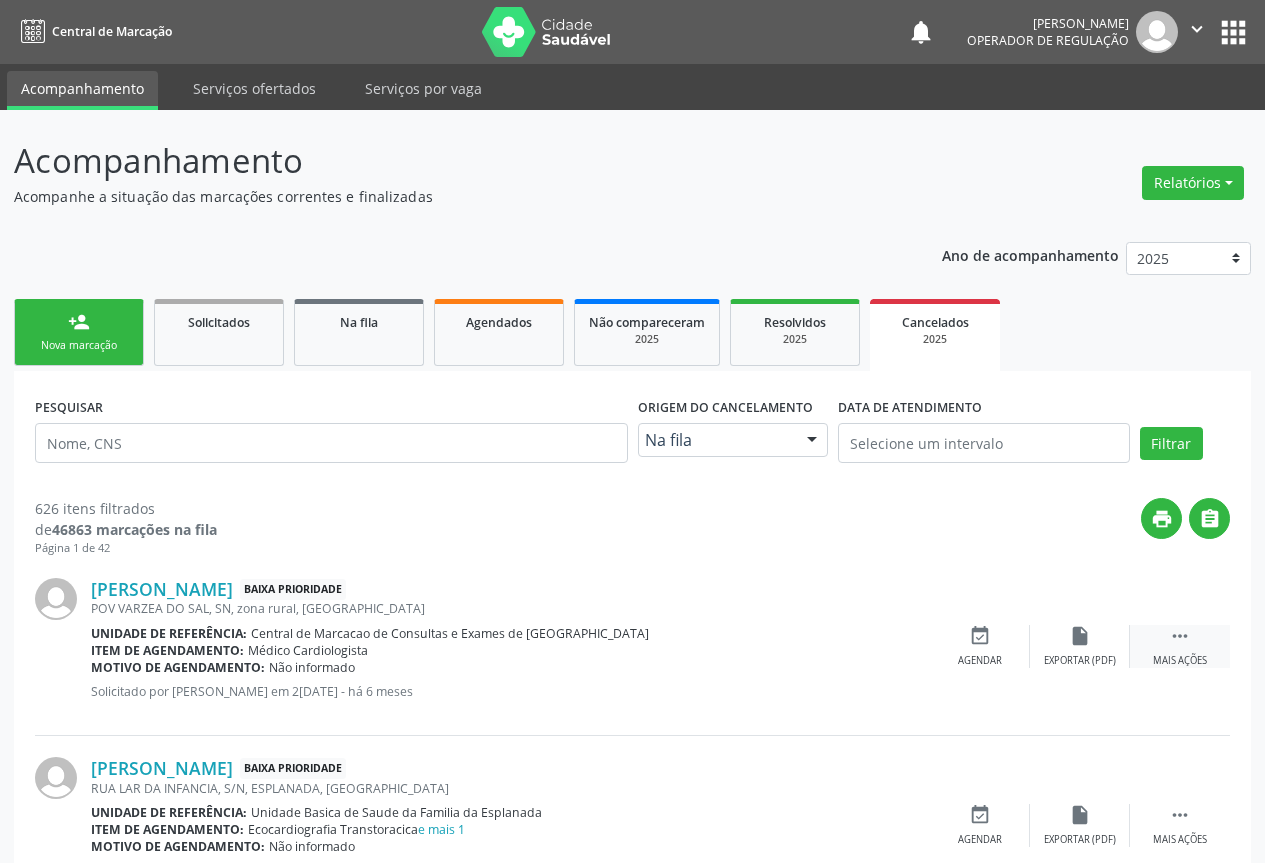 click on "" at bounding box center [1180, 636] 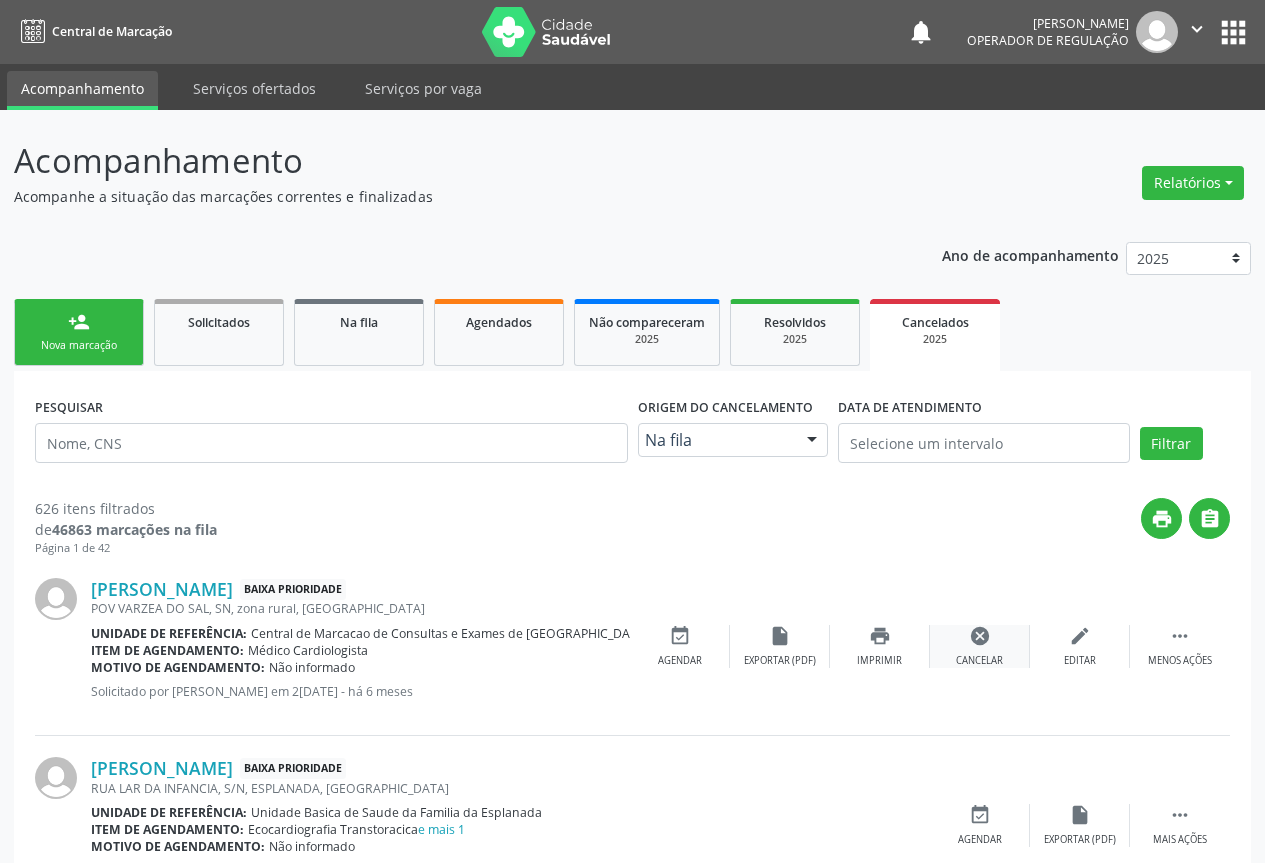 click on "cancel" at bounding box center [980, 636] 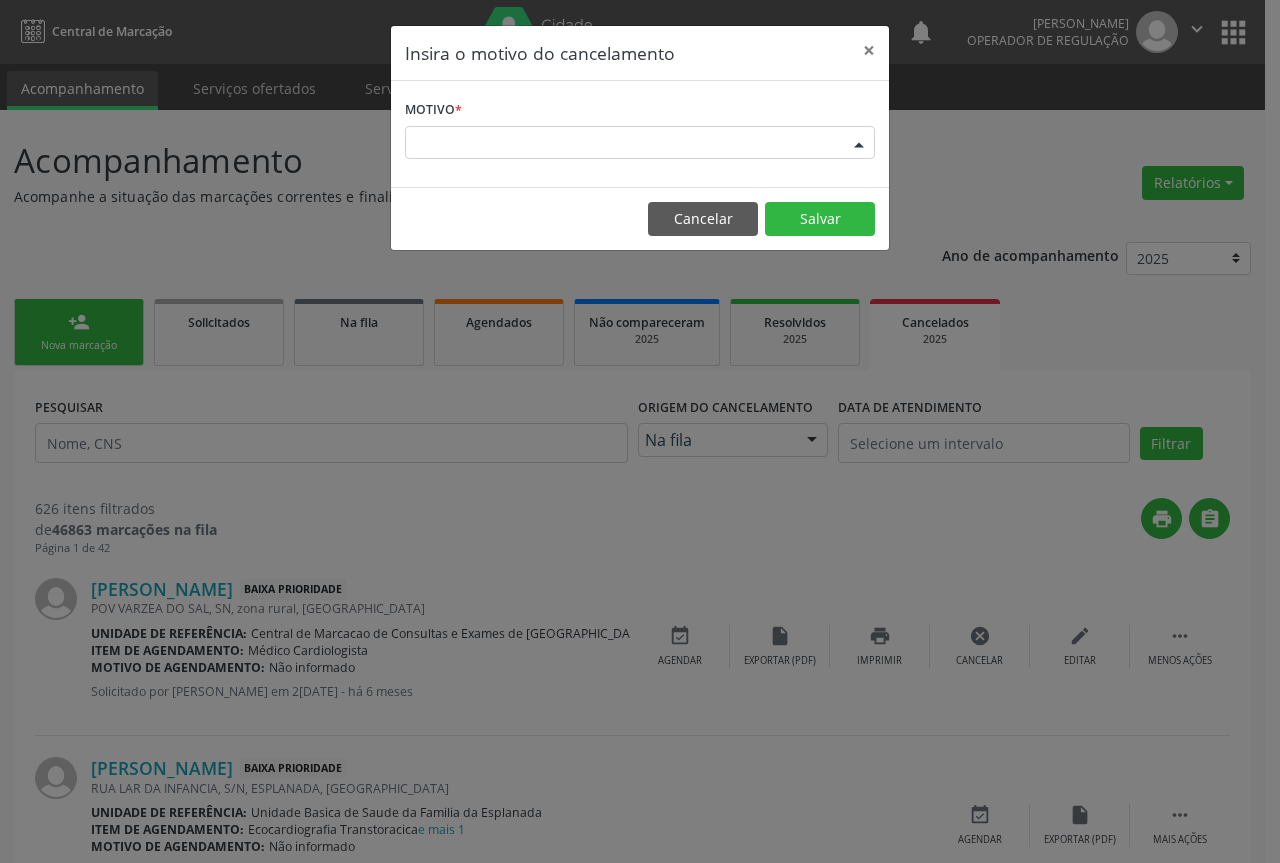 click at bounding box center (859, 144) 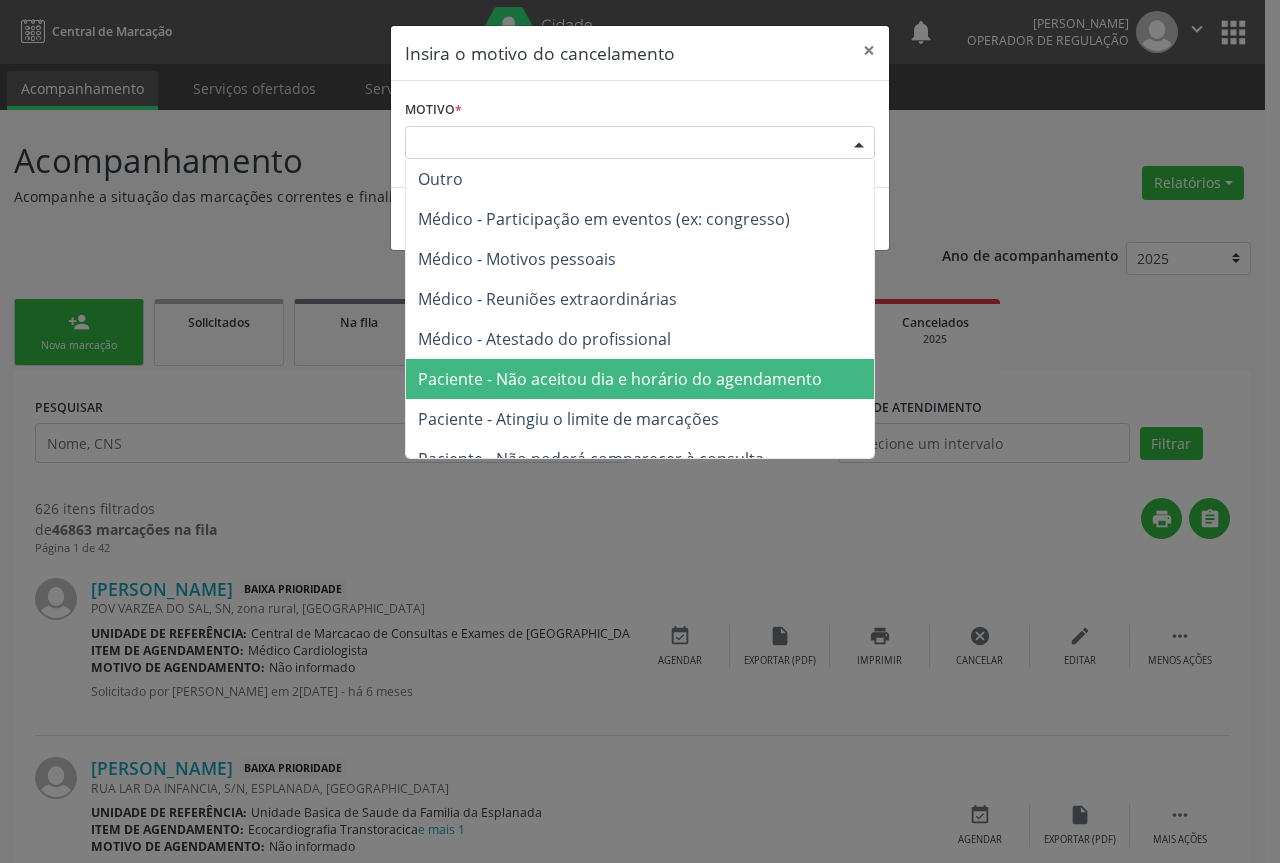 click on "Paciente - Não aceitou dia e horário do agendamento" at bounding box center [620, 379] 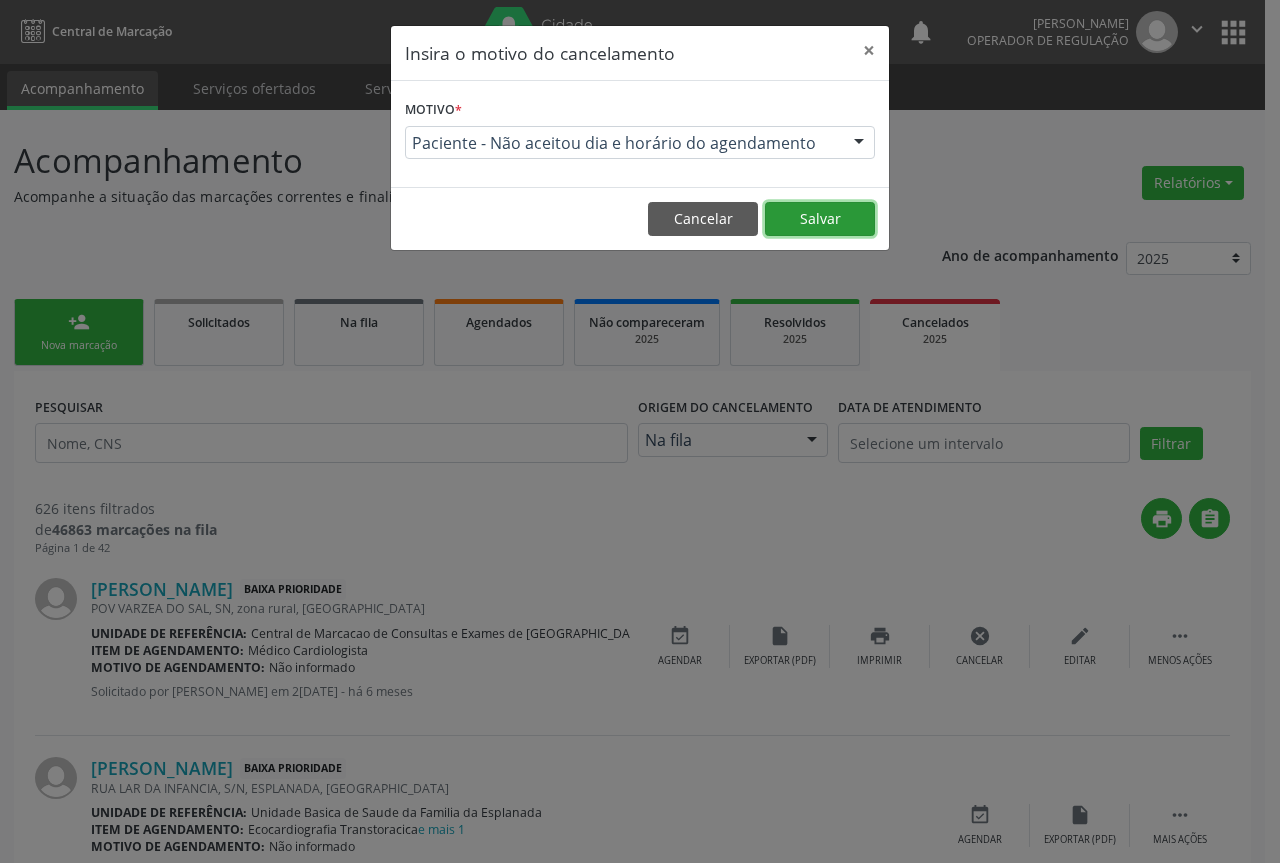 click on "Salvar" at bounding box center [820, 219] 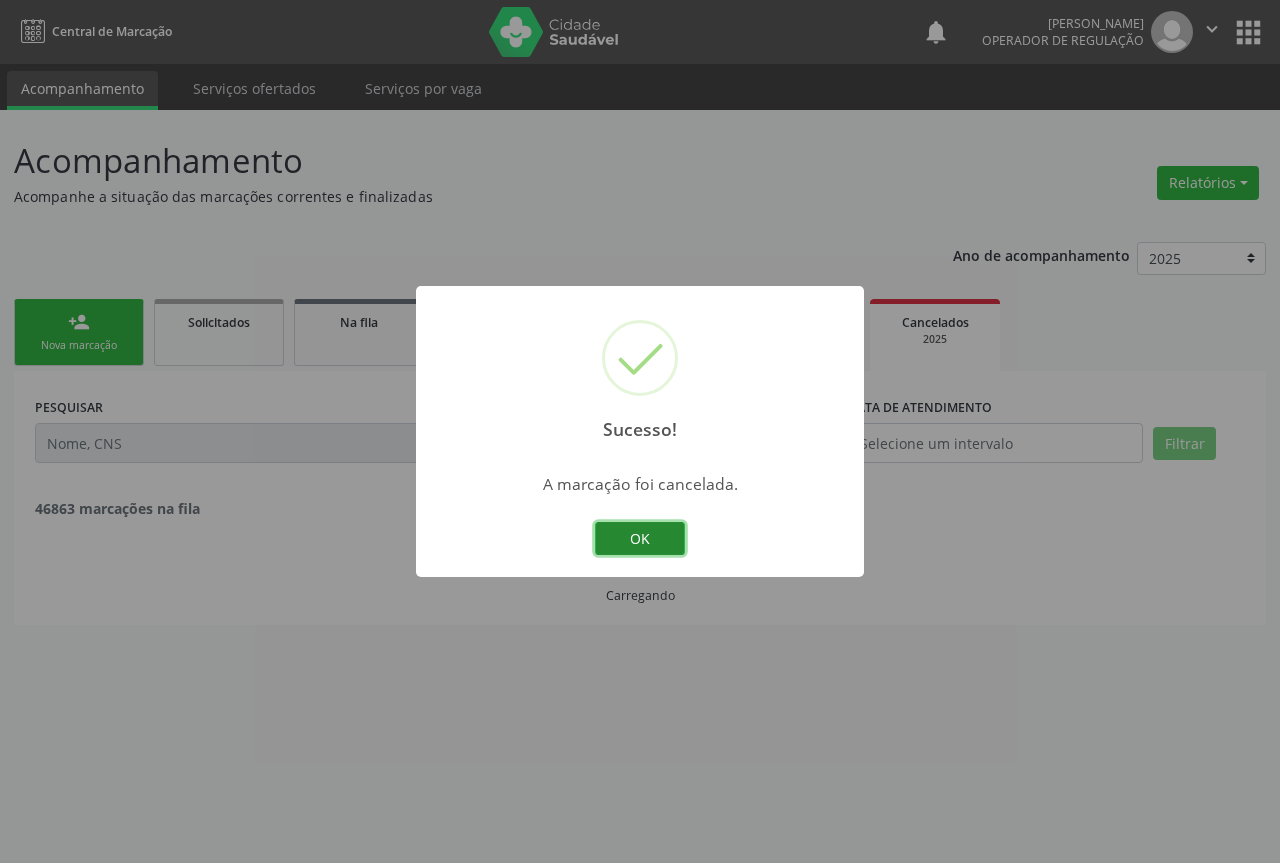 click on "OK" at bounding box center [640, 539] 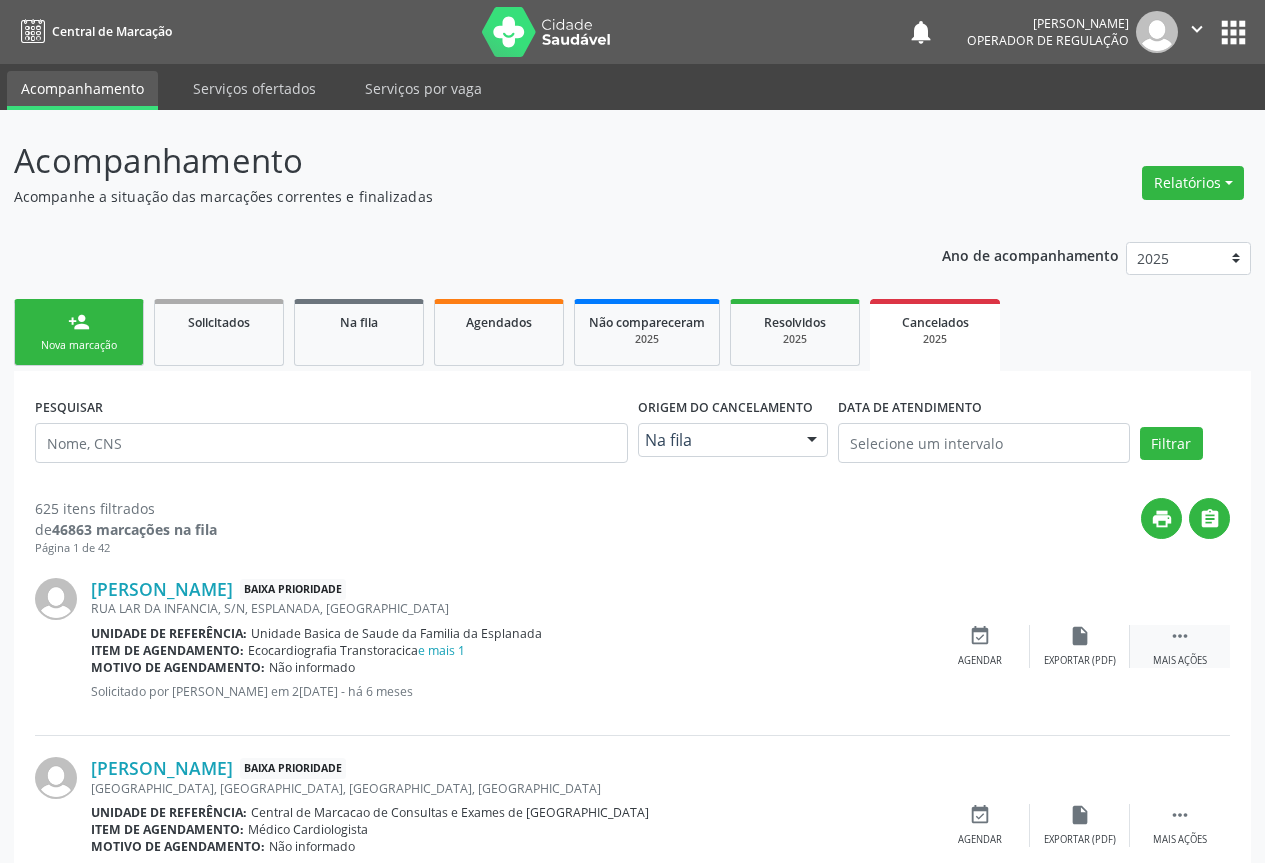 click on "" at bounding box center [1180, 636] 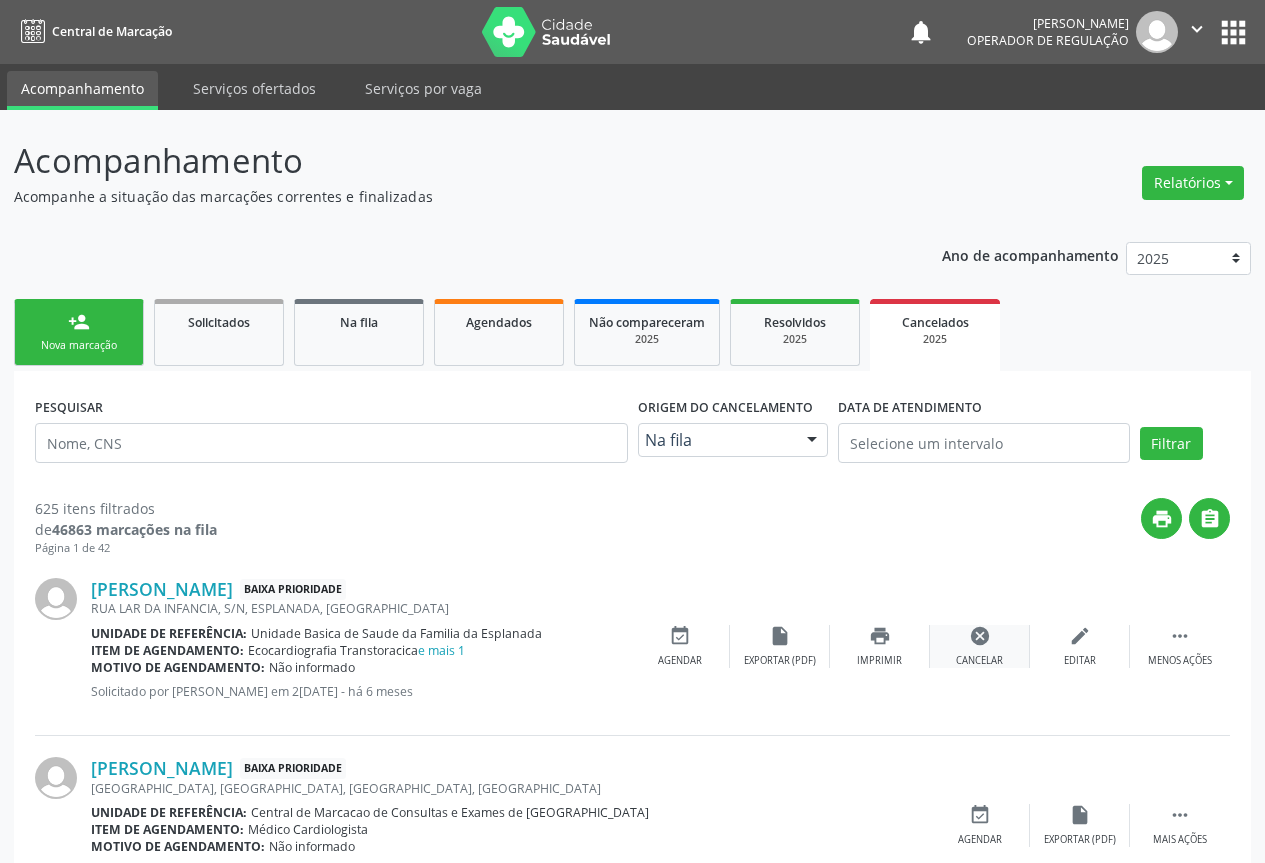 click on "cancel" at bounding box center (980, 636) 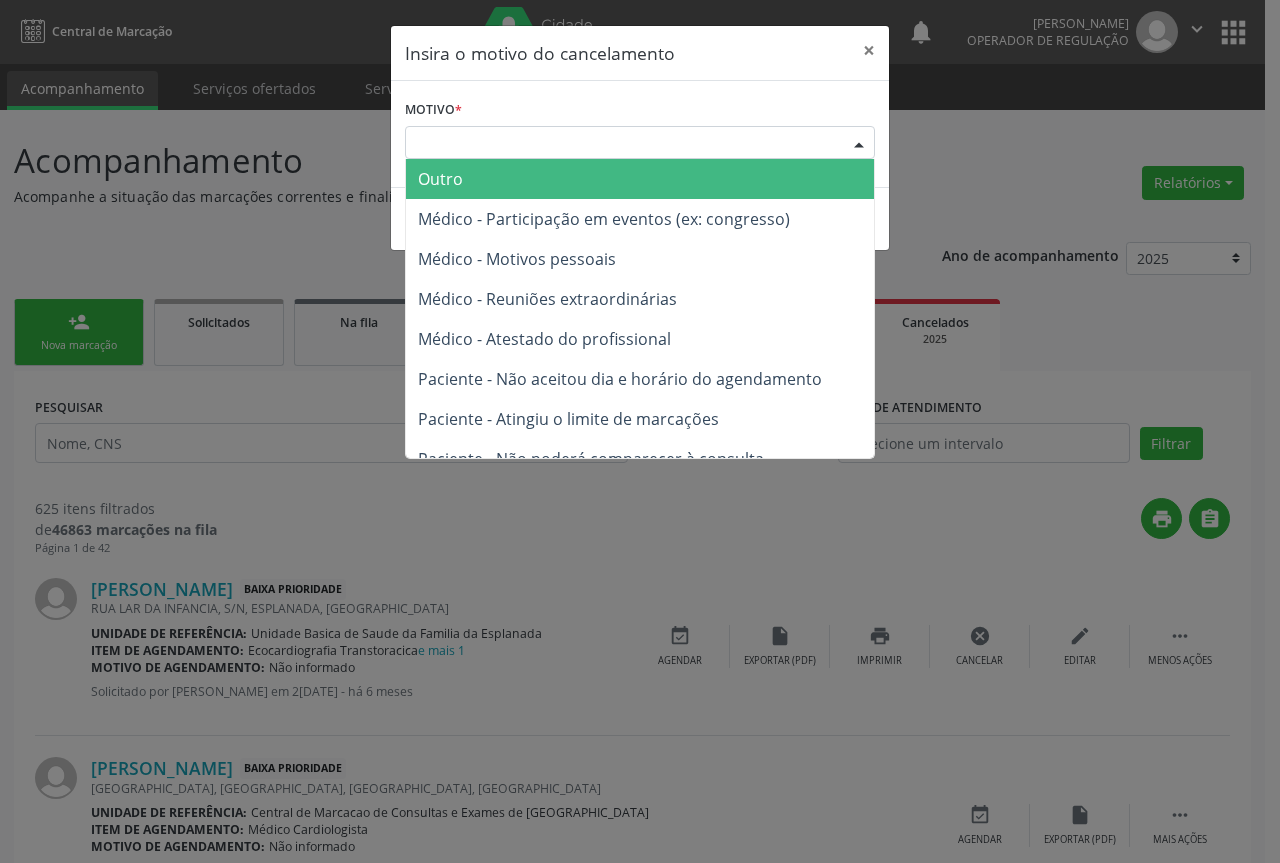 click at bounding box center [859, 144] 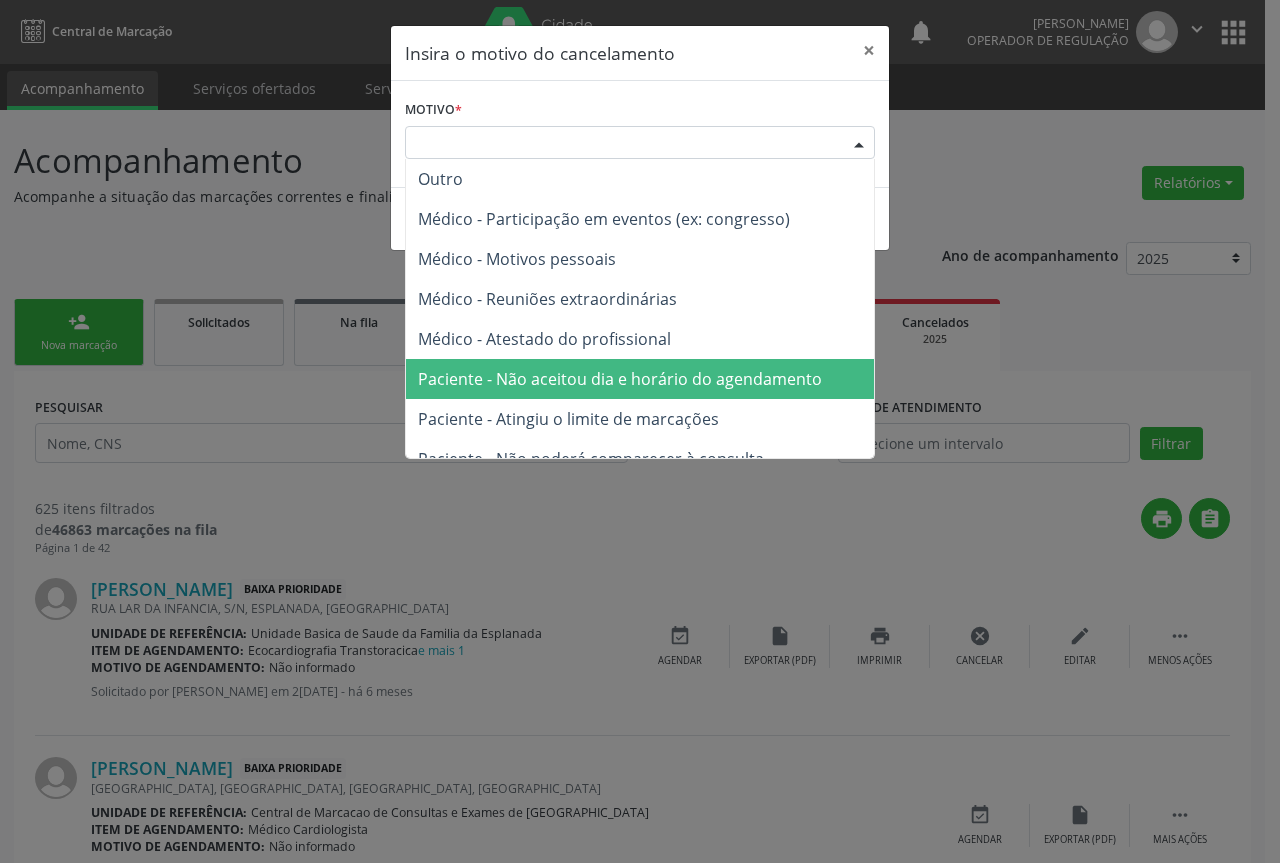 click on "Paciente - Não aceitou dia e horário do agendamento" at bounding box center (640, 379) 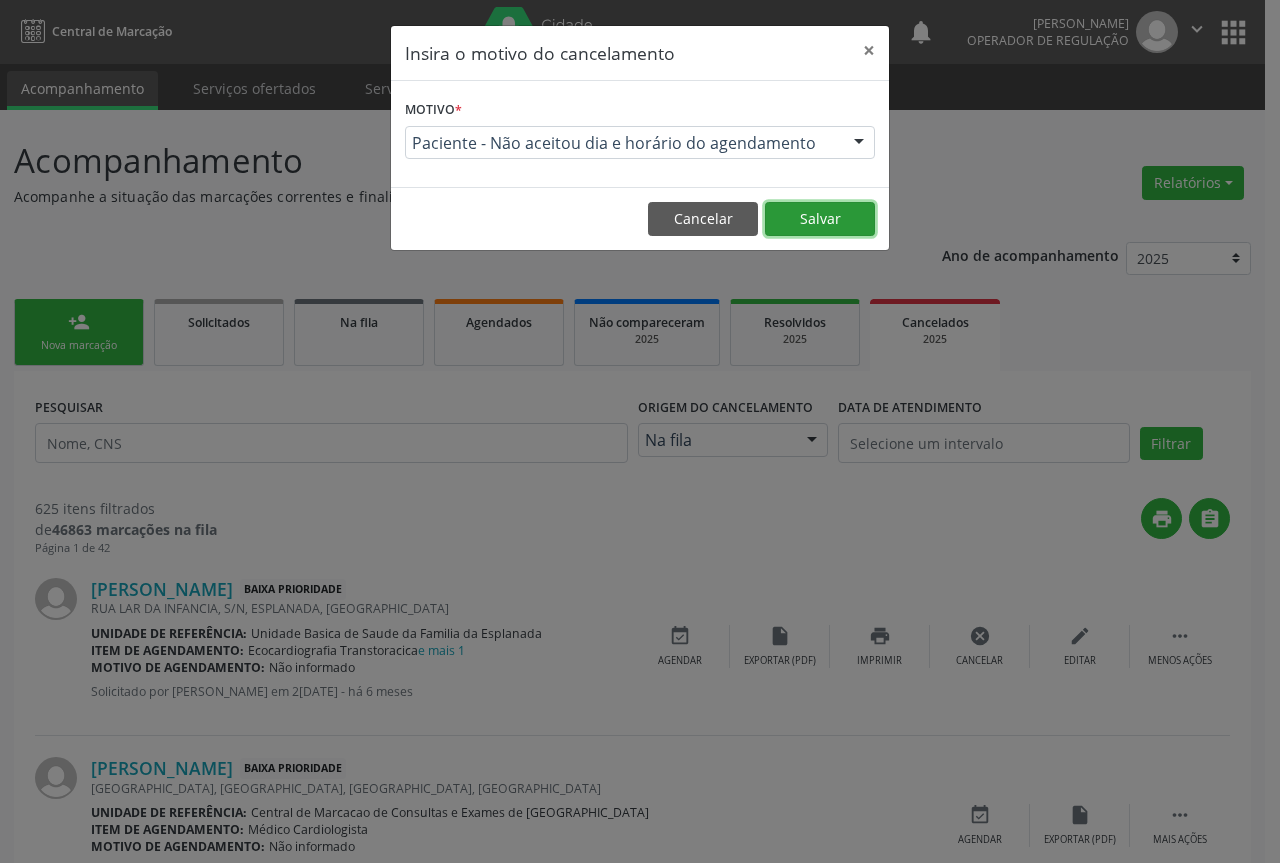 click on "Salvar" at bounding box center [820, 219] 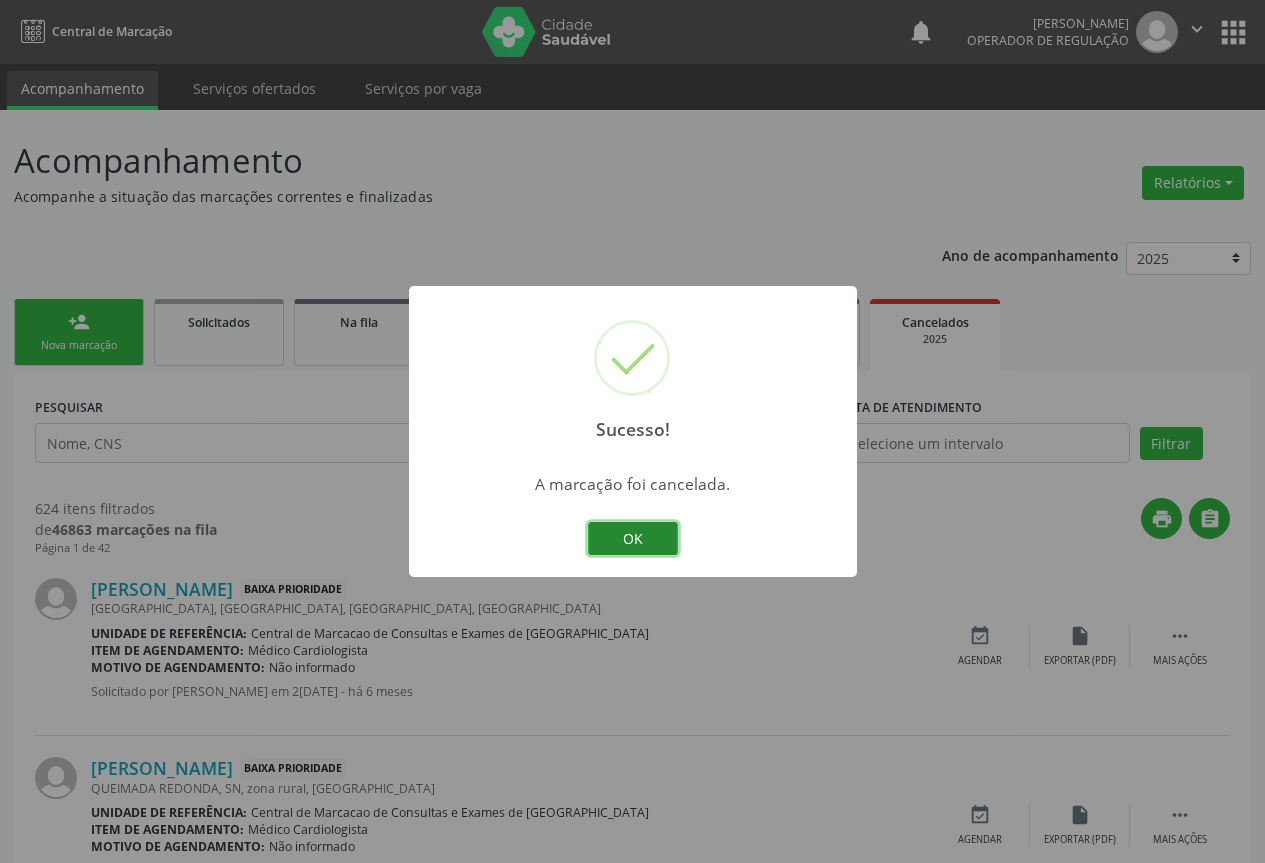click on "OK" at bounding box center [633, 539] 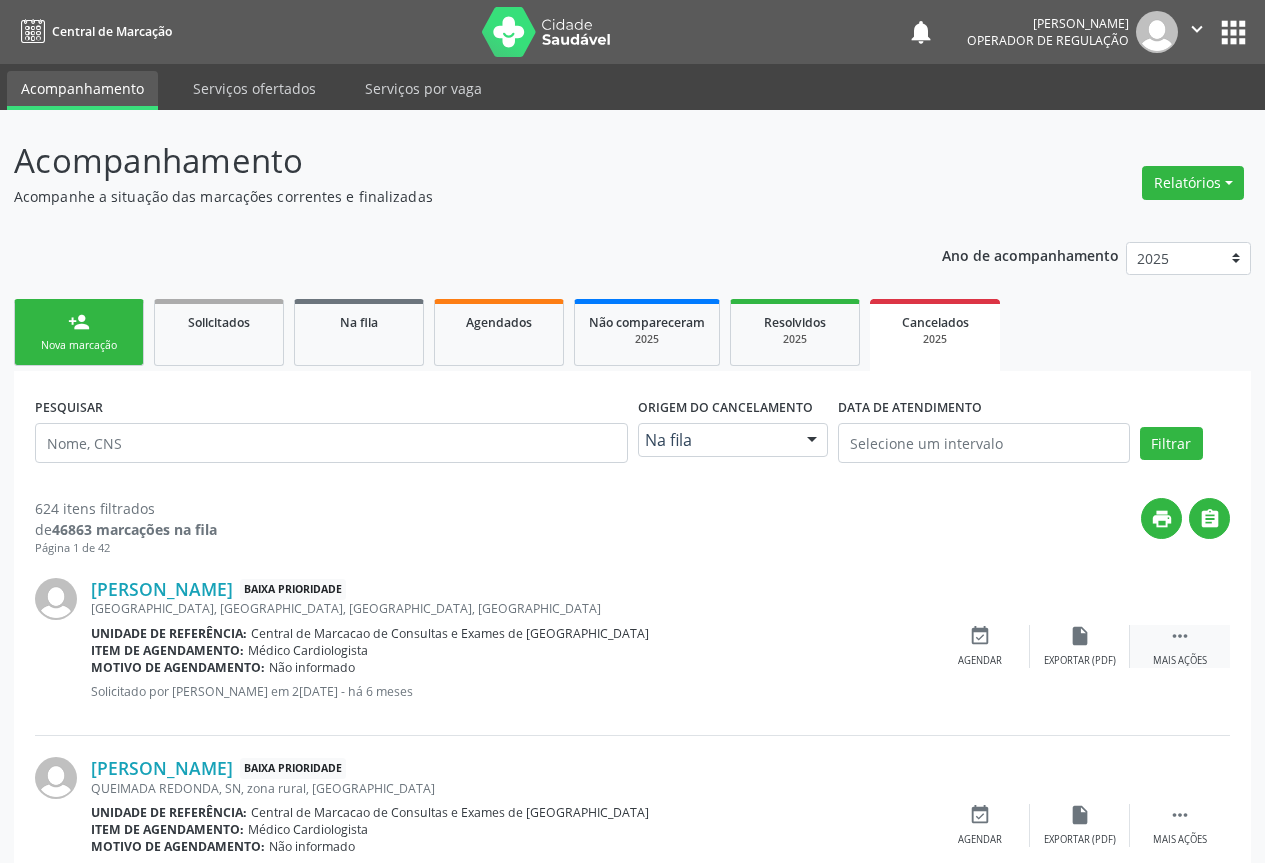 click on "" at bounding box center (1180, 636) 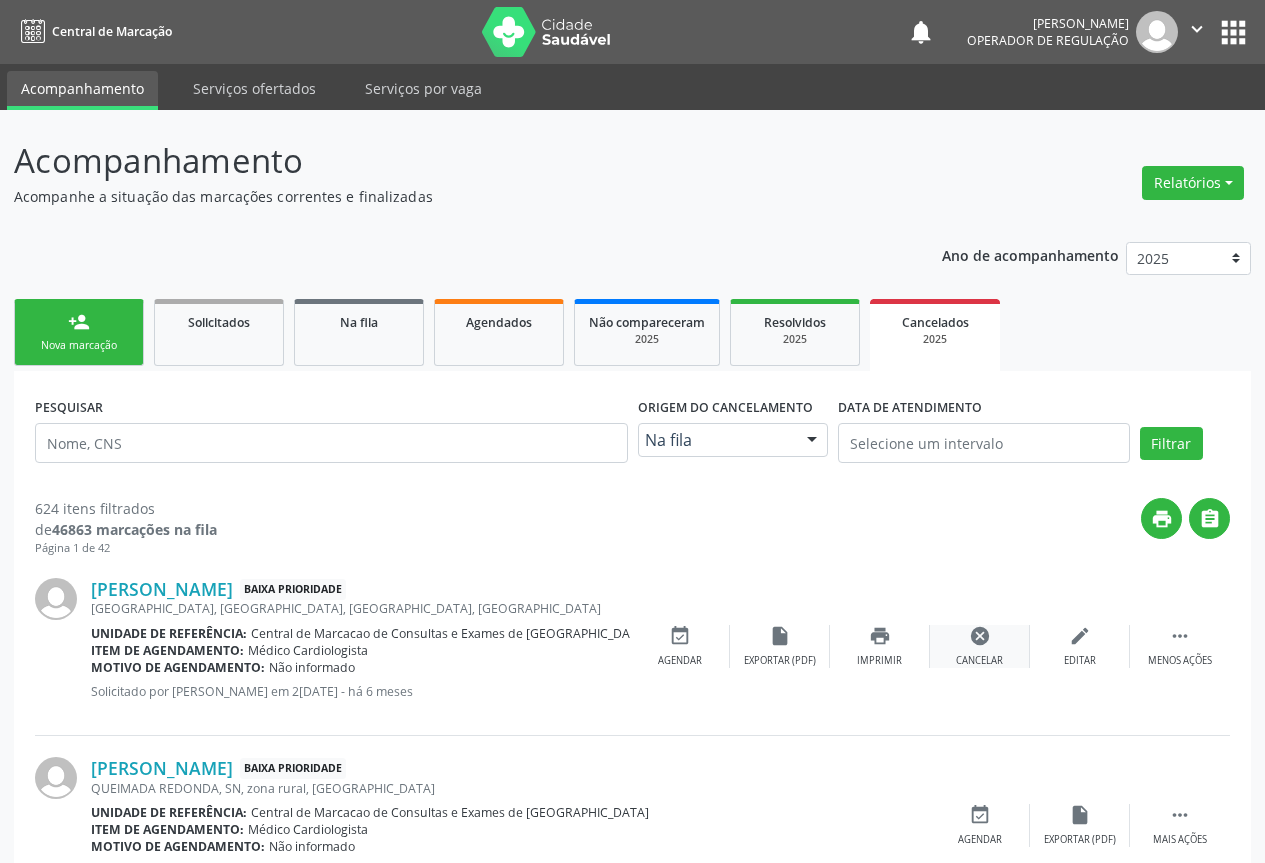 click on "cancel" at bounding box center (980, 636) 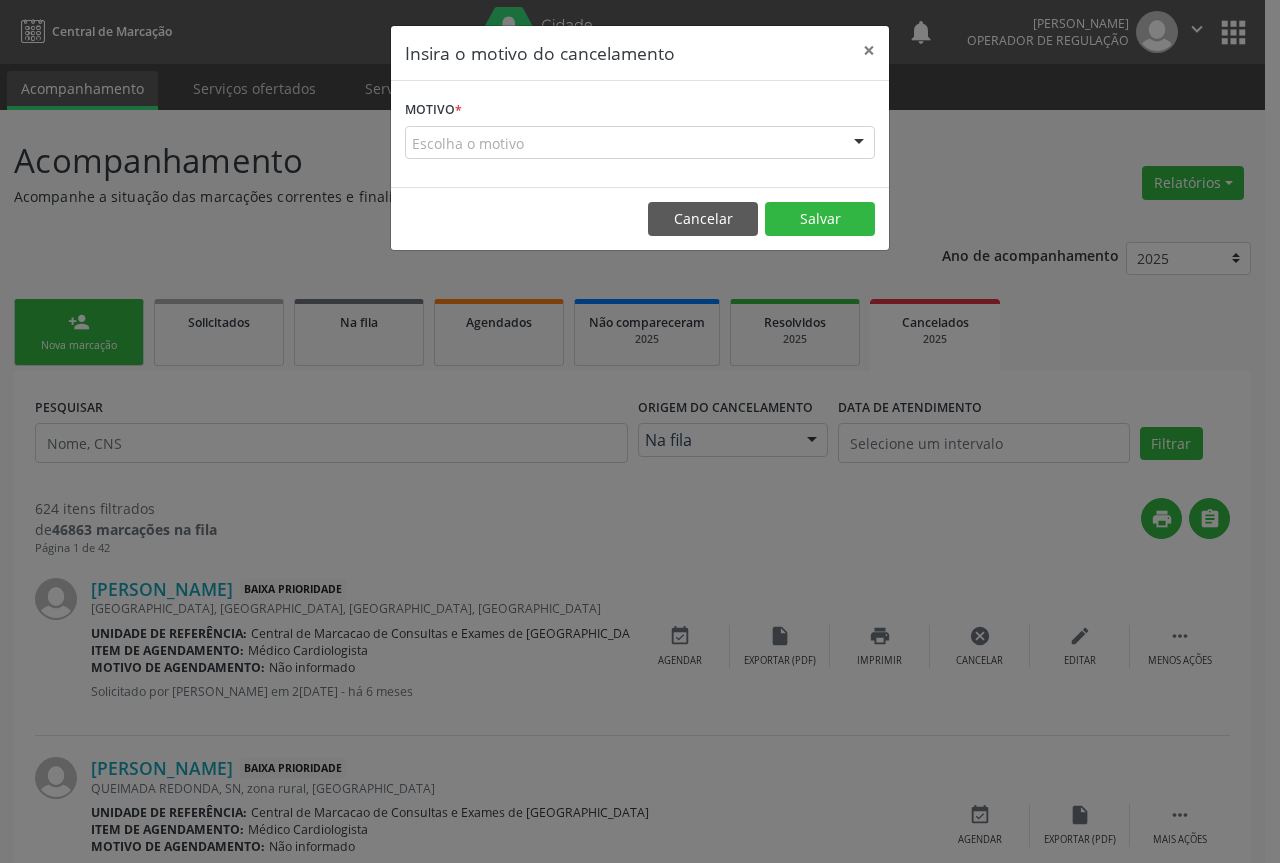 click at bounding box center [859, 144] 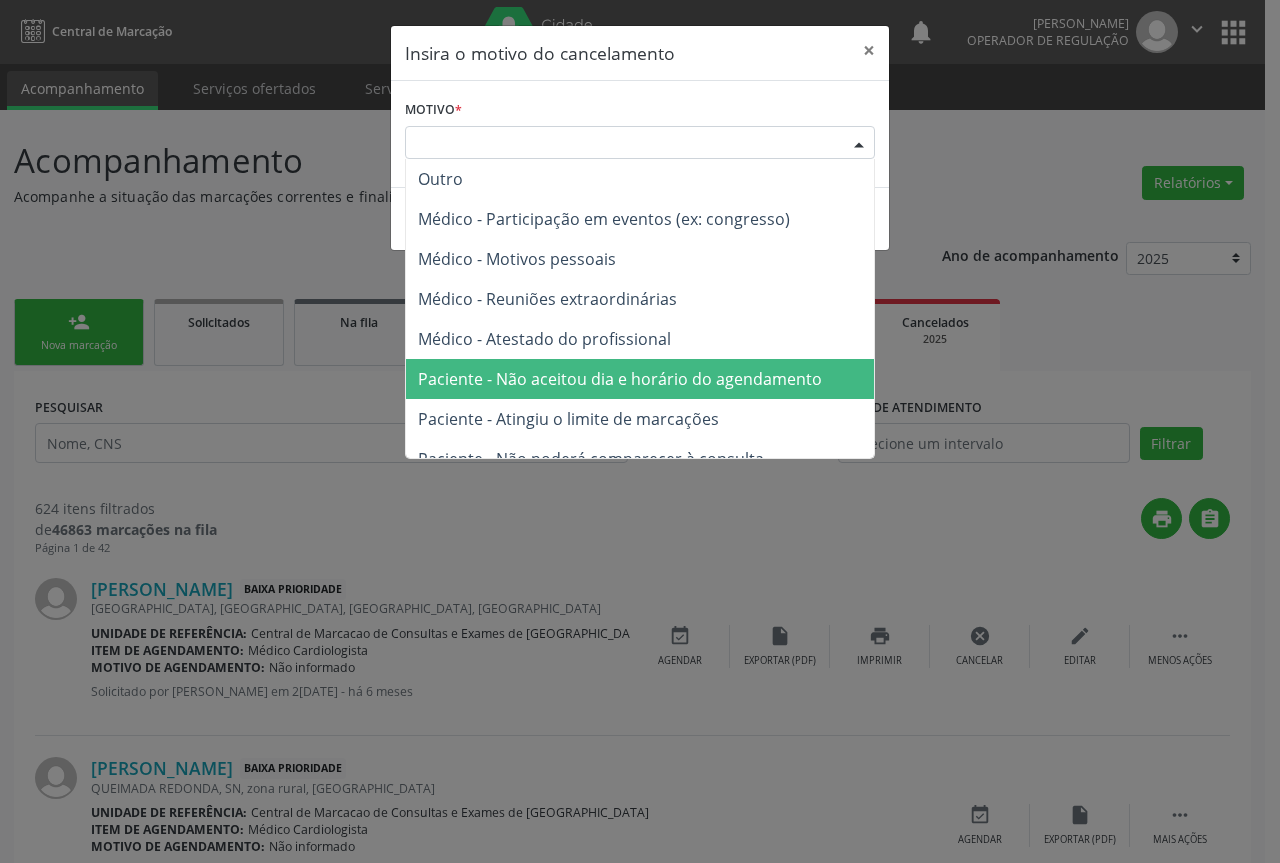 click on "Paciente - Não aceitou dia e horário do agendamento" at bounding box center [620, 379] 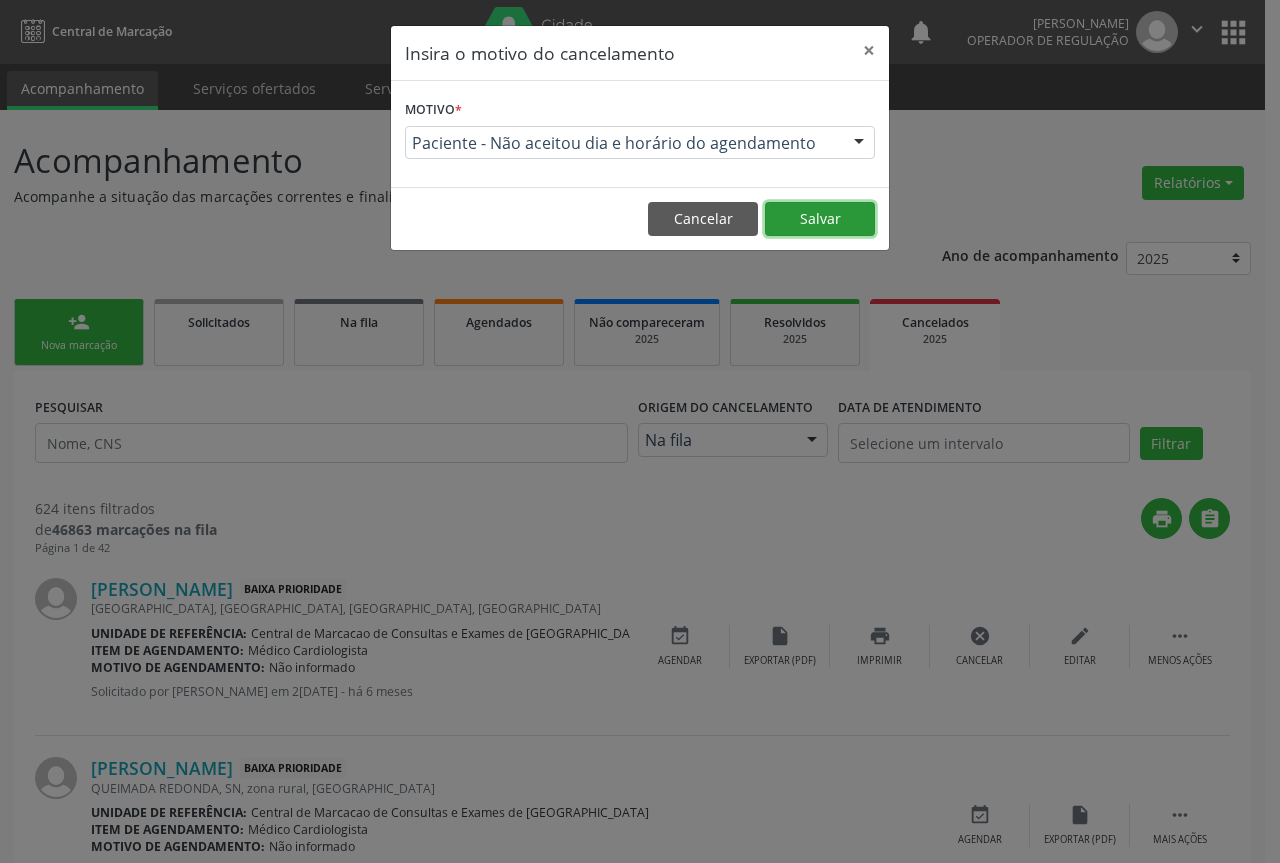 click on "Salvar" at bounding box center [820, 219] 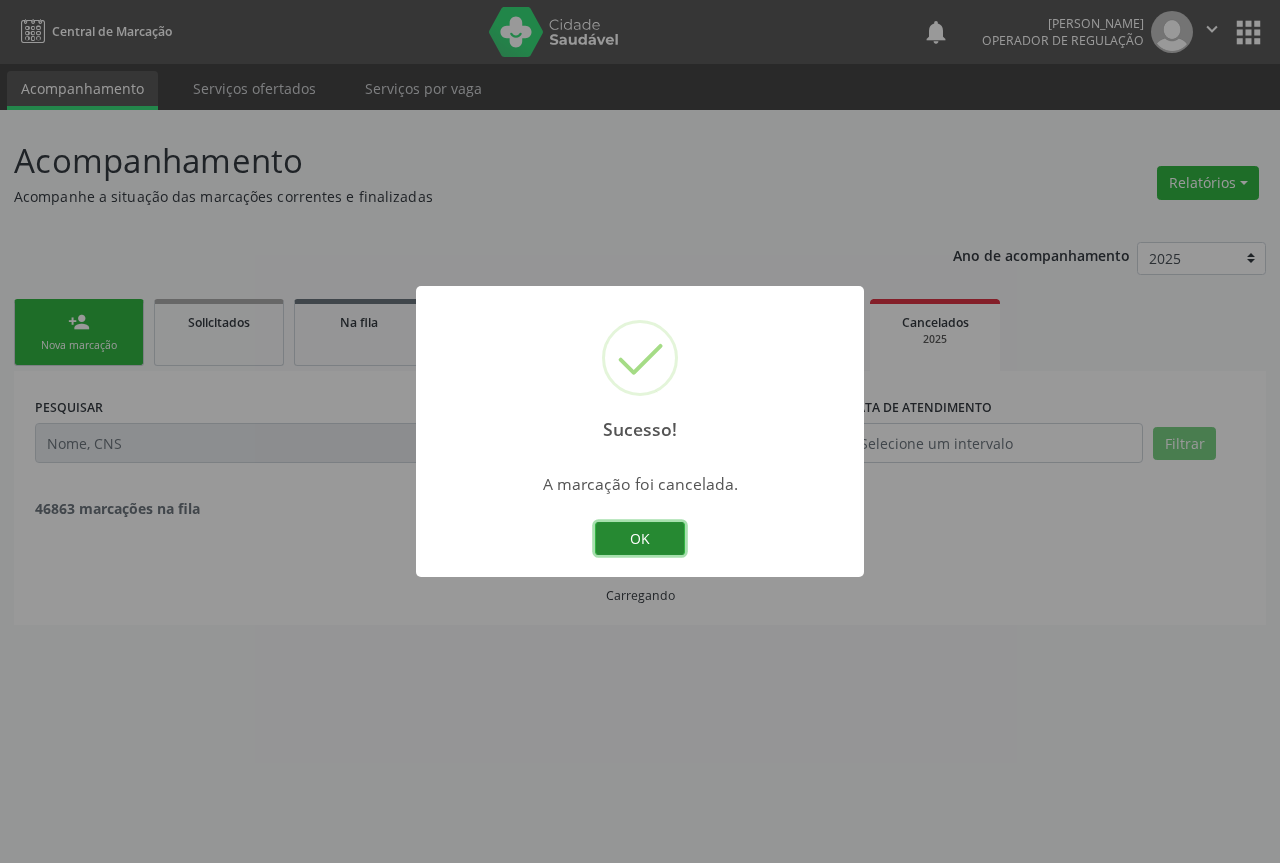 click on "OK" at bounding box center (640, 539) 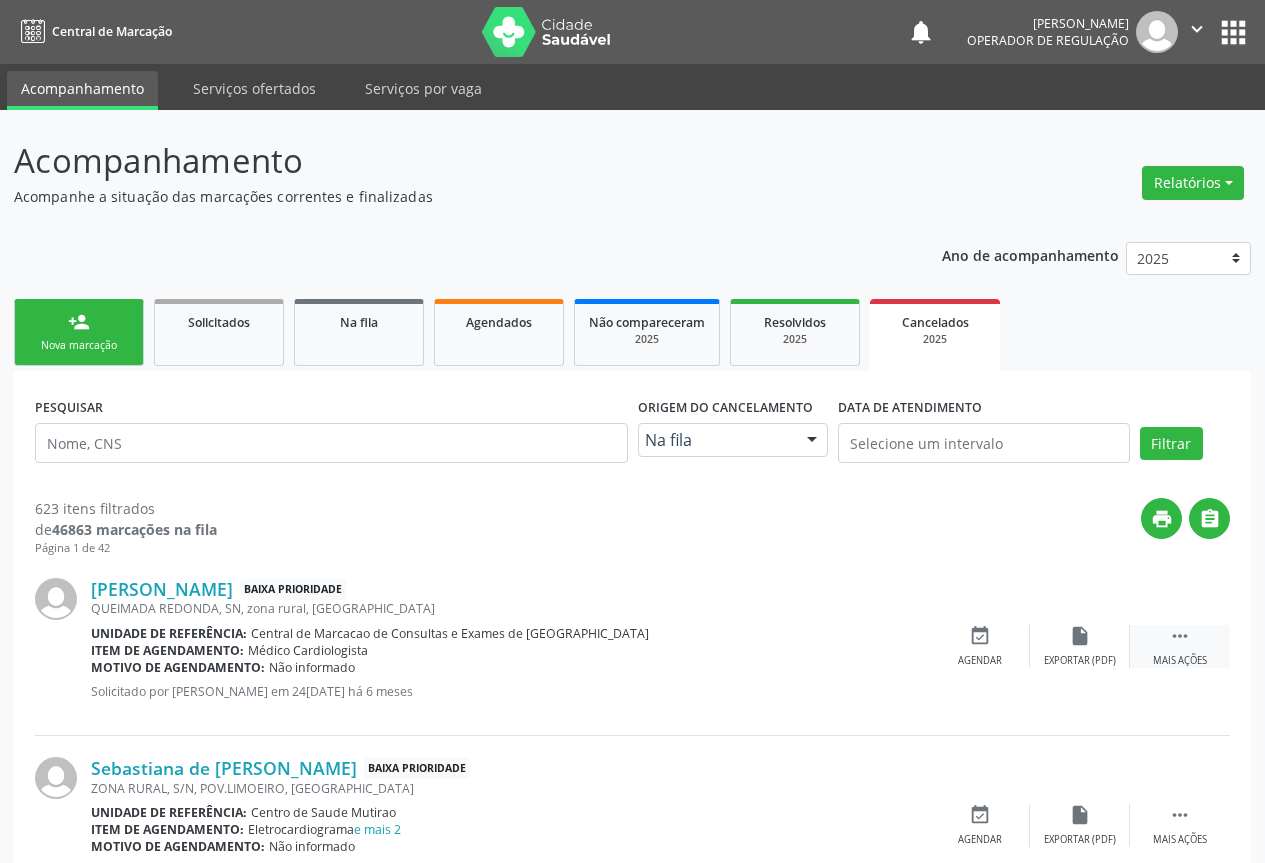 click on "
Mais ações" at bounding box center [1180, 646] 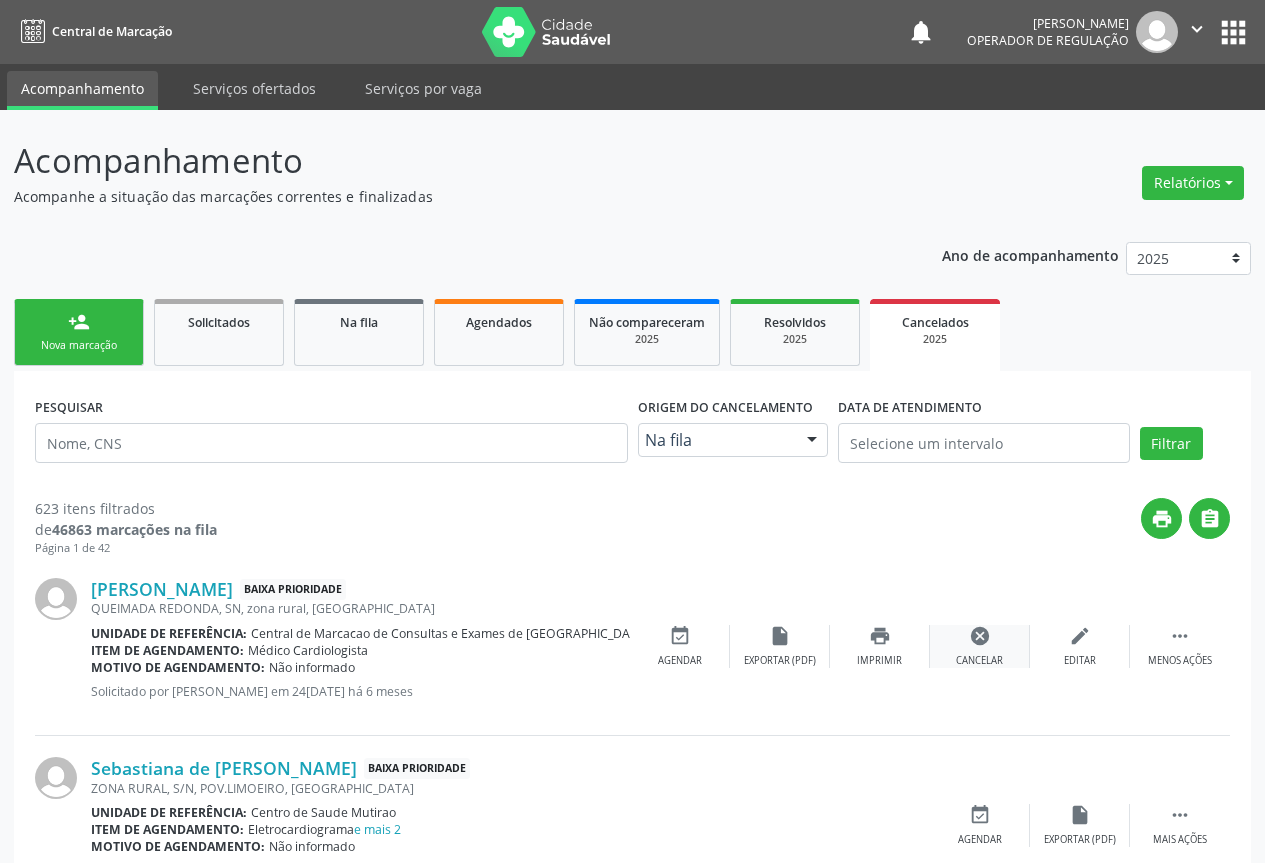 click on "cancel
Cancelar" at bounding box center (980, 646) 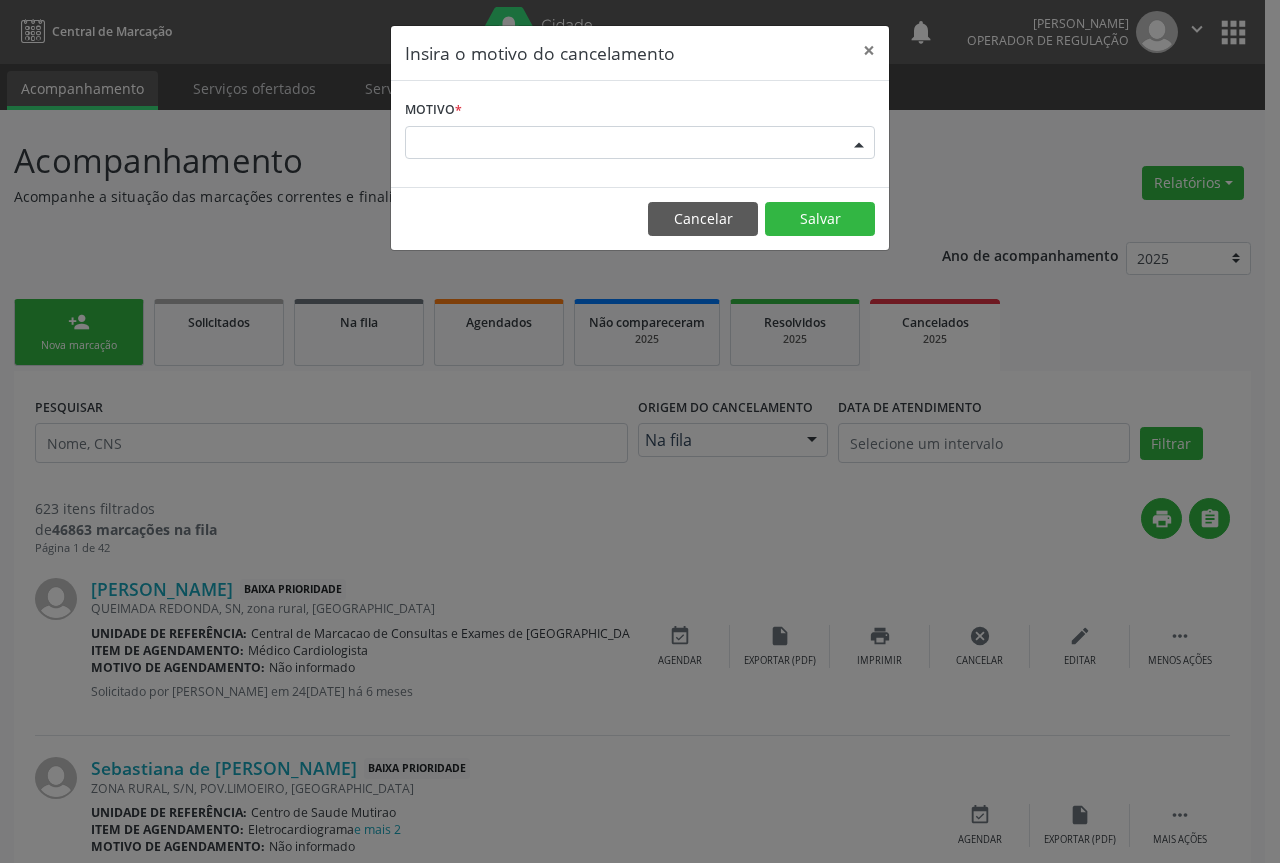 click at bounding box center [859, 144] 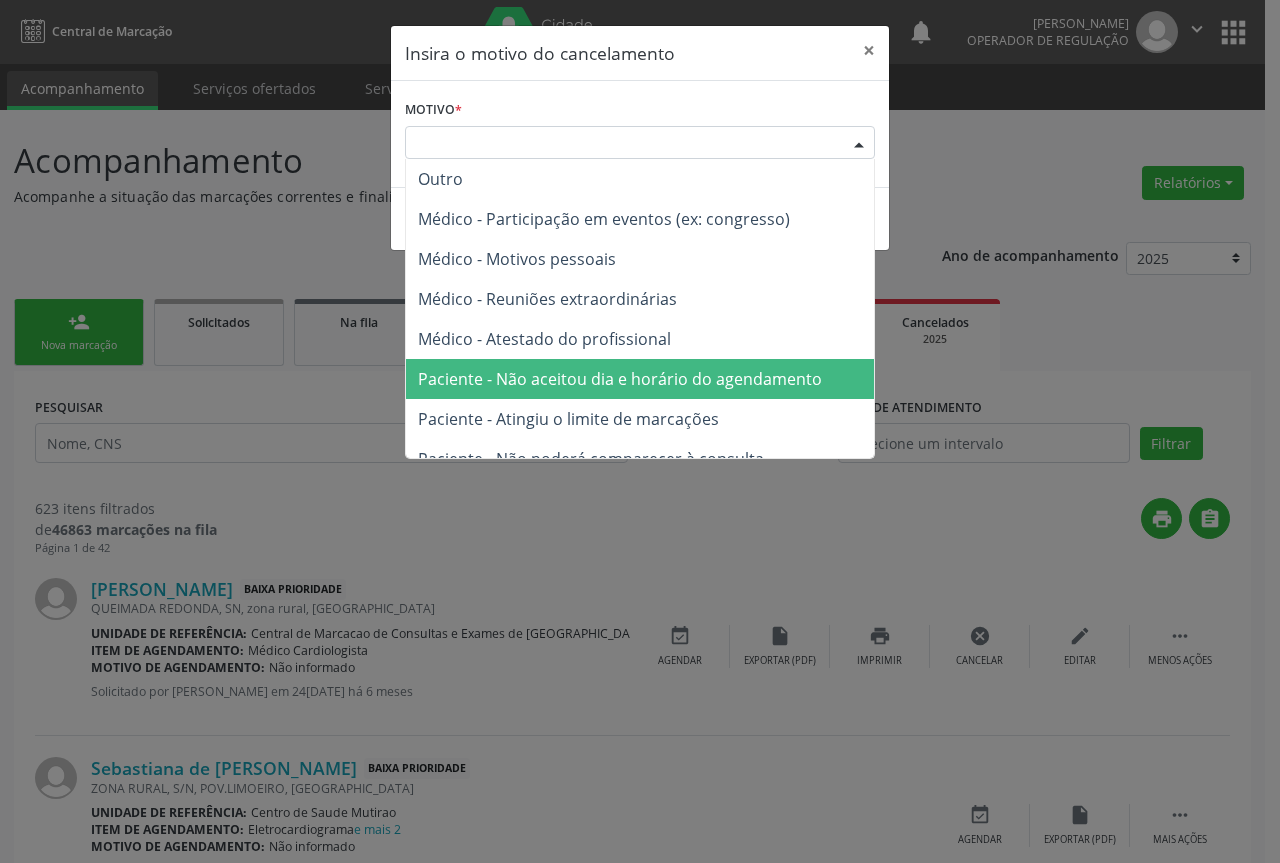 click on "Paciente - Não aceitou dia e horário do agendamento" at bounding box center [620, 379] 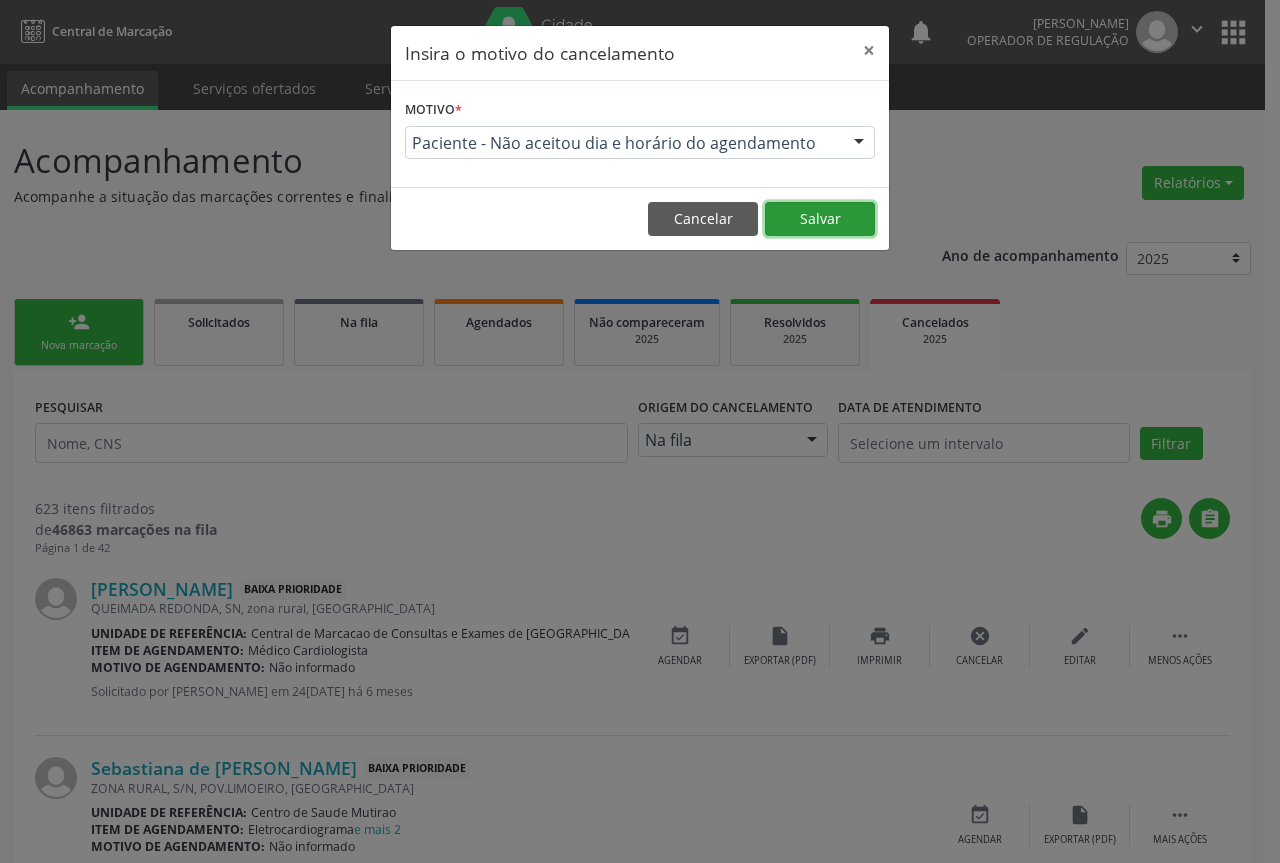 click on "Salvar" at bounding box center [820, 219] 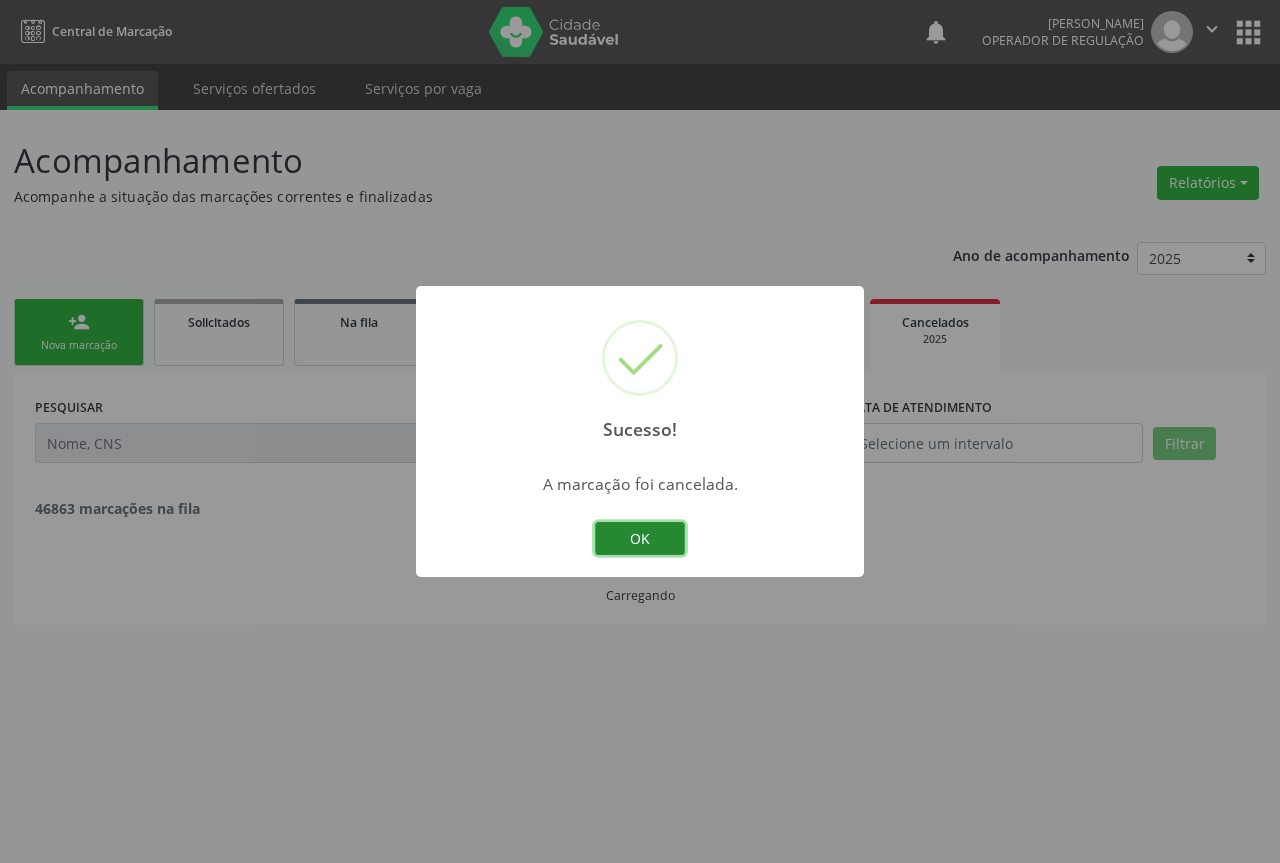 click on "OK" at bounding box center [640, 539] 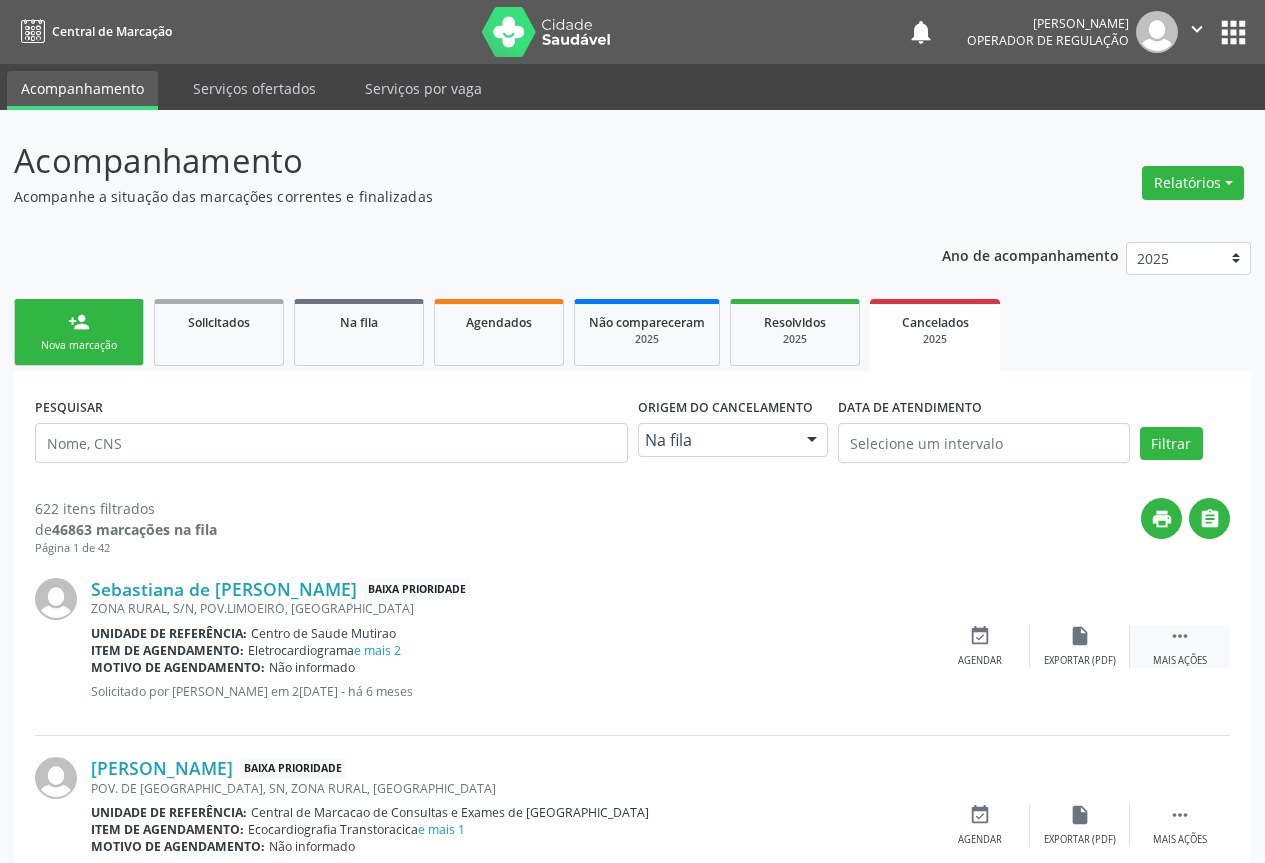click on "
Mais ações" at bounding box center (1180, 646) 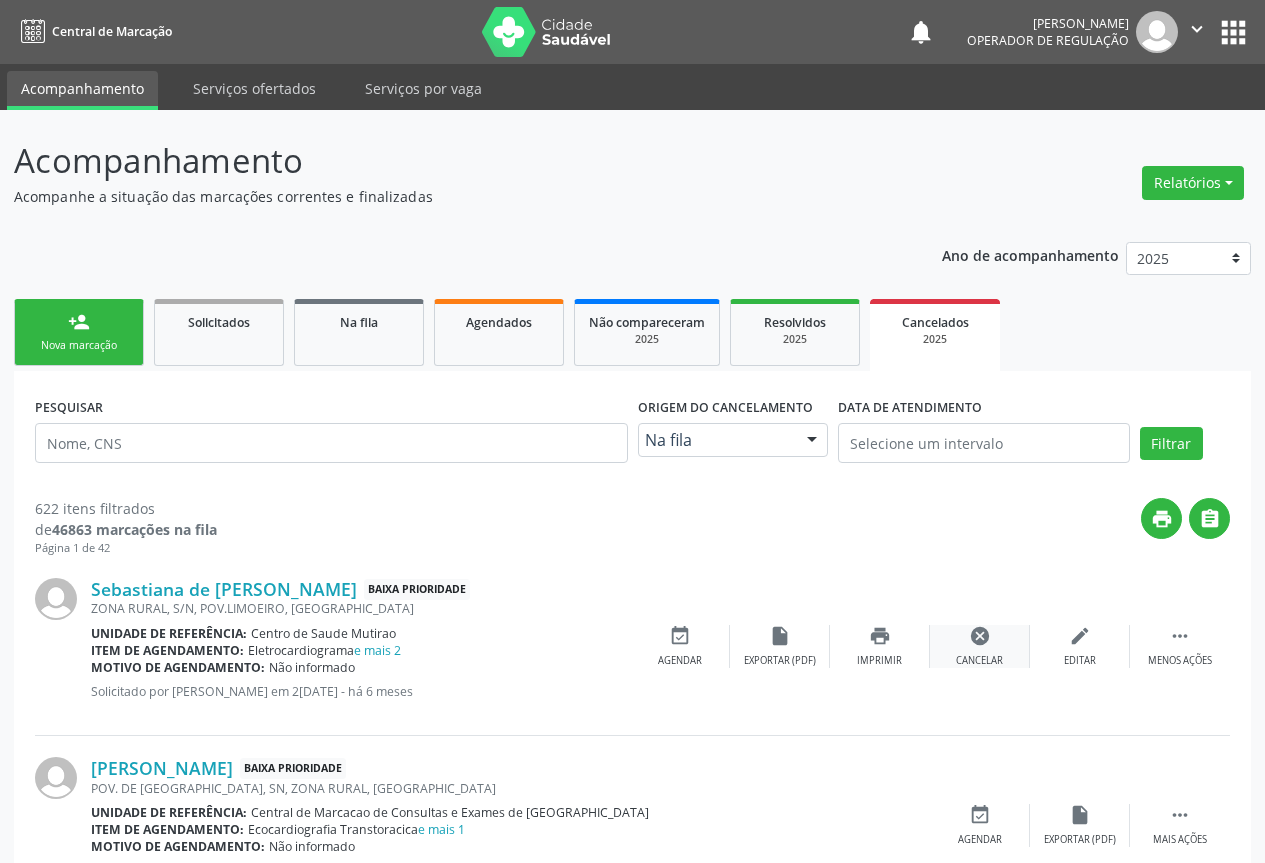 click on "cancel
Cancelar" at bounding box center (980, 646) 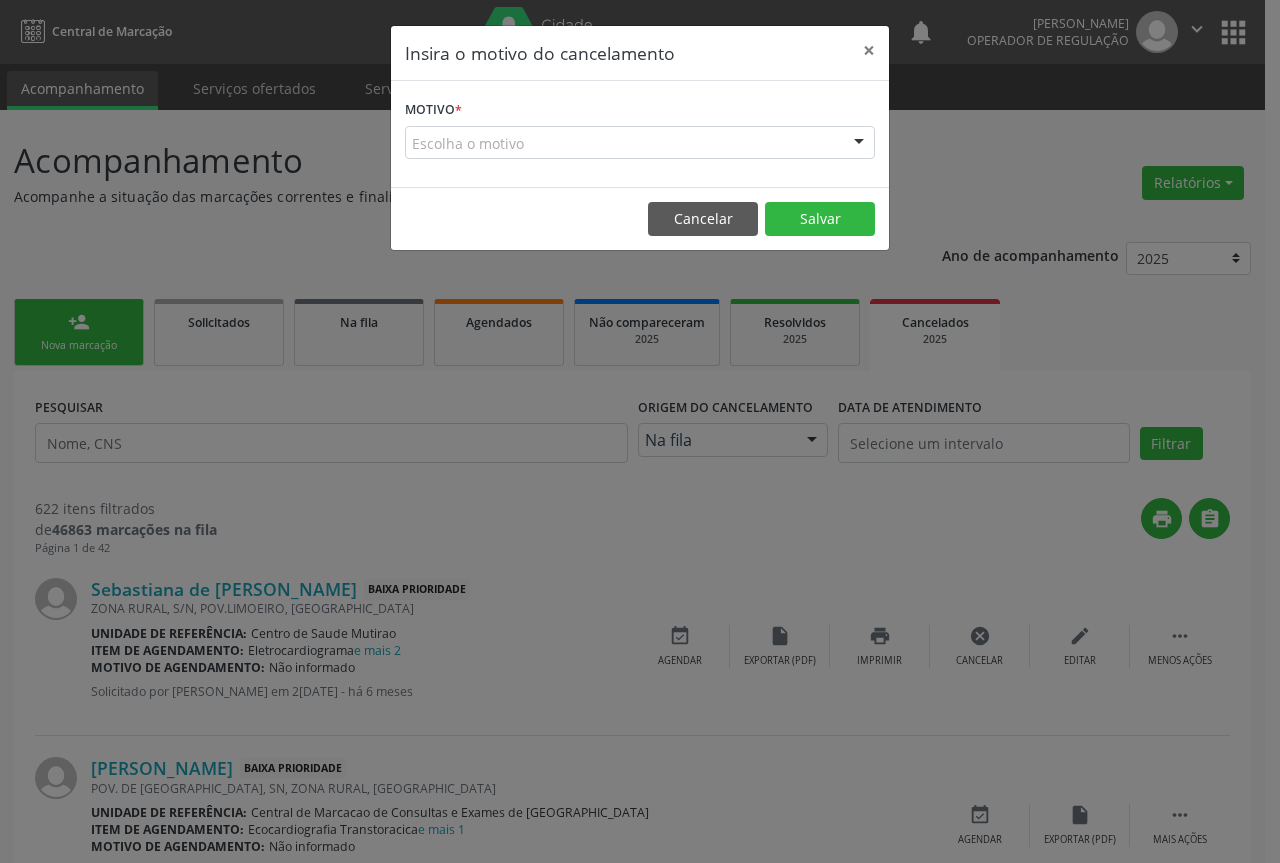click at bounding box center (859, 144) 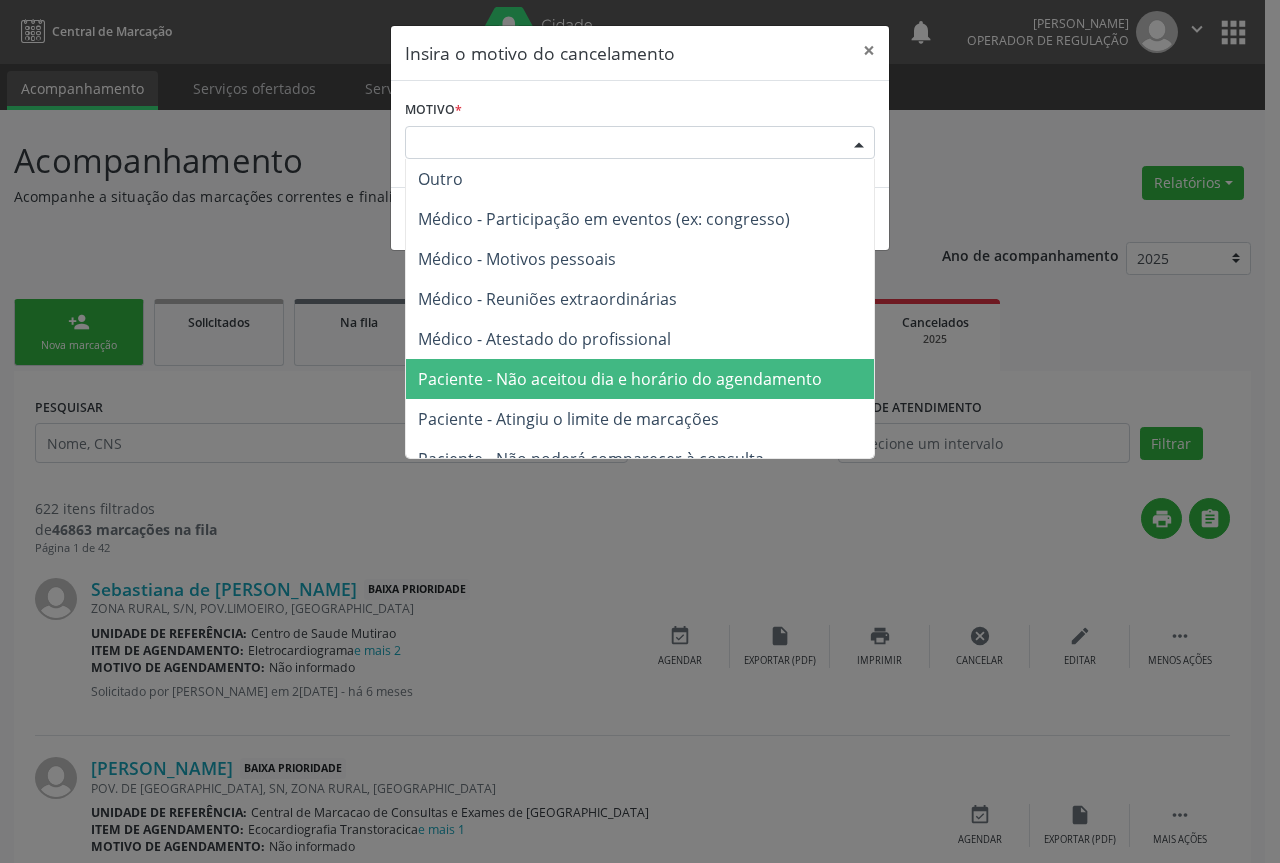 click on "Paciente - Não aceitou dia e horário do agendamento" at bounding box center [620, 379] 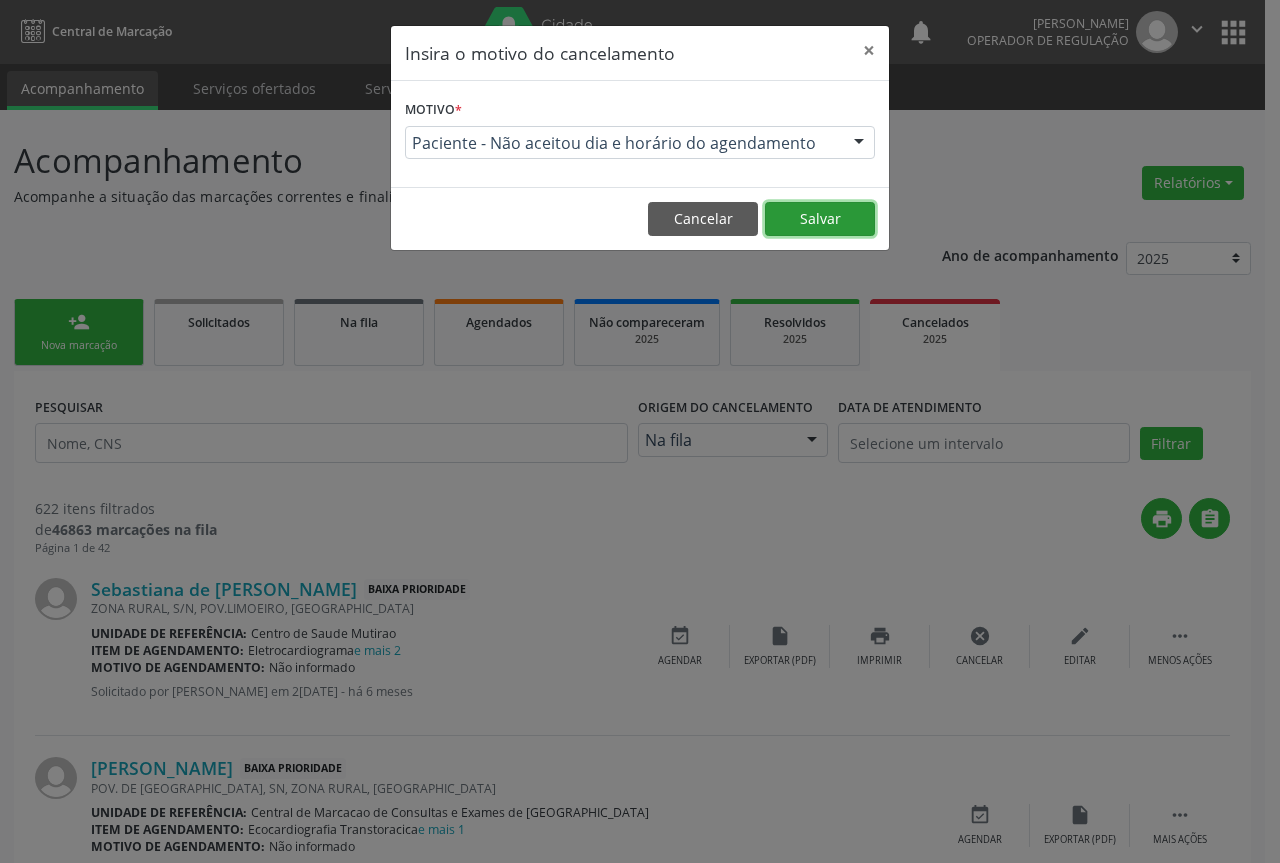 click on "Salvar" at bounding box center (820, 219) 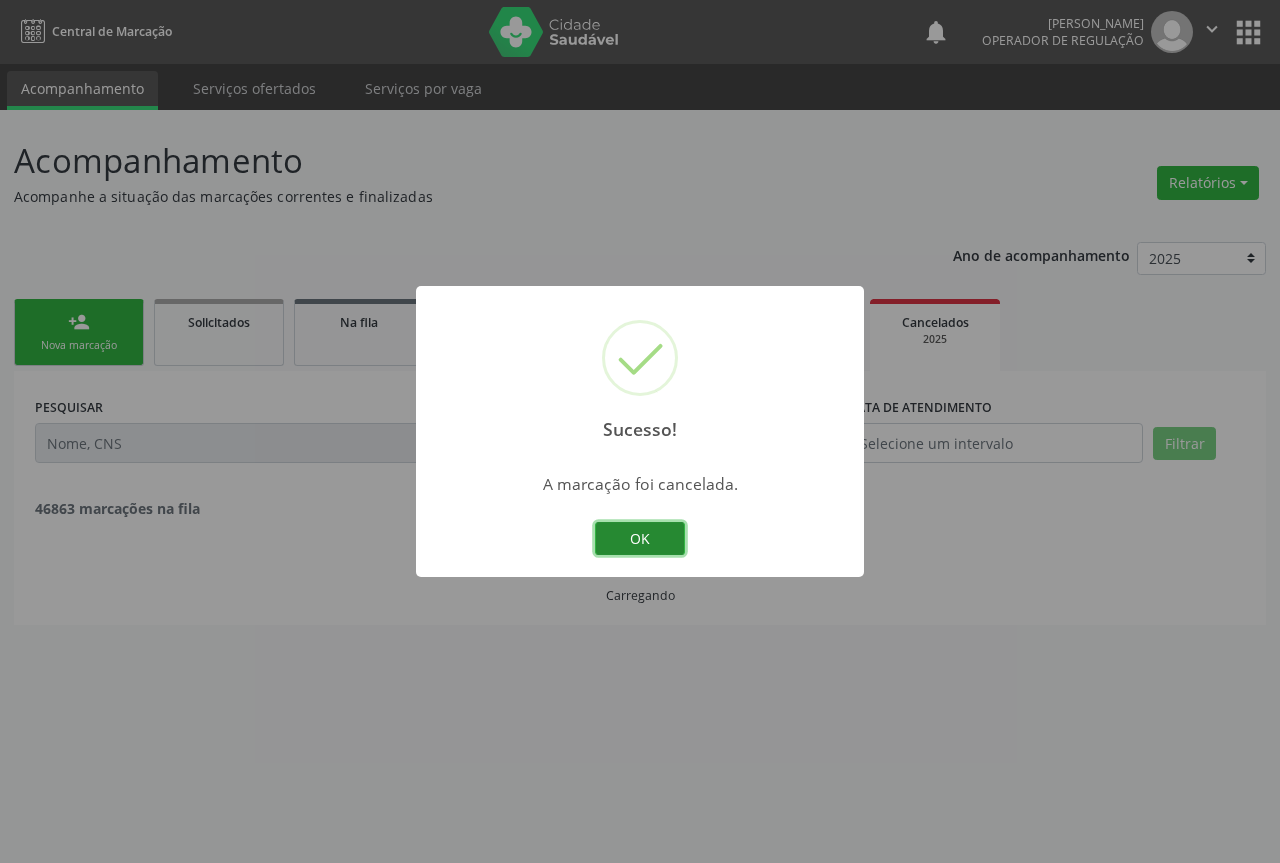 click on "OK" at bounding box center (640, 539) 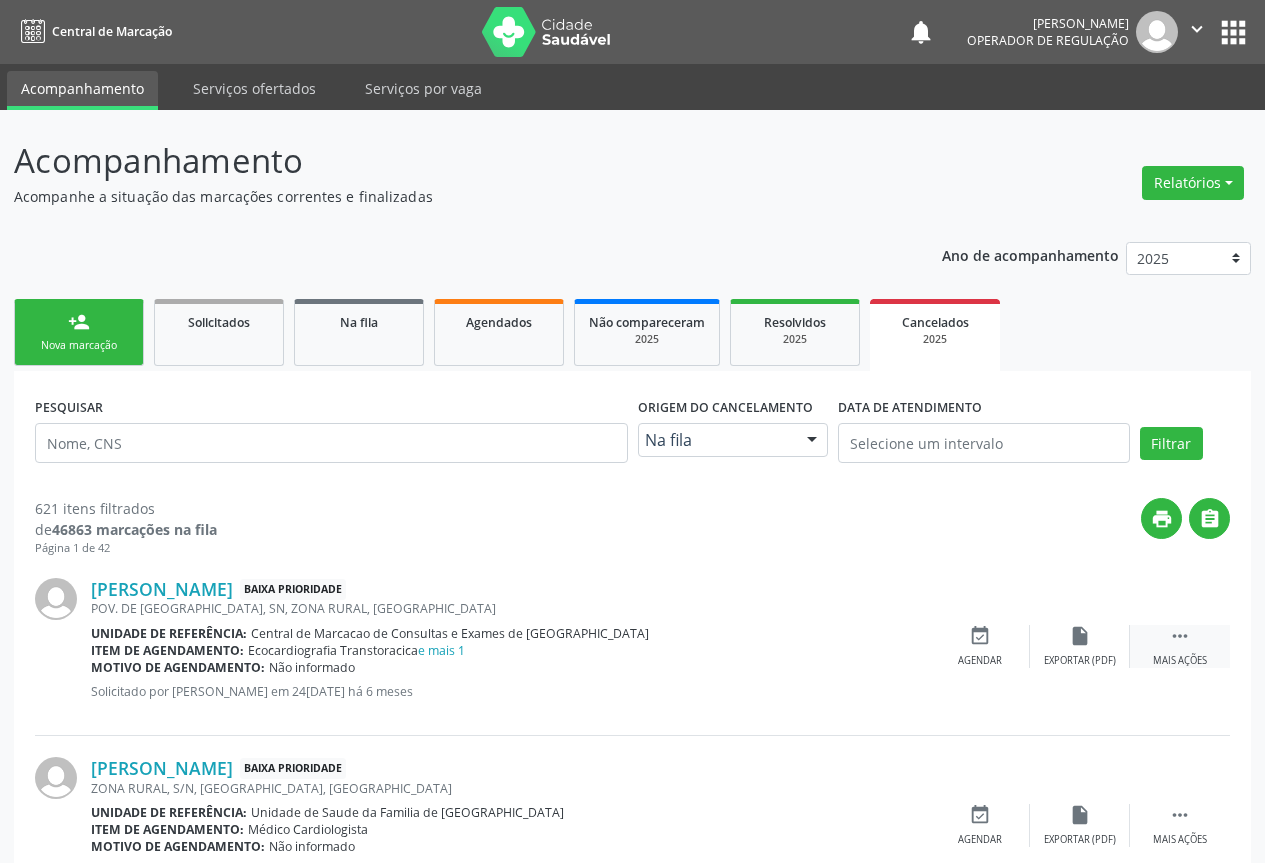 click on "Mais ações" at bounding box center [1180, 661] 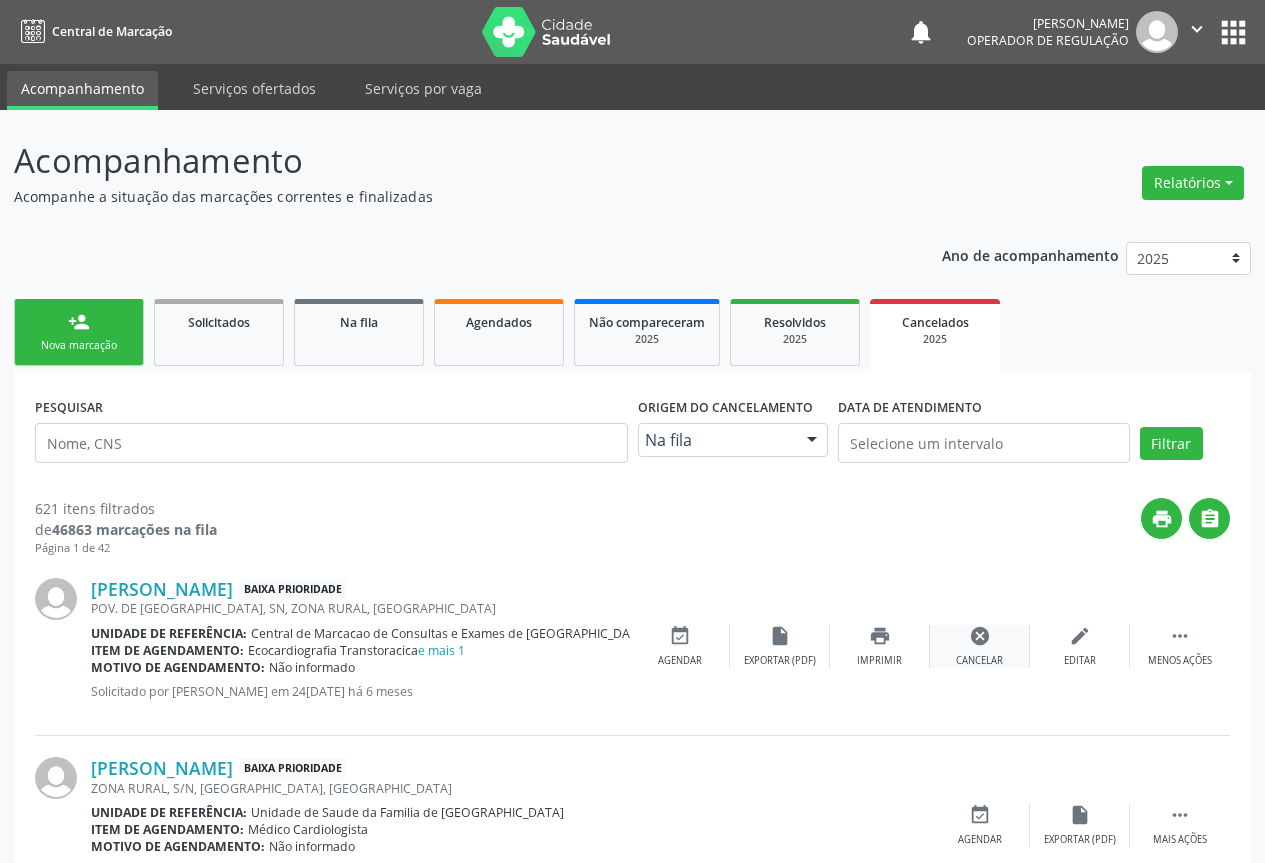 click on "cancel
Cancelar" at bounding box center (980, 646) 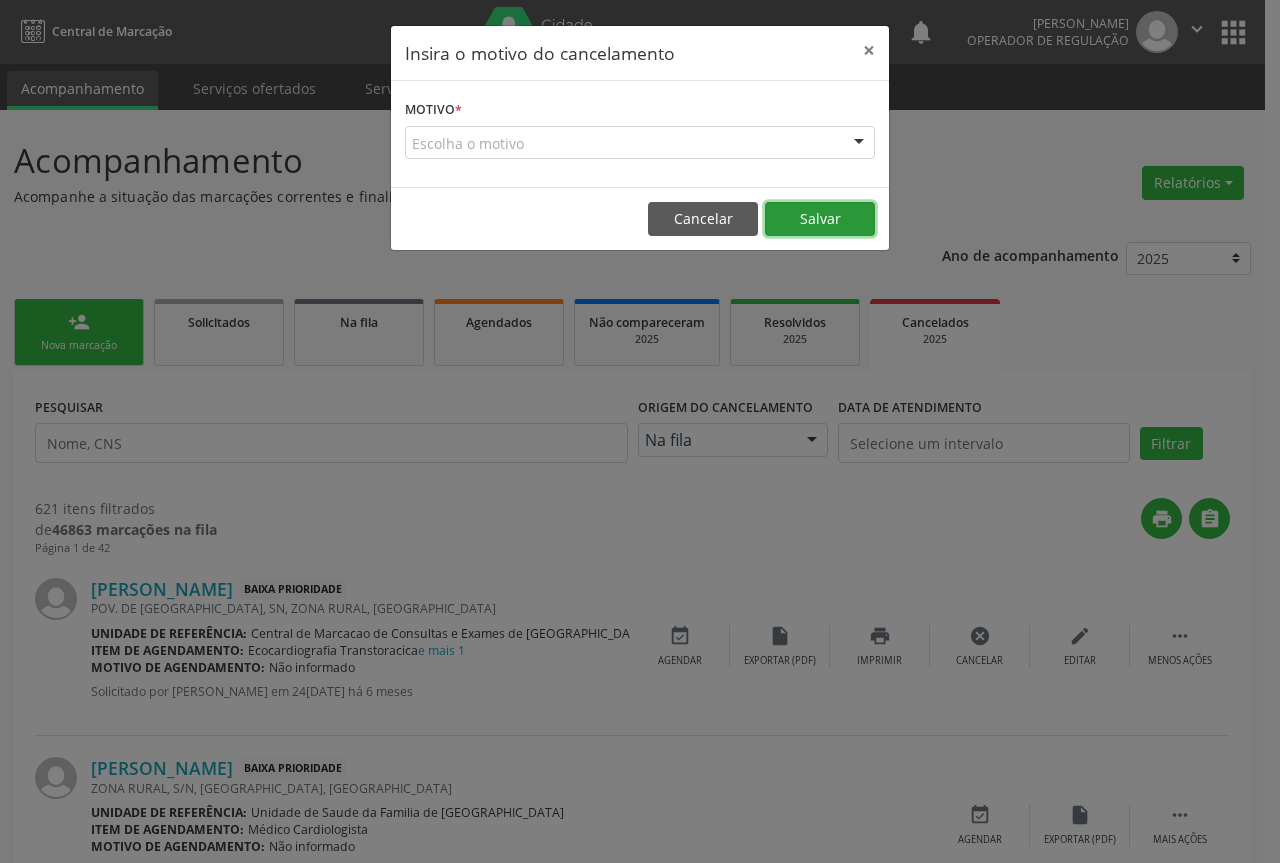 click on "Salvar" at bounding box center (820, 219) 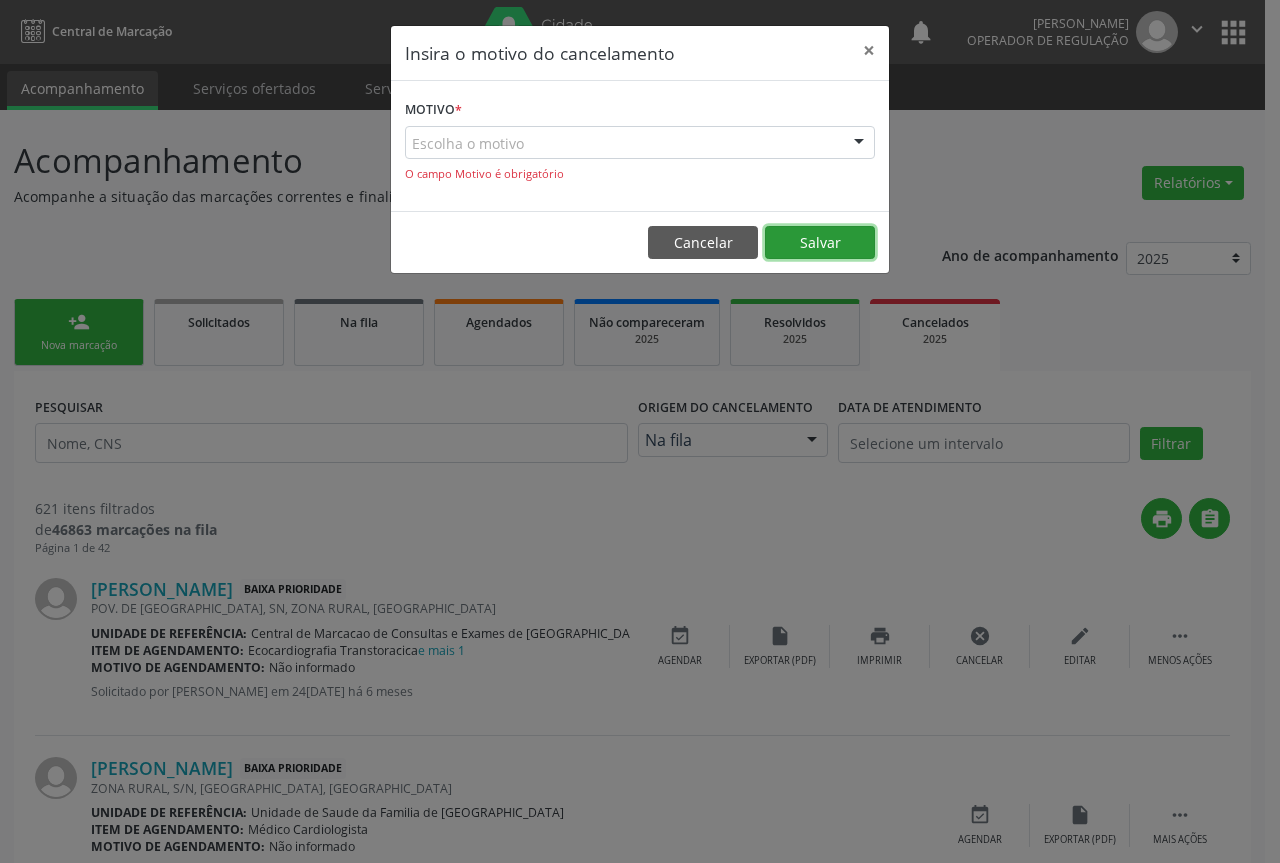 click on "Salvar" at bounding box center (820, 243) 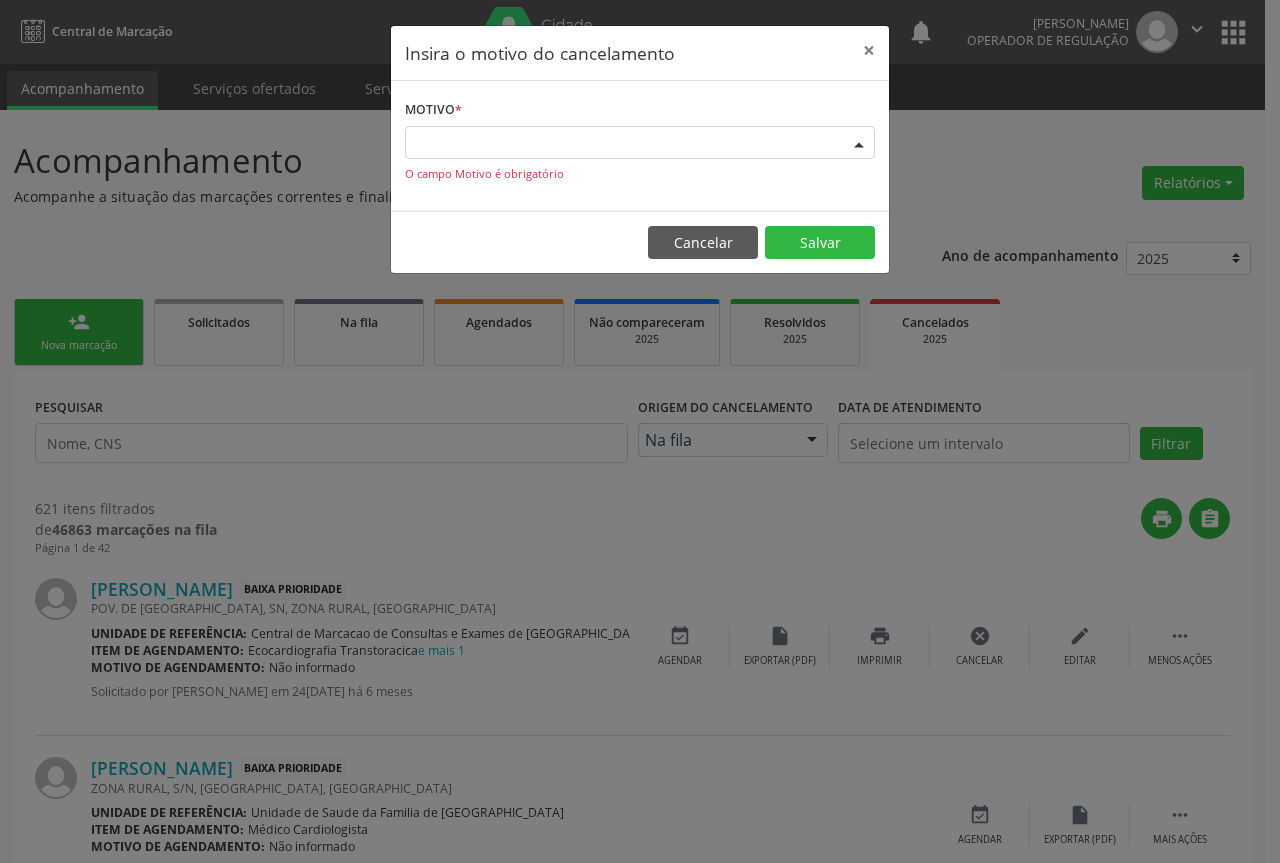 click at bounding box center [859, 144] 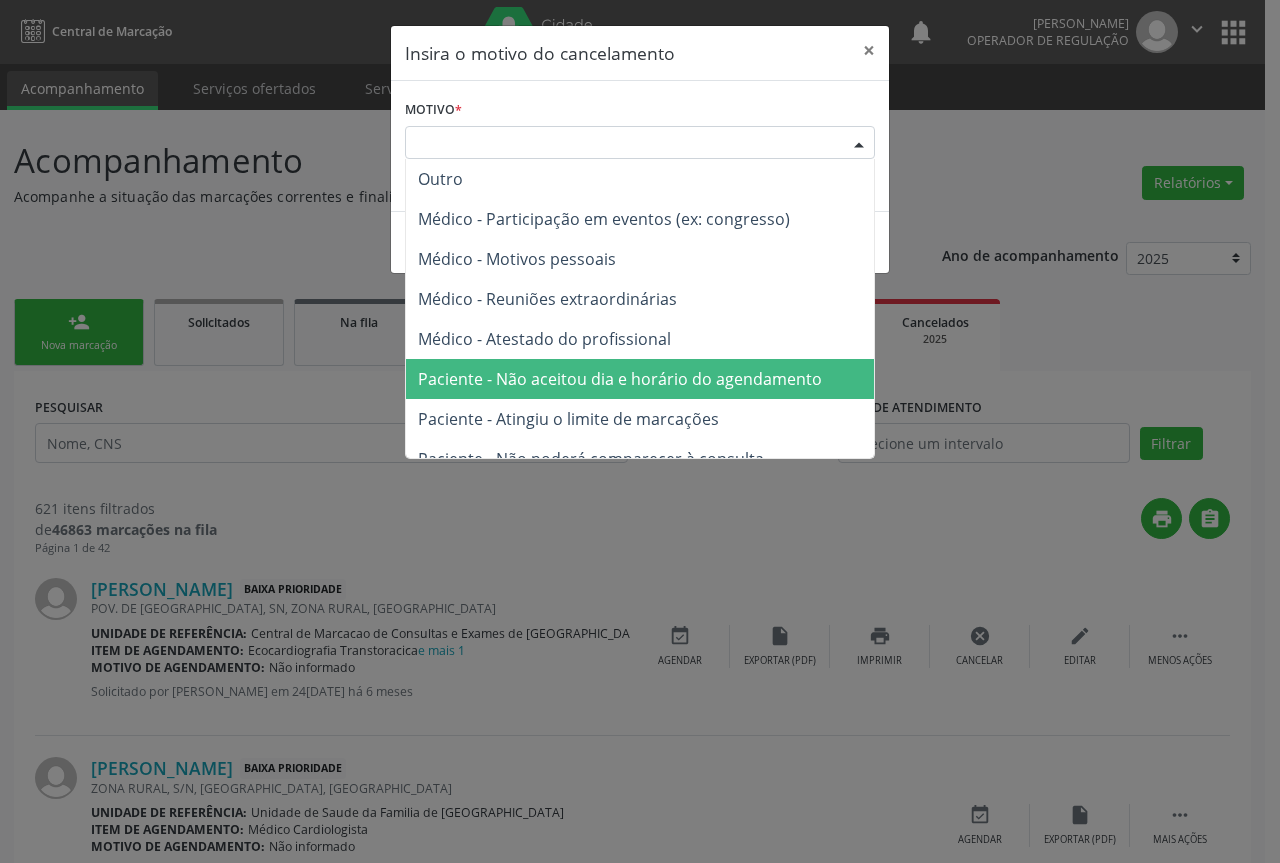 click on "Paciente - Não aceitou dia e horário do agendamento" at bounding box center [620, 379] 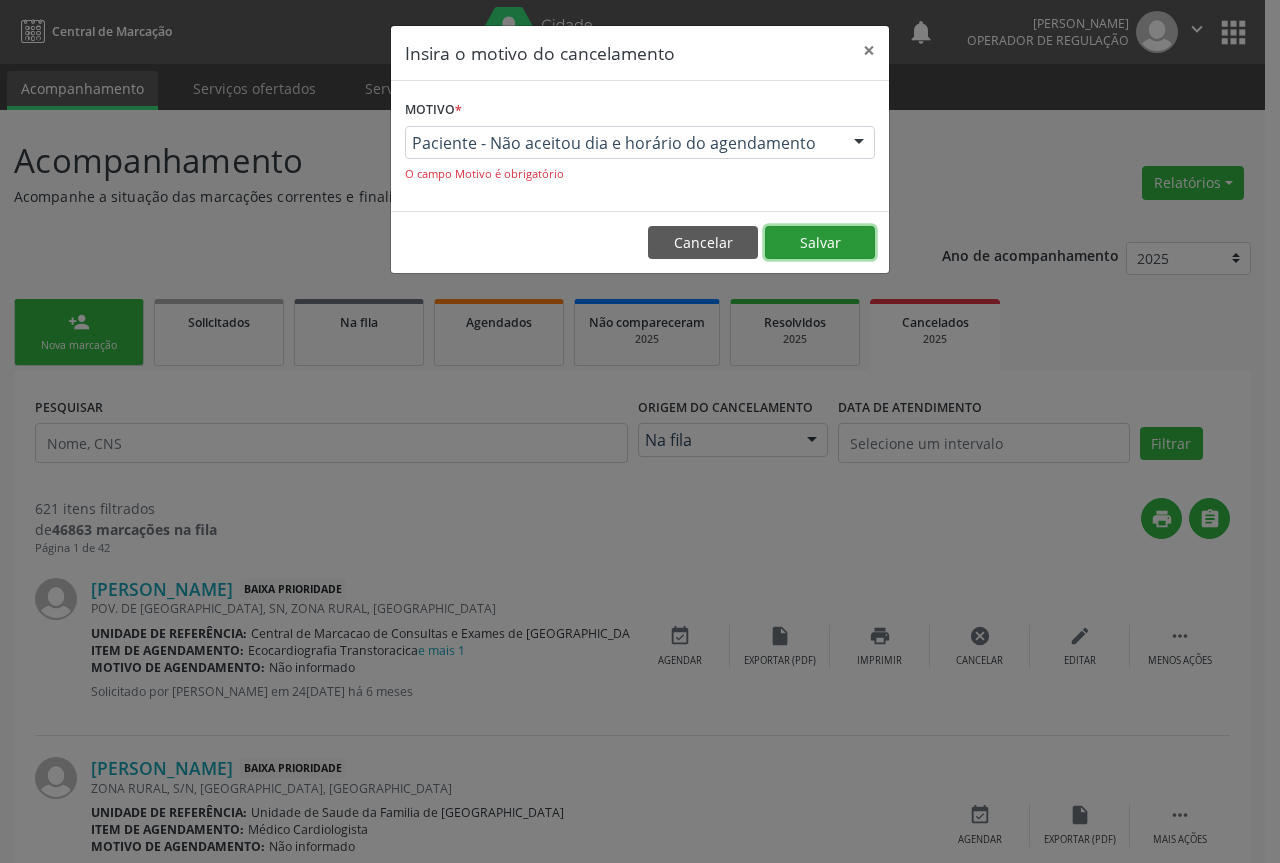 click on "Salvar" at bounding box center [820, 243] 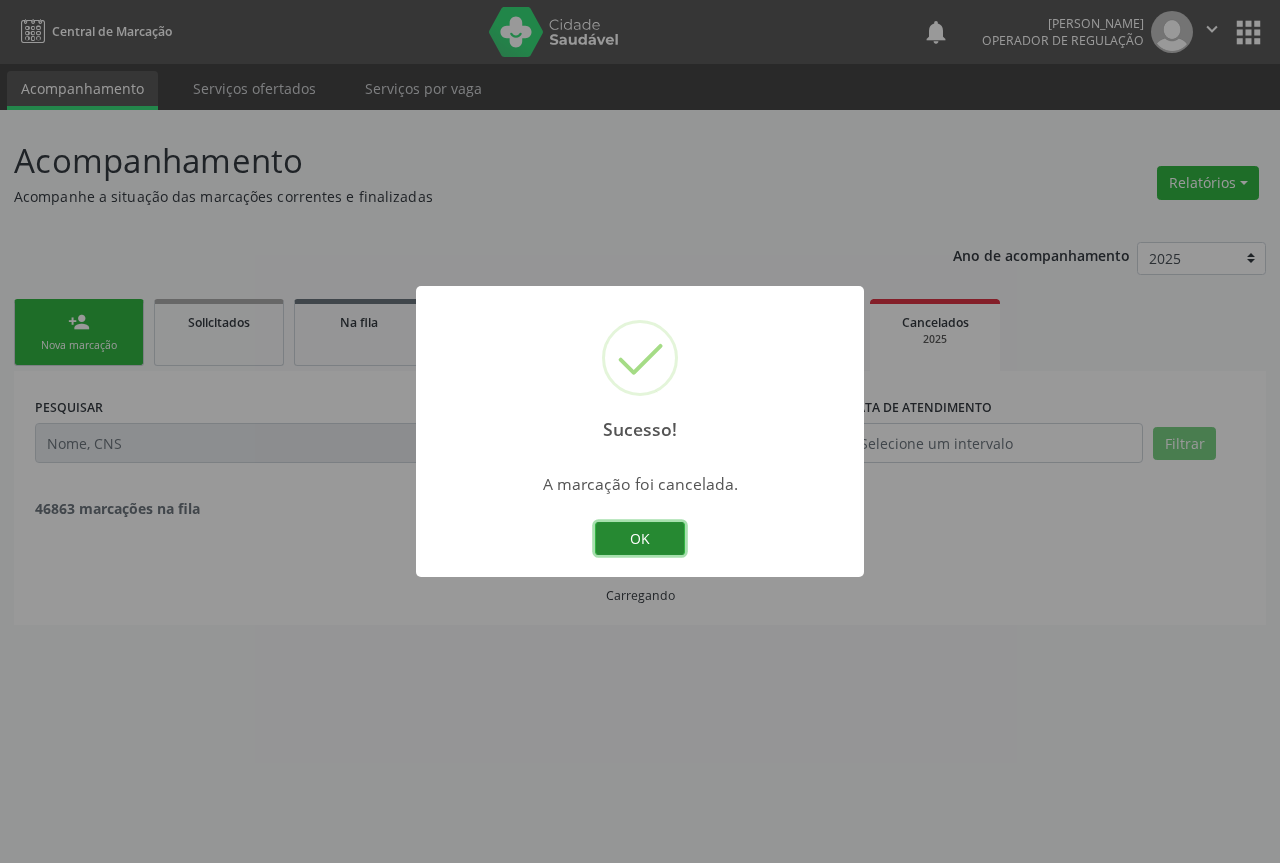 click on "OK" at bounding box center (640, 539) 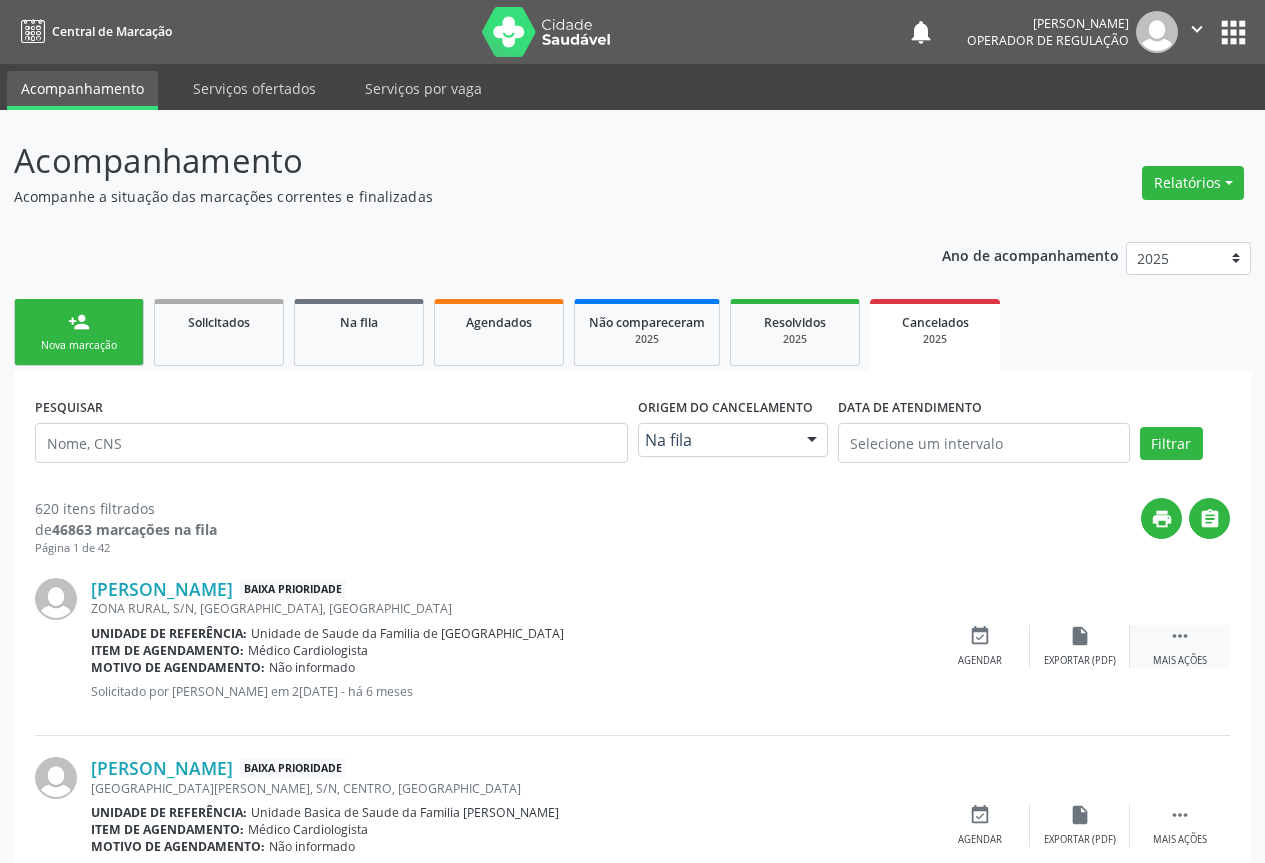 click on "
Mais ações" at bounding box center [1180, 646] 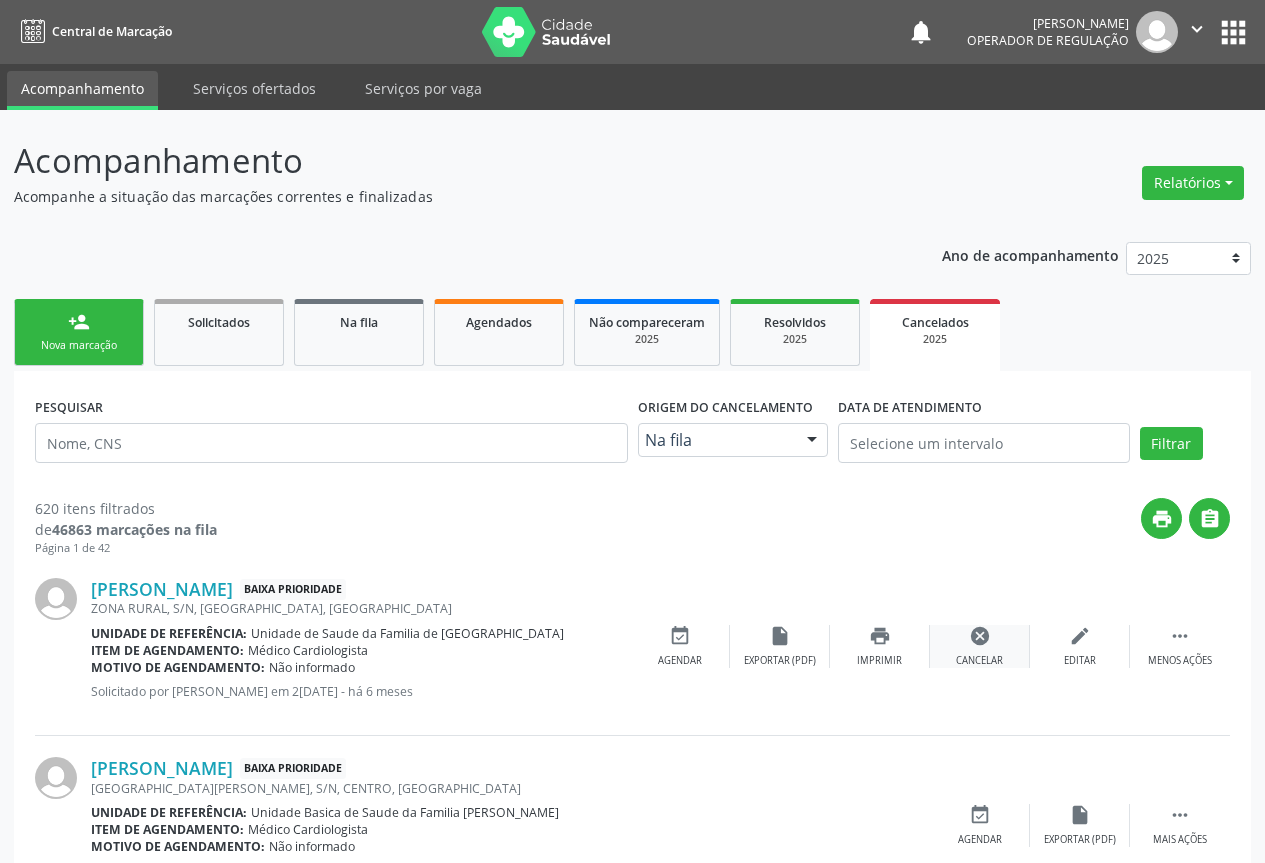 click on "cancel
Cancelar" at bounding box center (980, 646) 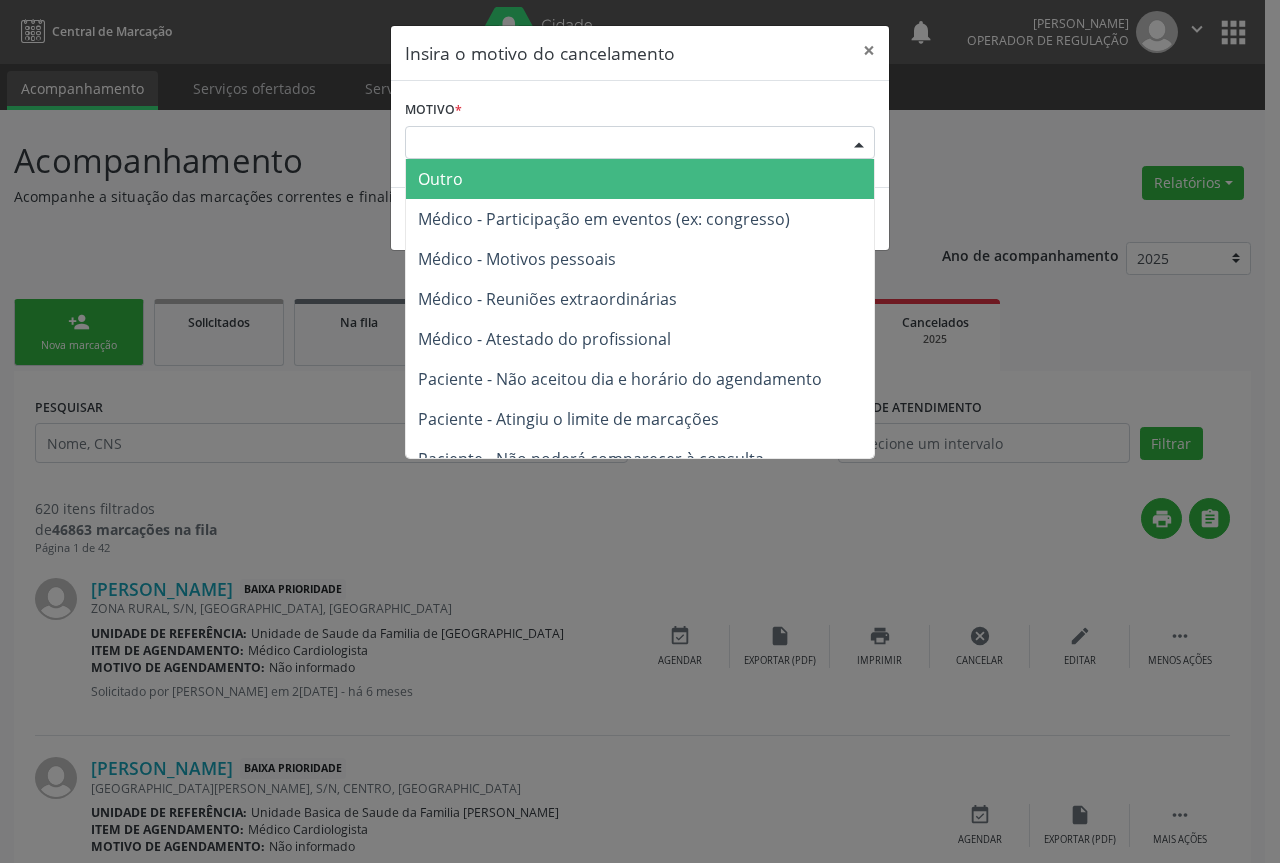 click at bounding box center [859, 144] 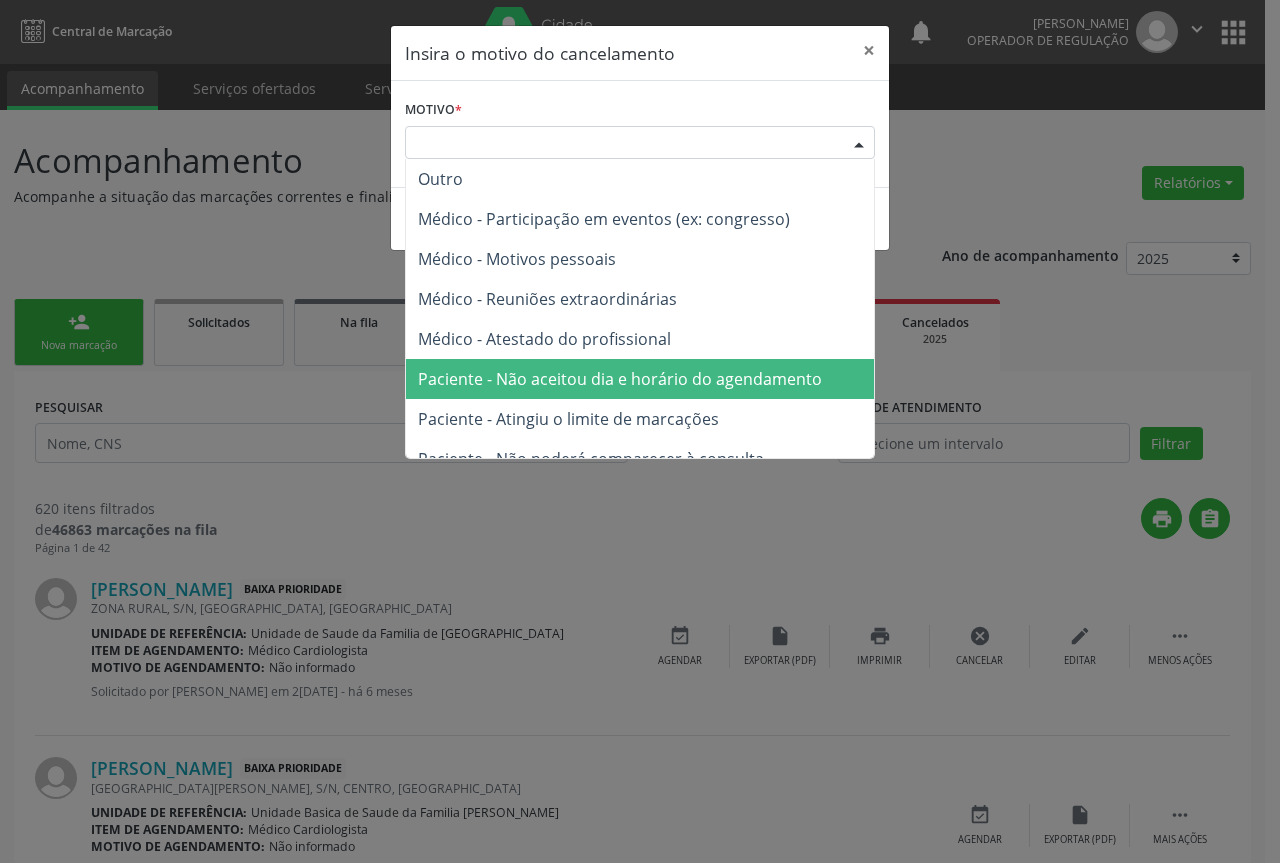 click on "Paciente - Não aceitou dia e horário do agendamento" at bounding box center [620, 379] 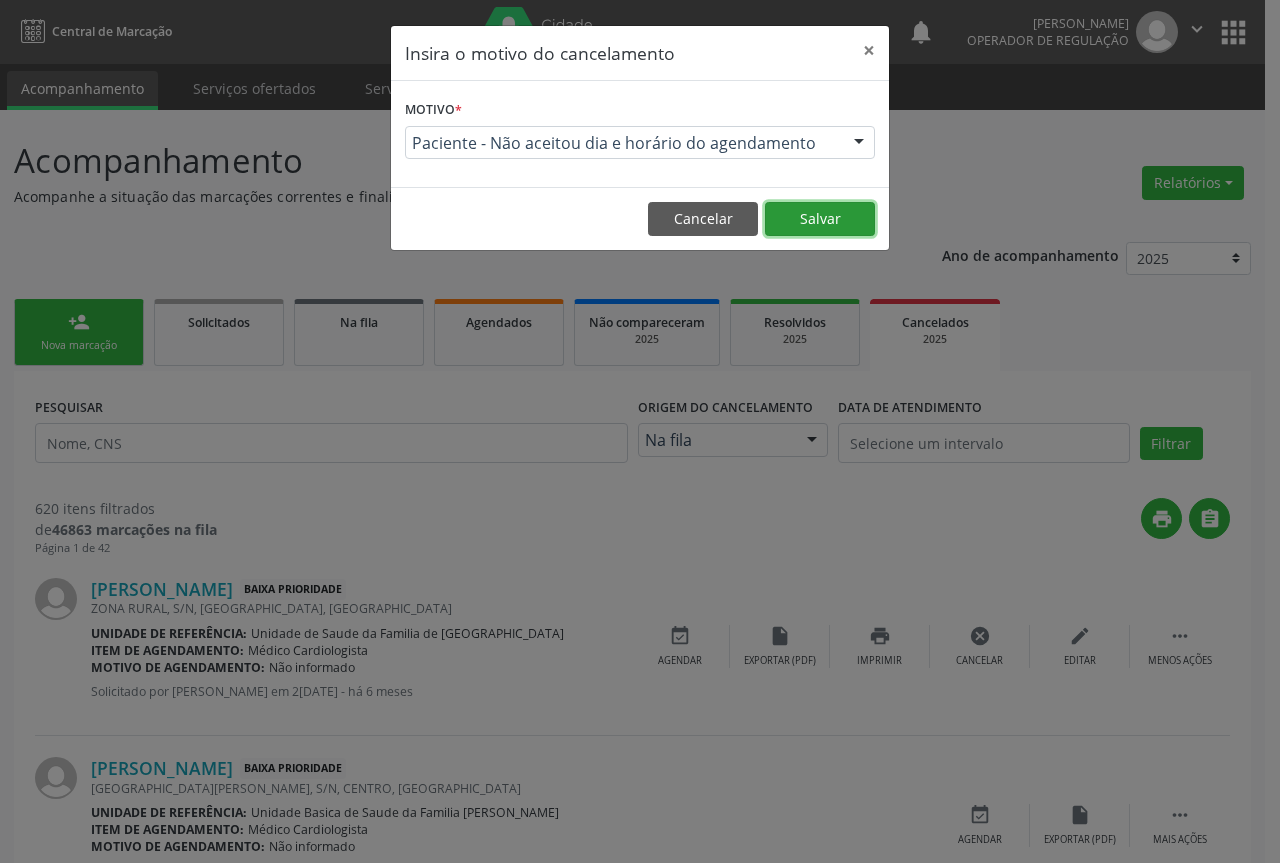 click on "Salvar" at bounding box center (820, 219) 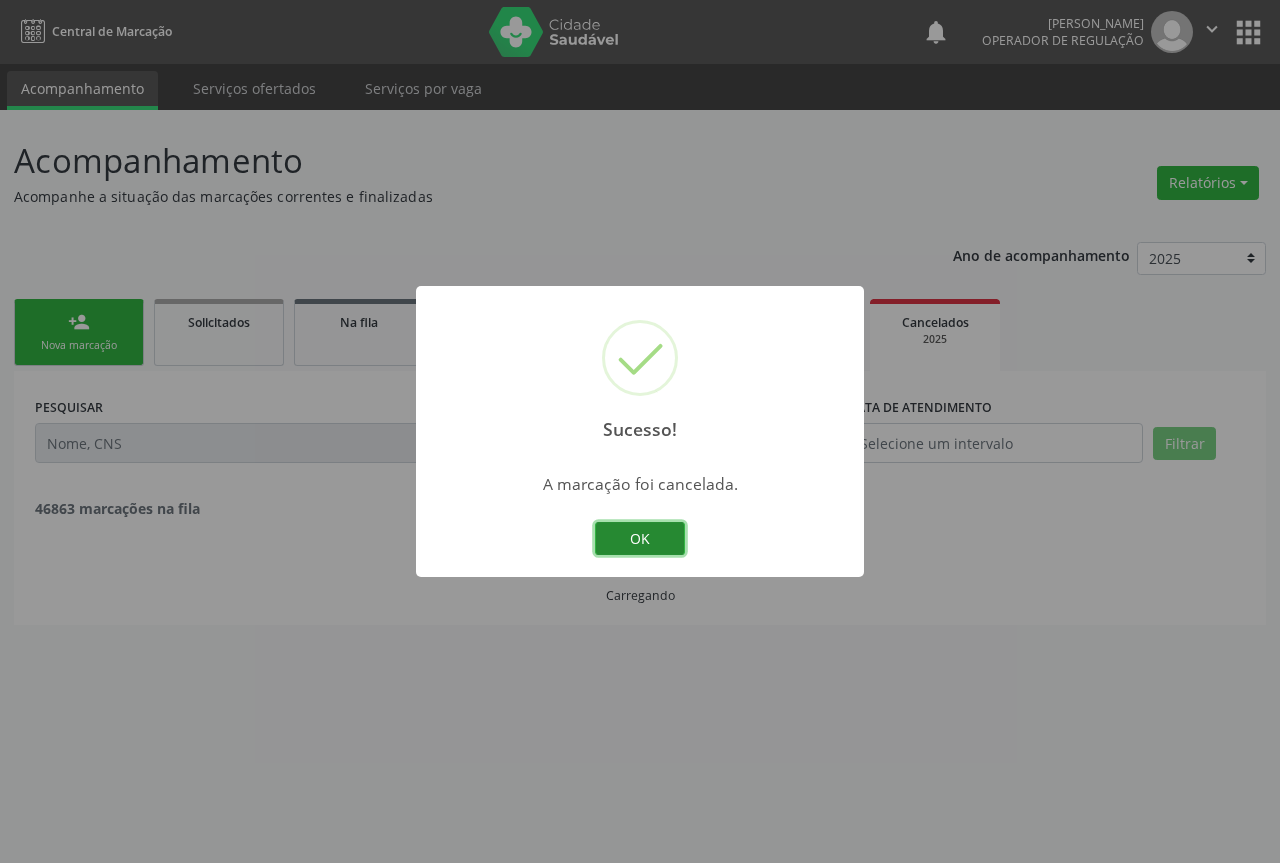 click on "OK" at bounding box center [640, 539] 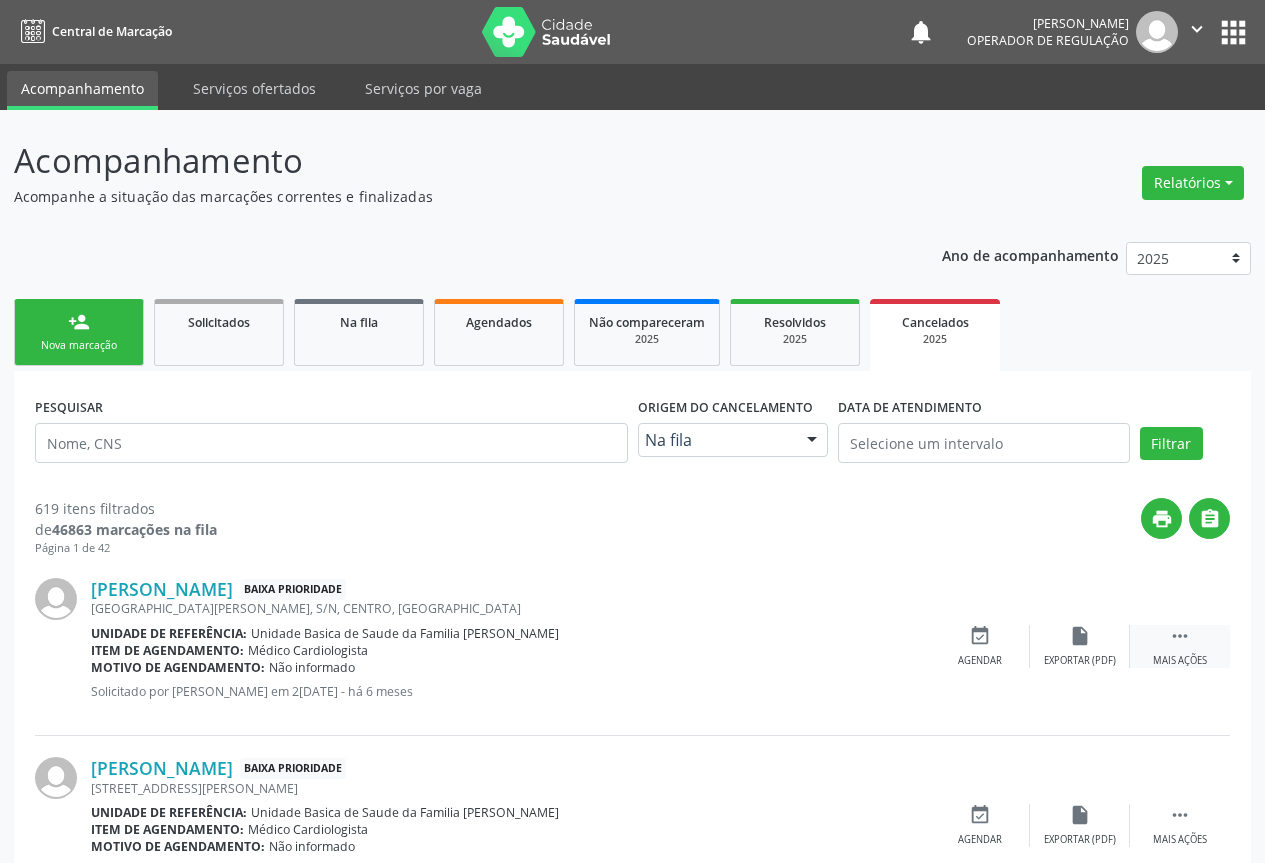 drag, startPoint x: 1164, startPoint y: 627, endPoint x: 1147, endPoint y: 629, distance: 17.117243 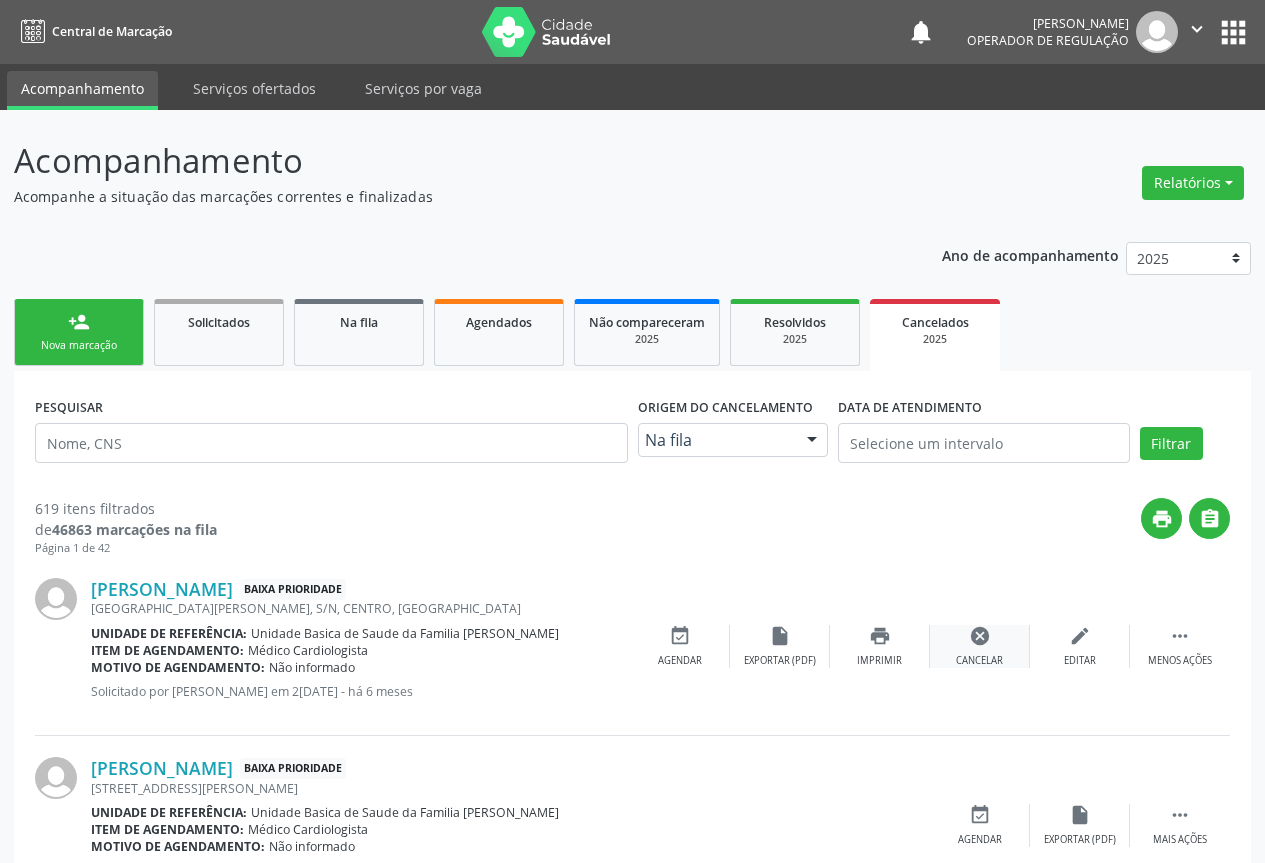click on "cancel
Cancelar" at bounding box center [980, 646] 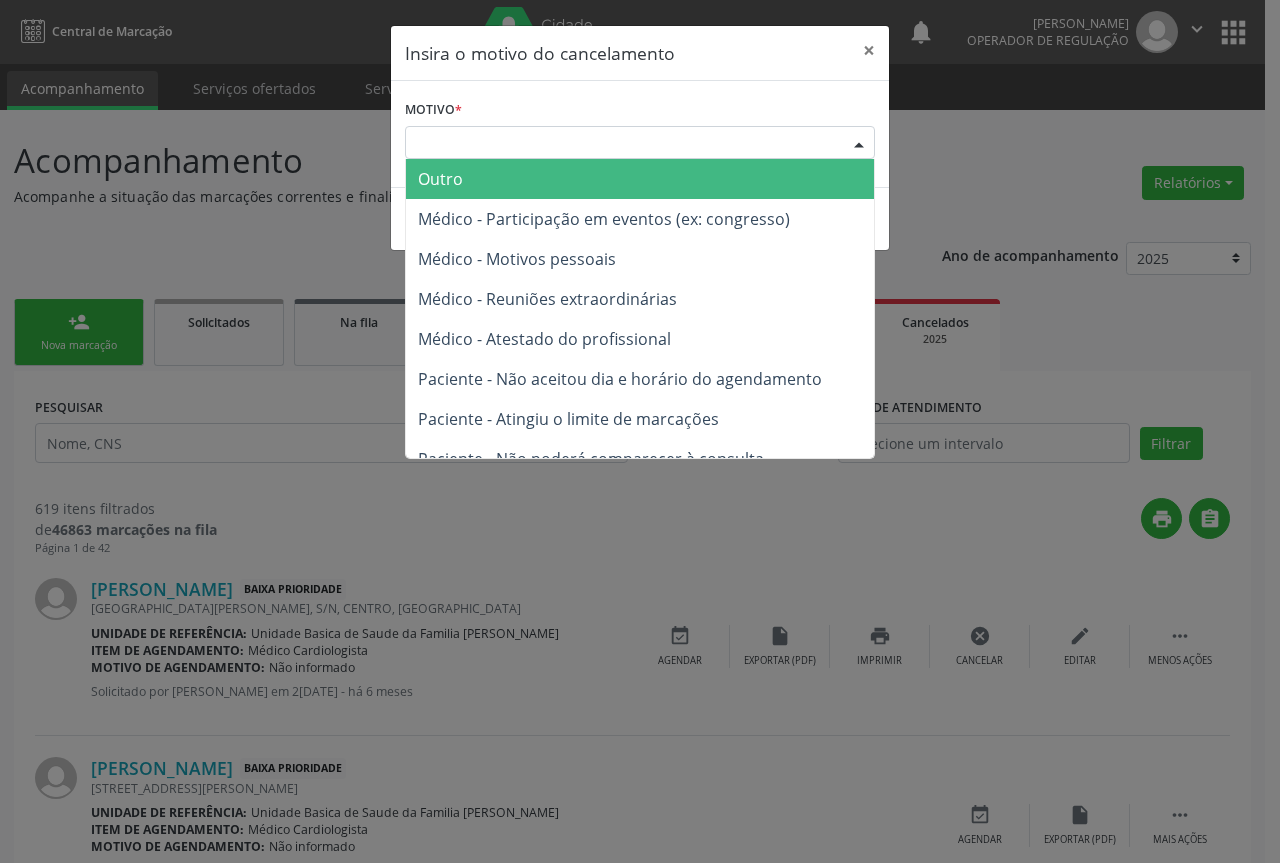 click at bounding box center (859, 144) 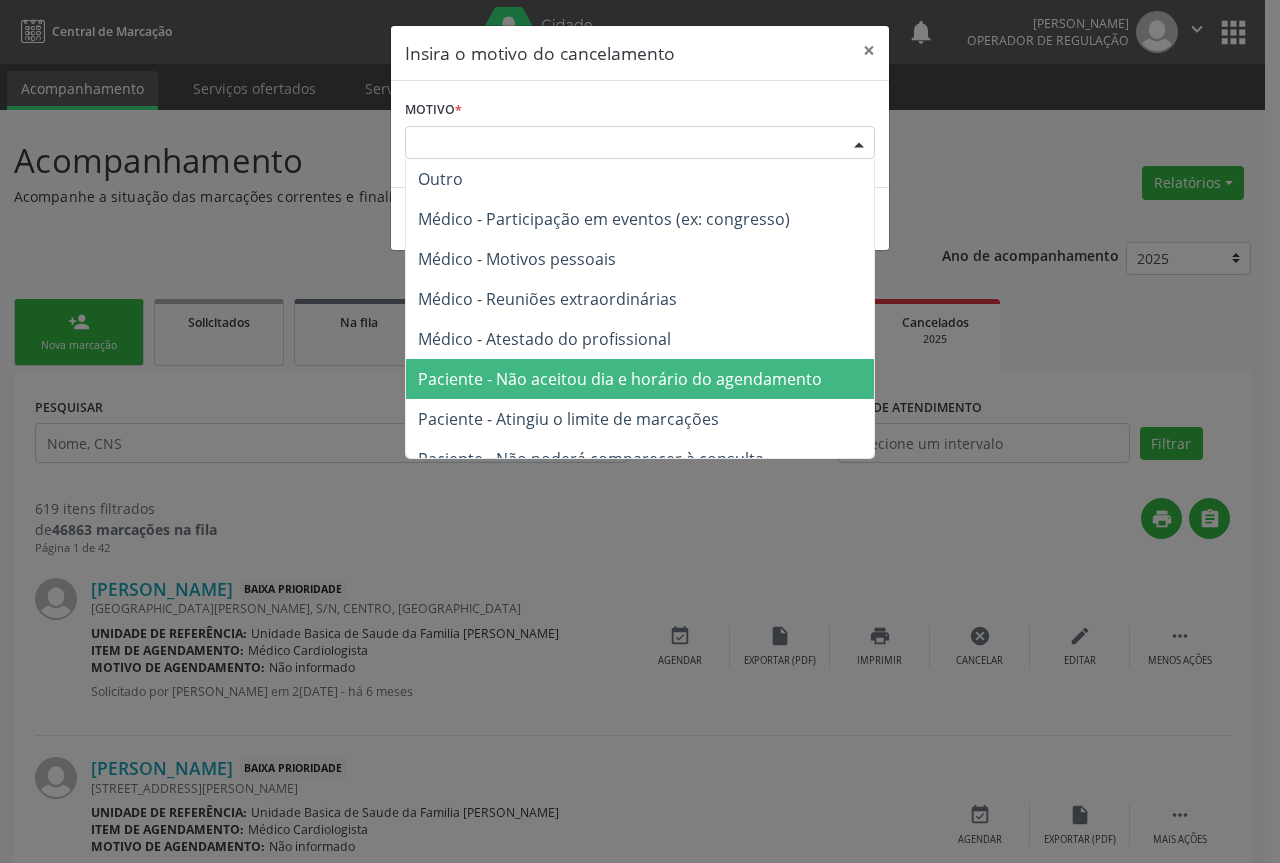 click on "Paciente - Não aceitou dia e horário do agendamento" at bounding box center (620, 379) 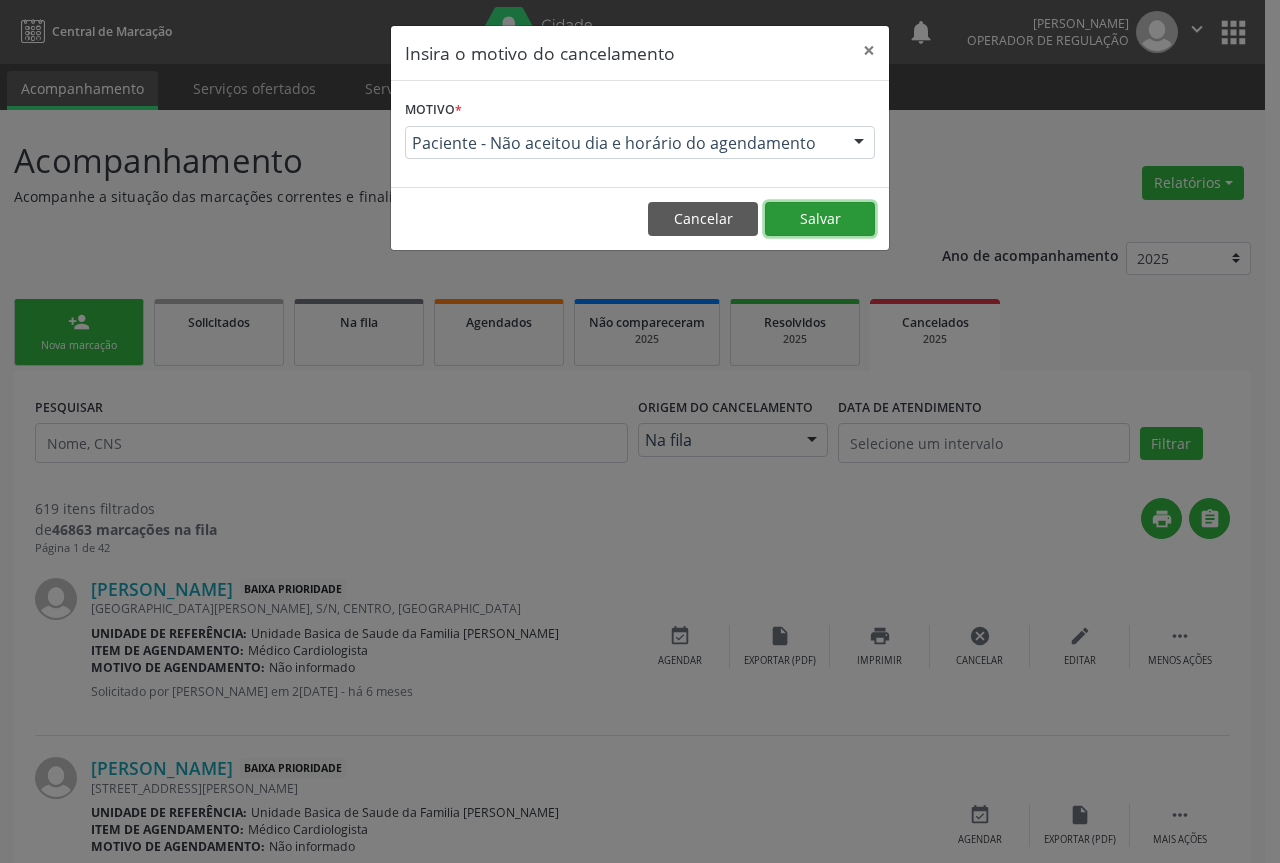 click on "Salvar" at bounding box center (820, 219) 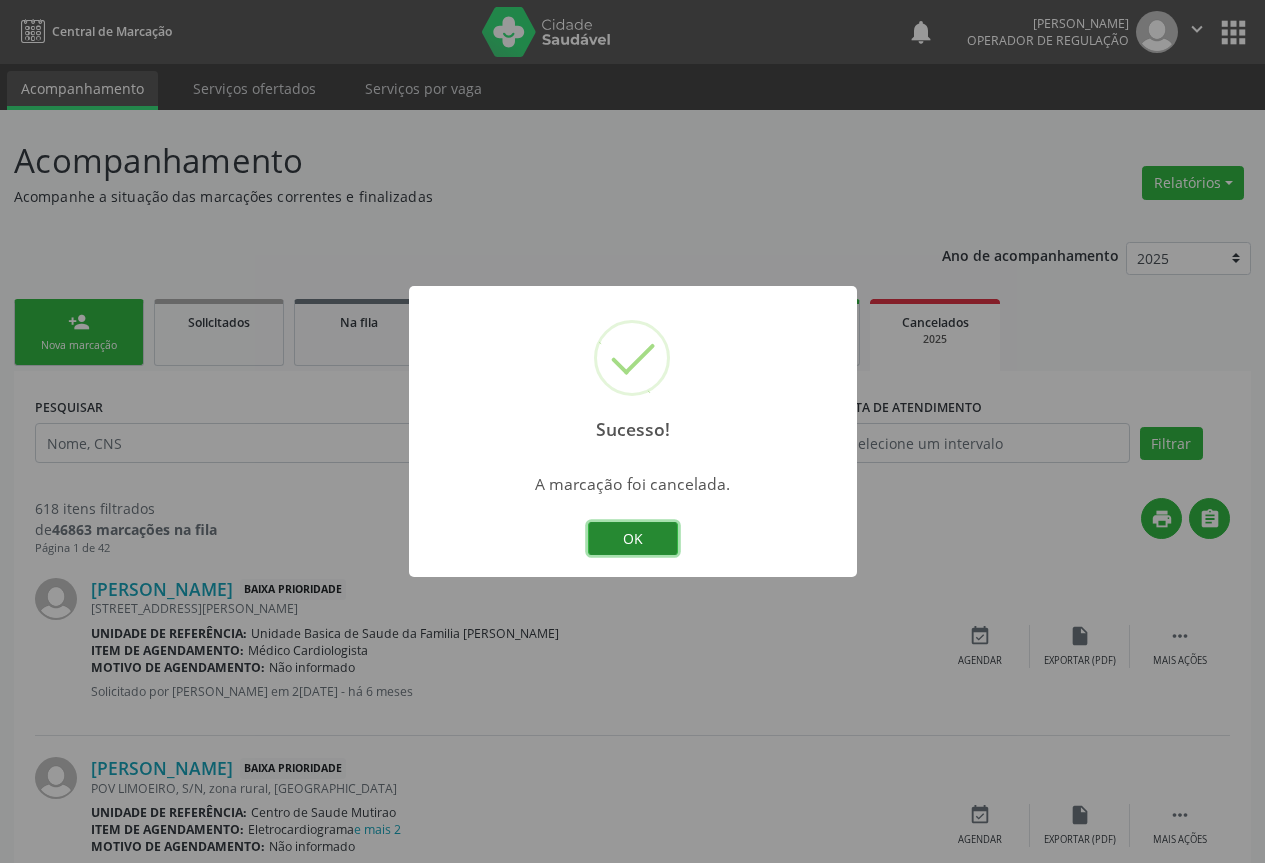 click on "OK" at bounding box center (633, 539) 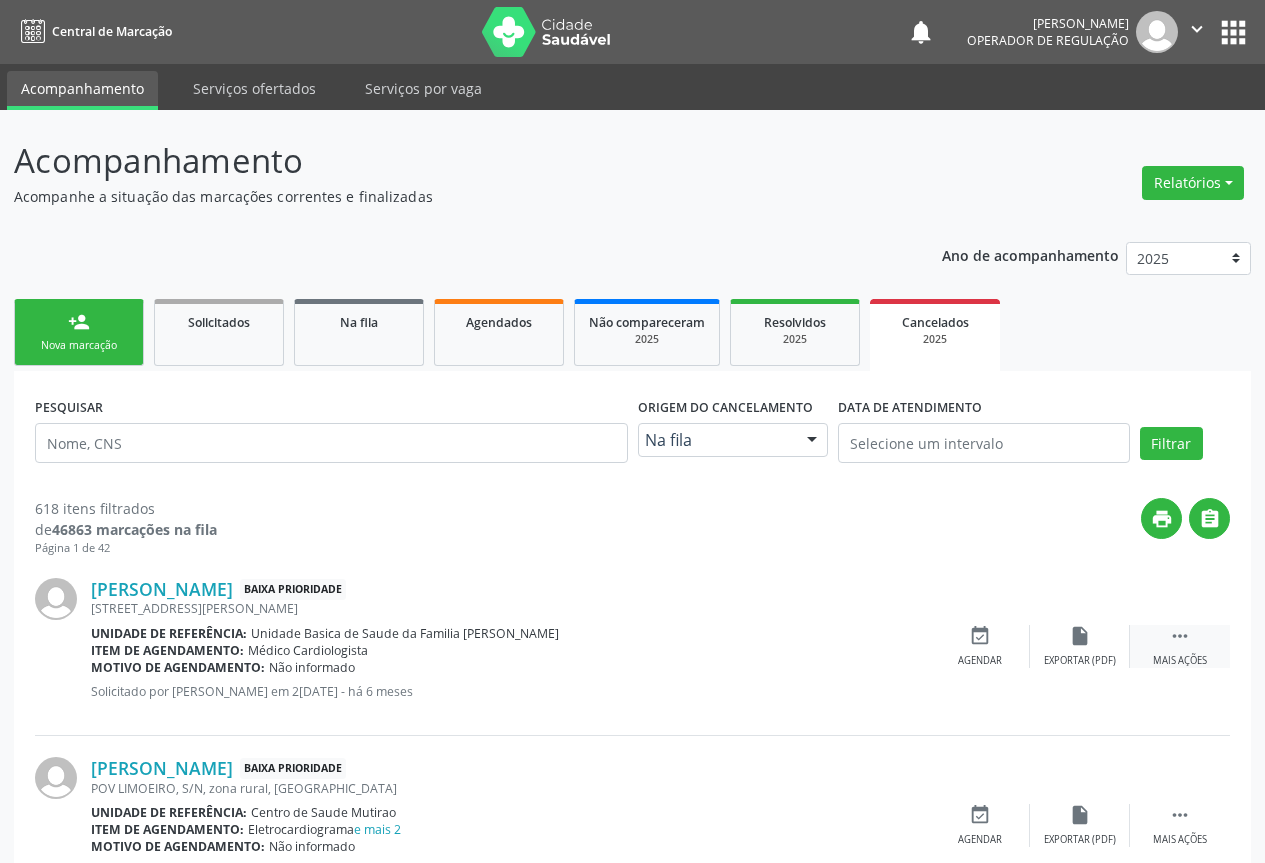 click on "" at bounding box center (1180, 636) 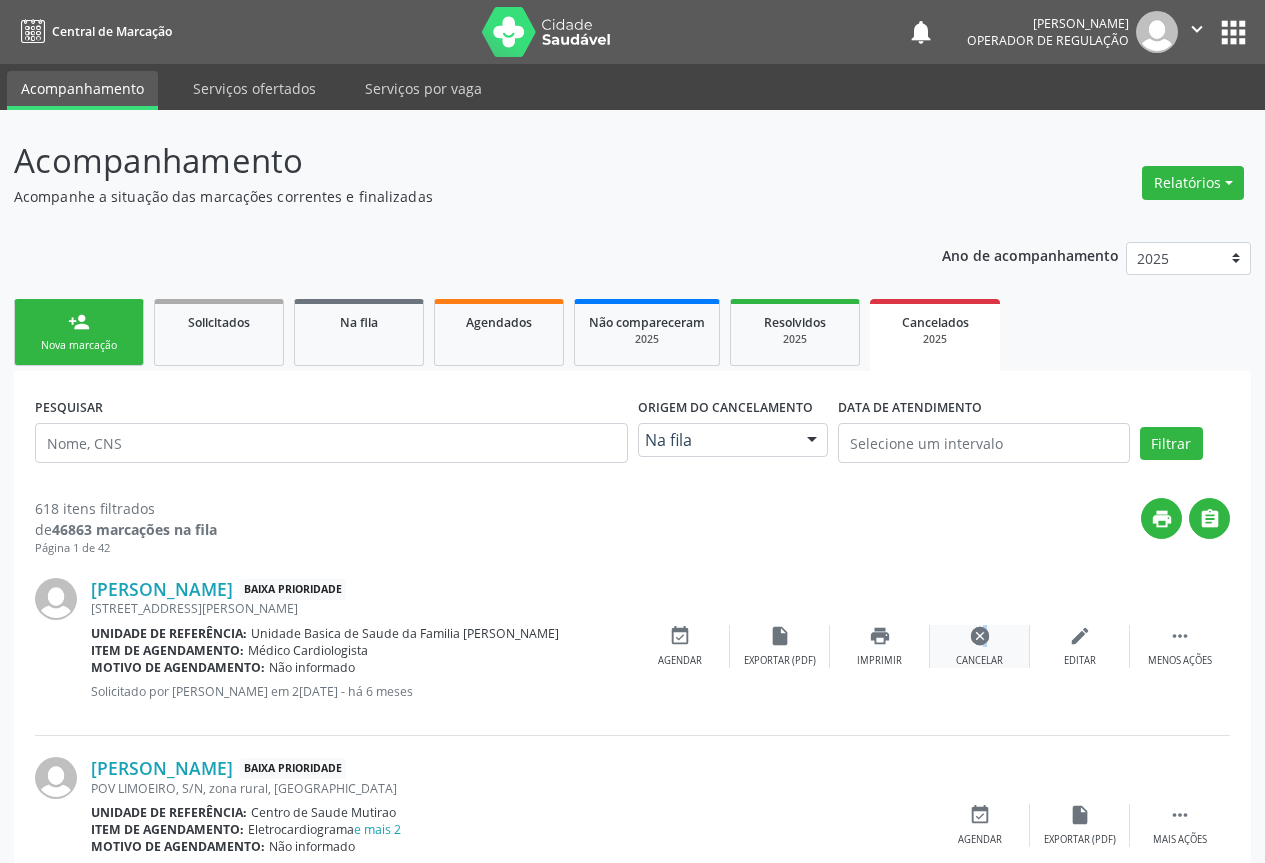 click on "cancel" at bounding box center (980, 636) 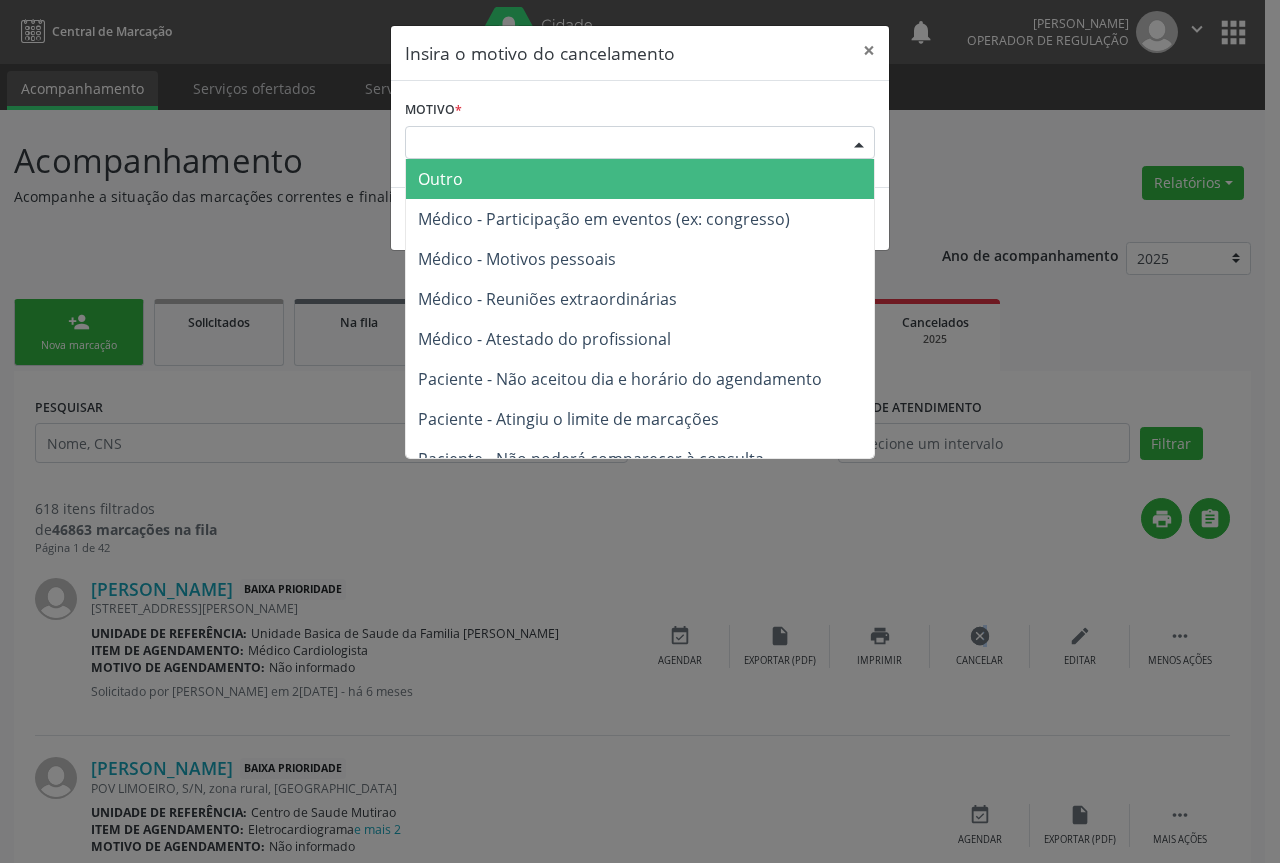 click at bounding box center (859, 144) 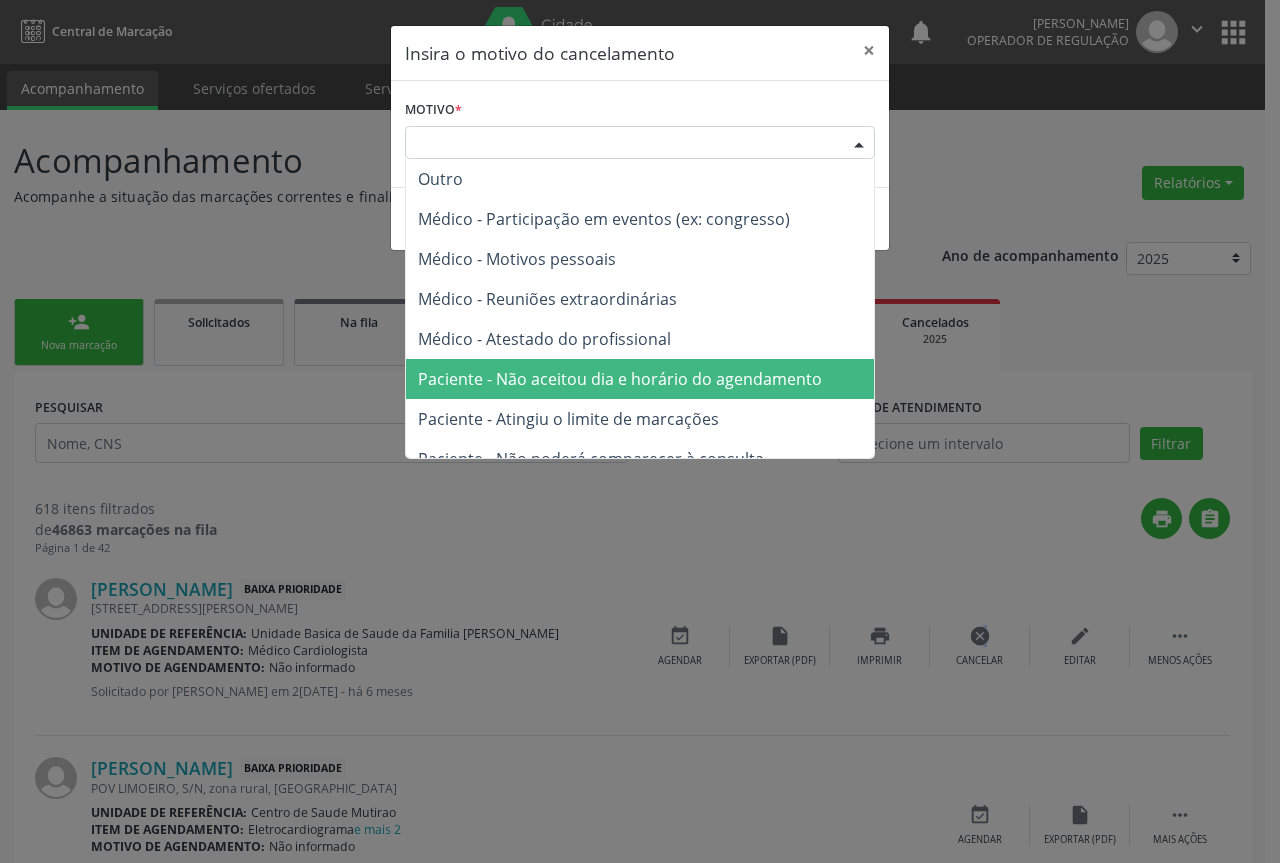 click on "Paciente - Não aceitou dia e horário do agendamento" at bounding box center (620, 379) 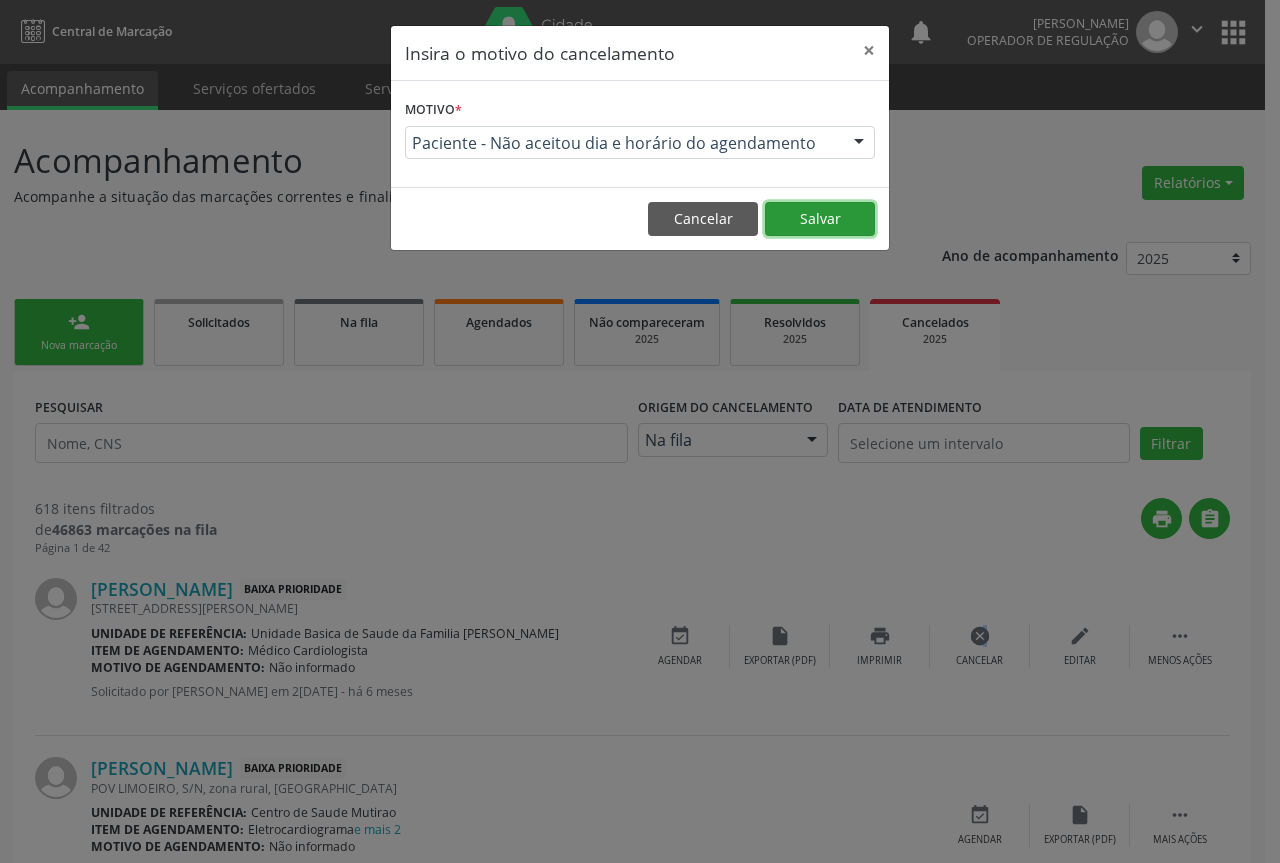 click on "Salvar" at bounding box center [820, 219] 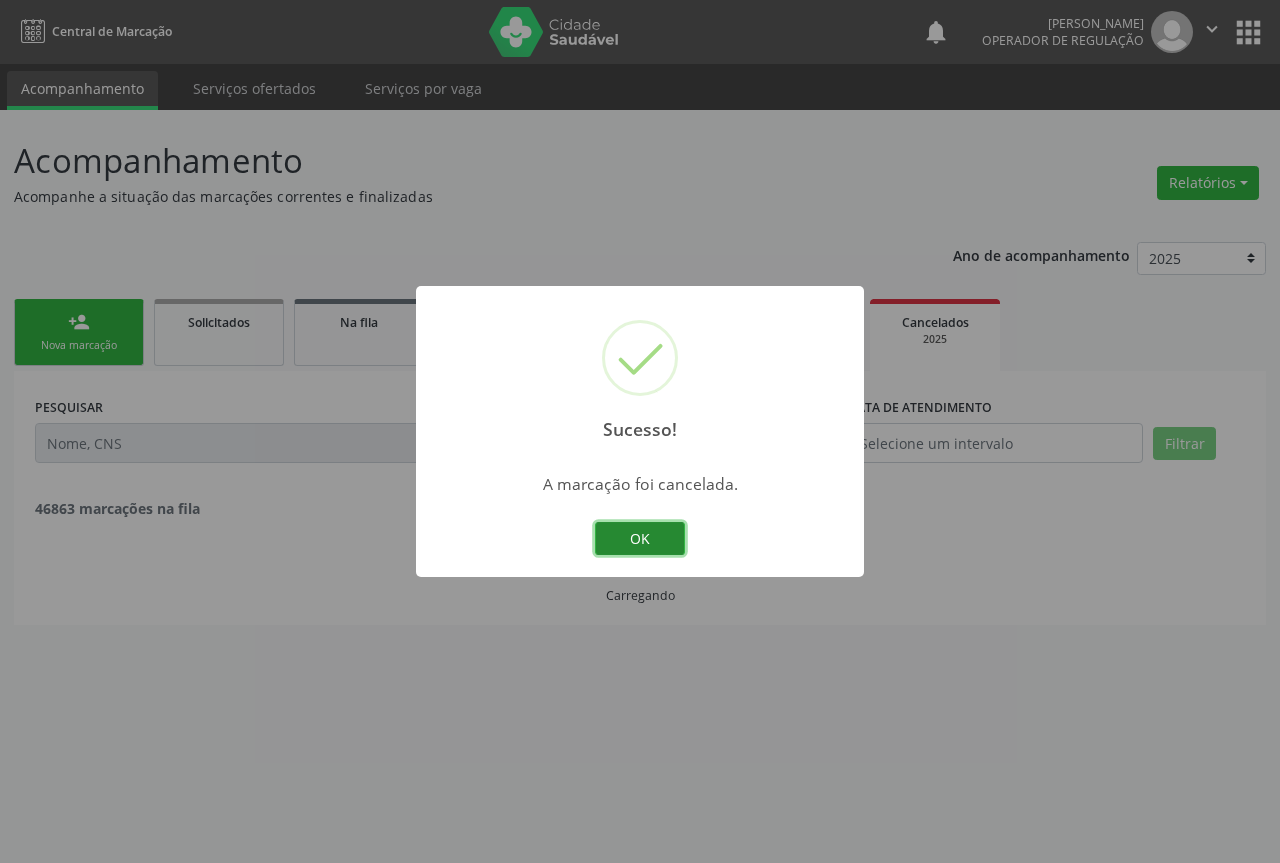 click on "OK" at bounding box center (640, 539) 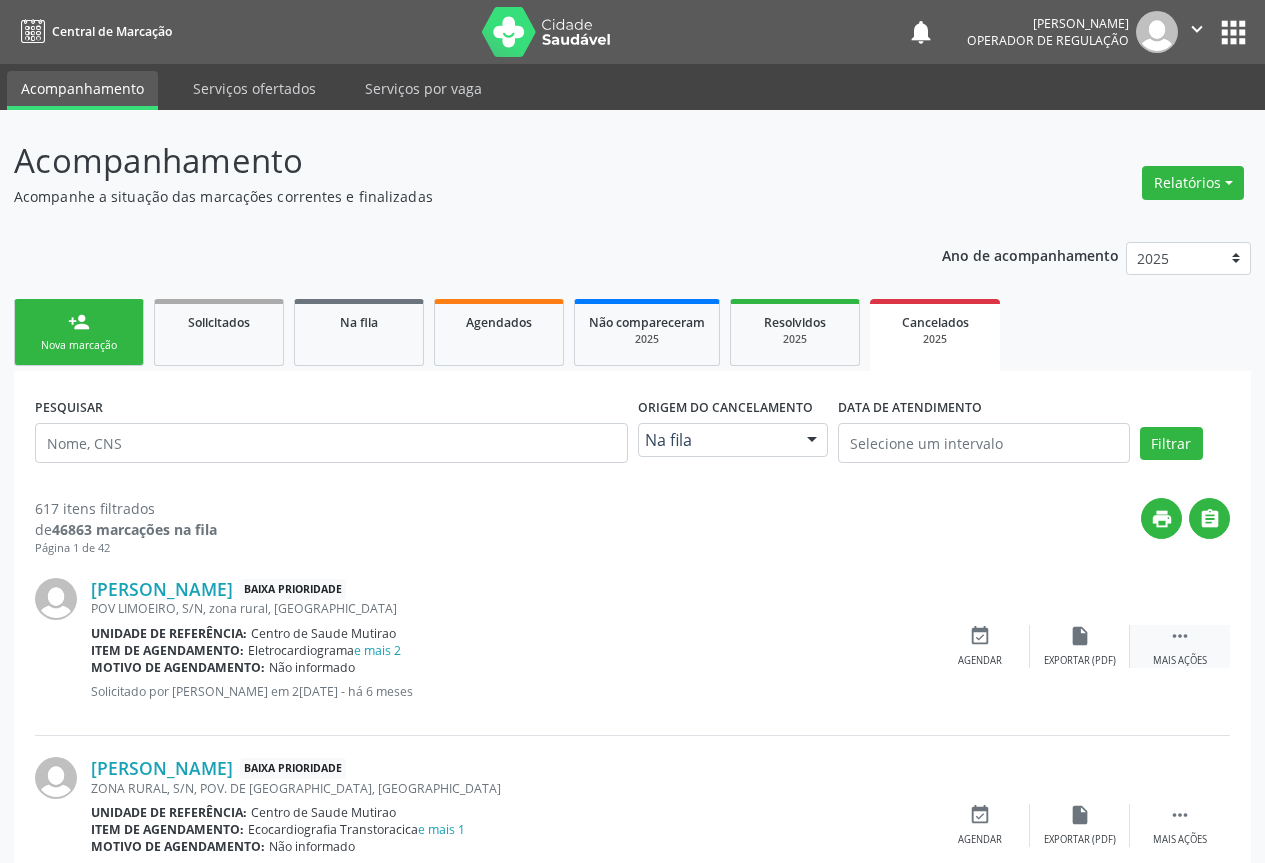 click on "" at bounding box center [1180, 636] 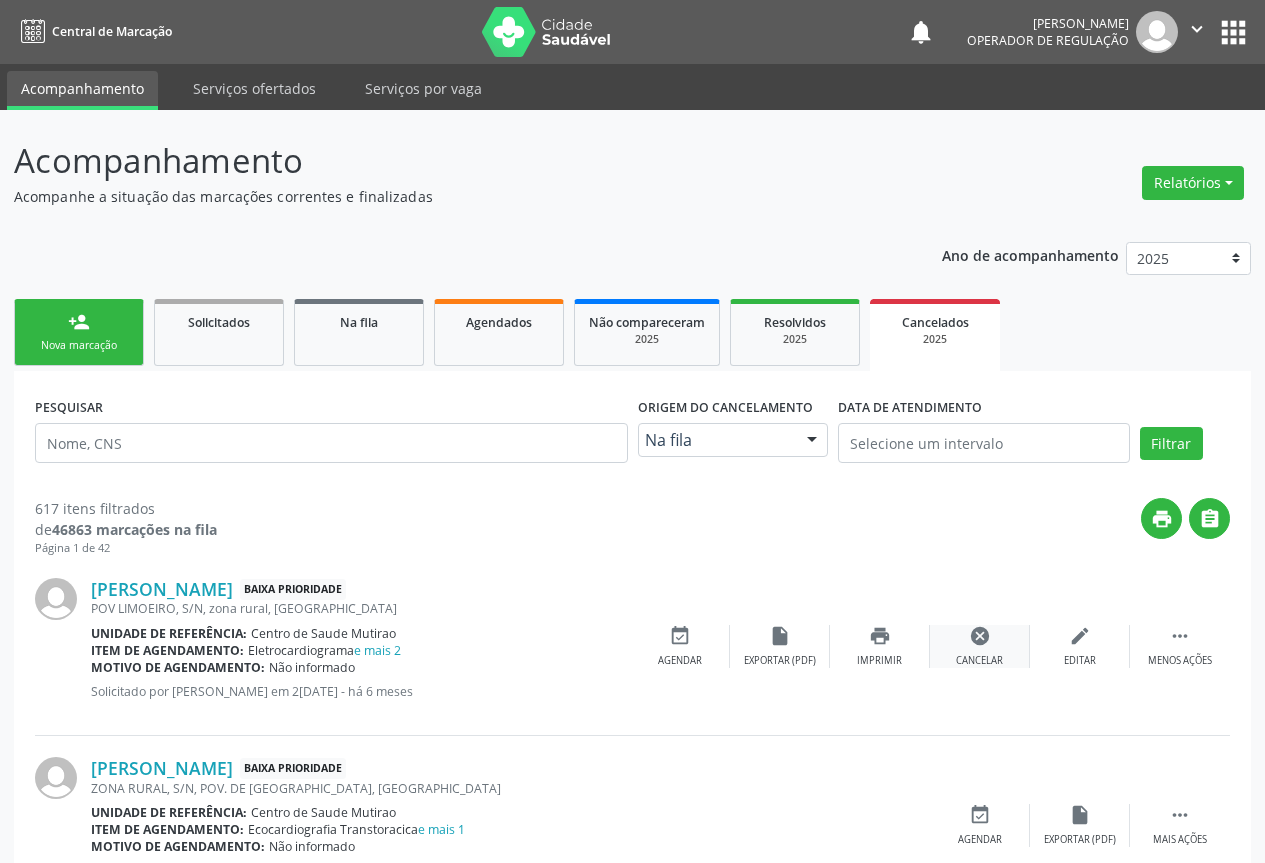 click on "cancel" at bounding box center [980, 636] 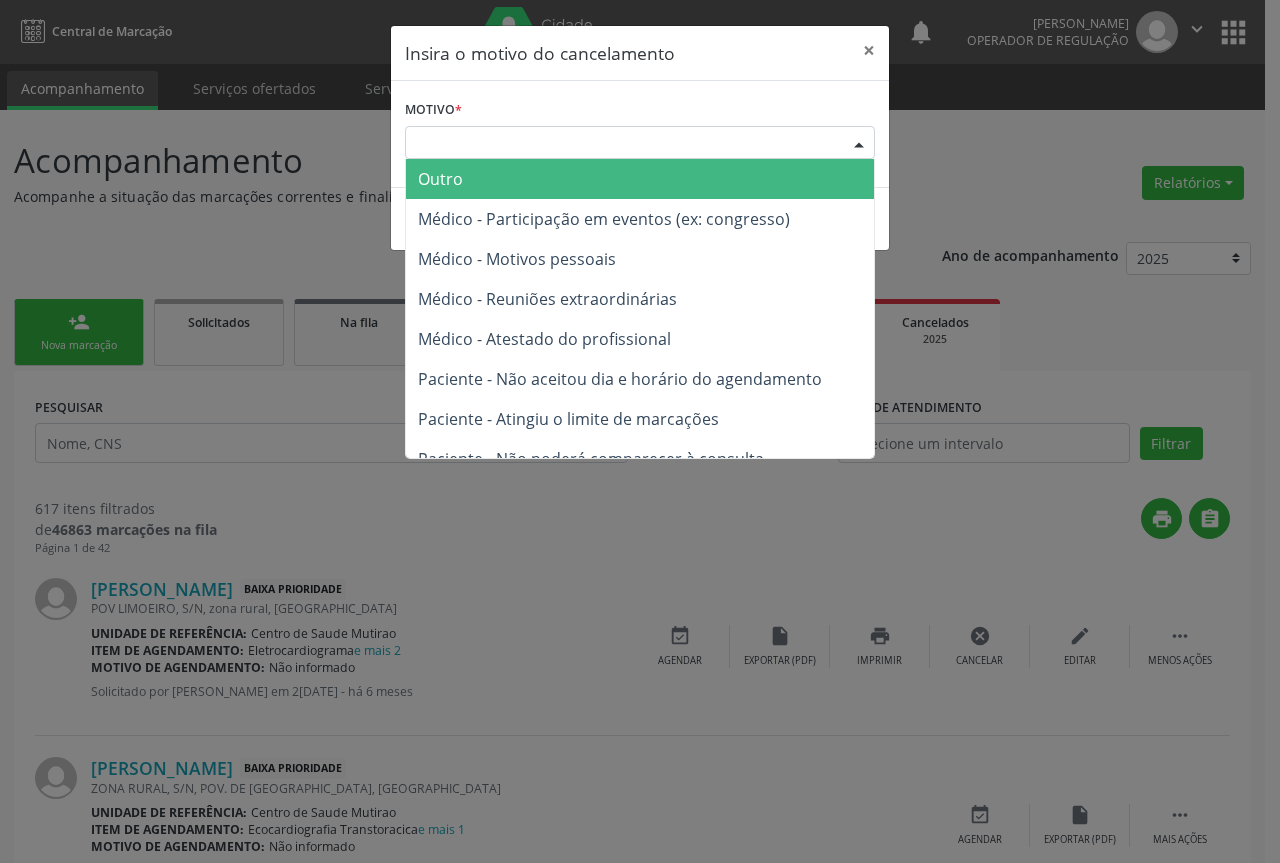 click at bounding box center [859, 144] 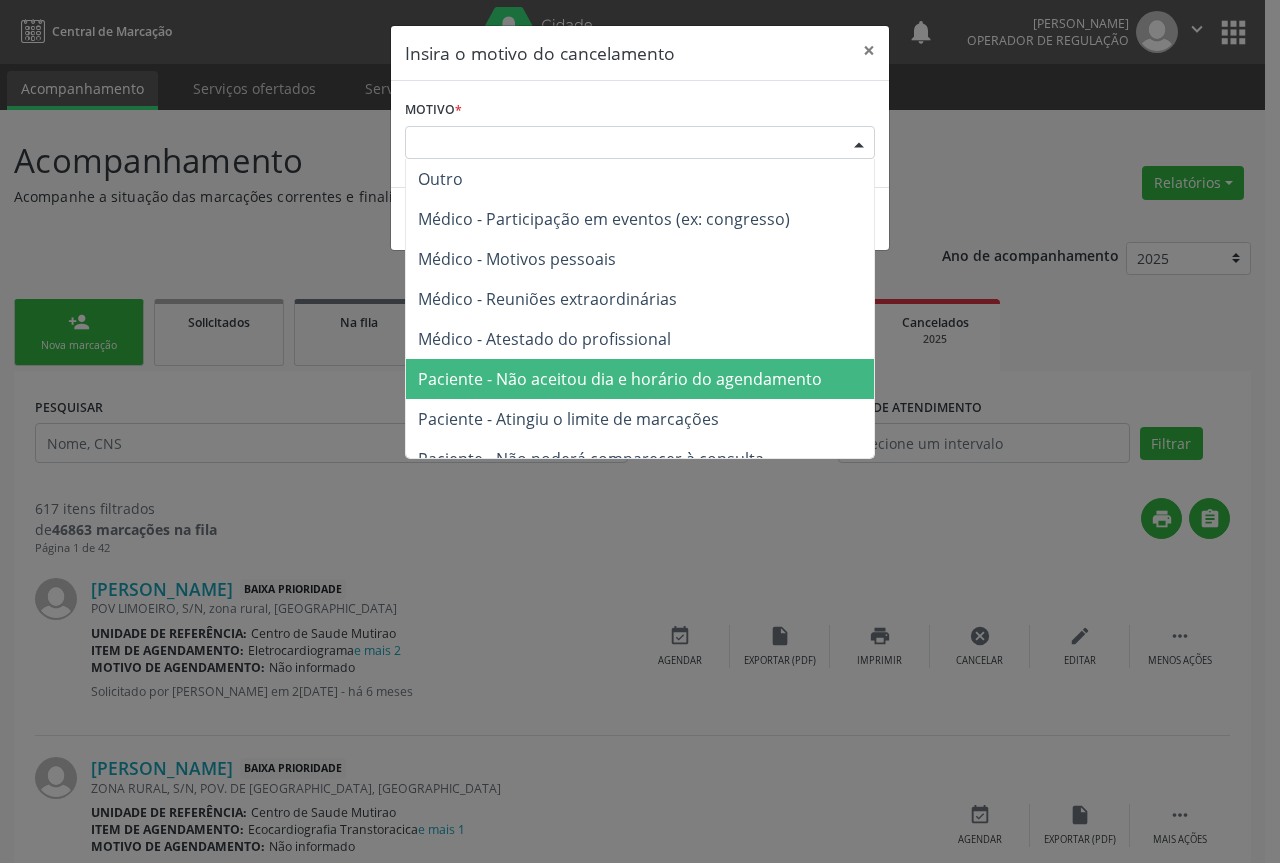 click on "Paciente - Não aceitou dia e horário do agendamento" at bounding box center [620, 379] 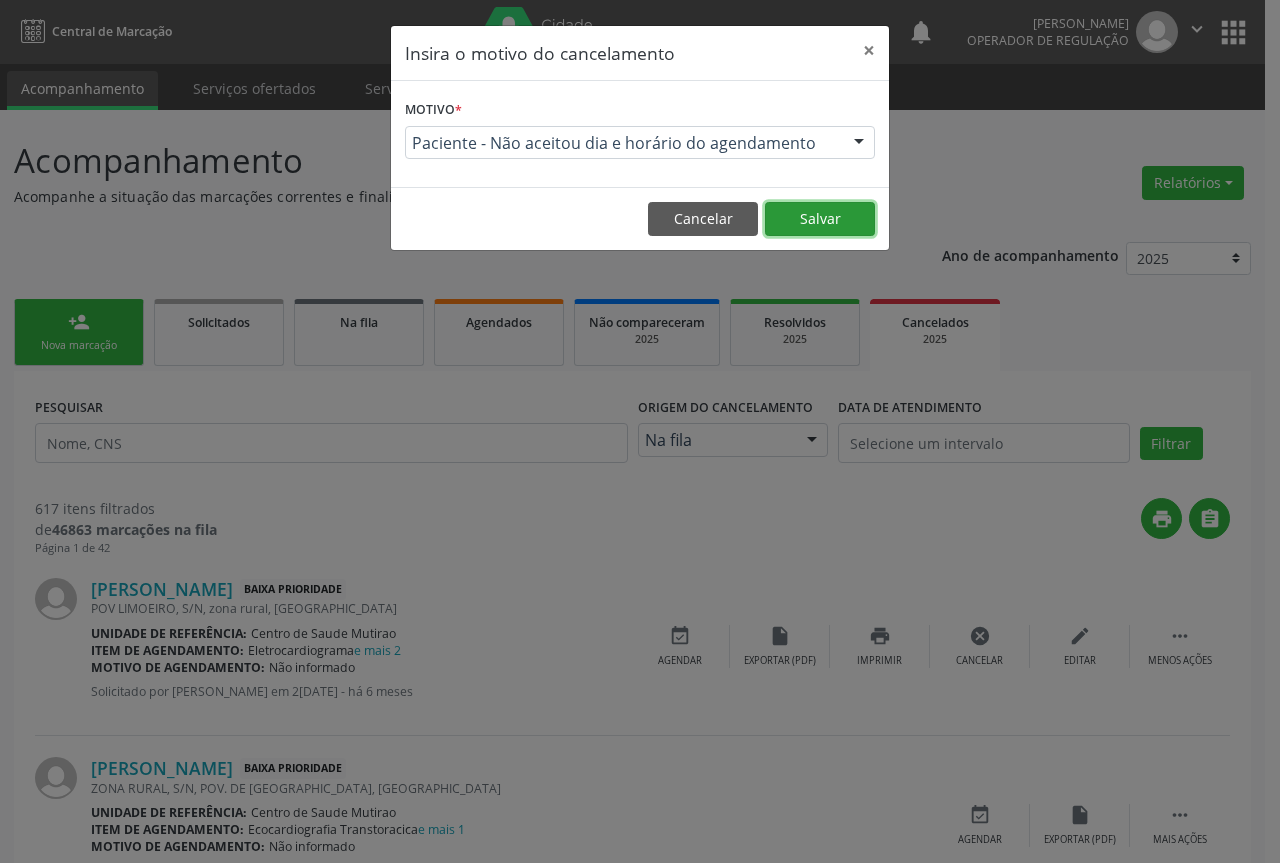 click on "Salvar" at bounding box center (820, 219) 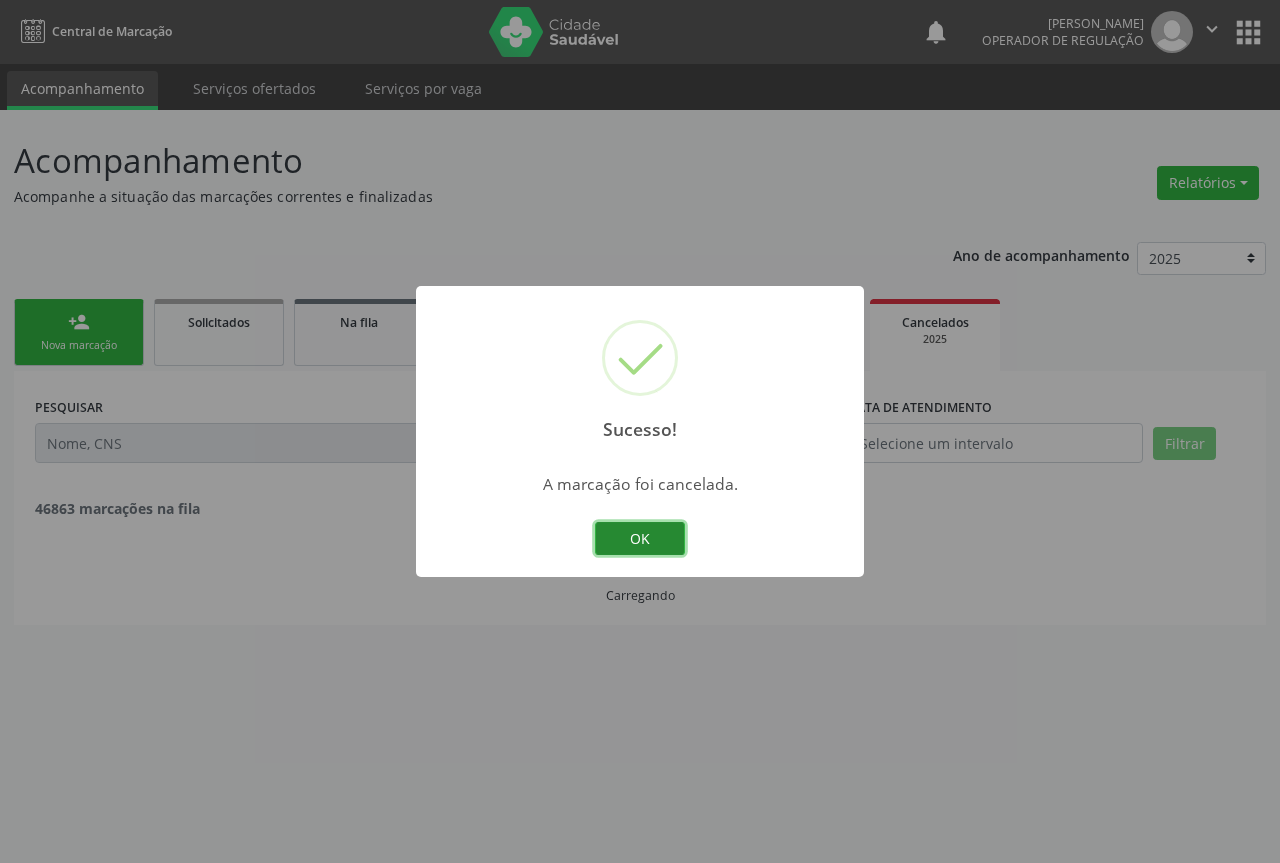 click on "OK" at bounding box center (640, 539) 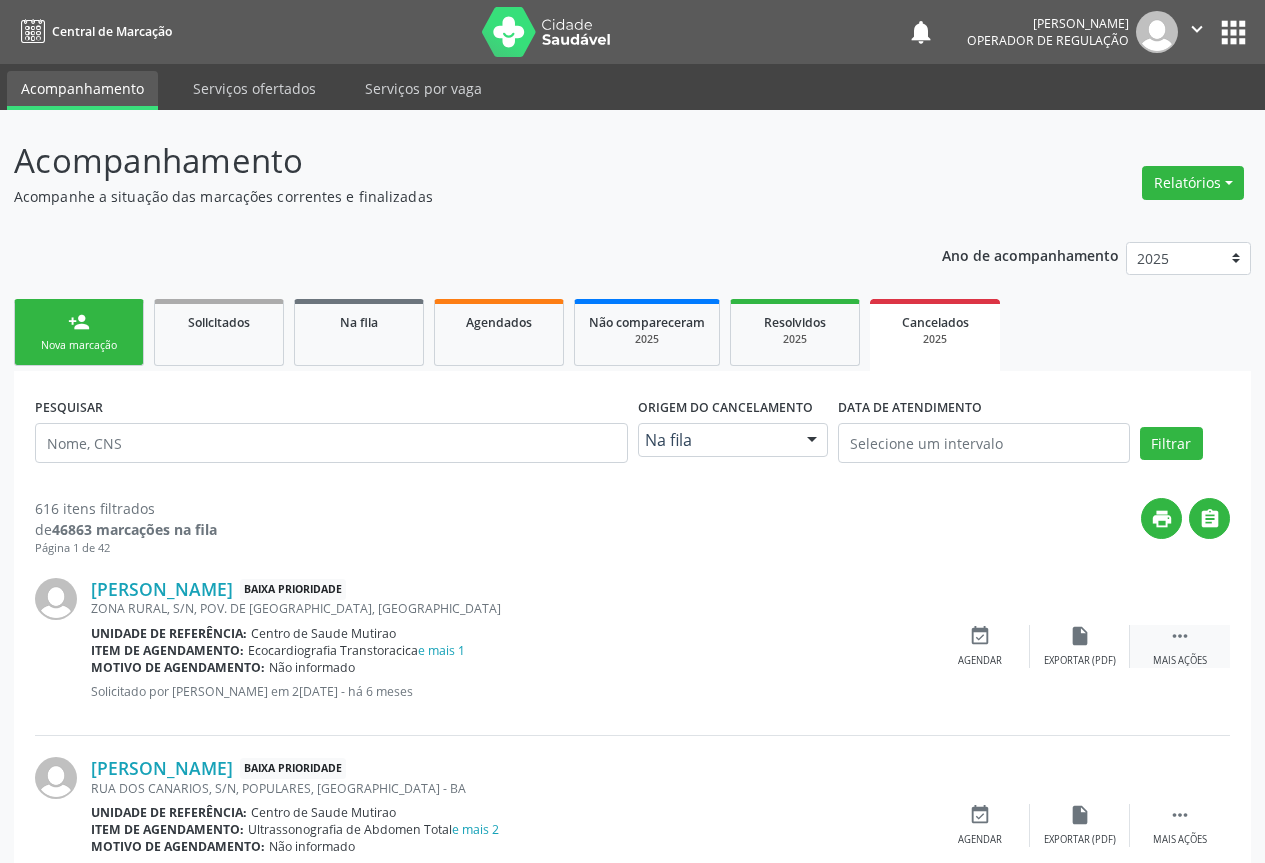 click on "" at bounding box center [1180, 636] 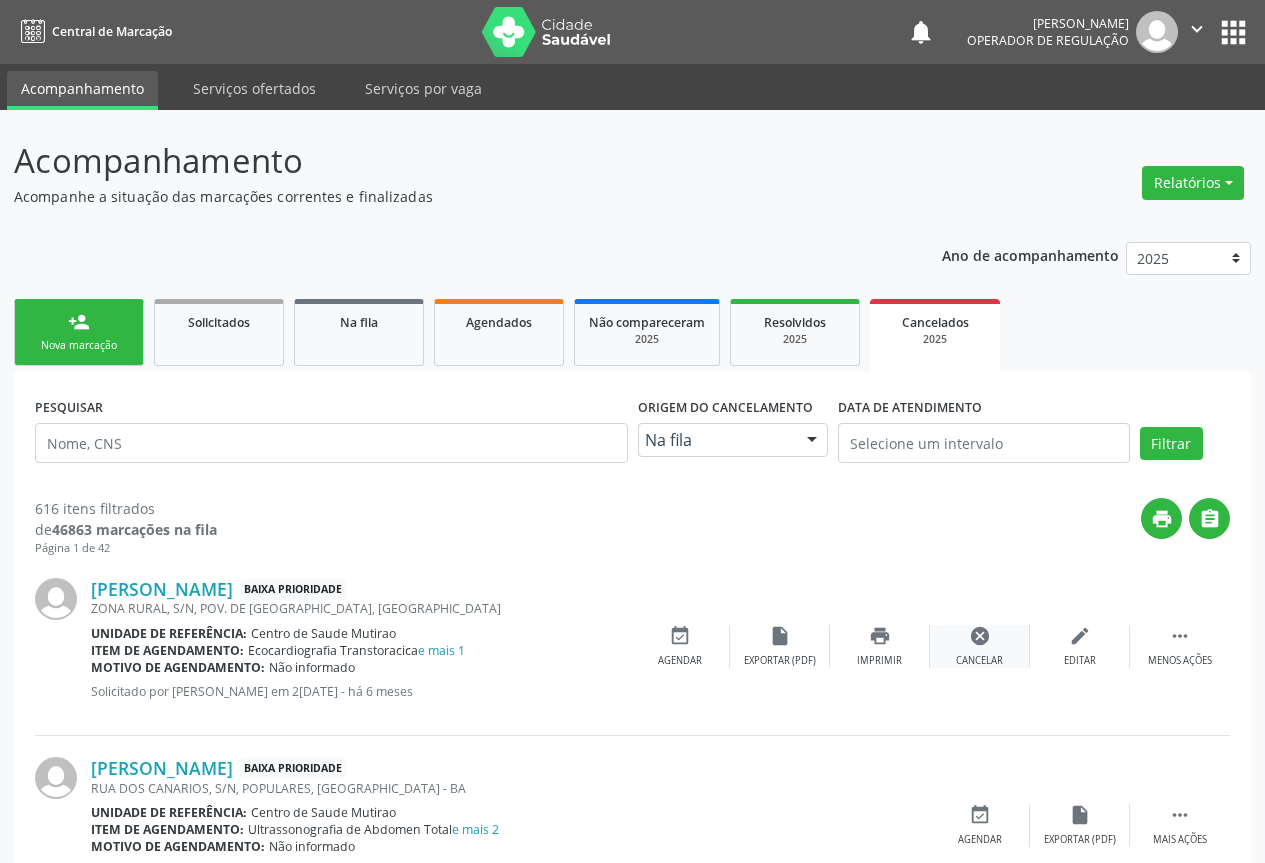 click on "cancel" at bounding box center (980, 636) 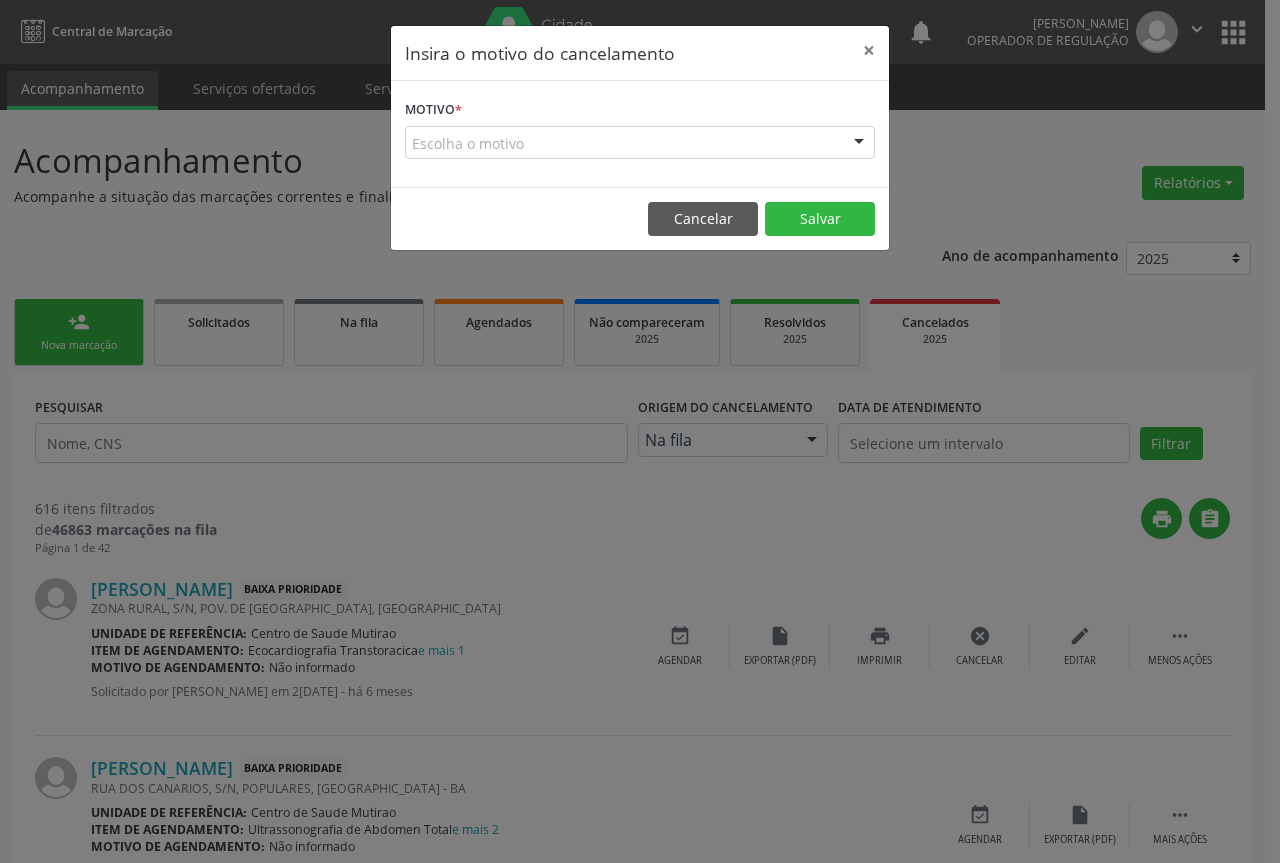 click at bounding box center [859, 144] 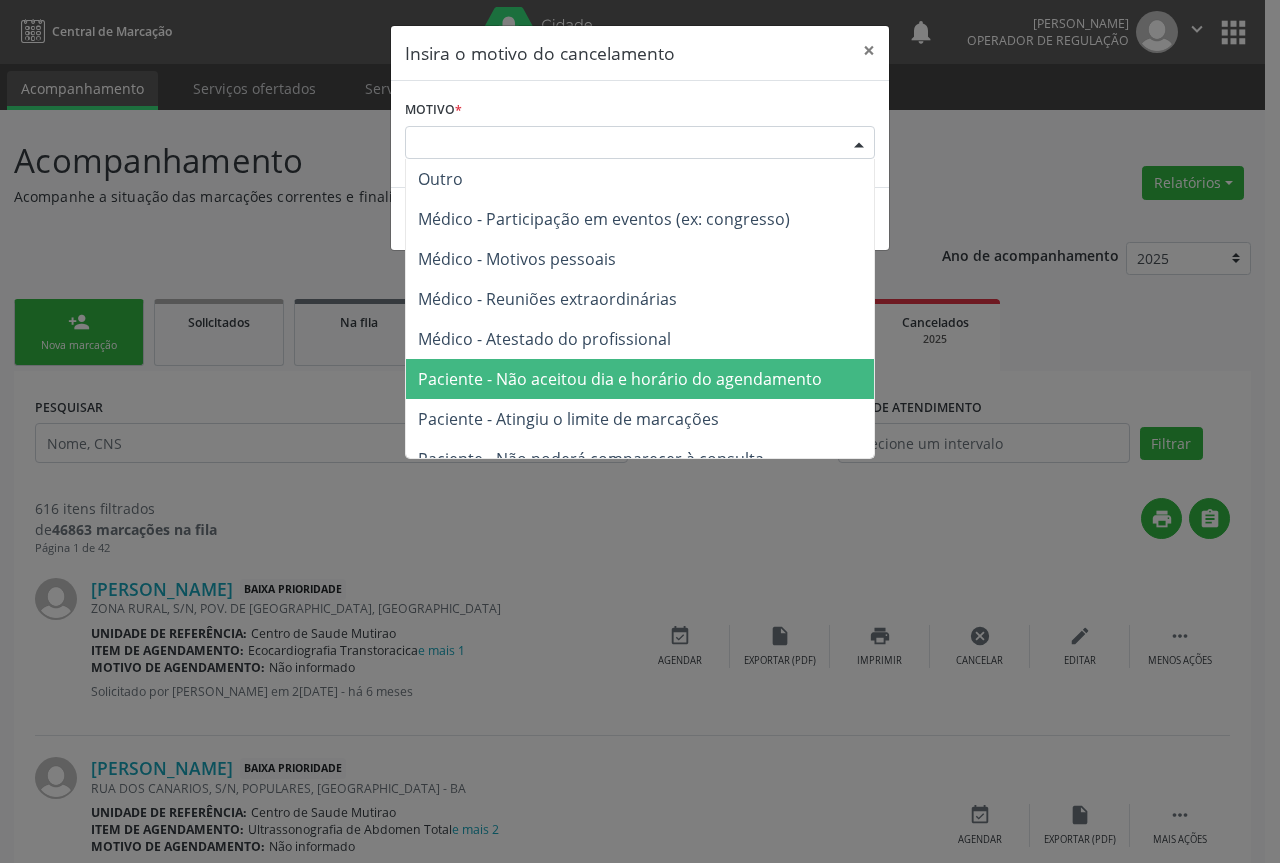 click on "Paciente - Não aceitou dia e horário do agendamento" at bounding box center [620, 379] 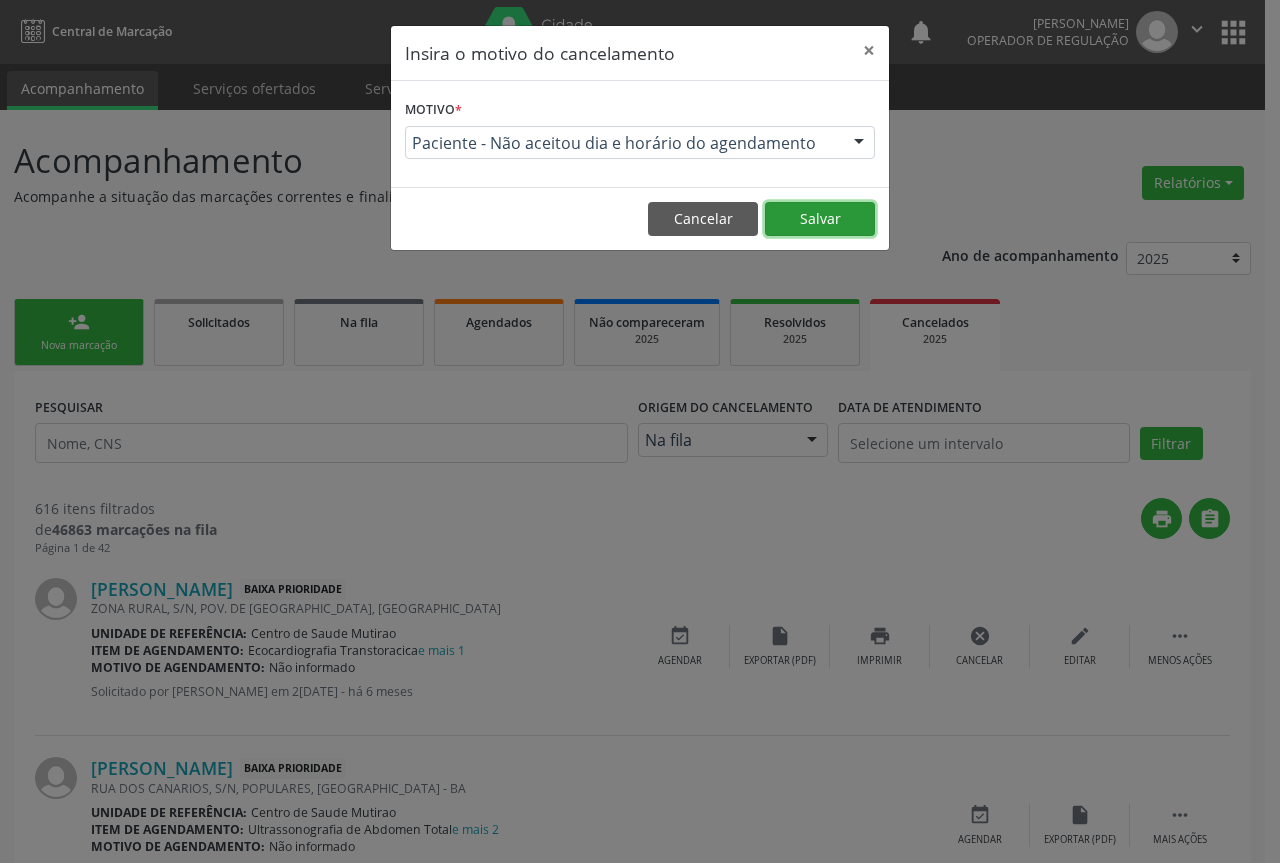 click on "Salvar" at bounding box center [820, 219] 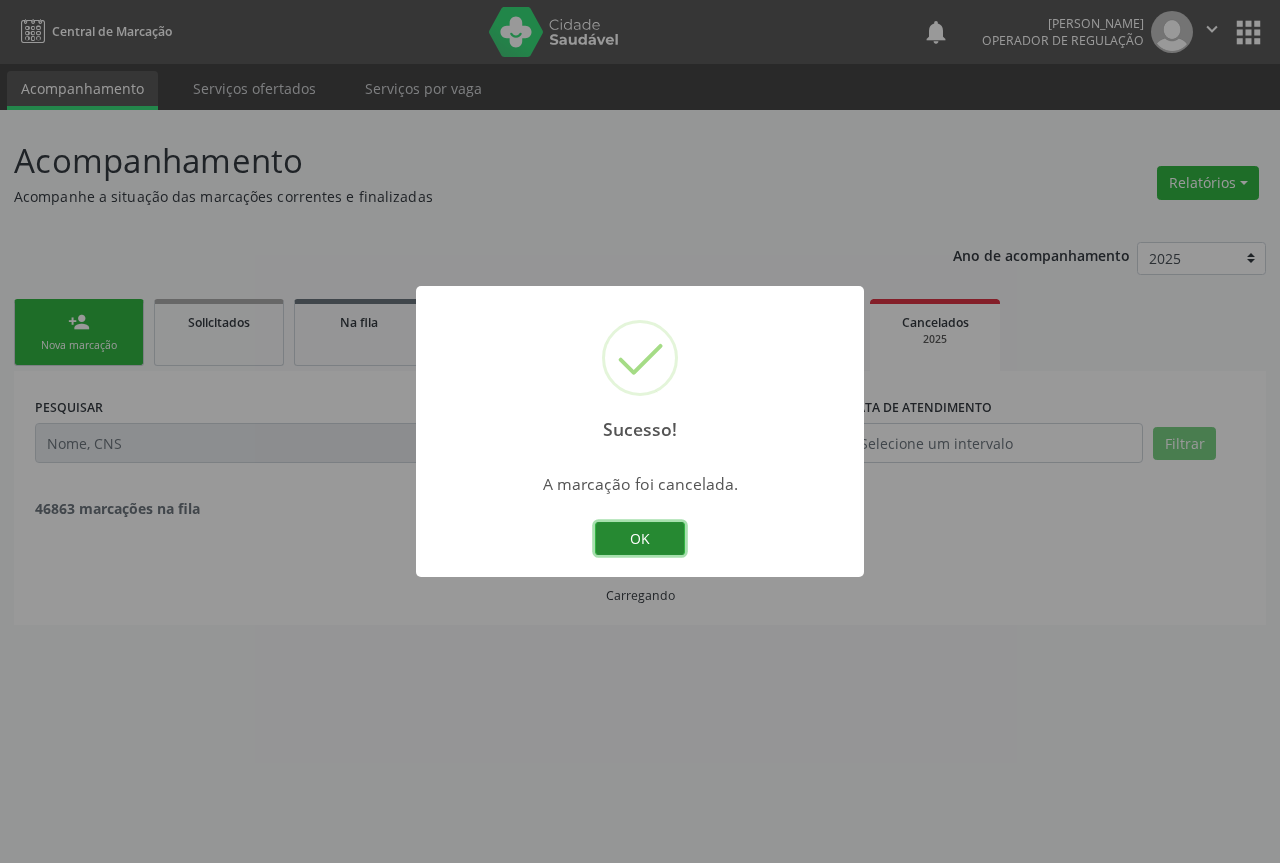 click on "OK" at bounding box center [640, 539] 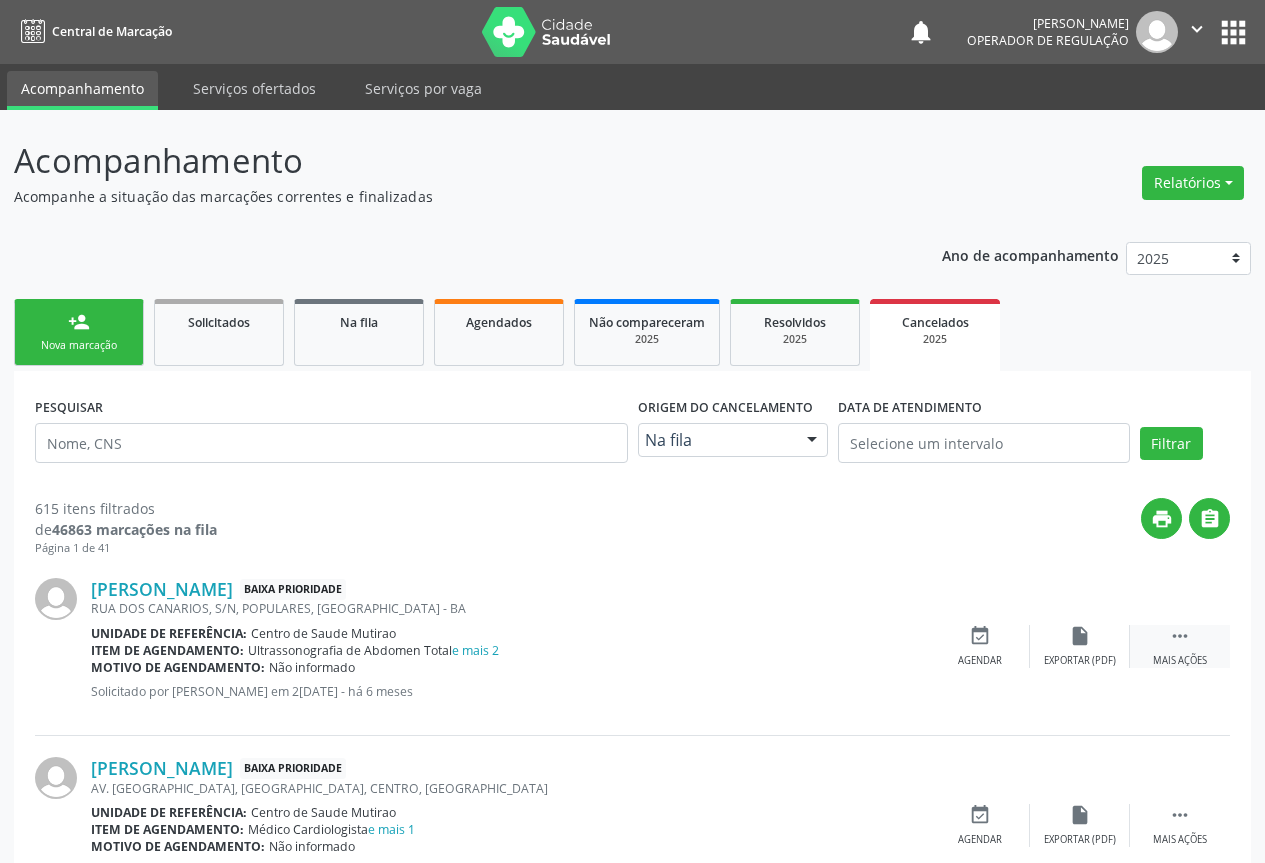 click on "" at bounding box center [1180, 636] 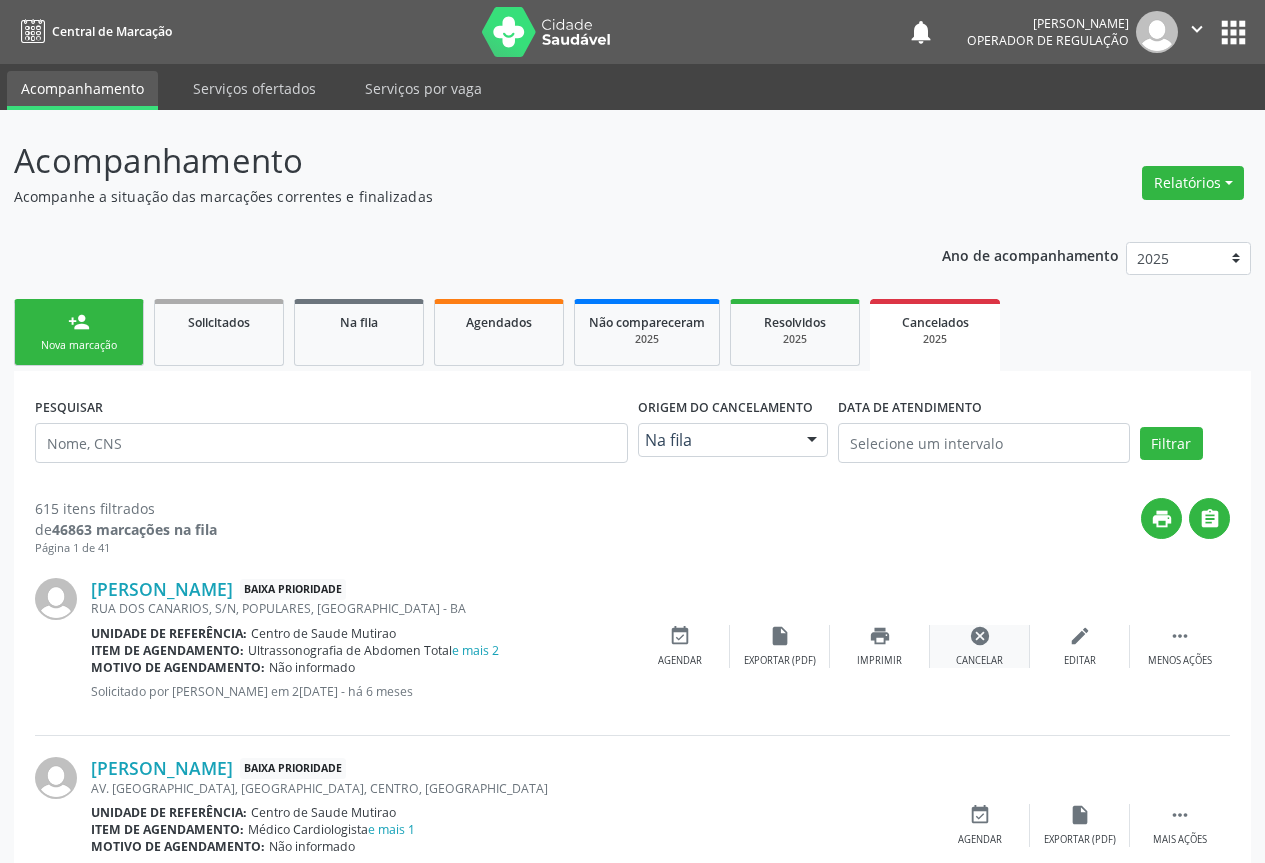 click on "cancel" at bounding box center [980, 636] 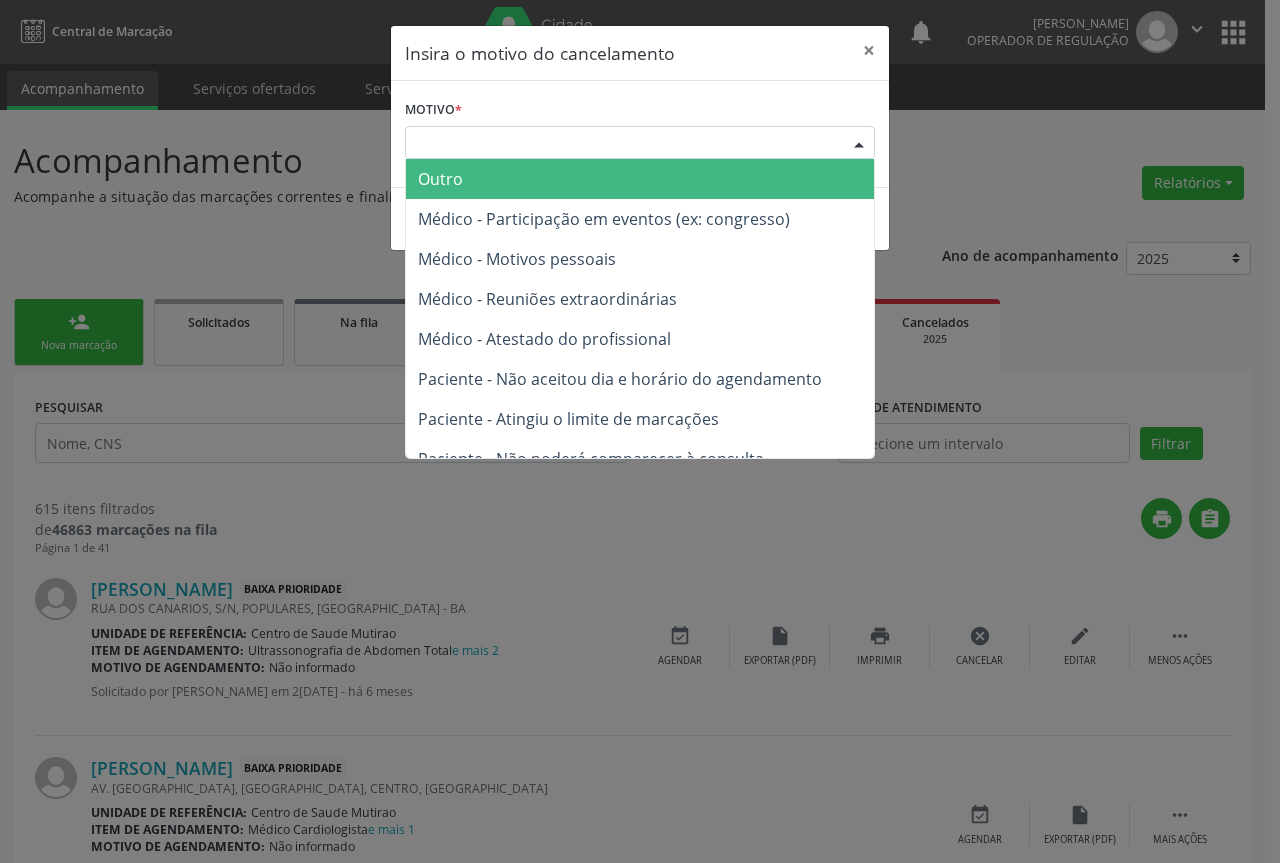 click at bounding box center (859, 144) 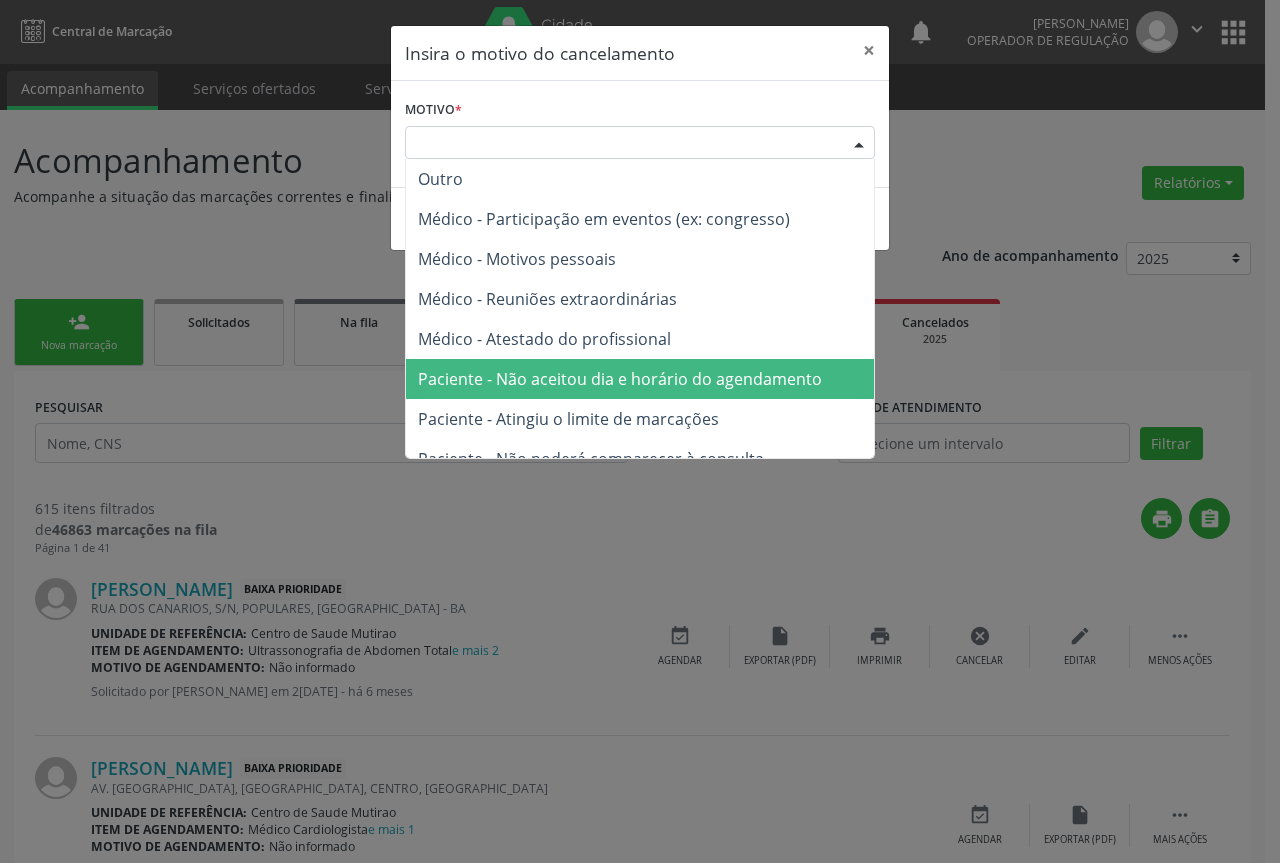click on "Paciente - Não aceitou dia e horário do agendamento" at bounding box center (620, 379) 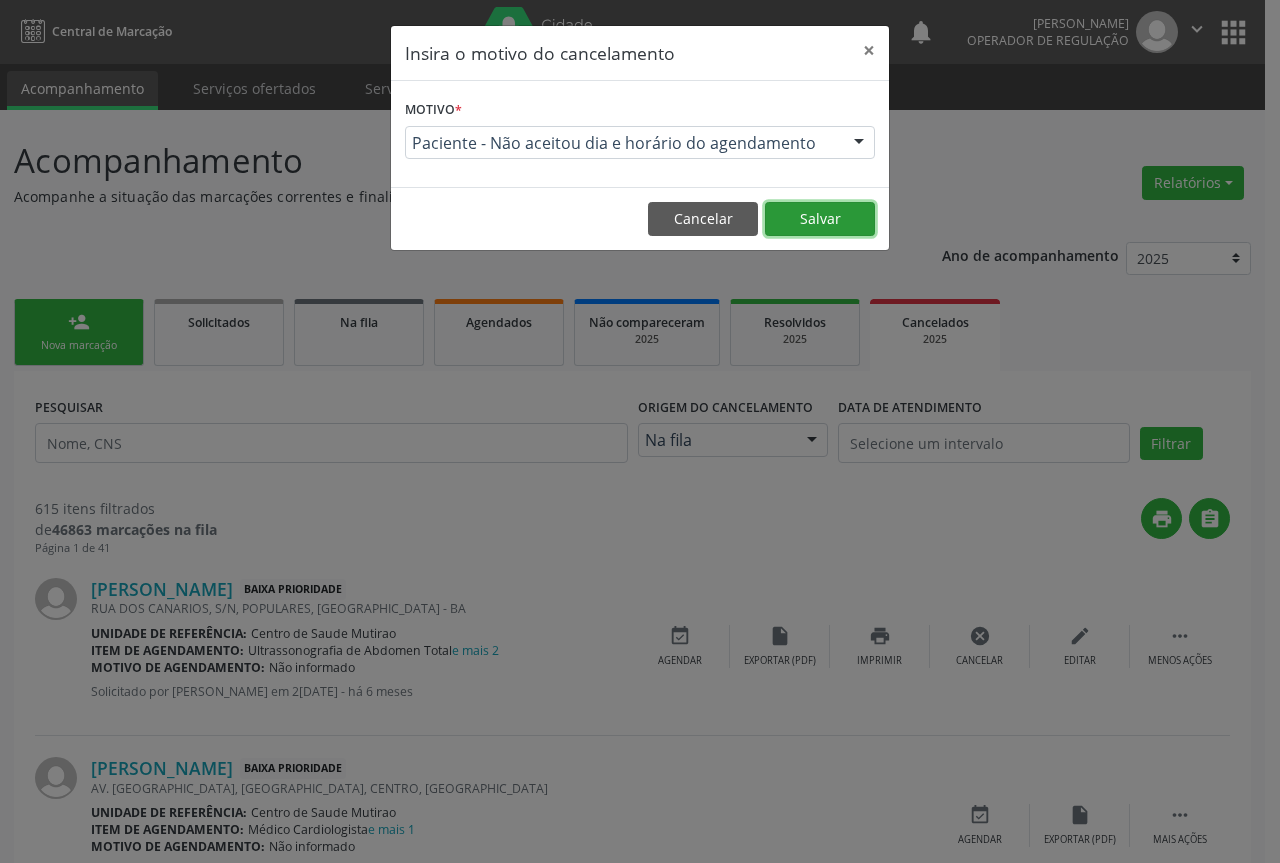 click on "Salvar" at bounding box center (820, 219) 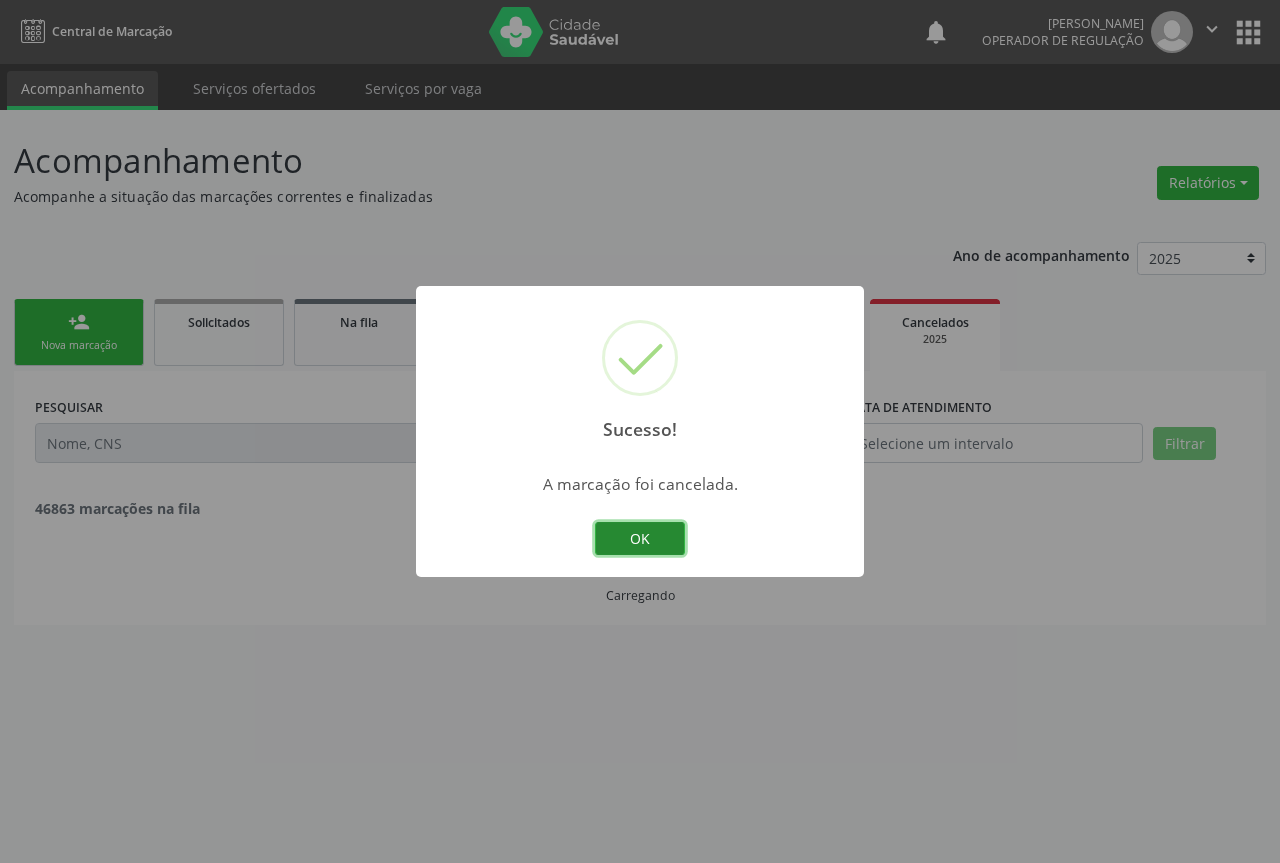 click on "OK" at bounding box center (640, 539) 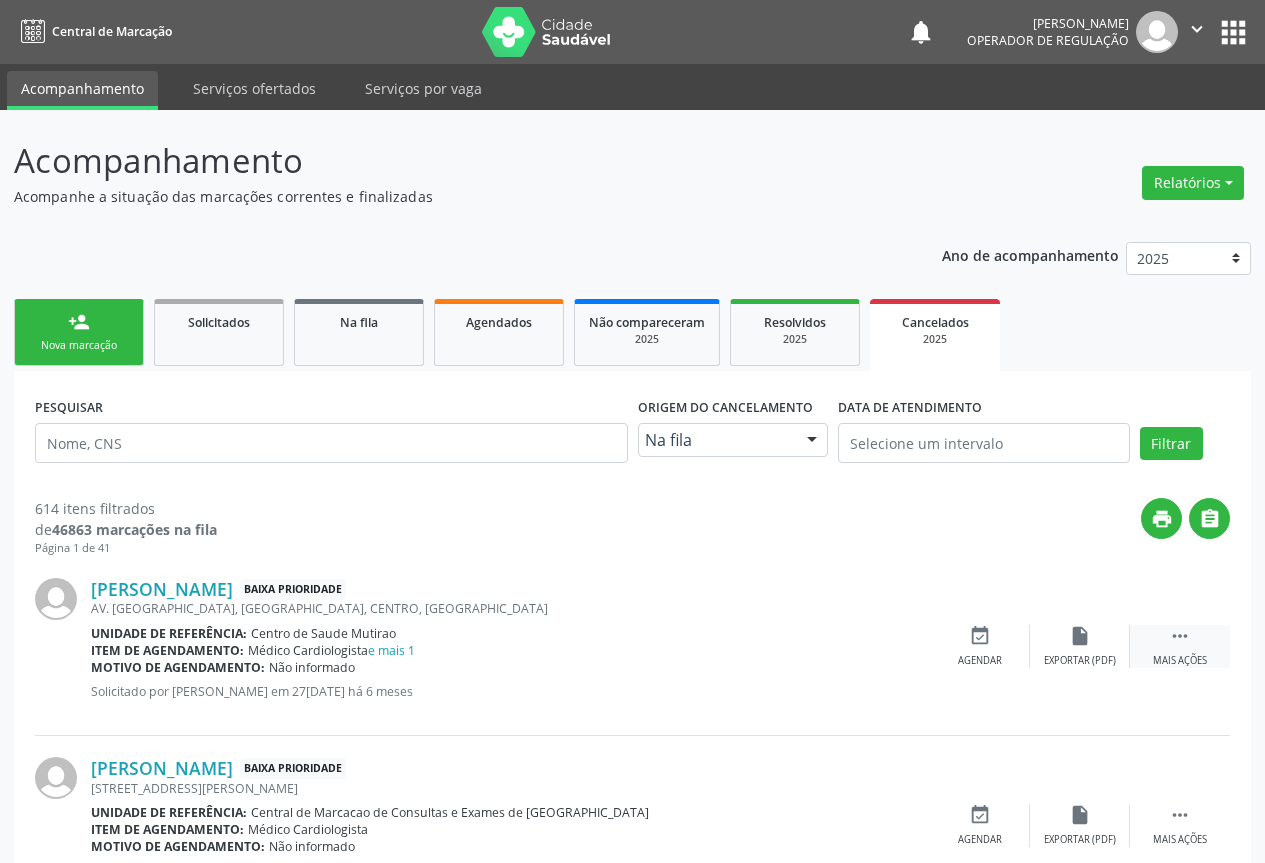 click on "
Mais ações" at bounding box center [1180, 646] 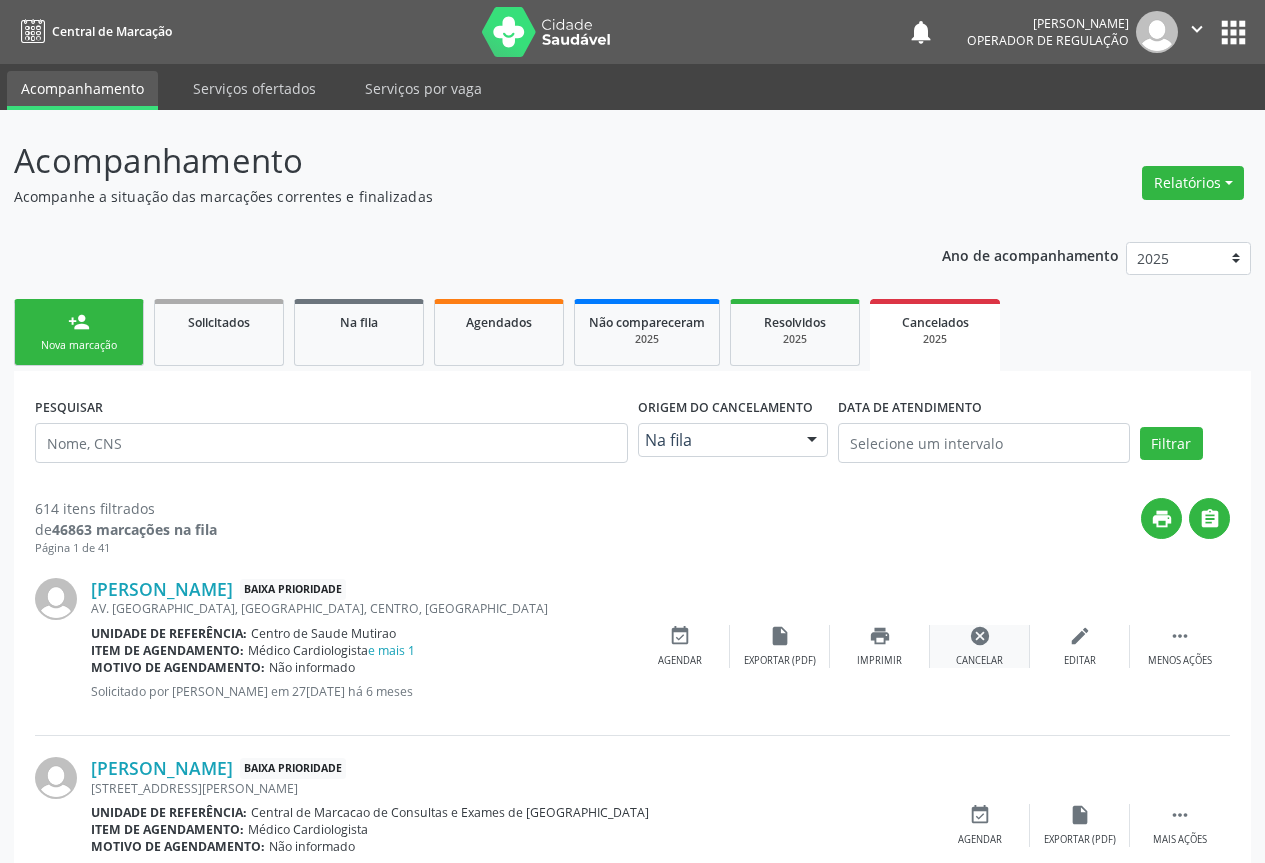 click on "cancel" at bounding box center [980, 636] 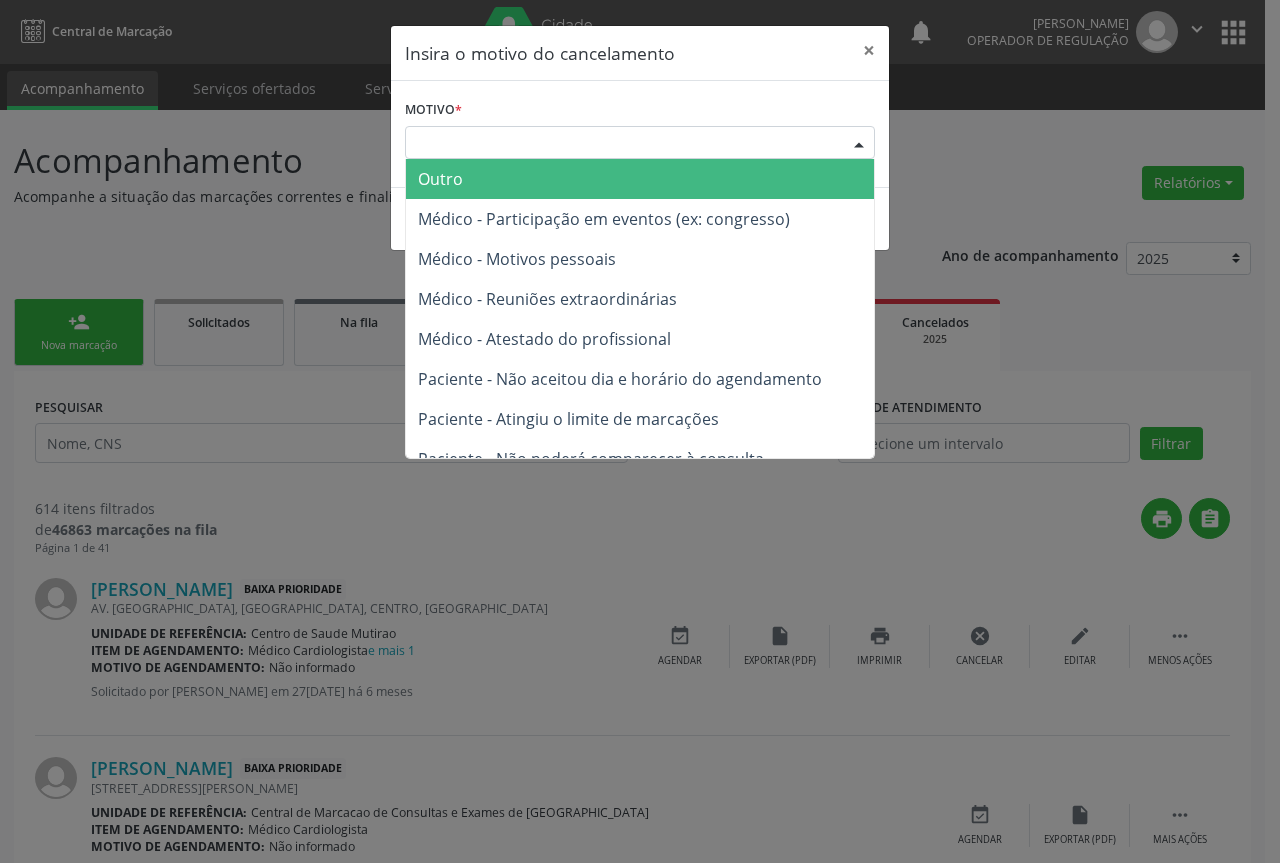 click at bounding box center (859, 144) 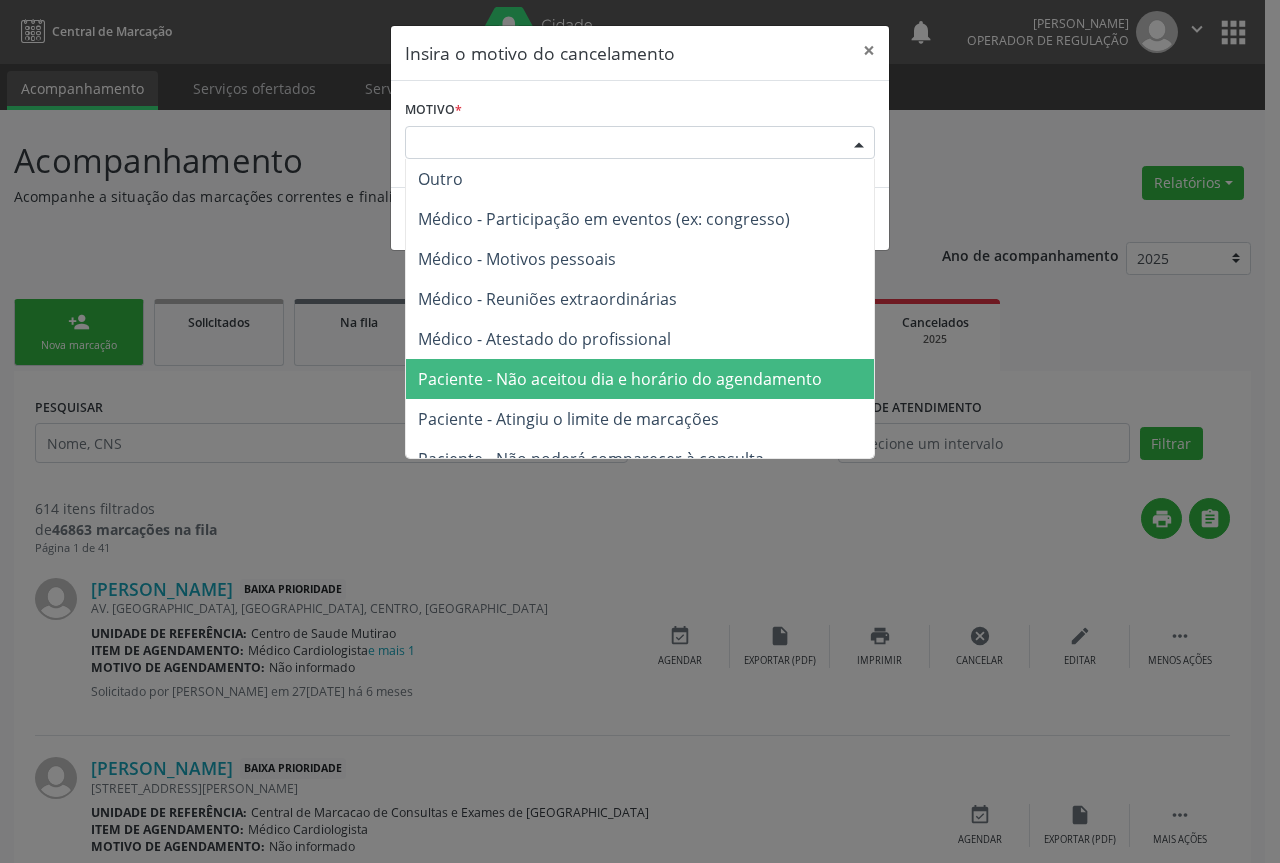 click on "Paciente - Não aceitou dia e horário do agendamento" at bounding box center [640, 379] 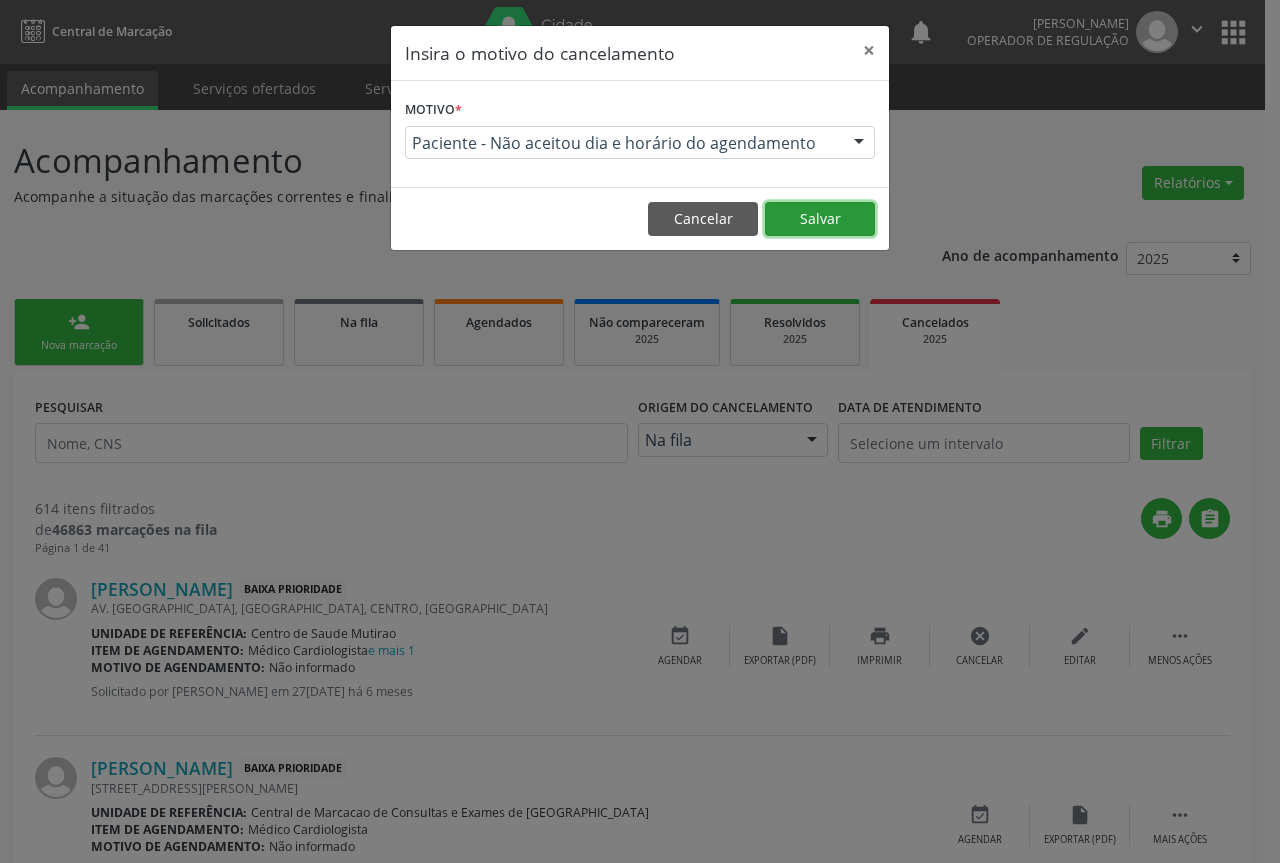 click on "Salvar" at bounding box center (820, 219) 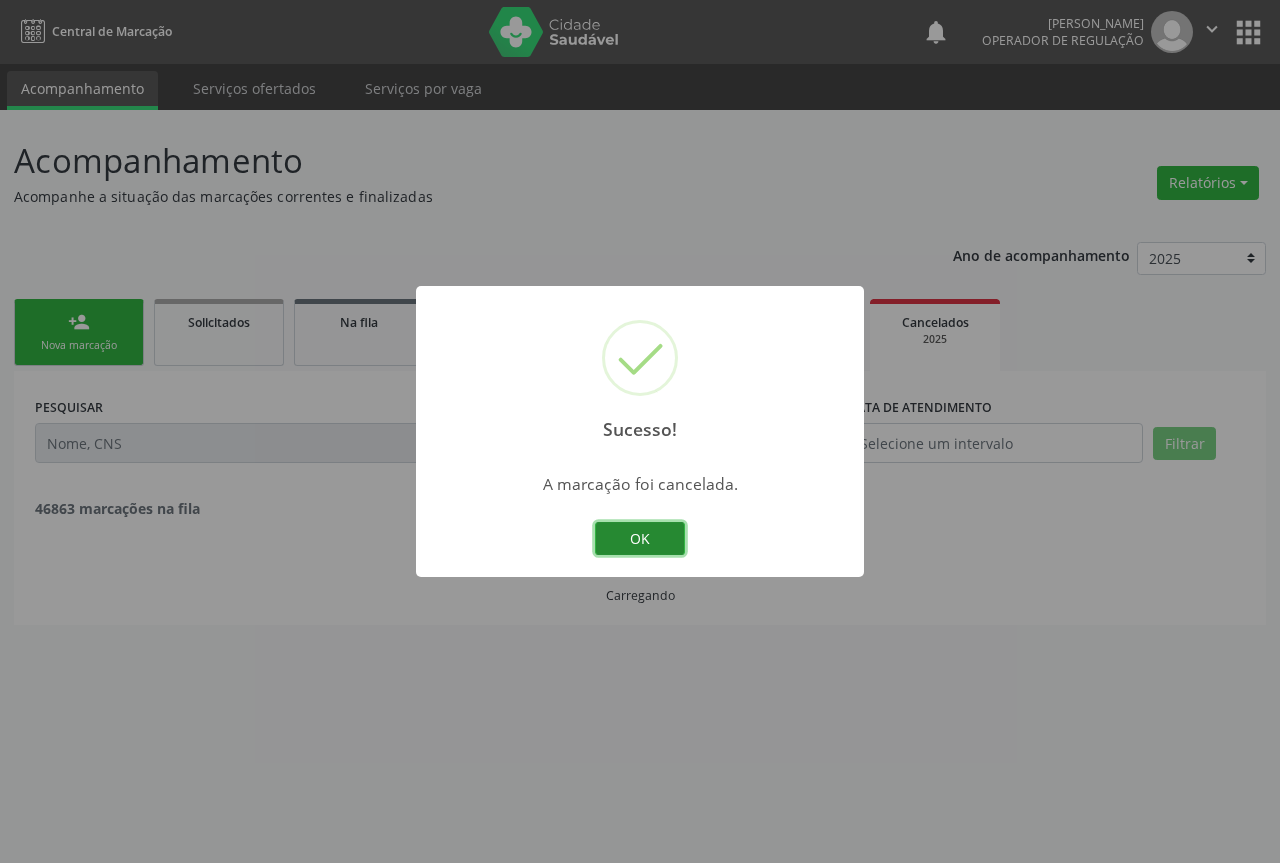 click on "OK" at bounding box center [640, 539] 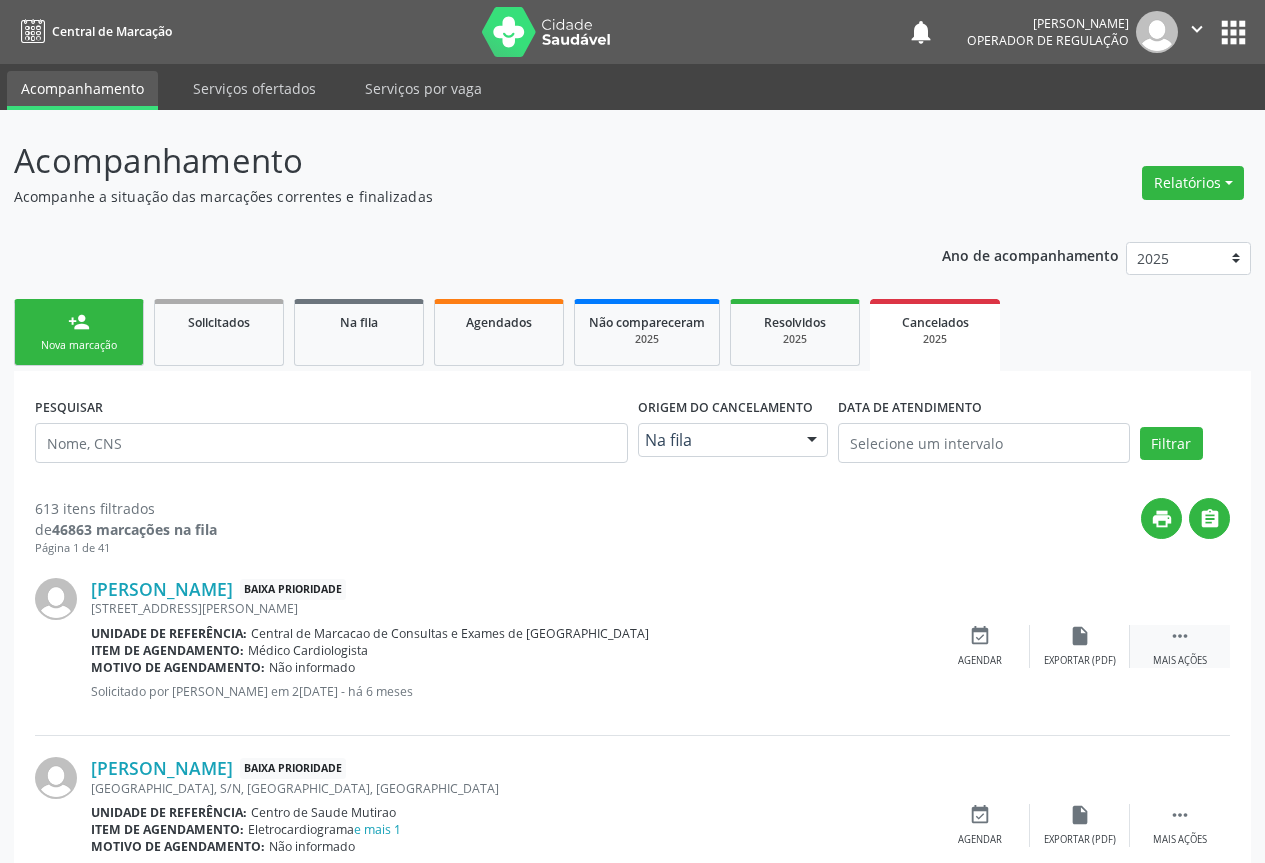 click on "
Mais ações" at bounding box center (1180, 646) 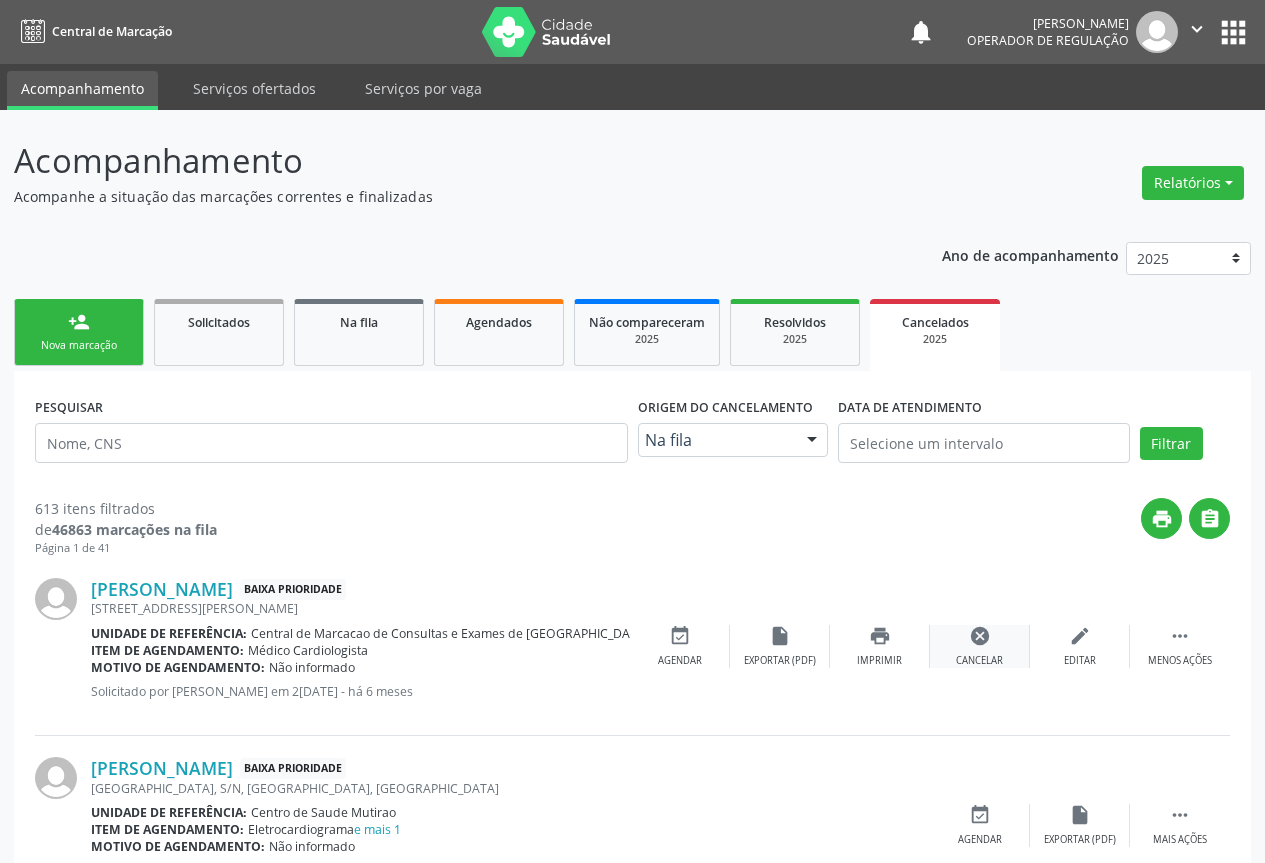 click on "cancel
Cancelar" at bounding box center (980, 646) 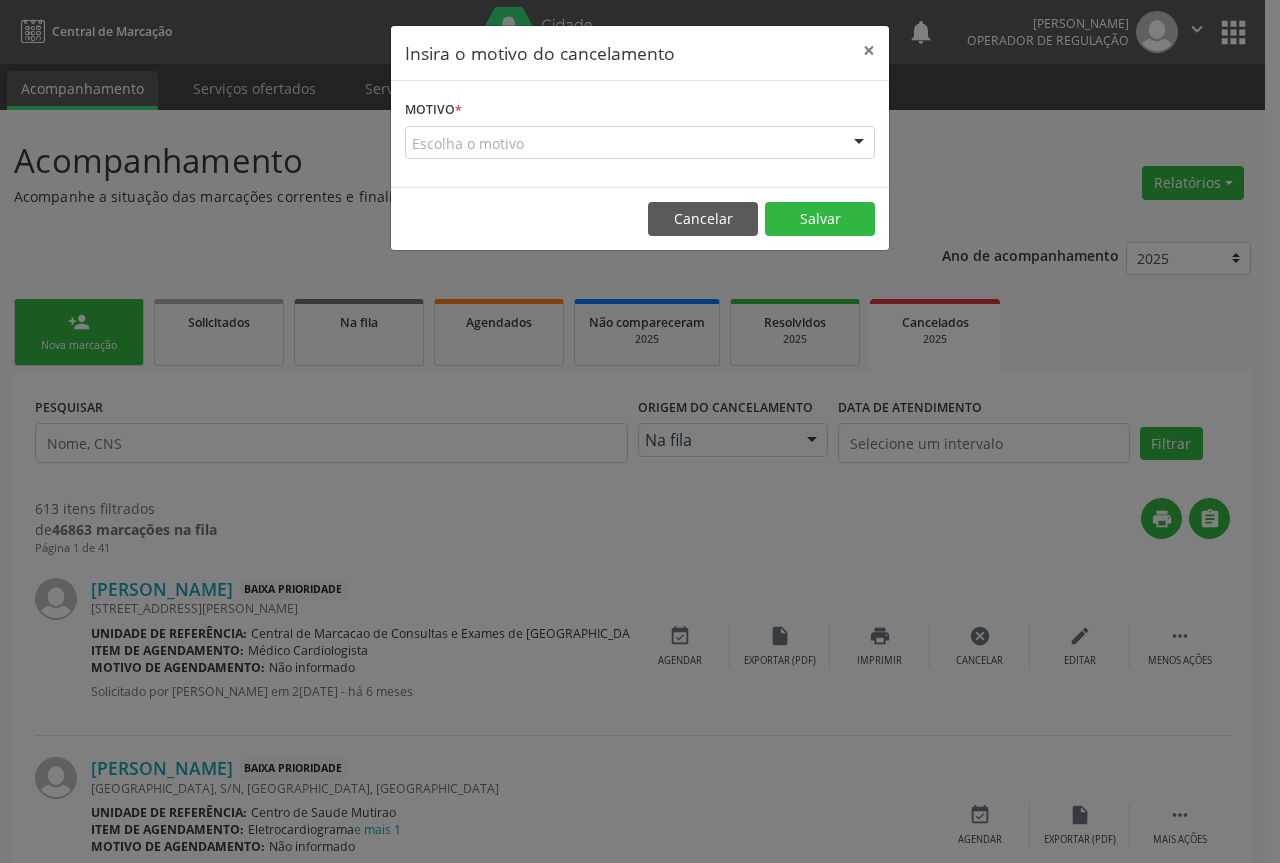 click at bounding box center (859, 144) 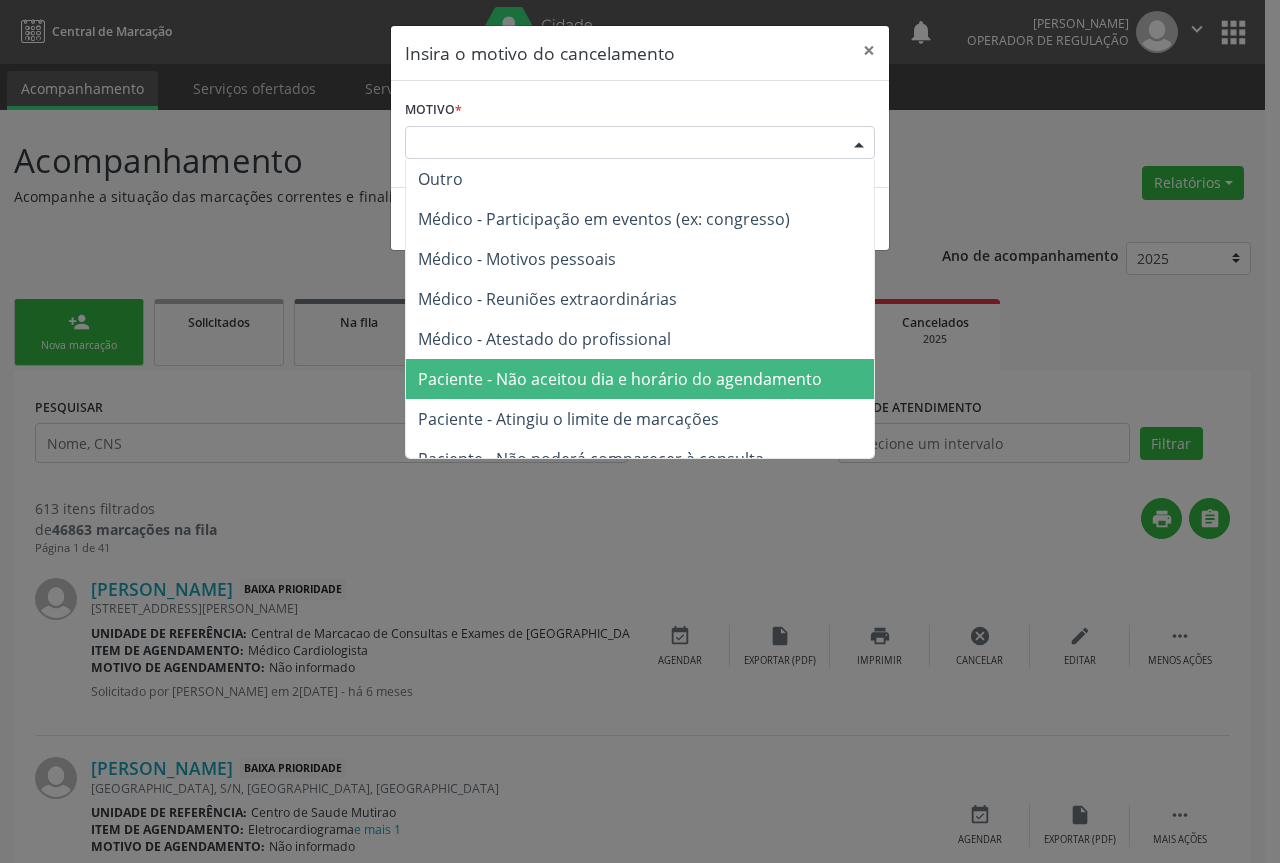 click on "Paciente - Não aceitou dia e horário do agendamento" at bounding box center [620, 379] 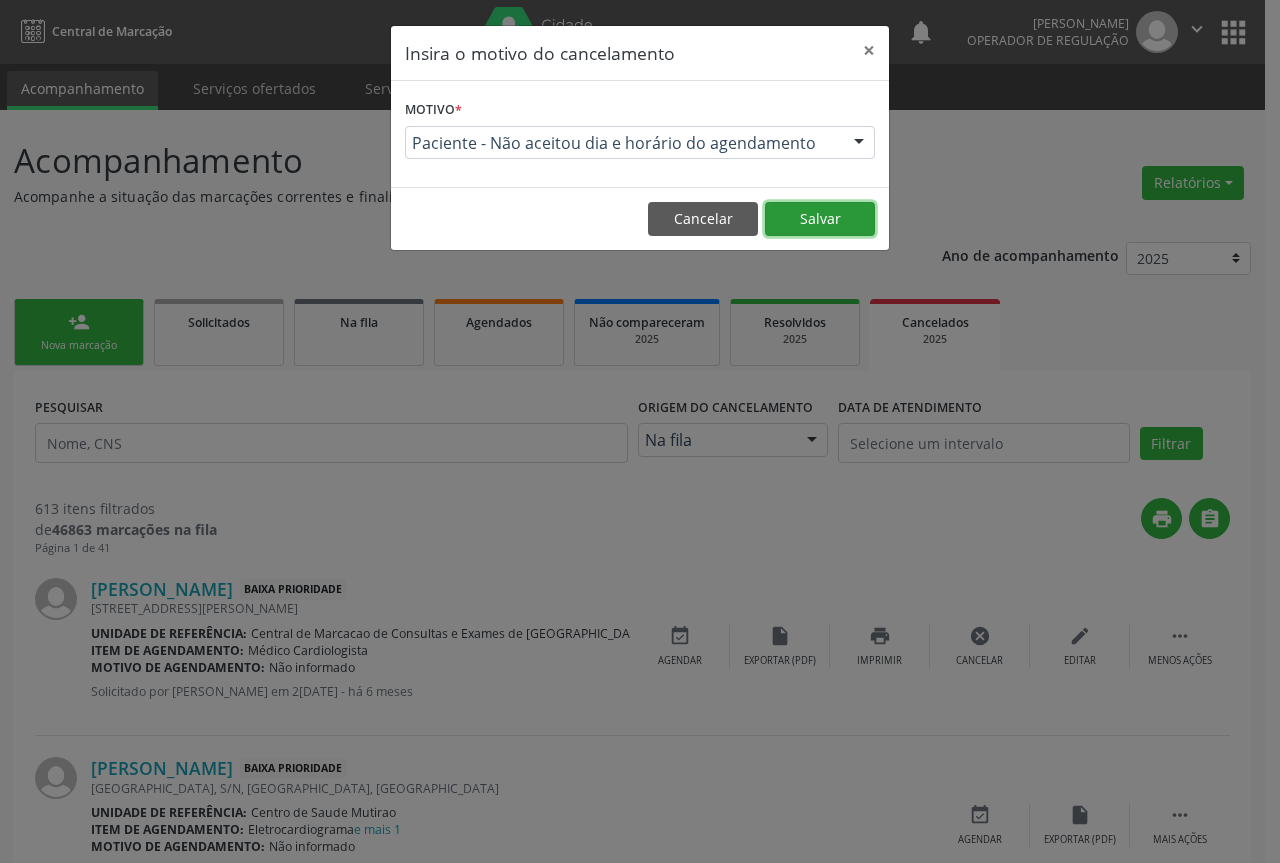 click on "Salvar" at bounding box center [820, 219] 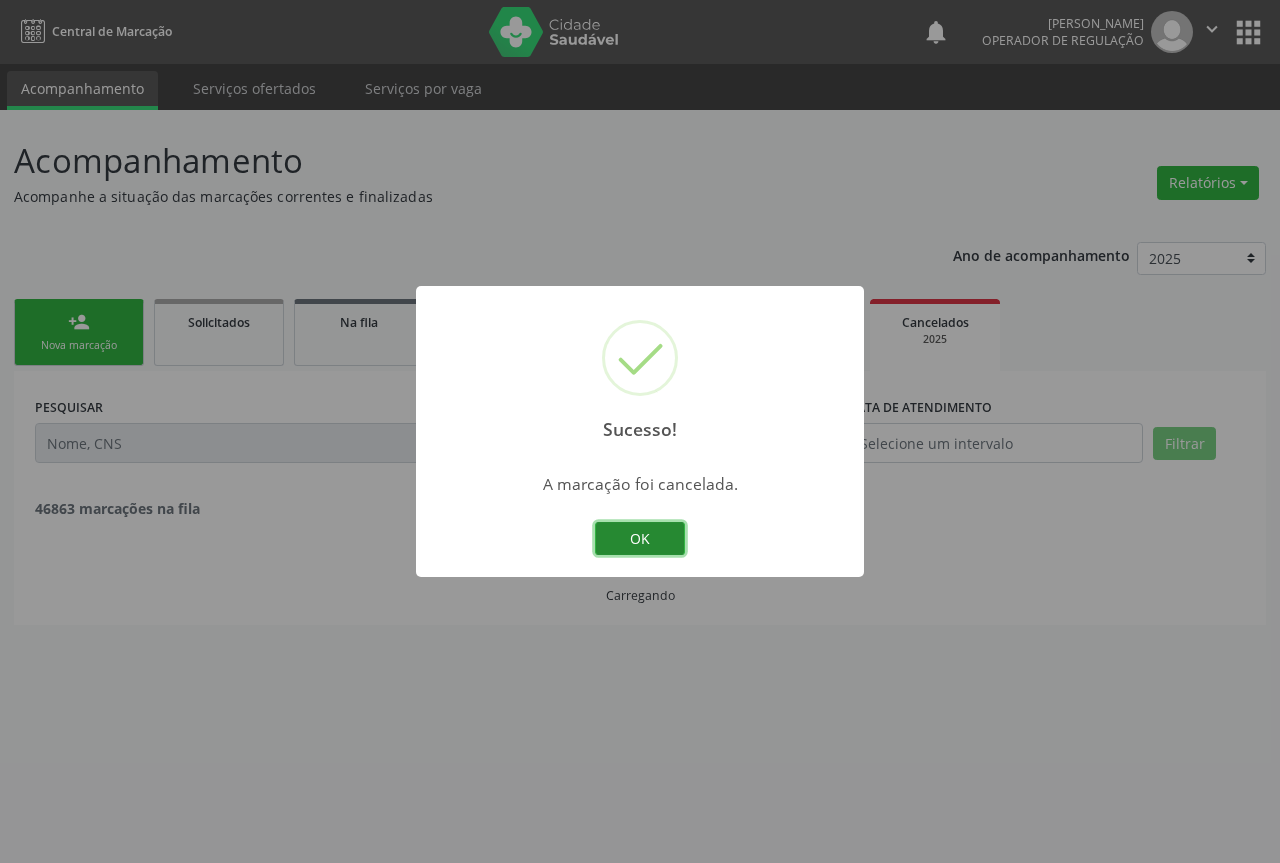 click on "OK" at bounding box center (640, 539) 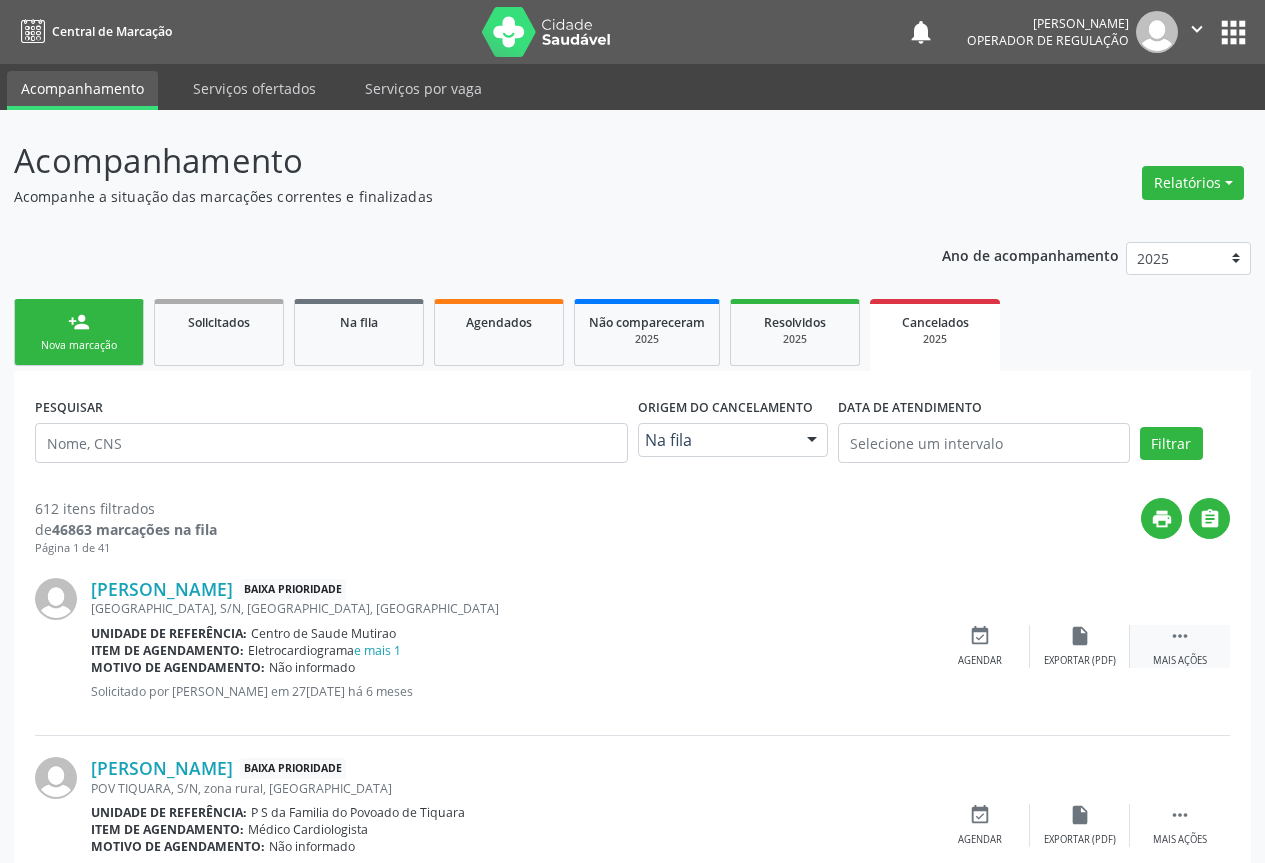 click on "
Mais ações" at bounding box center (1180, 646) 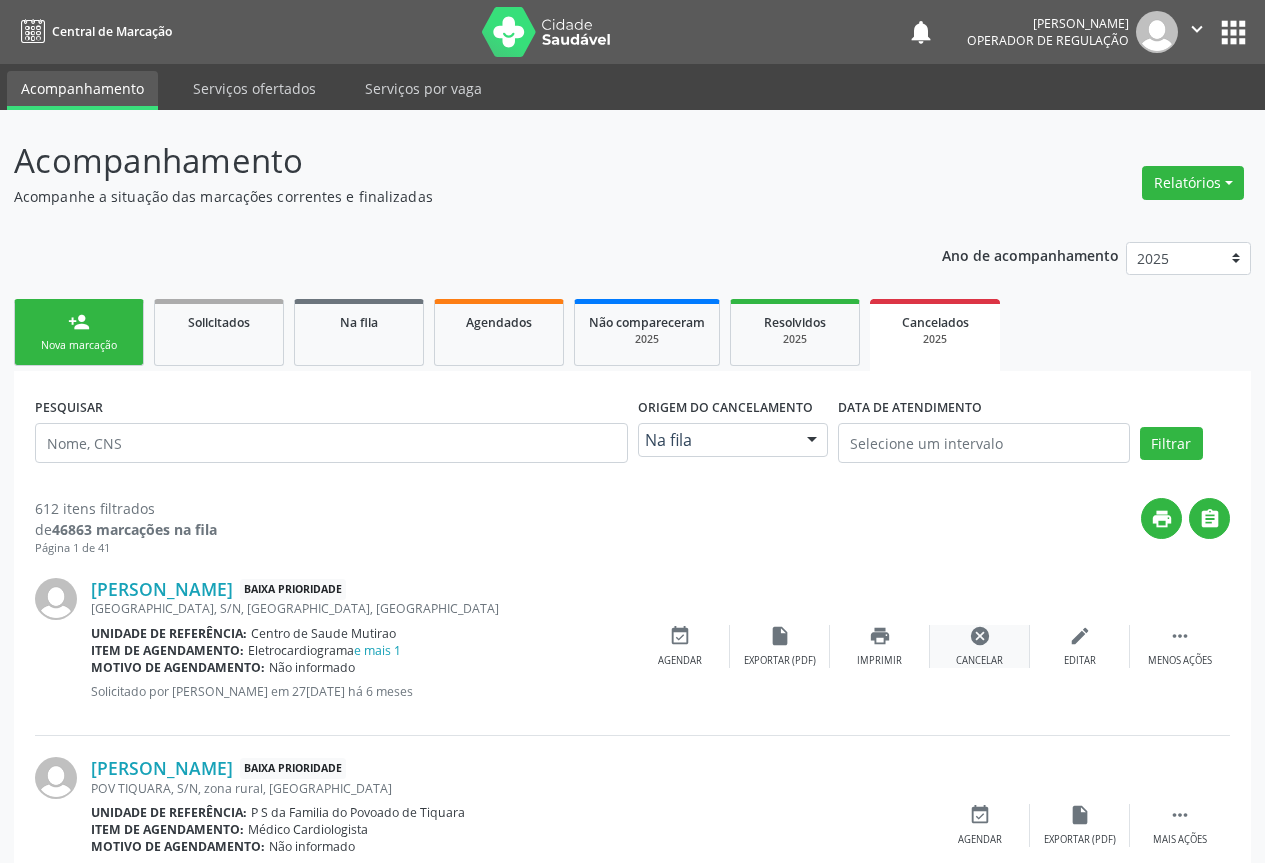click on "cancel" at bounding box center [980, 636] 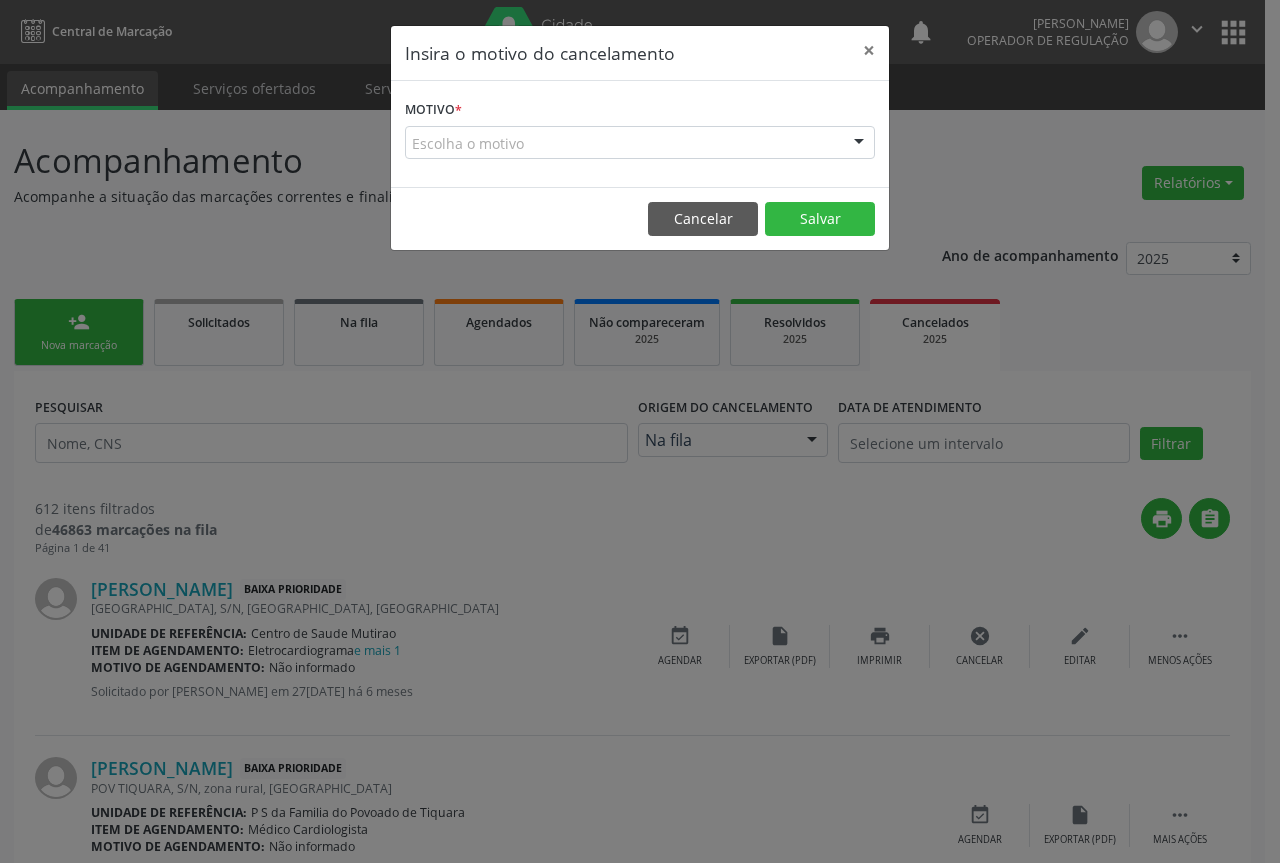 click at bounding box center [859, 144] 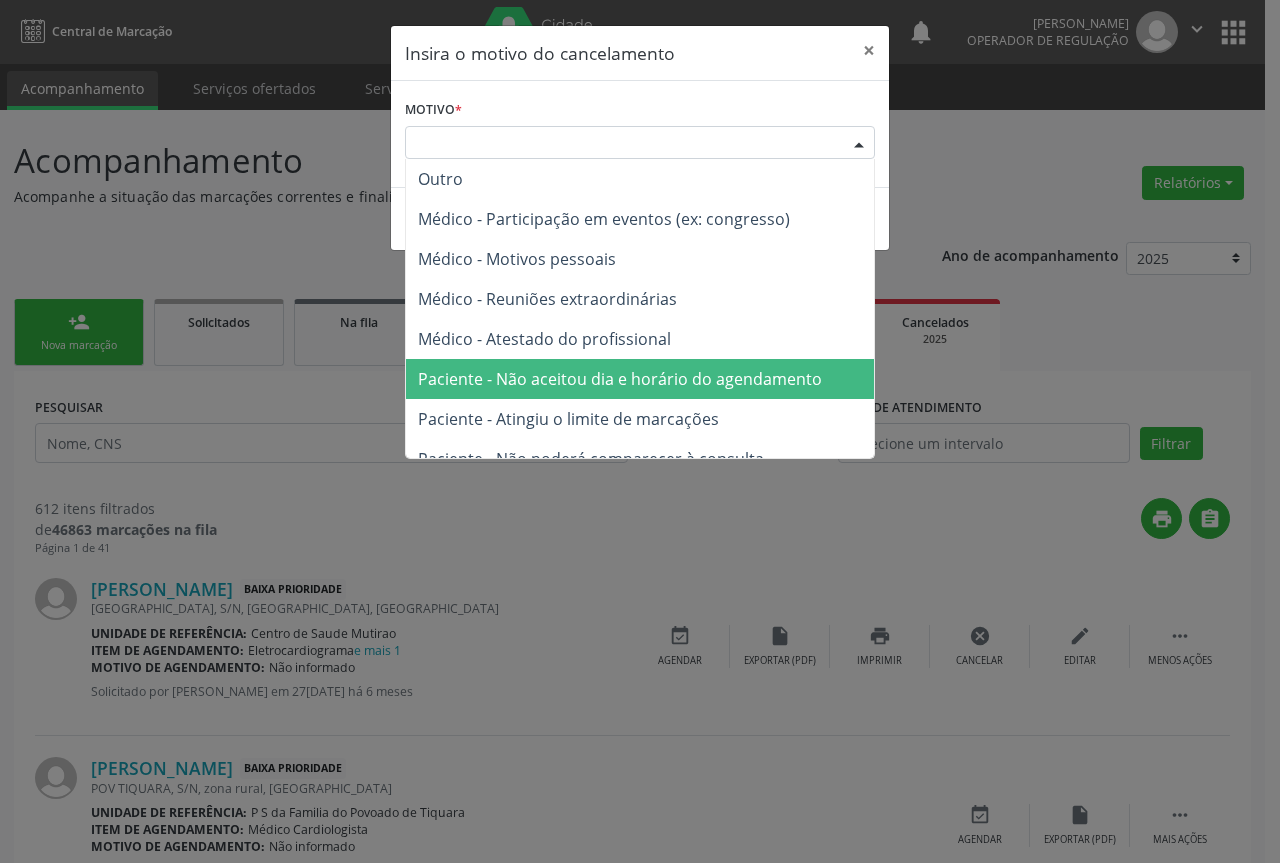 click on "Paciente - Não aceitou dia e horário do agendamento" at bounding box center (620, 379) 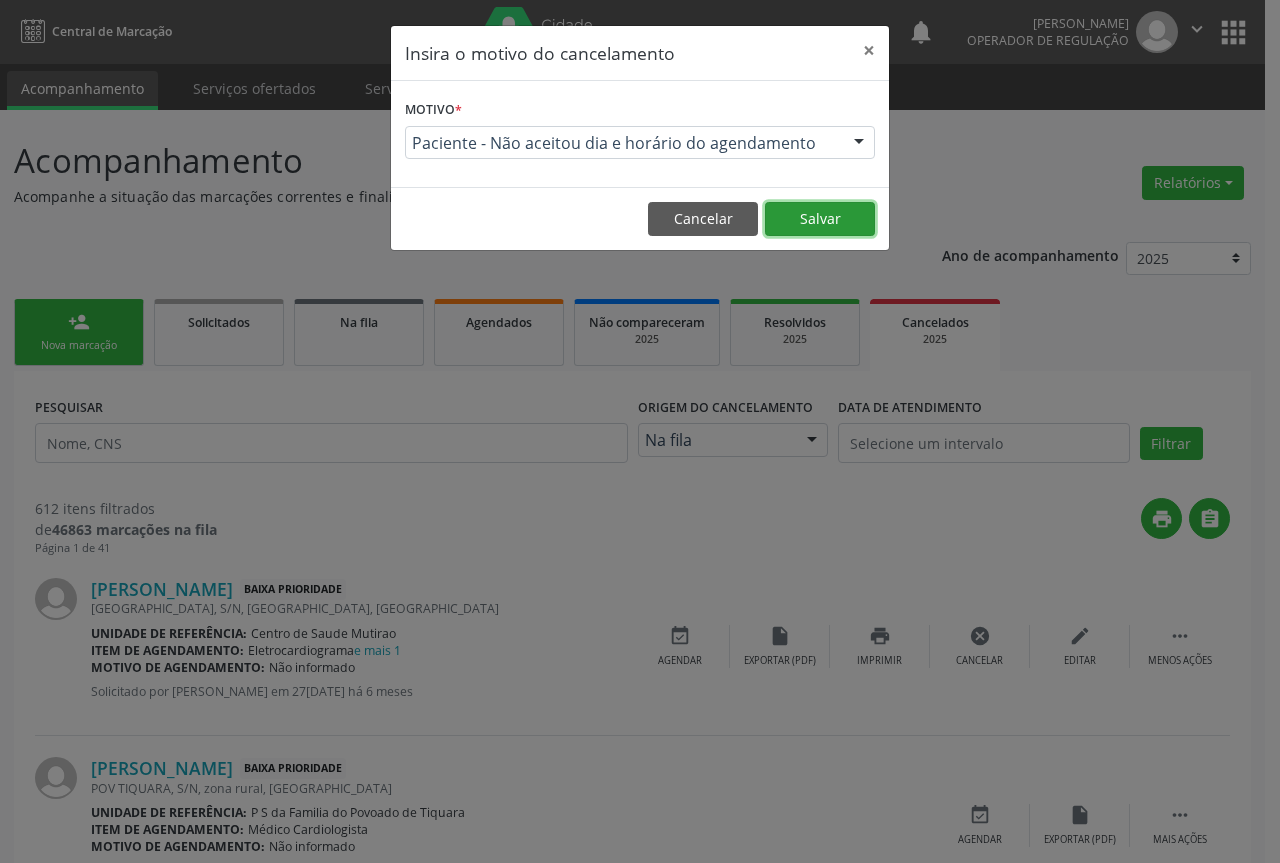 click on "Salvar" at bounding box center (820, 219) 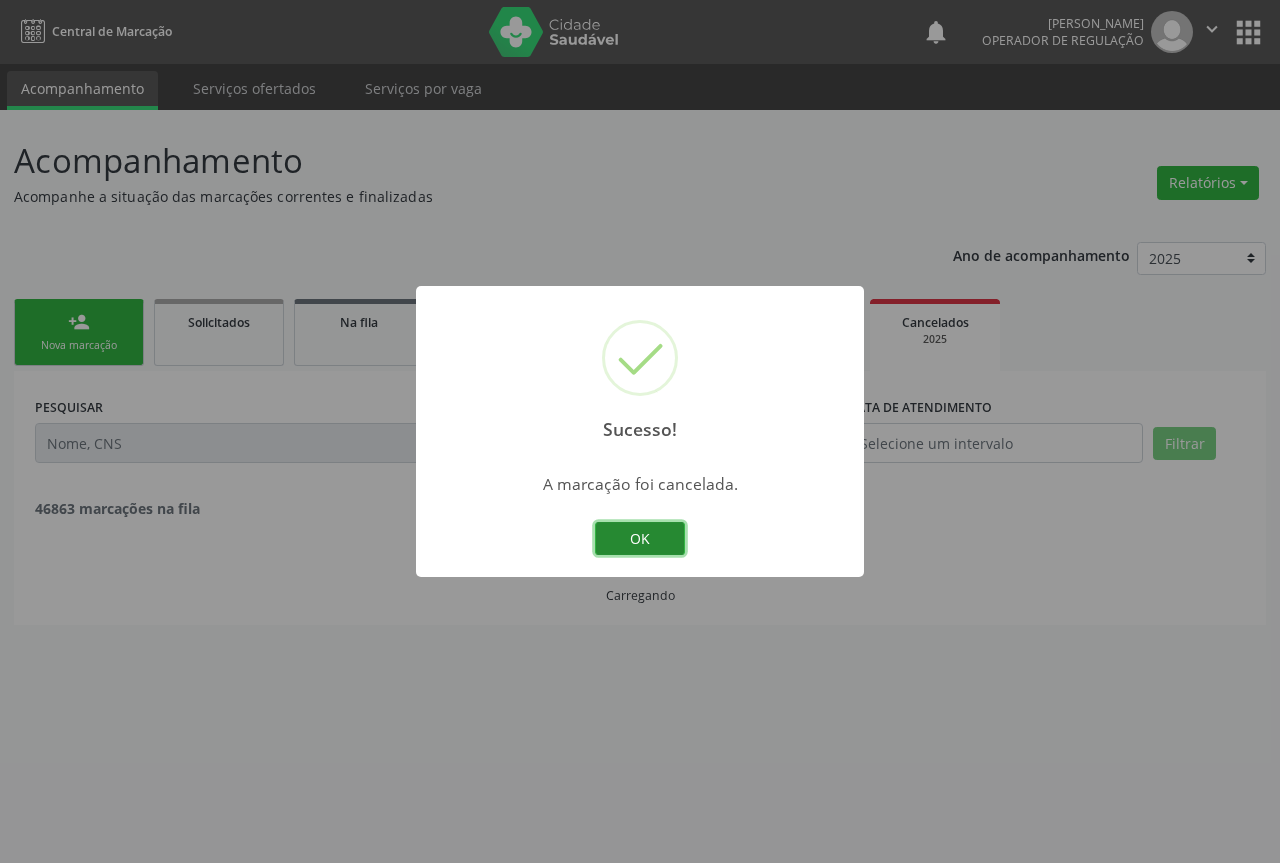 click on "OK" at bounding box center [640, 539] 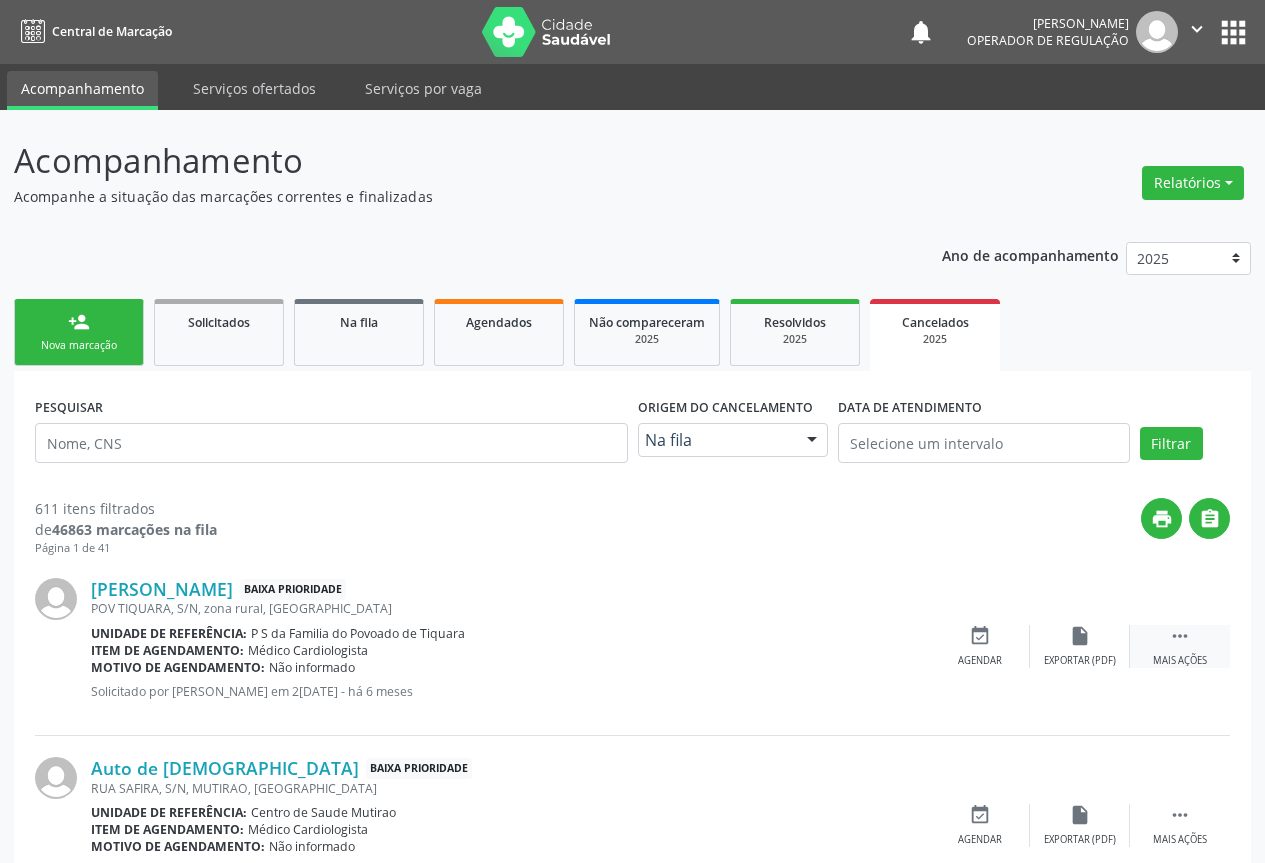 click on "" at bounding box center (1180, 636) 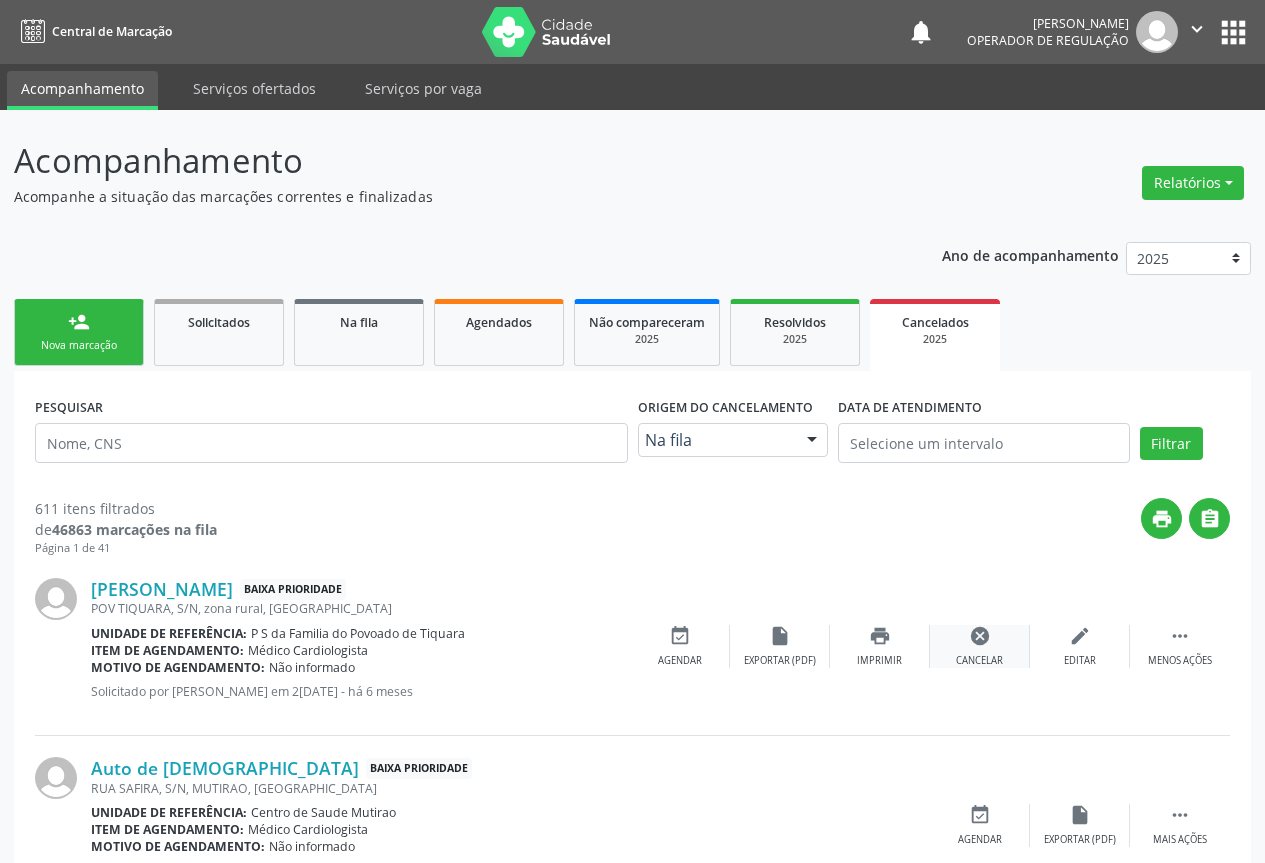 click on "cancel" at bounding box center [980, 636] 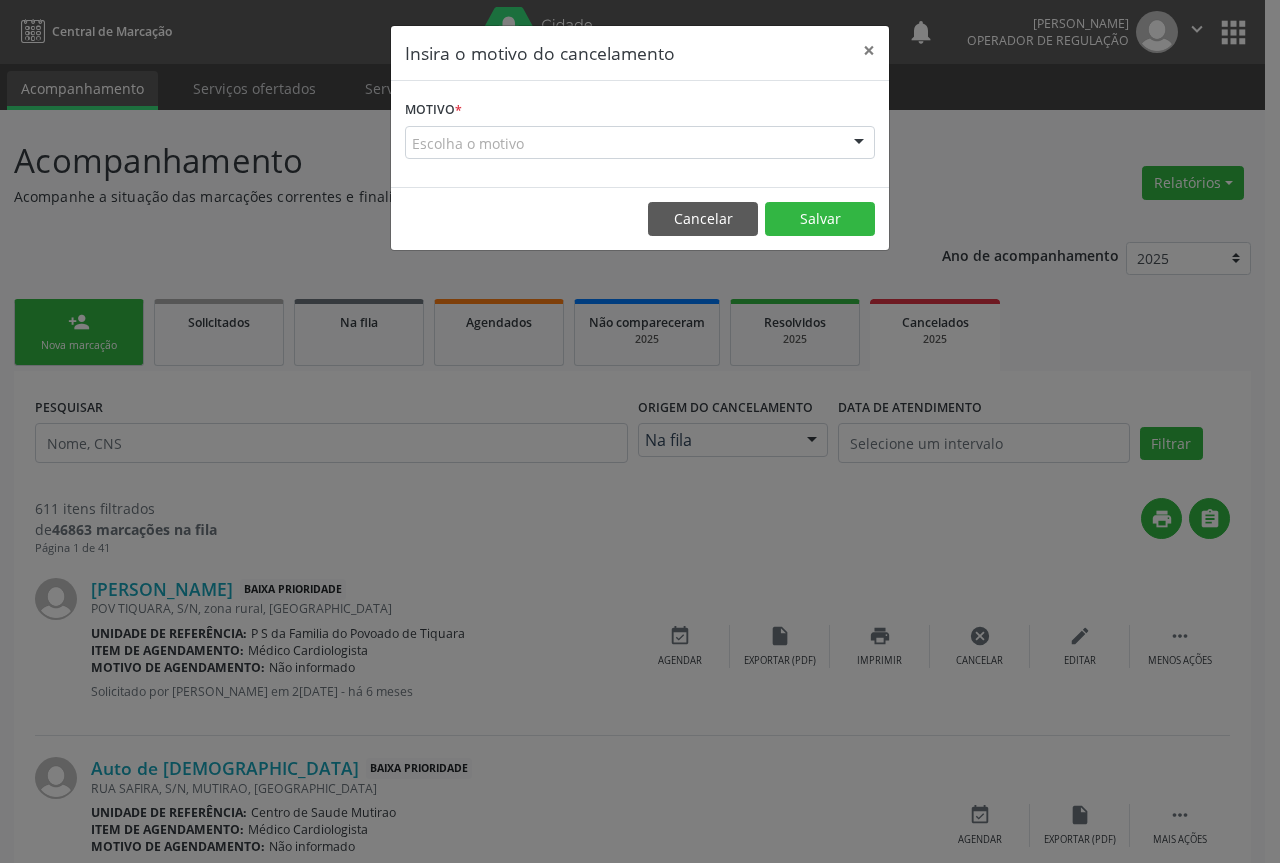click at bounding box center (859, 144) 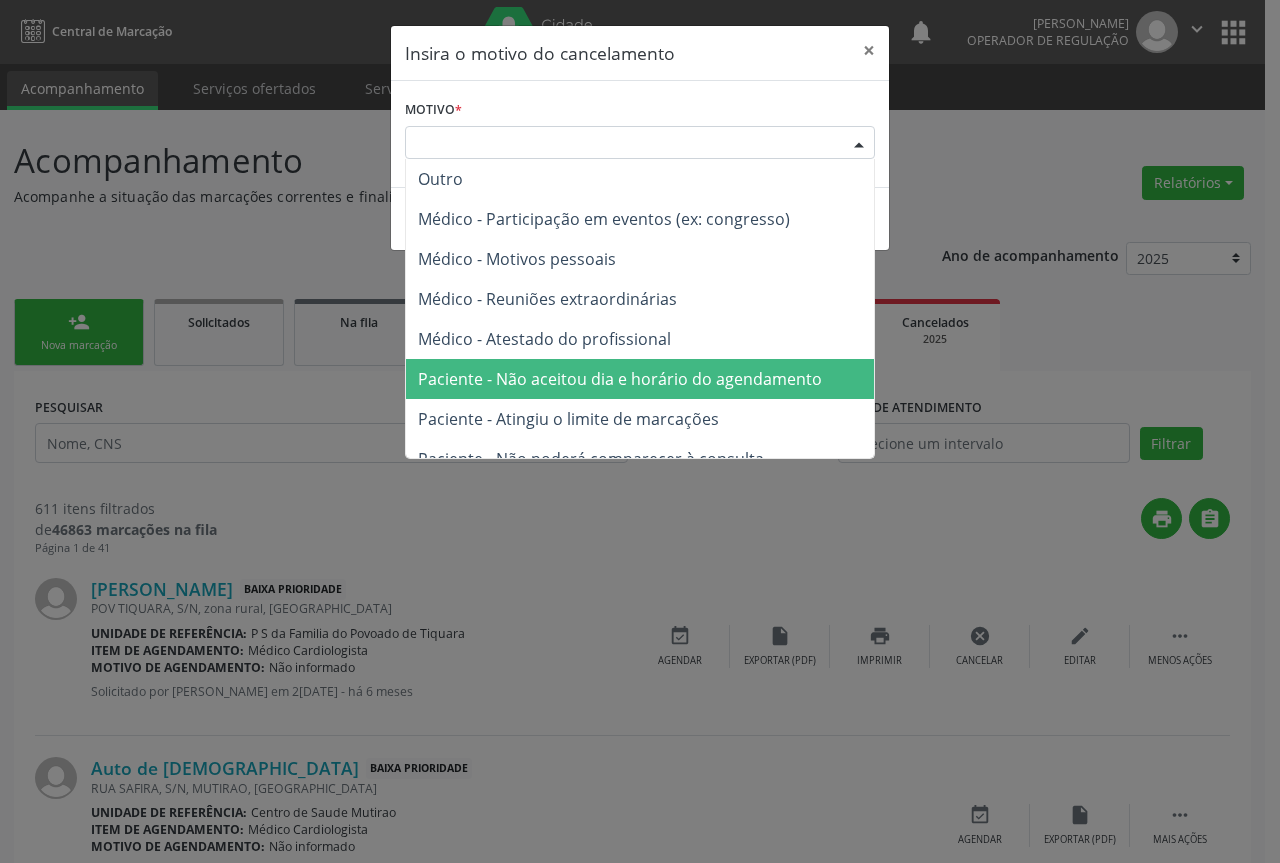 click on "Paciente - Não aceitou dia e horário do agendamento" at bounding box center (620, 379) 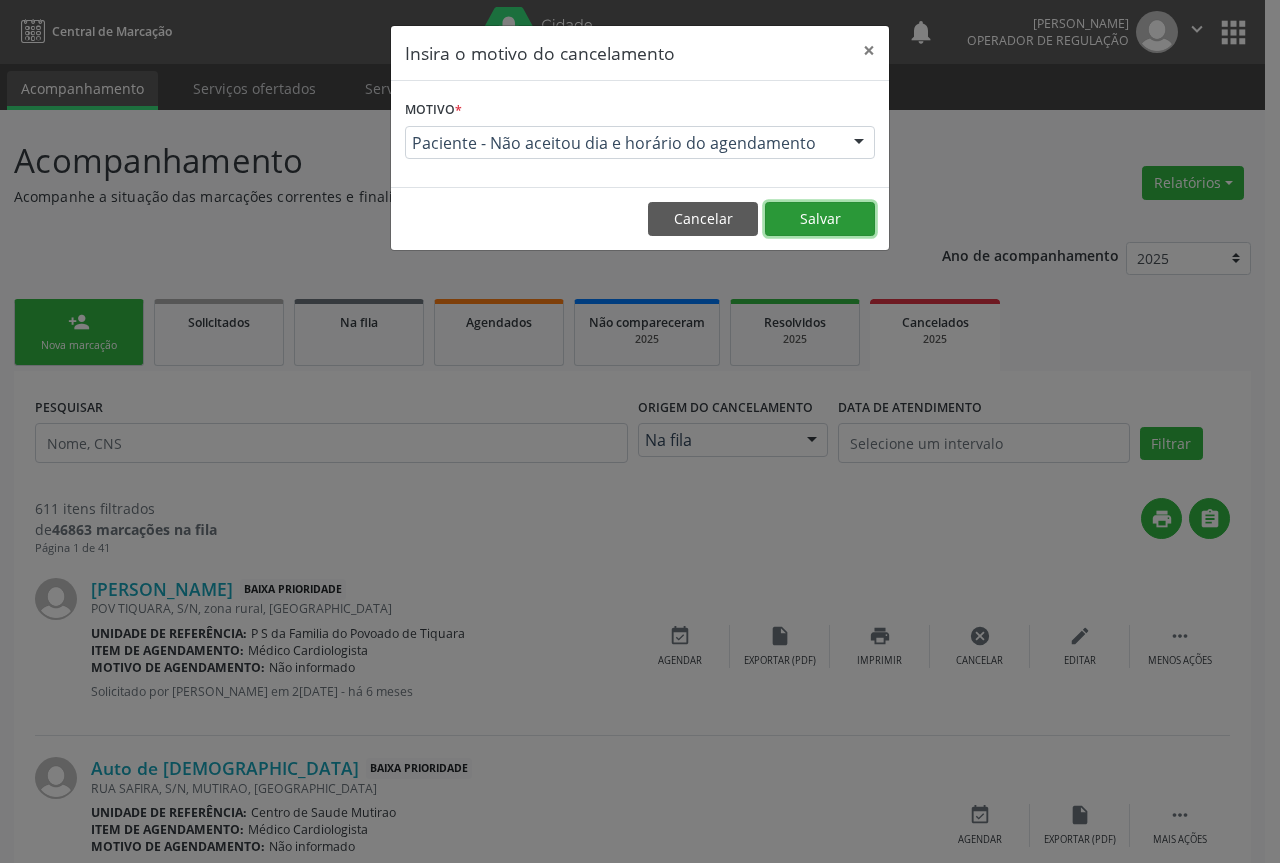 click on "Salvar" at bounding box center (820, 219) 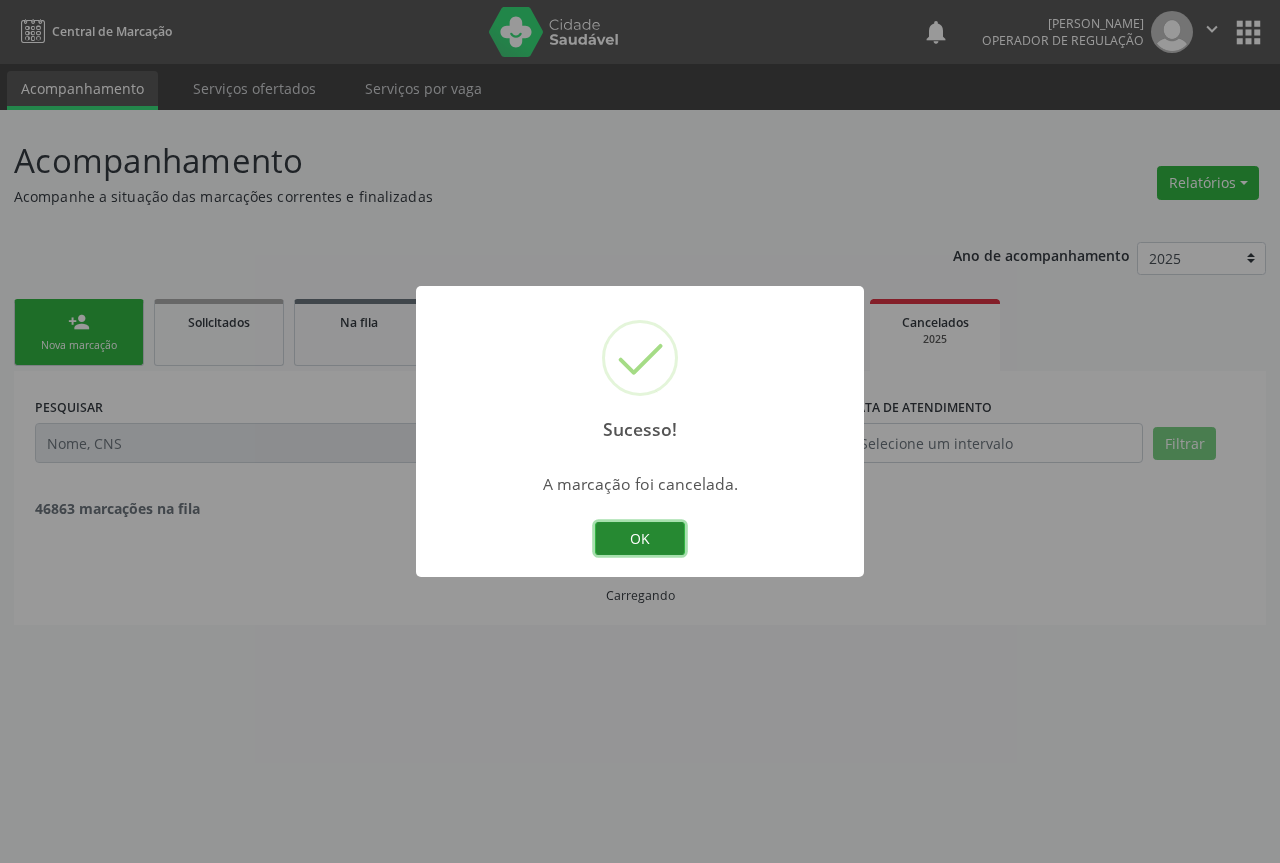click on "OK" at bounding box center [640, 539] 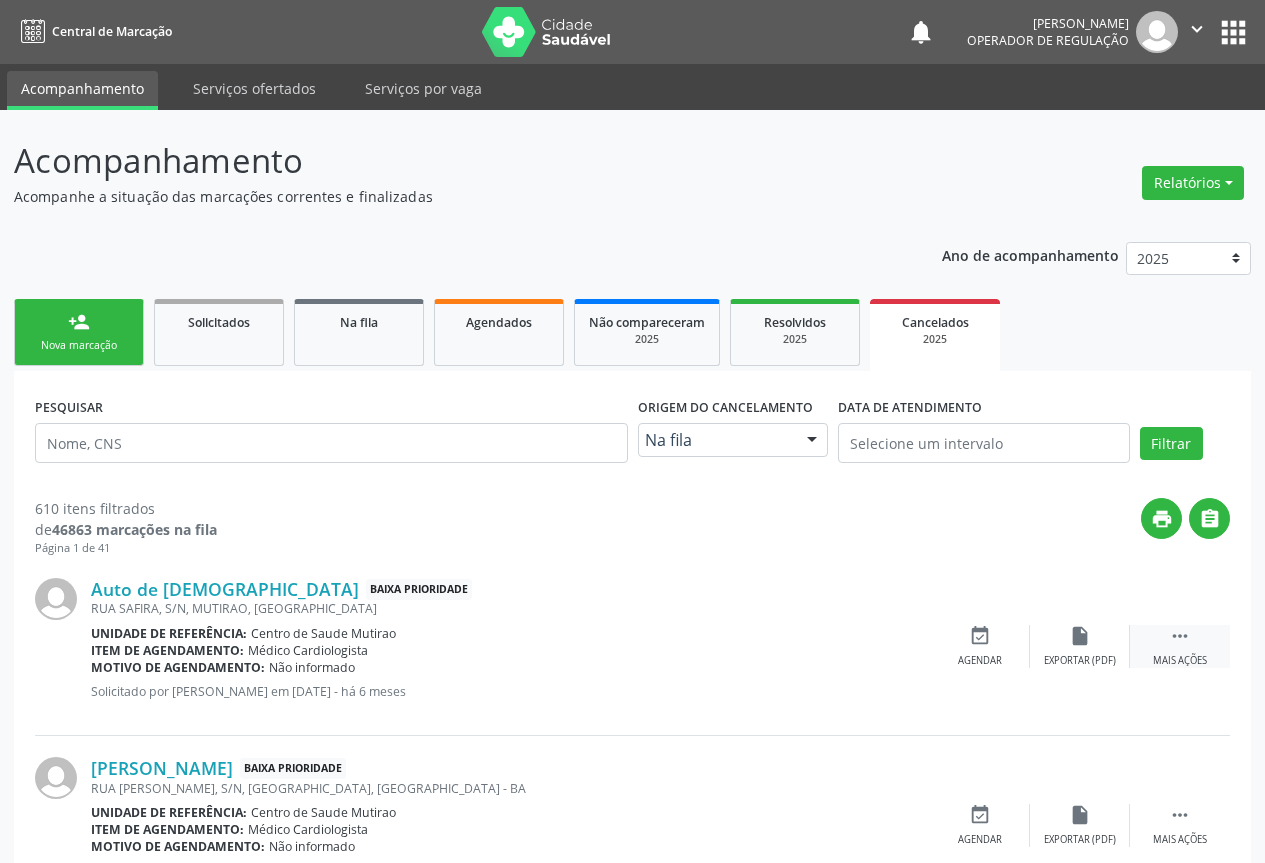 click on "
Mais ações" at bounding box center [1180, 646] 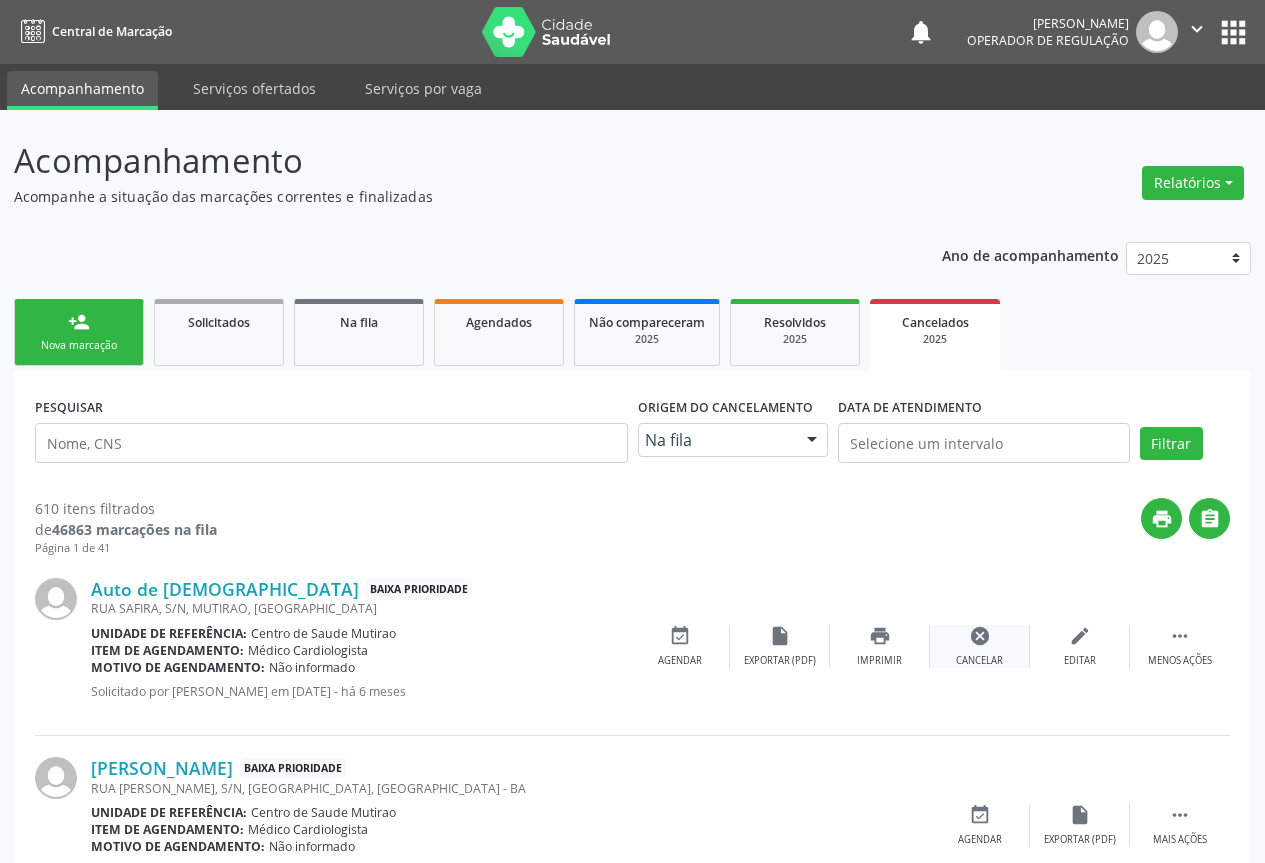 click on "cancel
Cancelar" at bounding box center (980, 646) 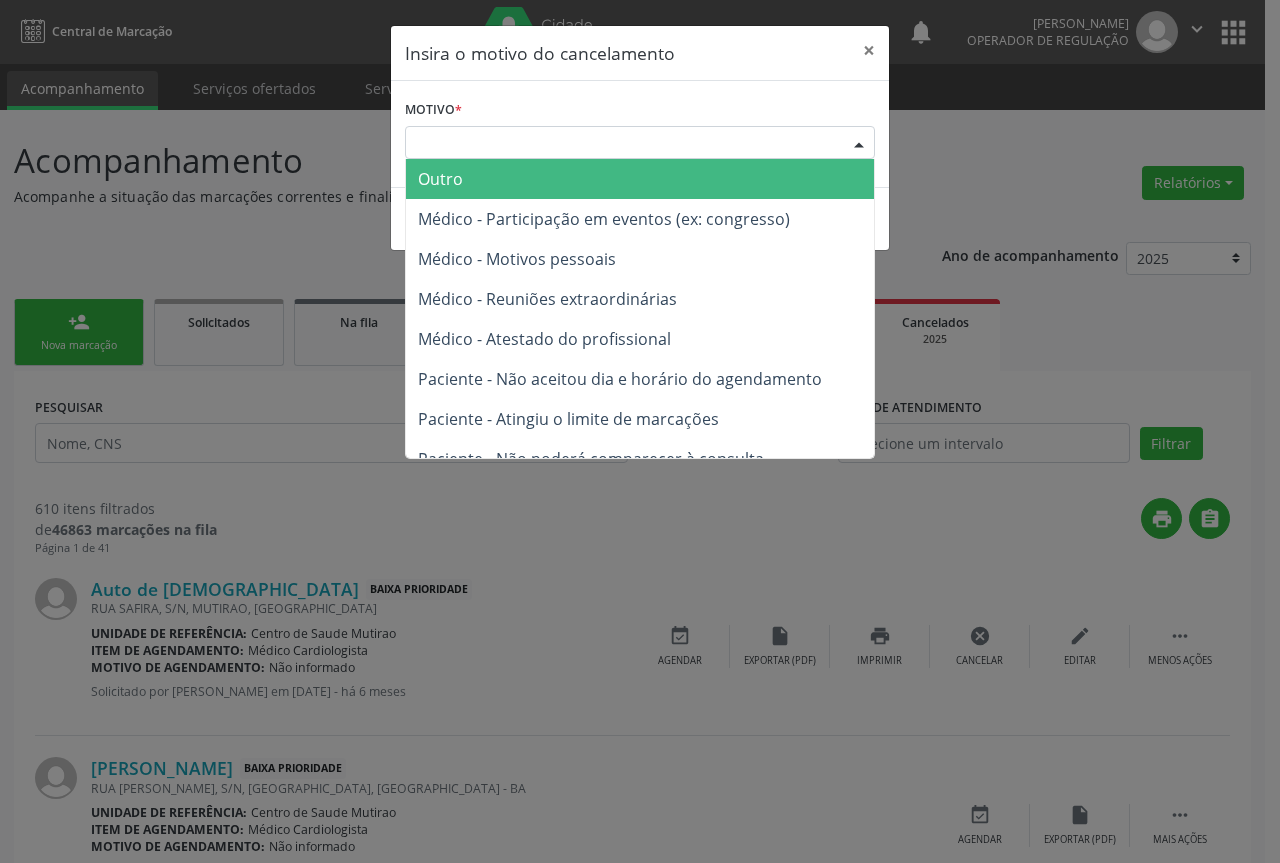 click at bounding box center [859, 144] 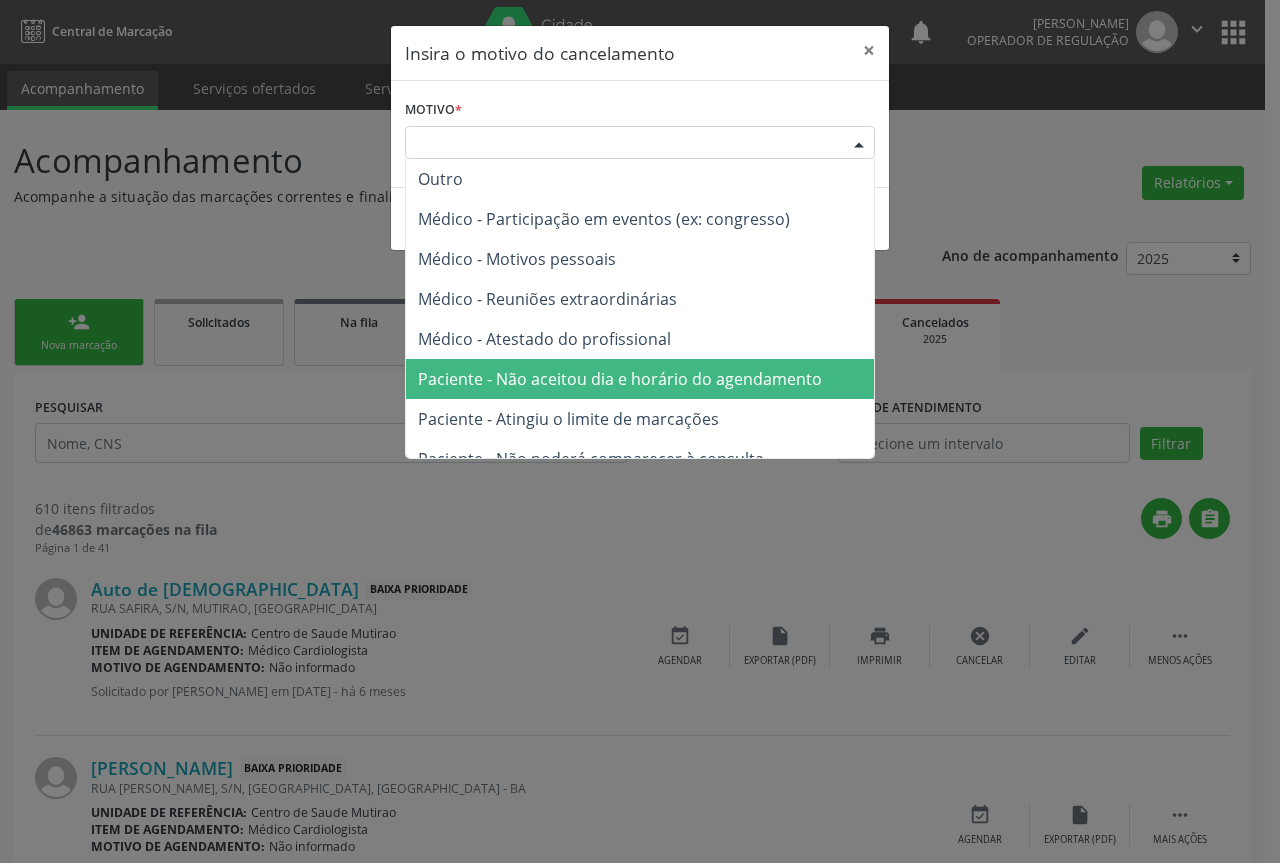 click on "Paciente - Não aceitou dia e horário do agendamento" at bounding box center [620, 379] 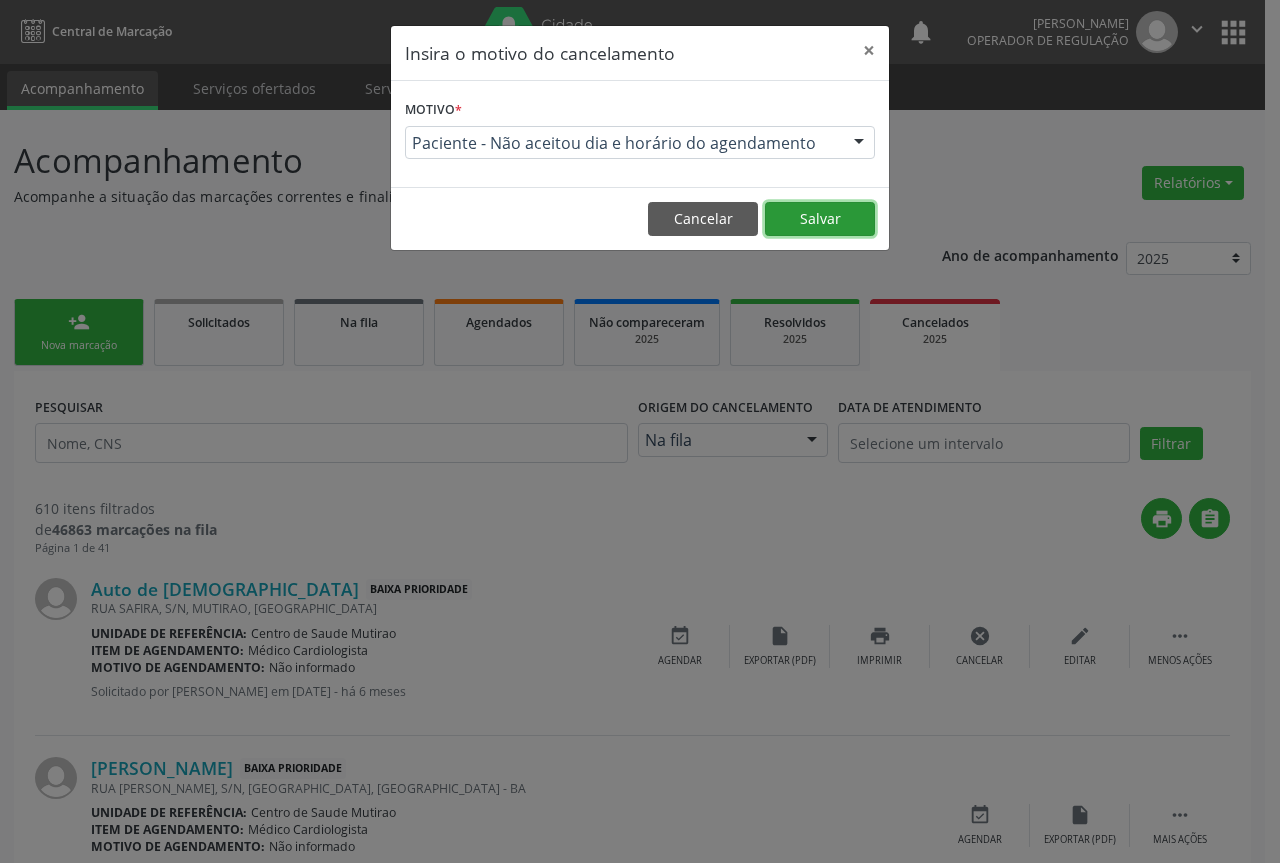 click on "Salvar" at bounding box center (820, 219) 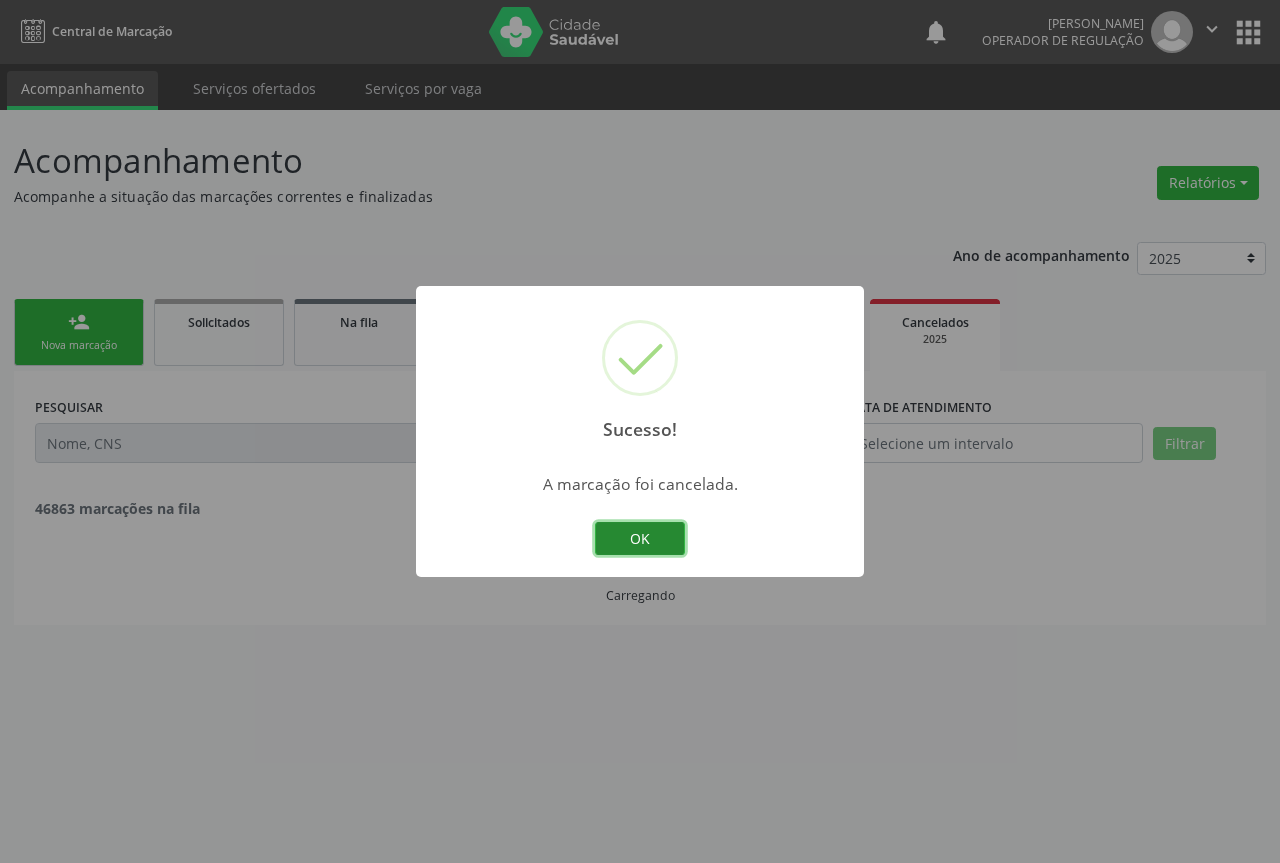 click on "OK" at bounding box center [640, 539] 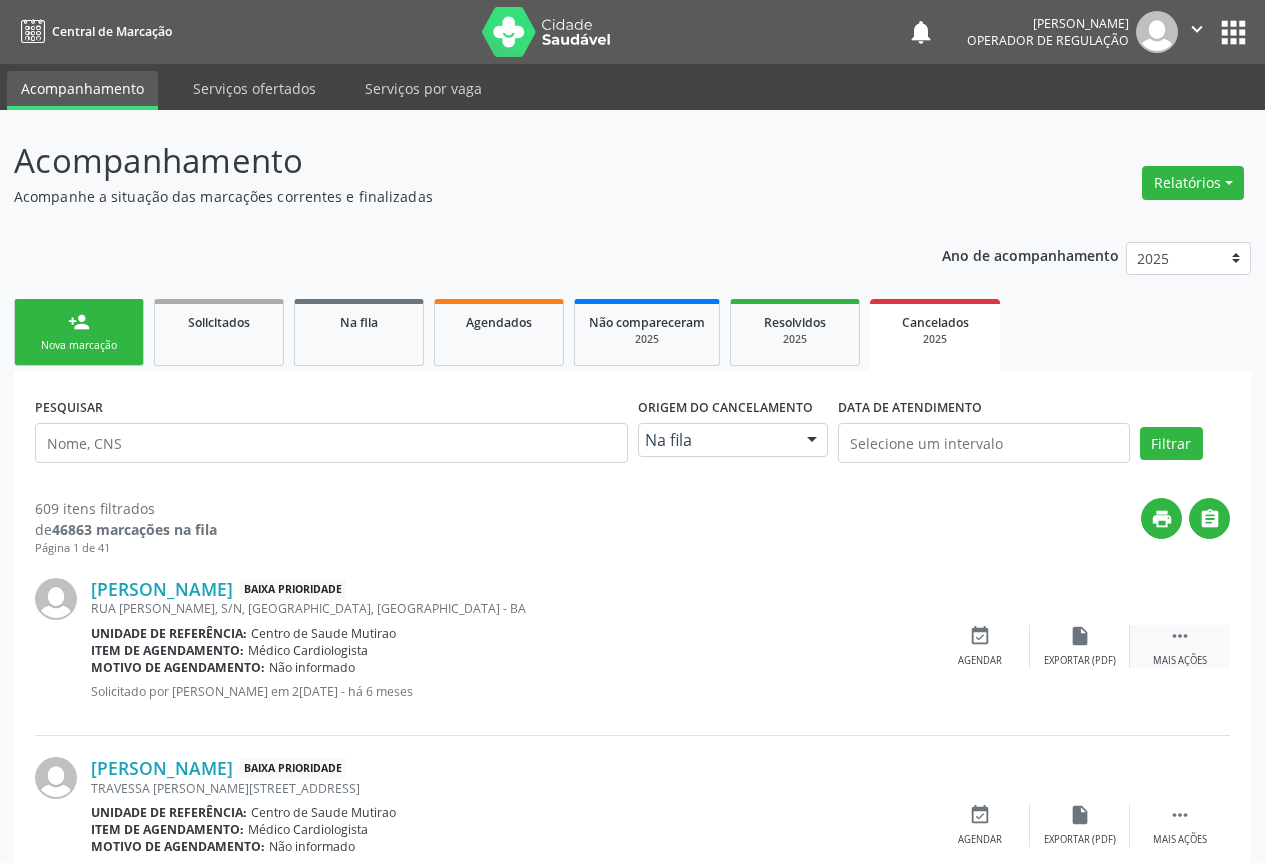 click on "" at bounding box center [1180, 636] 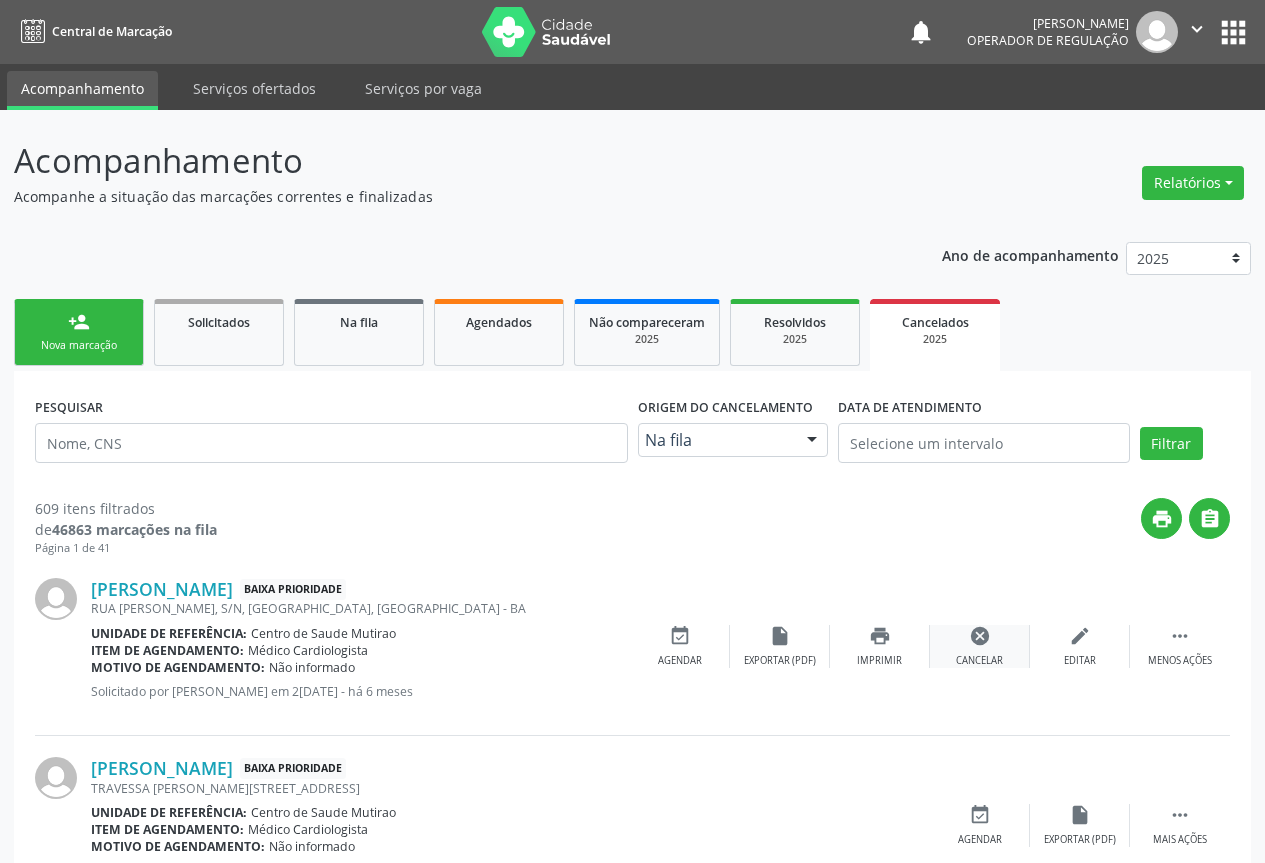 click on "cancel
Cancelar" at bounding box center (980, 646) 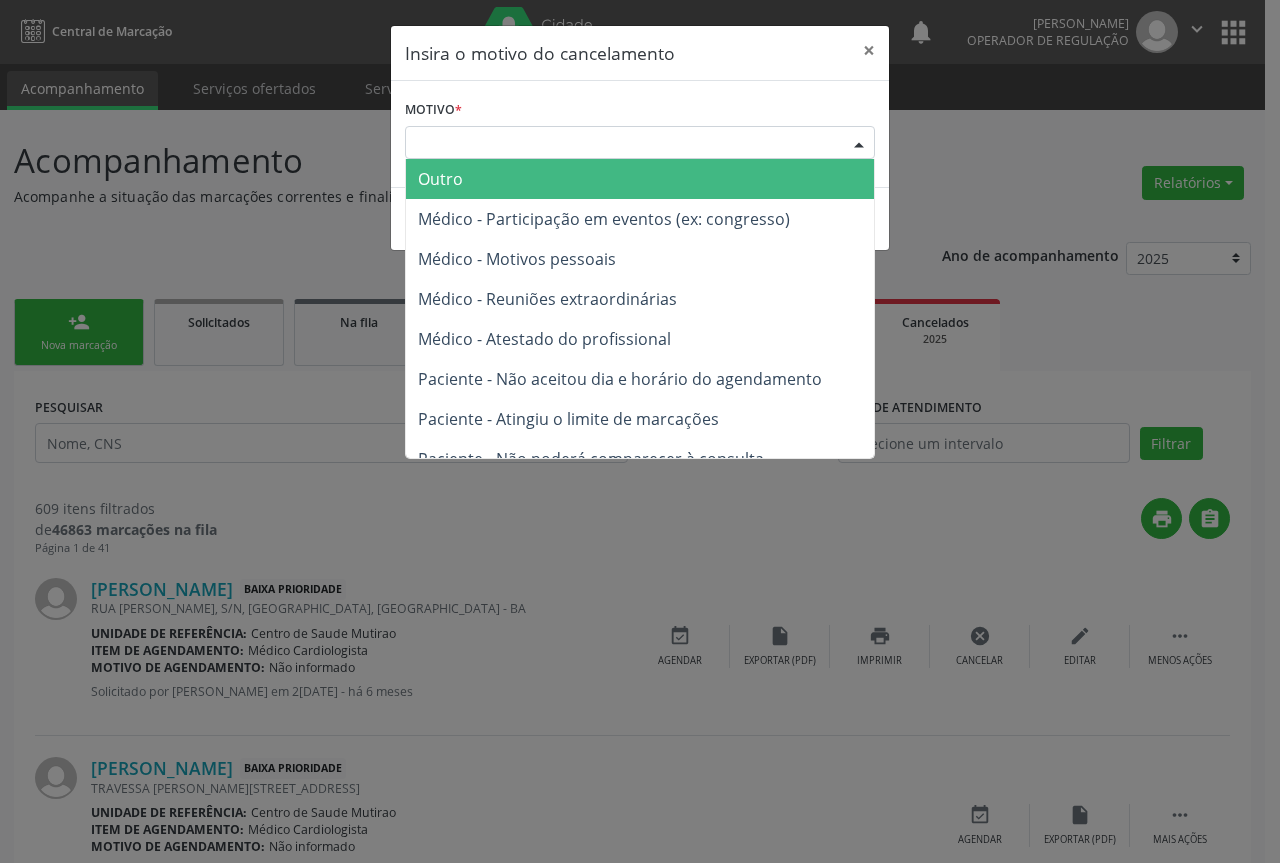 click at bounding box center [859, 144] 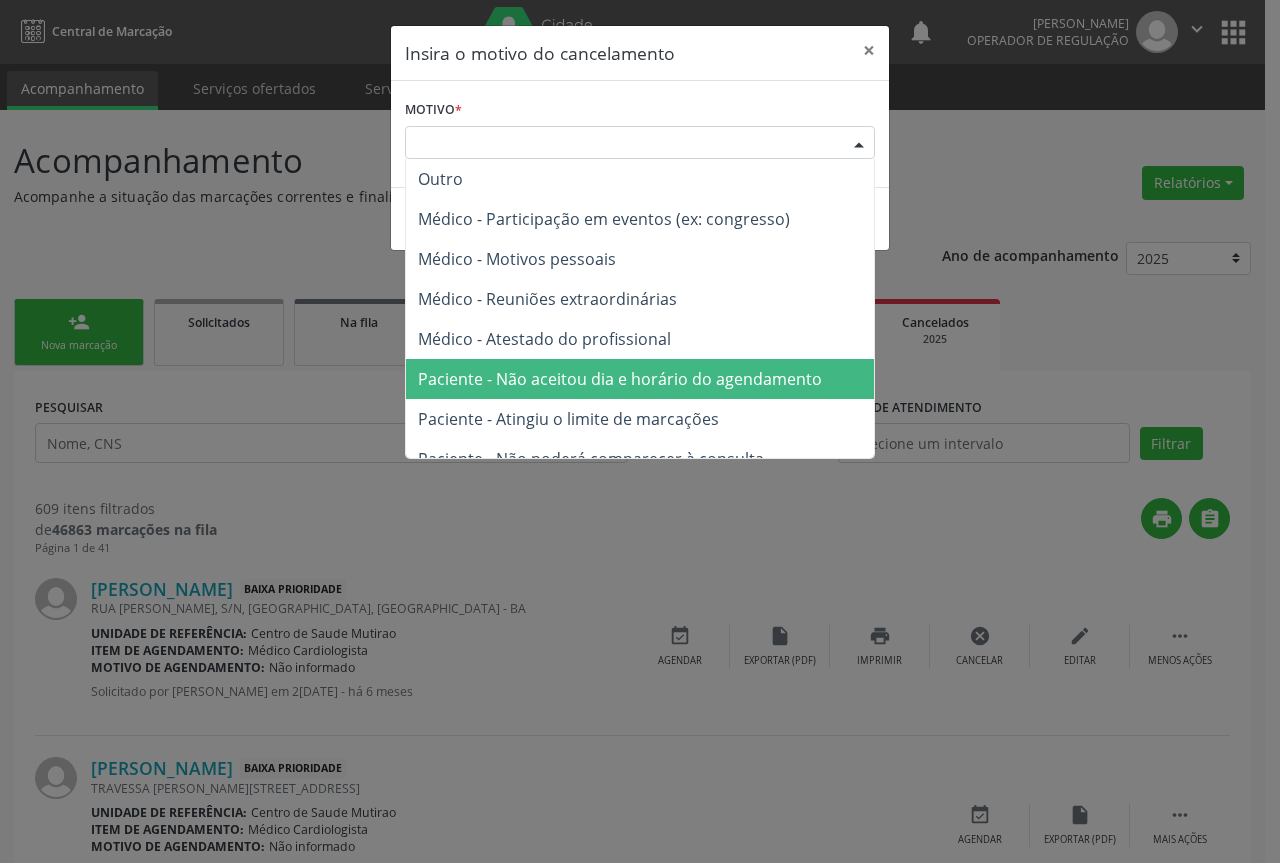 click on "Paciente - Não aceitou dia e horário do agendamento" at bounding box center (620, 379) 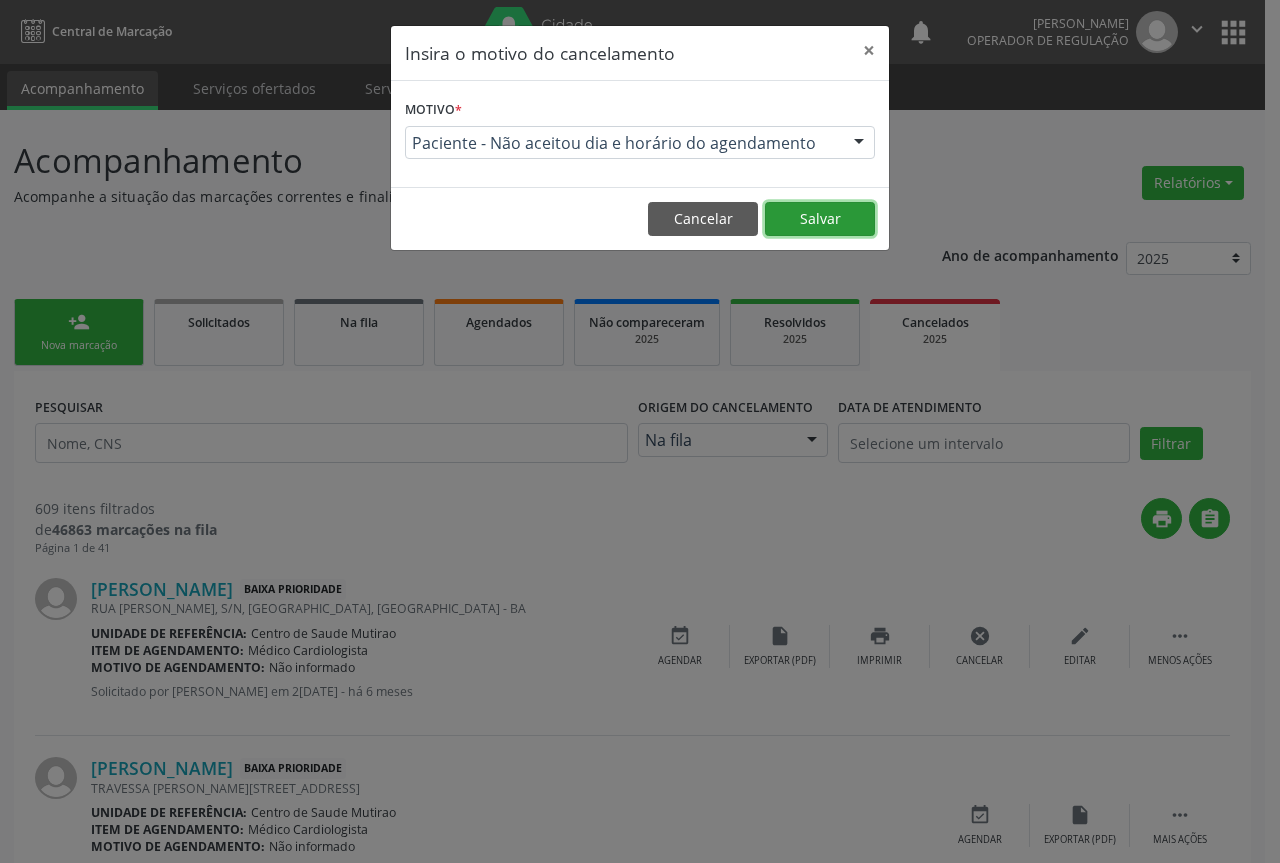 click on "Salvar" at bounding box center [820, 219] 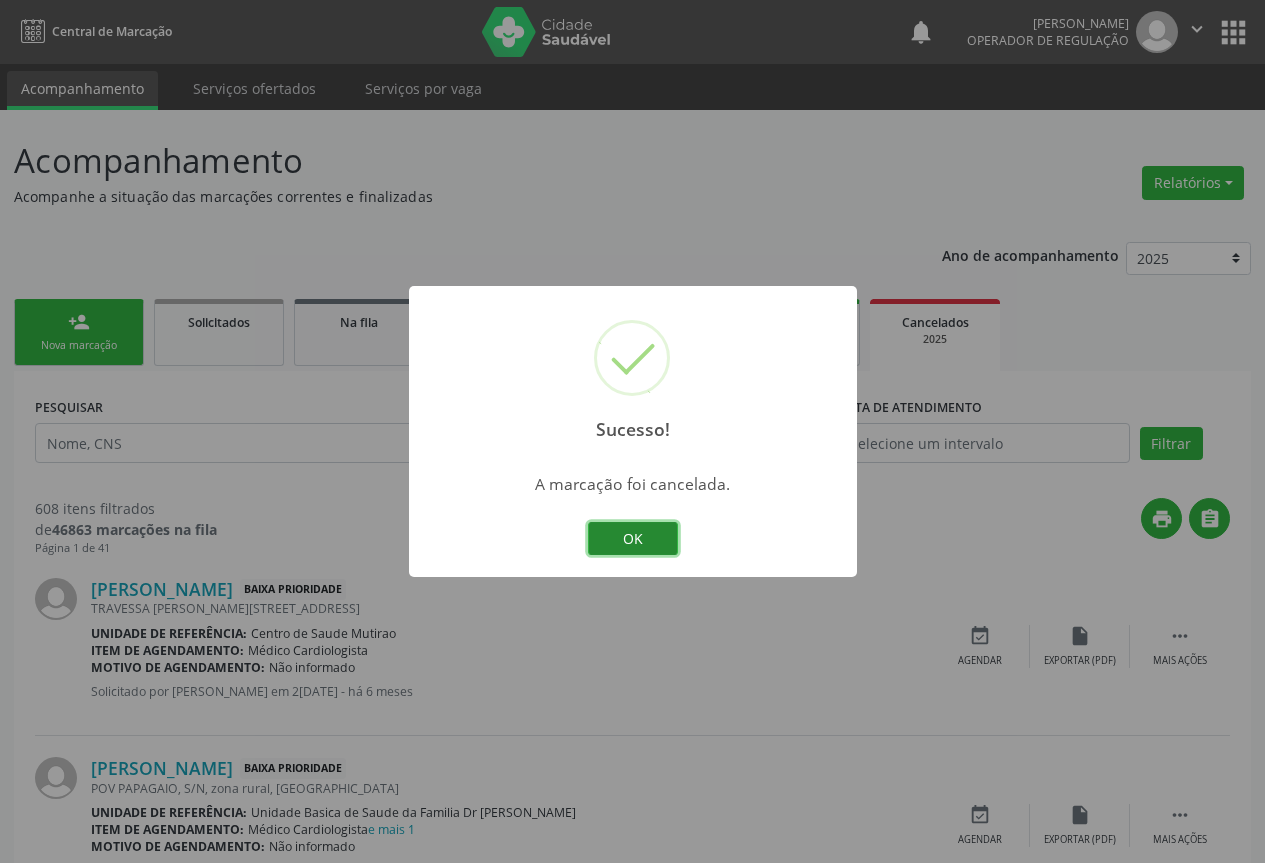click on "OK" at bounding box center [633, 539] 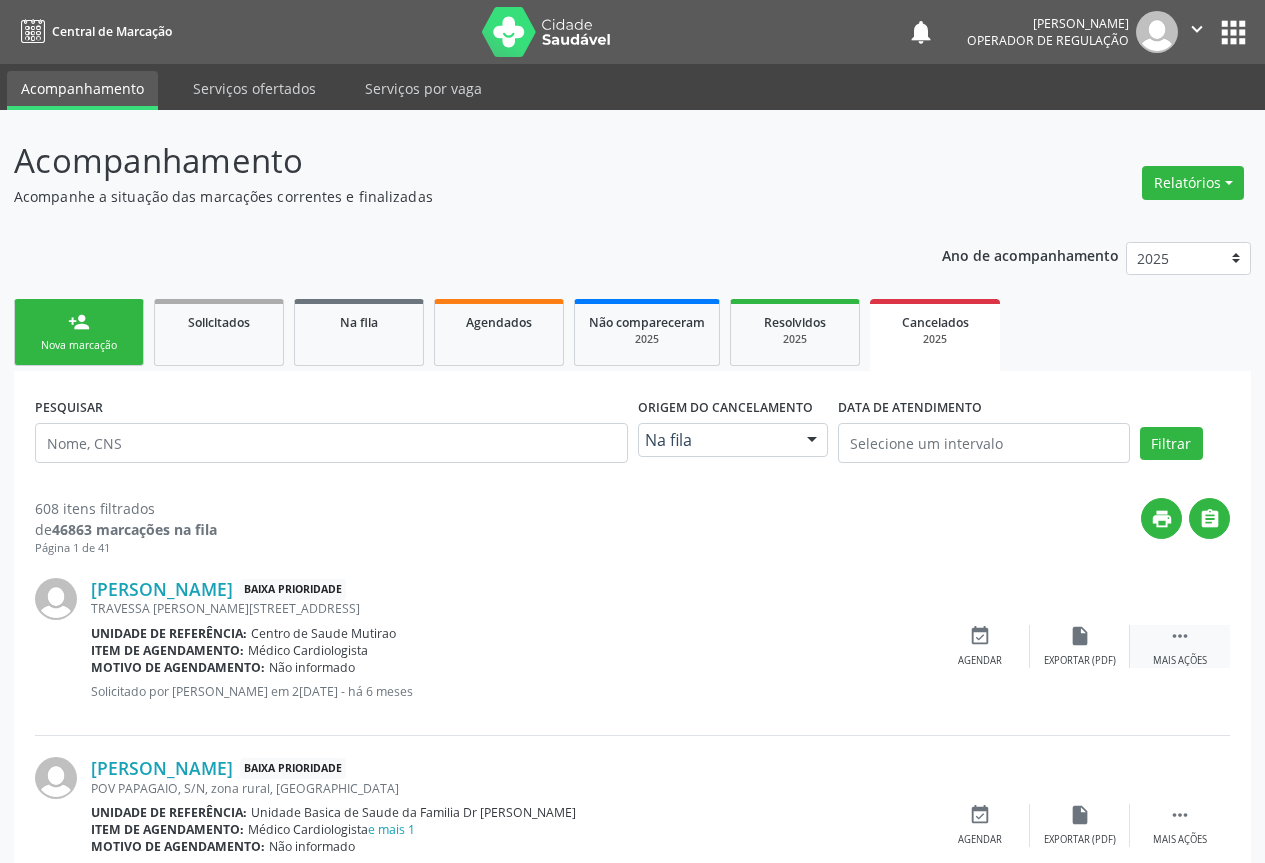 click on "
Mais ações" at bounding box center (1180, 646) 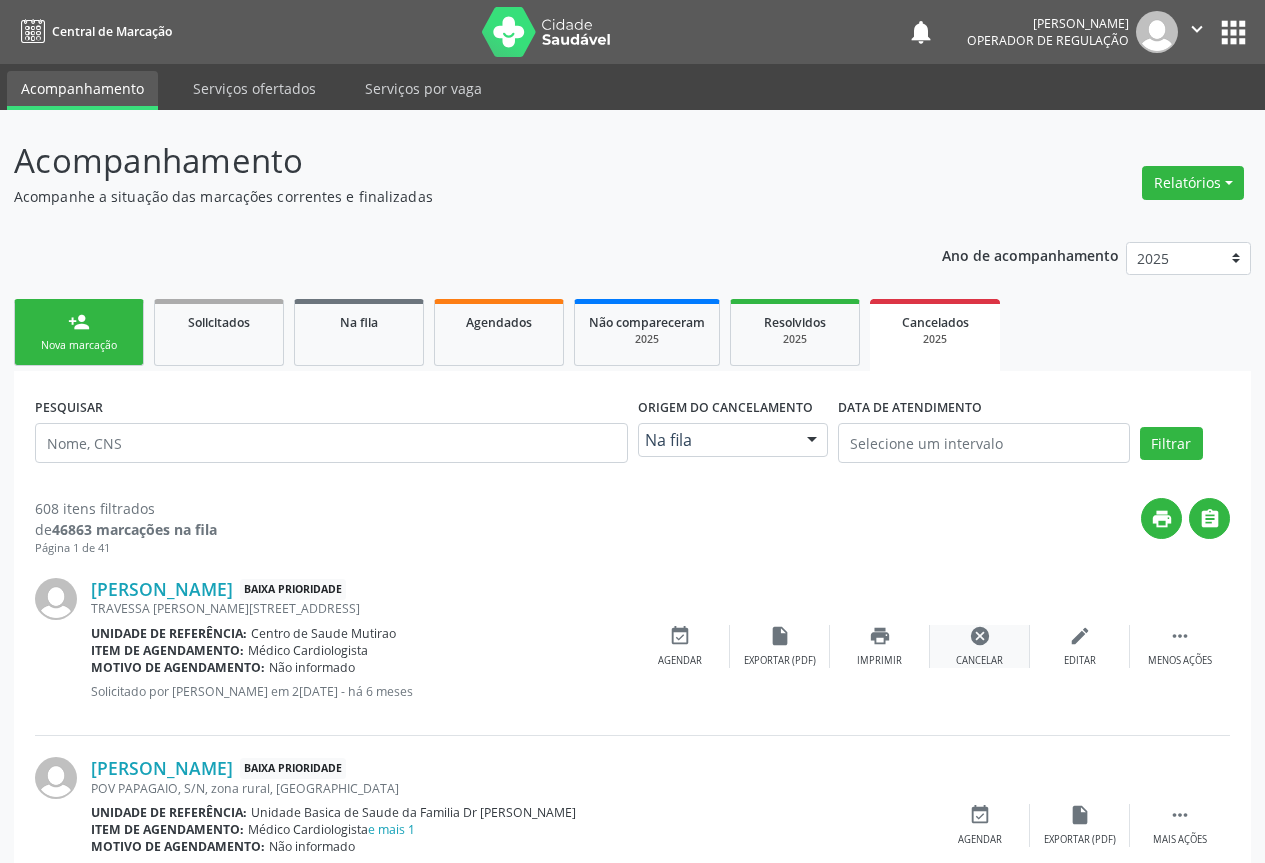 click on "cancel
Cancelar" at bounding box center [980, 646] 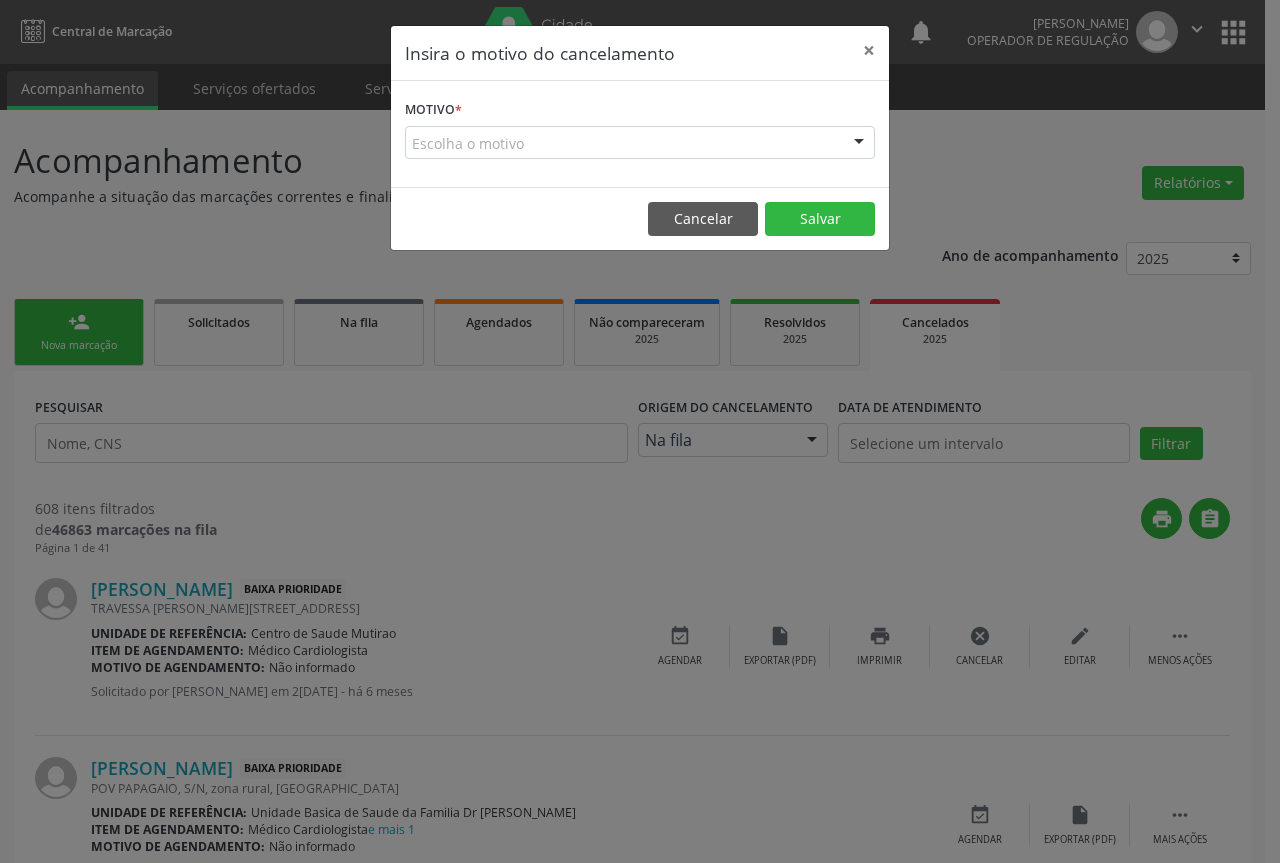 click at bounding box center [859, 144] 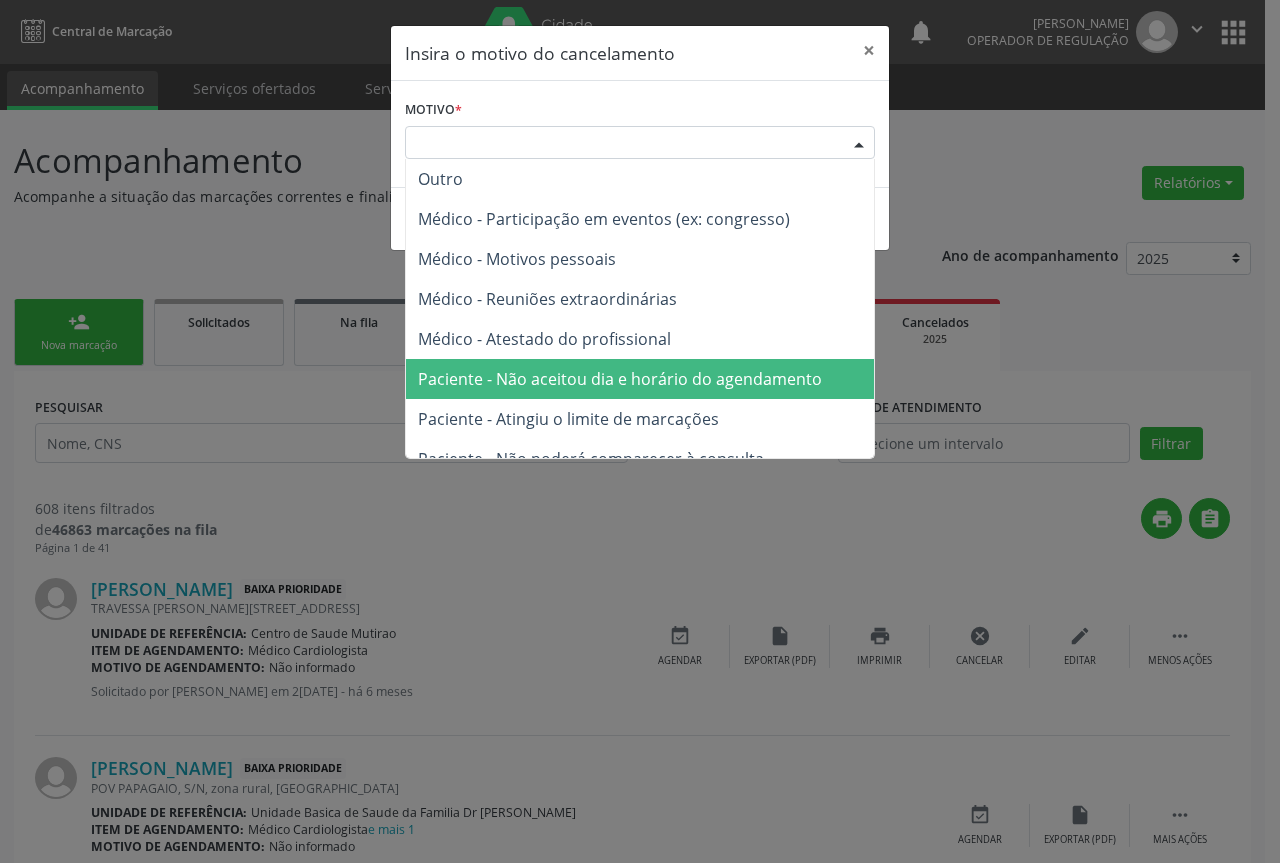 click on "Paciente - Não aceitou dia e horário do agendamento" at bounding box center [620, 379] 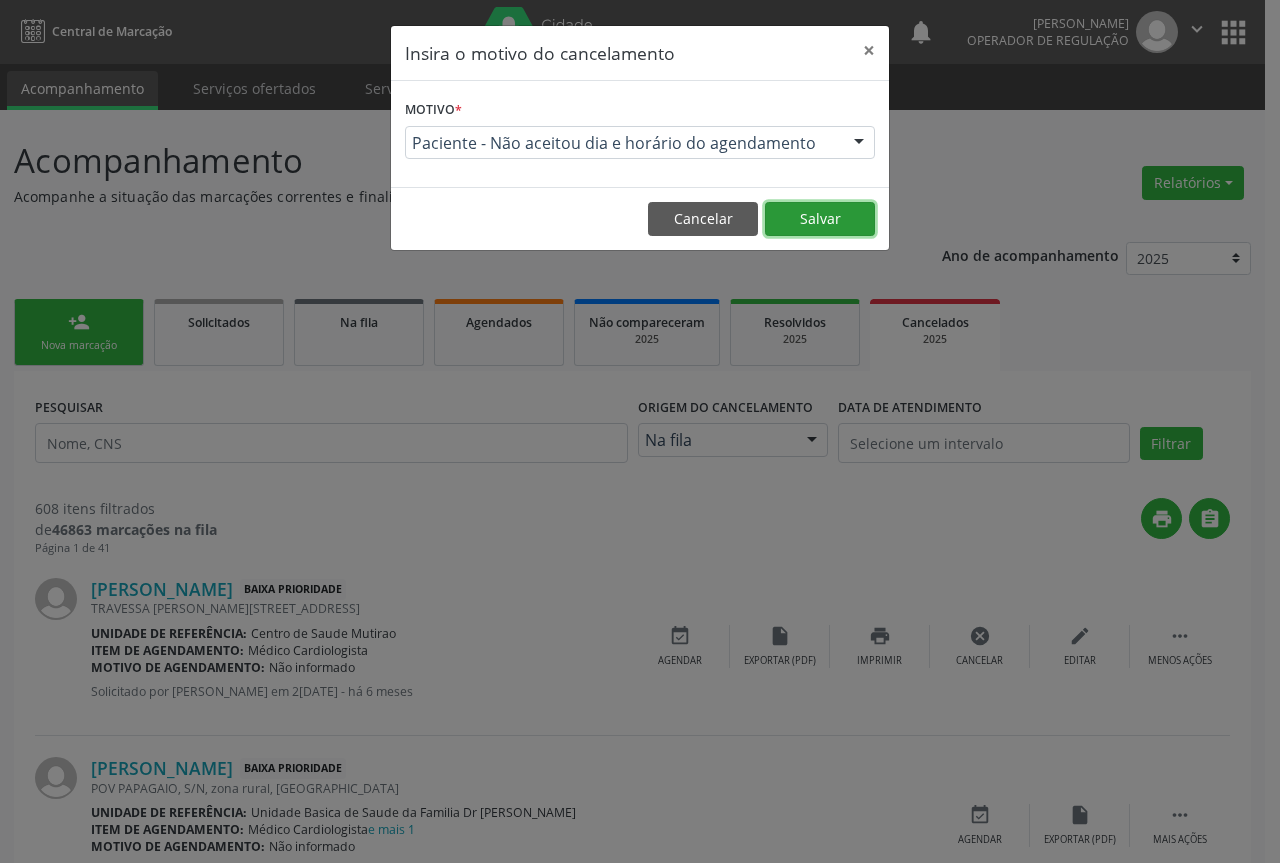 click on "Salvar" at bounding box center (820, 219) 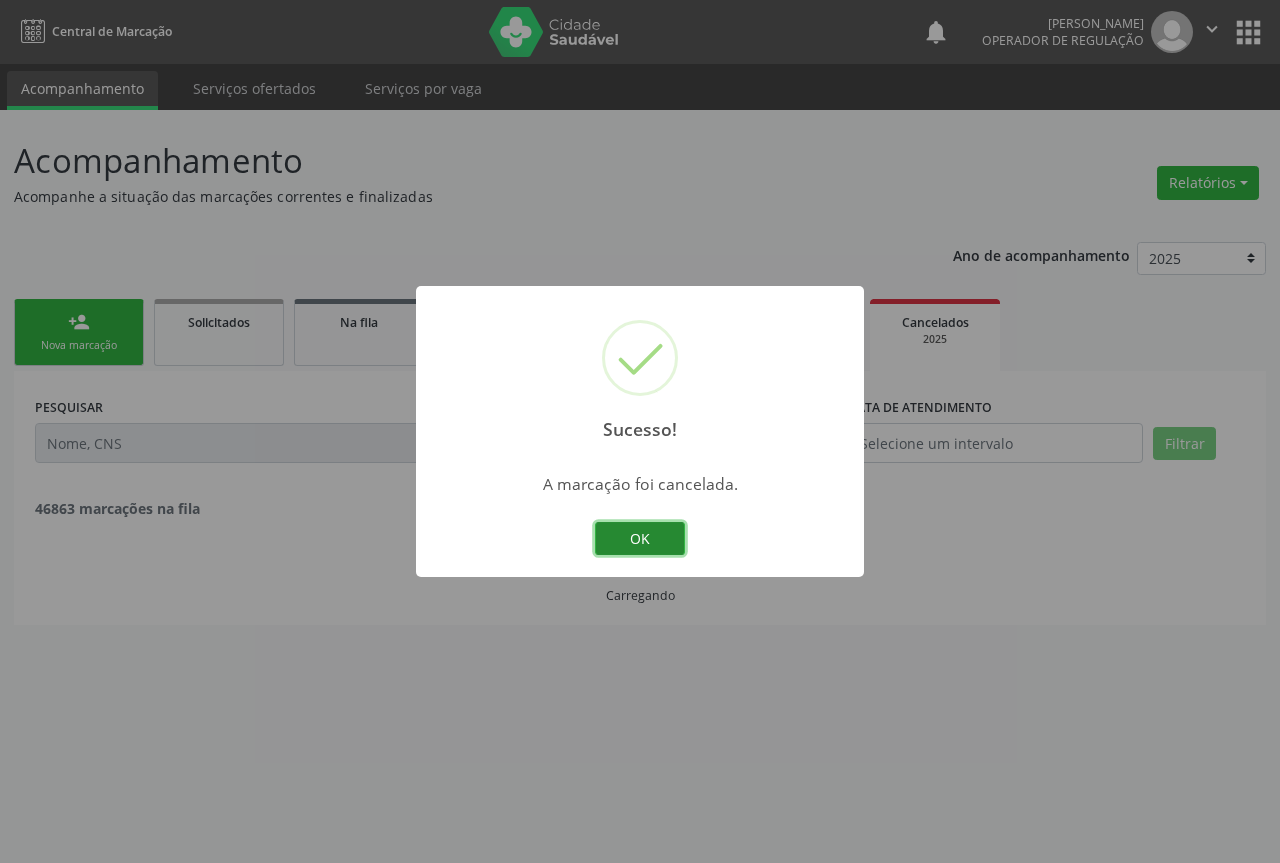 click on "OK" at bounding box center (640, 539) 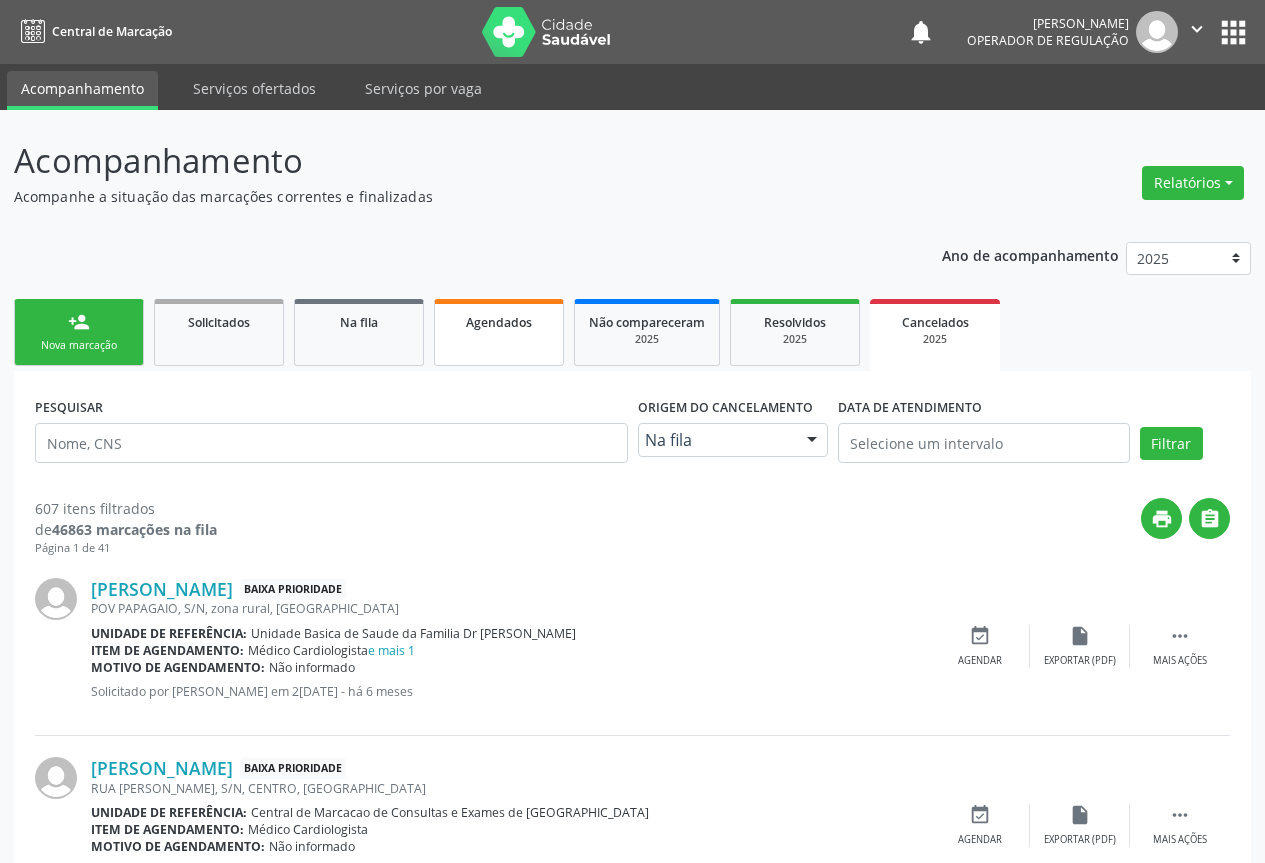 click on "Agendados" at bounding box center [499, 332] 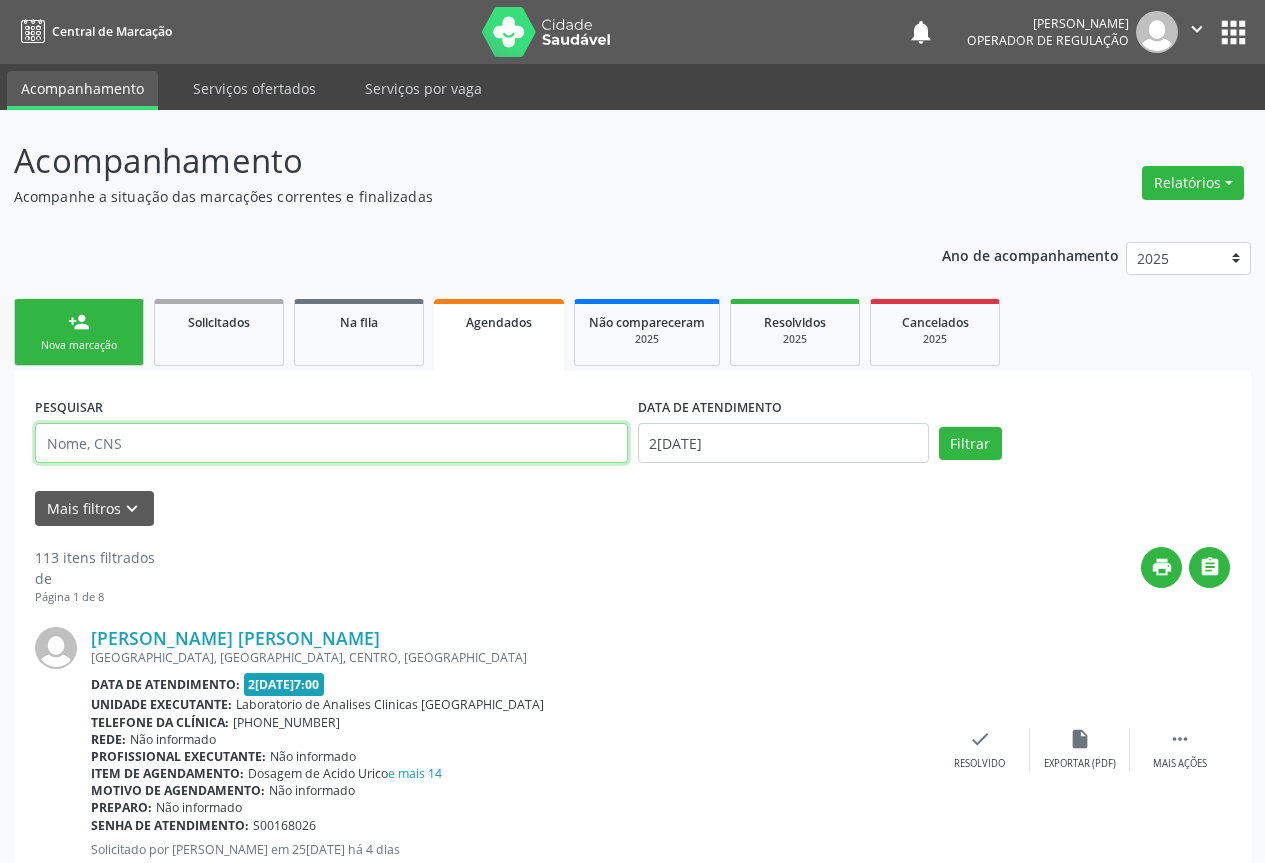 click at bounding box center (331, 443) 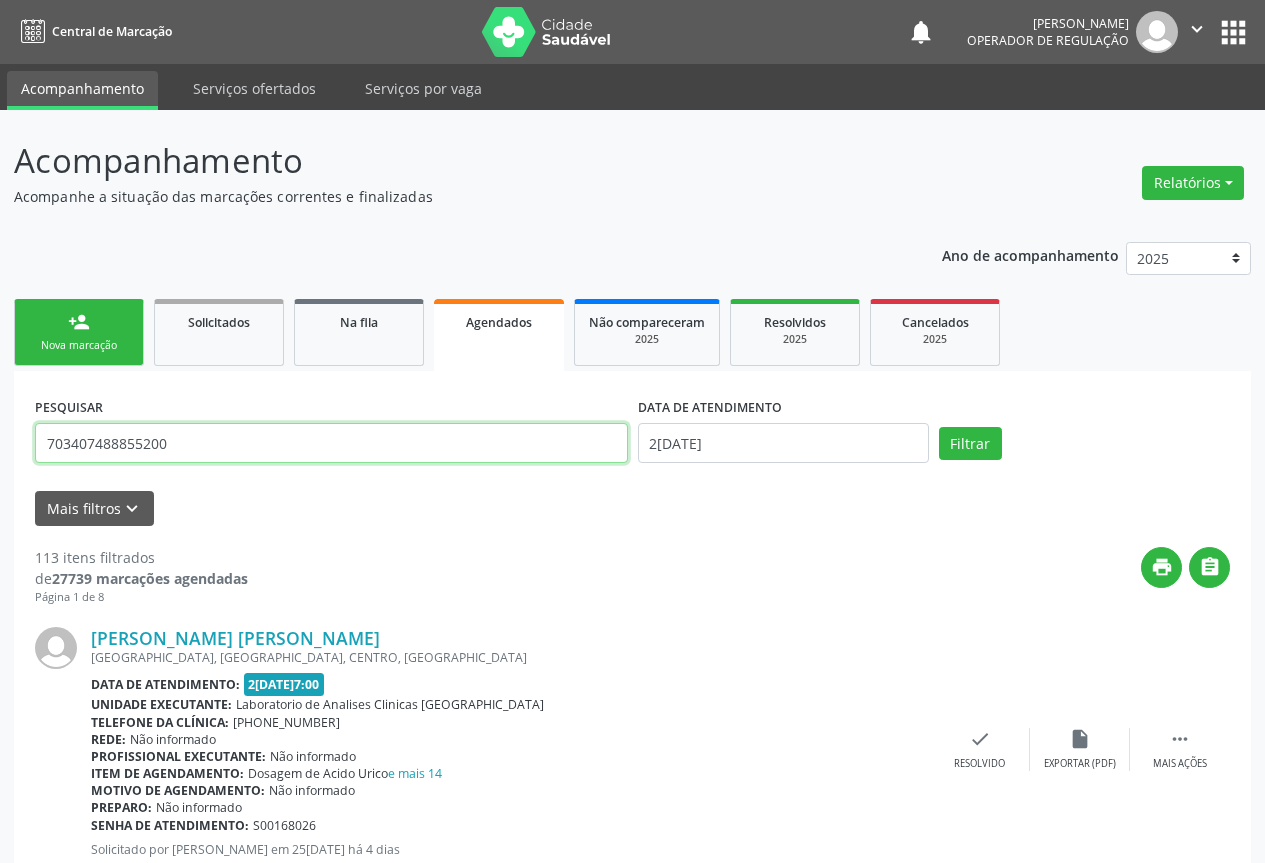 type on "703407488855200" 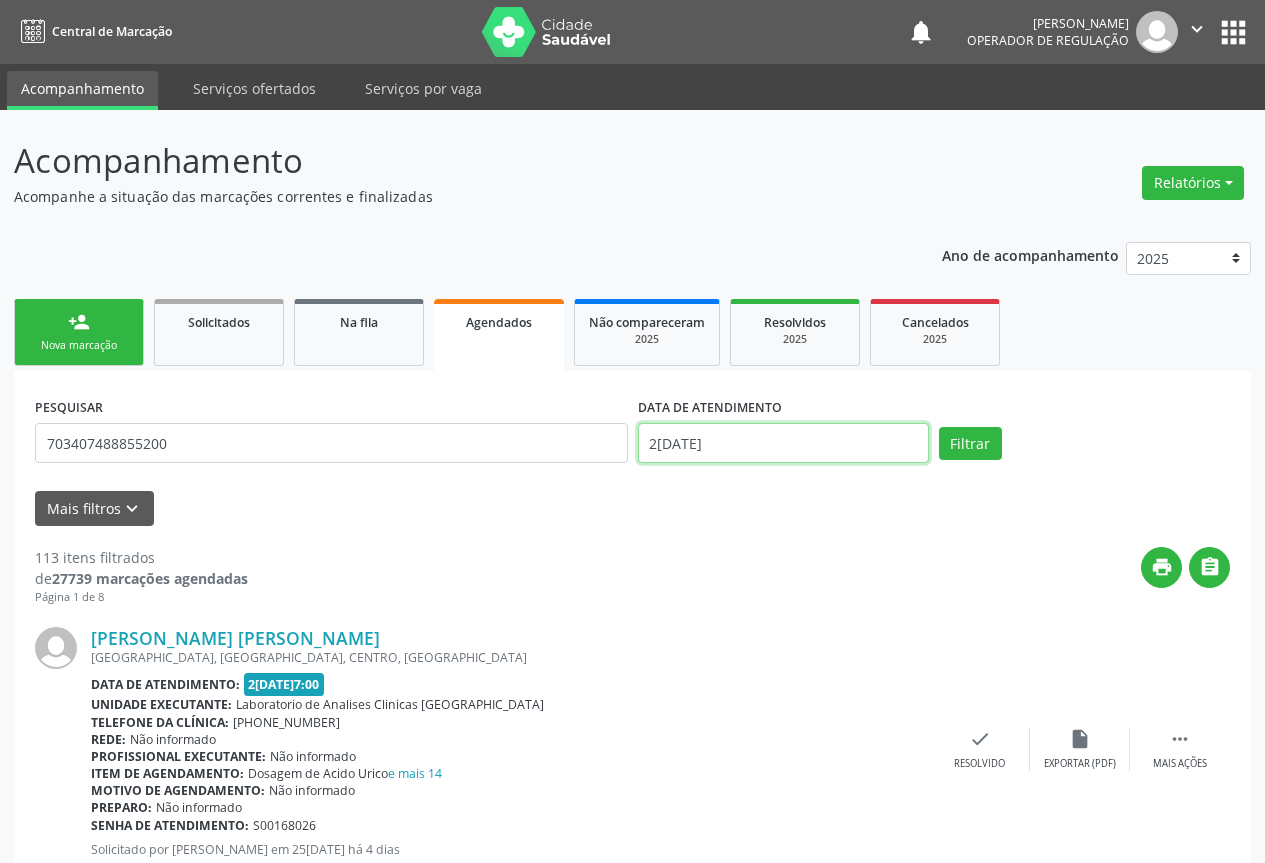 click on "29/07/2025" at bounding box center (783, 443) 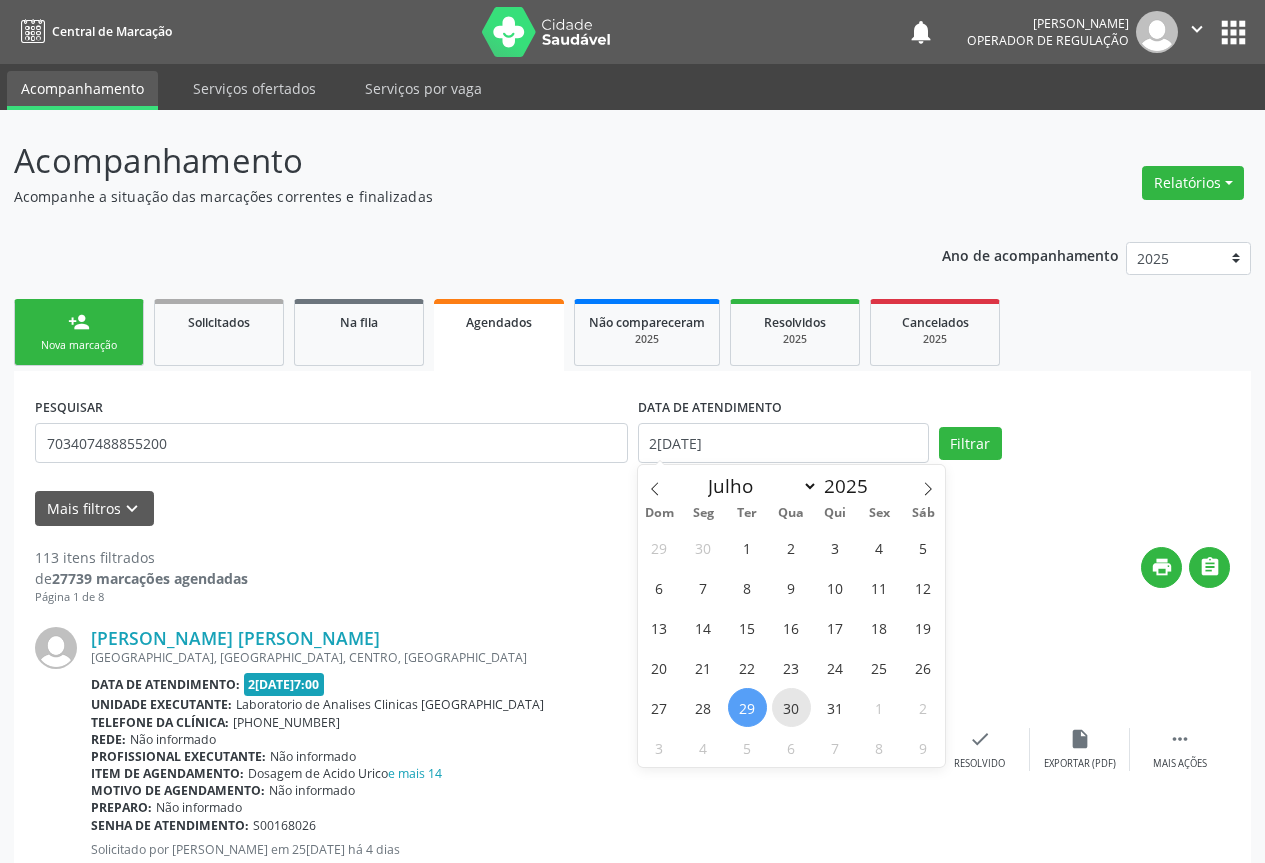 click on "30" at bounding box center [791, 707] 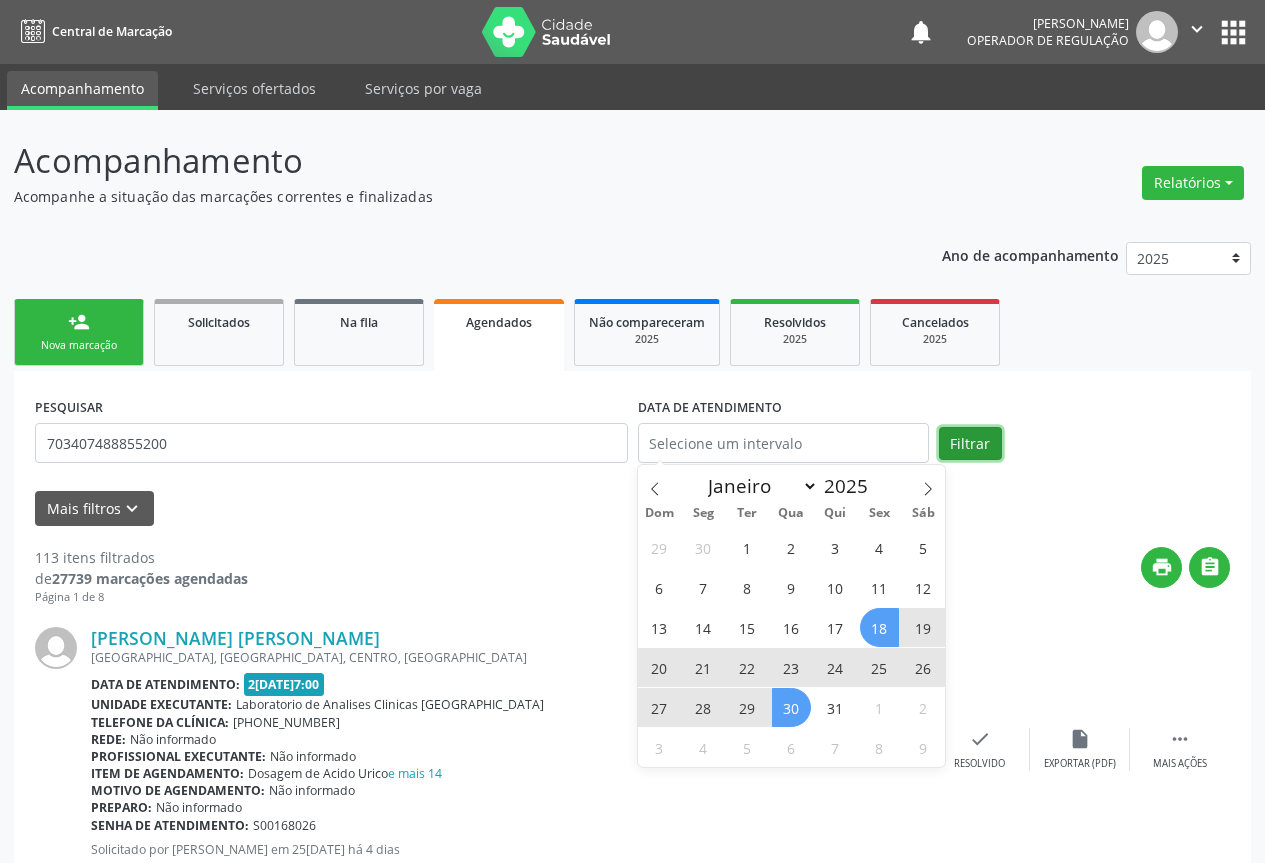 click on "Filtrar" at bounding box center [970, 444] 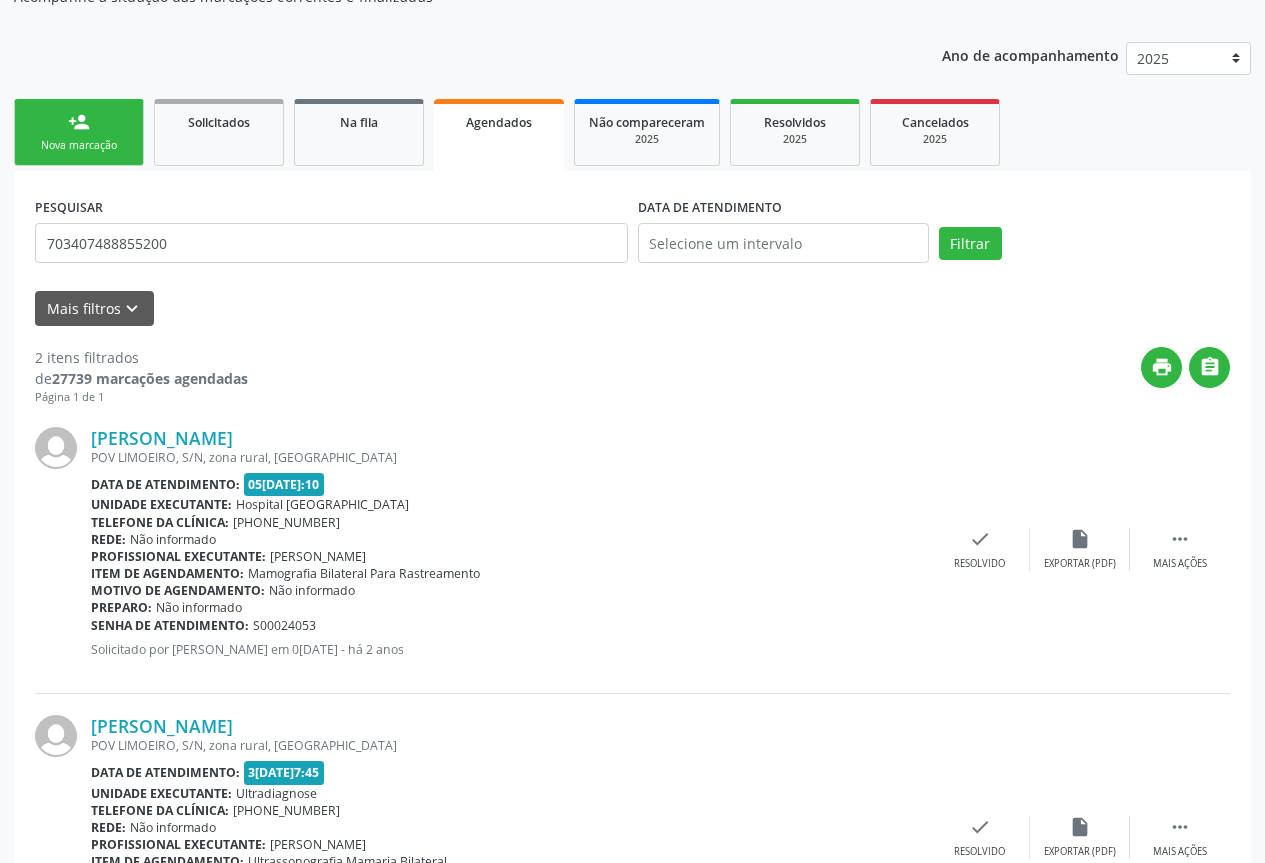 scroll, scrollTop: 353, scrollLeft: 0, axis: vertical 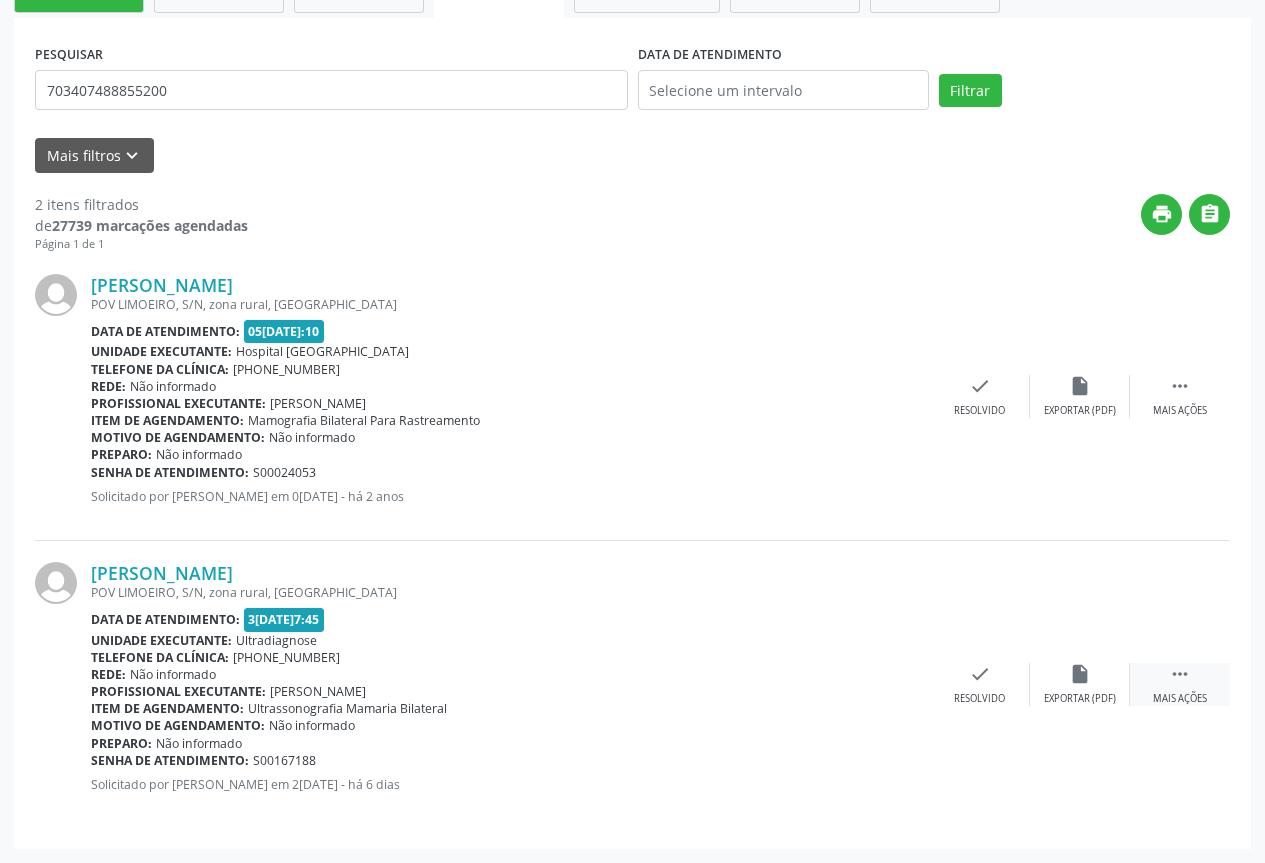 click on "Mais ações" at bounding box center [1180, 699] 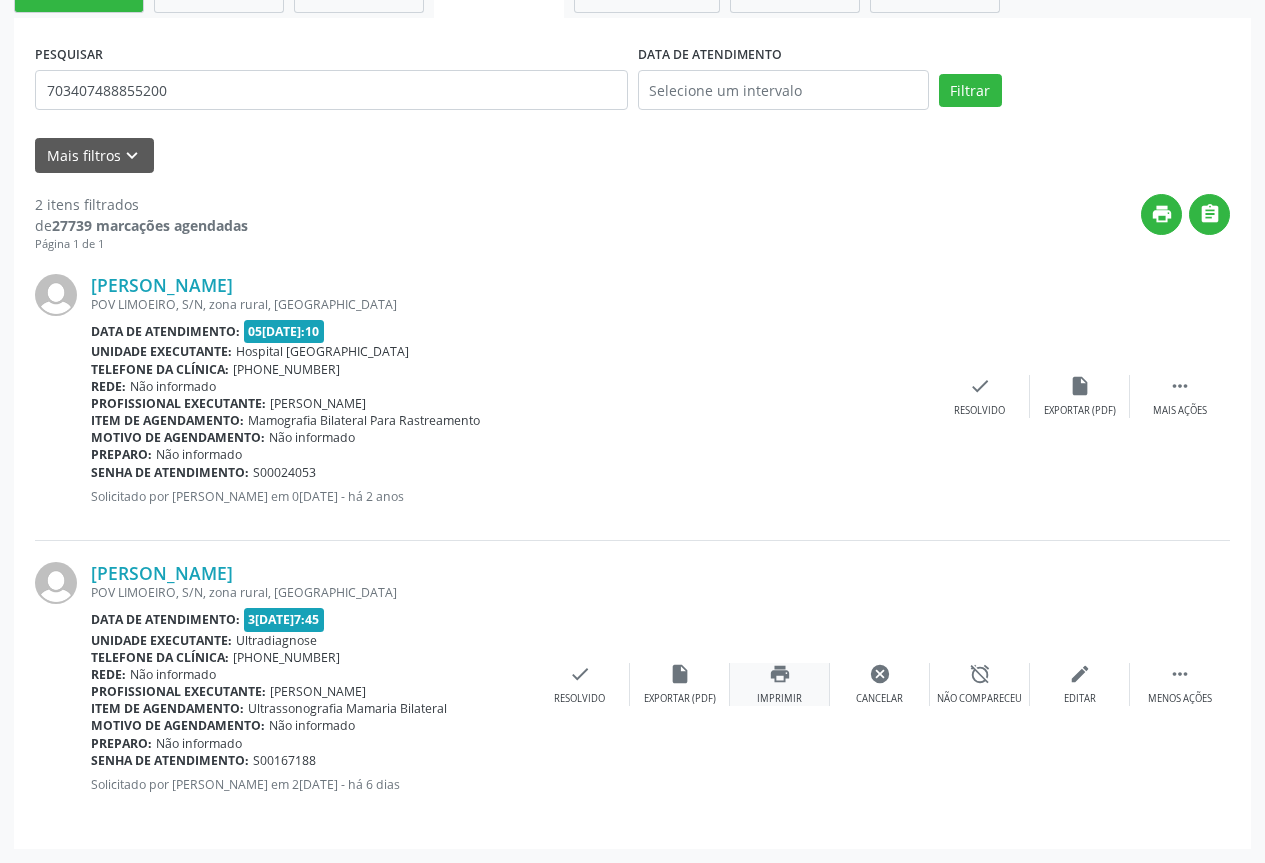 click on "print" at bounding box center (780, 674) 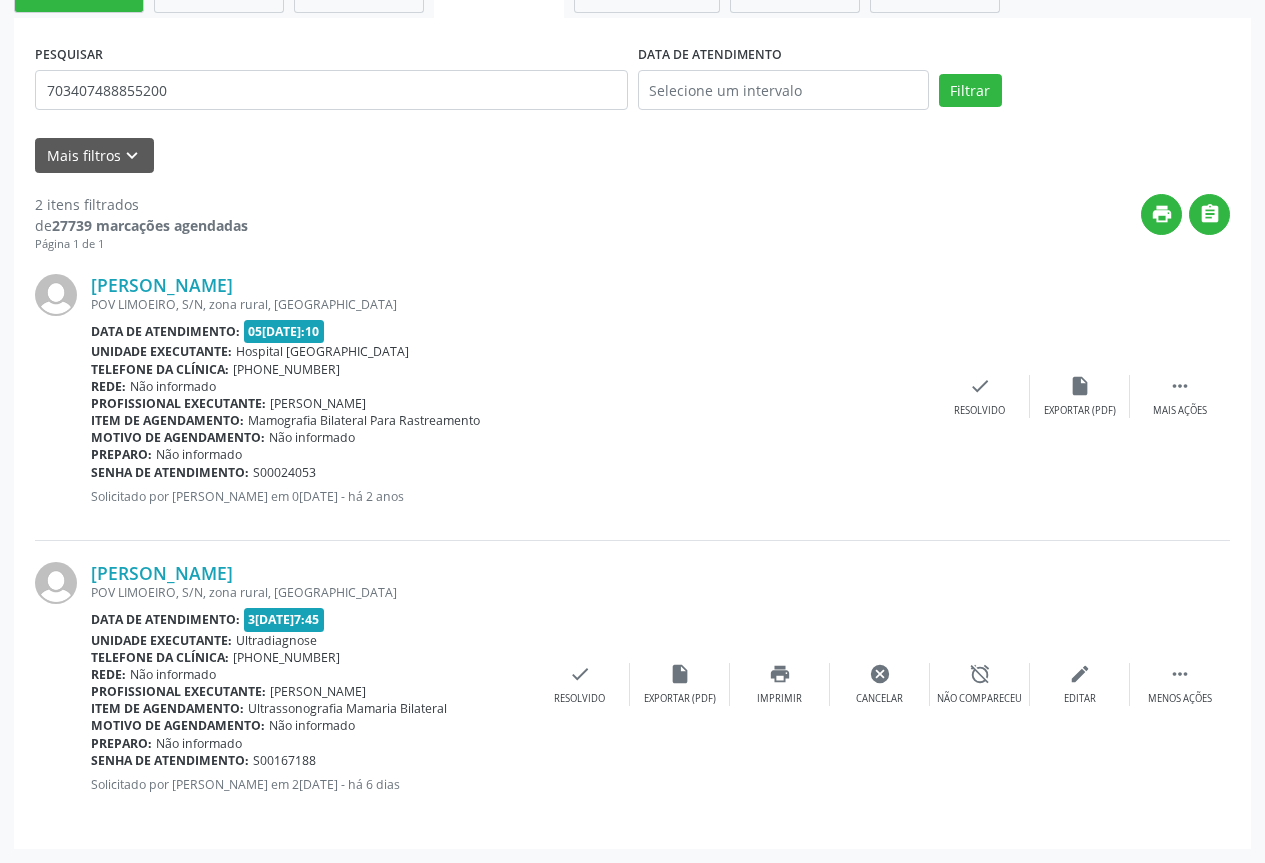 scroll, scrollTop: 0, scrollLeft: 0, axis: both 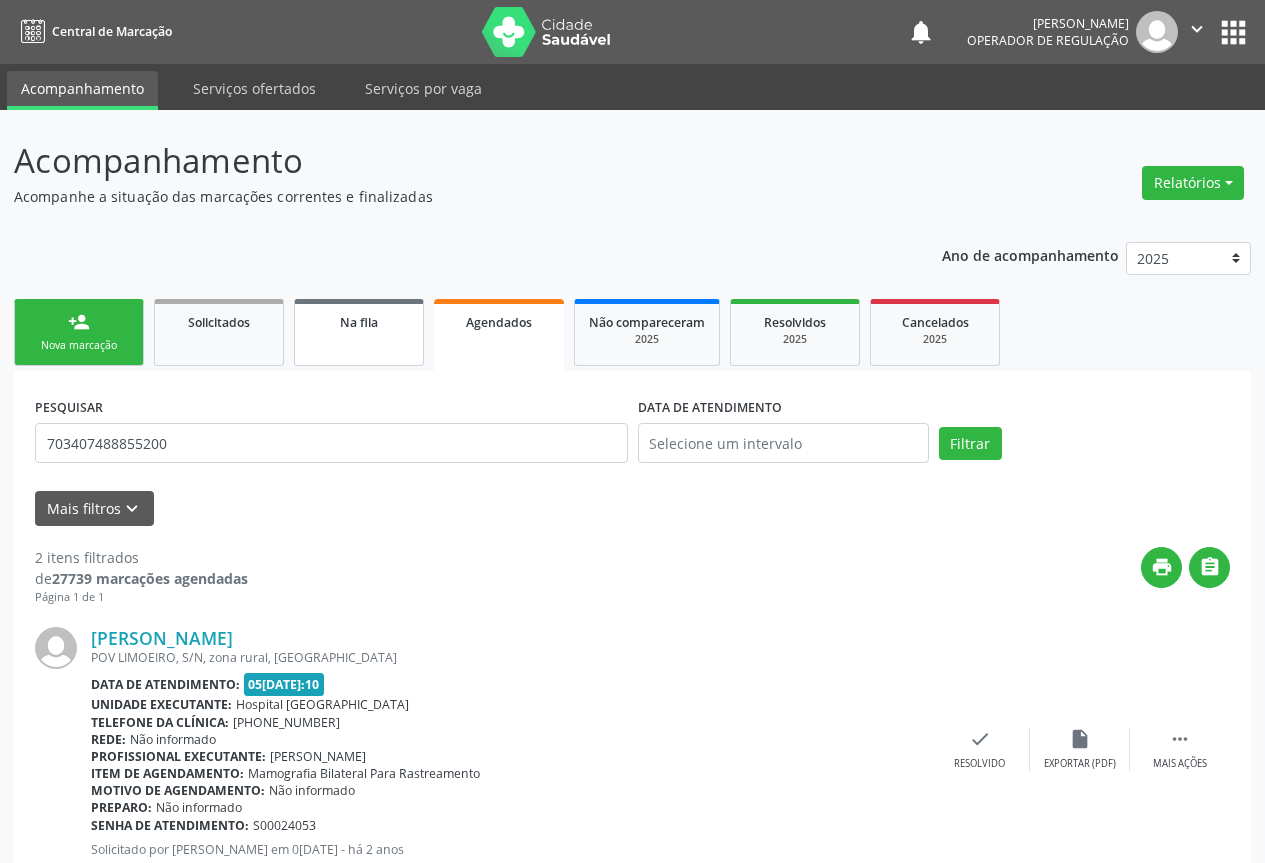 click on "Na fila" at bounding box center [359, 332] 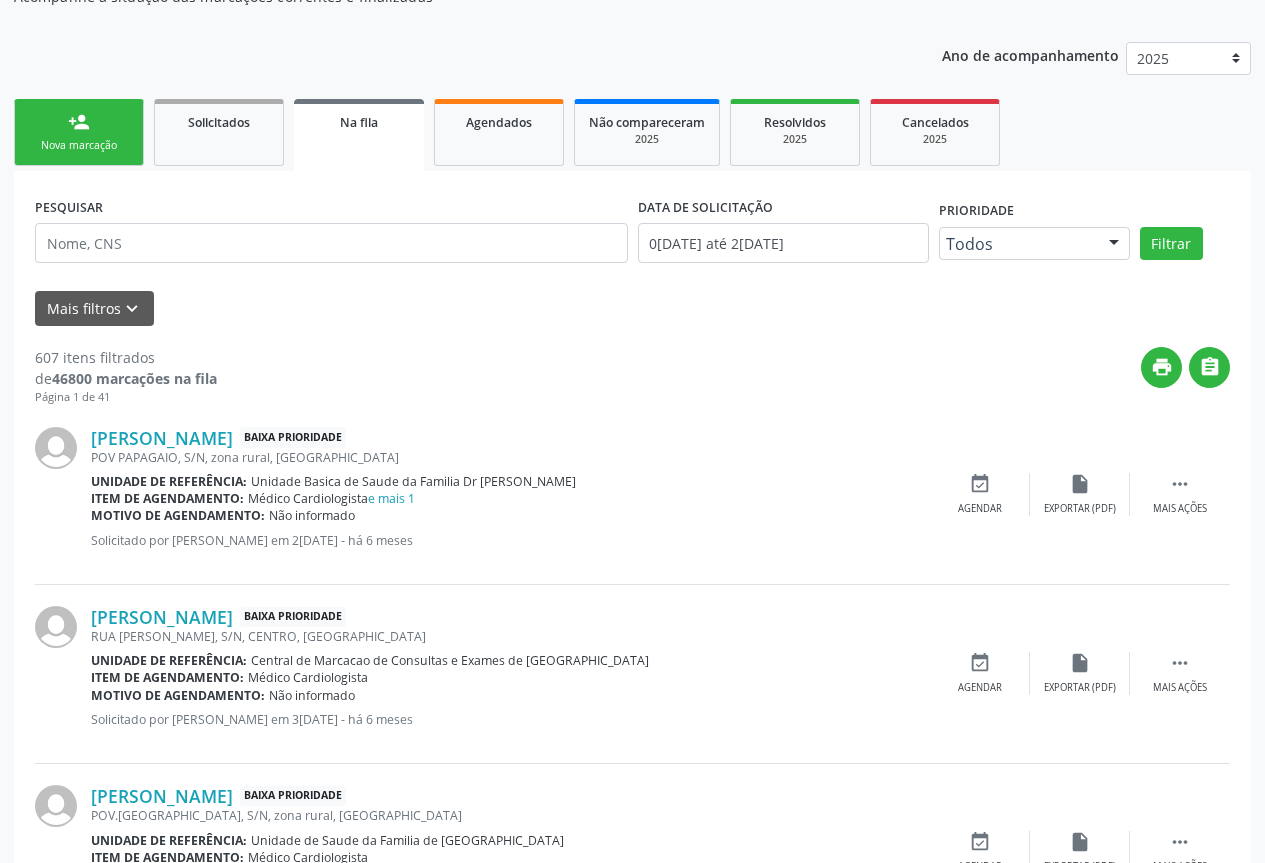 scroll, scrollTop: 0, scrollLeft: 0, axis: both 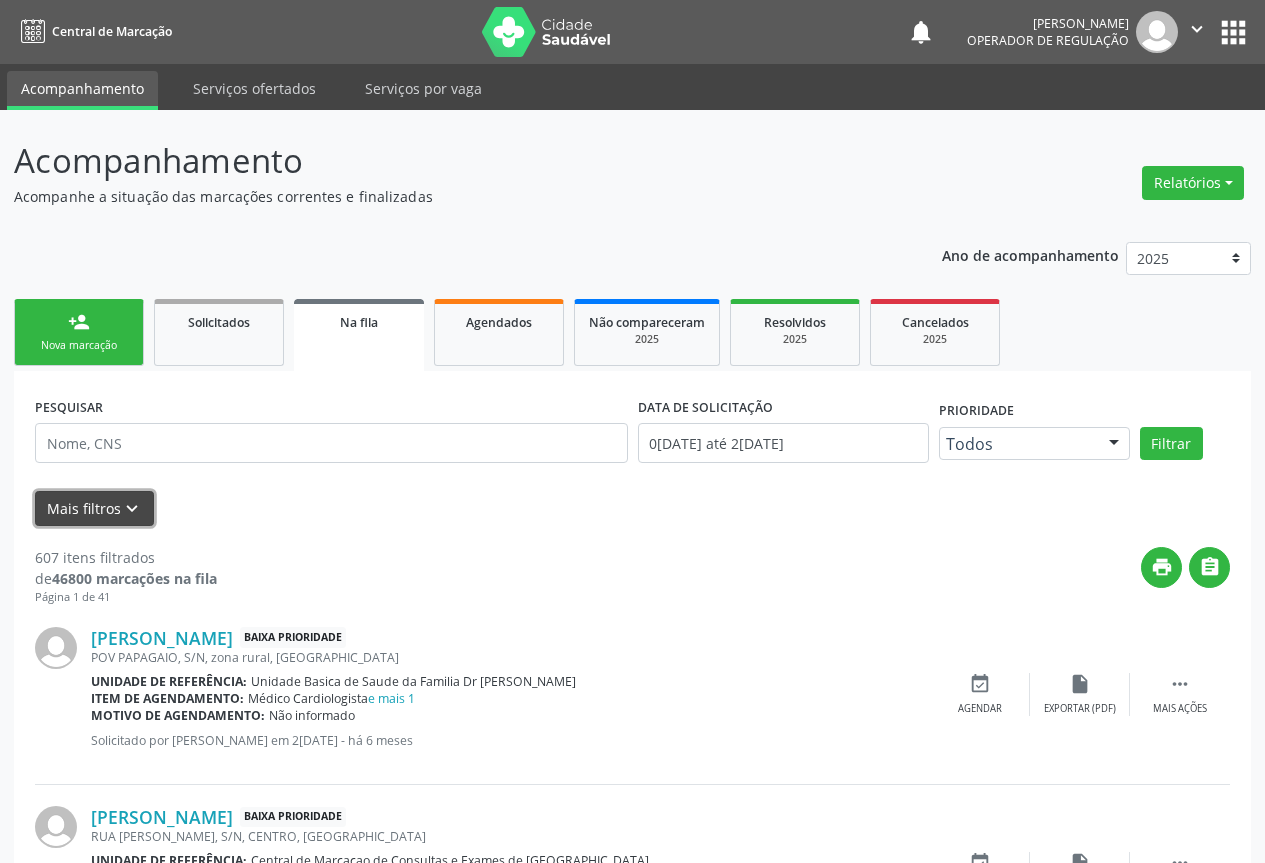 click on "keyboard_arrow_down" at bounding box center [132, 509] 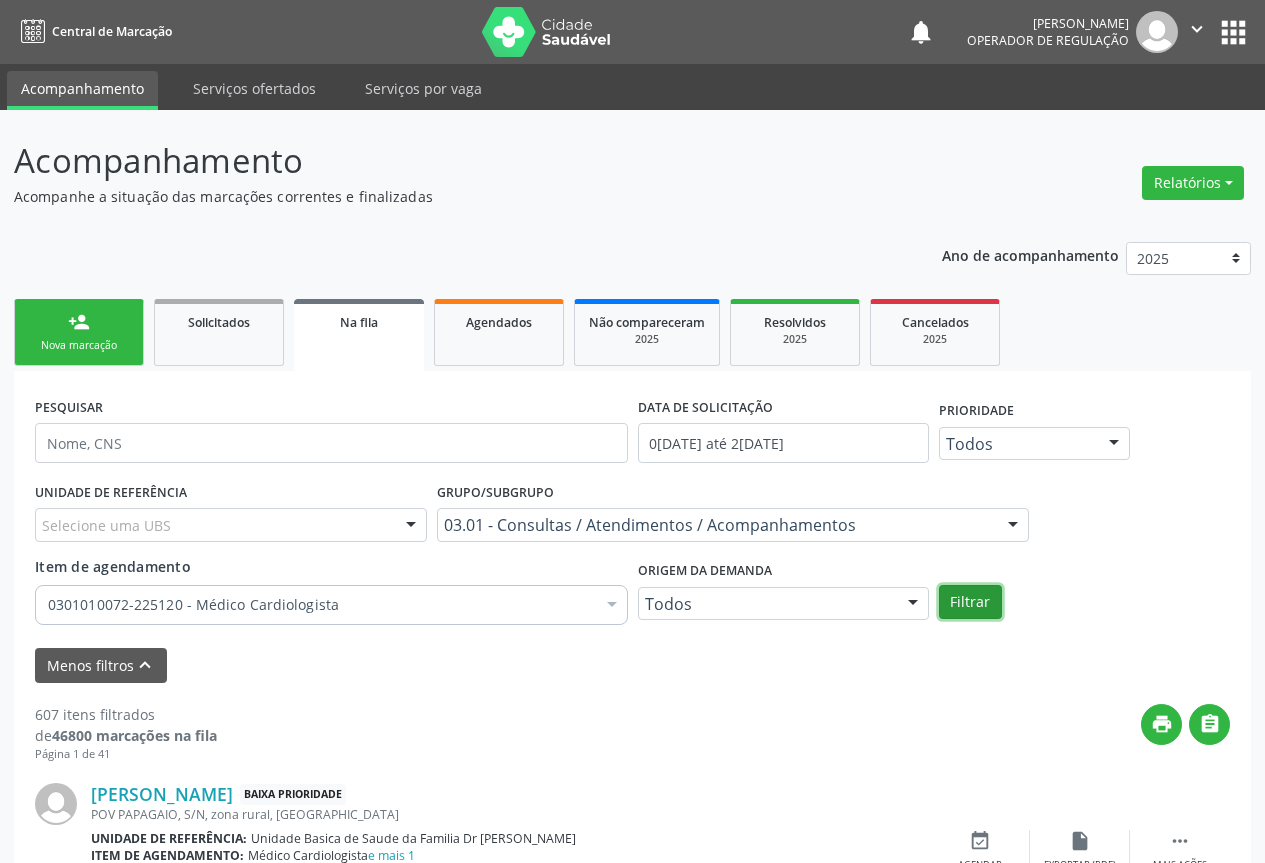 click on "Filtrar" at bounding box center (970, 602) 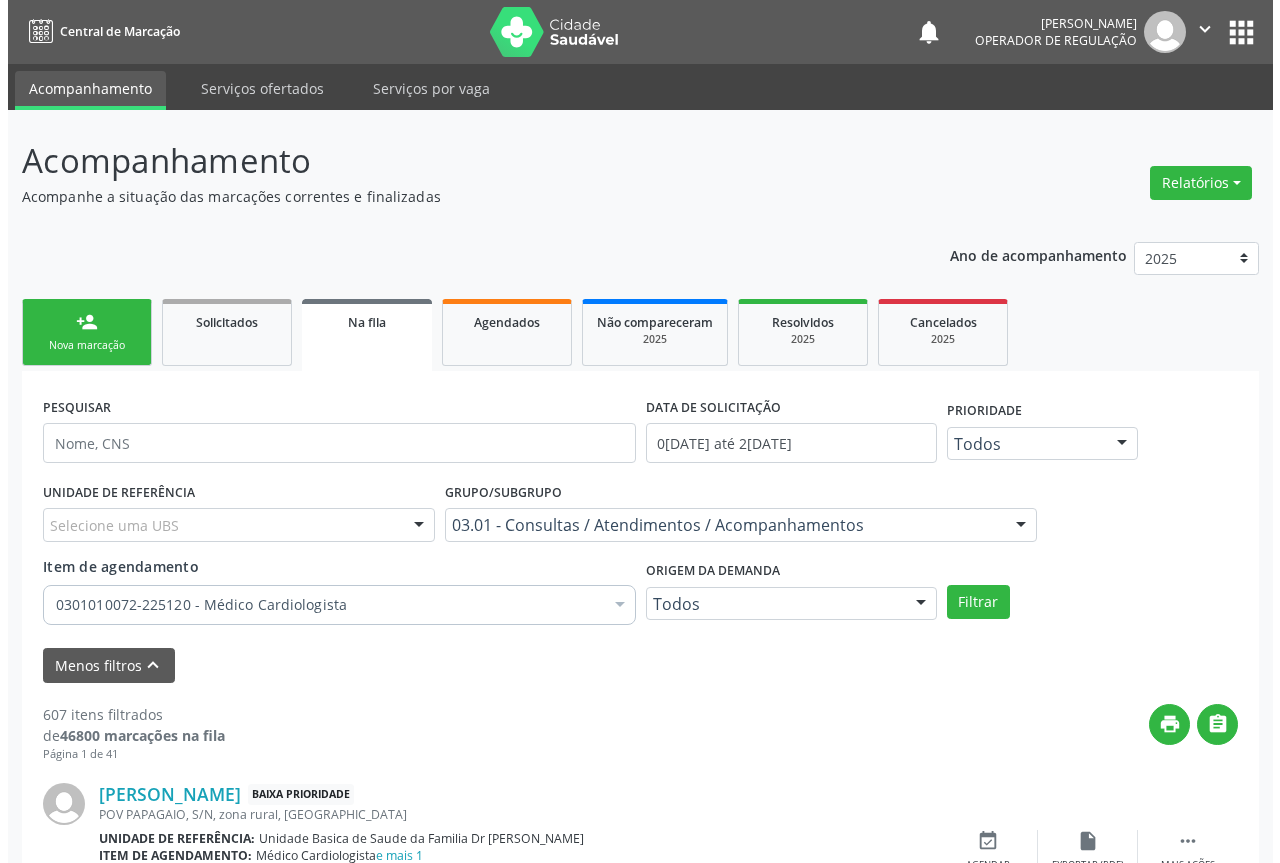 scroll, scrollTop: 200, scrollLeft: 0, axis: vertical 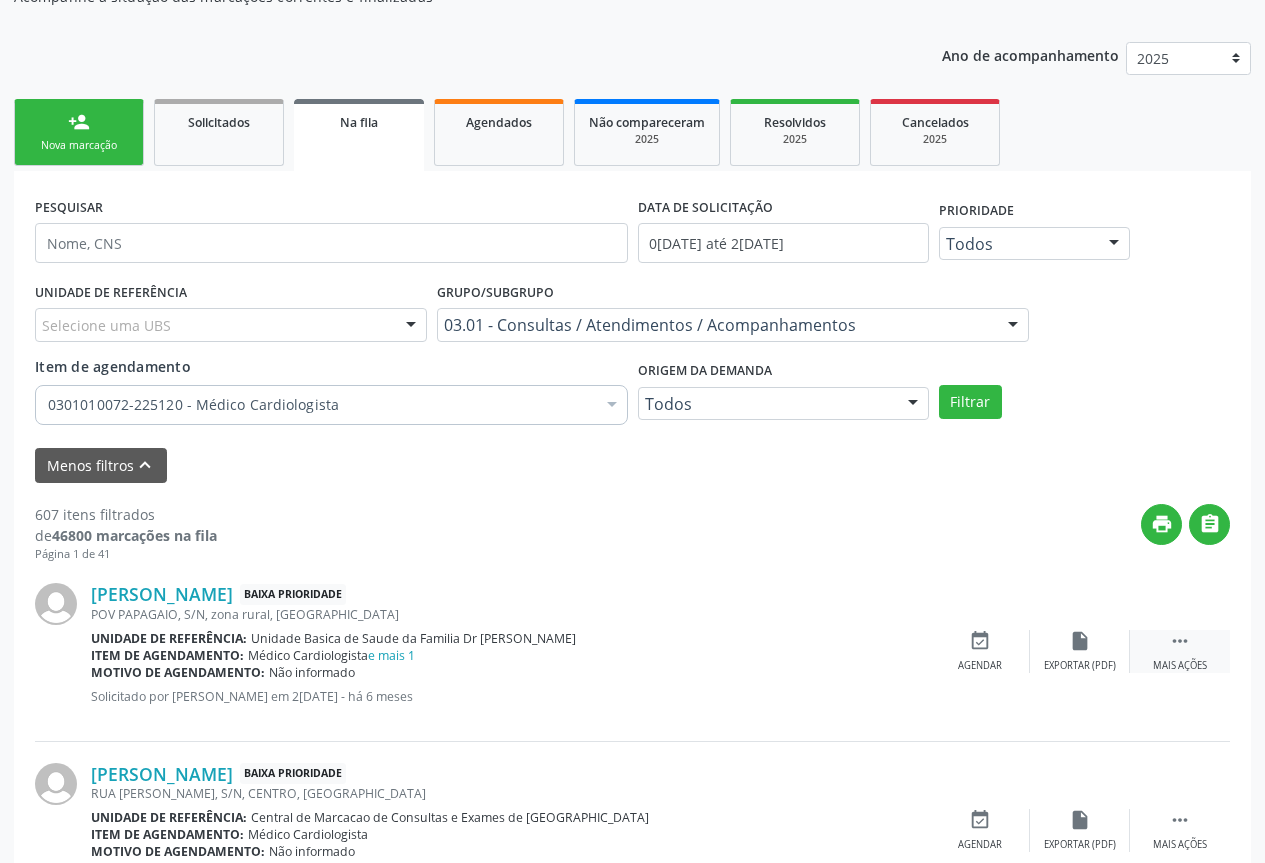 click on "" at bounding box center (1180, 641) 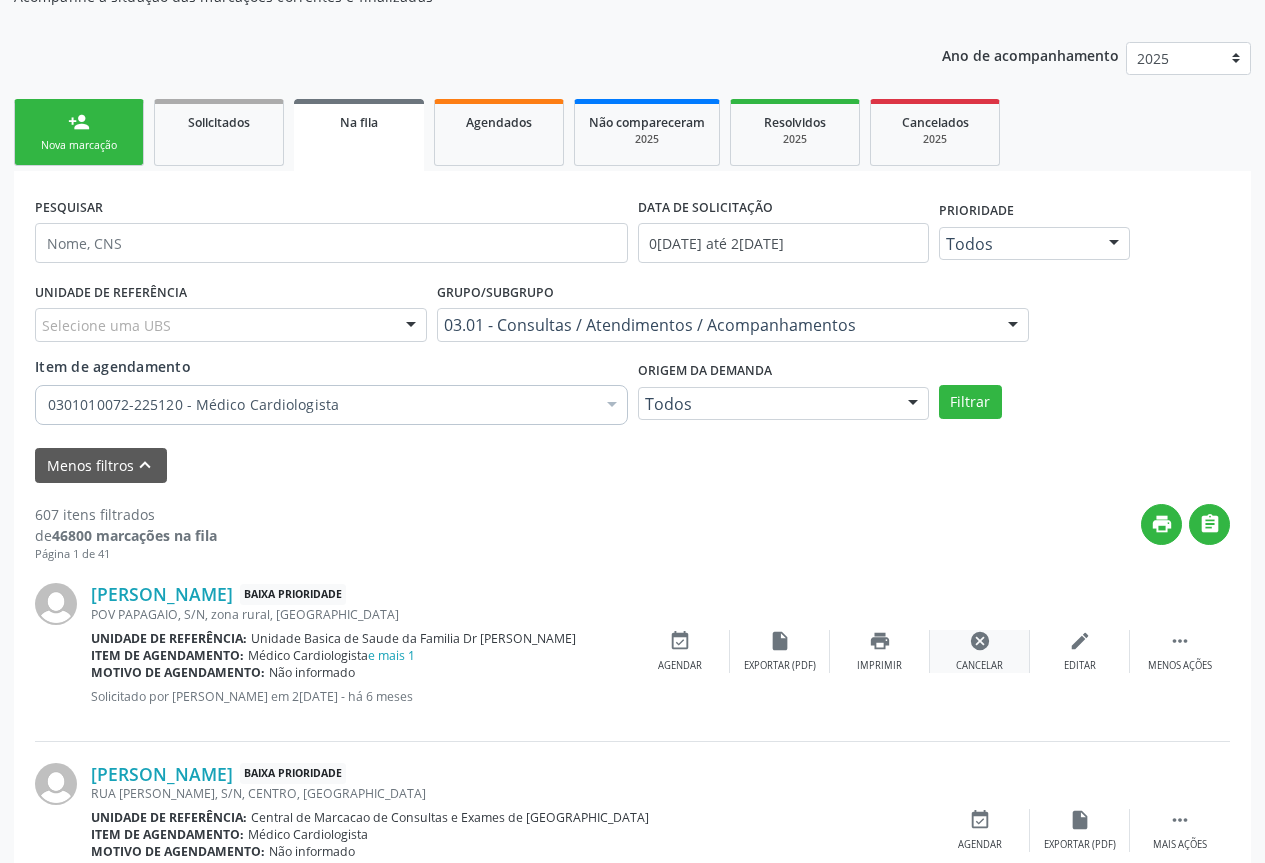 click on "Cancelar" at bounding box center (979, 666) 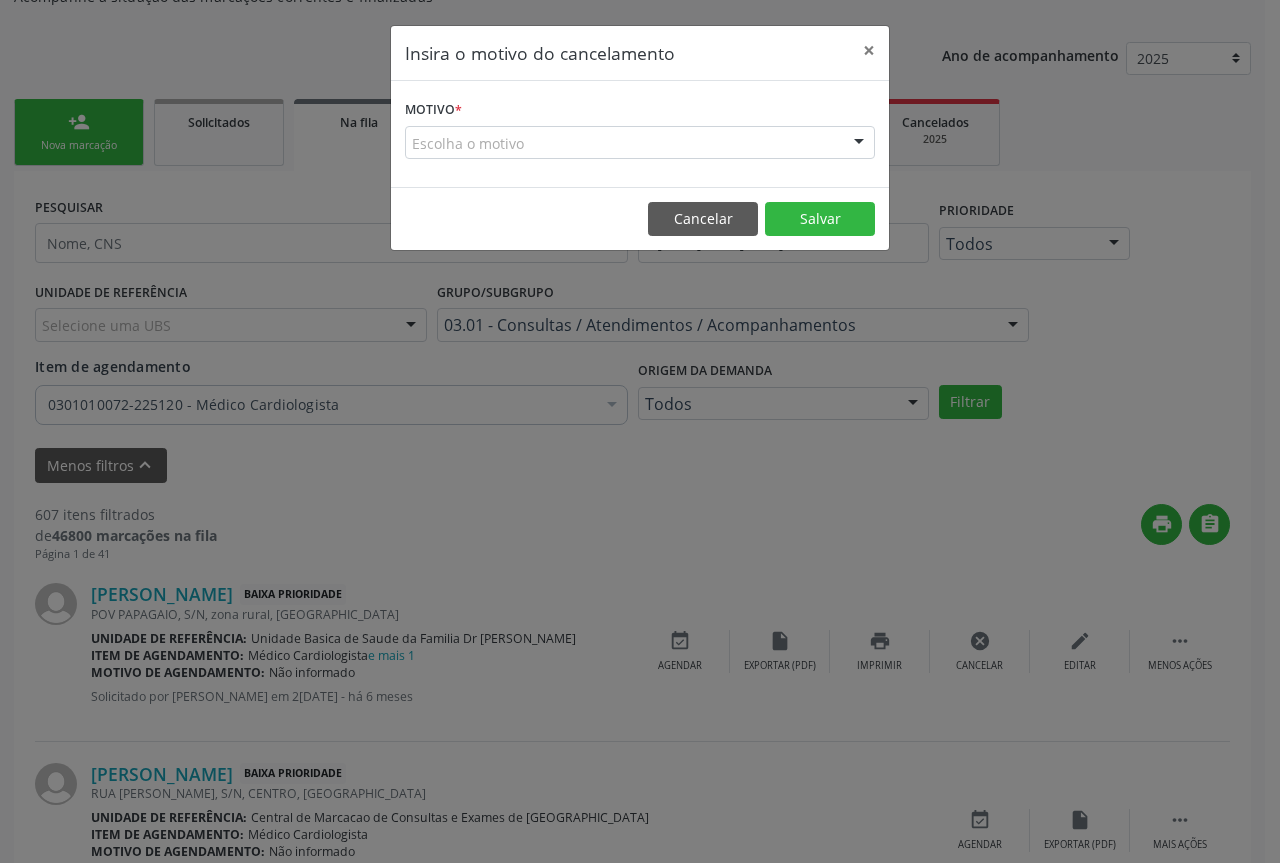 click on "Escolha o motivo
Outro   Médico - Participação em eventos (ex: congresso)   Médico - Motivos pessoais   Médico - Reuniões extraordinárias   Médico - Atestado do profissional   Paciente - Não aceitou dia e horário do agendamento   Paciente - Atingiu o limite de marcações   Paciente - Não poderá comparecer à consulta   Paciente - Não aceitou médico ou especialidade   Médico - Sem vaga disponível
Nenhum resultado encontrado para: "   "
Não há nenhuma opção para ser exibida." at bounding box center (640, 143) 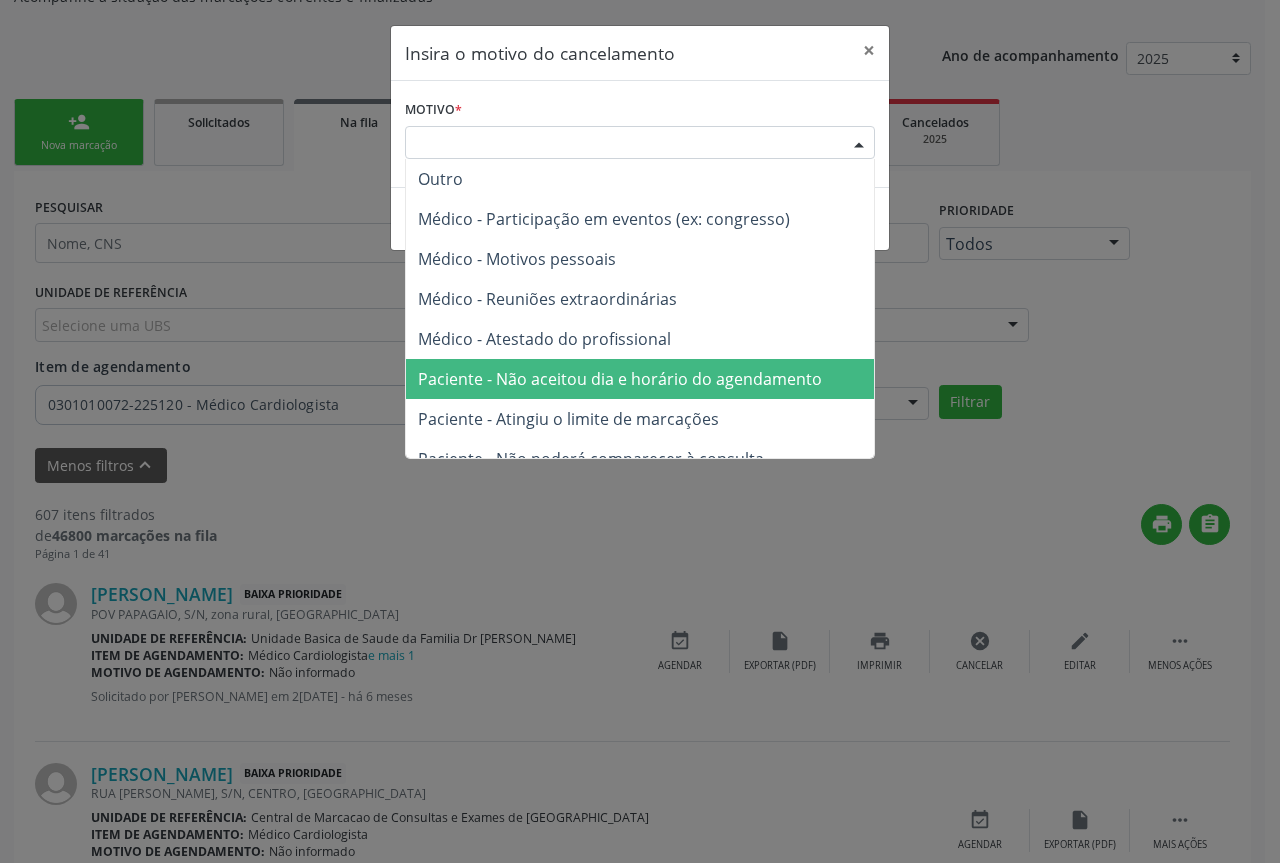 click on "Paciente - Não aceitou dia e horário do agendamento" at bounding box center [620, 379] 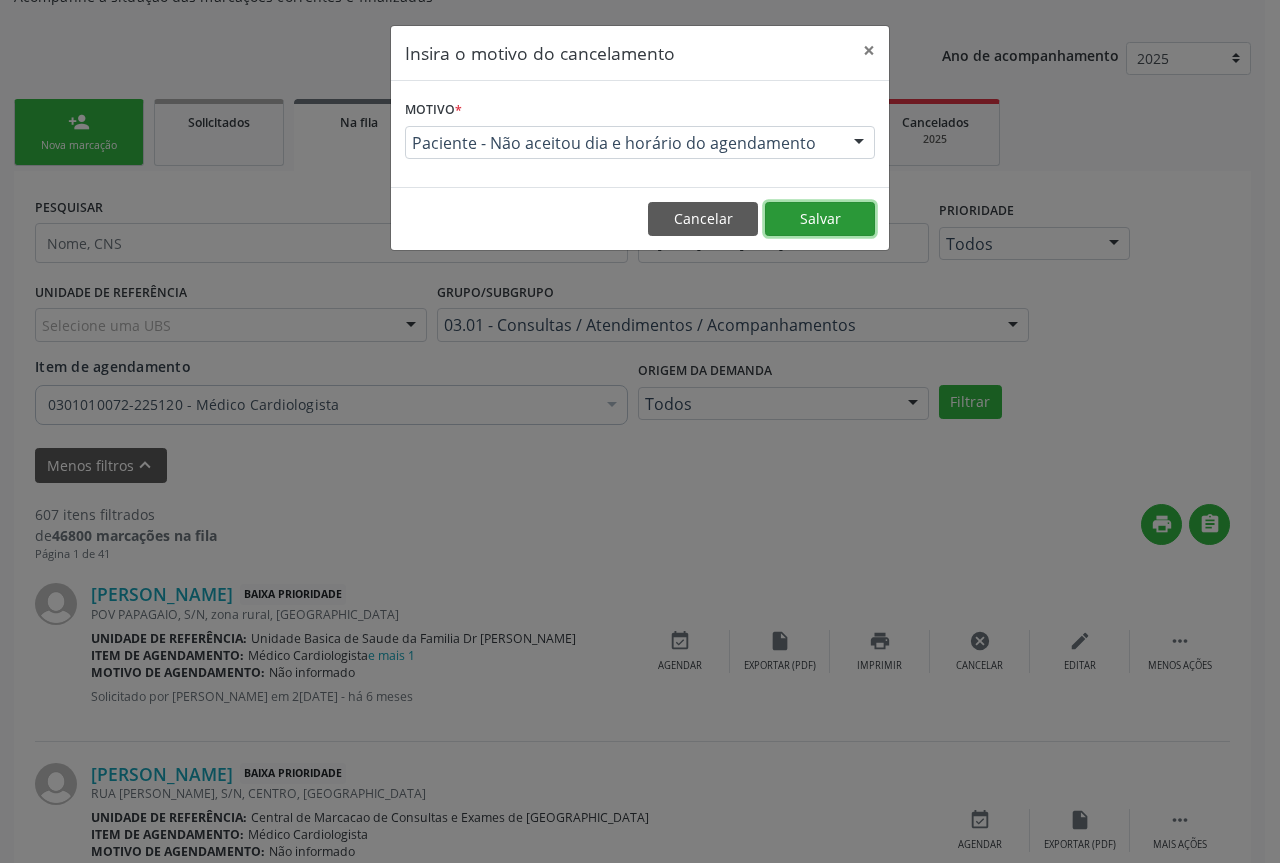click on "Salvar" at bounding box center [820, 219] 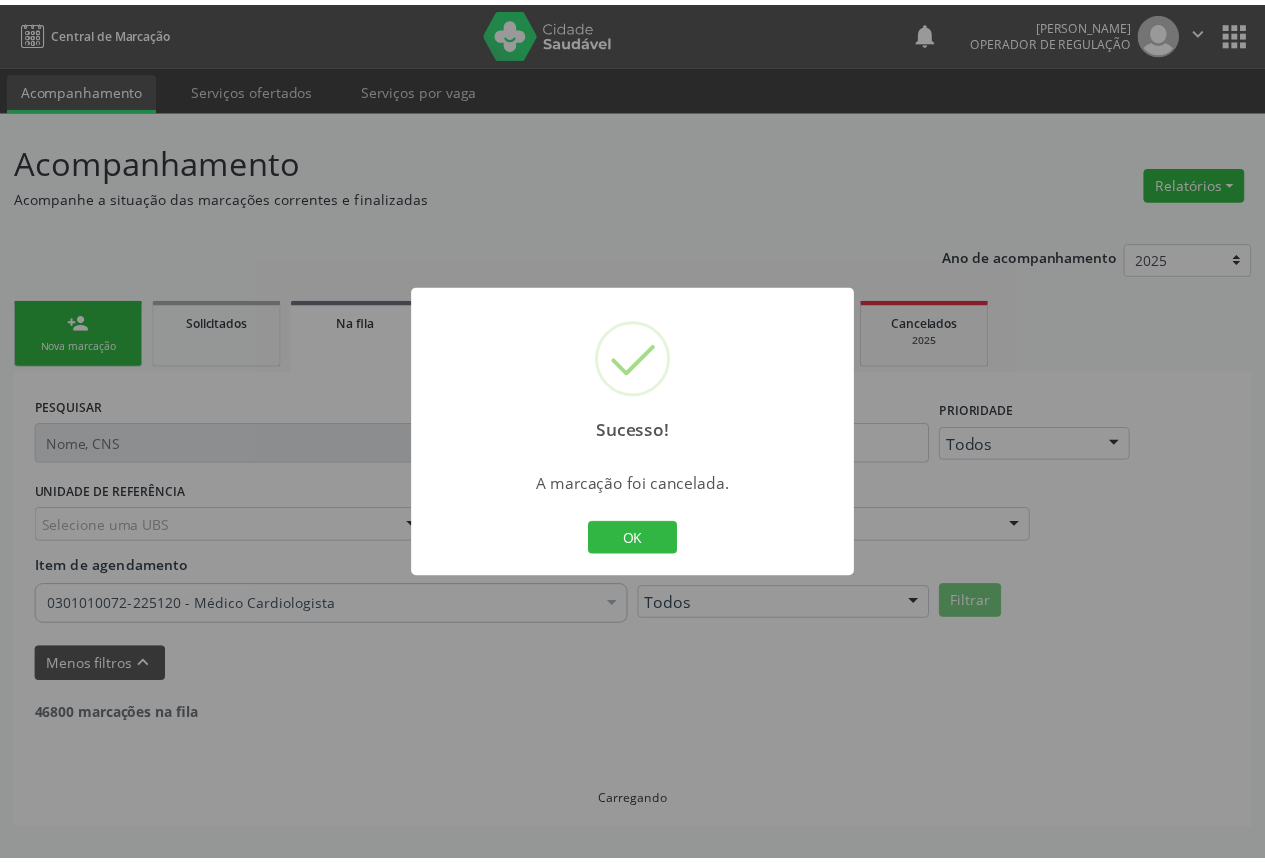 scroll, scrollTop: 0, scrollLeft: 0, axis: both 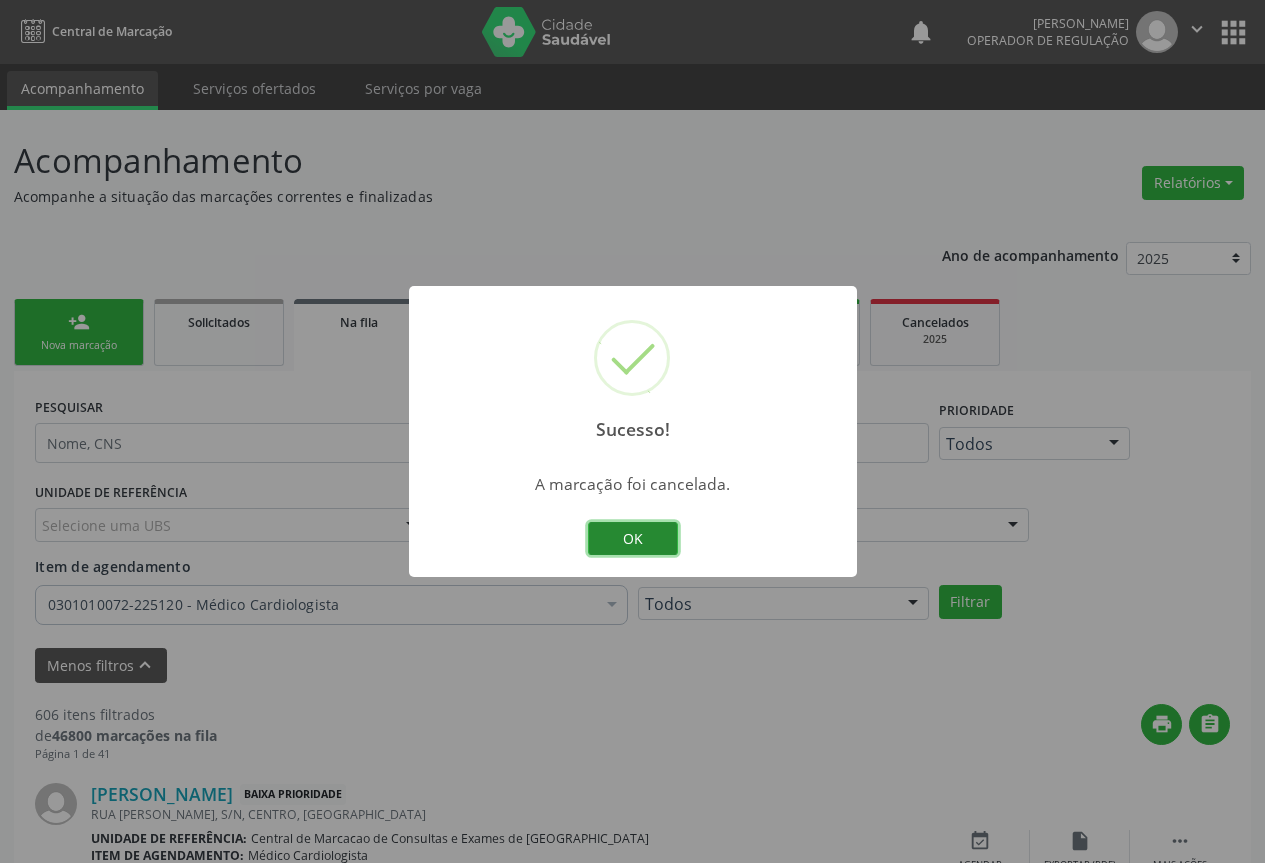 click on "OK" at bounding box center (633, 539) 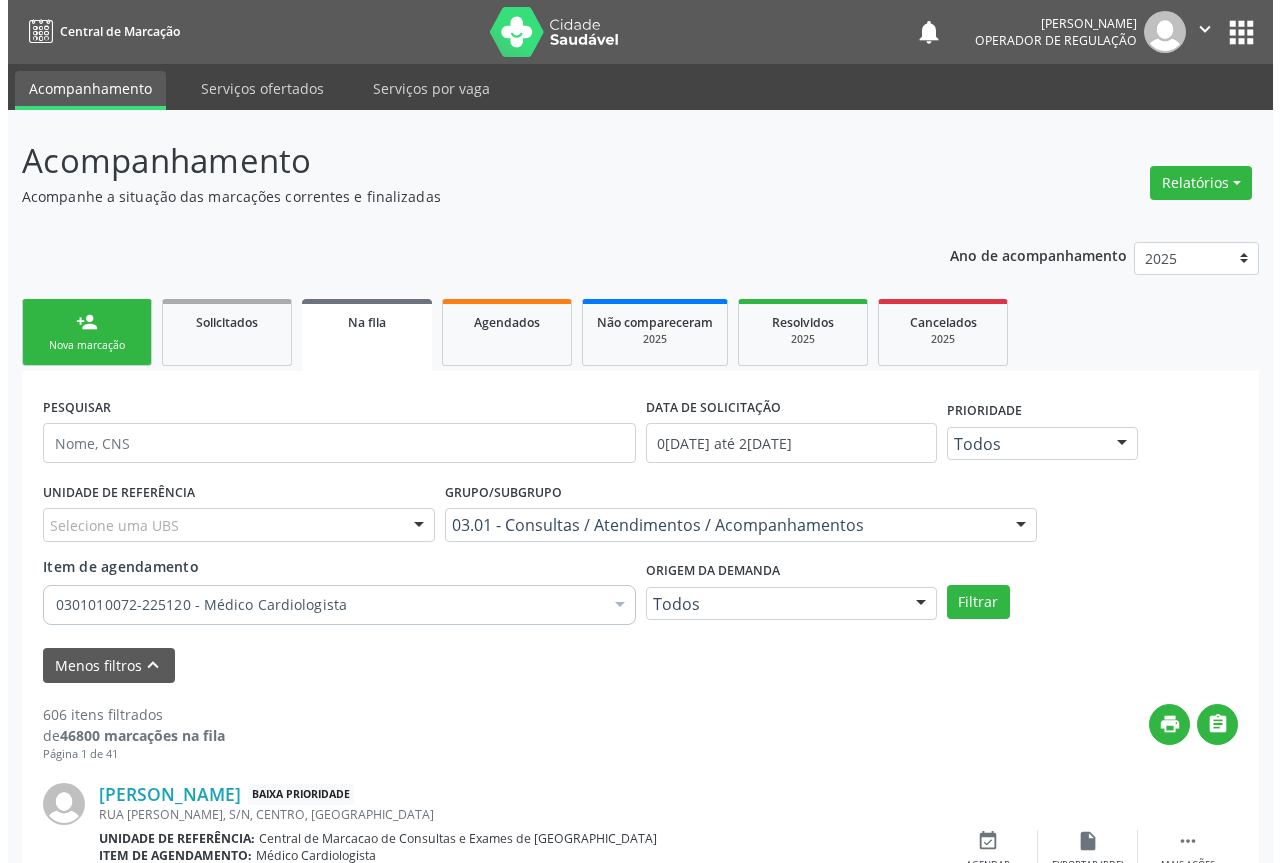 scroll, scrollTop: 200, scrollLeft: 0, axis: vertical 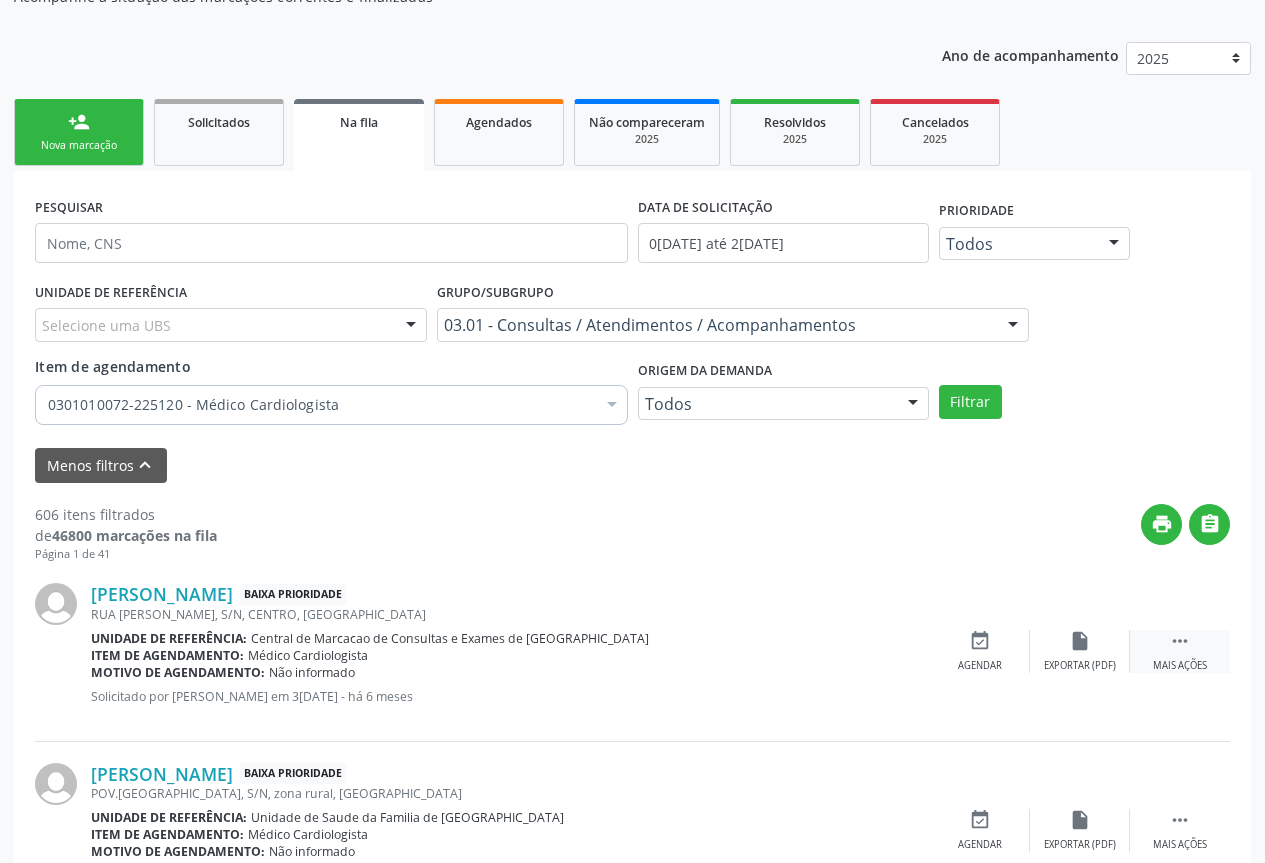 click on "Mais ações" at bounding box center (1180, 666) 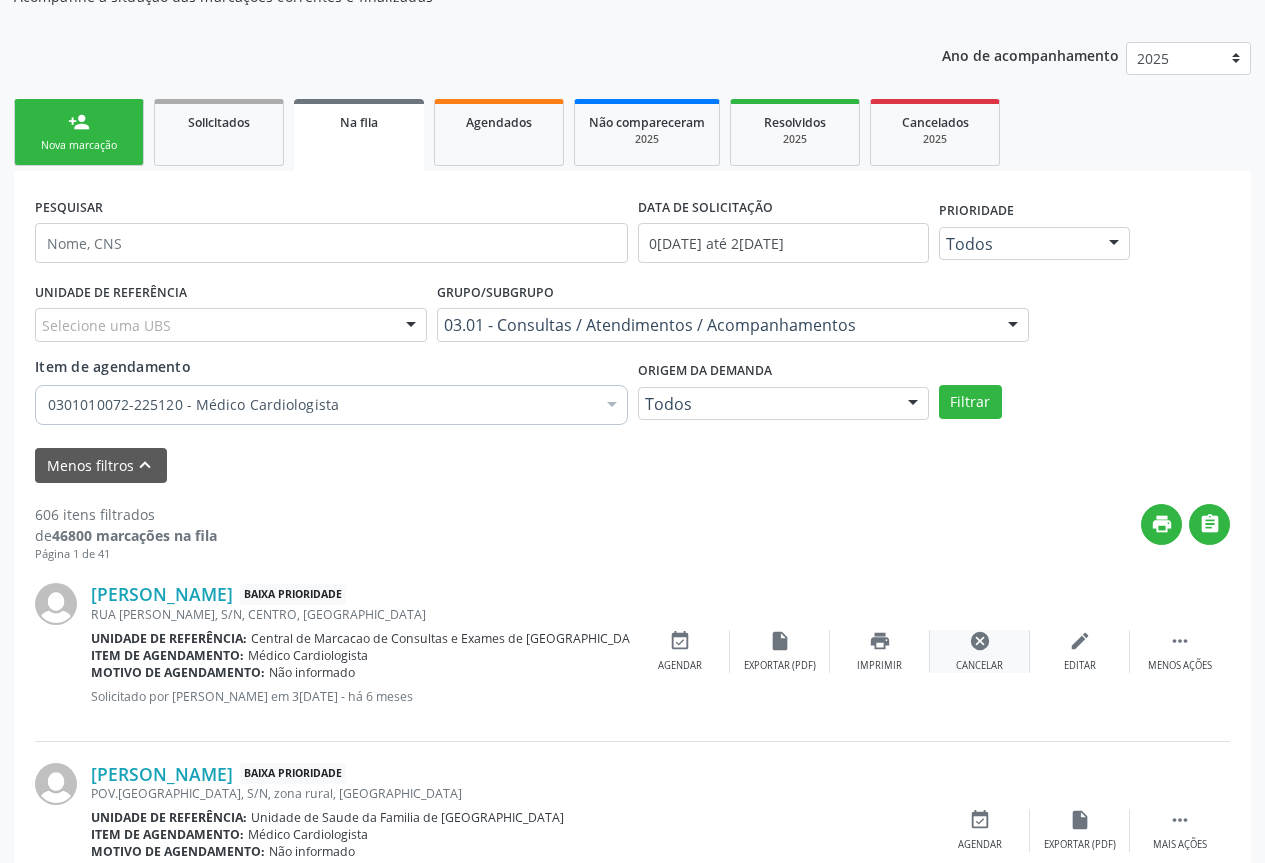 click on "Cancelar" at bounding box center [979, 666] 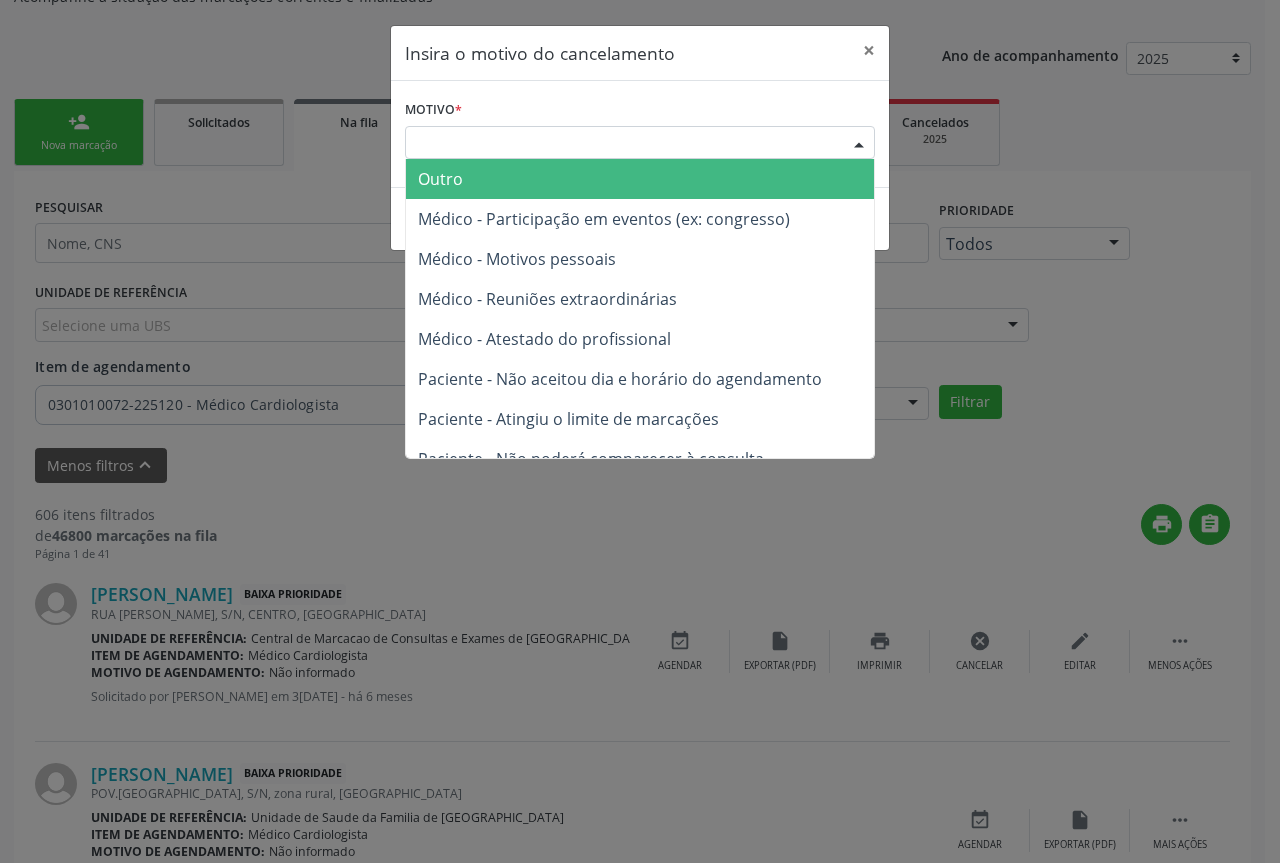 click at bounding box center (859, 144) 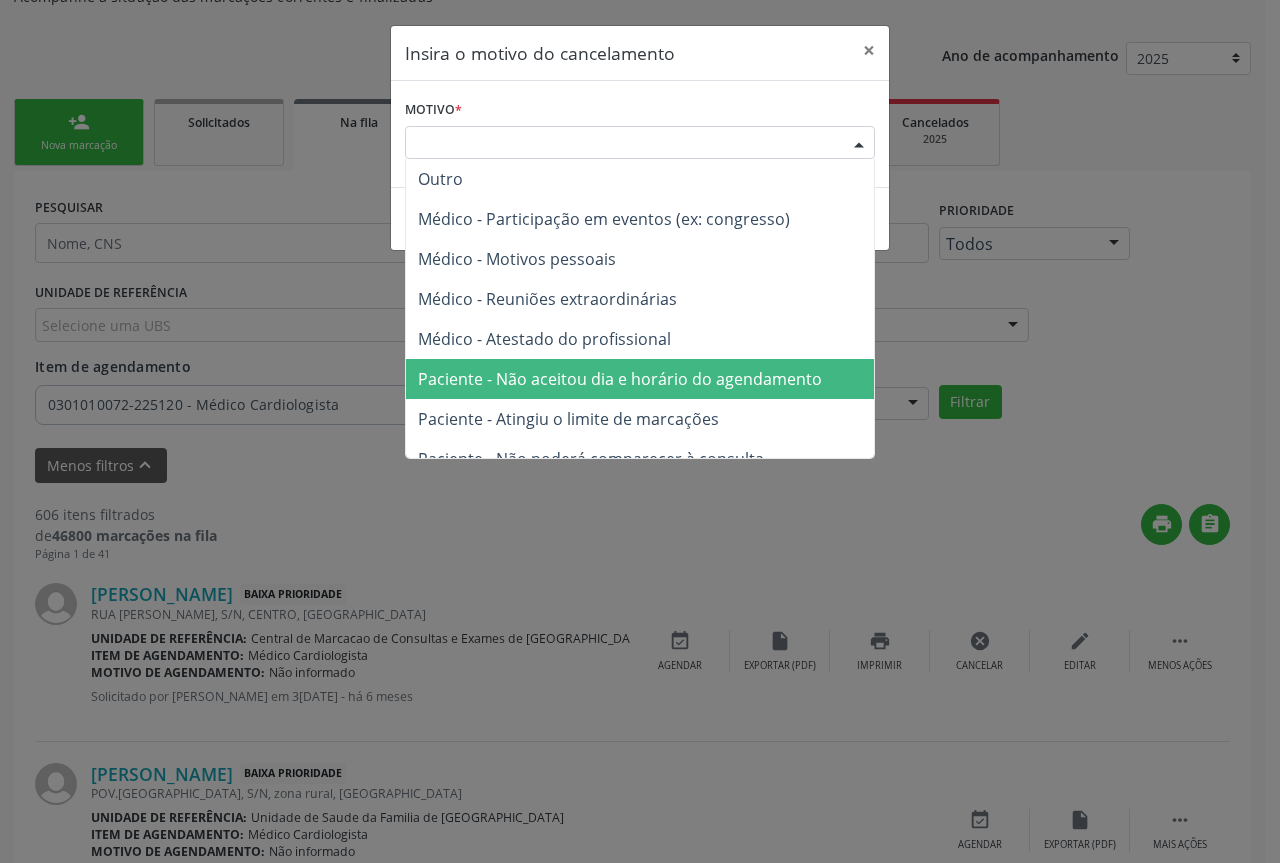 click on "Paciente - Não aceitou dia e horário do agendamento" at bounding box center (620, 379) 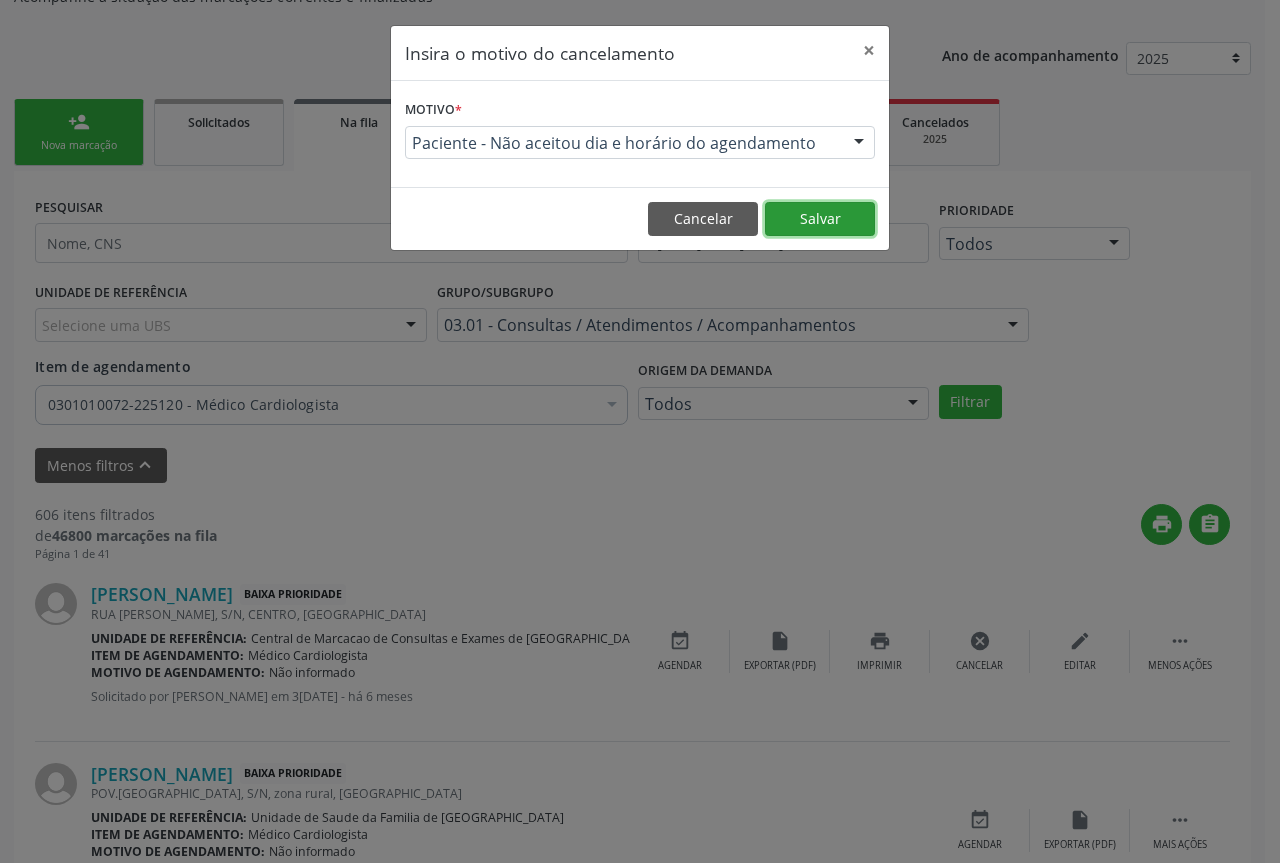 click on "Salvar" at bounding box center [820, 219] 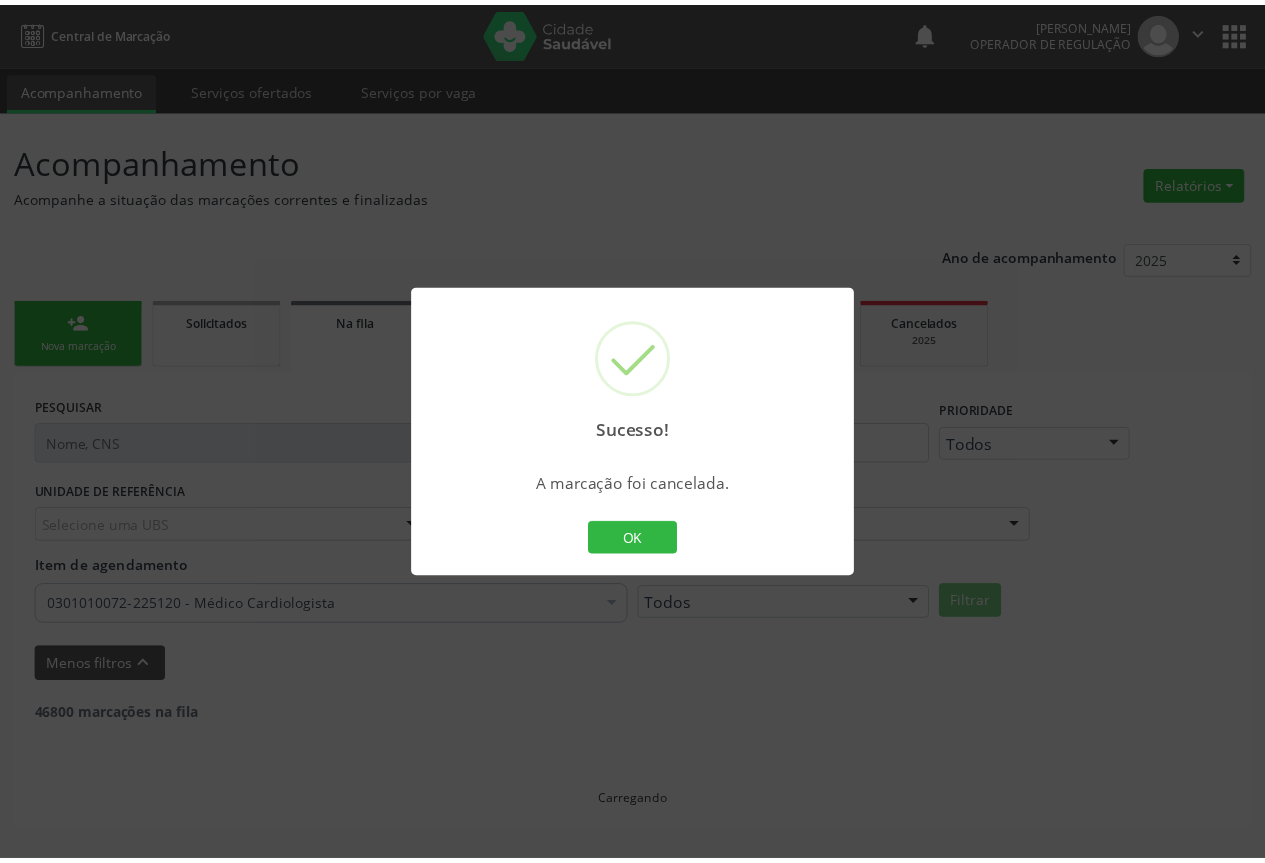scroll, scrollTop: 0, scrollLeft: 0, axis: both 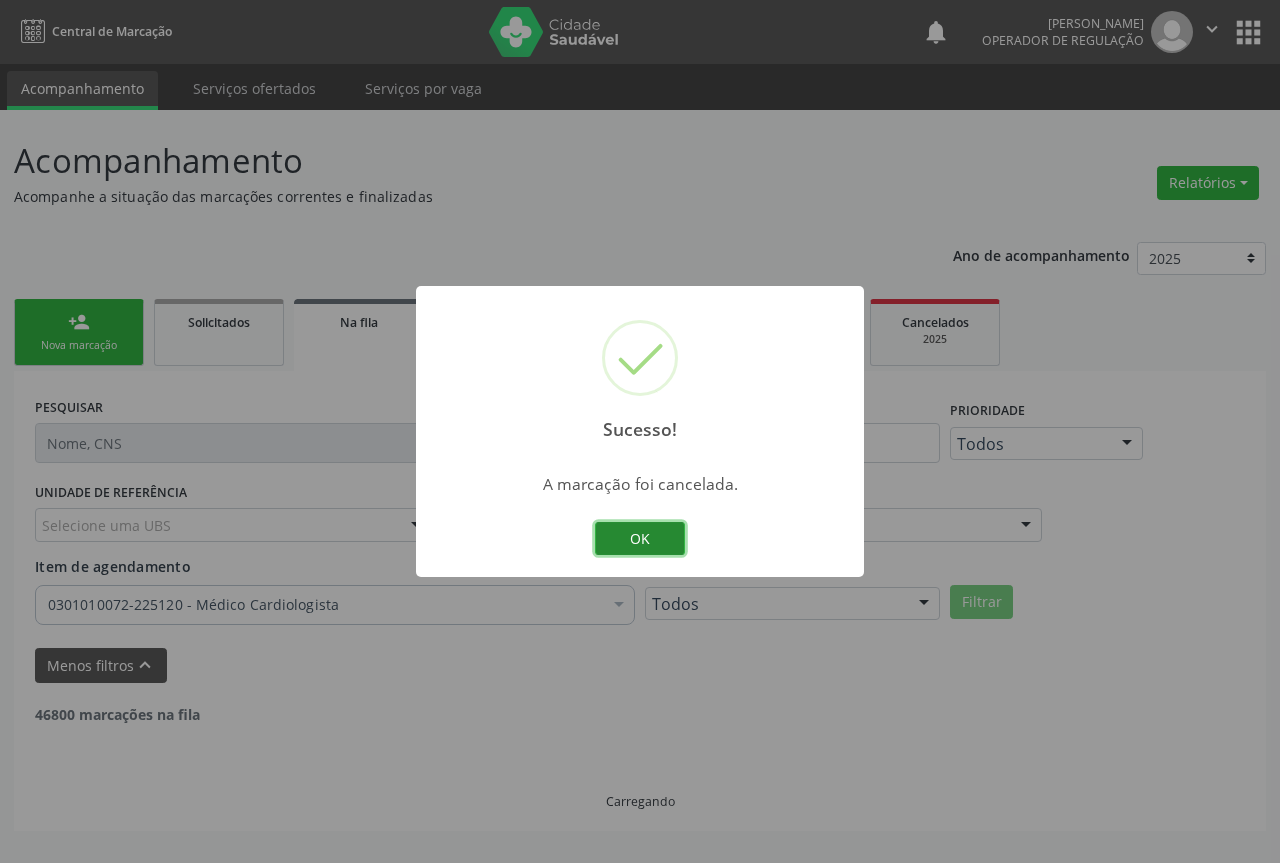 click on "OK" at bounding box center [640, 539] 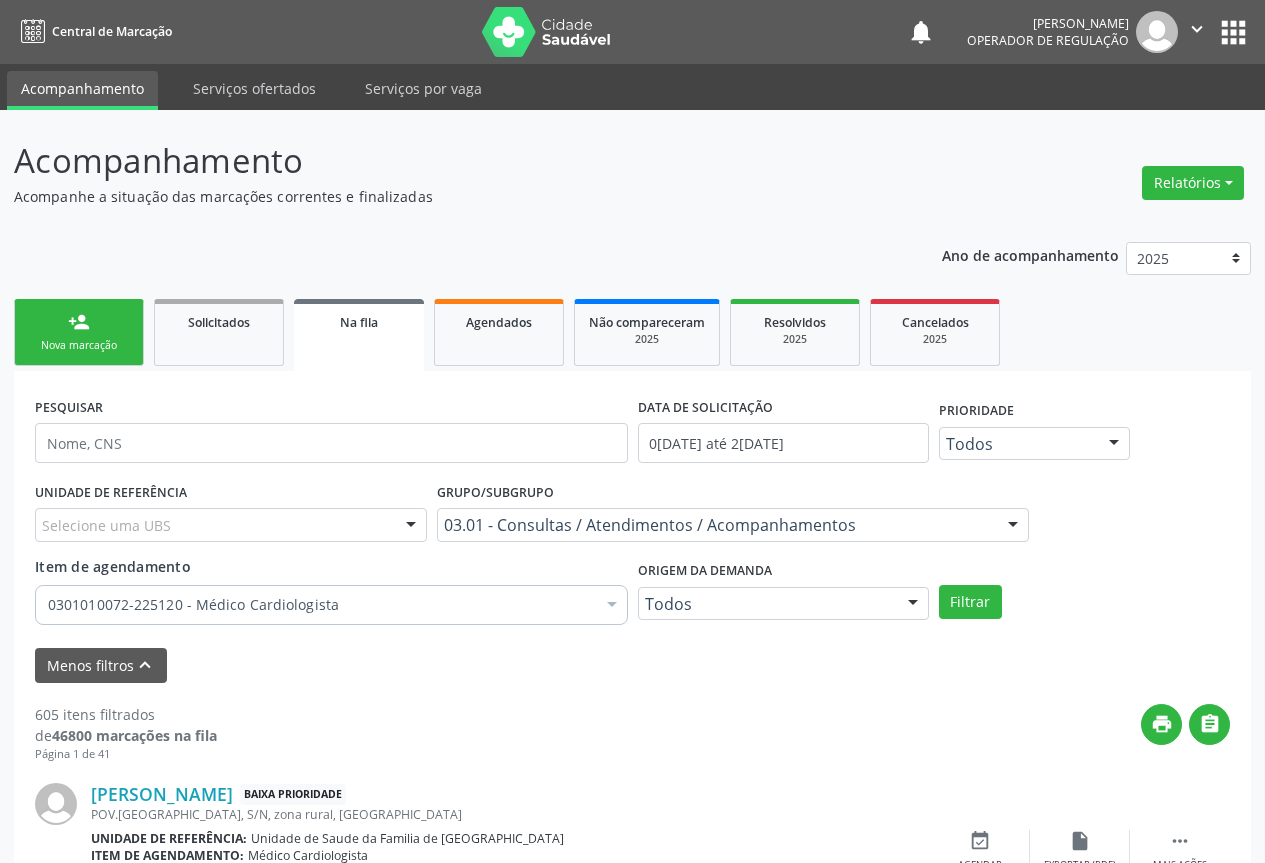click on "person_add
Nova marcação" at bounding box center [79, 332] 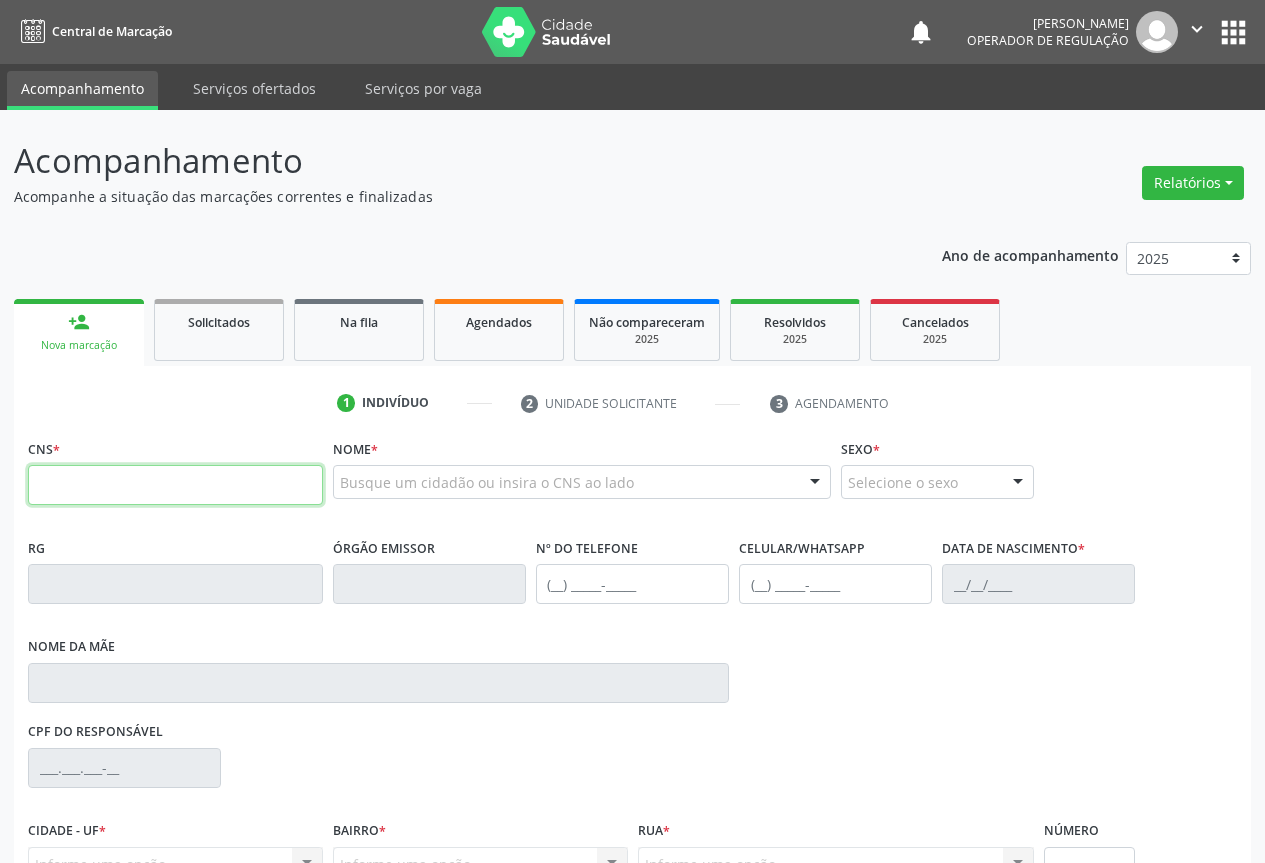 click at bounding box center [175, 485] 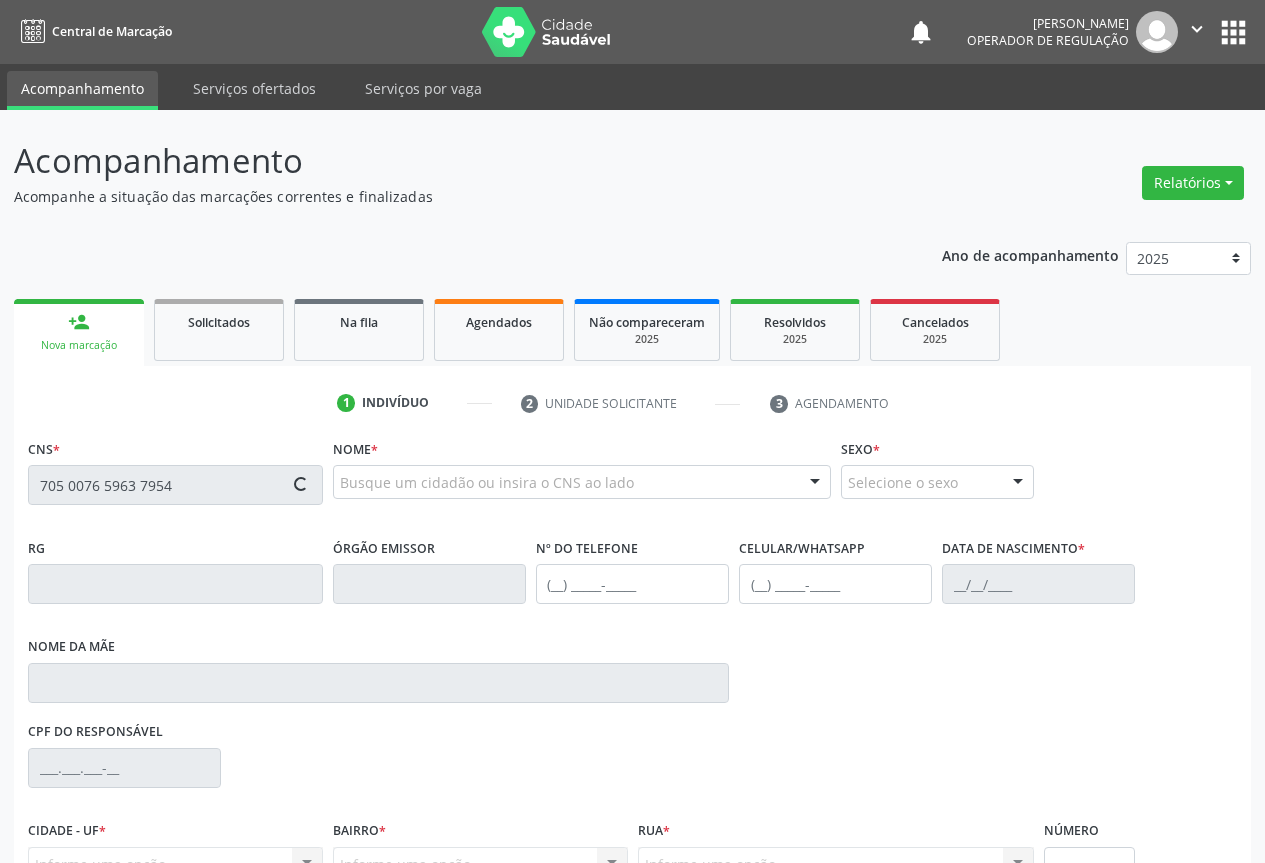 type on "705 0076 5963 7954" 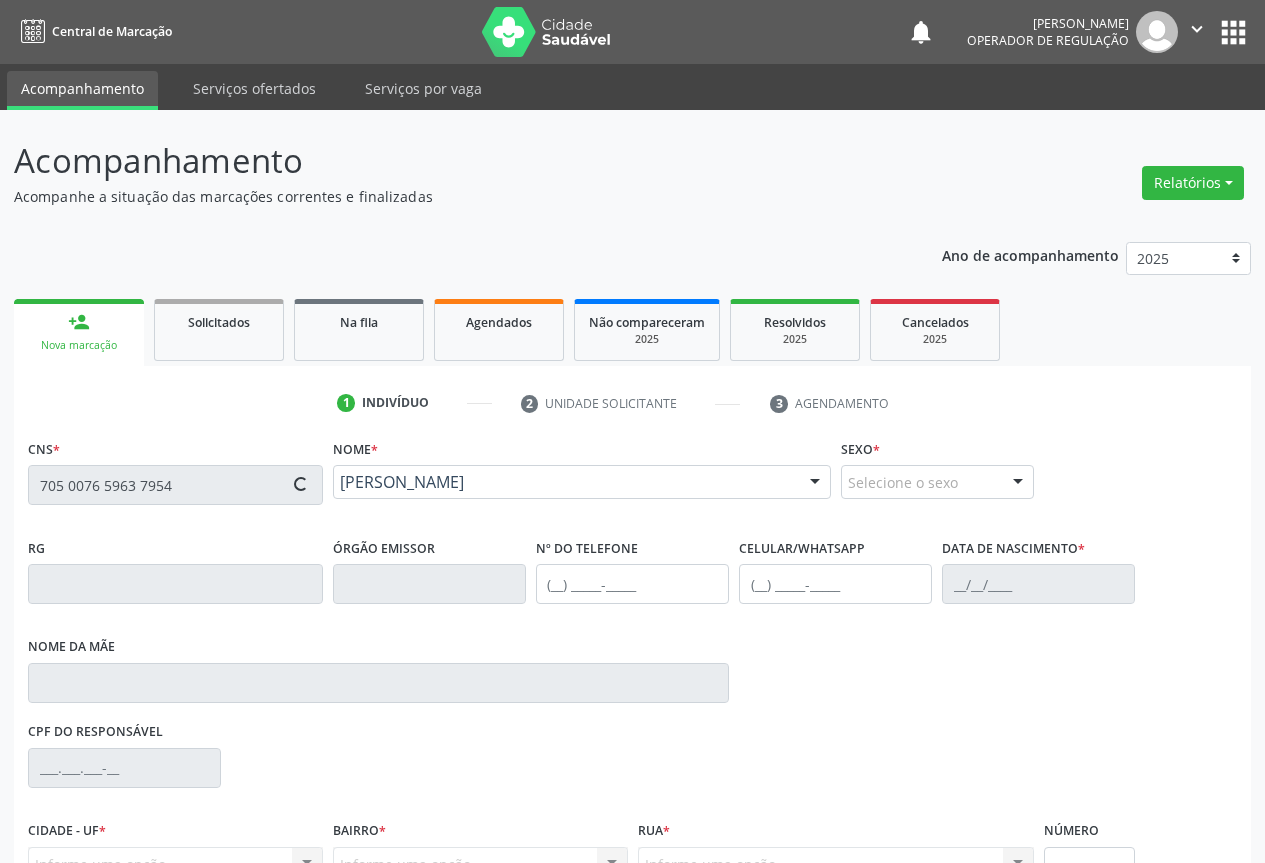 type on "1328500527" 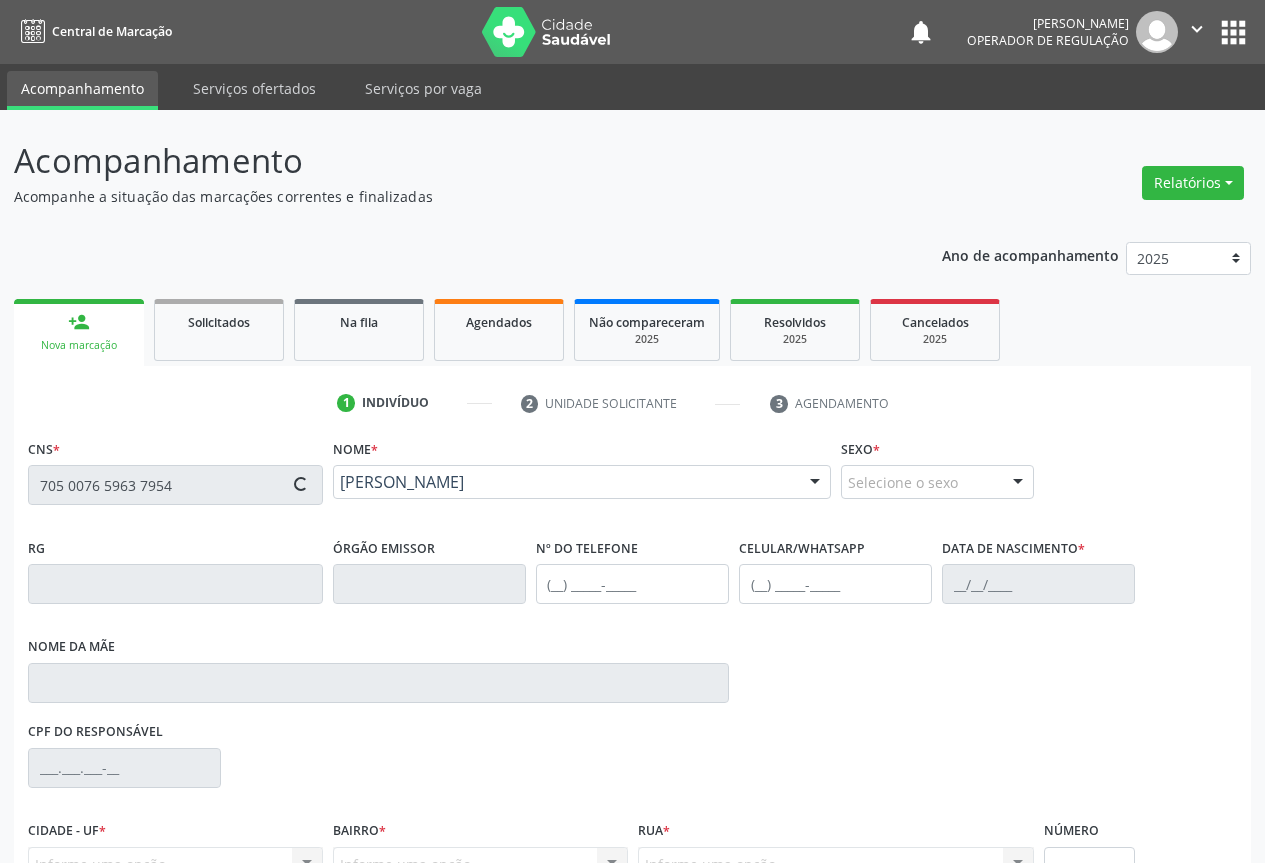 type on "(74) 99194-4899" 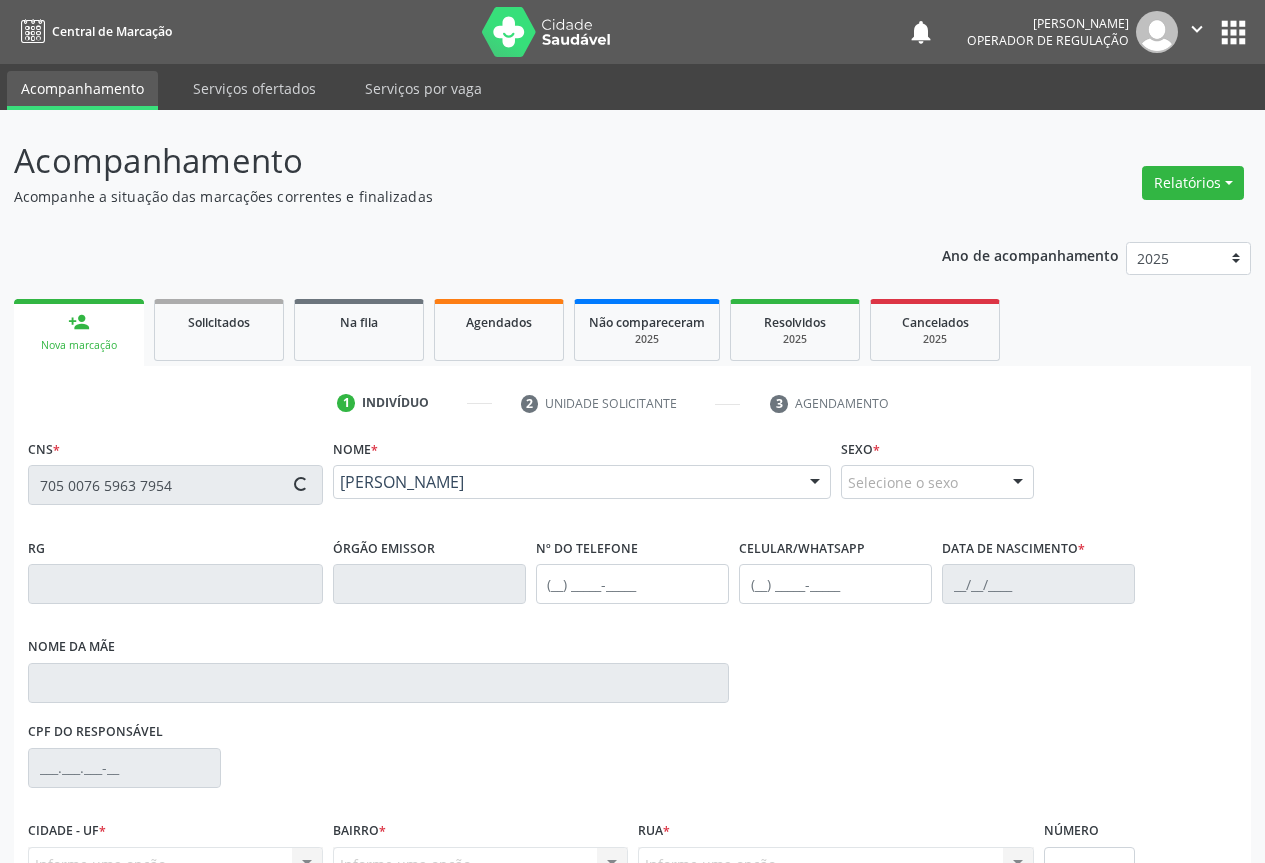 type on "12" 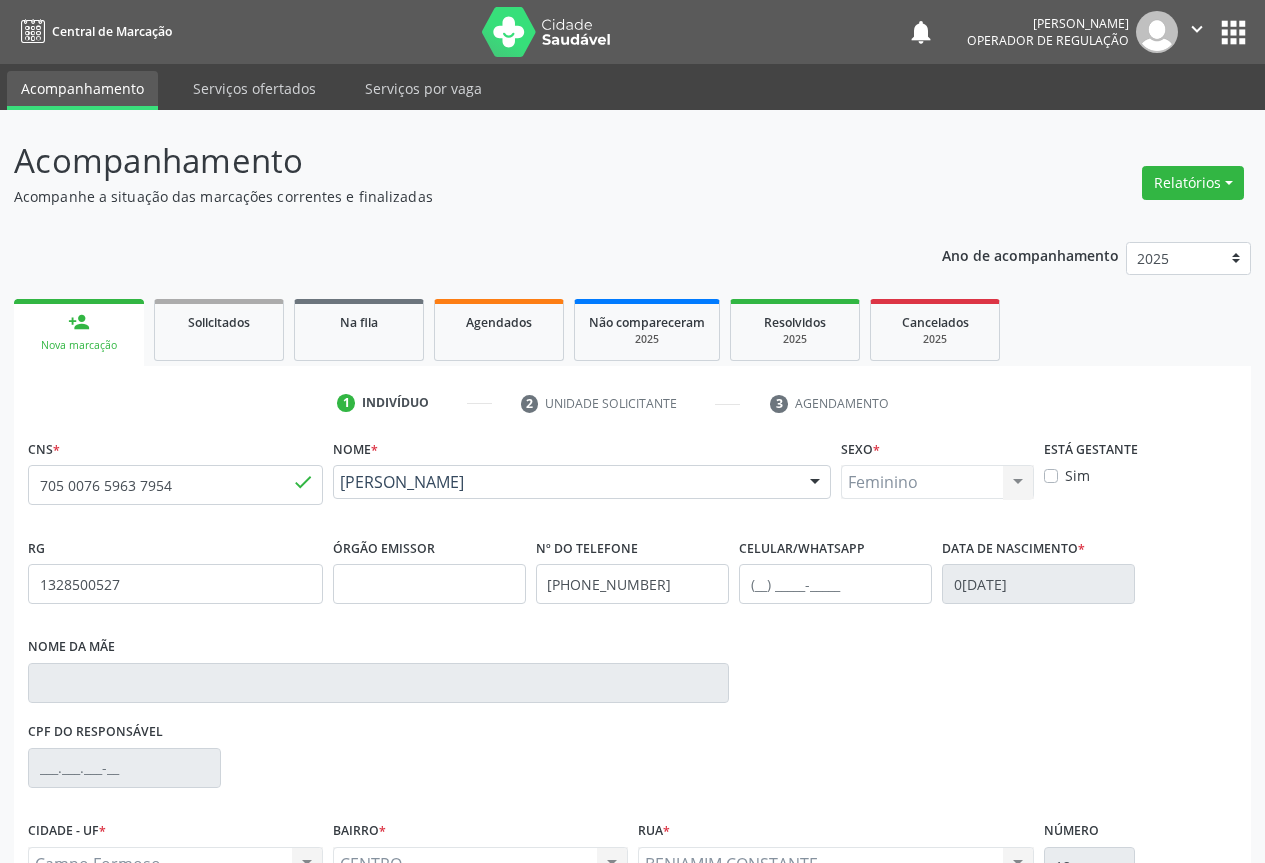 scroll, scrollTop: 207, scrollLeft: 0, axis: vertical 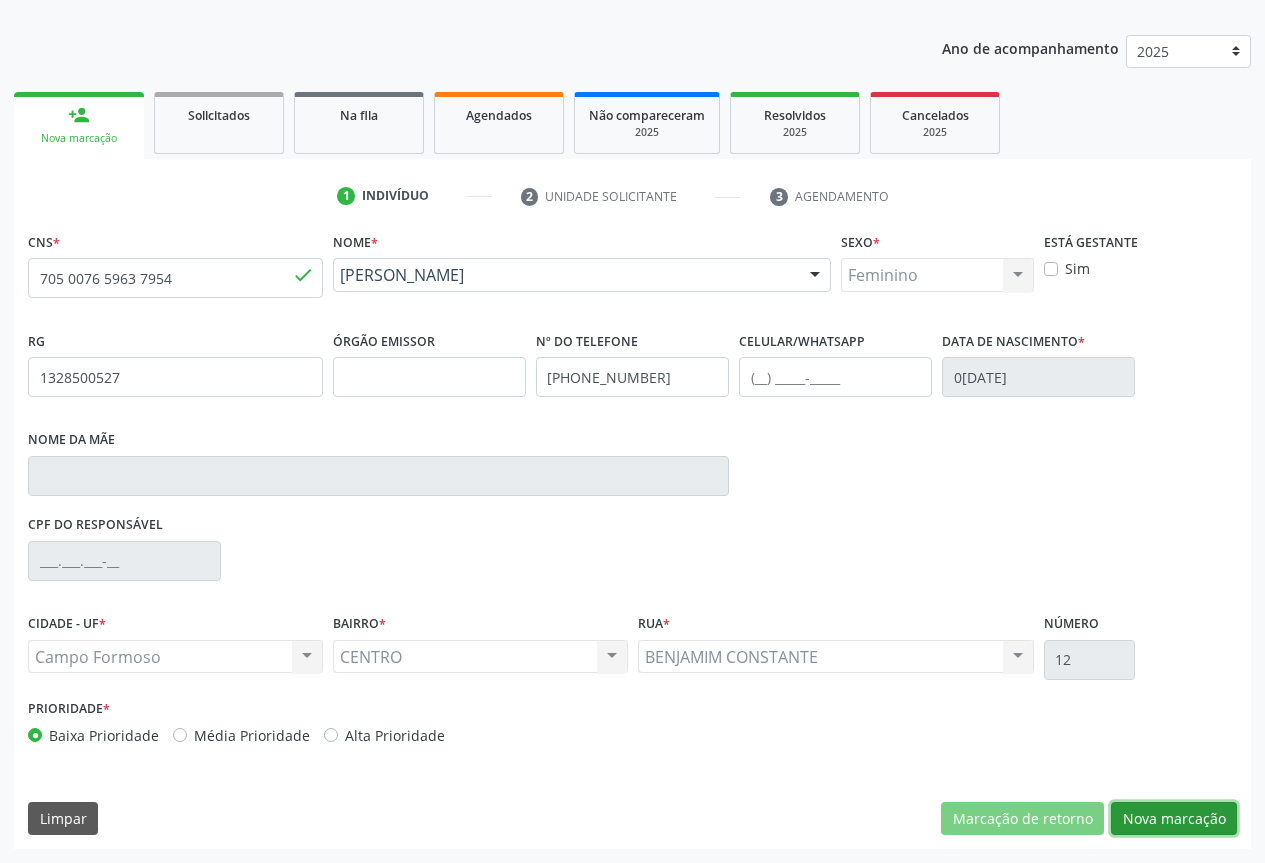 click on "Nova marcação" at bounding box center (1174, 819) 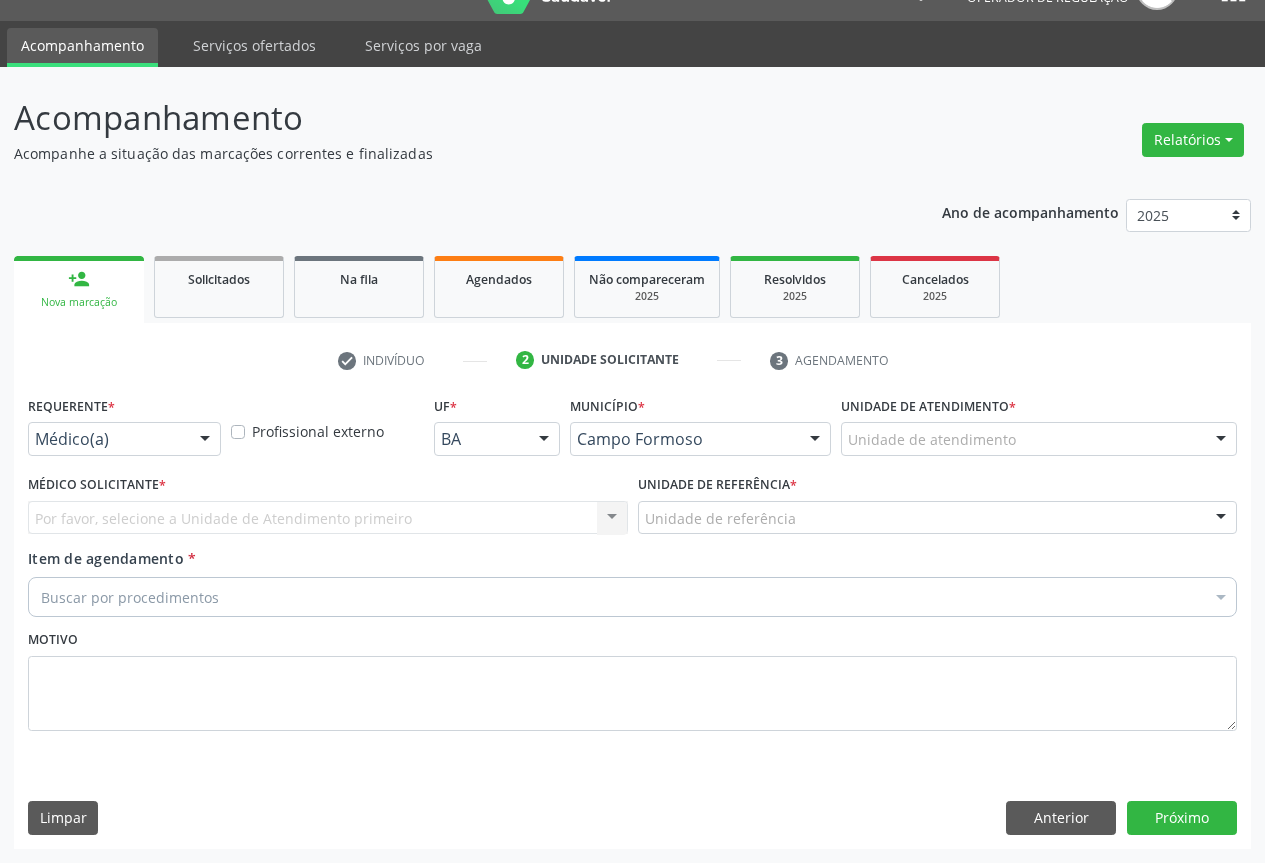scroll, scrollTop: 43, scrollLeft: 0, axis: vertical 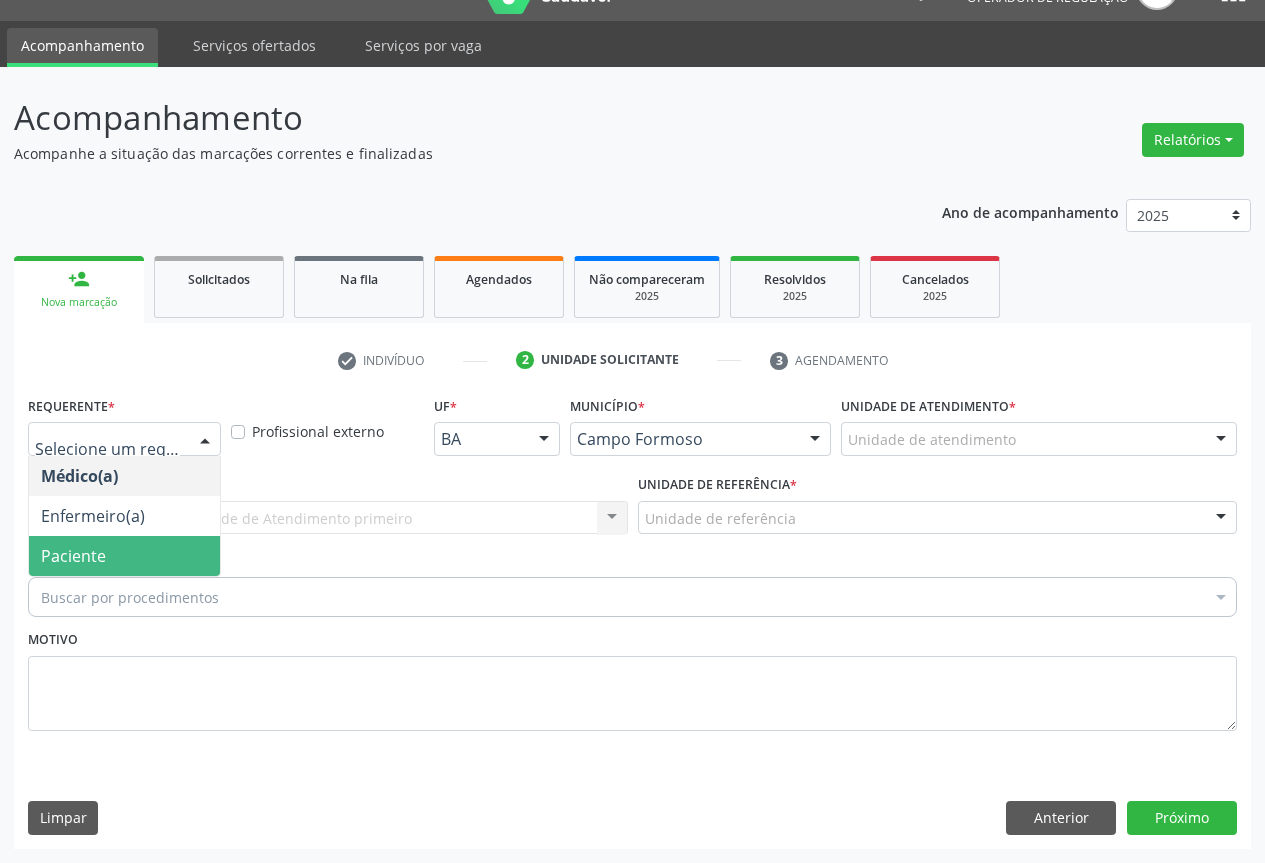 click on "Paciente" at bounding box center [124, 556] 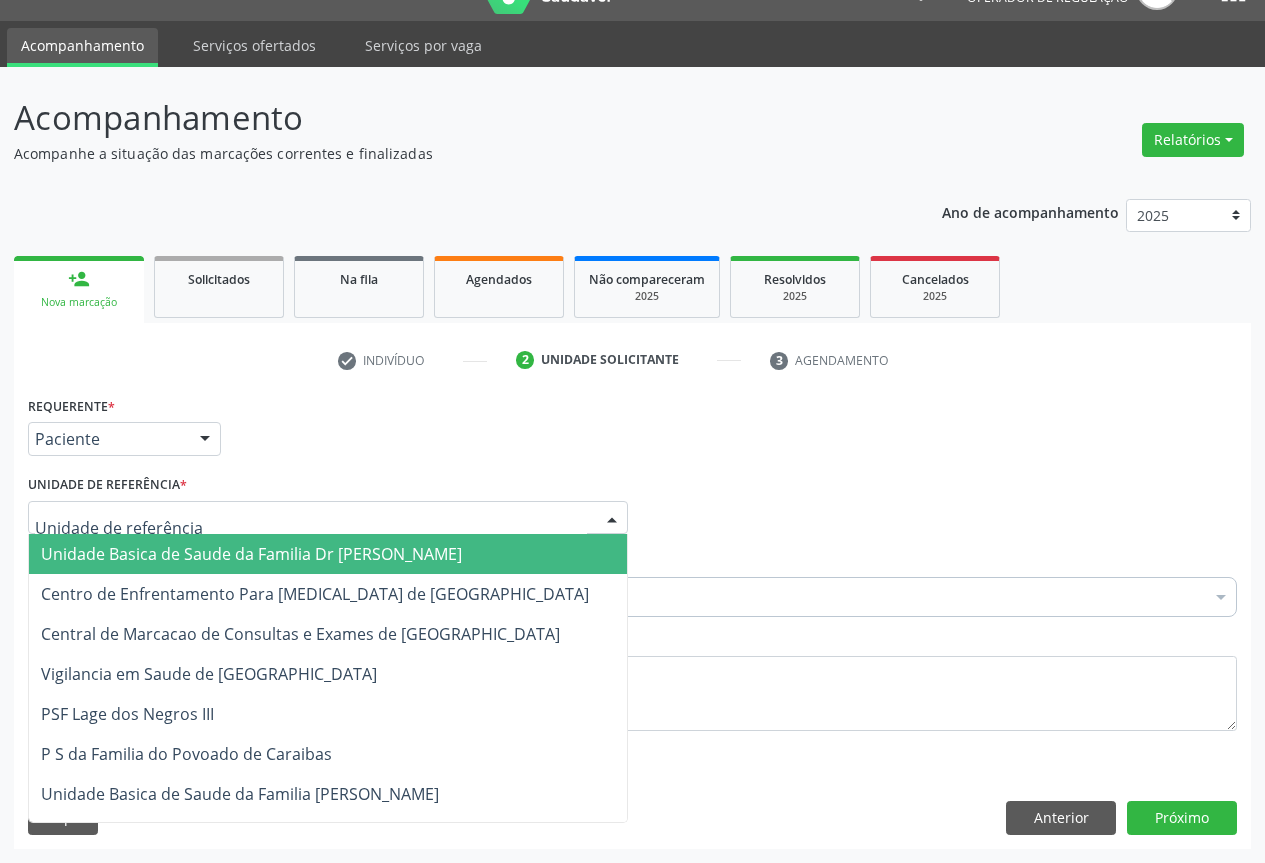 click at bounding box center (612, 519) 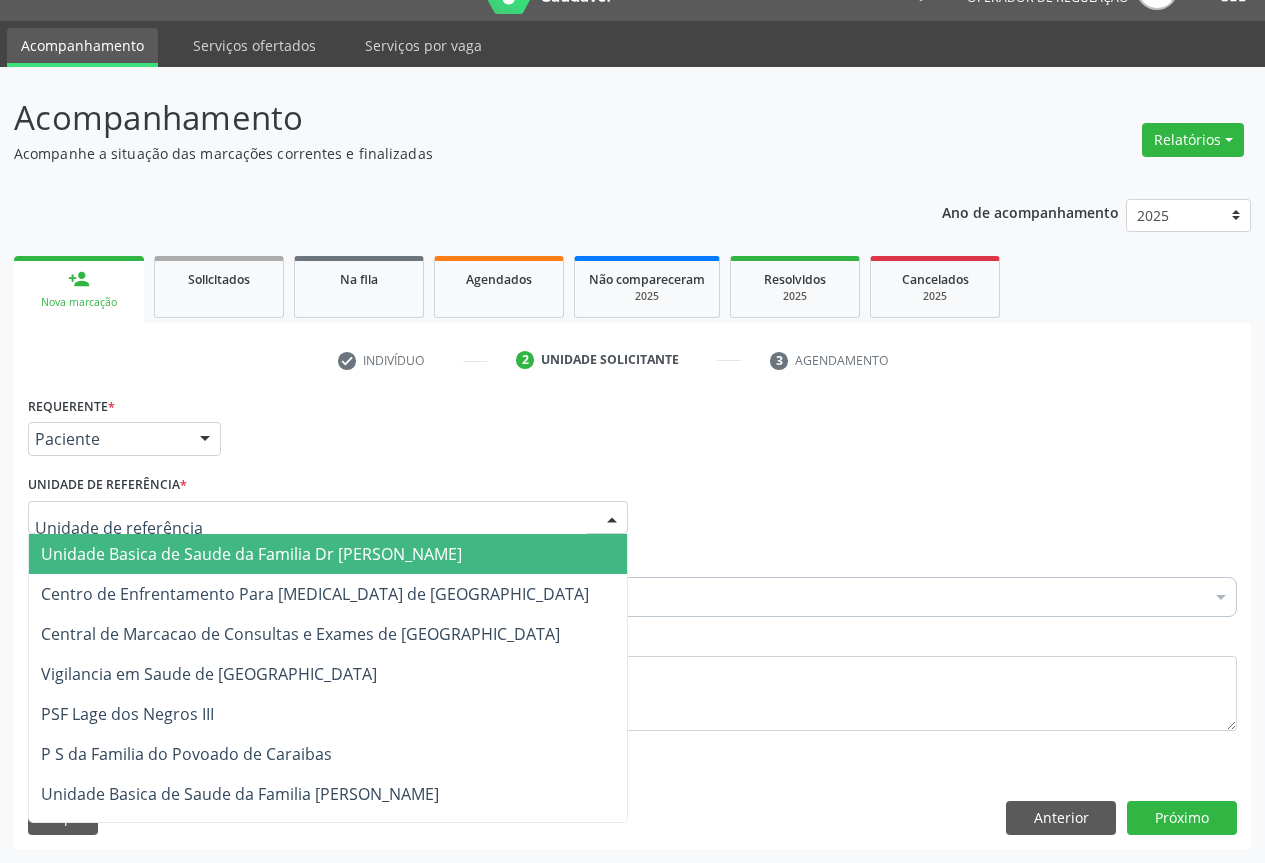 click on "Unidade Basica de Saude da Familia Dr [PERSON_NAME]" at bounding box center [251, 554] 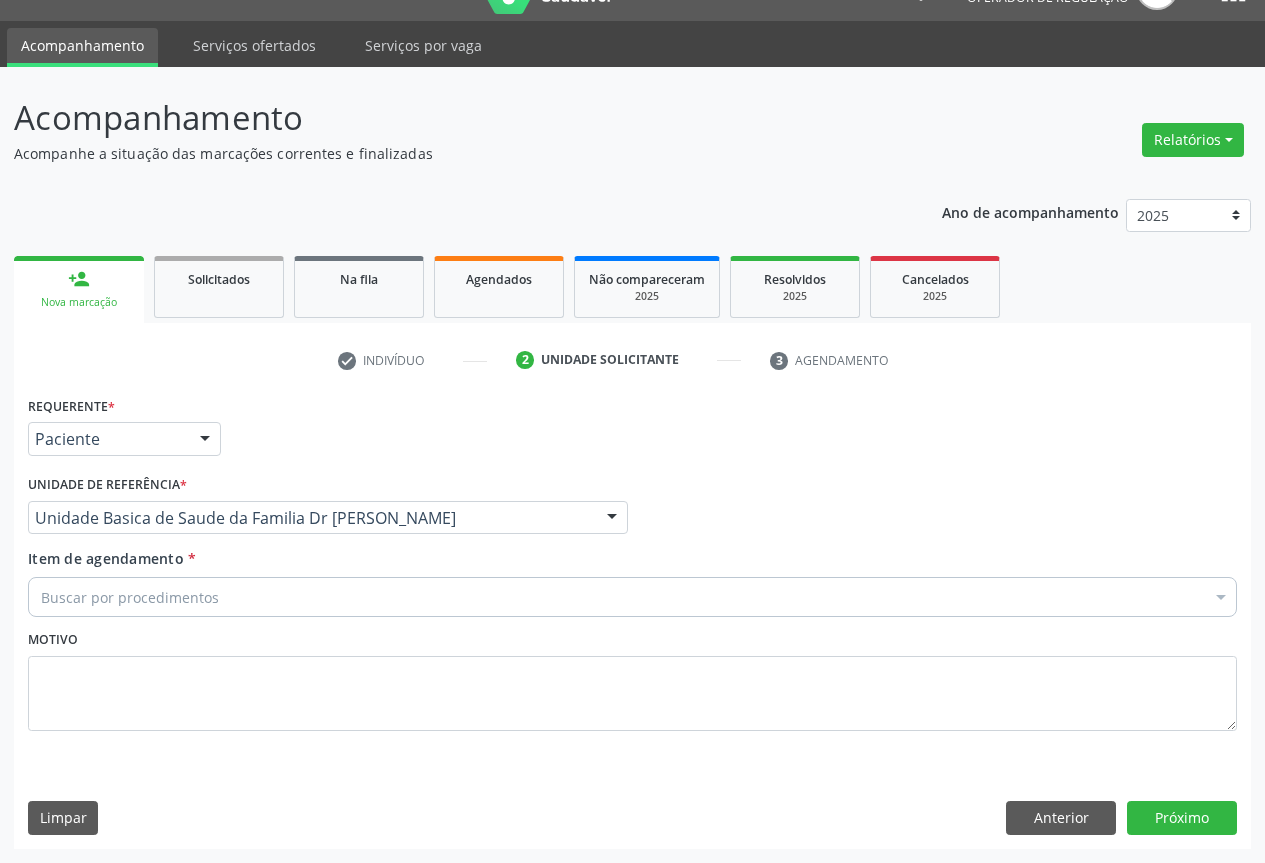 click on "Buscar por procedimentos" at bounding box center [632, 597] 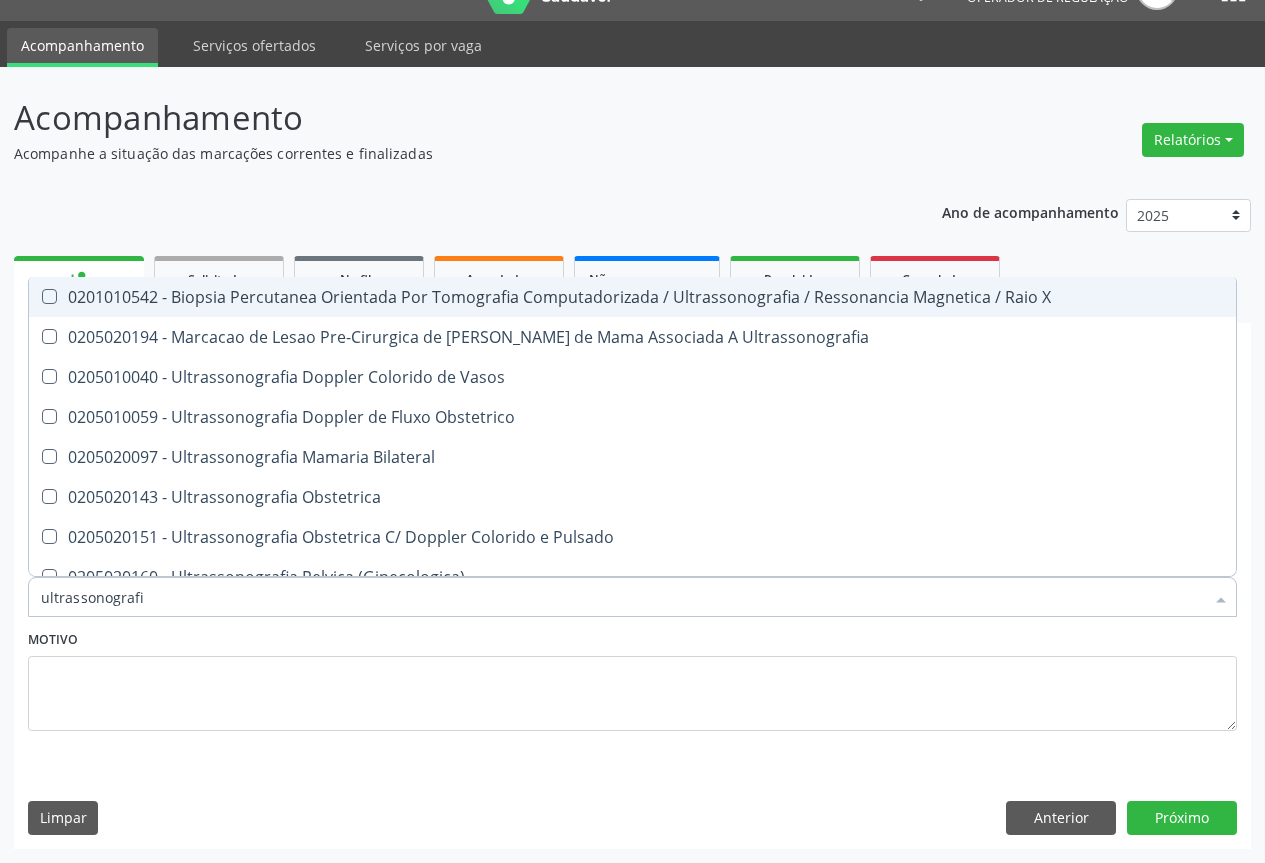 type on "ultrassonografia" 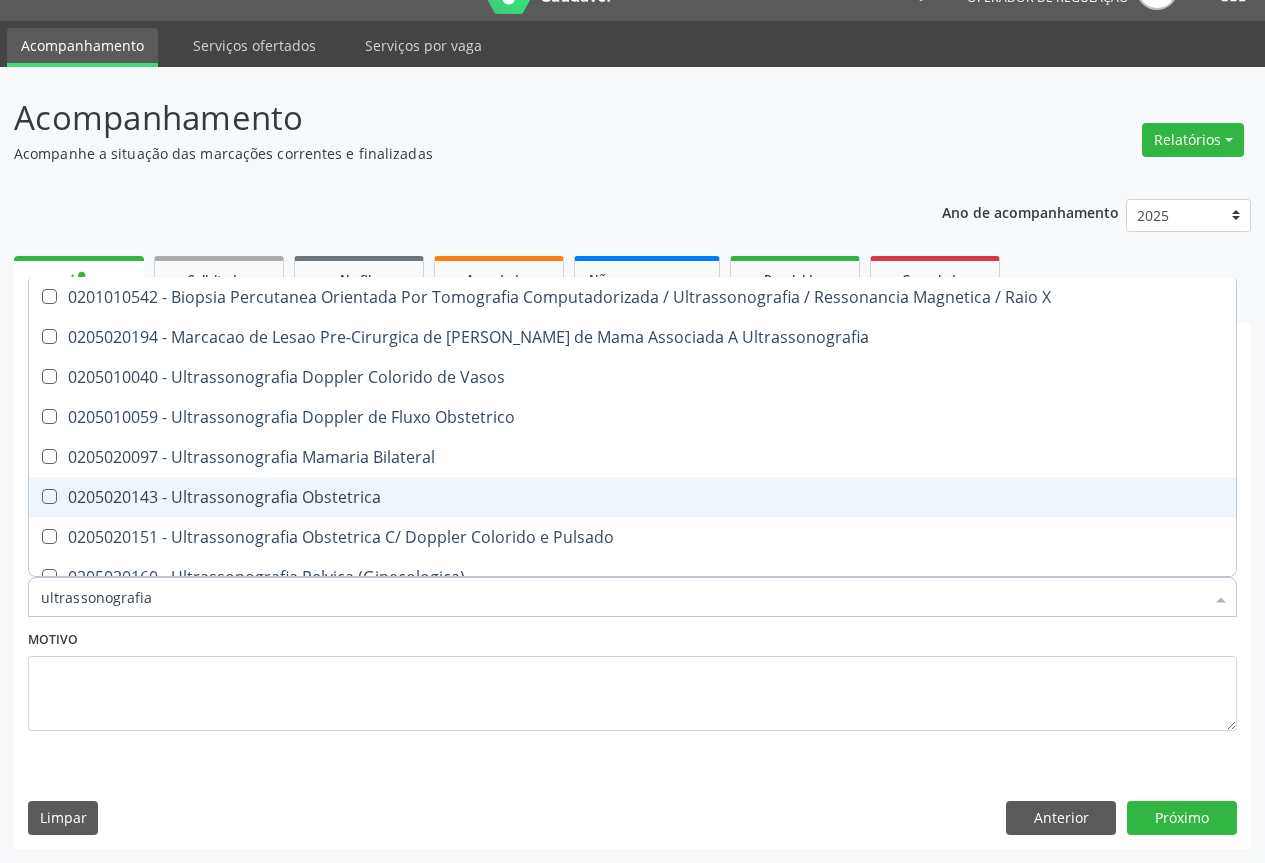 scroll, scrollTop: 200, scrollLeft: 0, axis: vertical 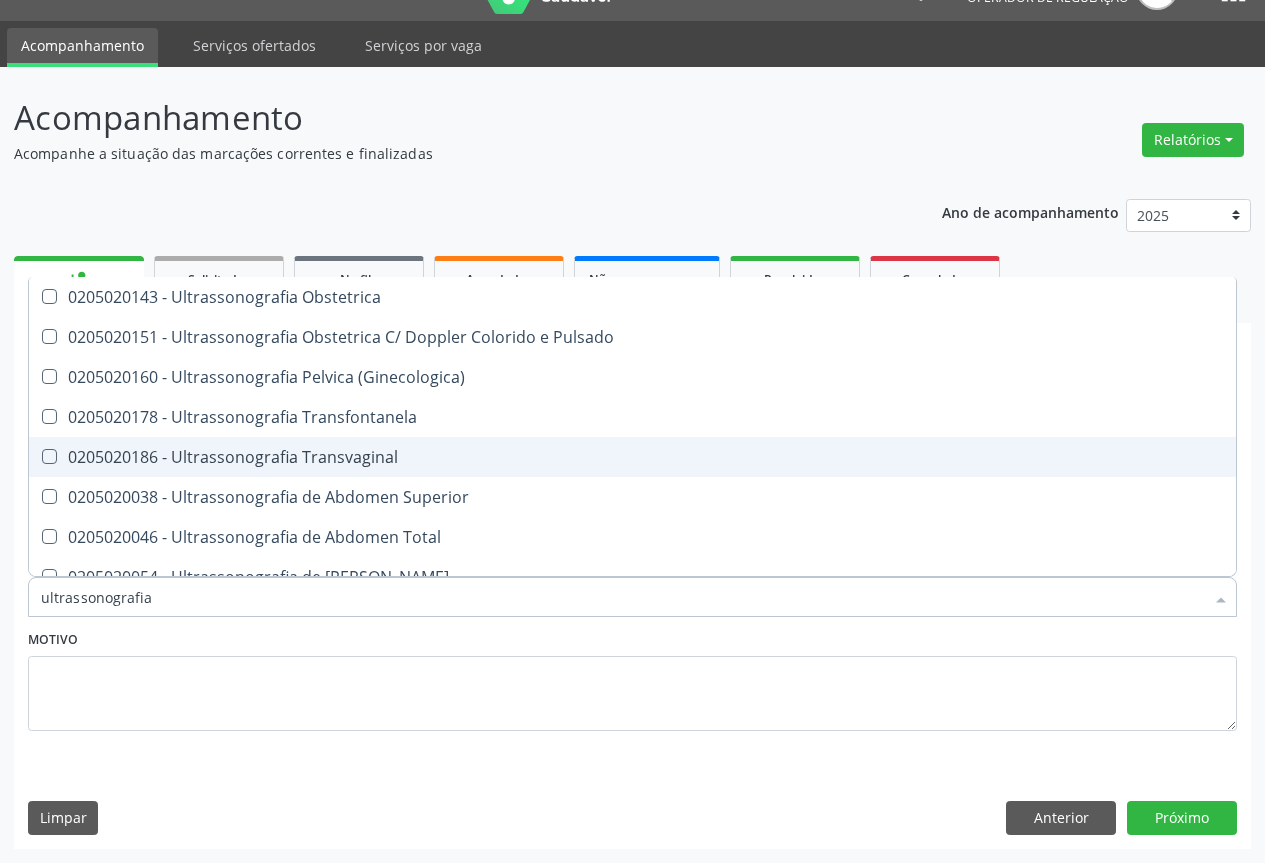click on "0205020186 - Ultrassonografia Transvaginal" at bounding box center [632, 457] 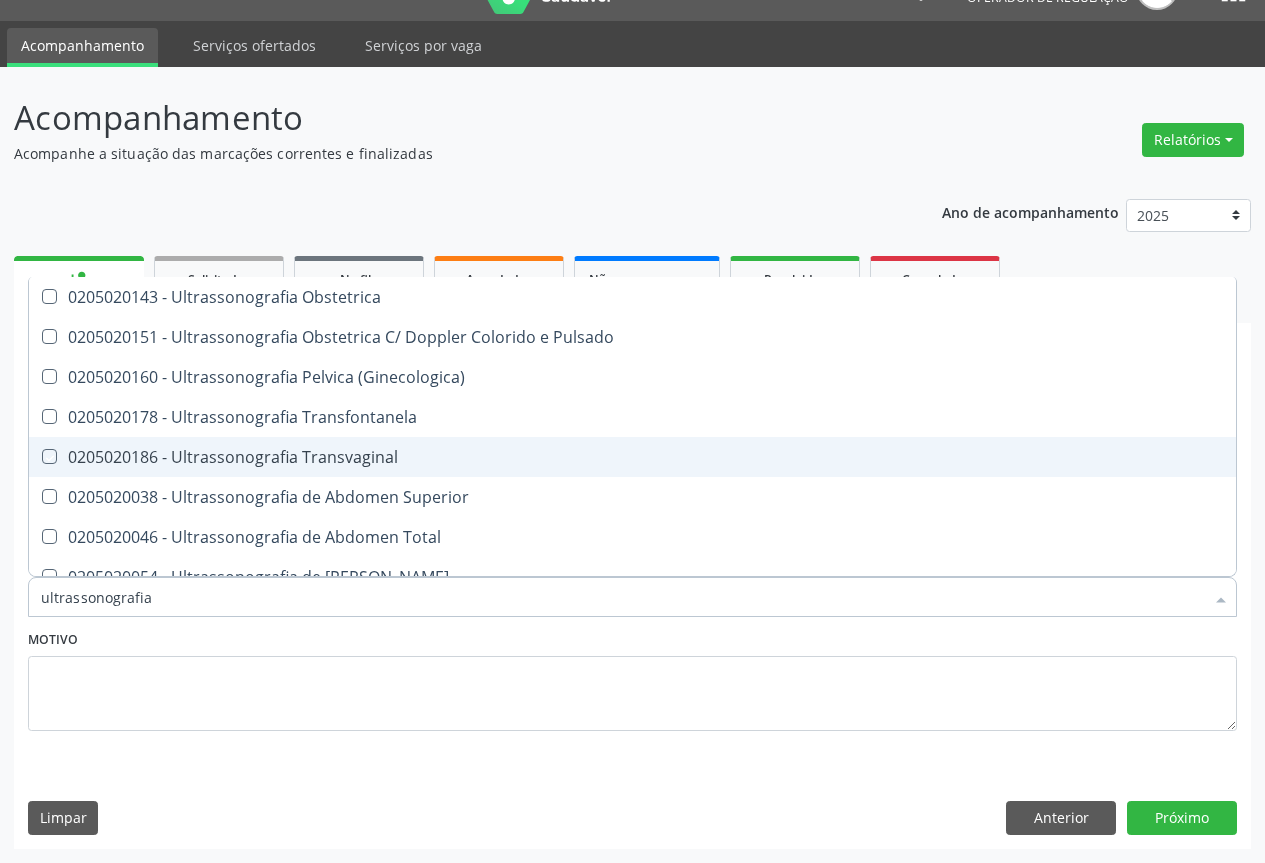 checkbox on "true" 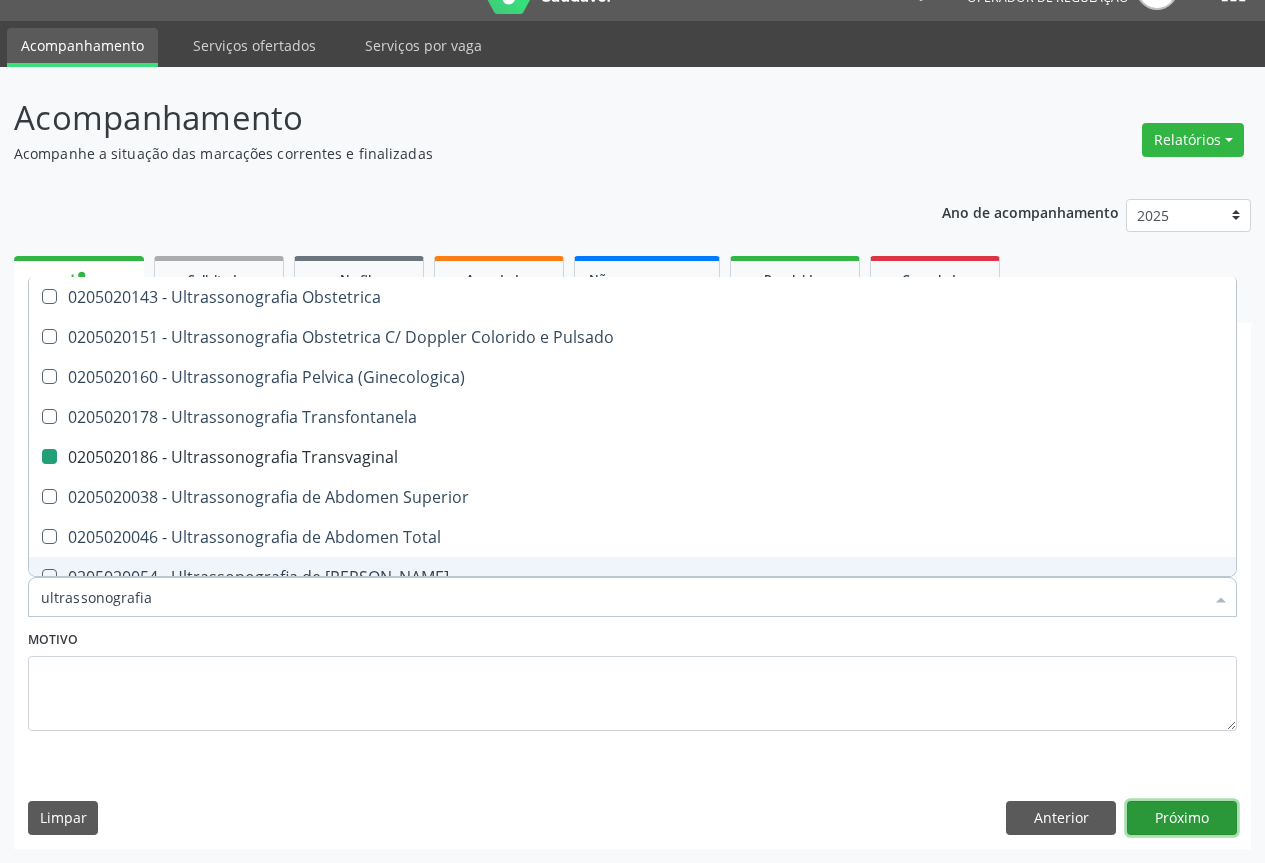 click on "Próximo" at bounding box center [1182, 818] 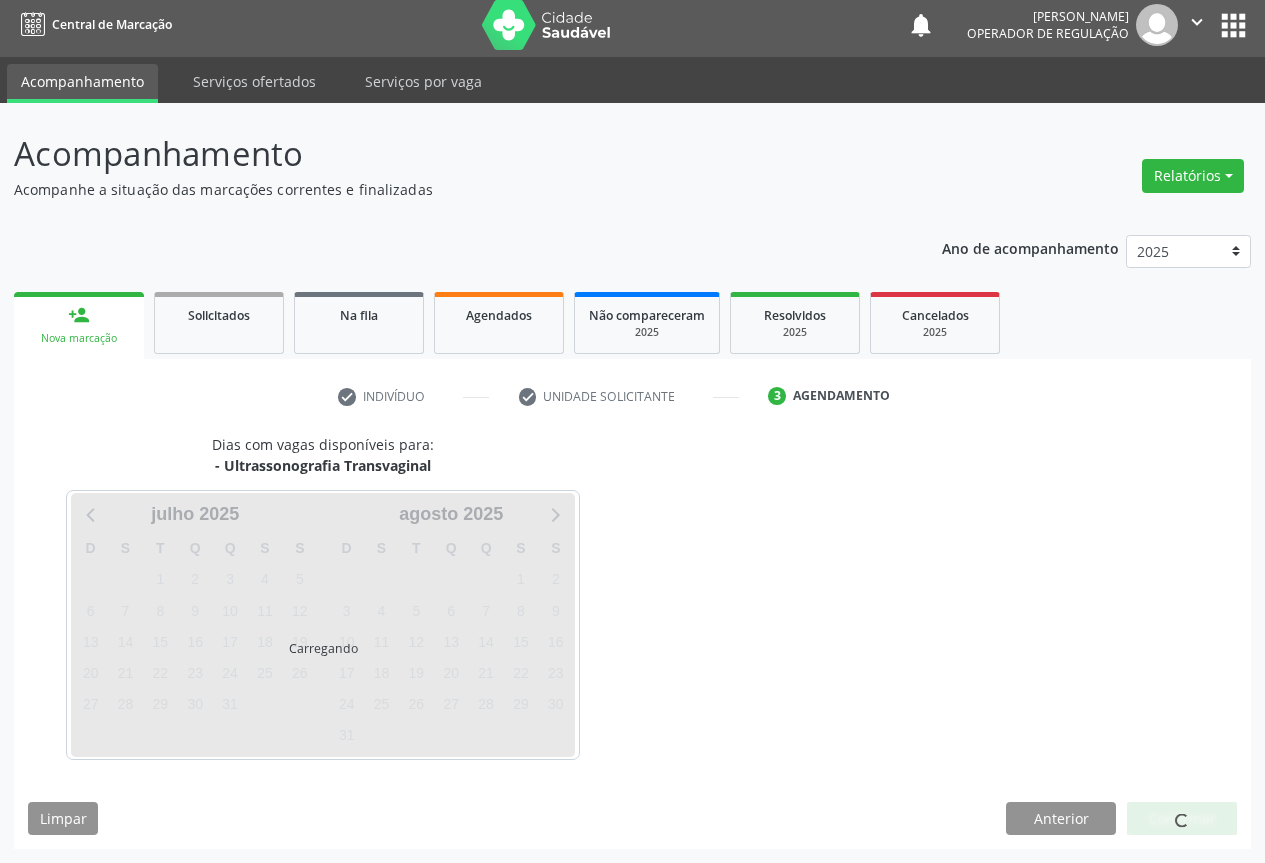 scroll, scrollTop: 7, scrollLeft: 0, axis: vertical 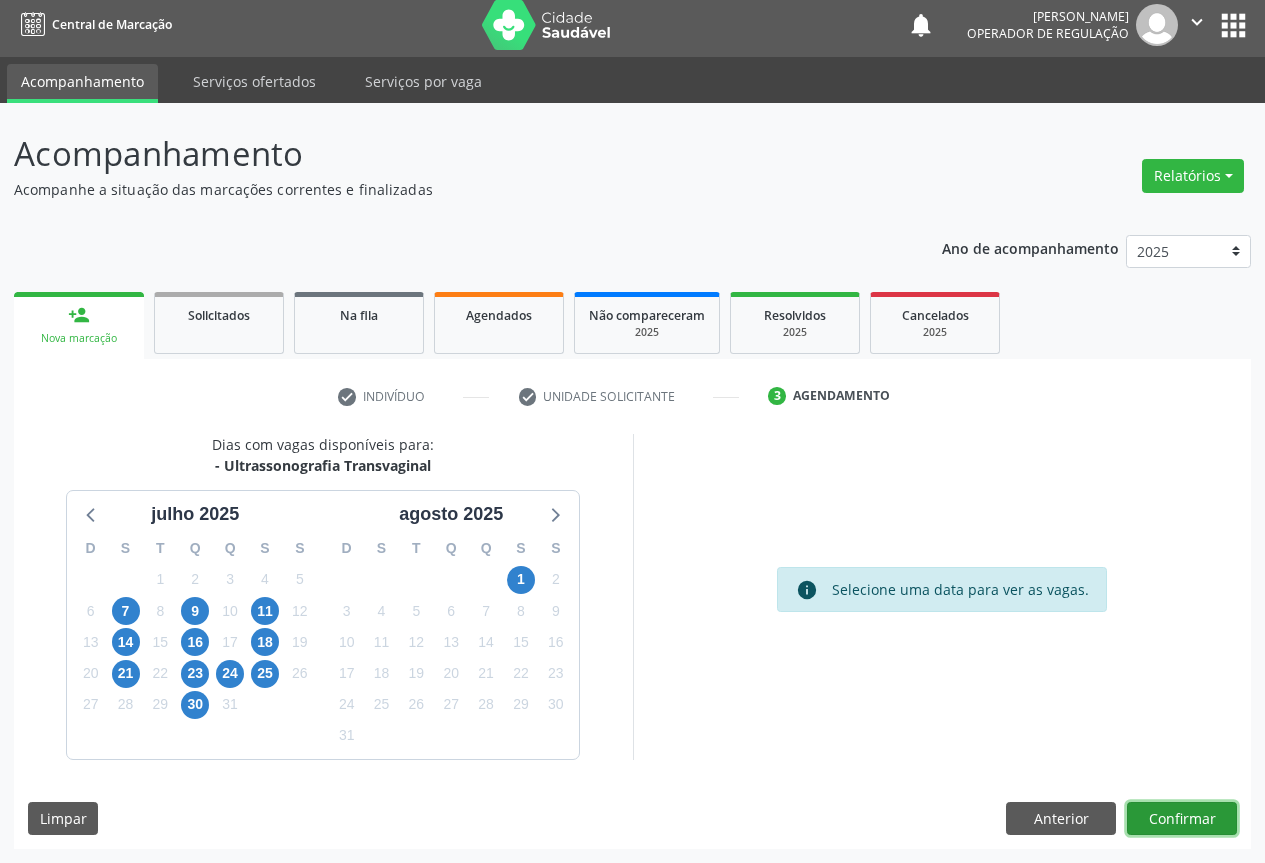 click on "Confirmar" at bounding box center (1182, 819) 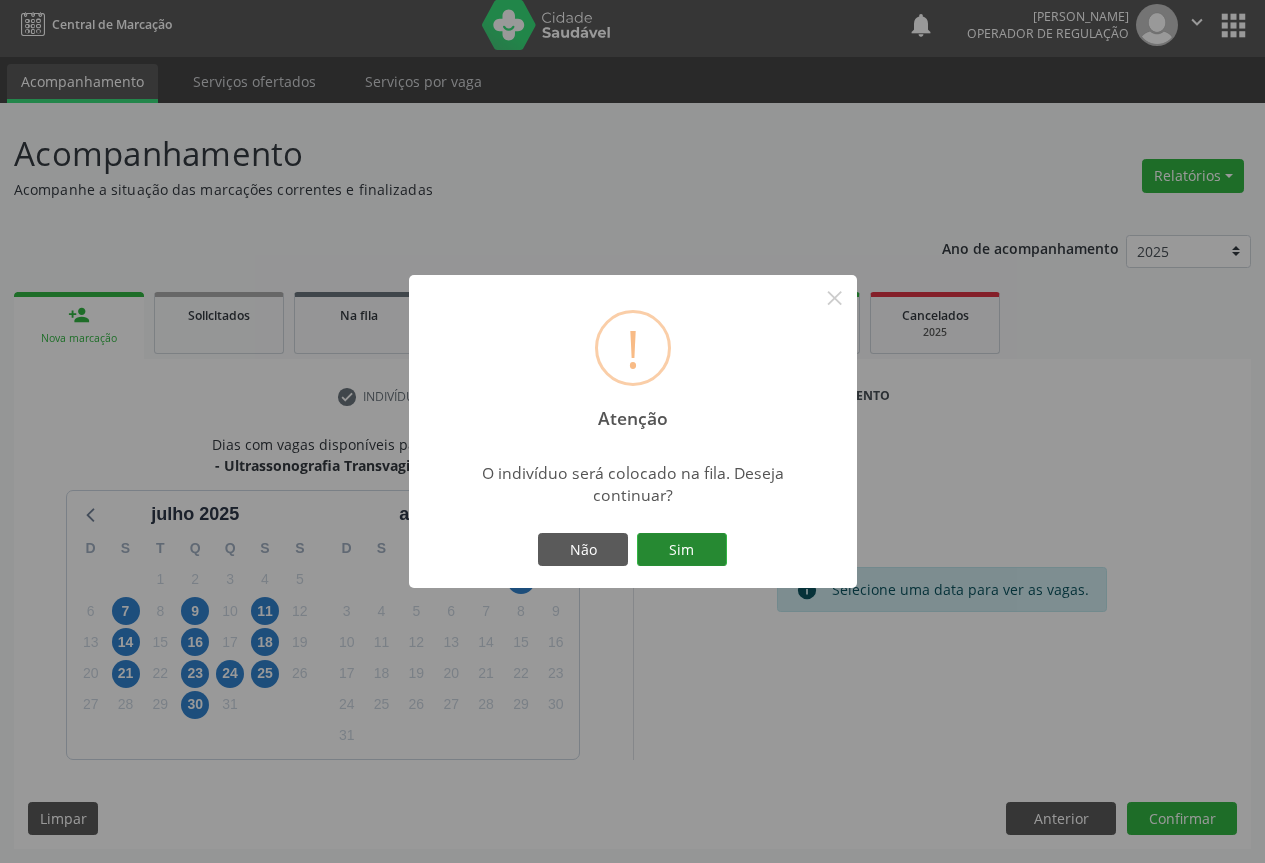 click on "Sim" at bounding box center (682, 550) 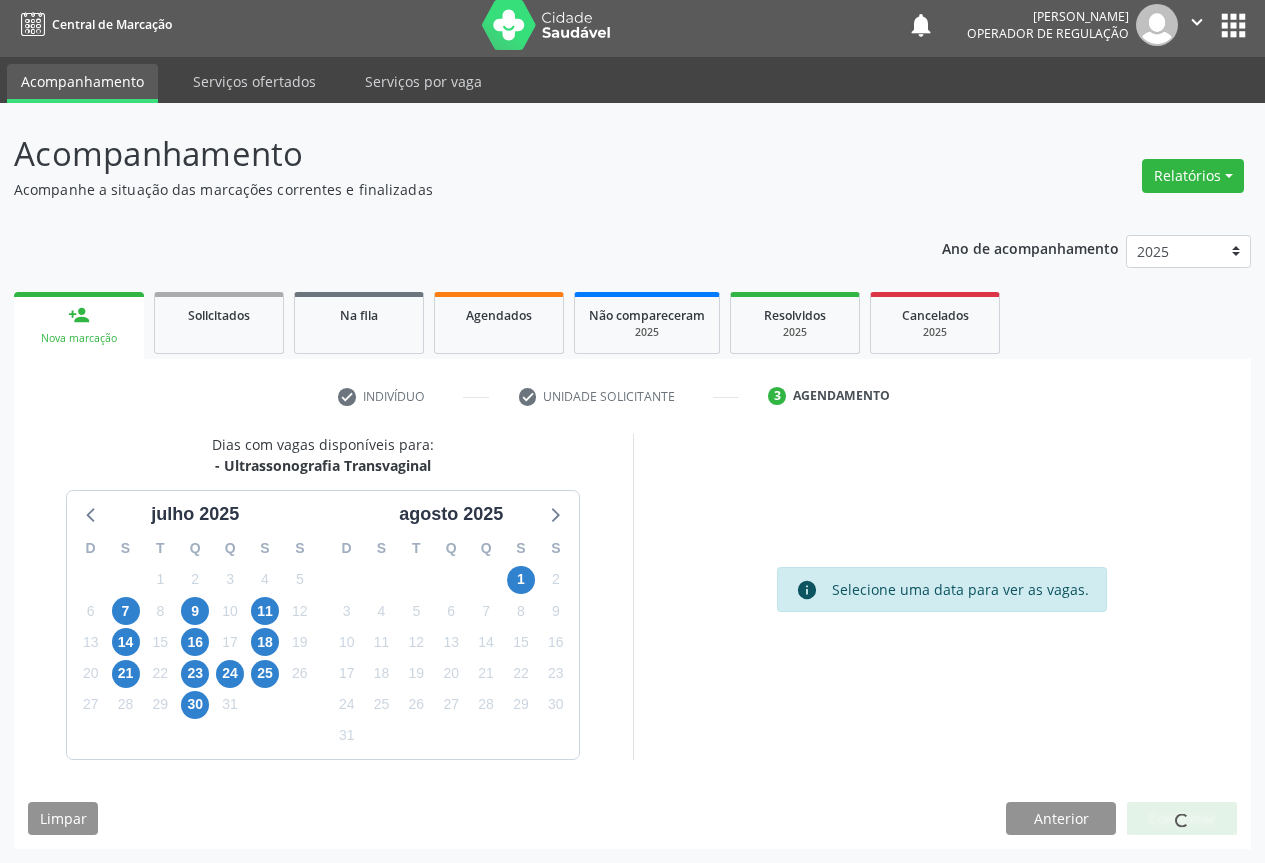 scroll, scrollTop: 0, scrollLeft: 0, axis: both 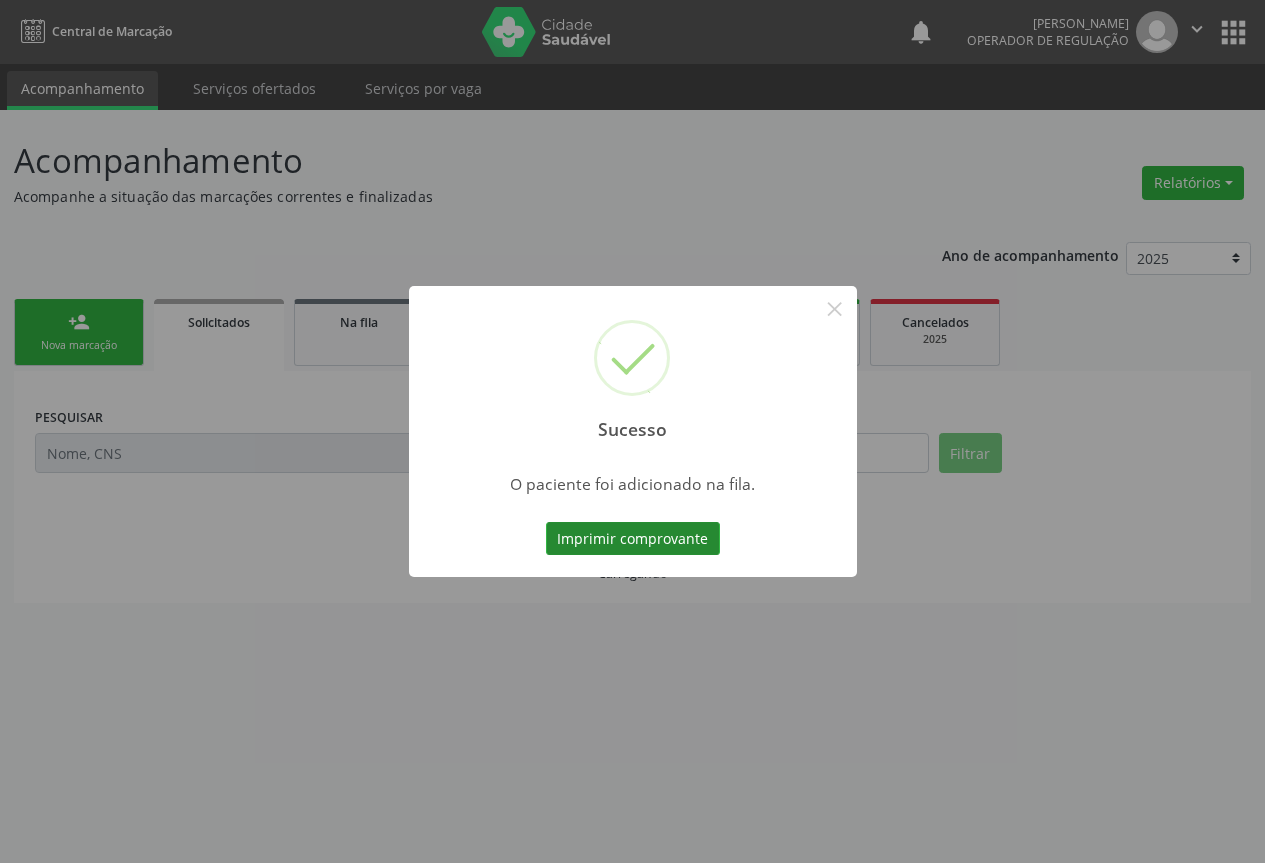 click on "Imprimir comprovante" at bounding box center (633, 539) 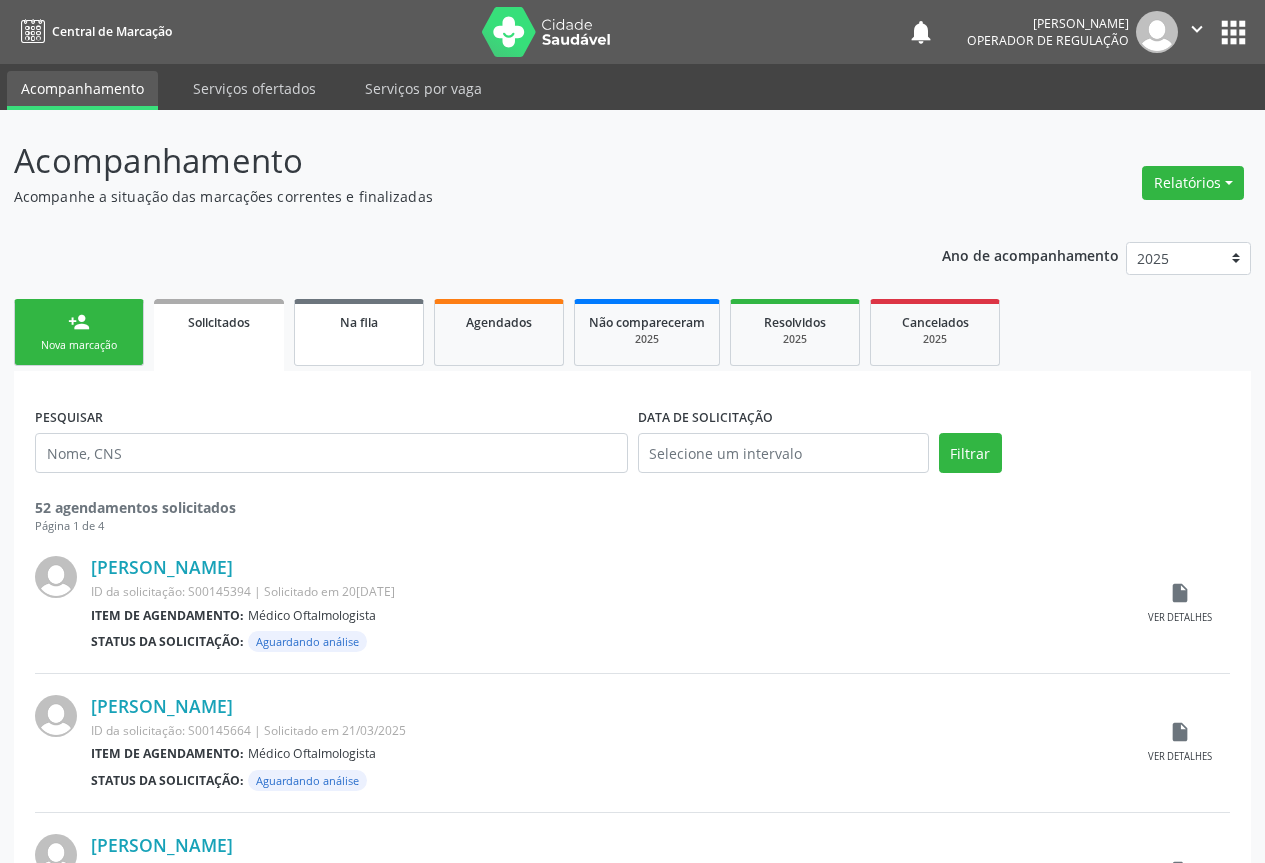 click on "Na fila" at bounding box center [359, 332] 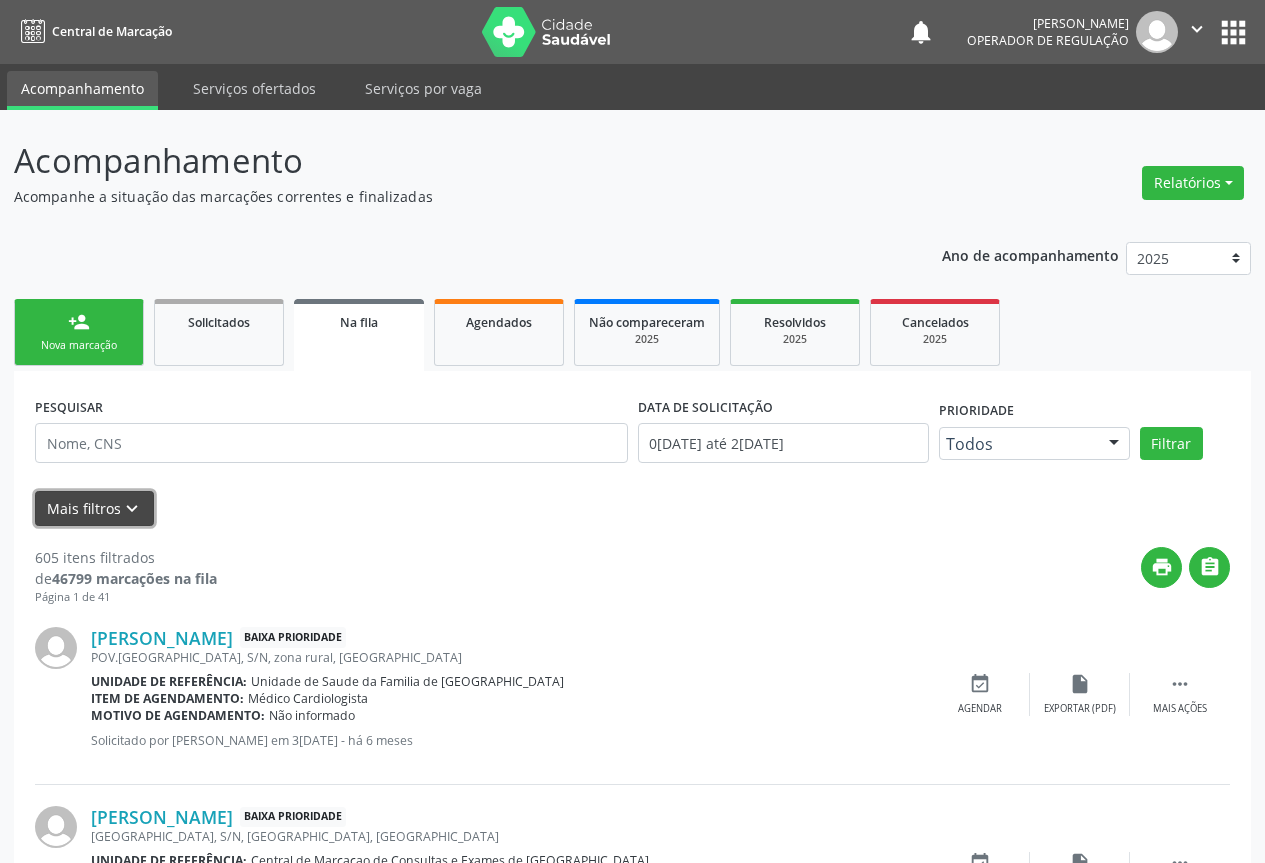 click on "keyboard_arrow_down" at bounding box center [132, 509] 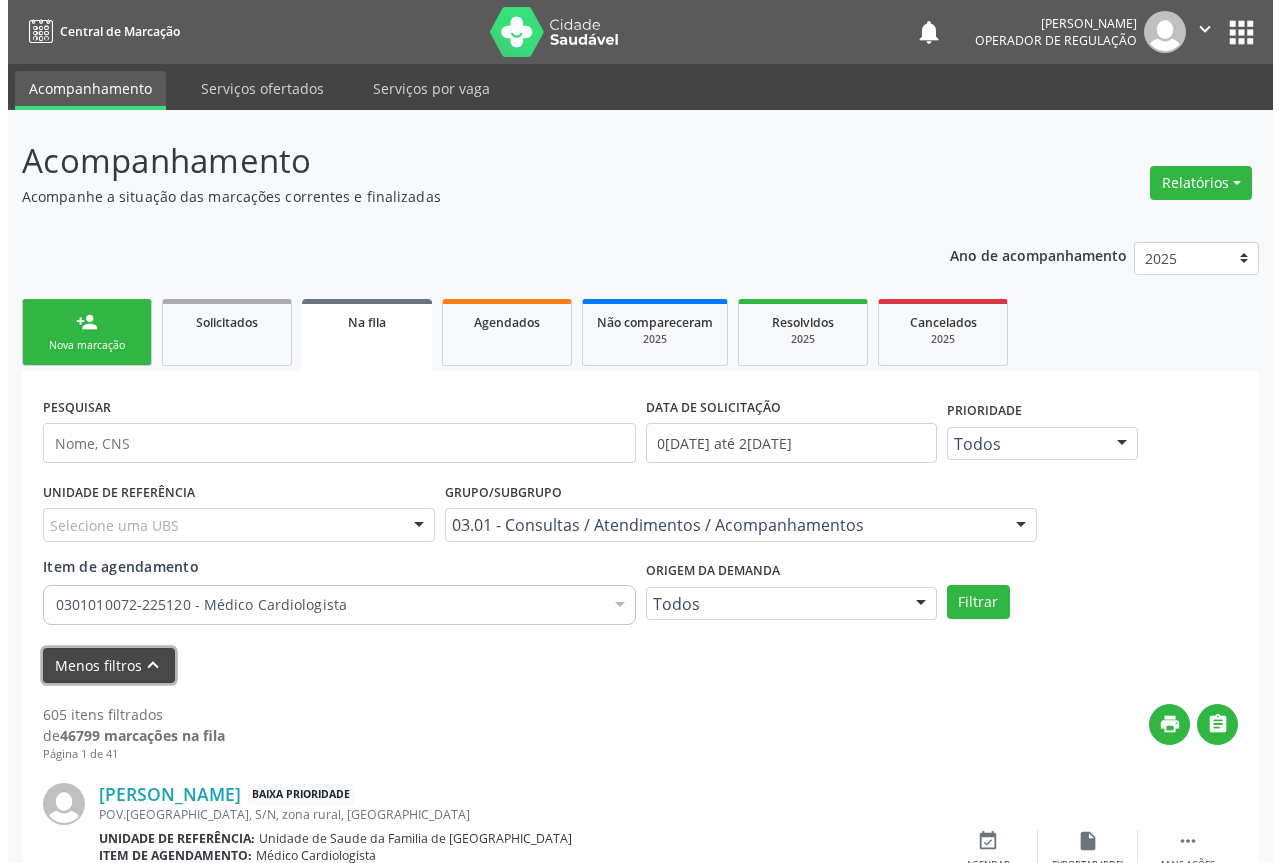 scroll, scrollTop: 200, scrollLeft: 0, axis: vertical 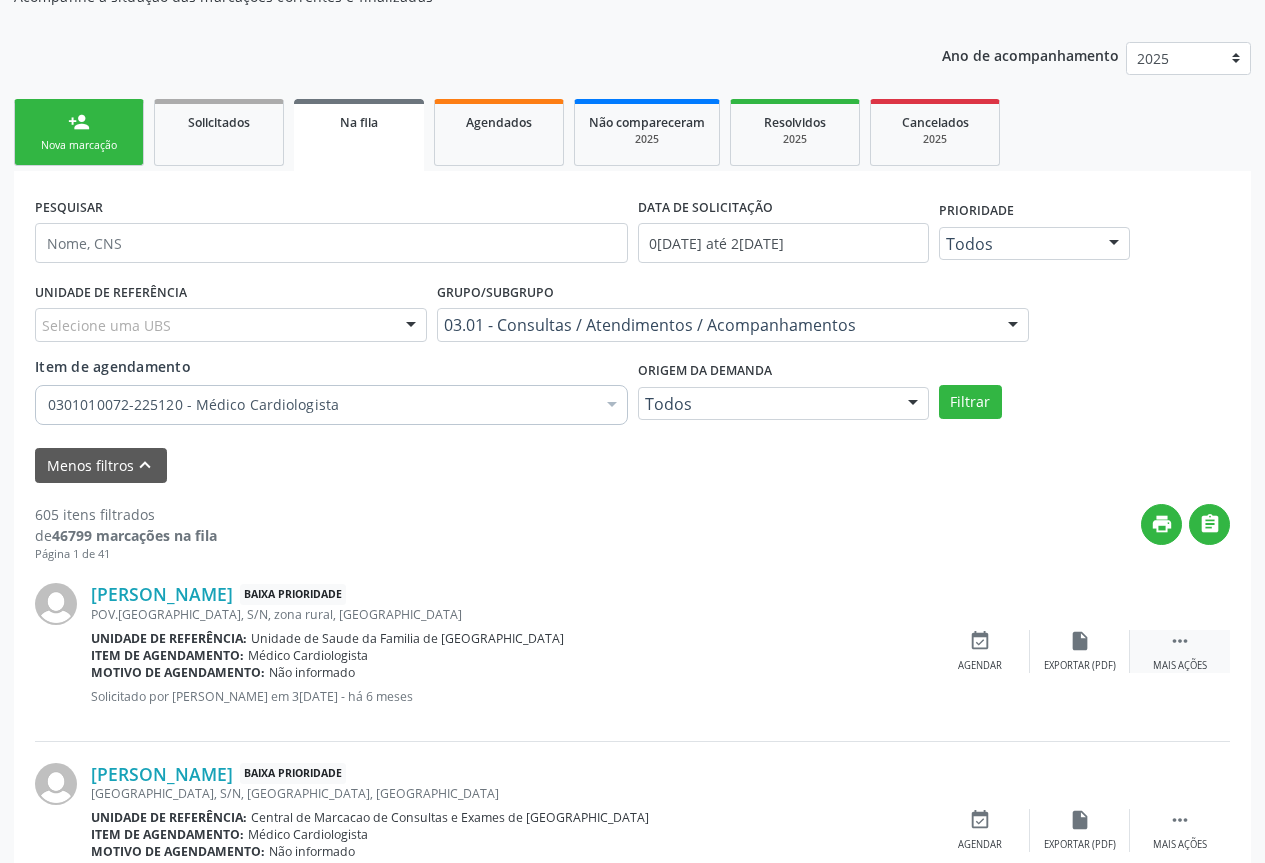click on "" at bounding box center (1180, 641) 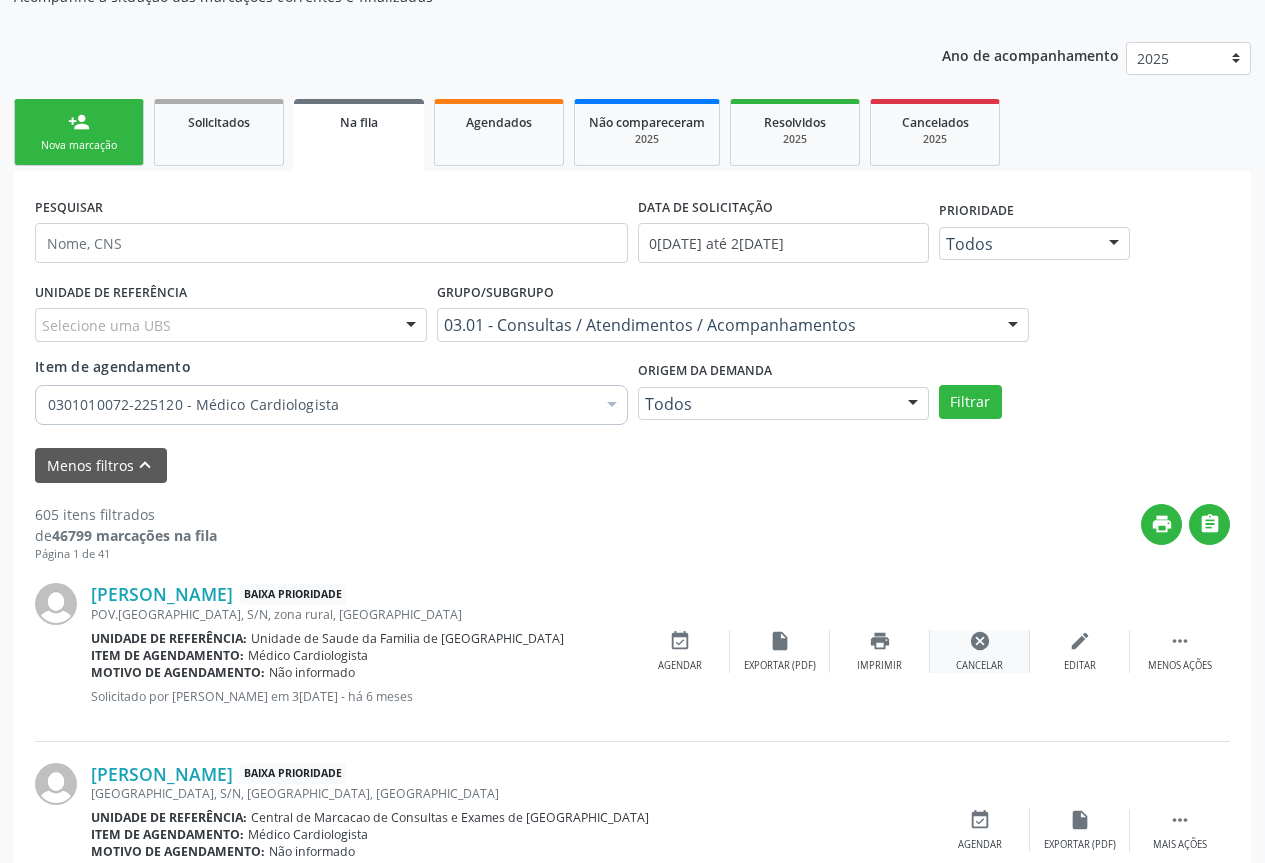 click on "cancel
Cancelar" at bounding box center [980, 651] 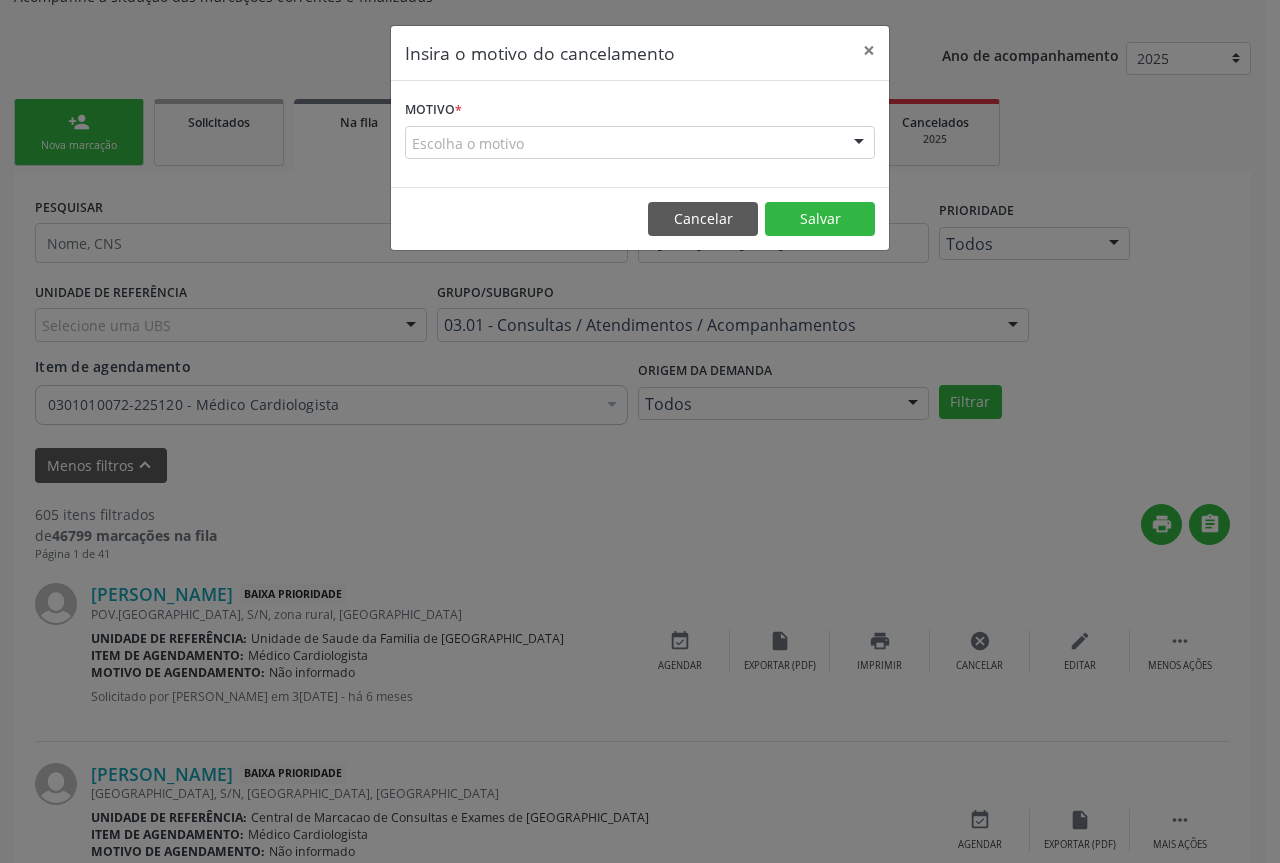 click at bounding box center [859, 144] 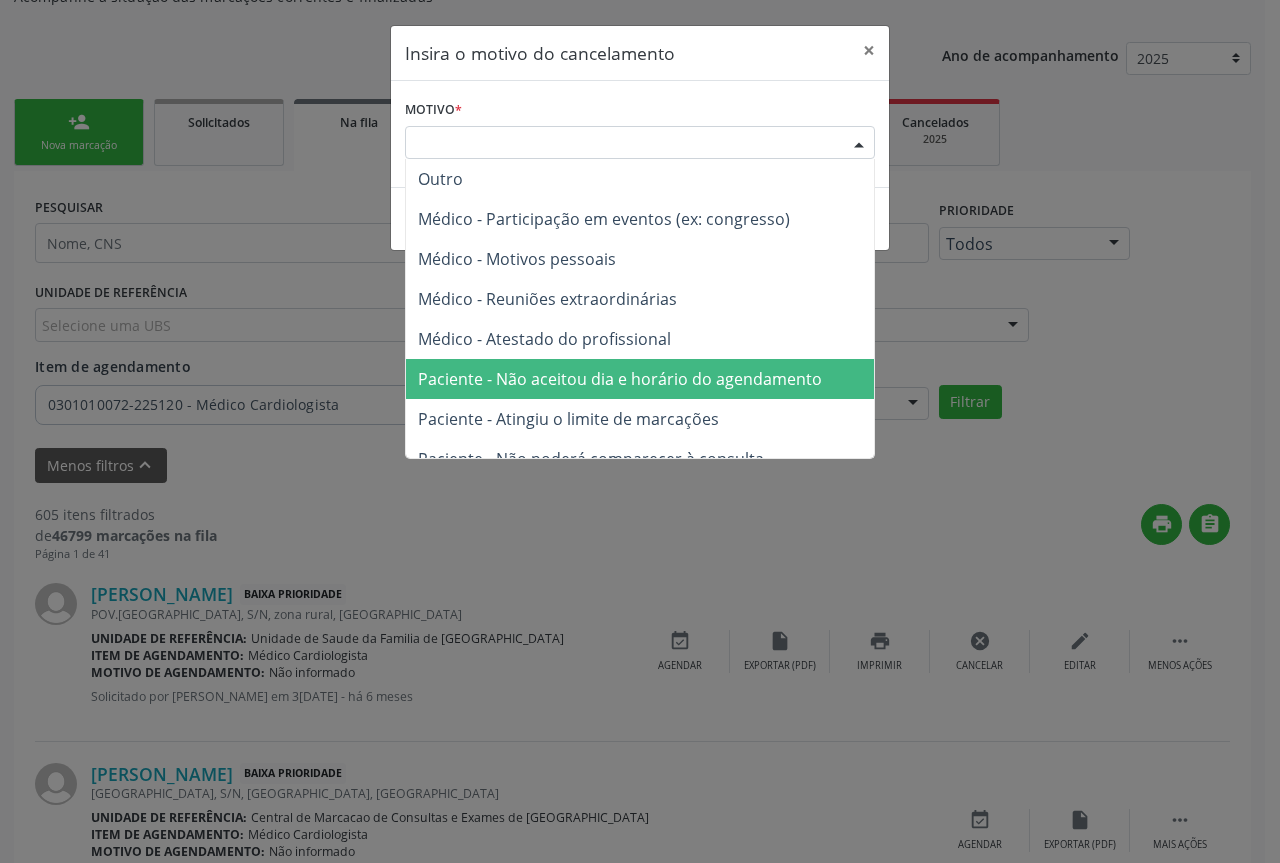 click on "Paciente - Não aceitou dia e horário do agendamento" at bounding box center [620, 379] 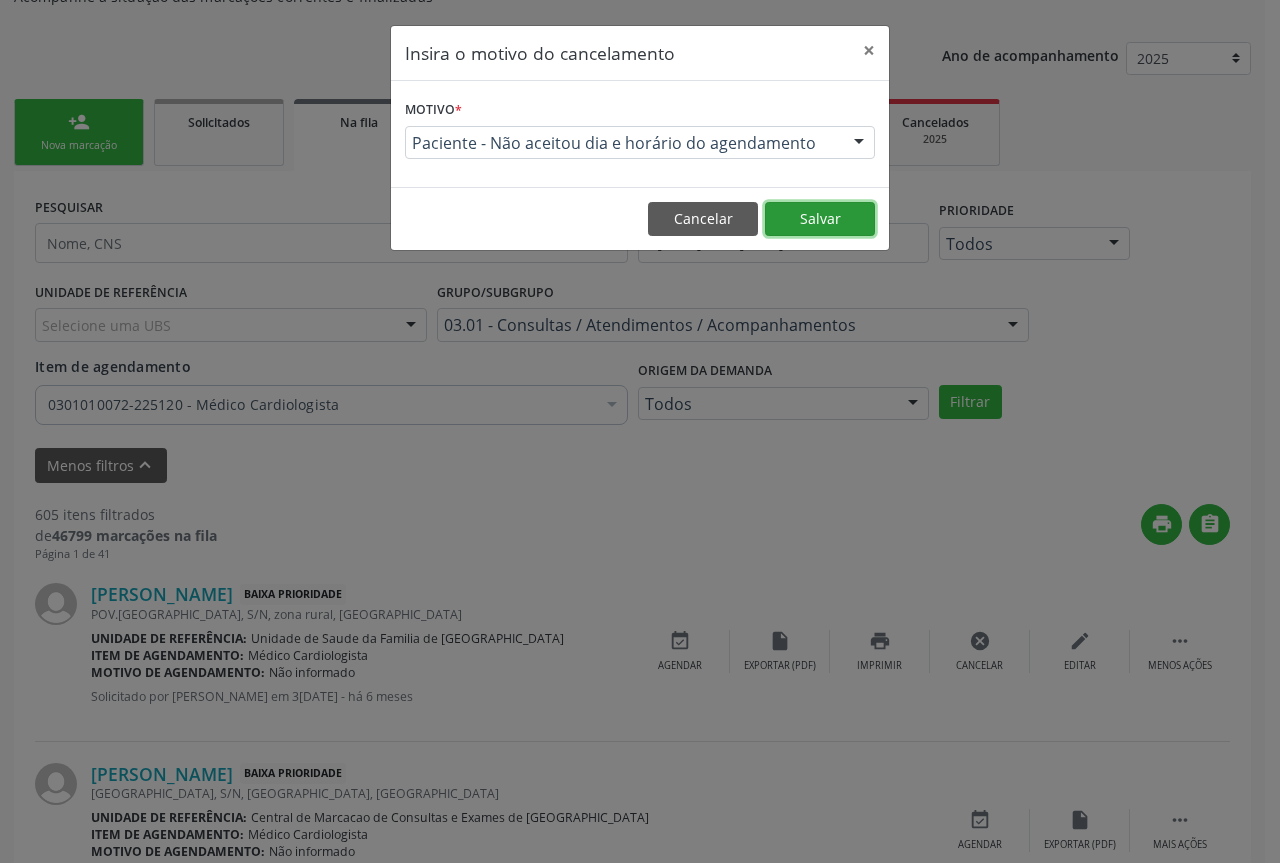 click on "Salvar" at bounding box center (820, 219) 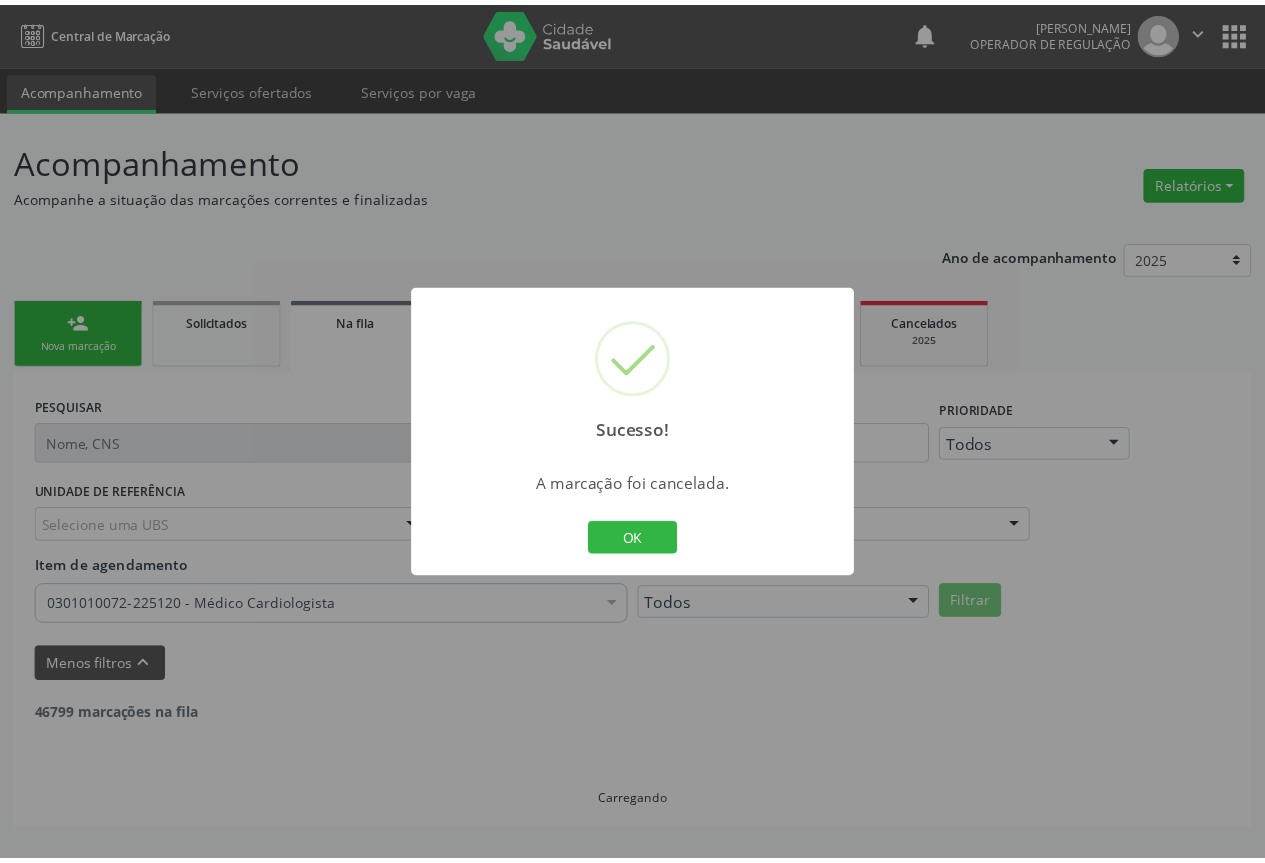 scroll, scrollTop: 0, scrollLeft: 0, axis: both 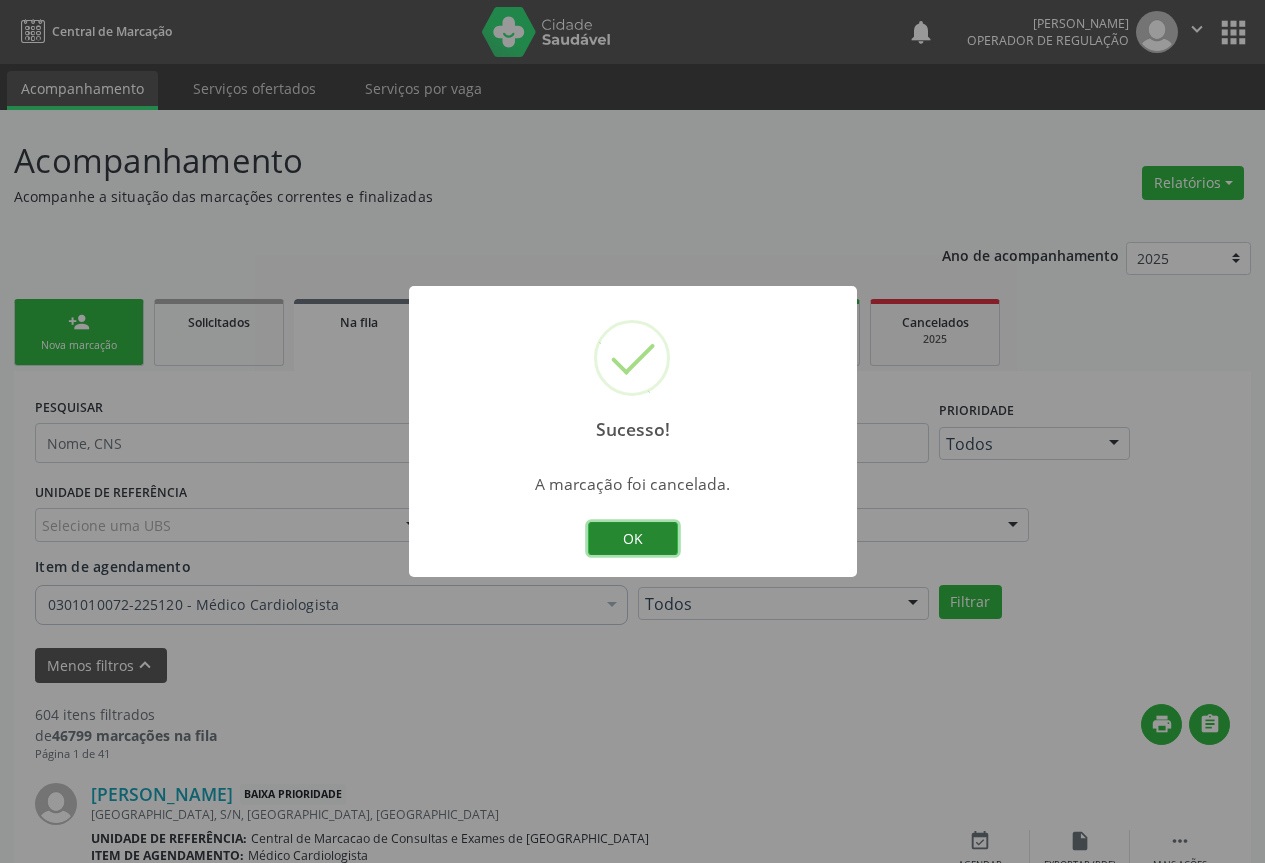 click on "OK" at bounding box center [633, 539] 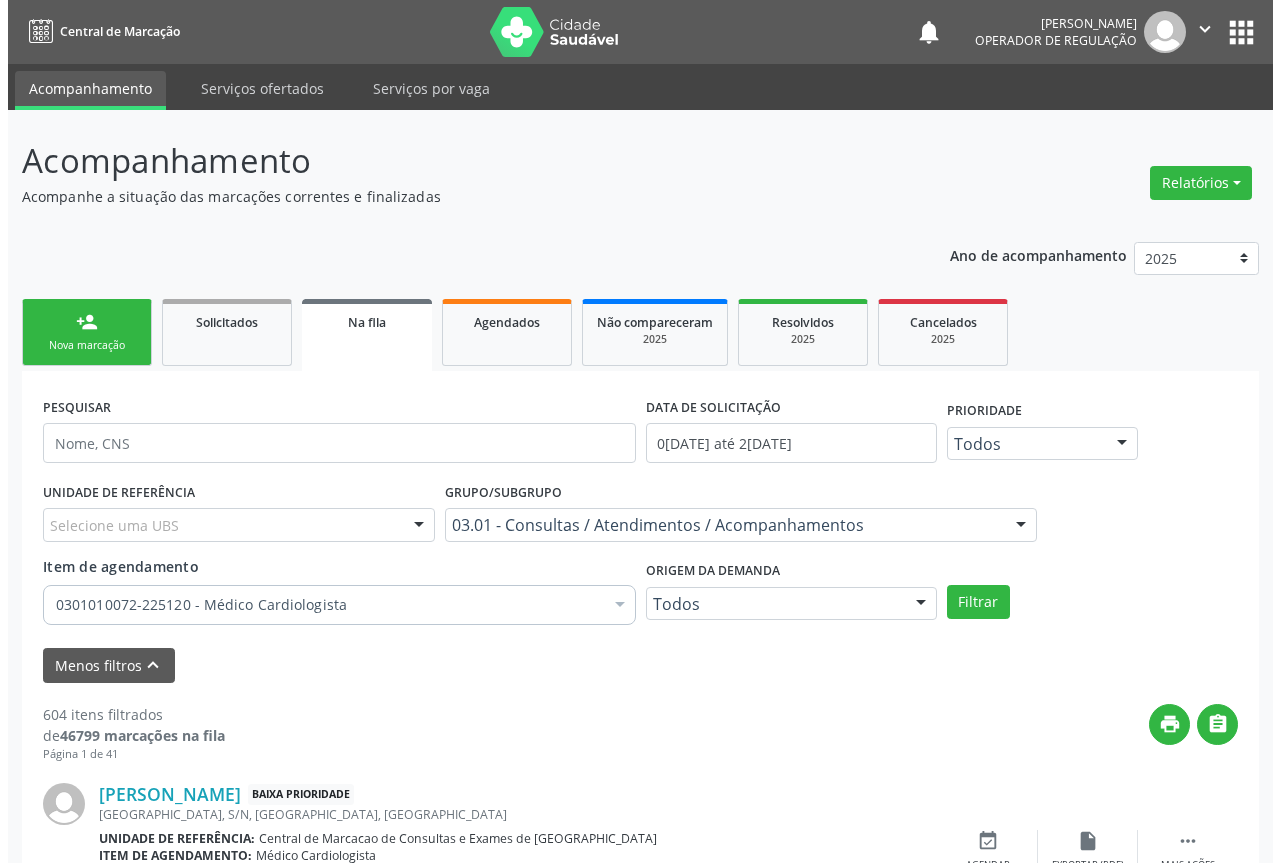 scroll, scrollTop: 400, scrollLeft: 0, axis: vertical 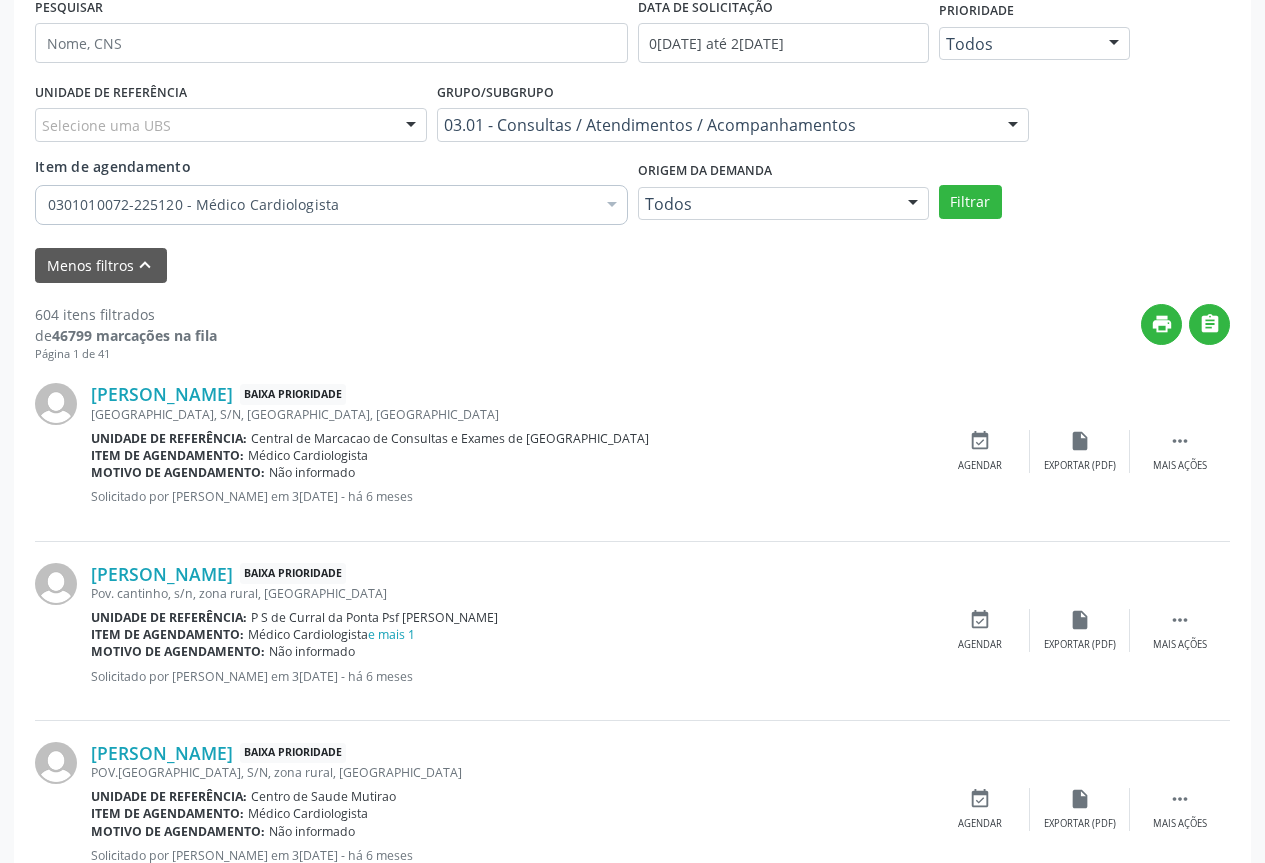click on "Iris Raimunda Santos Souza
Baixa Prioridade
rua da paz, S/N, bairro maria joana, Campo Formoso - BA
Unidade de referência:
Central de Marcacao de Consultas e Exames de Campo Formoso
Item de agendamento:
Médico Cardiologista
Motivo de agendamento:
Não informado
Solicitado por Ana Karolainy Santos Serafim em 30/01/2025 - há 6 meses

Mais ações
insert_drive_file
Exportar (PDF)
event_available
Agendar" at bounding box center (632, 451) 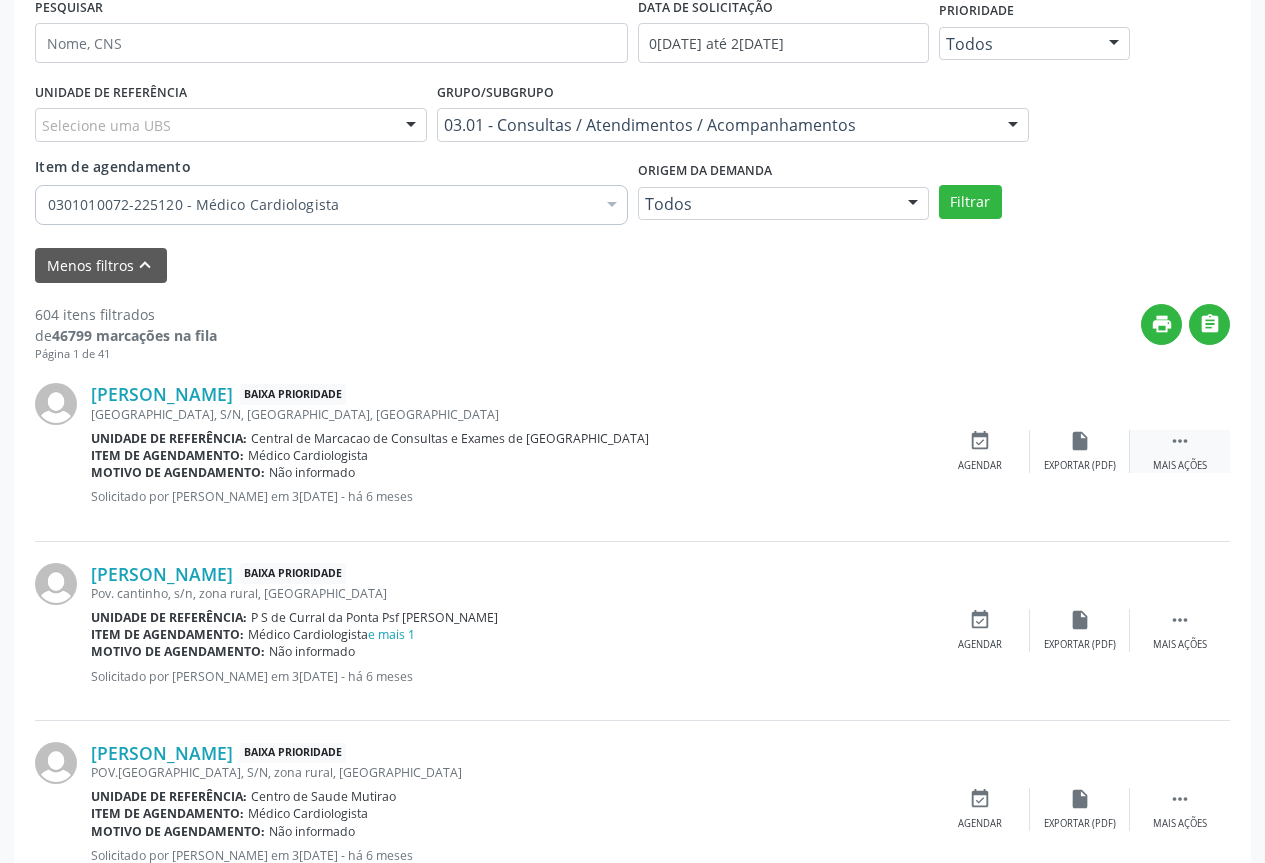 click on "" at bounding box center [1180, 441] 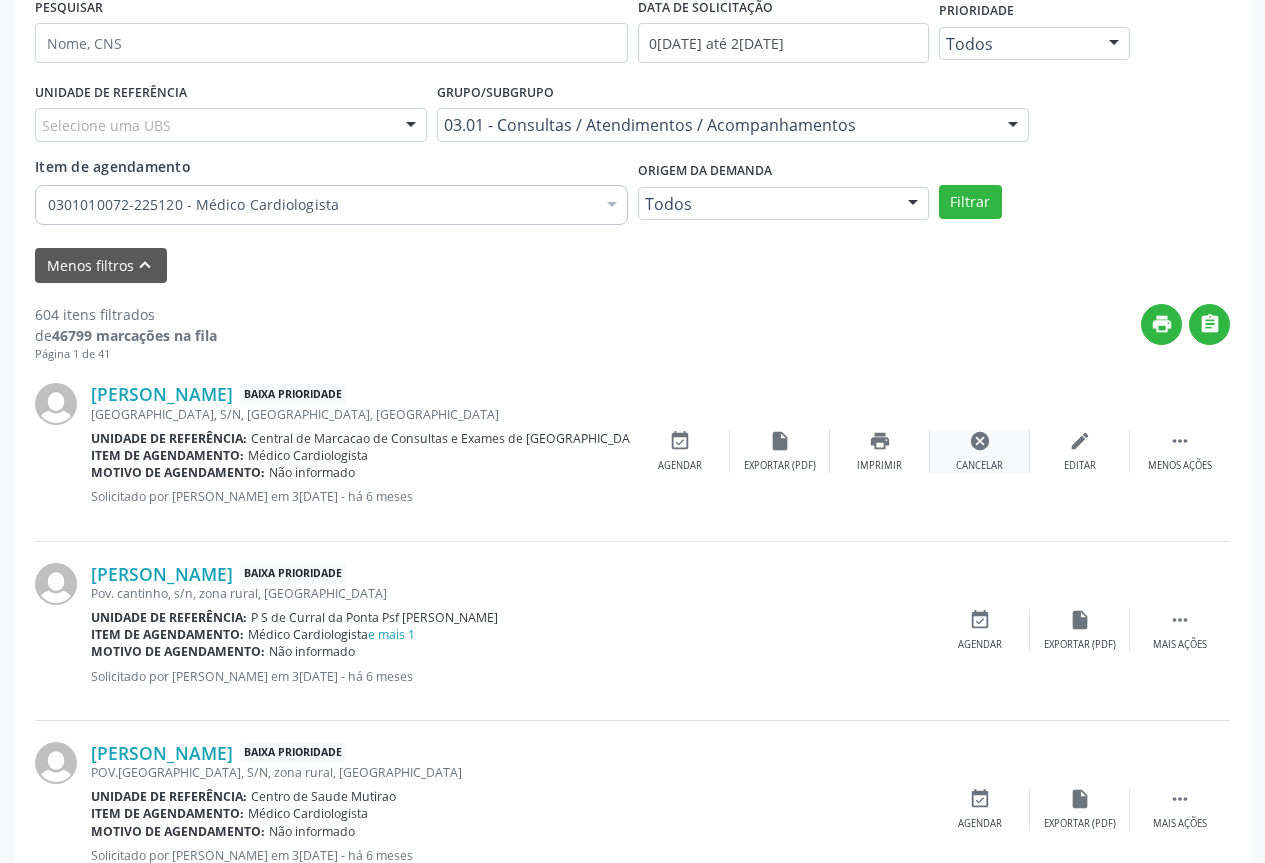 click on "Cancelar" at bounding box center (979, 466) 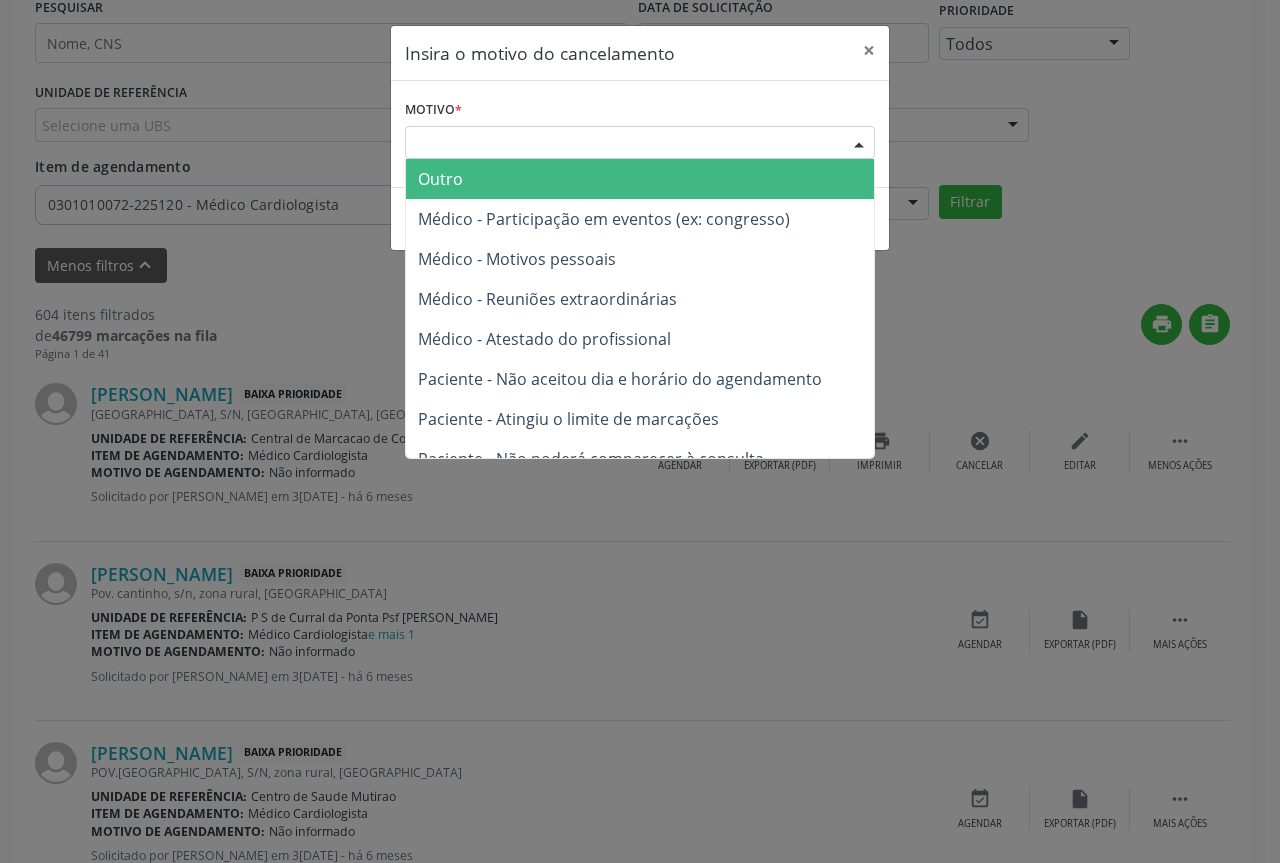click at bounding box center (859, 144) 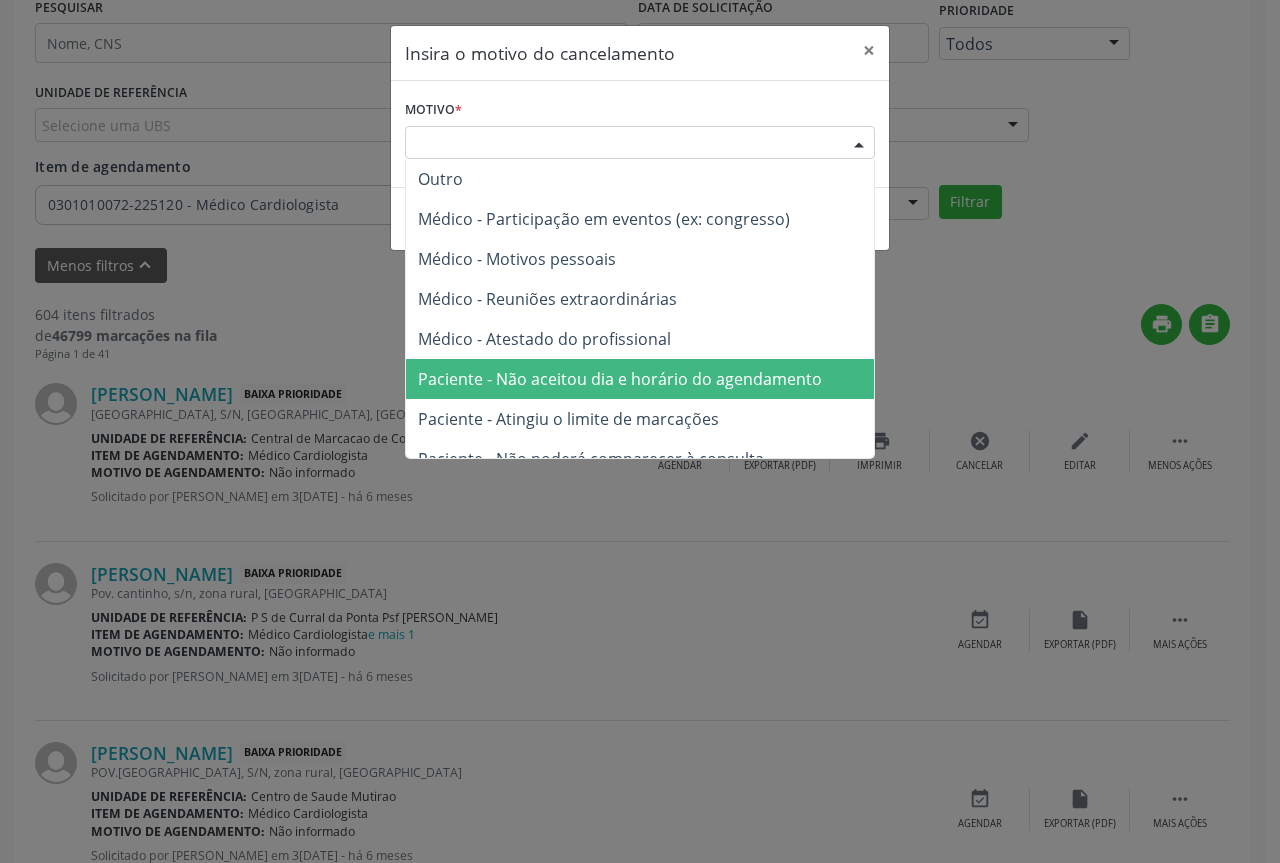 click on "Paciente - Não aceitou dia e horário do agendamento" at bounding box center (620, 379) 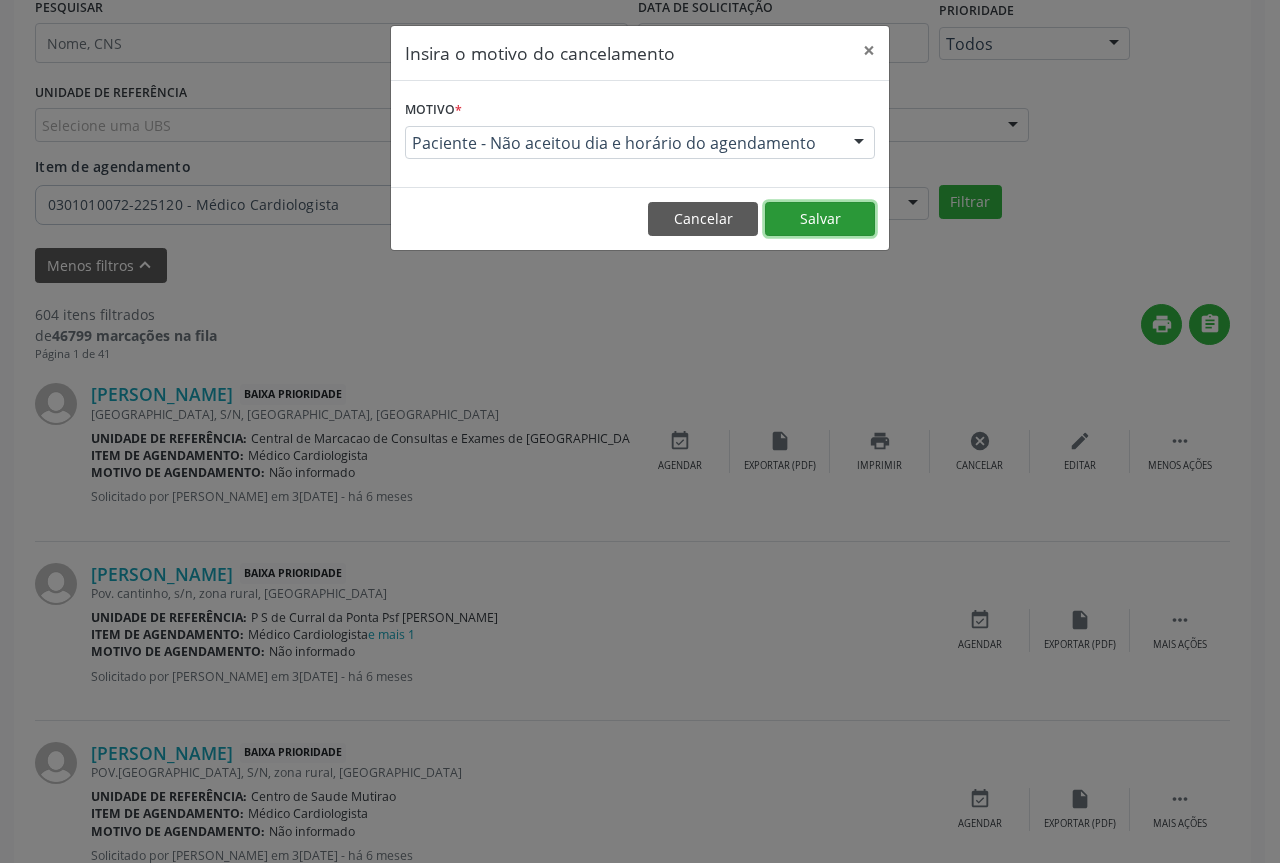 click on "Salvar" at bounding box center [820, 219] 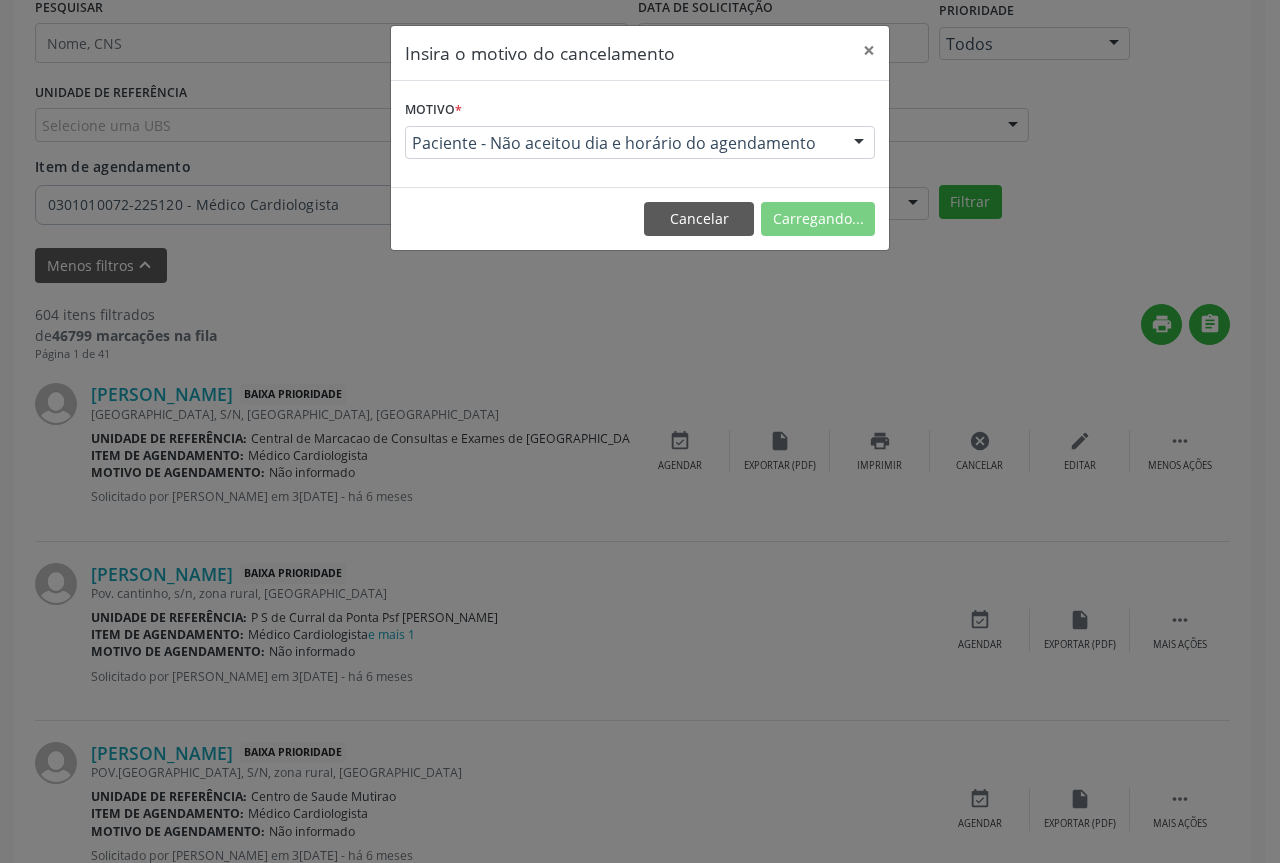 scroll, scrollTop: 0, scrollLeft: 0, axis: both 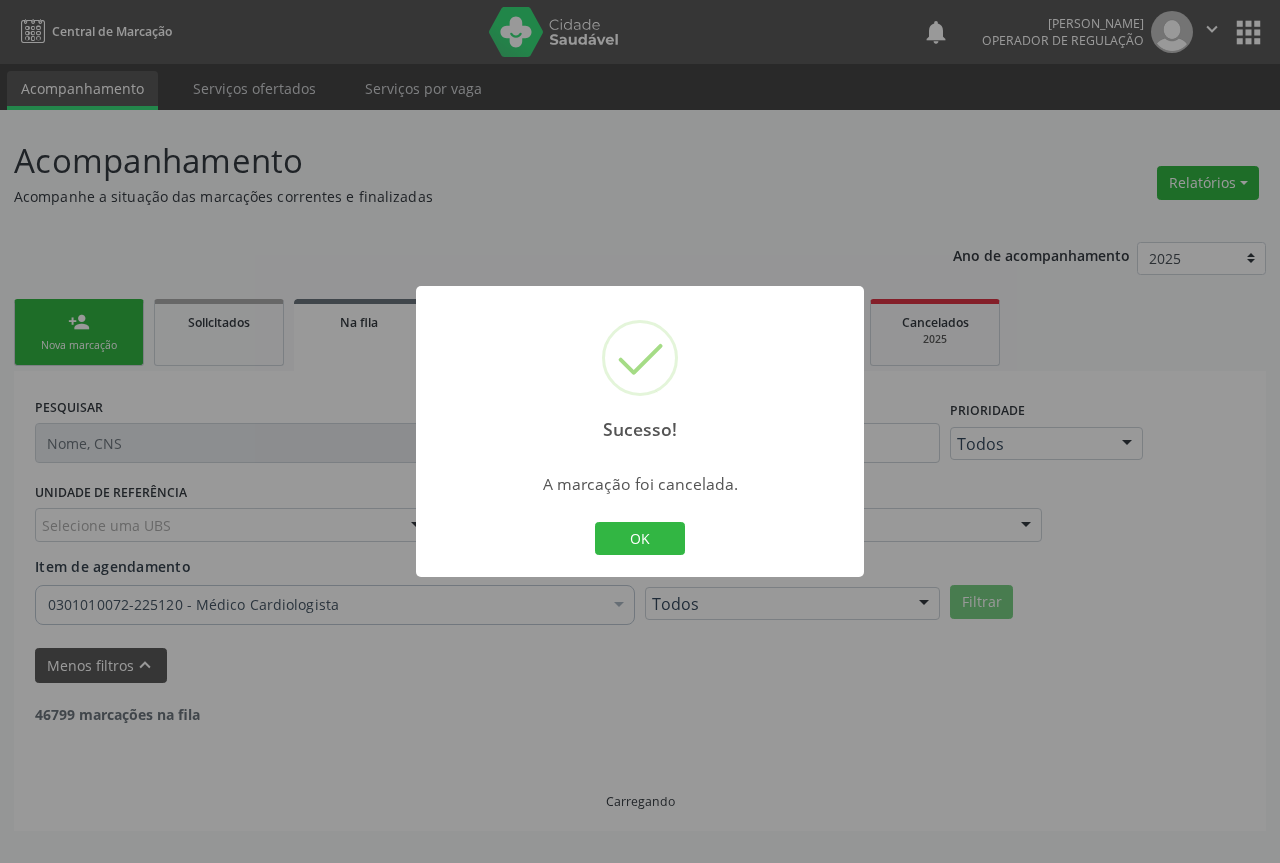 click on "OK Cancel" at bounding box center (640, 539) 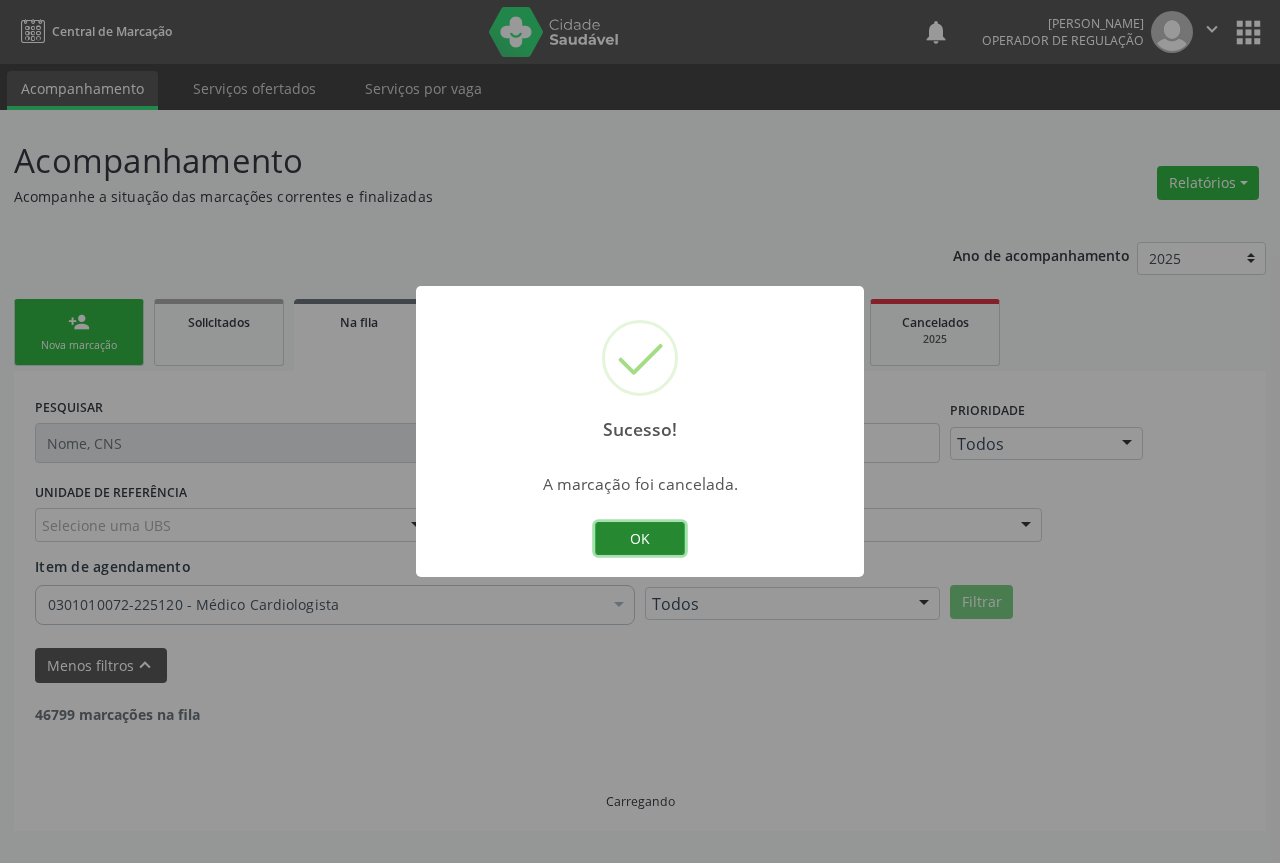 click on "OK" at bounding box center (640, 539) 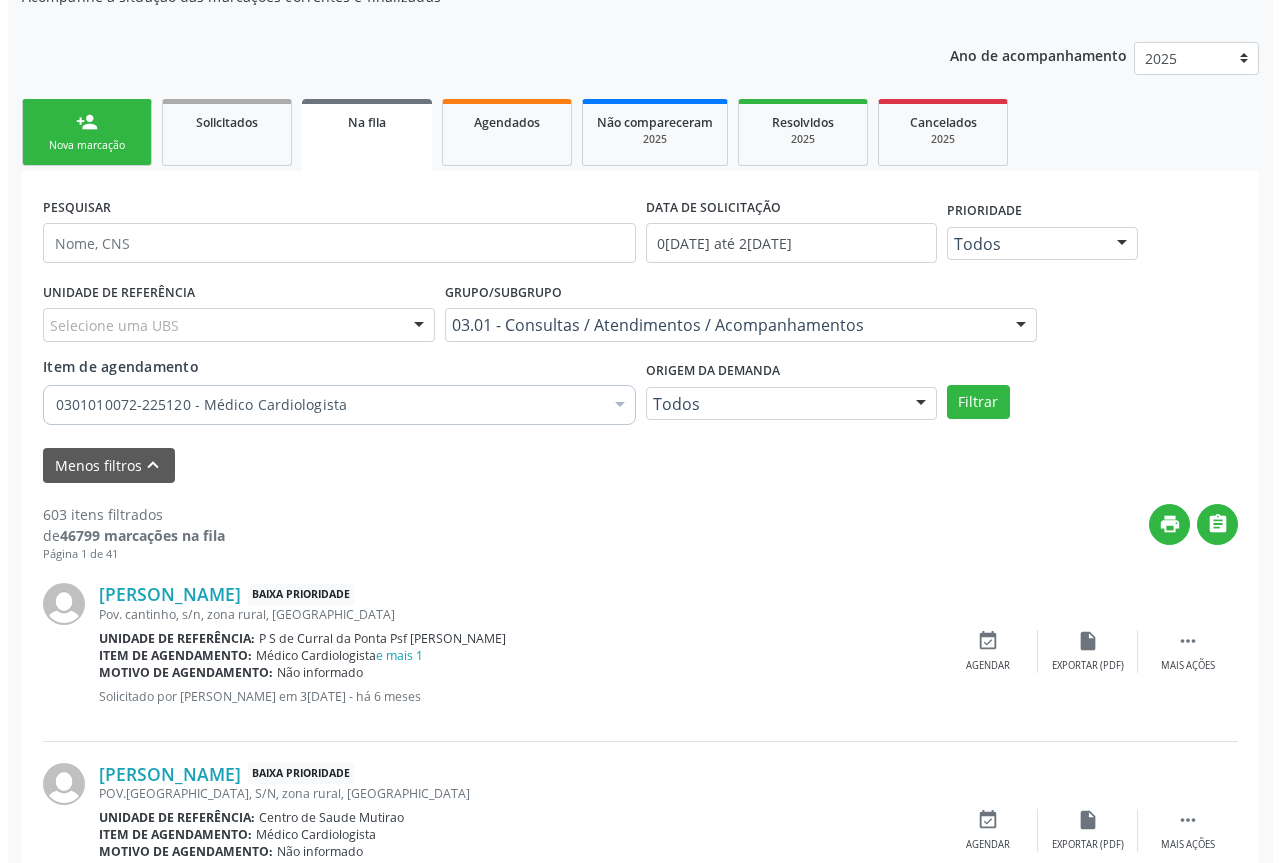 scroll, scrollTop: 300, scrollLeft: 0, axis: vertical 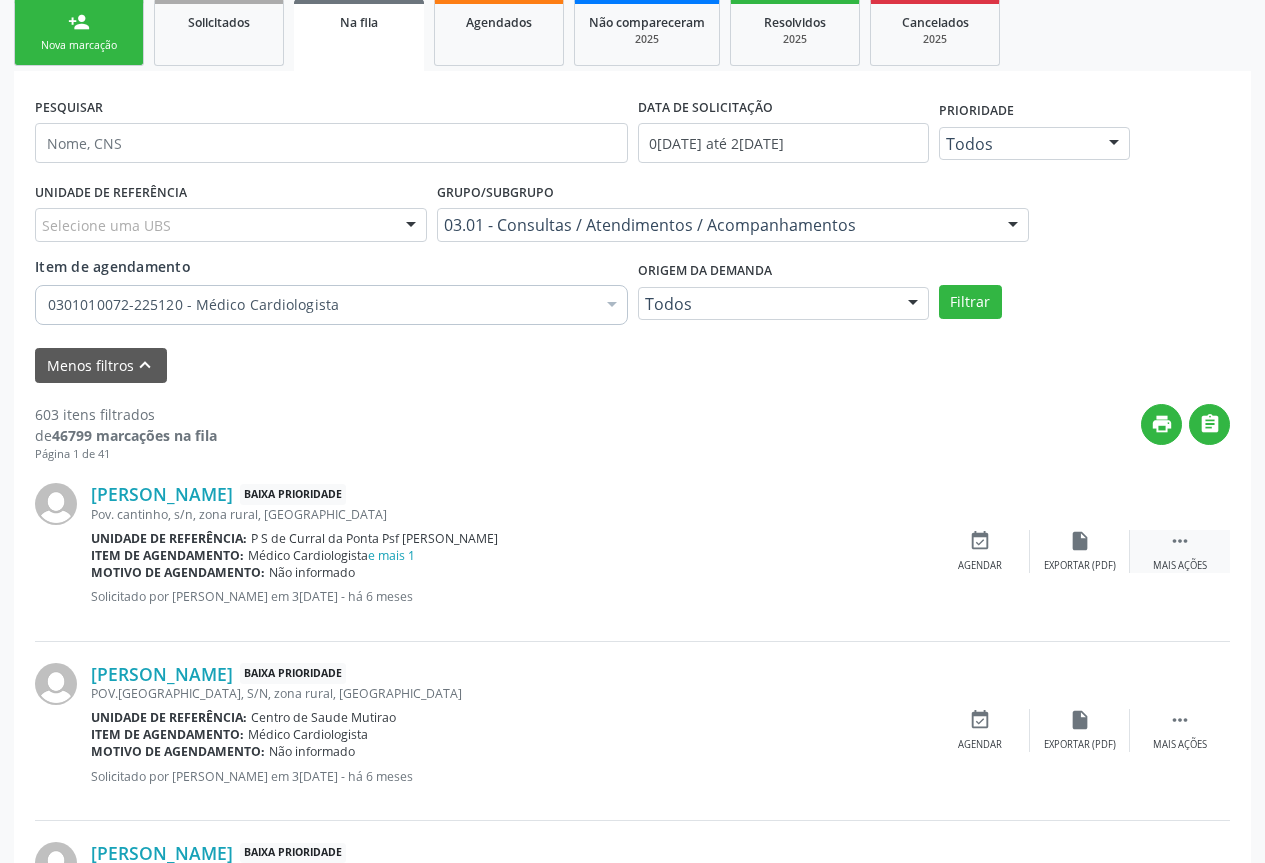click on "Mais ações" at bounding box center (1180, 566) 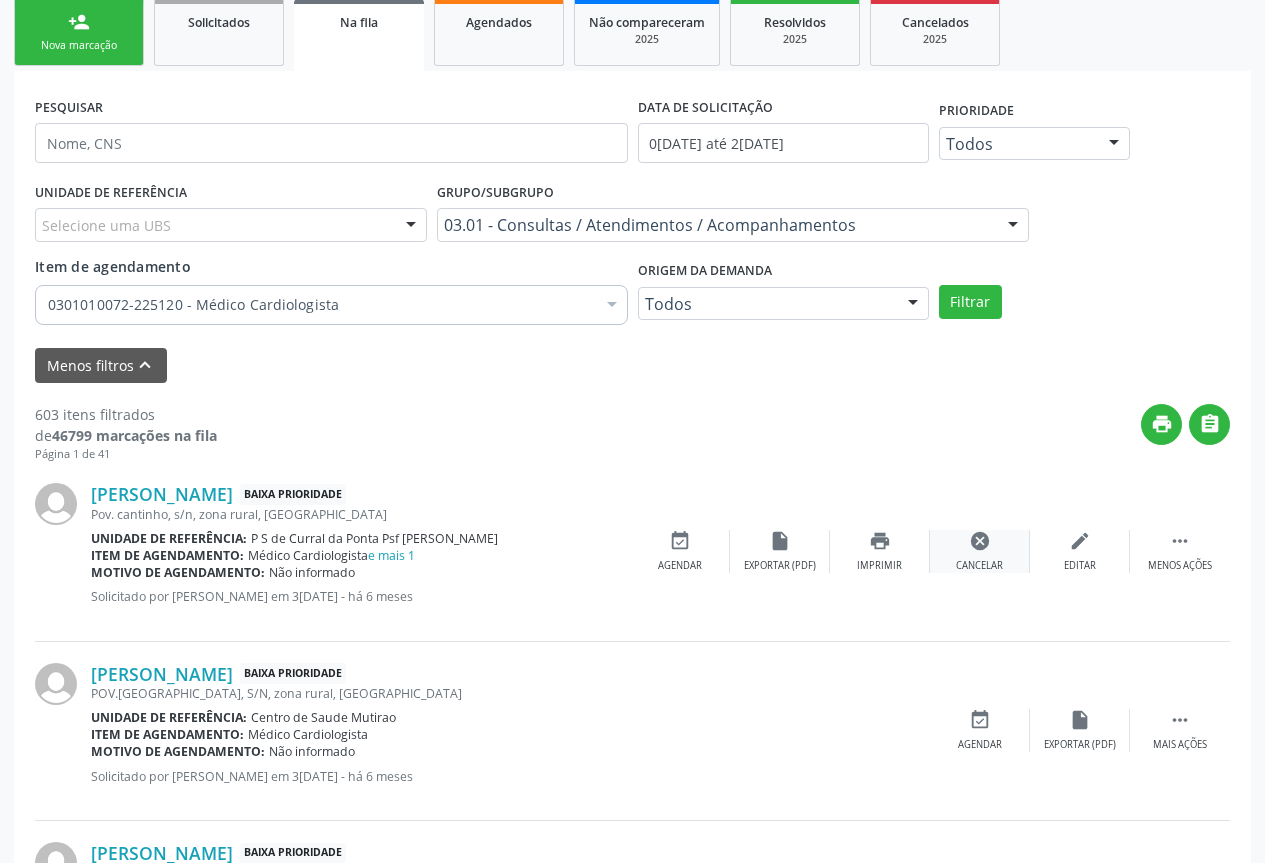 click on "cancel
Cancelar" at bounding box center [980, 551] 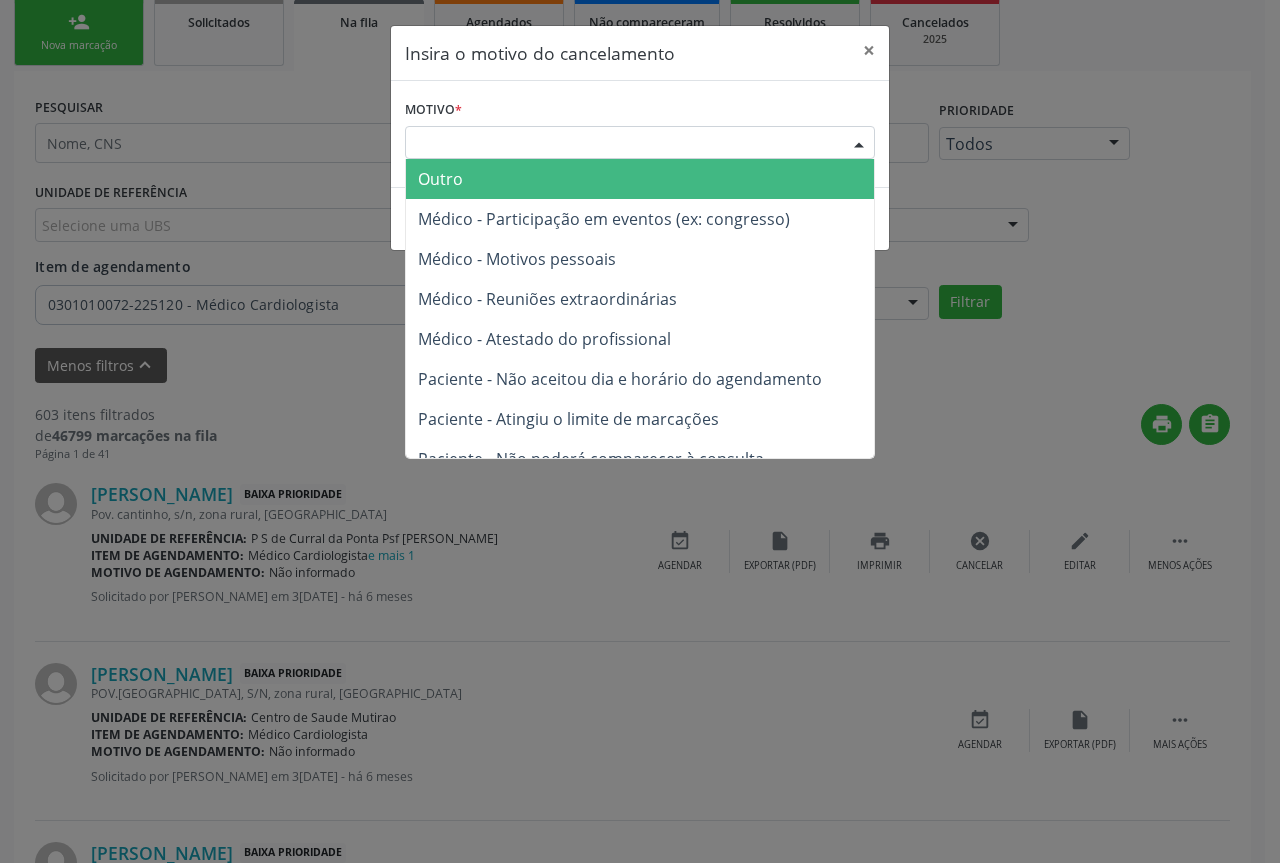 click at bounding box center [859, 144] 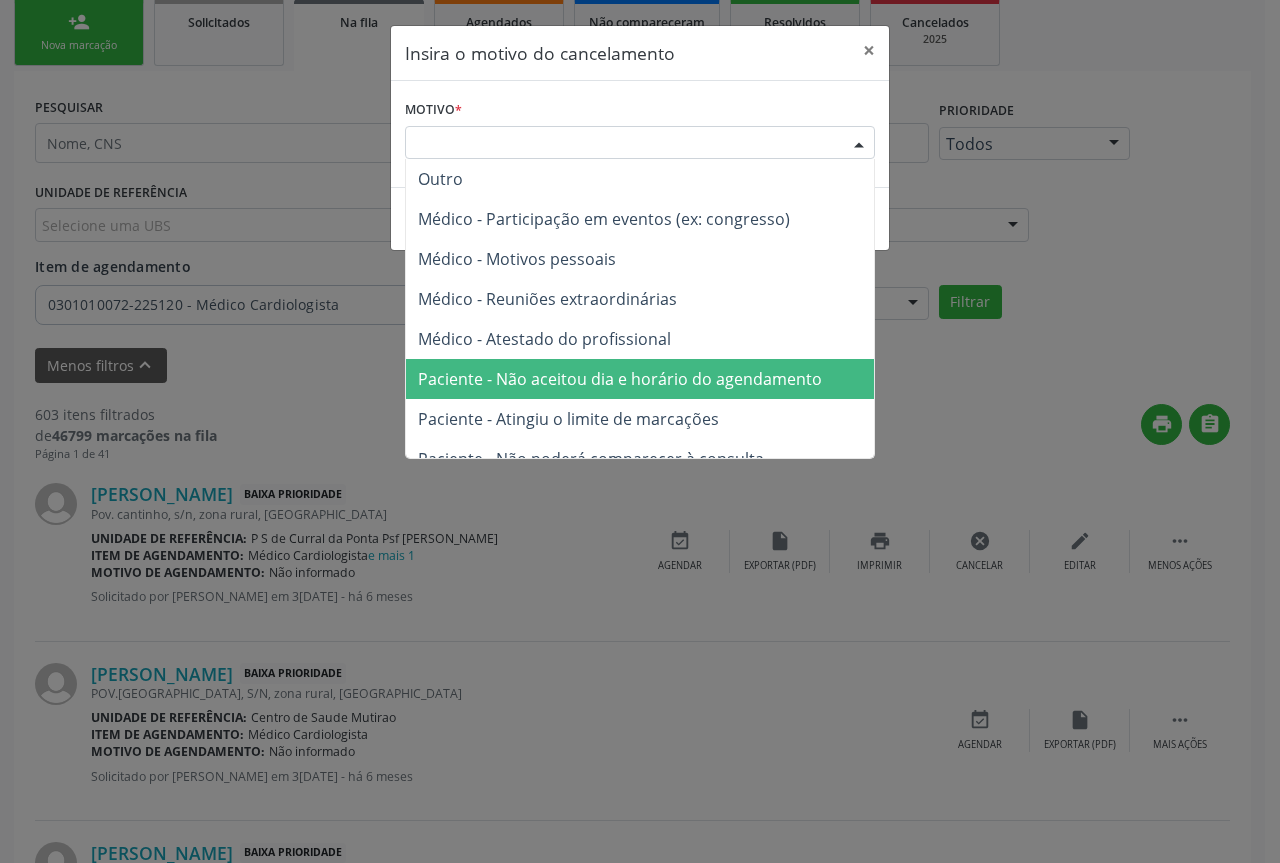 click on "Paciente - Não aceitou dia e horário do agendamento" at bounding box center [620, 379] 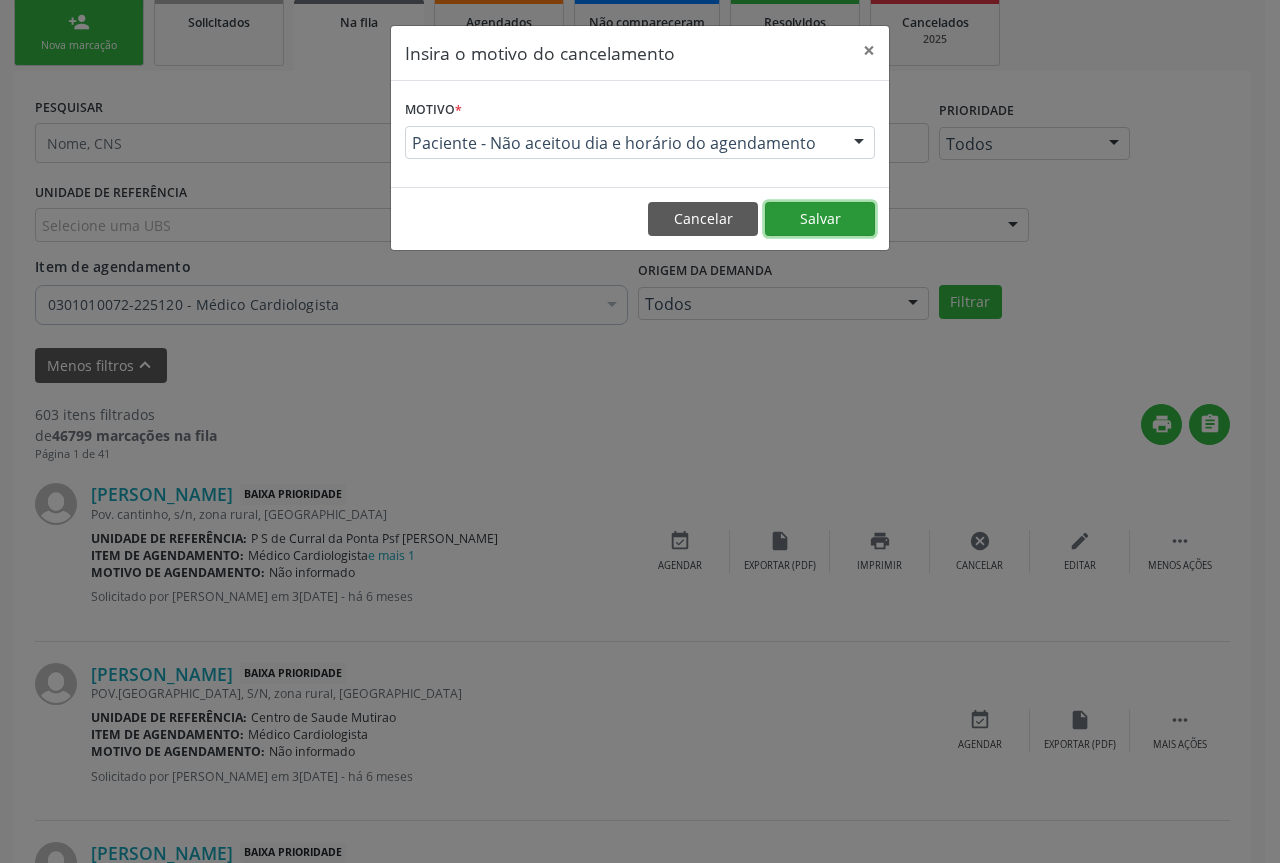 click on "Salvar" at bounding box center [820, 219] 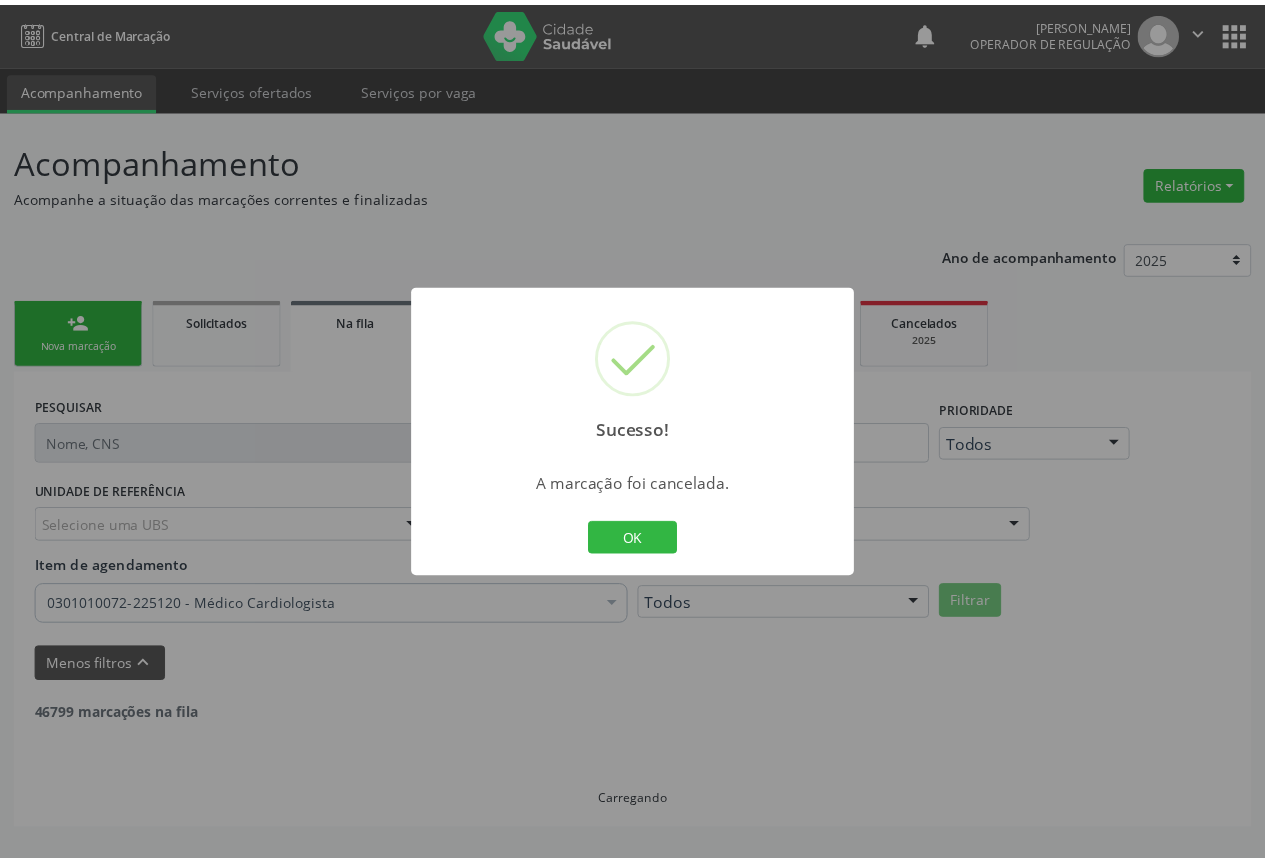 scroll, scrollTop: 0, scrollLeft: 0, axis: both 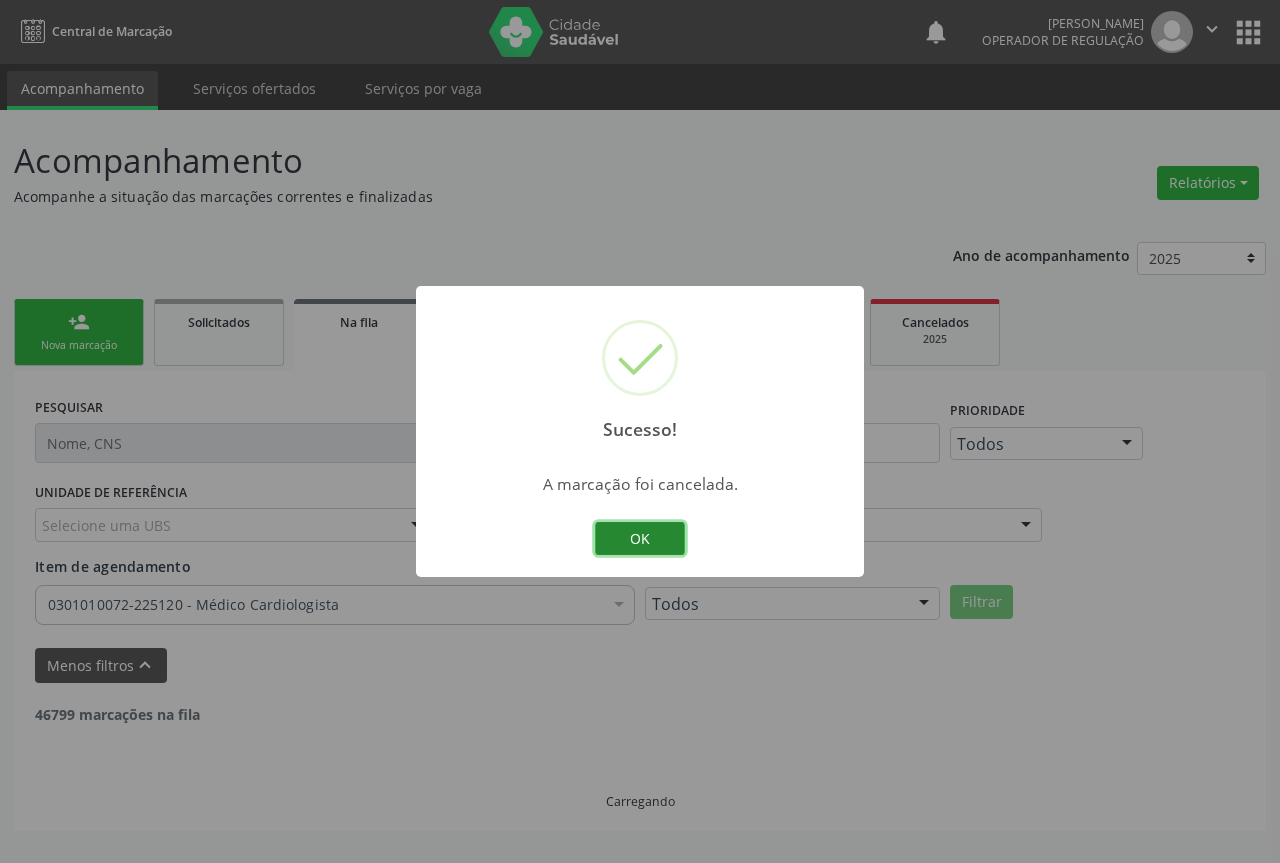 click on "OK" at bounding box center (640, 539) 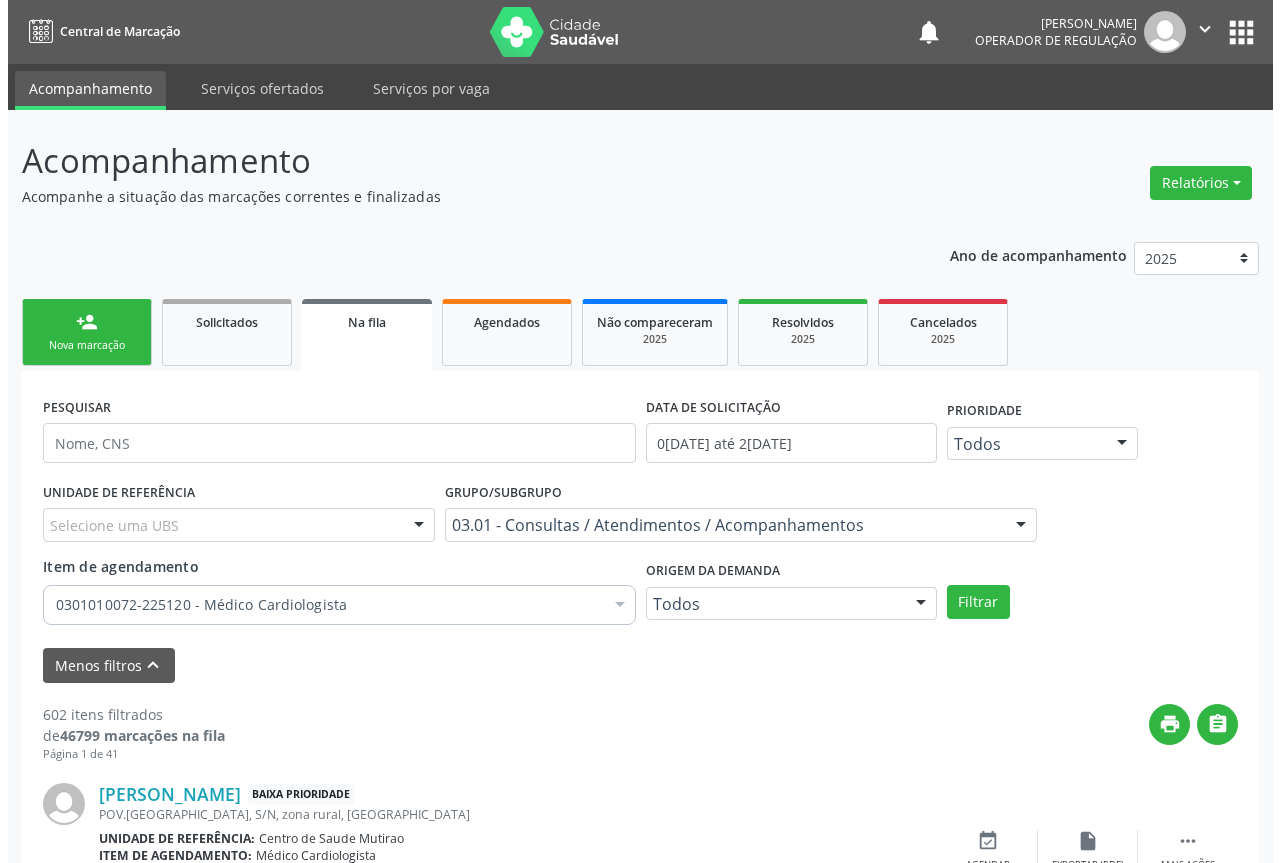 scroll, scrollTop: 100, scrollLeft: 0, axis: vertical 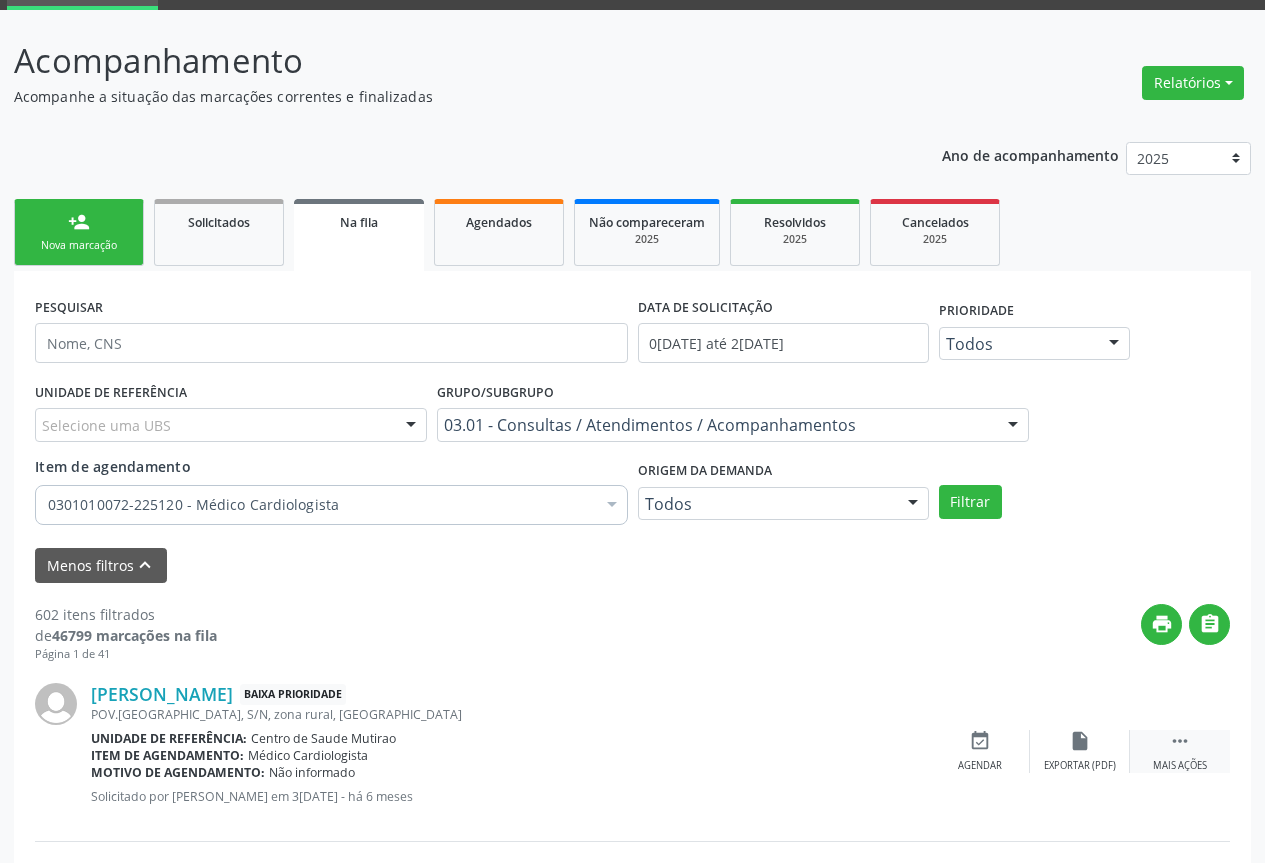 click on "" at bounding box center [1180, 741] 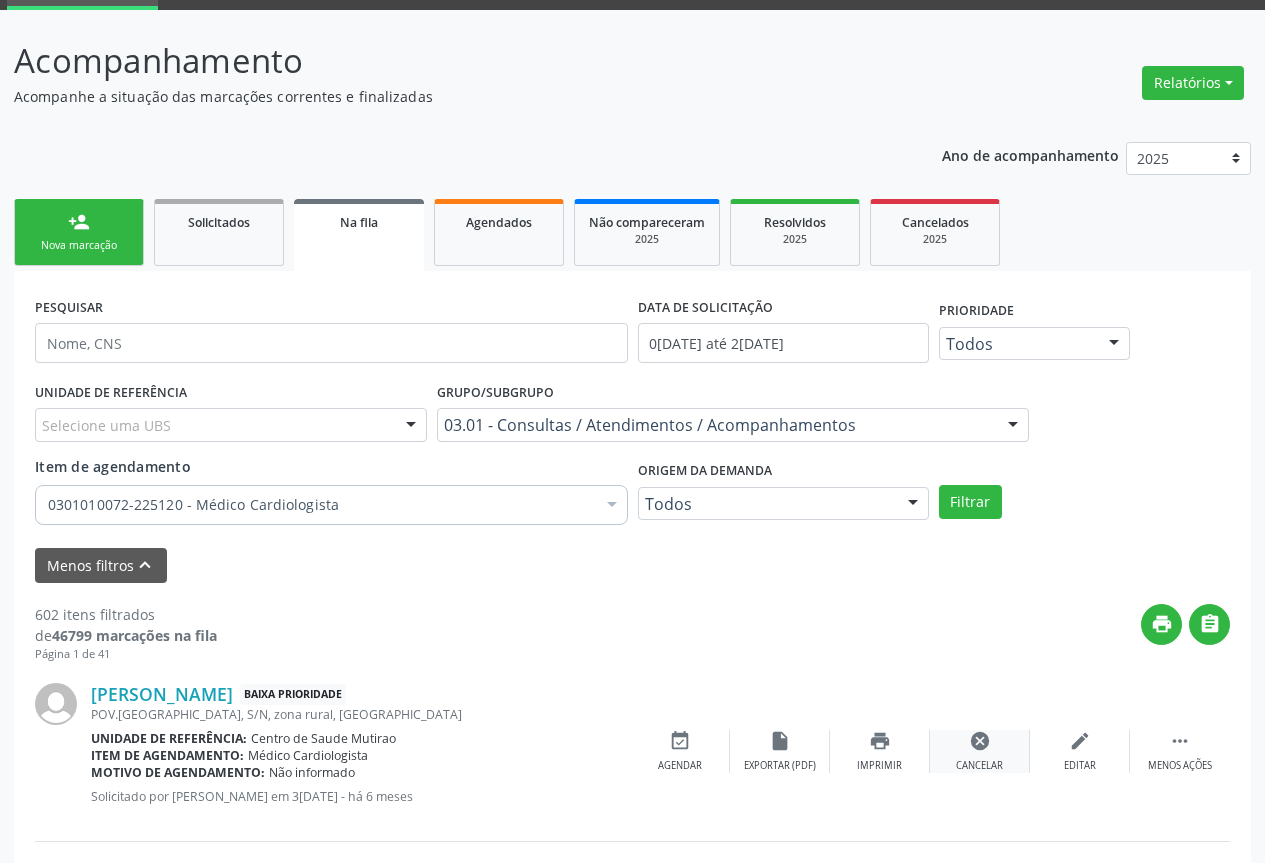 click on "cancel
Cancelar" at bounding box center (980, 751) 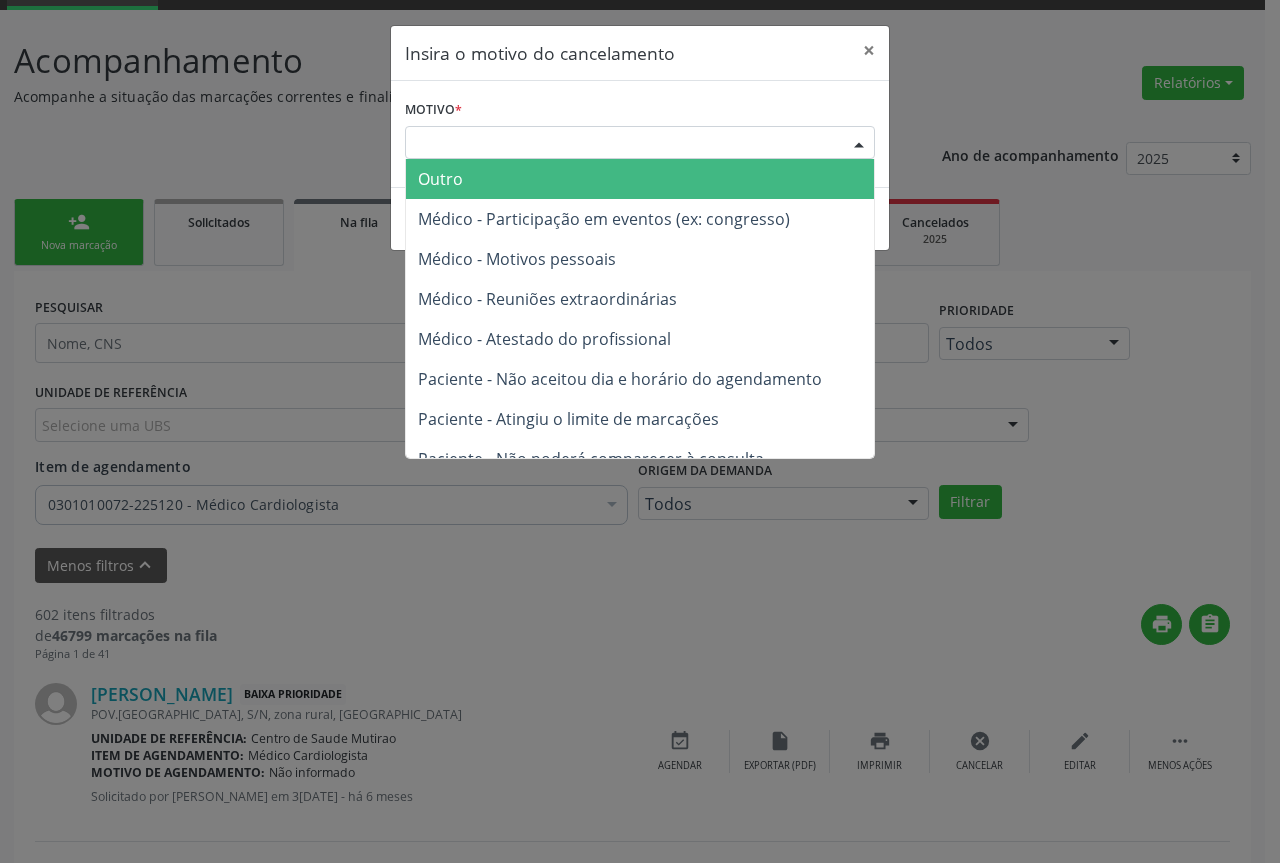 click at bounding box center [859, 144] 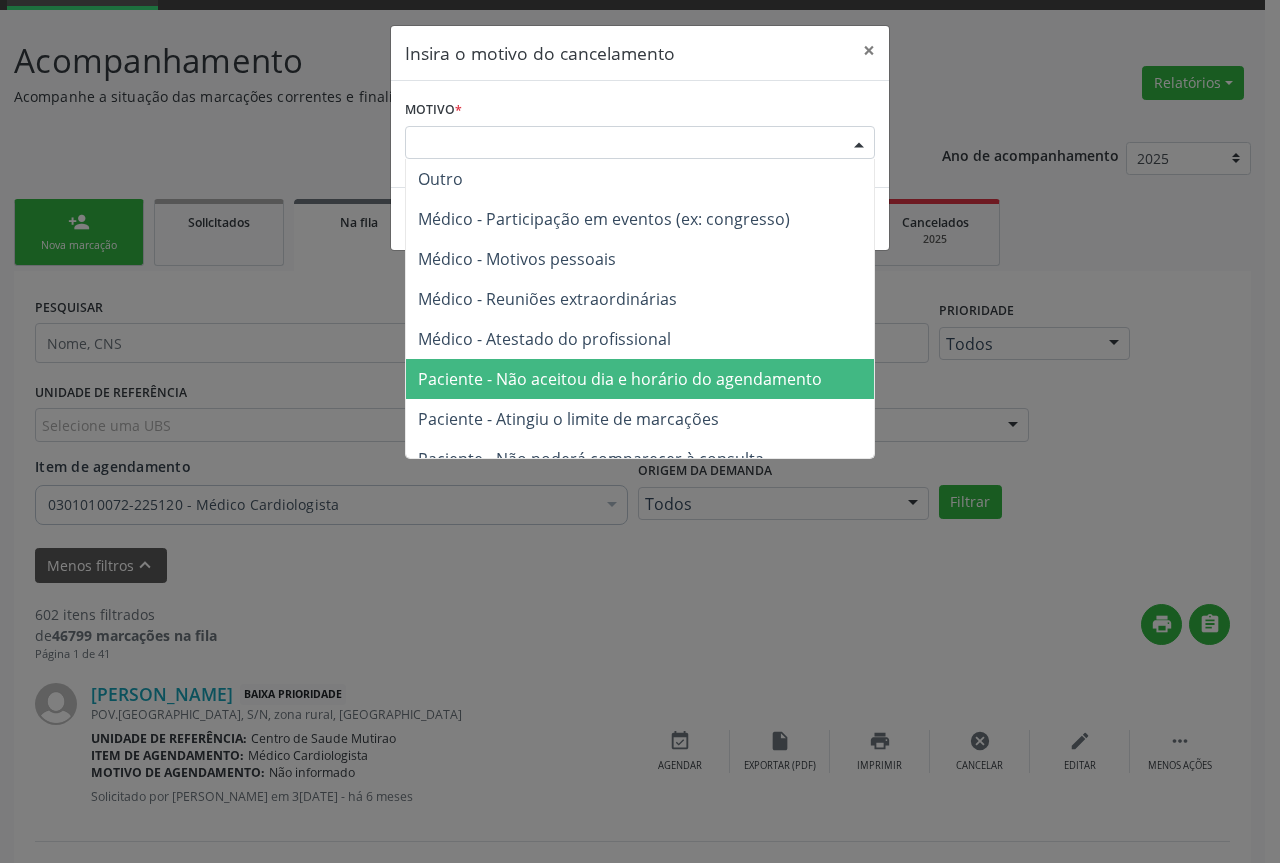 click on "Paciente - Não aceitou dia e horário do agendamento" at bounding box center (620, 379) 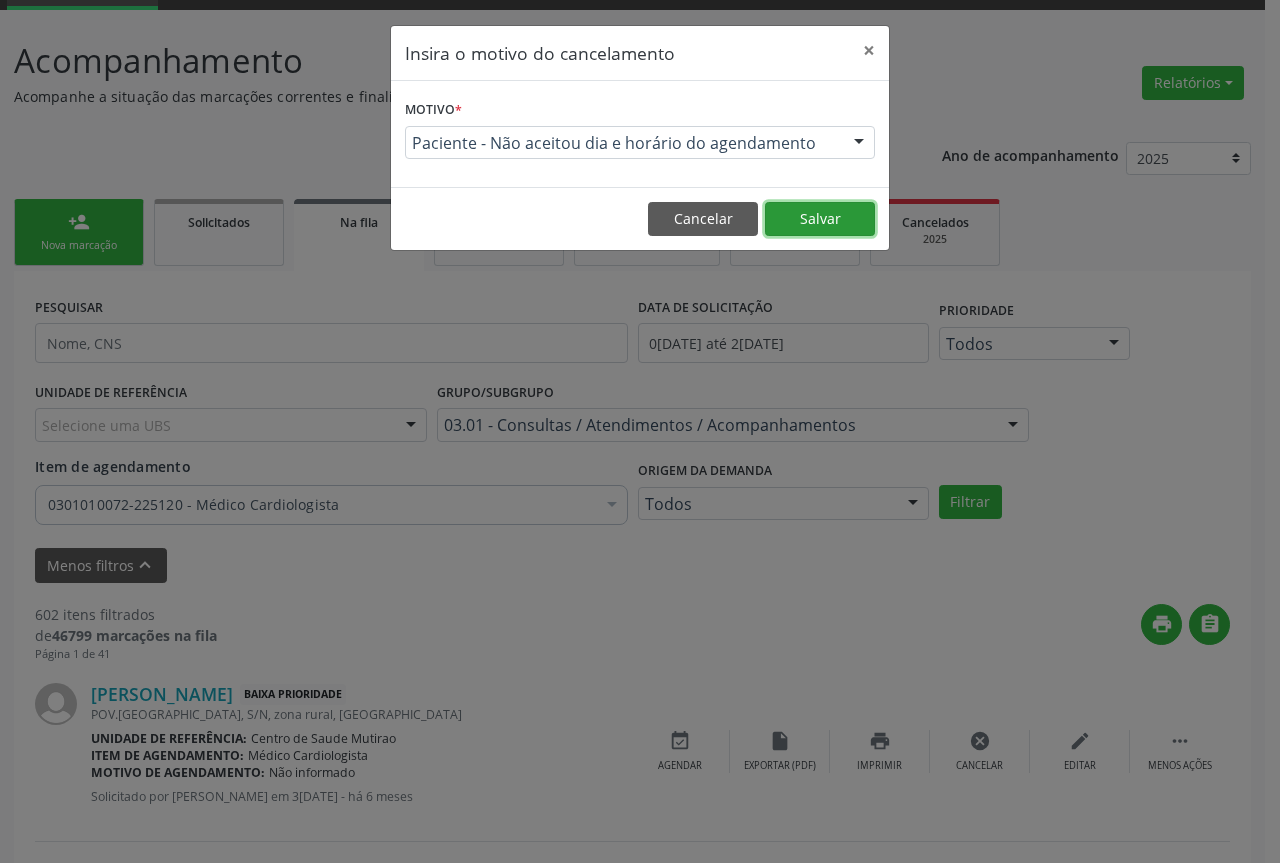 click on "Salvar" at bounding box center (820, 219) 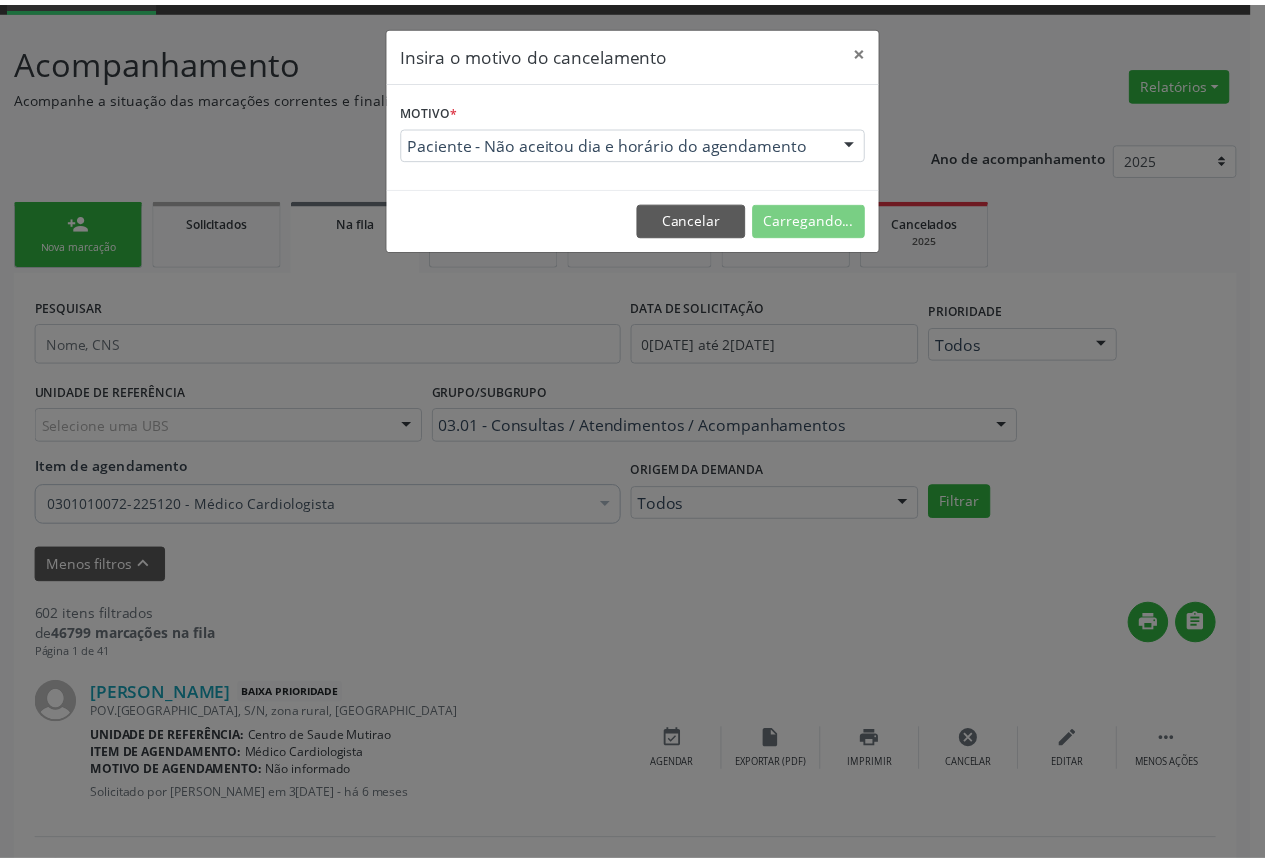 scroll, scrollTop: 0, scrollLeft: 0, axis: both 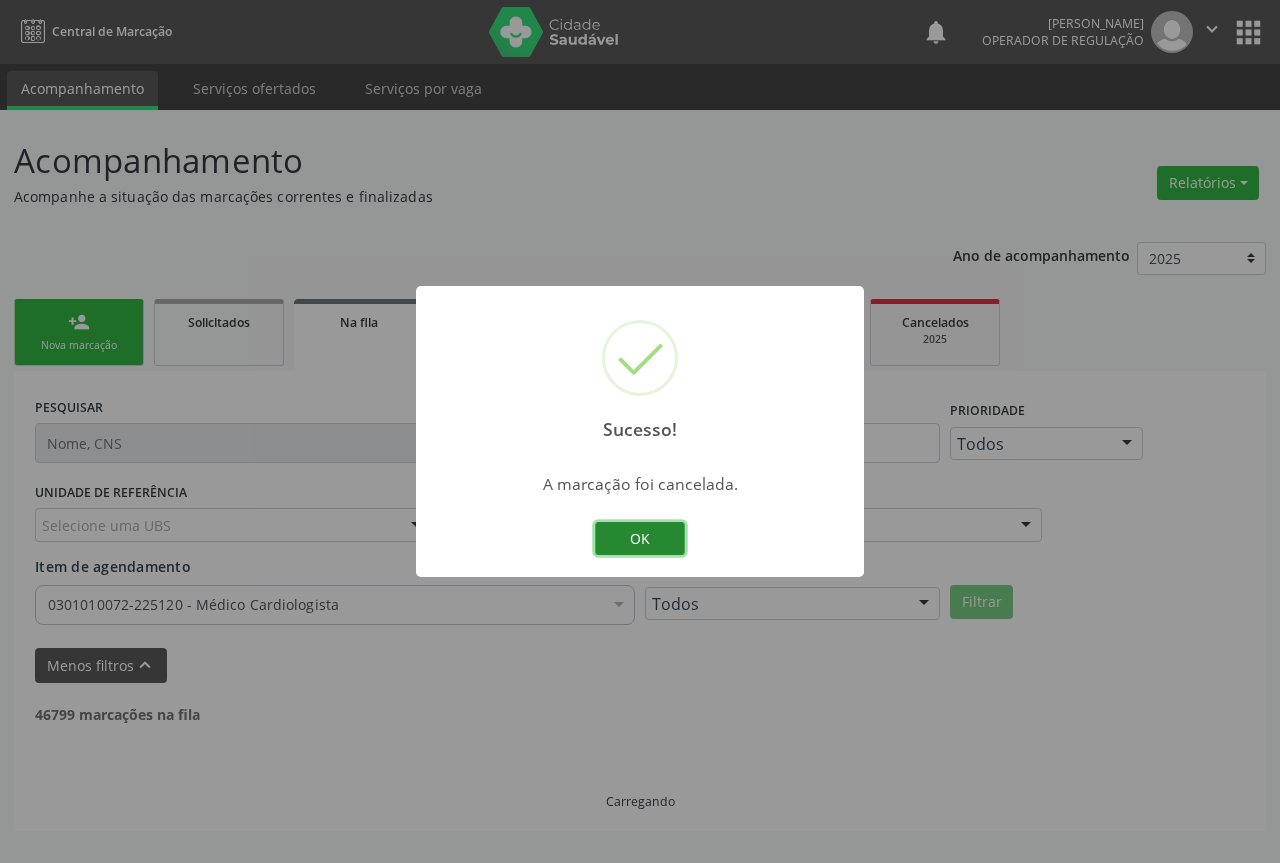 click on "OK" at bounding box center [640, 539] 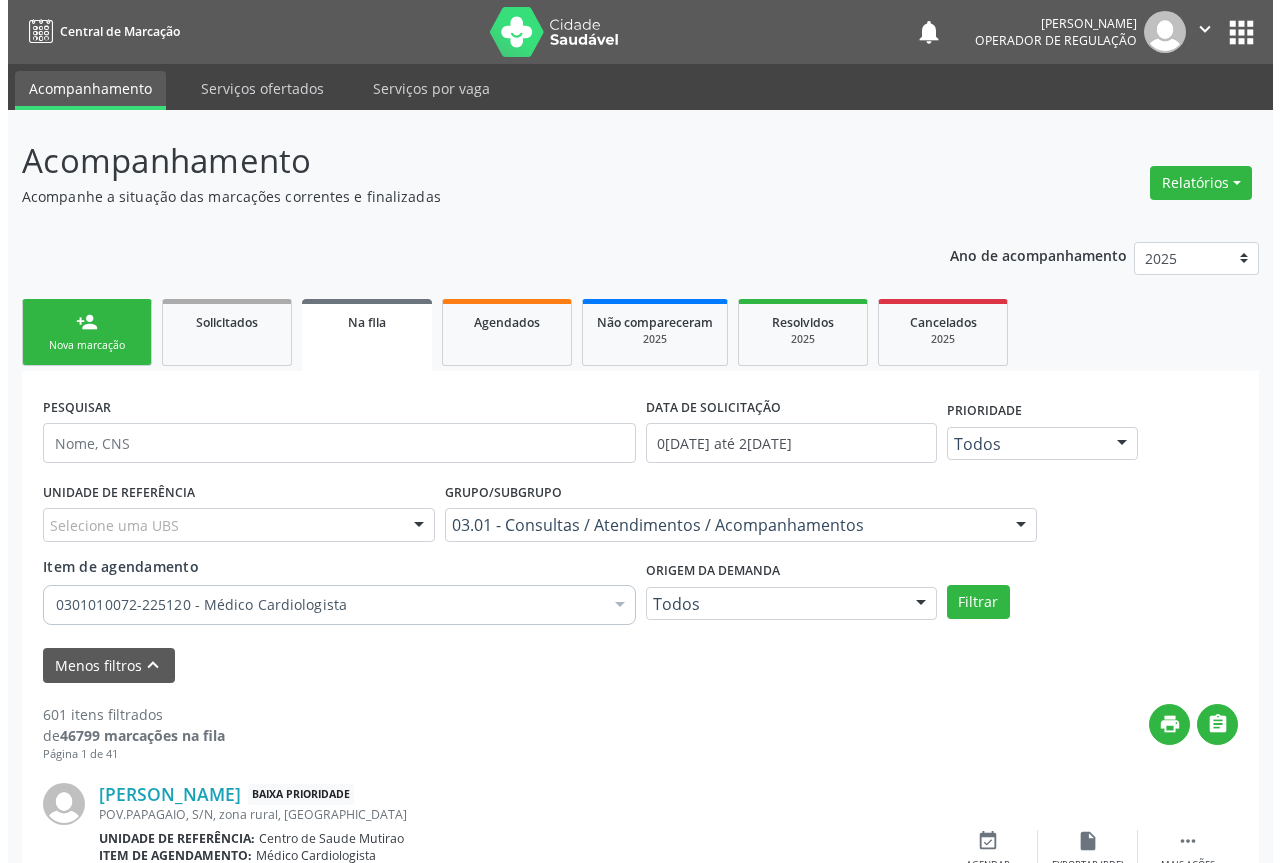 scroll, scrollTop: 100, scrollLeft: 0, axis: vertical 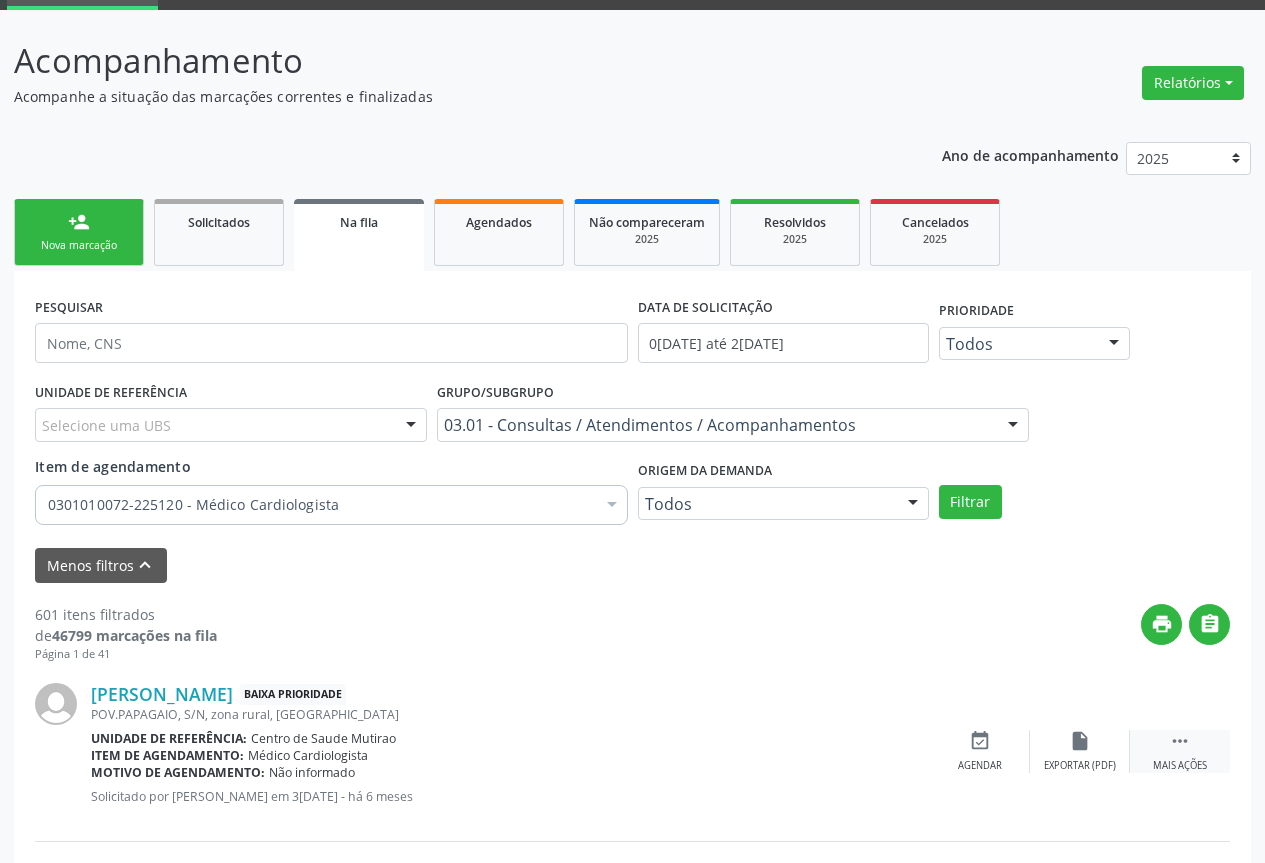 click on "" at bounding box center [1180, 741] 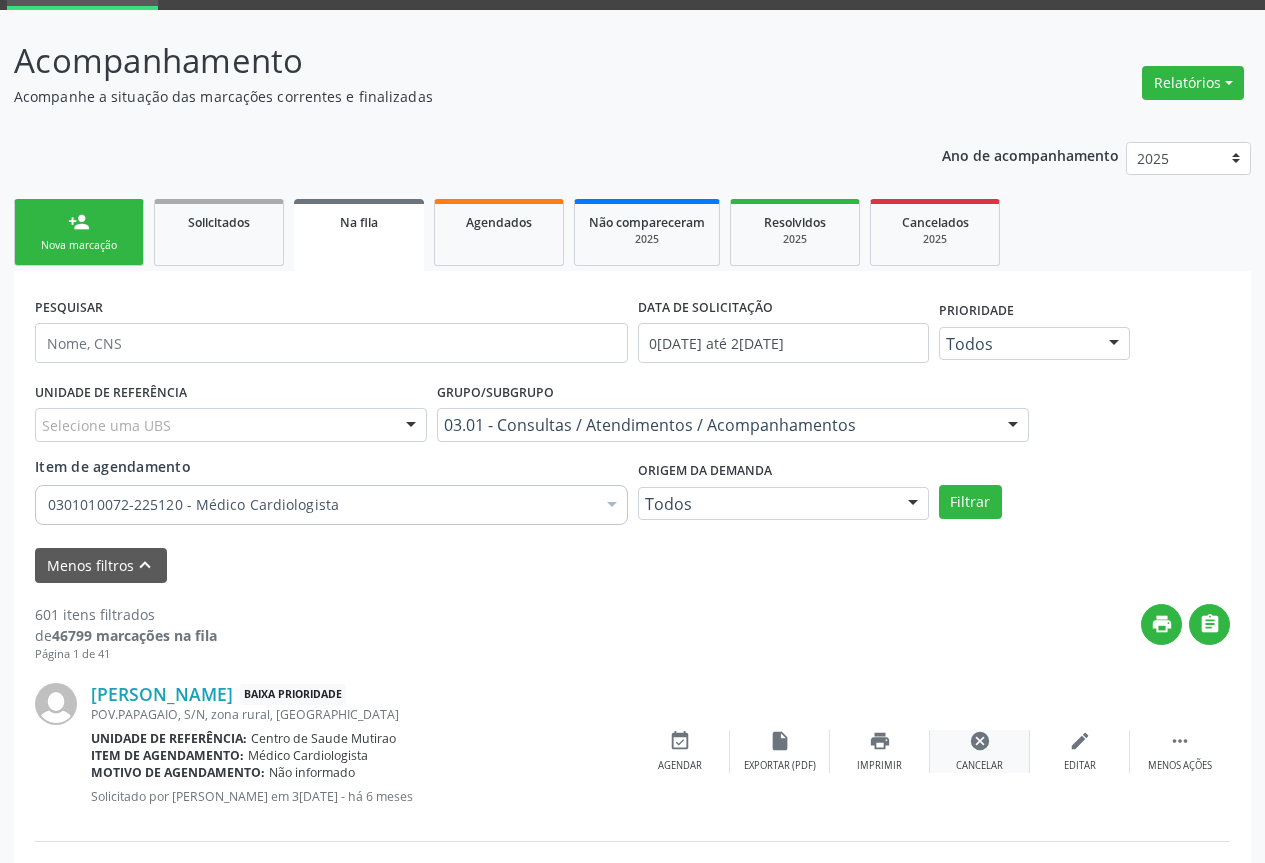 click on "cancel
Cancelar" at bounding box center (980, 751) 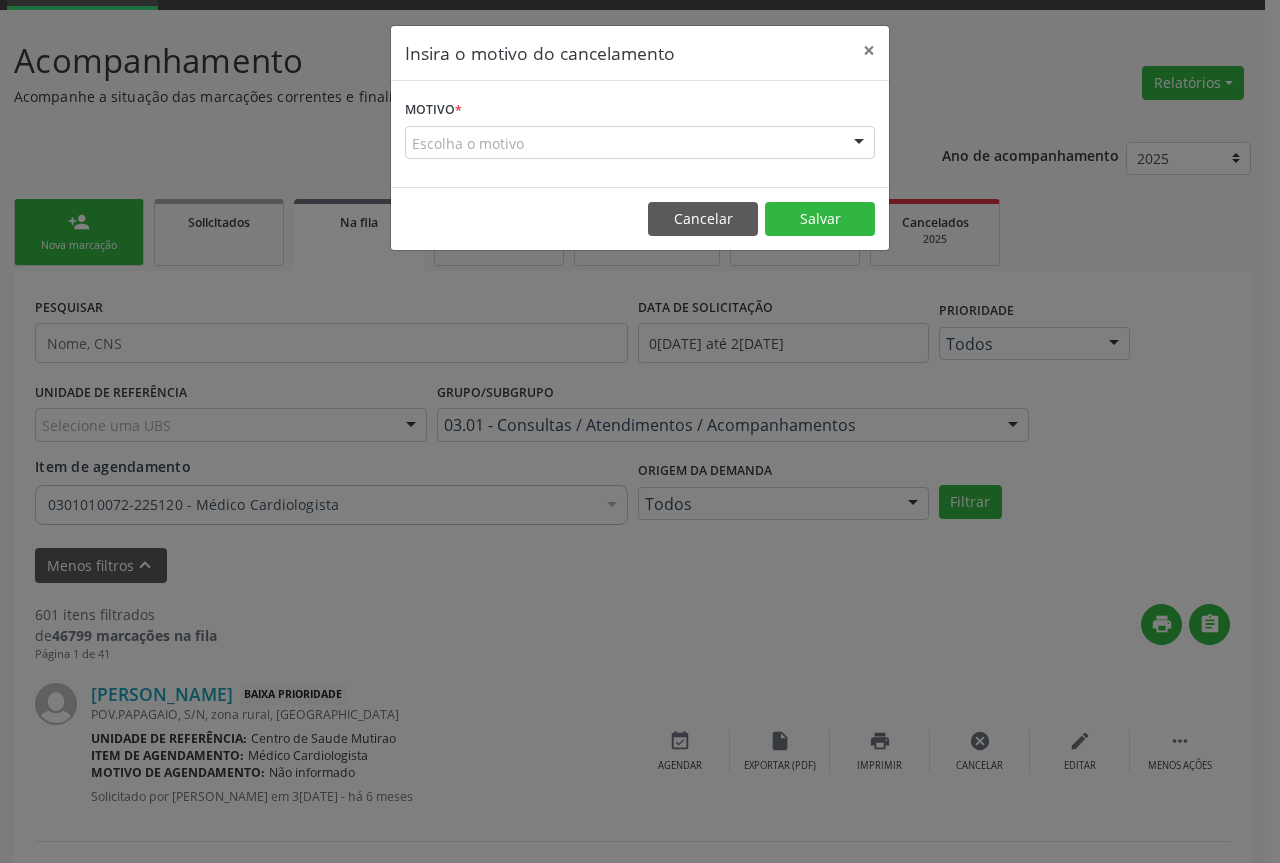 click at bounding box center (859, 144) 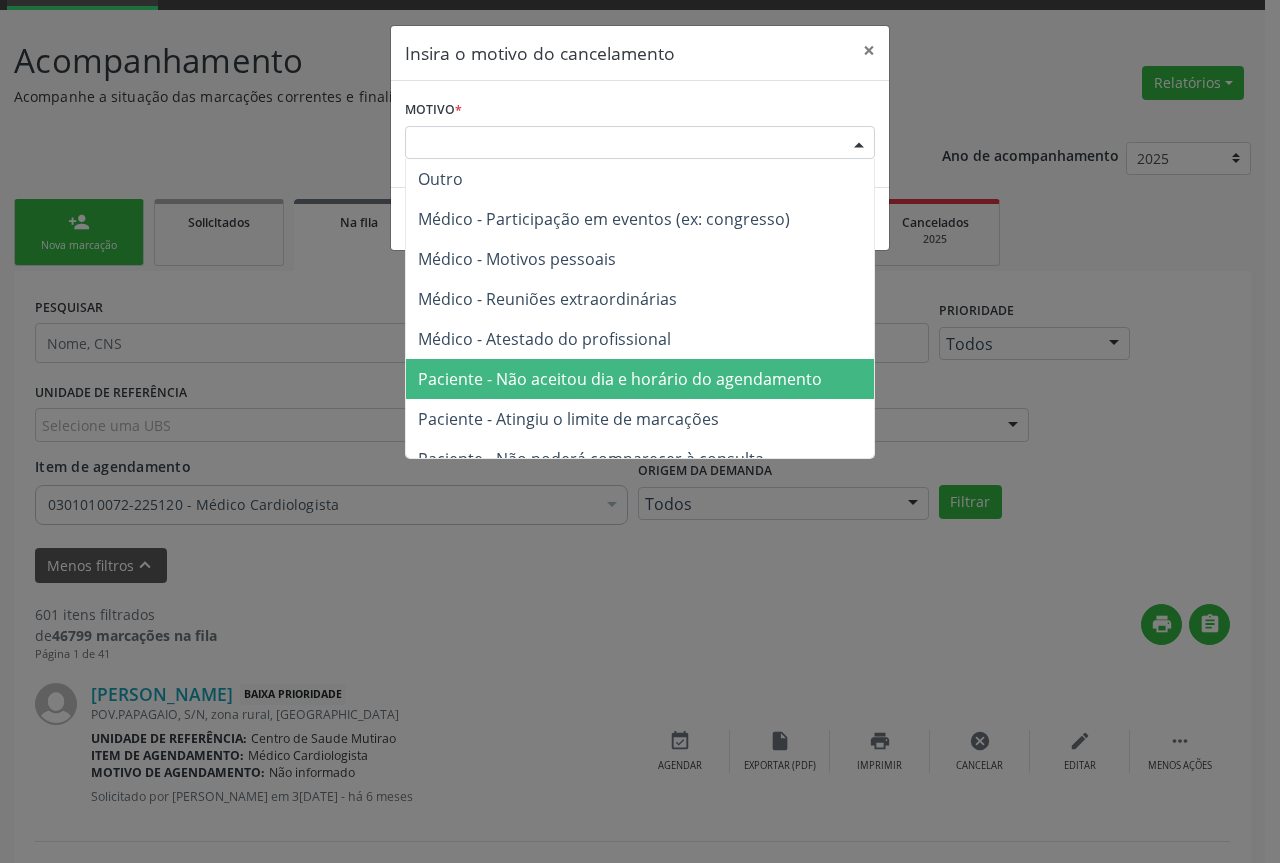 click on "Paciente - Não aceitou dia e horário do agendamento" at bounding box center [620, 379] 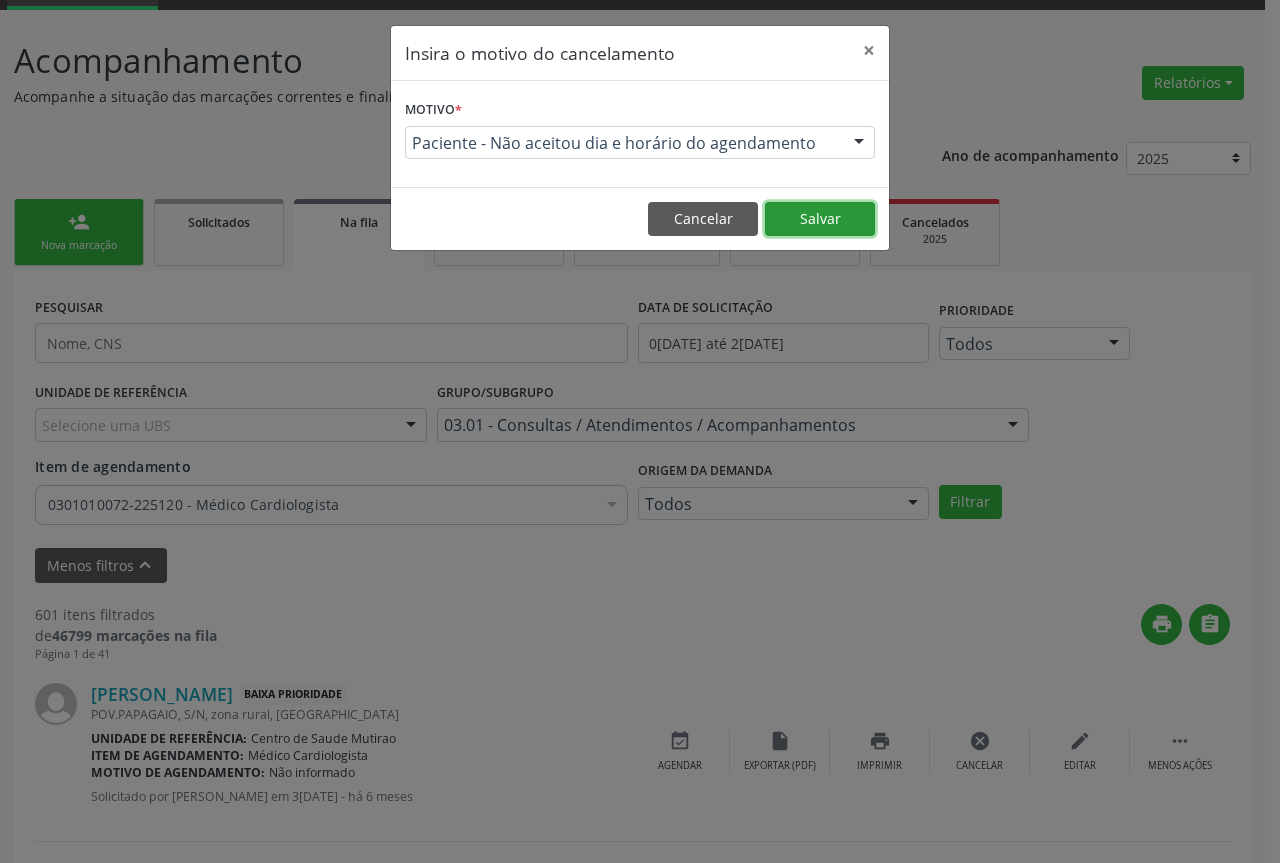 click on "Salvar" at bounding box center (820, 219) 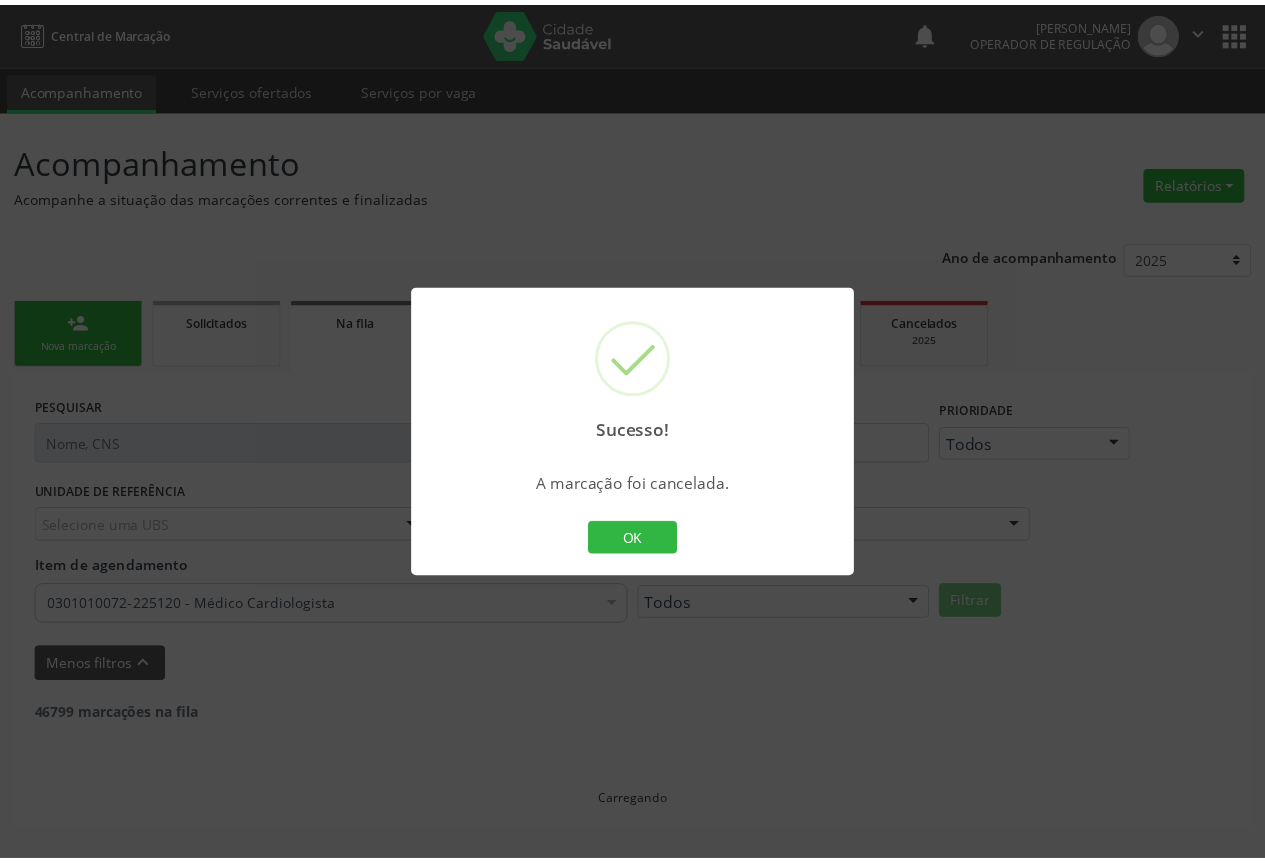 scroll, scrollTop: 0, scrollLeft: 0, axis: both 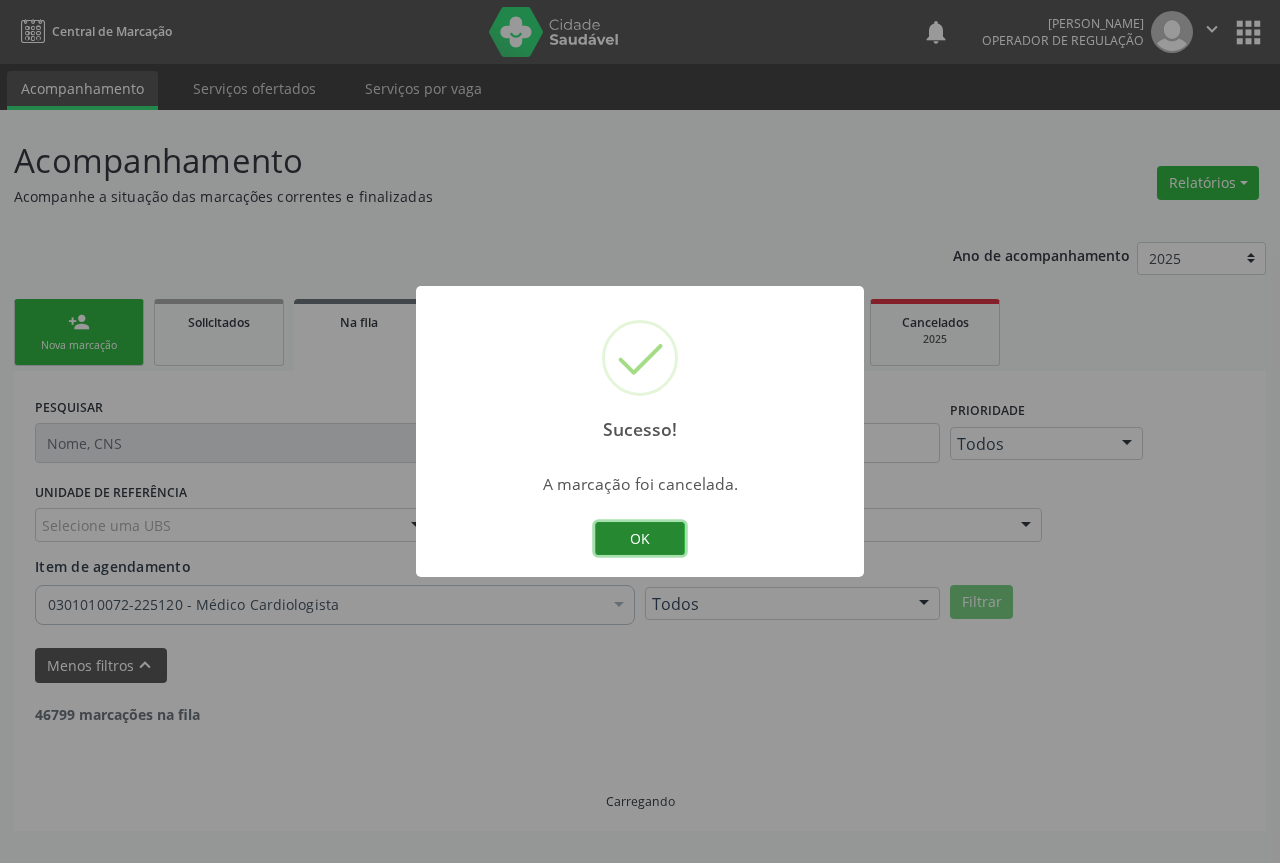 click on "OK" at bounding box center (640, 539) 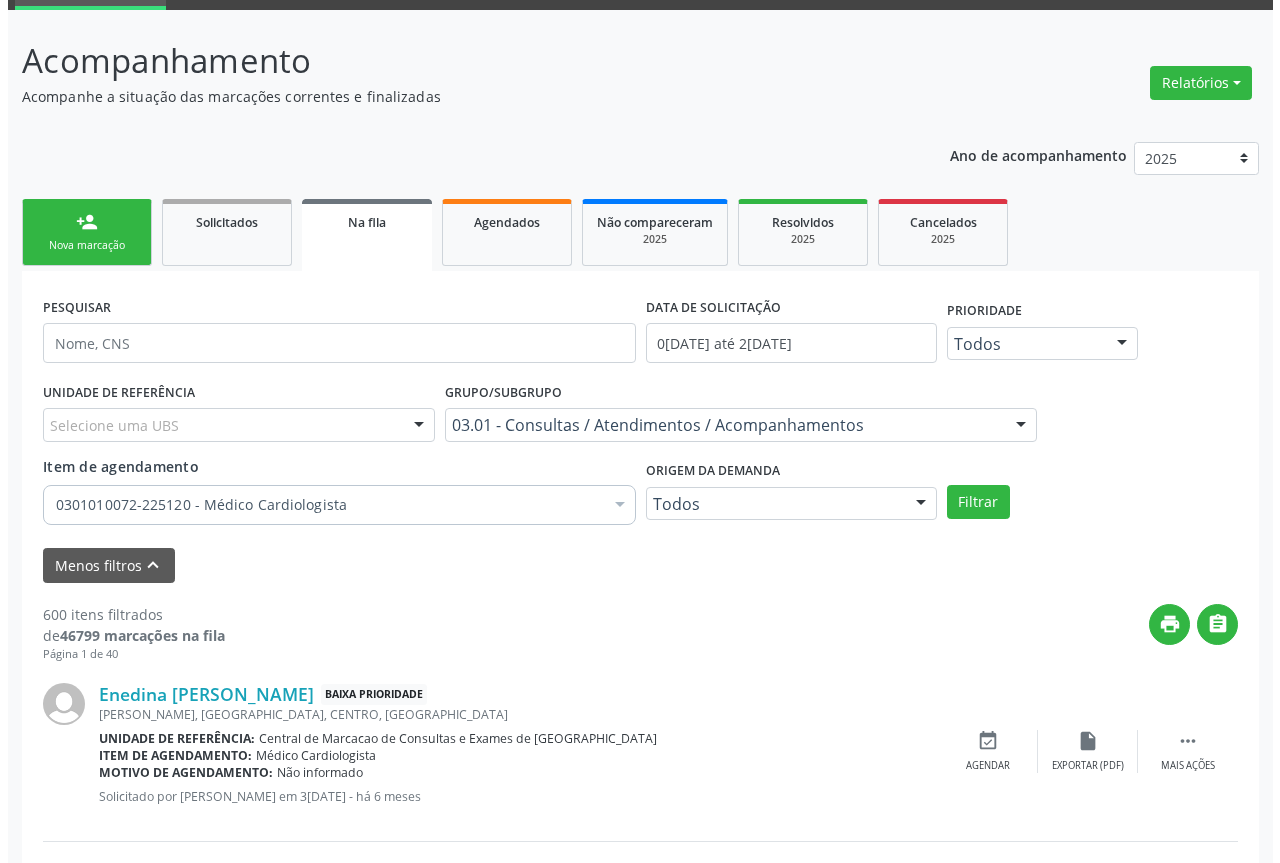 scroll, scrollTop: 200, scrollLeft: 0, axis: vertical 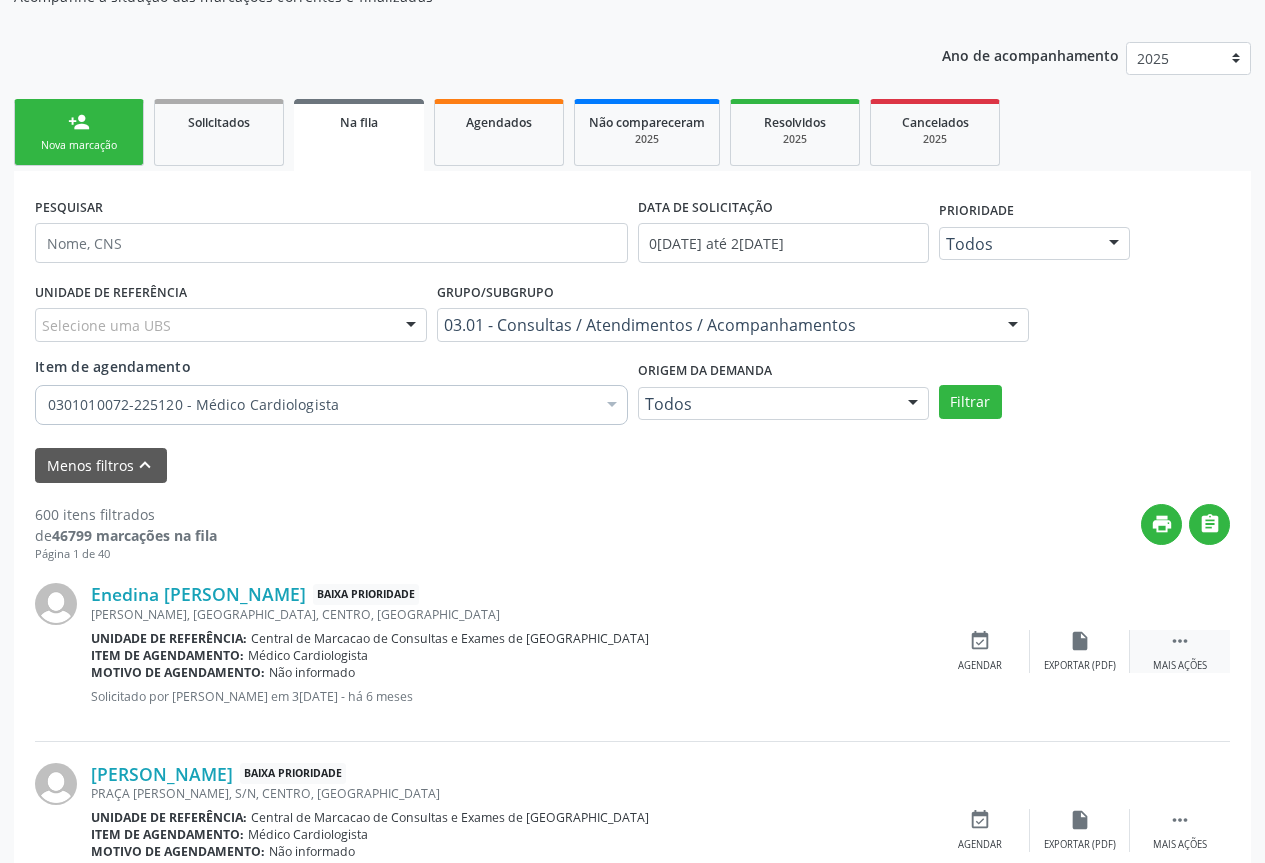 click on "Mais ações" at bounding box center [1180, 666] 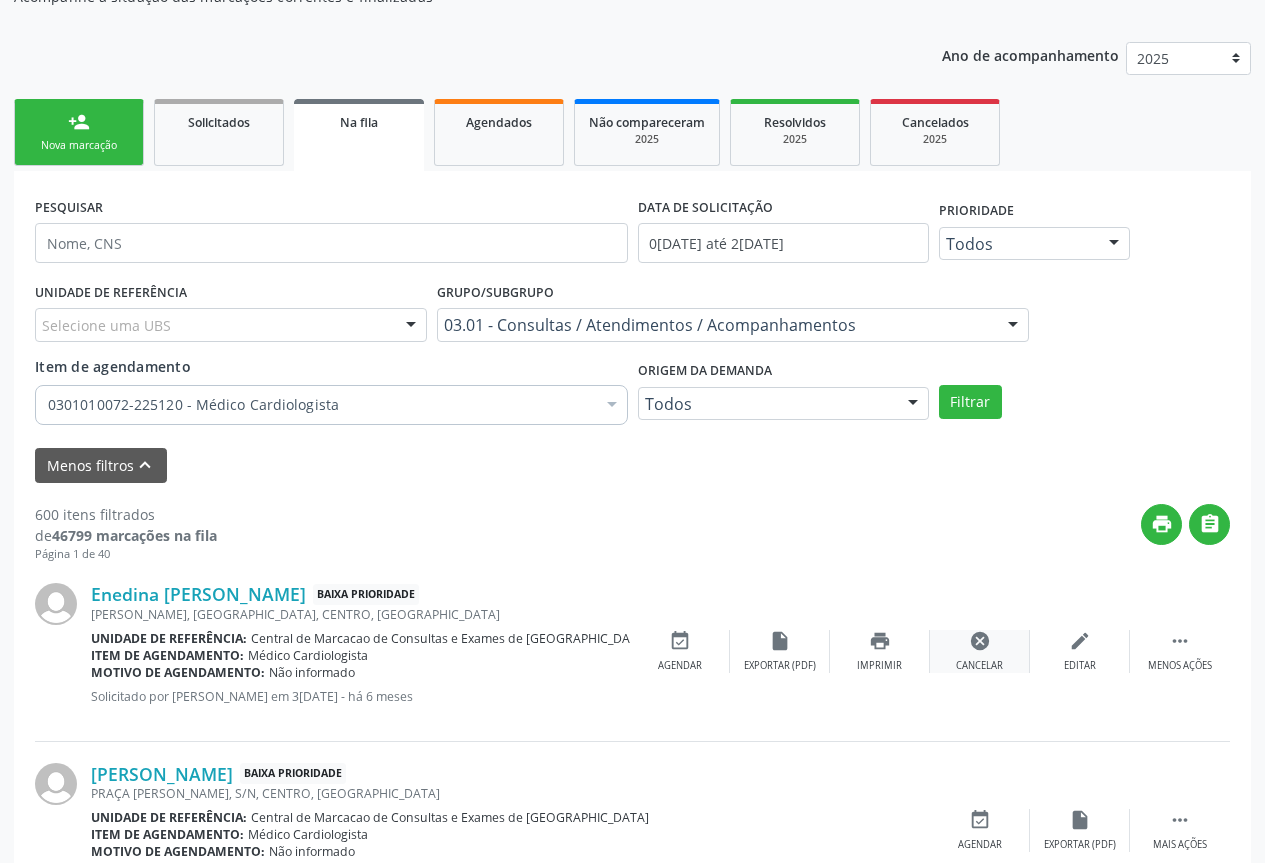 click on "cancel
Cancelar" at bounding box center [980, 651] 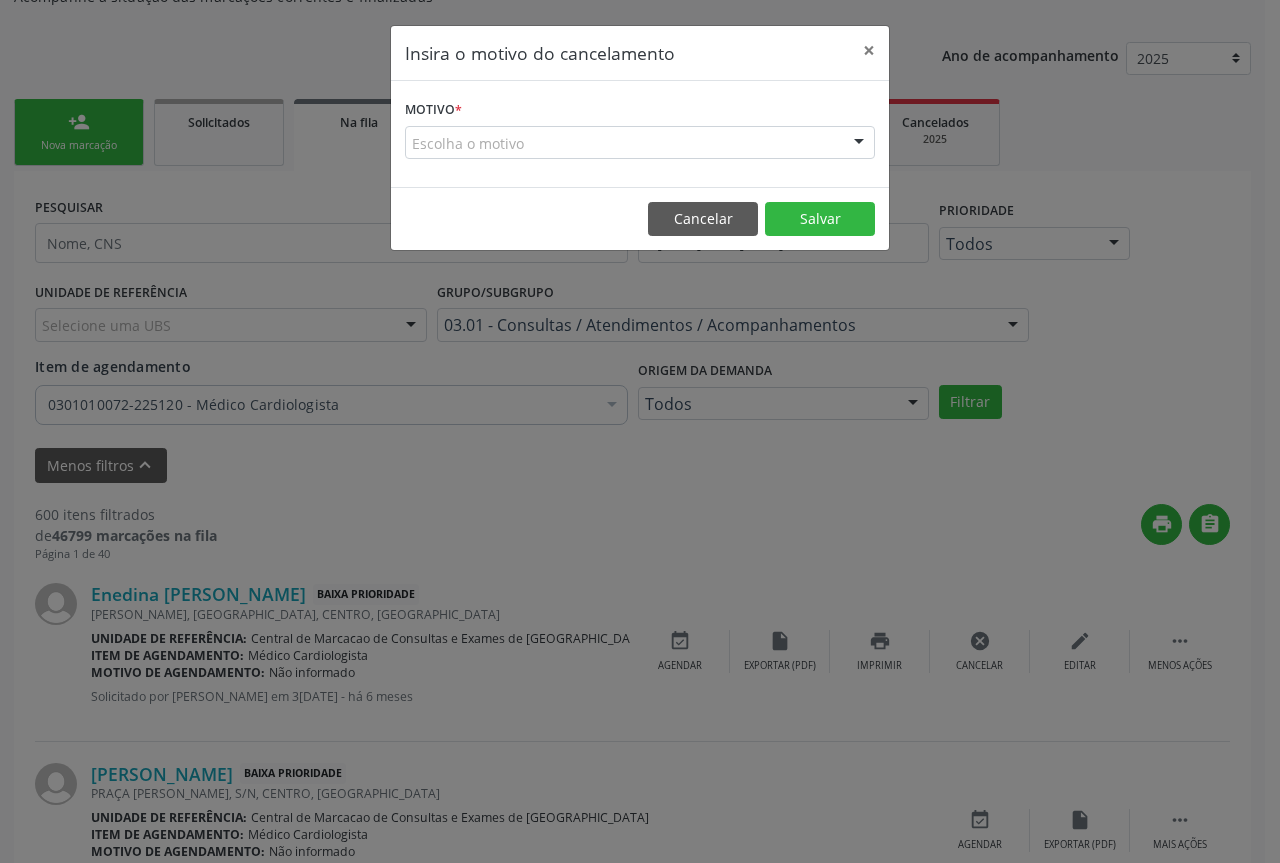 click at bounding box center [859, 144] 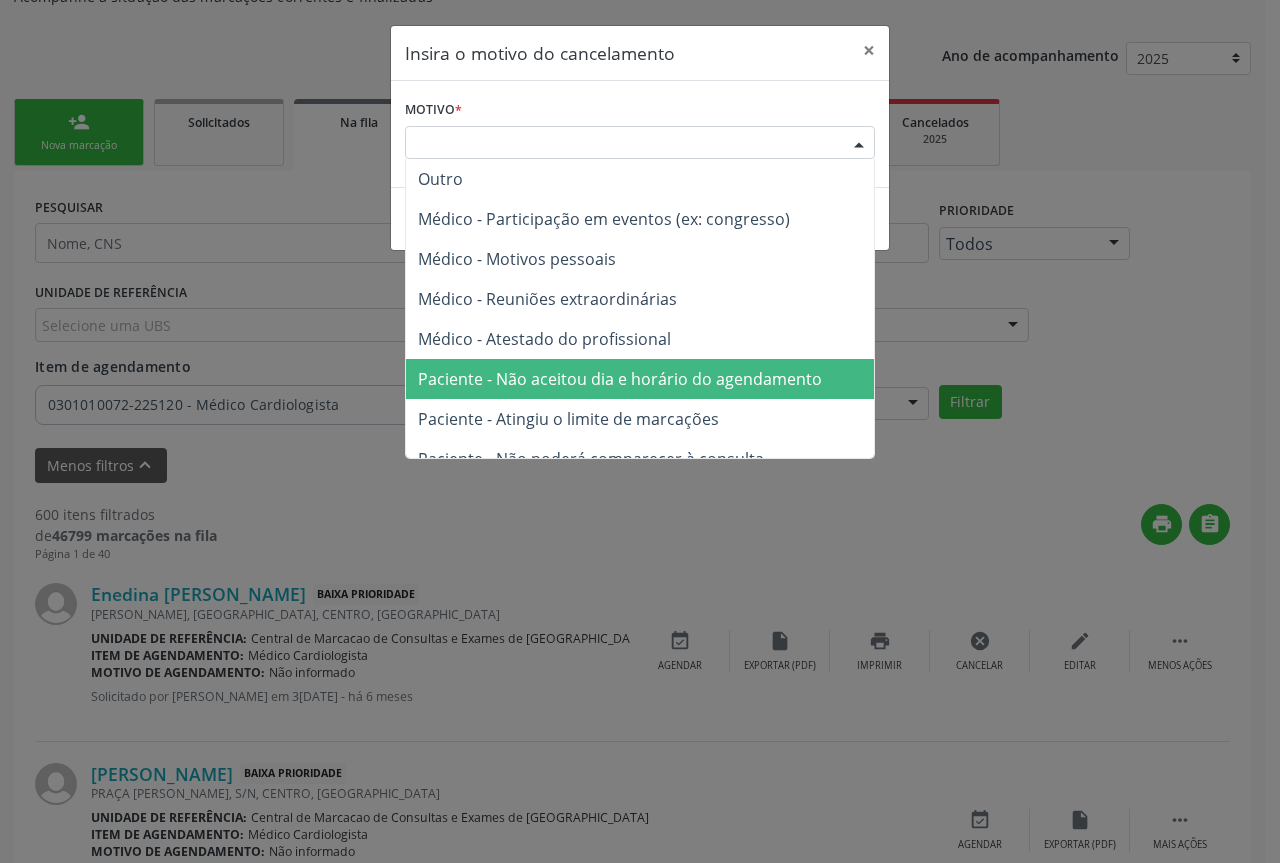 click on "Paciente - Não aceitou dia e horário do agendamento" at bounding box center [620, 379] 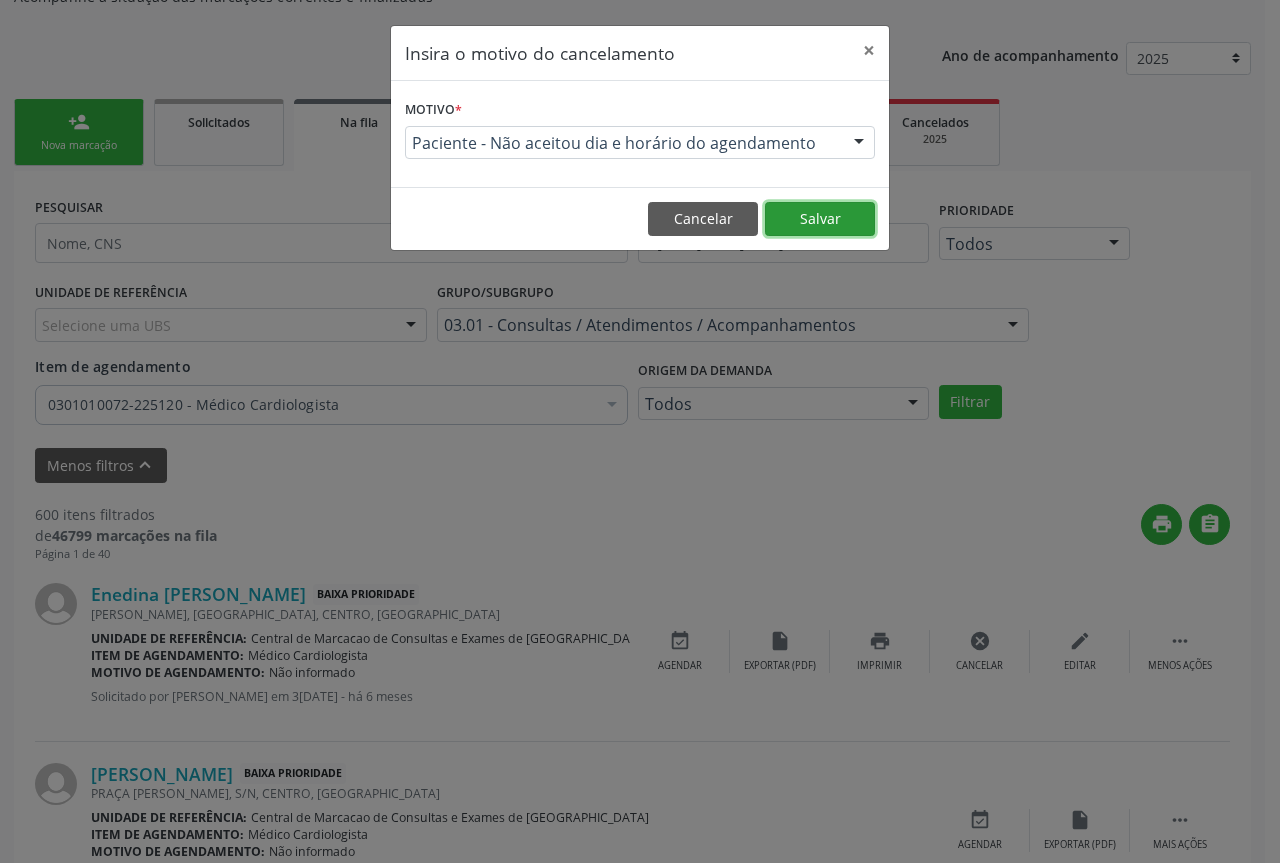 click on "Salvar" at bounding box center [820, 219] 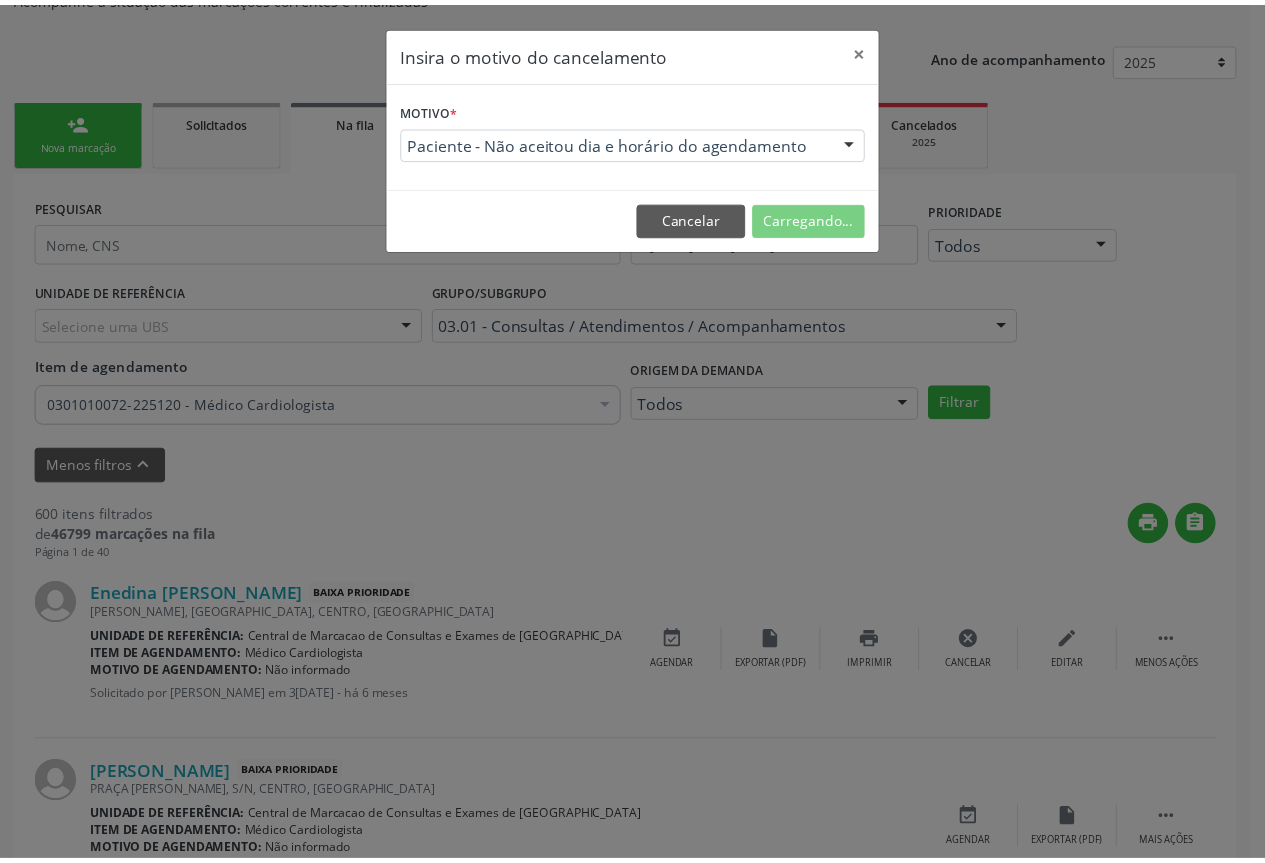 scroll, scrollTop: 0, scrollLeft: 0, axis: both 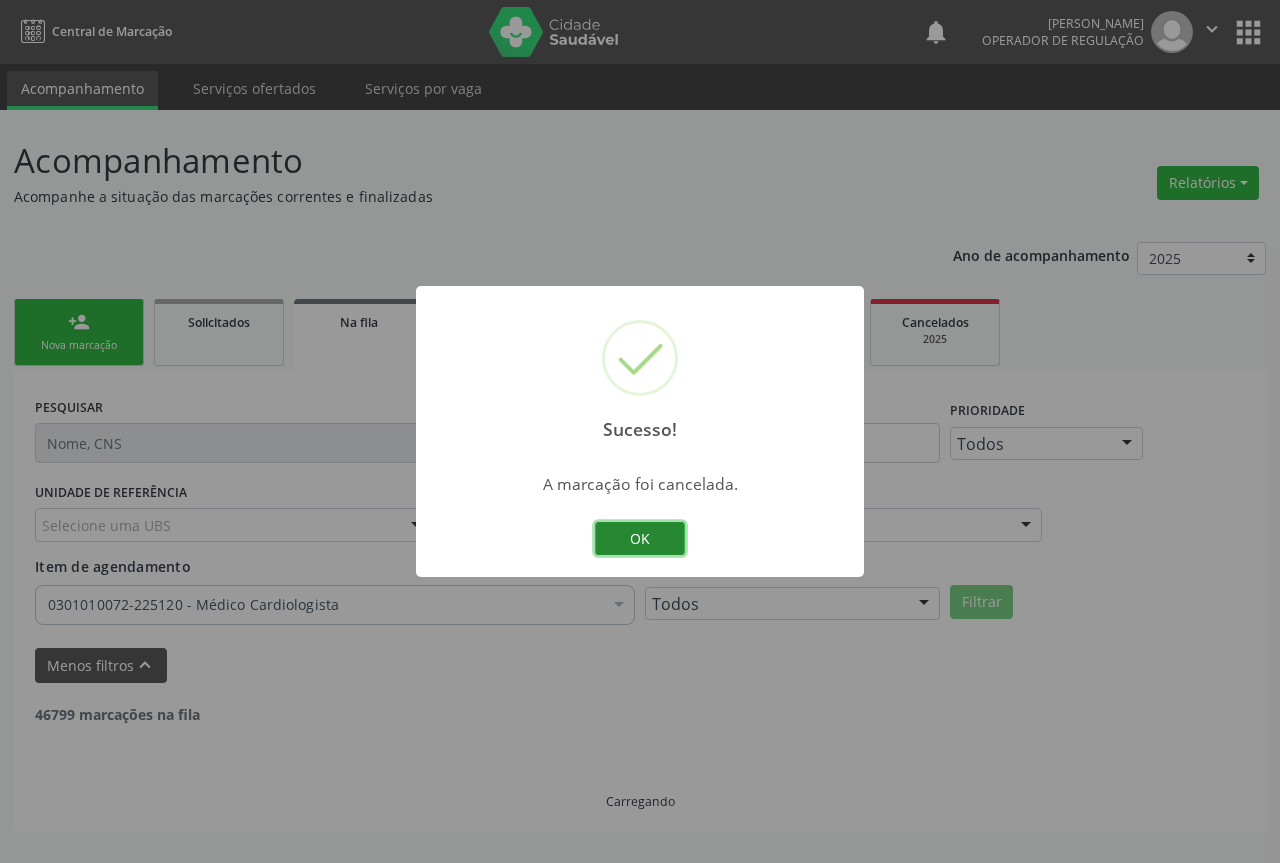 click on "OK" at bounding box center [640, 539] 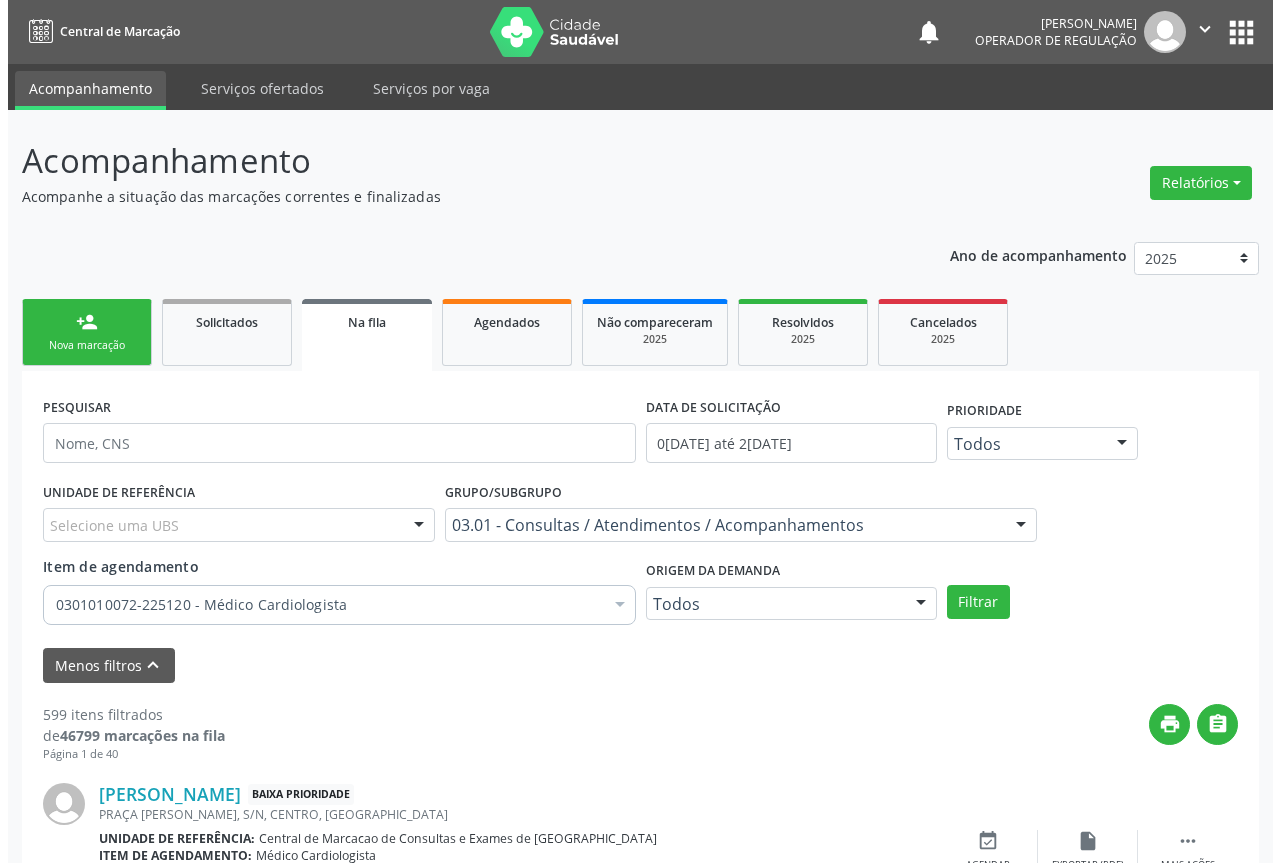 scroll, scrollTop: 200, scrollLeft: 0, axis: vertical 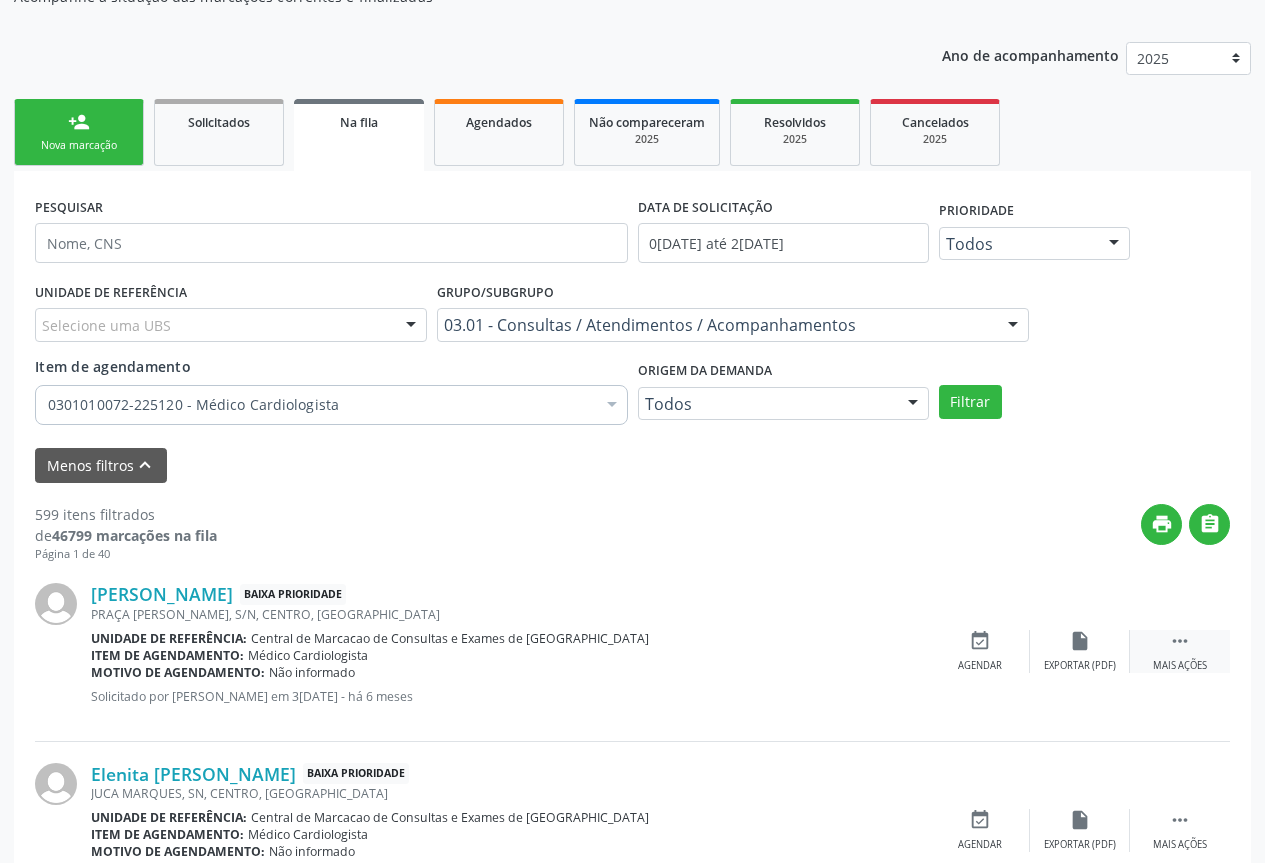 click on "Mais ações" at bounding box center [1180, 666] 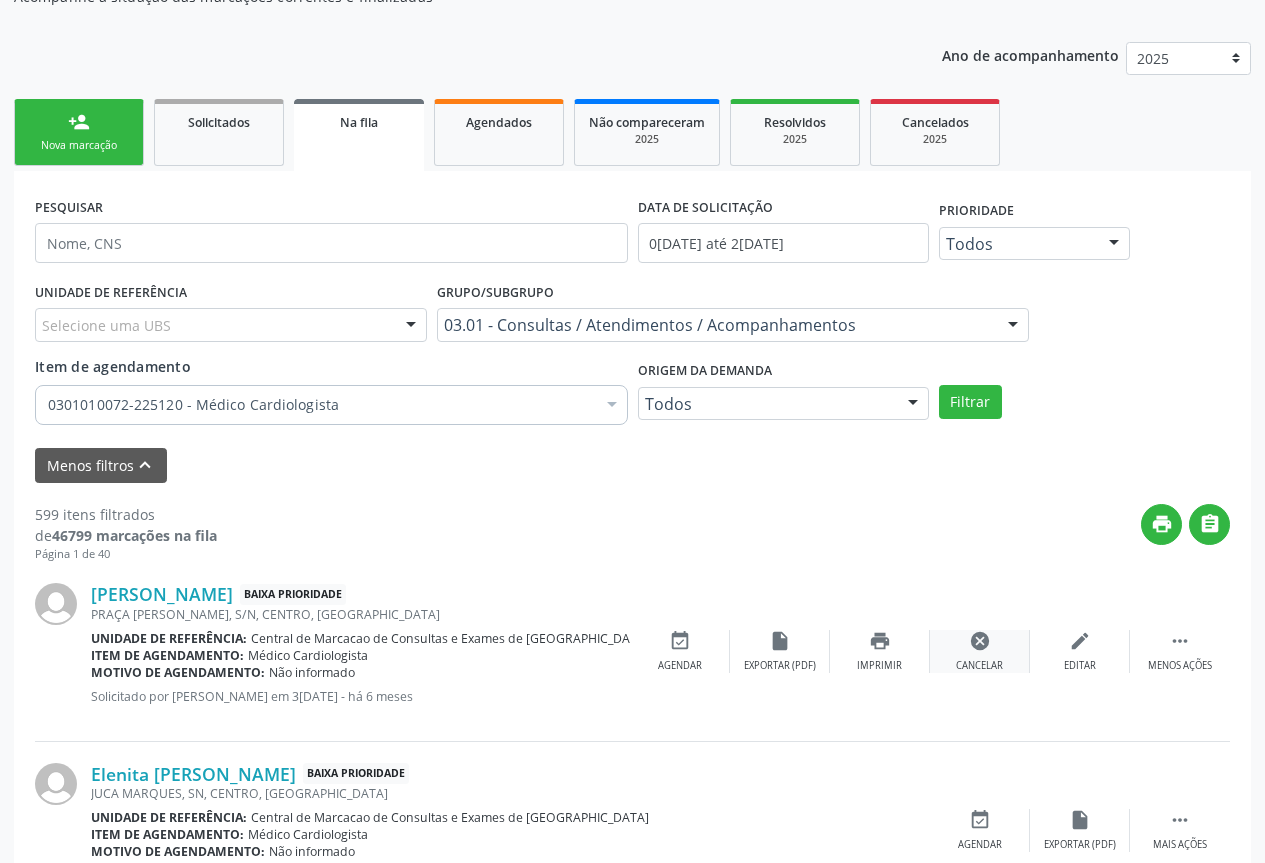 click on "cancel" at bounding box center [980, 641] 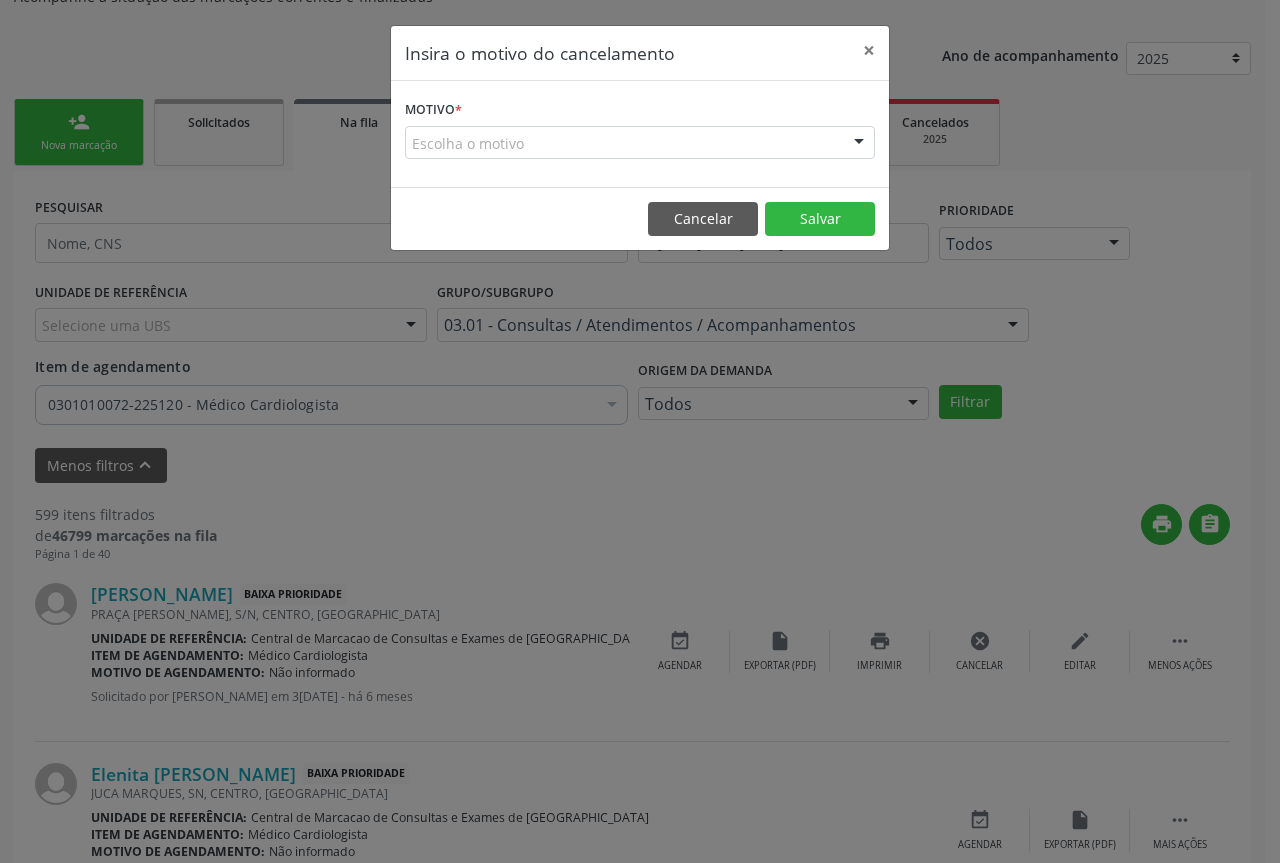 click at bounding box center [859, 144] 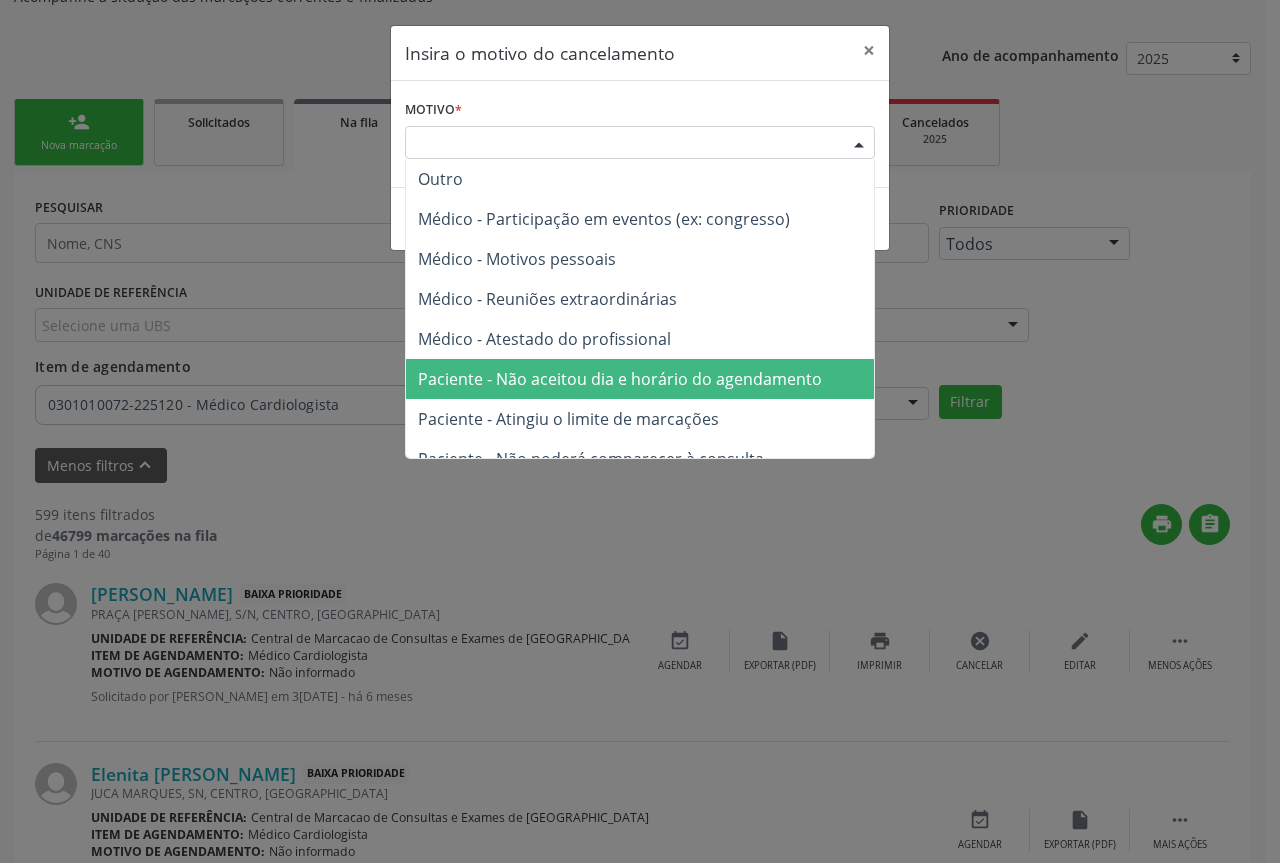 click on "Paciente - Não aceitou dia e horário do agendamento" at bounding box center [620, 379] 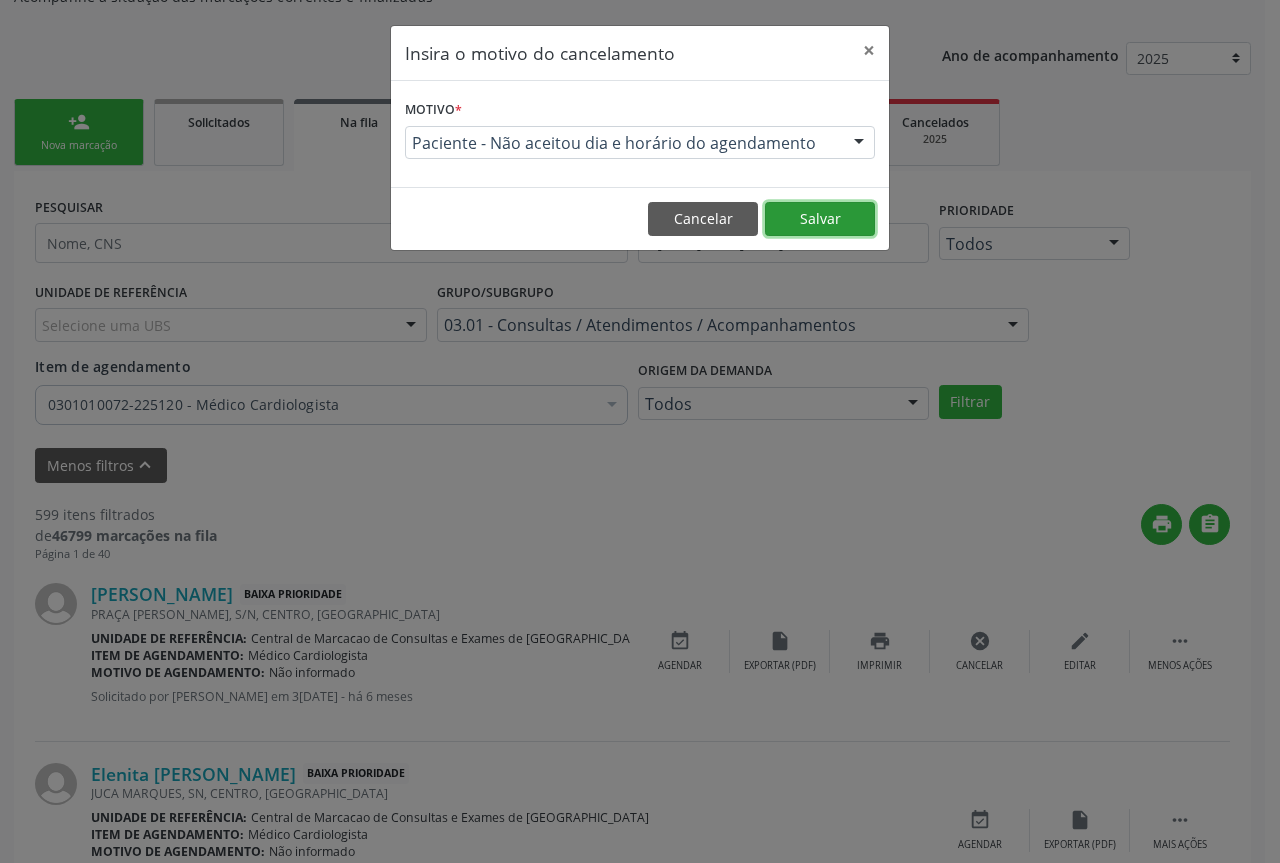 click on "Salvar" at bounding box center [820, 219] 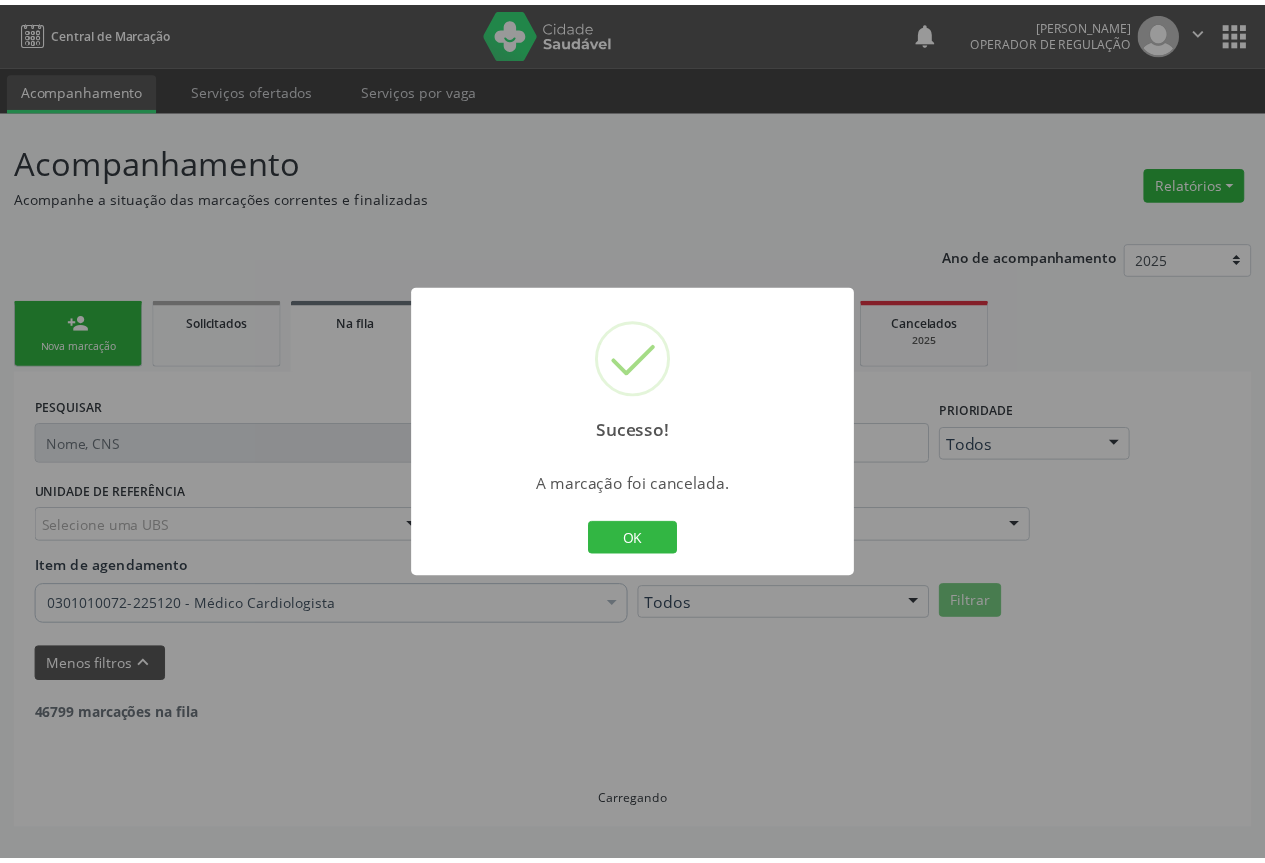 scroll, scrollTop: 0, scrollLeft: 0, axis: both 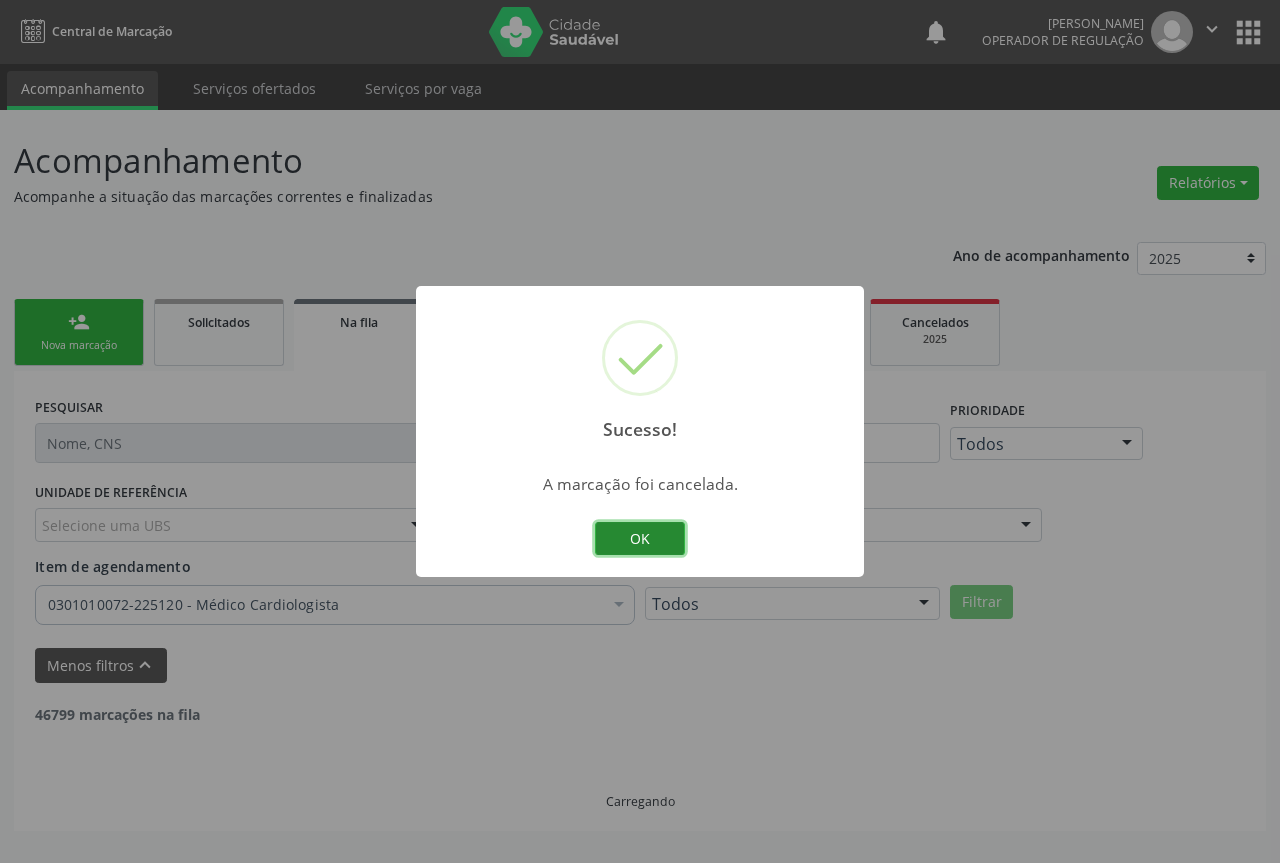 click on "OK" at bounding box center [640, 539] 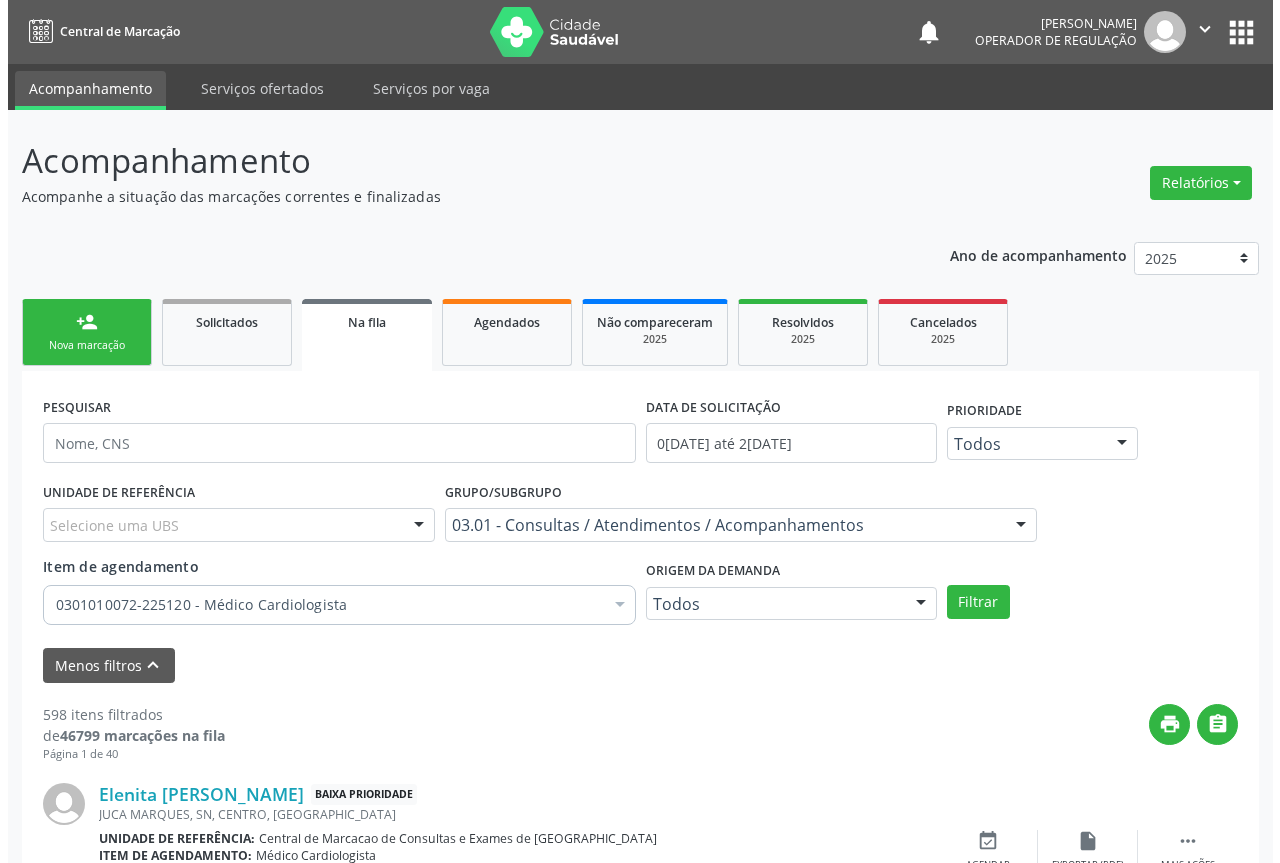 scroll, scrollTop: 100, scrollLeft: 0, axis: vertical 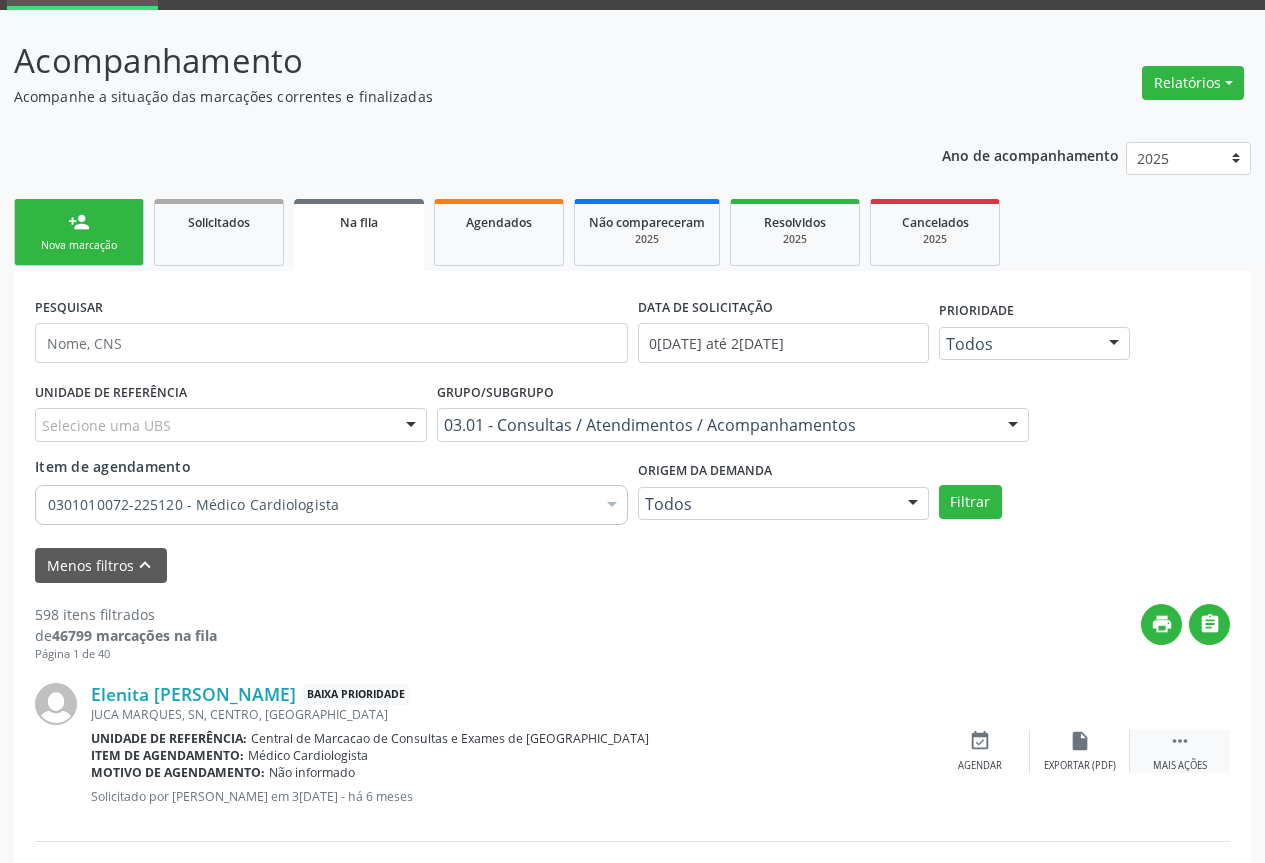 click on "
Mais ações" at bounding box center [1180, 751] 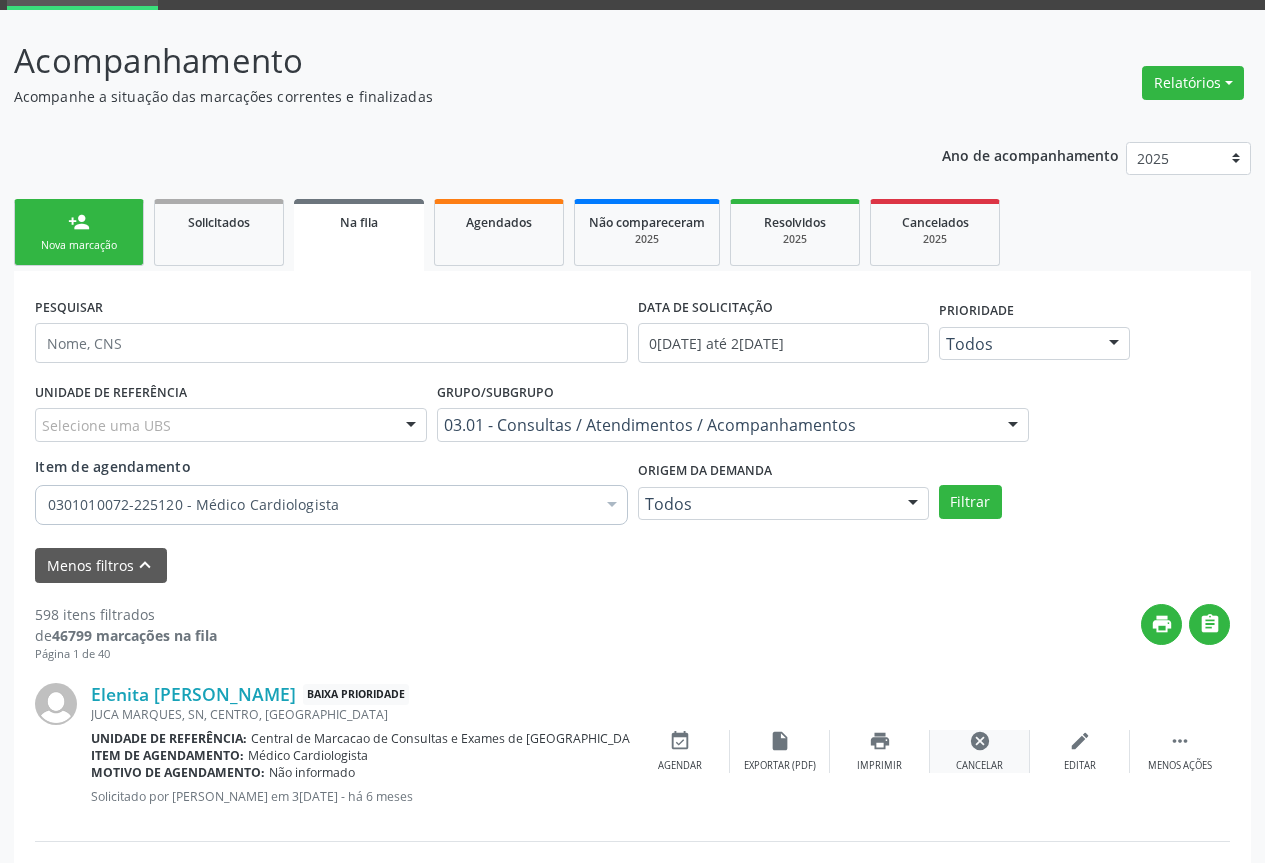 click on "cancel" at bounding box center [980, 741] 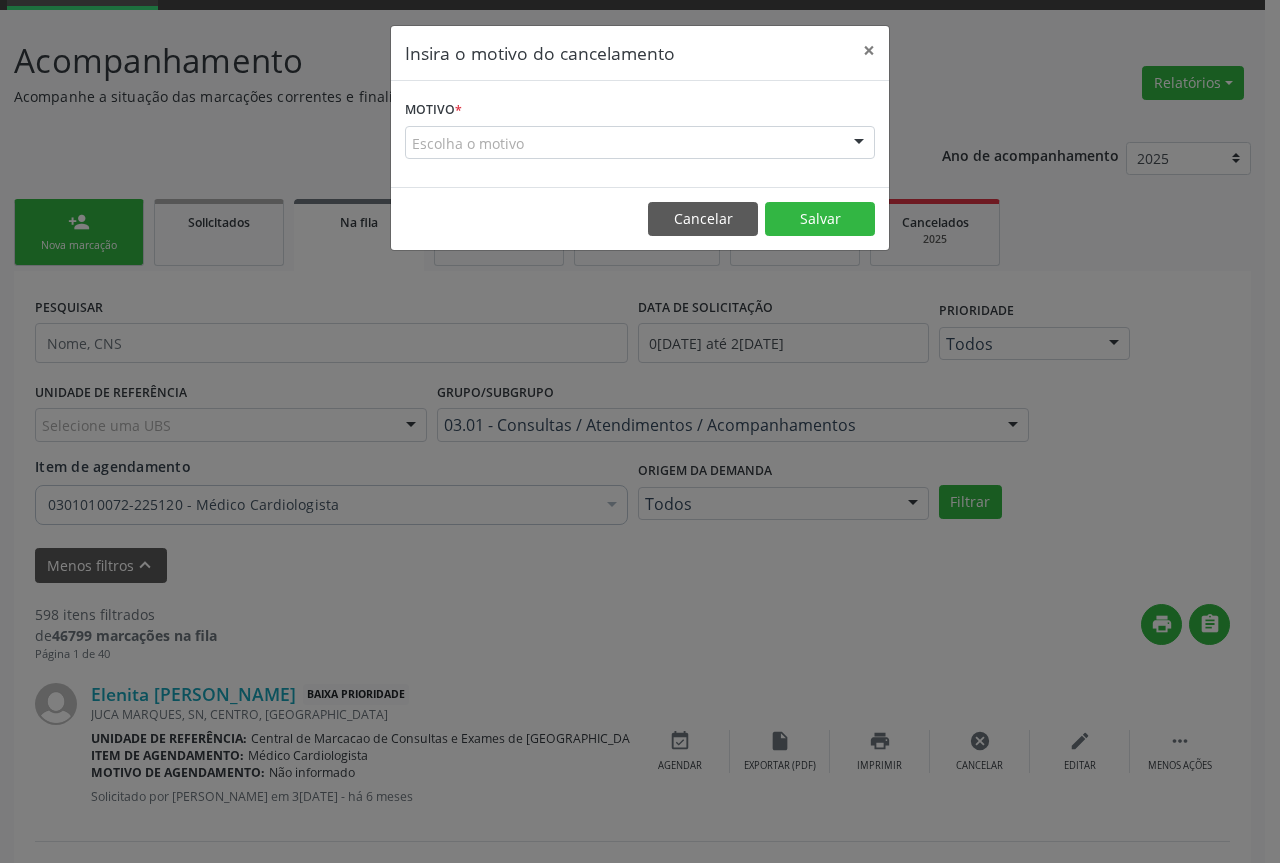 click at bounding box center [859, 144] 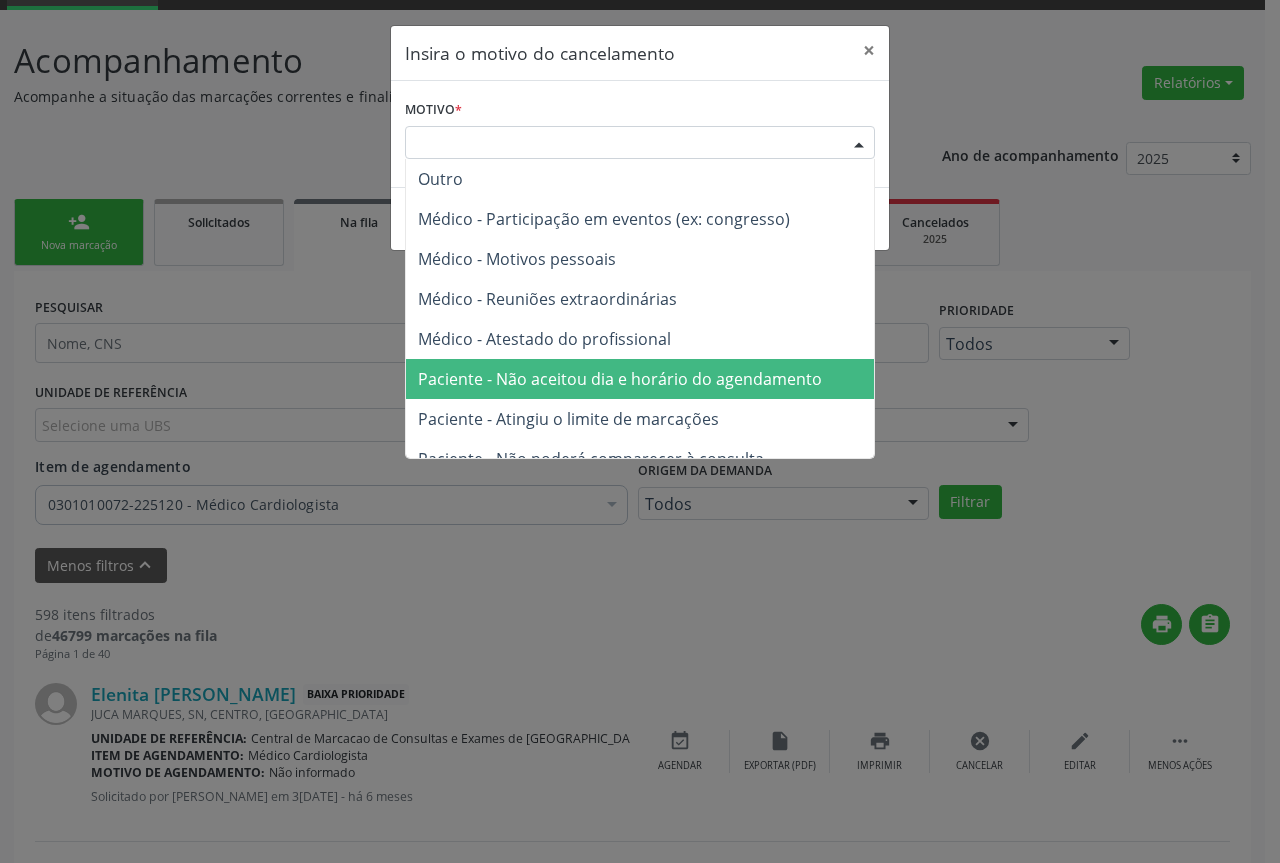 click on "Paciente - Não aceitou dia e horário do agendamento" at bounding box center (620, 379) 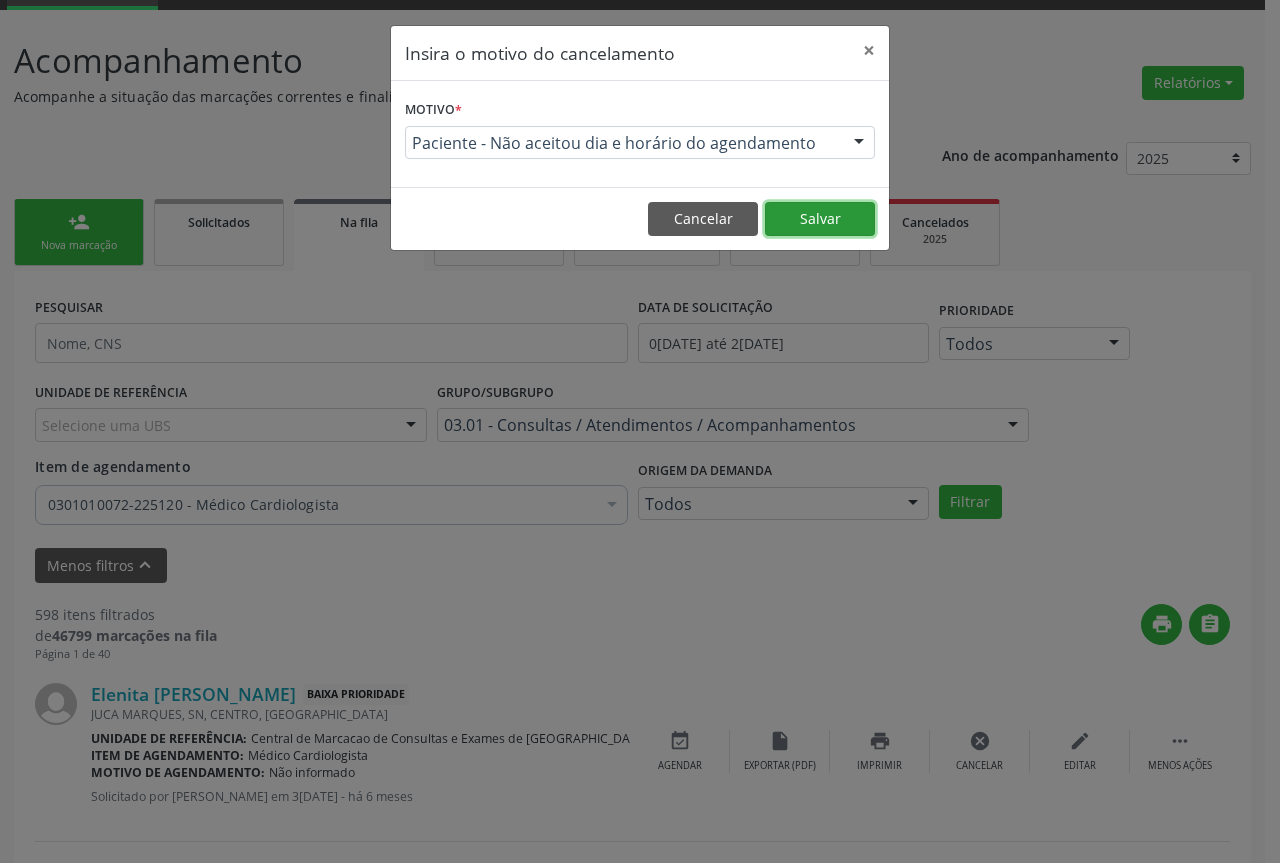click on "Salvar" at bounding box center (820, 219) 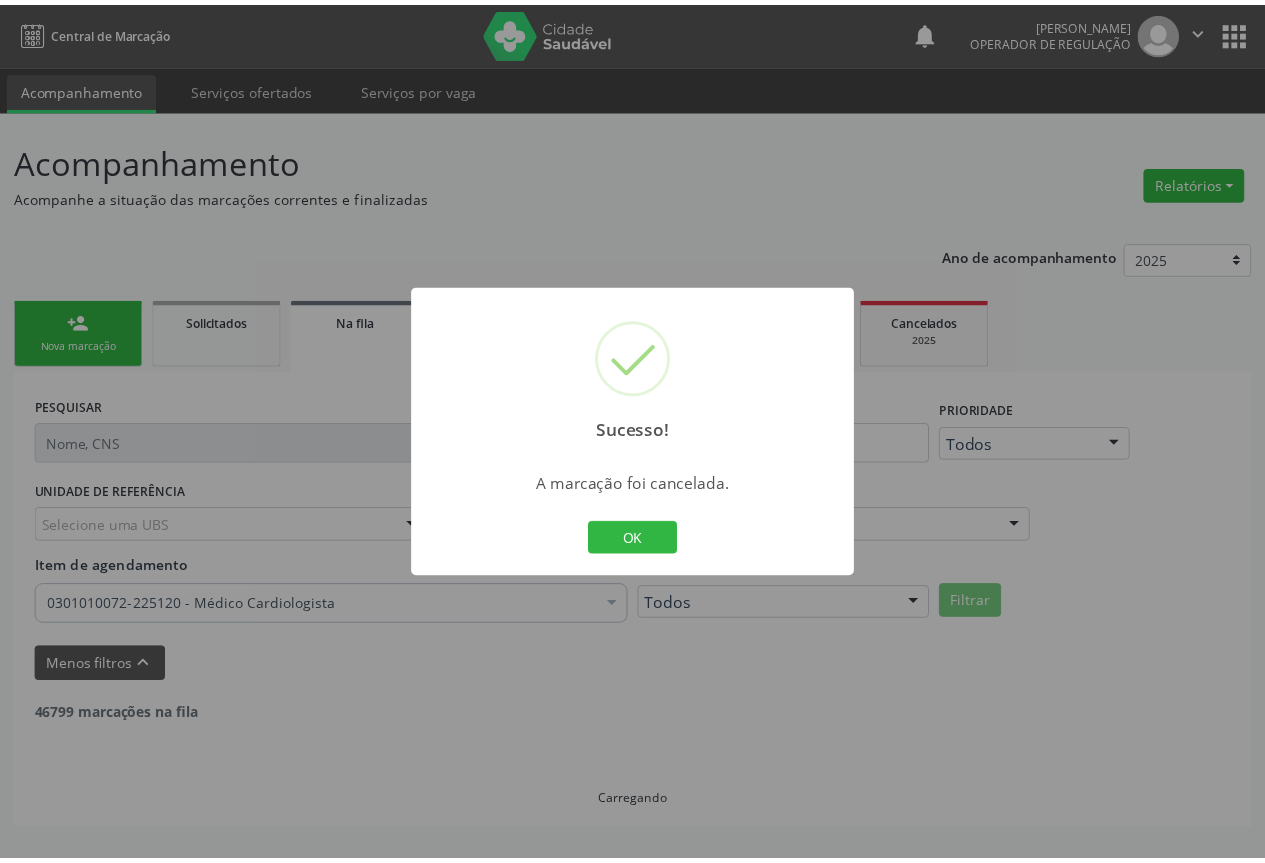 scroll, scrollTop: 0, scrollLeft: 0, axis: both 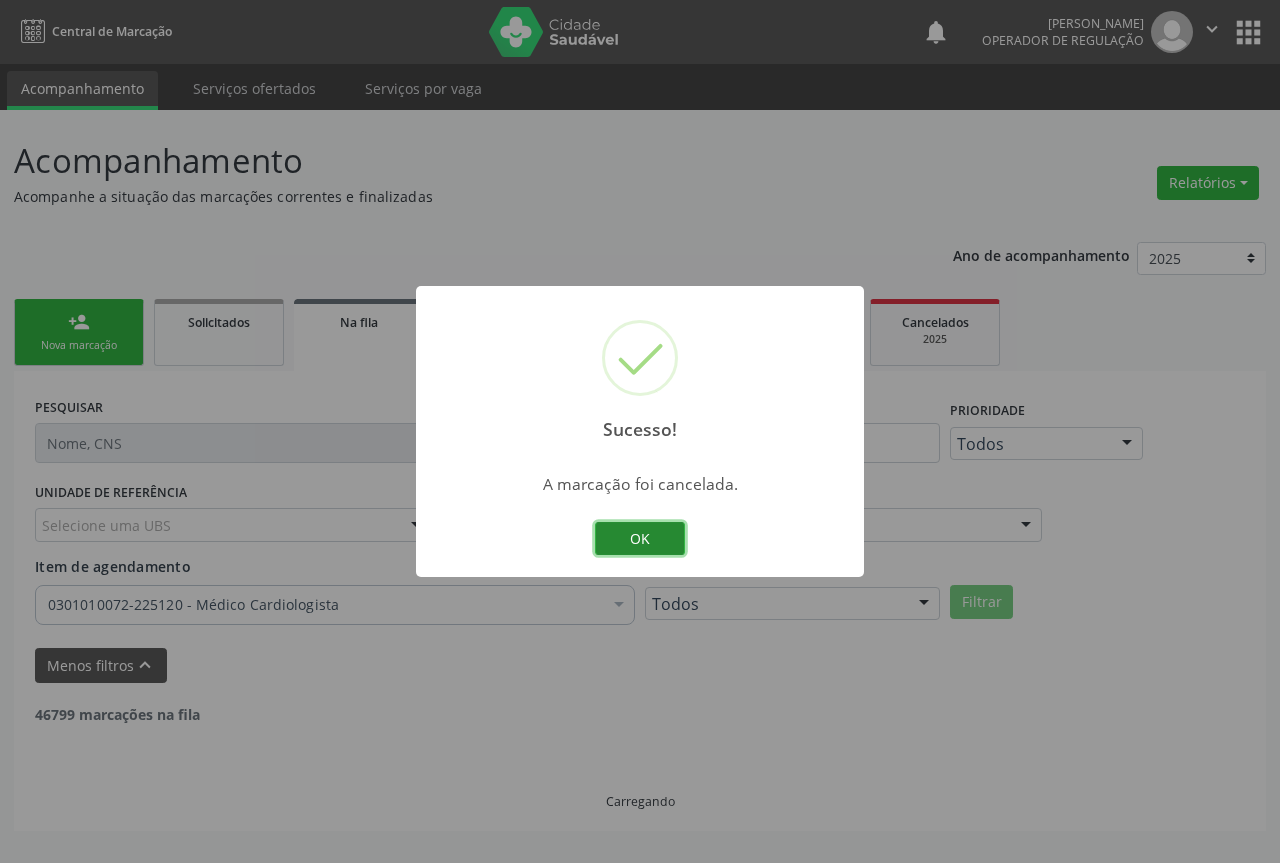 click on "OK" at bounding box center (640, 539) 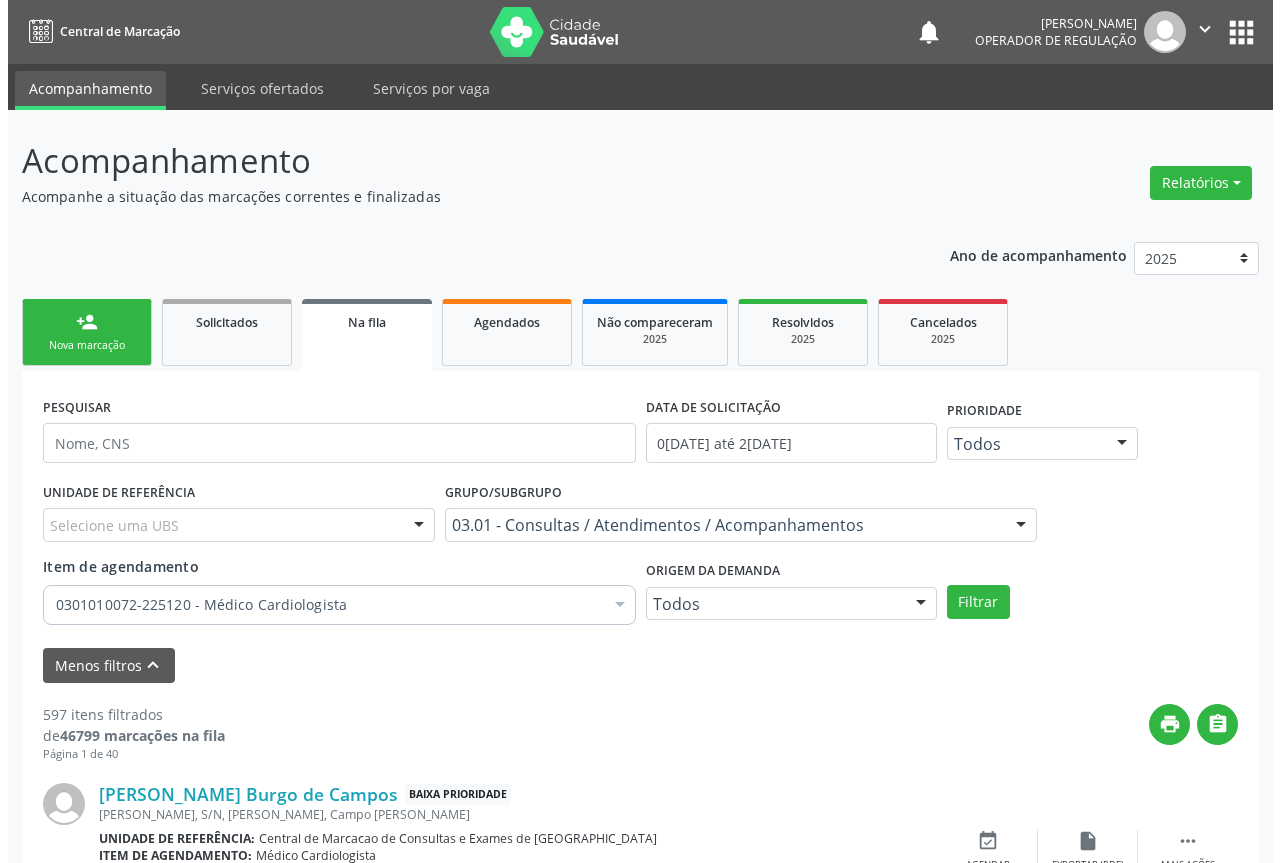 scroll, scrollTop: 200, scrollLeft: 0, axis: vertical 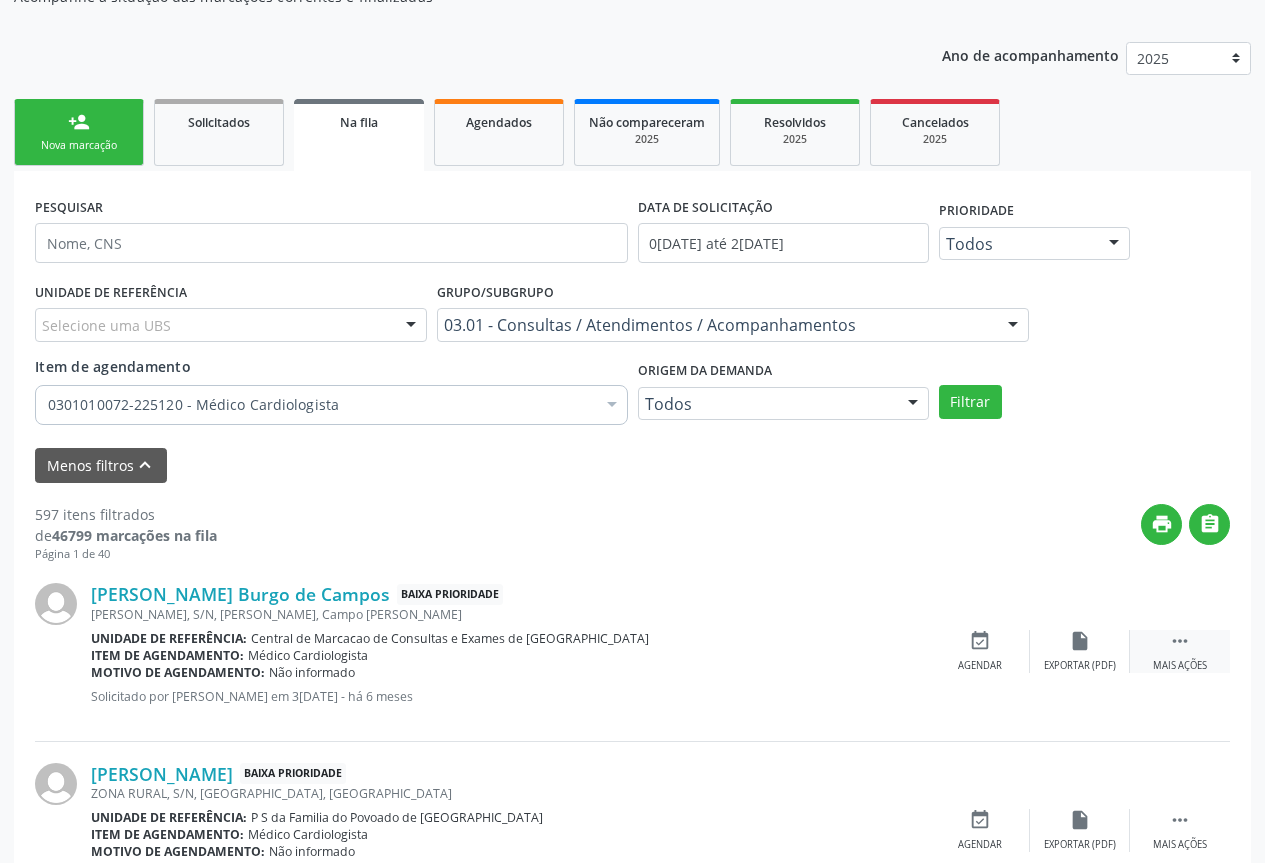 click on "" at bounding box center [1180, 641] 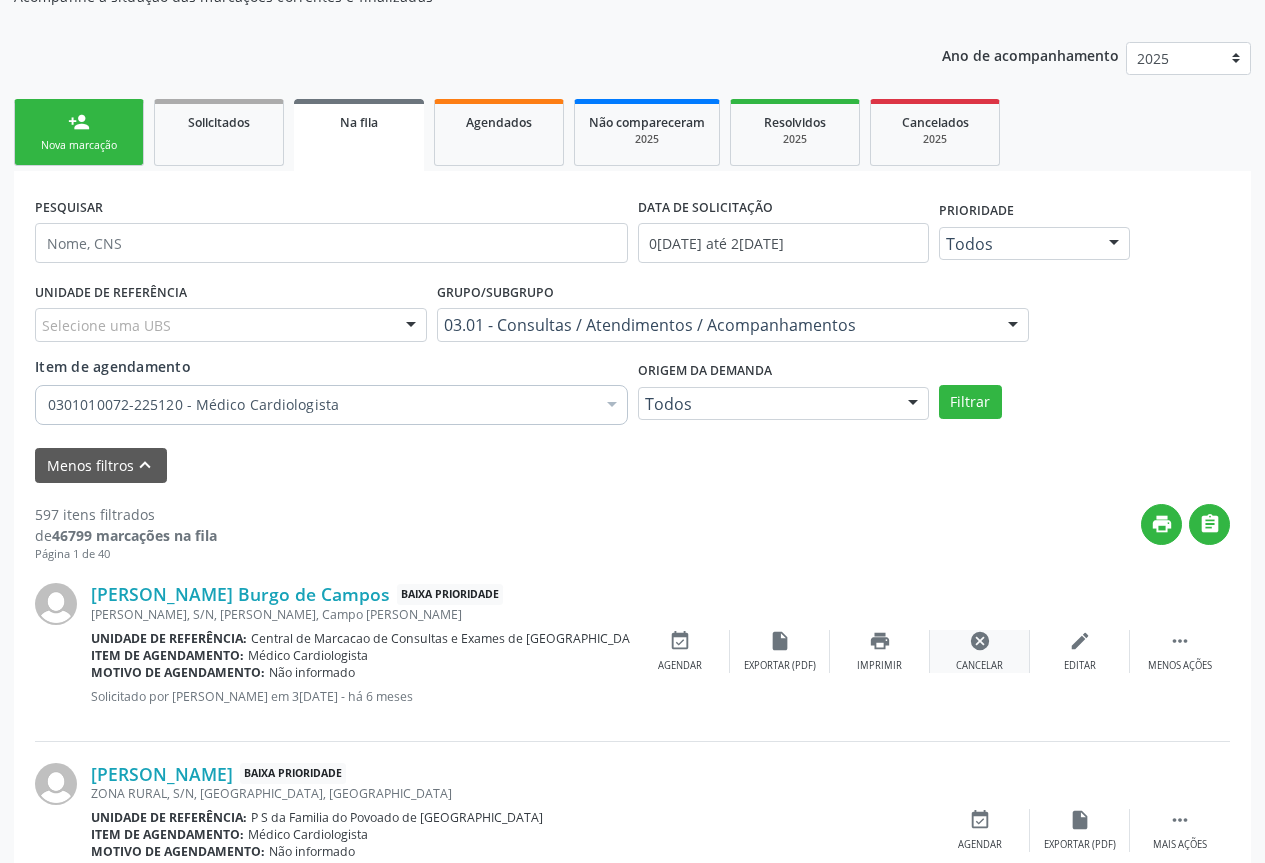 click on "cancel" at bounding box center [980, 641] 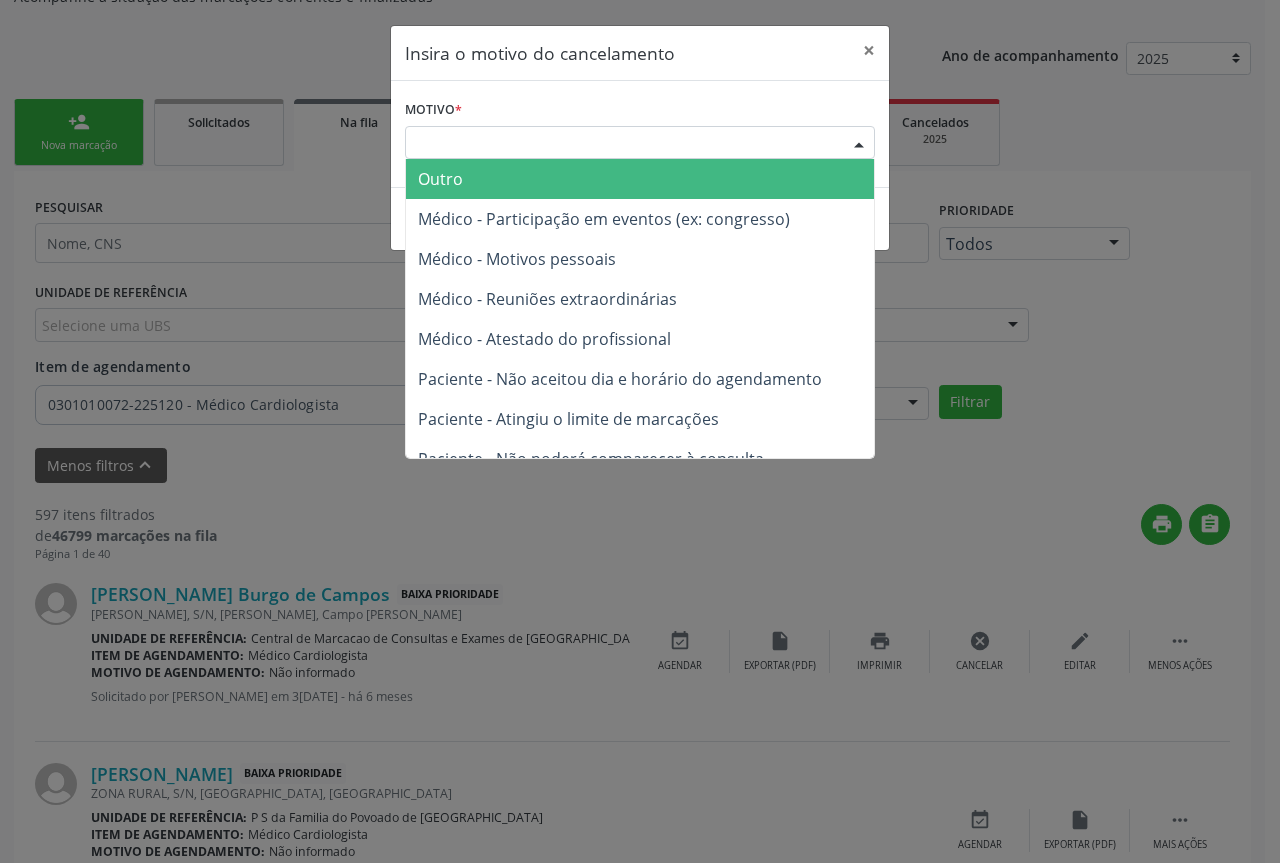 click at bounding box center [859, 144] 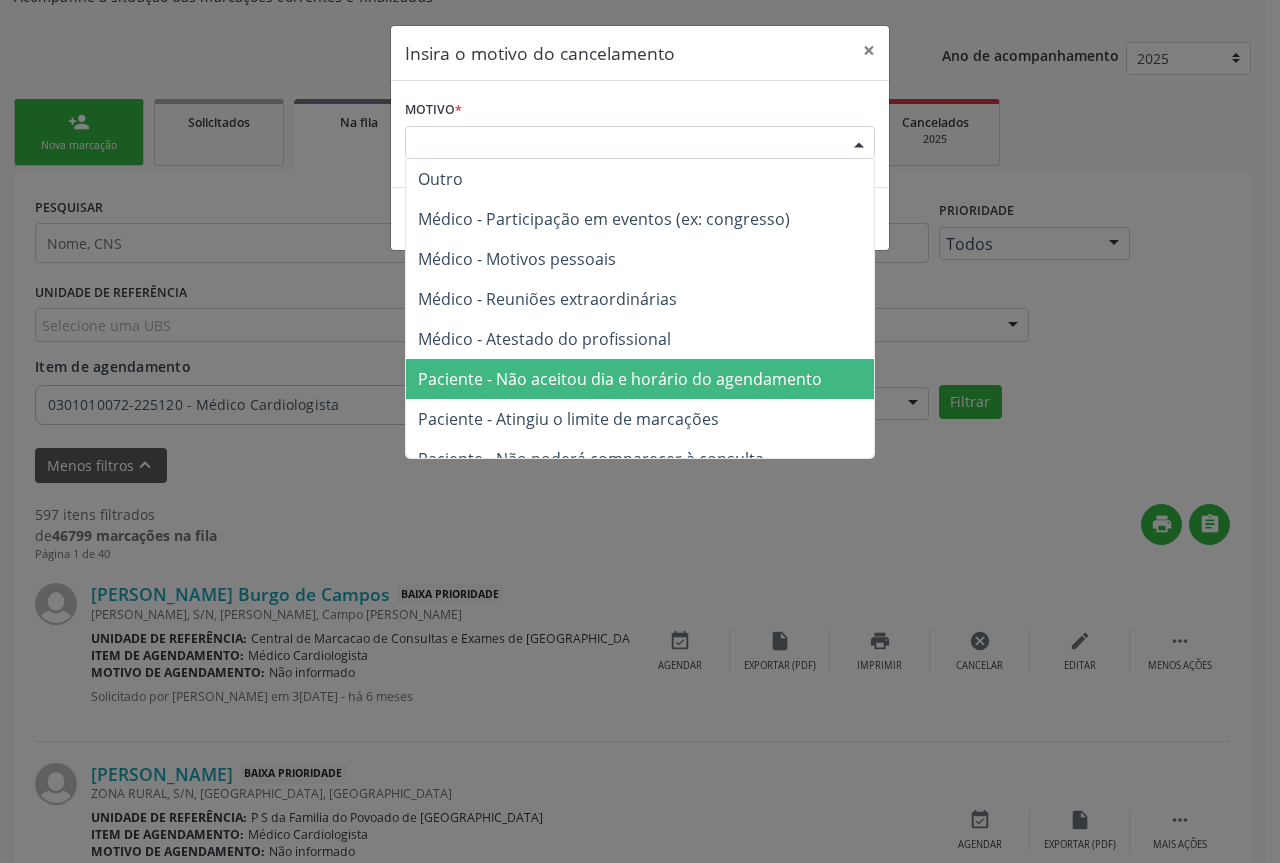 click on "Paciente - Não aceitou dia e horário do agendamento" at bounding box center [620, 379] 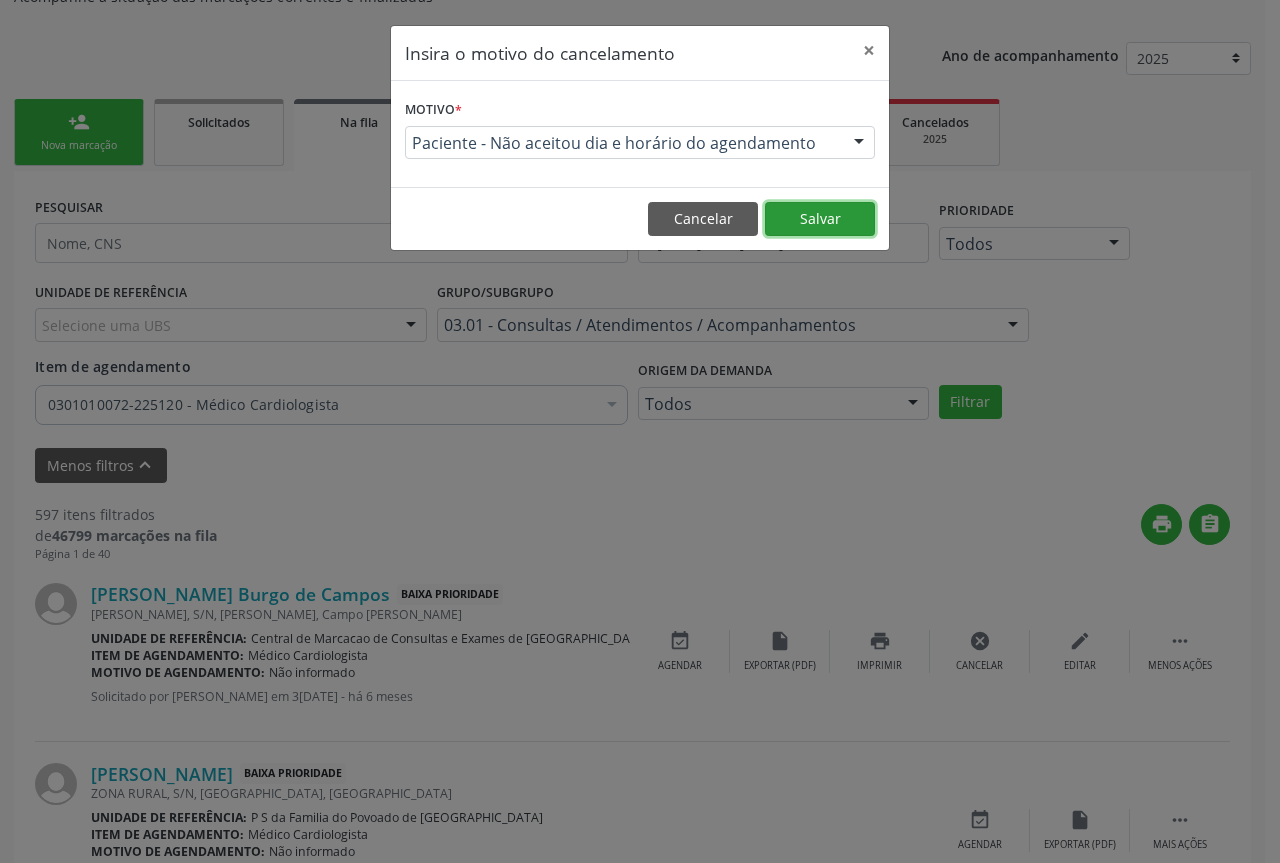 click on "Salvar" at bounding box center (820, 219) 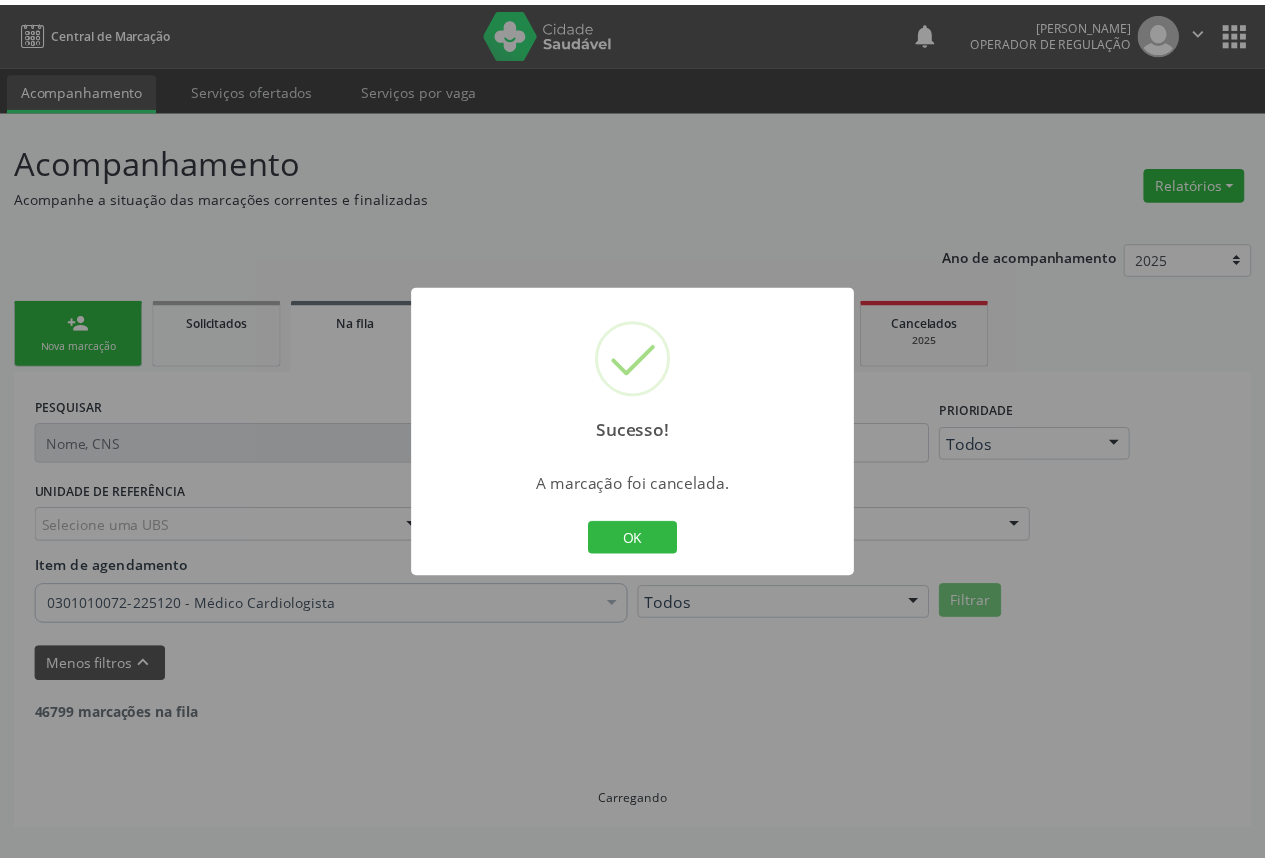 scroll, scrollTop: 0, scrollLeft: 0, axis: both 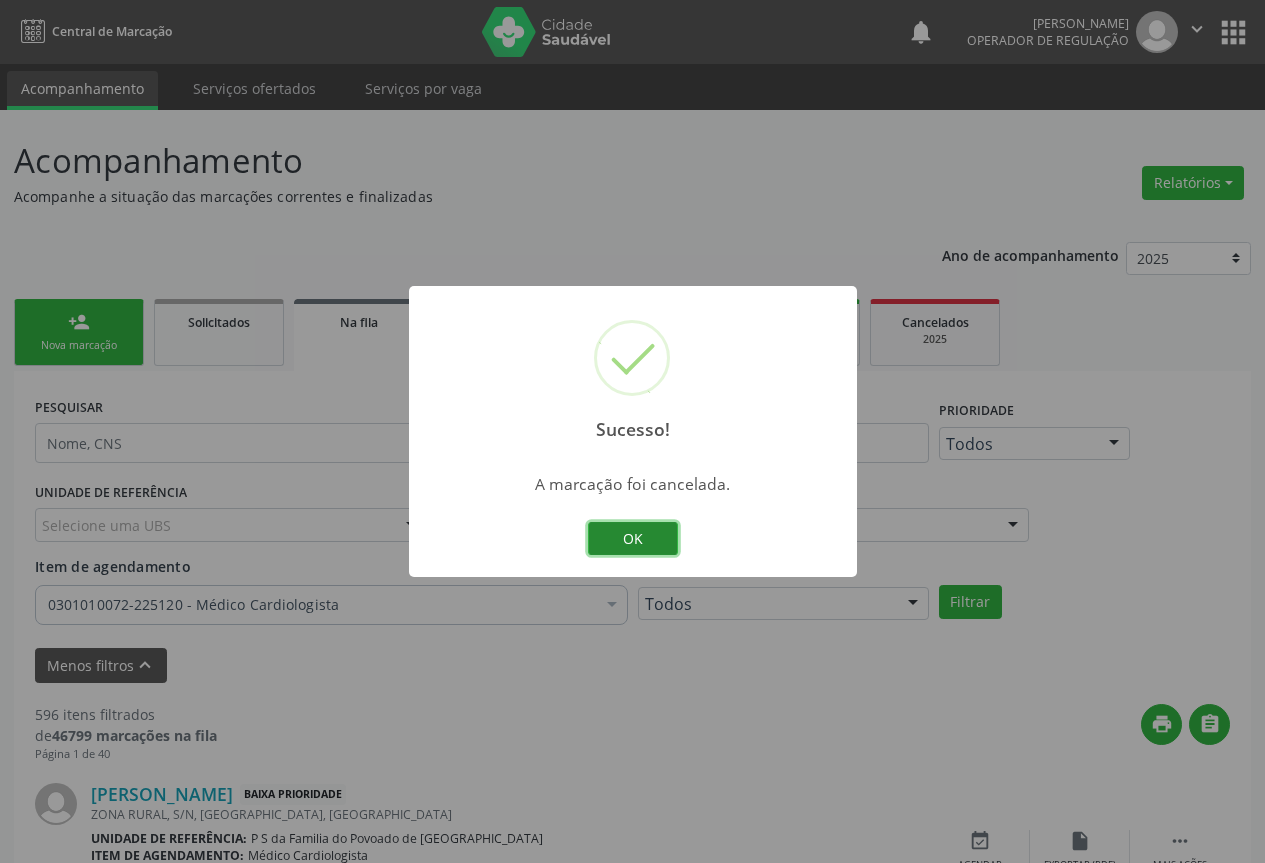 drag, startPoint x: 626, startPoint y: 535, endPoint x: 791, endPoint y: 535, distance: 165 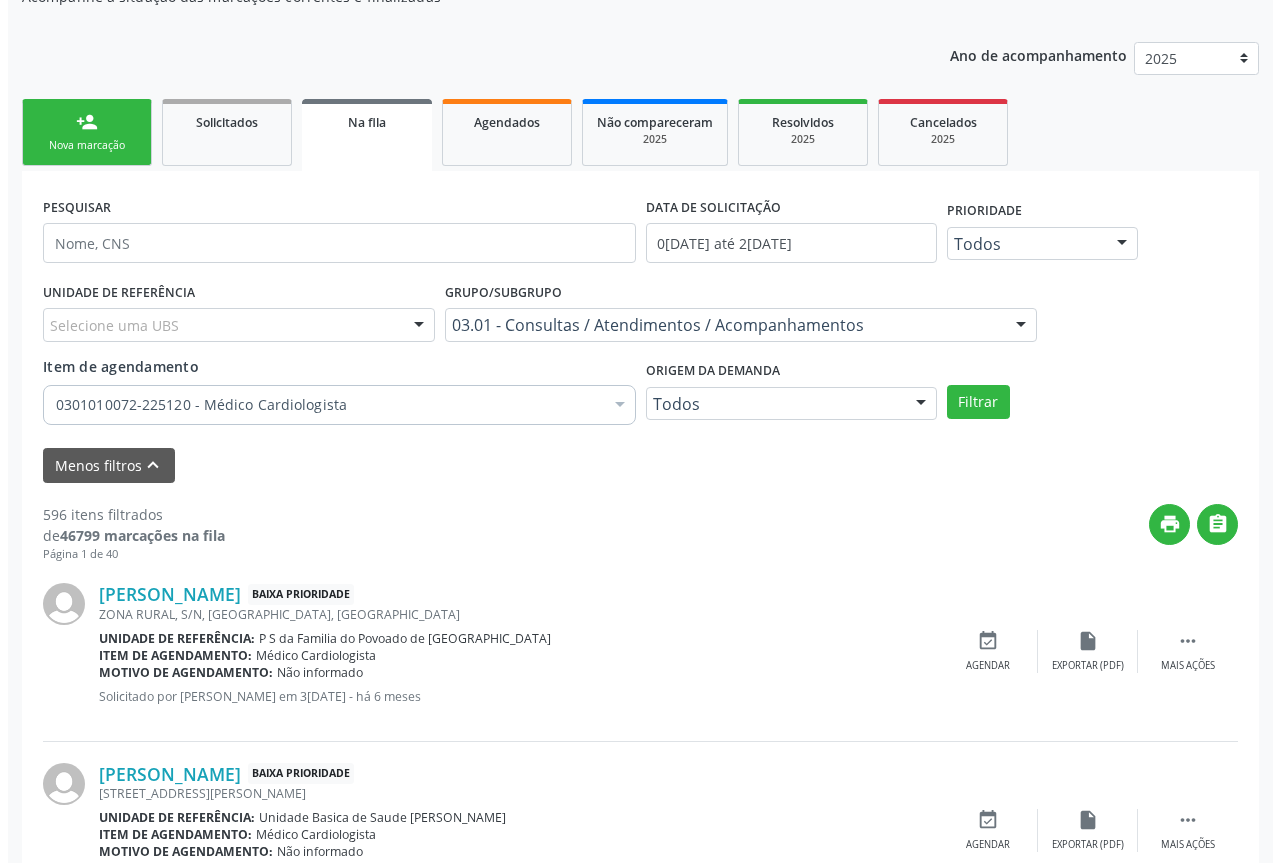 scroll, scrollTop: 300, scrollLeft: 0, axis: vertical 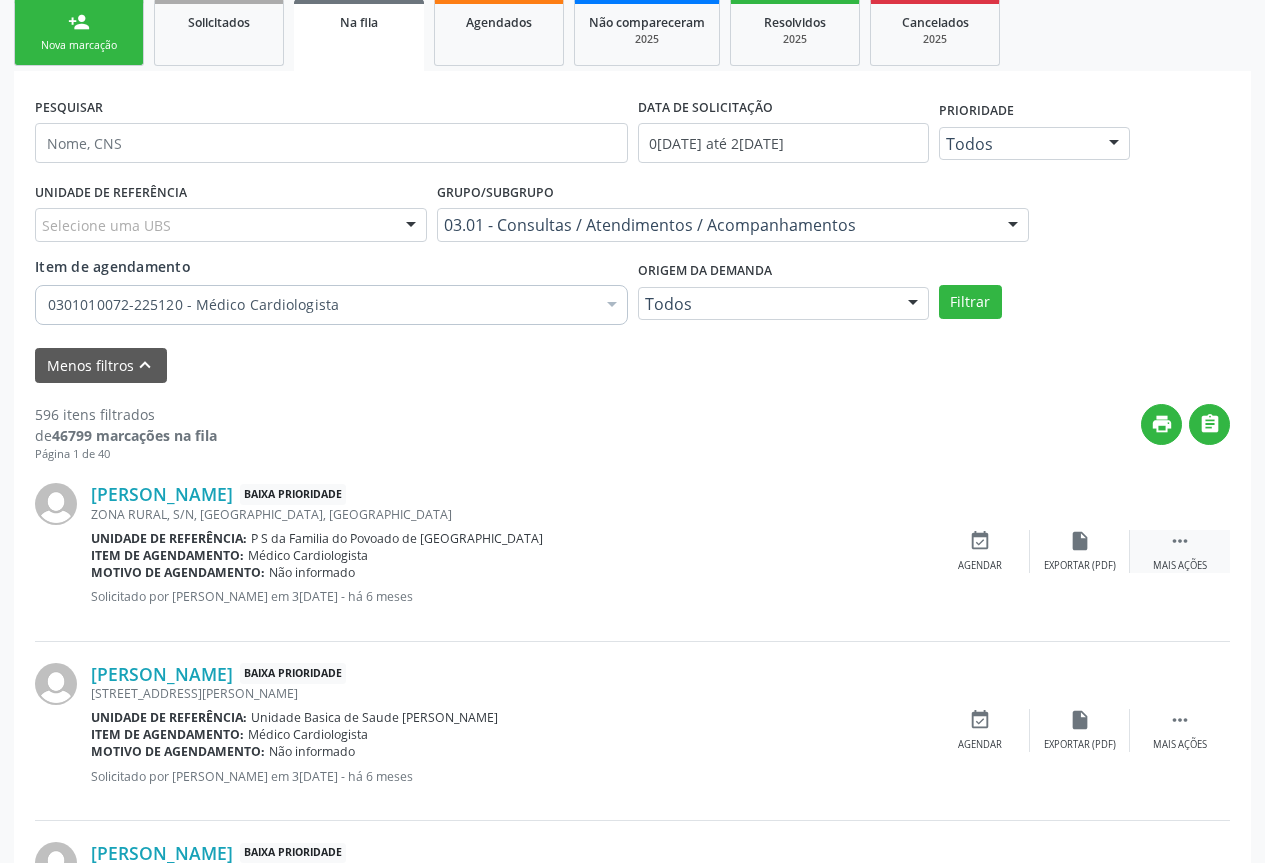 click on "
Mais ações" at bounding box center [1180, 551] 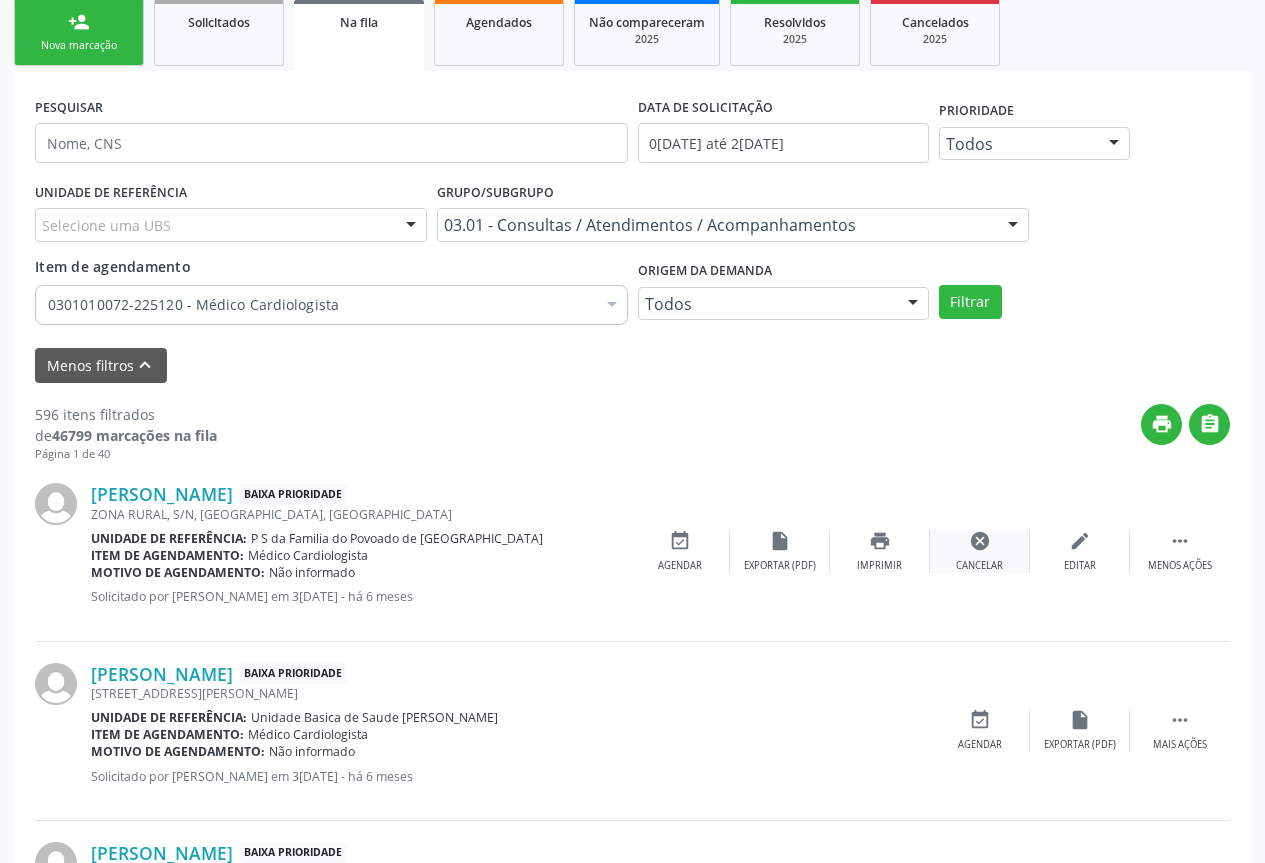 click on "cancel
Cancelar" at bounding box center [980, 551] 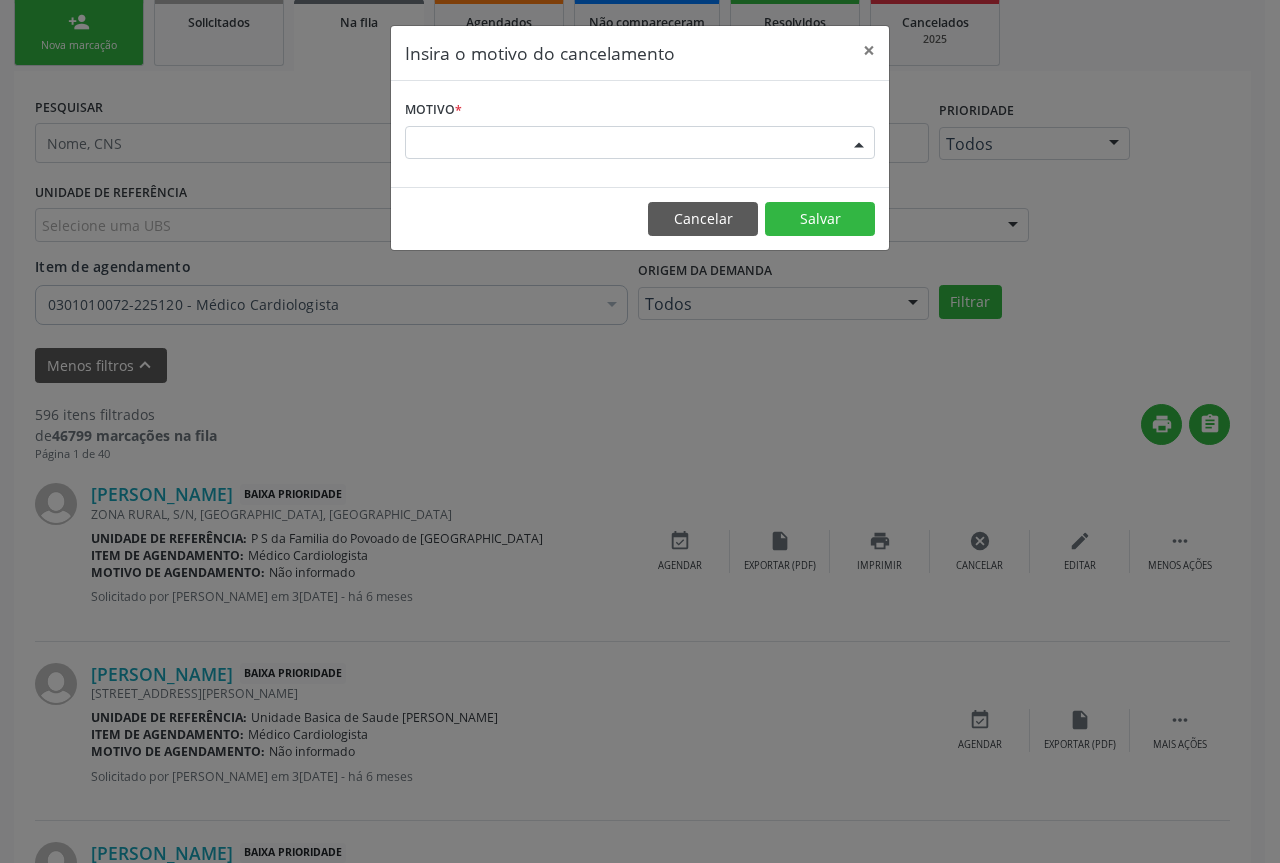click at bounding box center [859, 144] 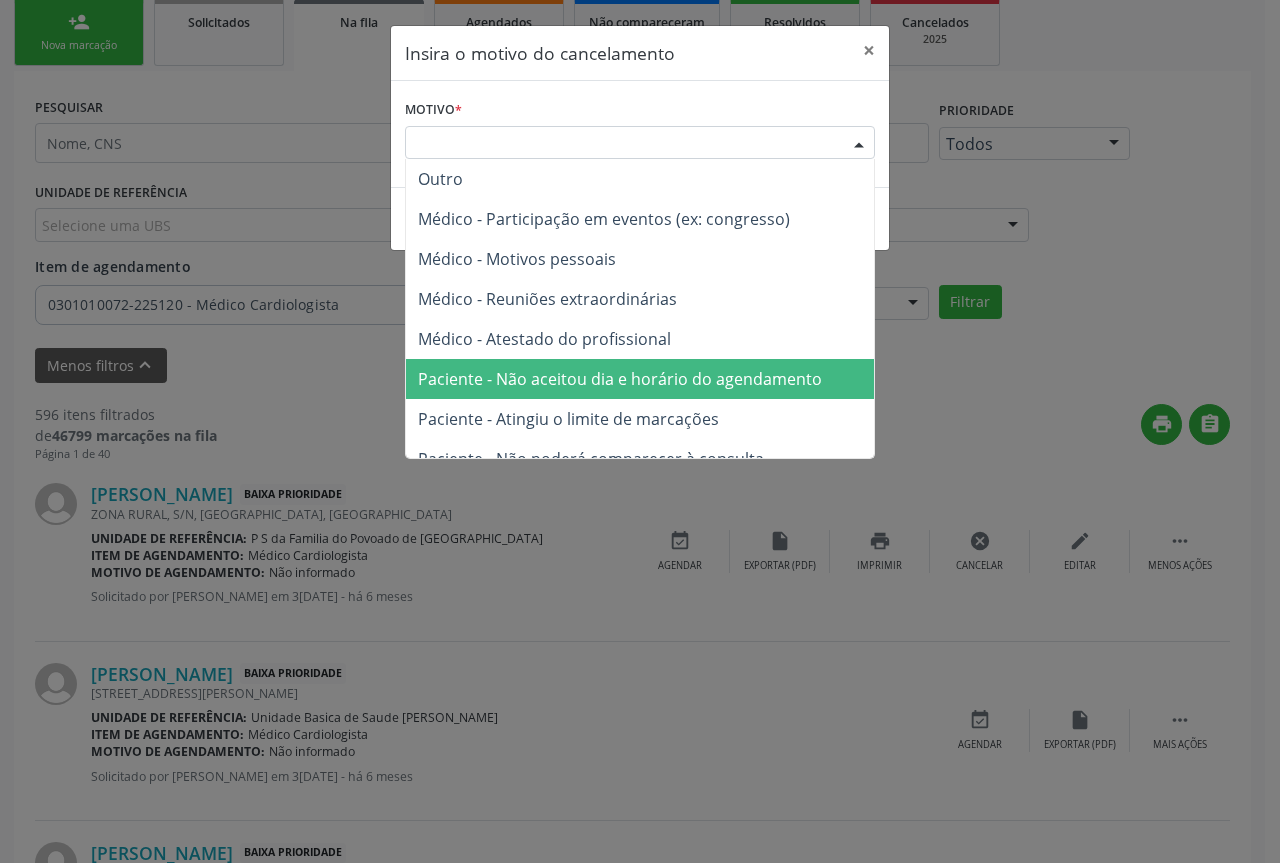 click on "Paciente - Não aceitou dia e horário do agendamento" at bounding box center [620, 379] 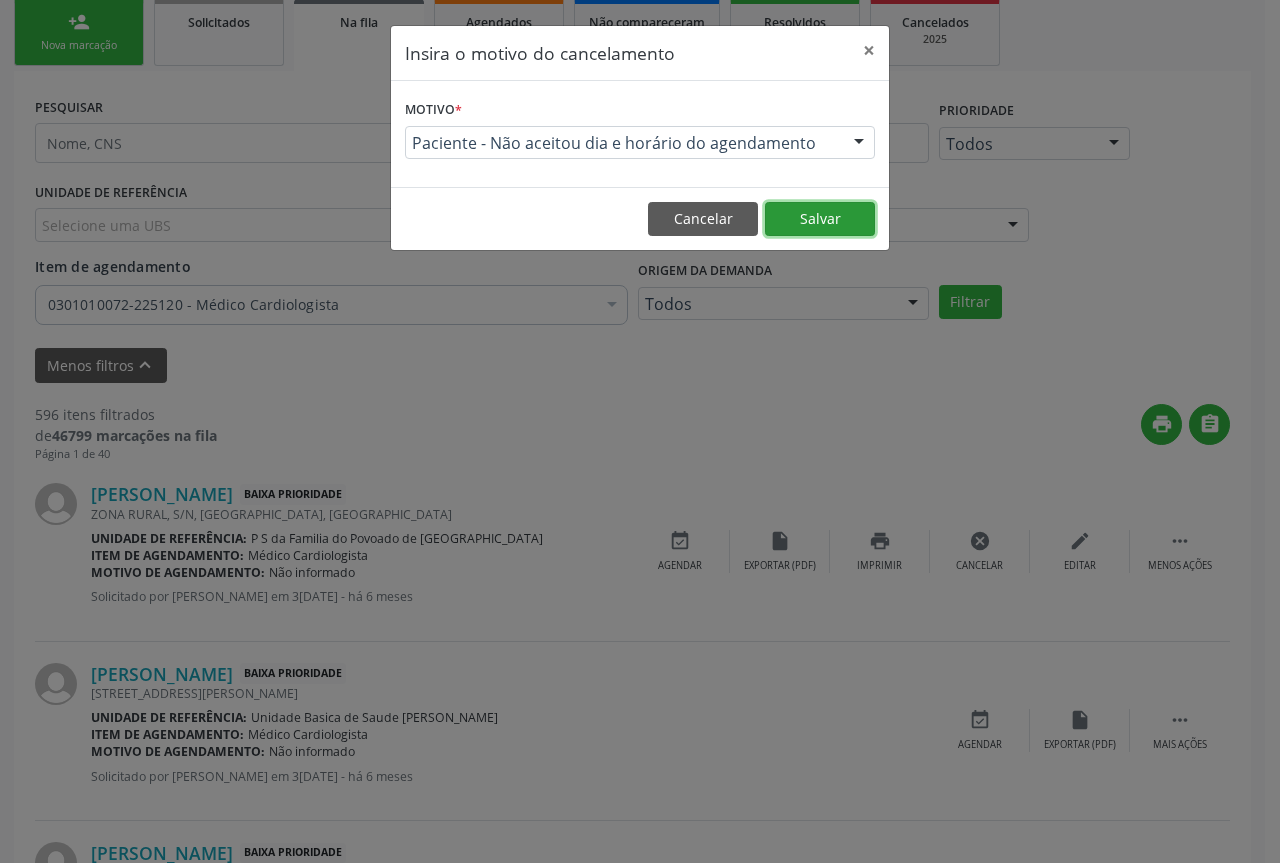 click on "Salvar" at bounding box center [820, 219] 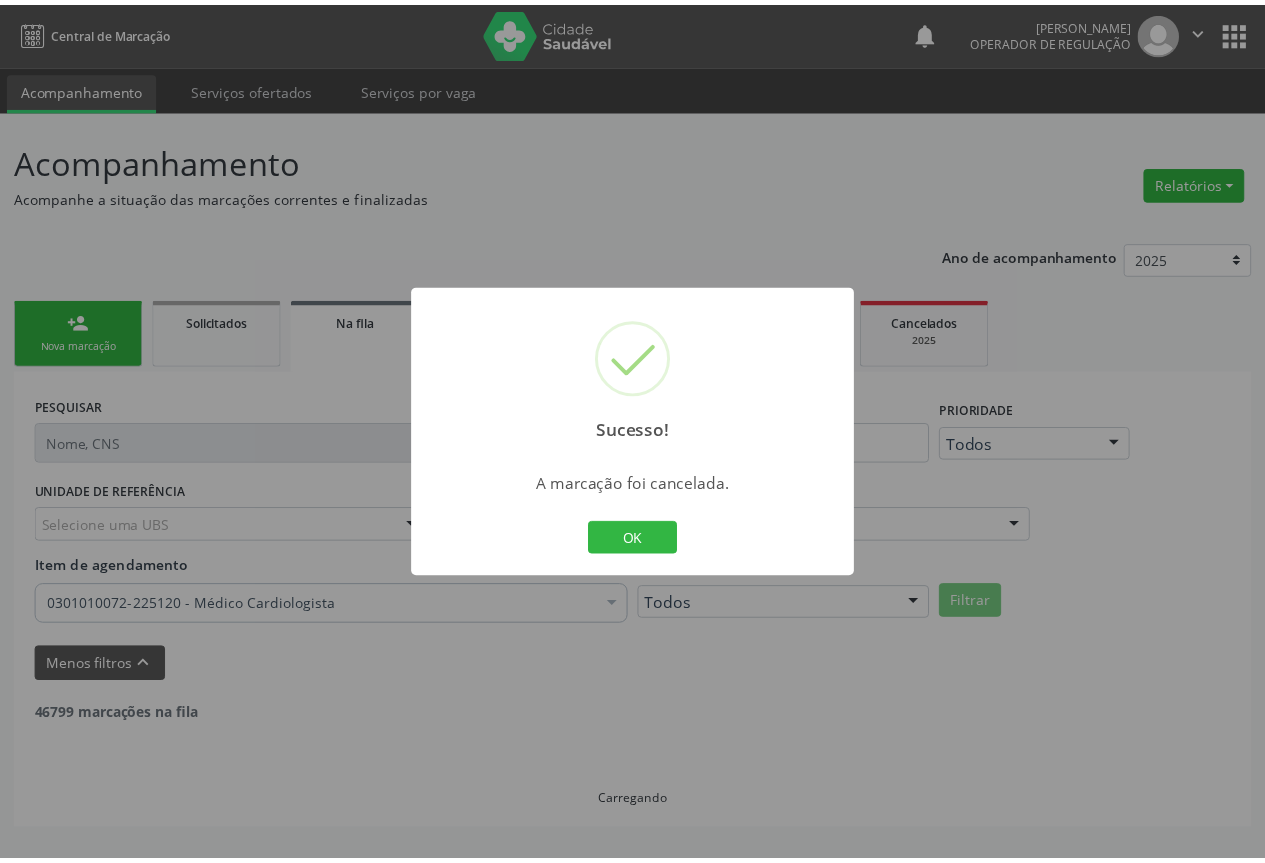 scroll, scrollTop: 0, scrollLeft: 0, axis: both 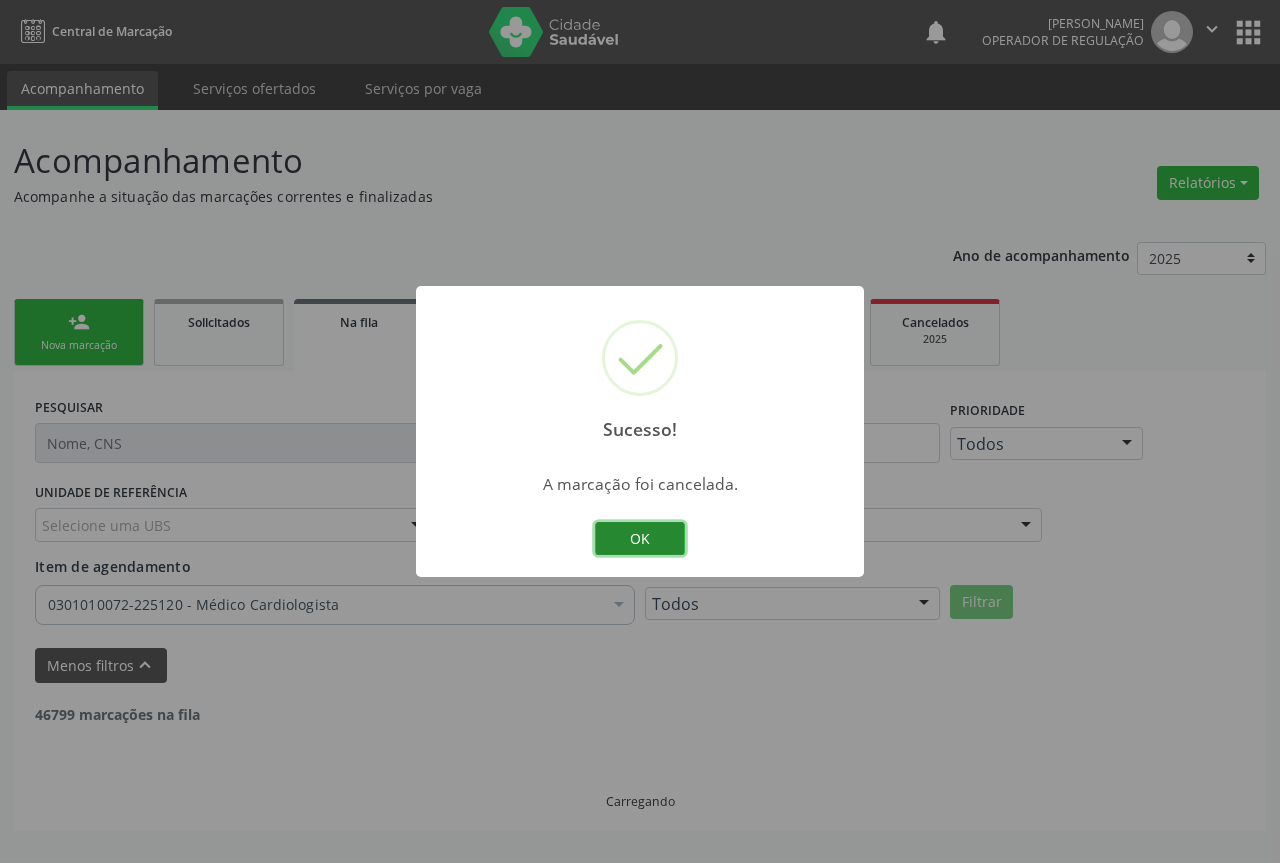 click on "OK" at bounding box center [640, 539] 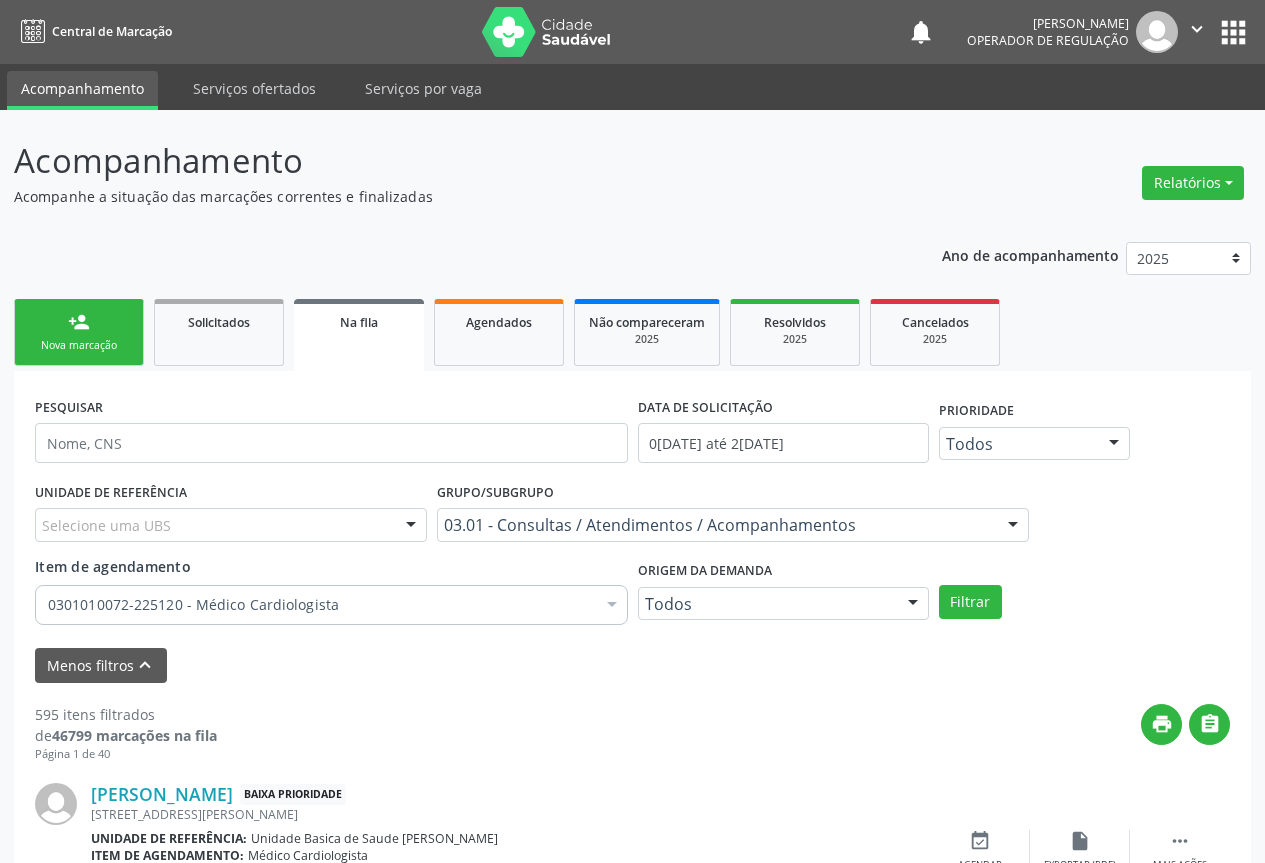 drag, startPoint x: 88, startPoint y: 298, endPoint x: 77, endPoint y: 302, distance: 11.7046995 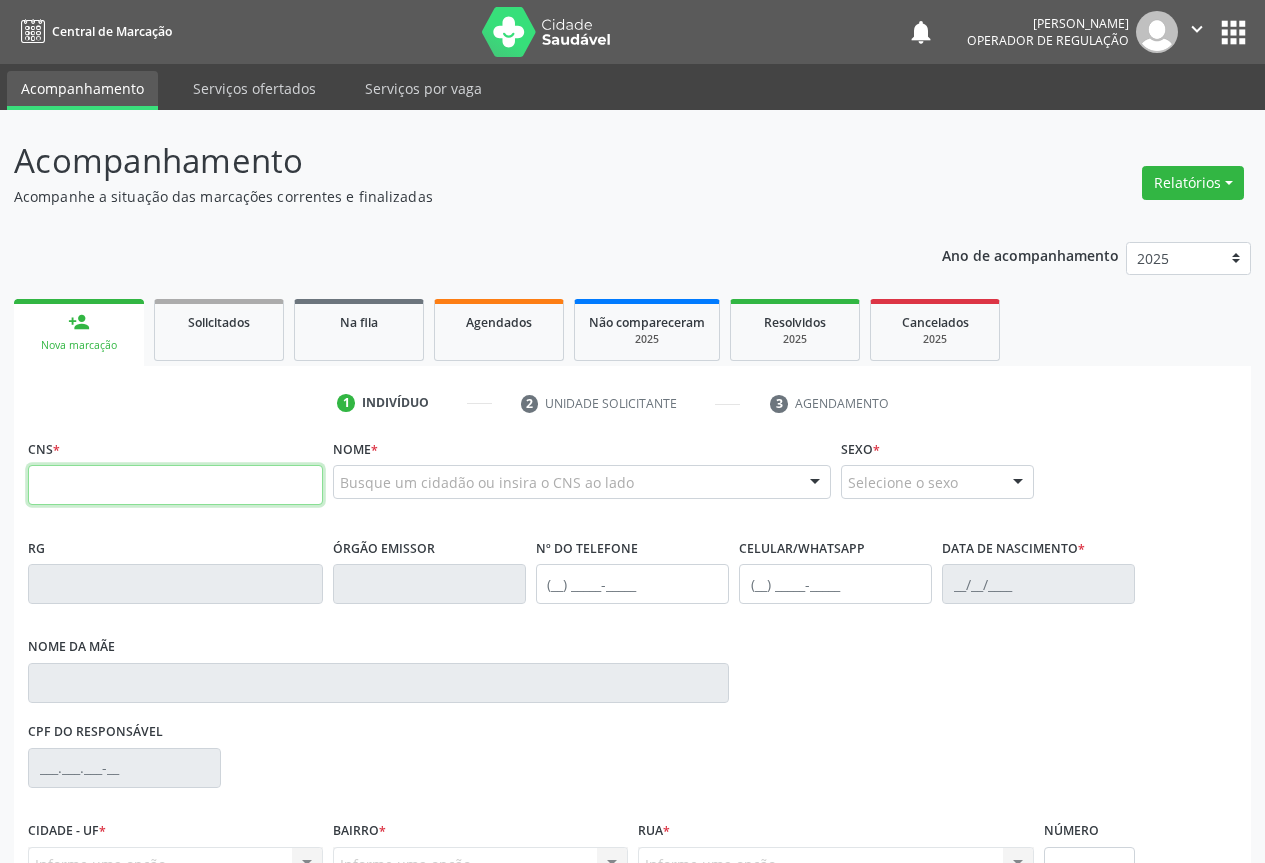 click at bounding box center (175, 485) 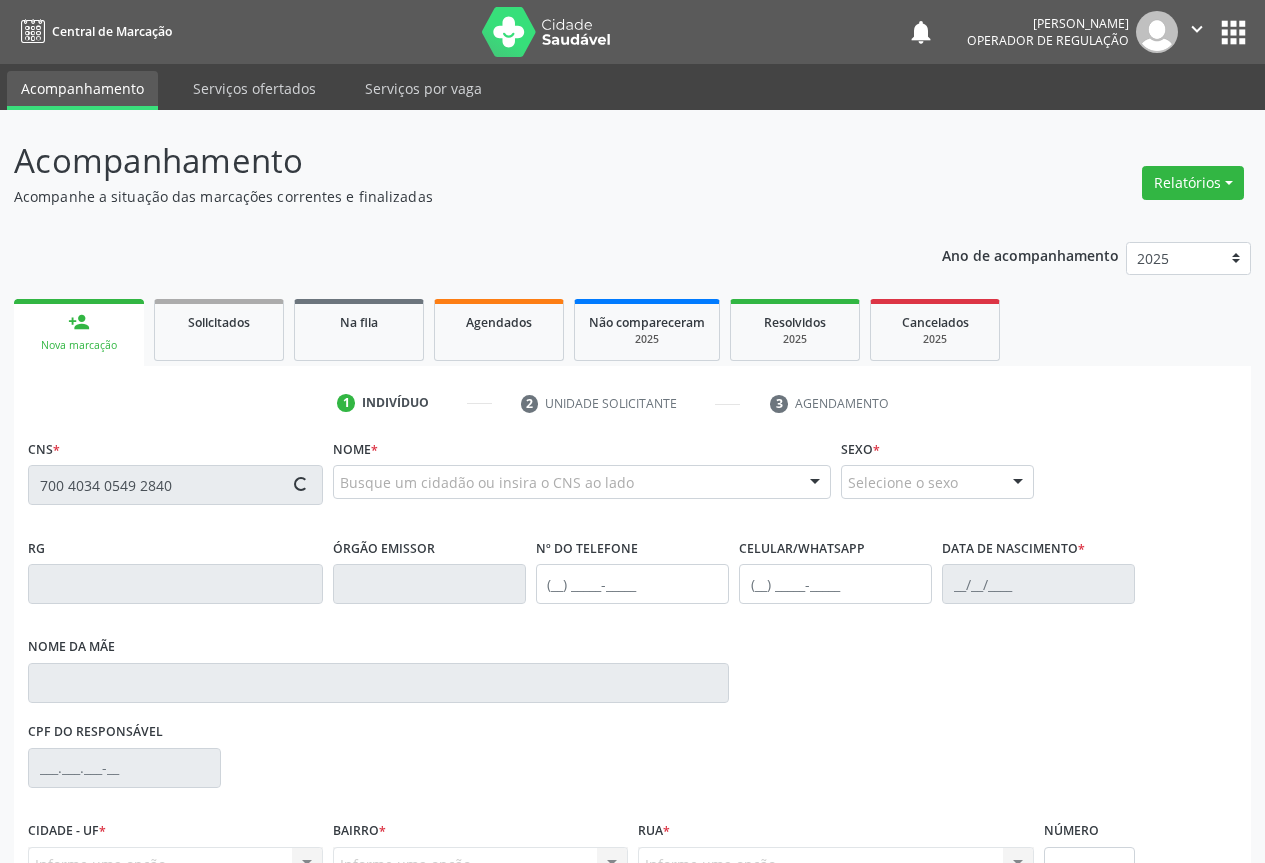 type on "700 4034 0549 2840" 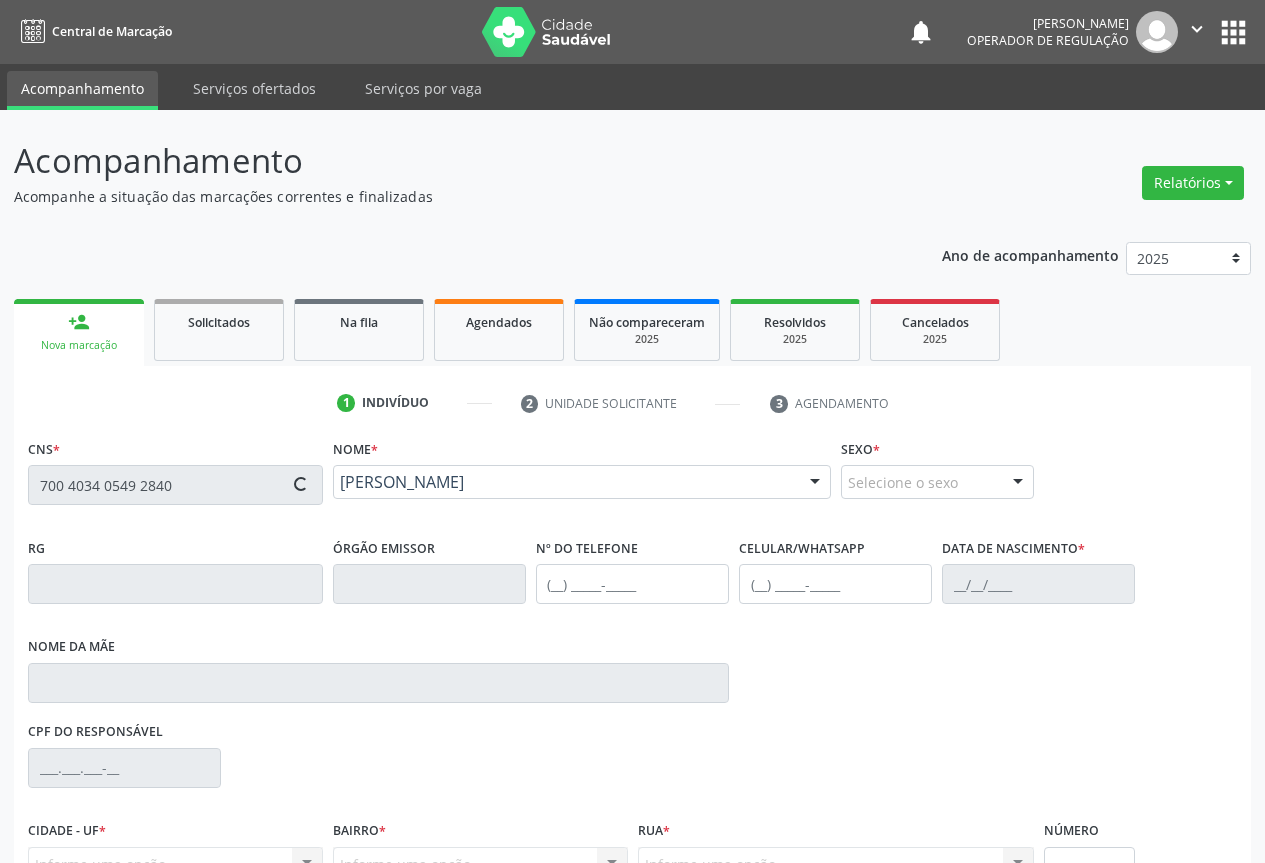 scroll, scrollTop: 207, scrollLeft: 0, axis: vertical 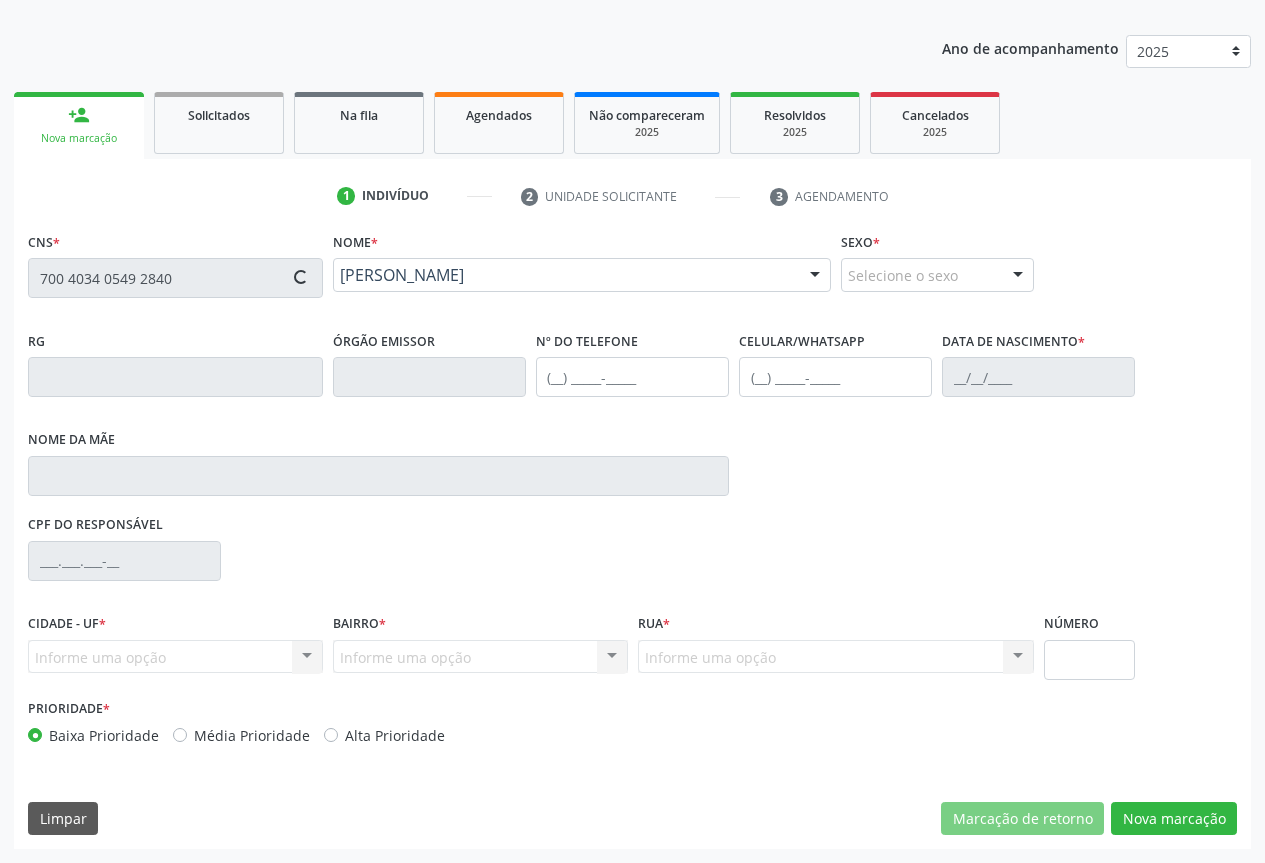 type on "1438372906" 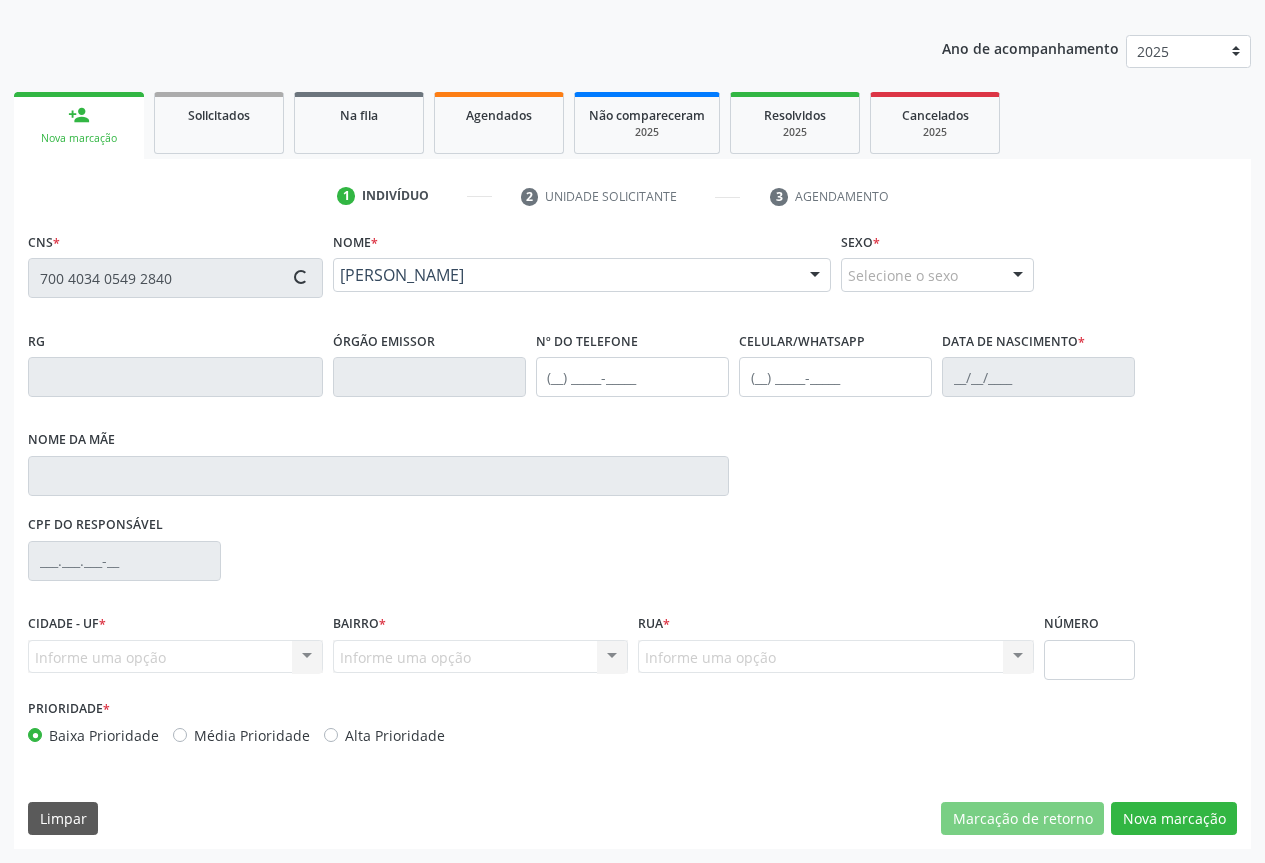 type on "(74) 99925-4106" 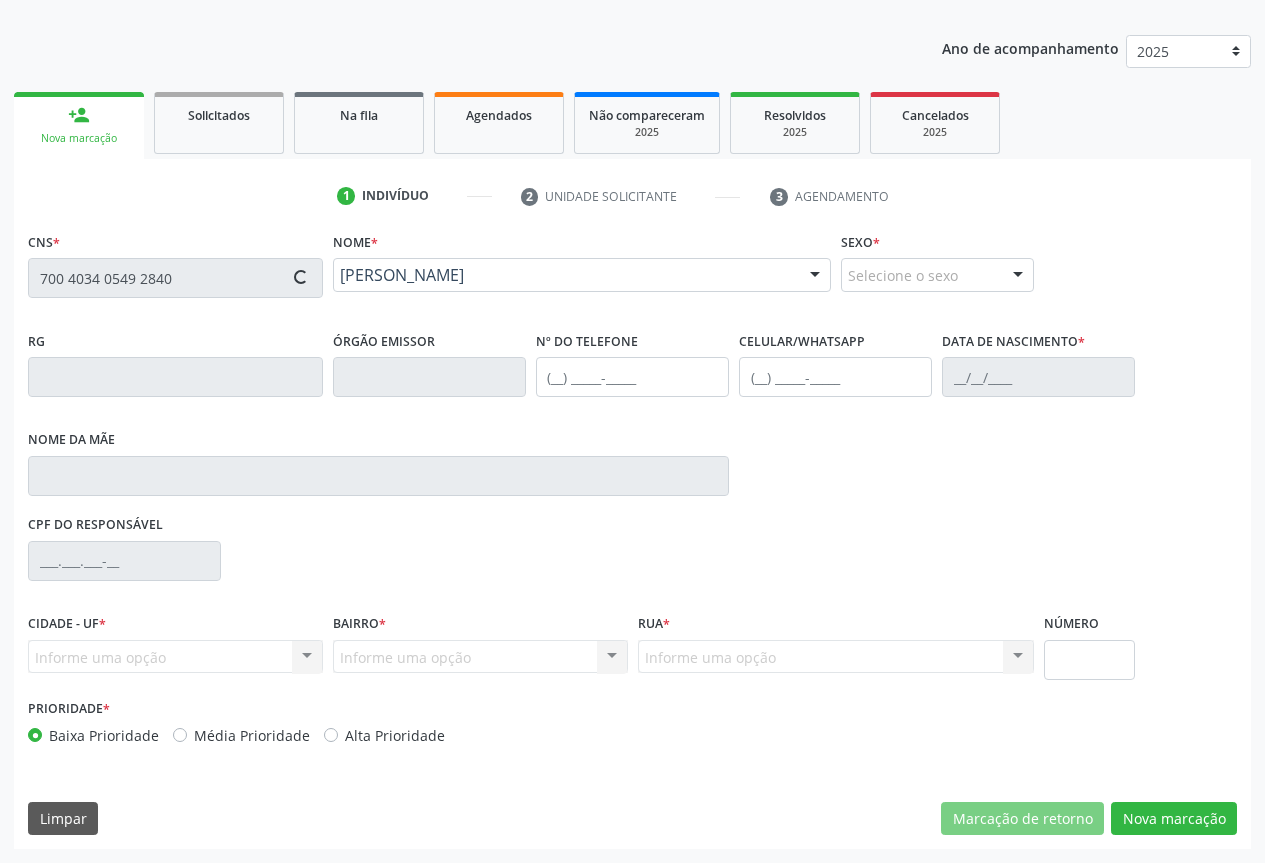 type on "031.926.495-50" 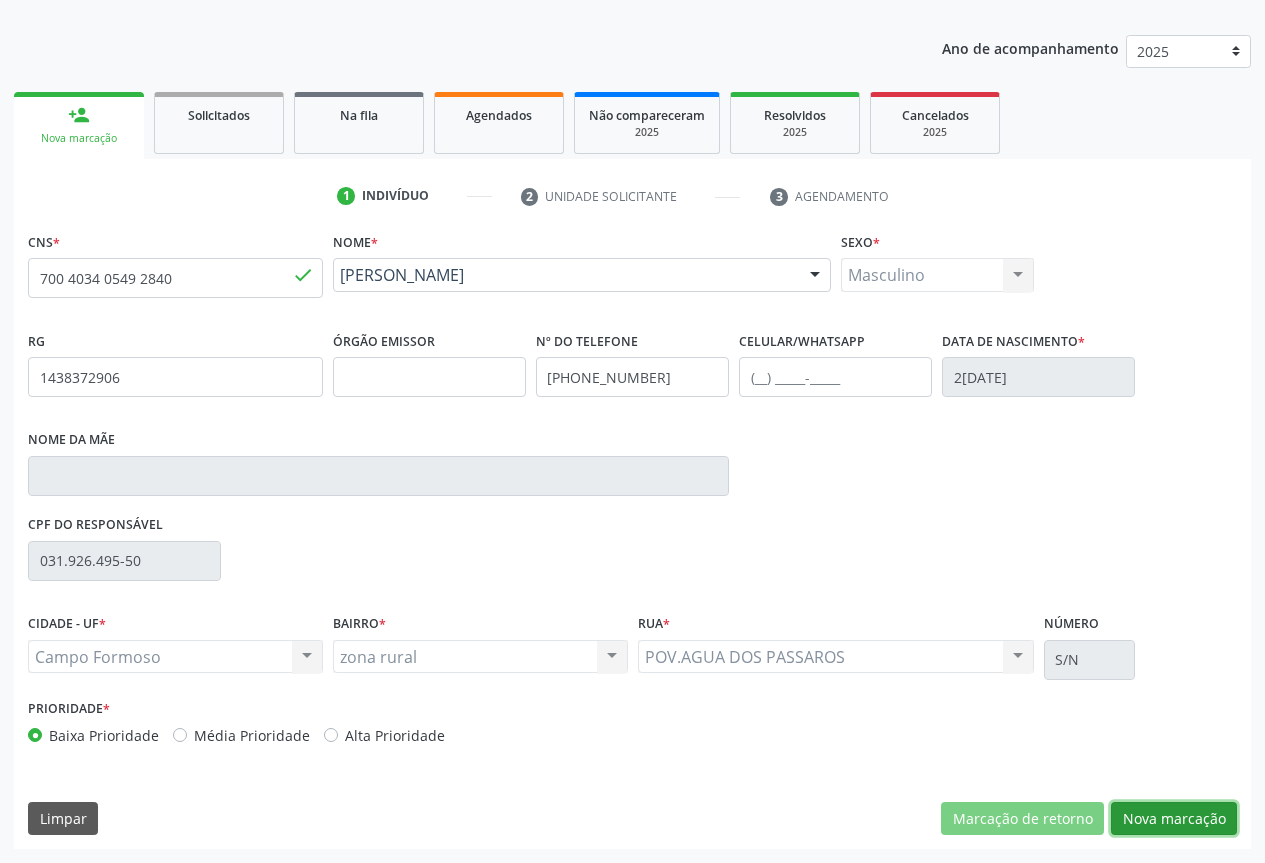 drag, startPoint x: 1140, startPoint y: 818, endPoint x: 866, endPoint y: 705, distance: 296.38657 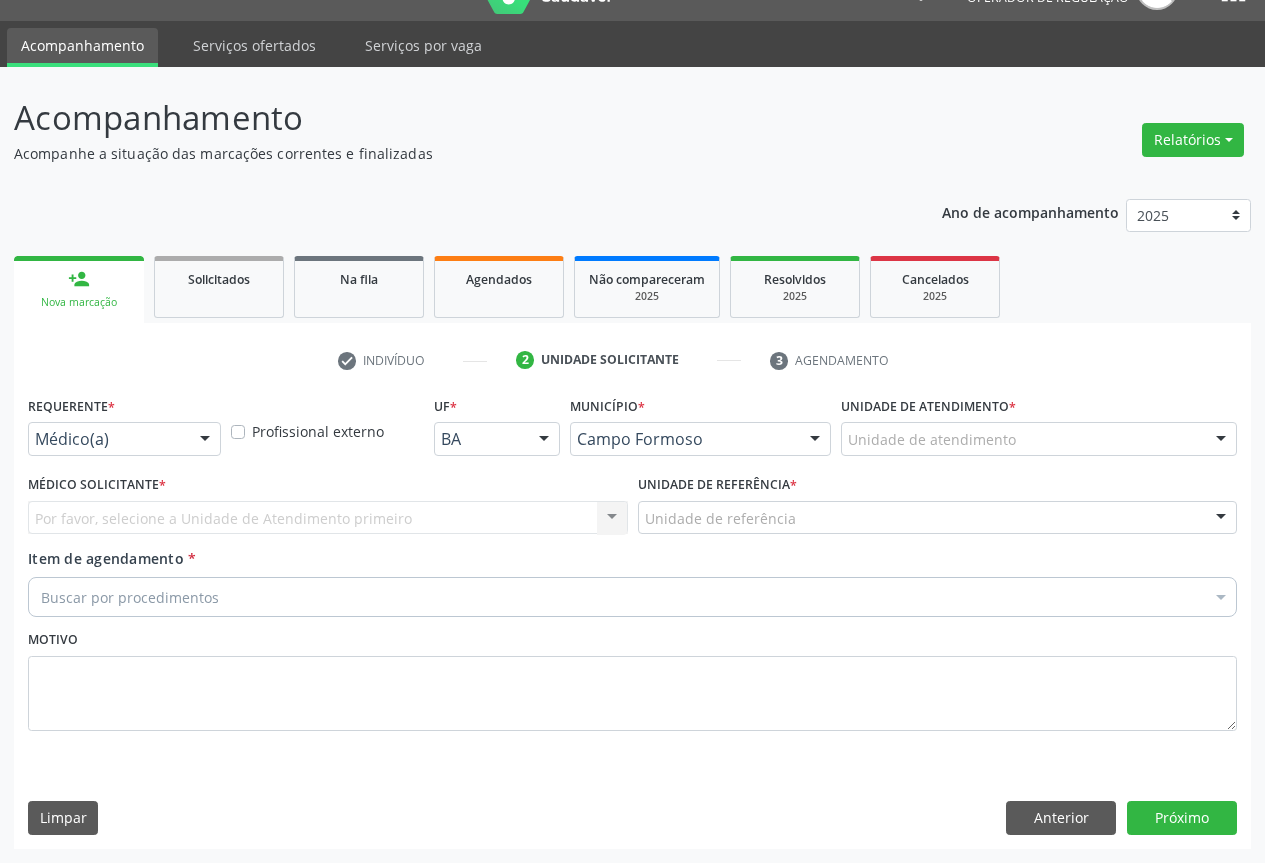 scroll, scrollTop: 43, scrollLeft: 0, axis: vertical 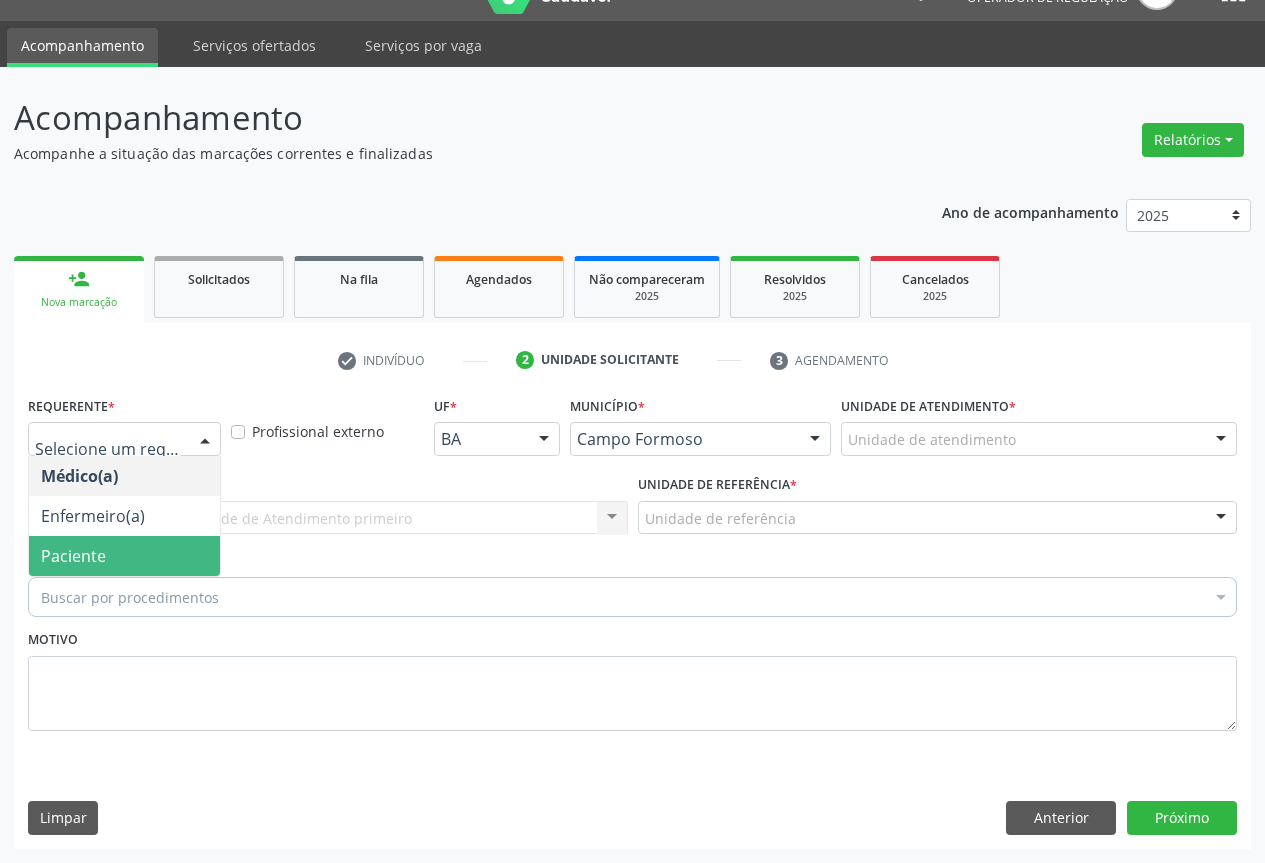 click on "Paciente" at bounding box center [124, 556] 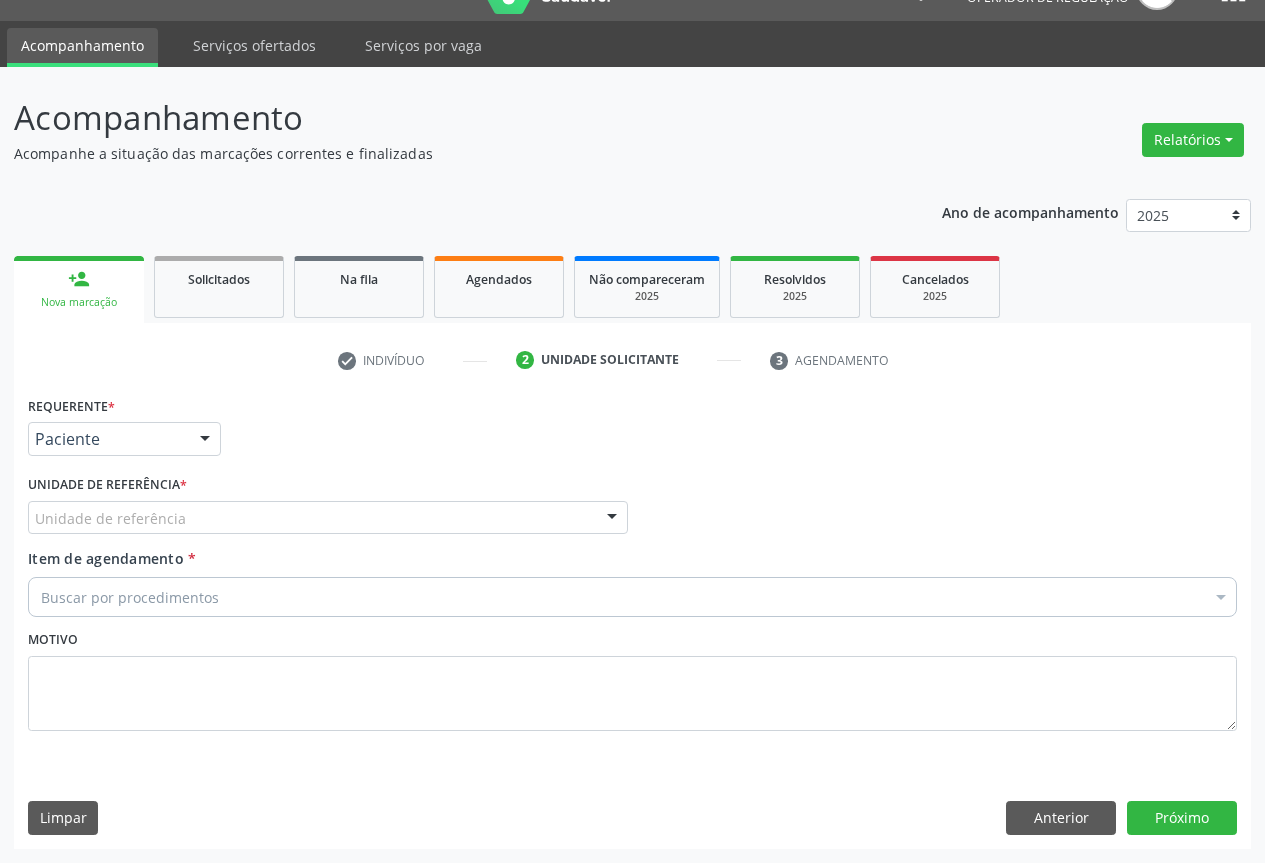 click at bounding box center [612, 519] 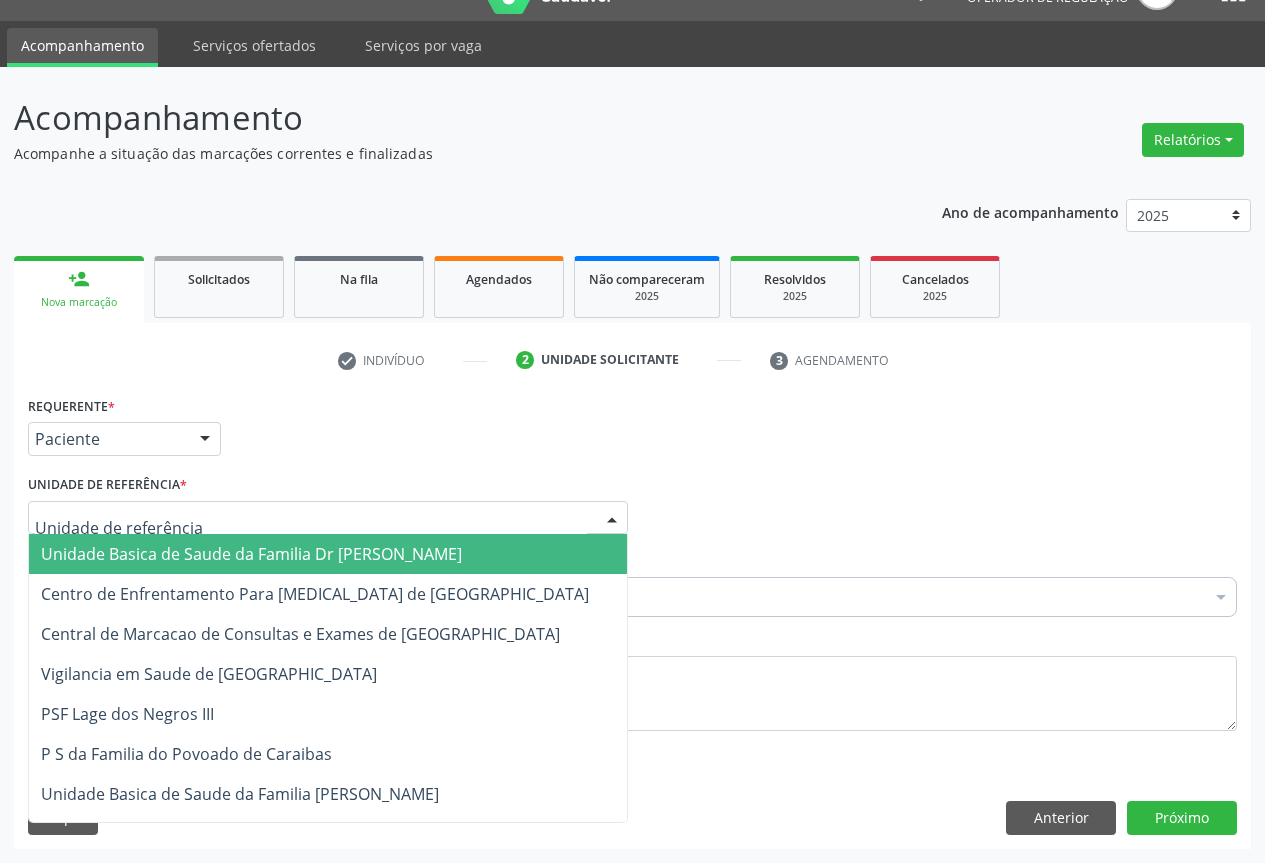 drag, startPoint x: 406, startPoint y: 545, endPoint x: 393, endPoint y: 550, distance: 13.928389 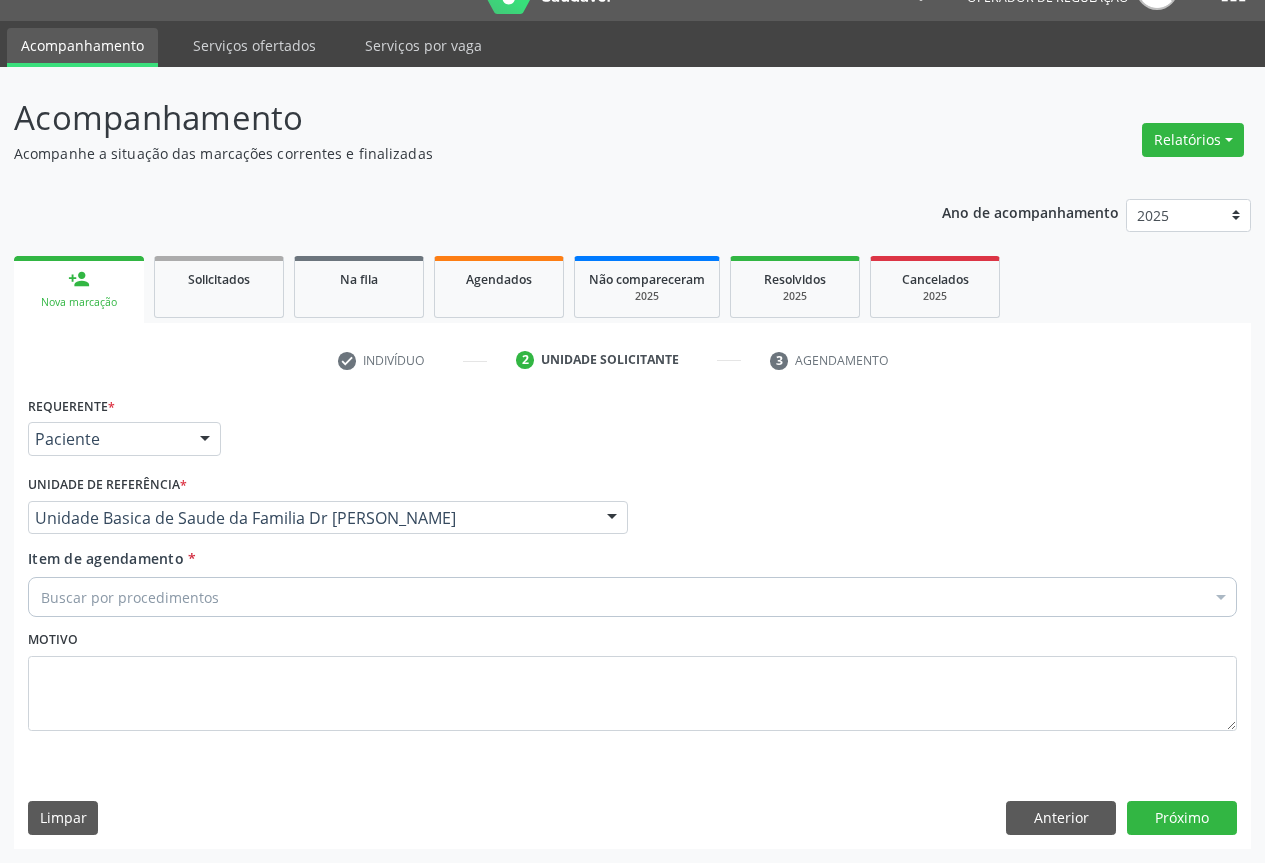 click on "Buscar por procedimentos" at bounding box center (632, 597) 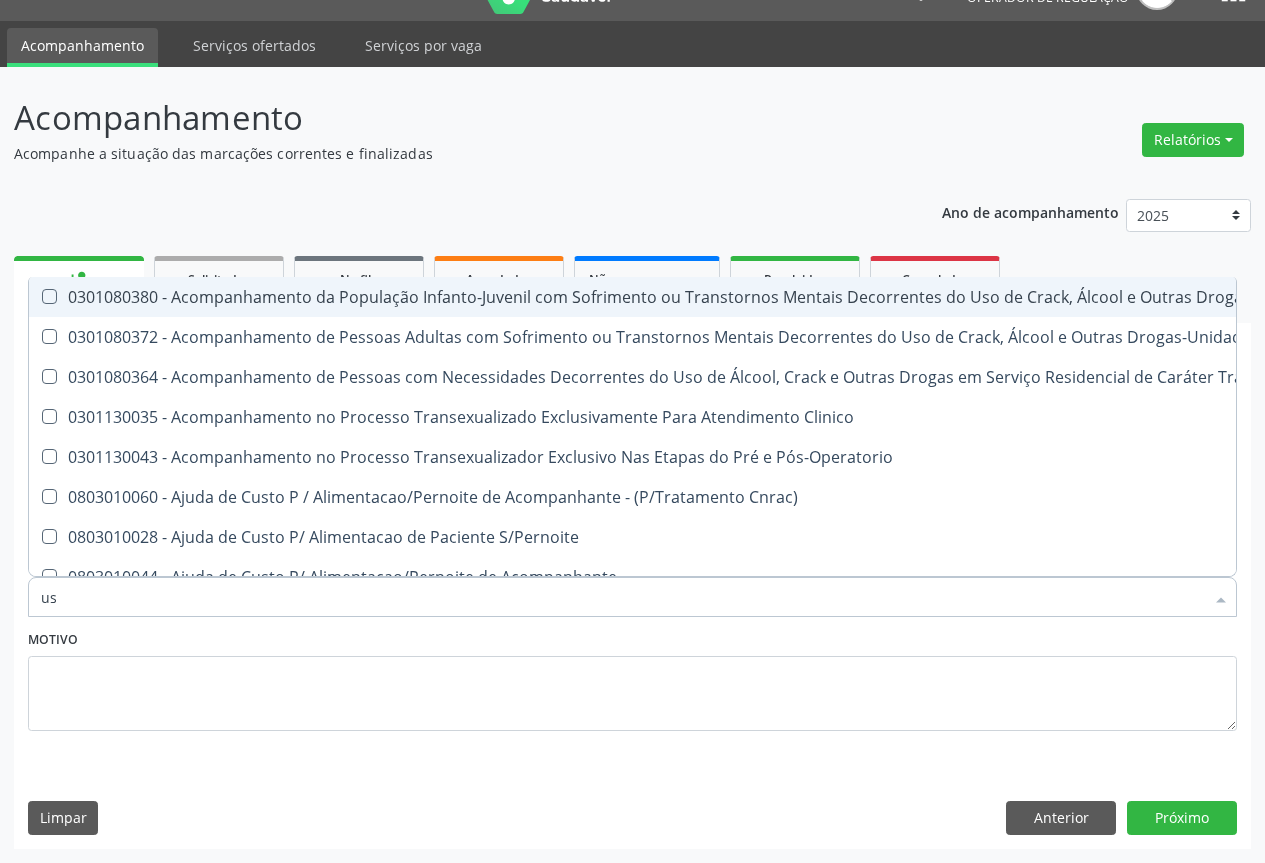 type on "usg" 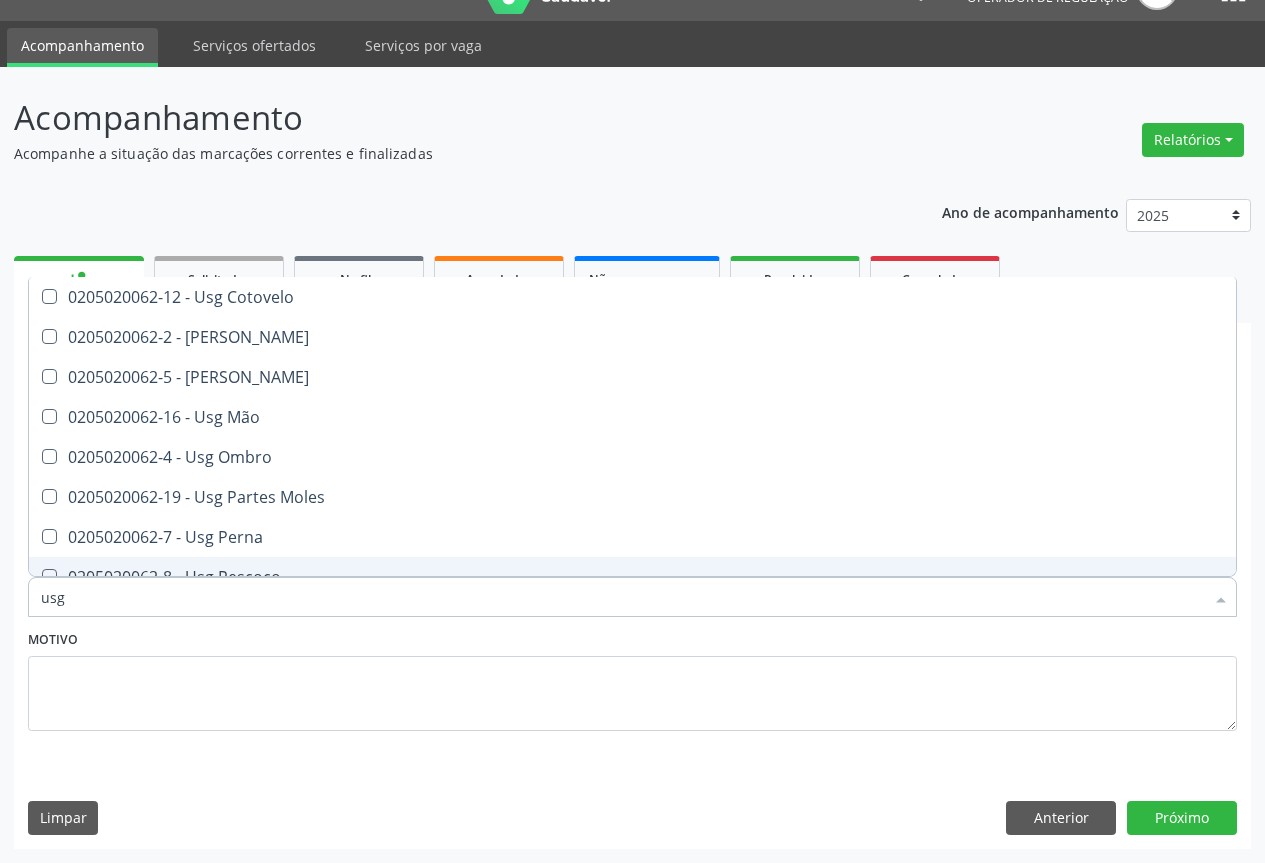 scroll, scrollTop: 300, scrollLeft: 0, axis: vertical 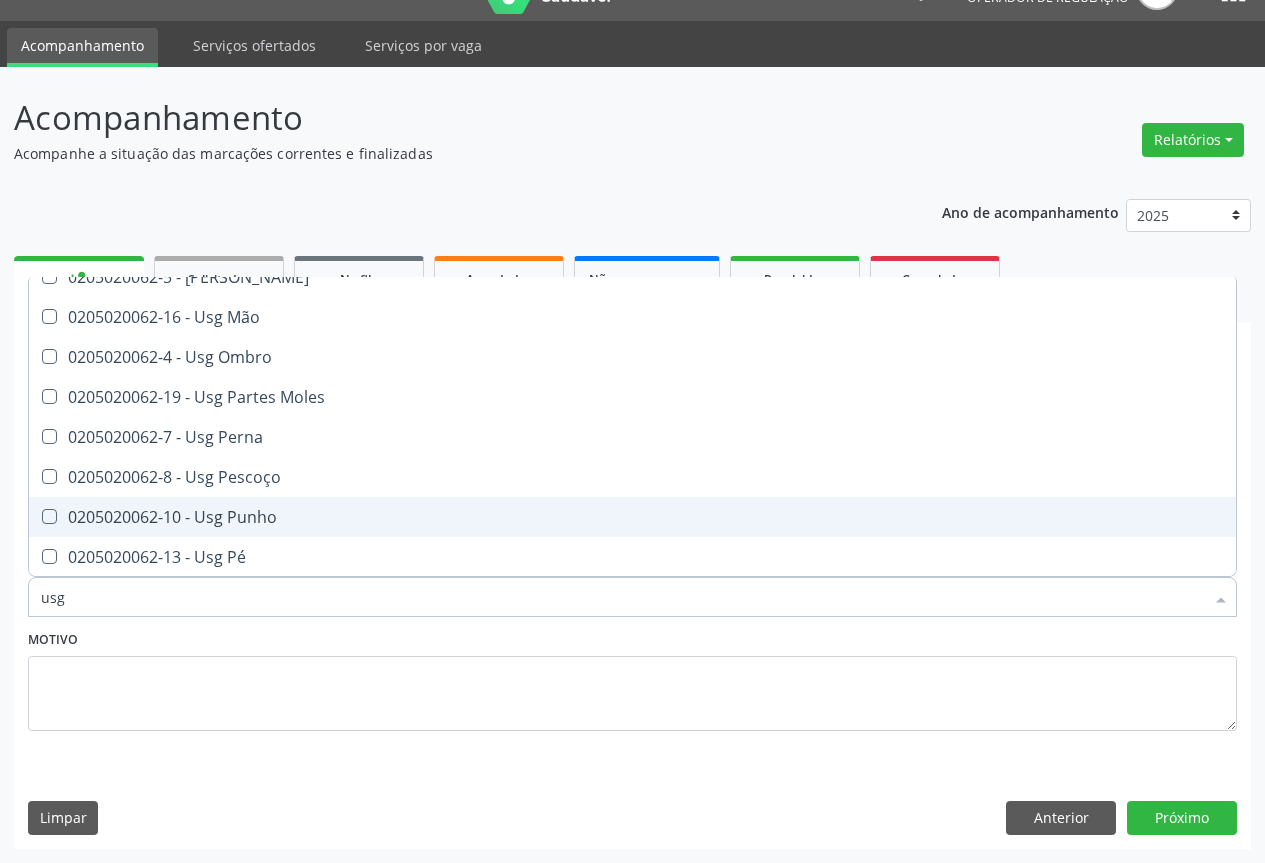click on "0205020062-10 - Usg Punho" at bounding box center [632, 517] 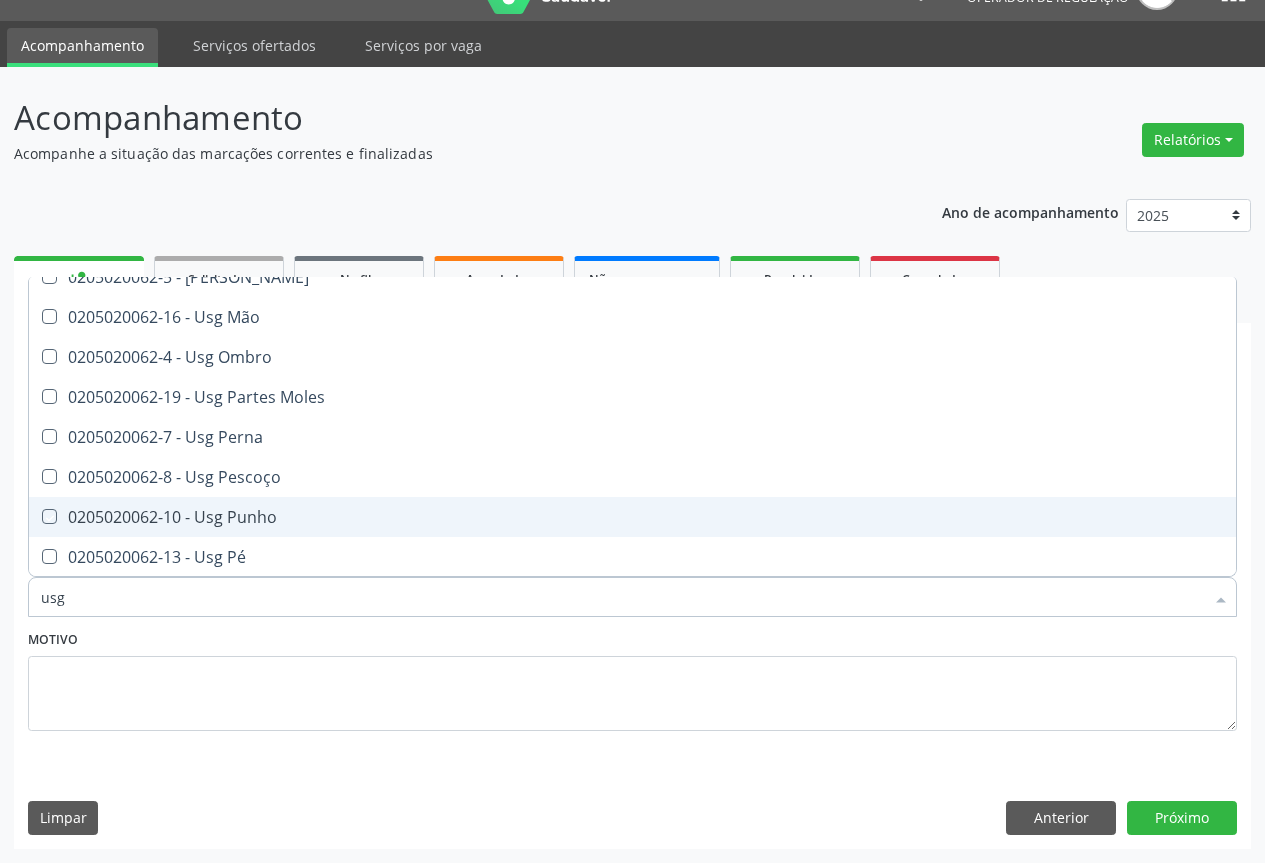 checkbox on "true" 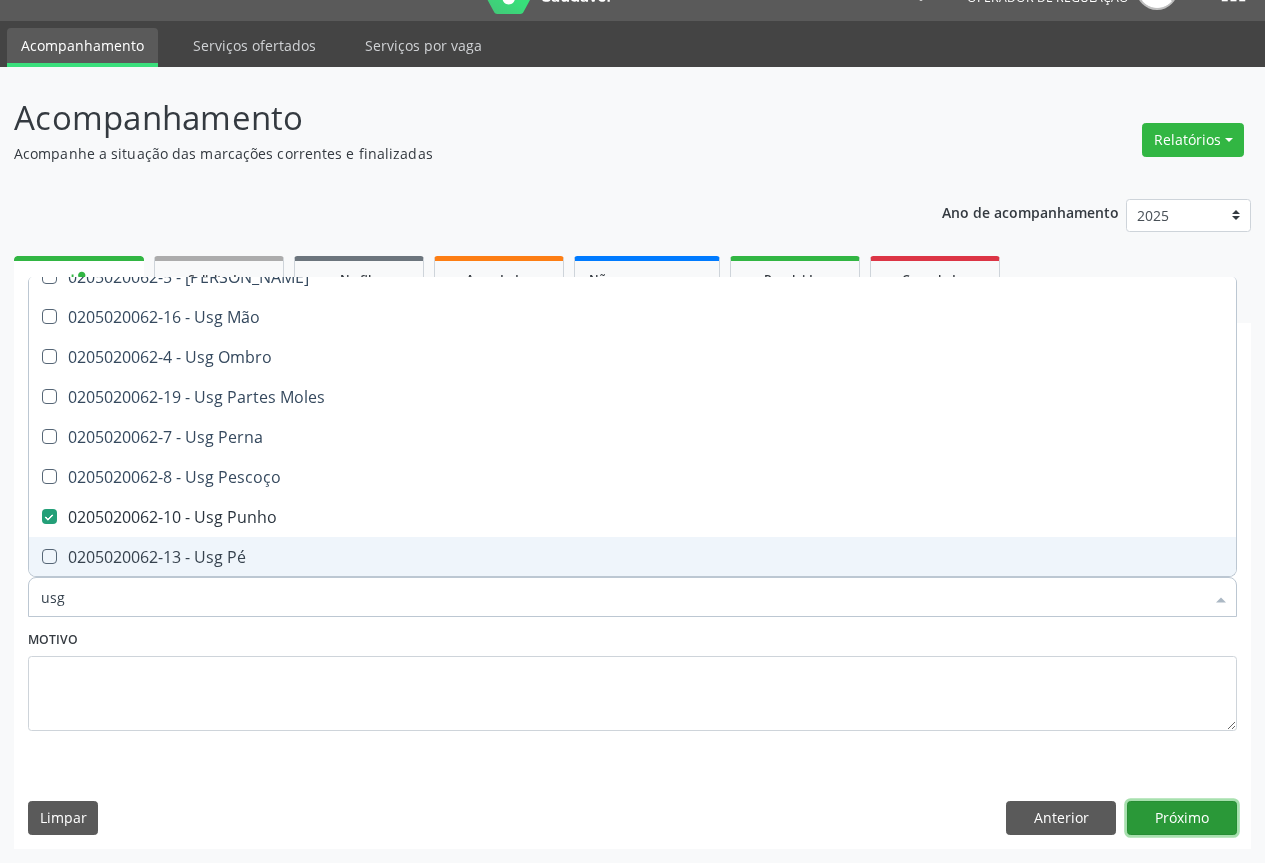 click on "Próximo" at bounding box center [1182, 818] 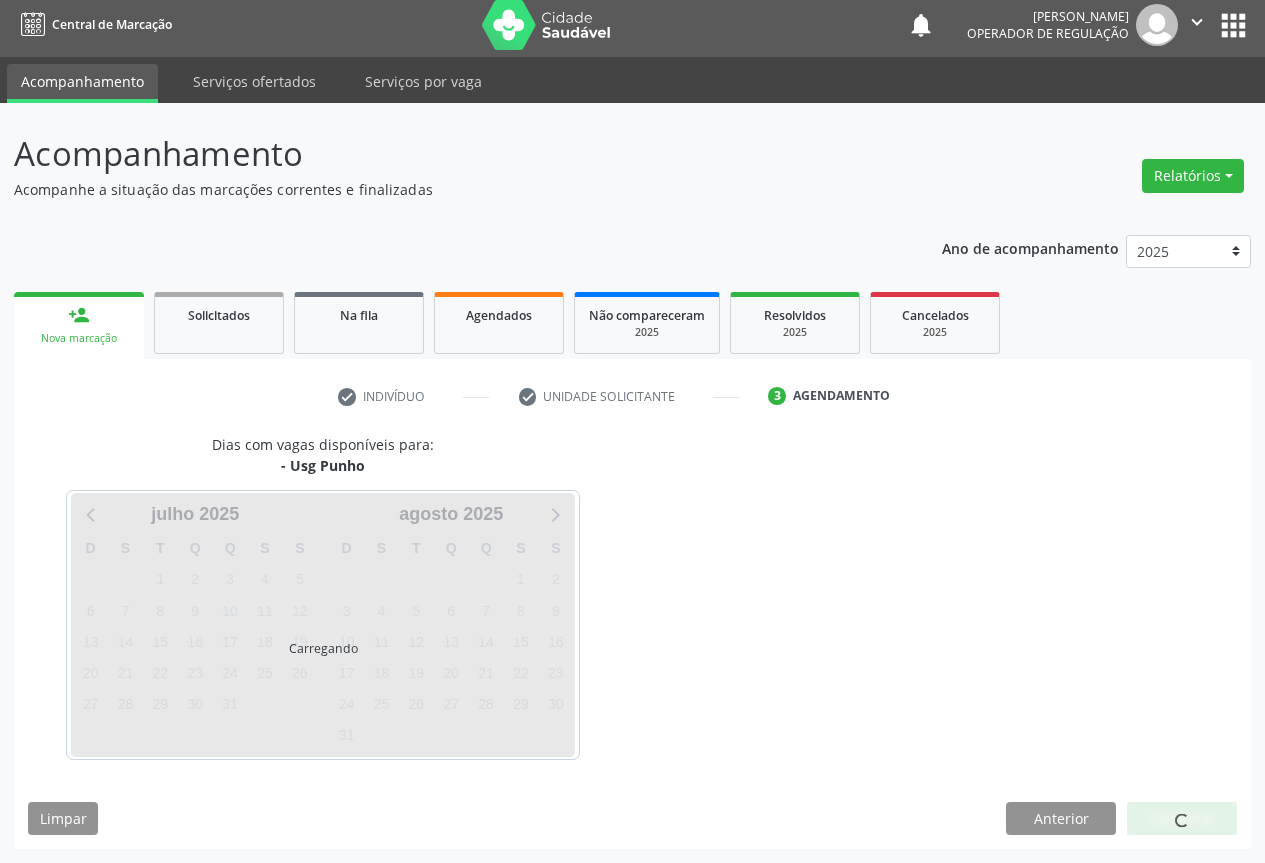scroll, scrollTop: 7, scrollLeft: 0, axis: vertical 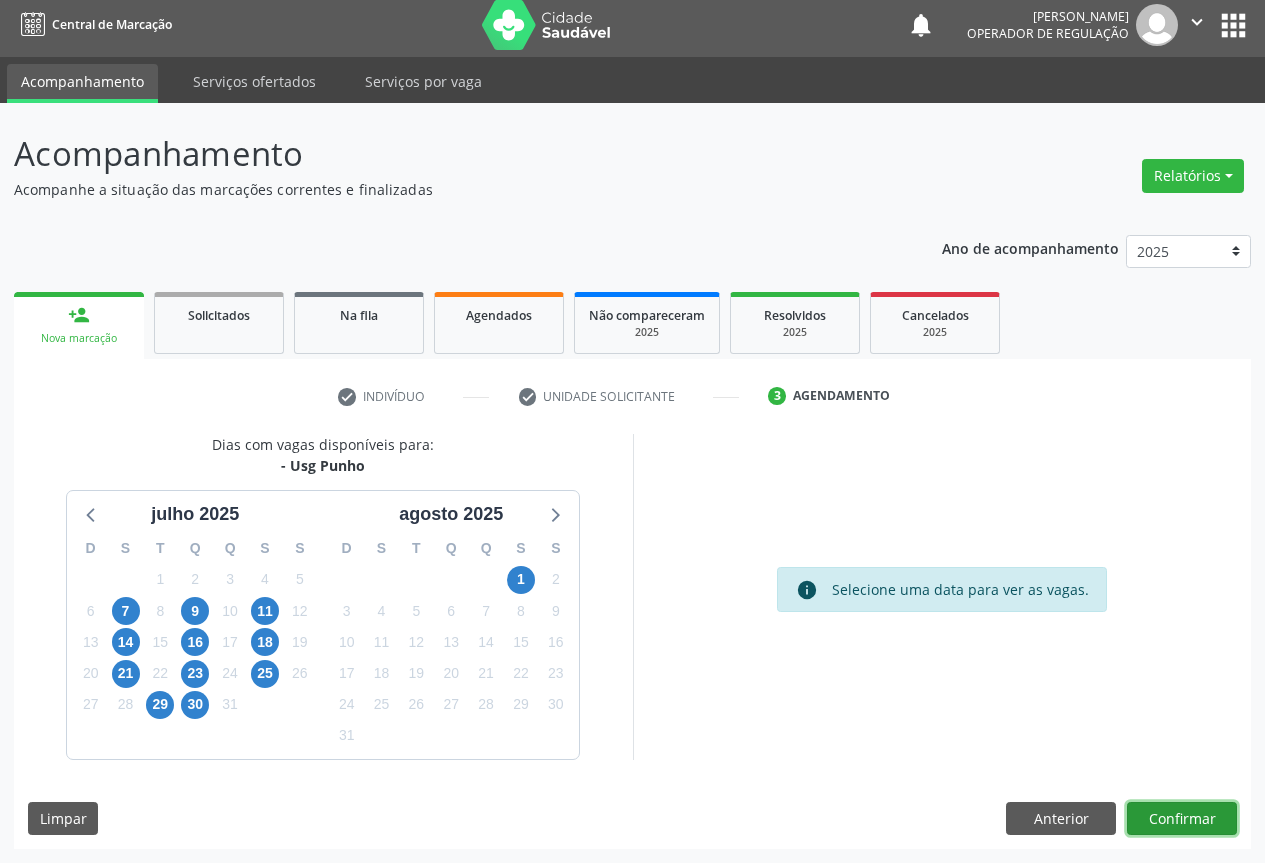 click on "Confirmar" at bounding box center (1182, 819) 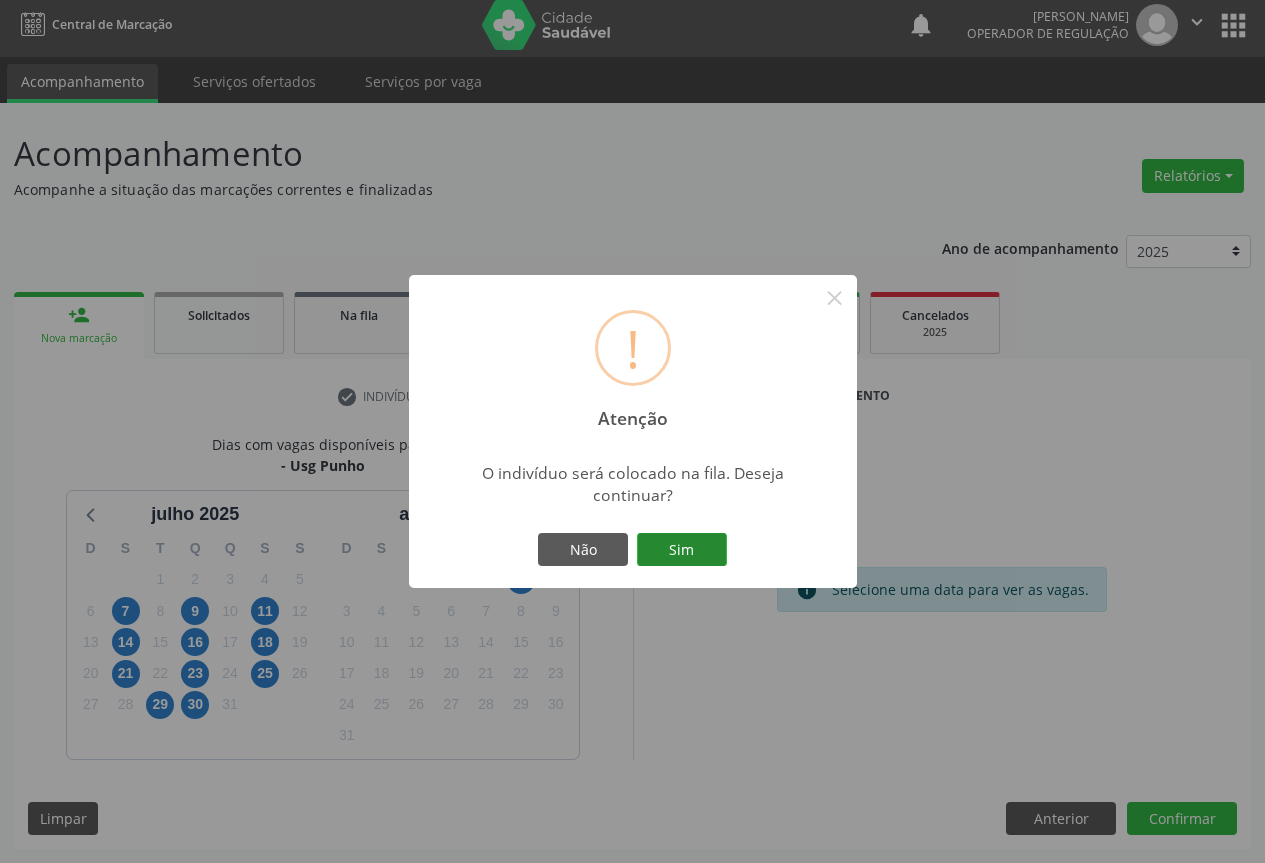 click on "Sim" at bounding box center (682, 550) 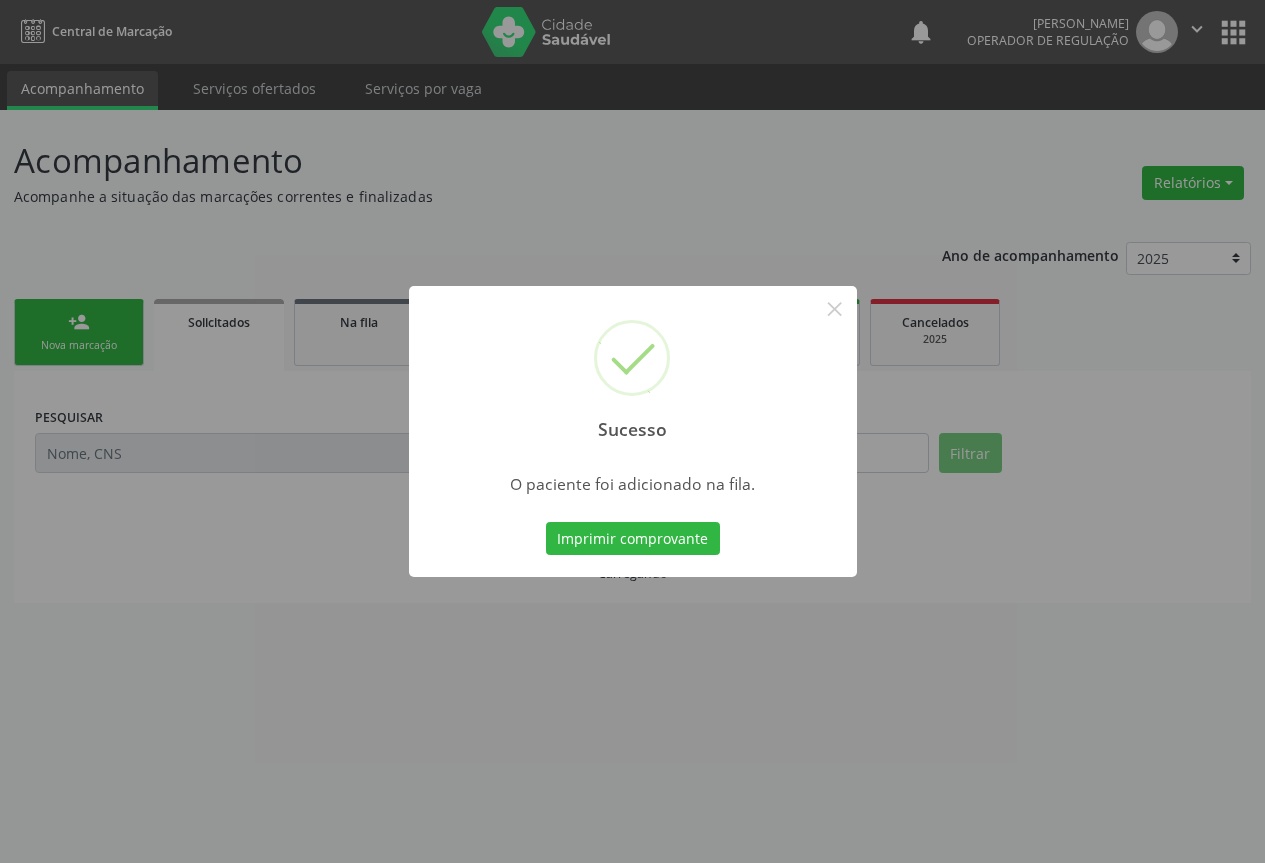 scroll, scrollTop: 0, scrollLeft: 0, axis: both 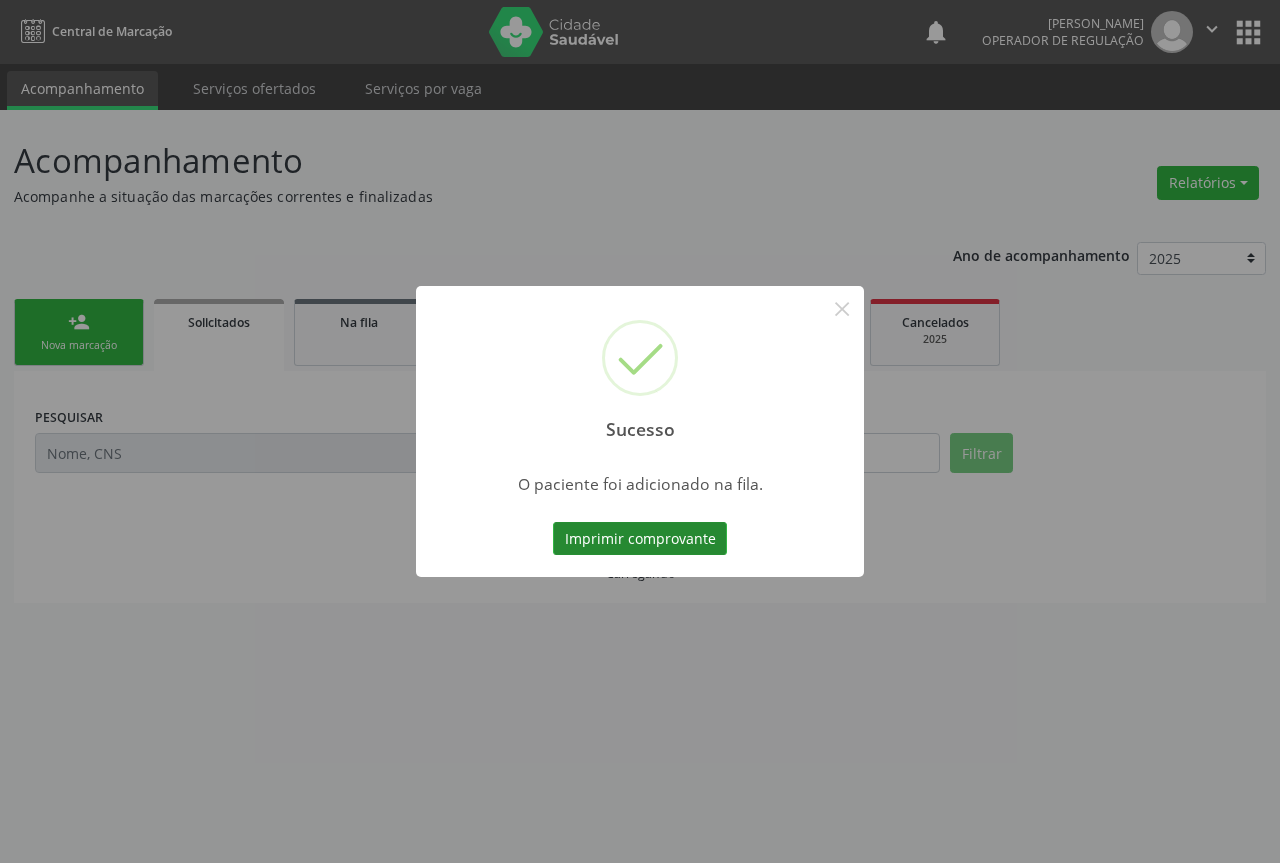 click on "Imprimir comprovante" at bounding box center [640, 539] 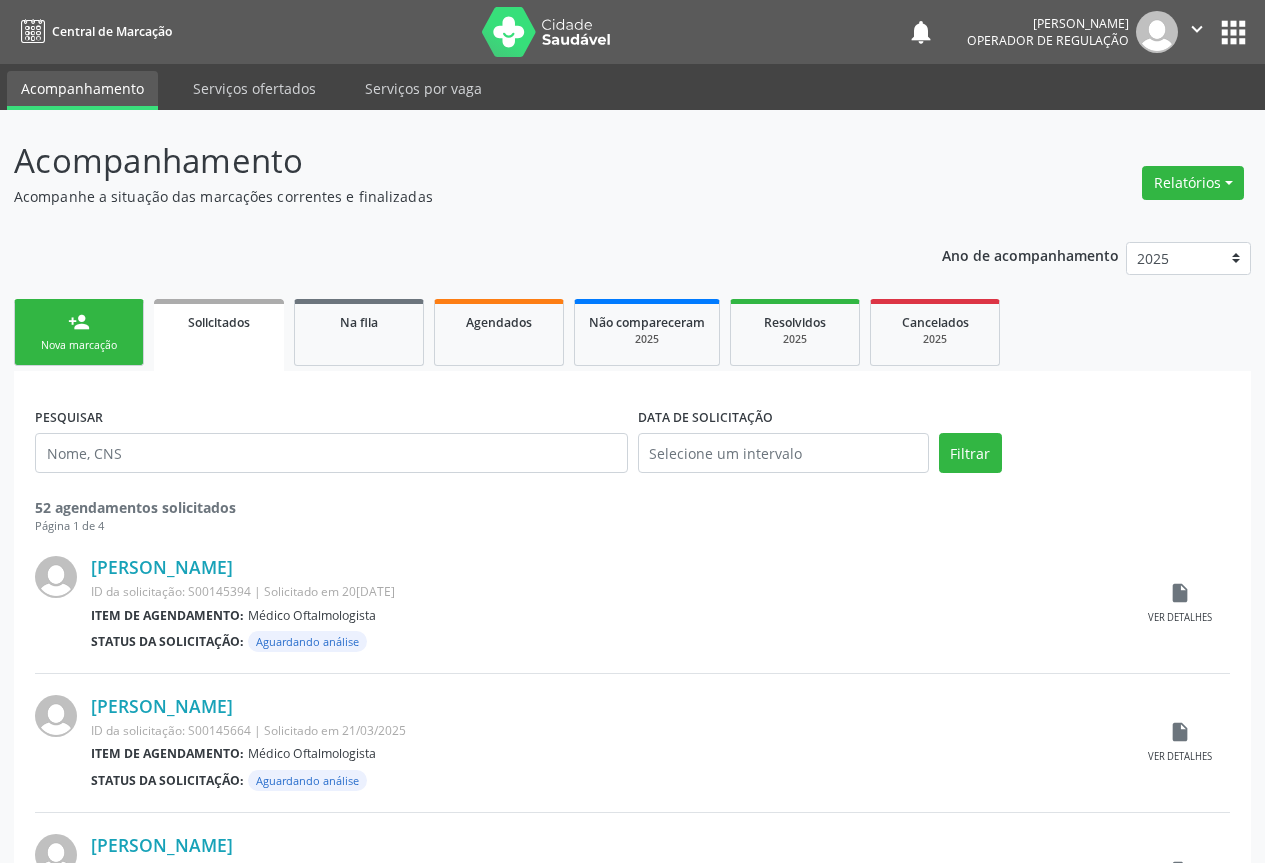 click on "person_add
Nova marcação" at bounding box center (79, 332) 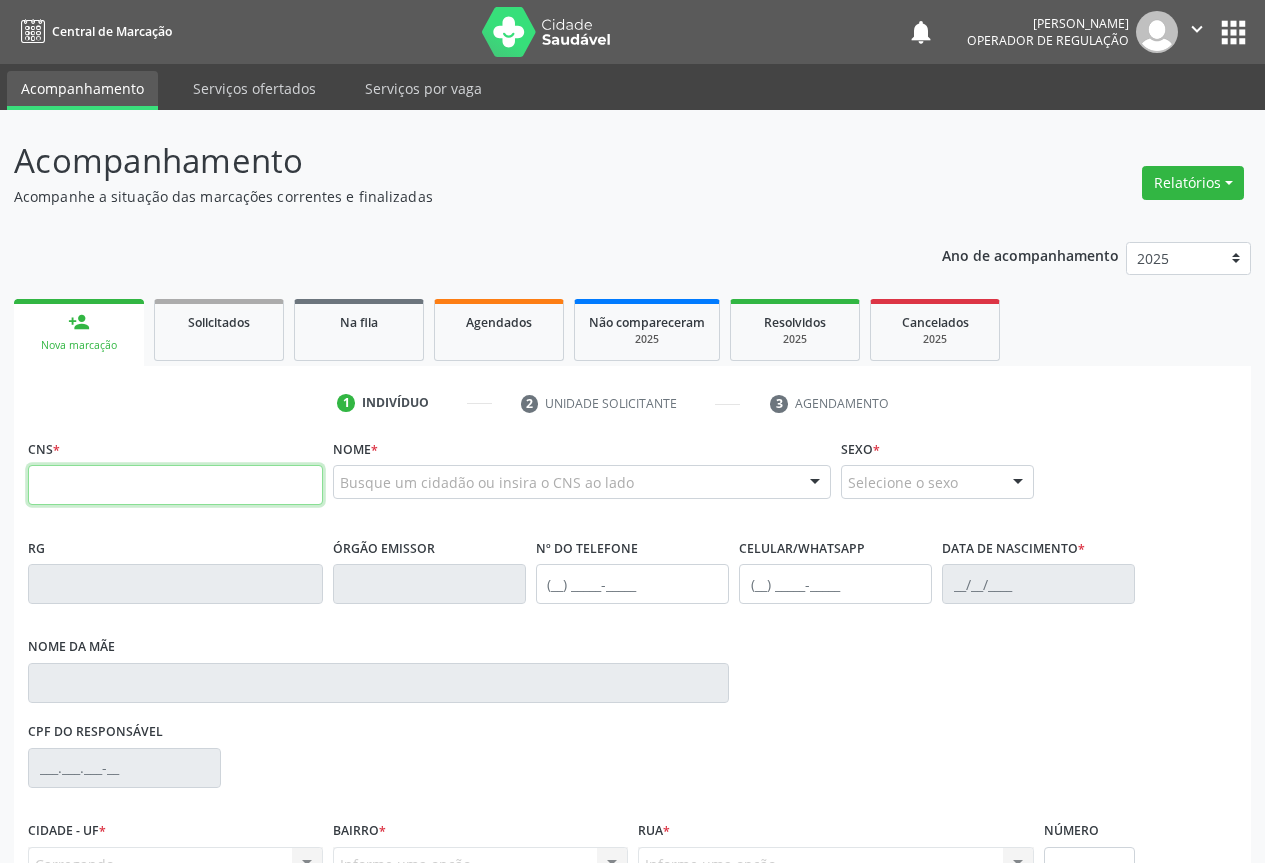 click at bounding box center [175, 485] 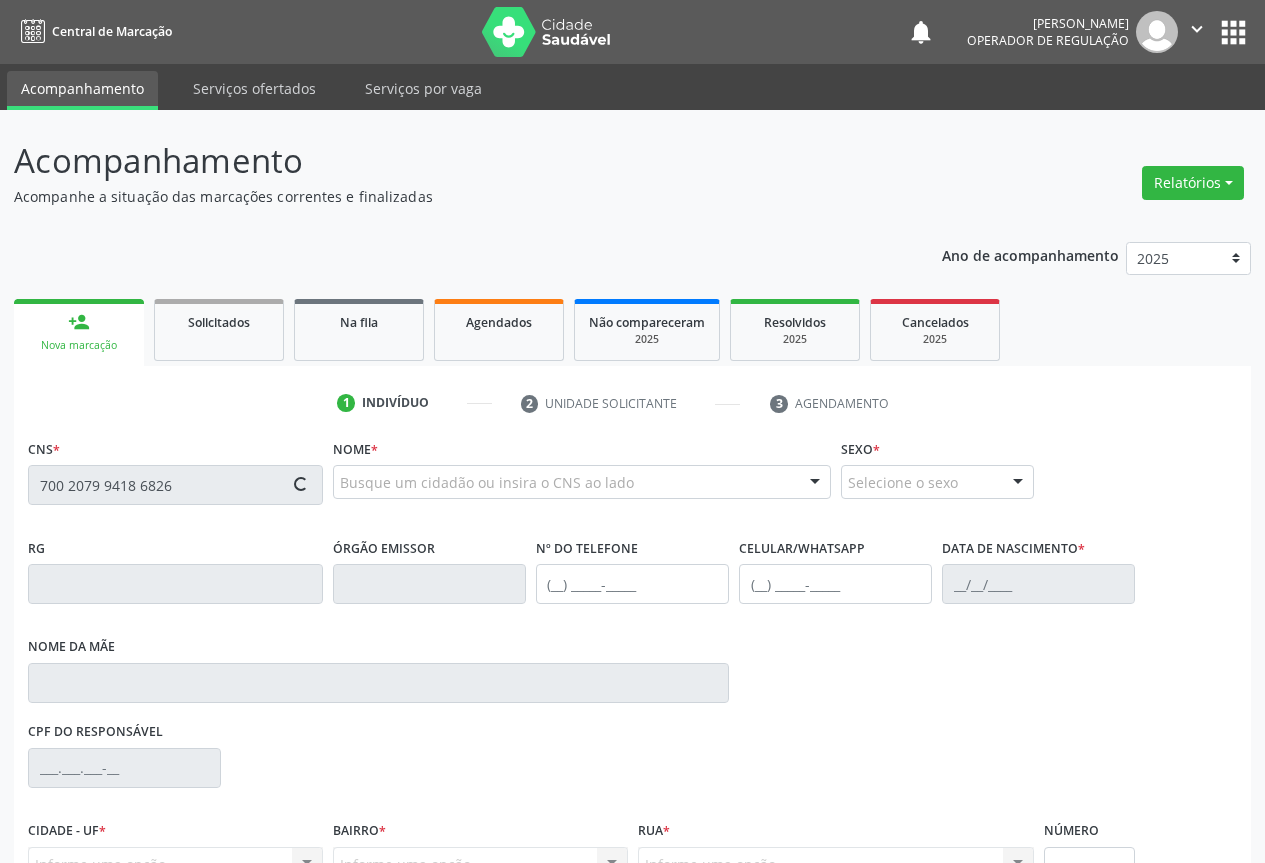 type on "700 2079 9418 6826" 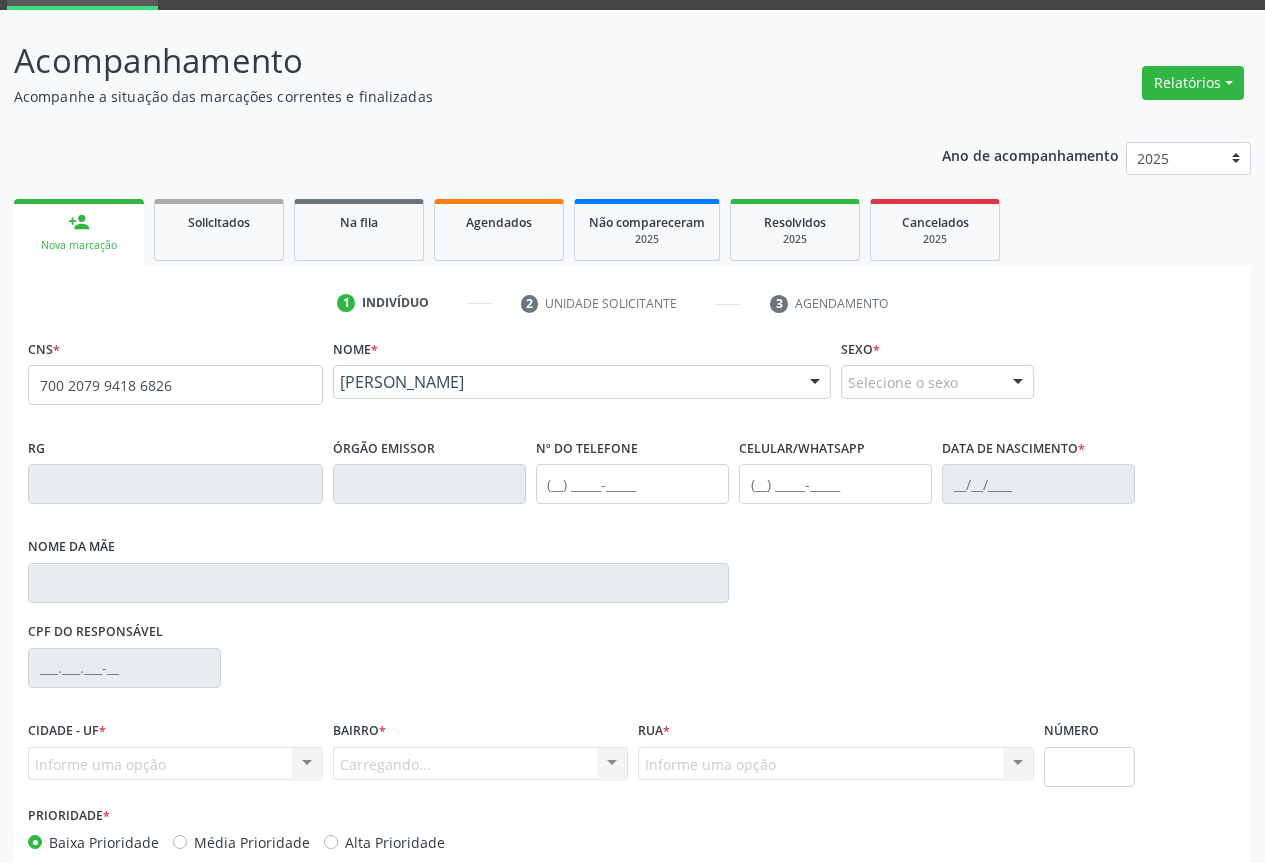 scroll, scrollTop: 207, scrollLeft: 0, axis: vertical 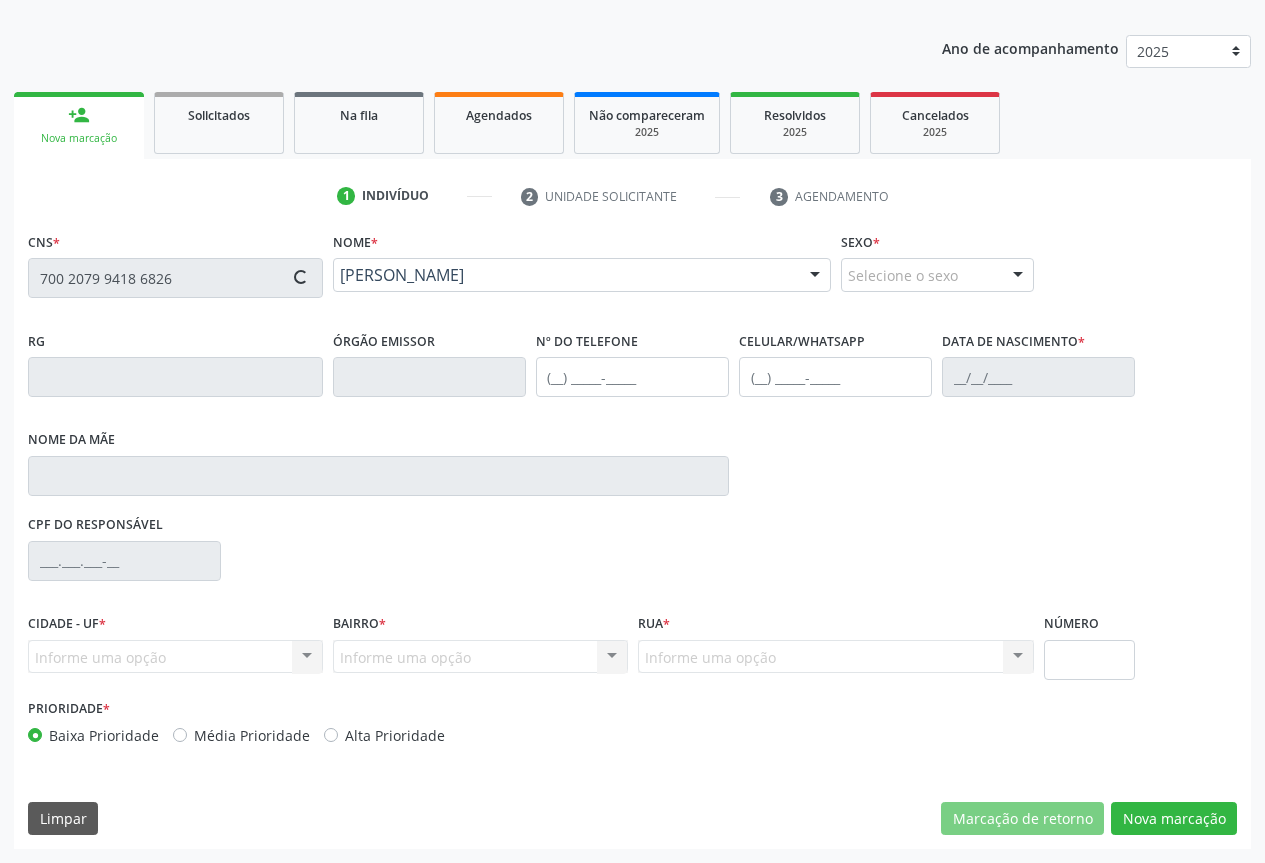 type on "0829547800" 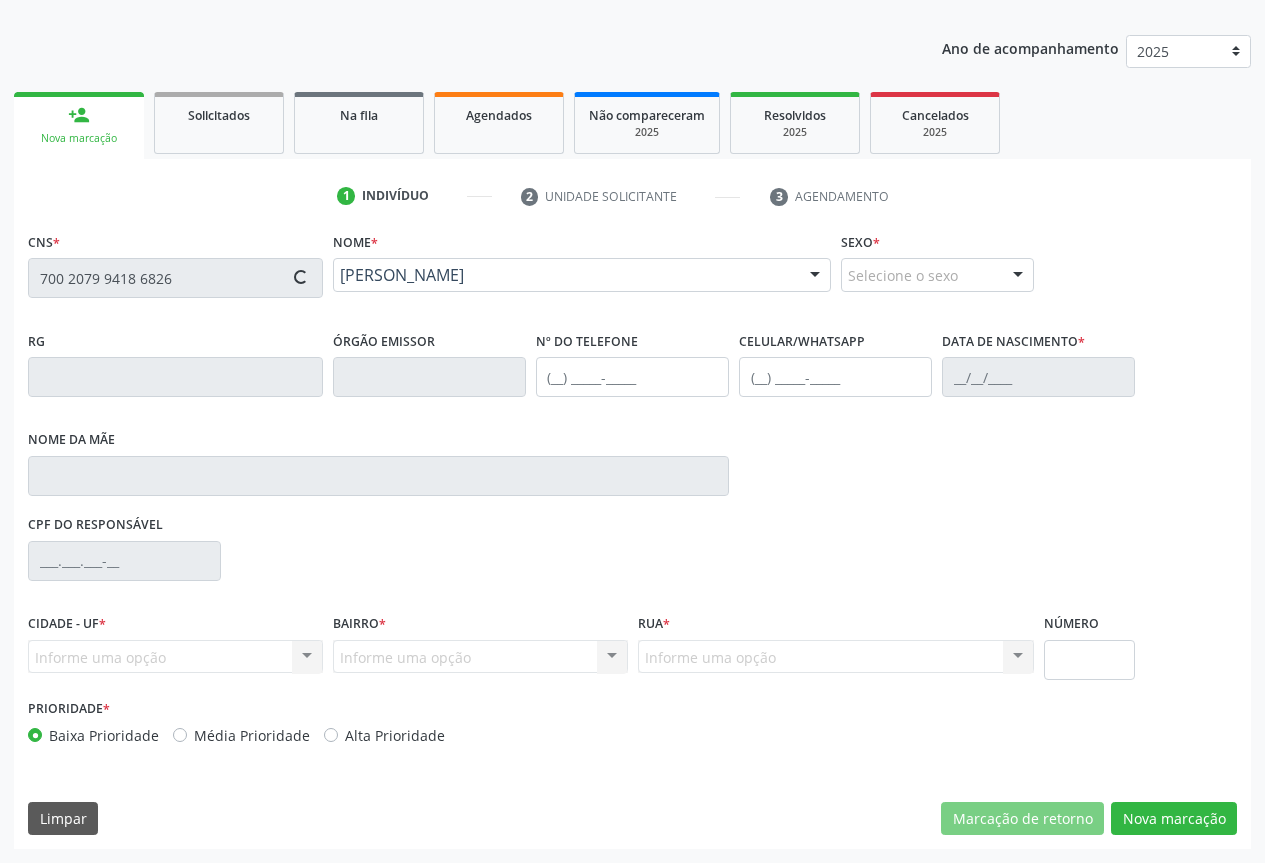 type on "(74) 9903-4550" 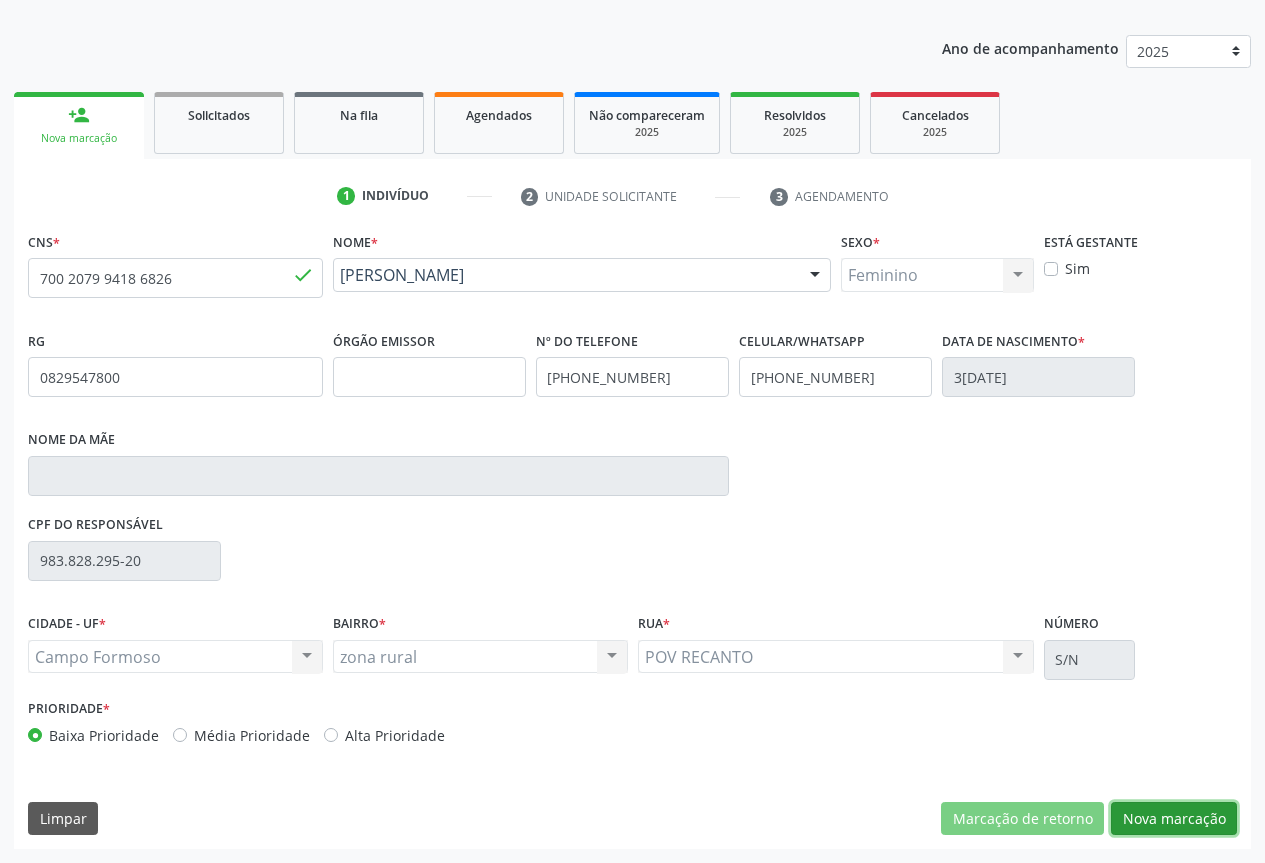 click on "Nova marcação" at bounding box center [1174, 819] 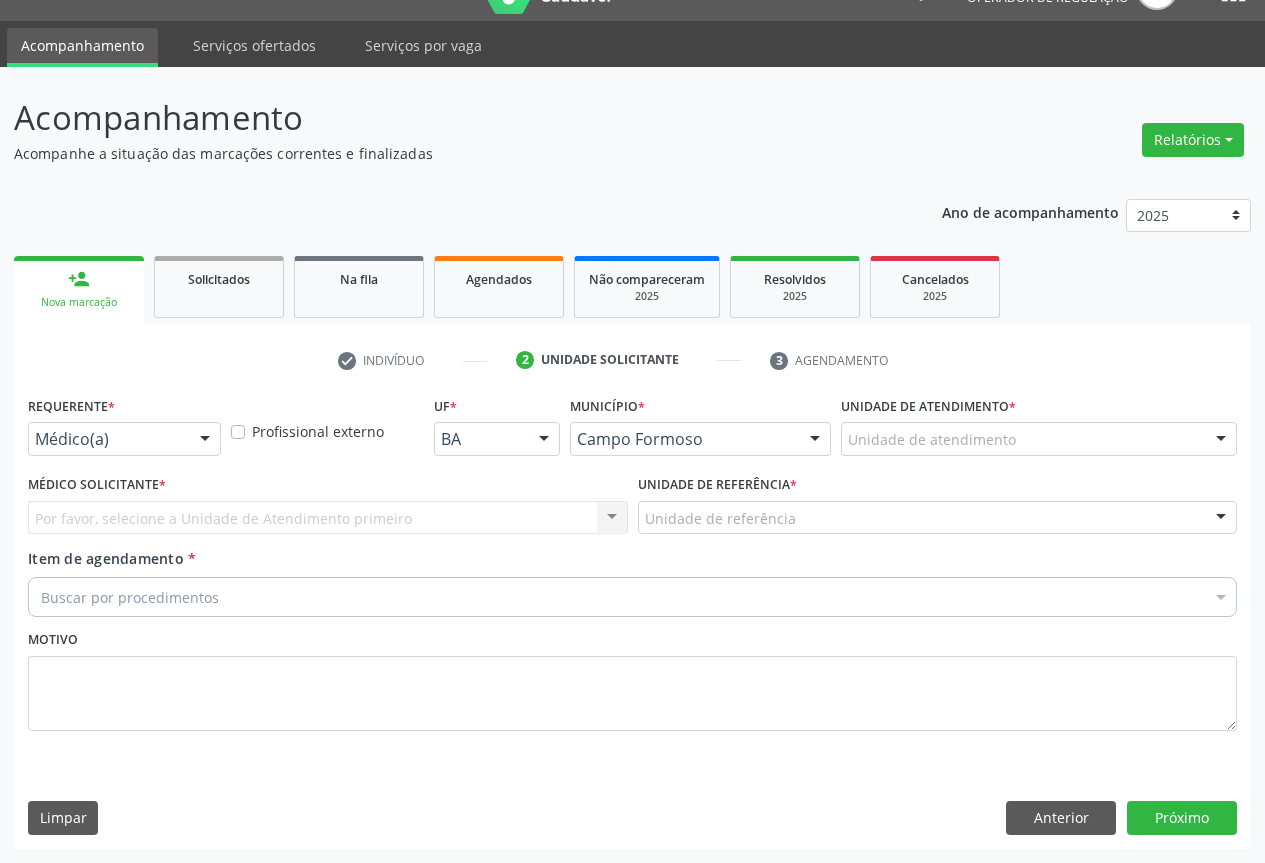 scroll, scrollTop: 43, scrollLeft: 0, axis: vertical 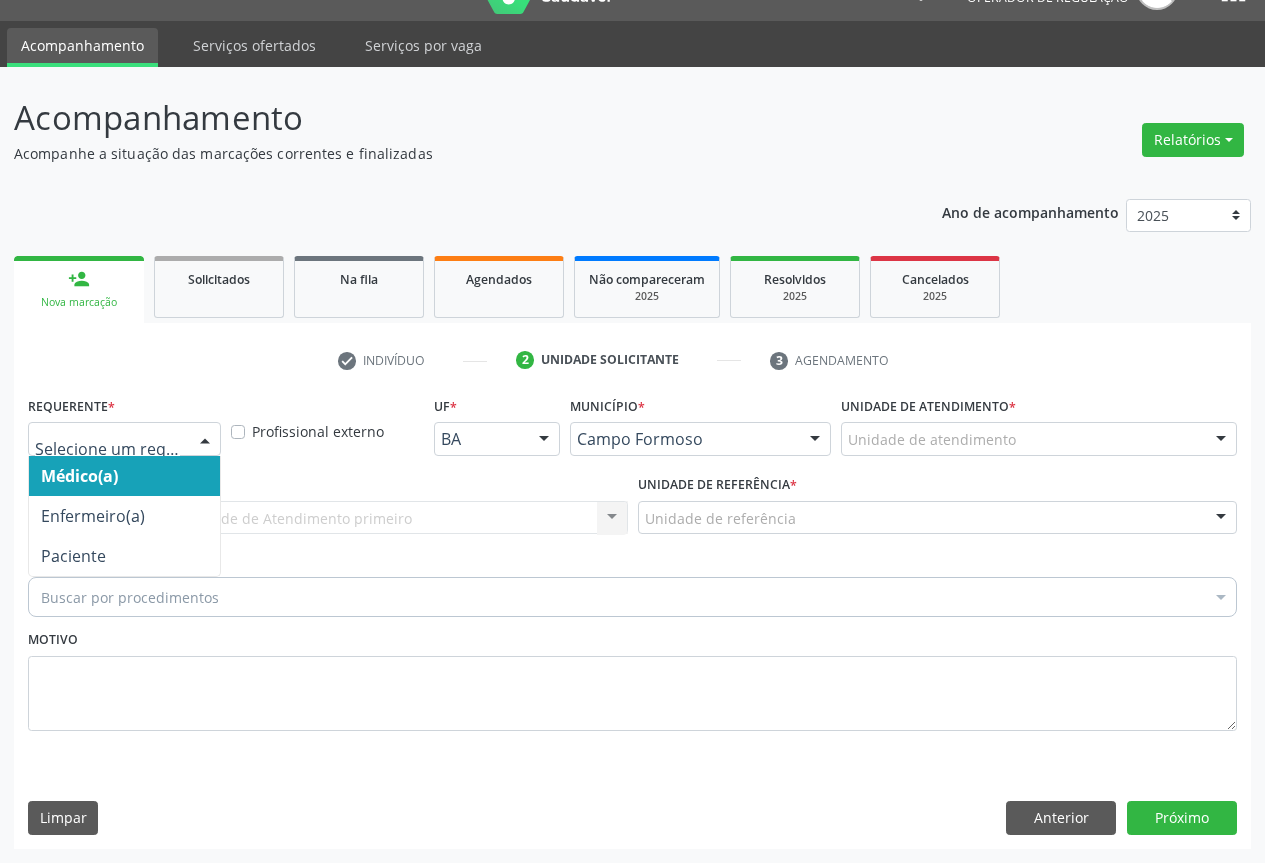 click at bounding box center (205, 440) 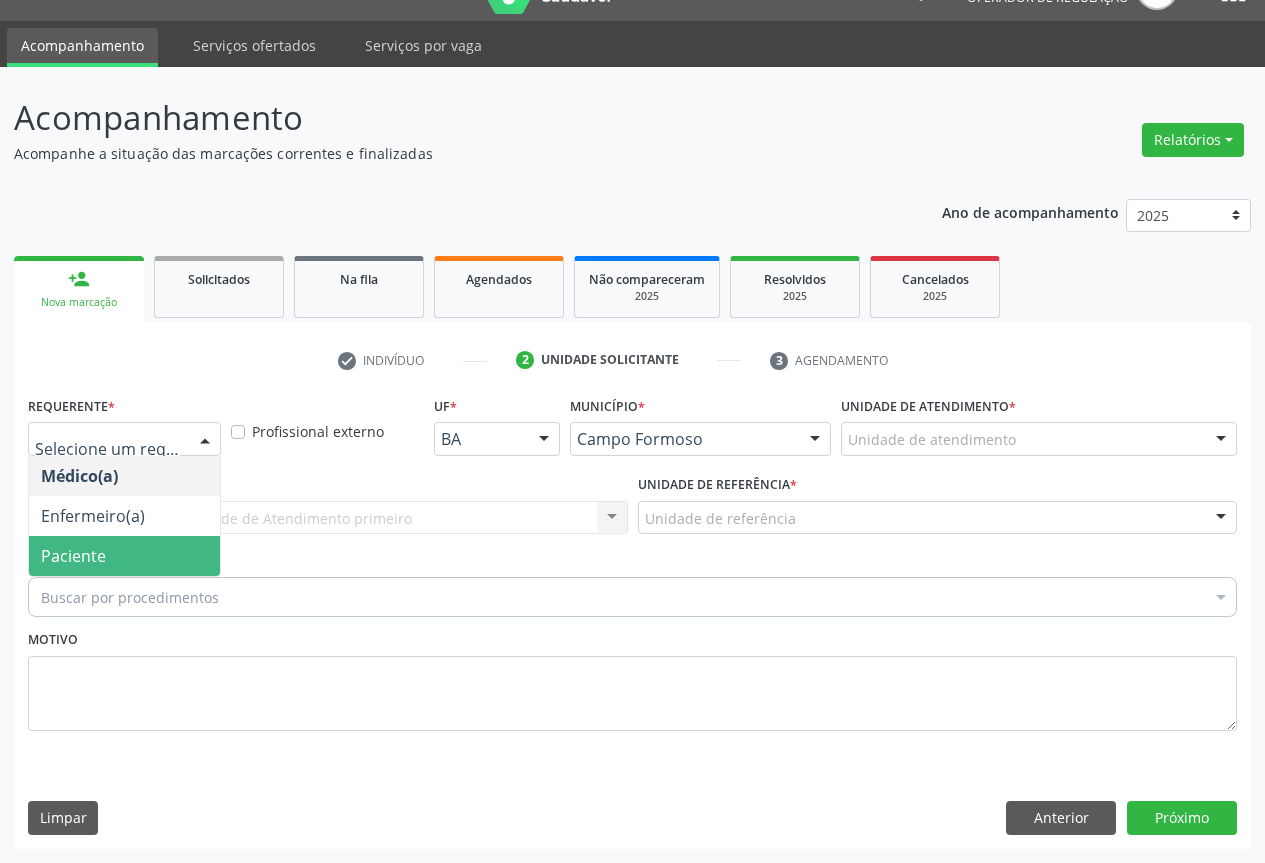 click on "Paciente" at bounding box center (124, 556) 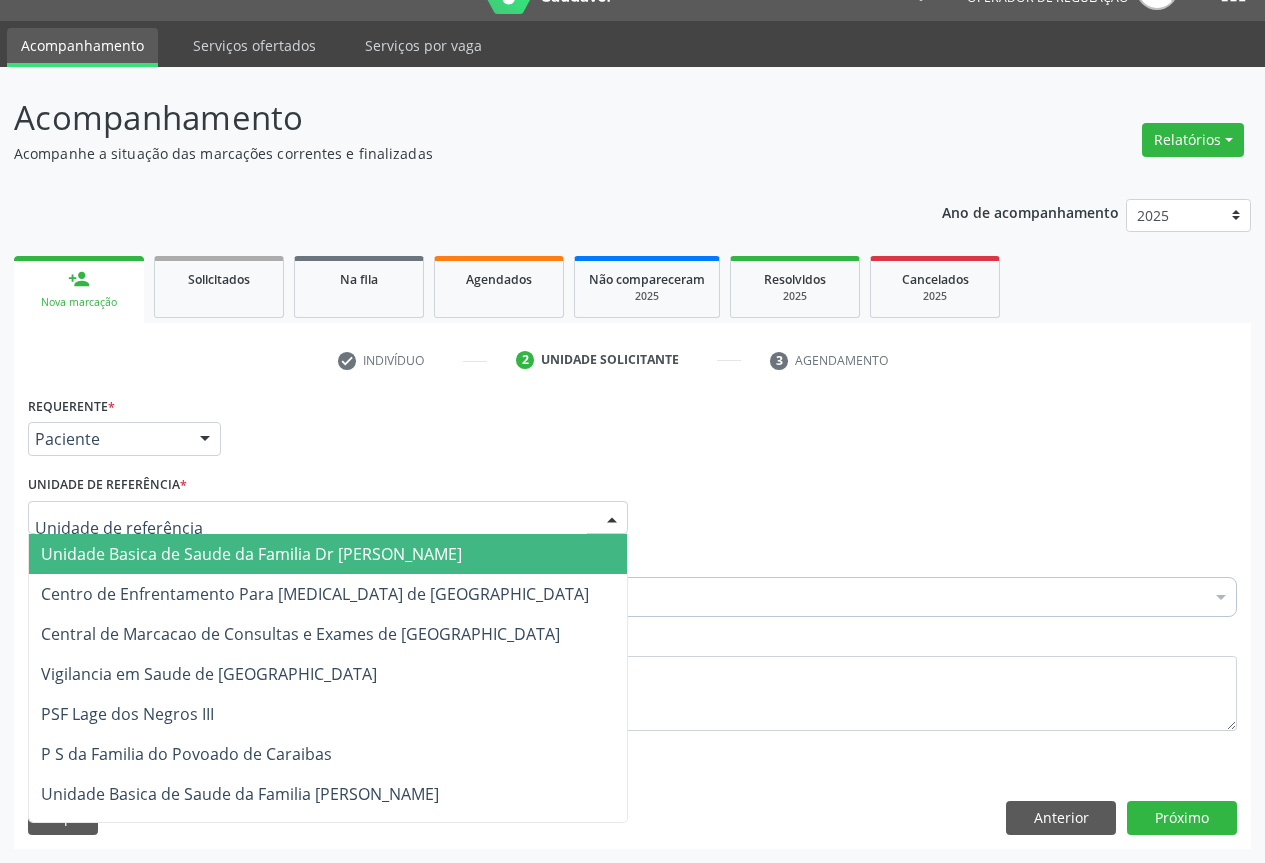 click at bounding box center [612, 519] 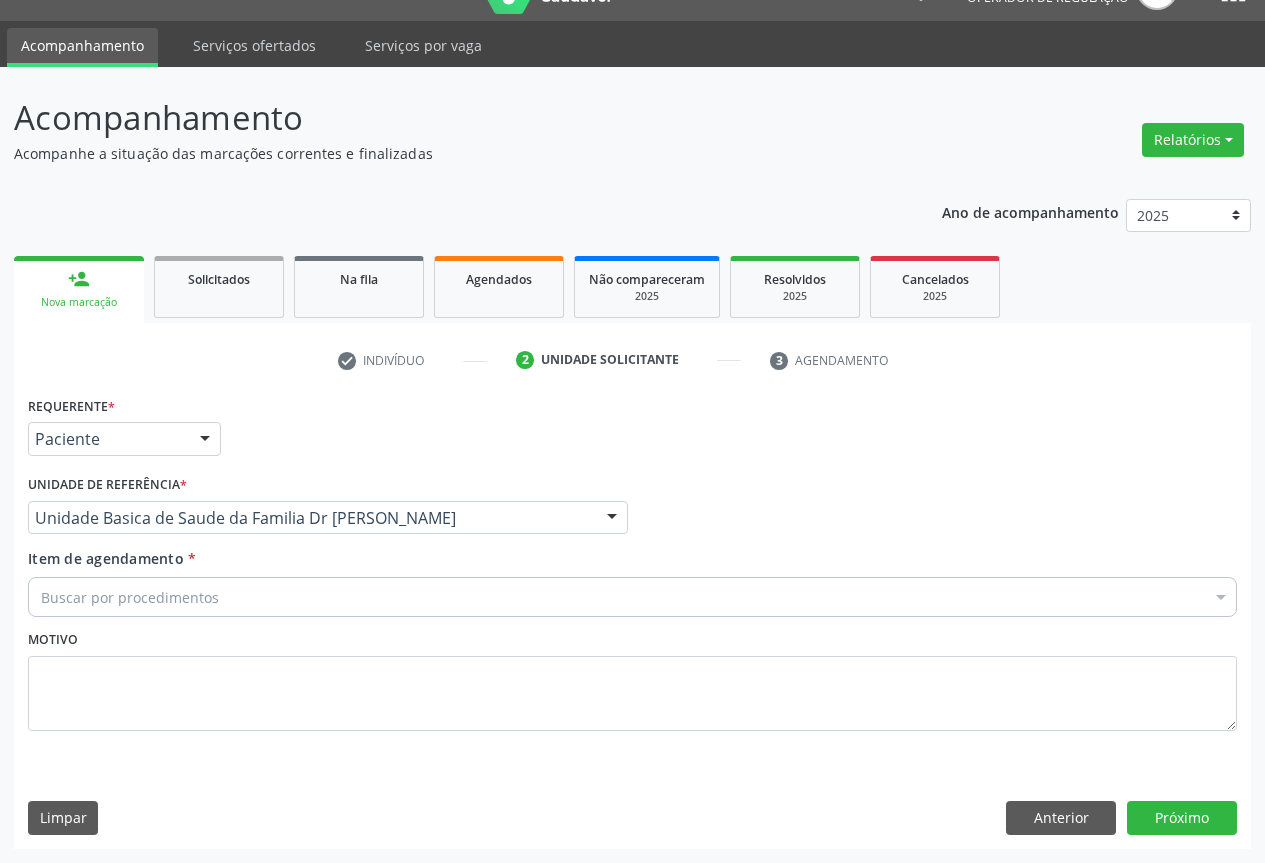 click on "Buscar por procedimentos" at bounding box center [632, 597] 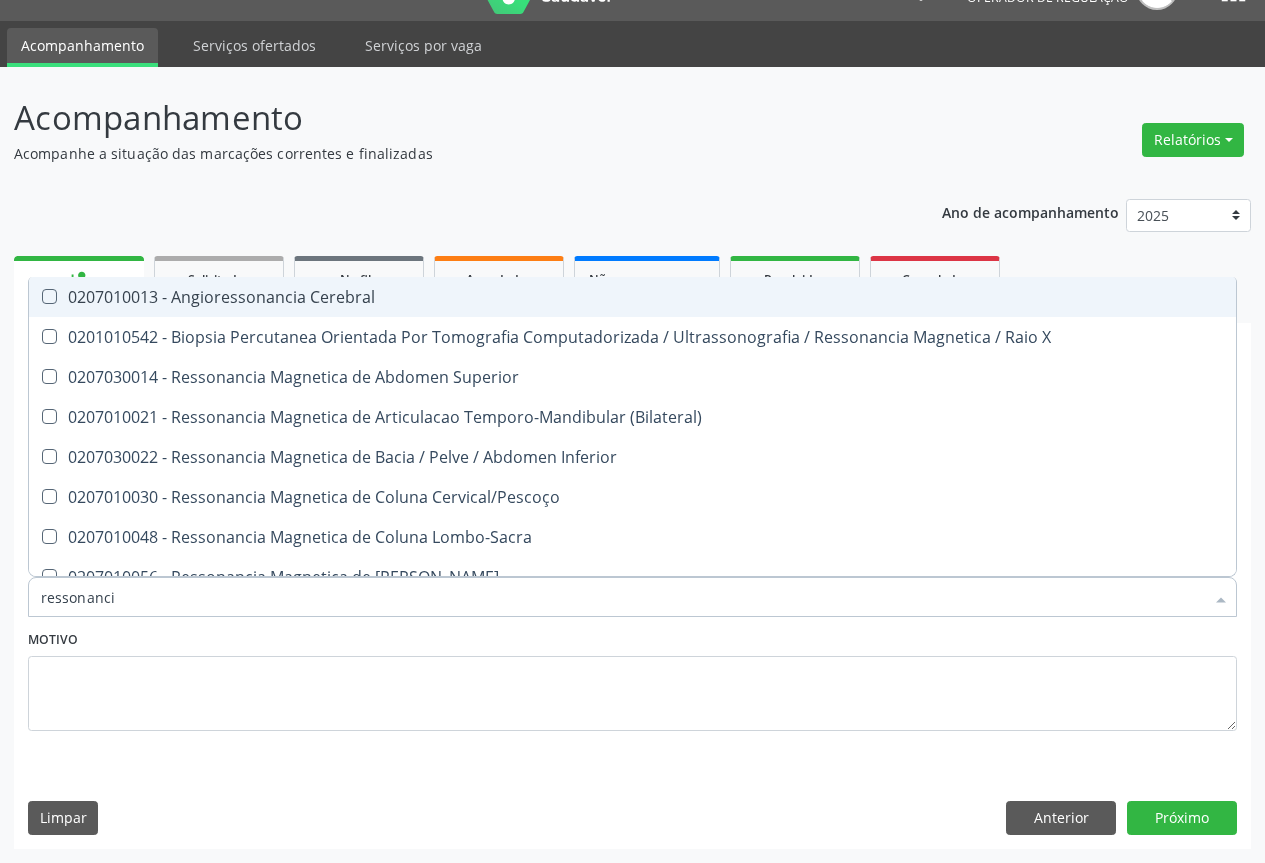 type on "ressonancia" 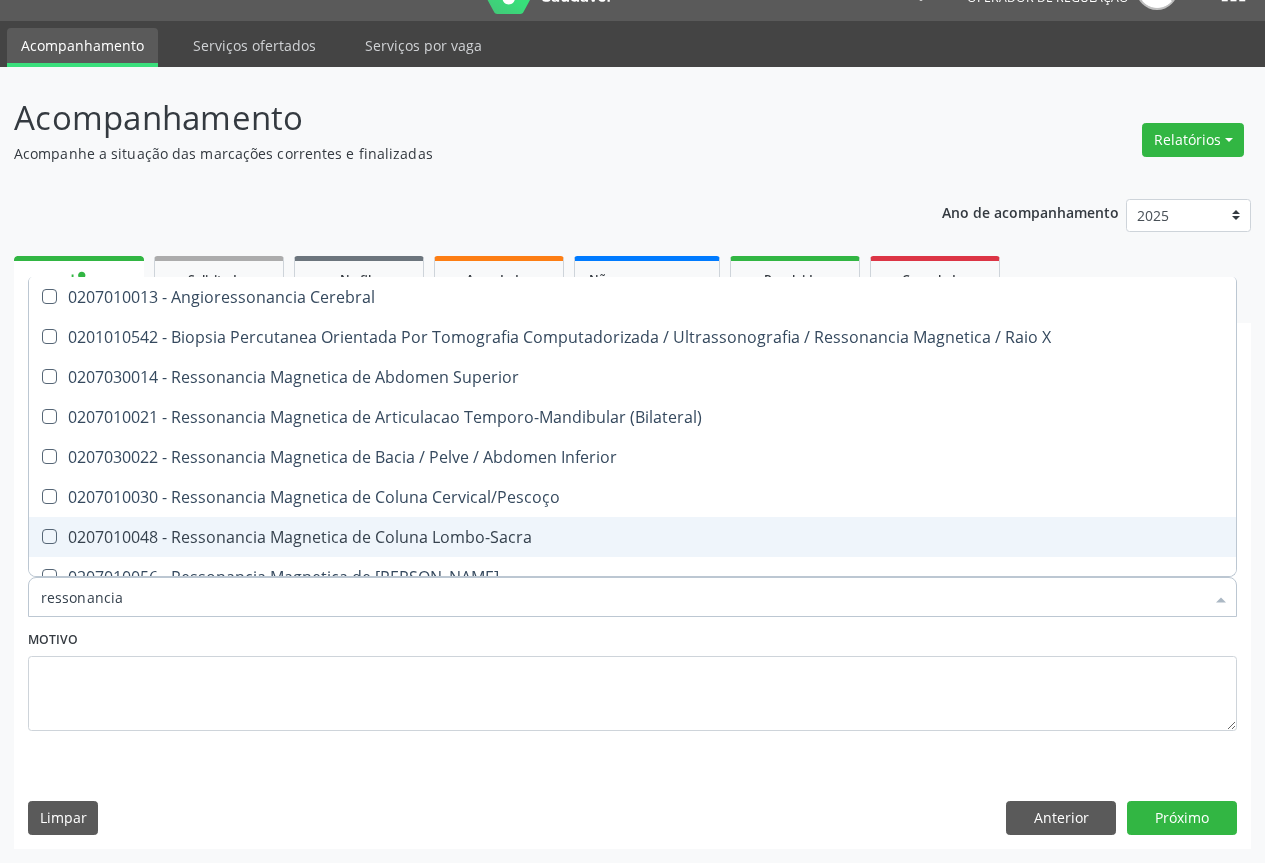 click on "0207010048 - Ressonancia Magnetica de Coluna Lombo-Sacra" at bounding box center [632, 537] 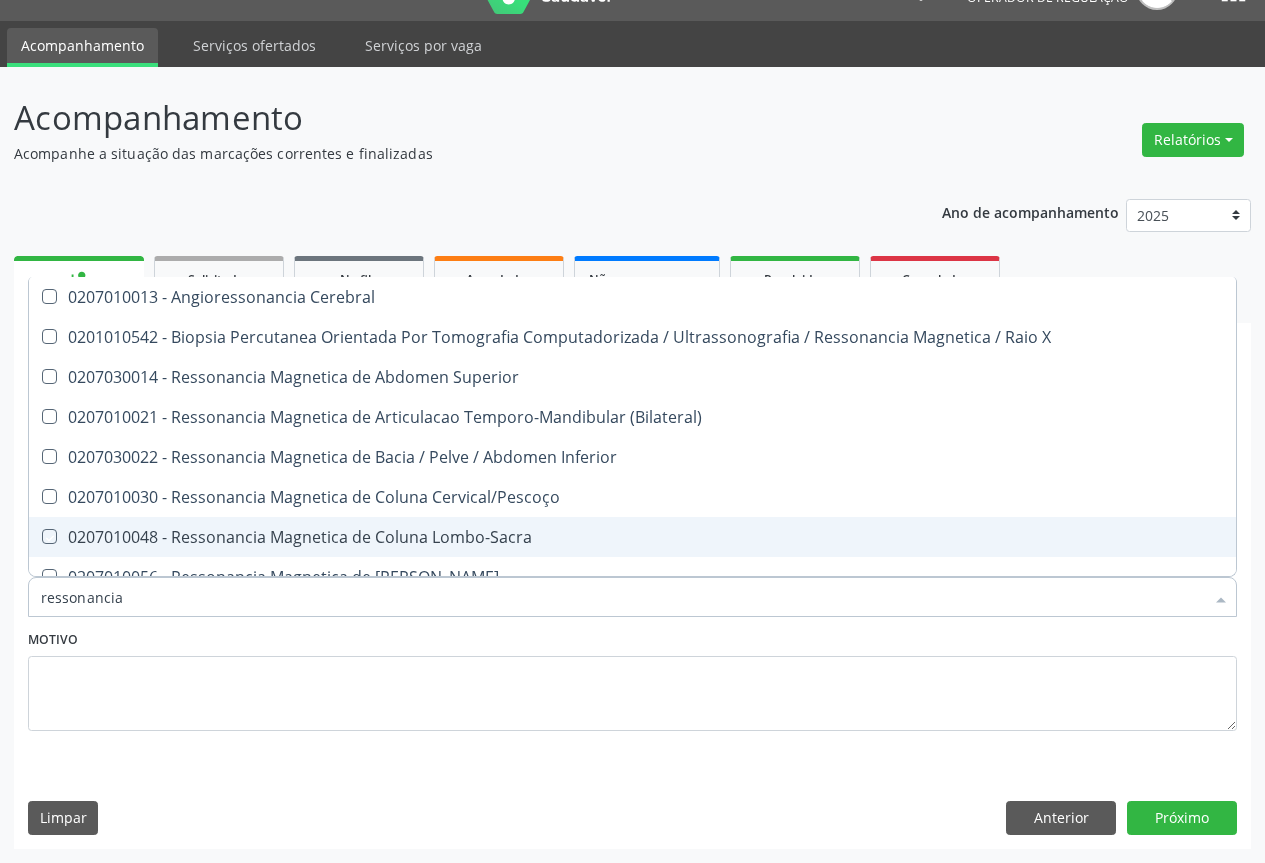 checkbox on "true" 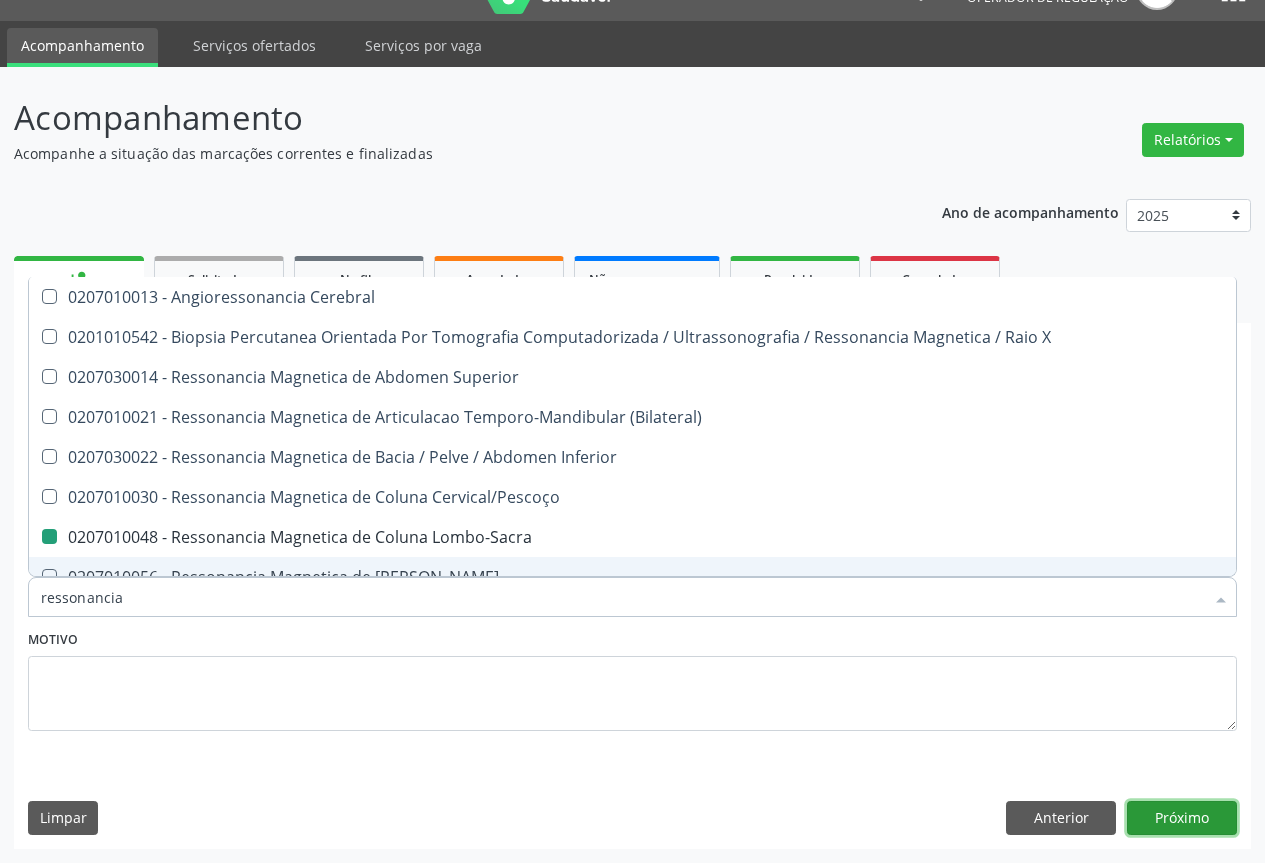 click on "Próximo" at bounding box center (1182, 818) 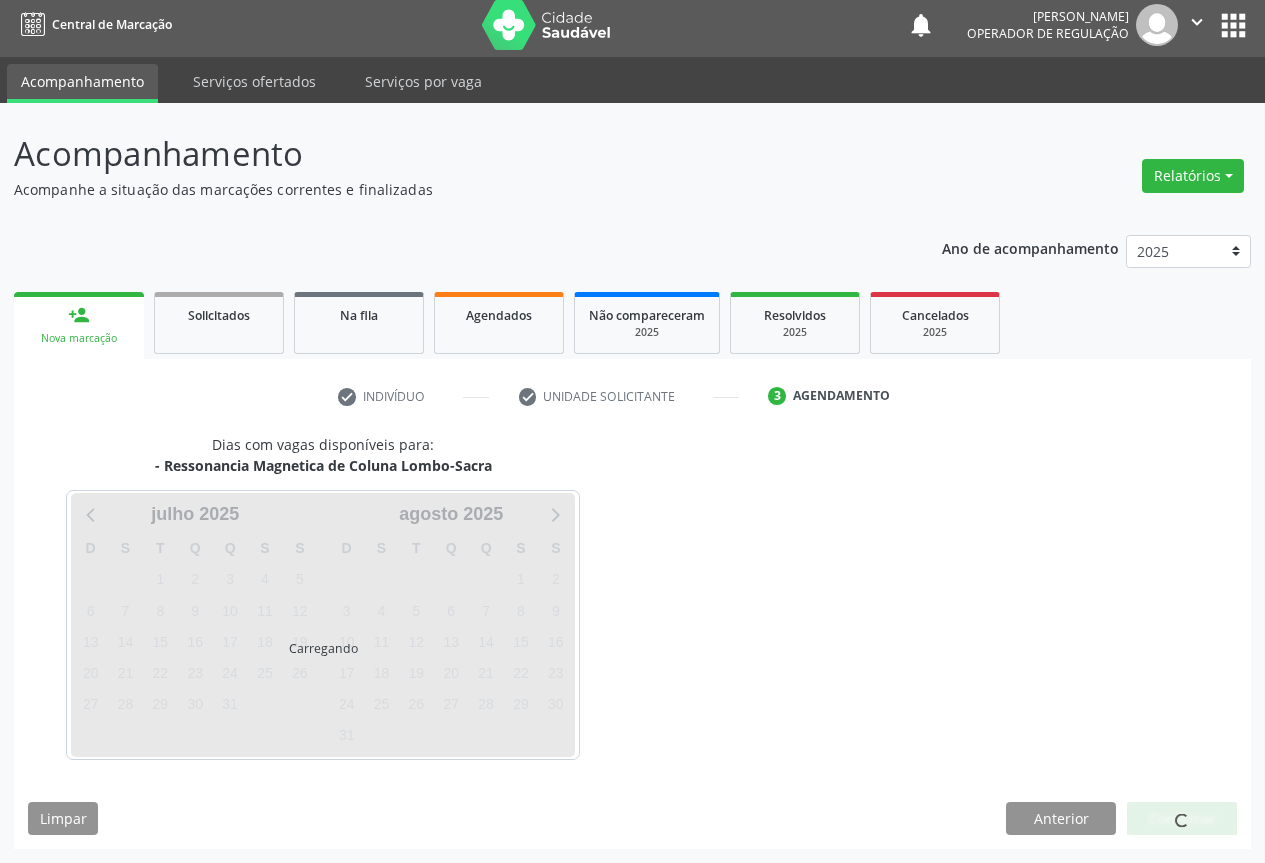scroll, scrollTop: 43, scrollLeft: 0, axis: vertical 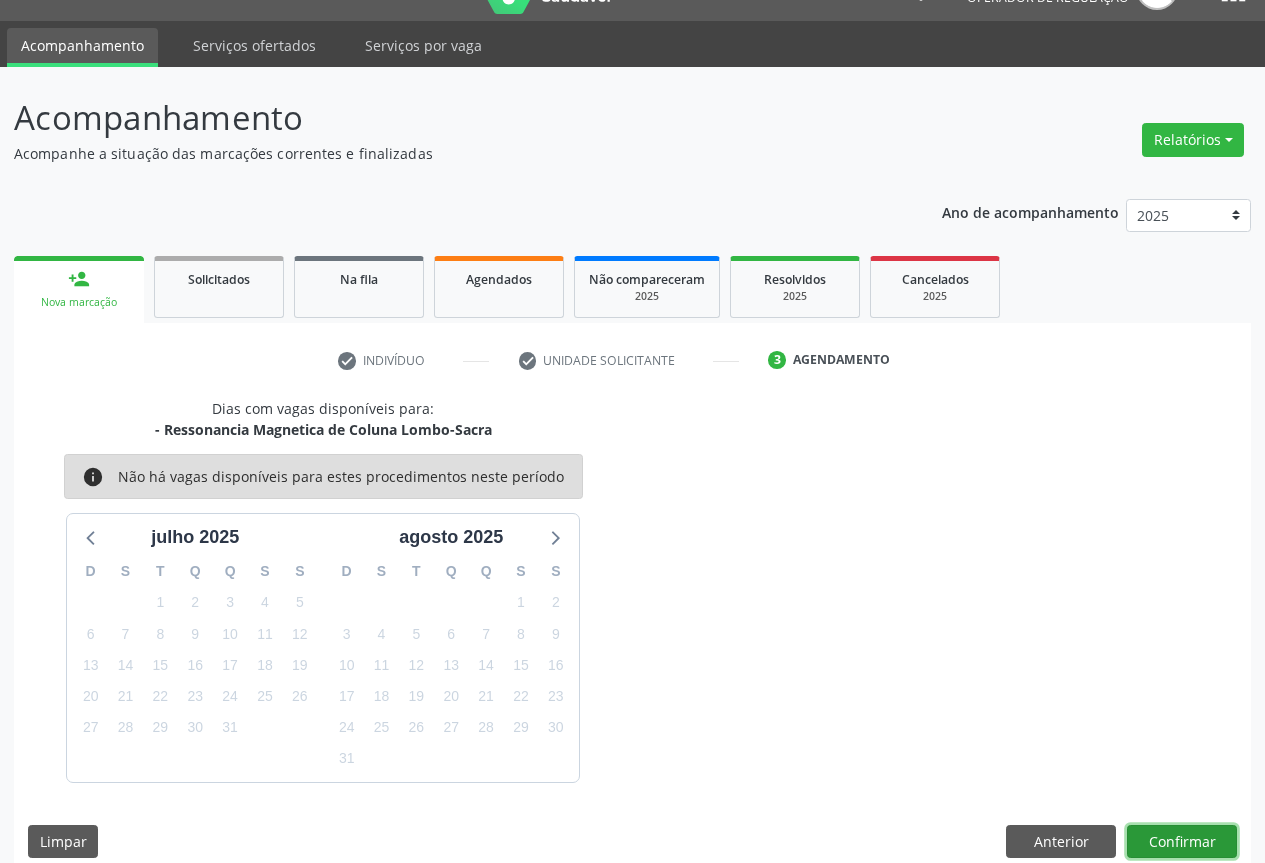 click on "Confirmar" at bounding box center (1182, 842) 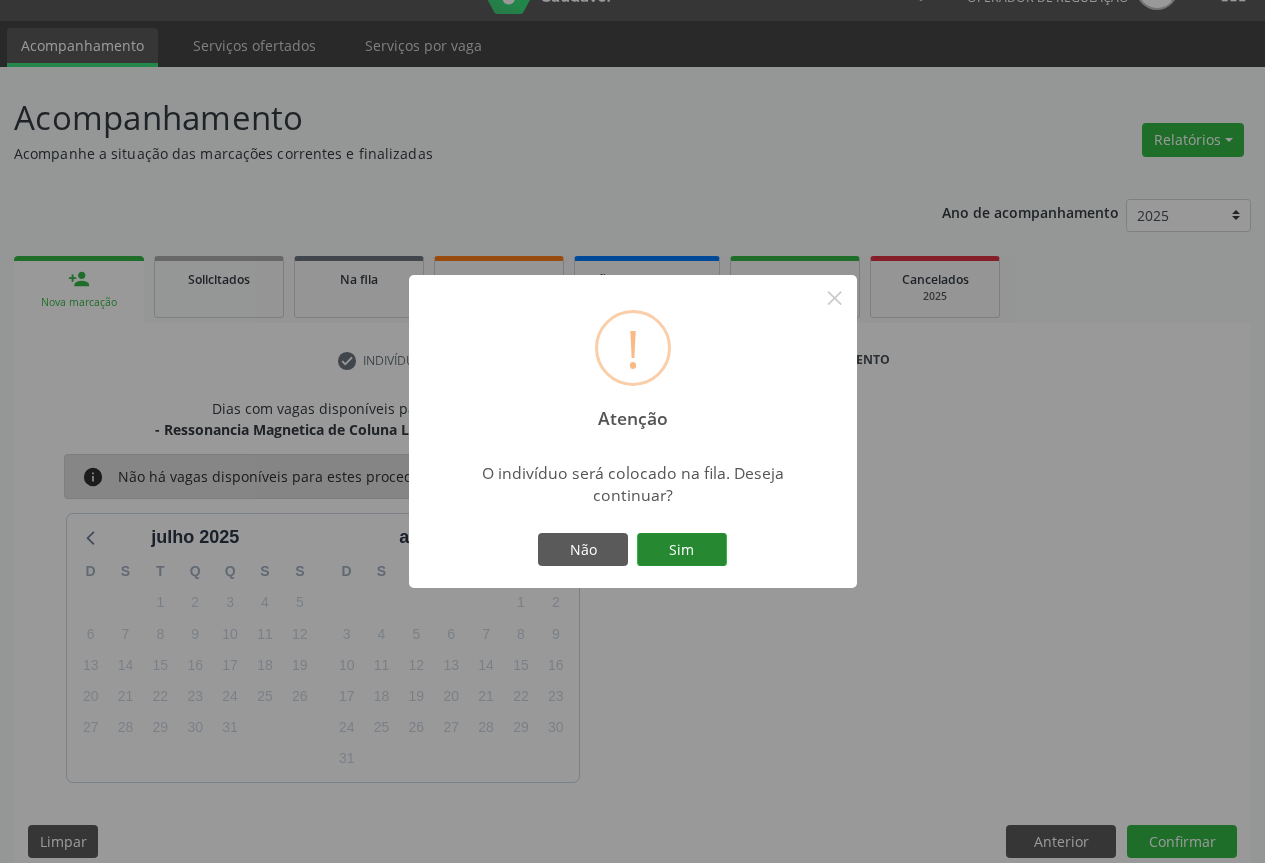click on "Sim" at bounding box center (682, 550) 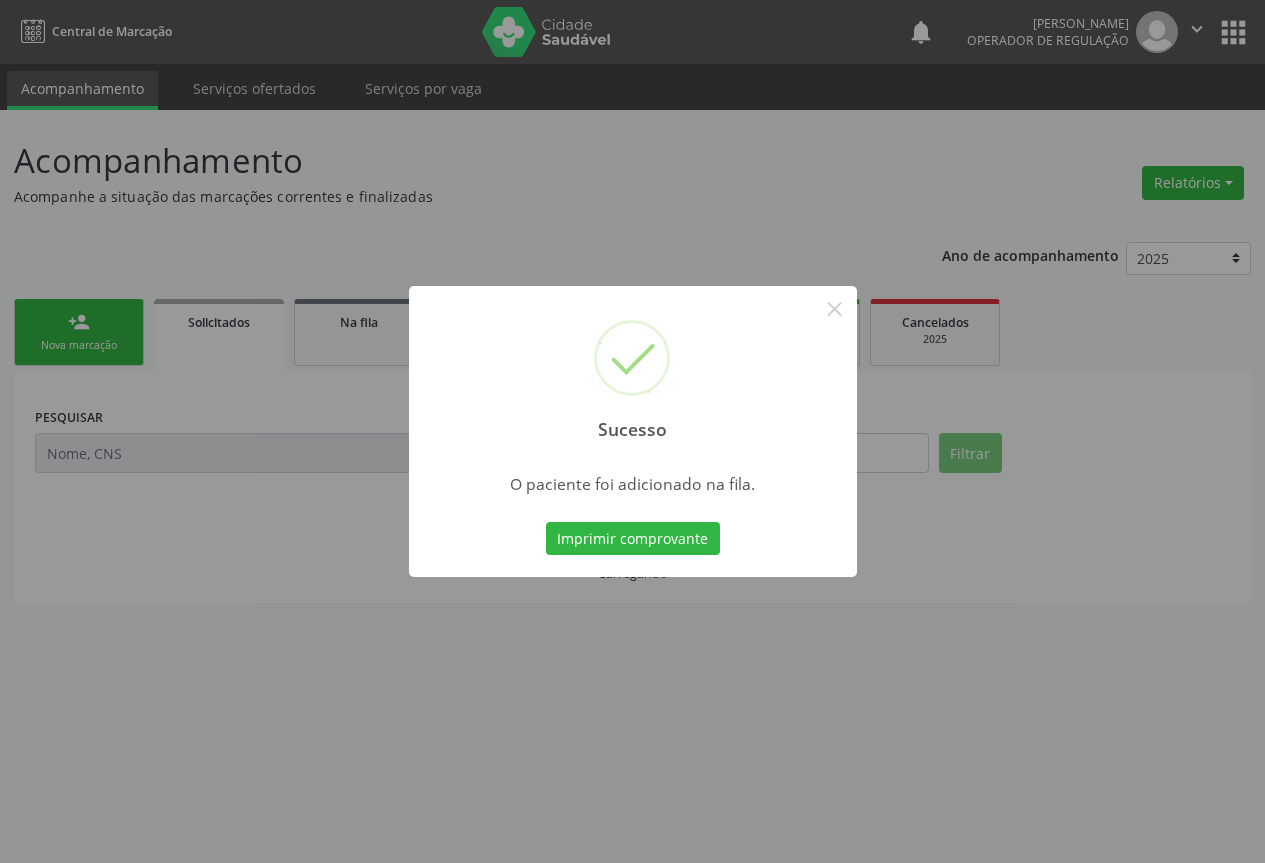 scroll, scrollTop: 0, scrollLeft: 0, axis: both 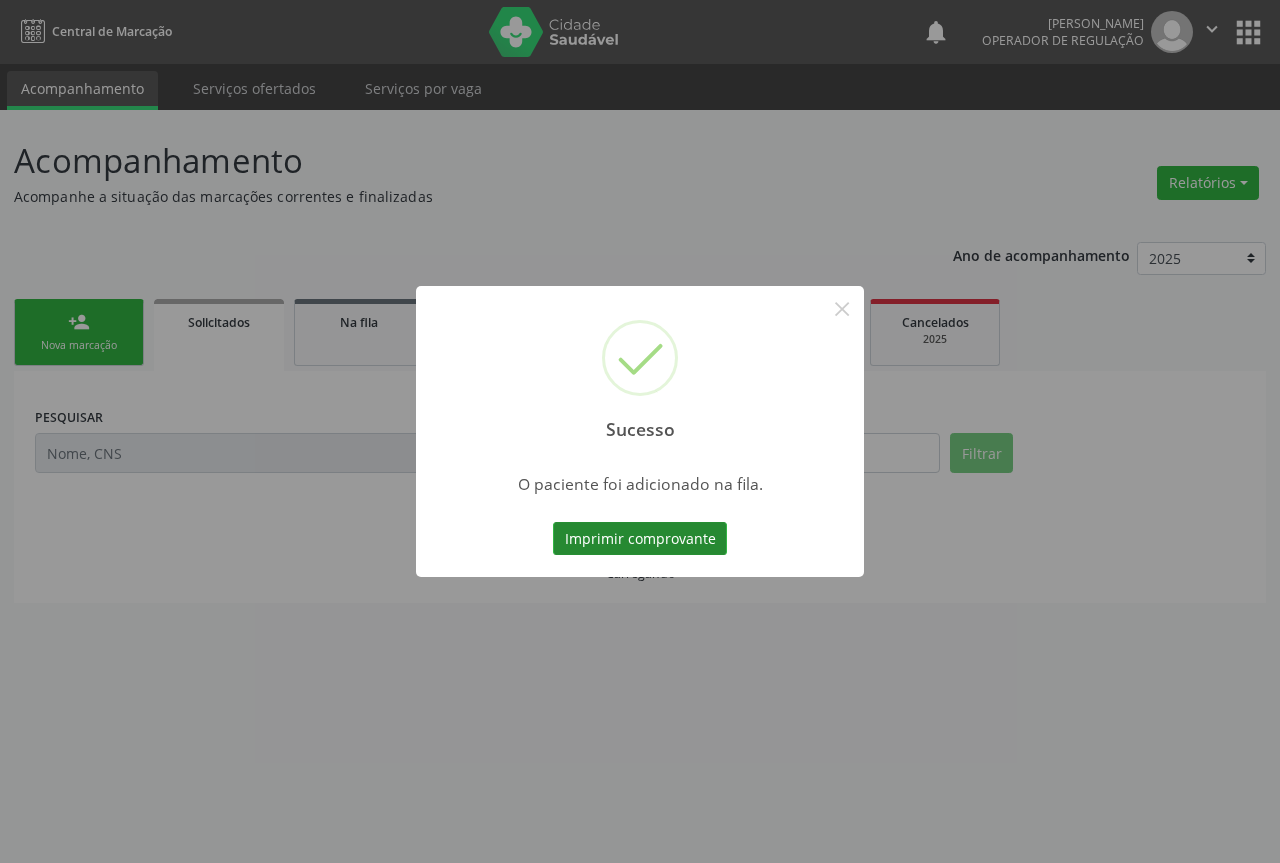 click on "Imprimir comprovante" at bounding box center (640, 539) 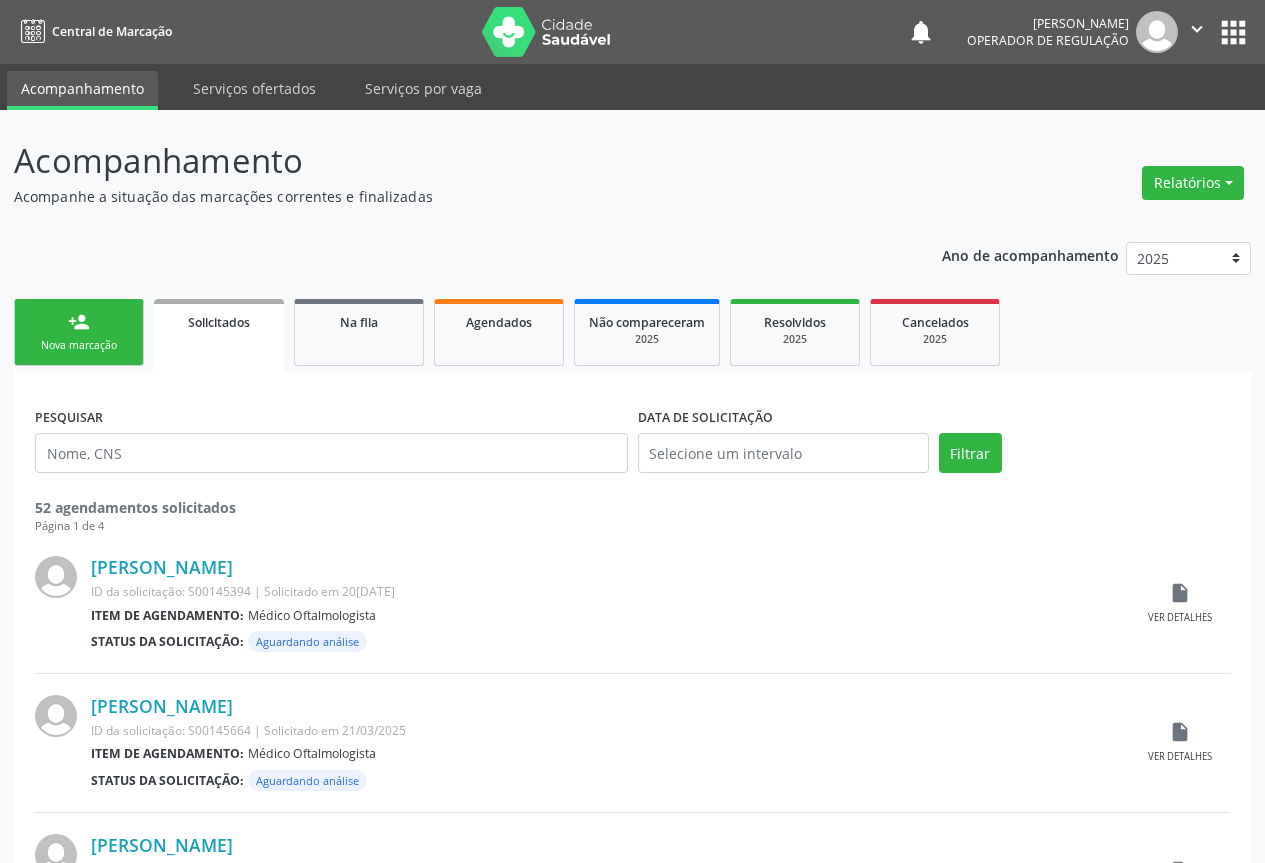 click on "person_add
Nova marcação" at bounding box center [79, 332] 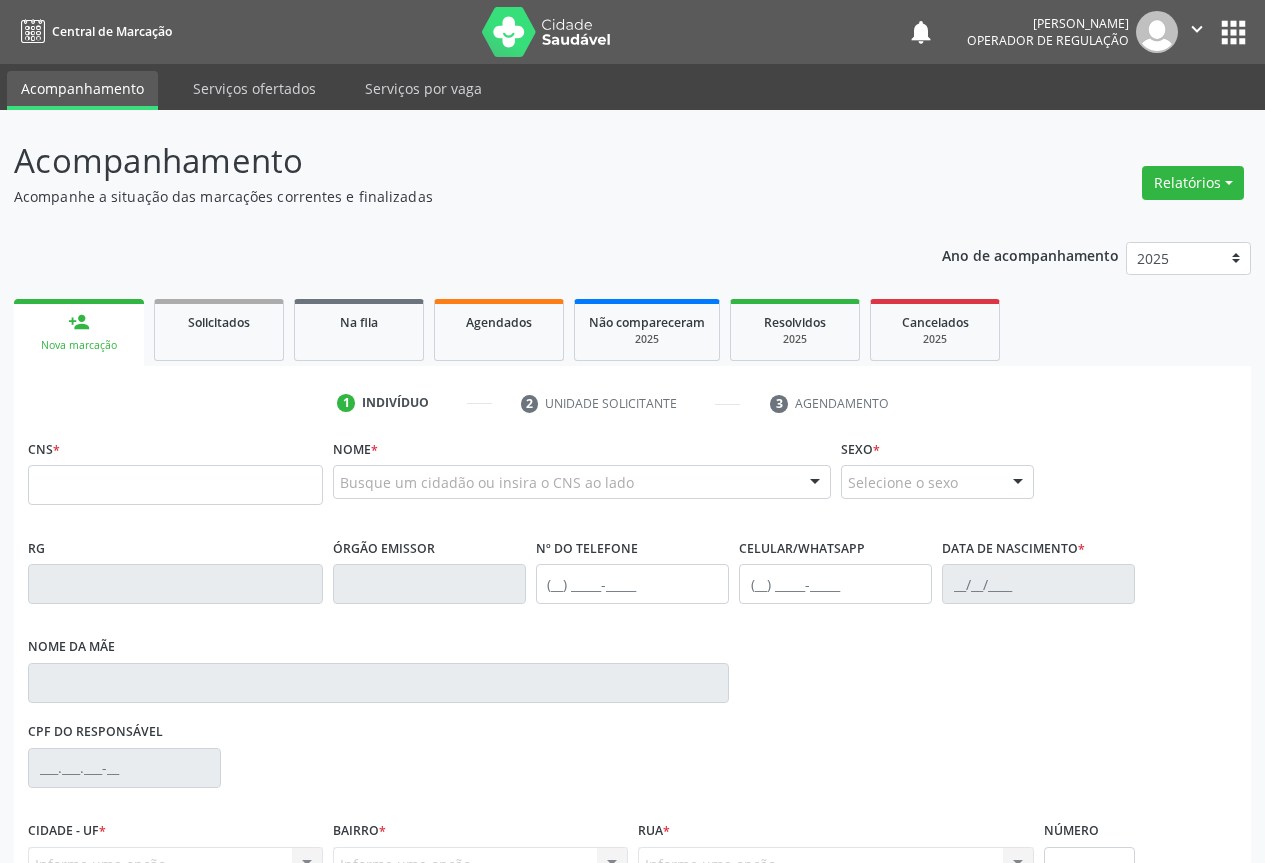 scroll, scrollTop: 0, scrollLeft: 0, axis: both 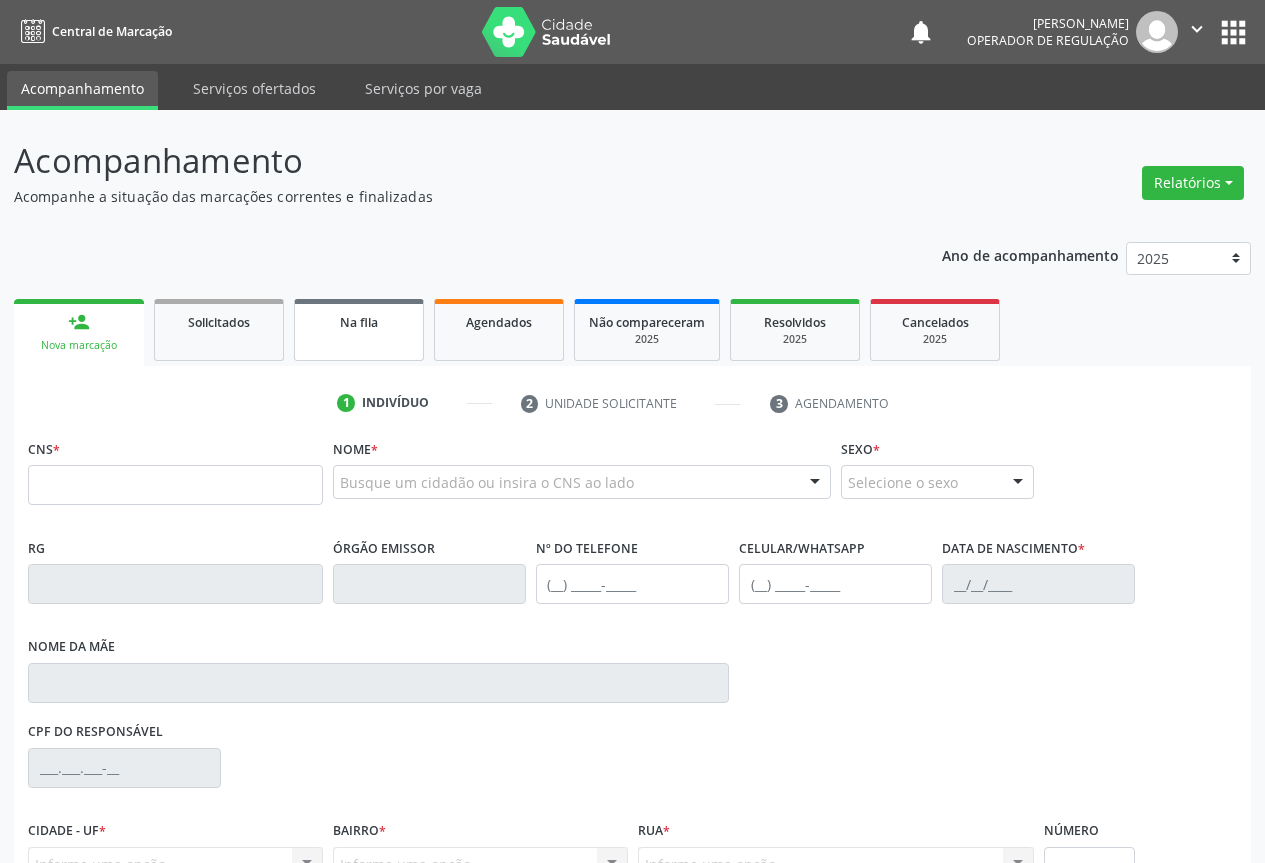 click on "Na fila" at bounding box center [359, 321] 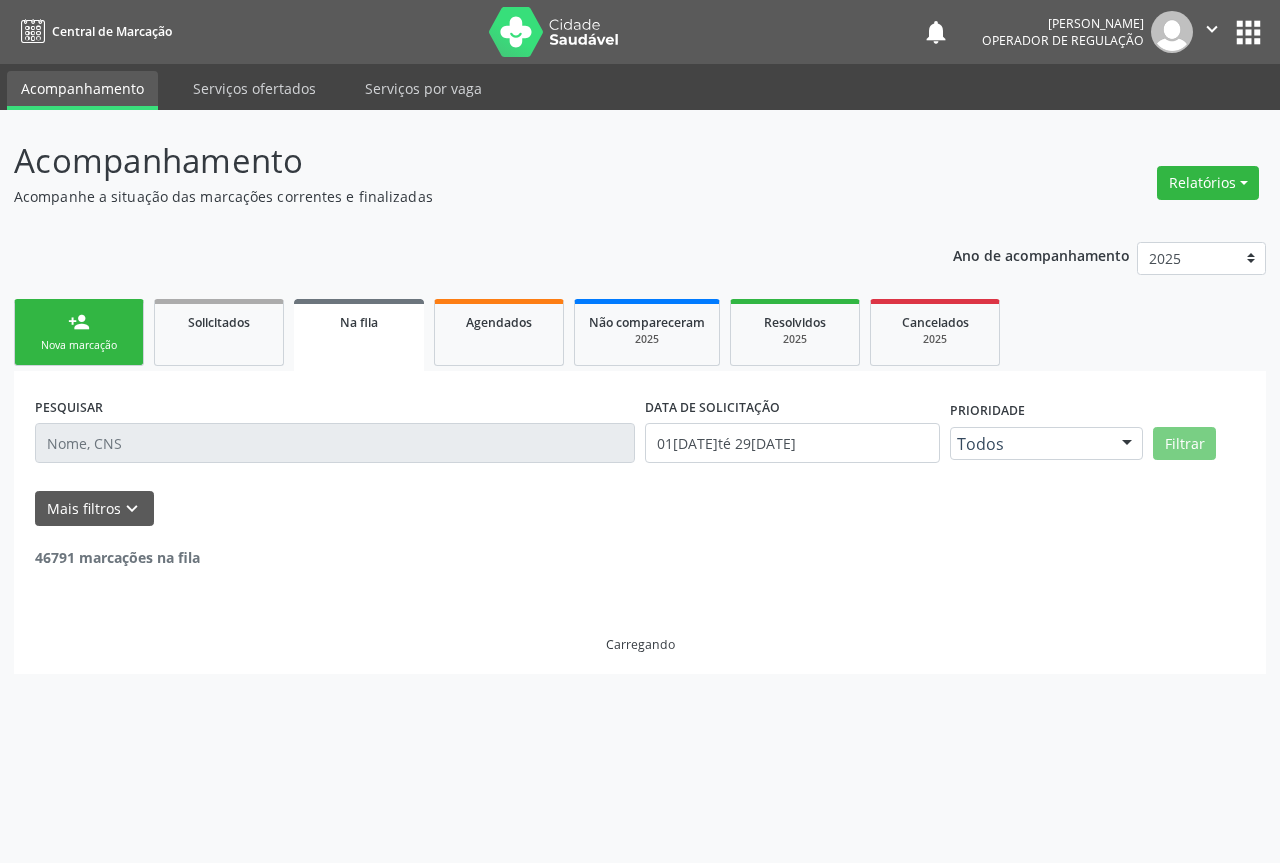 click on "Na fila" at bounding box center (359, 335) 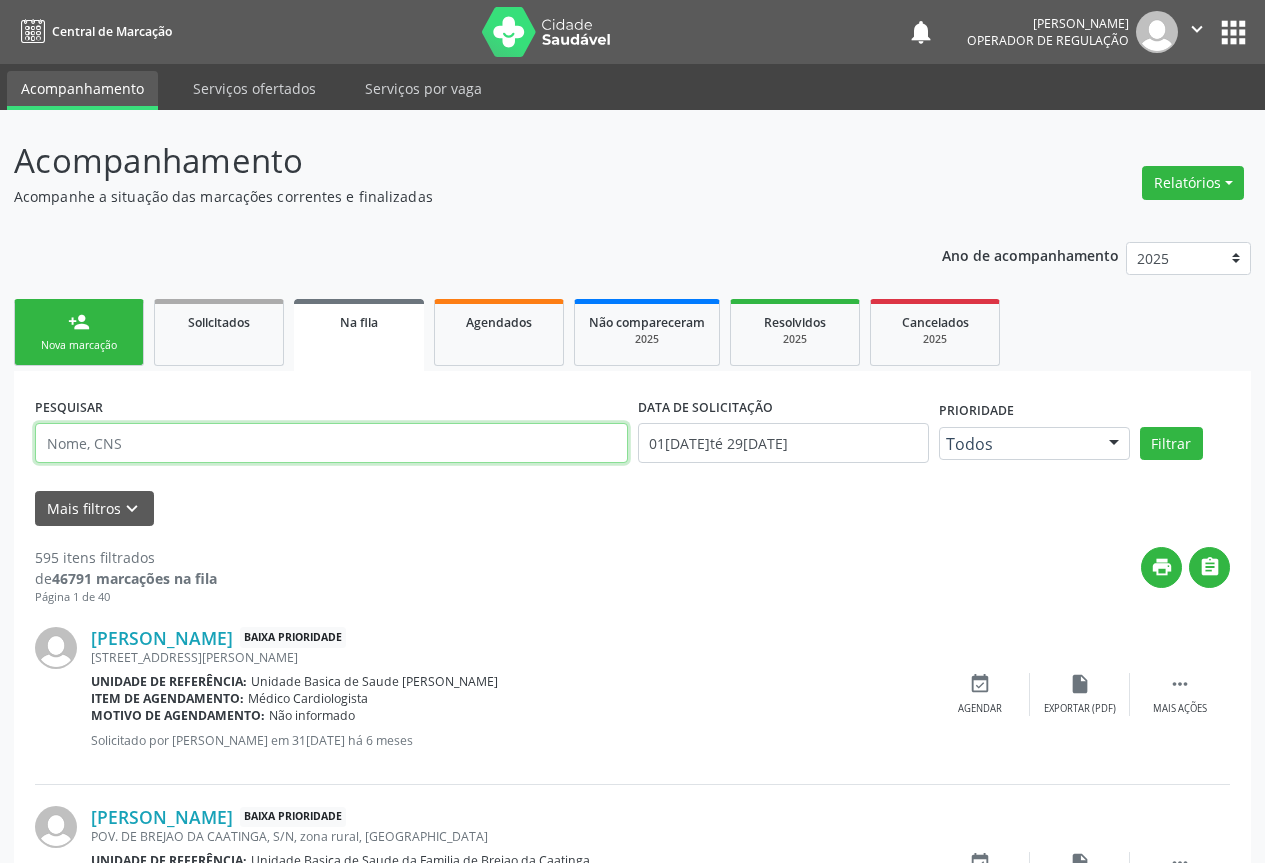 click at bounding box center (331, 443) 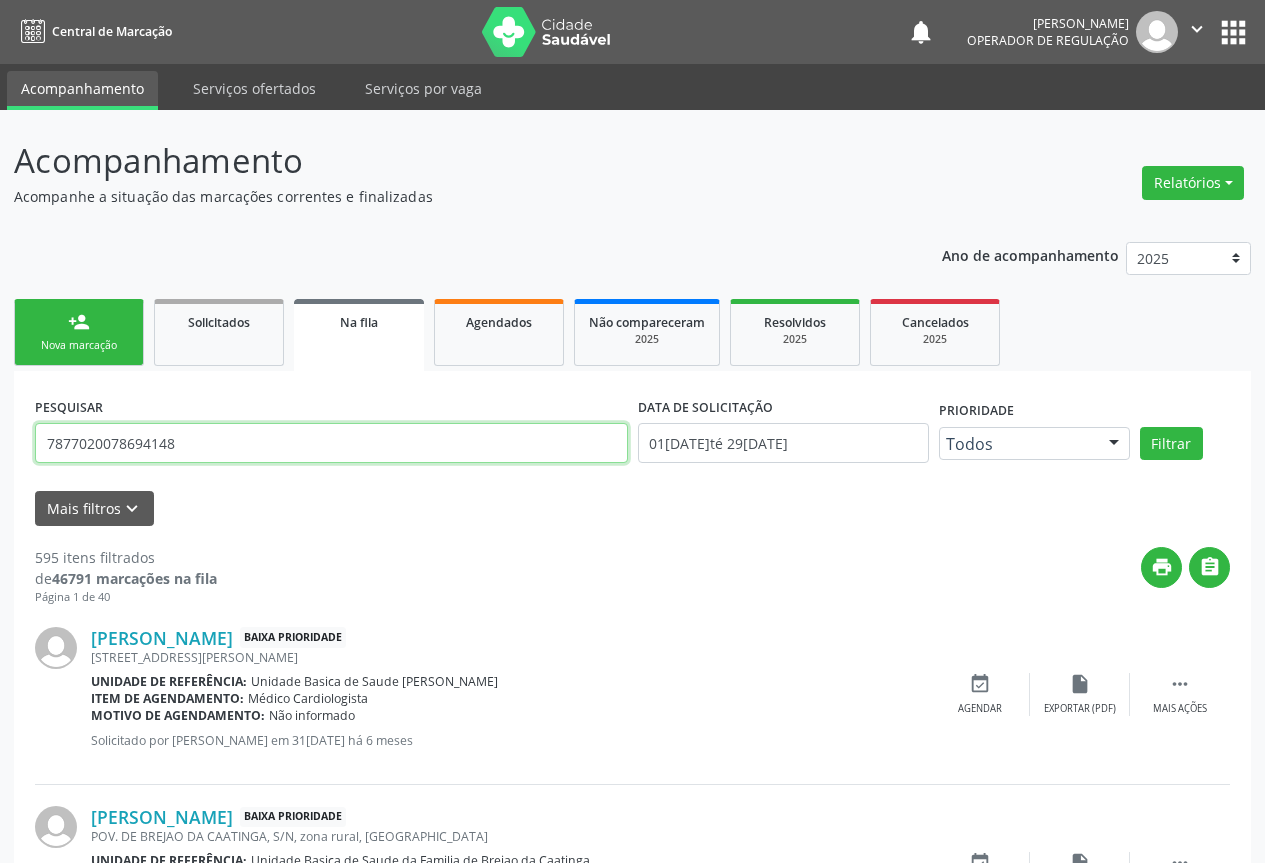 click on "7877020078694148" at bounding box center (331, 443) 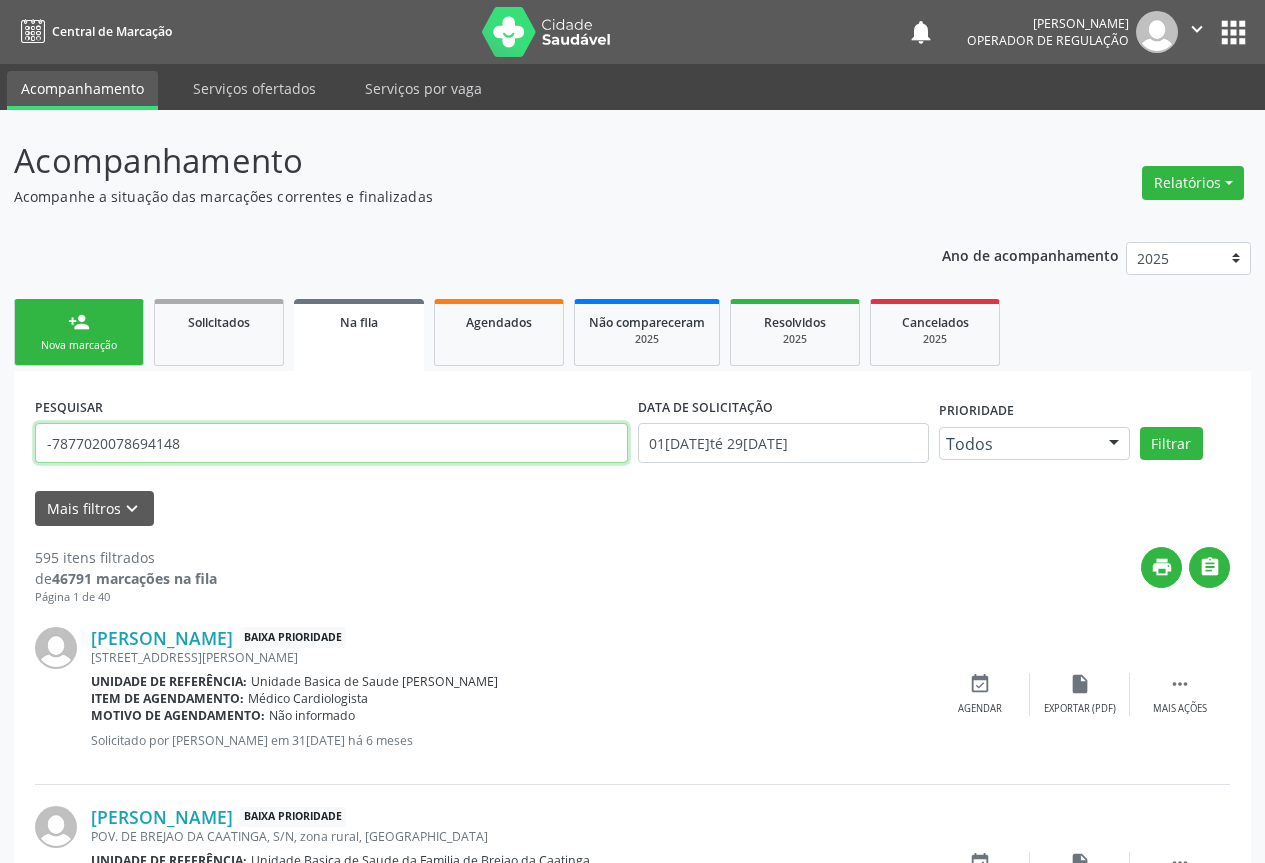 click on "-7877020078694148" at bounding box center (331, 443) 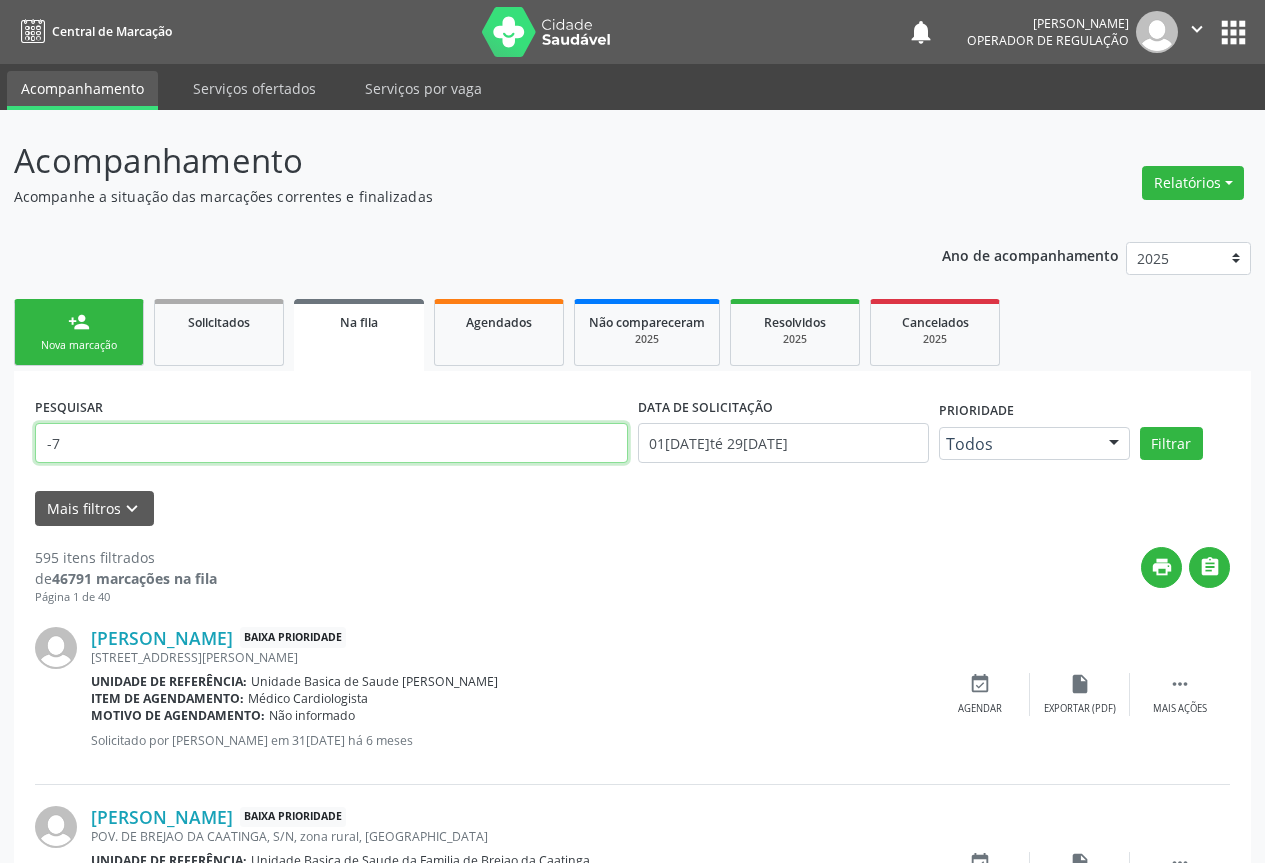 type on "-" 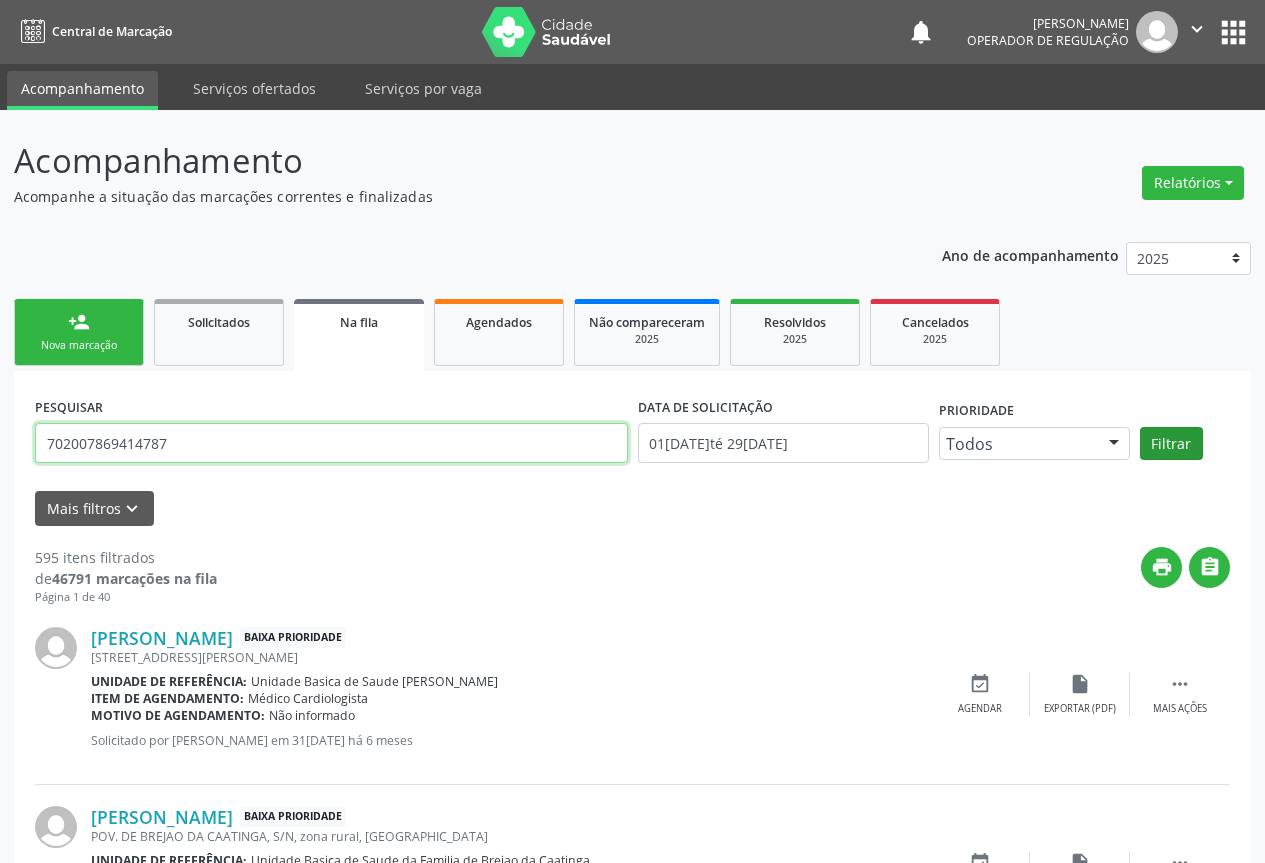type on "702007869414787" 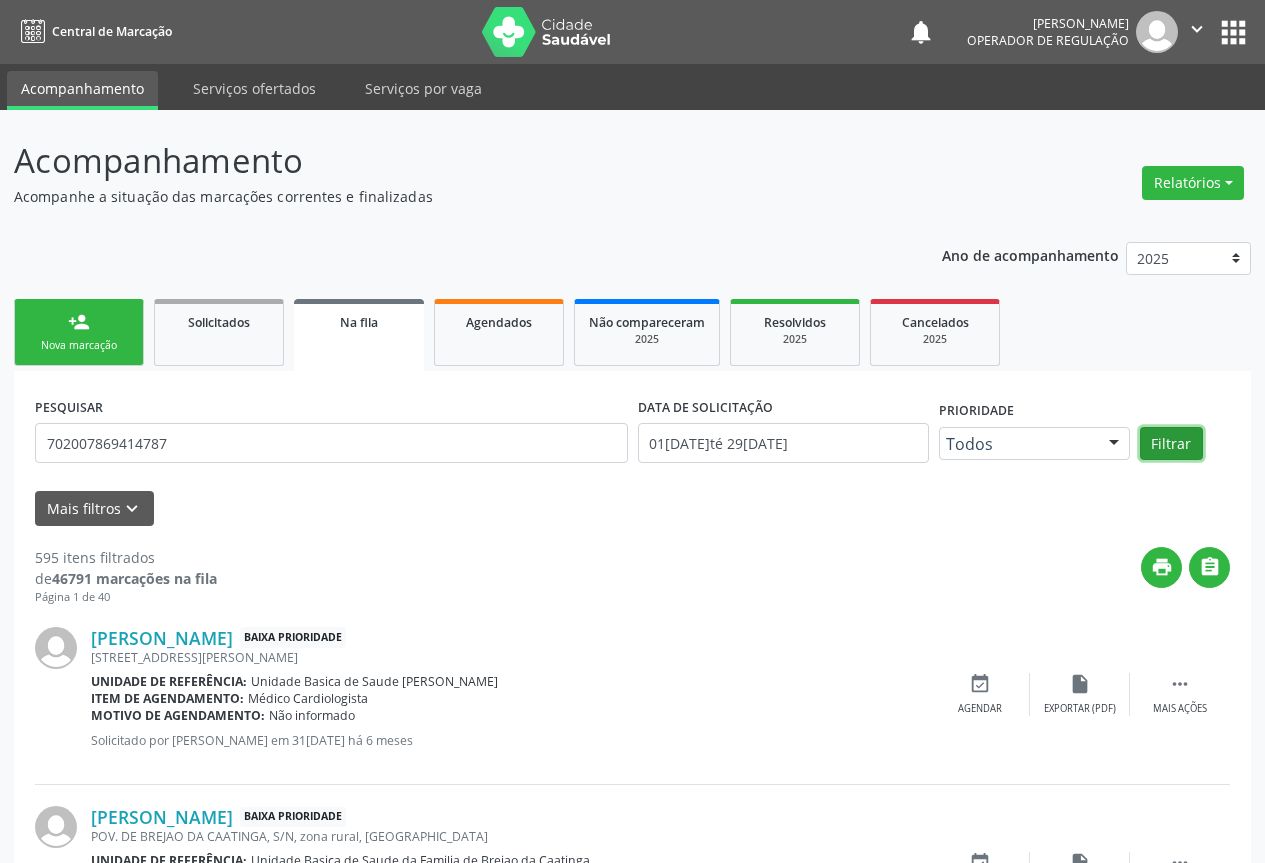 click on "Filtrar" at bounding box center [1171, 444] 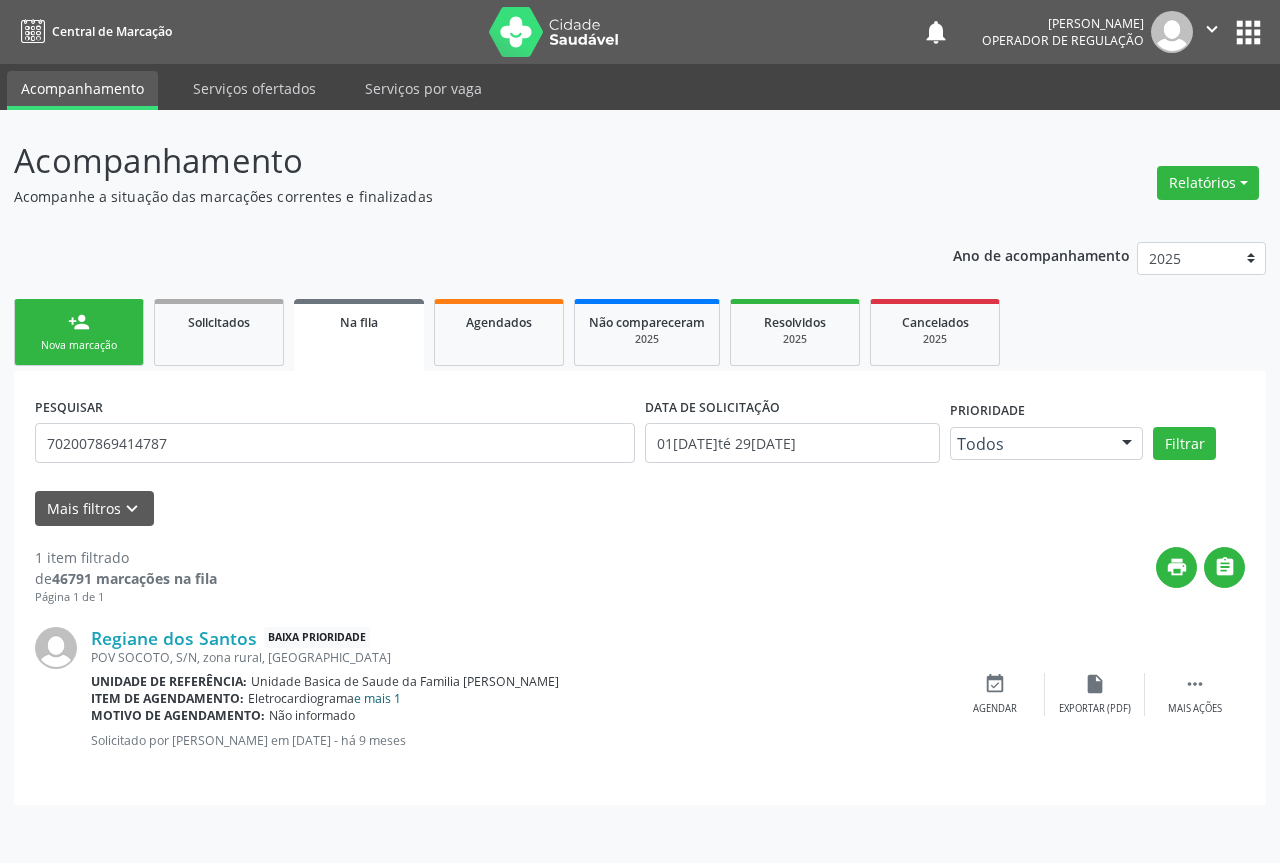 click on "e mais 1" at bounding box center (377, 698) 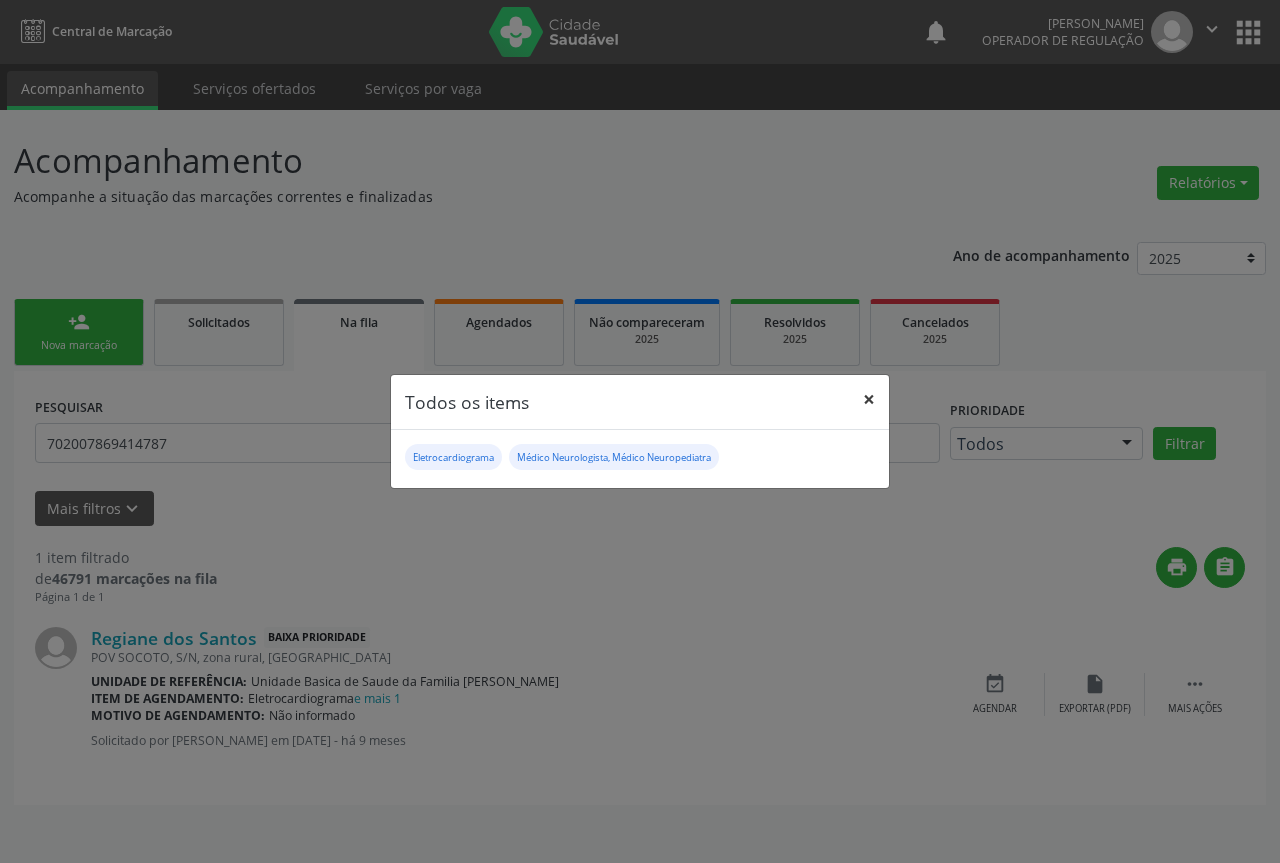 click on "×" at bounding box center (869, 399) 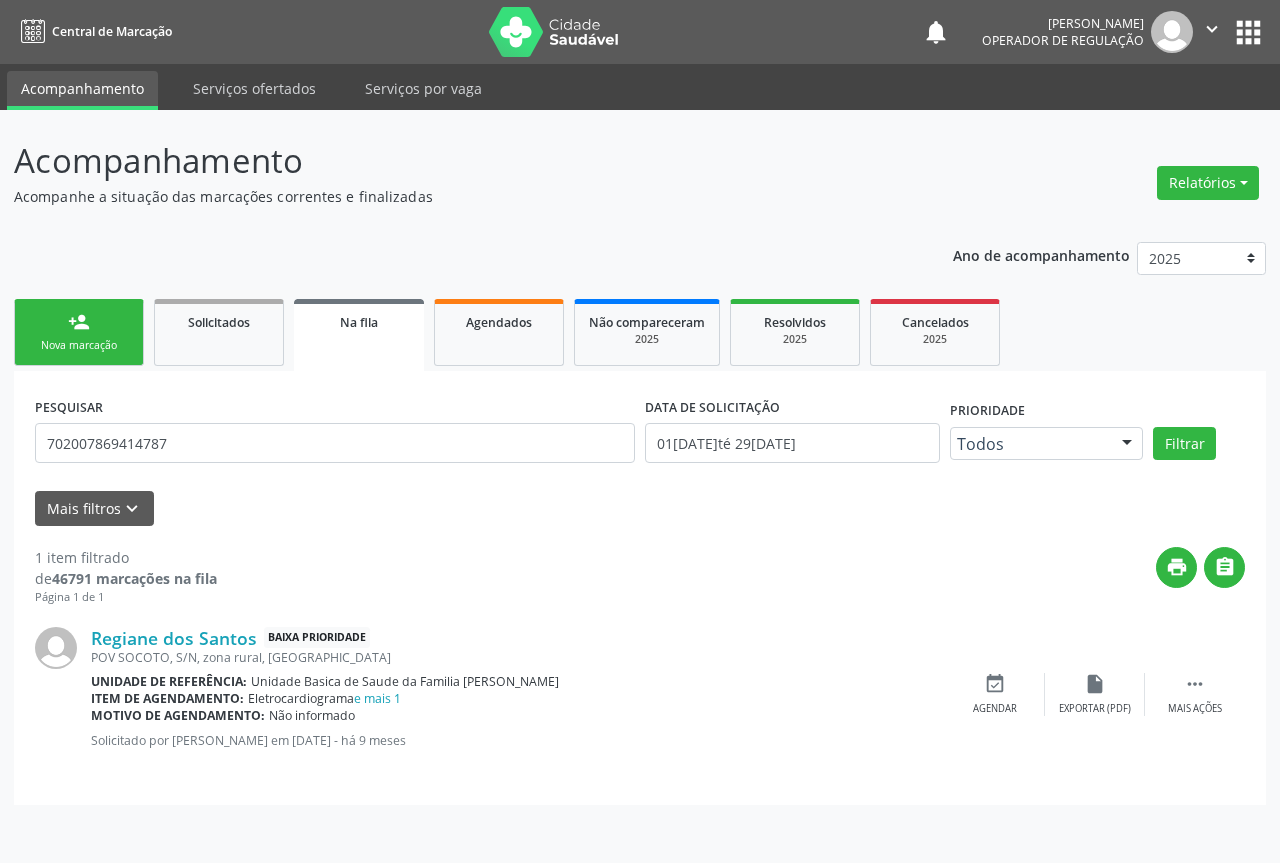 click on "Nova marcação" at bounding box center (79, 345) 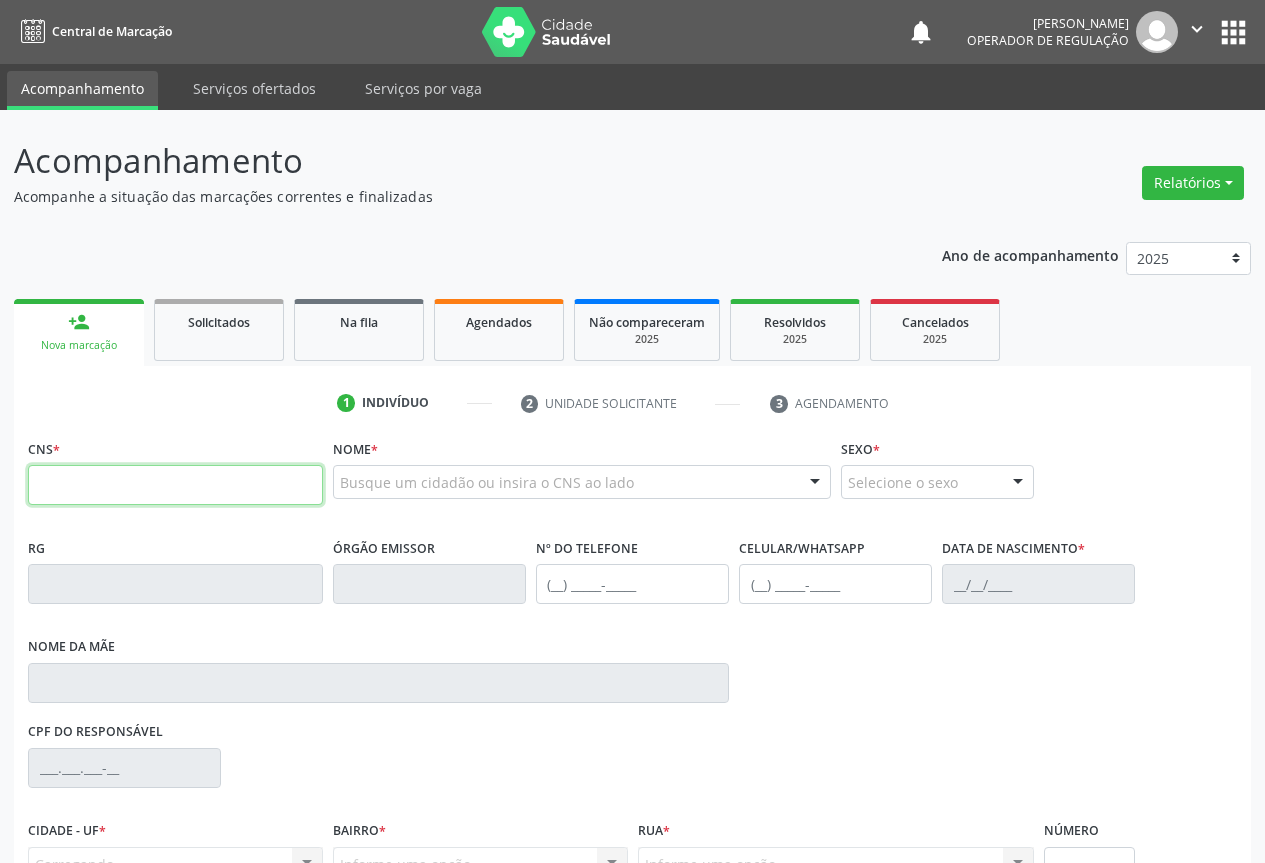 click at bounding box center (175, 485) 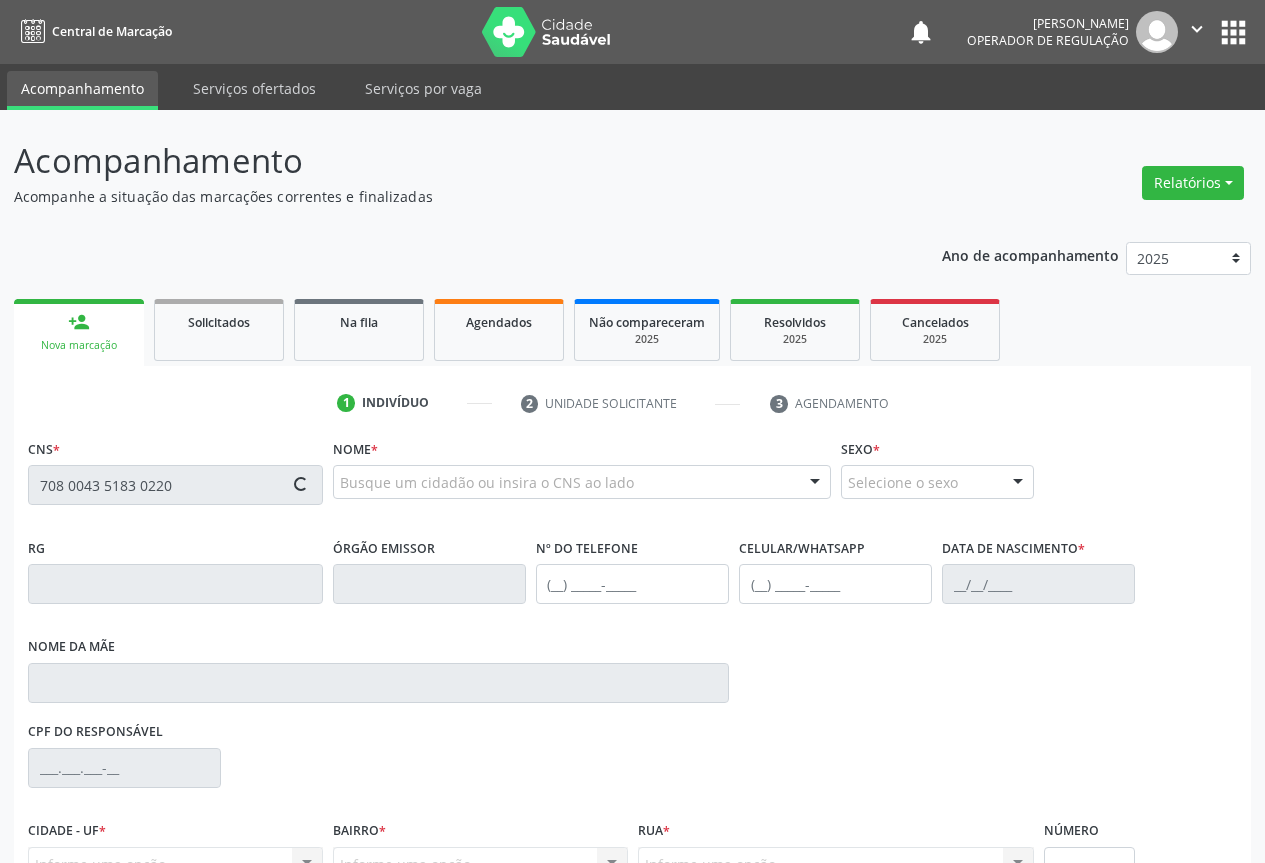 type on "708 0043 5183 0220" 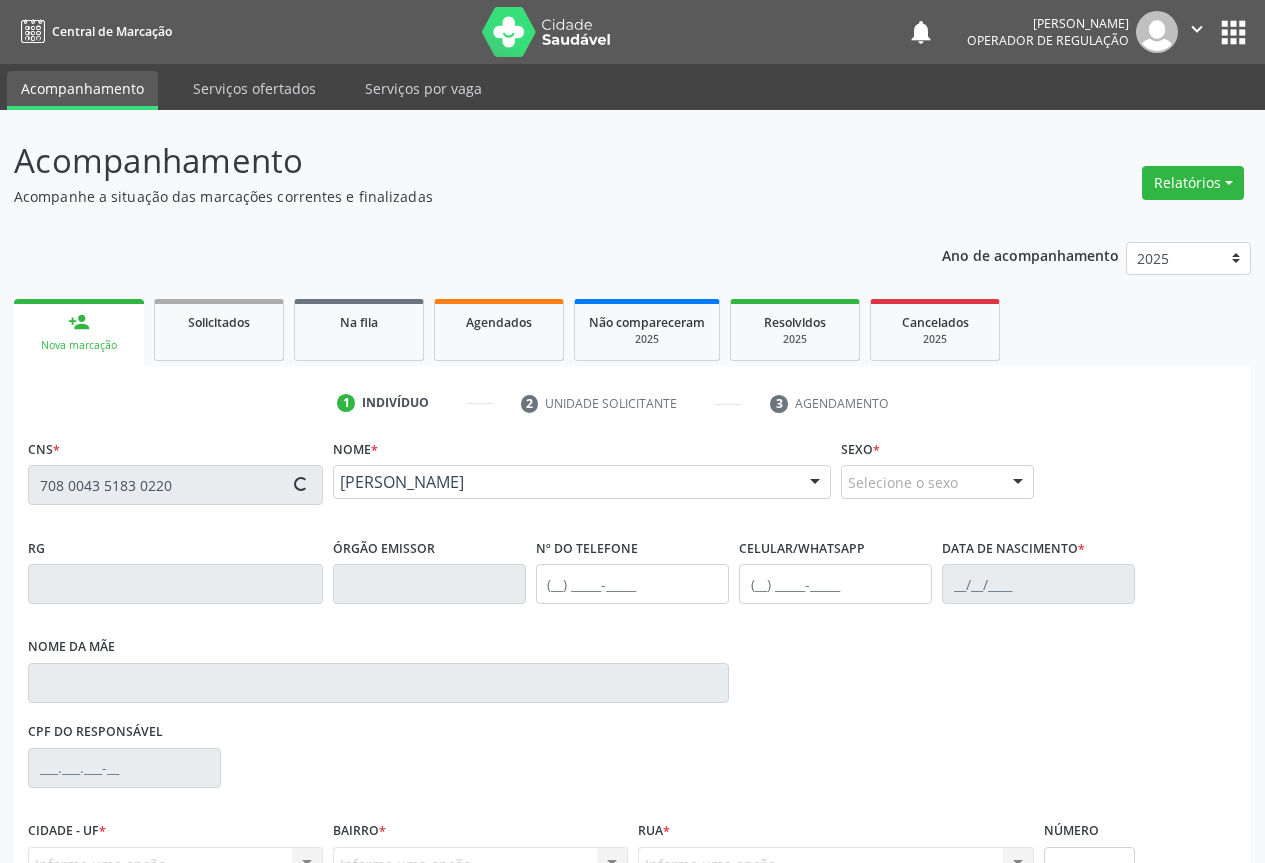 type on "0111096707" 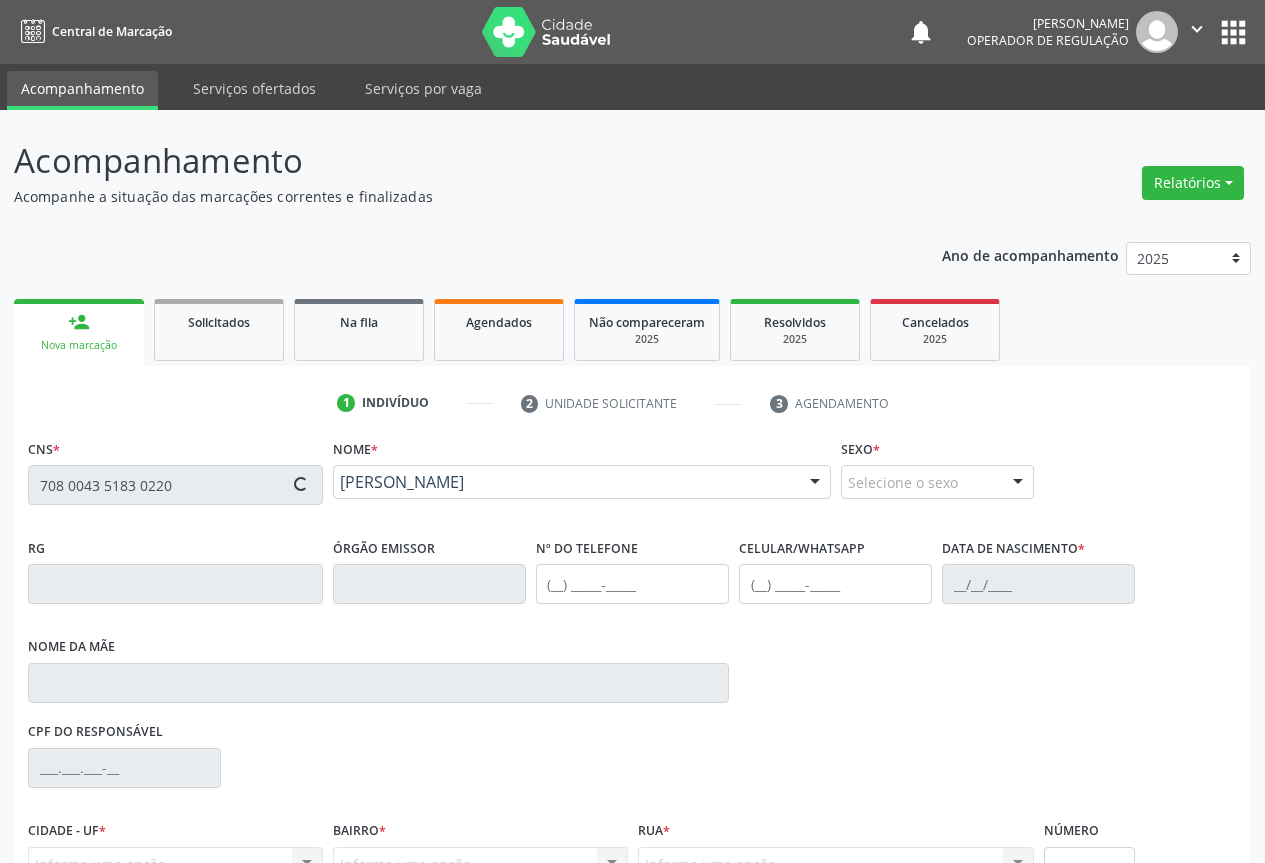 type on "06/05/1951" 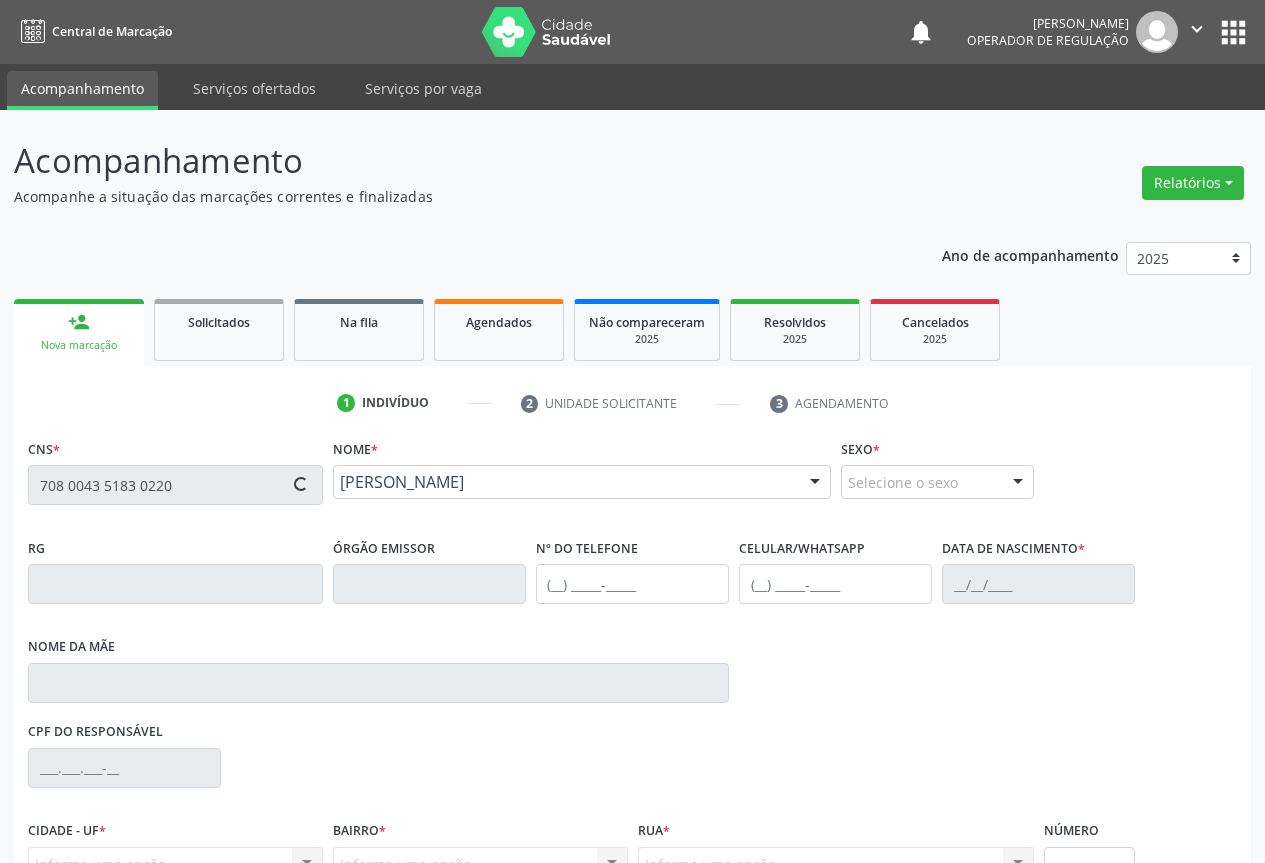 type on "S/N" 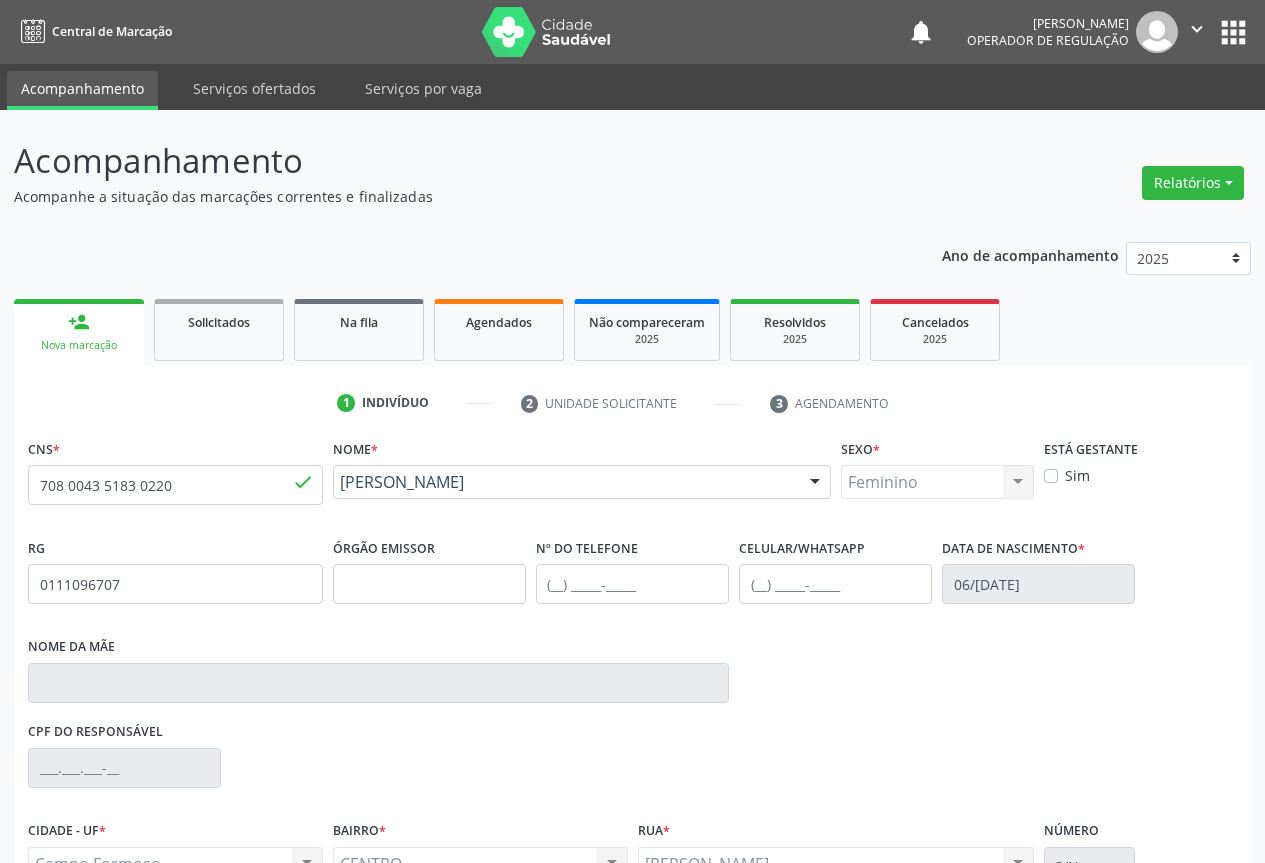 scroll, scrollTop: 207, scrollLeft: 0, axis: vertical 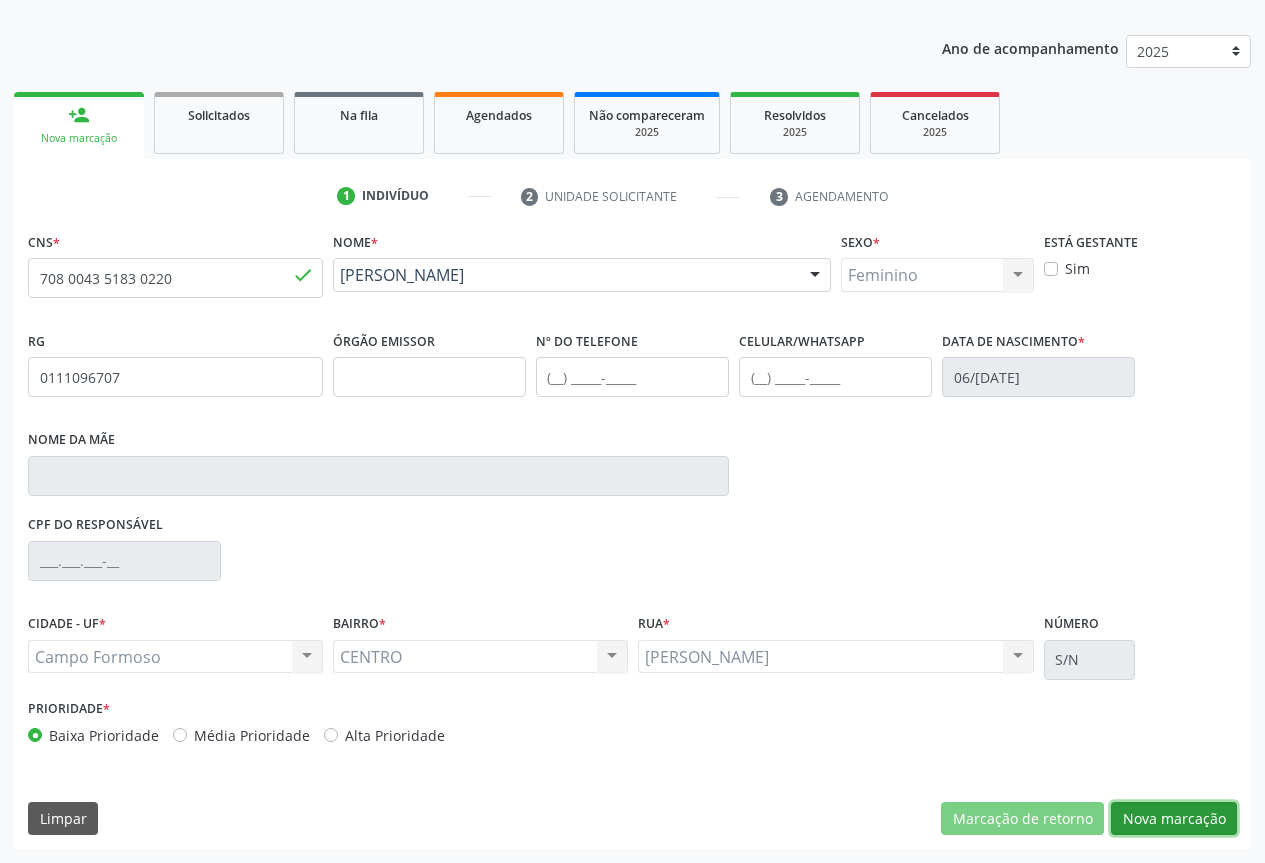 click on "Nova marcação" at bounding box center [1174, 819] 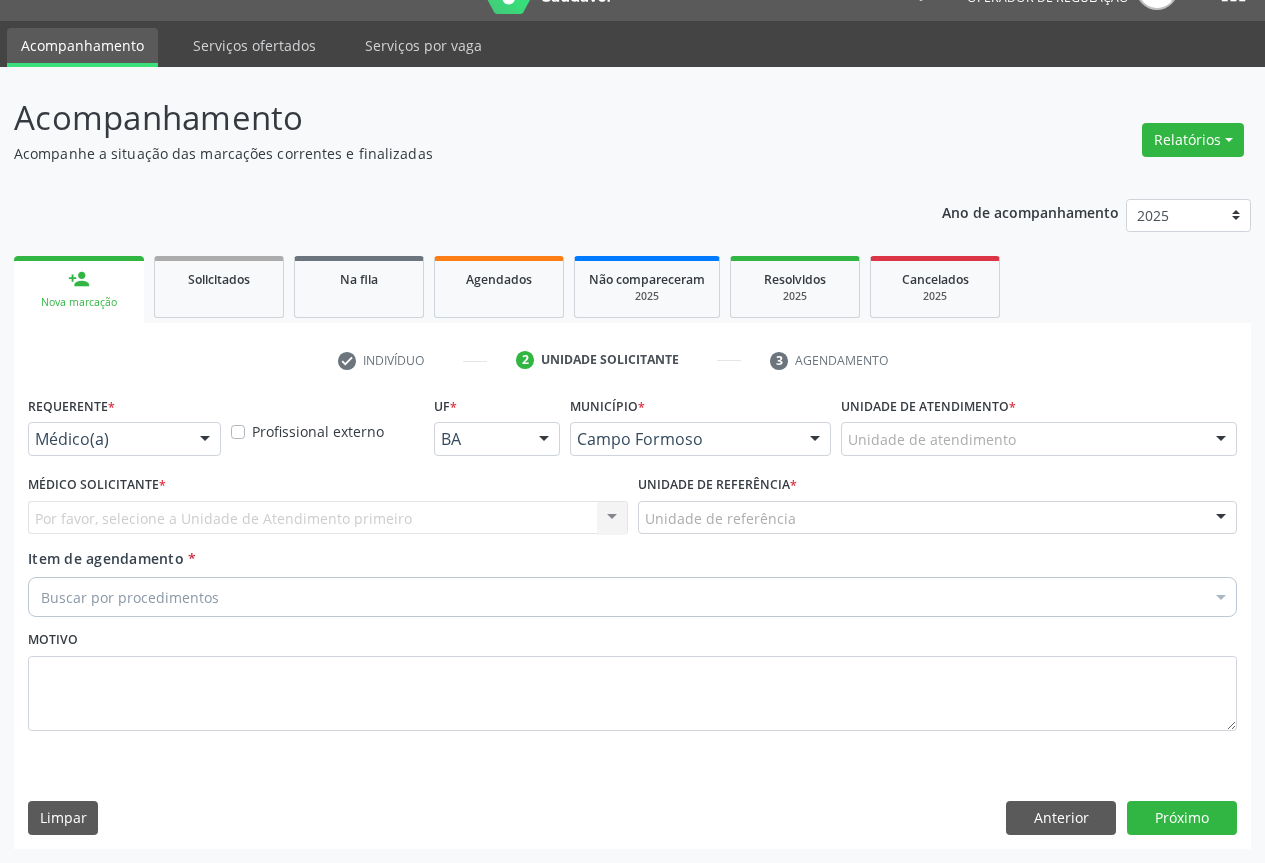 scroll, scrollTop: 43, scrollLeft: 0, axis: vertical 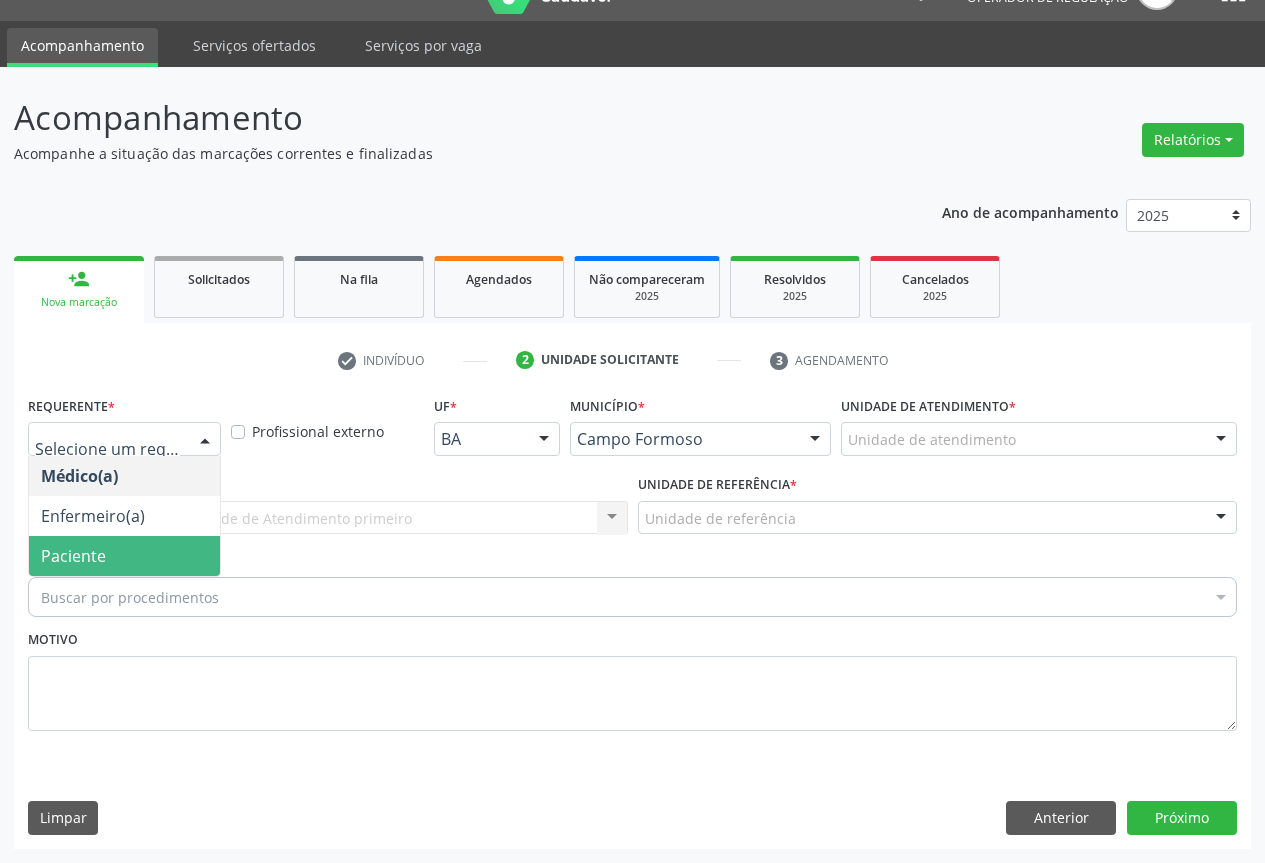 click on "Paciente" at bounding box center (124, 556) 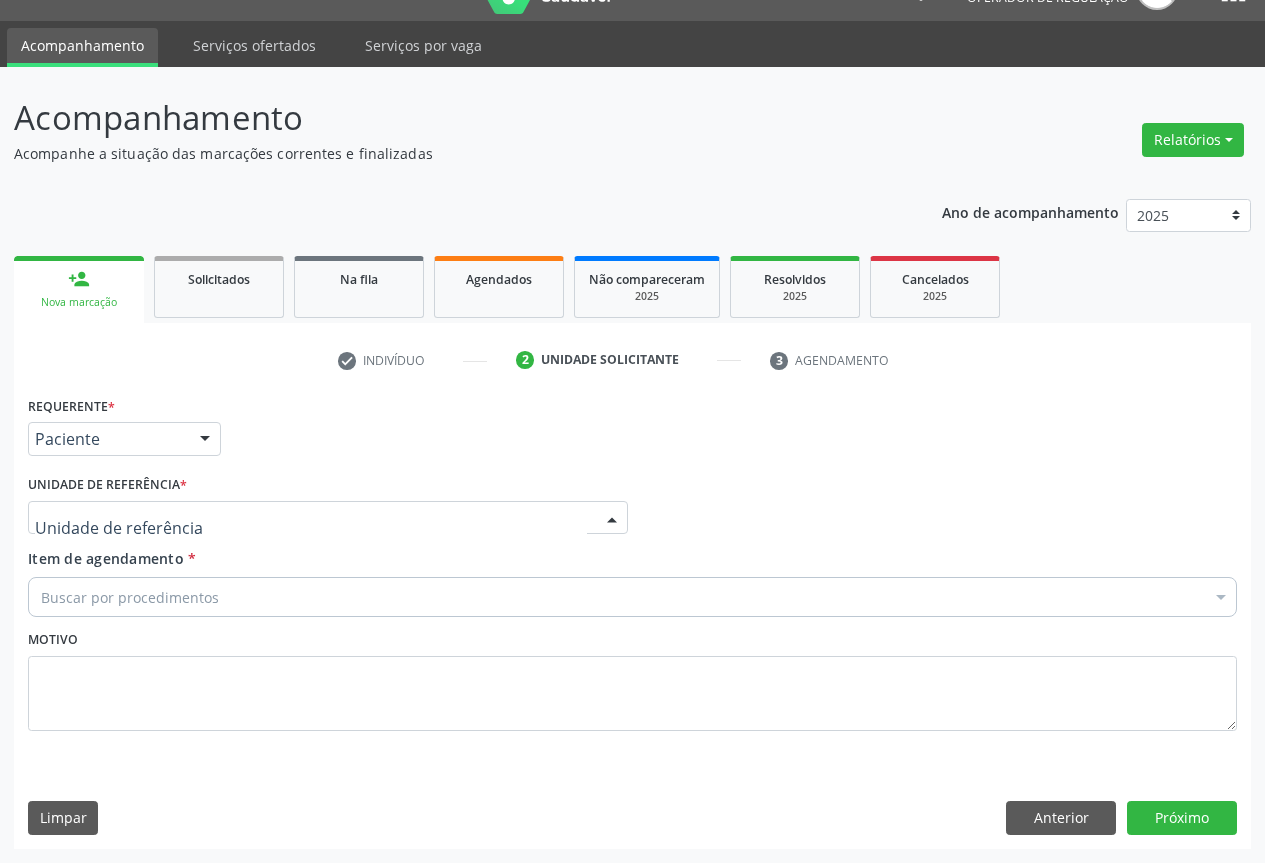 click at bounding box center (612, 519) 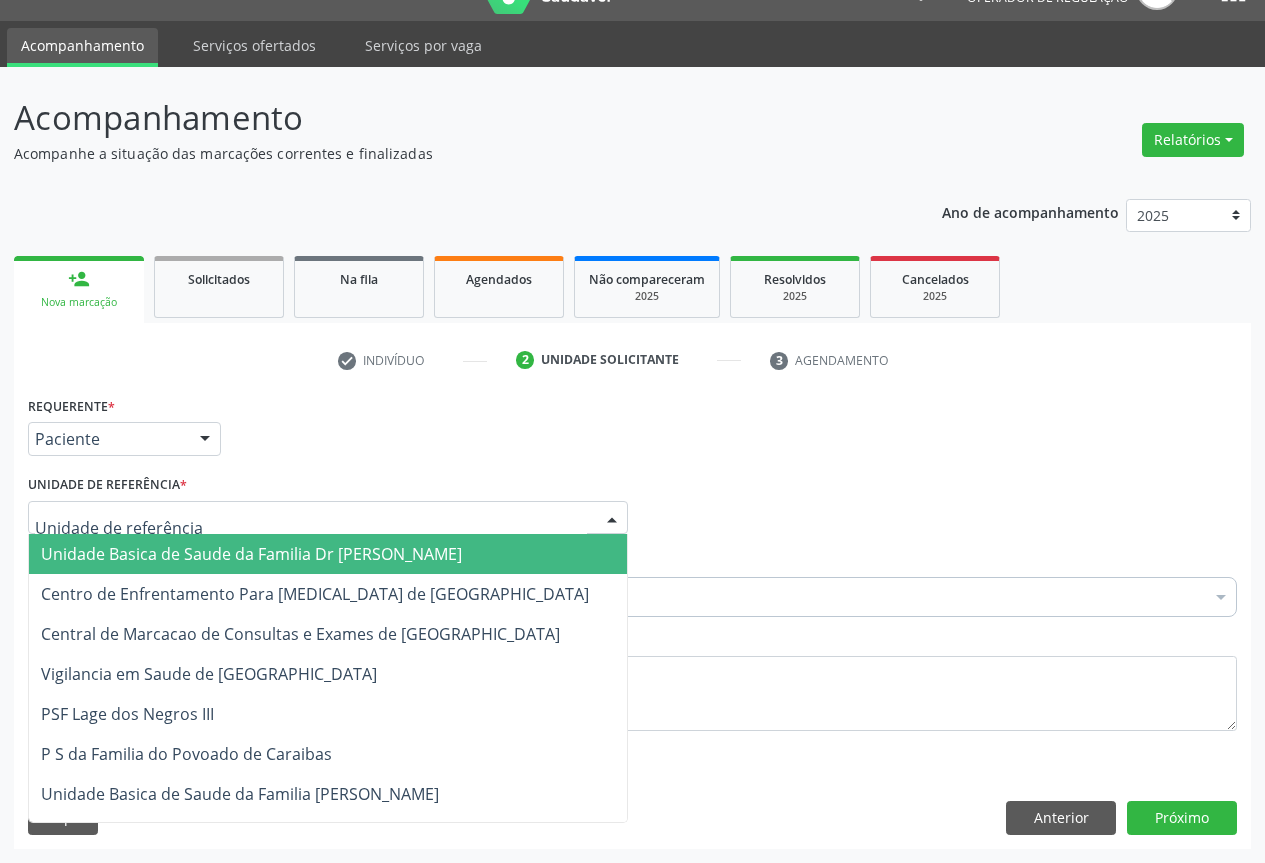 click on "Unidade Basica de Saude da Familia Dr [PERSON_NAME]" at bounding box center [328, 554] 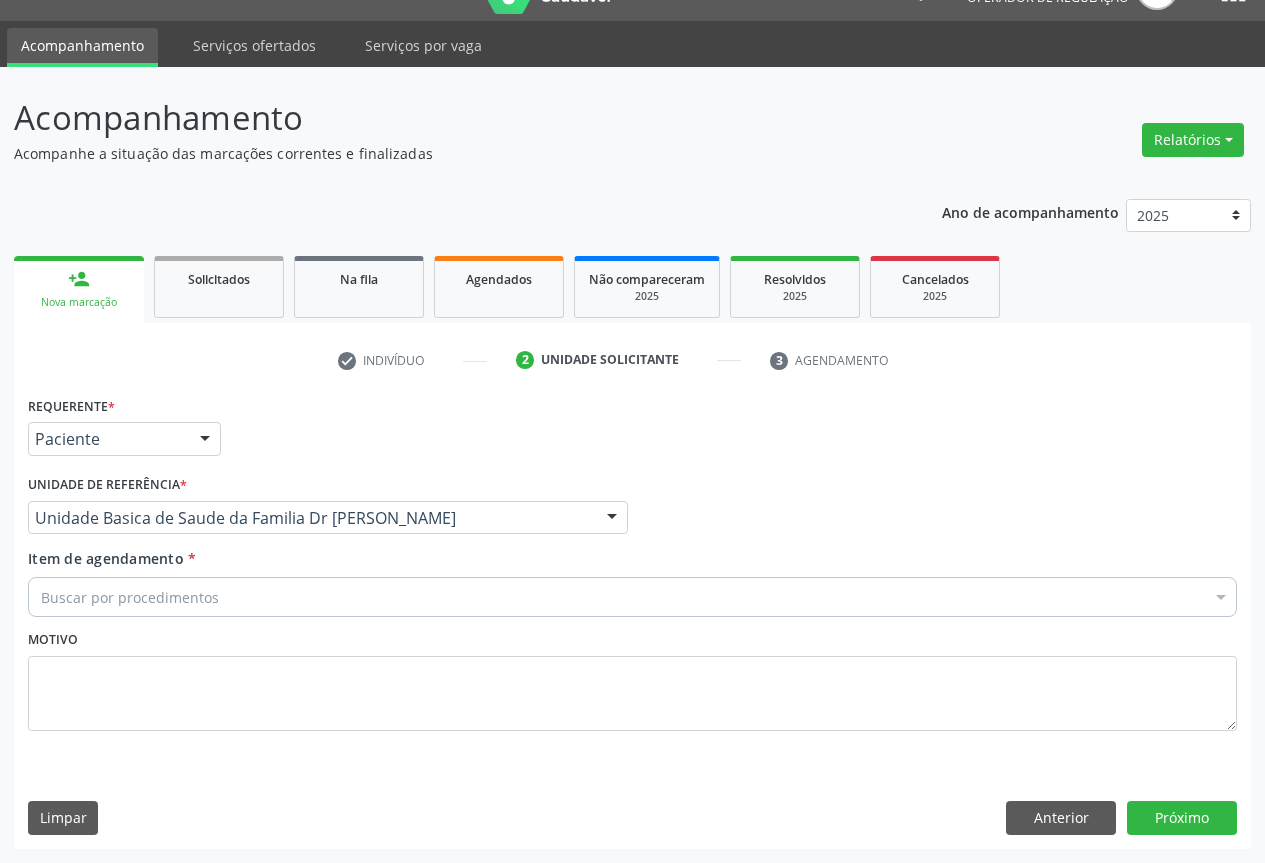 click on "Buscar por procedimentos" at bounding box center (632, 597) 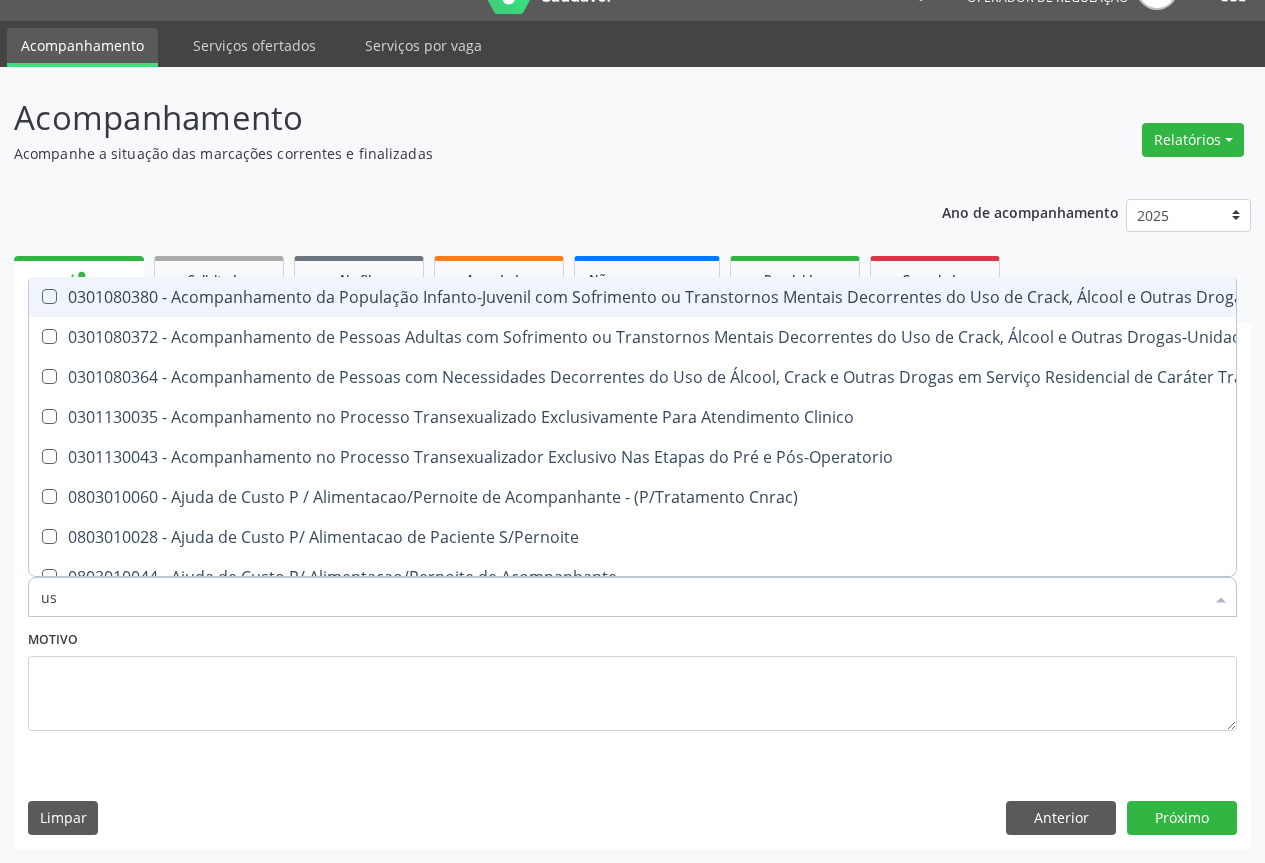 type on "usg" 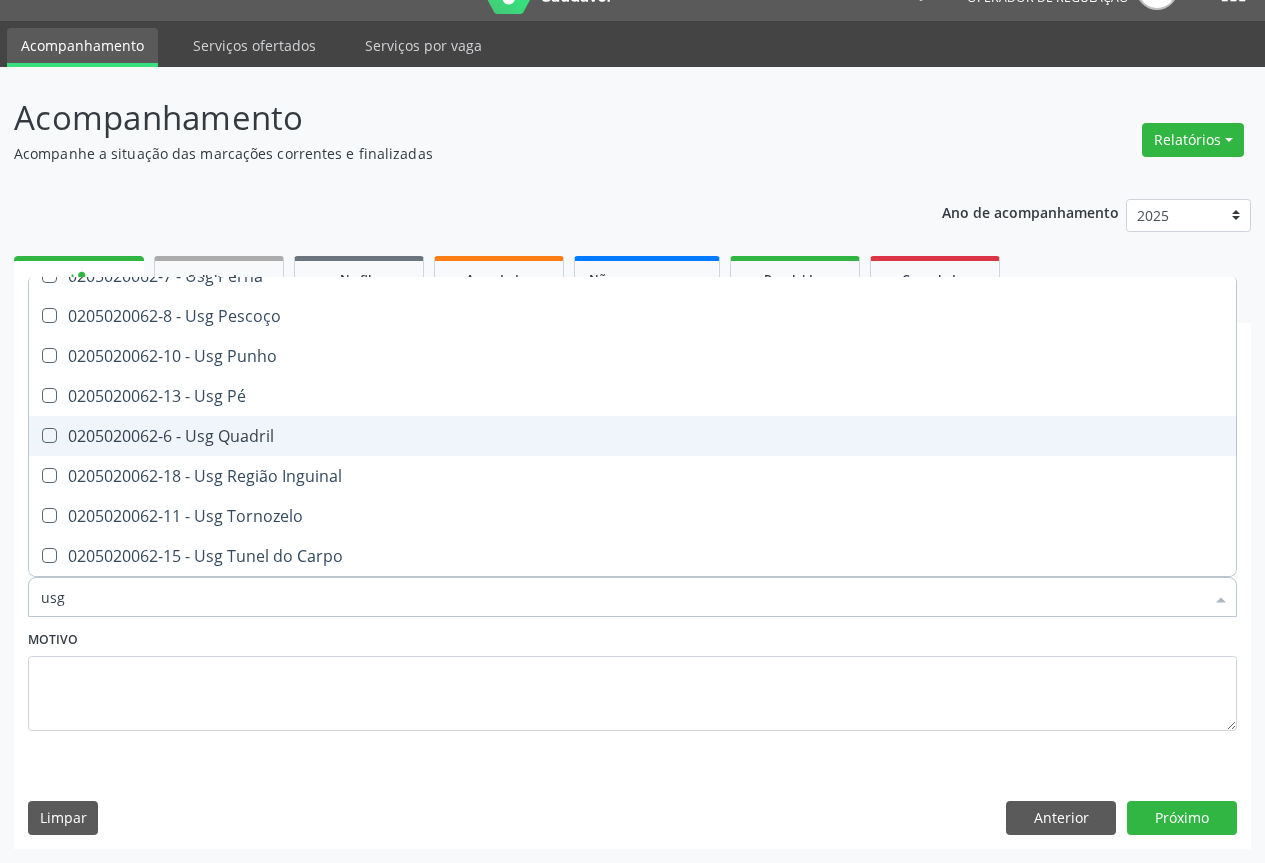 scroll, scrollTop: 261, scrollLeft: 0, axis: vertical 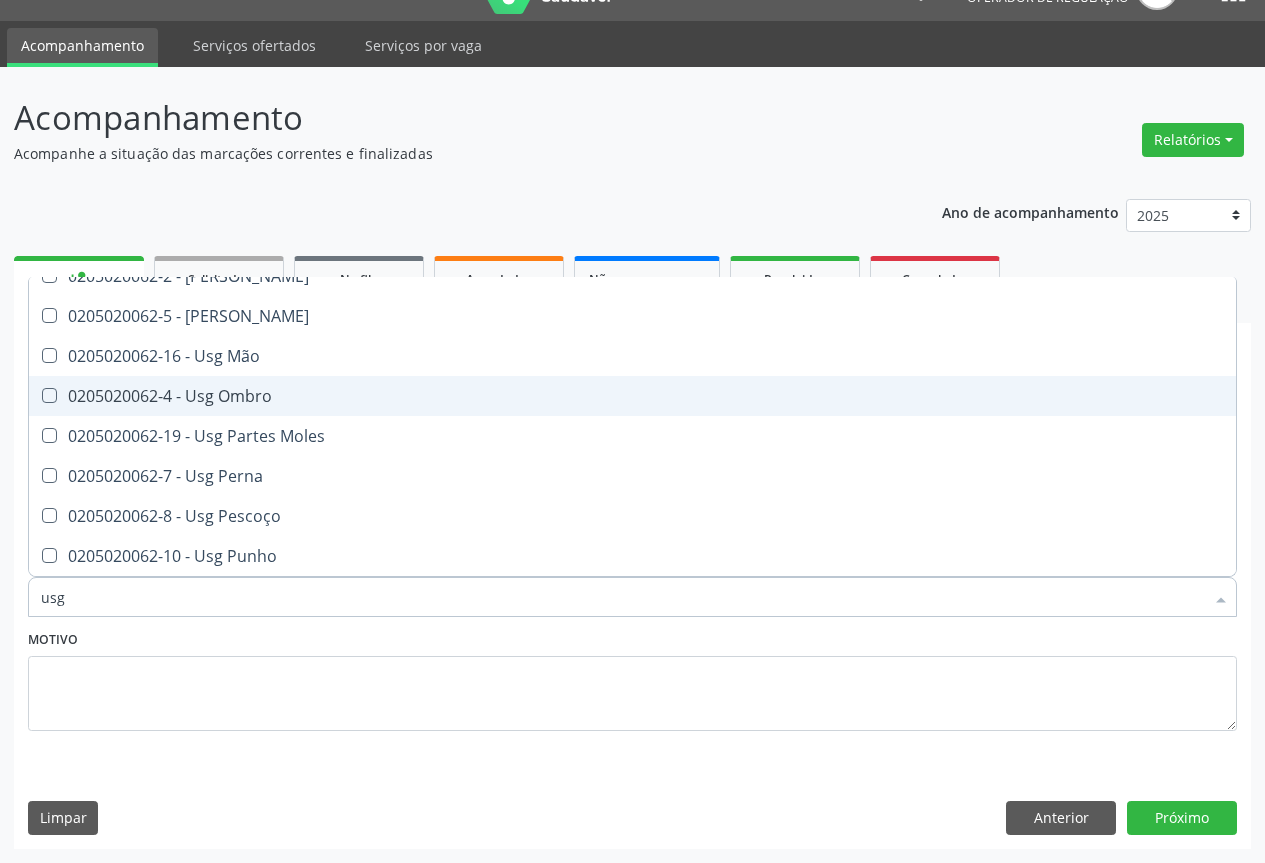 click on "0205020062-4 - Usg Ombro" at bounding box center [632, 396] 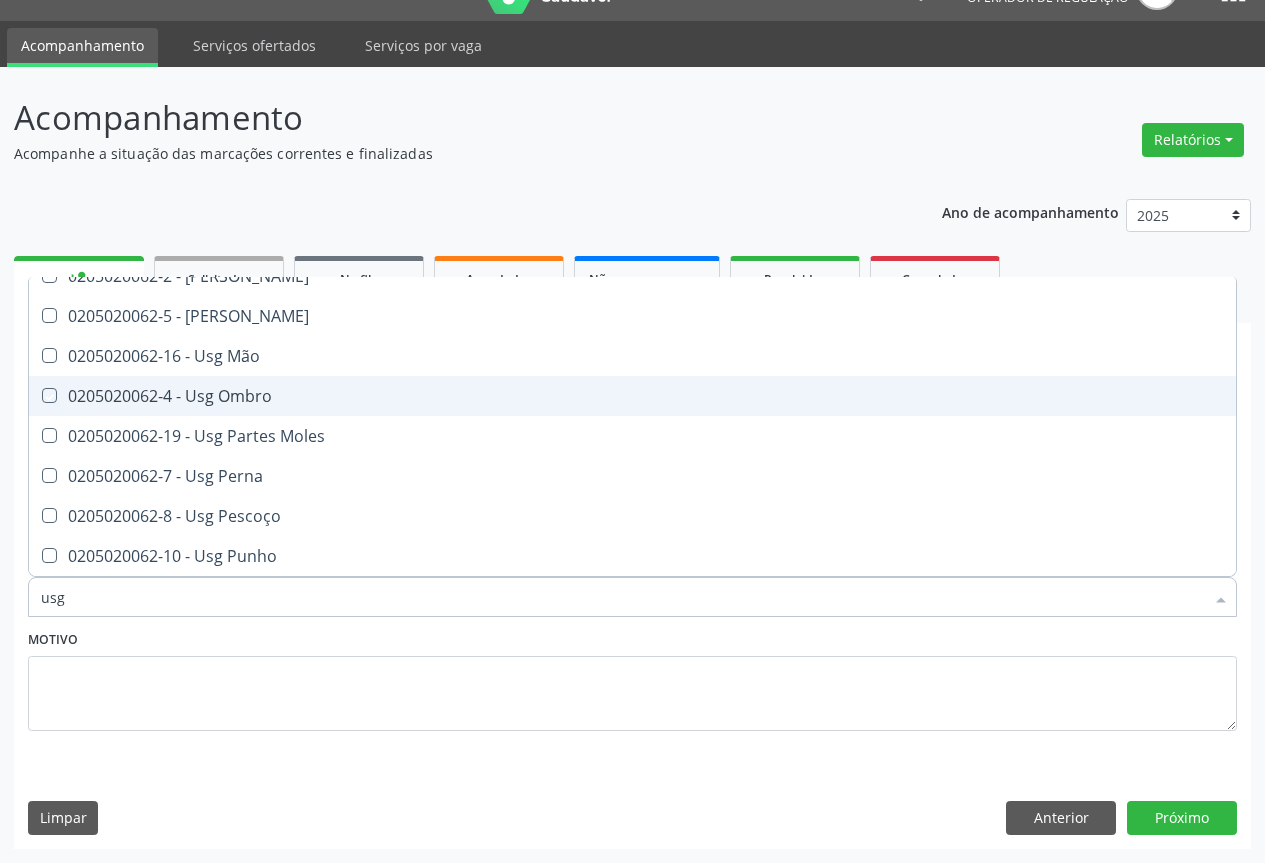 checkbox on "true" 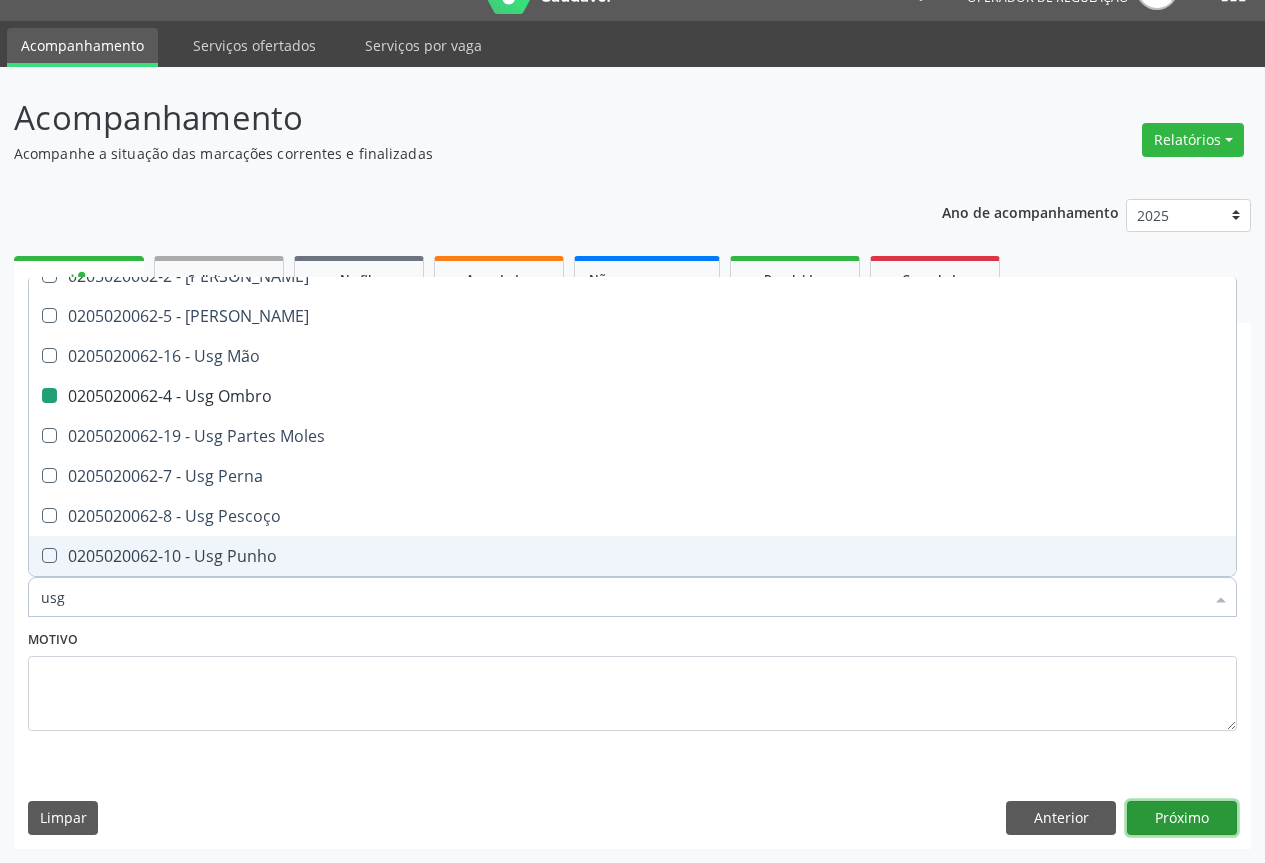 click on "Próximo" at bounding box center (1182, 818) 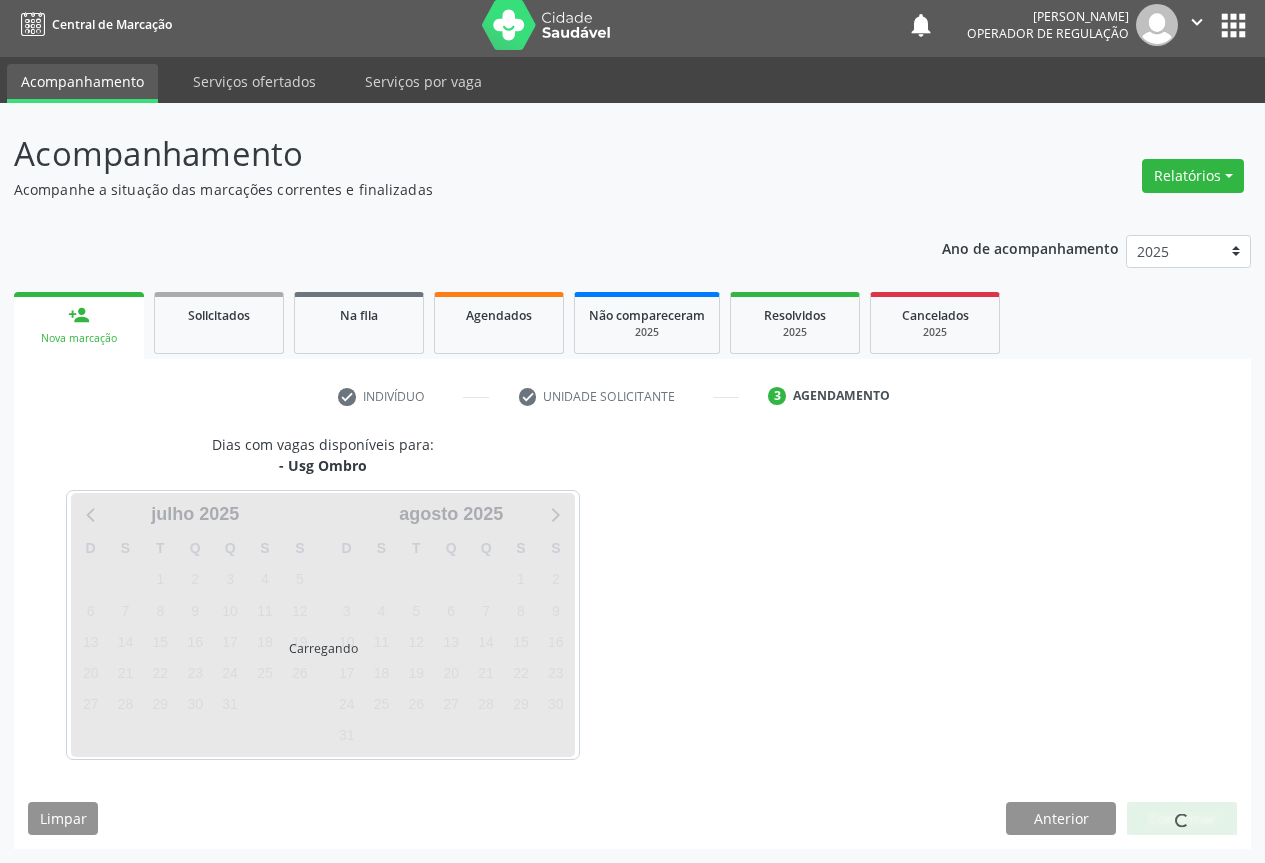 scroll, scrollTop: 7, scrollLeft: 0, axis: vertical 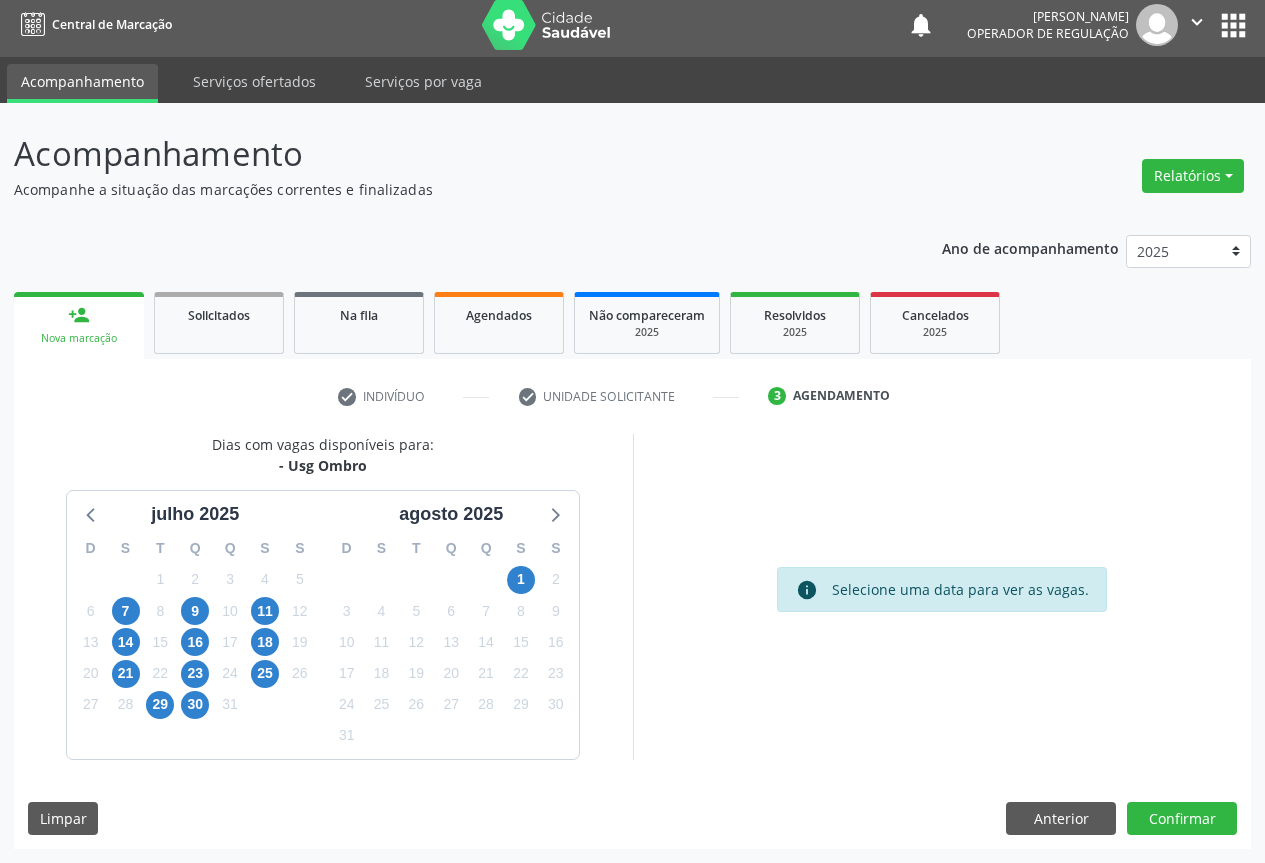 click on "Dias com vagas disponíveis para:
- Usg Ombro
julho 2025 D S T Q Q S S 29 30 1 2 3 4 5 6 7 8 9 10 11 12 13 14 15 16 17 18 19 20 21 22 23 24 25 26 27 28 29 30 31 1 2 3 4 5 6 7 8 9 agosto 2025 D S T Q Q S S 27 28 29 30 31 1 2 3 4 5 6 7 8 9 10 11 12 13 14 15 16 17 18 19 20 21 22 23 24 25 26 27 28 29 30 31 1 2 3 4 5 6
info
Selecione uma data para ver as vagas.
Limpar
Anterior
Confirmar" at bounding box center (632, 641) 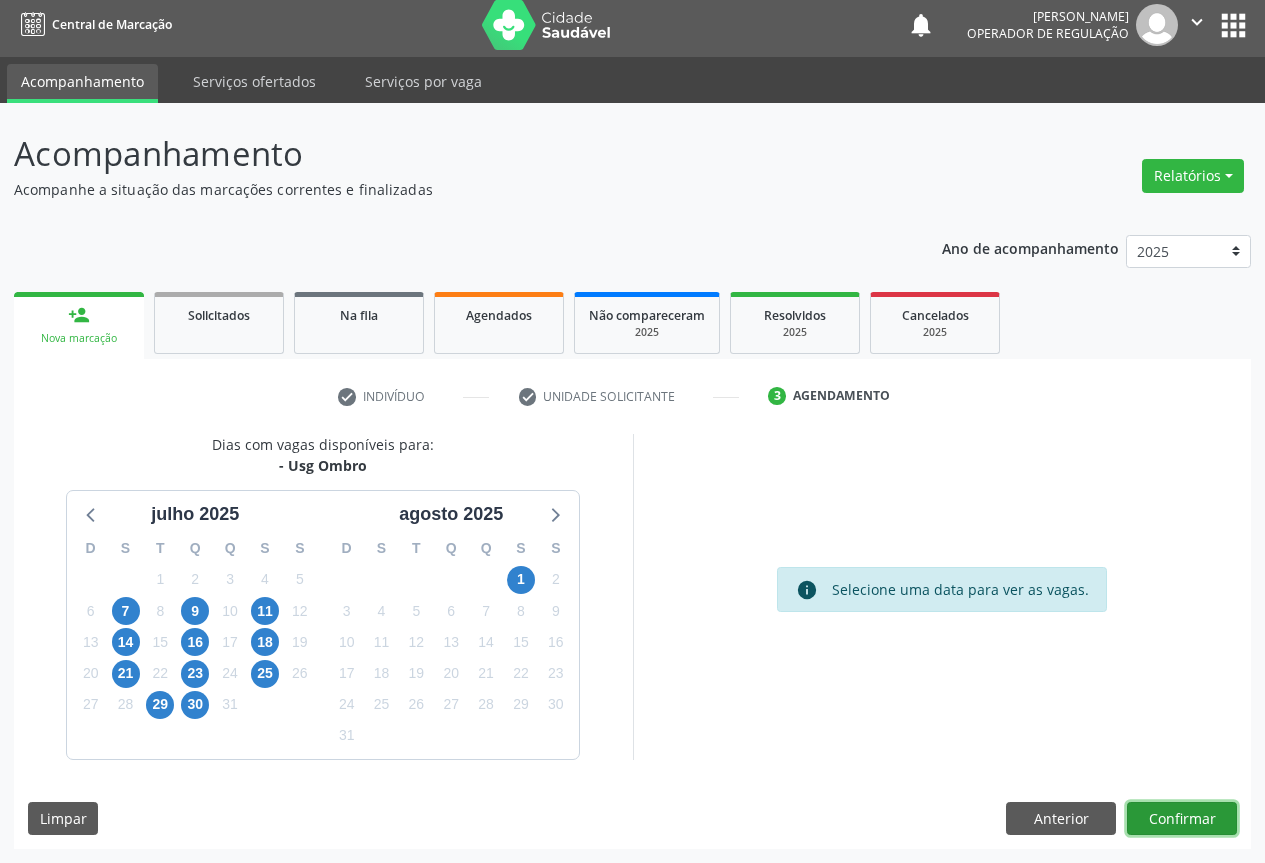 click on "Confirmar" at bounding box center (1182, 819) 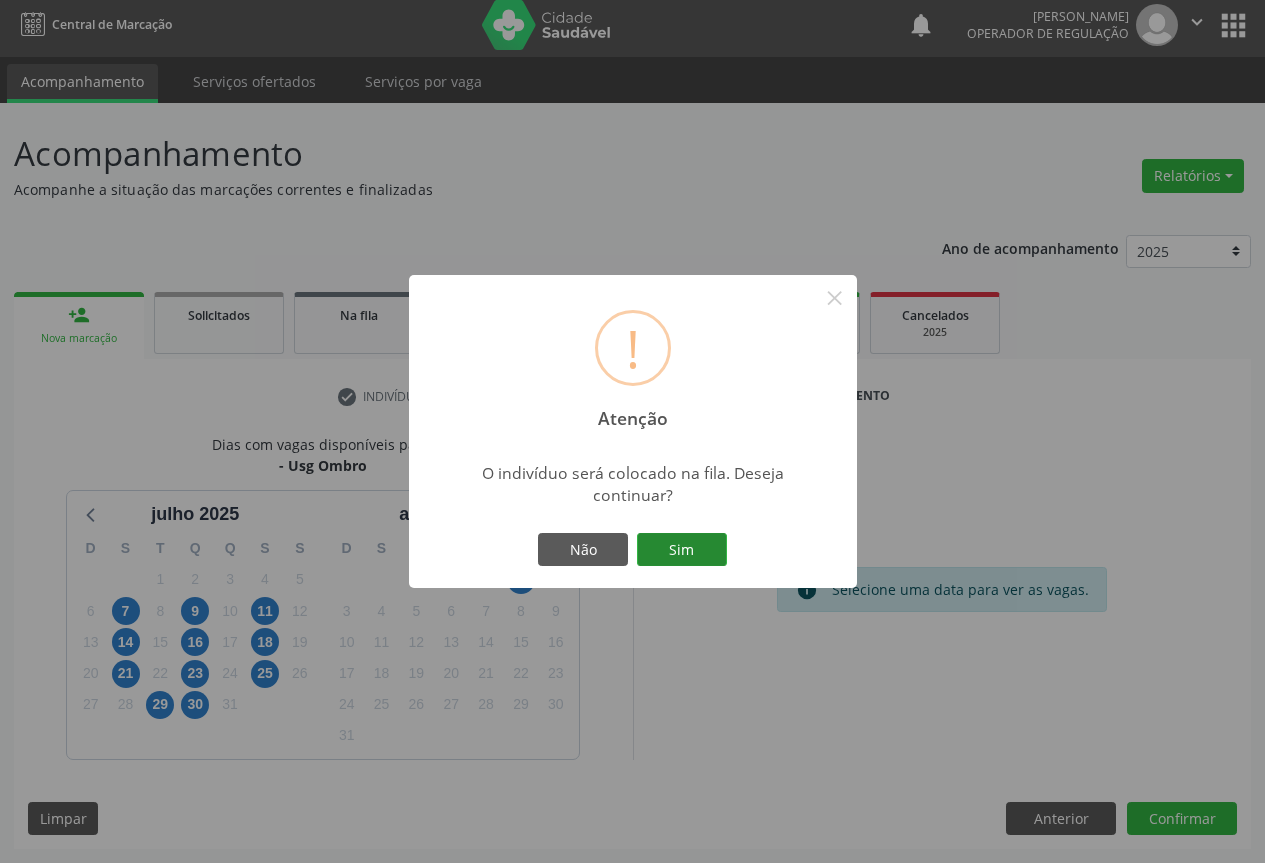 click on "Sim" at bounding box center [682, 550] 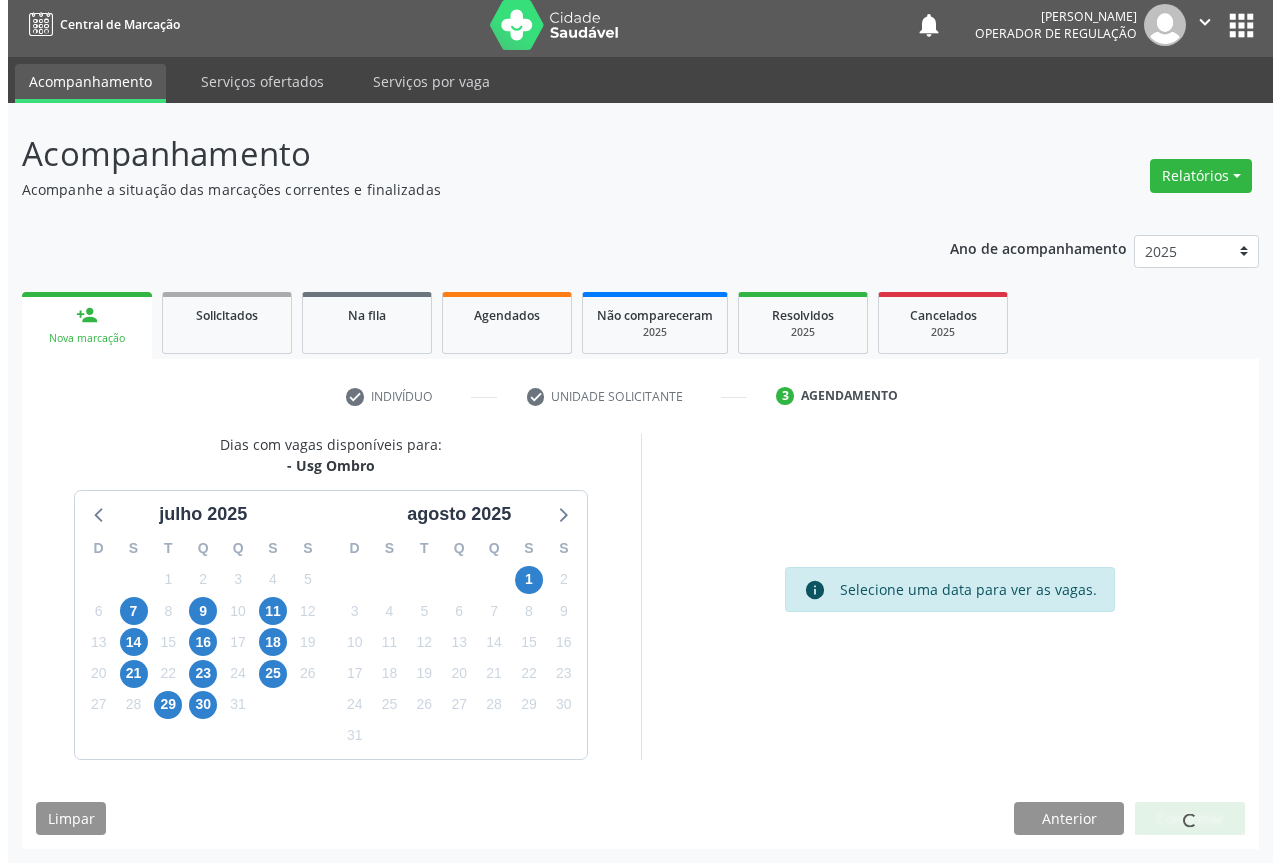 scroll, scrollTop: 0, scrollLeft: 0, axis: both 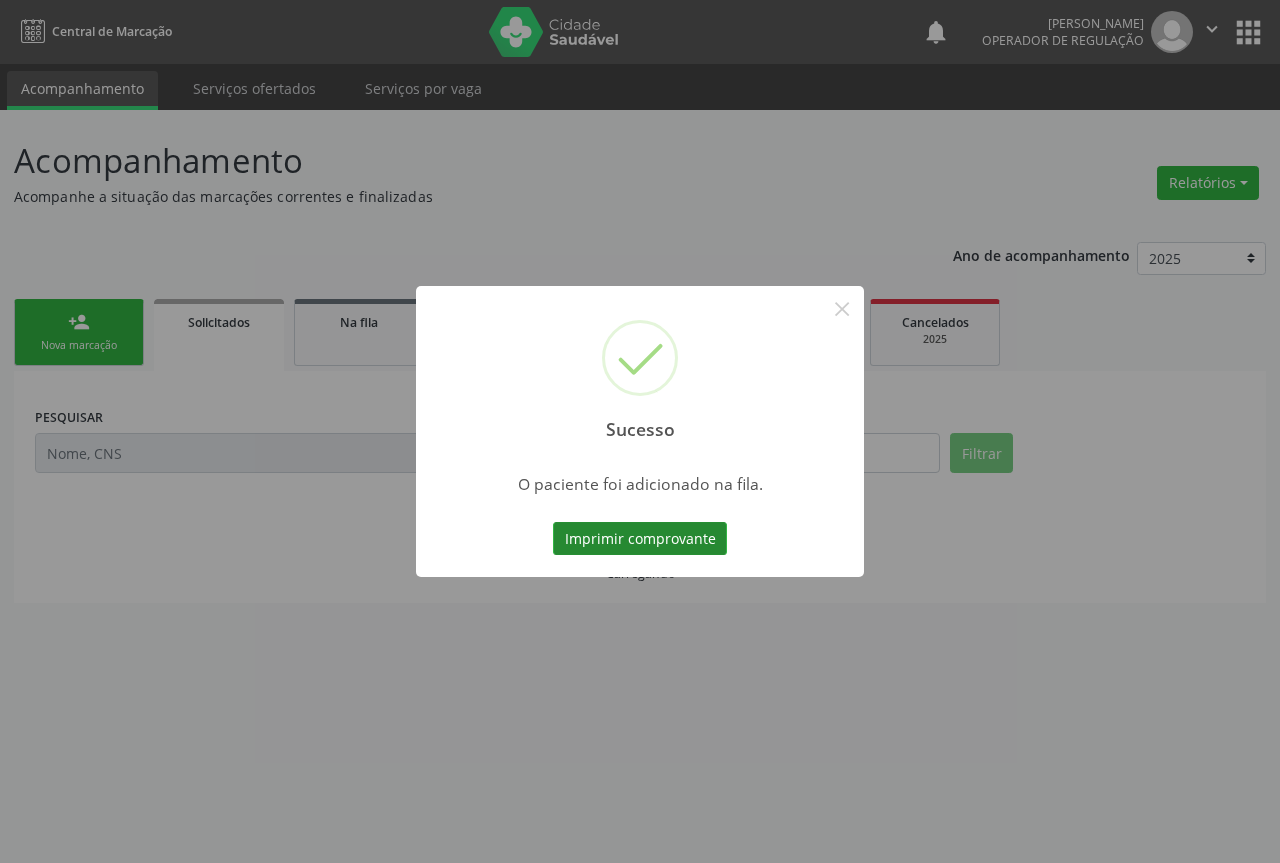 click on "Imprimir comprovante" at bounding box center [640, 539] 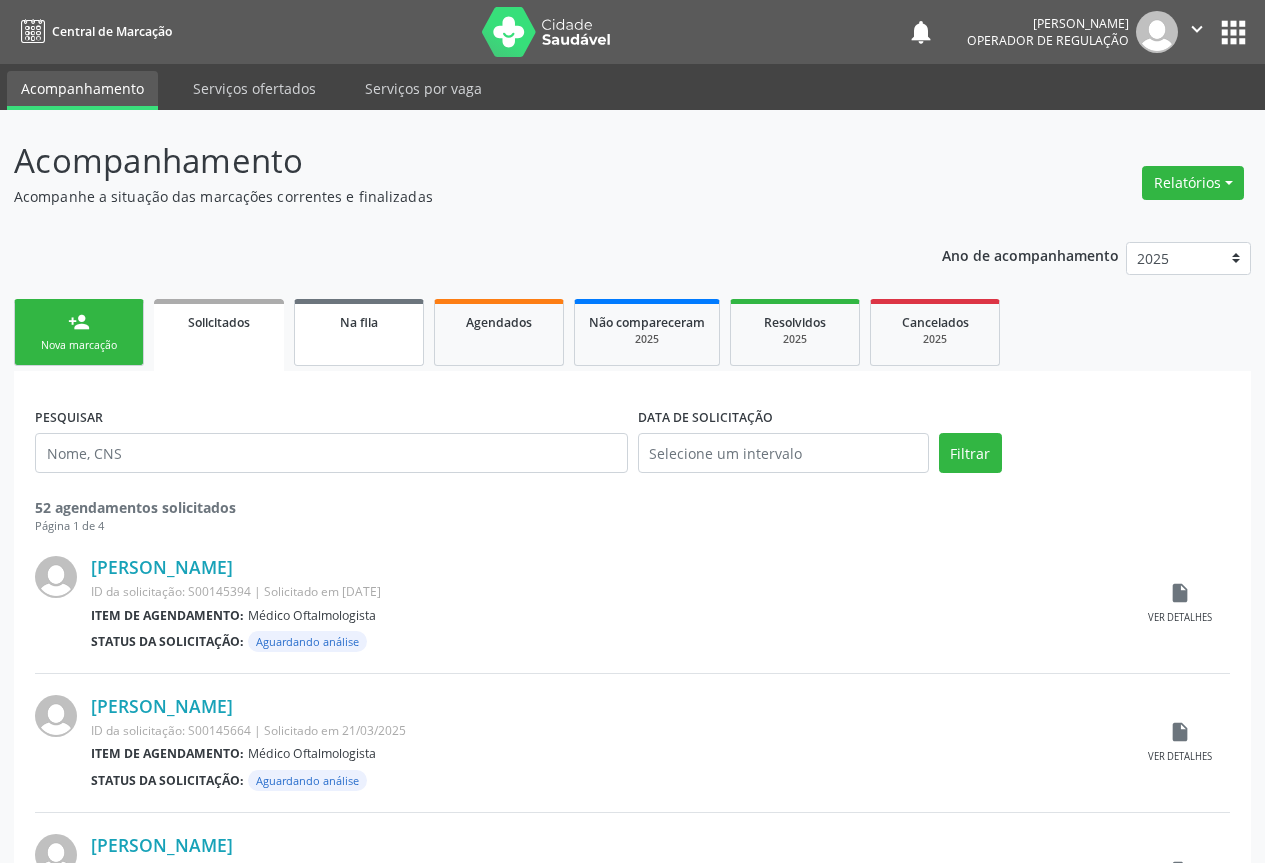 click on "Na fila" at bounding box center (359, 332) 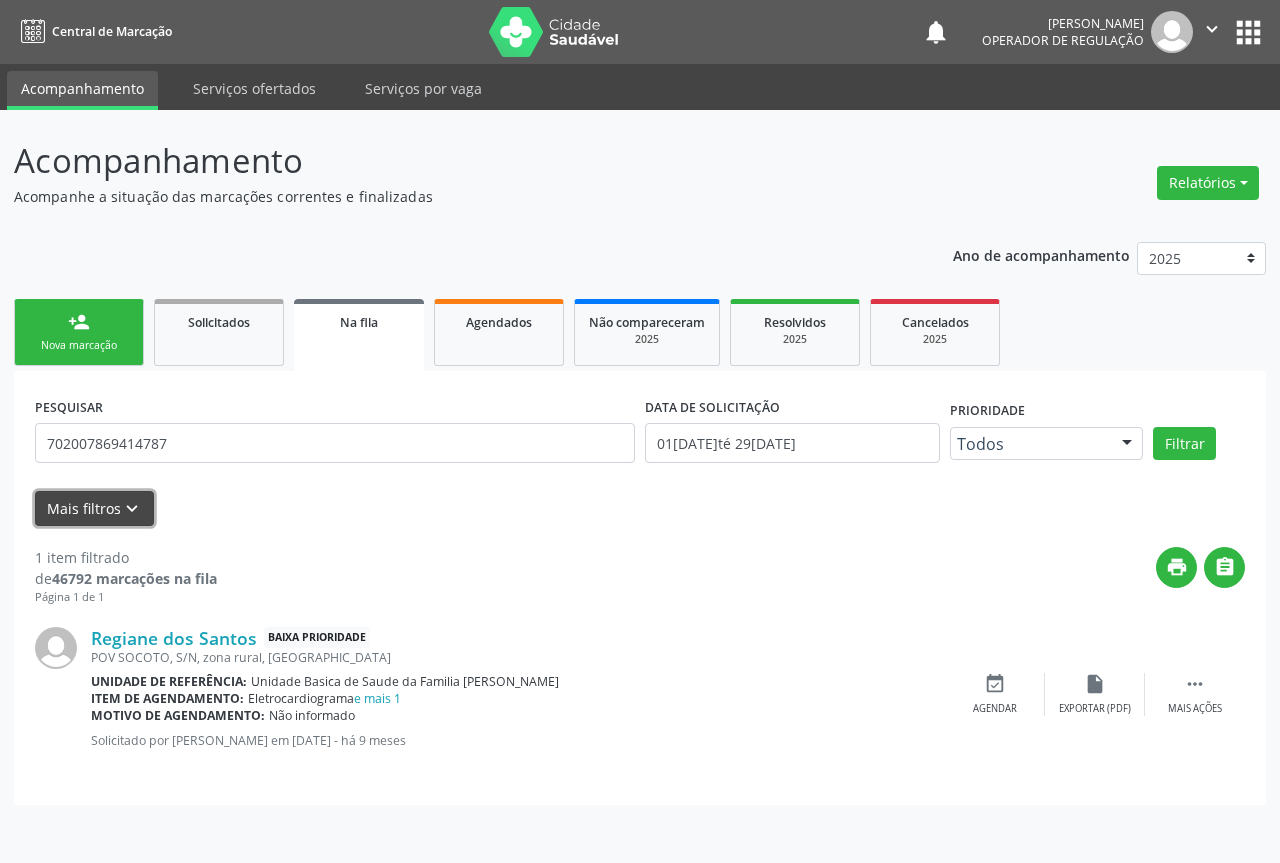 click on "keyboard_arrow_down" at bounding box center (132, 509) 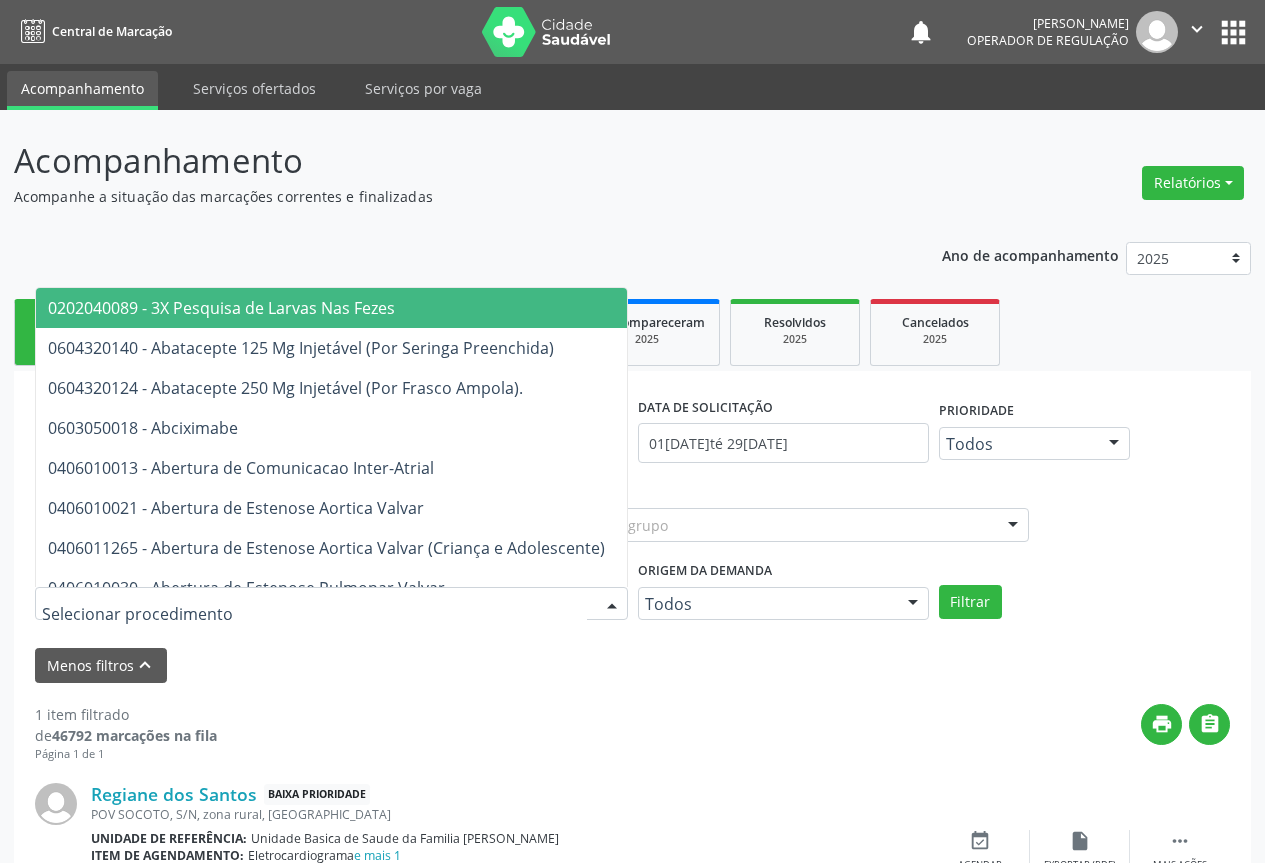 click at bounding box center [612, 605] 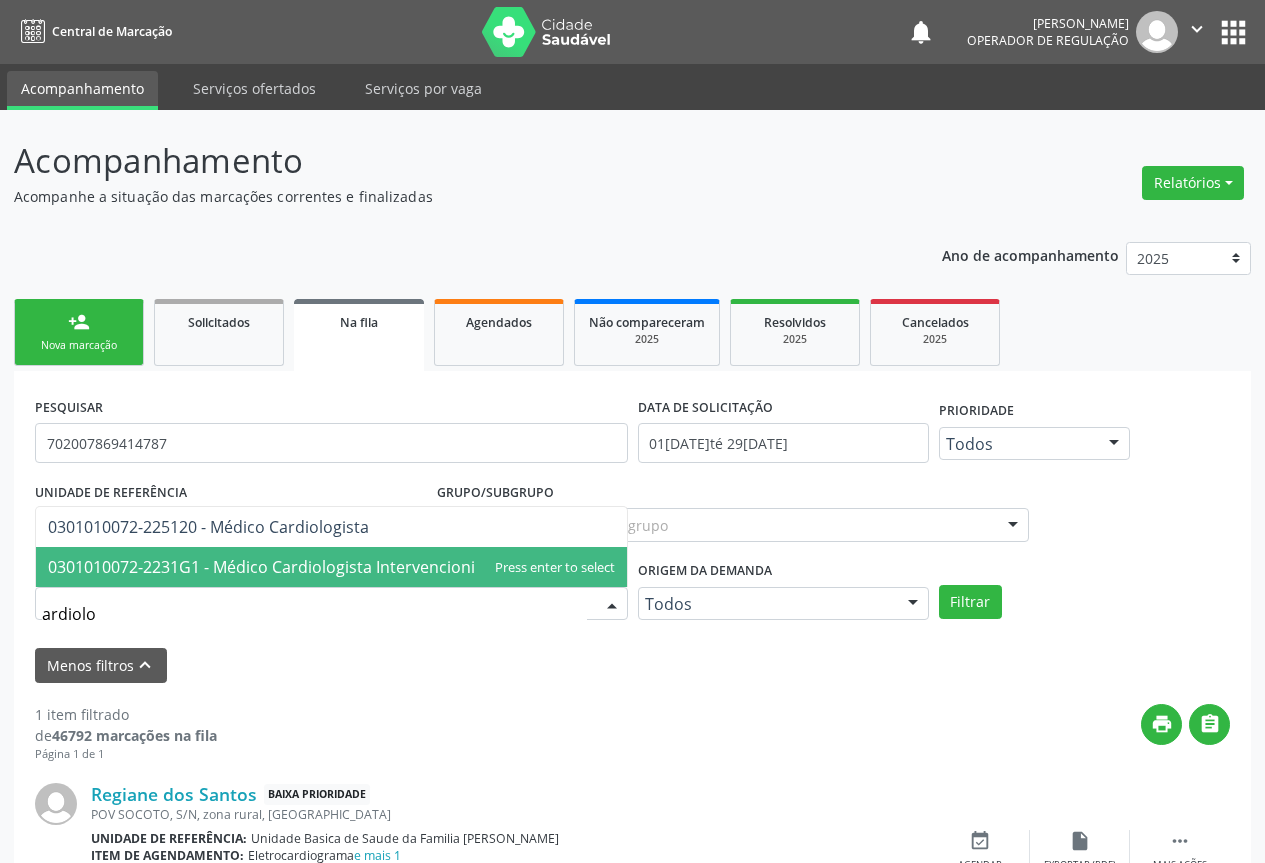 type on "ardiolog" 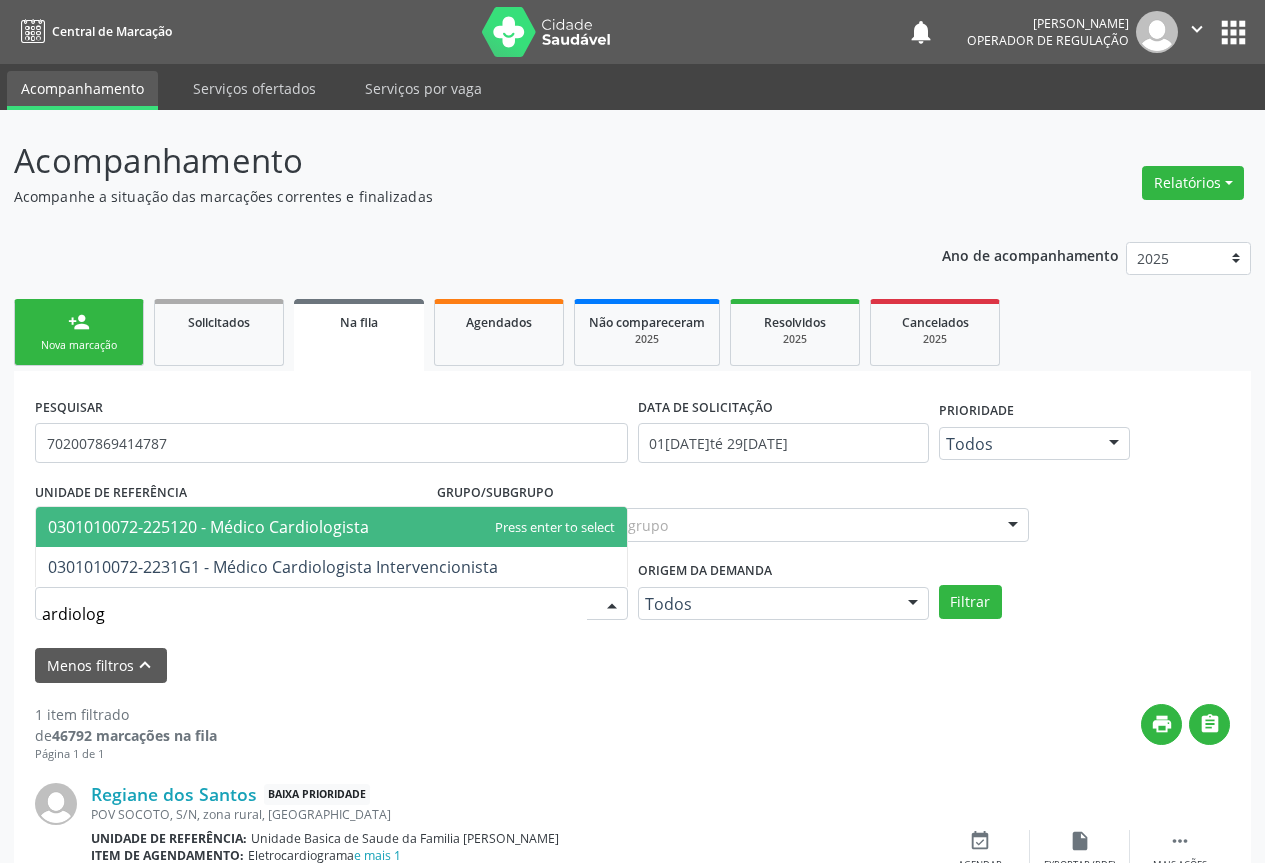 click on "0301010072-225120 - Médico Cardiologista" at bounding box center (208, 527) 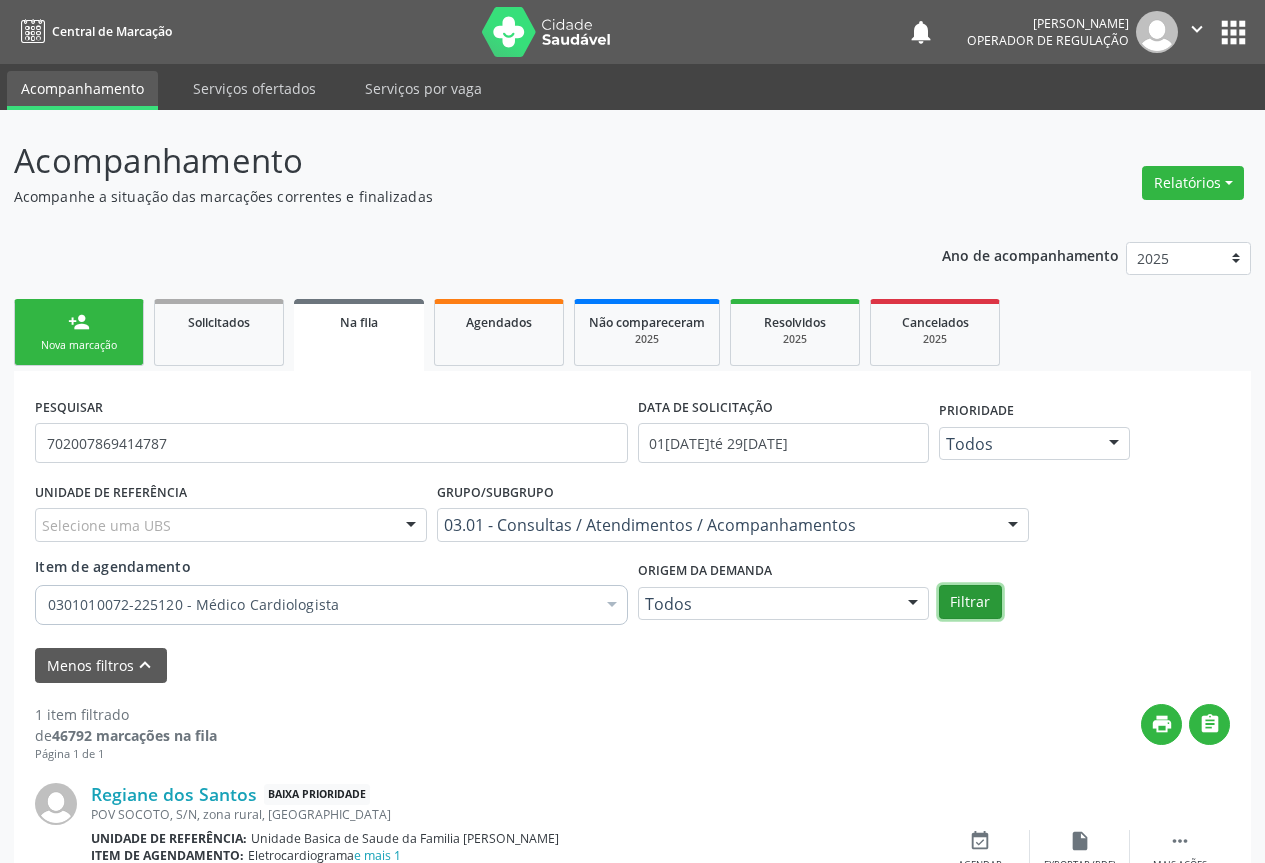 click on "Filtrar" at bounding box center [970, 602] 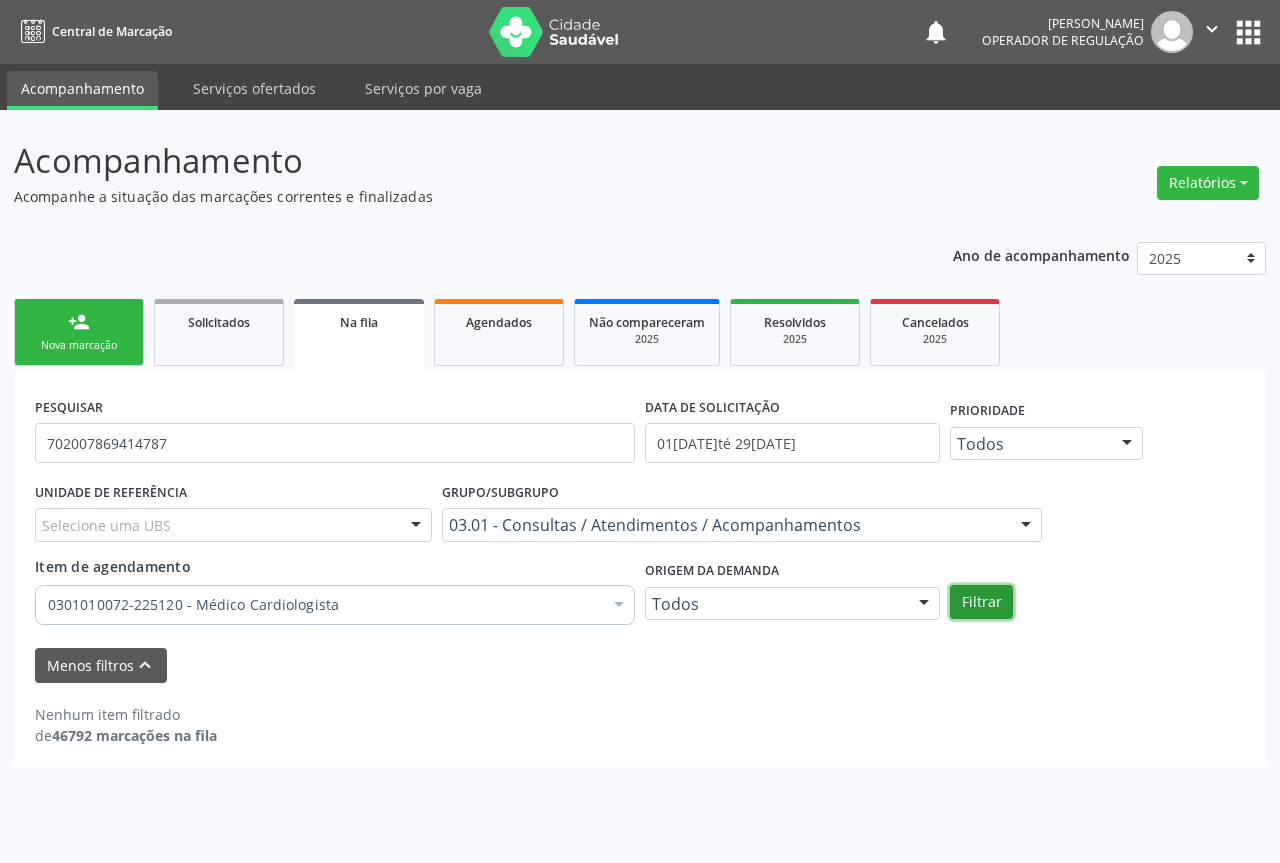click on "Filtrar" at bounding box center [981, 602] 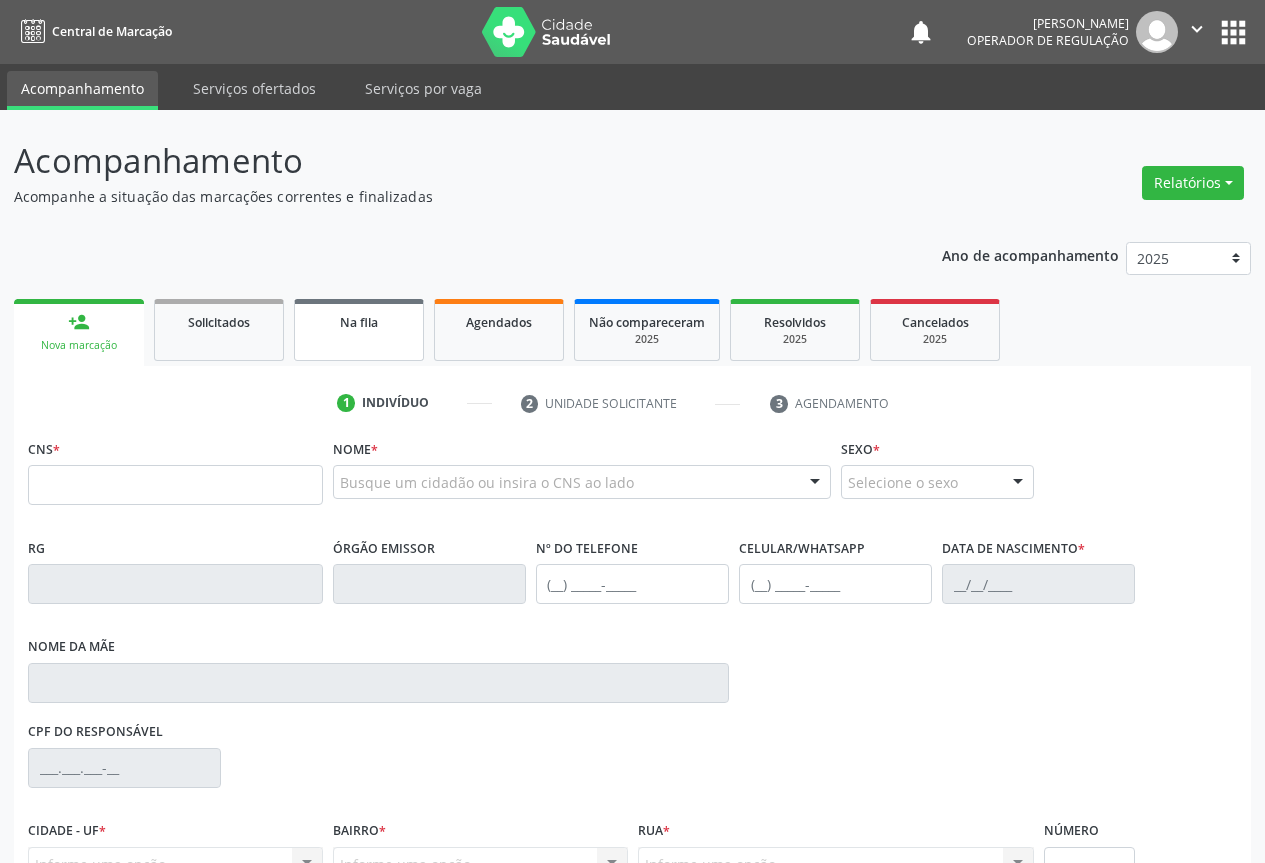 scroll, scrollTop: 0, scrollLeft: 0, axis: both 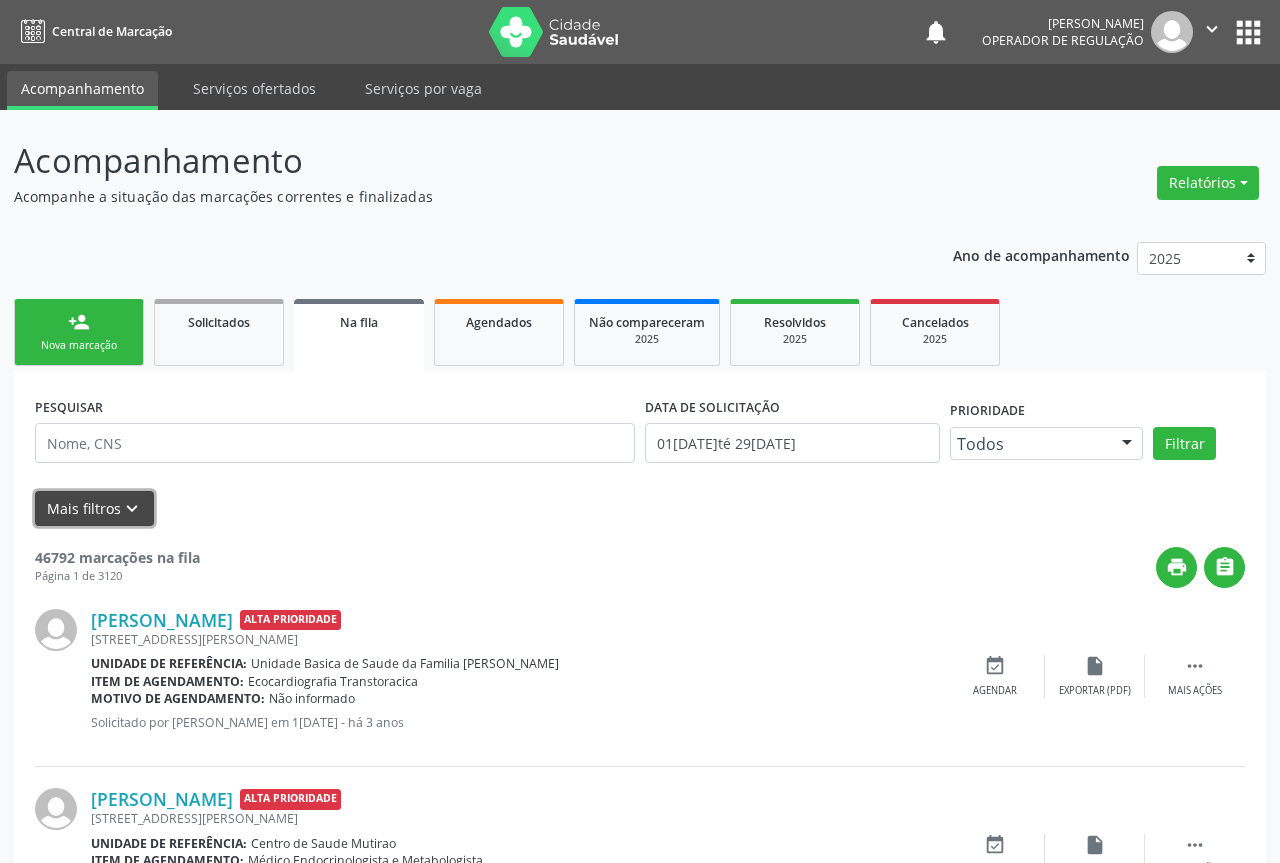 click on "keyboard_arrow_down" at bounding box center (132, 509) 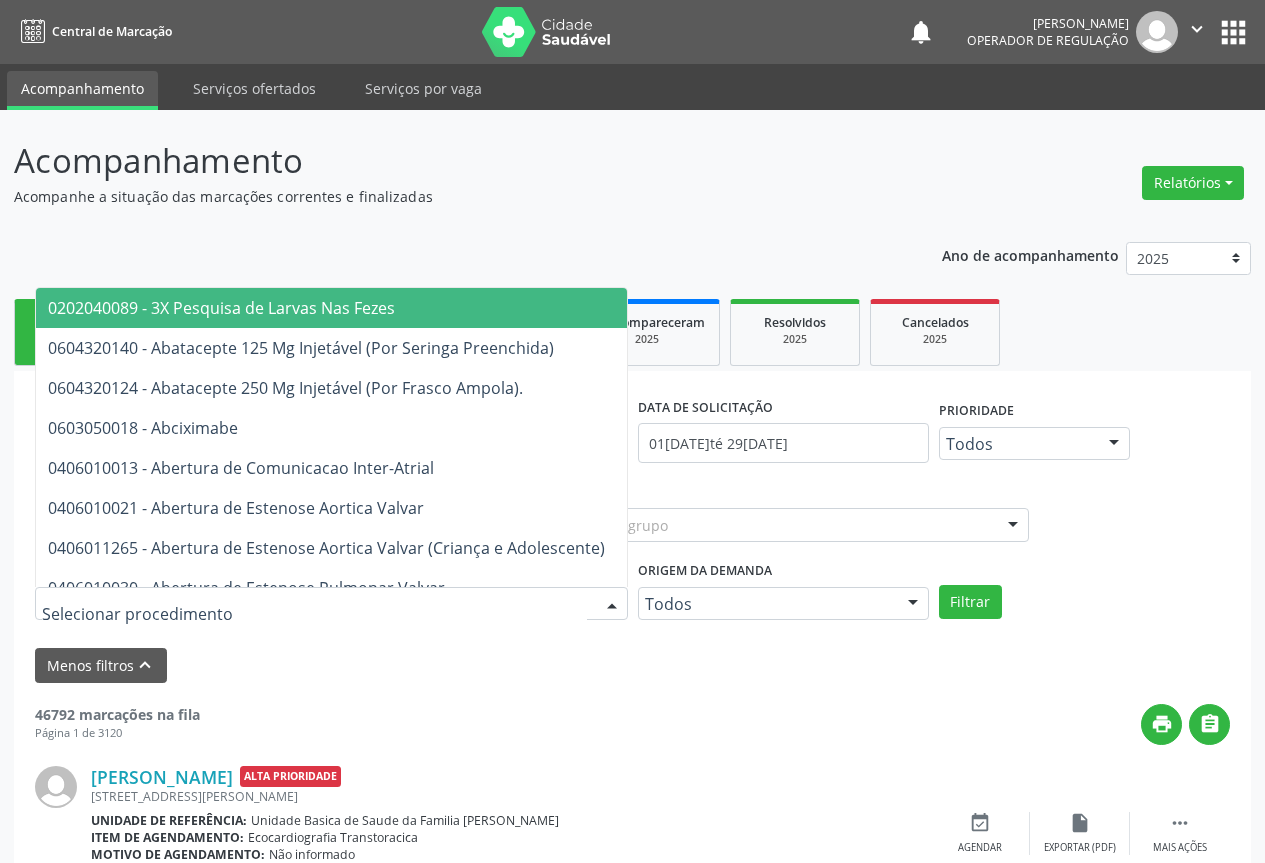 click at bounding box center (612, 605) 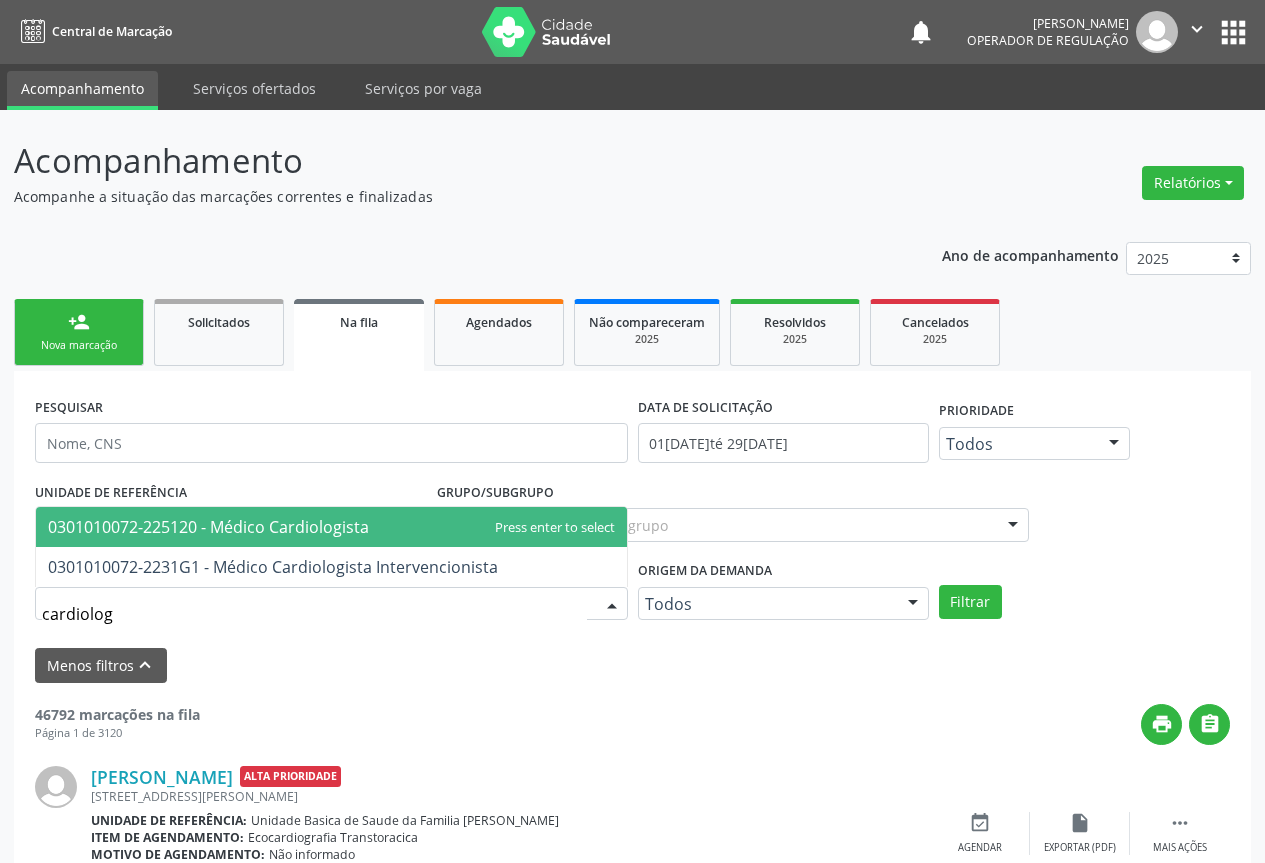 type on "cardiolo" 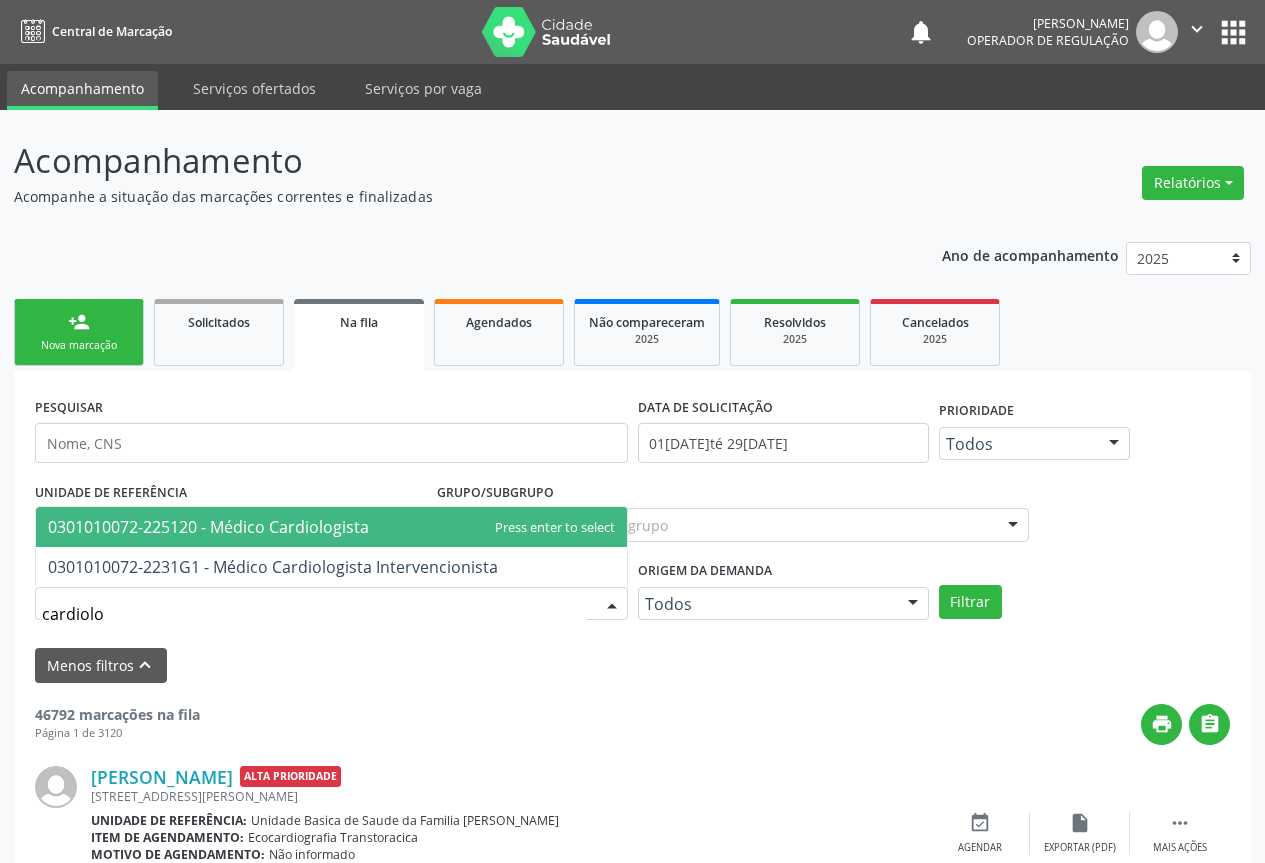 click on "0301010072-225120 - Médico Cardiologista" at bounding box center (331, 527) 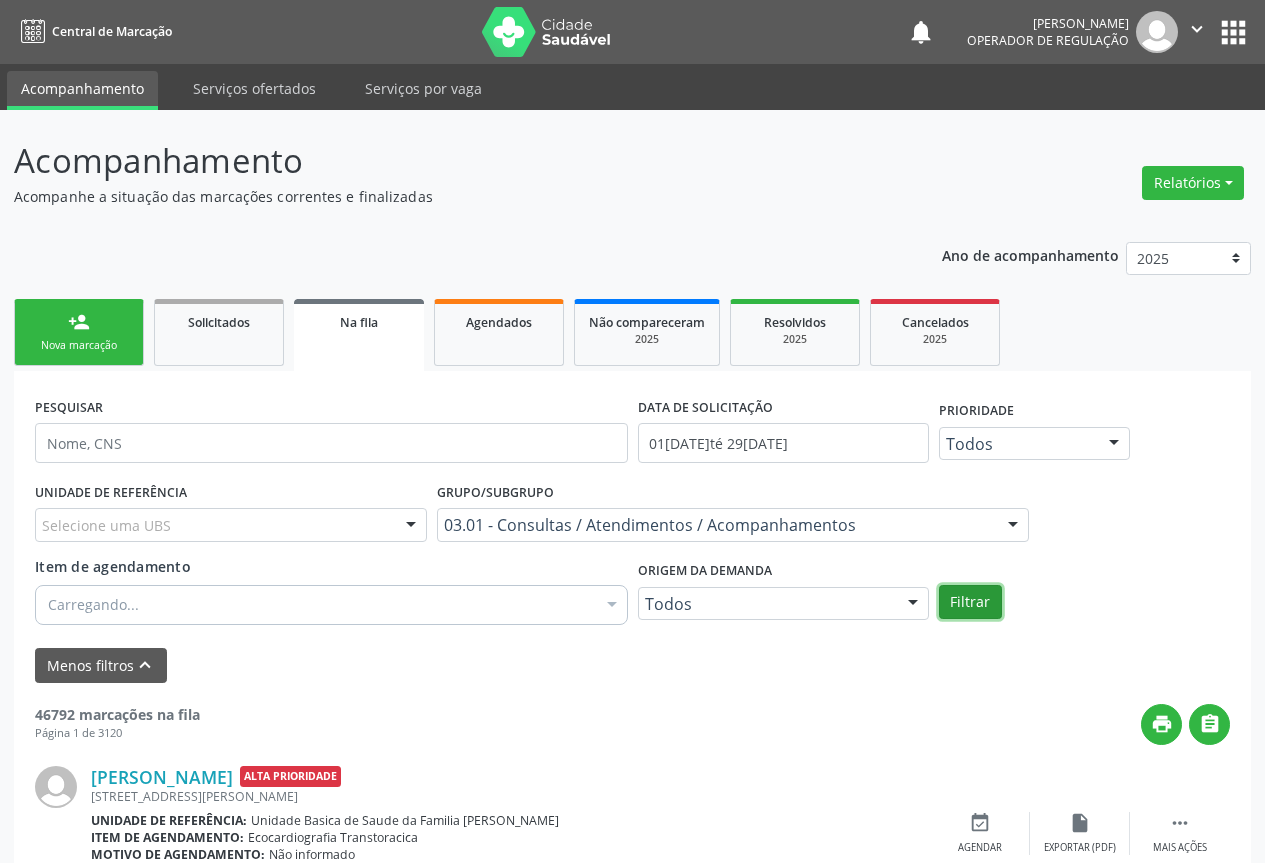 click on "Filtrar" at bounding box center [970, 602] 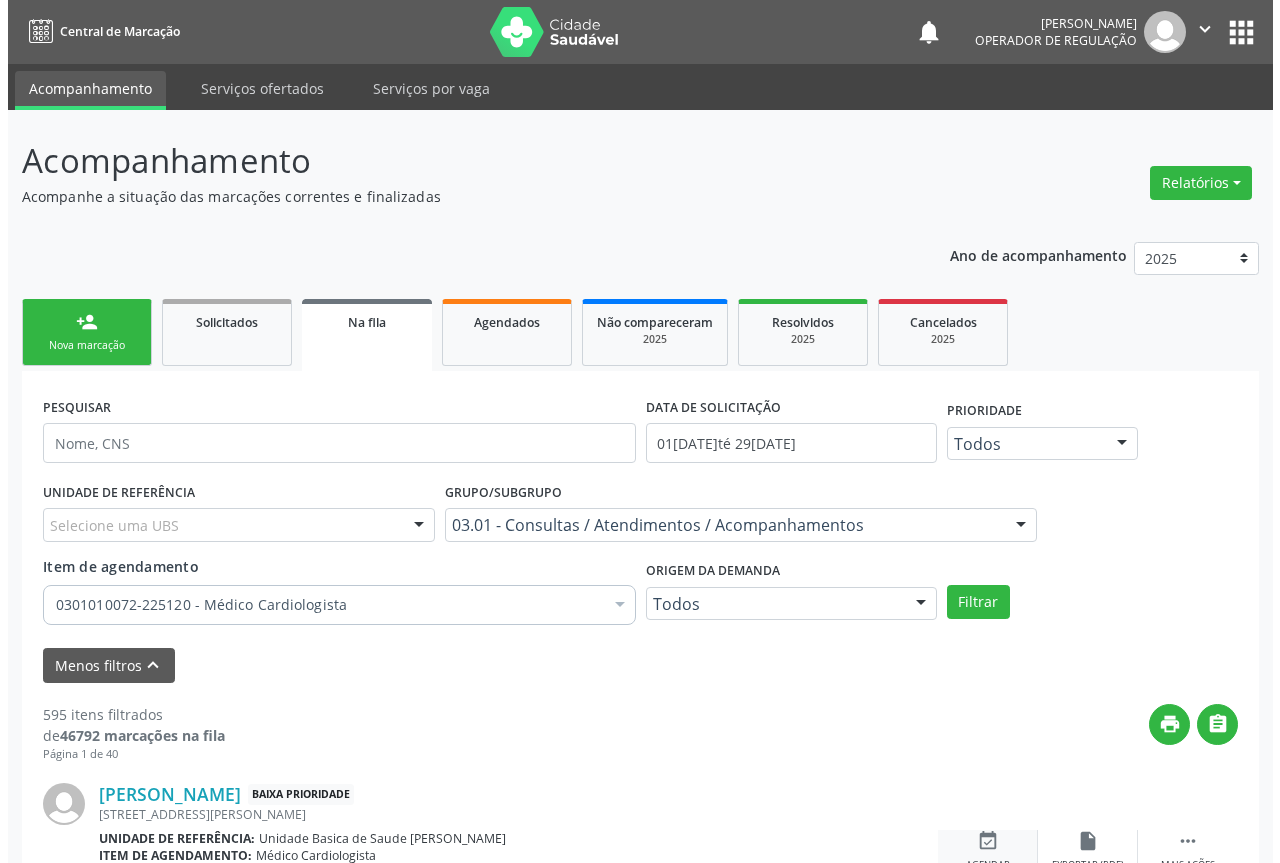 scroll, scrollTop: 300, scrollLeft: 0, axis: vertical 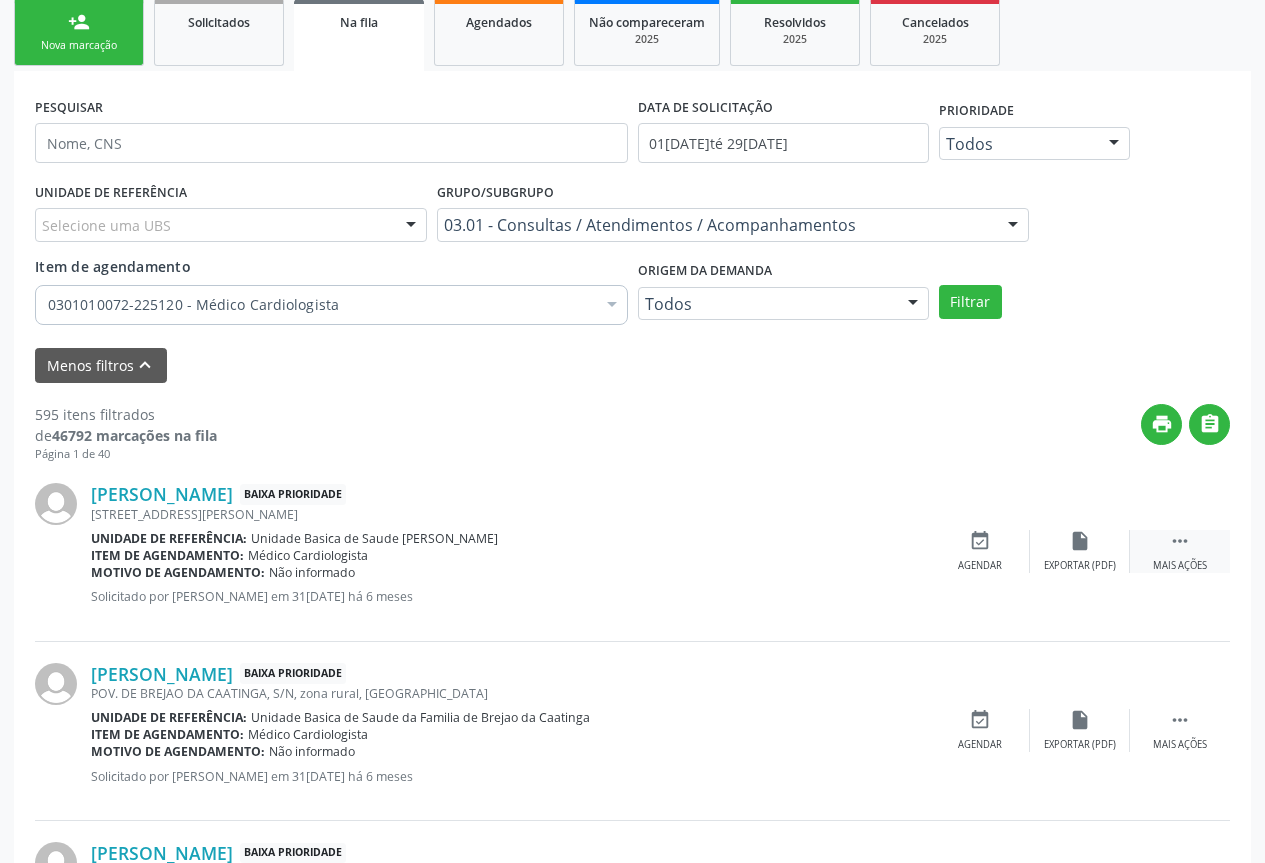 click on "Mais ações" at bounding box center (1180, 566) 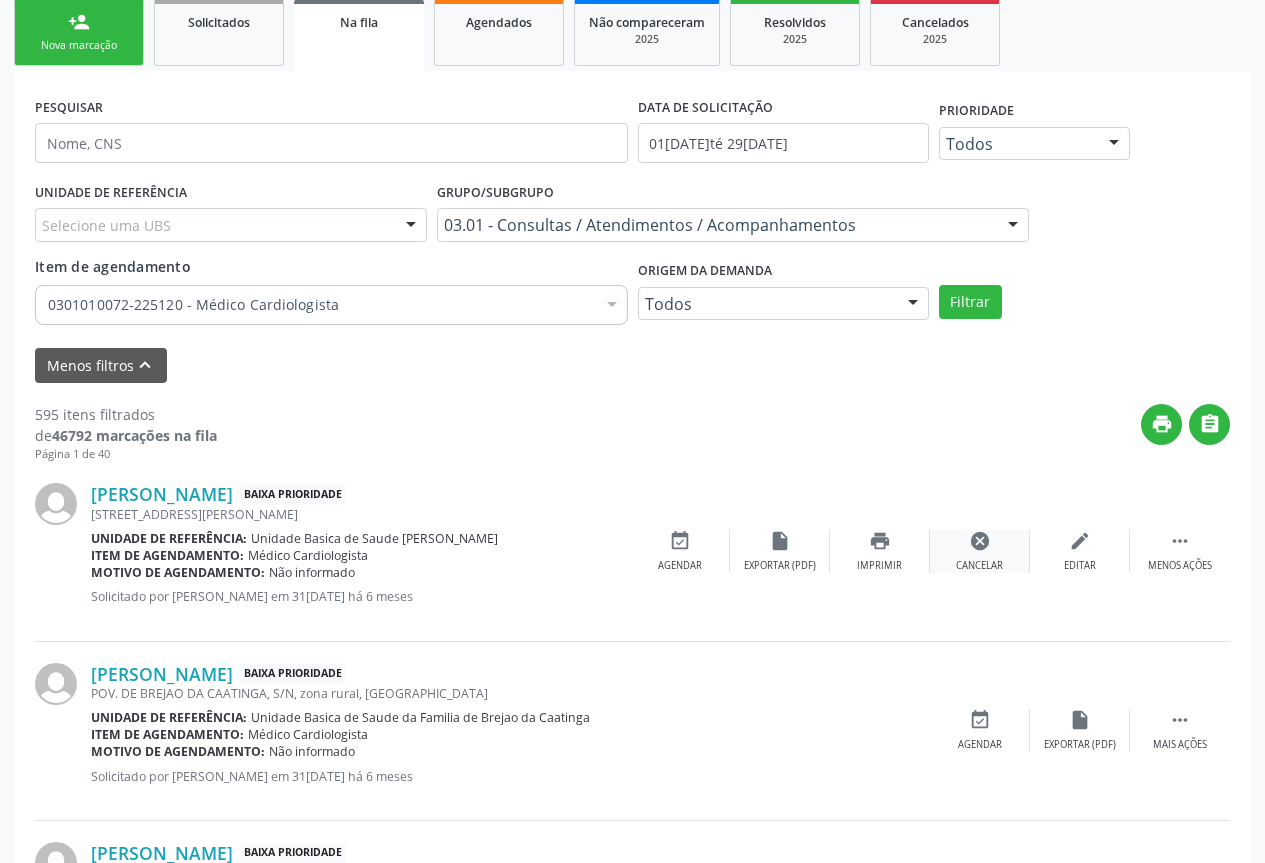 click on "cancel" at bounding box center [980, 541] 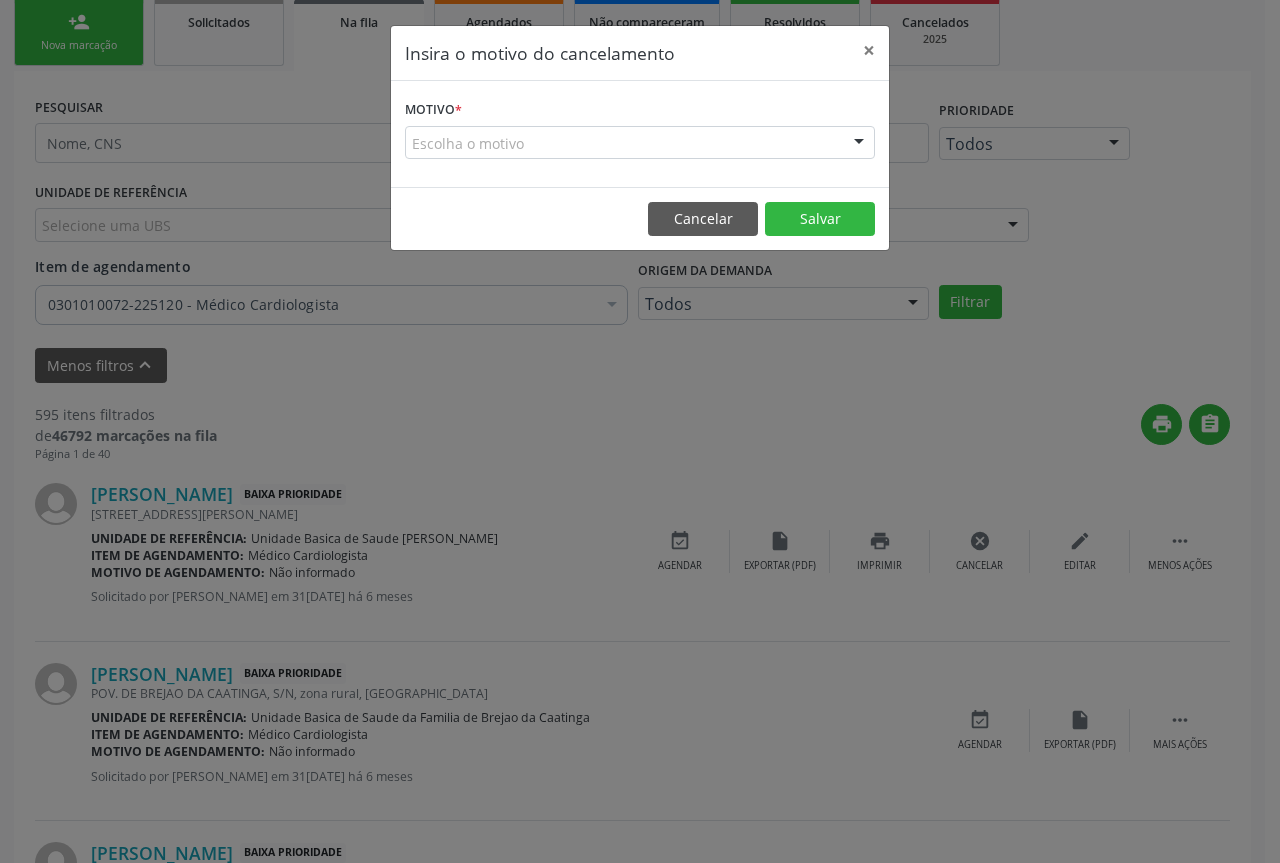 click at bounding box center (859, 144) 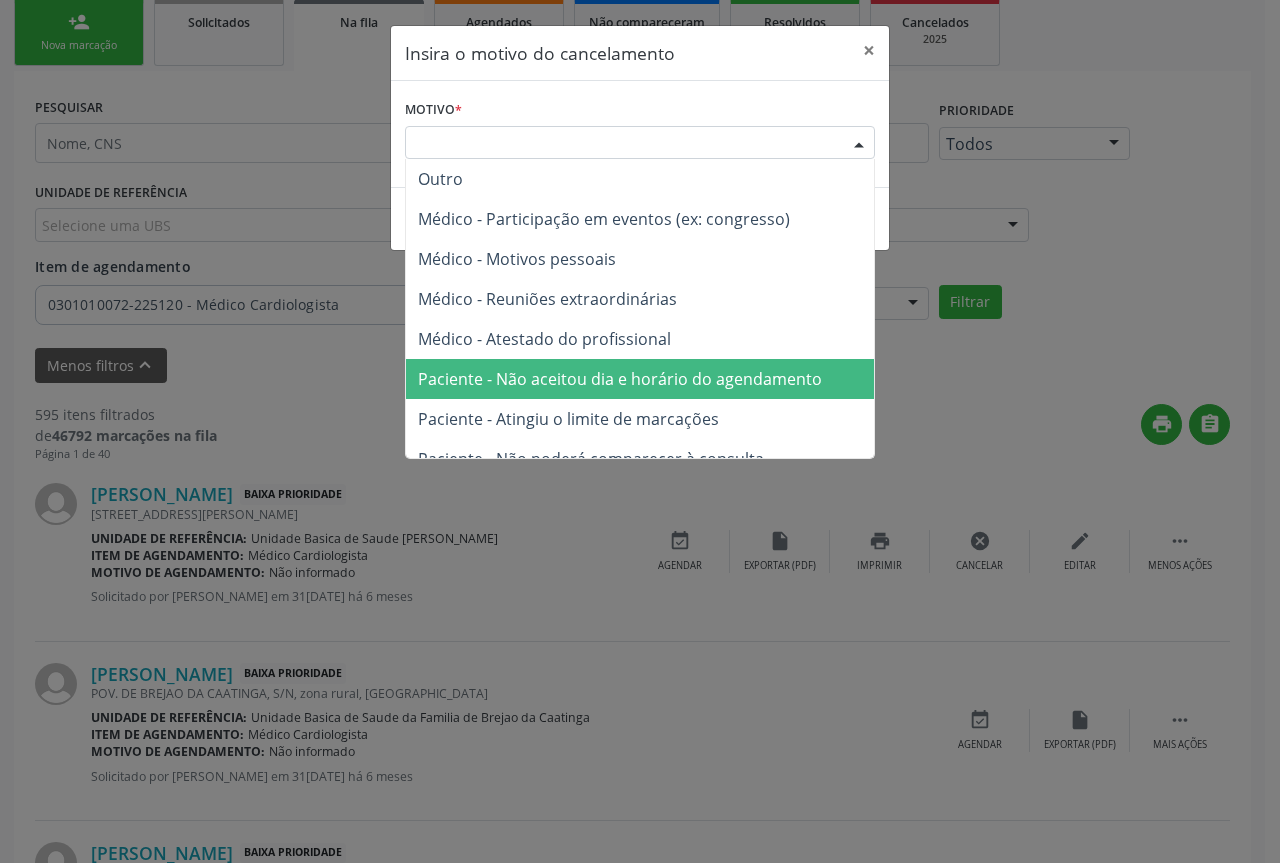 click on "Paciente - Não aceitou dia e horário do agendamento" at bounding box center (620, 379) 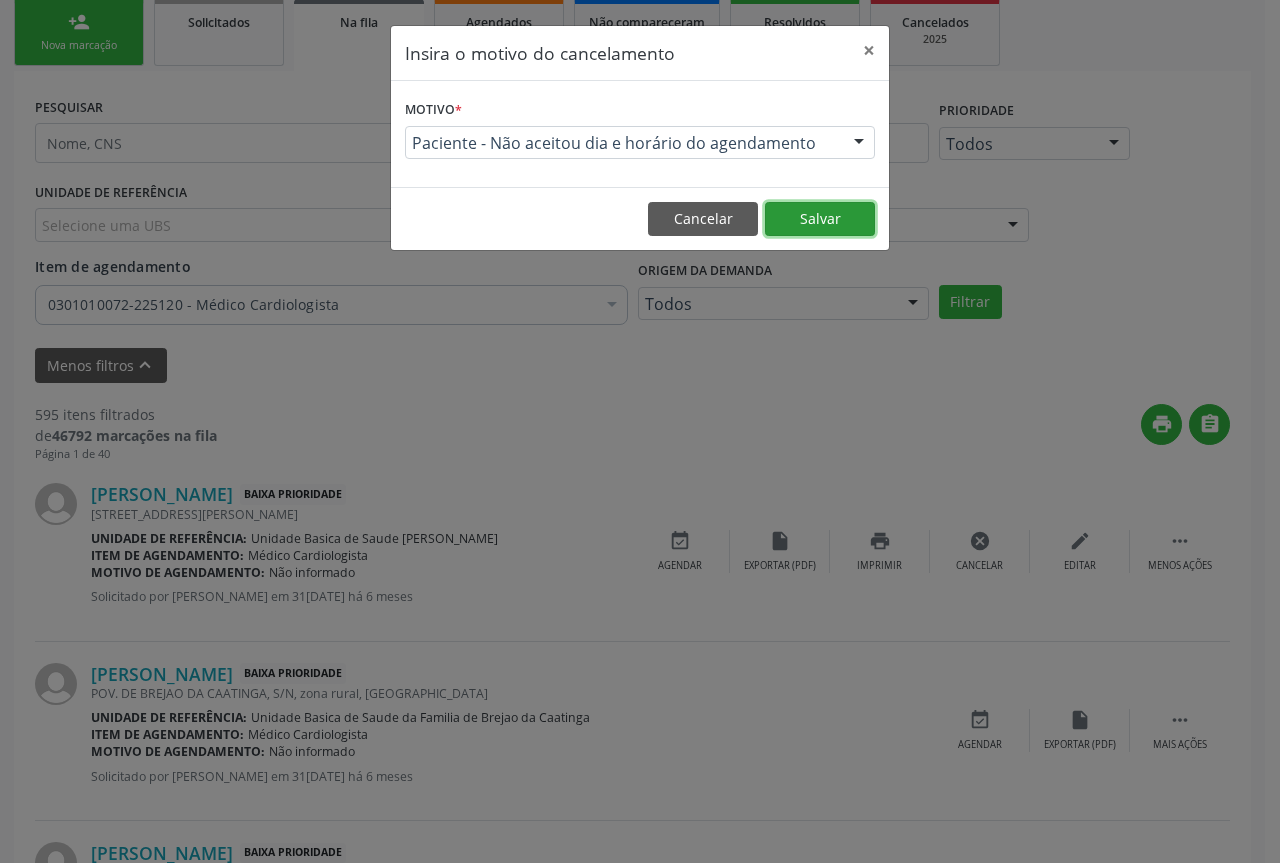 click on "Salvar" at bounding box center [820, 219] 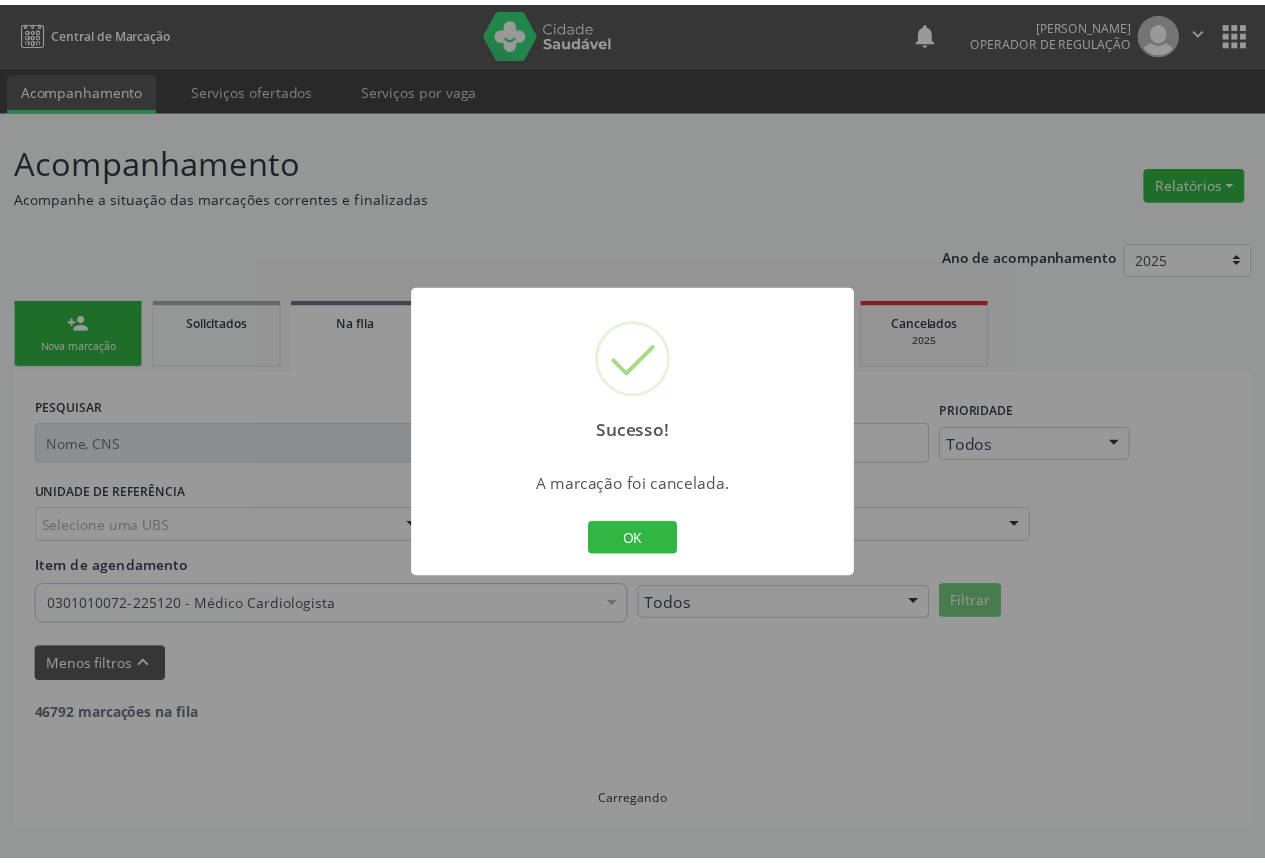 scroll, scrollTop: 0, scrollLeft: 0, axis: both 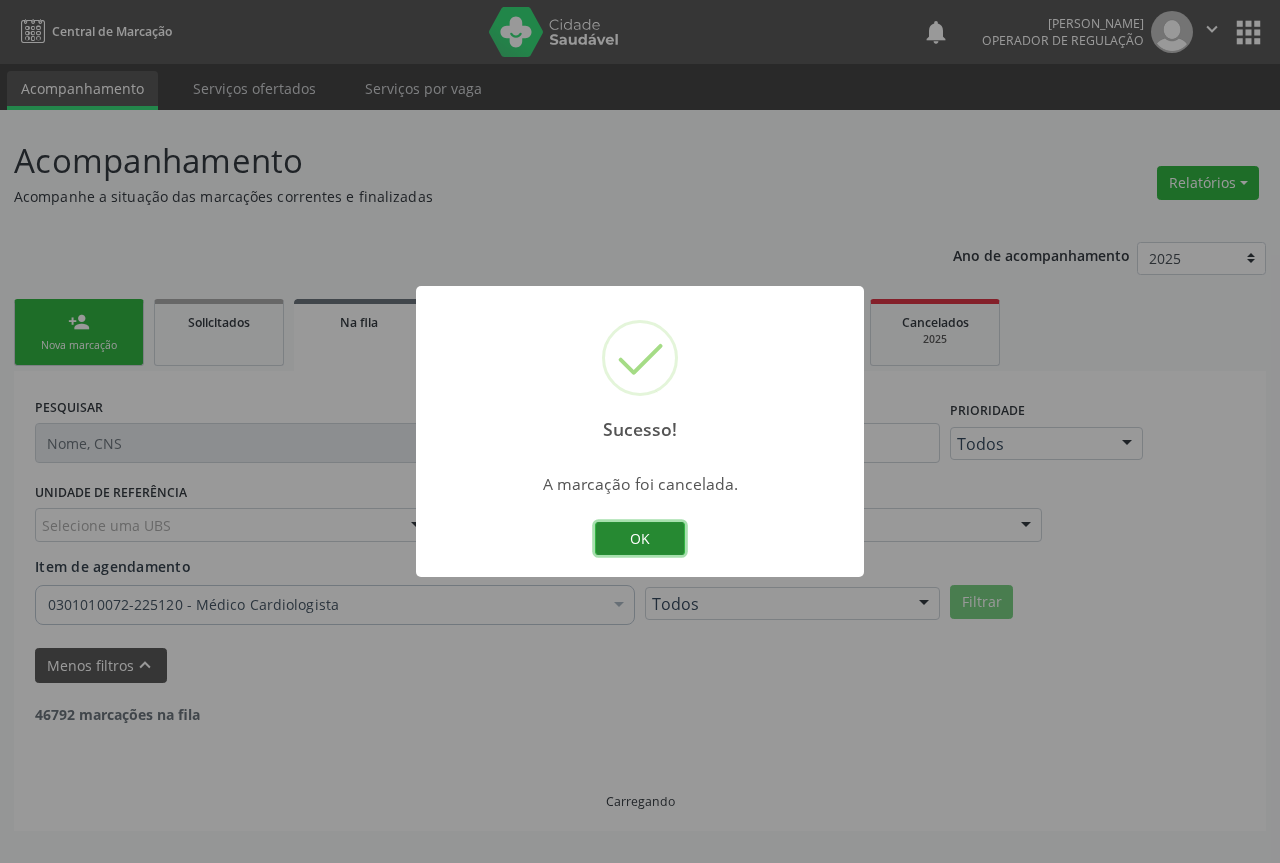 click on "OK" at bounding box center [640, 539] 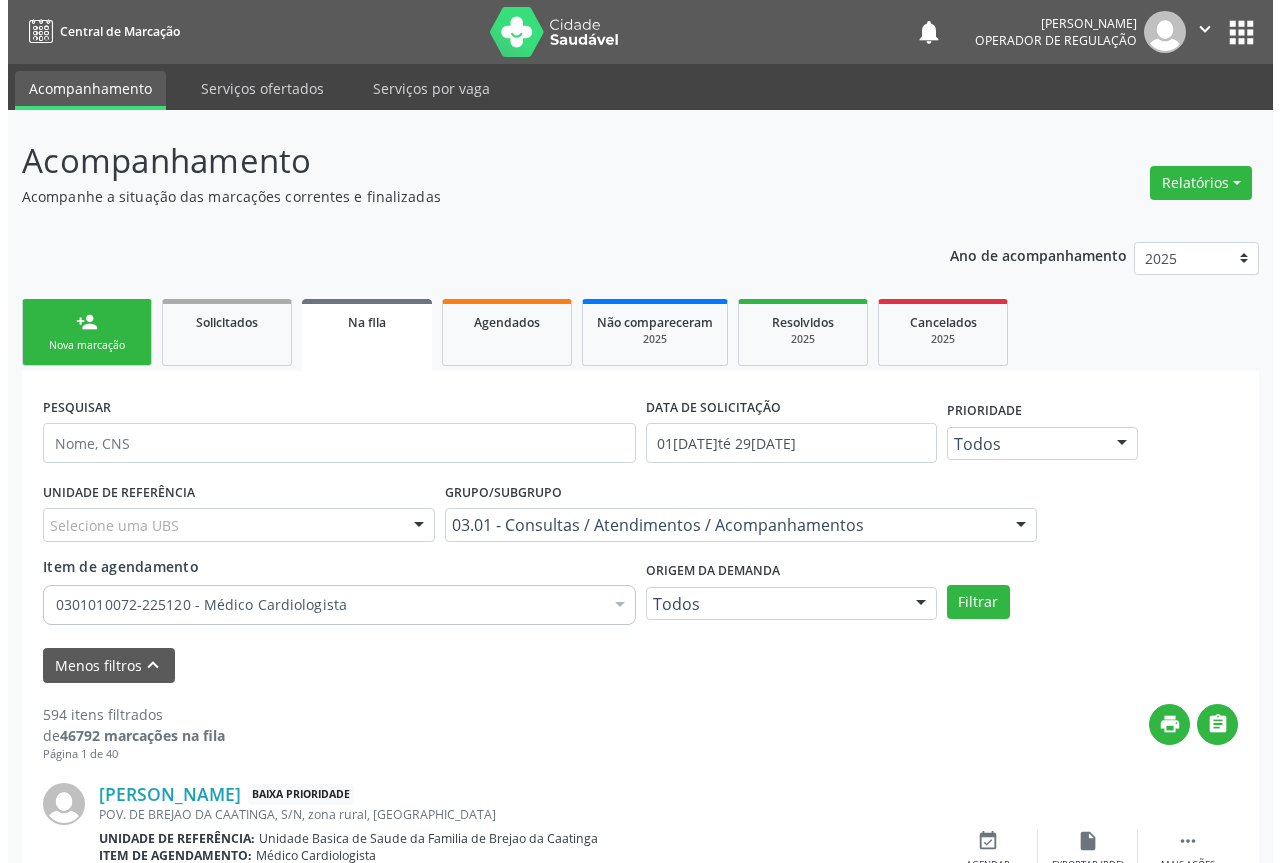 scroll, scrollTop: 400, scrollLeft: 0, axis: vertical 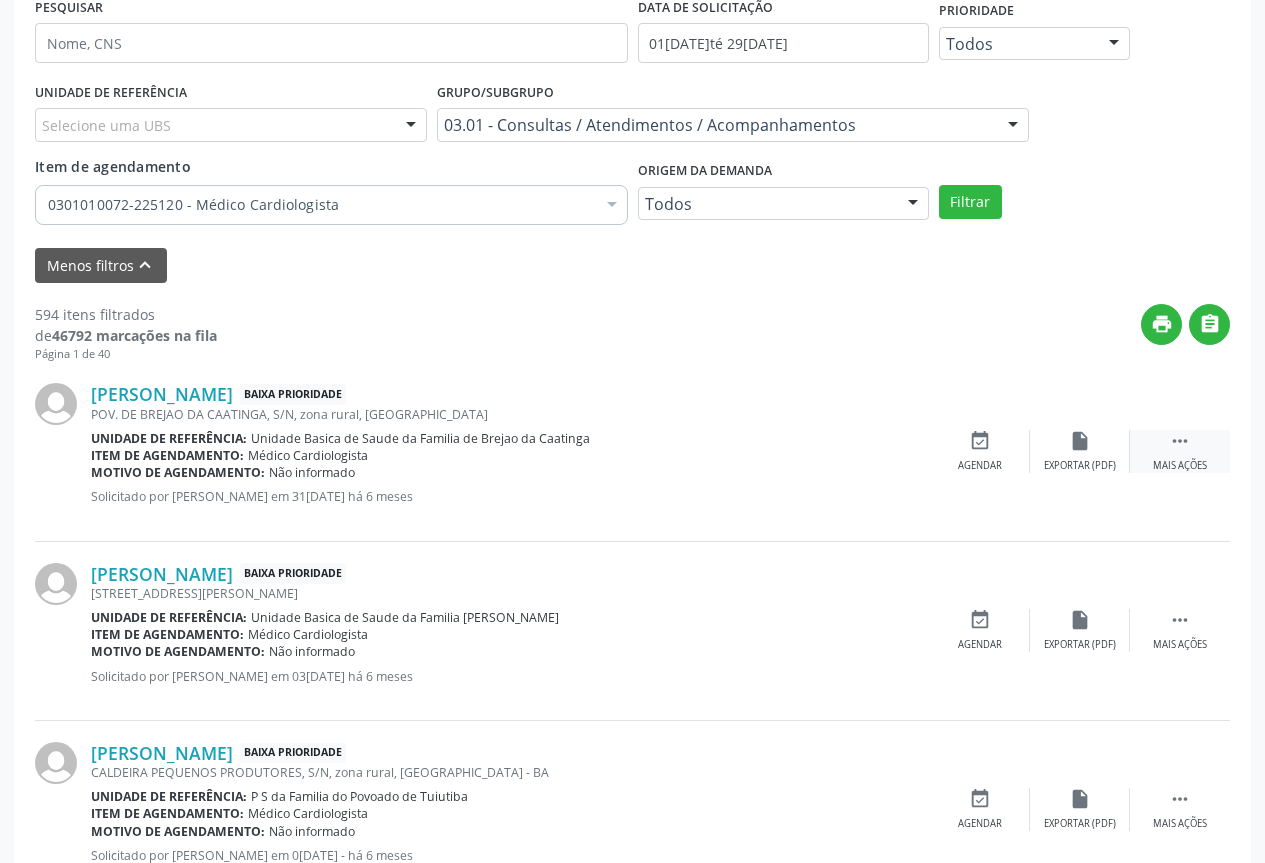 click on "Mais ações" at bounding box center (1180, 466) 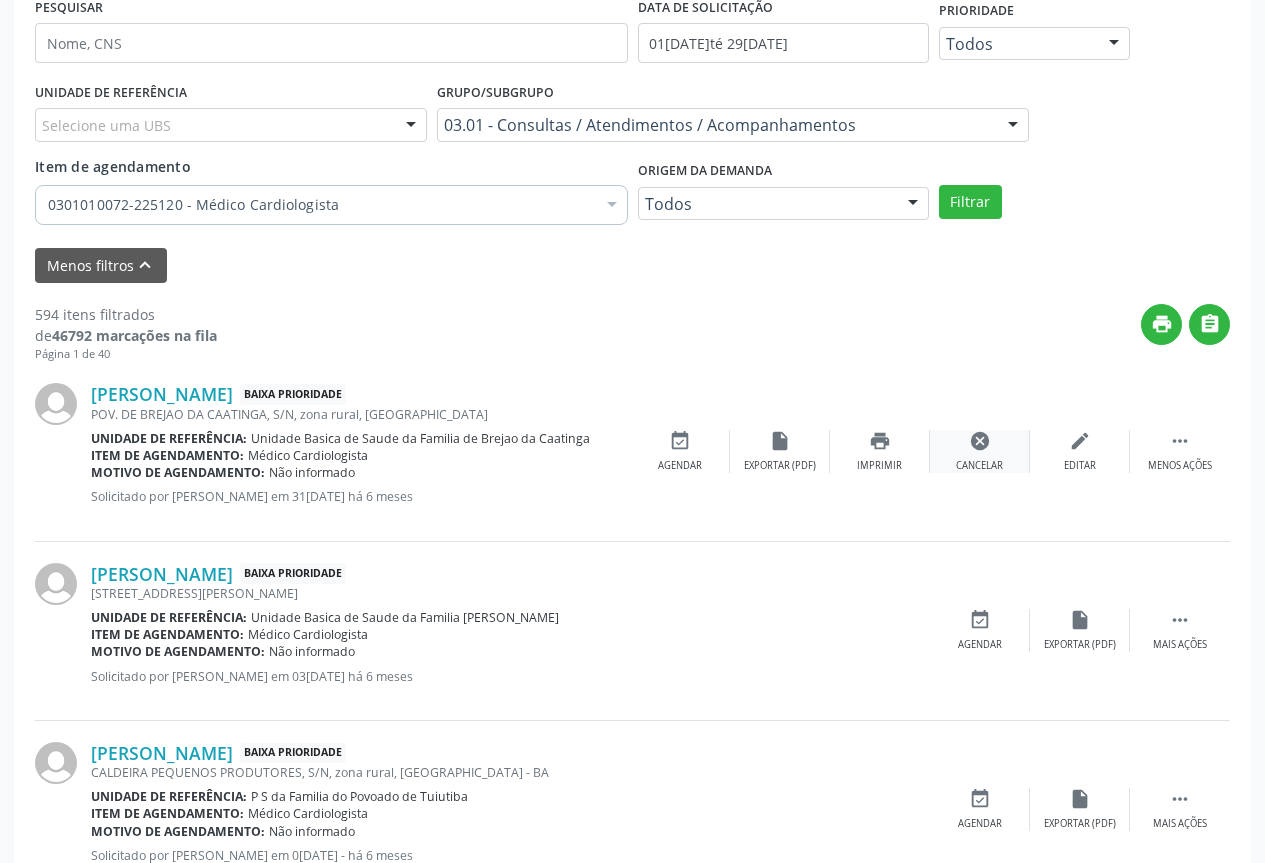 click on "cancel
Cancelar" at bounding box center [980, 451] 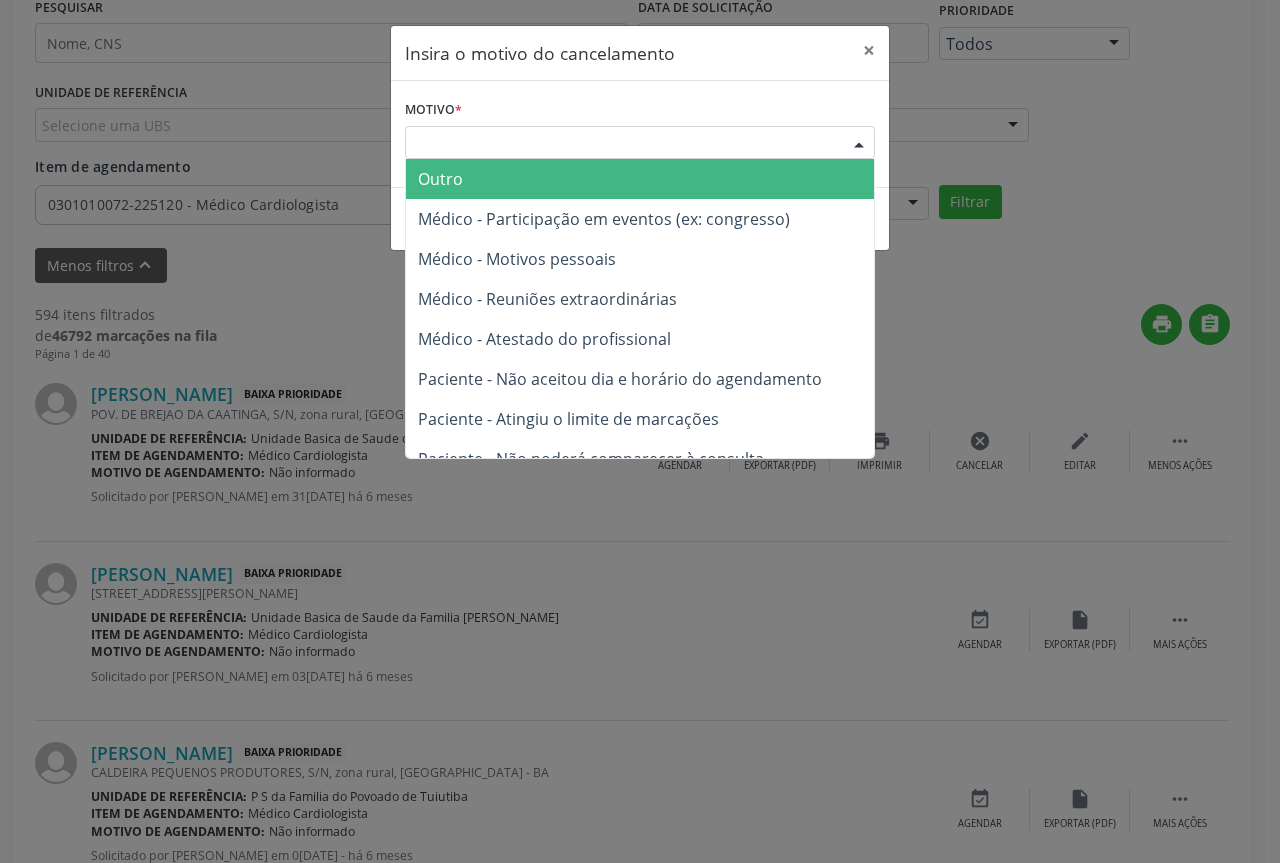click at bounding box center (859, 144) 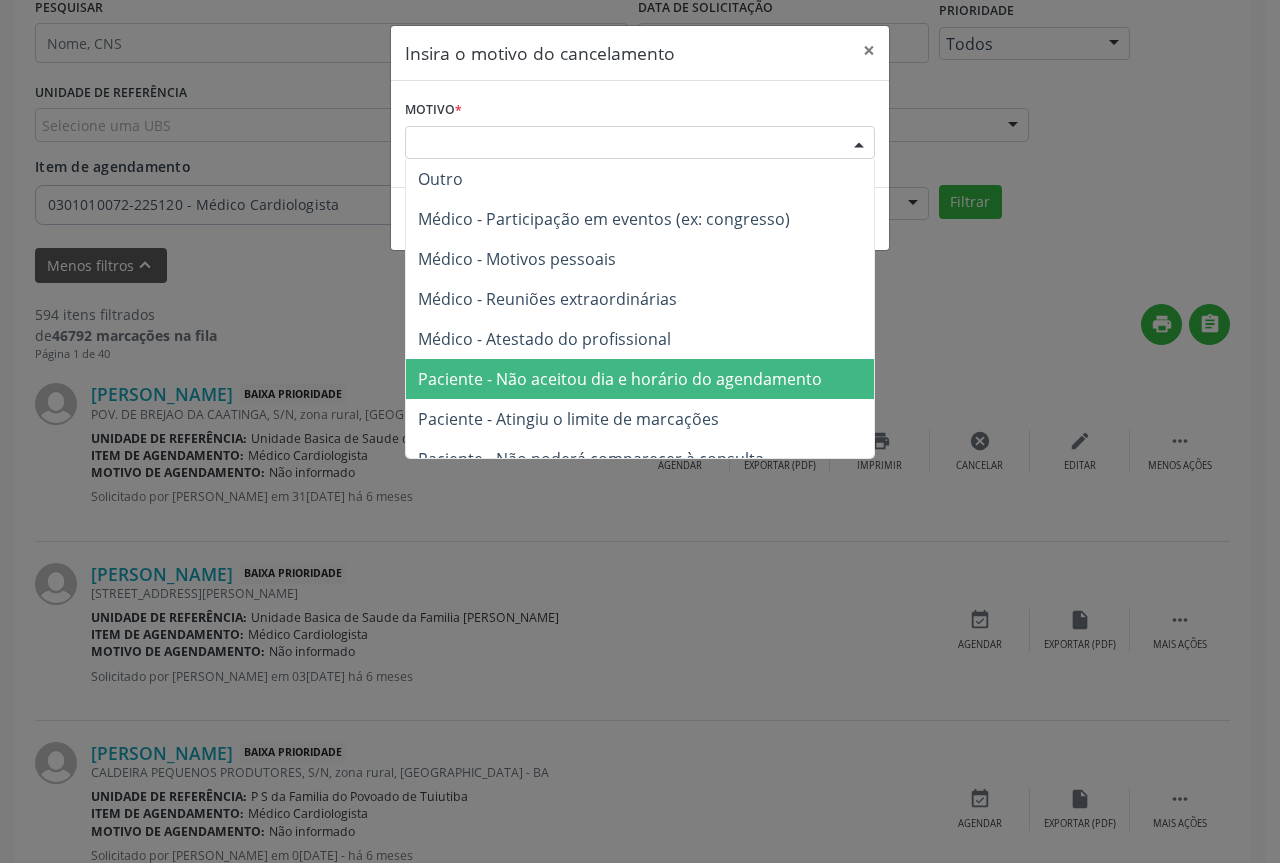 click on "Paciente - Não aceitou dia e horário do agendamento" at bounding box center (620, 379) 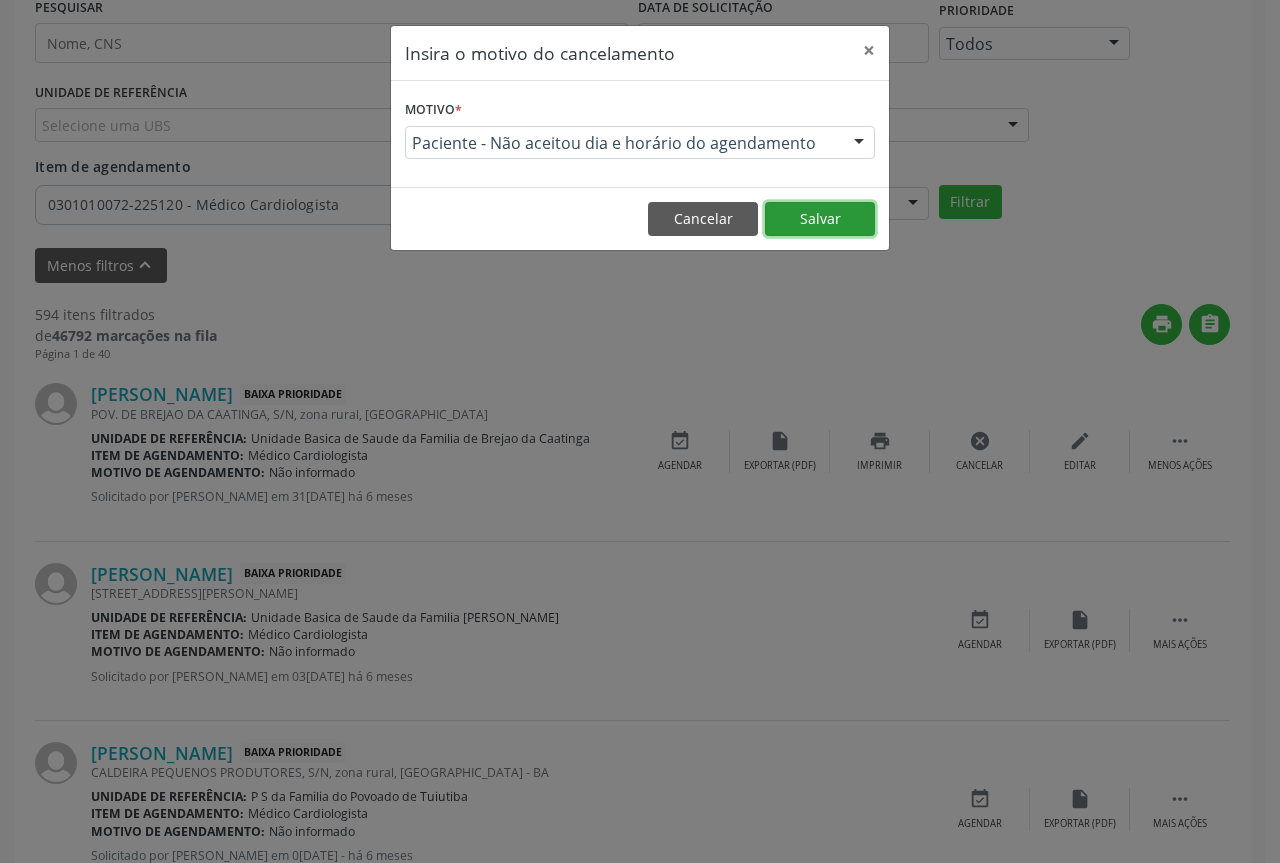 click on "Salvar" at bounding box center [820, 219] 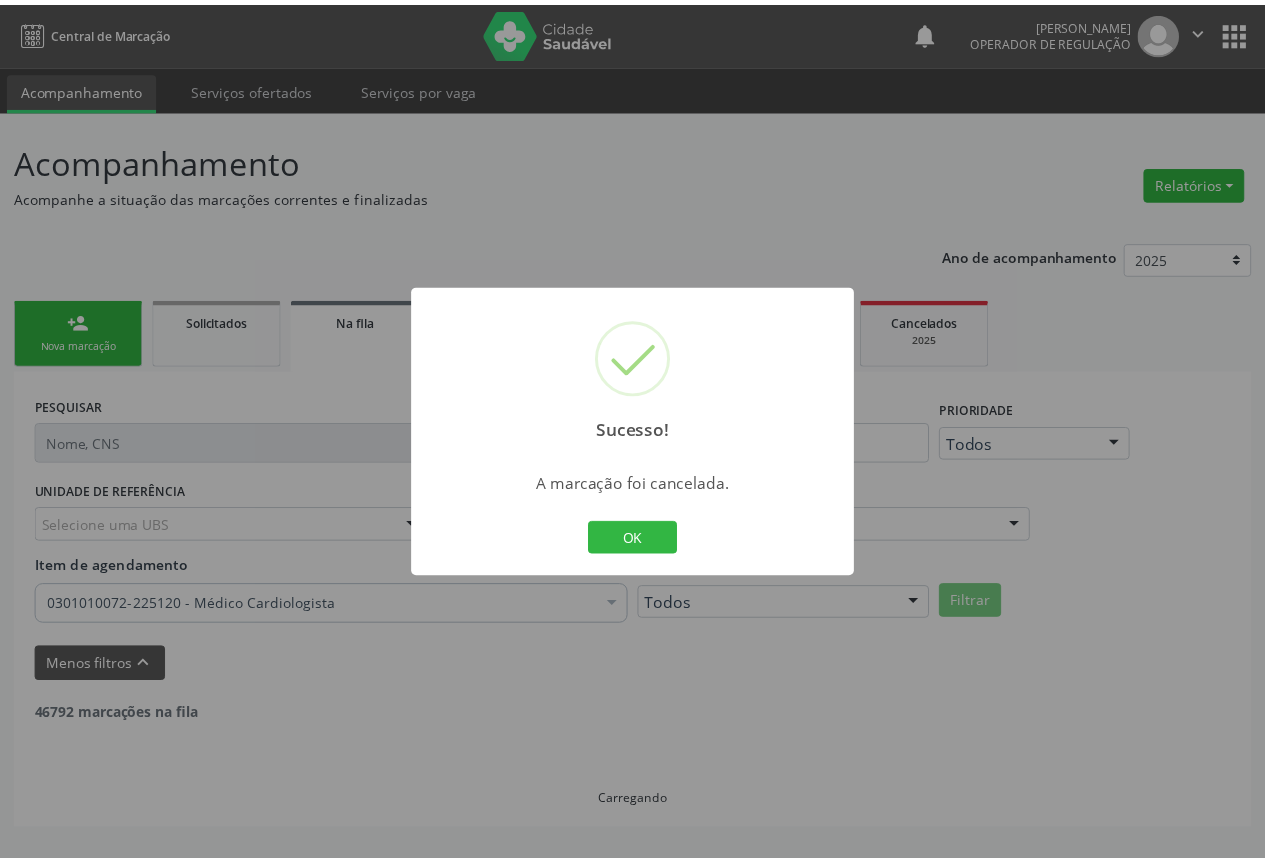 scroll, scrollTop: 0, scrollLeft: 0, axis: both 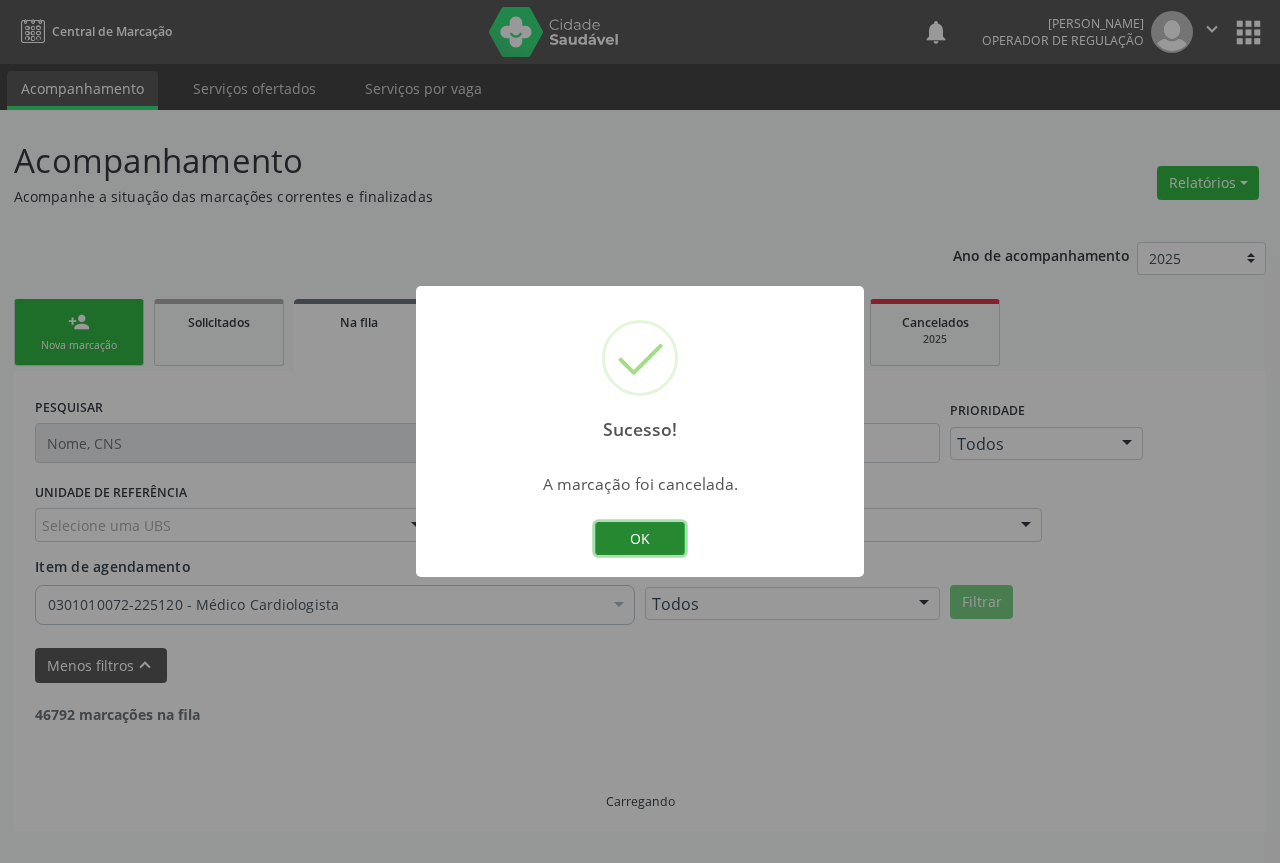 click on "OK" at bounding box center [640, 539] 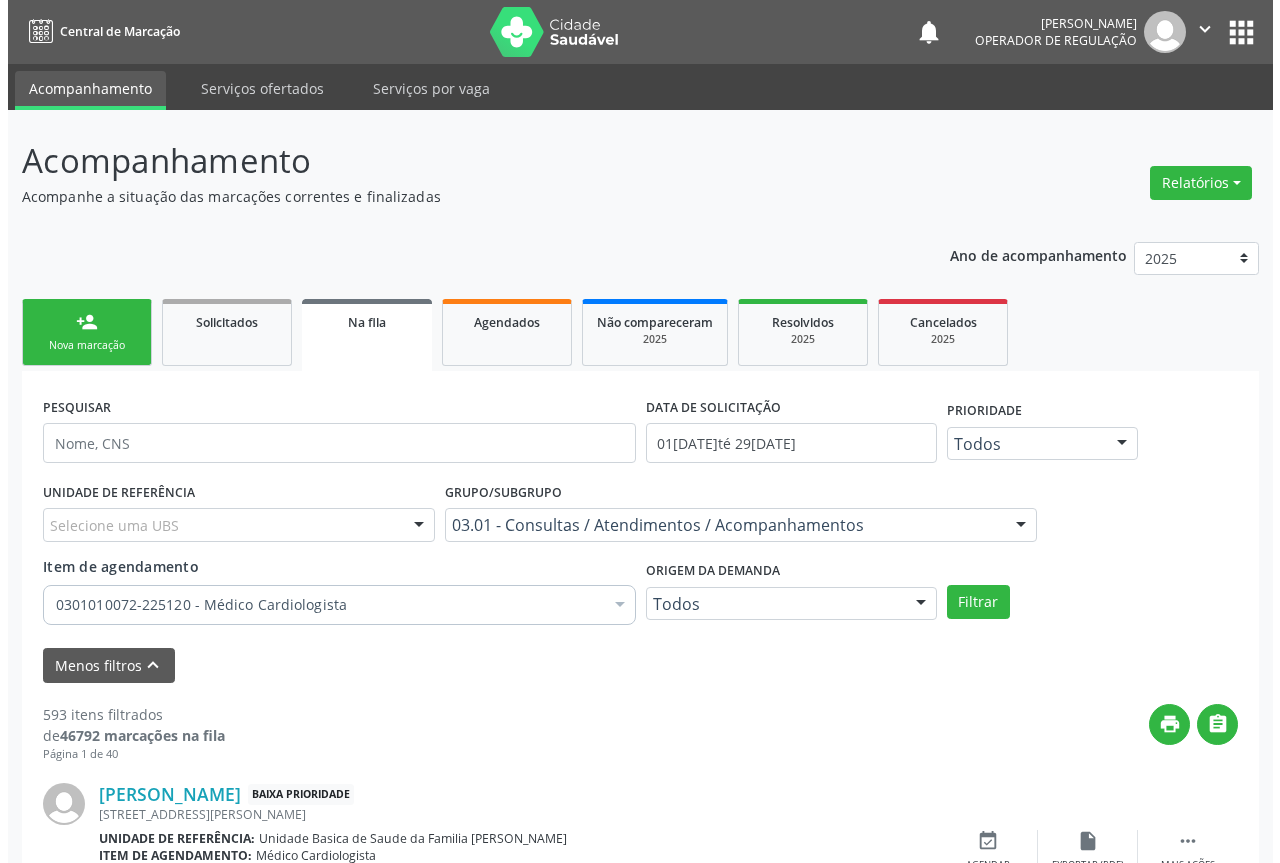 scroll, scrollTop: 400, scrollLeft: 0, axis: vertical 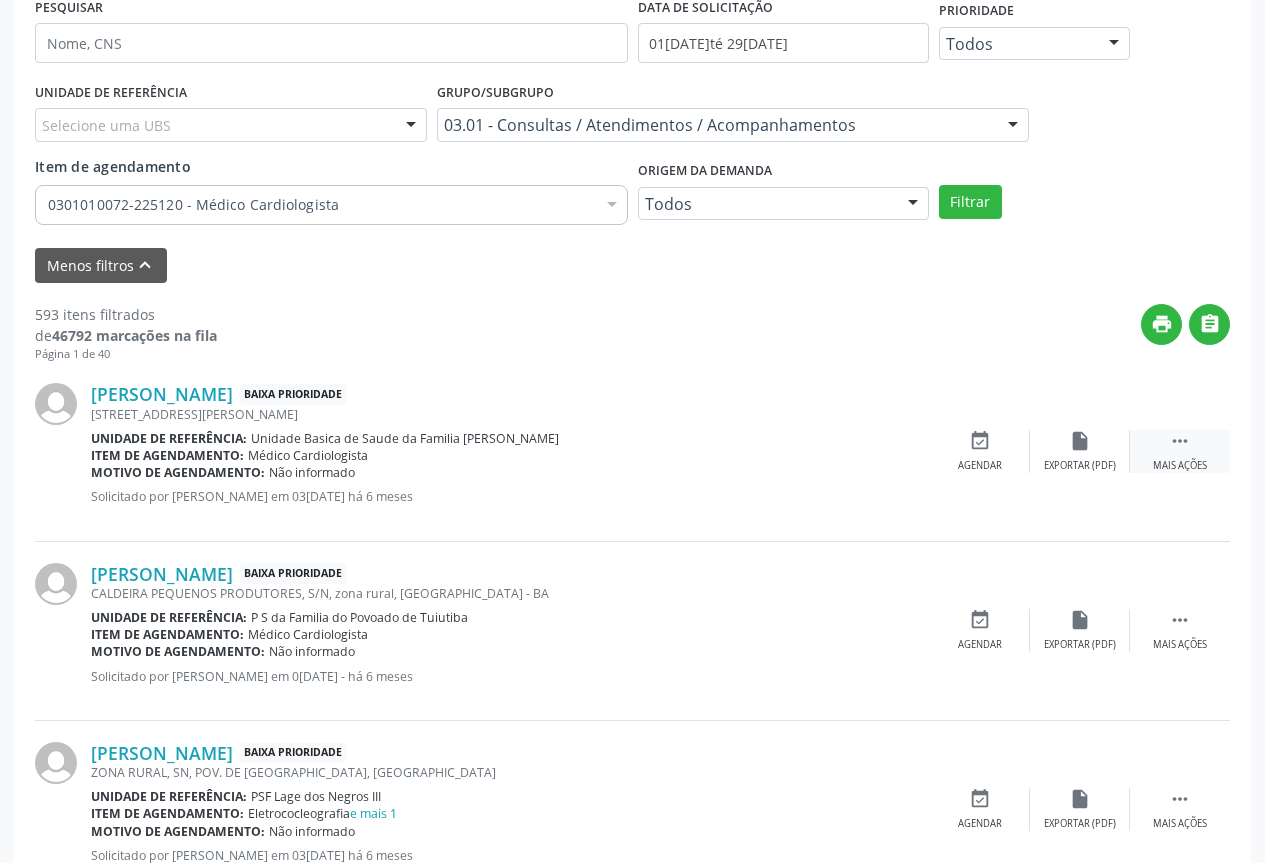 click on "" at bounding box center (1180, 441) 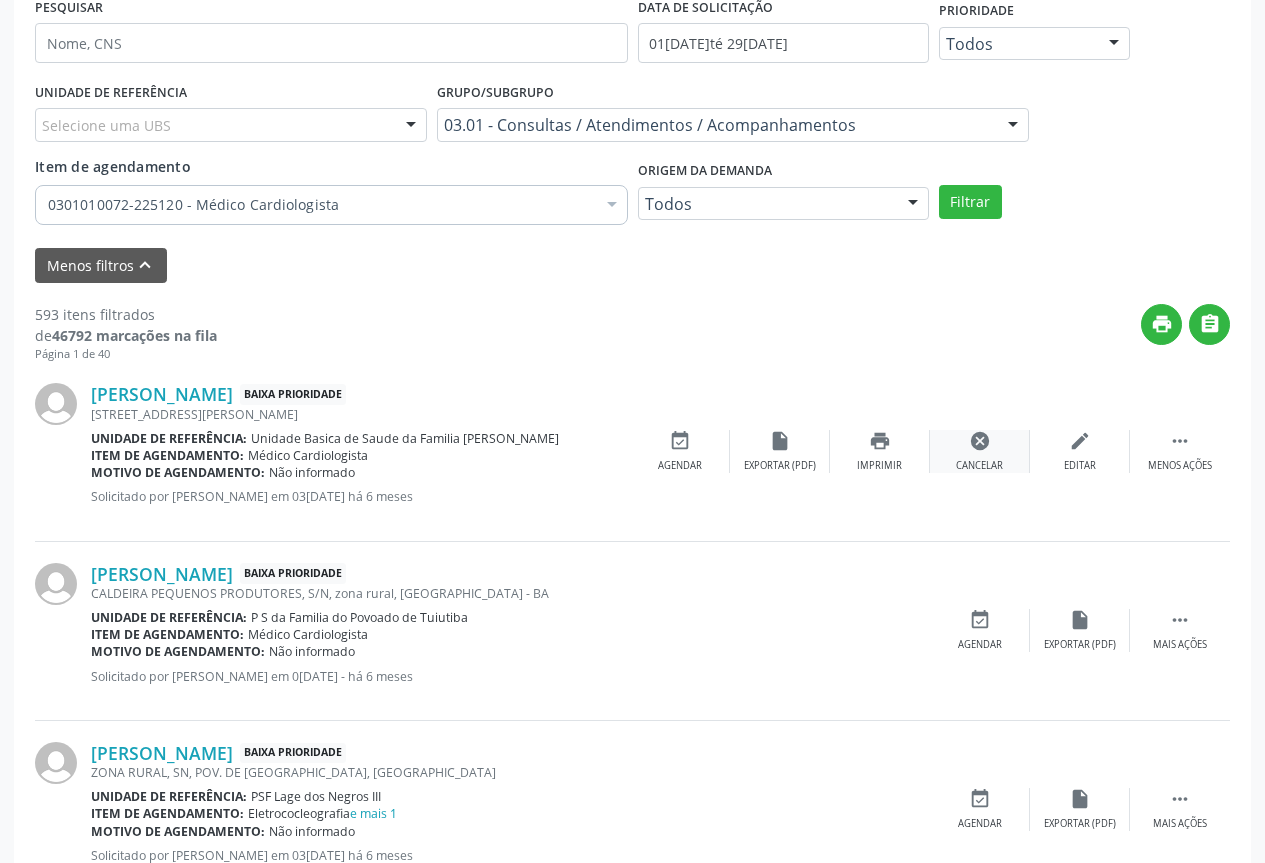click on "cancel
Cancelar" at bounding box center [980, 451] 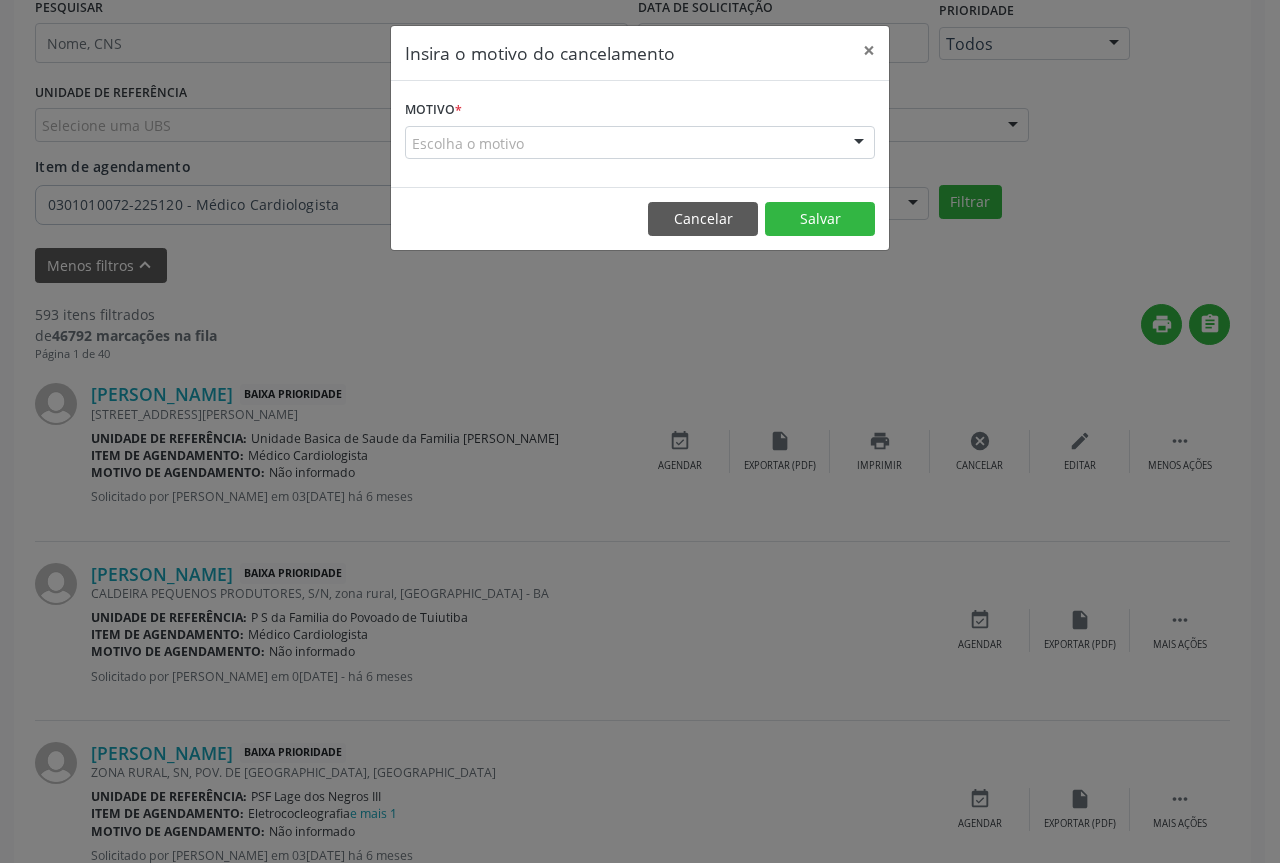 click at bounding box center [859, 144] 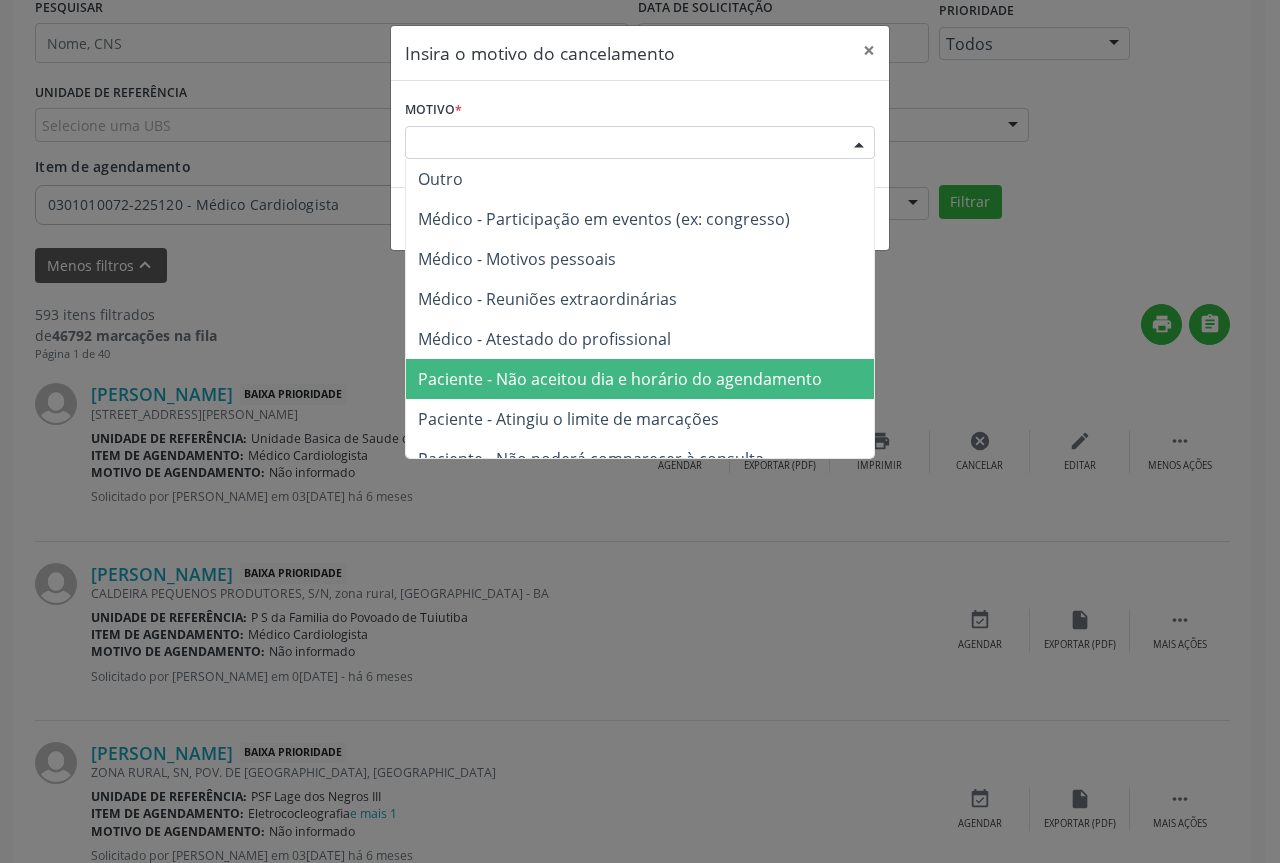 click on "Paciente - Não aceitou dia e horário do agendamento" at bounding box center [620, 379] 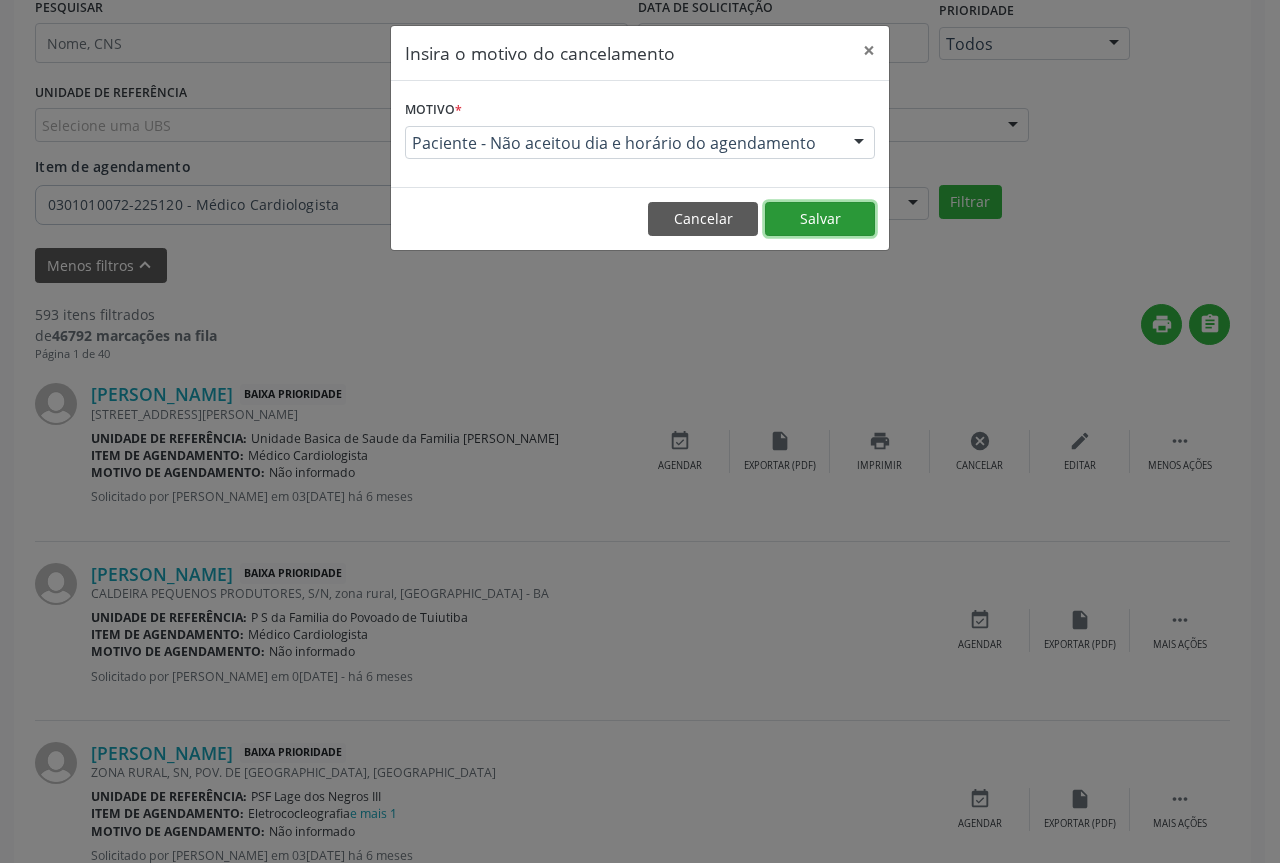 click on "Salvar" at bounding box center [820, 219] 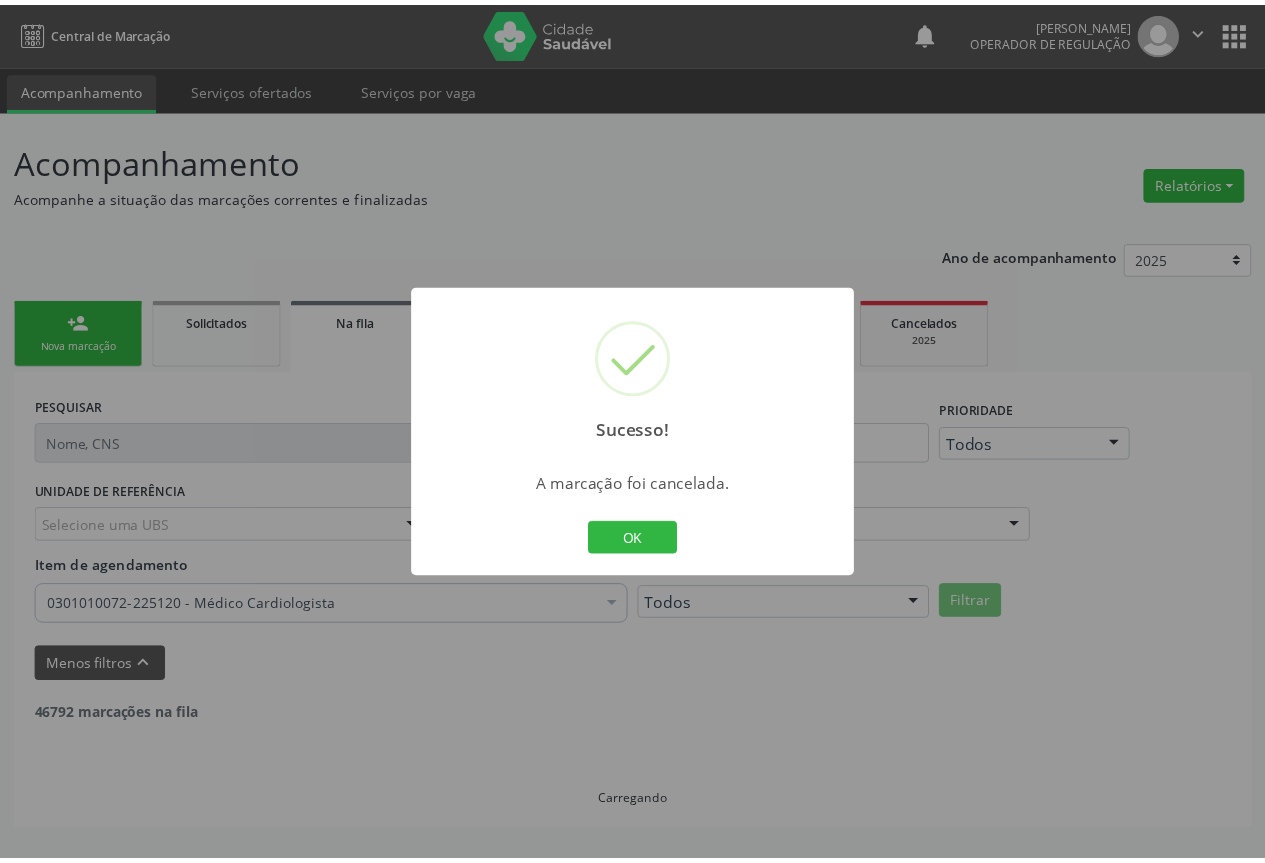 scroll, scrollTop: 0, scrollLeft: 0, axis: both 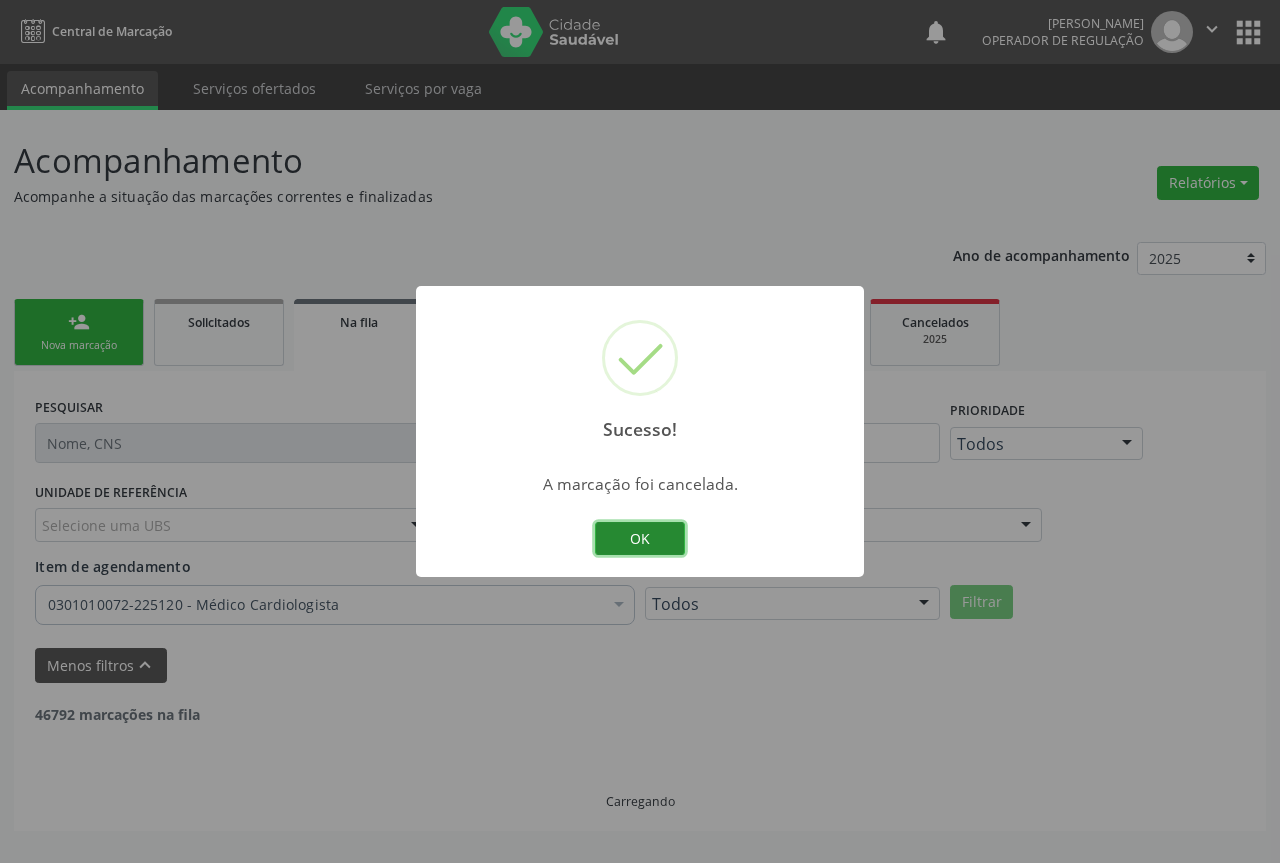 click on "OK" at bounding box center [640, 539] 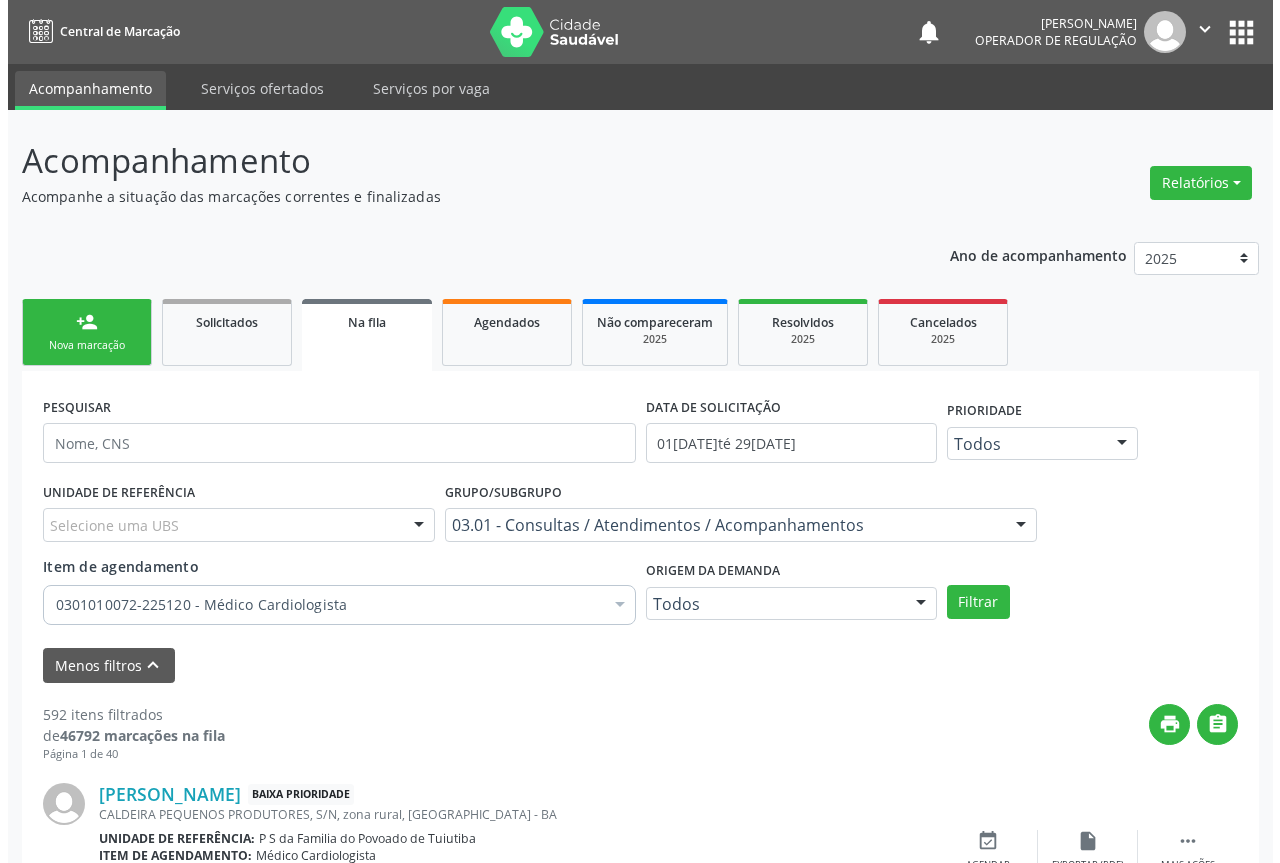 scroll, scrollTop: 200, scrollLeft: 0, axis: vertical 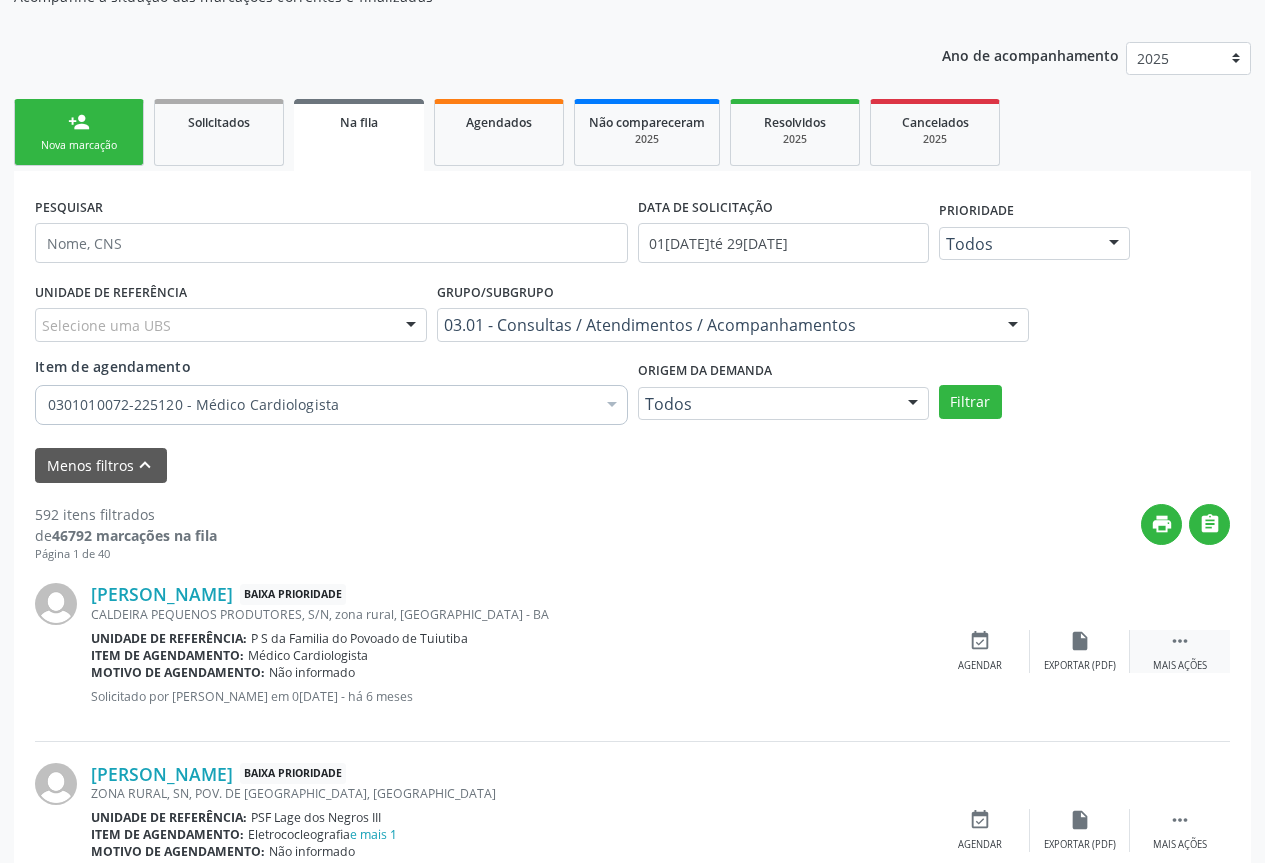 click on "" at bounding box center (1180, 641) 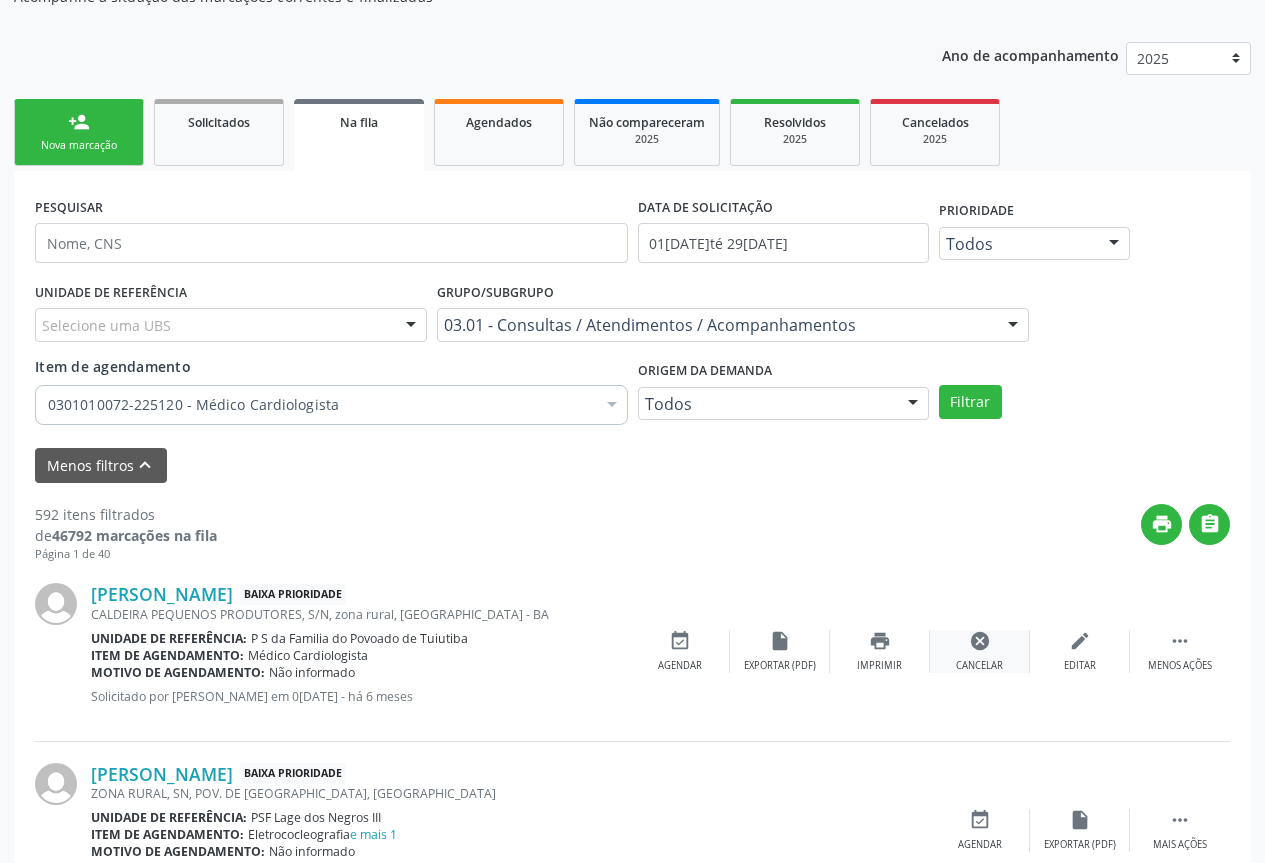 click on "cancel
Cancelar" at bounding box center (980, 651) 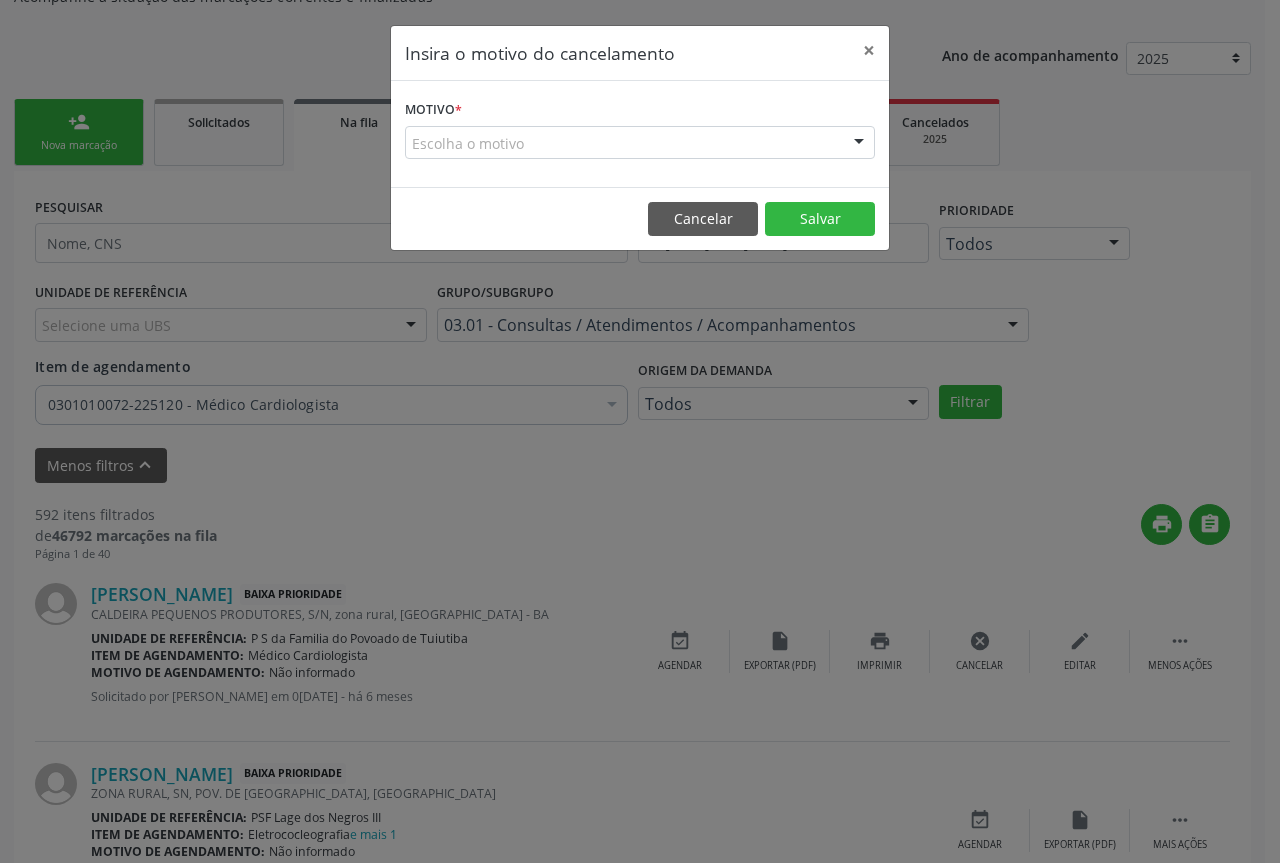 click at bounding box center [859, 144] 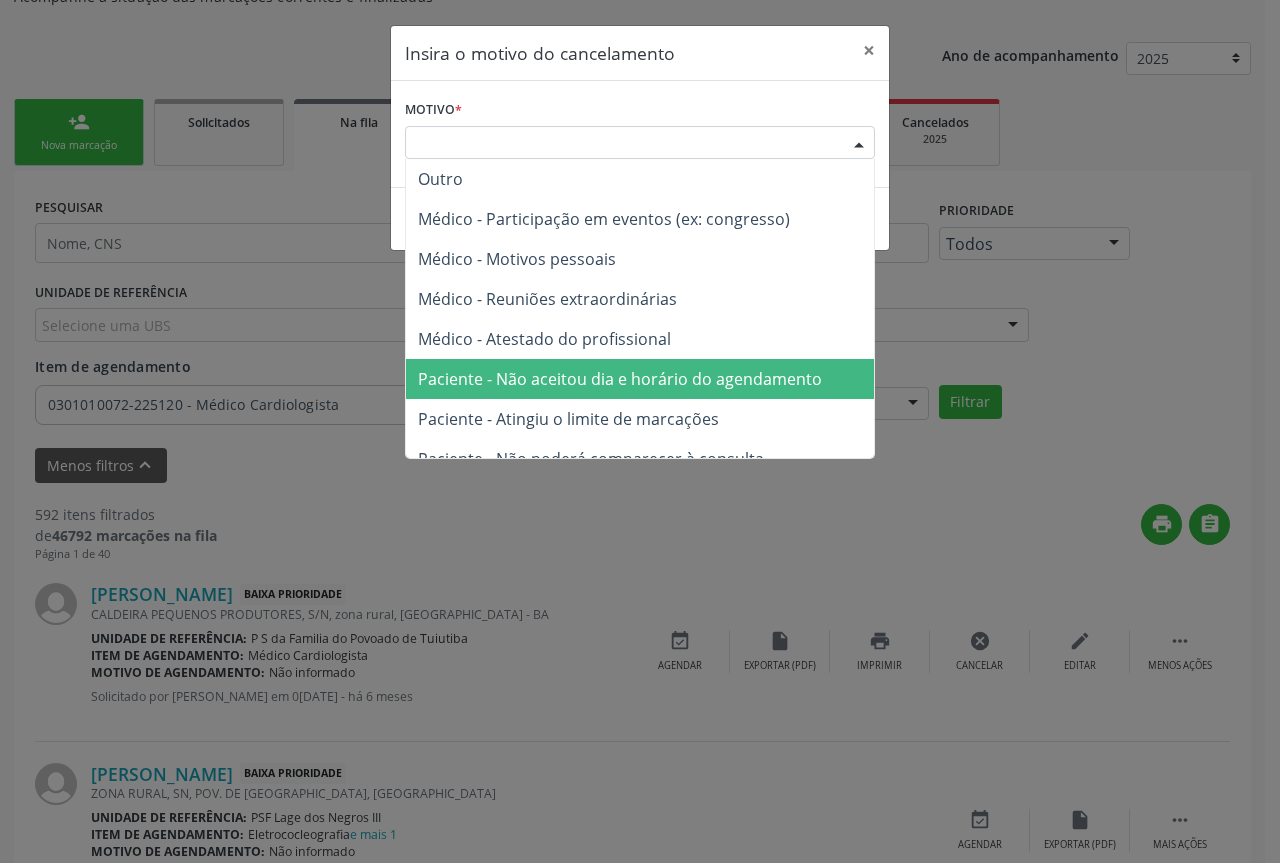 click on "Paciente - Não aceitou dia e horário do agendamento" at bounding box center [620, 379] 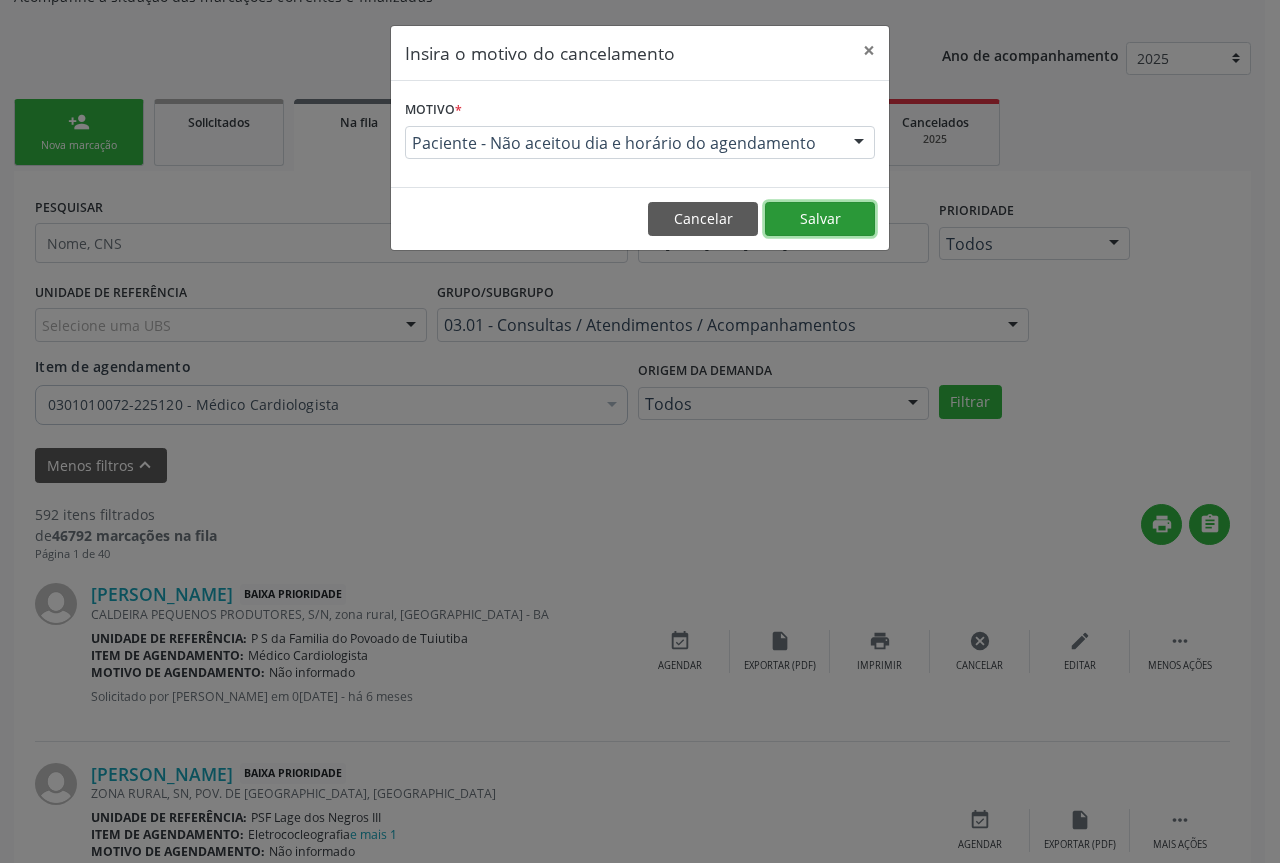 click on "Salvar" at bounding box center (820, 219) 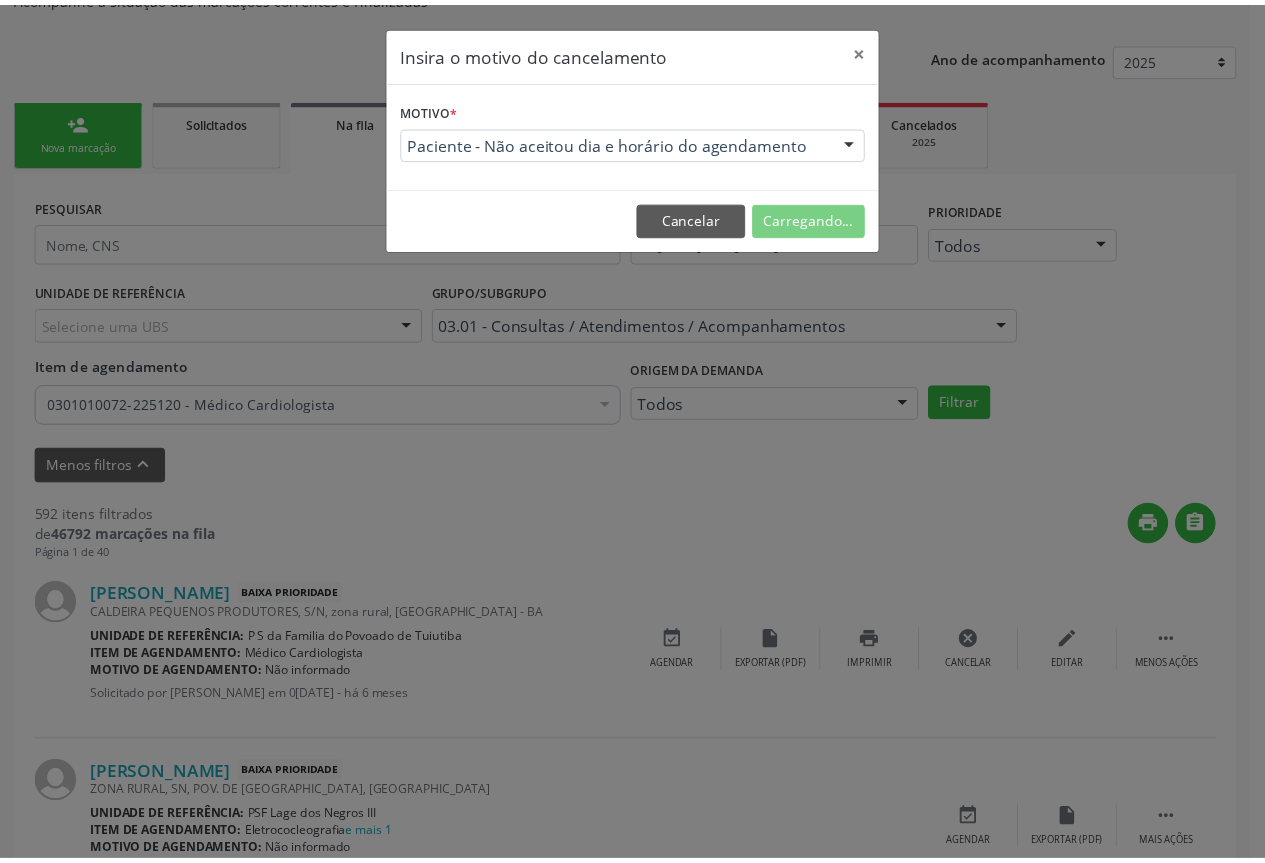 scroll, scrollTop: 0, scrollLeft: 0, axis: both 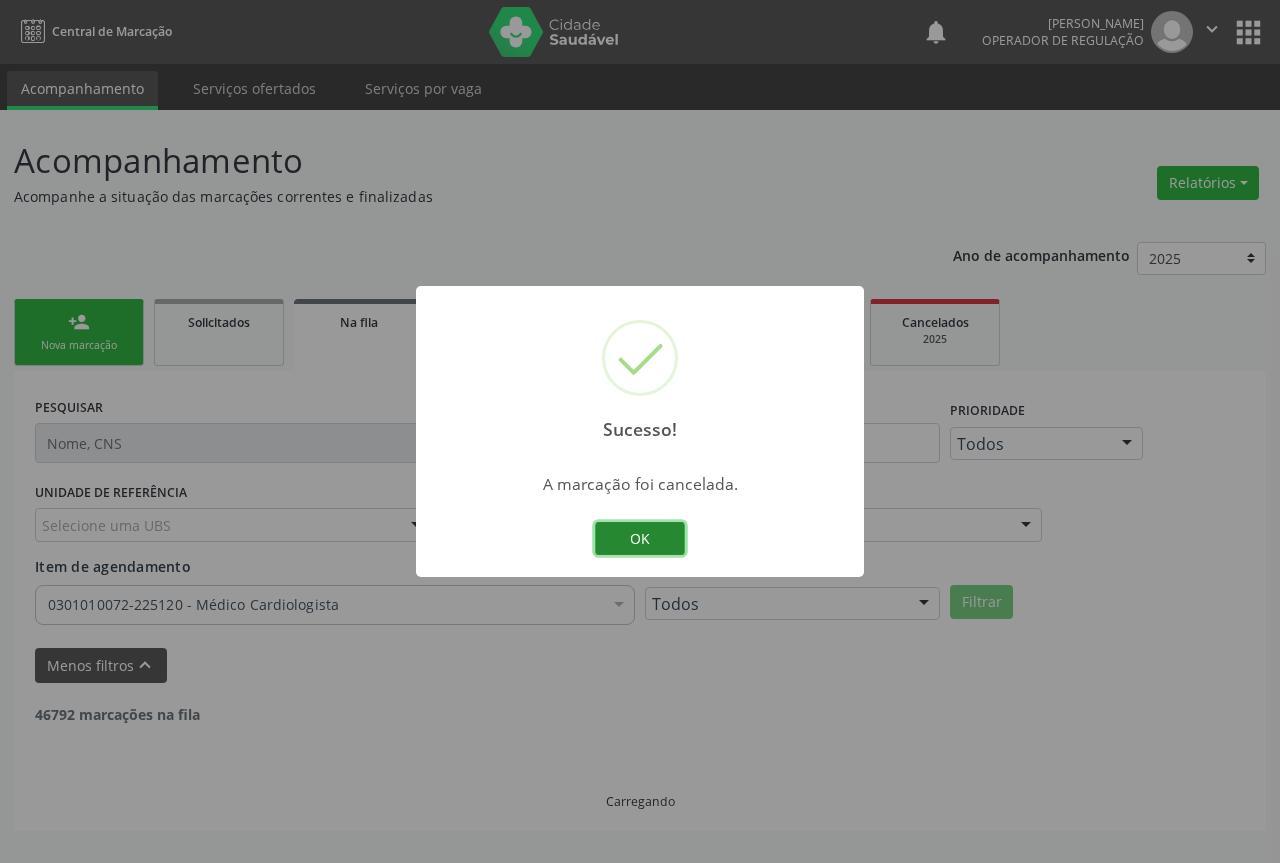 click on "OK" at bounding box center [640, 539] 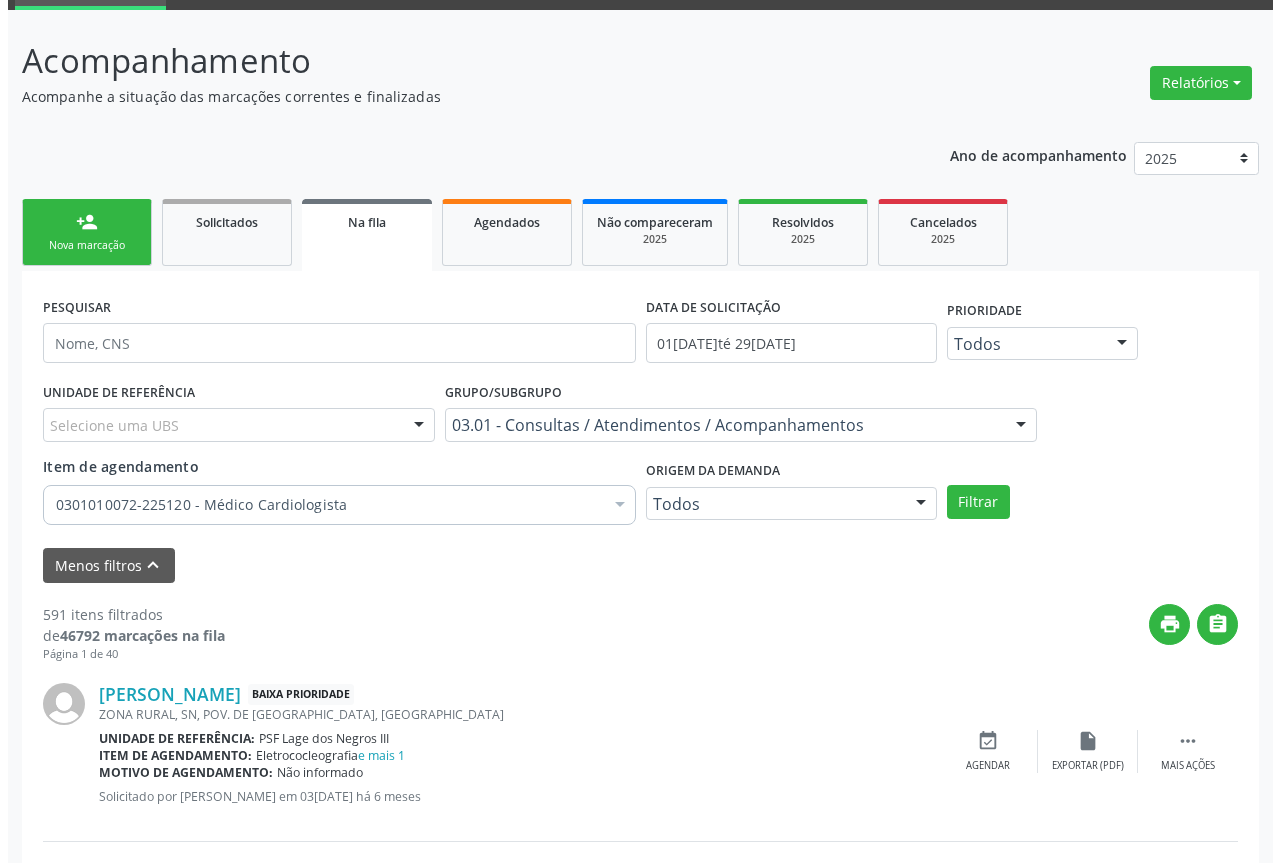 scroll, scrollTop: 300, scrollLeft: 0, axis: vertical 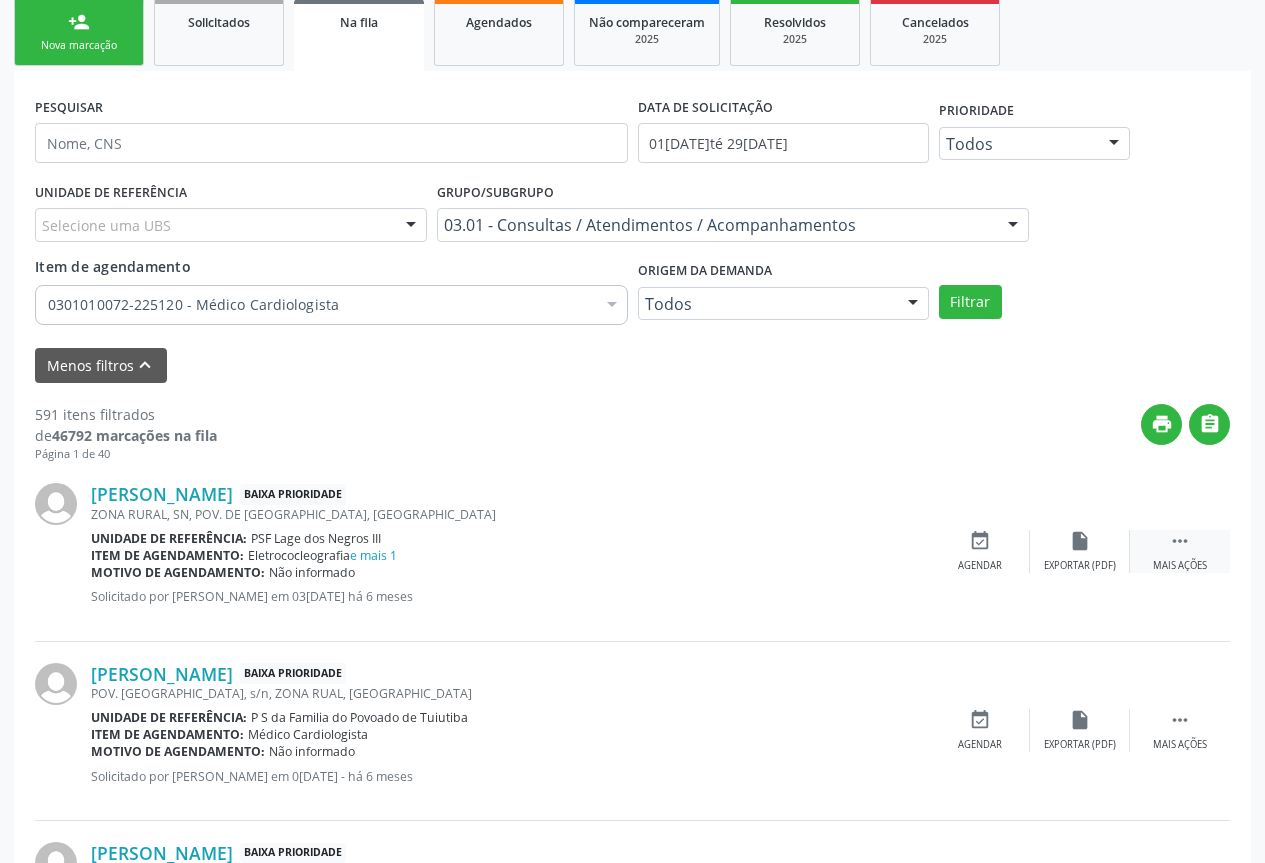 click on "Mais ações" at bounding box center (1180, 566) 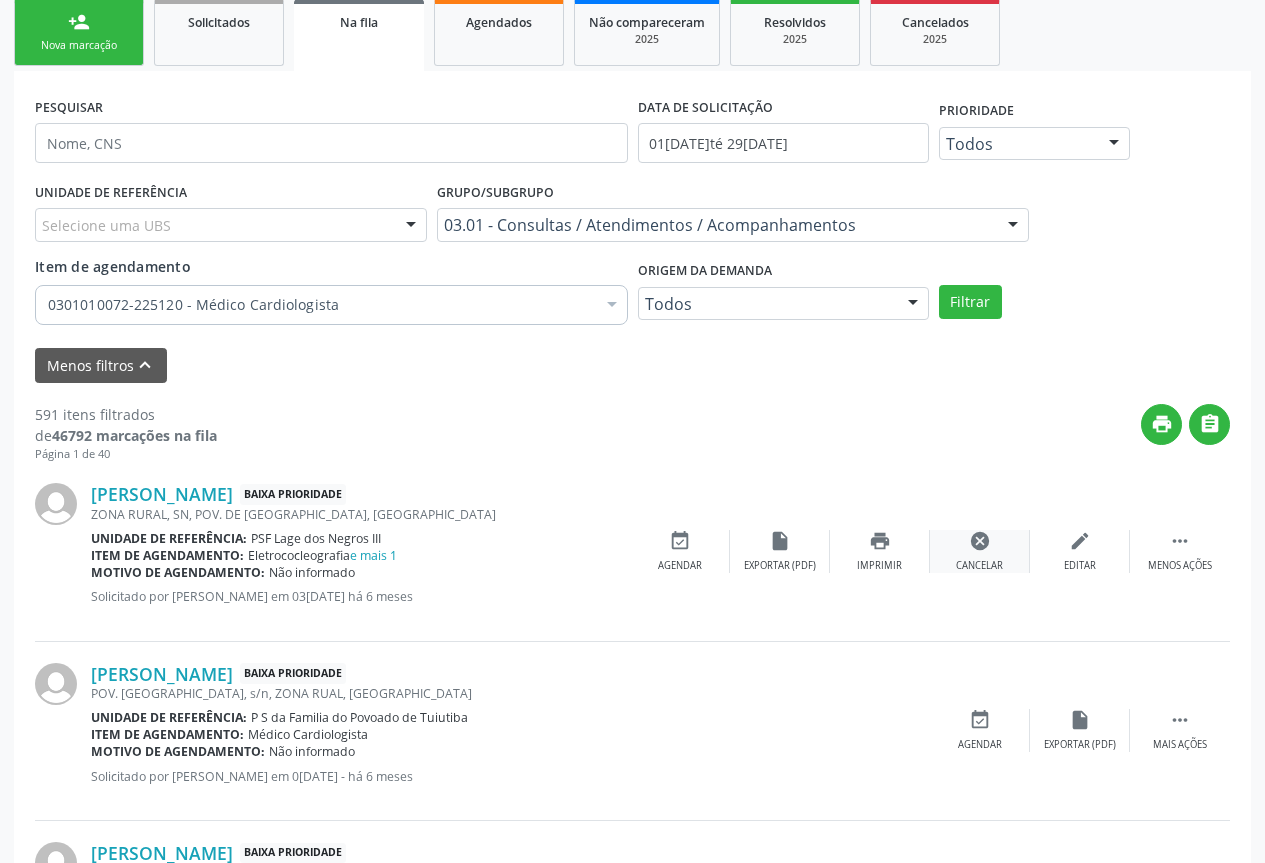 click on "cancel" at bounding box center [980, 541] 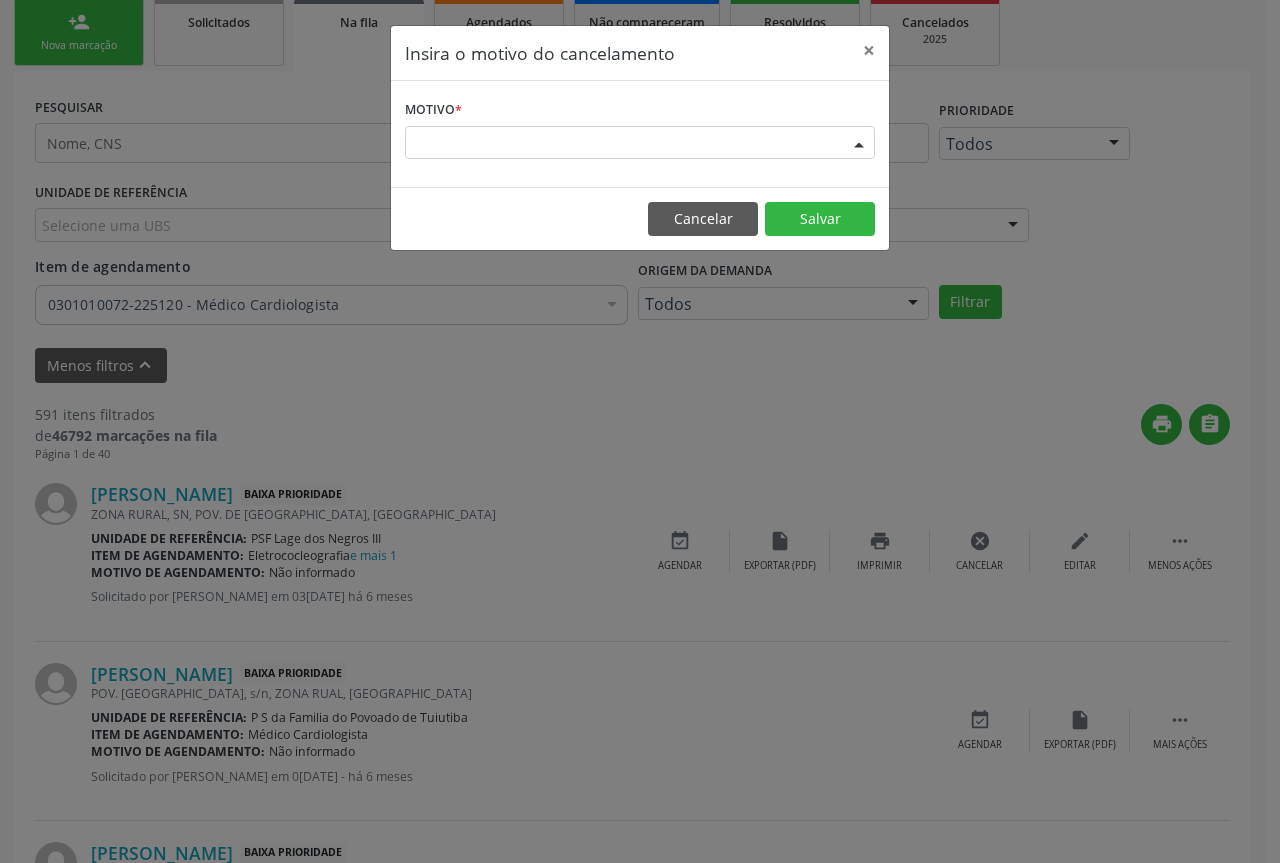 click at bounding box center (859, 144) 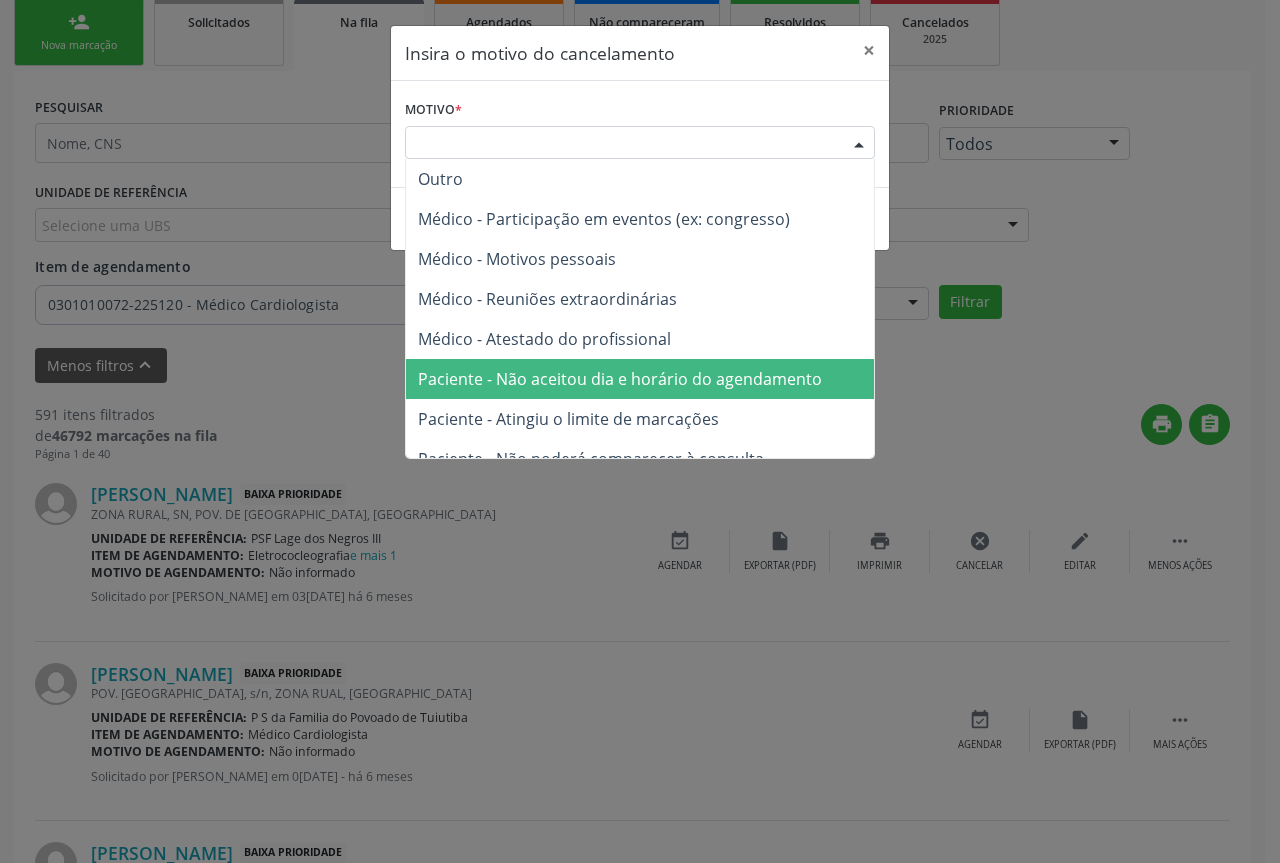 click on "Paciente - Não aceitou dia e horário do agendamento" at bounding box center (620, 379) 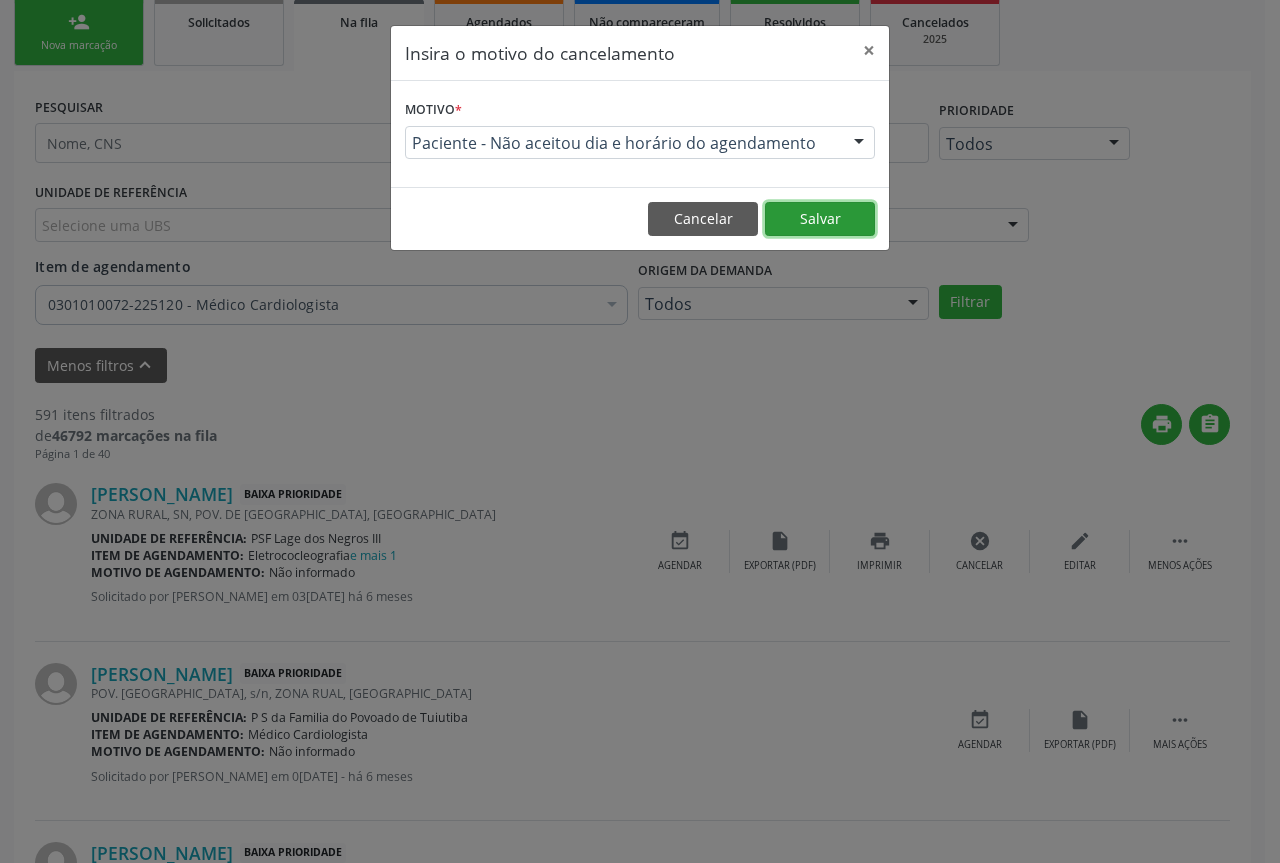 click on "Salvar" at bounding box center (820, 219) 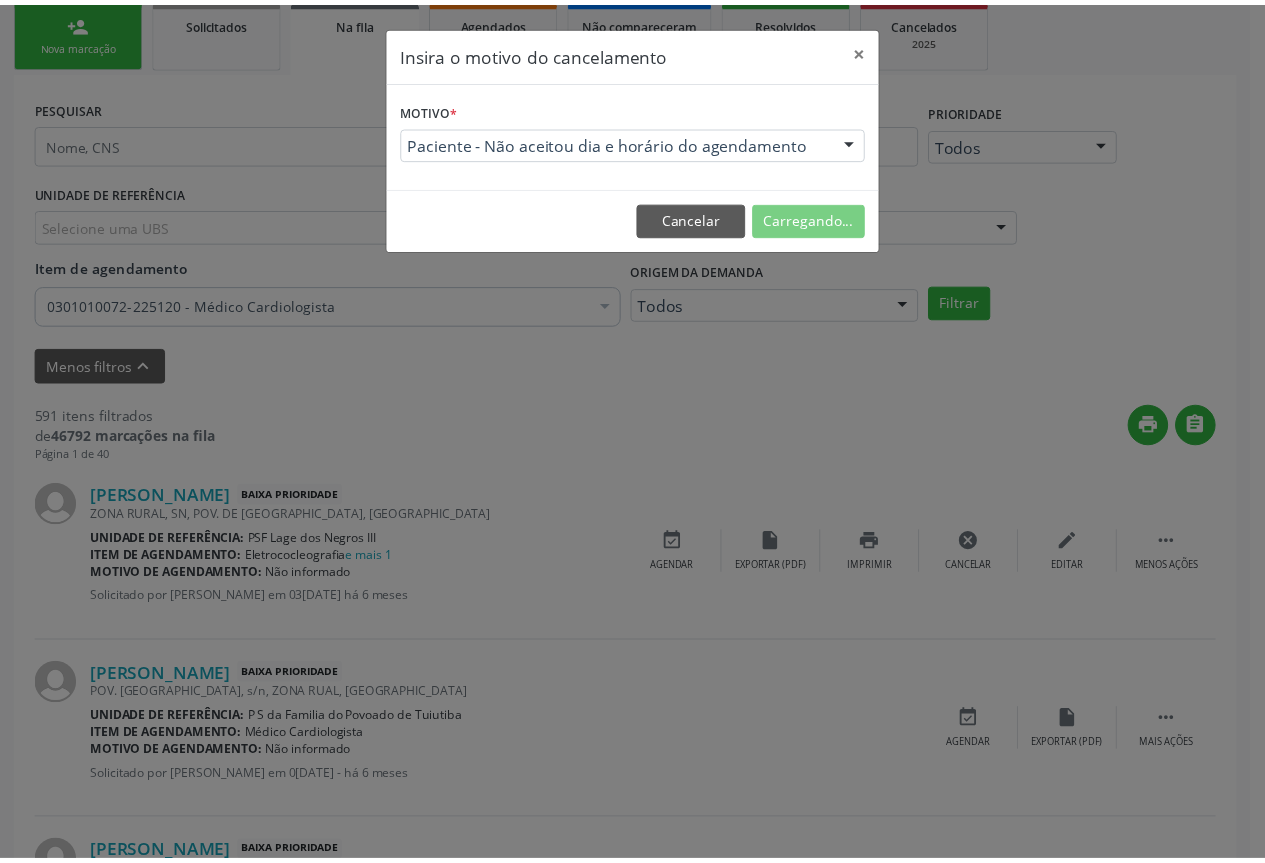 scroll, scrollTop: 0, scrollLeft: 0, axis: both 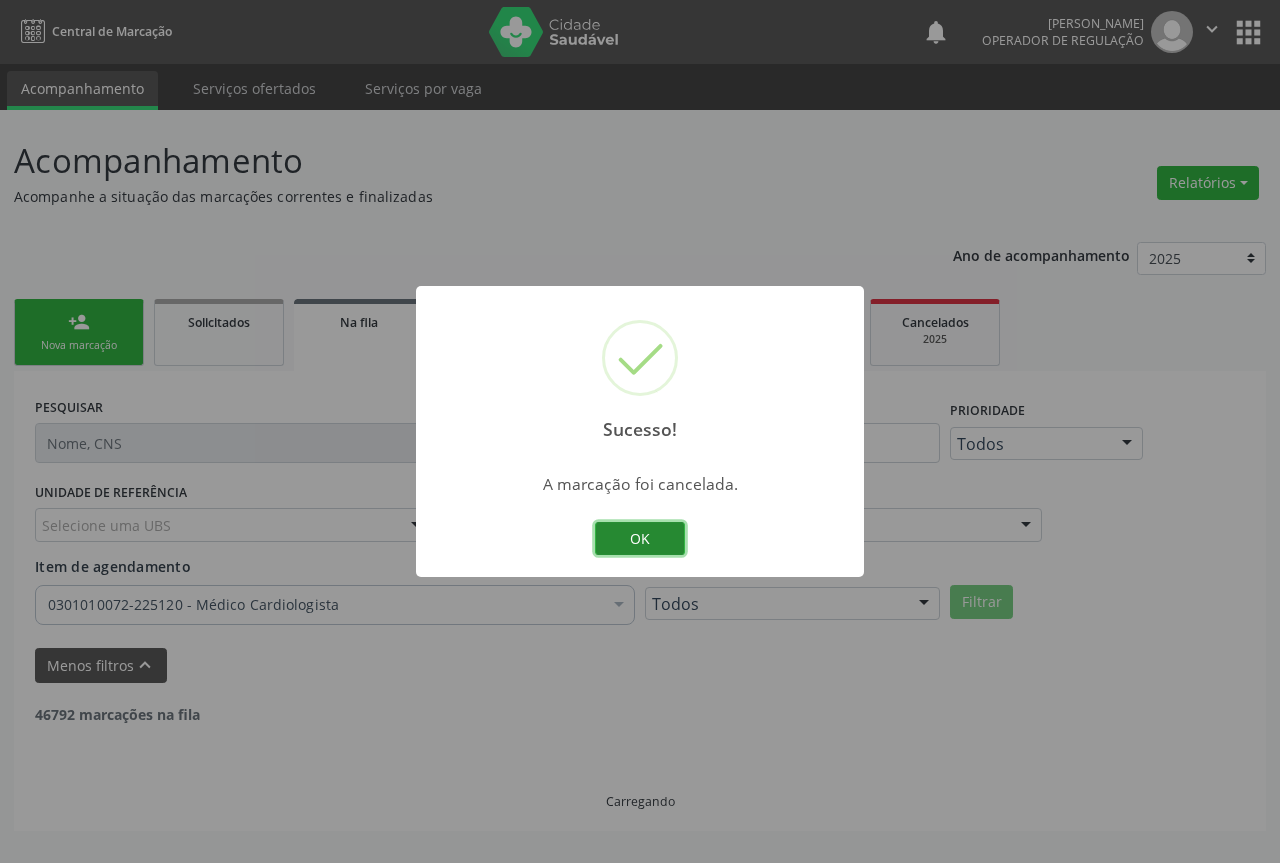 click on "OK" at bounding box center [640, 539] 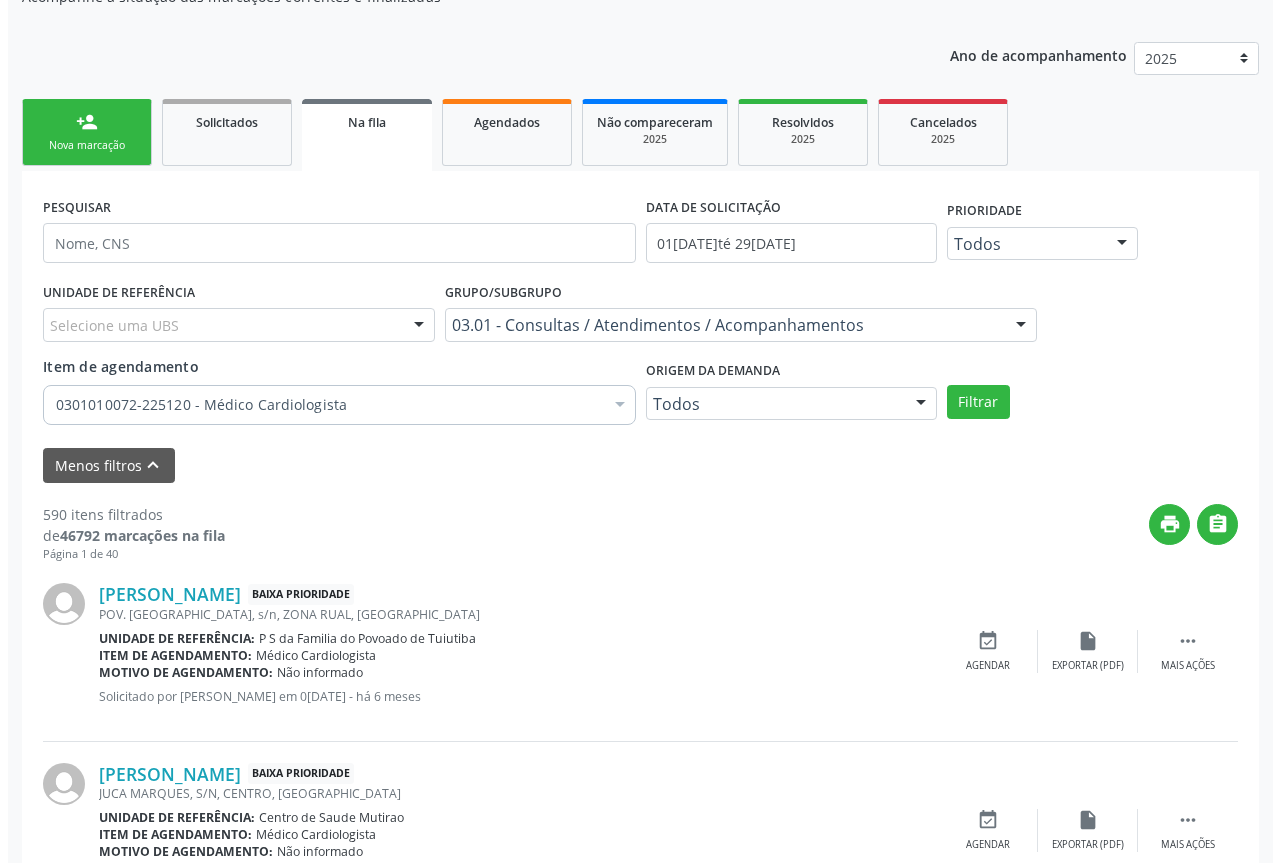 scroll, scrollTop: 300, scrollLeft: 0, axis: vertical 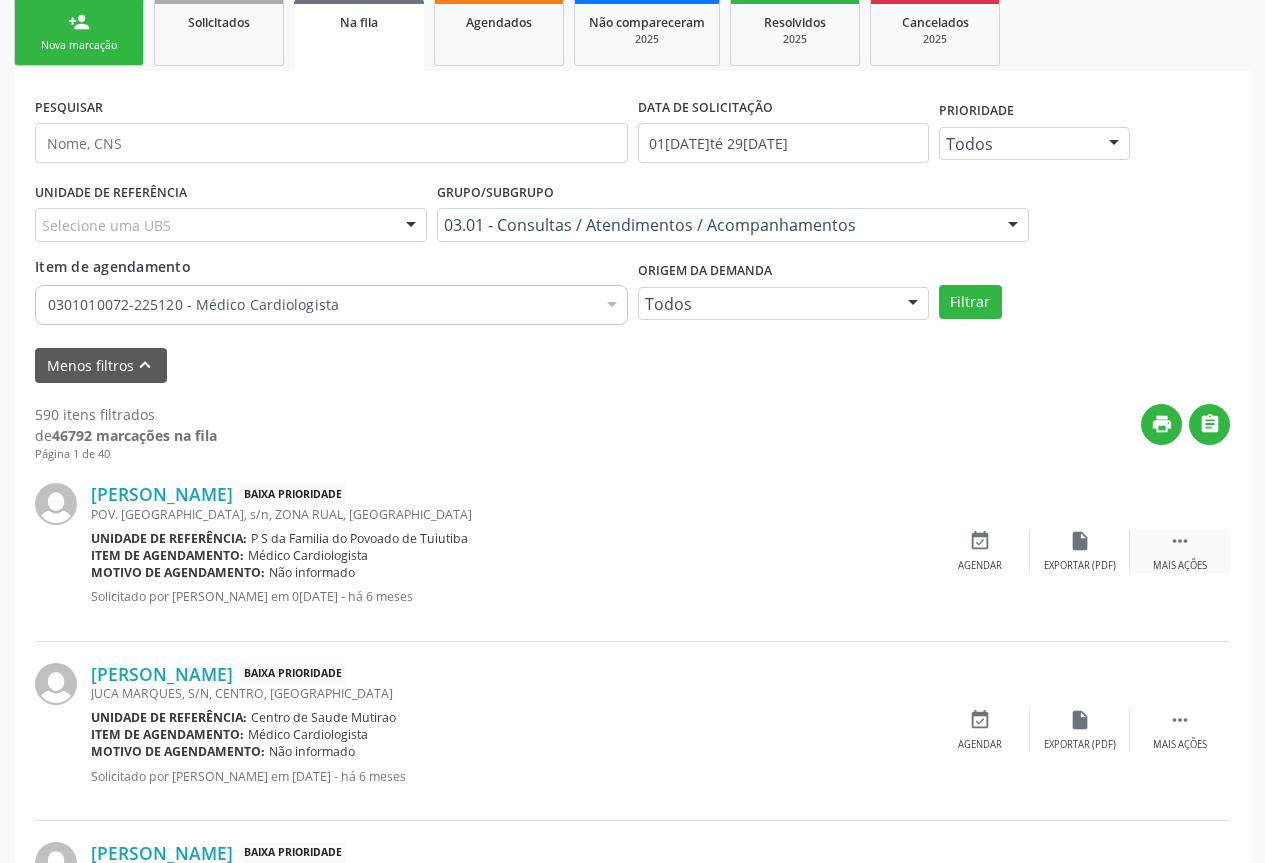 click on "
Mais ações" at bounding box center (1180, 551) 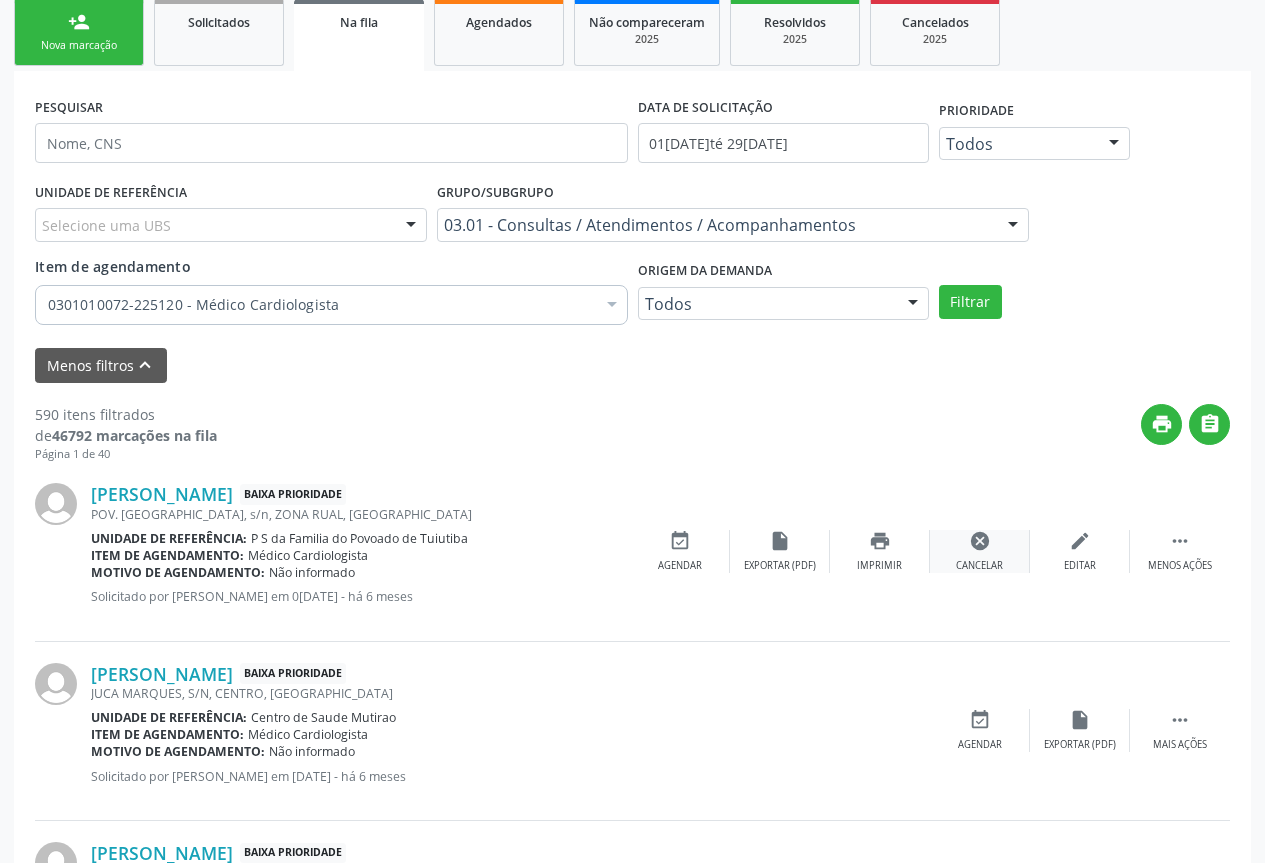 click on "cancel
Cancelar" at bounding box center (980, 551) 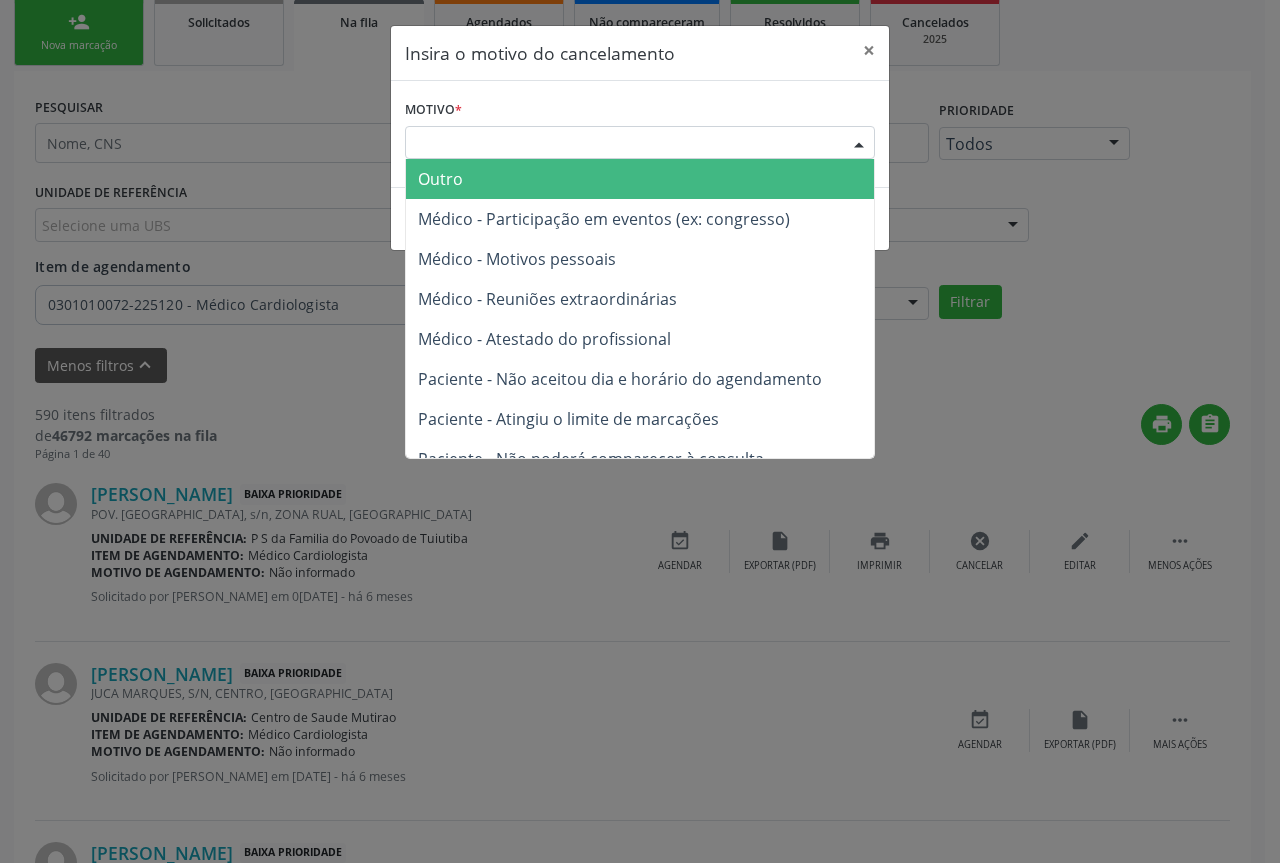 click on "Escolha o motivo" at bounding box center (640, 143) 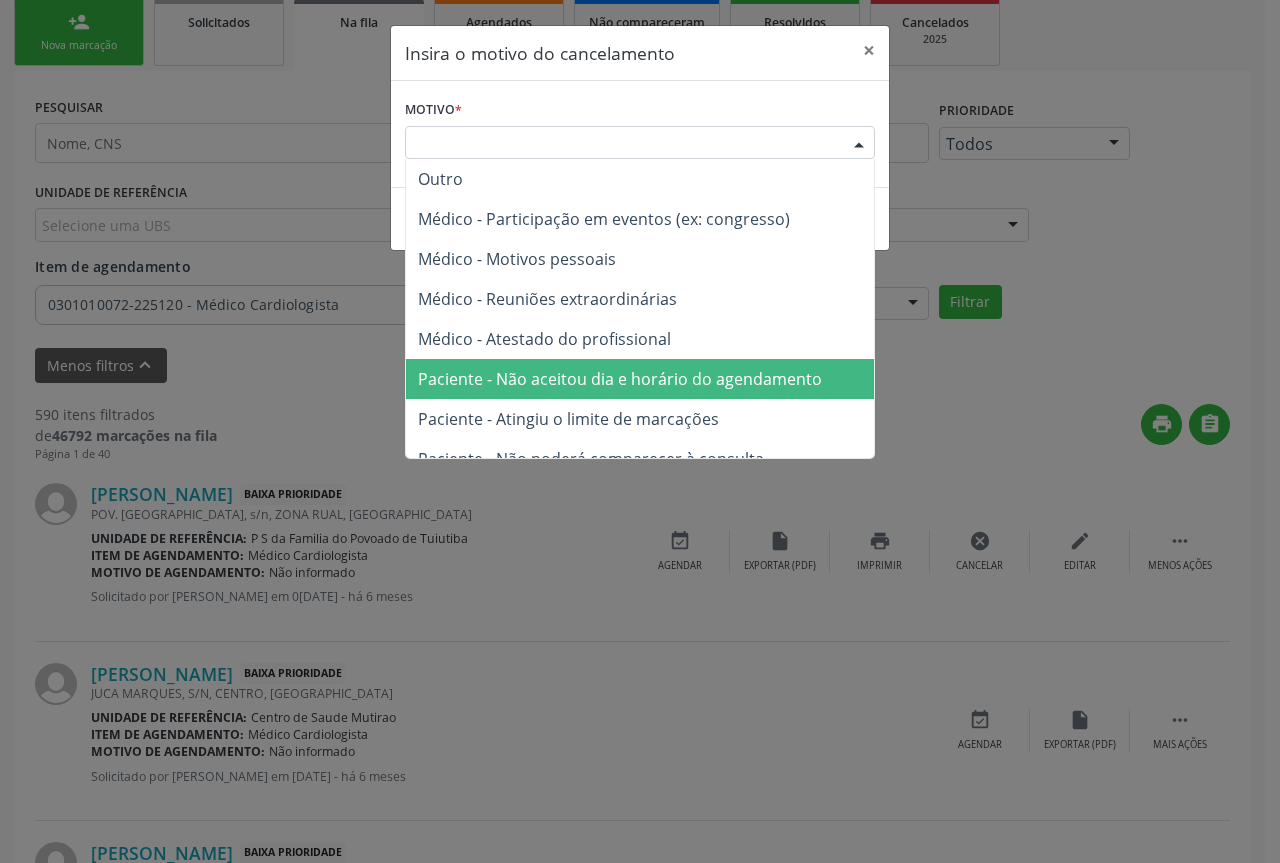 click on "Paciente - Não aceitou dia e horário do agendamento" at bounding box center (620, 379) 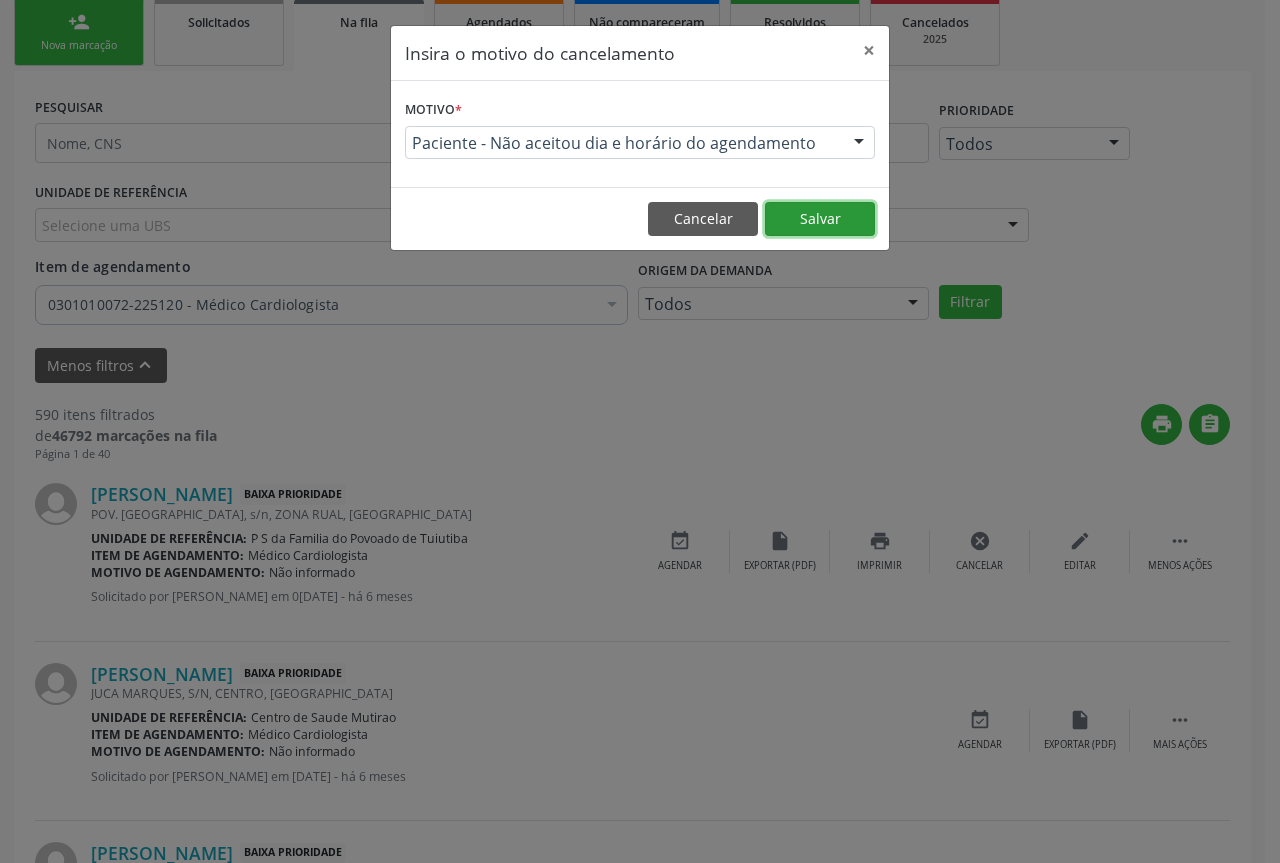 click on "Salvar" at bounding box center [820, 219] 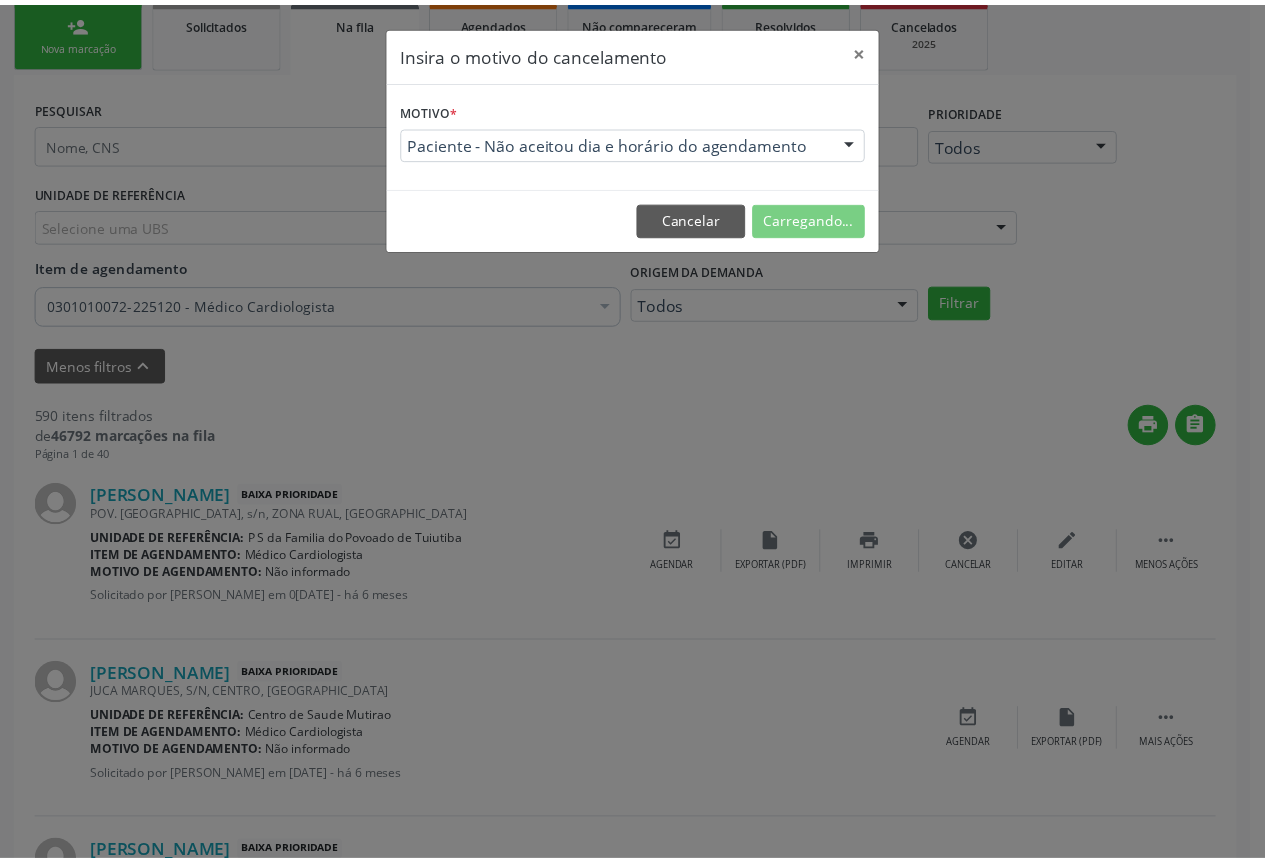 scroll, scrollTop: 0, scrollLeft: 0, axis: both 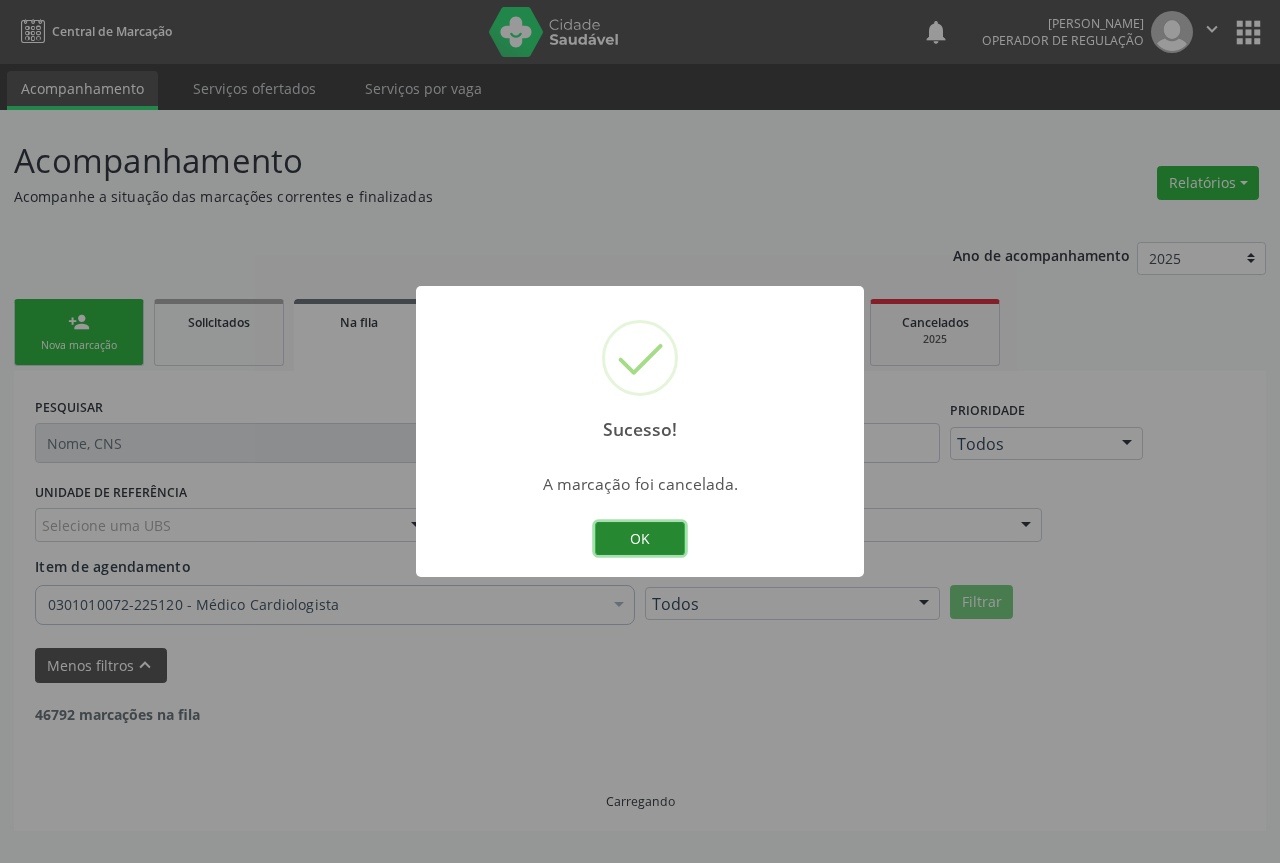 click on "OK" at bounding box center (640, 539) 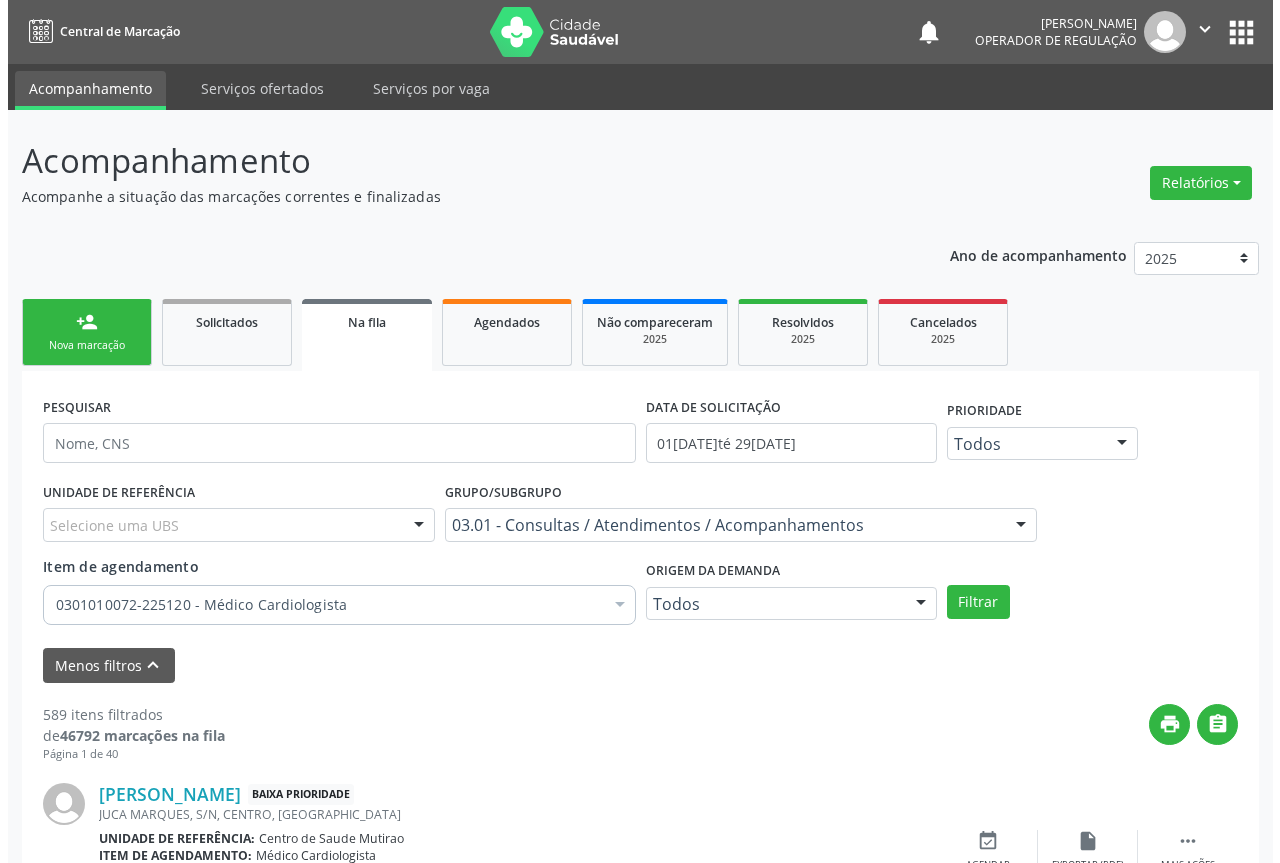 scroll, scrollTop: 300, scrollLeft: 0, axis: vertical 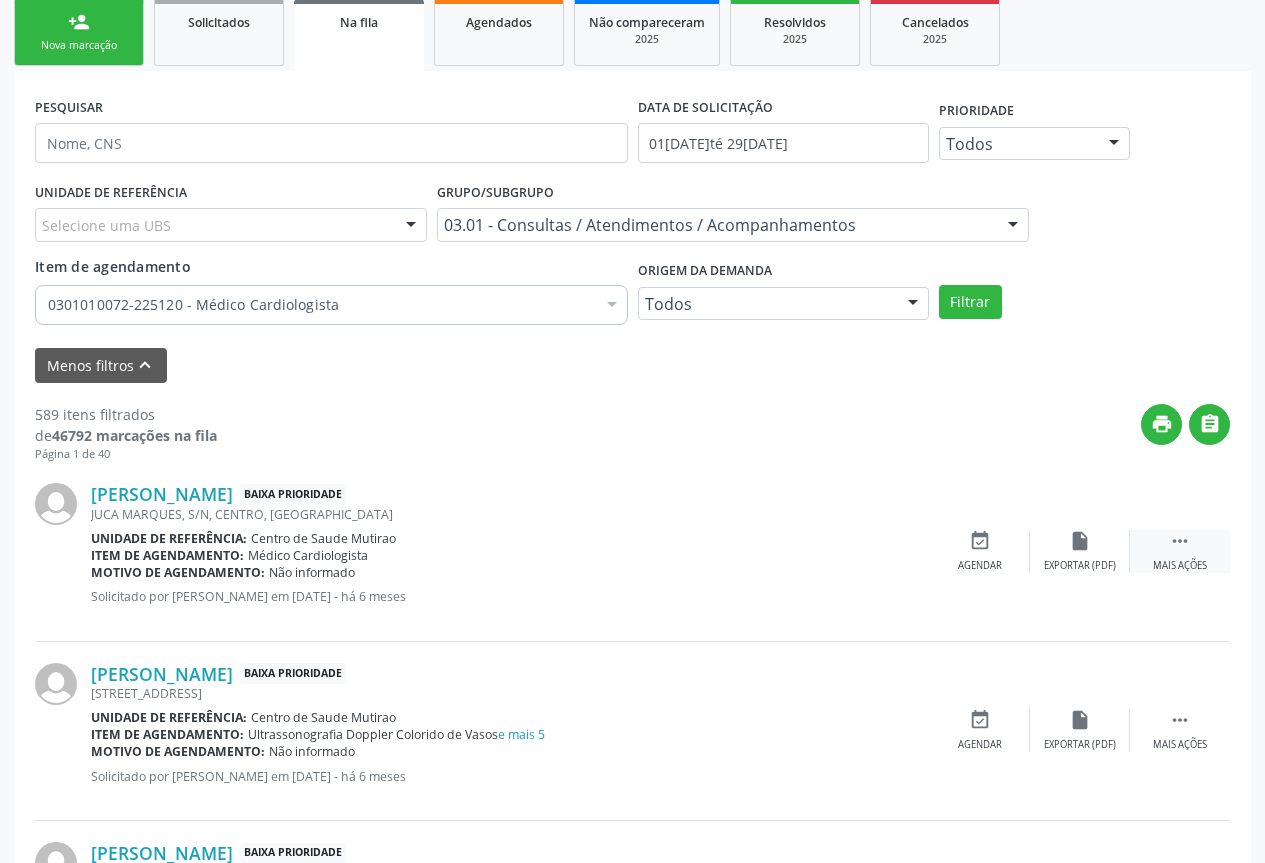 click on "" at bounding box center [1180, 541] 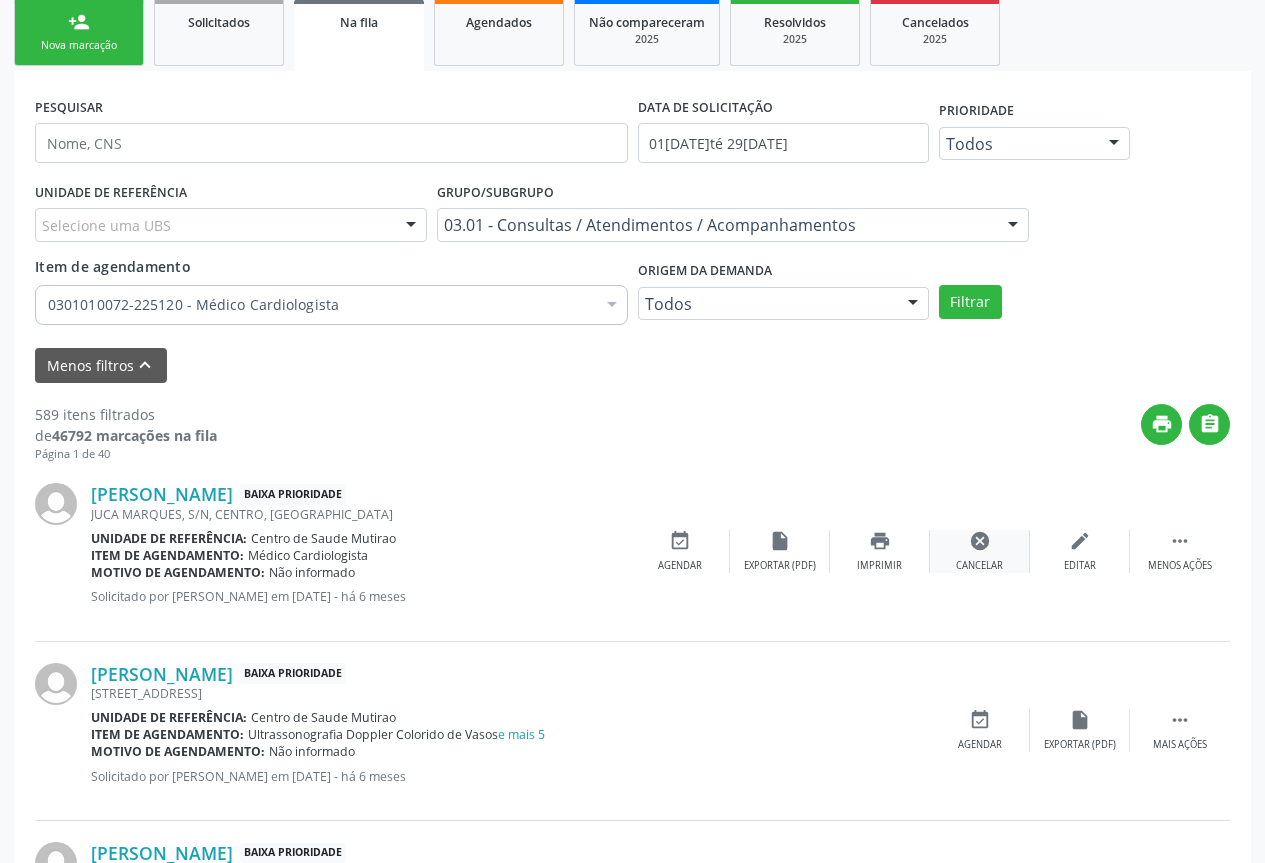 click on "cancel
Cancelar" at bounding box center (980, 551) 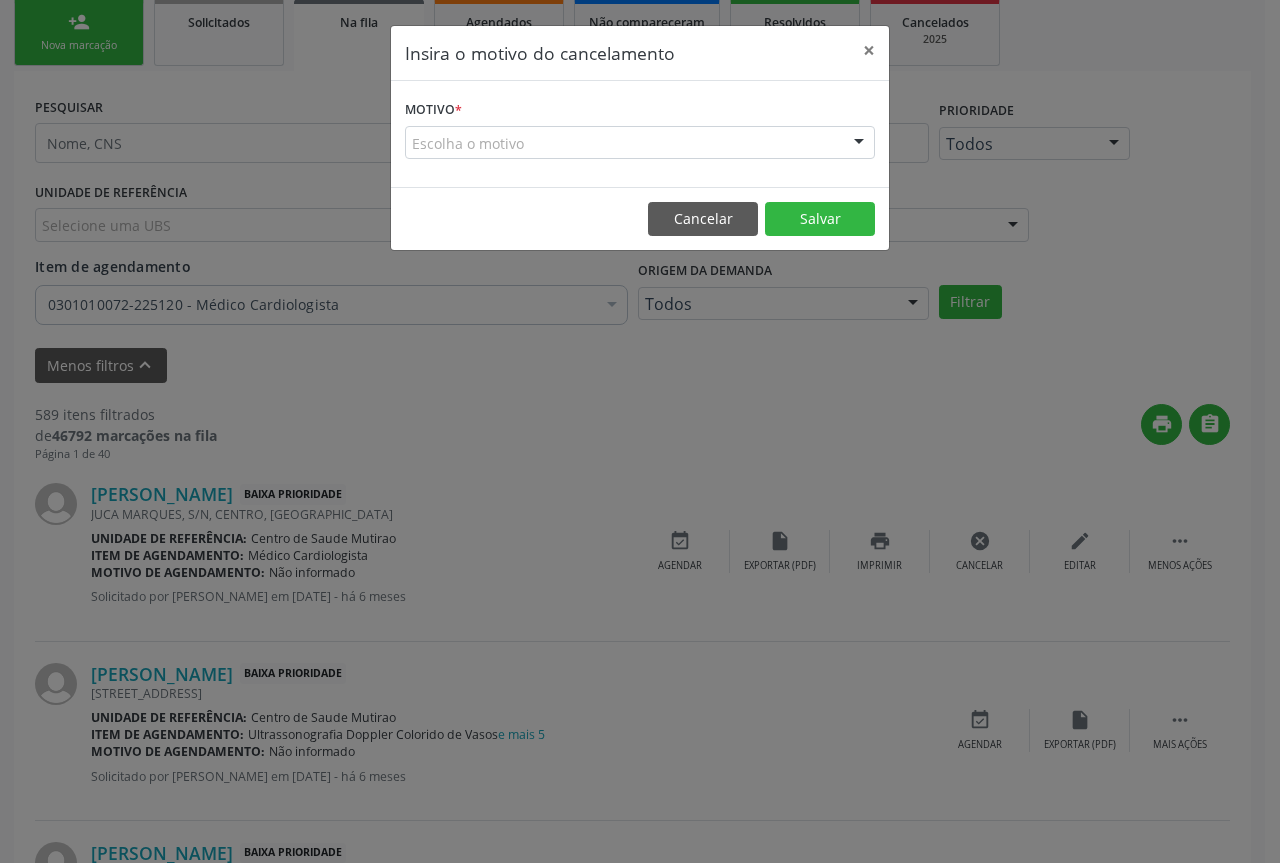 click at bounding box center (859, 144) 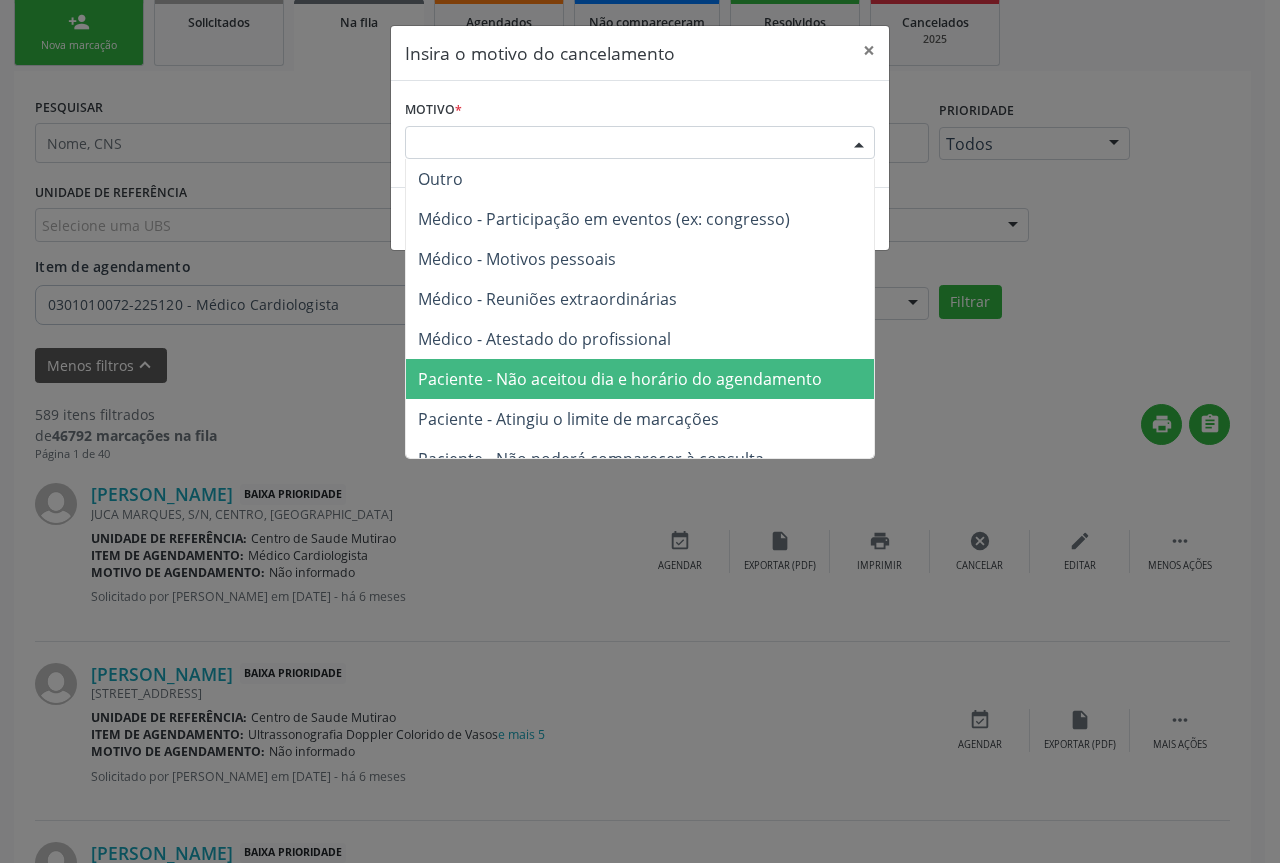 click on "Paciente - Não aceitou dia e horário do agendamento" at bounding box center [620, 379] 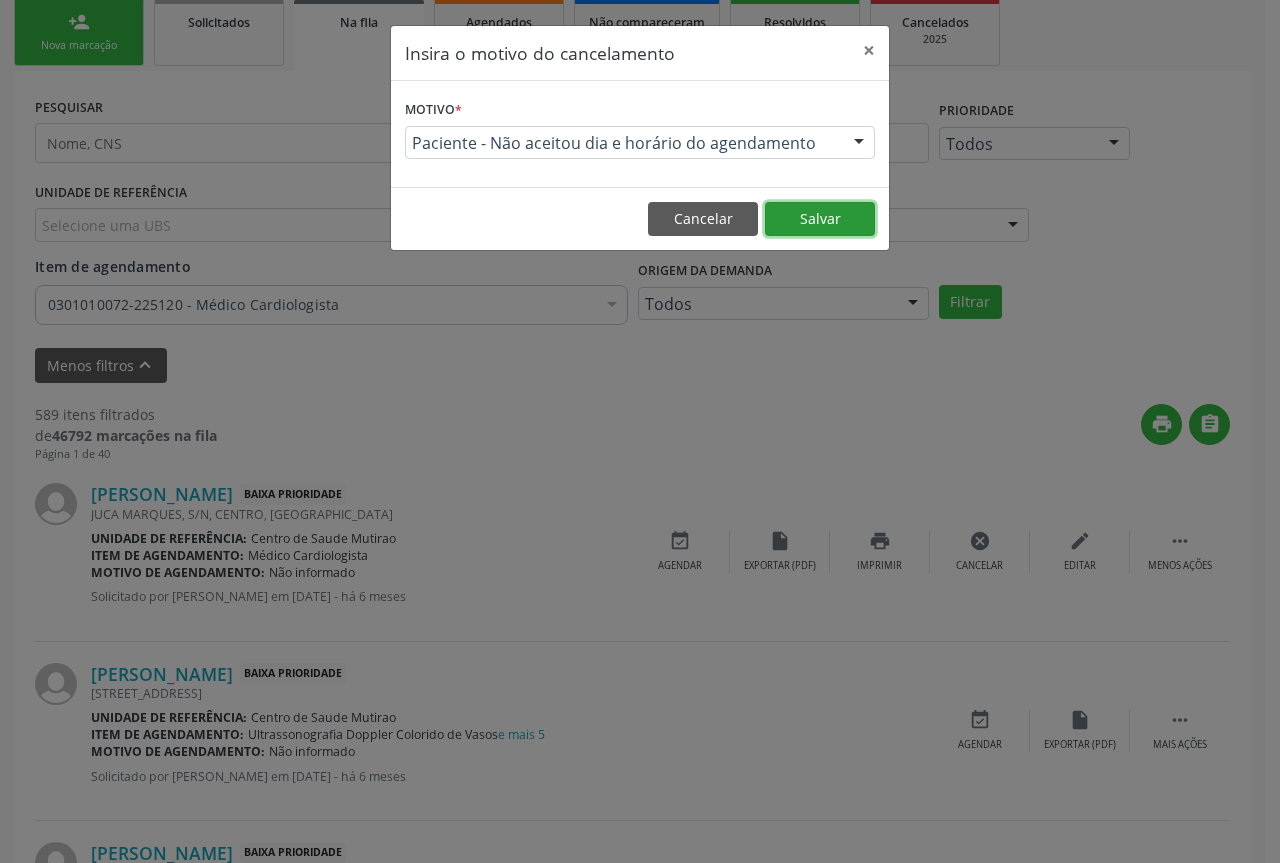 click on "Salvar" at bounding box center [820, 219] 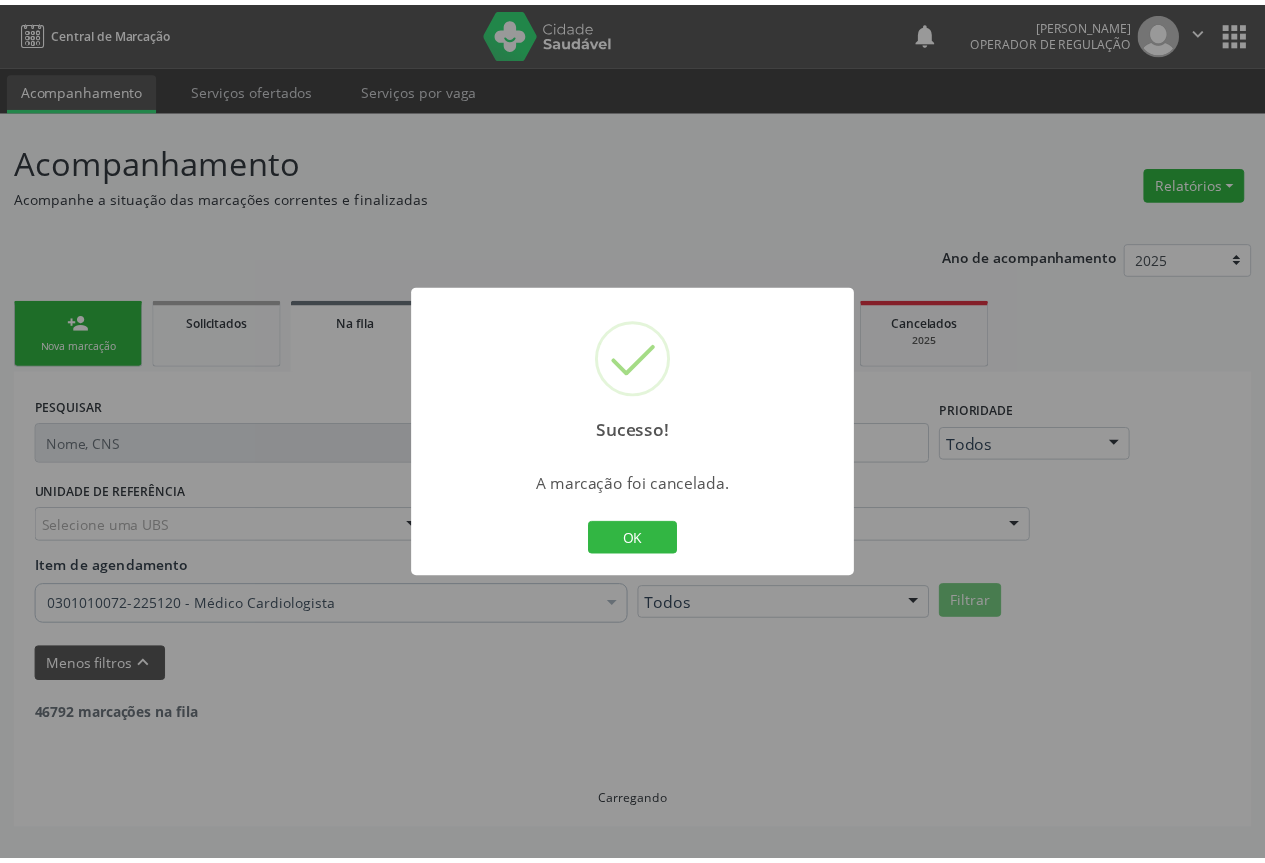 scroll, scrollTop: 0, scrollLeft: 0, axis: both 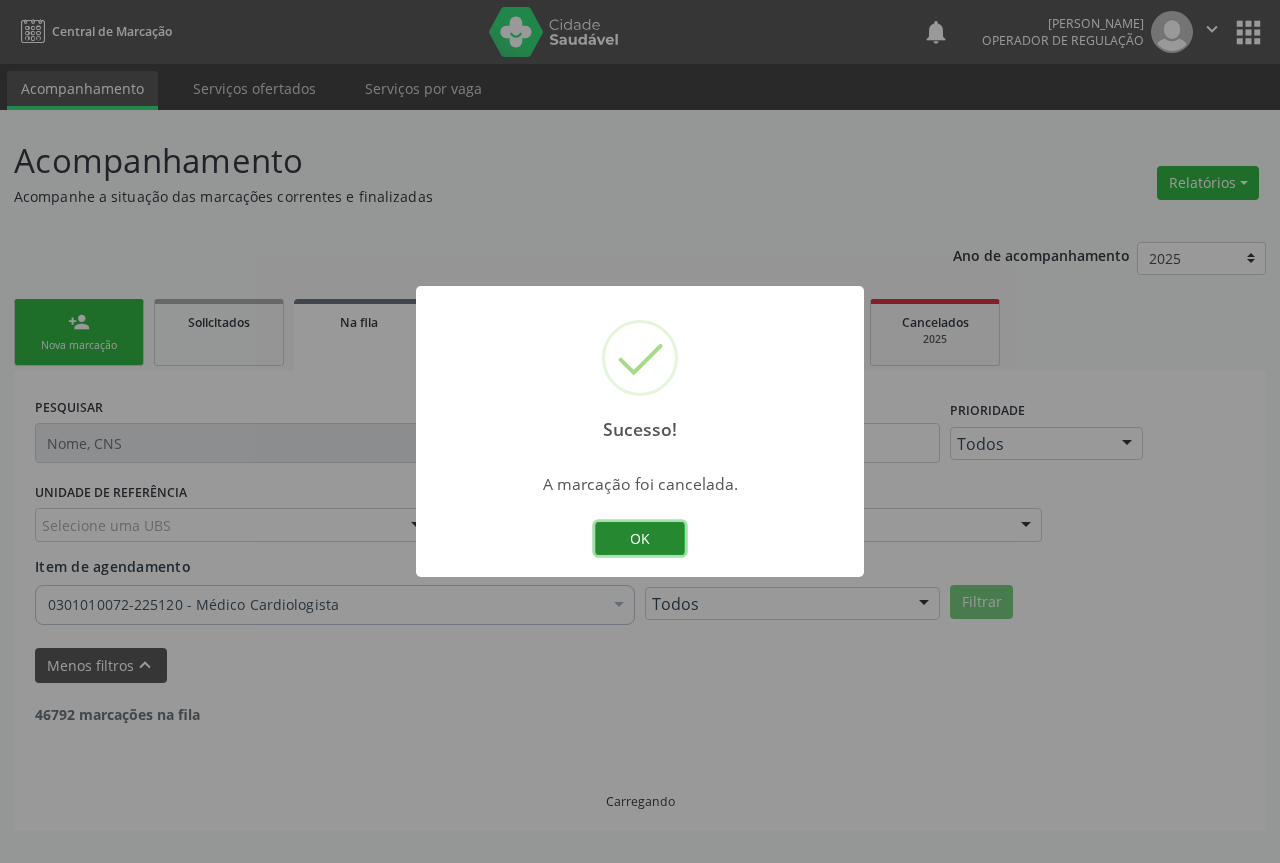 click on "OK" at bounding box center [640, 539] 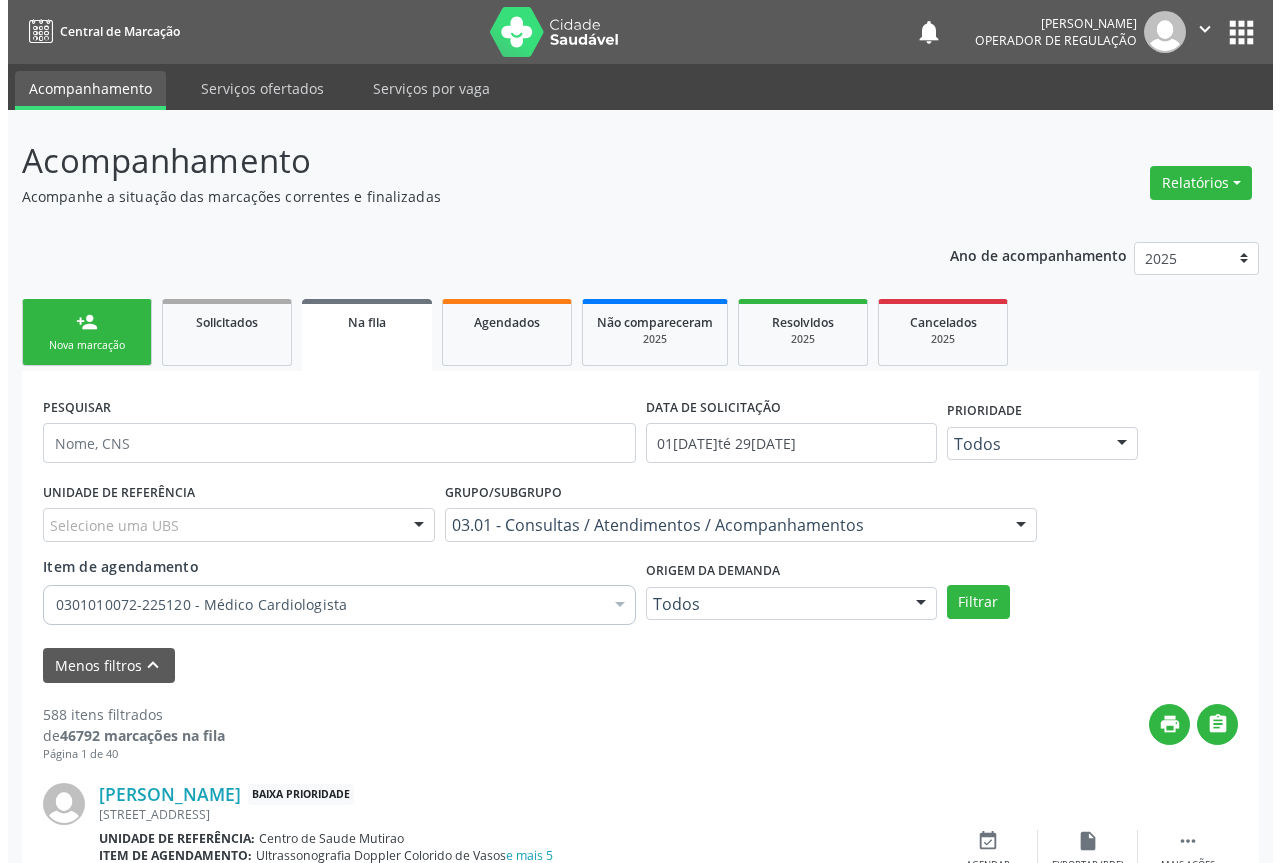scroll, scrollTop: 300, scrollLeft: 0, axis: vertical 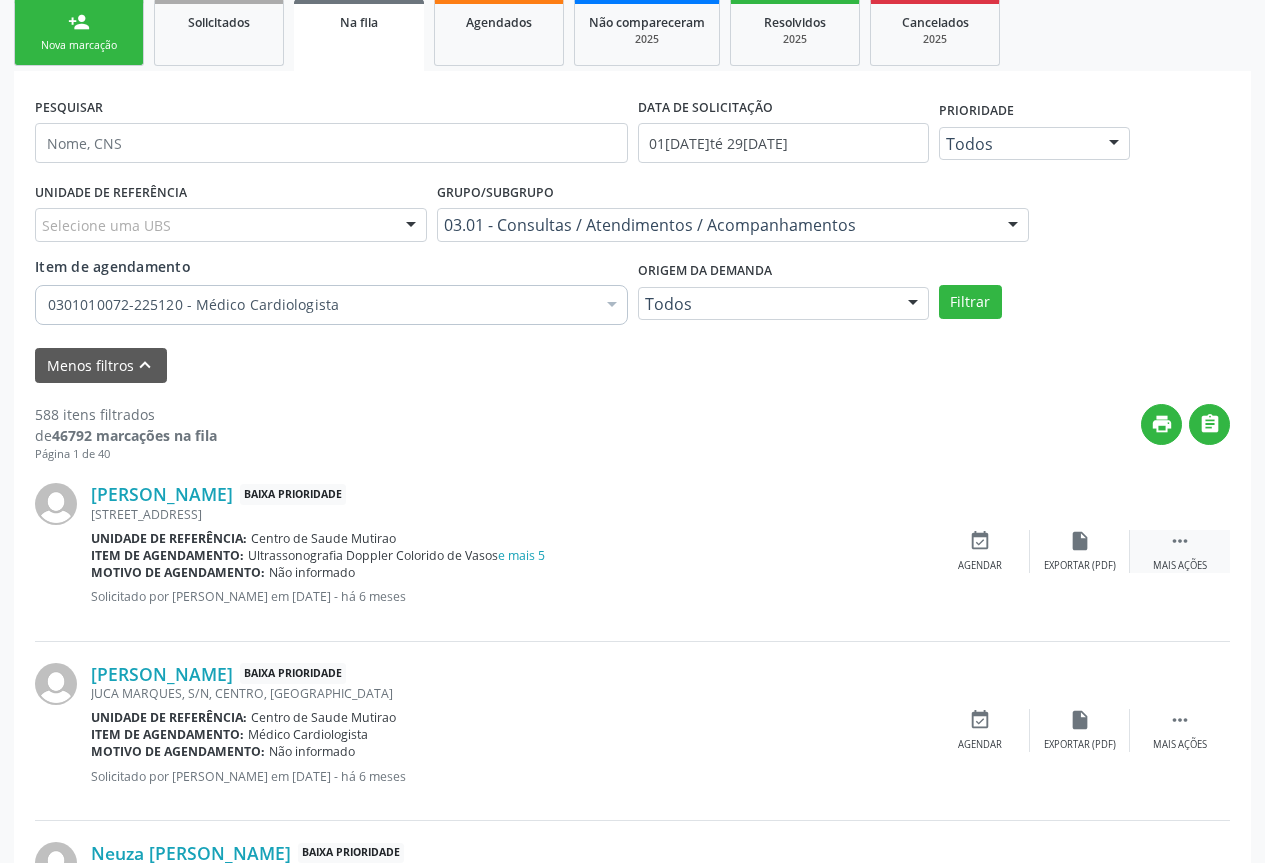 click on "" at bounding box center [1180, 541] 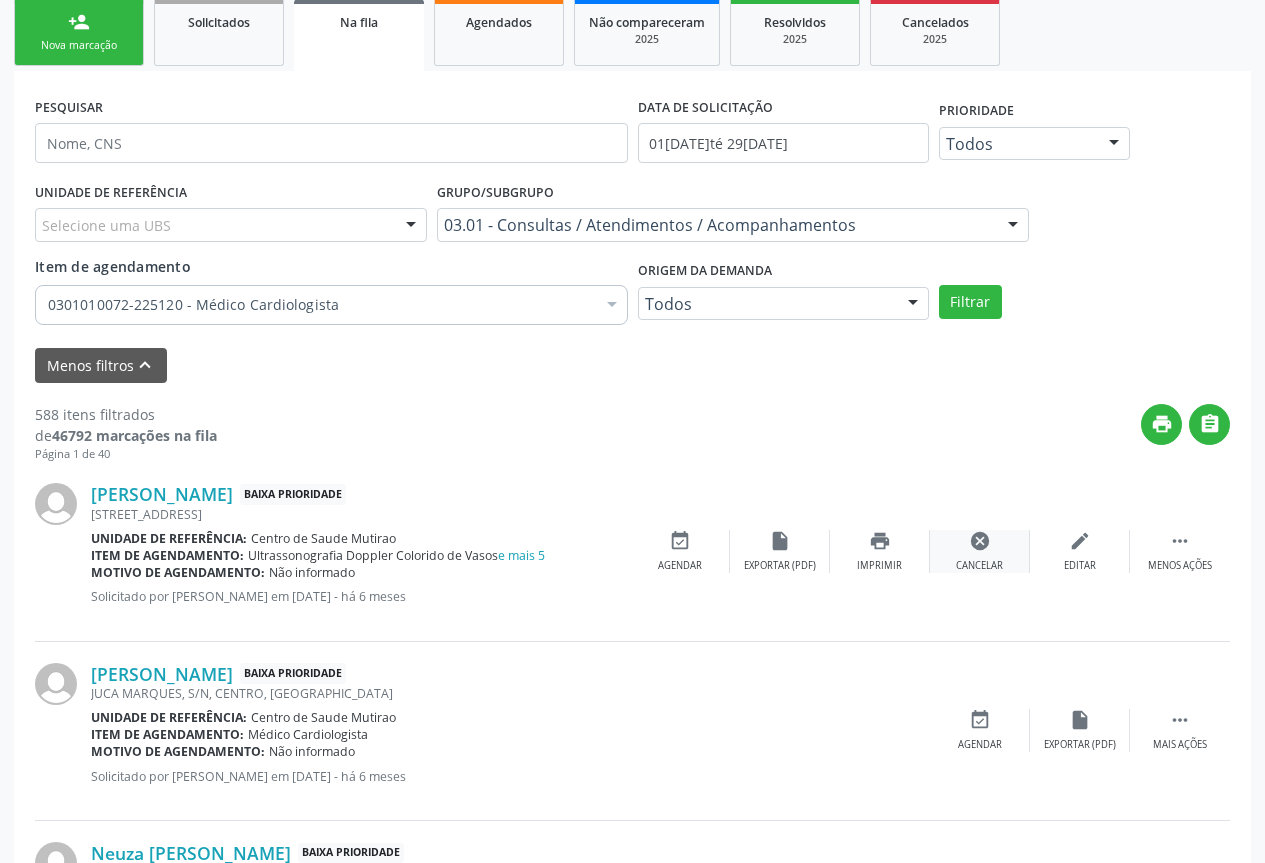 click on "cancel" at bounding box center [980, 541] 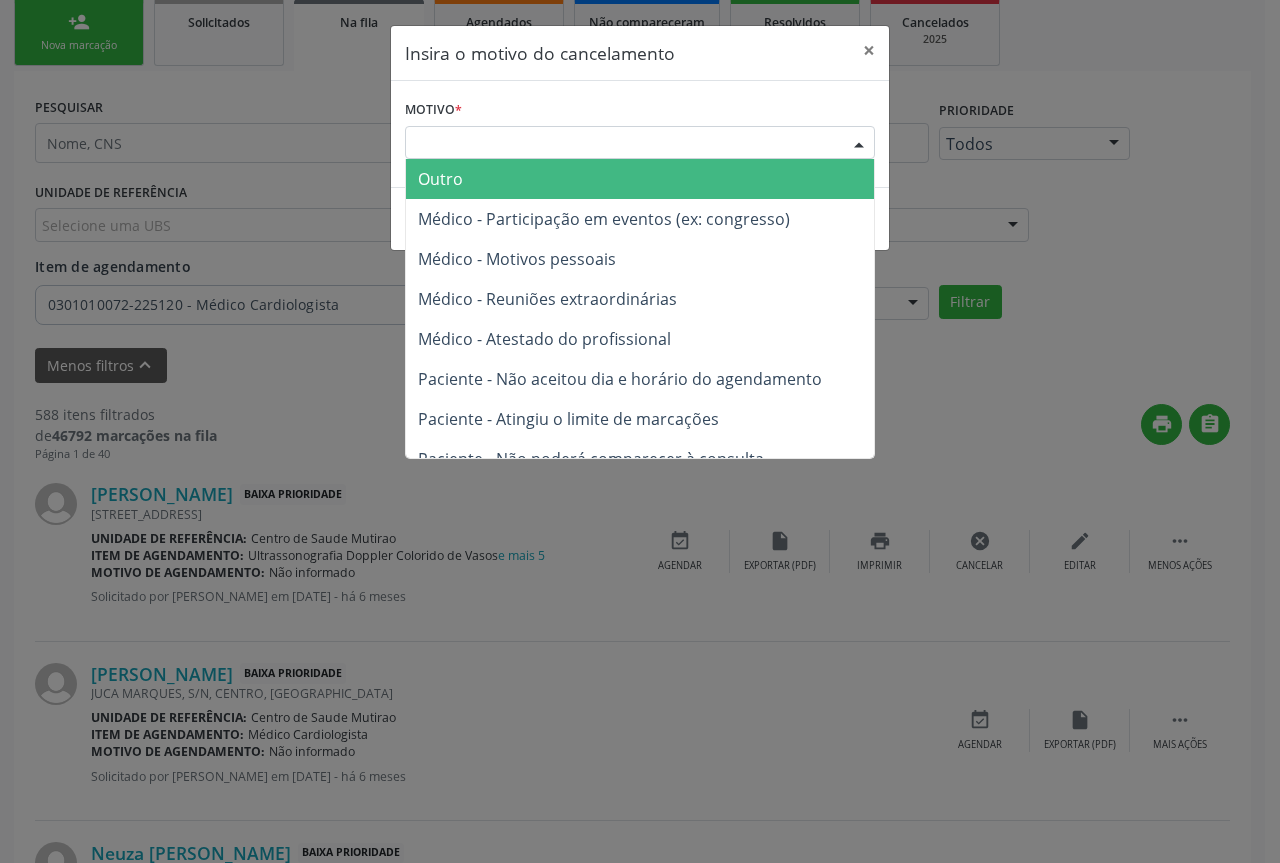 click at bounding box center [859, 144] 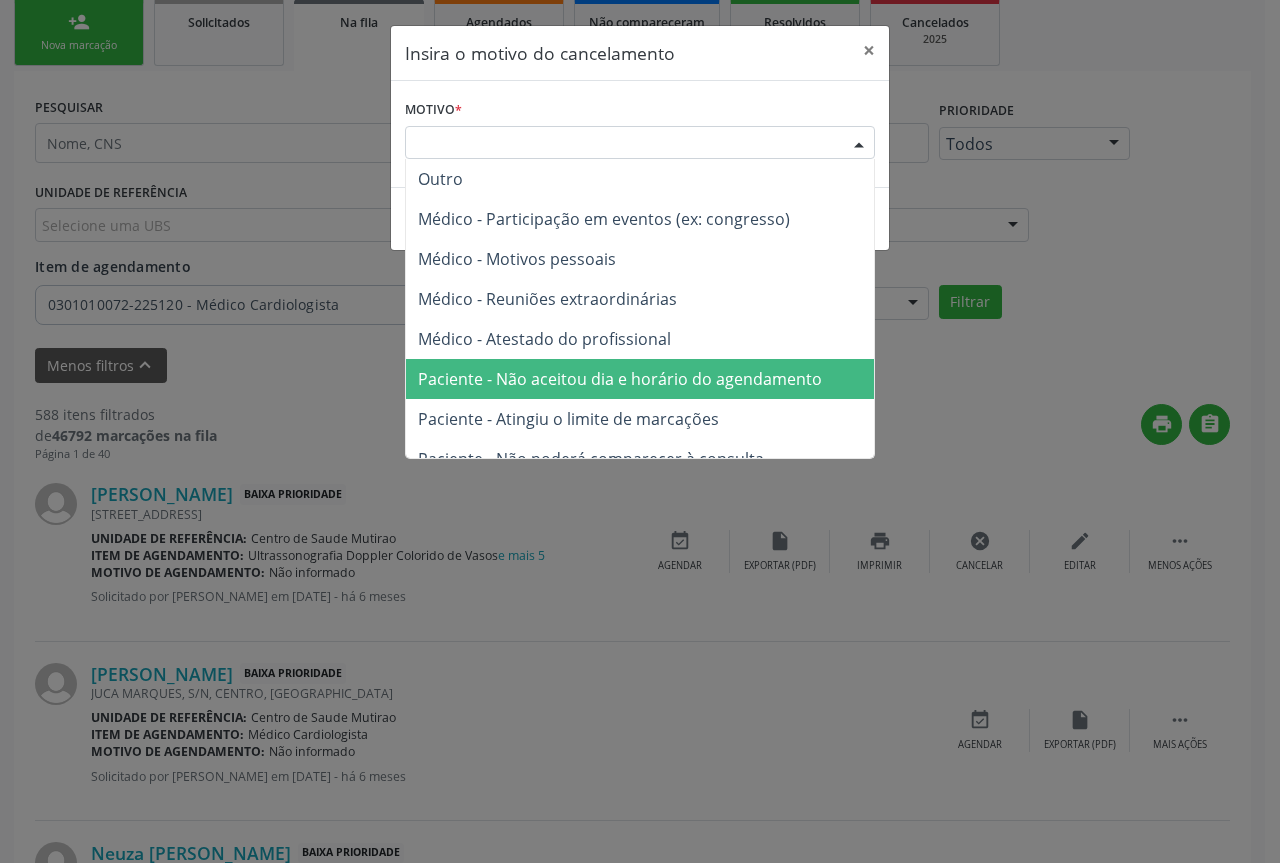 click on "Paciente - Não aceitou dia e horário do agendamento" at bounding box center (620, 379) 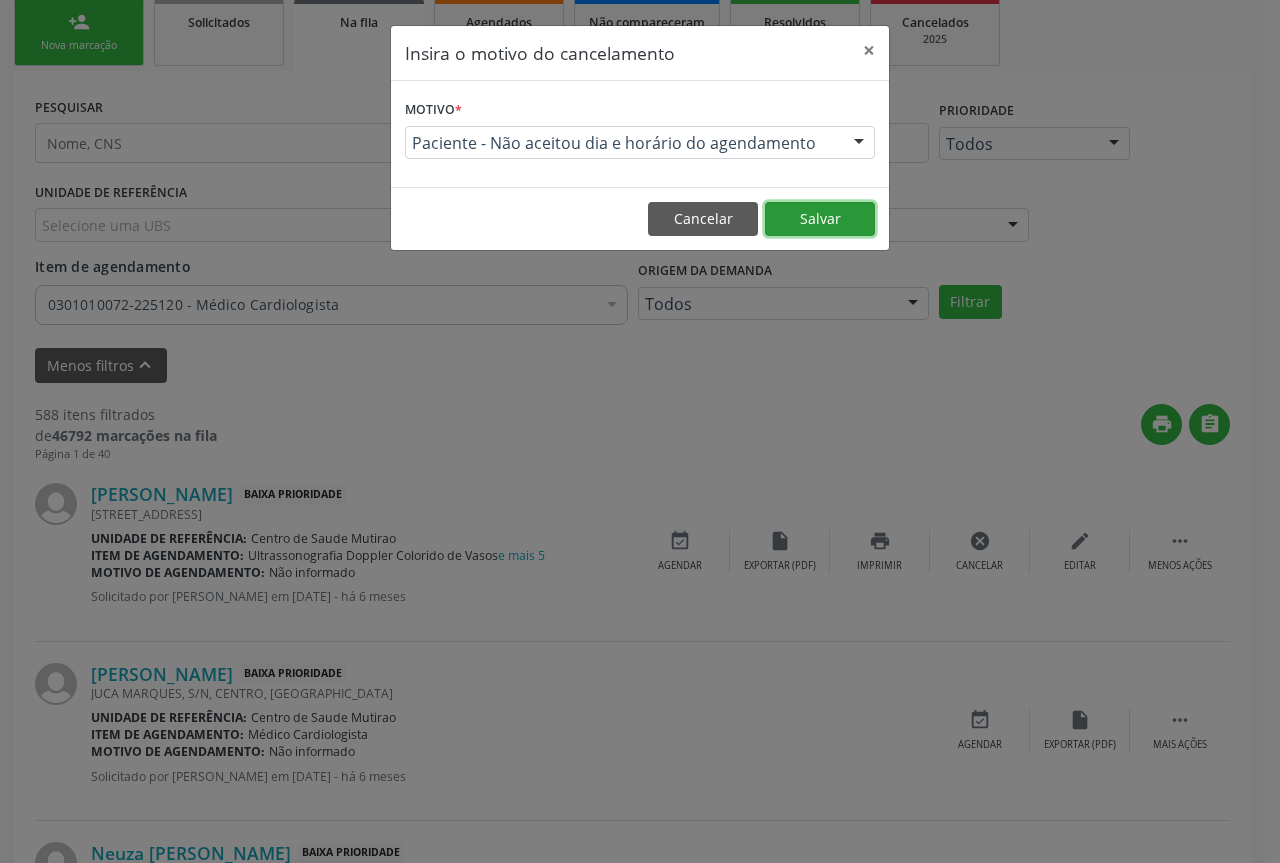 click on "Salvar" at bounding box center [820, 219] 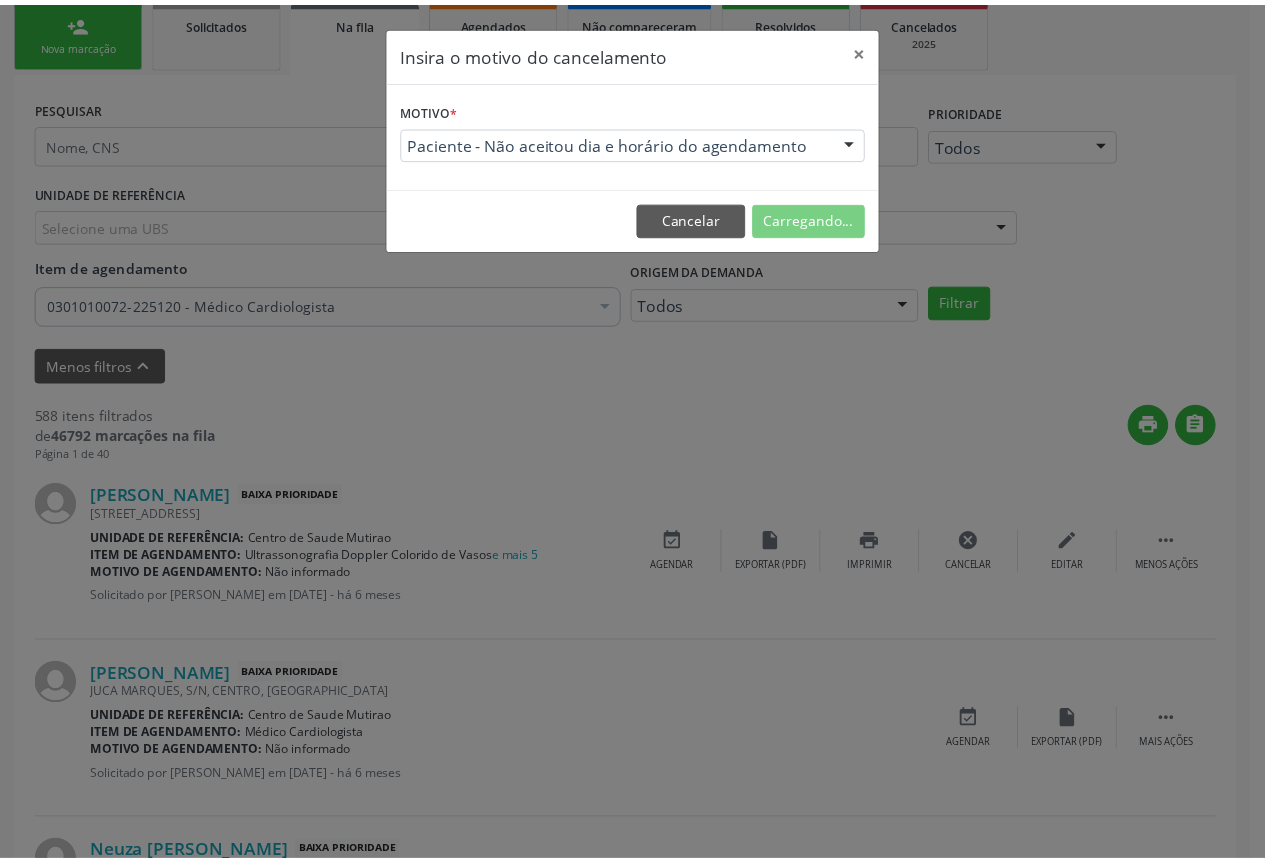 scroll, scrollTop: 0, scrollLeft: 0, axis: both 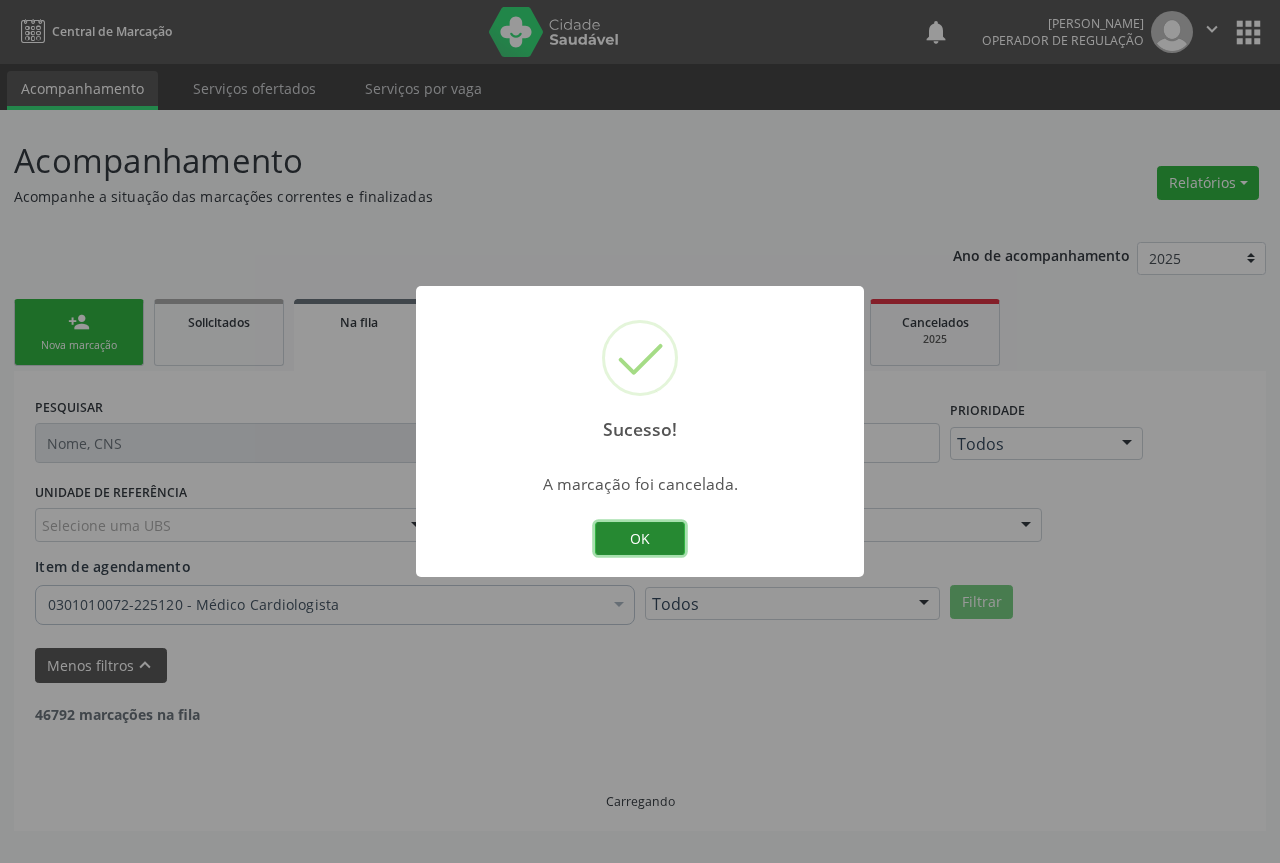 click on "OK" at bounding box center [640, 539] 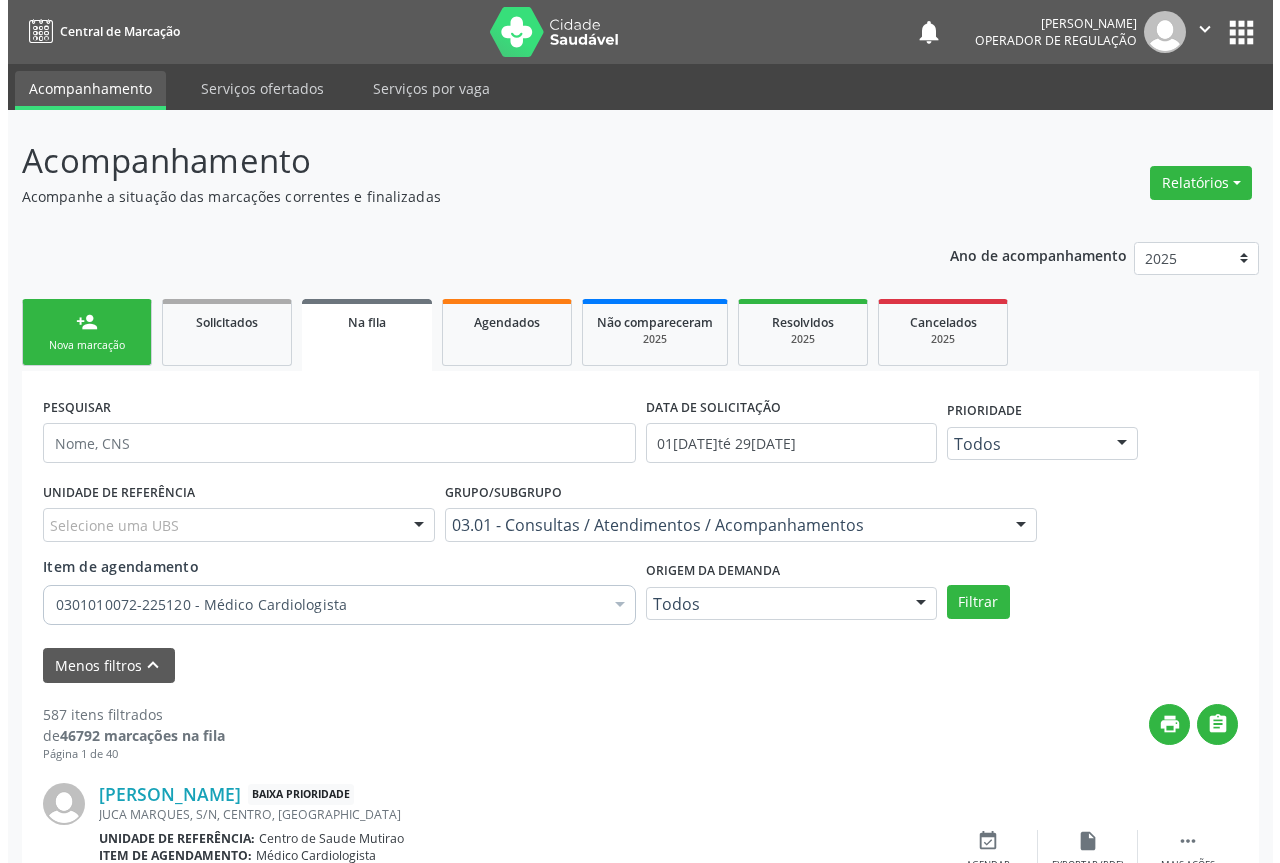 scroll, scrollTop: 100, scrollLeft: 0, axis: vertical 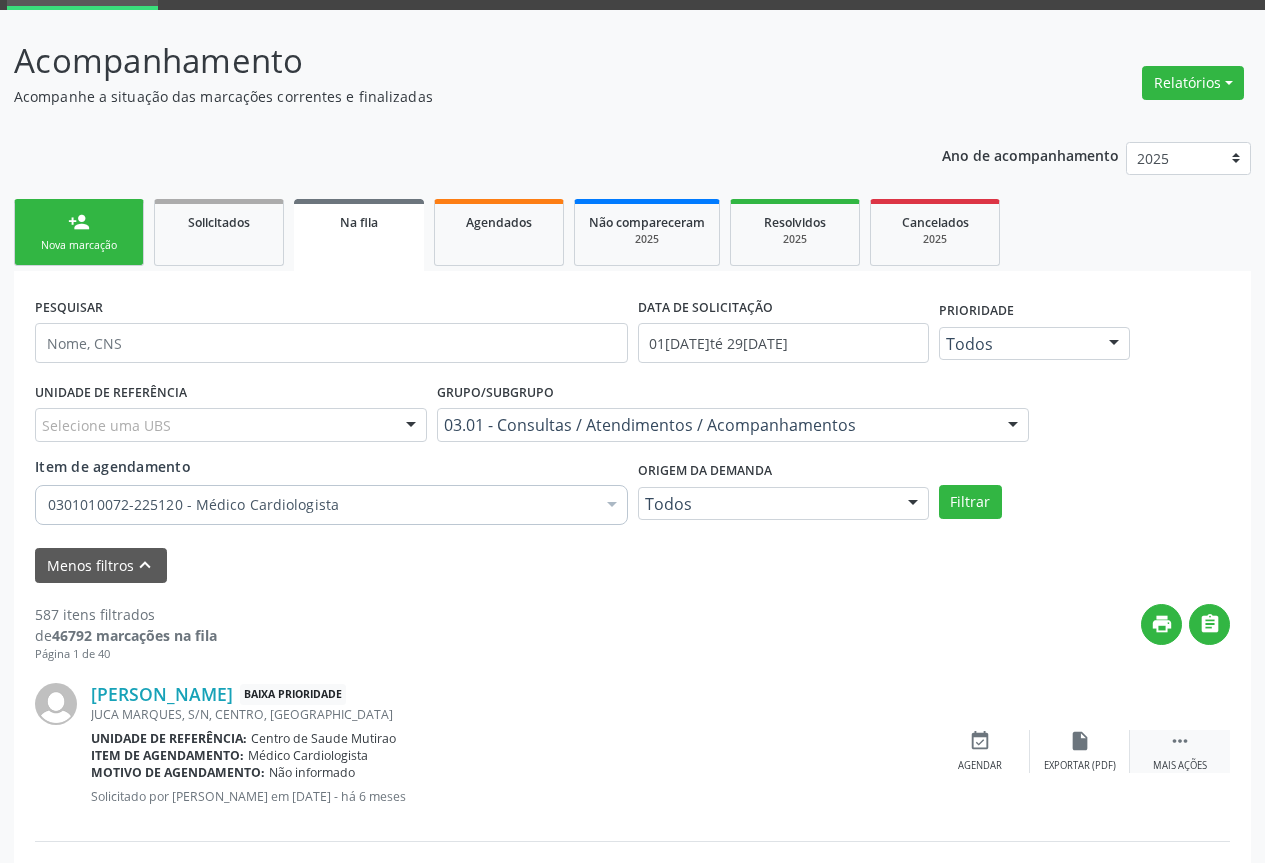 click on "" at bounding box center [1180, 741] 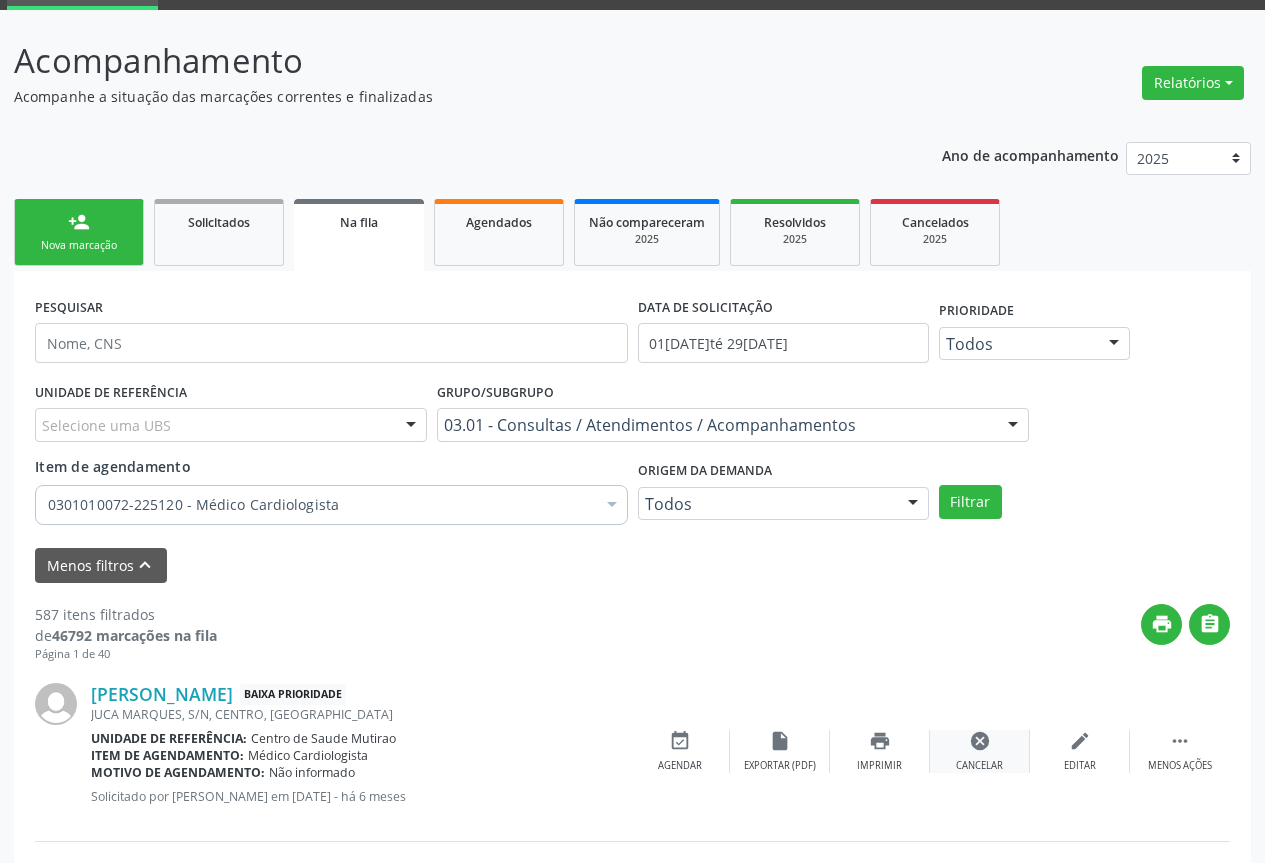 click on "cancel
Cancelar" at bounding box center [980, 751] 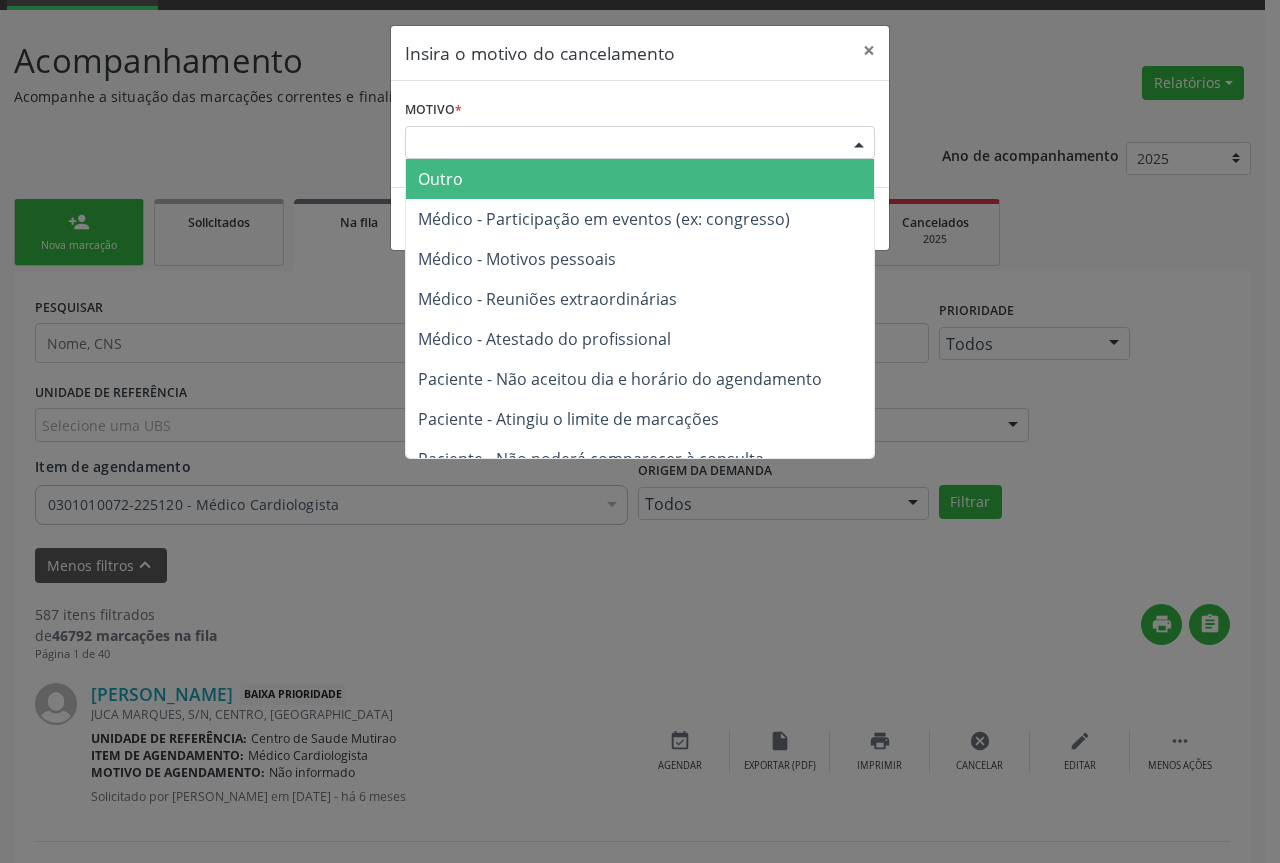 click at bounding box center [859, 144] 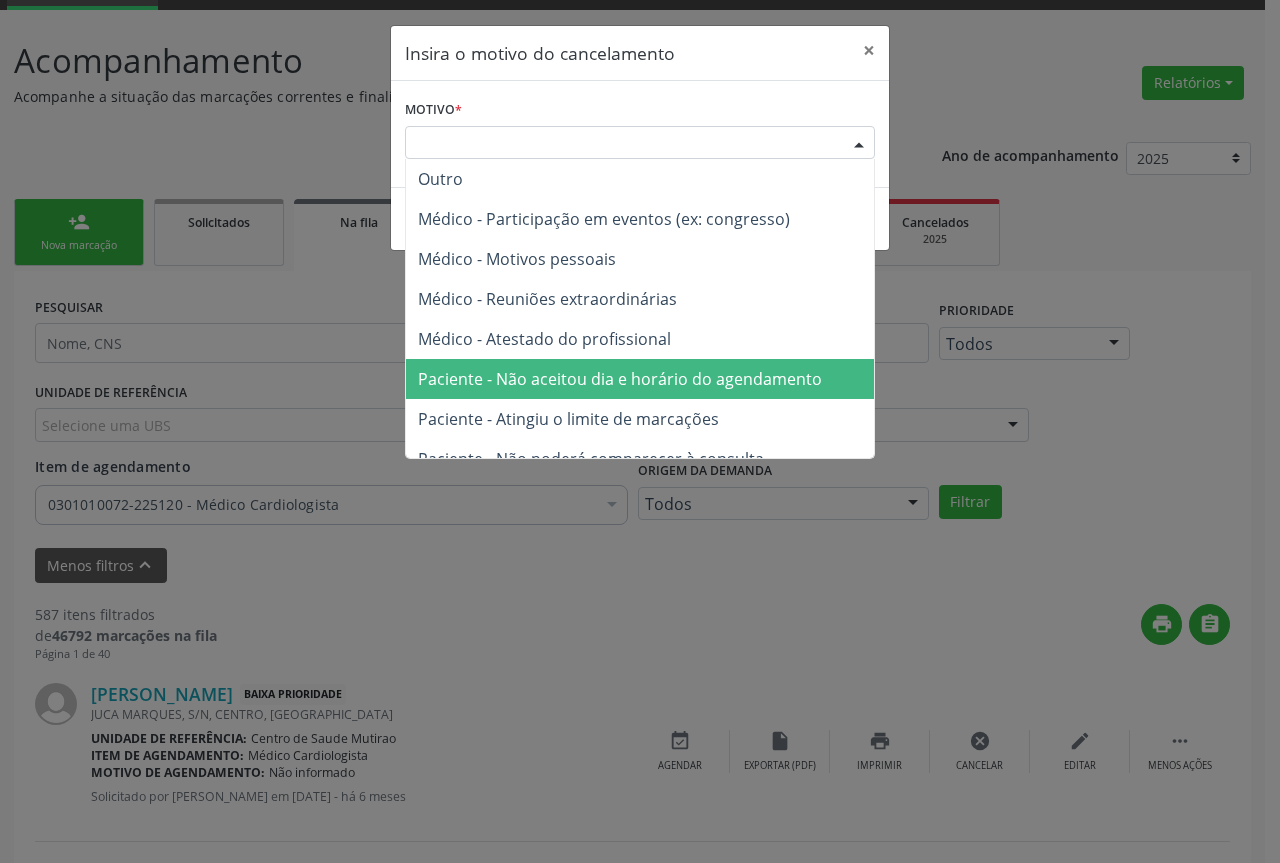 click on "Paciente - Não aceitou dia e horário do agendamento" at bounding box center [640, 379] 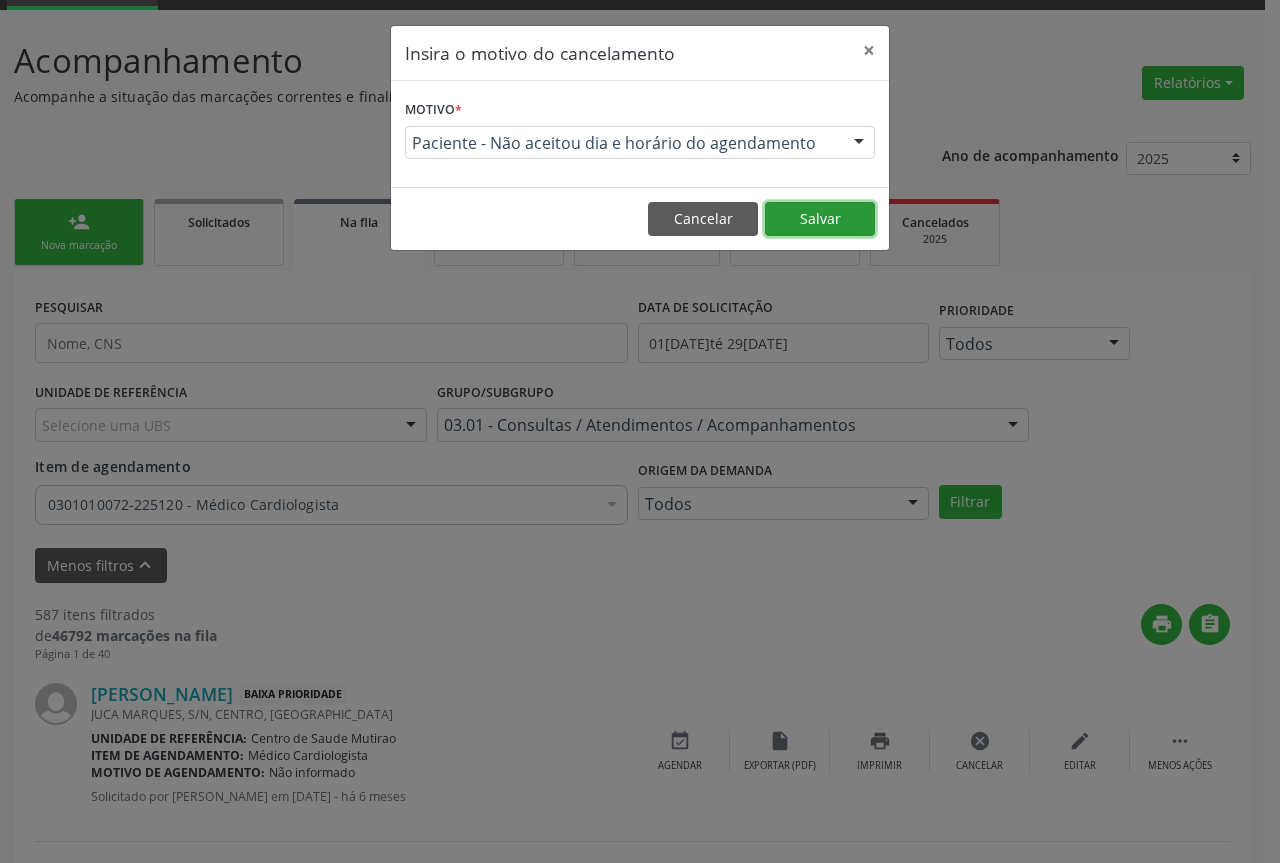 click on "Salvar" at bounding box center (820, 219) 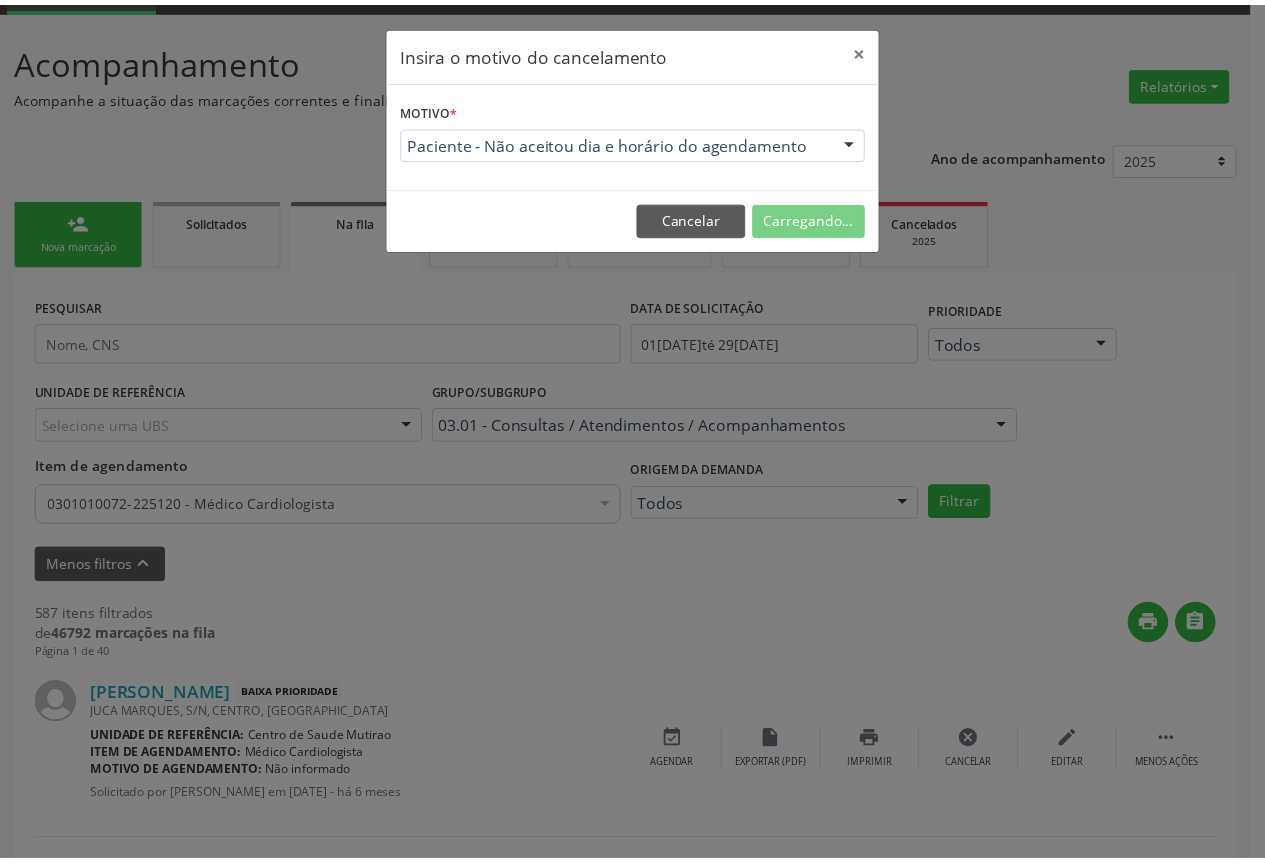 scroll, scrollTop: 0, scrollLeft: 0, axis: both 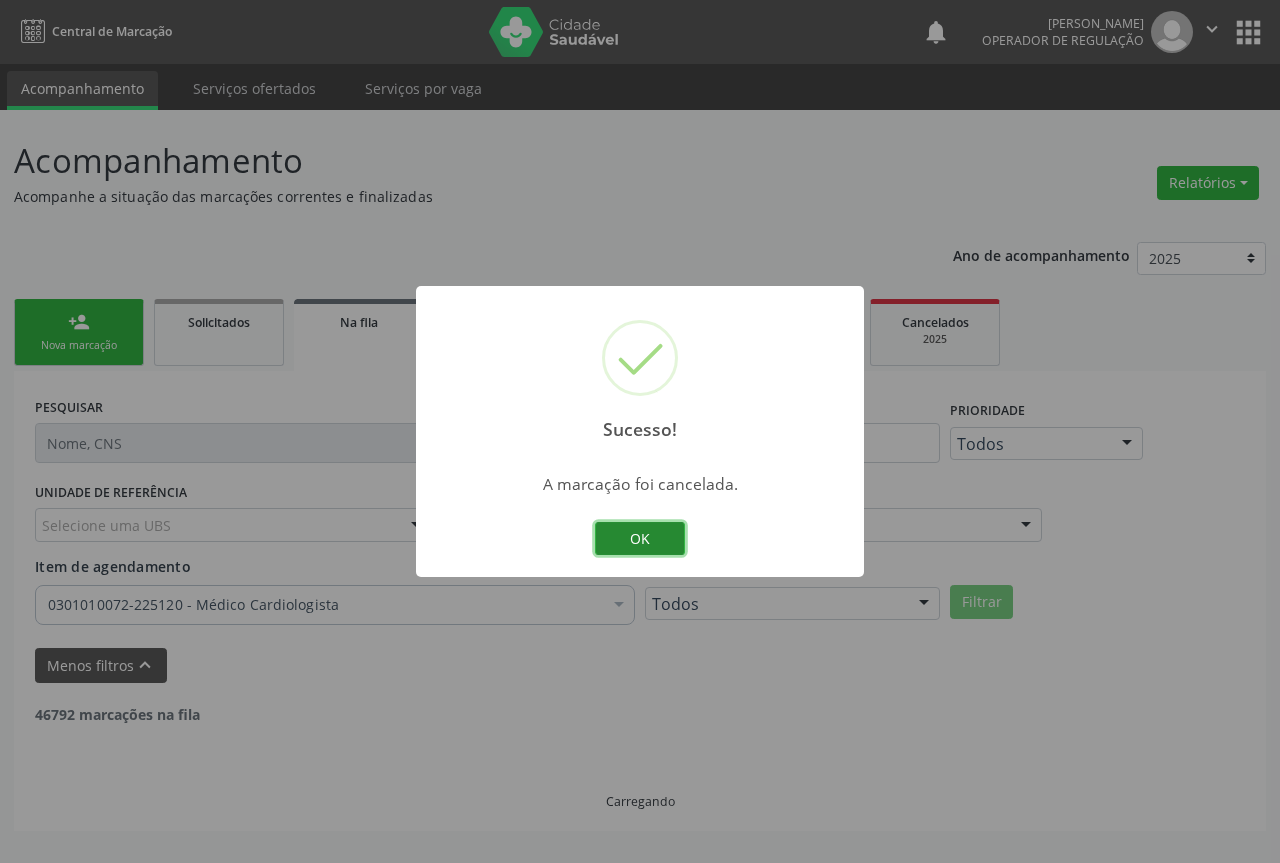 click on "OK" at bounding box center [640, 539] 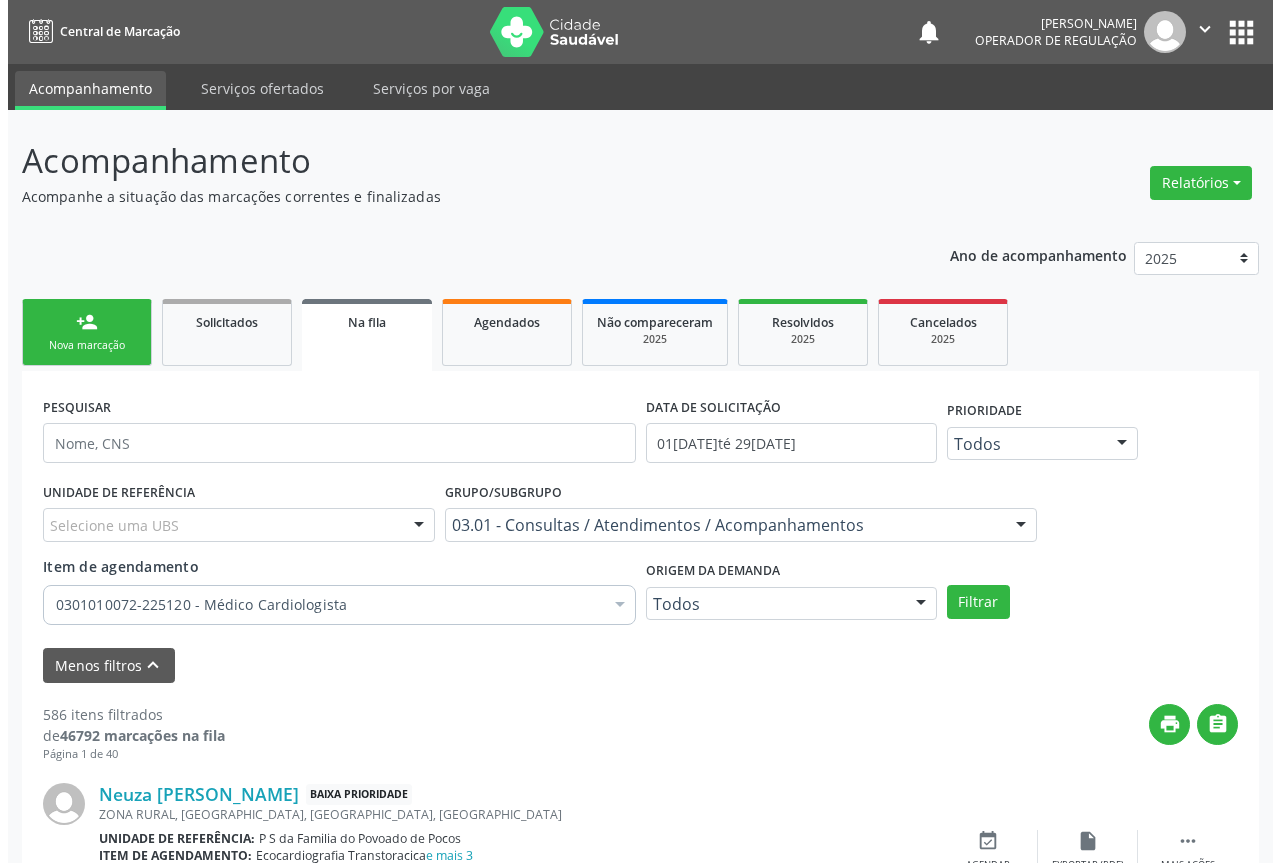 scroll, scrollTop: 200, scrollLeft: 0, axis: vertical 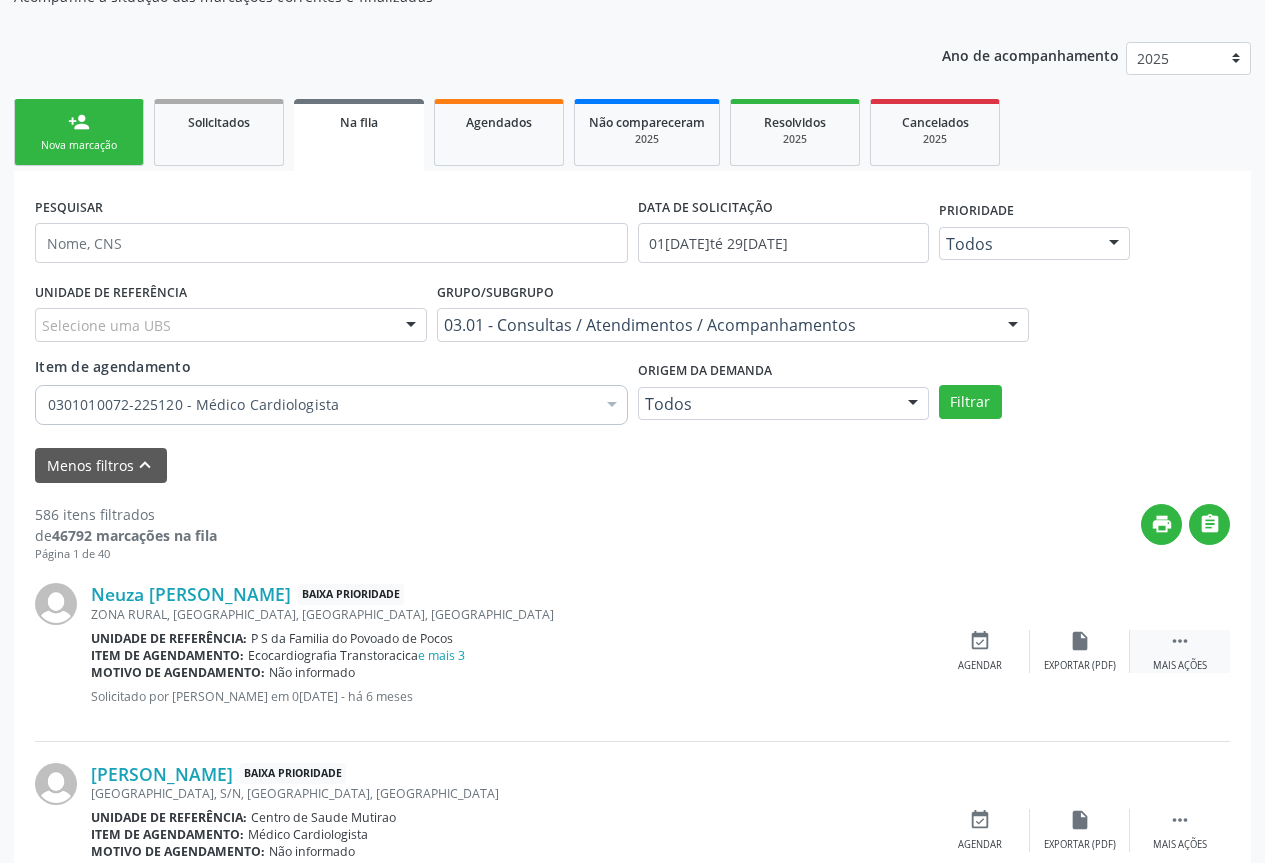click on "Mais ações" at bounding box center [1180, 666] 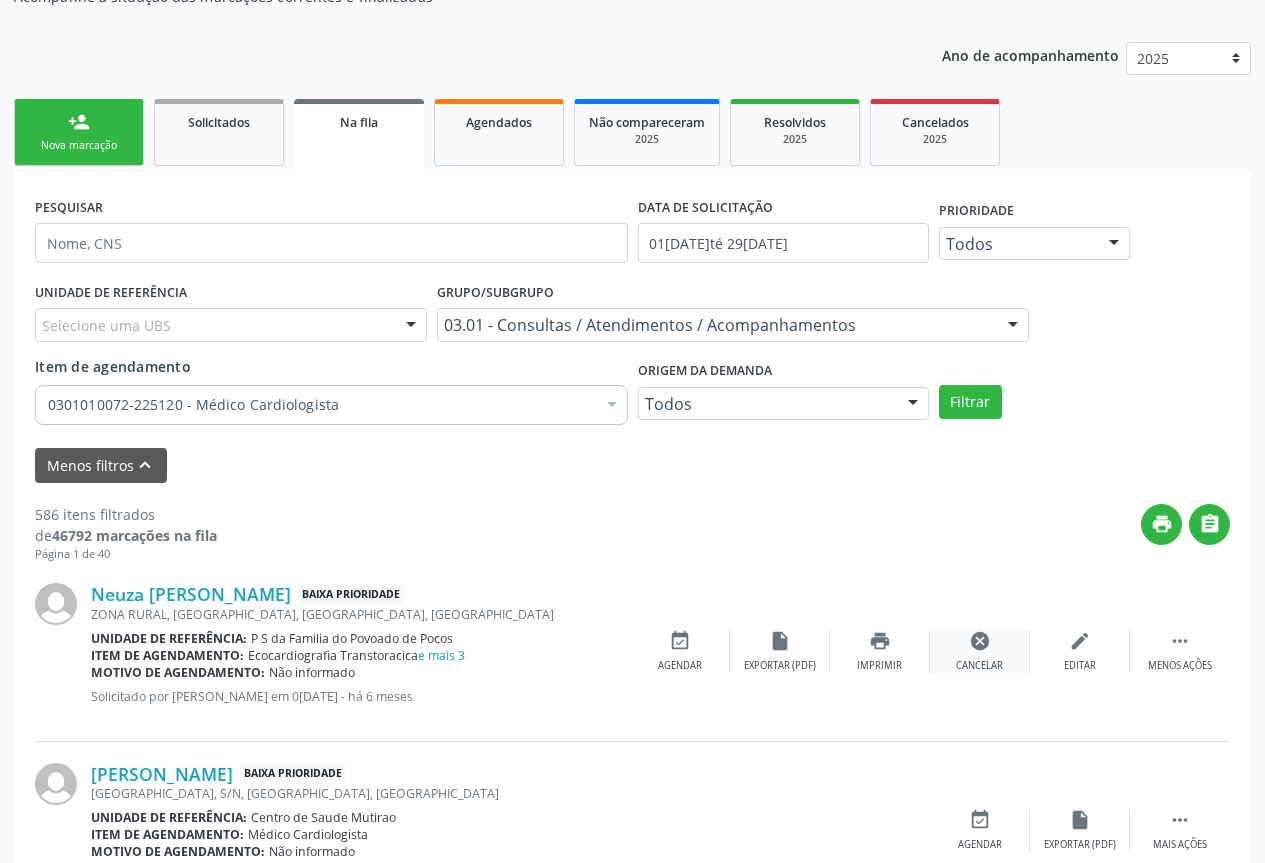 click on "cancel" at bounding box center (980, 641) 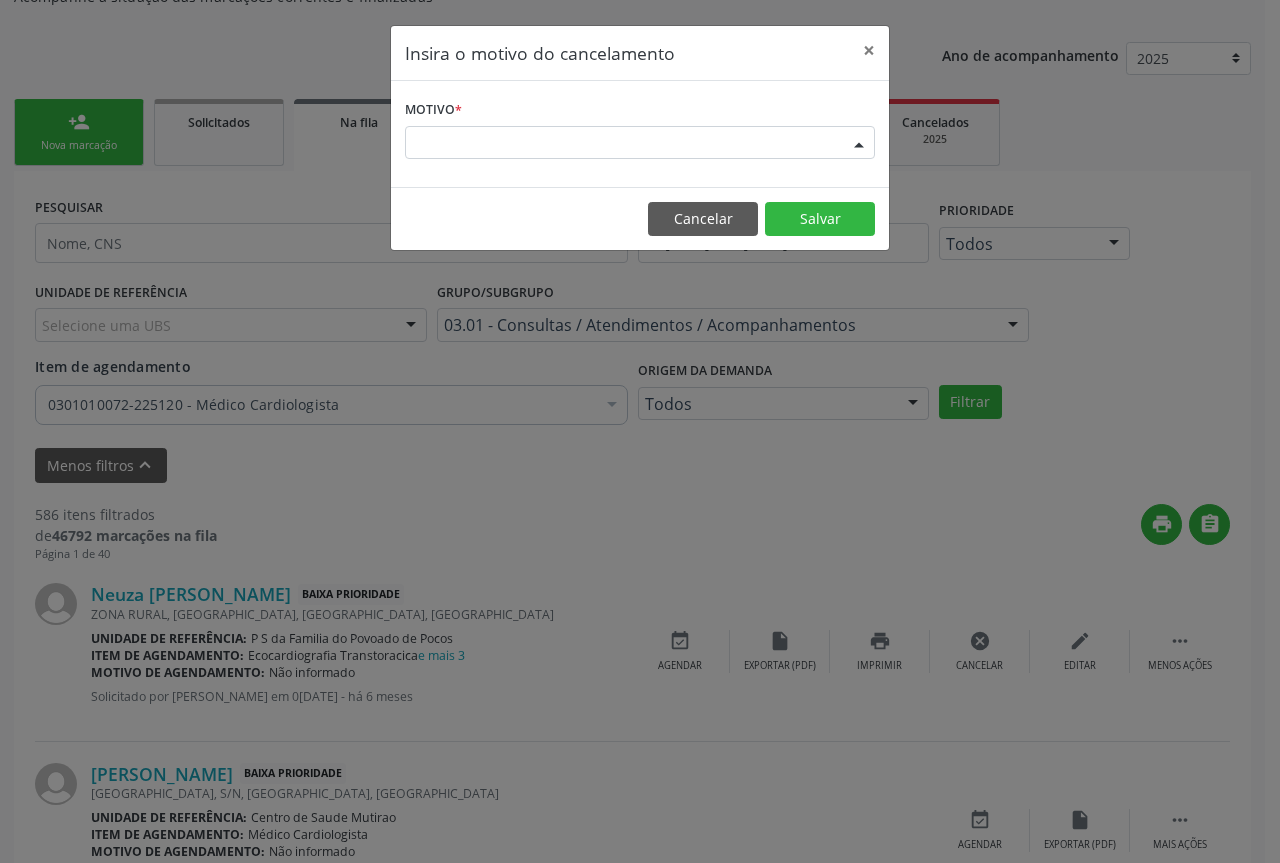 click at bounding box center [859, 144] 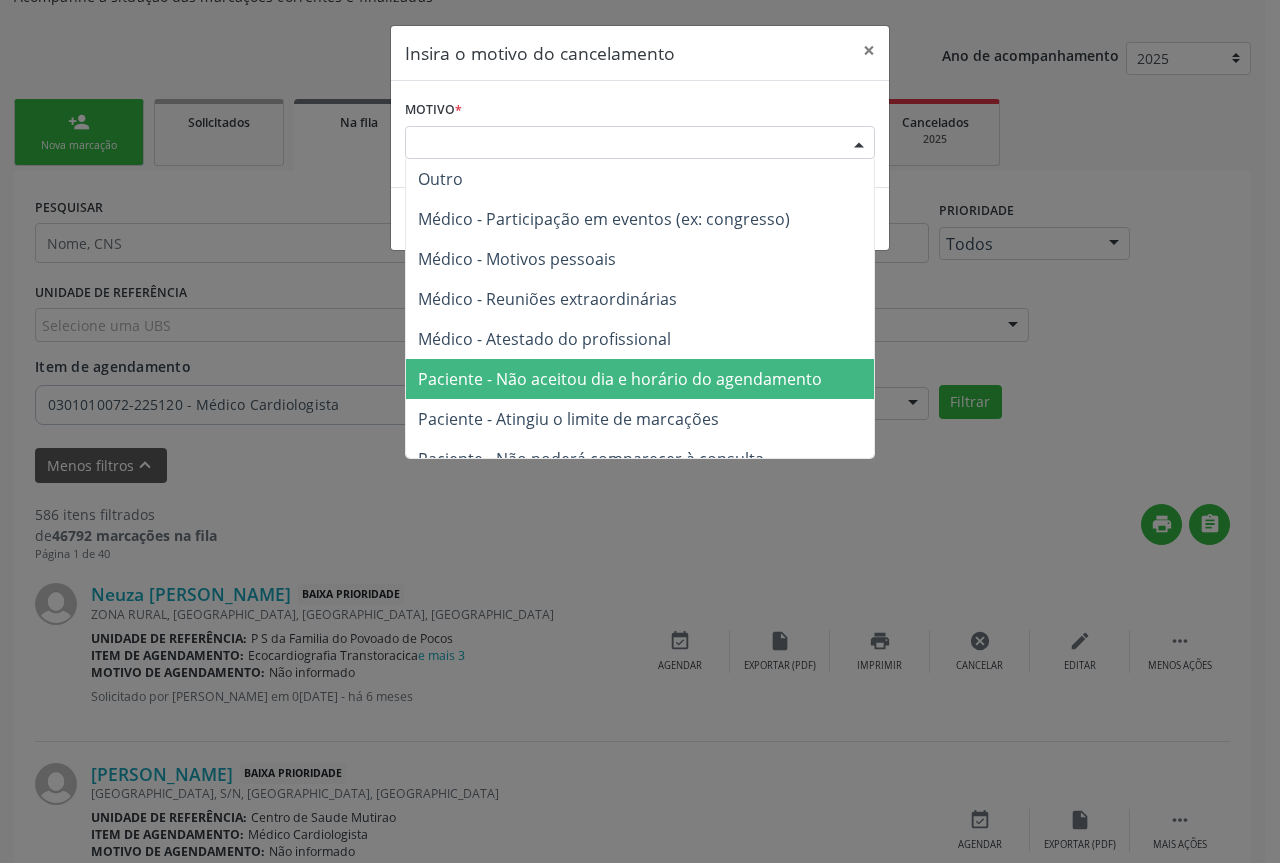 click on "Paciente - Não aceitou dia e horário do agendamento" at bounding box center (620, 379) 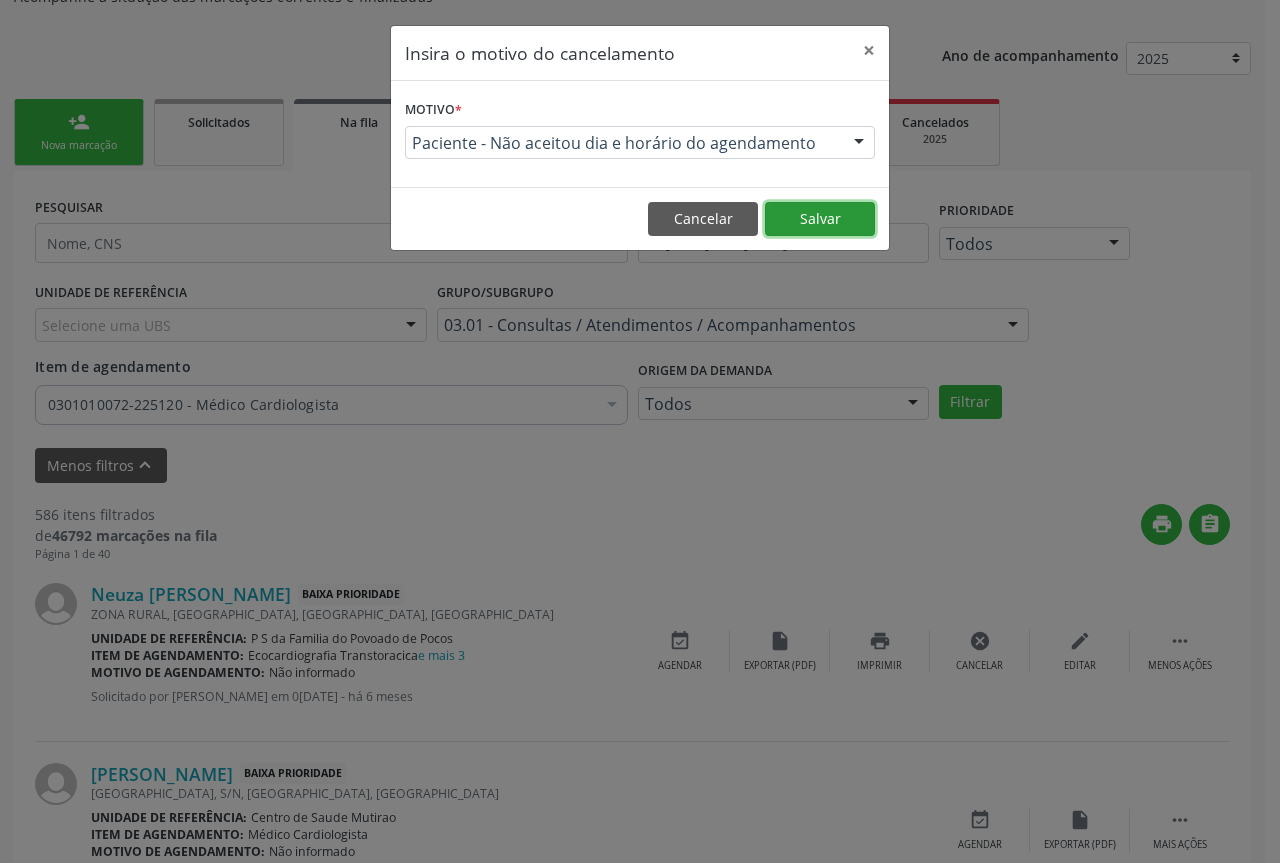 click on "Salvar" at bounding box center (820, 219) 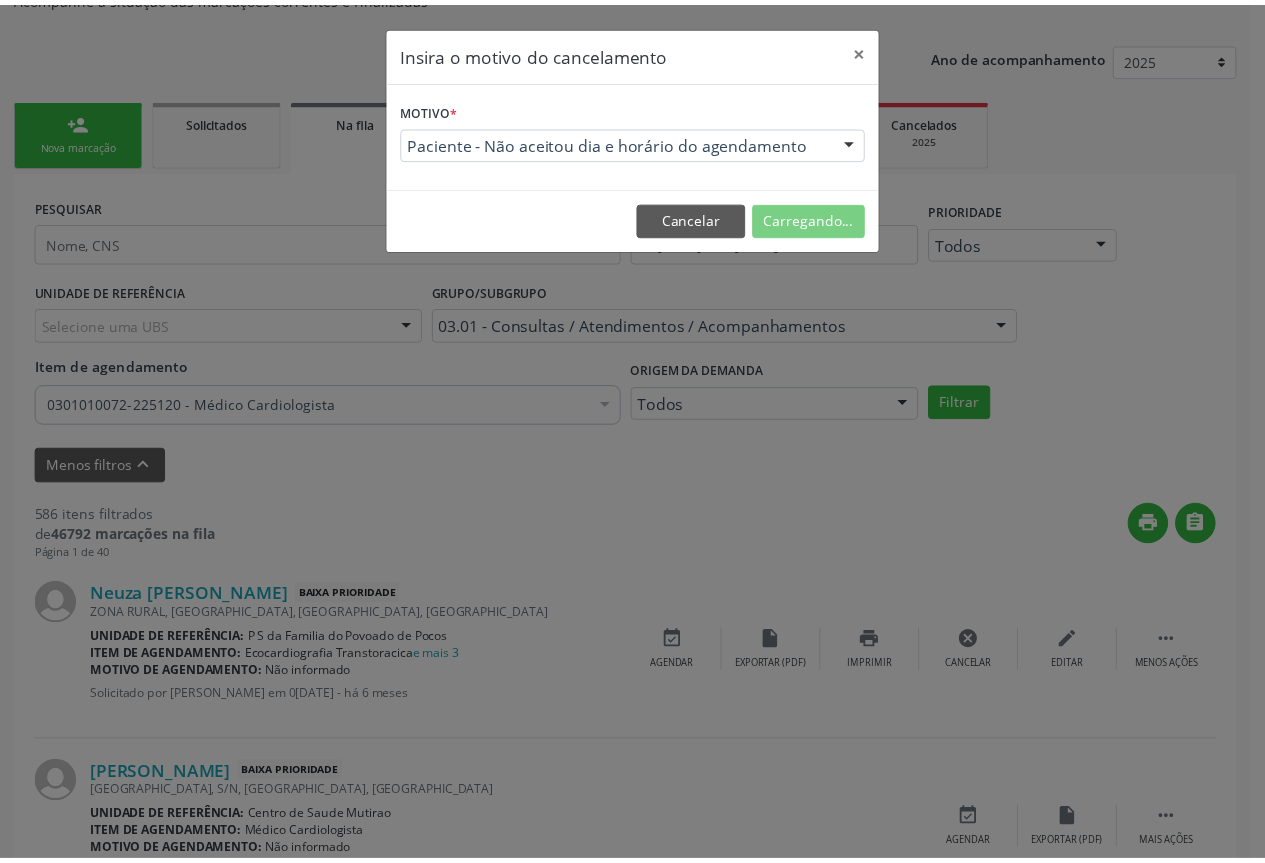 scroll, scrollTop: 0, scrollLeft: 0, axis: both 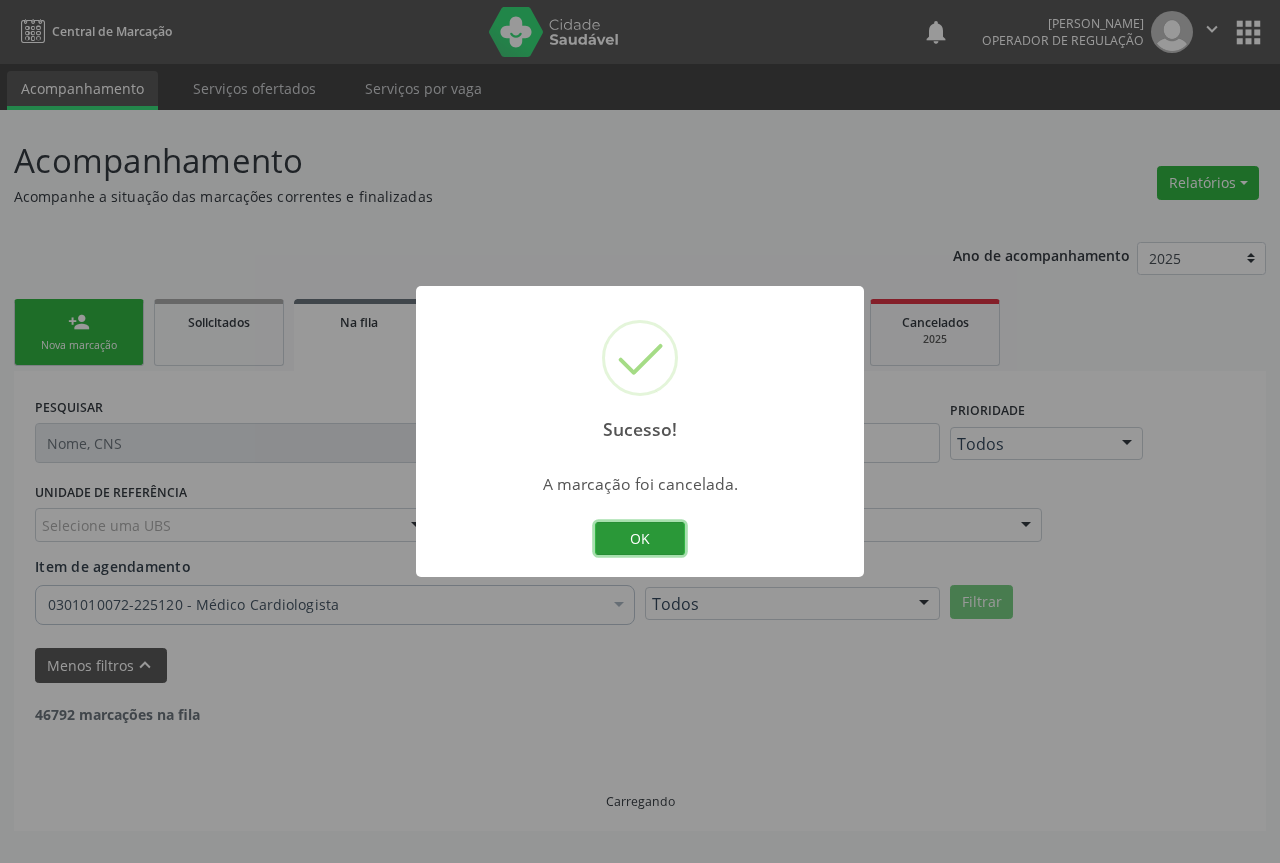 drag, startPoint x: 624, startPoint y: 525, endPoint x: 316, endPoint y: 86, distance: 536.26953 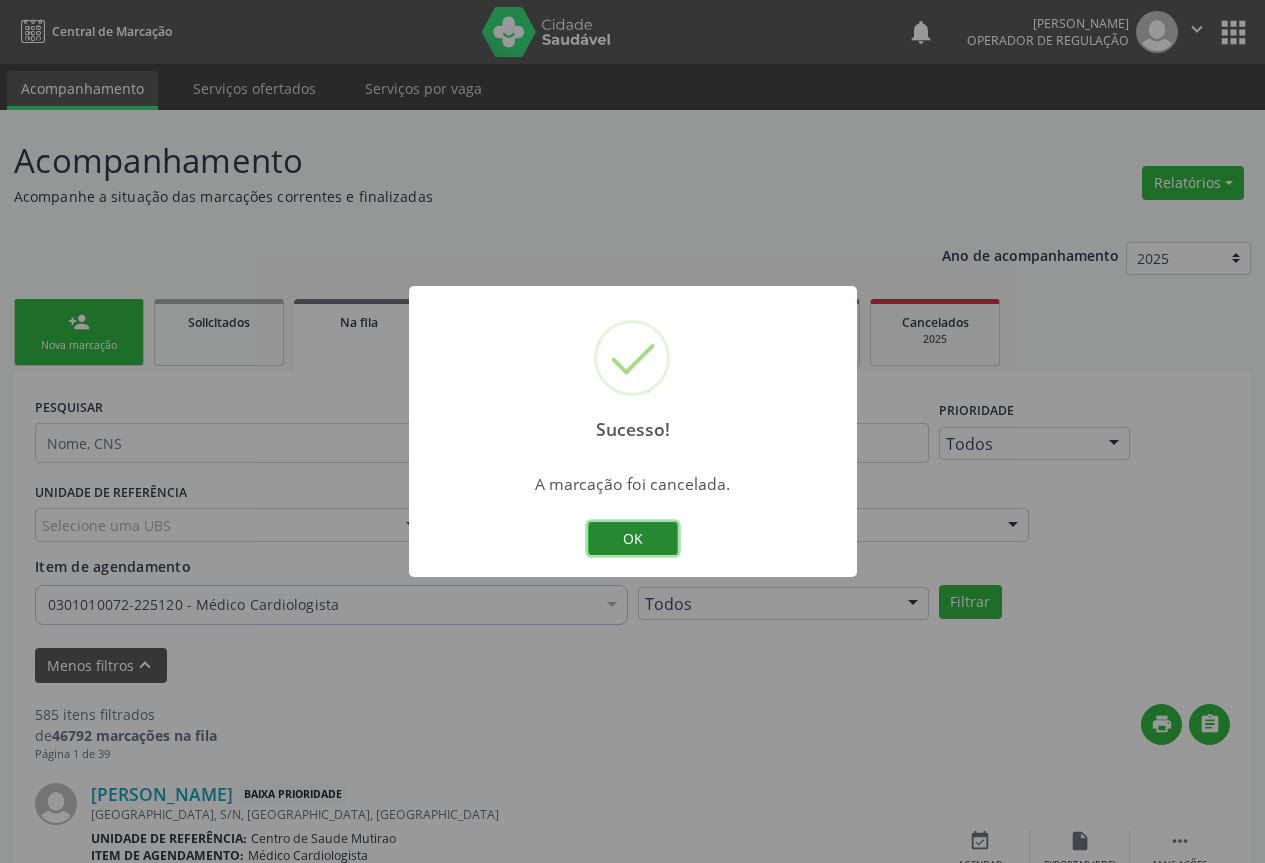 click on "OK" at bounding box center (633, 539) 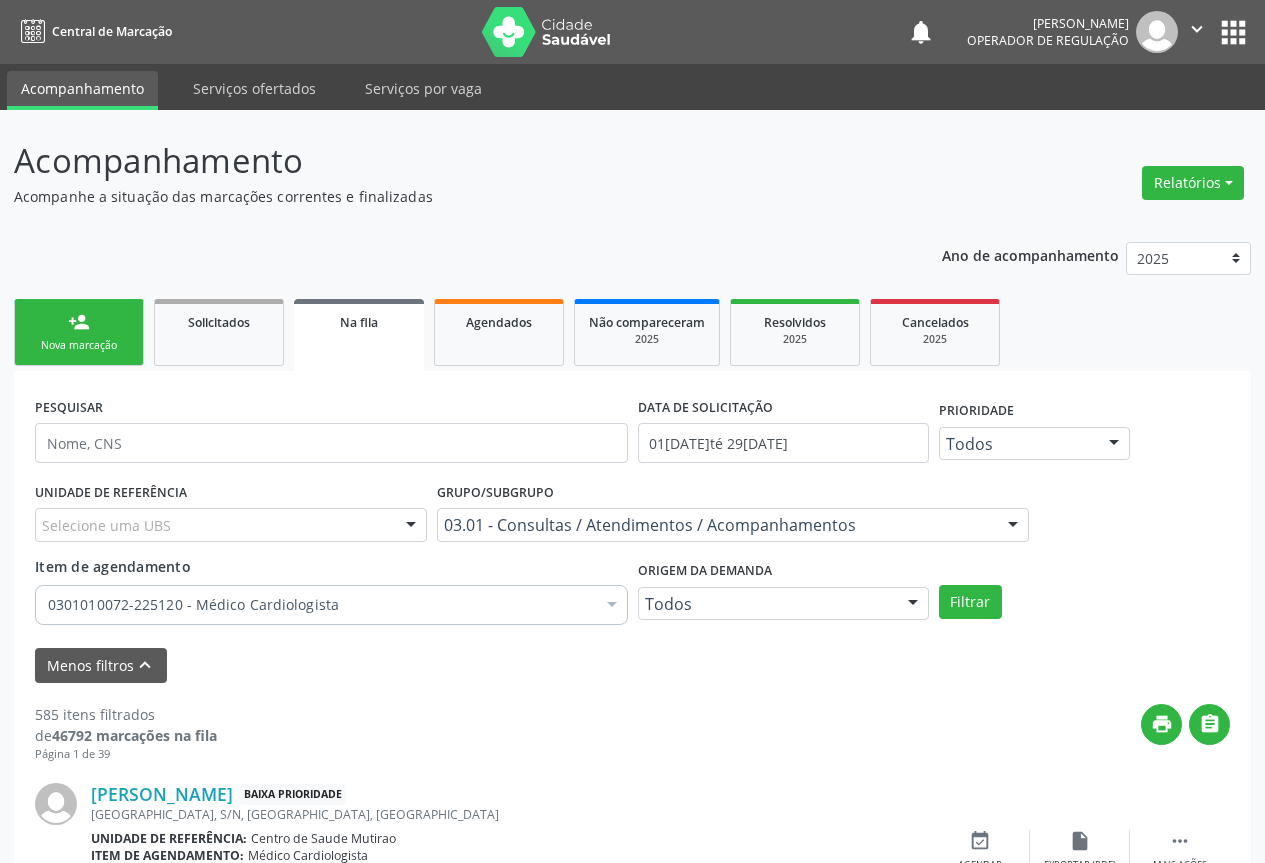 click on "person_add
Nova marcação" at bounding box center (79, 332) 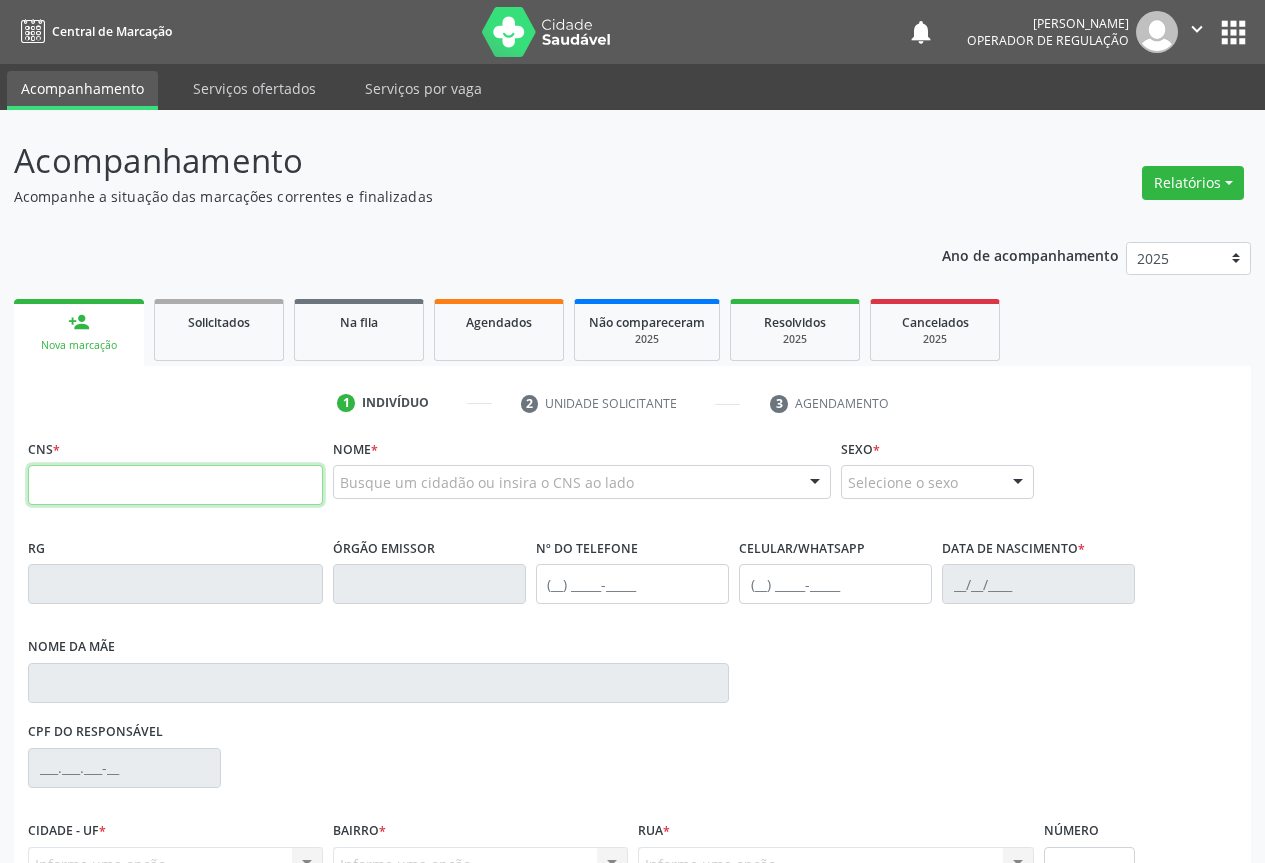click at bounding box center [175, 485] 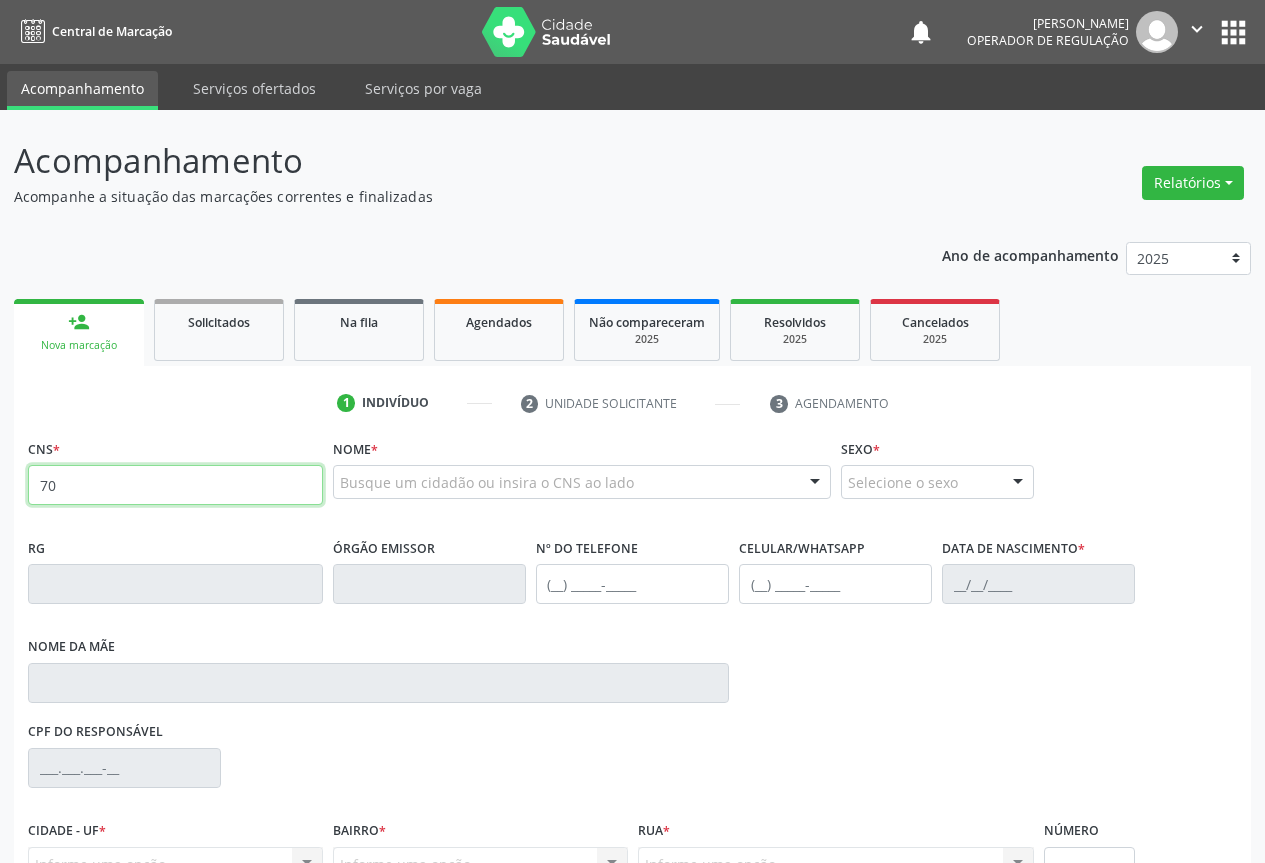 type on "7" 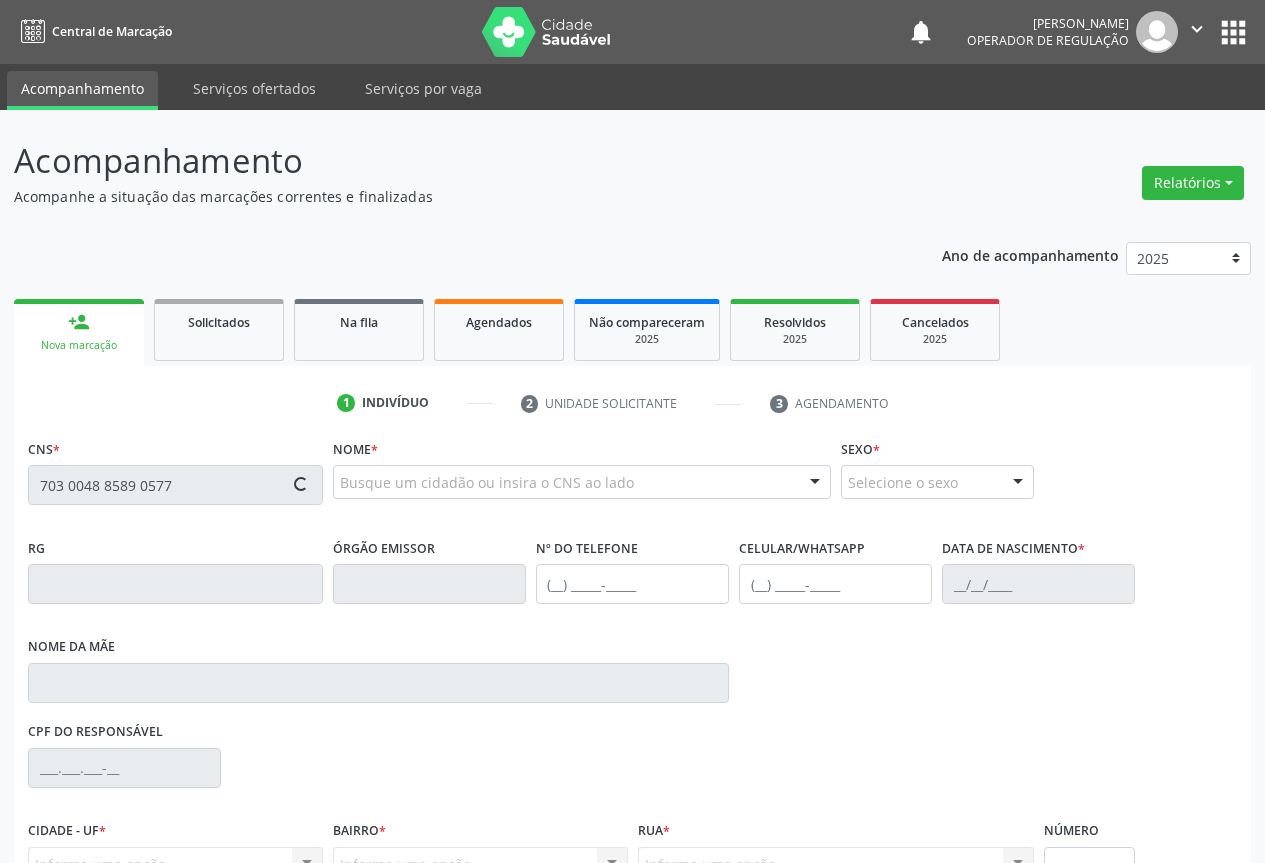 type on "703 0048 8589 0577" 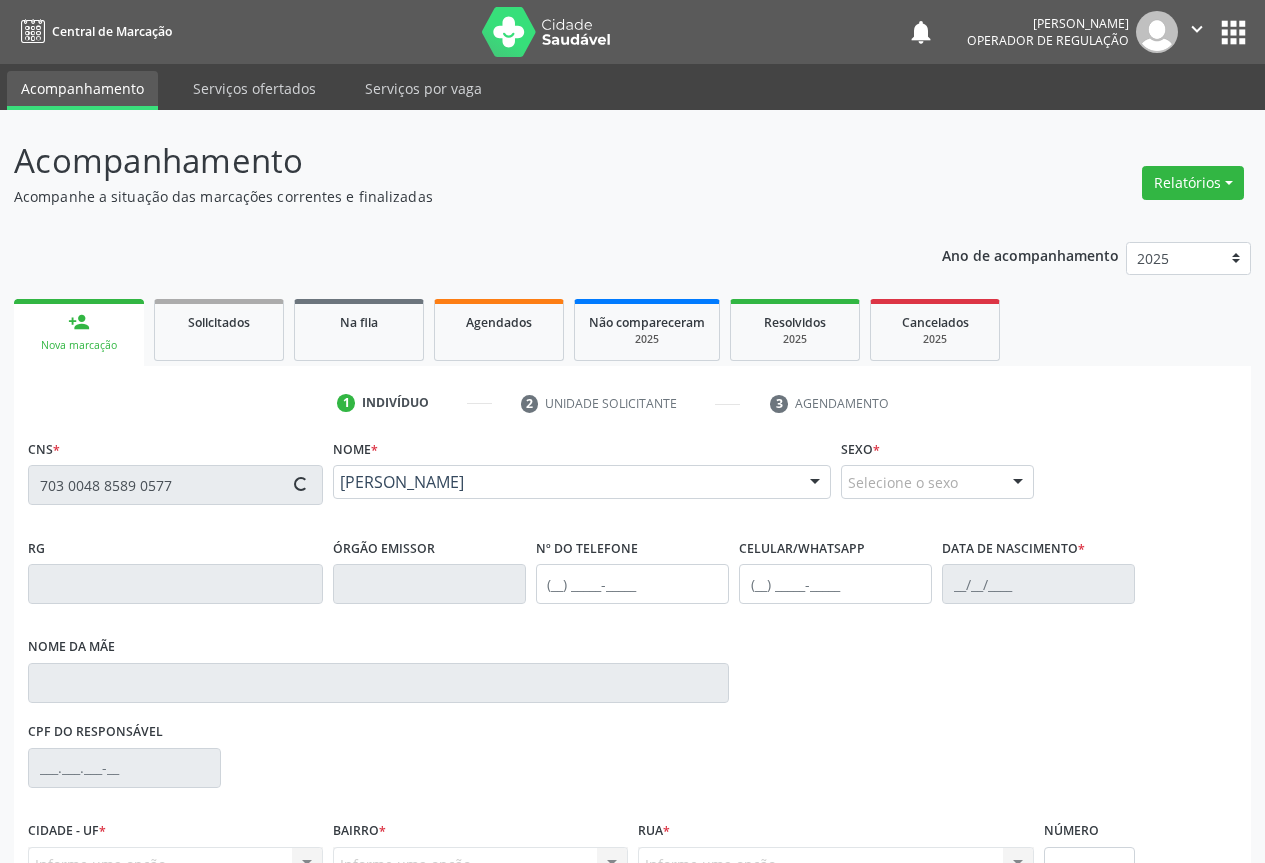 type on "5271071" 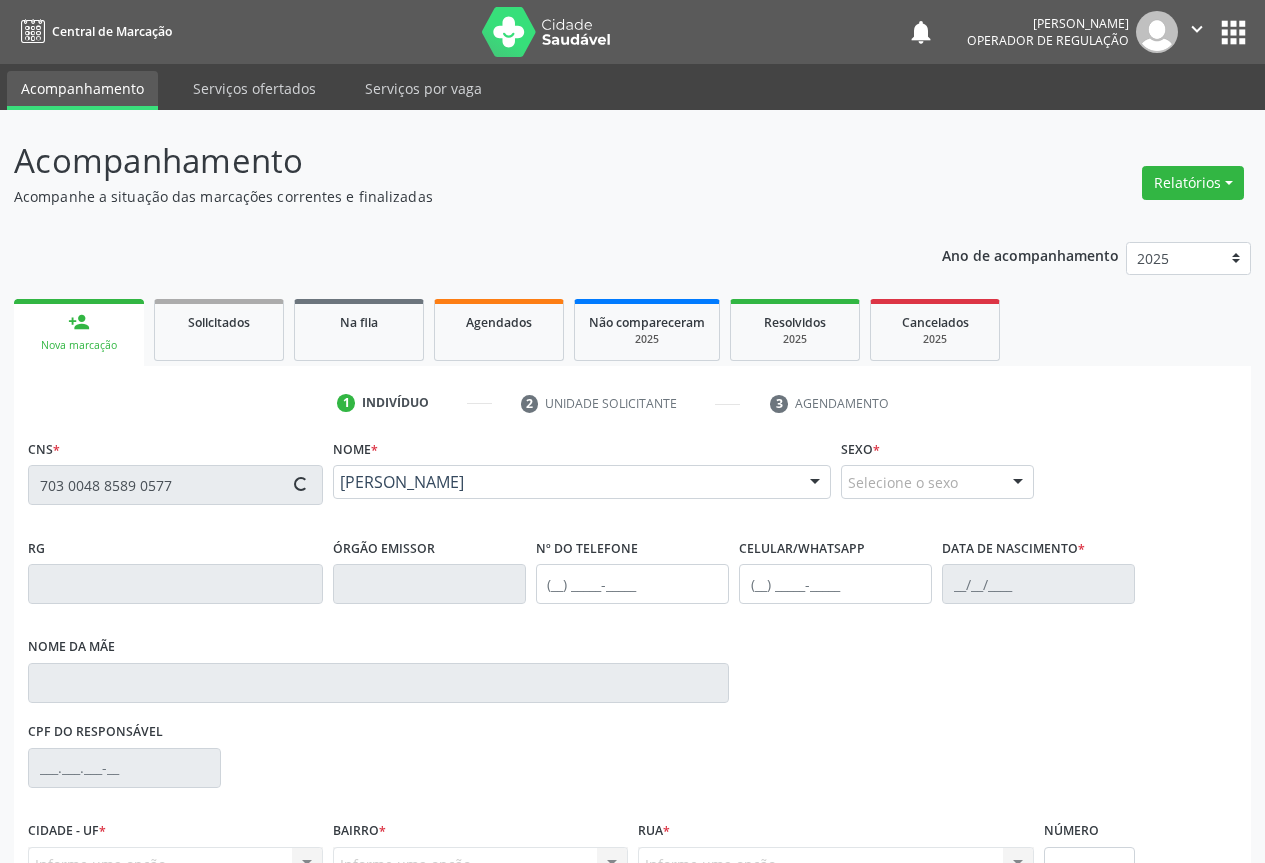 type on "[PHONE_NUMBER]" 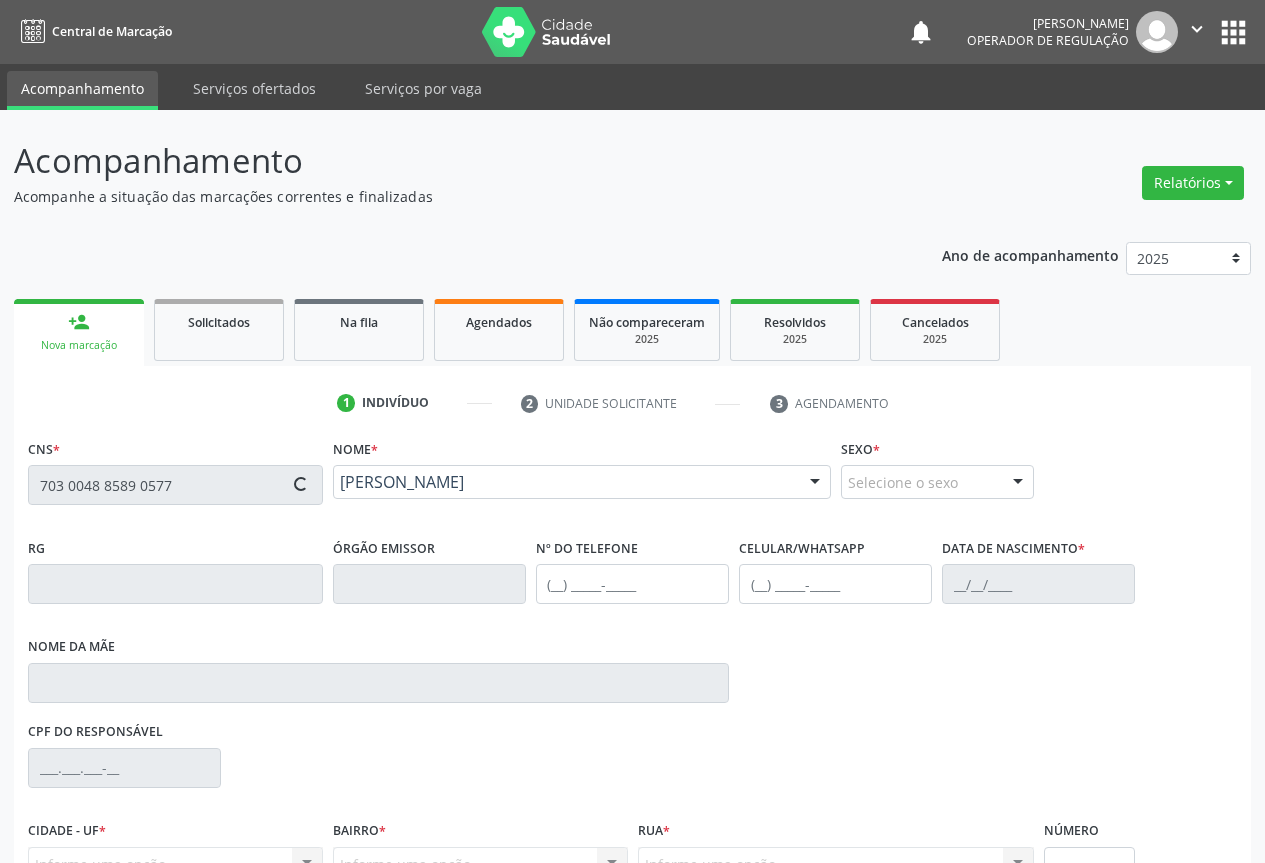 type on "902.517.765-49" 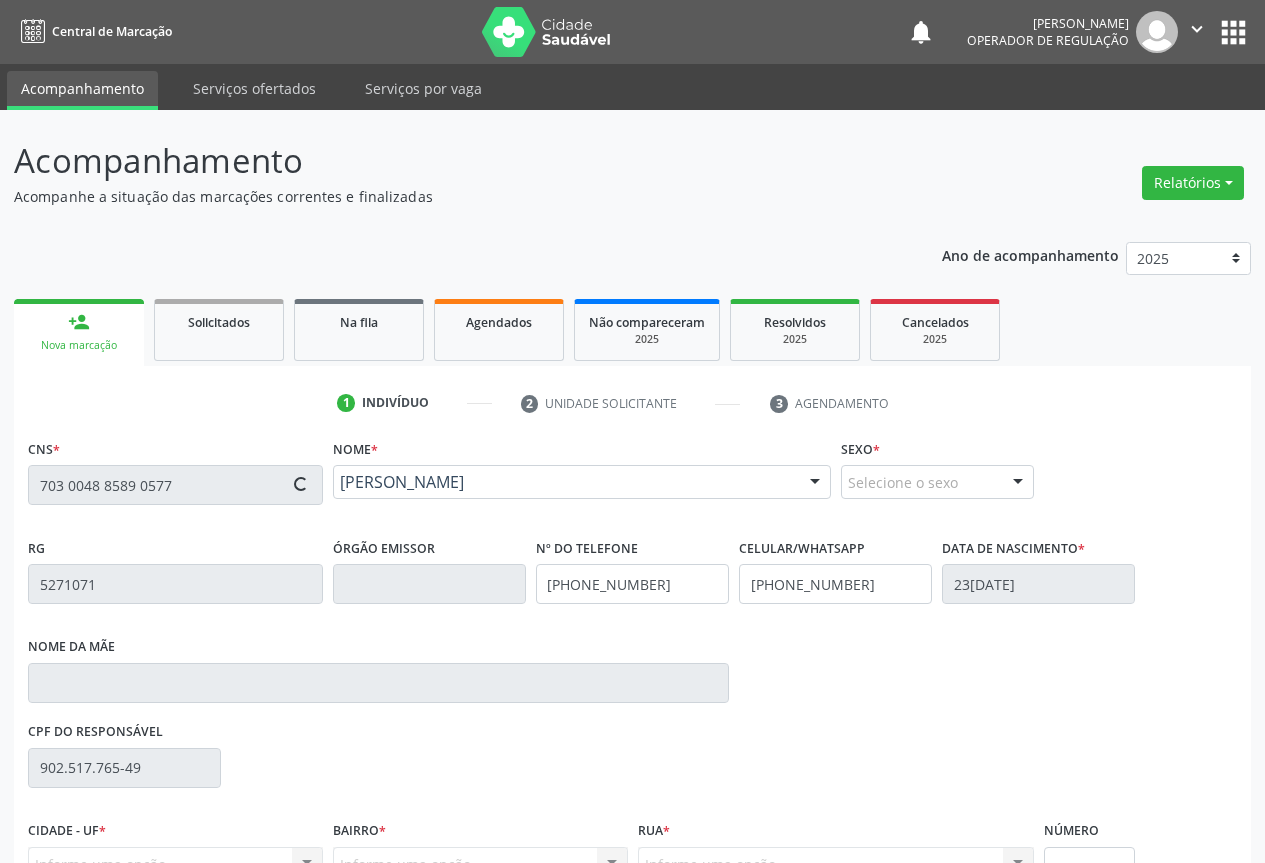 type on "S/N" 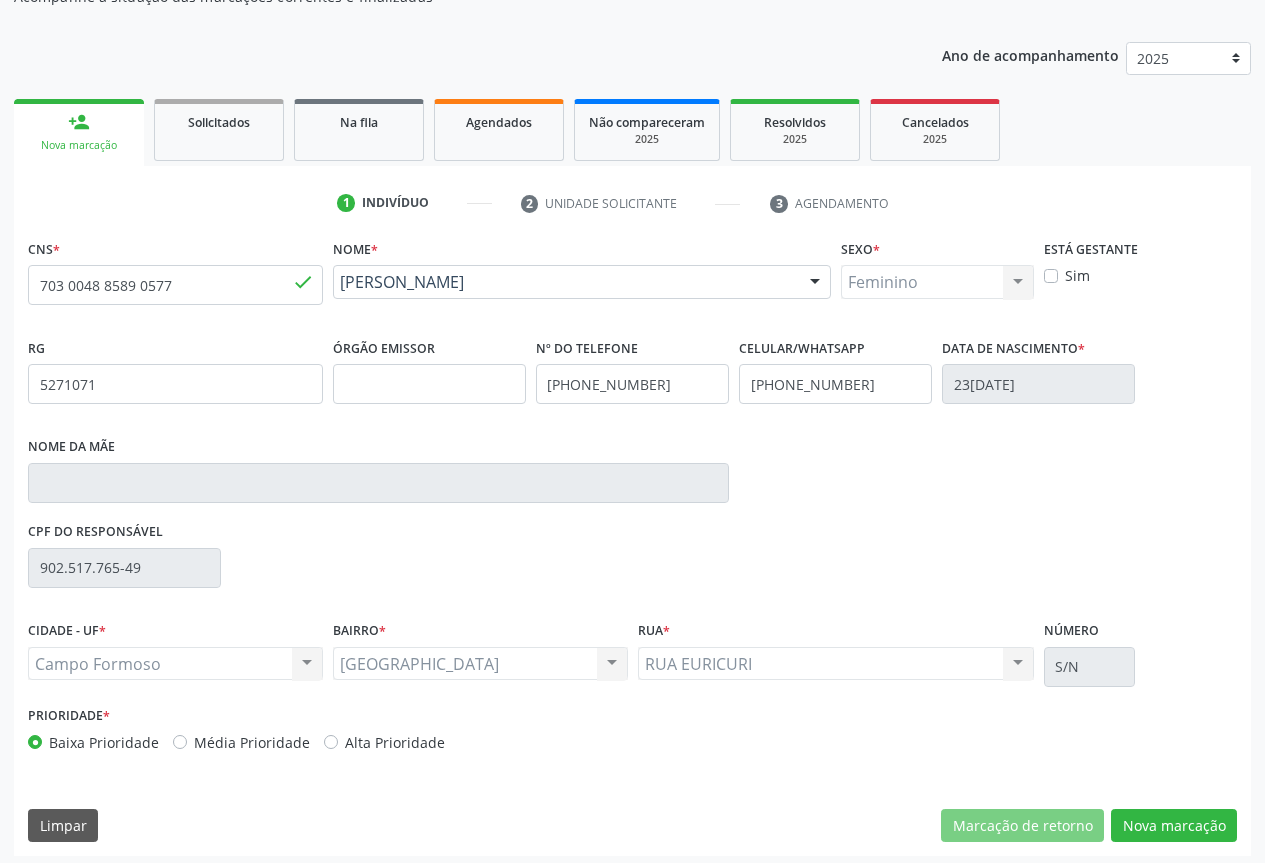 scroll, scrollTop: 207, scrollLeft: 0, axis: vertical 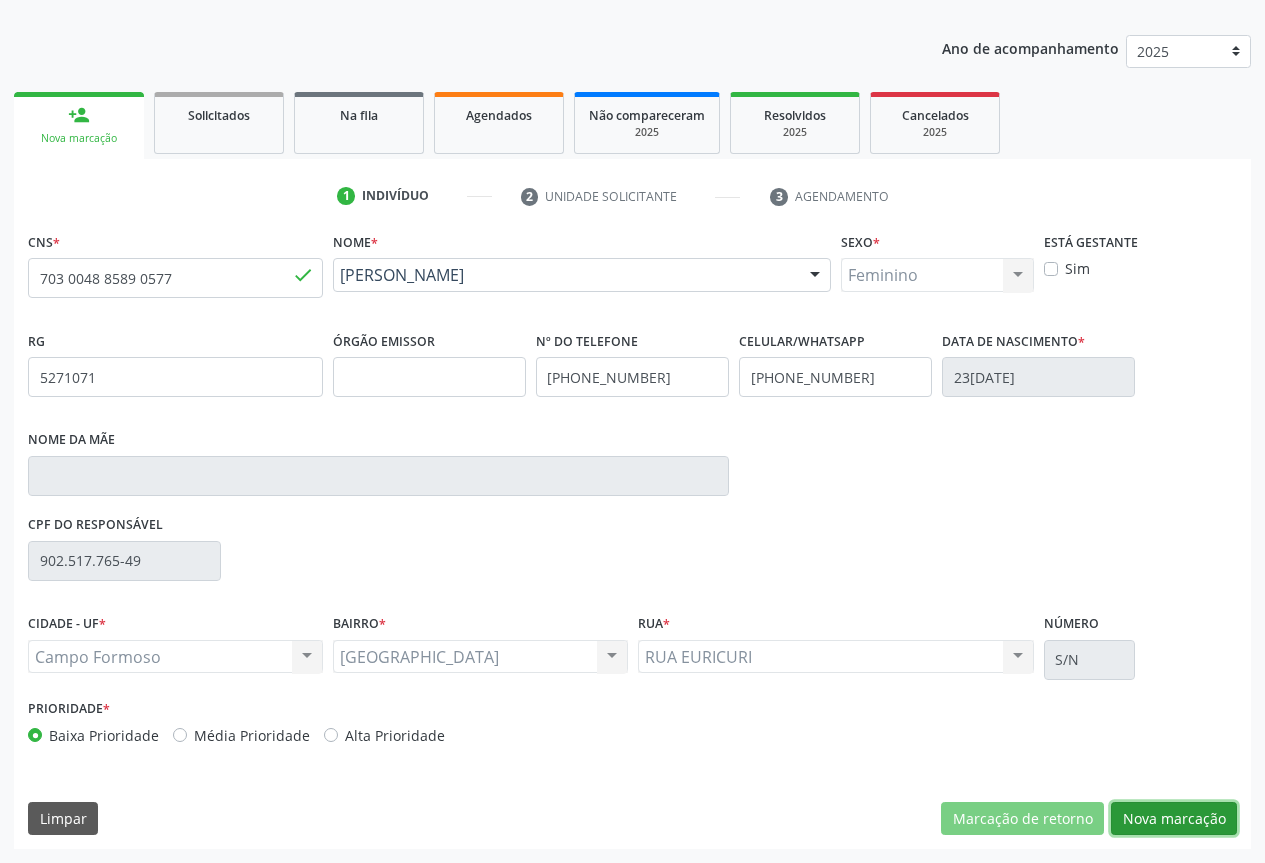click on "Nova marcação" at bounding box center (1174, 819) 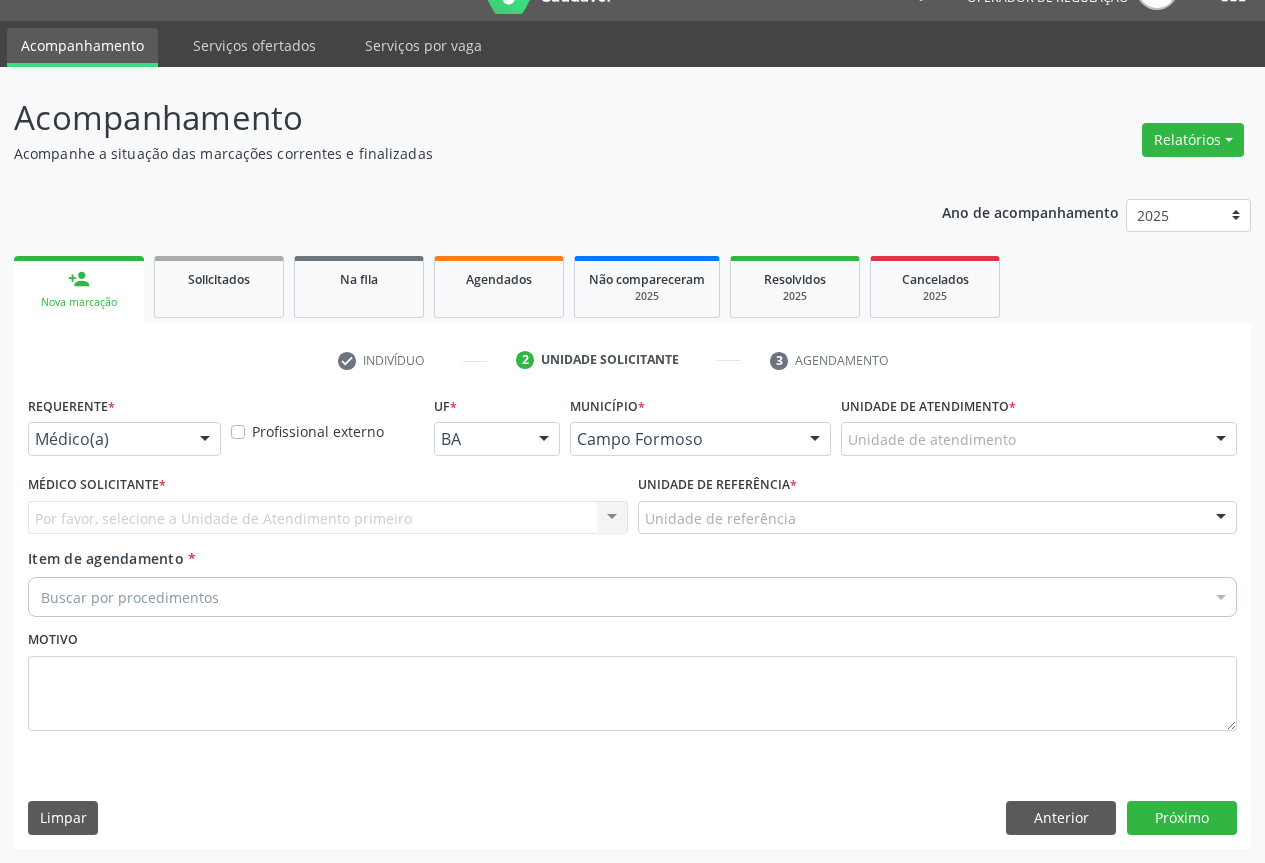 scroll, scrollTop: 43, scrollLeft: 0, axis: vertical 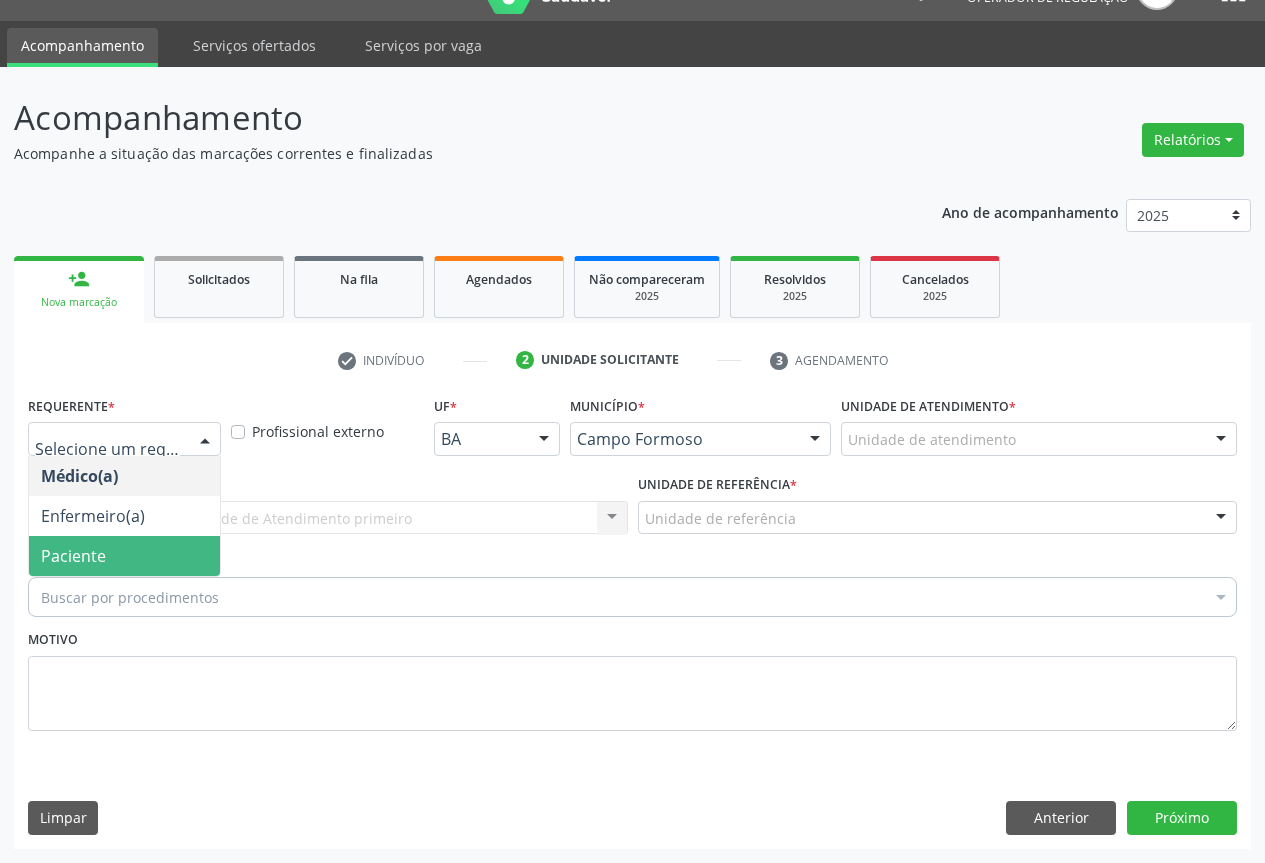 click on "Paciente" at bounding box center (124, 556) 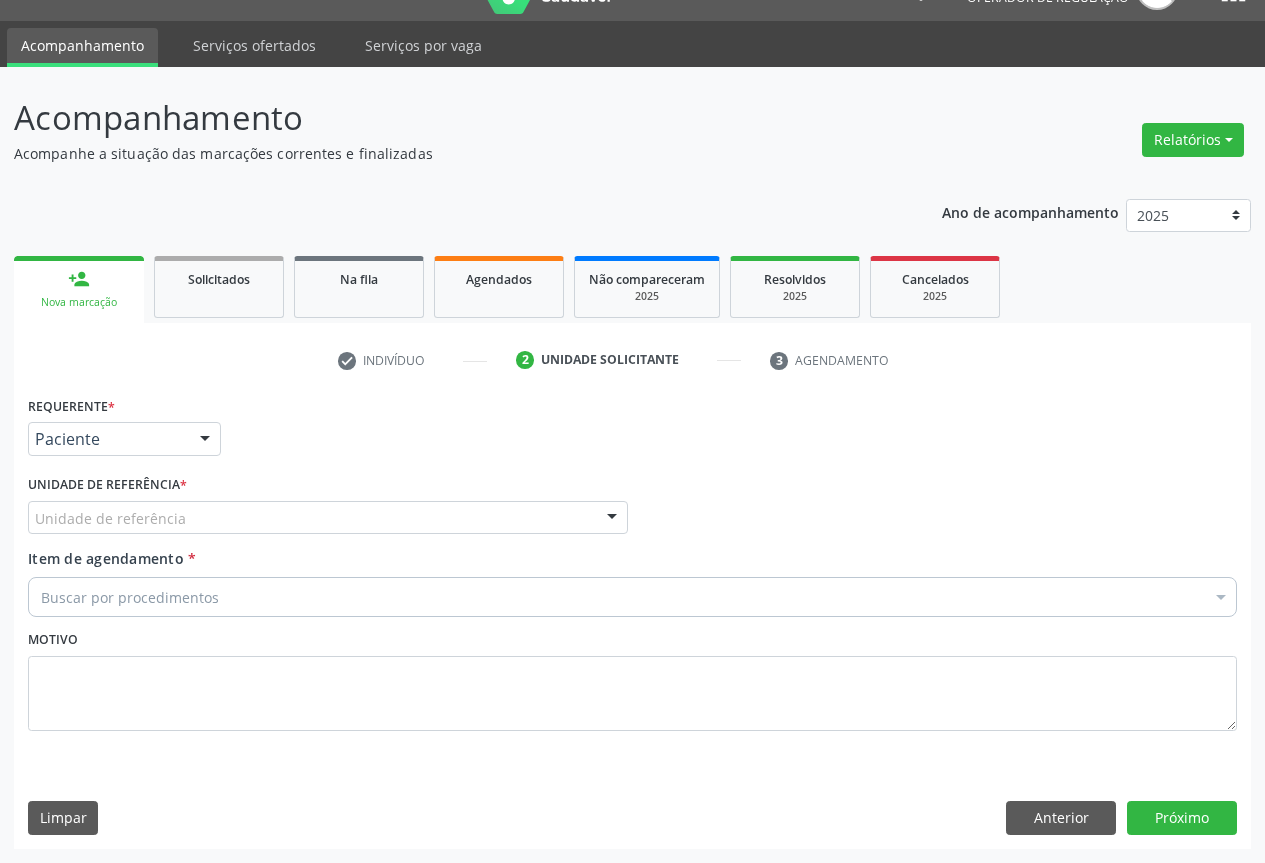 click at bounding box center [612, 519] 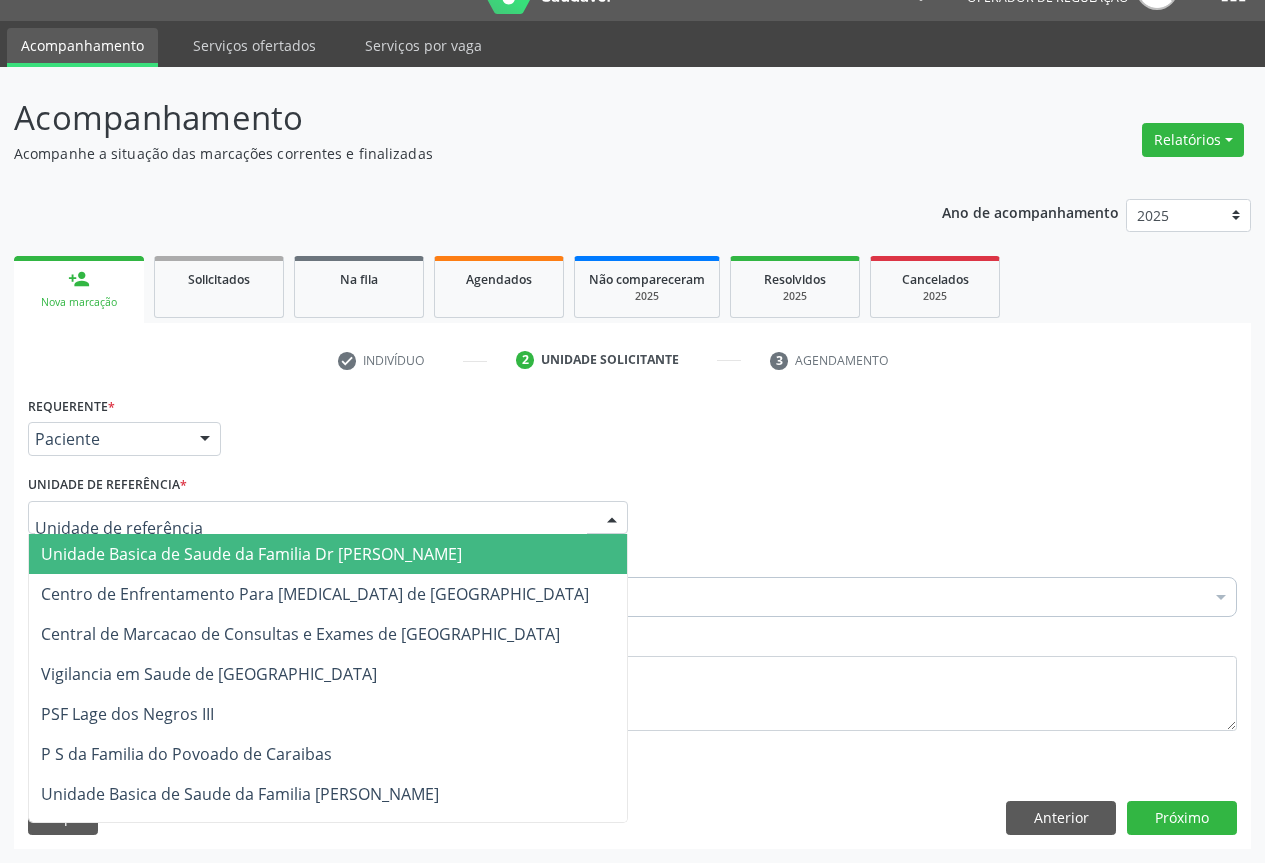 click on "Unidade Basica de Saude da Familia Dr [PERSON_NAME]" at bounding box center (328, 554) 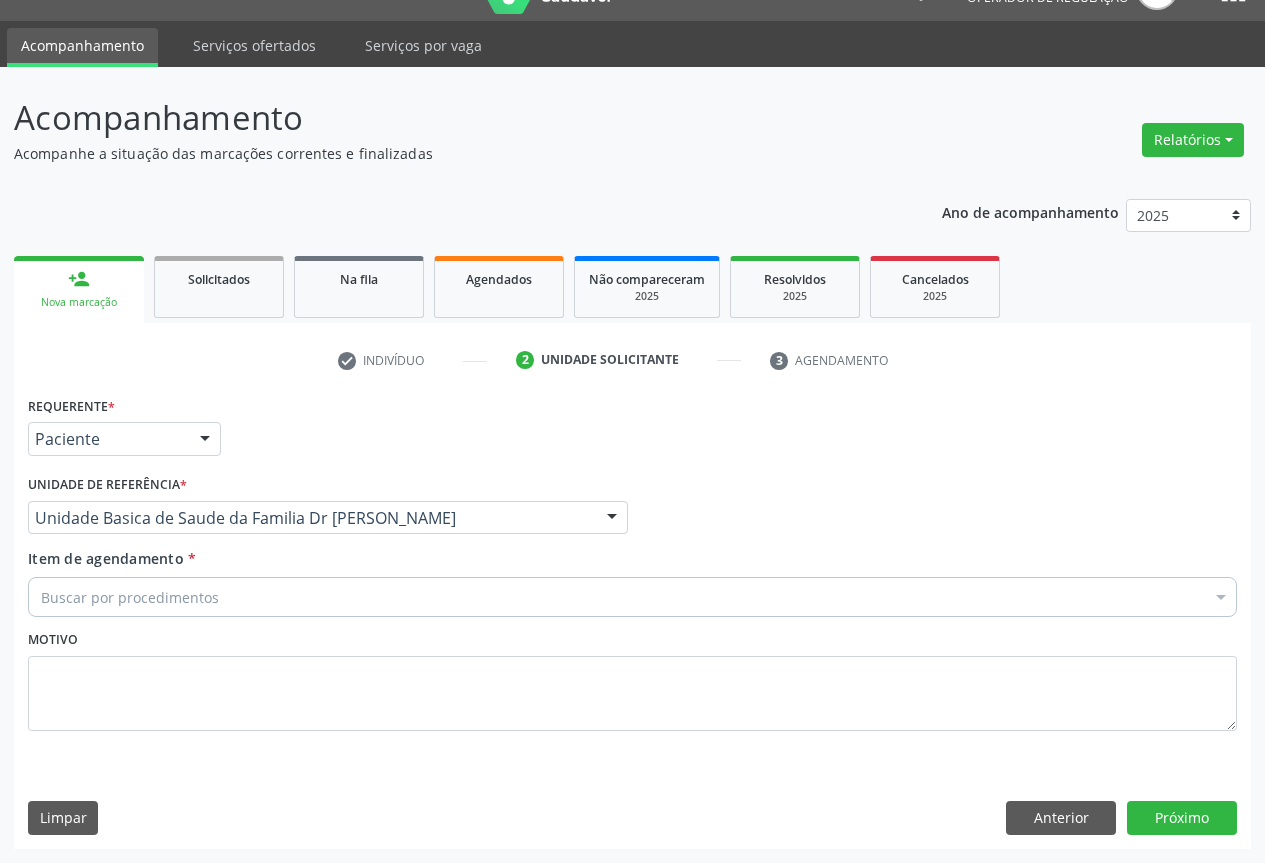 click on "Item de agendamento
*
Buscar por procedimentos
Selecionar todos
0202040089 - 3X Pesquisa de Larvas Nas Fezes
0604320140 - Abatacepte 125 Mg Injetável (Por Seringa Preenchida)
0604320124 - Abatacepte 250 Mg Injetável (Por Frasco Ampola).
0603050018 - Abciximabe
0406010013 - Abertura de Comunicacao Inter-Atrial
0406010021 - Abertura de Estenose Aortica Valvar
0406011265 - Abertura de Estenose Aortica Valvar (Criança e Adolescente)
0406010030 - Abertura de Estenose Pulmonar Valvar
0406011273 - Abertura de Estenose Pulmonar Valvar (Criança e Adolescente)
0301080011 - Abordagem Cognitiva Comportamental do Fumante (Por Atendimento / Paciente)
0307020010 - Acesso A Polpa Dentaria e Medicacao (Por Dente)
0604660030 - Acetazolamida 250 Mg (Por Comprimido)" at bounding box center [632, 579] 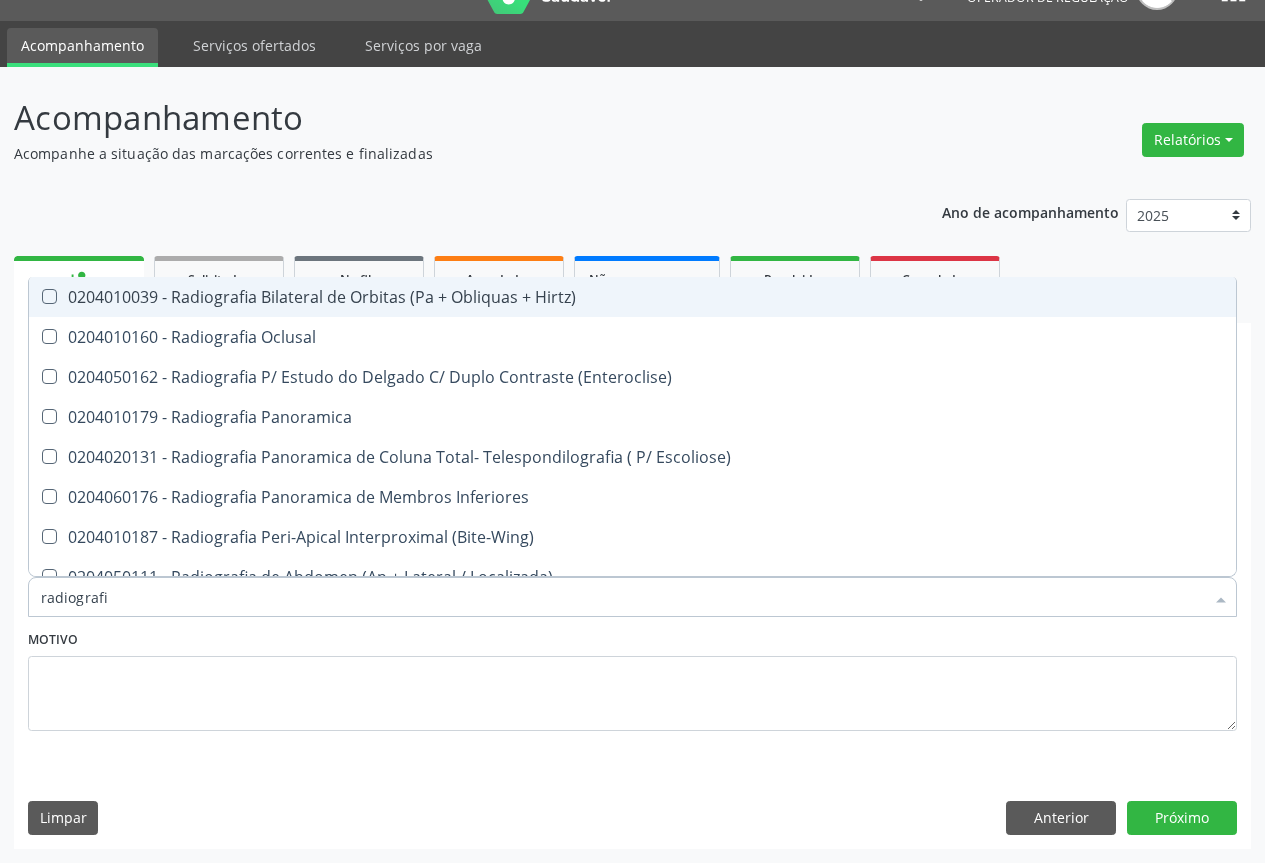 type on "radiografia" 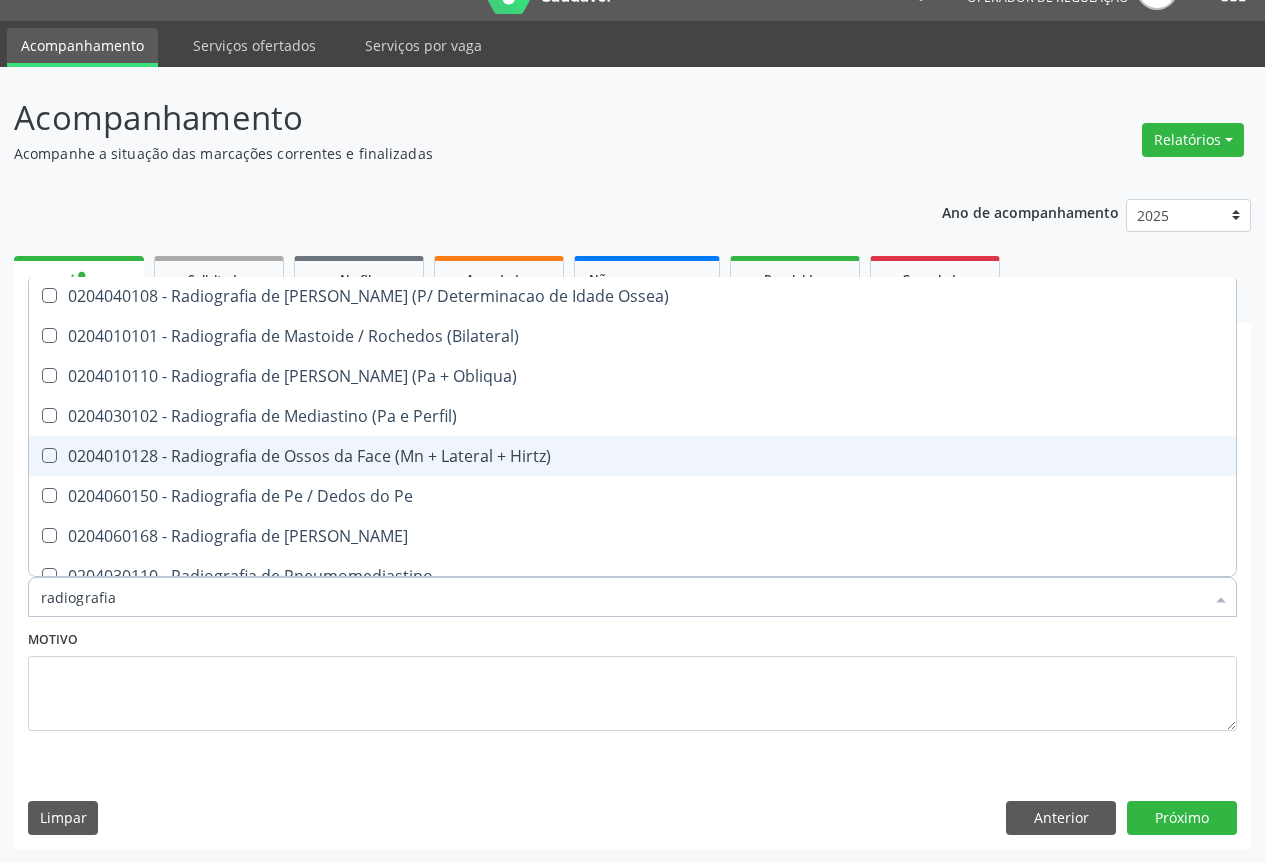 scroll, scrollTop: 1841, scrollLeft: 0, axis: vertical 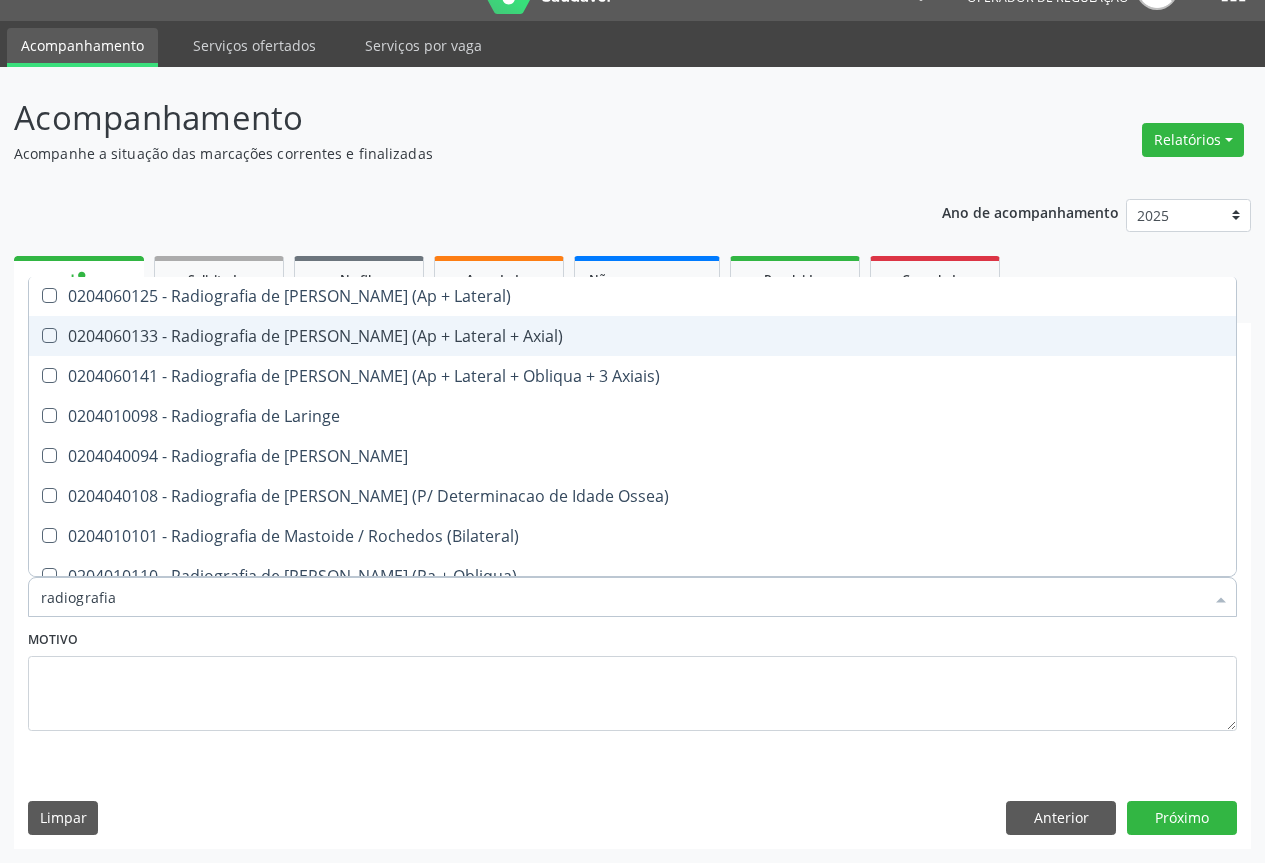 click on "0204060133 - Radiografia de Joelho ou Patela (Ap + Lateral + Axial)" at bounding box center [632, 336] 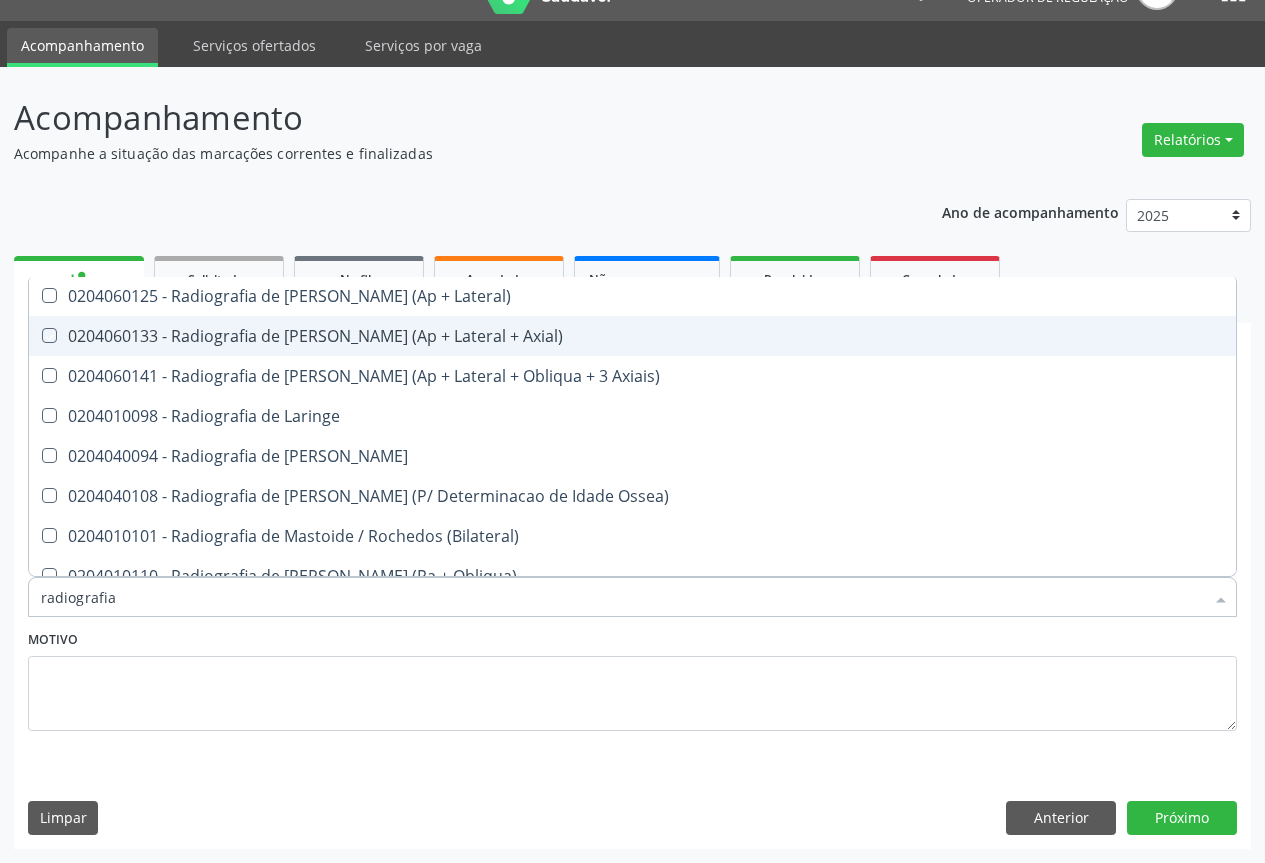 checkbox on "true" 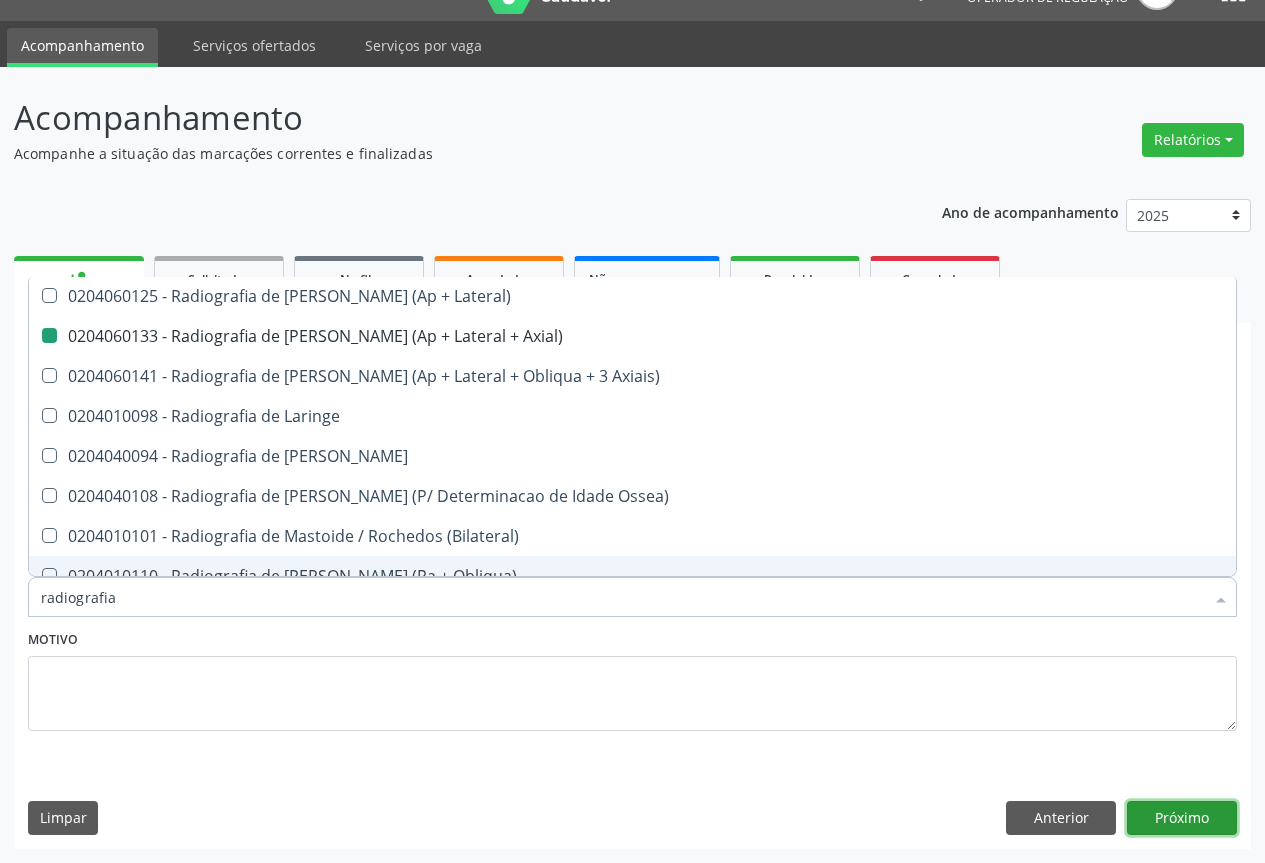 click on "Próximo" at bounding box center (1182, 818) 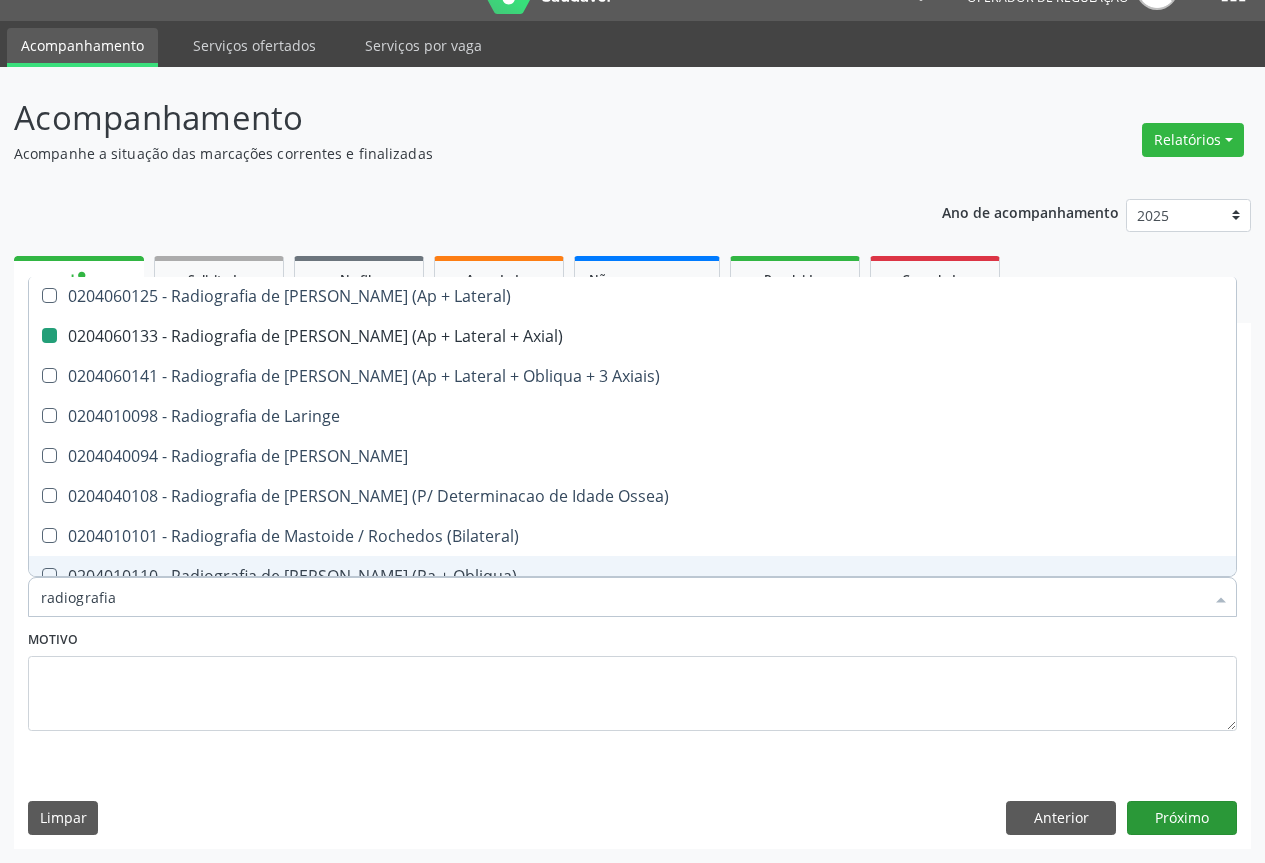 scroll, scrollTop: 7, scrollLeft: 0, axis: vertical 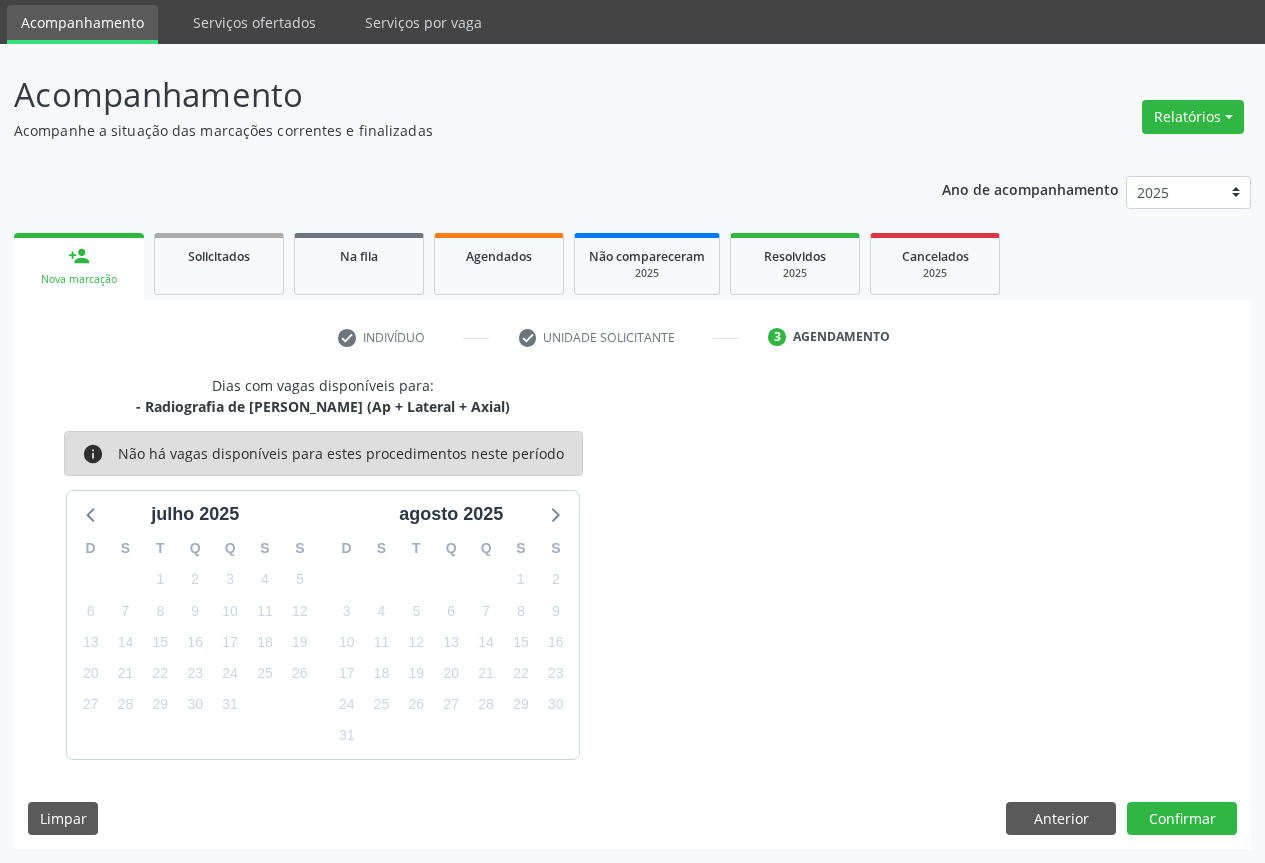 click on "Nova marcação" at bounding box center [79, 279] 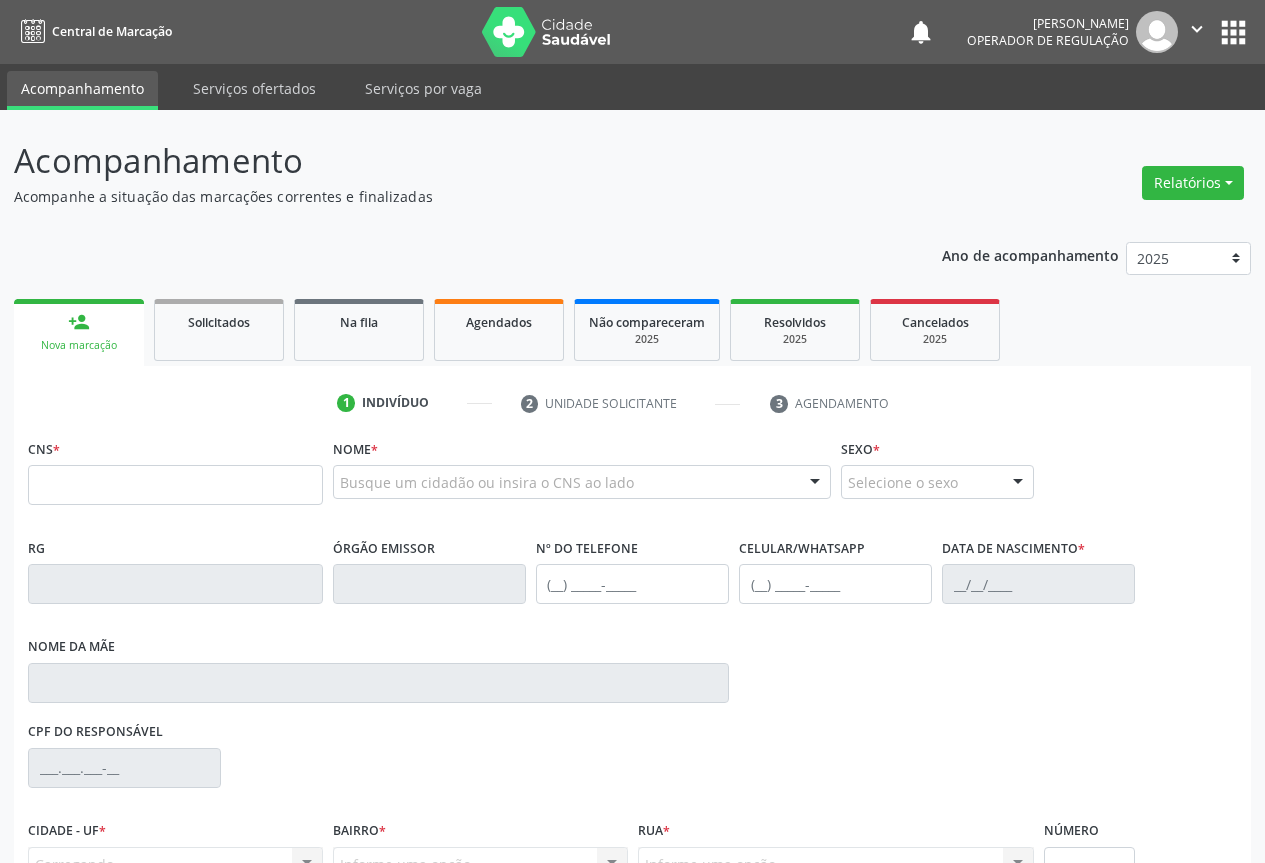 scroll, scrollTop: 0, scrollLeft: 0, axis: both 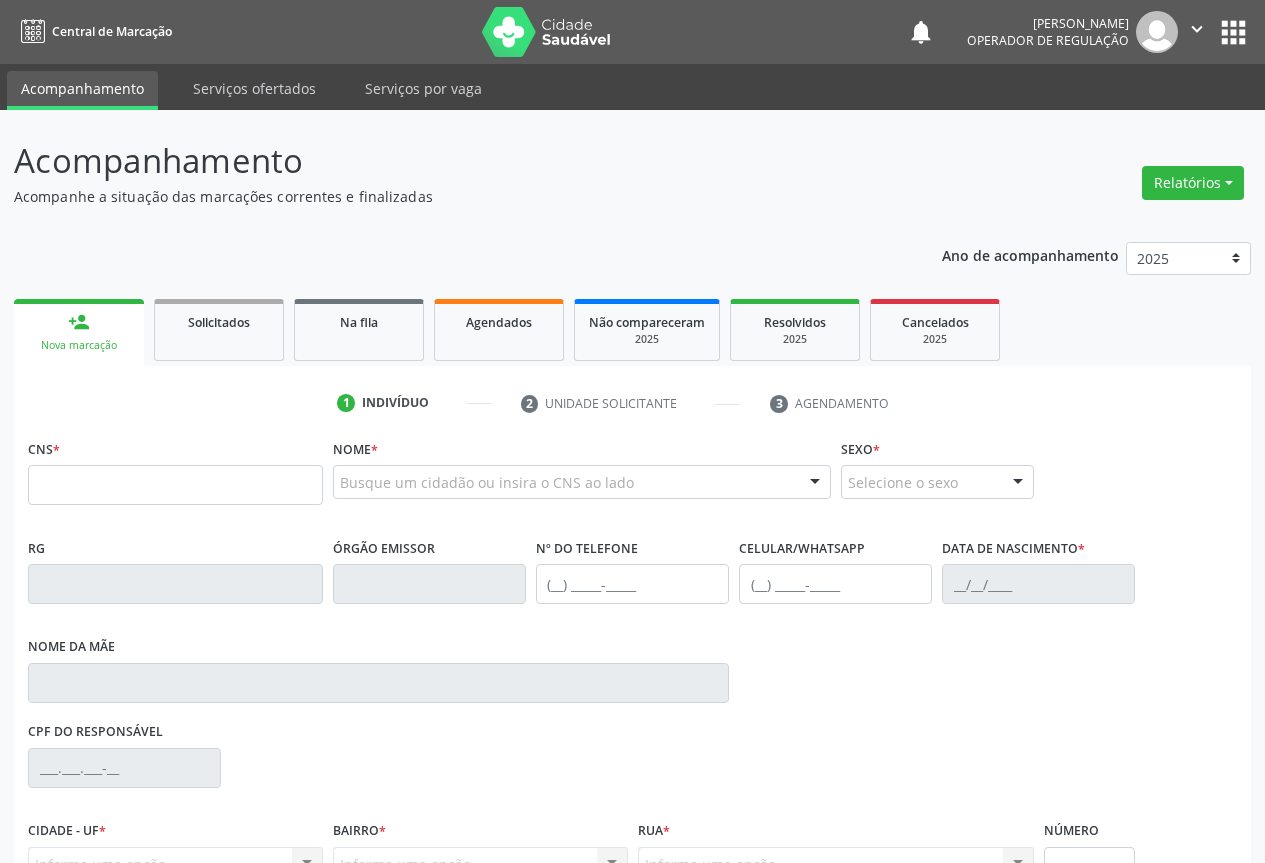 click at bounding box center (175, 485) 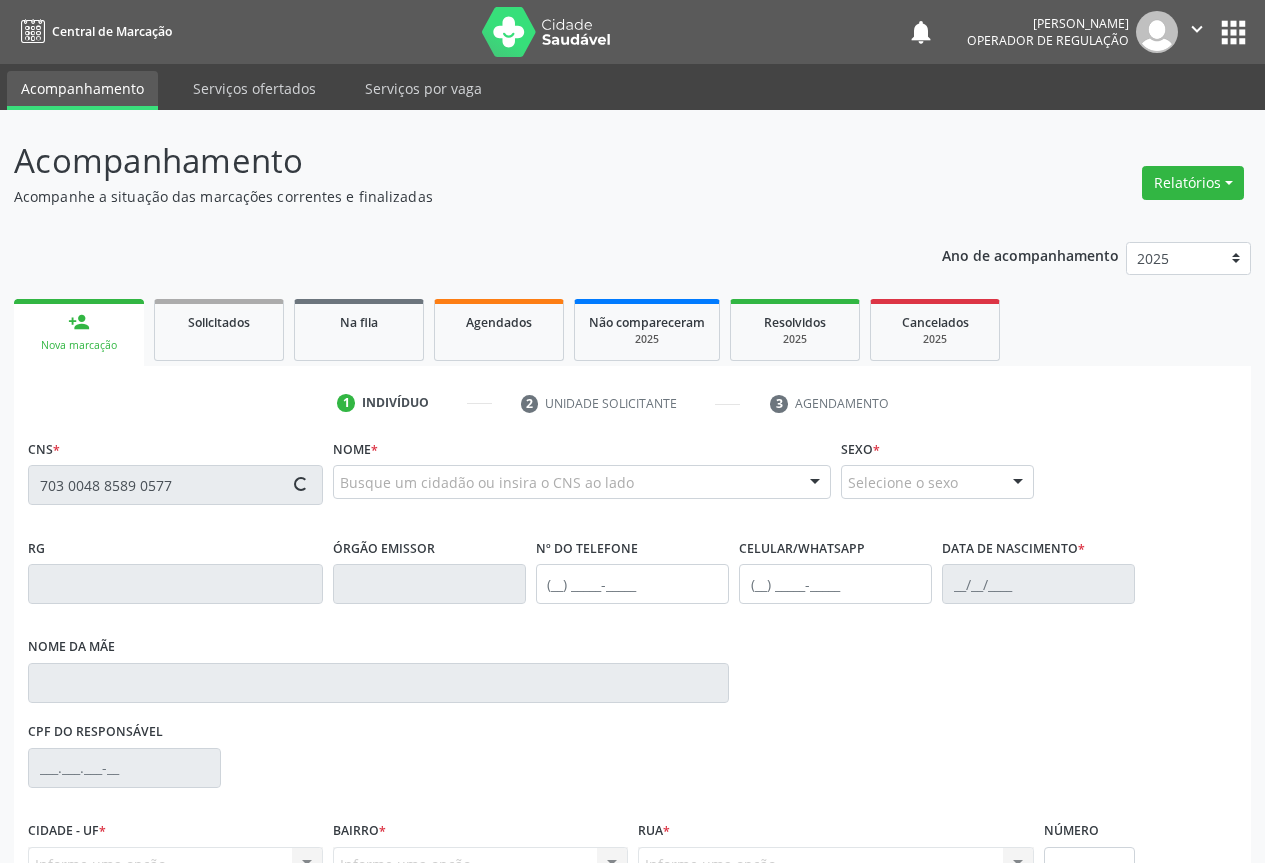 type on "703 0048 8589 0577" 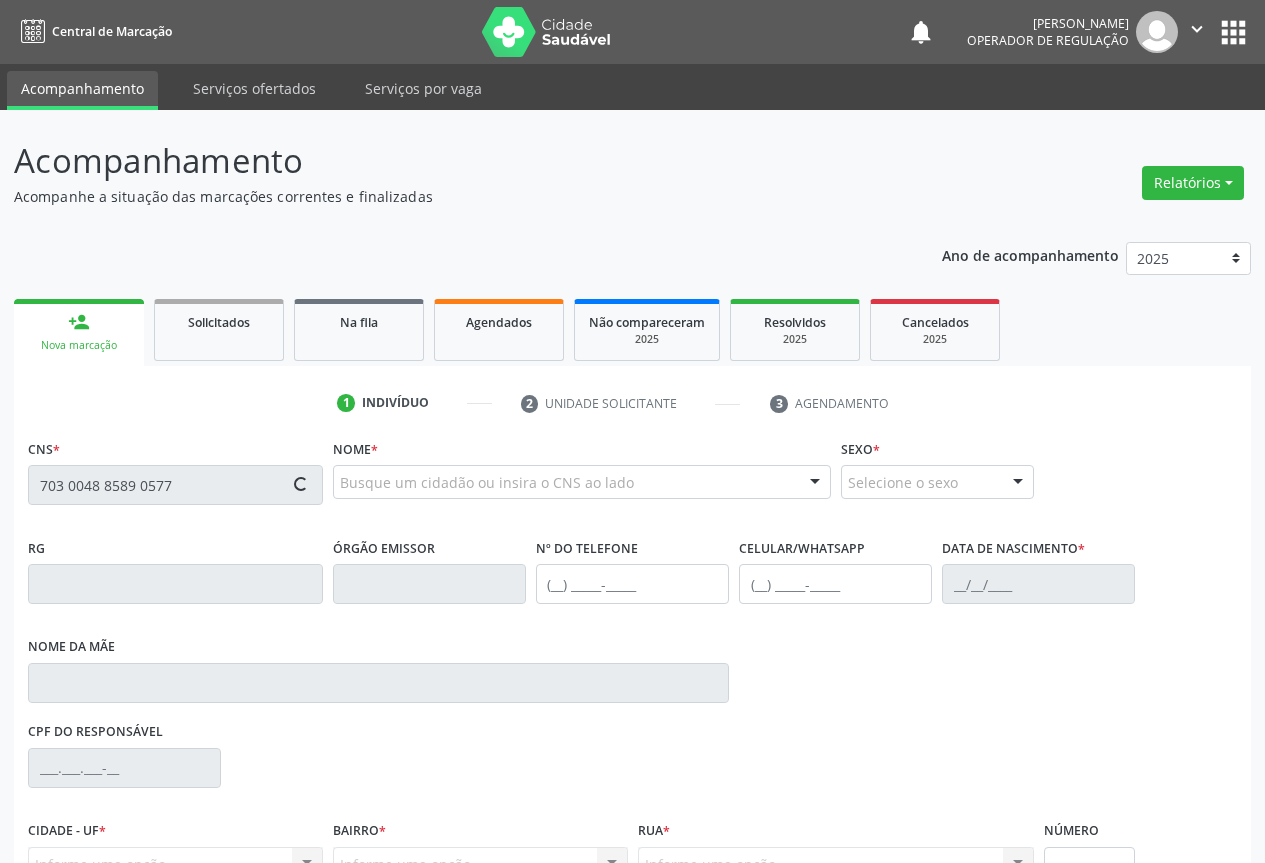 type 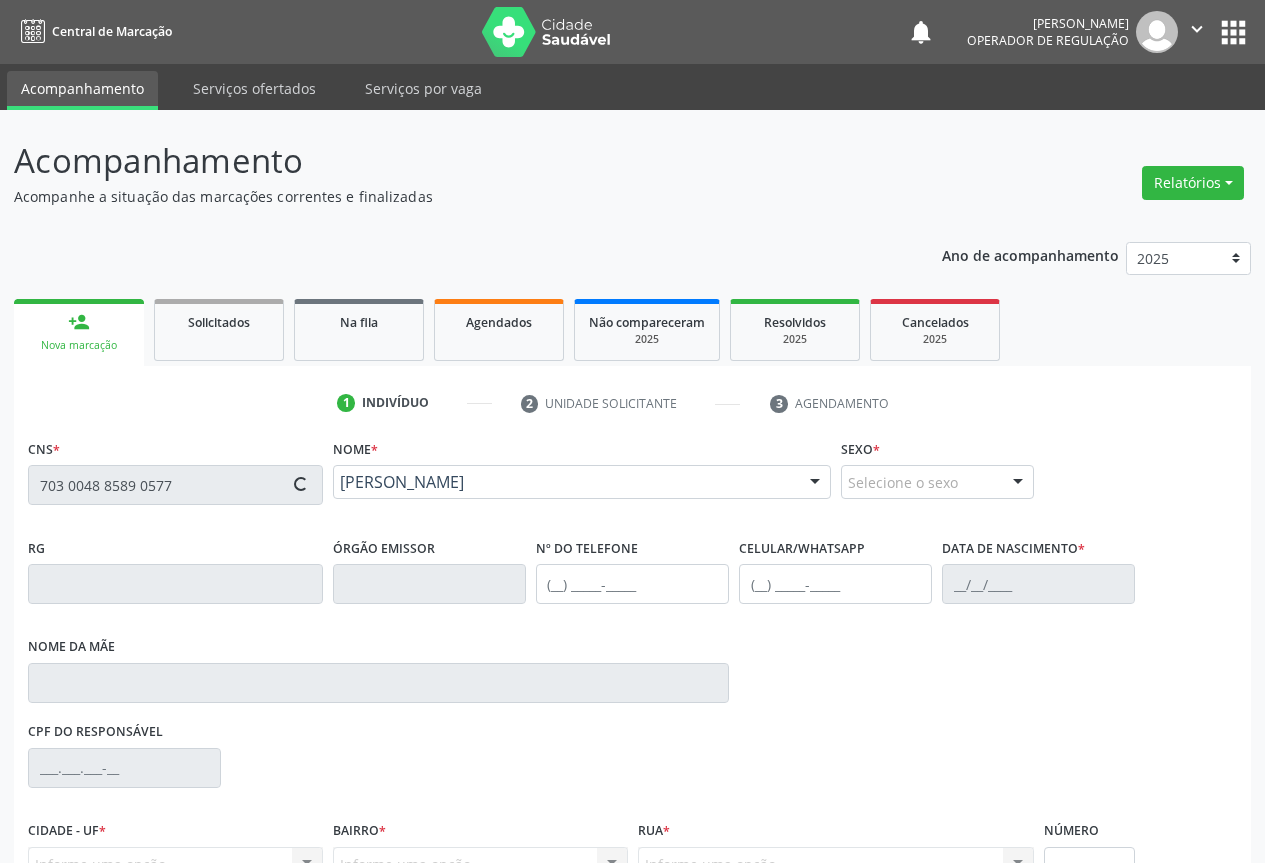 type on "5271071" 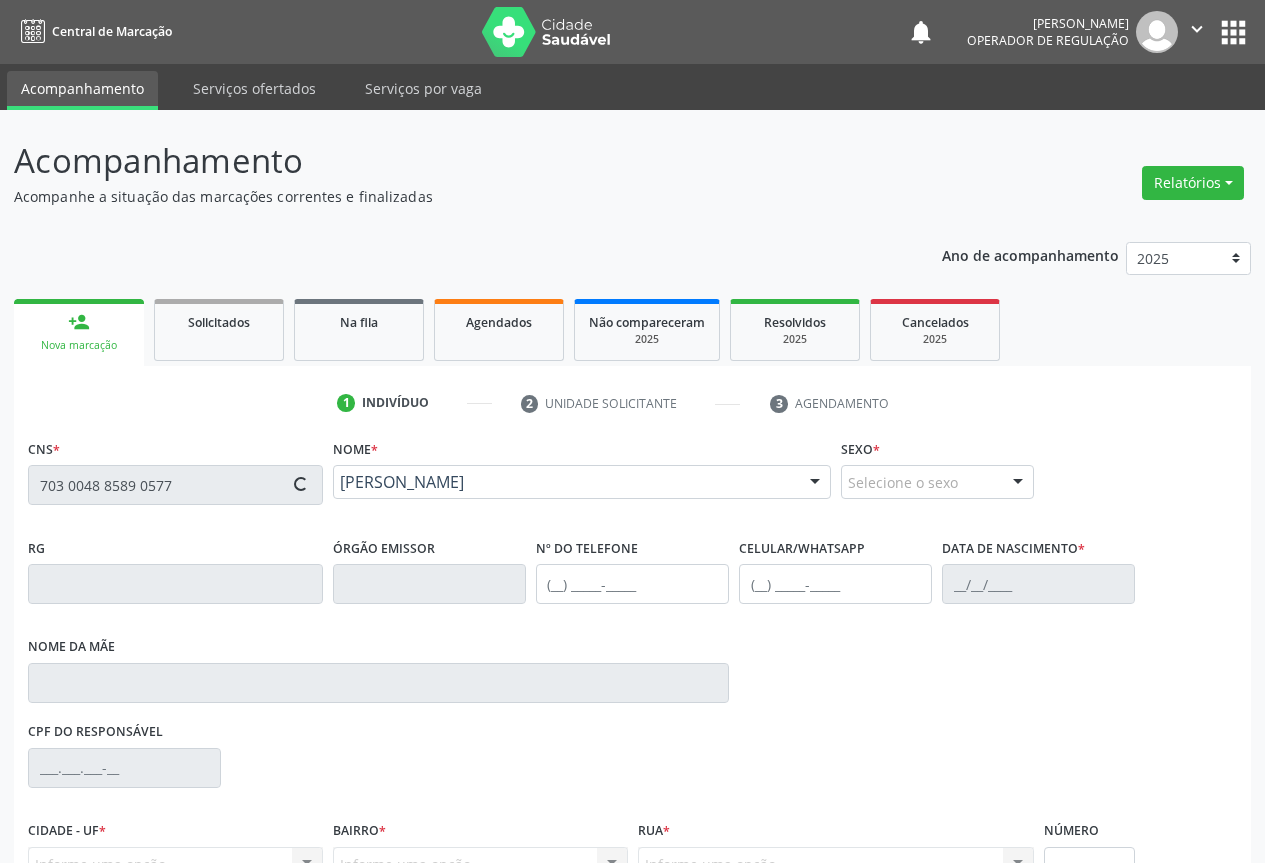 type on "[PHONE_NUMBER]" 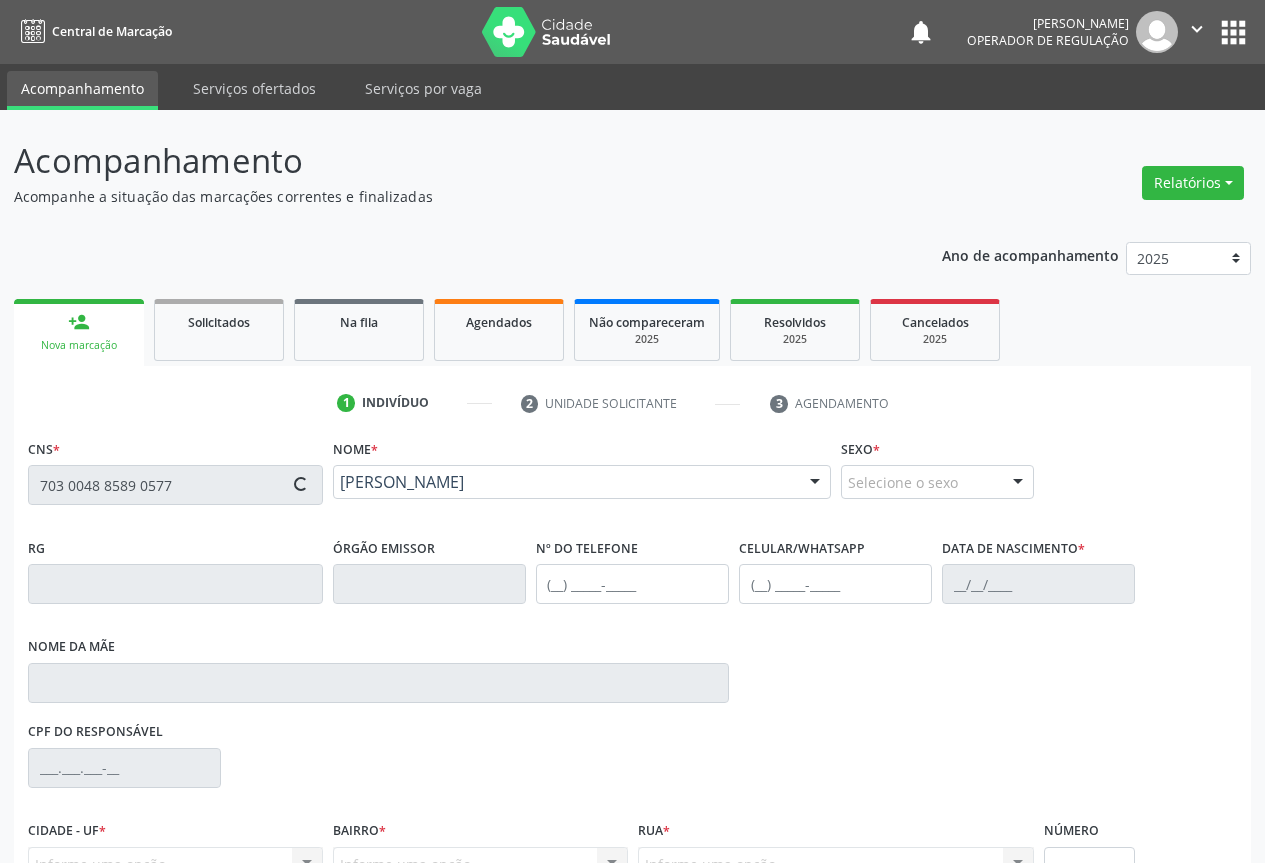 type on "23[DATE]" 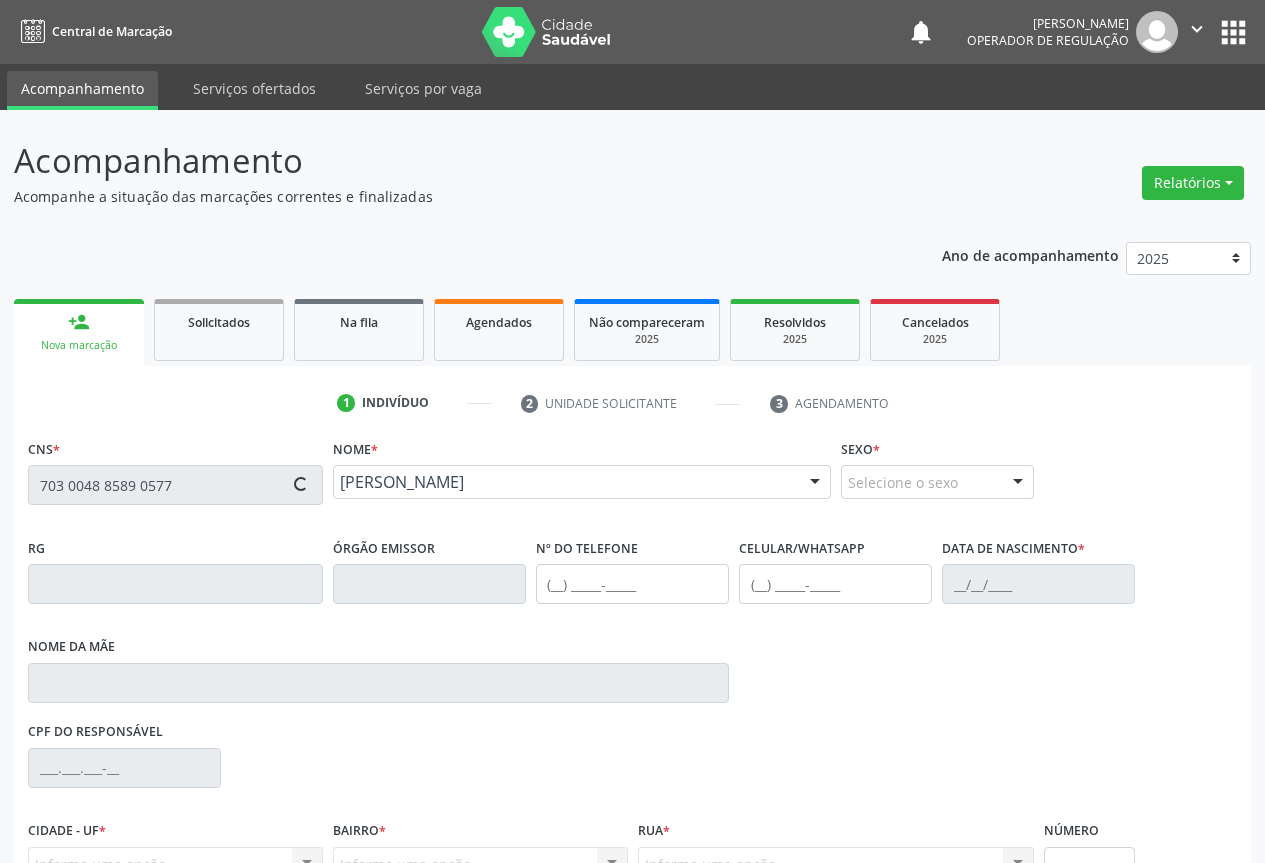 type on "902.517.765-49" 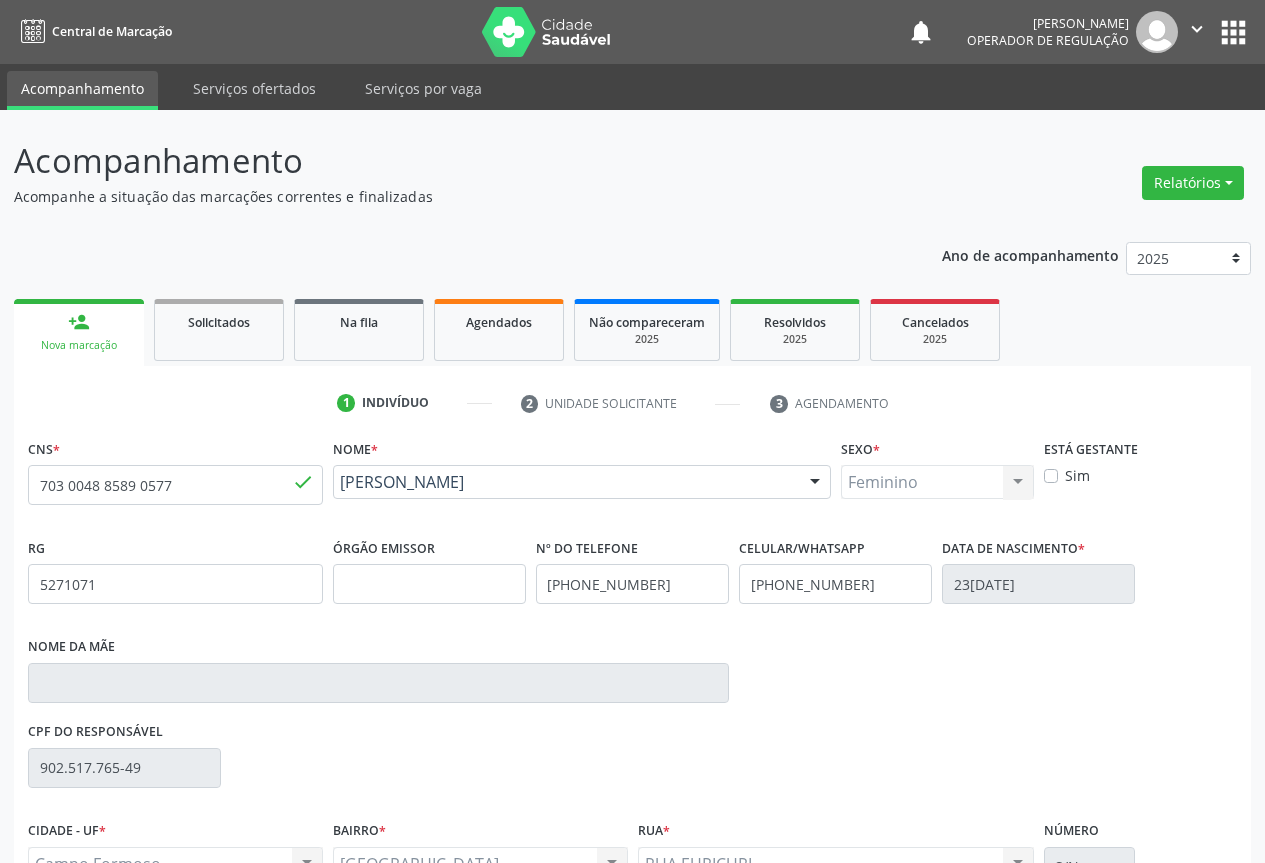 scroll, scrollTop: 207, scrollLeft: 0, axis: vertical 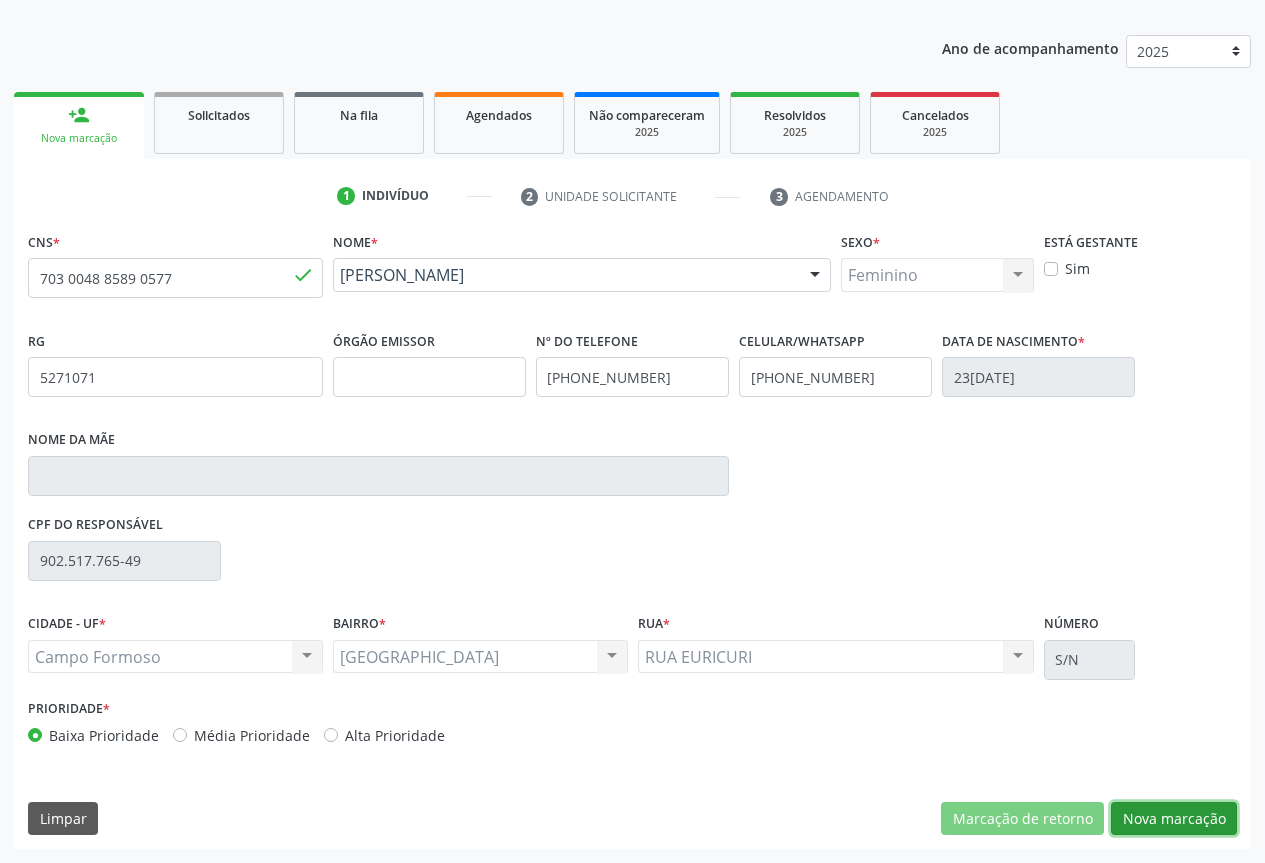 click on "Nova marcação" at bounding box center (1174, 819) 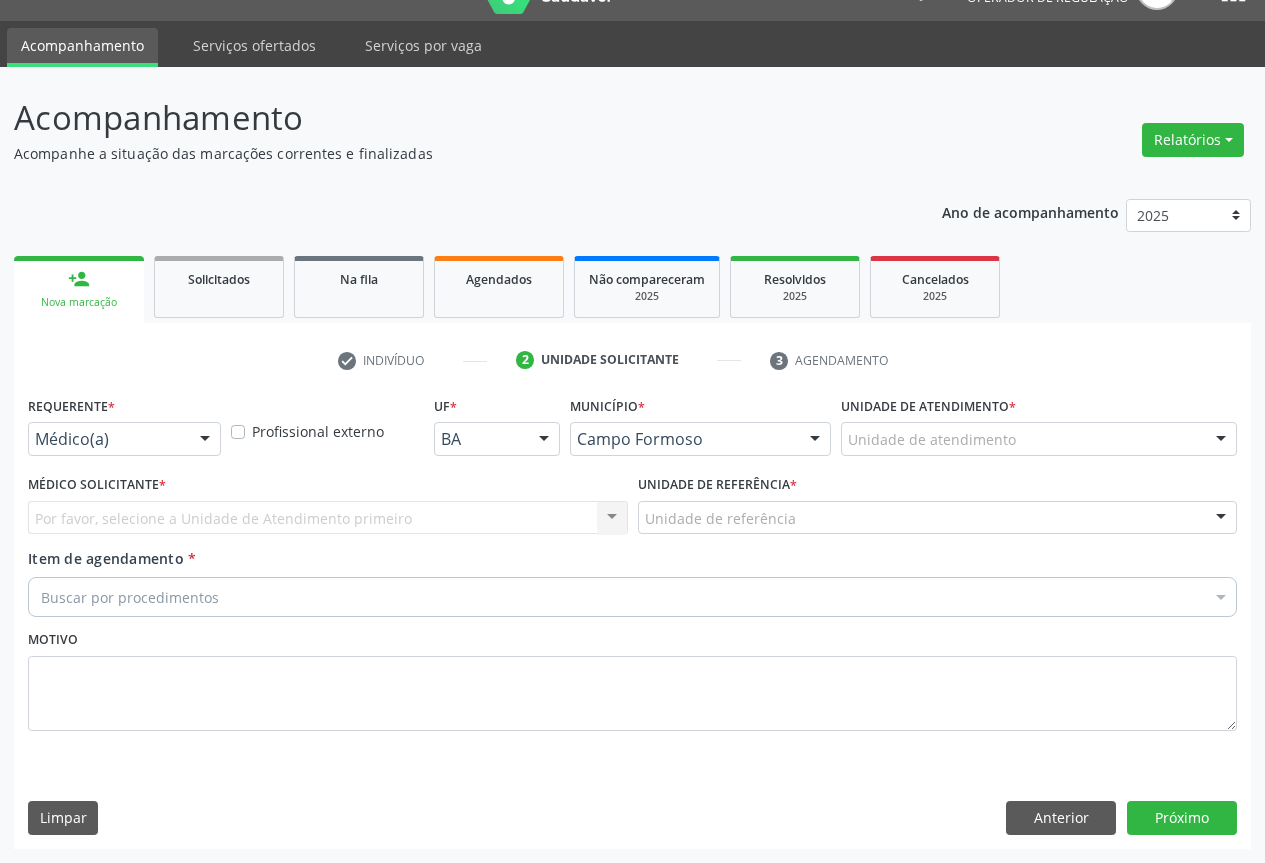 scroll, scrollTop: 43, scrollLeft: 0, axis: vertical 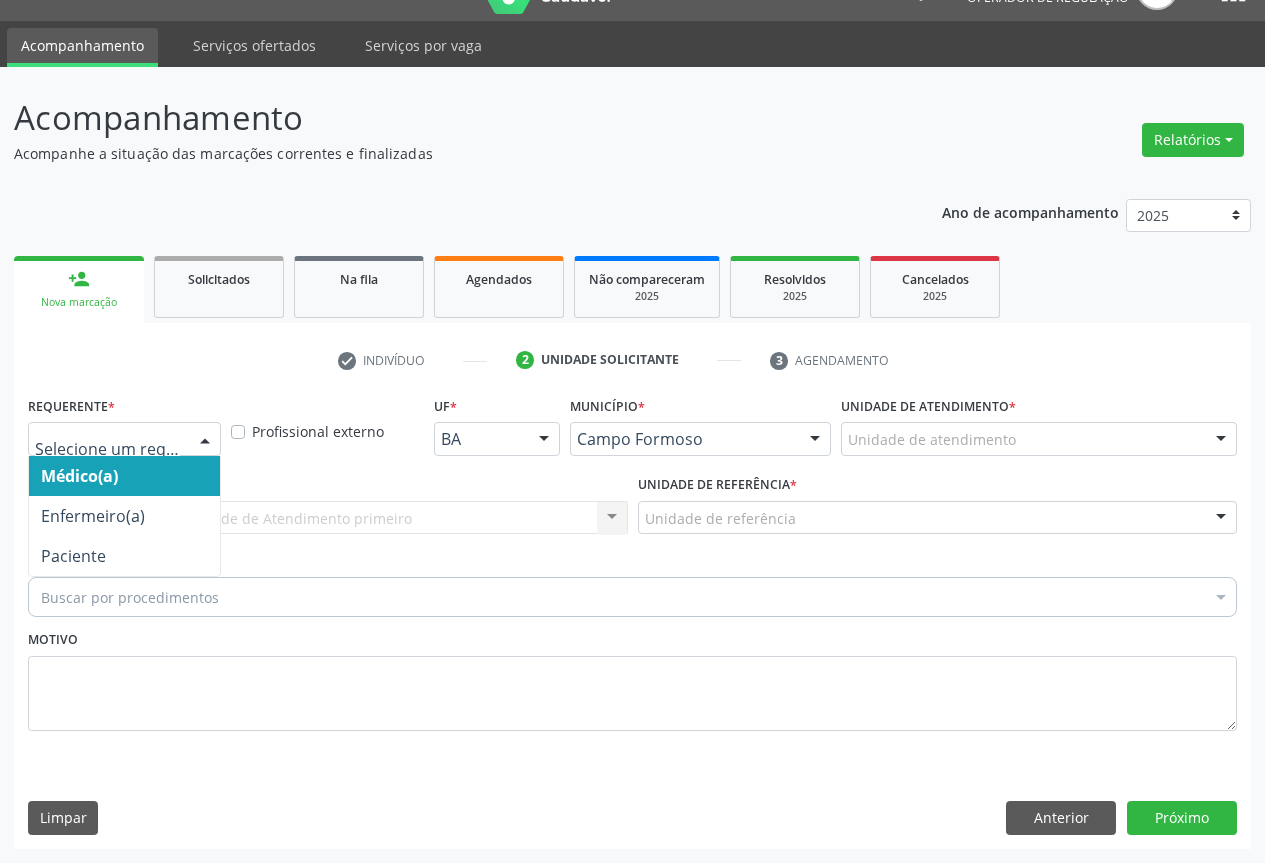 click at bounding box center (205, 440) 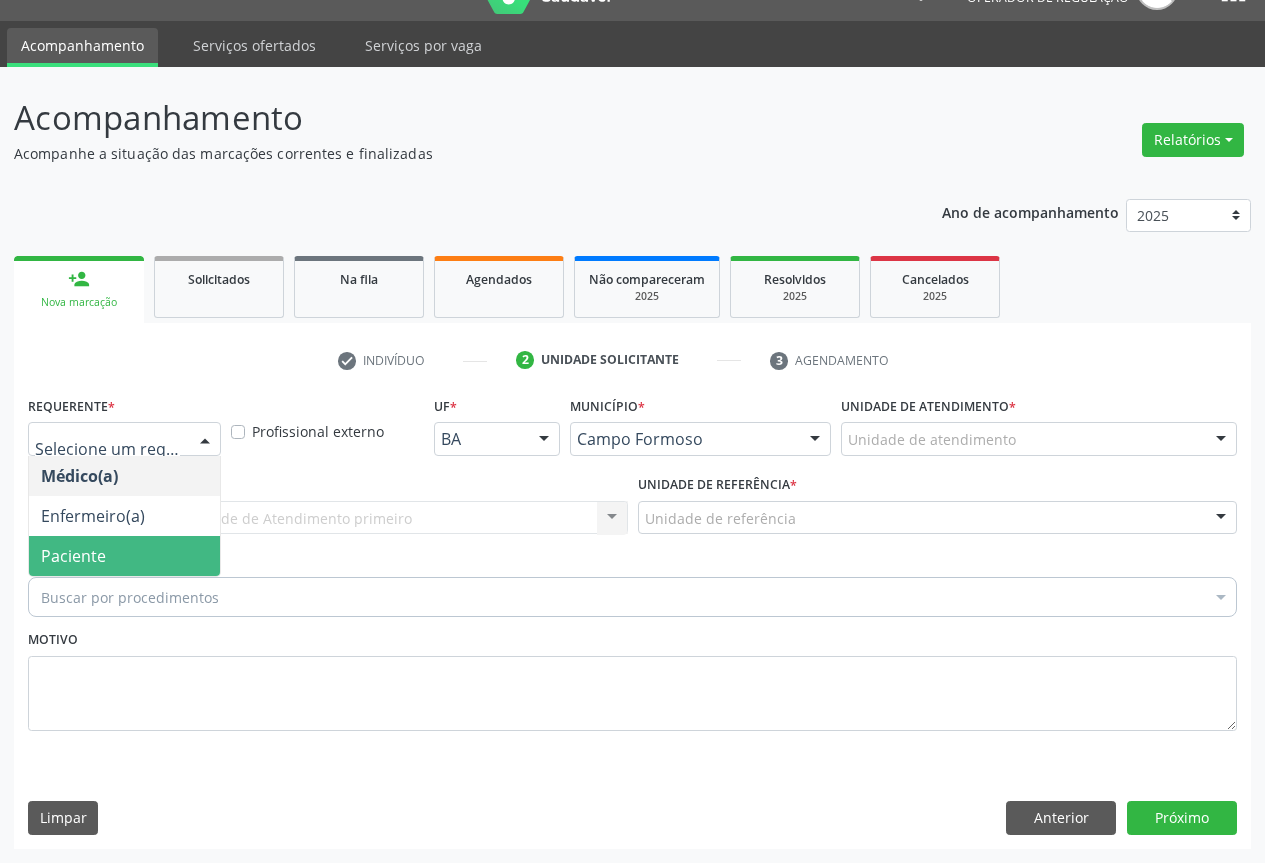 click on "Paciente" at bounding box center [73, 556] 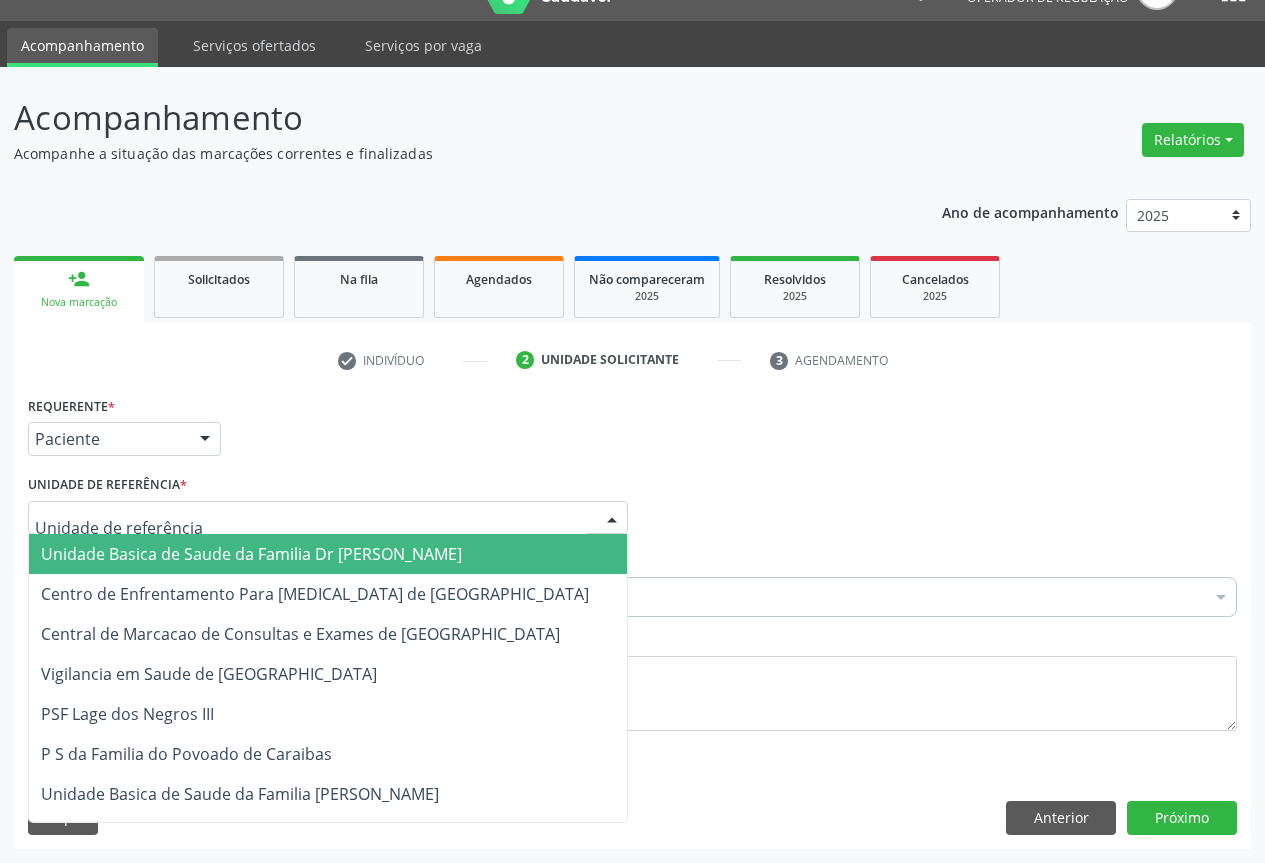 click at bounding box center (612, 519) 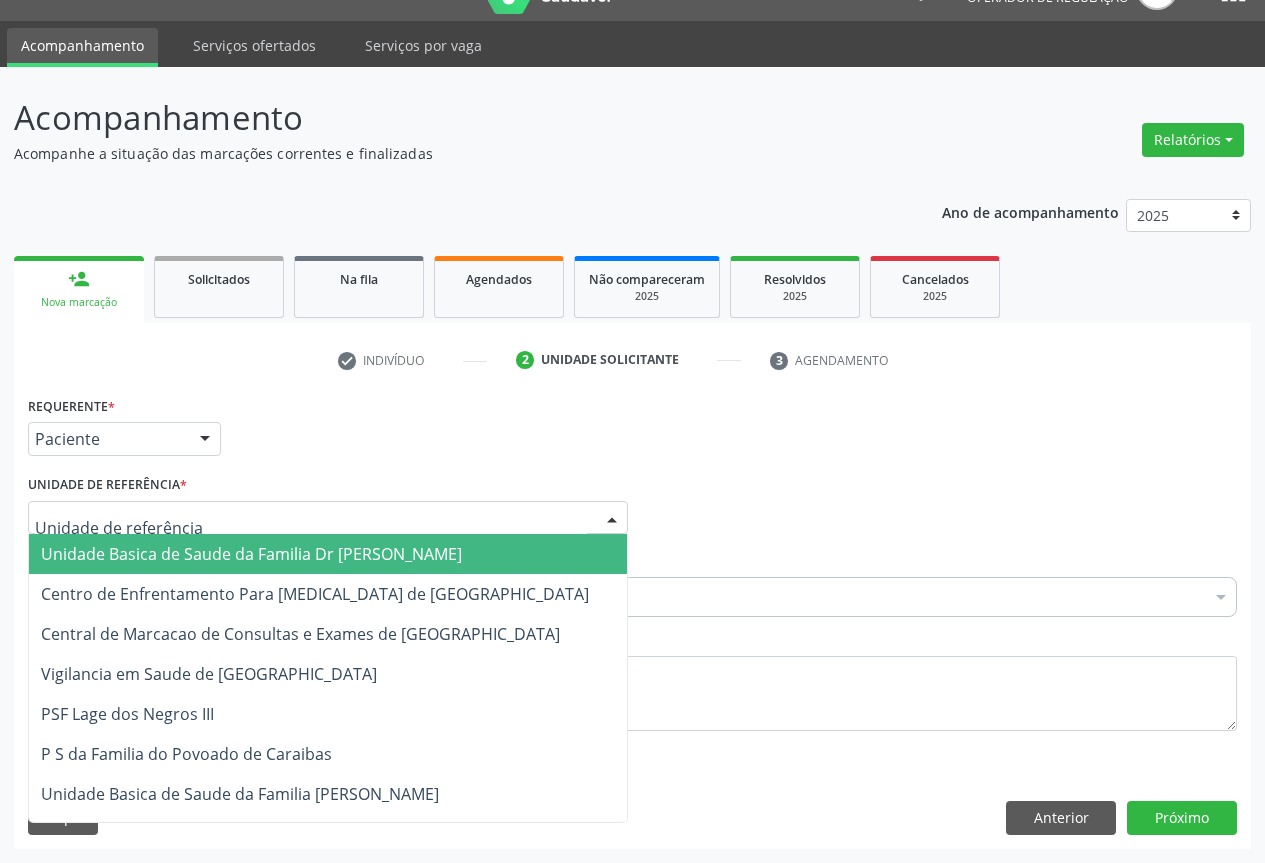 click on "Unidade Basica de Saude da Familia Dr [PERSON_NAME]" at bounding box center (251, 554) 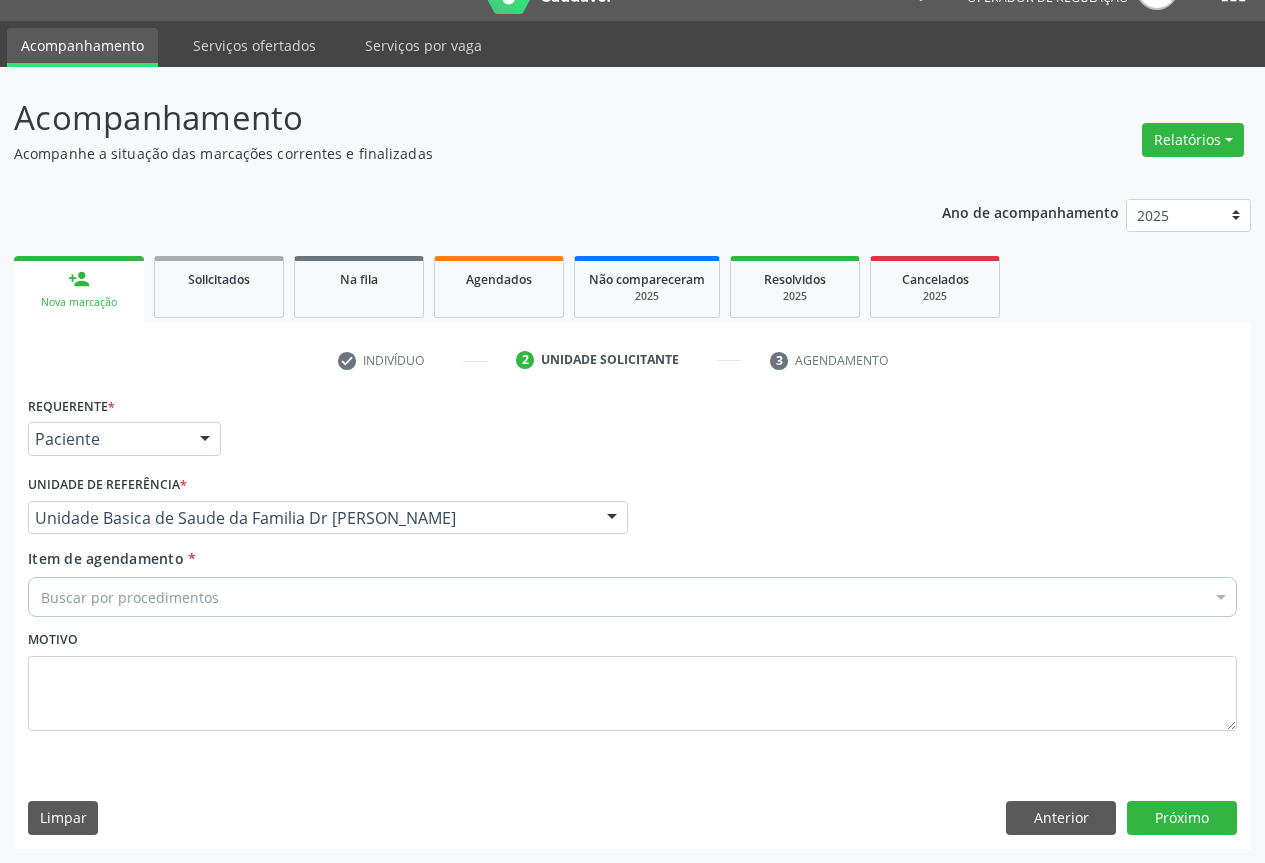 click on "Buscar por procedimentos" at bounding box center (632, 597) 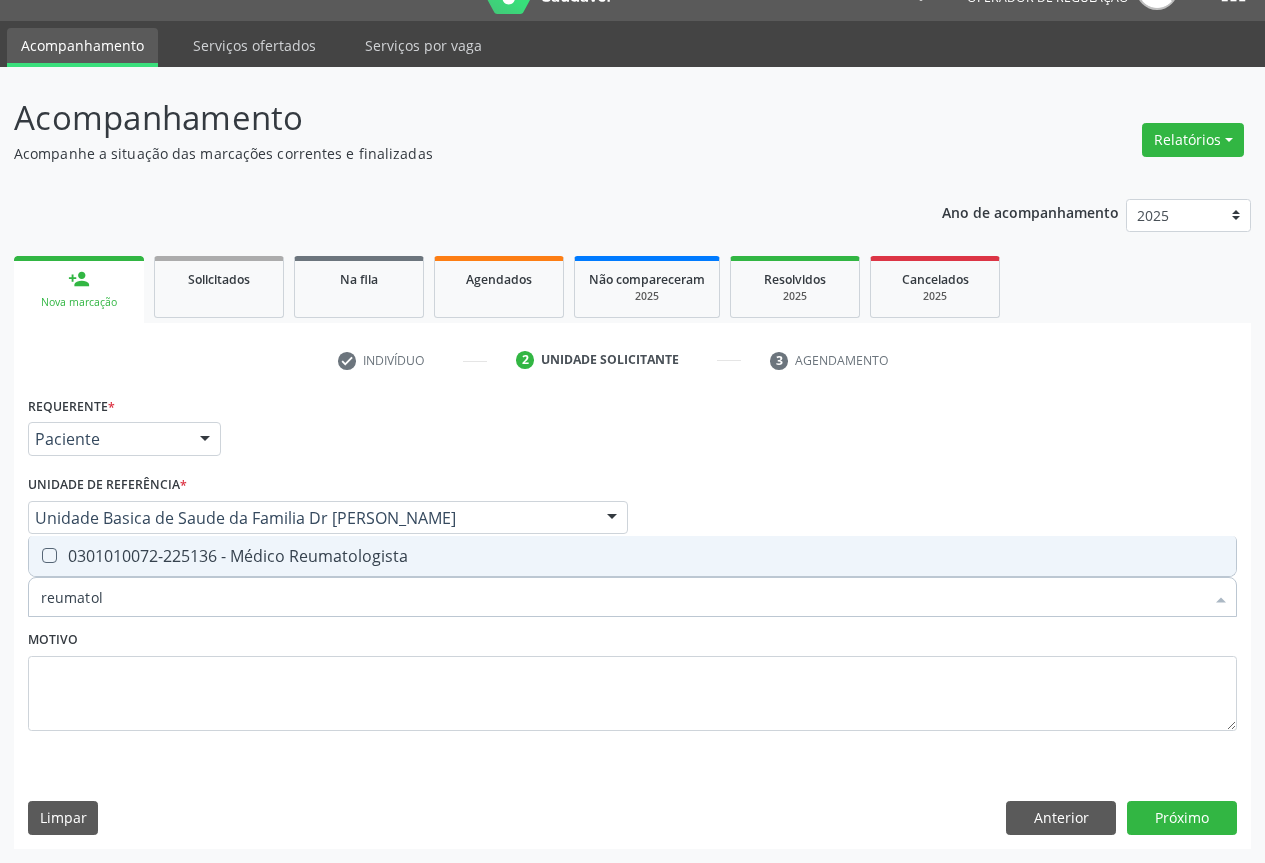type on "reumato" 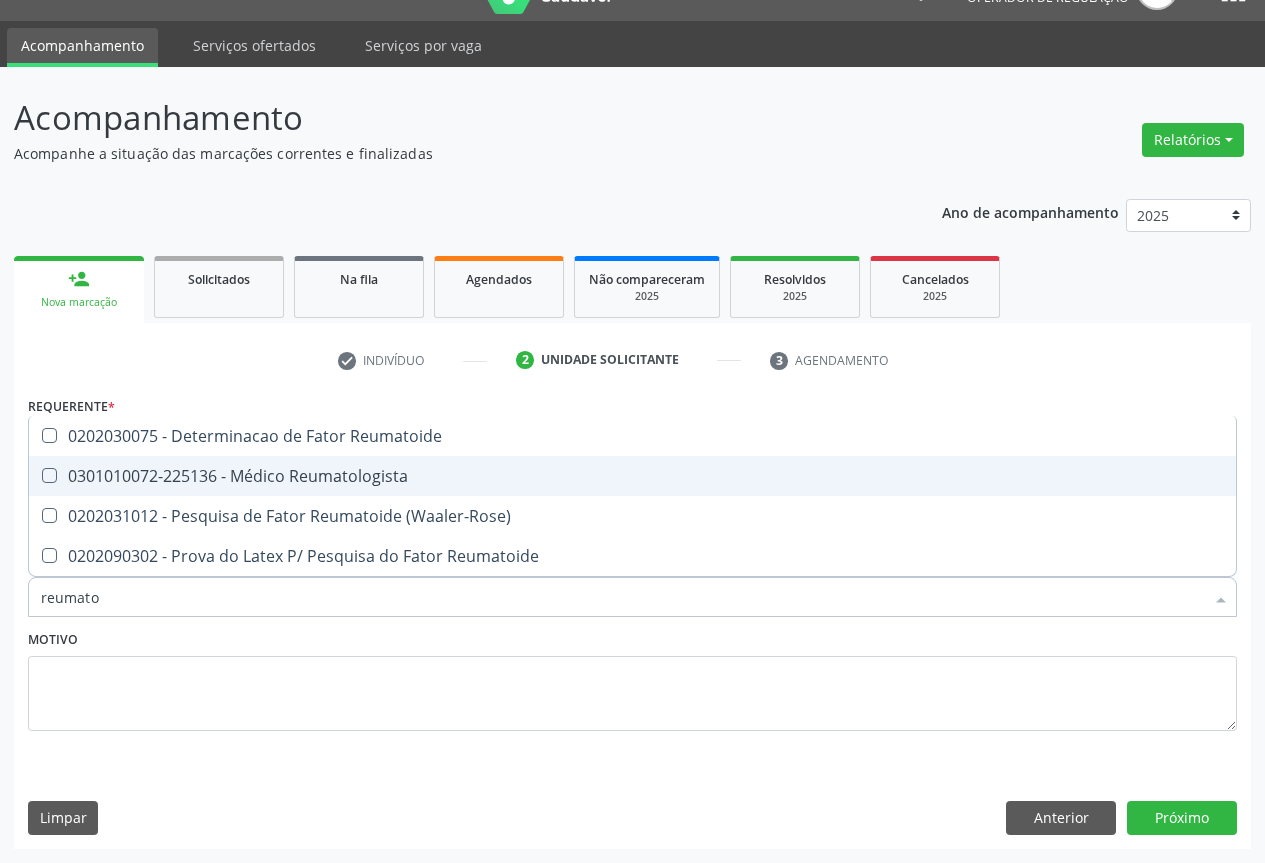 click on "0301010072-225136 - Médico Reumatologista" at bounding box center [632, 476] 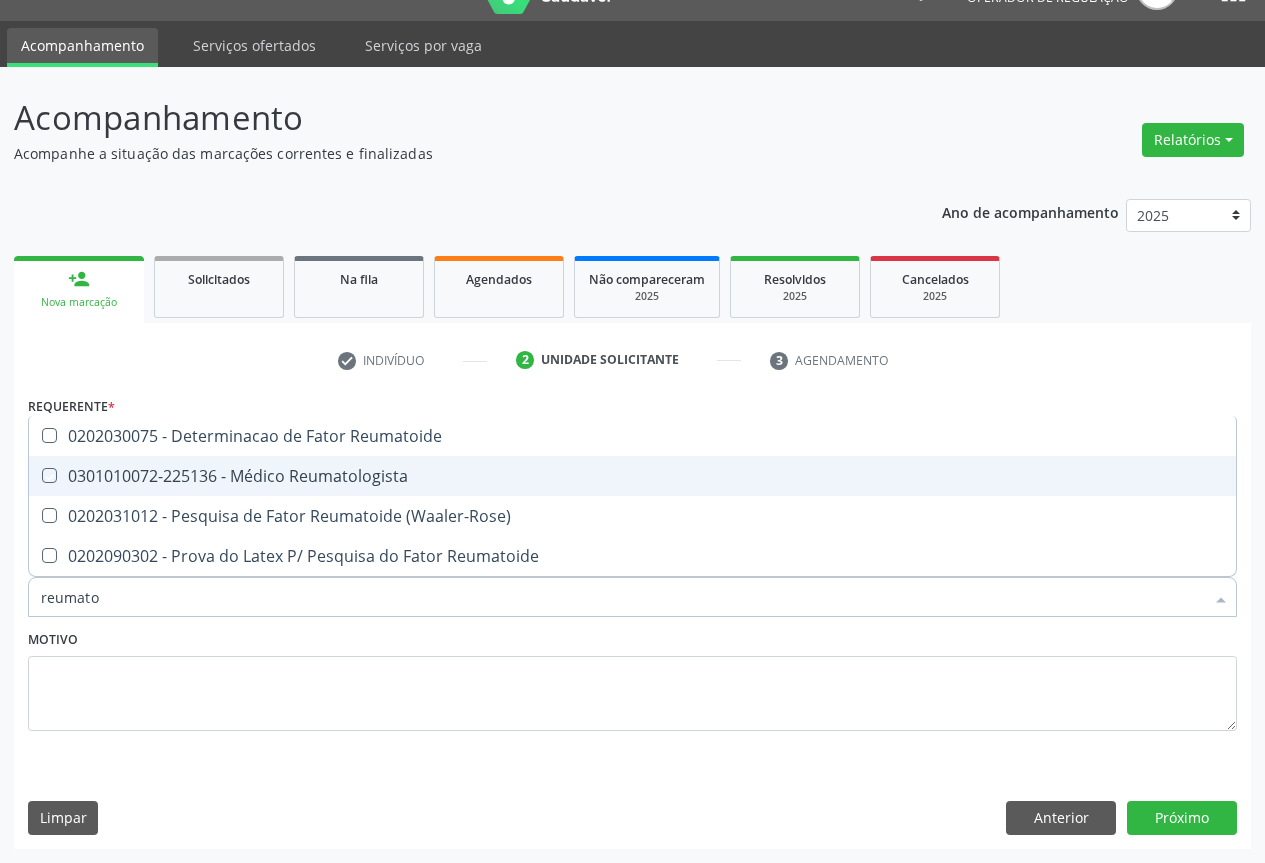 checkbox on "true" 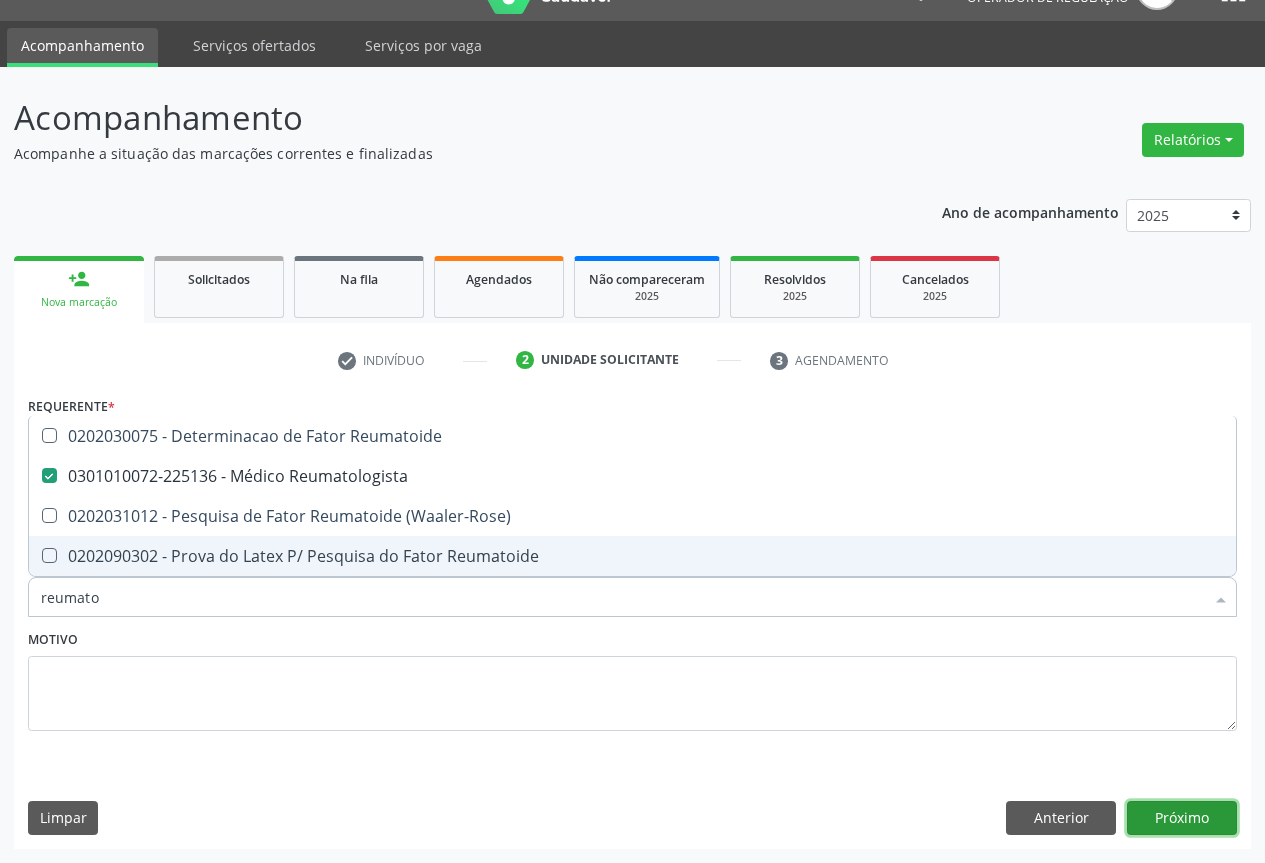 click on "Próximo" at bounding box center (1182, 818) 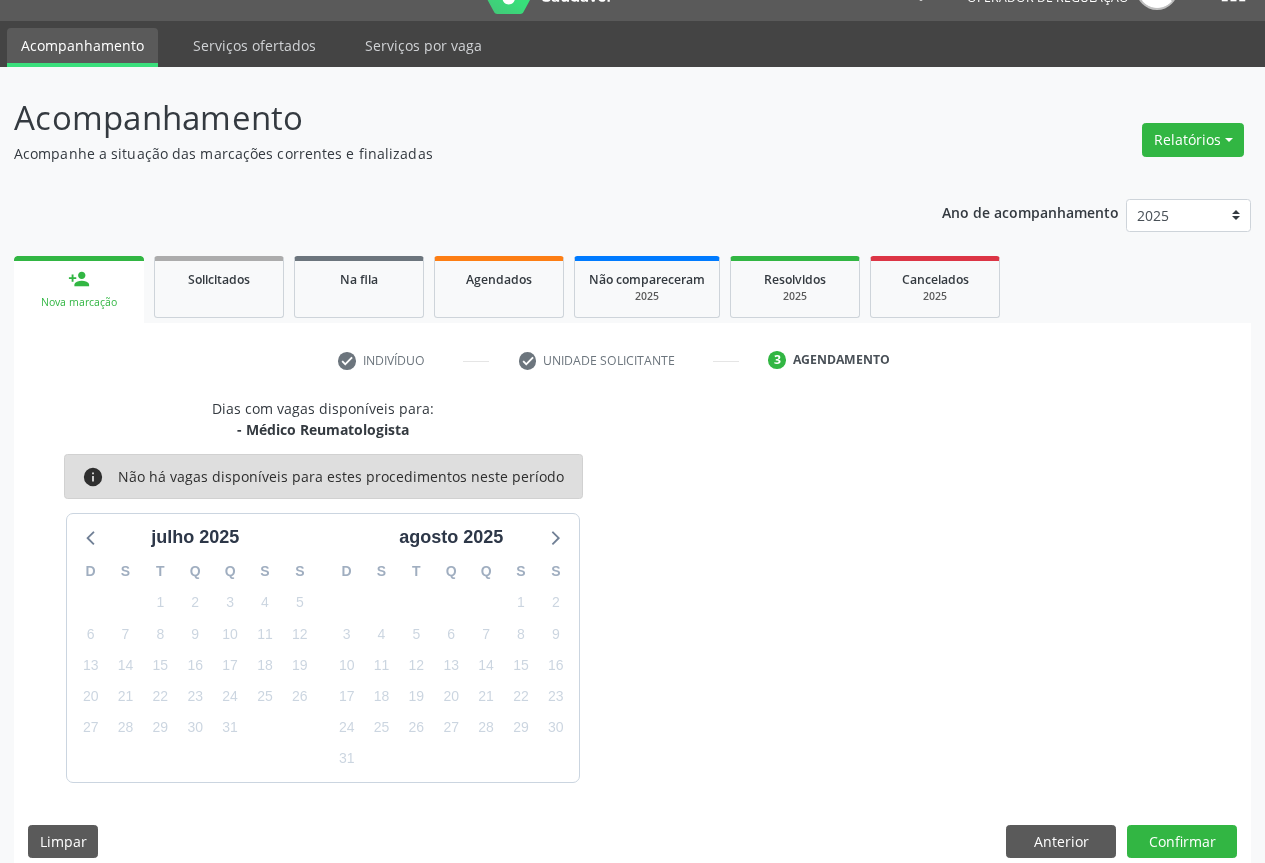 scroll, scrollTop: 66, scrollLeft: 0, axis: vertical 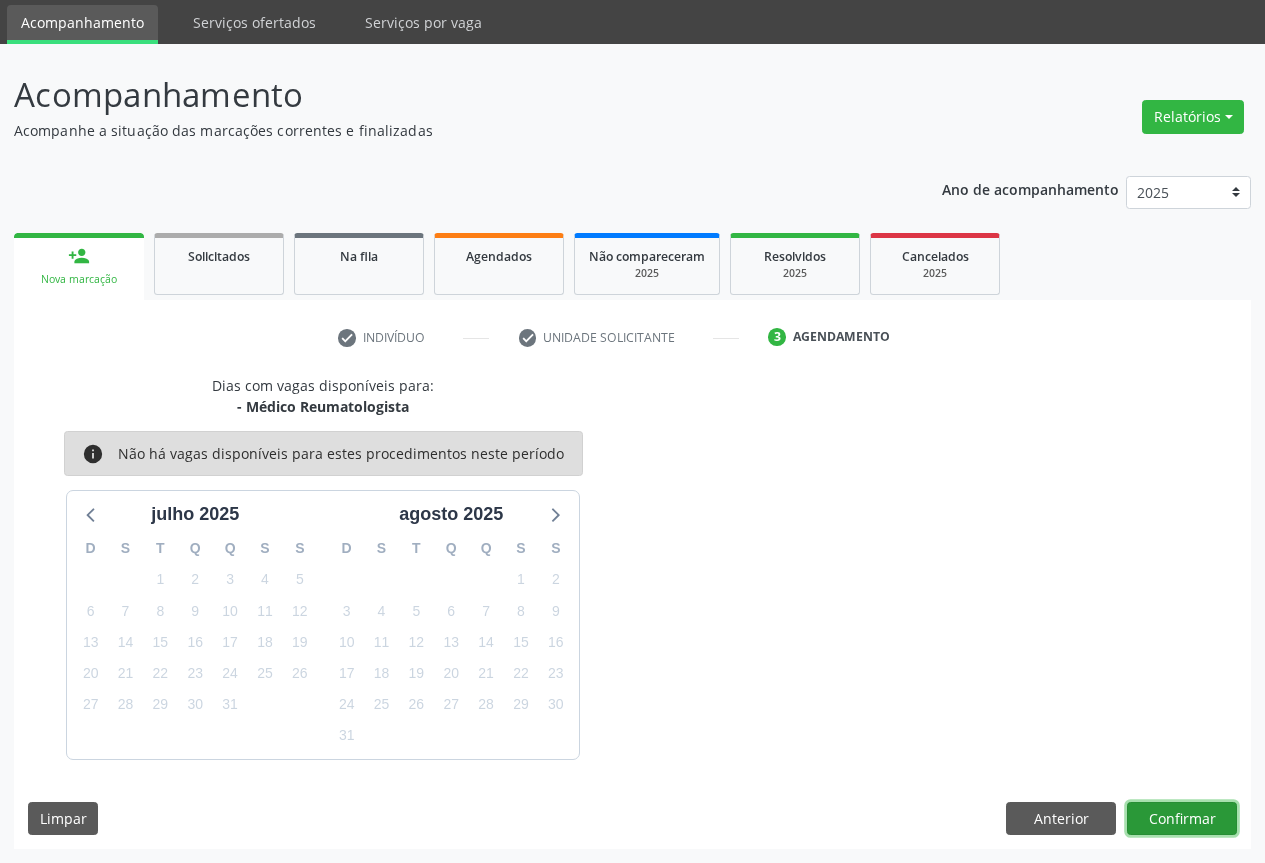 click on "Confirmar" at bounding box center (1182, 819) 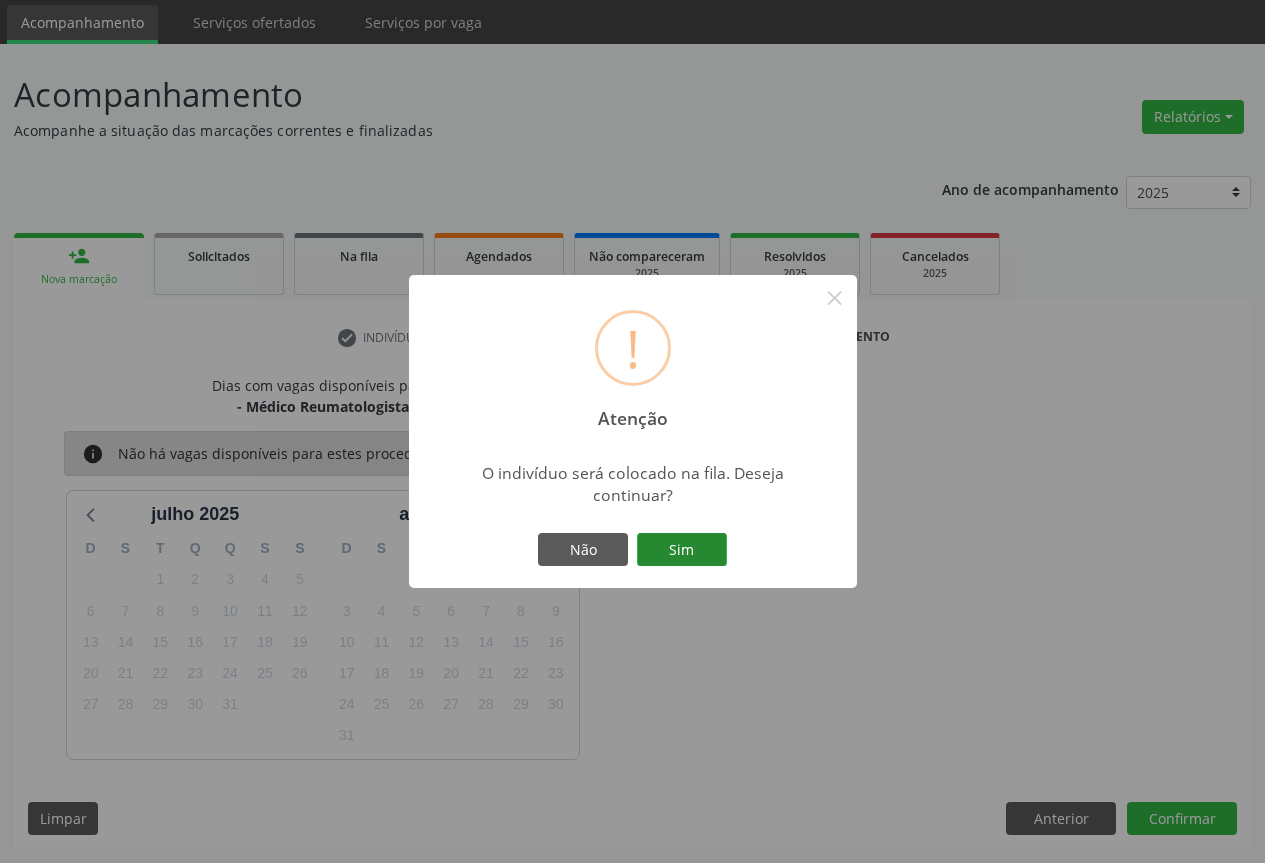 click on "Sim" at bounding box center (682, 550) 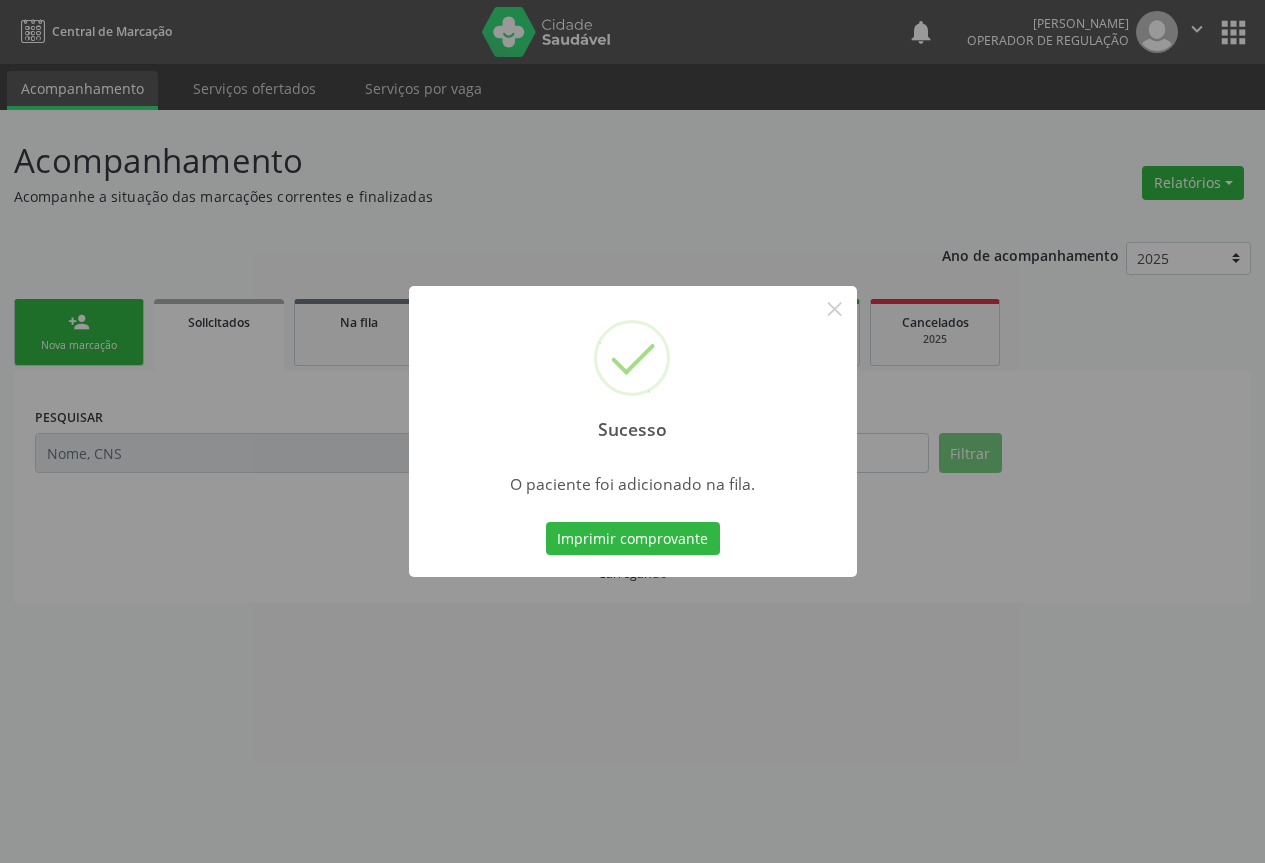 scroll, scrollTop: 0, scrollLeft: 0, axis: both 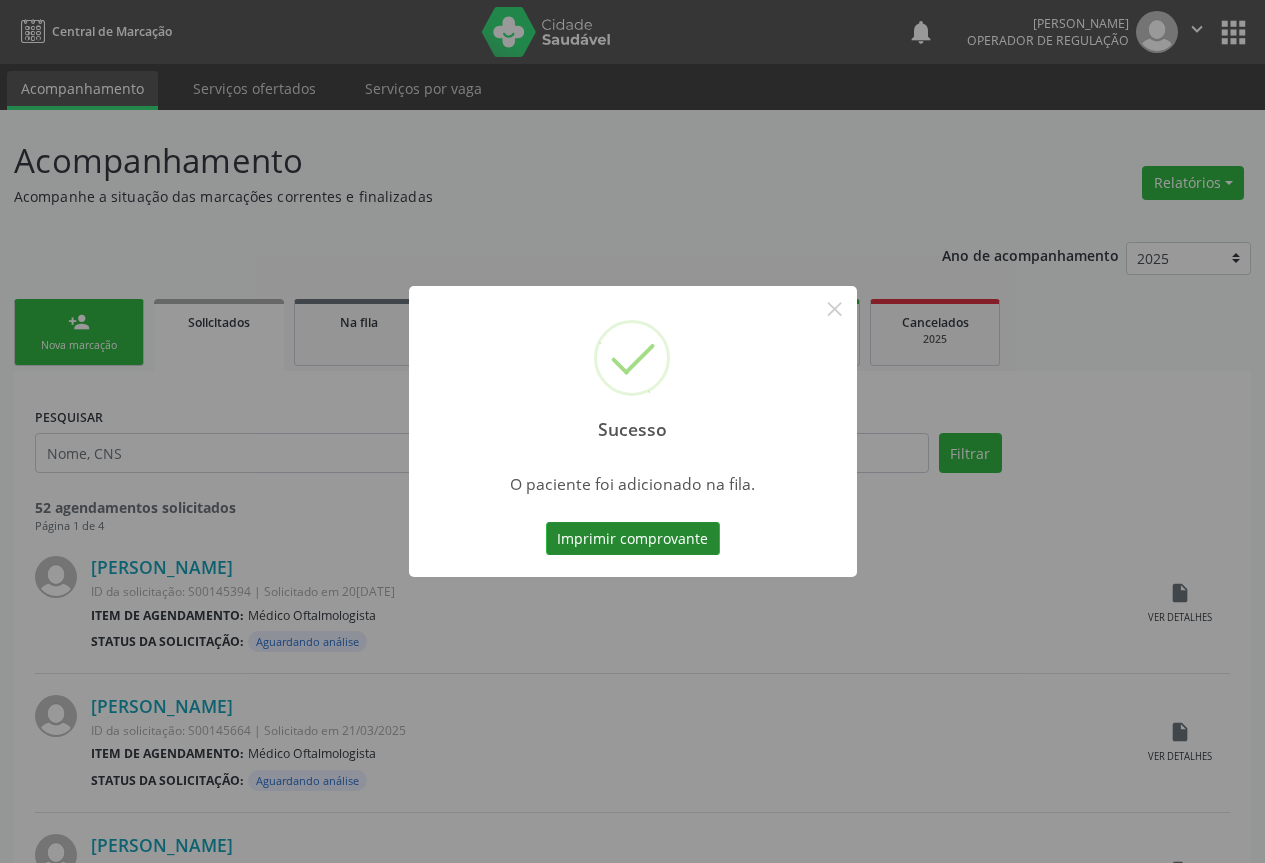 click on "Imprimir comprovante" at bounding box center [633, 539] 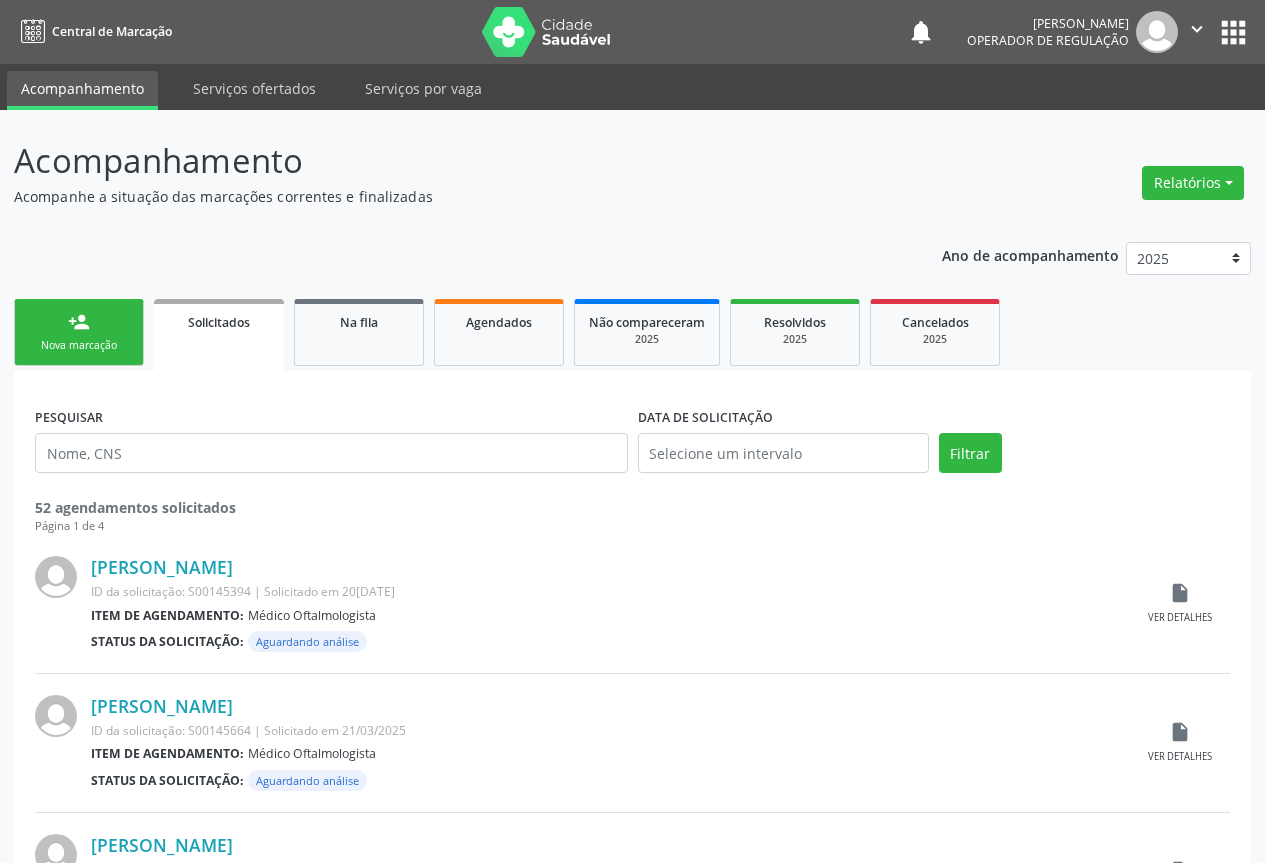 click on "person_add
Nova marcação" at bounding box center (79, 332) 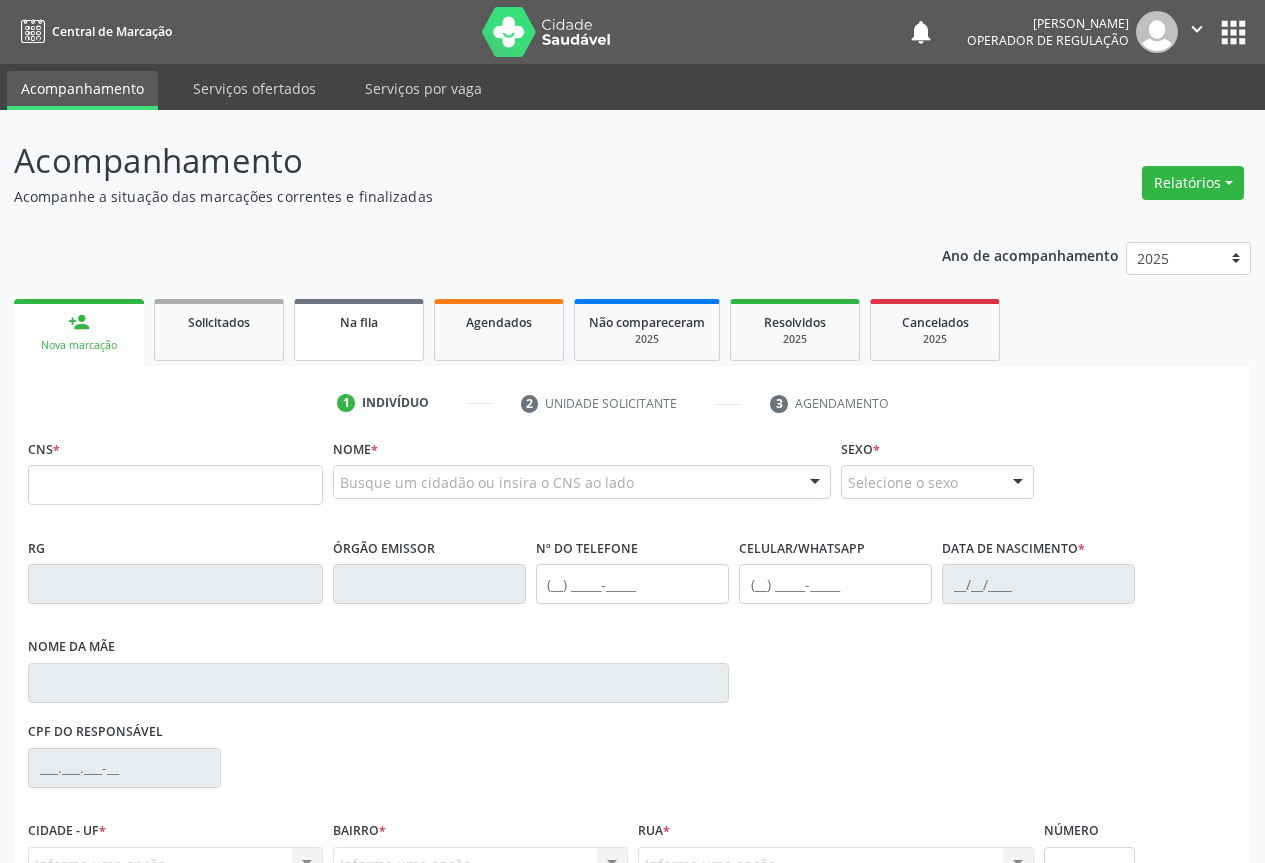 click on "Na fila" at bounding box center [359, 322] 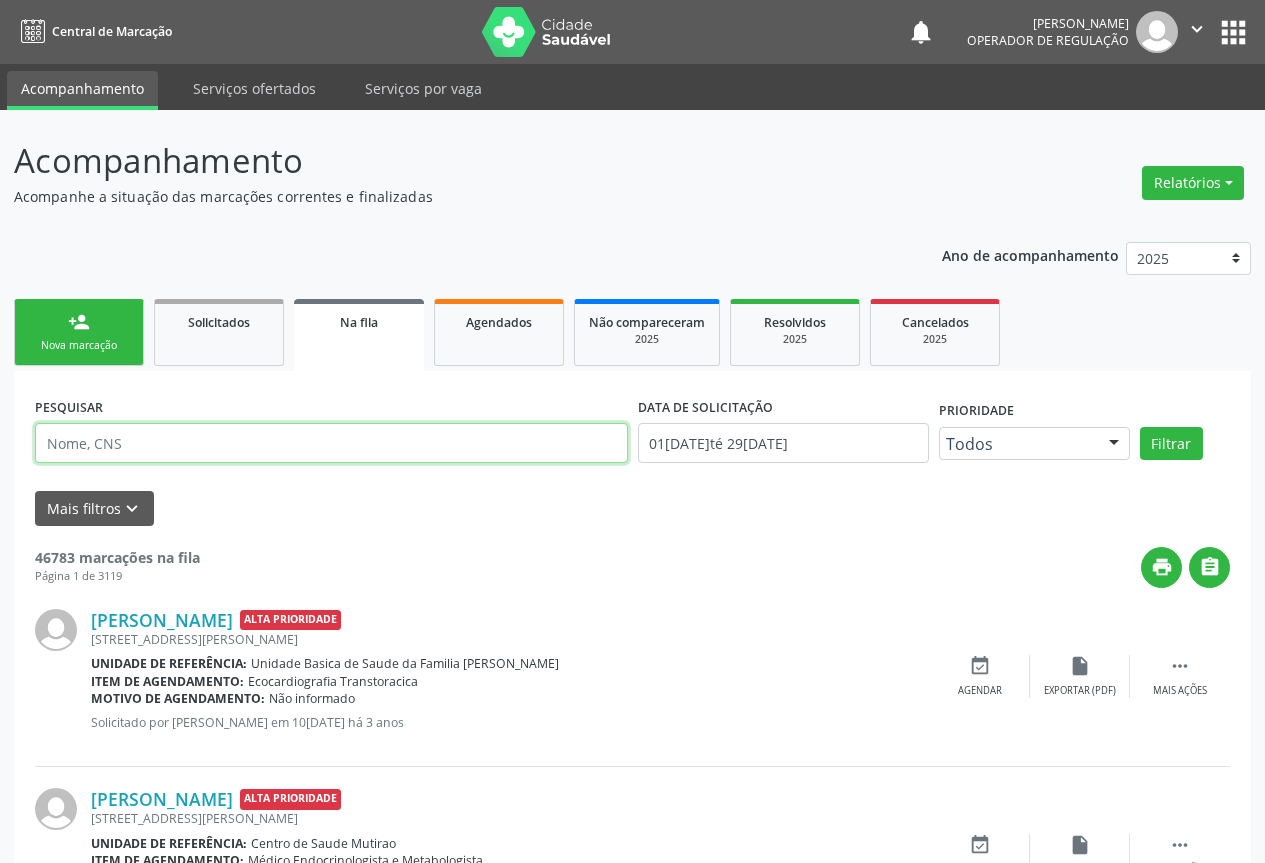 click at bounding box center [331, 443] 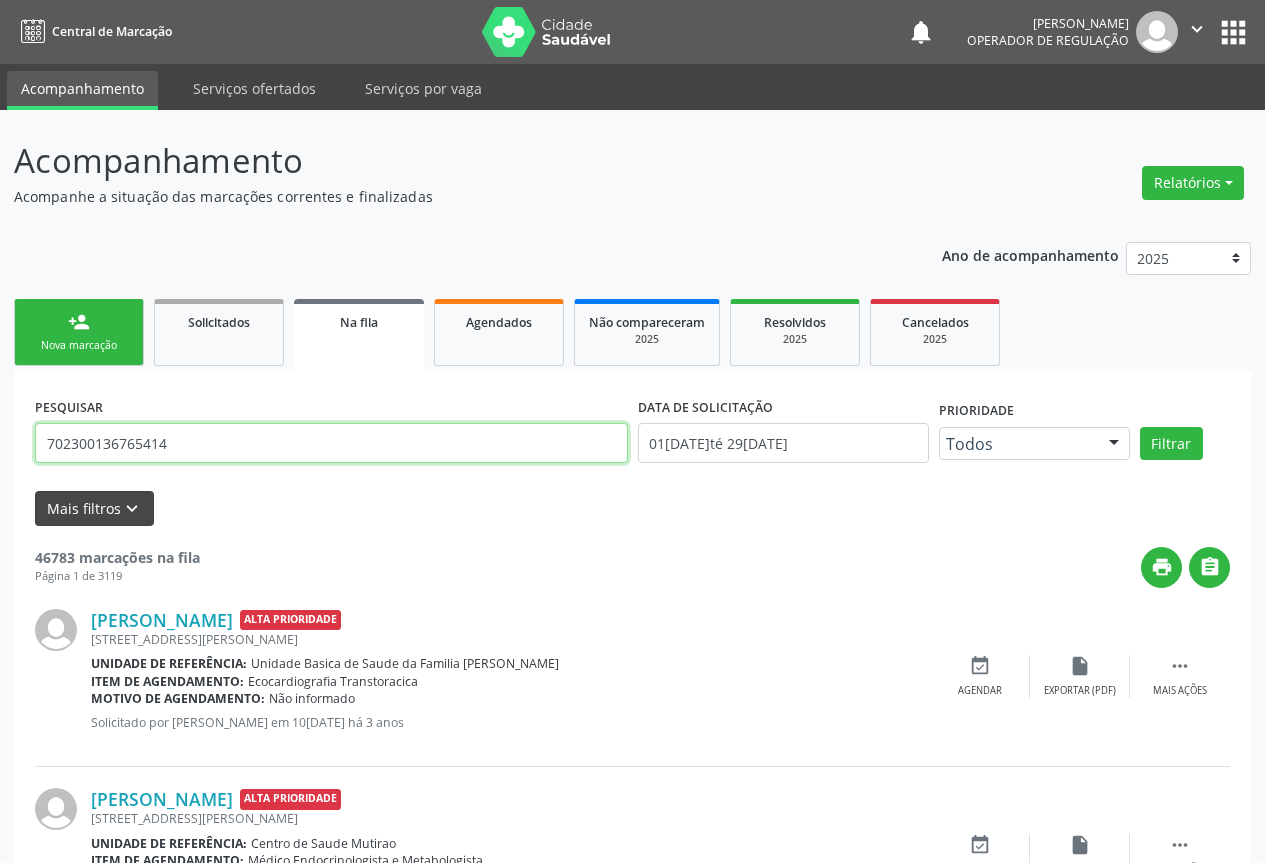 type on "702300136765414" 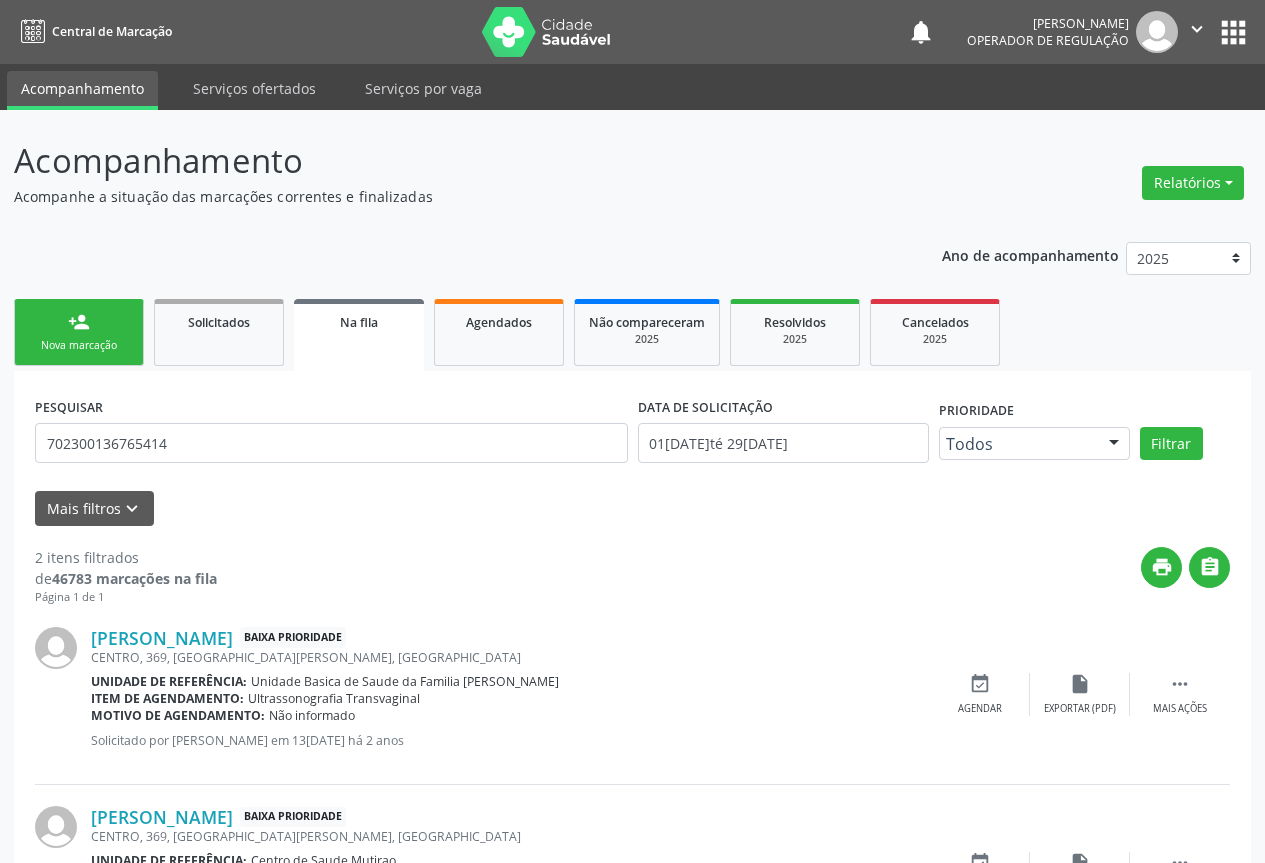 scroll, scrollTop: 135, scrollLeft: 0, axis: vertical 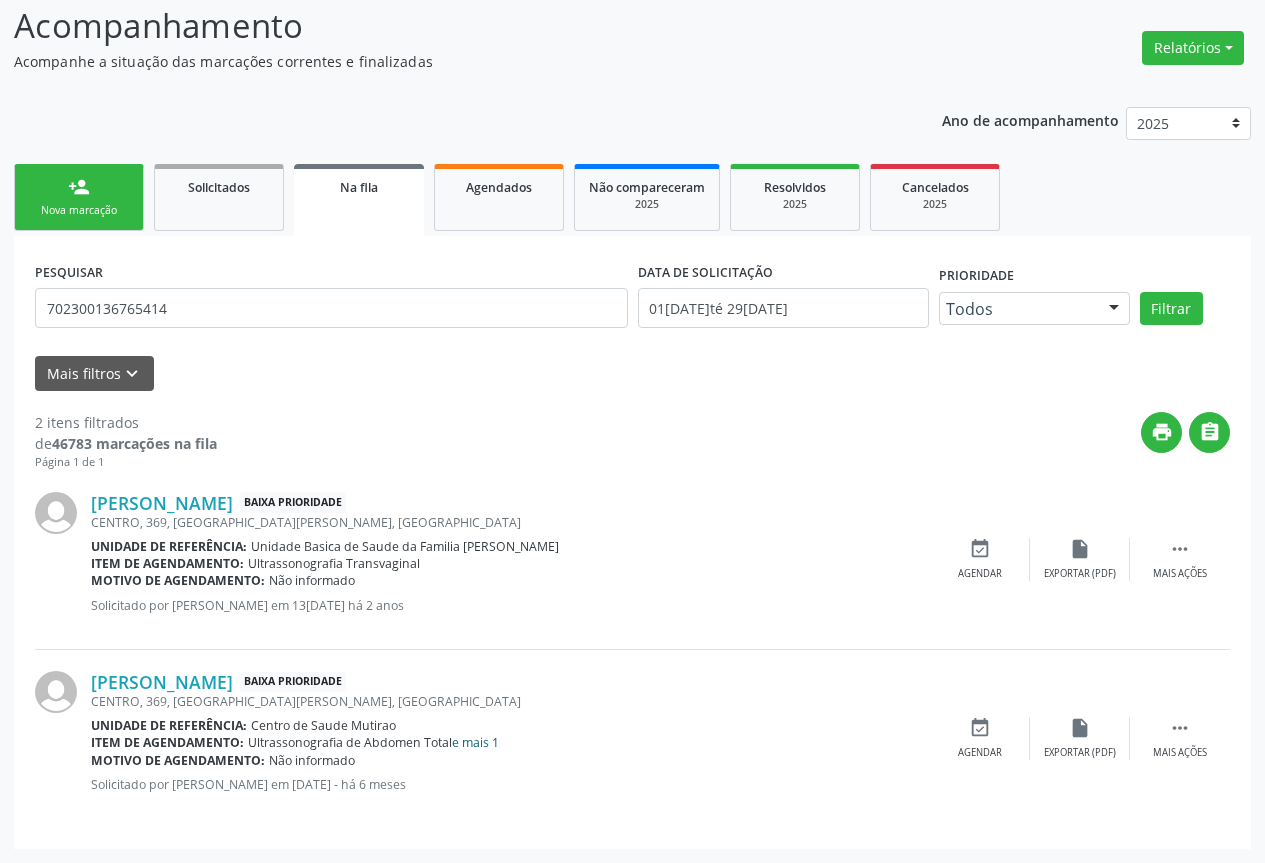 click on "e mais 1" at bounding box center [475, 742] 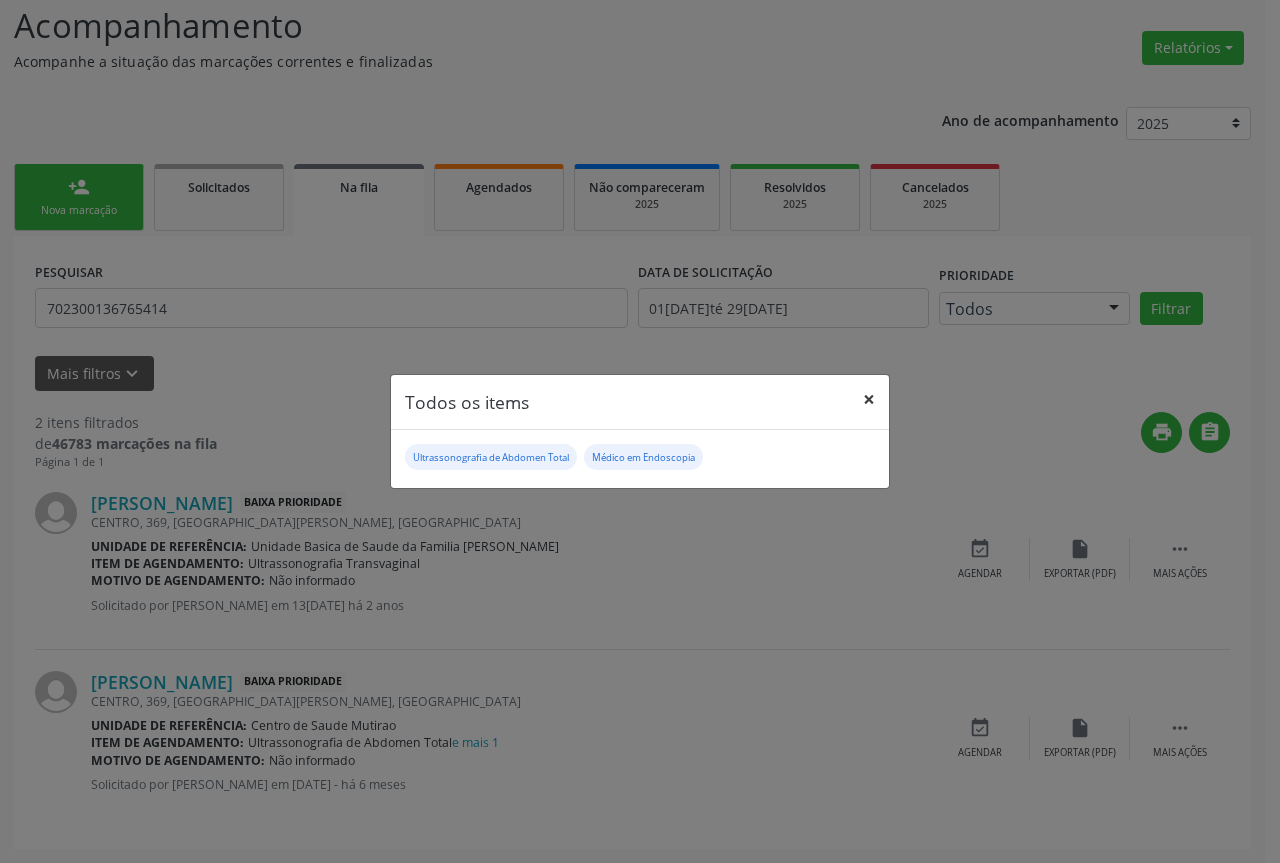 click on "×" at bounding box center (869, 399) 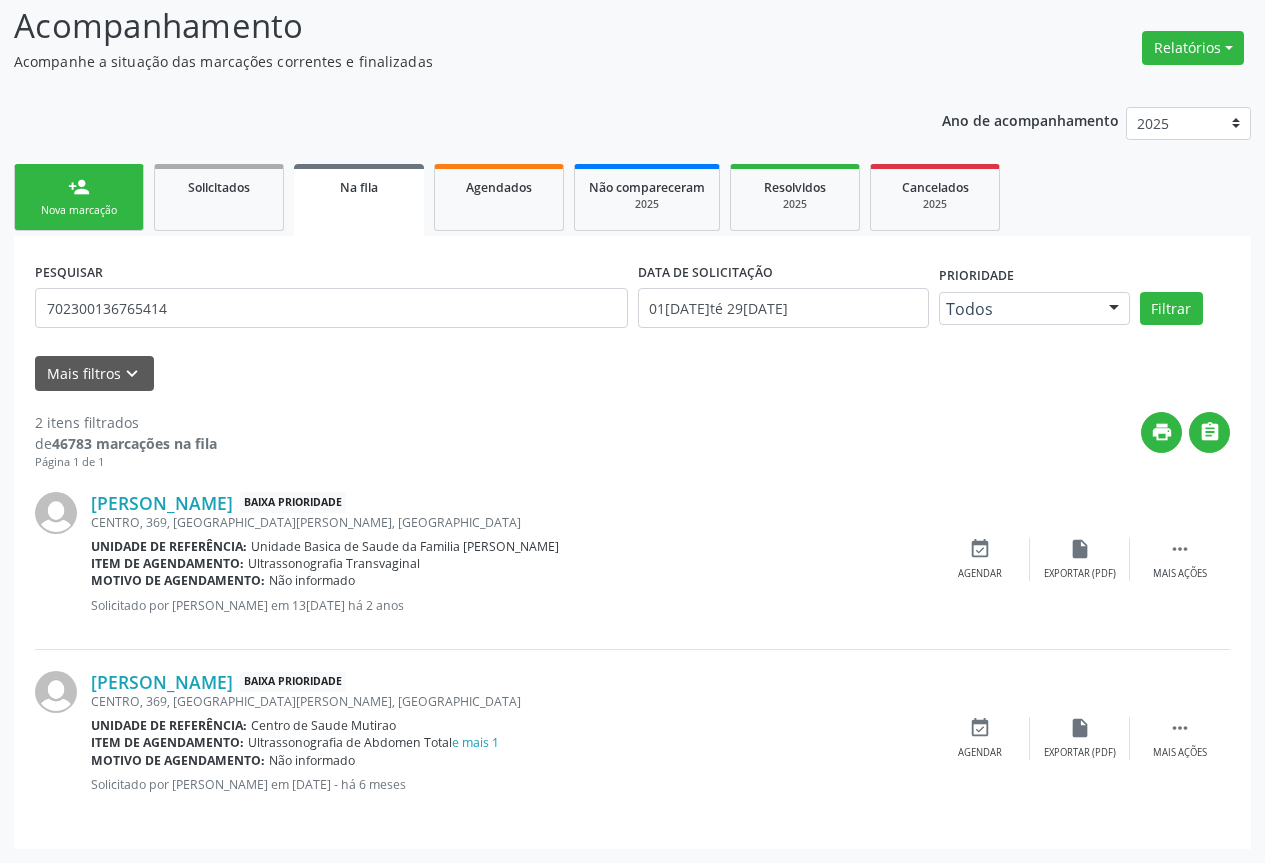 click on "Nova marcação" at bounding box center (79, 210) 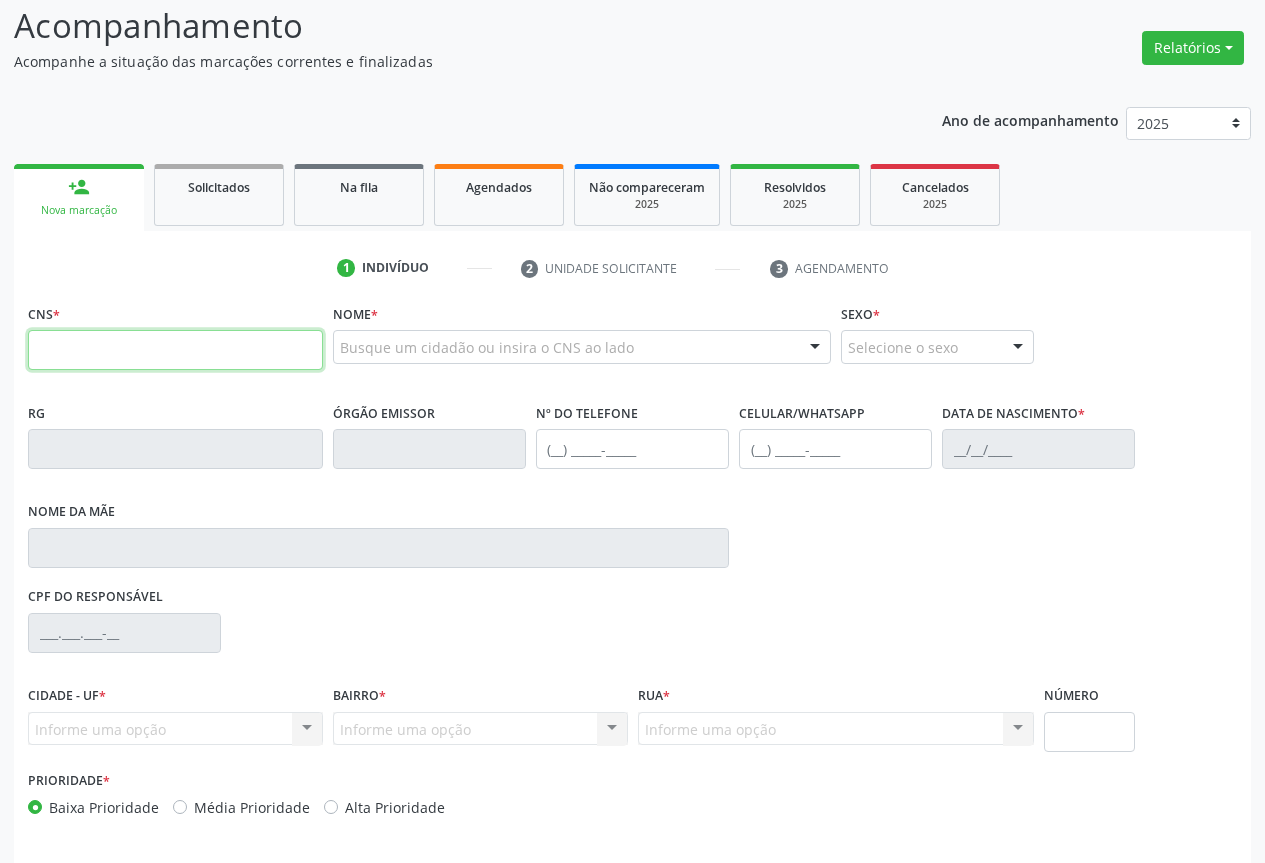click at bounding box center (175, 350) 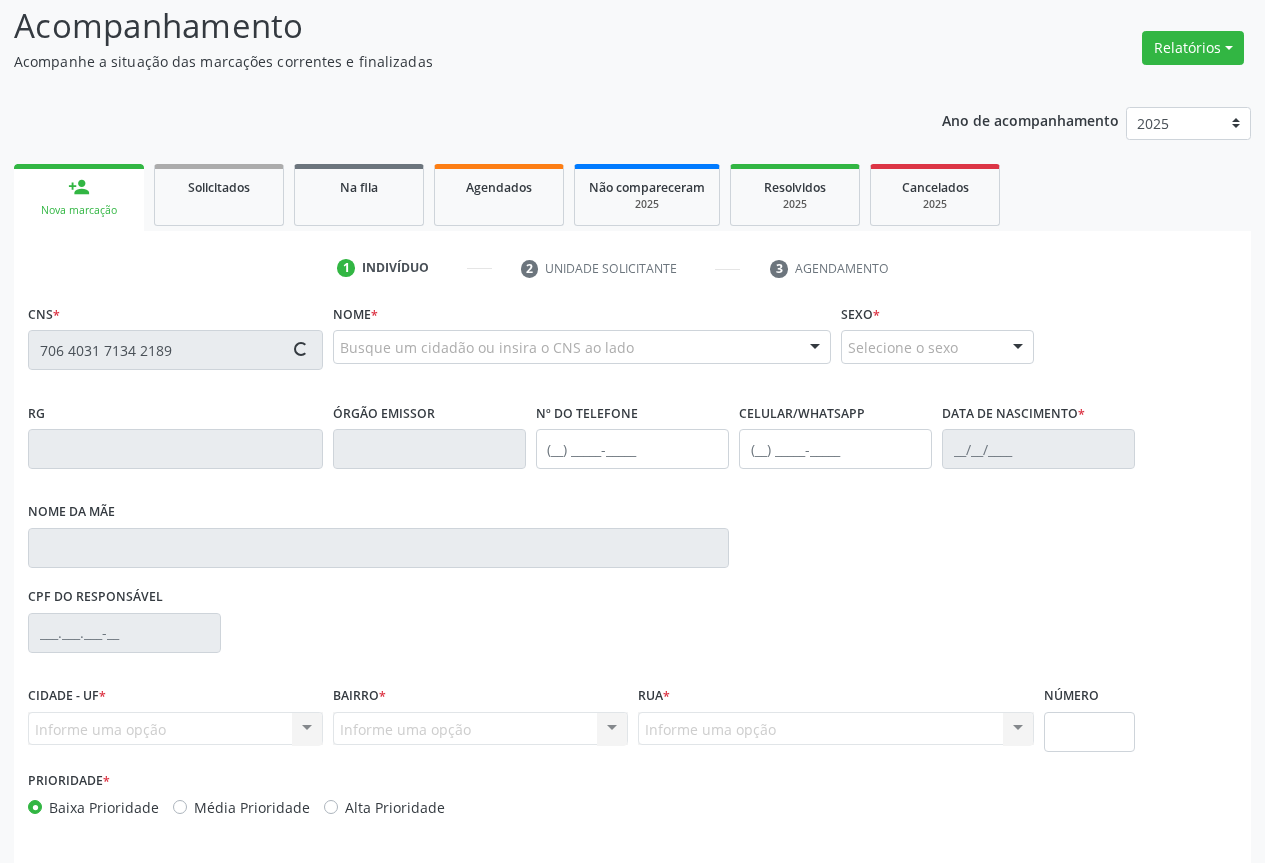 type on "706 4031 7134 2189" 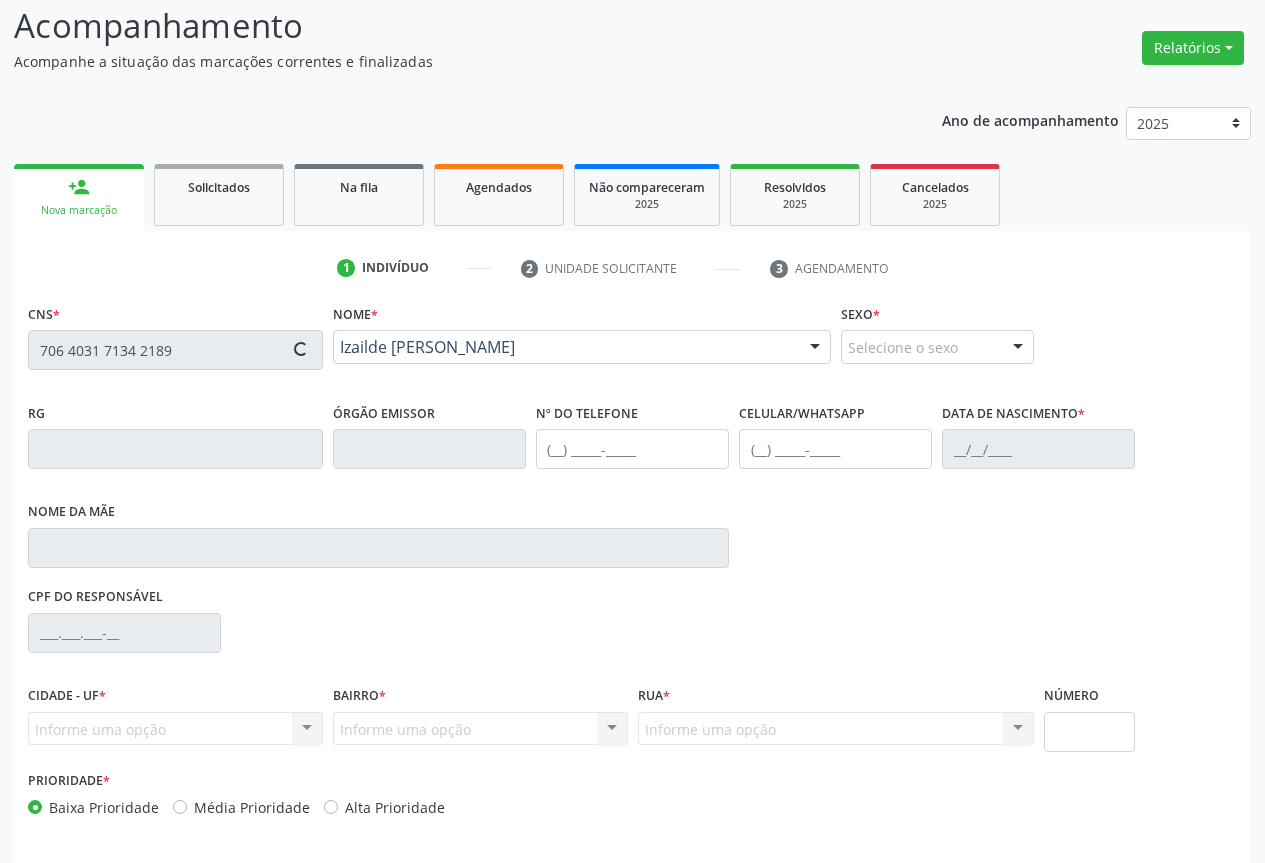 type on "0546551963" 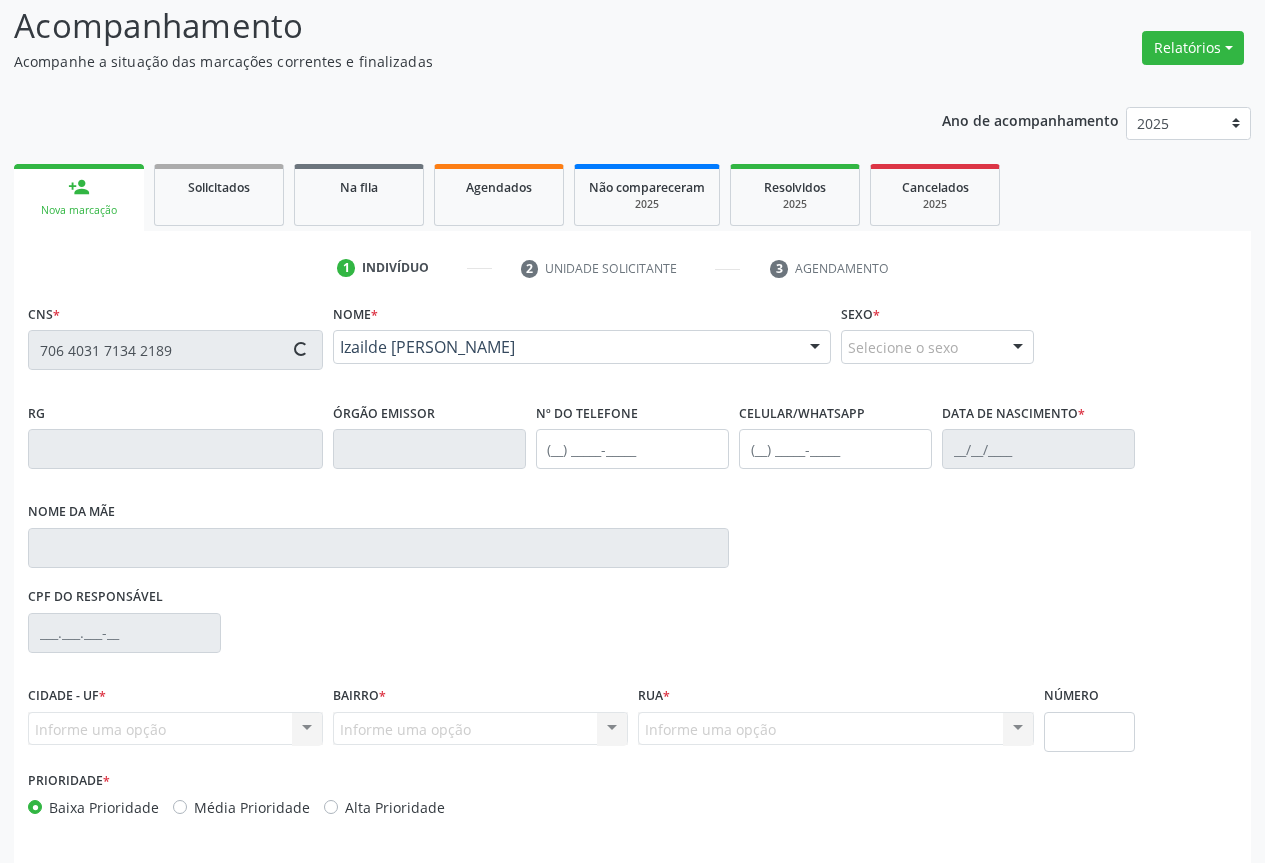 type on "[PHONE_NUMBER]" 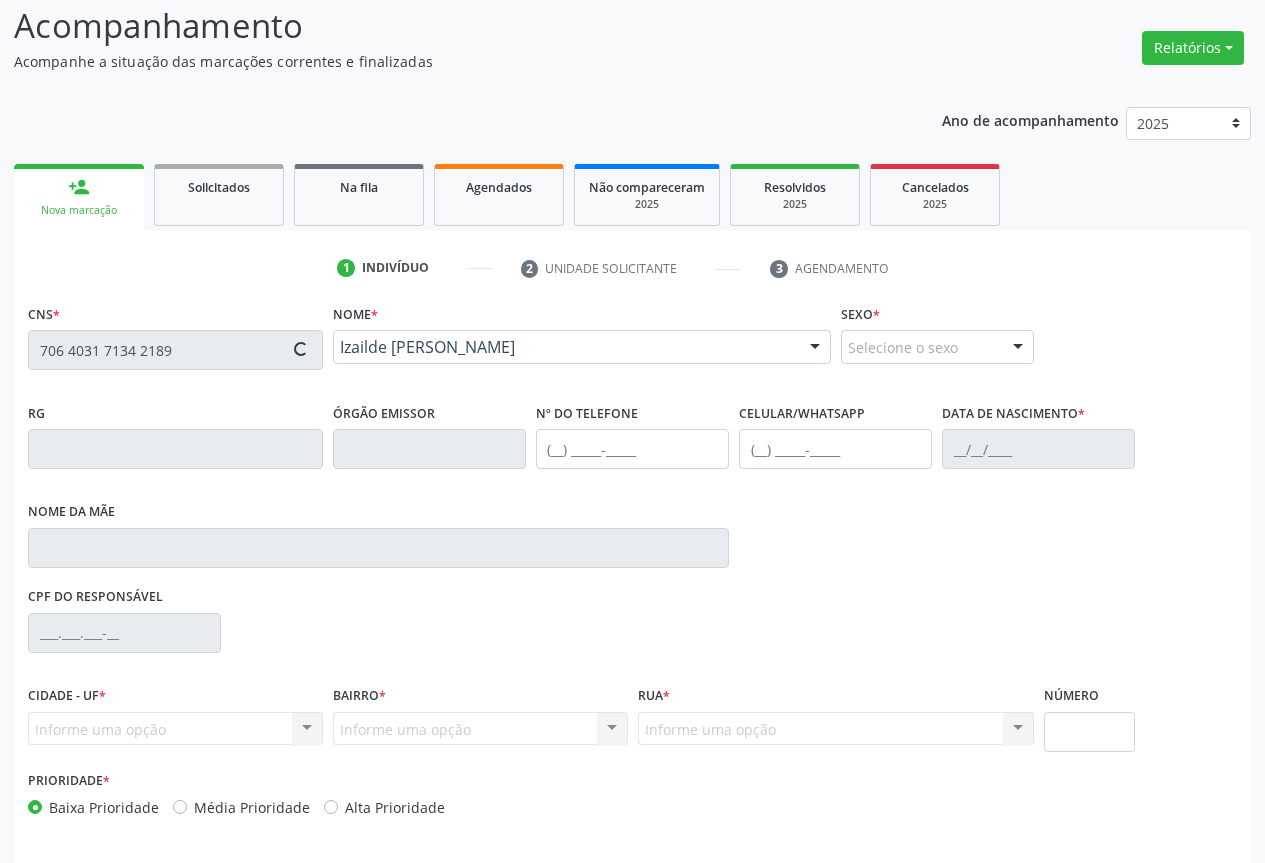 type on "1[DATE]" 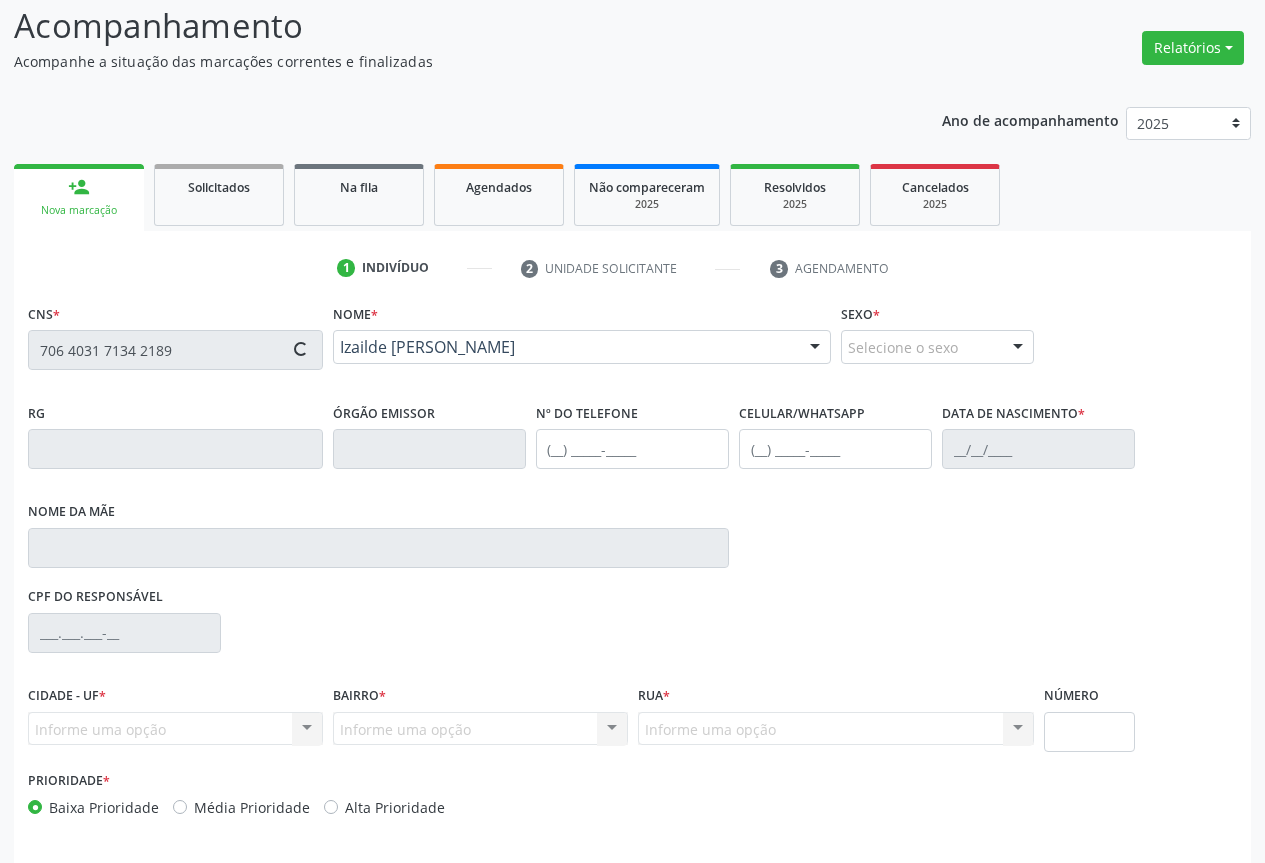 type on "S/N" 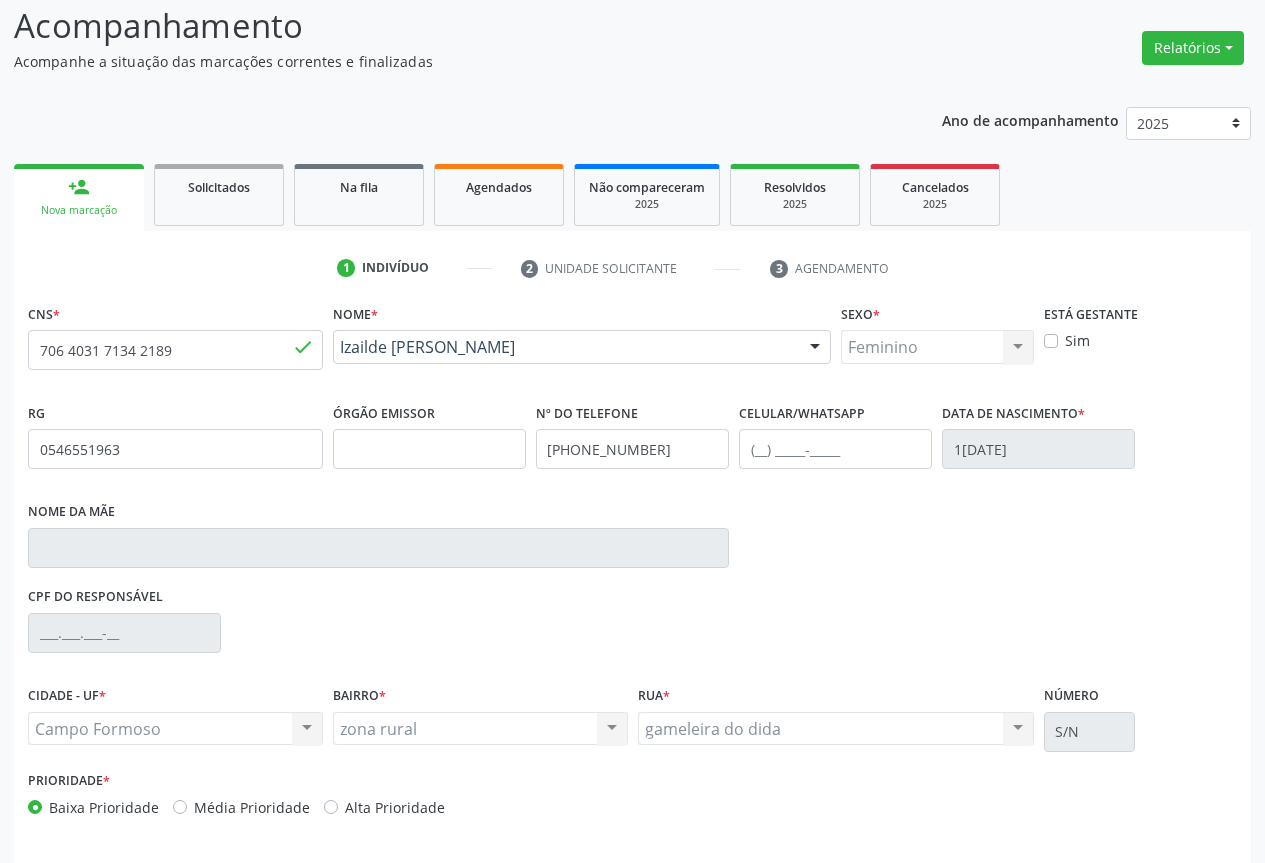 scroll, scrollTop: 207, scrollLeft: 0, axis: vertical 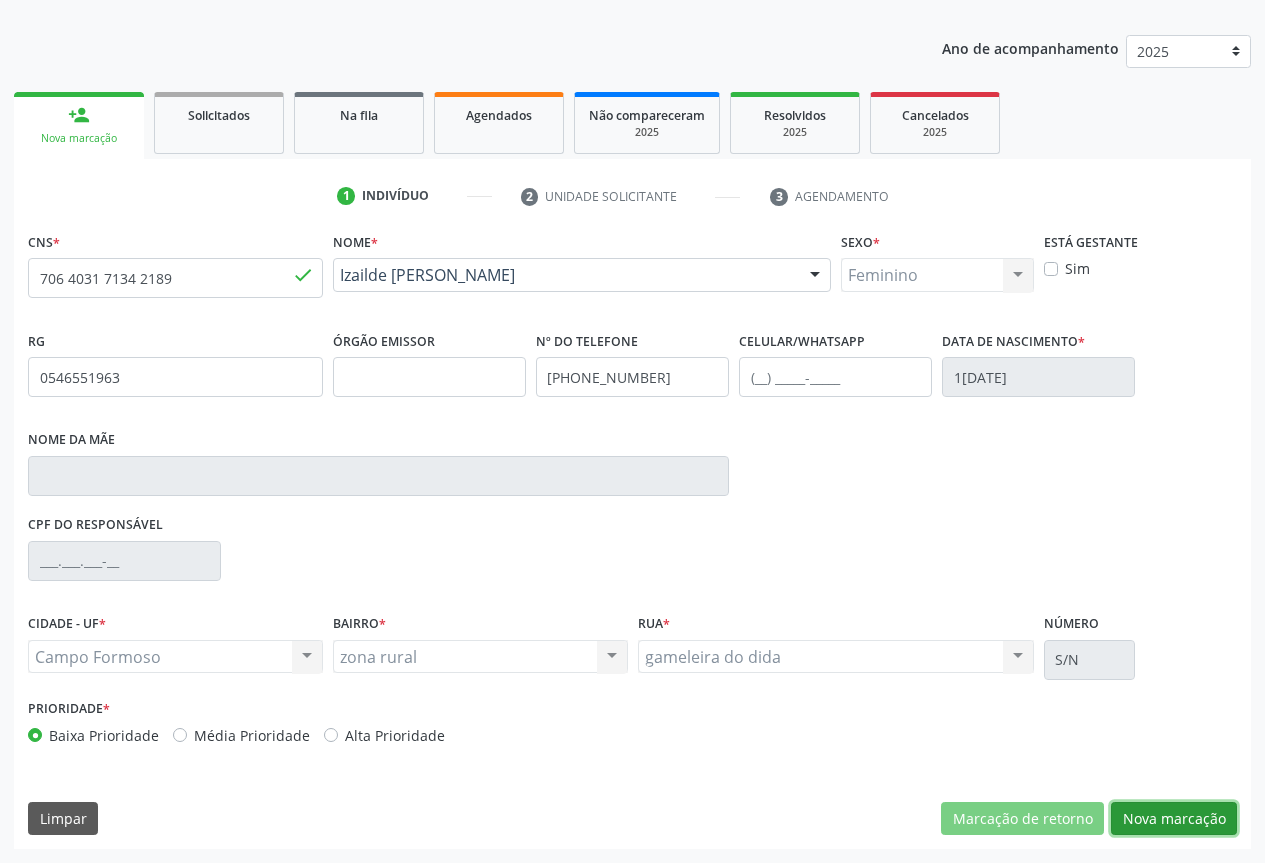 click on "Nova marcação" at bounding box center (1174, 819) 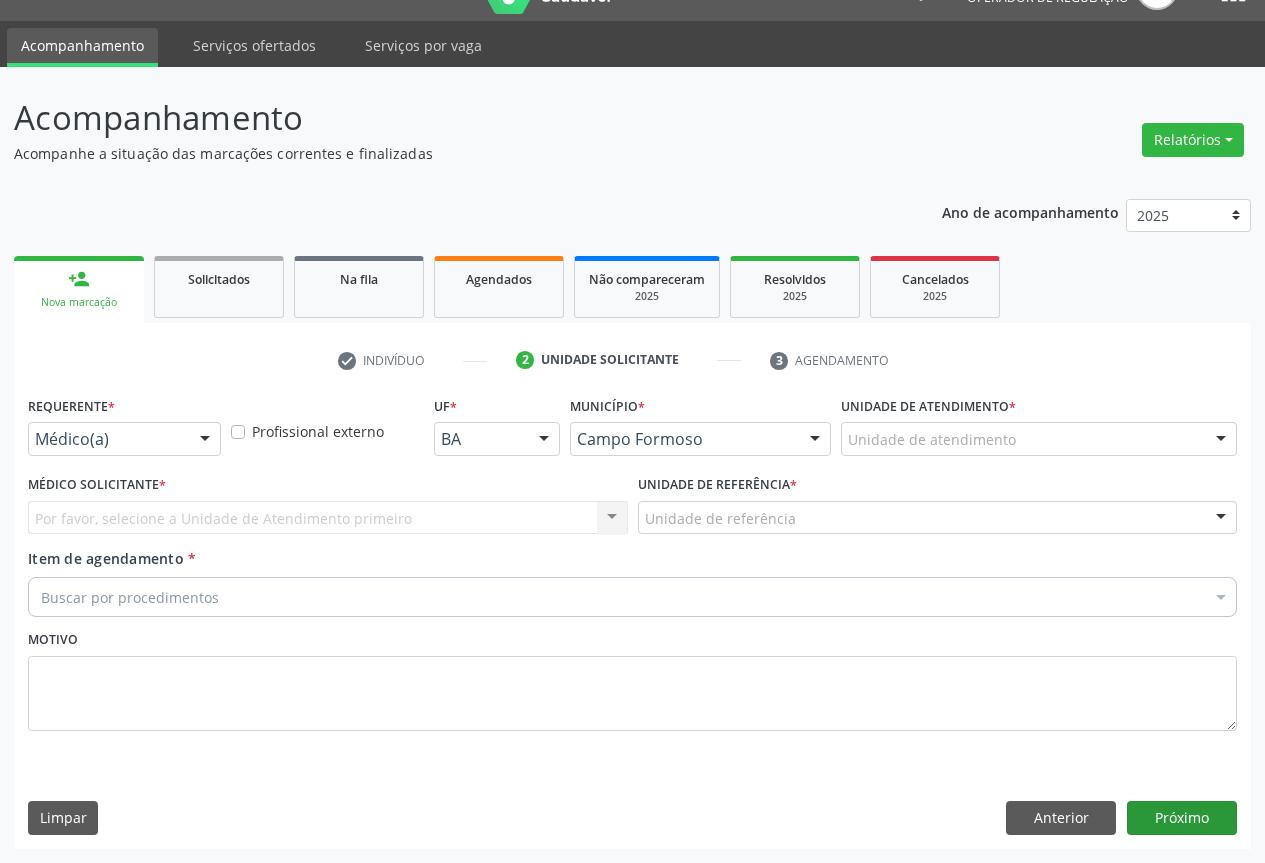 scroll, scrollTop: 43, scrollLeft: 0, axis: vertical 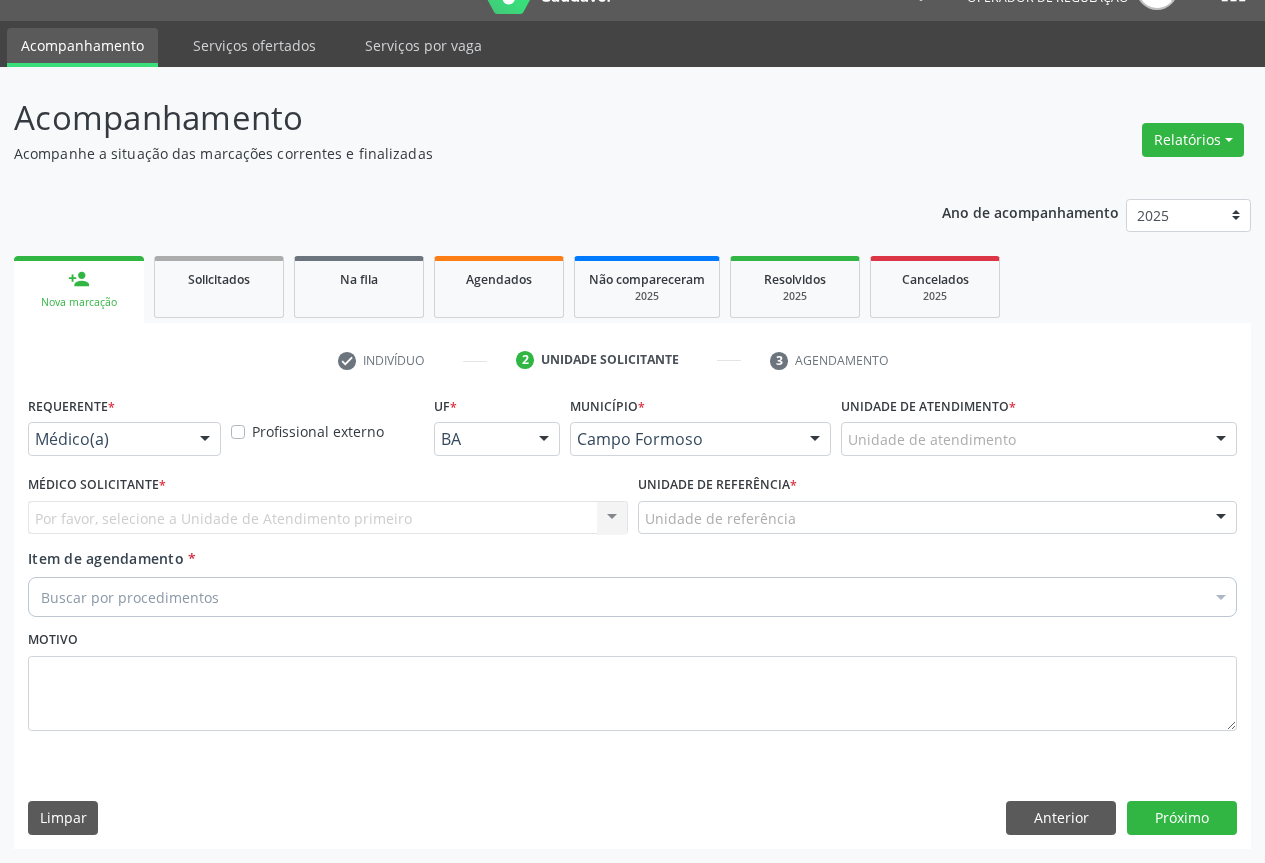 click at bounding box center [205, 440] 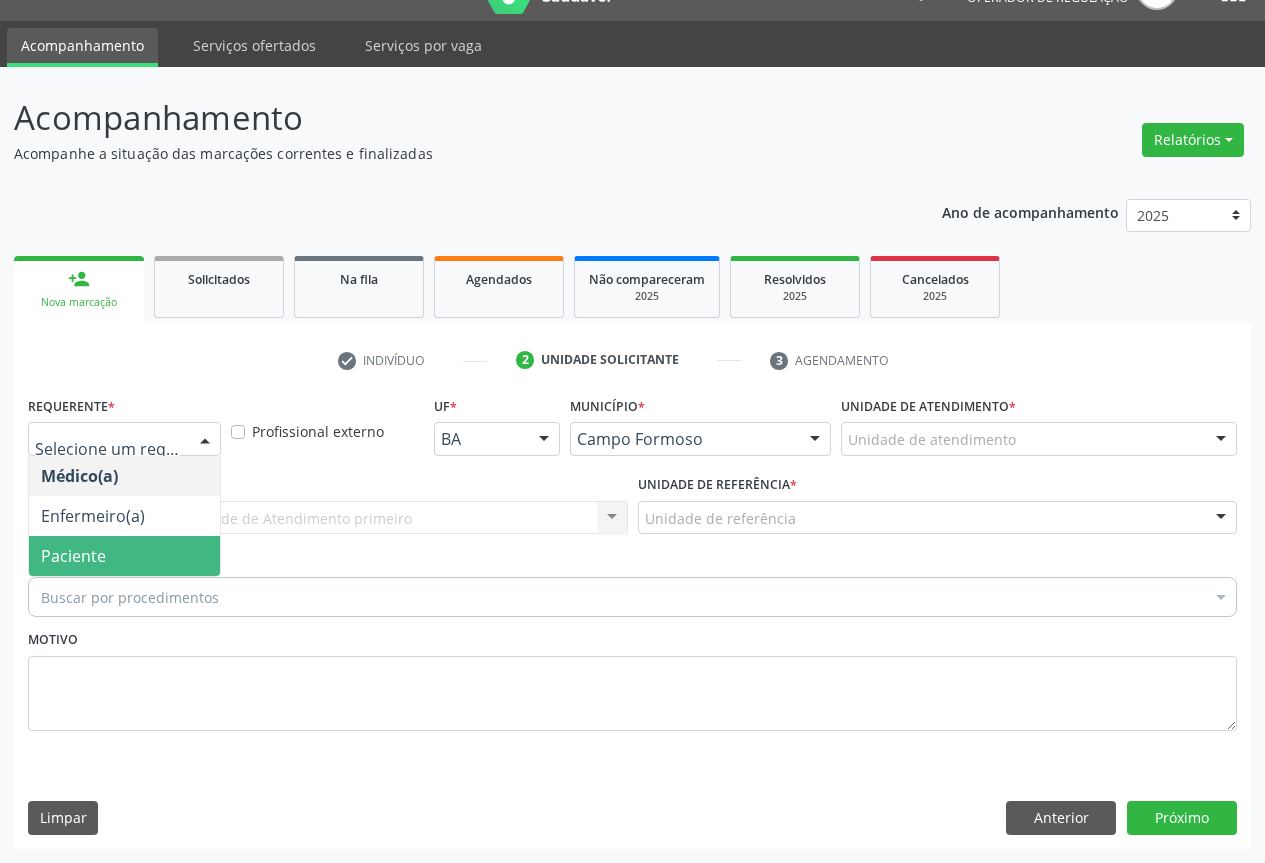 click on "Paciente" at bounding box center [124, 556] 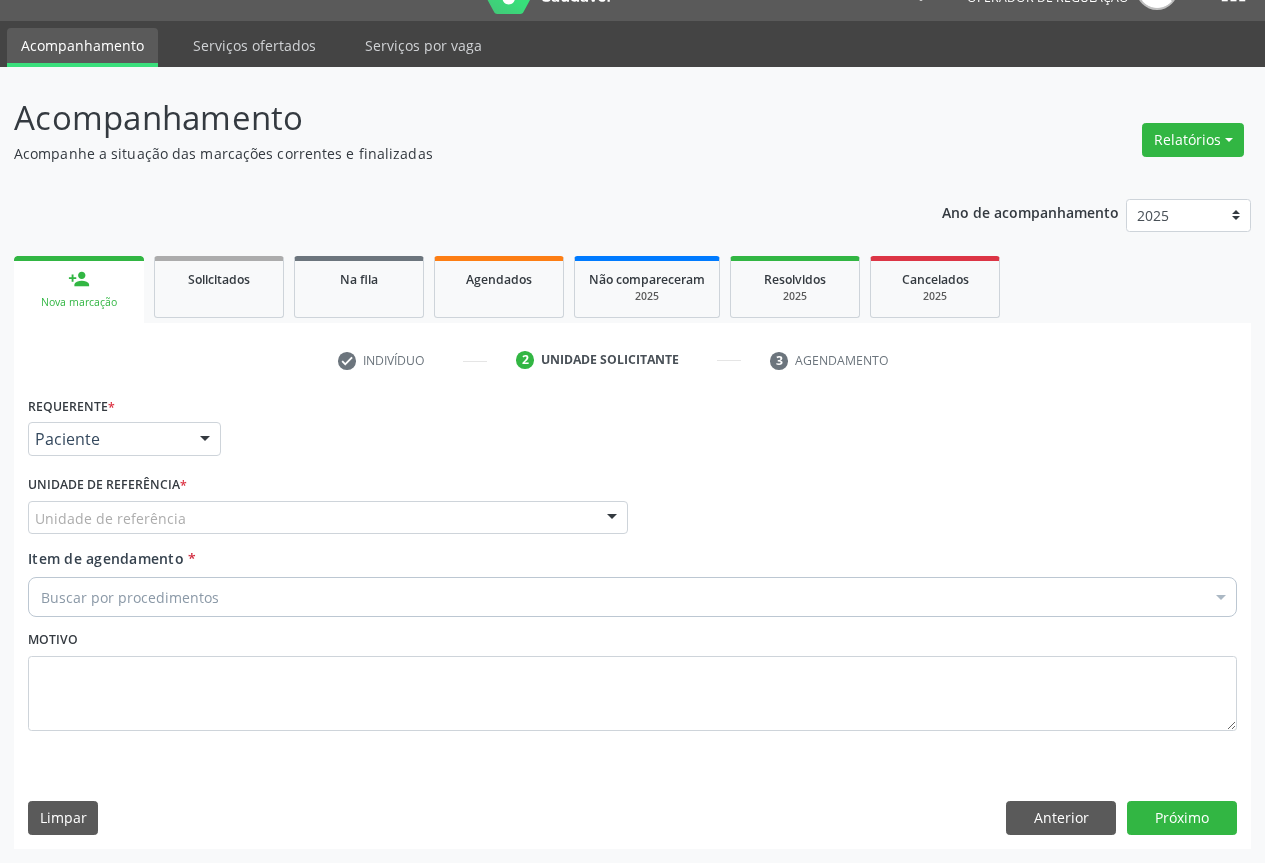 click at bounding box center [612, 519] 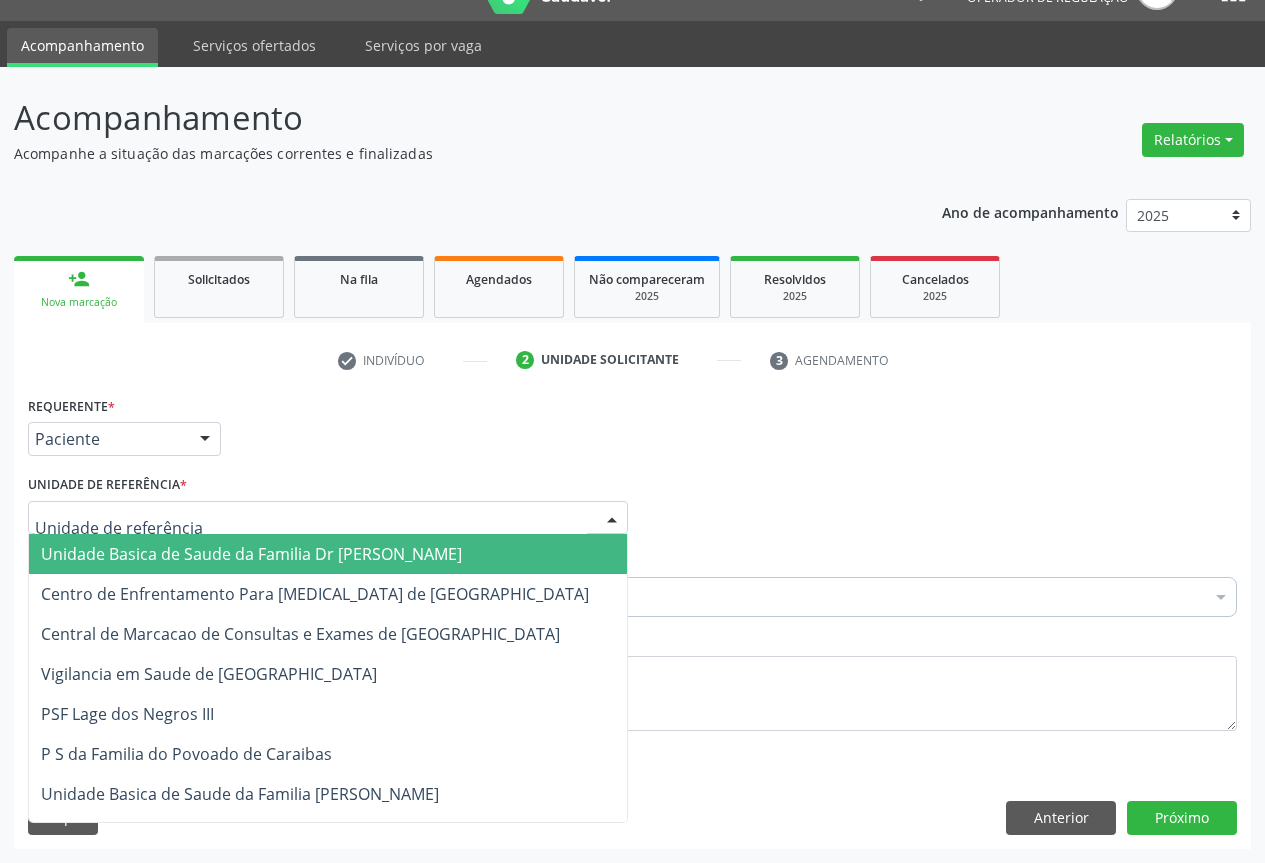 click on "Unidade Basica de Saude da Familia Dr [PERSON_NAME]" at bounding box center [328, 554] 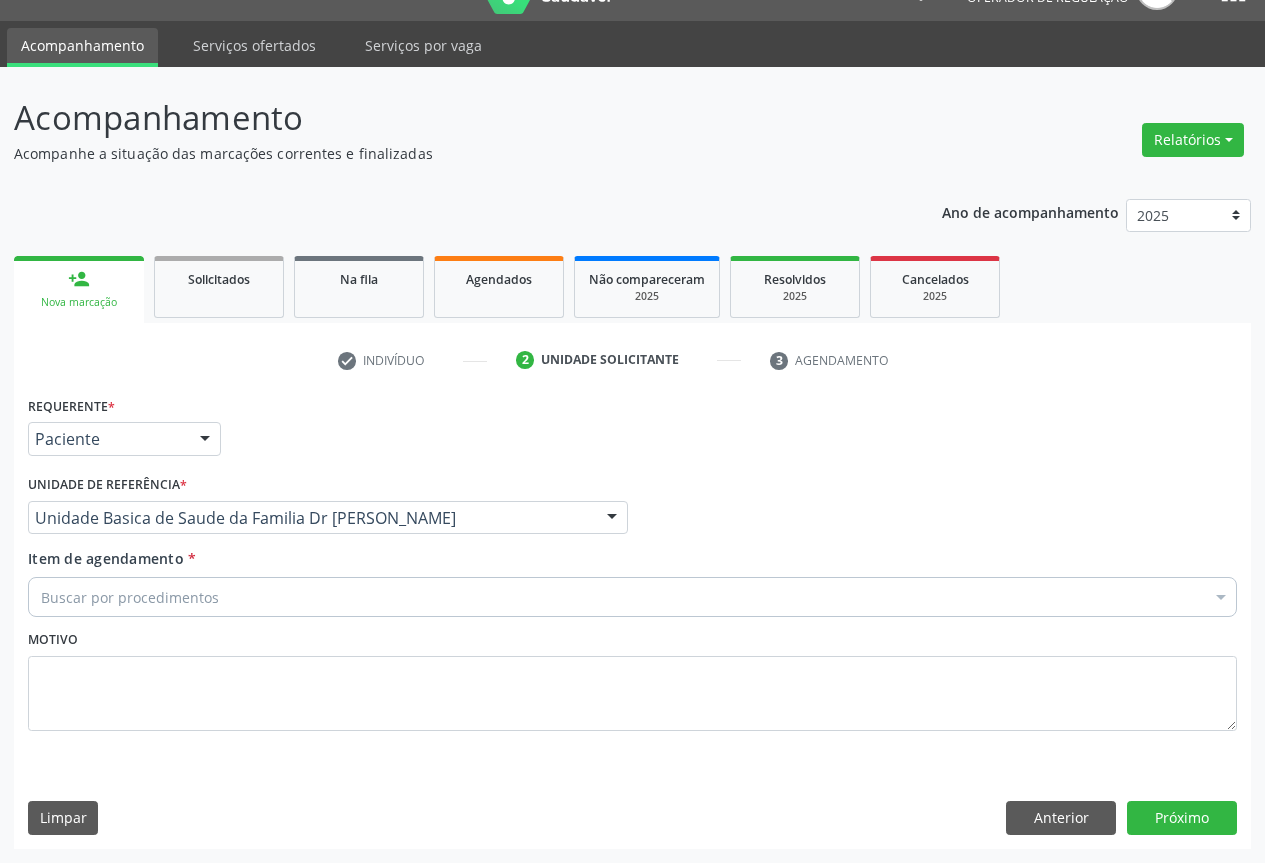 click on "Buscar por procedimentos" at bounding box center (632, 597) 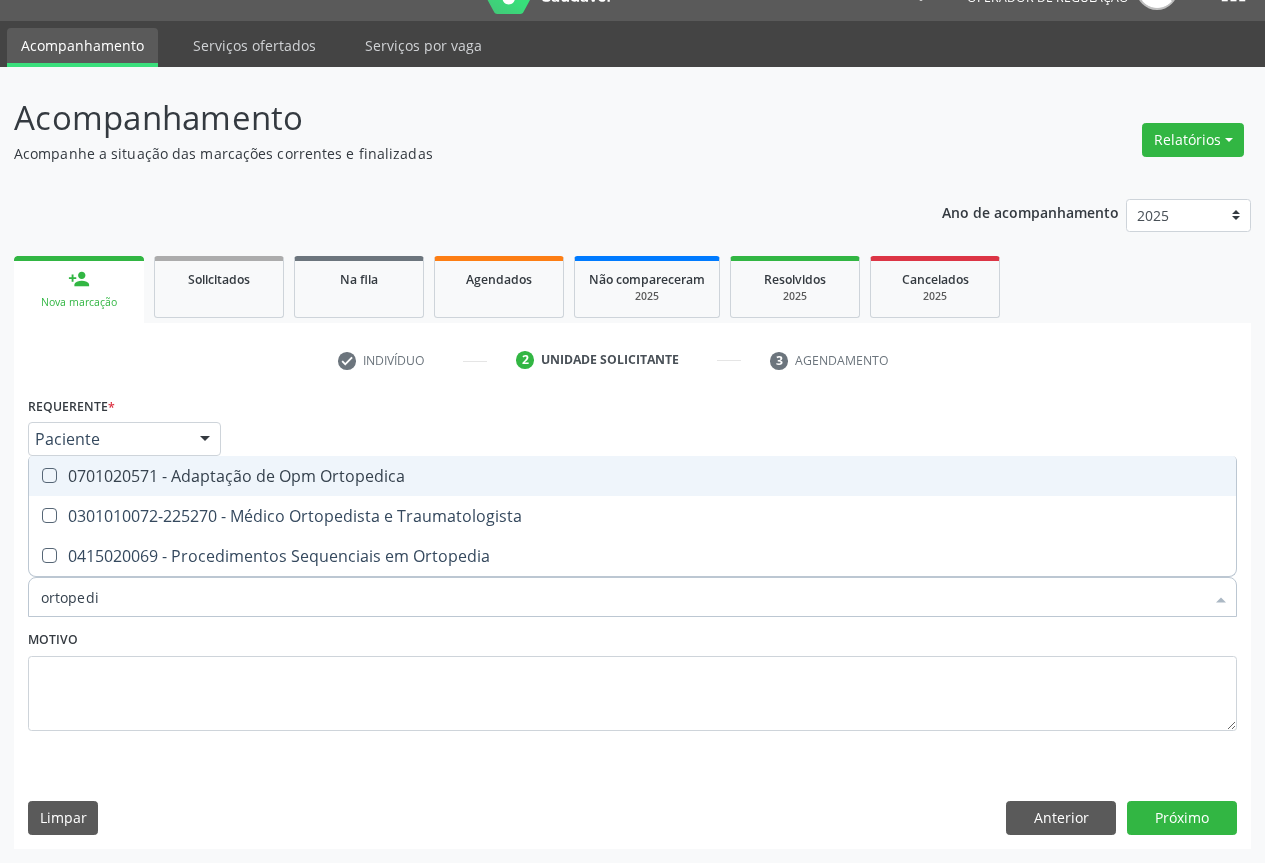 type on "ortopedia" 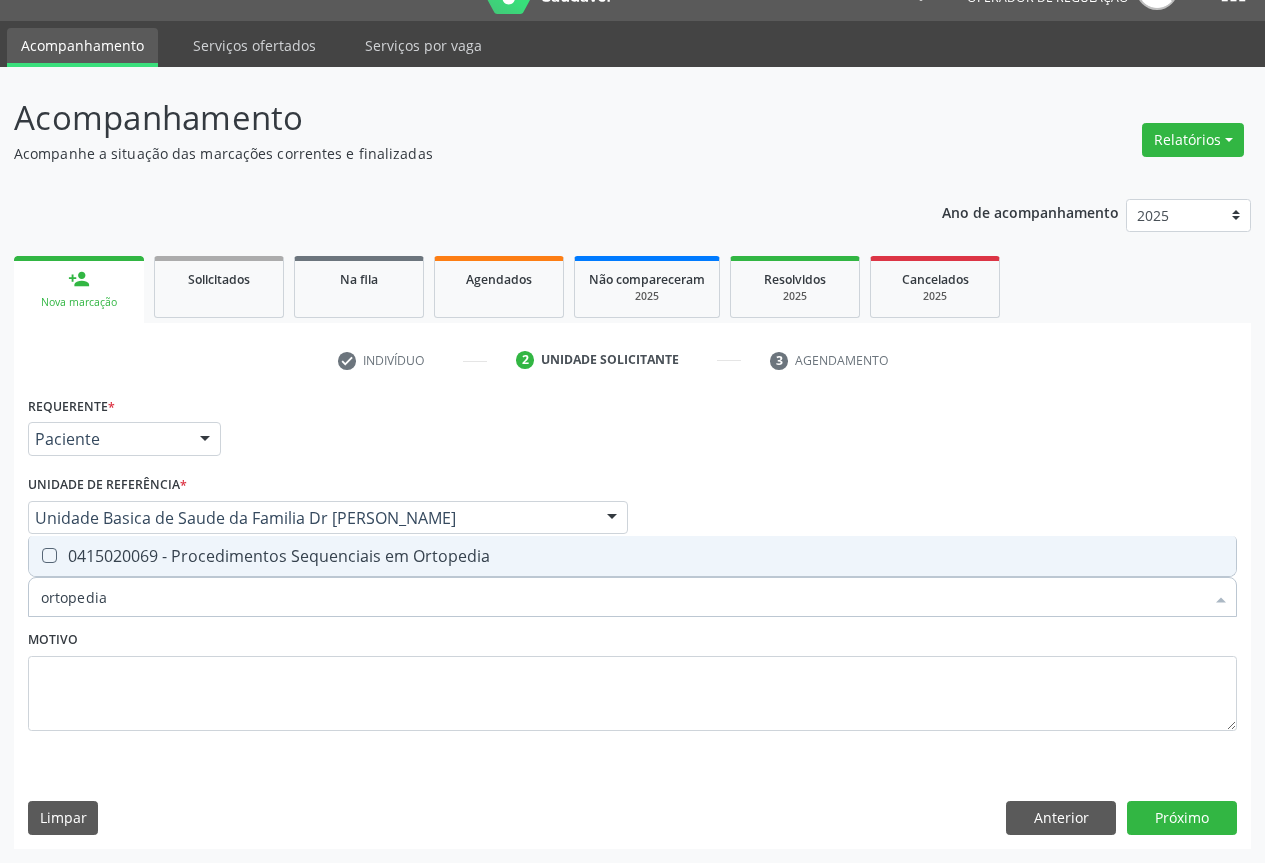click on "0415020069 - Procedimentos Sequenciais em Ortopedia" at bounding box center [632, 556] 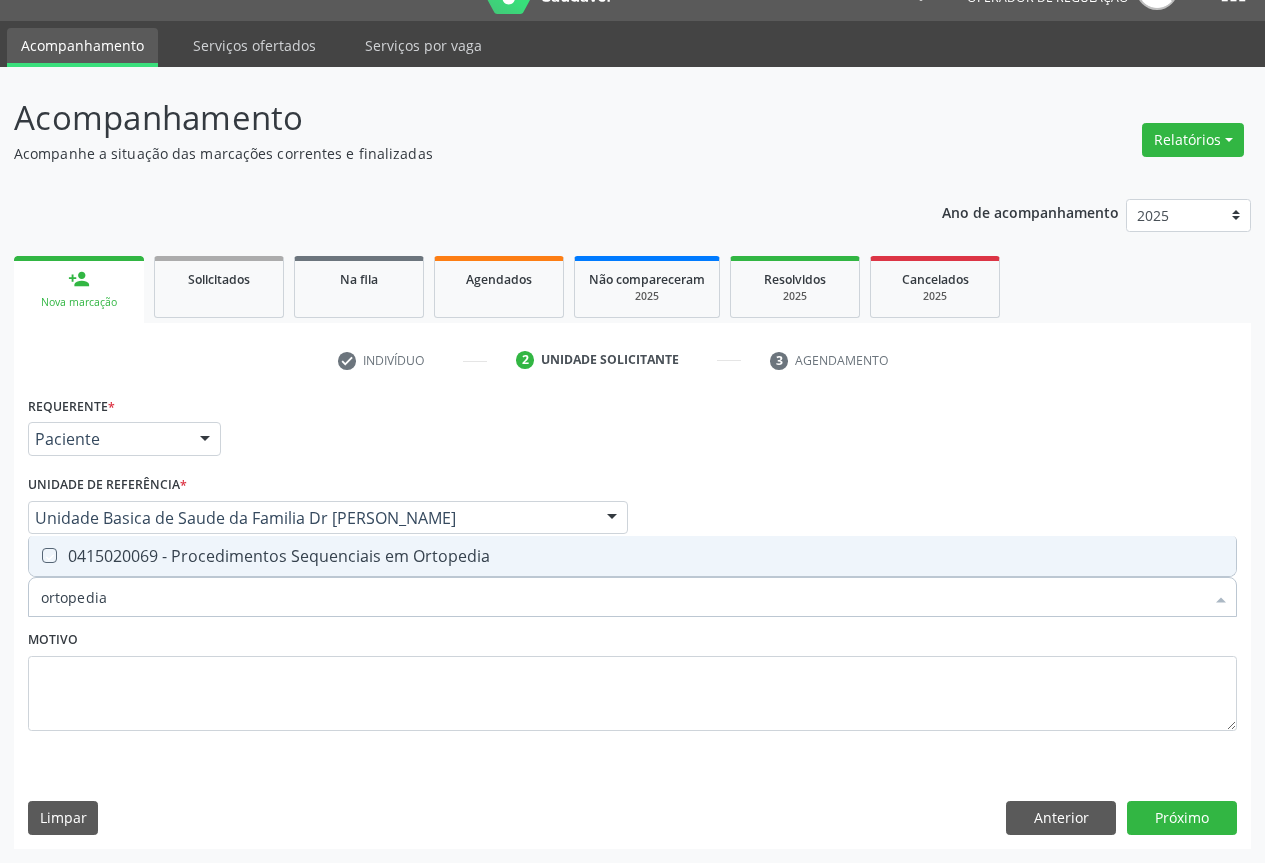 checkbox on "true" 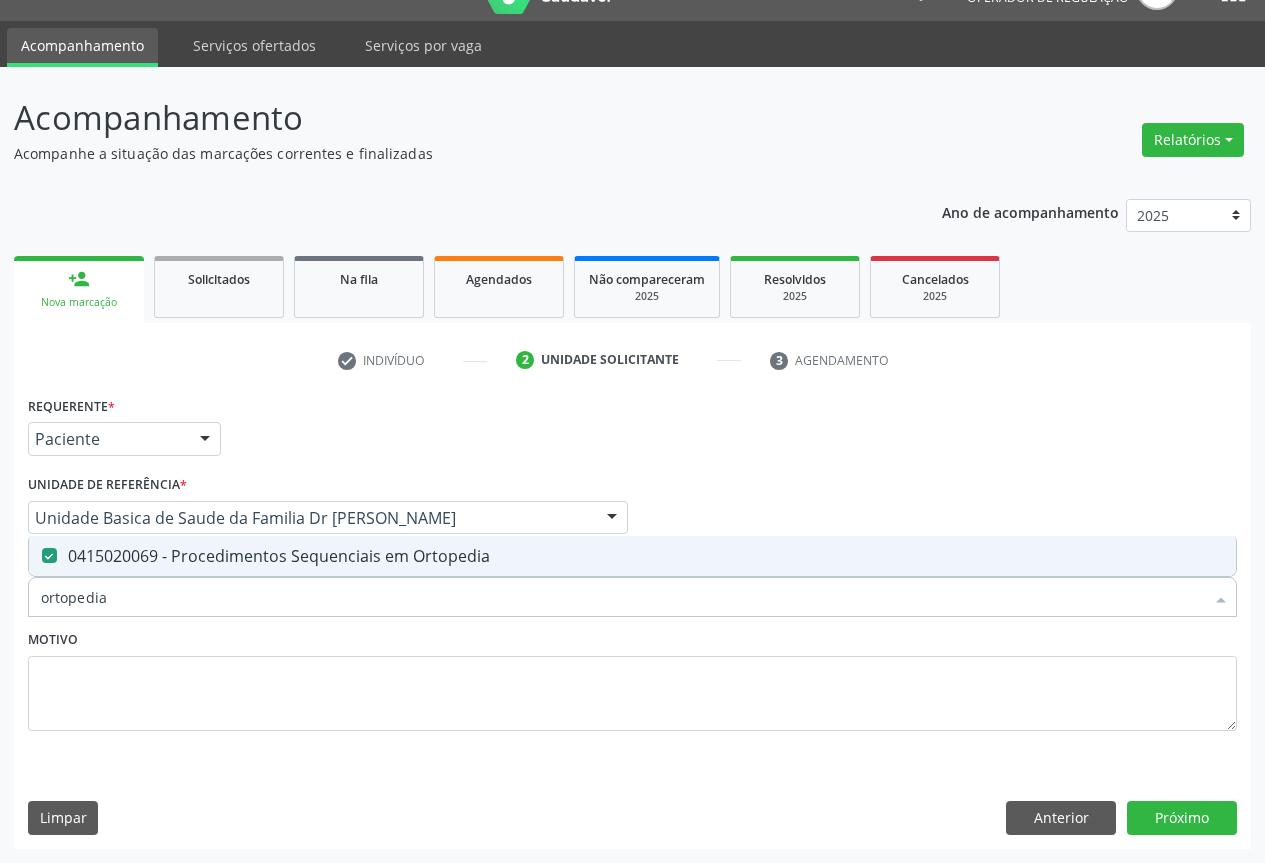 type on "ortopedi" 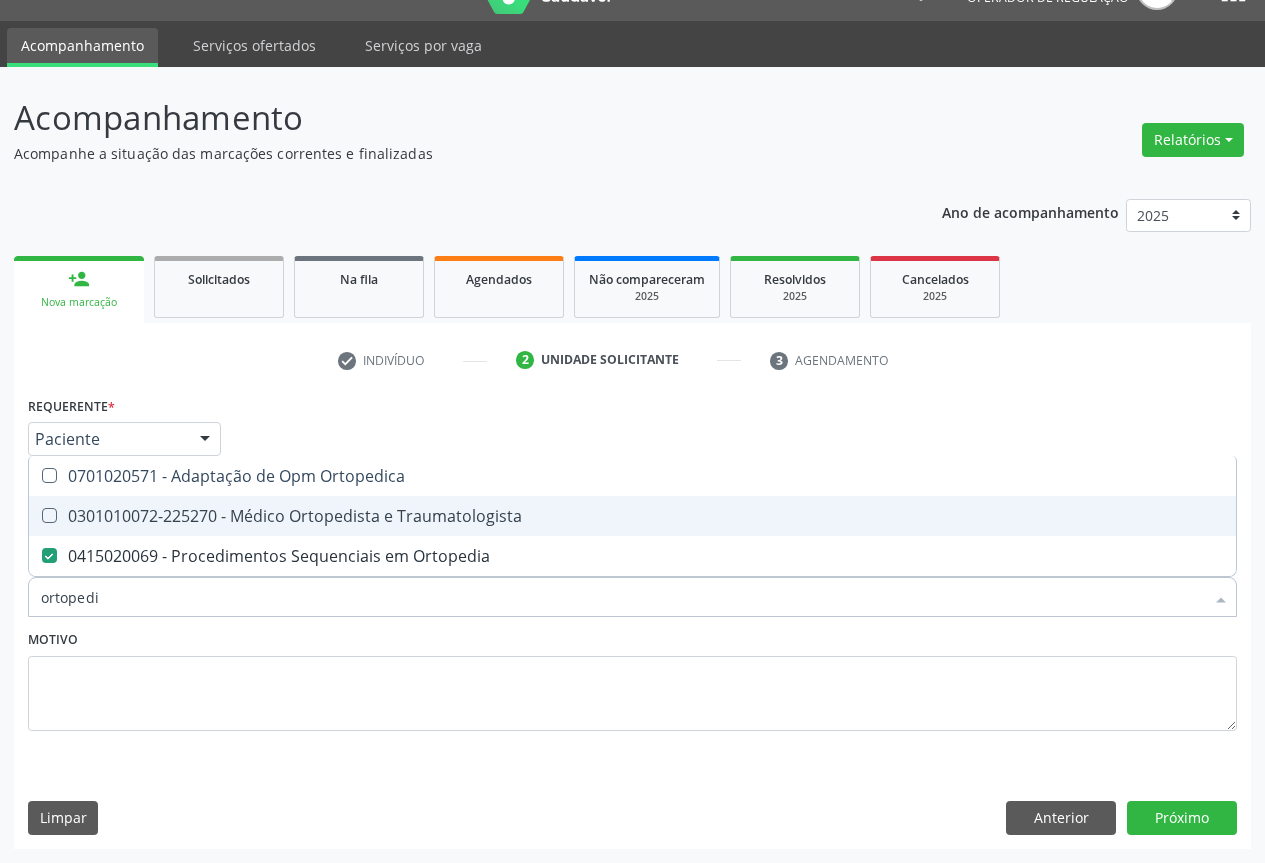 click on "0301010072-225270 - Médico Ortopedista e Traumatologista" at bounding box center (632, 516) 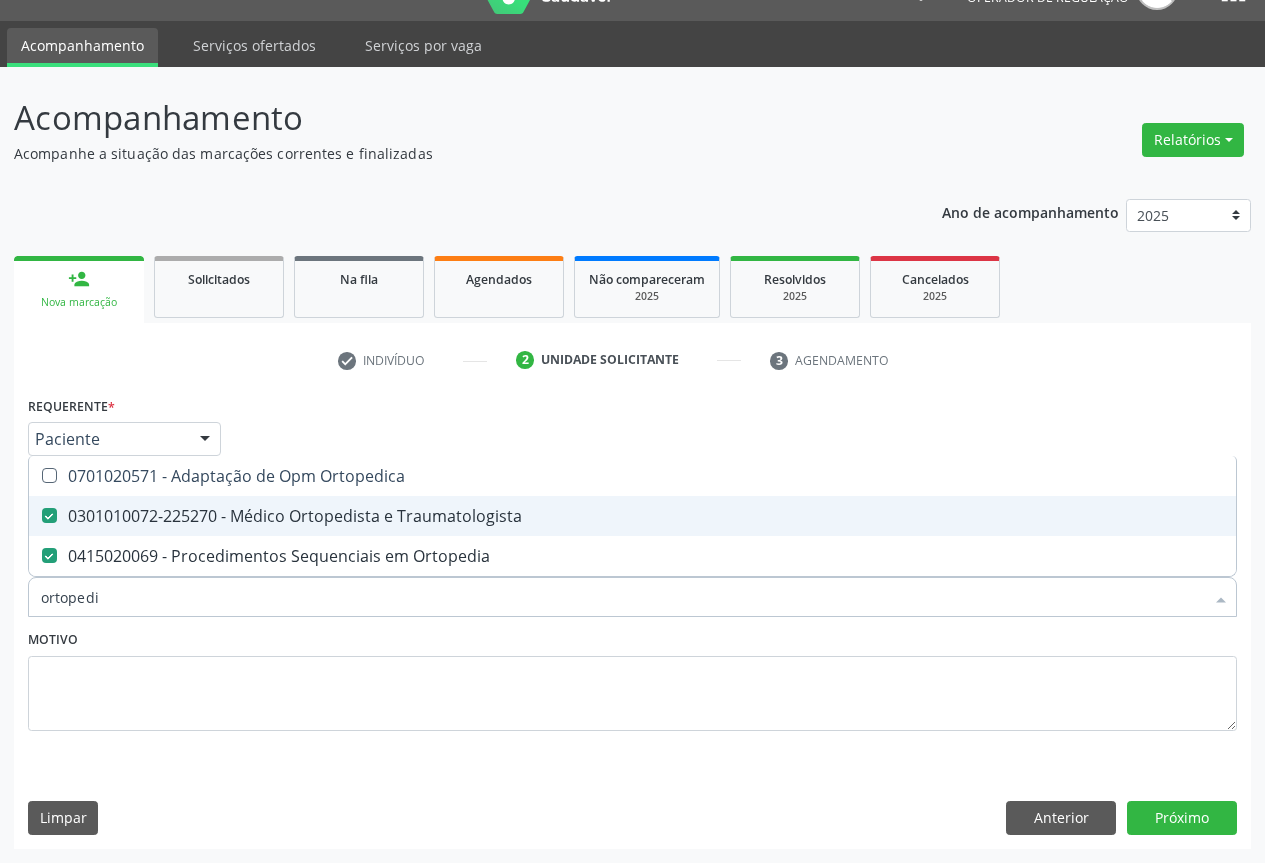checkbox on "true" 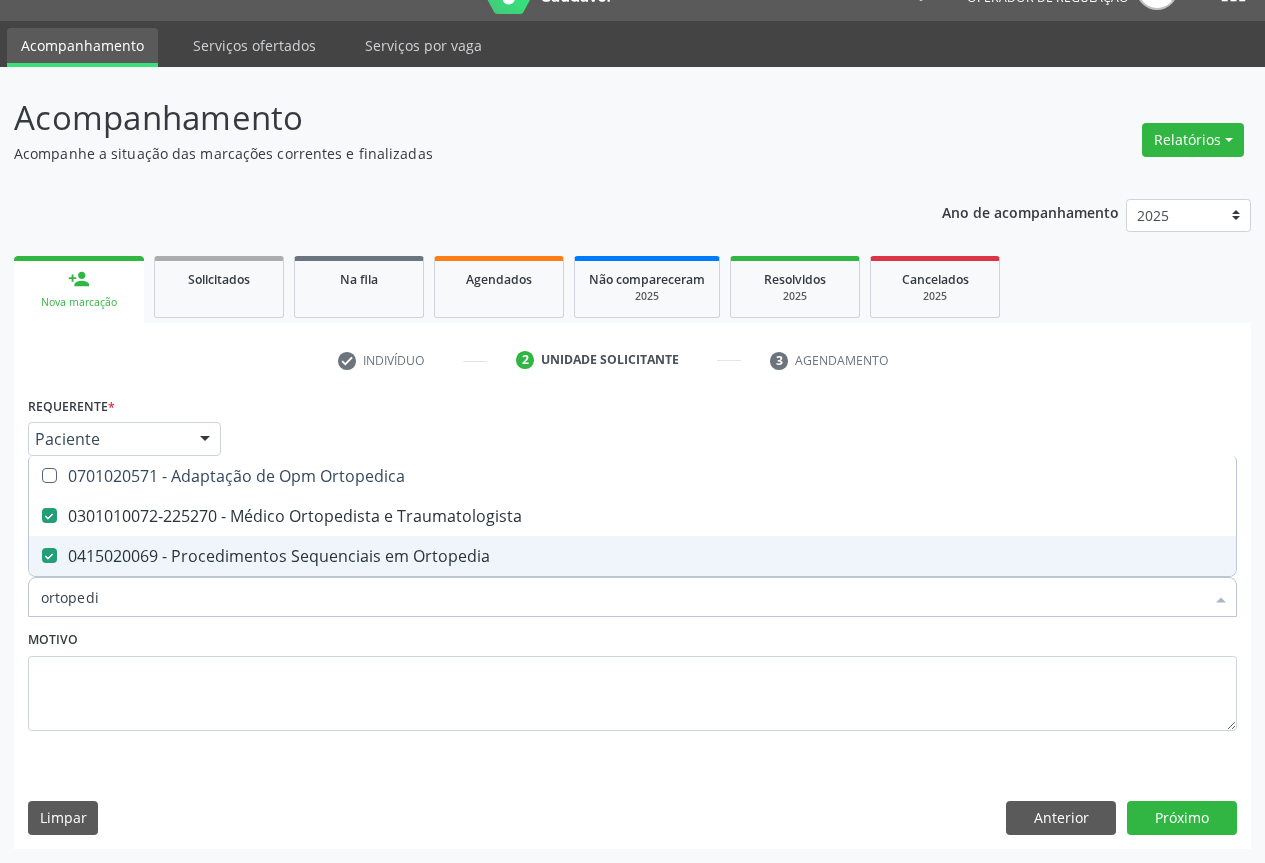 click at bounding box center (49, 555) 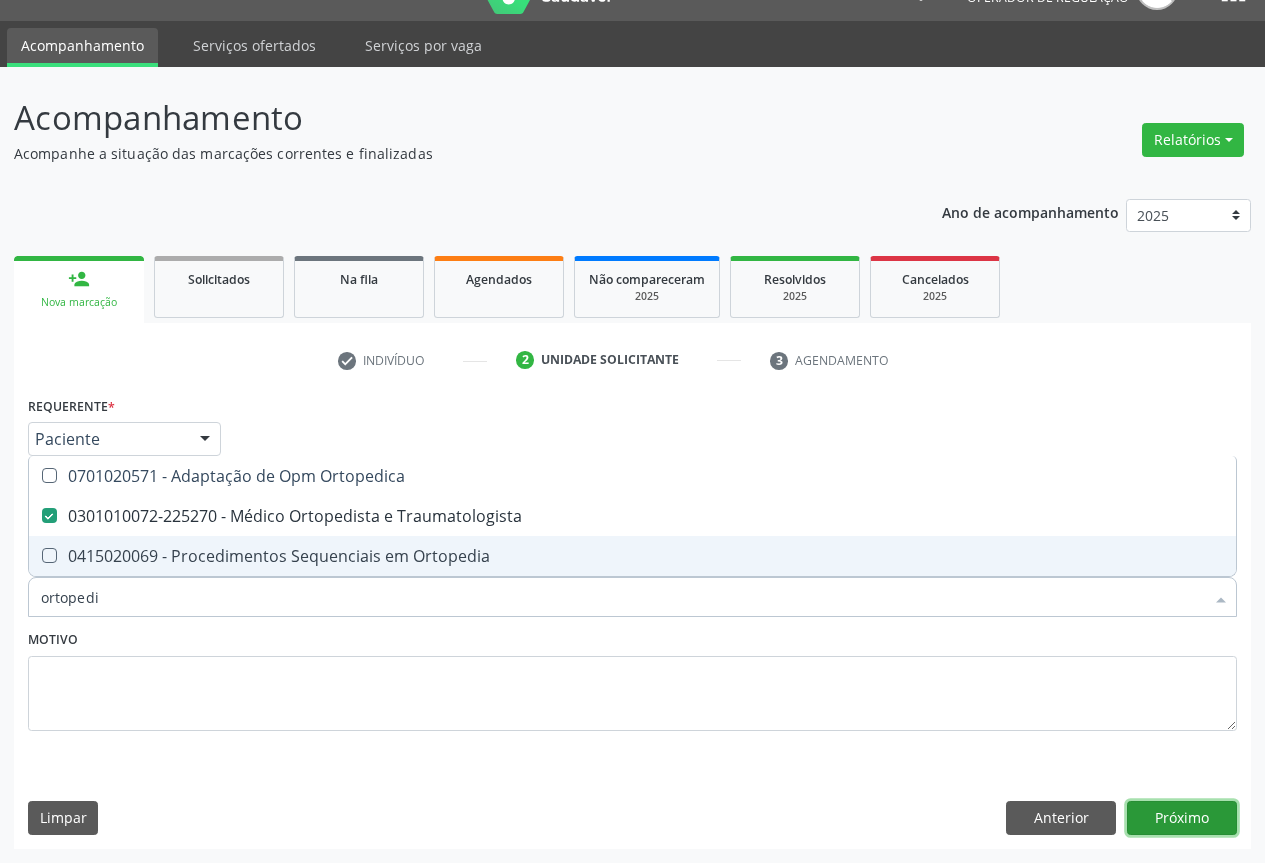 click on "Próximo" at bounding box center [1182, 818] 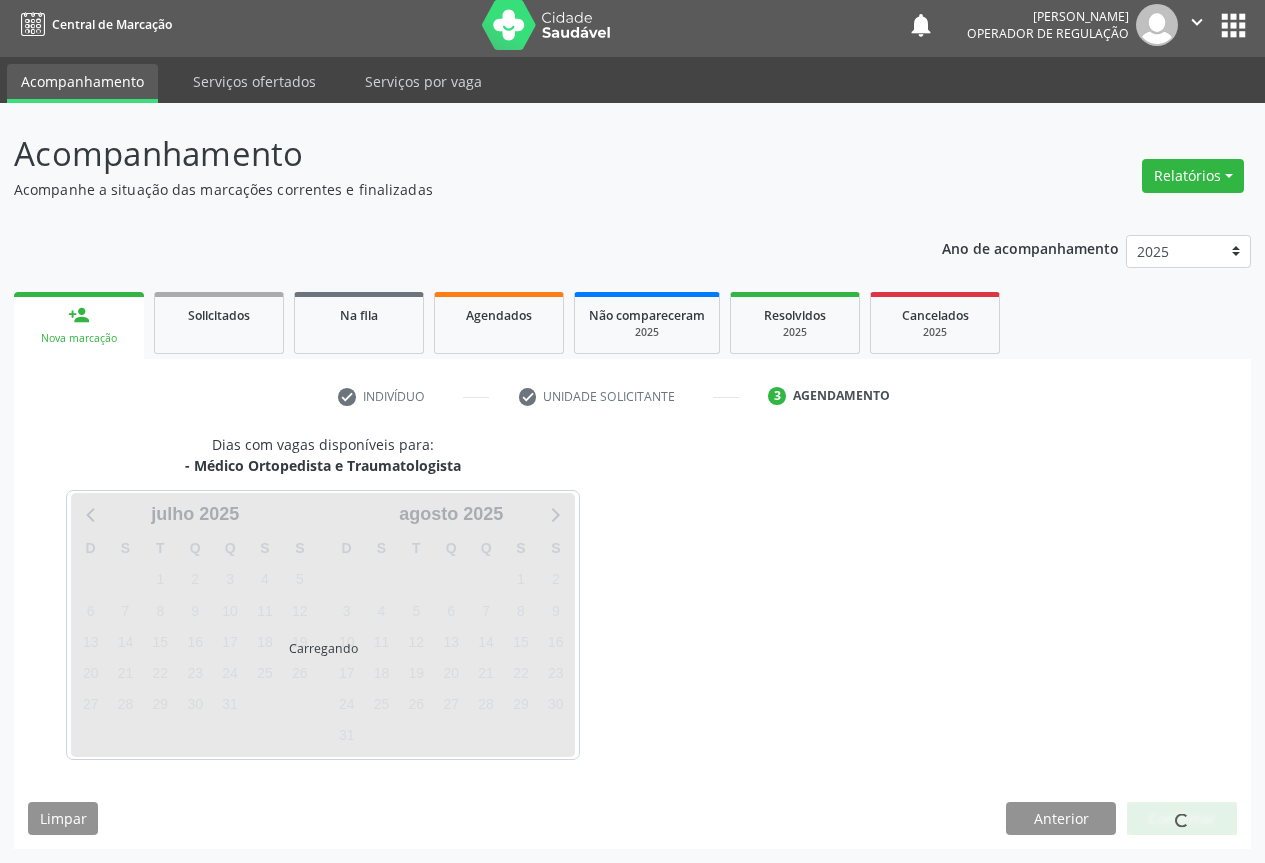 scroll, scrollTop: 7, scrollLeft: 0, axis: vertical 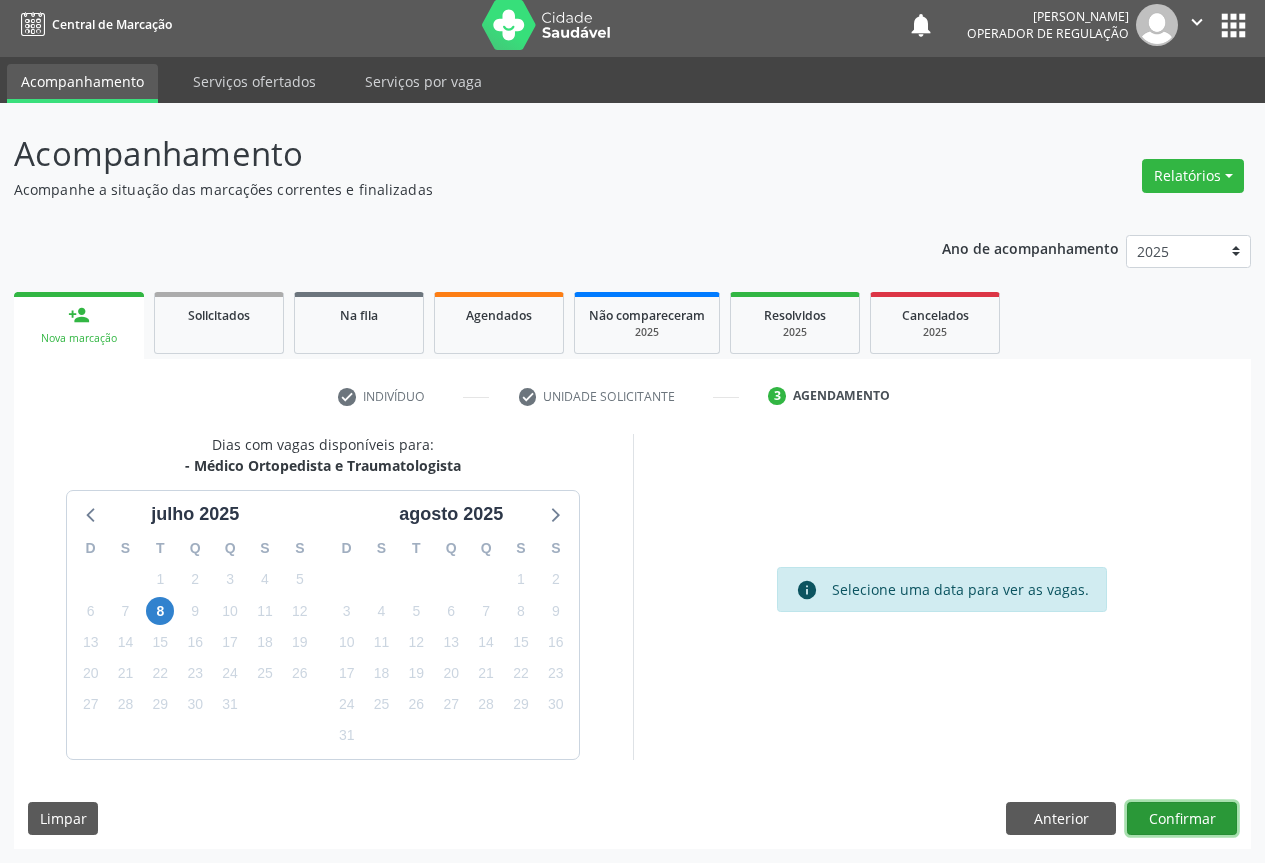 click on "Confirmar" at bounding box center [1182, 819] 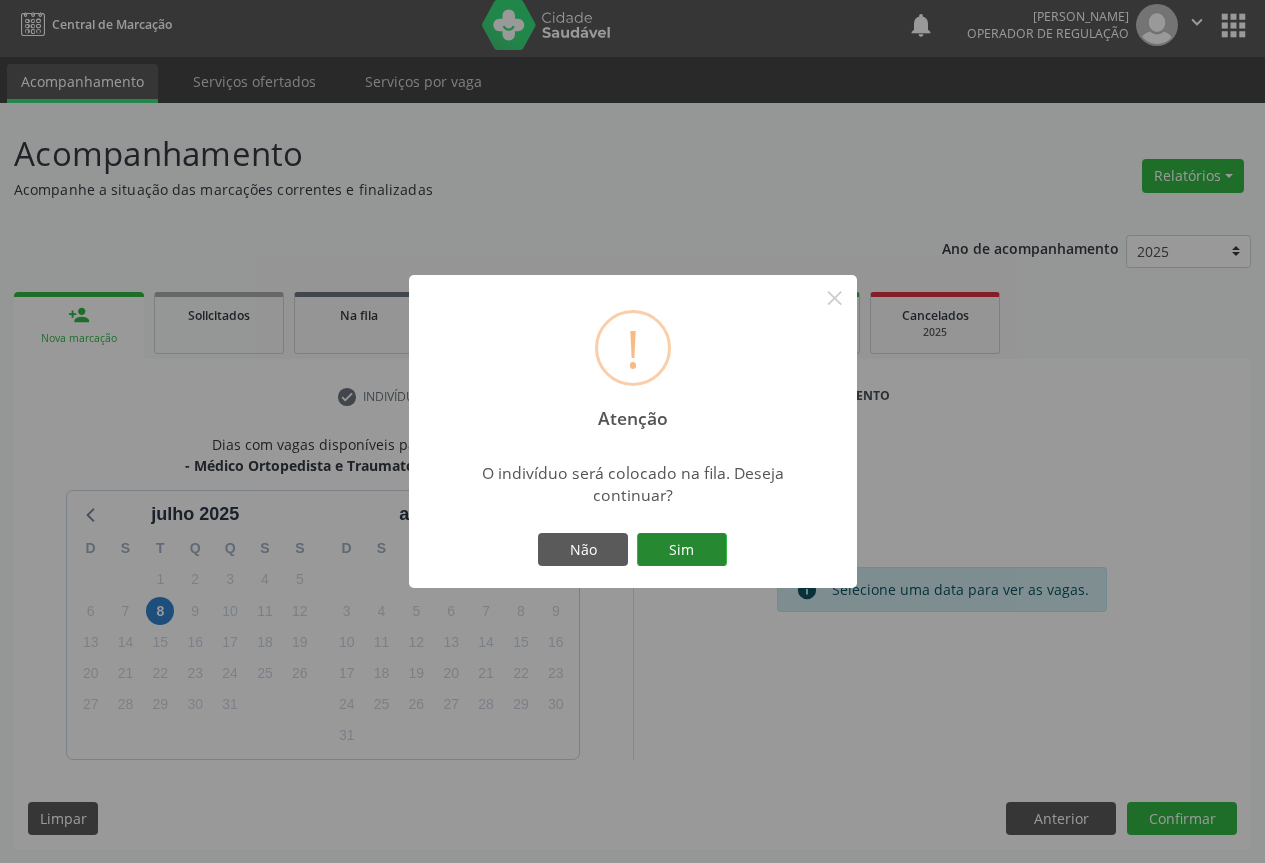 click on "Sim" at bounding box center [682, 550] 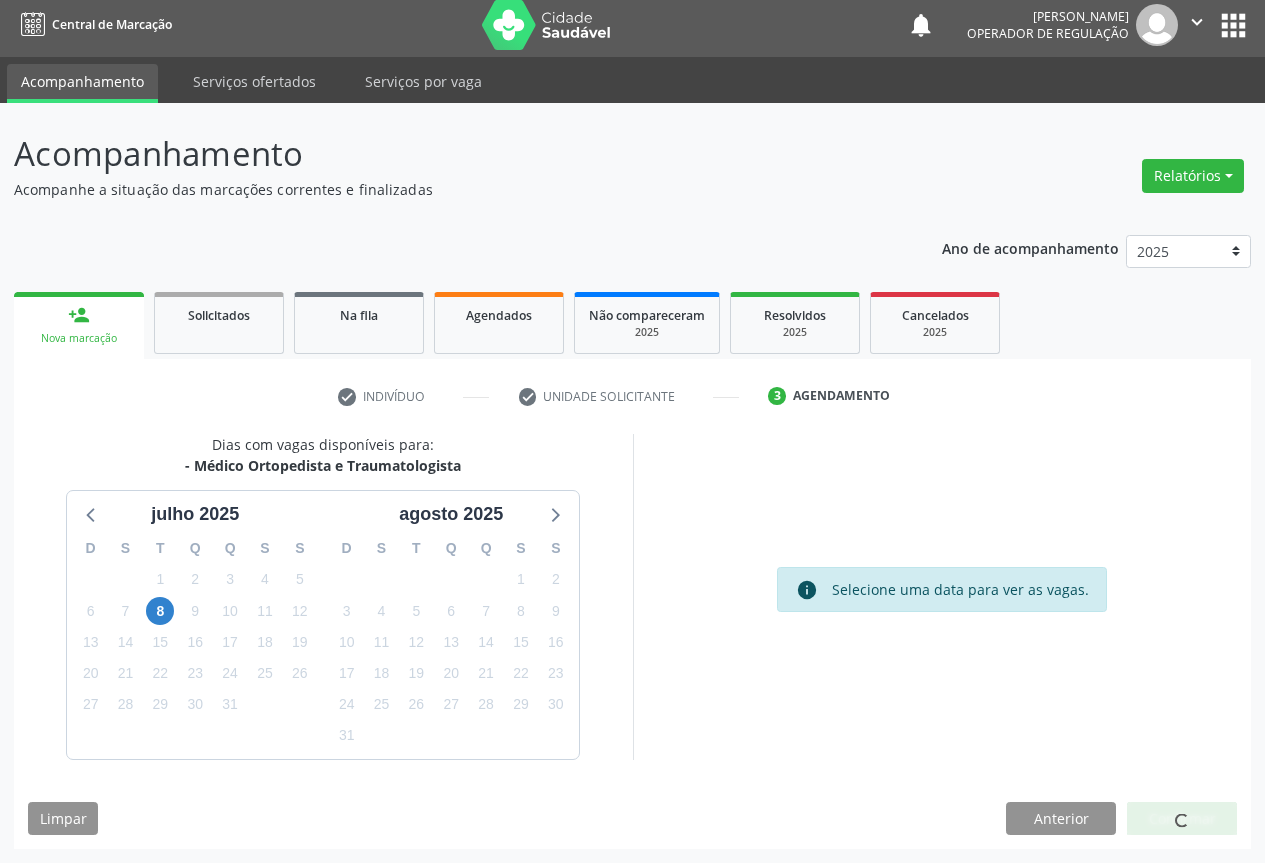 scroll, scrollTop: 0, scrollLeft: 0, axis: both 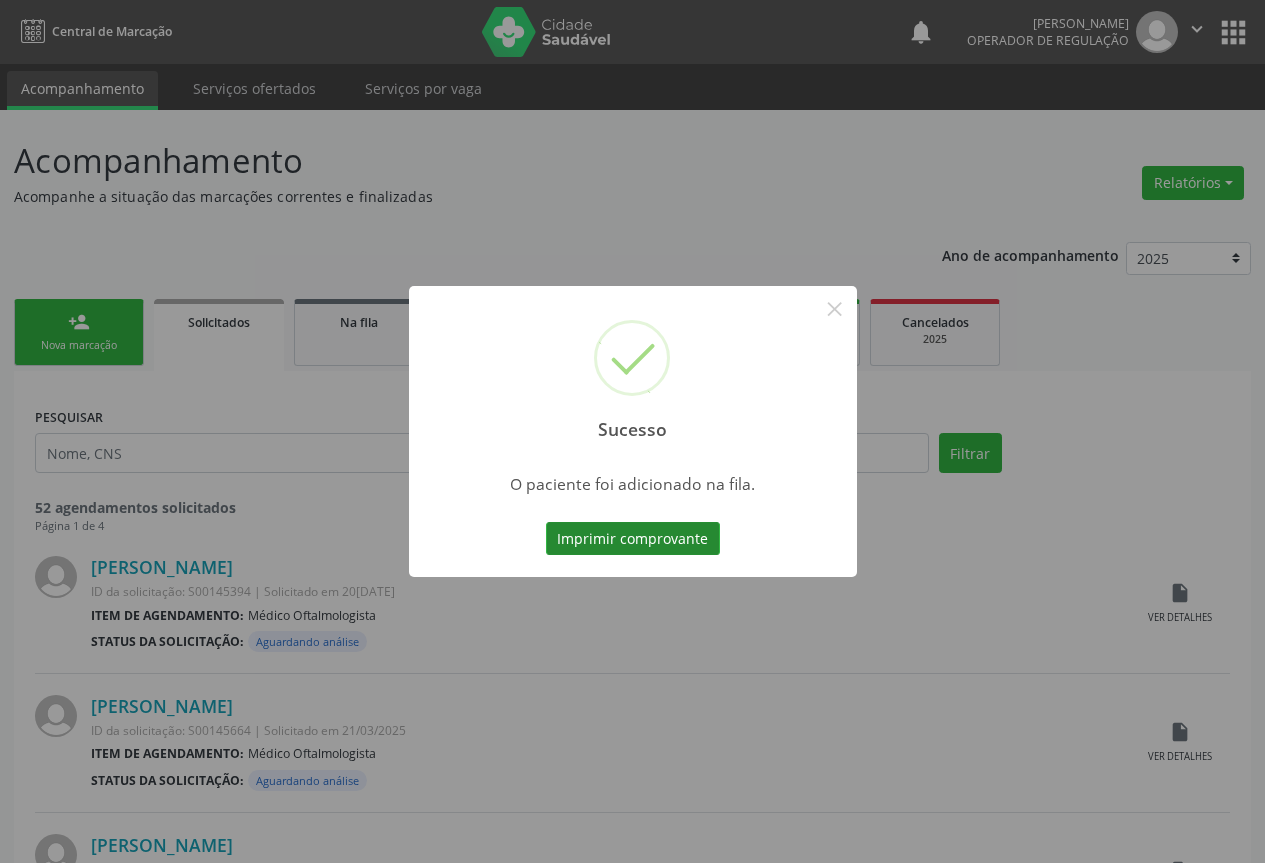 click on "Imprimir comprovante" at bounding box center [633, 539] 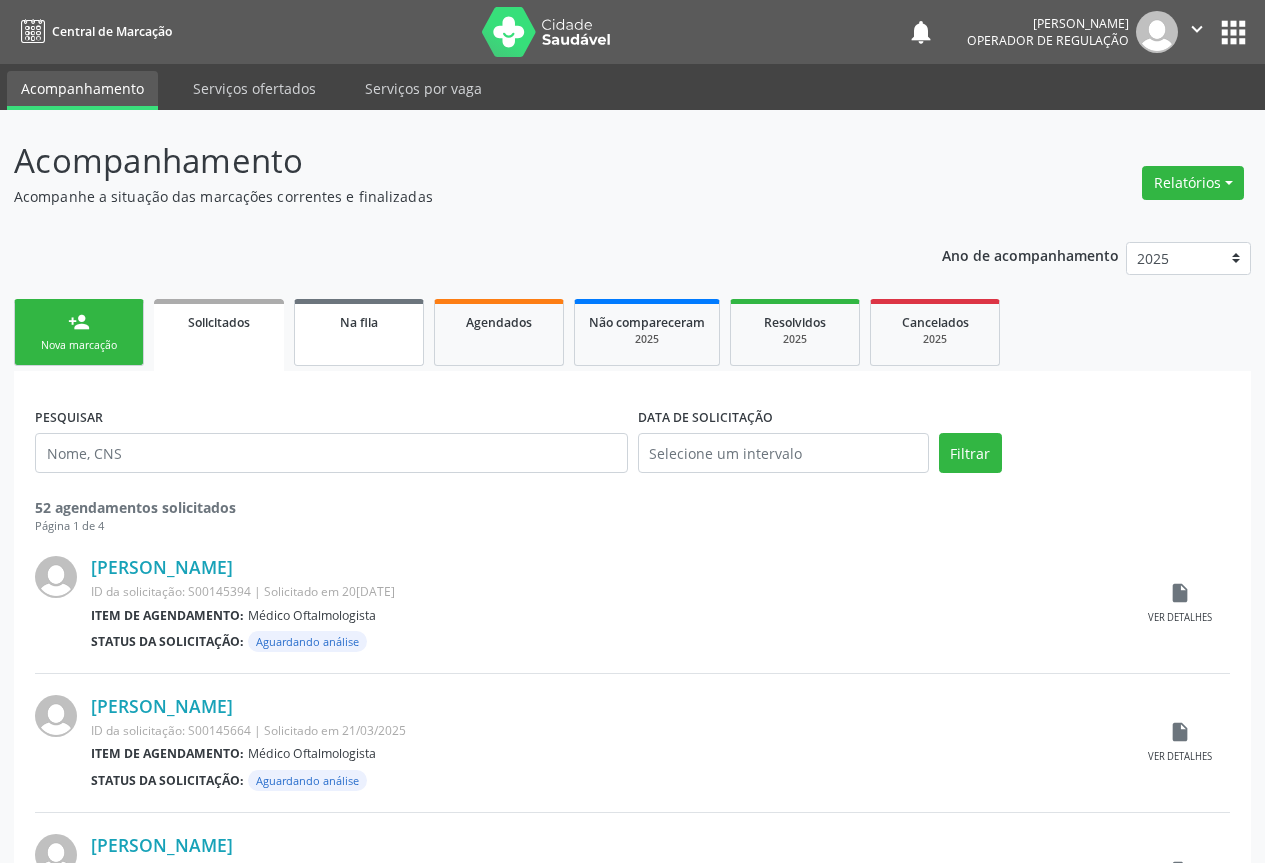 click on "Na fila" at bounding box center [359, 321] 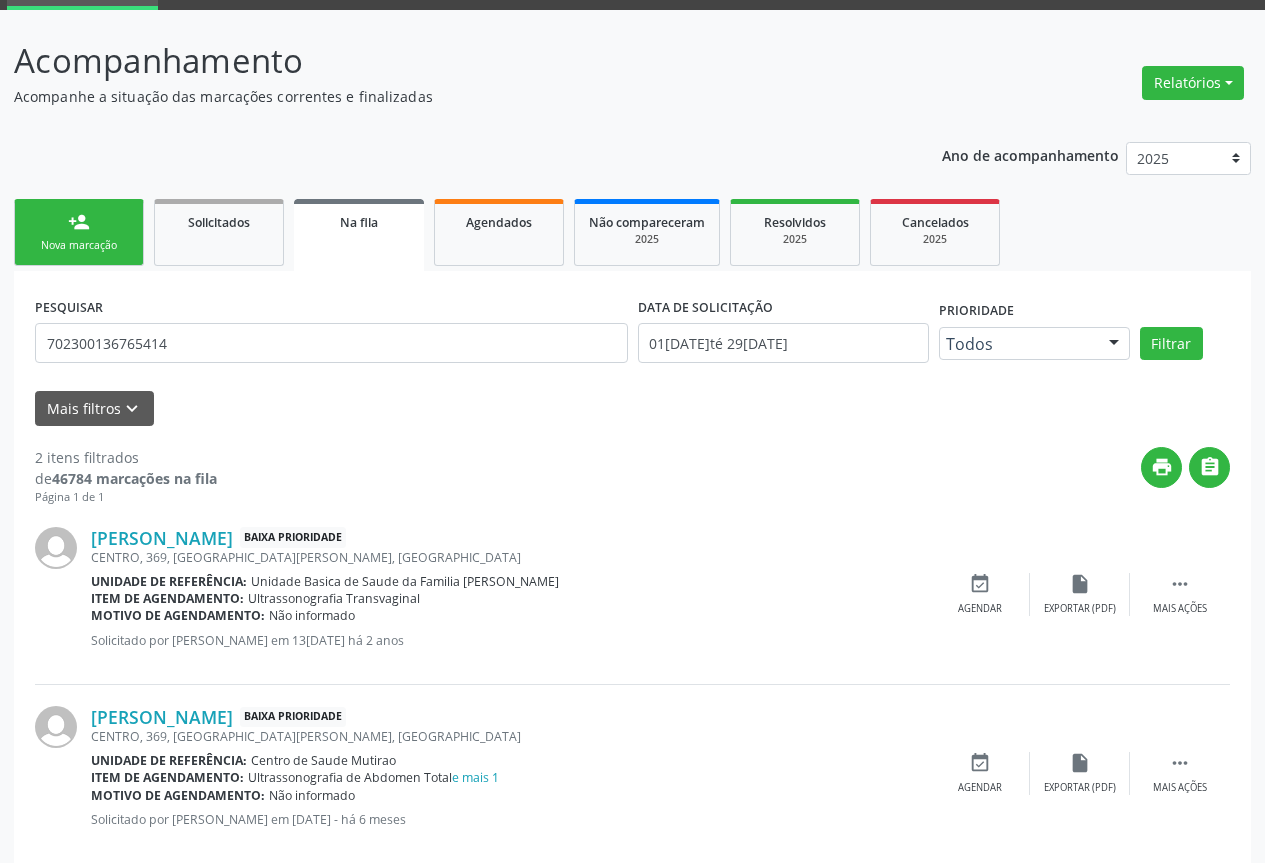 scroll, scrollTop: 135, scrollLeft: 0, axis: vertical 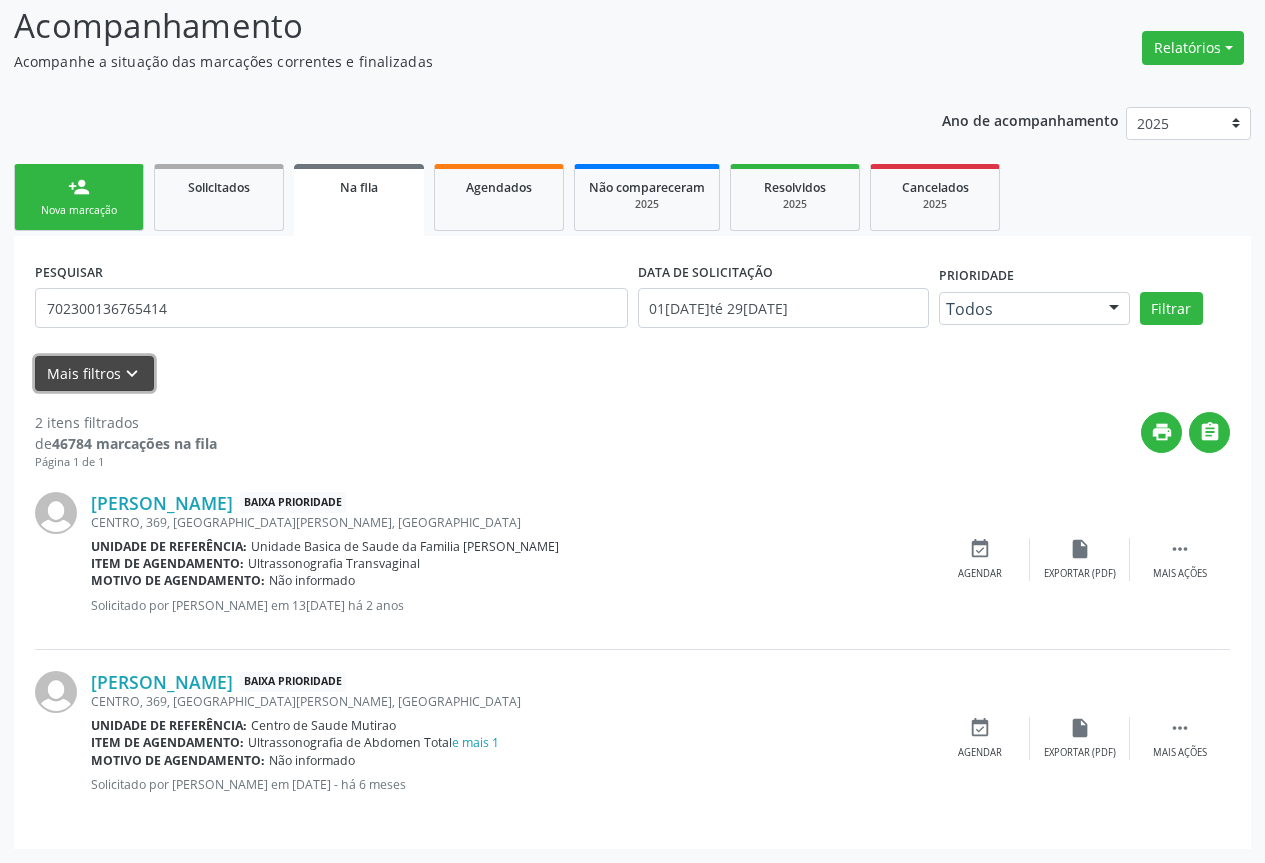 click on "keyboard_arrow_down" at bounding box center [132, 374] 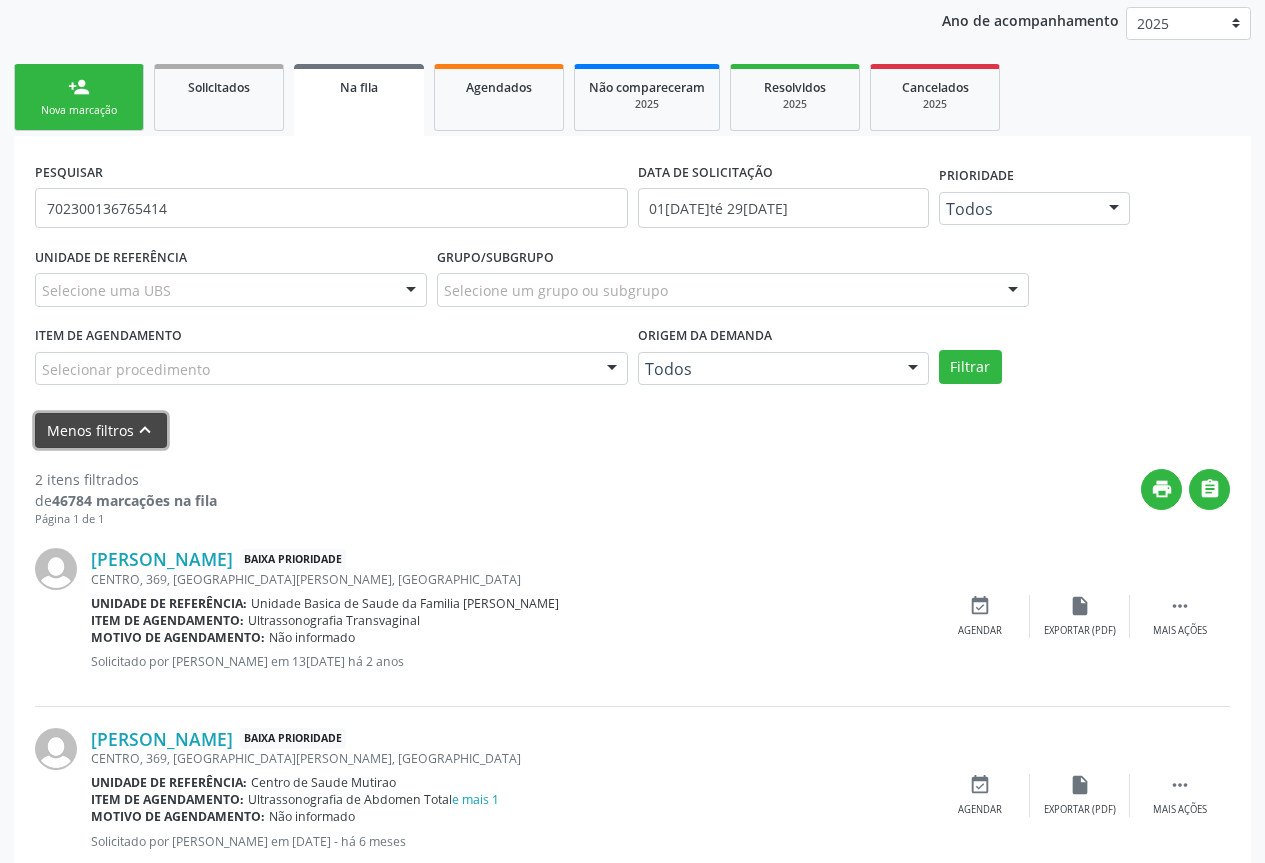 scroll, scrollTop: 292, scrollLeft: 0, axis: vertical 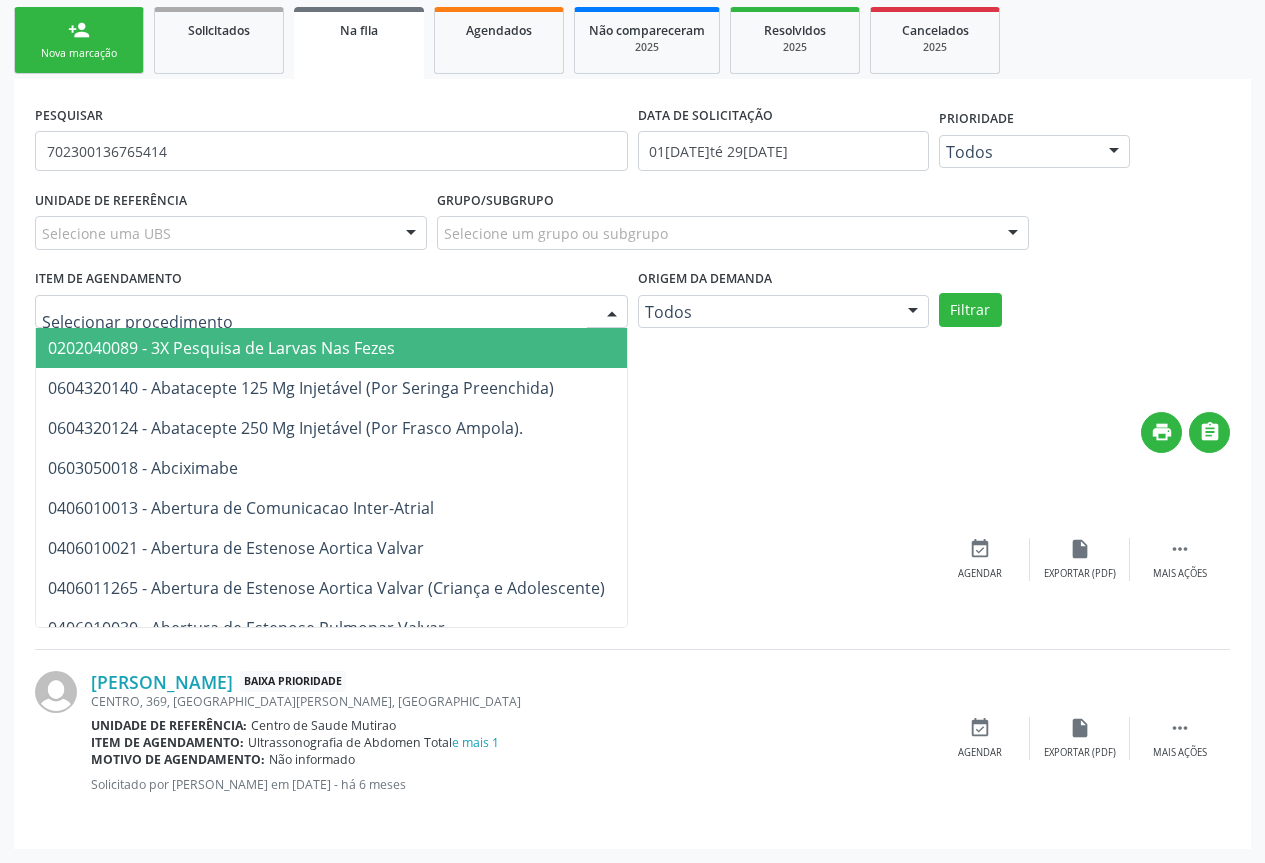 click at bounding box center [612, 313] 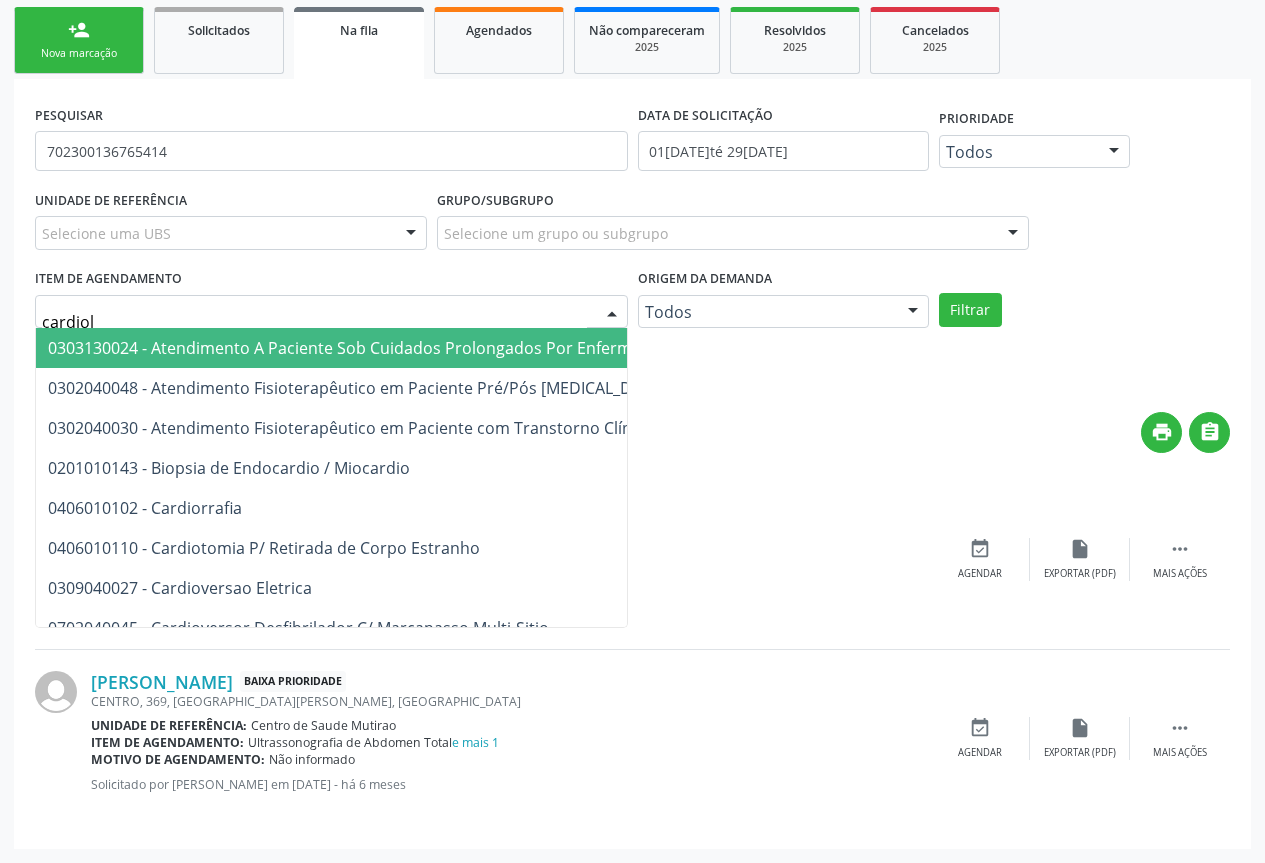 type on "cardiolo" 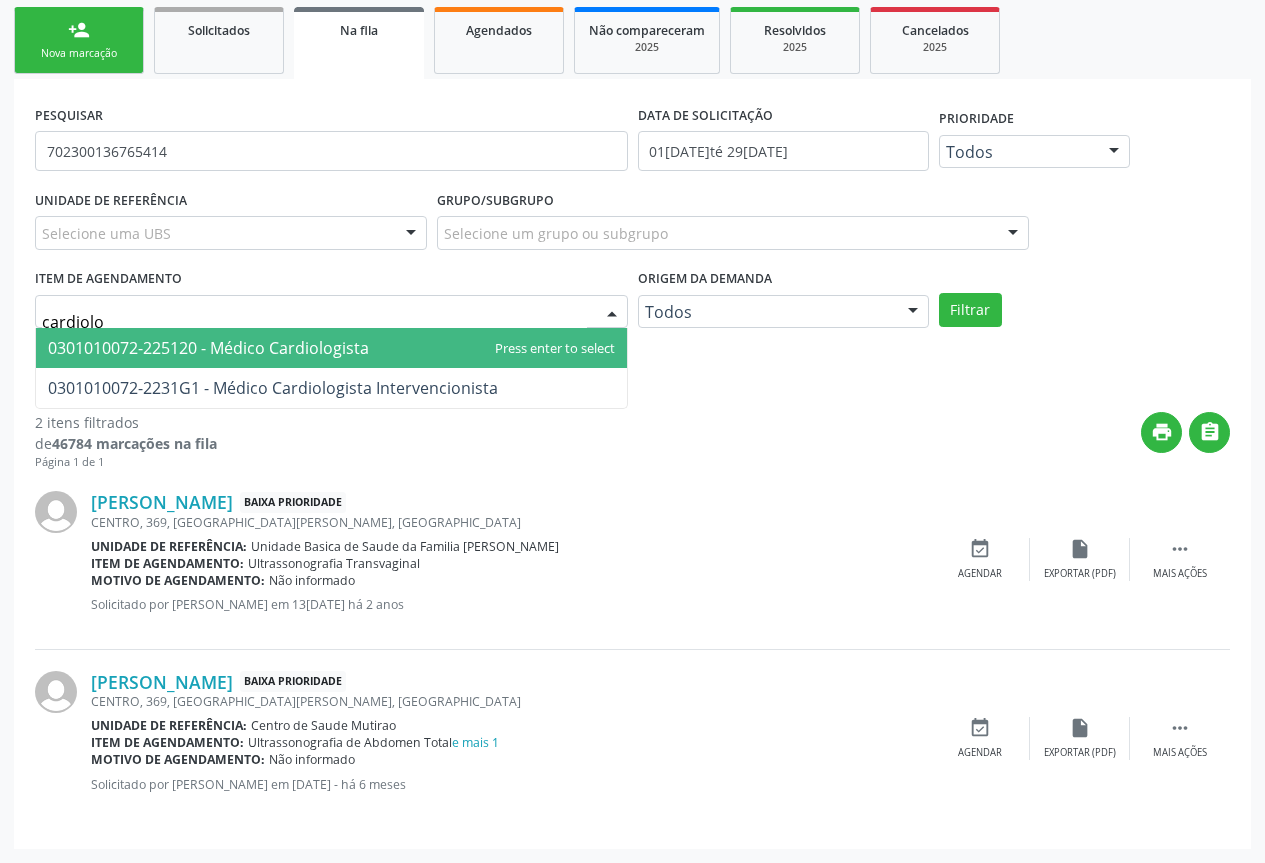 click on "0301010072-225120 - Médico Cardiologista" at bounding box center (331, 348) 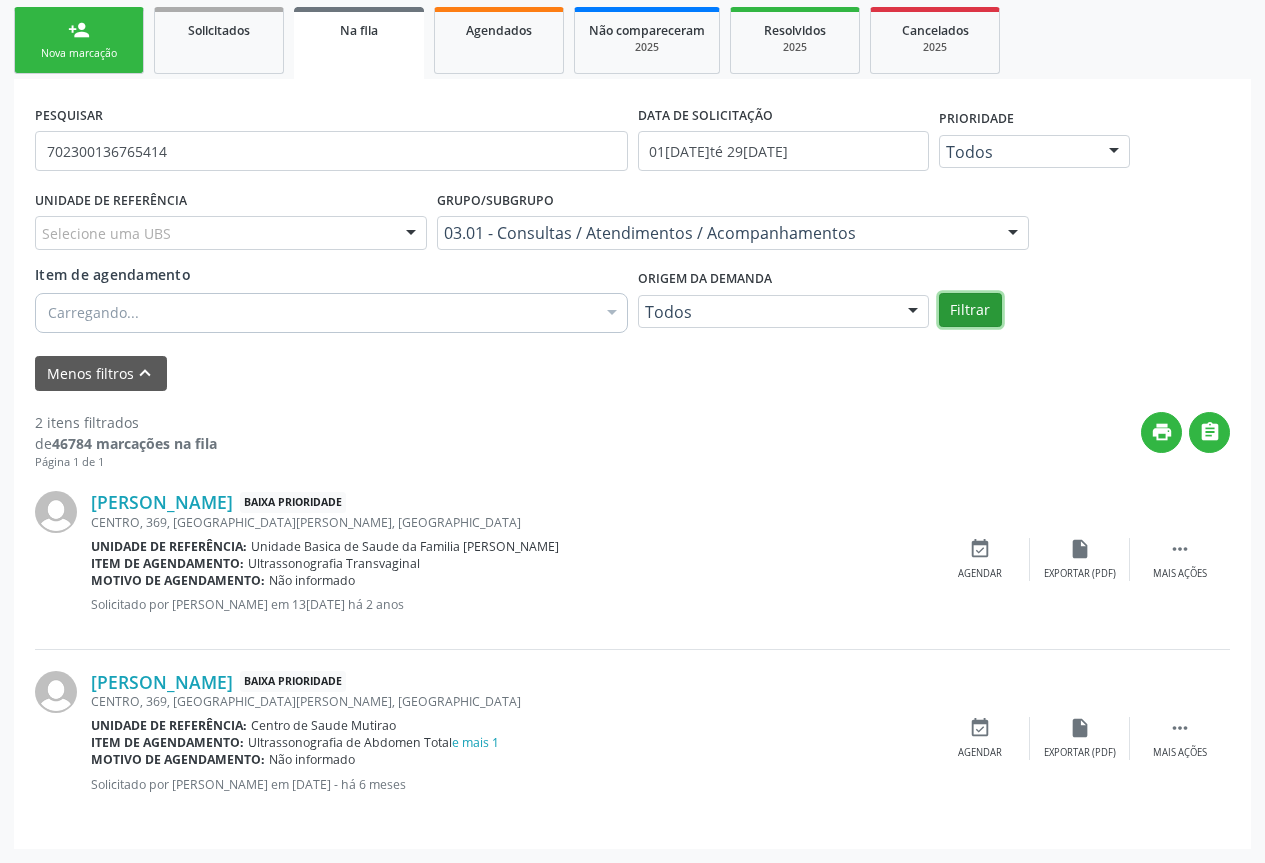 click on "Filtrar" at bounding box center (970, 310) 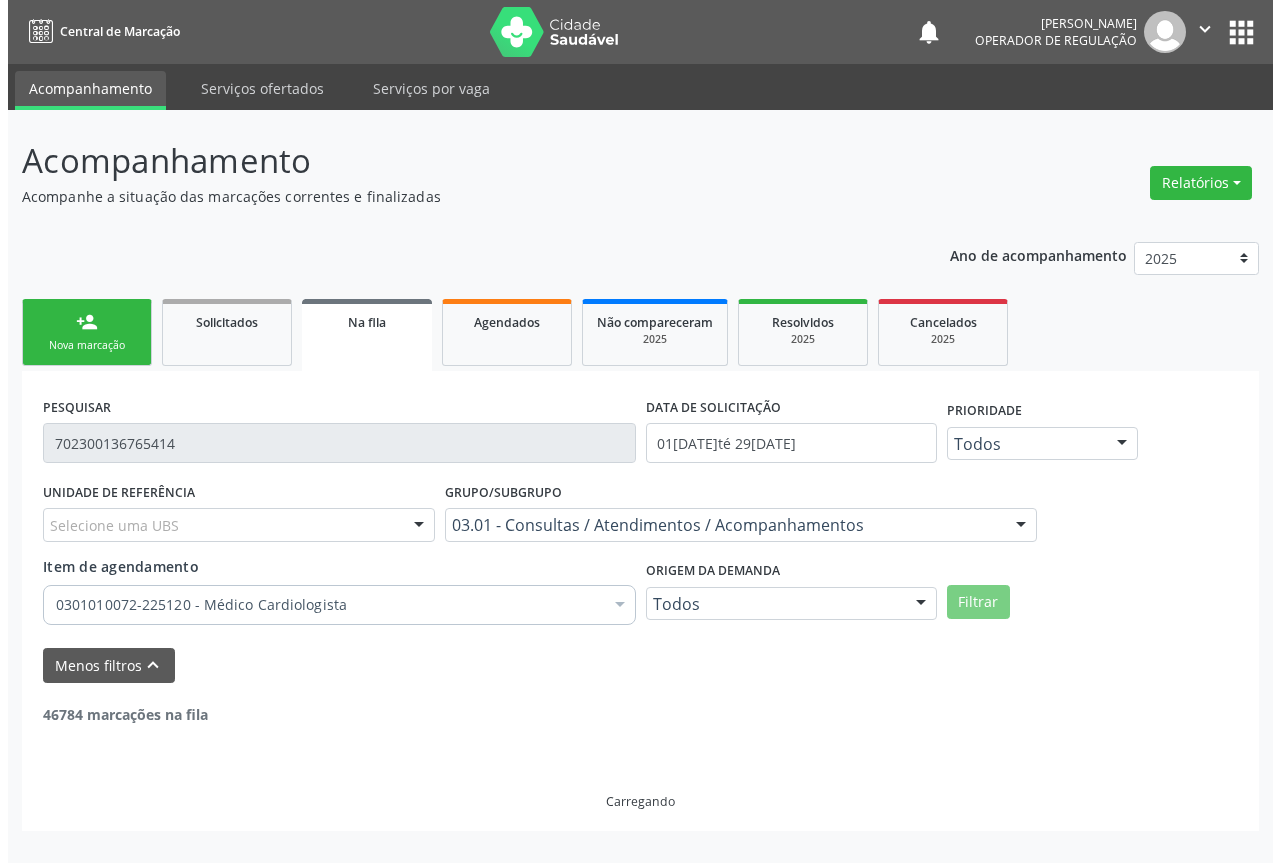 scroll, scrollTop: 0, scrollLeft: 0, axis: both 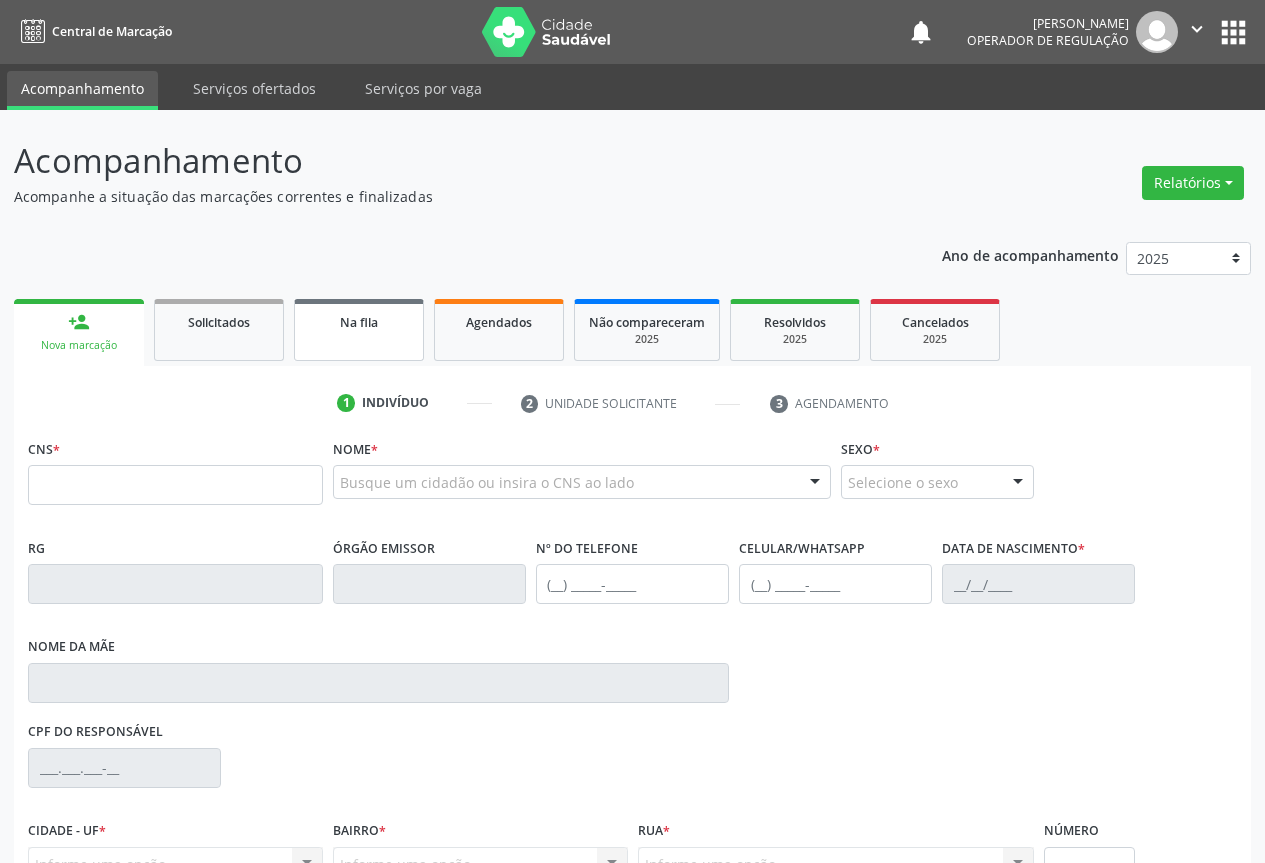 click on "Na fila" at bounding box center (359, 321) 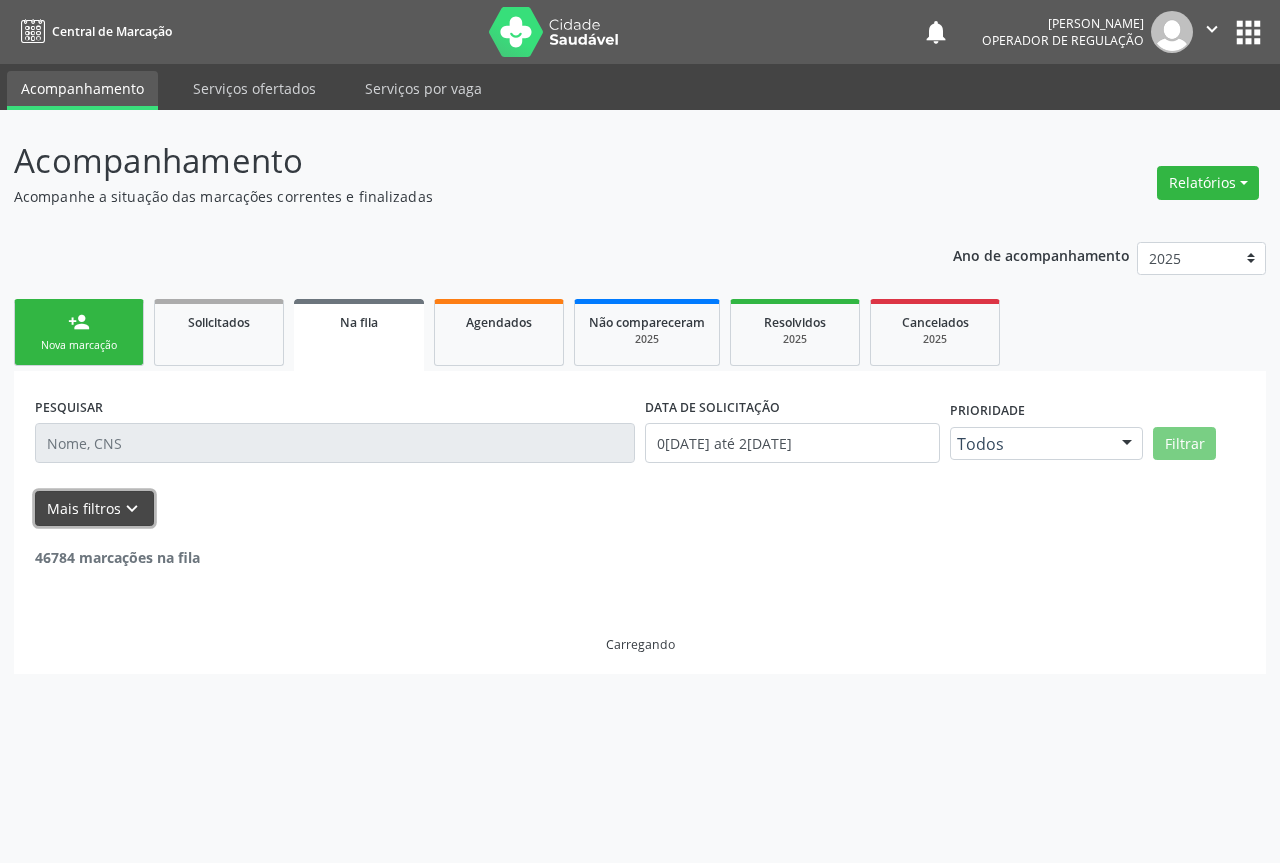 click on "keyboard_arrow_down" at bounding box center [132, 509] 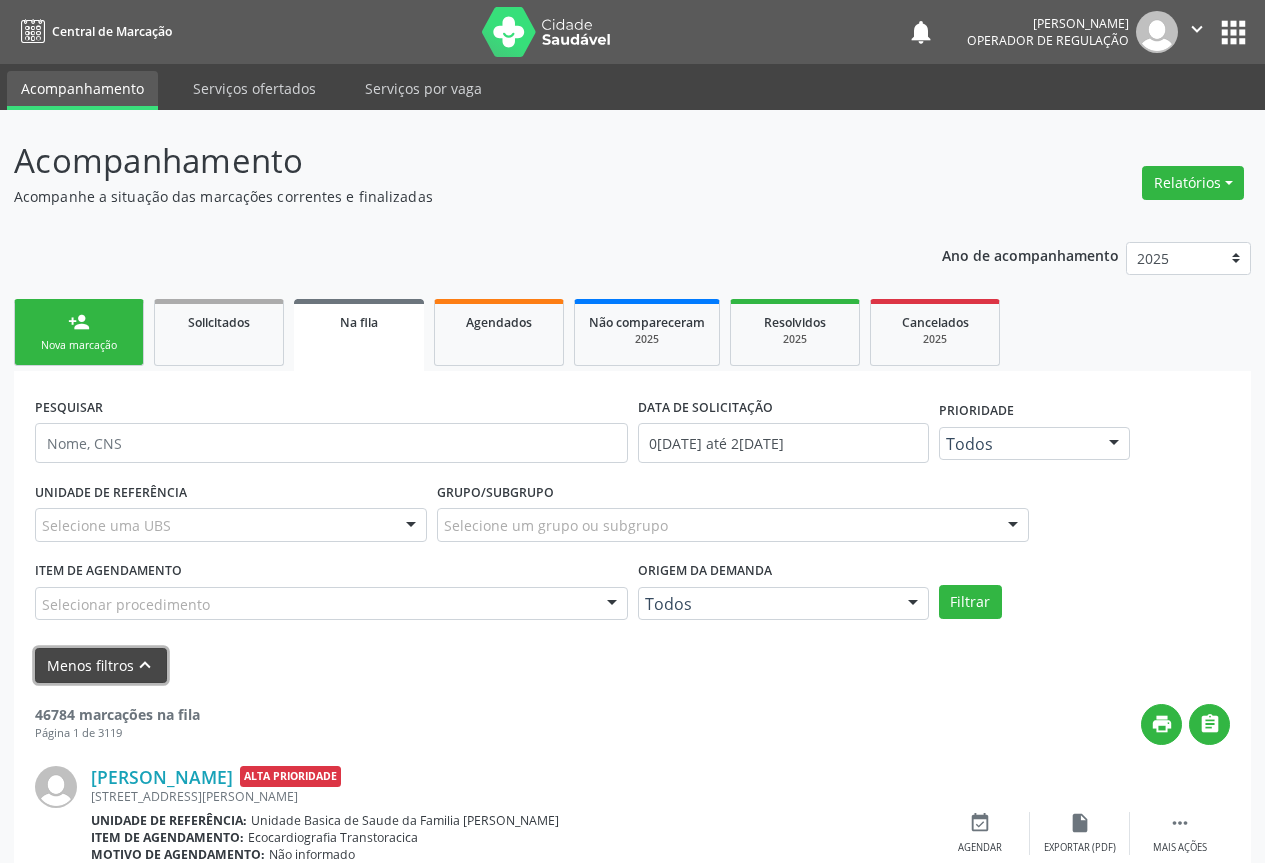 scroll, scrollTop: 200, scrollLeft: 0, axis: vertical 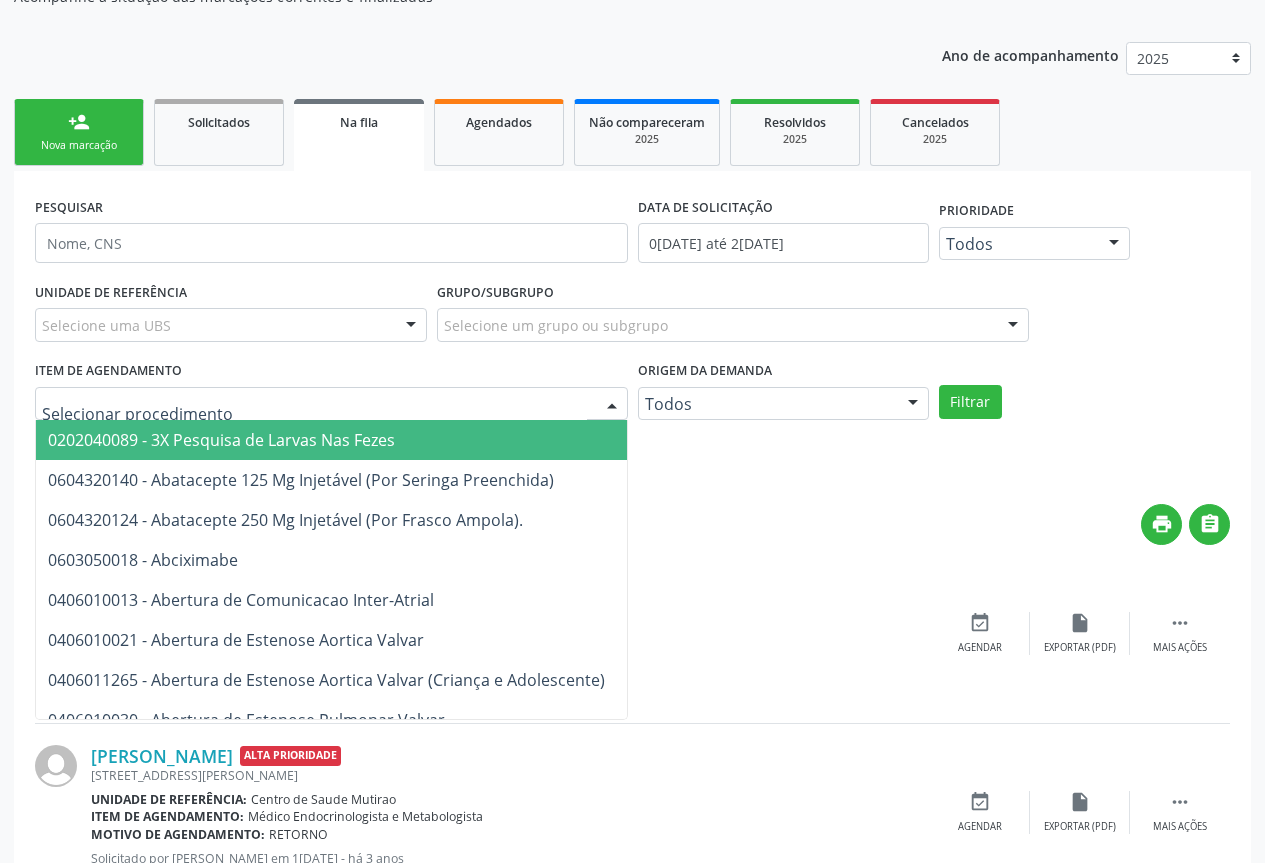 click at bounding box center (612, 405) 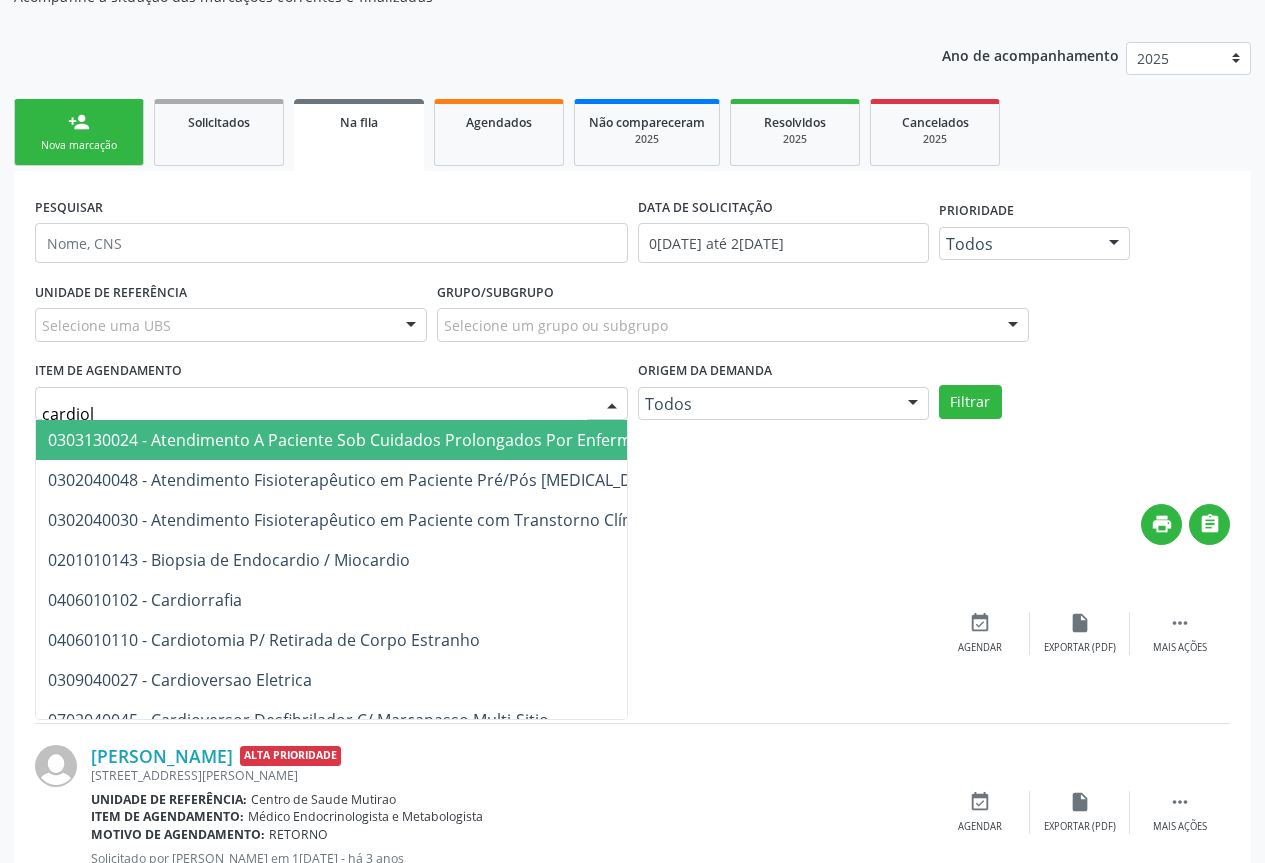 type on "cardiolo" 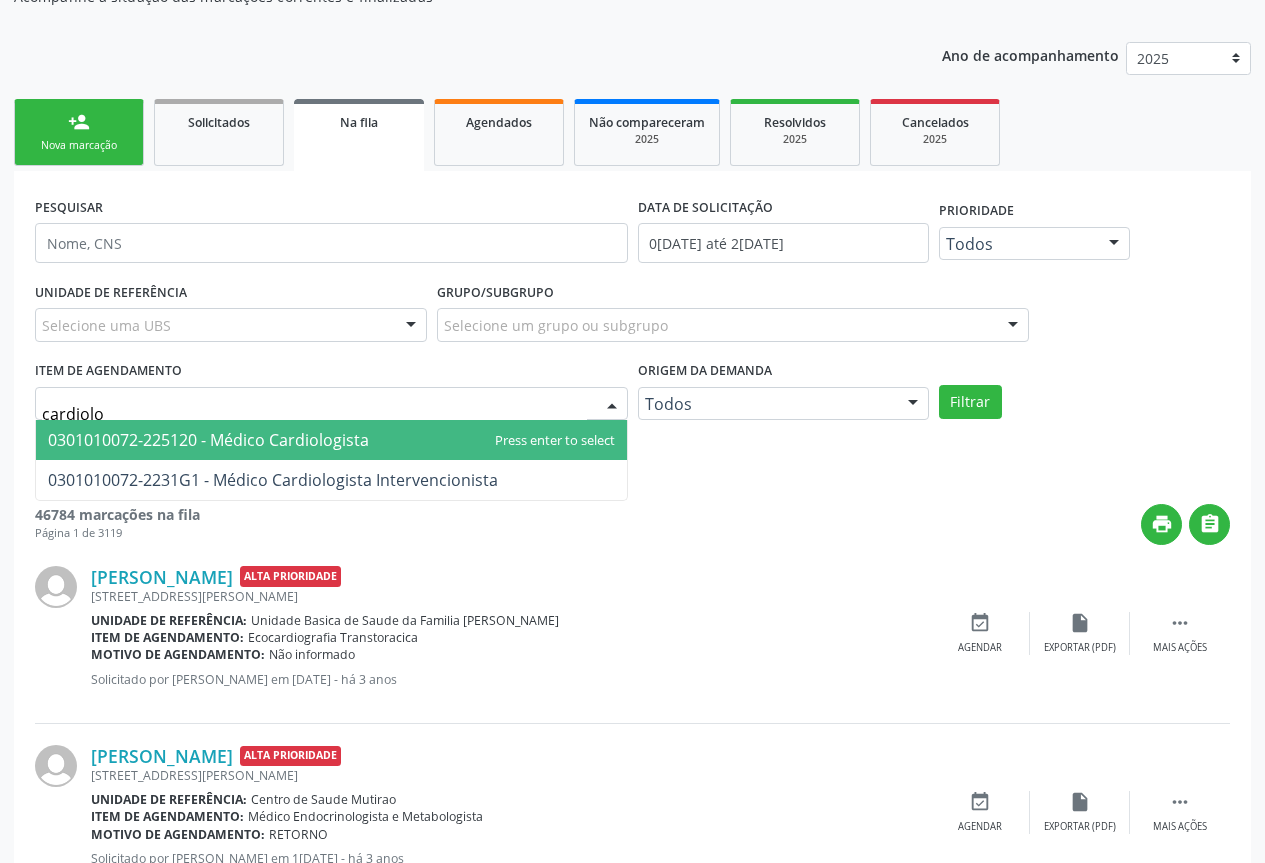 click on "0301010072-225120 - Médico Cardiologista" at bounding box center (331, 440) 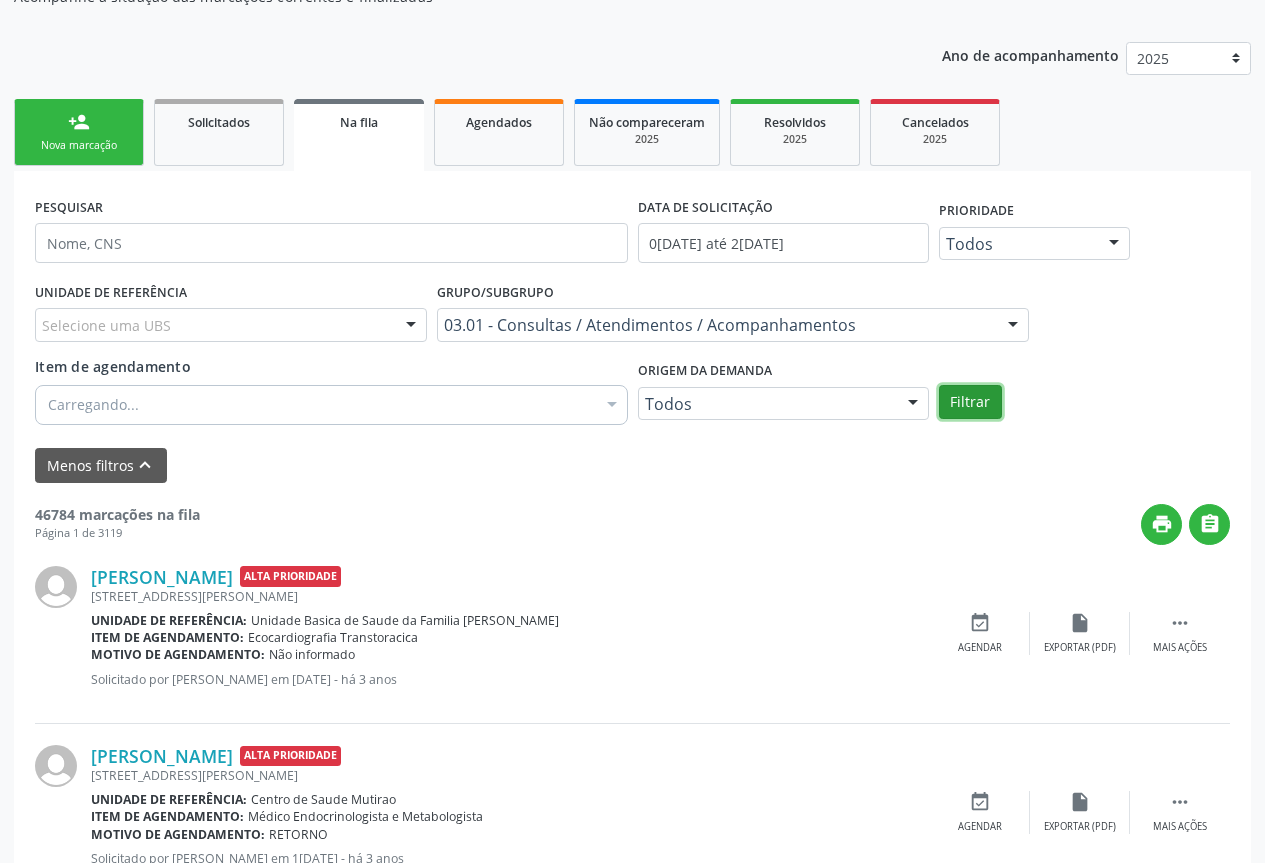 click on "Filtrar" at bounding box center [970, 402] 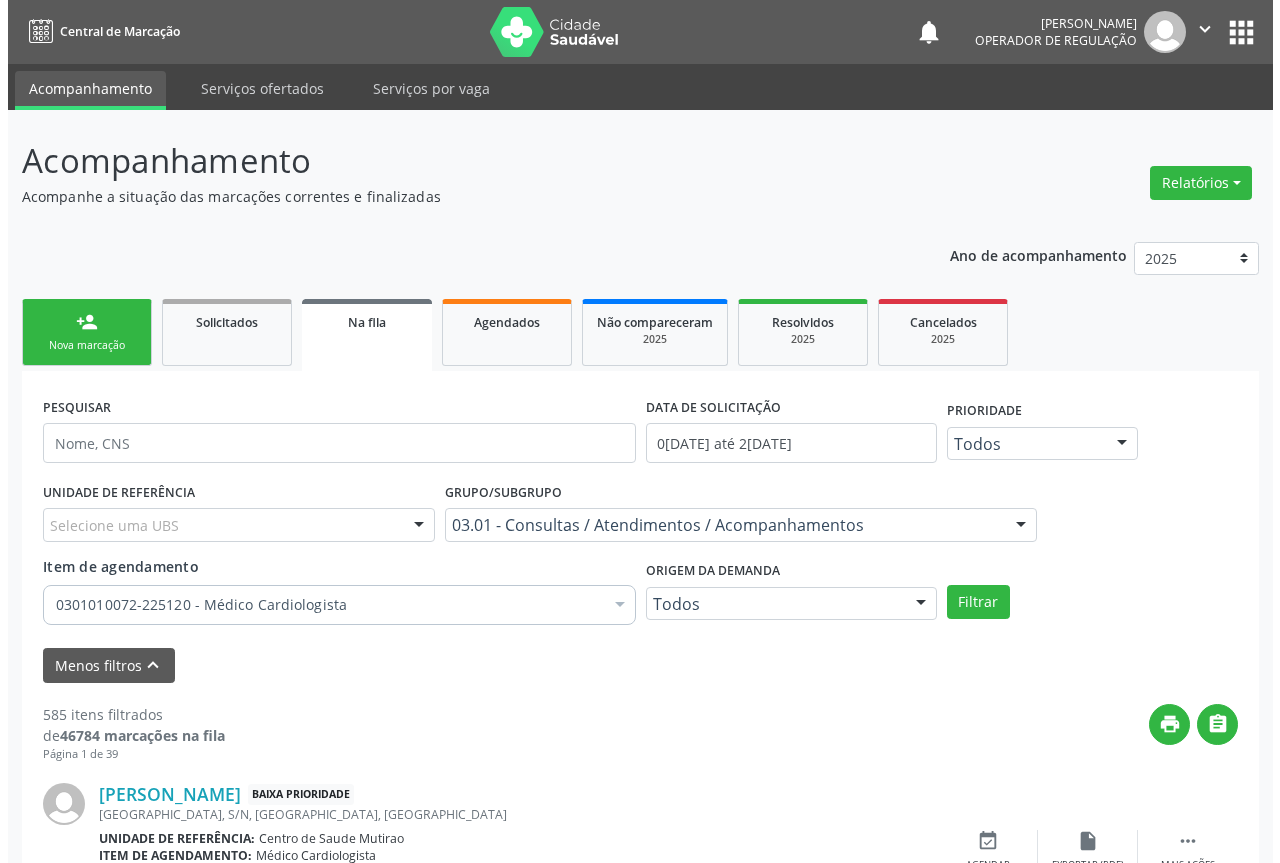 scroll, scrollTop: 300, scrollLeft: 0, axis: vertical 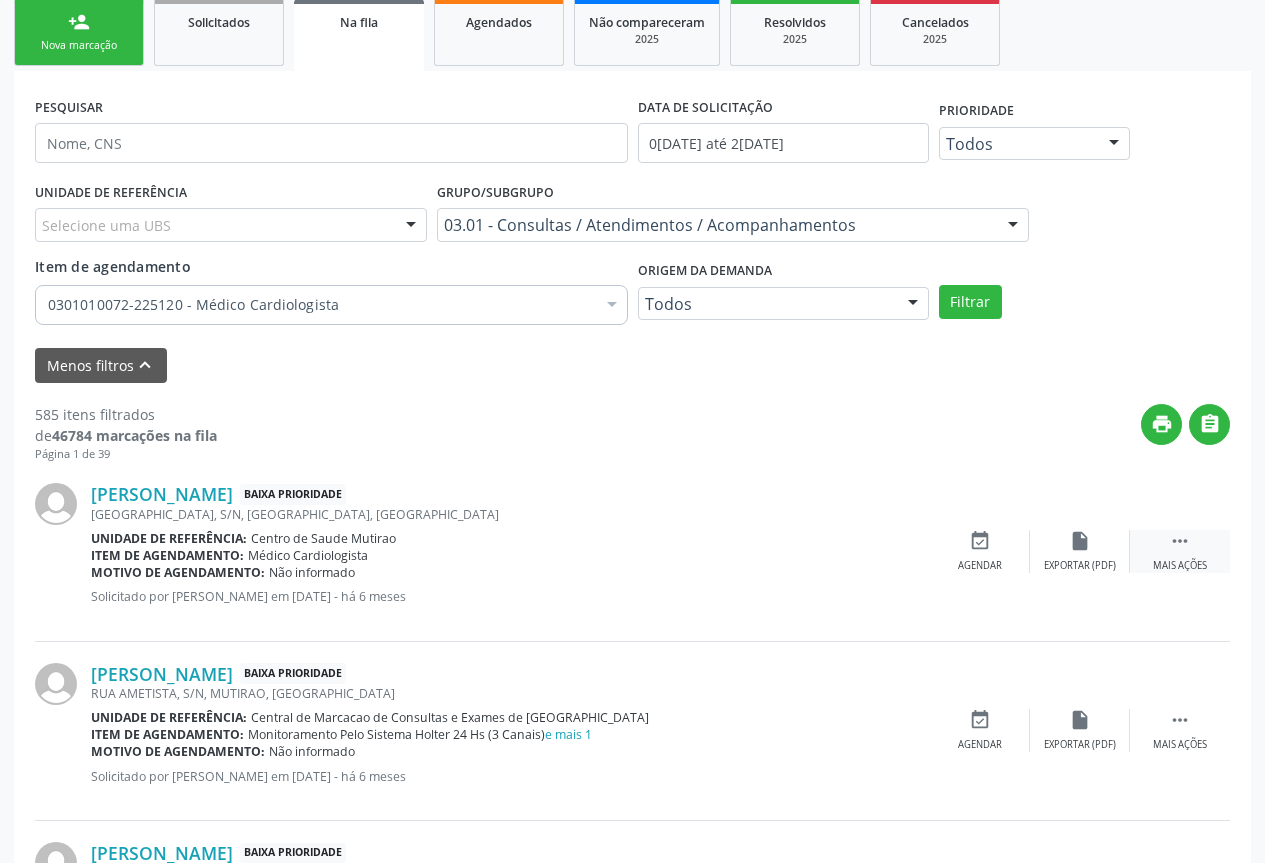 click on "
Mais ações" at bounding box center (1180, 551) 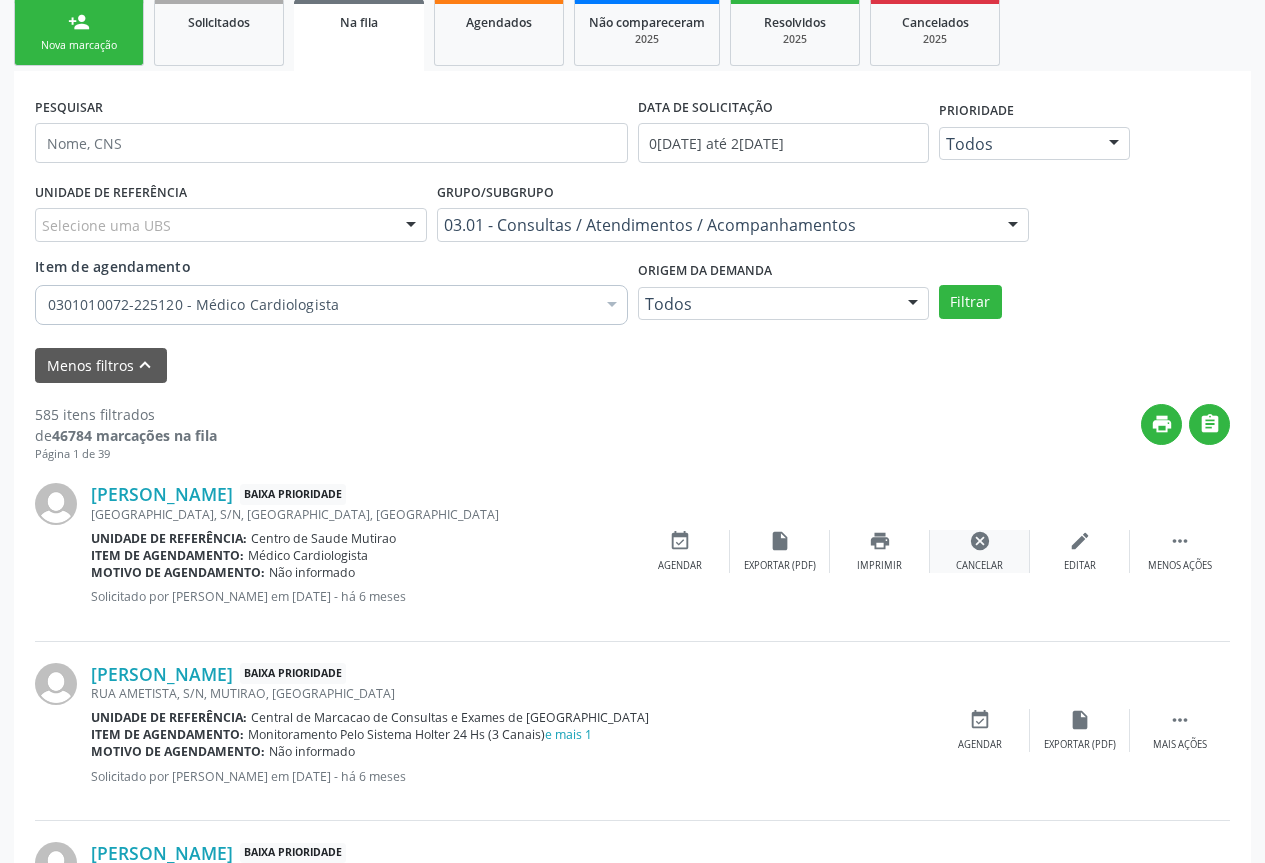 click on "cancel" at bounding box center (980, 541) 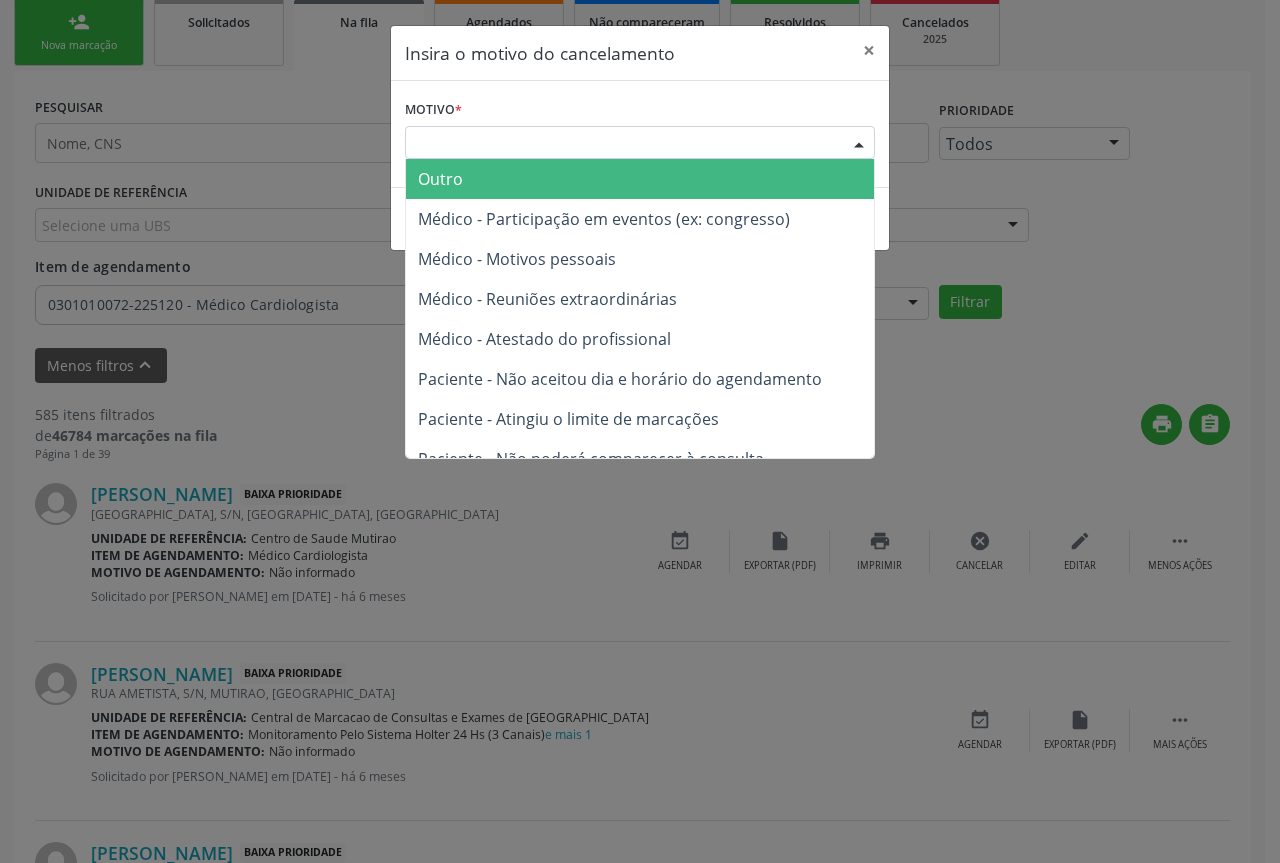 click at bounding box center (859, 144) 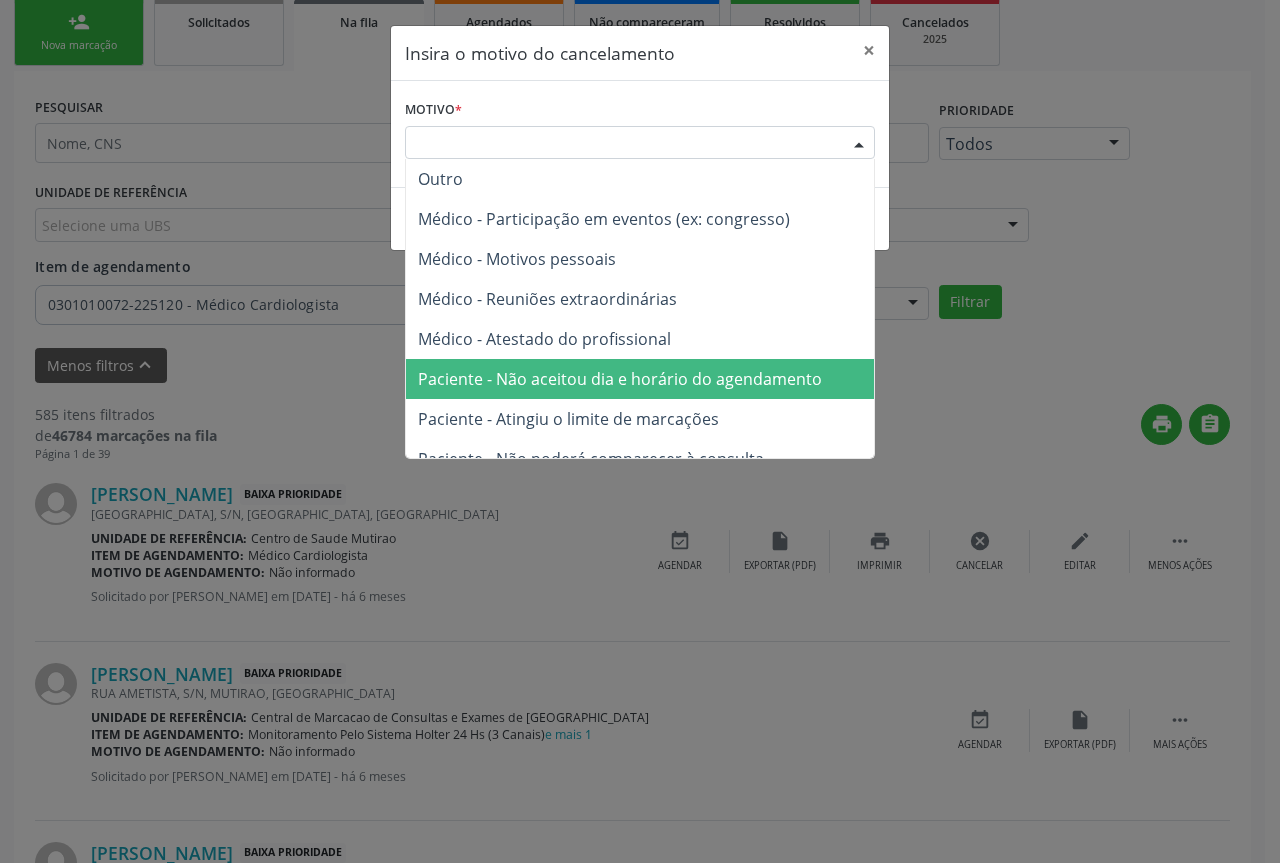 click on "Paciente - Não aceitou dia e horário do agendamento" at bounding box center [620, 379] 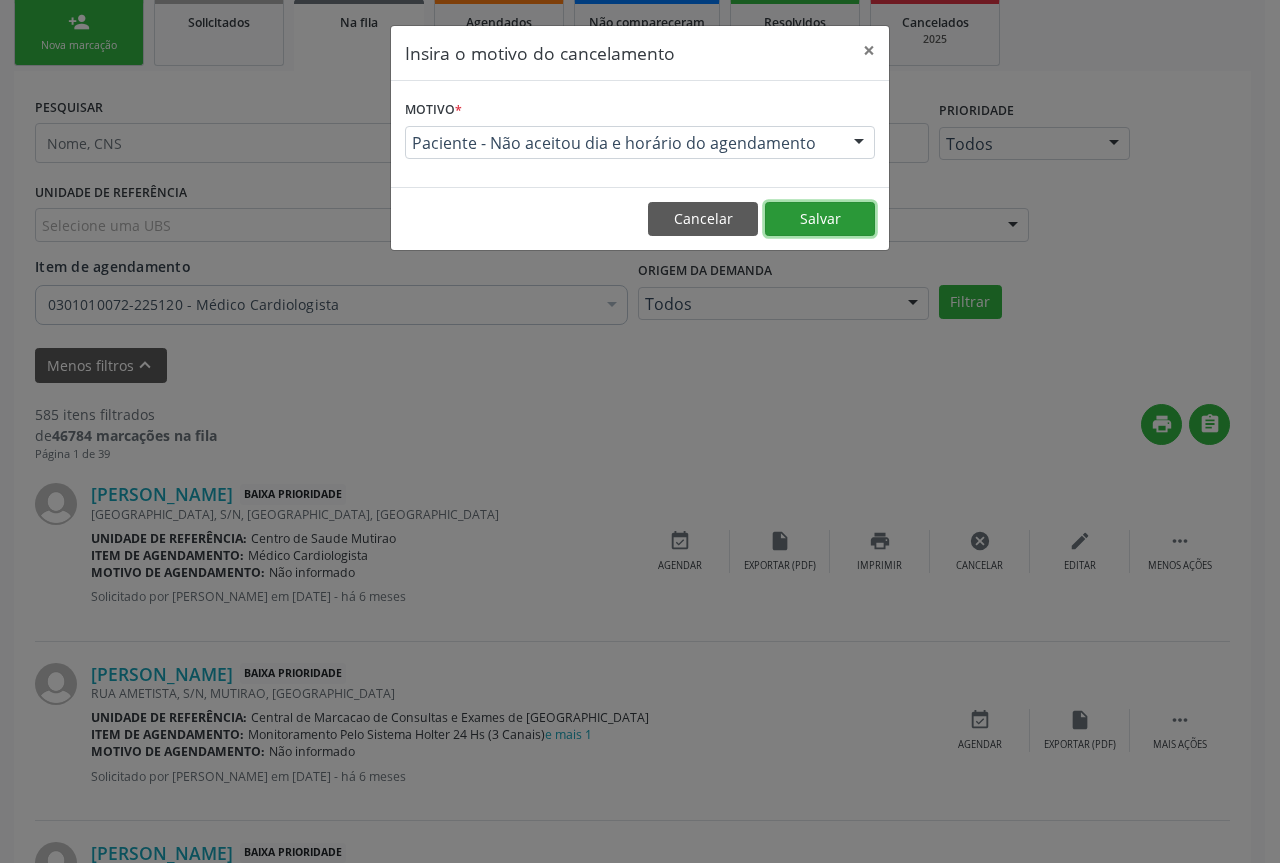 click on "Salvar" at bounding box center [820, 219] 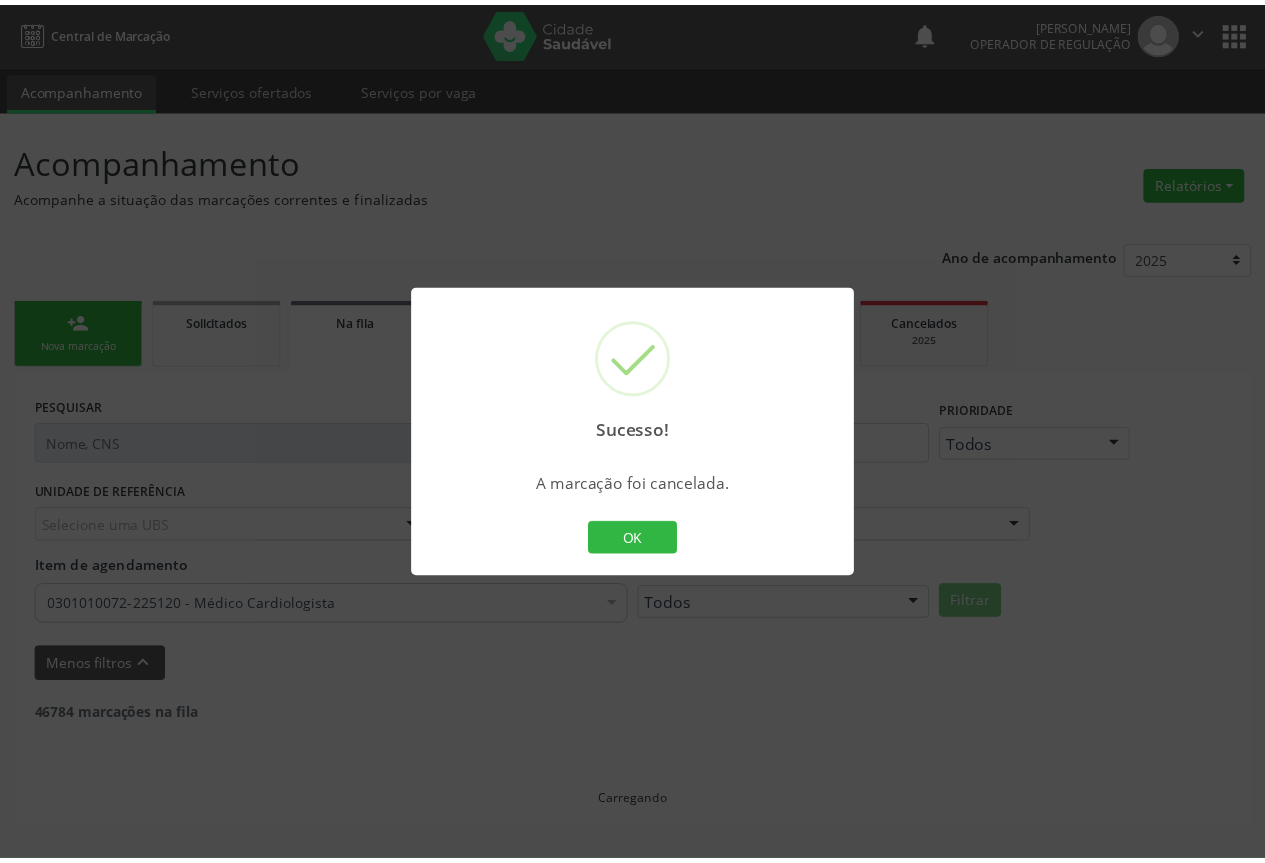 scroll, scrollTop: 0, scrollLeft: 0, axis: both 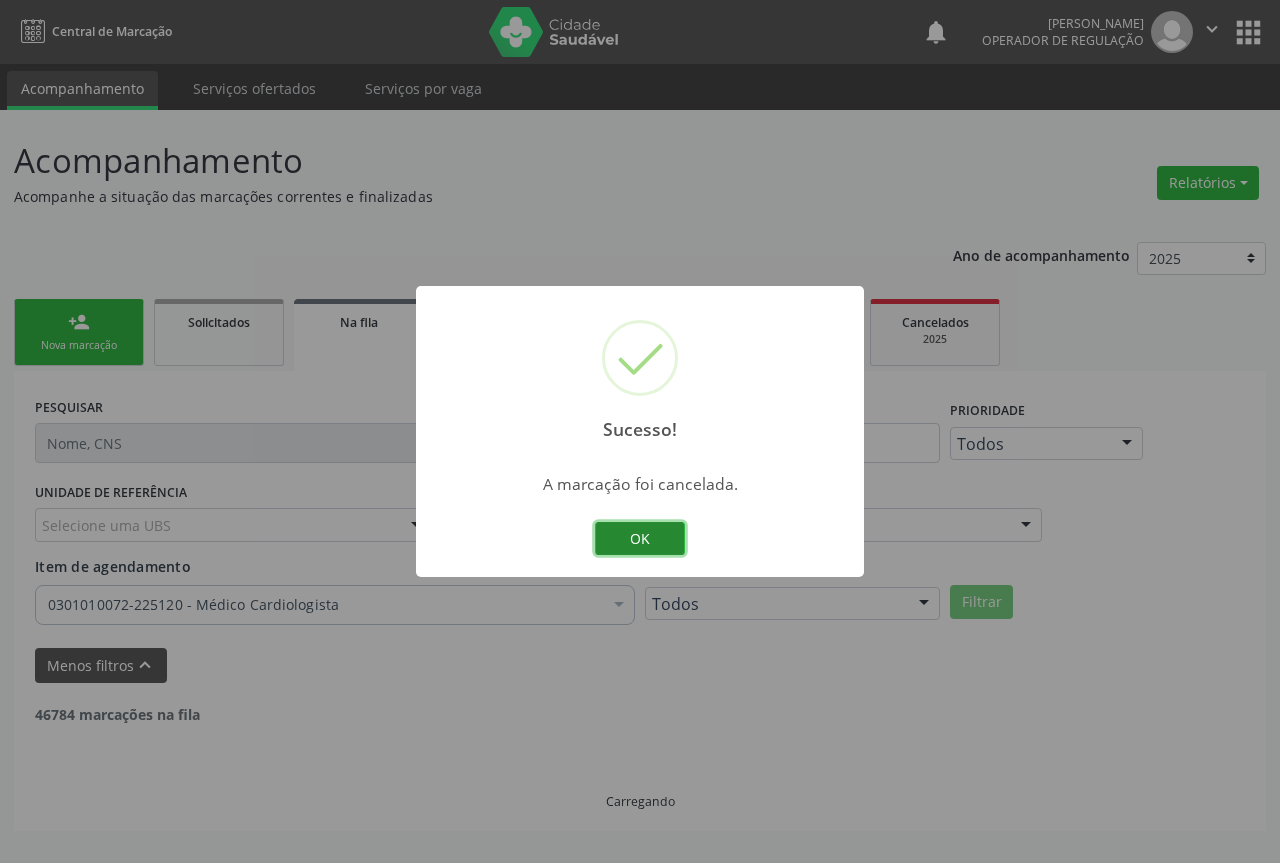click on "OK" at bounding box center (640, 539) 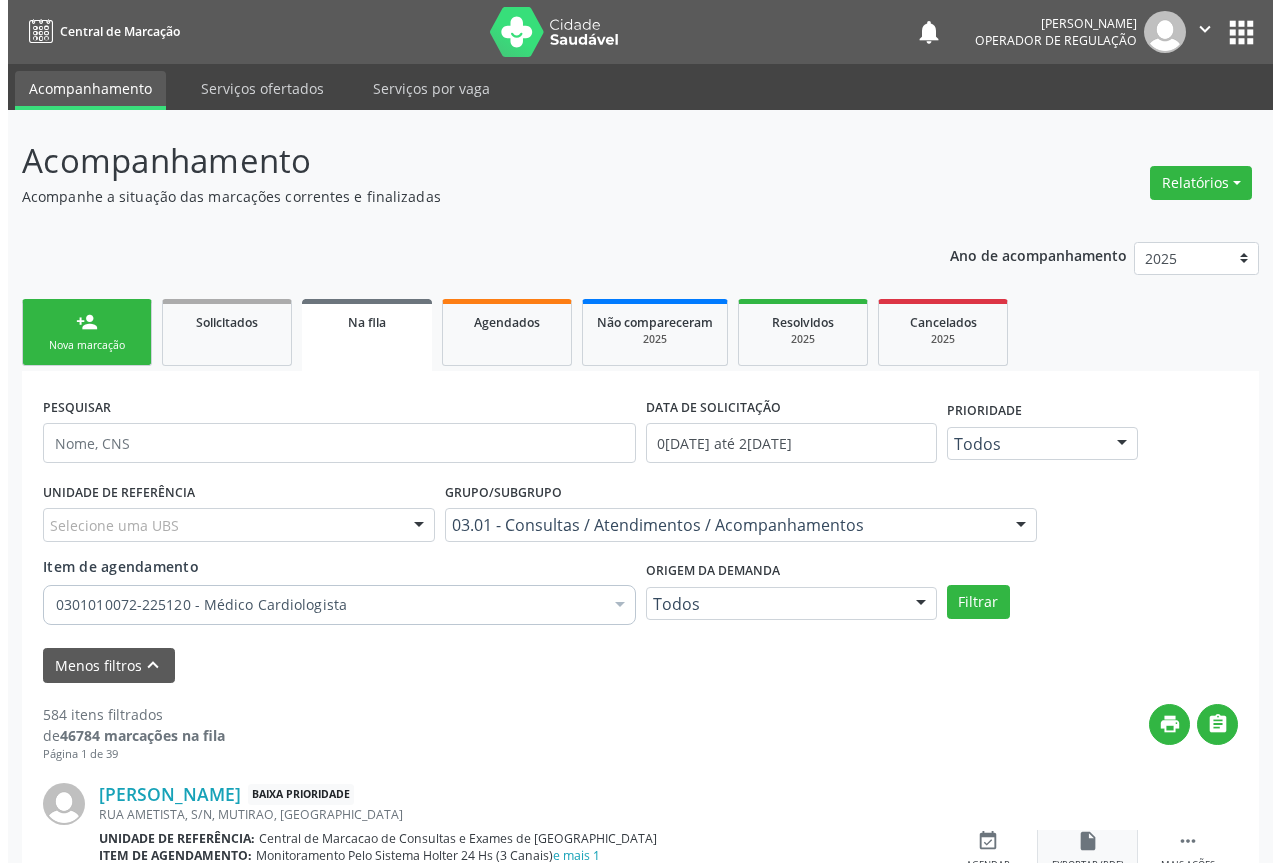 scroll, scrollTop: 200, scrollLeft: 0, axis: vertical 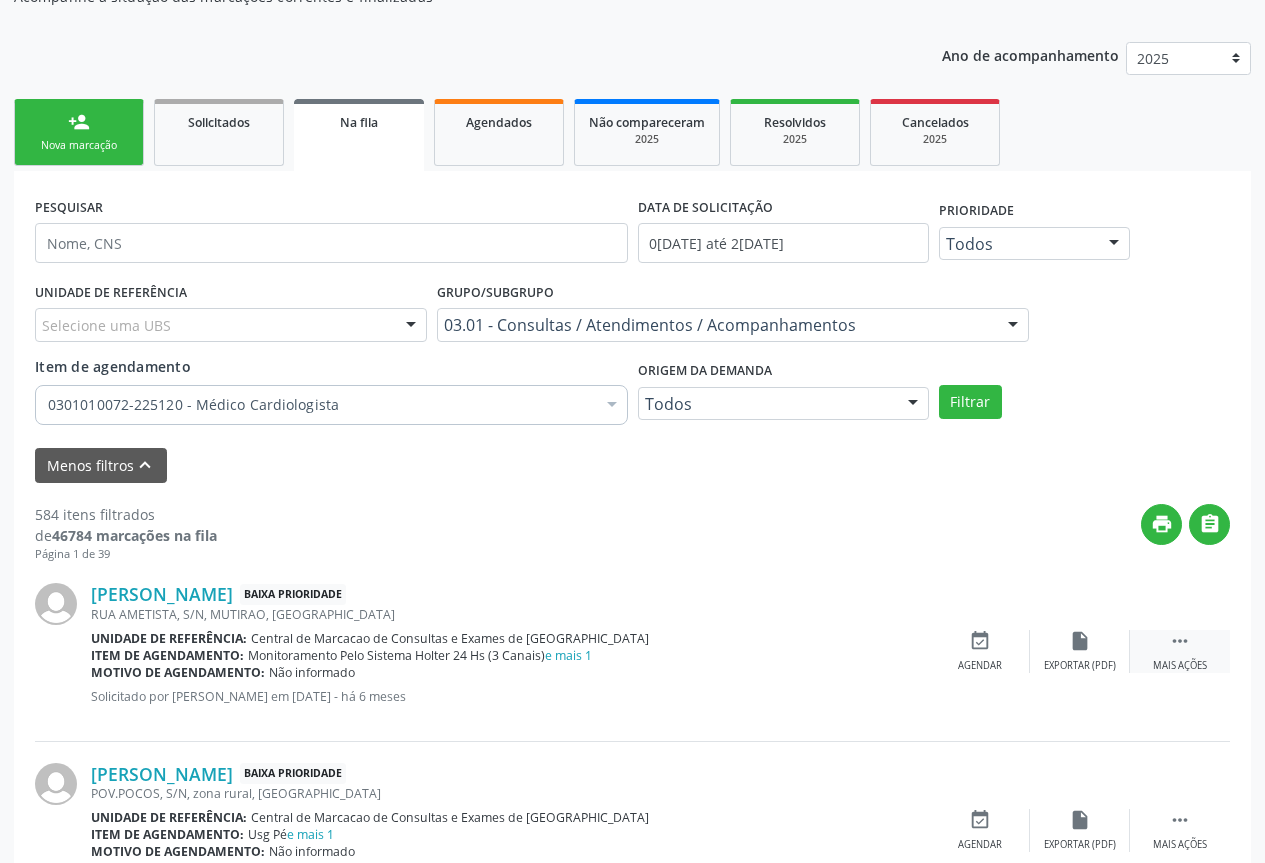 click on "" at bounding box center (1180, 641) 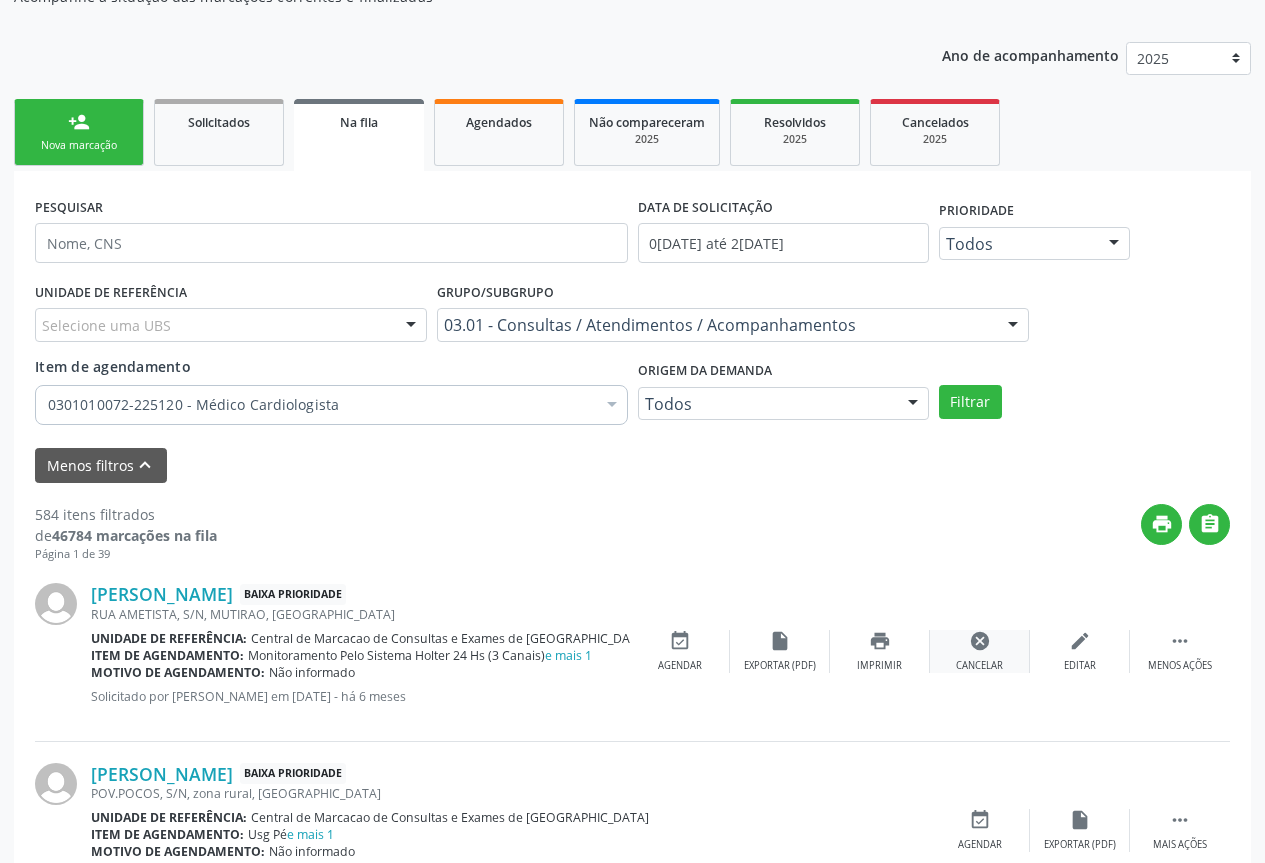 click on "cancel" at bounding box center [980, 641] 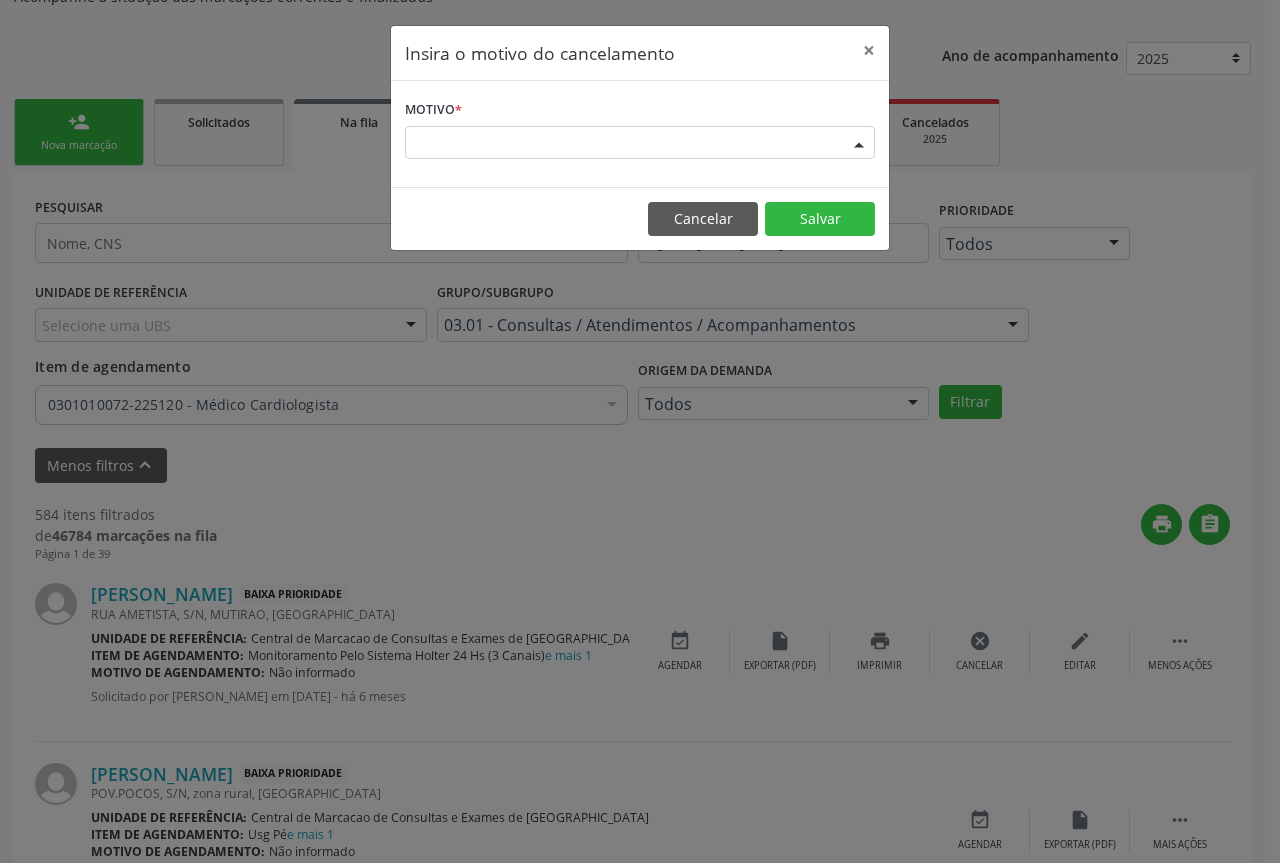 click at bounding box center [859, 144] 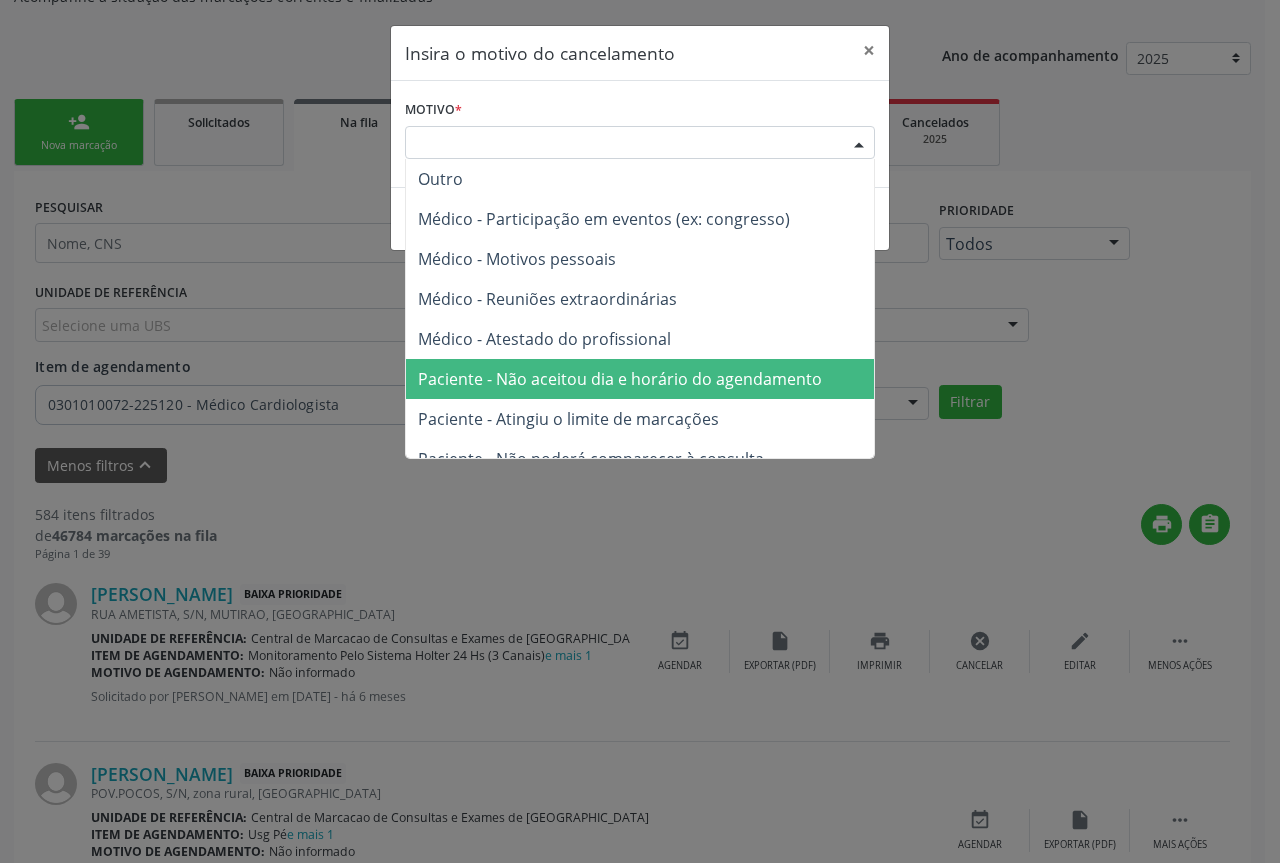 click on "Paciente - Não aceitou dia e horário do agendamento" at bounding box center [620, 379] 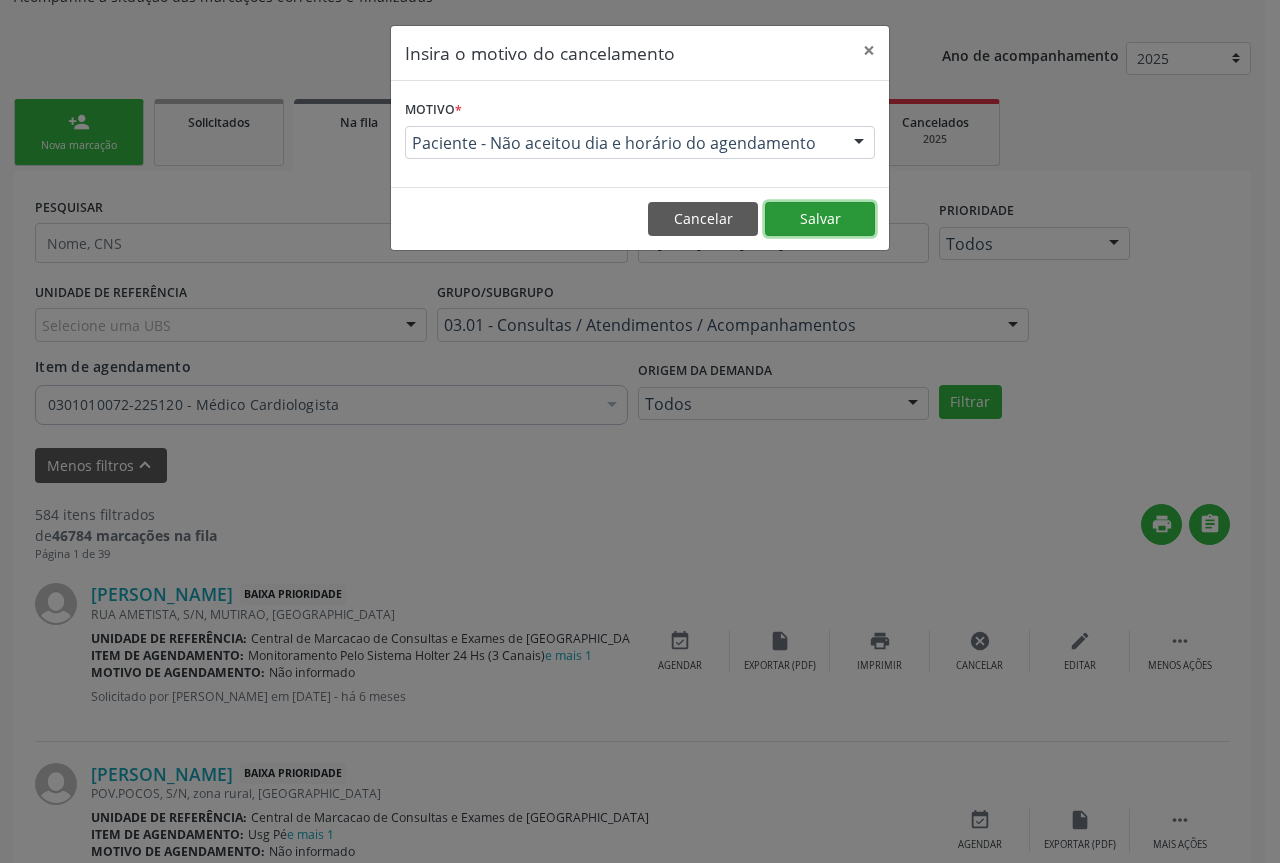 click on "Salvar" at bounding box center (820, 219) 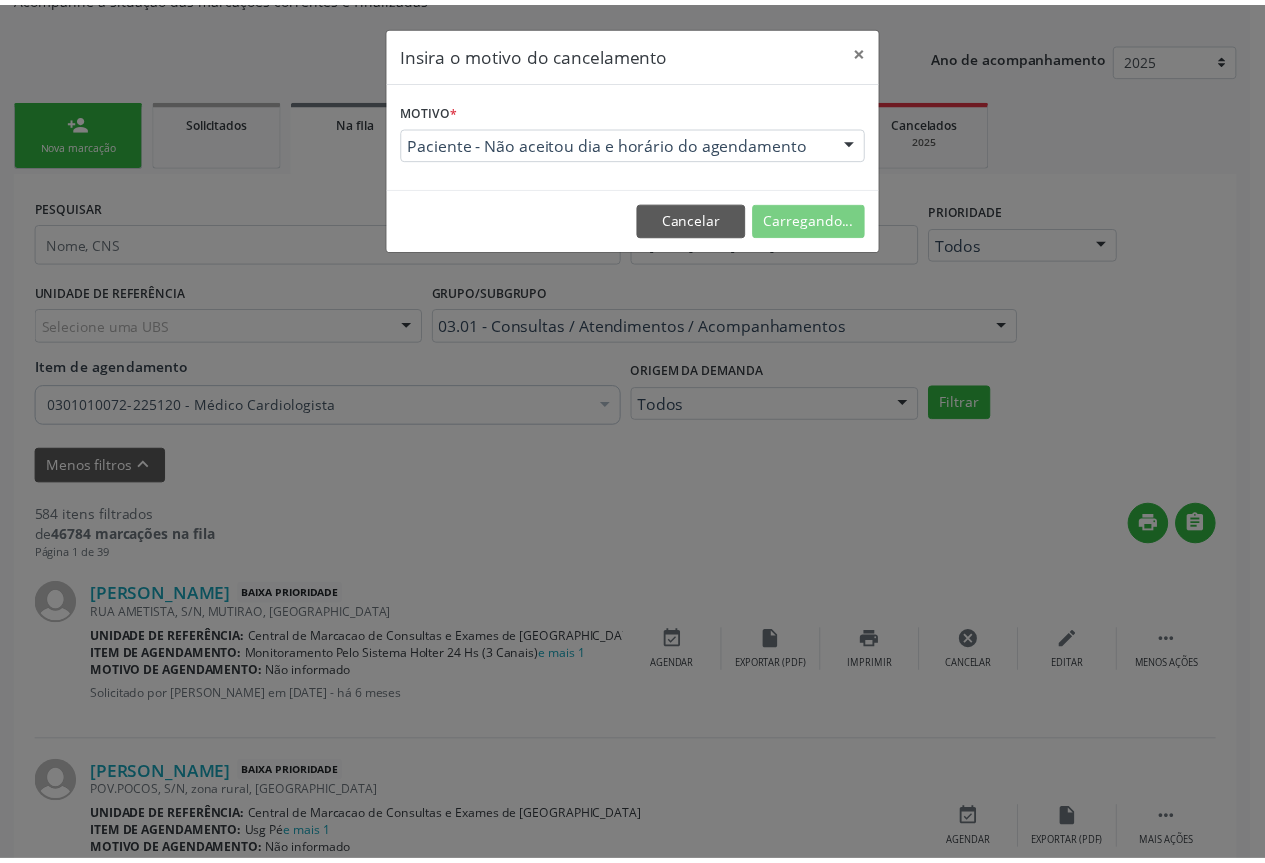 scroll, scrollTop: 0, scrollLeft: 0, axis: both 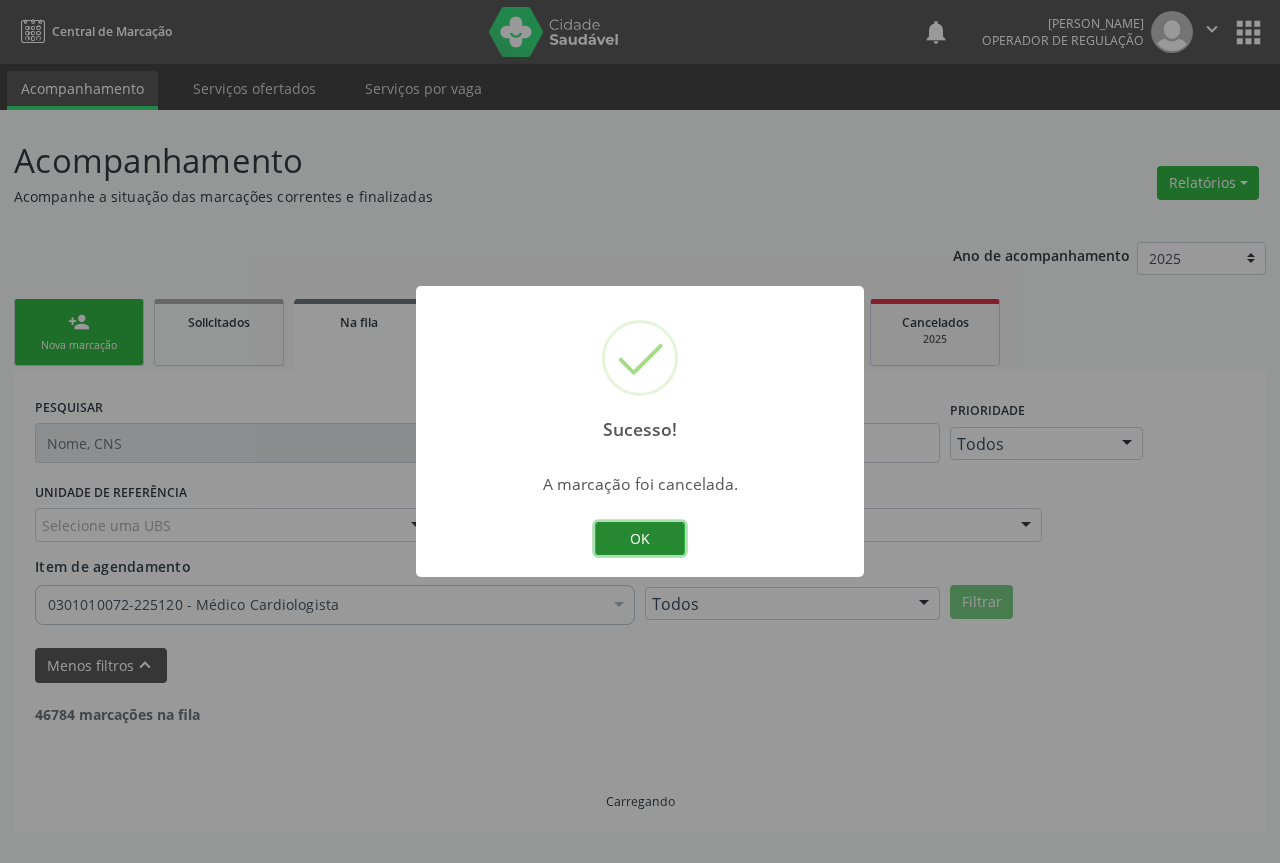 click on "OK" at bounding box center [640, 539] 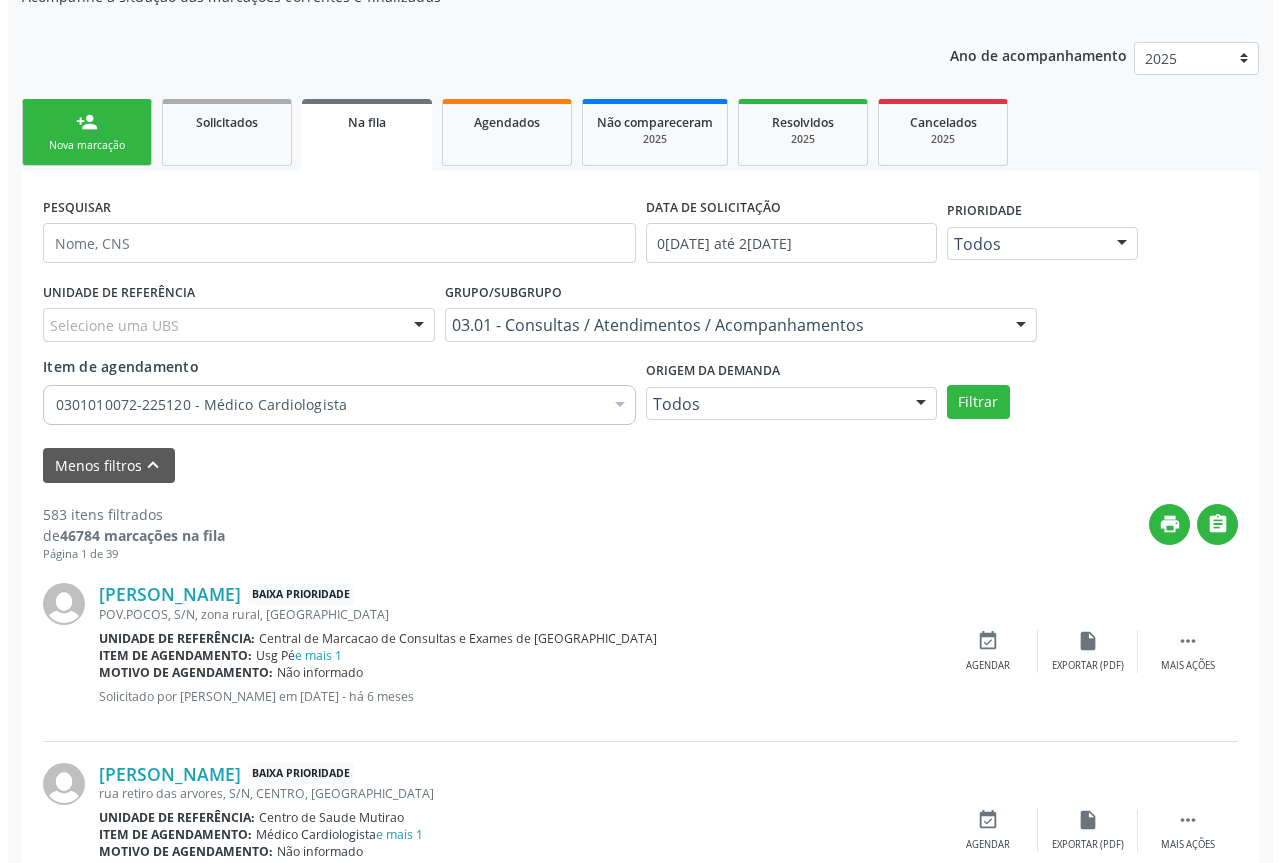 scroll, scrollTop: 300, scrollLeft: 0, axis: vertical 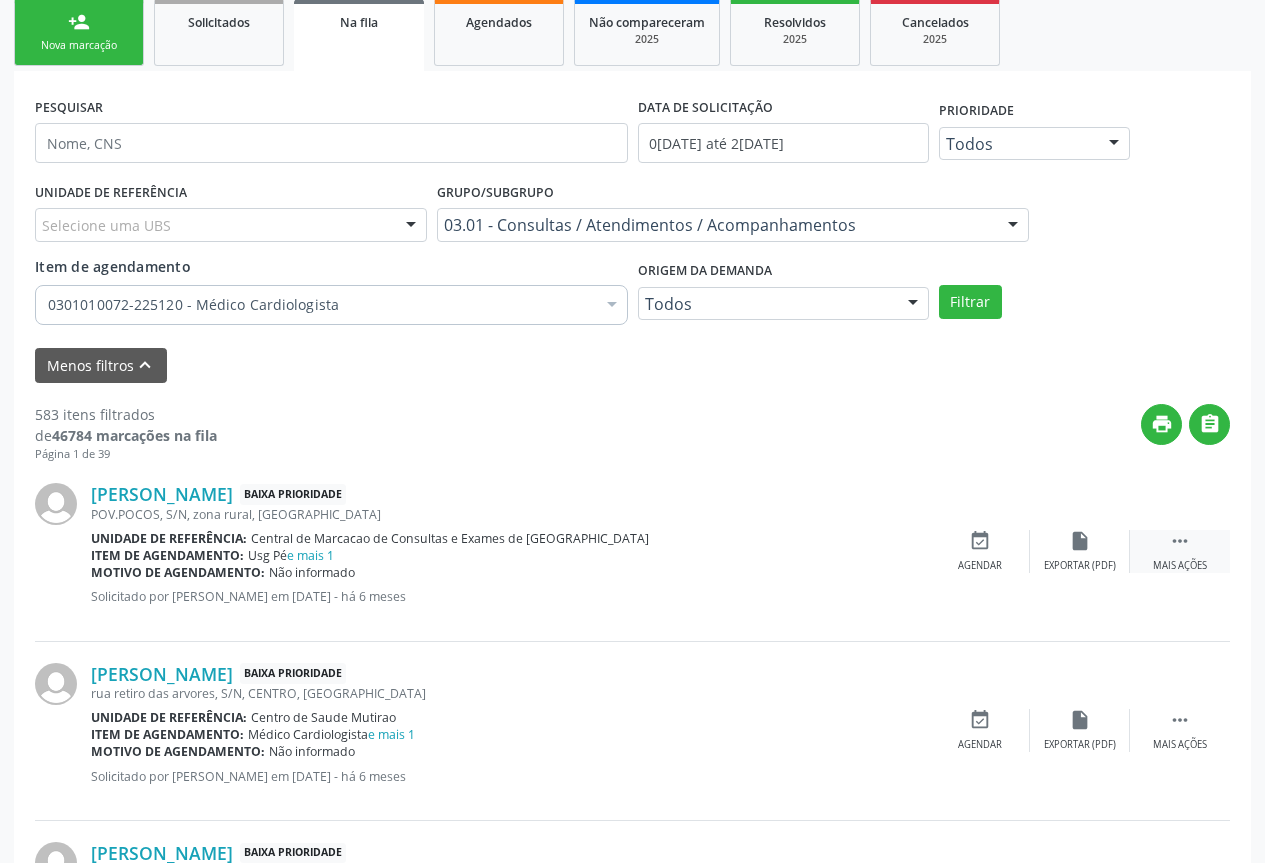 click on "Mais ações" at bounding box center [1180, 566] 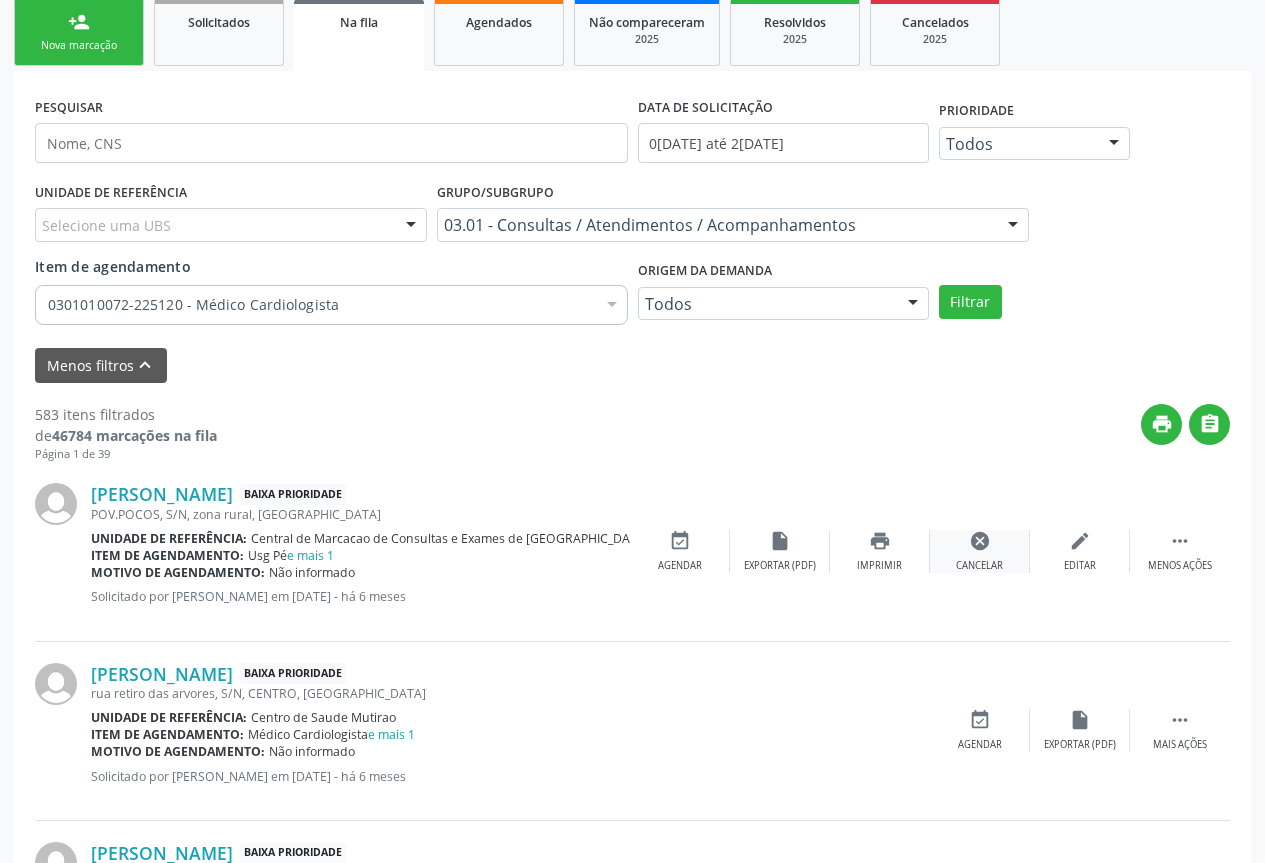 click on "cancel
Cancelar" at bounding box center [980, 551] 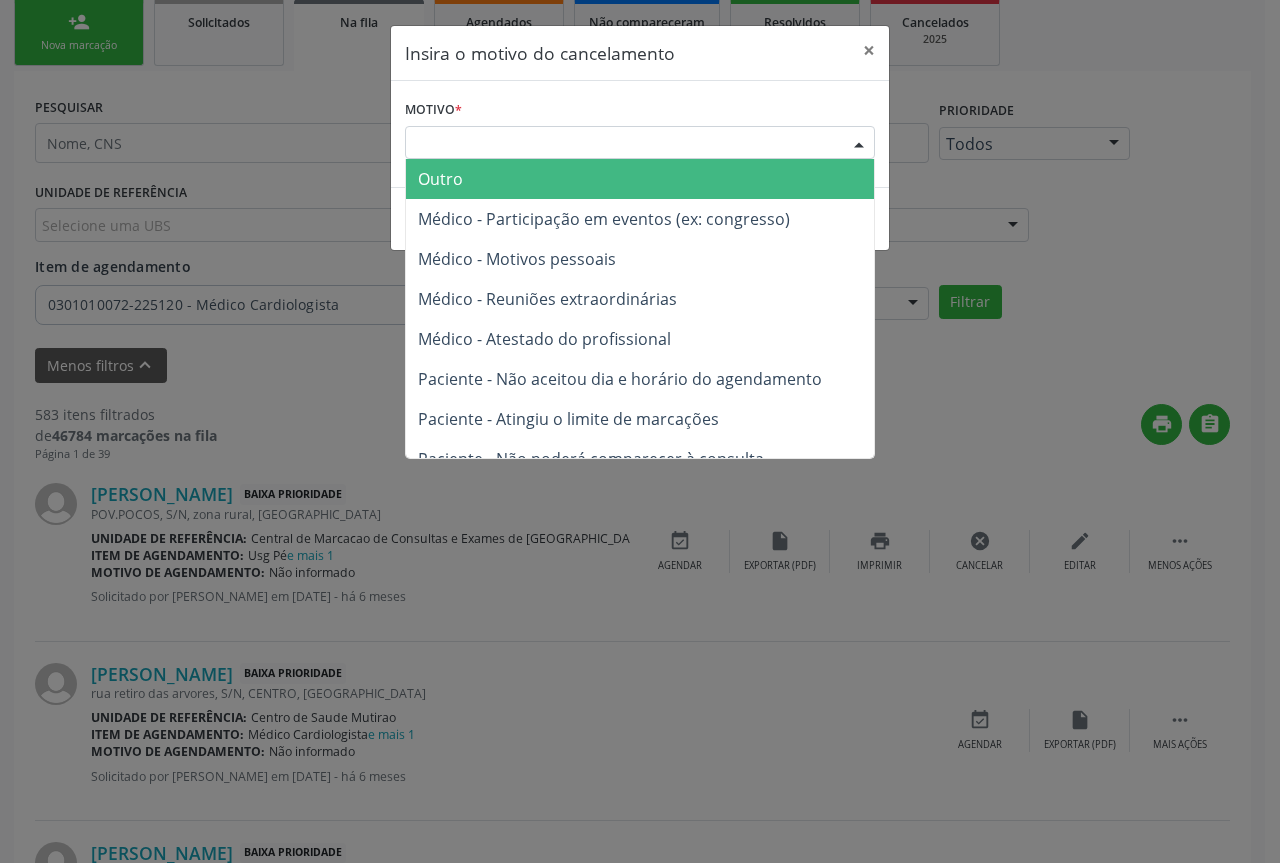 click at bounding box center [859, 144] 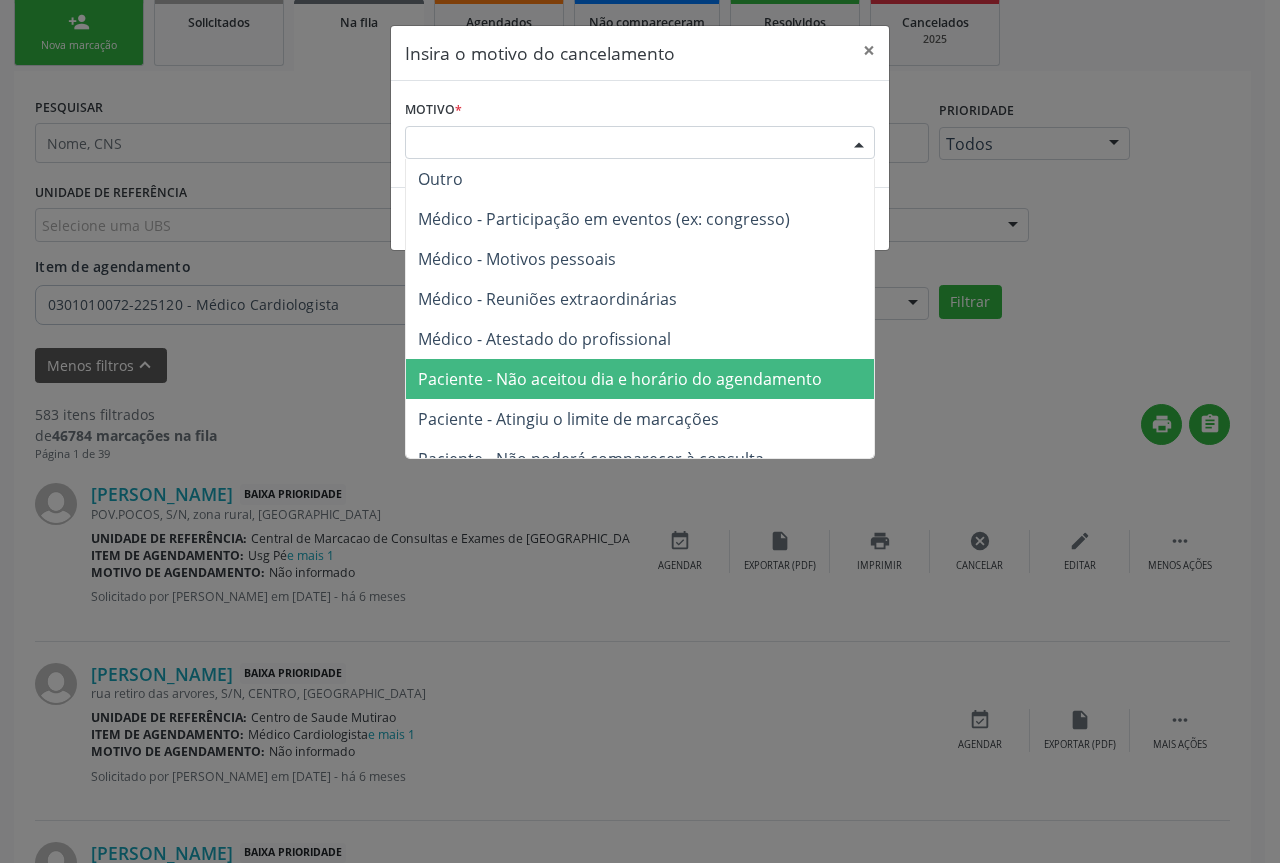 click on "Paciente - Não aceitou dia e horário do agendamento" at bounding box center [620, 379] 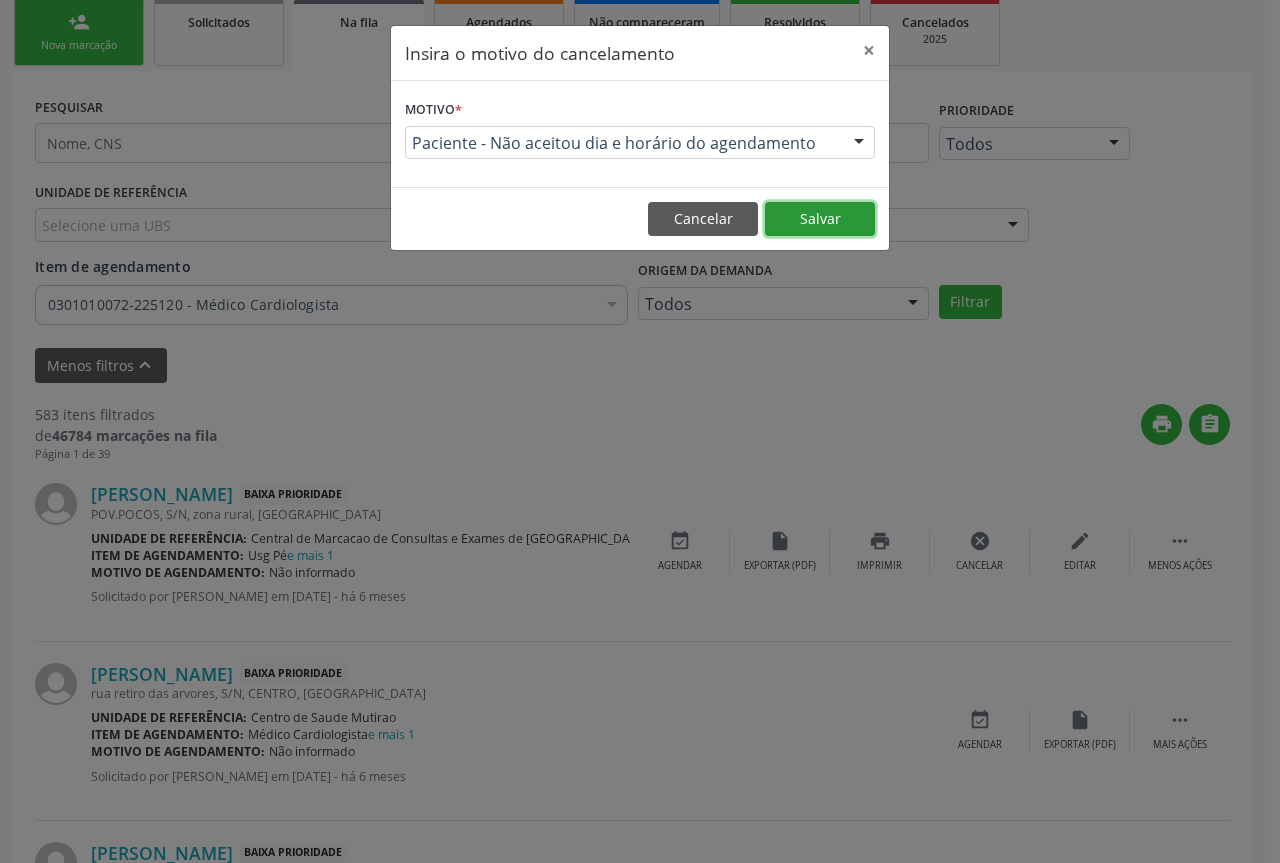 click on "Salvar" at bounding box center (820, 219) 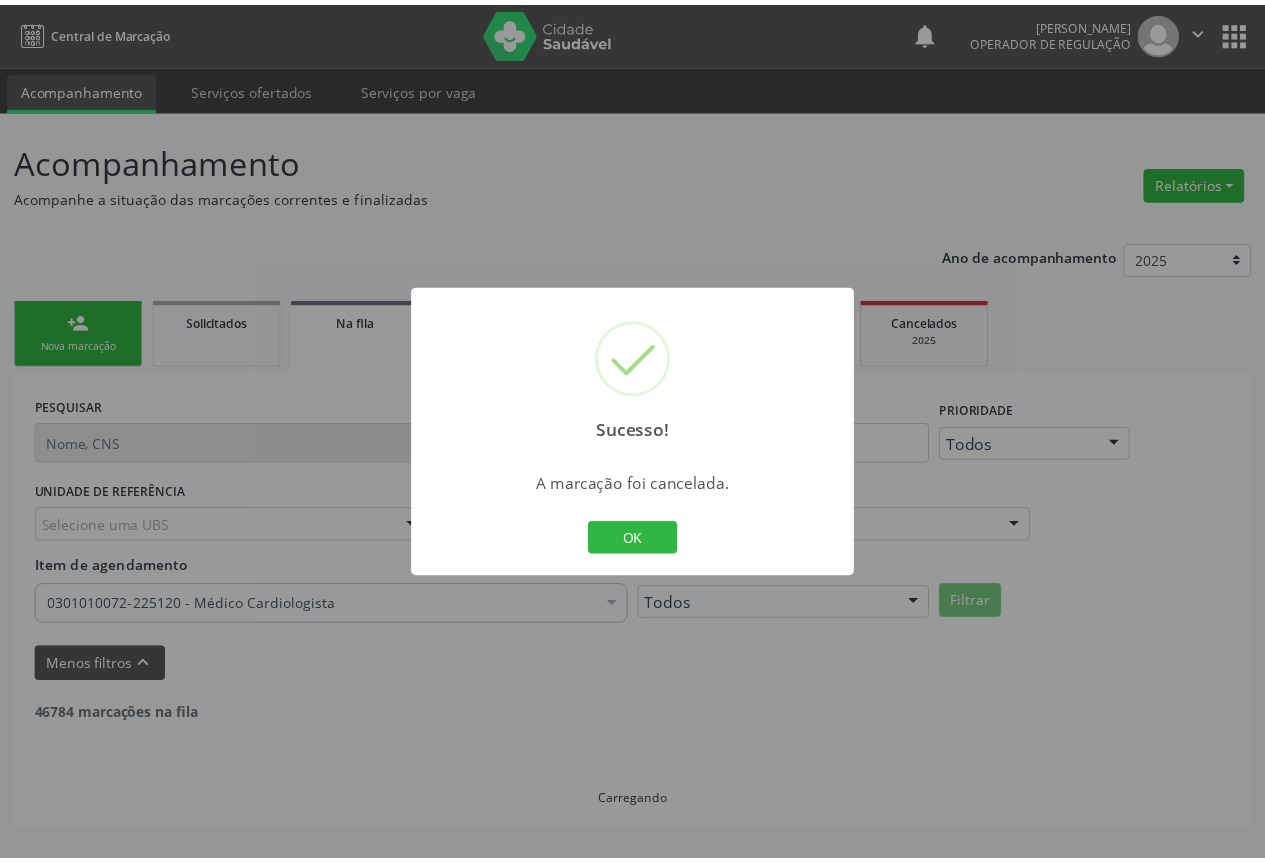 scroll, scrollTop: 0, scrollLeft: 0, axis: both 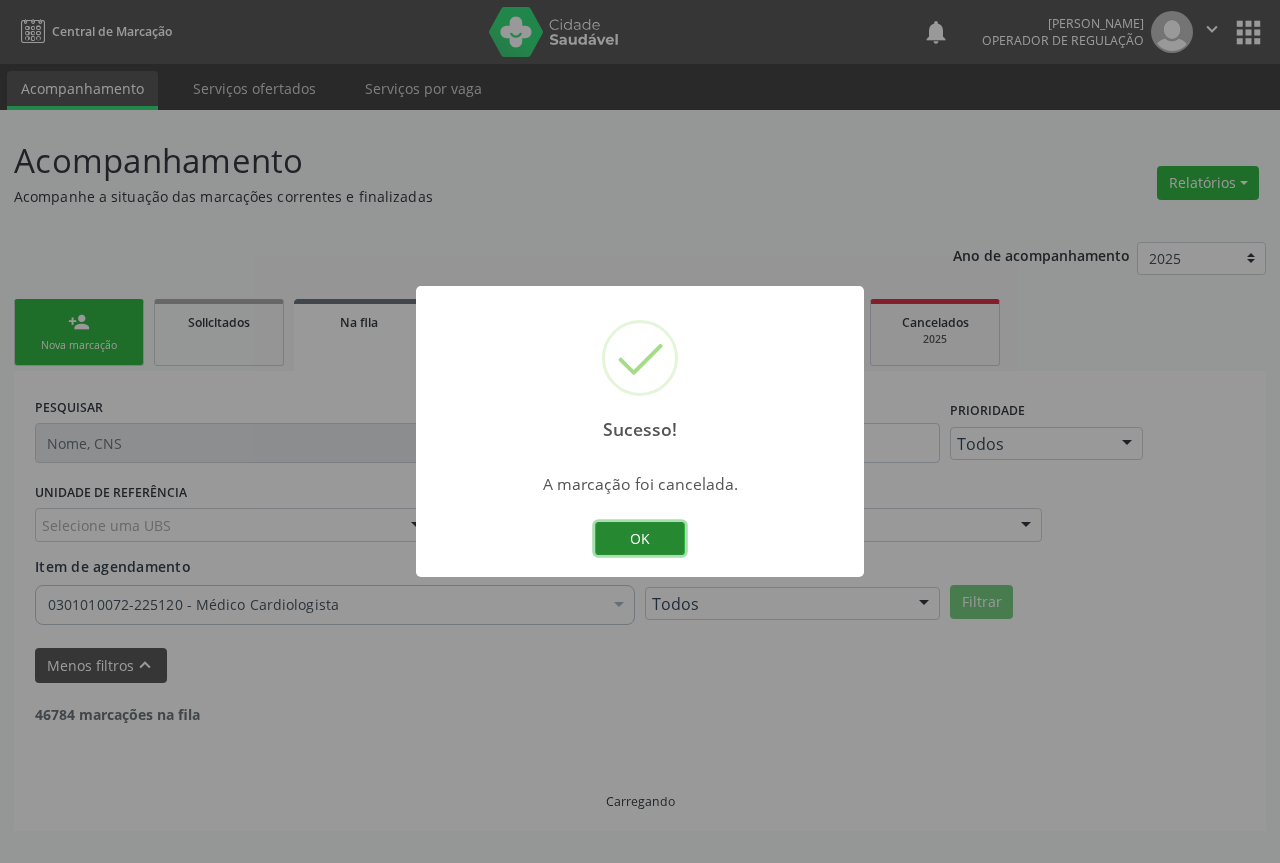 click on "OK" at bounding box center (640, 539) 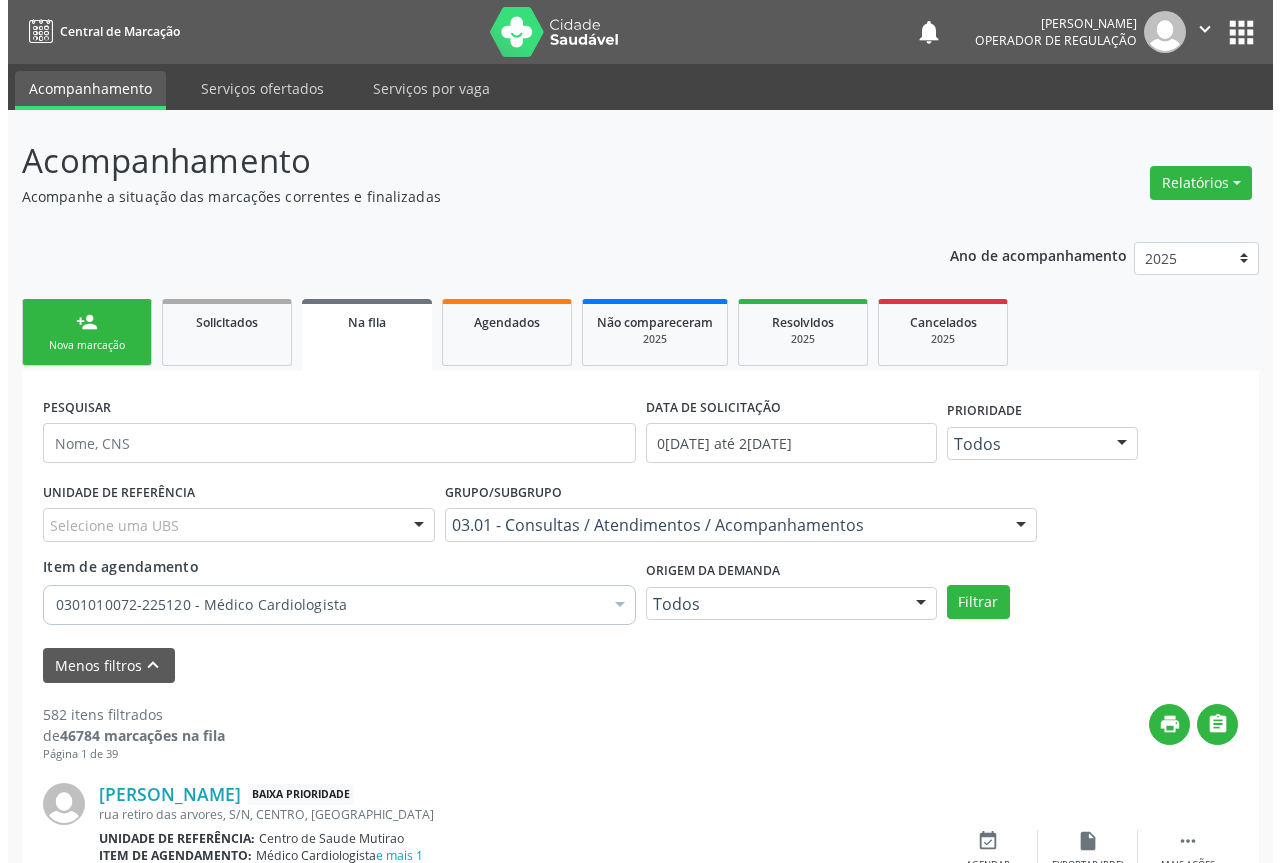 scroll, scrollTop: 200, scrollLeft: 0, axis: vertical 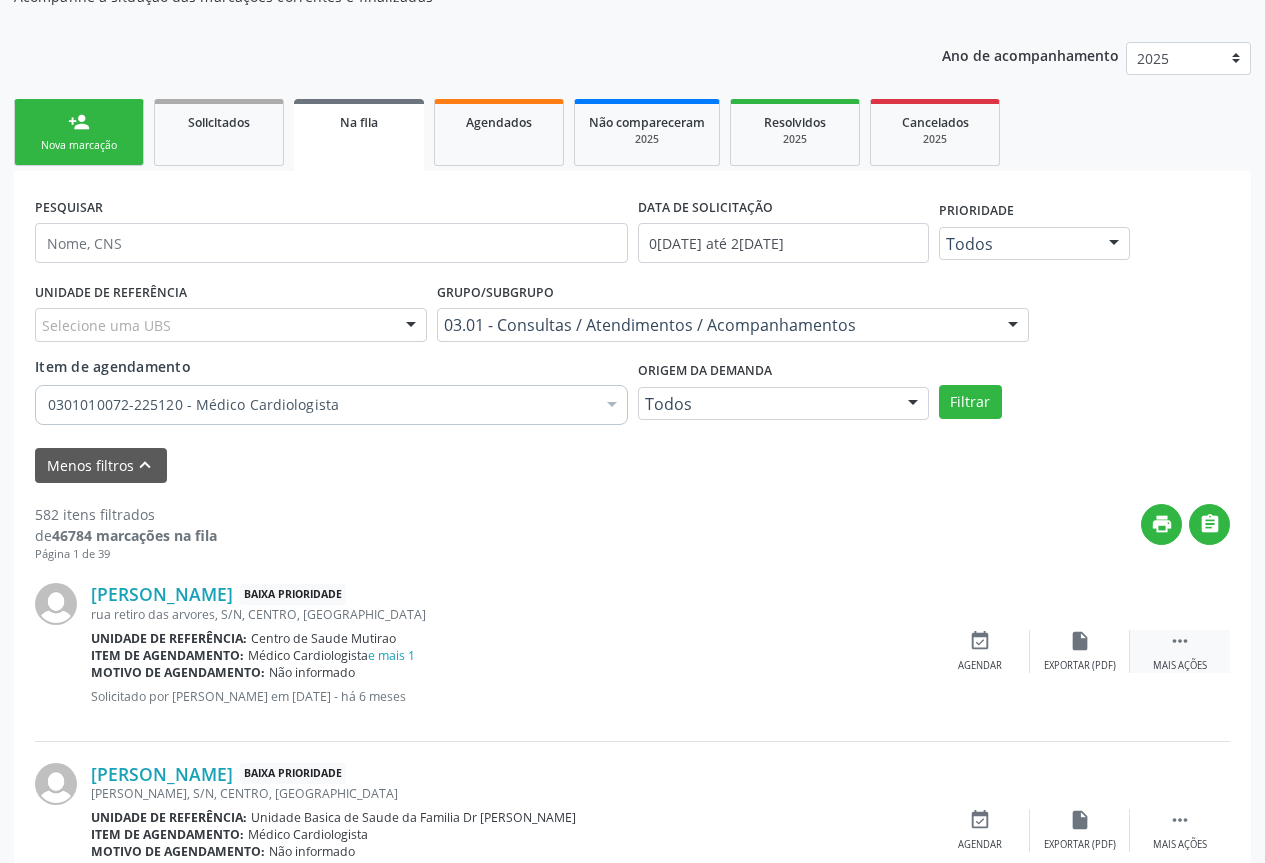 click on "
Mais ações" at bounding box center [1180, 651] 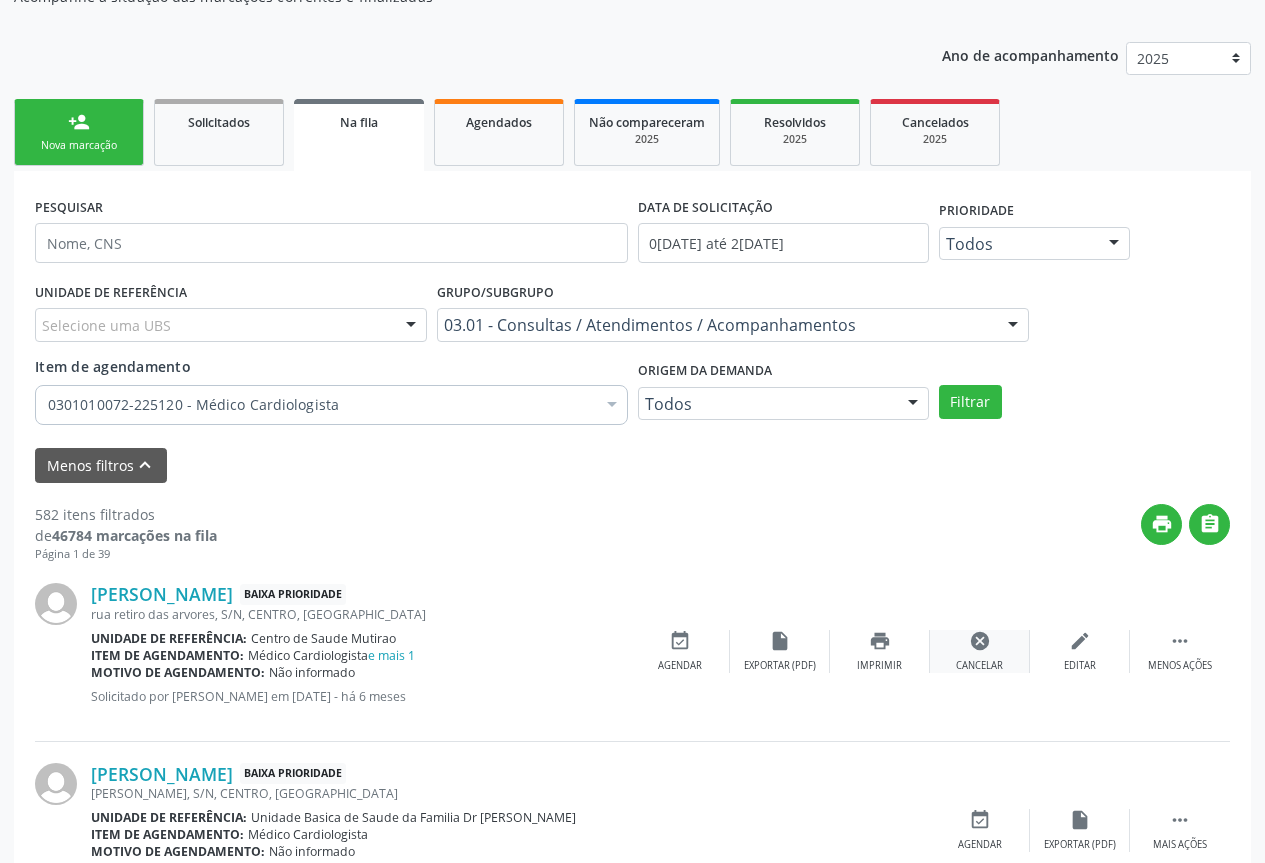 click on "cancel
Cancelar" at bounding box center (980, 651) 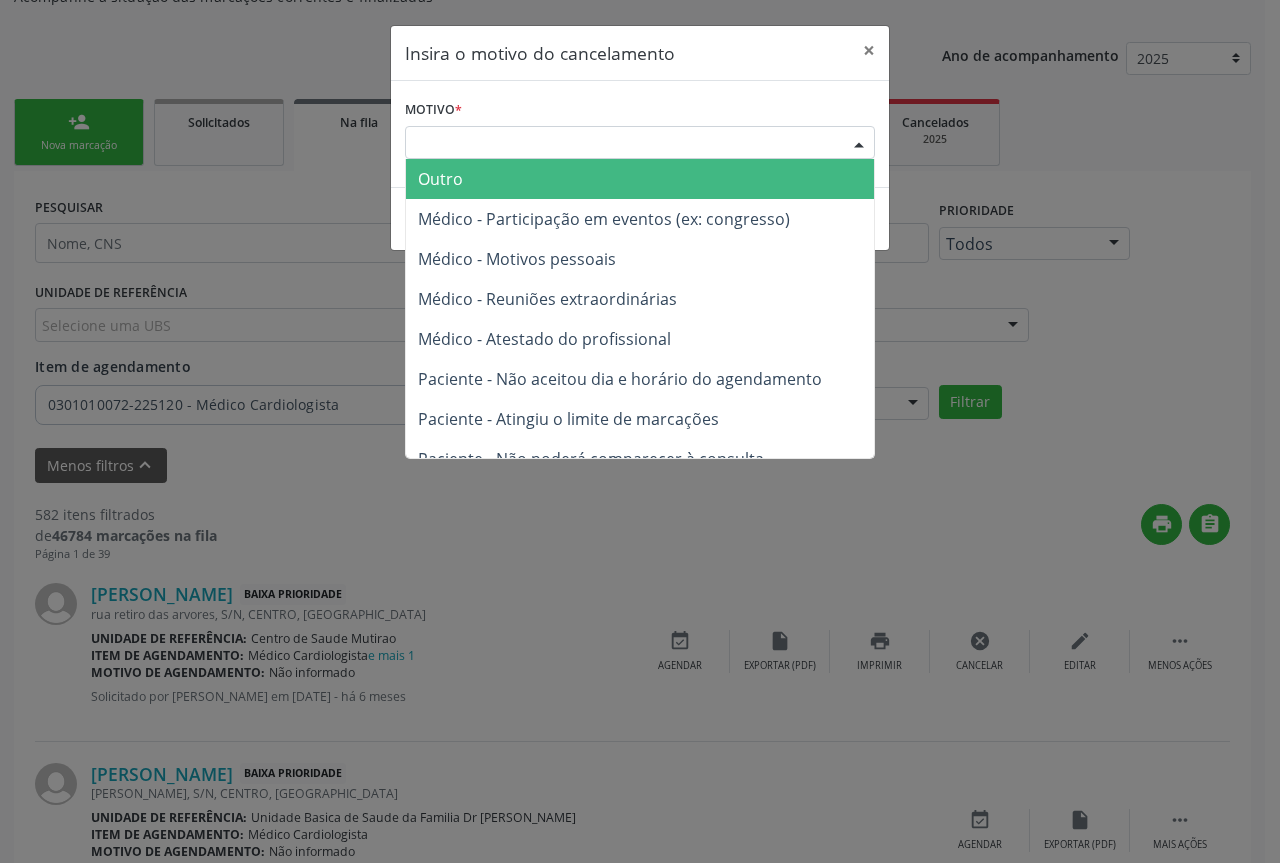 click at bounding box center [859, 144] 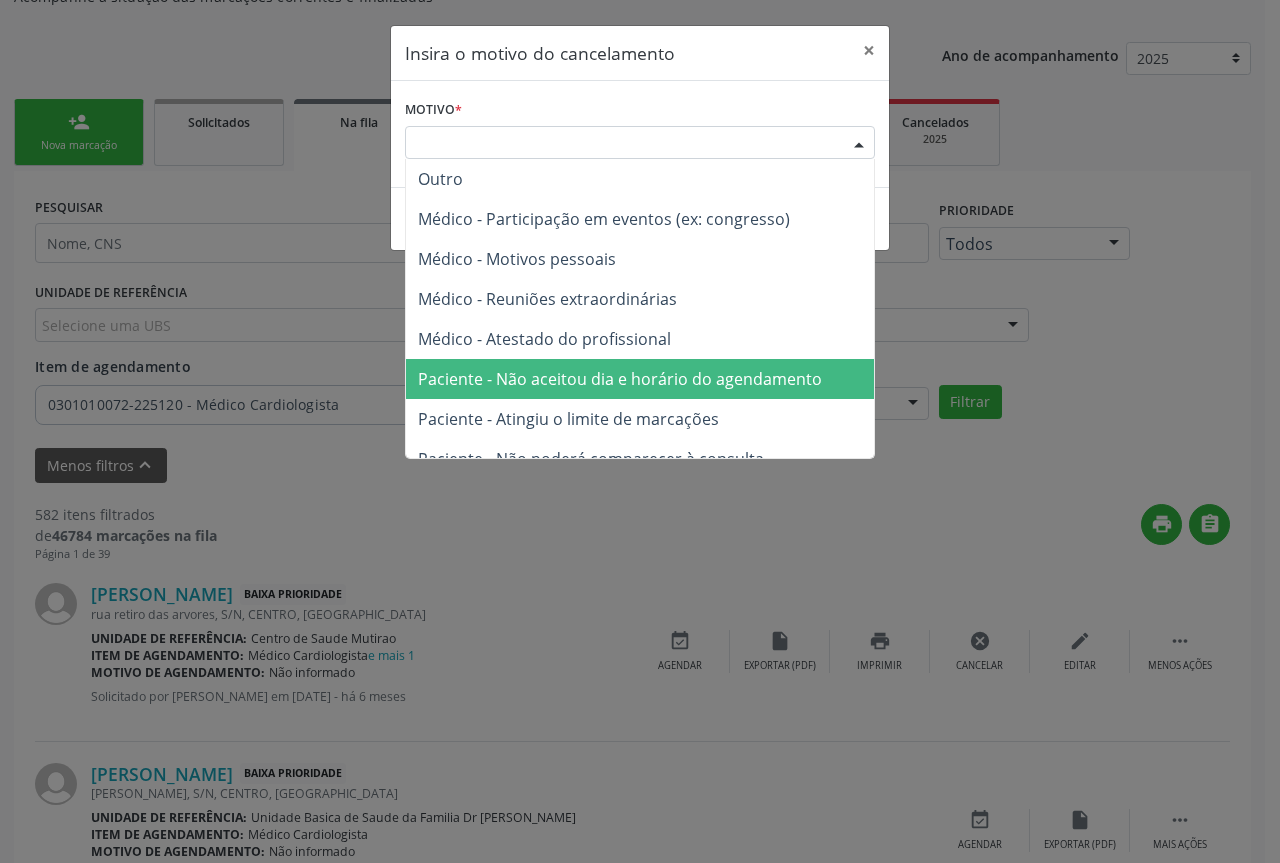 click on "Paciente - Não aceitou dia e horário do agendamento" at bounding box center (640, 379) 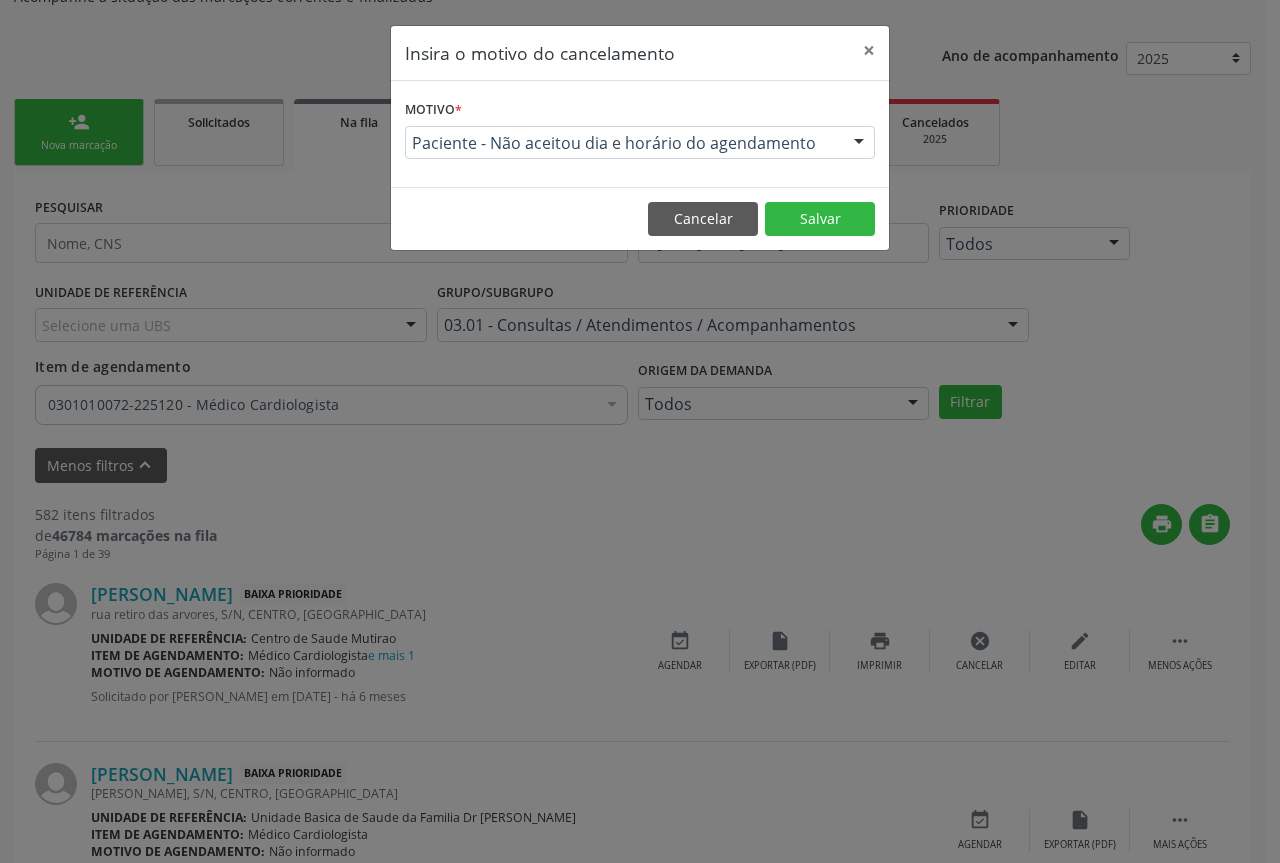 click on "Cancelar Salvar" at bounding box center [640, 218] 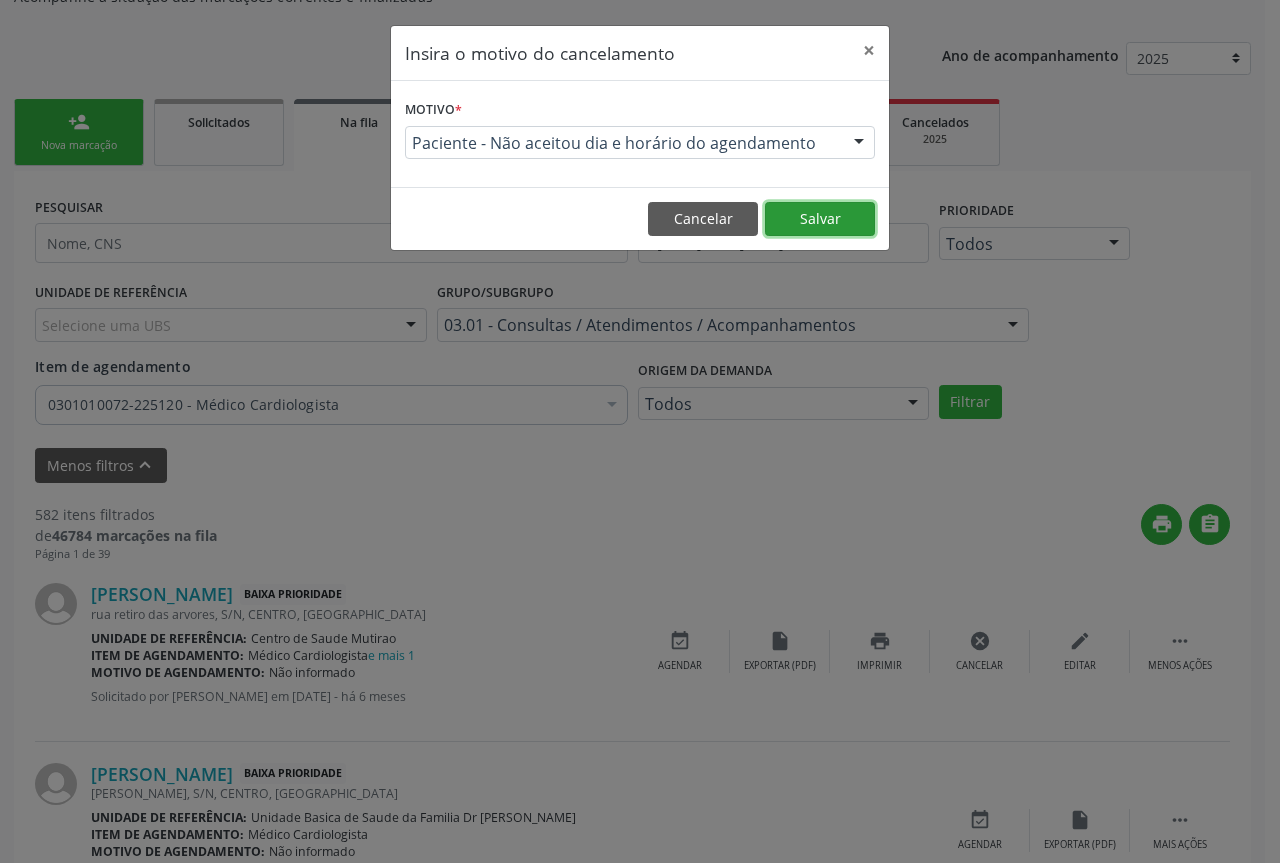 click on "Salvar" at bounding box center [820, 219] 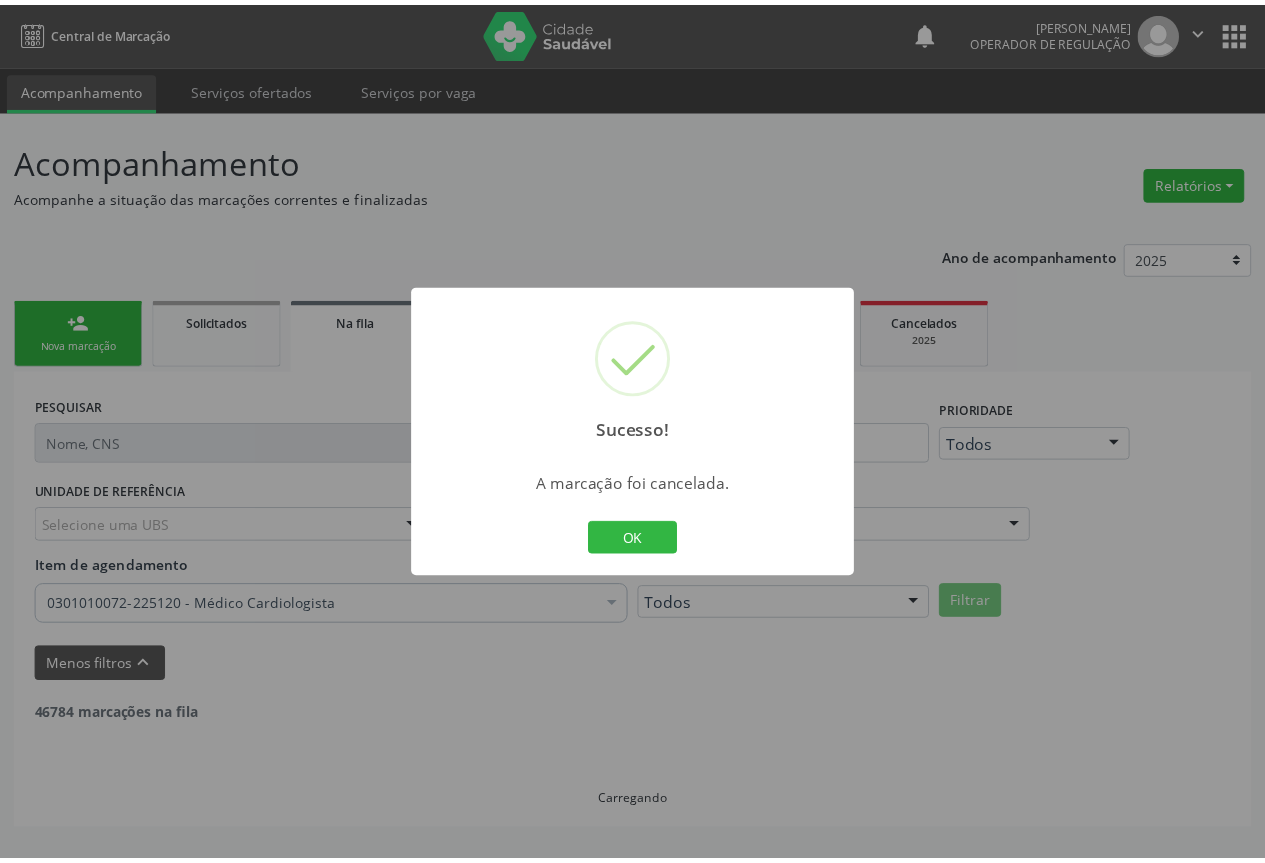 scroll, scrollTop: 0, scrollLeft: 0, axis: both 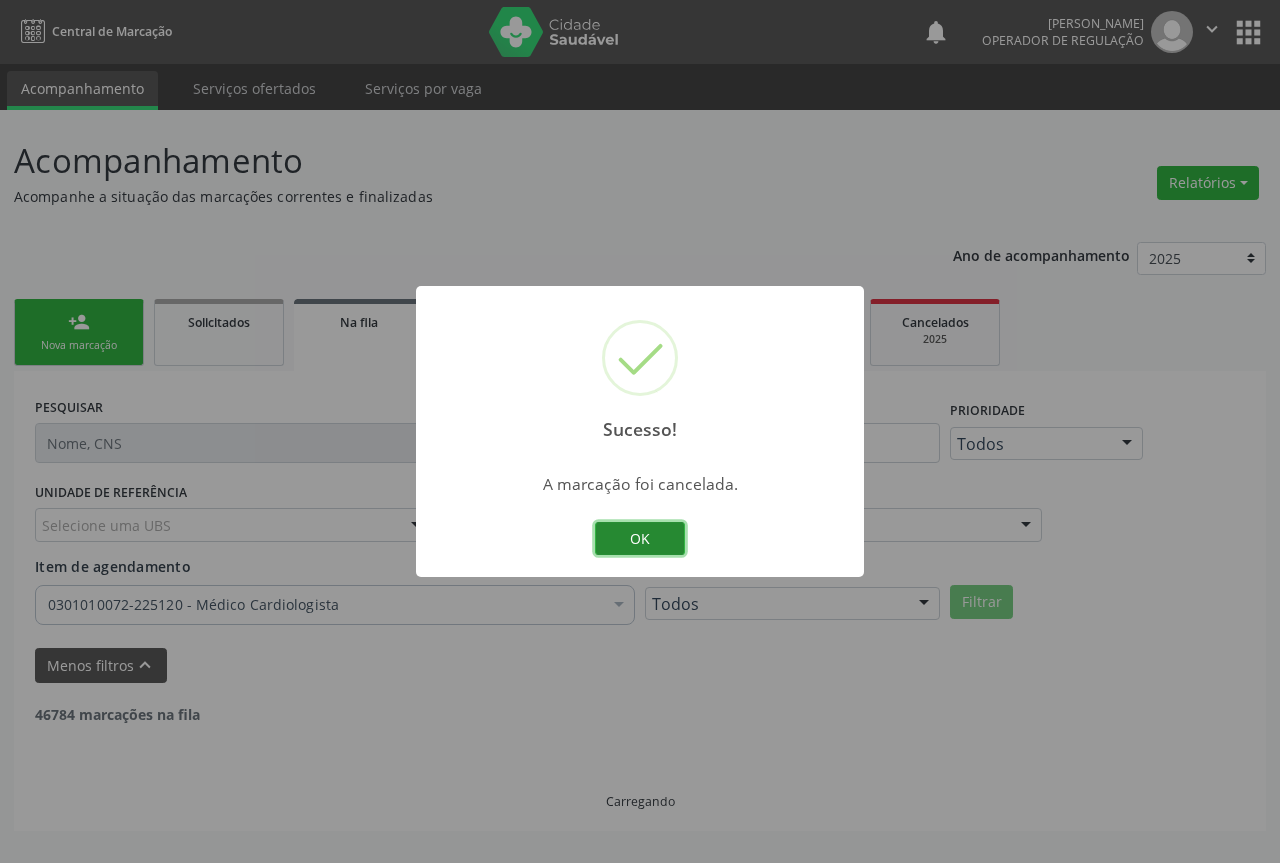 click on "OK" at bounding box center (640, 539) 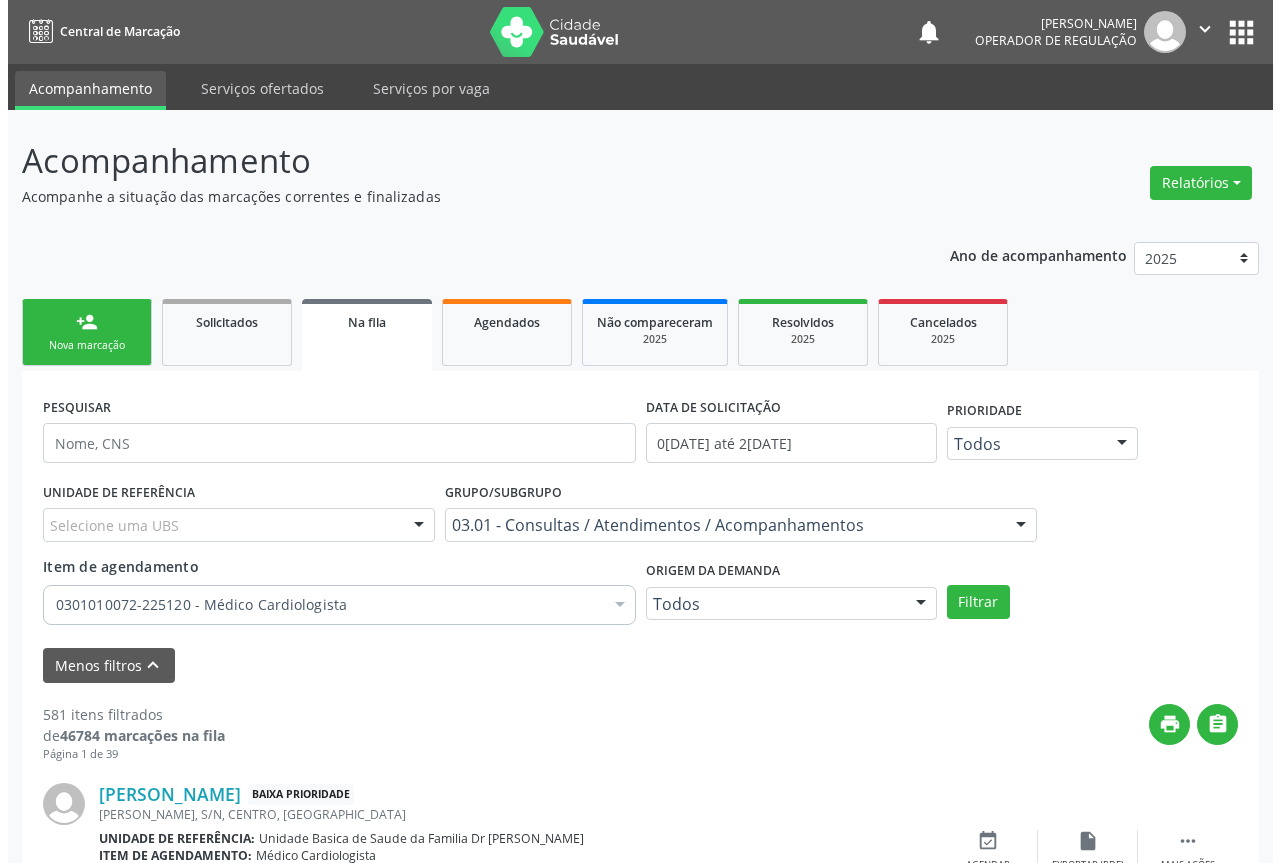 scroll, scrollTop: 300, scrollLeft: 0, axis: vertical 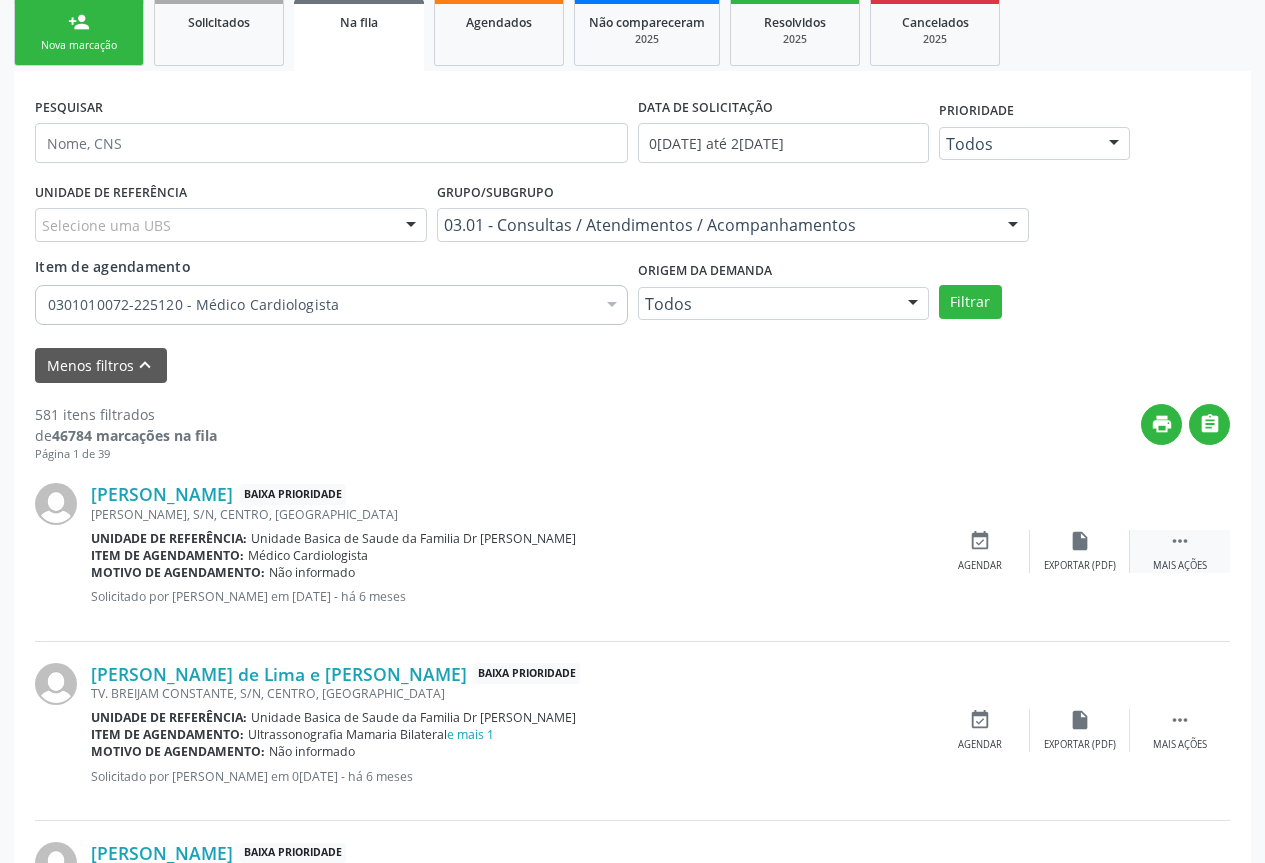 click on "
Mais ações" at bounding box center (1180, 551) 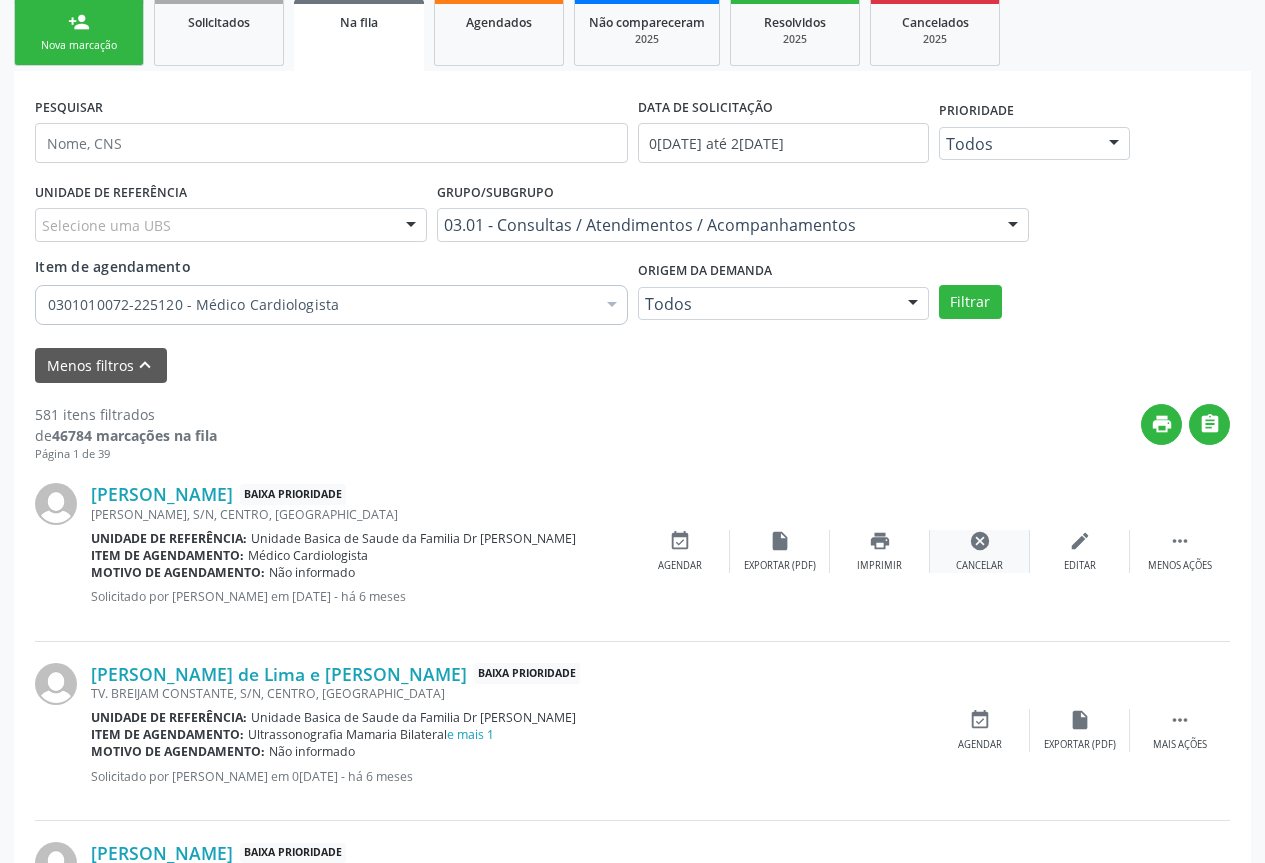 click on "cancel" at bounding box center [980, 541] 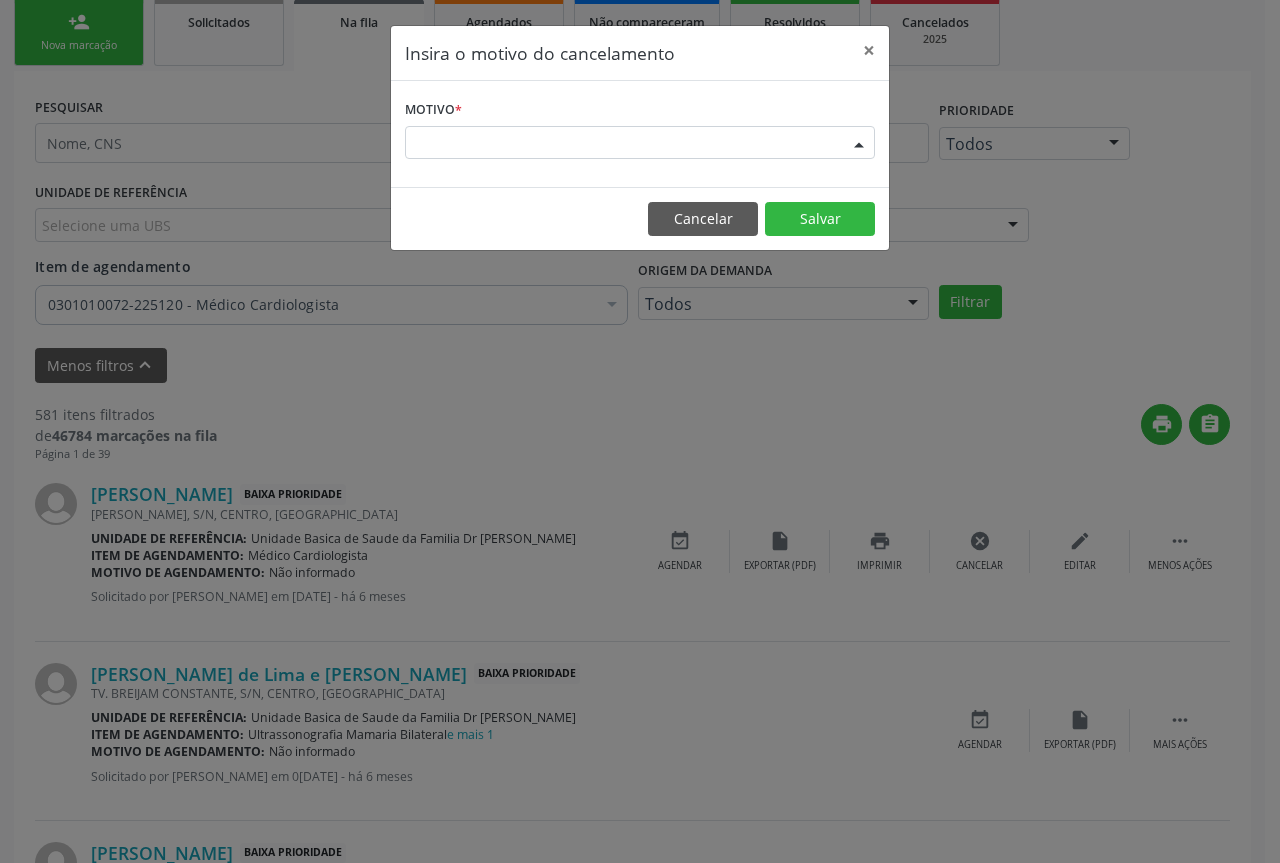 click at bounding box center (859, 144) 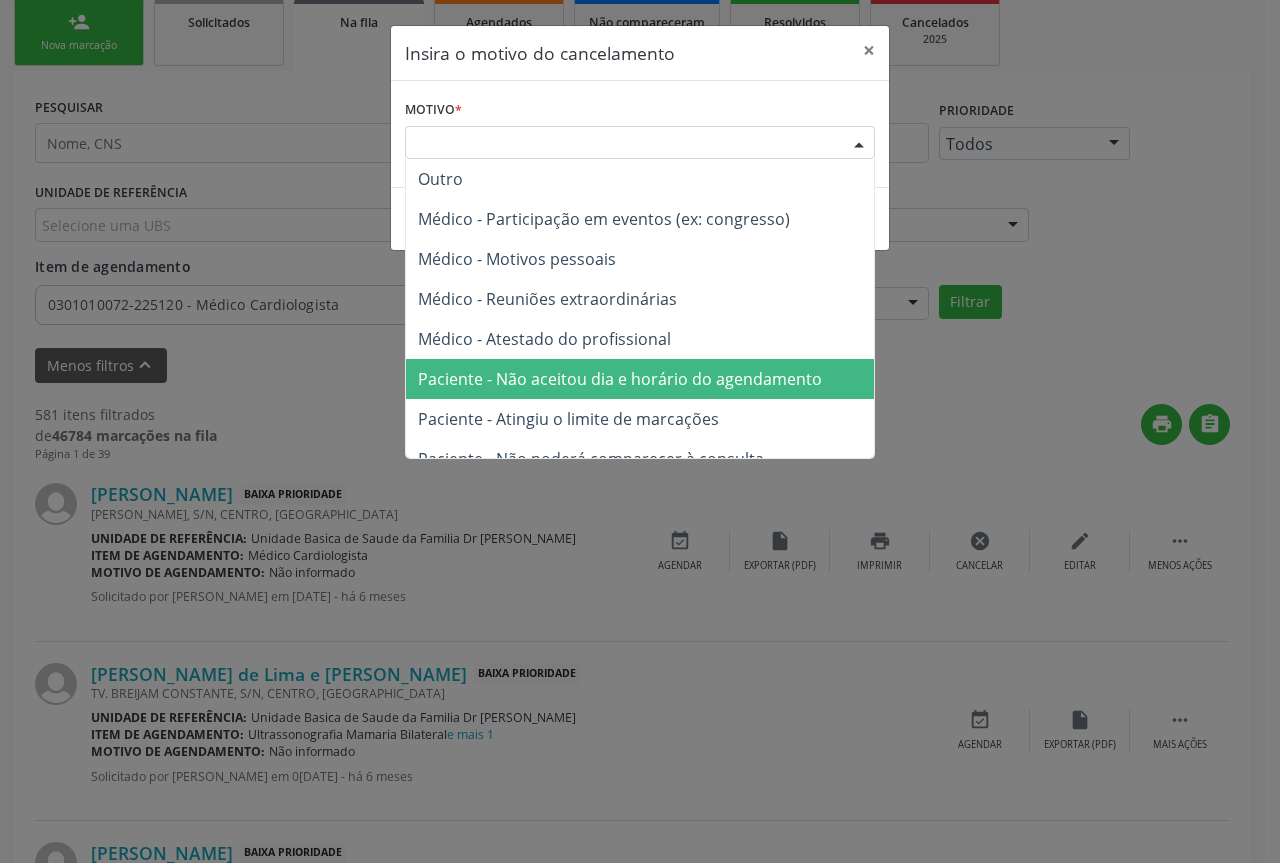 click on "Paciente - Não aceitou dia e horário do agendamento" at bounding box center [620, 379] 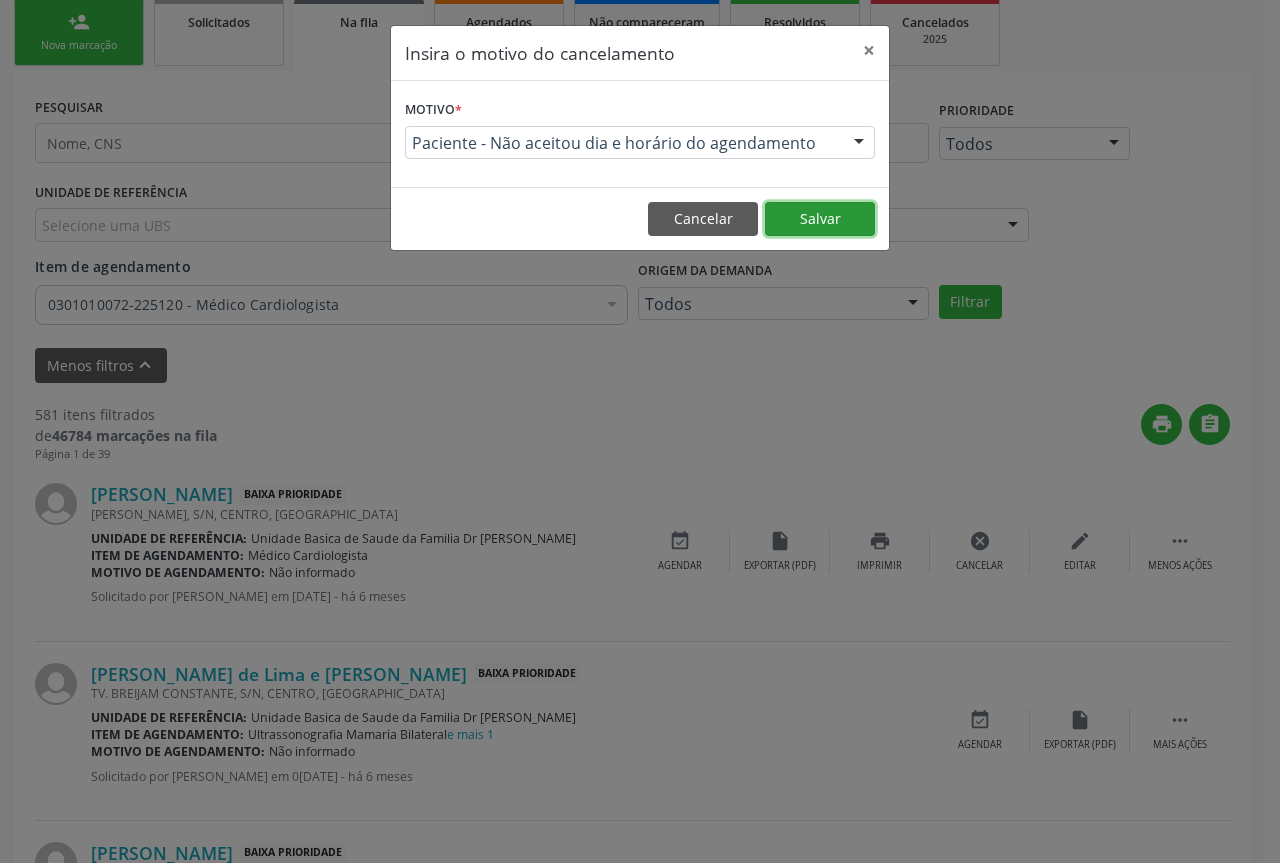 click on "Salvar" at bounding box center (820, 219) 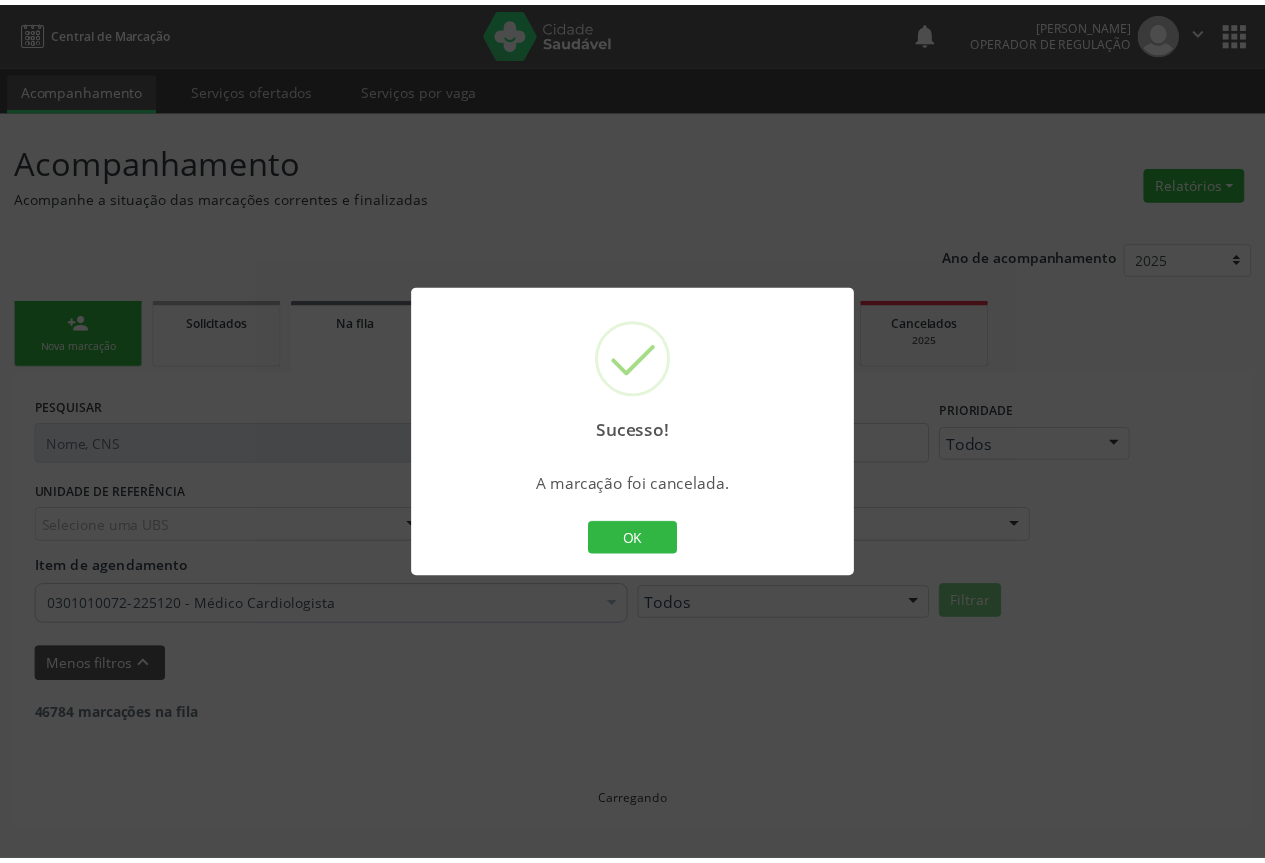 scroll, scrollTop: 0, scrollLeft: 0, axis: both 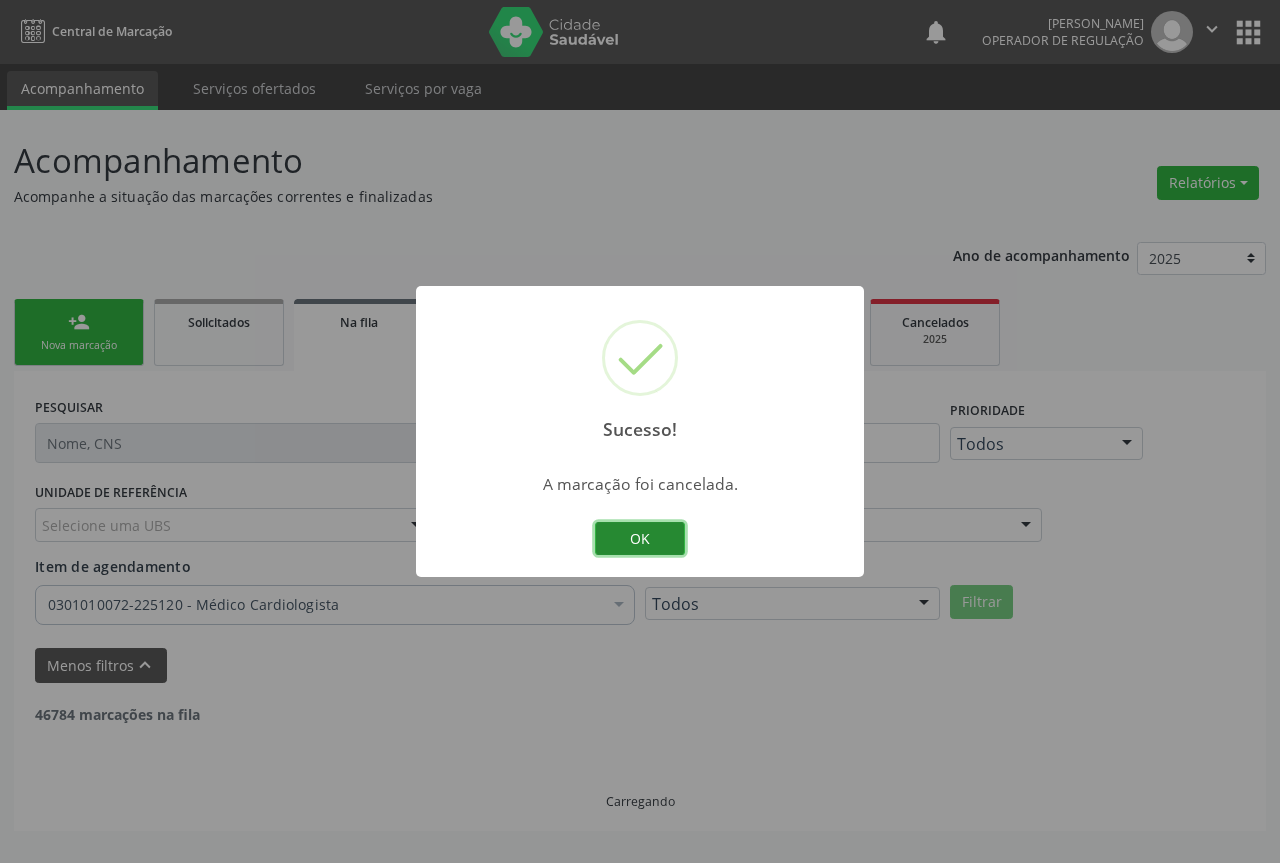 click on "OK" at bounding box center [640, 539] 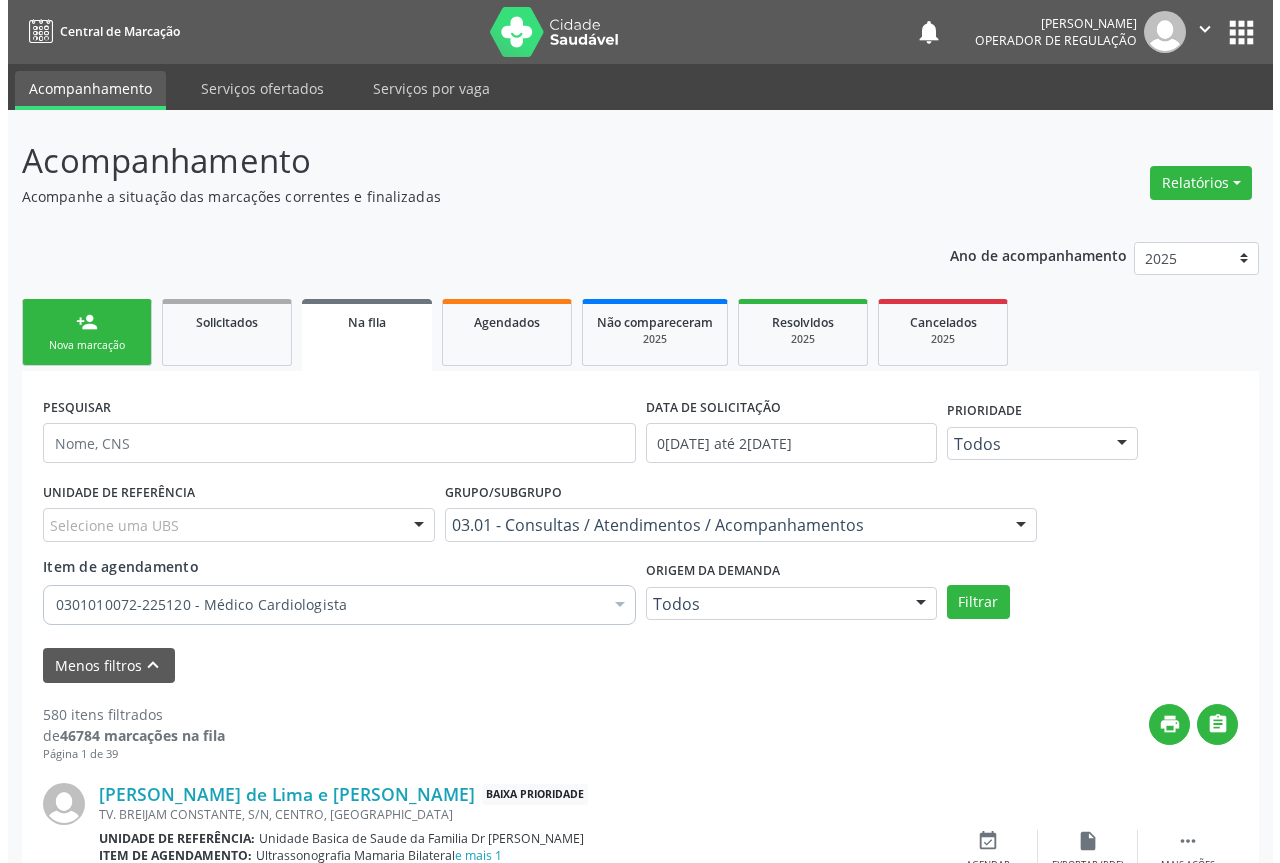 scroll, scrollTop: 200, scrollLeft: 0, axis: vertical 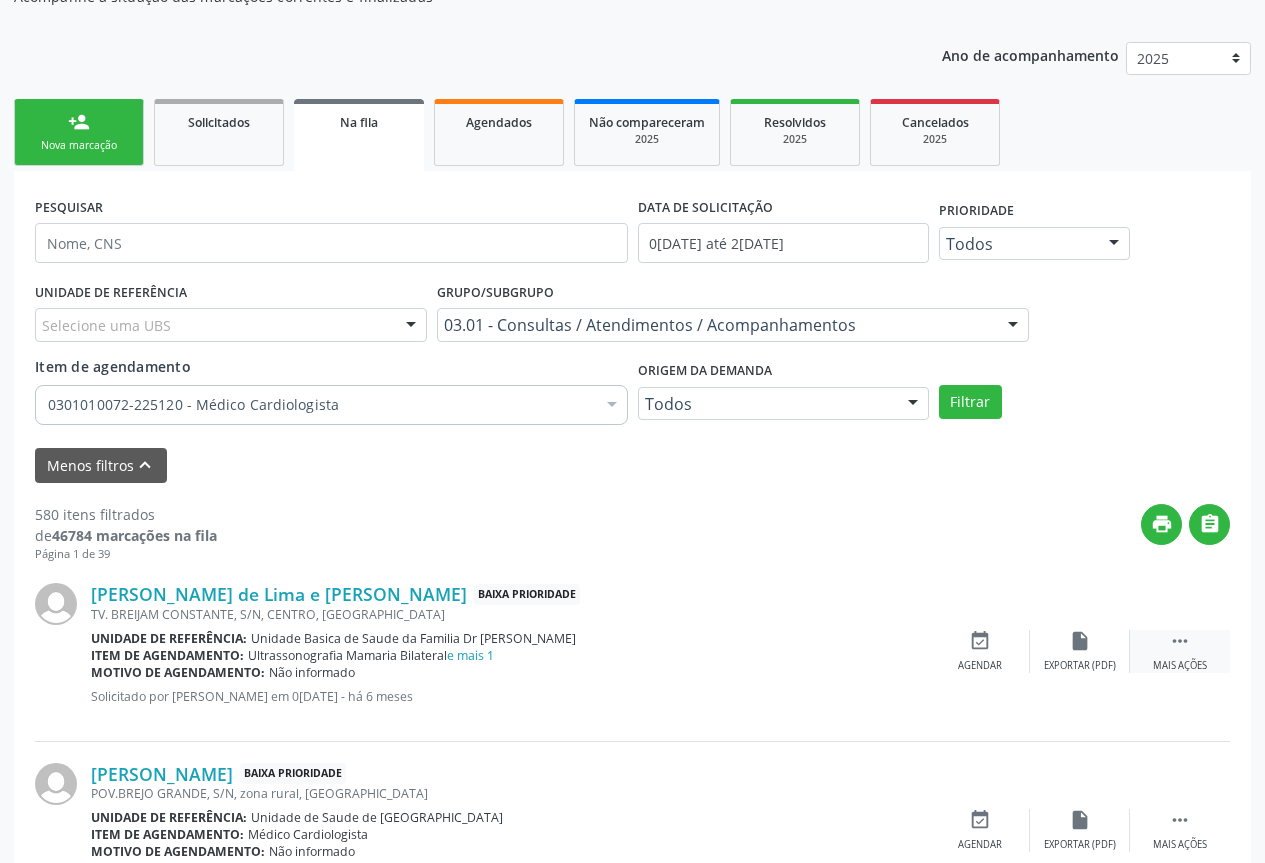 click on "" at bounding box center [1180, 641] 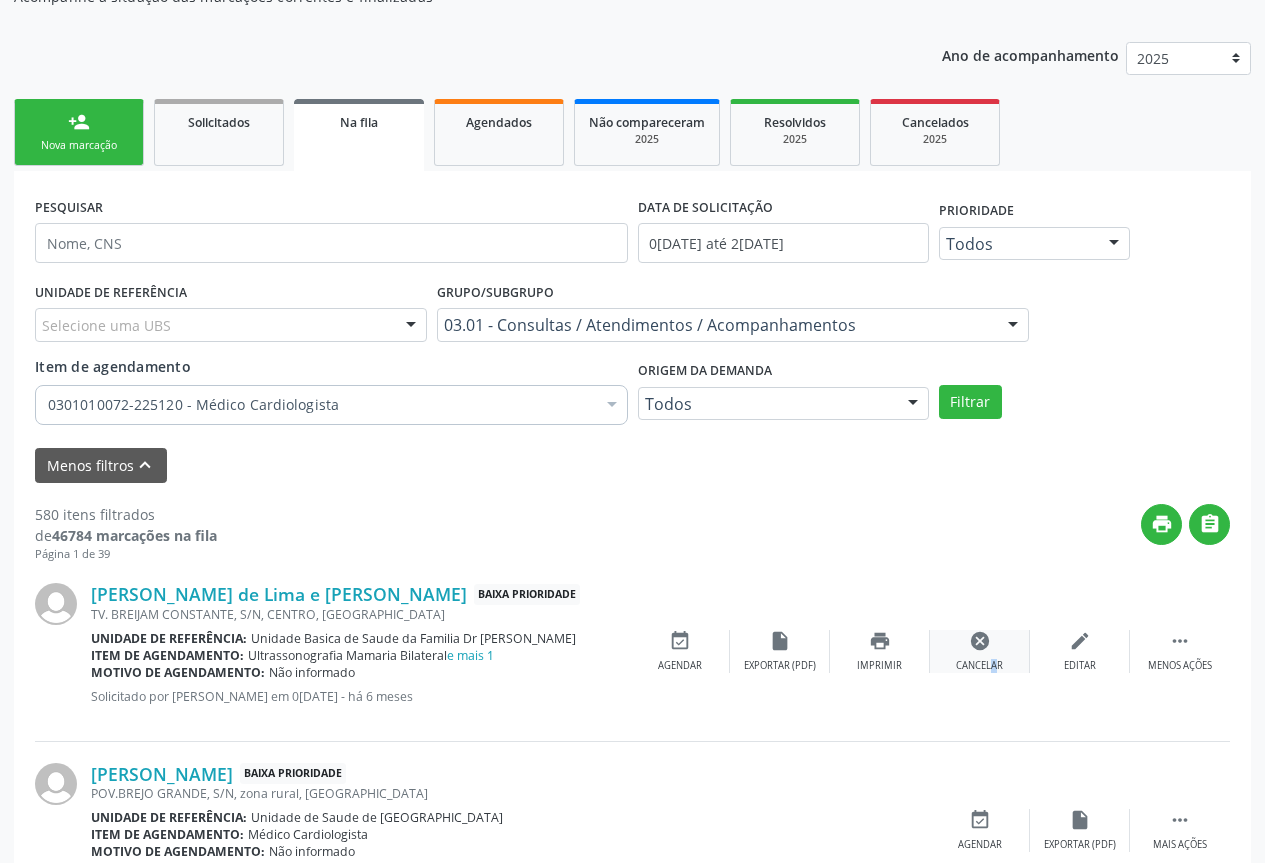 click on "Cancelar" at bounding box center (979, 666) 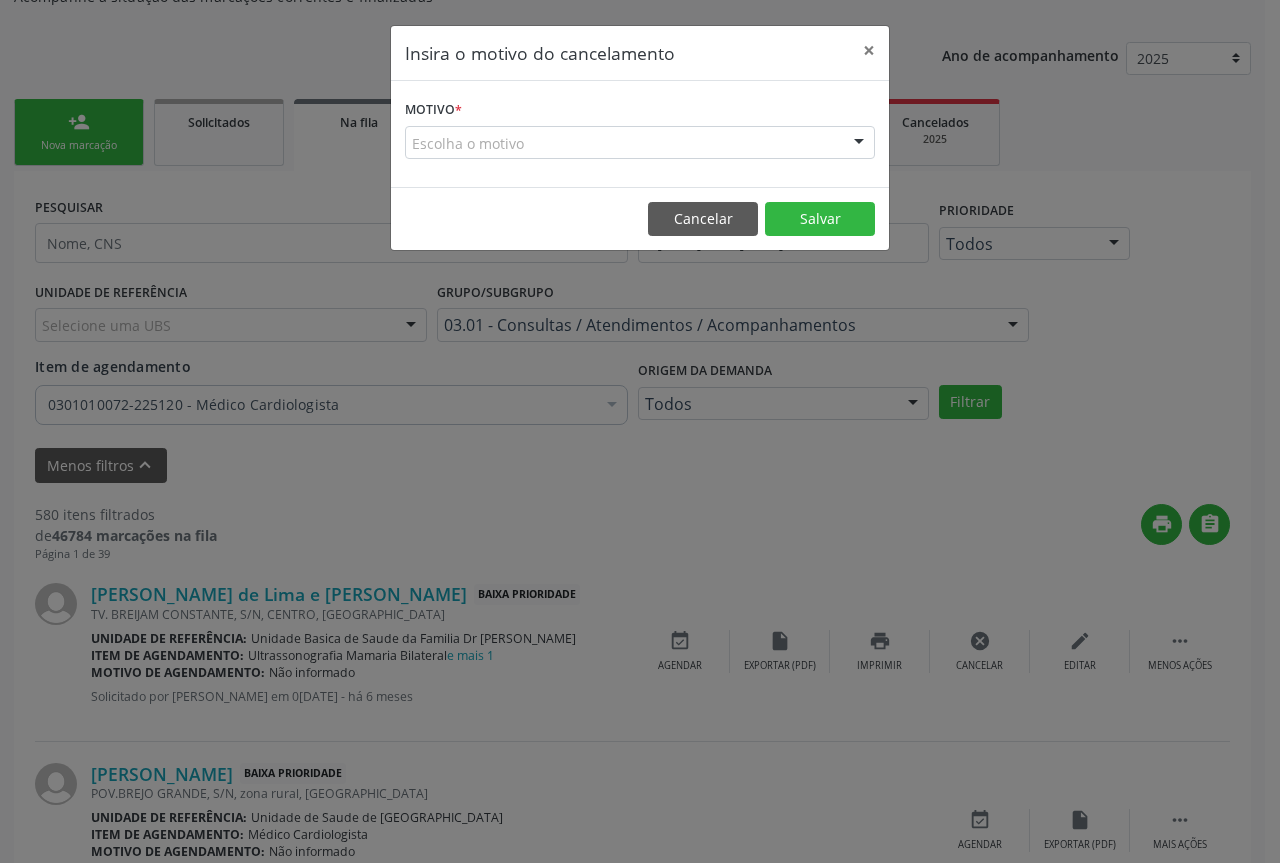 click on "Motivo
*
Escolha o motivo
Outro   Médico - Participação em eventos (ex: congresso)   Médico - Motivos pessoais   Médico - Reuniões extraordinárias   Médico - Atestado do profissional   Paciente - Não aceitou dia e horário do agendamento   Paciente - Atingiu o limite de marcações   Paciente - Não poderá comparecer à consulta   Paciente - Não aceitou médico ou especialidade   Médico - Sem vaga disponível
Nenhum resultado encontrado para: "   "
Não há nenhuma opção para ser exibida." at bounding box center [640, 134] 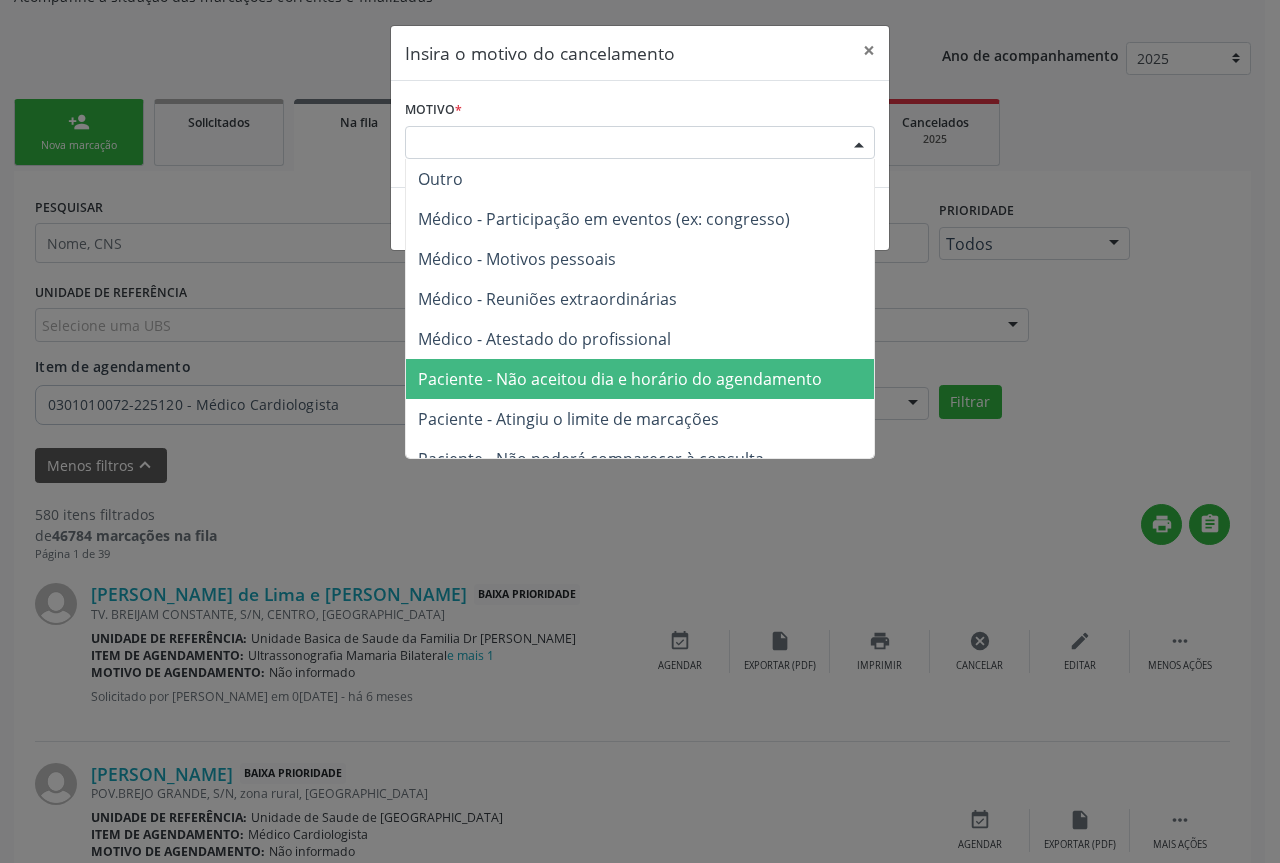 click on "Paciente - Não aceitou dia e horário do agendamento" at bounding box center (620, 379) 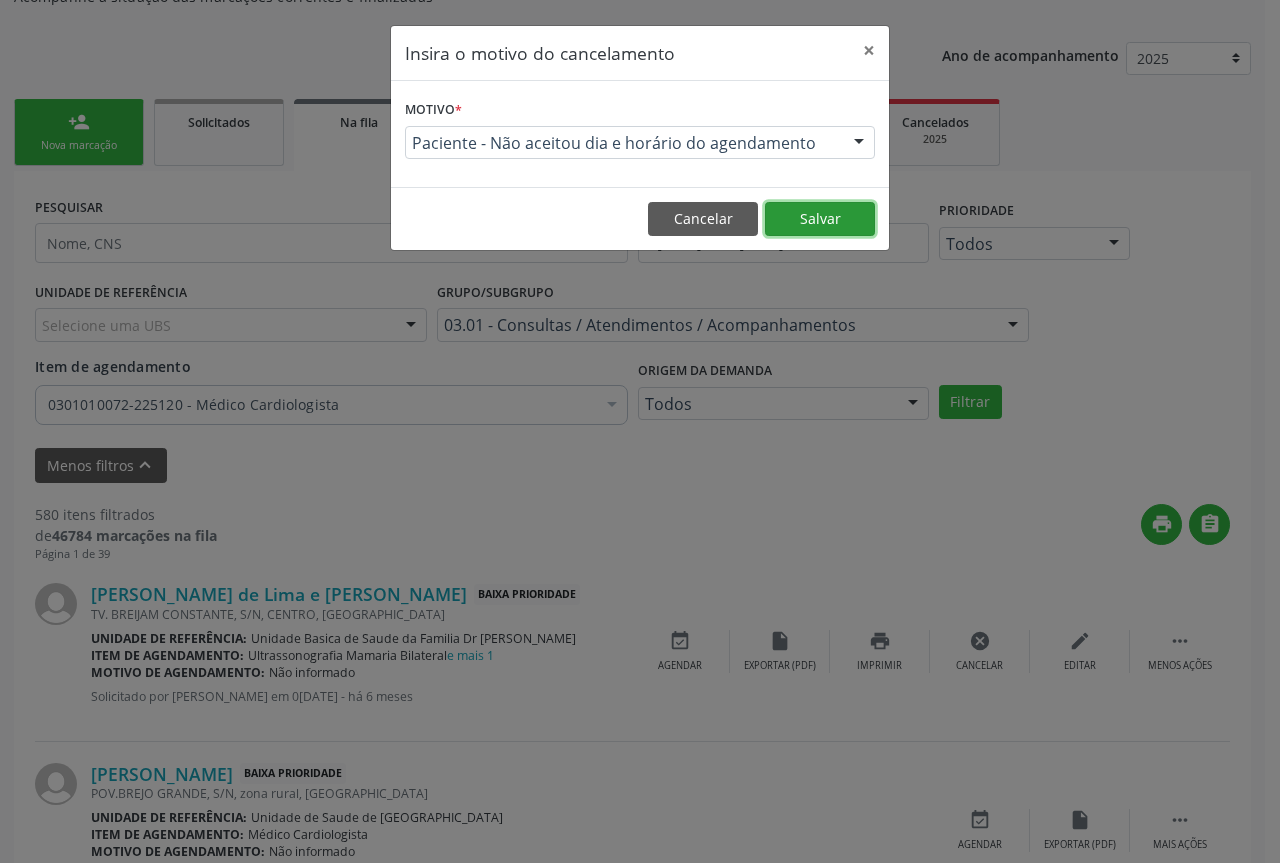 click on "Salvar" at bounding box center (820, 219) 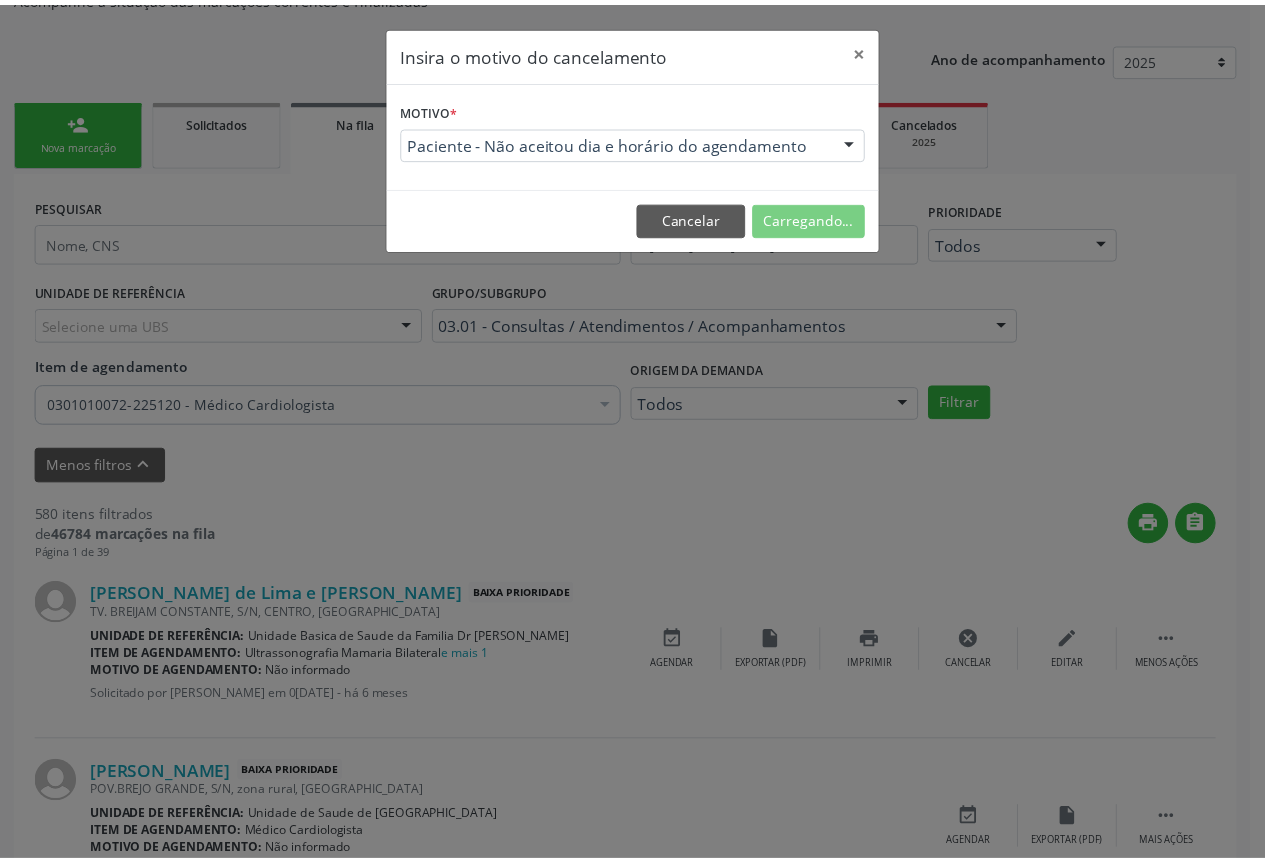 scroll, scrollTop: 0, scrollLeft: 0, axis: both 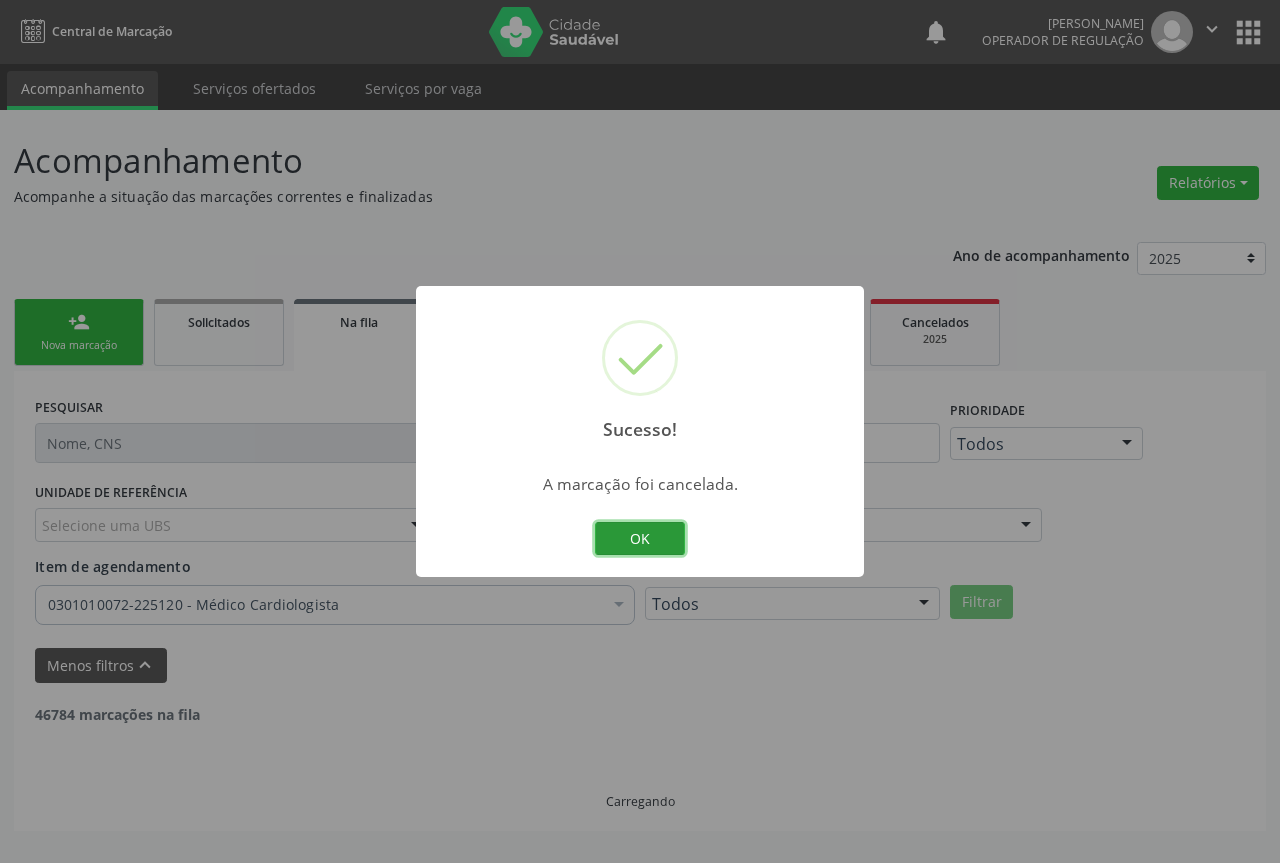 click on "OK" at bounding box center [640, 539] 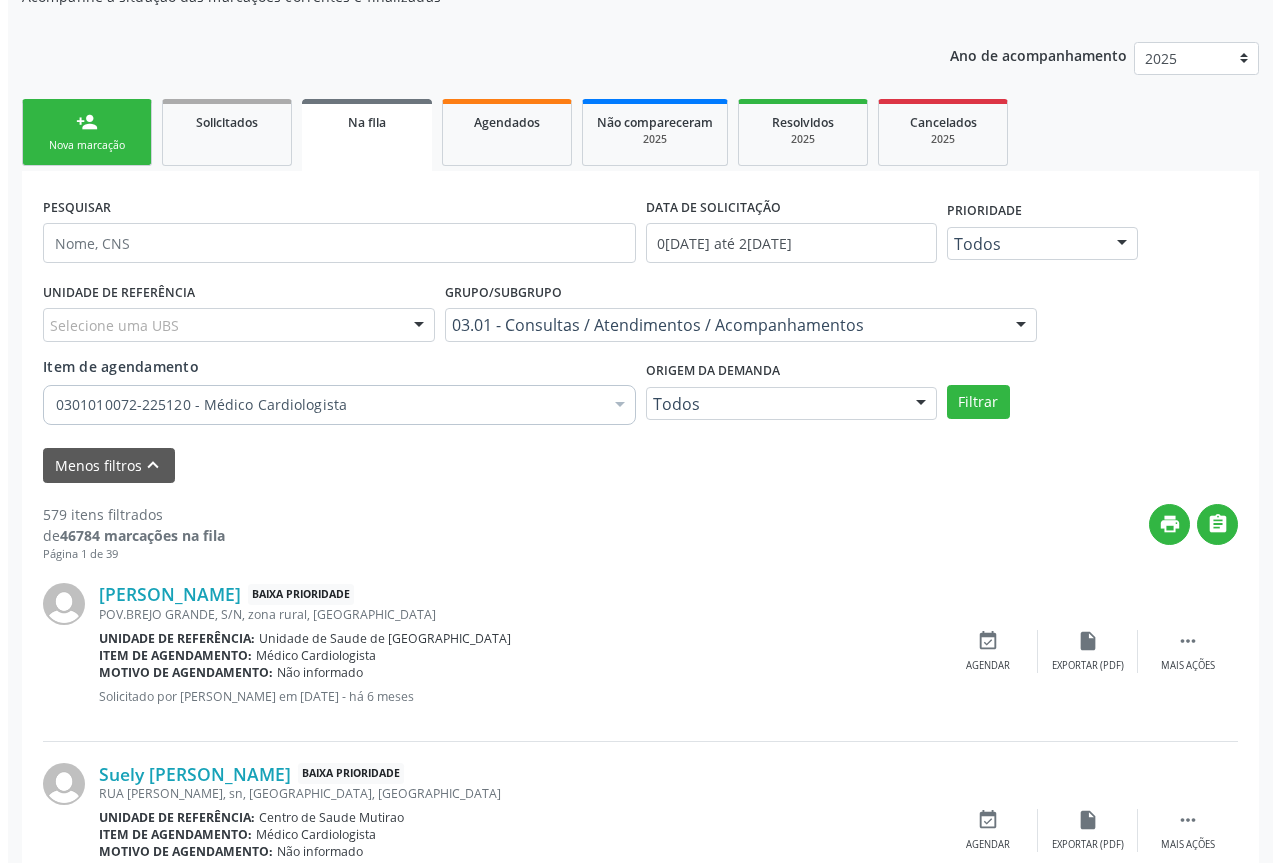 scroll, scrollTop: 300, scrollLeft: 0, axis: vertical 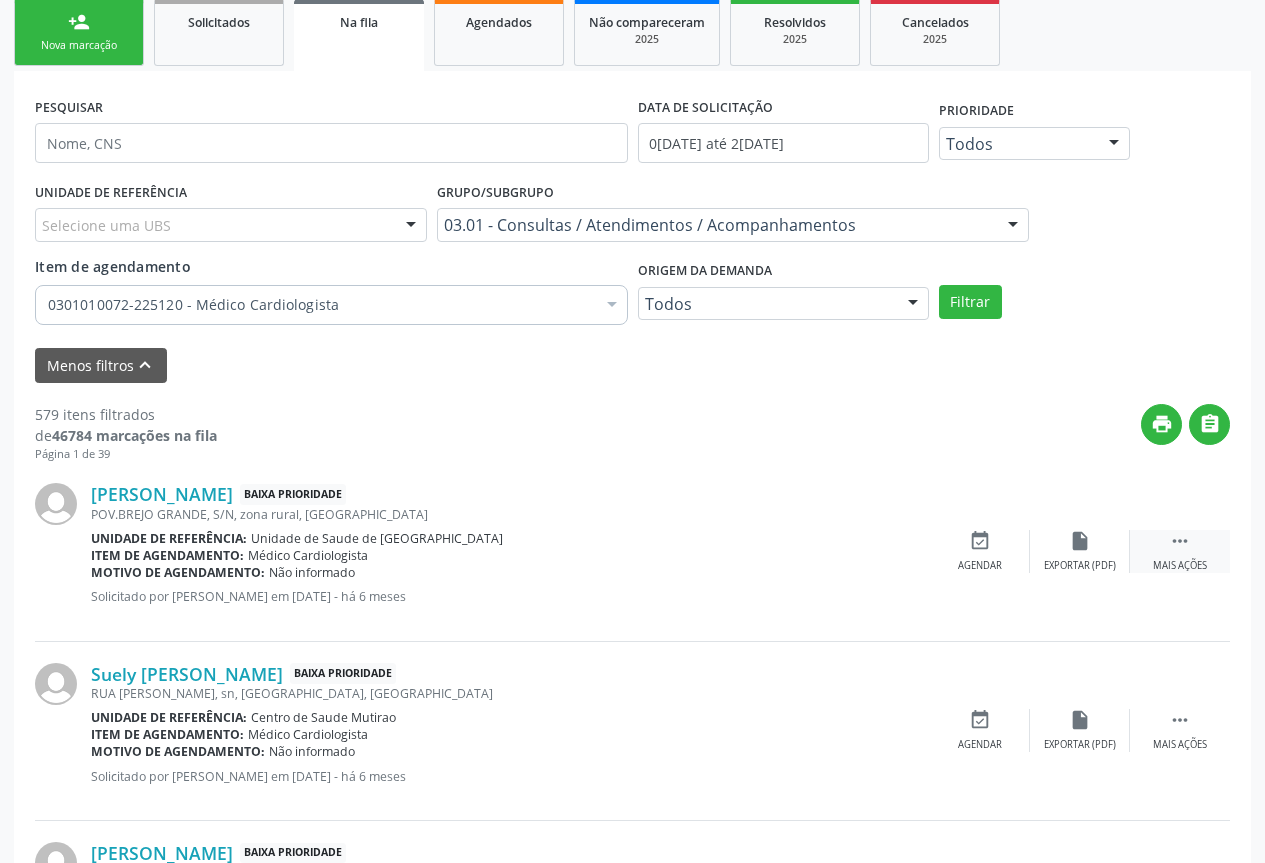 click on "Mais ações" at bounding box center (1180, 566) 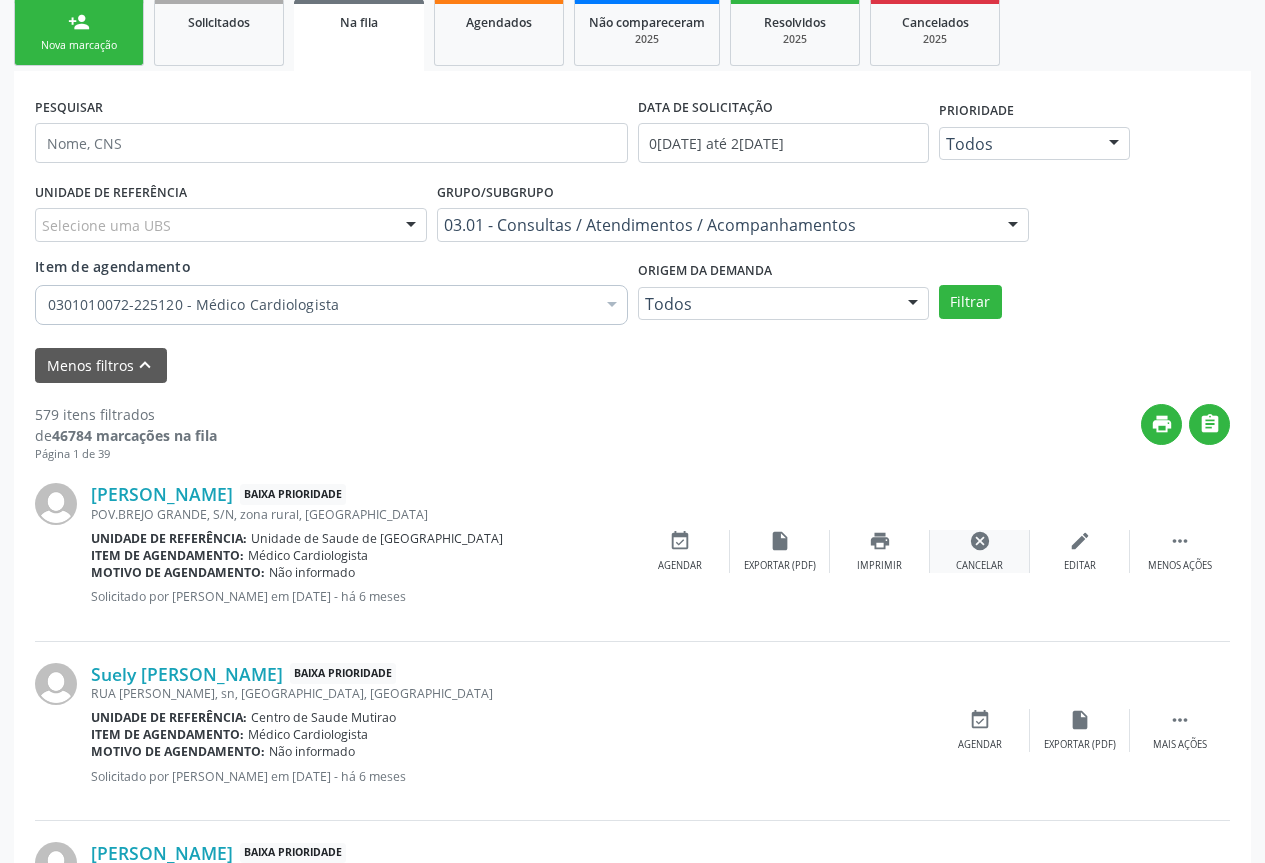 click on "cancel
Cancelar" at bounding box center [980, 551] 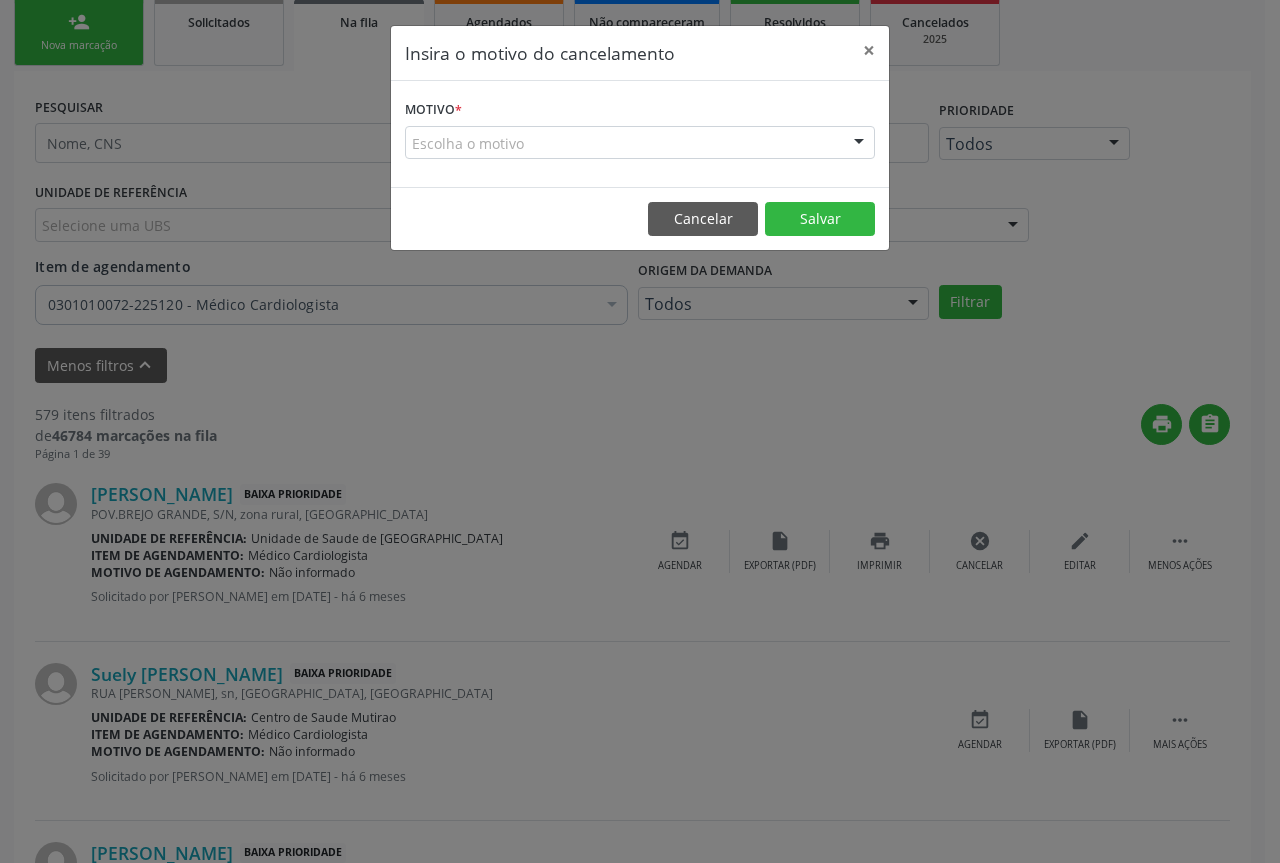 click at bounding box center [859, 144] 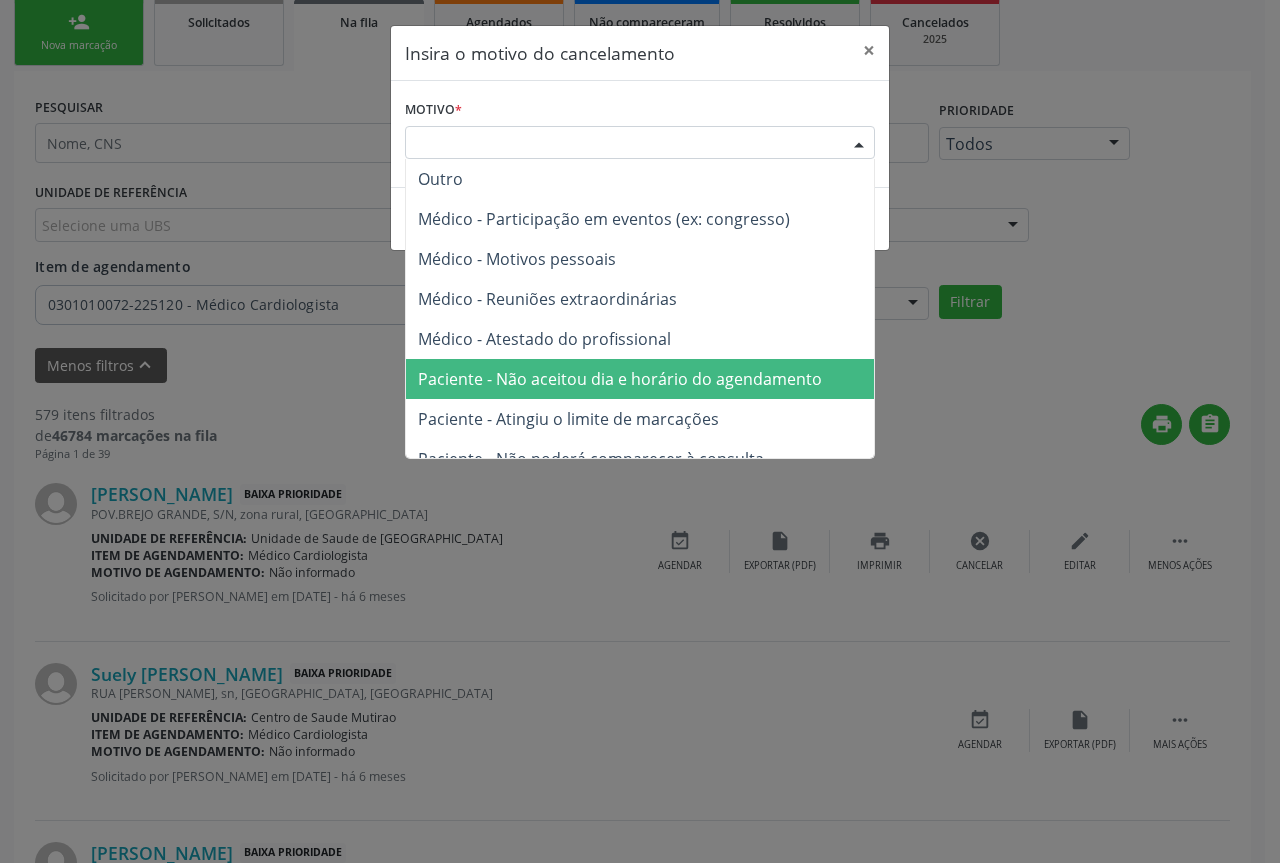 click on "Paciente - Não aceitou dia e horário do agendamento" at bounding box center [620, 379] 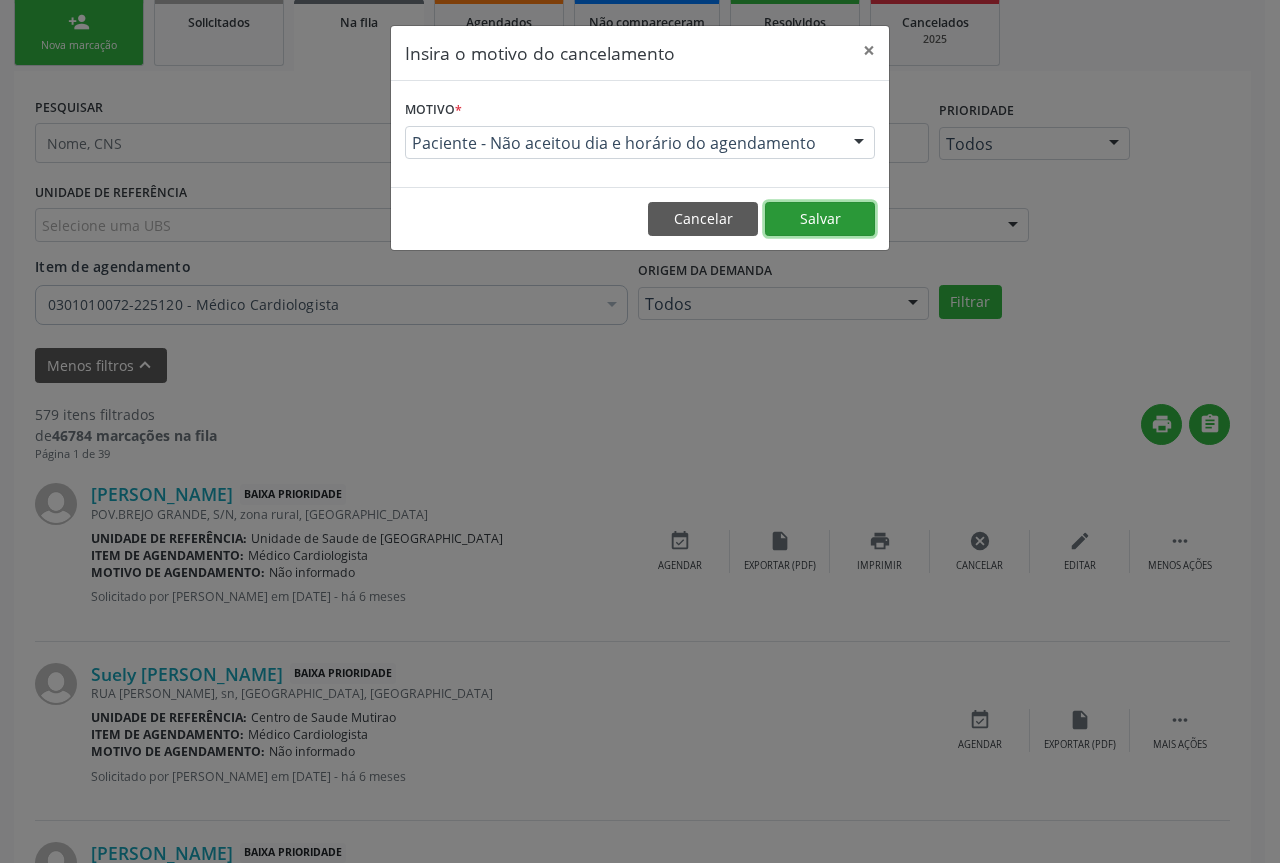 click on "Salvar" at bounding box center (820, 219) 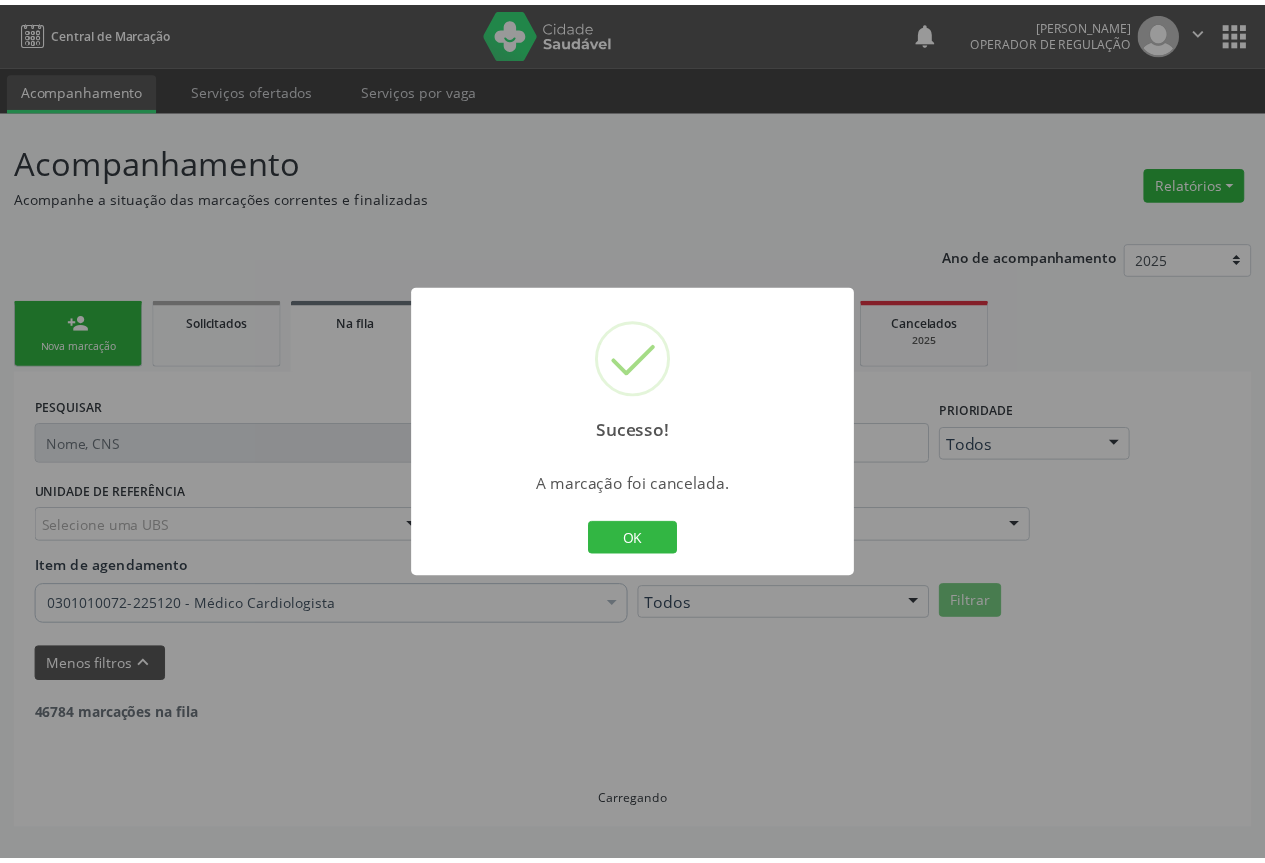scroll, scrollTop: 0, scrollLeft: 0, axis: both 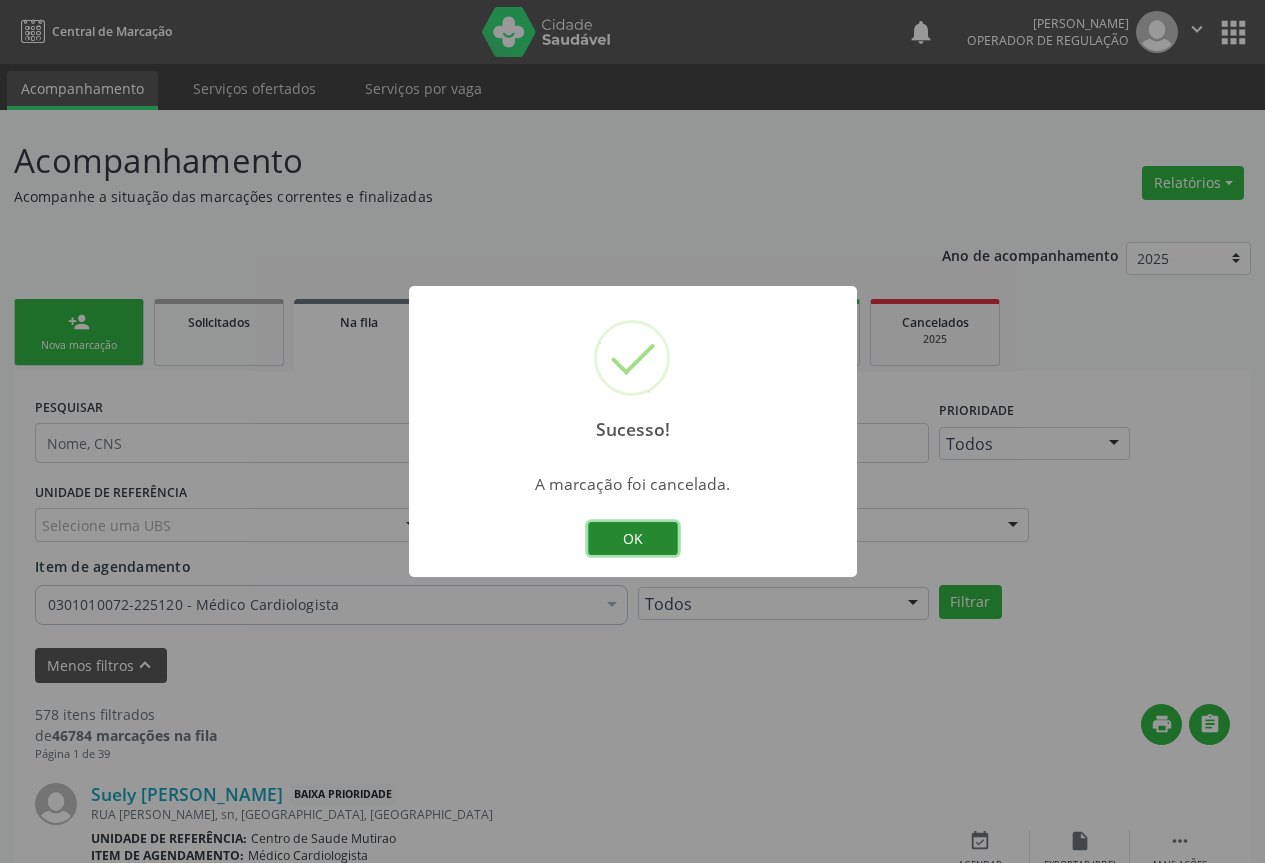 click on "OK" at bounding box center (633, 539) 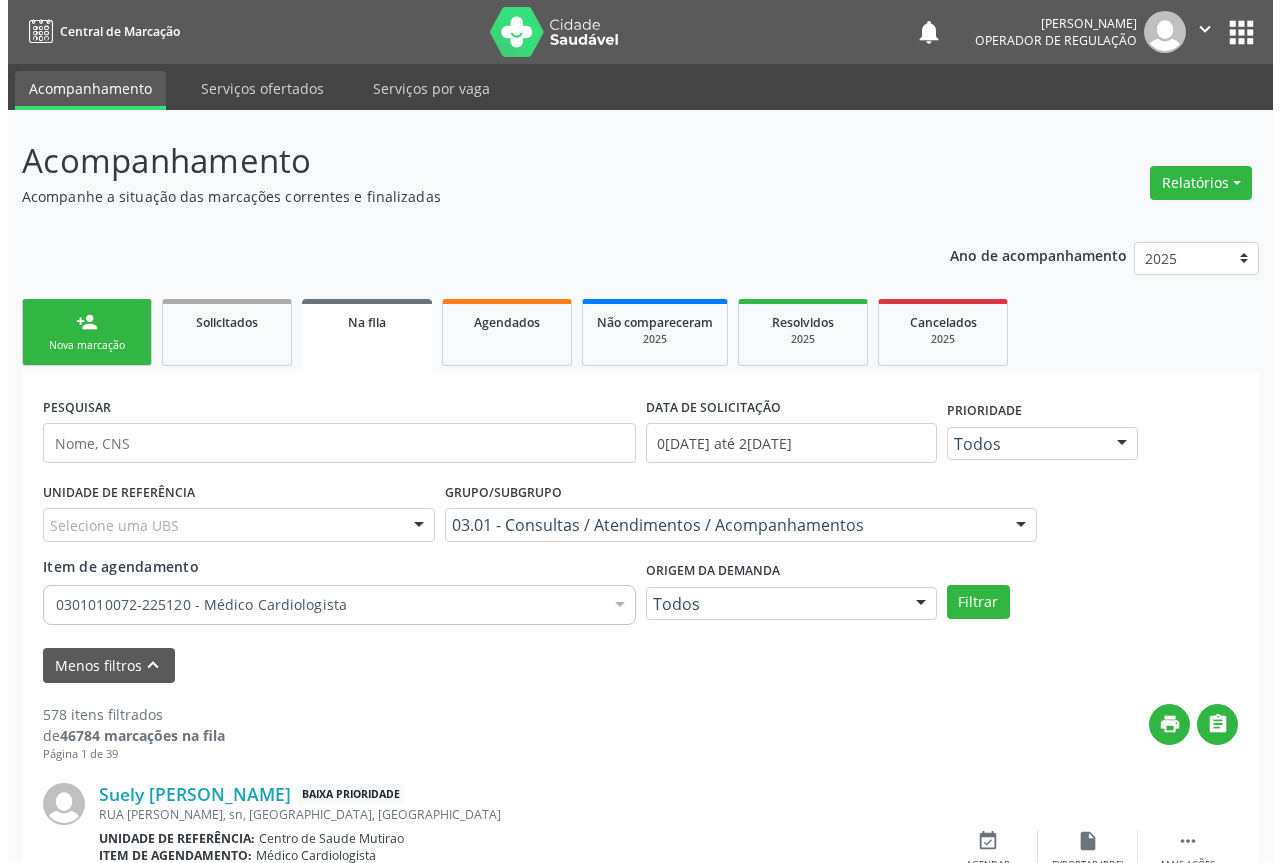scroll, scrollTop: 200, scrollLeft: 0, axis: vertical 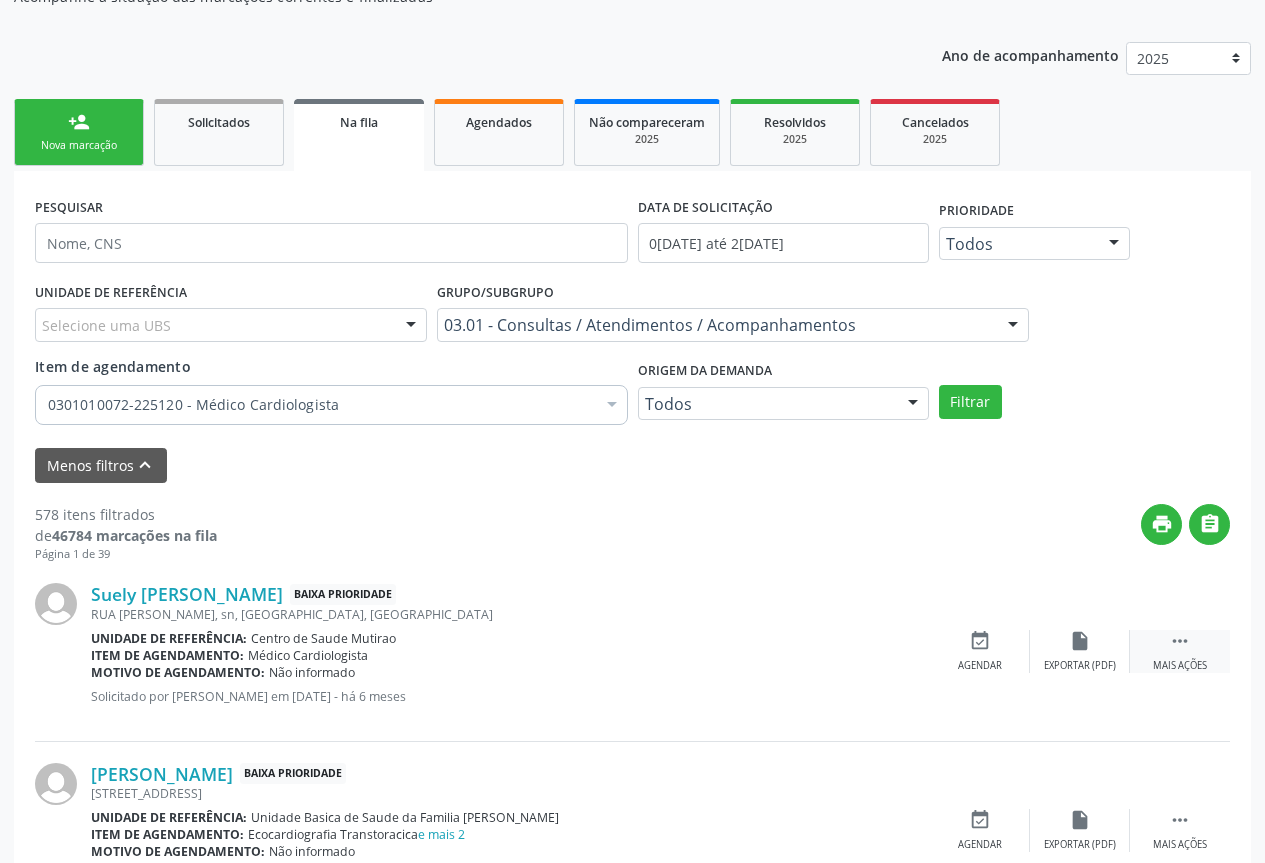 click on "" at bounding box center (1180, 641) 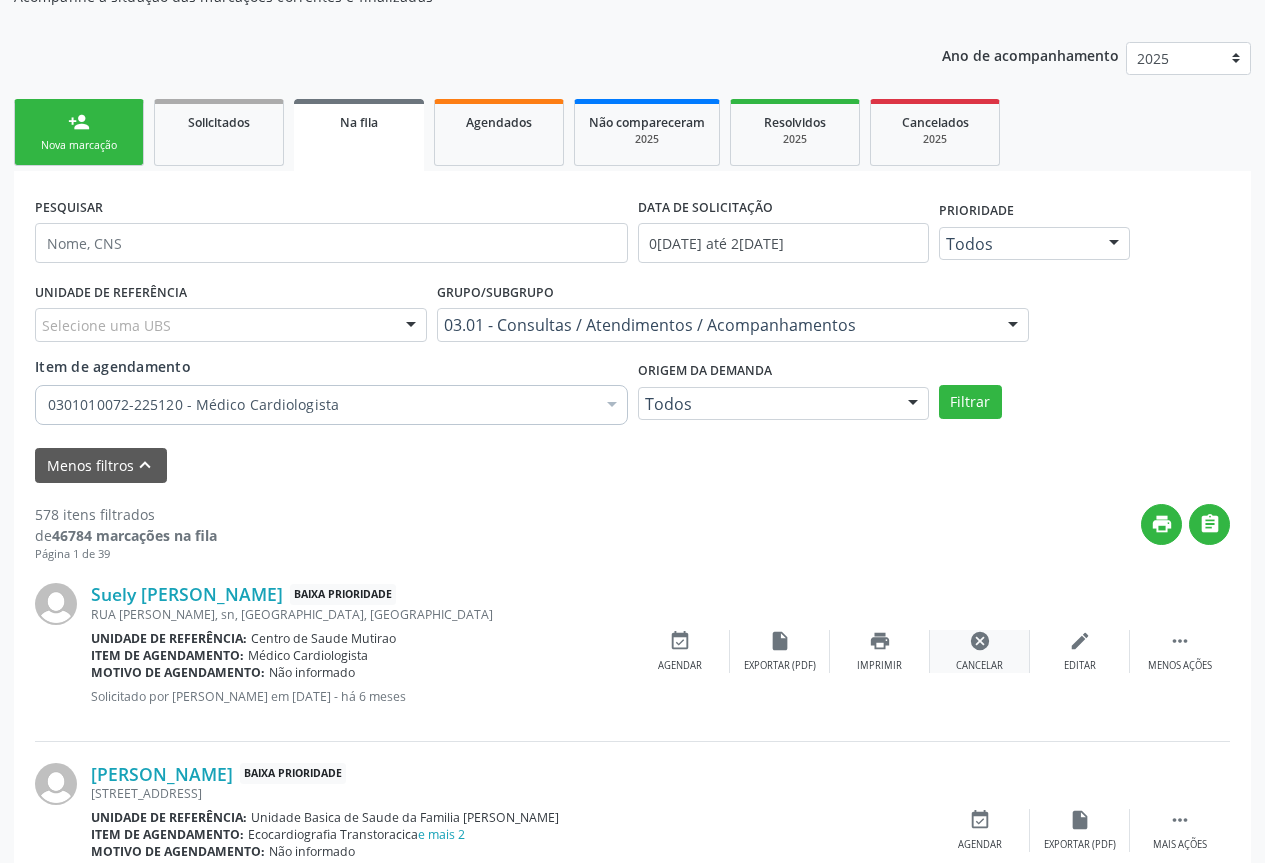 click on "cancel" at bounding box center [980, 641] 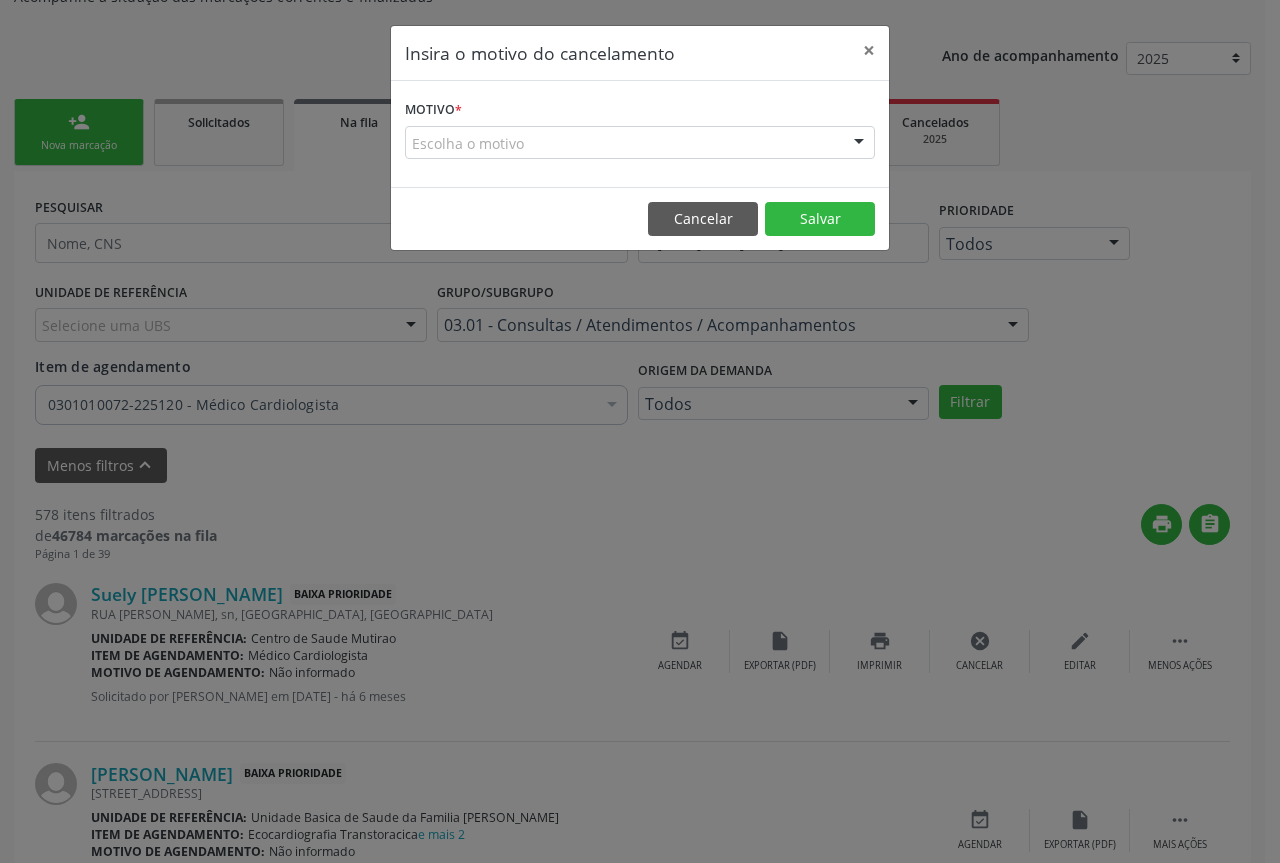 click at bounding box center [859, 144] 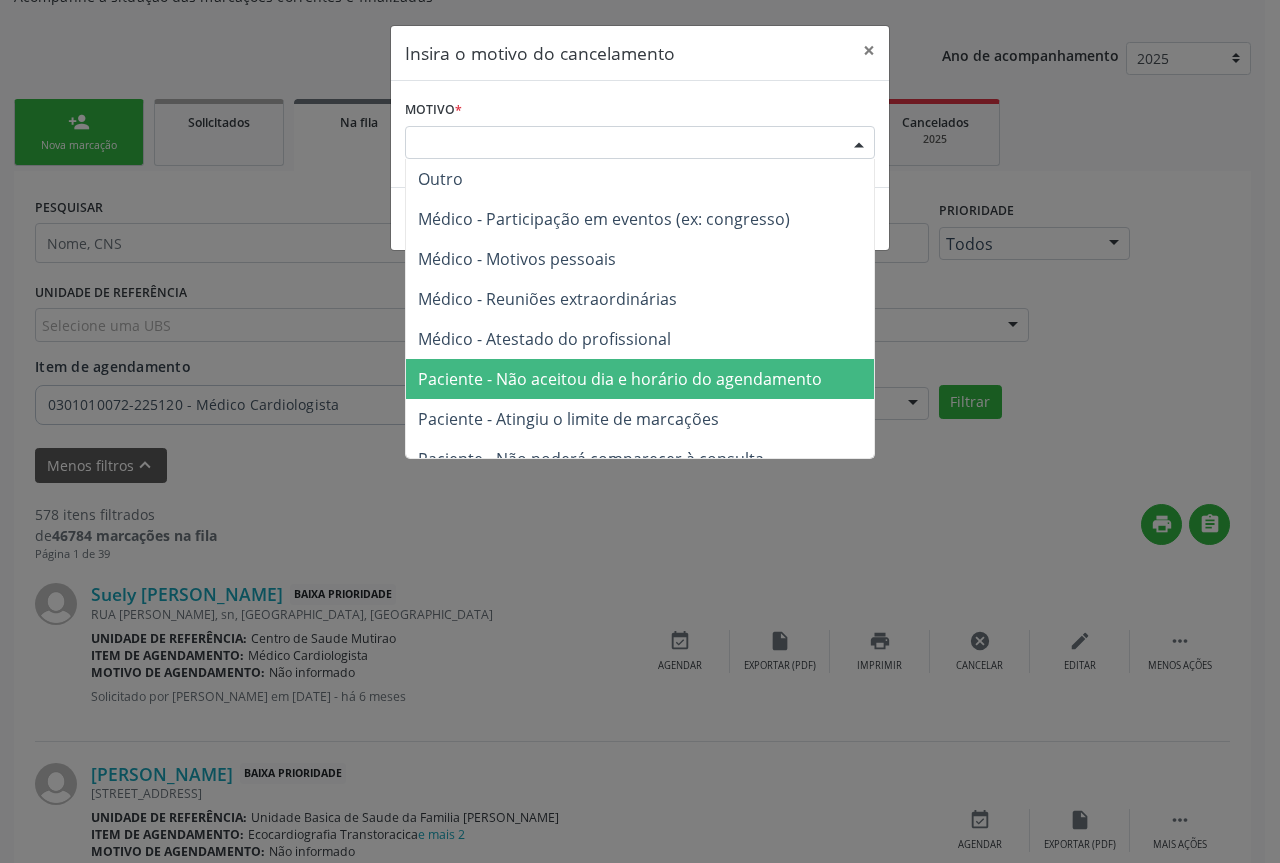 click on "Paciente - Não aceitou dia e horário do agendamento" at bounding box center (620, 379) 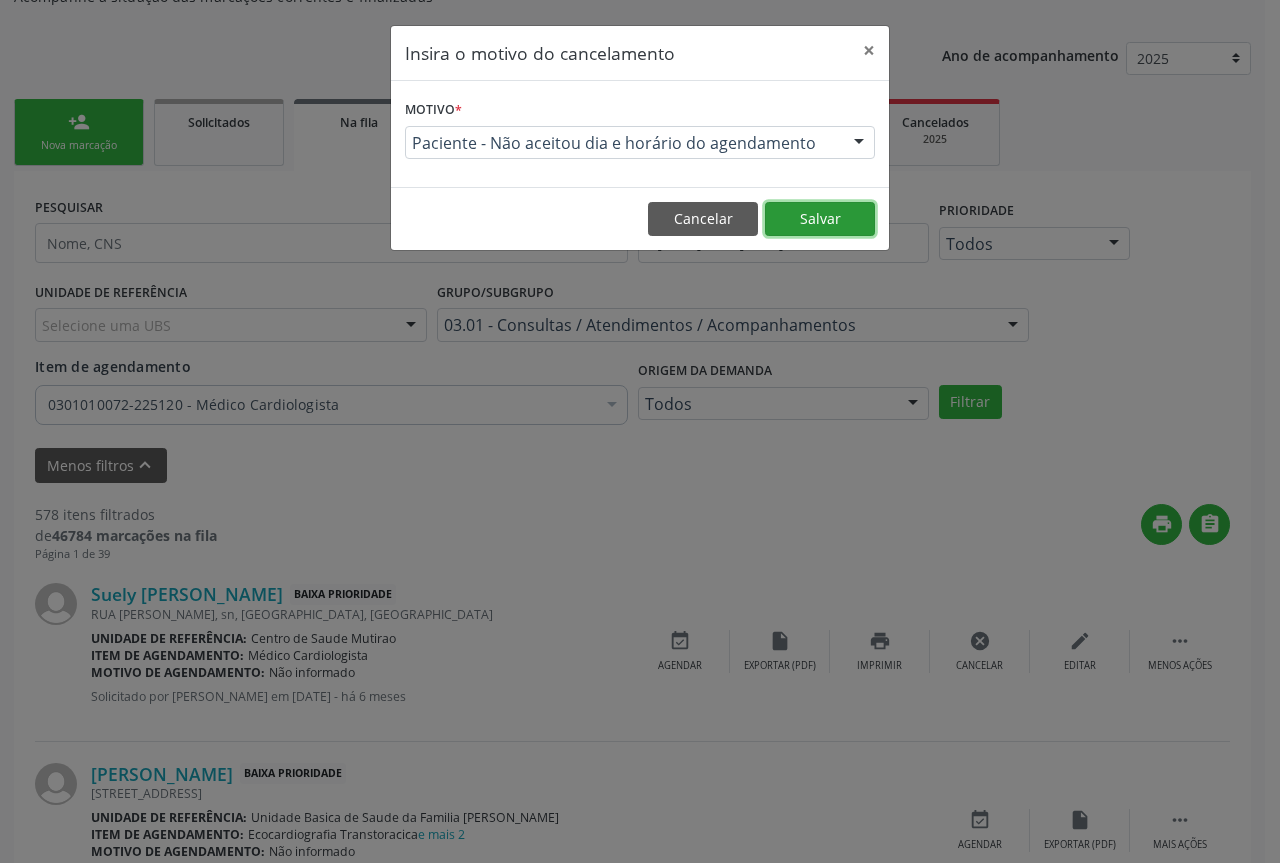 click on "Salvar" at bounding box center (820, 219) 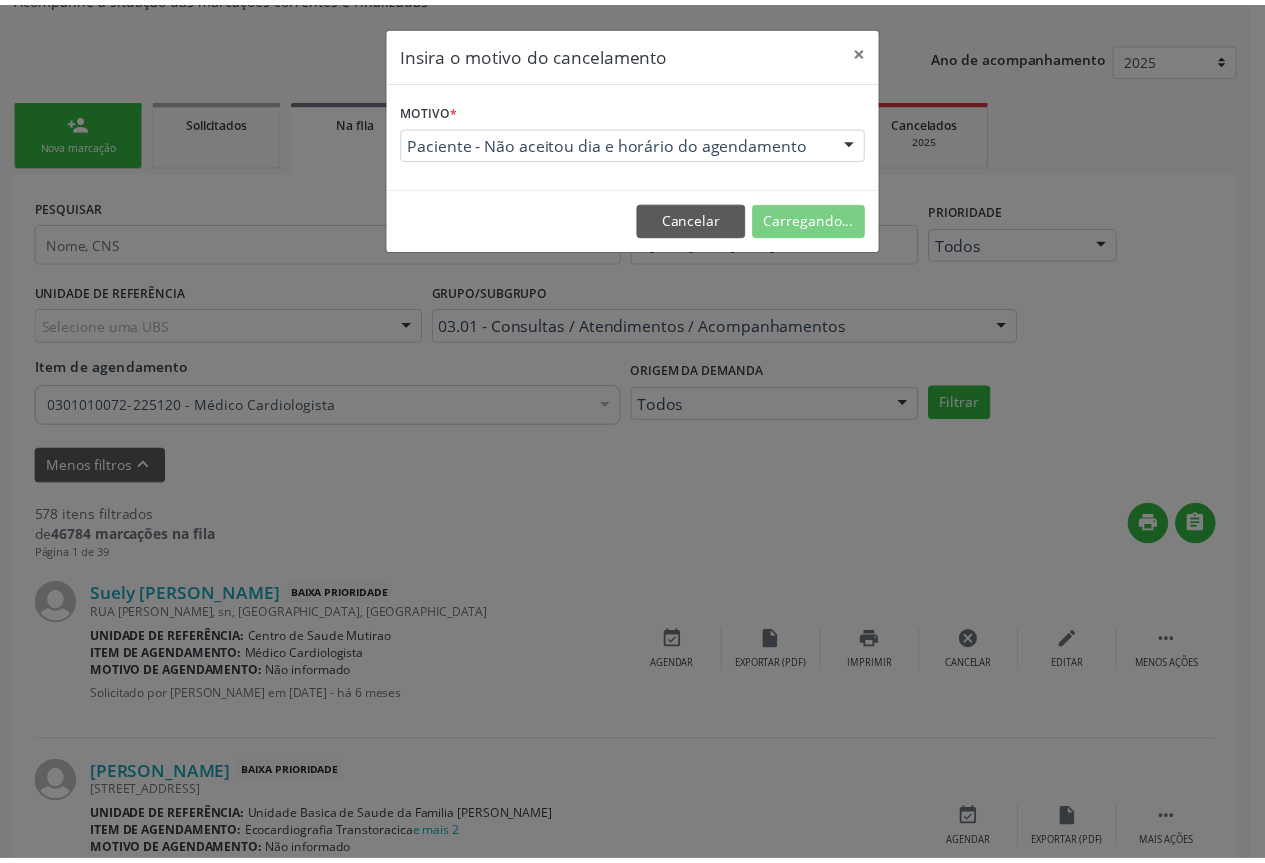 scroll, scrollTop: 0, scrollLeft: 0, axis: both 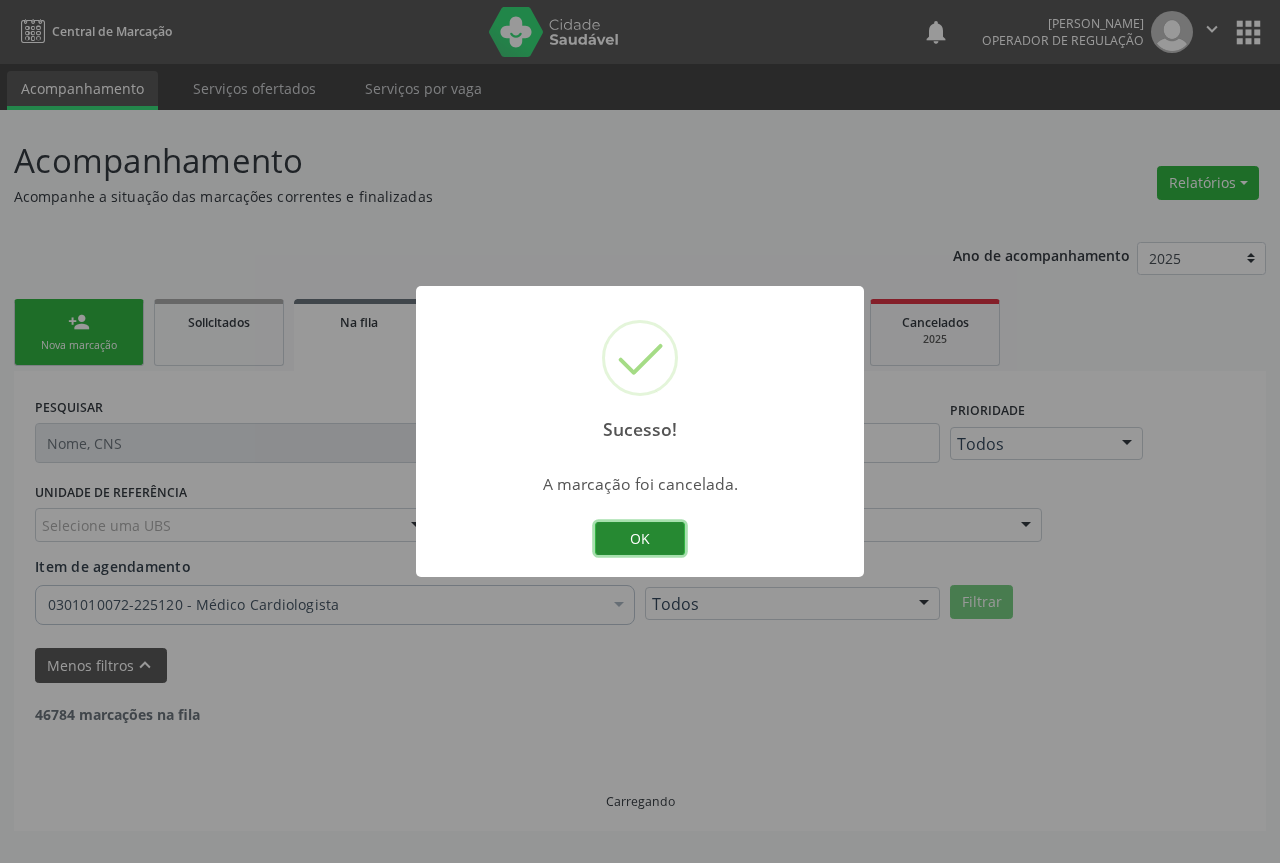click on "OK" at bounding box center [640, 539] 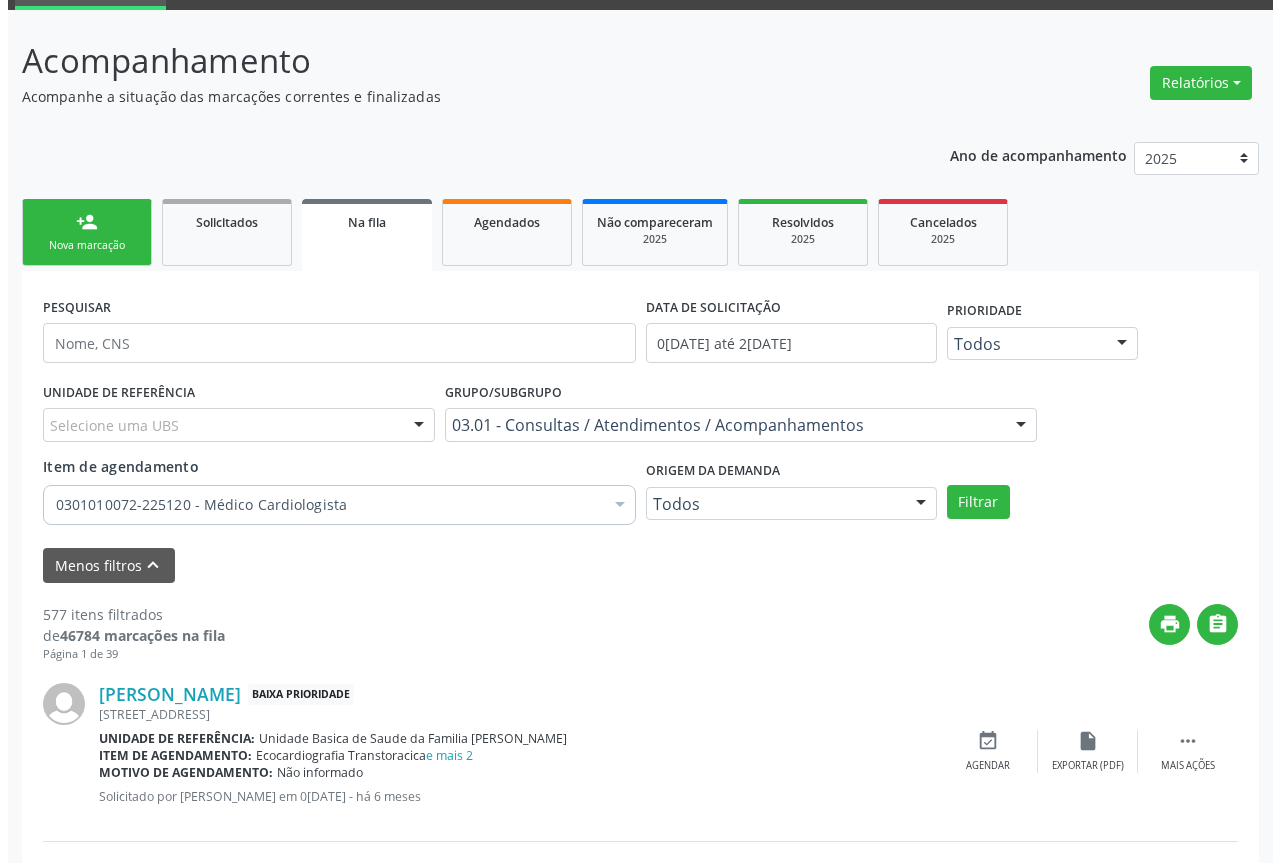 scroll, scrollTop: 200, scrollLeft: 0, axis: vertical 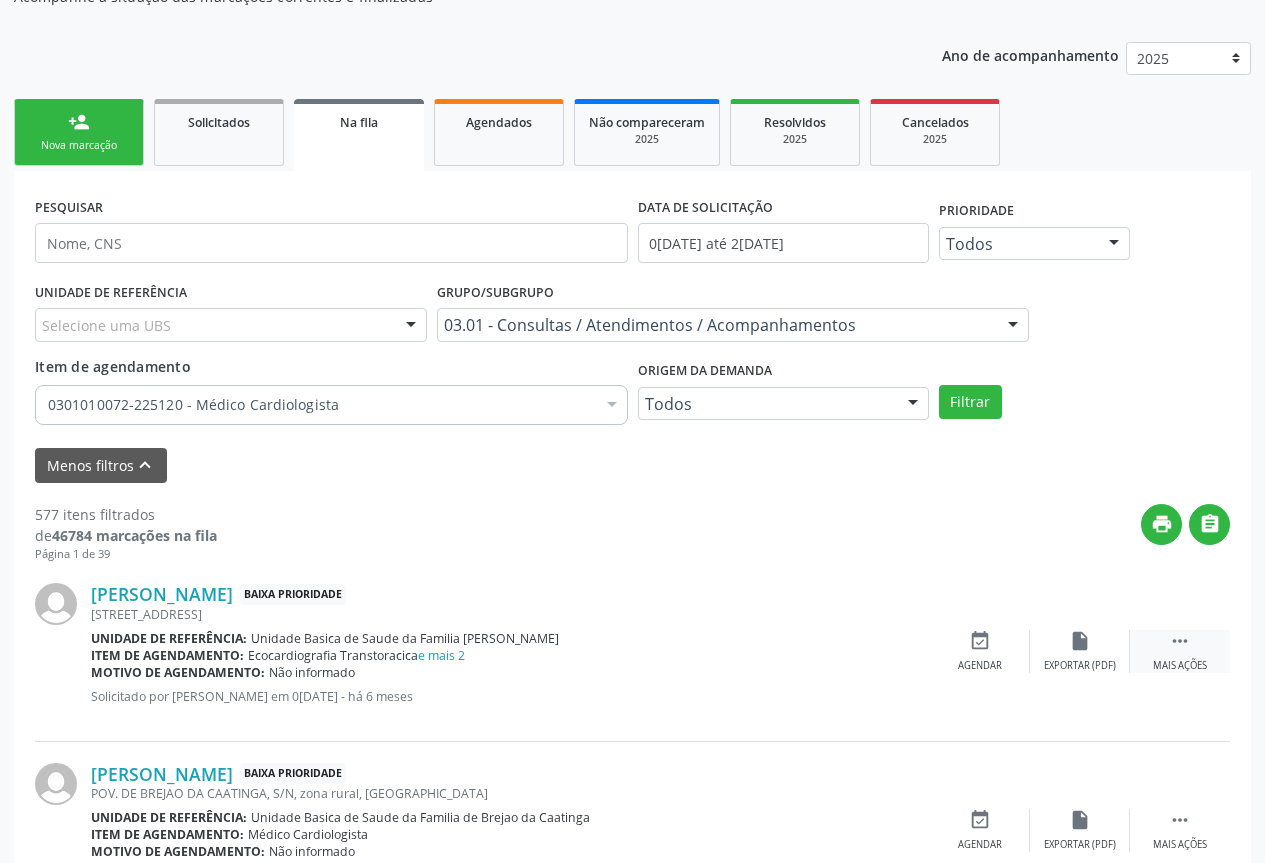 click on "
Mais ações" at bounding box center [1180, 651] 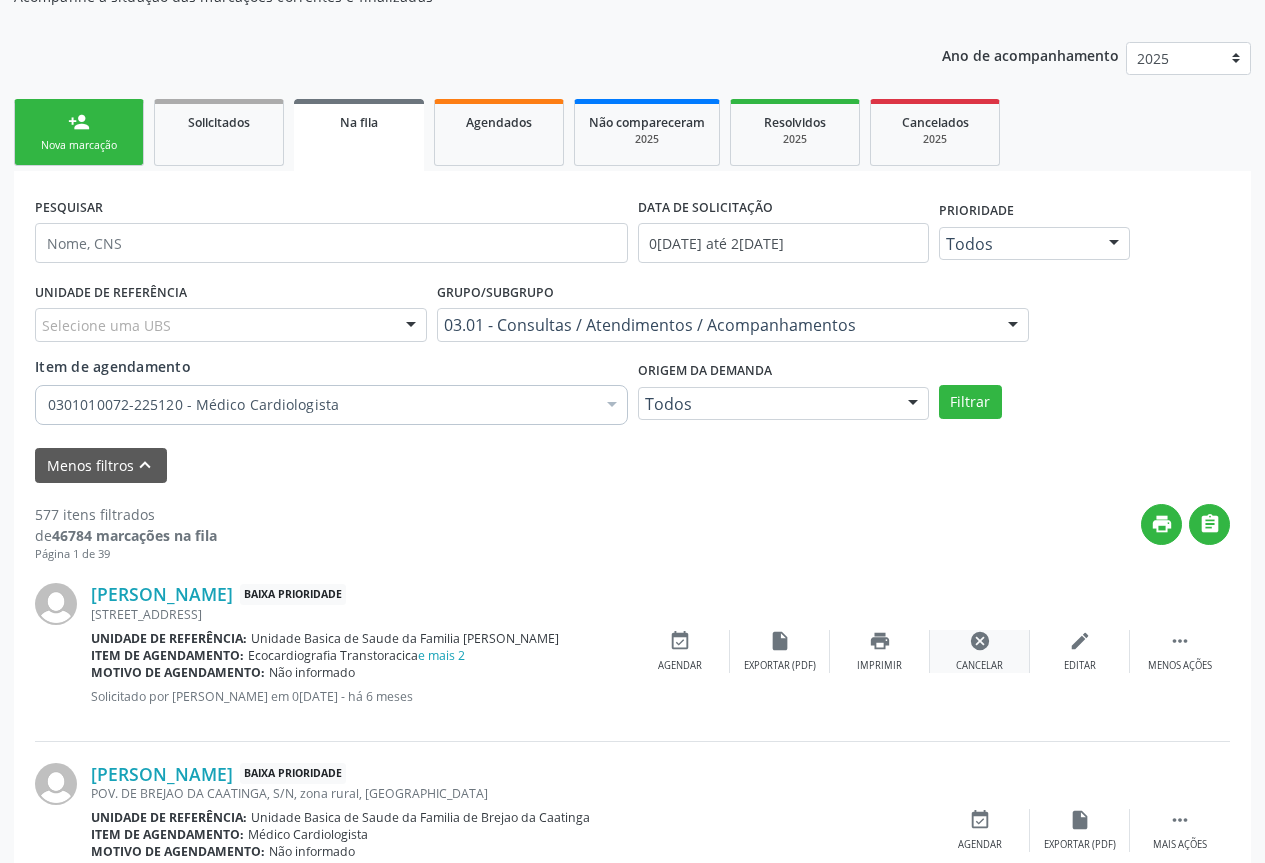 click on "Cancelar" at bounding box center [979, 666] 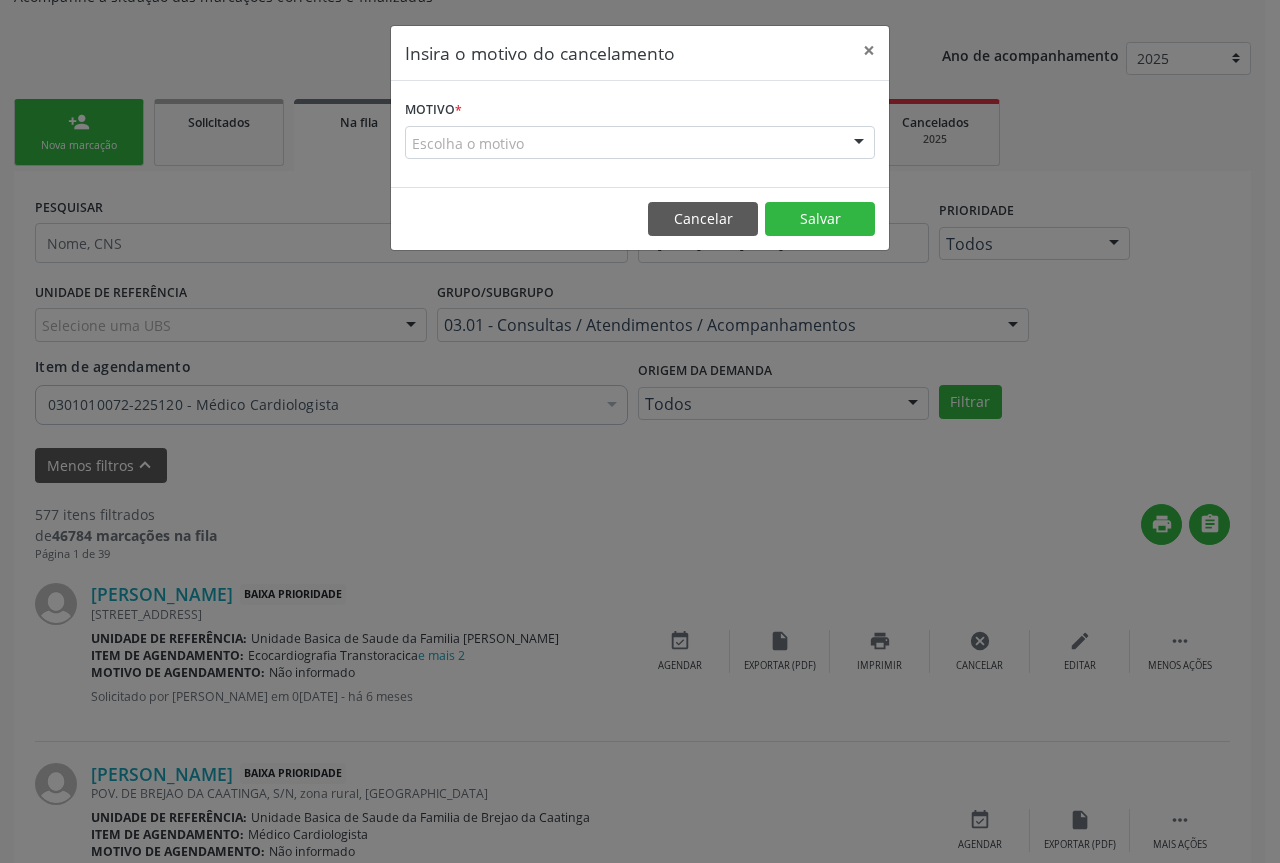 click at bounding box center (859, 144) 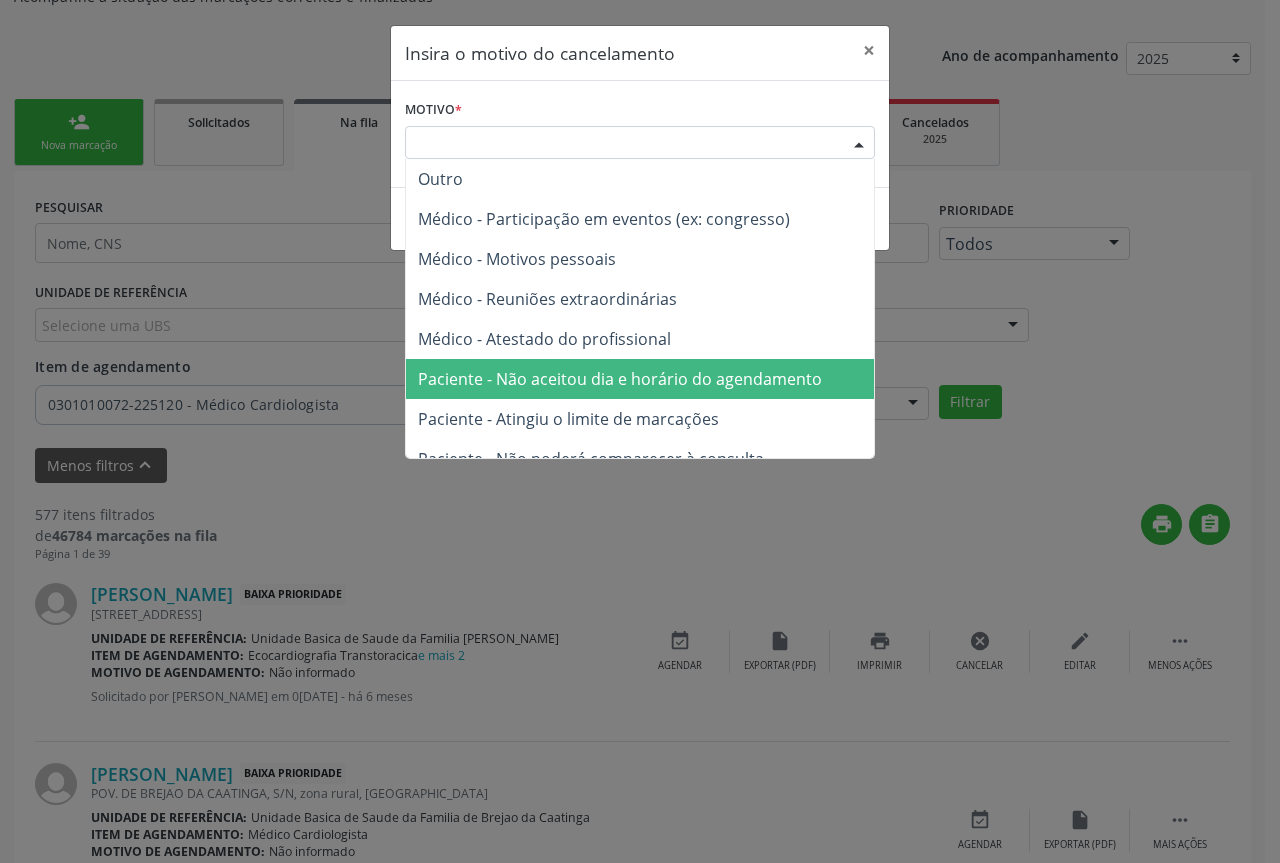 click on "Paciente - Não aceitou dia e horário do agendamento" at bounding box center (620, 379) 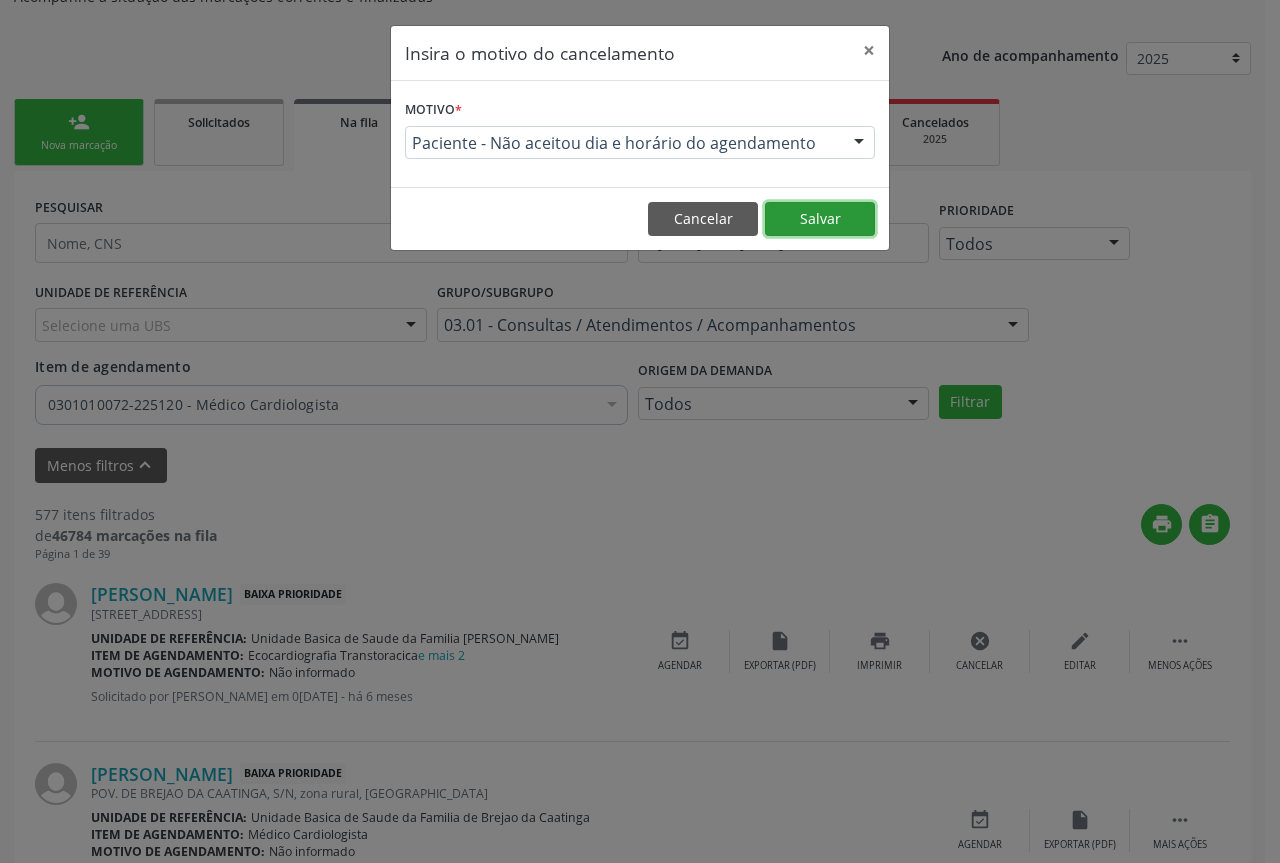 click on "Salvar" at bounding box center [820, 219] 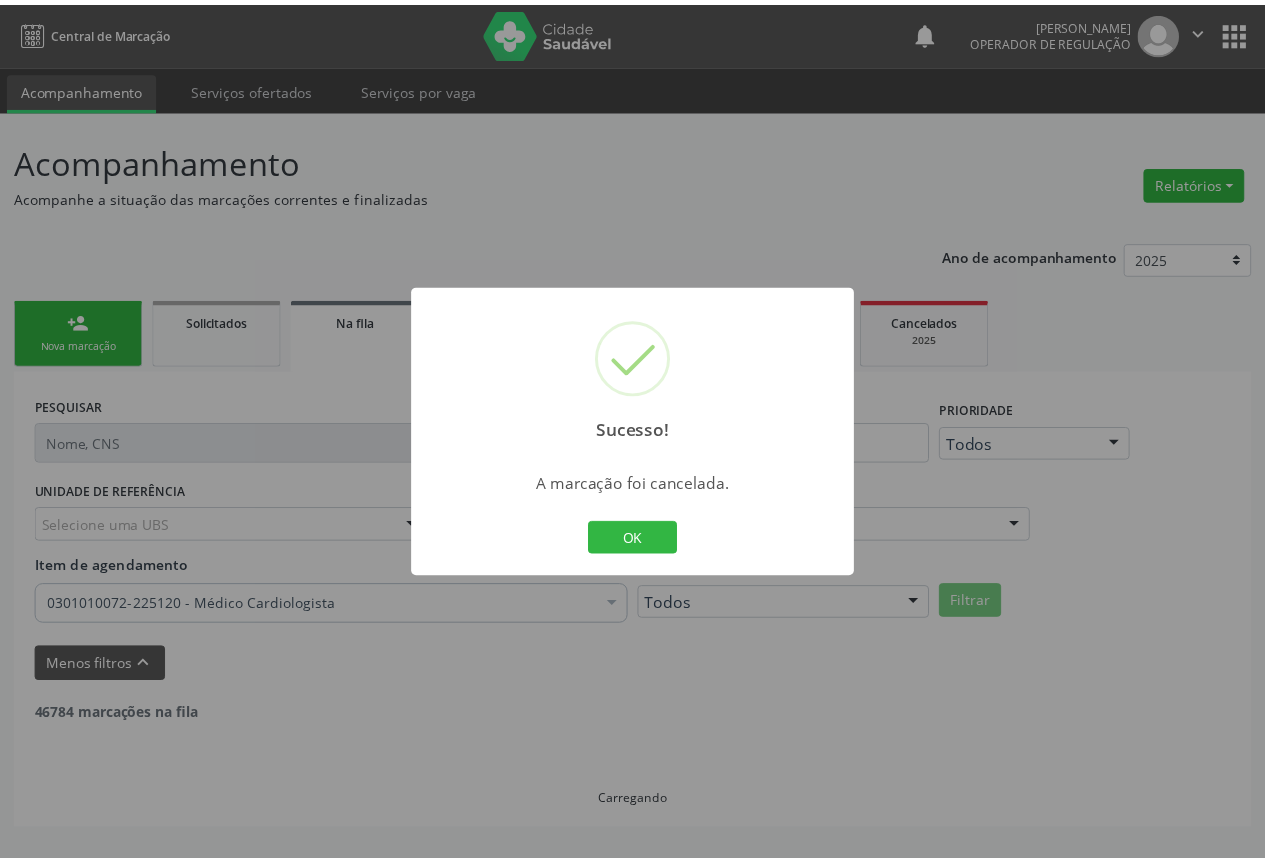 scroll, scrollTop: 0, scrollLeft: 0, axis: both 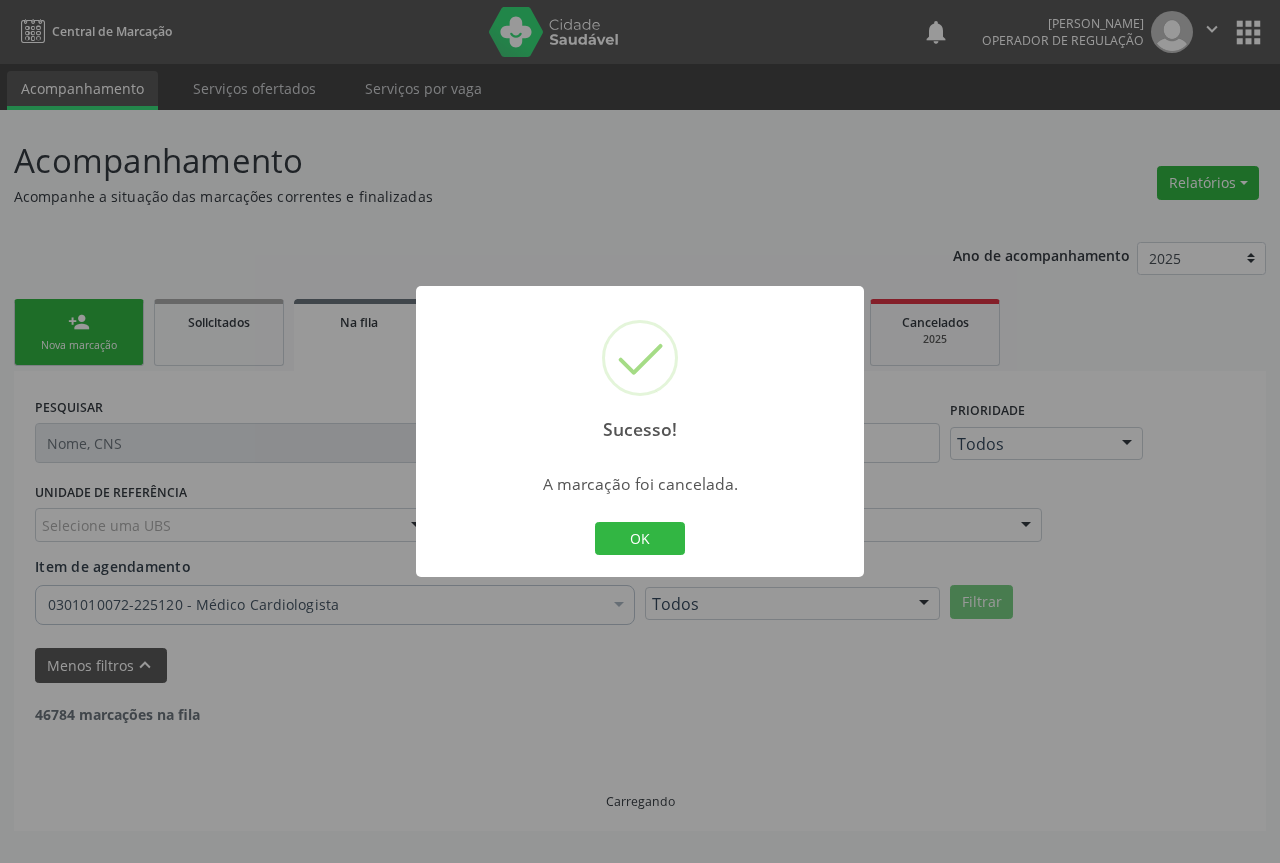 click on "OK Cancel" at bounding box center (640, 539) 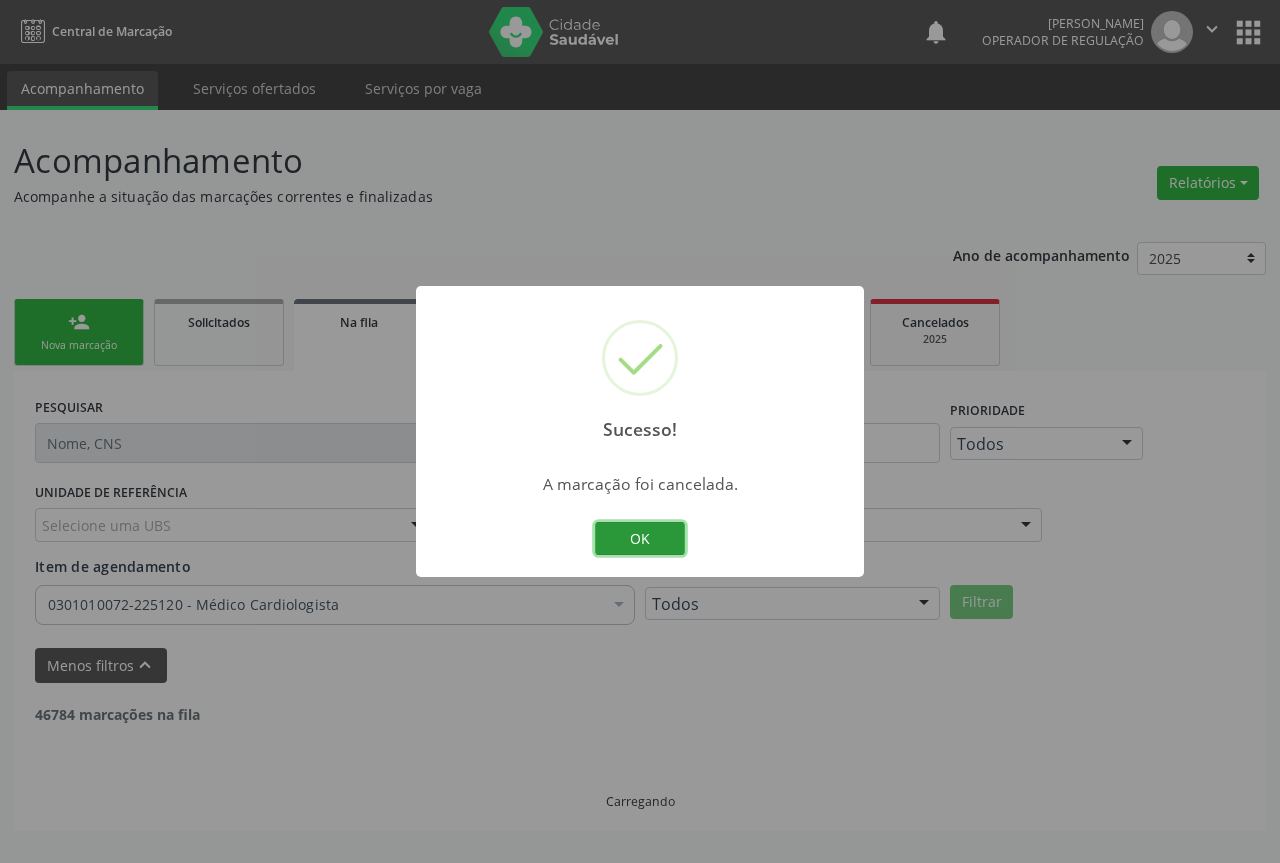drag, startPoint x: 615, startPoint y: 540, endPoint x: 617, endPoint y: 529, distance: 11.18034 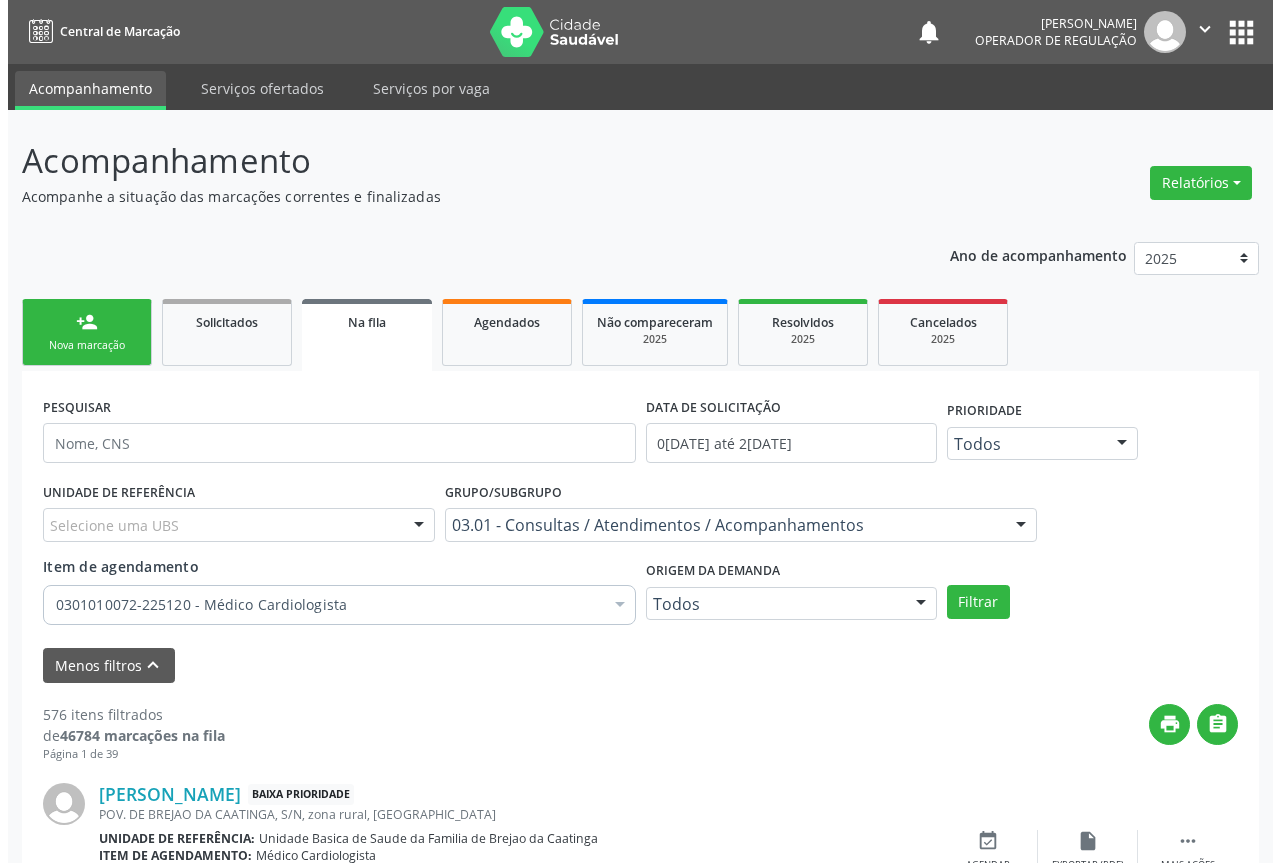 scroll, scrollTop: 200, scrollLeft: 0, axis: vertical 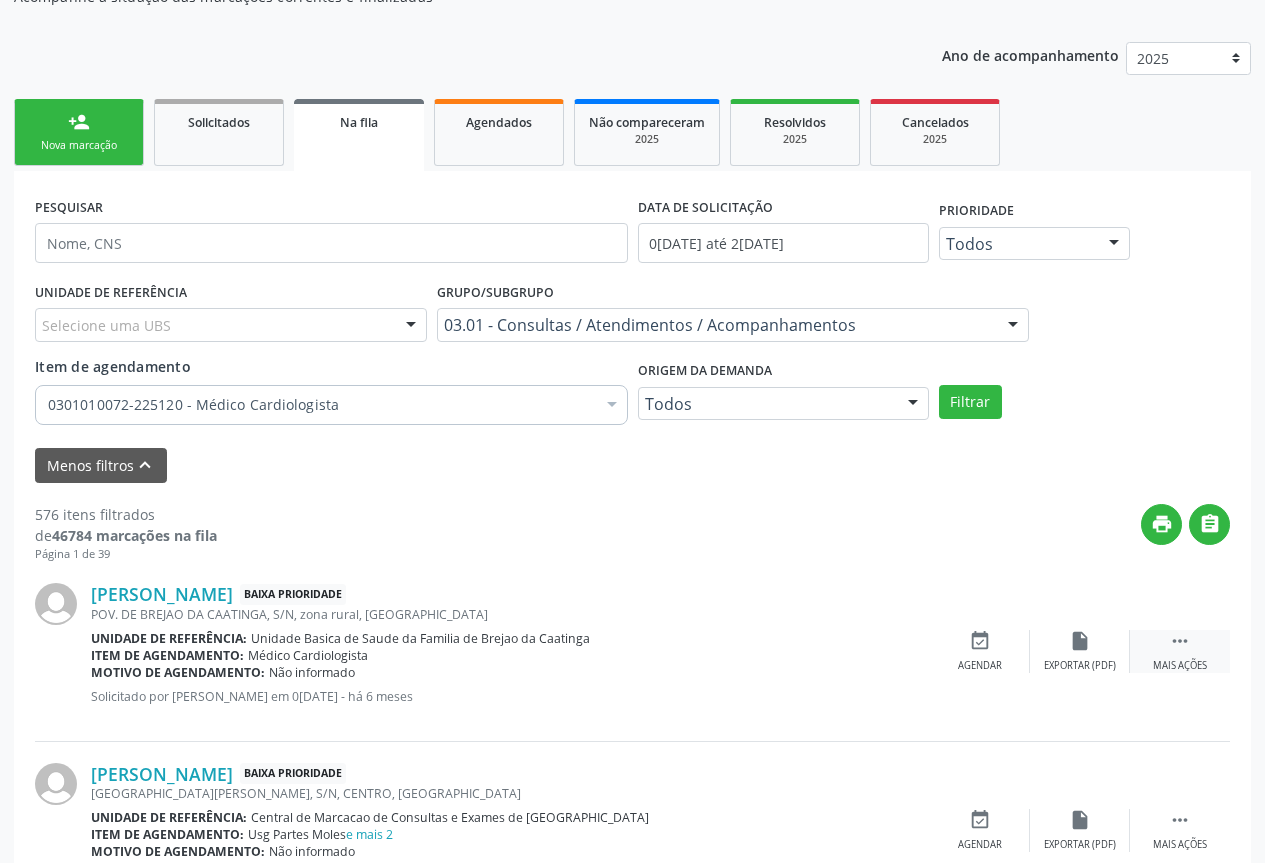 click on "" at bounding box center (1180, 641) 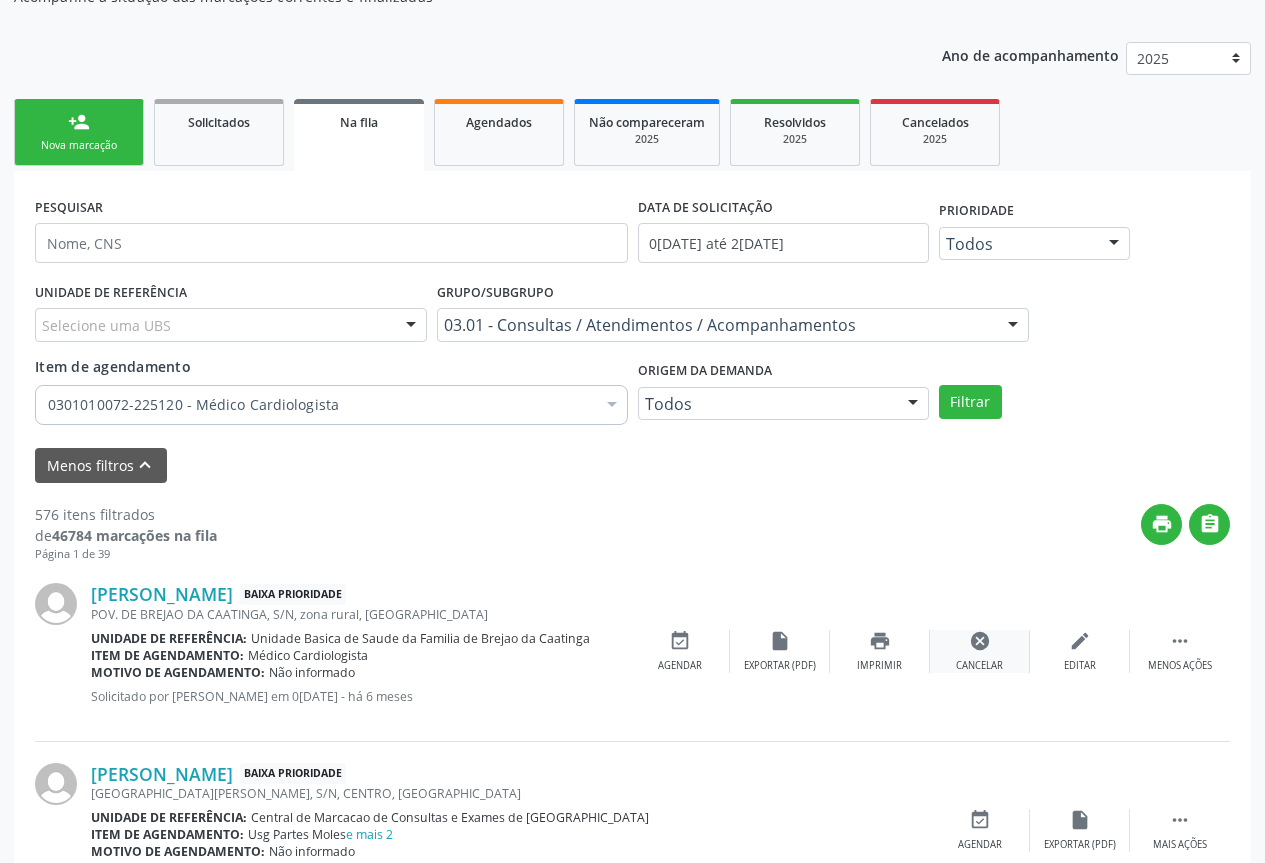 click on "cancel
Cancelar" at bounding box center (980, 651) 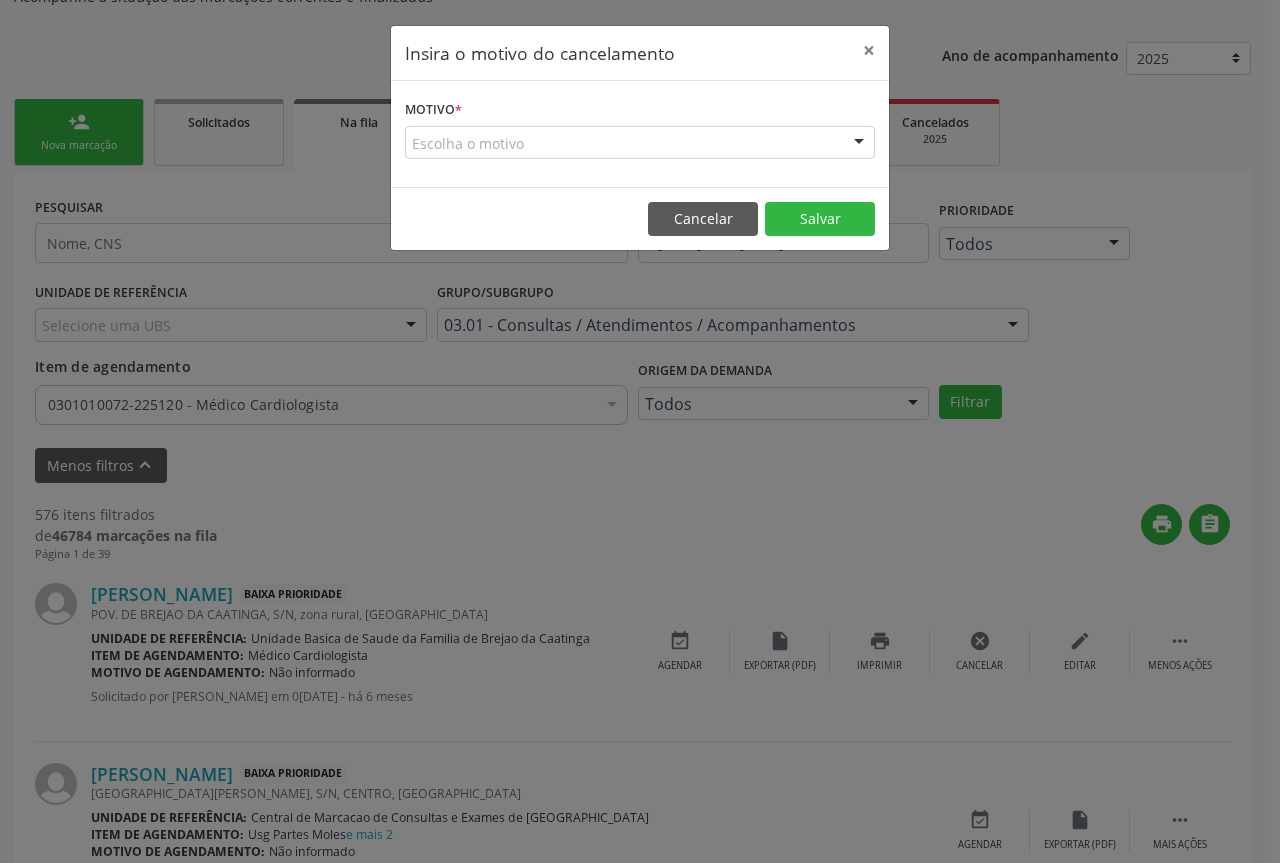 click at bounding box center [859, 144] 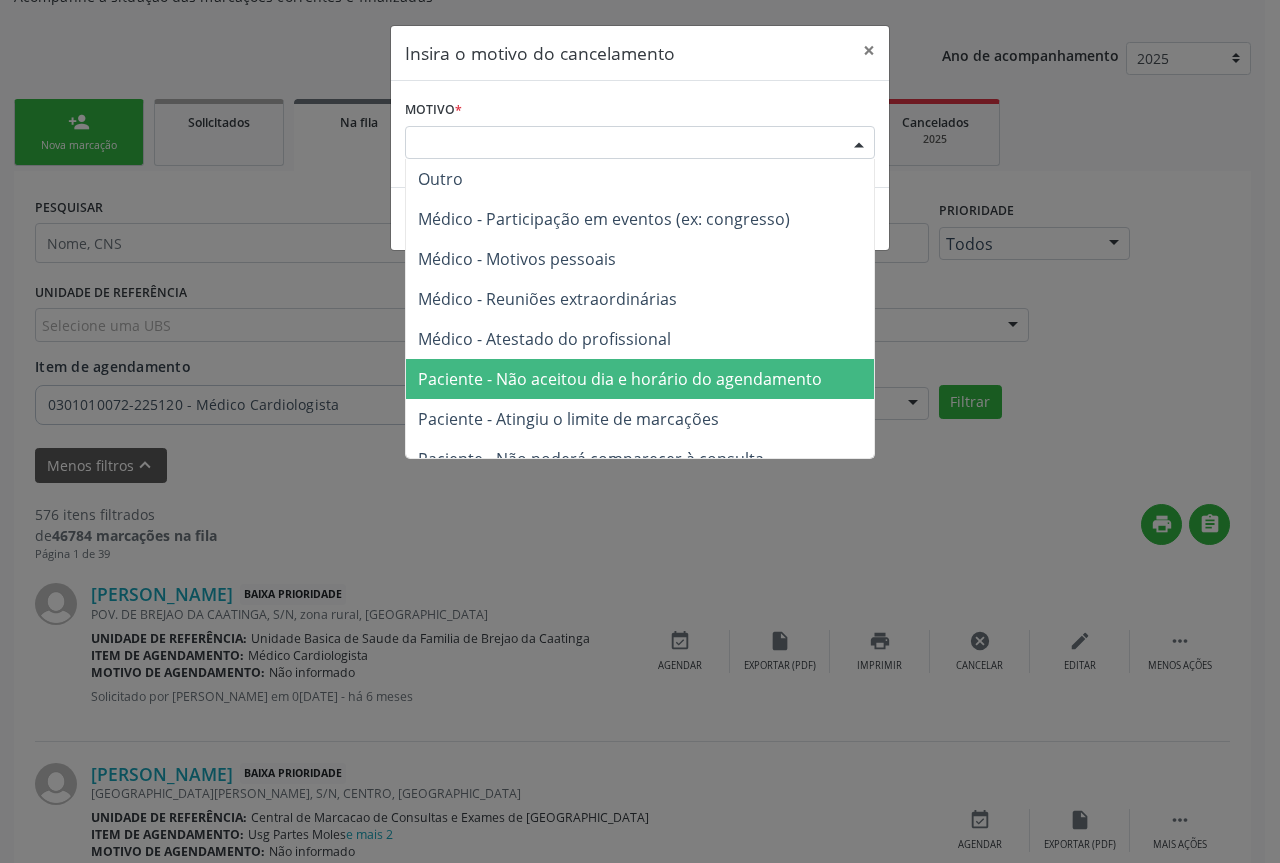click on "Paciente - Não aceitou dia e horário do agendamento" at bounding box center [620, 379] 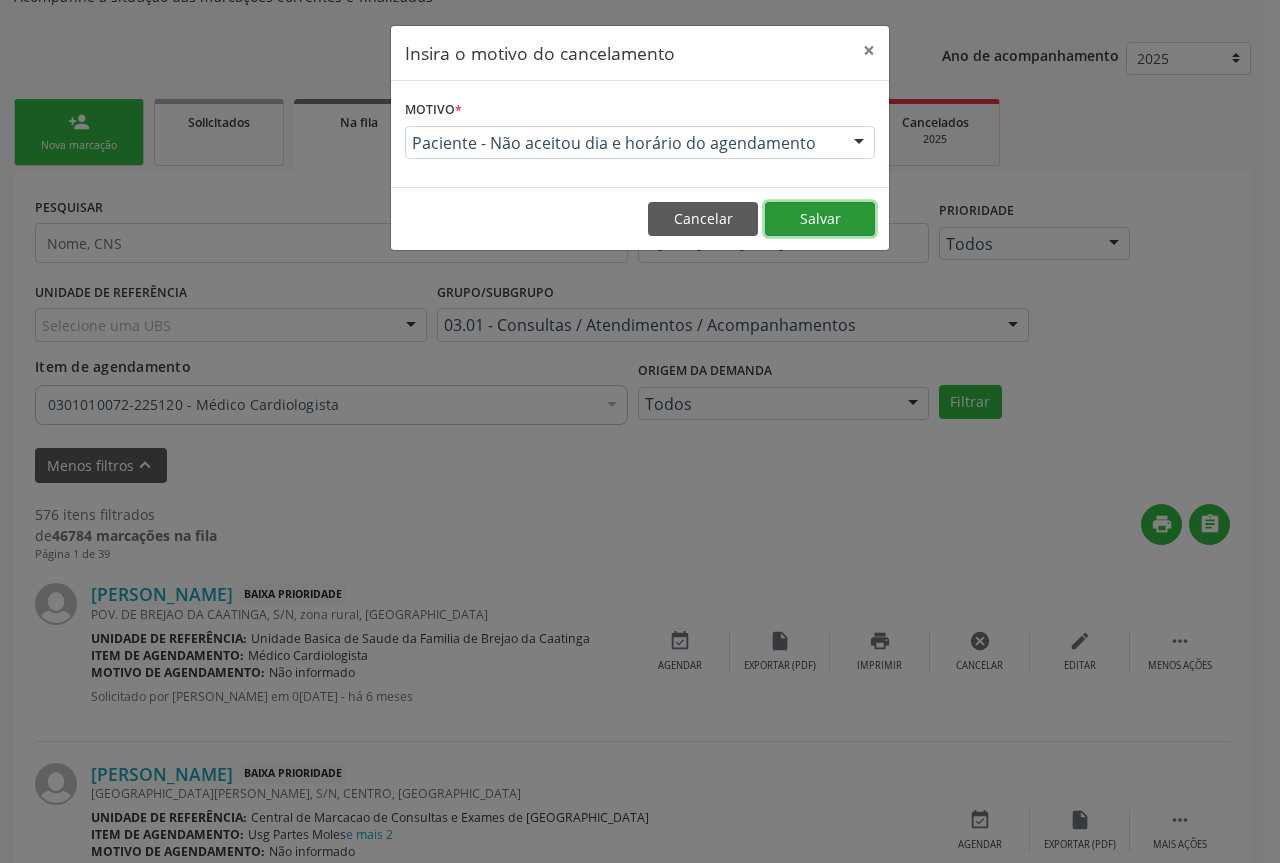 click on "Salvar" at bounding box center (820, 219) 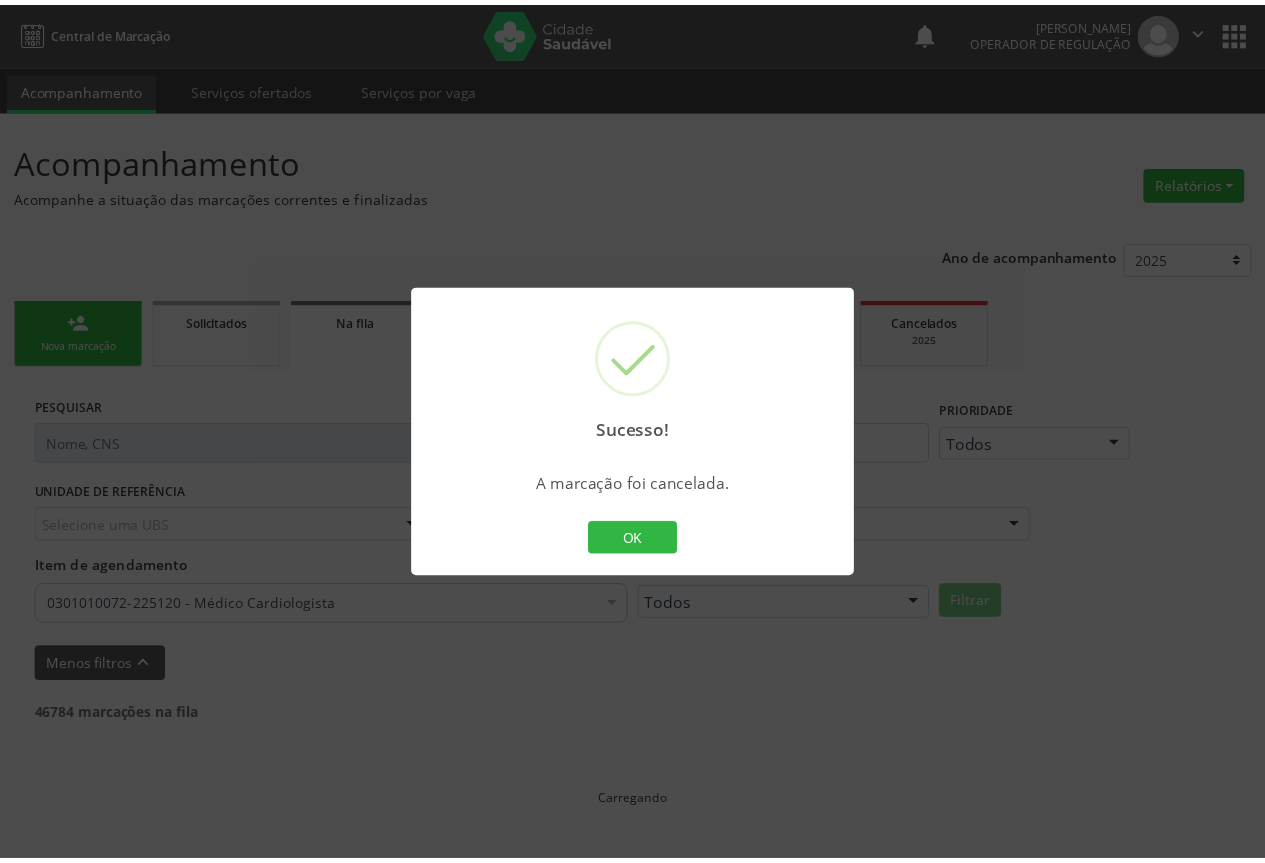 scroll, scrollTop: 0, scrollLeft: 0, axis: both 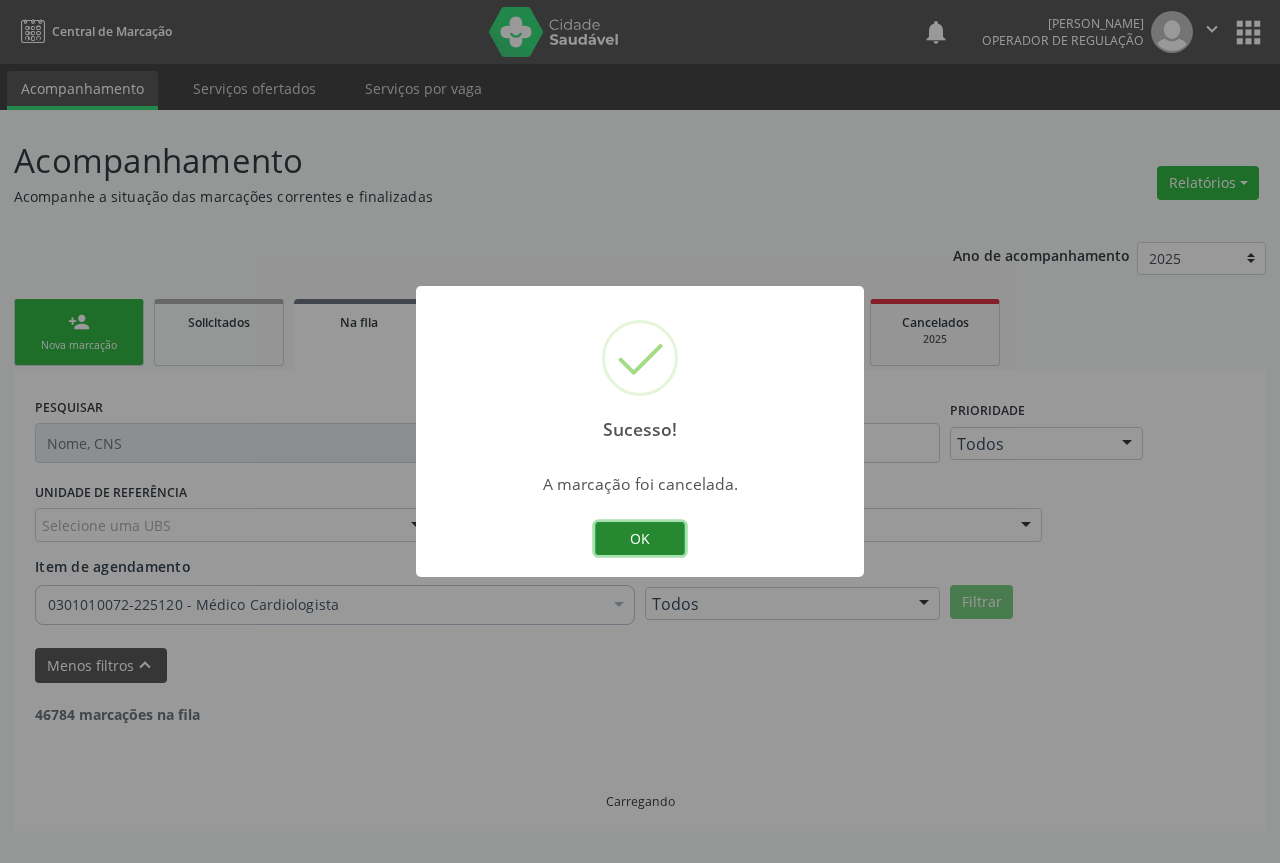 click on "OK" at bounding box center (640, 539) 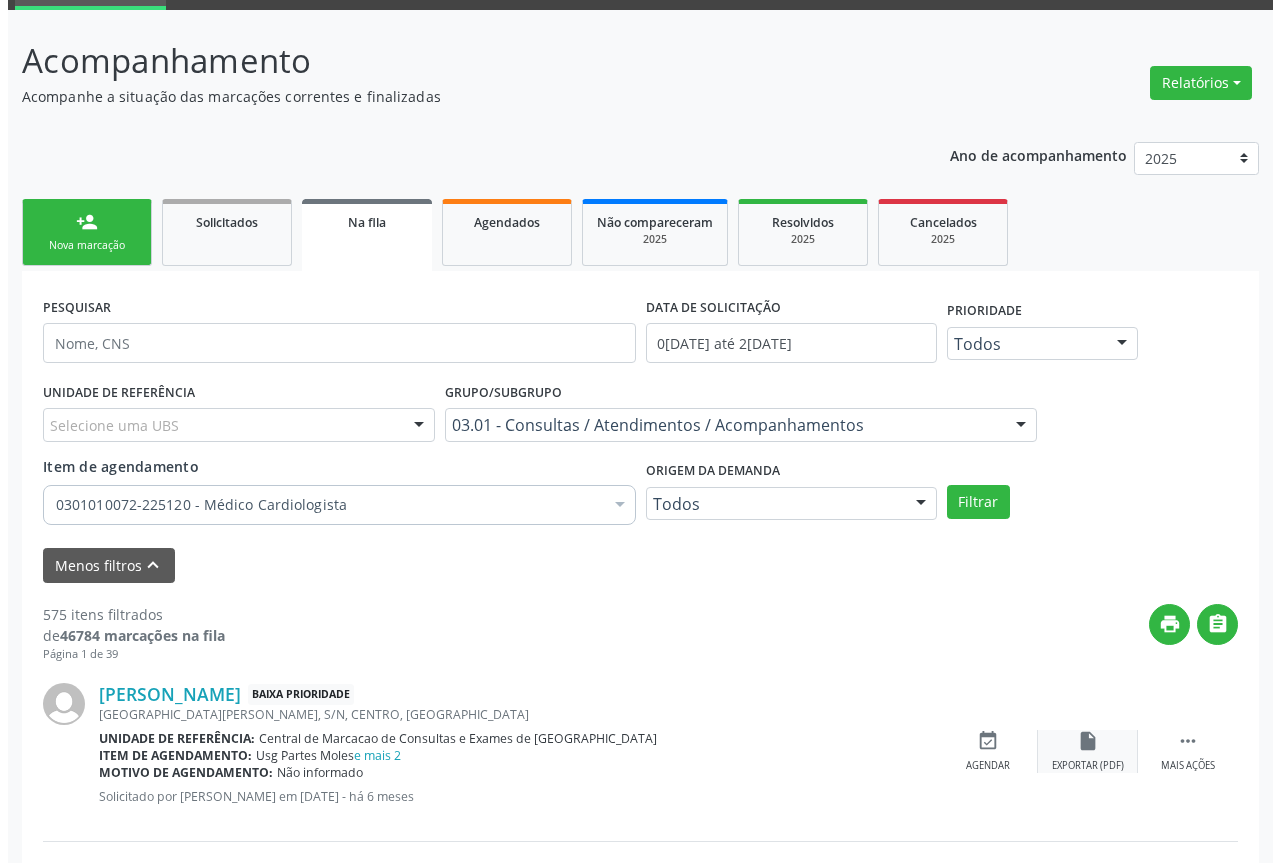 scroll, scrollTop: 200, scrollLeft: 0, axis: vertical 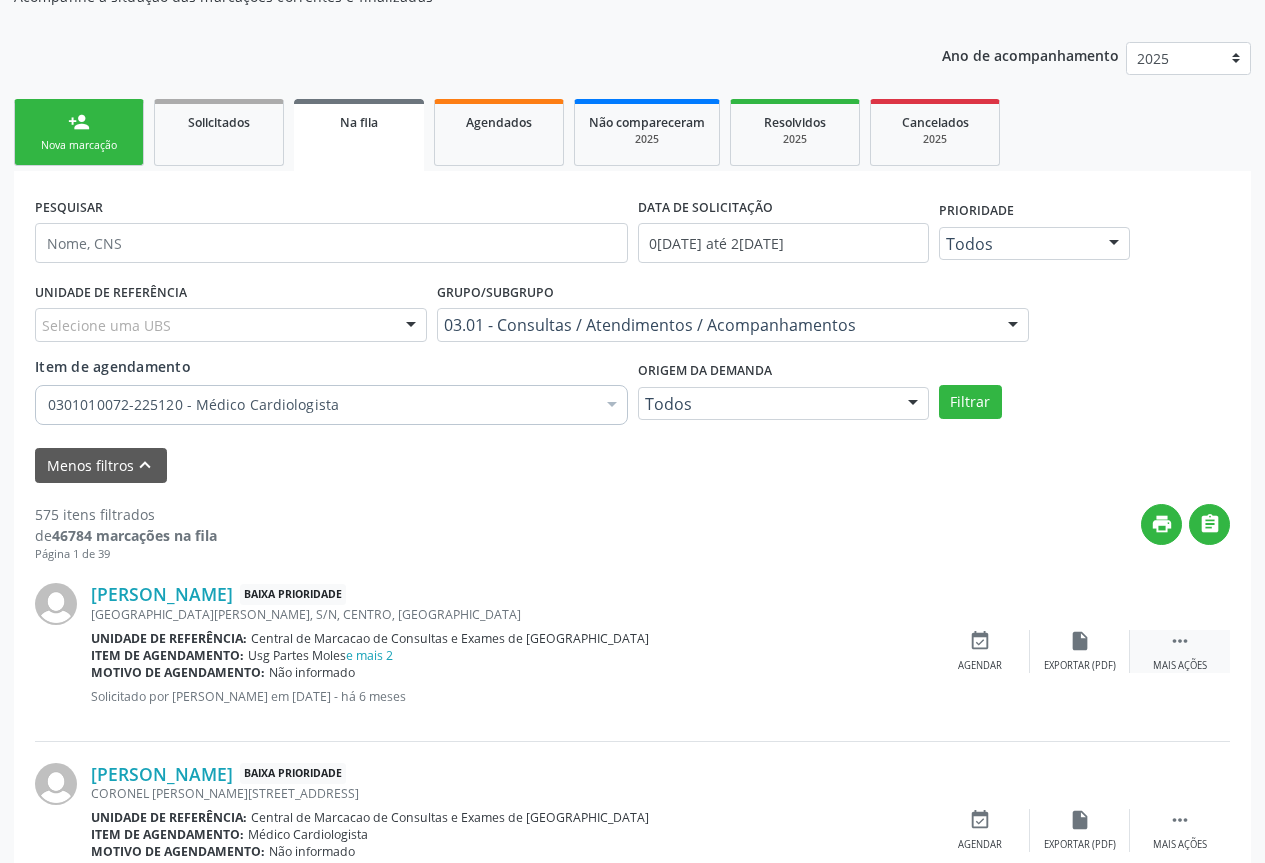 click on "
Mais ações" at bounding box center (1180, 651) 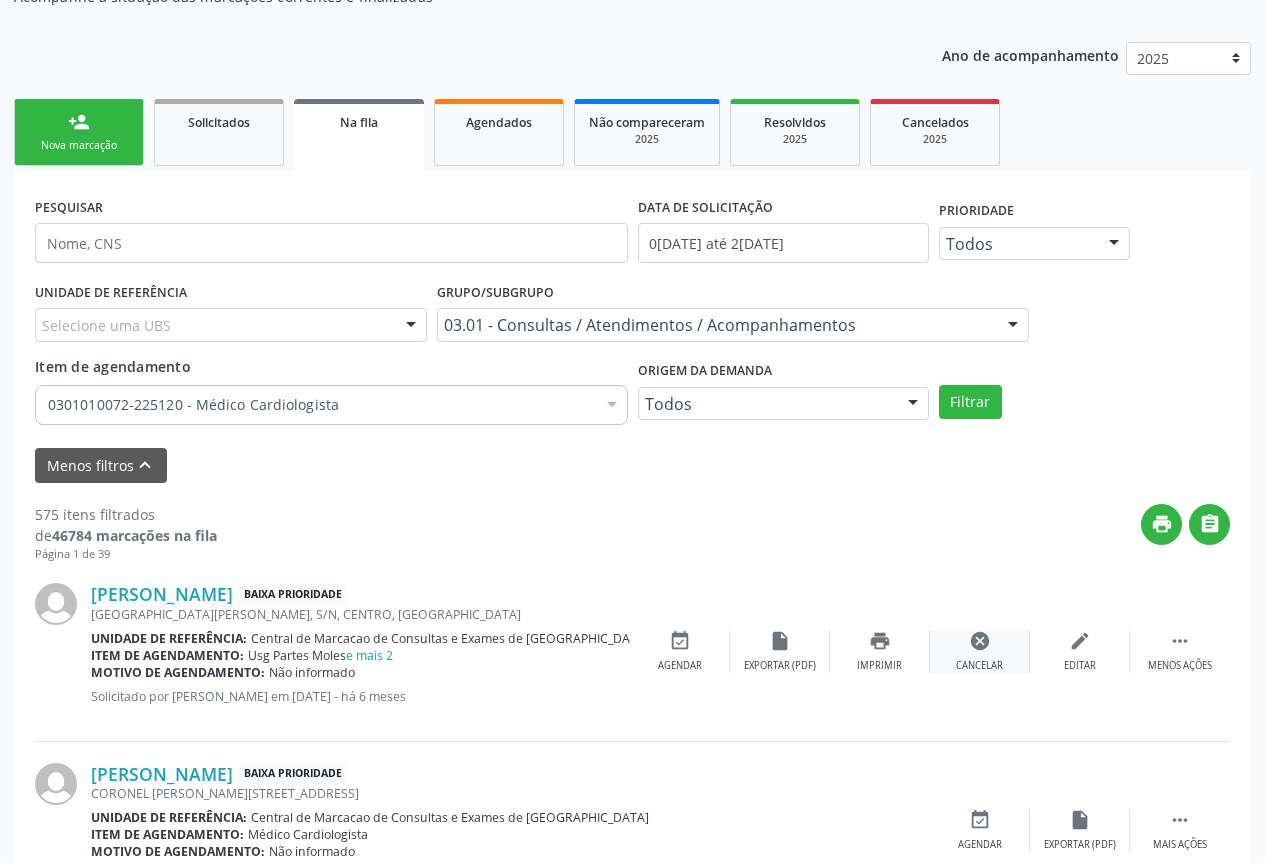 click on "Cancelar" at bounding box center [979, 666] 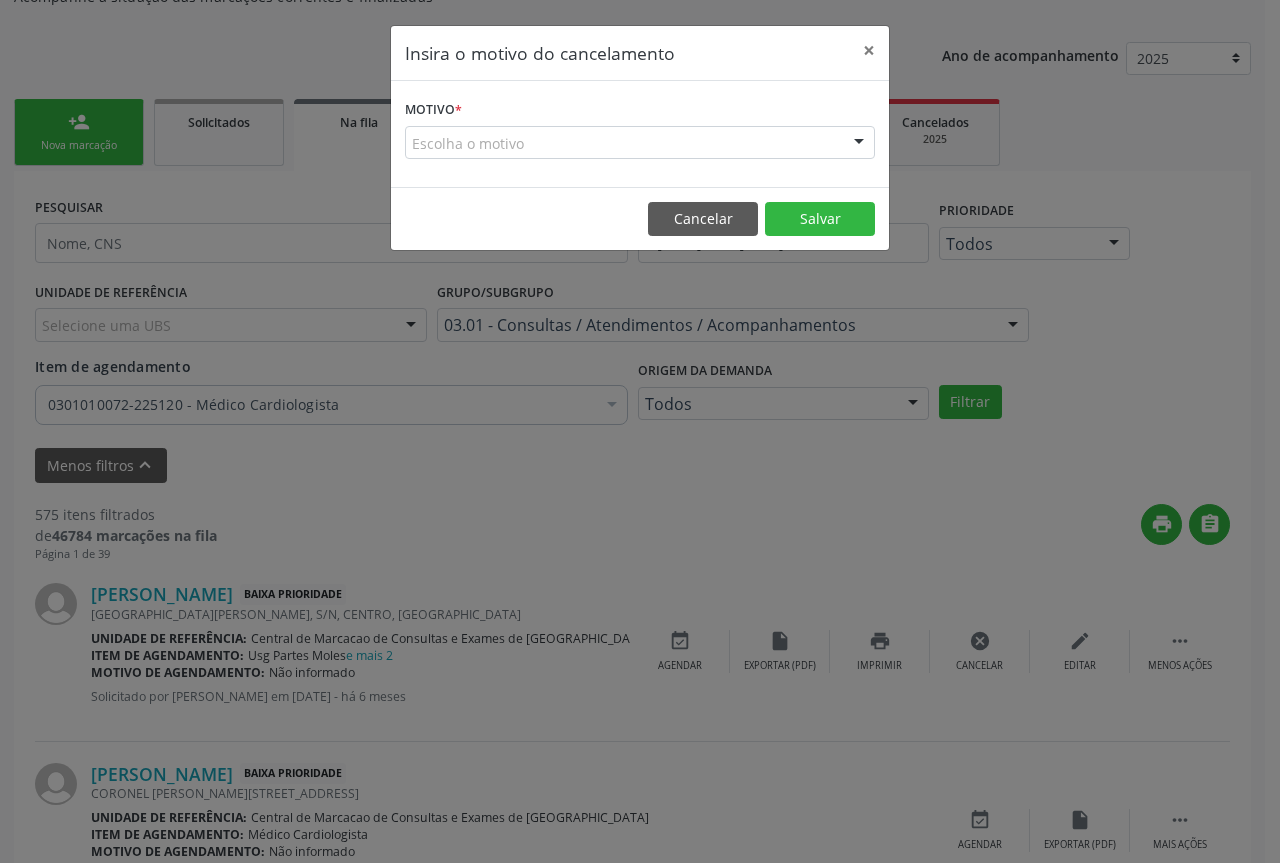 click at bounding box center (859, 144) 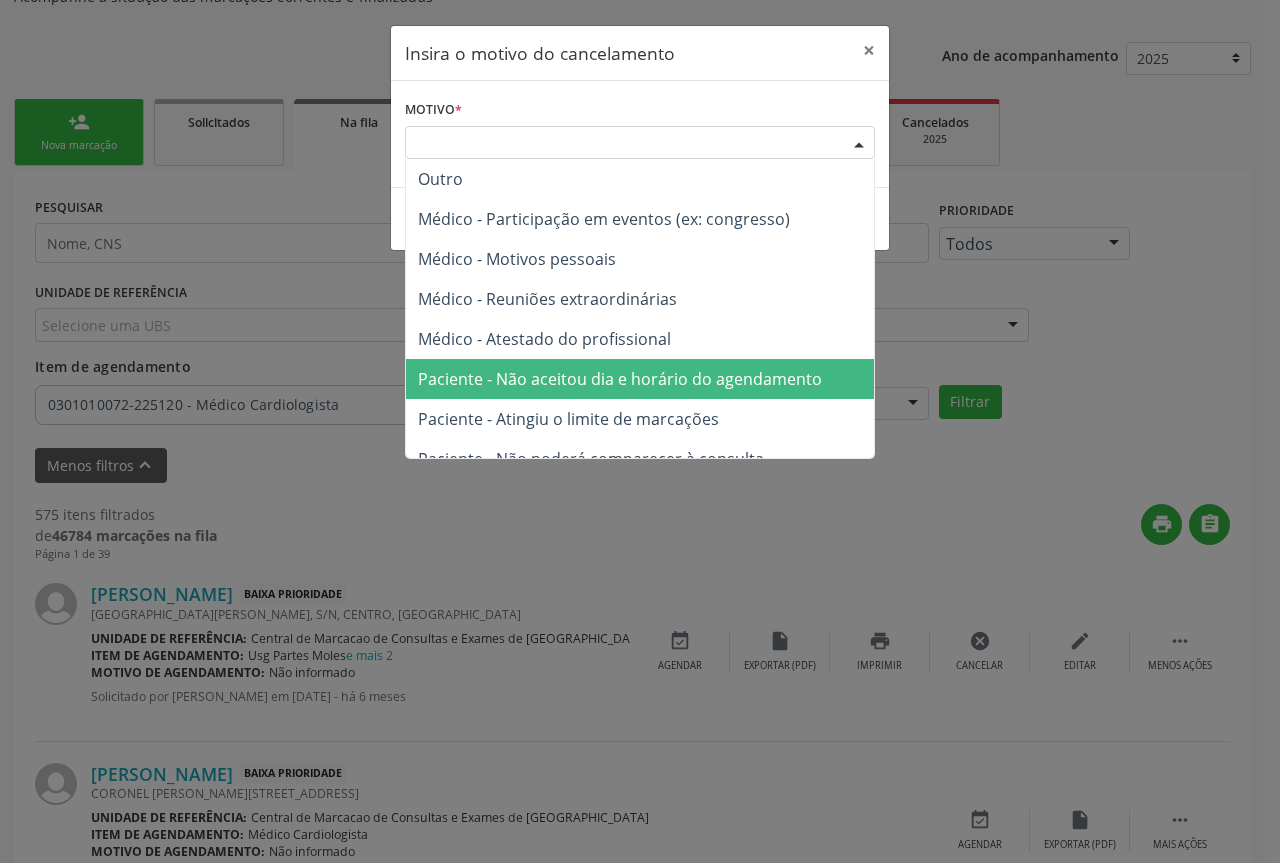 click on "Paciente - Não aceitou dia e horário do agendamento" at bounding box center [620, 379] 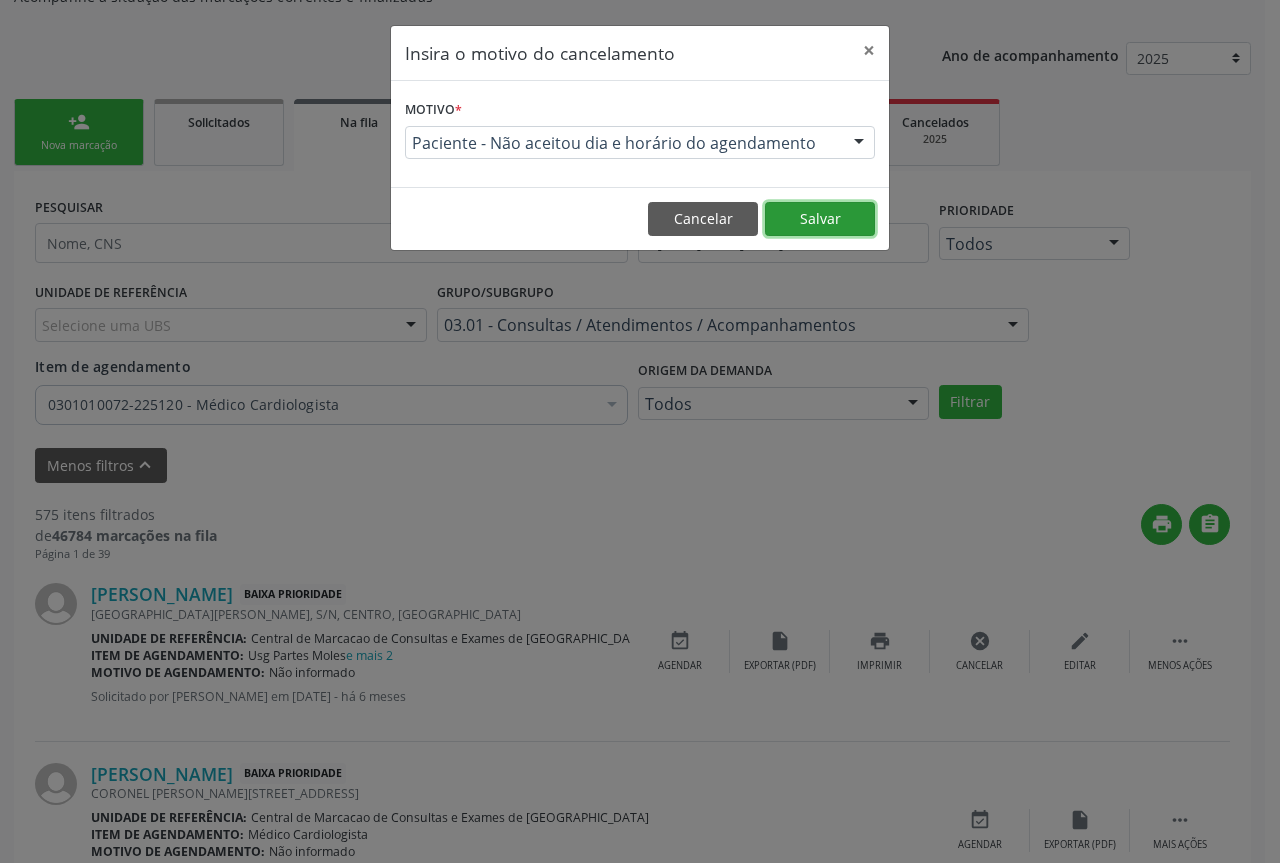 click on "Salvar" at bounding box center (820, 219) 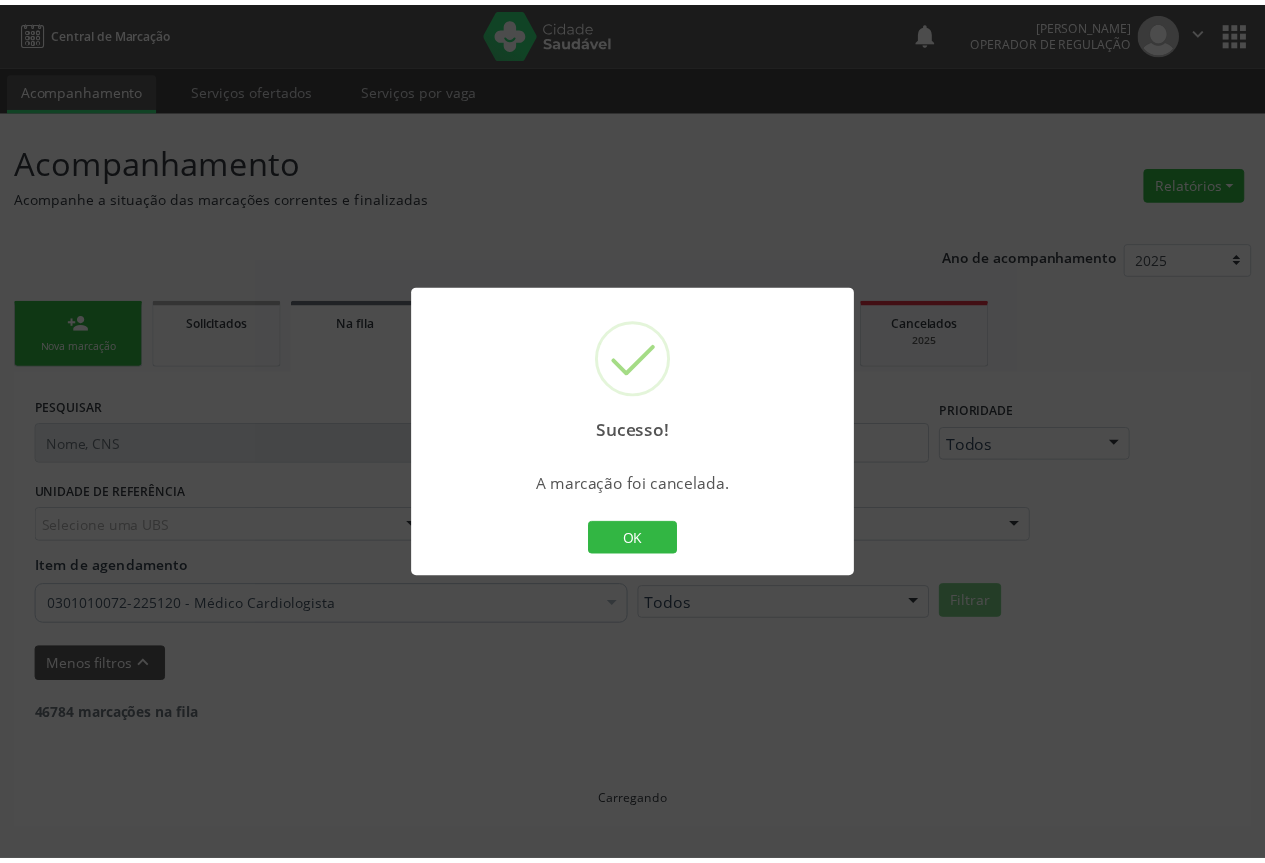 scroll, scrollTop: 0, scrollLeft: 0, axis: both 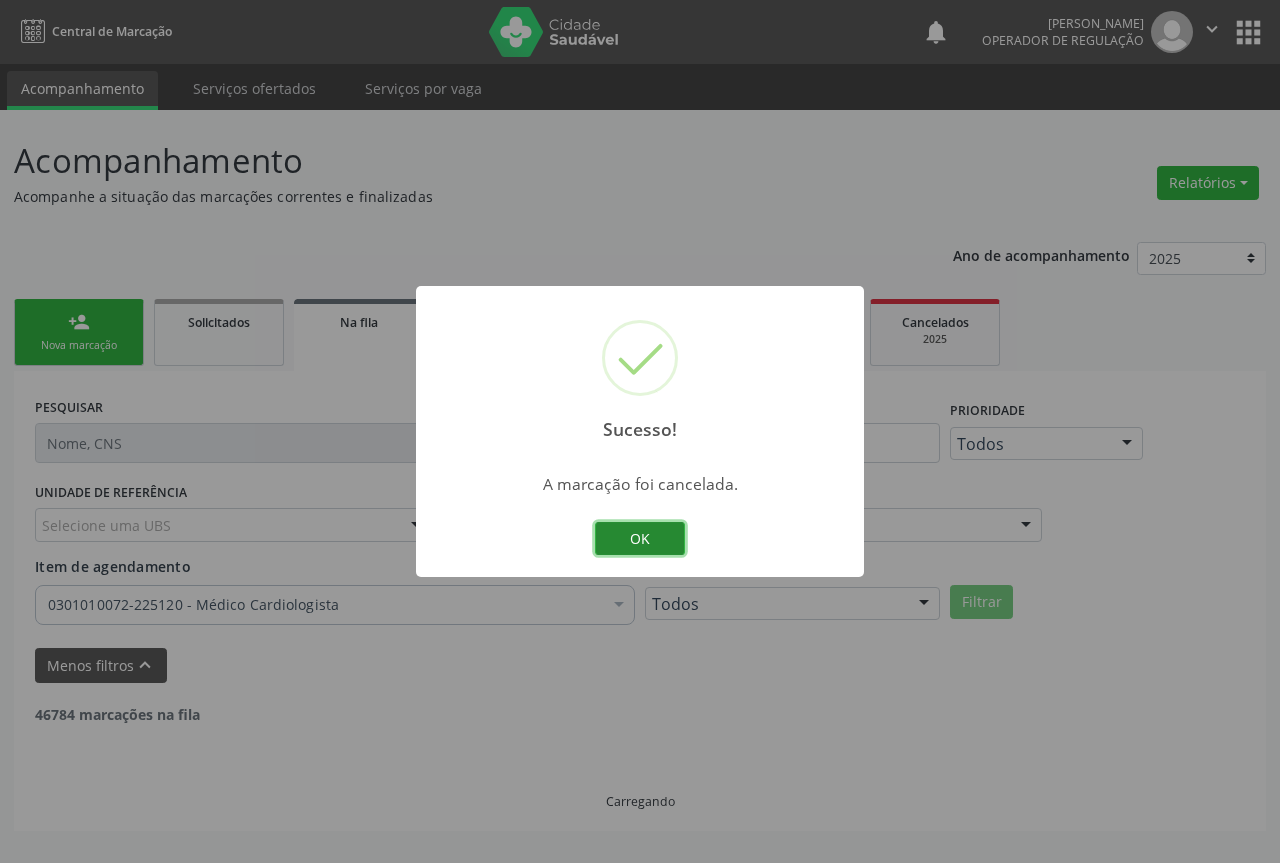 click on "OK" at bounding box center (640, 539) 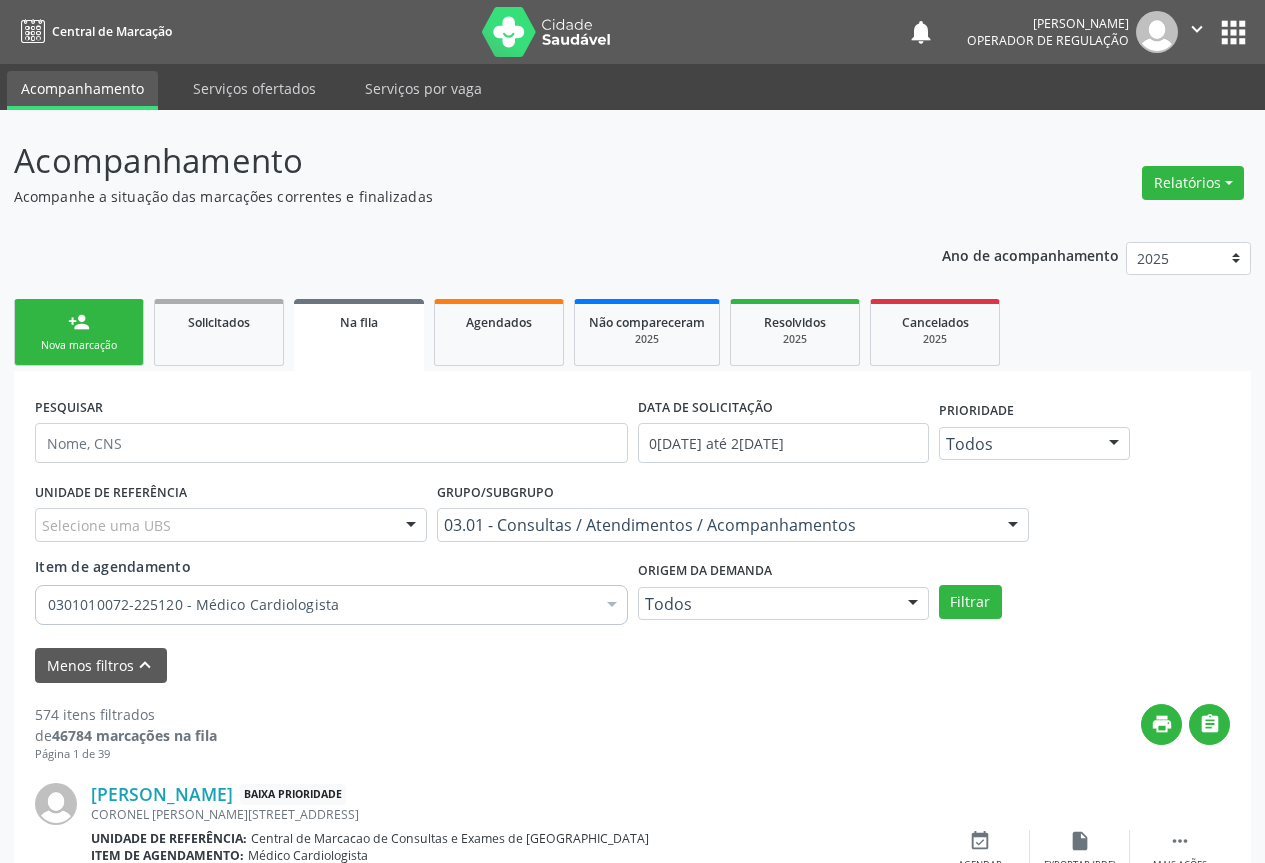 click on "person_add" at bounding box center (79, 322) 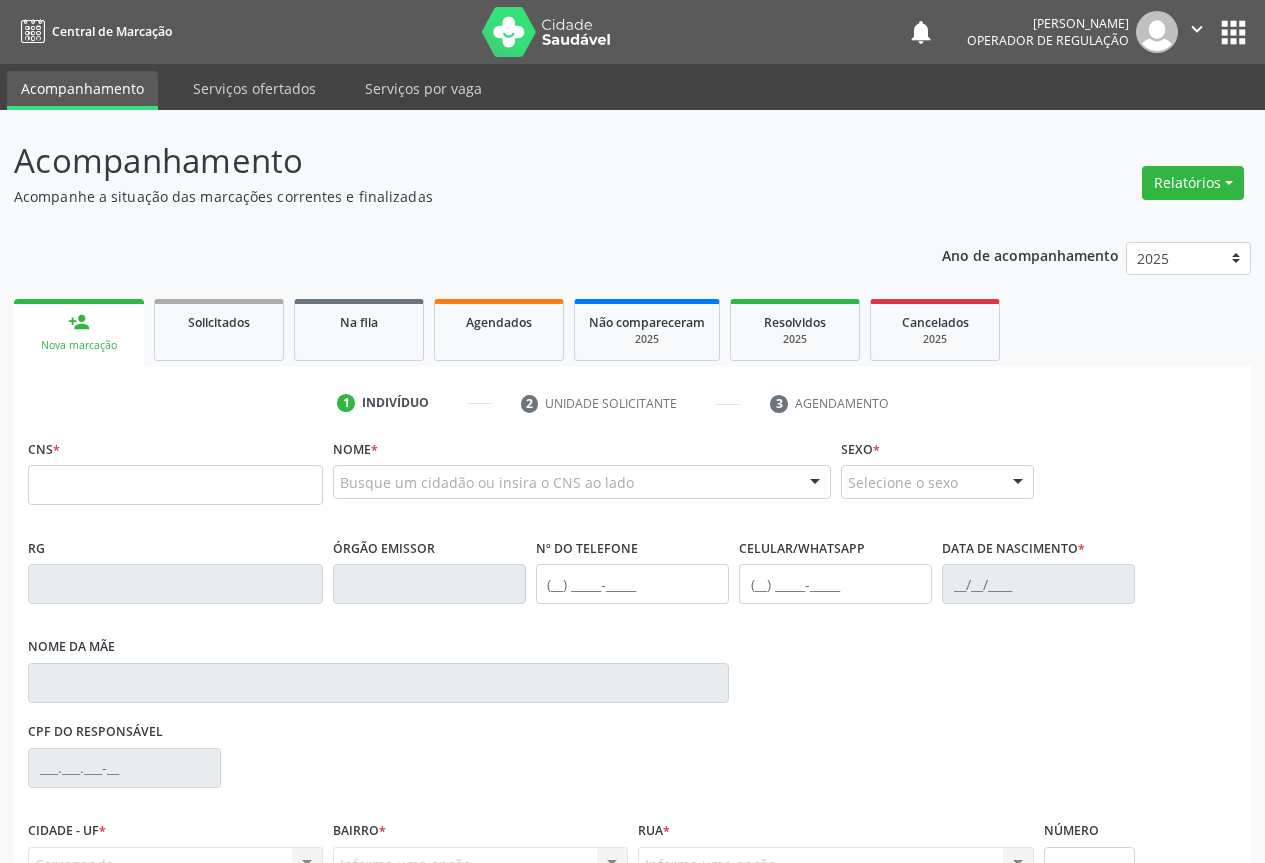 scroll, scrollTop: 207, scrollLeft: 0, axis: vertical 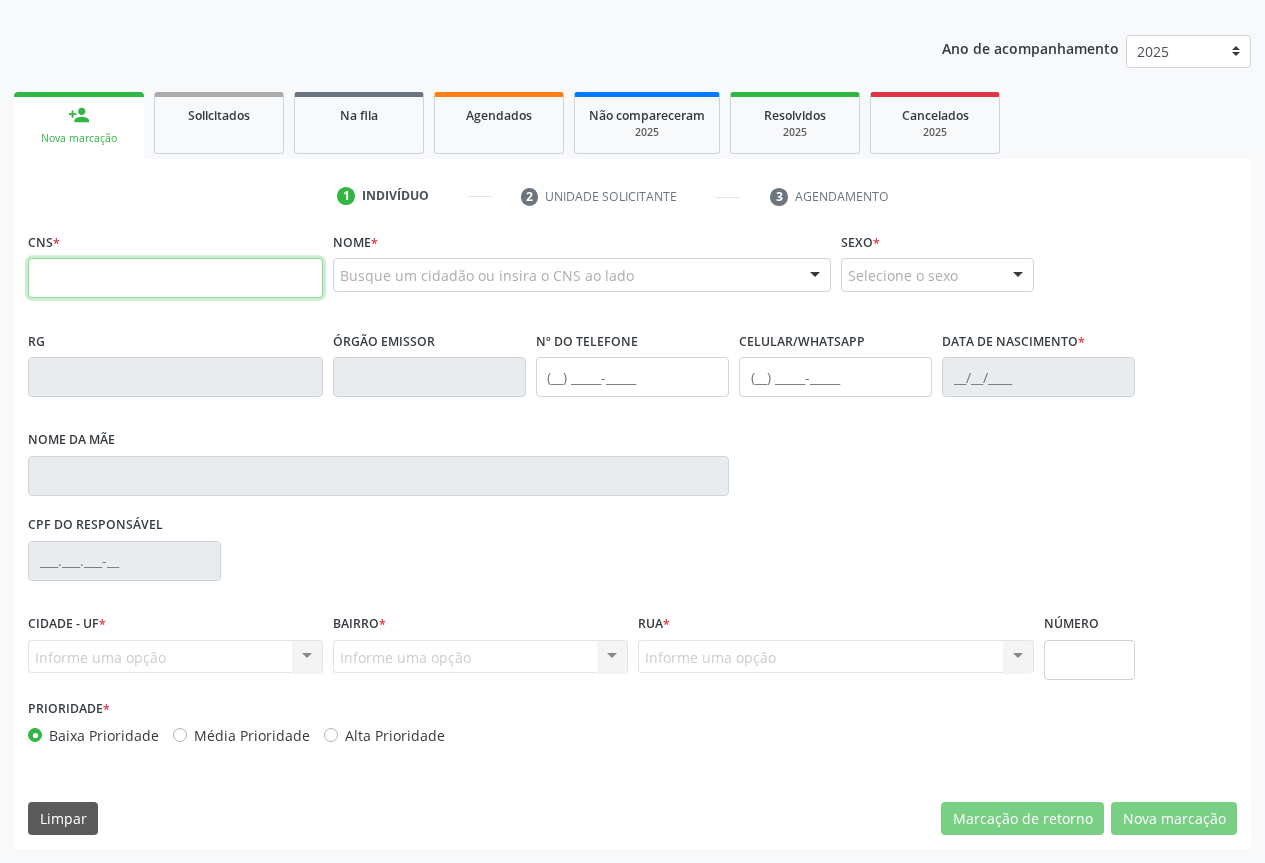 click at bounding box center (175, 278) 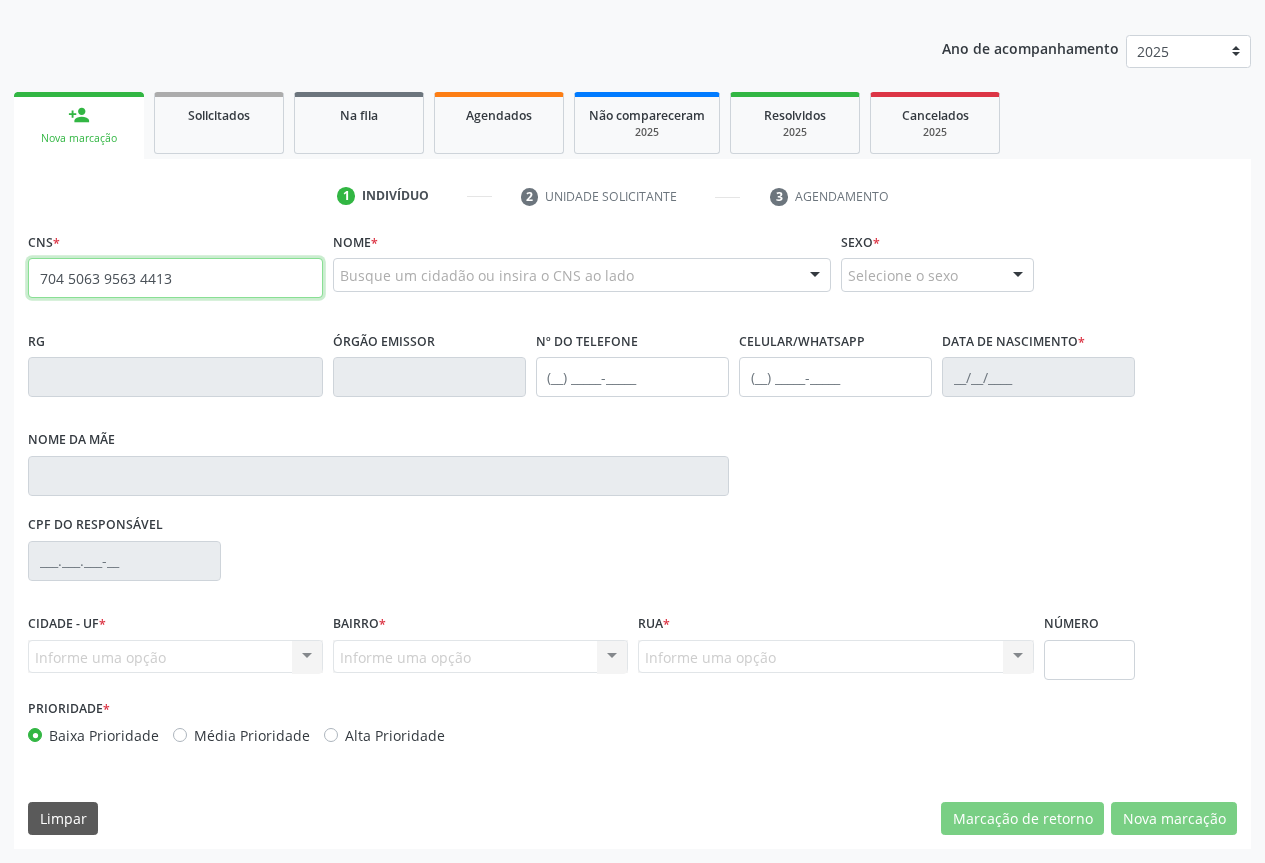 type on "704 5063 9563 4413" 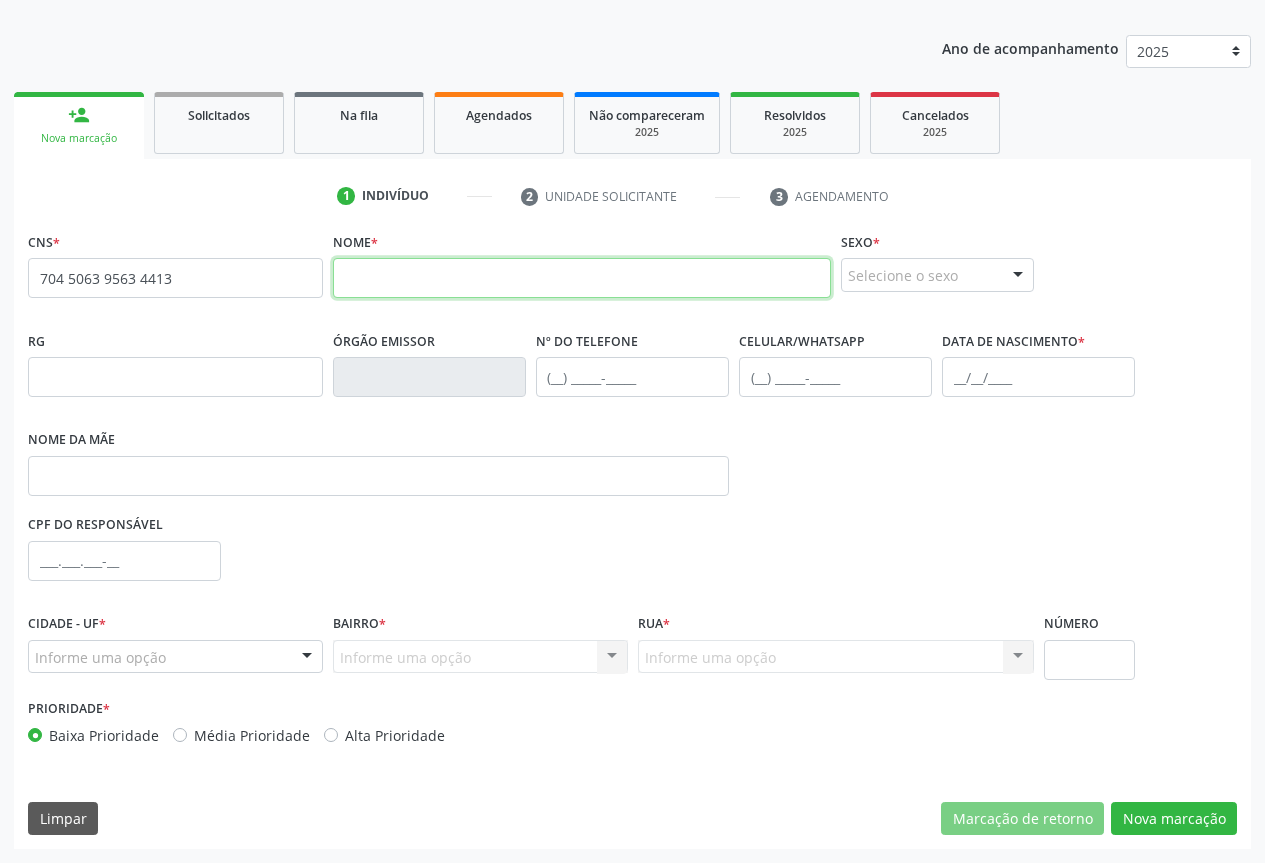 click at bounding box center [582, 278] 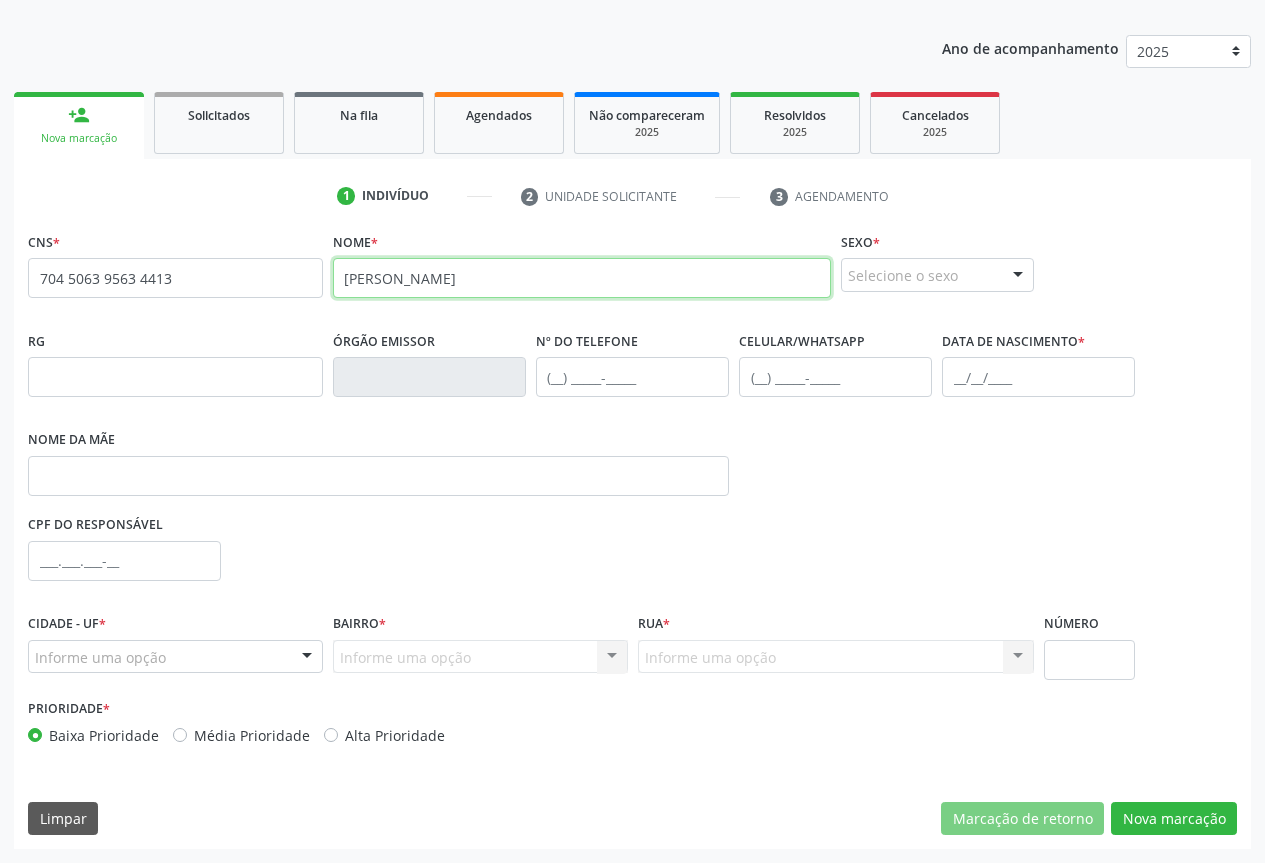 type on "[PERSON_NAME]" 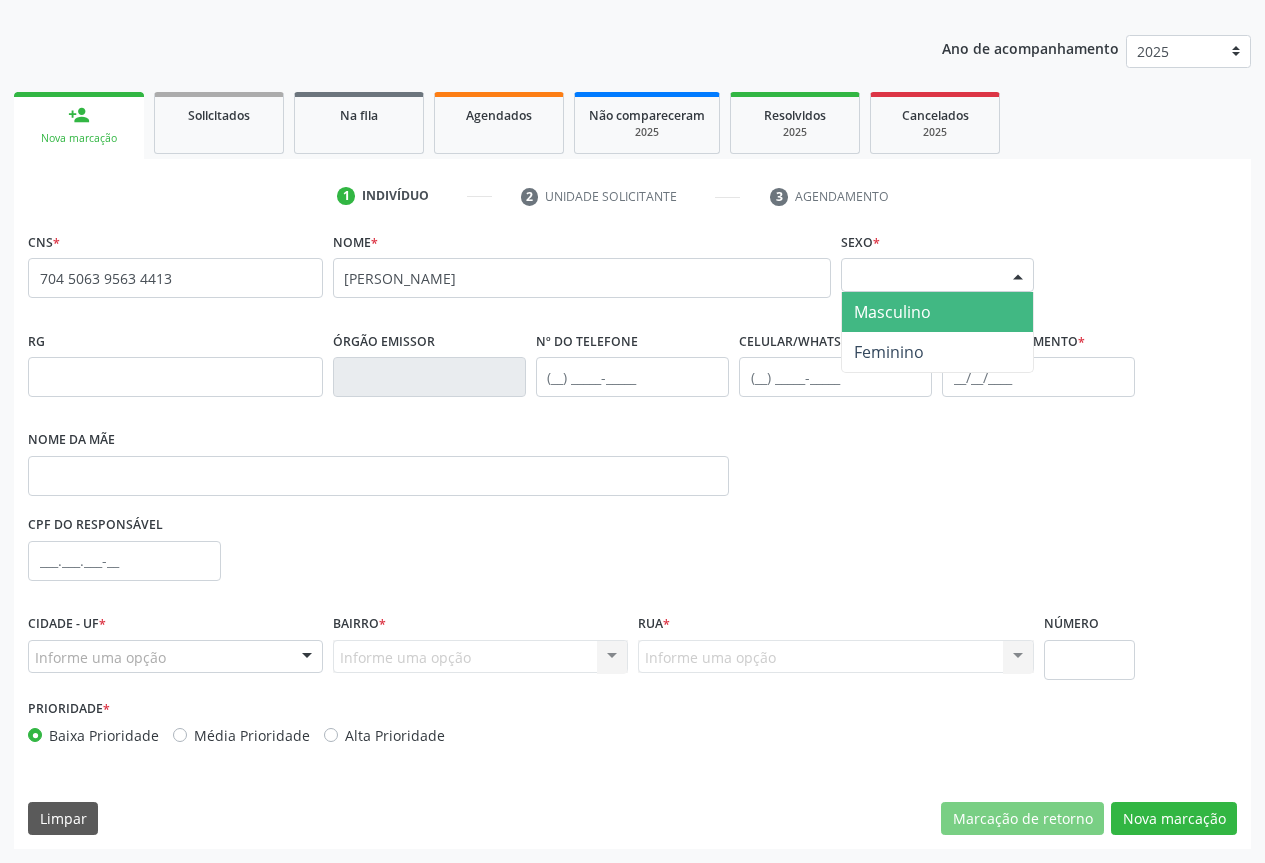click at bounding box center [1018, 276] 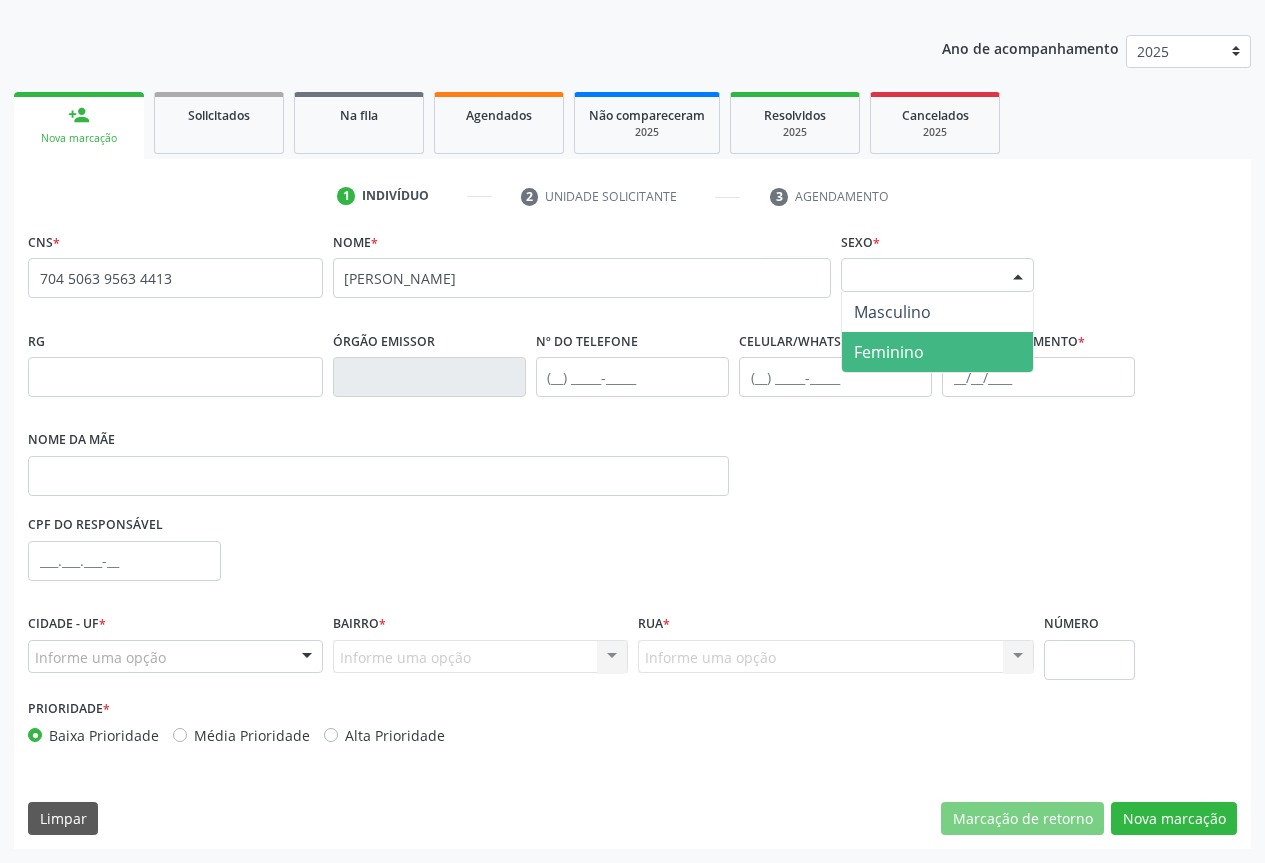 click on "Feminino" at bounding box center (889, 352) 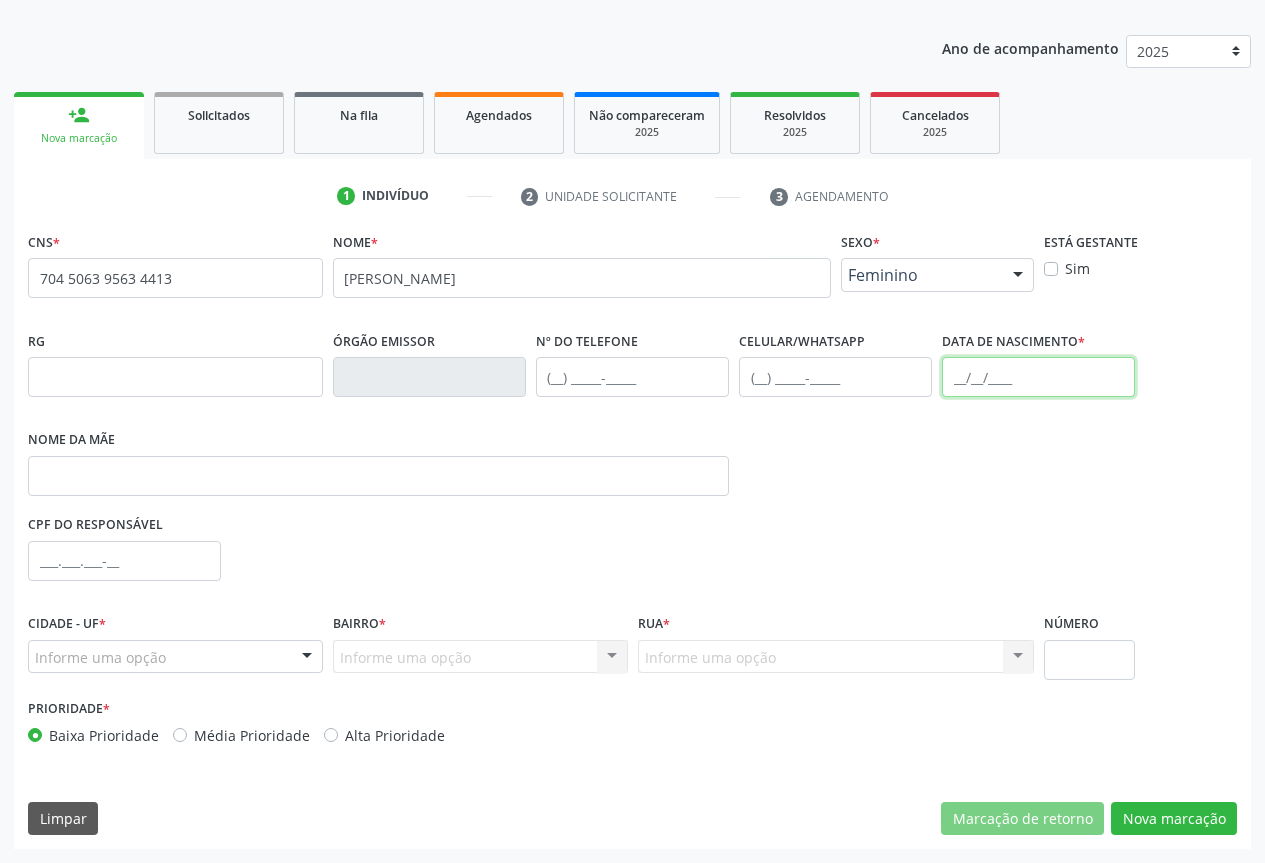 click at bounding box center [1038, 377] 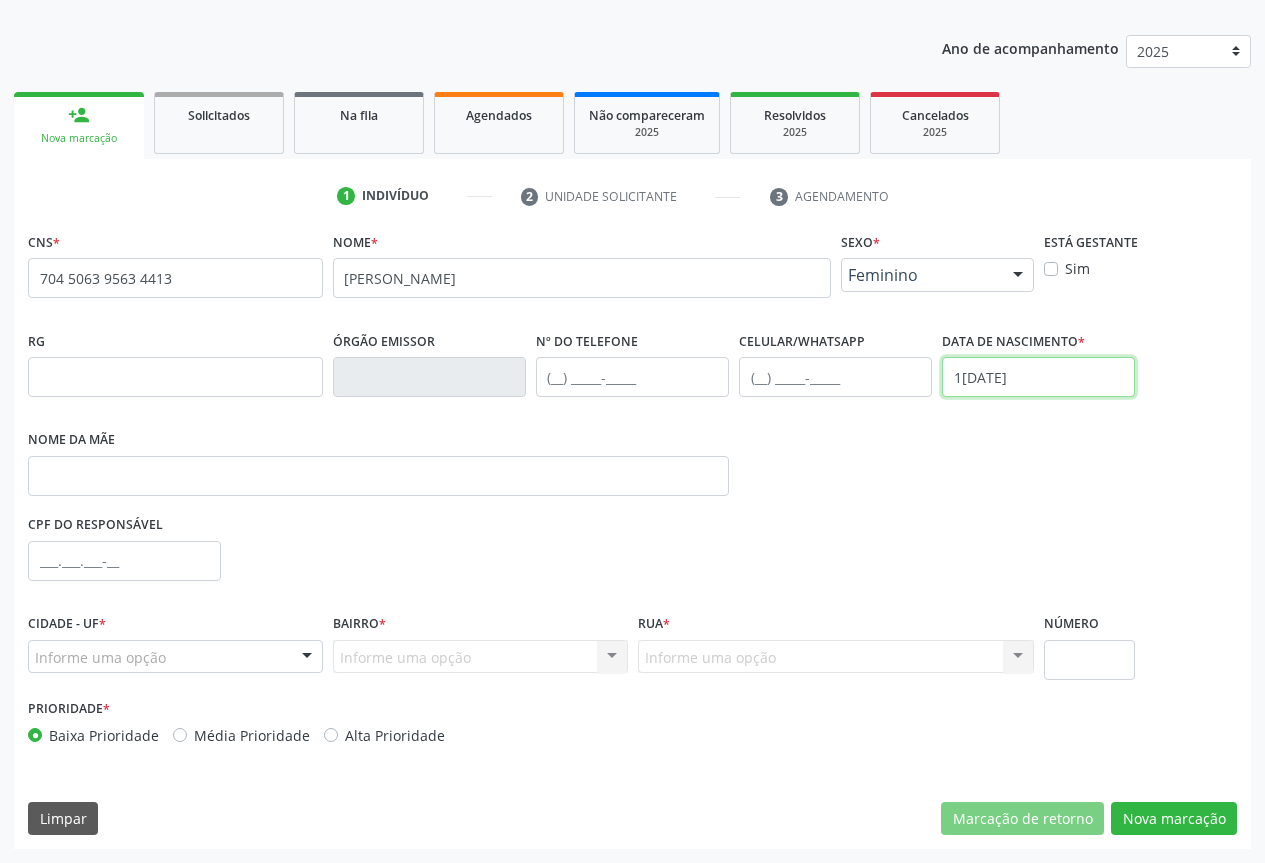 type on "1[DATE]" 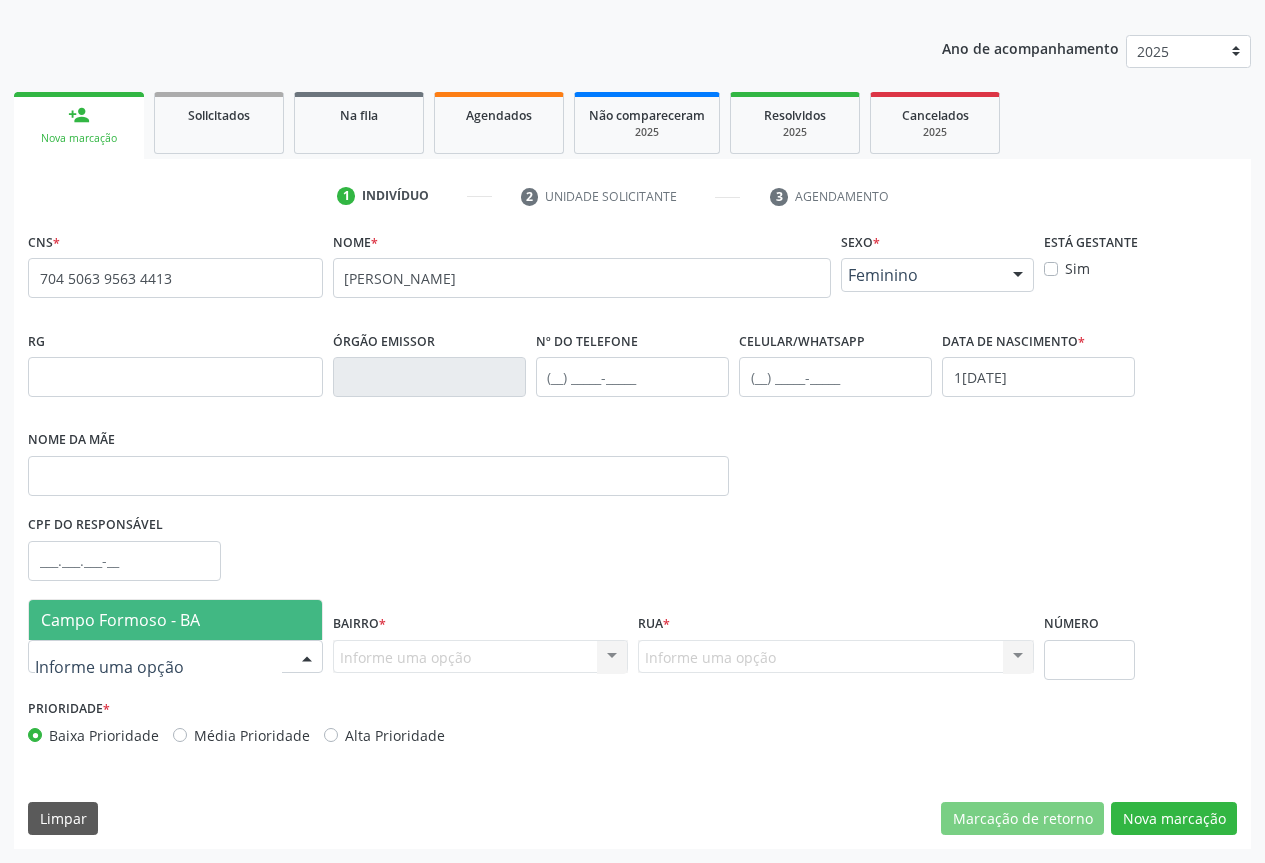 click at bounding box center [307, 658] 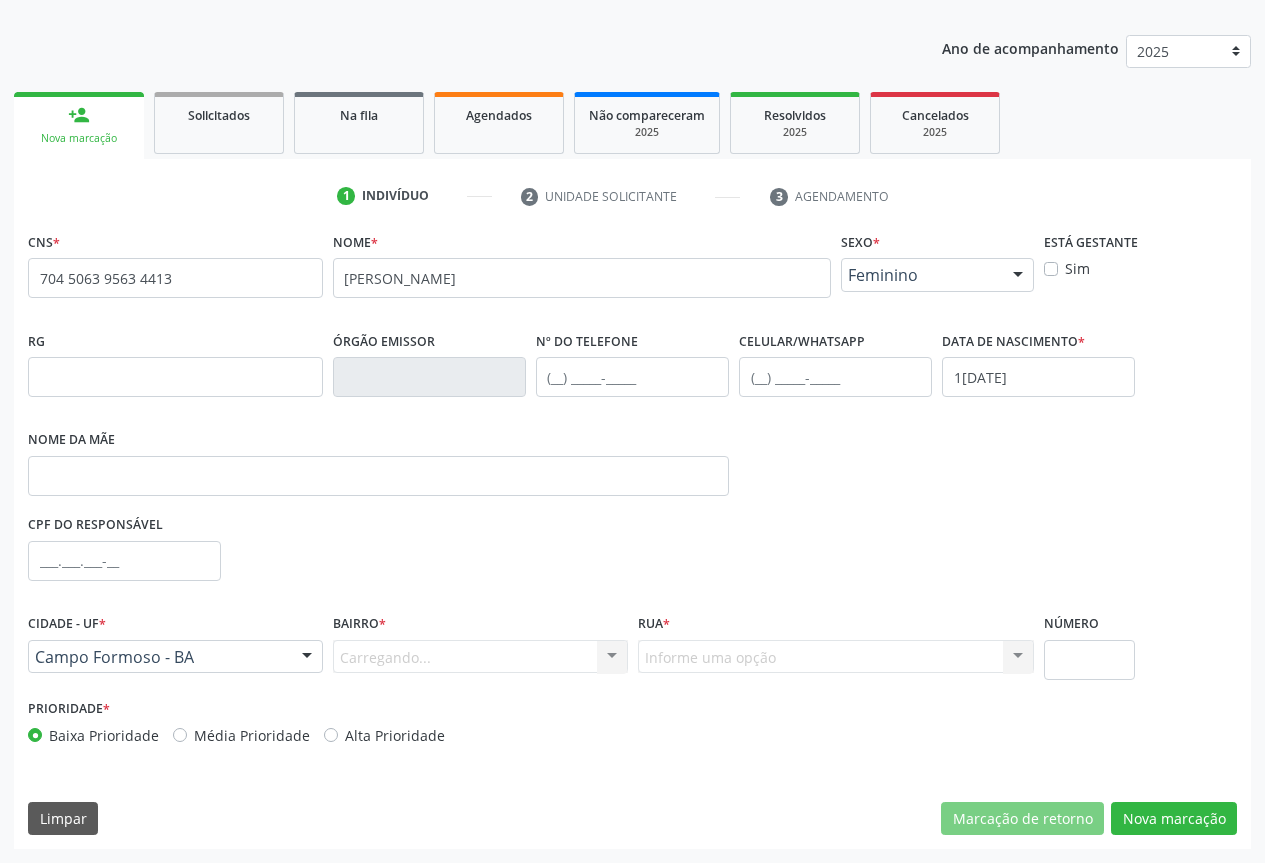 click on "Carregando...
Nenhum resultado encontrado para: "   "
Nenhuma opção encontrada. Digite para adicionar." at bounding box center [480, 657] 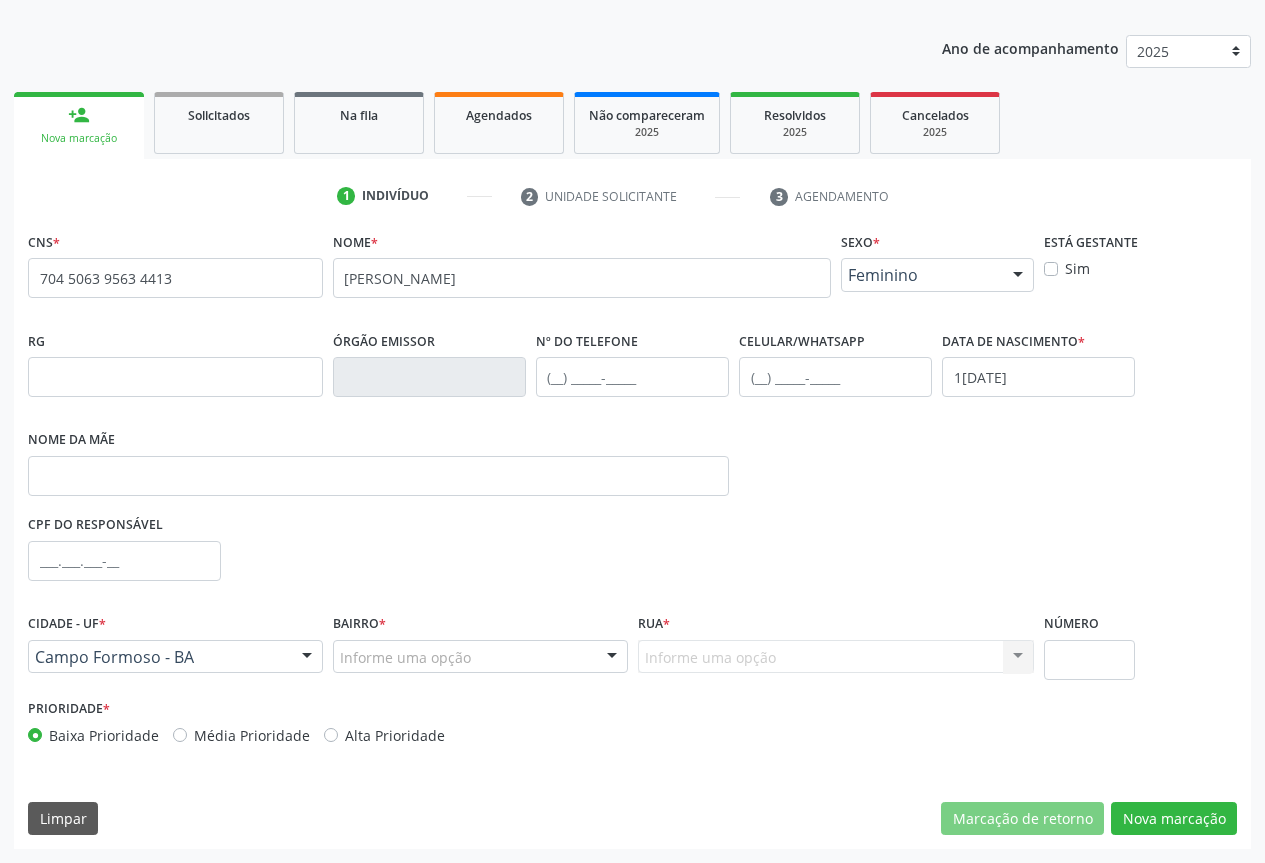 click at bounding box center [612, 658] 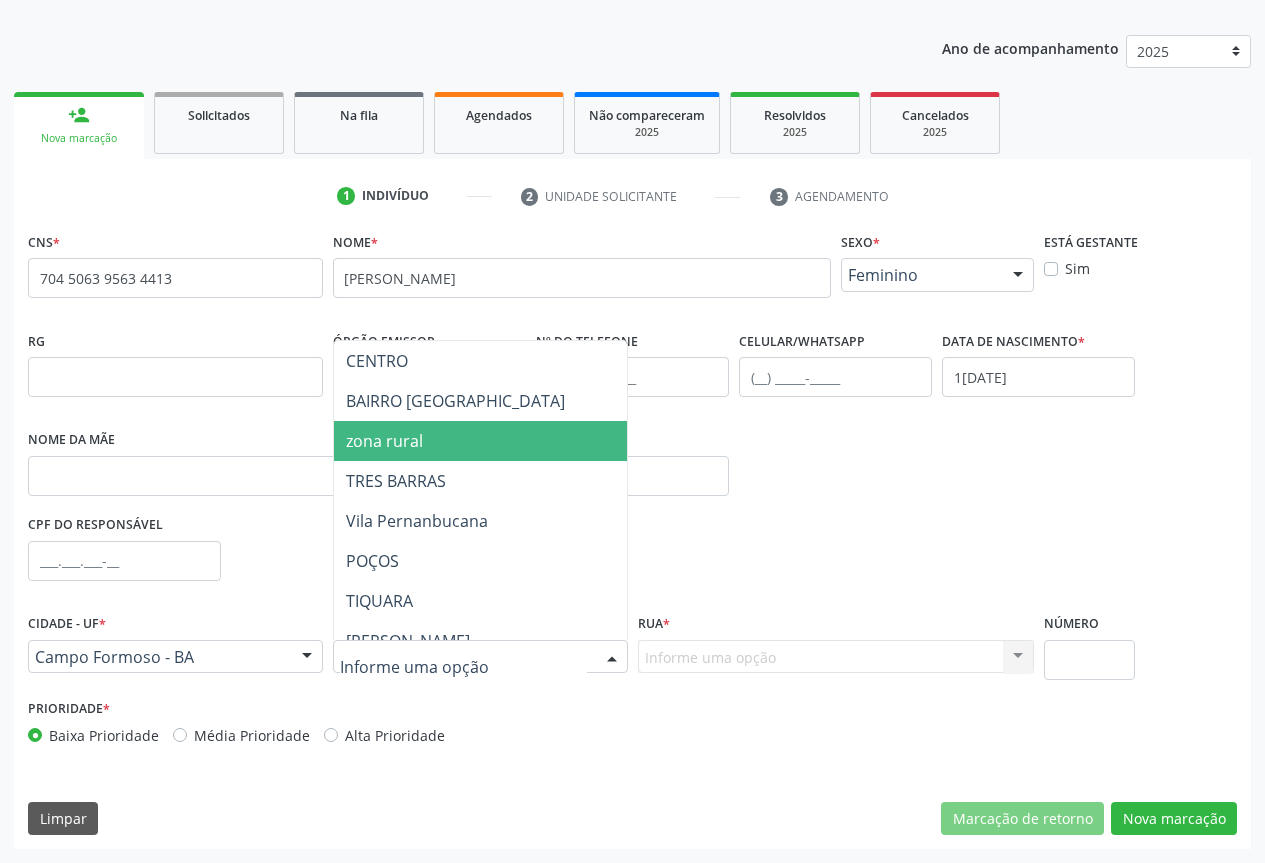 click on "zona rural" at bounding box center [550, 441] 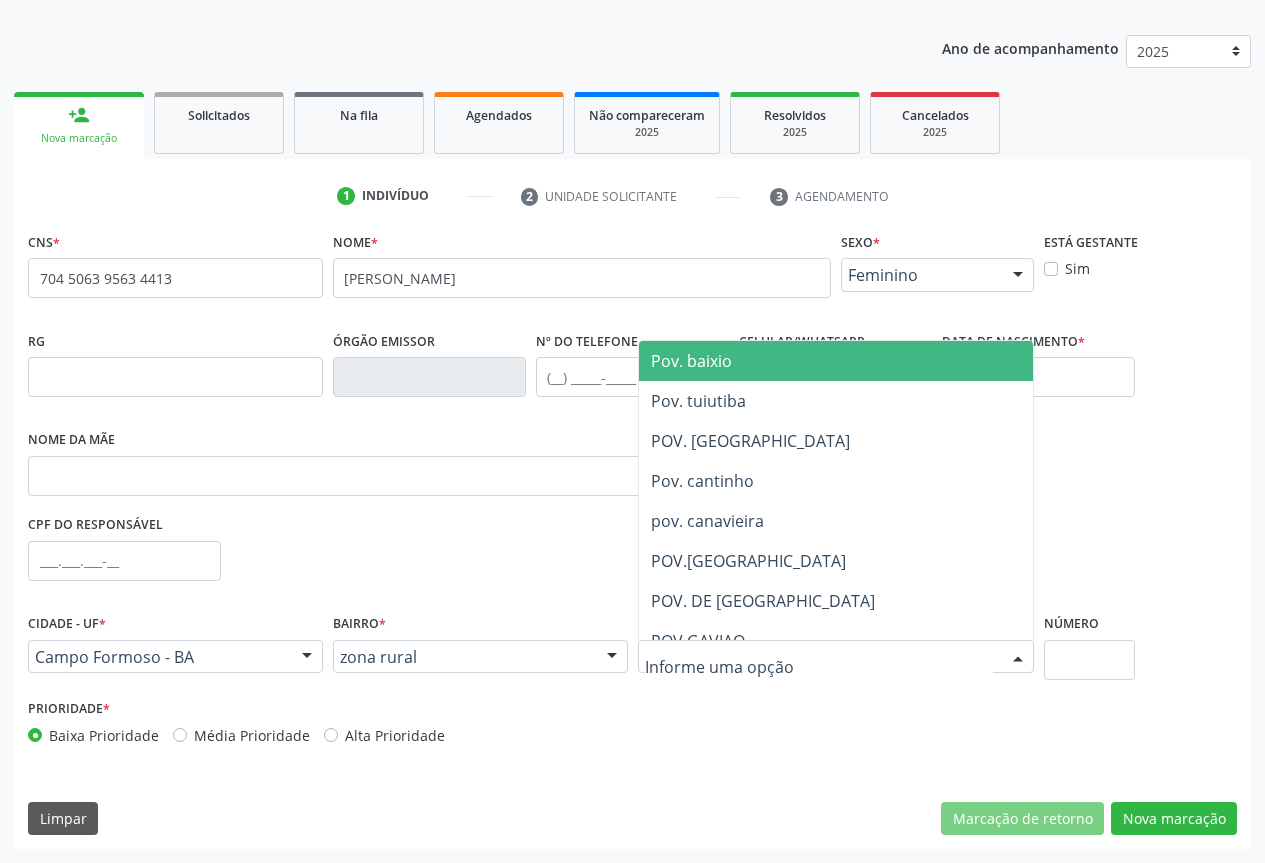 click at bounding box center (1018, 658) 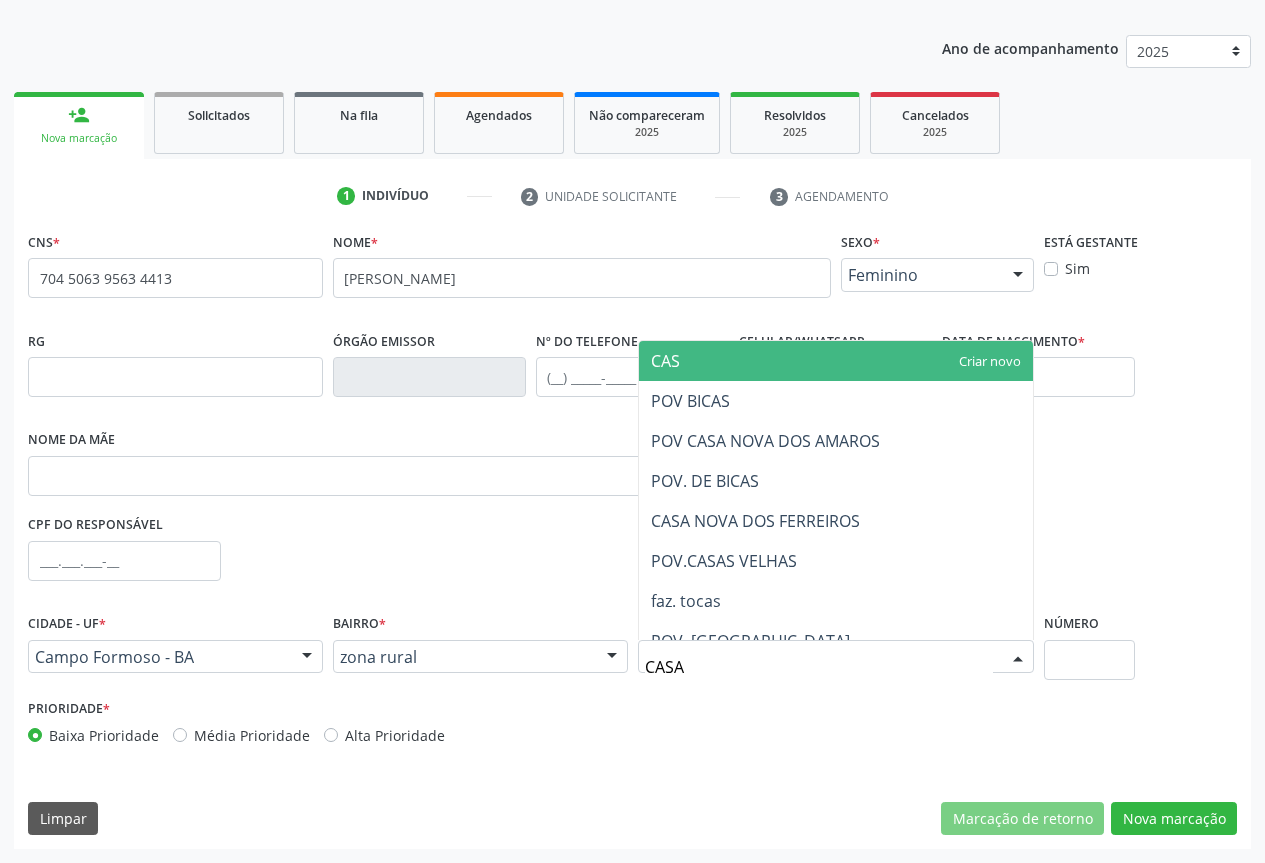 type on "CASAS" 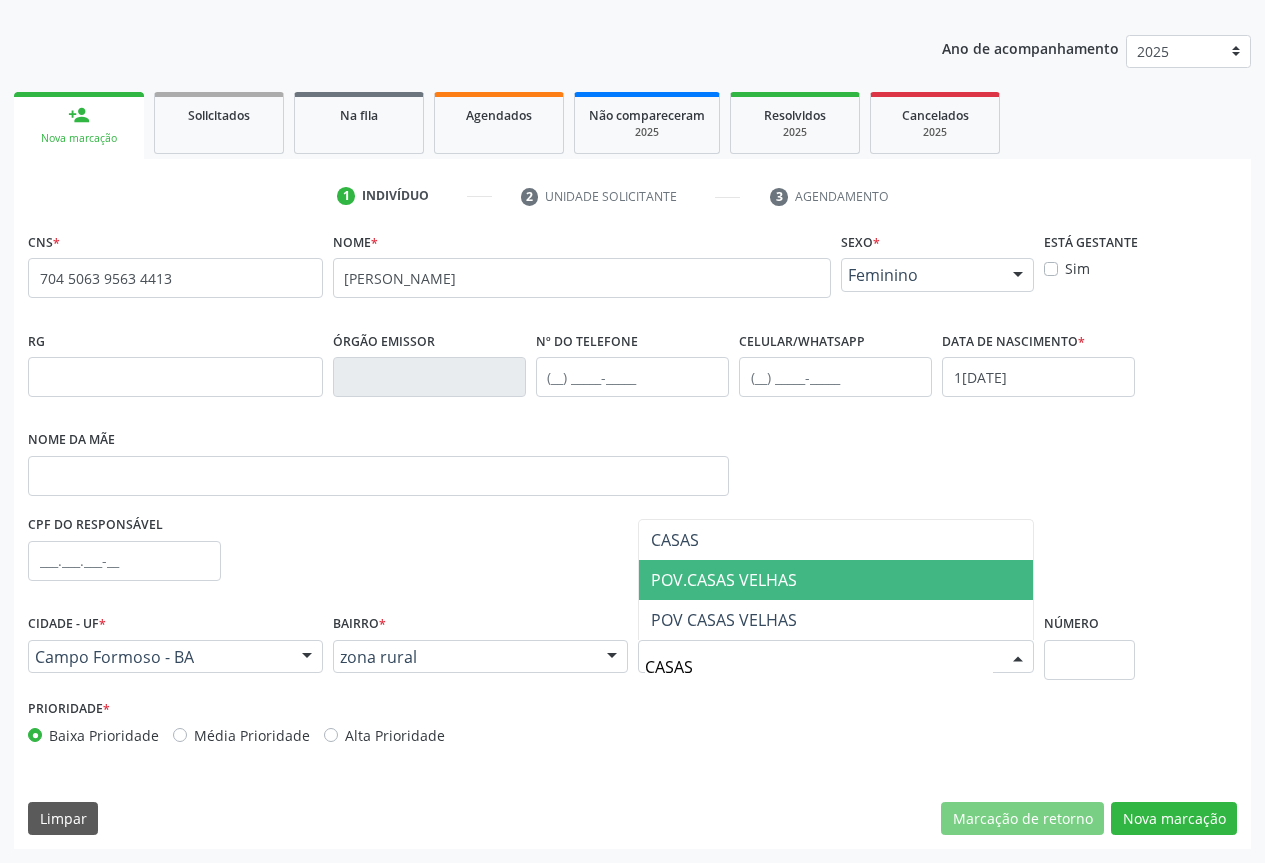 click on "POV.CASAS VELHAS" at bounding box center [724, 580] 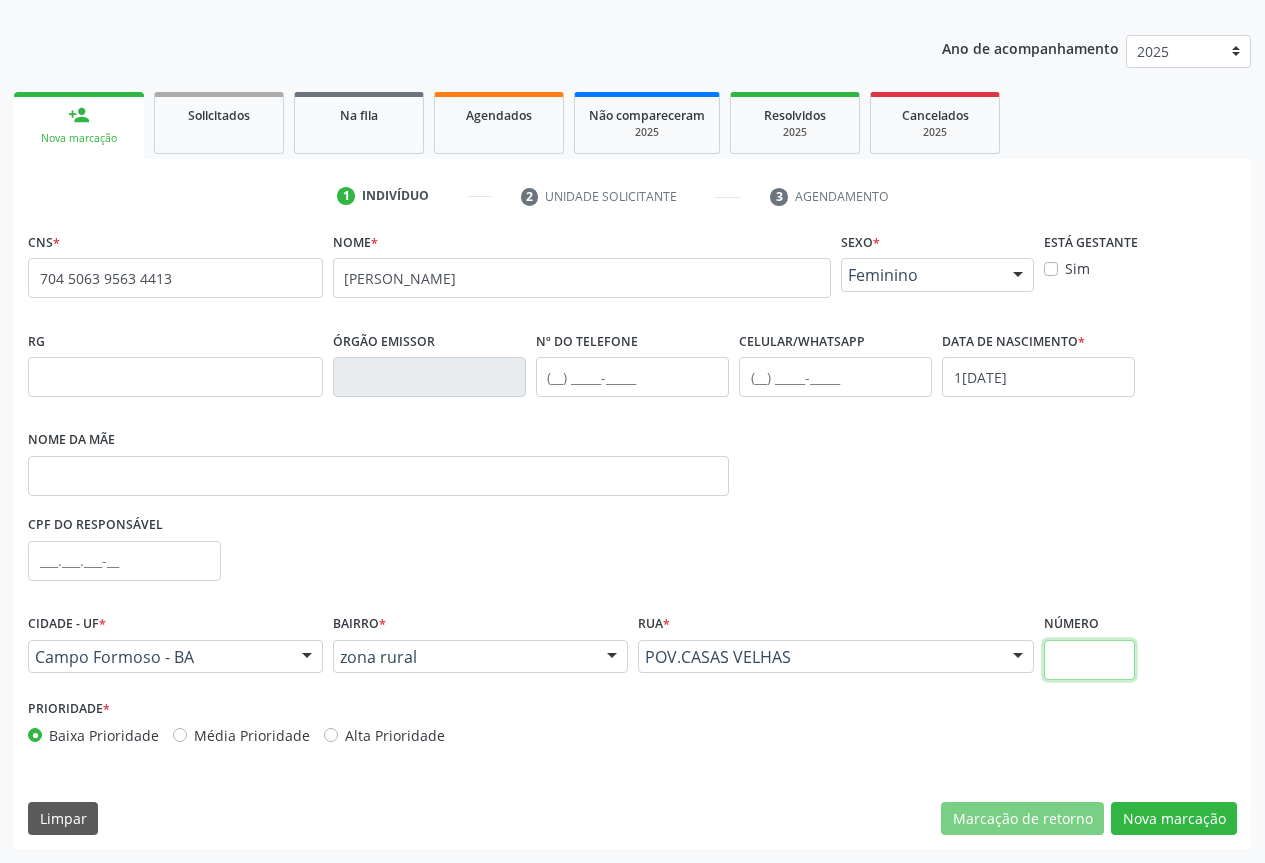 click at bounding box center [1090, 660] 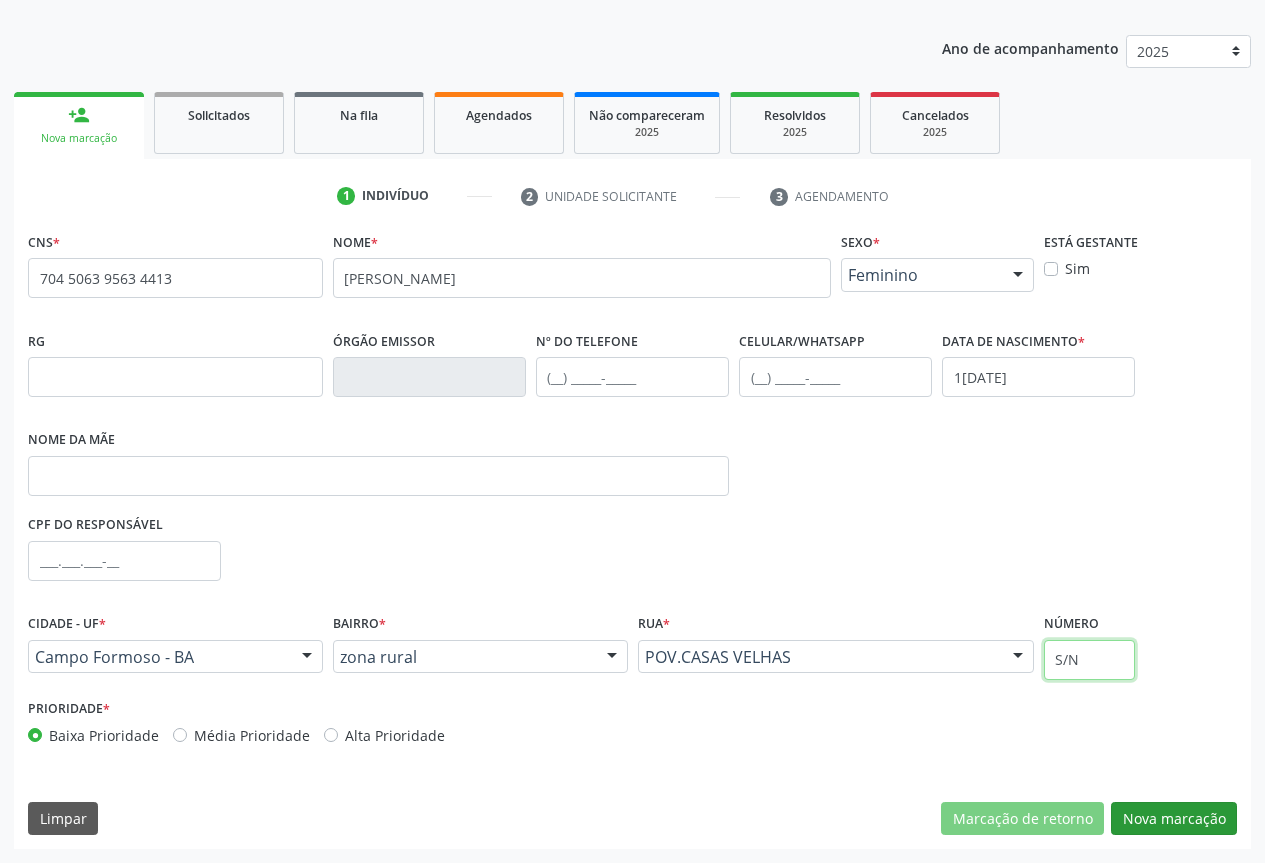 type on "S/N" 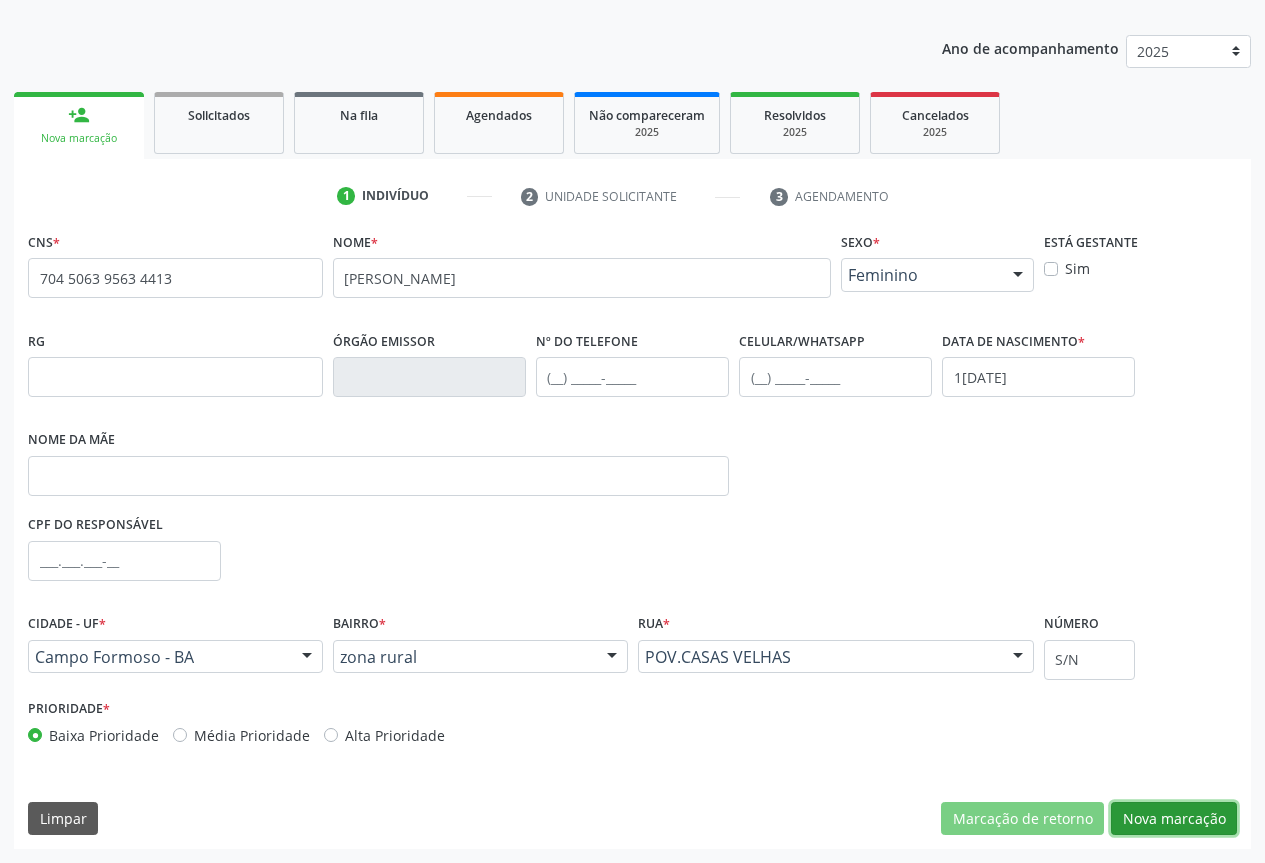 click on "Nova marcação" at bounding box center (1174, 819) 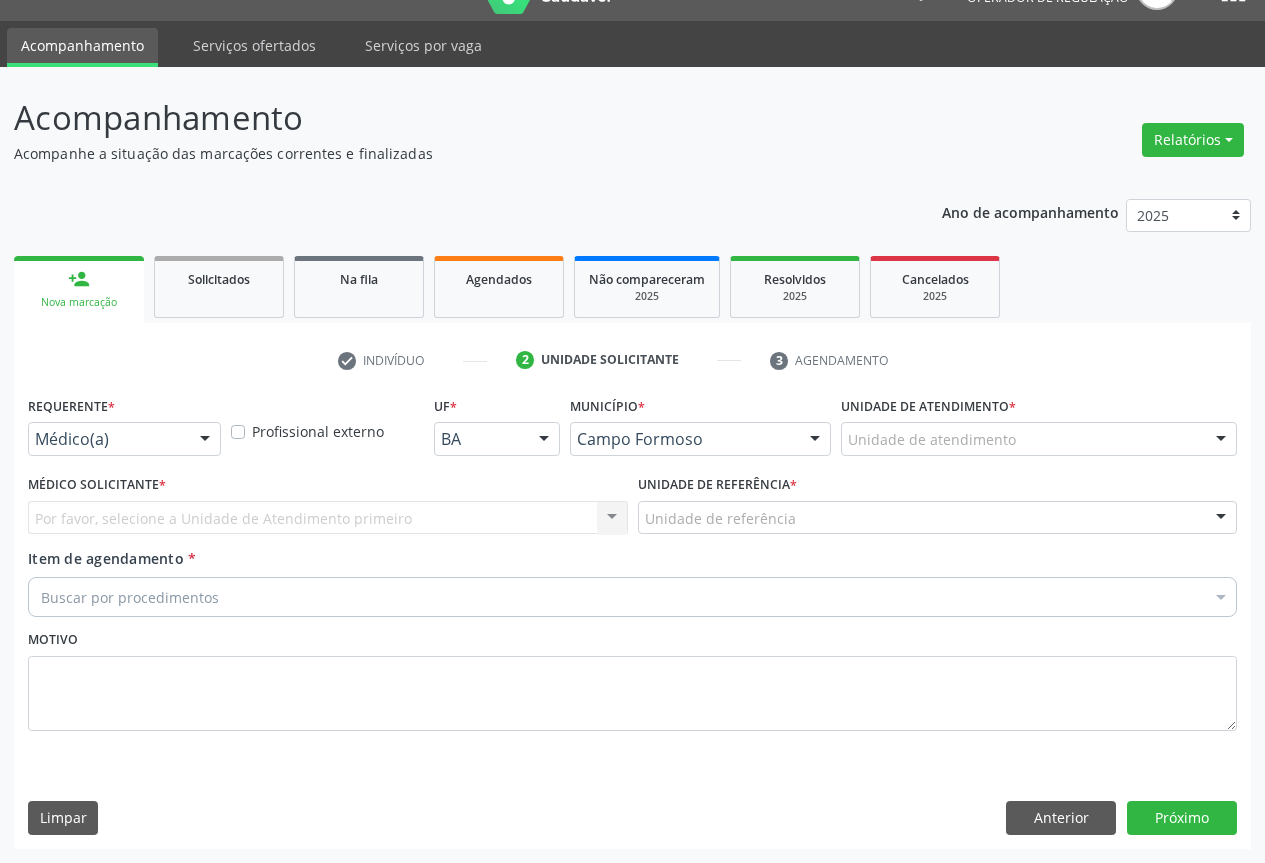 scroll, scrollTop: 43, scrollLeft: 0, axis: vertical 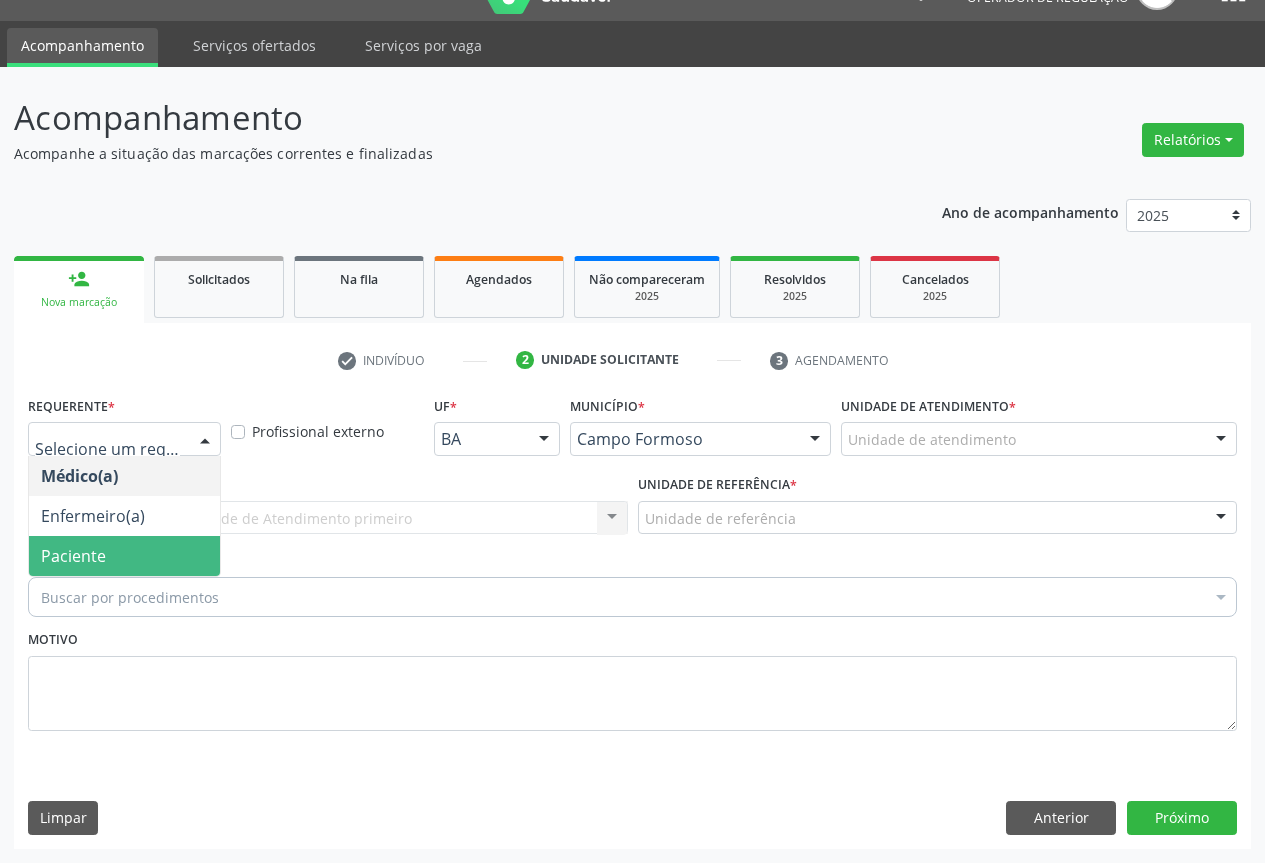 click on "Paciente" at bounding box center (124, 556) 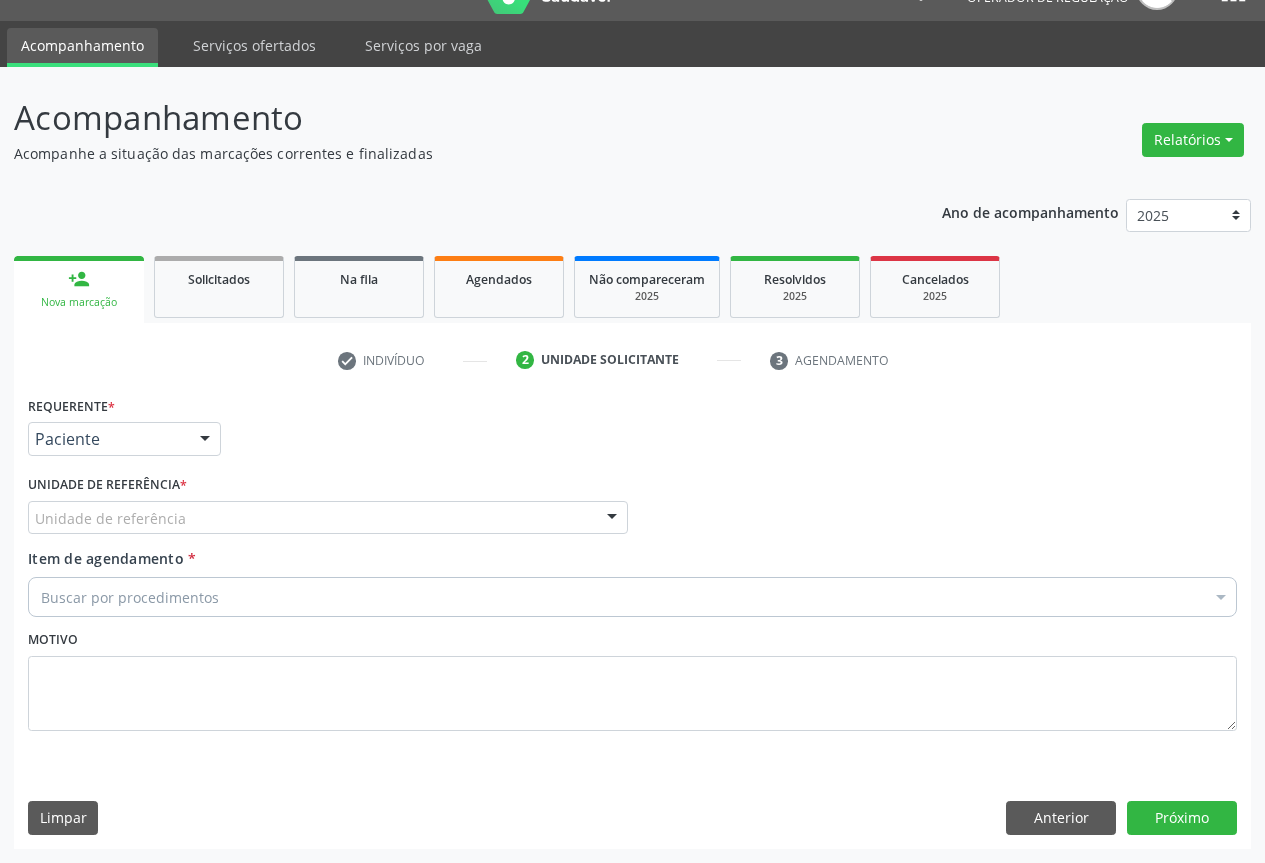 click at bounding box center [612, 519] 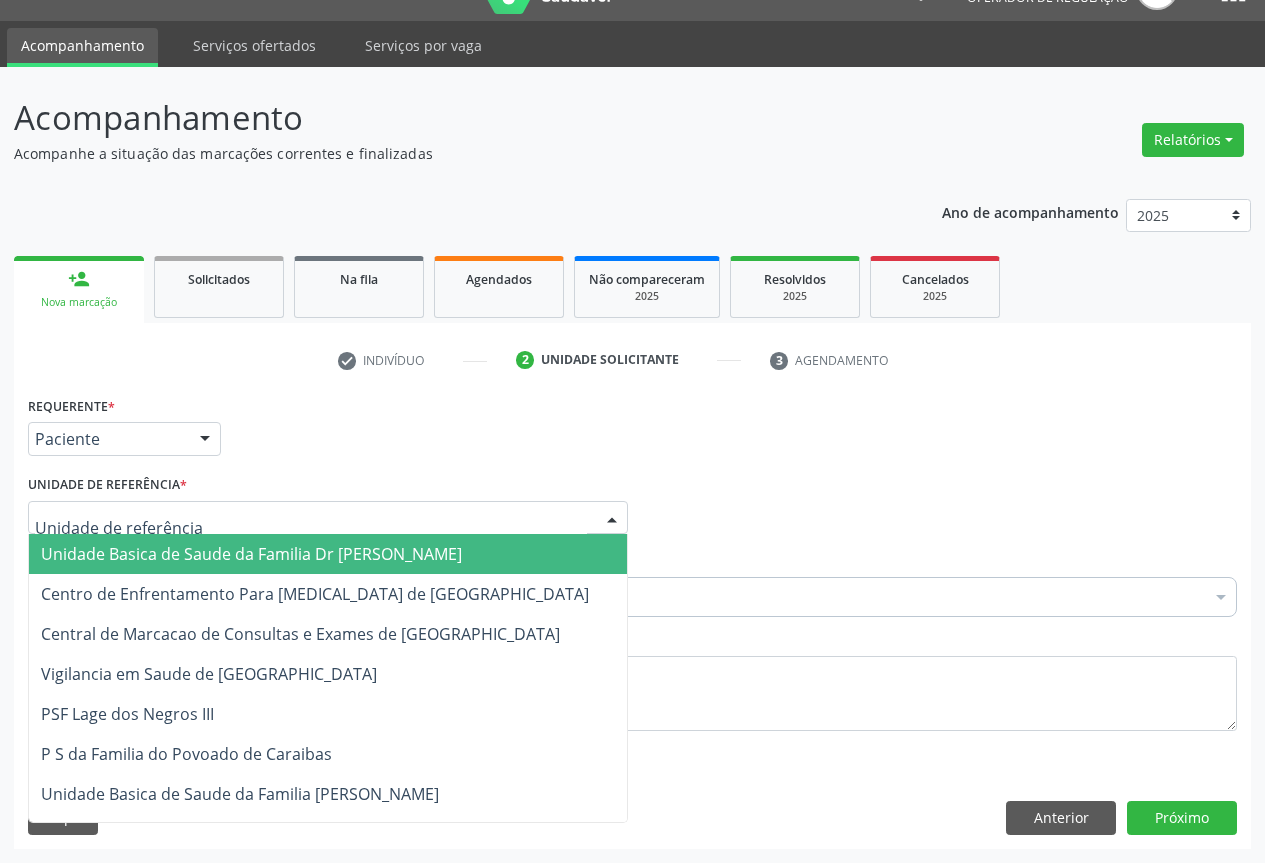 click on "Unidade Basica de Saude da Familia Dr [PERSON_NAME]" at bounding box center (328, 554) 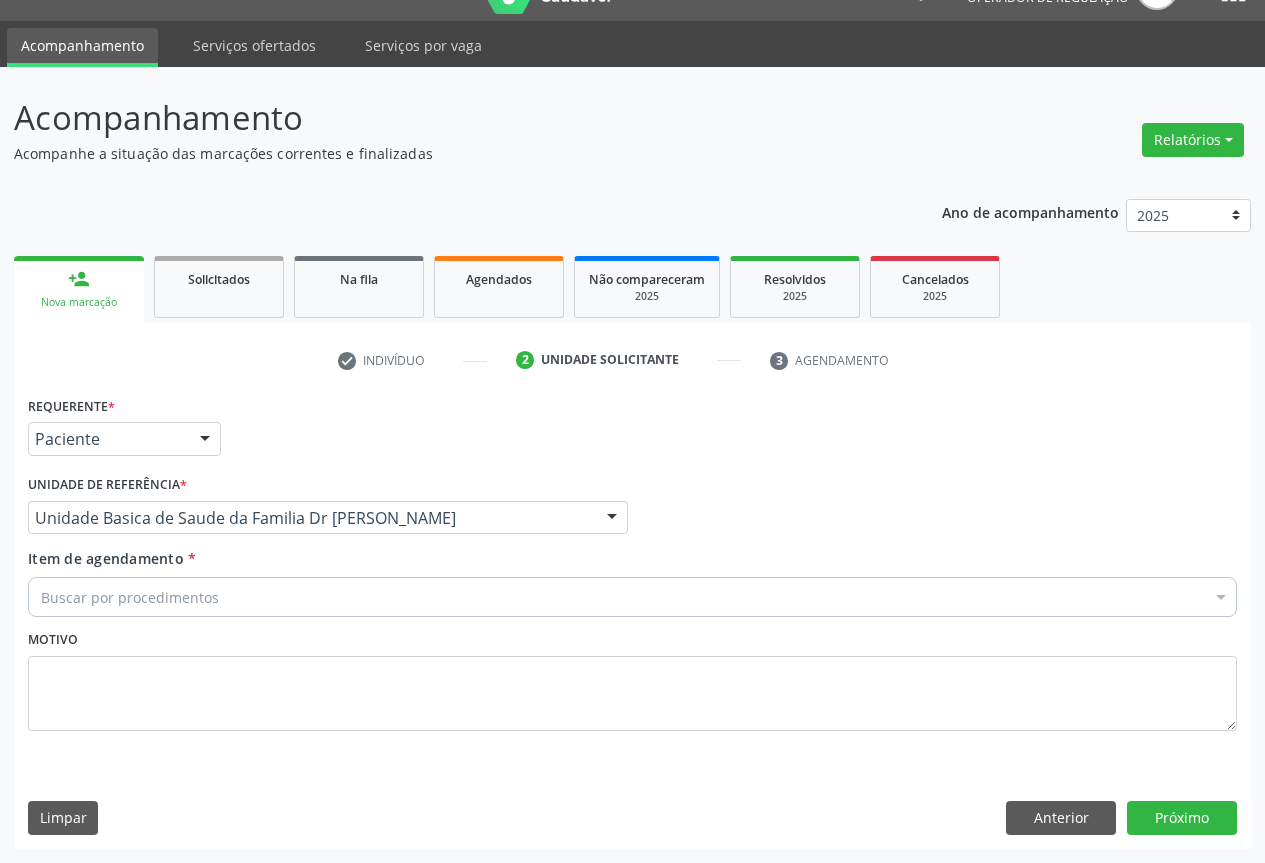 click on "Buscar por procedimentos" at bounding box center [632, 597] 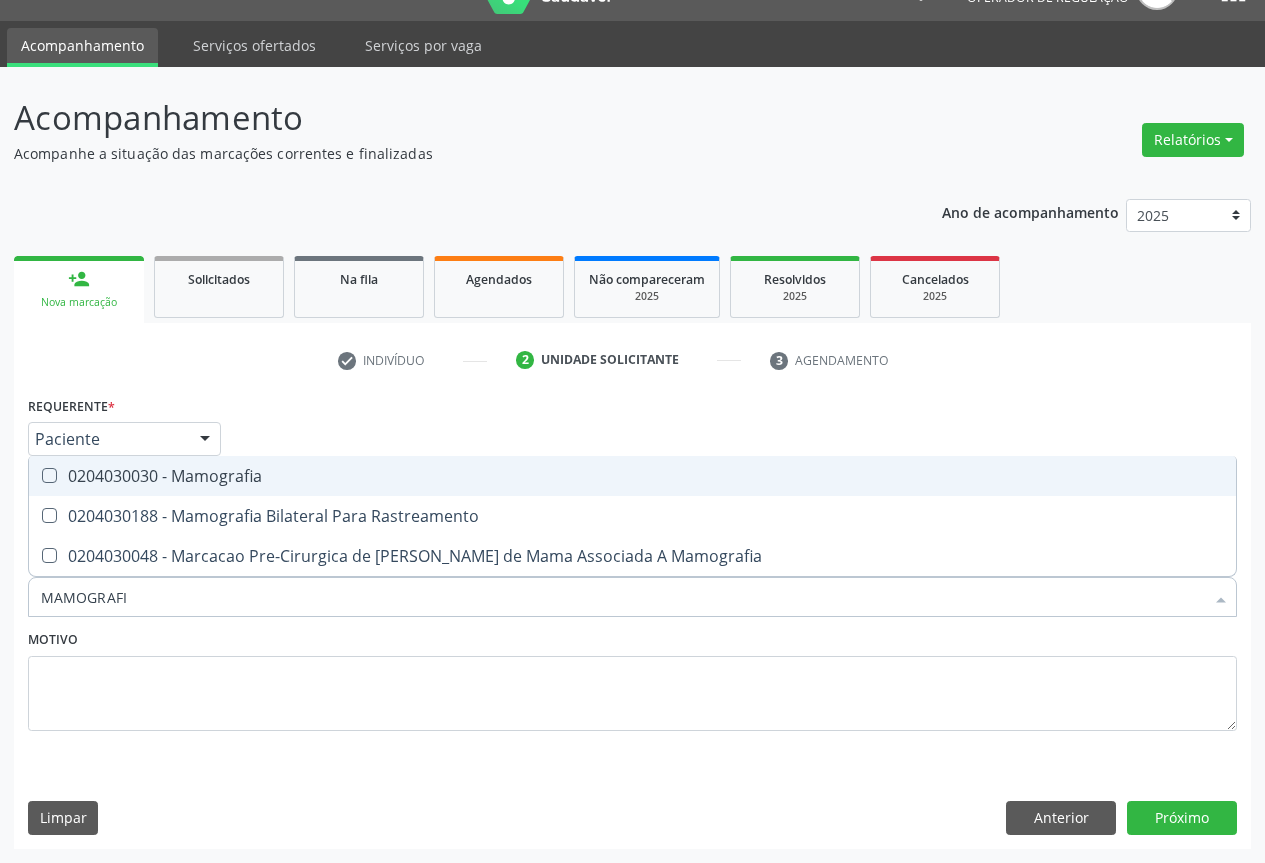 type on "MAMOGRAFIA" 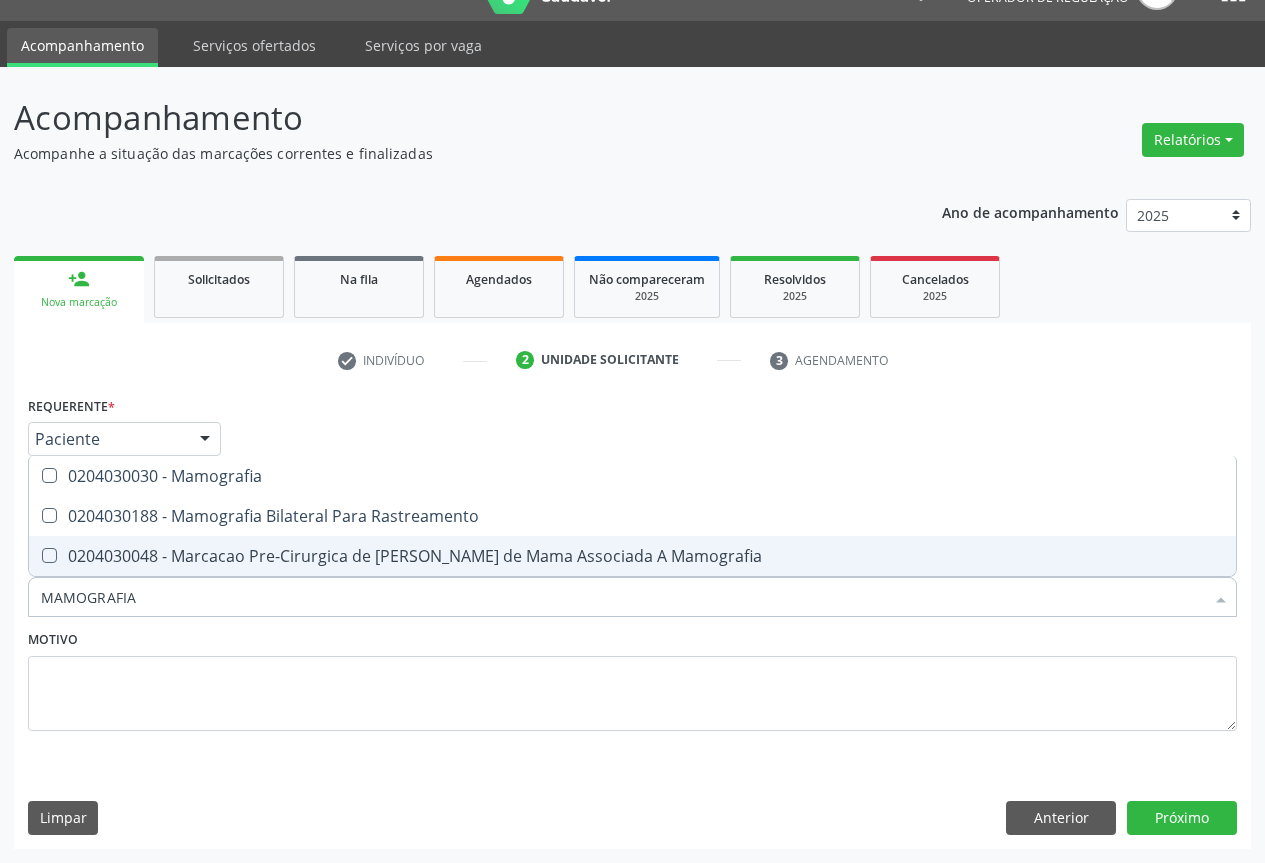 click on "MAMOGRAFIA" at bounding box center [622, 597] 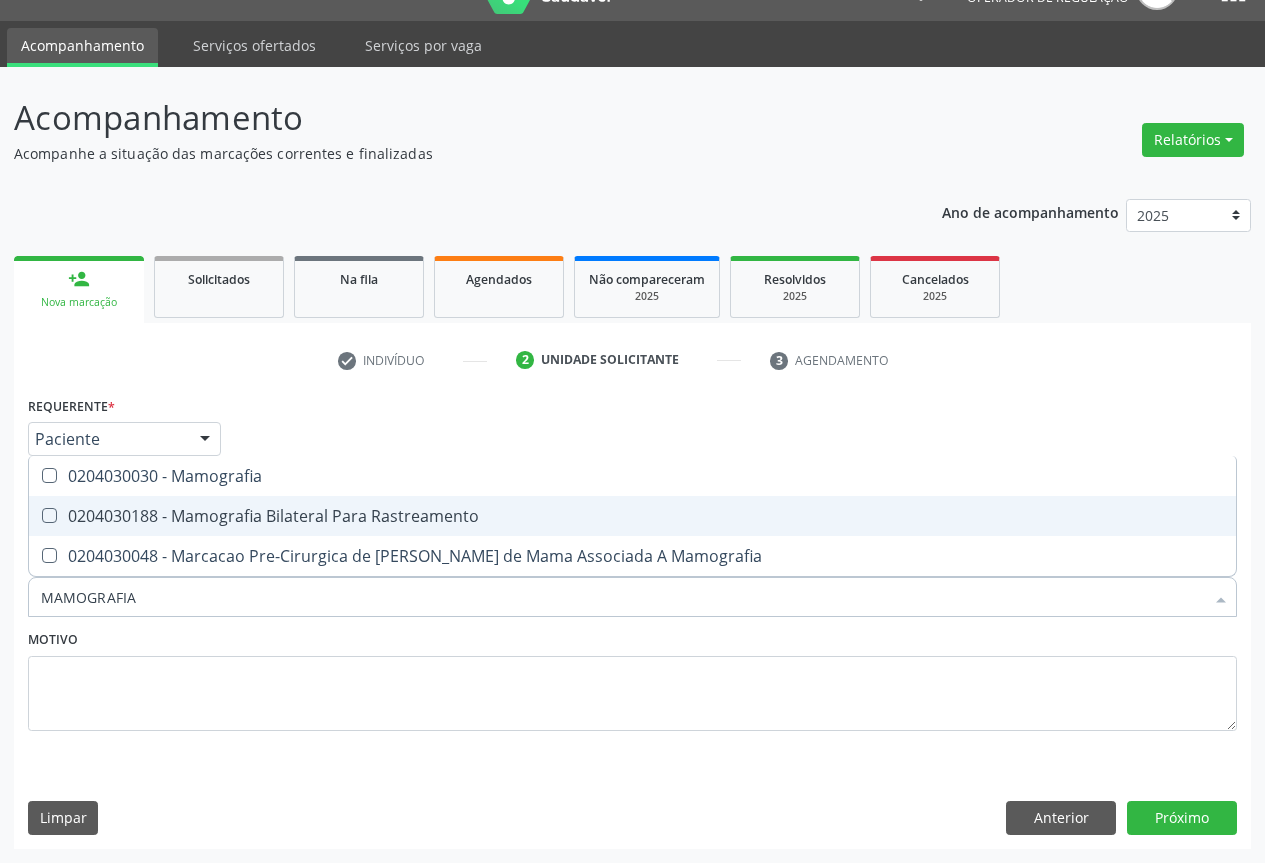 click on "0204030188 - Mamografia Bilateral Para Rastreamento" at bounding box center [632, 516] 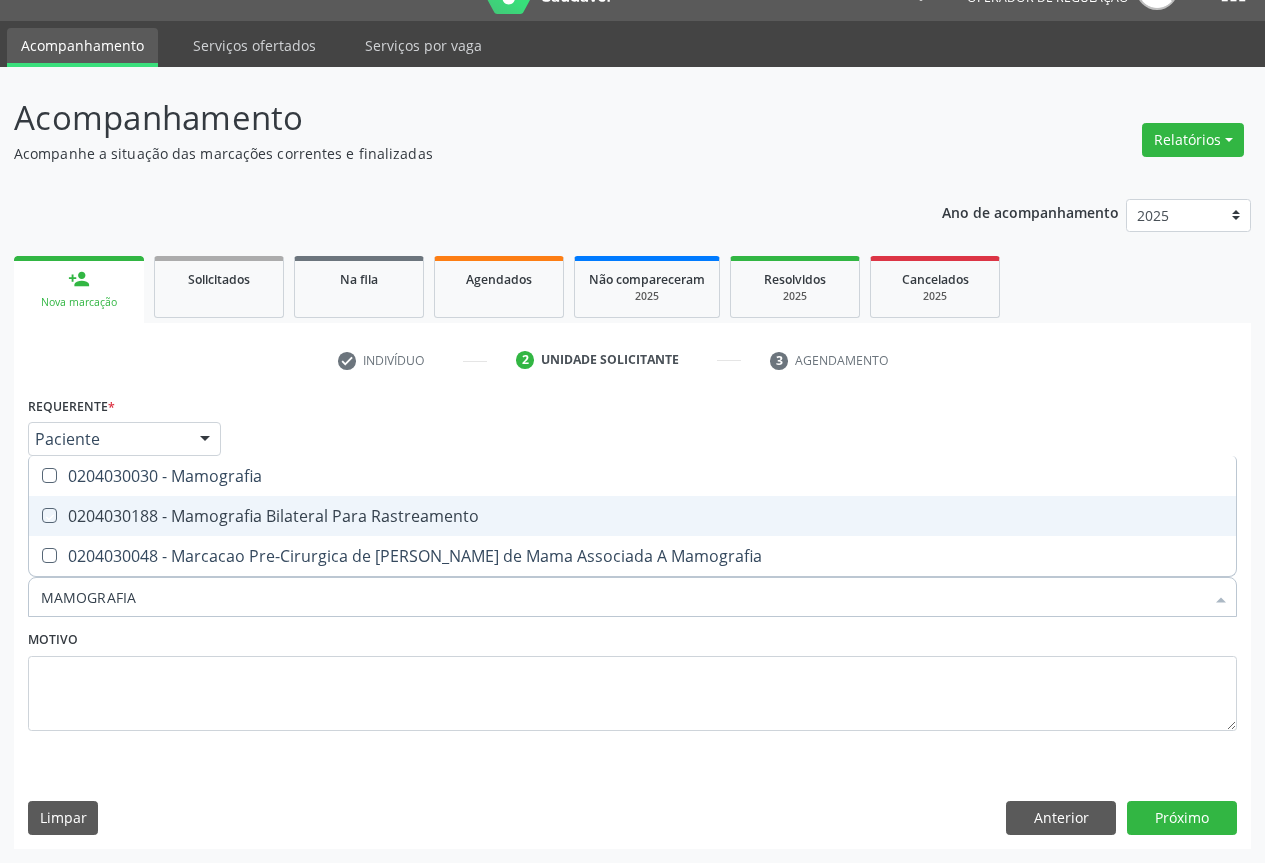 checkbox on "true" 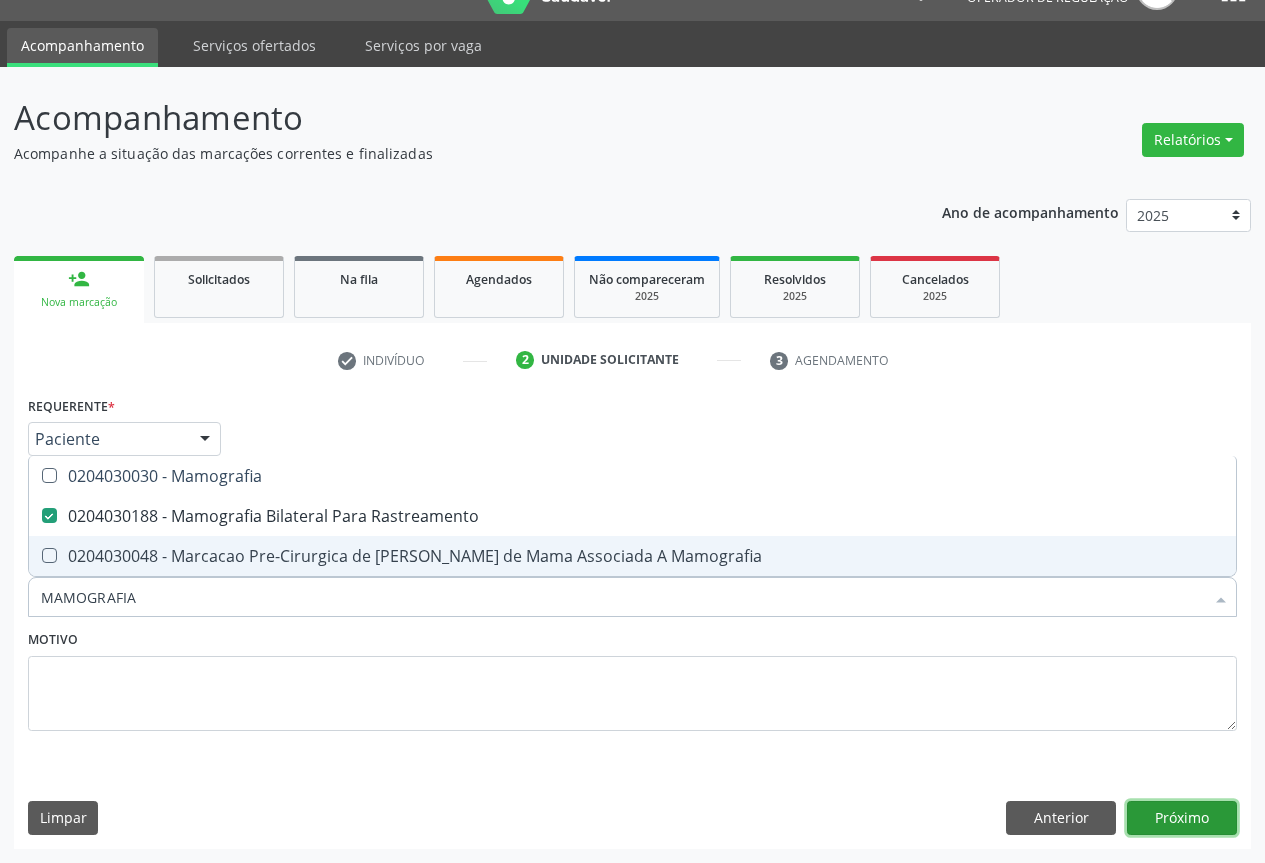 click on "Próximo" at bounding box center [1182, 818] 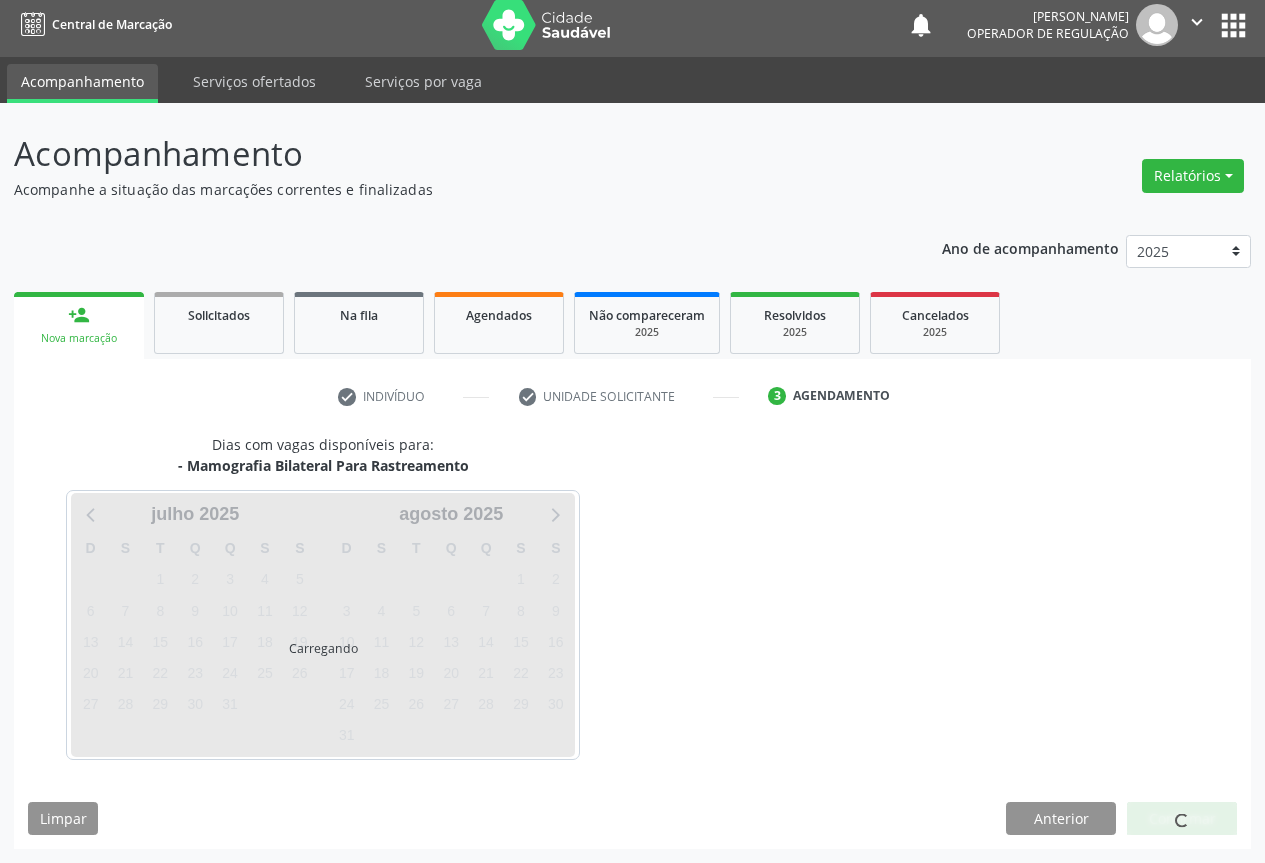 scroll, scrollTop: 7, scrollLeft: 0, axis: vertical 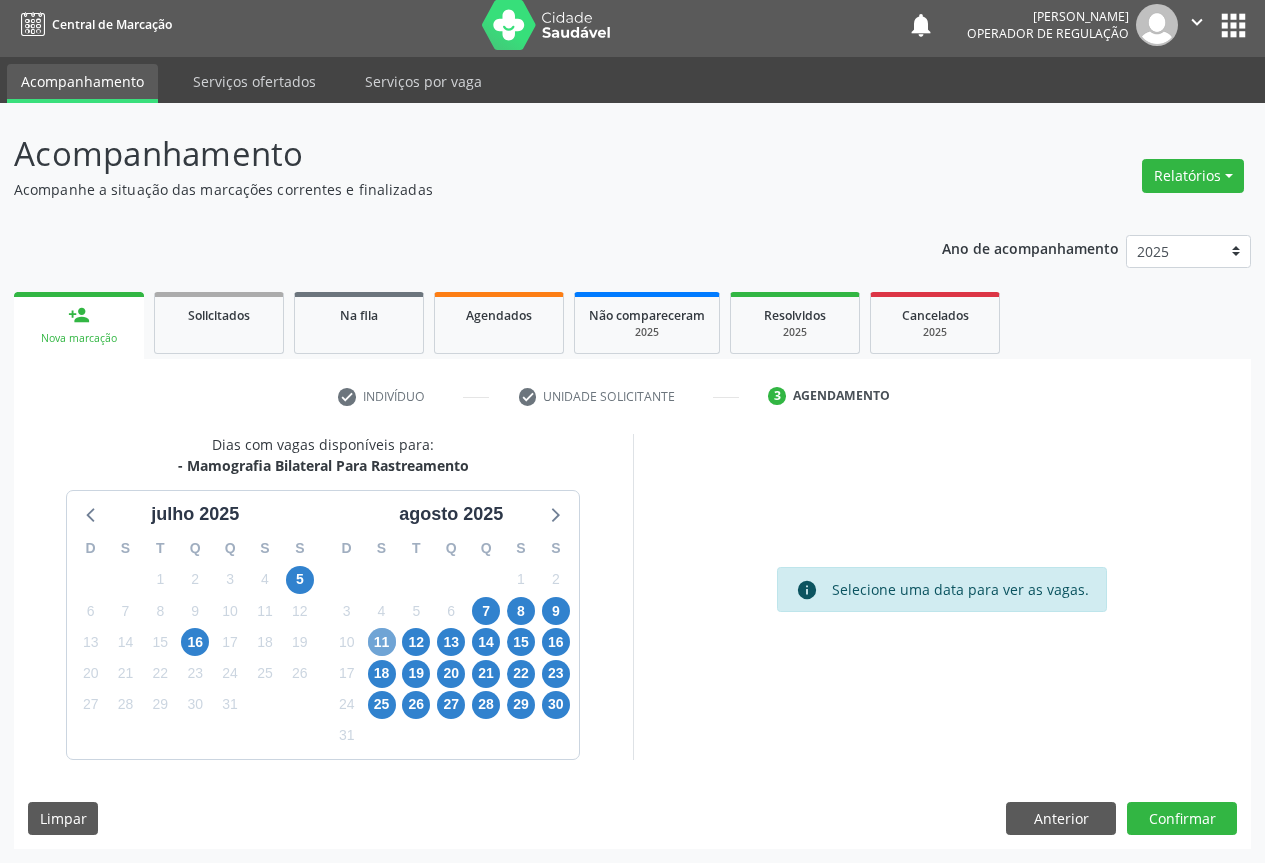 click on "11" at bounding box center (382, 642) 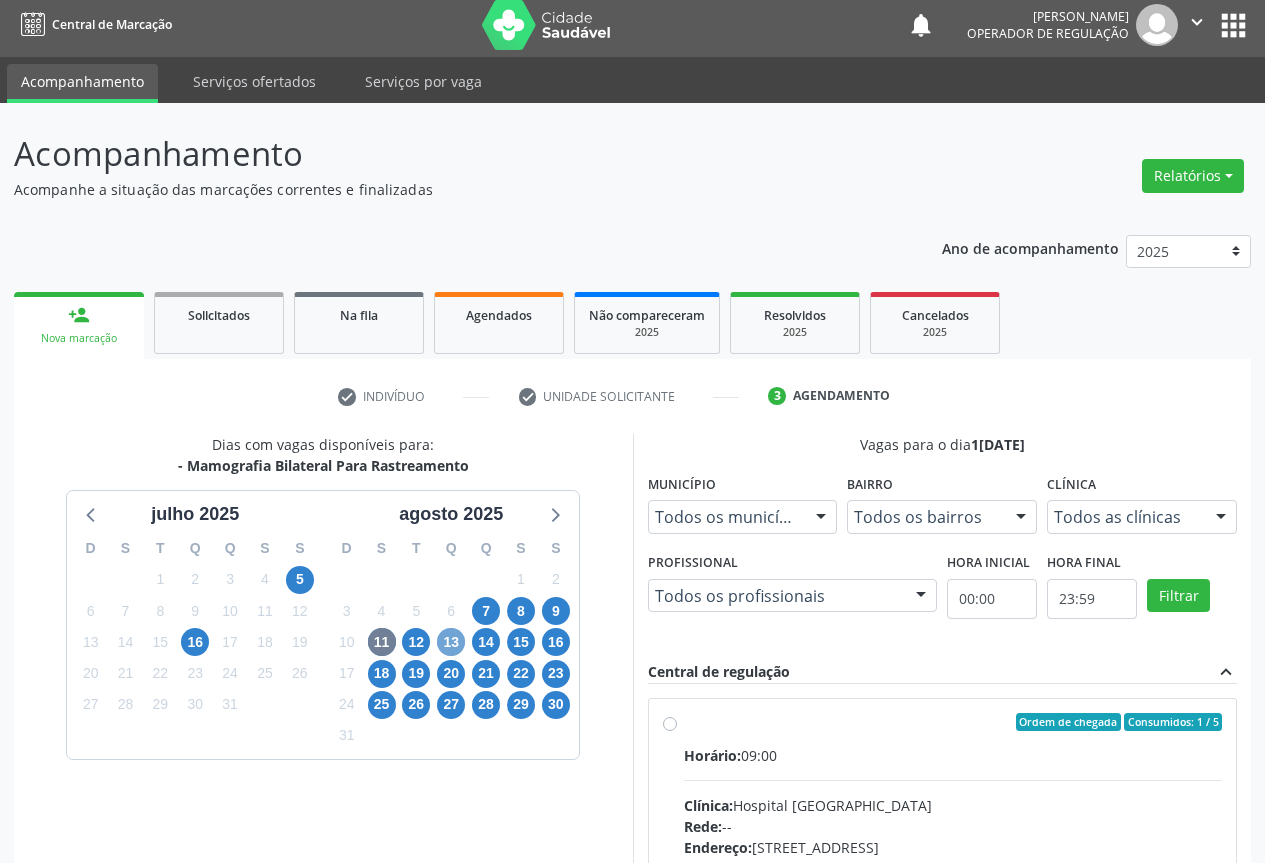 click on "13" at bounding box center (451, 642) 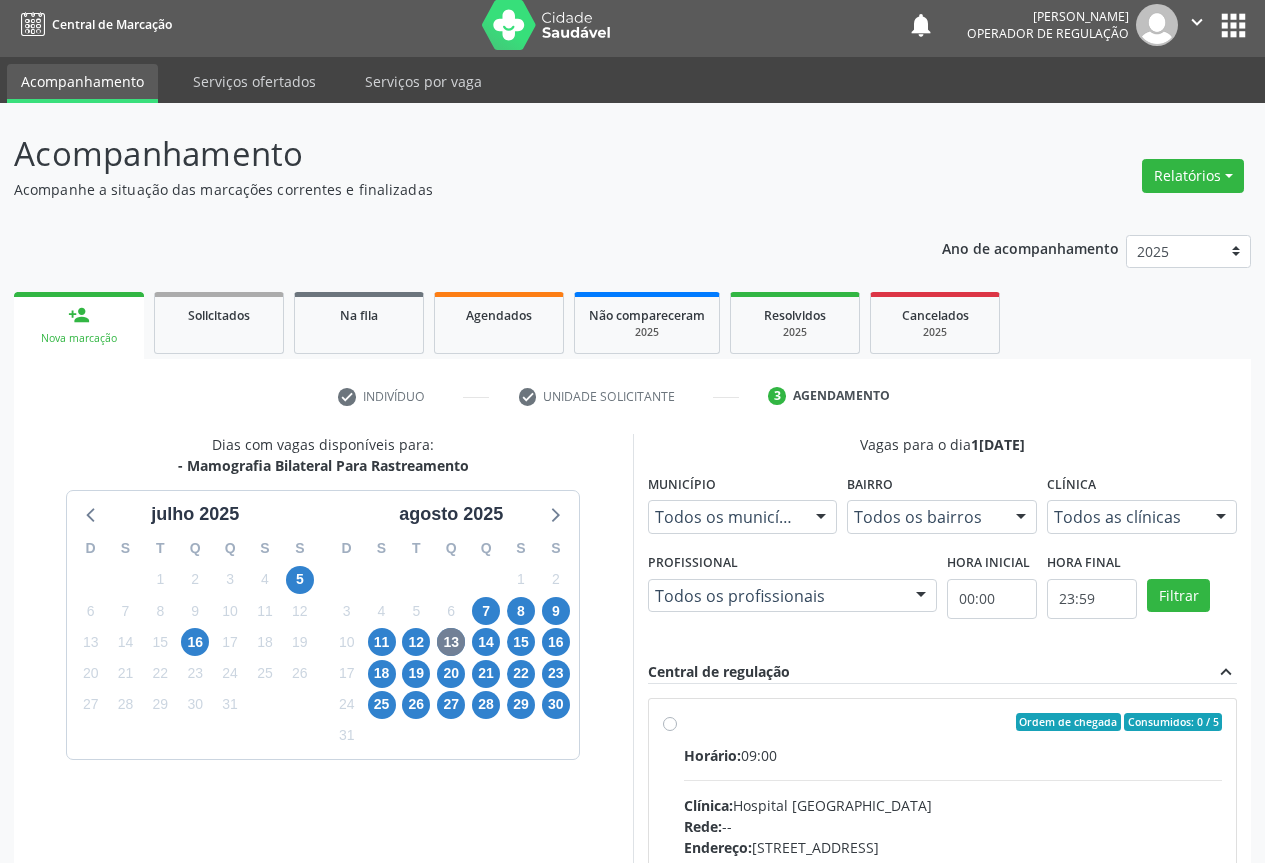 click on "Ordem de chegada
Consumidos: 0 / 5
Horário:   09:00
Clínica:  Hospital [GEOGRAPHIC_DATA]
Rede:
--
Endereço:   [STREET_ADDRESS]
Telefone:   [PHONE_NUMBER]
Profissional:
[PERSON_NAME]
Informações adicionais sobre o atendimento
Idade de atendimento:
de 0 a 120 anos
Gênero(s) atendido(s):
Masculino e Feminino
Informações adicionais:
--" at bounding box center (953, 866) 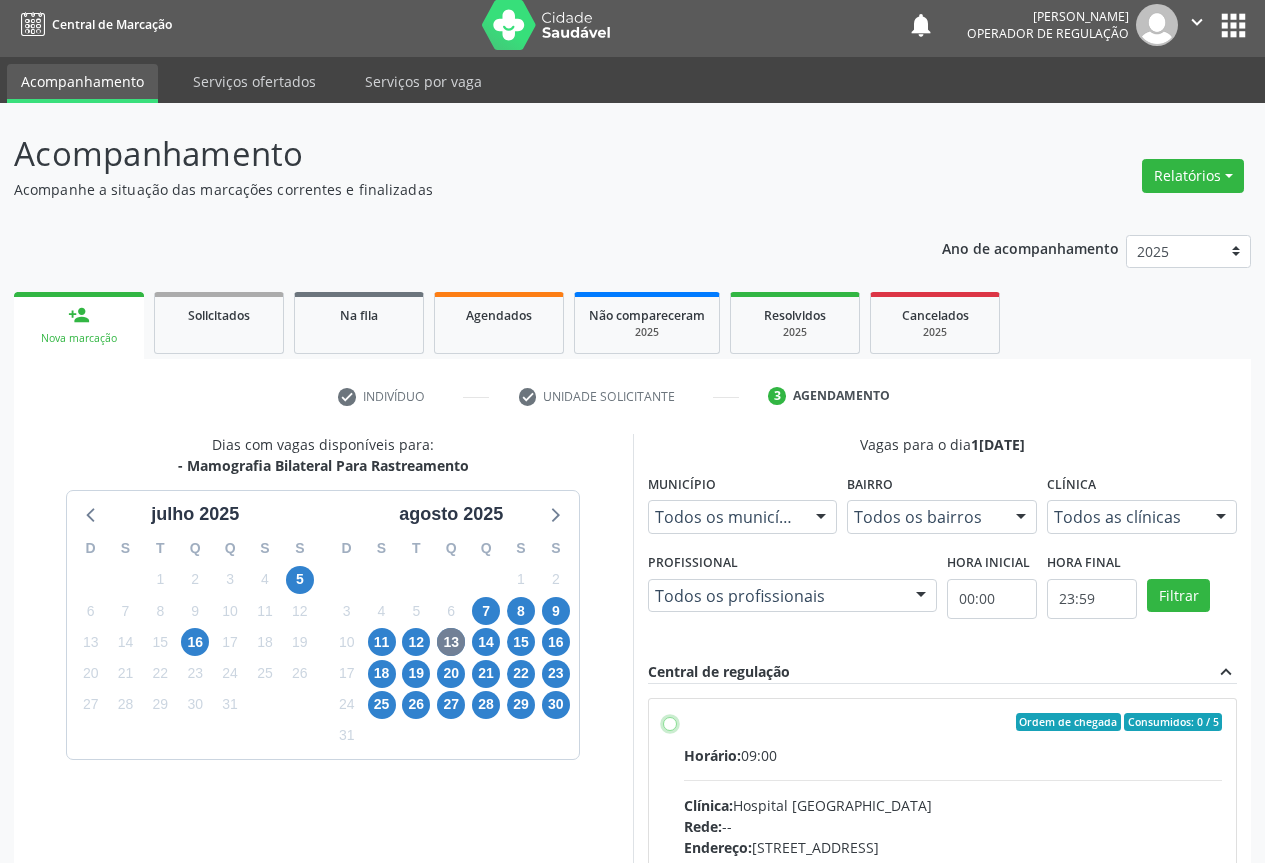 click on "Ordem de chegada
Consumidos: 0 / 5
Horário:   09:00
Clínica:  Hospital [GEOGRAPHIC_DATA]
Rede:
--
Endereço:   [STREET_ADDRESS]
Telefone:   [PHONE_NUMBER]
Profissional:
[PERSON_NAME]
Informações adicionais sobre o atendimento
Idade de atendimento:
de 0 a 120 anos
Gênero(s) atendido(s):
Masculino e Feminino
Informações adicionais:
--" at bounding box center [670, 722] 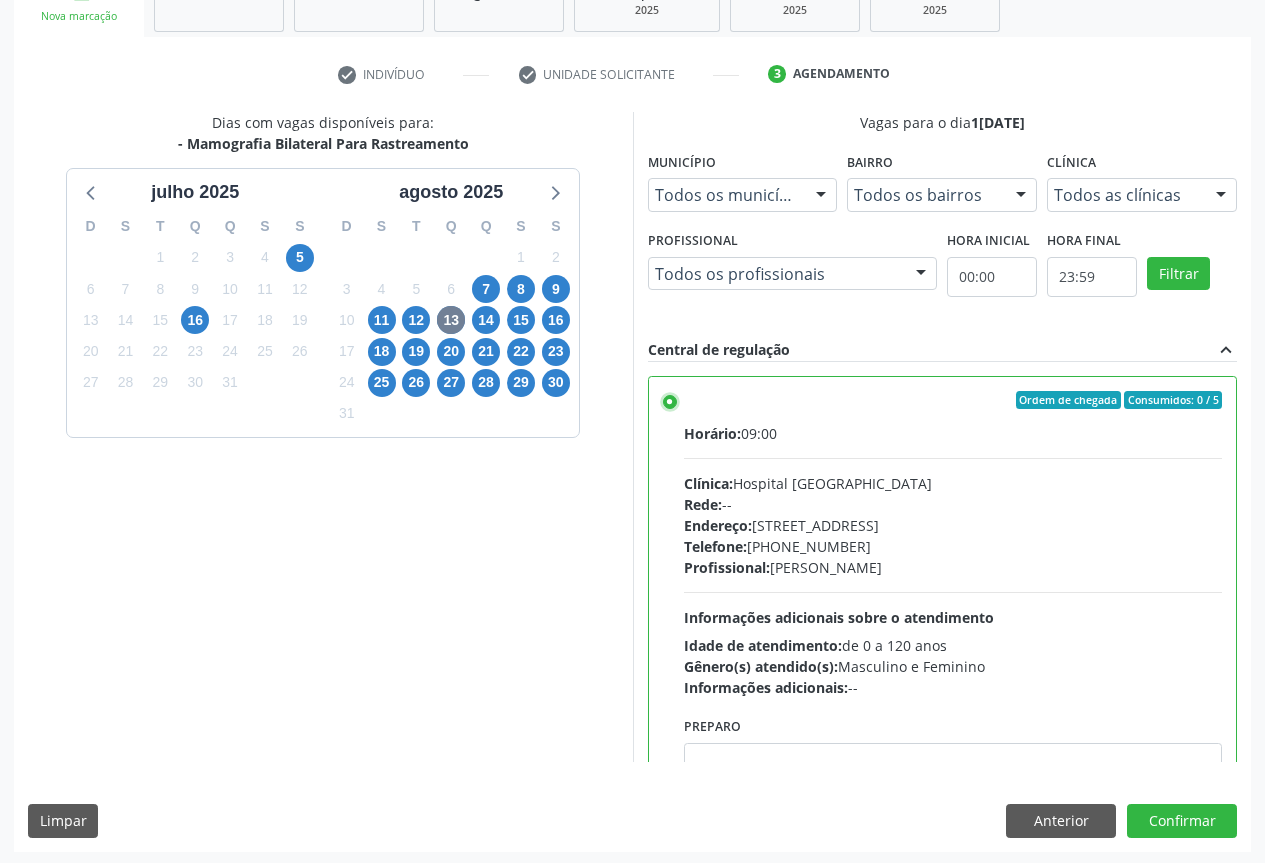 scroll, scrollTop: 332, scrollLeft: 0, axis: vertical 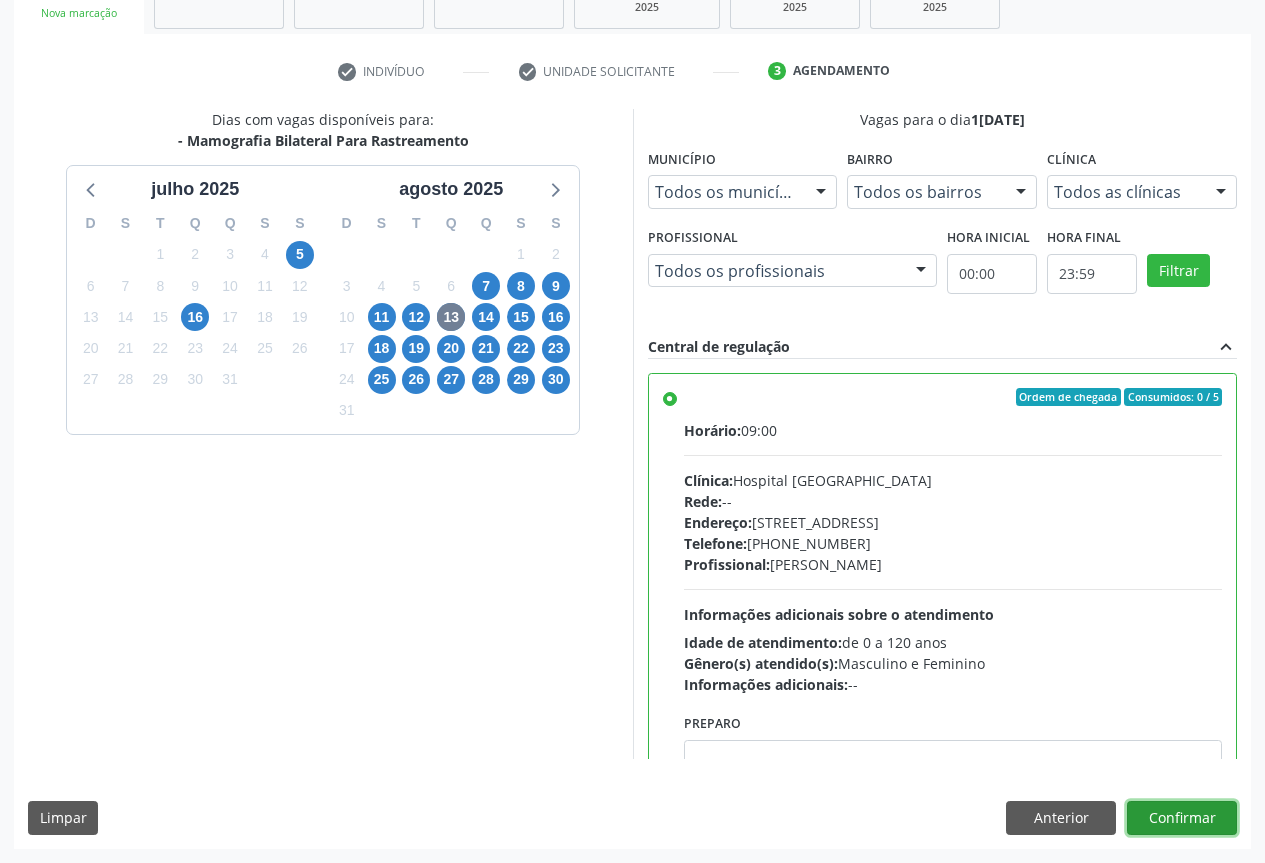 click on "Confirmar" at bounding box center (1182, 818) 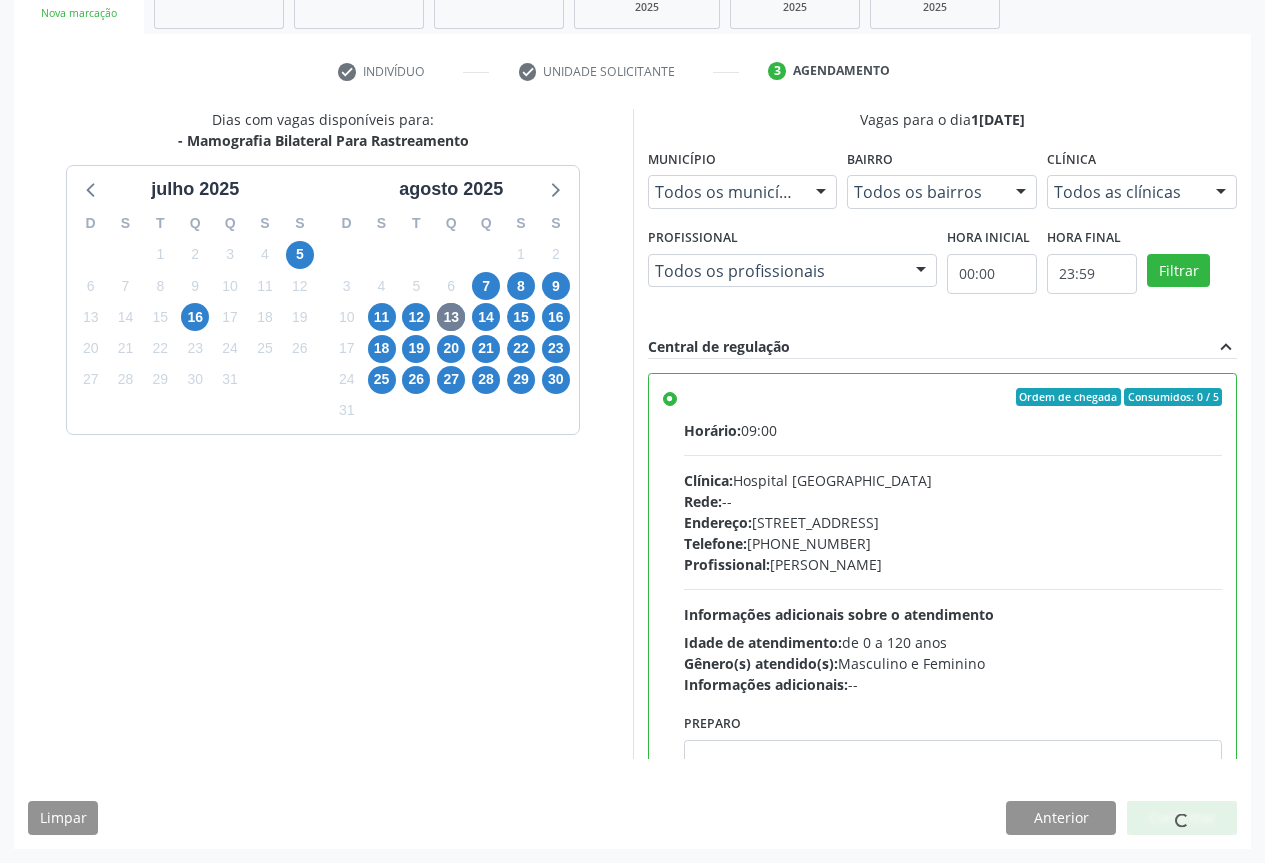 scroll, scrollTop: 0, scrollLeft: 0, axis: both 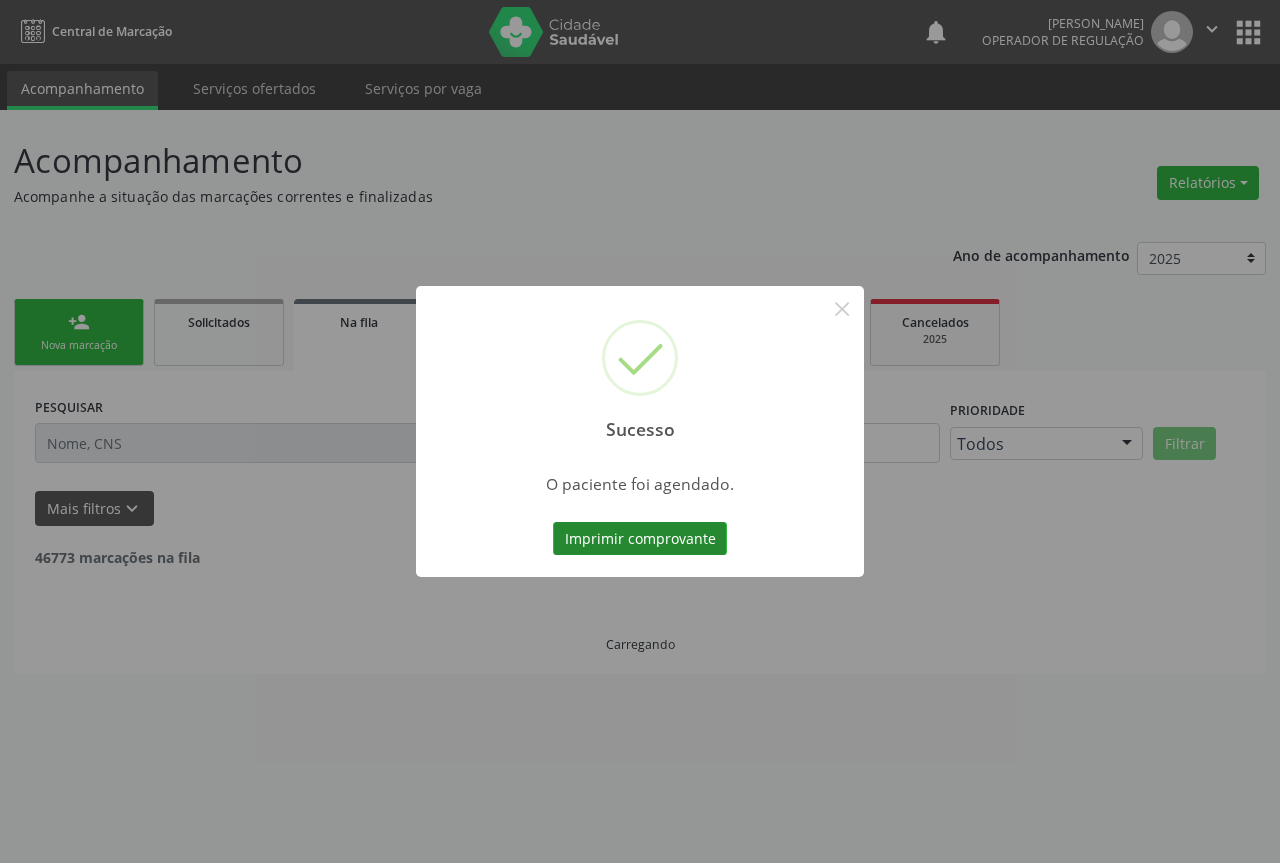 click on "Imprimir comprovante" at bounding box center [640, 539] 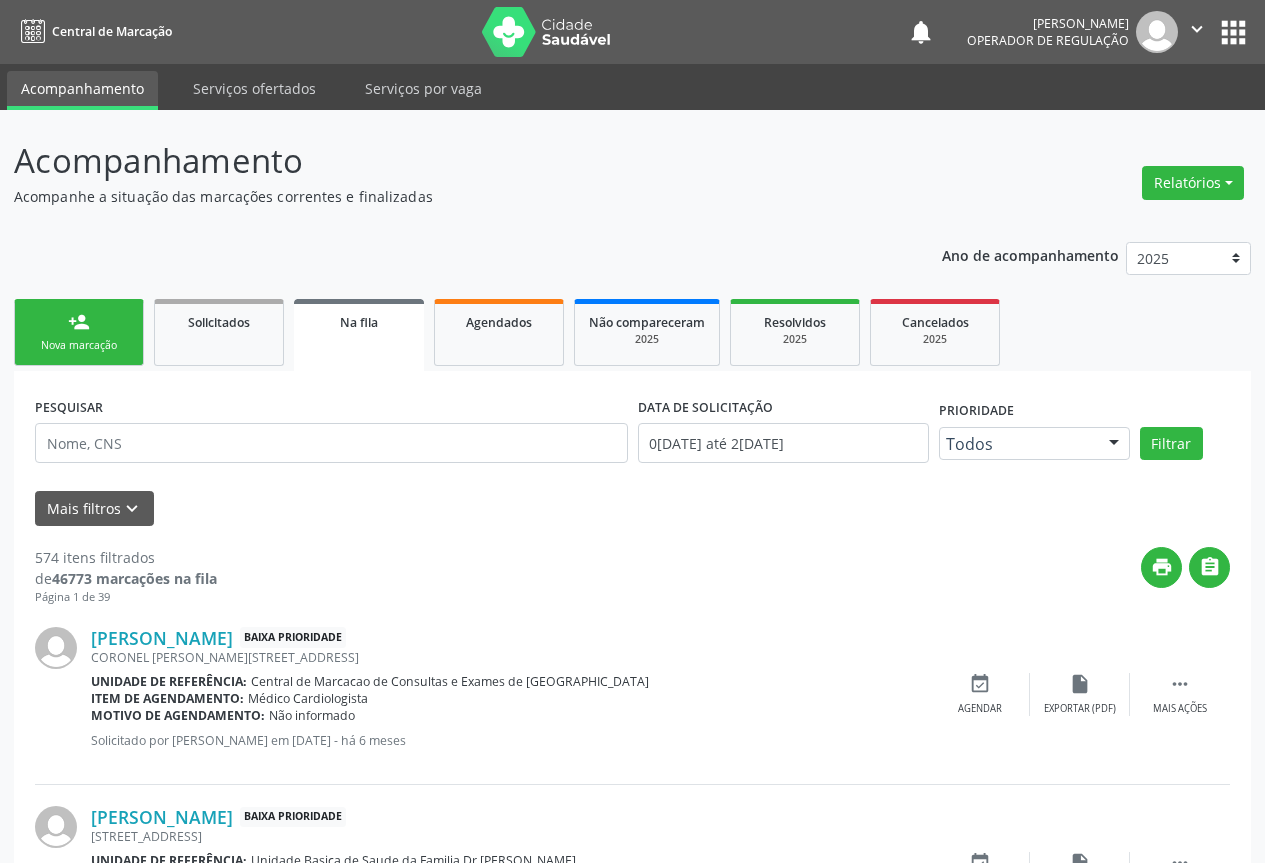 click on "person_add
Nova marcação" at bounding box center (79, 332) 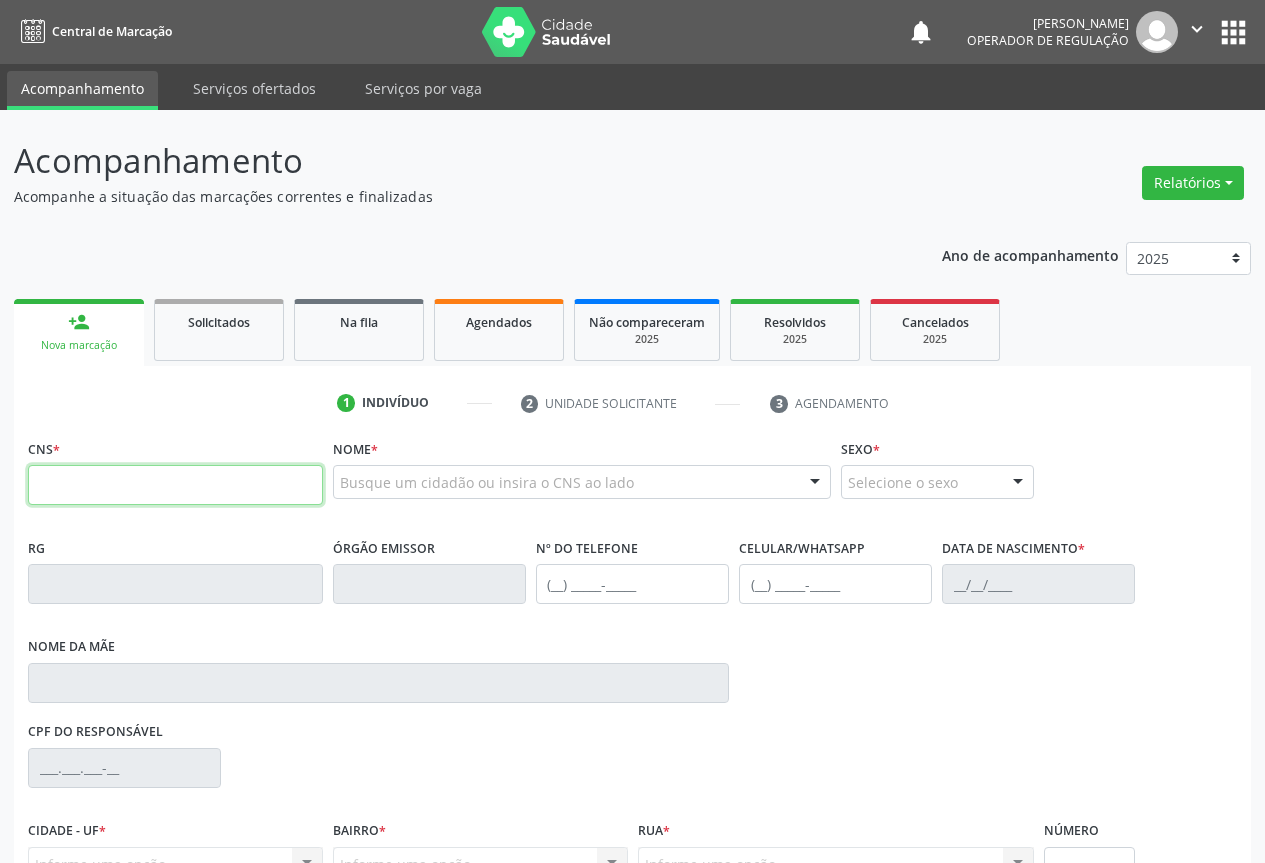 click at bounding box center (175, 485) 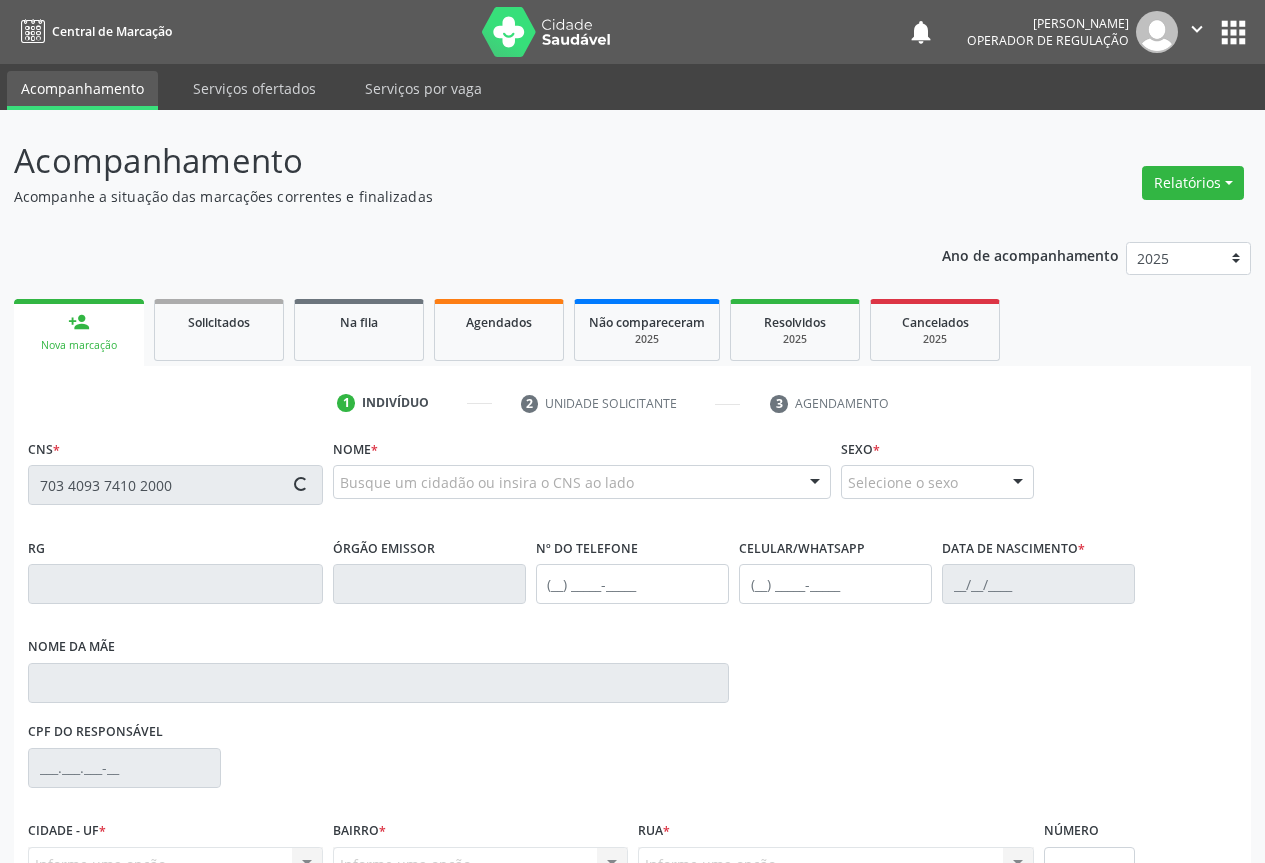 type on "703 4093 7410 2000" 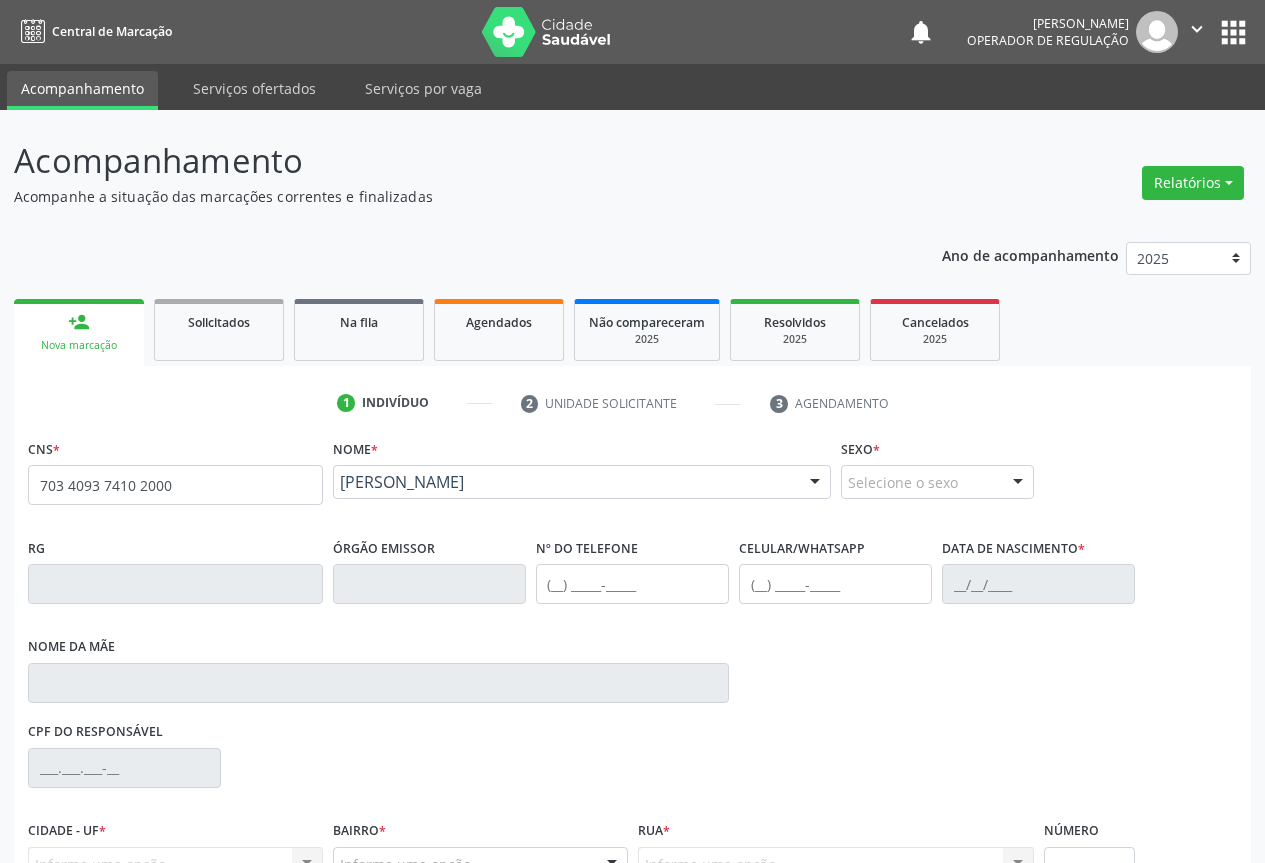 scroll, scrollTop: 207, scrollLeft: 0, axis: vertical 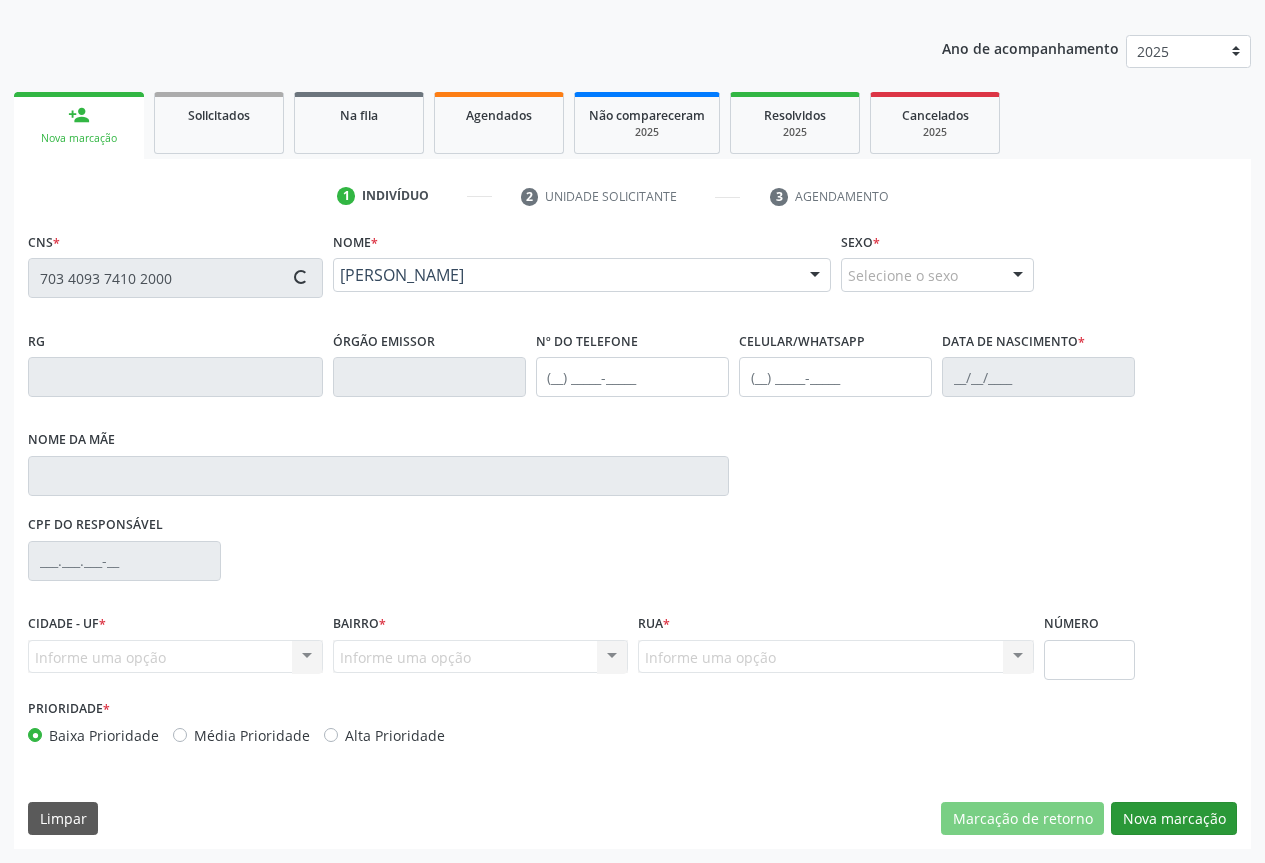 type on "1627601325" 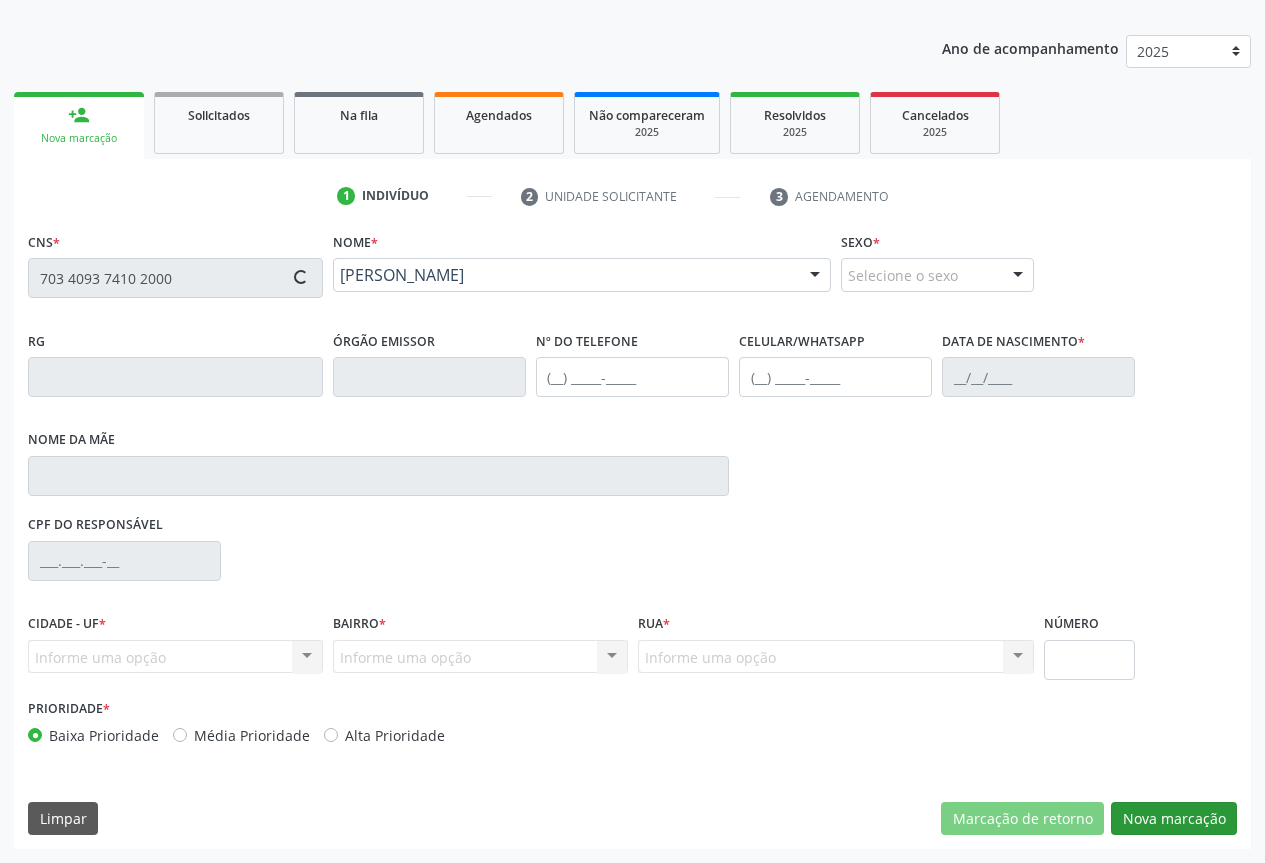 type on "[PHONE_NUMBER]" 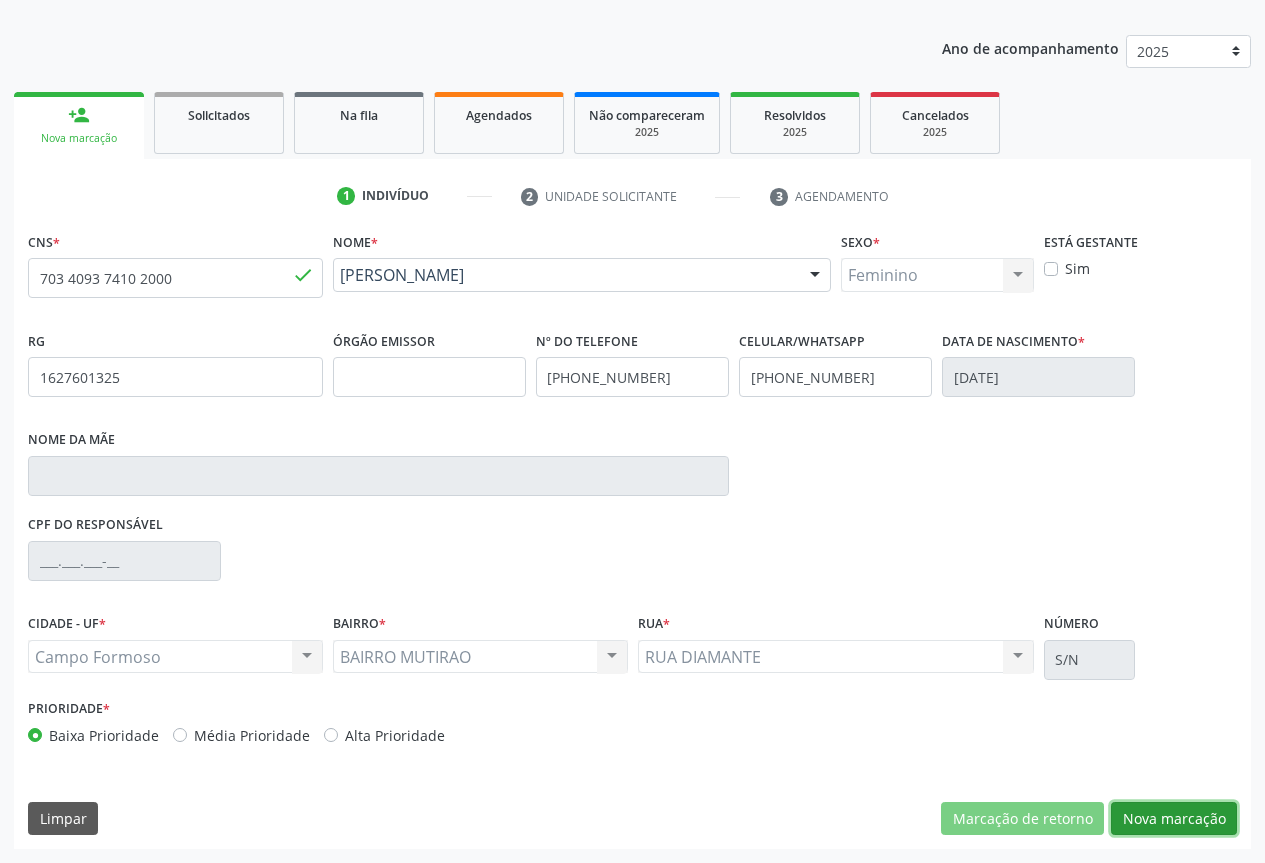 click on "Nova marcação" at bounding box center (1174, 819) 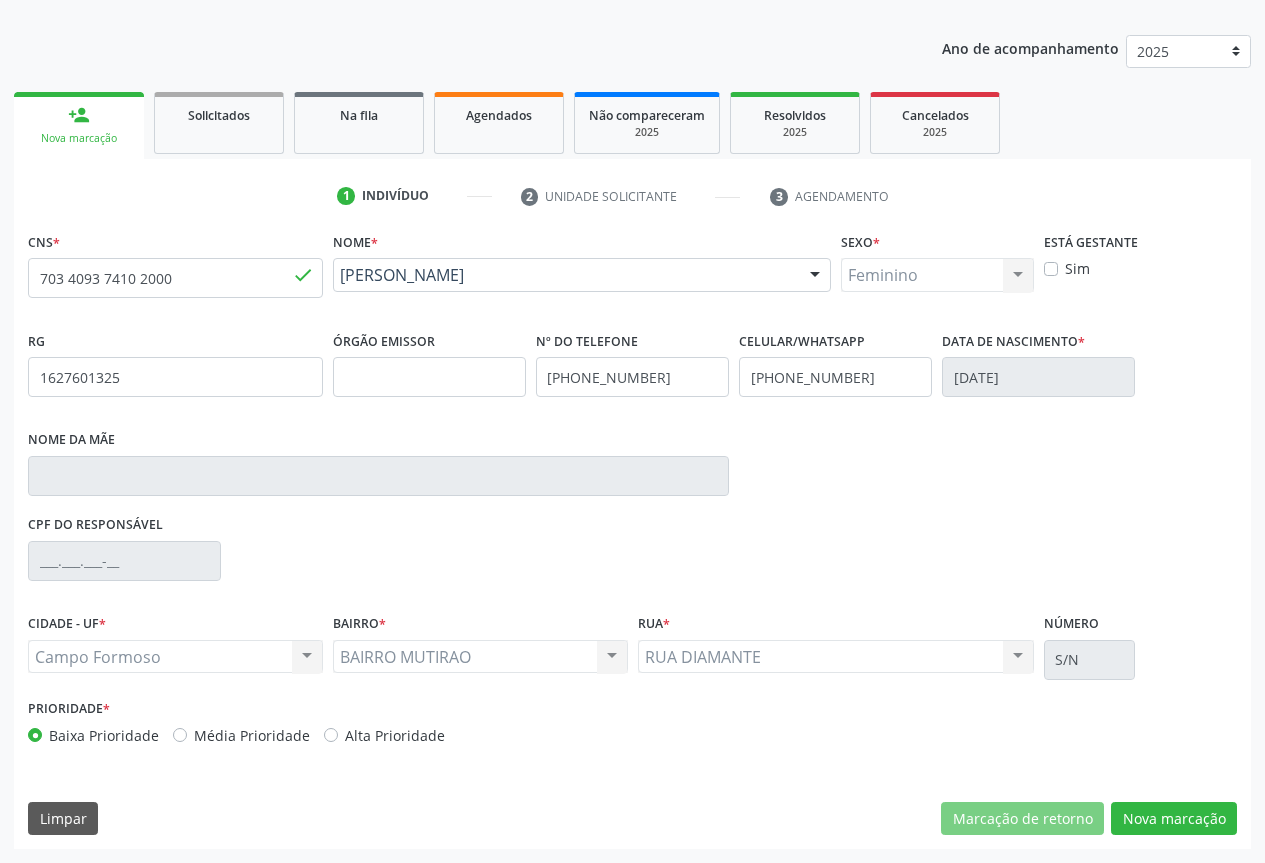 scroll, scrollTop: 43, scrollLeft: 0, axis: vertical 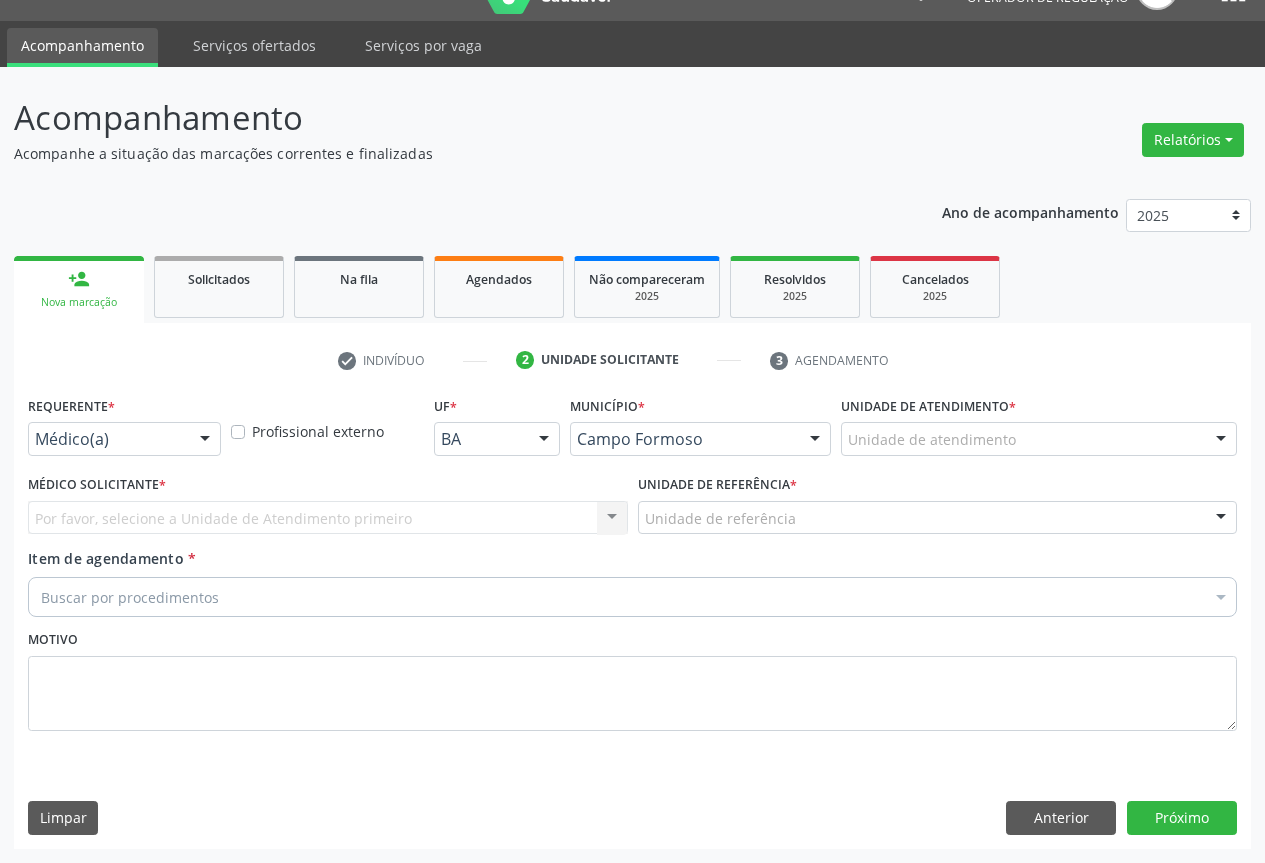 click at bounding box center [205, 440] 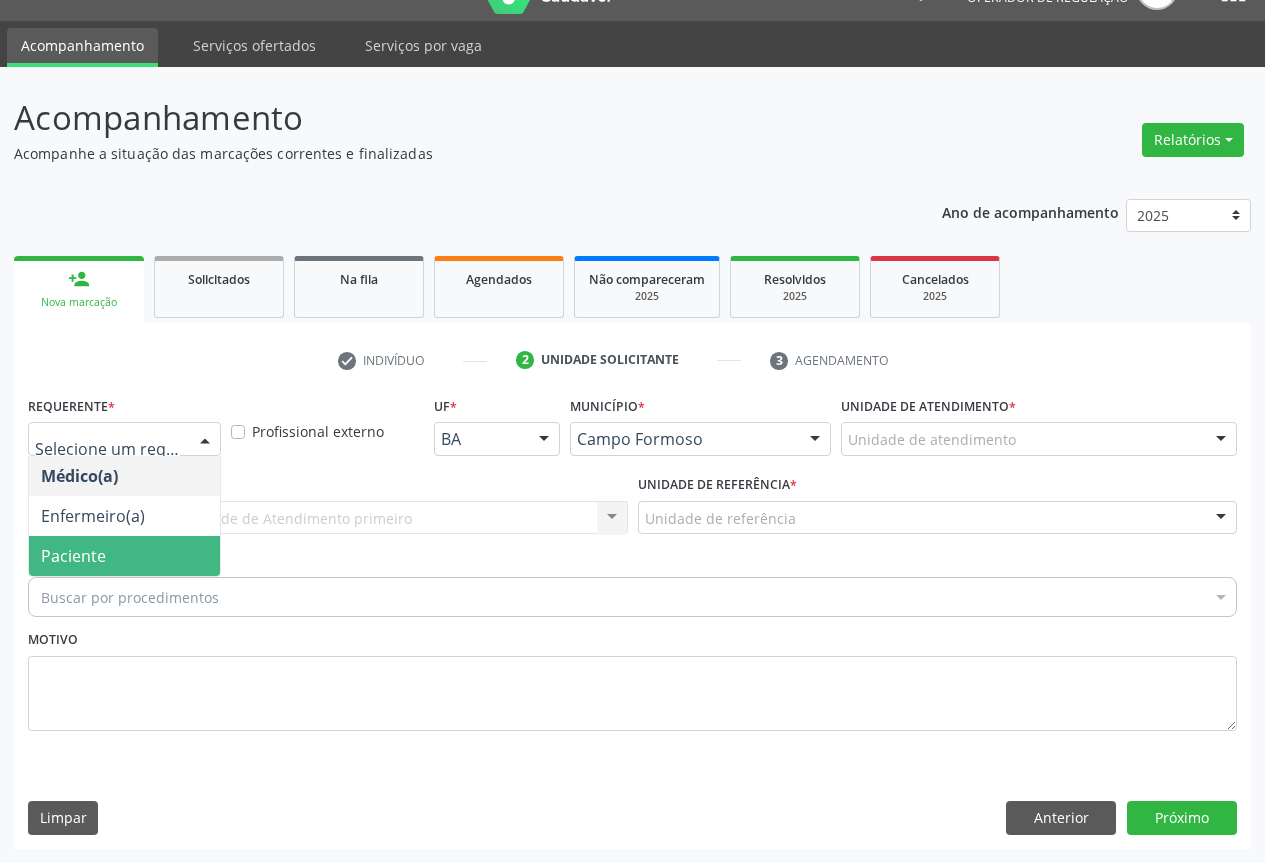 click on "Paciente" at bounding box center (124, 556) 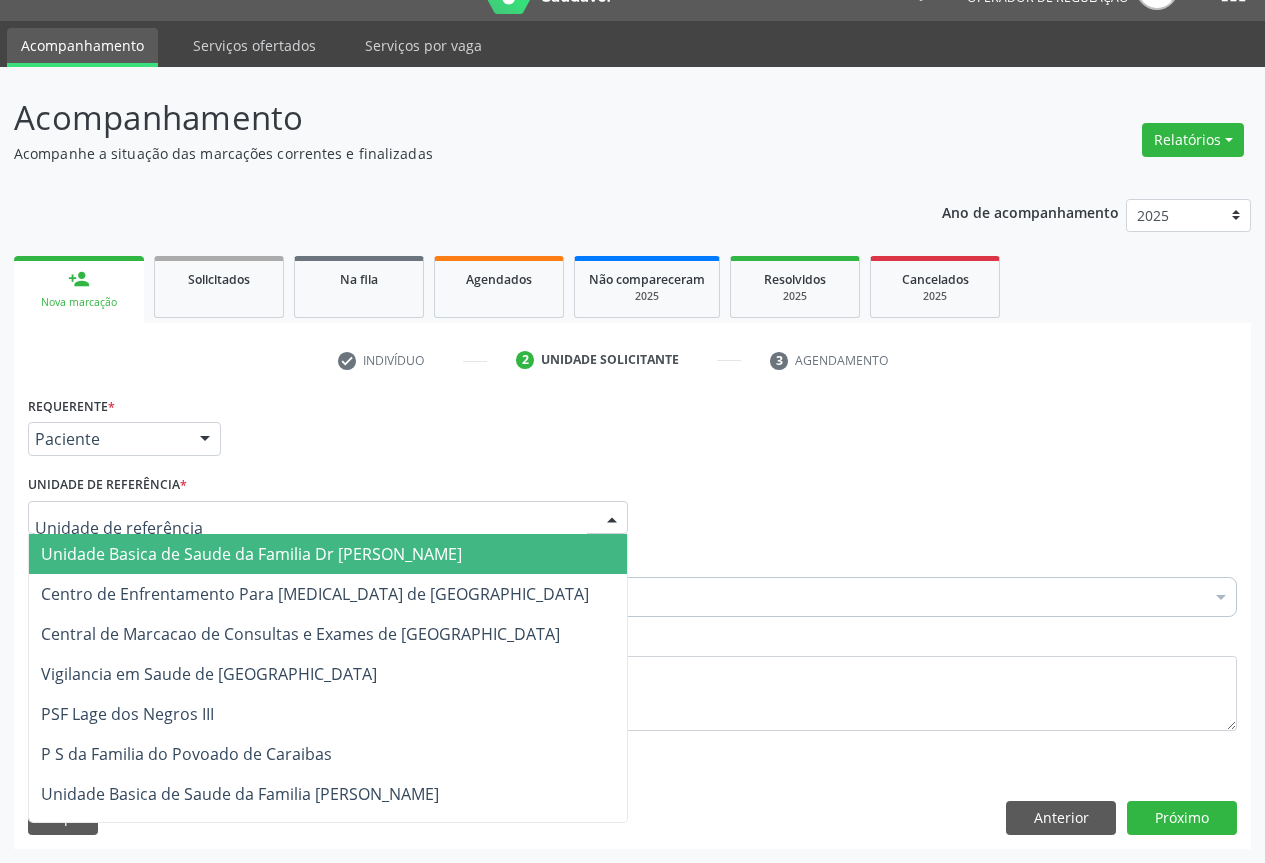 click at bounding box center [612, 519] 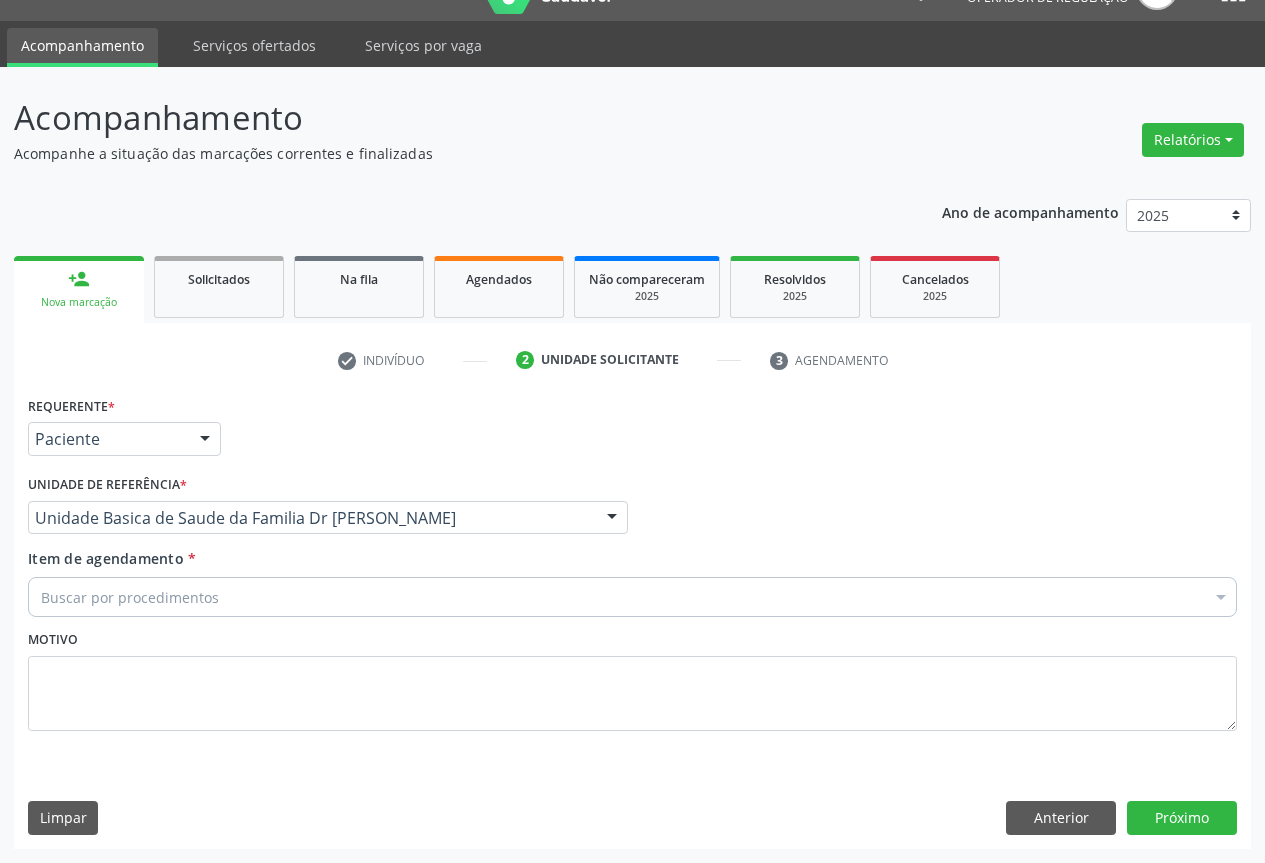 click on "Buscar por procedimentos" at bounding box center (632, 597) 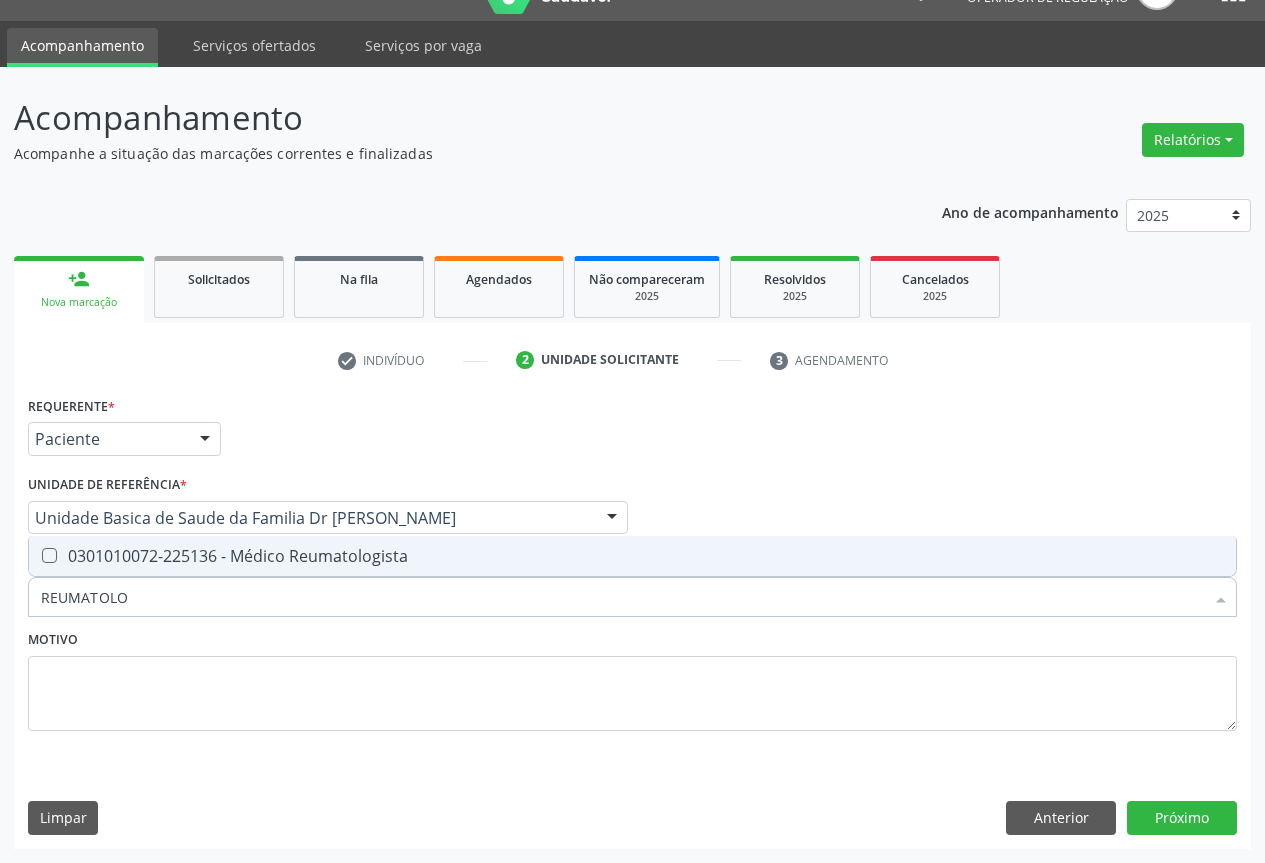 type on "REUMATOLOG" 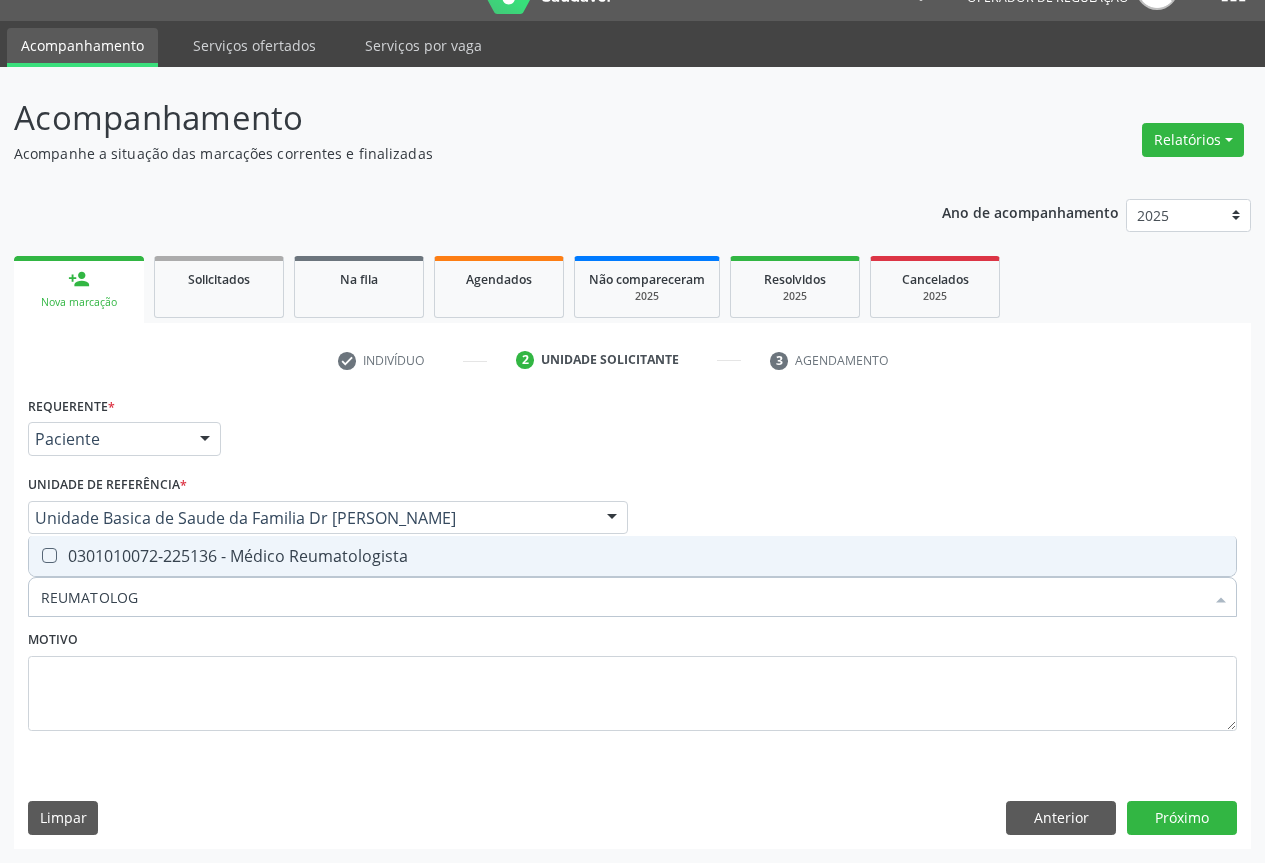 click on "0301010072-225136 - Médico Reumatologista" at bounding box center (632, 556) 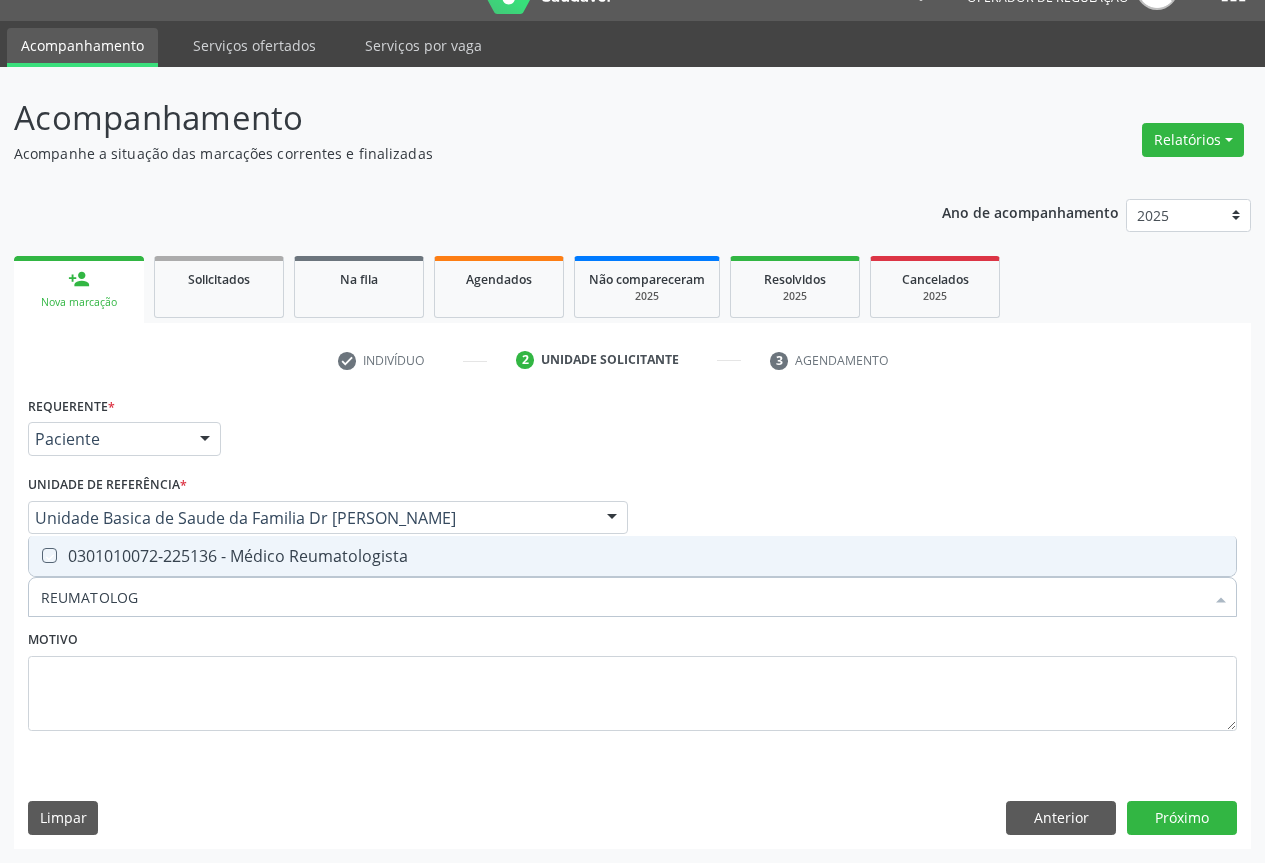 checkbox on "true" 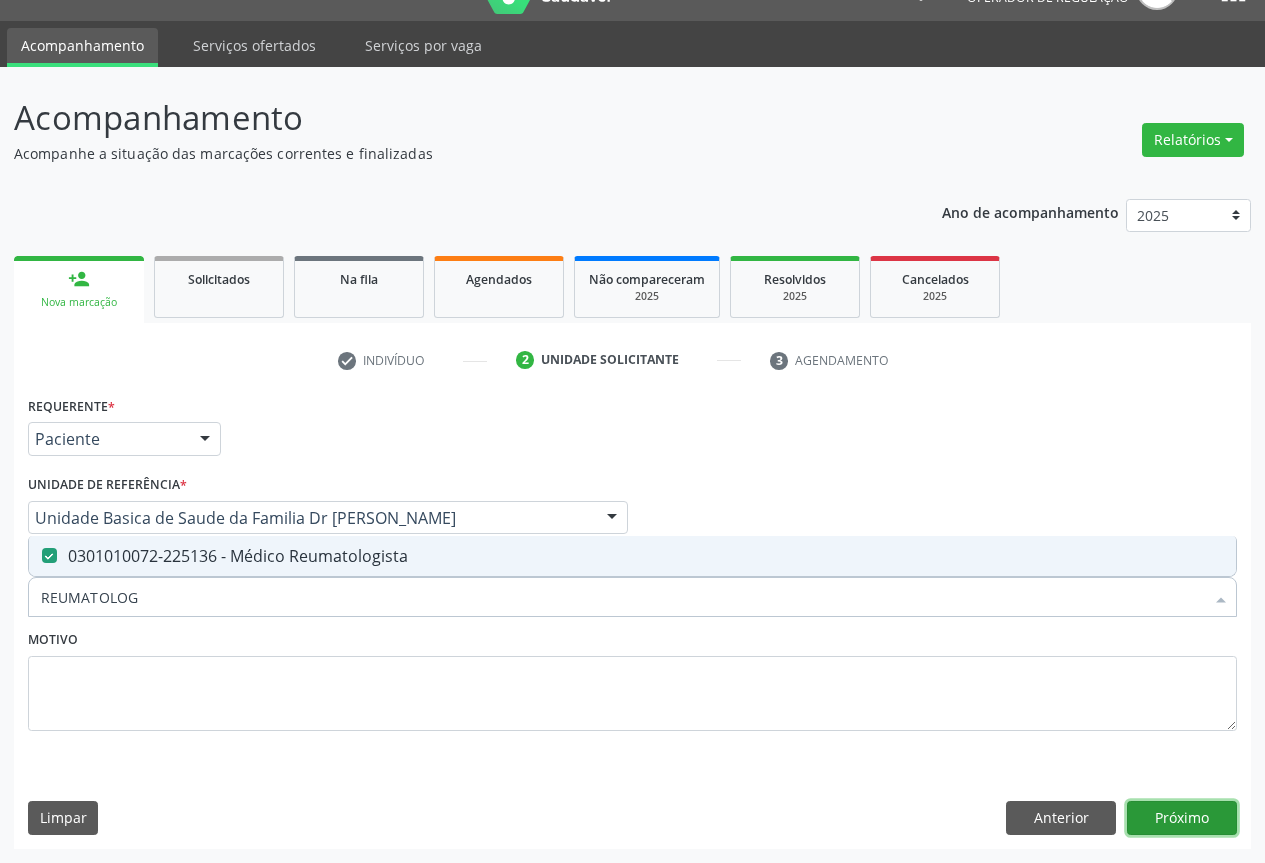 click on "Próximo" at bounding box center [1182, 818] 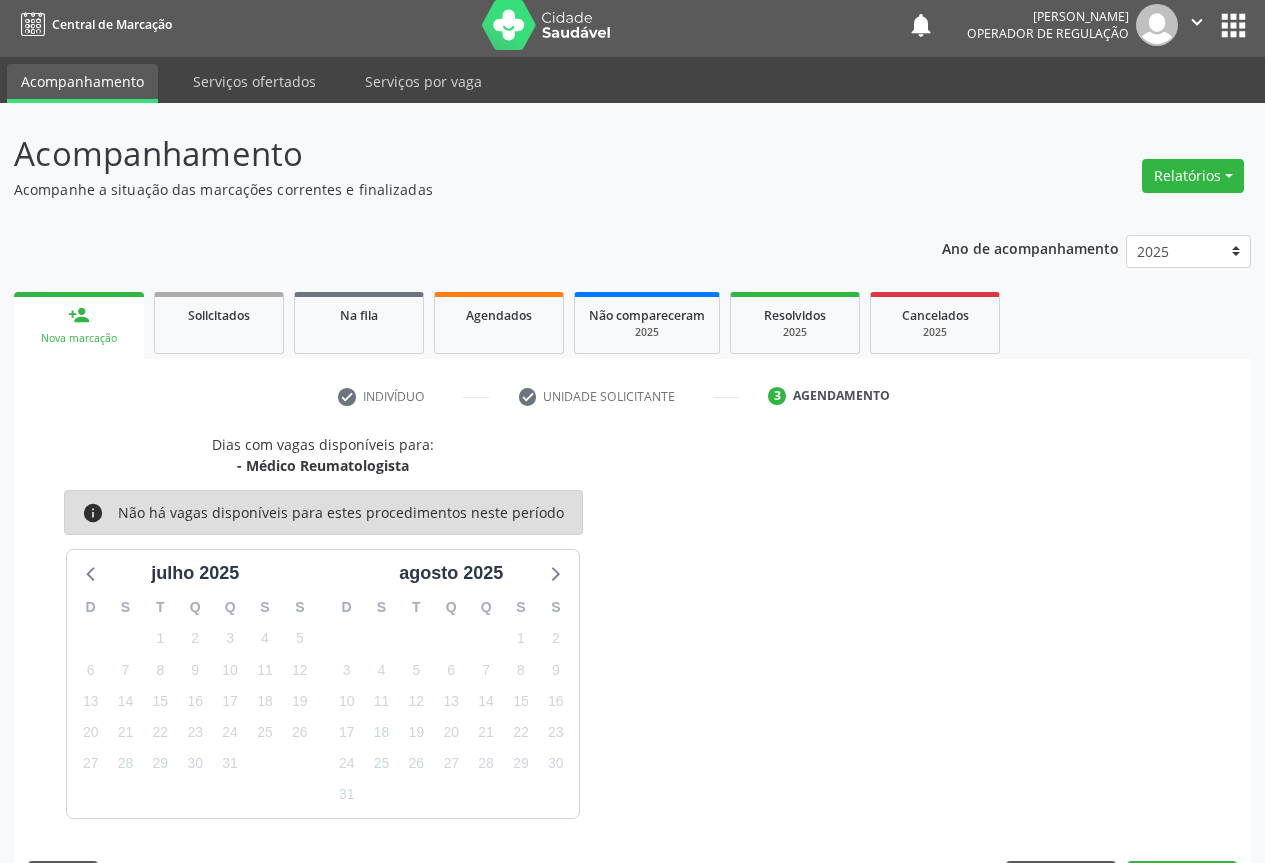 scroll, scrollTop: 43, scrollLeft: 0, axis: vertical 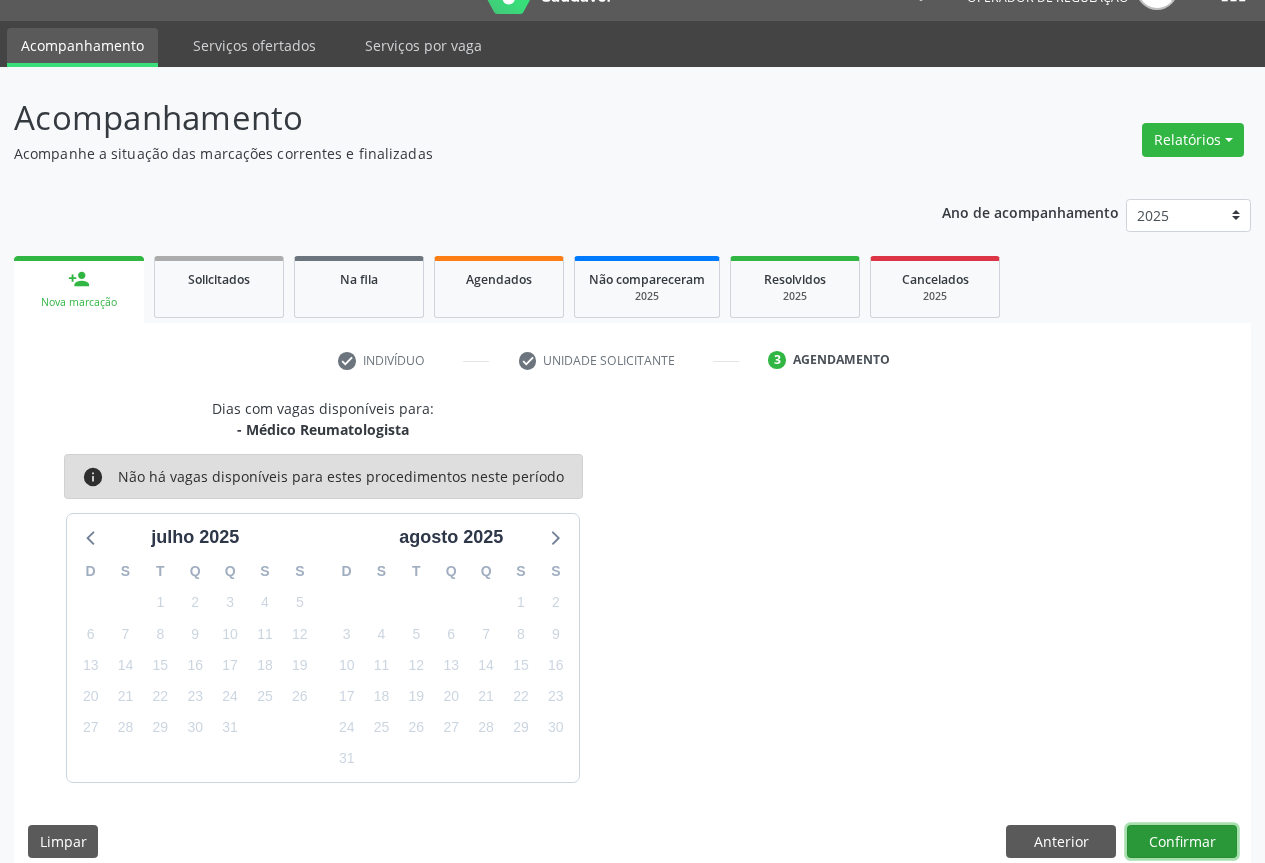 click on "Confirmar" at bounding box center [1182, 842] 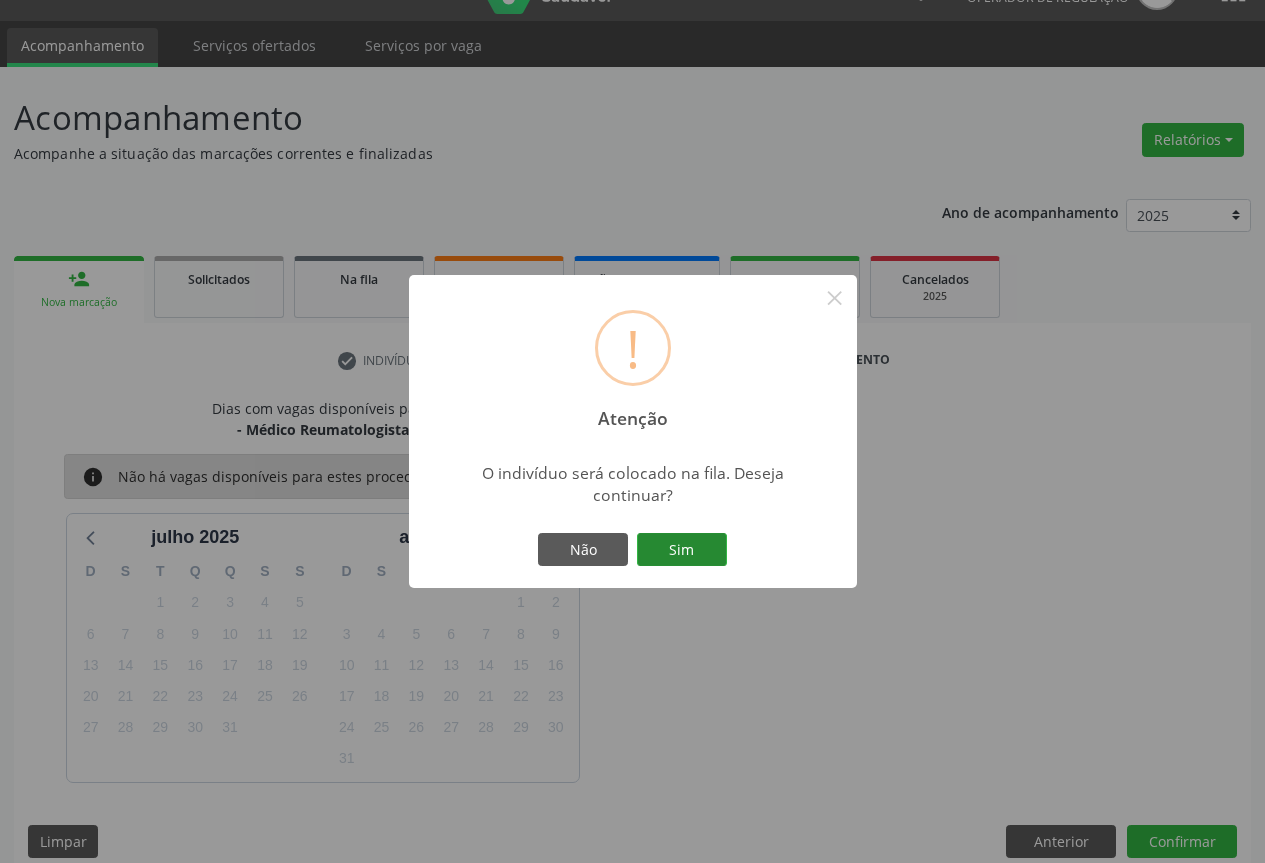 click on "Sim" at bounding box center [682, 550] 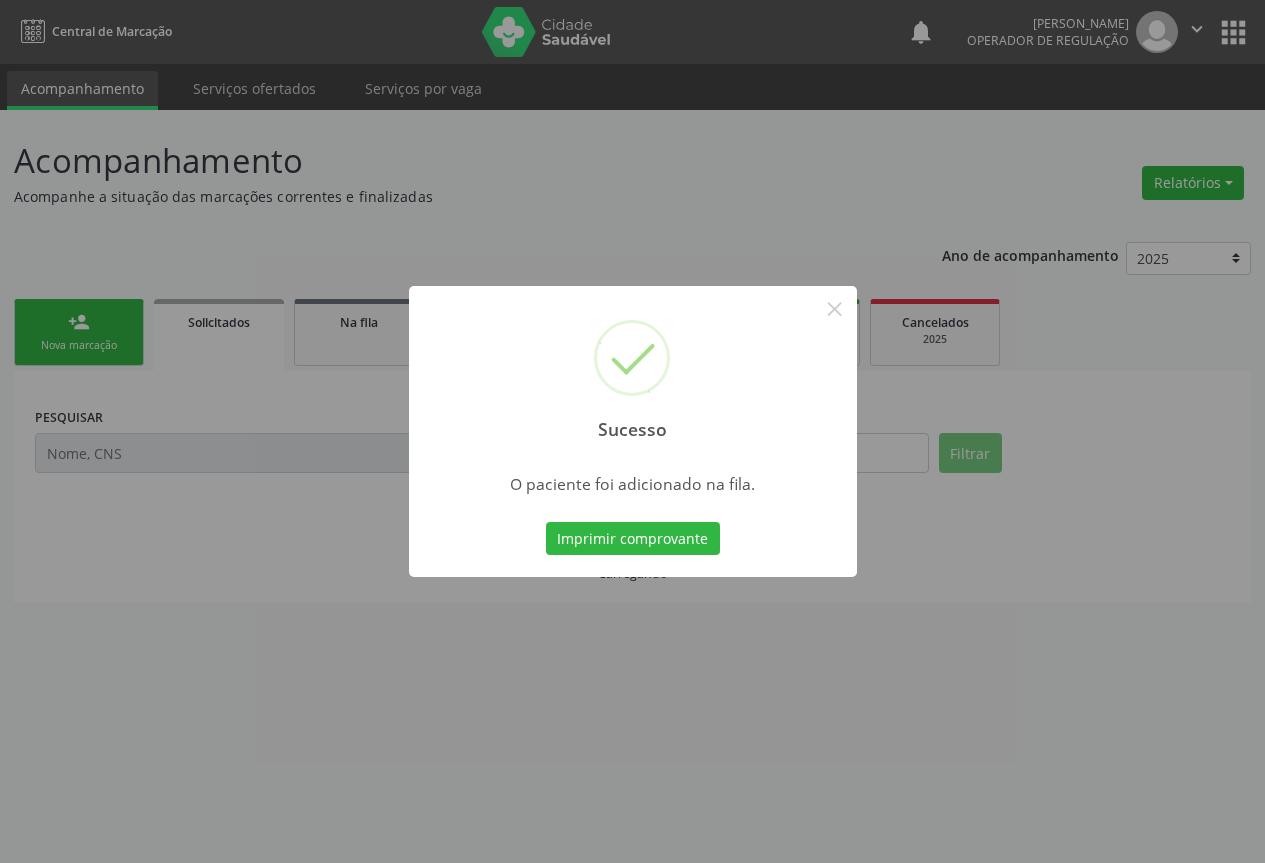 scroll, scrollTop: 0, scrollLeft: 0, axis: both 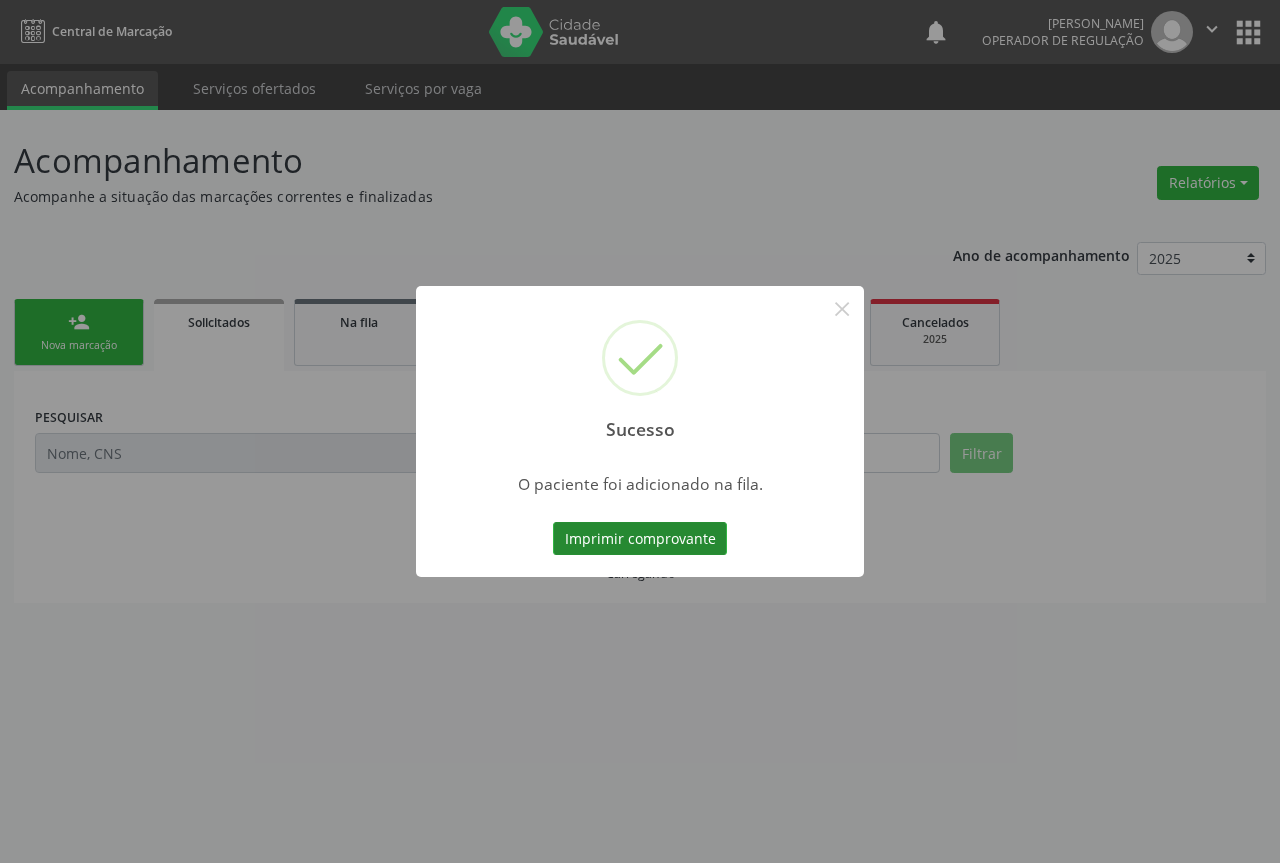 click on "Imprimir comprovante" at bounding box center [640, 539] 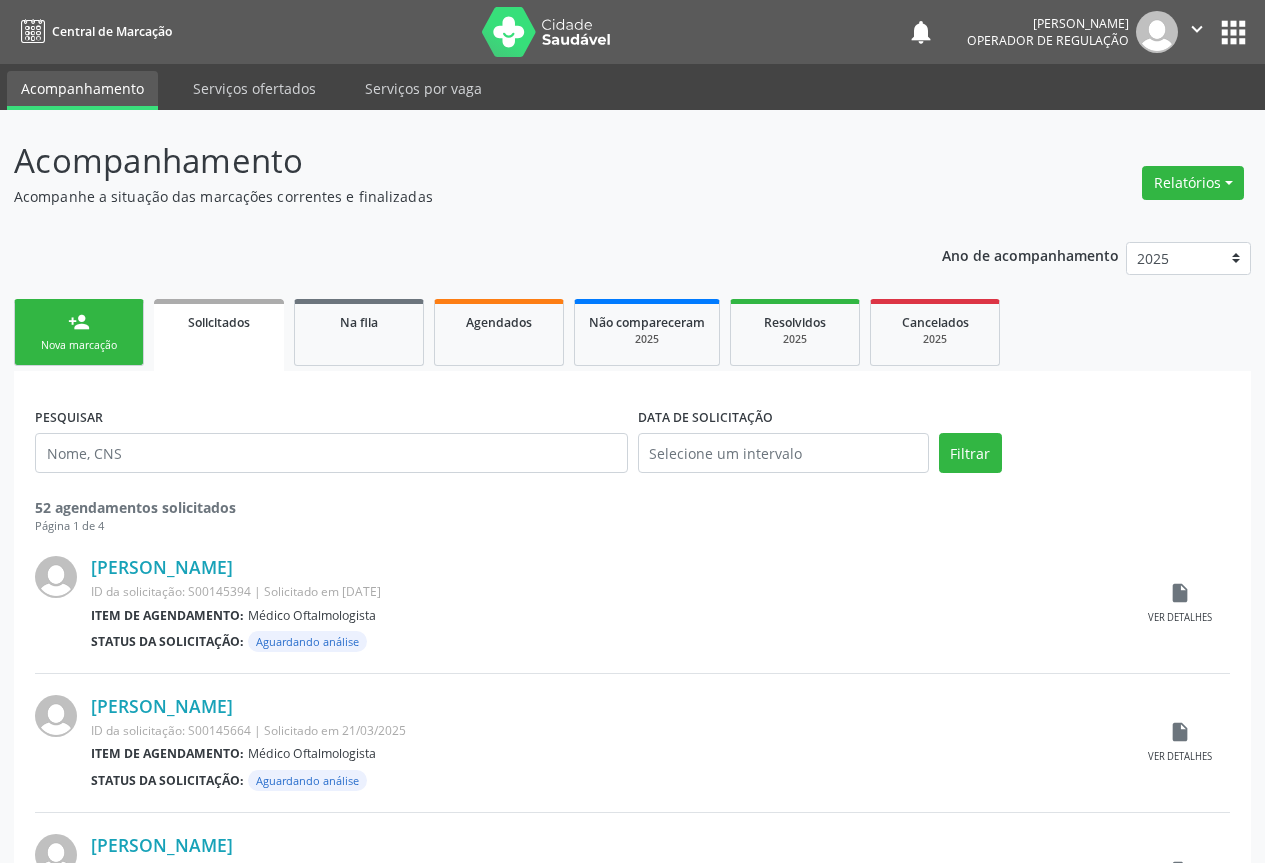click on "" at bounding box center (1197, 29) 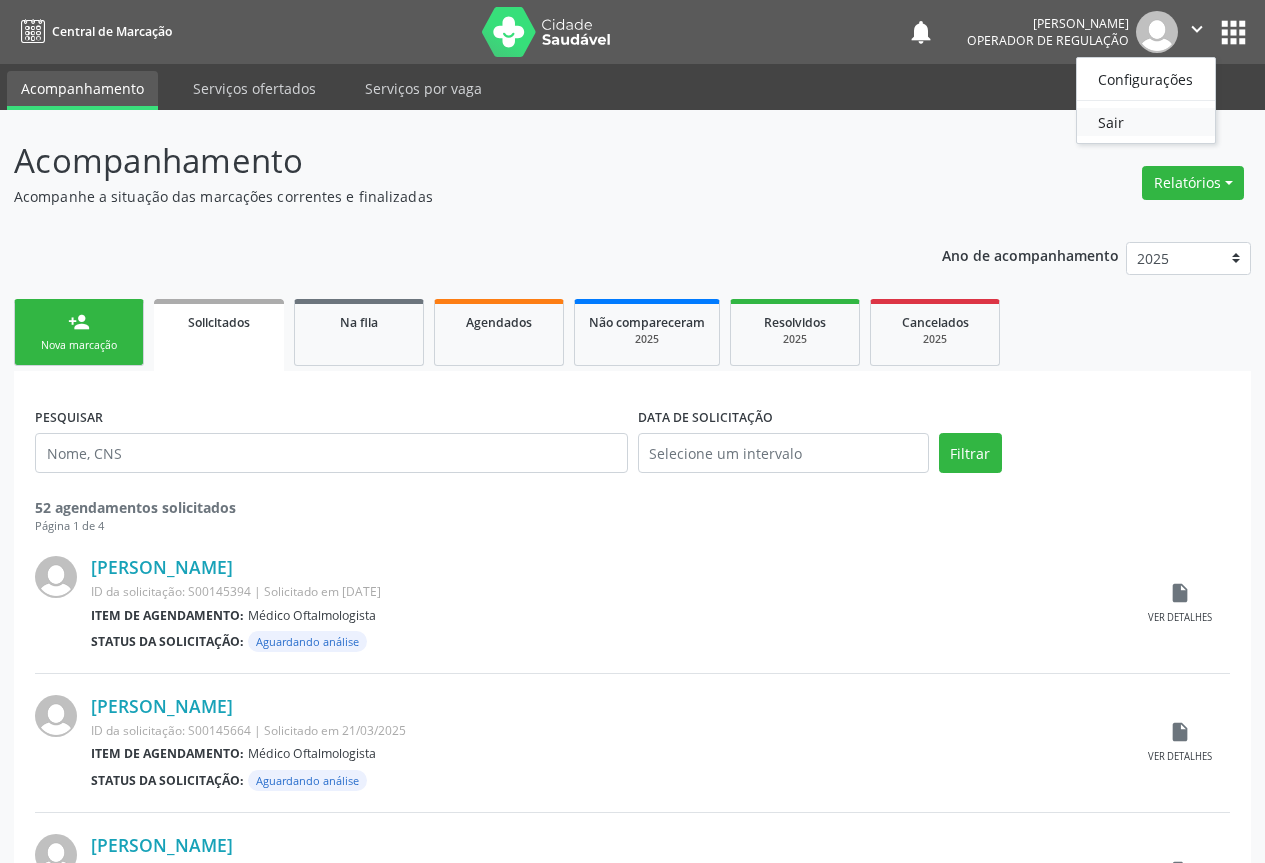 click on "Sair" at bounding box center [1146, 122] 